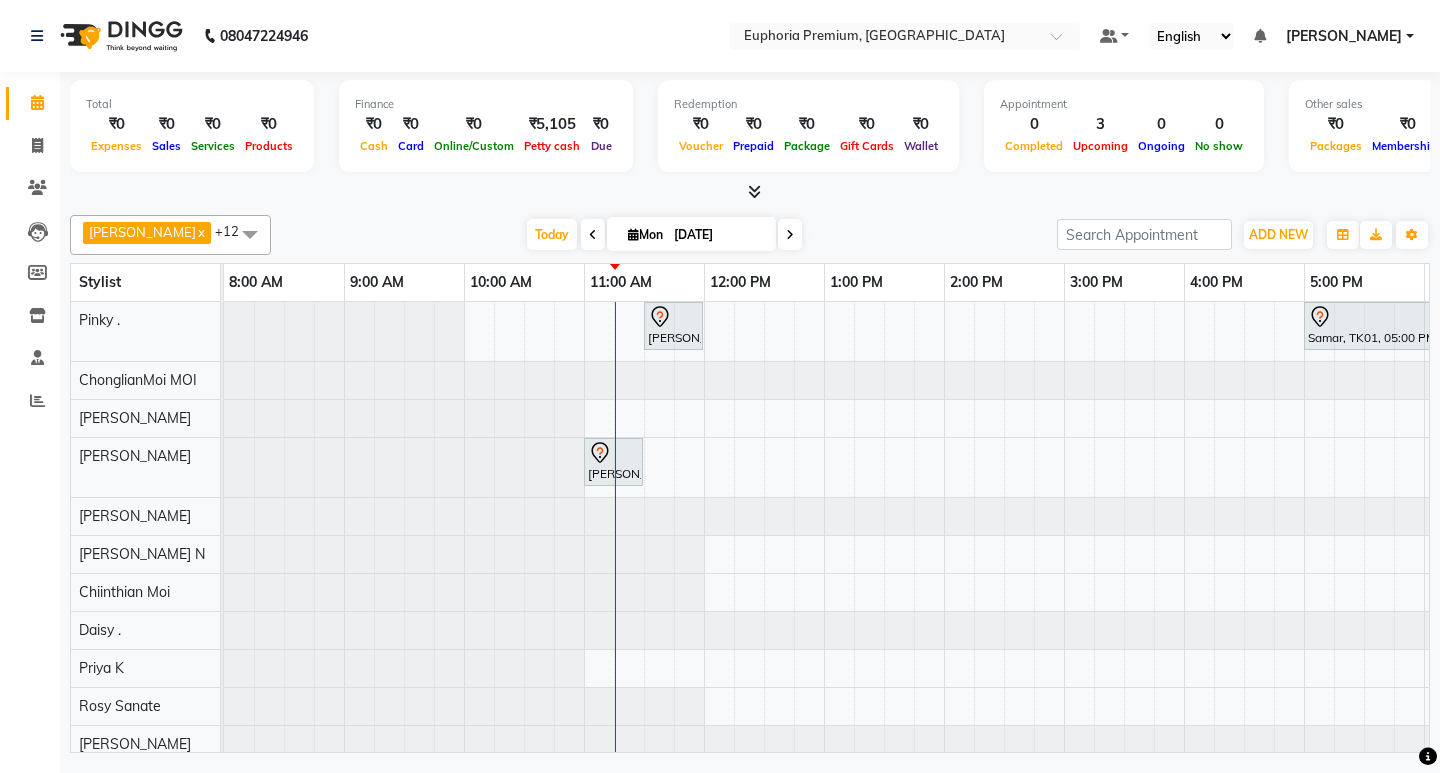 scroll, scrollTop: 0, scrollLeft: 0, axis: both 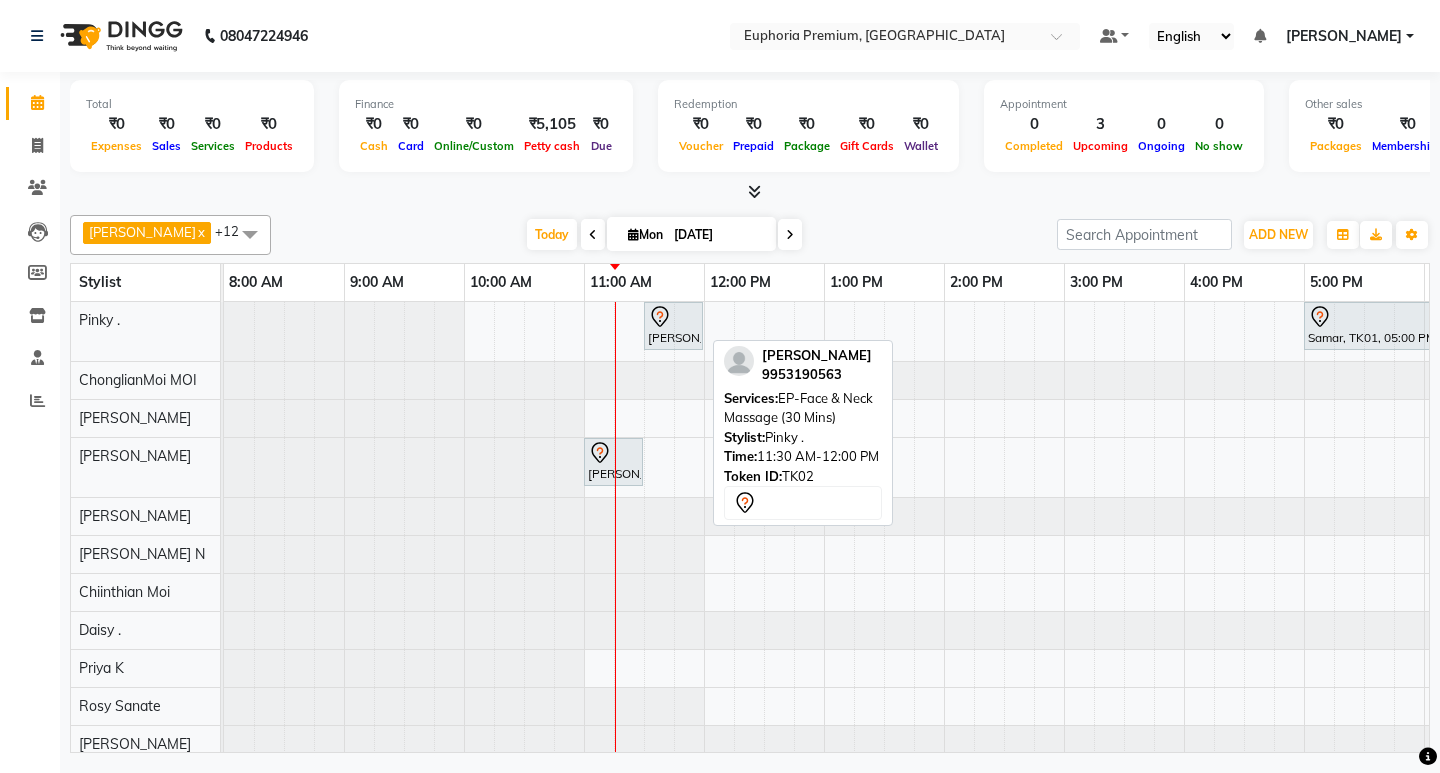 click on "Deepika Jamar, TK02, 11:30 AM-12:00 PM, EP-Face & Neck Massage (30 Mins)" at bounding box center [673, 326] 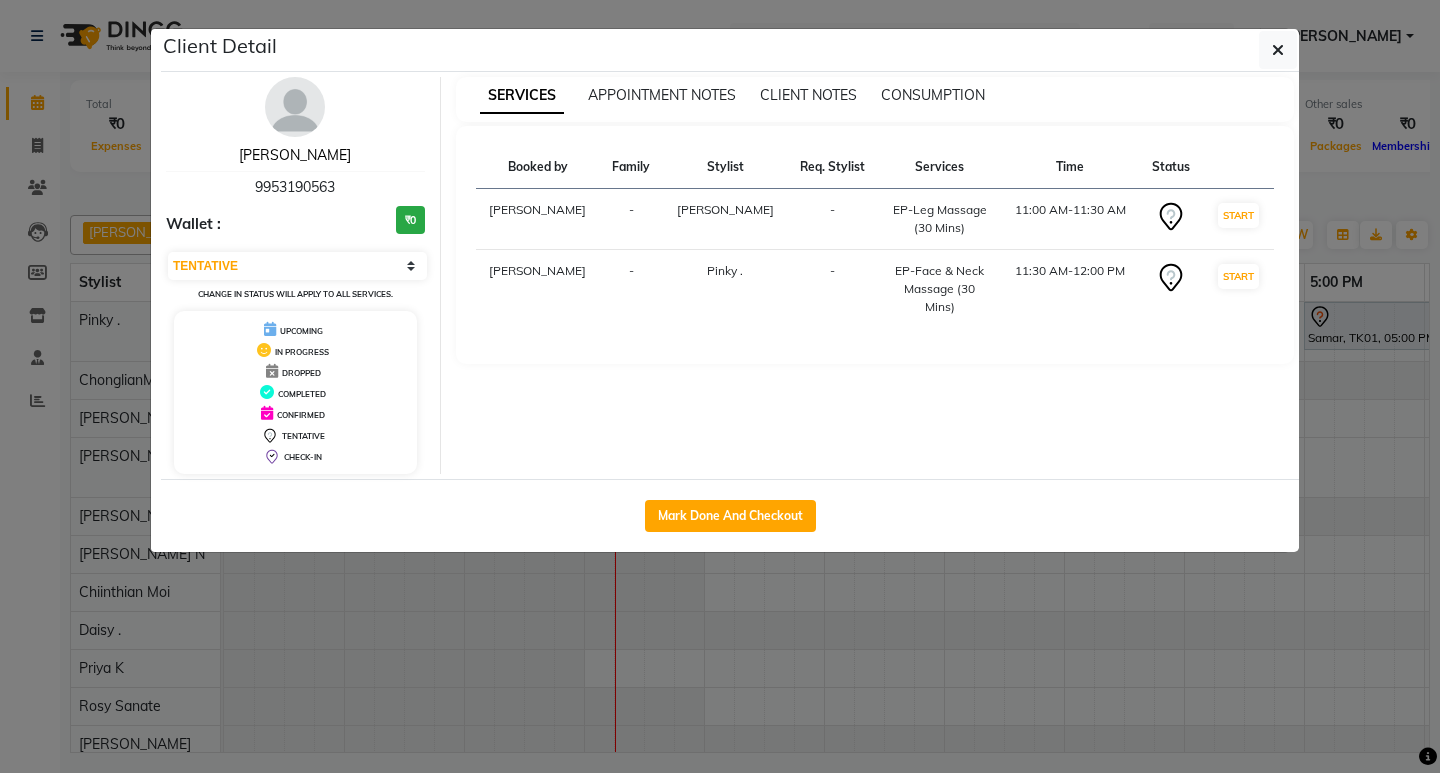click on "[PERSON_NAME]" at bounding box center (295, 155) 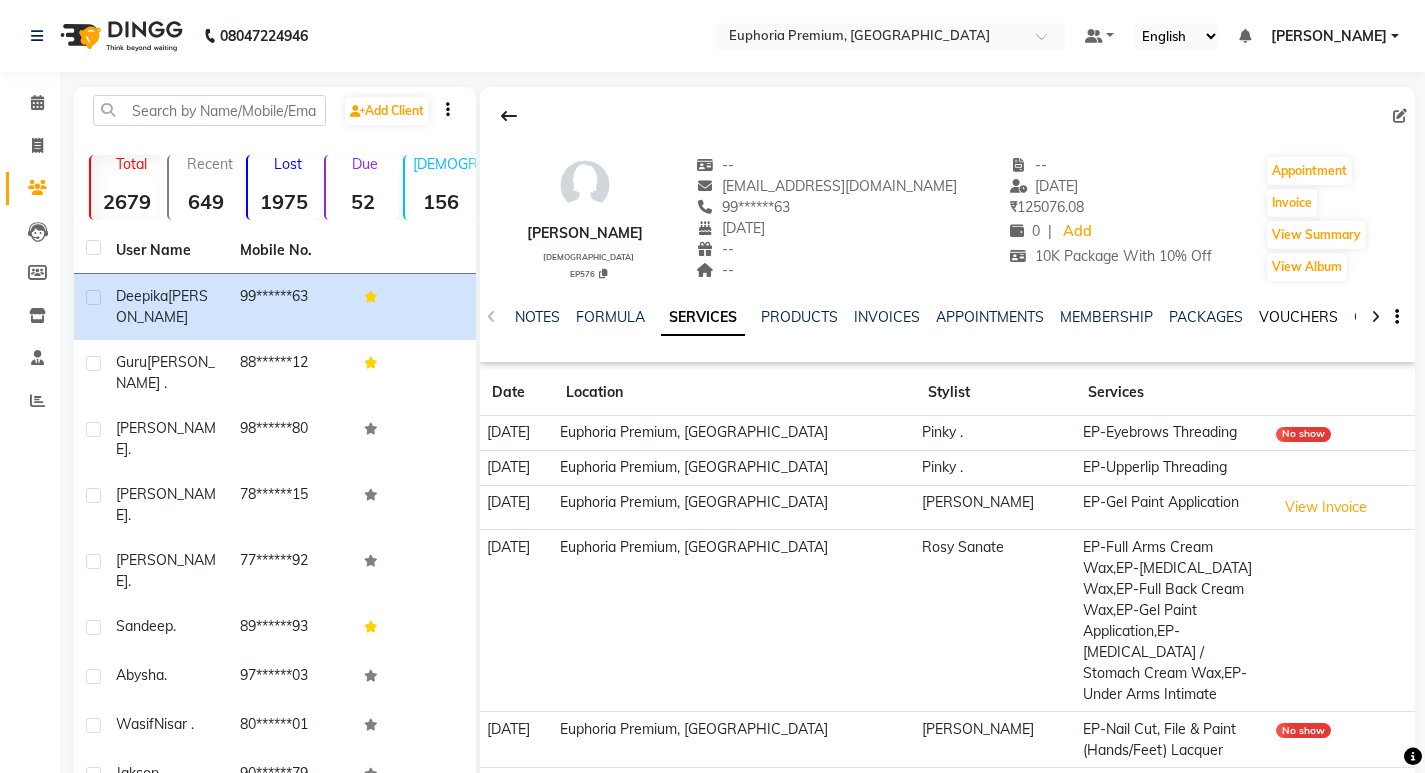click on "VOUCHERS" 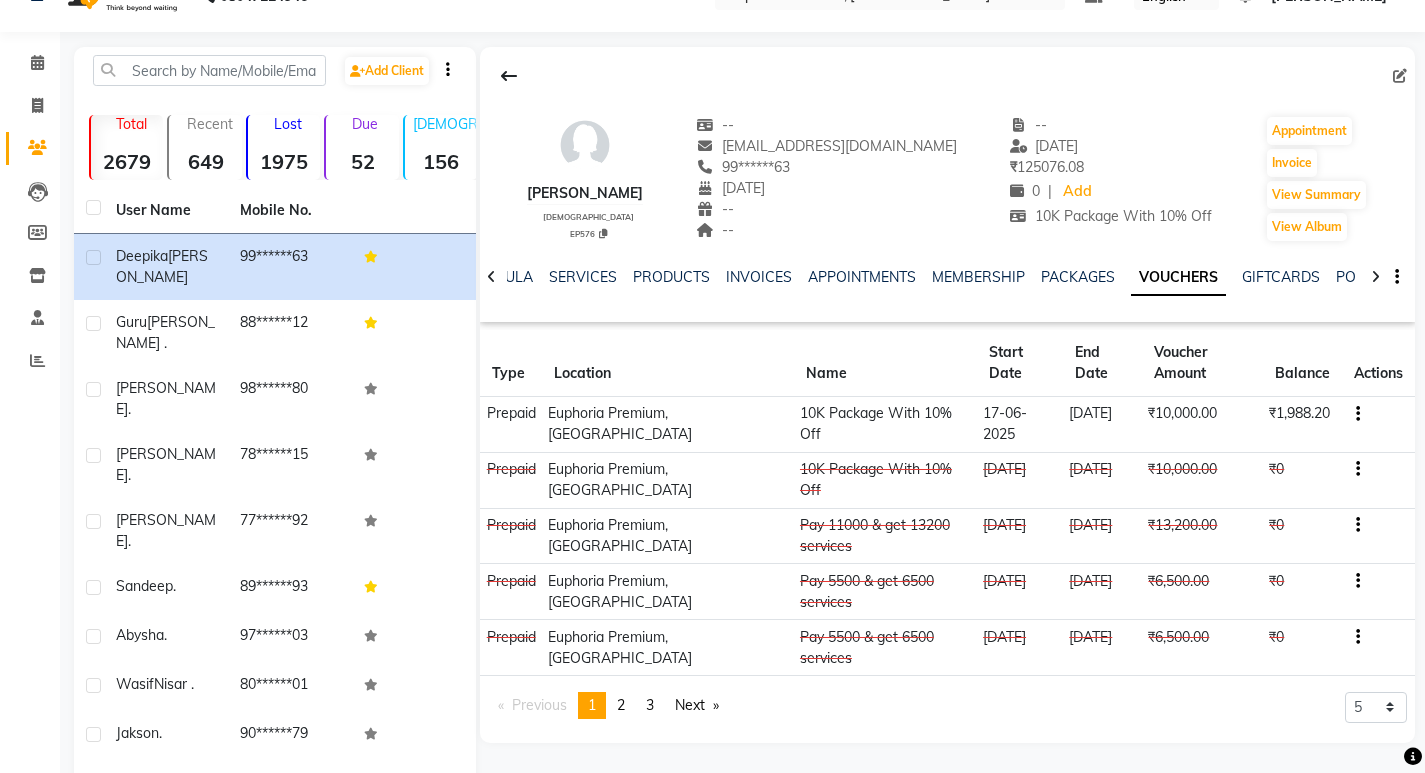 scroll, scrollTop: 77, scrollLeft: 0, axis: vertical 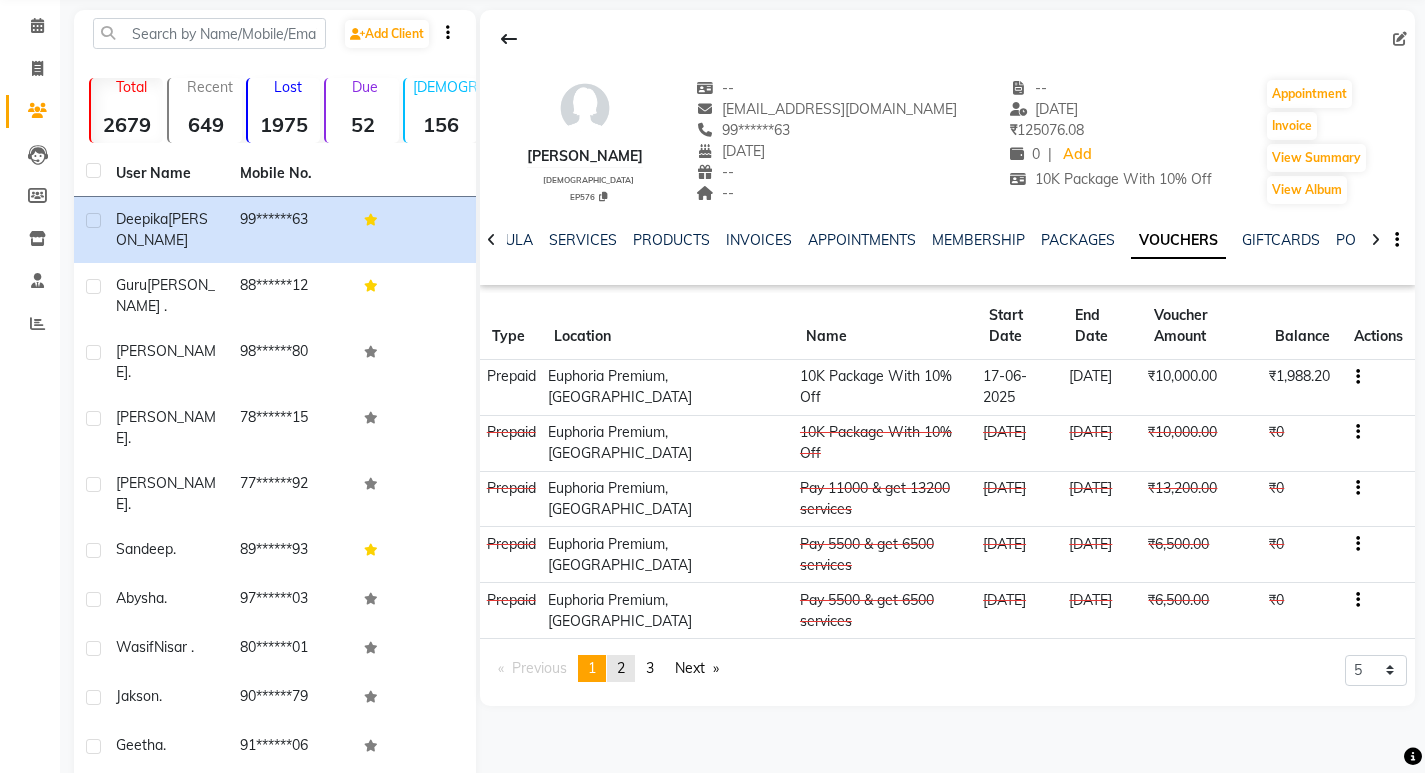 click on "2" 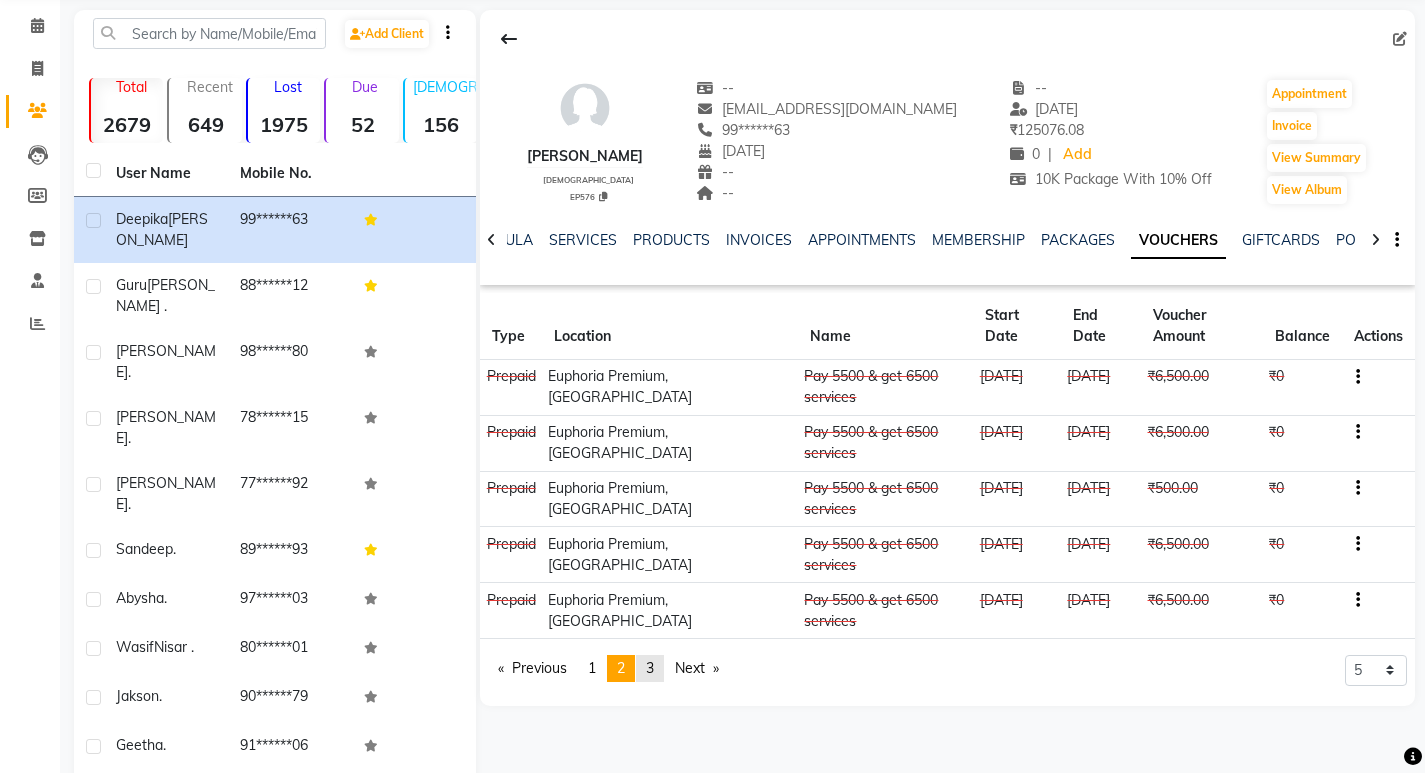 click on "page  3" 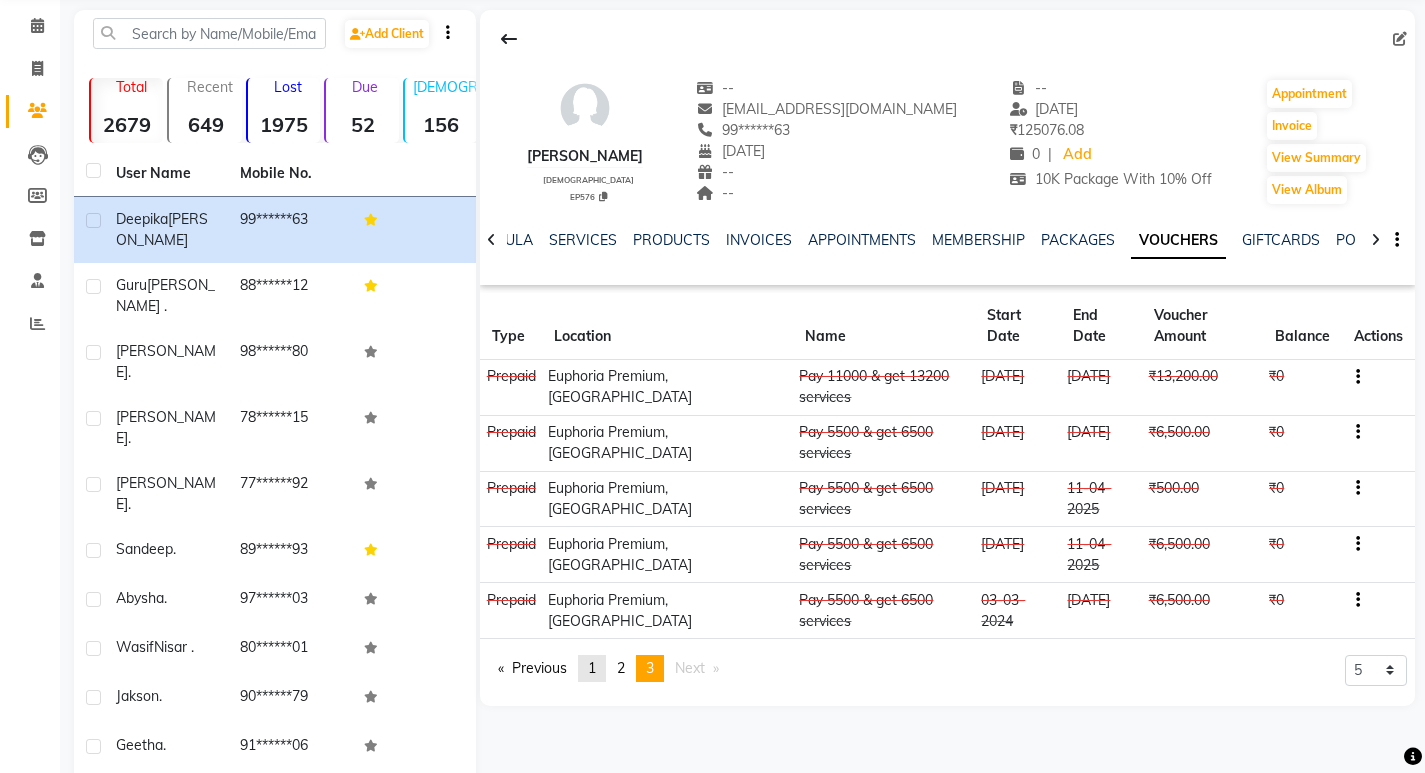 click on "1" 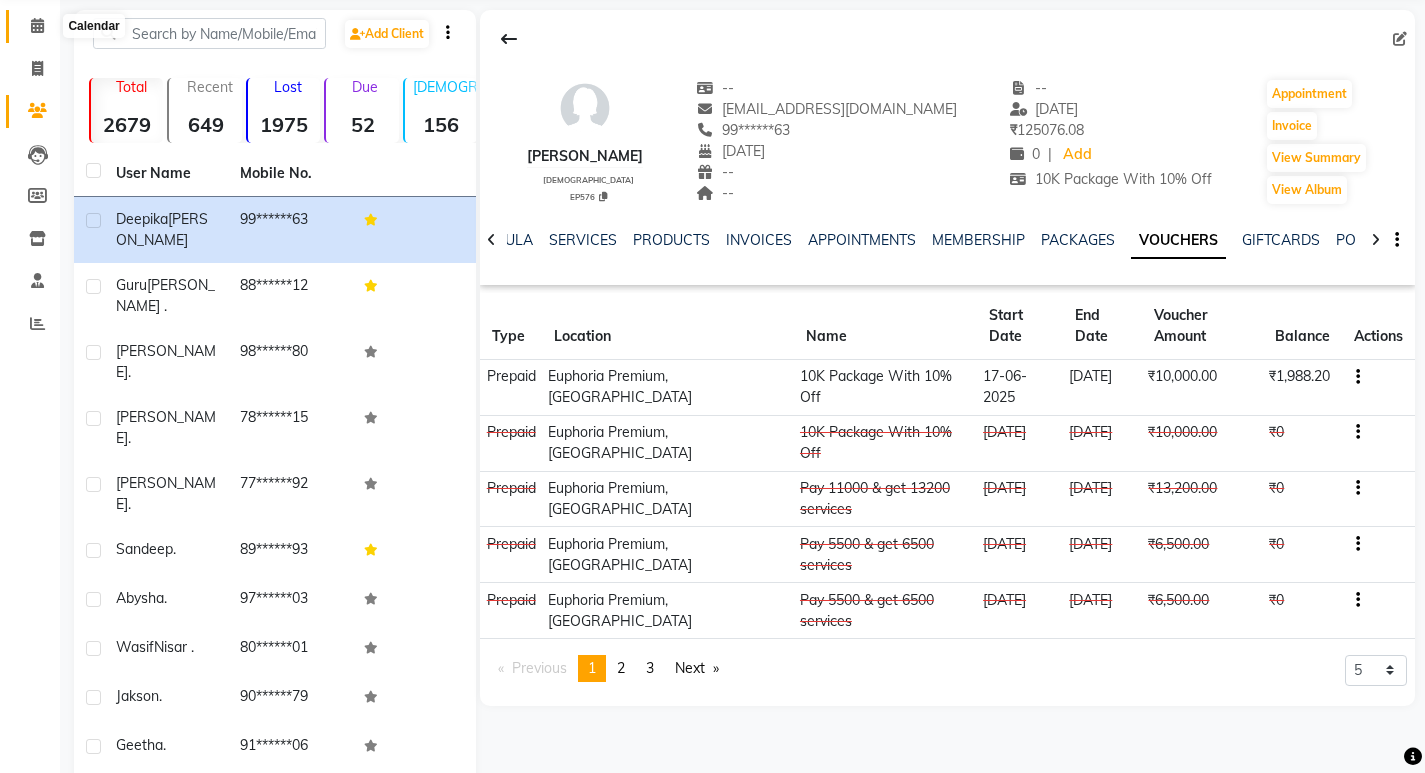 click 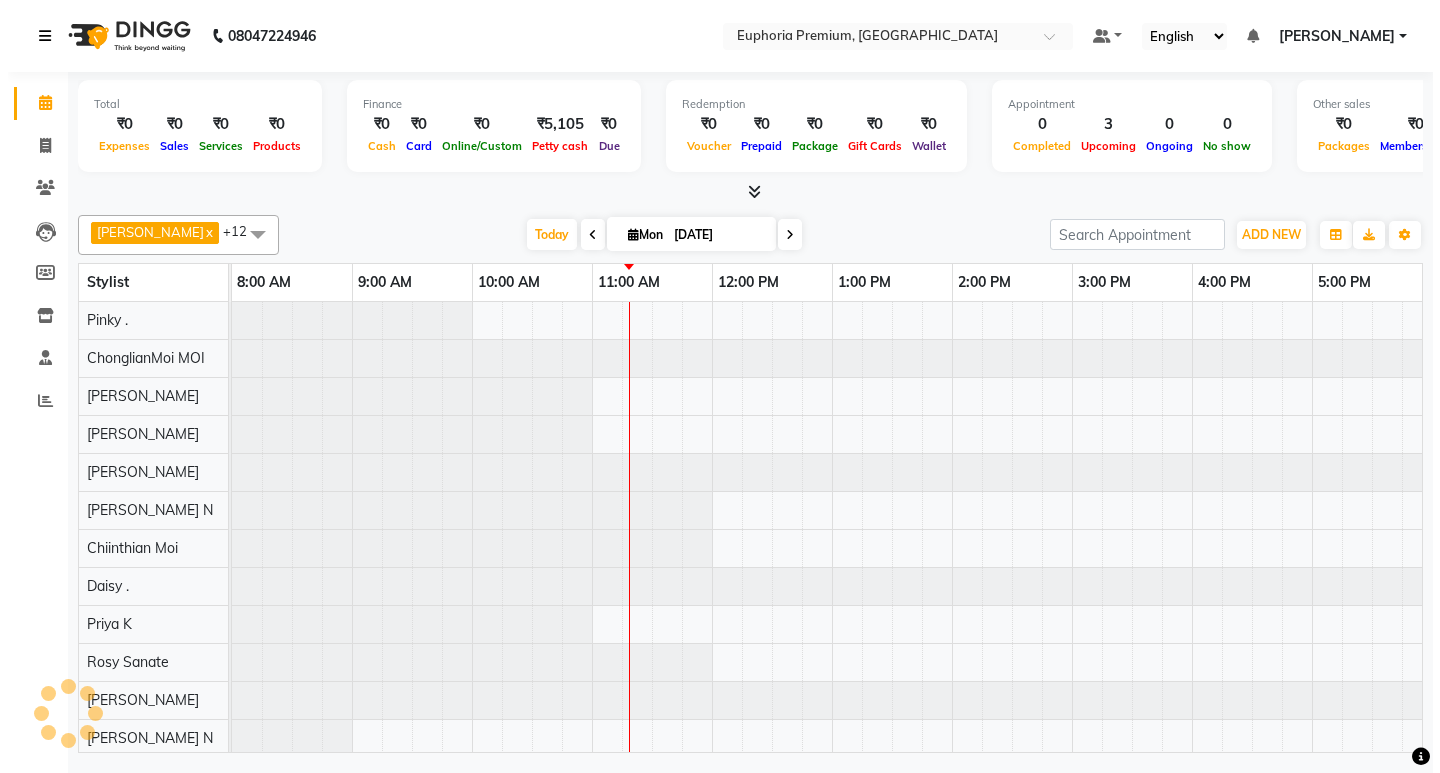 scroll, scrollTop: 0, scrollLeft: 0, axis: both 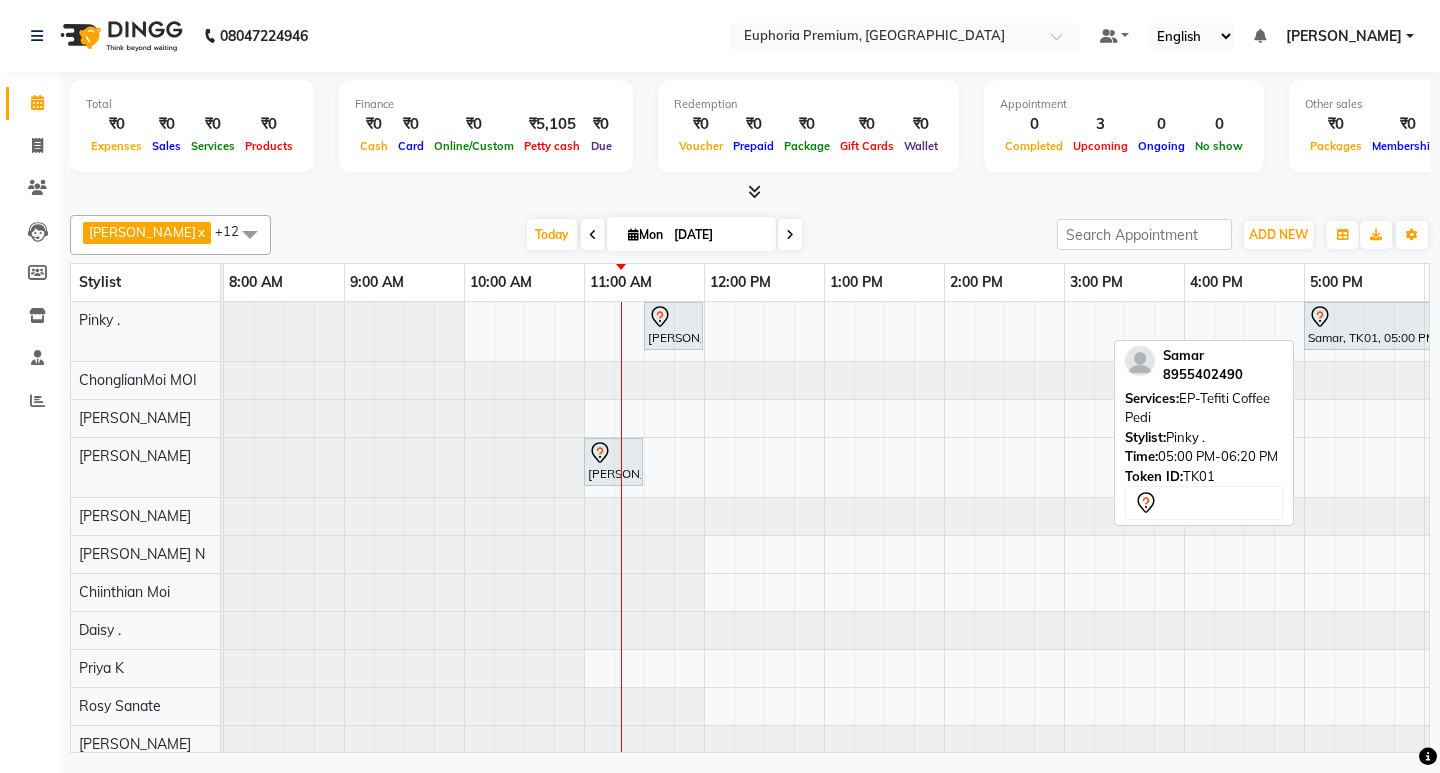 click on "Samar, TK01, 05:00 PM-06:20 PM, EP-Tefiti Coffee Pedi" at bounding box center [1383, 326] 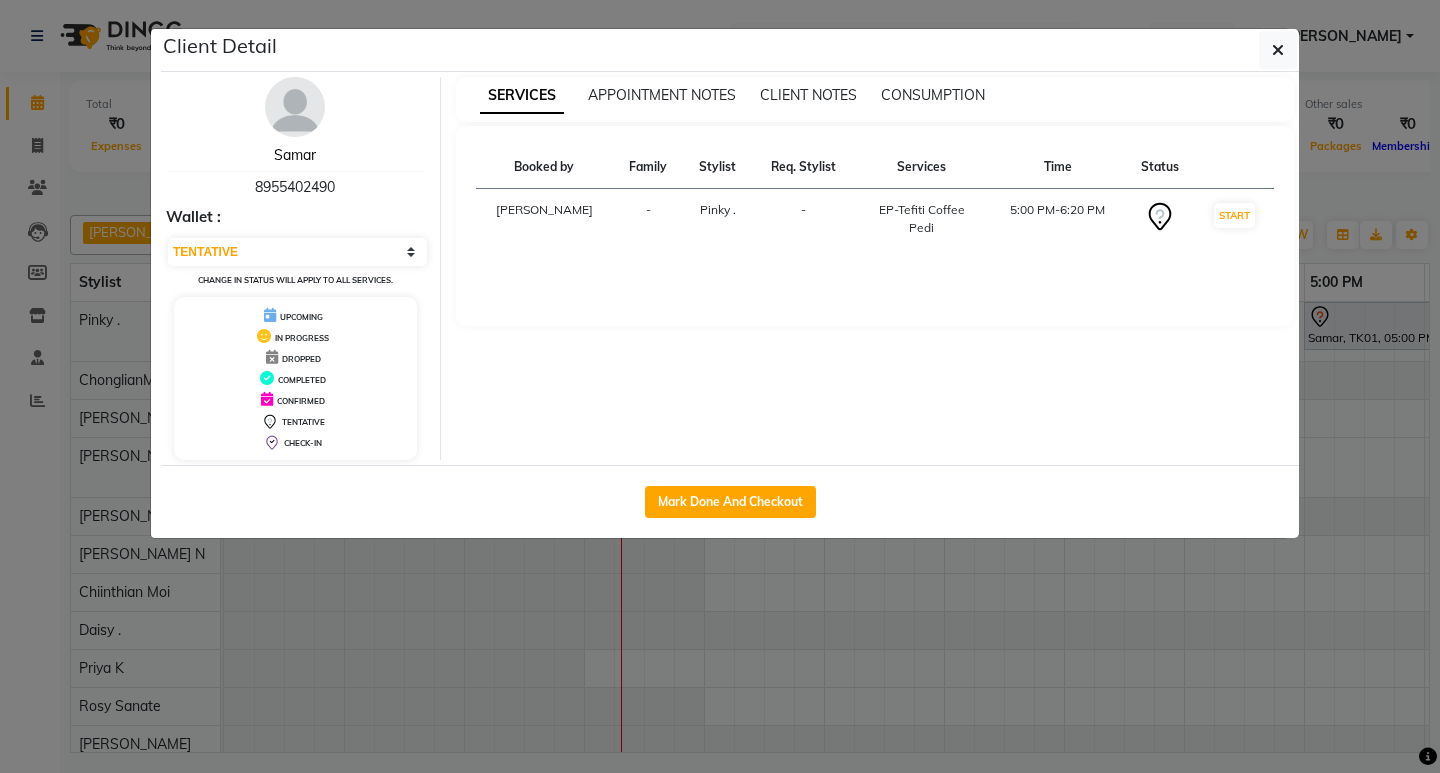 click on "Samar" at bounding box center [295, 155] 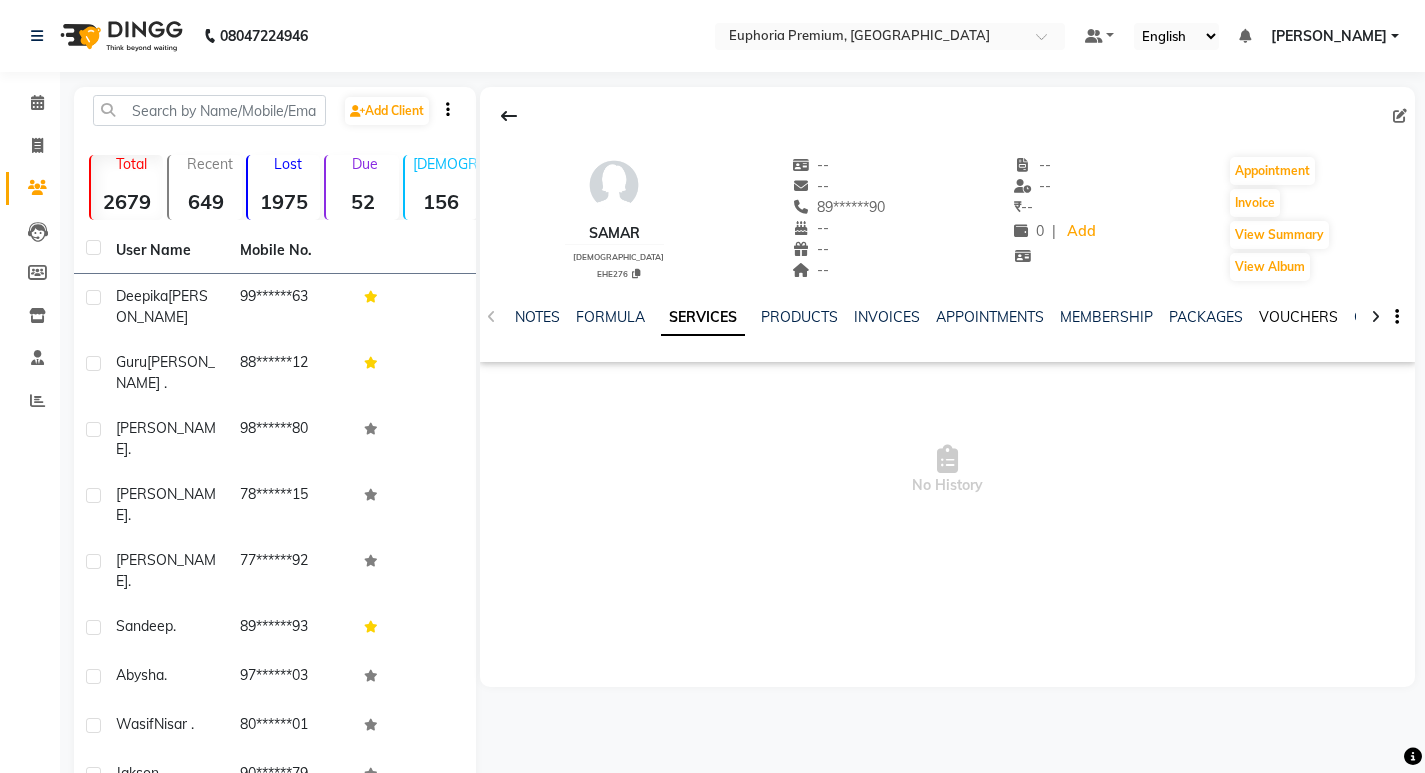 click on "VOUCHERS" 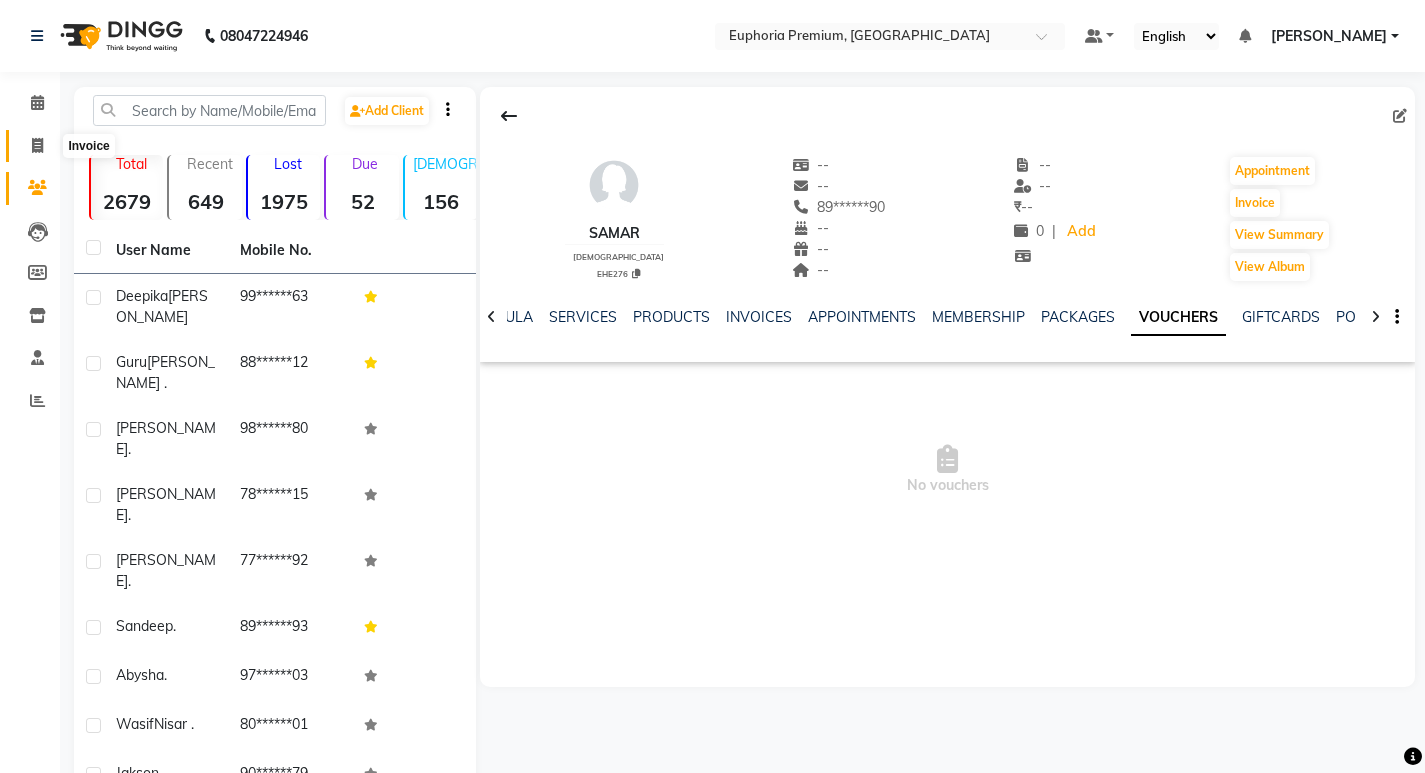 click 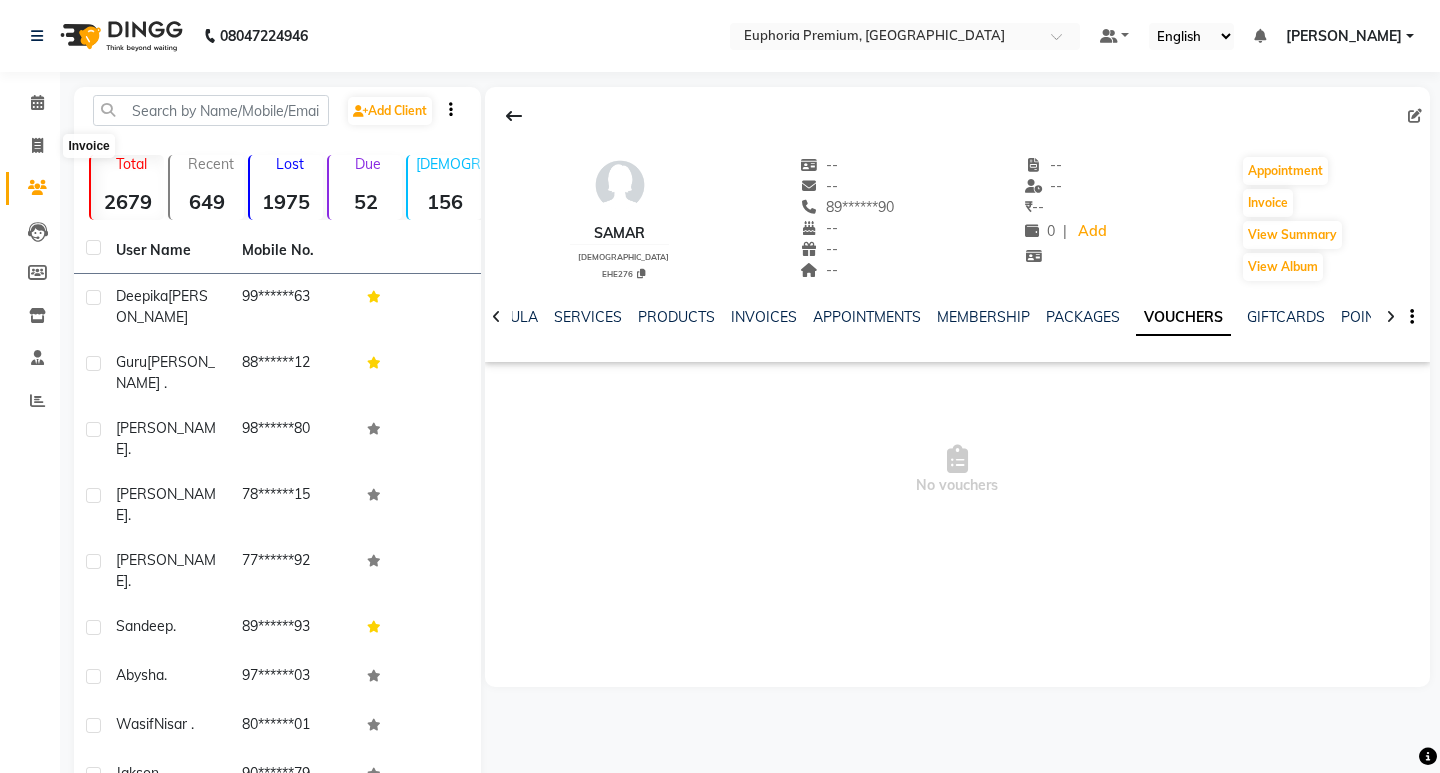 select on "7925" 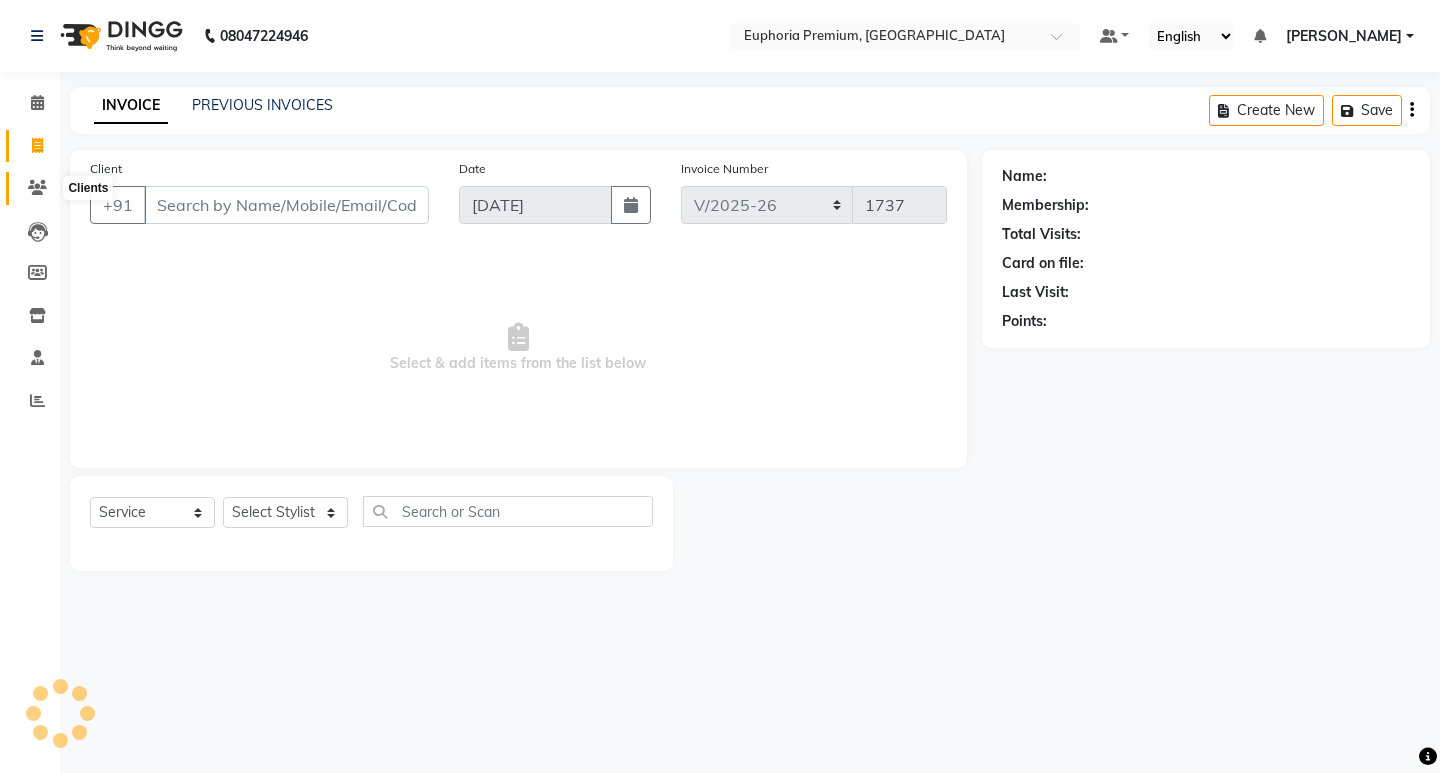 click 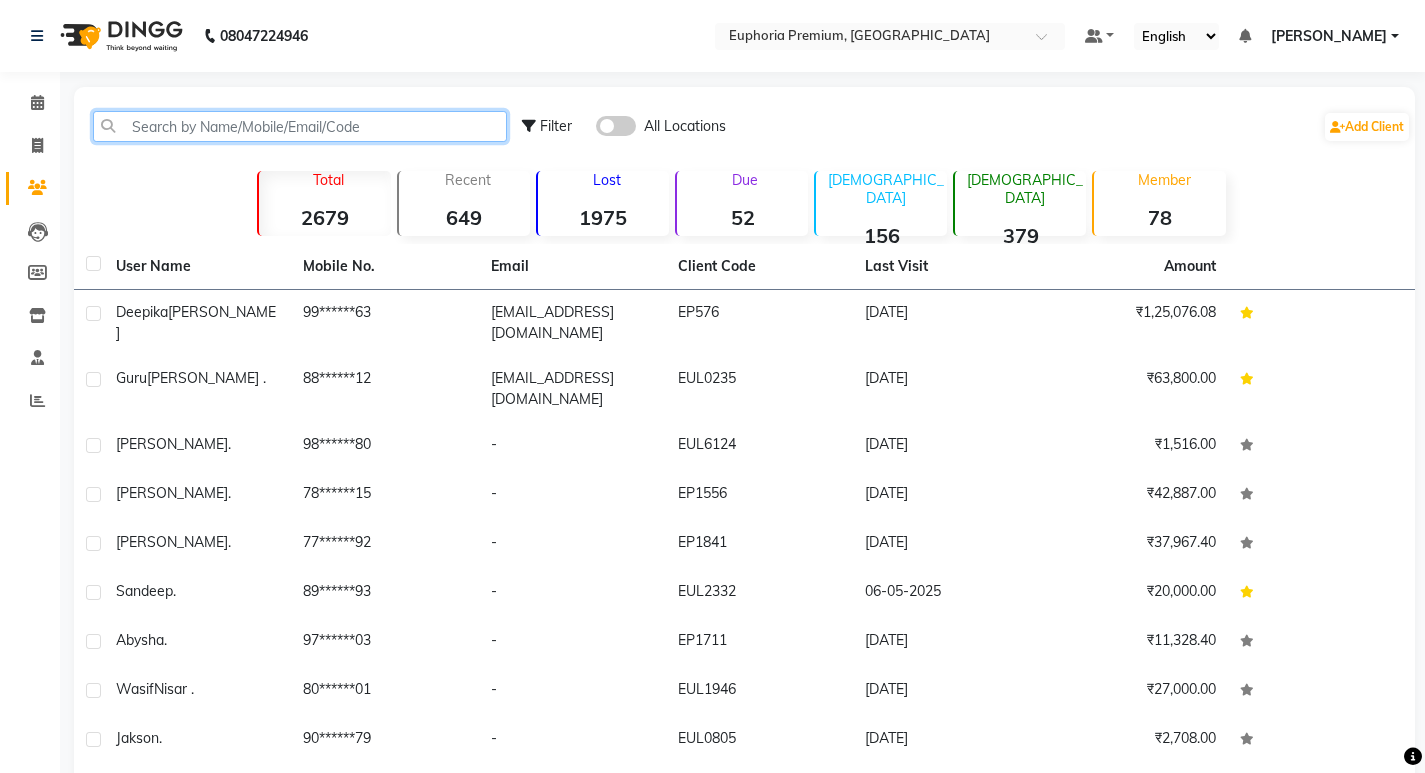 click 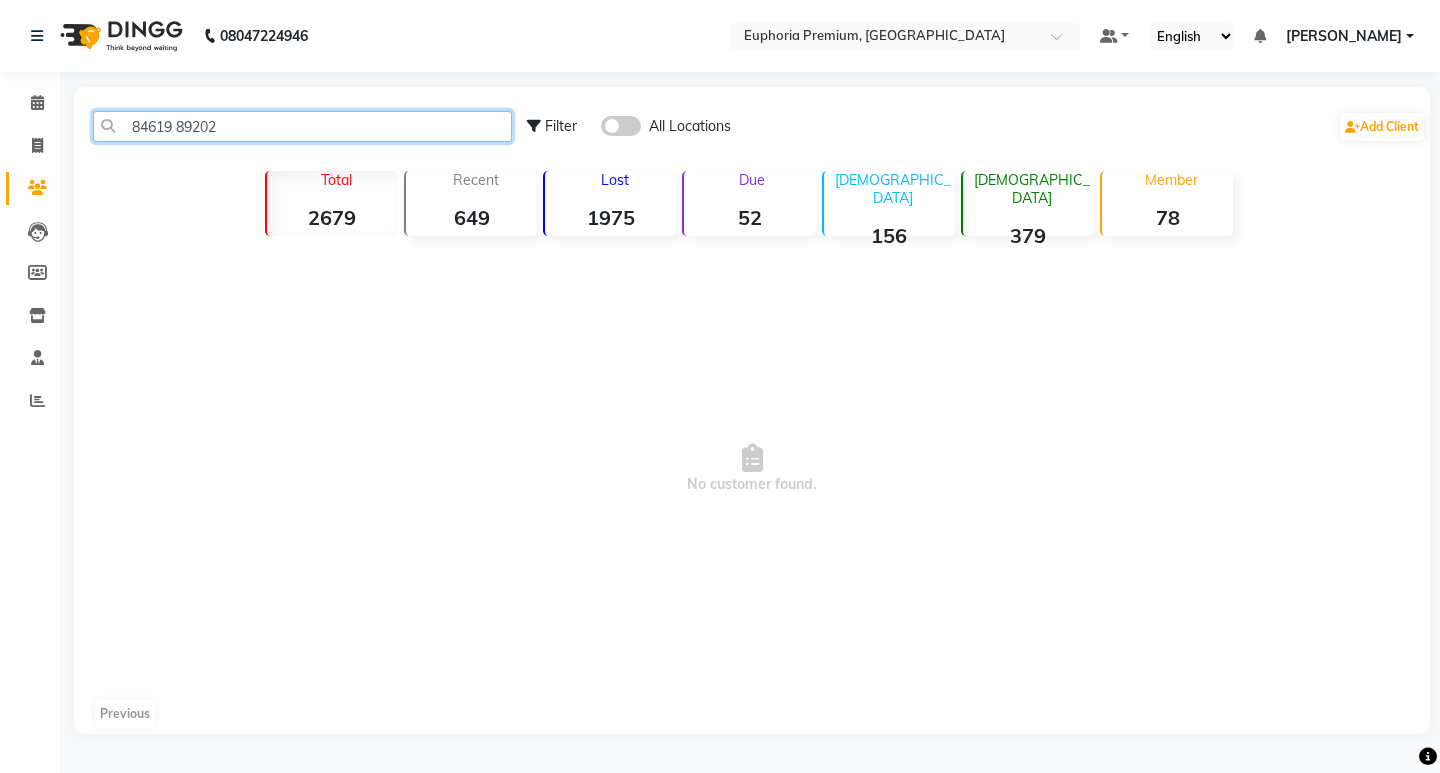 click on "84619 89202" 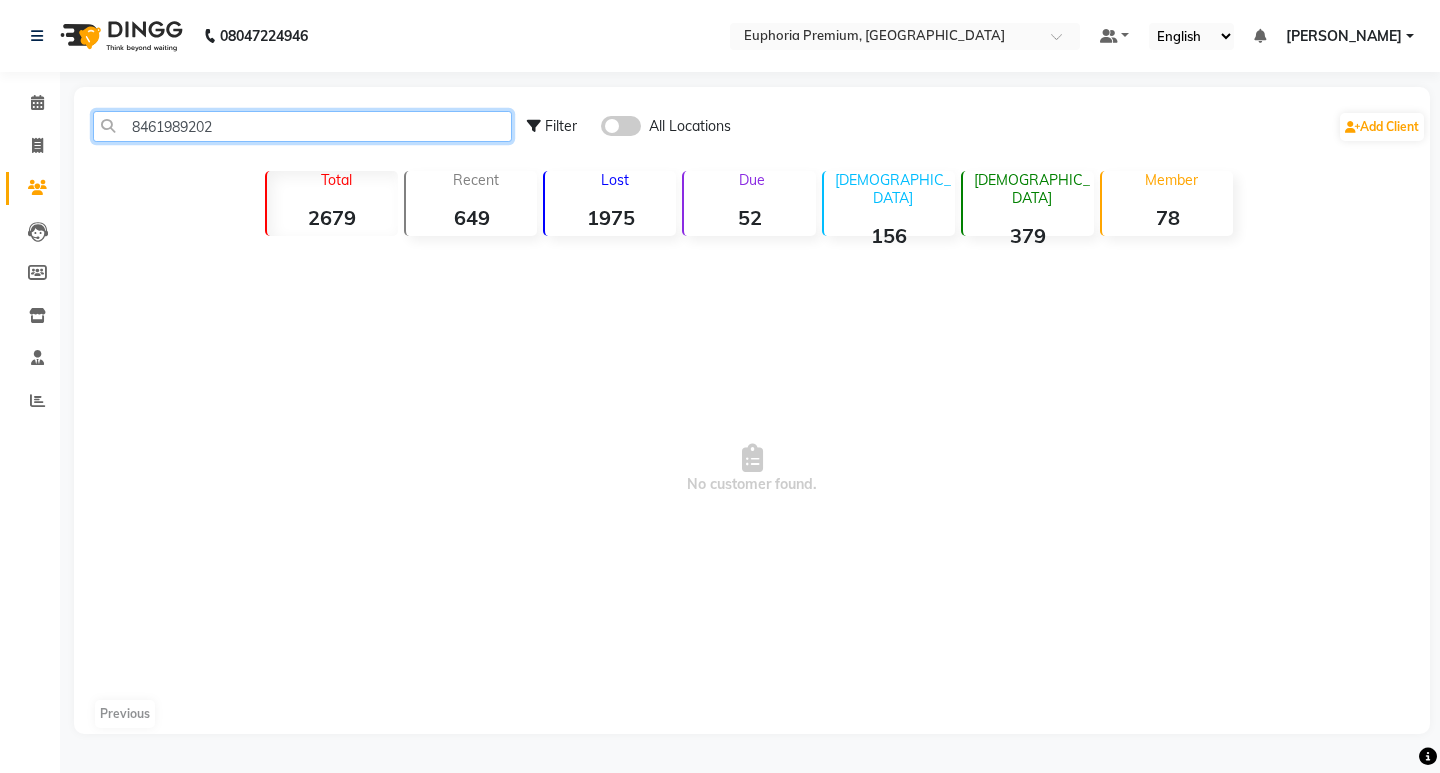 click on "8461989202" 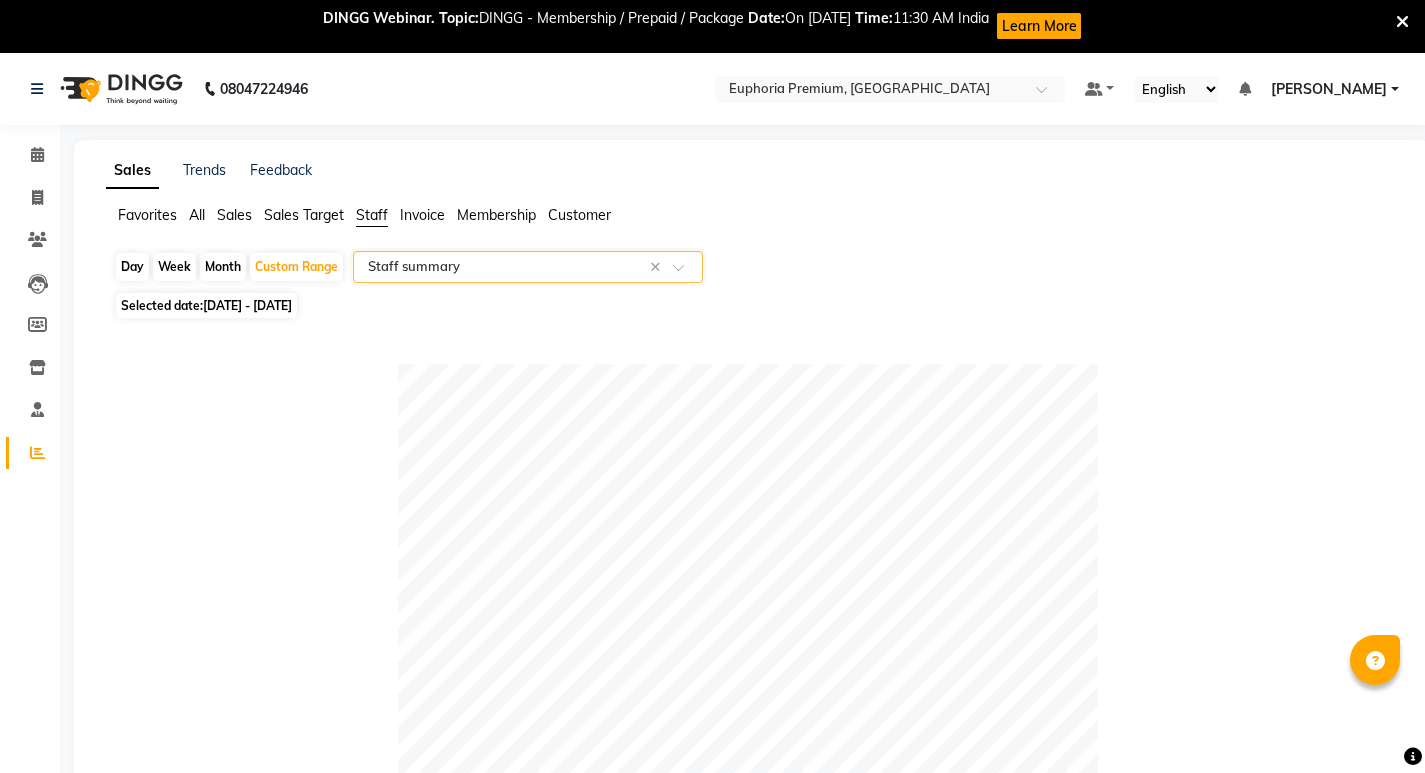 select on "full_report" 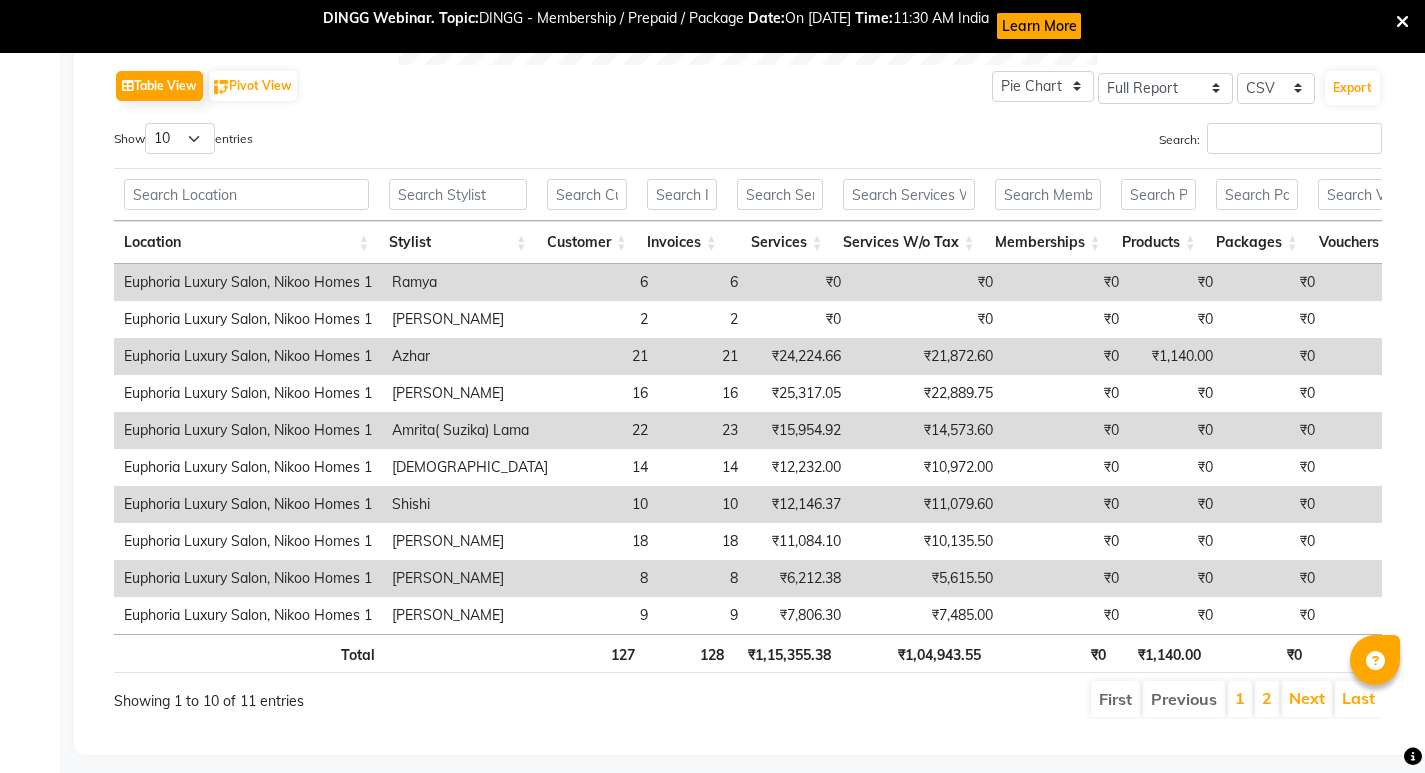 scroll, scrollTop: 0, scrollLeft: 0, axis: both 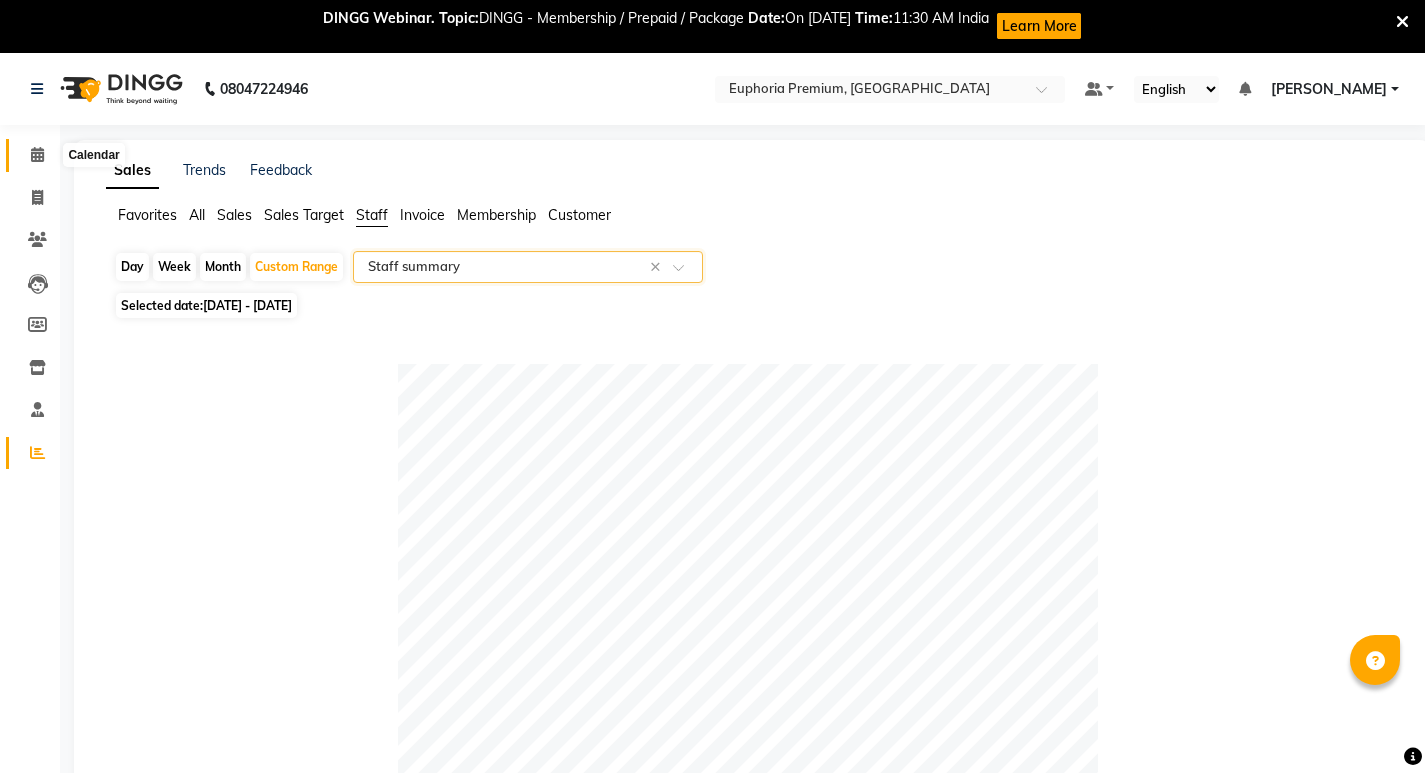 click 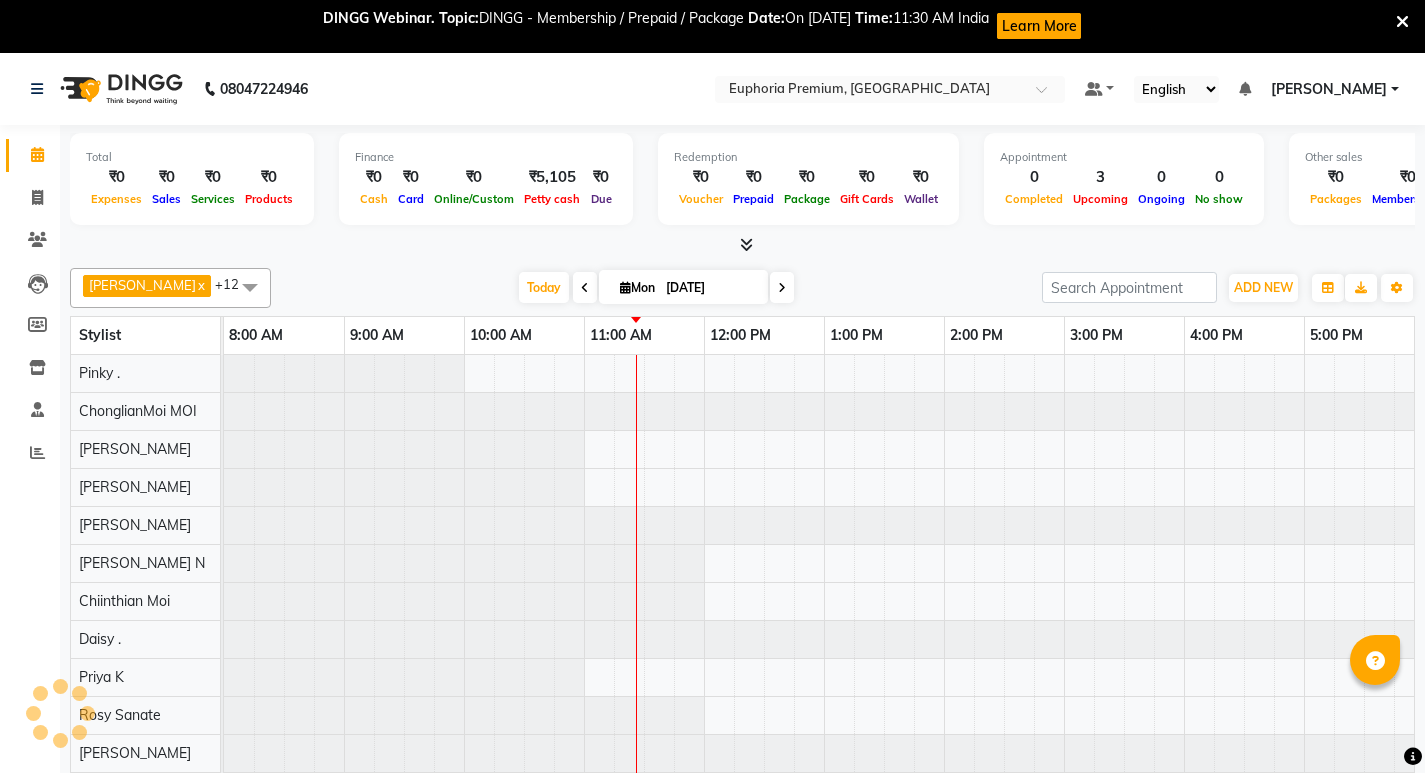 scroll, scrollTop: 0, scrollLeft: 0, axis: both 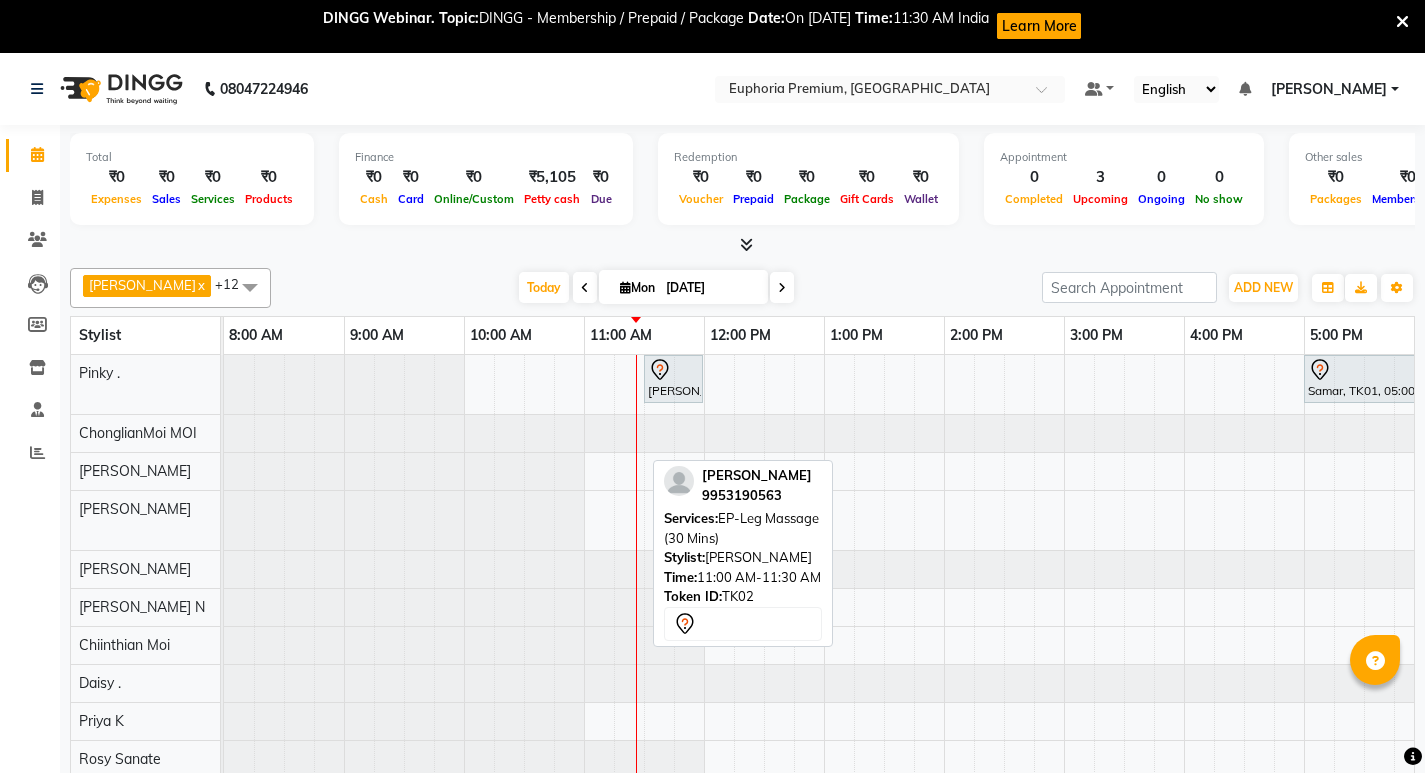 drag, startPoint x: 614, startPoint y: 514, endPoint x: 715, endPoint y: 522, distance: 101.31634 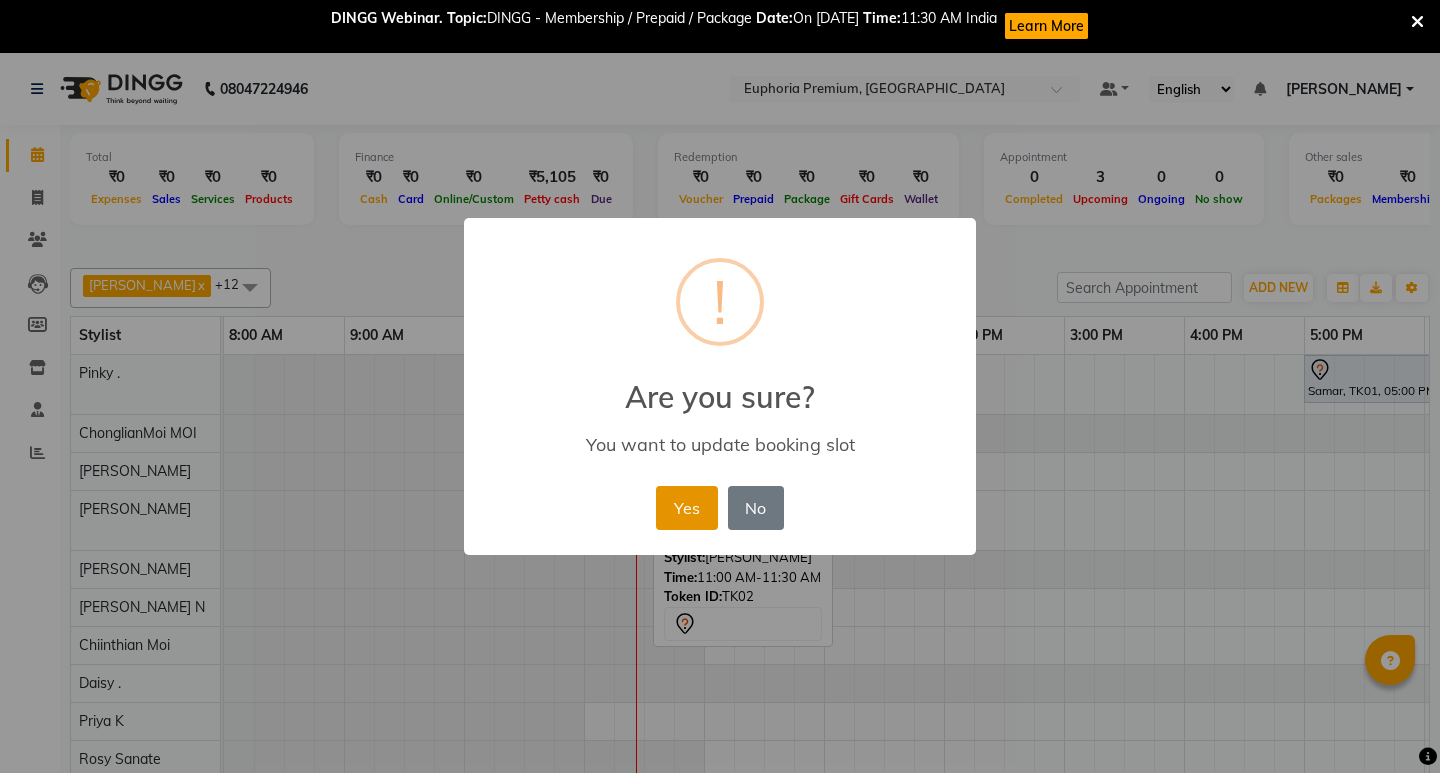 click on "Yes" at bounding box center (686, 508) 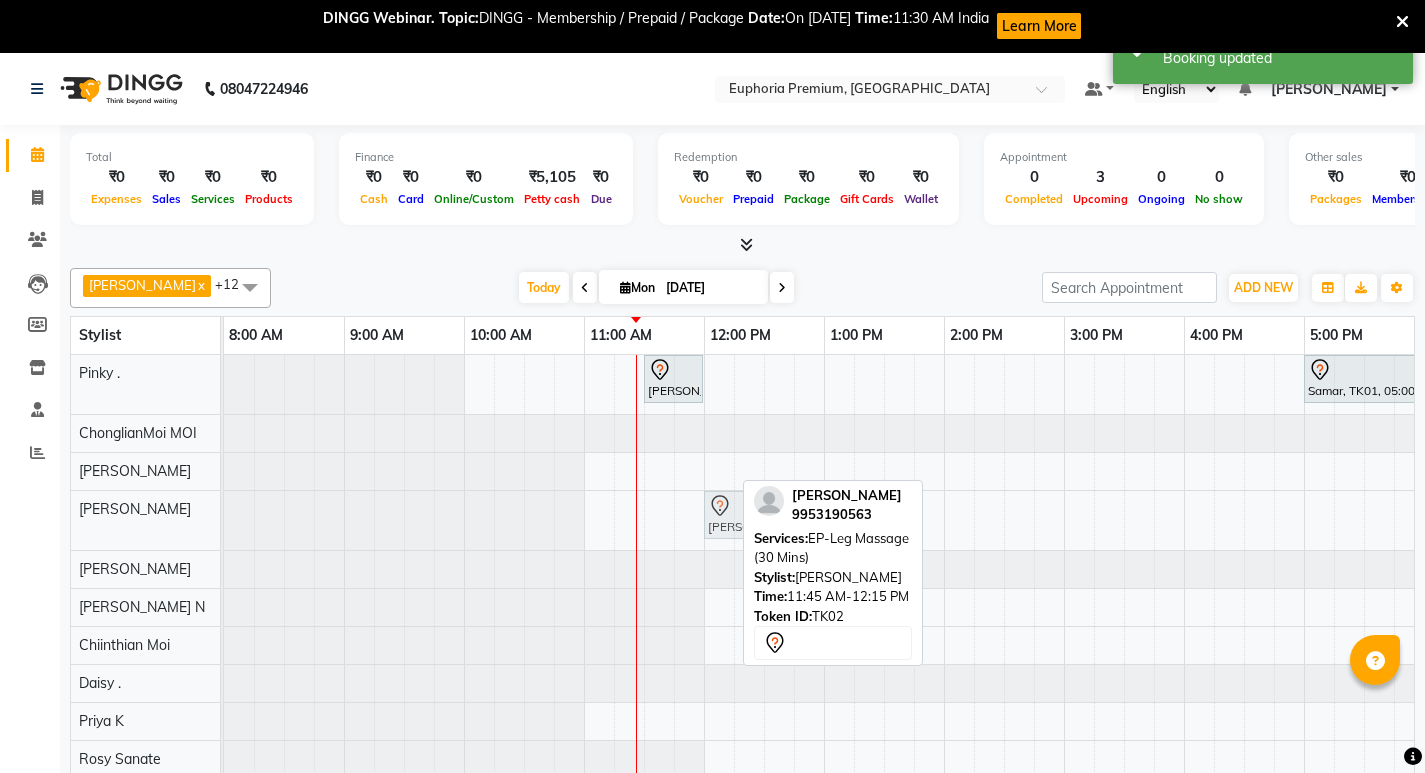 drag, startPoint x: 693, startPoint y: 511, endPoint x: 721, endPoint y: 511, distance: 28 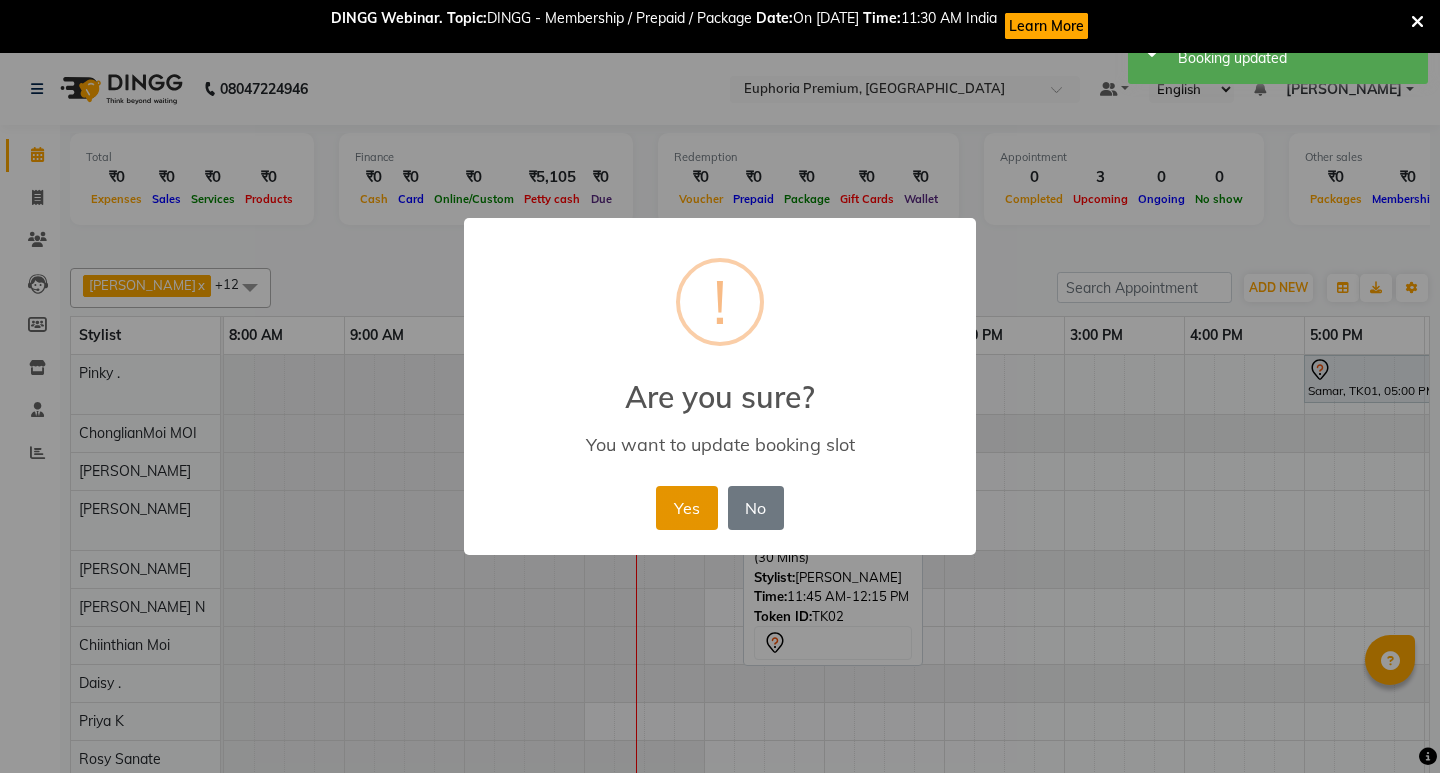 click on "Yes" at bounding box center (686, 508) 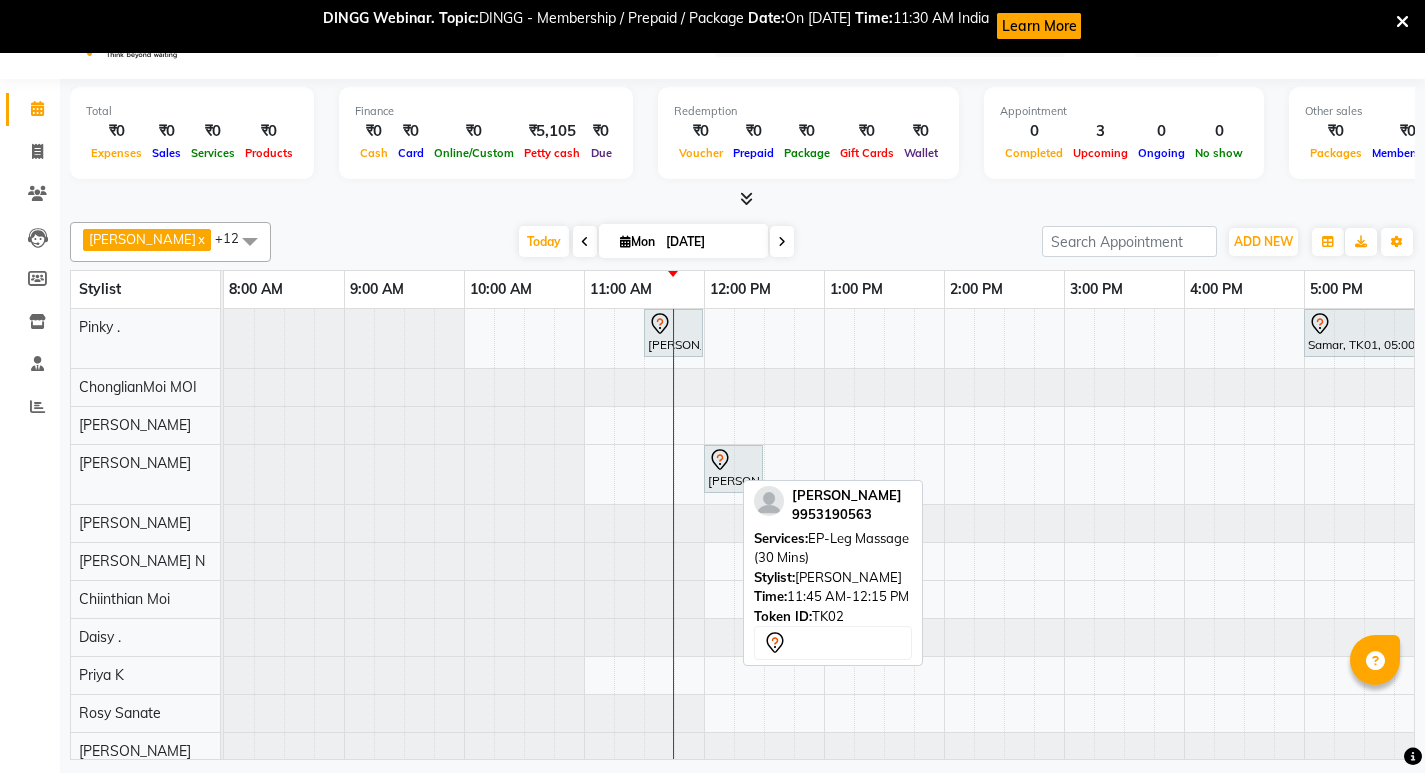 scroll, scrollTop: 53, scrollLeft: 0, axis: vertical 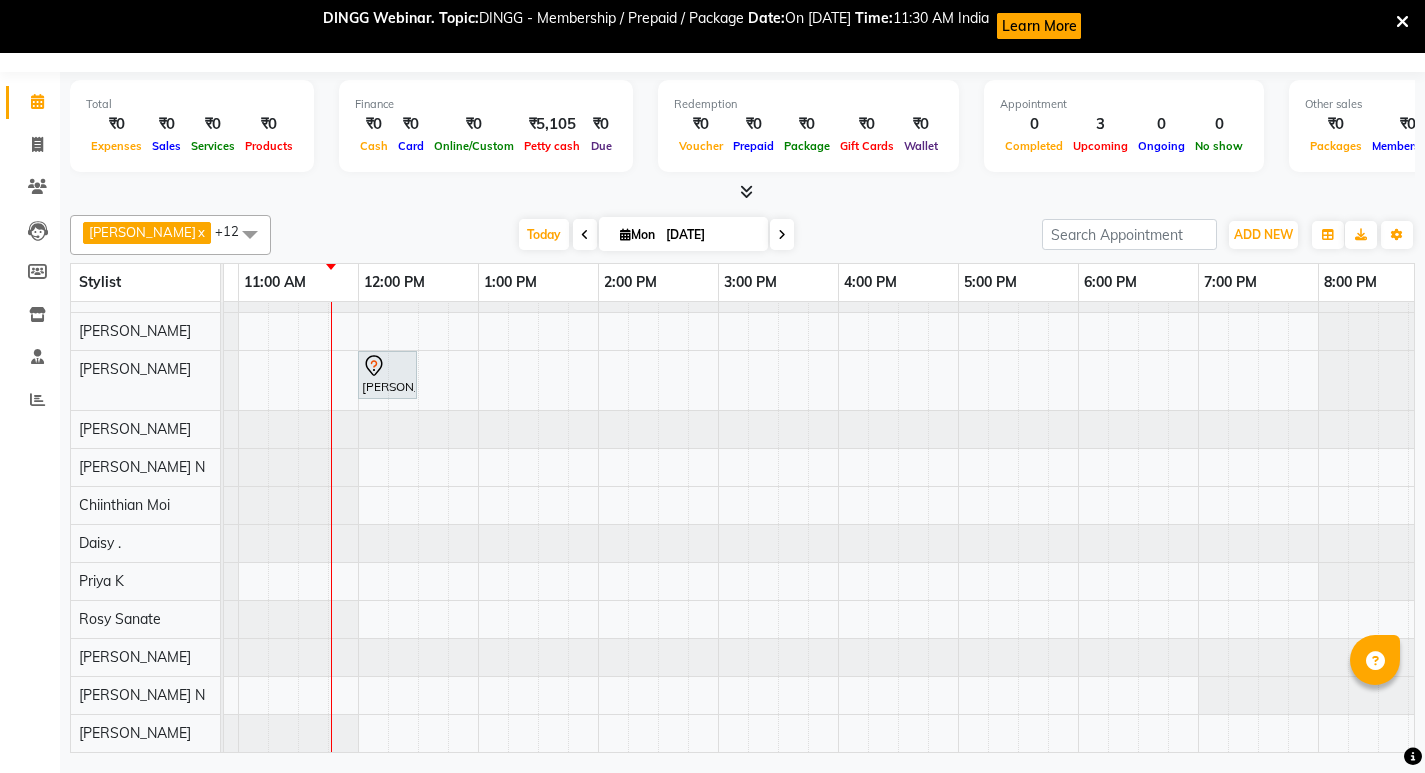 click on "Deepika Jamar, TK02, 11:30 AM-12:00 PM, EP-Face & Neck Massage (30 Mins)             Samar, TK01, 05:00 PM-06:20 PM, EP-Tefiti Coffee Pedi             Deepika Jamar, TK02, 12:00 PM-12:30 PM, EP-Leg Massage (30 Mins)" at bounding box center (718, 483) 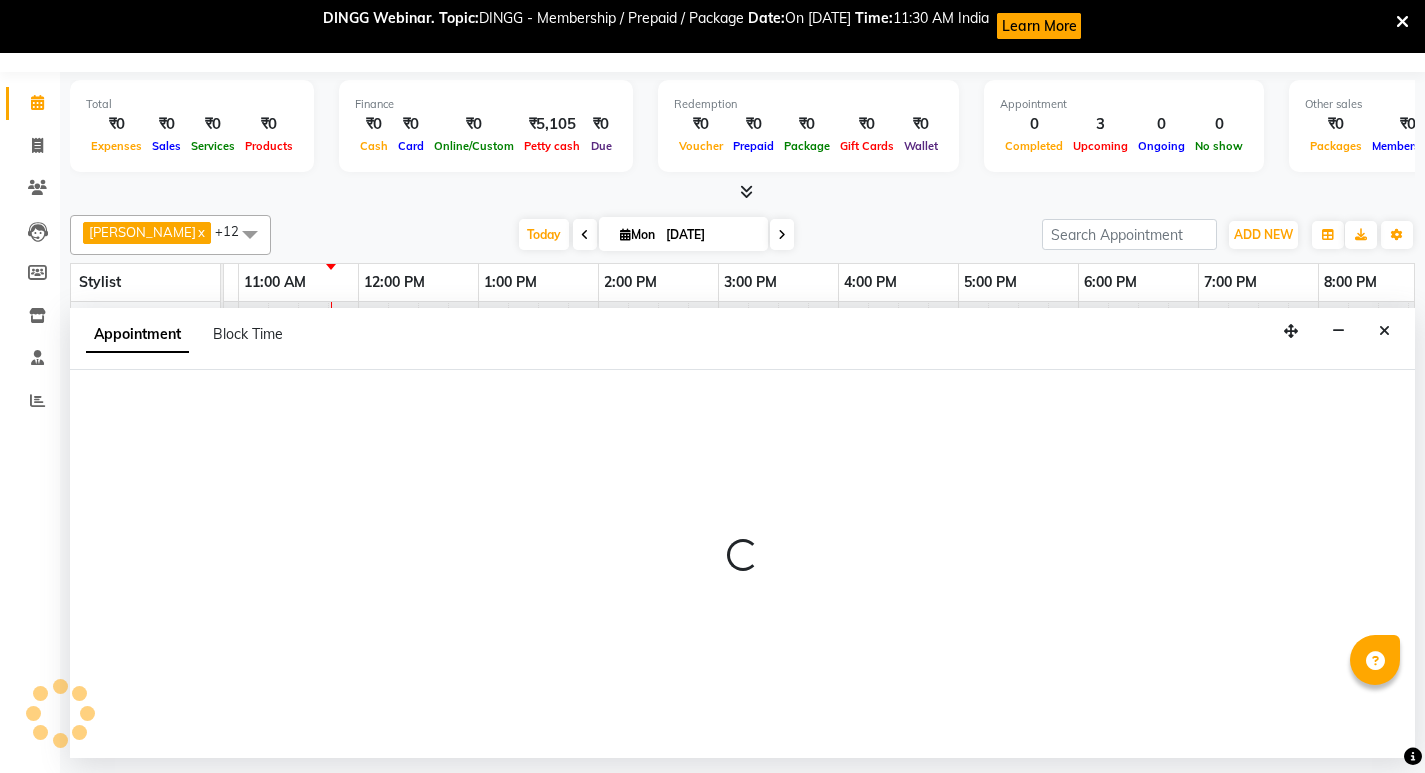 select on "74080" 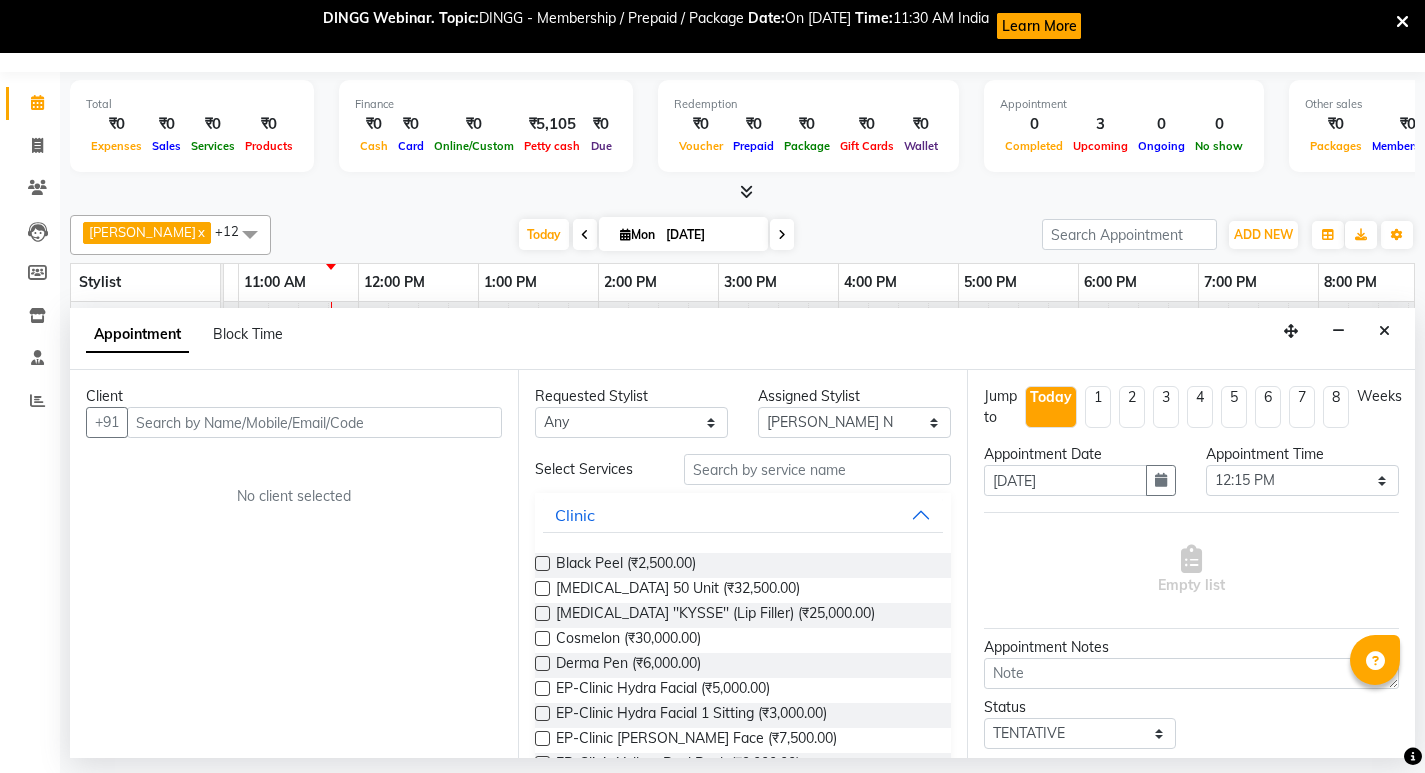 click at bounding box center [314, 422] 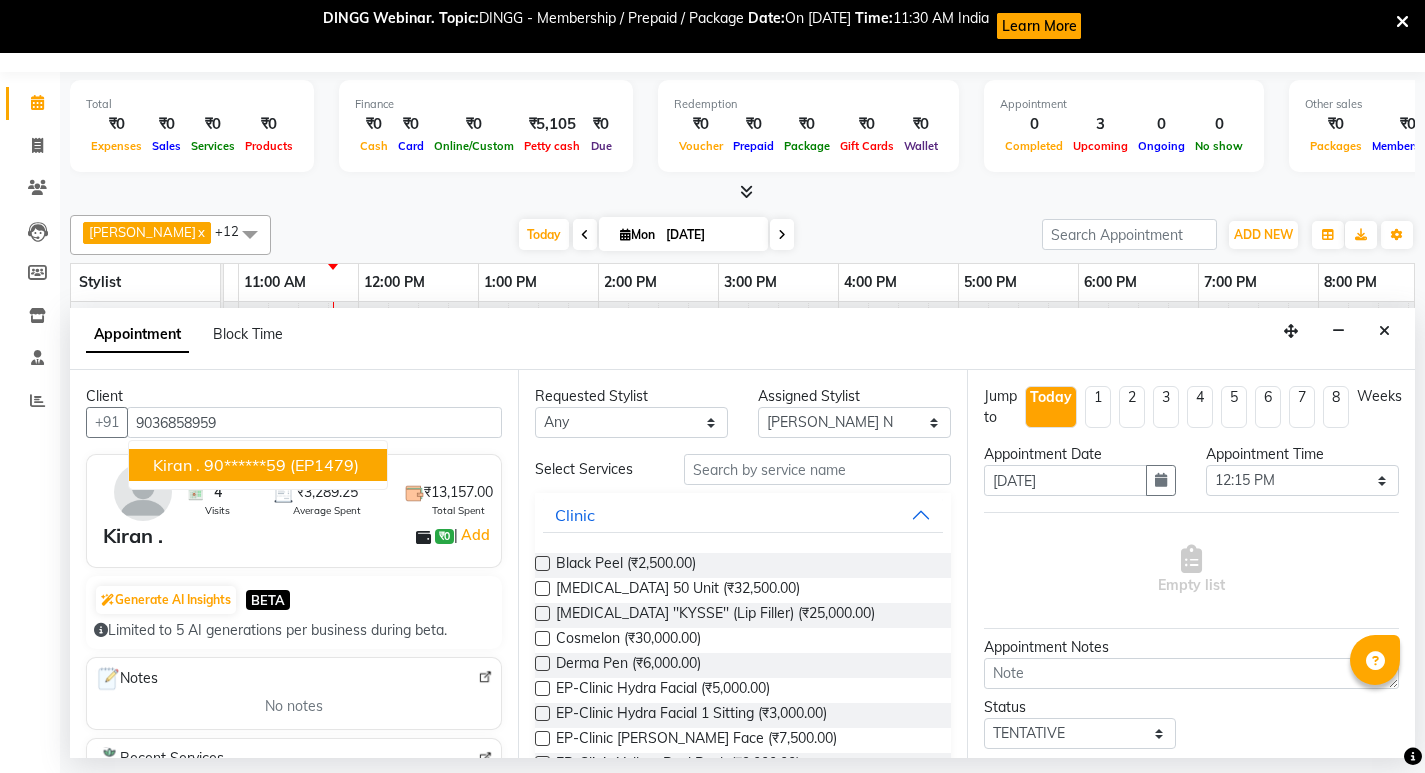click on "90******59" at bounding box center (245, 465) 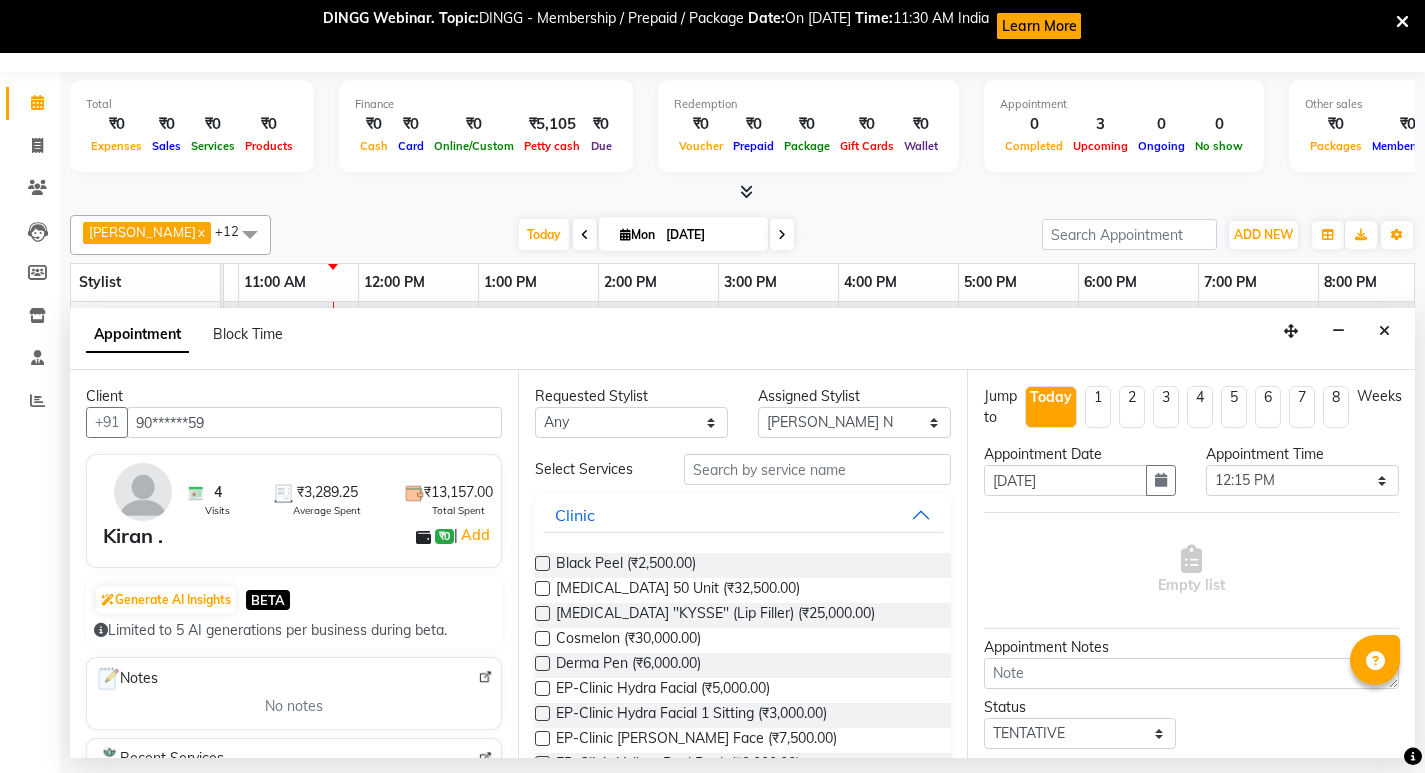 type on "90******59" 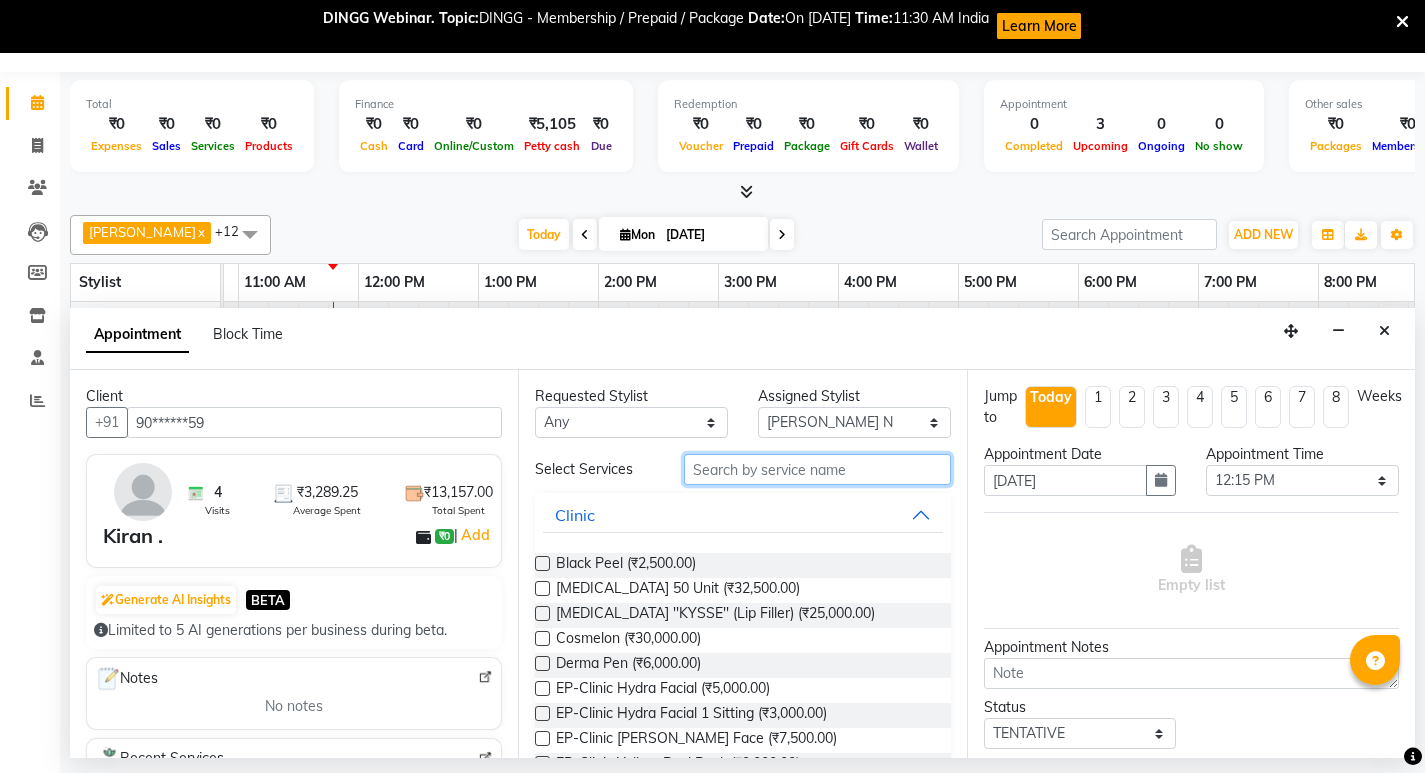 click at bounding box center (817, 469) 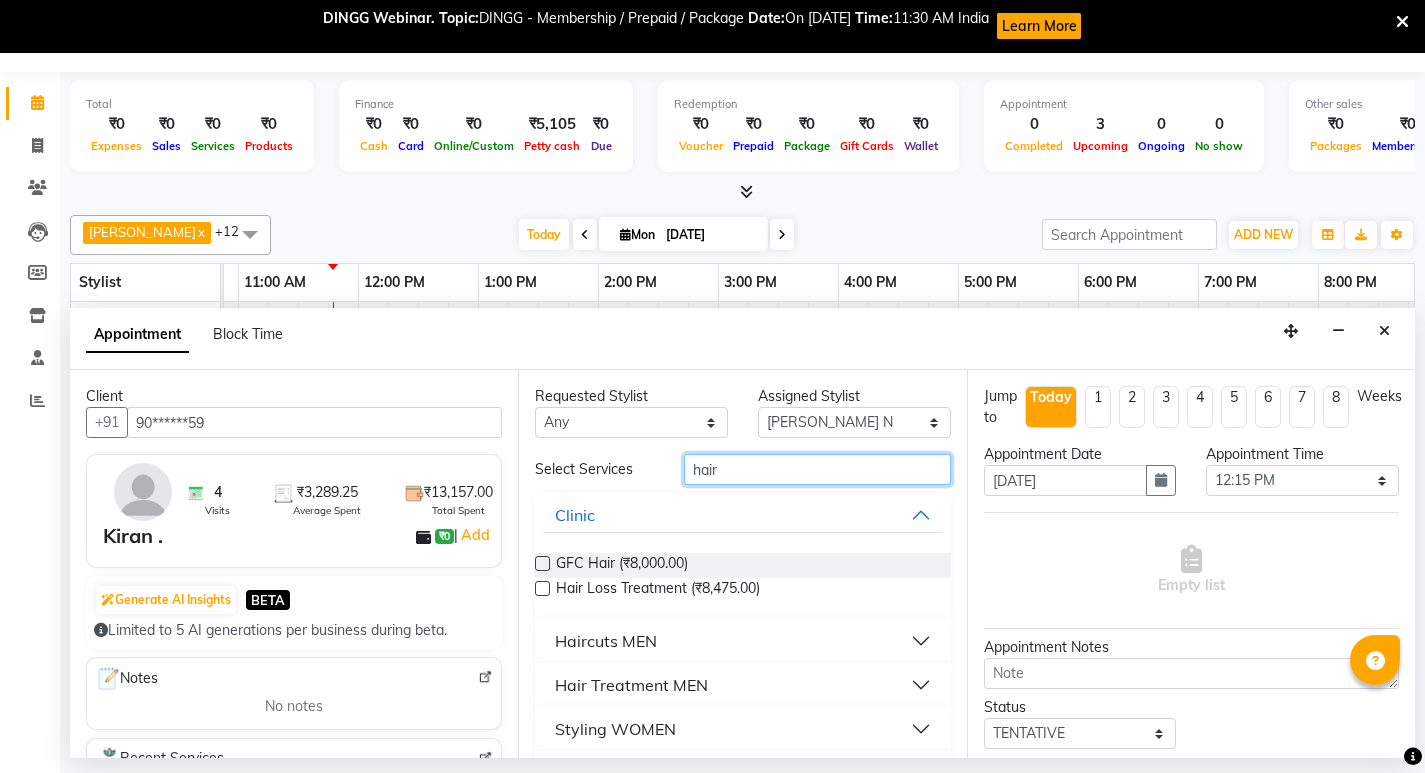 type on "hair" 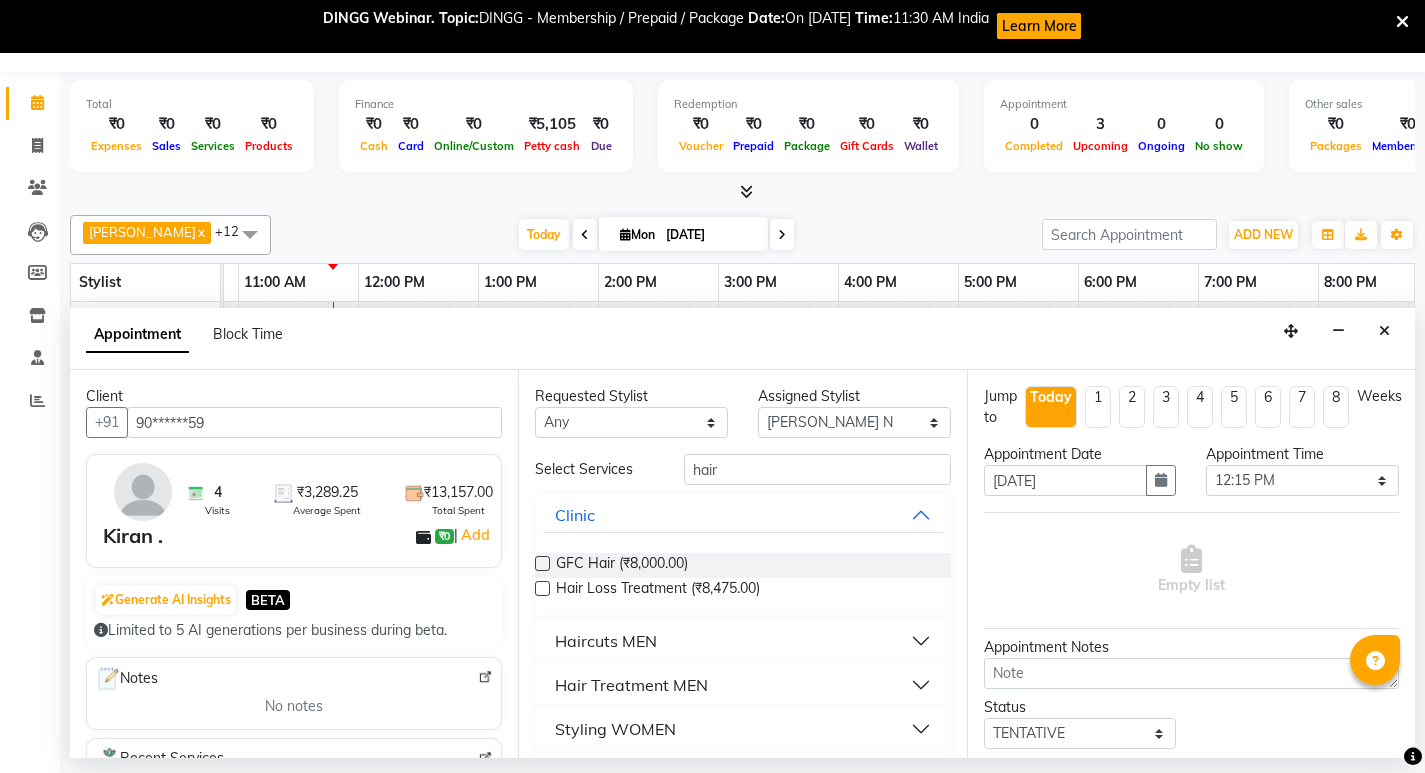 click on "Haircuts MEN" at bounding box center (742, 641) 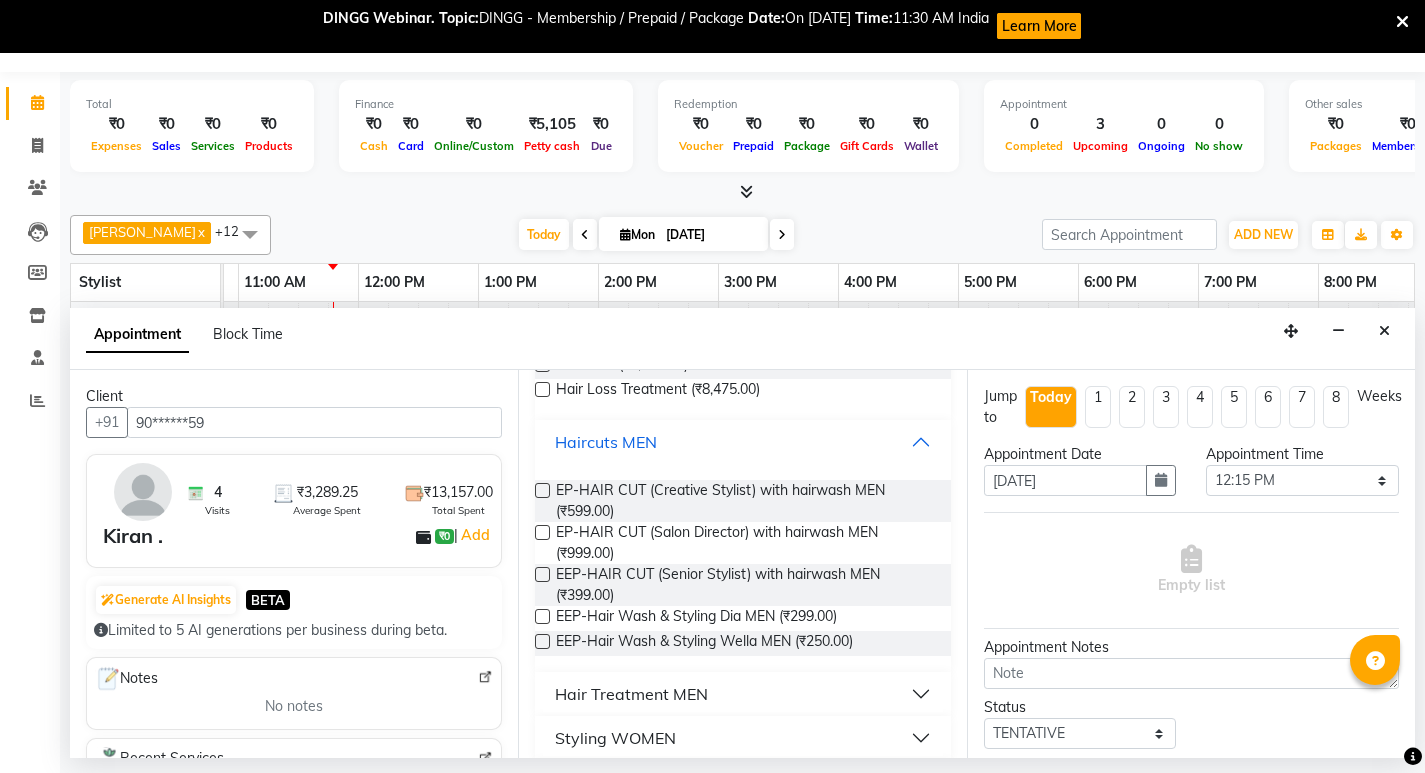 scroll, scrollTop: 200, scrollLeft: 0, axis: vertical 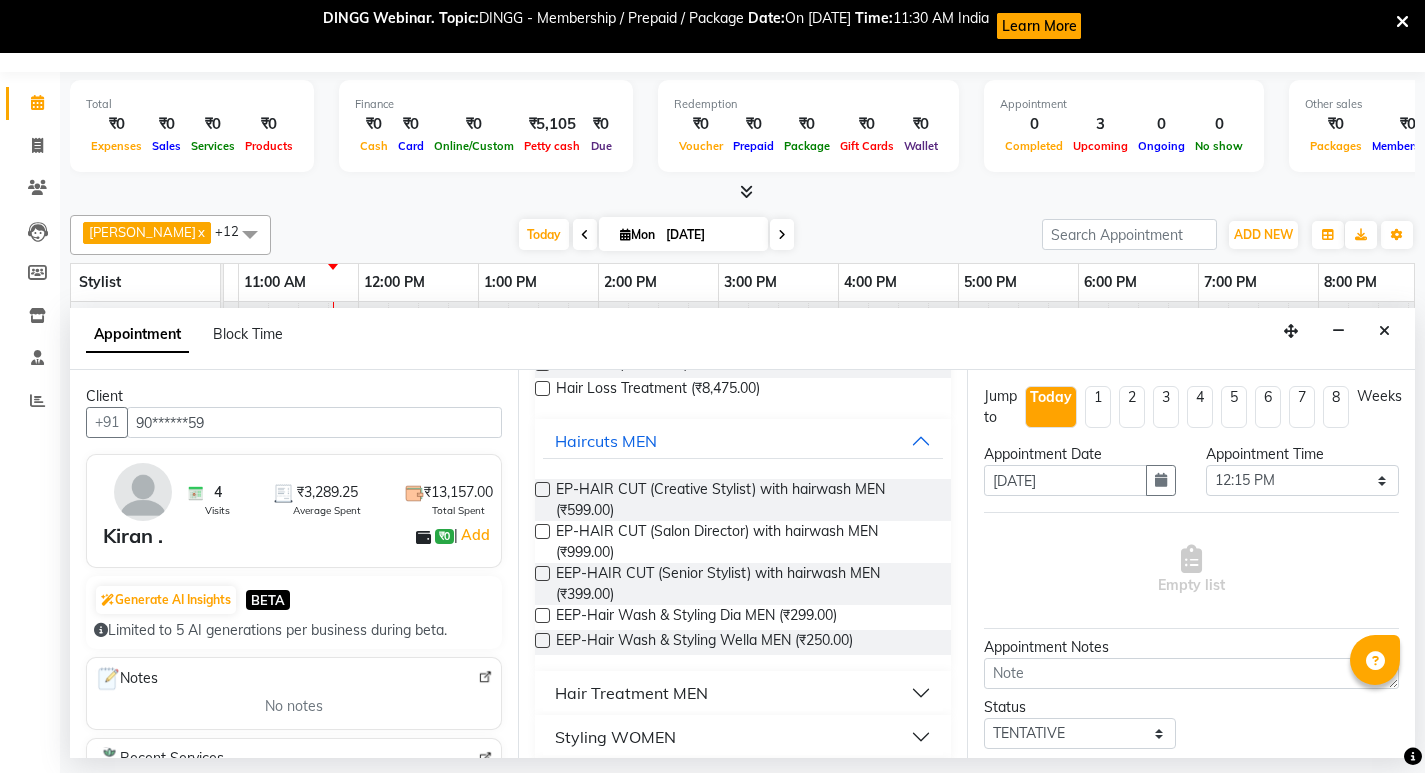 click at bounding box center [542, 489] 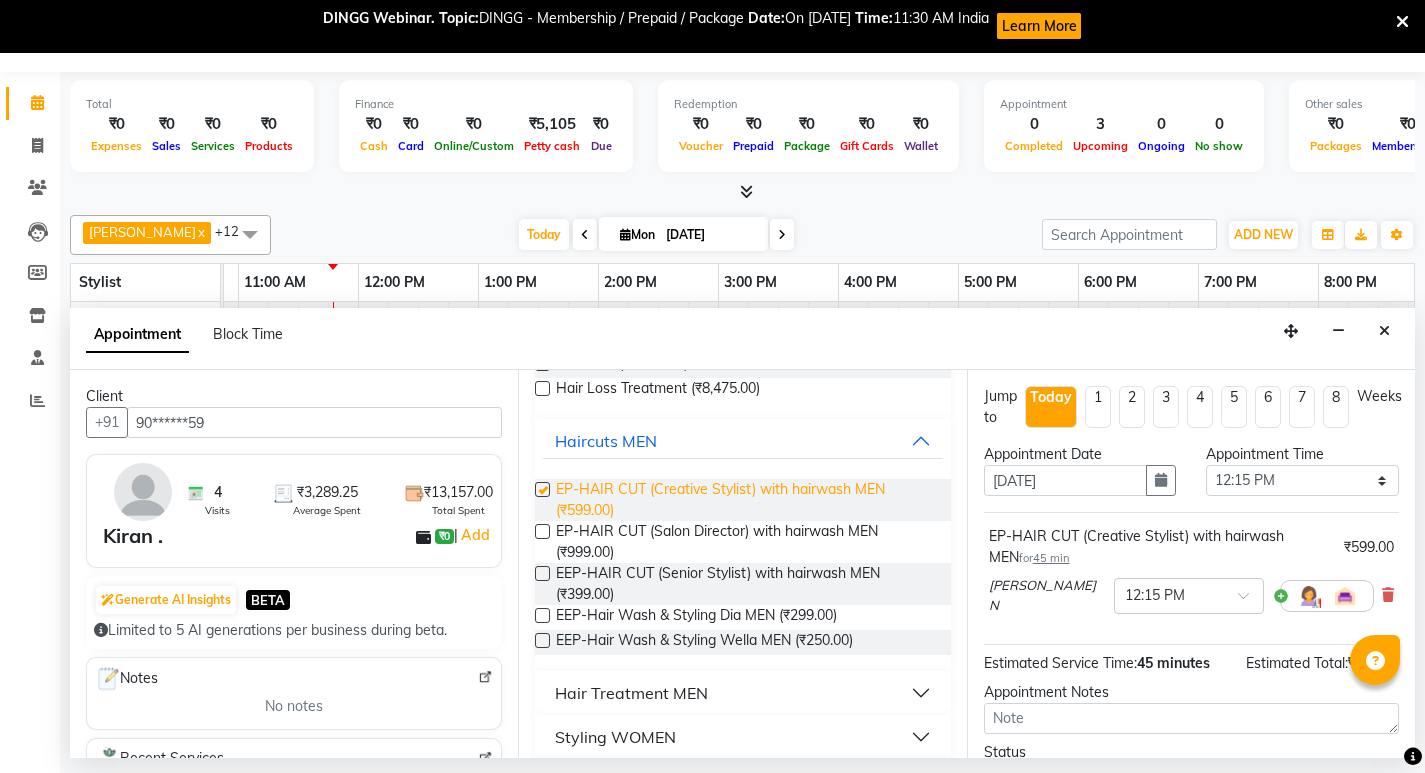 checkbox on "false" 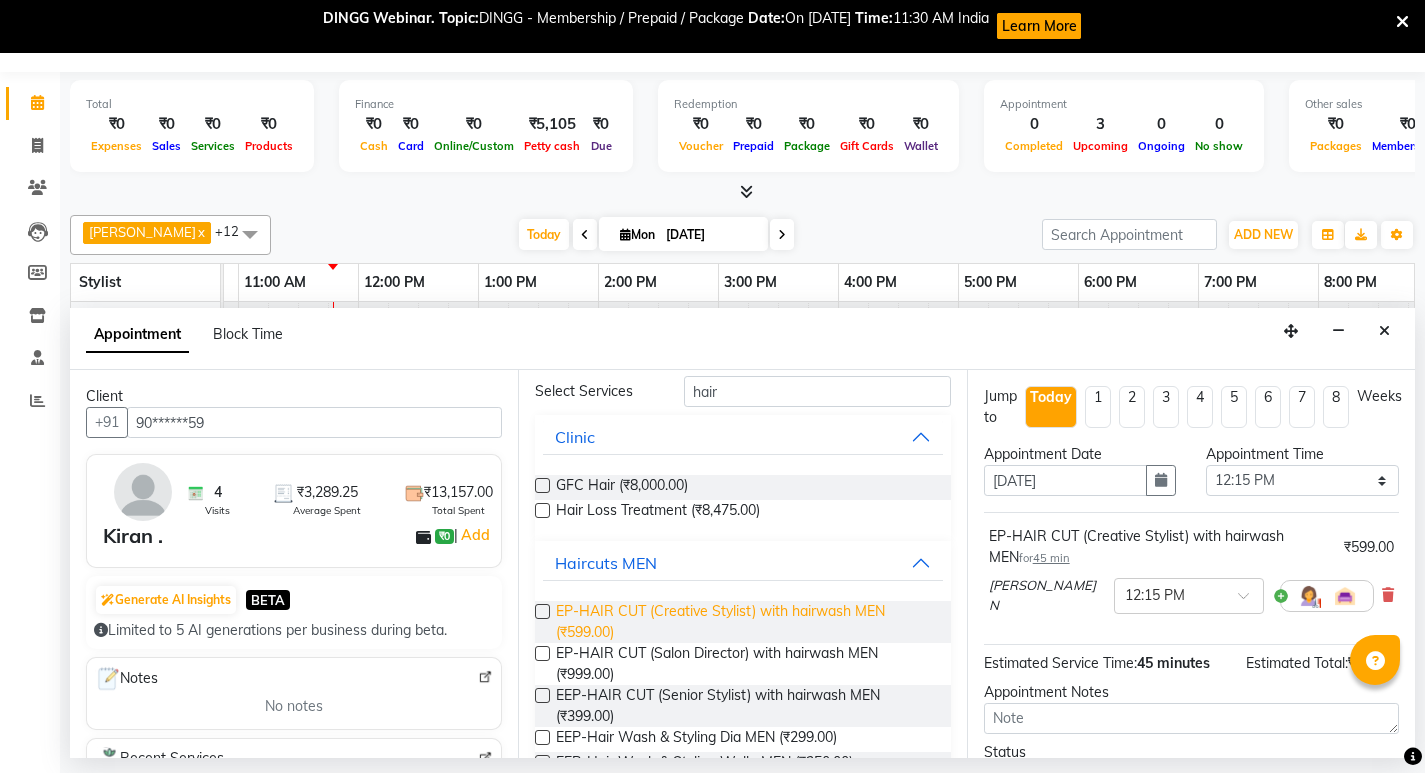 scroll, scrollTop: 0, scrollLeft: 0, axis: both 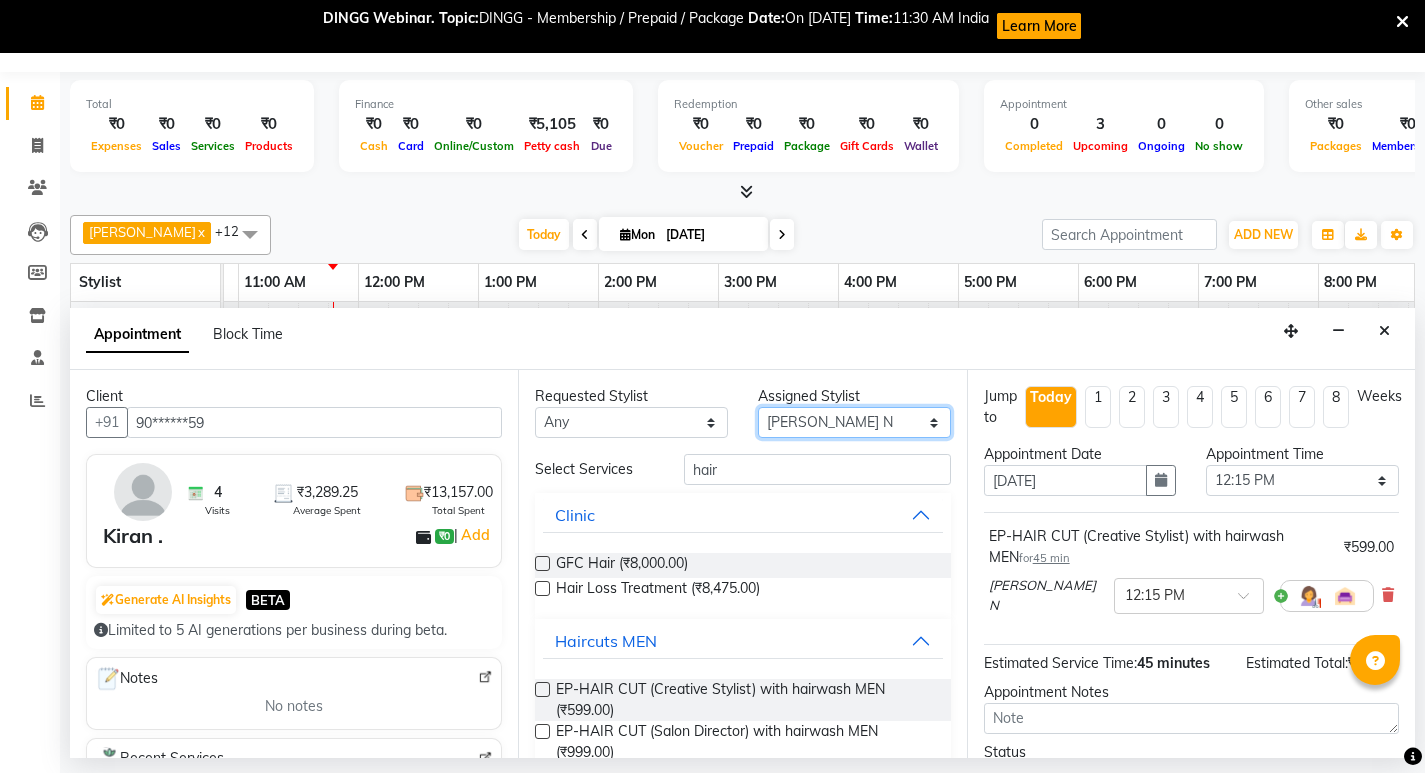 click on "Select Babu V Bharath N [PERSON_NAME] [PERSON_NAME] N  Chiinthian [PERSON_NAME] MOI [PERSON_NAME] . [PERSON_NAME] . [PERSON_NAME] [PERSON_NAME] K [PERSON_NAME] [PERSON_NAME] [MEDICAL_DATA] Pinky . Priya  K Rosy Sanate [PERSON_NAME] [PERSON_NAME] Shishi L [PERSON_NAME] M [PERSON_NAME]" at bounding box center (854, 422) 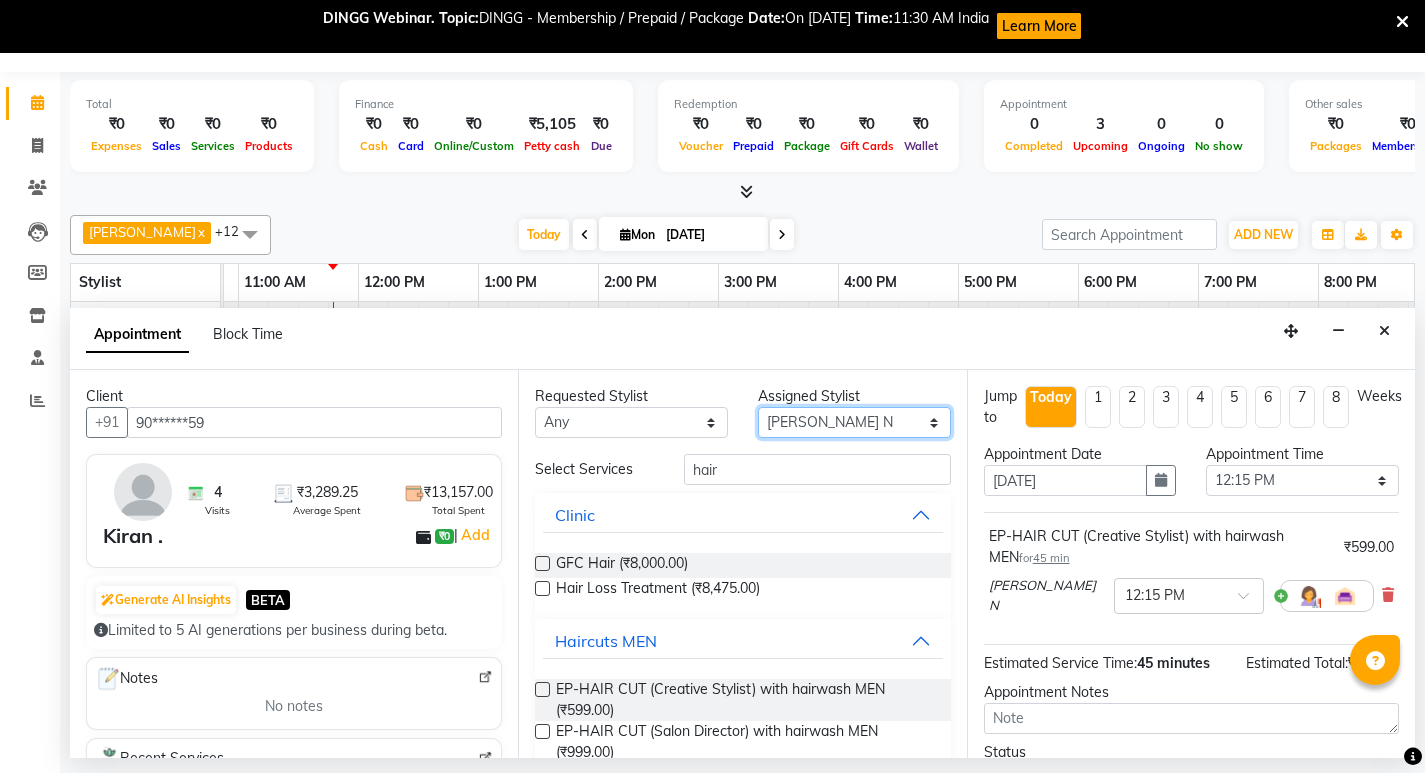 select on "71596" 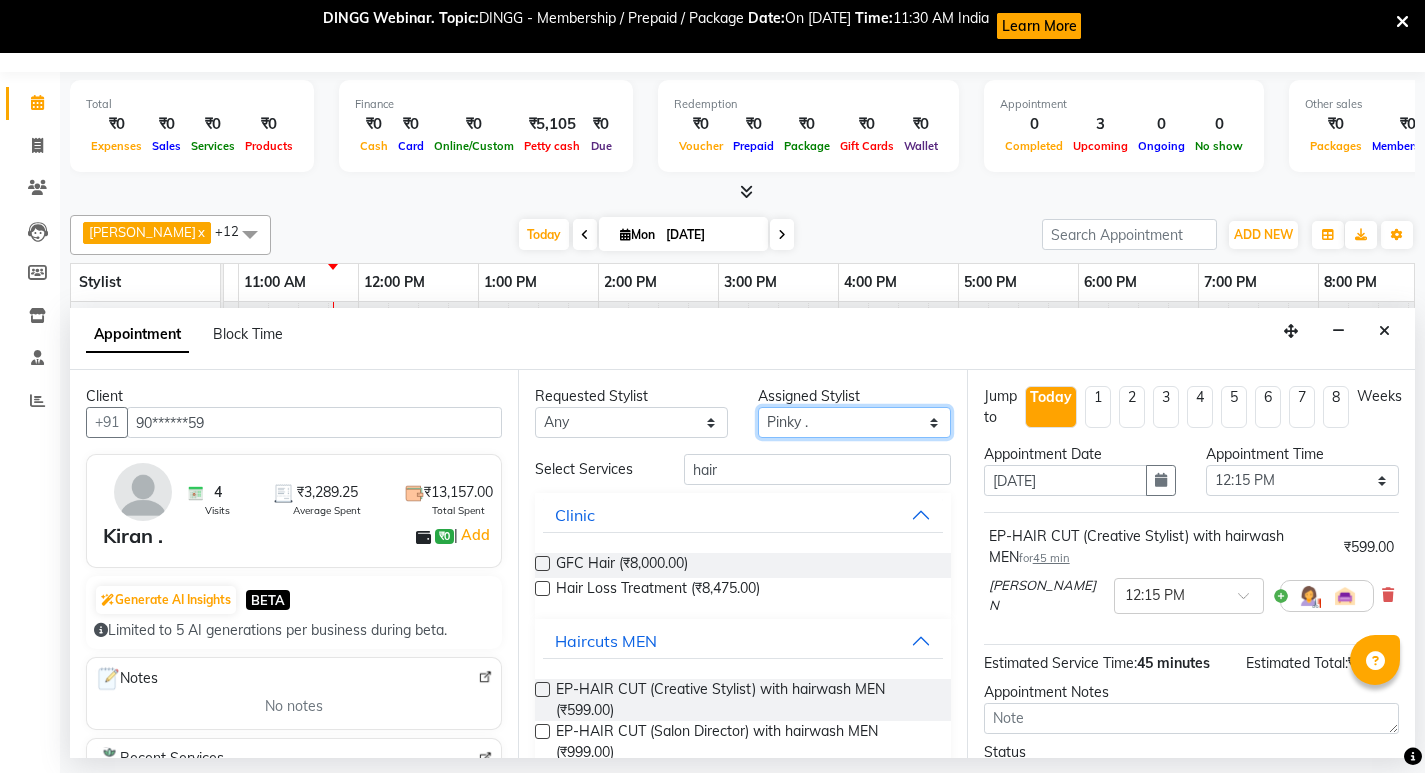 click on "Select Babu V Bharath N [PERSON_NAME] [PERSON_NAME] N  Chiinthian [PERSON_NAME] MOI [PERSON_NAME] . [PERSON_NAME] . [PERSON_NAME] [PERSON_NAME] K [PERSON_NAME] [PERSON_NAME] [MEDICAL_DATA] Pinky . Priya  K Rosy Sanate [PERSON_NAME] [PERSON_NAME] Shishi L [PERSON_NAME] M [PERSON_NAME]" at bounding box center (854, 422) 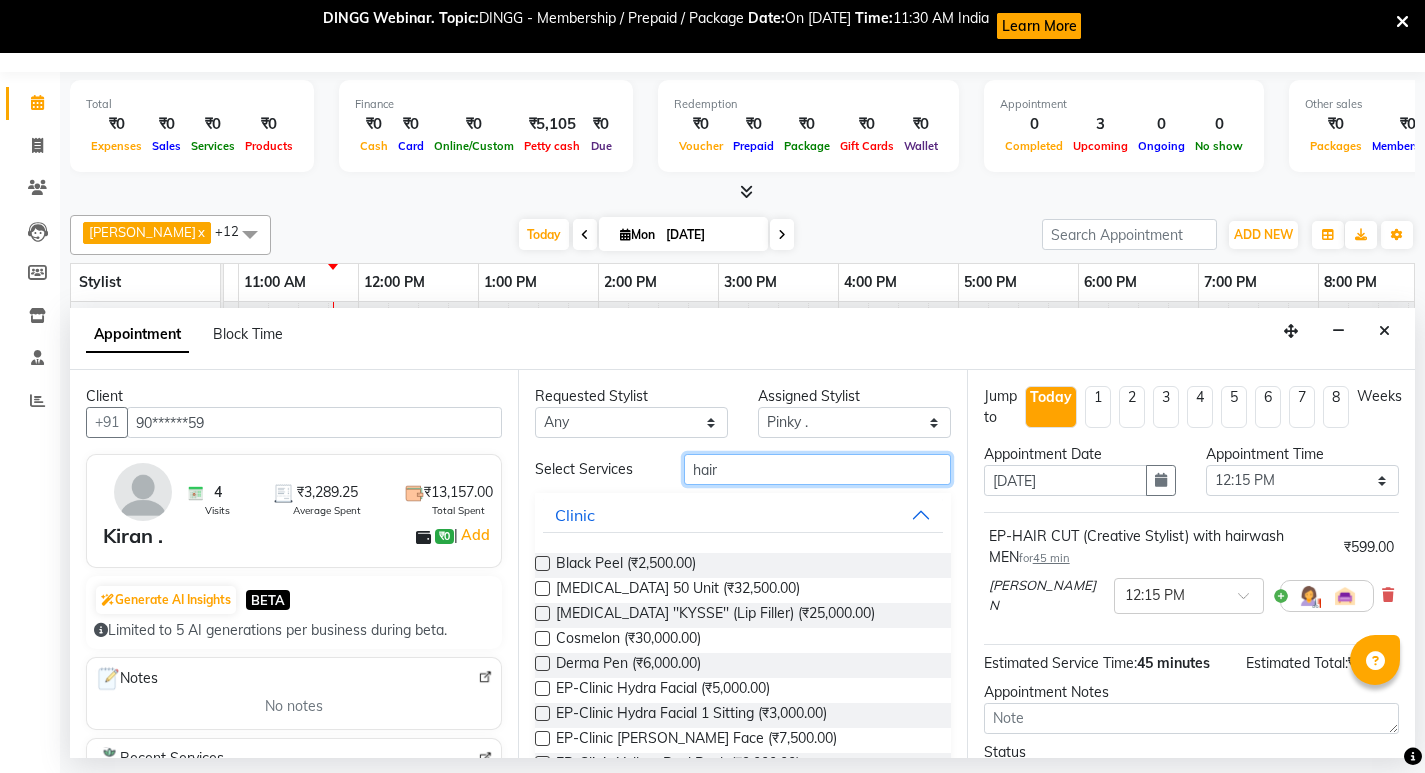 drag, startPoint x: 743, startPoint y: 469, endPoint x: 622, endPoint y: 481, distance: 121.59358 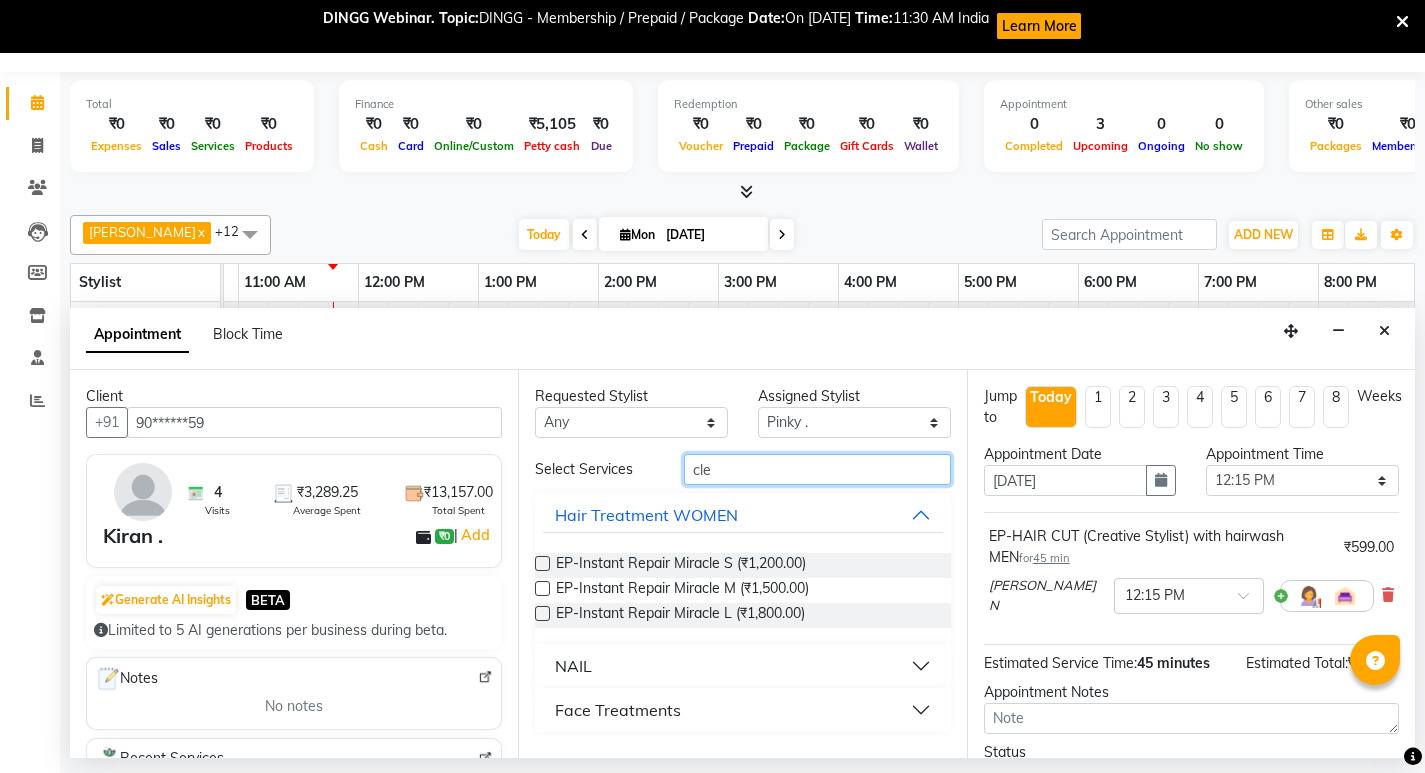 type on "cle" 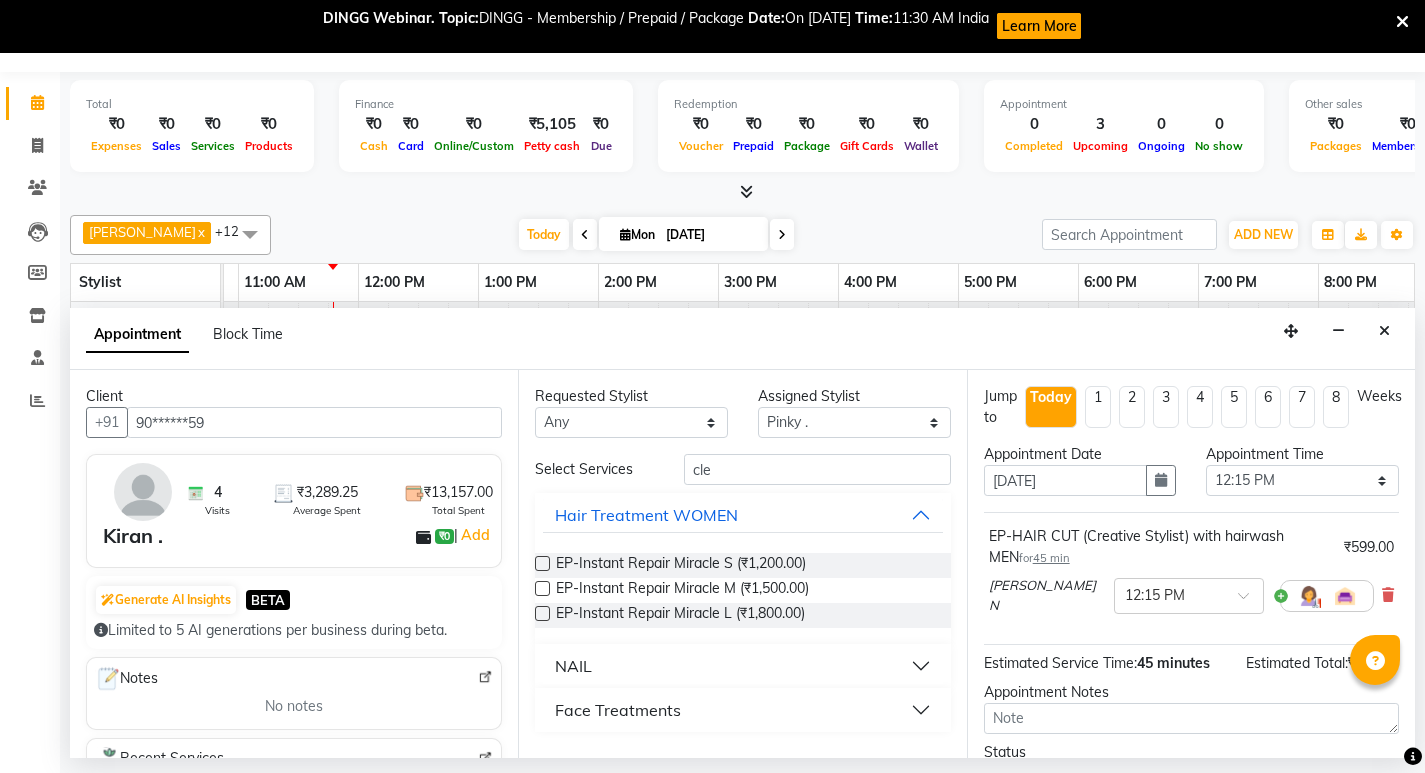click on "Face Treatments" at bounding box center (618, 710) 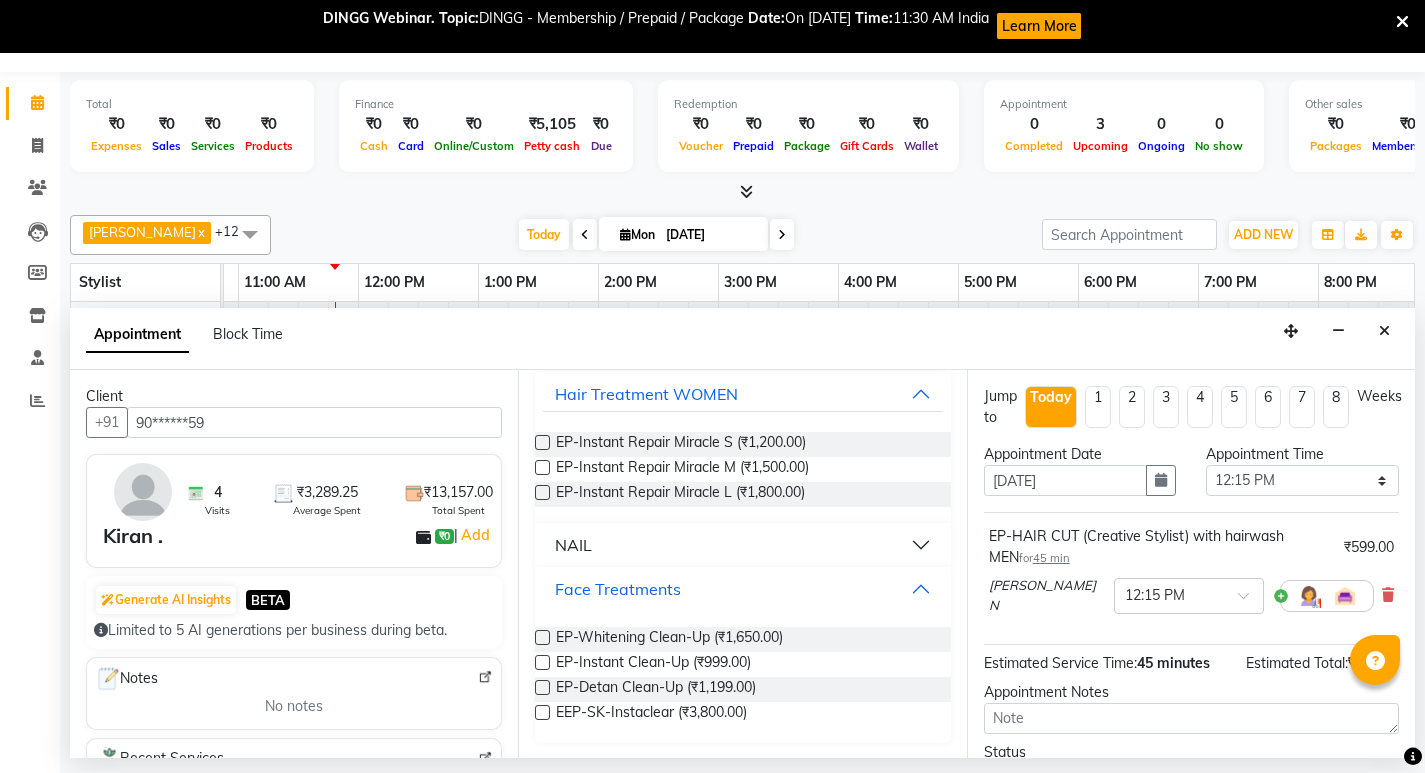 scroll, scrollTop: 122, scrollLeft: 0, axis: vertical 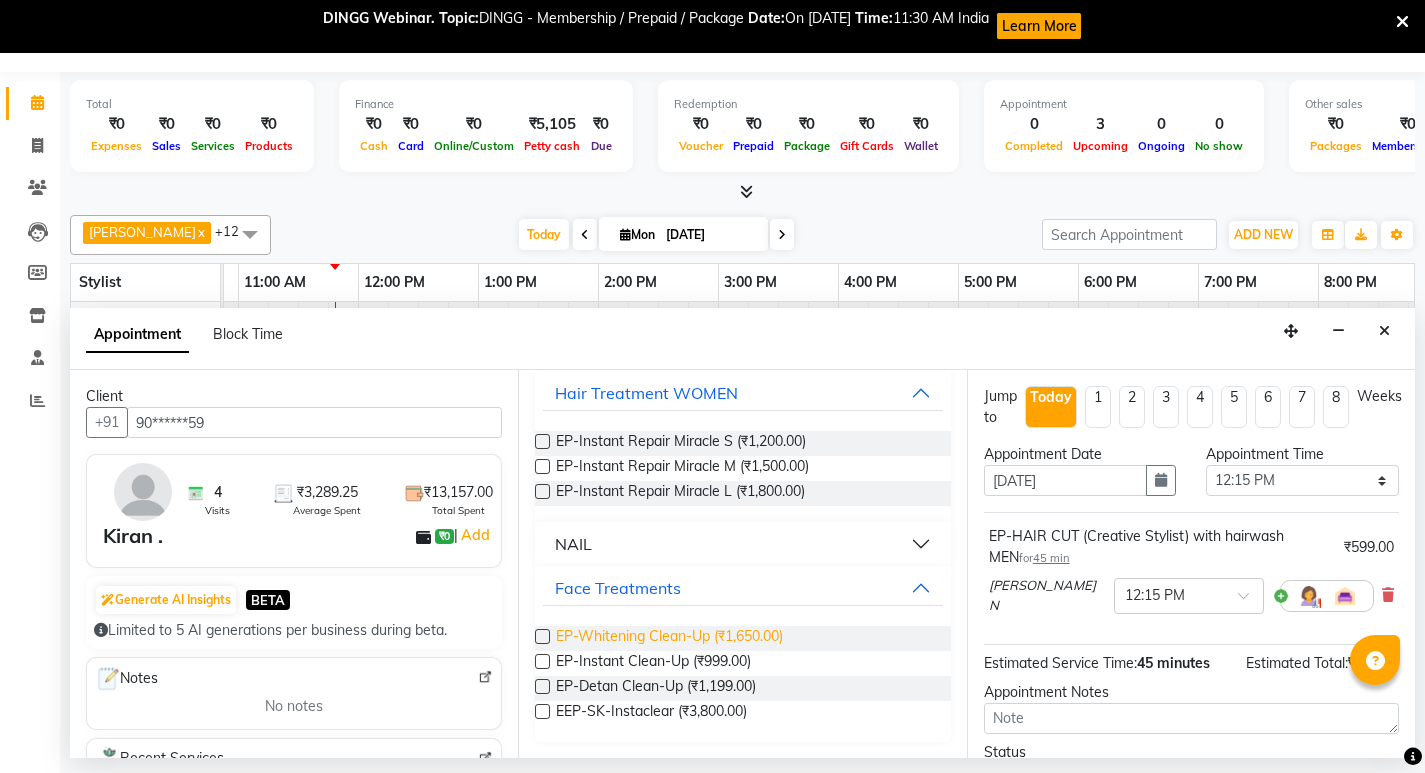 click on "EP-Whitening Clean-Up (₹1,650.00)" at bounding box center (669, 638) 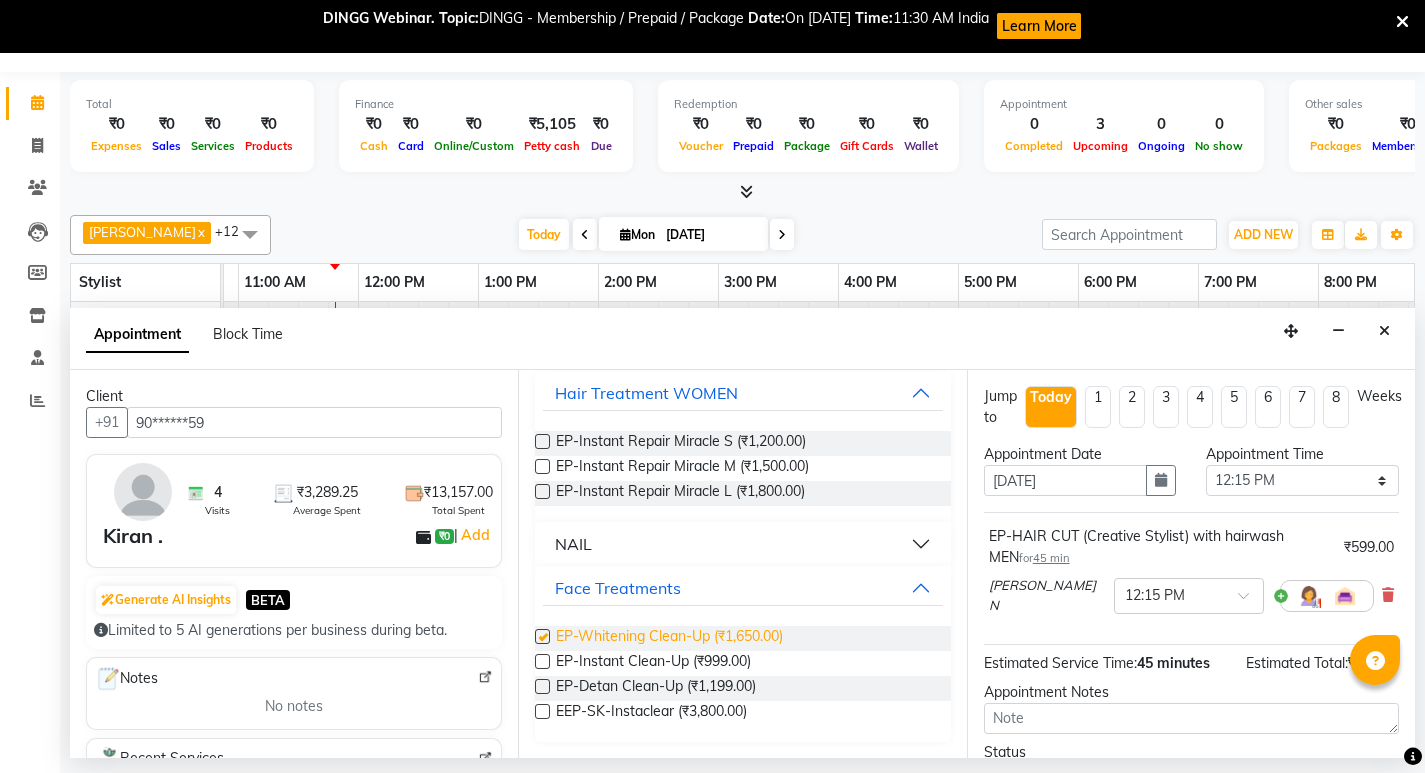 checkbox on "false" 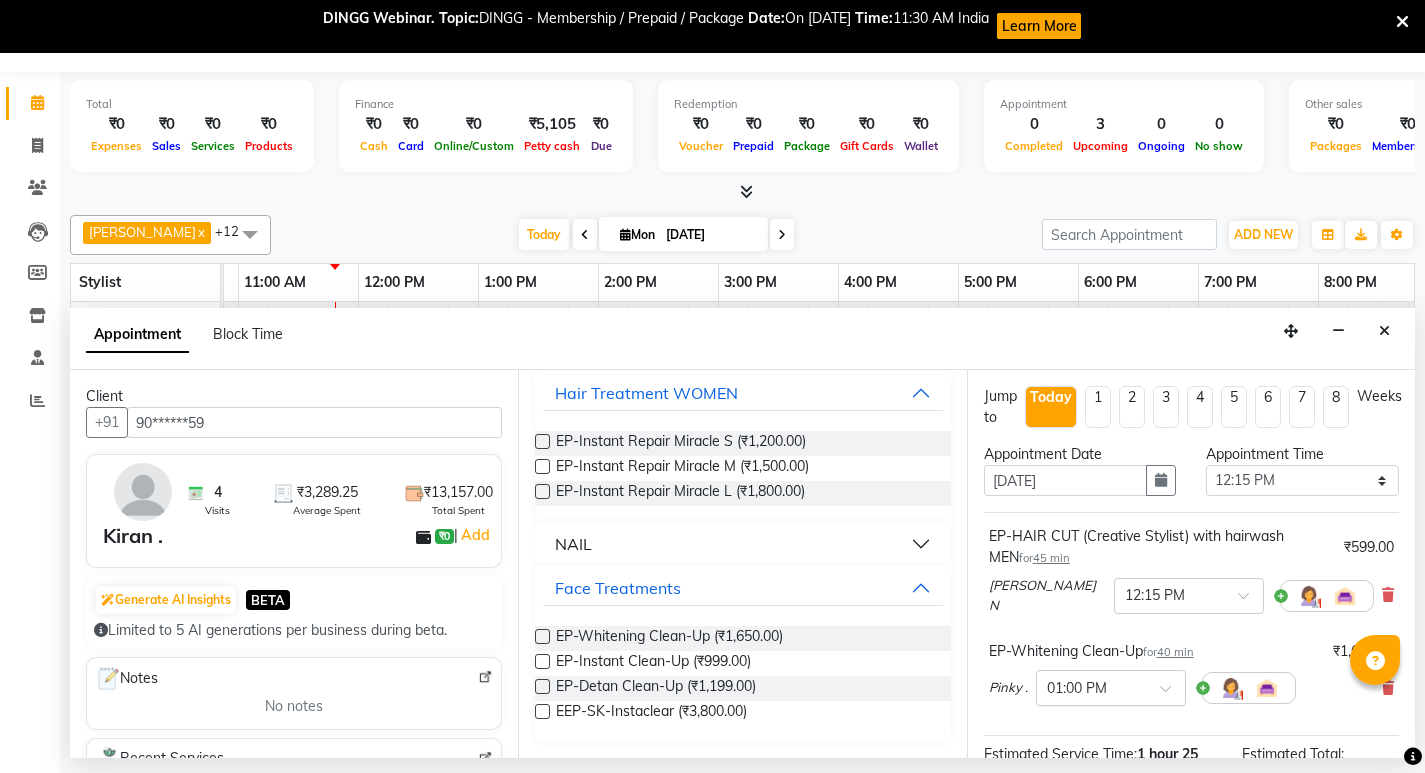 click at bounding box center [1091, 686] 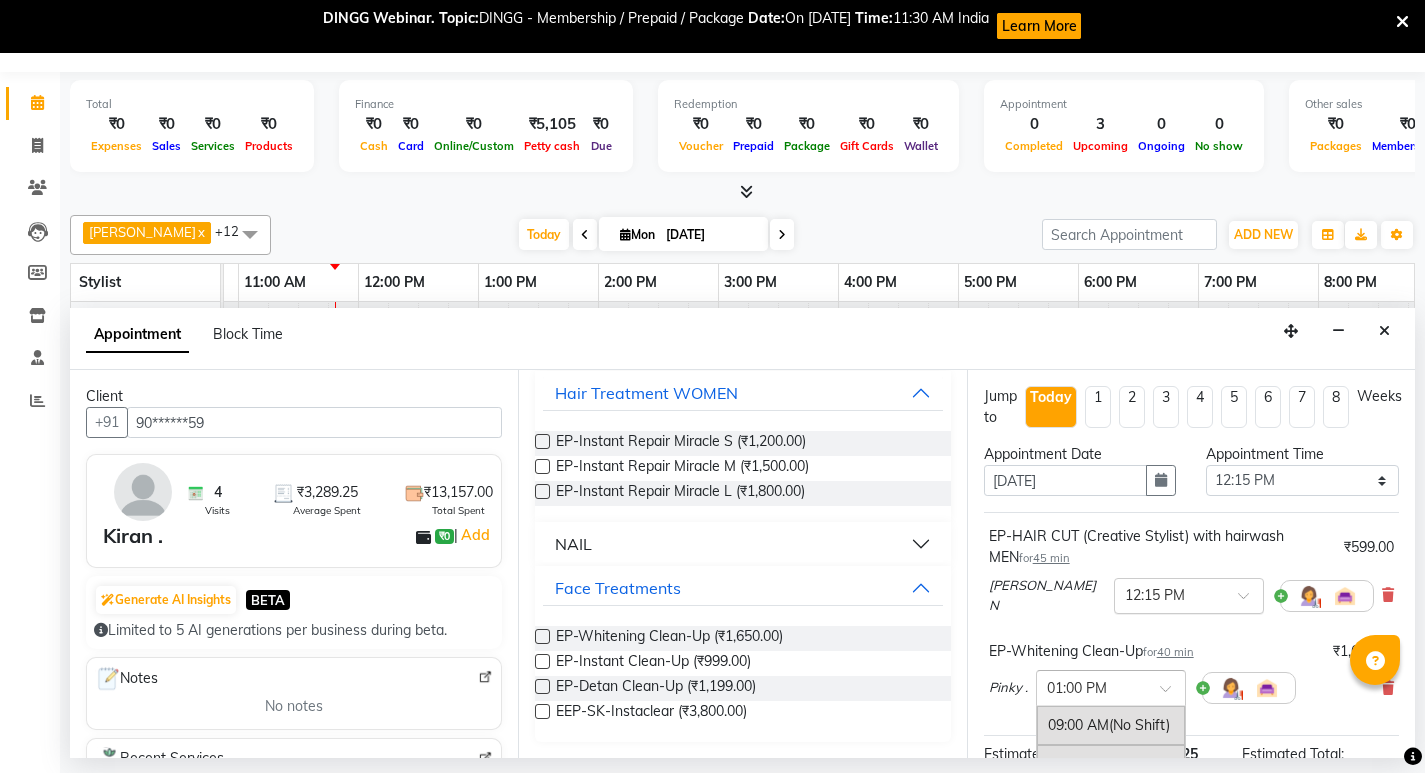 scroll, scrollTop: 604, scrollLeft: 0, axis: vertical 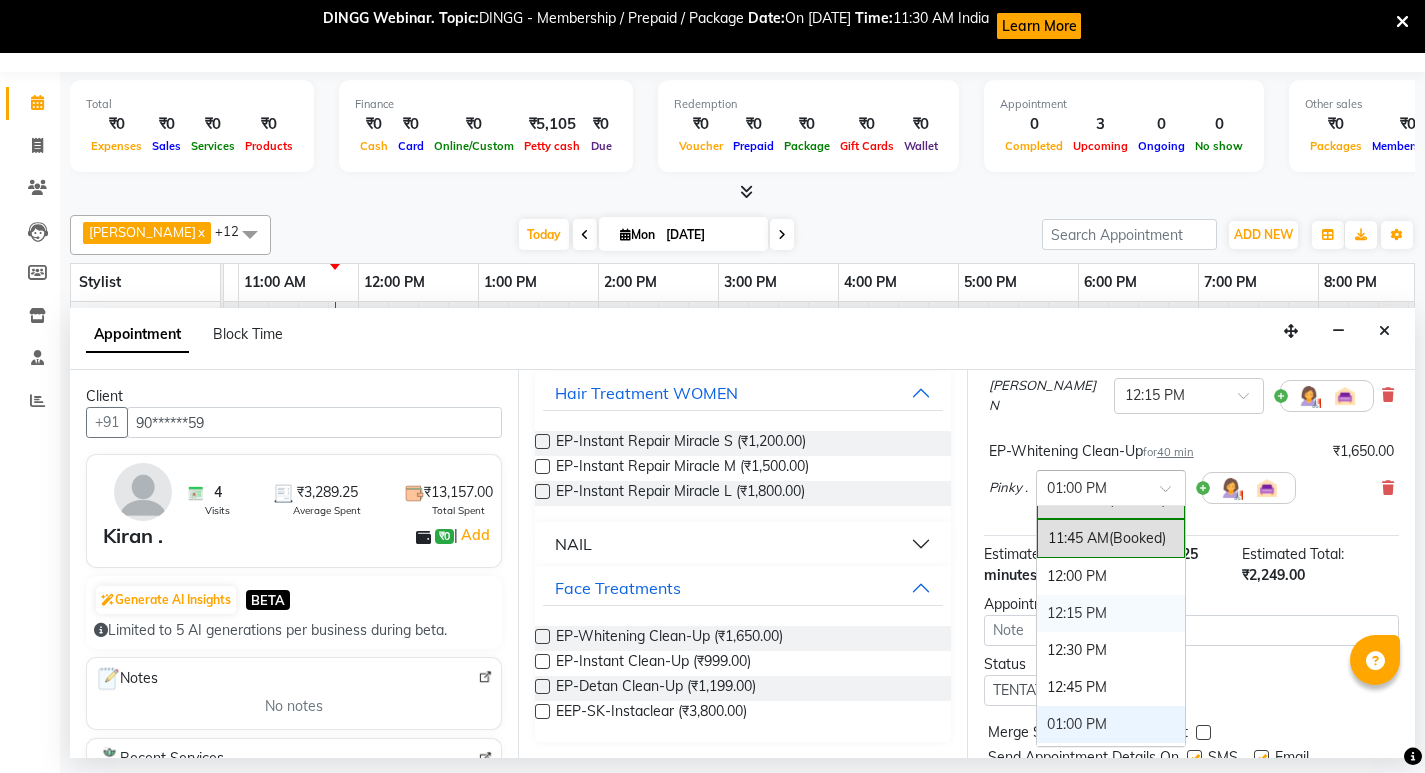 click on "12:15 PM" at bounding box center (1111, 613) 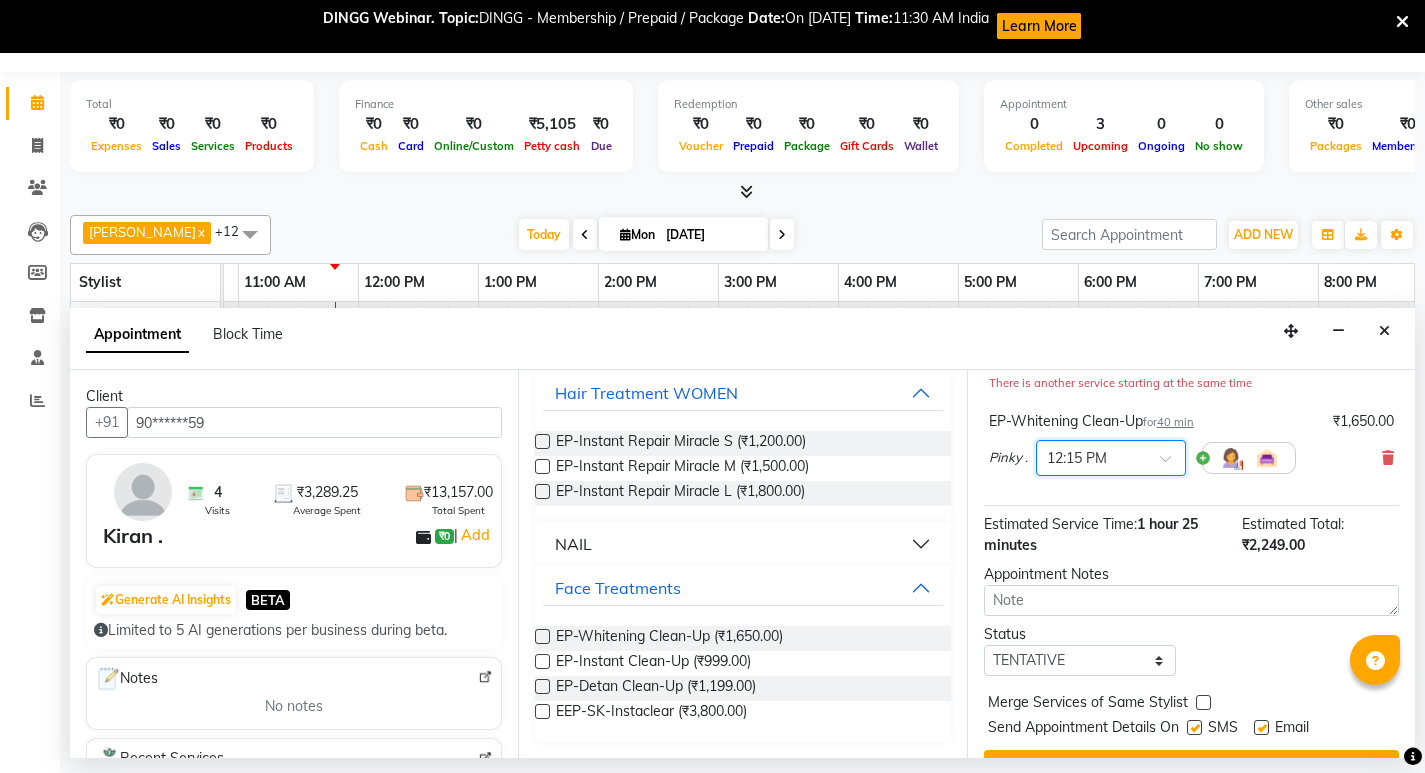 scroll, scrollTop: 292, scrollLeft: 0, axis: vertical 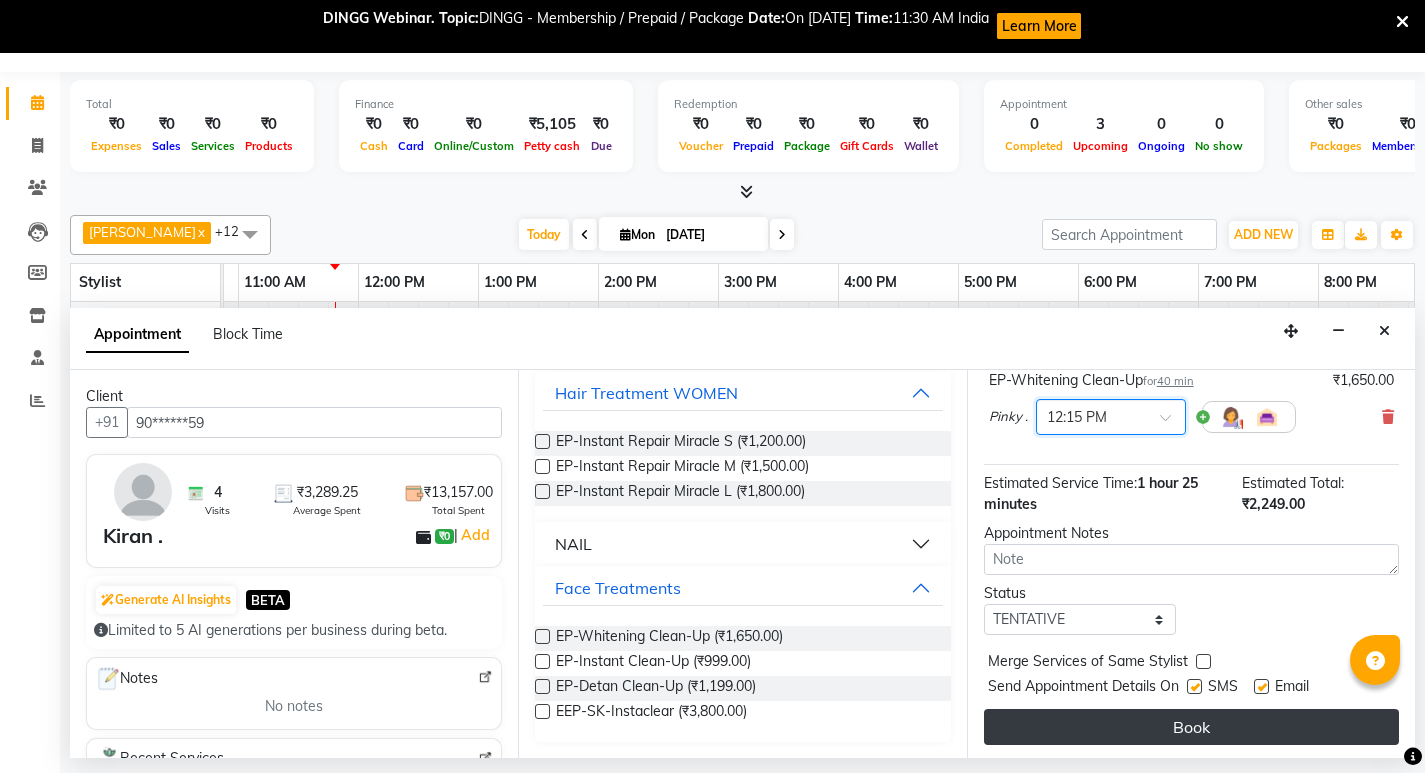 click on "Book" at bounding box center (1191, 727) 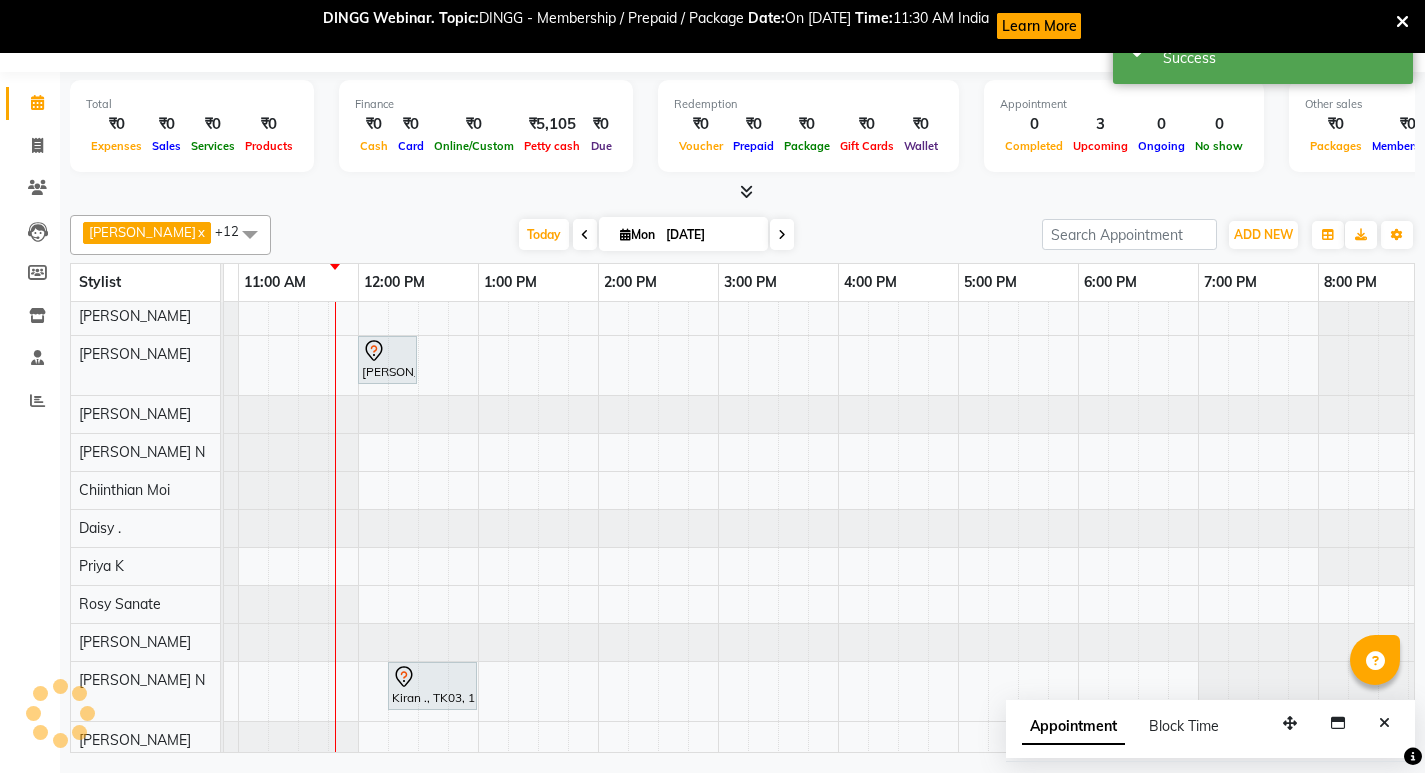 scroll, scrollTop: 0, scrollLeft: 0, axis: both 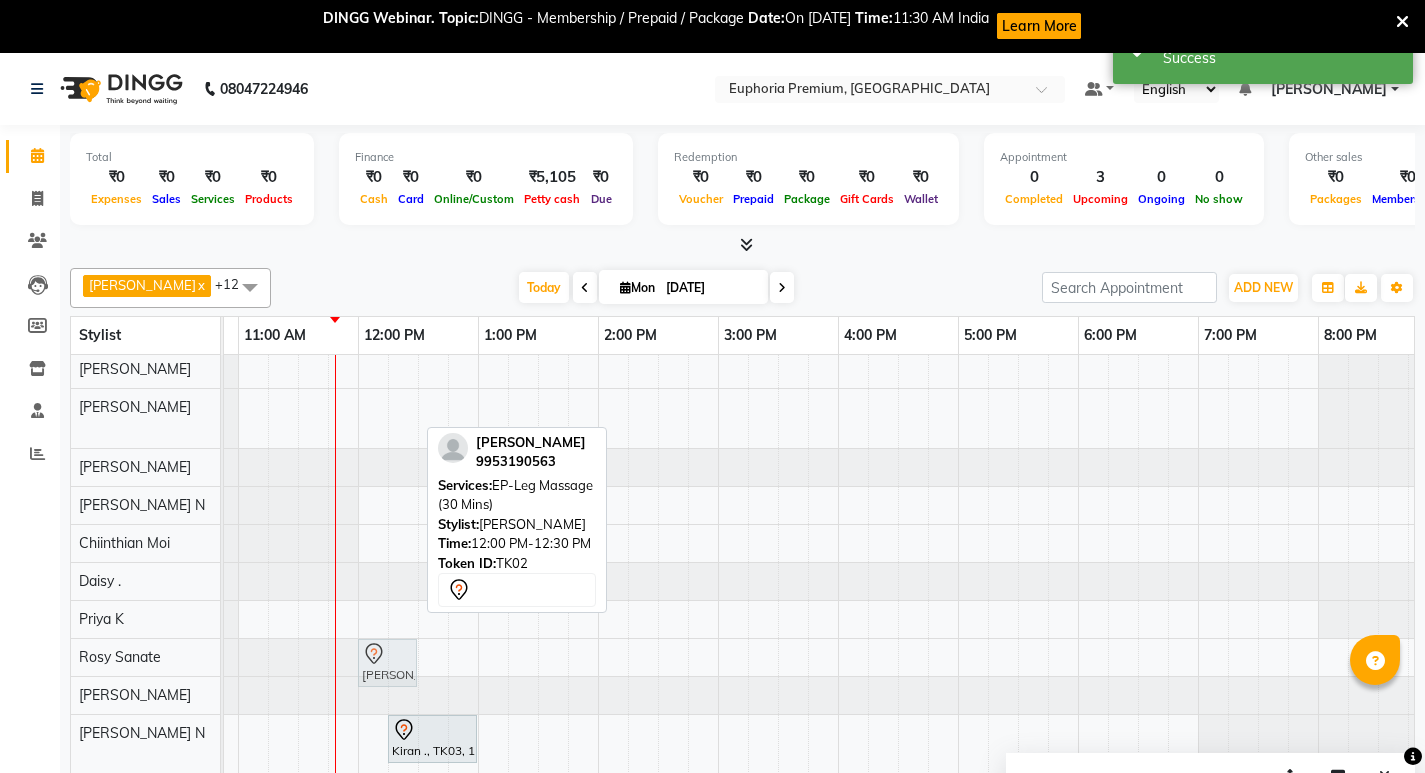 drag, startPoint x: 389, startPoint y: 413, endPoint x: 379, endPoint y: 639, distance: 226.22113 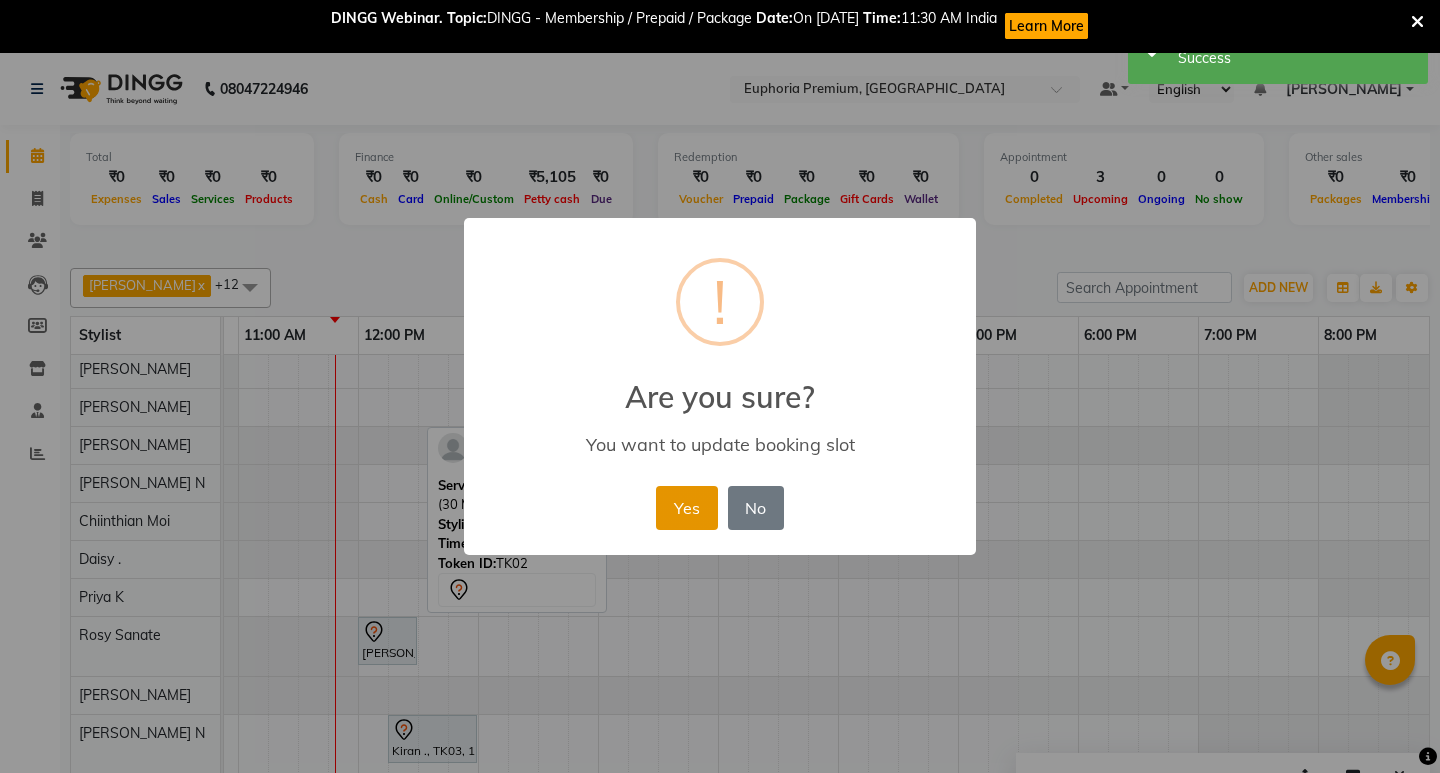 click on "Yes" at bounding box center [686, 508] 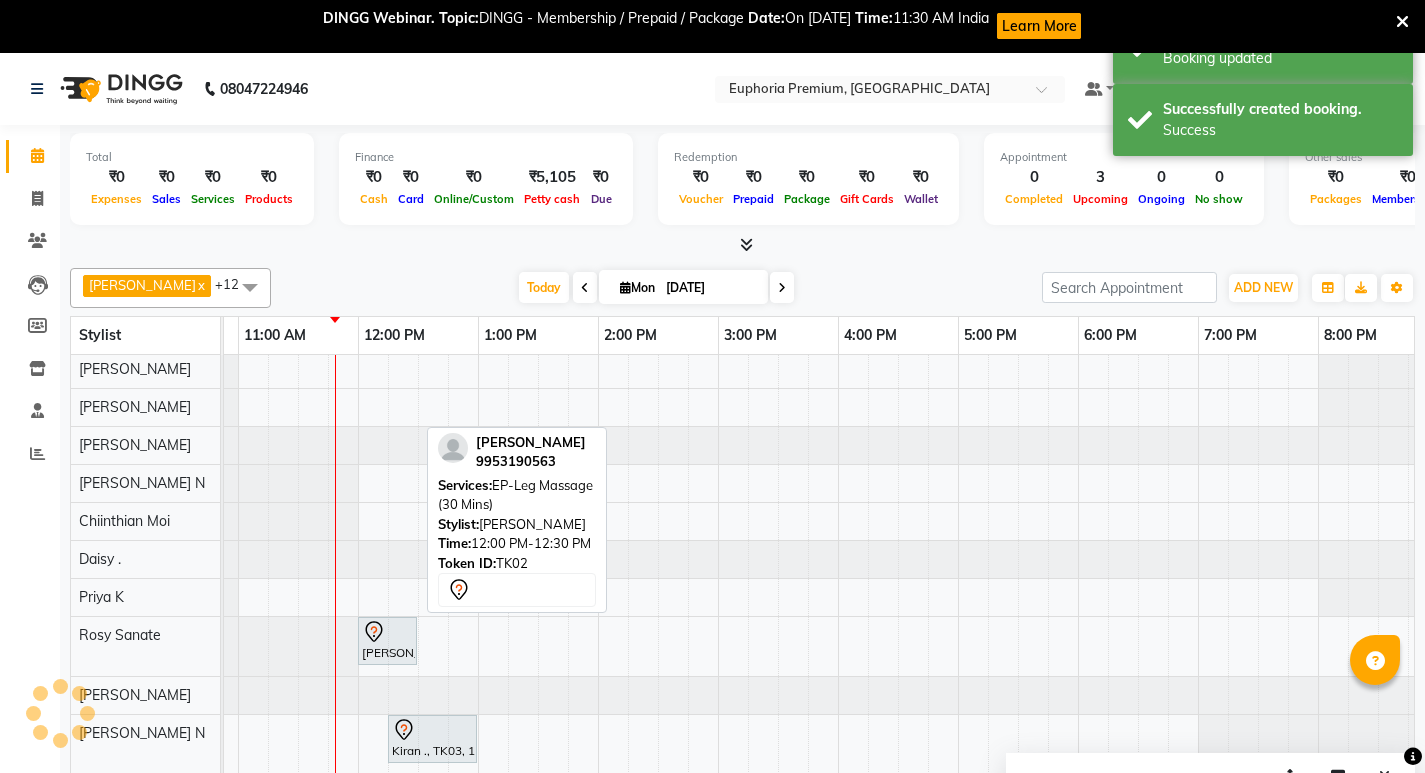 scroll, scrollTop: 46, scrollLeft: 346, axis: both 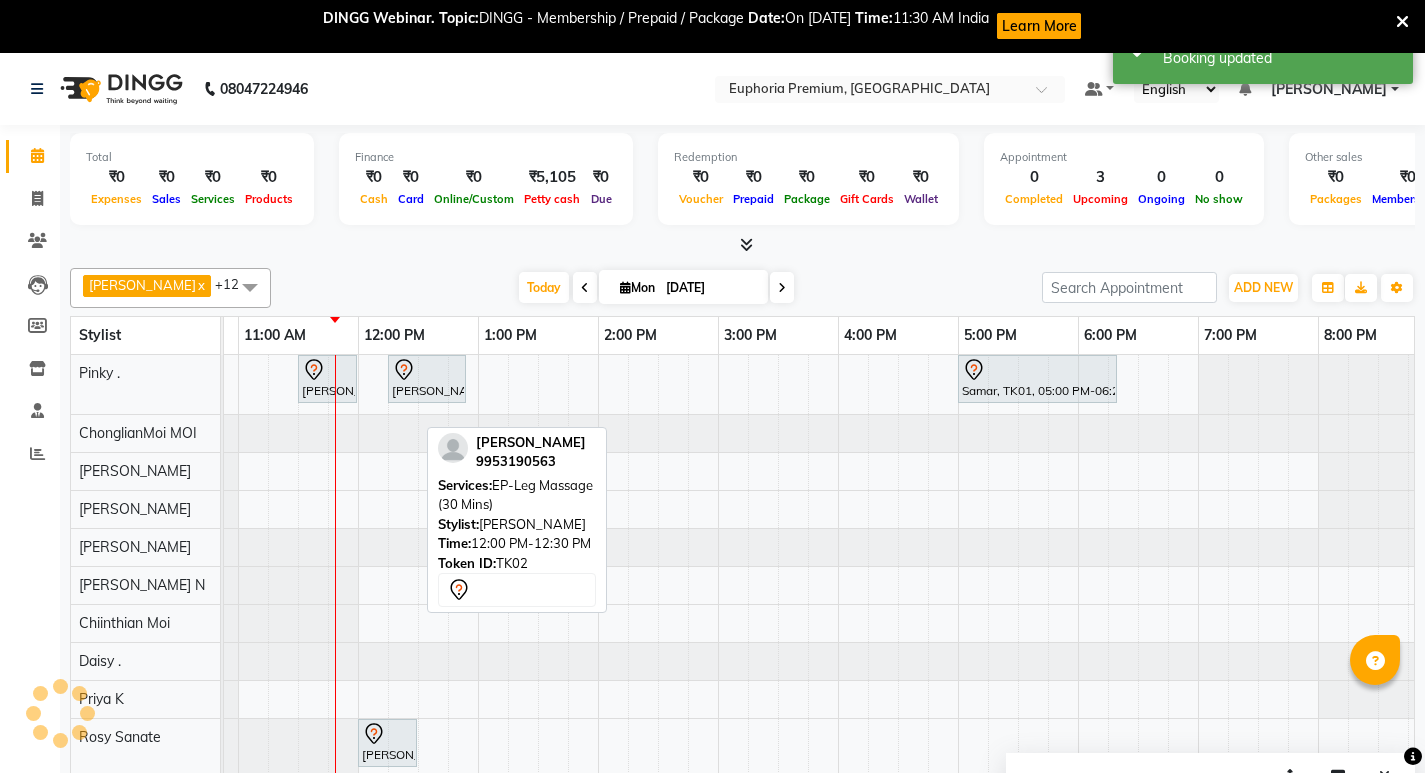 click at bounding box center [-122, 547] 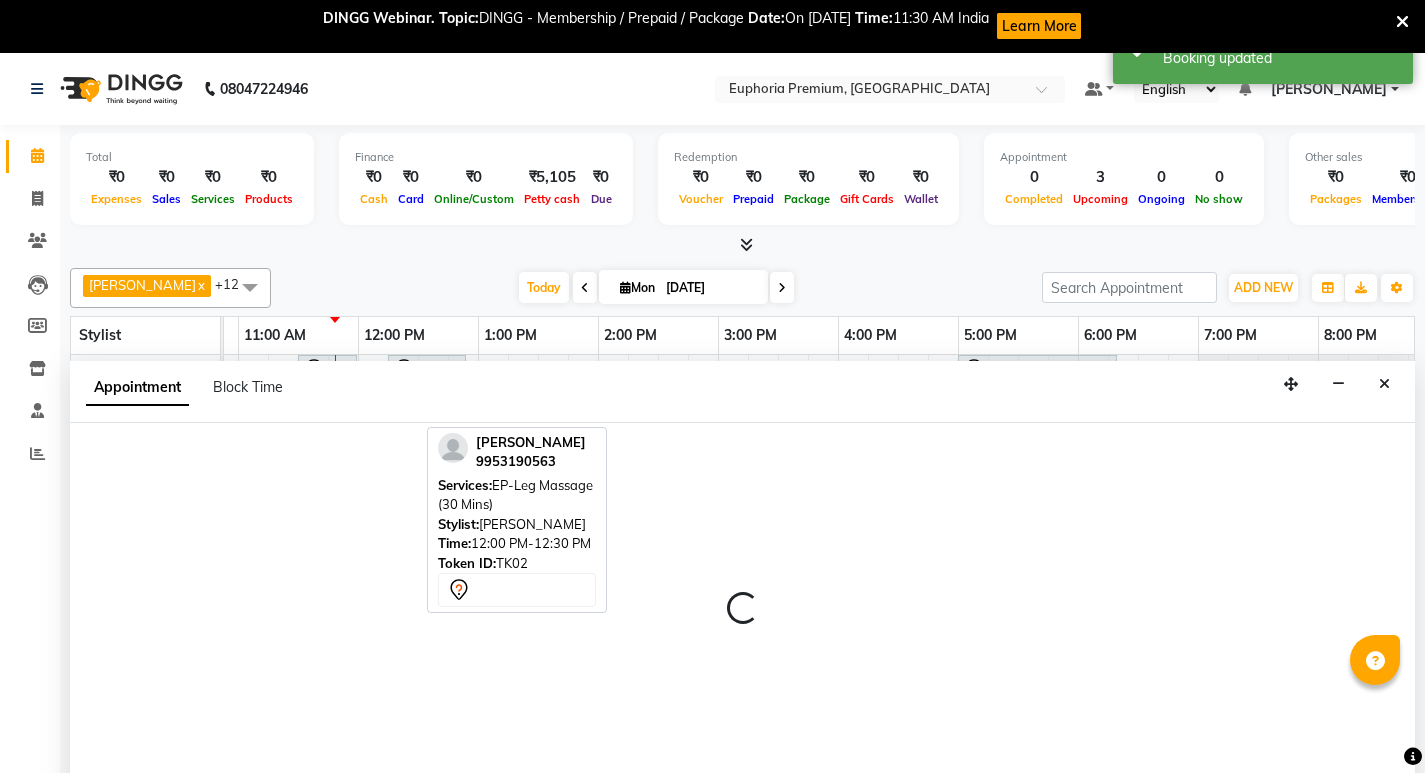 scroll, scrollTop: 53, scrollLeft: 0, axis: vertical 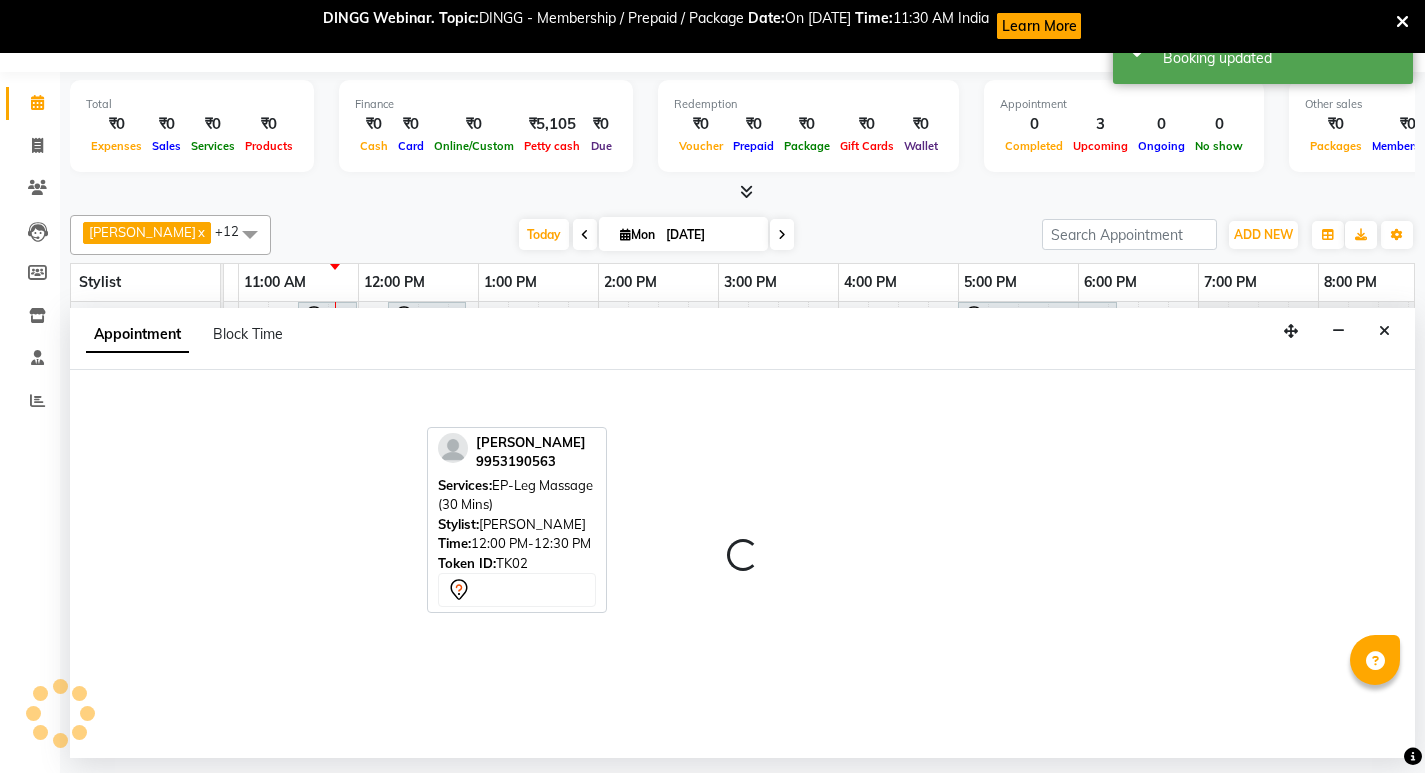 select on "71609" 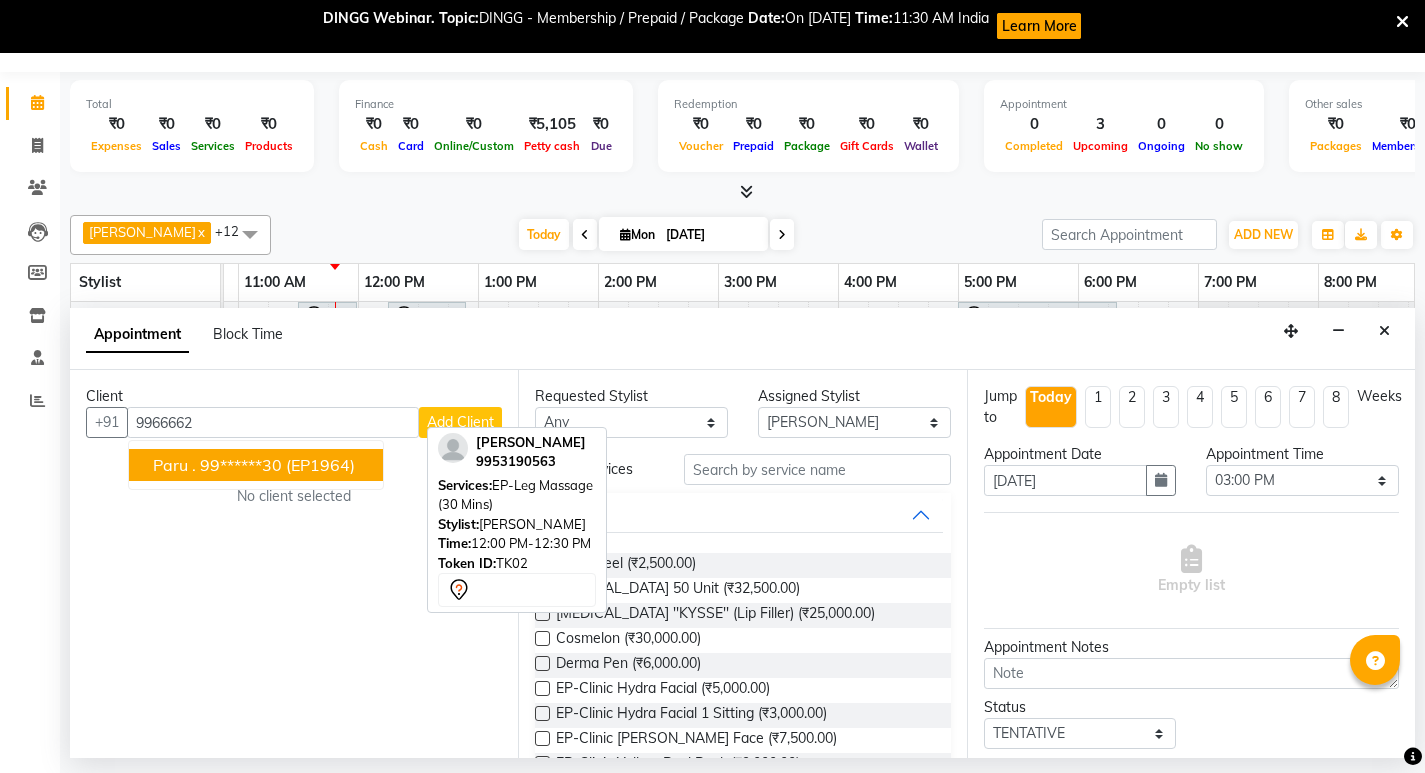 click on "Paru .  99******30 (EP1964)" at bounding box center (256, 465) 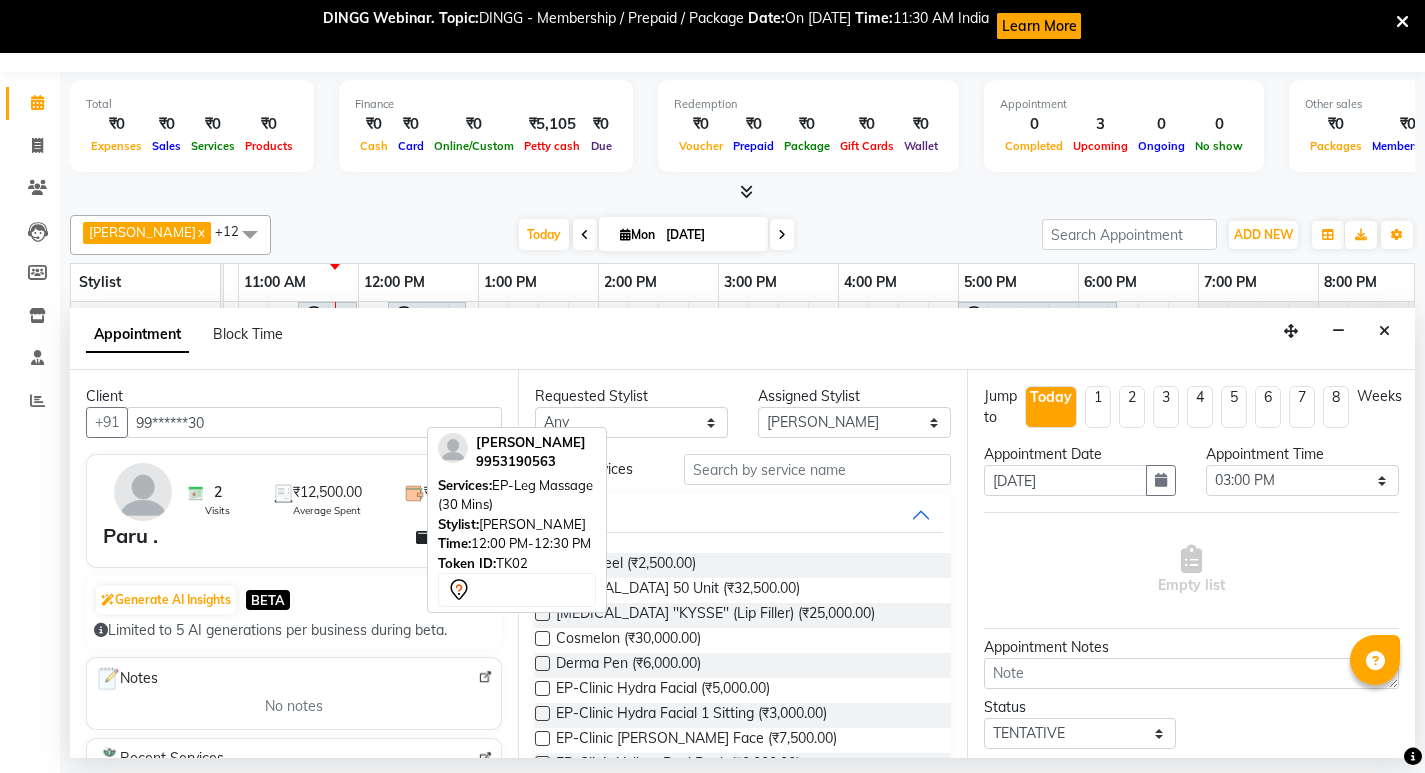 type on "99******30" 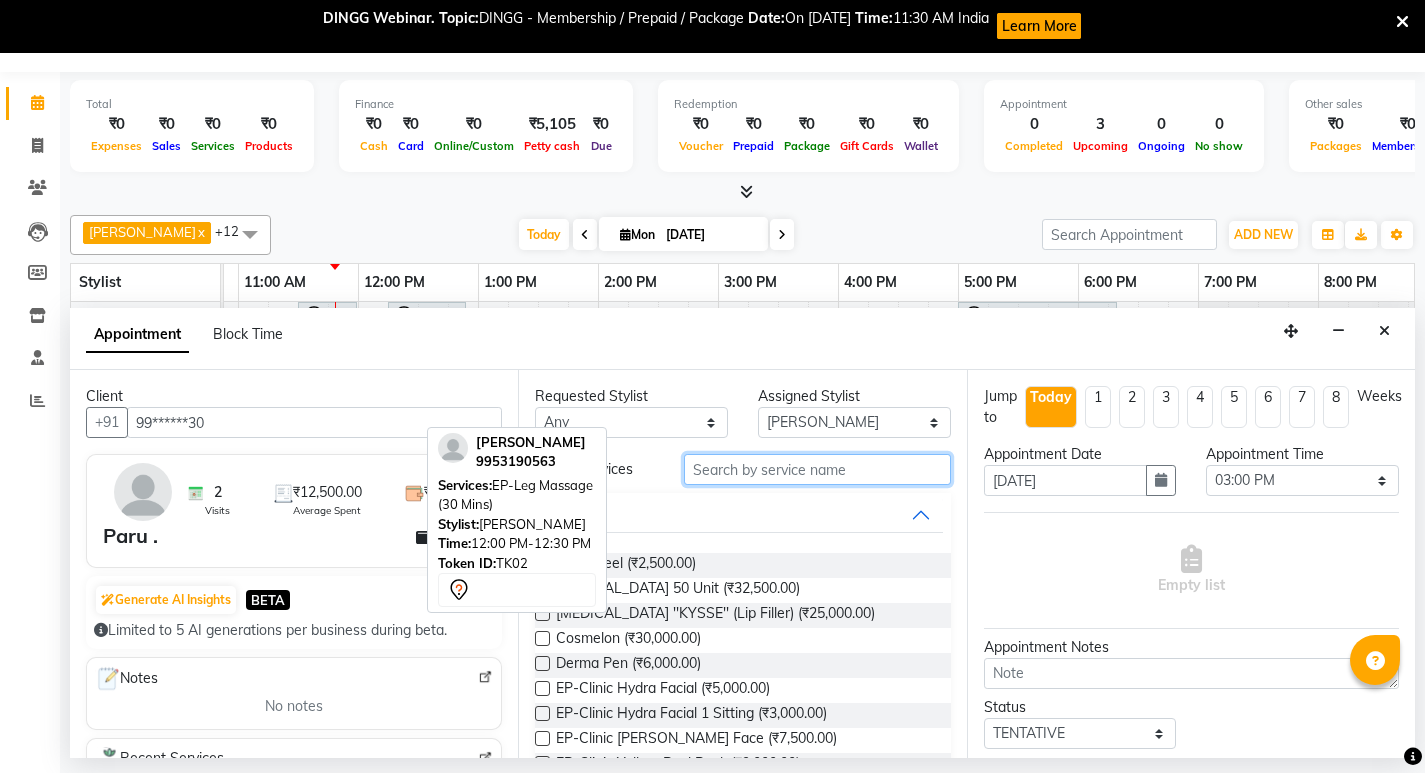 click at bounding box center (817, 469) 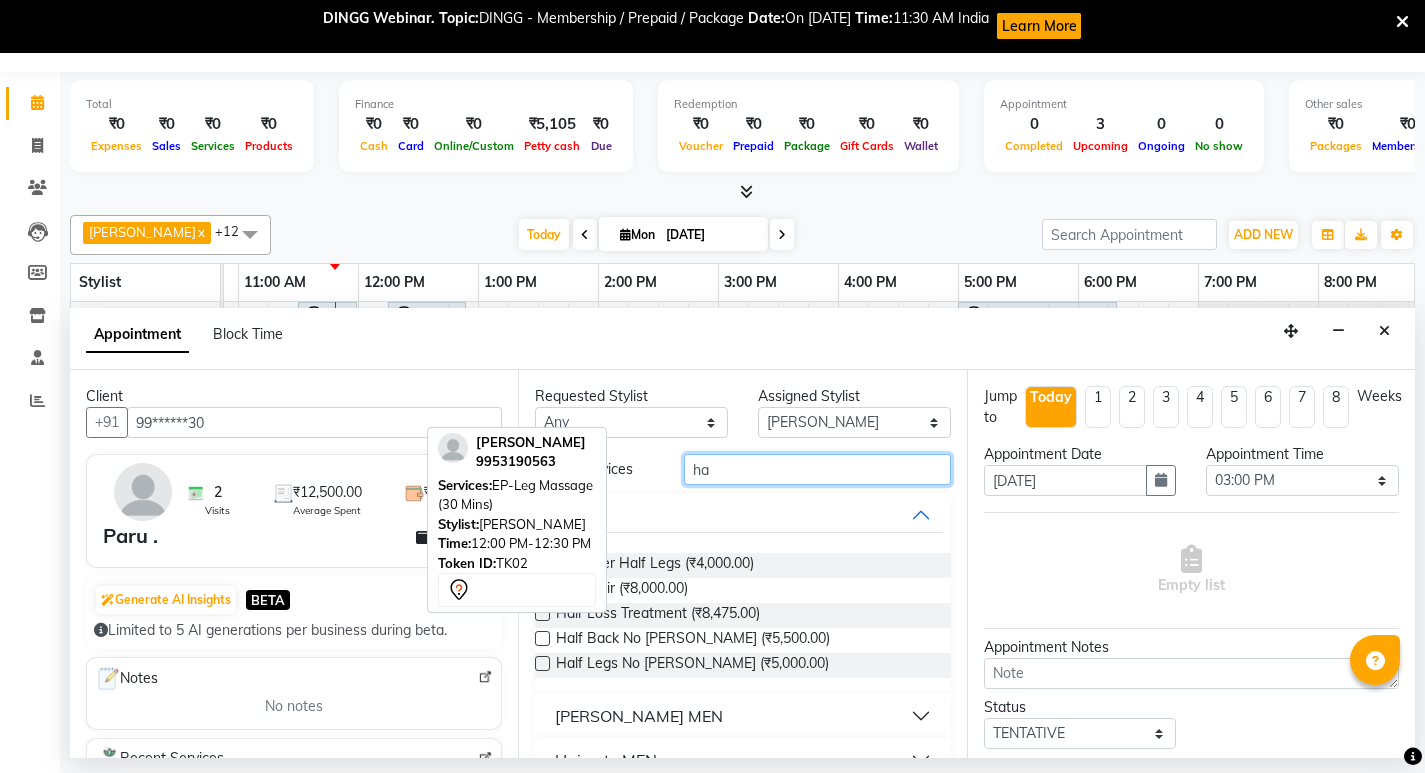 type on "h" 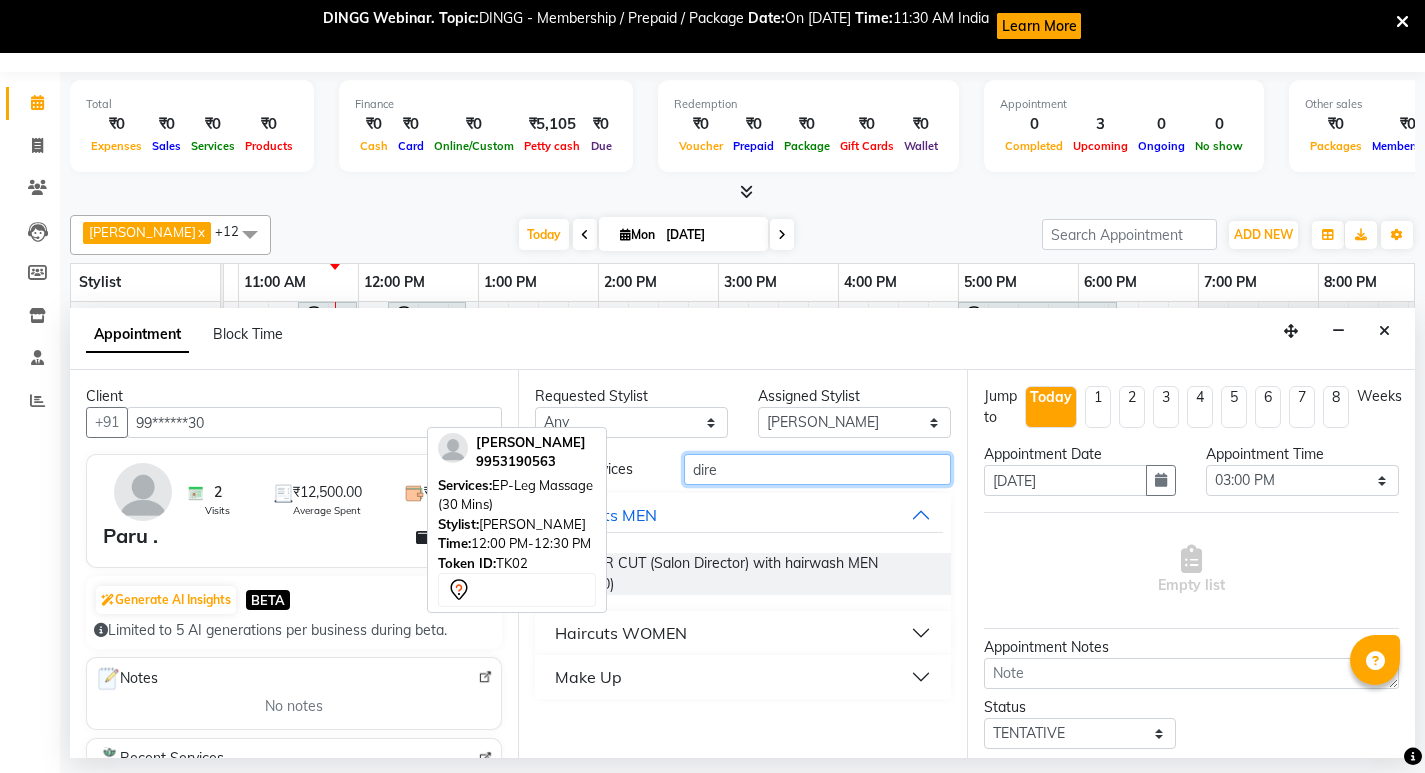type on "dire" 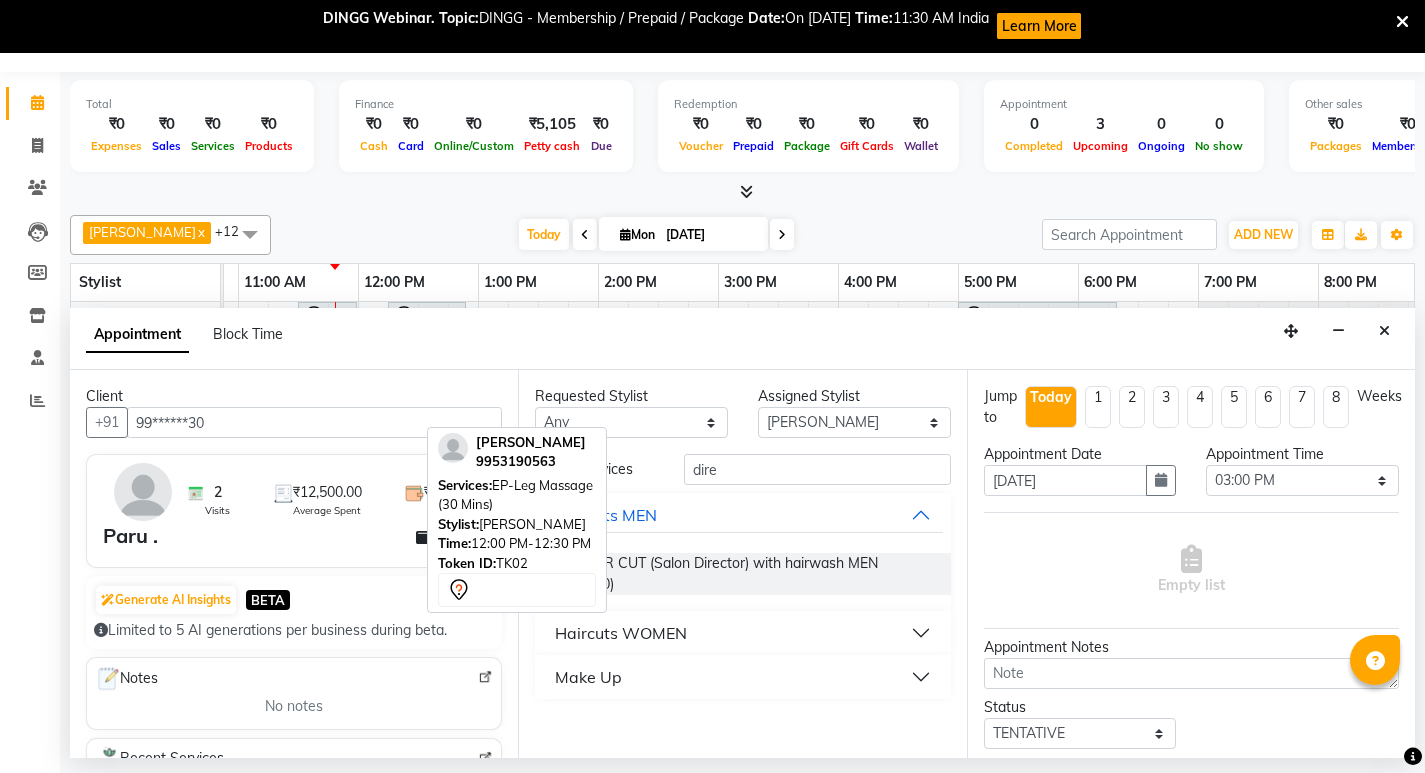 click on "Haircuts WOMEN" at bounding box center [621, 633] 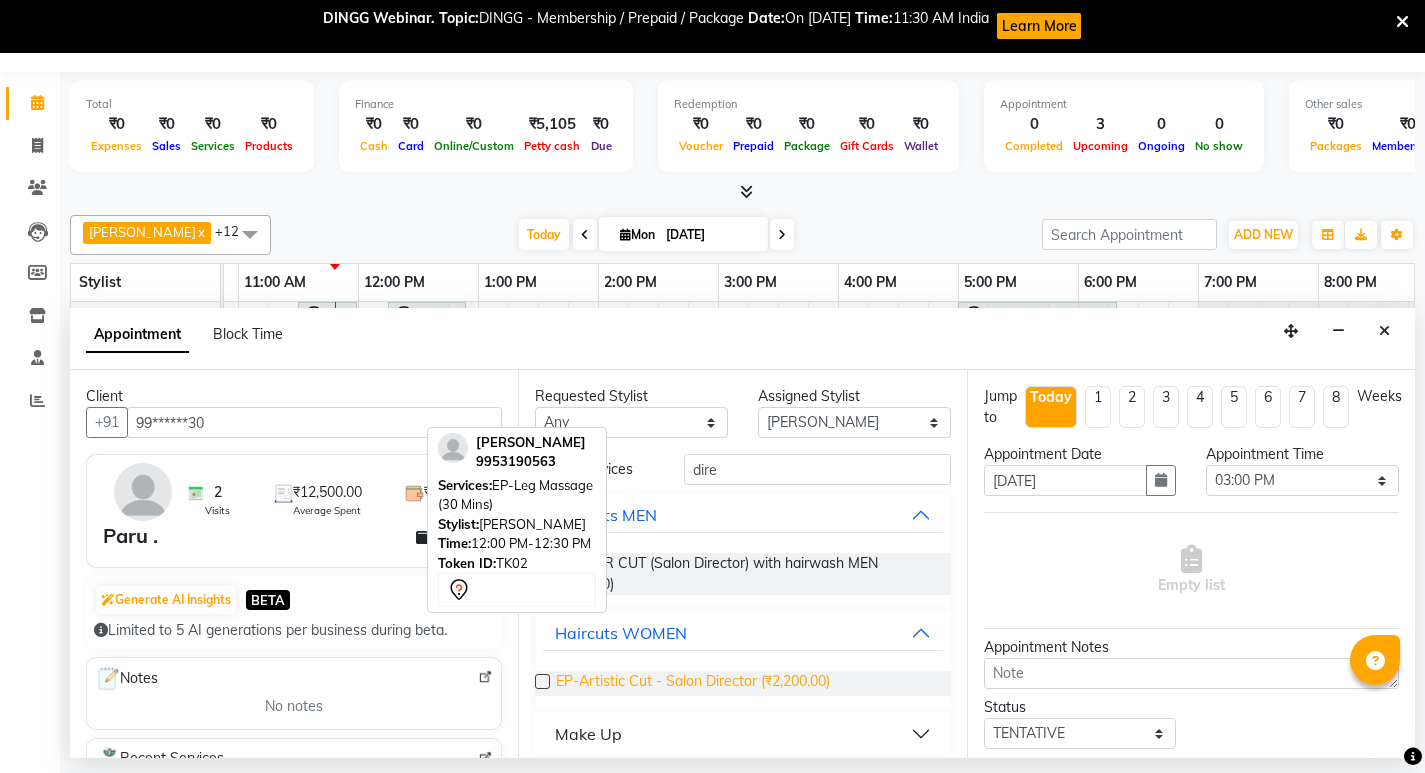 click on "EP-Artistic Cut - Salon Director (₹2,200.00)" at bounding box center (693, 683) 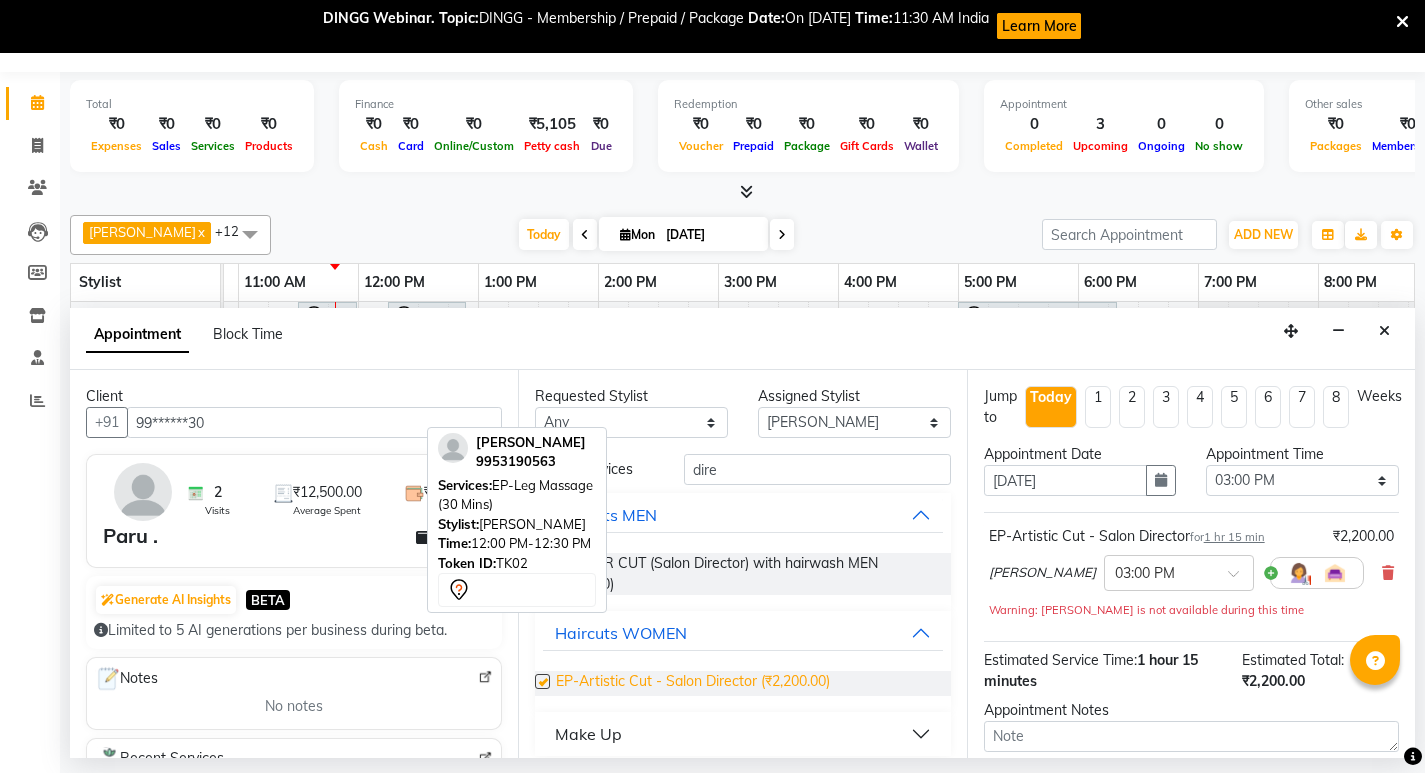 checkbox on "false" 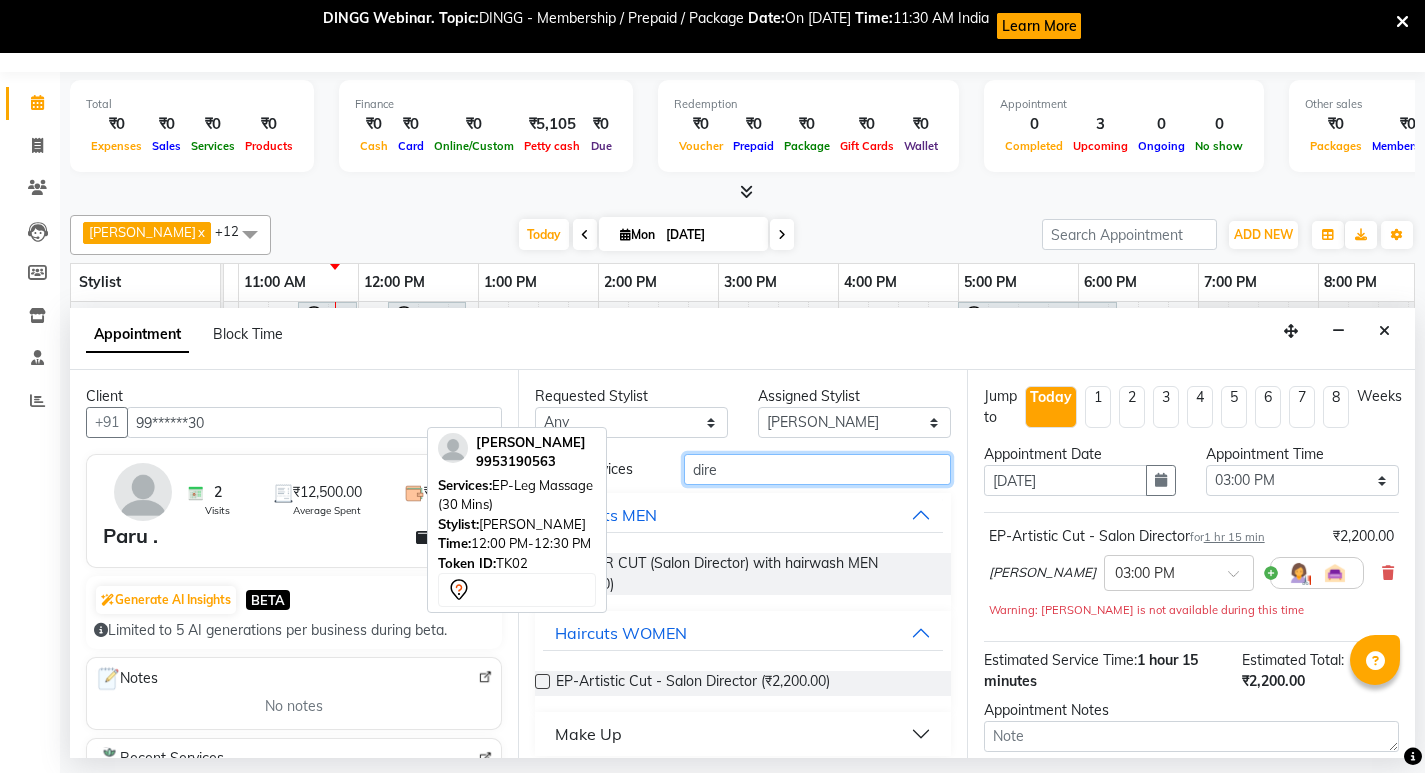 drag, startPoint x: 672, startPoint y: 467, endPoint x: 634, endPoint y: 469, distance: 38.052597 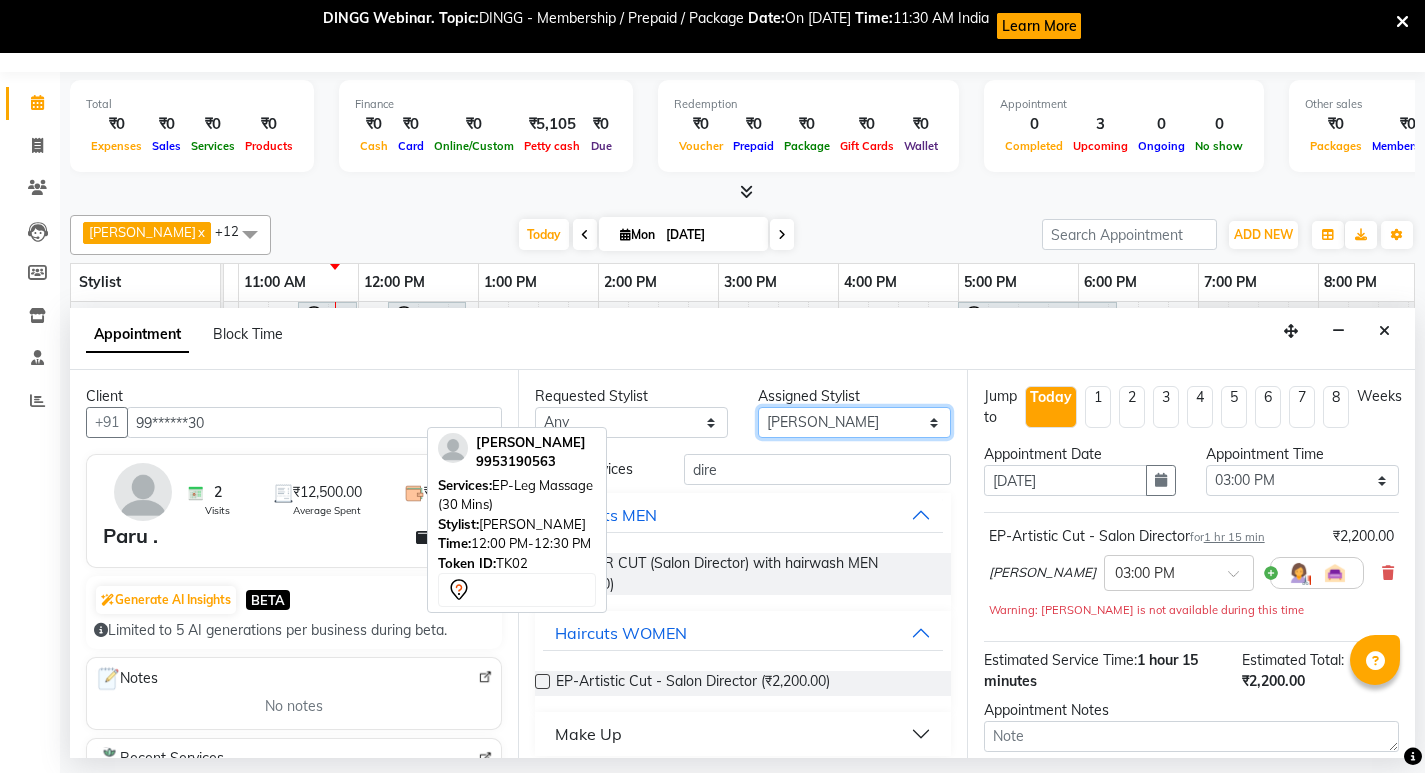click on "Select Babu V Bharath N [PERSON_NAME] [PERSON_NAME] N  Chiinthian [PERSON_NAME] MOI [PERSON_NAME] . [PERSON_NAME] . [PERSON_NAME] [PERSON_NAME] K [PERSON_NAME] [PERSON_NAME] [MEDICAL_DATA] Pinky . Priya  K Rosy Sanate [PERSON_NAME] [PERSON_NAME] Shishi L [PERSON_NAME] M [PERSON_NAME]" at bounding box center [854, 422] 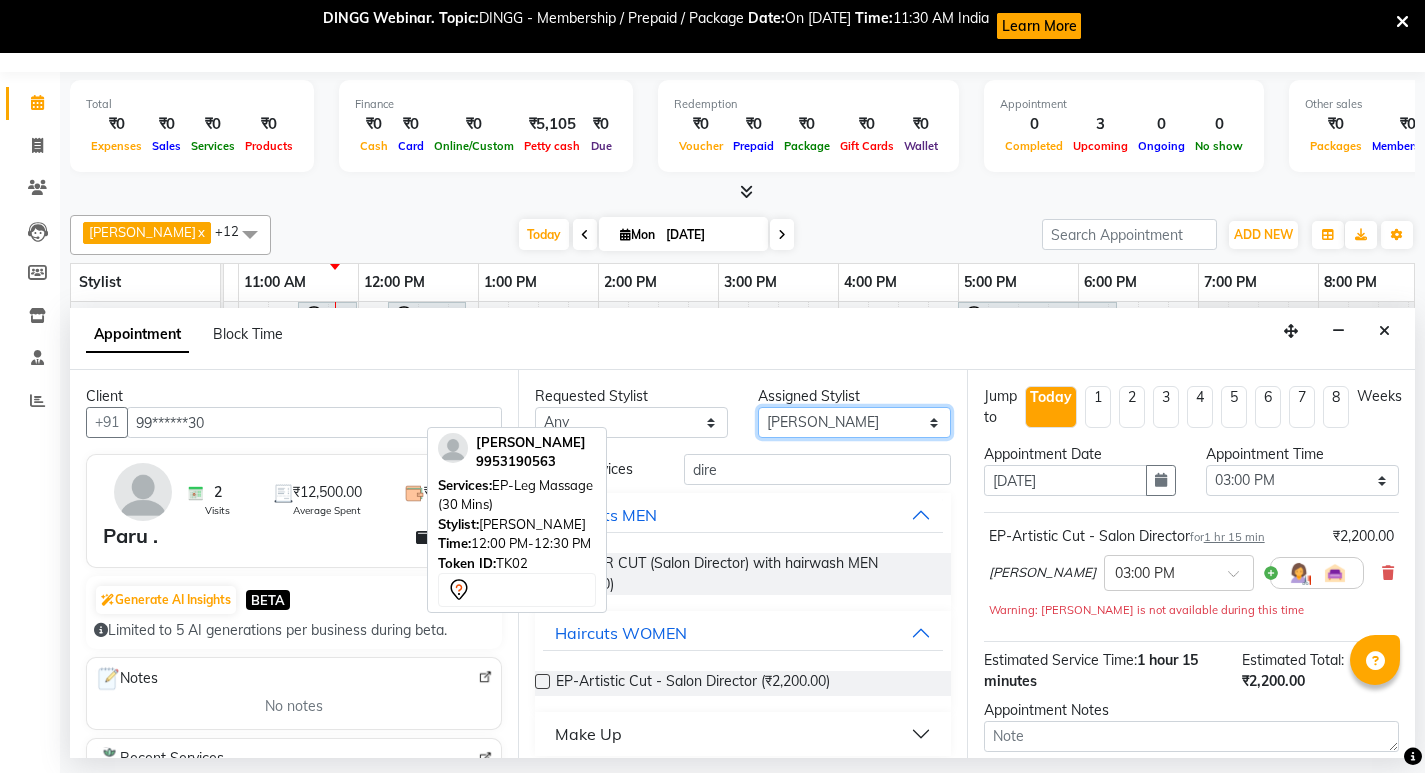 select on "71598" 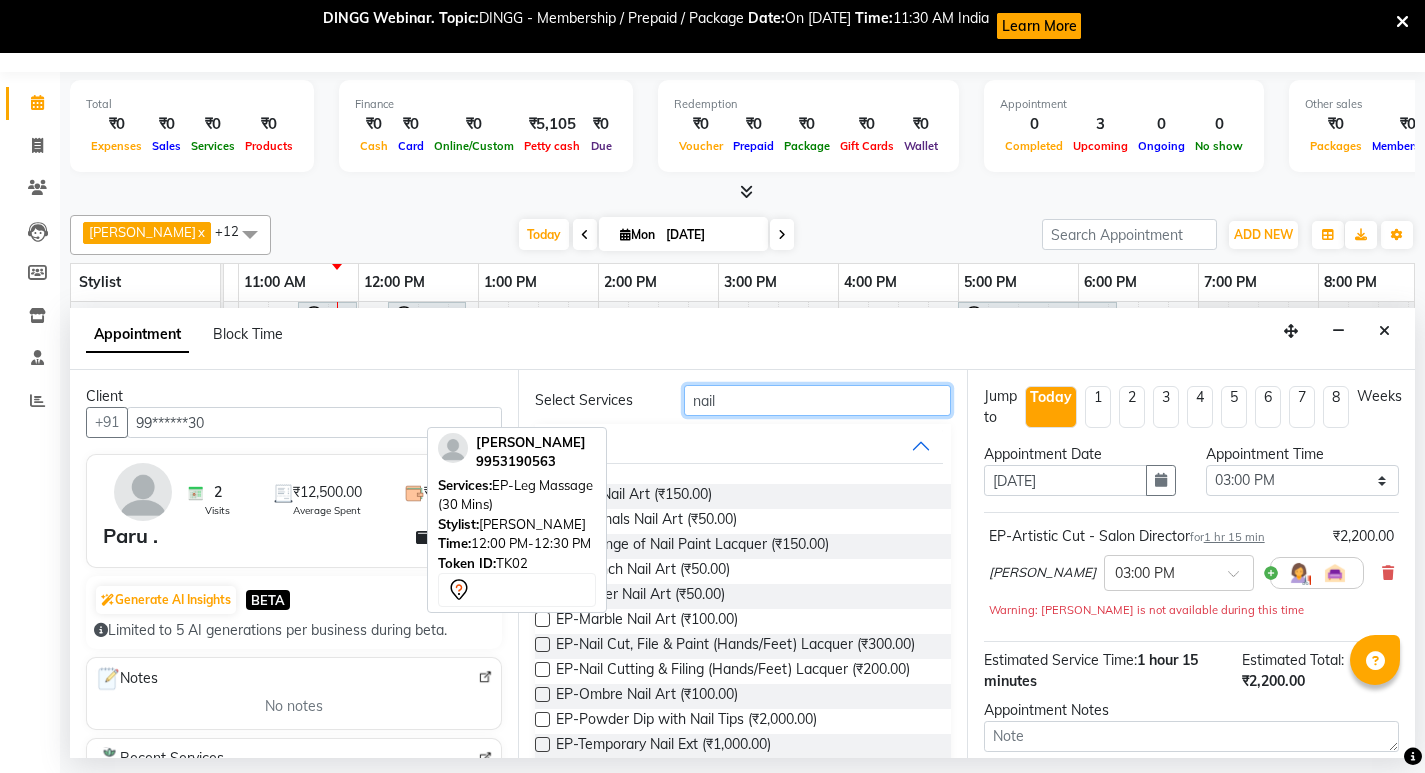 scroll, scrollTop: 144, scrollLeft: 0, axis: vertical 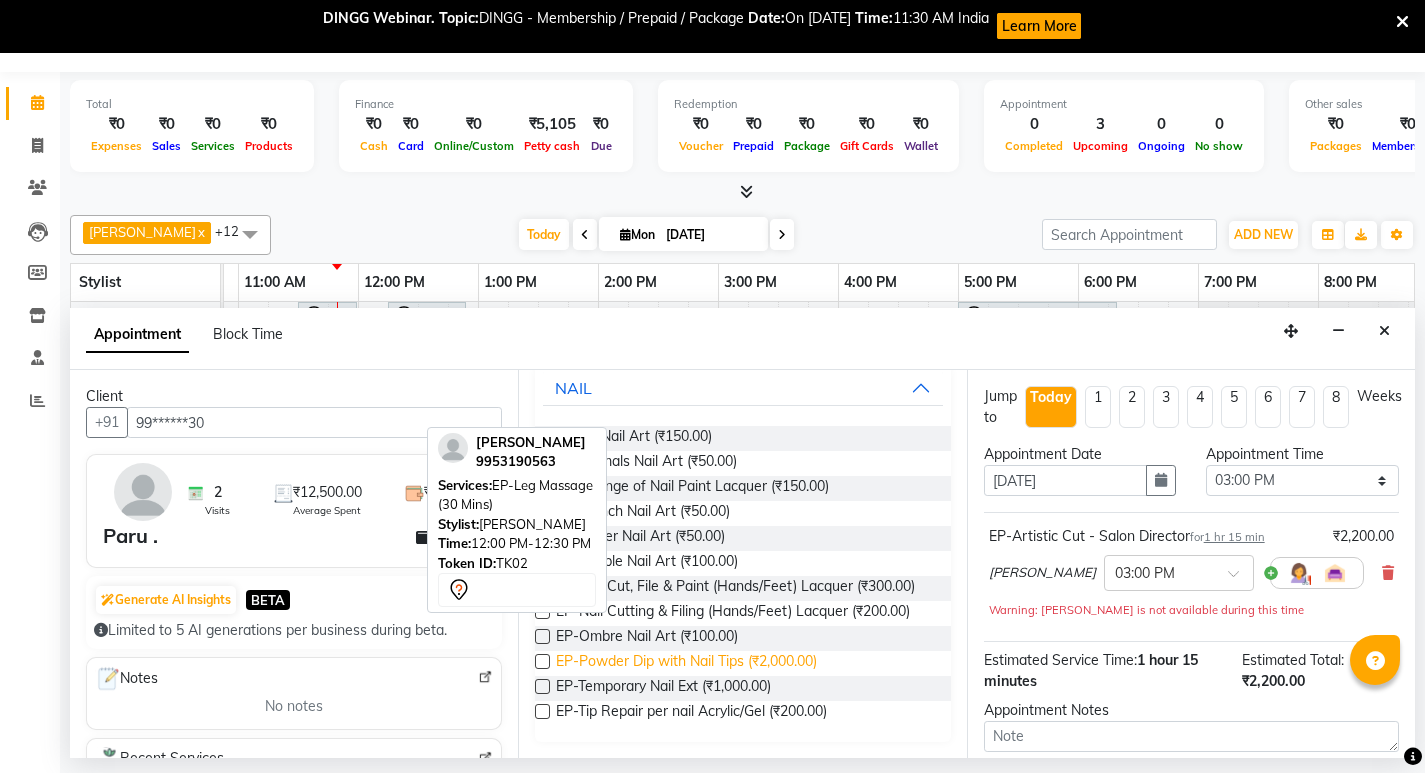 type on "nail" 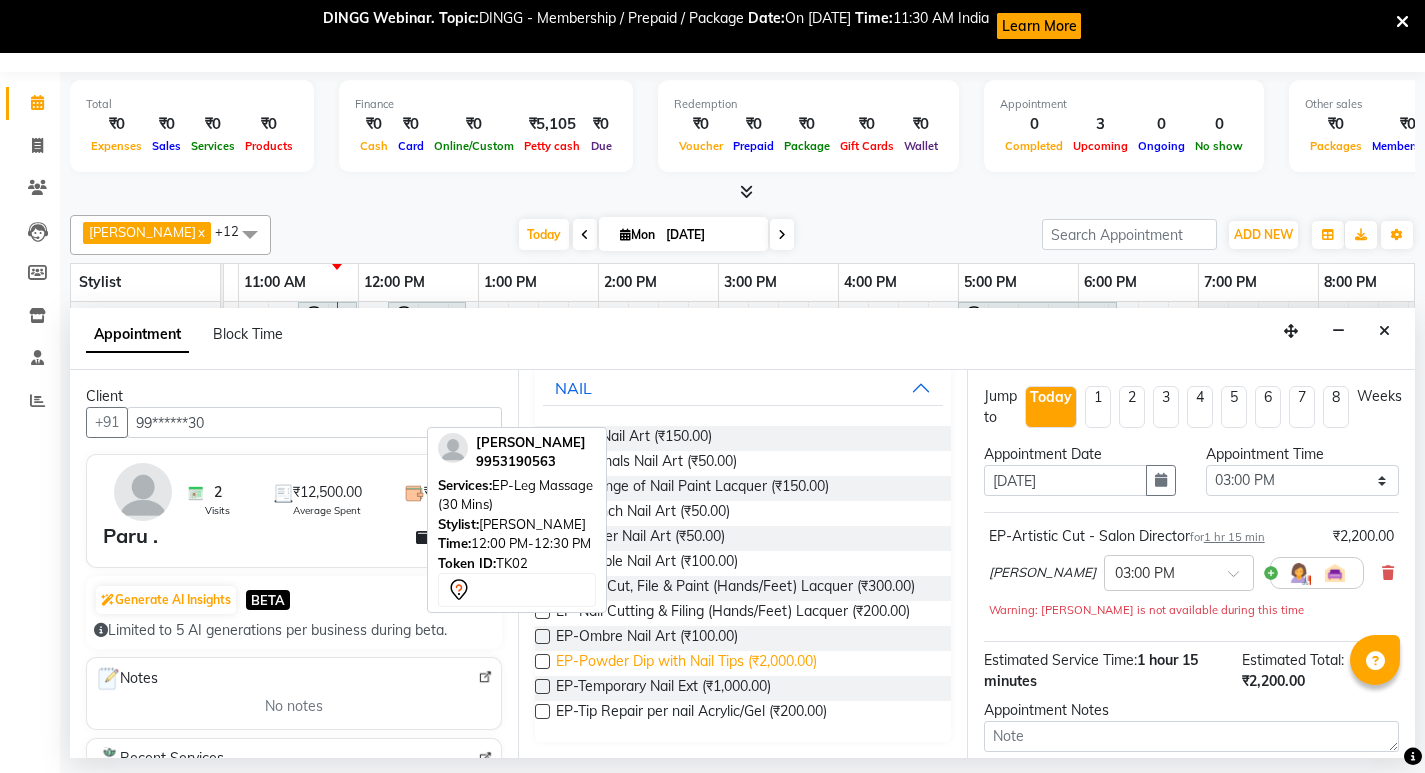 click on "EP-Powder Dip with Nail Tips (₹2,000.00)" at bounding box center [686, 663] 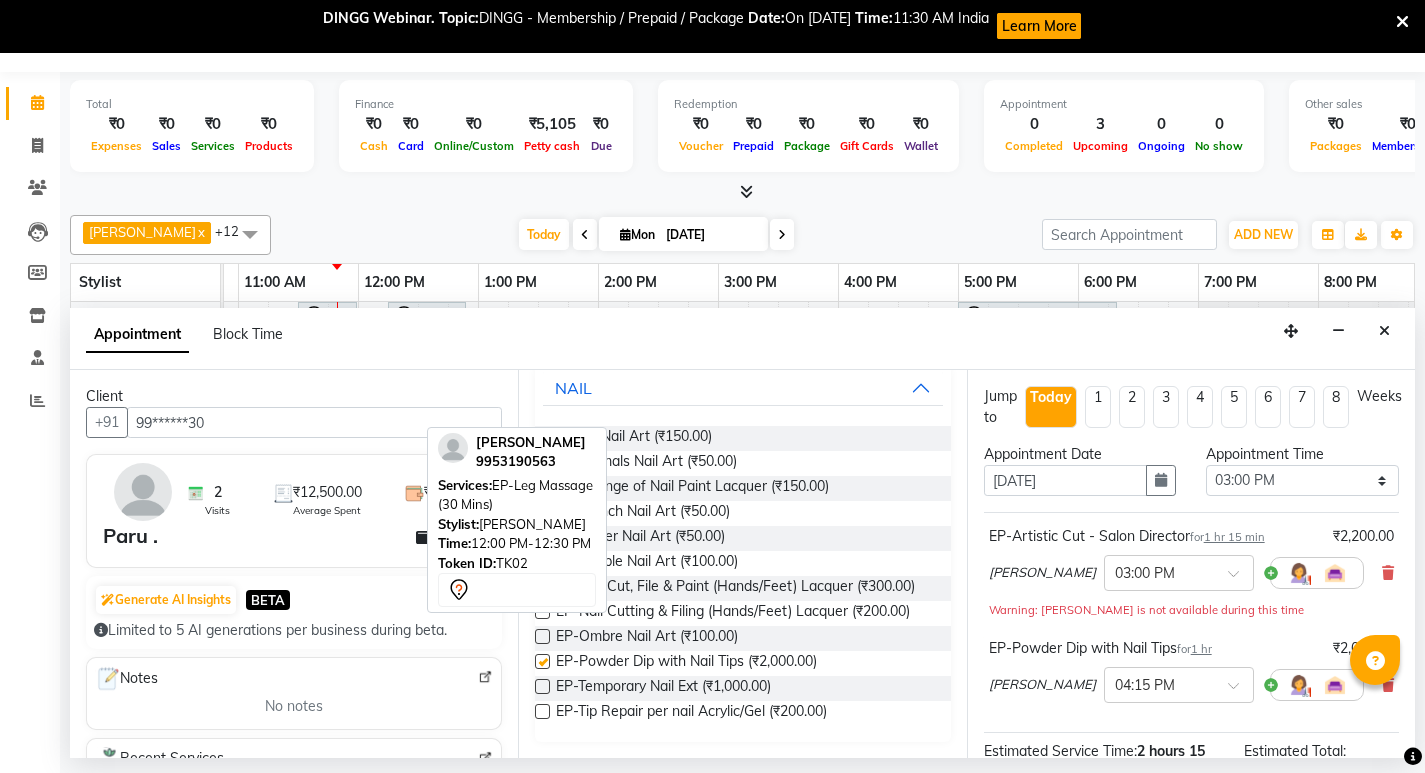 checkbox on "false" 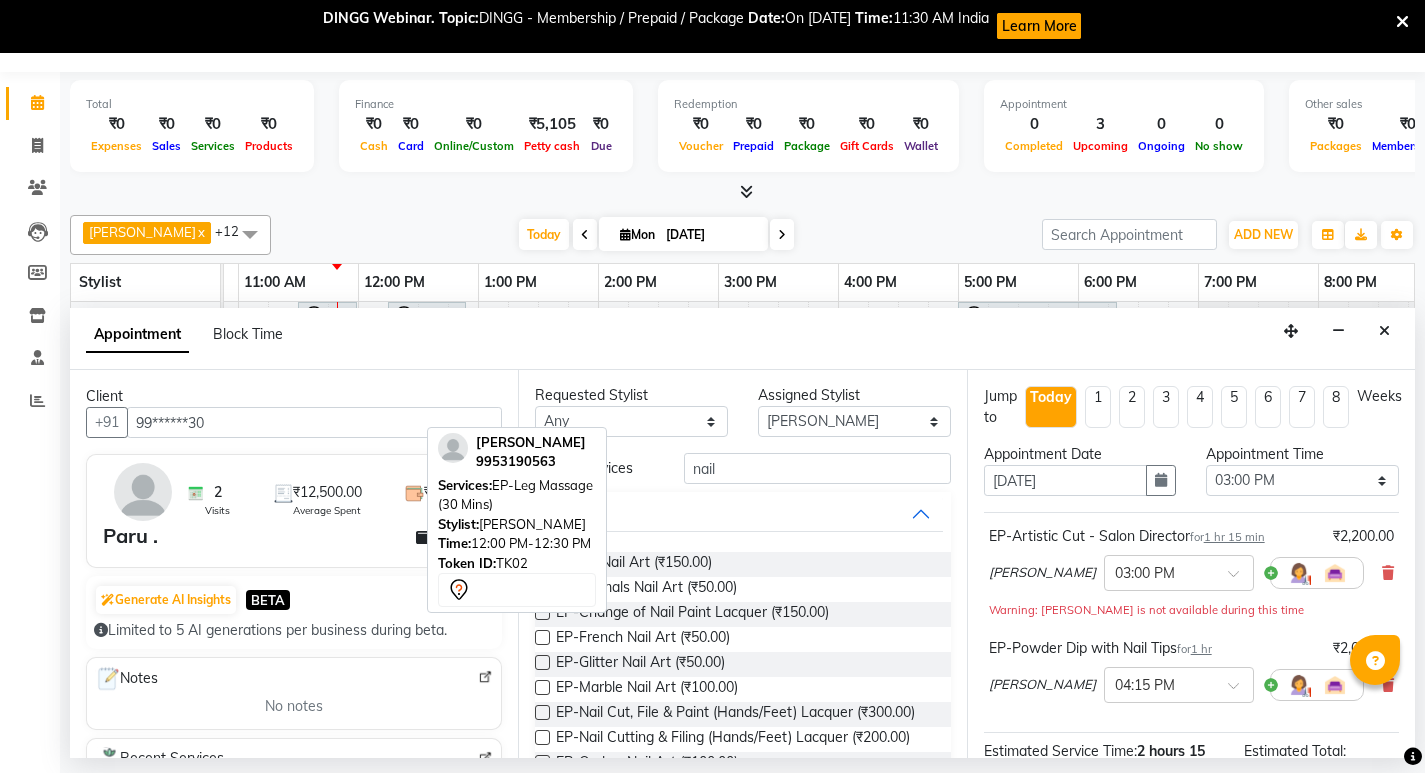 scroll, scrollTop: 0, scrollLeft: 0, axis: both 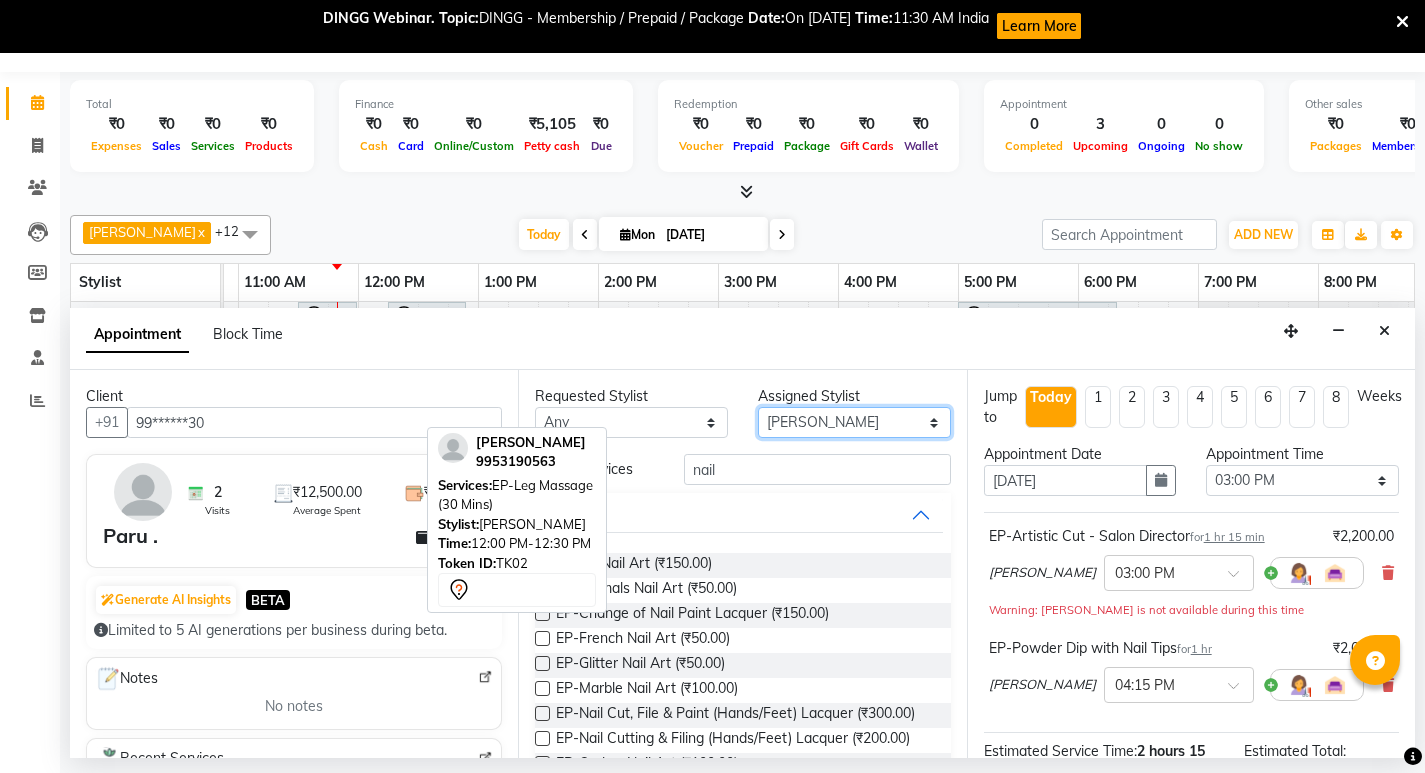 click on "Select Babu V Bharath N [PERSON_NAME] [PERSON_NAME] N  Chiinthian [PERSON_NAME] MOI [PERSON_NAME] . [PERSON_NAME] . [PERSON_NAME] [PERSON_NAME] K [PERSON_NAME] [PERSON_NAME] [MEDICAL_DATA] Pinky . Priya  K Rosy Sanate [PERSON_NAME] [PERSON_NAME] Shishi L [PERSON_NAME] M [PERSON_NAME]" at bounding box center (854, 422) 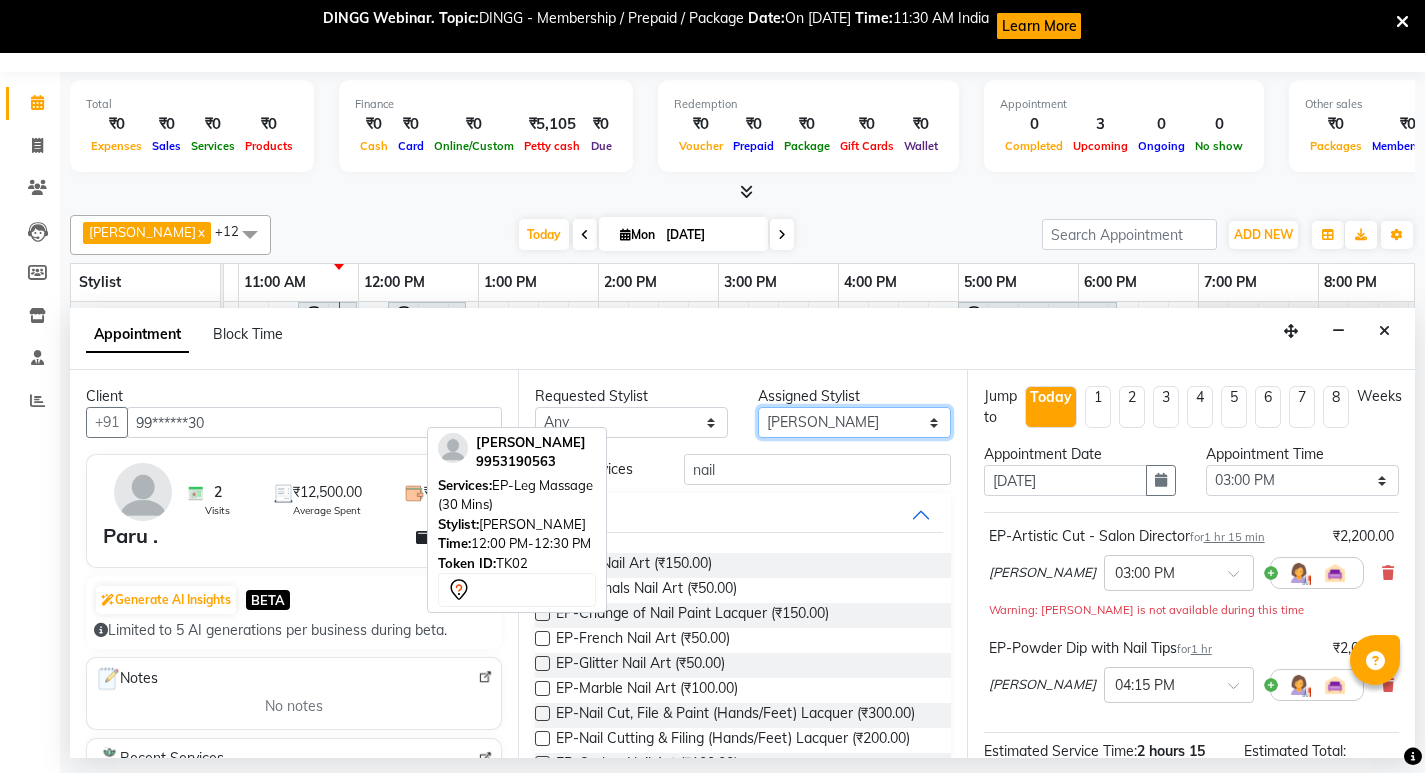 select on "71596" 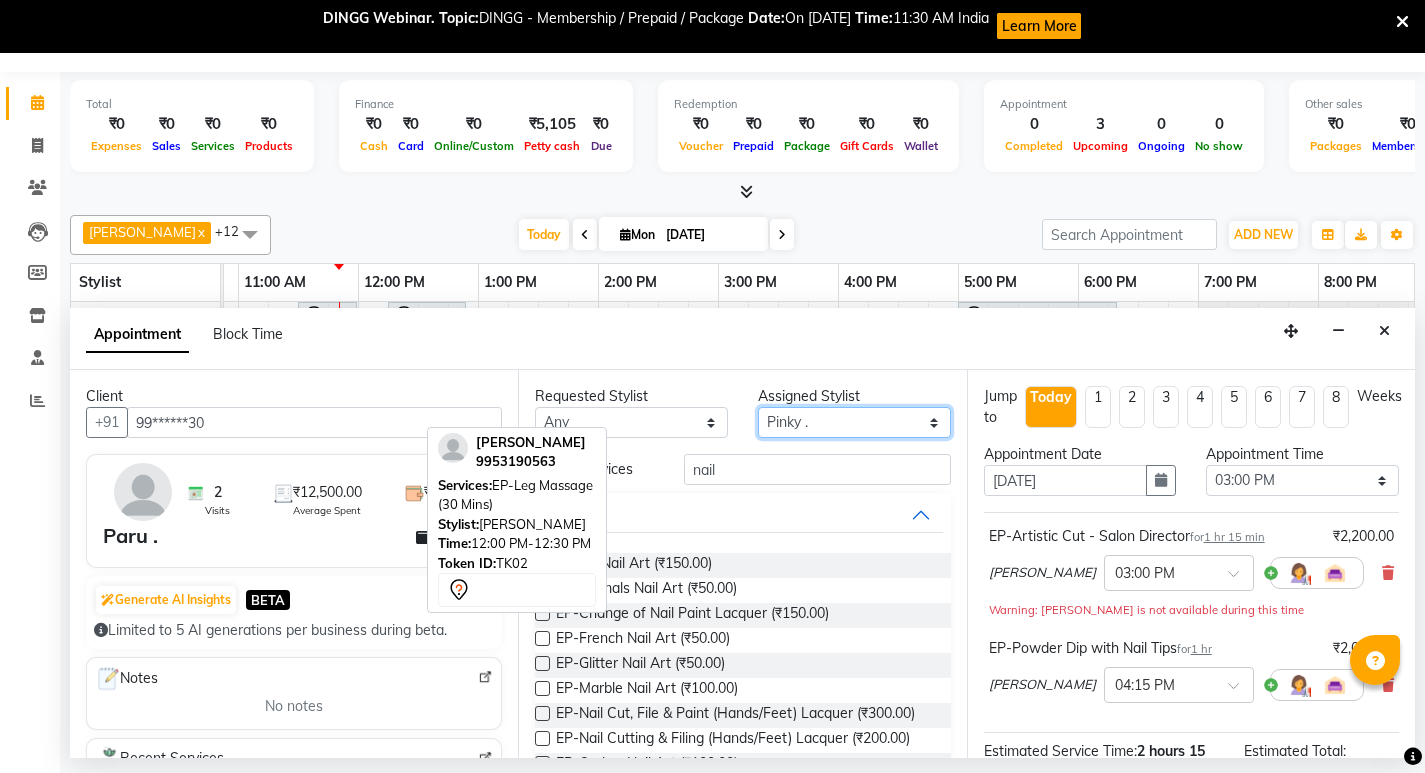 click on "Select Babu V Bharath N [PERSON_NAME] [PERSON_NAME] N  Chiinthian [PERSON_NAME] MOI [PERSON_NAME] . [PERSON_NAME] . [PERSON_NAME] [PERSON_NAME] K [PERSON_NAME] [PERSON_NAME] [MEDICAL_DATA] Pinky . Priya  K Rosy Sanate [PERSON_NAME] [PERSON_NAME] Shishi L [PERSON_NAME] M [PERSON_NAME]" at bounding box center [854, 422] 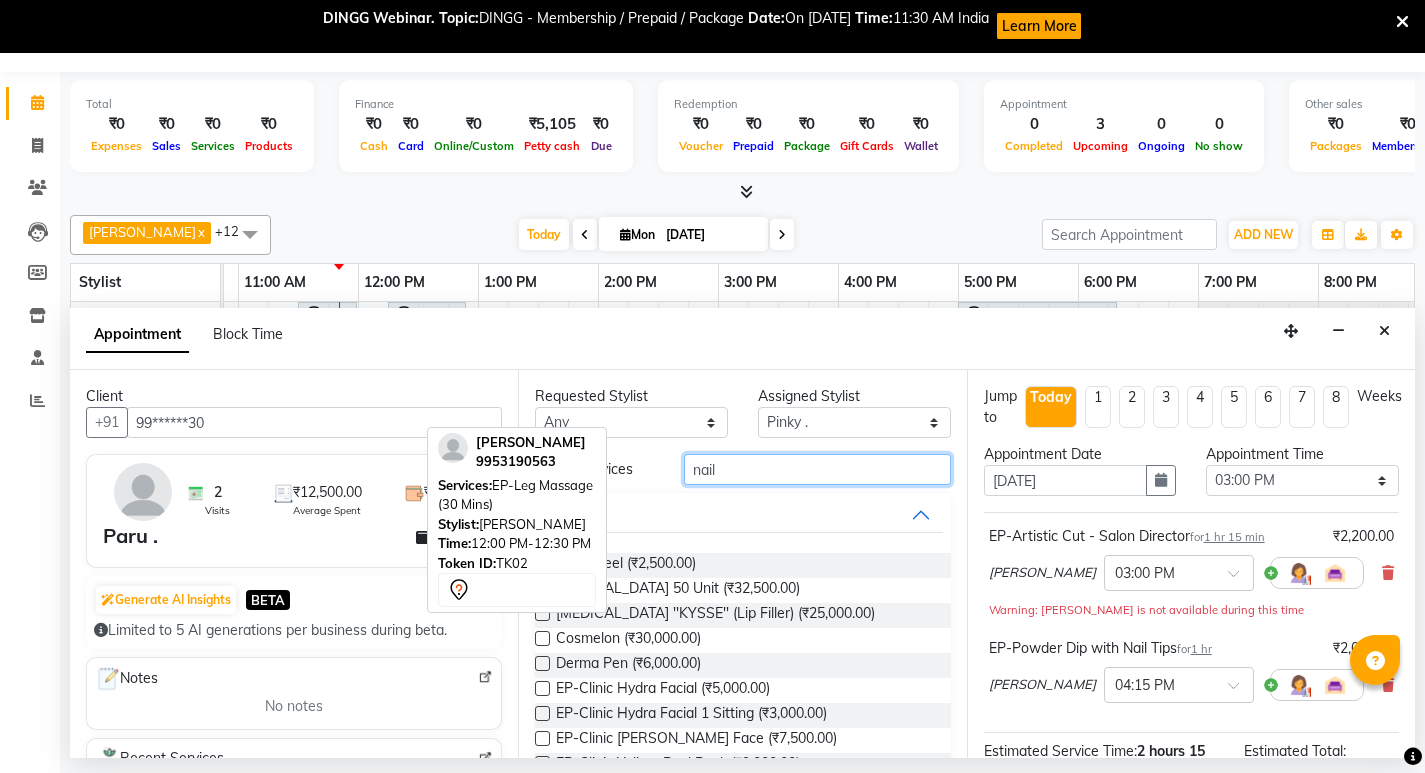 drag, startPoint x: 726, startPoint y: 460, endPoint x: 641, endPoint y: 476, distance: 86.492775 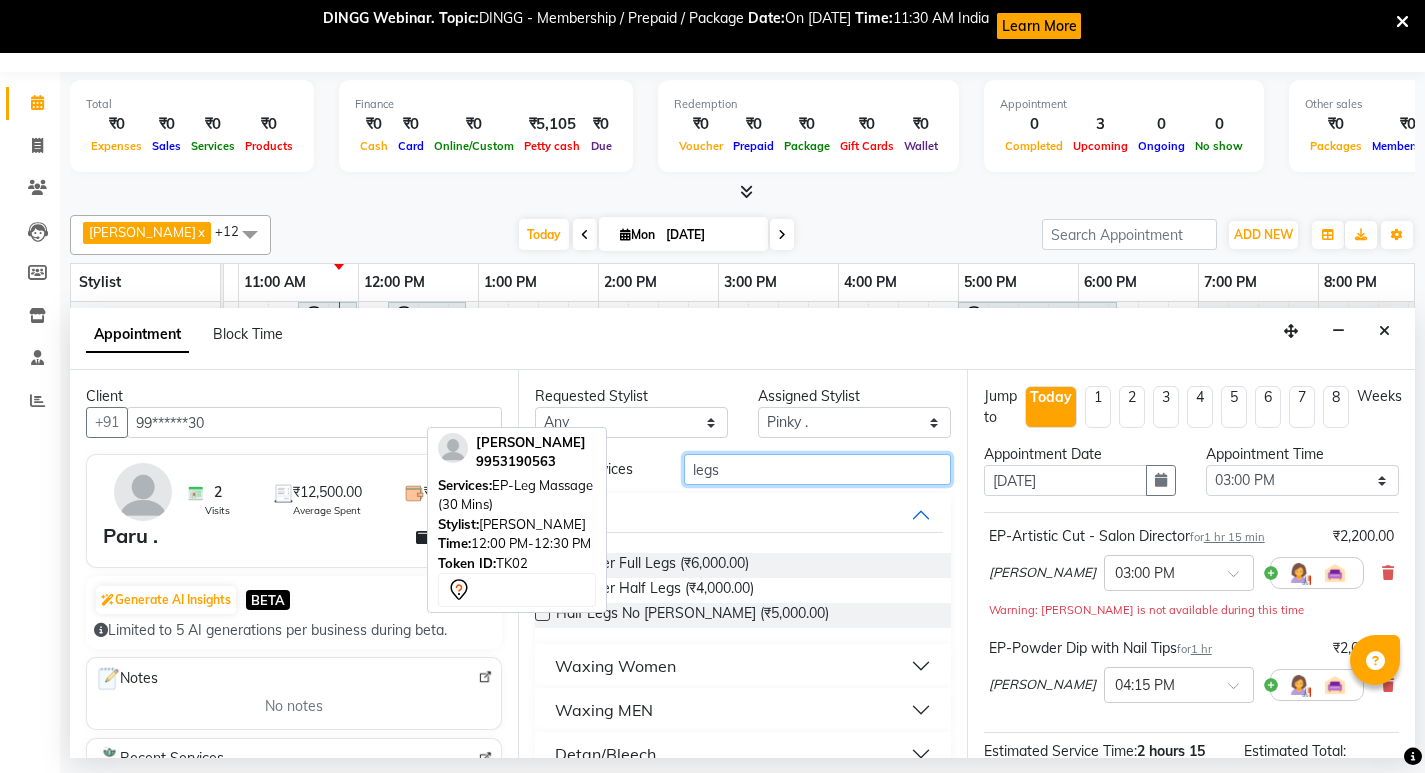 type on "legs" 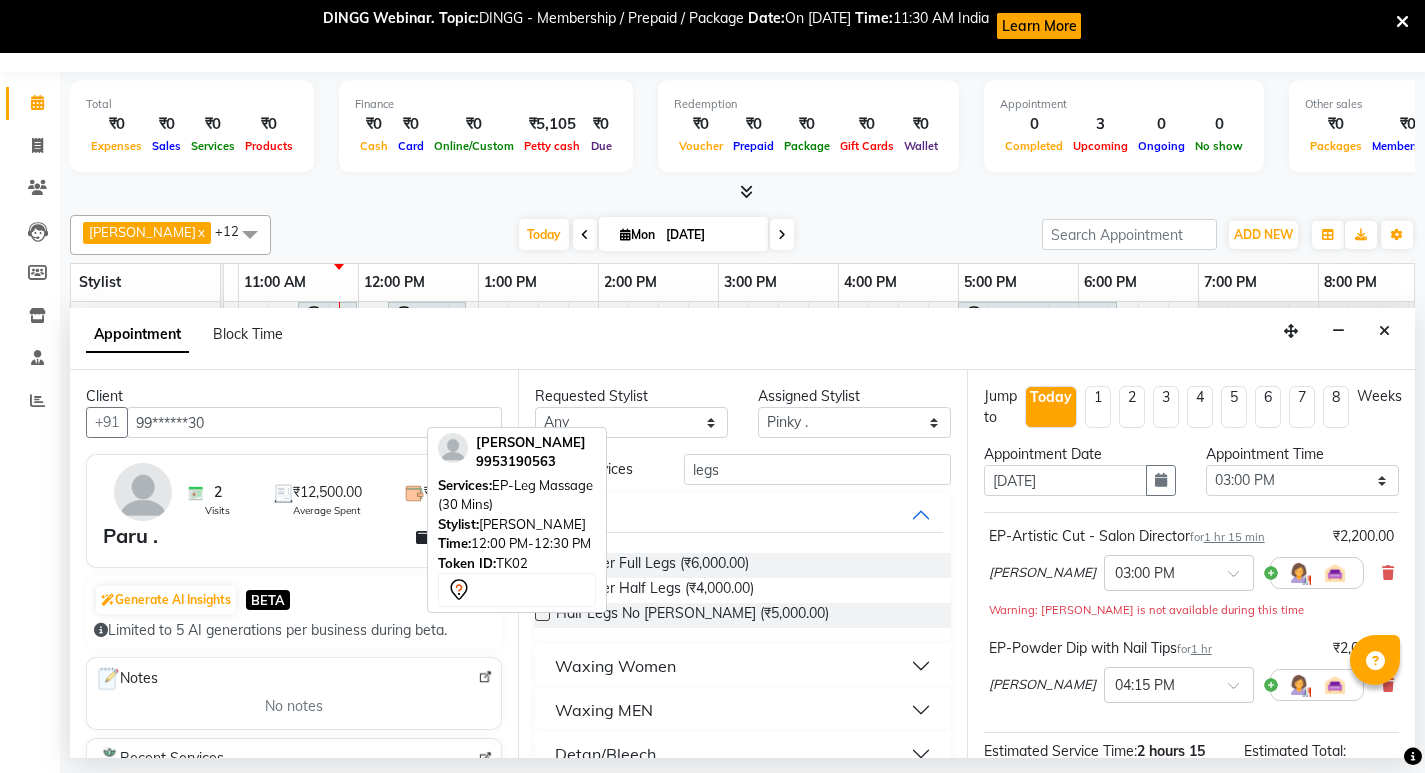 click on "Waxing MEN" at bounding box center (604, 710) 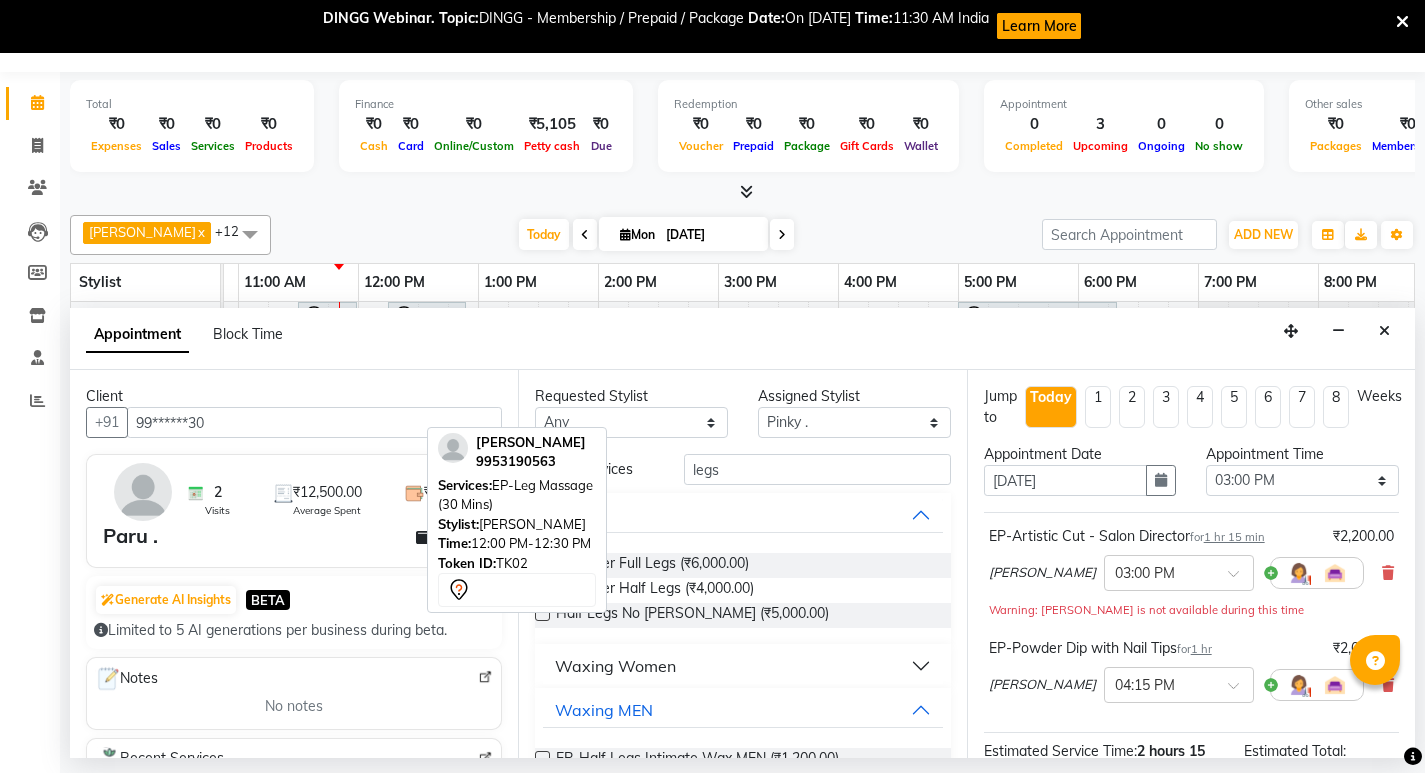 click on "Waxing Women" at bounding box center (615, 666) 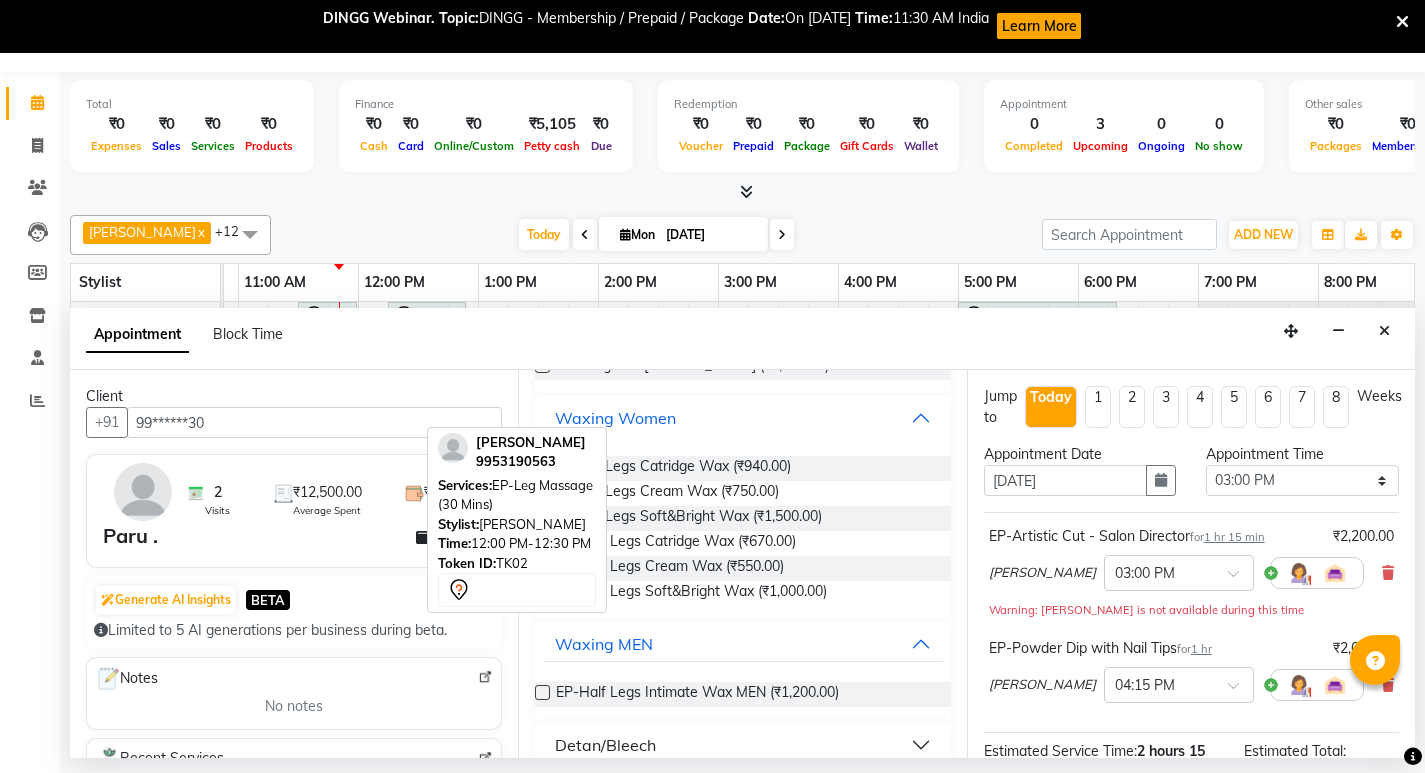 scroll, scrollTop: 100, scrollLeft: 0, axis: vertical 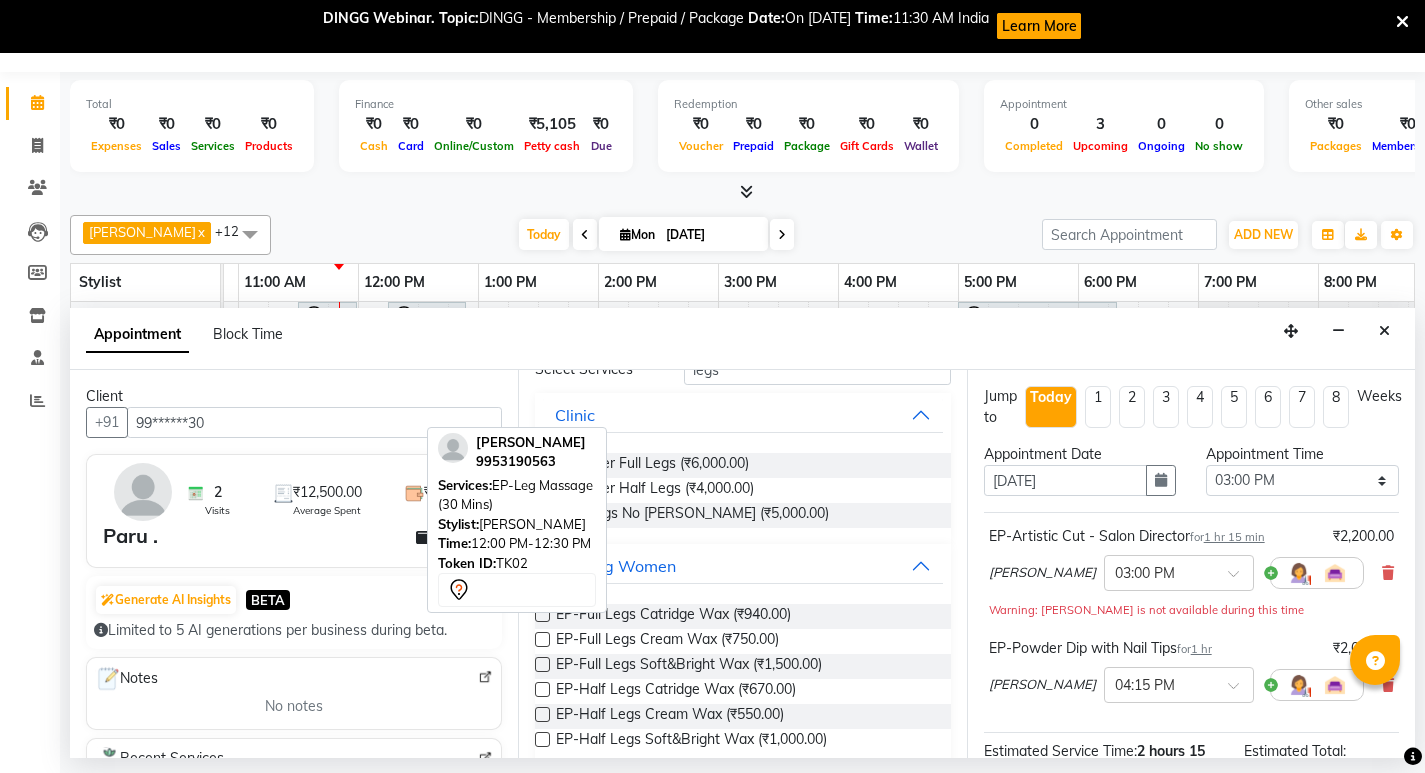 click at bounding box center [542, 639] 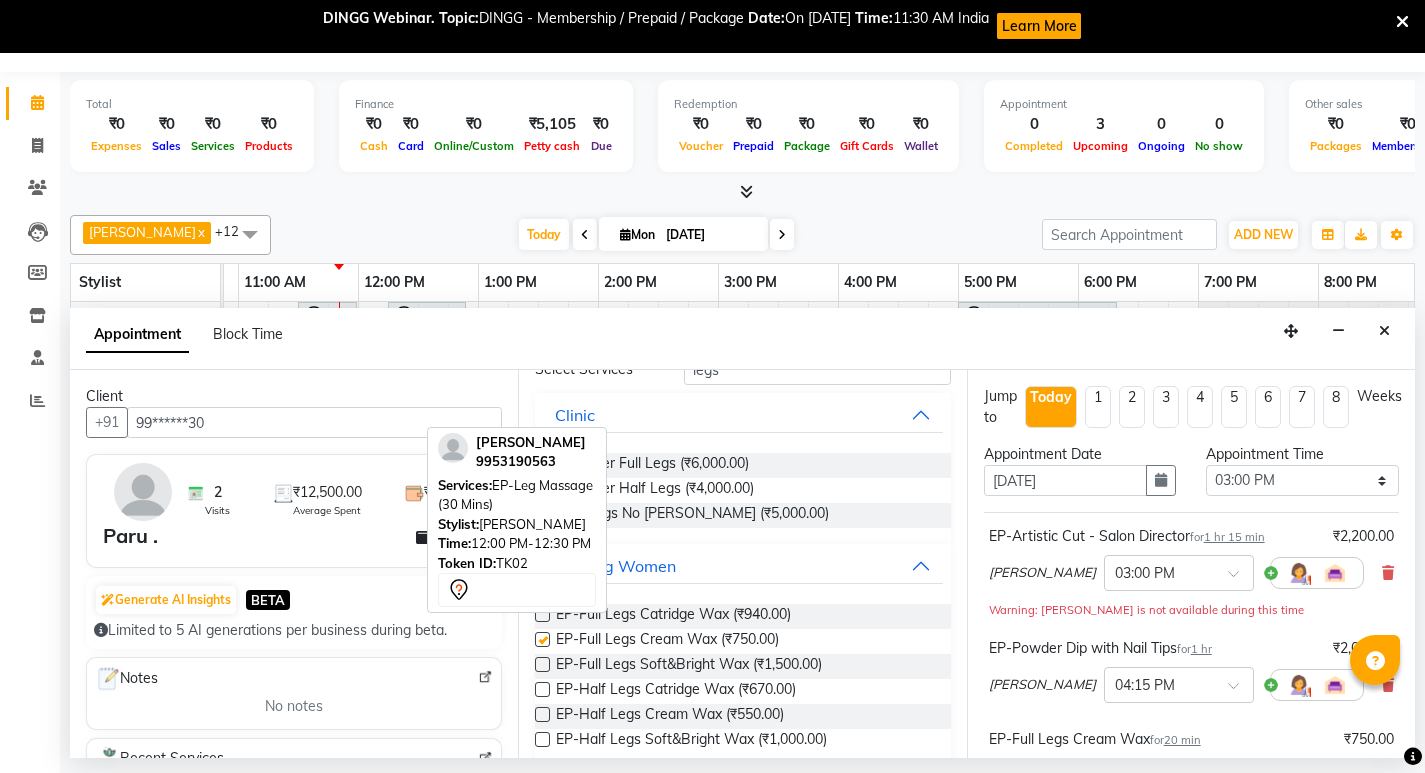 checkbox on "false" 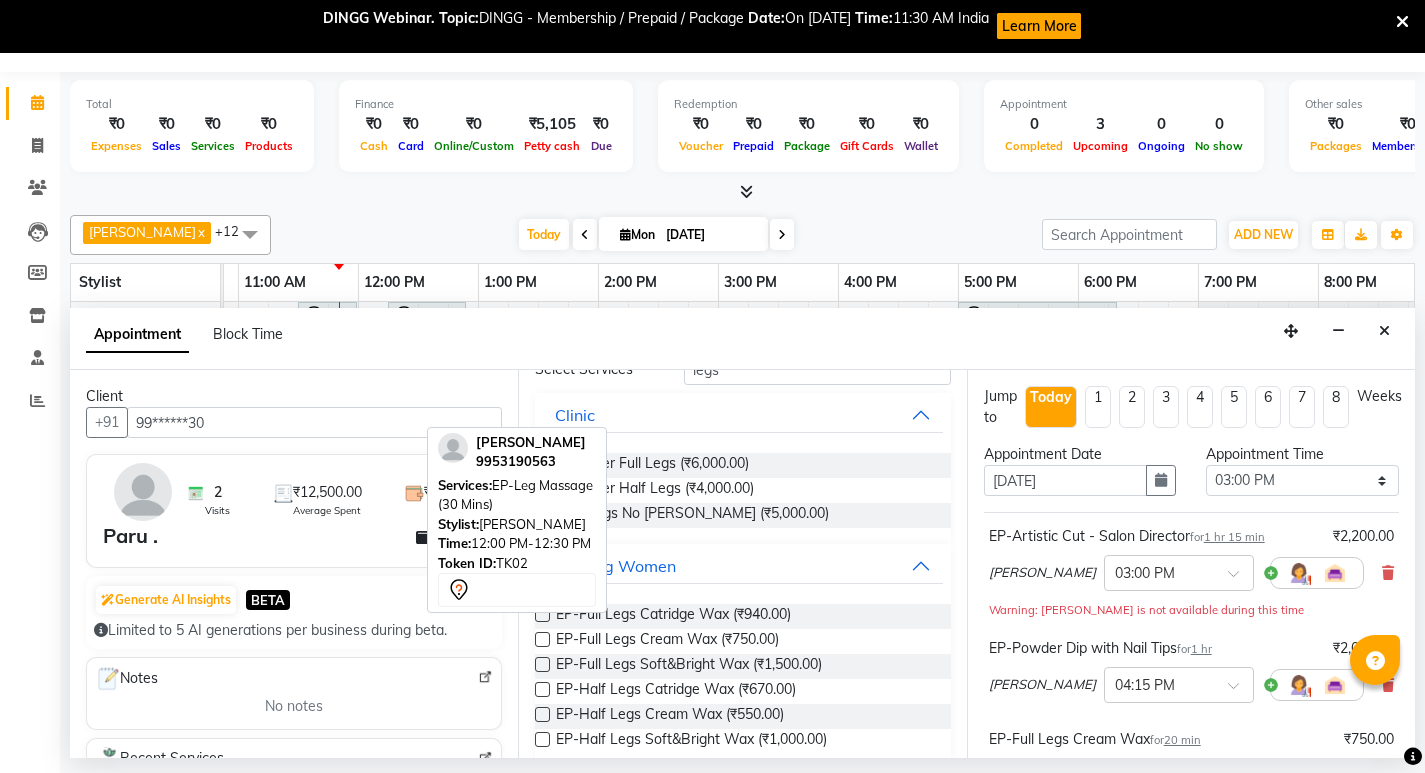scroll, scrollTop: 0, scrollLeft: 0, axis: both 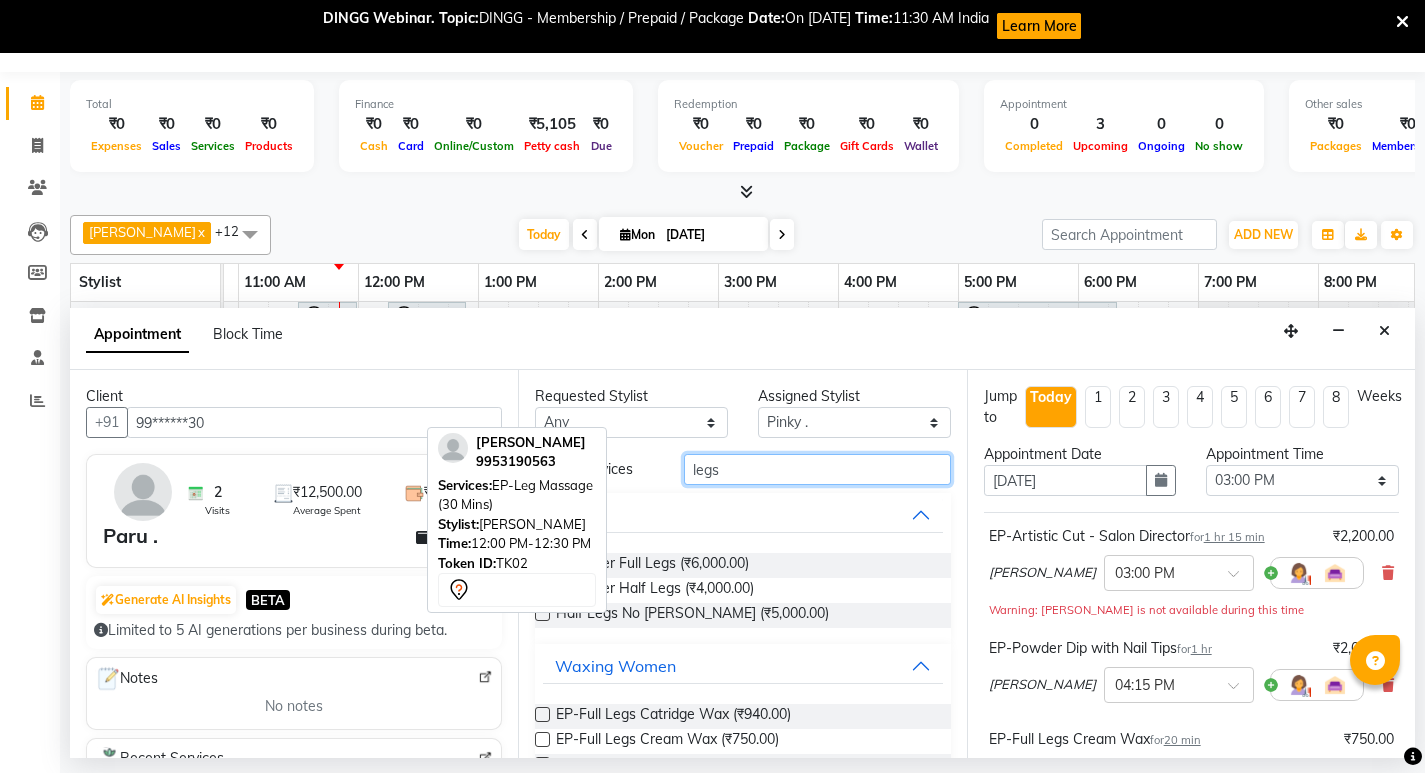 drag, startPoint x: 704, startPoint y: 472, endPoint x: 599, endPoint y: 482, distance: 105.47511 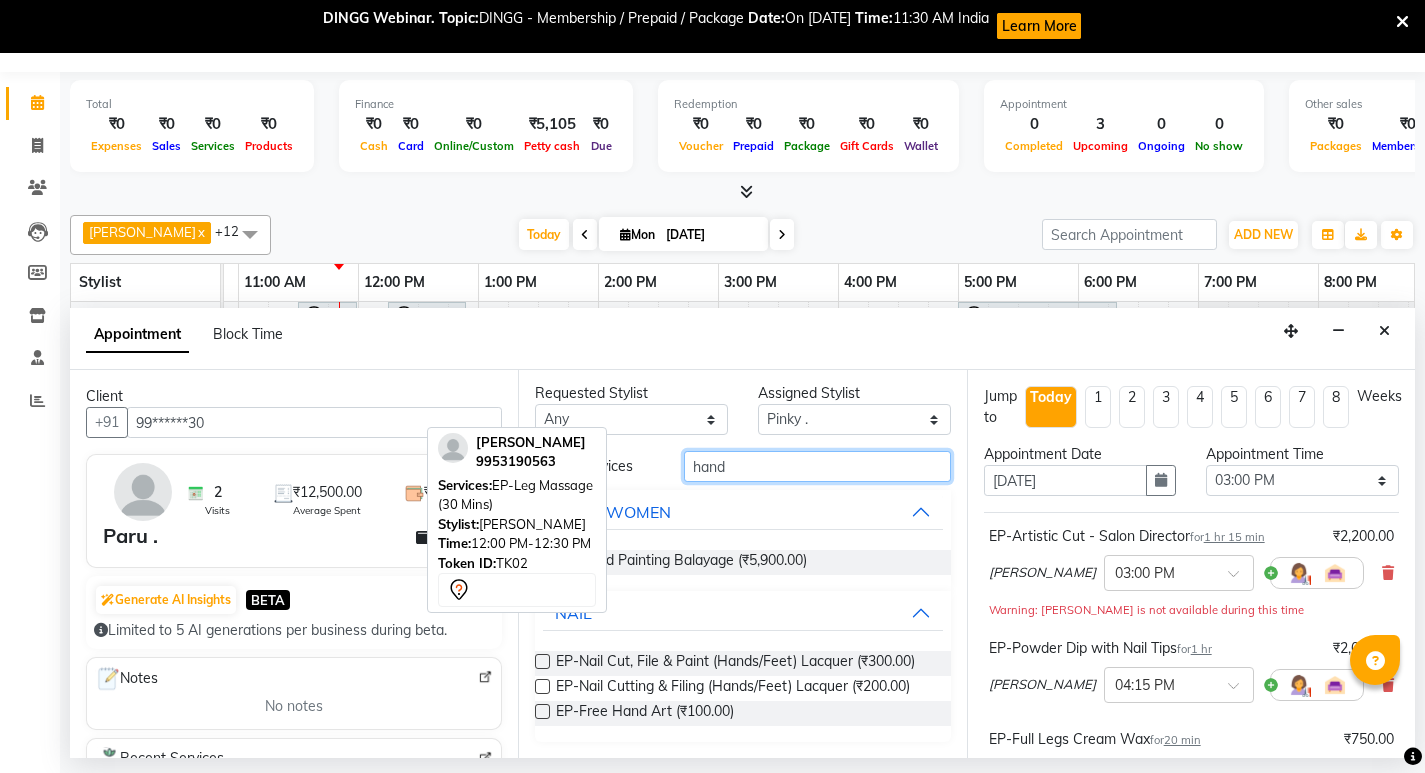 scroll, scrollTop: 0, scrollLeft: 0, axis: both 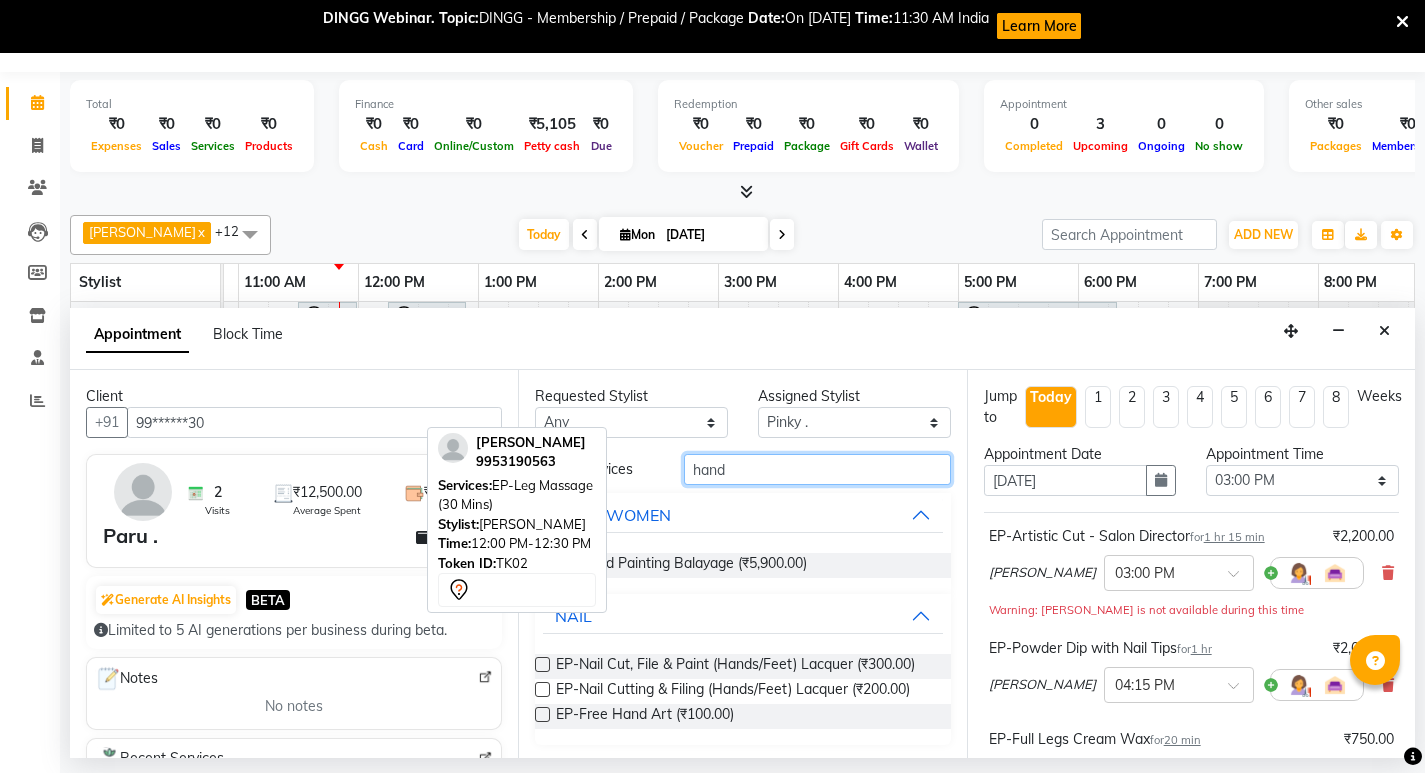 drag, startPoint x: 742, startPoint y: 471, endPoint x: 608, endPoint y: 480, distance: 134.3019 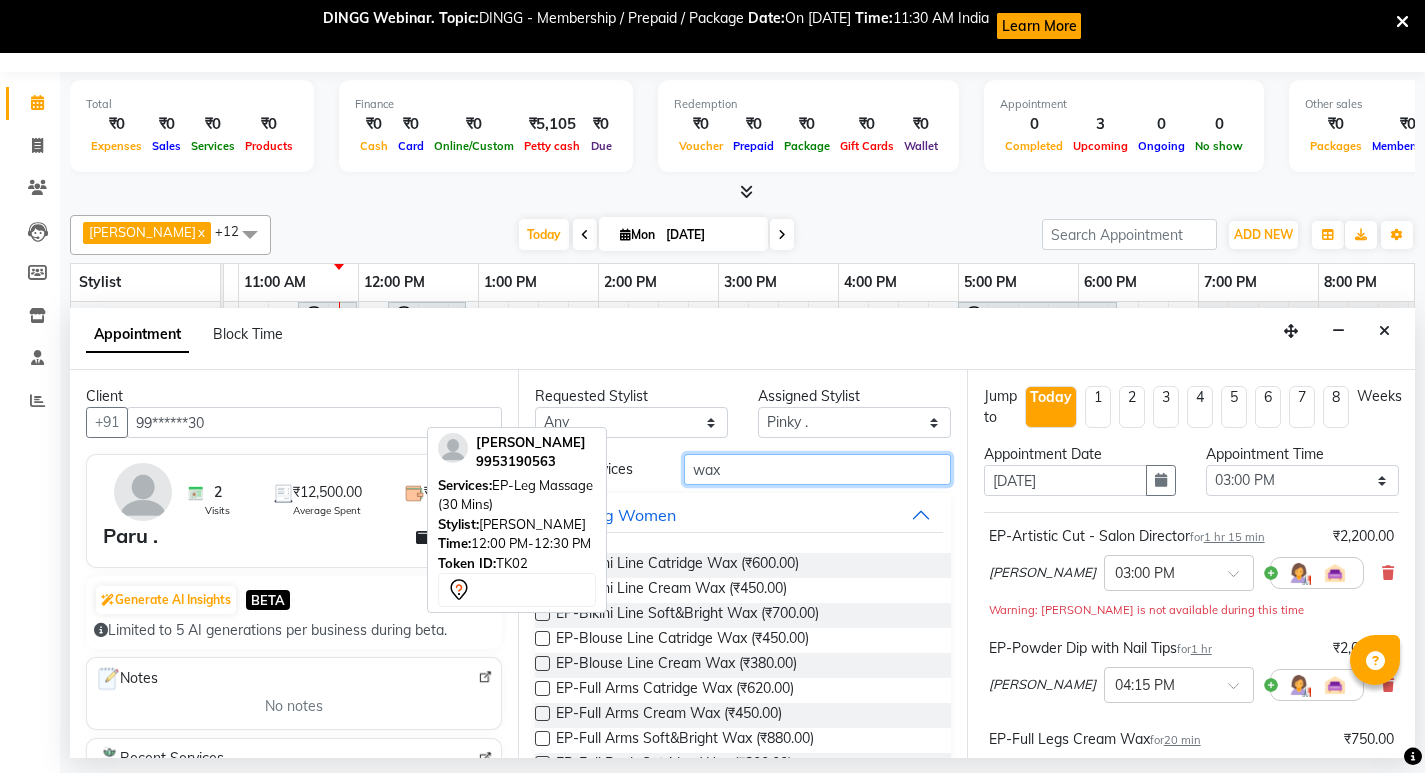 type on "wax" 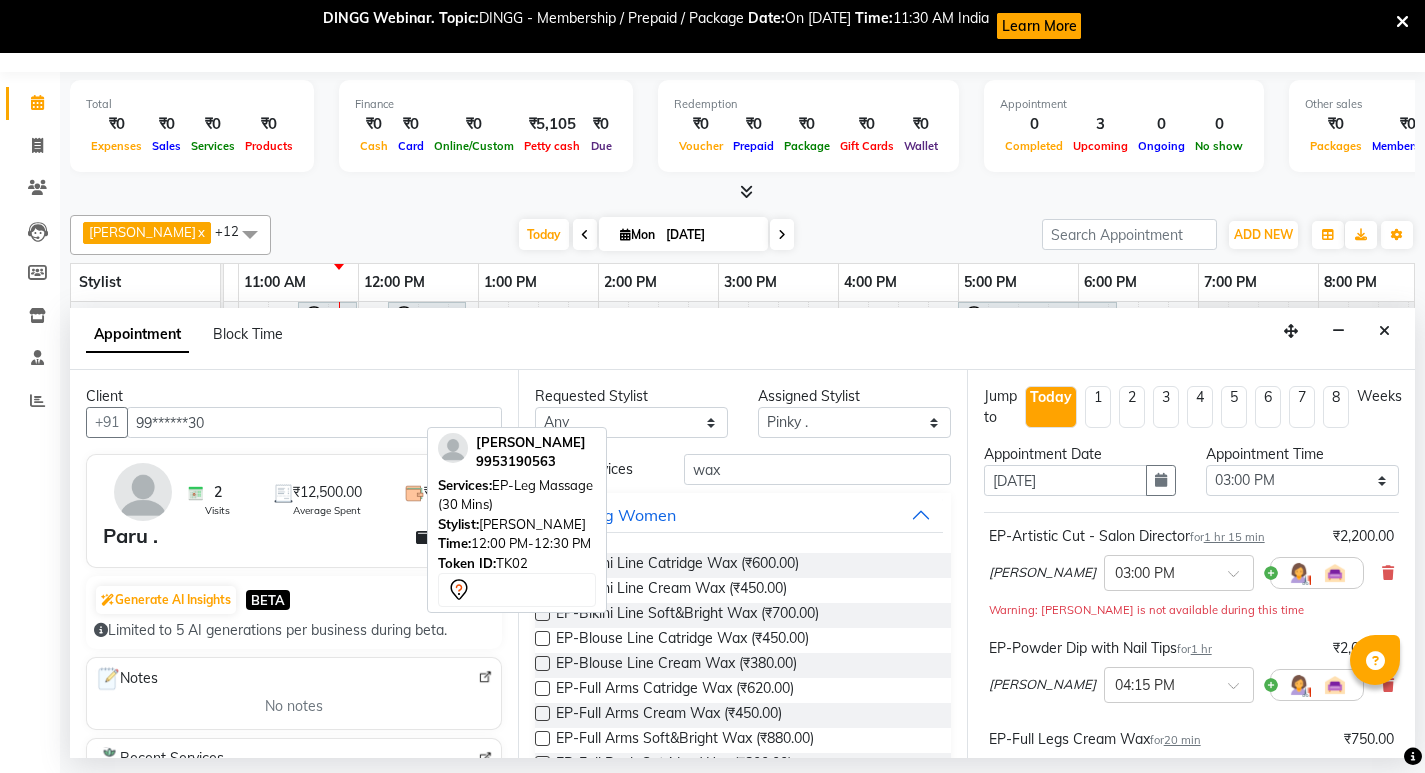 click at bounding box center (542, 688) 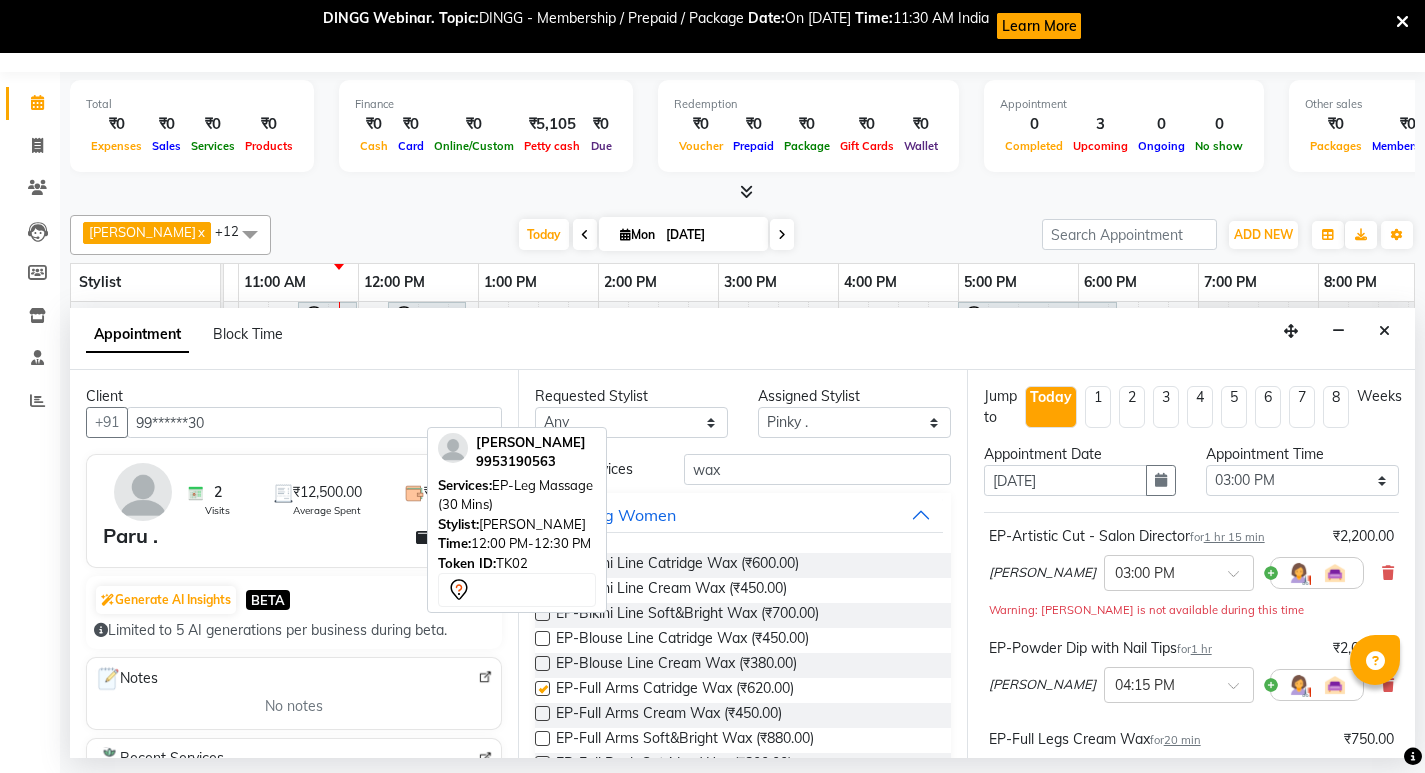 checkbox on "false" 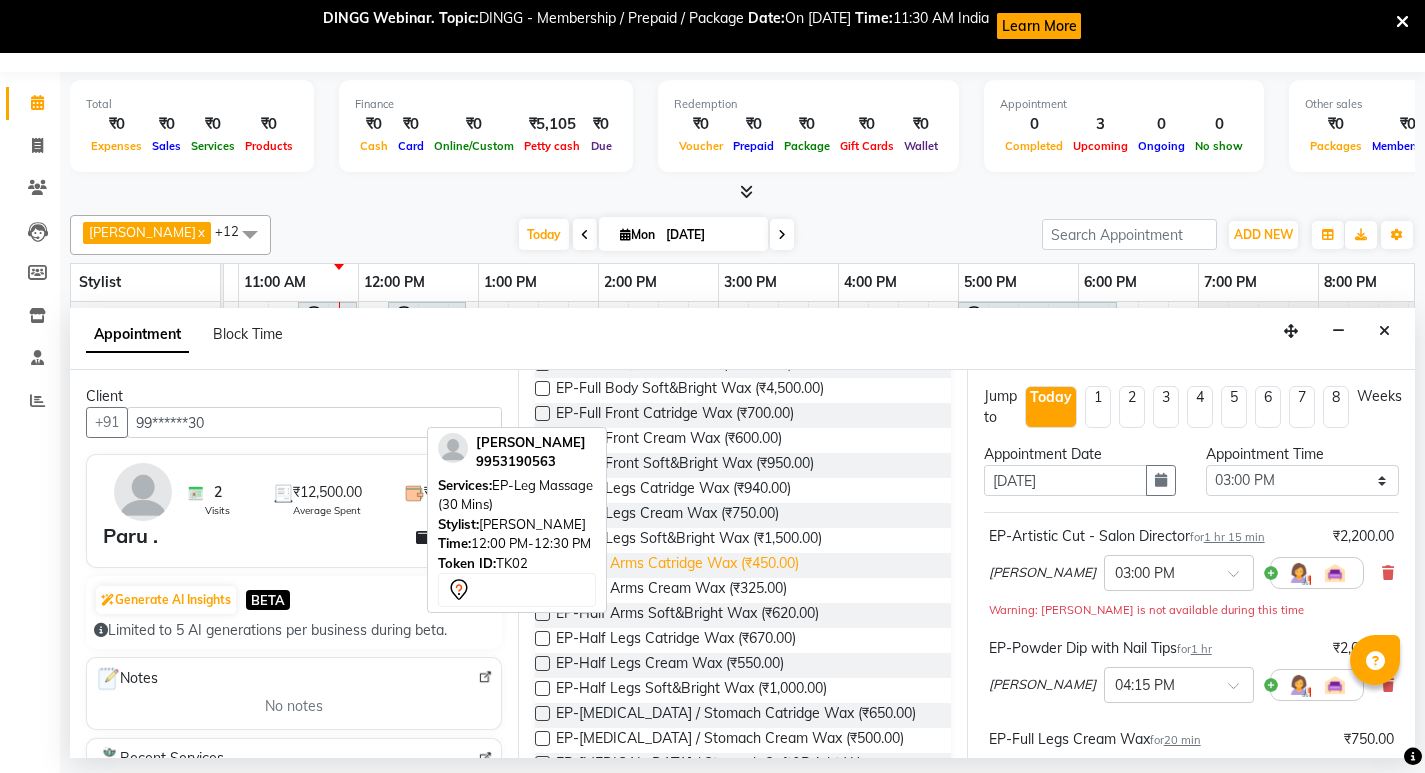scroll, scrollTop: 600, scrollLeft: 0, axis: vertical 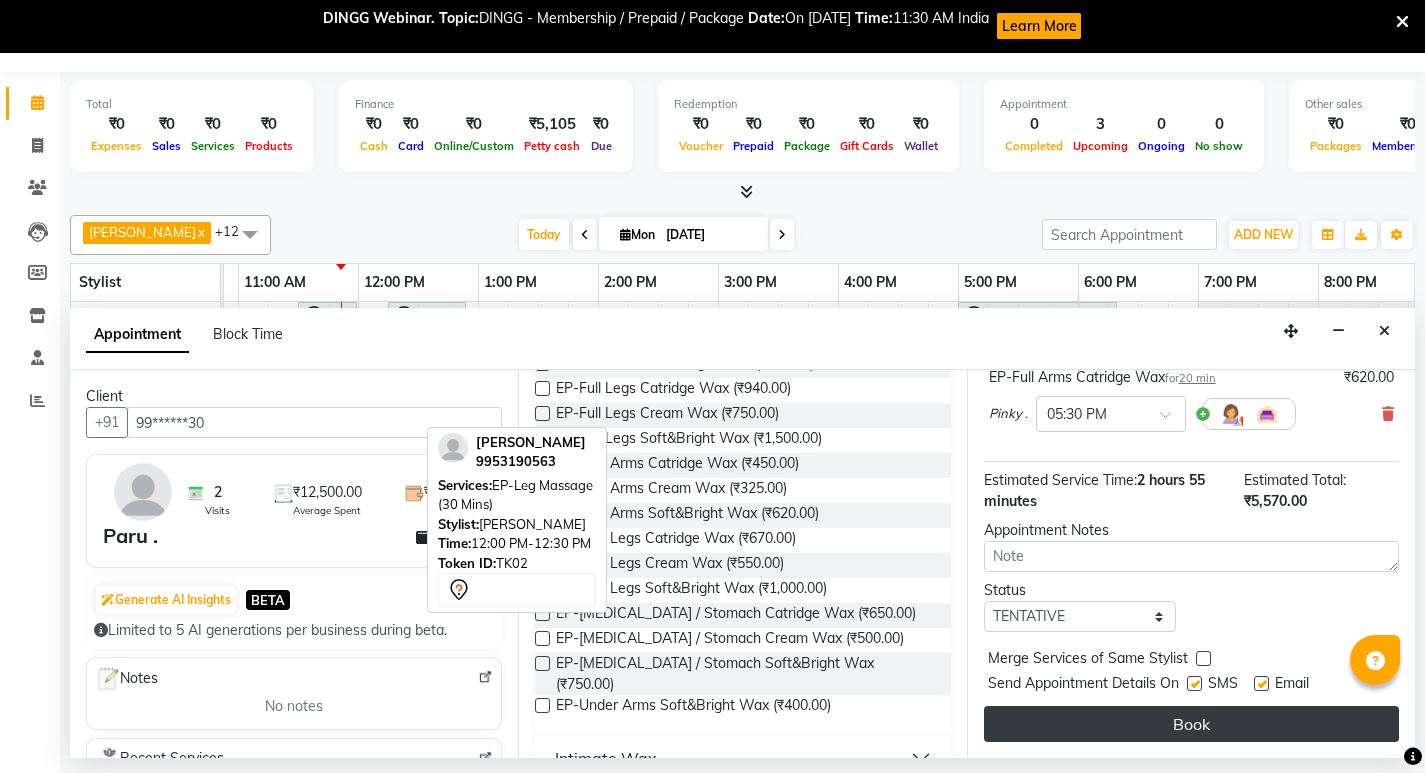 click on "Book" at bounding box center (1191, 724) 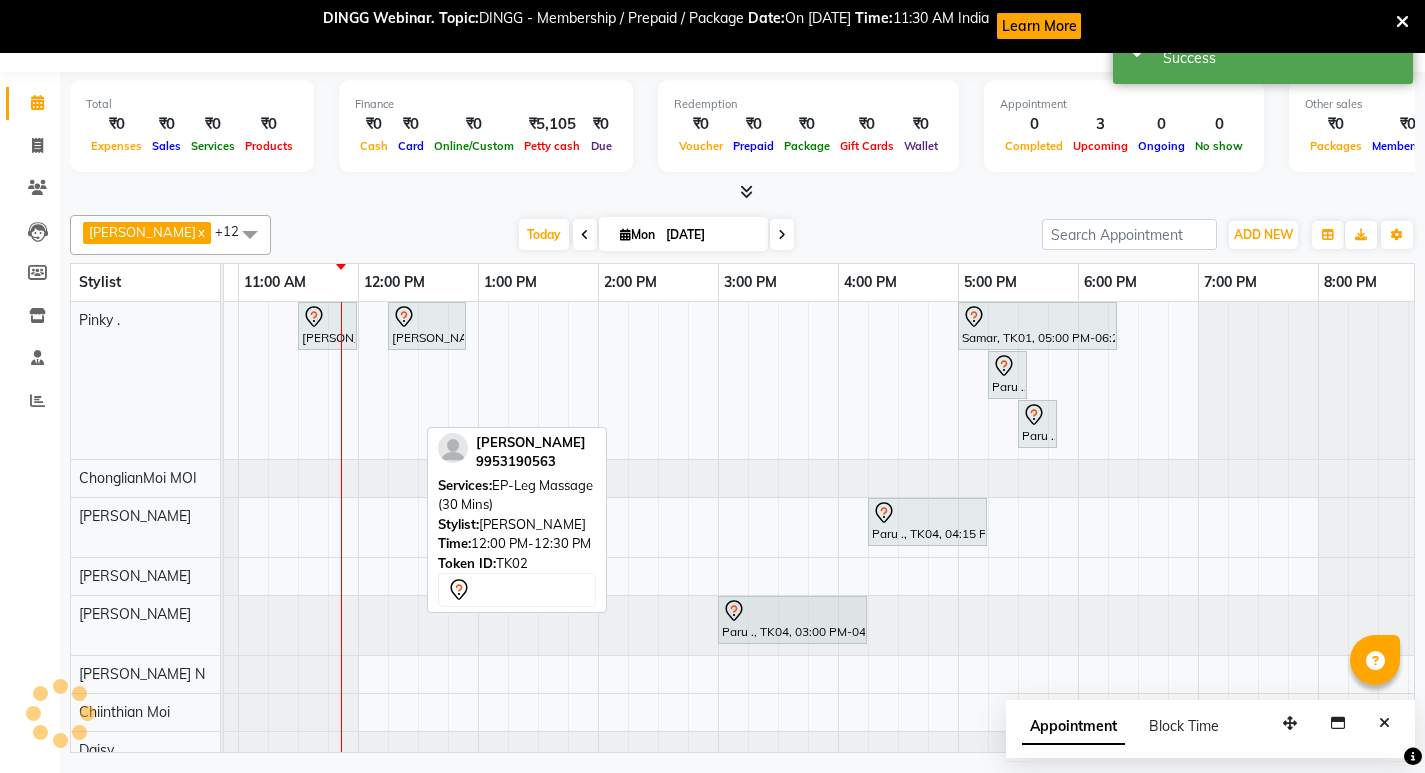 scroll, scrollTop: 0, scrollLeft: 0, axis: both 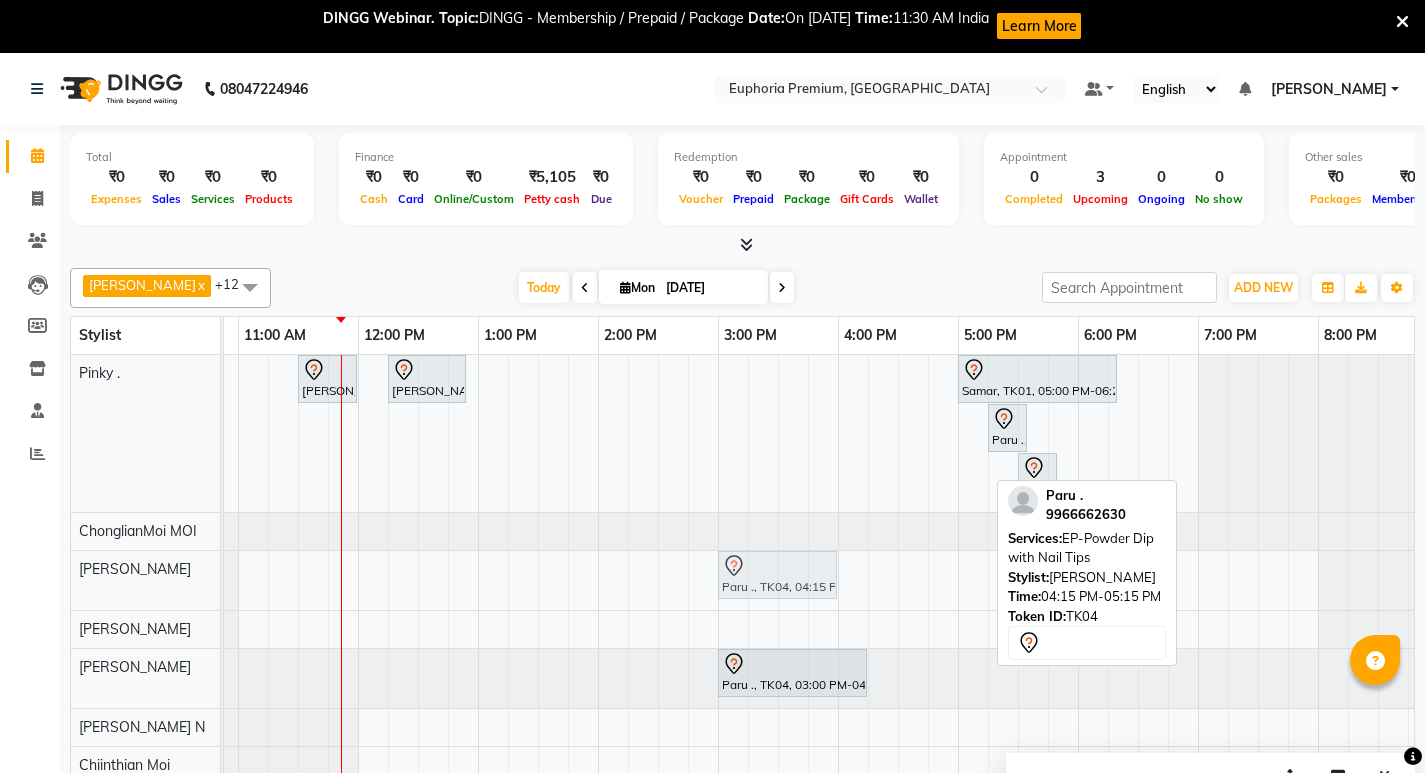 drag, startPoint x: 933, startPoint y: 577, endPoint x: 795, endPoint y: 585, distance: 138.23169 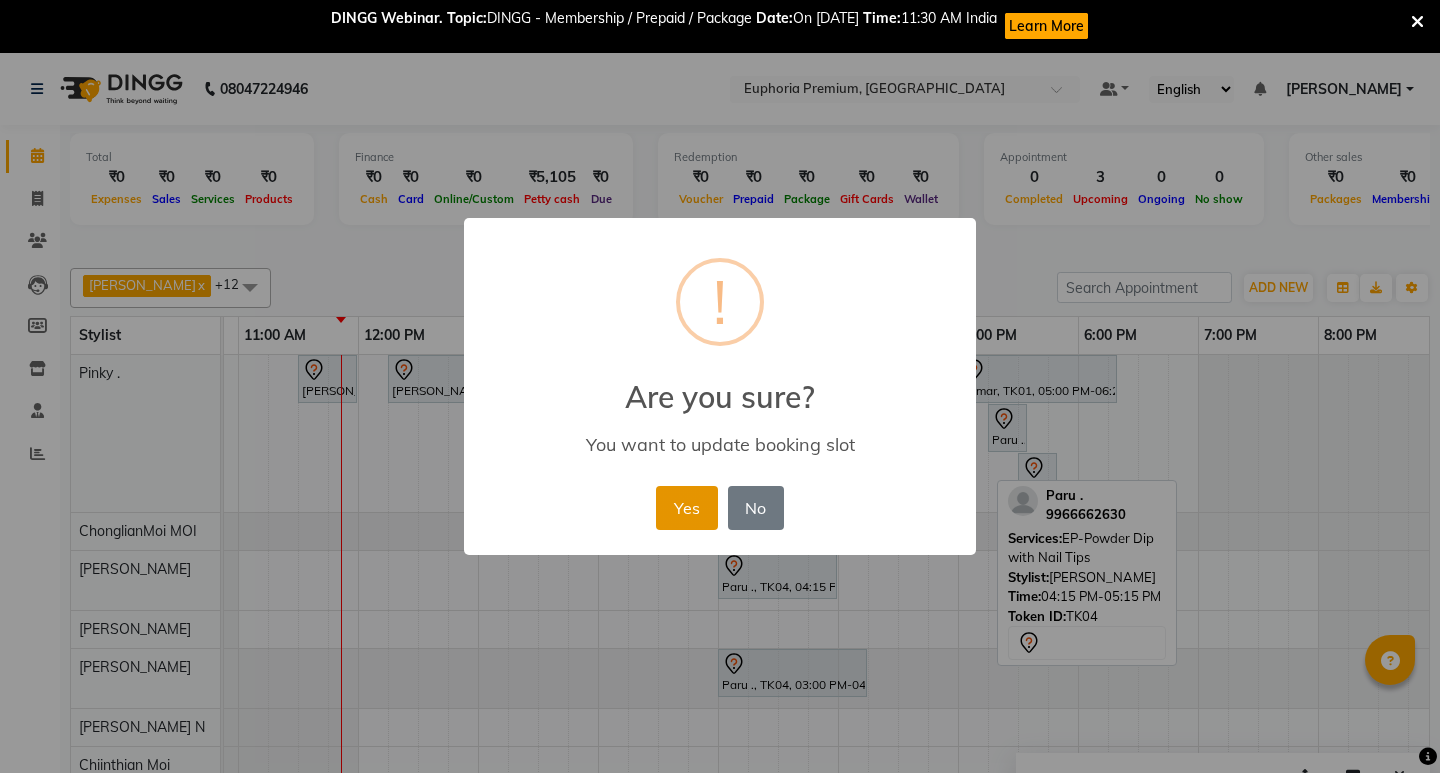 click on "Yes" at bounding box center [686, 508] 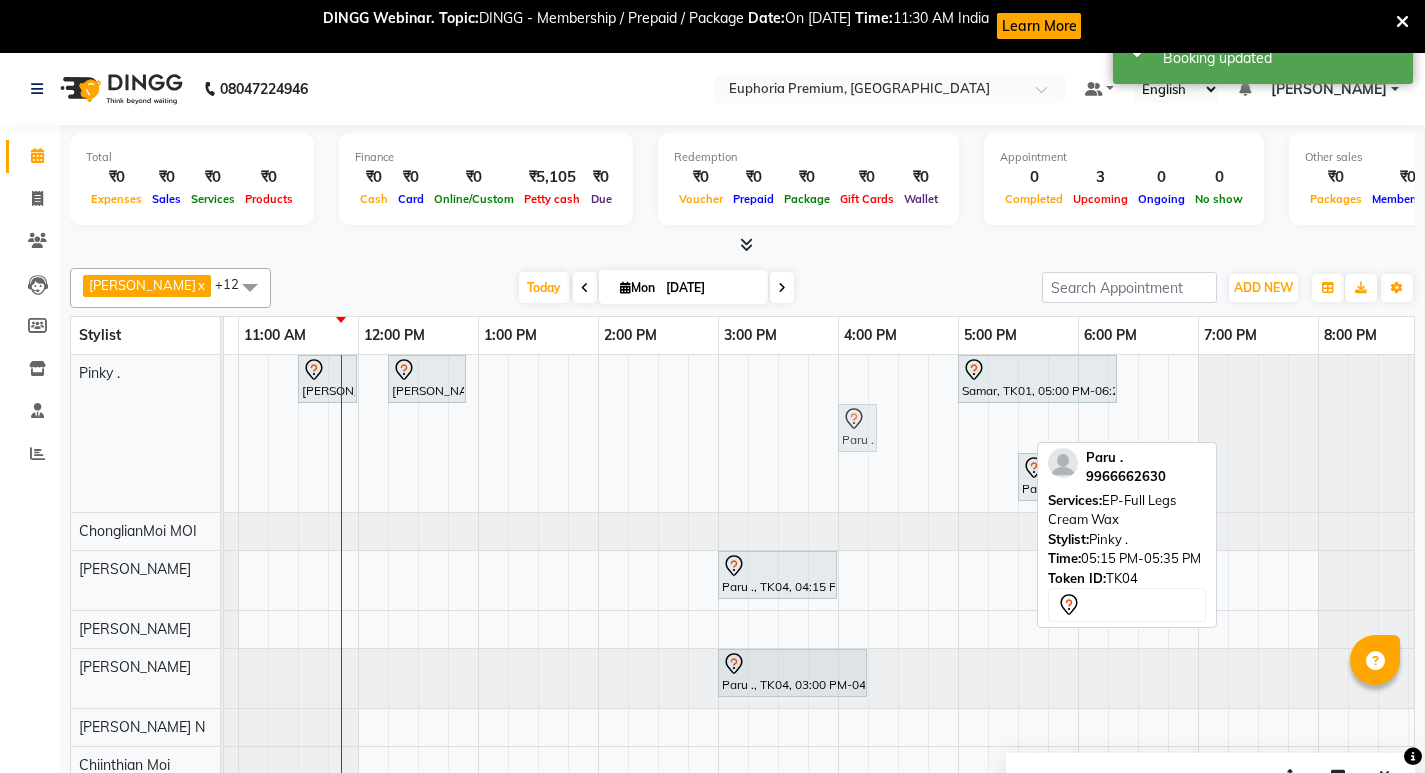 drag, startPoint x: 1005, startPoint y: 430, endPoint x: 859, endPoint y: 437, distance: 146.16771 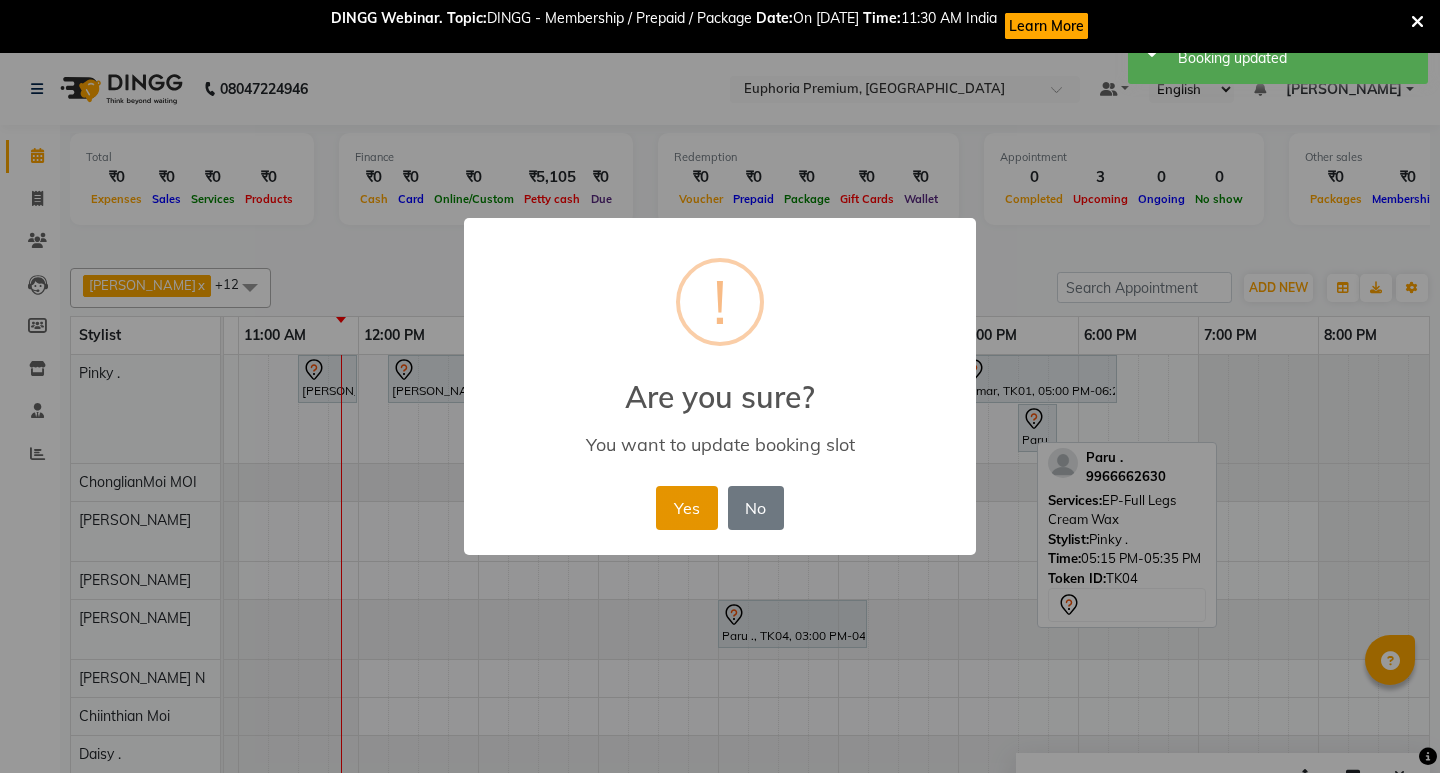 click on "Yes" at bounding box center [686, 508] 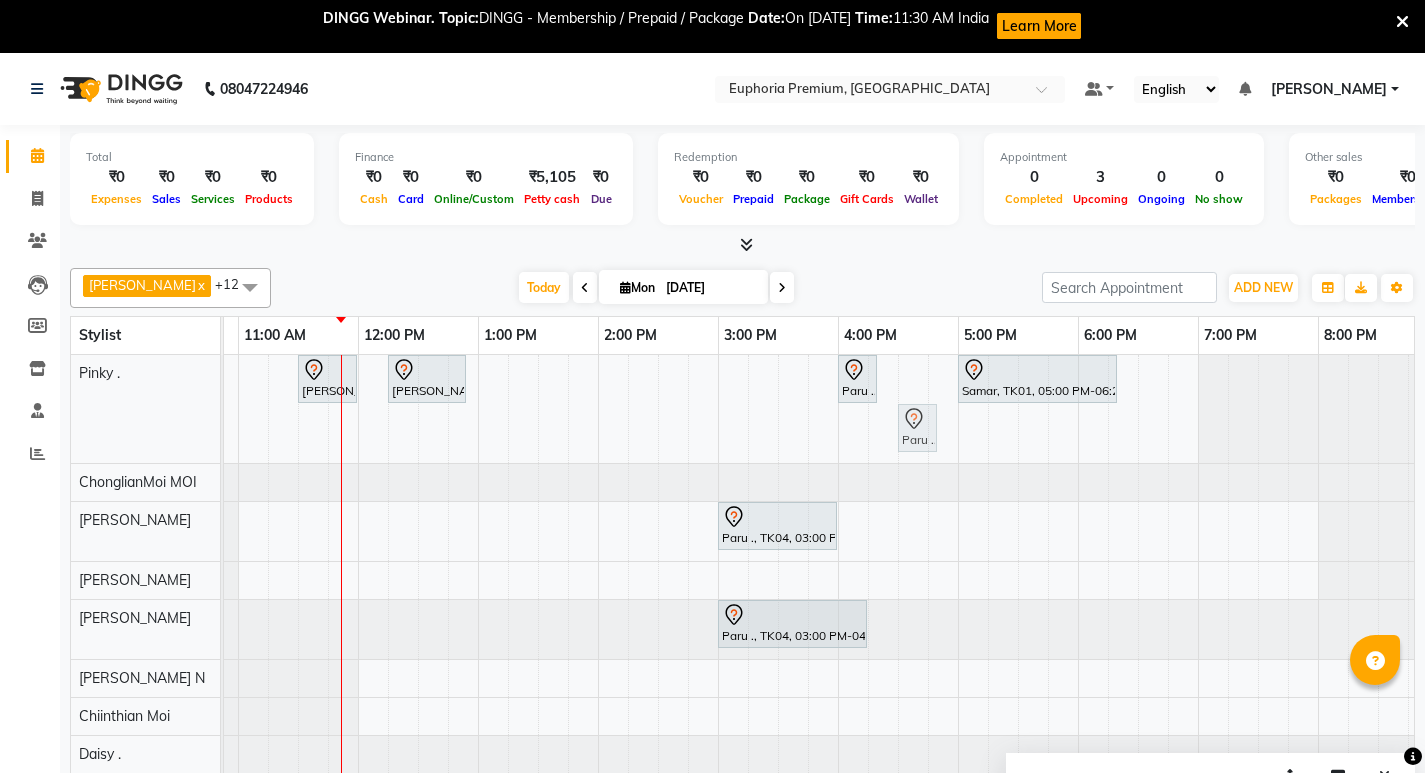 drag, startPoint x: 1030, startPoint y: 439, endPoint x: 901, endPoint y: 416, distance: 131.03435 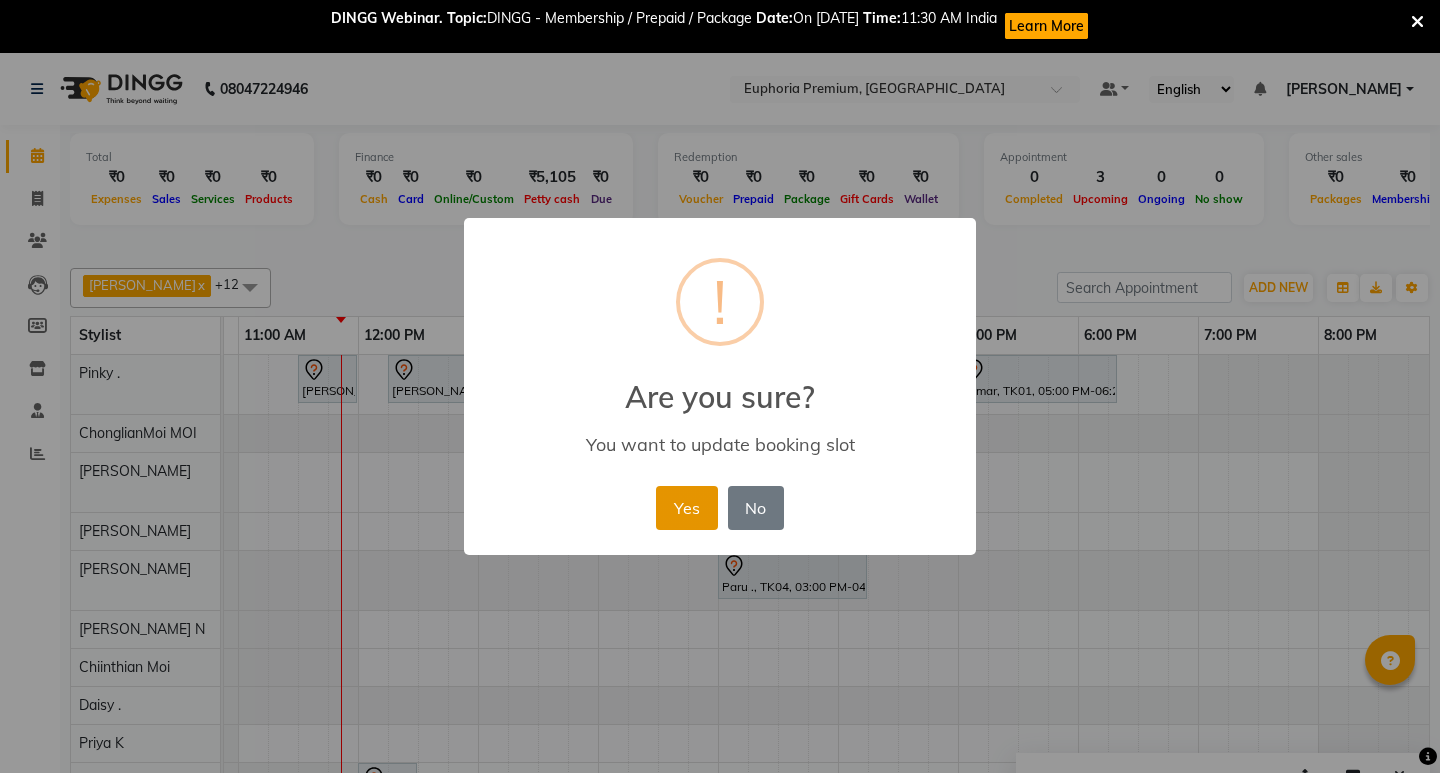 click on "Yes" at bounding box center [686, 508] 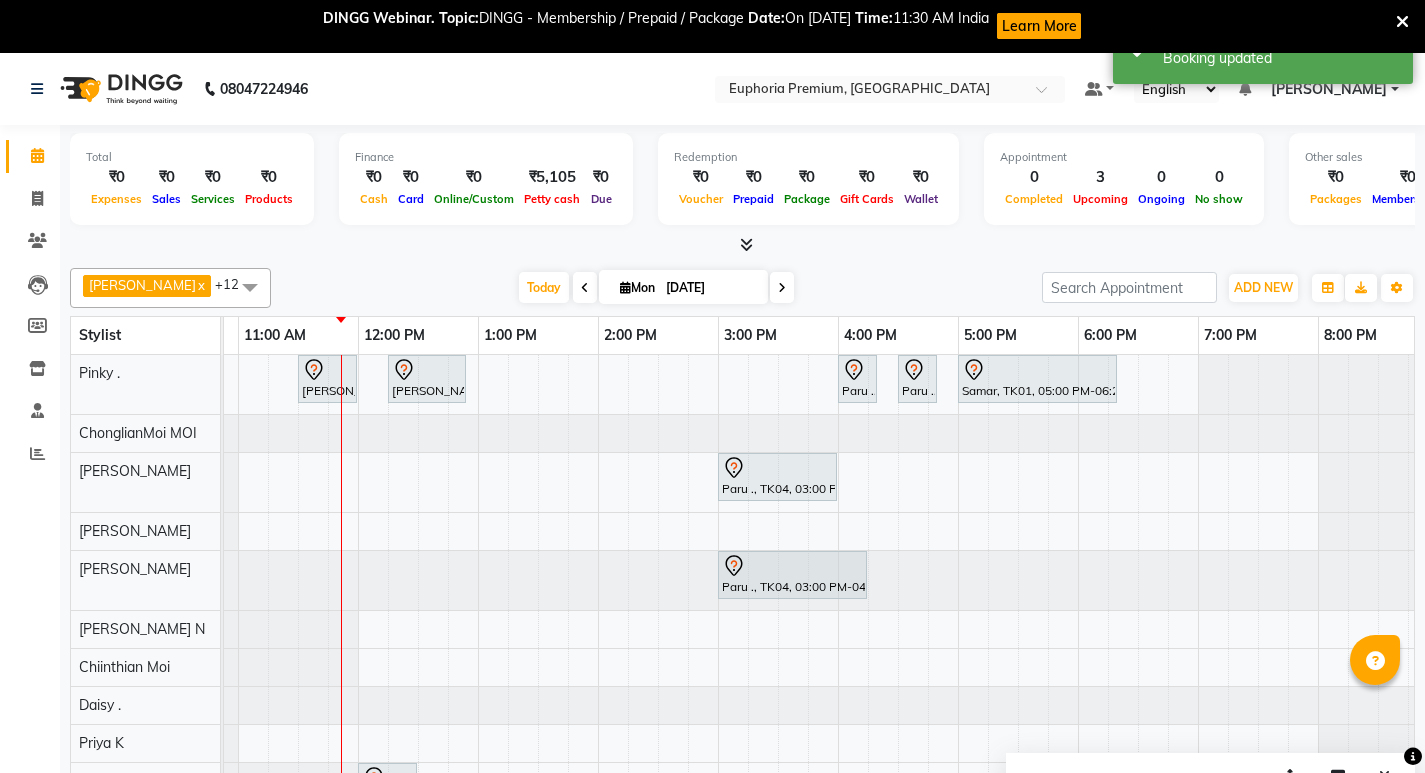 click at bounding box center [250, 287] 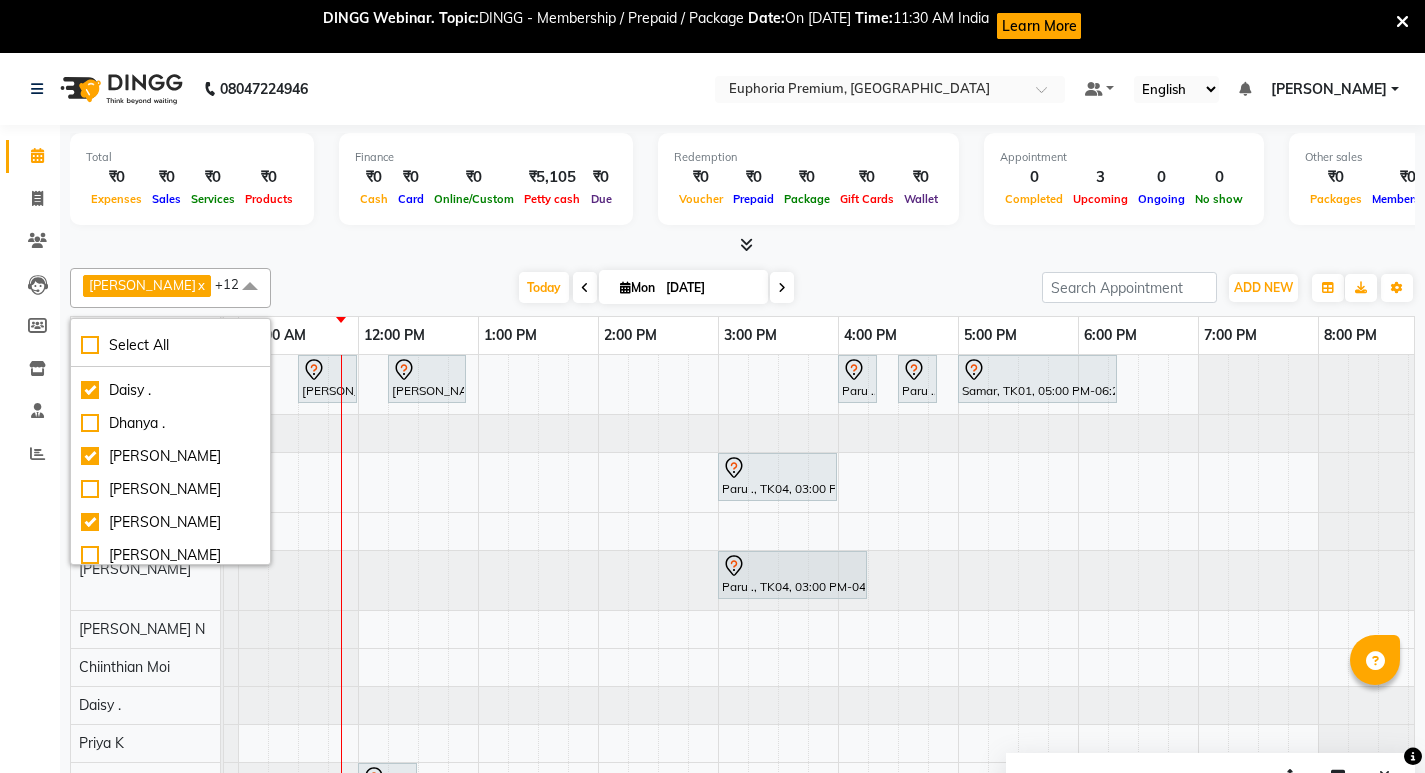 scroll, scrollTop: 198, scrollLeft: 0, axis: vertical 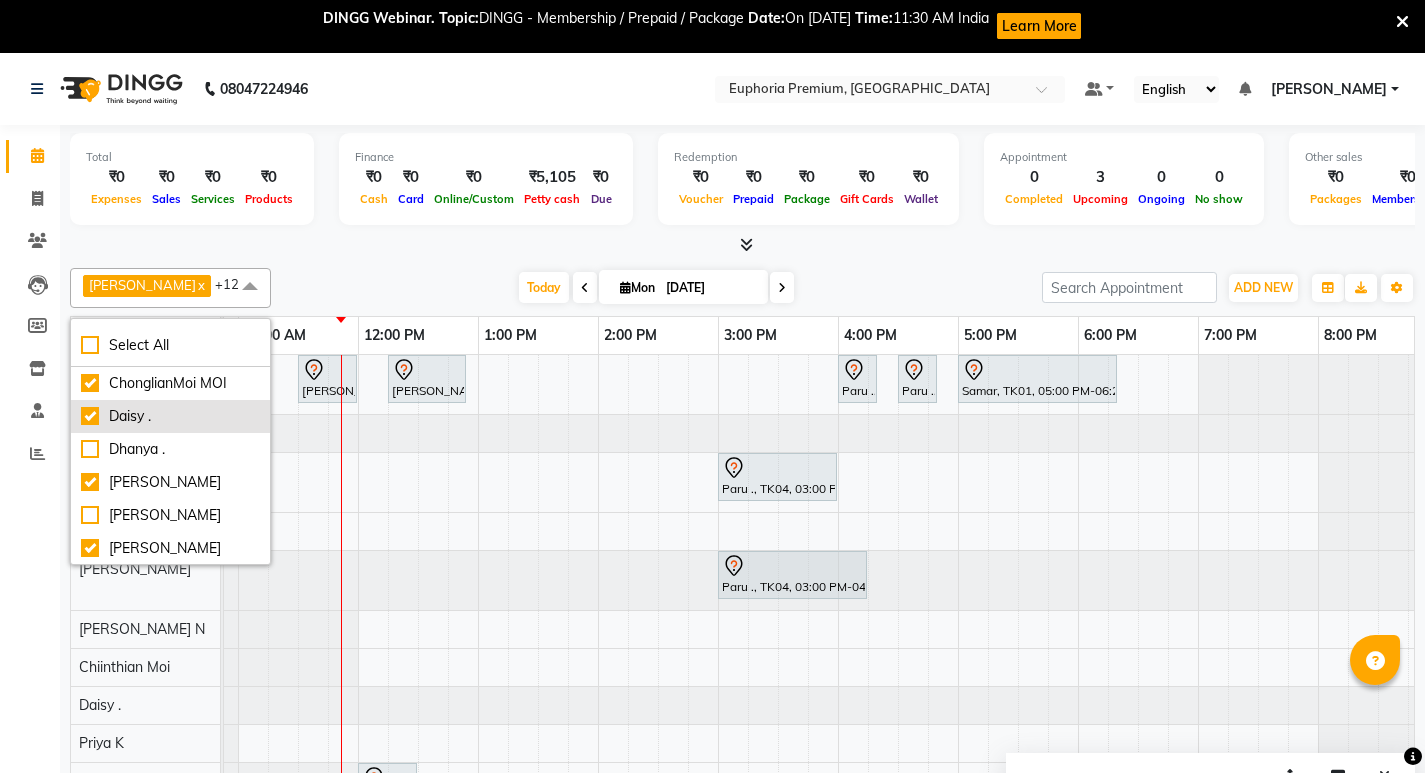 click on "Daisy ." at bounding box center [170, 416] 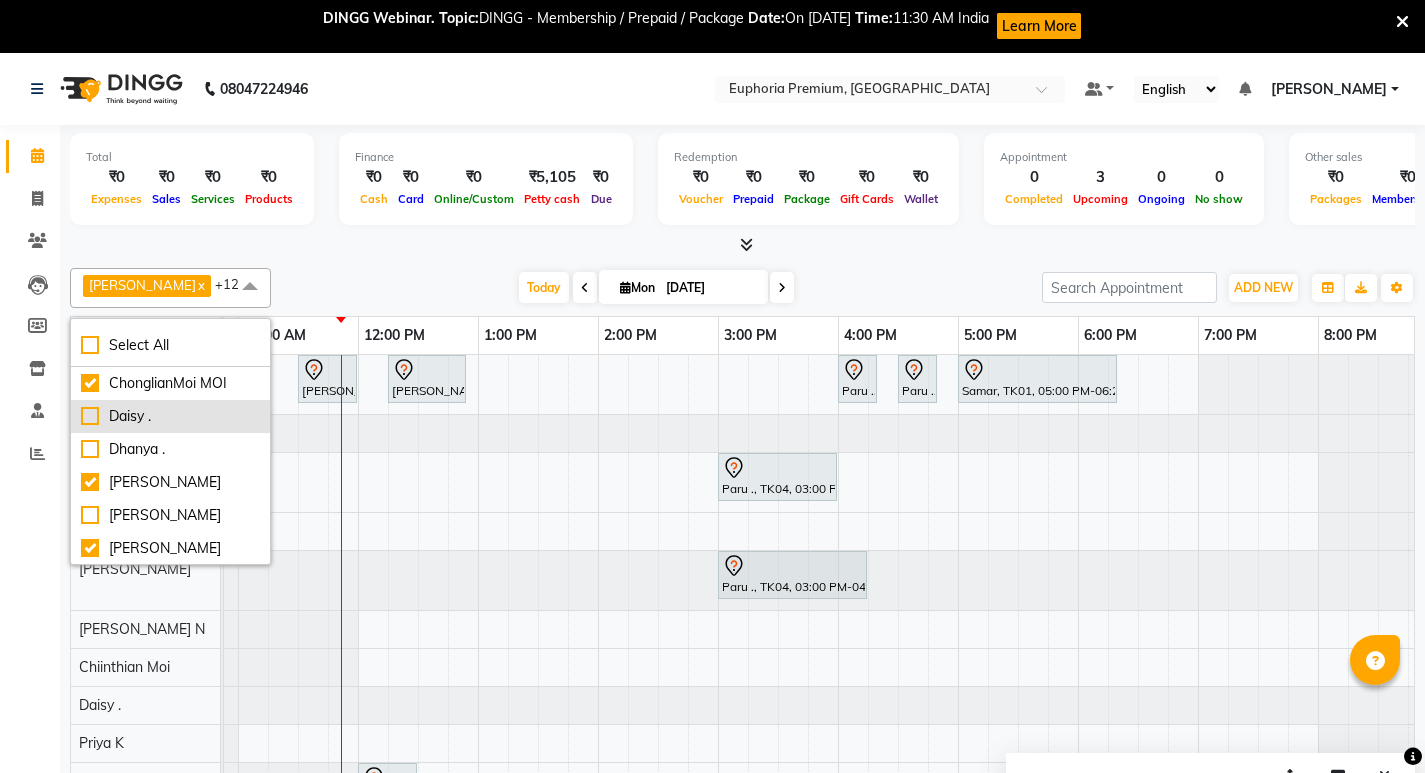 checkbox on "false" 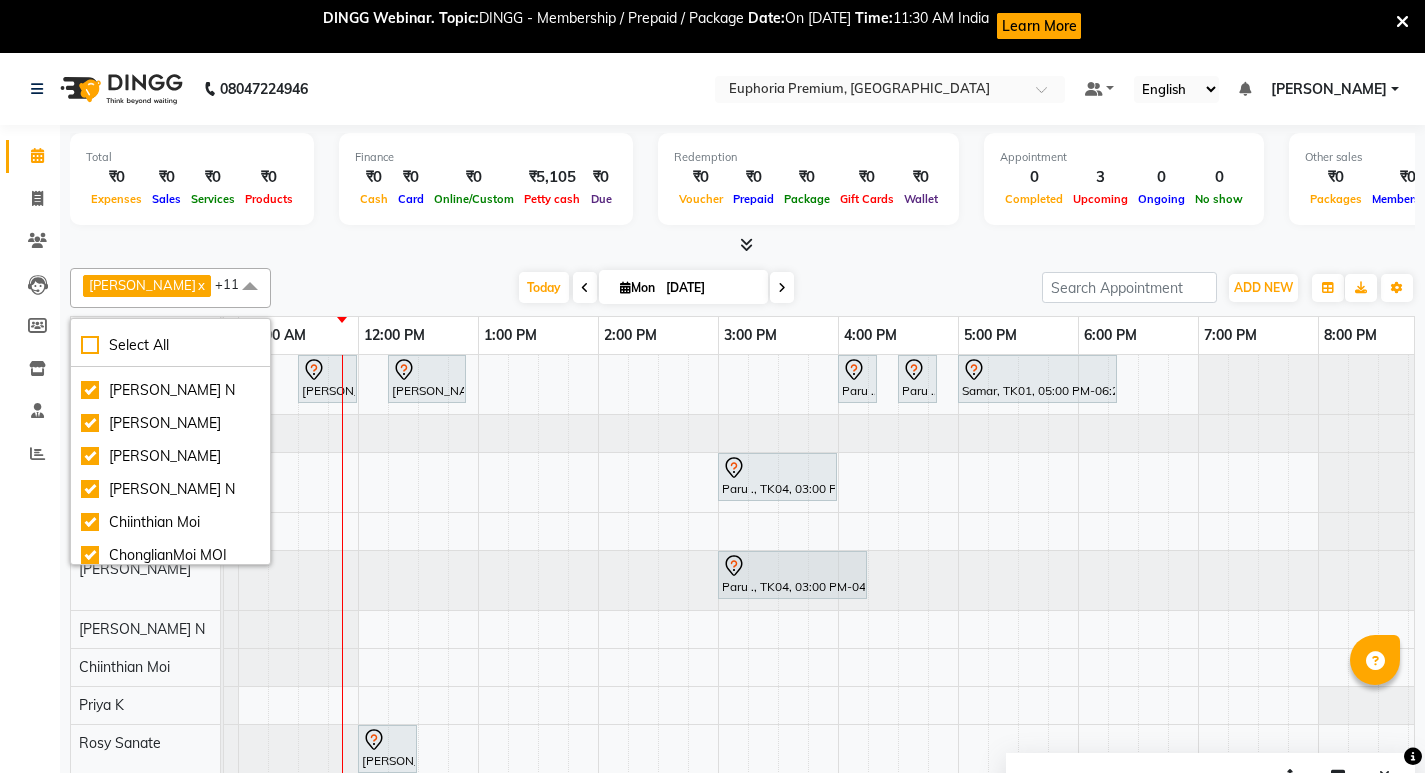 scroll, scrollTop: 0, scrollLeft: 0, axis: both 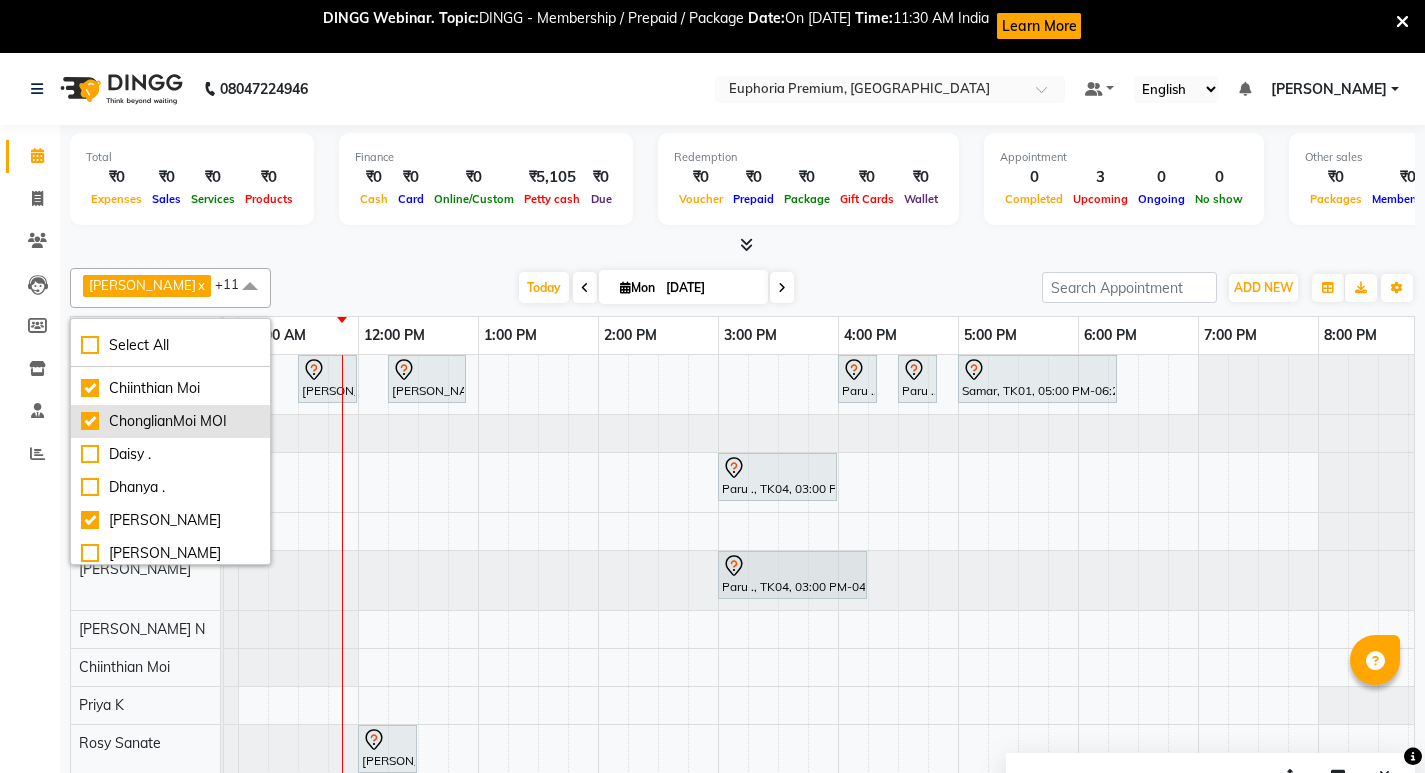 click on "ChonglianMoi MOI" at bounding box center [170, 421] 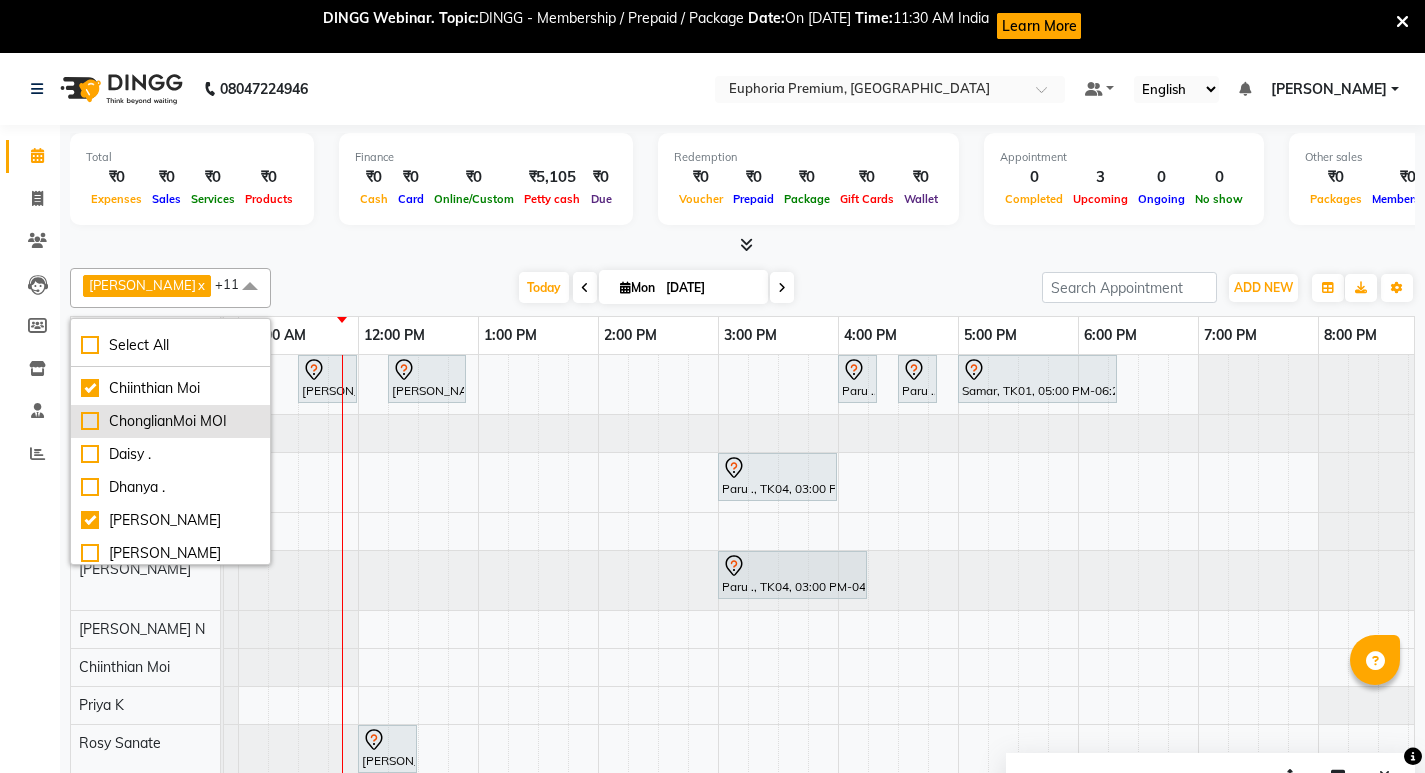 checkbox on "false" 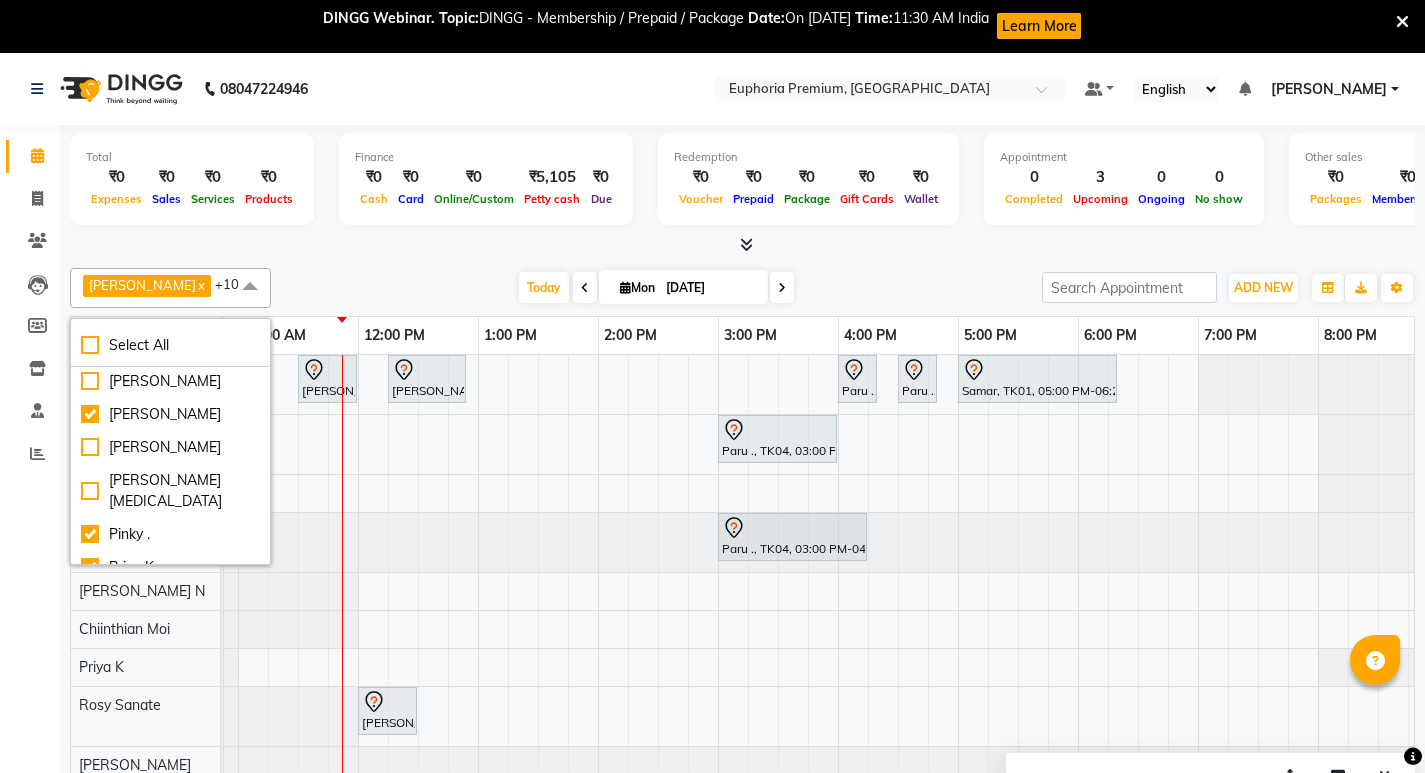 scroll, scrollTop: 339, scrollLeft: 0, axis: vertical 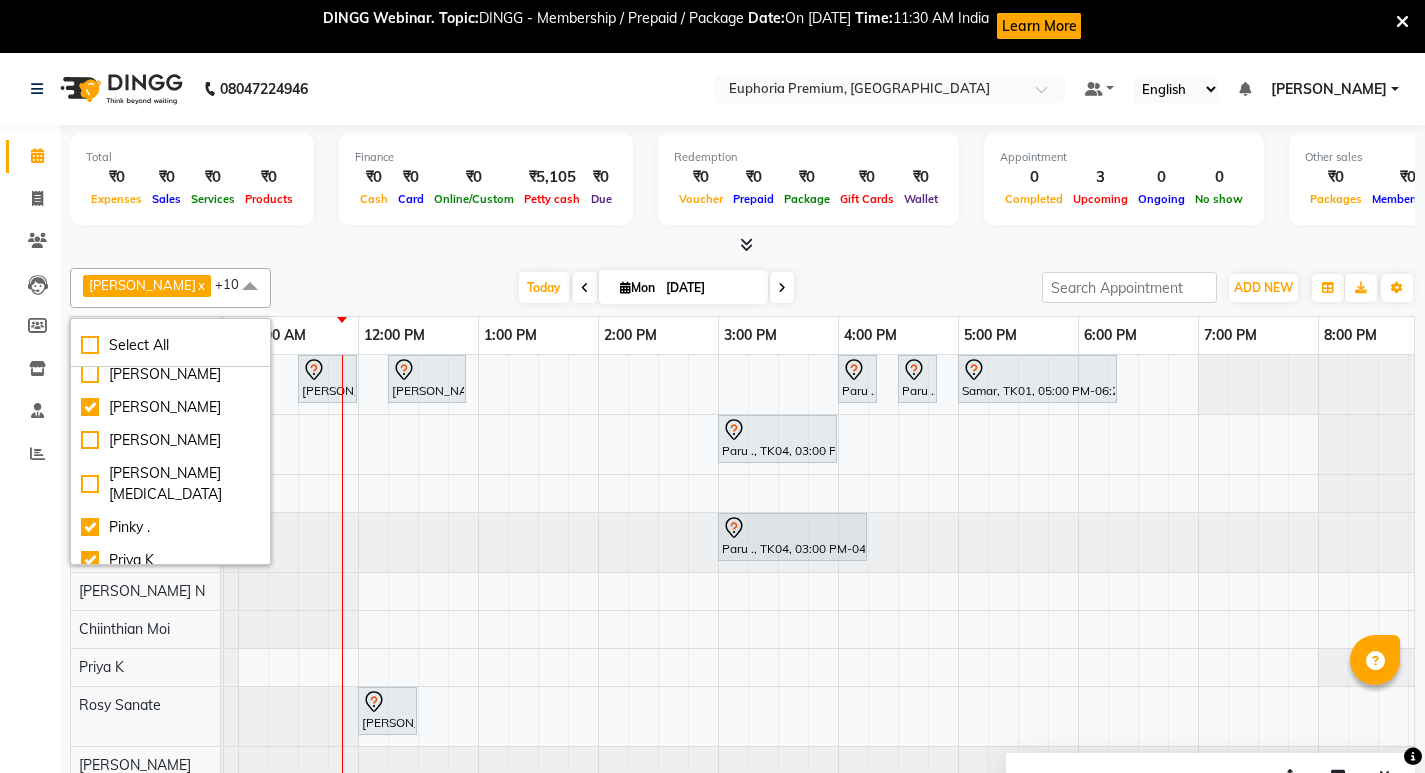 click on "[PERSON_NAME]" at bounding box center (170, 341) 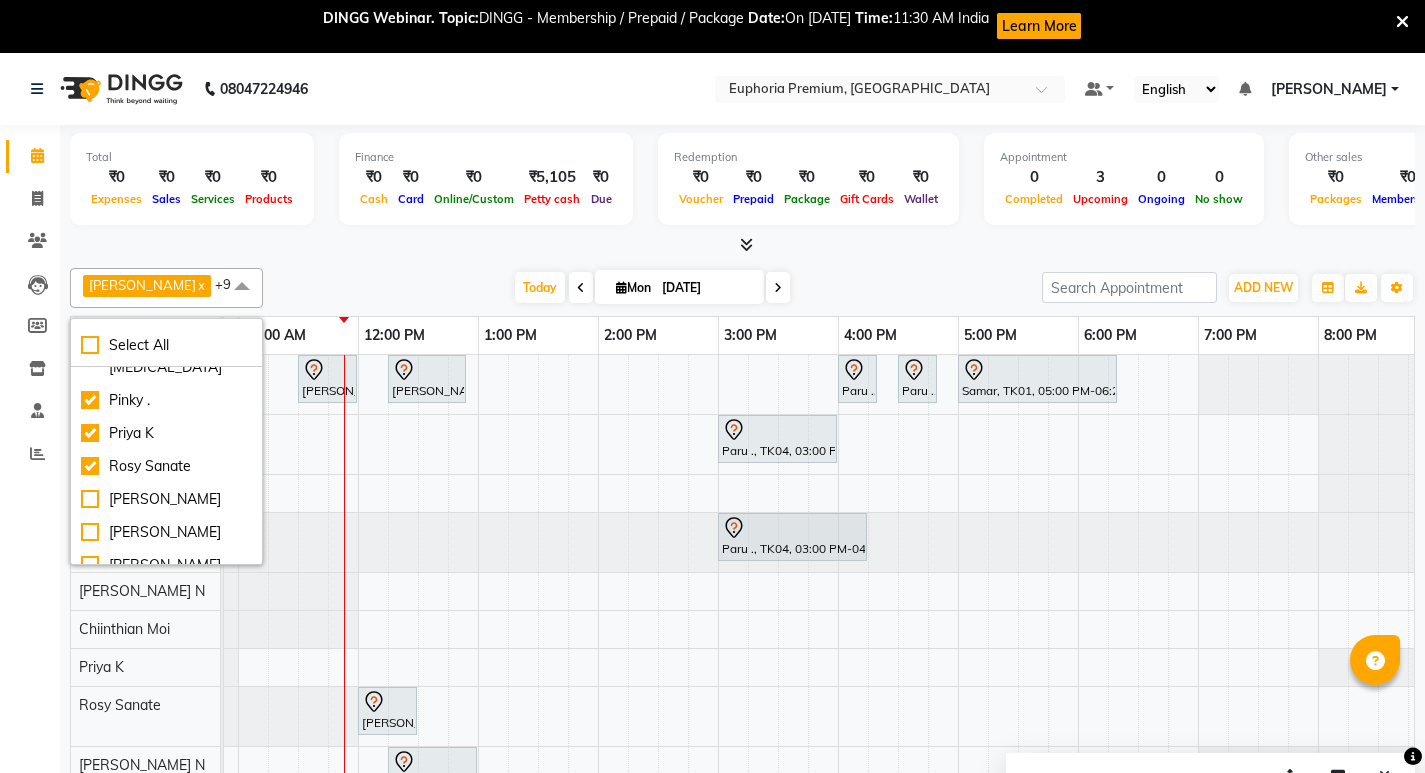 scroll, scrollTop: 569, scrollLeft: 0, axis: vertical 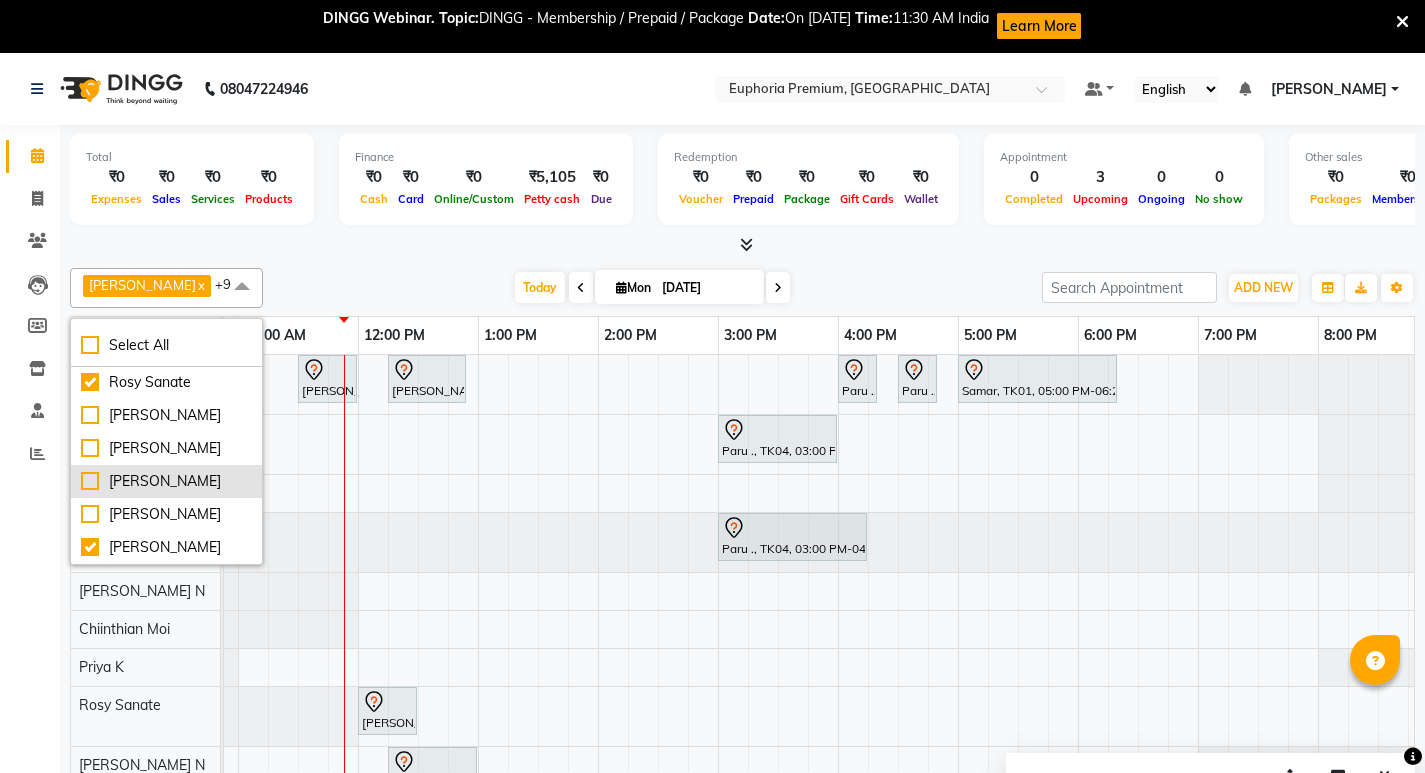click on "[PERSON_NAME]" at bounding box center (166, 481) 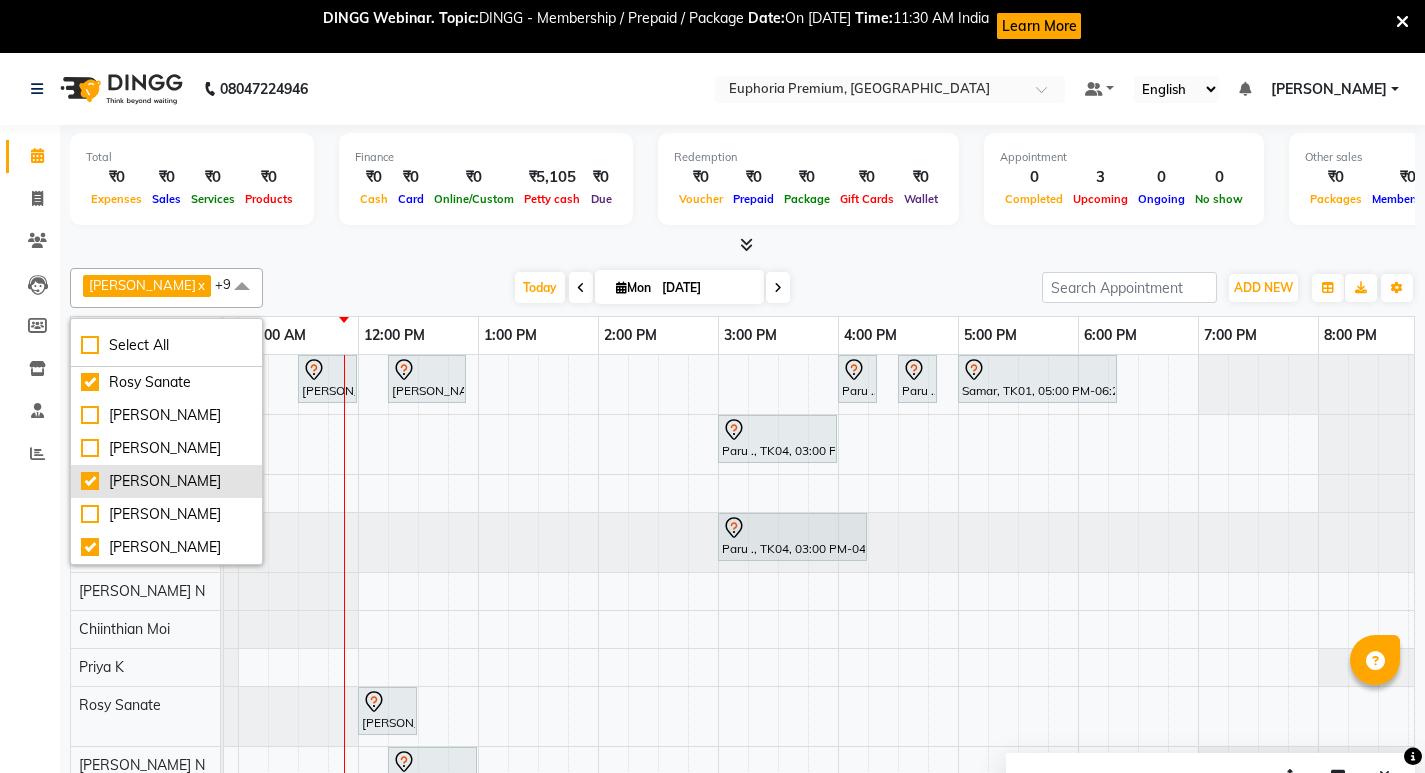 checkbox on "true" 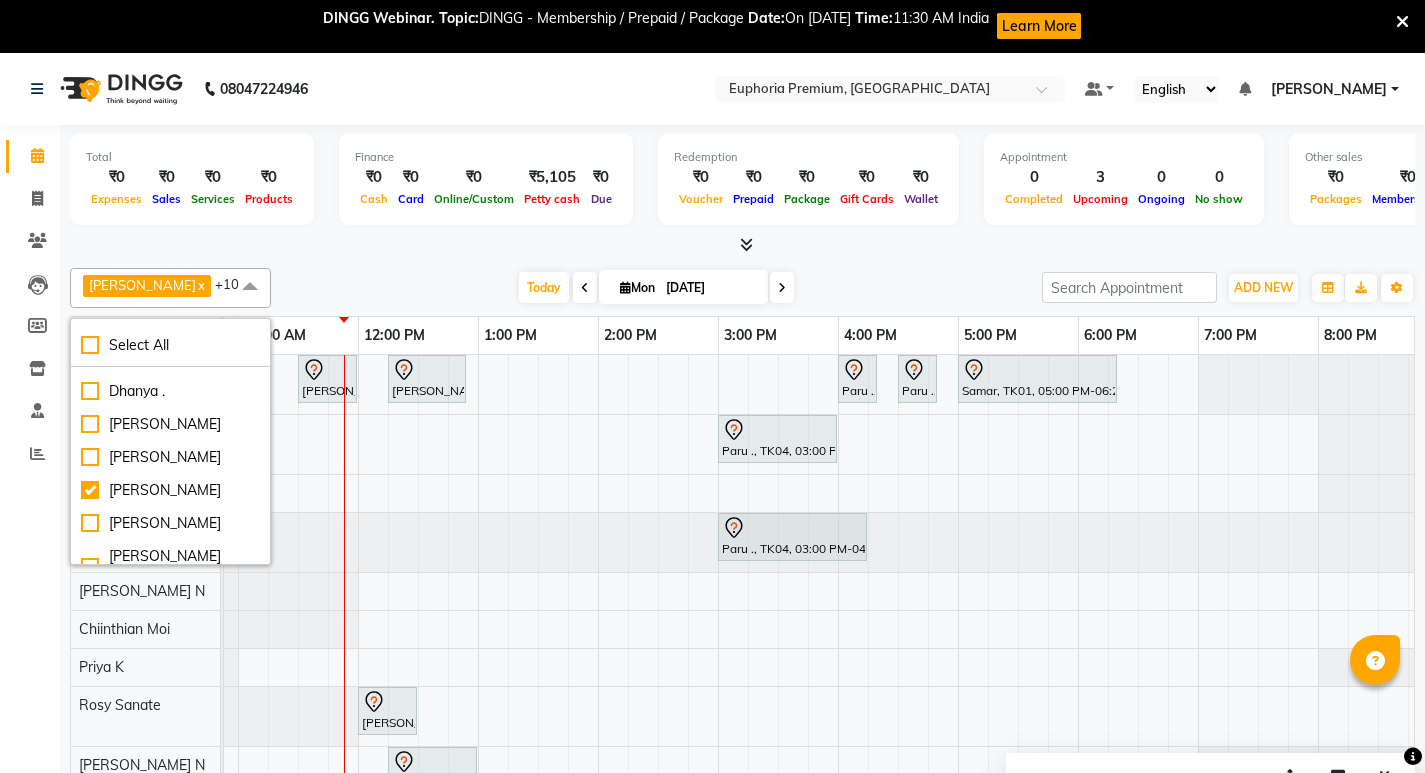 scroll, scrollTop: 230, scrollLeft: 0, axis: vertical 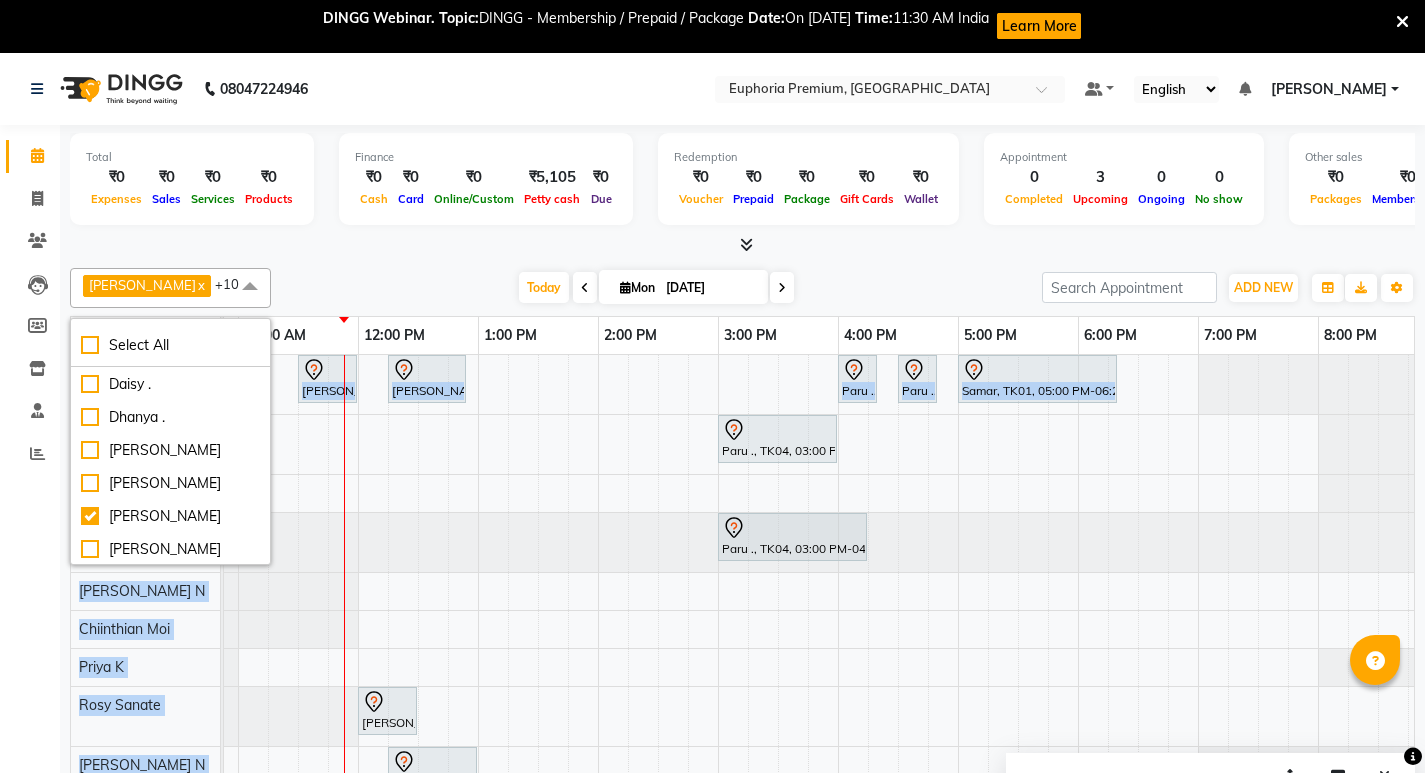 drag, startPoint x: 220, startPoint y: 435, endPoint x: 224, endPoint y: 421, distance: 14.56022 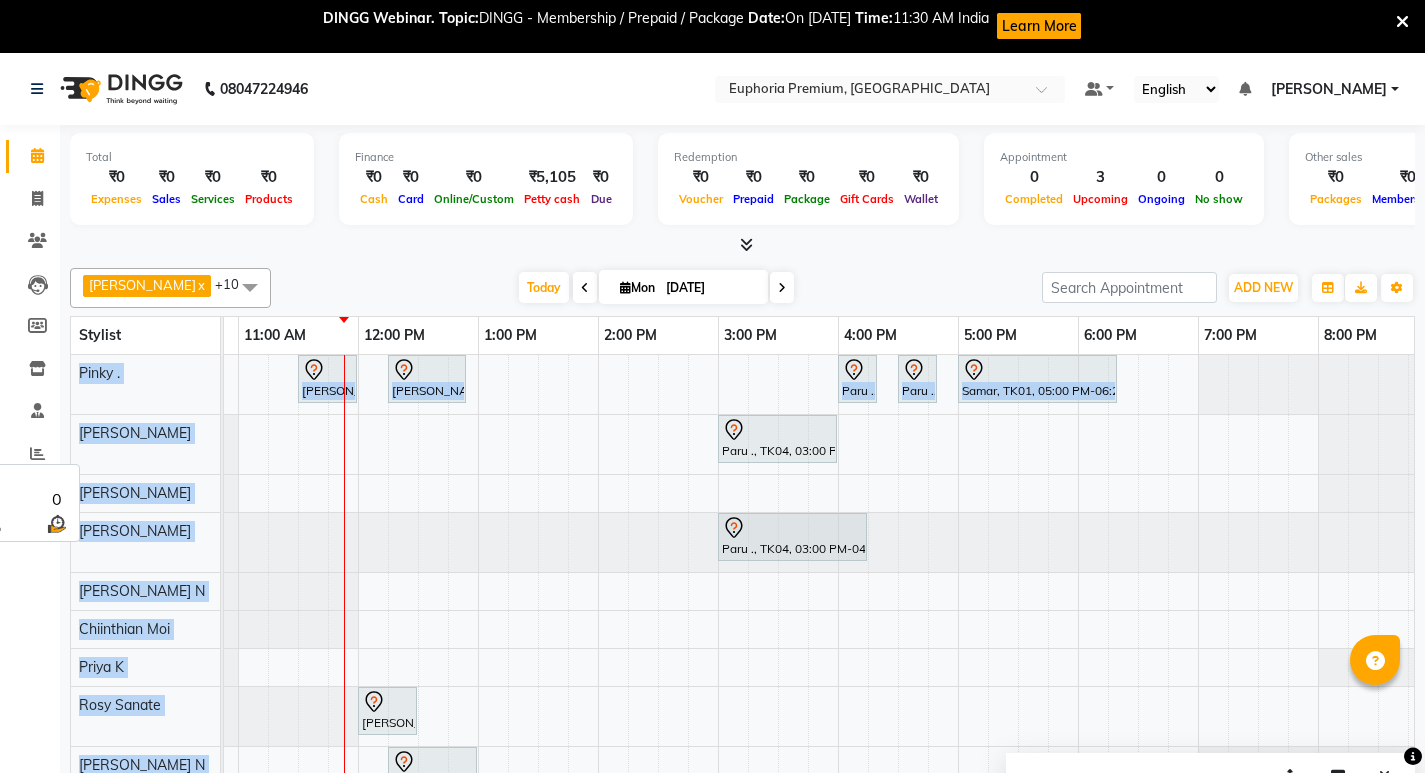 click on "[PERSON_NAME]" at bounding box center [145, 433] 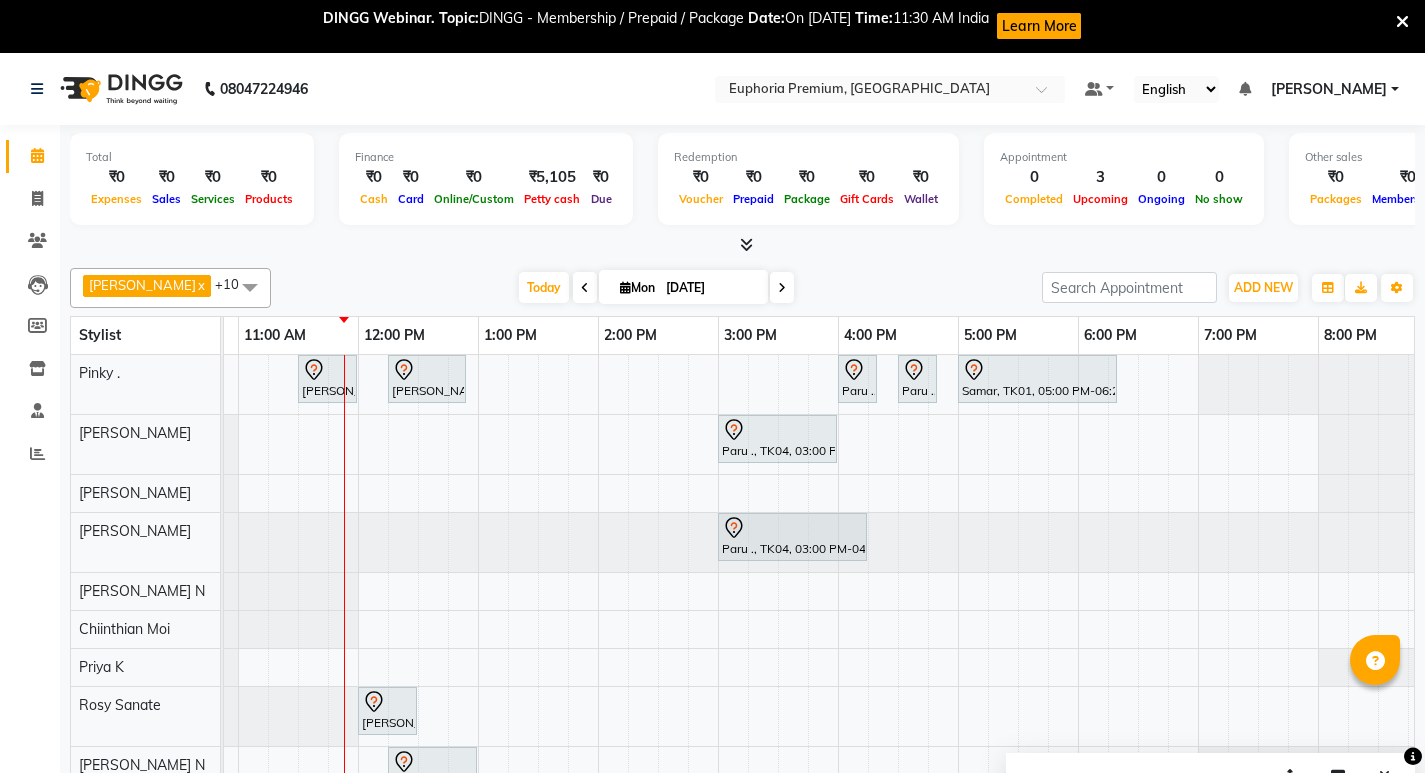 click on "Today  Mon 14-07-2025" at bounding box center (656, 288) 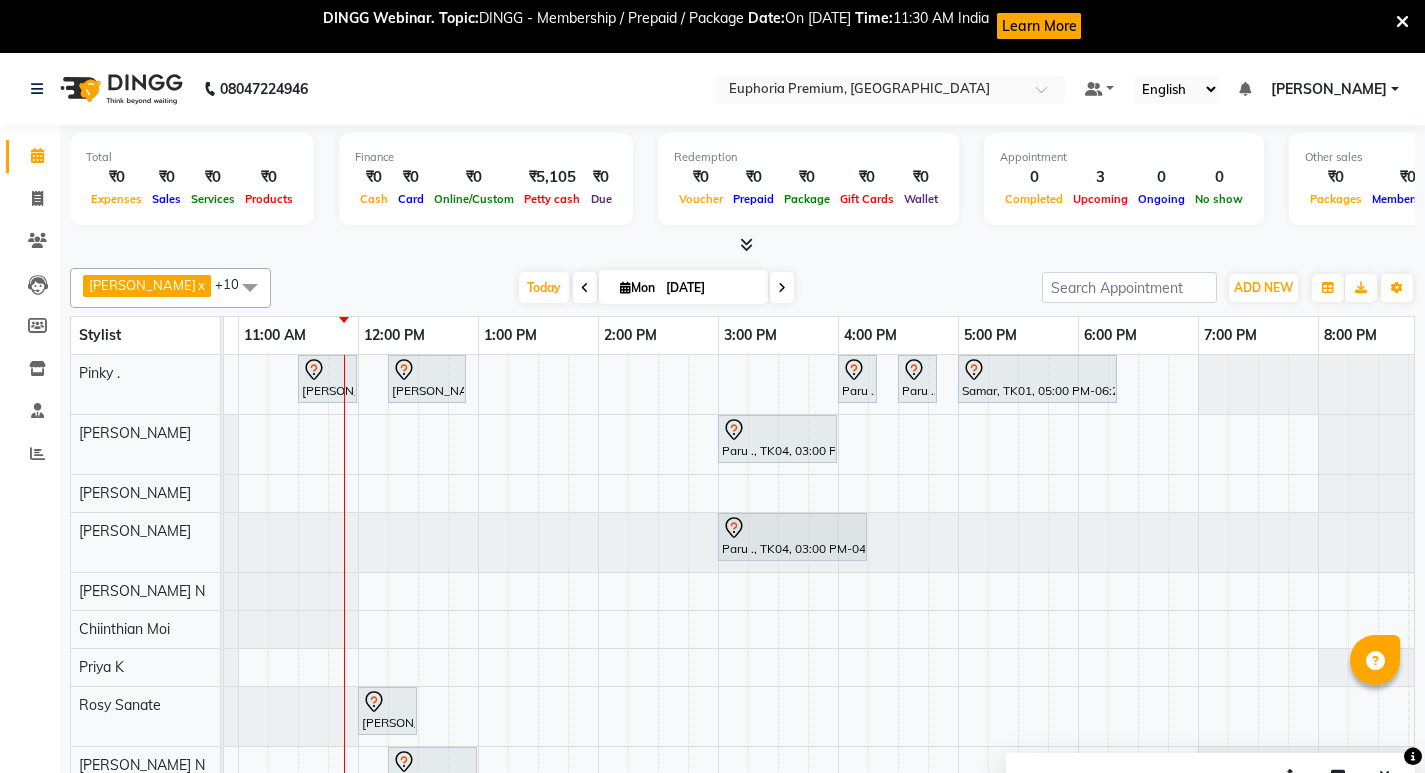 click at bounding box center (250, 287) 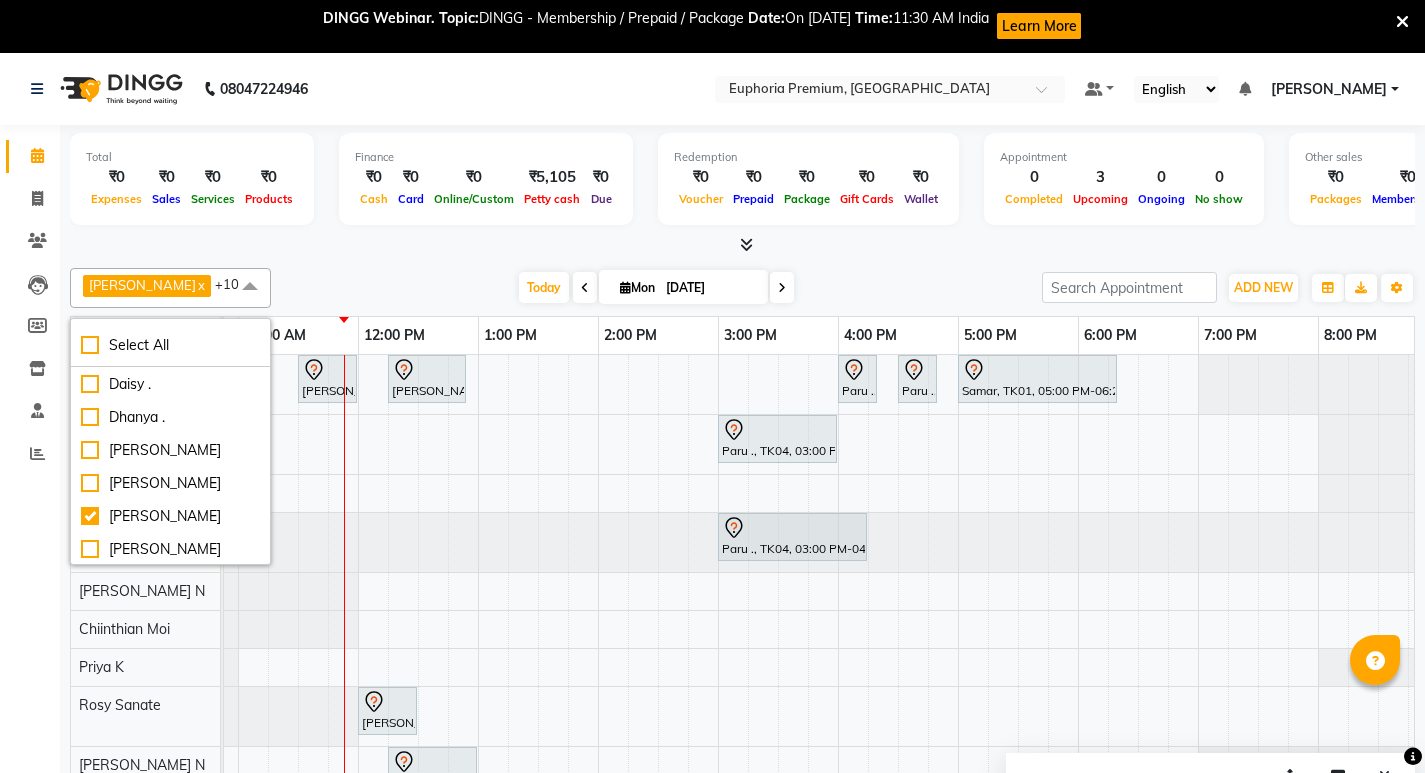 click on "Today  Mon 14-07-2025" at bounding box center [656, 288] 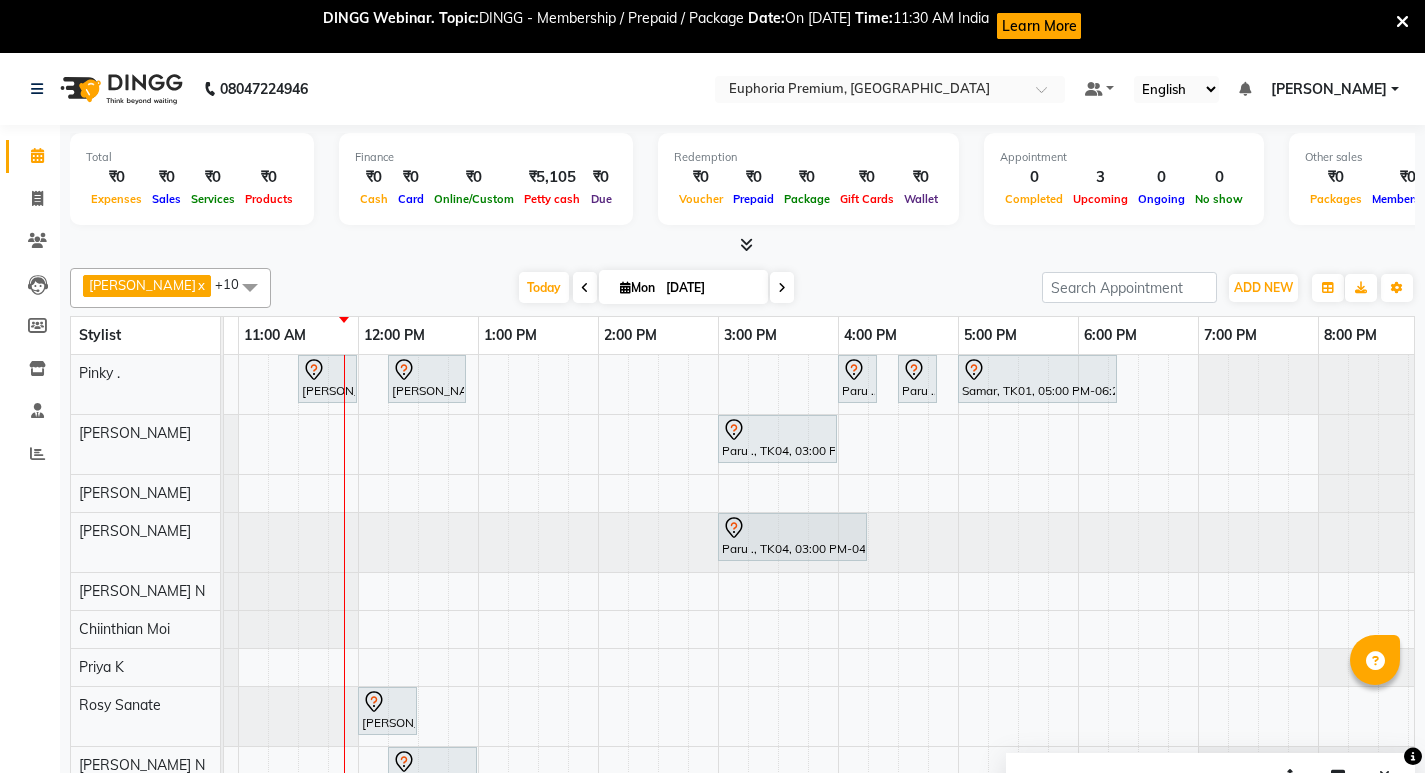 scroll, scrollTop: 49, scrollLeft: 346, axis: both 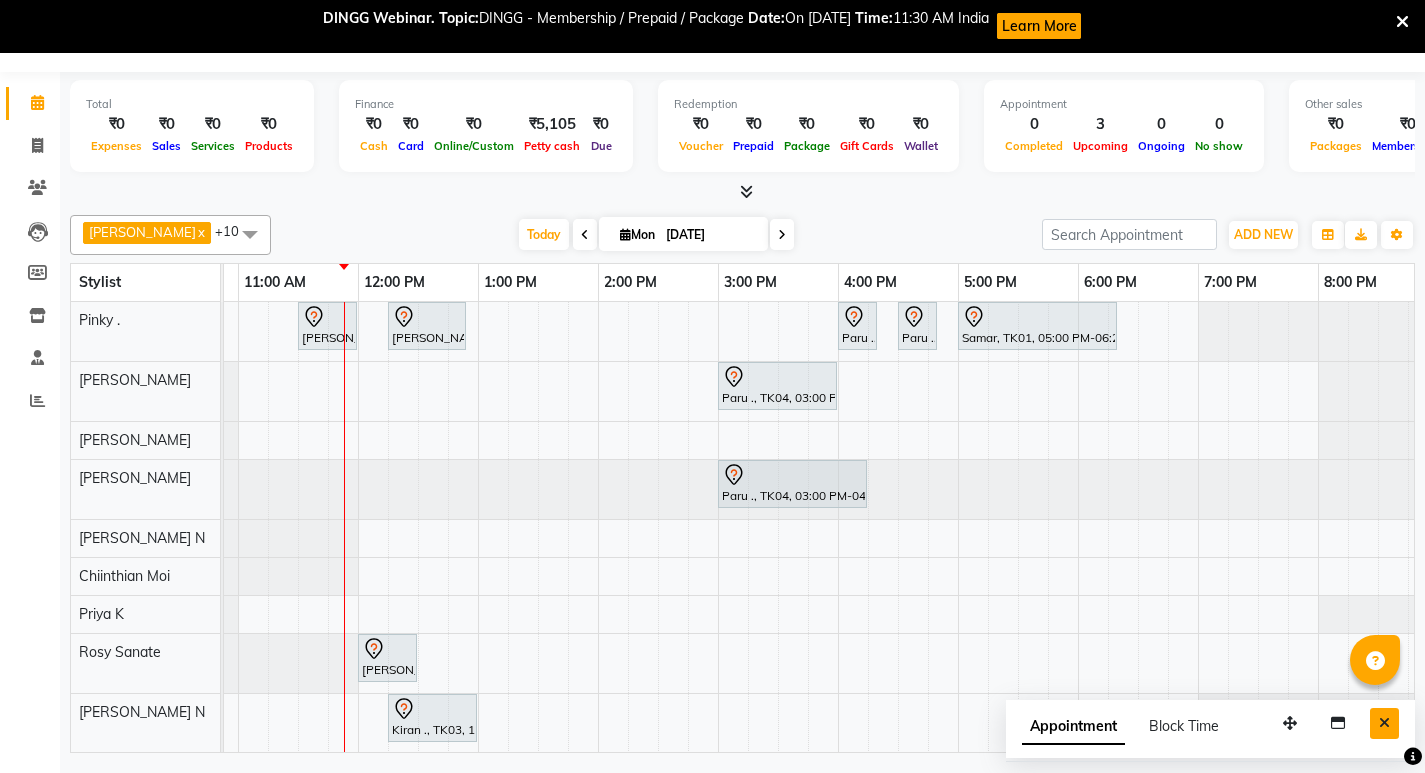 click at bounding box center [1384, 723] 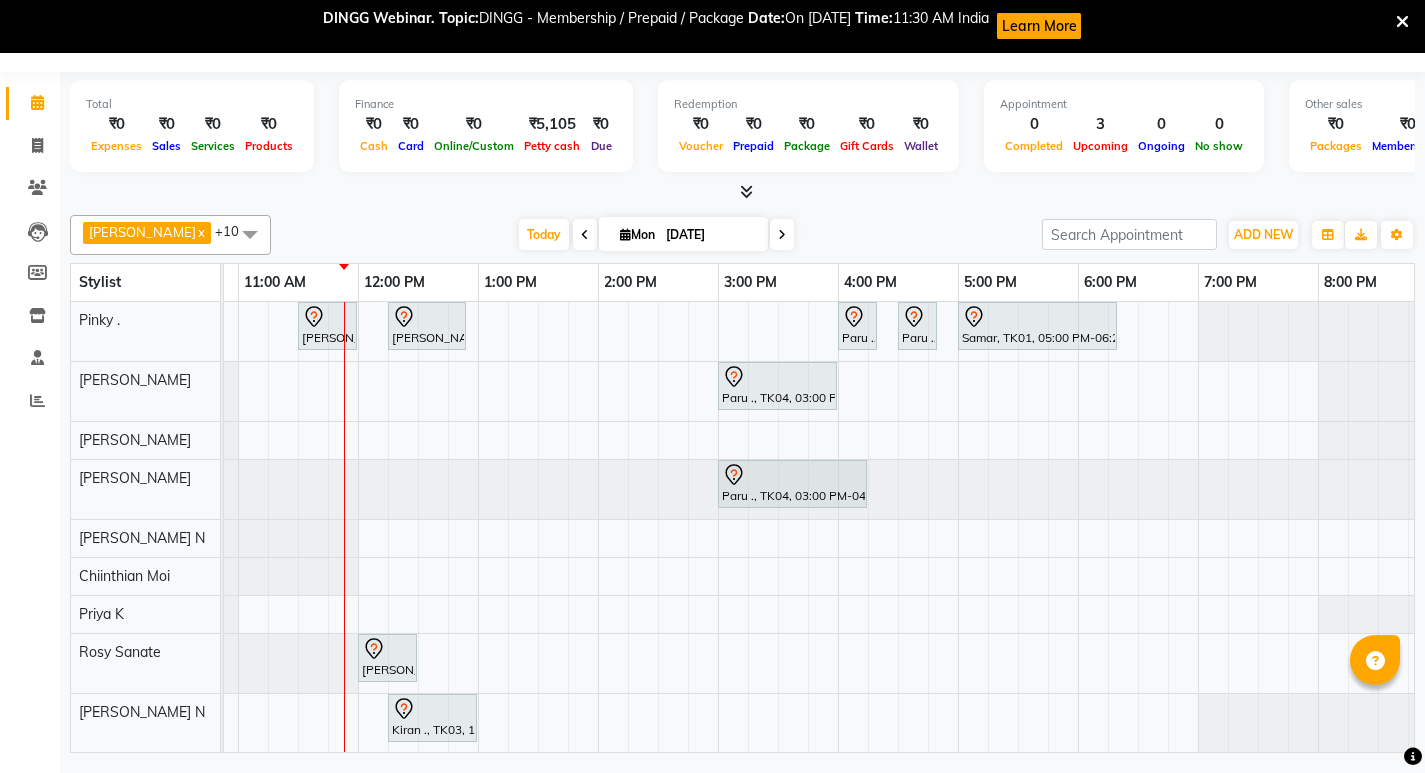 scroll, scrollTop: 60, scrollLeft: 346, axis: both 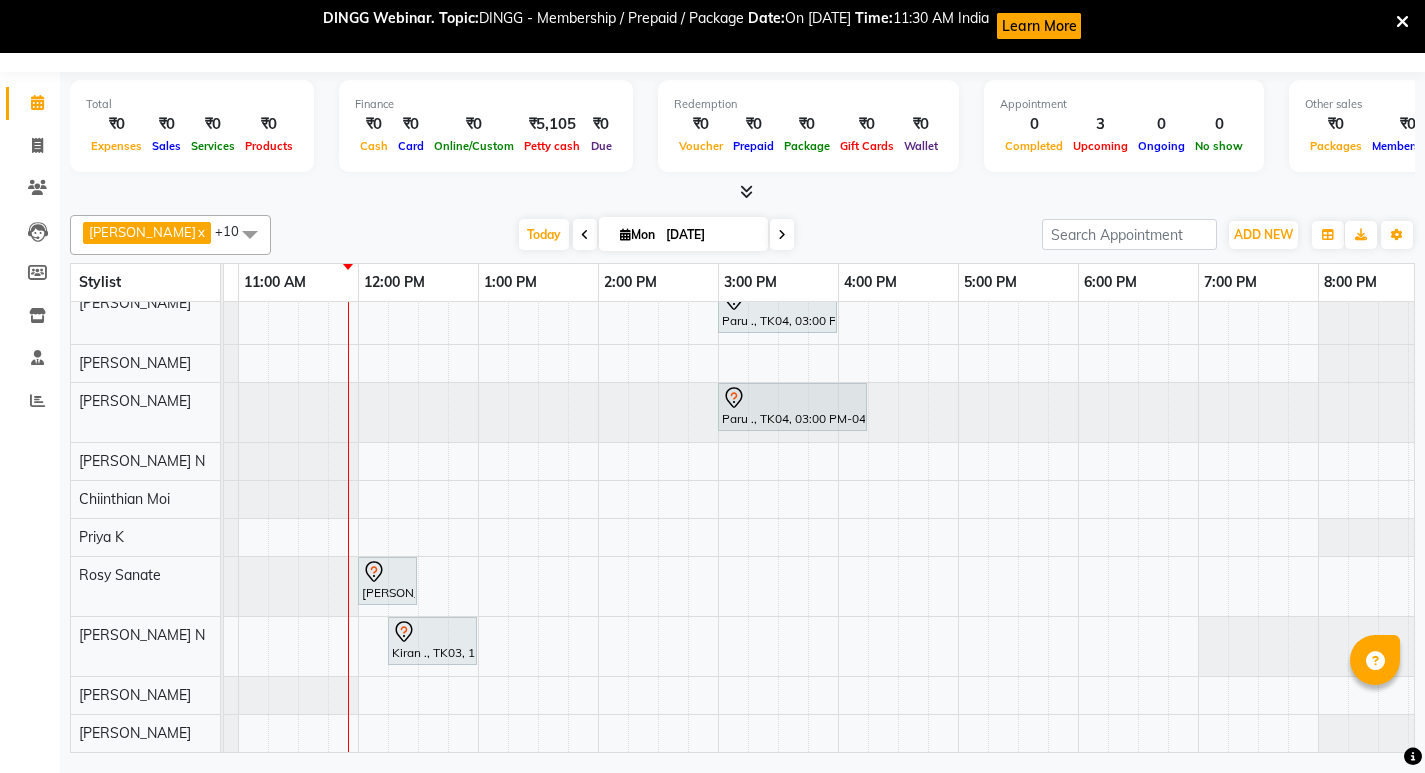 click at bounding box center (746, 191) 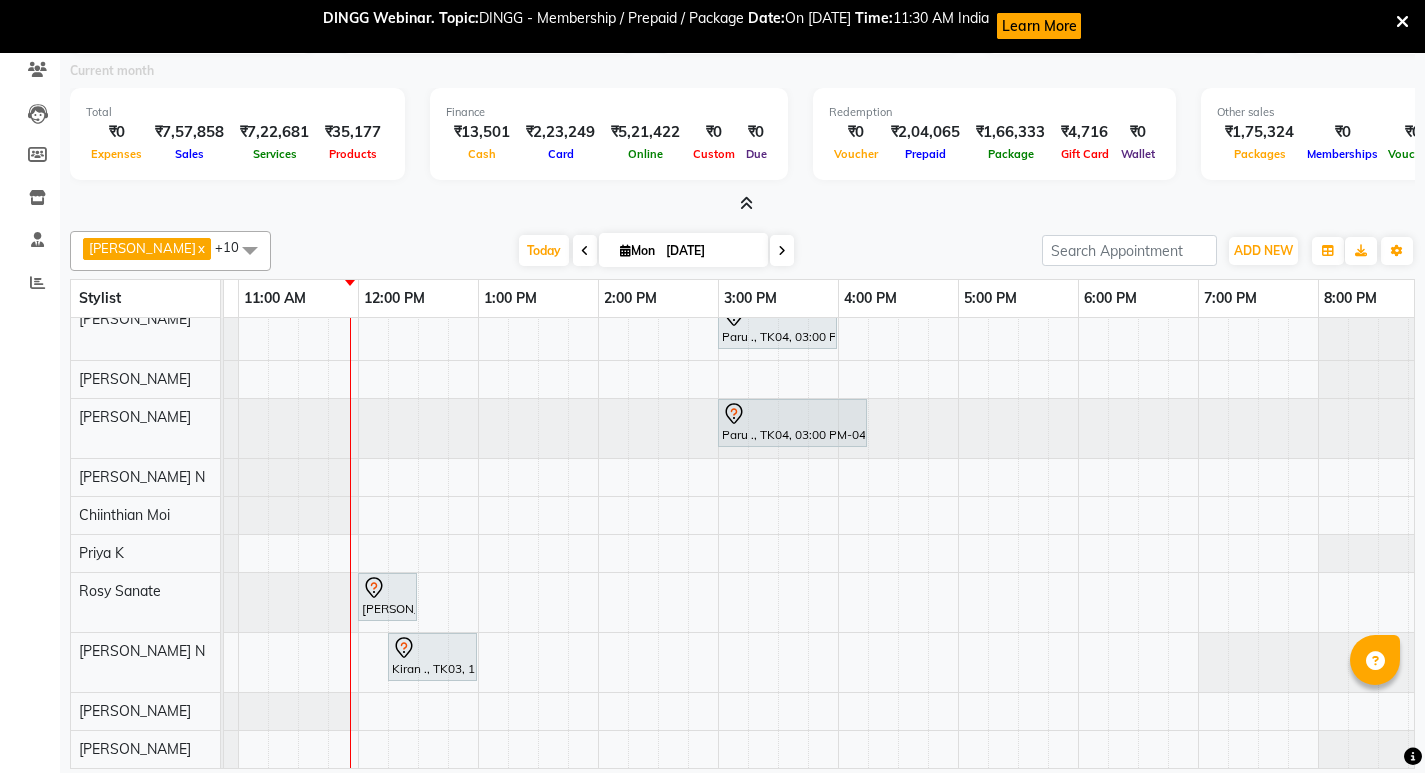 scroll, scrollTop: 172, scrollLeft: 0, axis: vertical 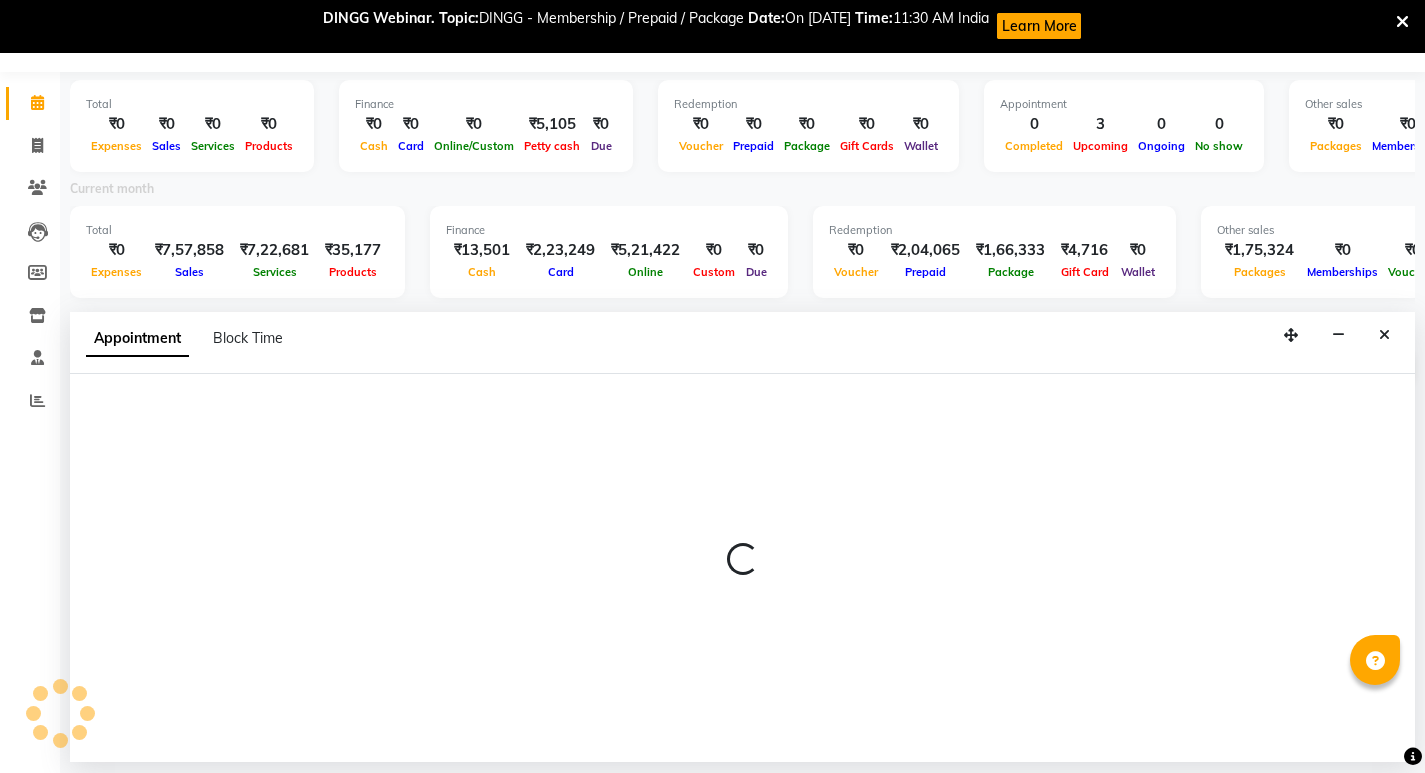 select on "71614" 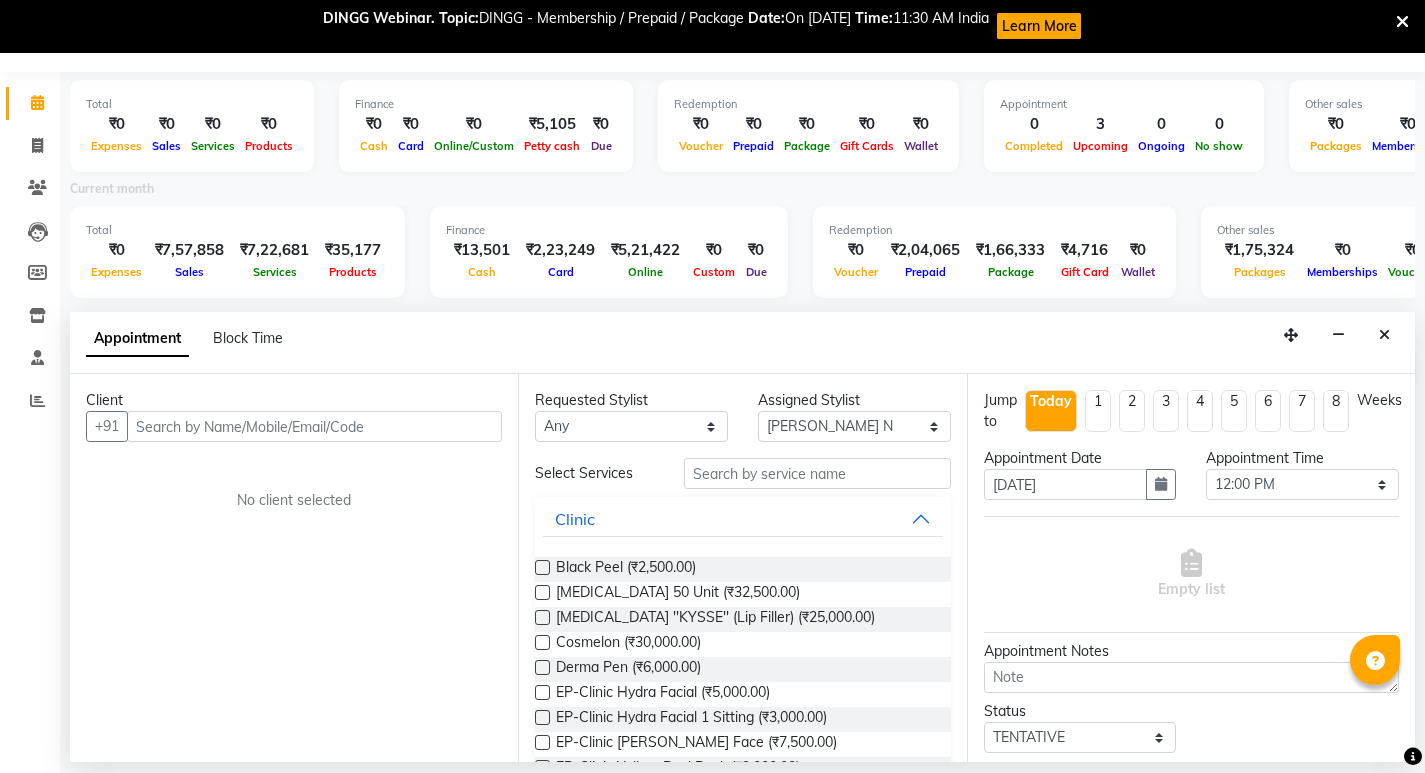 click at bounding box center (314, 426) 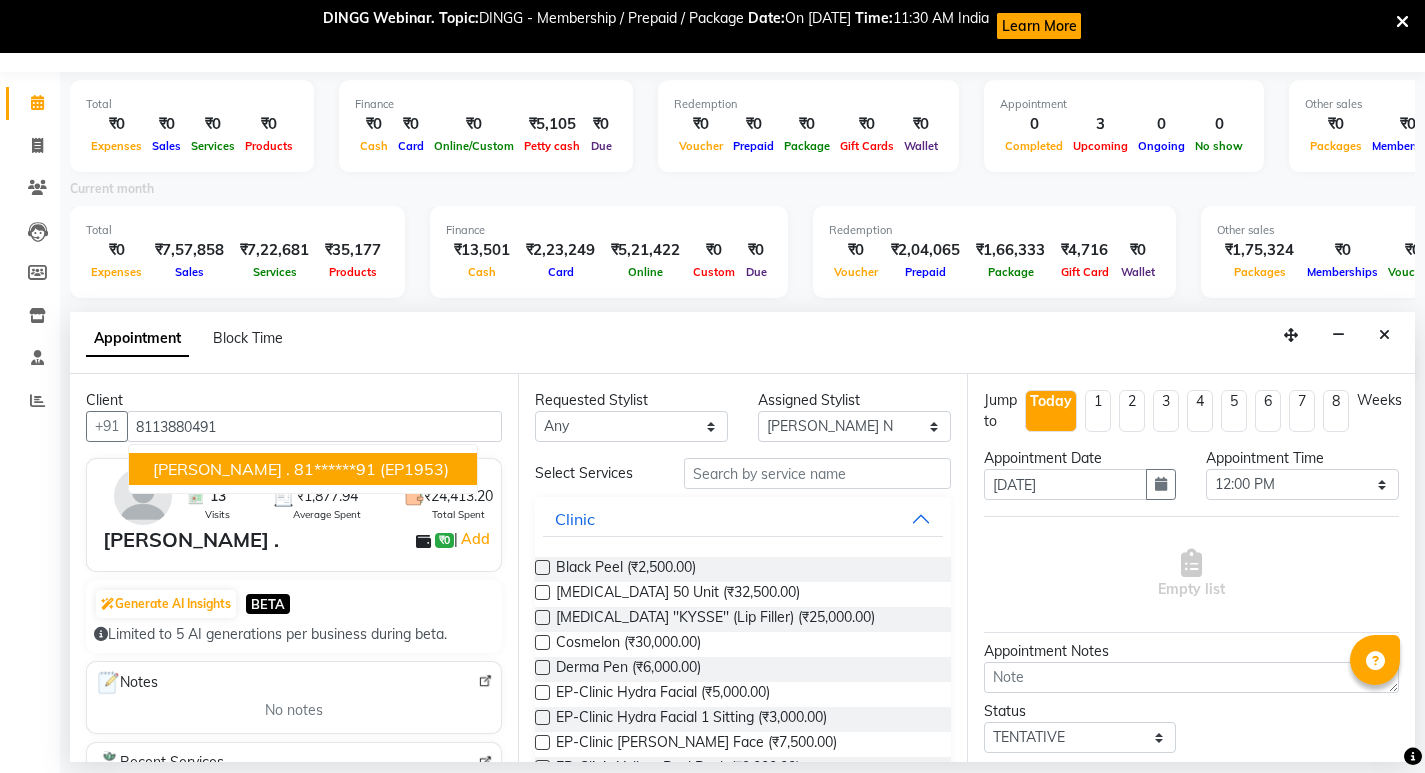 click on "81******91" at bounding box center (335, 469) 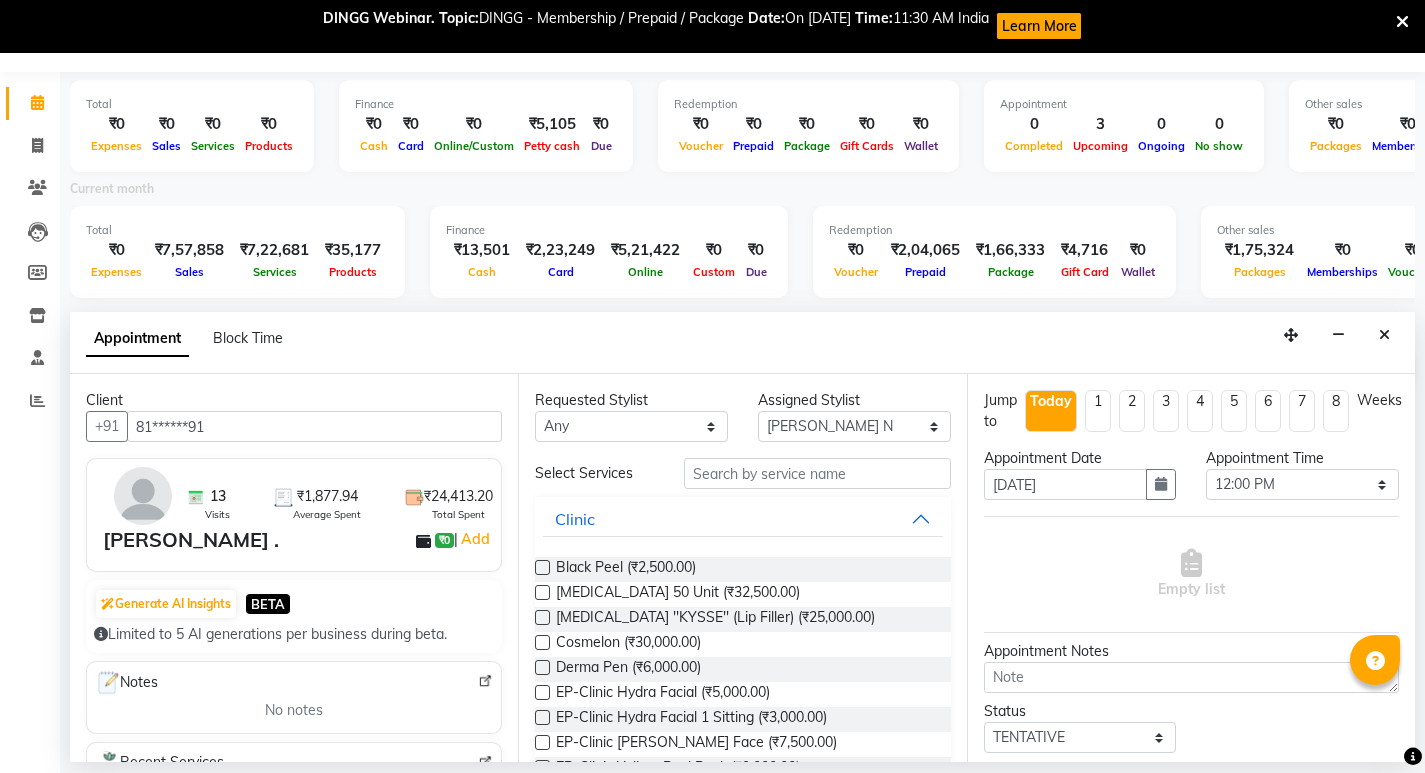 type on "81******91" 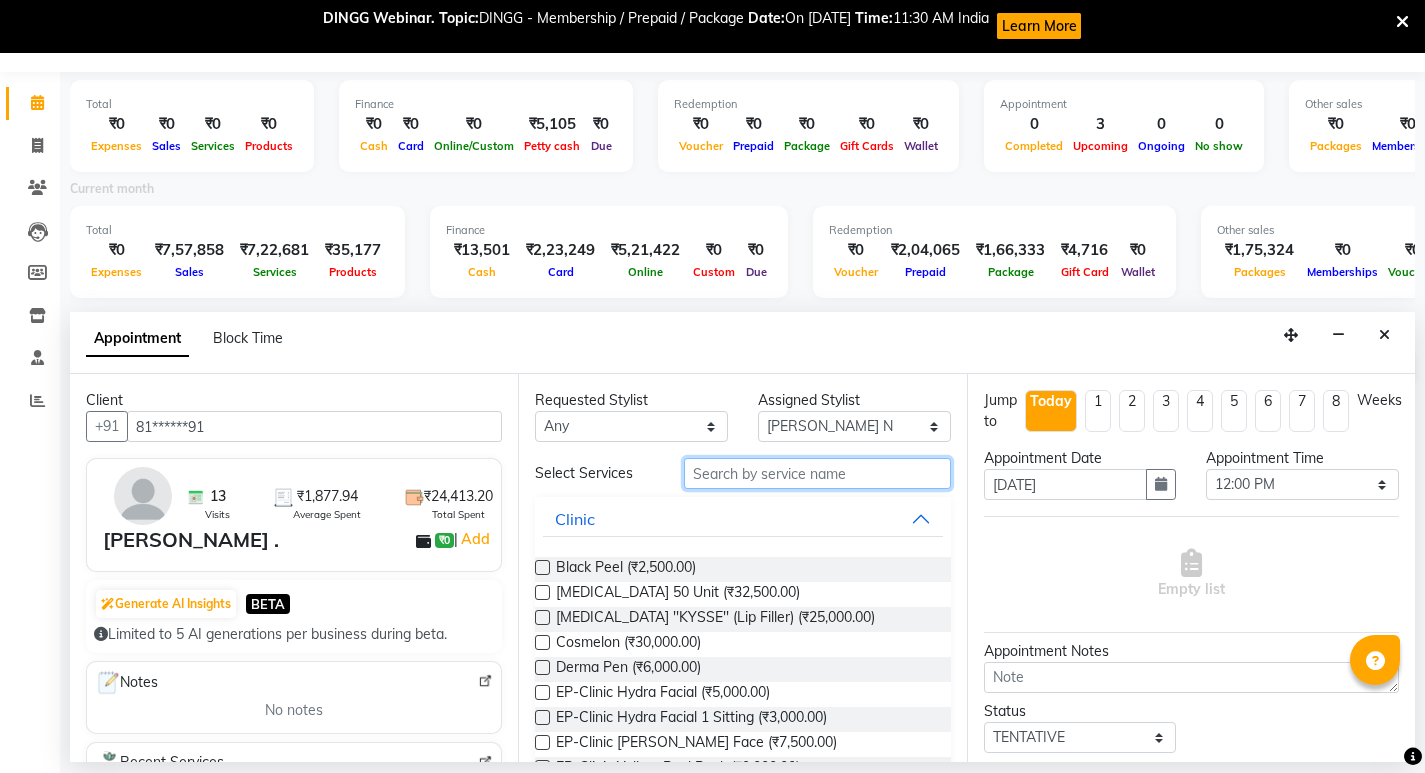 click at bounding box center (817, 473) 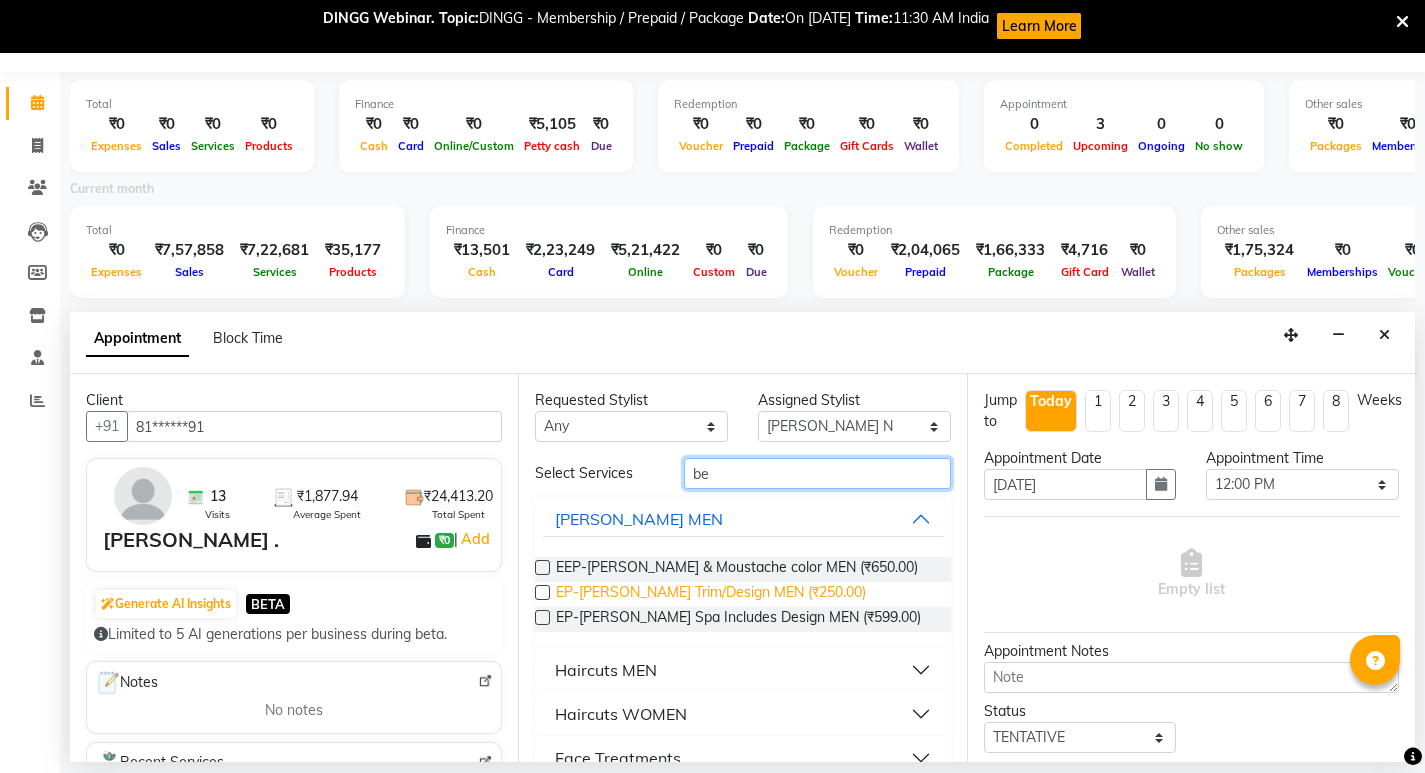 type on "be" 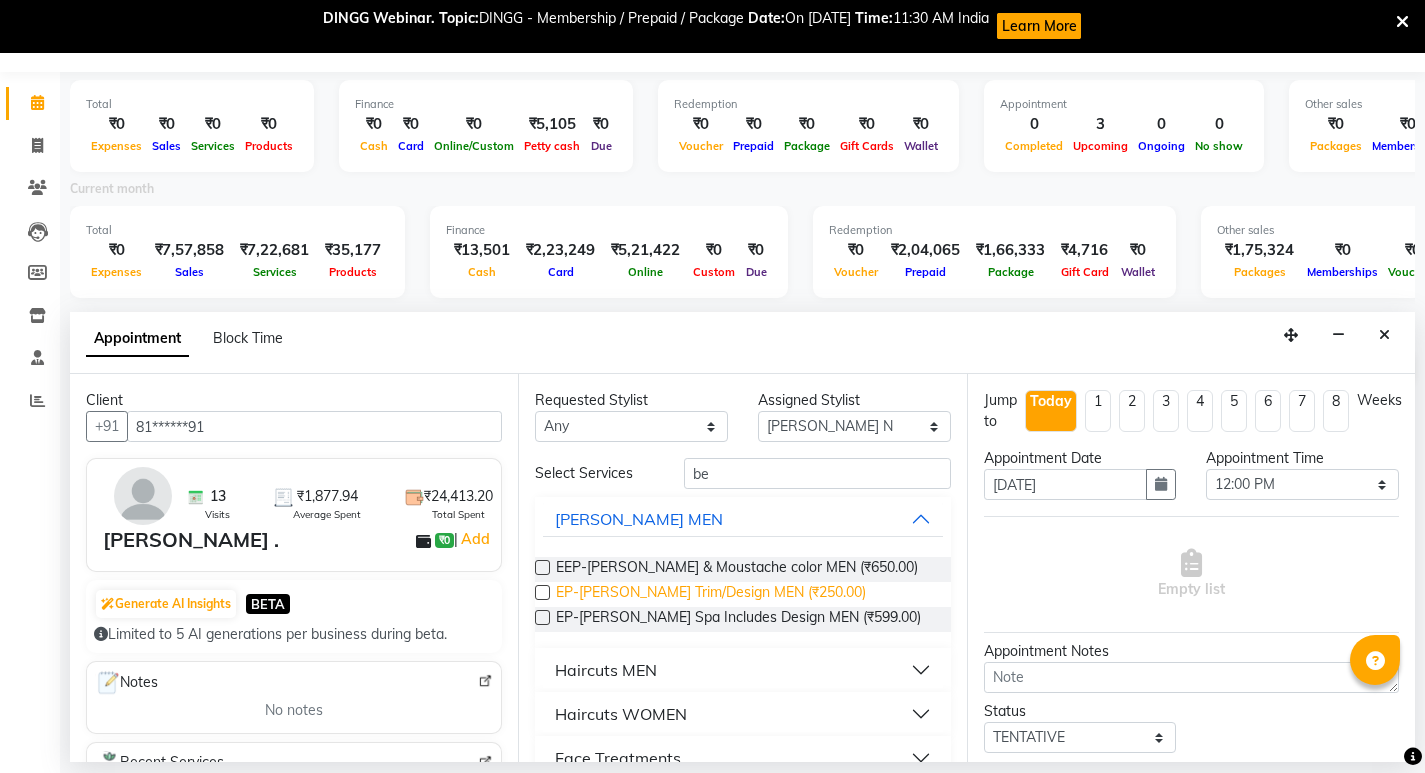 click on "EP-[PERSON_NAME] Trim/Design MEN (₹250.00)" at bounding box center [711, 594] 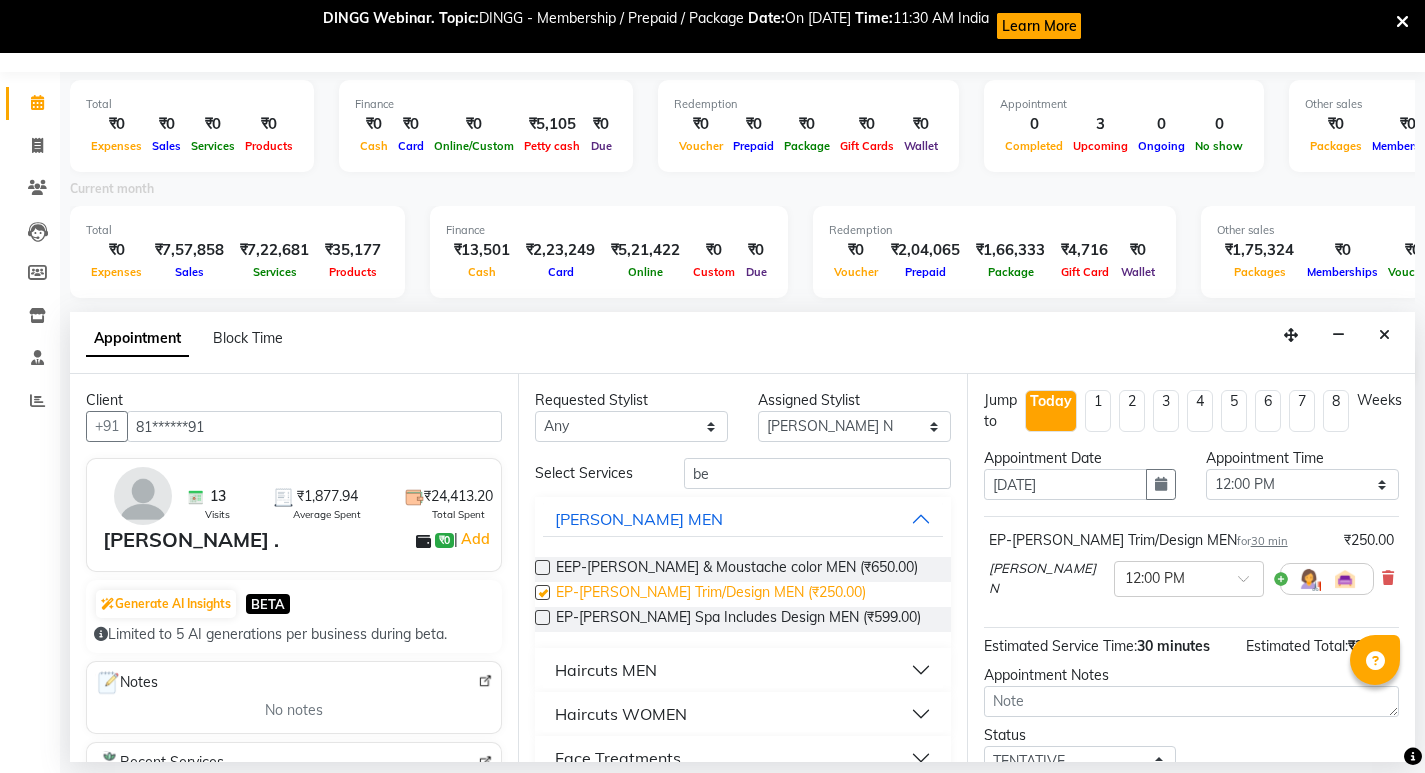 checkbox on "false" 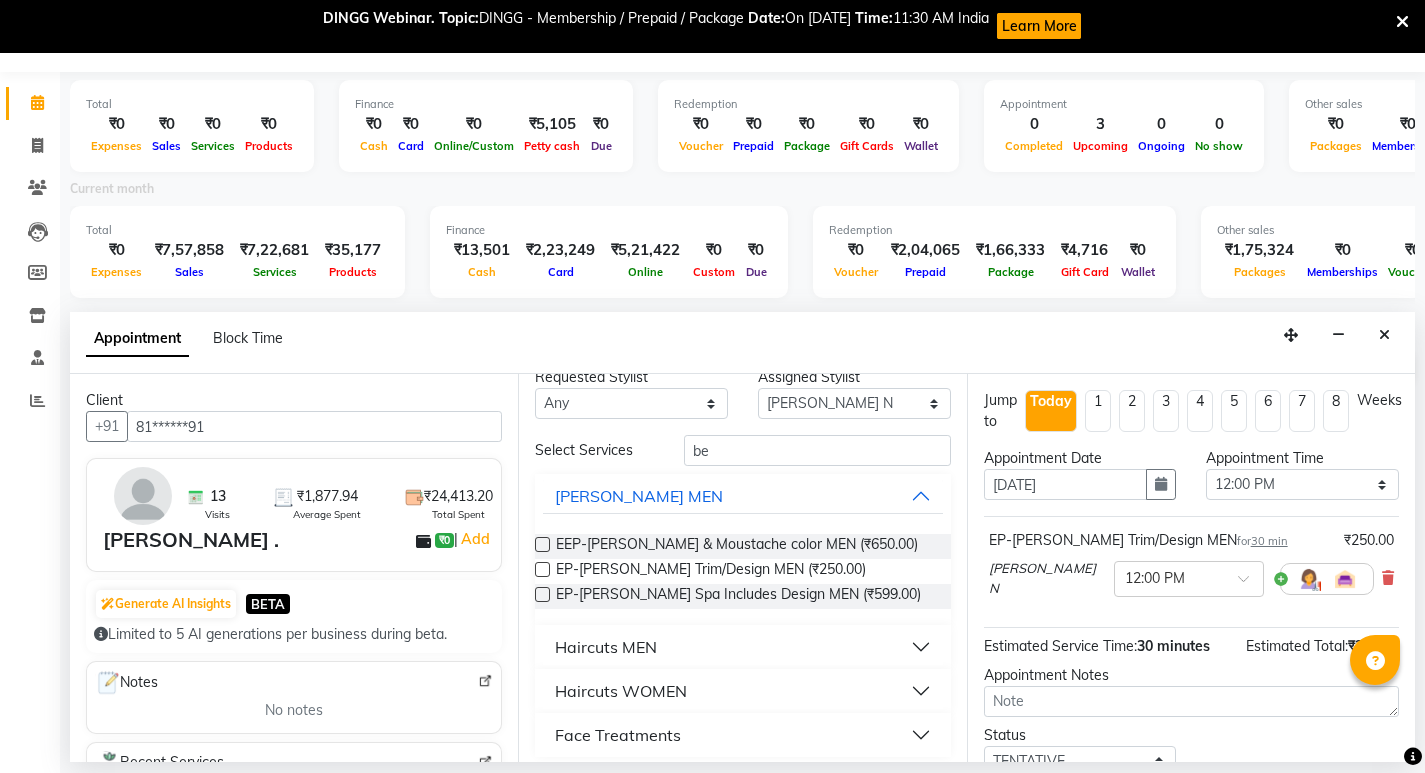 scroll, scrollTop: 34, scrollLeft: 0, axis: vertical 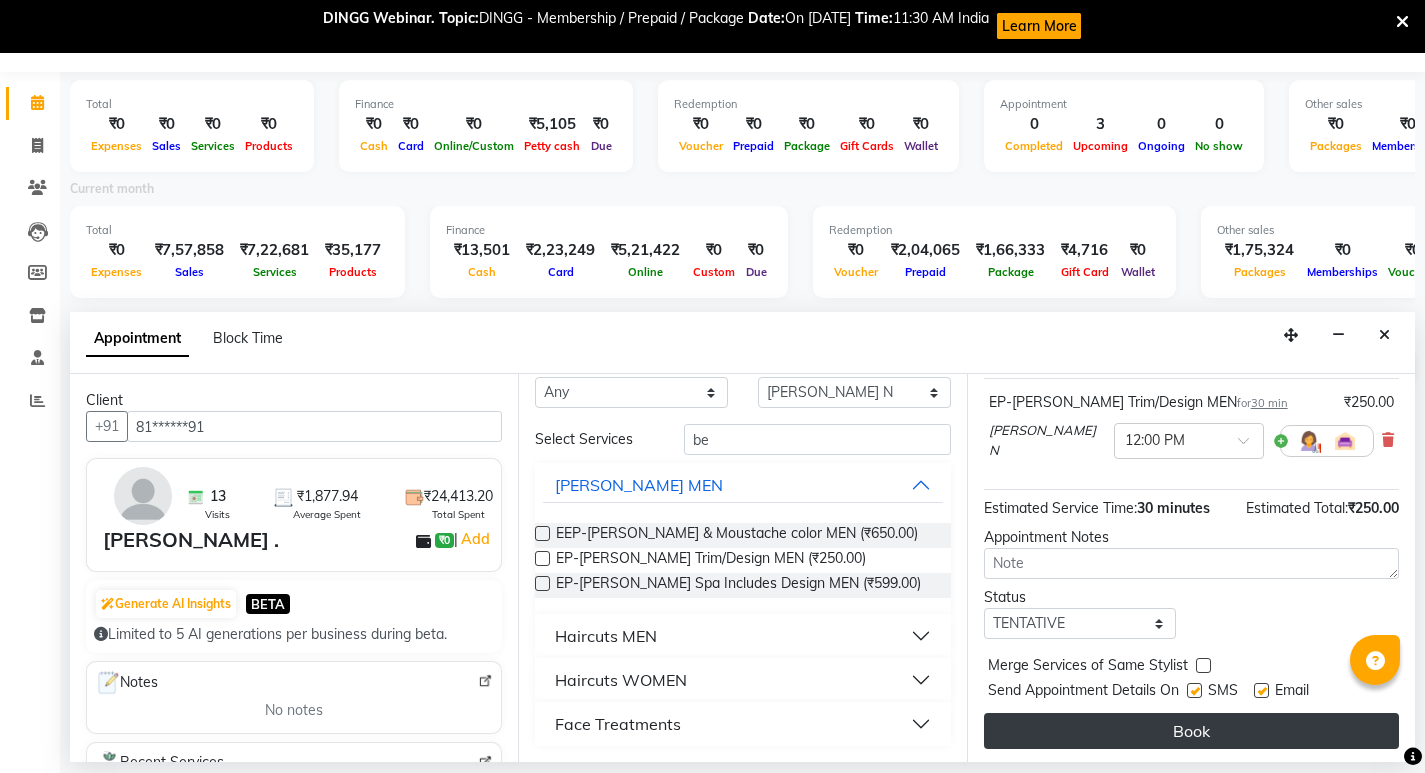 click on "Book" at bounding box center (1191, 731) 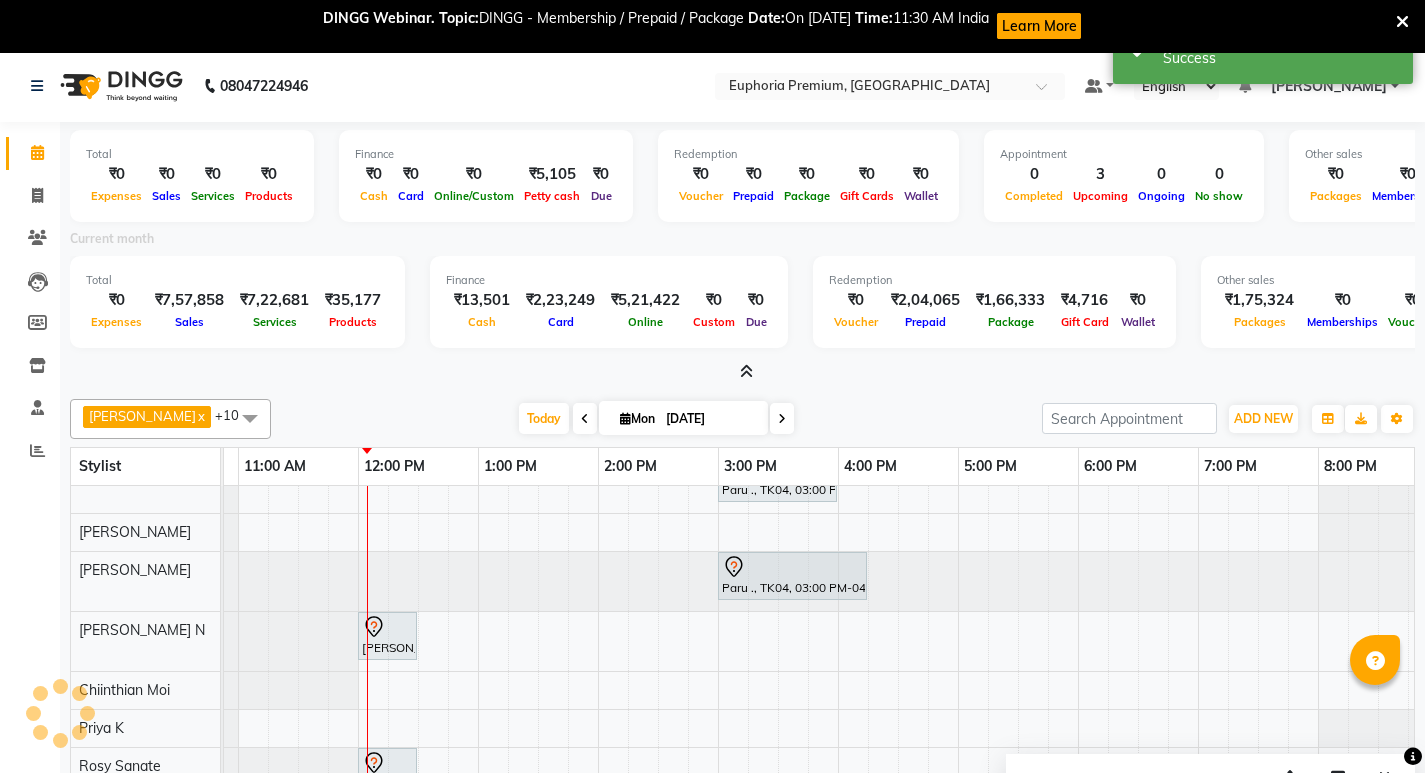 scroll, scrollTop: 0, scrollLeft: 0, axis: both 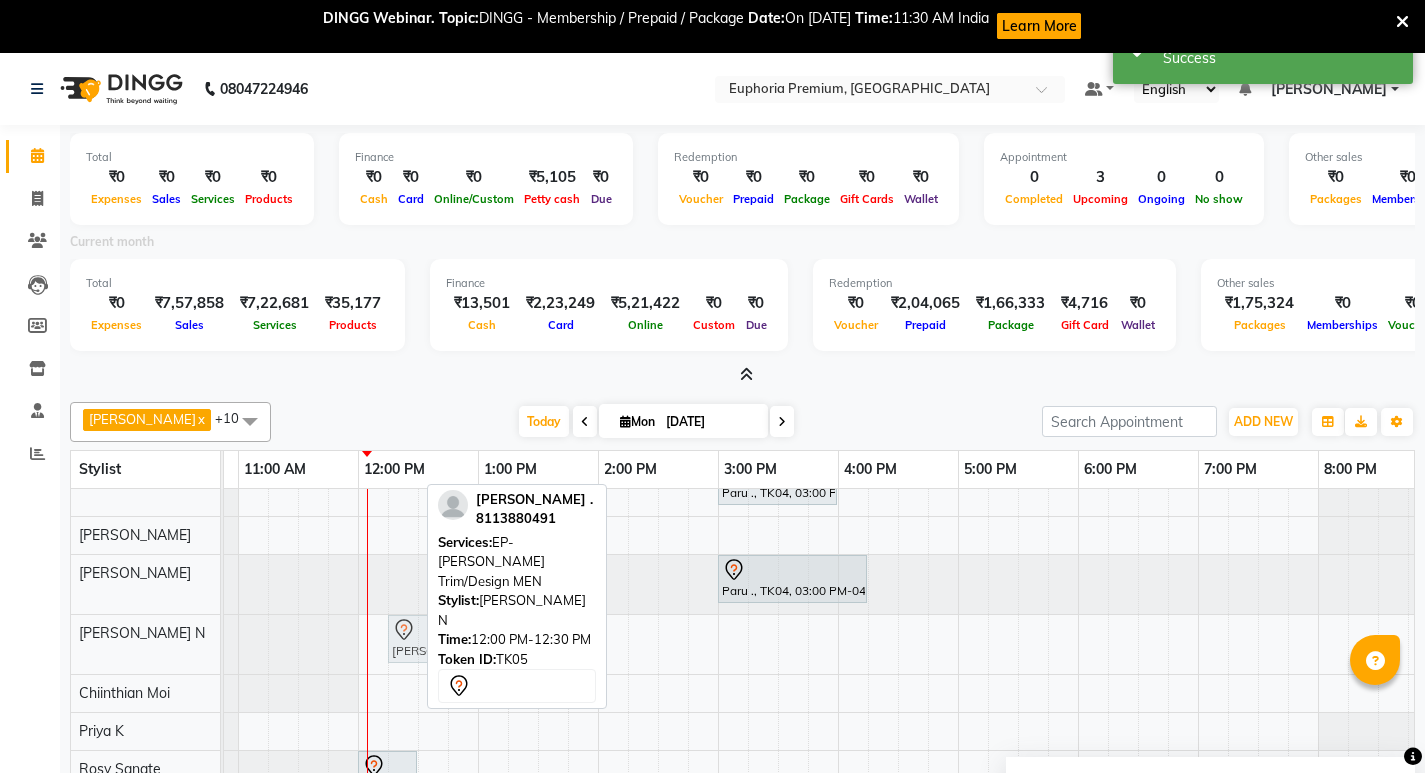 drag, startPoint x: 400, startPoint y: 647, endPoint x: 428, endPoint y: 660, distance: 30.870699 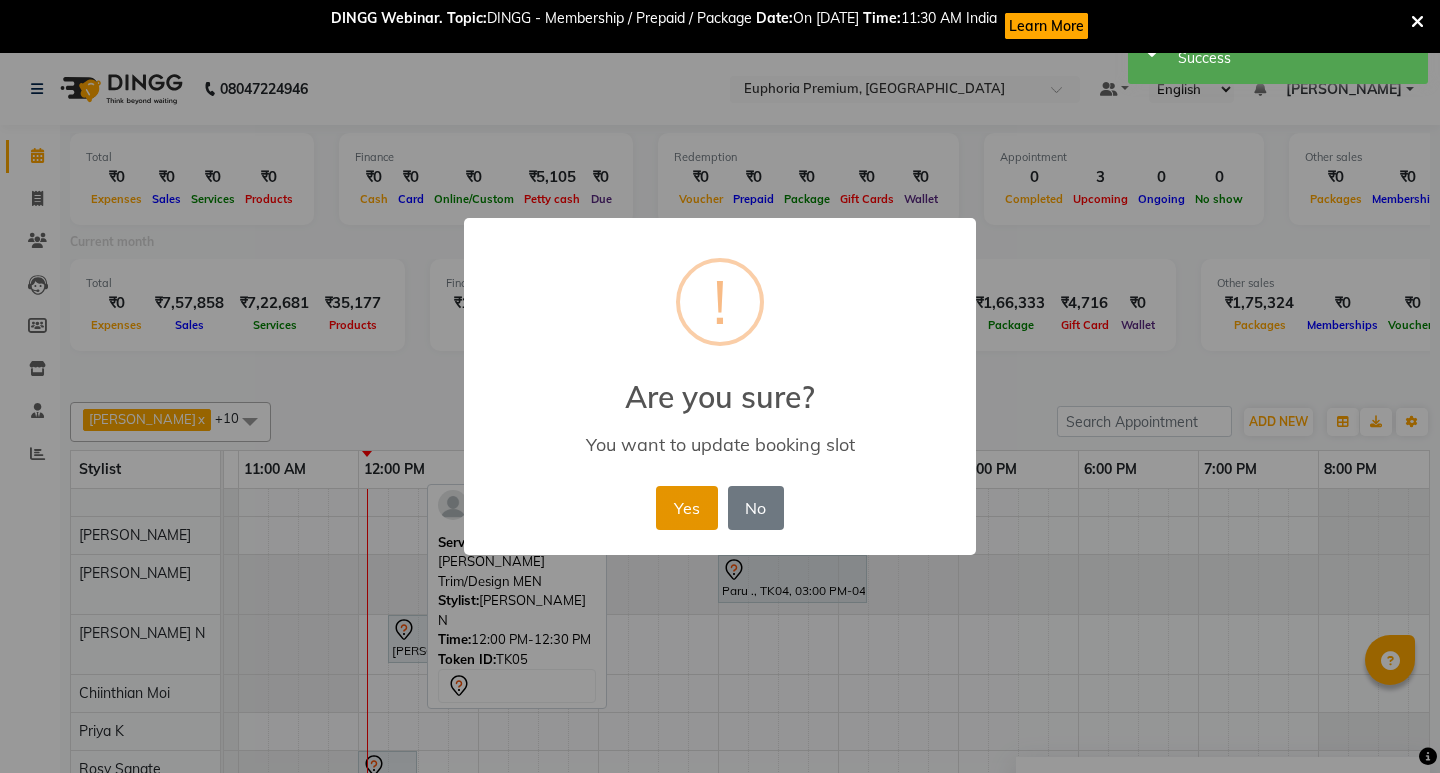 click on "Yes" at bounding box center (686, 508) 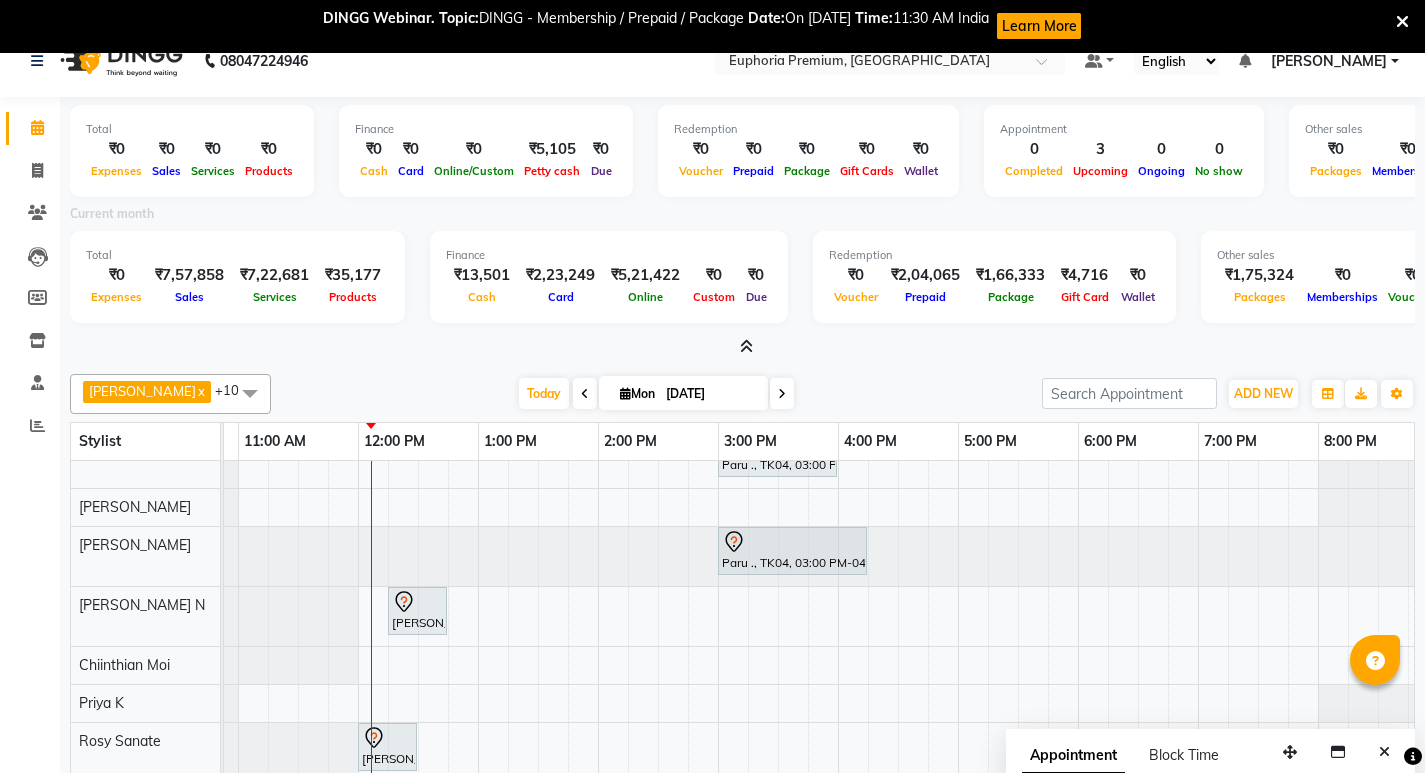 scroll, scrollTop: 53, scrollLeft: 0, axis: vertical 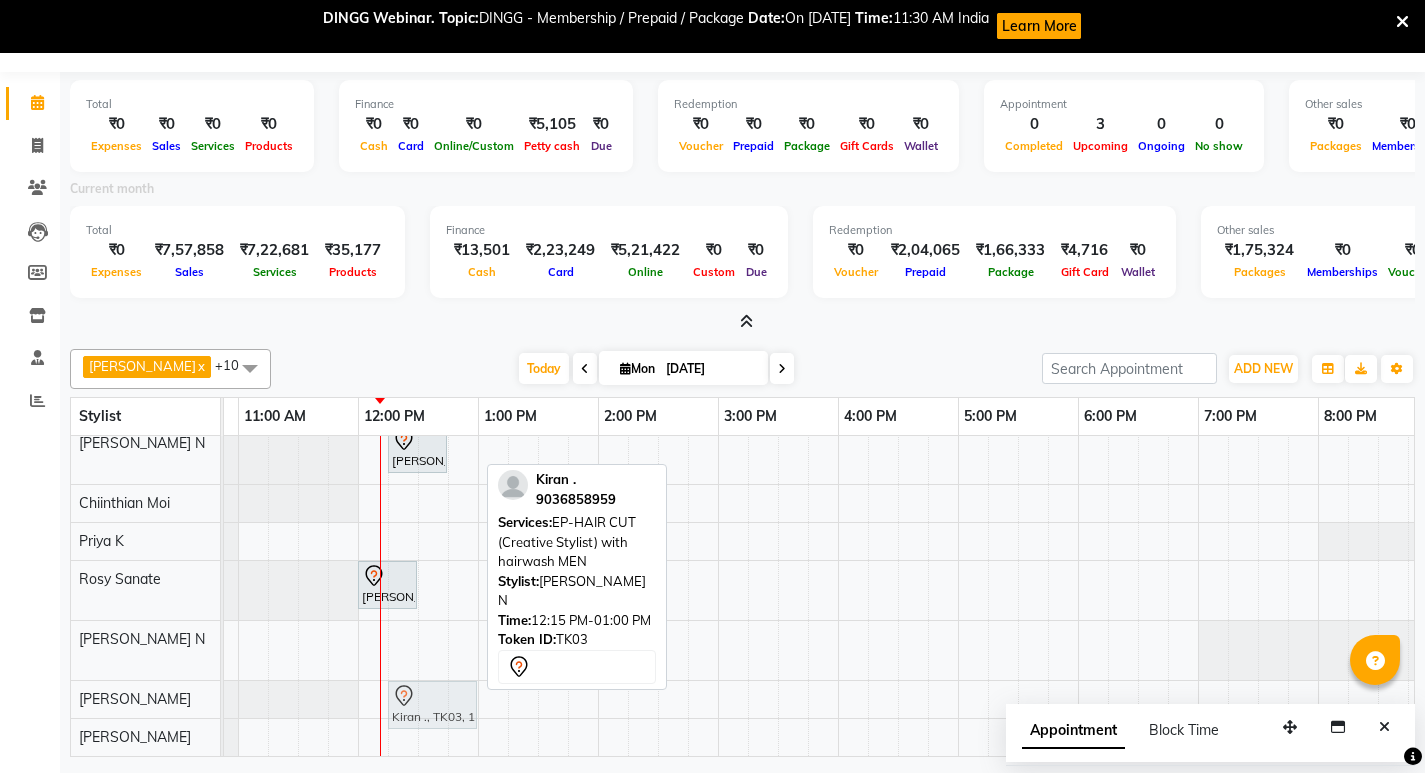 drag, startPoint x: 464, startPoint y: 621, endPoint x: 471, endPoint y: 662, distance: 41.59327 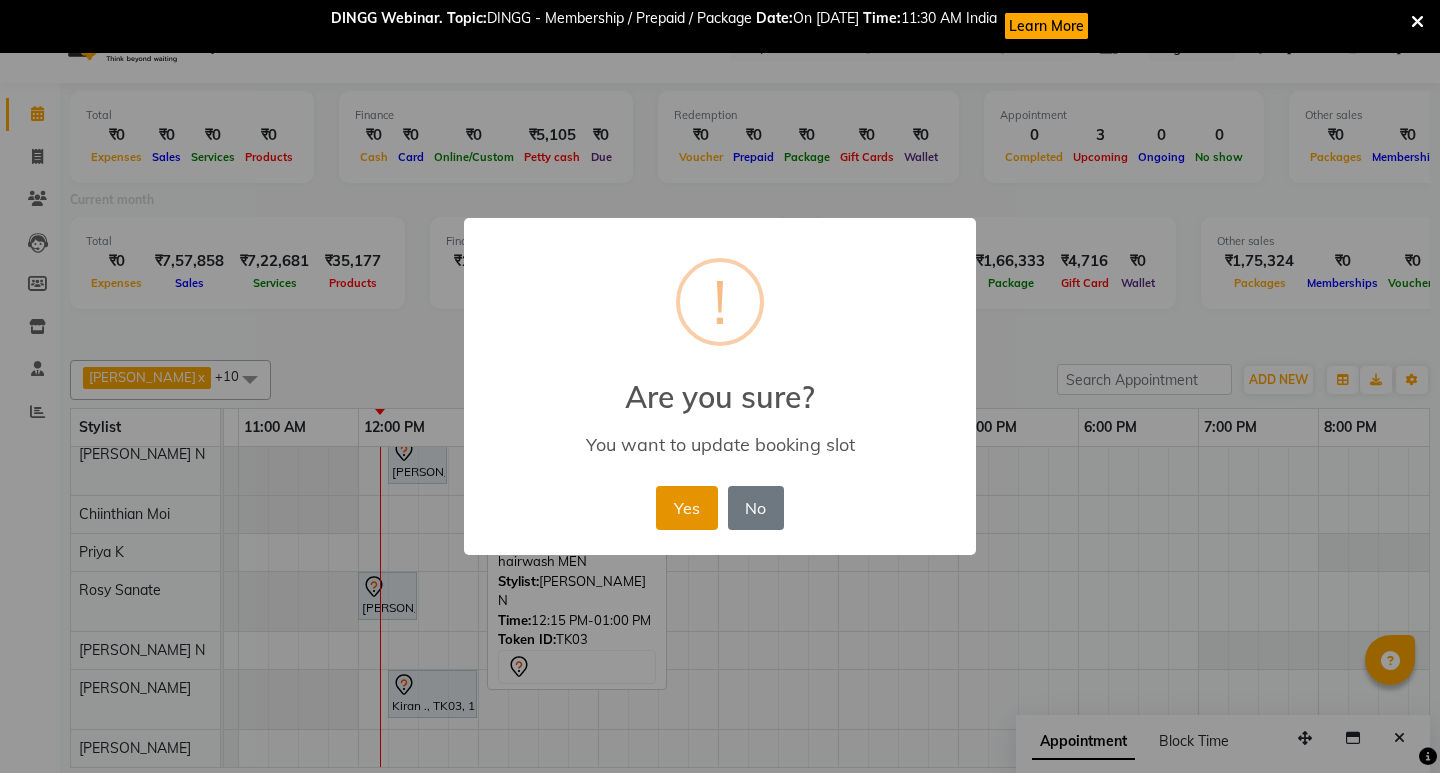 click on "Yes" at bounding box center (686, 508) 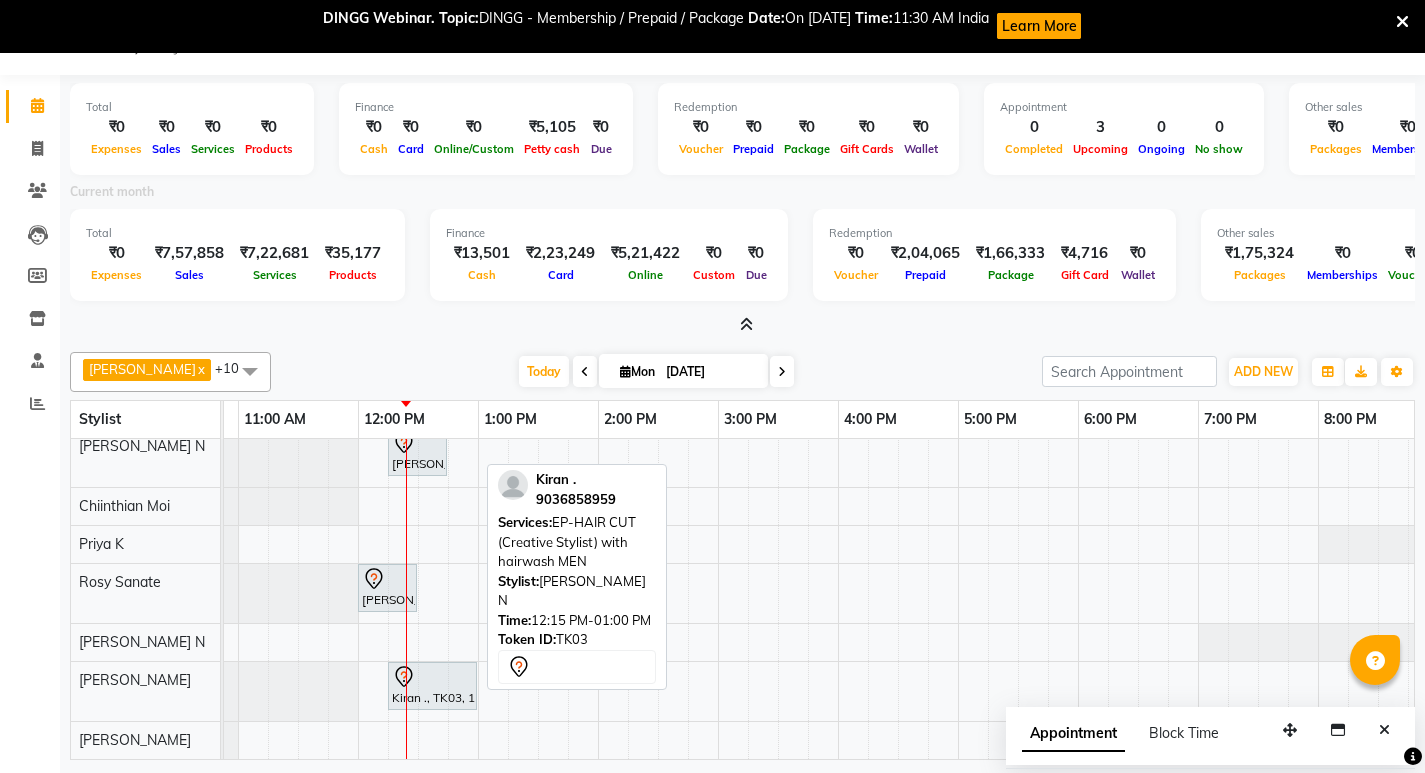 scroll, scrollTop: 53, scrollLeft: 0, axis: vertical 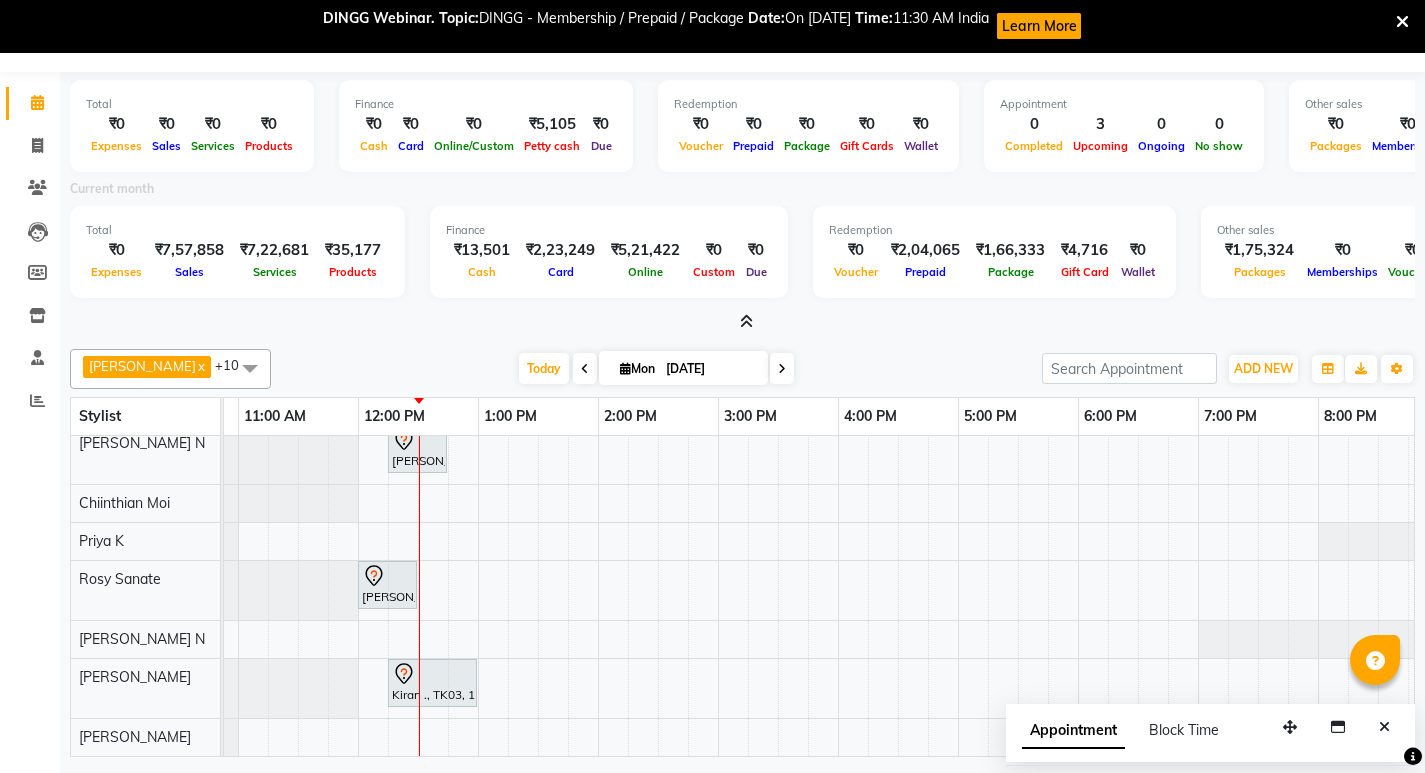 click at bounding box center (1384, 727) 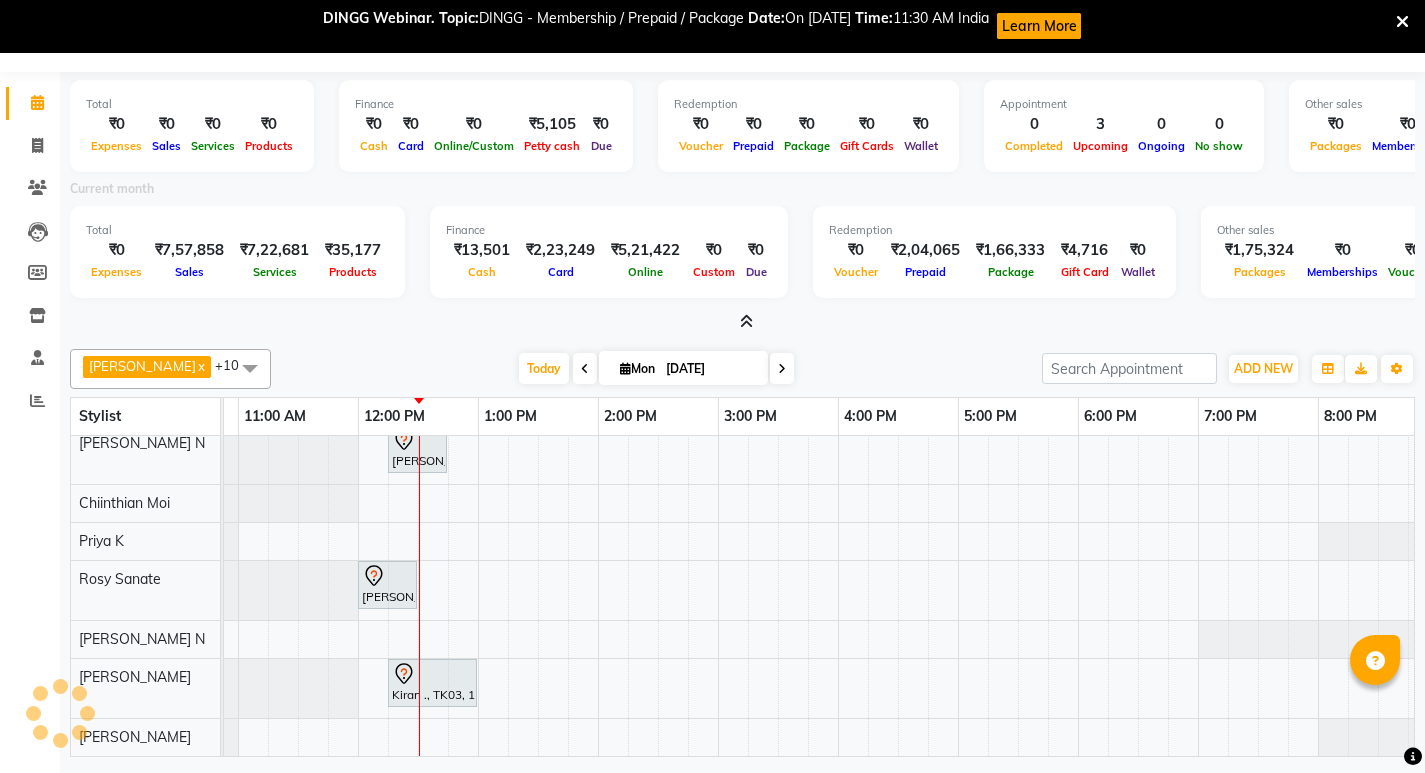 scroll, scrollTop: 72, scrollLeft: 346, axis: both 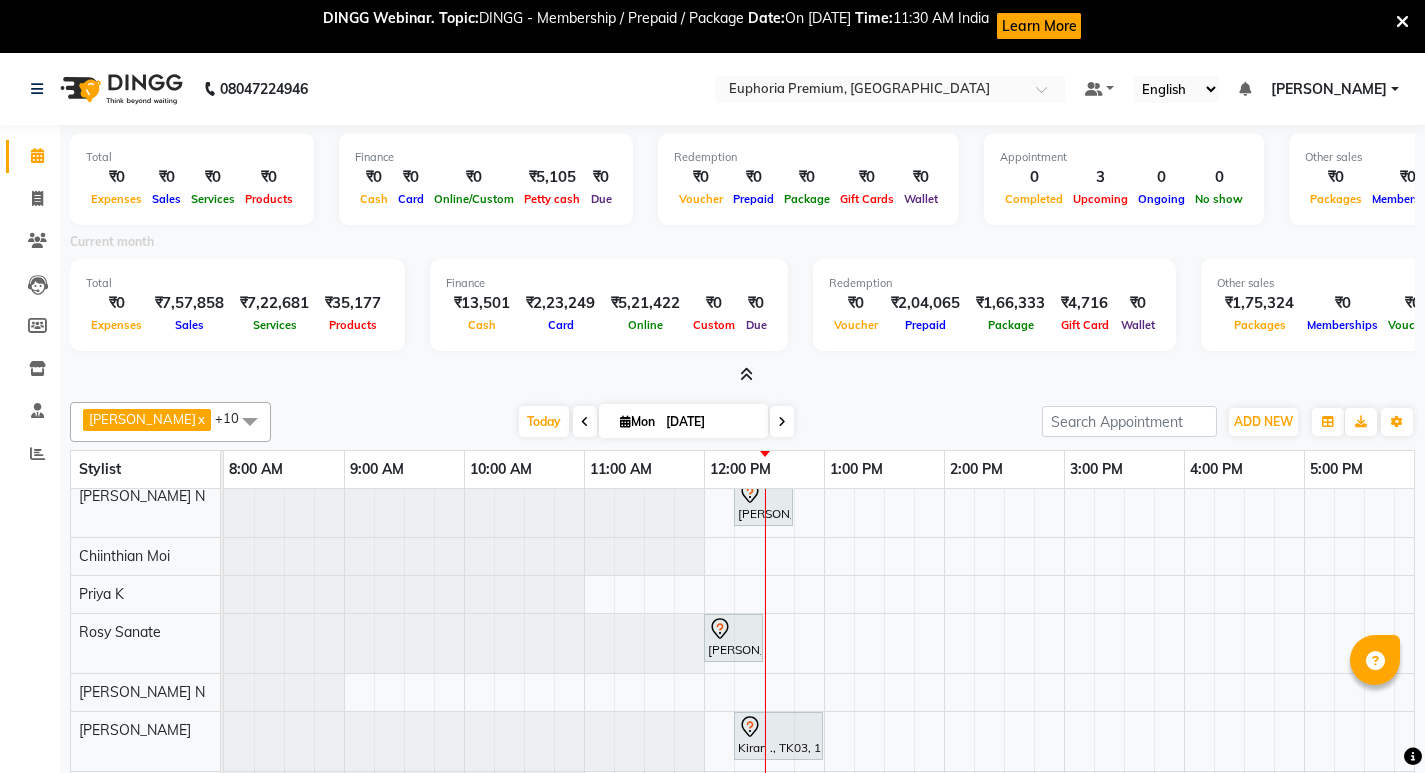 click at bounding box center [746, 374] 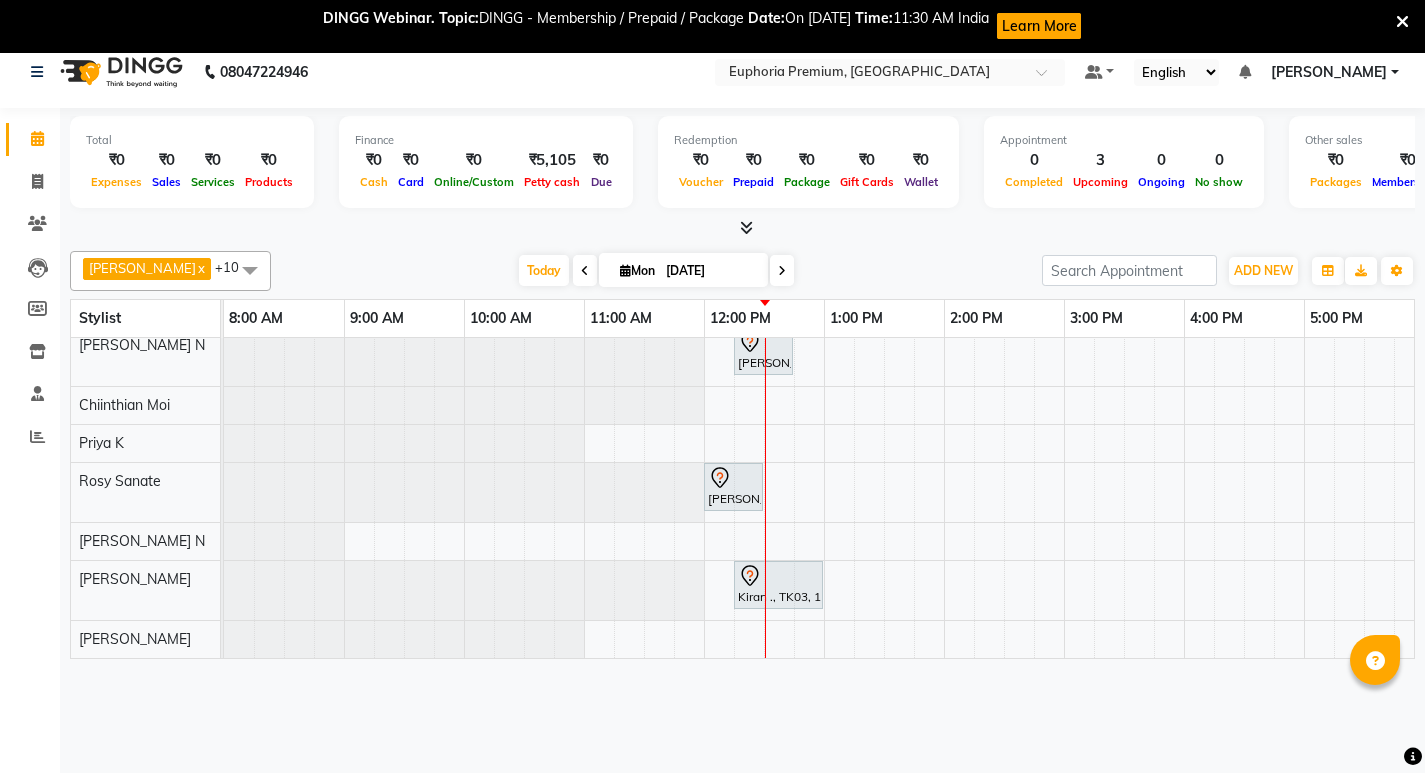 scroll, scrollTop: 0, scrollLeft: 0, axis: both 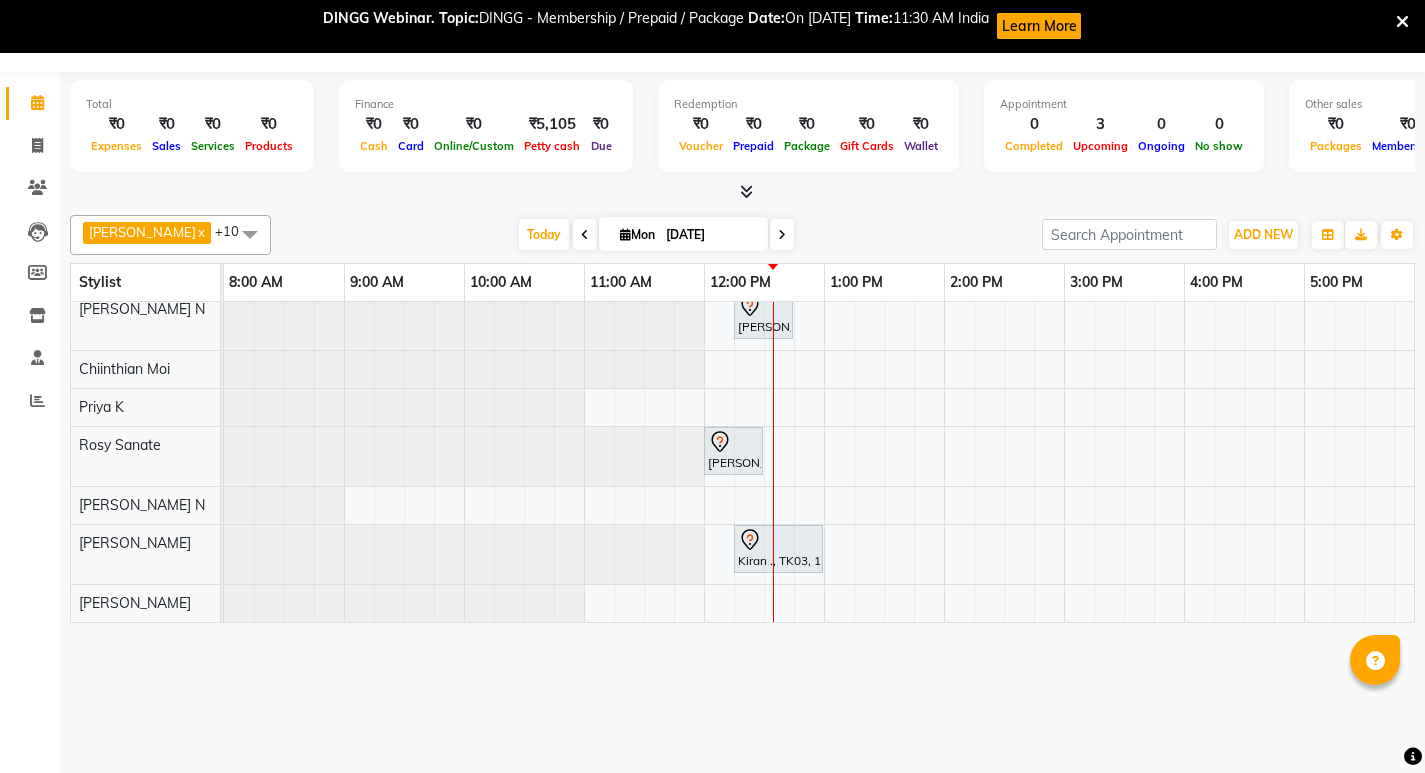 drag, startPoint x: 1361, startPoint y: 687, endPoint x: 907, endPoint y: 706, distance: 454.3974 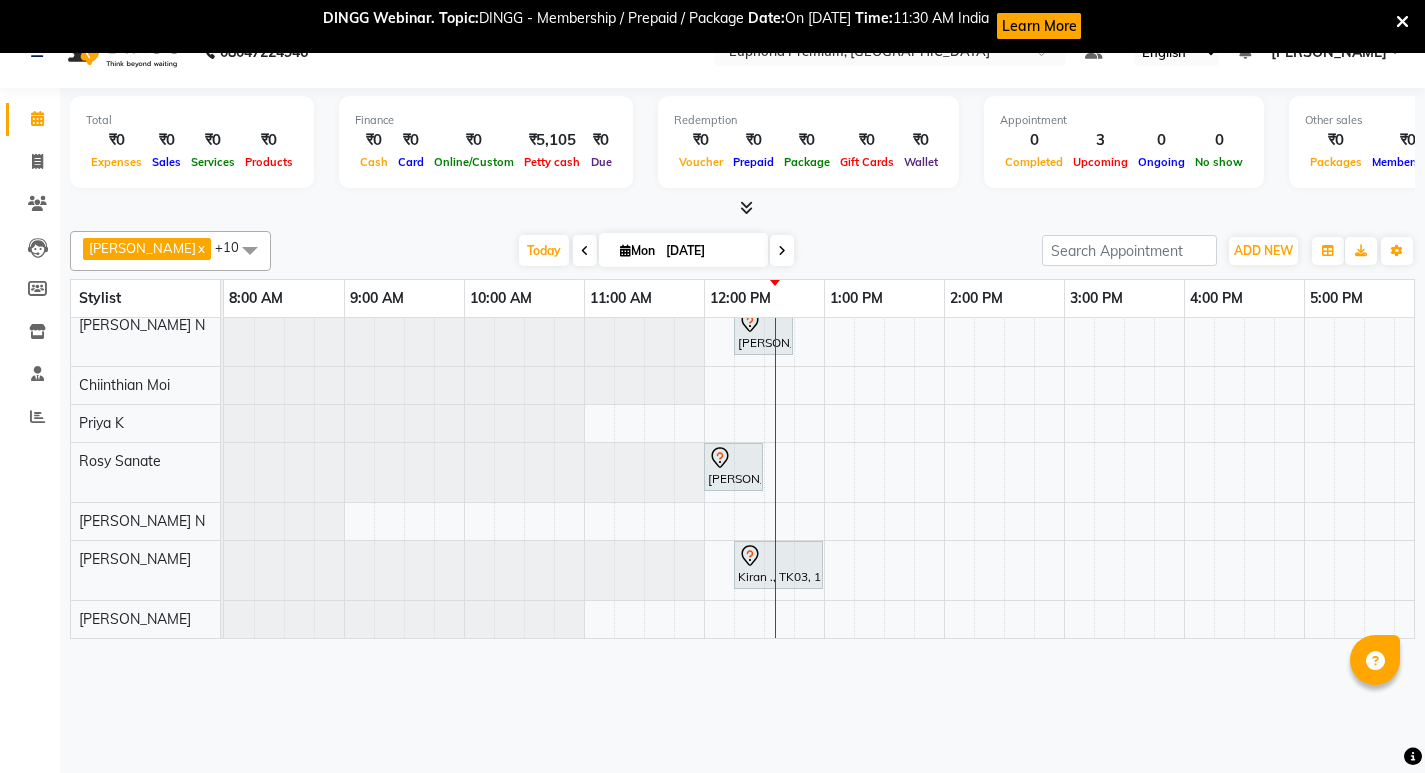 scroll, scrollTop: 53, scrollLeft: 0, axis: vertical 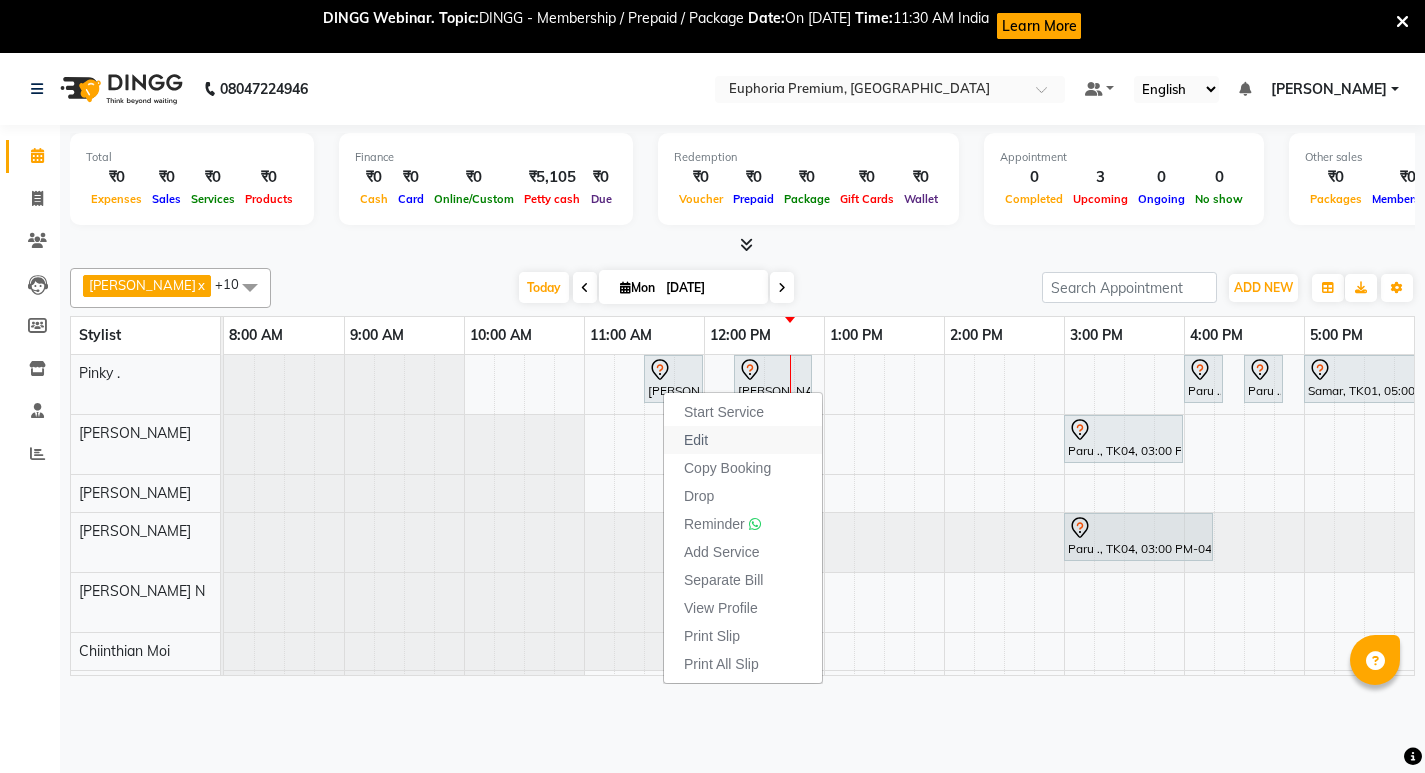 click on "Edit" at bounding box center (696, 440) 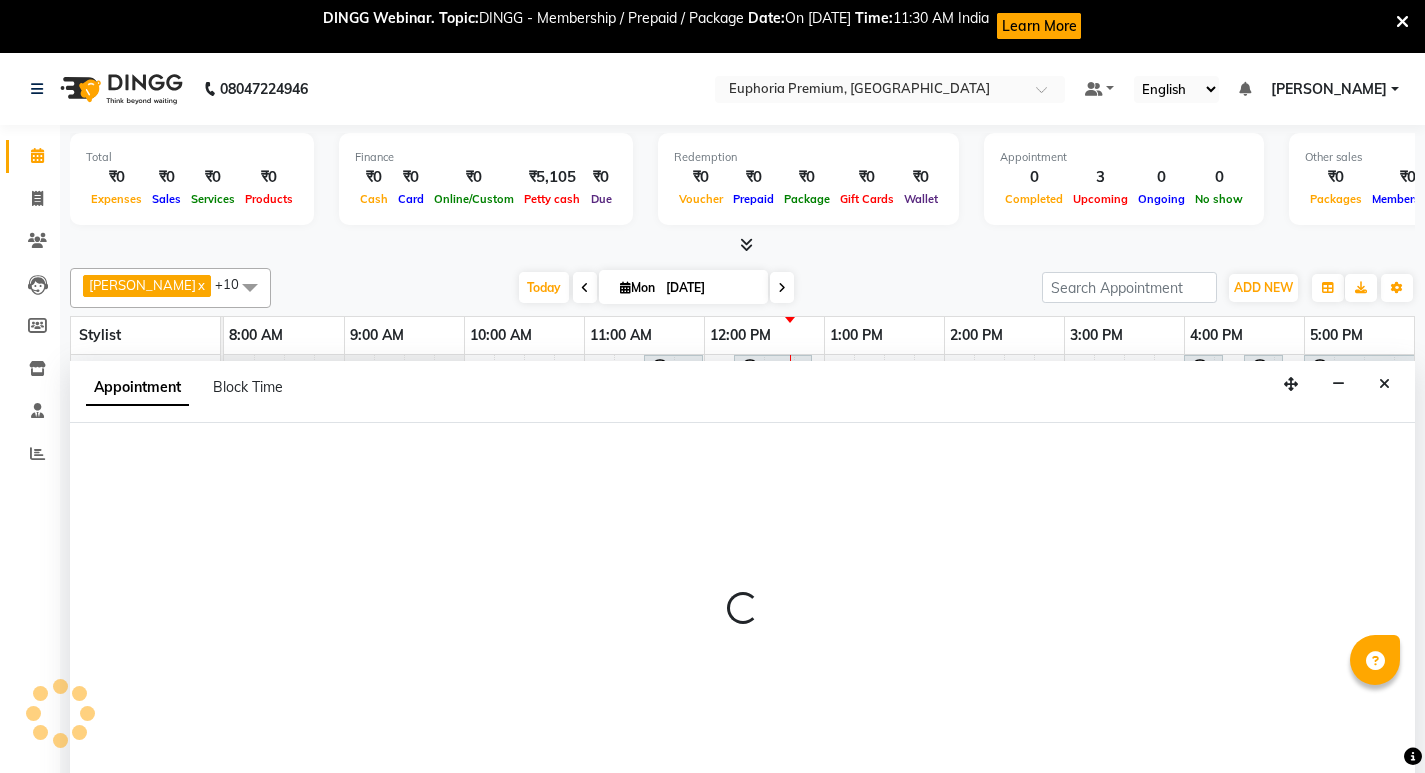 scroll, scrollTop: 53, scrollLeft: 0, axis: vertical 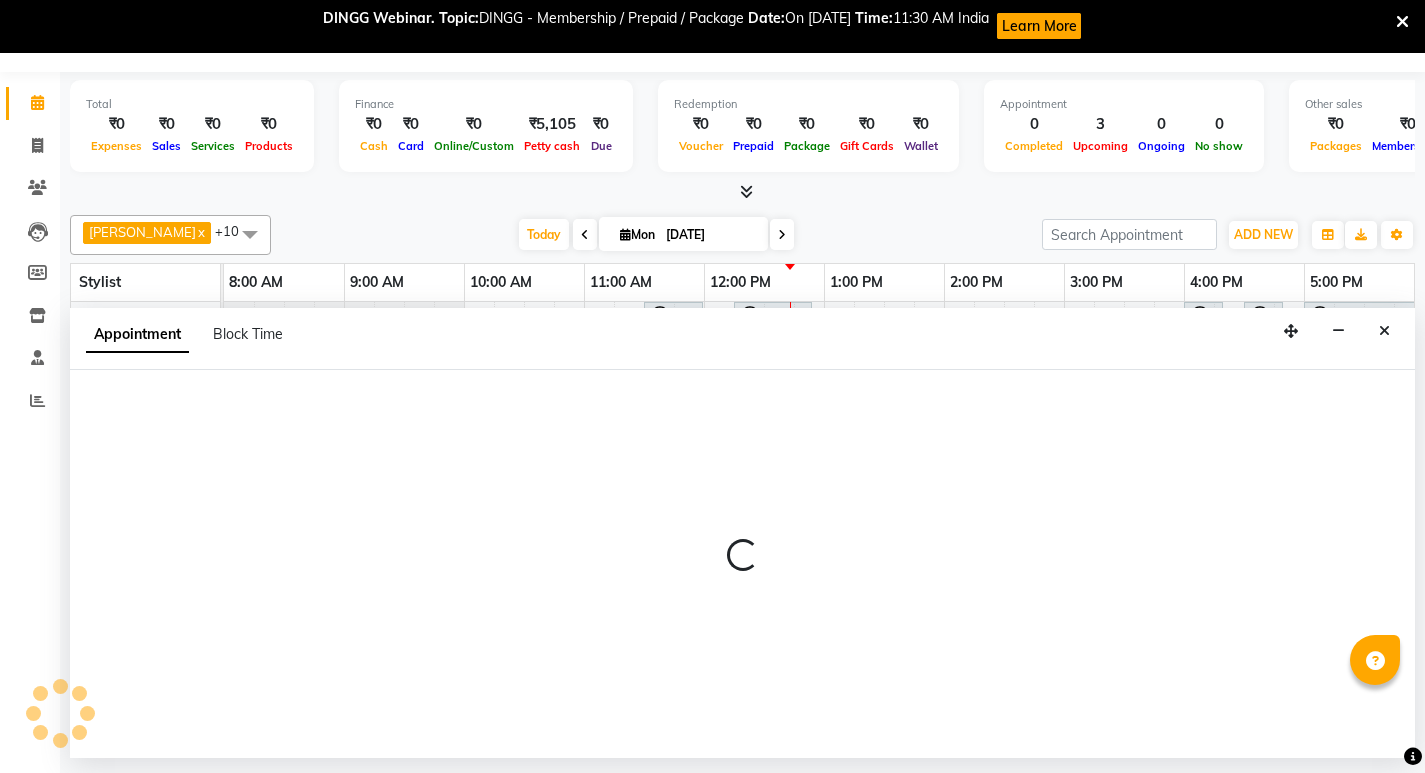 select on "tentative" 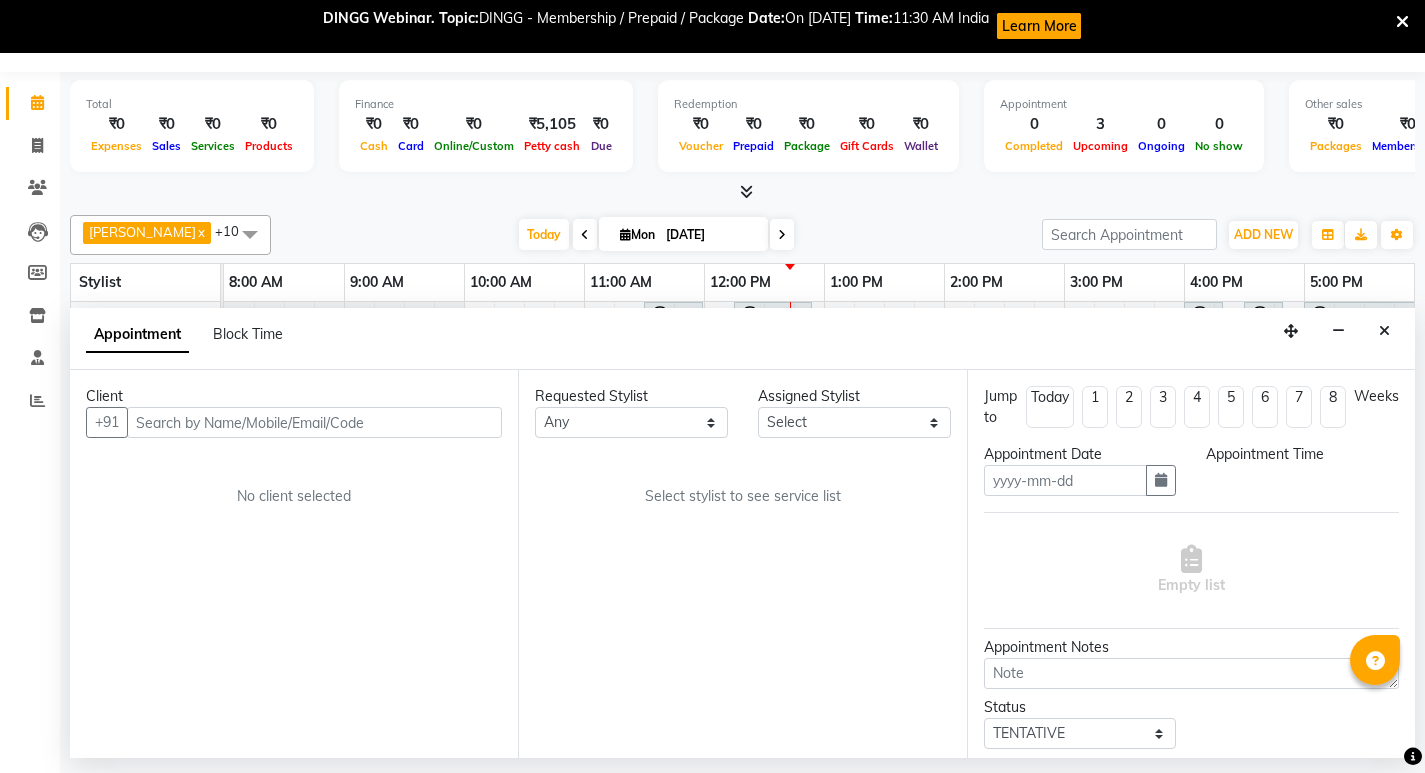 type on "[DATE]" 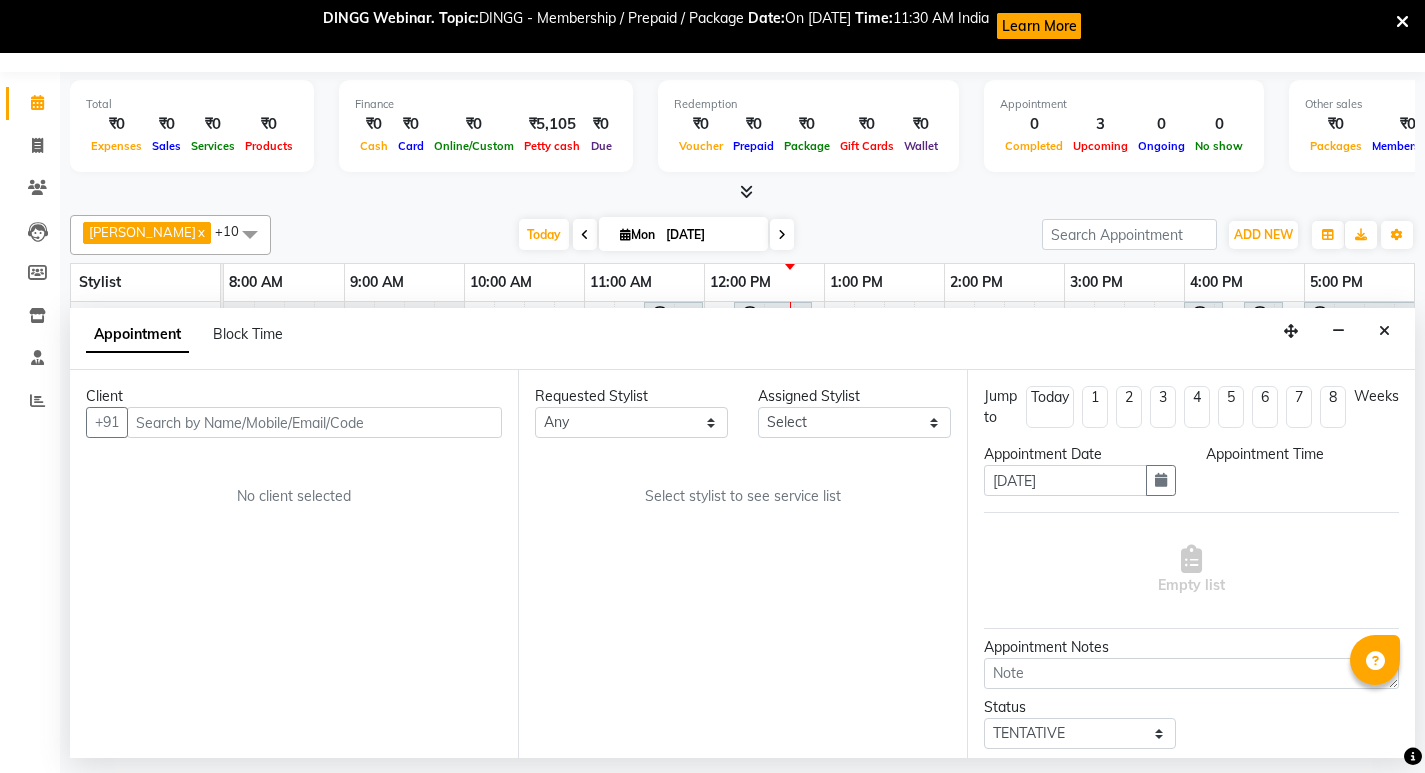 select on "71633" 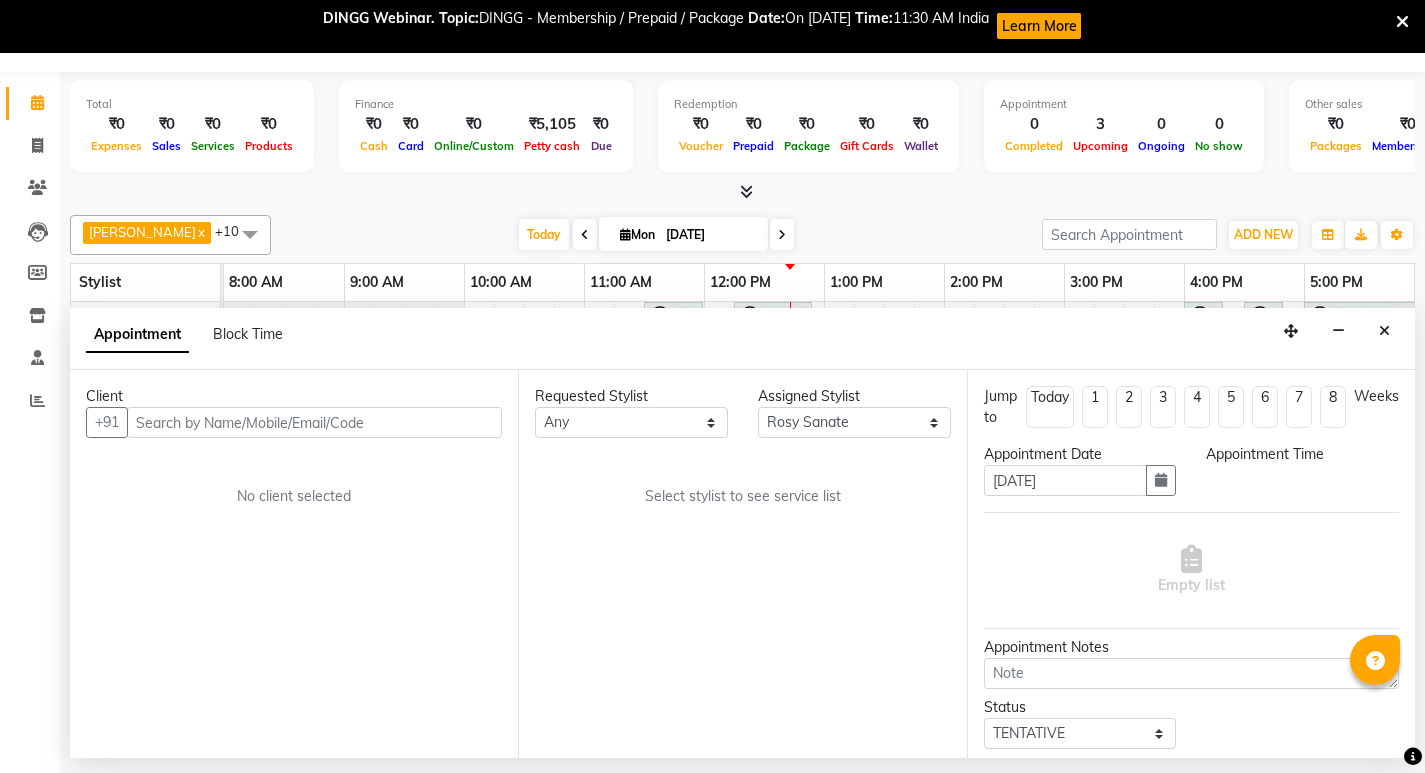 select on "690" 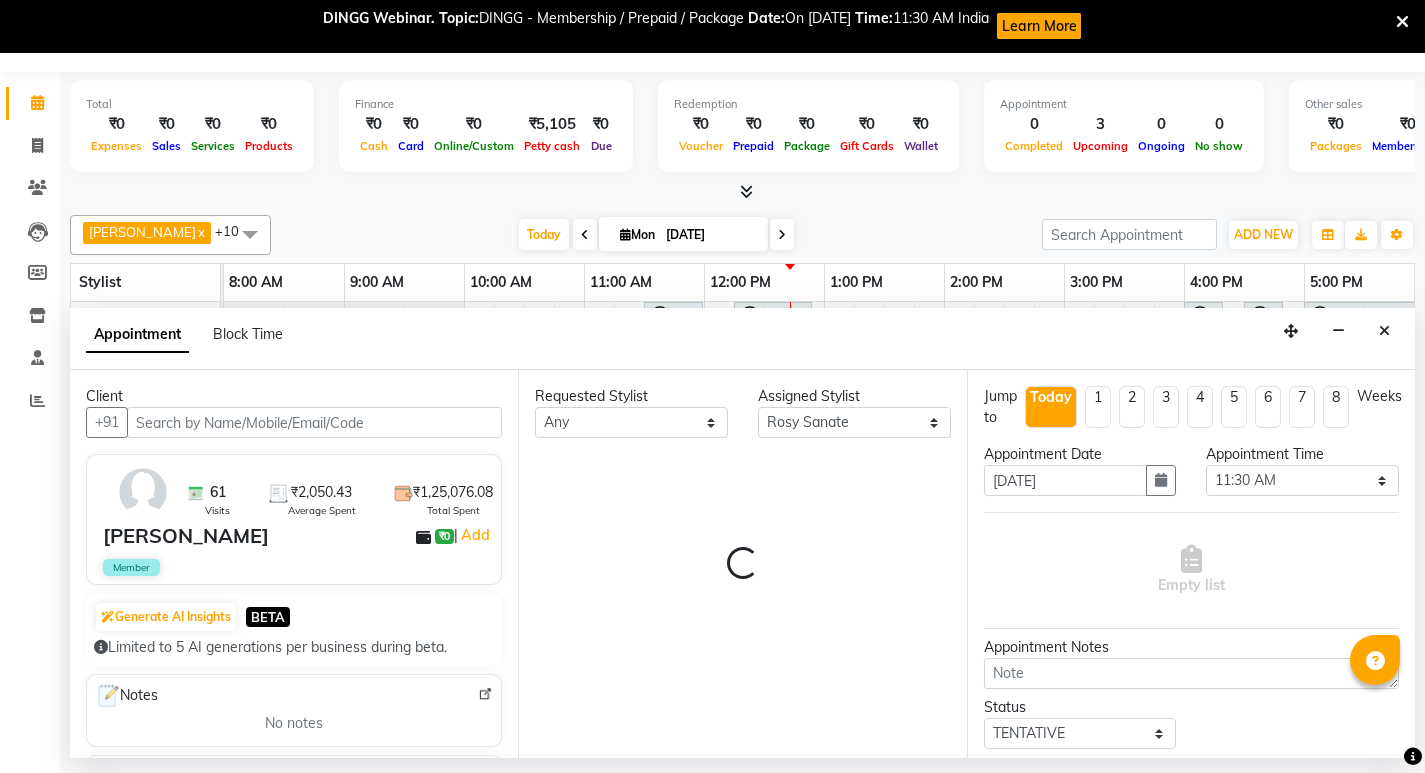 scroll, scrollTop: 0, scrollLeft: 481, axis: horizontal 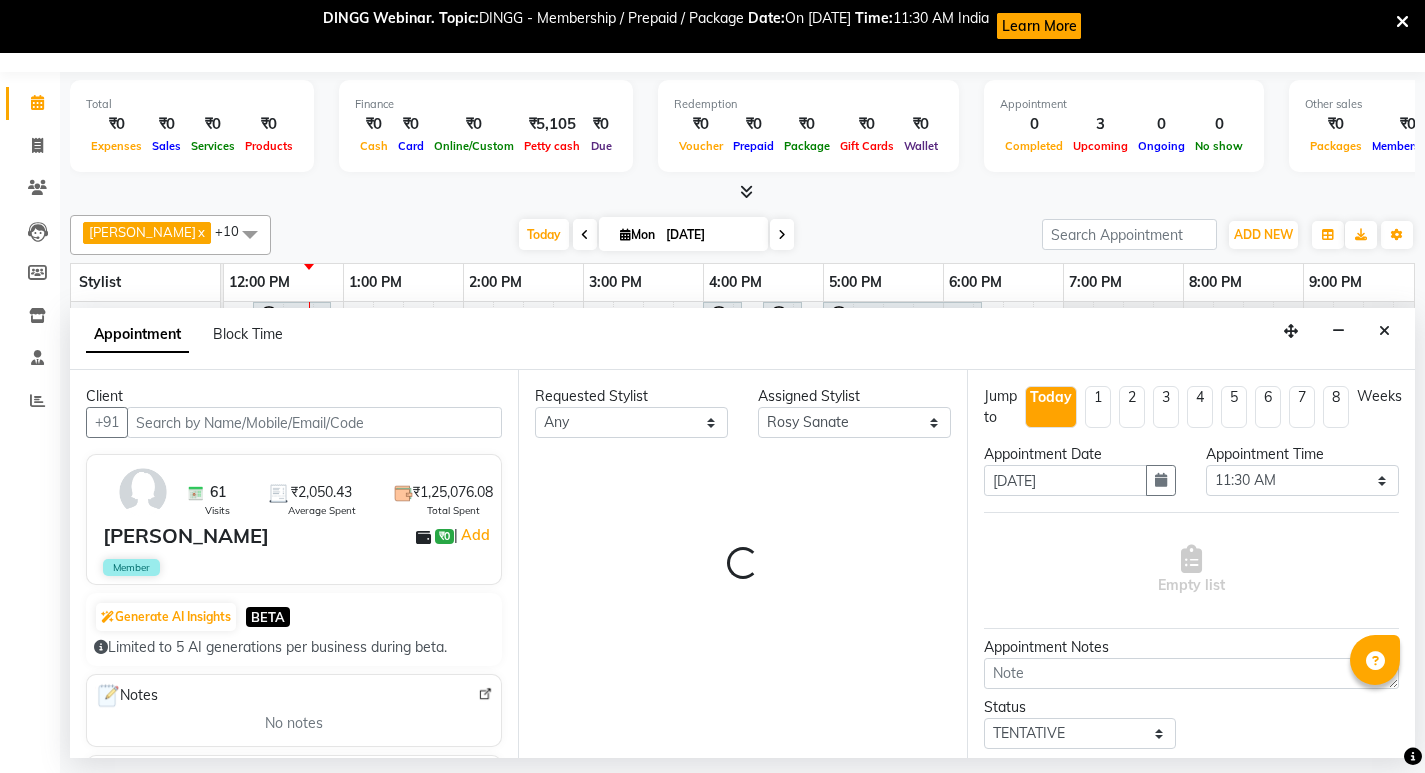 select on "4006" 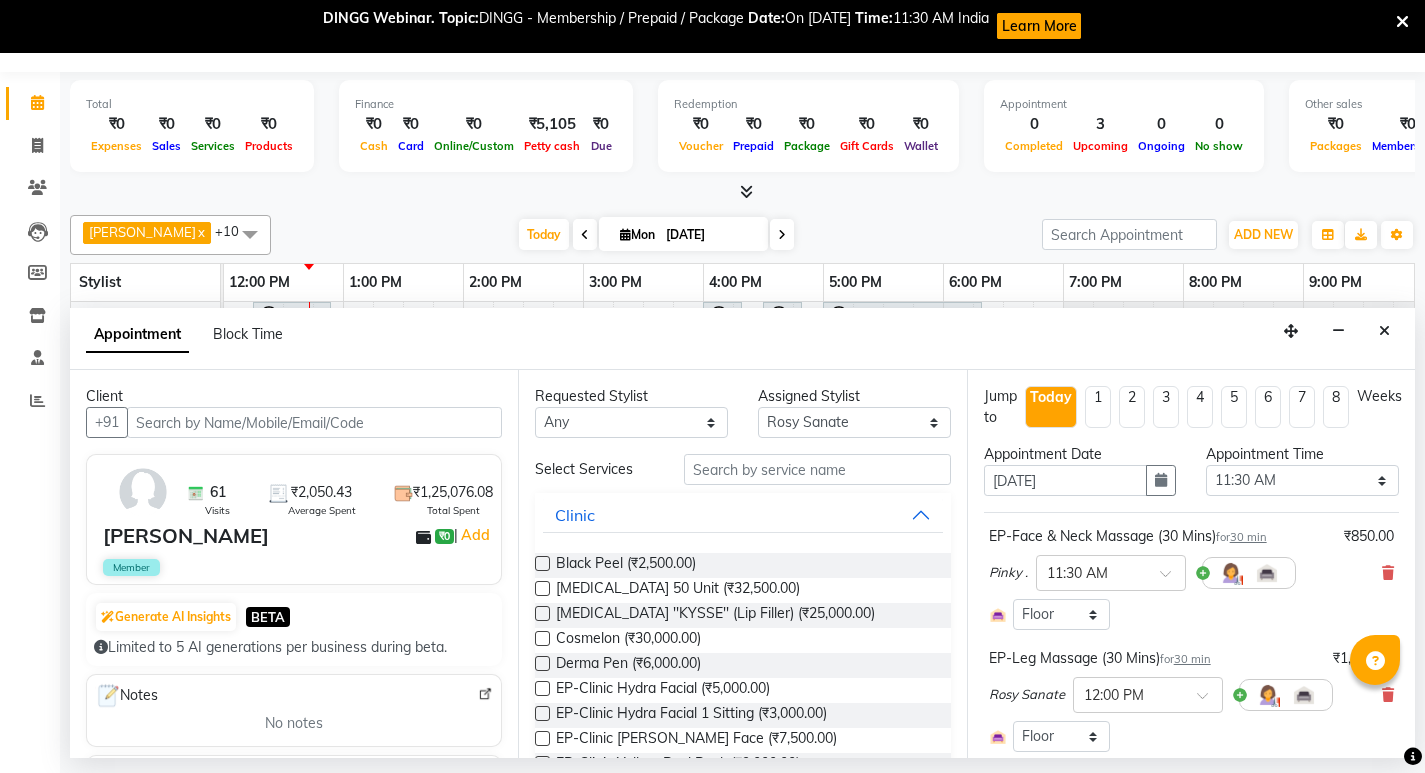 scroll, scrollTop: 100, scrollLeft: 0, axis: vertical 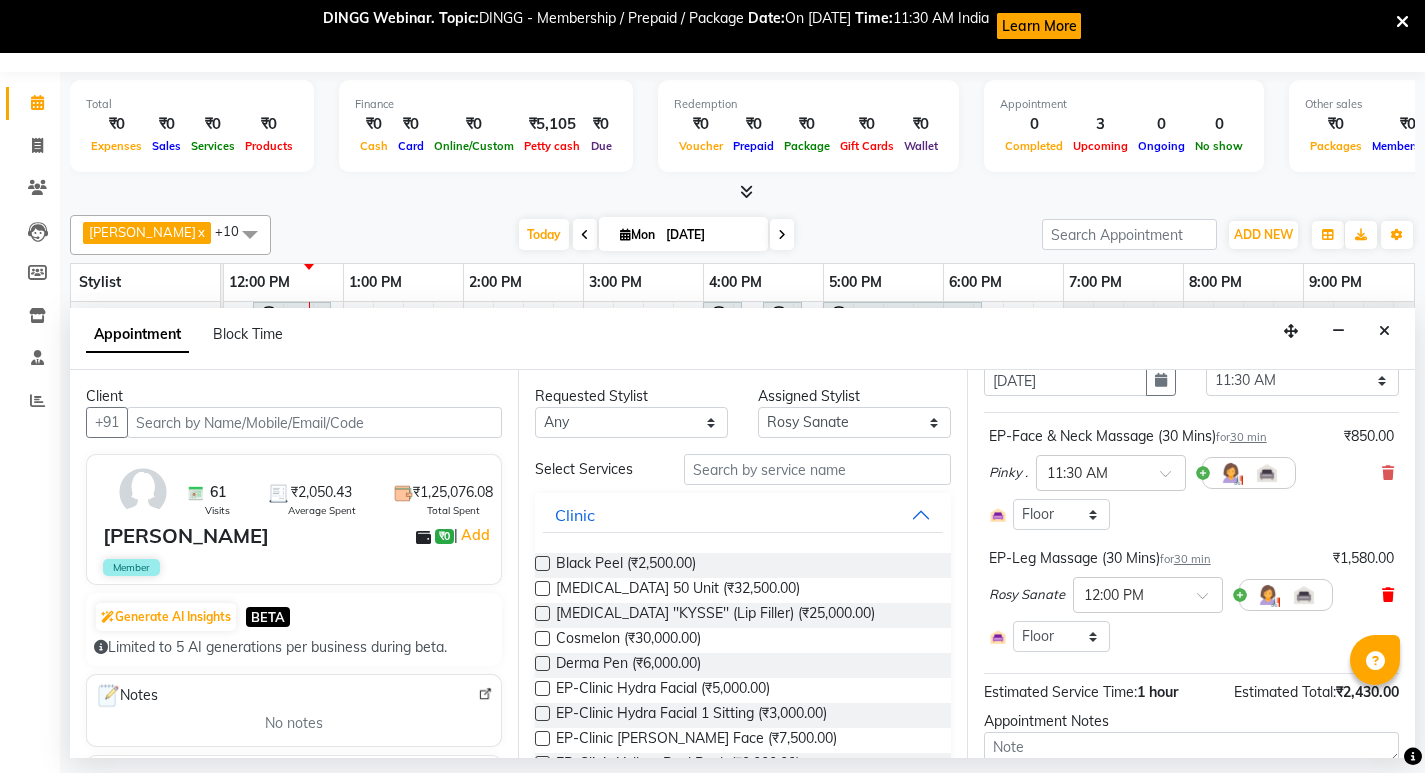 click at bounding box center (1388, 595) 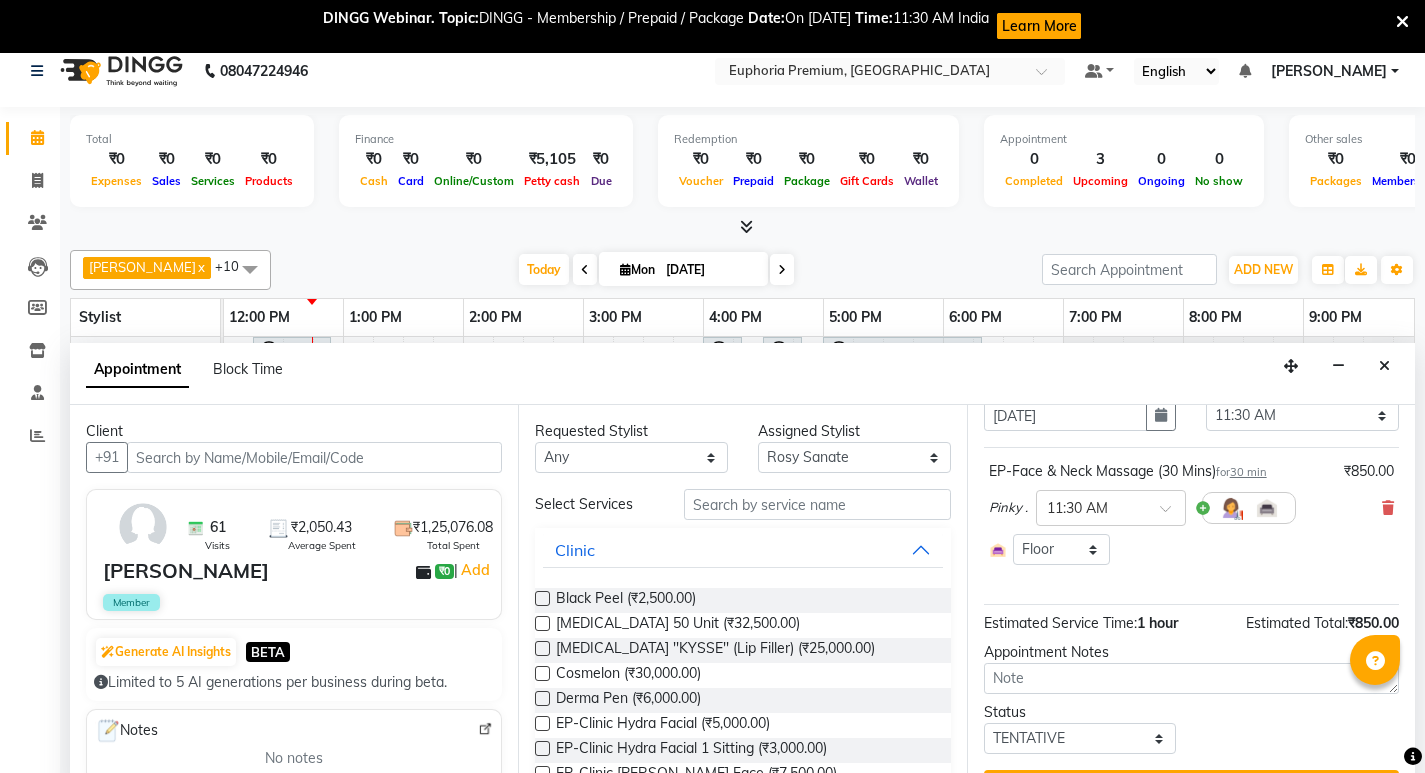 scroll, scrollTop: 0, scrollLeft: 0, axis: both 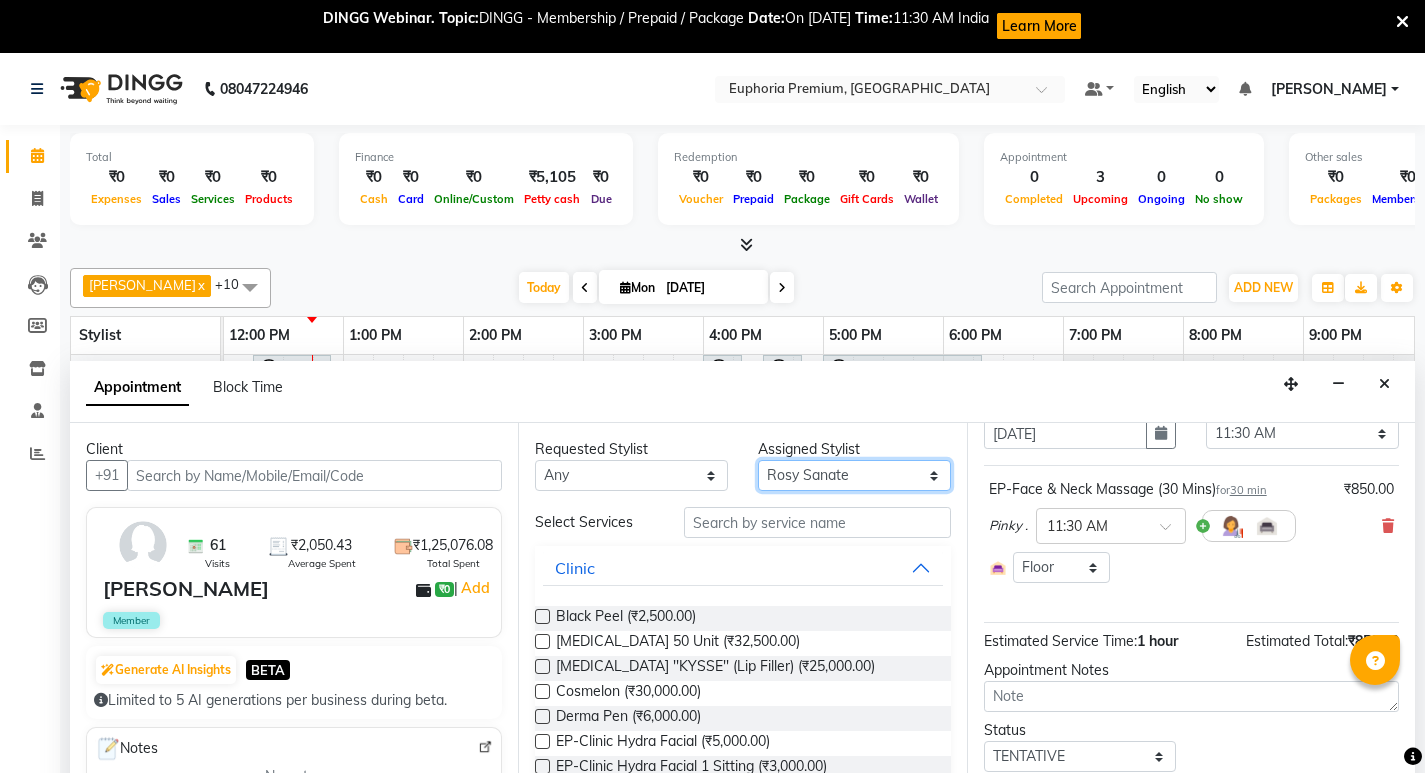 click on "Select Babu V Bharath N [PERSON_NAME] [PERSON_NAME] N  Chiinthian [PERSON_NAME] MOI [PERSON_NAME] . [PERSON_NAME] . [PERSON_NAME] [PERSON_NAME] K [PERSON_NAME] [PERSON_NAME] [MEDICAL_DATA] Pinky . Priya  K Rosy Sanate [PERSON_NAME] [PERSON_NAME] Shishi L [PERSON_NAME] M [PERSON_NAME]" at bounding box center [854, 475] 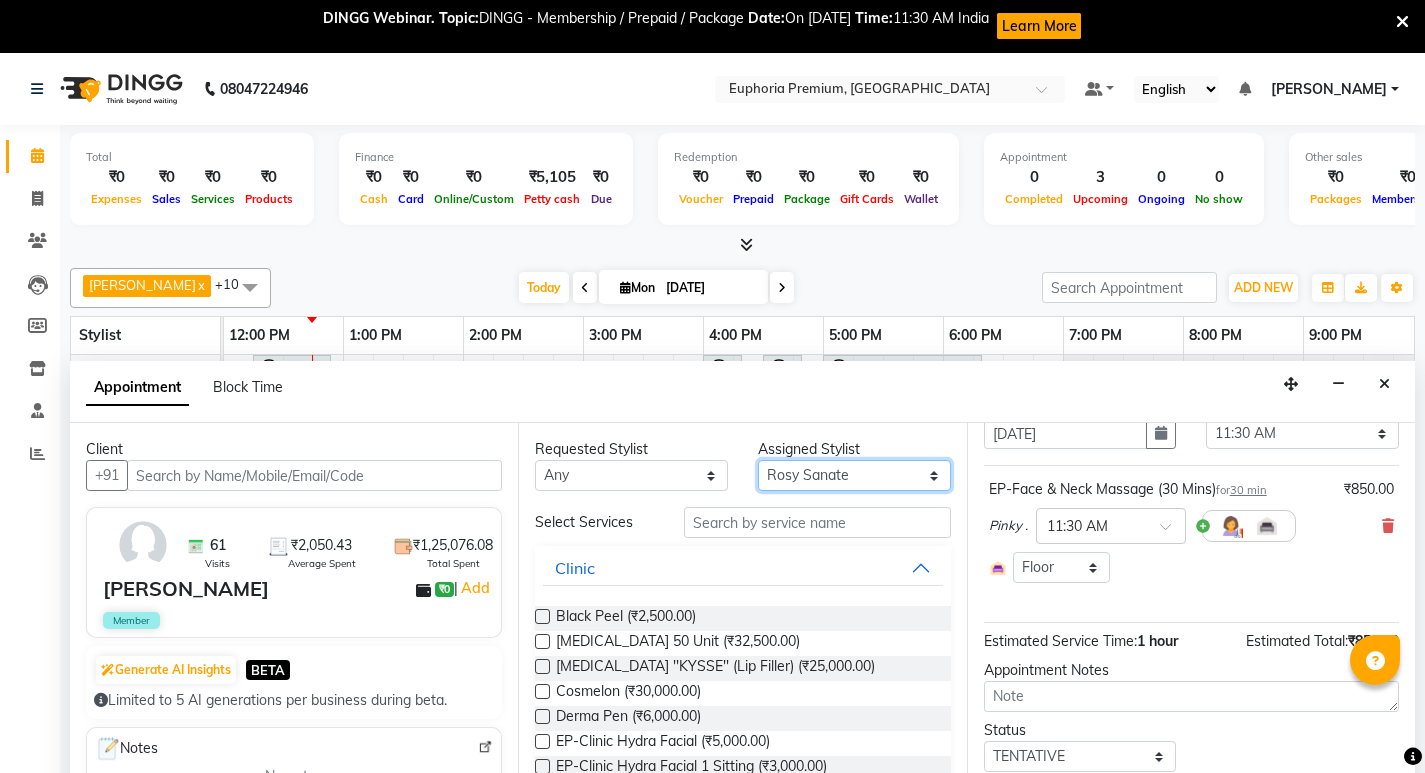 click on "Select Babu V Bharath N [PERSON_NAME] [PERSON_NAME] N  Chiinthian [PERSON_NAME] MOI [PERSON_NAME] . [PERSON_NAME] . [PERSON_NAME] [PERSON_NAME] K [PERSON_NAME] [PERSON_NAME] [MEDICAL_DATA] Pinky . Priya  K Rosy Sanate [PERSON_NAME] [PERSON_NAME] Shishi L [PERSON_NAME] M [PERSON_NAME]" at bounding box center [854, 475] 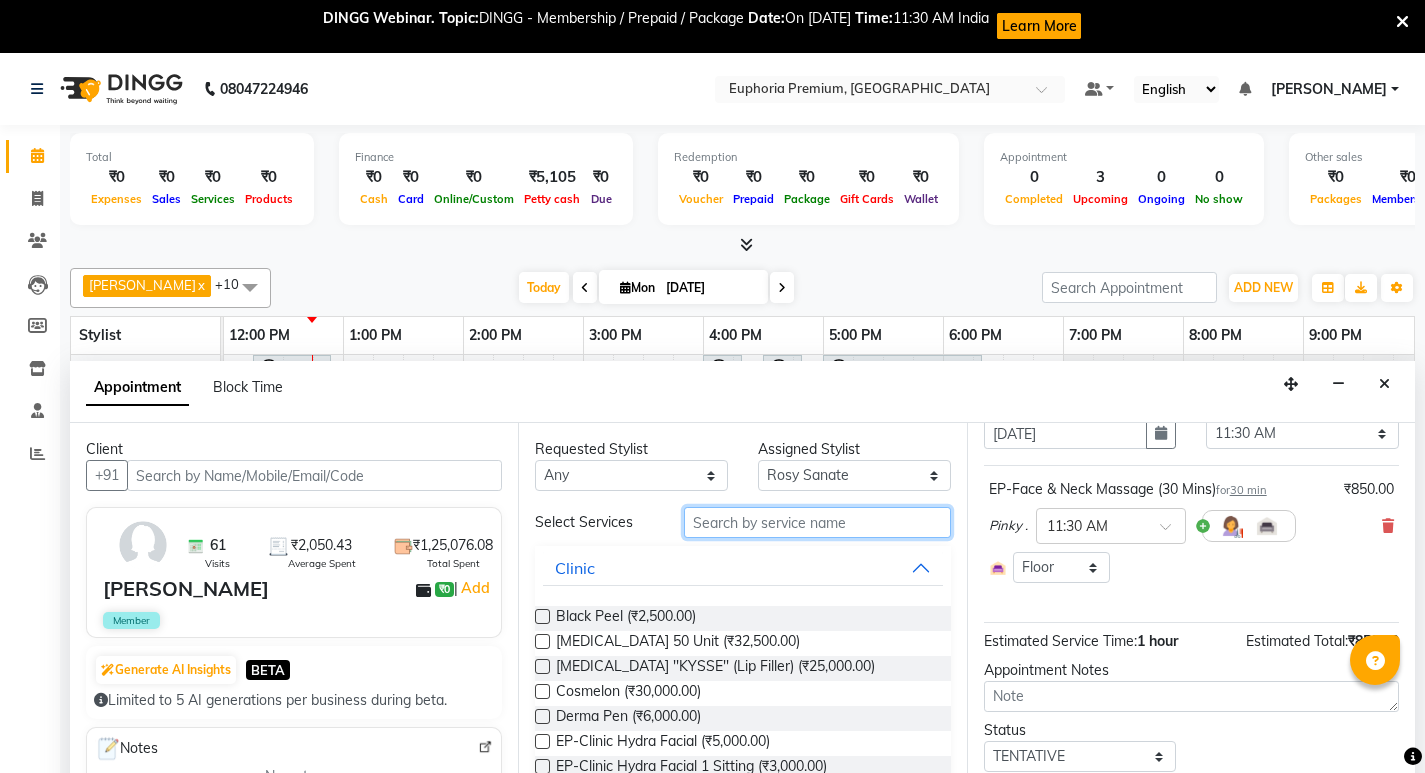 click at bounding box center [817, 522] 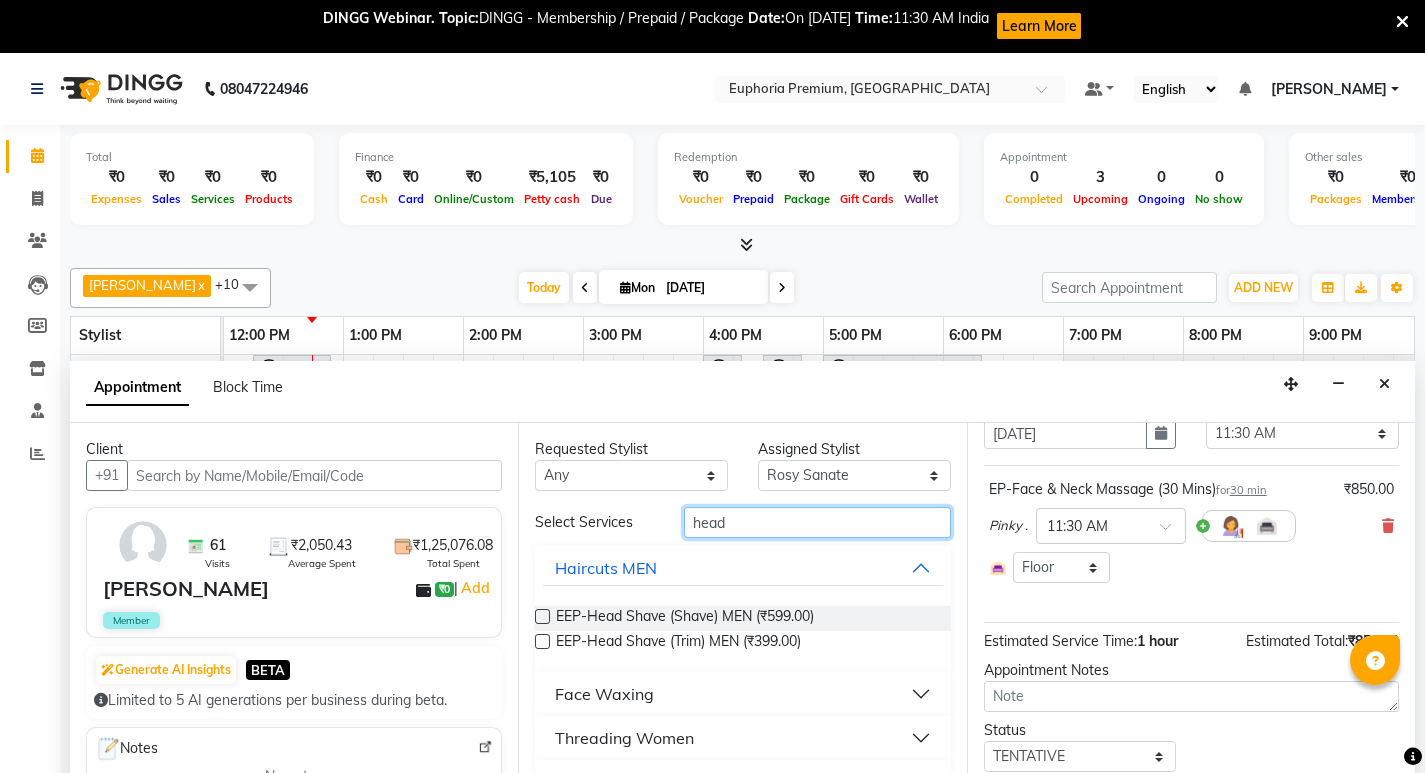 scroll, scrollTop: 9, scrollLeft: 0, axis: vertical 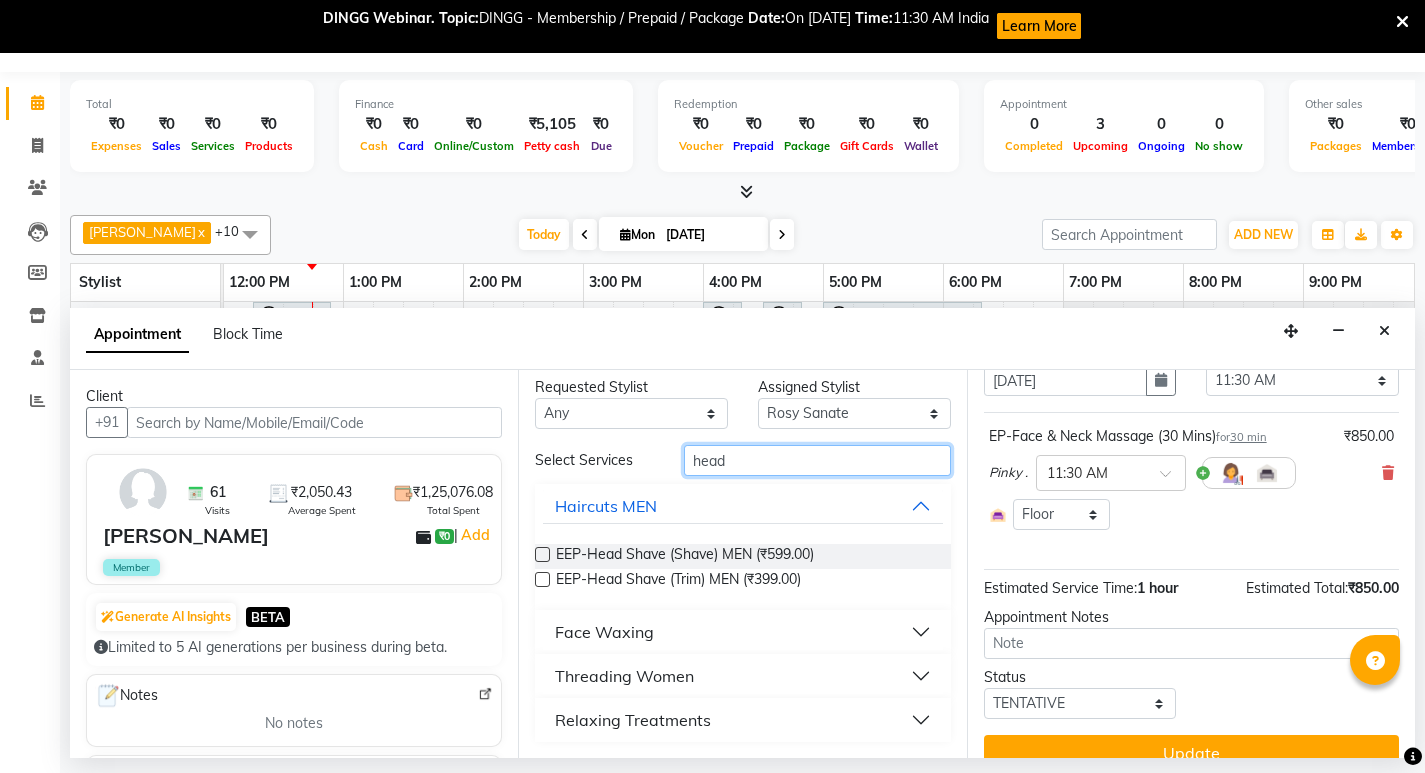 type on "head" 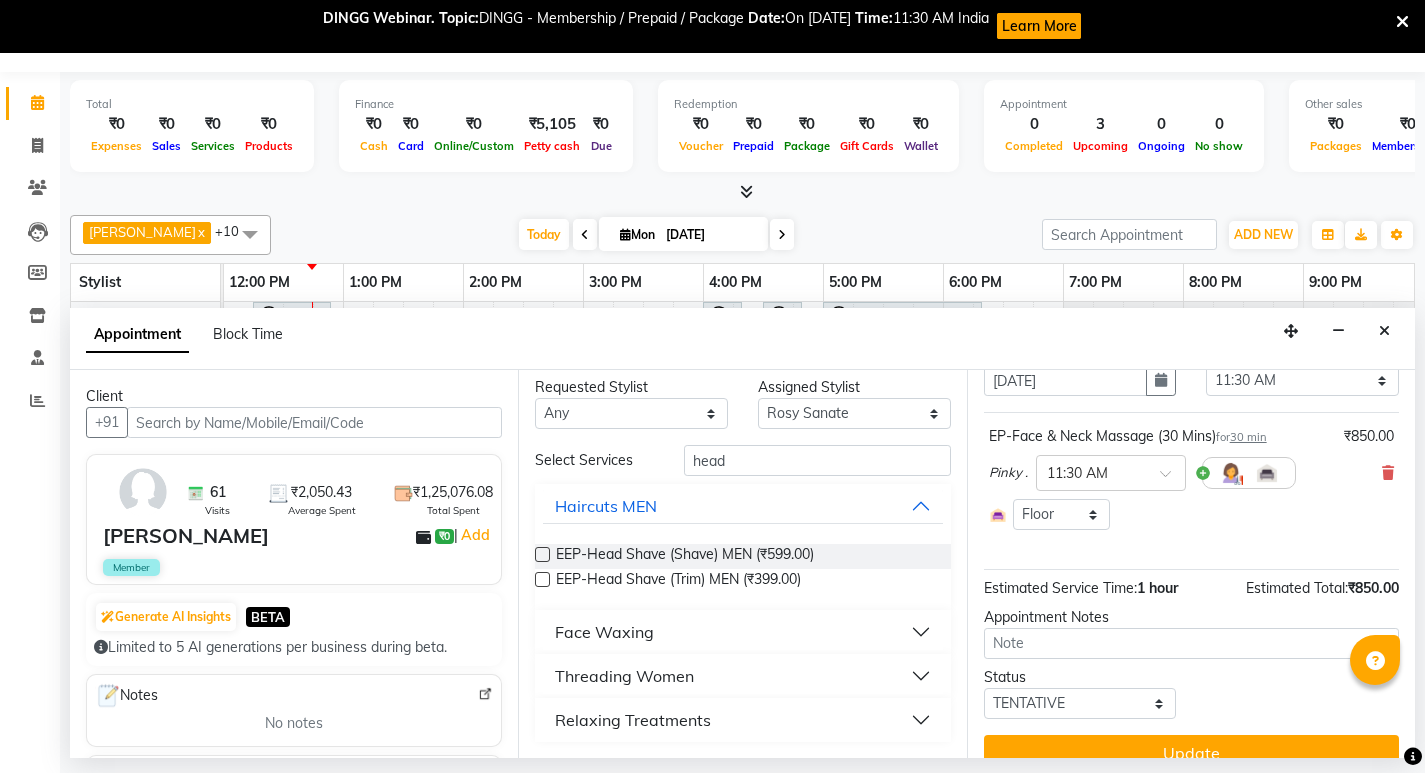 click on "Relaxing Treatments" at bounding box center [633, 720] 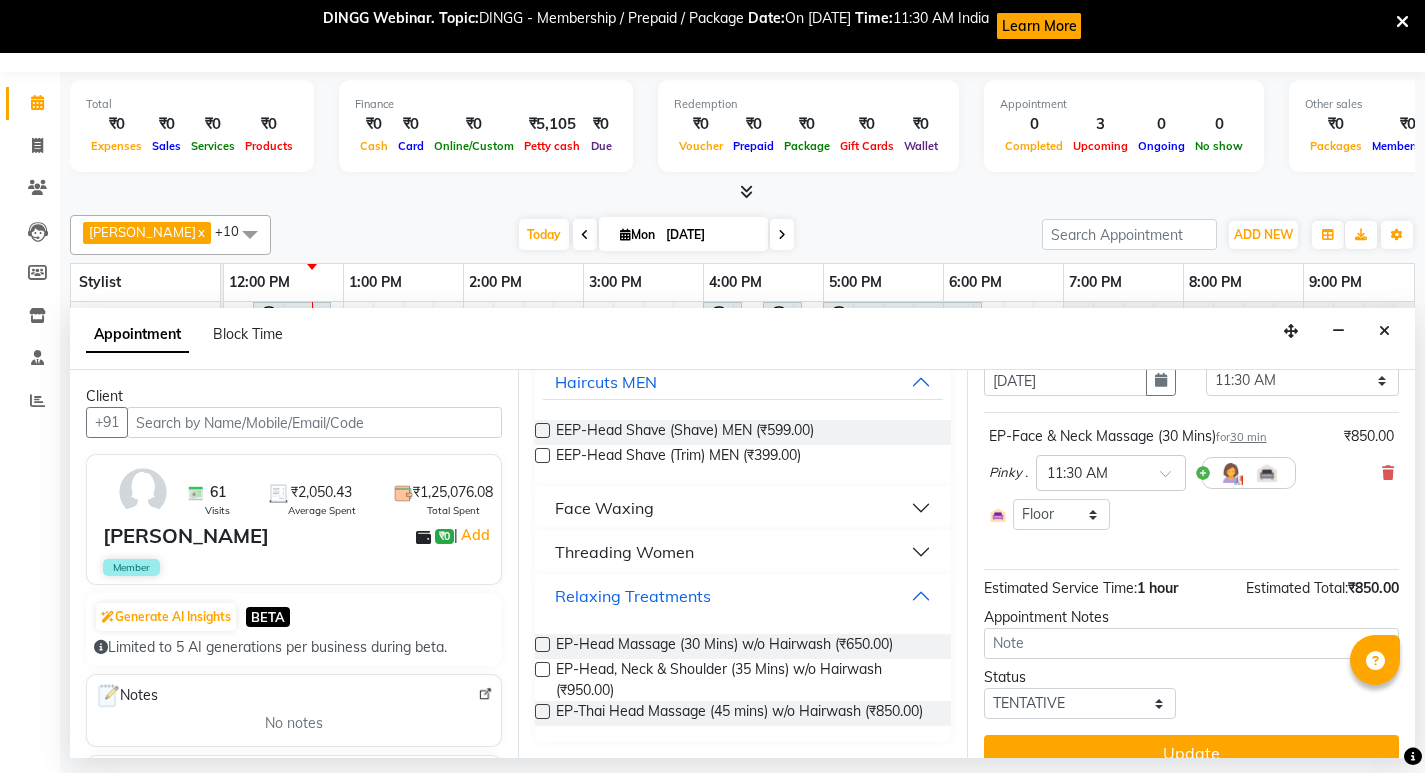 scroll, scrollTop: 150, scrollLeft: 0, axis: vertical 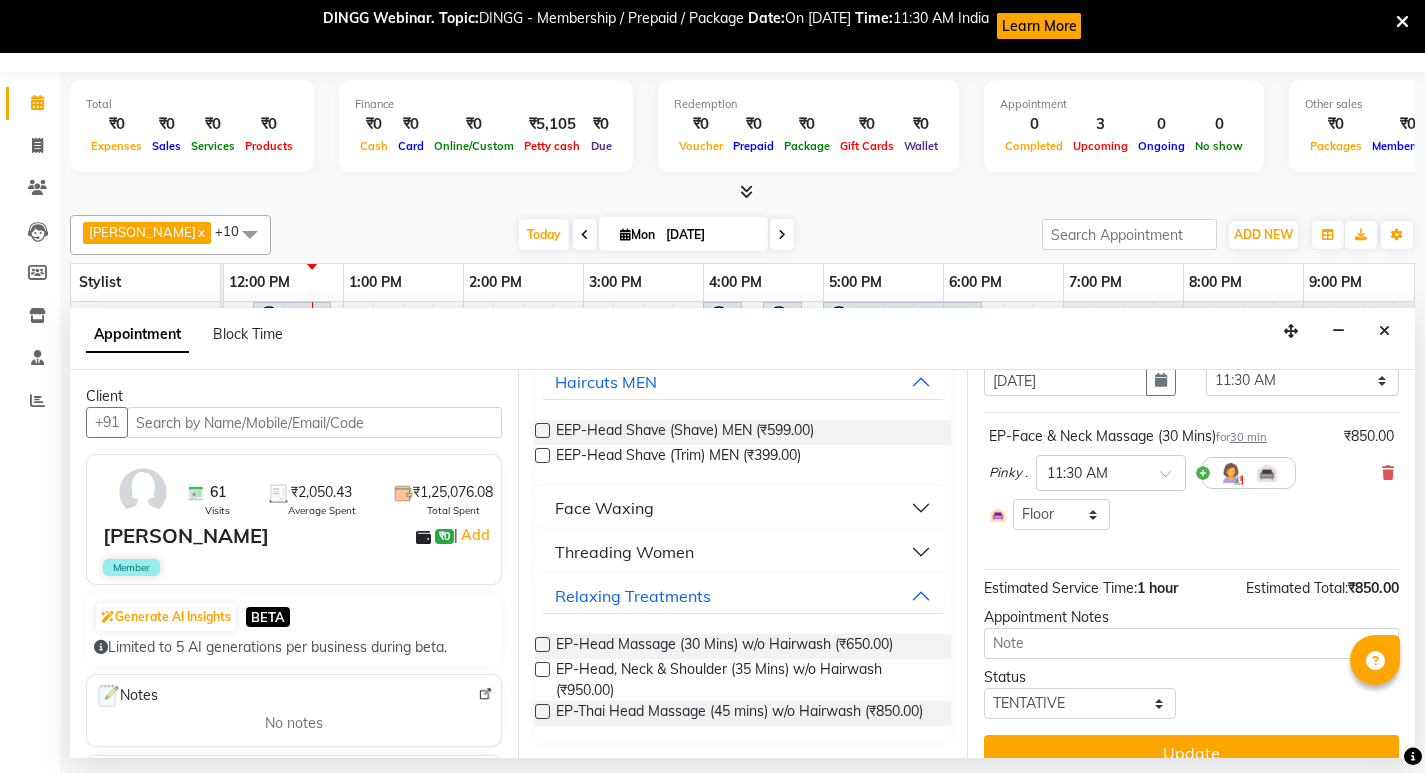 click at bounding box center (542, 669) 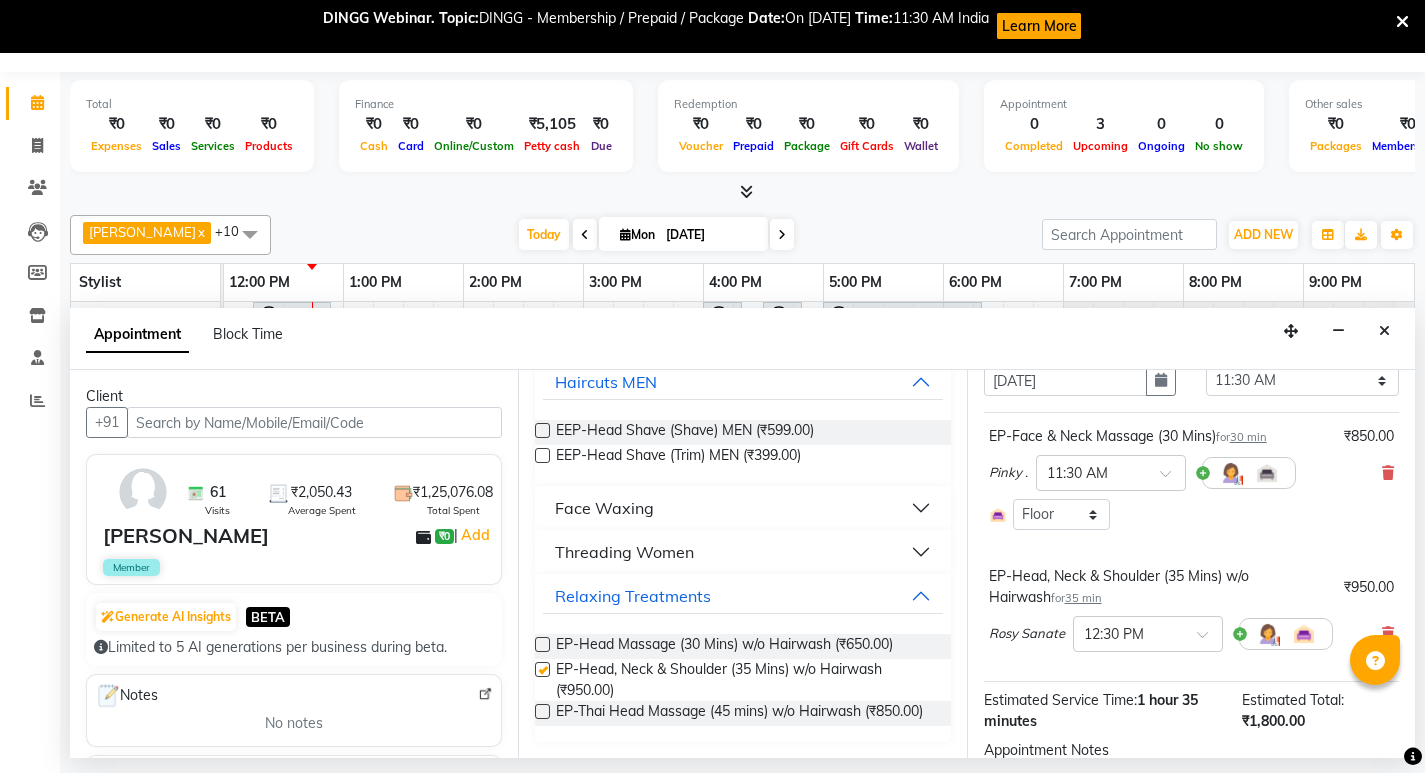 checkbox on "false" 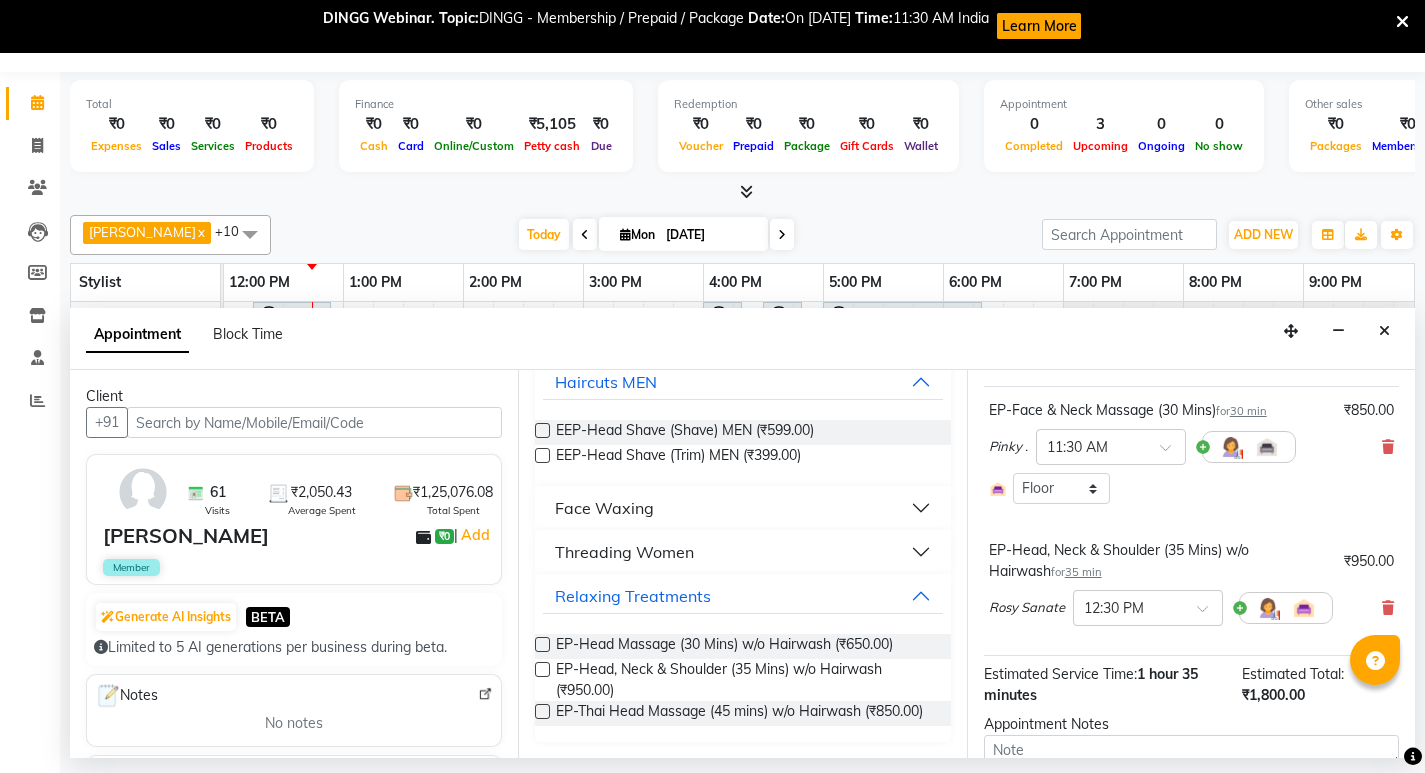 scroll, scrollTop: 262, scrollLeft: 0, axis: vertical 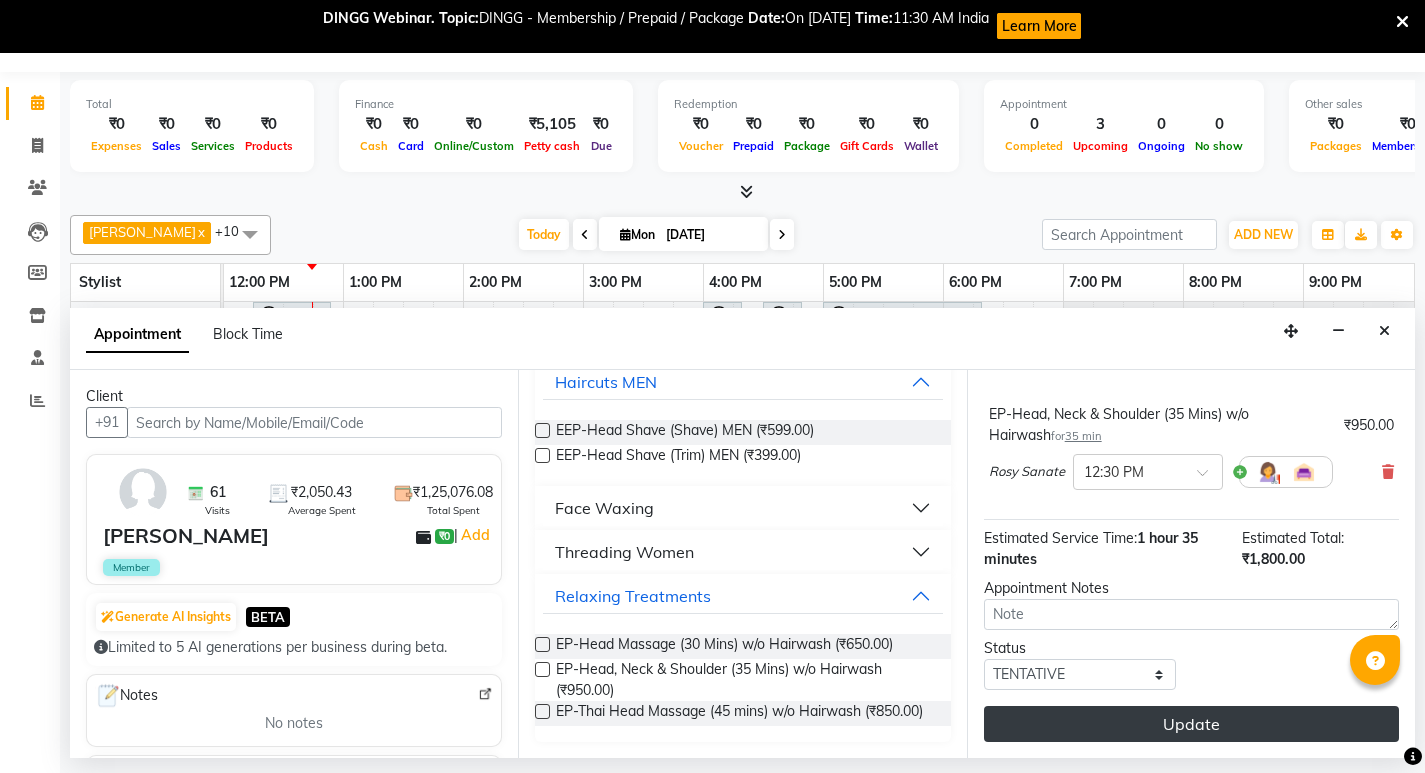 click on "Update" at bounding box center [1191, 724] 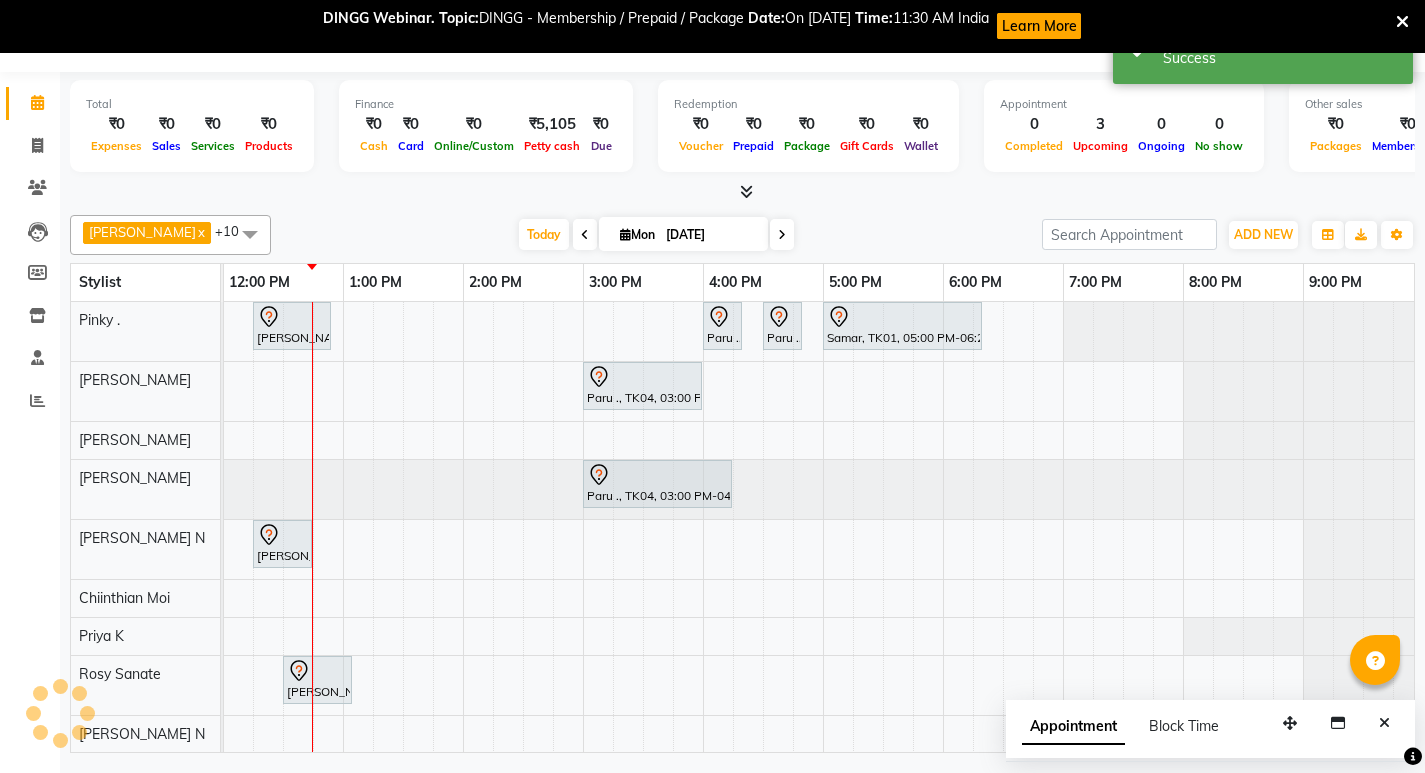 scroll, scrollTop: 0, scrollLeft: 0, axis: both 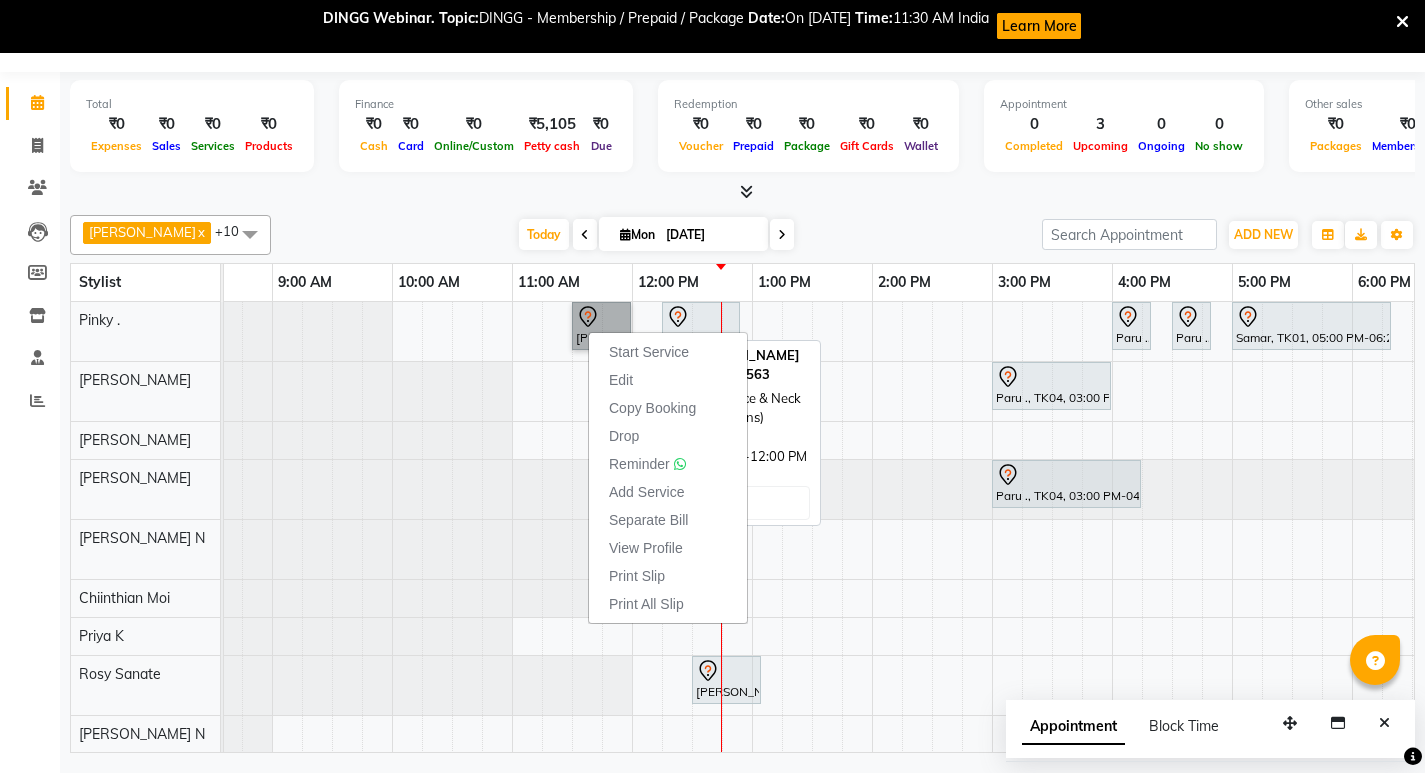 click on "[PERSON_NAME], TK02, 11:30 AM-12:00 PM, EP-Face & Neck Massage (30 Mins)" at bounding box center (601, 326) 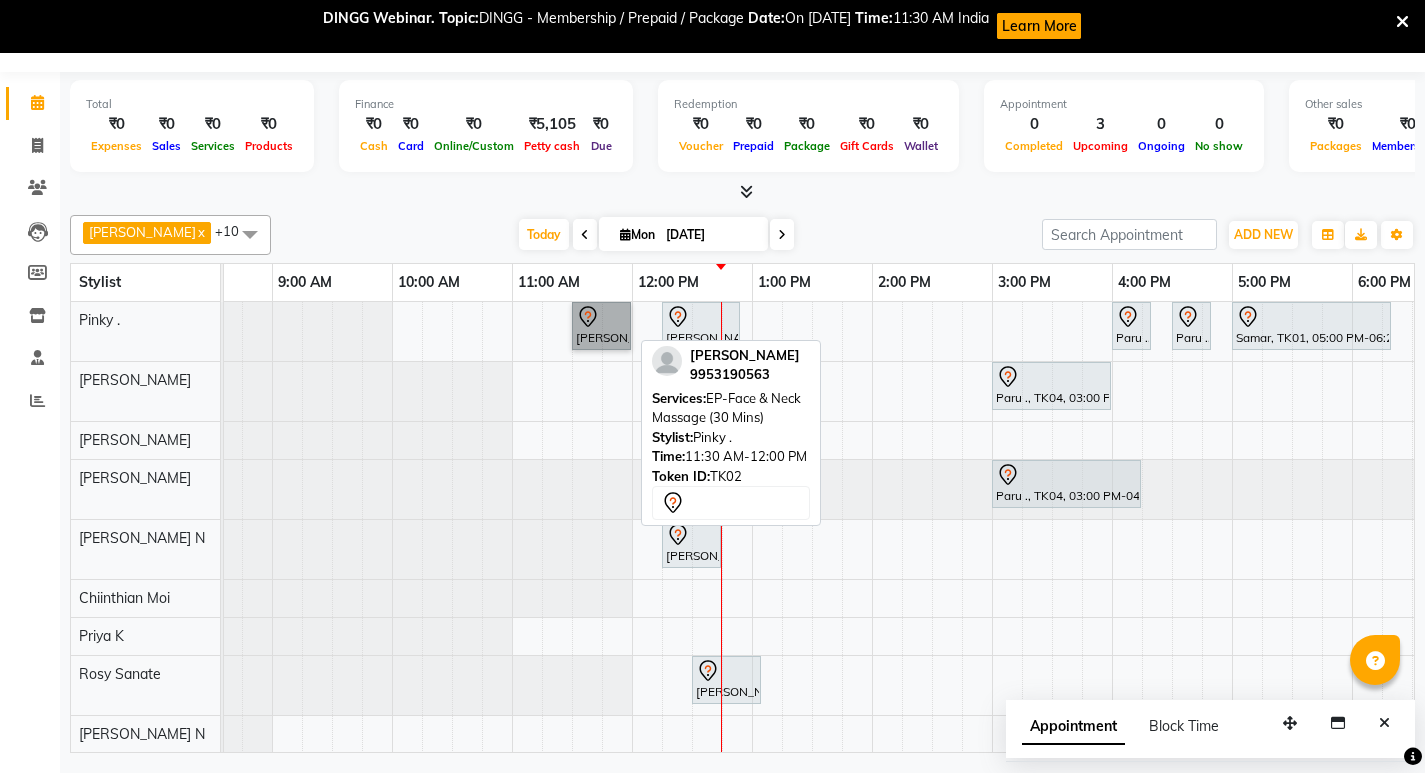 click on "[PERSON_NAME], TK02, 11:30 AM-12:00 PM, EP-Face & Neck Massage (30 Mins)" at bounding box center [601, 326] 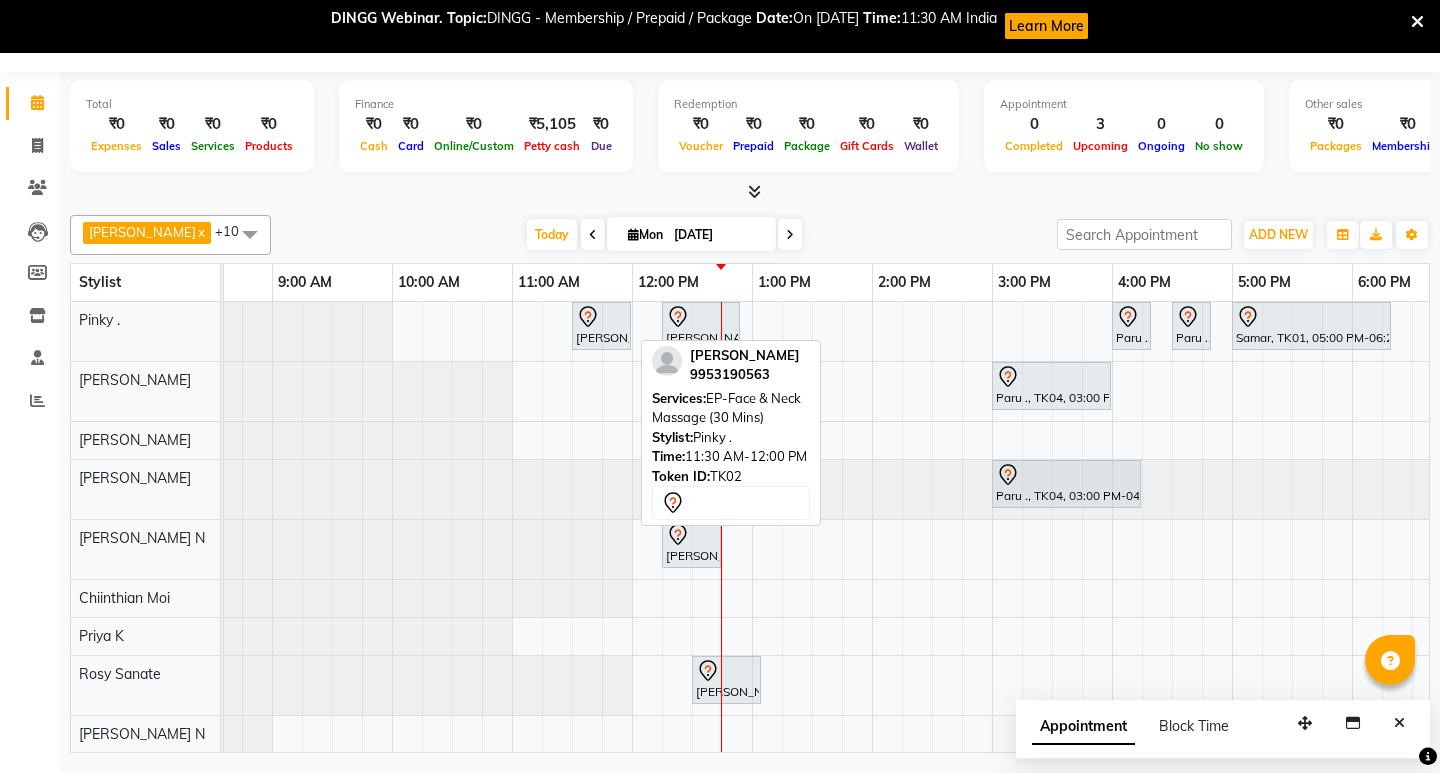 select on "7" 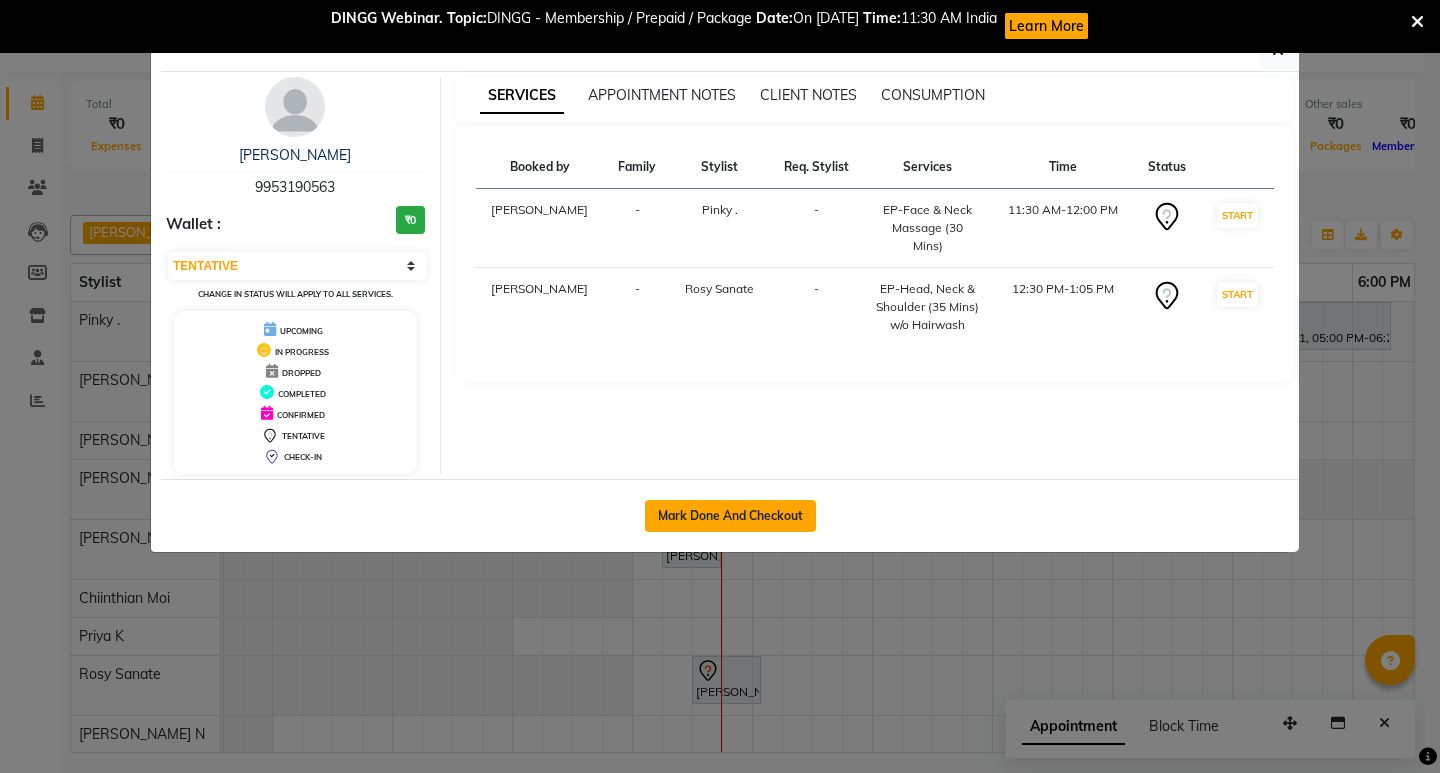 click on "Mark Done And Checkout" 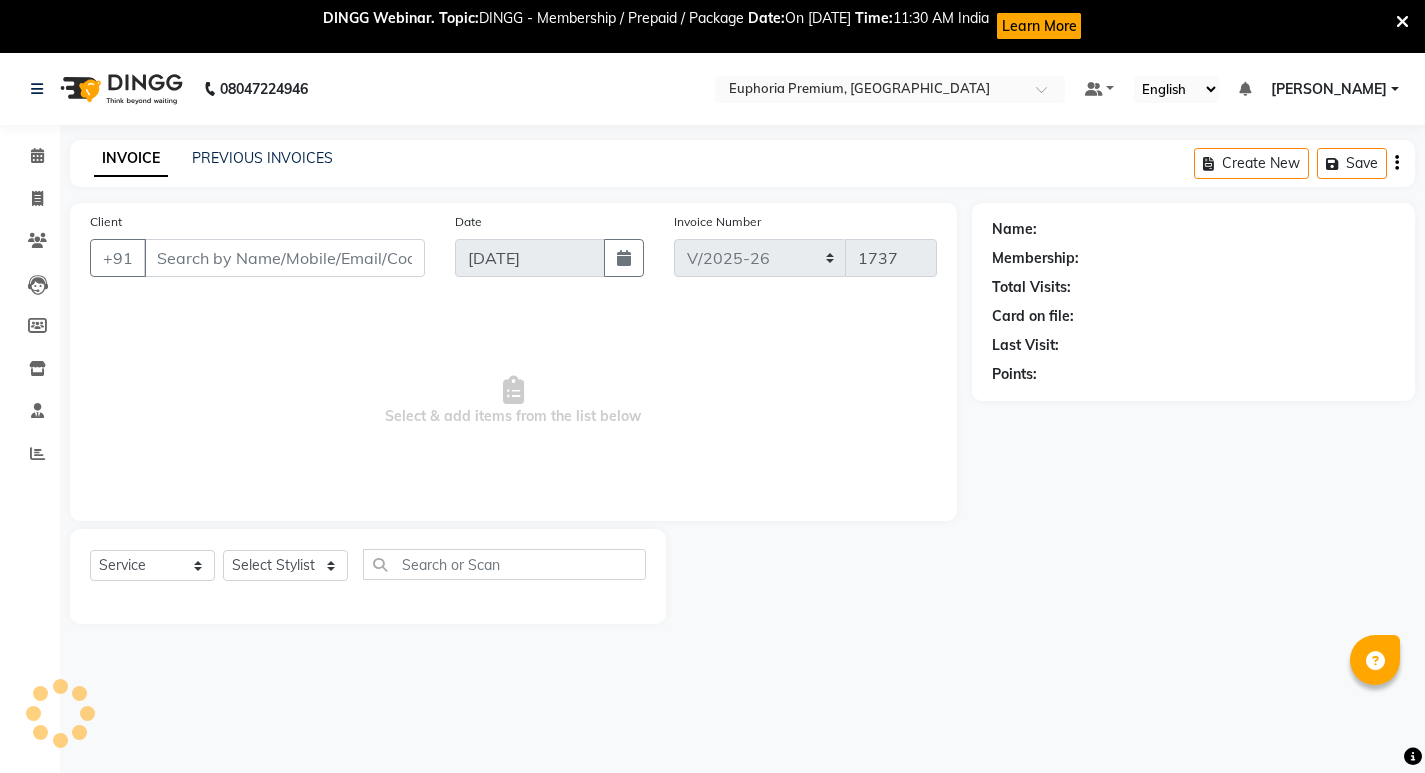 type on "99******63" 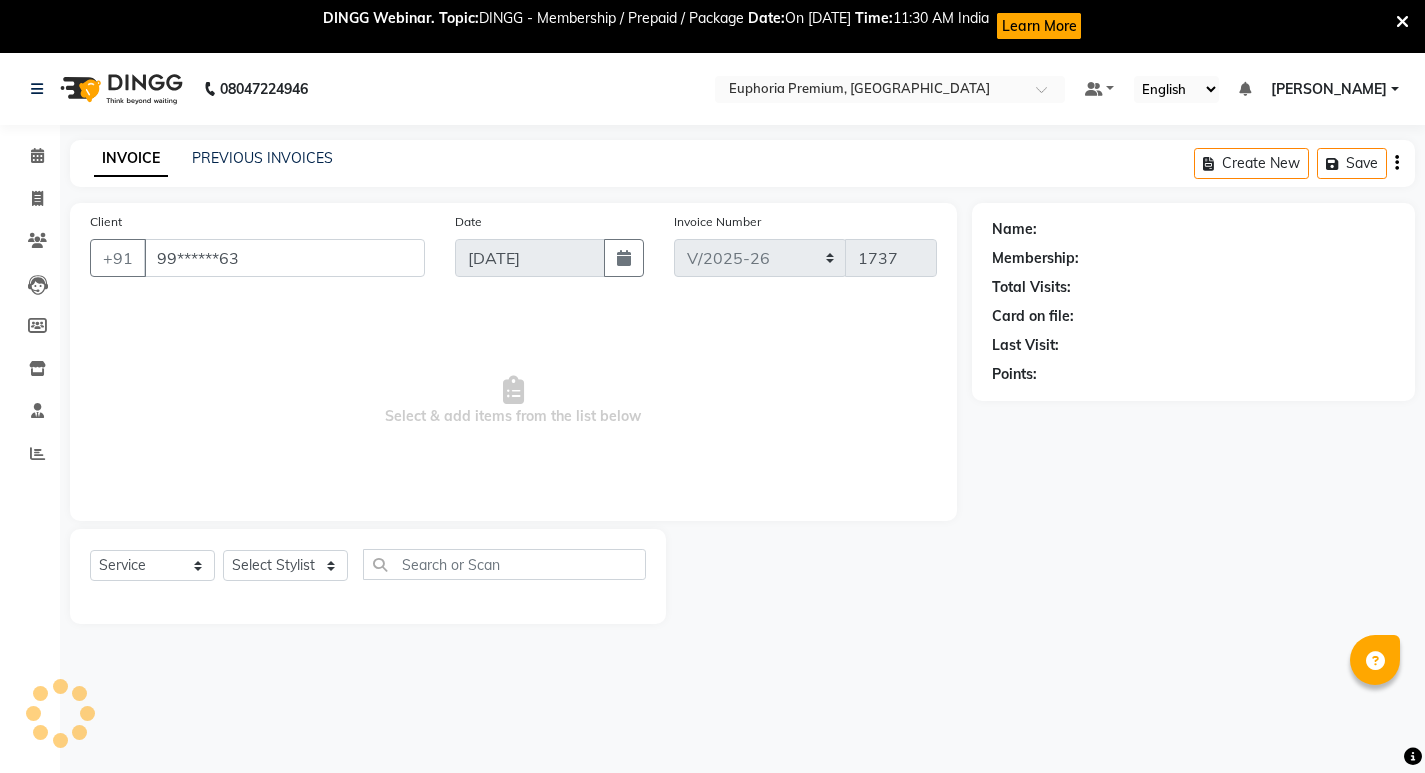 select on "71633" 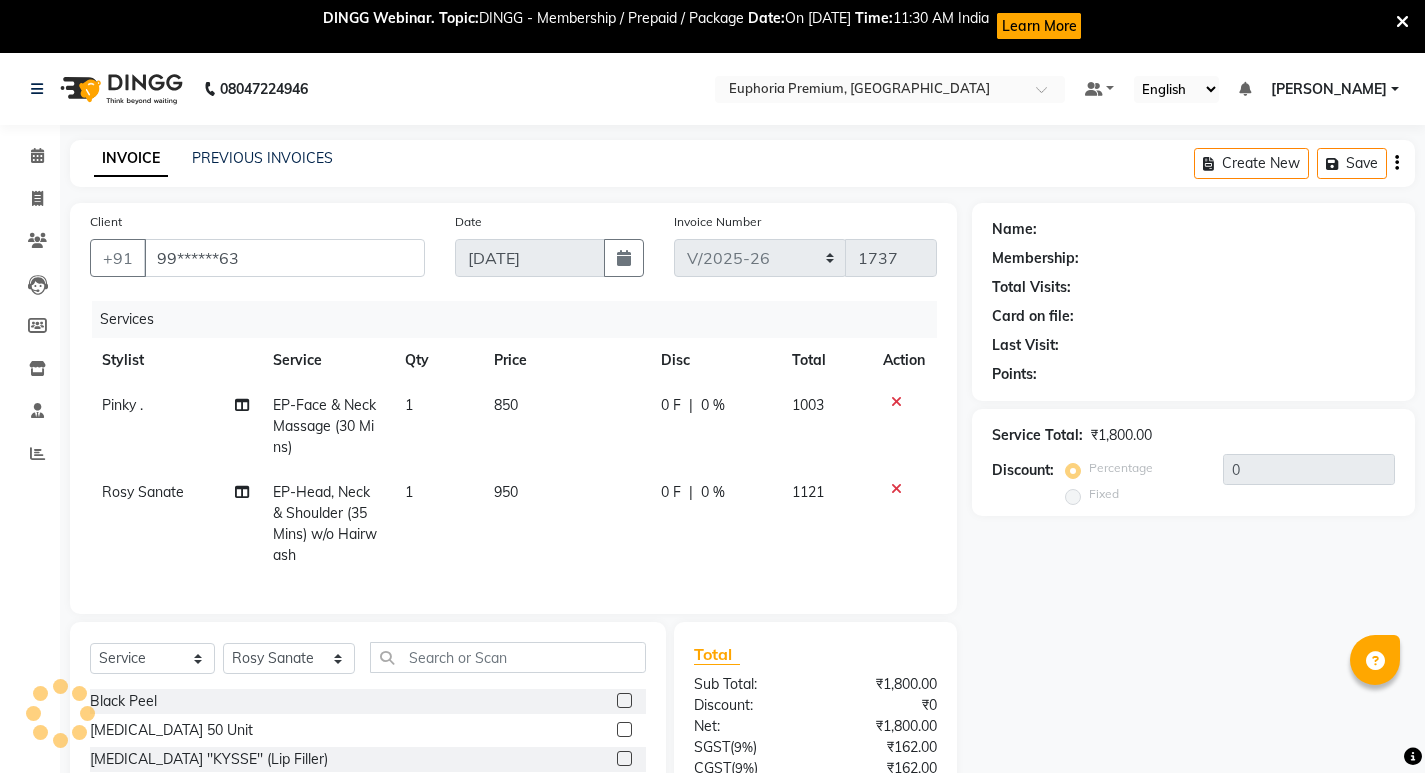 select on "2: Object" 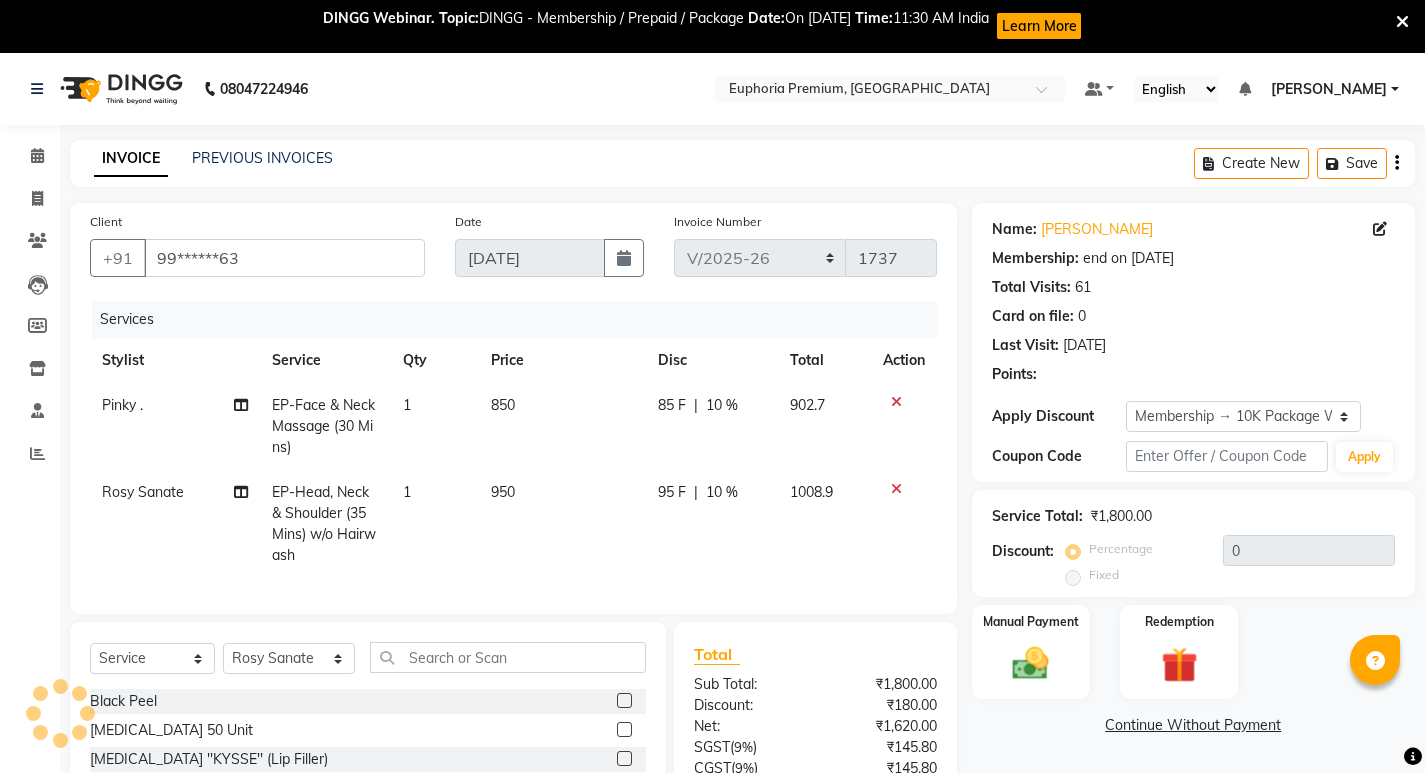 type on "10" 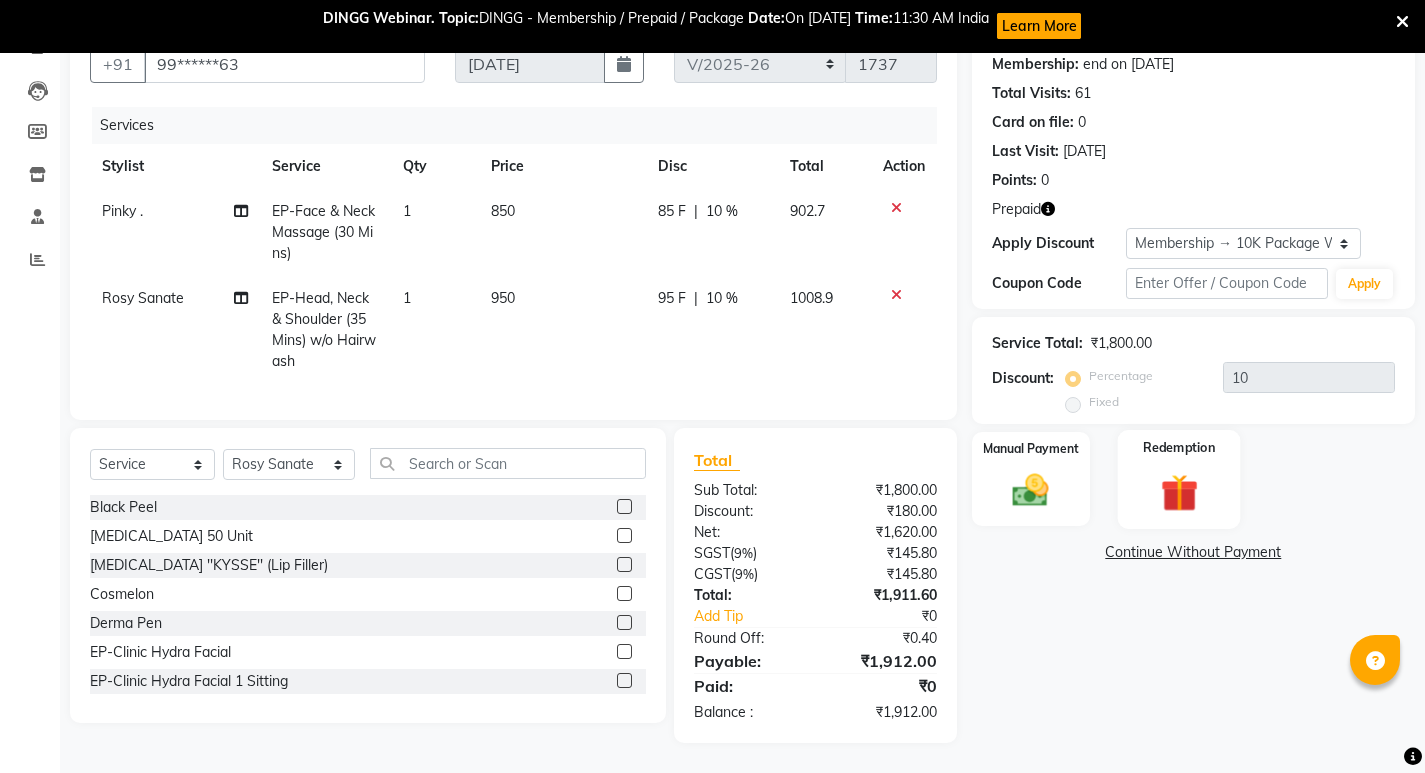 click 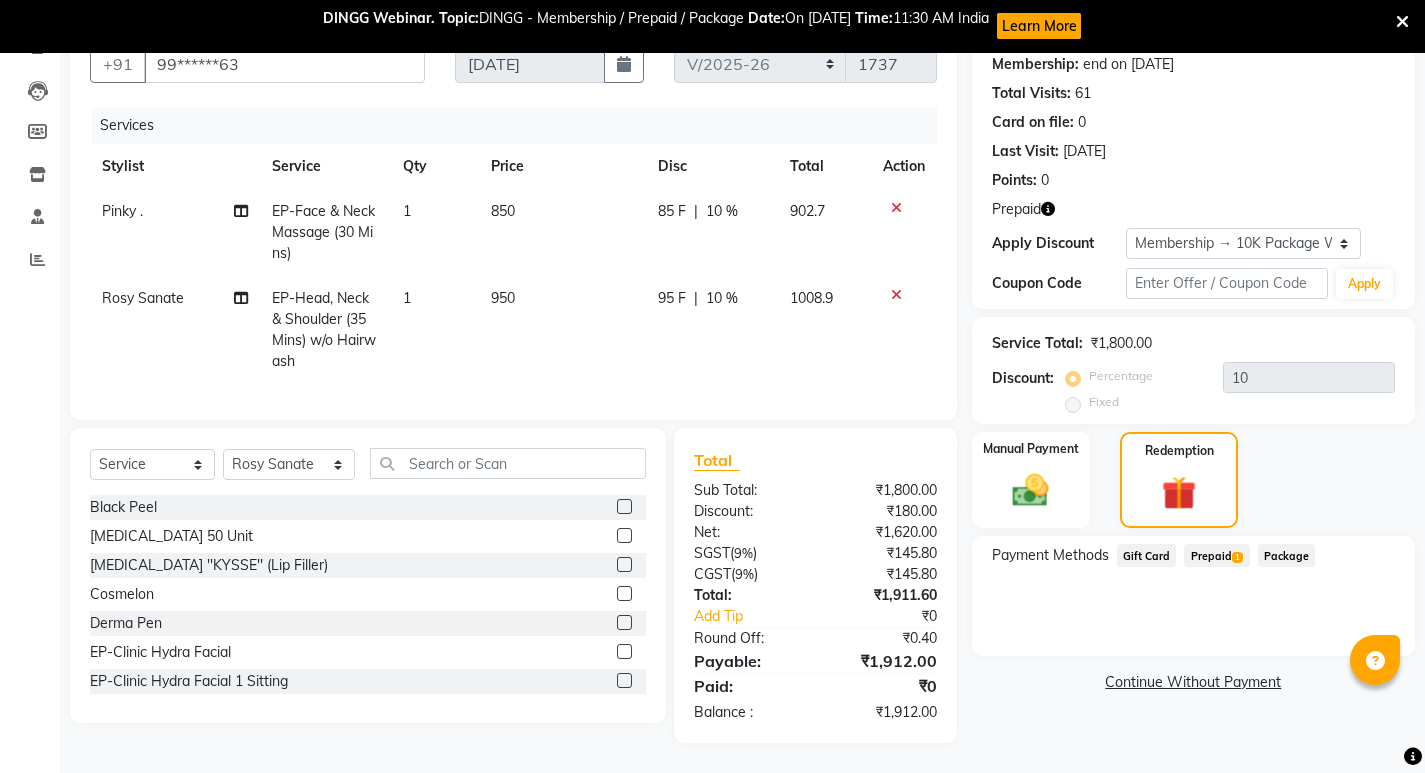 click on "Prepaid  1" 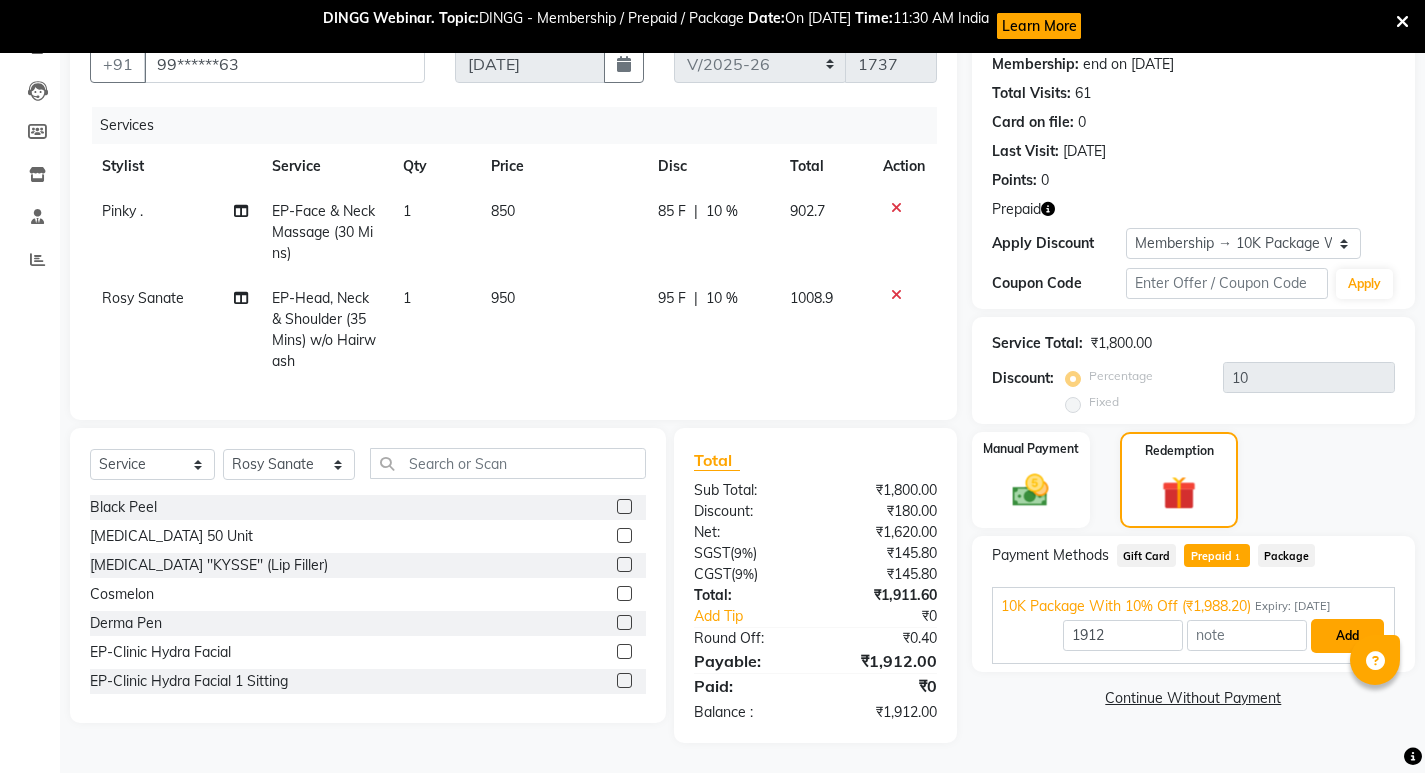 click on "Add" at bounding box center [1347, 636] 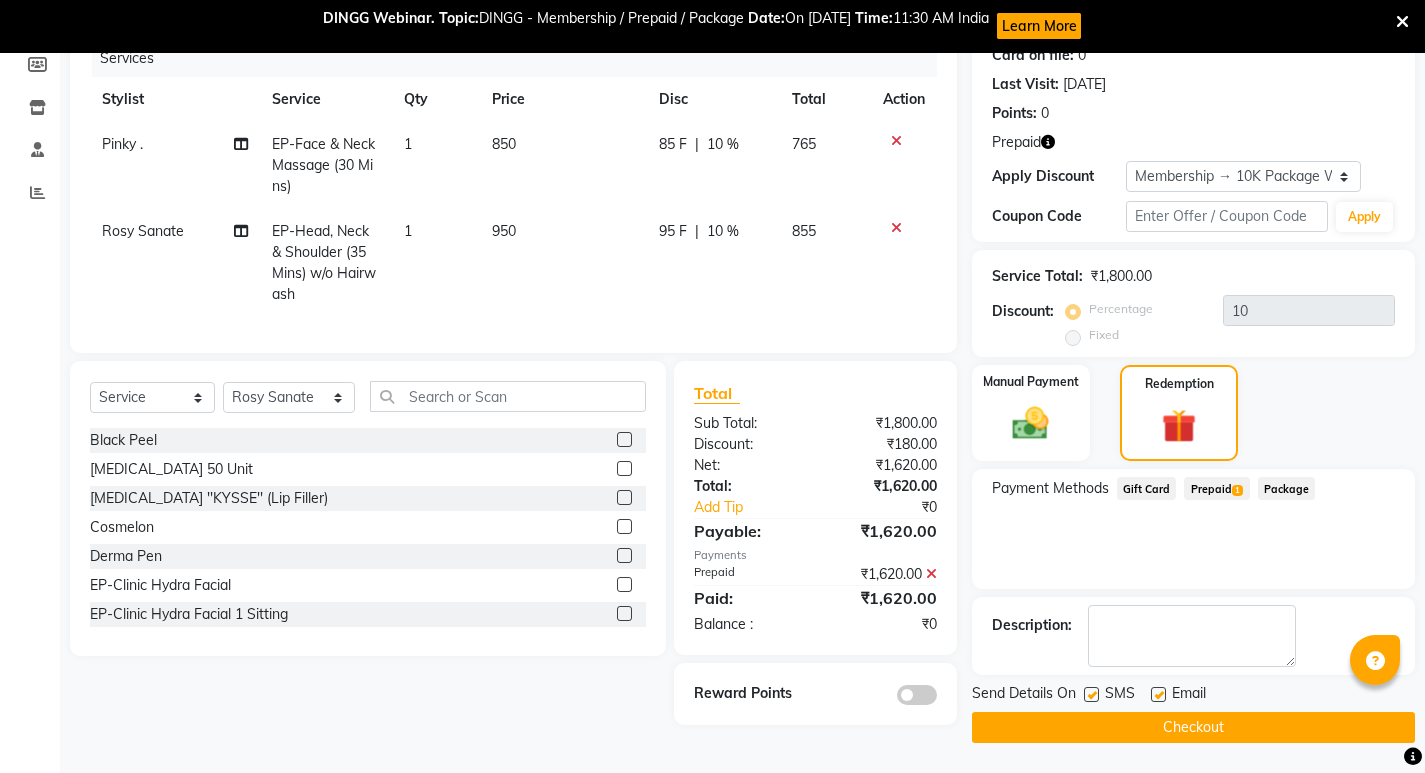click on "Checkout" 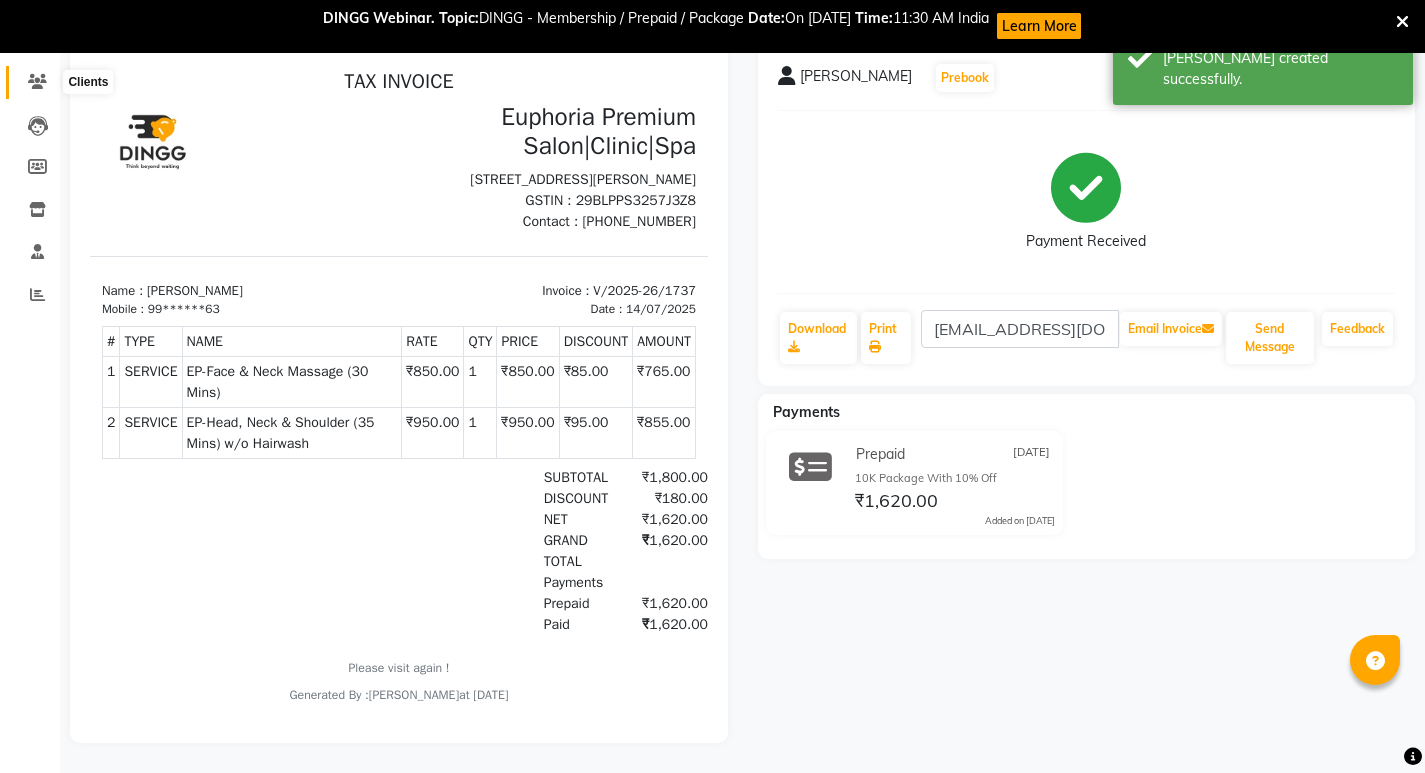 click 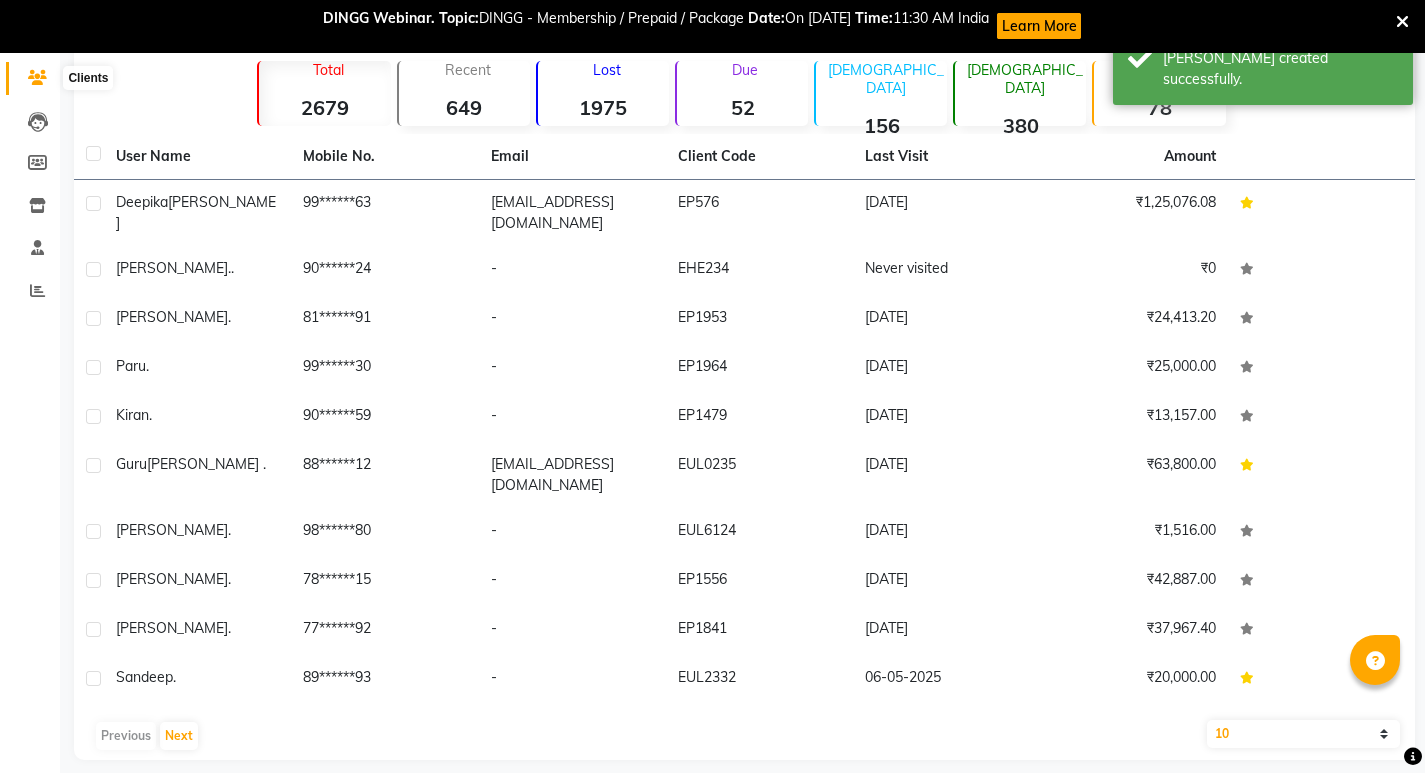 click 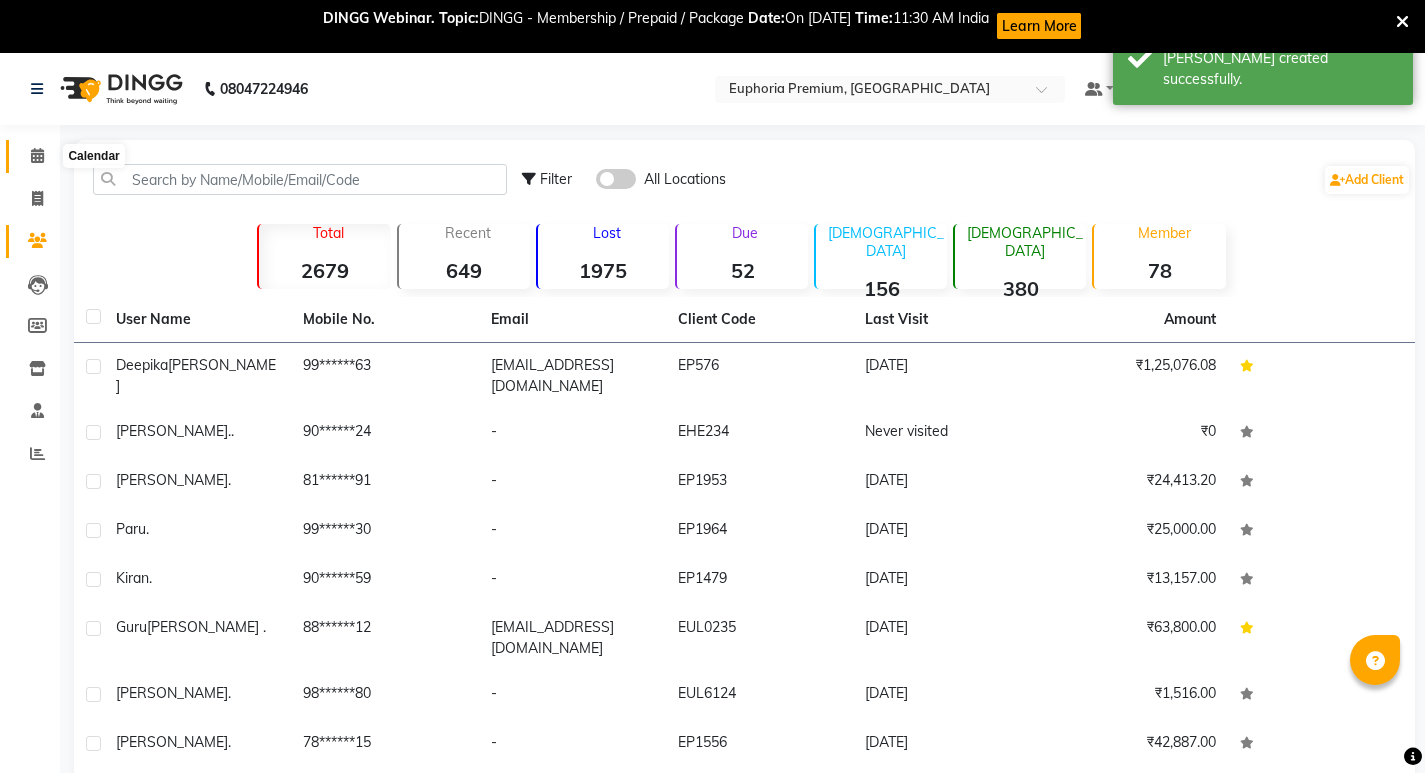 click 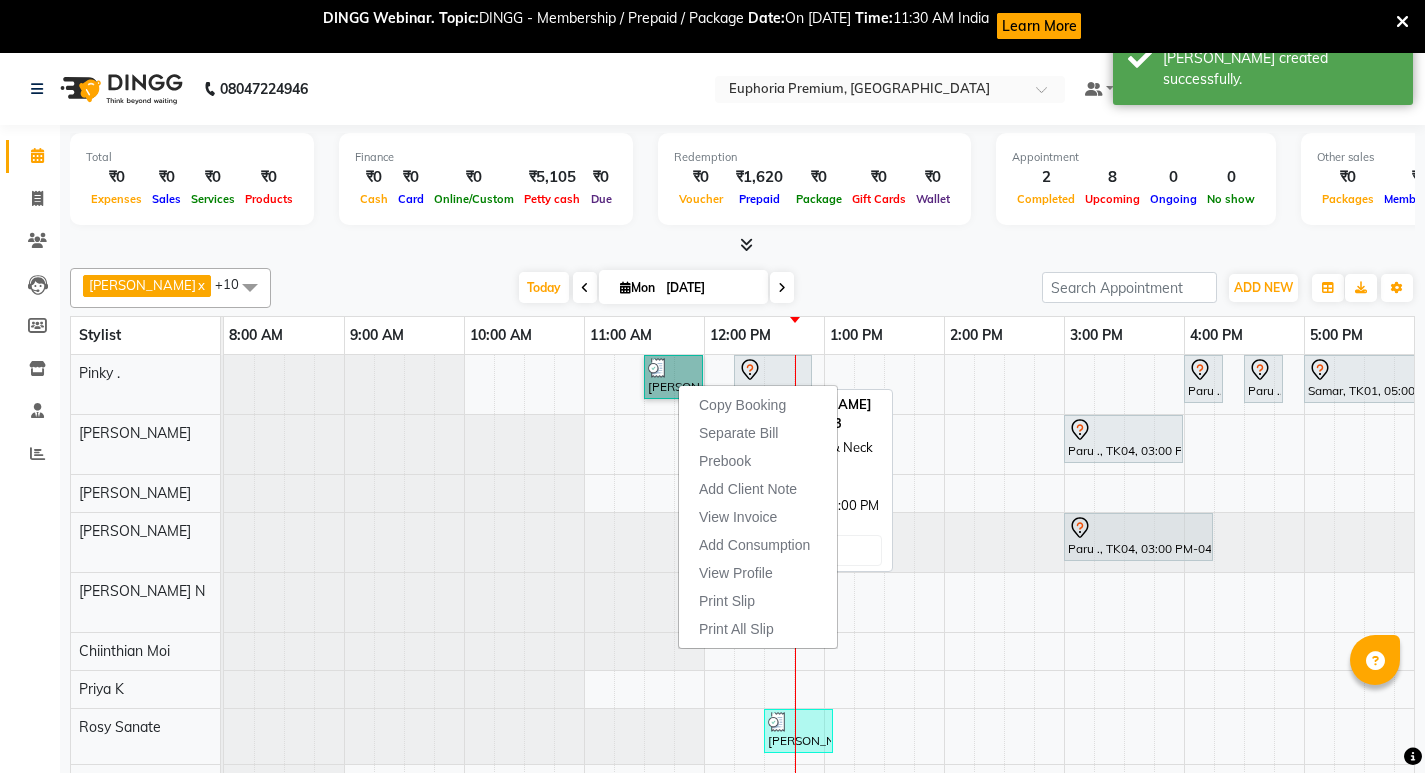 click on "[PERSON_NAME], TK02, 11:30 AM-12:00 PM, EP-Face & Neck Massage (30 Mins)" at bounding box center [673, 377] 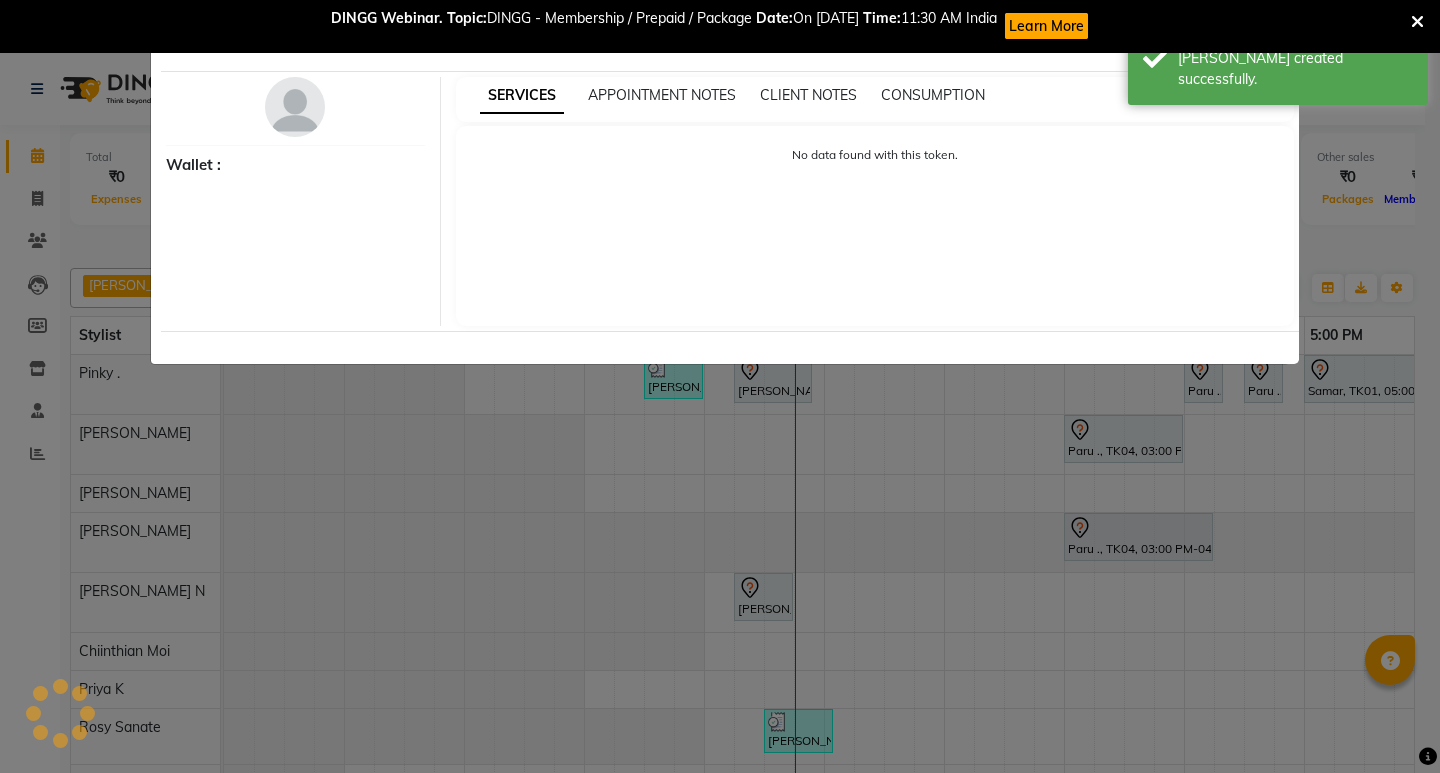select on "3" 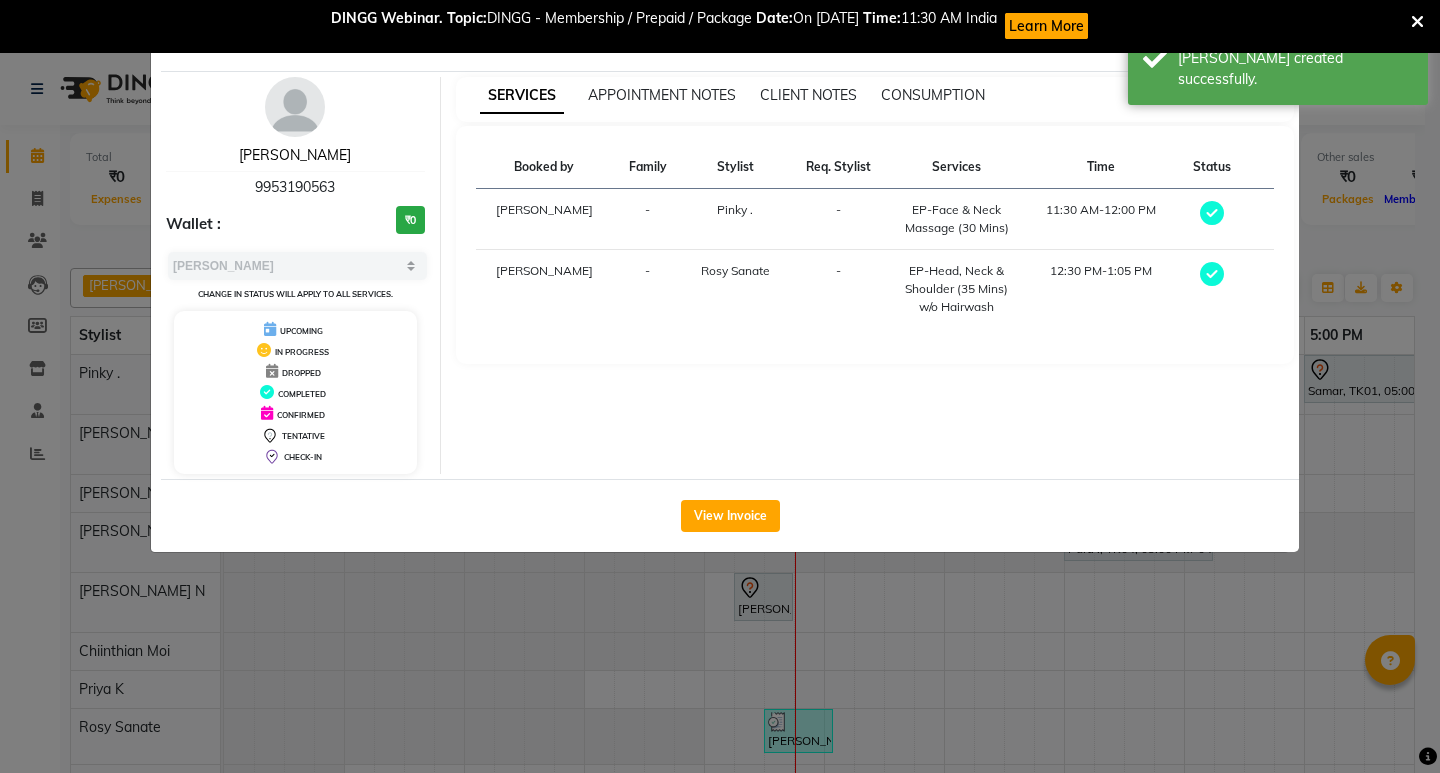 click on "[PERSON_NAME]" at bounding box center (295, 155) 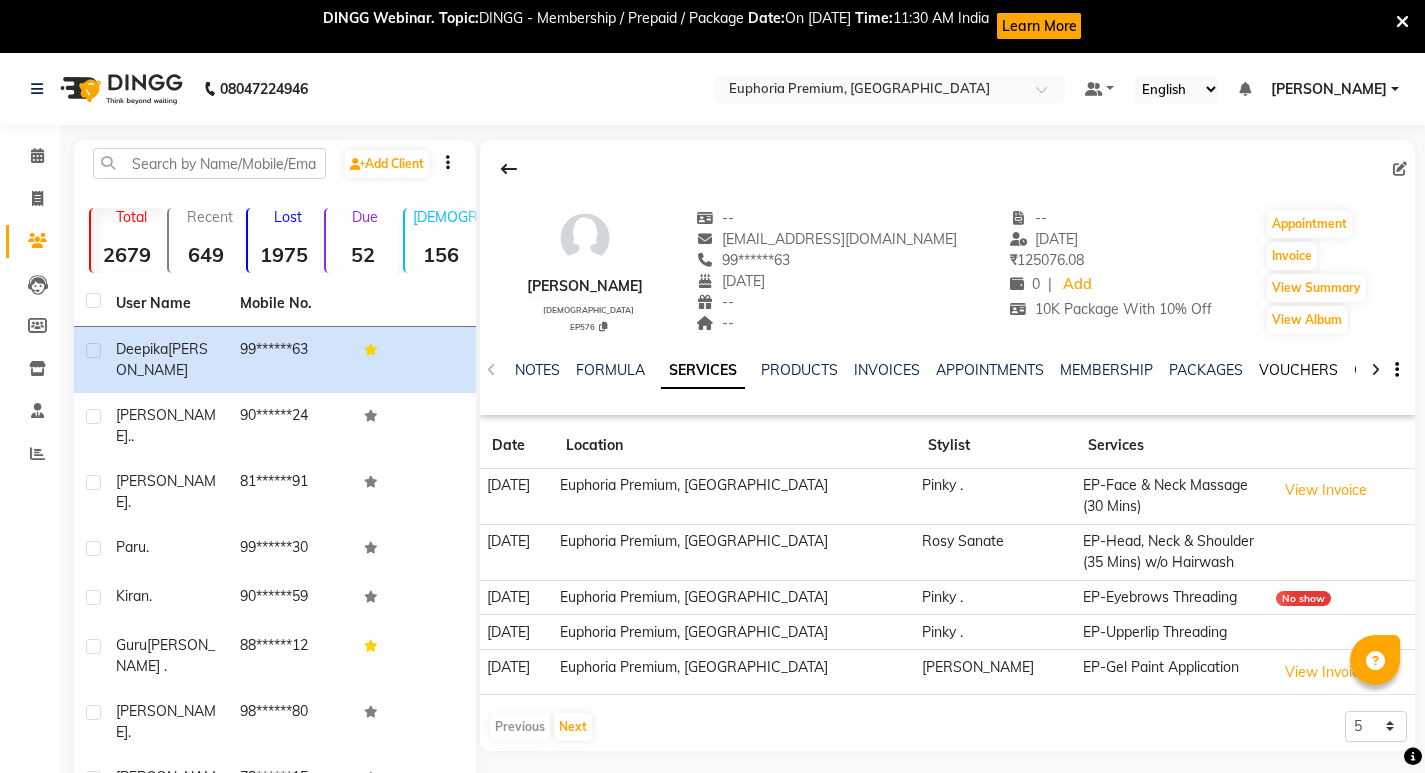 click on "VOUCHERS" 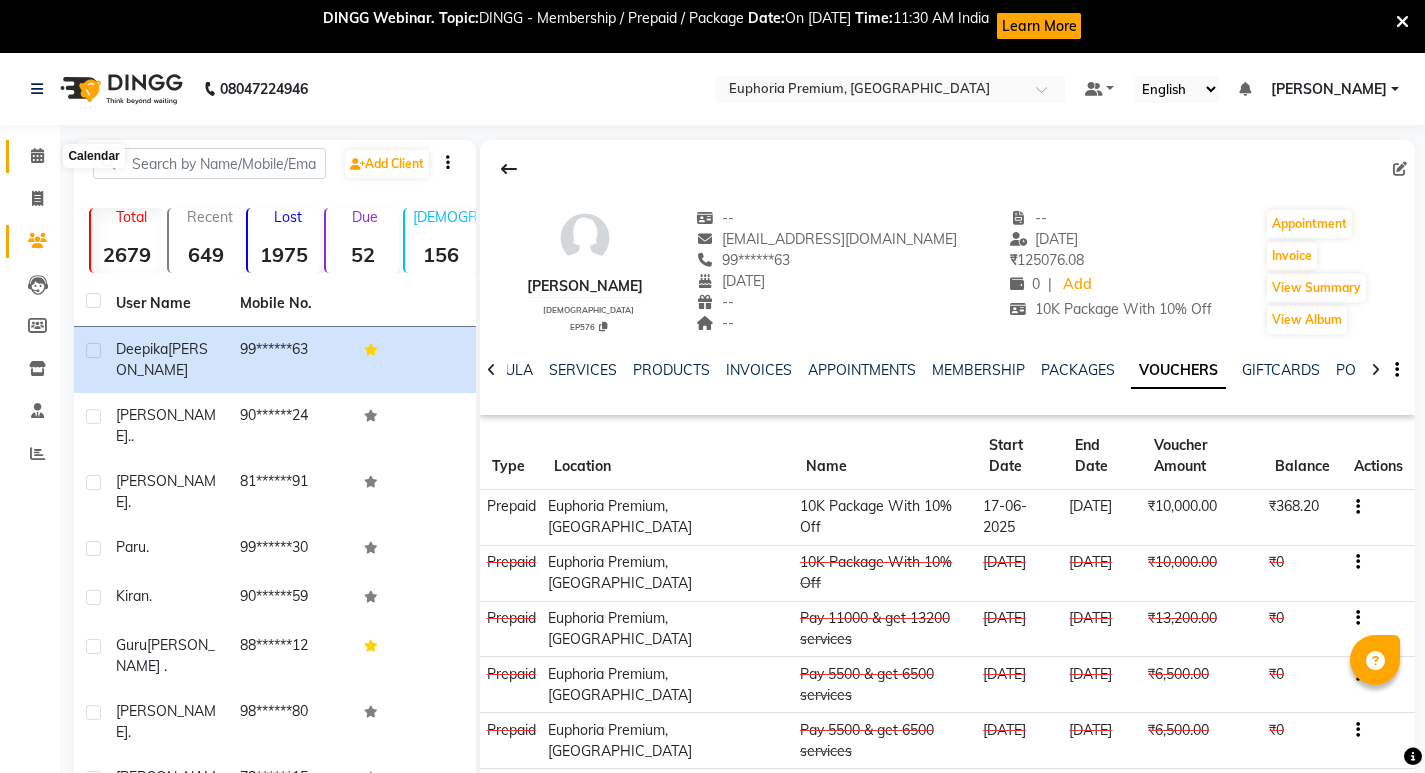 click 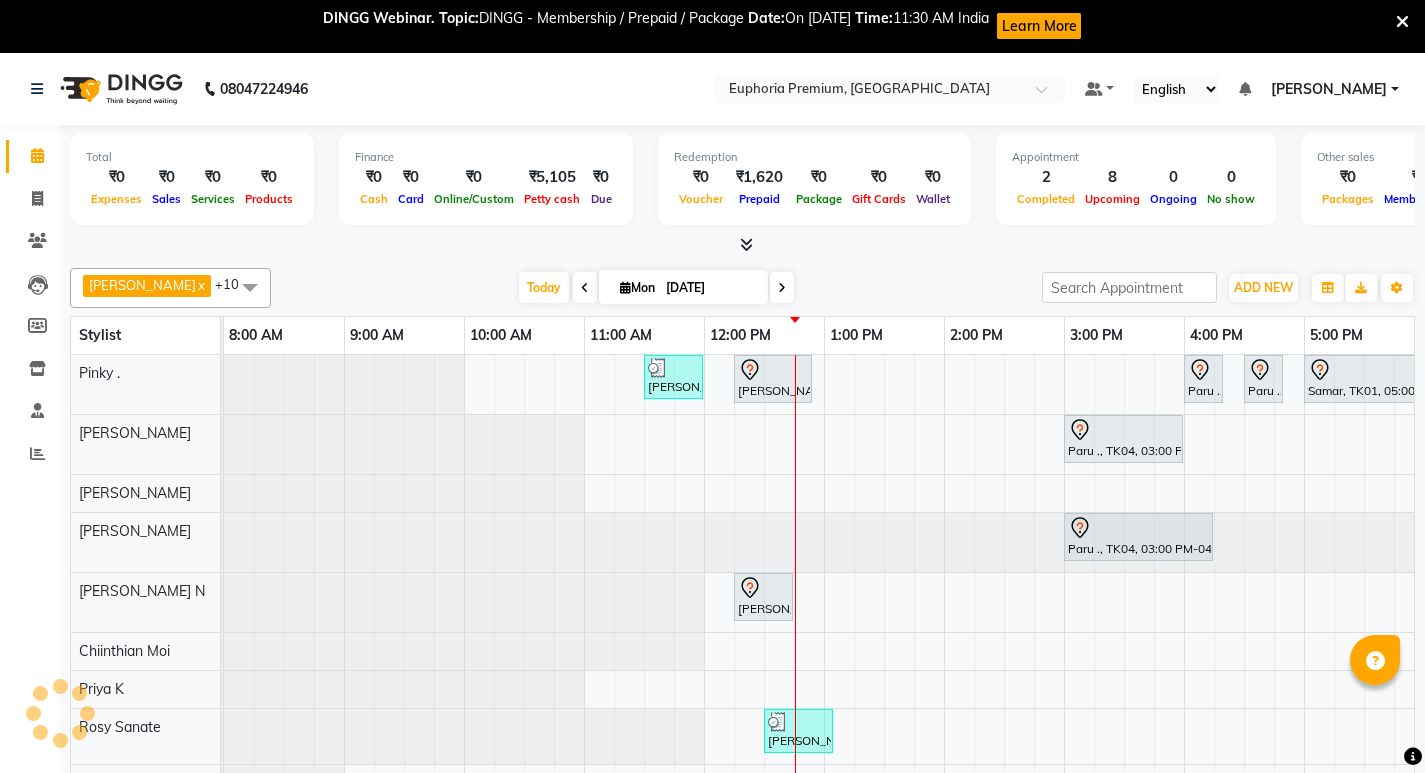 scroll, scrollTop: 0, scrollLeft: 481, axis: horizontal 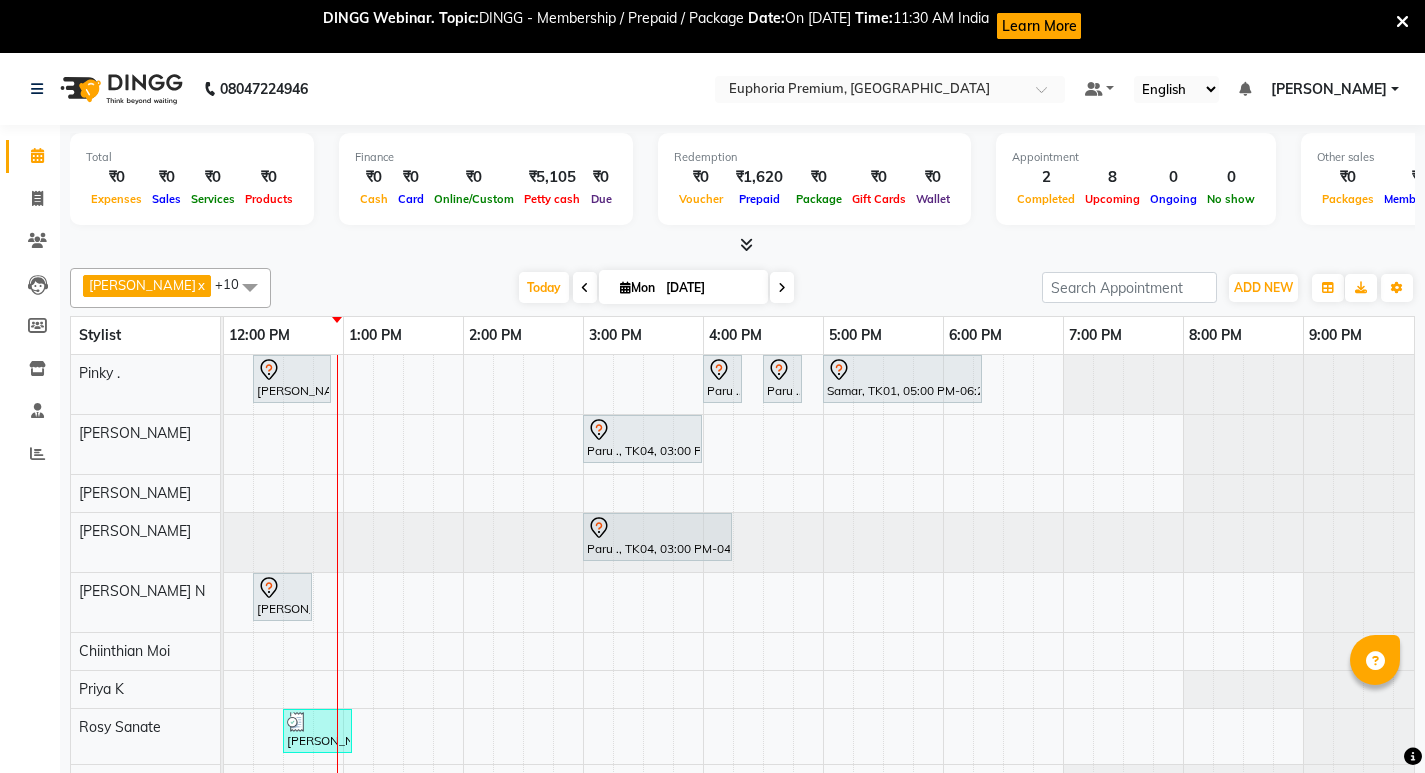 drag, startPoint x: 1245, startPoint y: 500, endPoint x: 36, endPoint y: 152, distance: 1258.0879 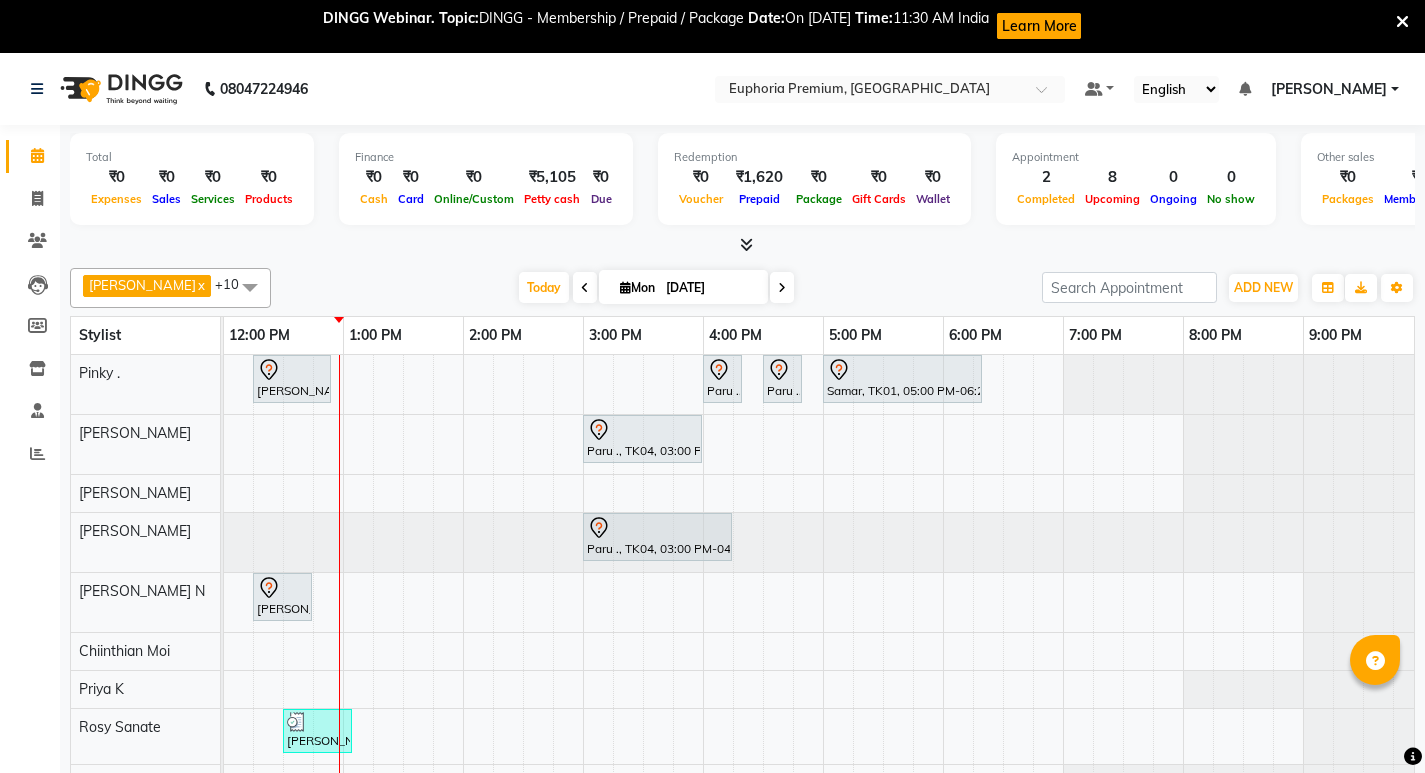 scroll, scrollTop: 60, scrollLeft: 481, axis: both 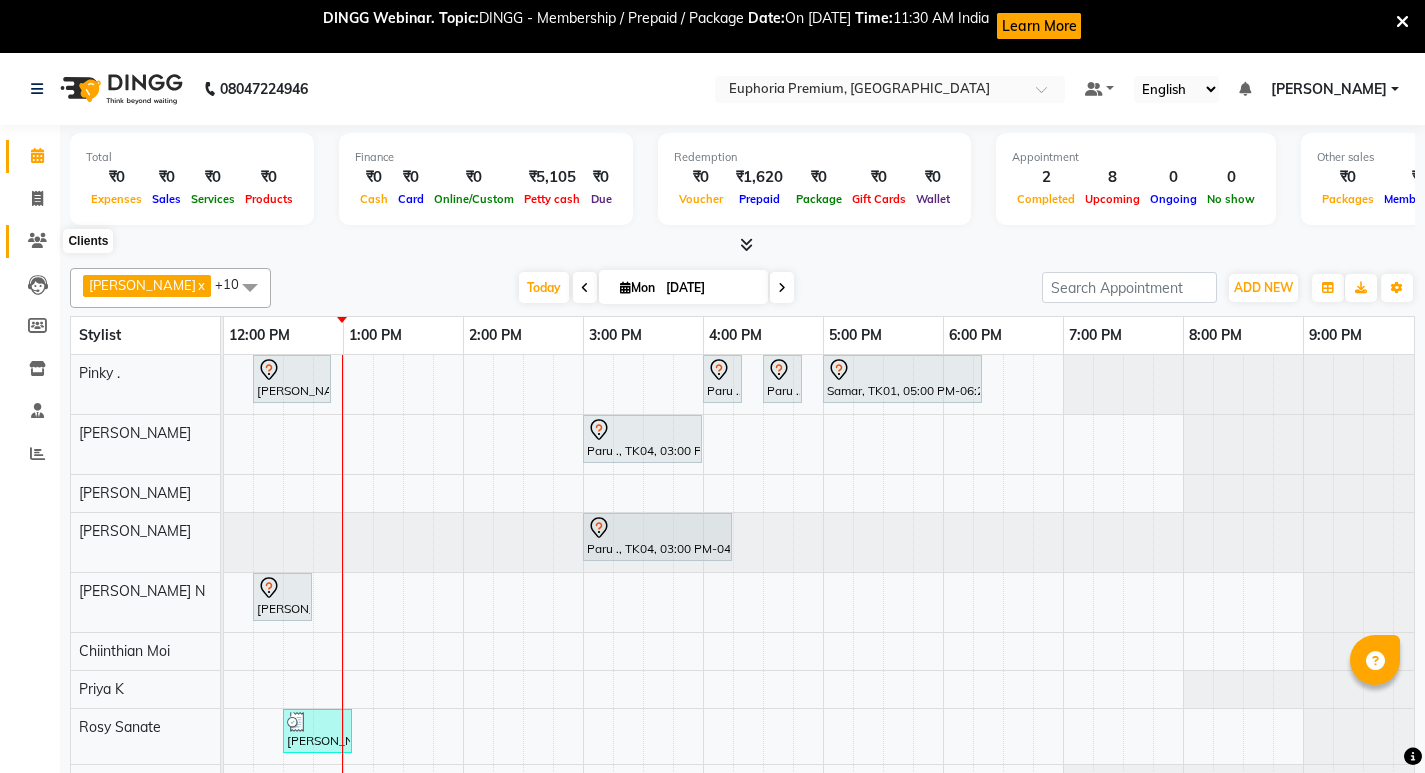 click 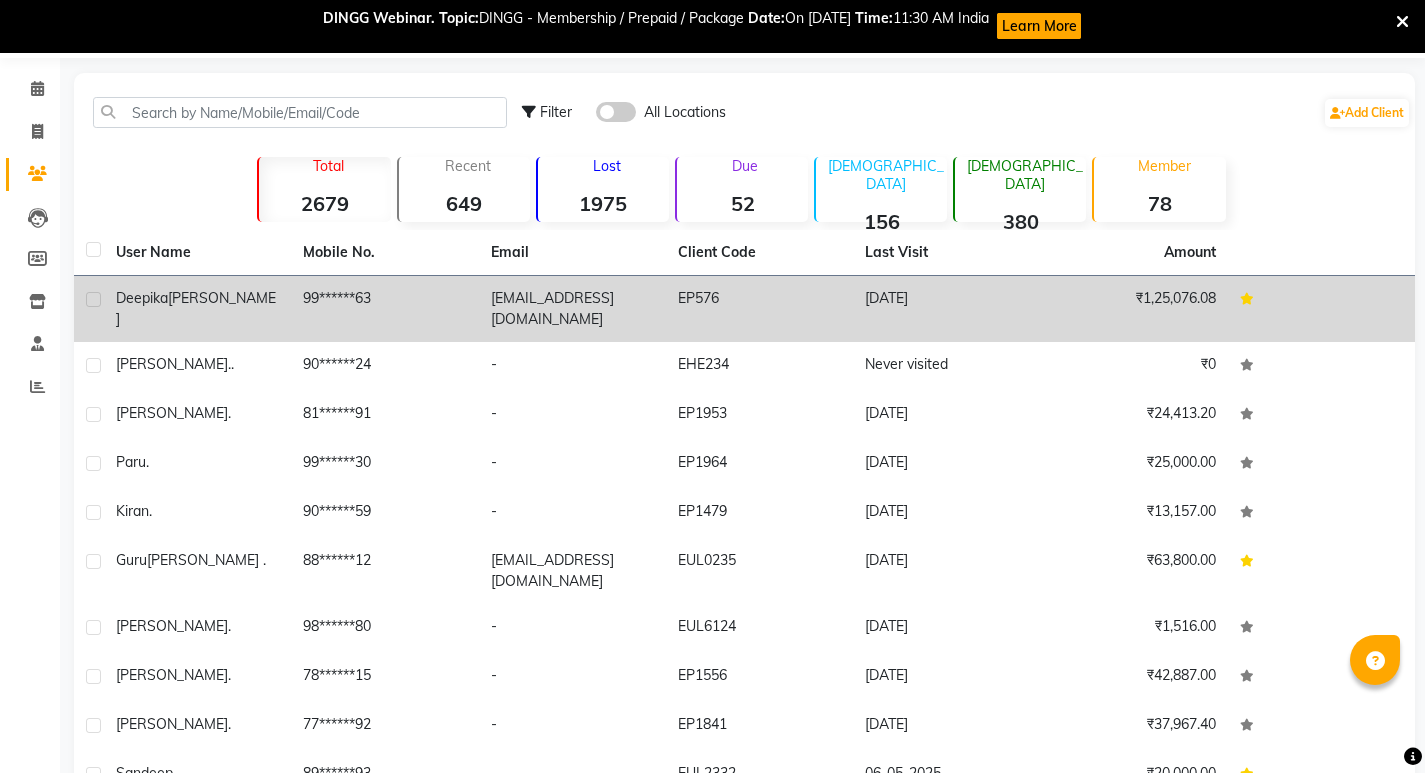 scroll, scrollTop: 0, scrollLeft: 0, axis: both 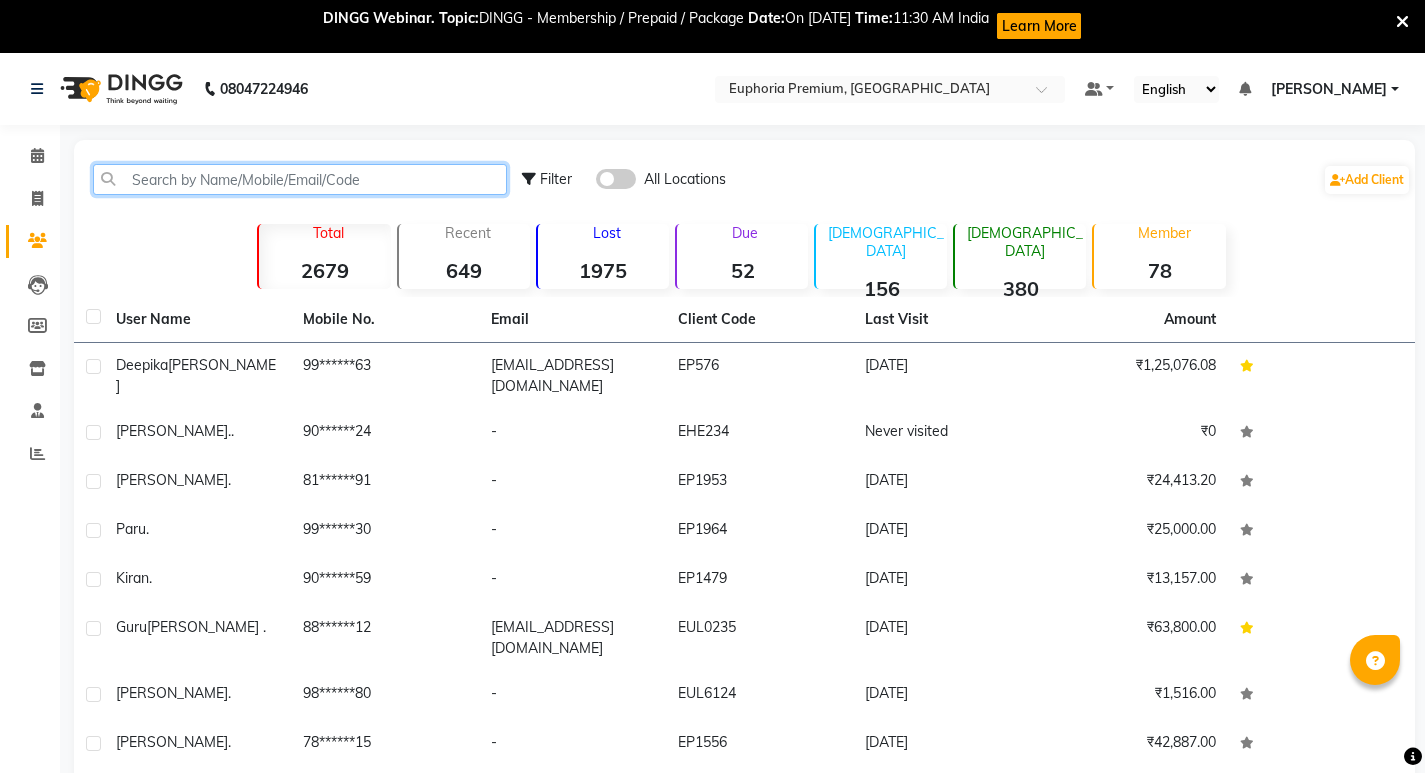 click 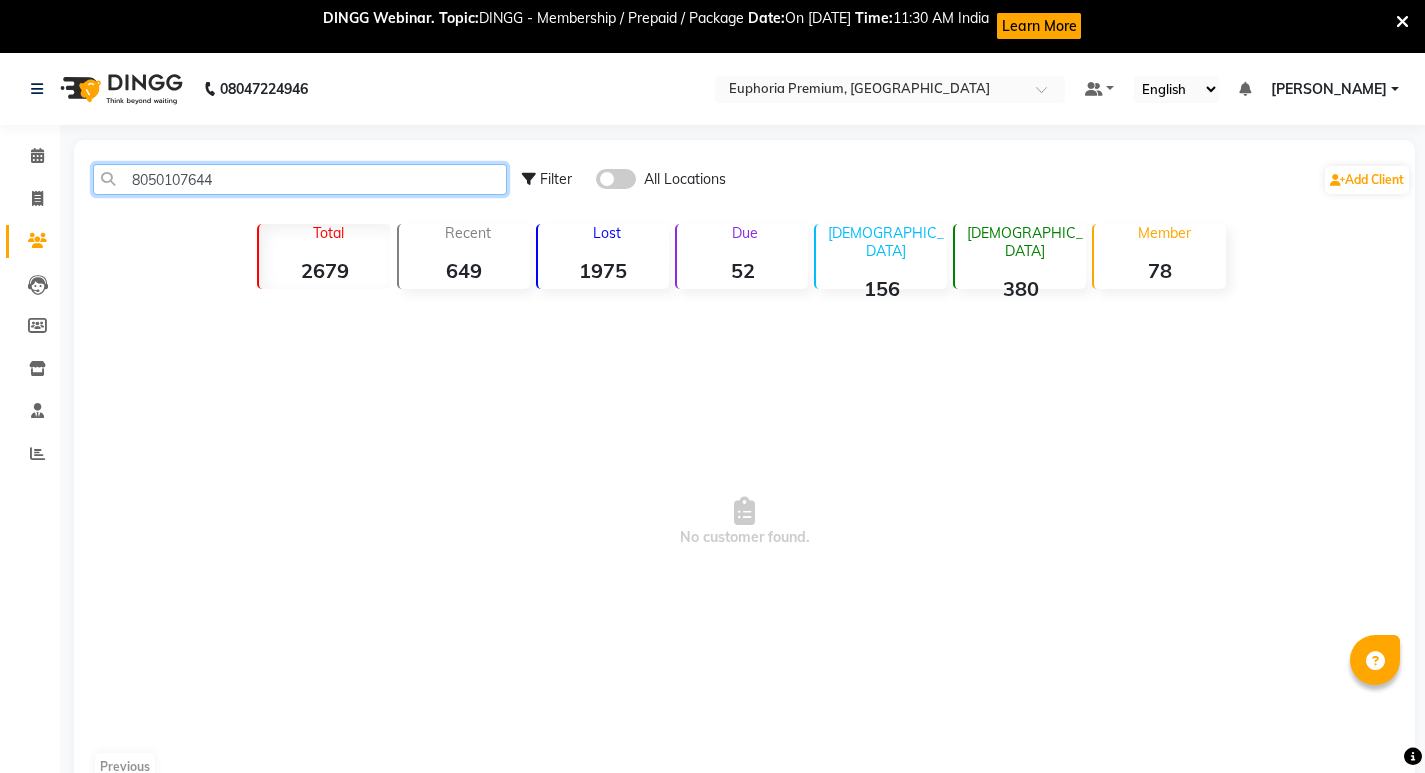 drag, startPoint x: 224, startPoint y: 183, endPoint x: 108, endPoint y: 213, distance: 119.81653 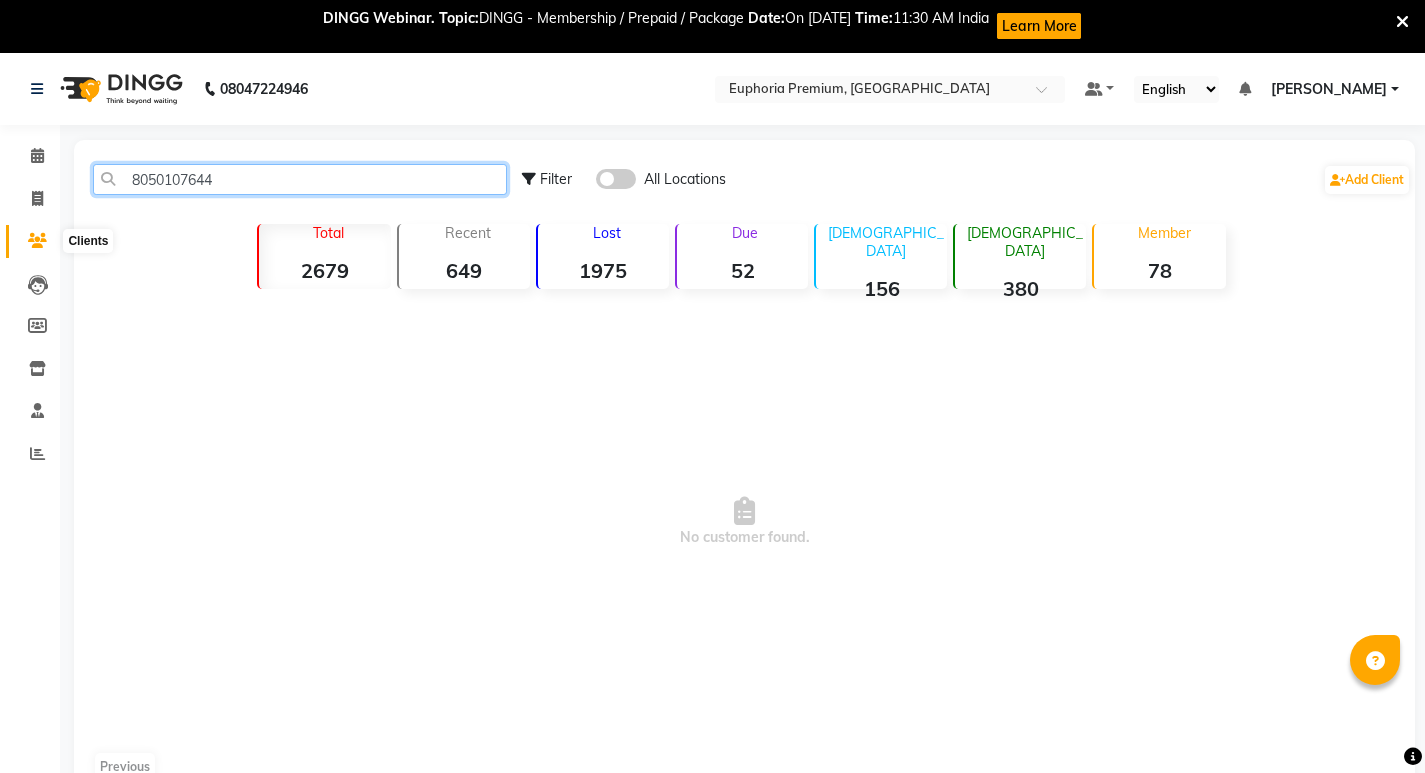 type on "8050107644" 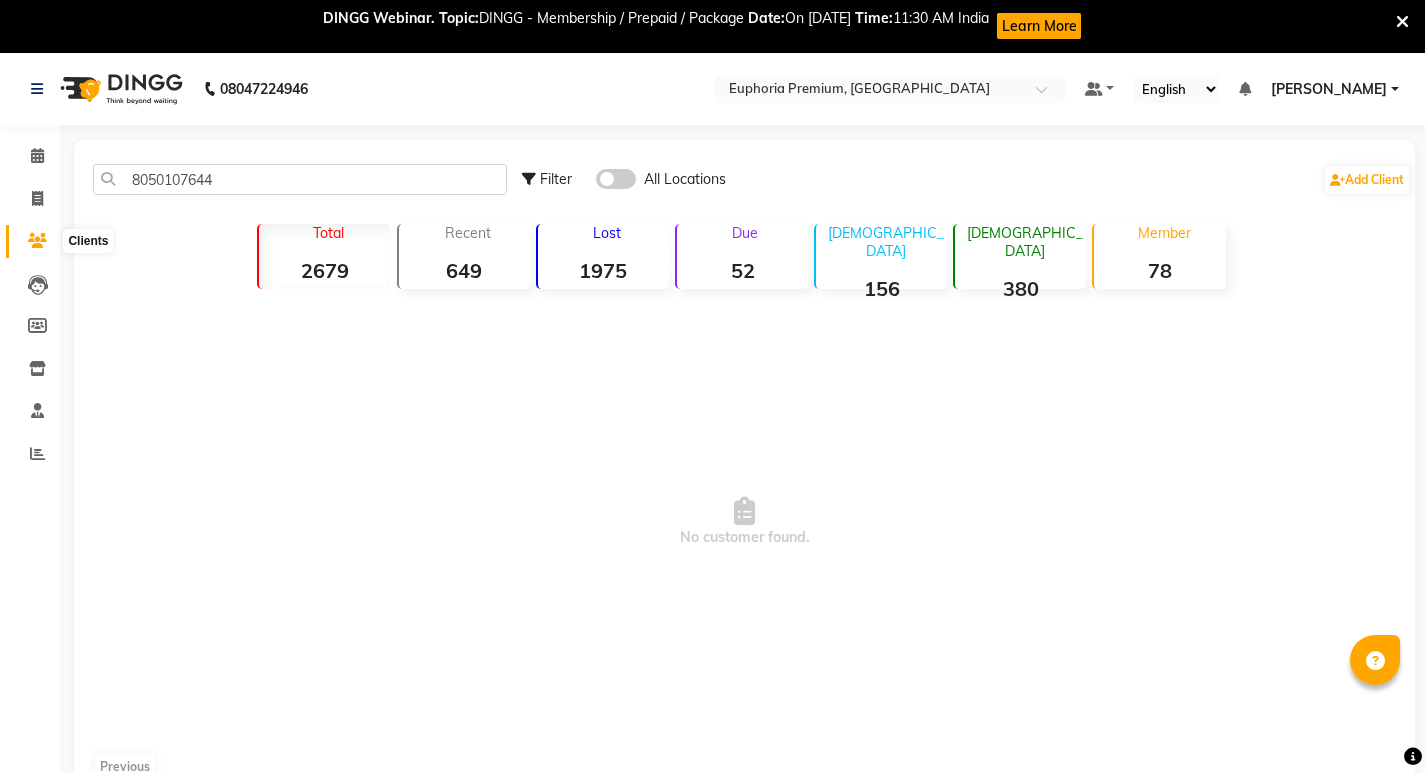 click 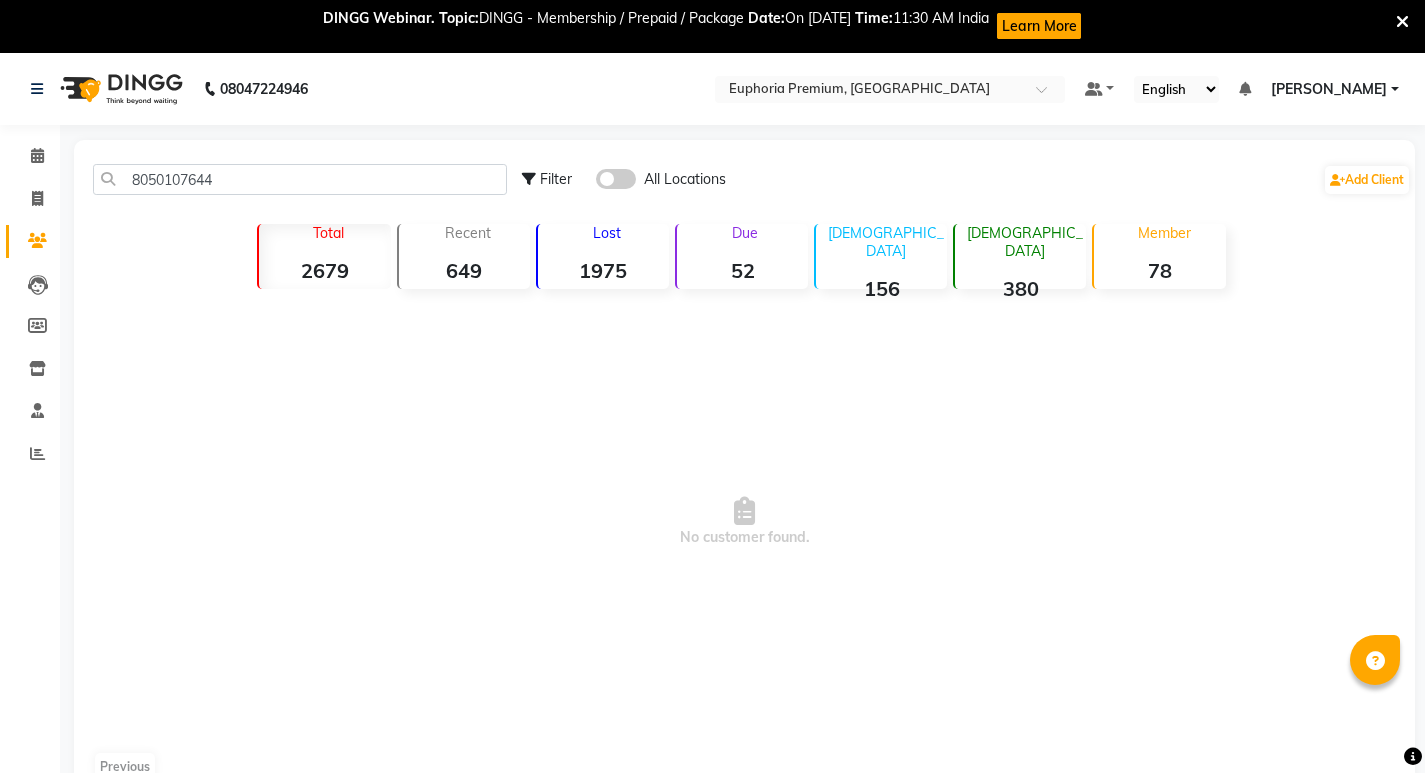 click 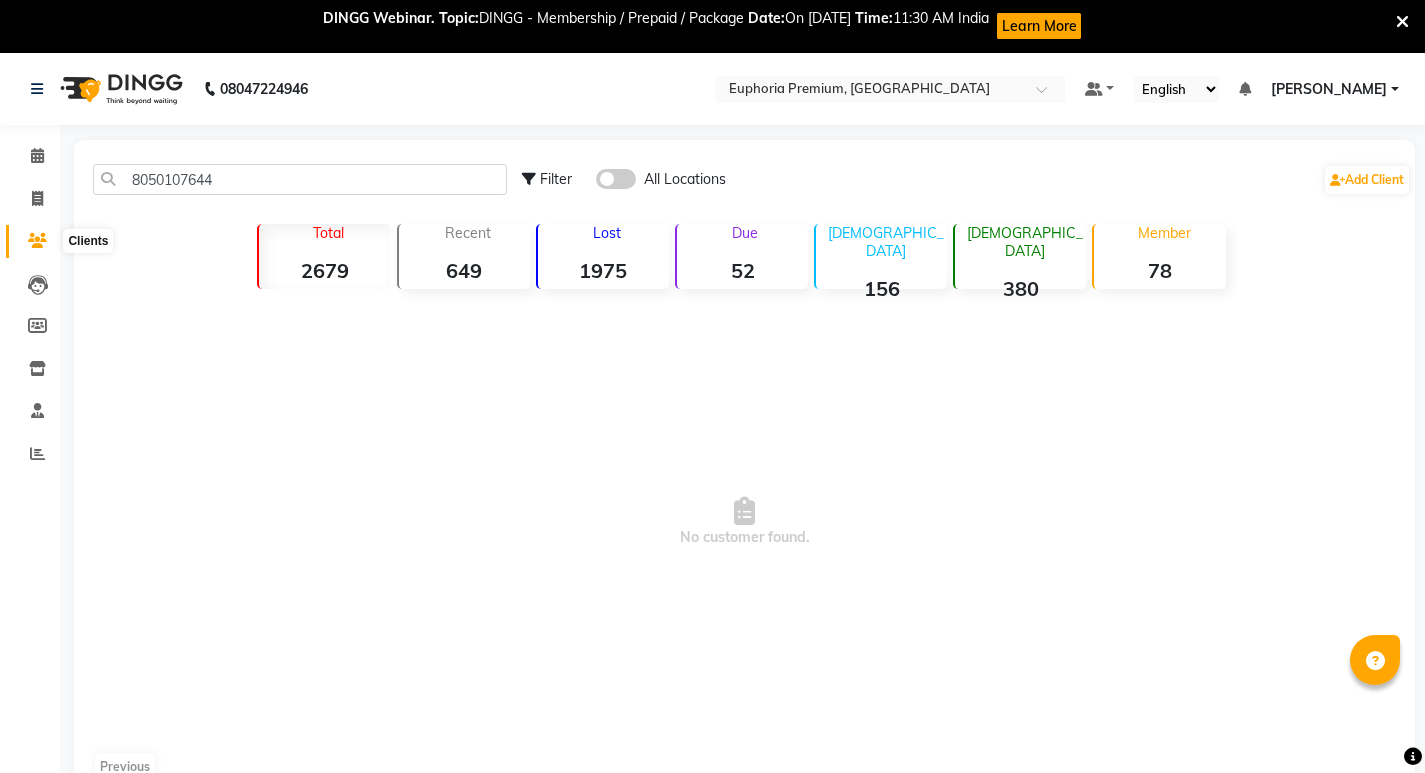 click 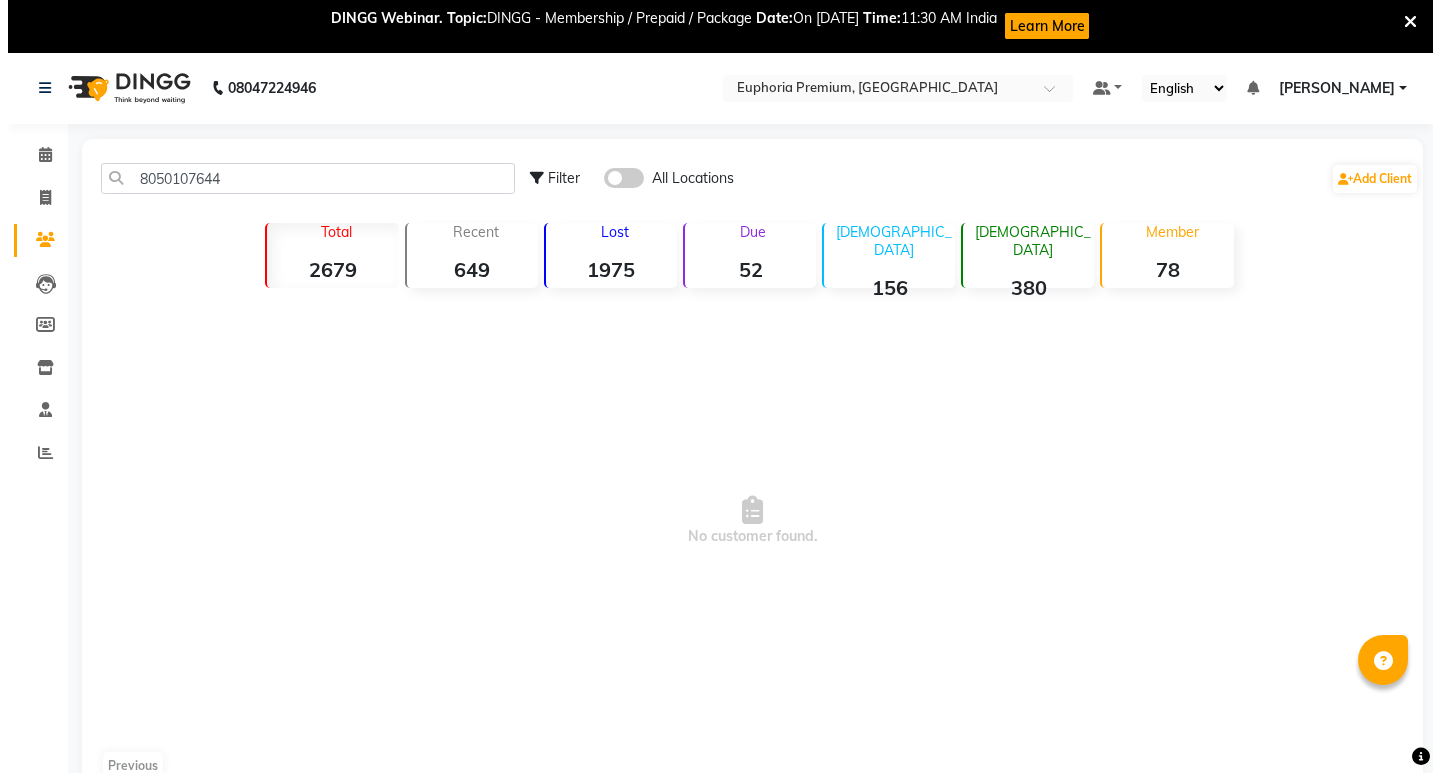 scroll, scrollTop: 53, scrollLeft: 0, axis: vertical 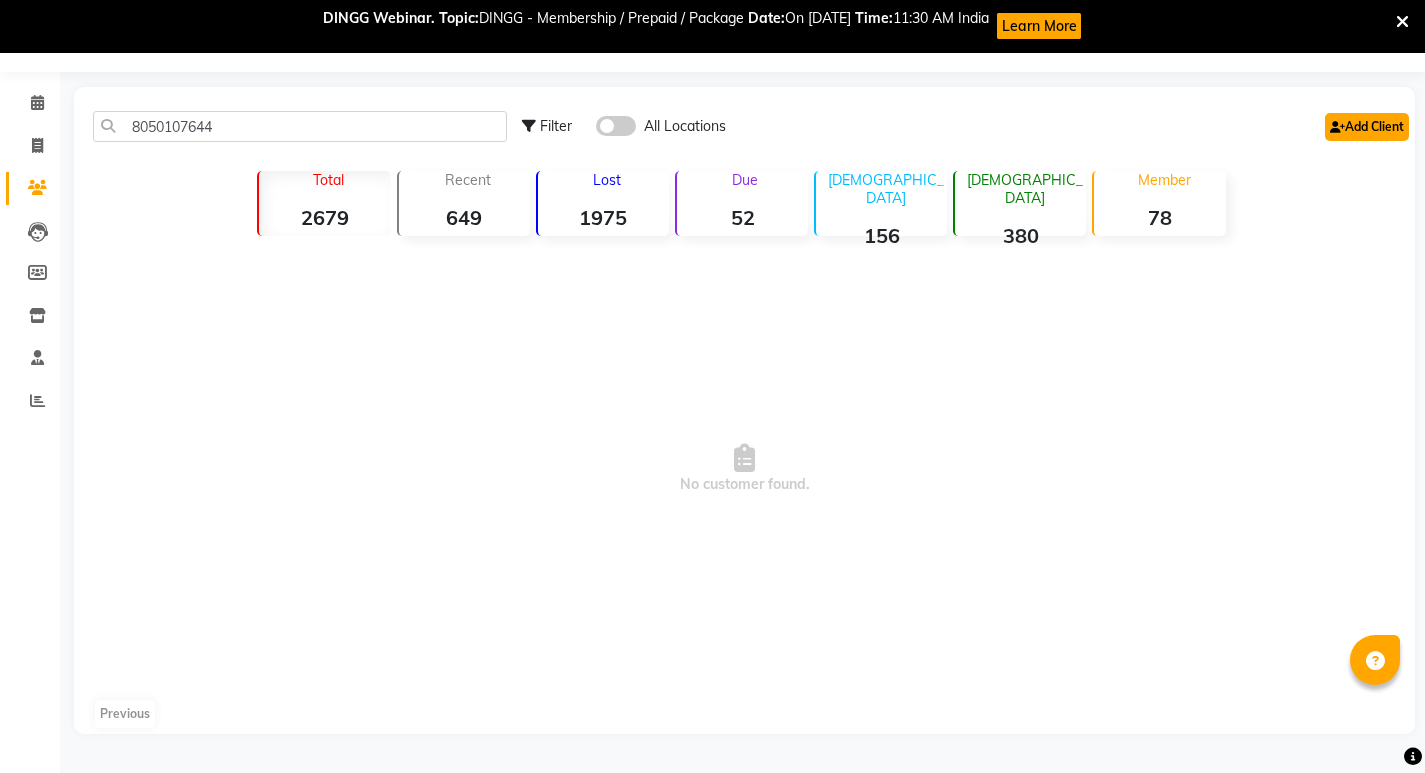 click on "Add Client" 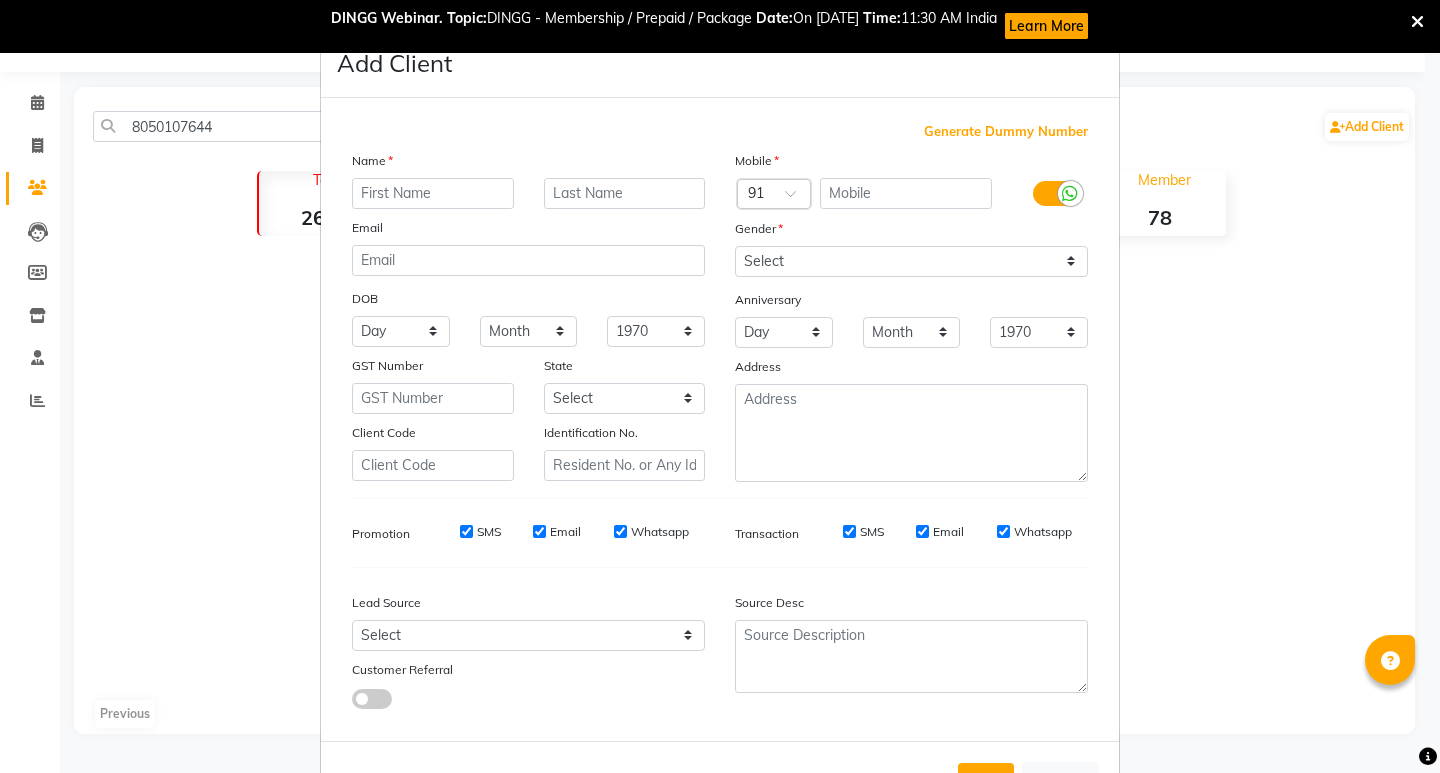 click at bounding box center [433, 193] 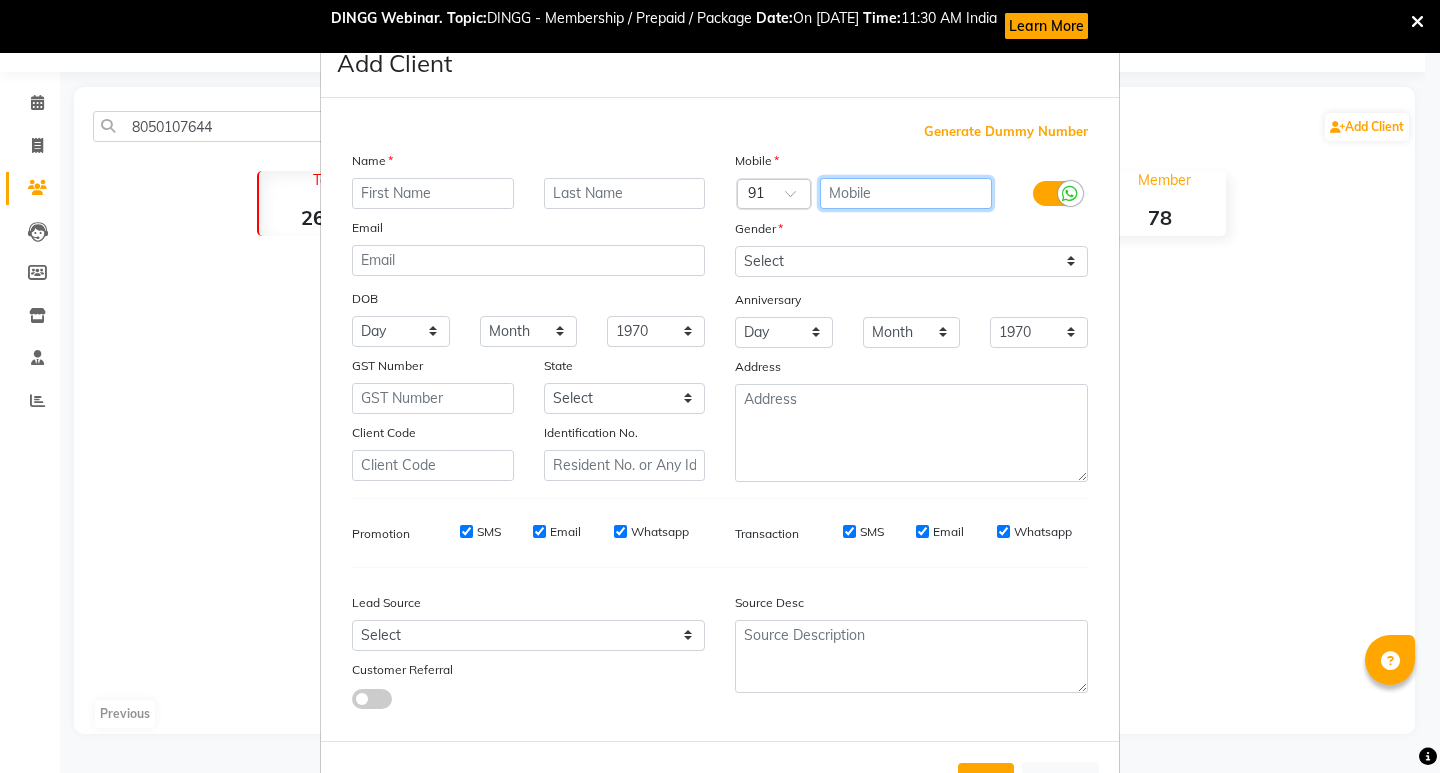 click at bounding box center (906, 193) 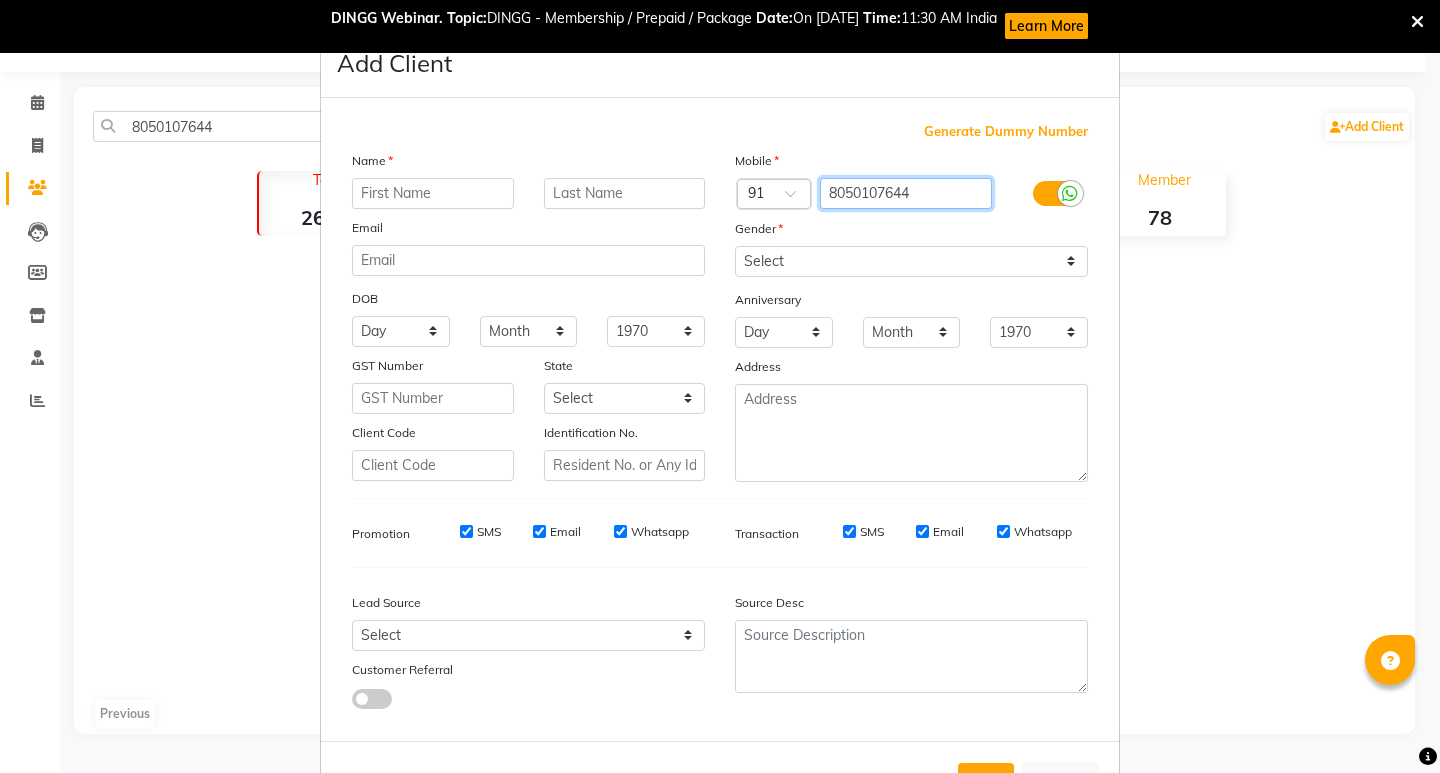 type on "8050107644" 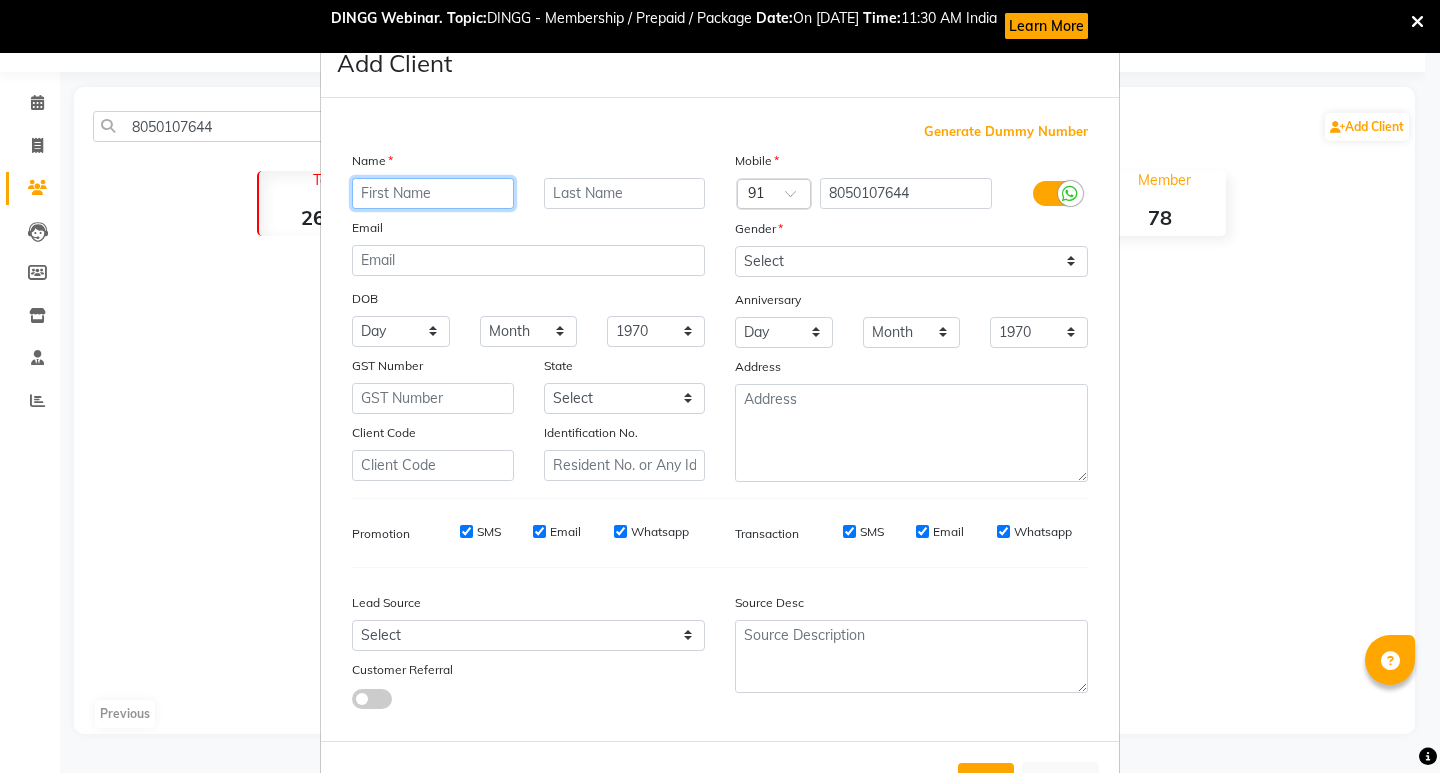 click at bounding box center [433, 193] 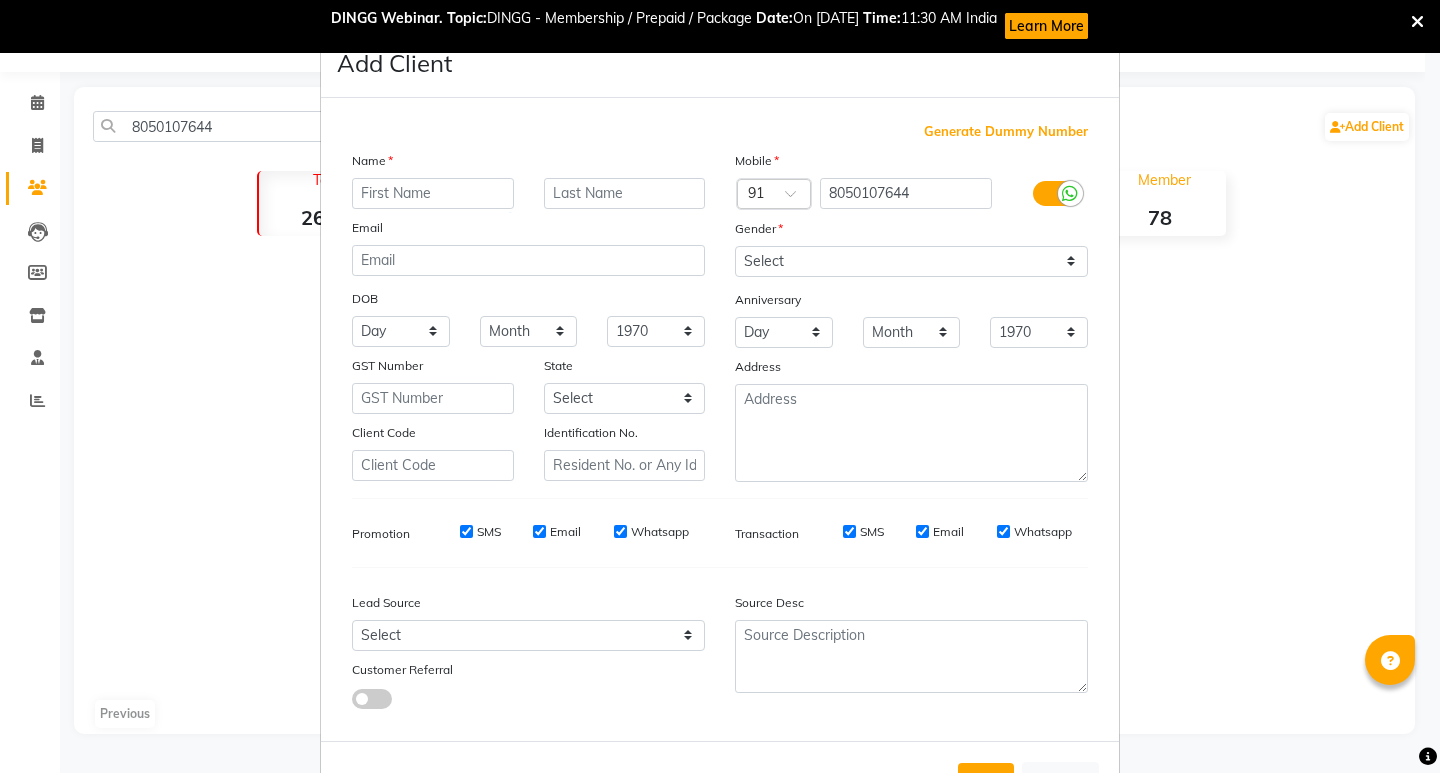click on "Add Client Generate Dummy Number Name Email DOB Day 01 02 03 04 05 06 07 08 09 10 11 12 13 14 15 16 17 18 19 20 21 22 23 24 25 26 27 28 29 30 31 Month January February March April May June July August September October November December 1940 1941 1942 1943 1944 1945 1946 1947 1948 1949 1950 1951 1952 1953 1954 1955 1956 1957 1958 1959 1960 1961 1962 1963 1964 1965 1966 1967 1968 1969 1970 1971 1972 1973 1974 1975 1976 1977 1978 1979 1980 1981 1982 1983 1984 1985 1986 1987 1988 1989 1990 1991 1992 1993 1994 1995 1996 1997 1998 1999 2000 2001 2002 2003 2004 2005 2006 2007 2008 2009 2010 2011 2012 2013 2014 2015 2016 2017 2018 2019 2020 2021 2022 2023 2024 GST Number State Select Andaman and Nicobar Islands Andhra Pradesh Arunachal Pradesh Assam Bihar Chandigarh Chhattisgarh Dadra and Nagar Haveli Daman and Diu Delhi Goa Gujarat Haryana Himachal Pradesh Jammu and Kashmir Jharkhand Karnataka Kerala Lakshadweep Madhya Pradesh Maharashtra Manipur Meghalaya Mizoram Nagaland Odisha Pondicherry Punjab Rajasthan Sikkim" at bounding box center (720, 386) 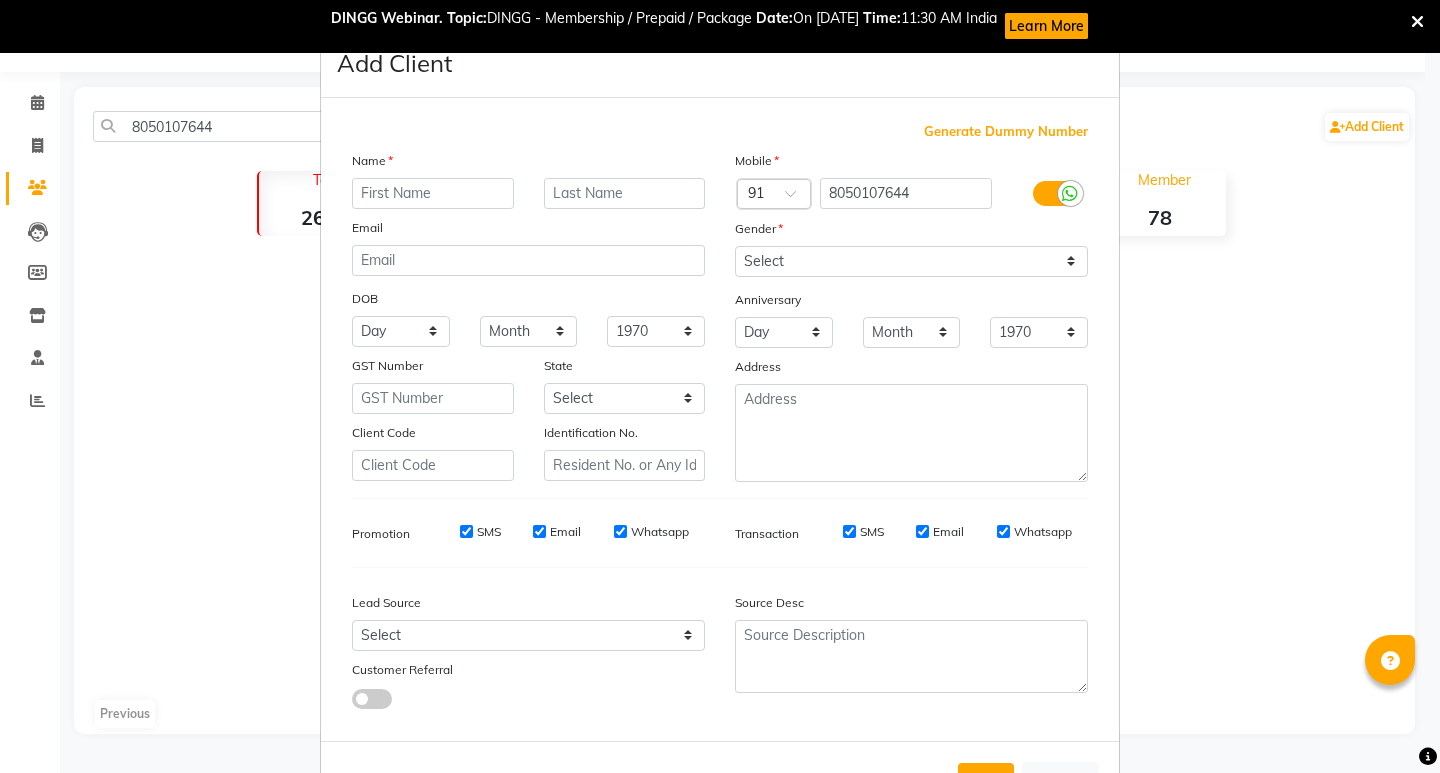 click on "Add Client Generate Dummy Number Name Email DOB Day 01 02 03 04 05 06 07 08 09 10 11 12 13 14 15 16 17 18 19 20 21 22 23 24 25 26 27 28 29 30 31 Month January February March April May June July August September October November December 1940 1941 1942 1943 1944 1945 1946 1947 1948 1949 1950 1951 1952 1953 1954 1955 1956 1957 1958 1959 1960 1961 1962 1963 1964 1965 1966 1967 1968 1969 1970 1971 1972 1973 1974 1975 1976 1977 1978 1979 1980 1981 1982 1983 1984 1985 1986 1987 1988 1989 1990 1991 1992 1993 1994 1995 1996 1997 1998 1999 2000 2001 2002 2003 2004 2005 2006 2007 2008 2009 2010 2011 2012 2013 2014 2015 2016 2017 2018 2019 2020 2021 2022 2023 2024 GST Number State Select Andaman and Nicobar Islands Andhra Pradesh Arunachal Pradesh Assam Bihar Chandigarh Chhattisgarh Dadra and Nagar Haveli Daman and Diu Delhi Goa Gujarat Haryana Himachal Pradesh Jammu and Kashmir Jharkhand Karnataka Kerala Lakshadweep Madhya Pradesh Maharashtra Manipur Meghalaya Mizoram Nagaland Odisha Pondicherry Punjab Rajasthan Sikkim" at bounding box center (720, 386) 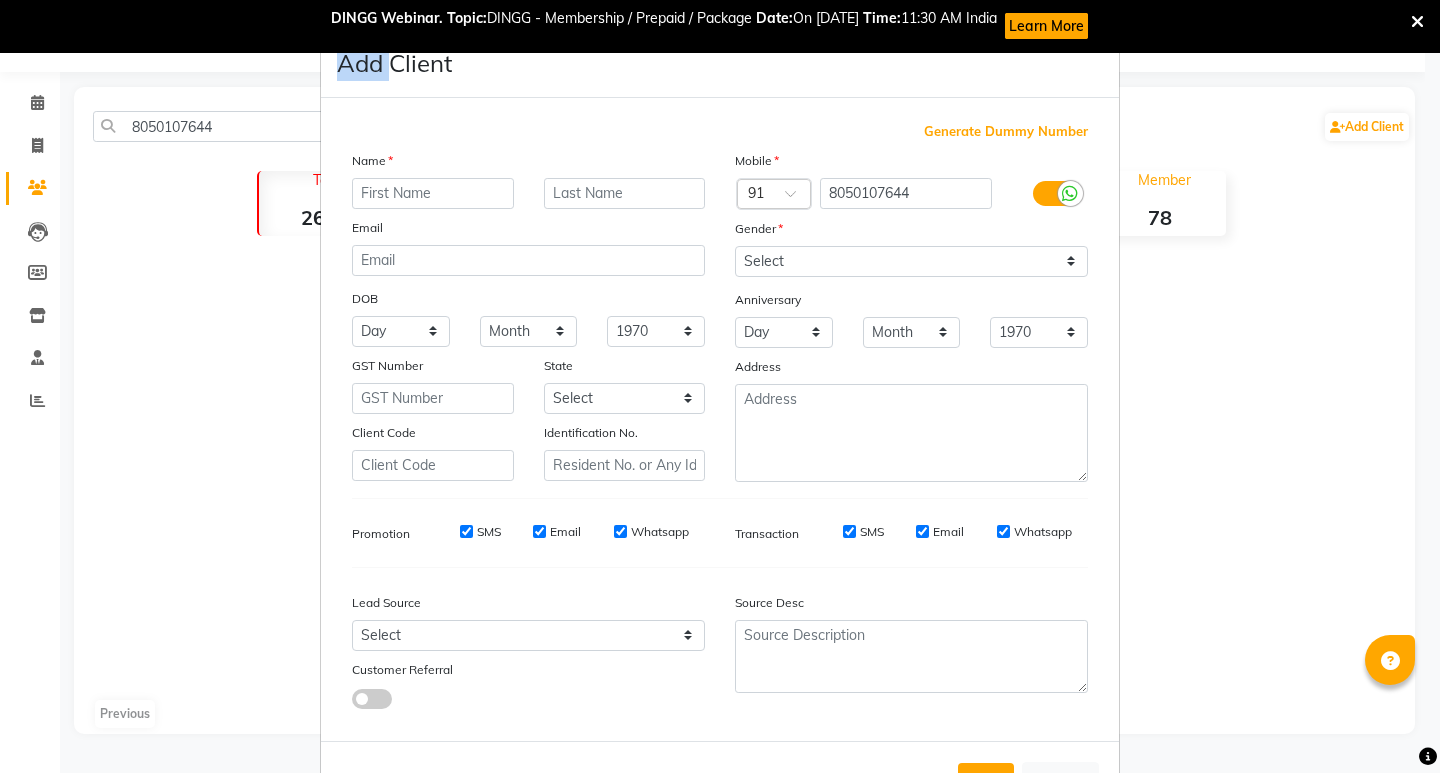 click on "Add Client Generate Dummy Number Name Email DOB Day 01 02 03 04 05 06 07 08 09 10 11 12 13 14 15 16 17 18 19 20 21 22 23 24 25 26 27 28 29 30 31 Month January February March April May June July August September October November December 1940 1941 1942 1943 1944 1945 1946 1947 1948 1949 1950 1951 1952 1953 1954 1955 1956 1957 1958 1959 1960 1961 1962 1963 1964 1965 1966 1967 1968 1969 1970 1971 1972 1973 1974 1975 1976 1977 1978 1979 1980 1981 1982 1983 1984 1985 1986 1987 1988 1989 1990 1991 1992 1993 1994 1995 1996 1997 1998 1999 2000 2001 2002 2003 2004 2005 2006 2007 2008 2009 2010 2011 2012 2013 2014 2015 2016 2017 2018 2019 2020 2021 2022 2023 2024 GST Number State Select Andaman and Nicobar Islands Andhra Pradesh Arunachal Pradesh Assam Bihar Chandigarh Chhattisgarh Dadra and Nagar Haveli Daman and Diu Delhi Goa Gujarat Haryana Himachal Pradesh Jammu and Kashmir Jharkhand Karnataka Kerala Lakshadweep Madhya Pradesh Maharashtra Manipur Meghalaya Mizoram Nagaland Odisha Pondicherry Punjab Rajasthan Sikkim" at bounding box center (720, 386) 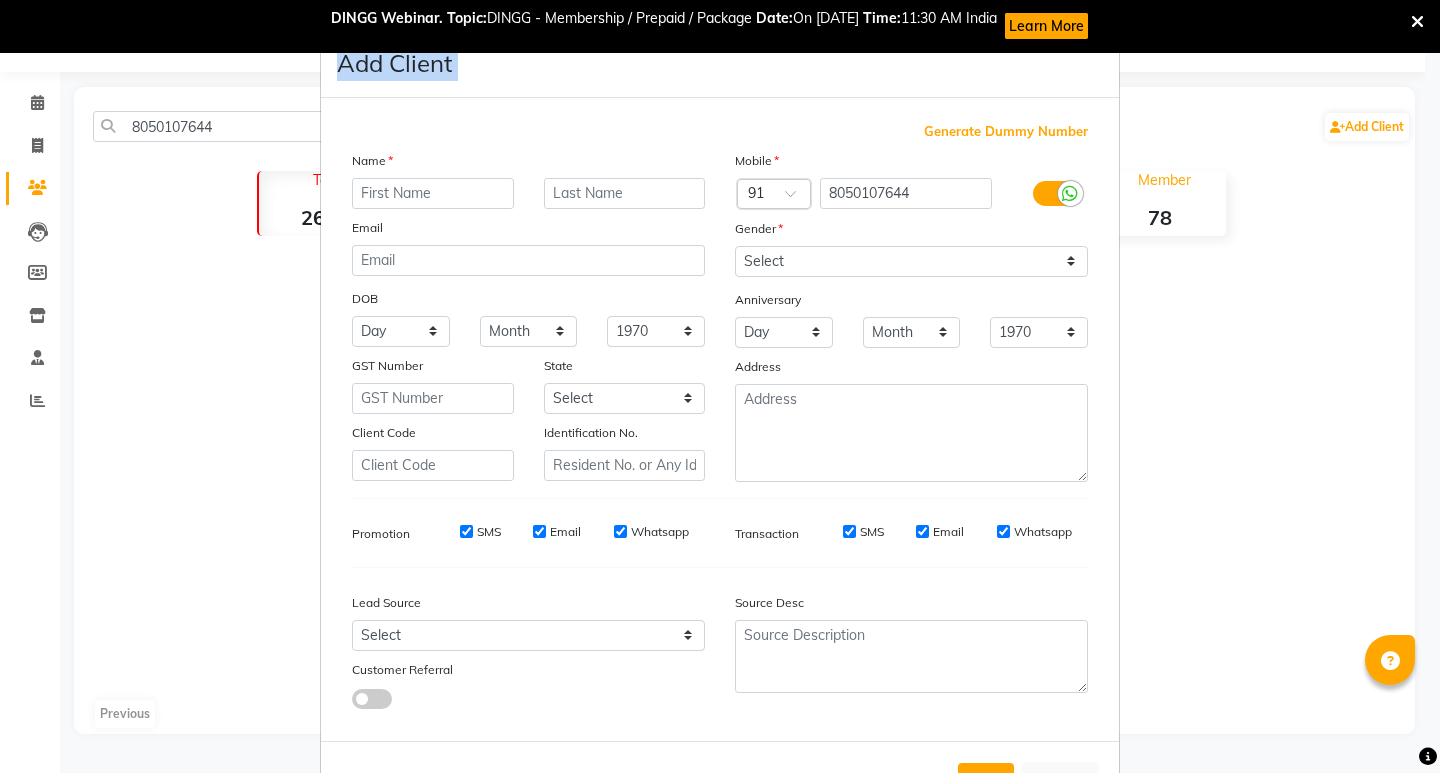 click on "Add Client Generate Dummy Number Name Email DOB Day 01 02 03 04 05 06 07 08 09 10 11 12 13 14 15 16 17 18 19 20 21 22 23 24 25 26 27 28 29 30 31 Month January February March April May June July August September October November December 1940 1941 1942 1943 1944 1945 1946 1947 1948 1949 1950 1951 1952 1953 1954 1955 1956 1957 1958 1959 1960 1961 1962 1963 1964 1965 1966 1967 1968 1969 1970 1971 1972 1973 1974 1975 1976 1977 1978 1979 1980 1981 1982 1983 1984 1985 1986 1987 1988 1989 1990 1991 1992 1993 1994 1995 1996 1997 1998 1999 2000 2001 2002 2003 2004 2005 2006 2007 2008 2009 2010 2011 2012 2013 2014 2015 2016 2017 2018 2019 2020 2021 2022 2023 2024 GST Number State Select Andaman and Nicobar Islands Andhra Pradesh Arunachal Pradesh Assam Bihar Chandigarh Chhattisgarh Dadra and Nagar Haveli Daman and Diu Delhi Goa Gujarat Haryana Himachal Pradesh Jammu and Kashmir Jharkhand Karnataka Kerala Lakshadweep Madhya Pradesh Maharashtra Manipur Meghalaya Mizoram Nagaland Odisha Pondicherry Punjab Rajasthan Sikkim" at bounding box center (720, 386) 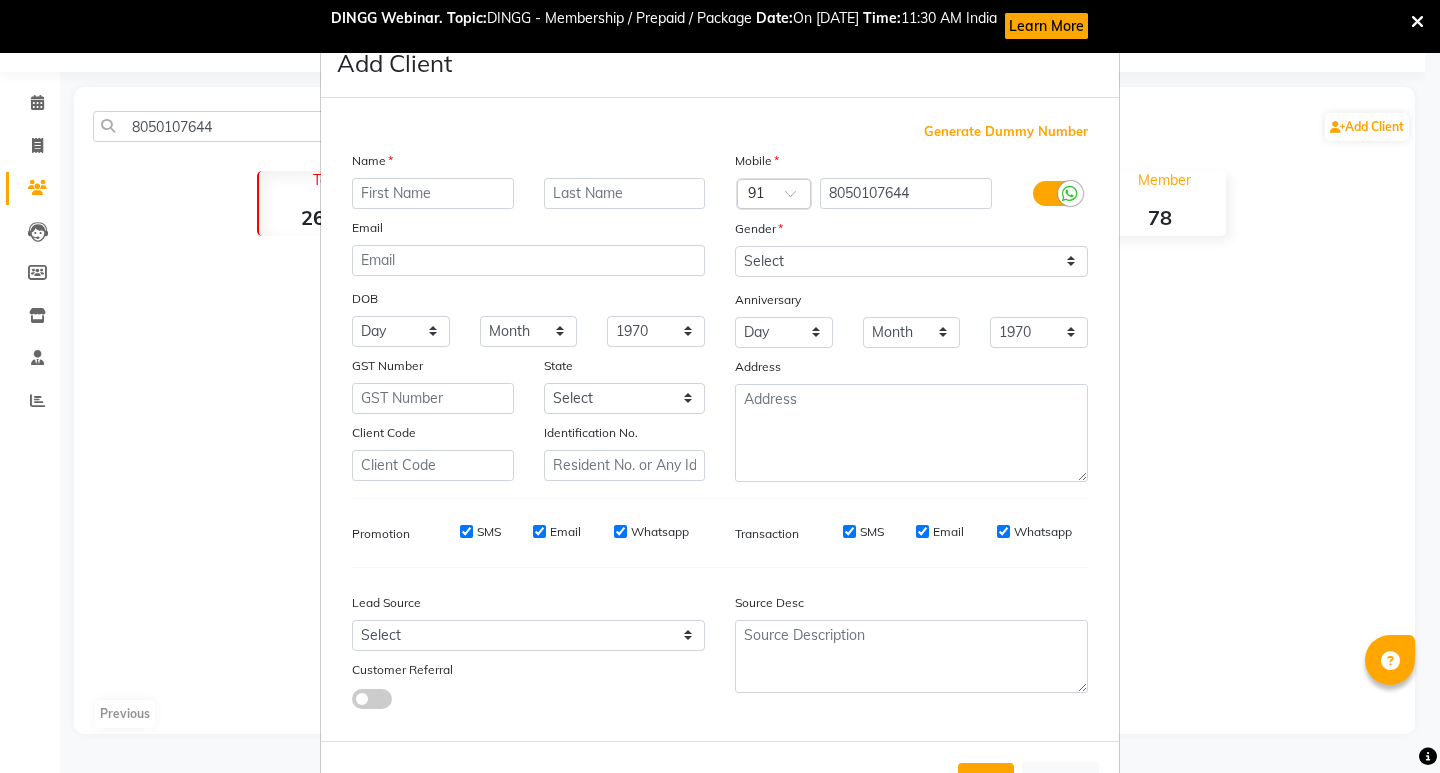 click on "Add Client Generate Dummy Number Name Email DOB Day 01 02 03 04 05 06 07 08 09 10 11 12 13 14 15 16 17 18 19 20 21 22 23 24 25 26 27 28 29 30 31 Month January February March April May June July August September October November December 1940 1941 1942 1943 1944 1945 1946 1947 1948 1949 1950 1951 1952 1953 1954 1955 1956 1957 1958 1959 1960 1961 1962 1963 1964 1965 1966 1967 1968 1969 1970 1971 1972 1973 1974 1975 1976 1977 1978 1979 1980 1981 1982 1983 1984 1985 1986 1987 1988 1989 1990 1991 1992 1993 1994 1995 1996 1997 1998 1999 2000 2001 2002 2003 2004 2005 2006 2007 2008 2009 2010 2011 2012 2013 2014 2015 2016 2017 2018 2019 2020 2021 2022 2023 2024 GST Number State Select Andaman and Nicobar Islands Andhra Pradesh Arunachal Pradesh Assam Bihar Chandigarh Chhattisgarh Dadra and Nagar Haveli Daman and Diu Delhi Goa Gujarat Haryana Himachal Pradesh Jammu and Kashmir Jharkhand Karnataka Kerala Lakshadweep Madhya Pradesh Maharashtra Manipur Meghalaya Mizoram Nagaland Odisha Pondicherry Punjab Rajasthan Sikkim" at bounding box center (720, 386) 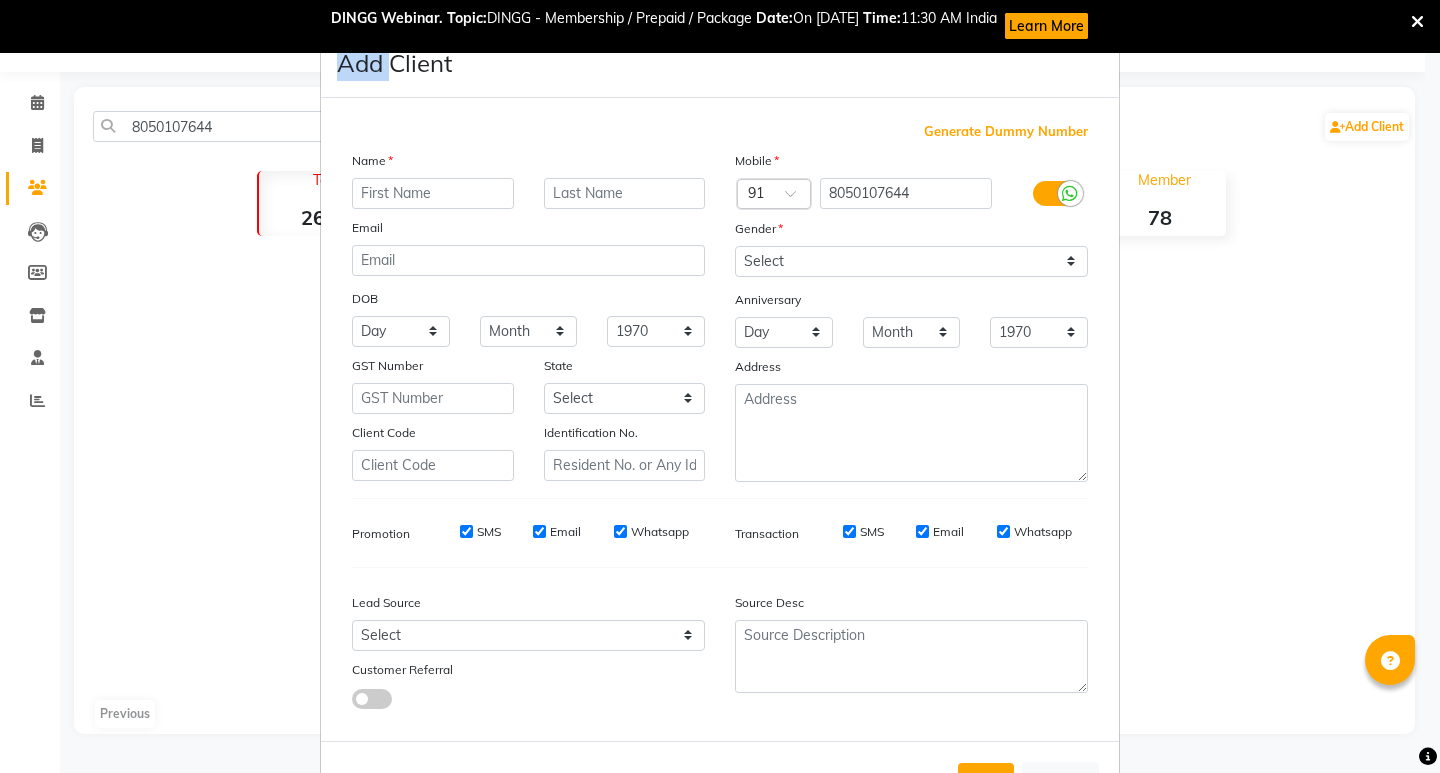 click on "Add Client Generate Dummy Number Name Email DOB Day 01 02 03 04 05 06 07 08 09 10 11 12 13 14 15 16 17 18 19 20 21 22 23 24 25 26 27 28 29 30 31 Month January February March April May June July August September October November December 1940 1941 1942 1943 1944 1945 1946 1947 1948 1949 1950 1951 1952 1953 1954 1955 1956 1957 1958 1959 1960 1961 1962 1963 1964 1965 1966 1967 1968 1969 1970 1971 1972 1973 1974 1975 1976 1977 1978 1979 1980 1981 1982 1983 1984 1985 1986 1987 1988 1989 1990 1991 1992 1993 1994 1995 1996 1997 1998 1999 2000 2001 2002 2003 2004 2005 2006 2007 2008 2009 2010 2011 2012 2013 2014 2015 2016 2017 2018 2019 2020 2021 2022 2023 2024 GST Number State Select Andaman and Nicobar Islands Andhra Pradesh Arunachal Pradesh Assam Bihar Chandigarh Chhattisgarh Dadra and Nagar Haveli Daman and Diu Delhi Goa Gujarat Haryana Himachal Pradesh Jammu and Kashmir Jharkhand Karnataka Kerala Lakshadweep Madhya Pradesh Maharashtra Manipur Meghalaya Mizoram Nagaland Odisha Pondicherry Punjab Rajasthan Sikkim" at bounding box center [720, 386] 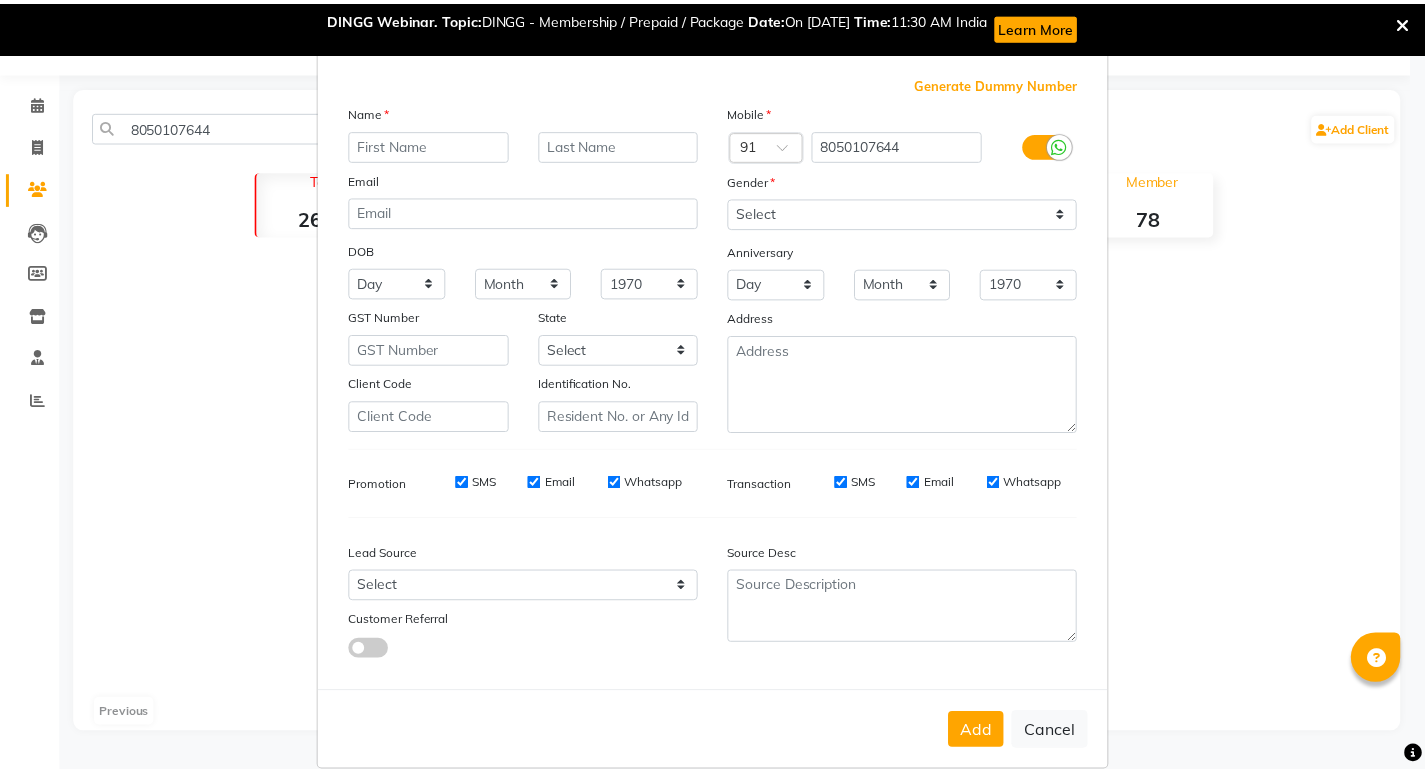 scroll, scrollTop: 76, scrollLeft: 0, axis: vertical 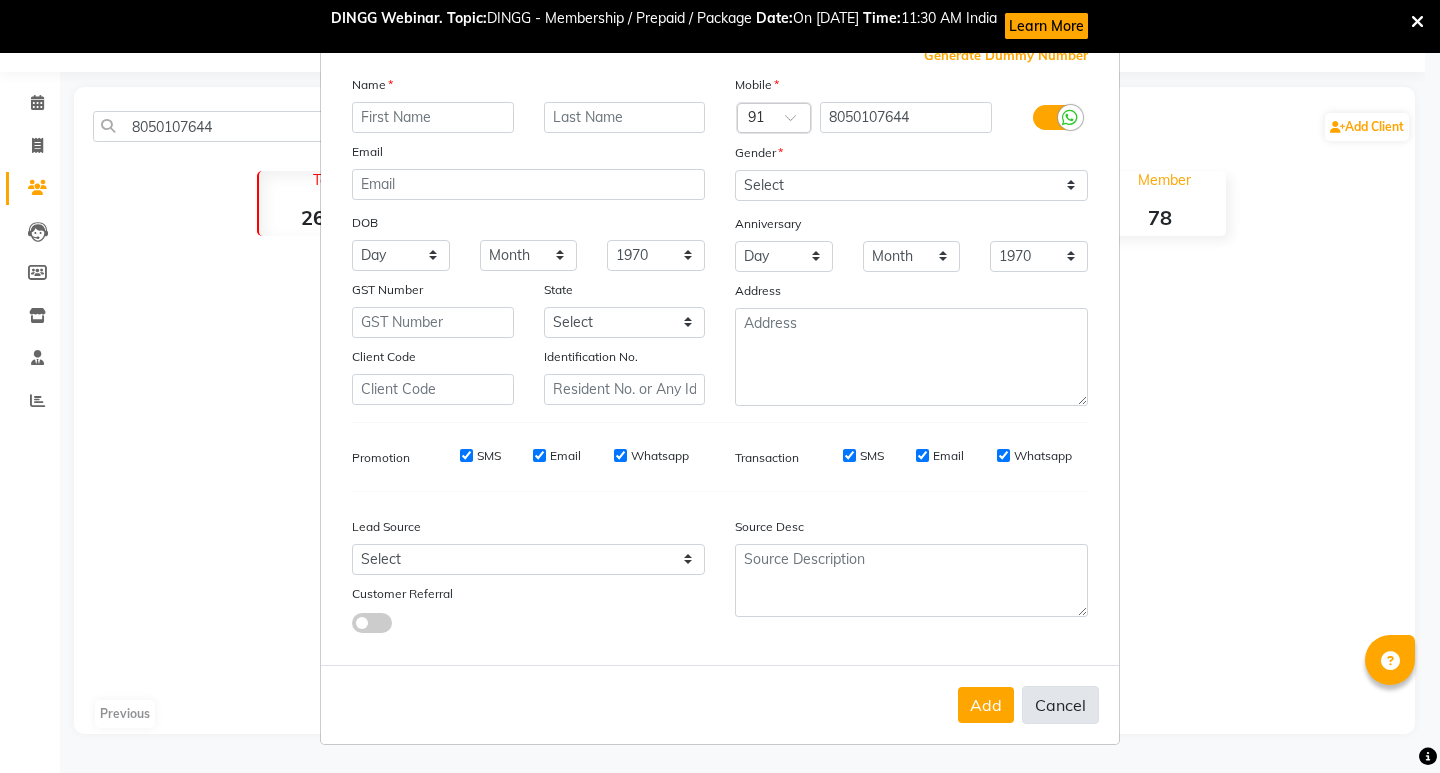 click on "Cancel" at bounding box center [1060, 705] 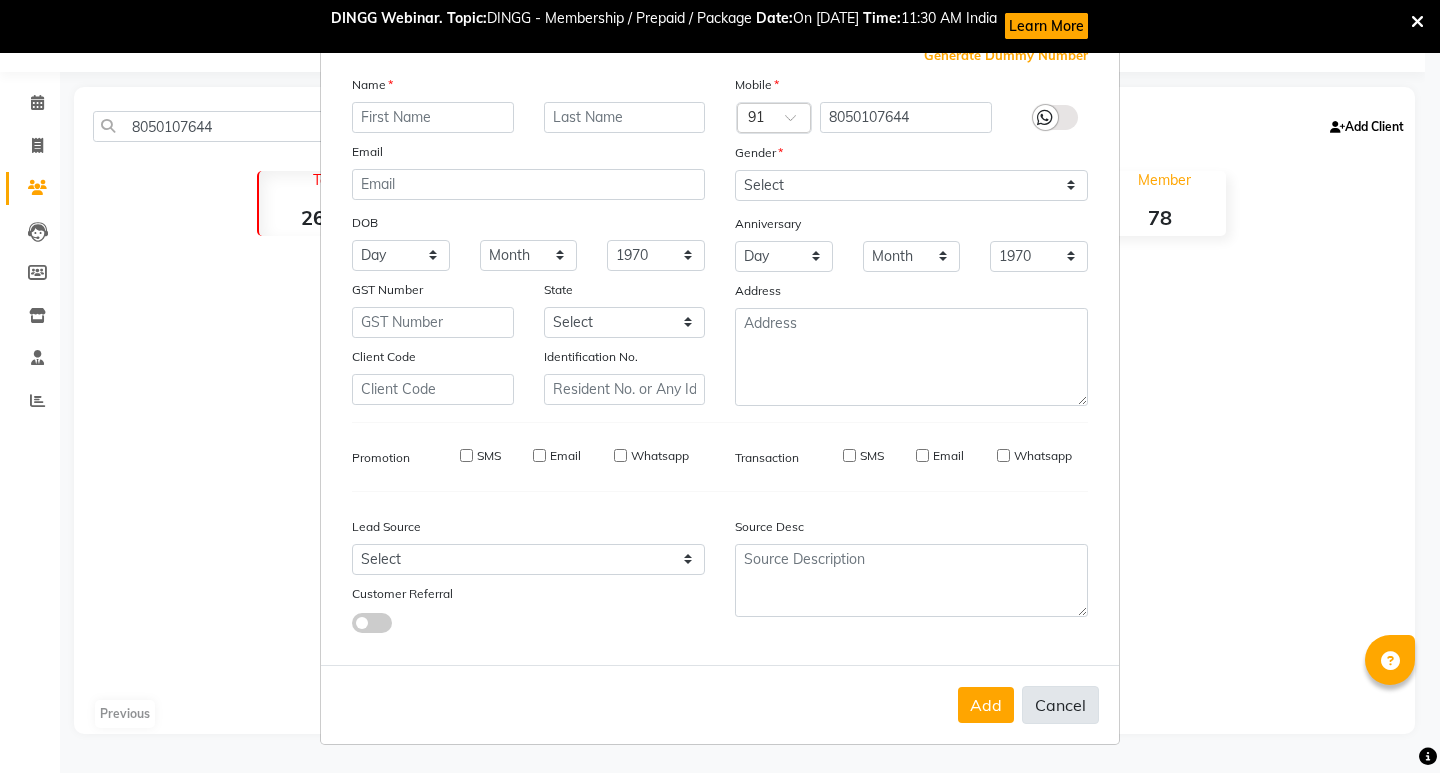 select 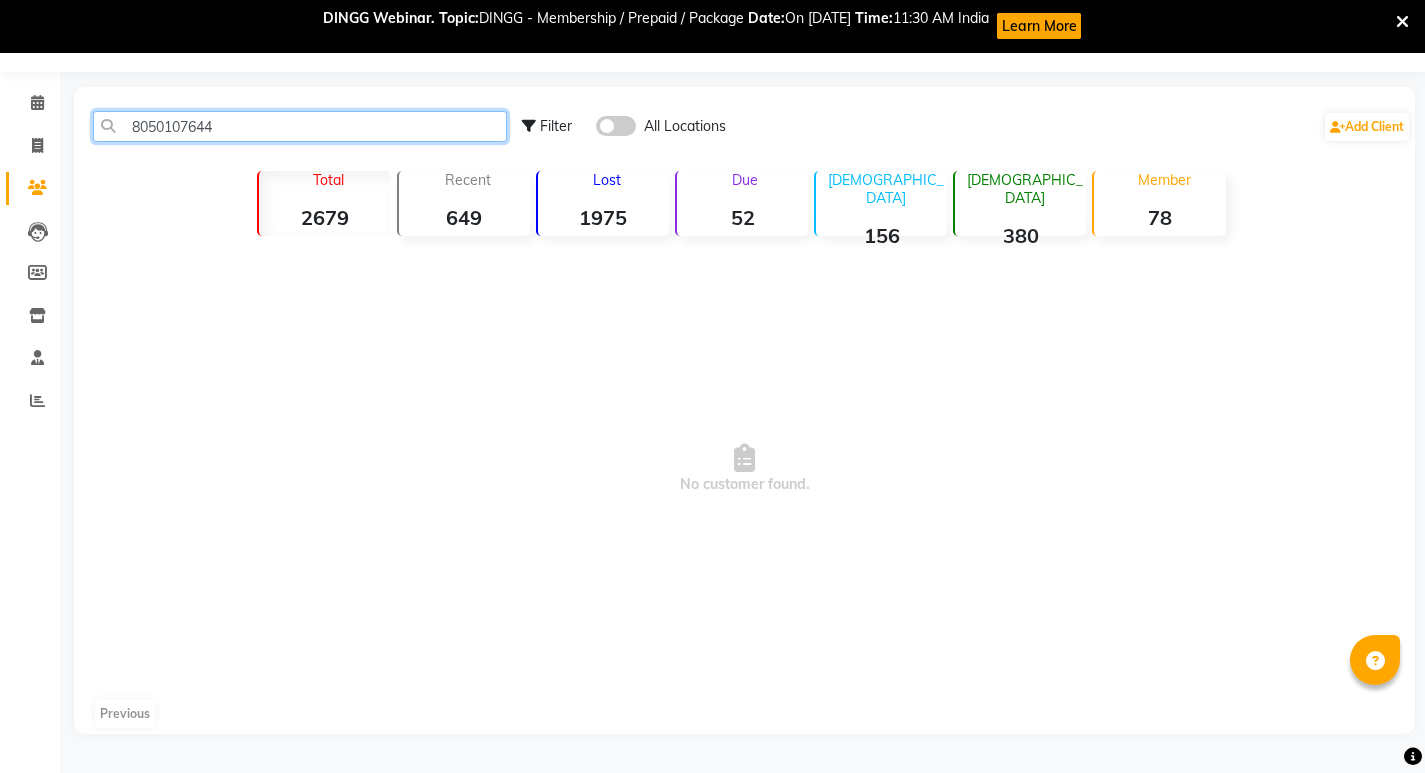drag, startPoint x: 244, startPoint y: 136, endPoint x: 104, endPoint y: 150, distance: 140.69826 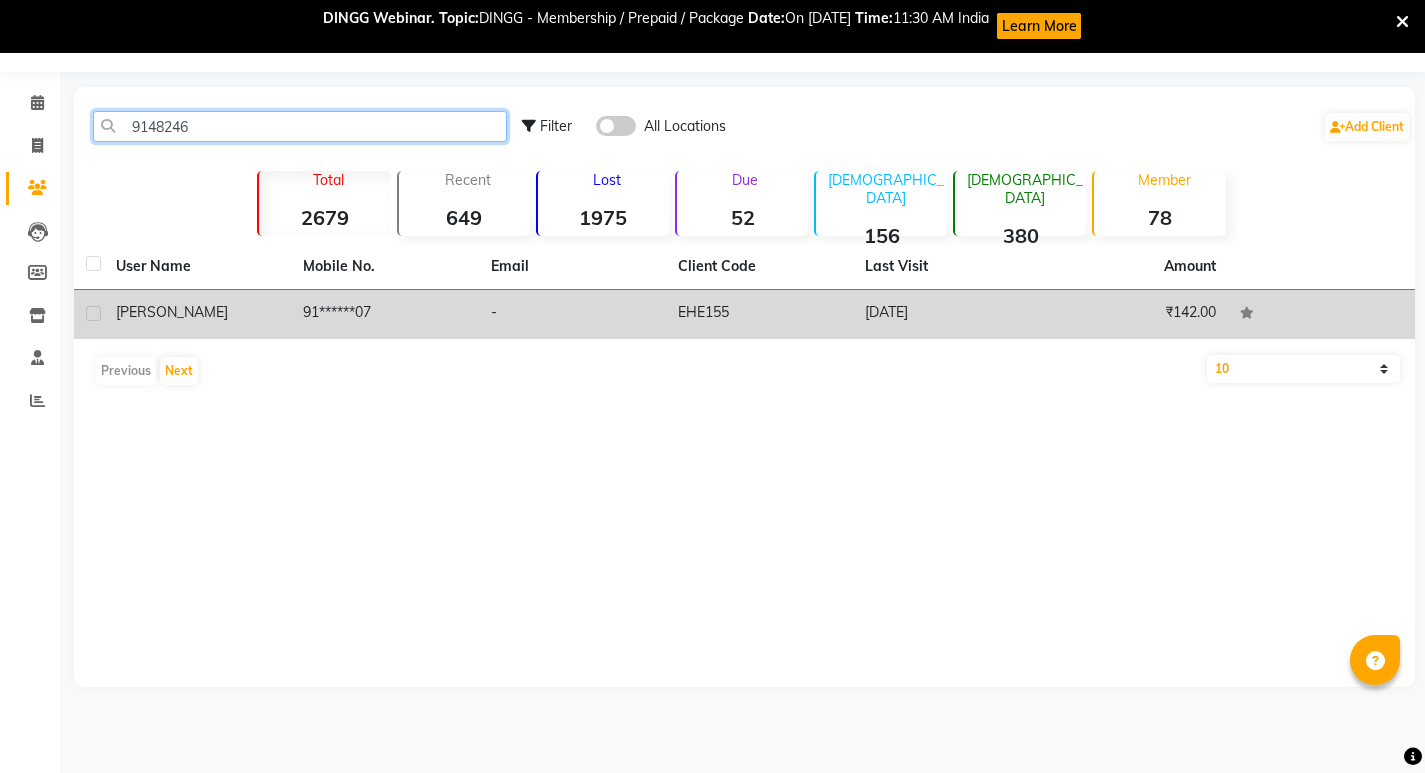 type on "9148246" 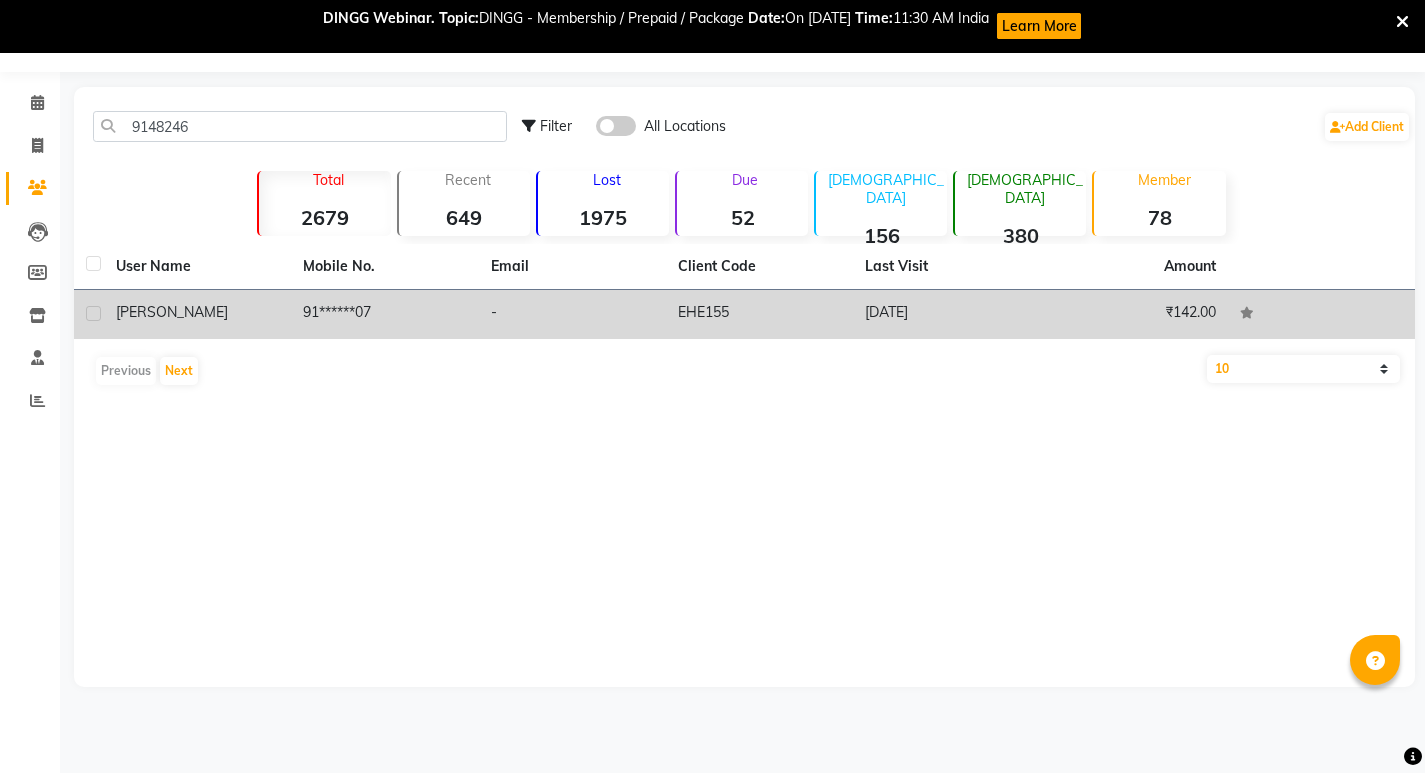 click 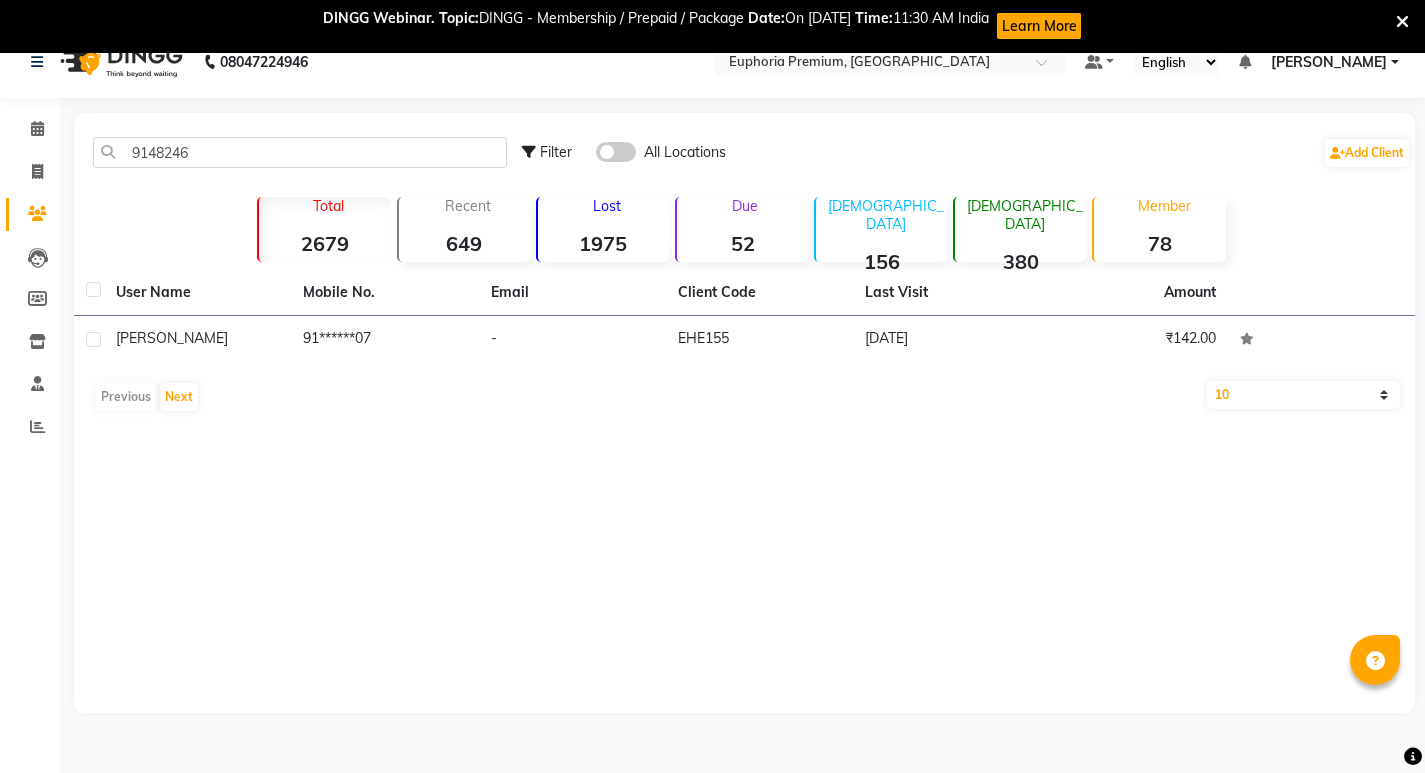 scroll, scrollTop: 53, scrollLeft: 0, axis: vertical 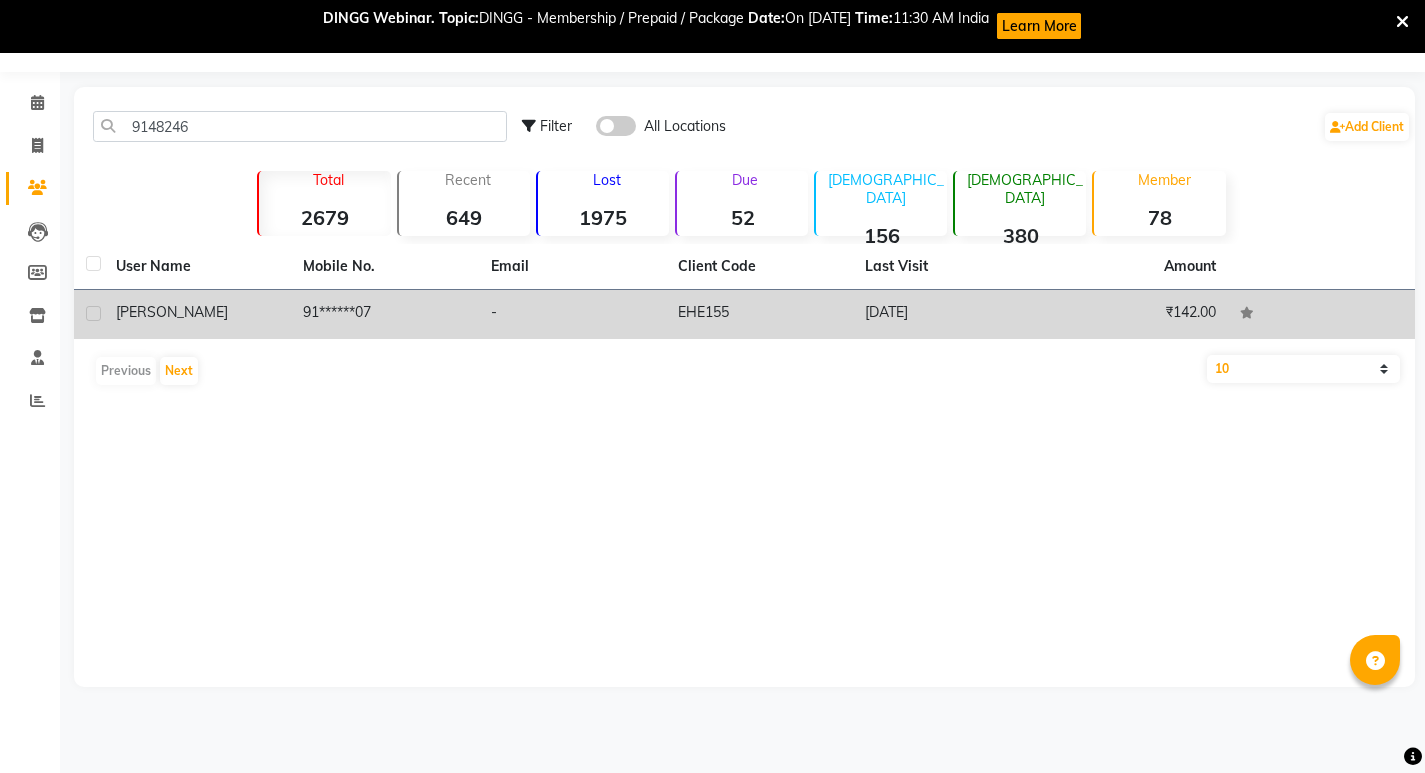 click 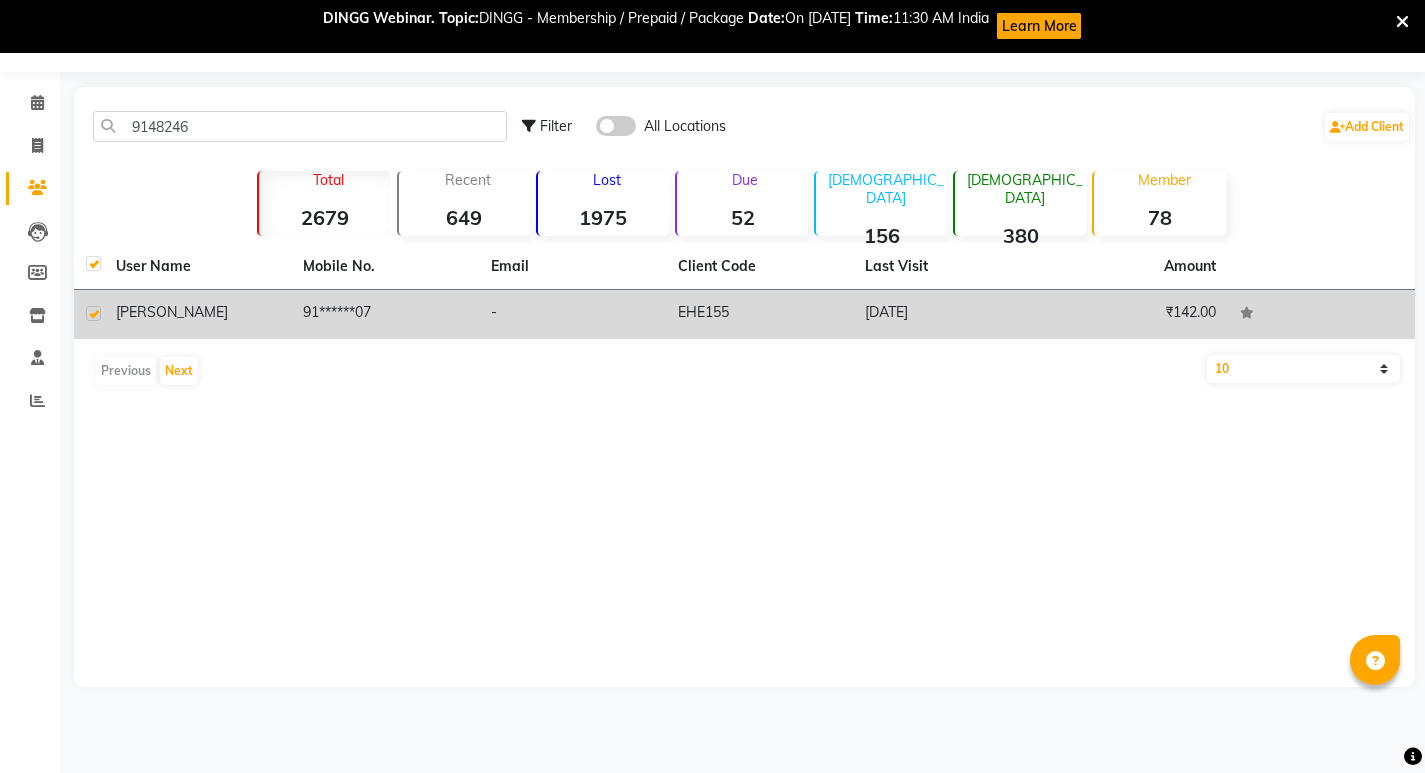 checkbox on "true" 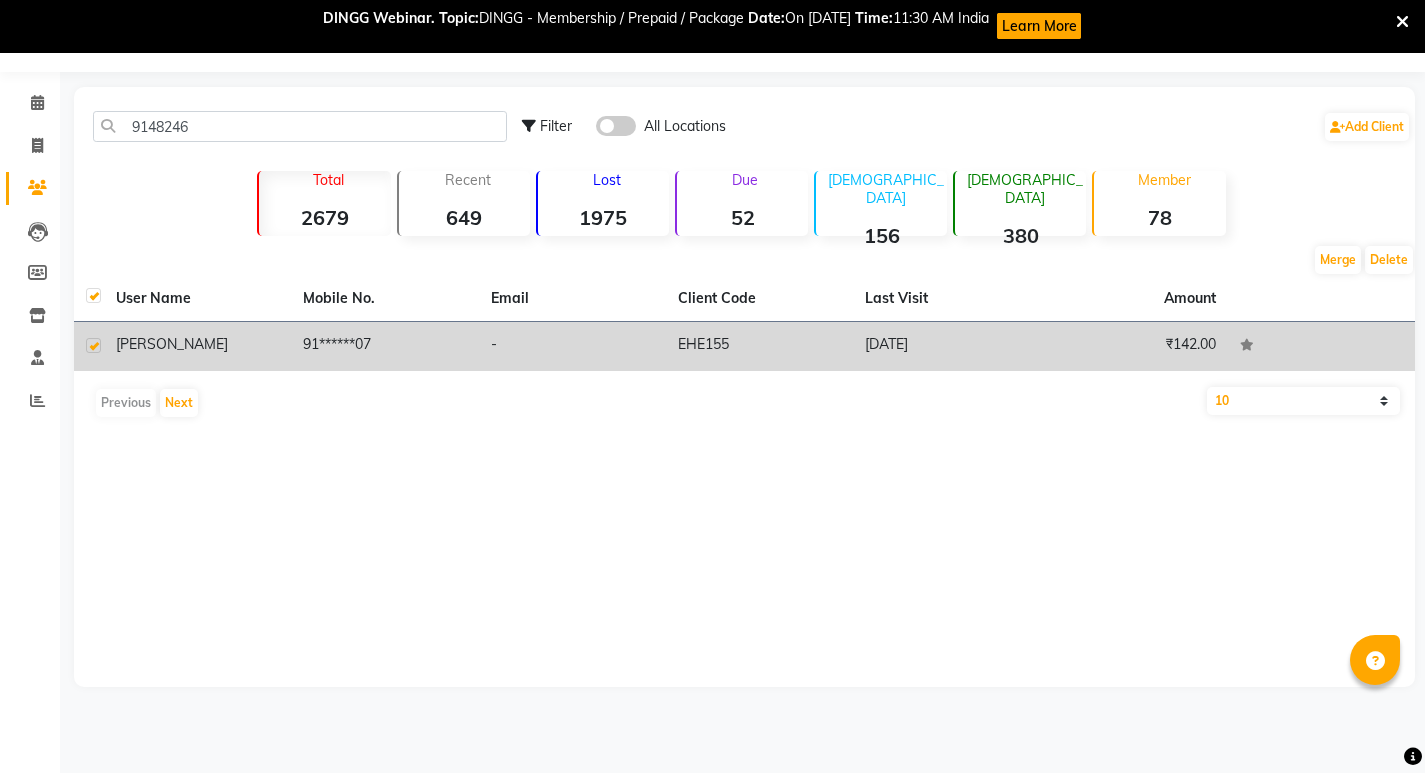 click on "Rhena" 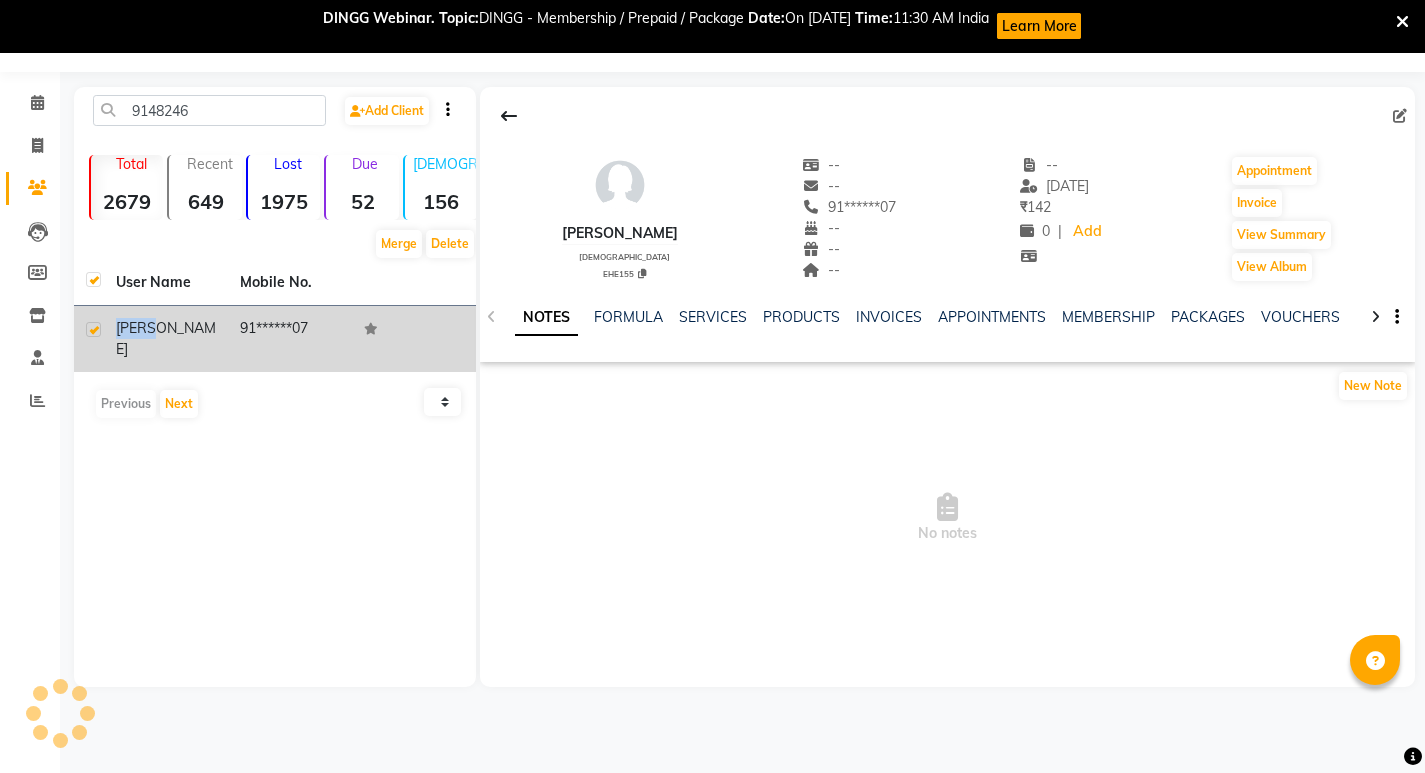 click on "Rhena" 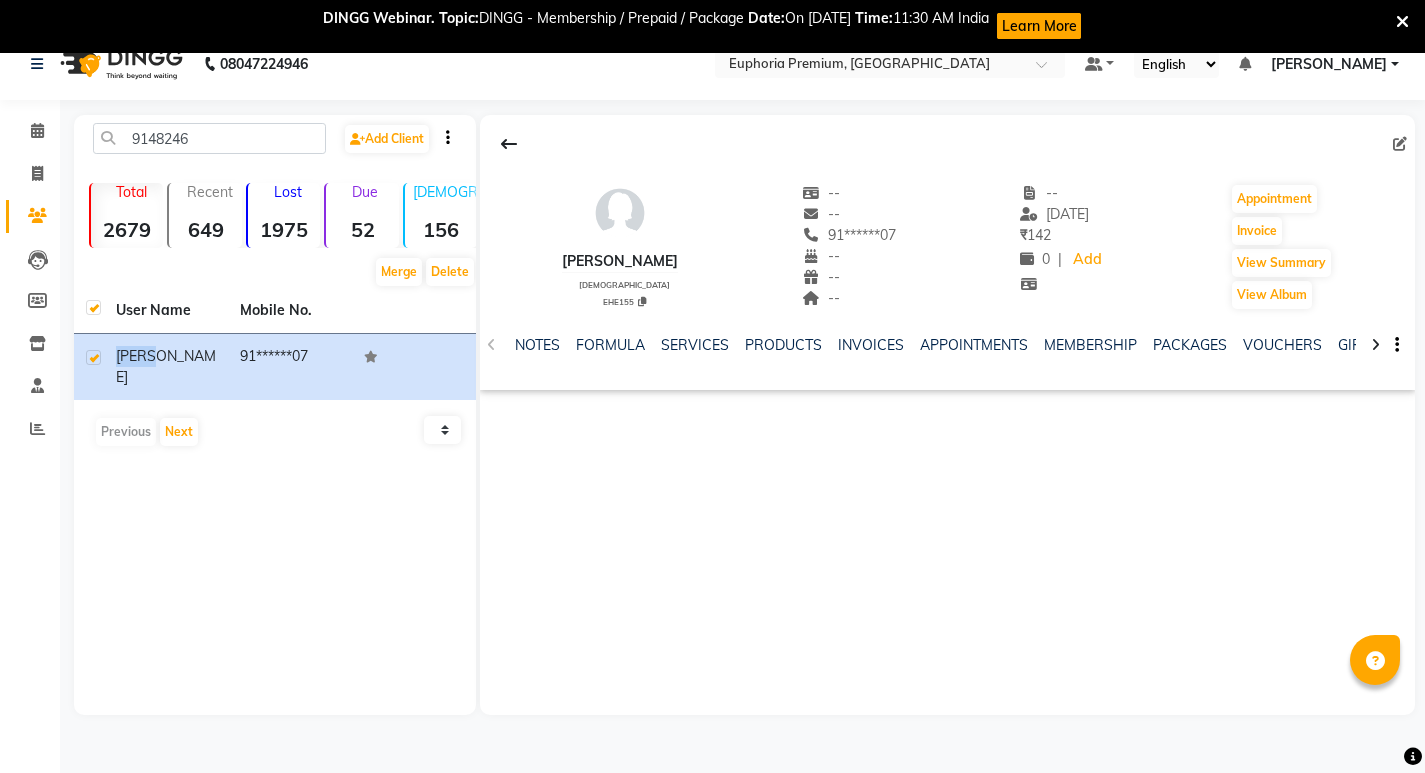 scroll, scrollTop: 0, scrollLeft: 0, axis: both 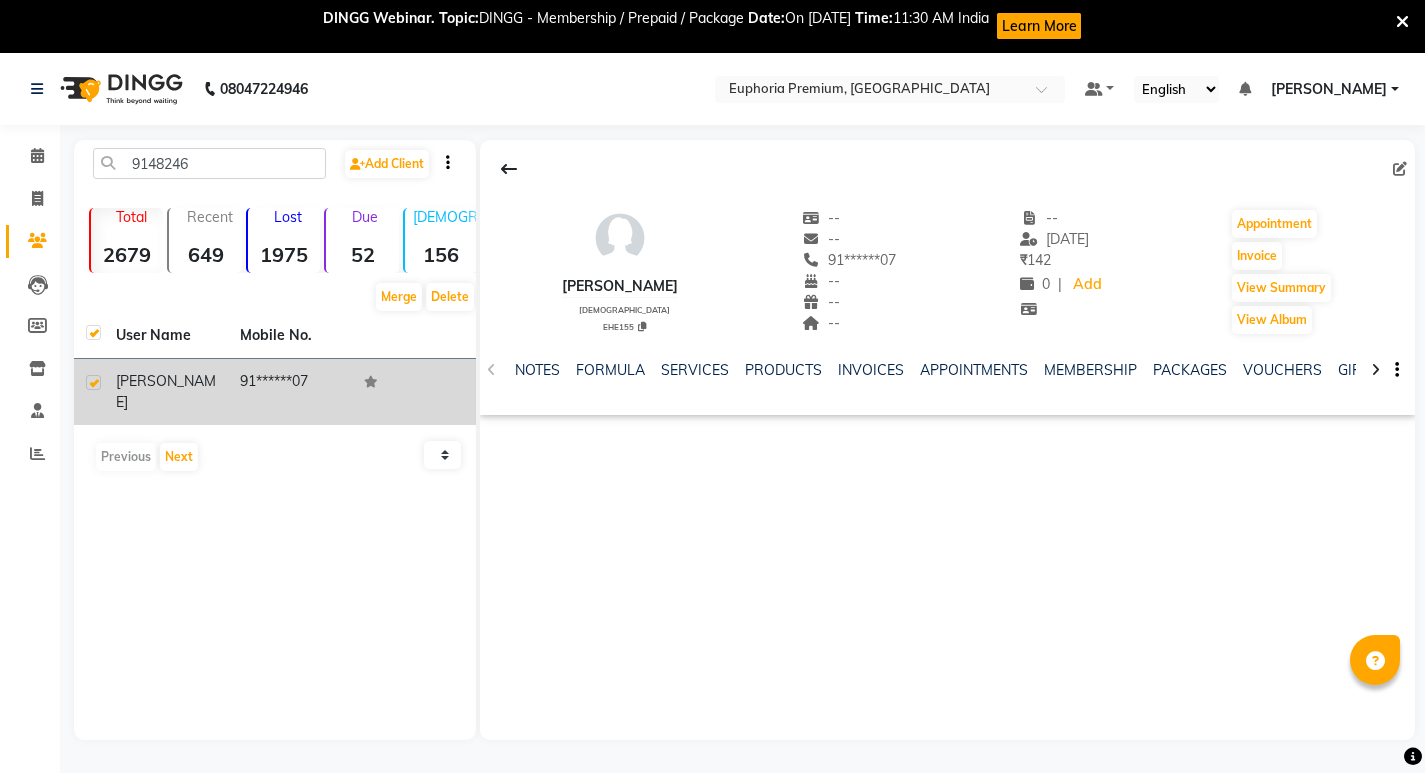 click on "91******07" 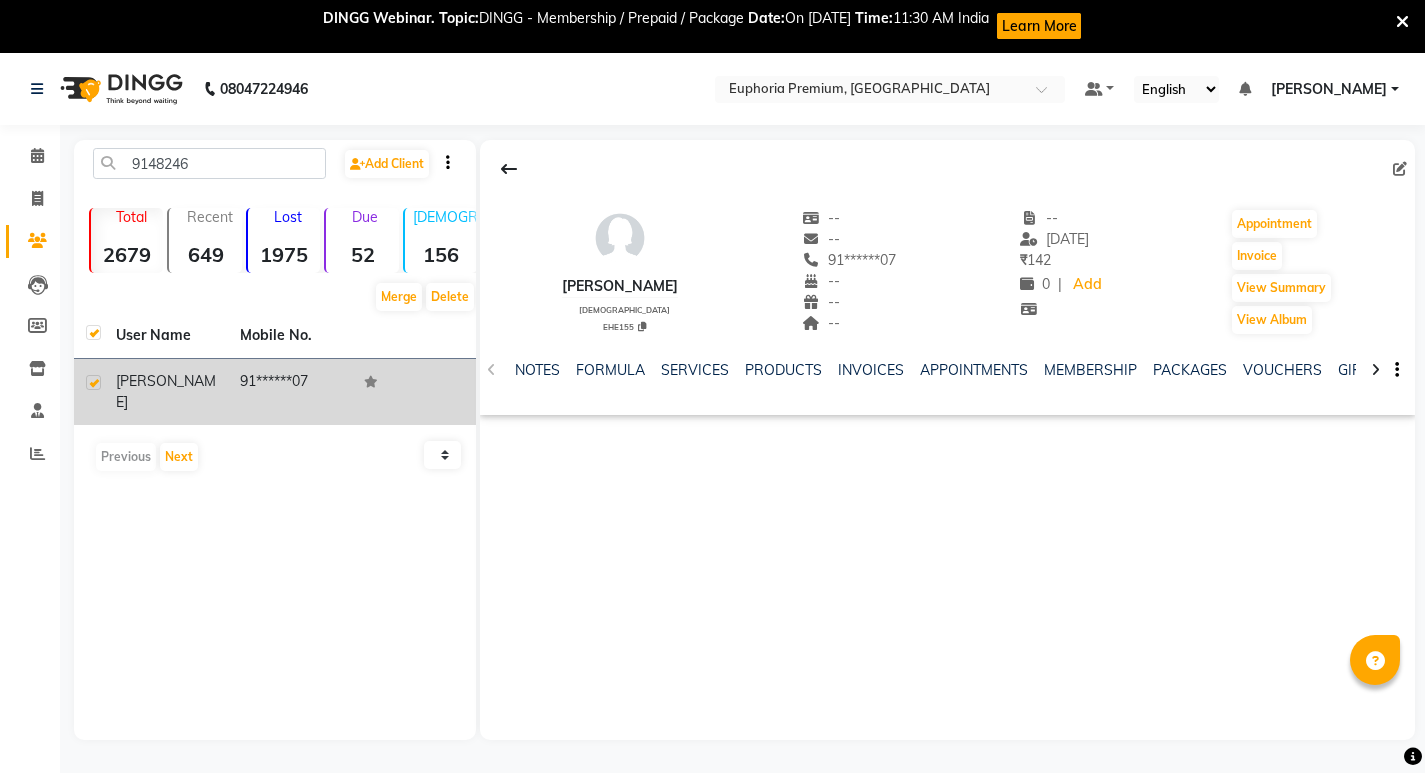click on "91******07" 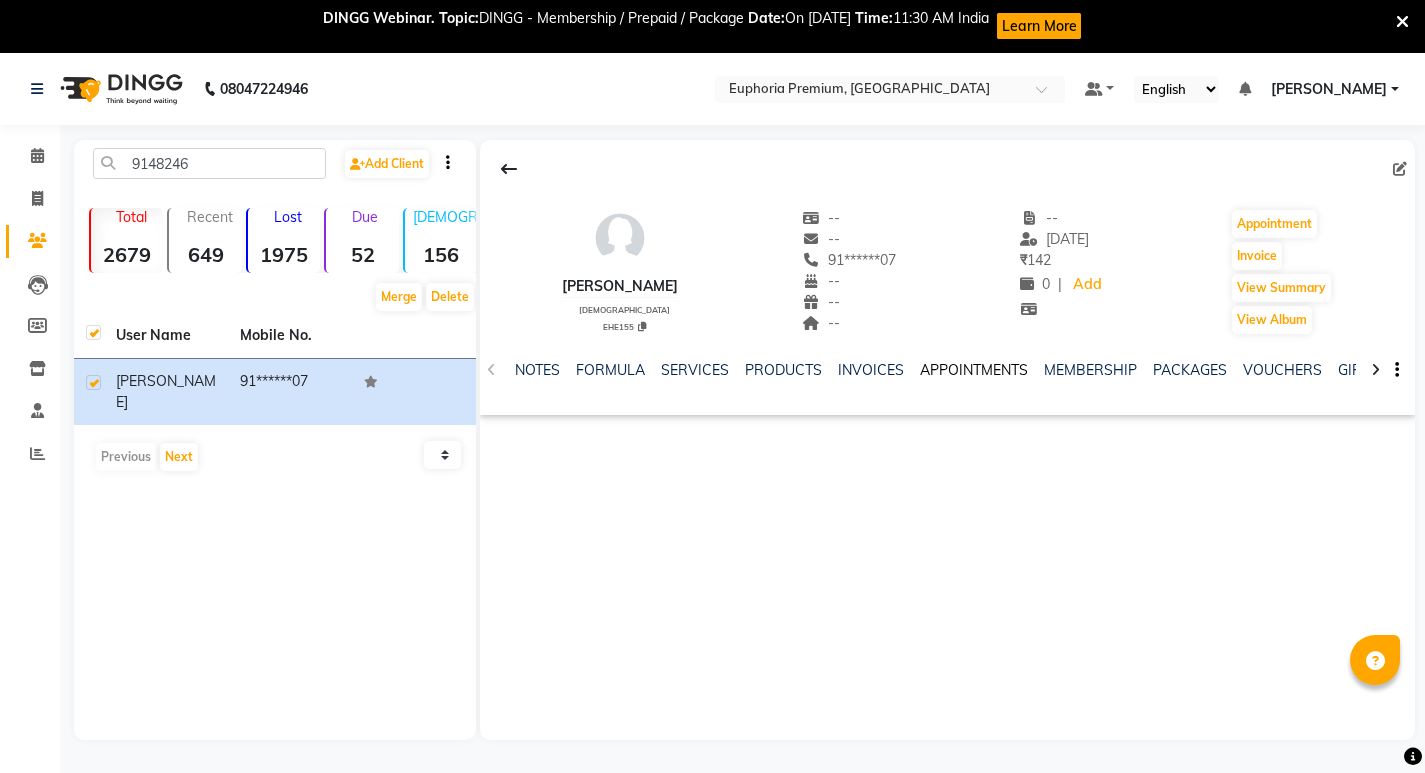 click on "APPOINTMENTS" 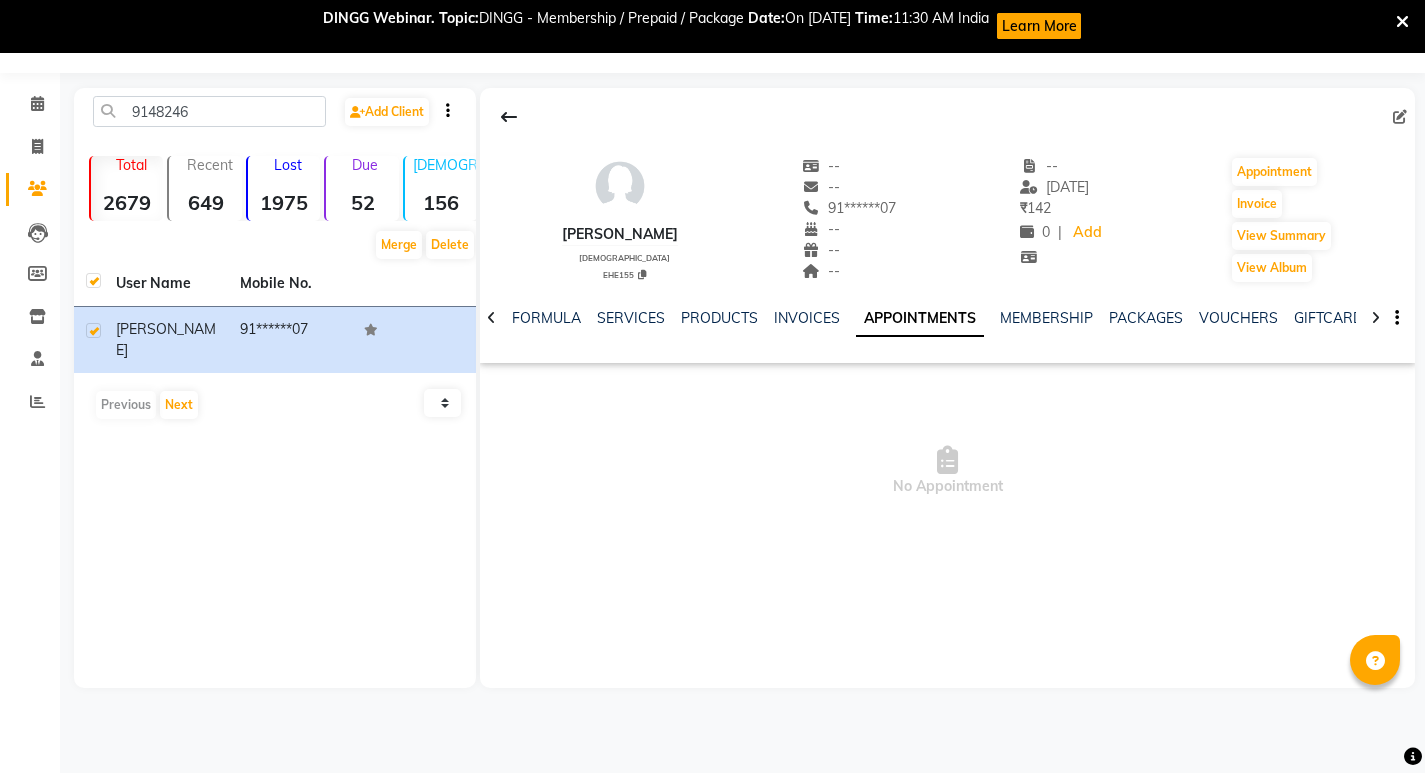 scroll, scrollTop: 53, scrollLeft: 0, axis: vertical 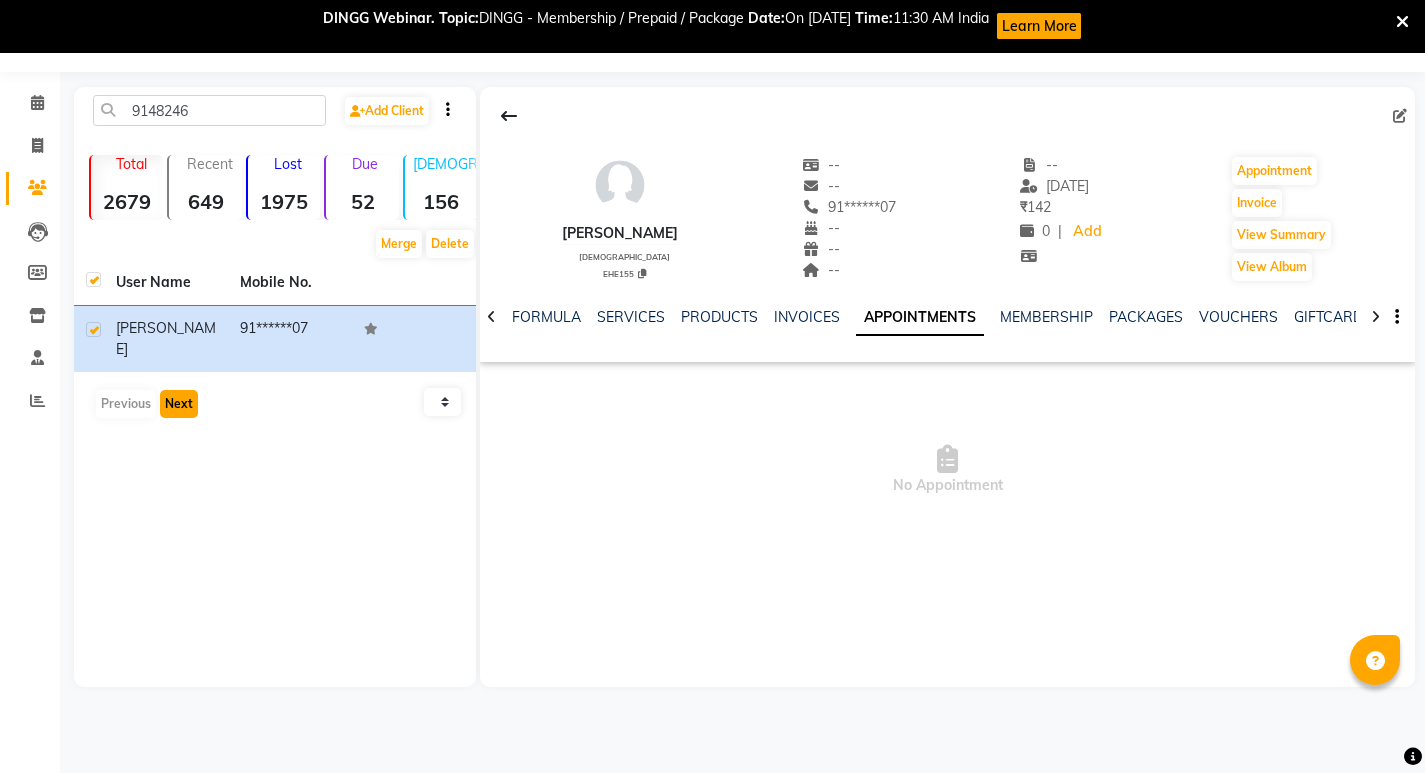 click on "Next" 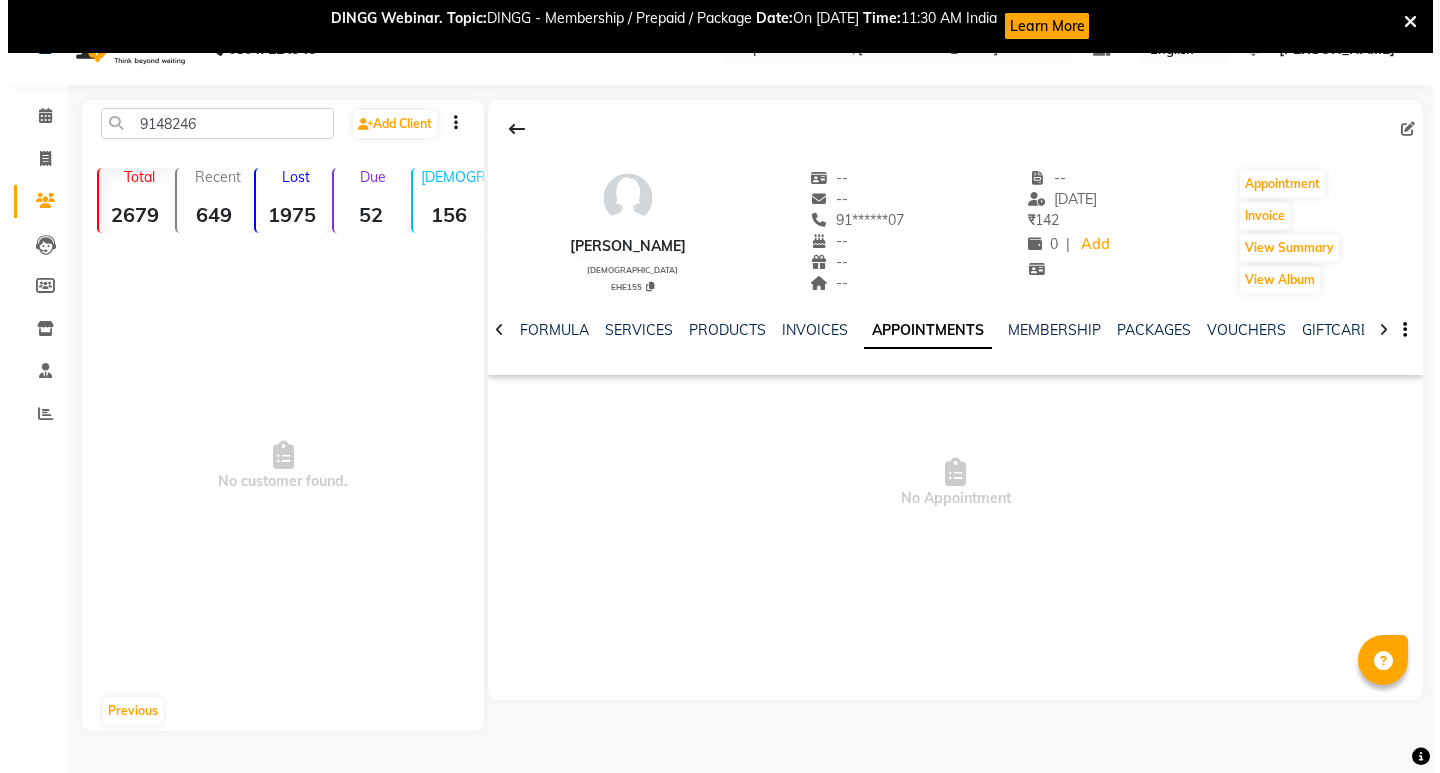 scroll, scrollTop: 0, scrollLeft: 0, axis: both 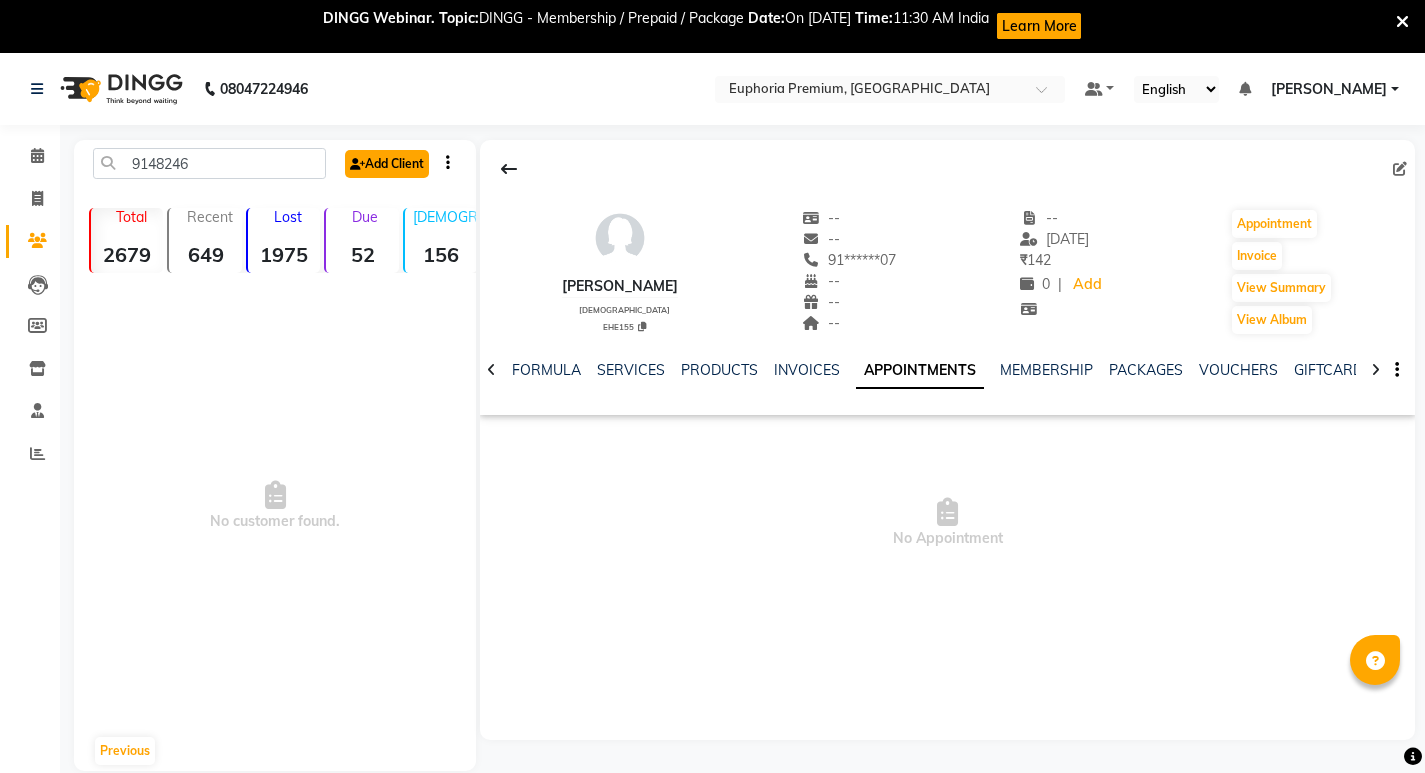 click on "Add Client" 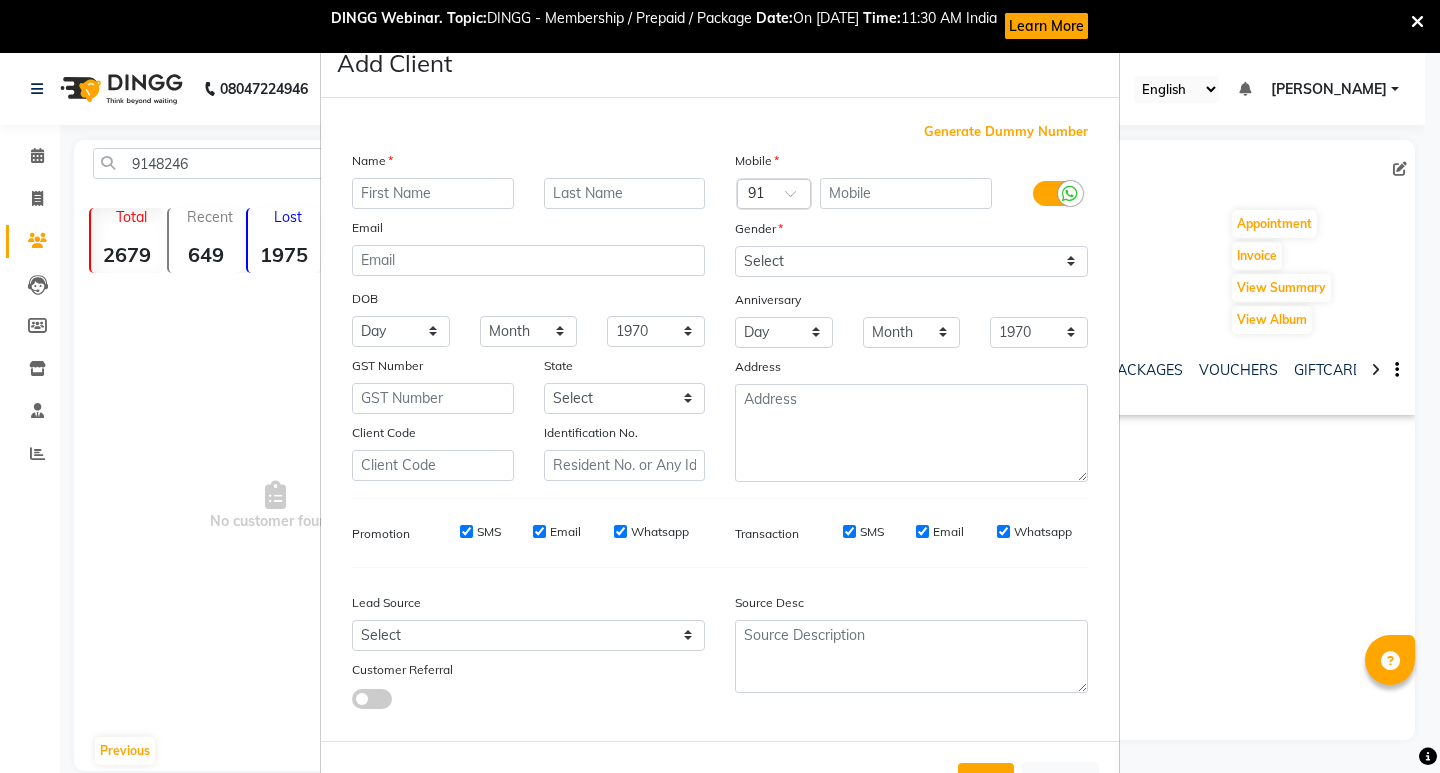 click on "Add Client Generate Dummy Number Name Email DOB Day 01 02 03 04 05 06 07 08 09 10 11 12 13 14 15 16 17 18 19 20 21 22 23 24 25 26 27 28 29 30 31 Month January February March April May June July August September October November December 1940 1941 1942 1943 1944 1945 1946 1947 1948 1949 1950 1951 1952 1953 1954 1955 1956 1957 1958 1959 1960 1961 1962 1963 1964 1965 1966 1967 1968 1969 1970 1971 1972 1973 1974 1975 1976 1977 1978 1979 1980 1981 1982 1983 1984 1985 1986 1987 1988 1989 1990 1991 1992 1993 1994 1995 1996 1997 1998 1999 2000 2001 2002 2003 2004 2005 2006 2007 2008 2009 2010 2011 2012 2013 2014 2015 2016 2017 2018 2019 2020 2021 2022 2023 2024 GST Number State Select Andaman and Nicobar Islands Andhra Pradesh Arunachal Pradesh Assam Bihar Chandigarh Chhattisgarh Dadra and Nagar Haveli Daman and Diu Delhi Goa Gujarat Haryana Himachal Pradesh Jammu and Kashmir Jharkhand Karnataka Kerala Lakshadweep Madhya Pradesh Maharashtra Manipur Meghalaya Mizoram Nagaland Odisha Pondicherry Punjab Rajasthan Sikkim" at bounding box center (720, 386) 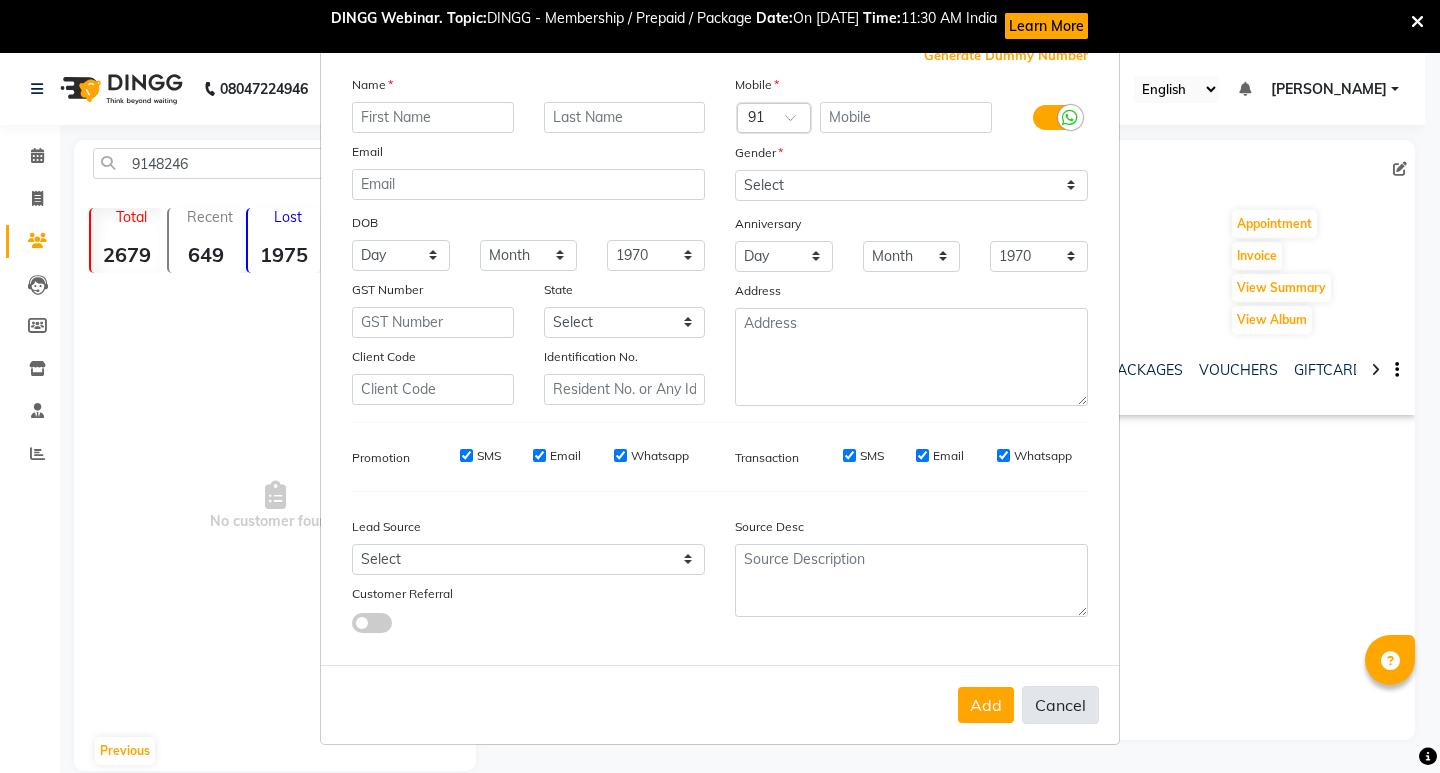 click on "Cancel" at bounding box center [1060, 705] 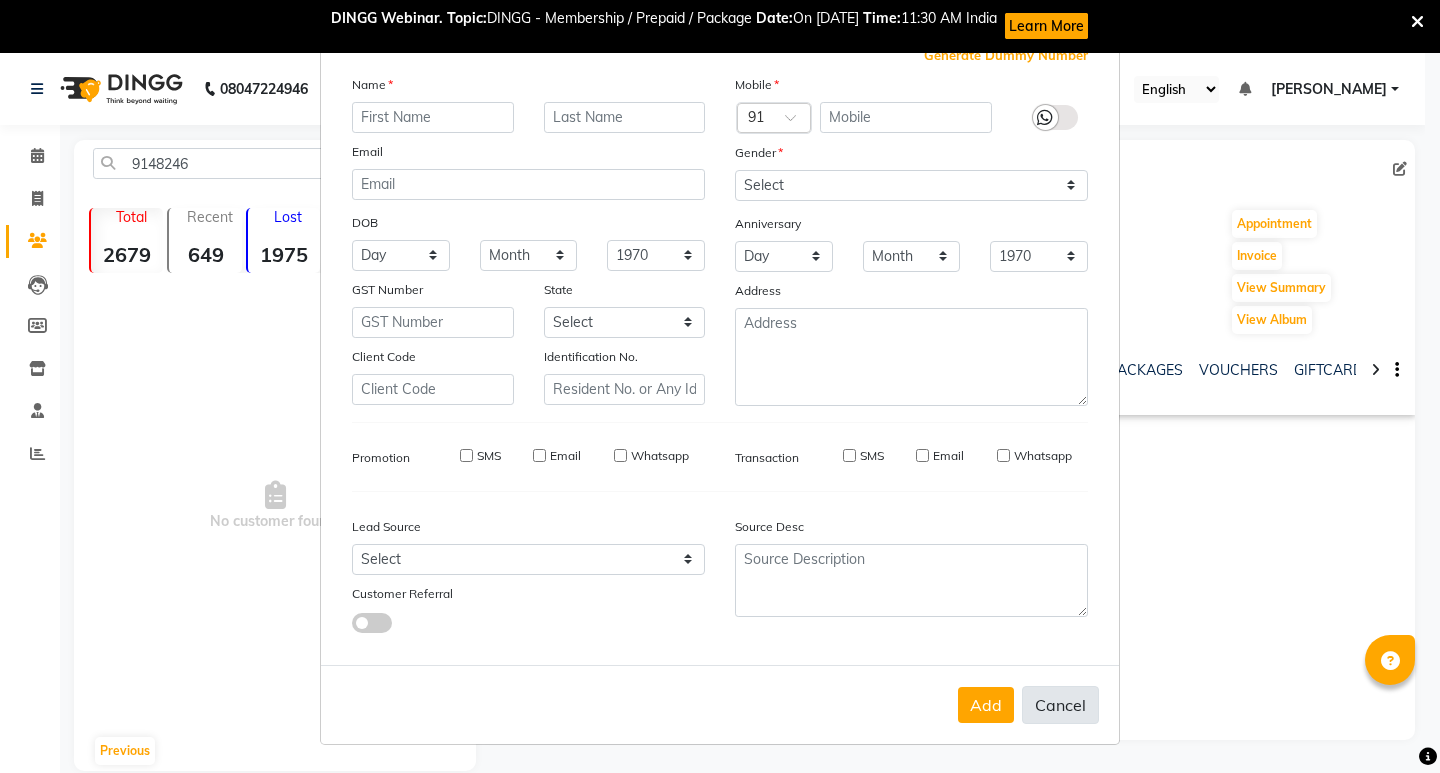 select 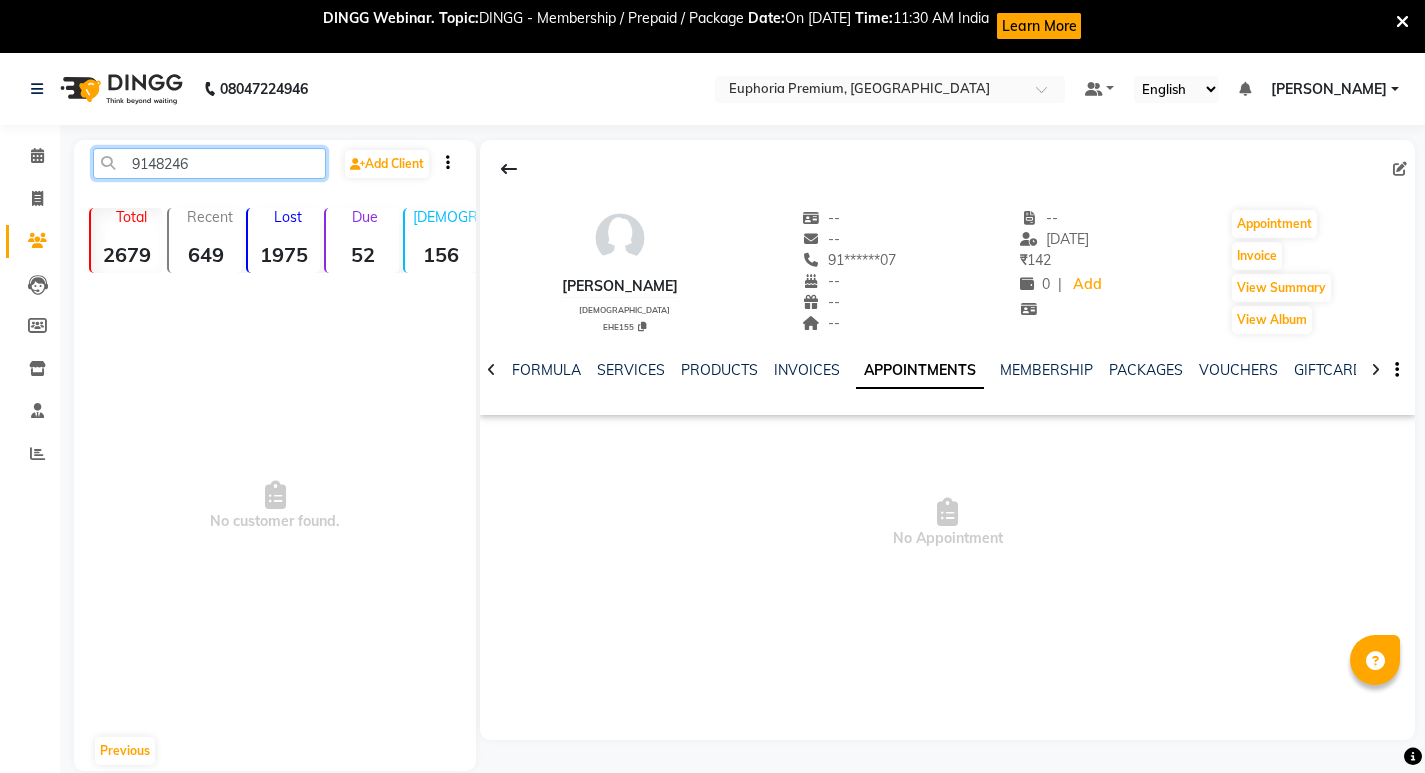 click on "9148246" 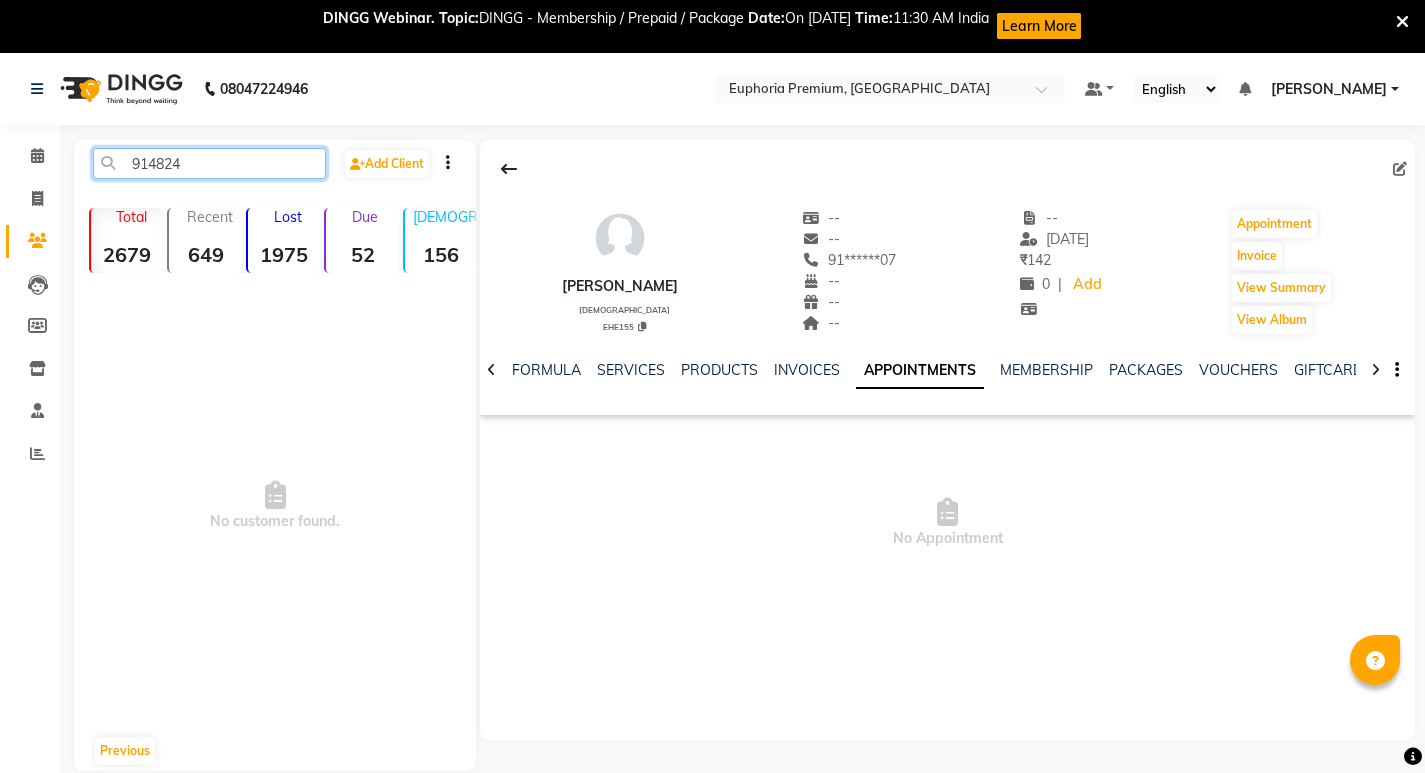type on "9148246" 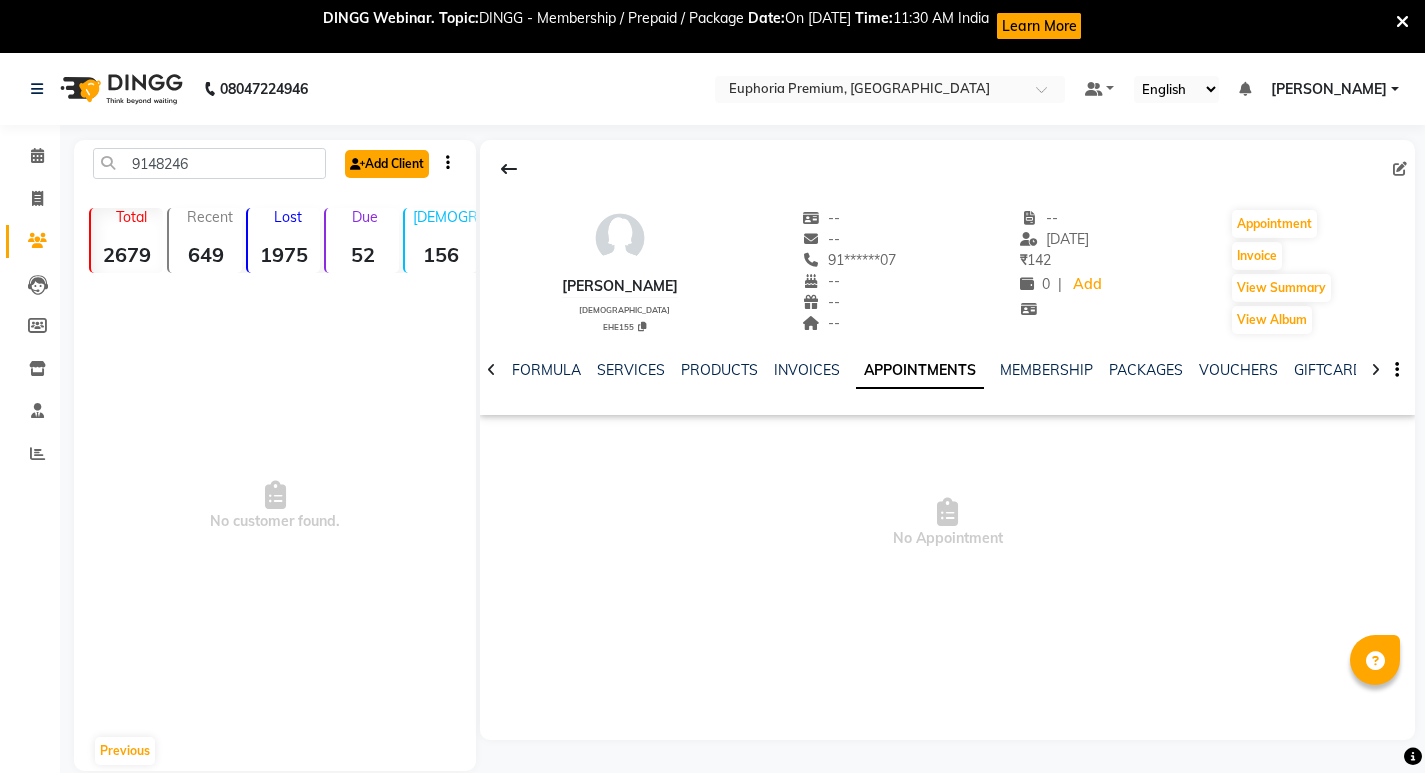 click on "Add Client" 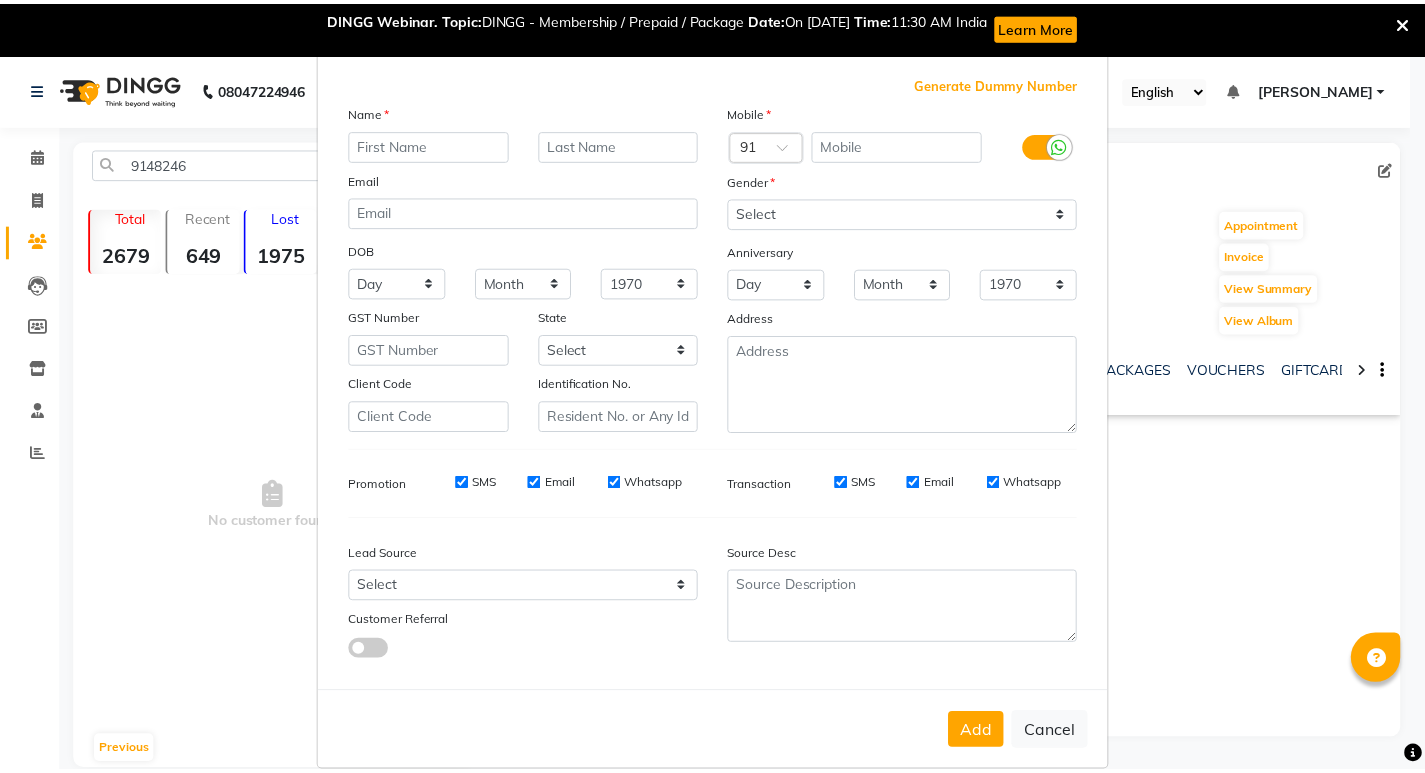 scroll, scrollTop: 76, scrollLeft: 0, axis: vertical 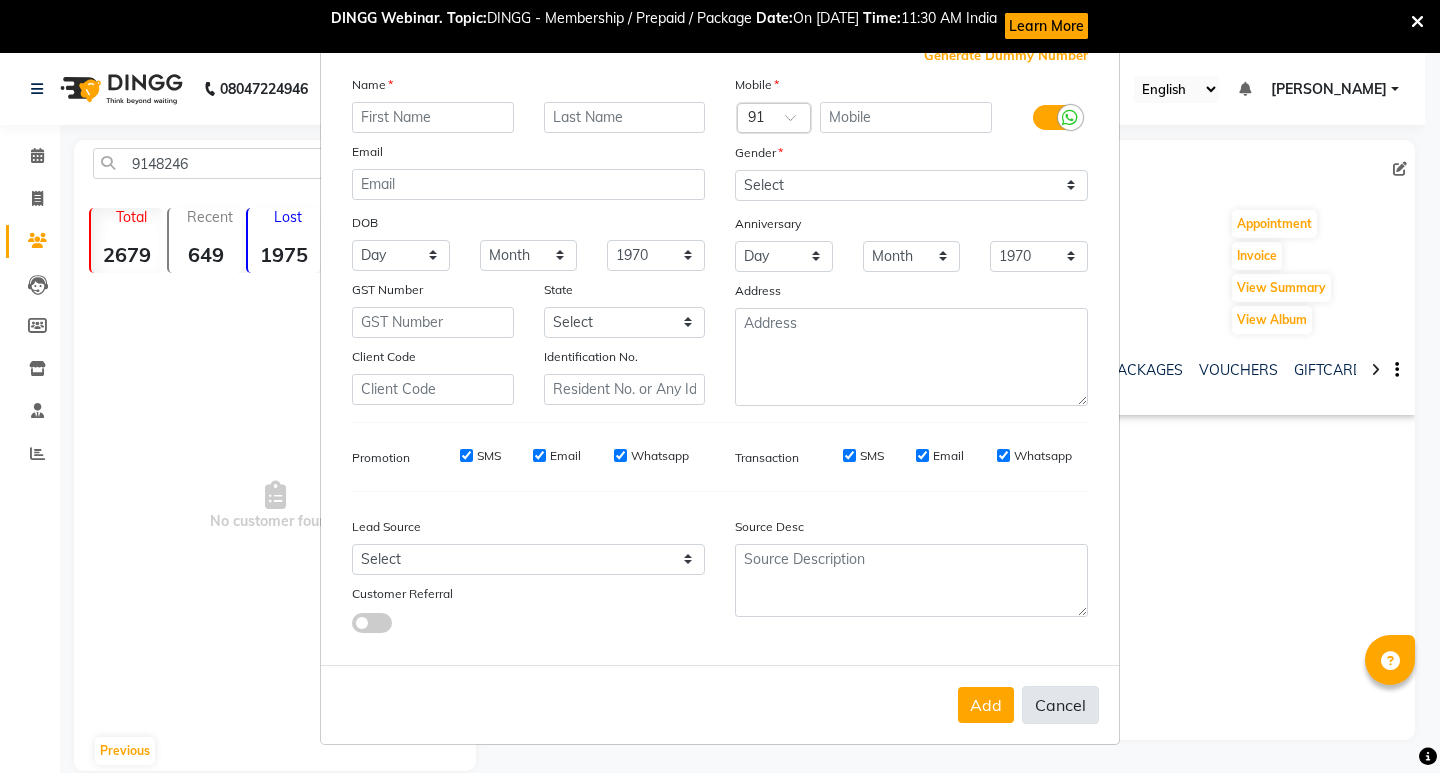 click on "Cancel" at bounding box center [1060, 705] 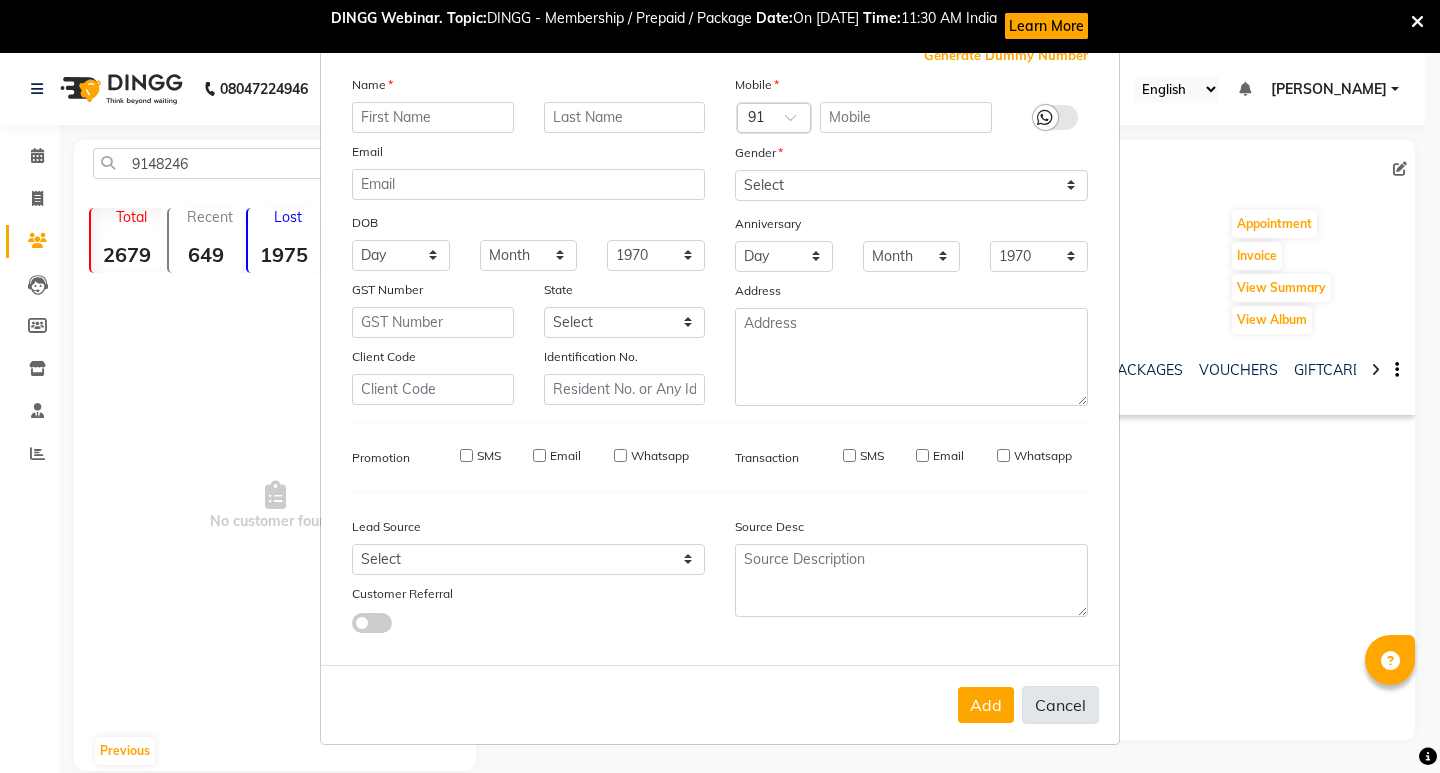 select 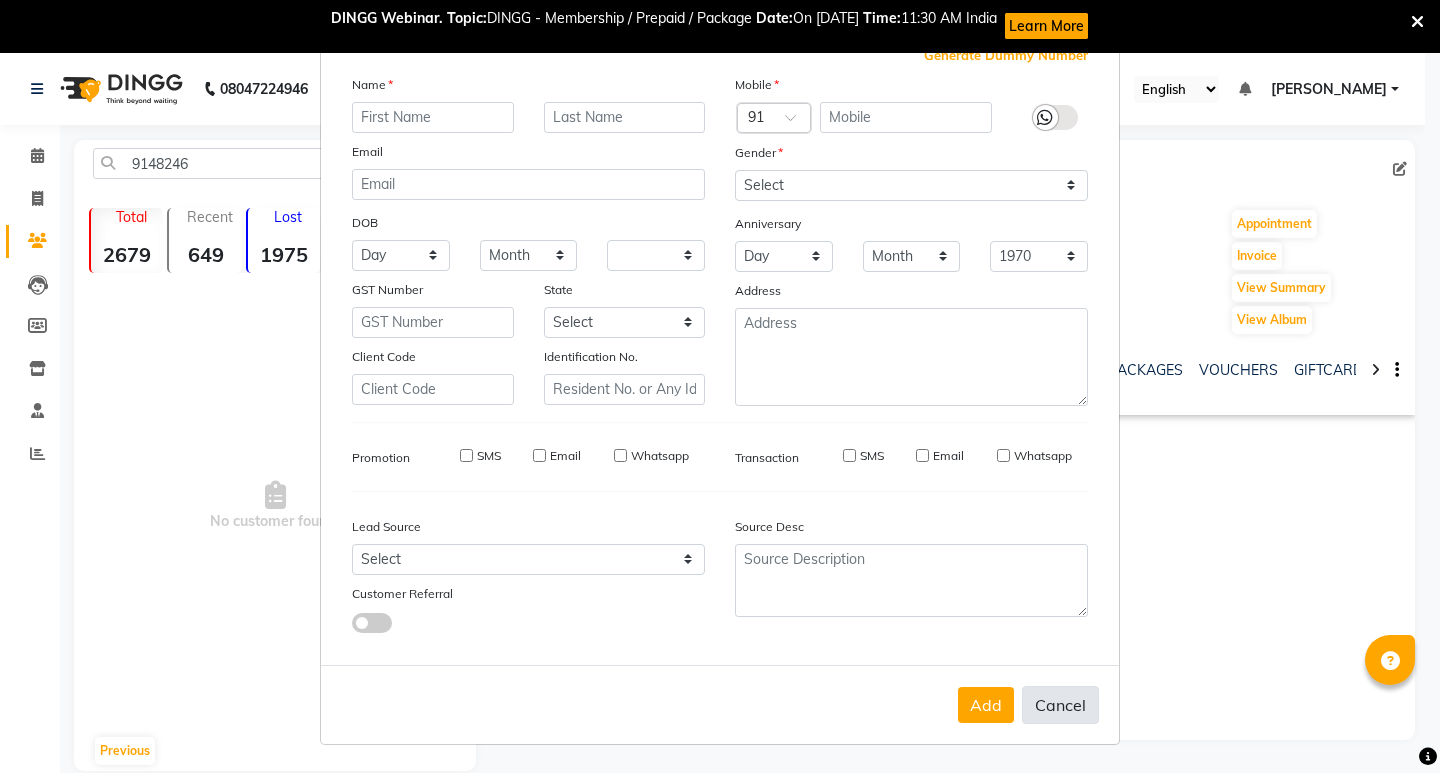 select 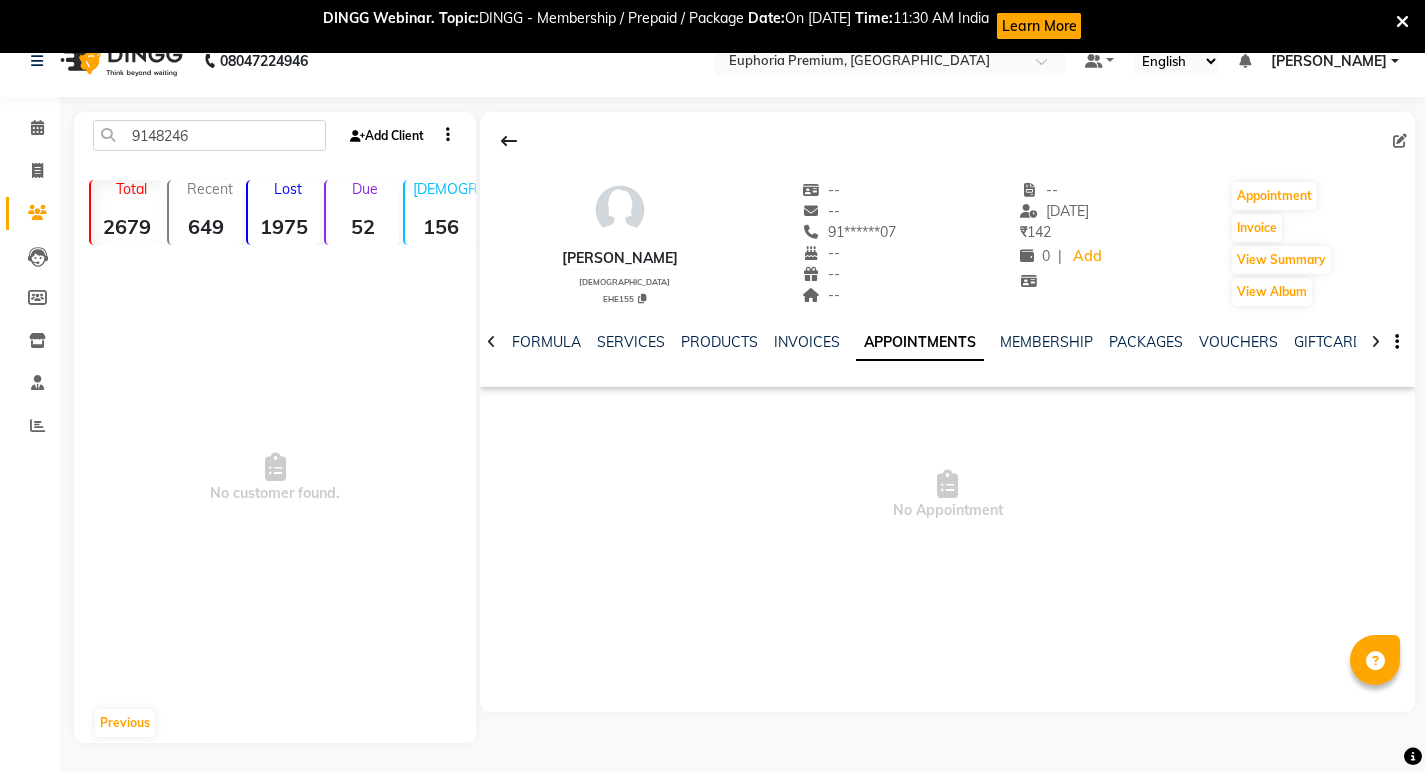 scroll, scrollTop: 53, scrollLeft: 0, axis: vertical 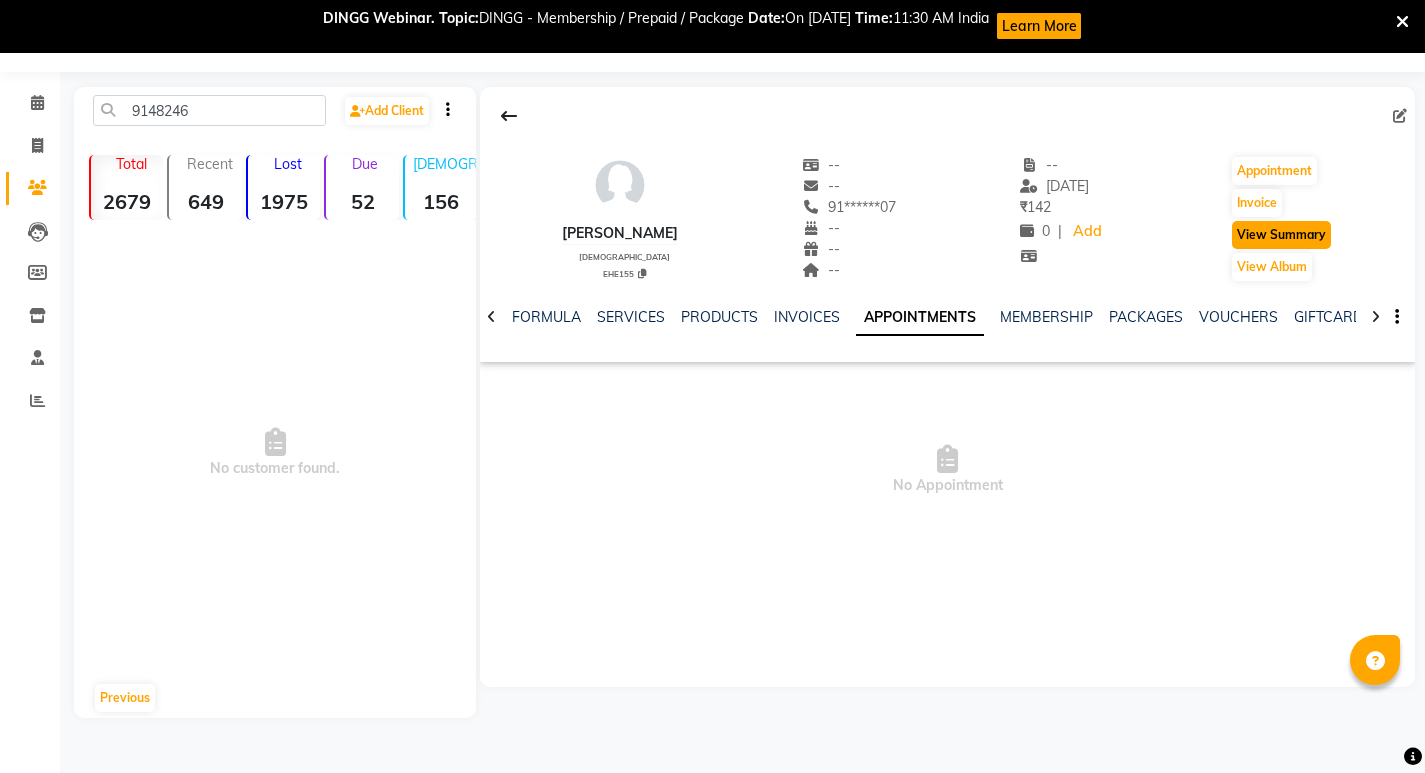 click on "View Summary" 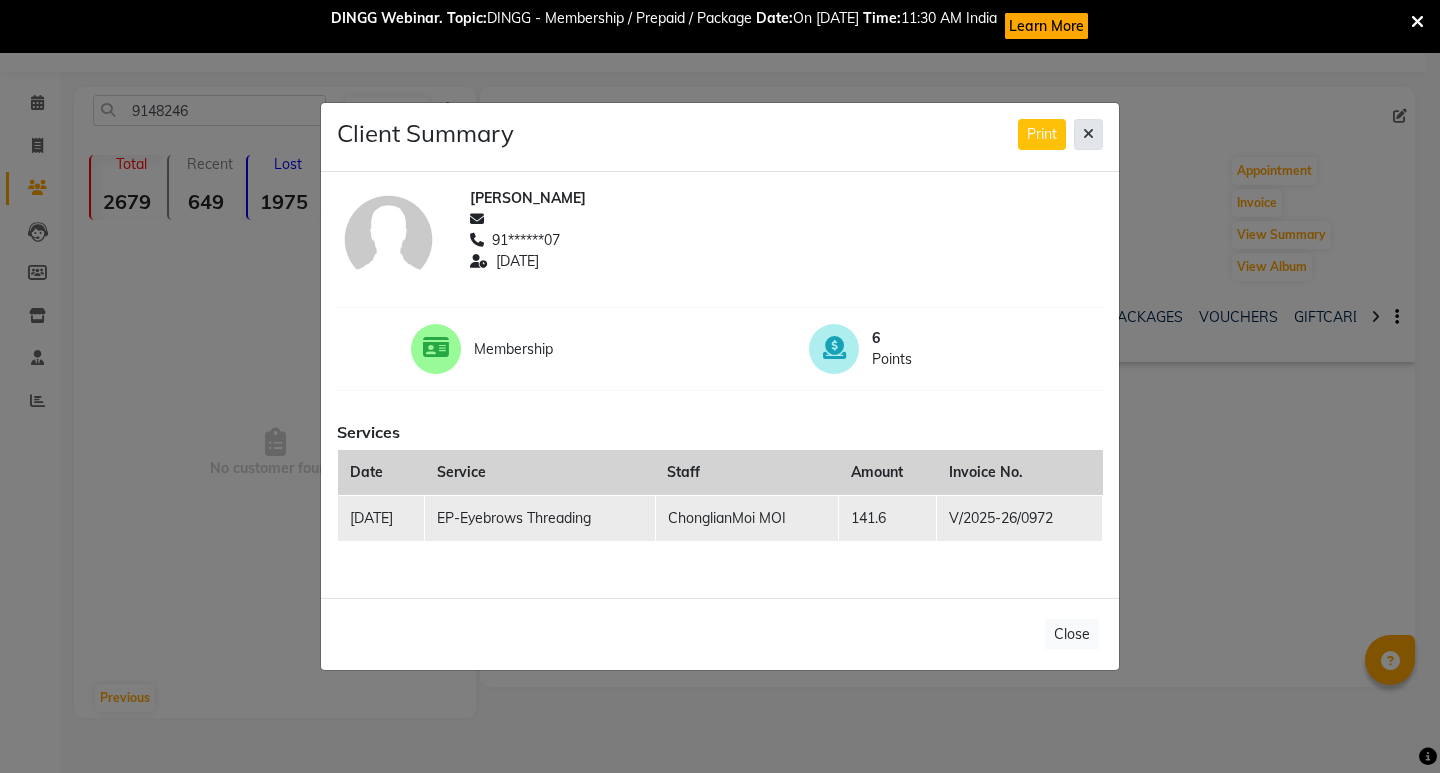 click 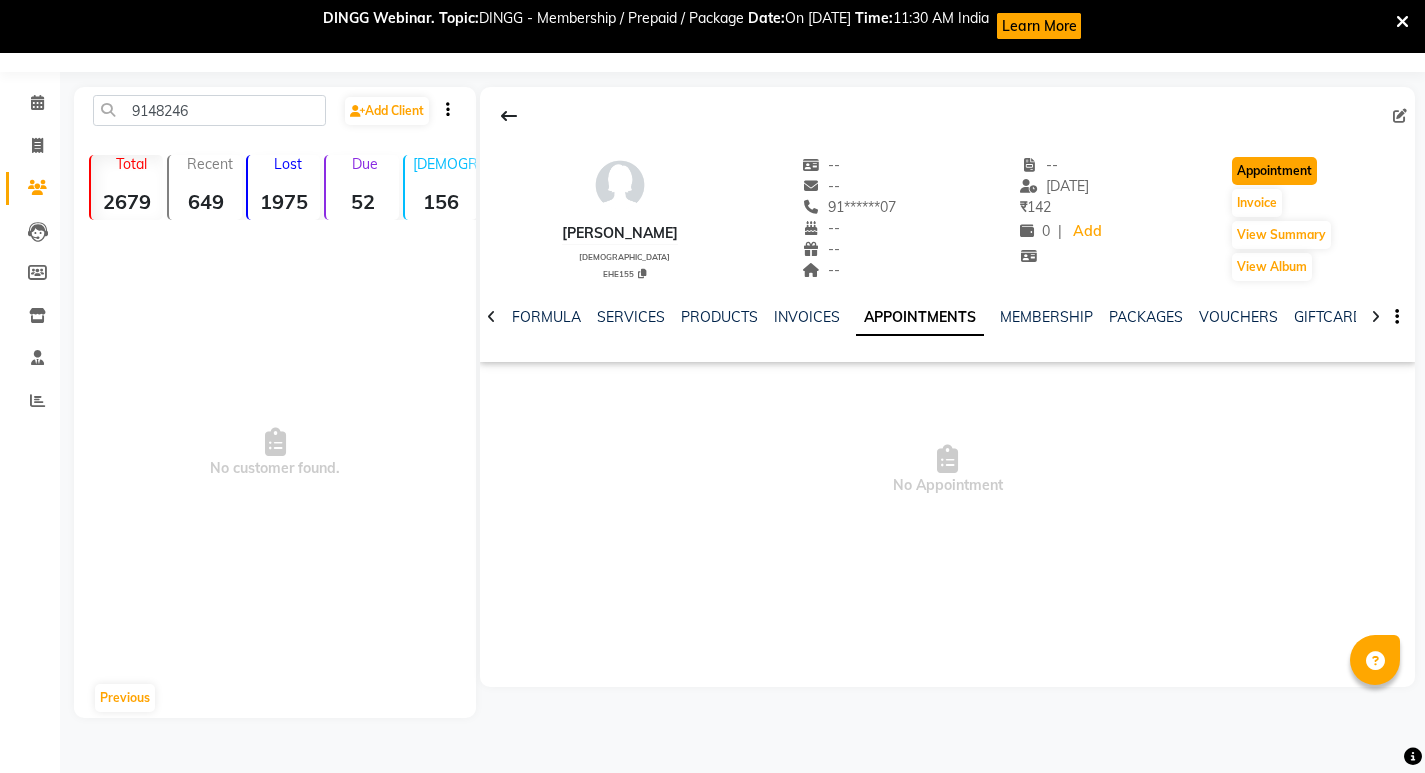 click on "Appointment" 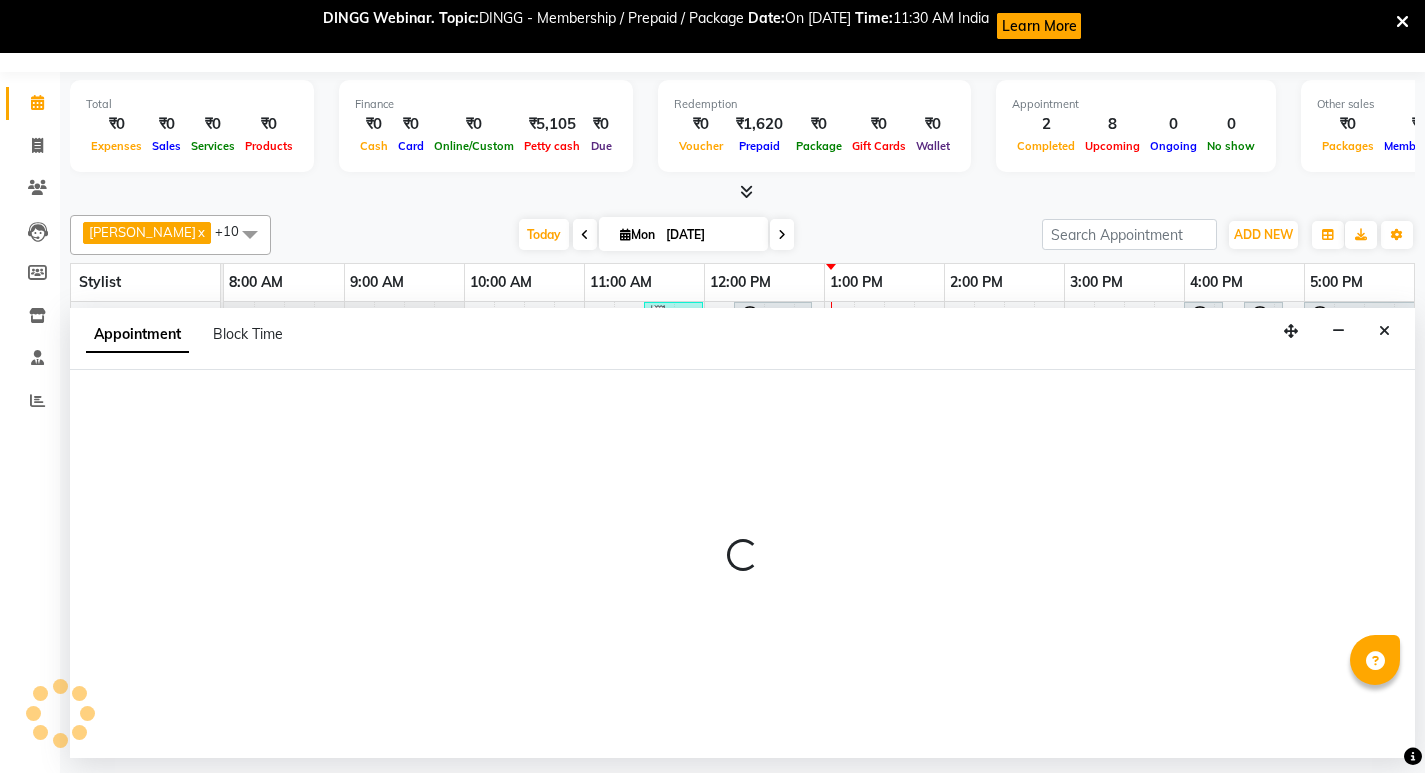 scroll, scrollTop: 0, scrollLeft: 0, axis: both 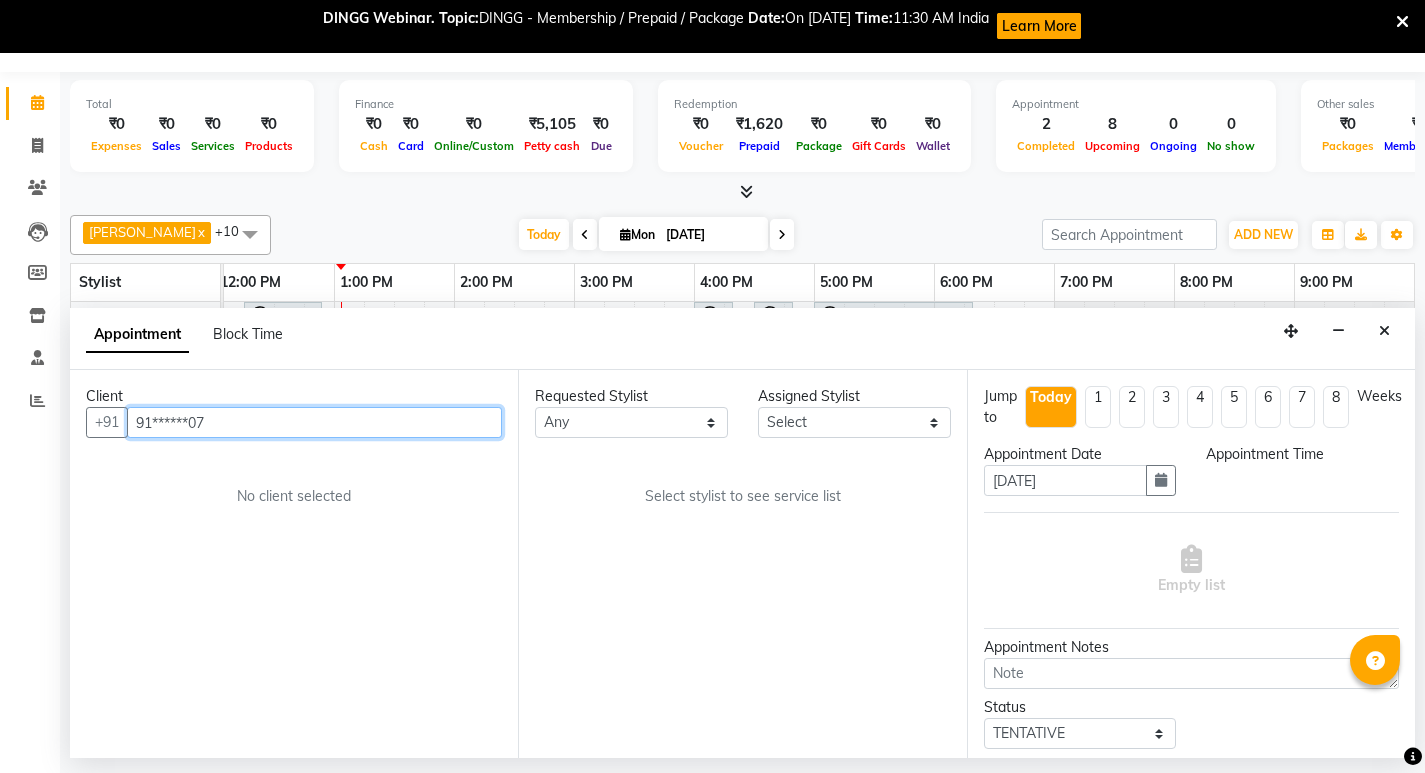 select on "540" 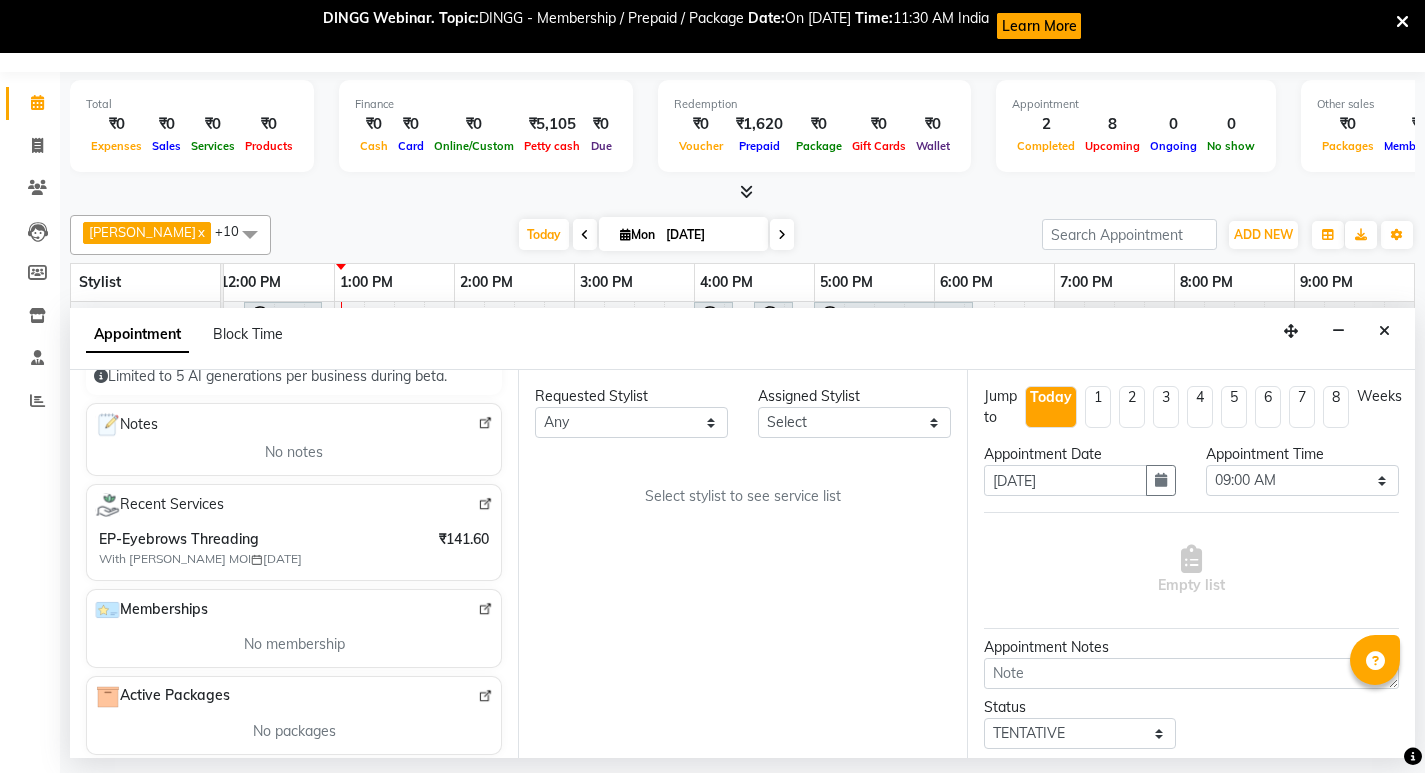 scroll, scrollTop: 354, scrollLeft: 0, axis: vertical 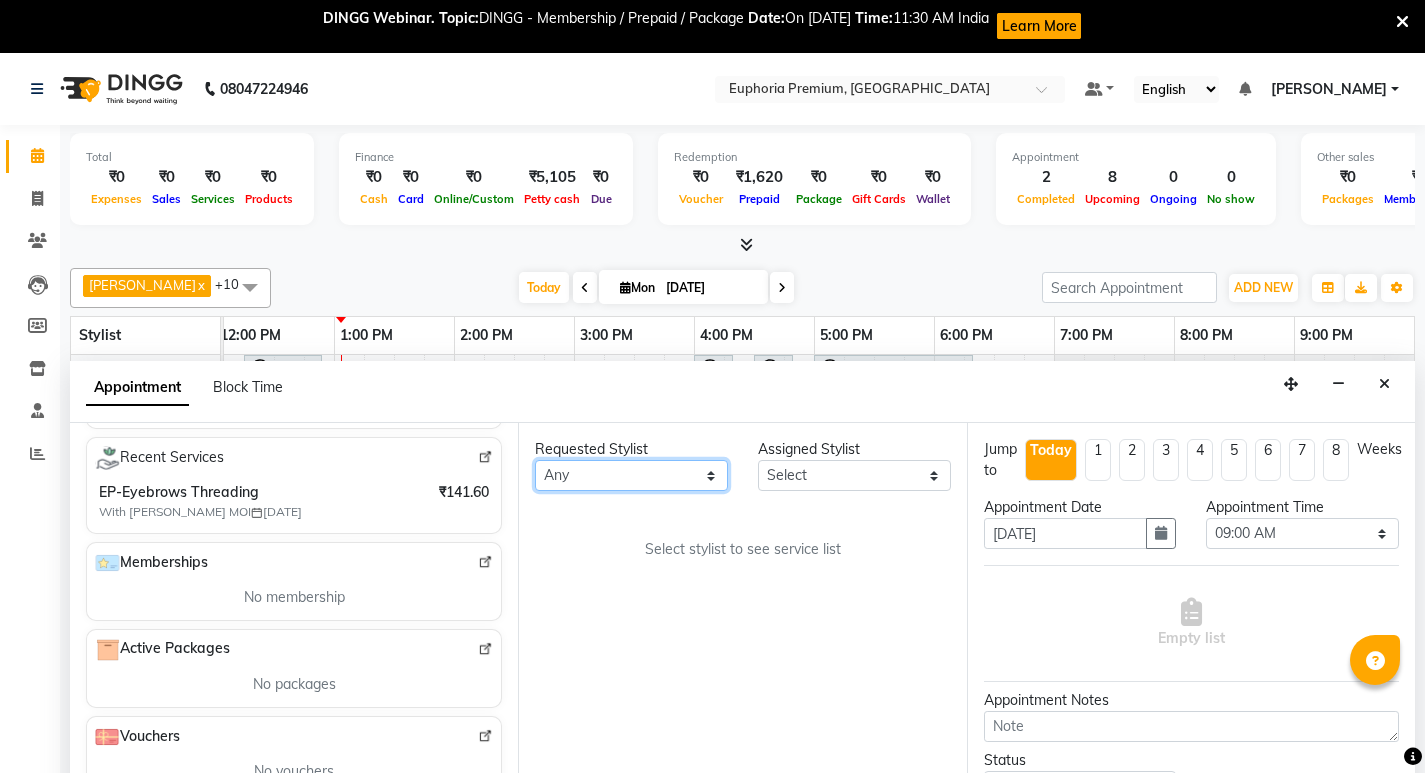click on "Any Babu V Bharath N Binoy  Chandru Magar Chethan N  Chiinthian Moi ChonglianMoi MOI Daisy . Dhanya . Diya Khadka Fredrick Burrows Kishore K Maria Hamsa MRINALI MILI Pinky . Priya  K Rosy Sanate Savitha Vijayan Shalini Deivasigamani Shishi L Vijayalakshmi M VISHON BAIDYA" at bounding box center (631, 475) 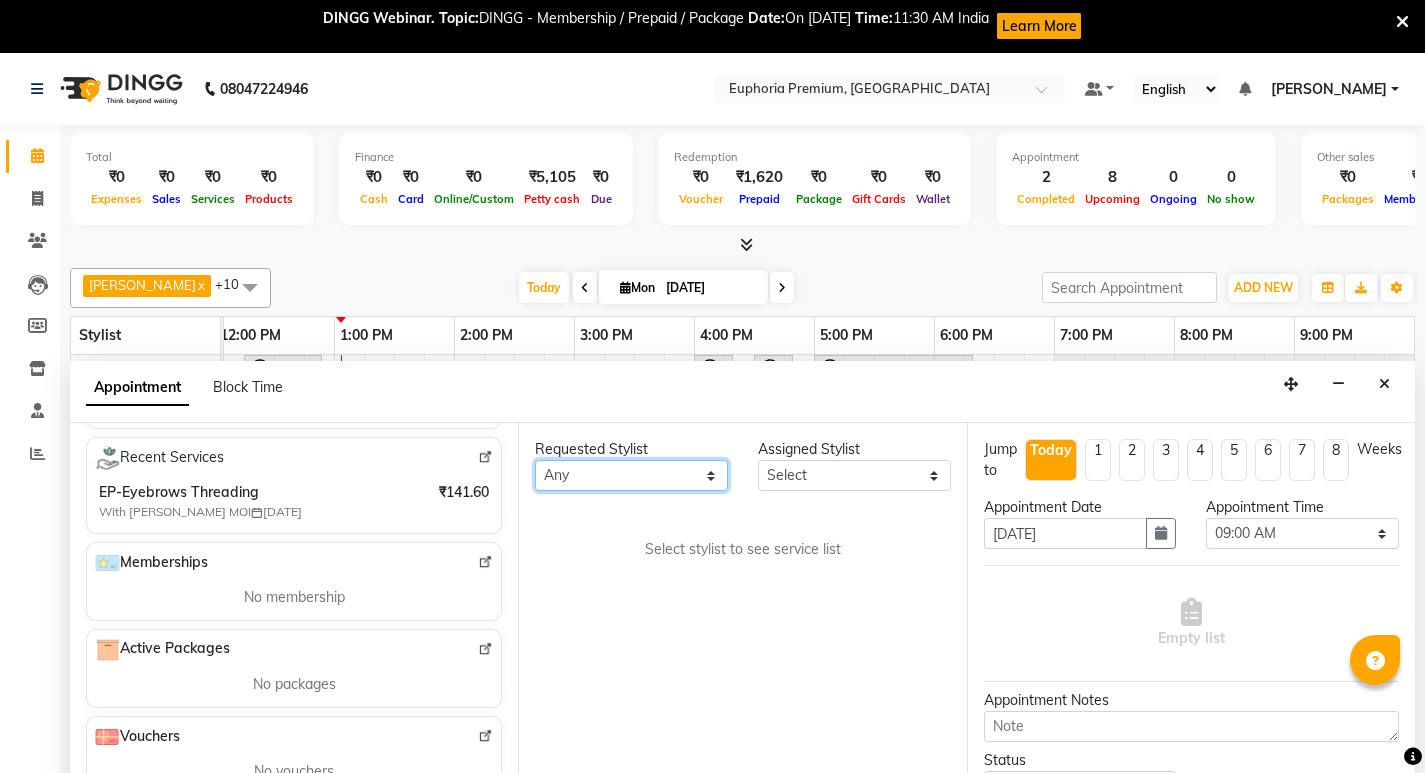 select on "71596" 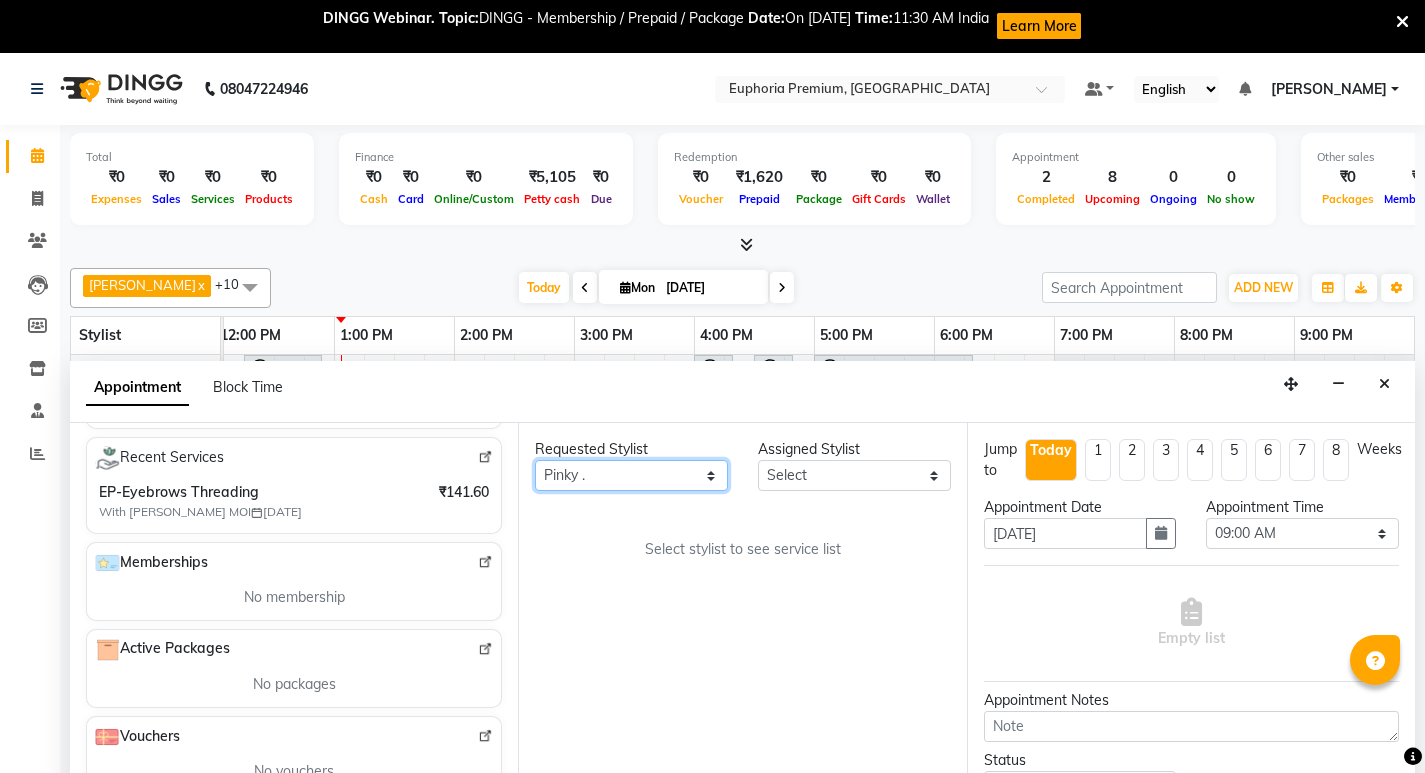 click on "Any Babu V Bharath N Binoy  Chandru Magar Chethan N  Chiinthian Moi ChonglianMoi MOI Daisy . Dhanya . Diya Khadka Fredrick Burrows Kishore K Maria Hamsa MRINALI MILI Pinky . Priya  K Rosy Sanate Savitha Vijayan Shalini Deivasigamani Shishi L Vijayalakshmi M VISHON BAIDYA" at bounding box center [631, 475] 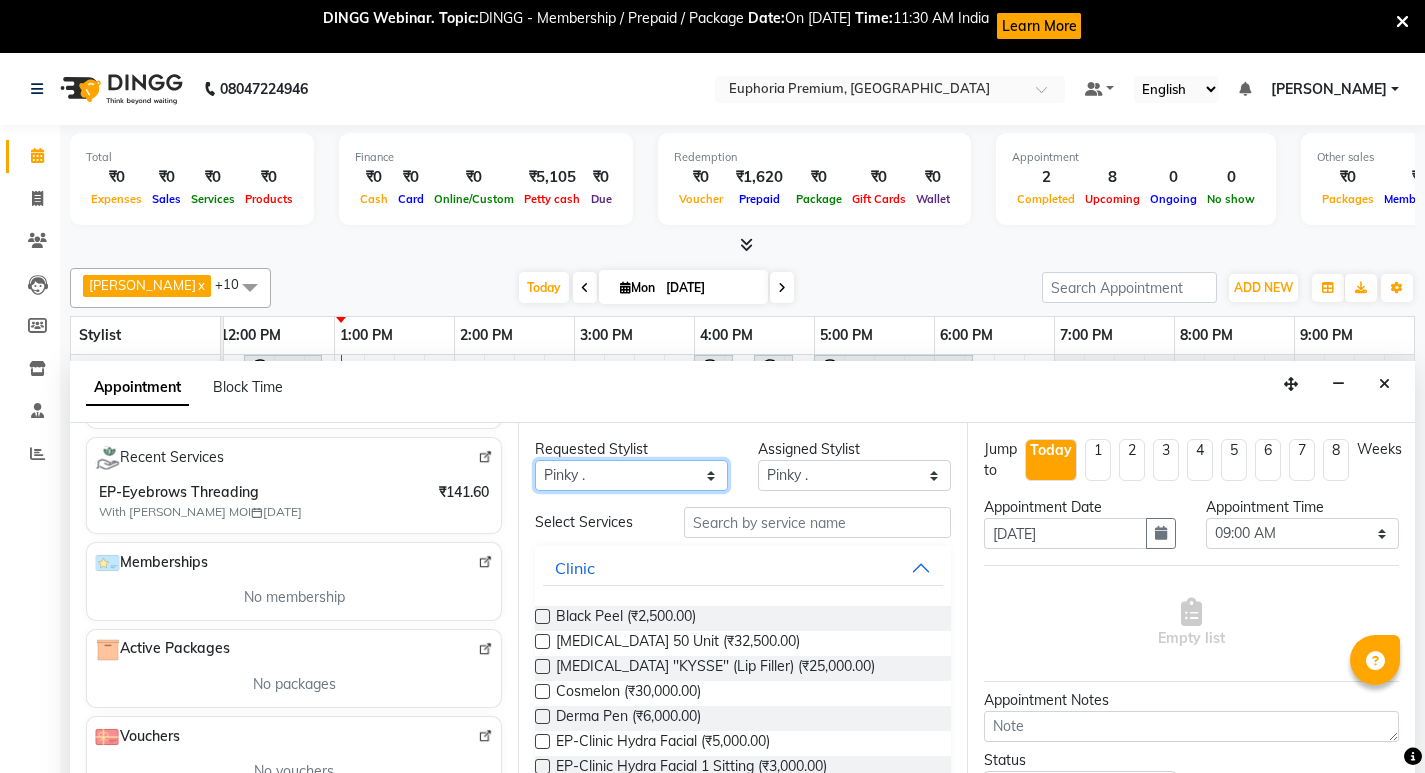 click on "Any Babu V Bharath N Binoy  Chandru Magar Chethan N  Chiinthian Moi ChonglianMoi MOI Daisy . Dhanya . Diya Khadka Fredrick Burrows Kishore K Maria Hamsa MRINALI MILI Pinky . Priya  K Rosy Sanate Savitha Vijayan Shalini Deivasigamani Shishi L Vijayalakshmi M VISHON BAIDYA" at bounding box center [631, 475] 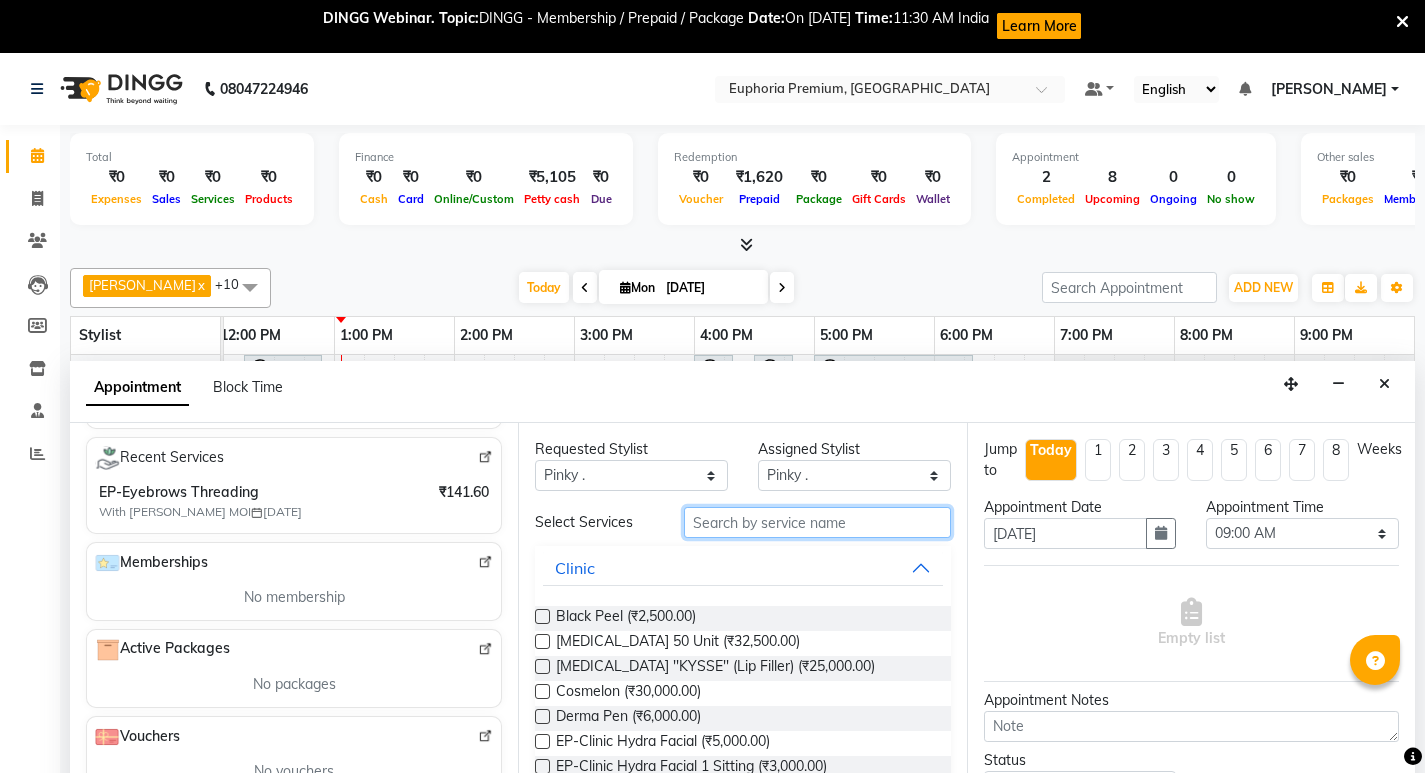 click at bounding box center [817, 522] 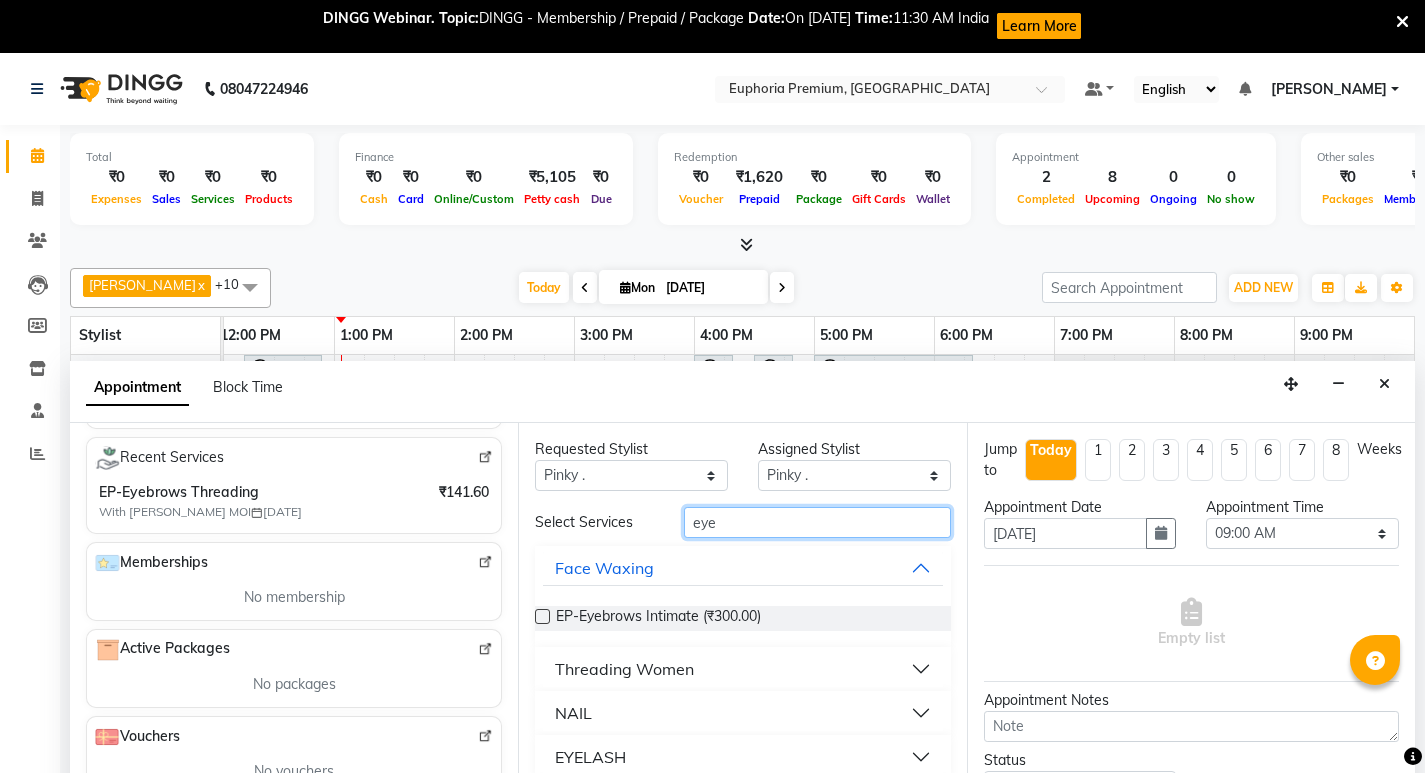 type on "eye" 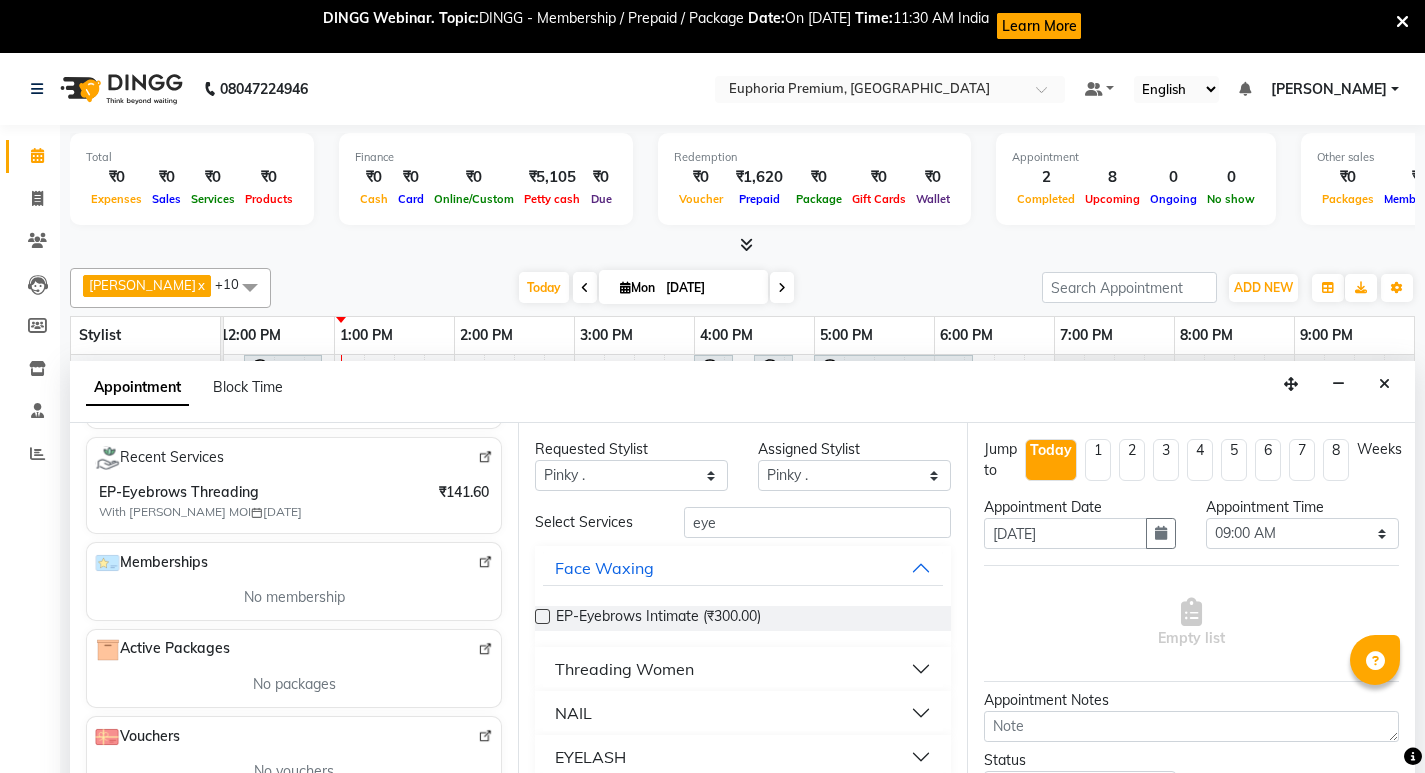 click on "Threading Women" at bounding box center [624, 669] 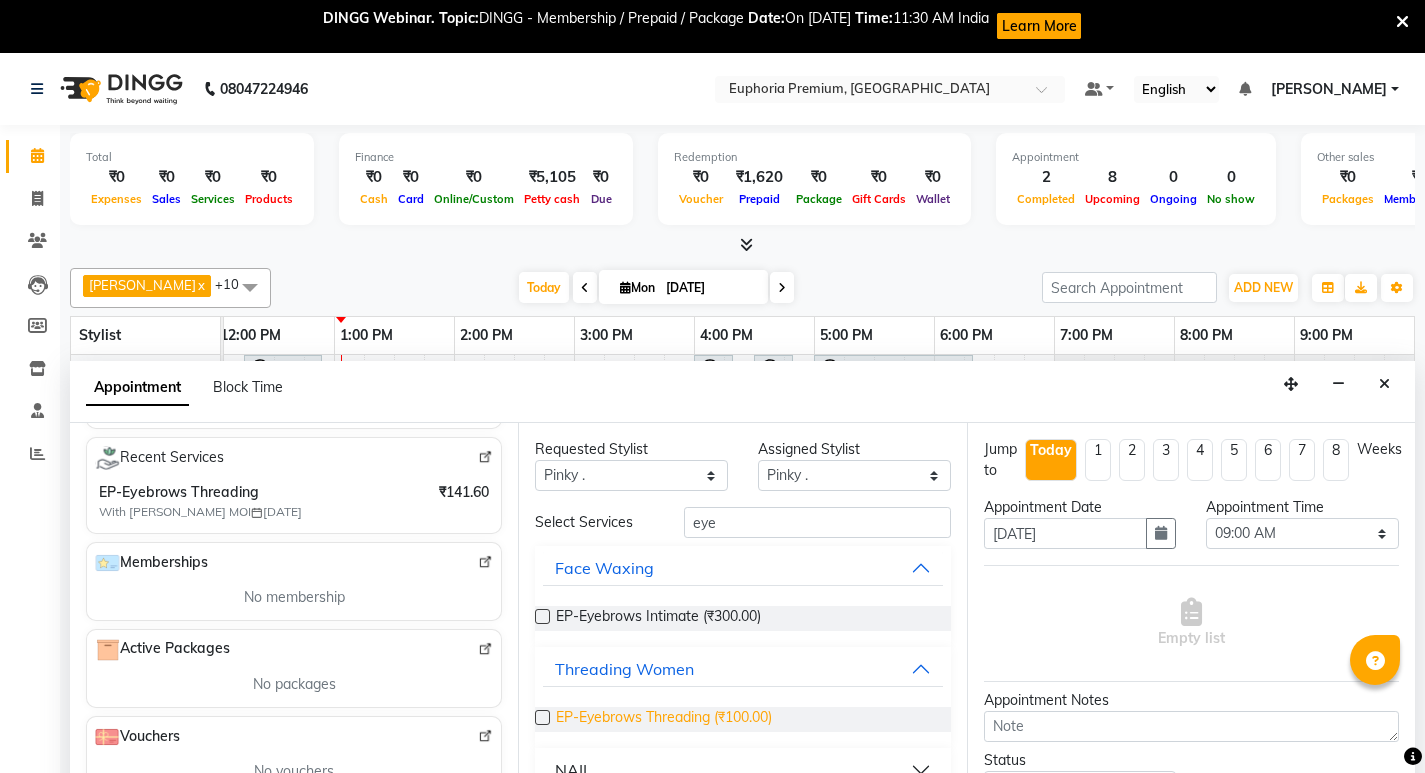 click on "EP-Eyebrows Threading (₹100.00)" at bounding box center [664, 719] 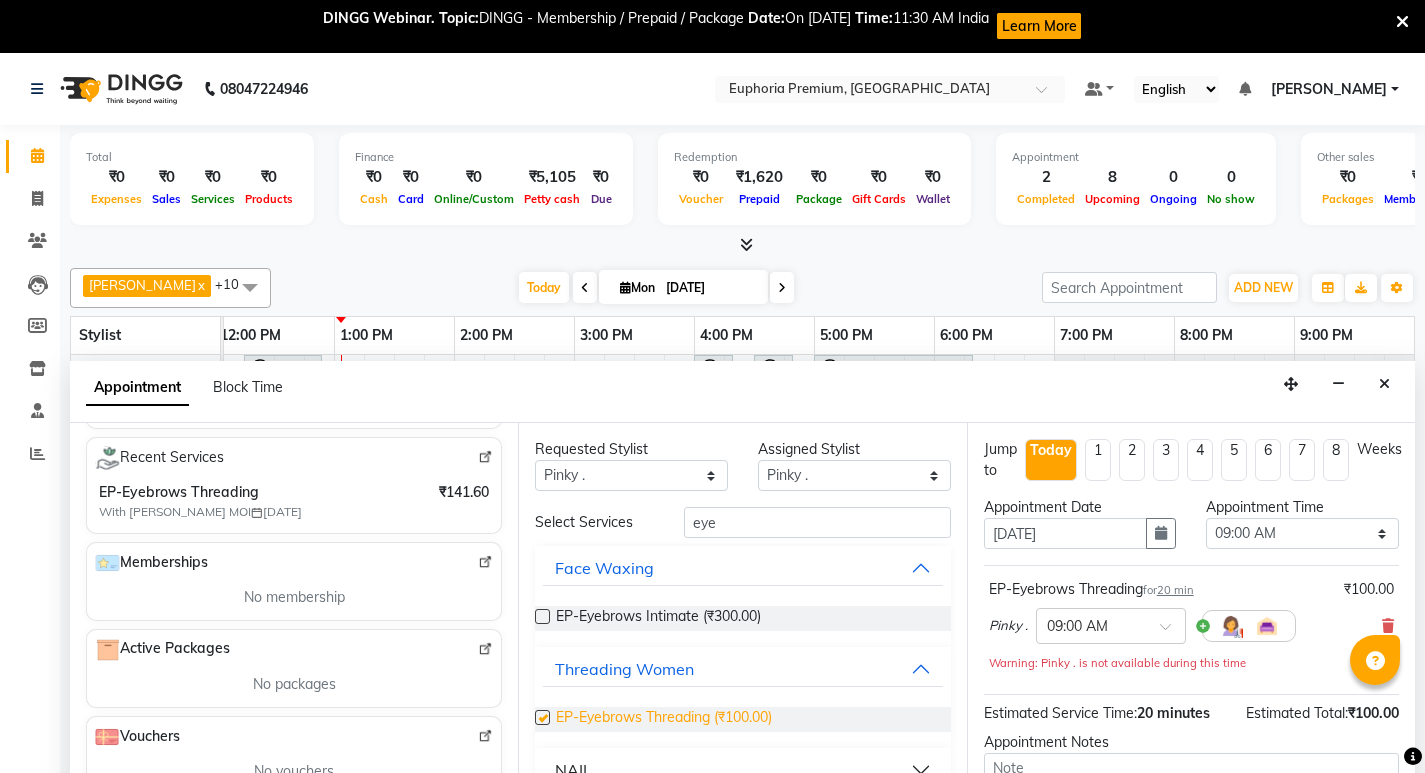 checkbox on "false" 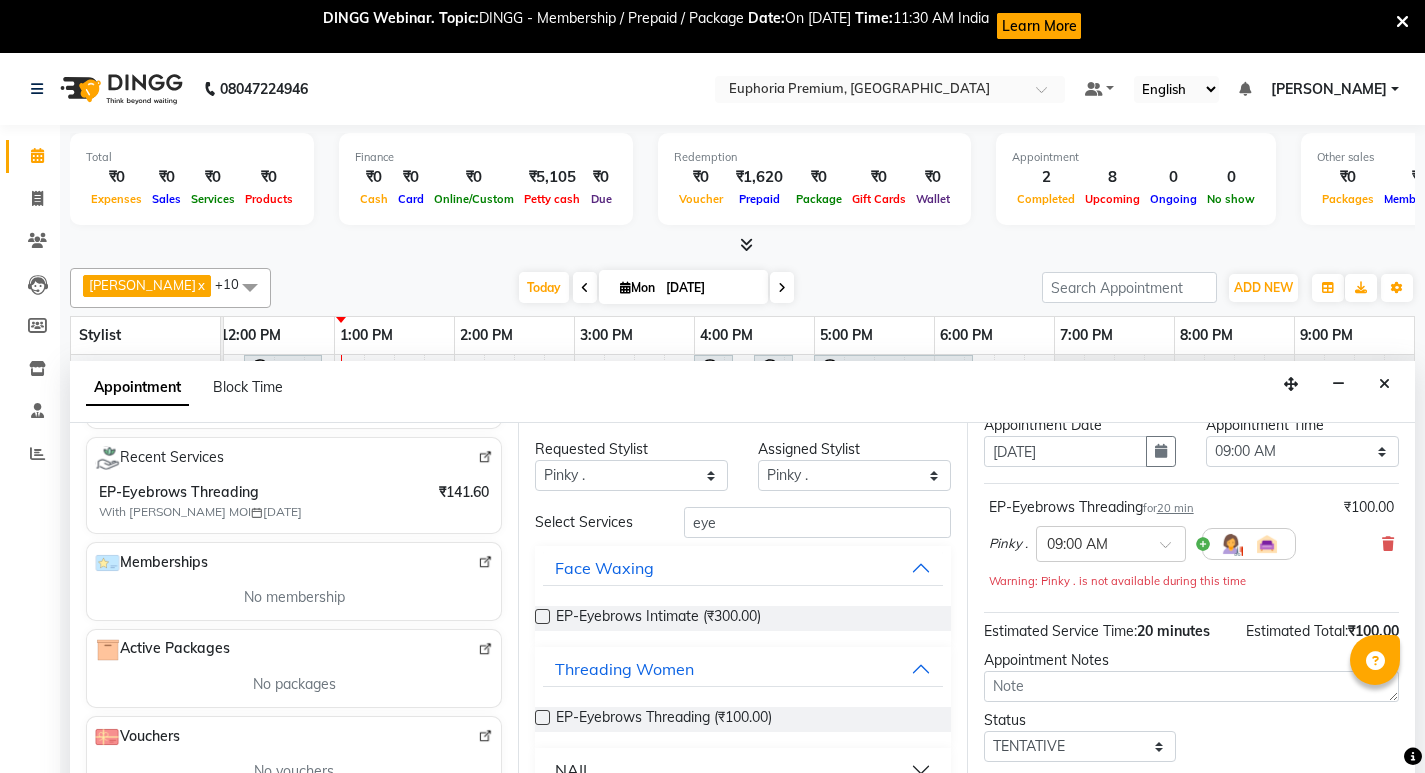 scroll, scrollTop: 159, scrollLeft: 0, axis: vertical 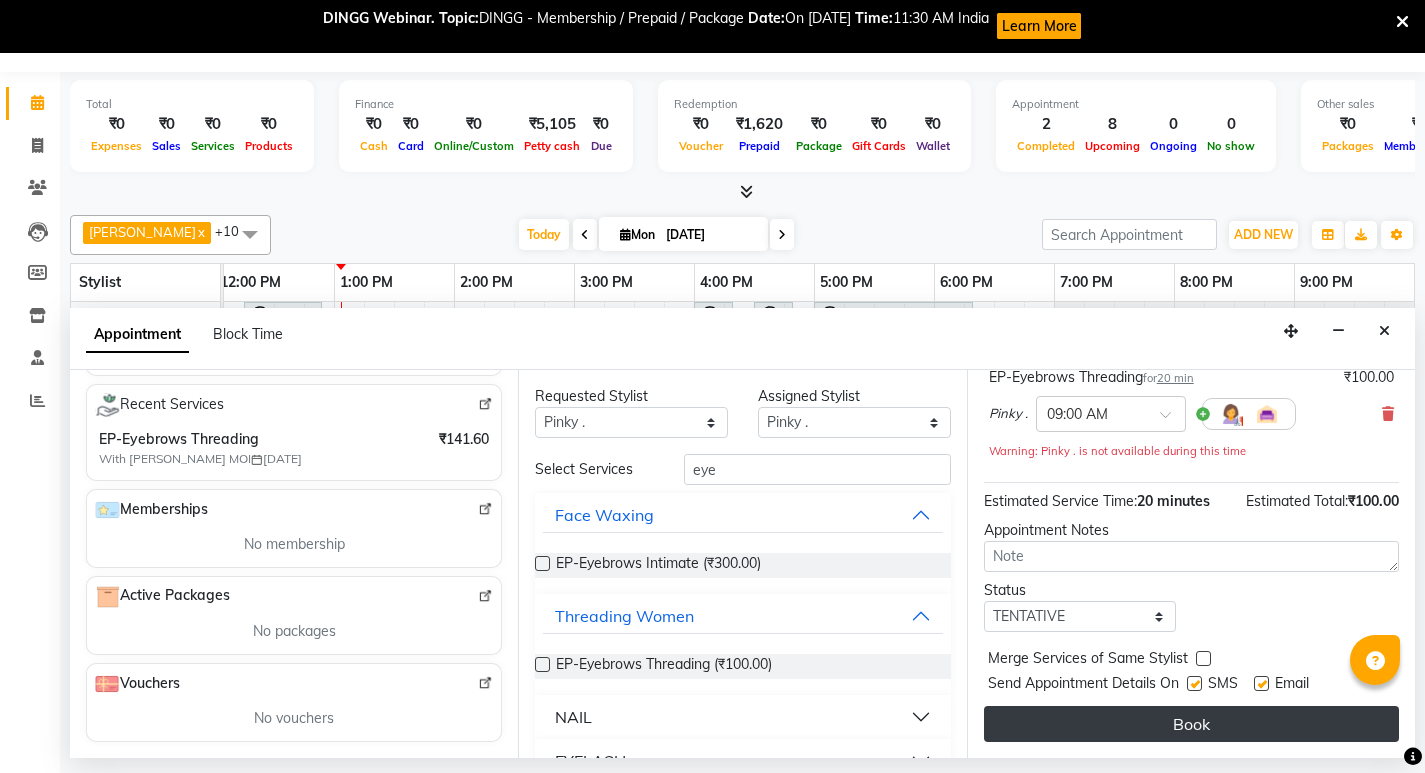 click on "Book" at bounding box center (1191, 724) 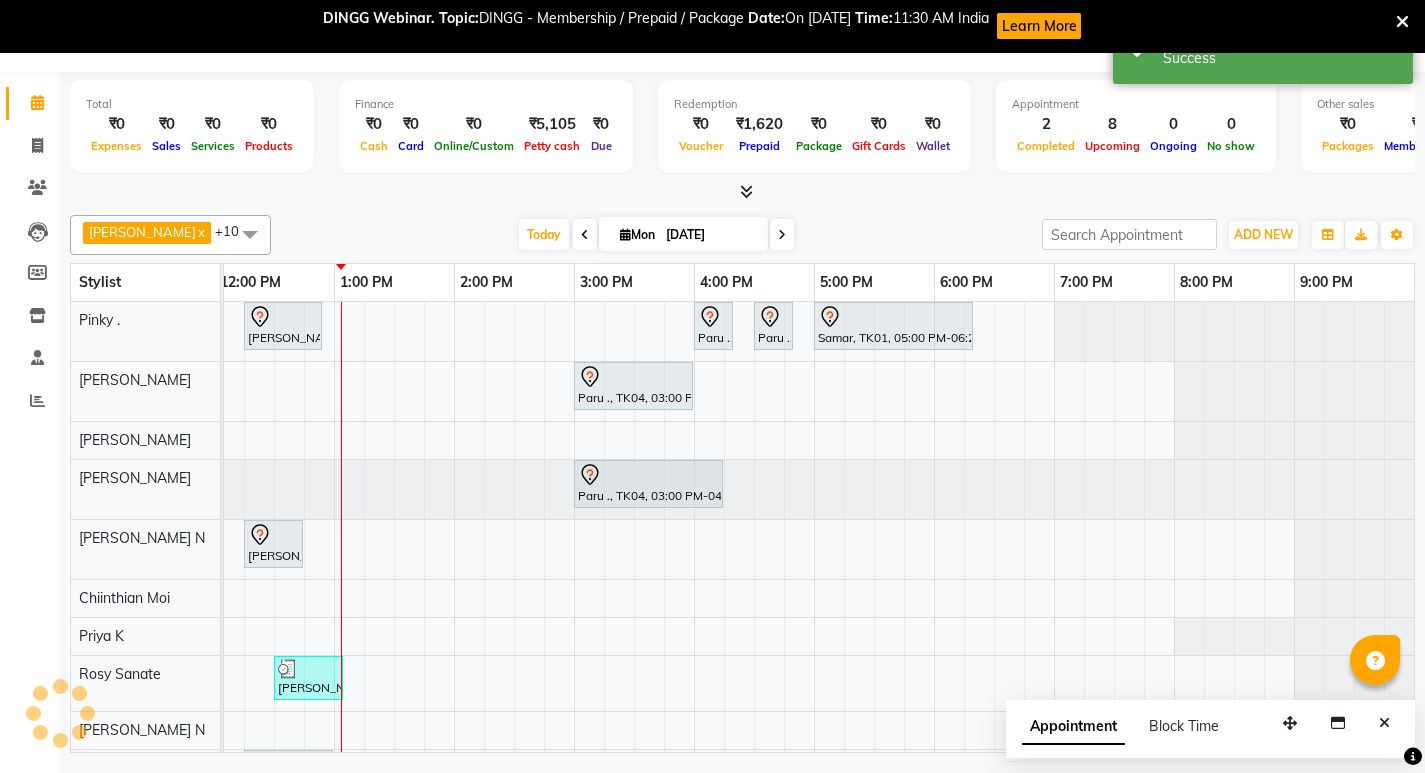 scroll, scrollTop: 0, scrollLeft: 0, axis: both 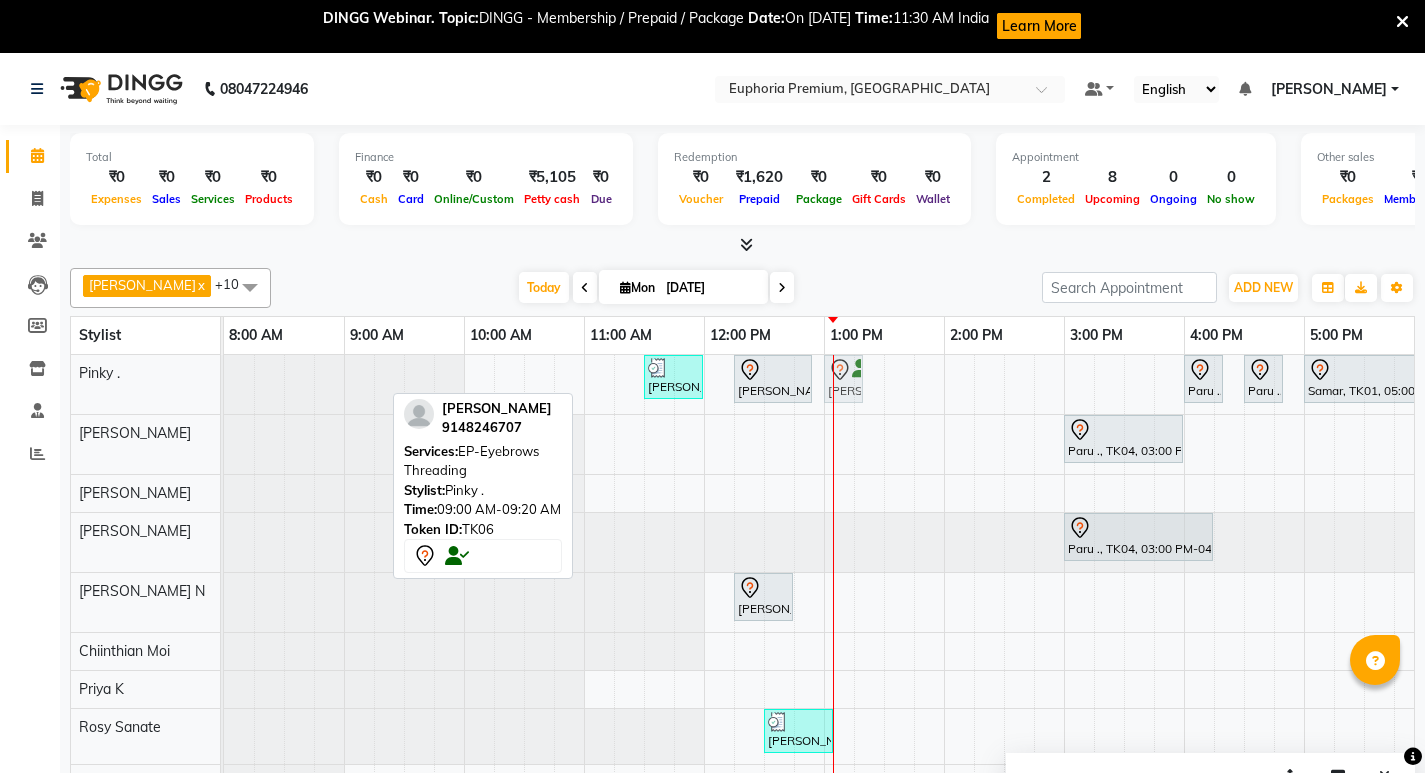 drag, startPoint x: 364, startPoint y: 376, endPoint x: 875, endPoint y: 388, distance: 511.14087 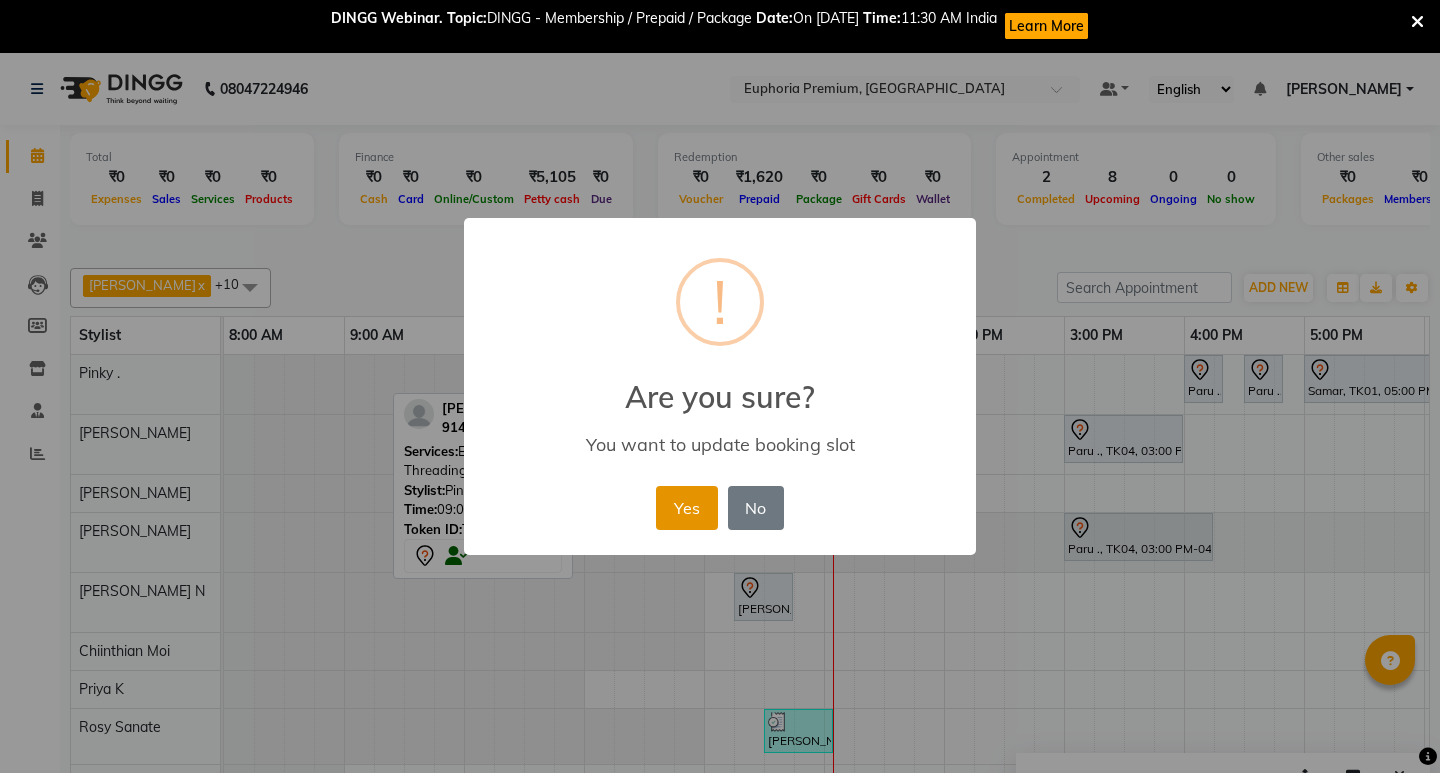 click on "Yes" at bounding box center (686, 508) 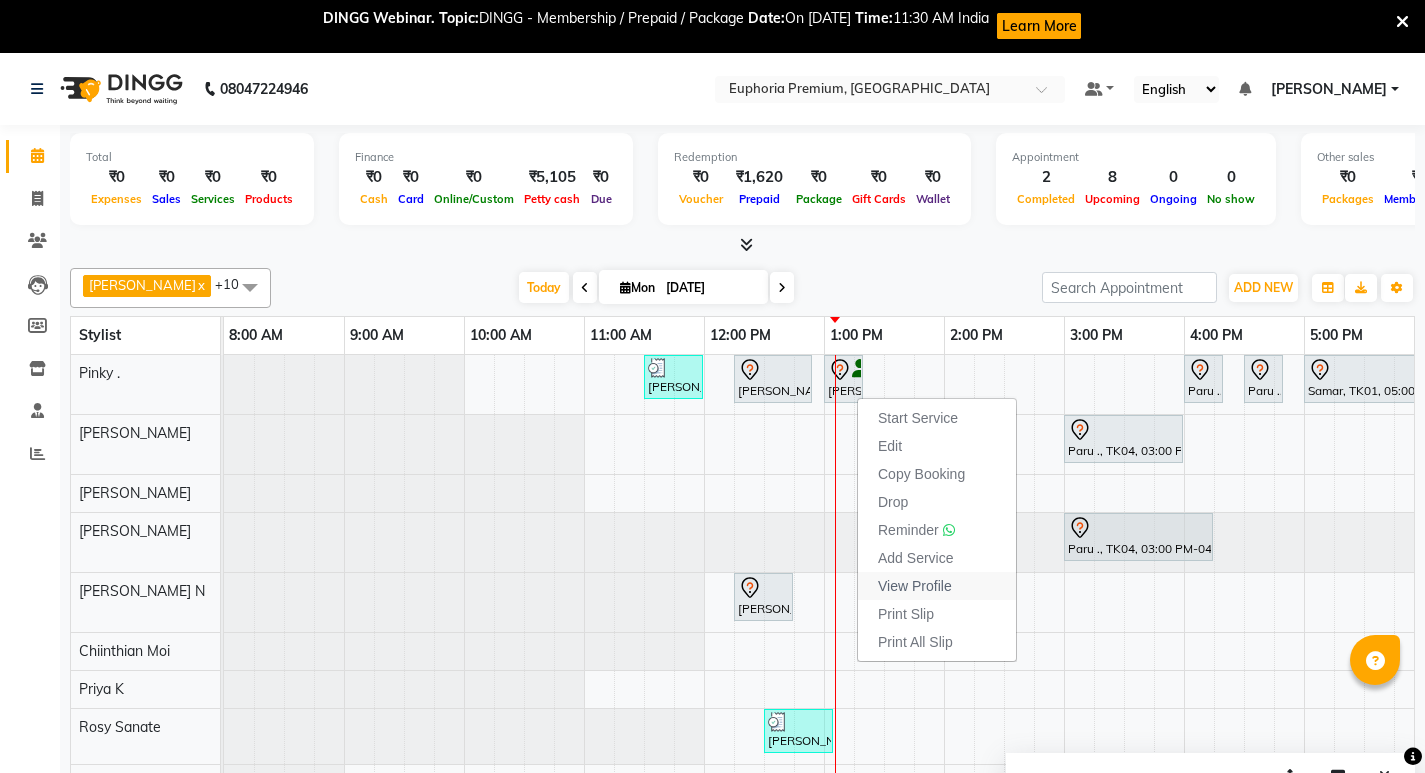 click on "View Profile" at bounding box center (915, 586) 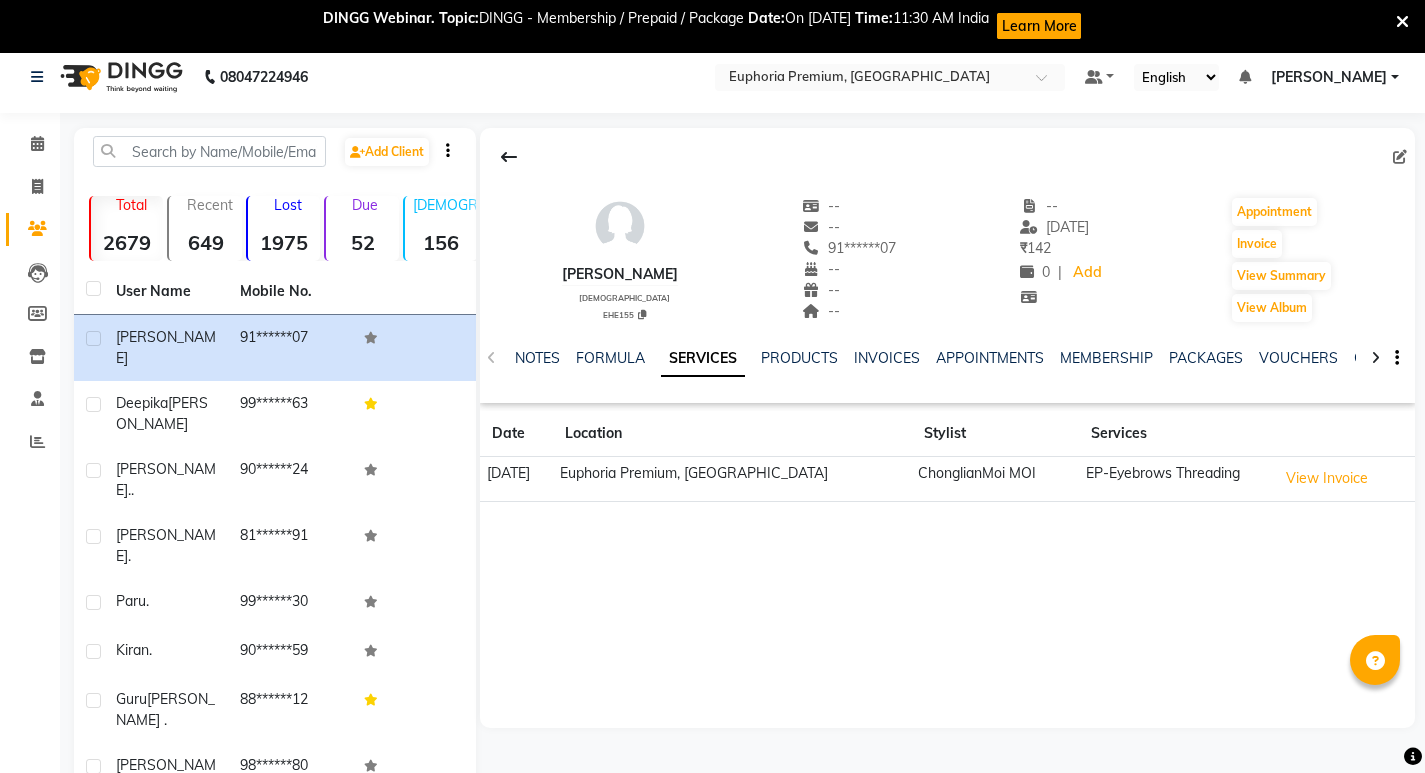 scroll, scrollTop: 0, scrollLeft: 0, axis: both 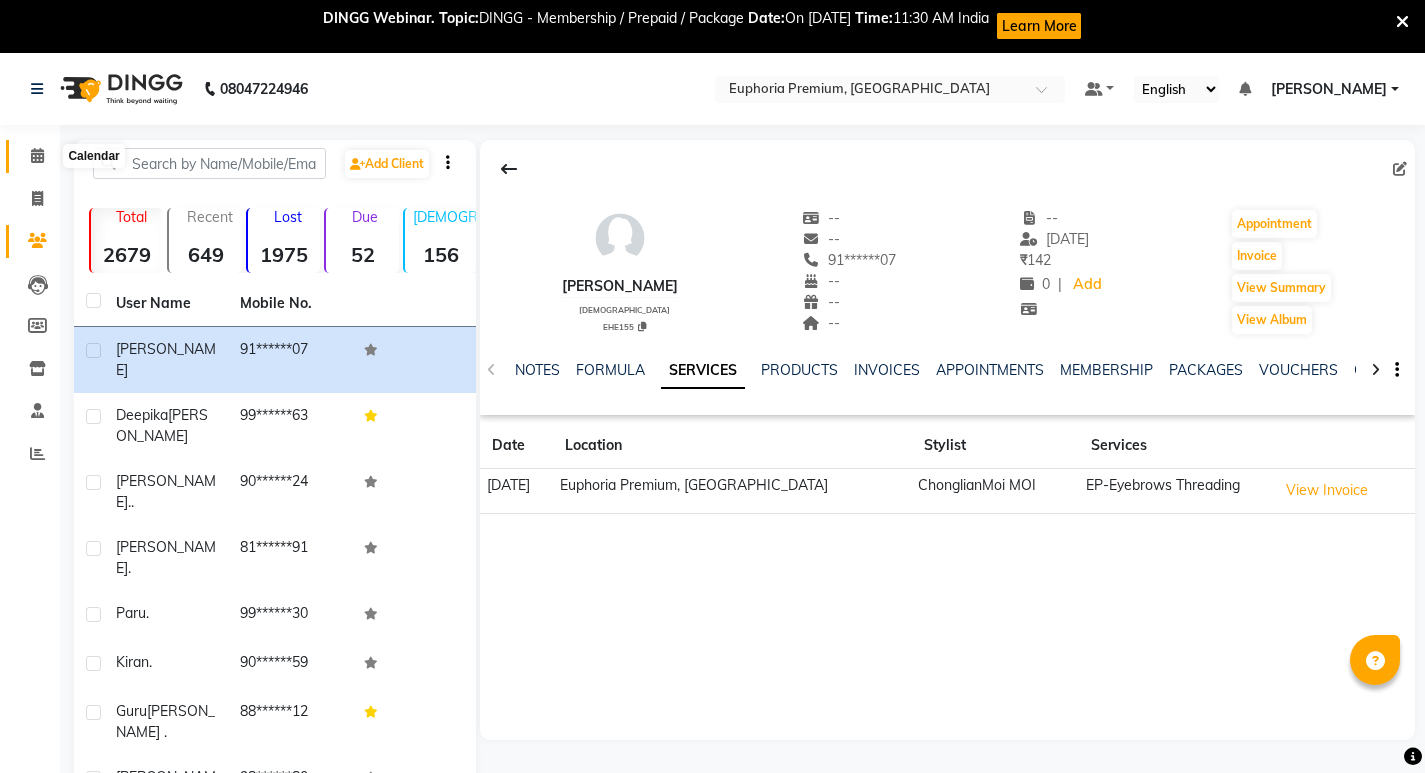 click 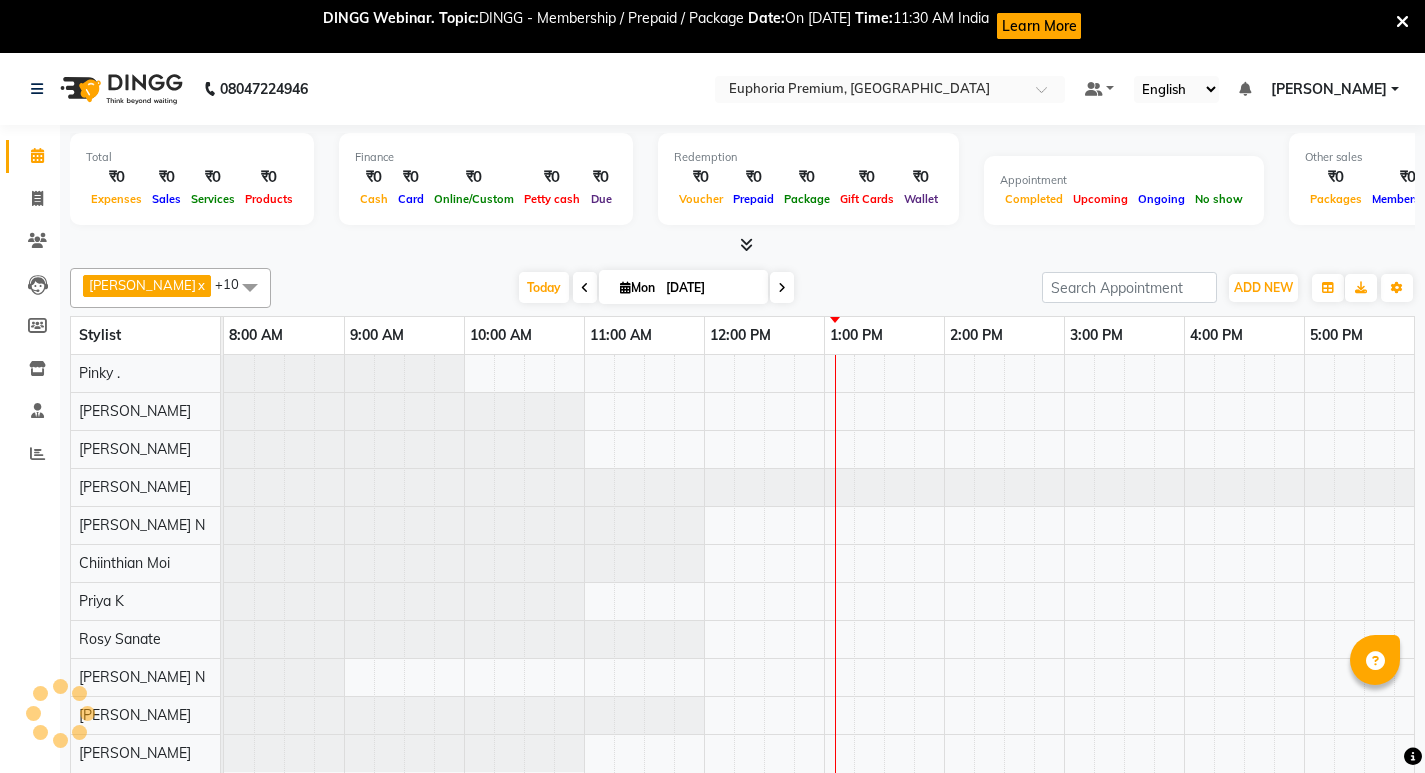 scroll, scrollTop: 0, scrollLeft: 0, axis: both 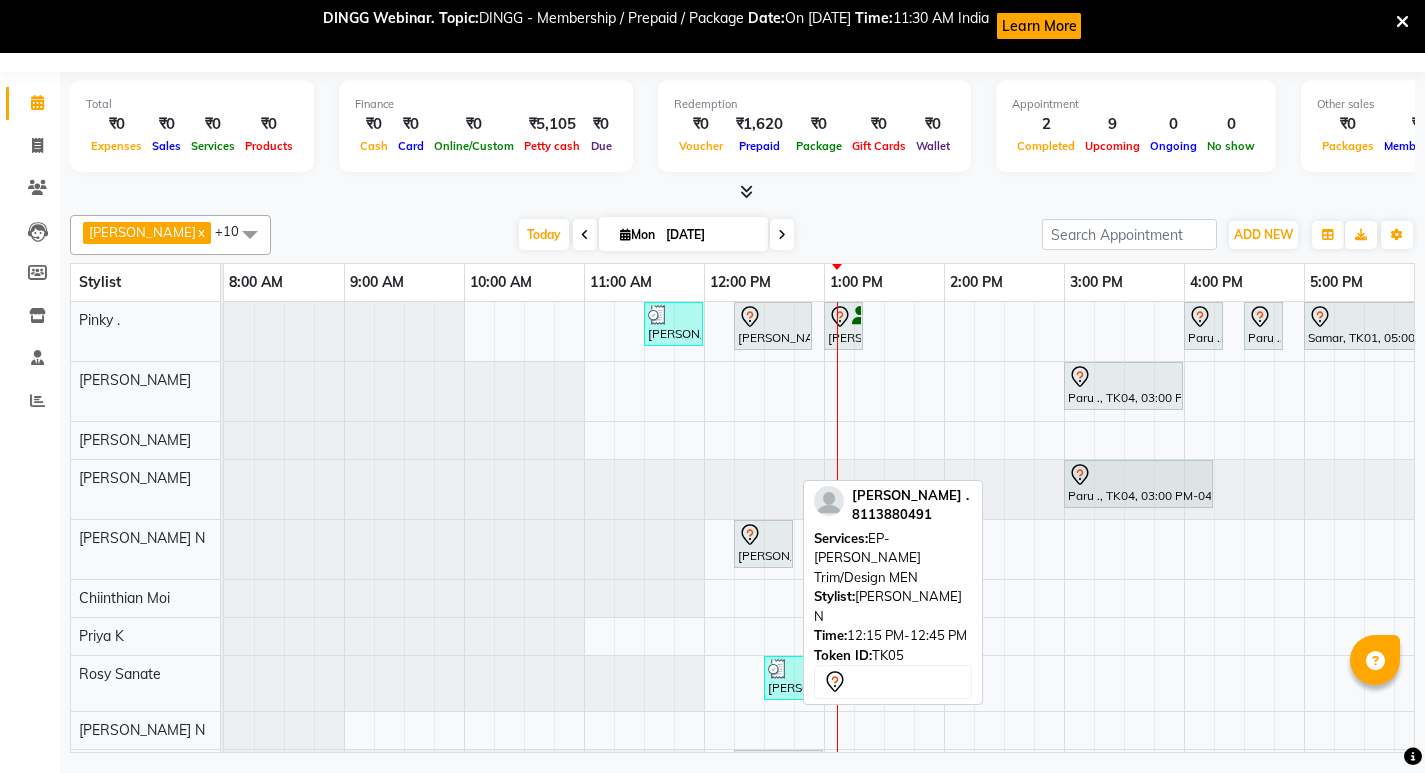 click on "[PERSON_NAME] ., TK05, 12:15 PM-12:45 PM, EP-[PERSON_NAME] Trim/Design MEN" at bounding box center (763, 544) 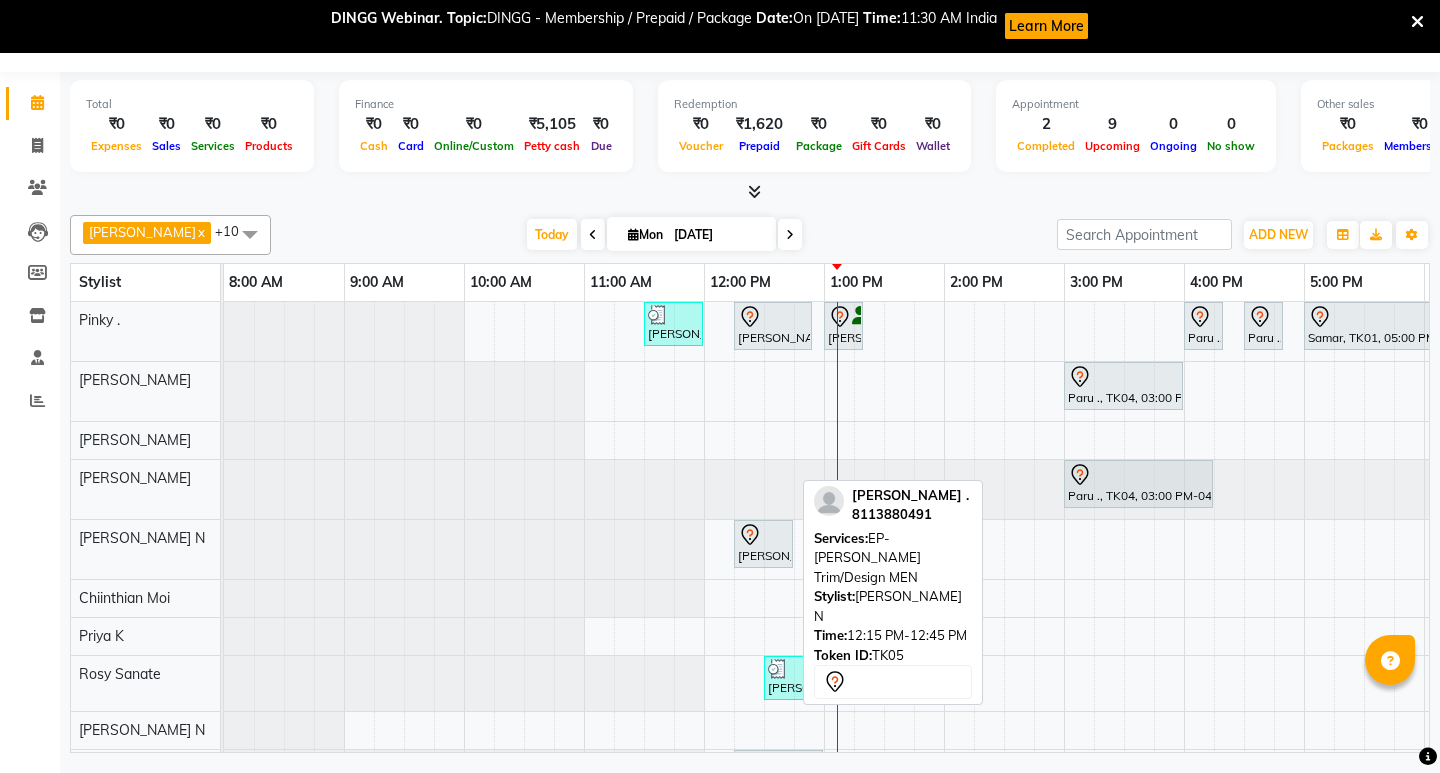 select on "7" 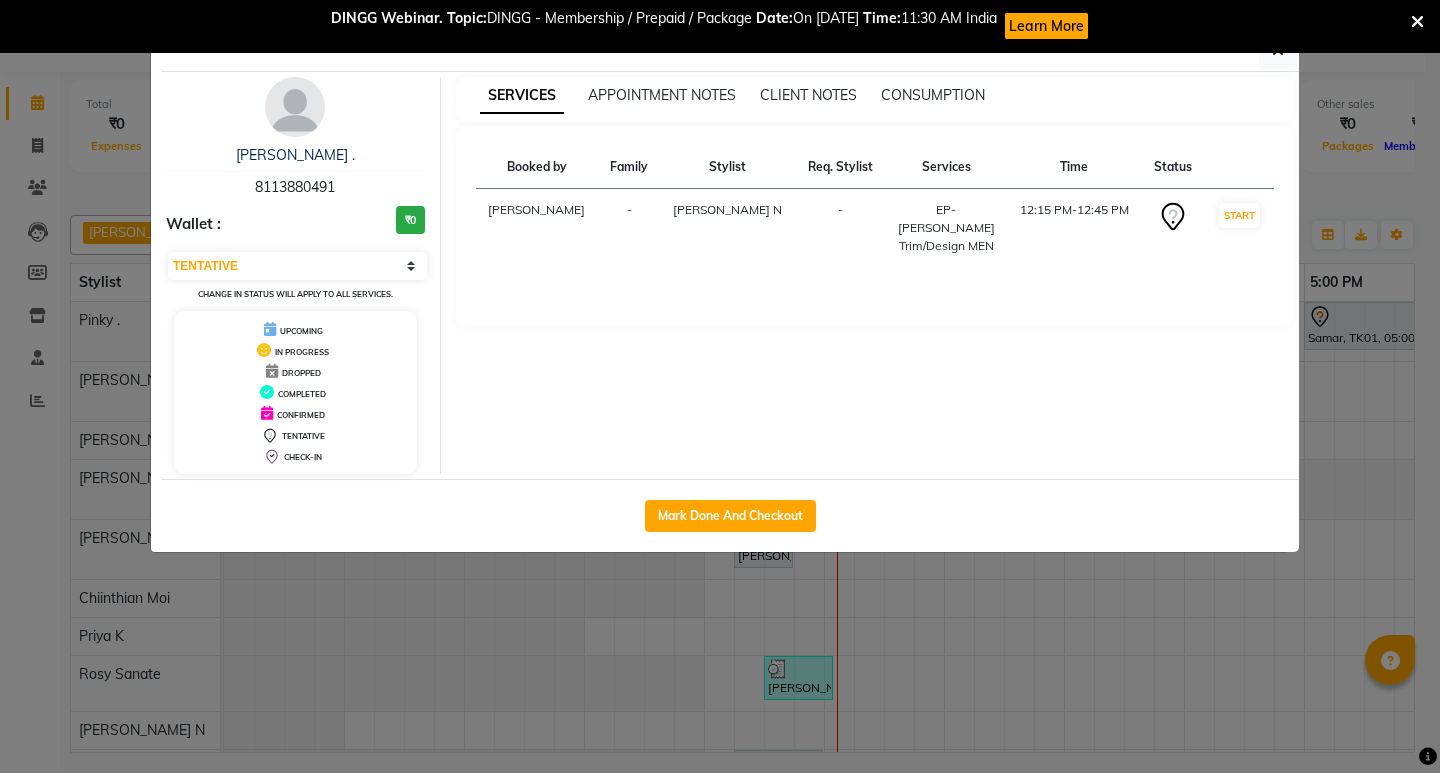click on "Mark Done And Checkout" 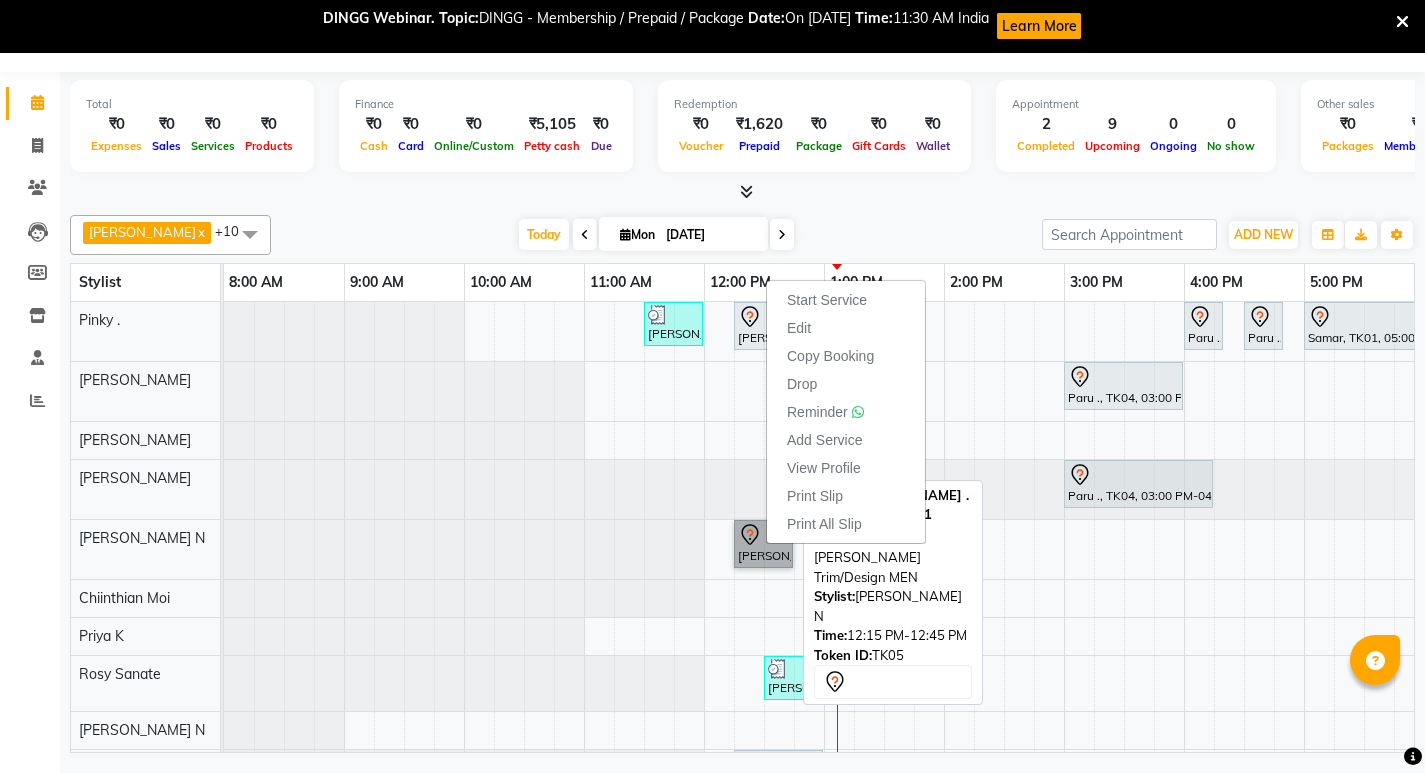 click on "[PERSON_NAME] ., TK05, 12:15 PM-12:45 PM, EP-[PERSON_NAME] Trim/Design MEN" at bounding box center (763, 544) 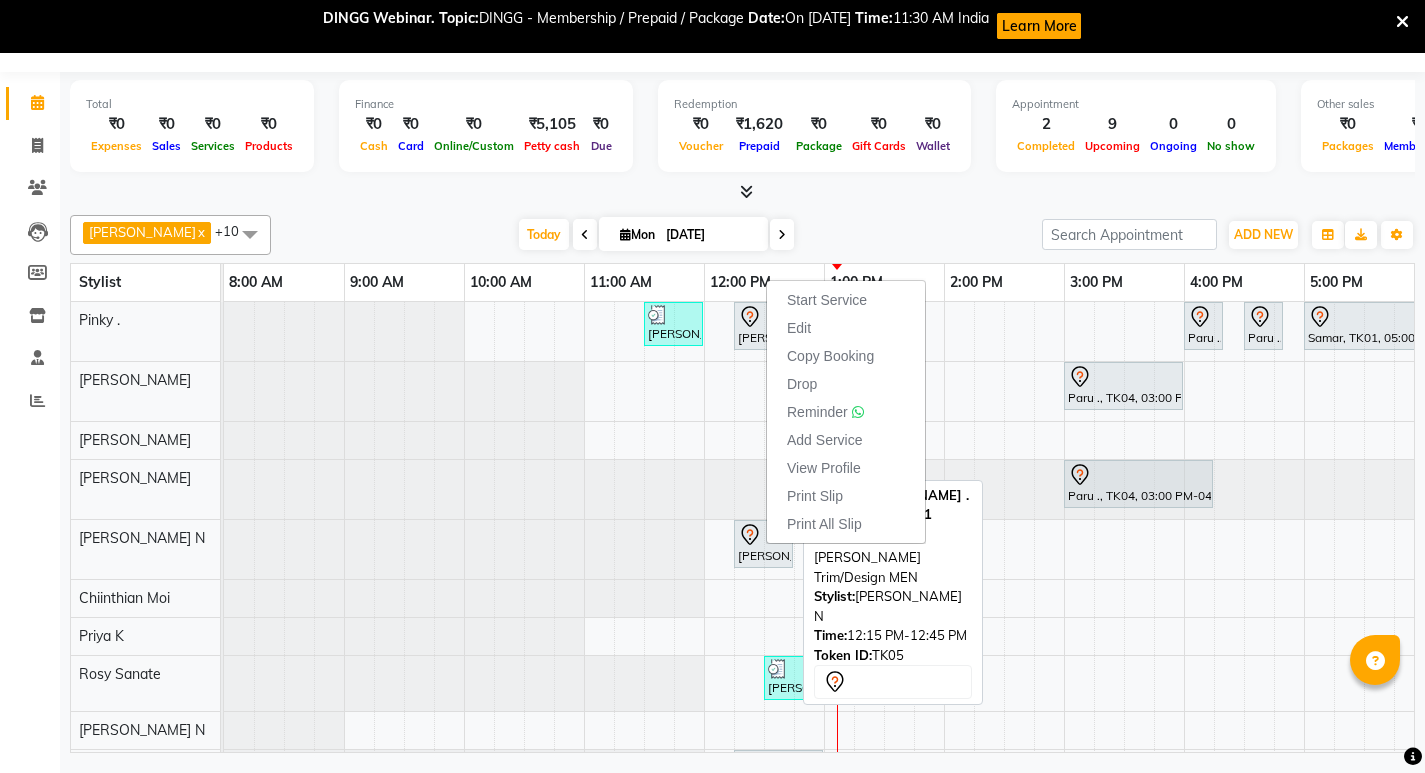 select on "7" 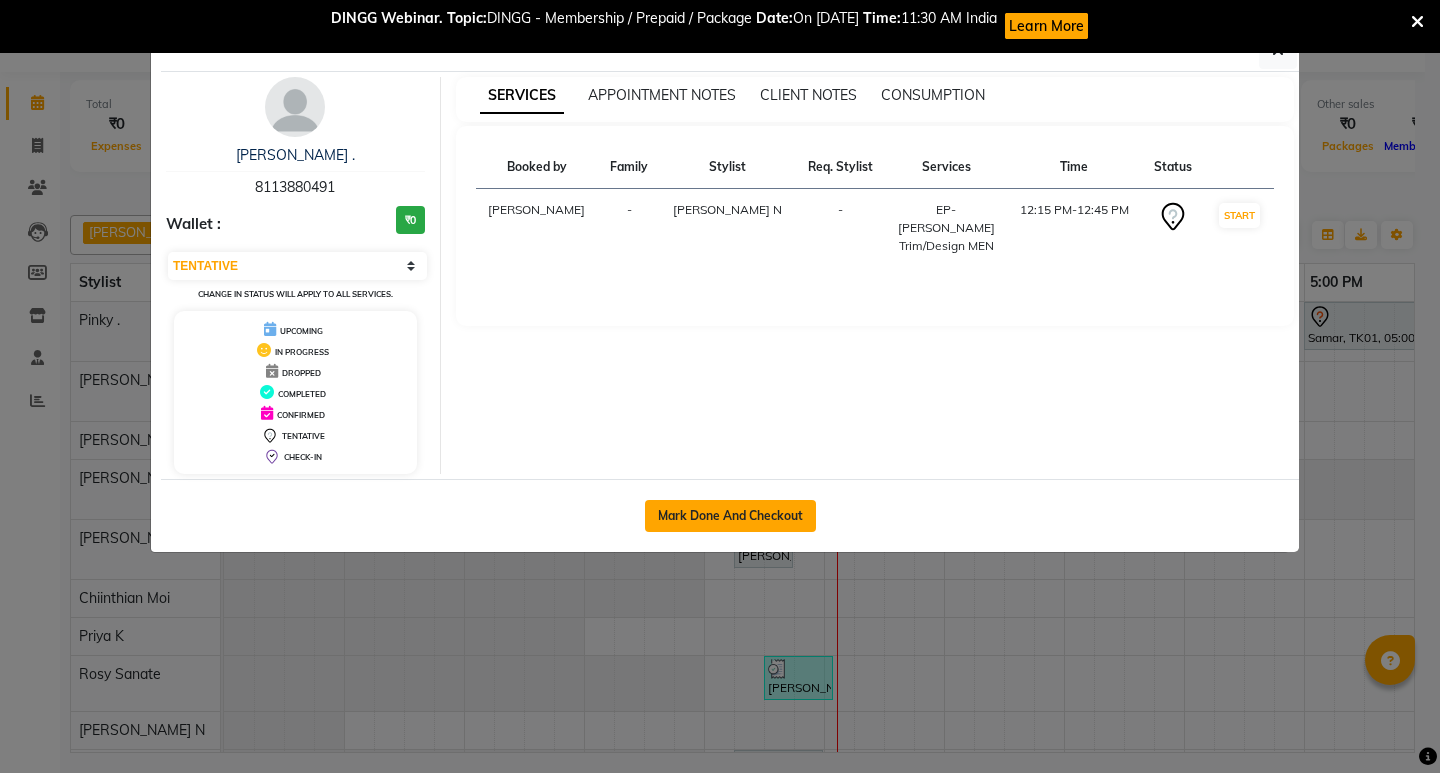 click on "Mark Done And Checkout" 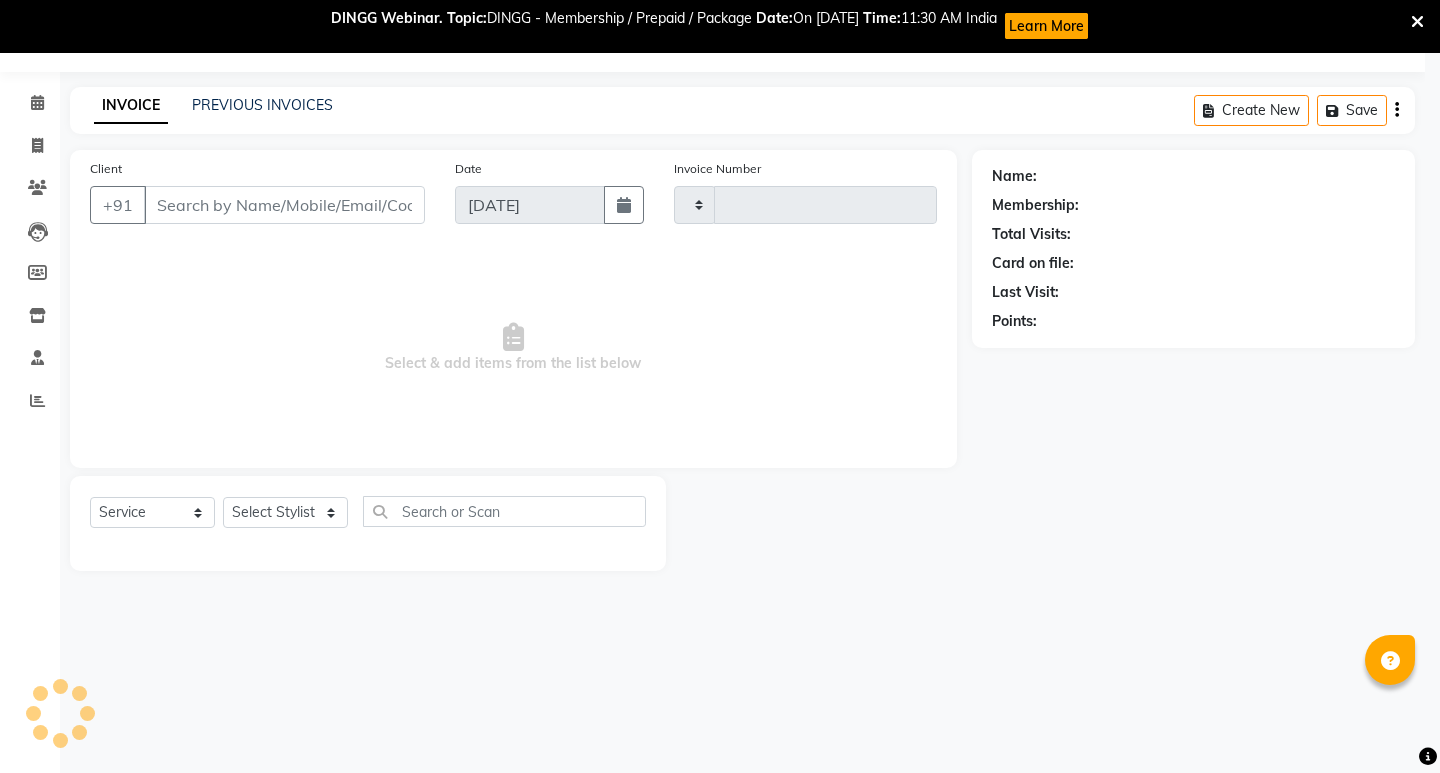 select on "3" 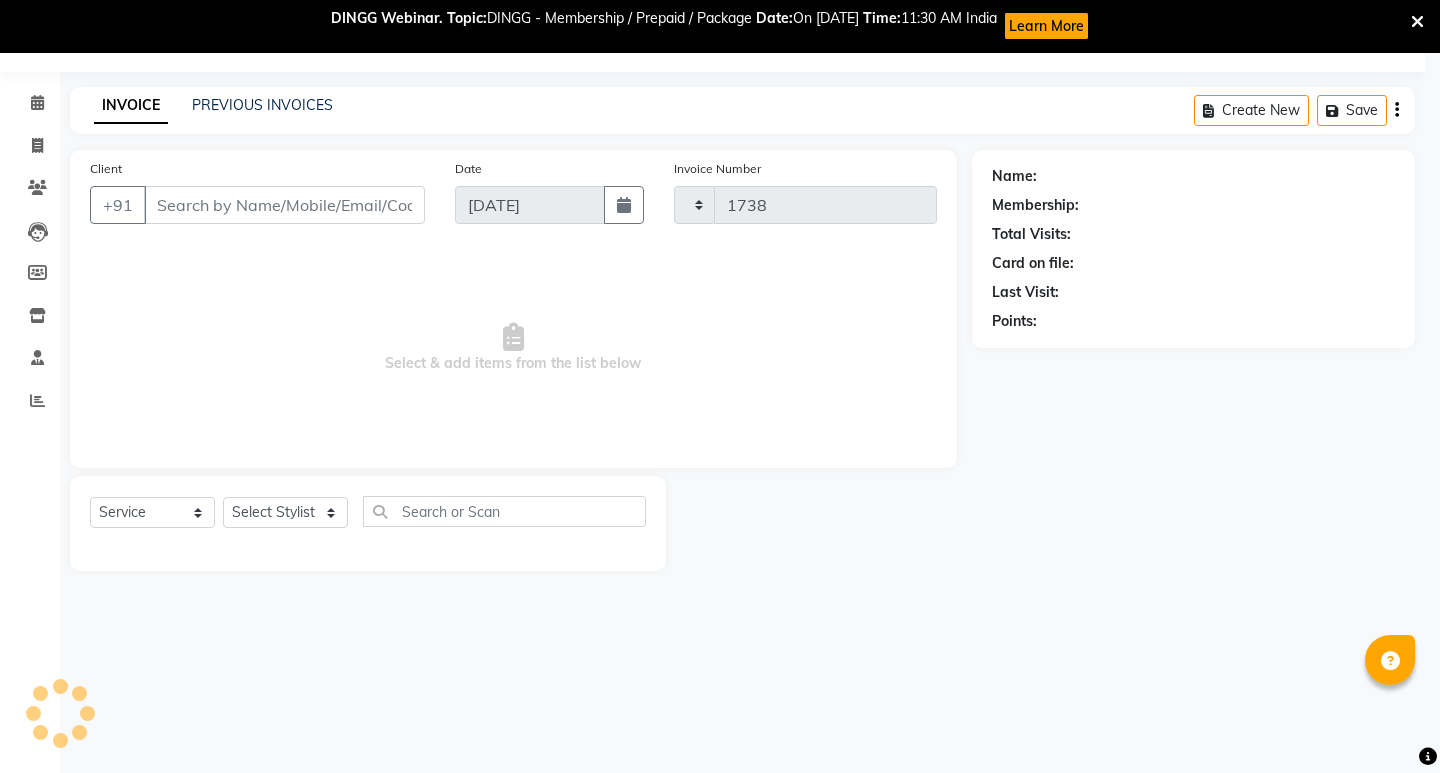 select on "7925" 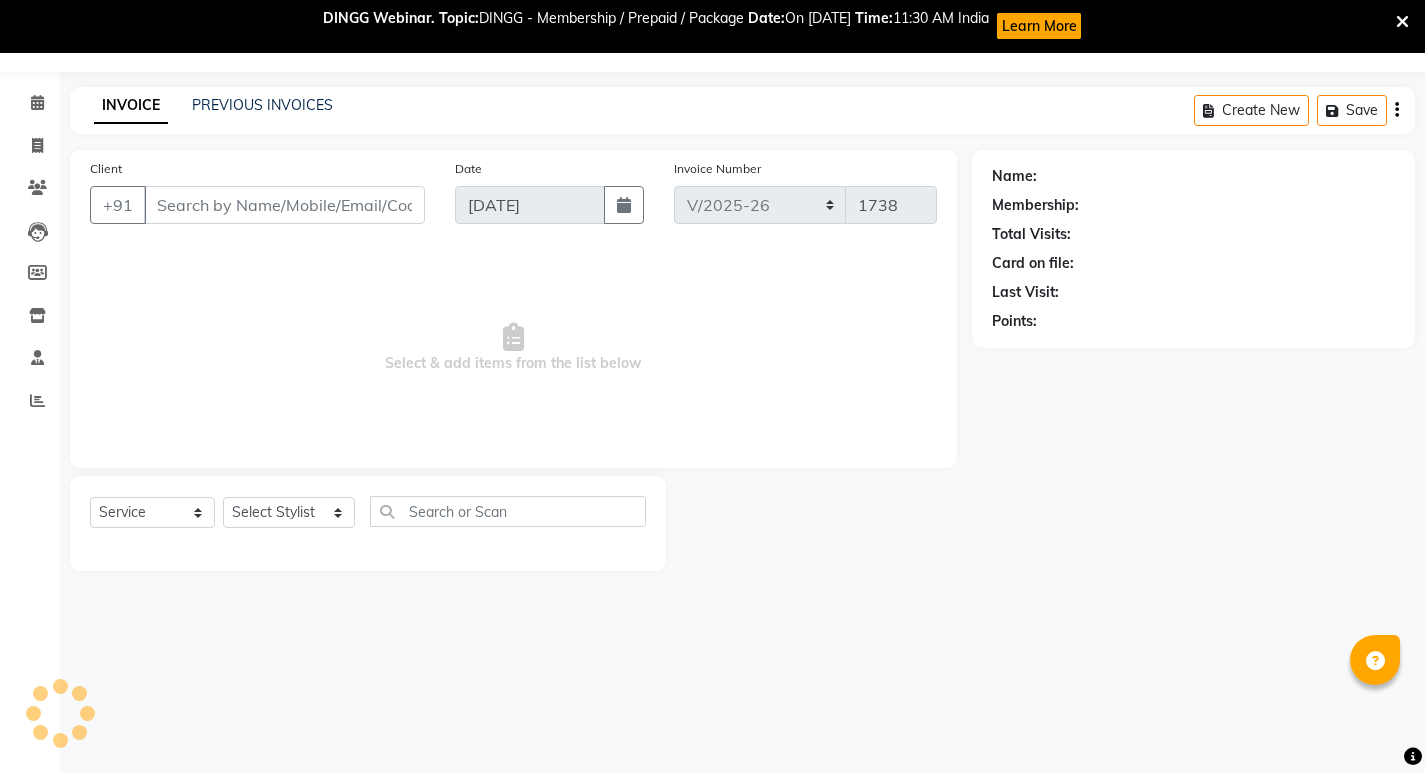 type on "81******91" 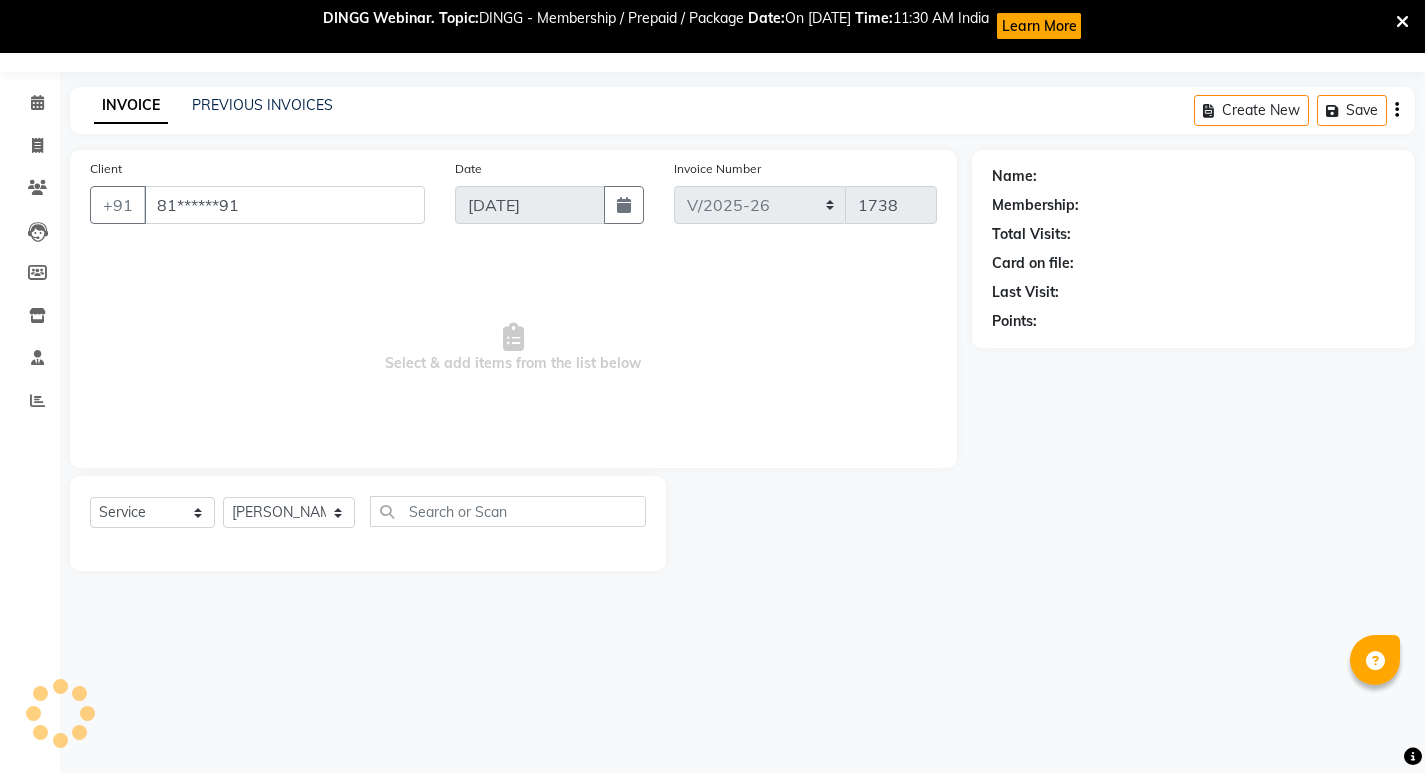 select on "1: Object" 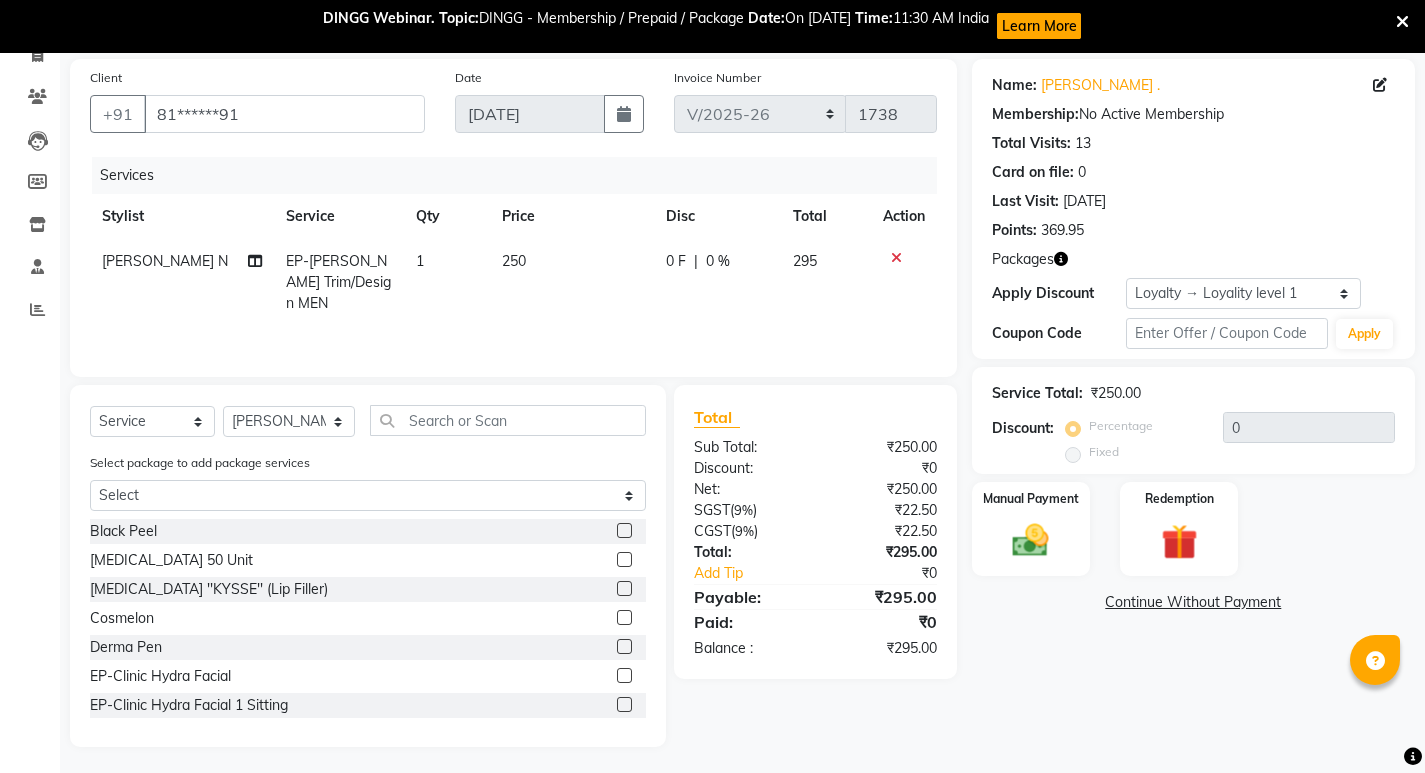 scroll, scrollTop: 148, scrollLeft: 0, axis: vertical 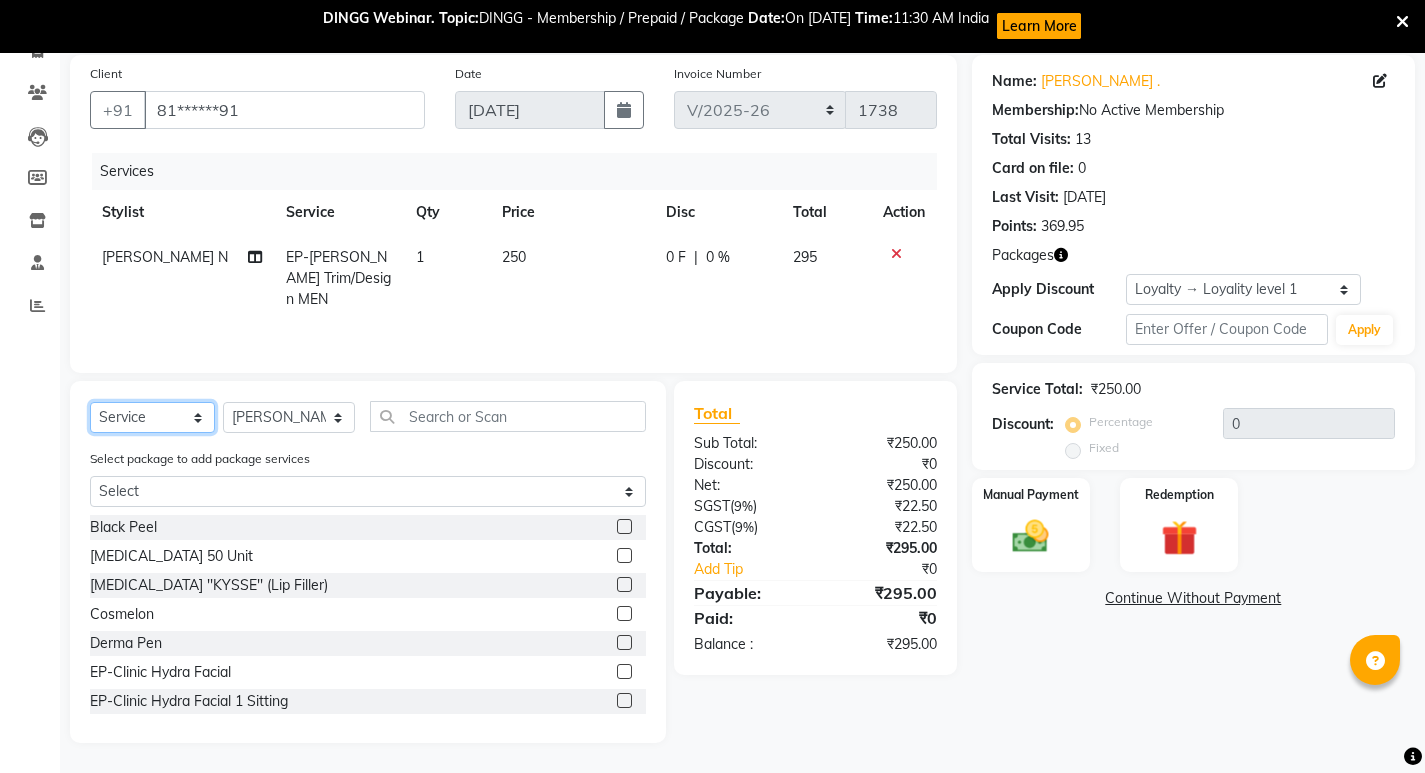 click on "Select  Service  Product  Membership  Package Voucher Prepaid Gift Card" 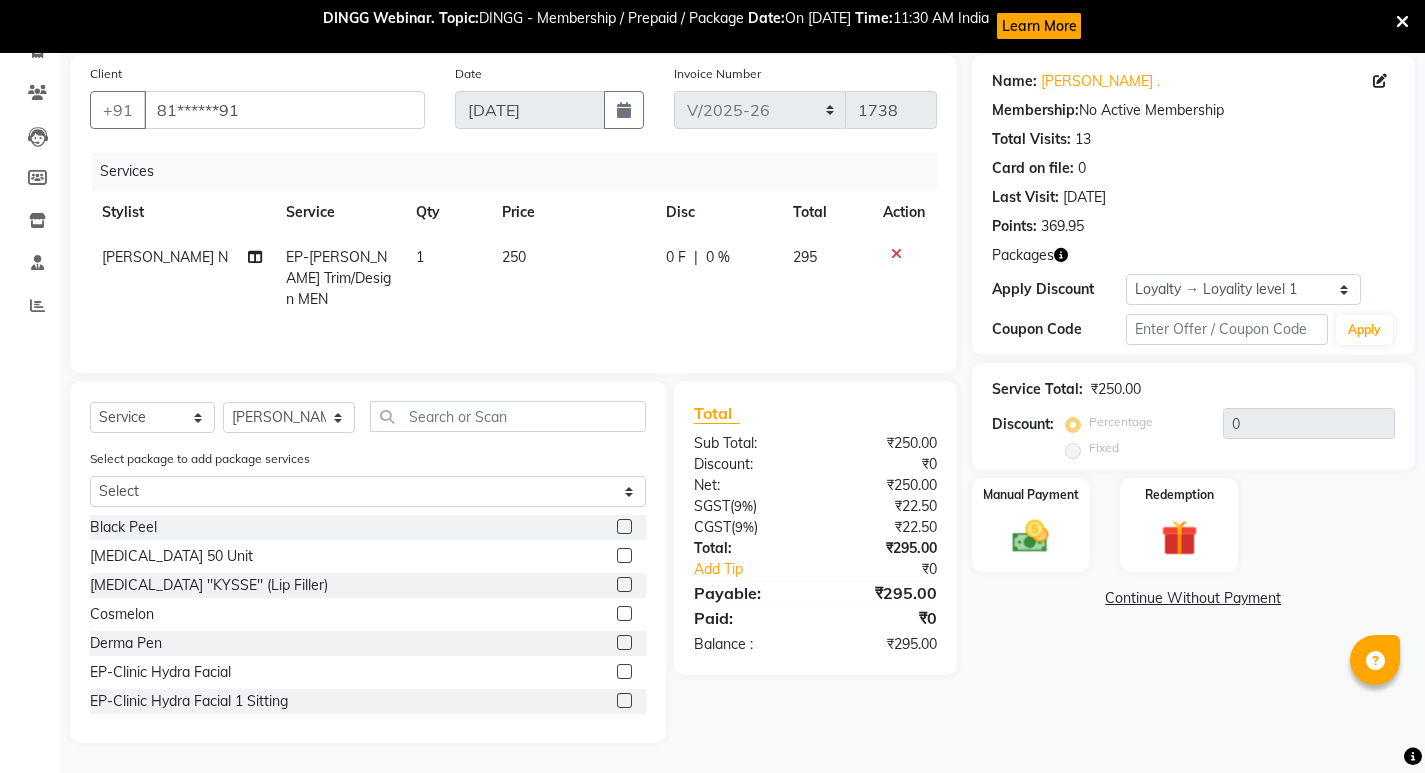 click on "Select  Service  Product  Membership  Package Voucher Prepaid Gift Card  Select Stylist Admin Babu V Bharath N Binoy  Chandru Magar Chethan N  Chiinthian Moi ChonglianMoi MOI Daisy . Dhanya . Dingg Diya Khadka Fredrick Burrows Kishore K Maria Hamsa Mary Vanita  MRINALI MILI Pinky . Priya  K Rosy Sanate Savitha Vijayan Shalini Deivasigamani Shishi L Vijayalakshmi M VISHON BAIDYA" 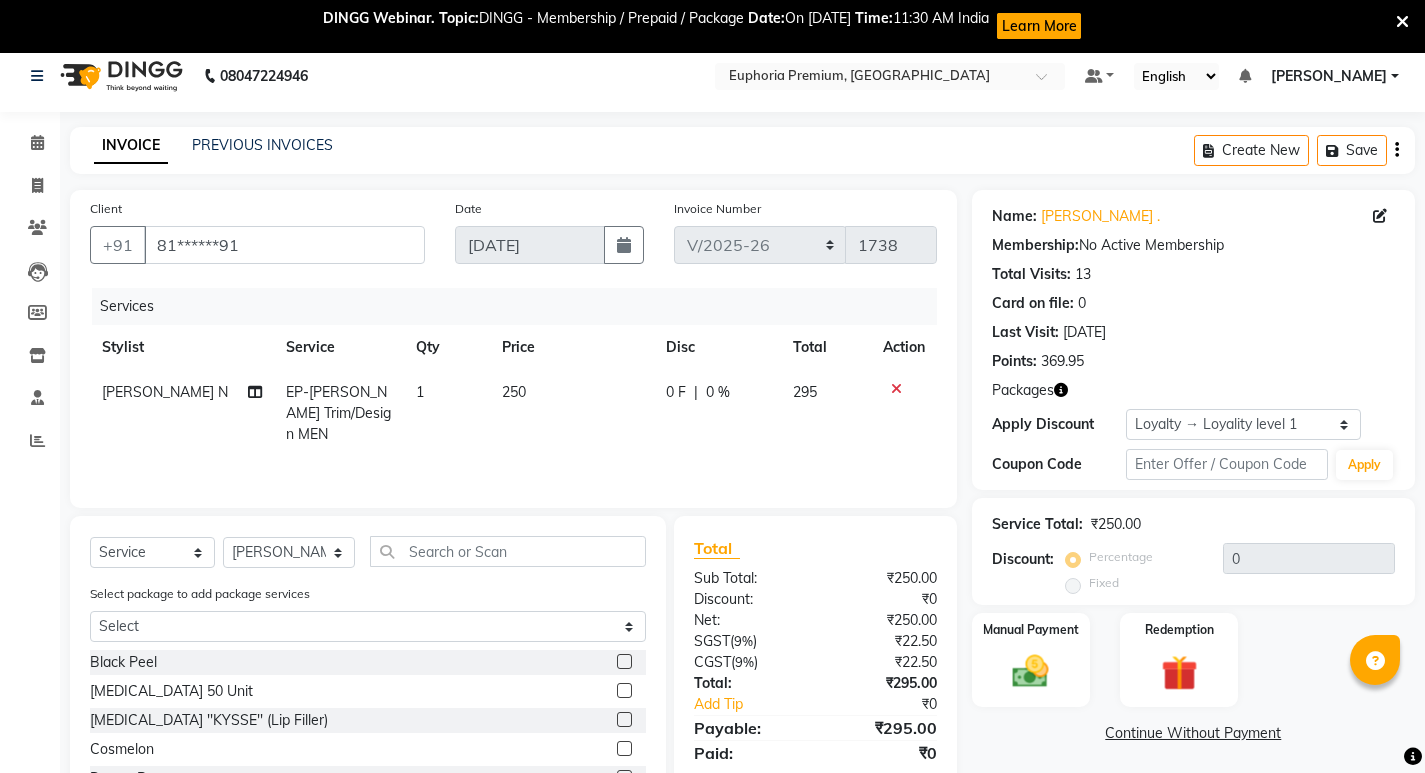 scroll, scrollTop: 148, scrollLeft: 0, axis: vertical 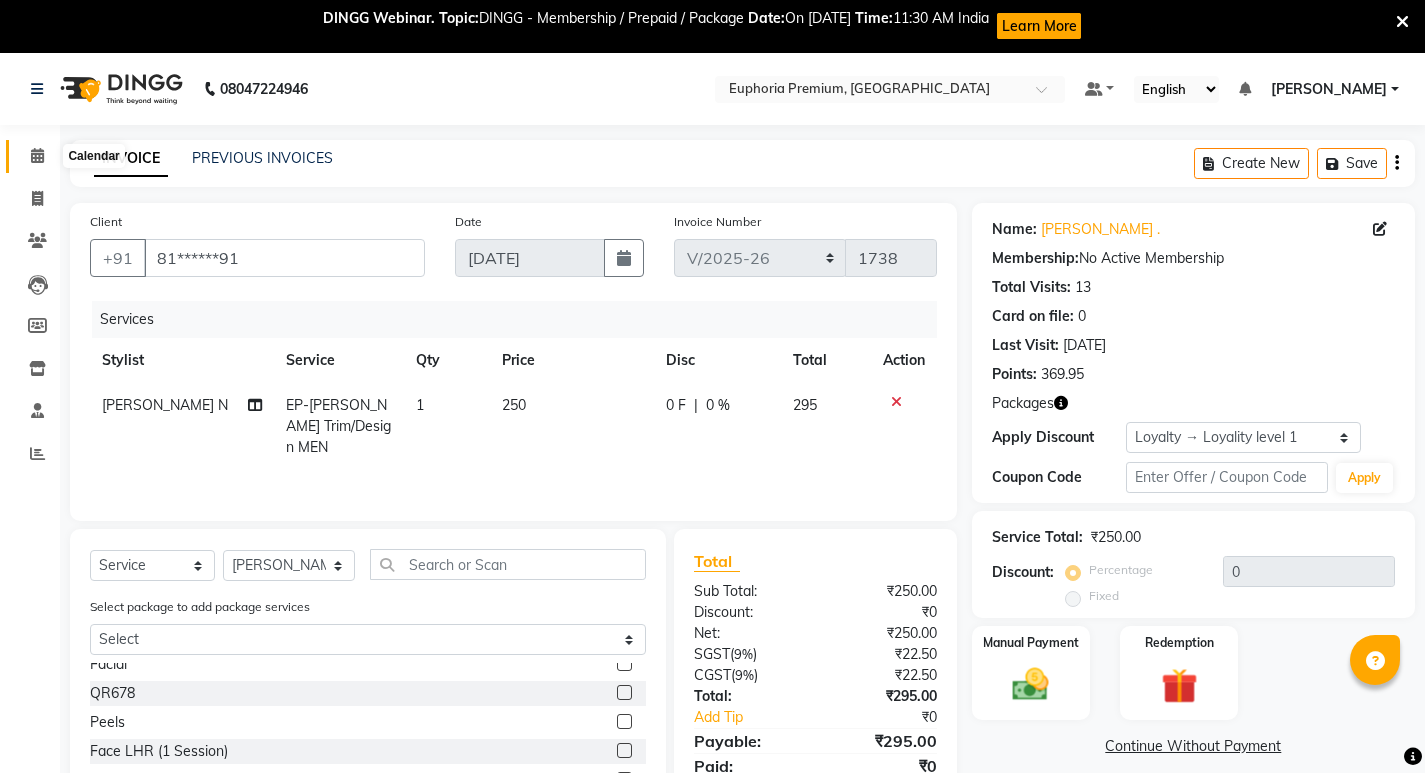 click 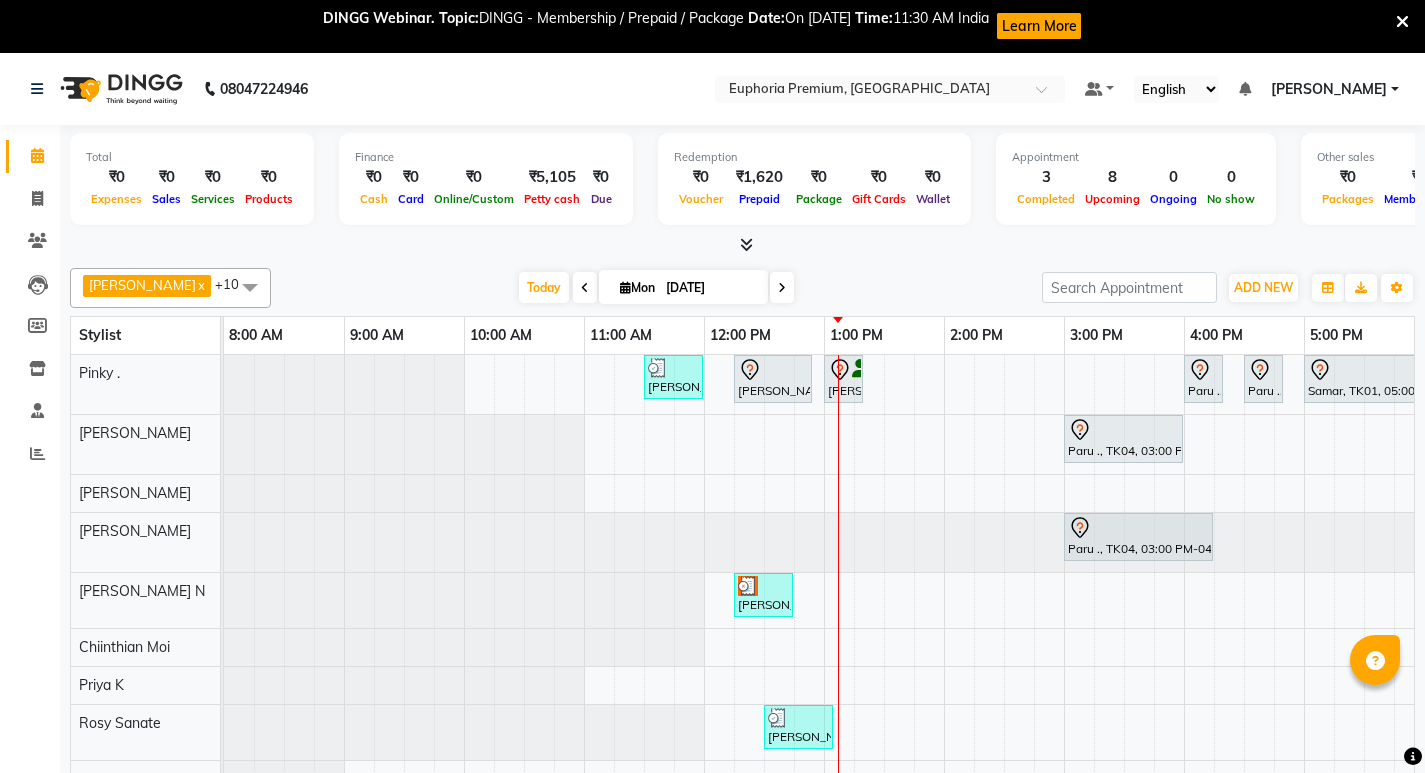scroll, scrollTop: 72, scrollLeft: 0, axis: vertical 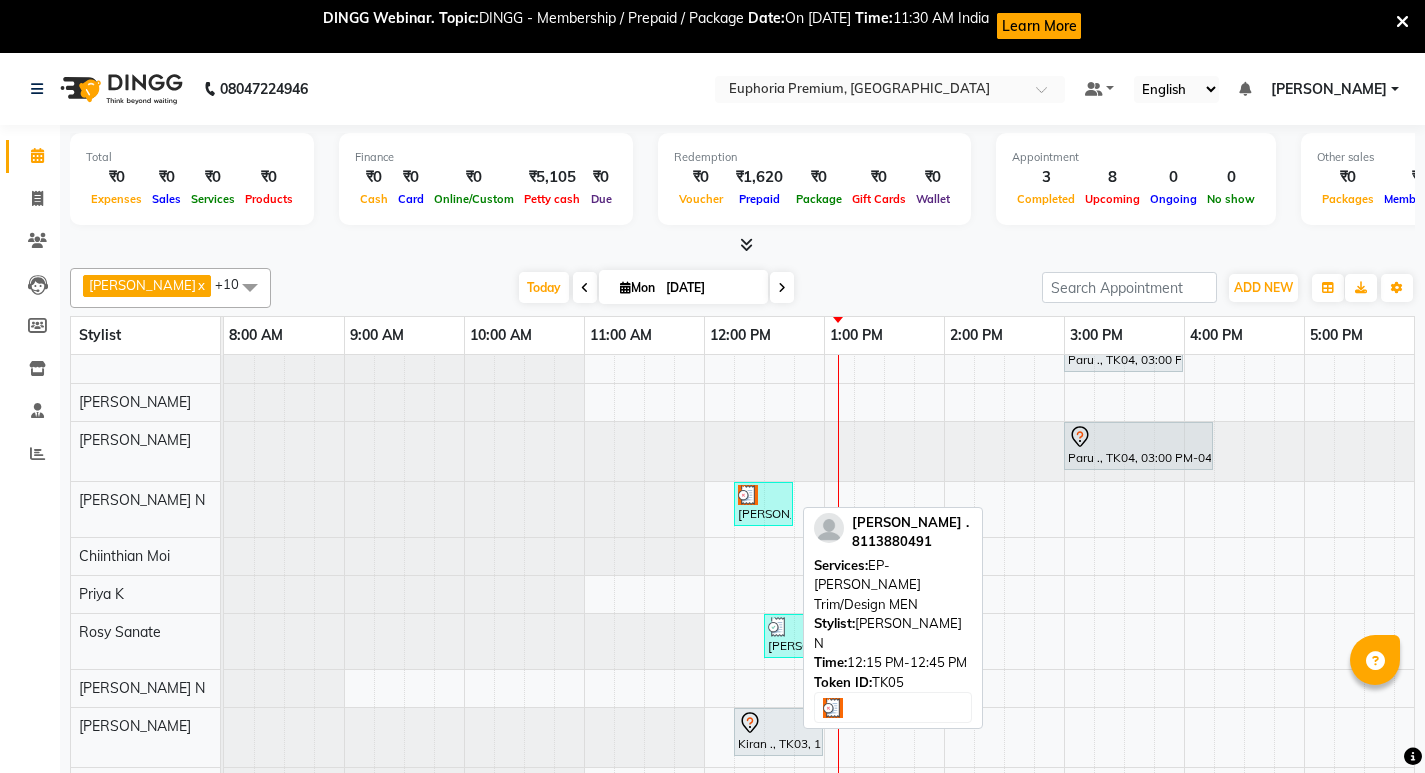 click at bounding box center [763, 495] 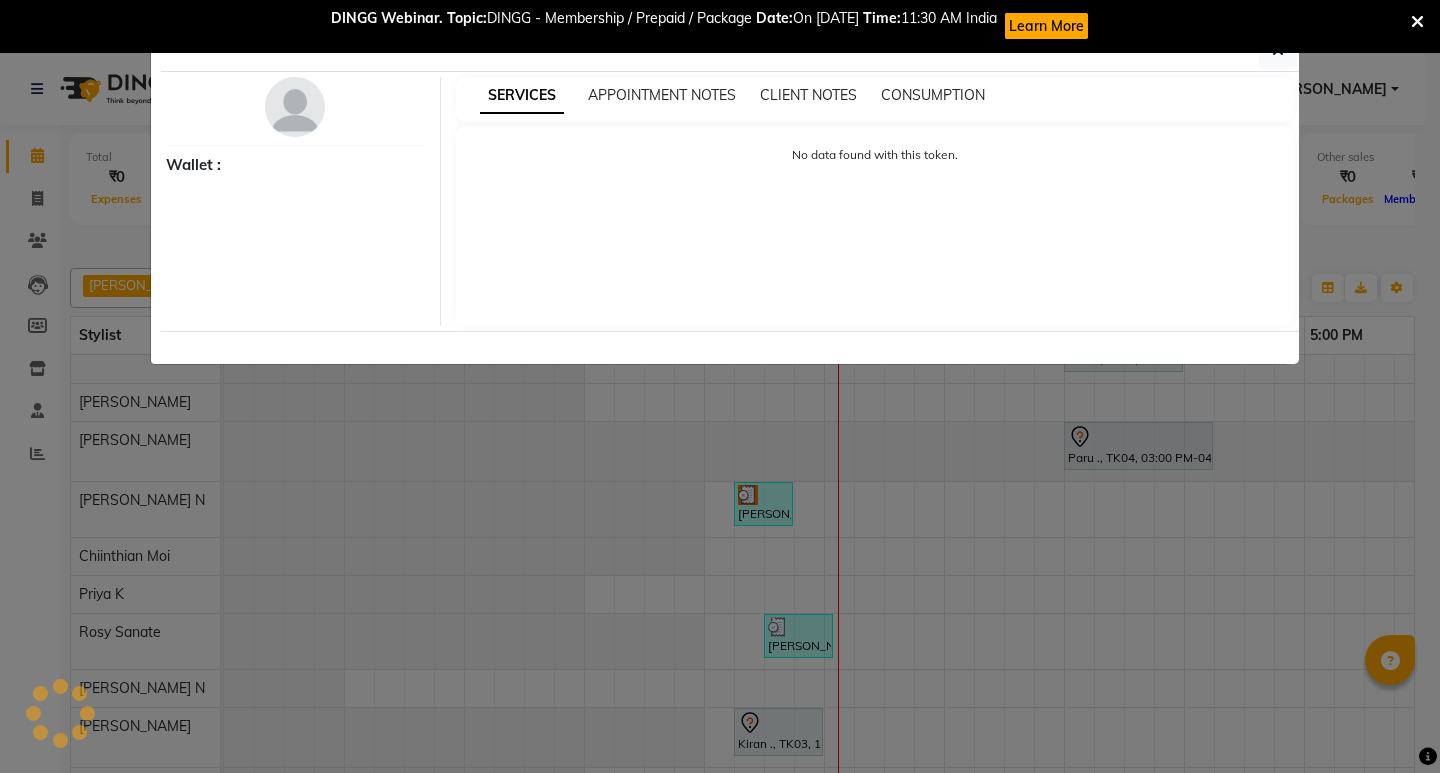 select on "3" 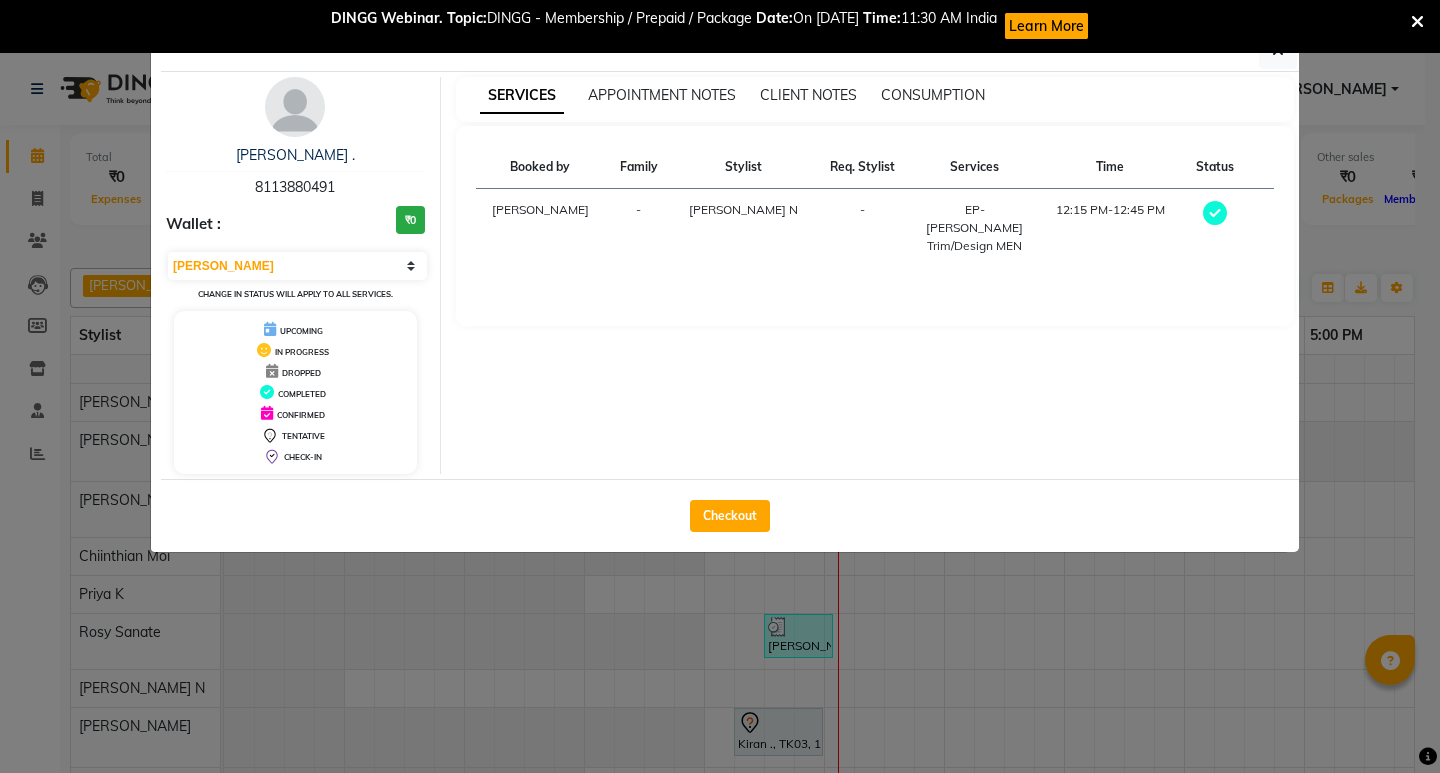 drag, startPoint x: 916, startPoint y: 599, endPoint x: 815, endPoint y: 649, distance: 112.698715 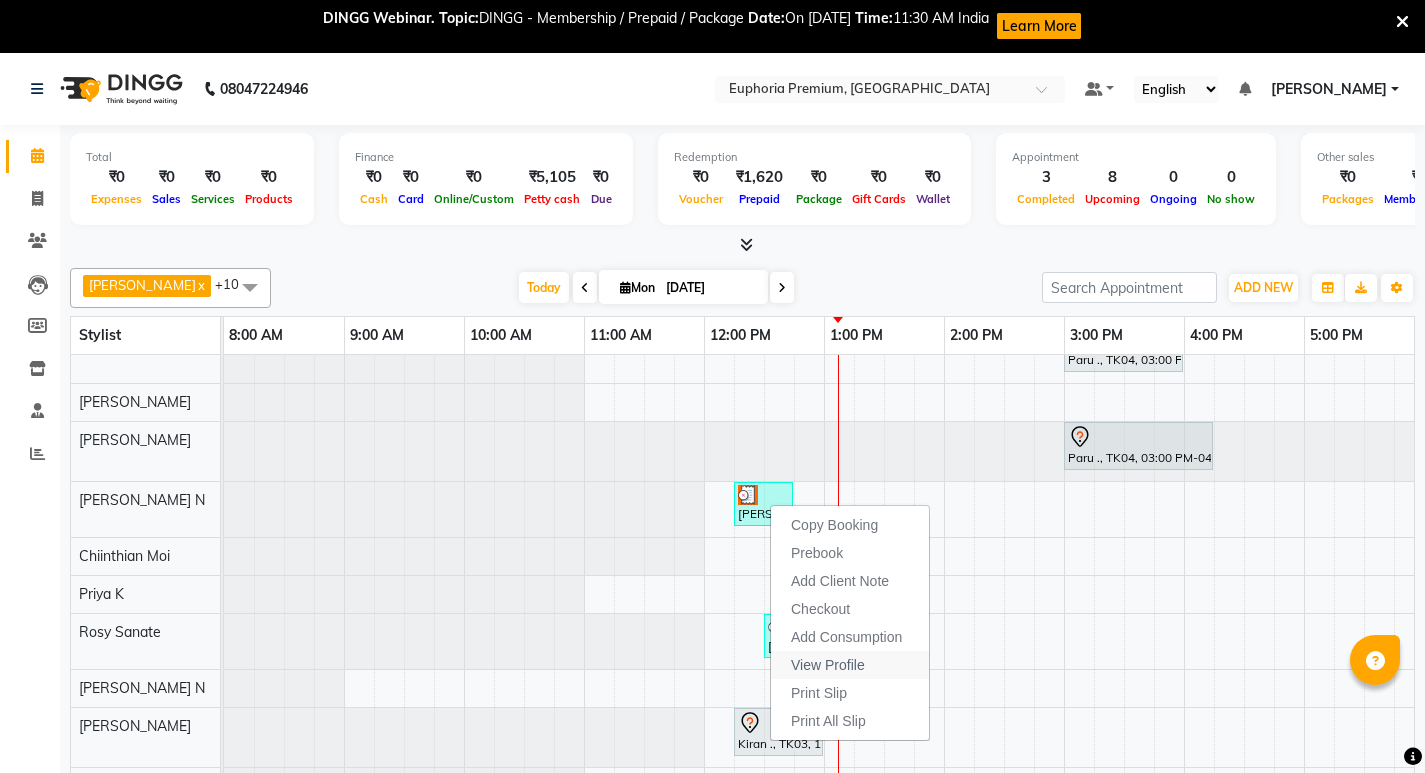 click on "View Profile" at bounding box center (850, 665) 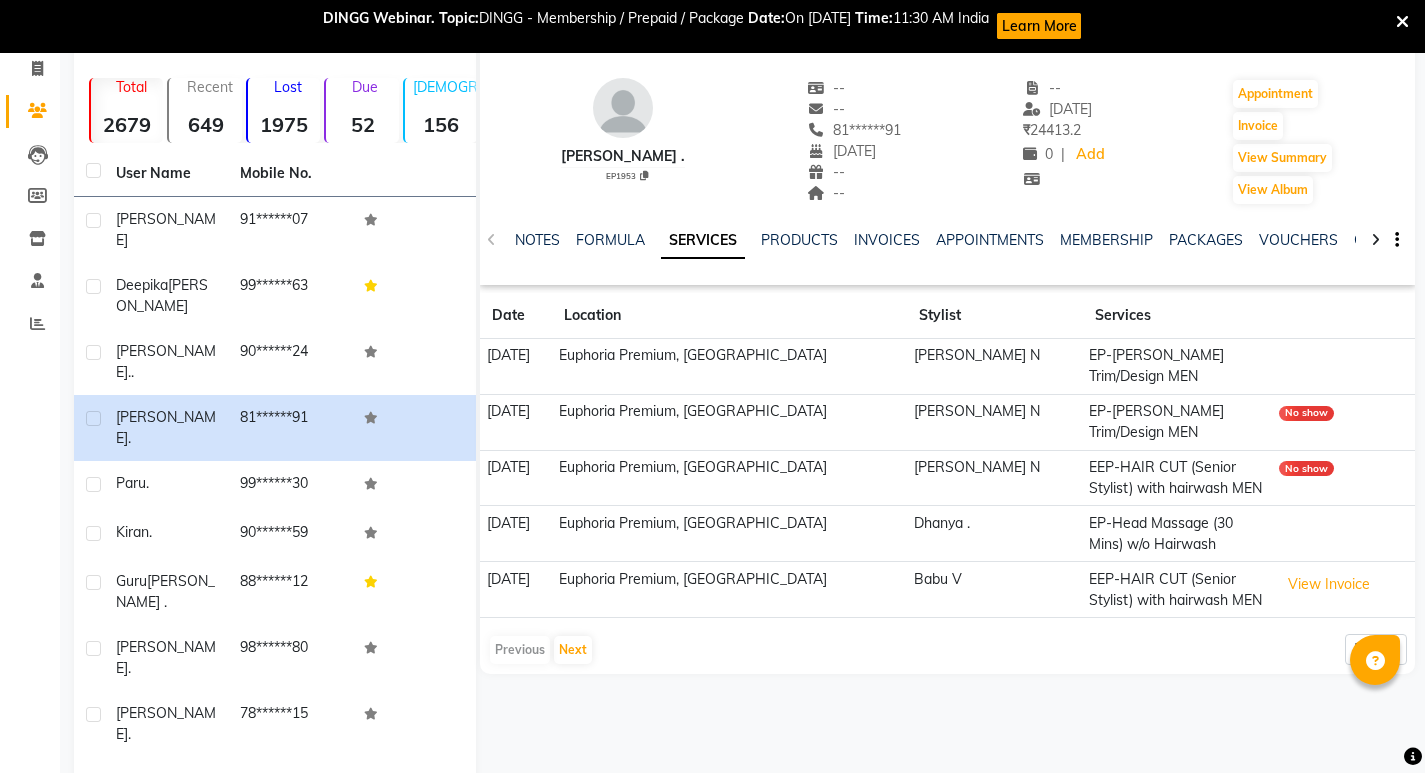 scroll, scrollTop: 0, scrollLeft: 0, axis: both 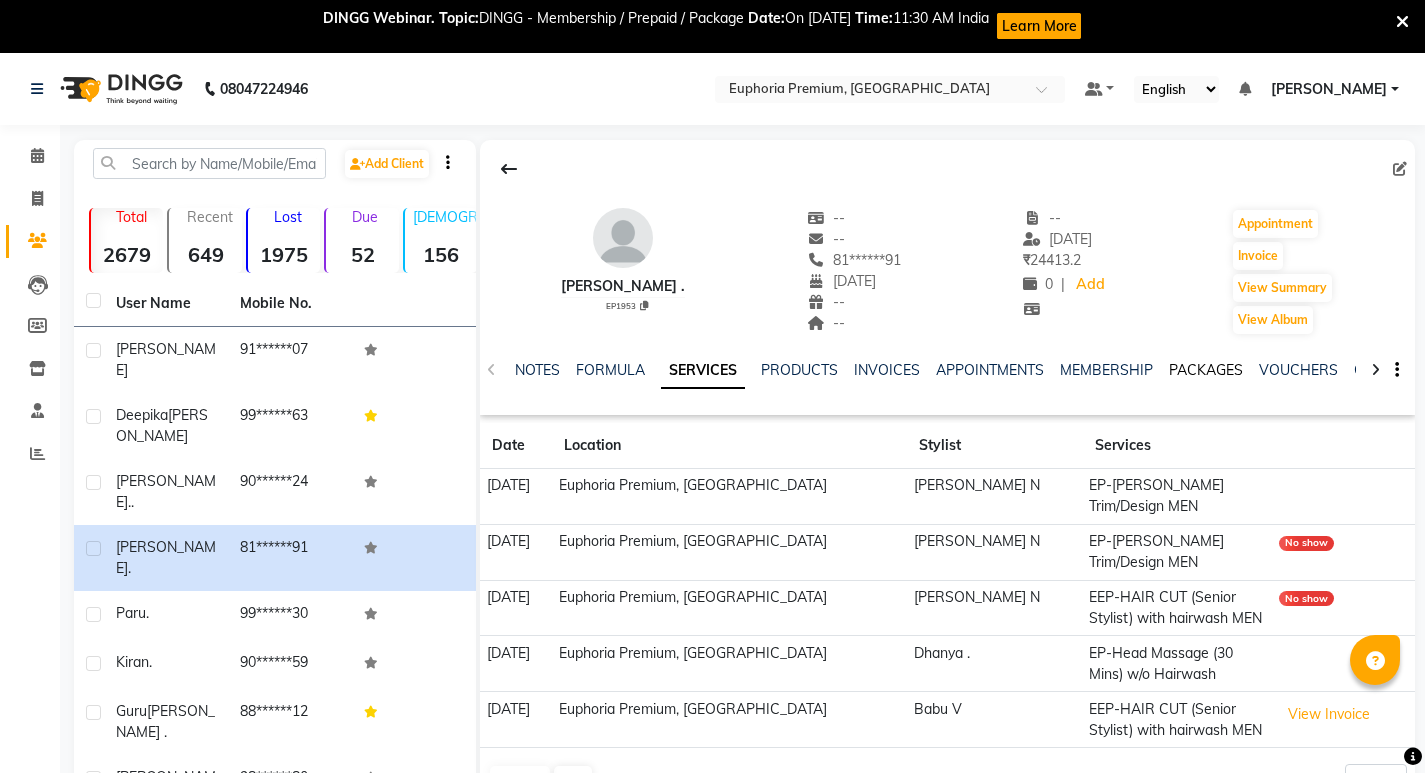 click on "PACKAGES" 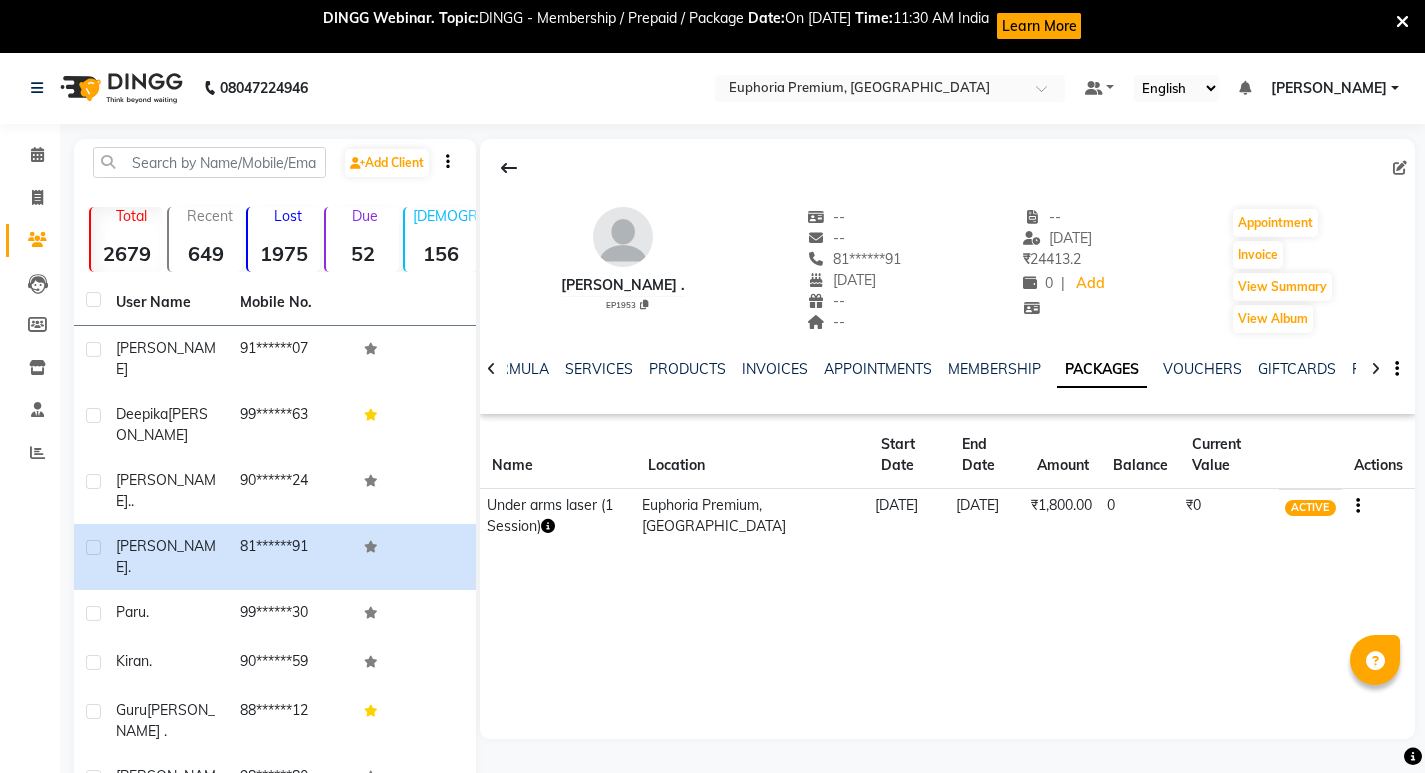 scroll, scrollTop: 0, scrollLeft: 0, axis: both 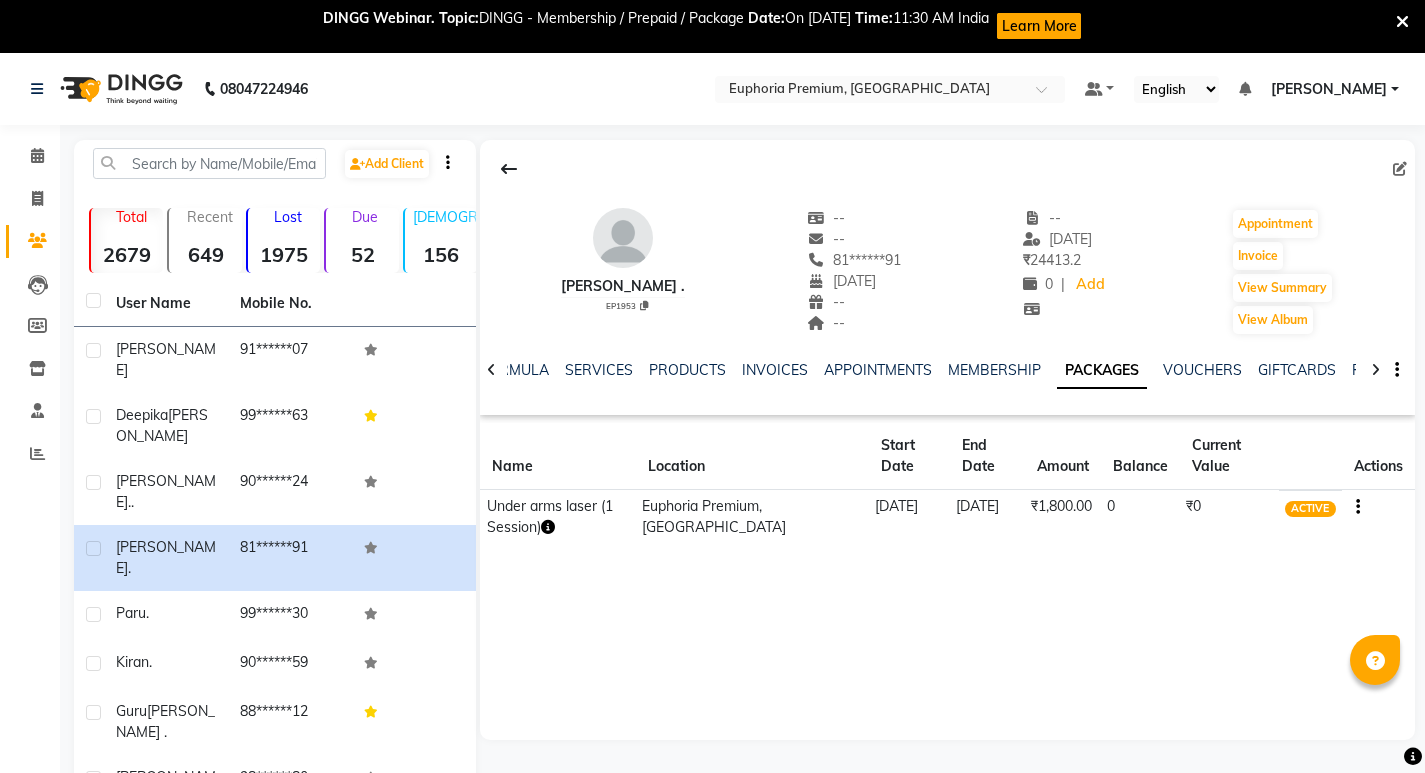 click 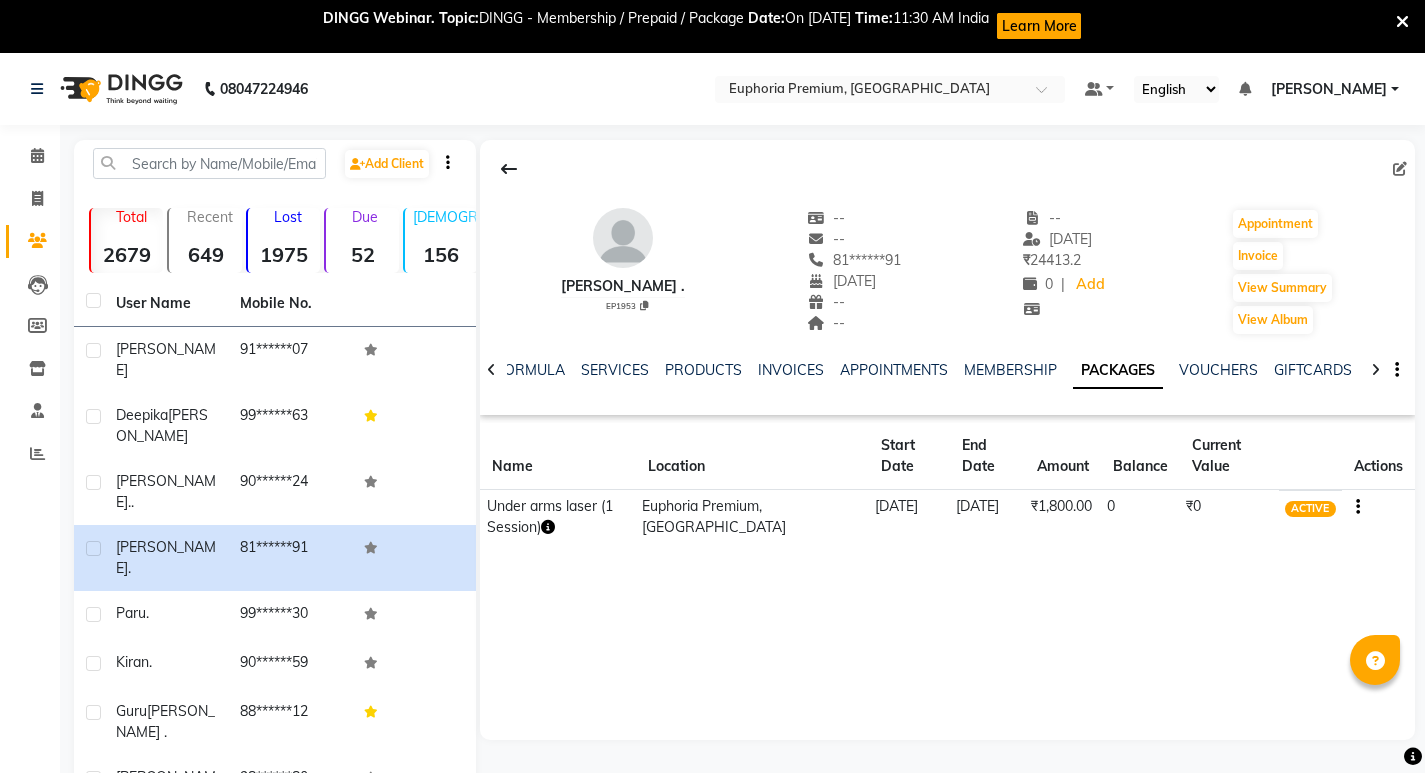 click 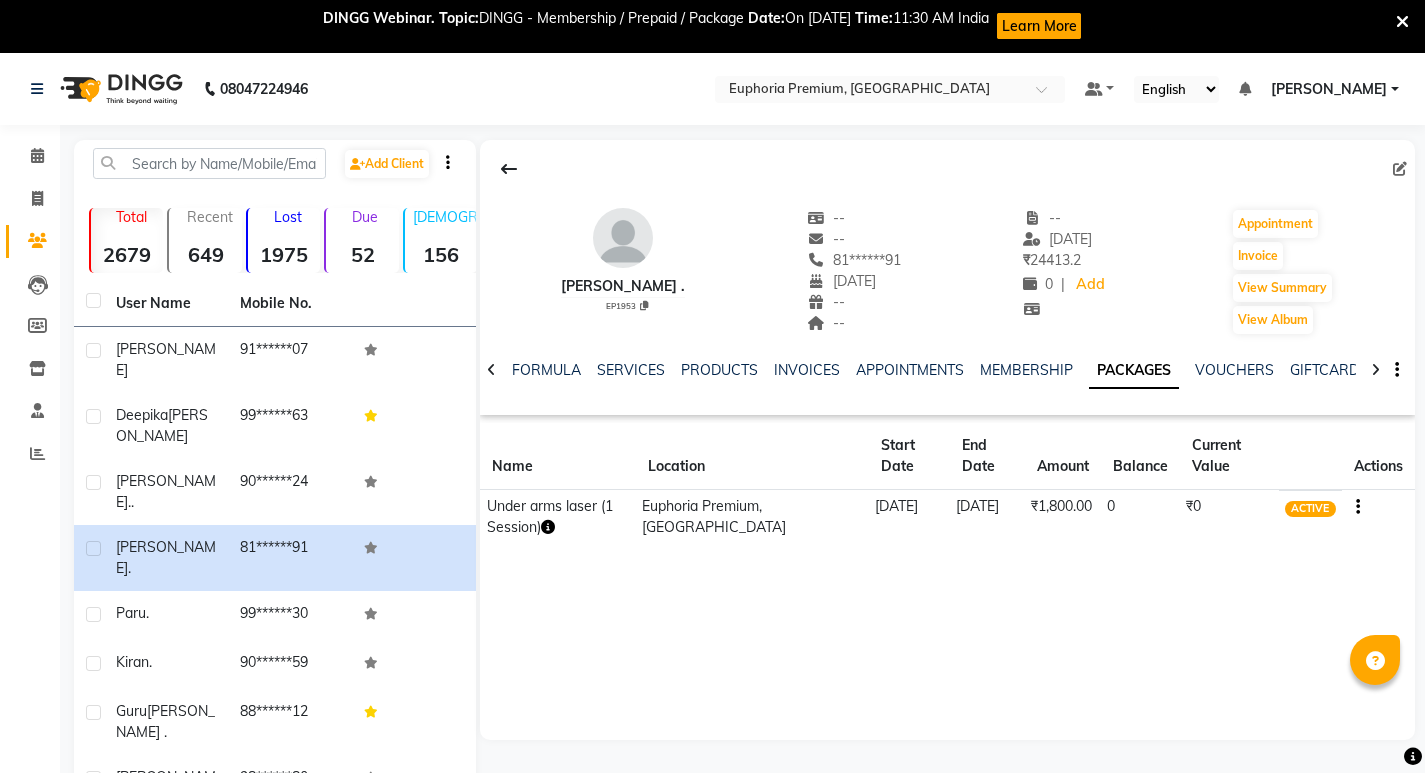 click on "NOTES FORMULA SERVICES PRODUCTS INVOICES APPOINTMENTS MEMBERSHIP PACKAGES VOUCHERS GIFTCARDS POINTS FORMS FAMILY CARDS WALLET" 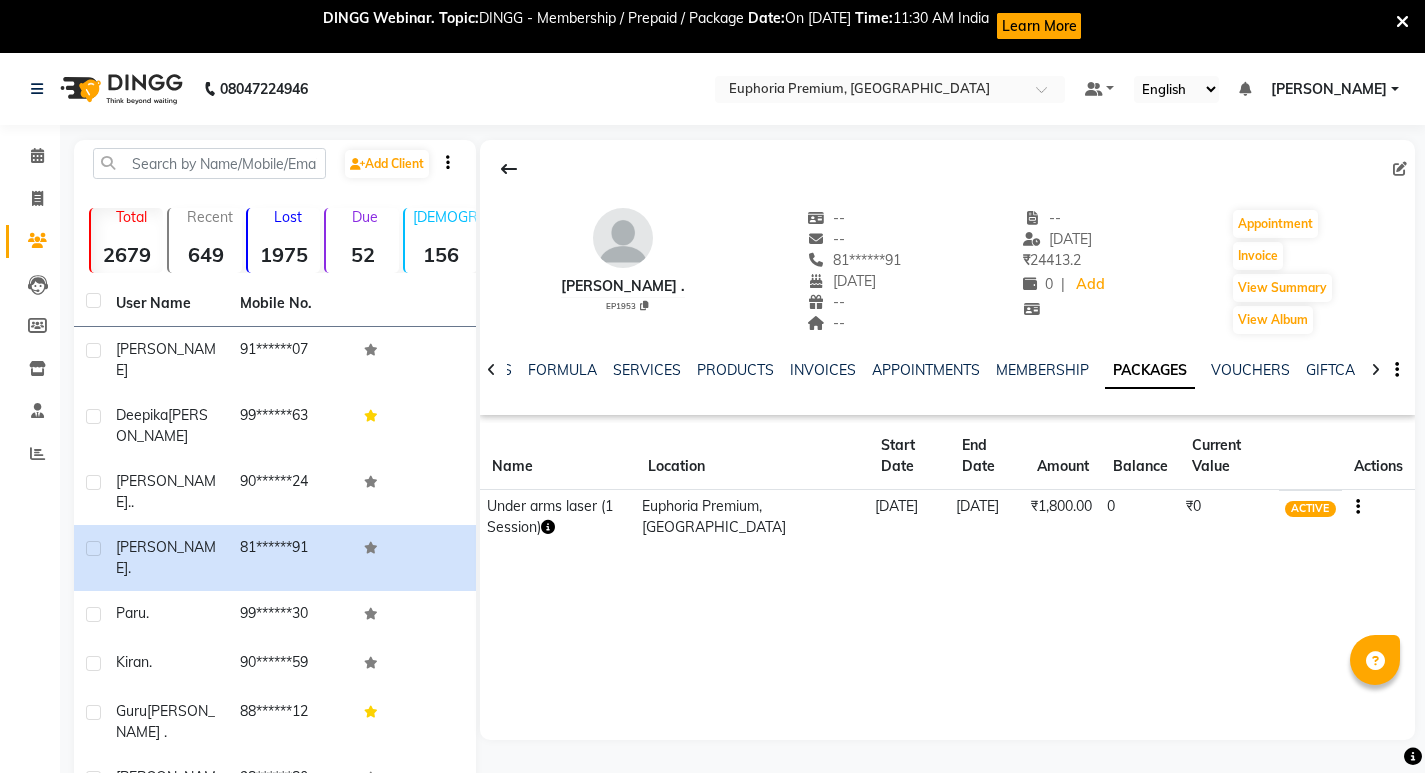 click on "NOTES FORMULA SERVICES PRODUCTS INVOICES APPOINTMENTS MEMBERSHIP PACKAGES VOUCHERS GIFTCARDS POINTS FORMS FAMILY CARDS WALLET" 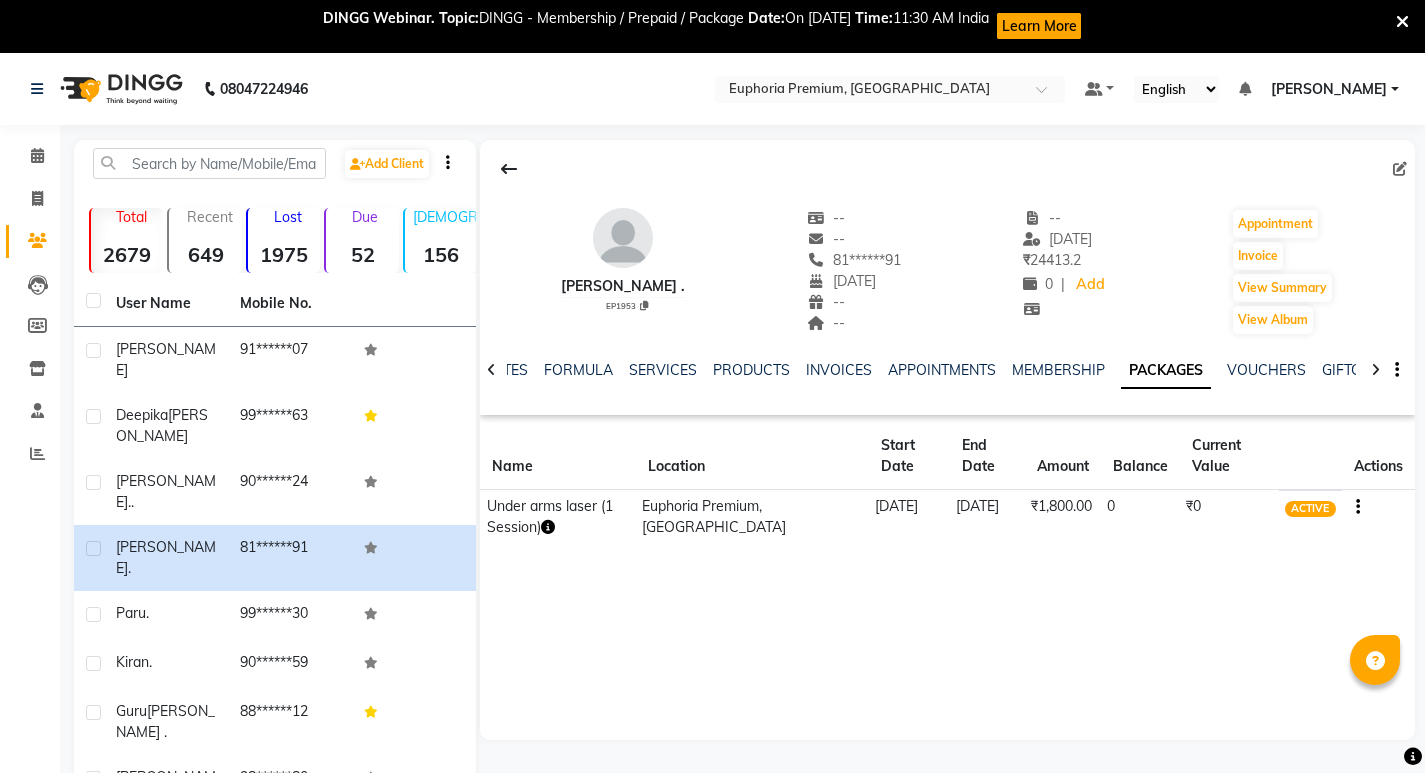 click 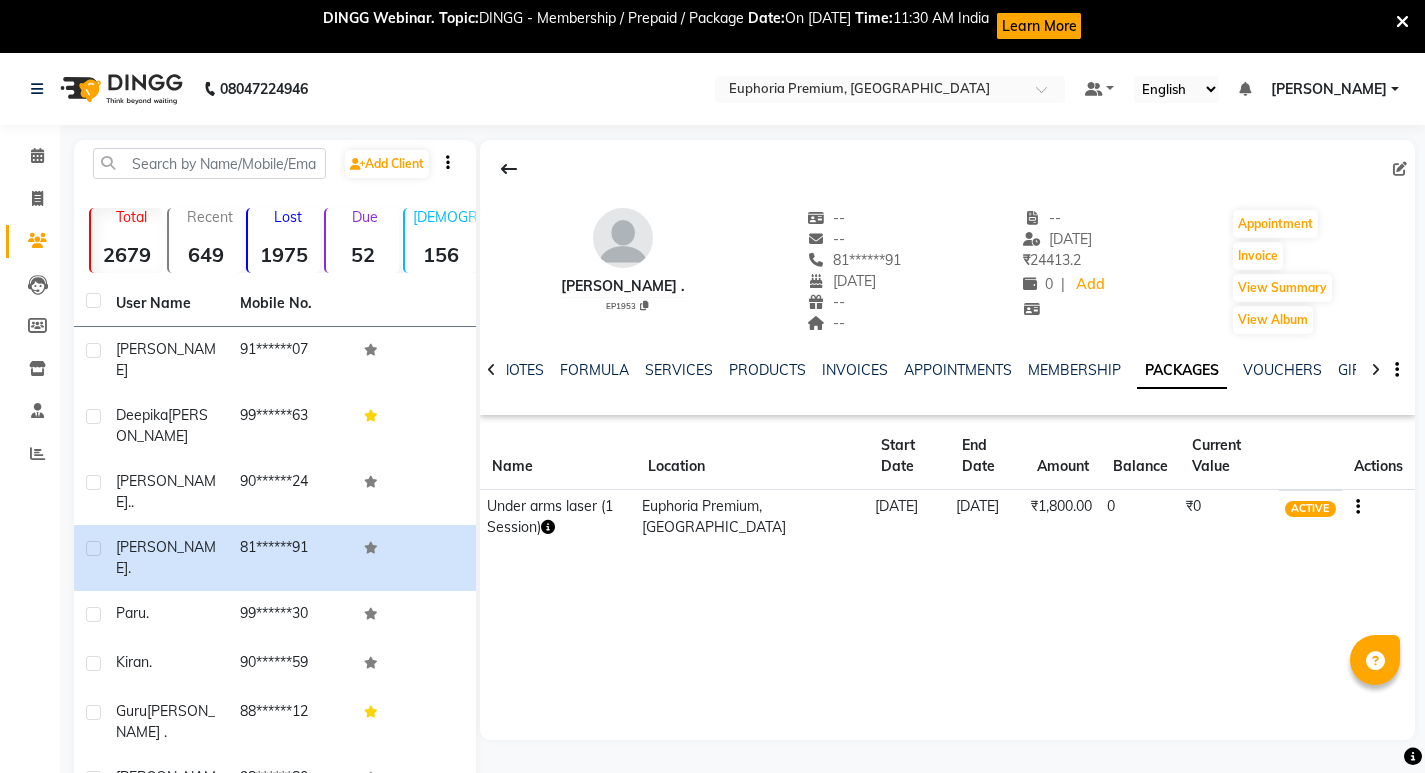 click 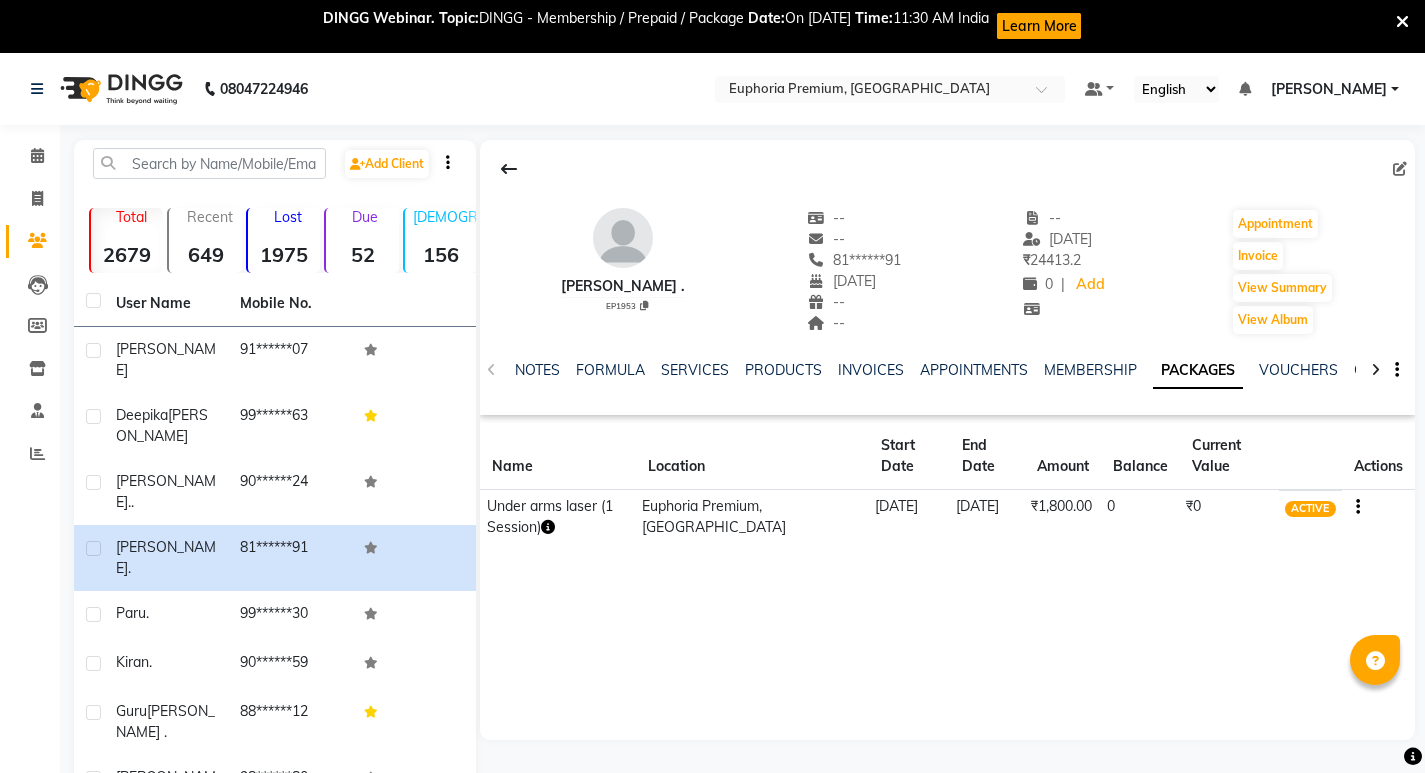 click on "NOTES FORMULA SERVICES PRODUCTS INVOICES APPOINTMENTS MEMBERSHIP PACKAGES VOUCHERS GIFTCARDS POINTS FORMS FAMILY CARDS WALLET" 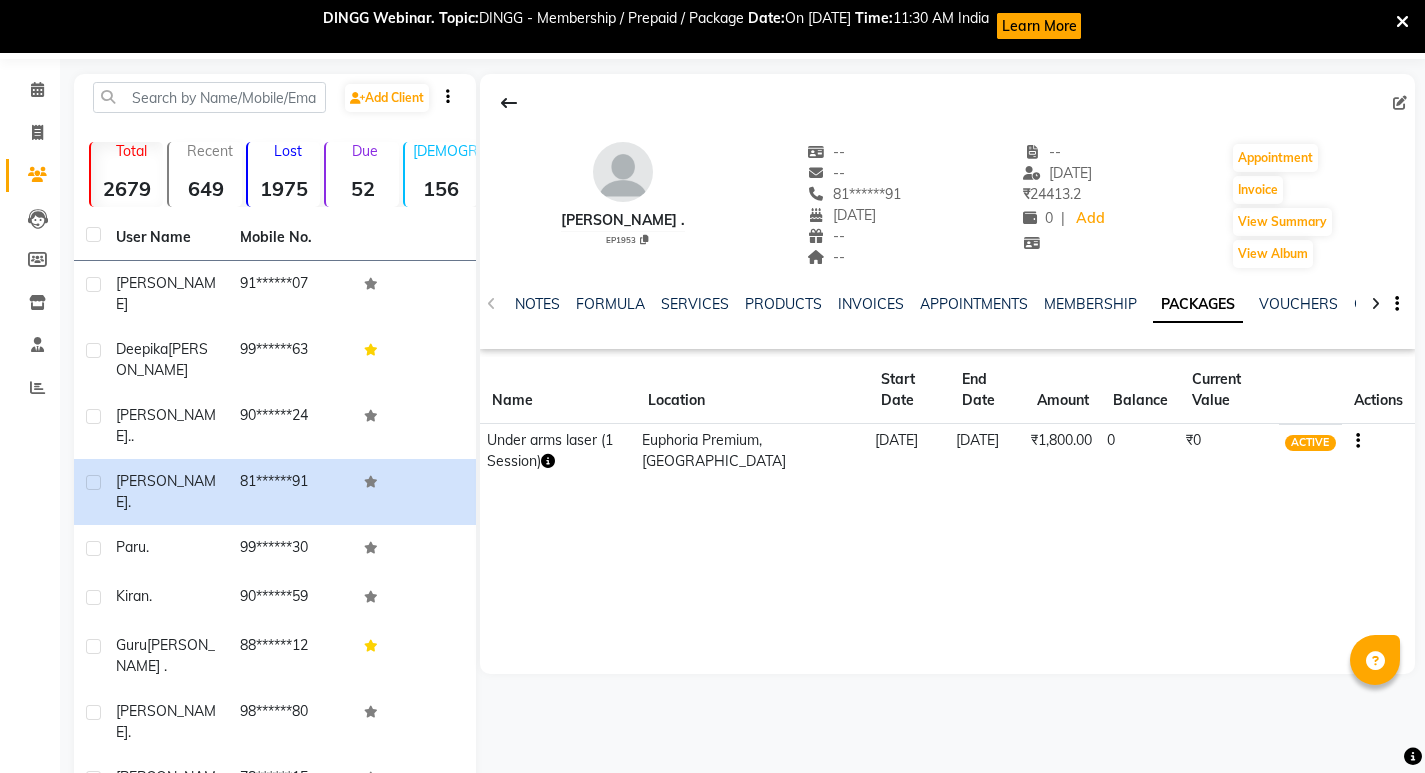 scroll, scrollTop: 130, scrollLeft: 0, axis: vertical 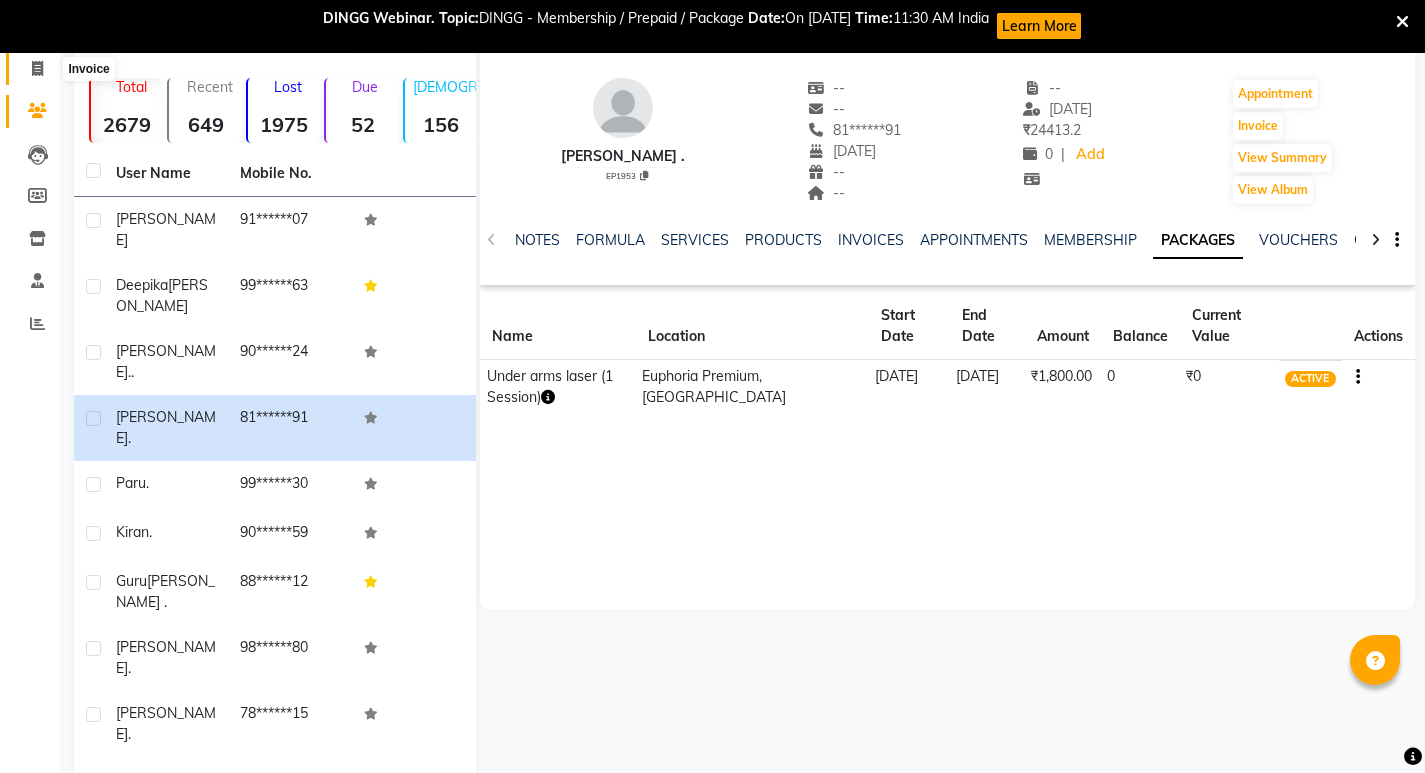 click 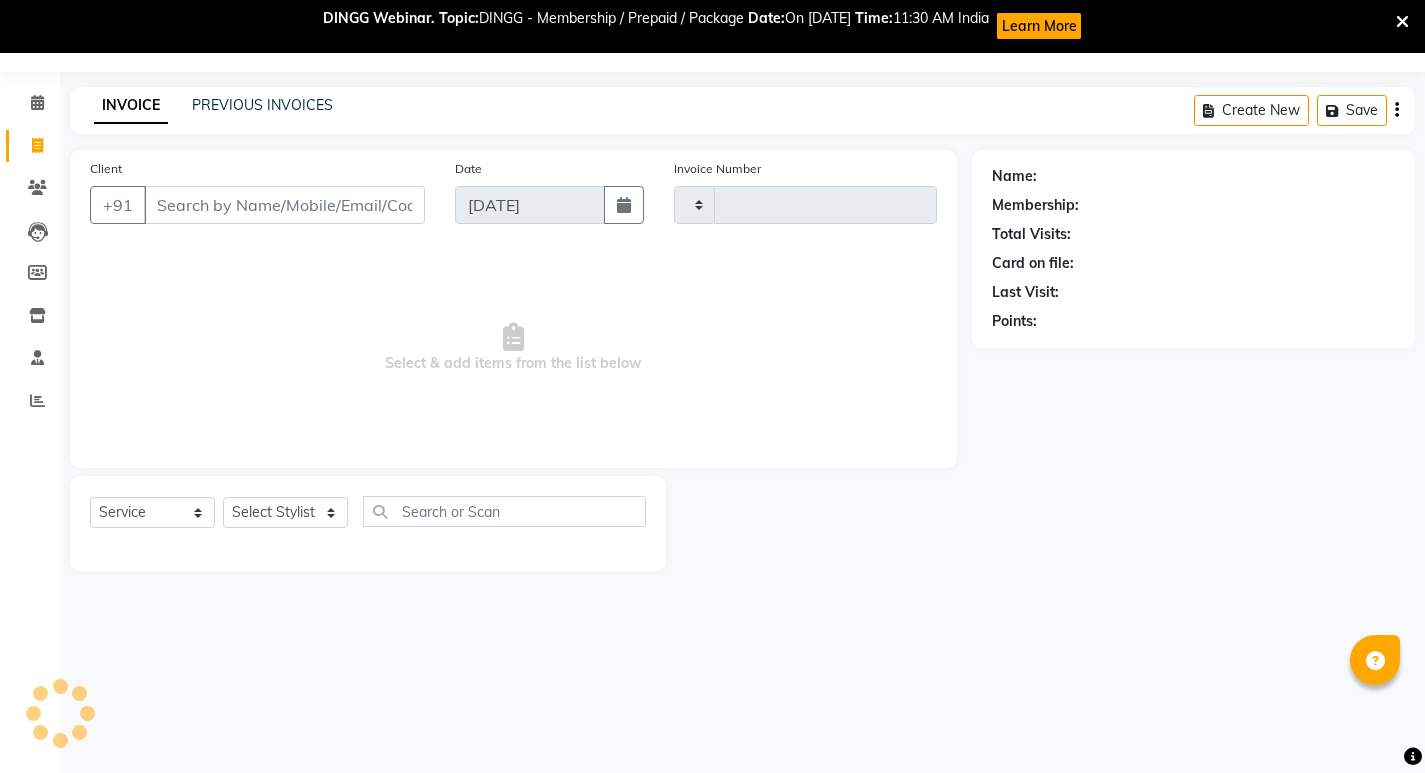 type on "1738" 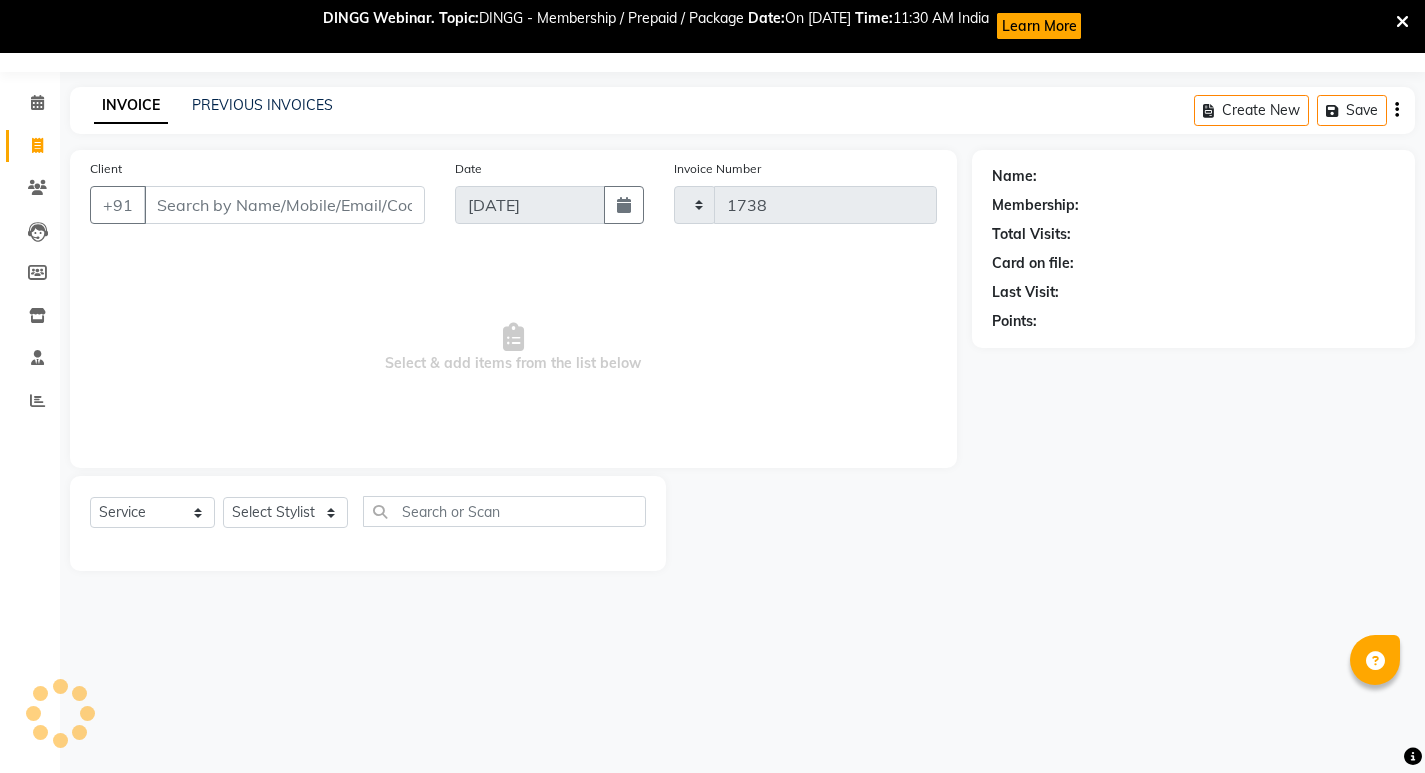 scroll, scrollTop: 53, scrollLeft: 0, axis: vertical 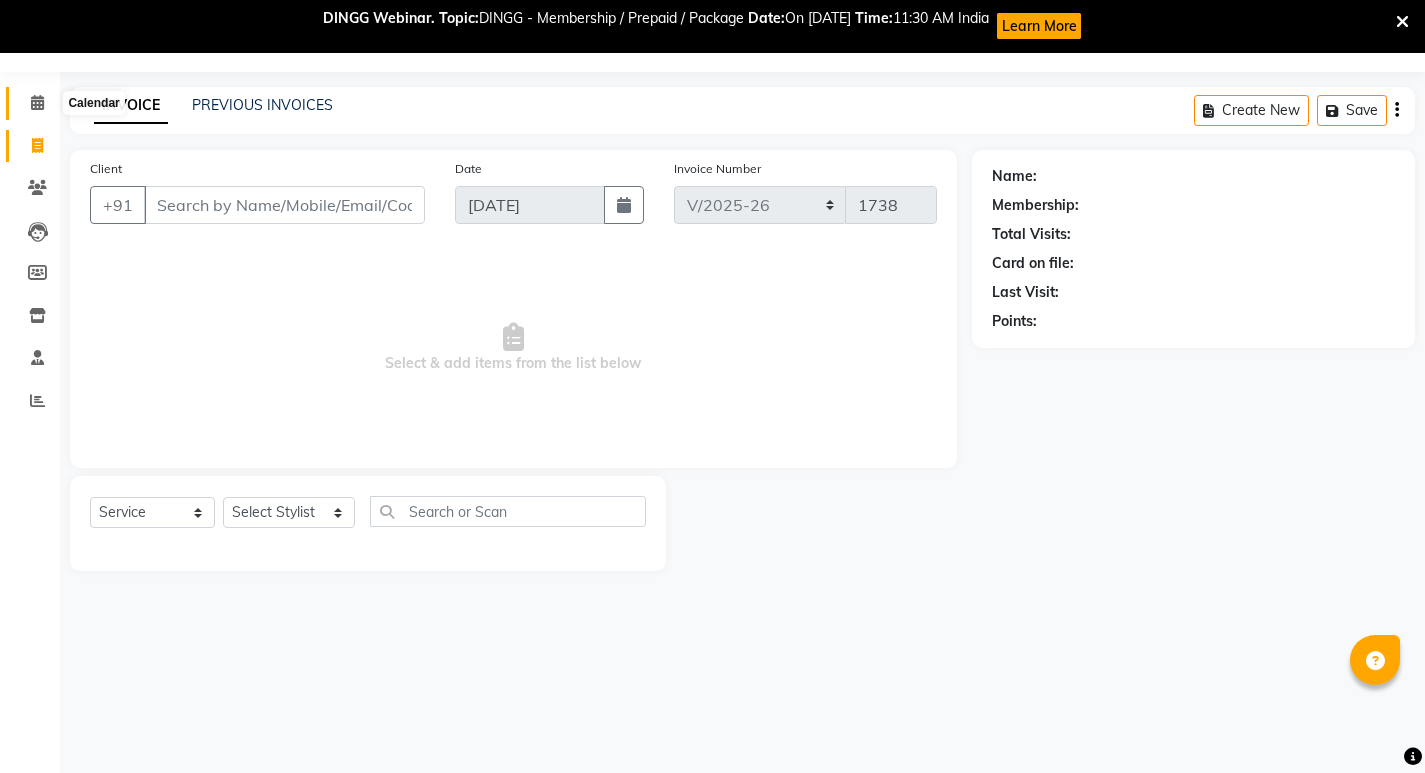 click 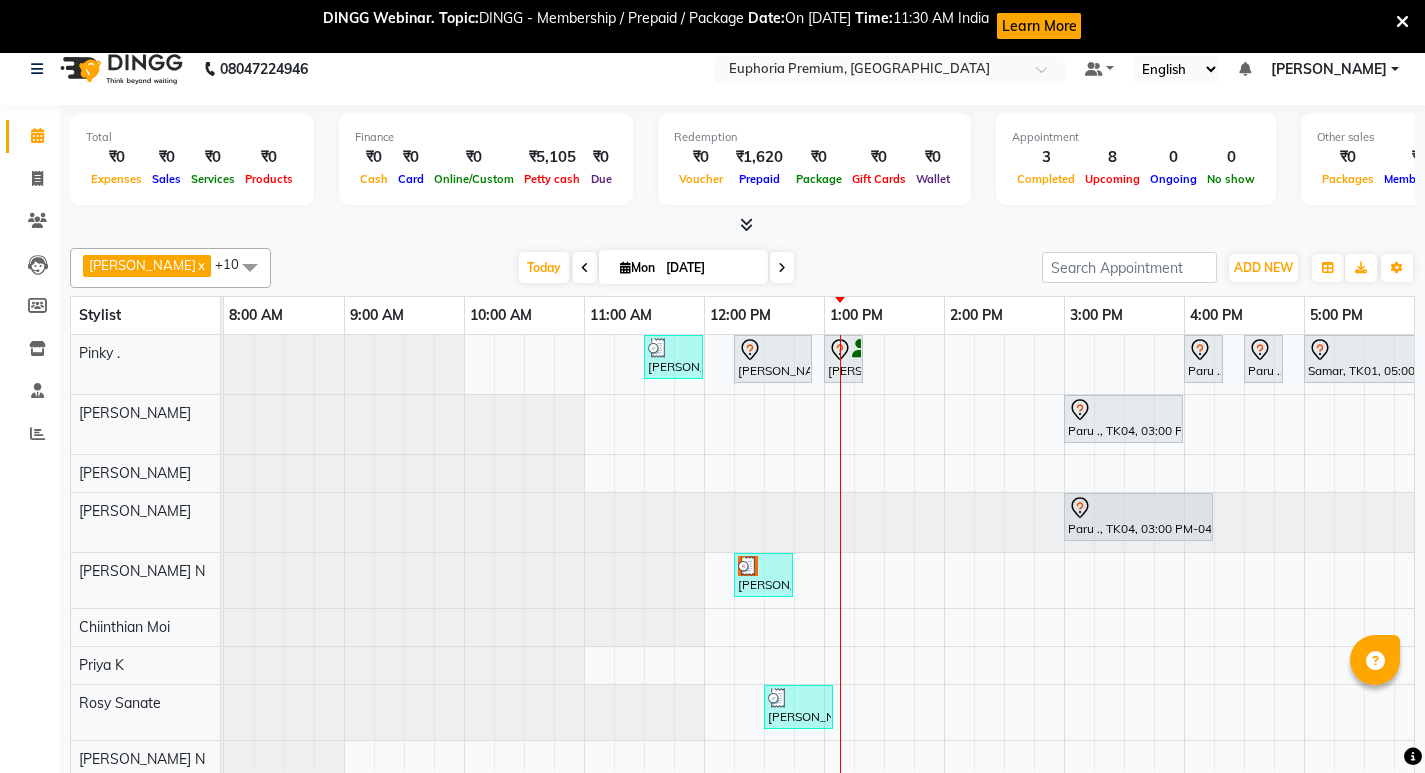 scroll, scrollTop: 0, scrollLeft: 0, axis: both 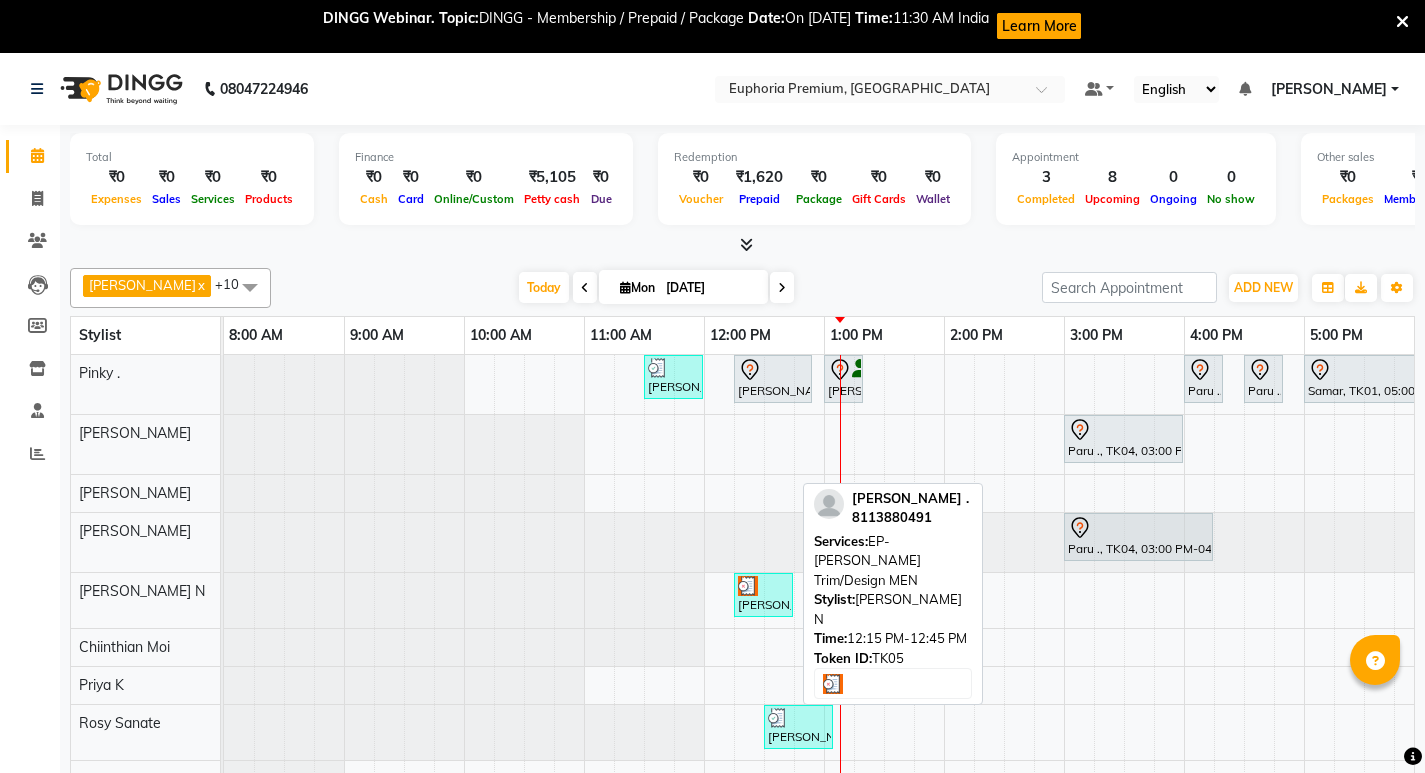 click on "[PERSON_NAME] ., TK05, 12:15 PM-12:45 PM, EP-[PERSON_NAME] Trim/Design MEN" at bounding box center (763, 595) 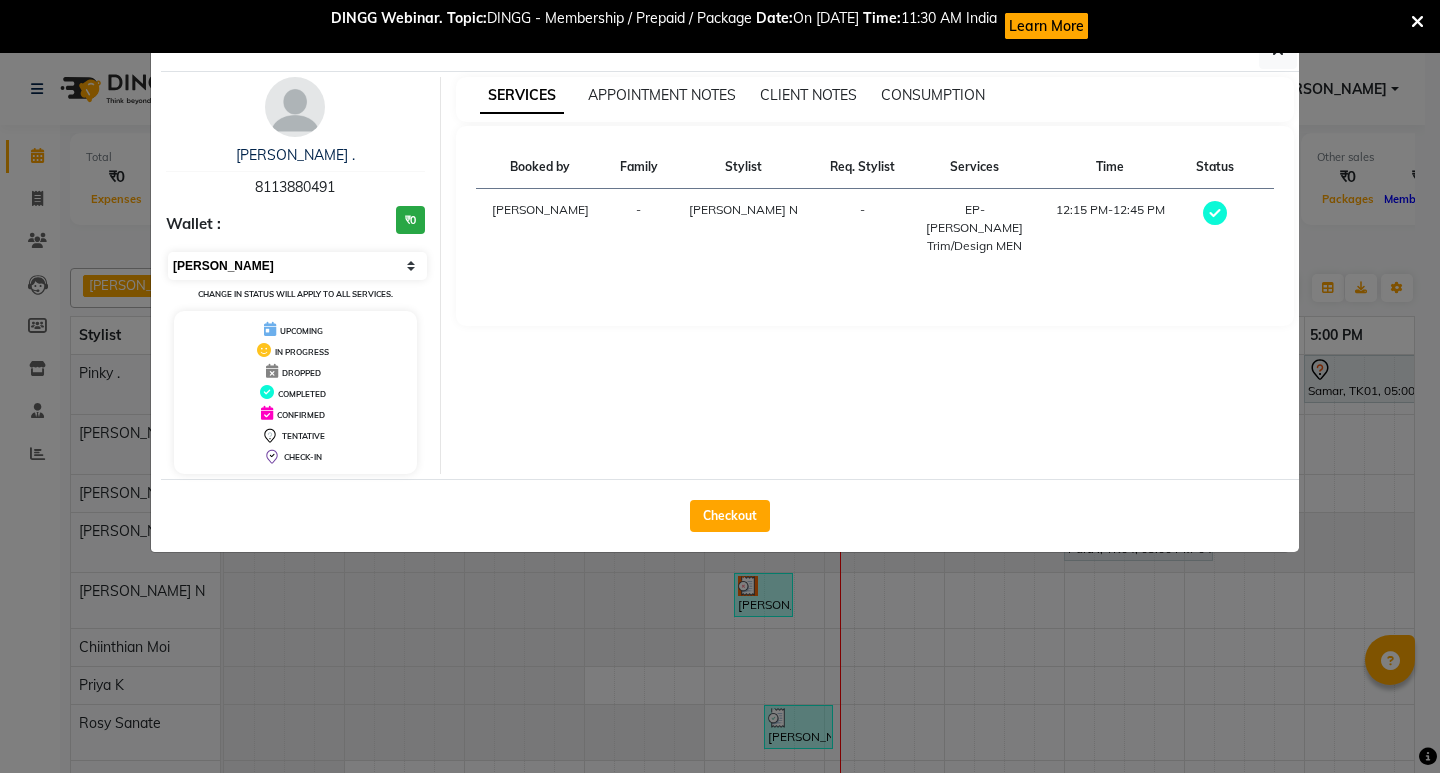 click on "Select MARK DONE UPCOMING" at bounding box center (297, 266) 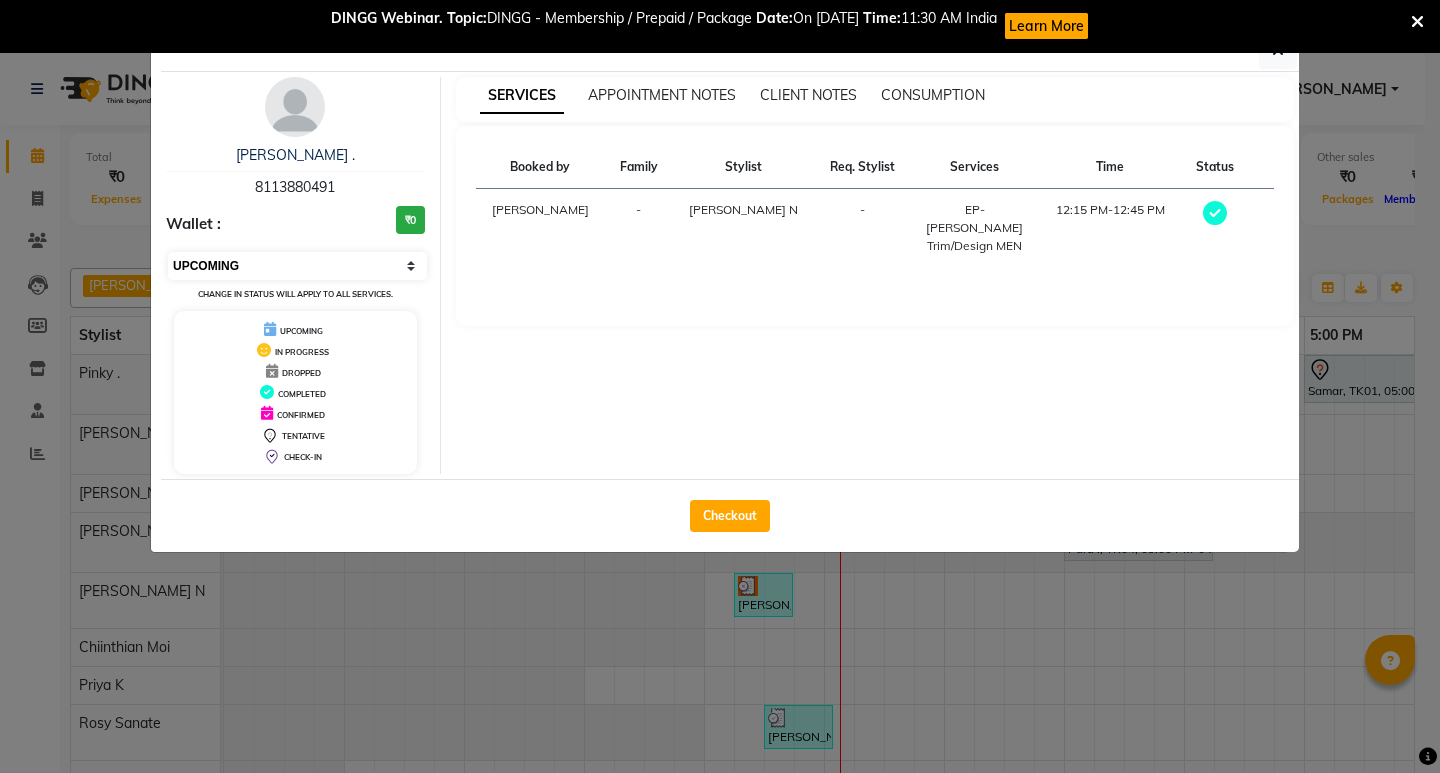click on "Select MARK DONE UPCOMING" at bounding box center (297, 266) 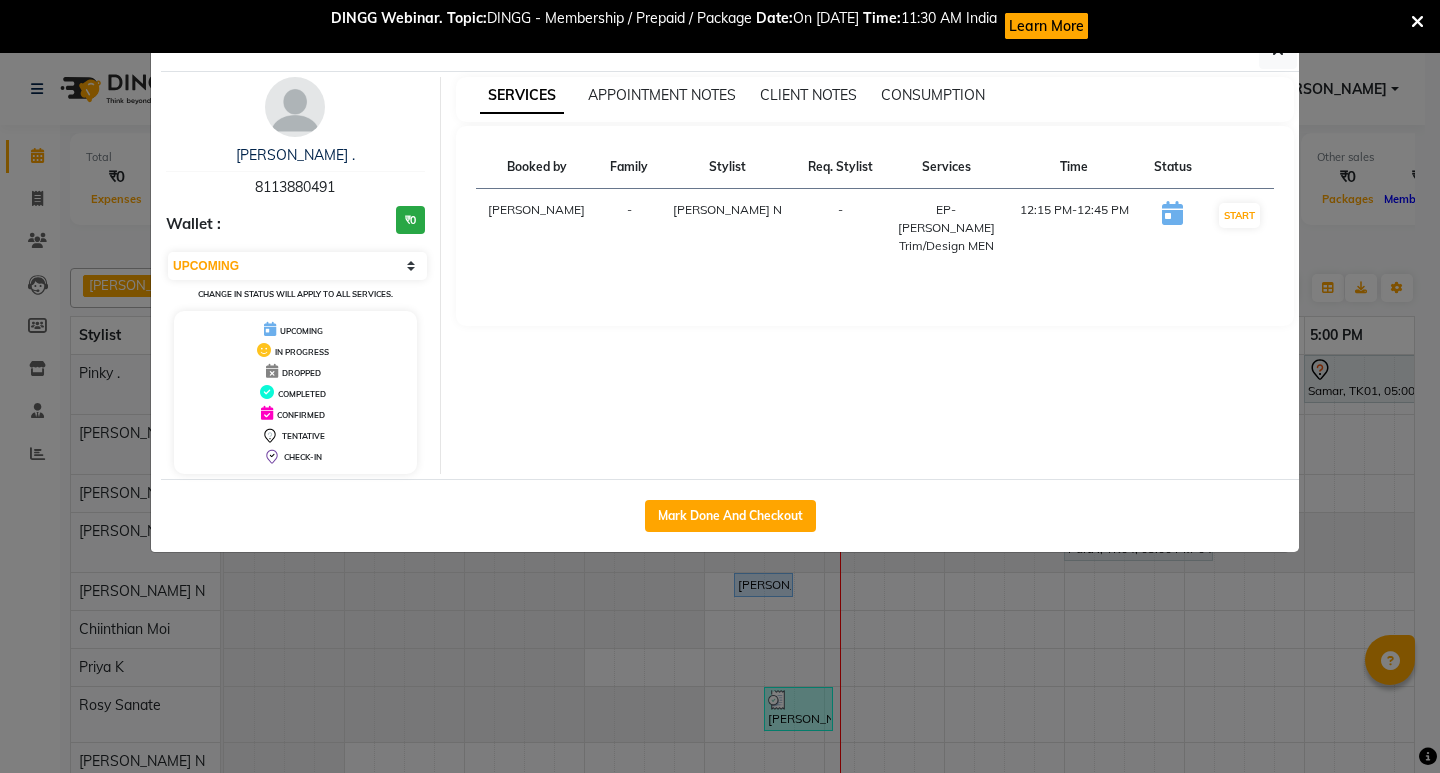 click on "DINGG Webinar.
Topic: DINGG - Membership / Prepaid / Package
Date:  On July 14th
Time:  11:30 AM India
Learn More" at bounding box center (709, 26) 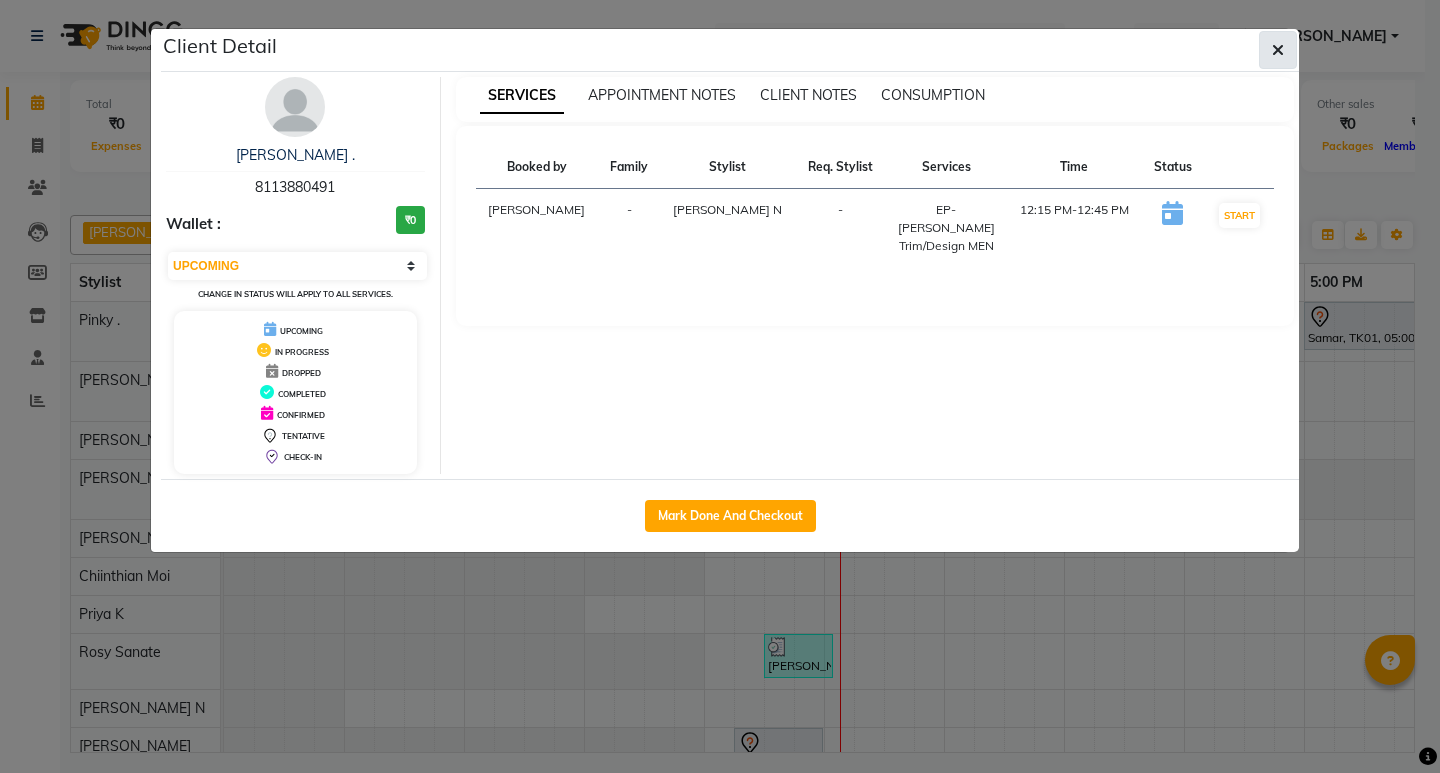 click 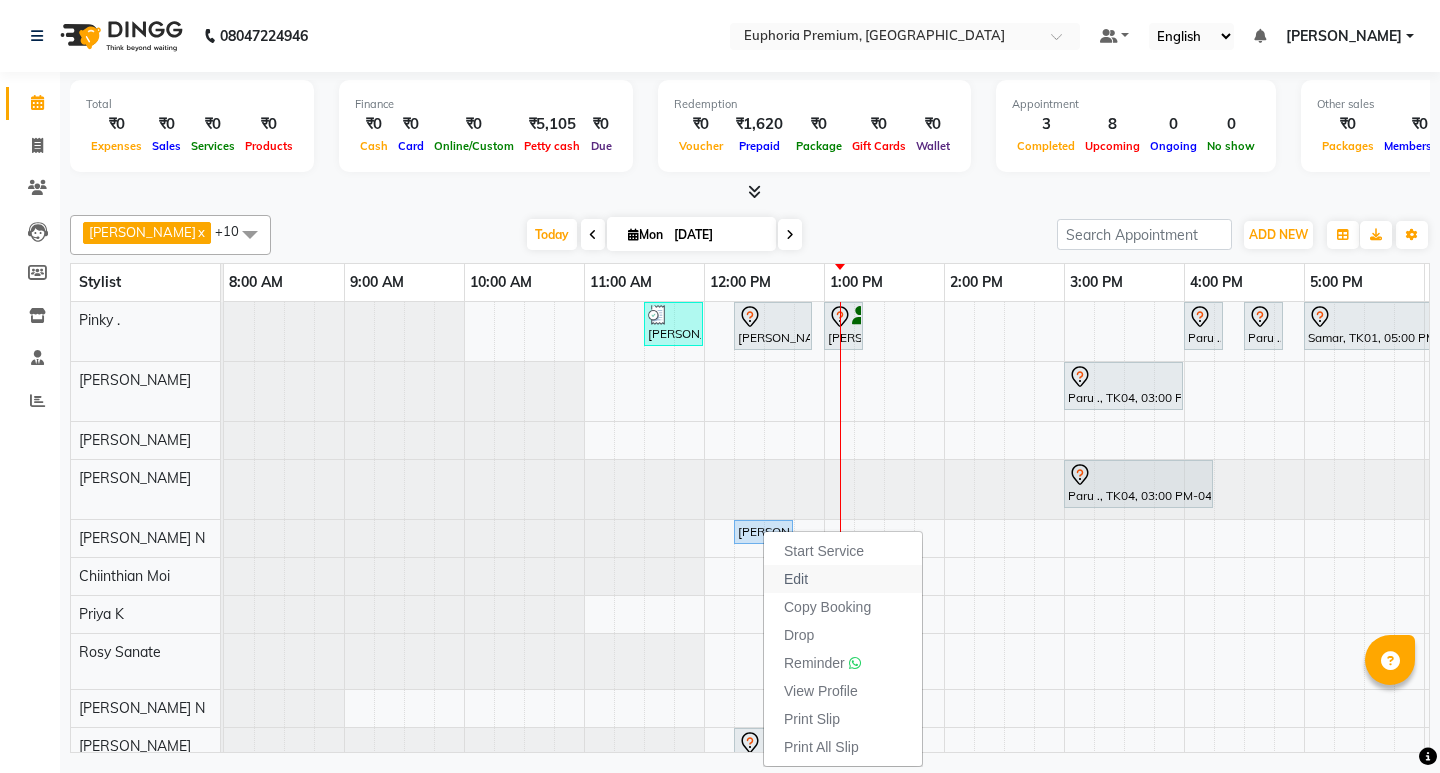 click on "Edit" at bounding box center (796, 579) 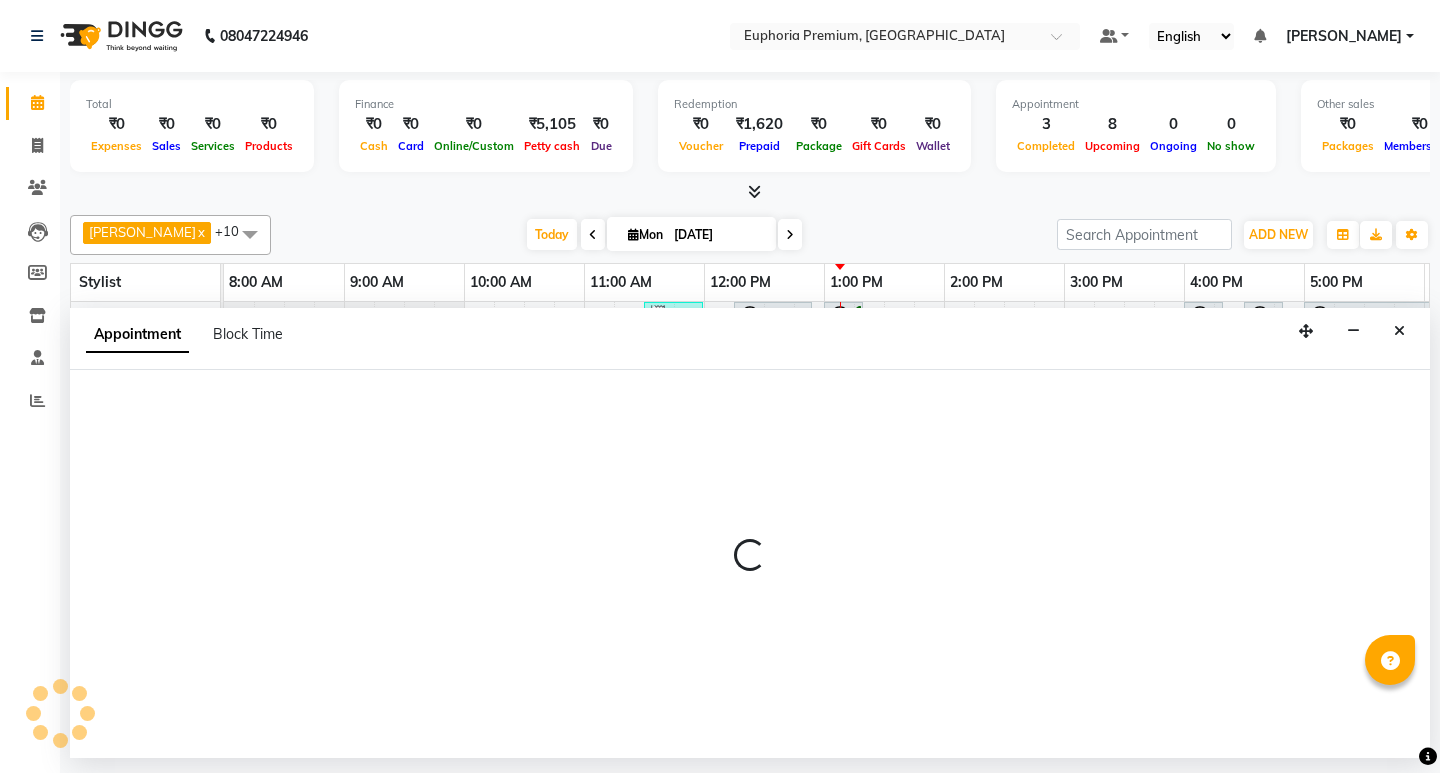 select on "upcoming" 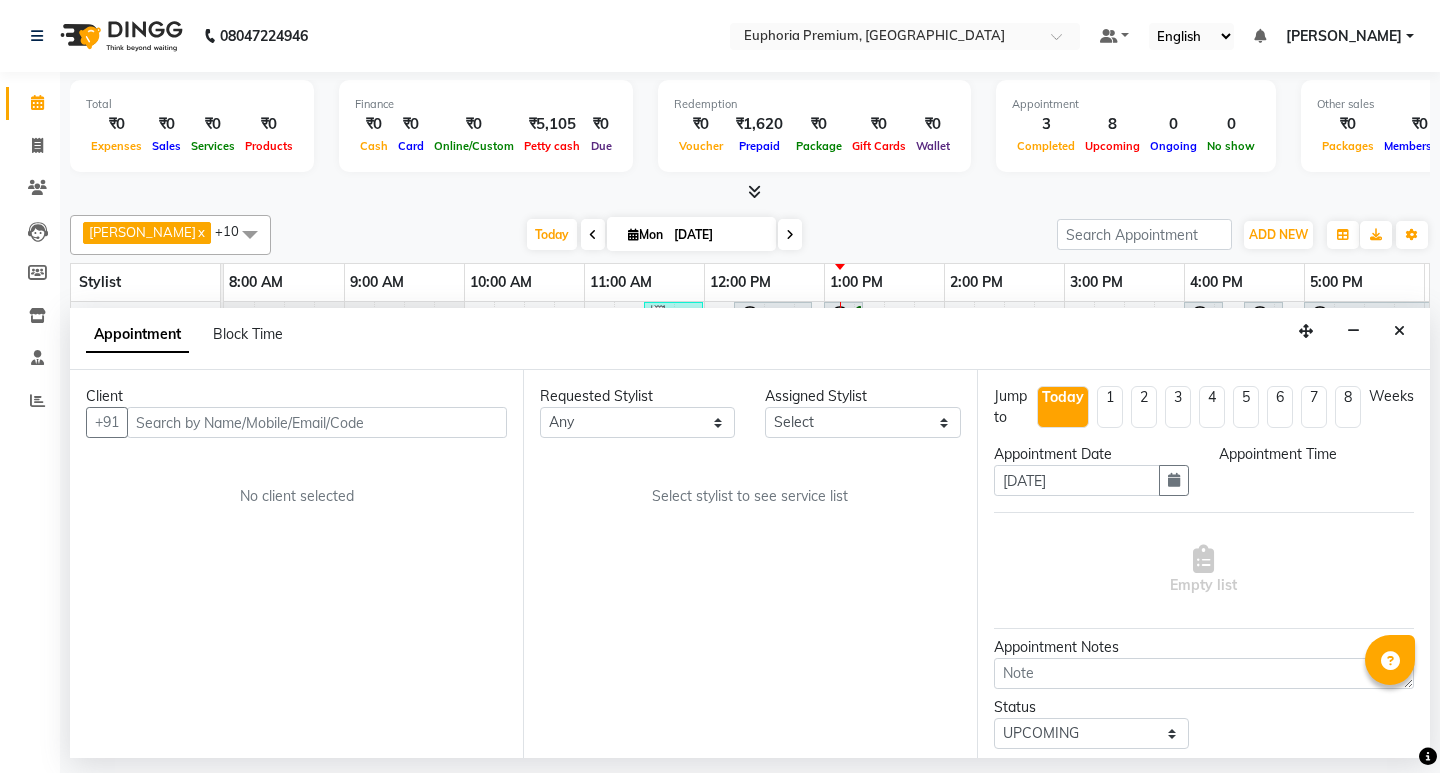 select on "71614" 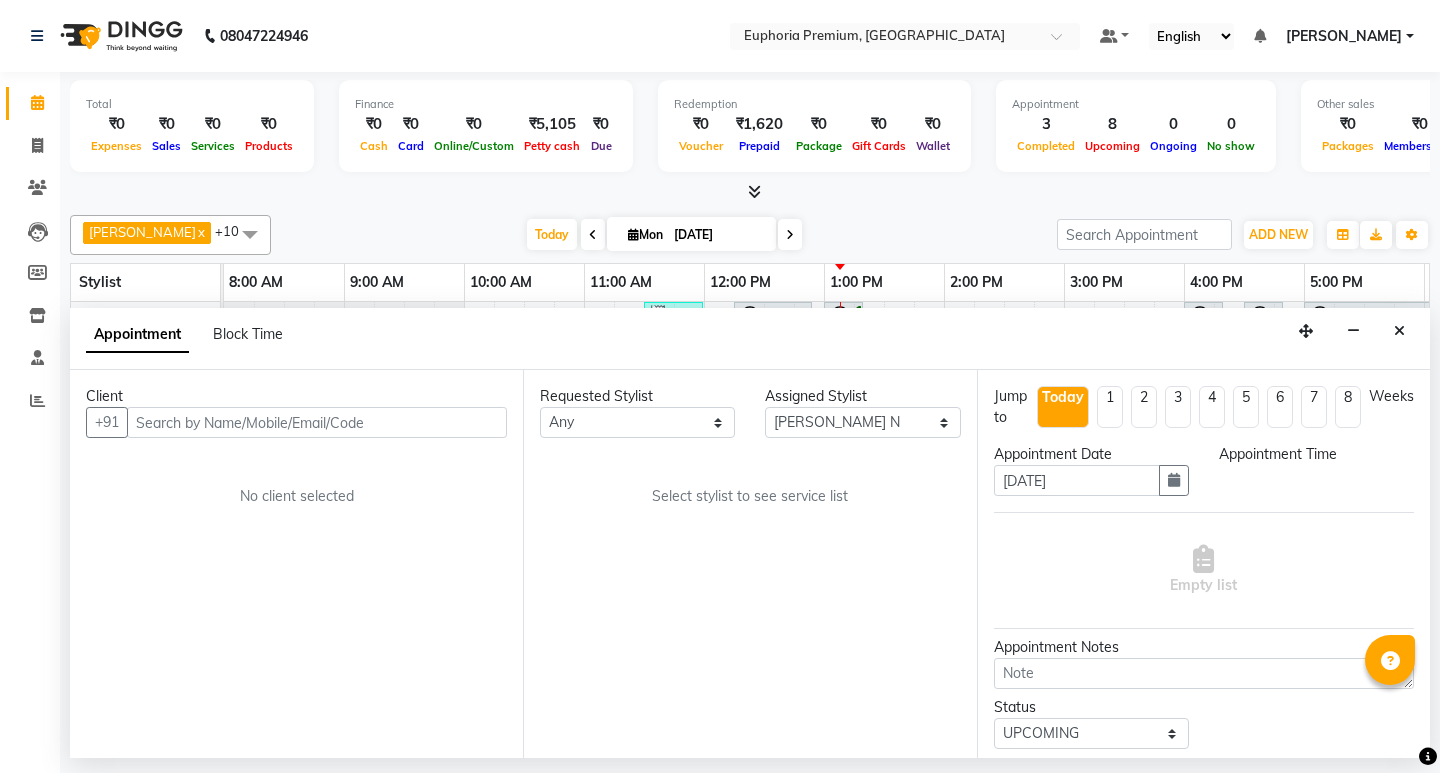 scroll, scrollTop: 0, scrollLeft: 475, axis: horizontal 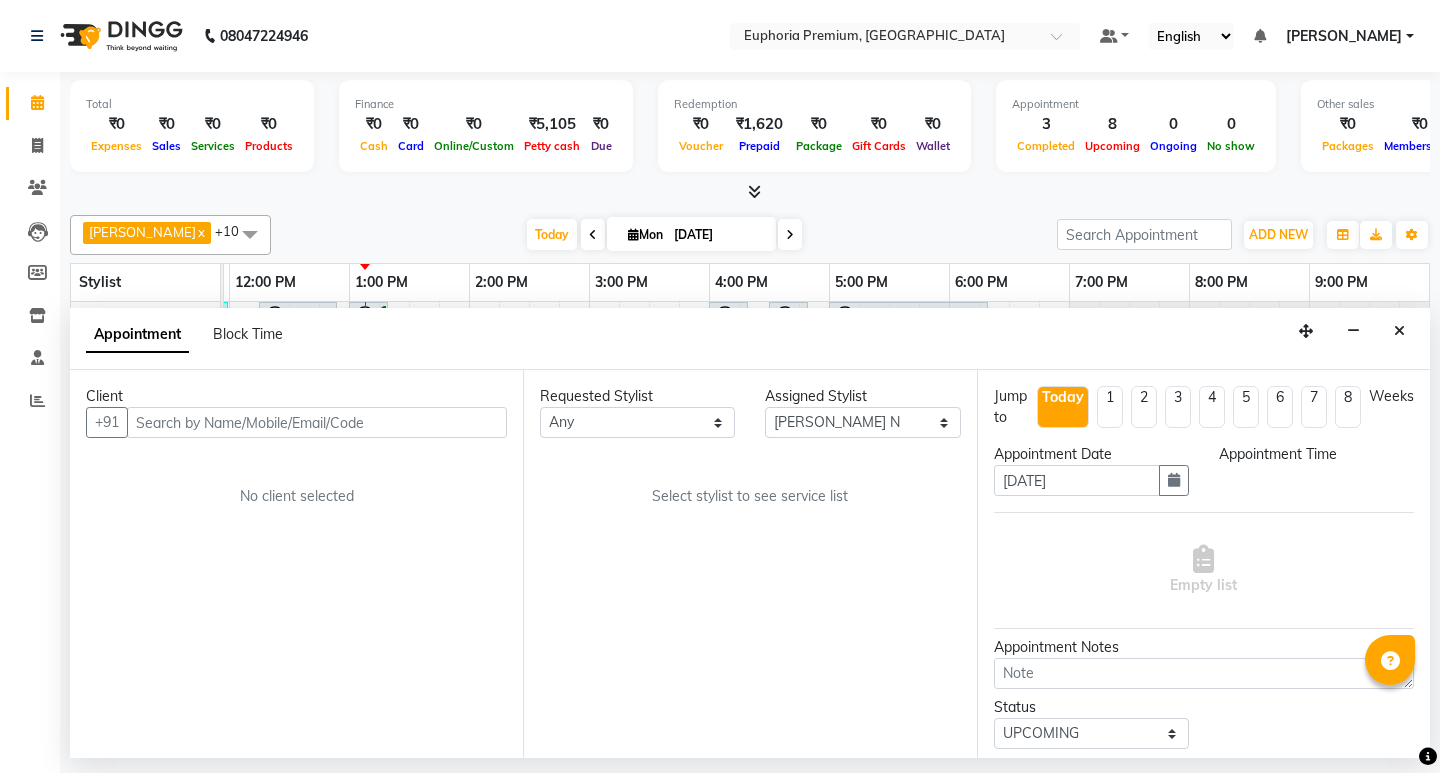 select on "735" 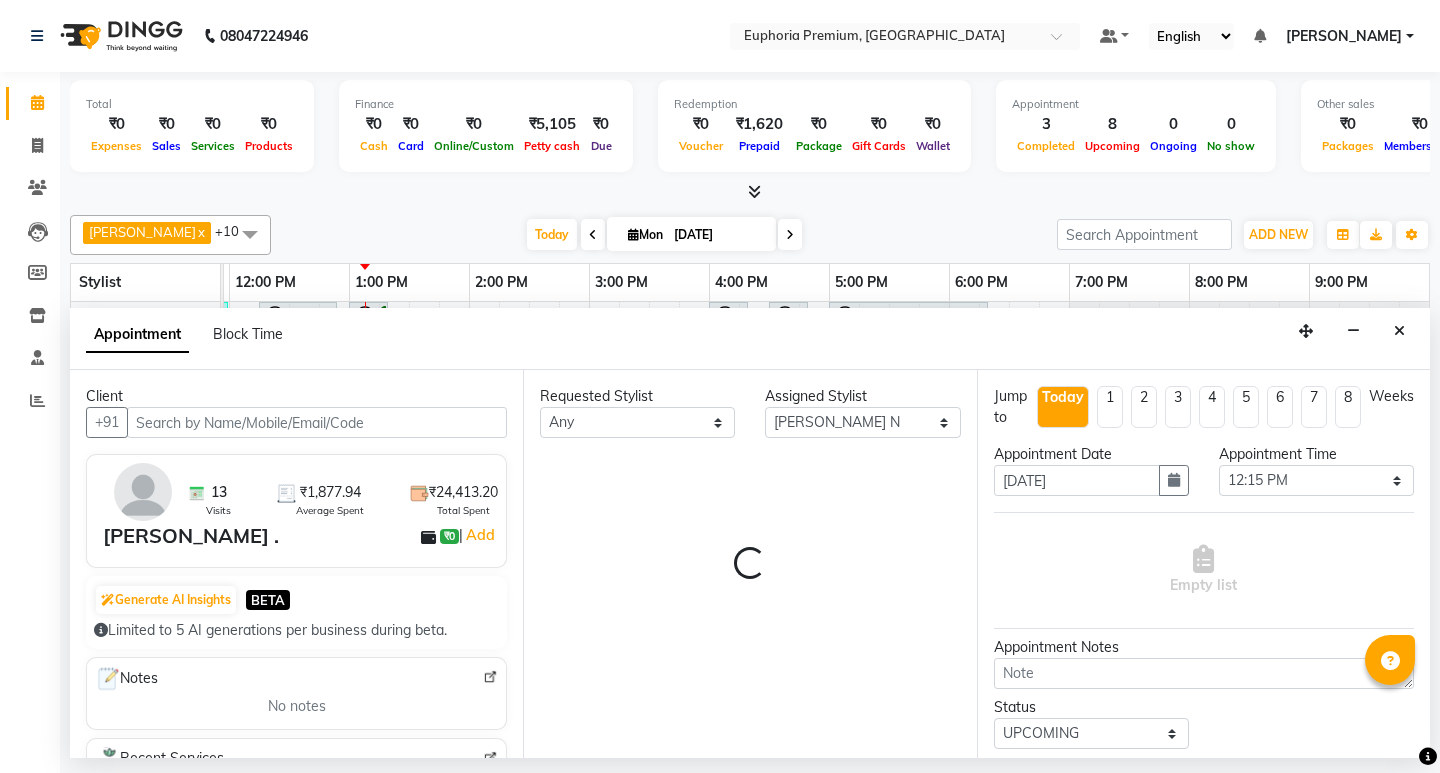 select on "4006" 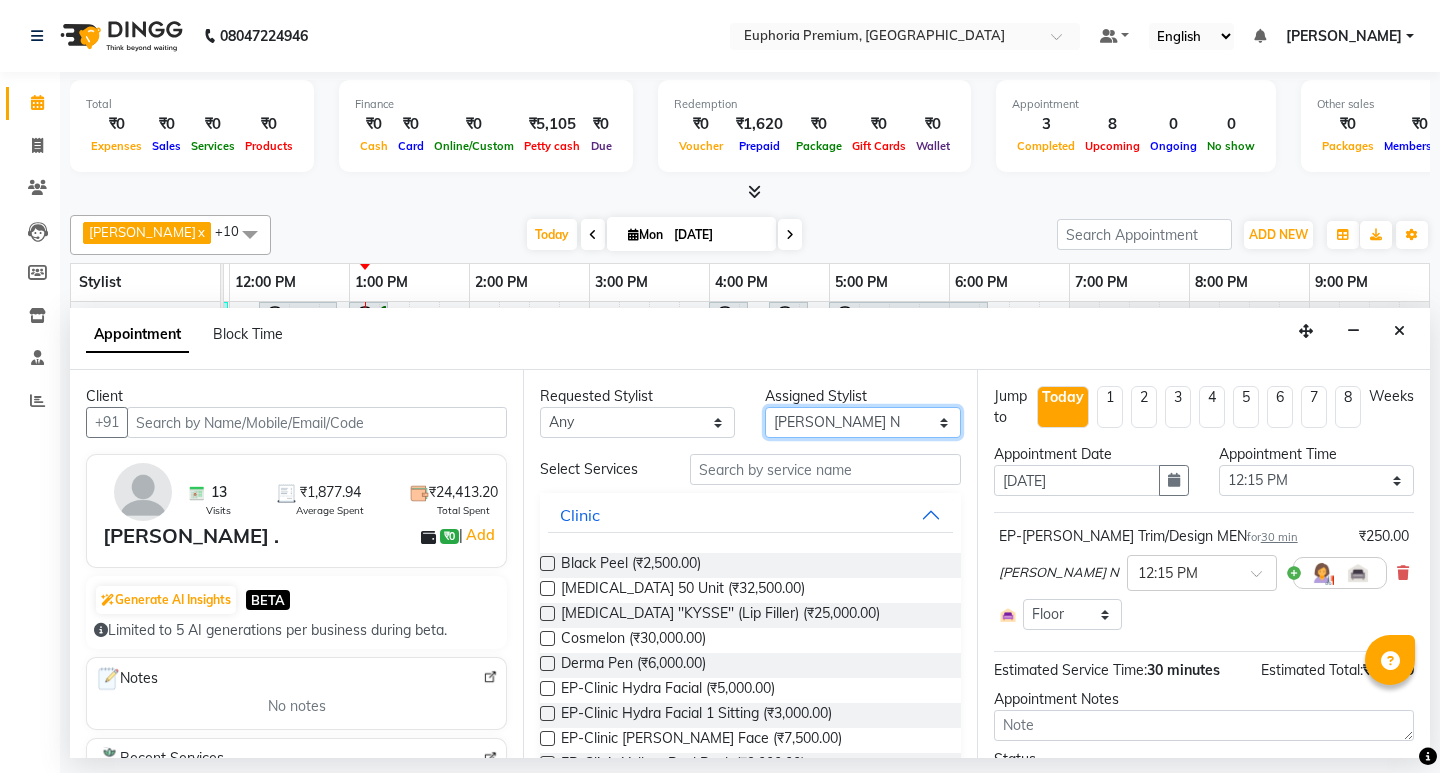 click on "Select Babu V Bharath N [PERSON_NAME] [PERSON_NAME] N  Chiinthian [PERSON_NAME] MOI [PERSON_NAME] . [PERSON_NAME] . [PERSON_NAME] [PERSON_NAME] K [PERSON_NAME] [PERSON_NAME] [MEDICAL_DATA] Pinky . Priya  K Rosy Sanate [PERSON_NAME] [PERSON_NAME] Shishi L [PERSON_NAME] M [PERSON_NAME]" at bounding box center (862, 422) 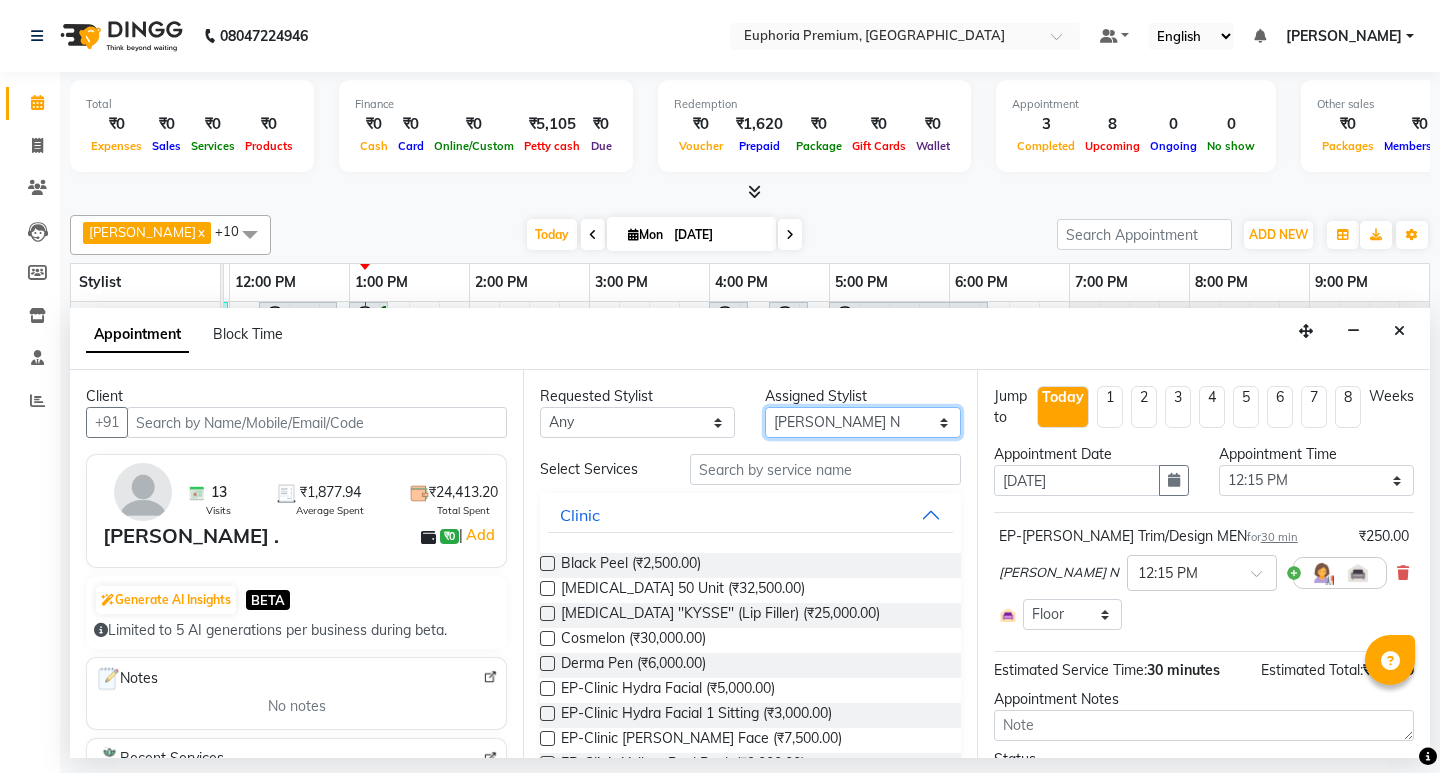 select on "71633" 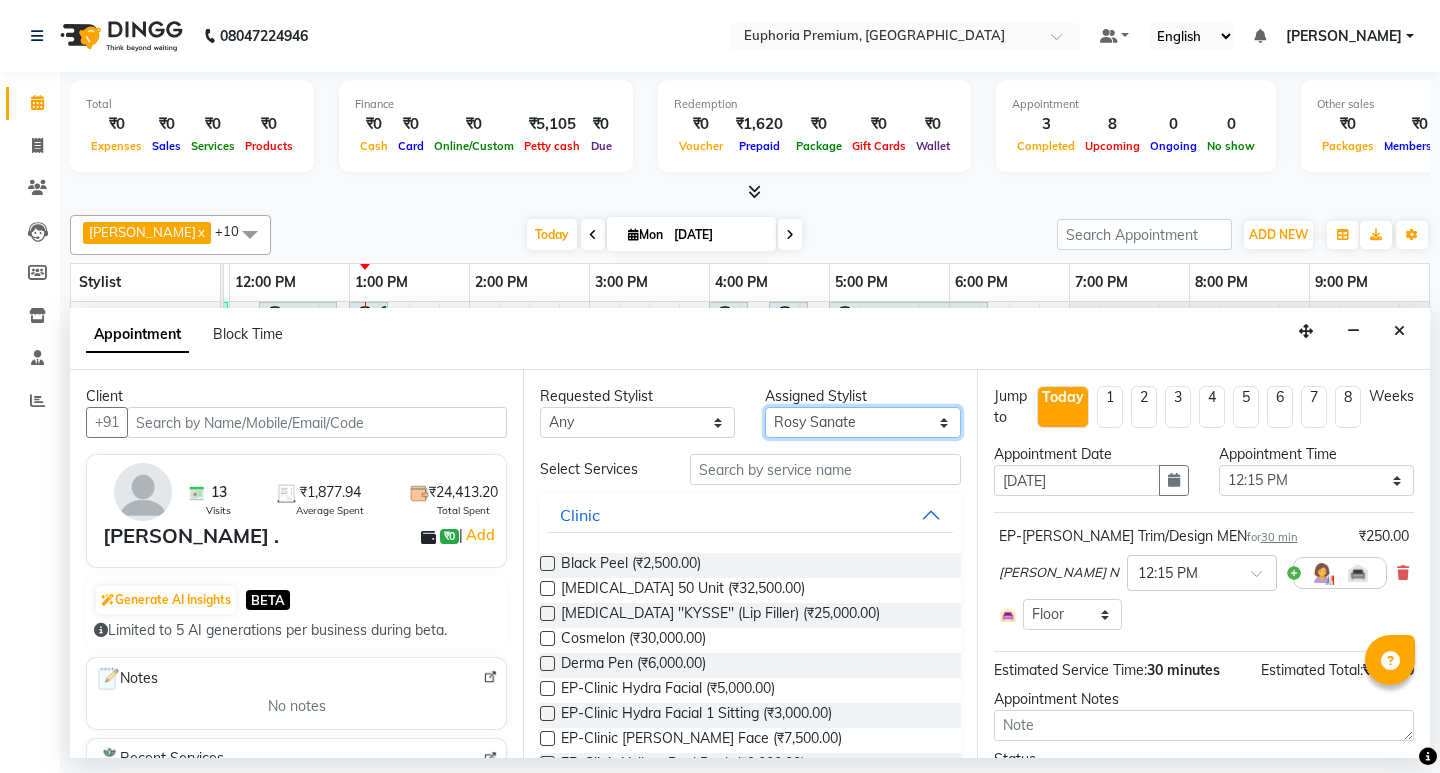 click on "Select Babu V Bharath N [PERSON_NAME] [PERSON_NAME] N  Chiinthian [PERSON_NAME] MOI [PERSON_NAME] . [PERSON_NAME] . [PERSON_NAME] [PERSON_NAME] K [PERSON_NAME] [PERSON_NAME] [MEDICAL_DATA] Pinky . Priya  K Rosy Sanate [PERSON_NAME] [PERSON_NAME] Shishi L [PERSON_NAME] M [PERSON_NAME]" at bounding box center [862, 422] 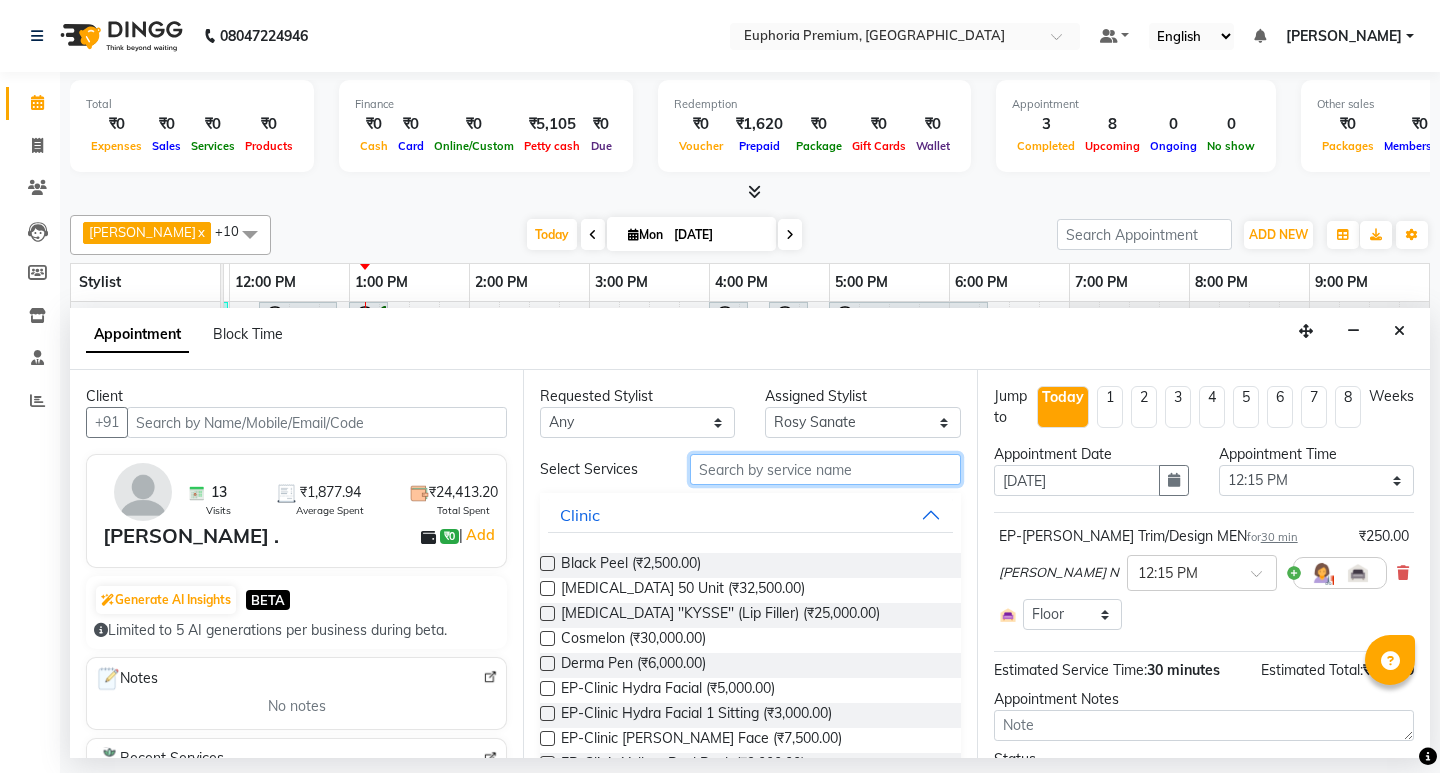 click at bounding box center (825, 469) 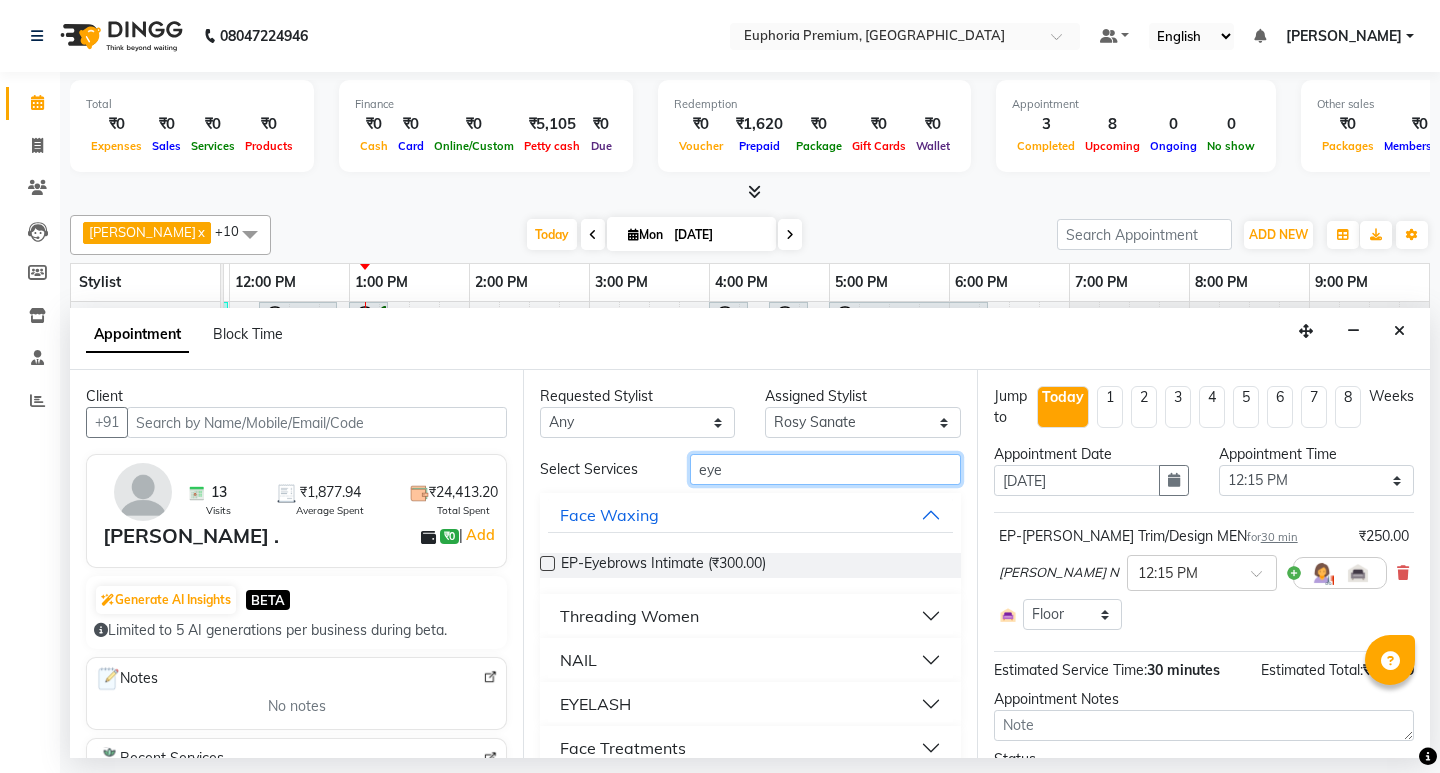 type on "eye" 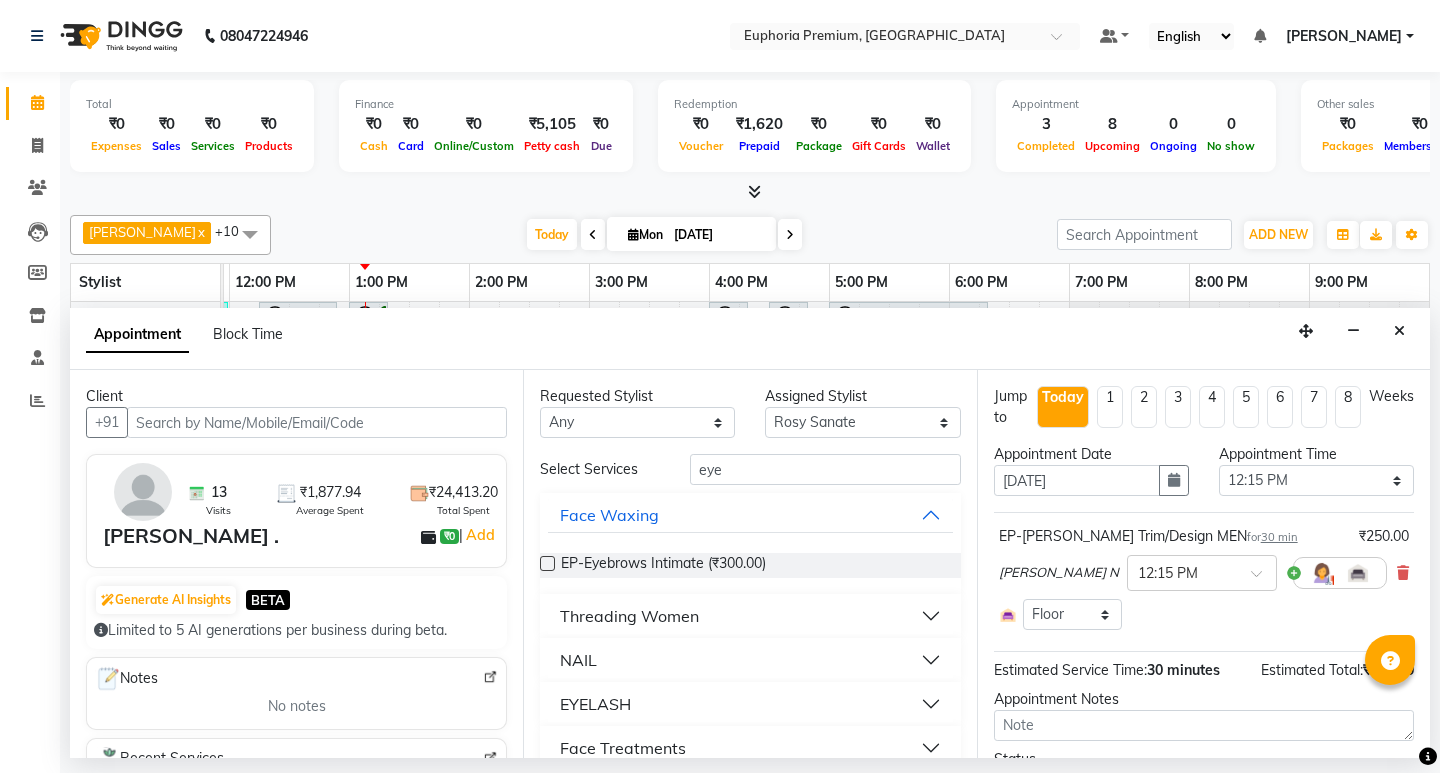 click on "Threading Women" at bounding box center [629, 616] 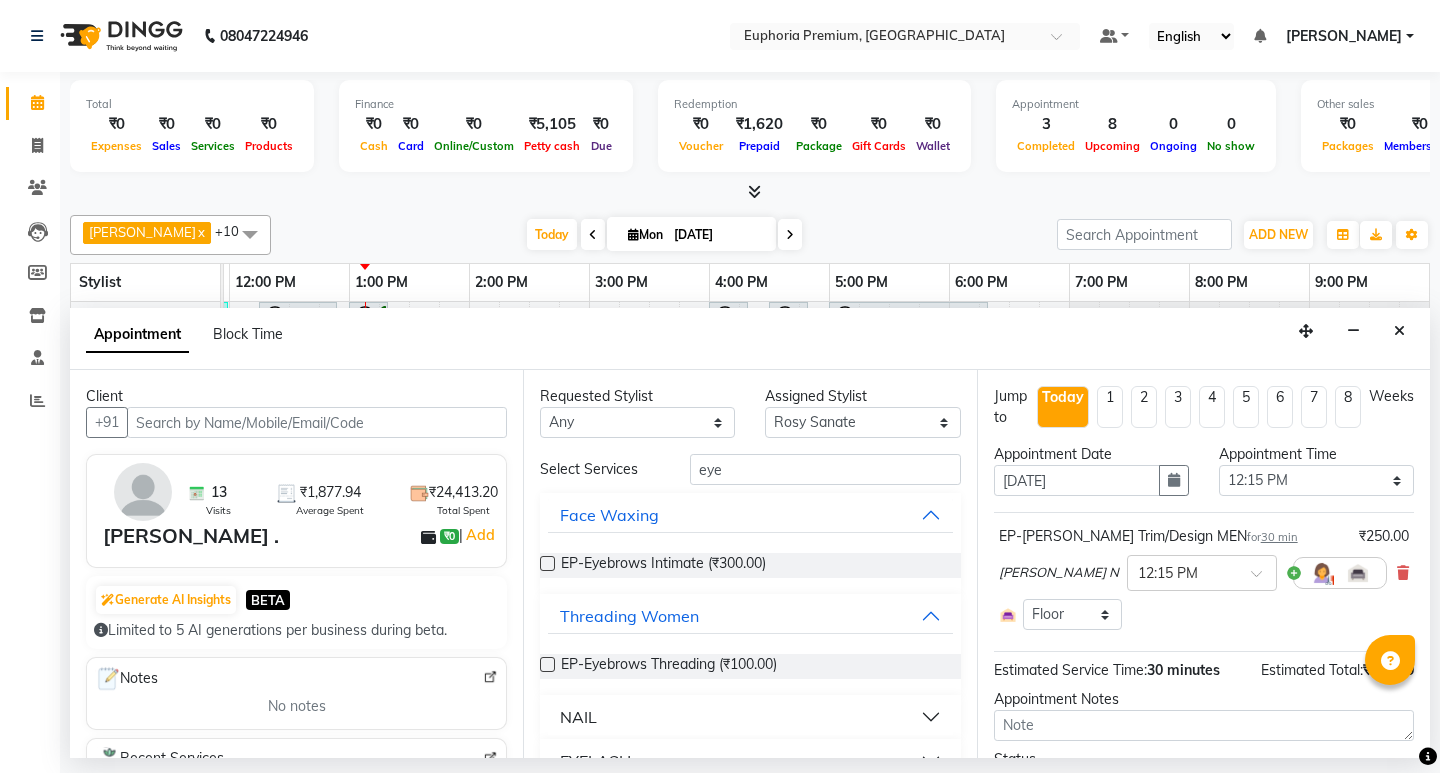 click at bounding box center (547, 664) 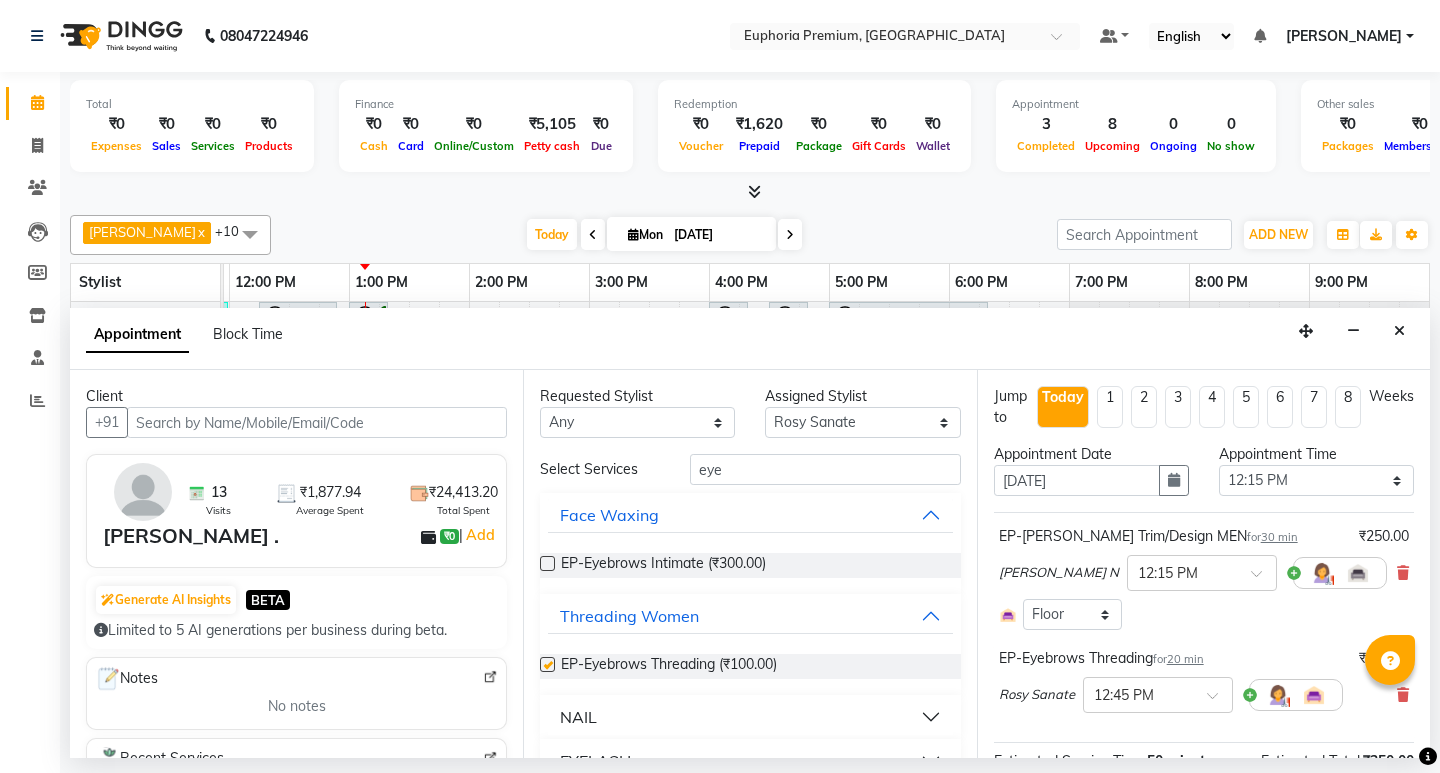 checkbox on "false" 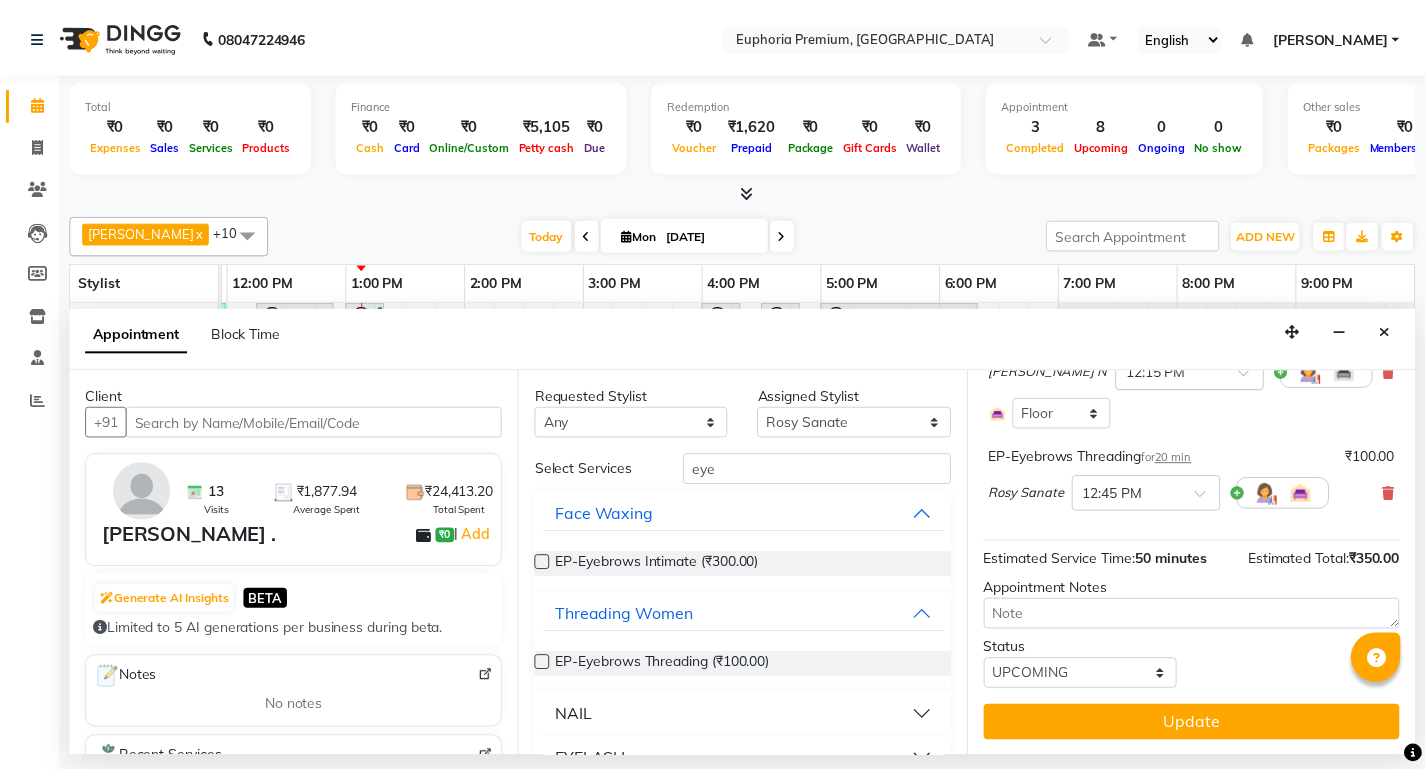 scroll, scrollTop: 202, scrollLeft: 0, axis: vertical 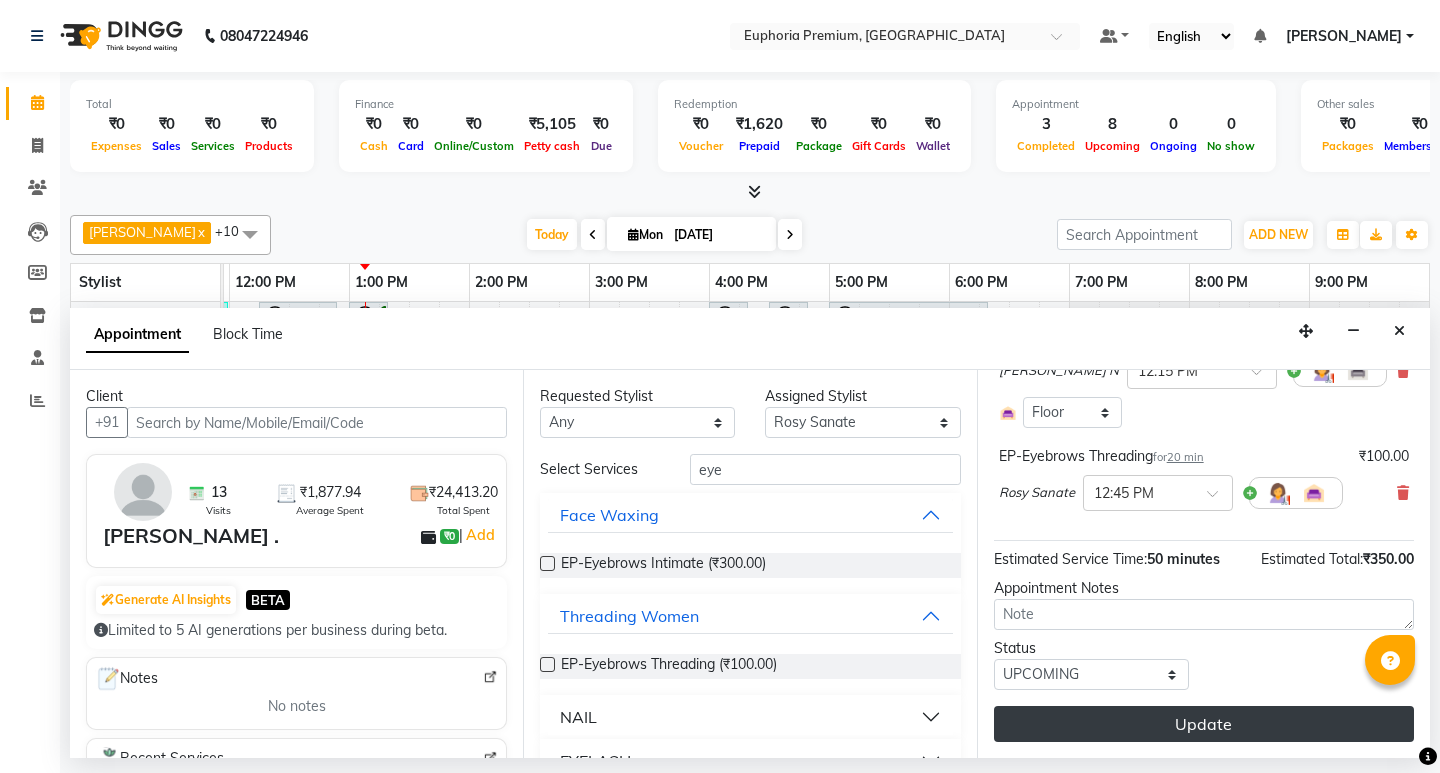 click on "Update" at bounding box center (1204, 724) 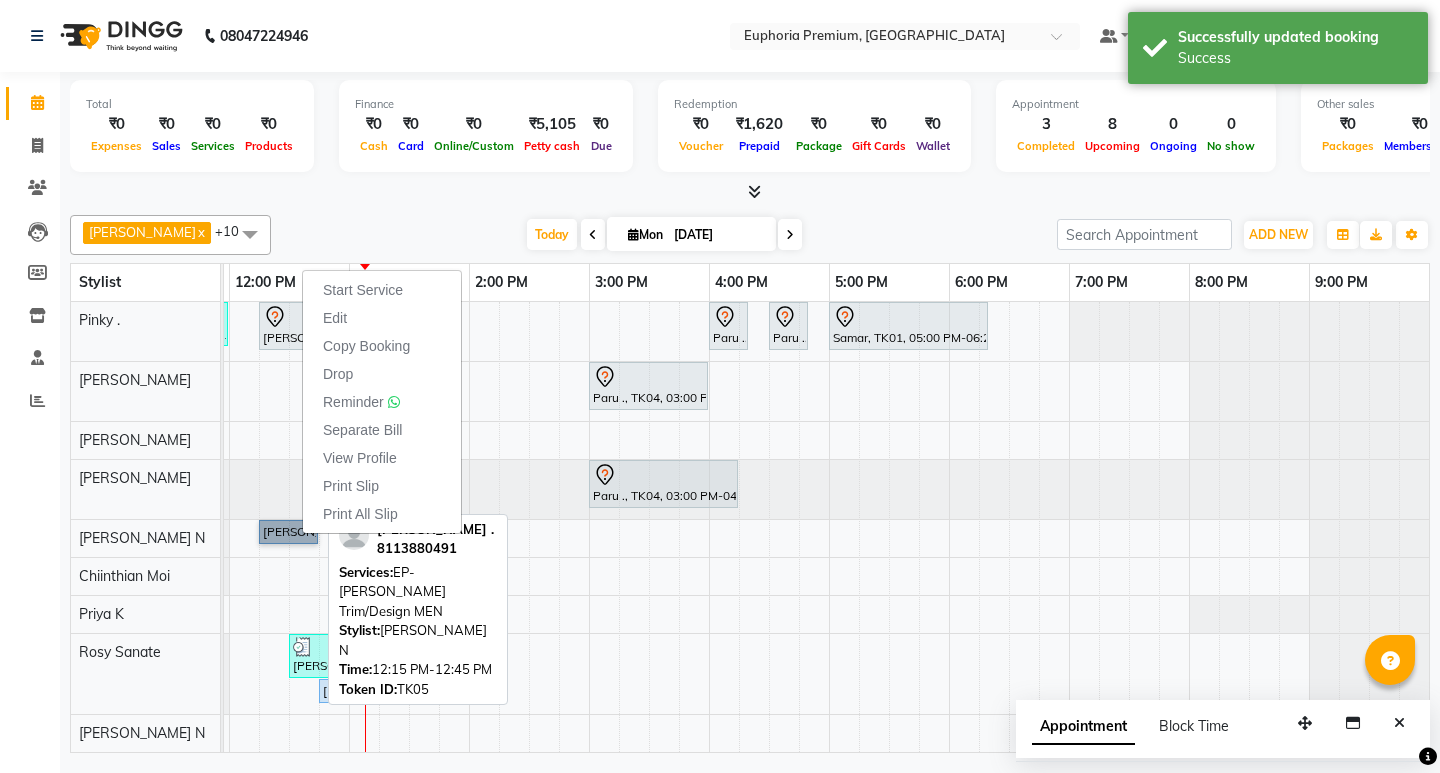 click on "[PERSON_NAME] ., TK05, 12:15 PM-12:45 PM, EP-[PERSON_NAME] Trim/Design MEN" at bounding box center (288, 532) 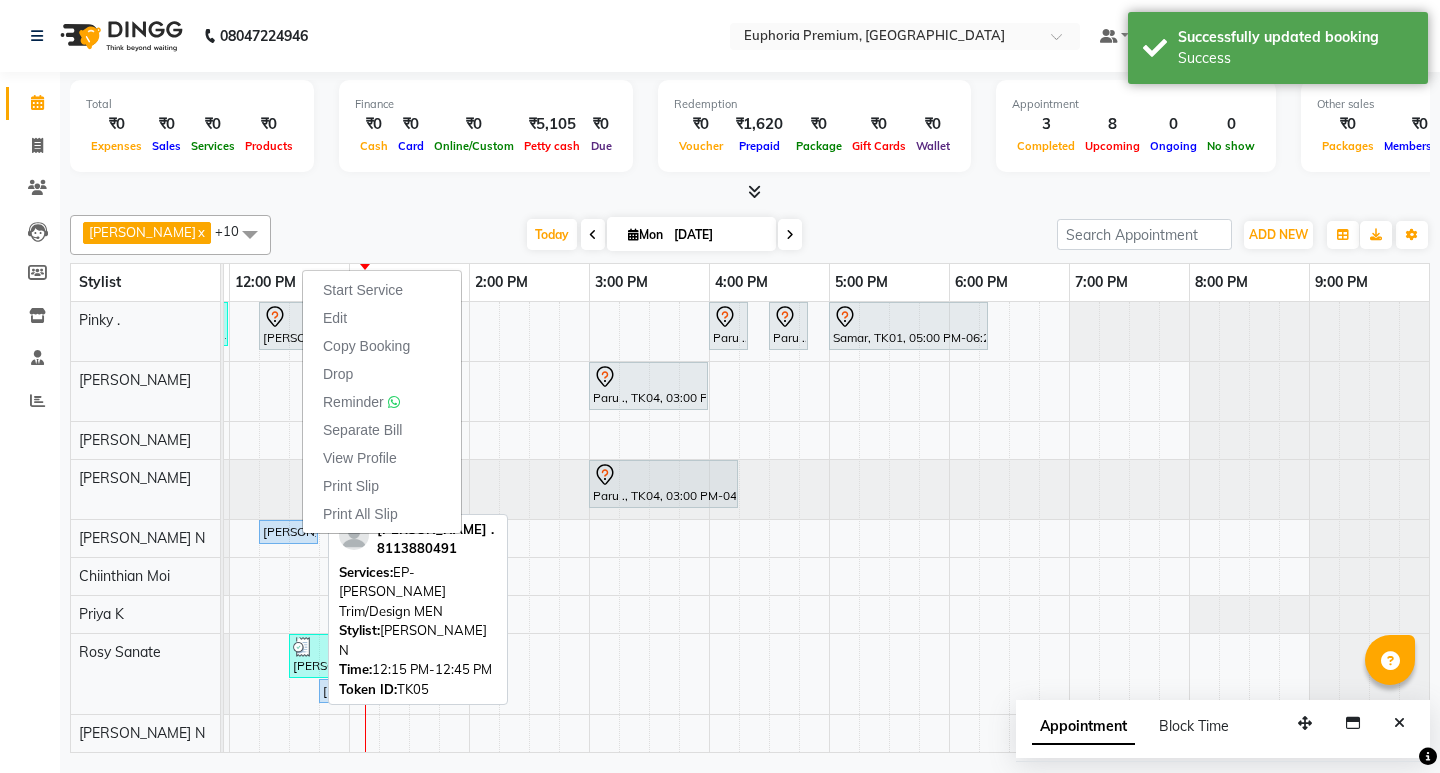 select on "5" 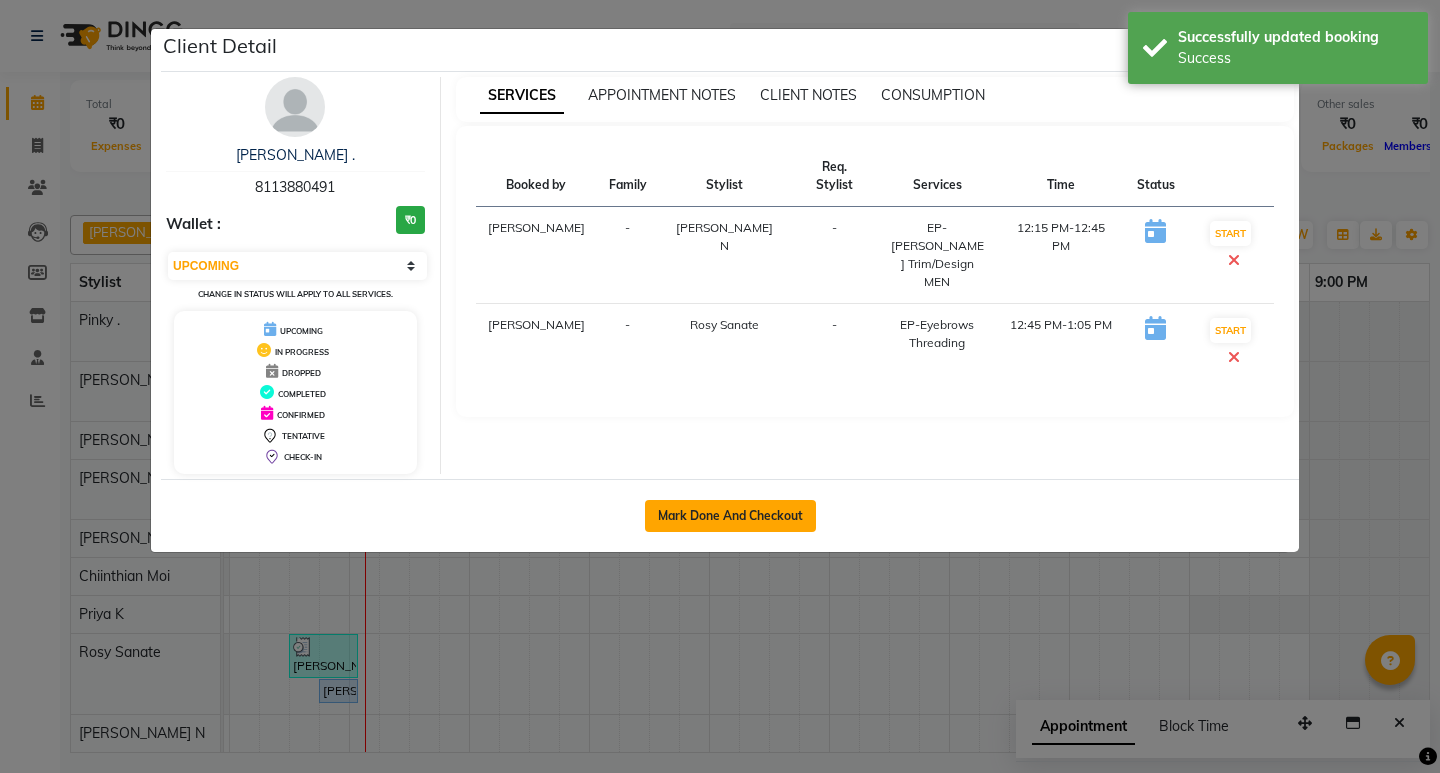 click on "Mark Done And Checkout" 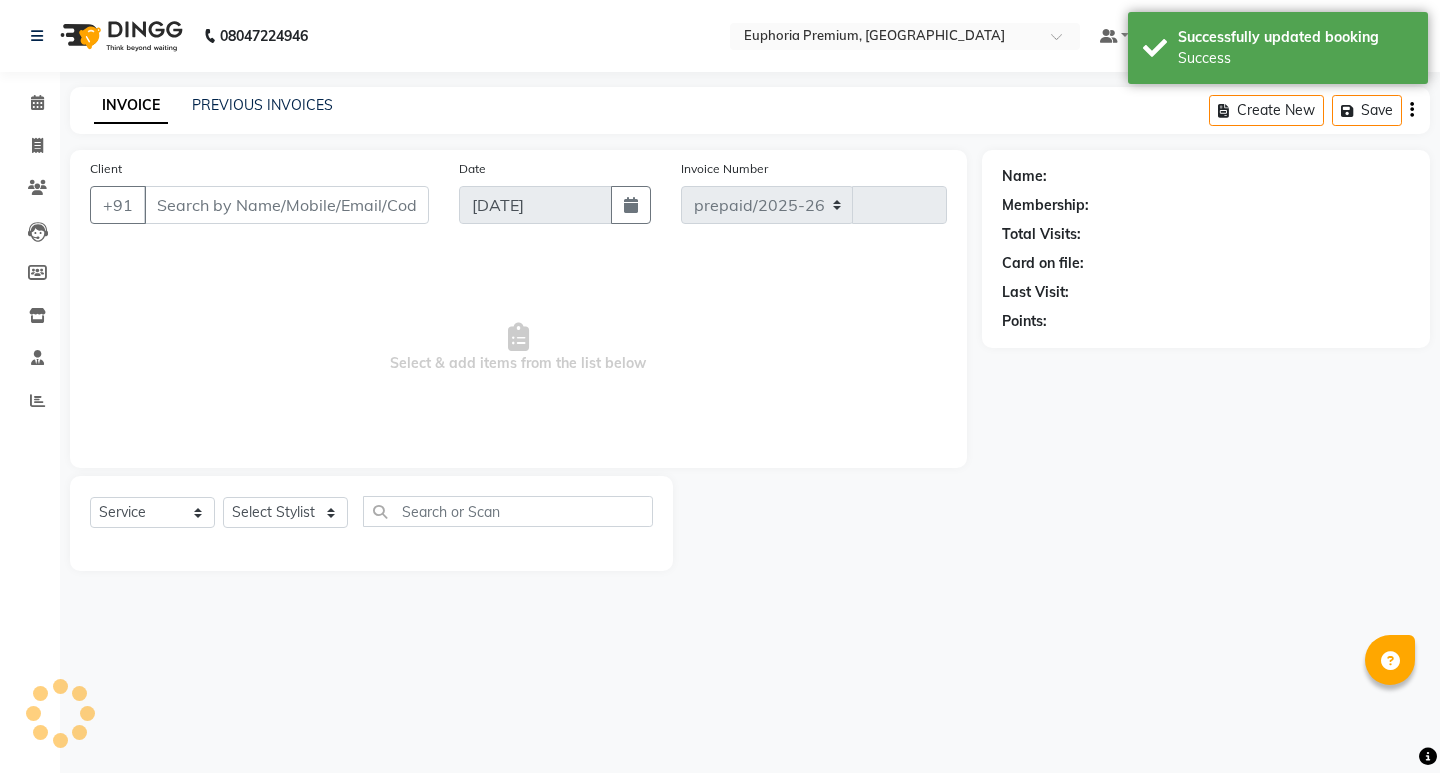 select on "7925" 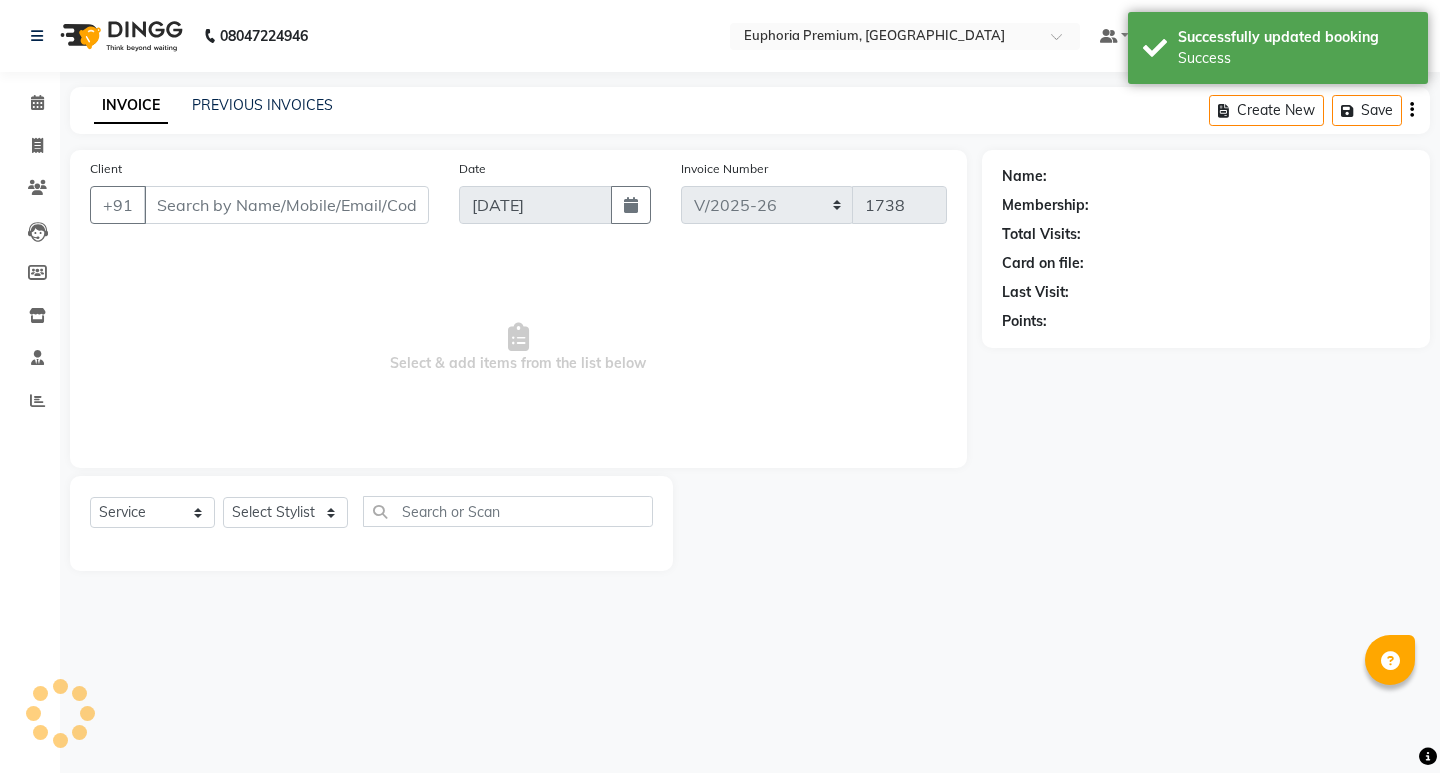 type on "81******91" 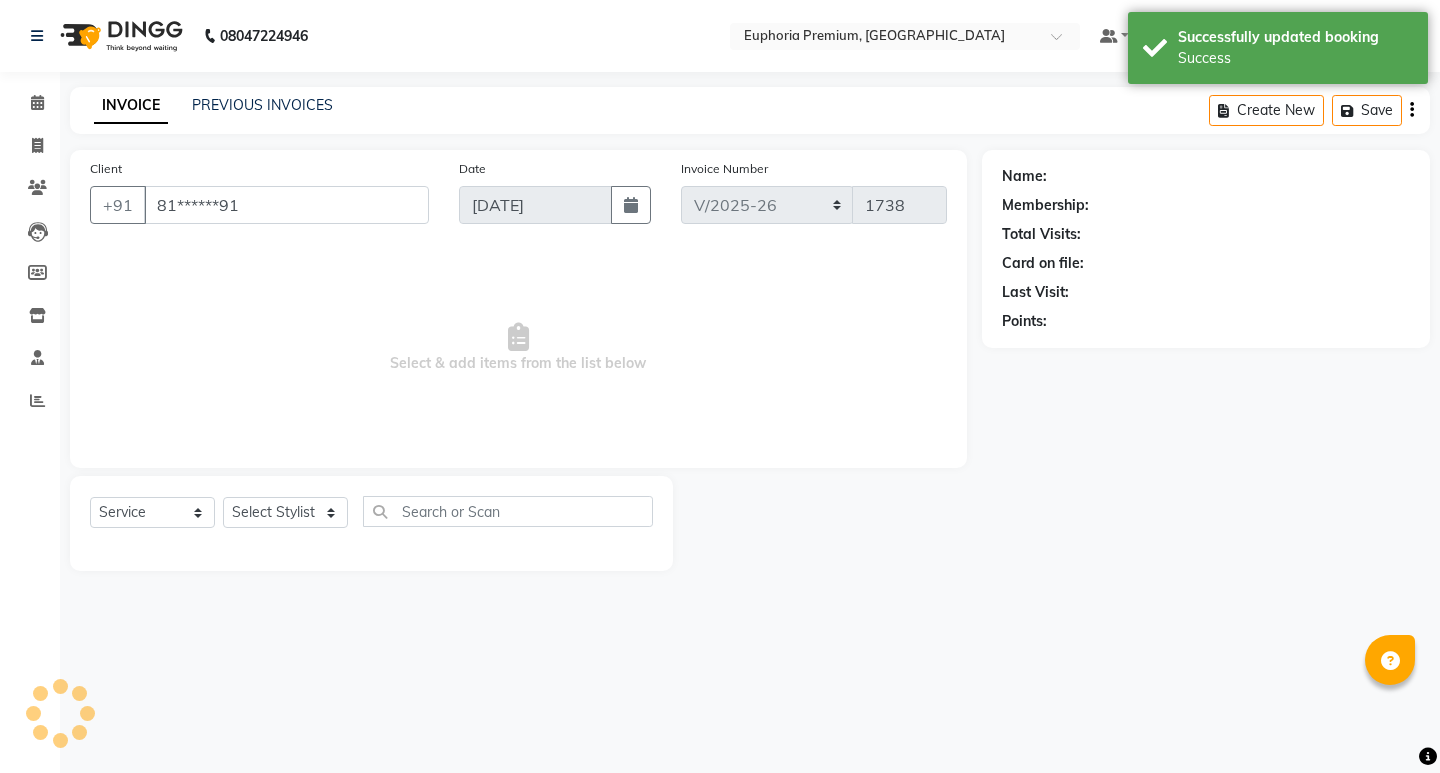 select on "71633" 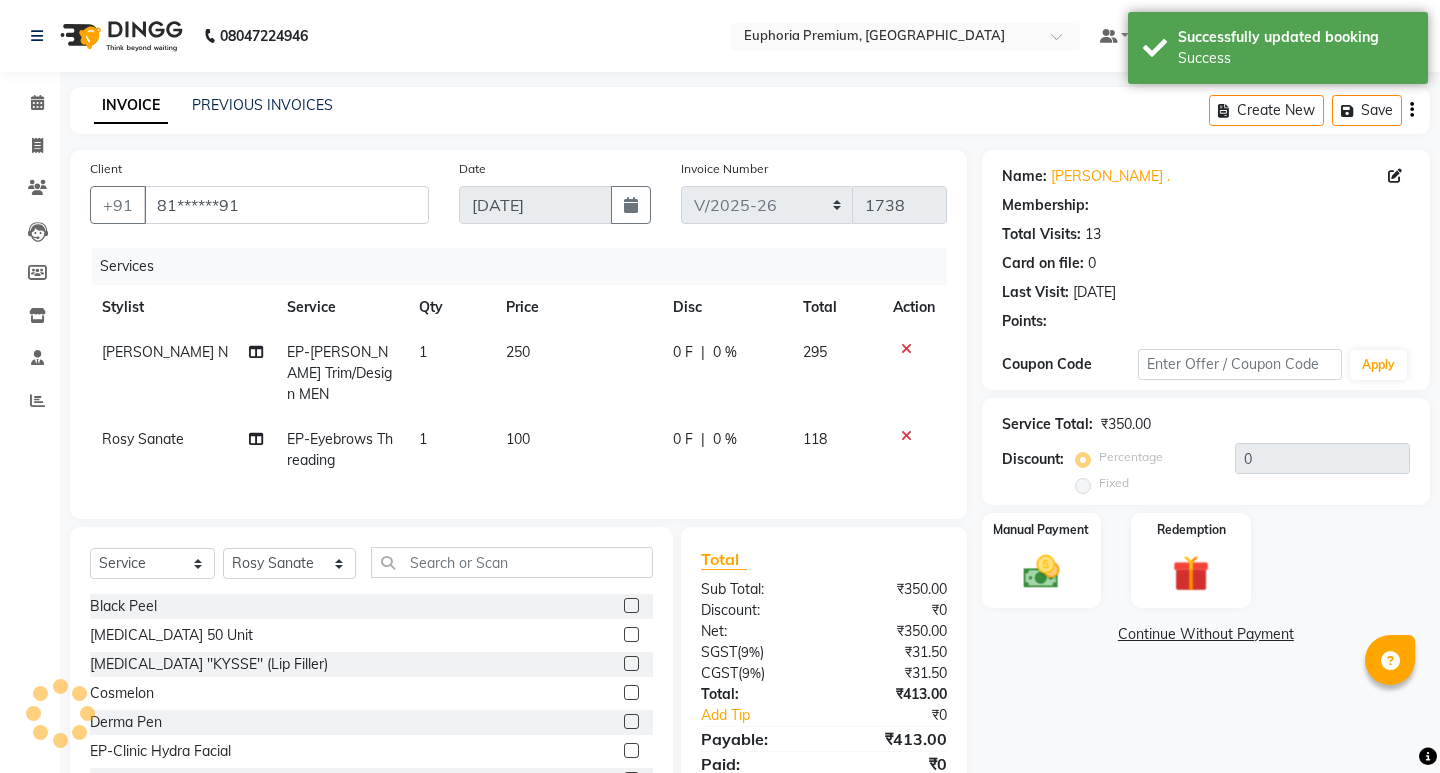 select on "1: Object" 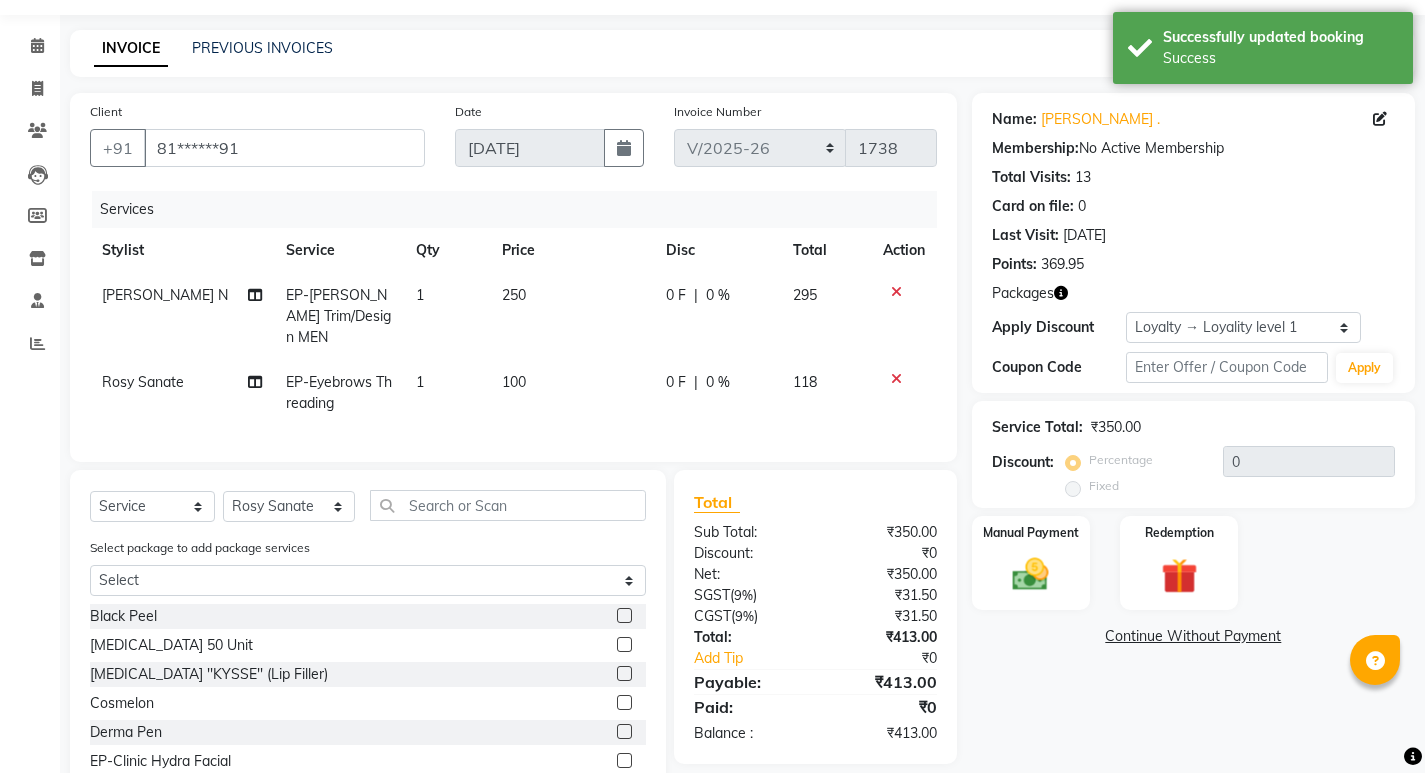 scroll, scrollTop: 140, scrollLeft: 0, axis: vertical 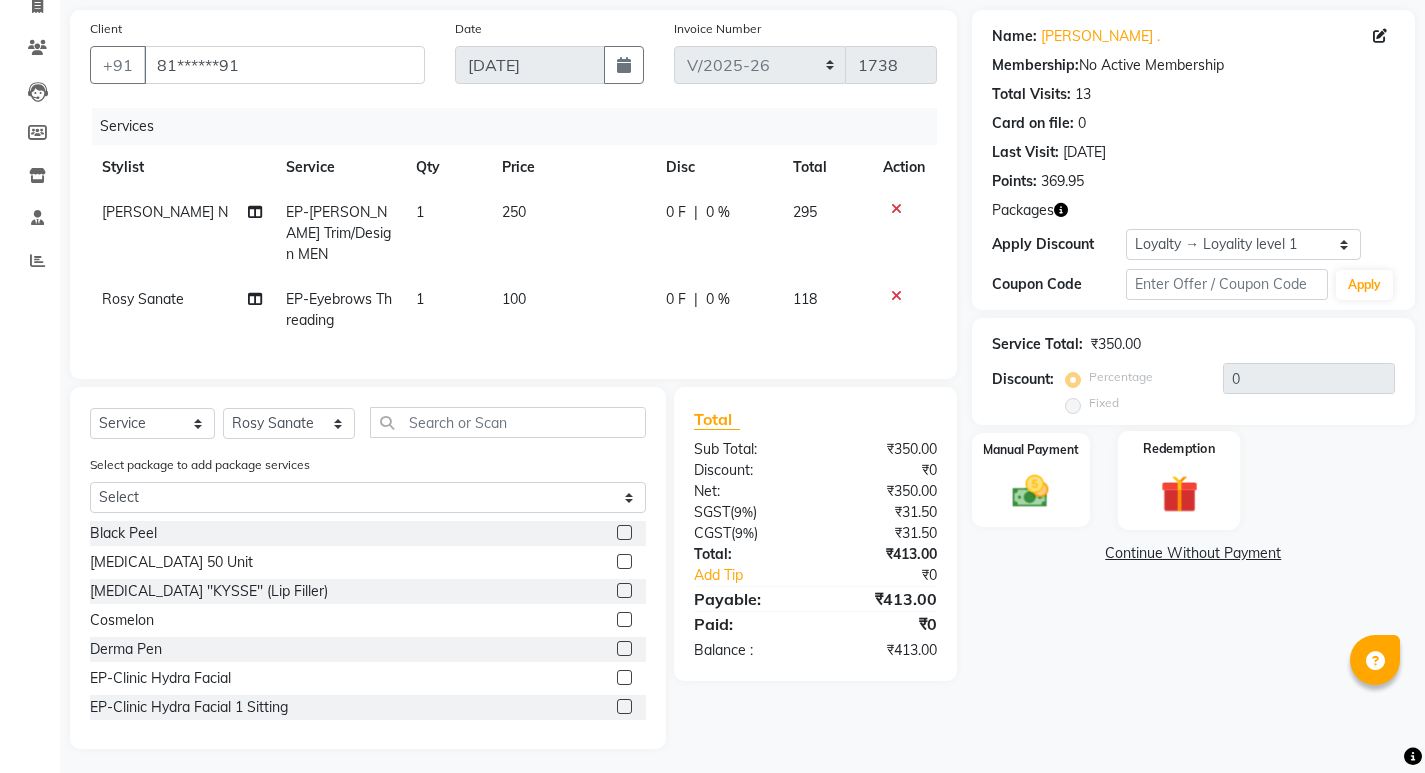 click 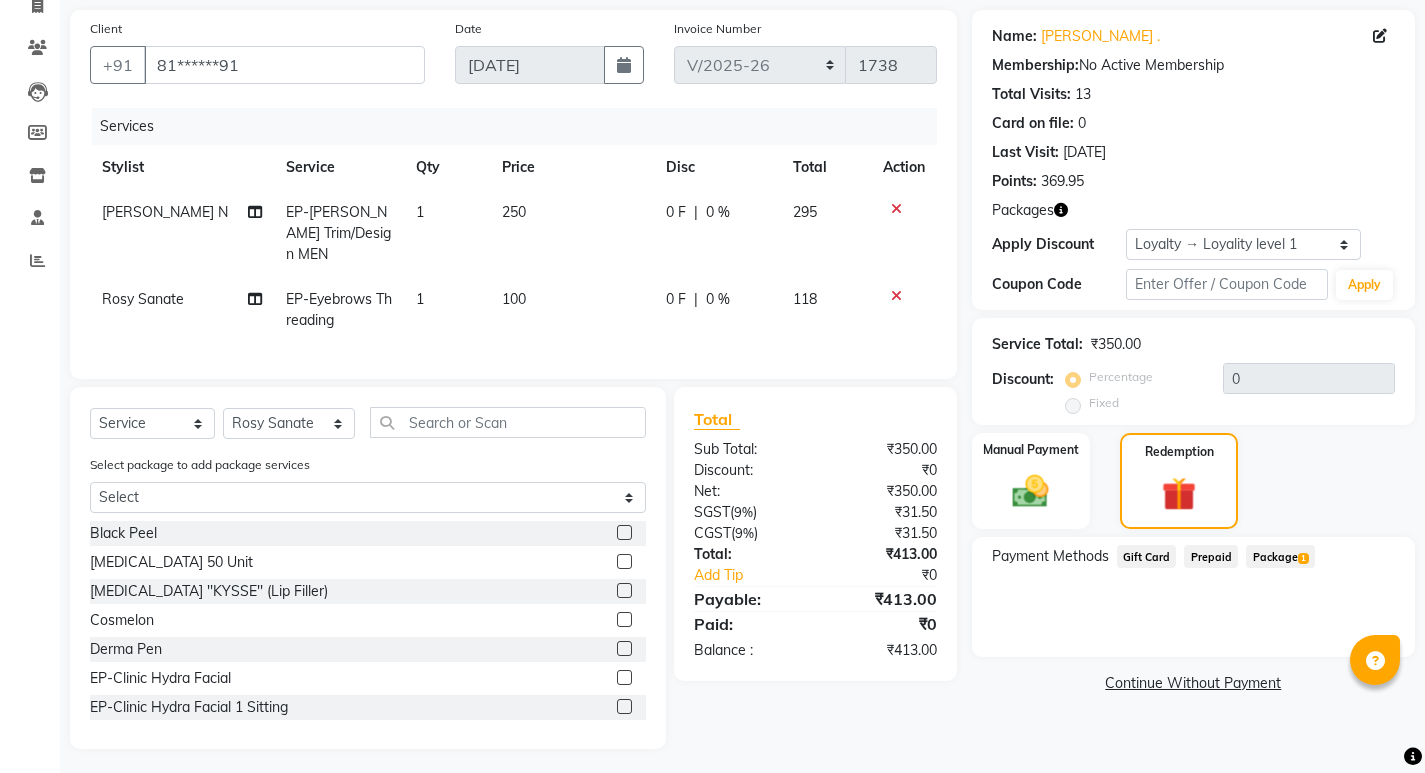 click on "Package  1" 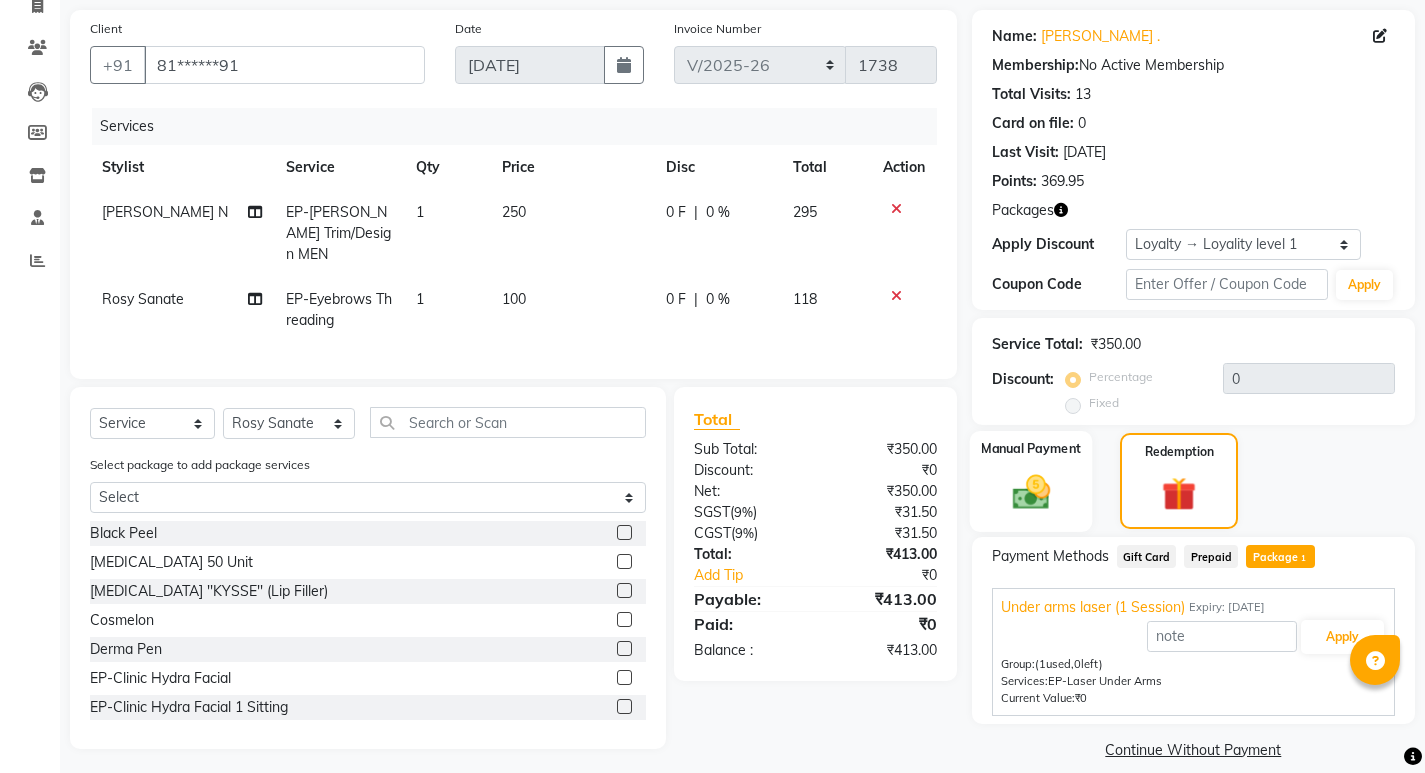 click 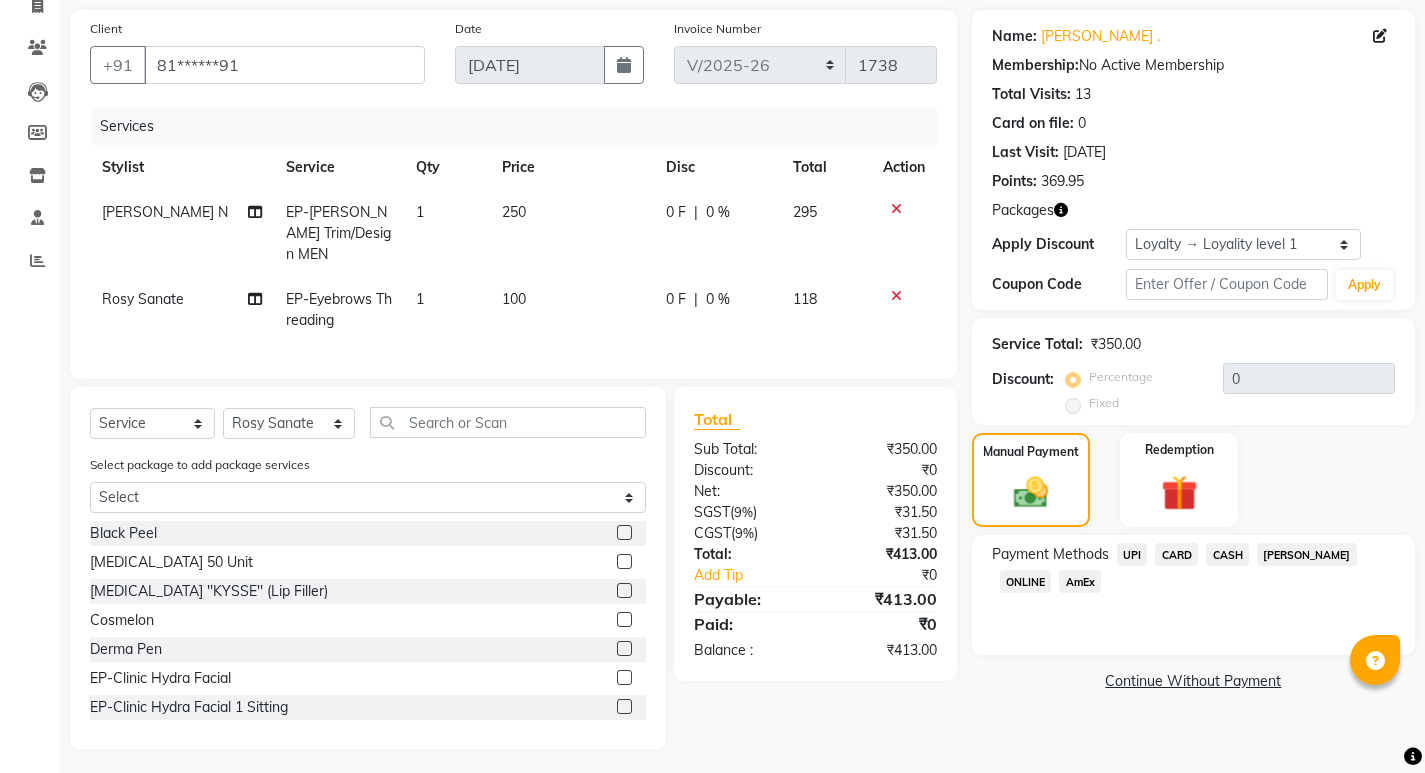 click on "CARD" 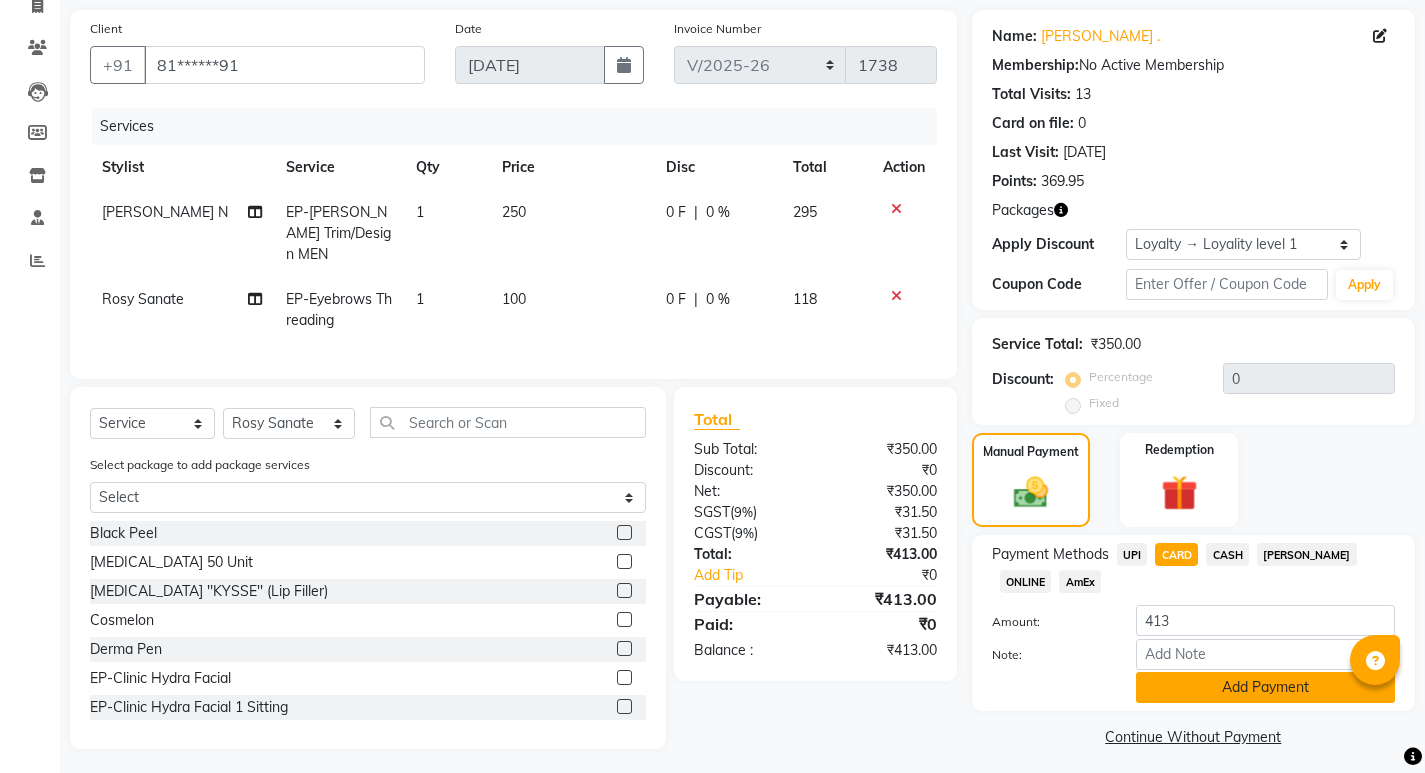 click on "Add Payment" 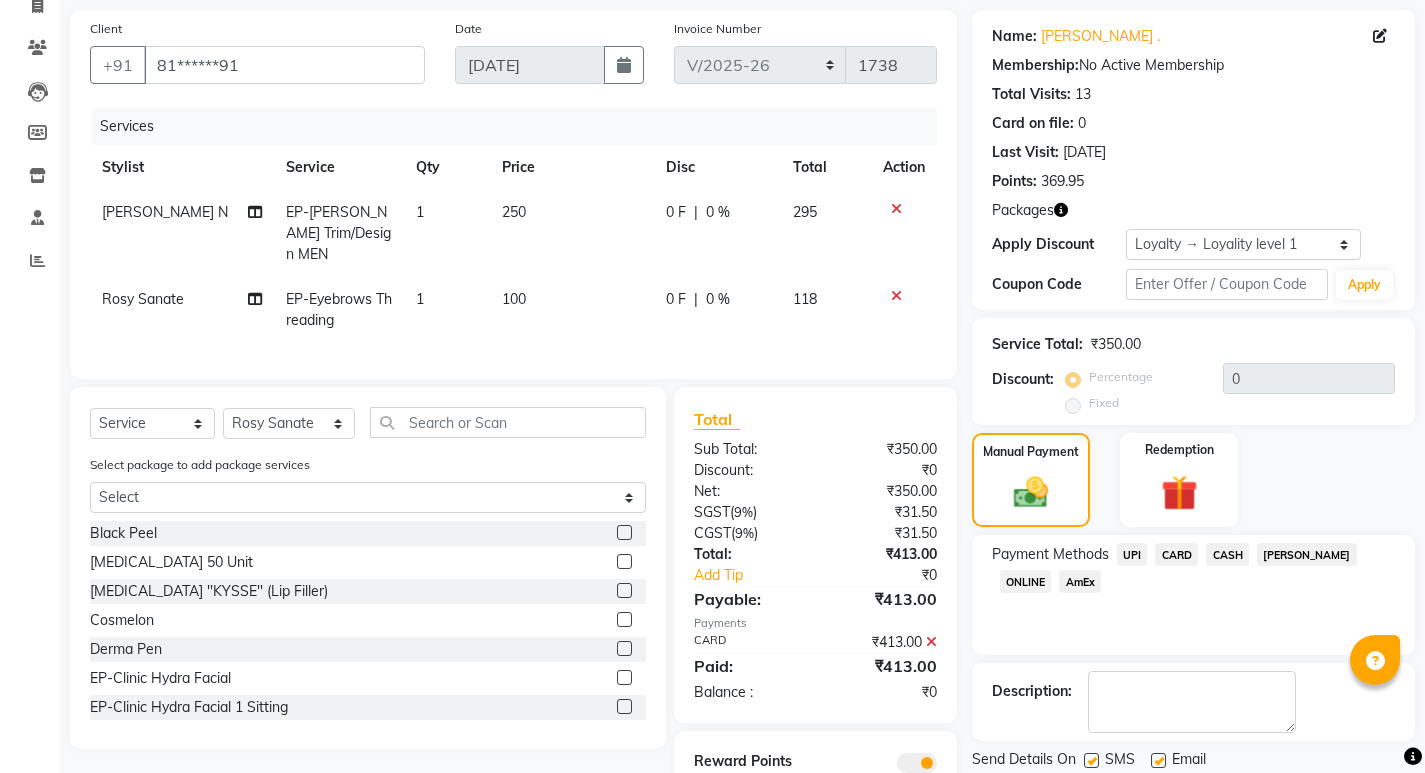 scroll, scrollTop: 213, scrollLeft: 0, axis: vertical 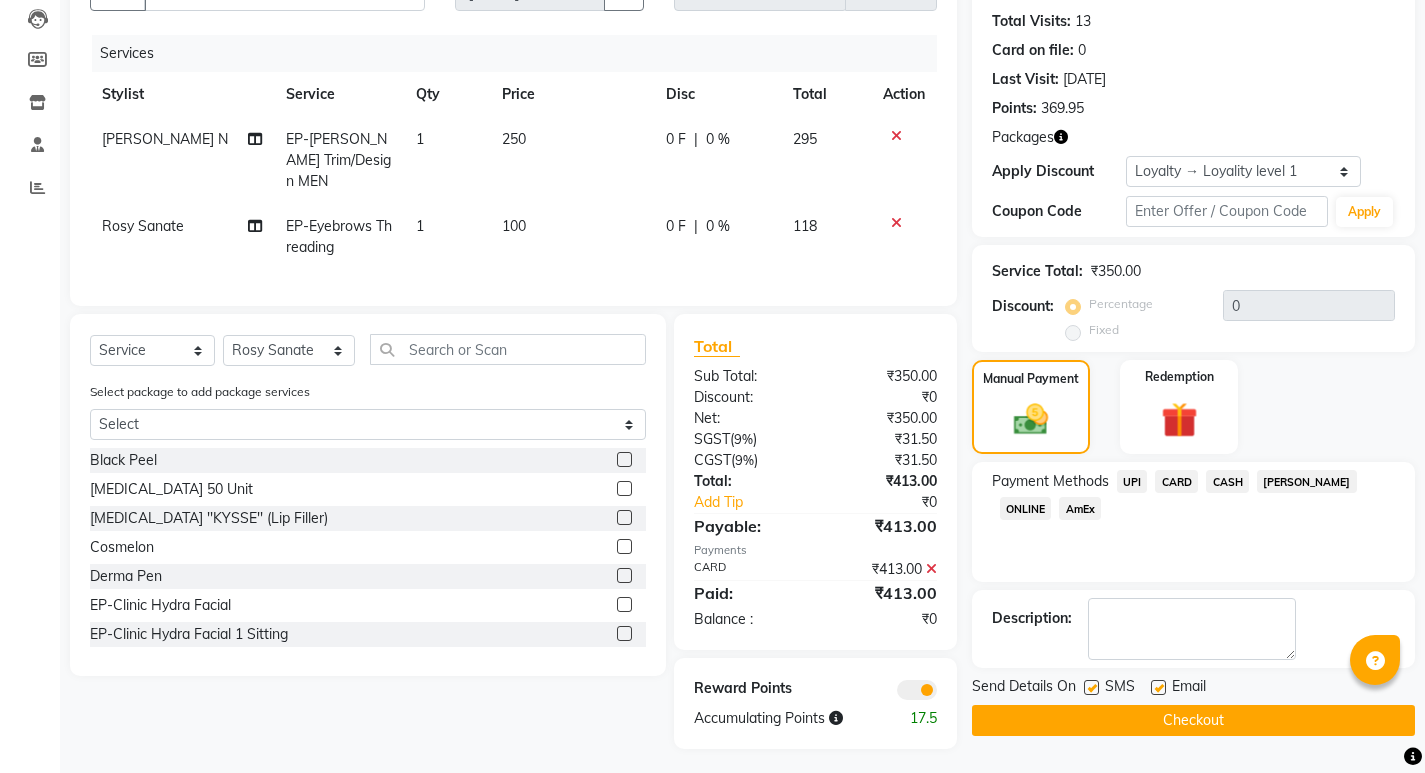 click on "Checkout" 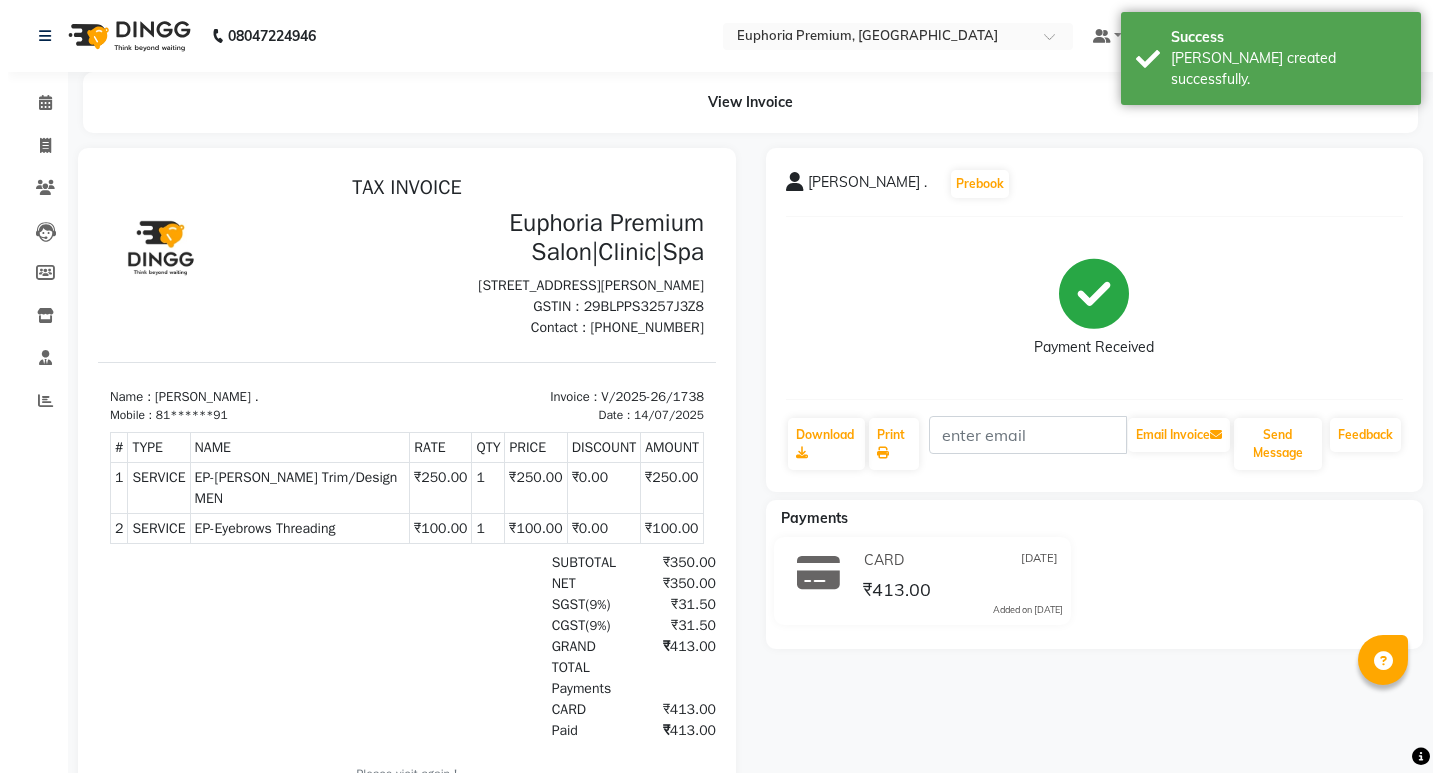 scroll, scrollTop: 0, scrollLeft: 0, axis: both 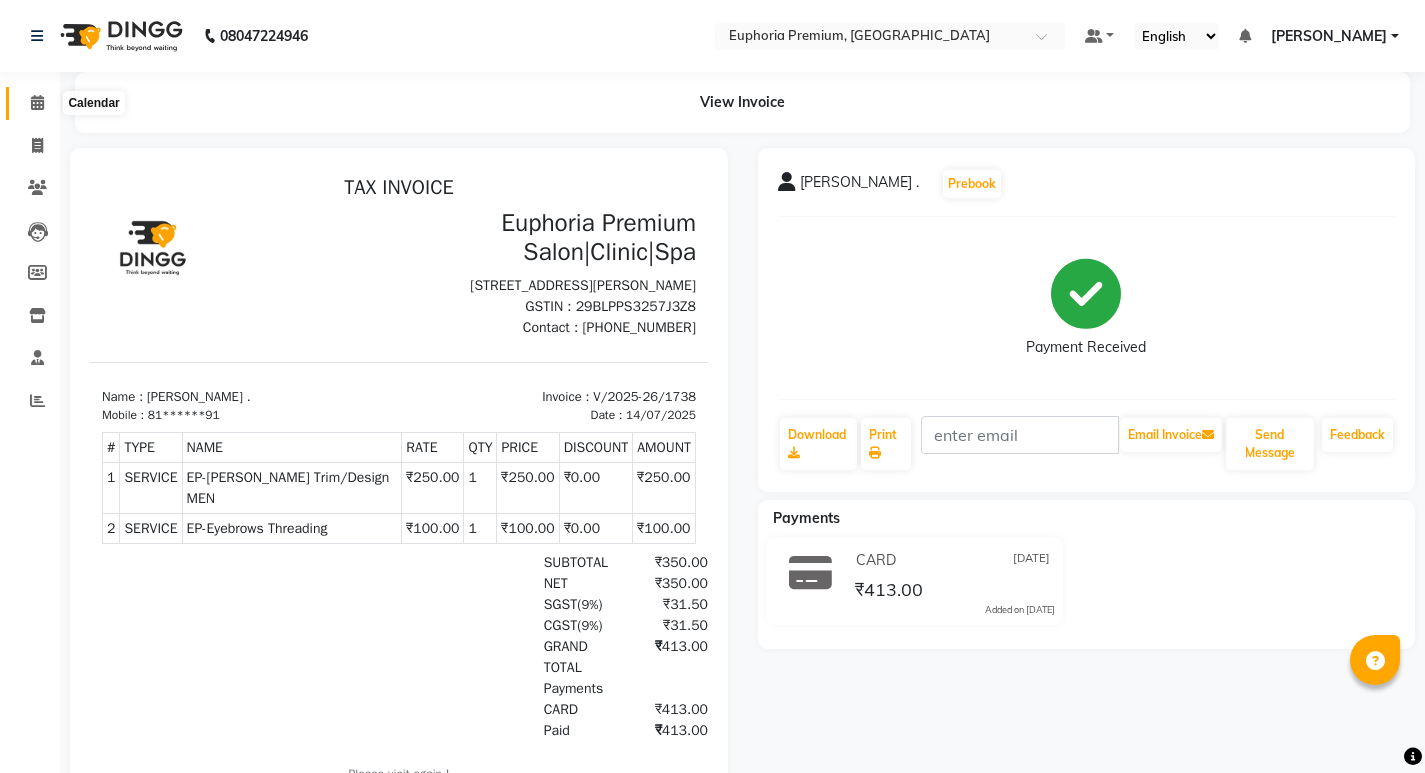 click 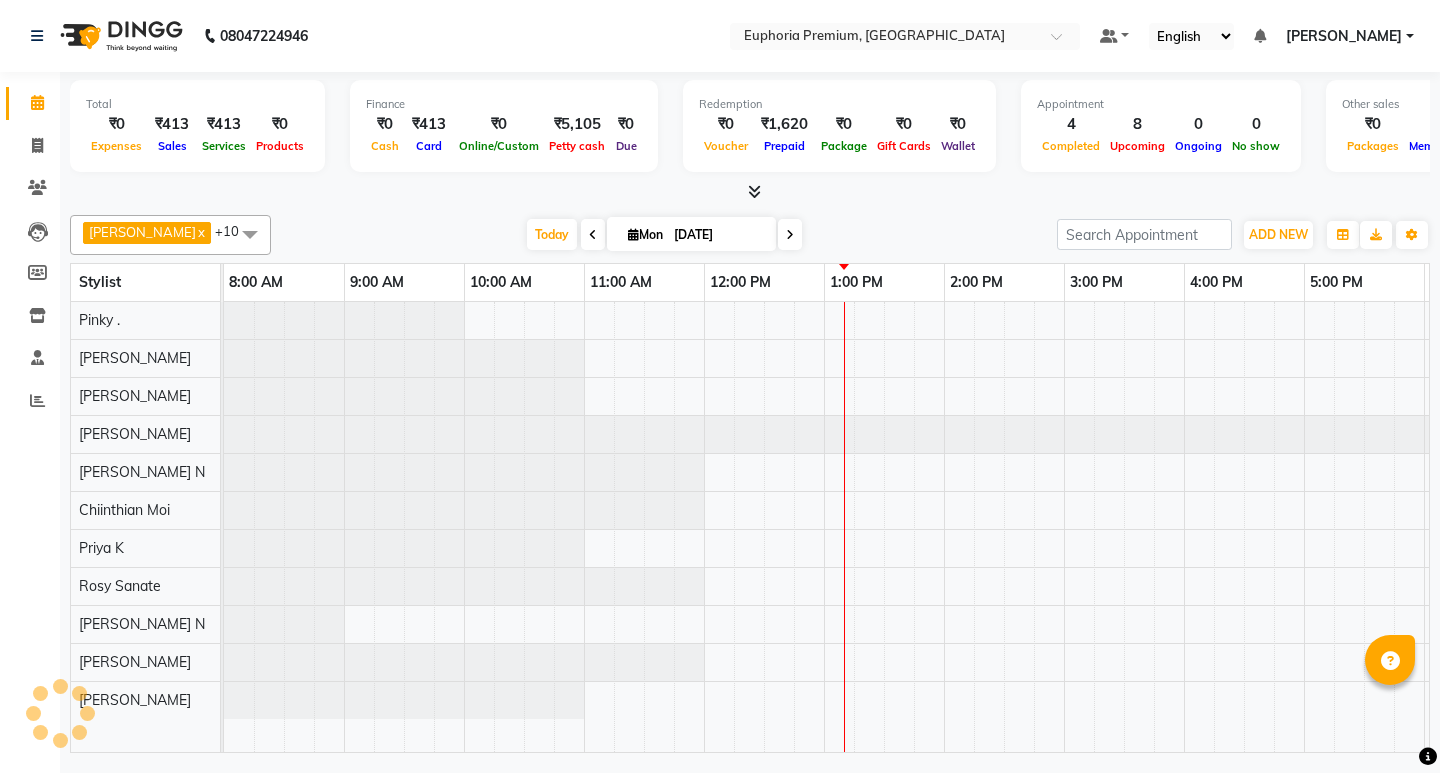 scroll, scrollTop: 0, scrollLeft: 0, axis: both 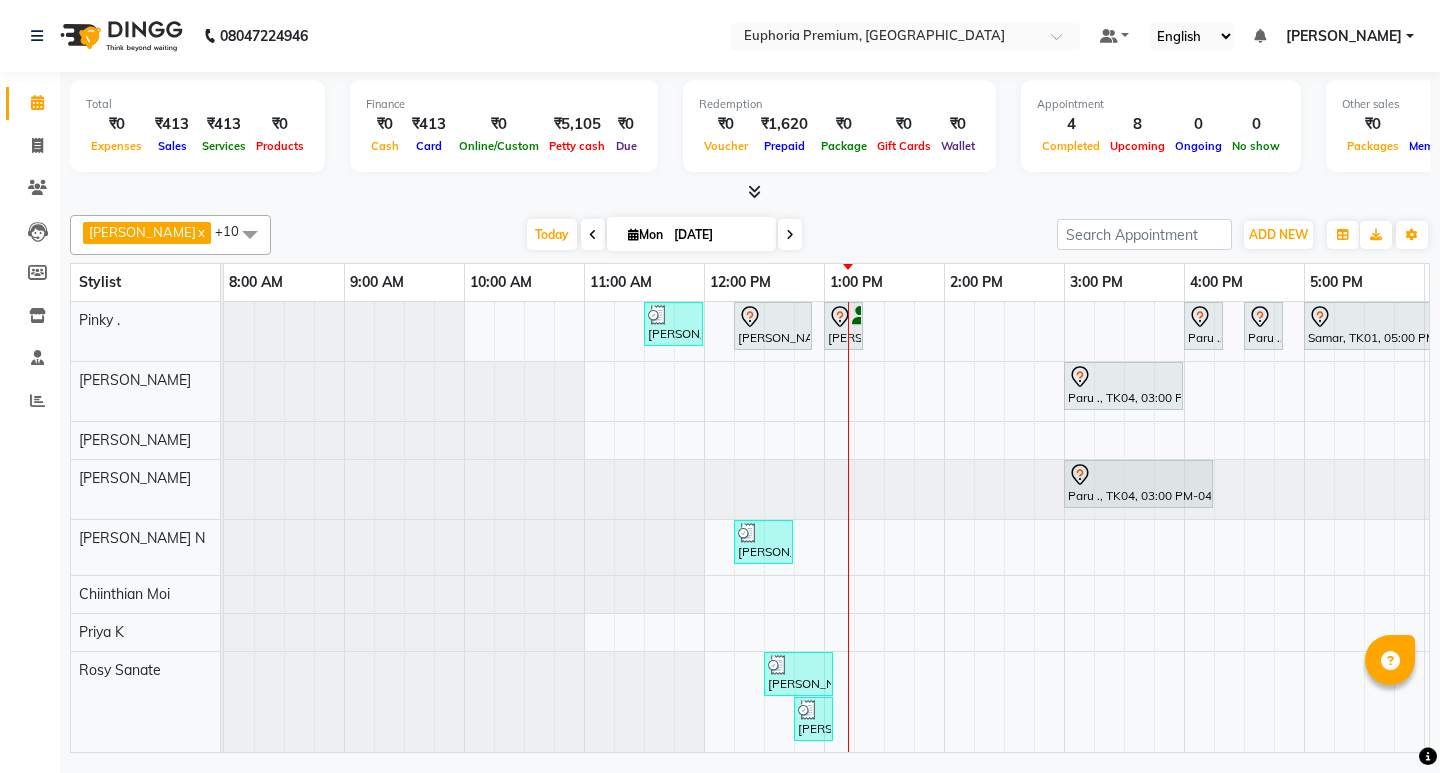 click on "[DATE]" at bounding box center [718, 235] 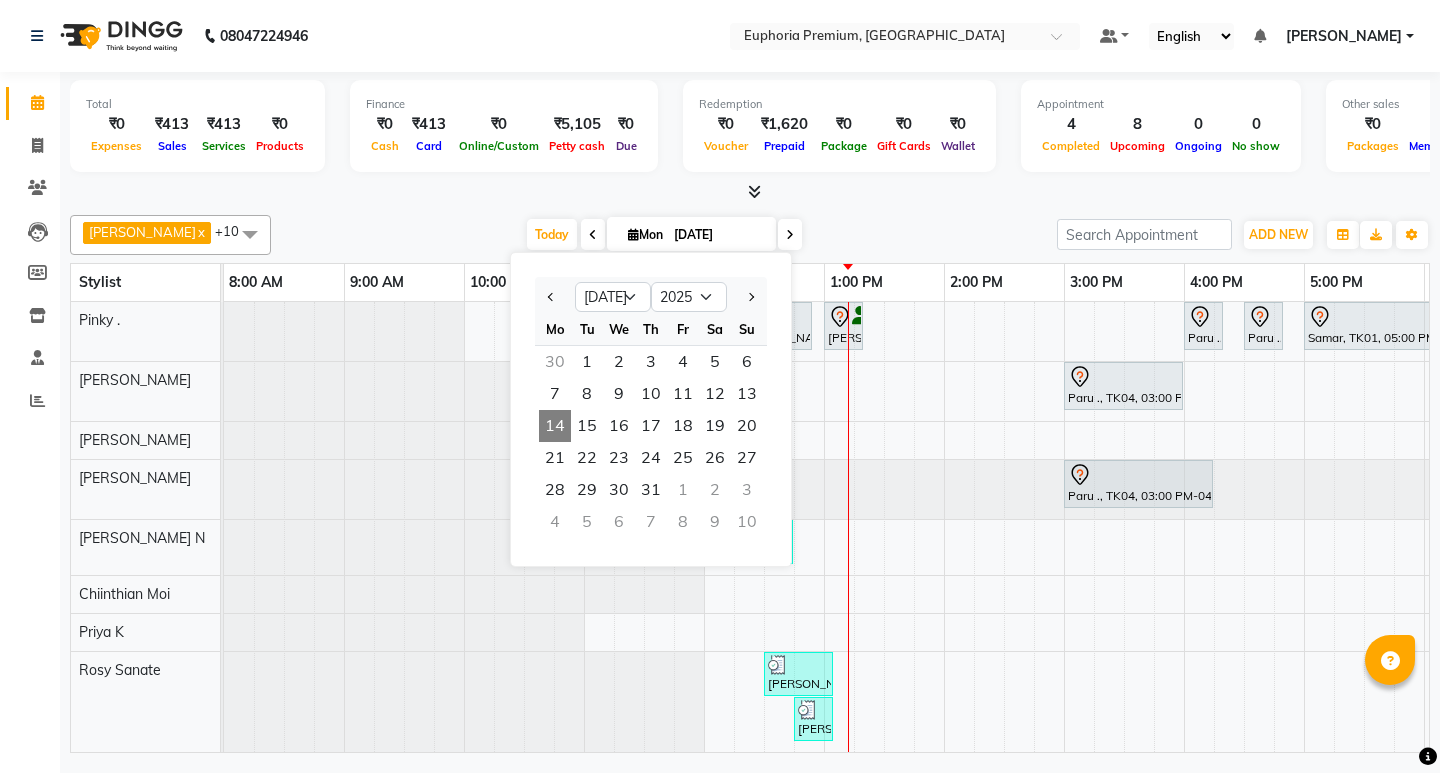 click on "Today  Mon 14-07-2025 Jan Feb Mar Apr May Jun Jul Aug Sep Oct Nov Dec 2015 2016 2017 2018 2019 2020 2021 2022 2023 2024 2025 2026 2027 2028 2029 2030 2031 2032 2033 2034 2035 Mo Tu We Th Fr Sa Su  30   1   2   3   4   5   6   7   8   9   10   11   12   13   14   15   16   17   18   19   20   21   22   23   24   25   26   27   28   29   30   31   1   2   3   4   5   6   7   8   9   10" at bounding box center [664, 235] 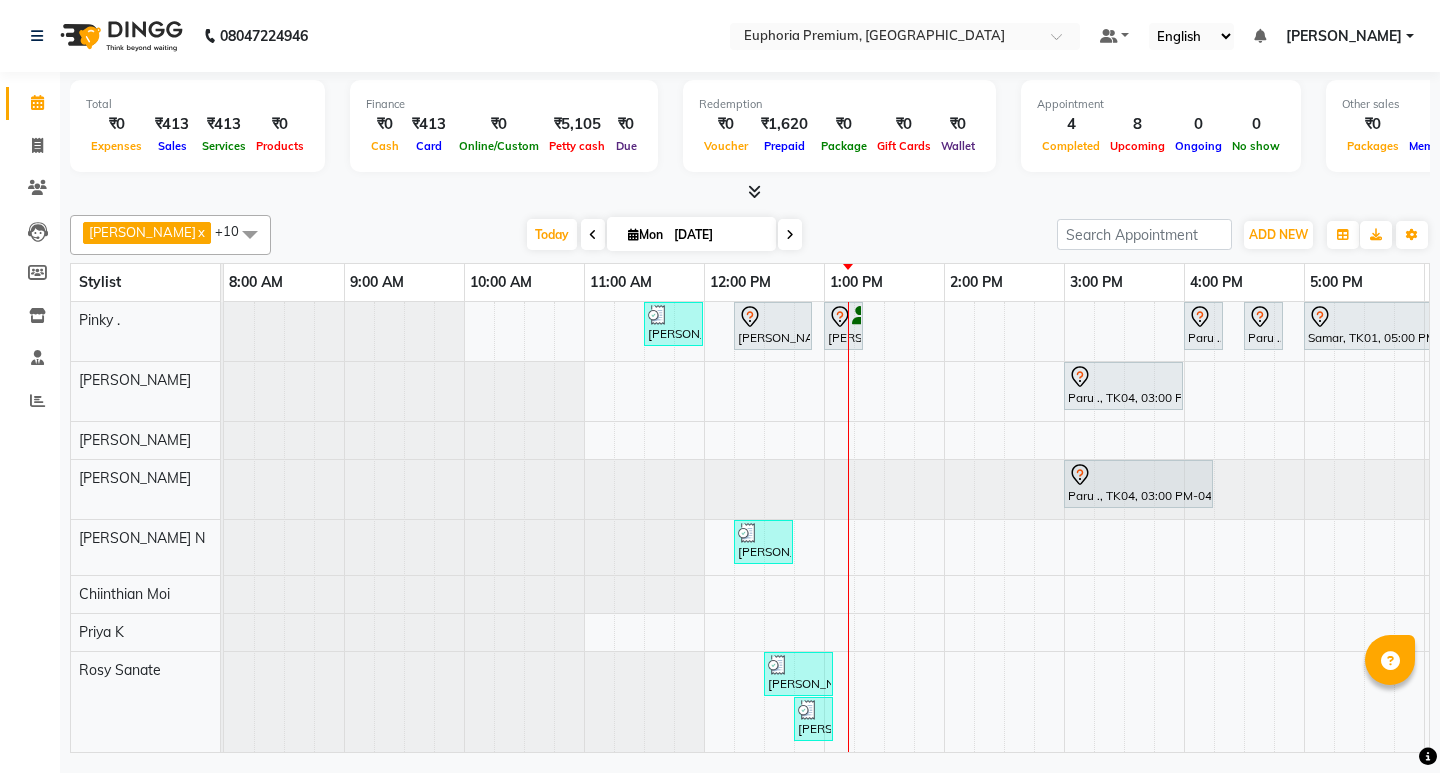 click at bounding box center (750, 192) 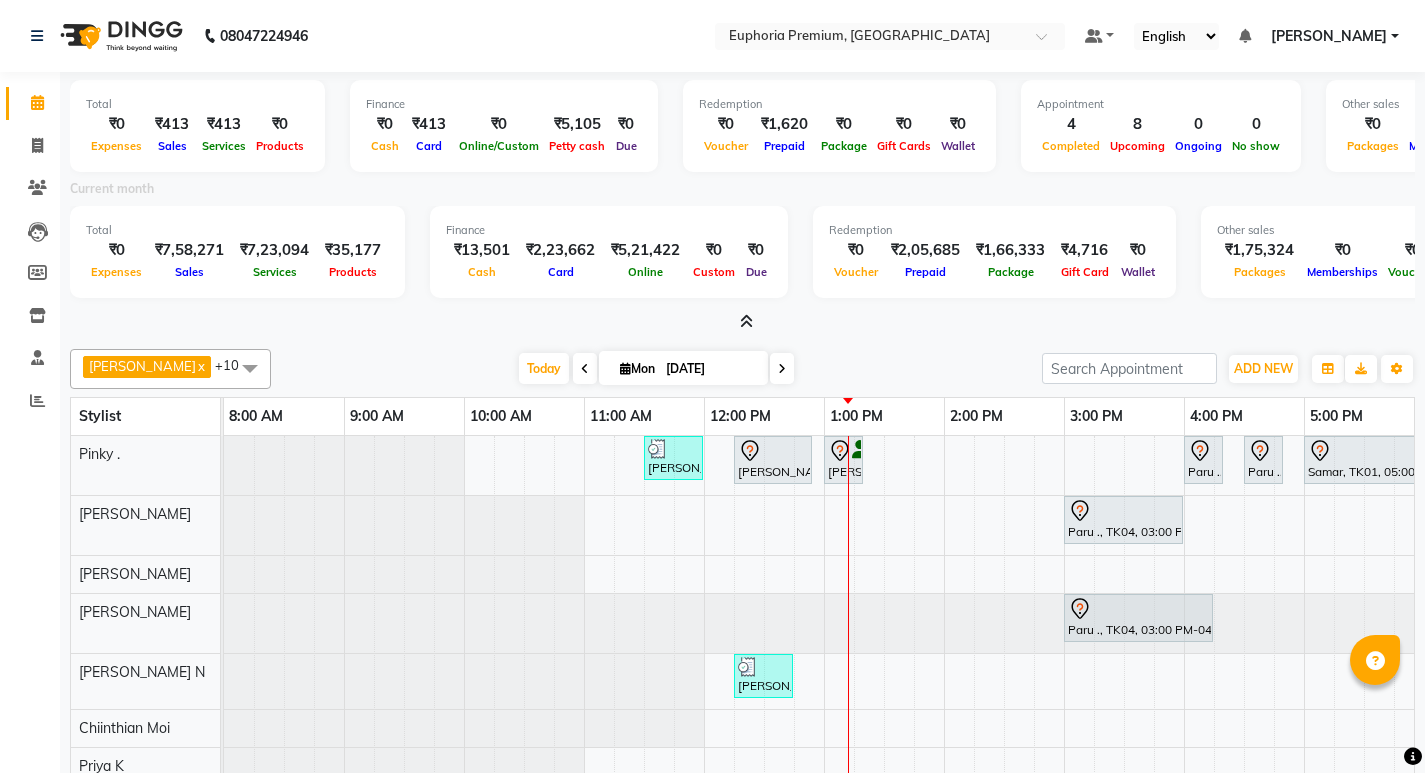 click at bounding box center [746, 321] 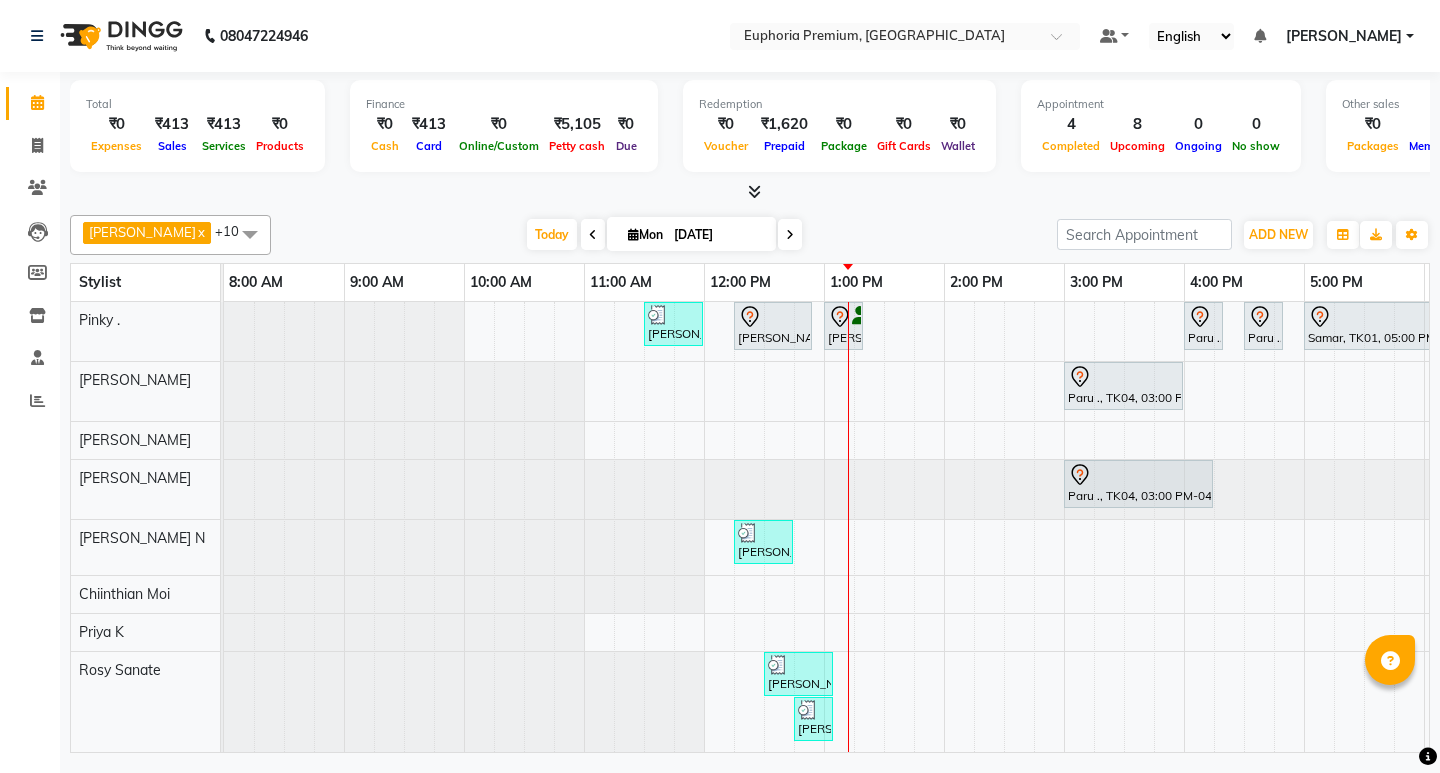 scroll, scrollTop: 120, scrollLeft: 0, axis: vertical 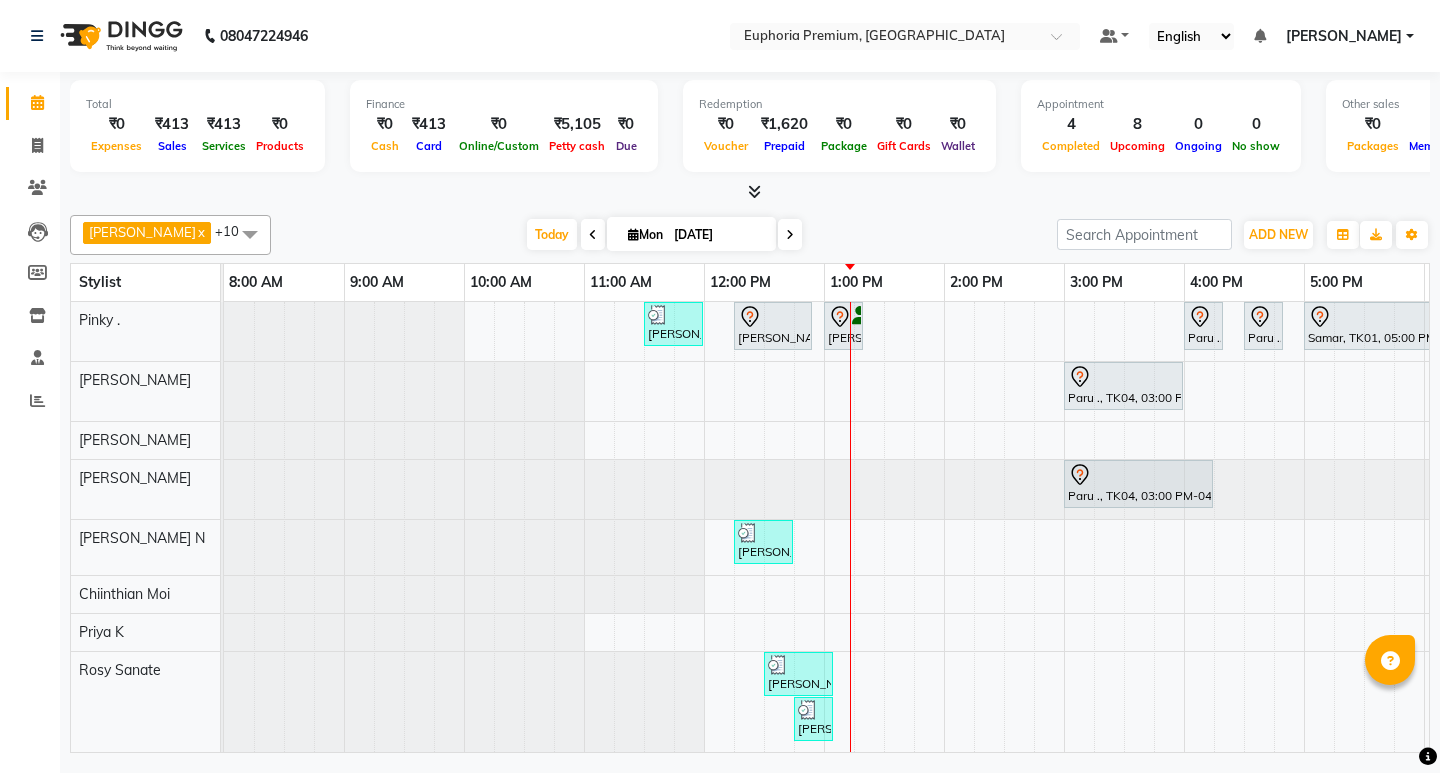 click at bounding box center (850, 595) 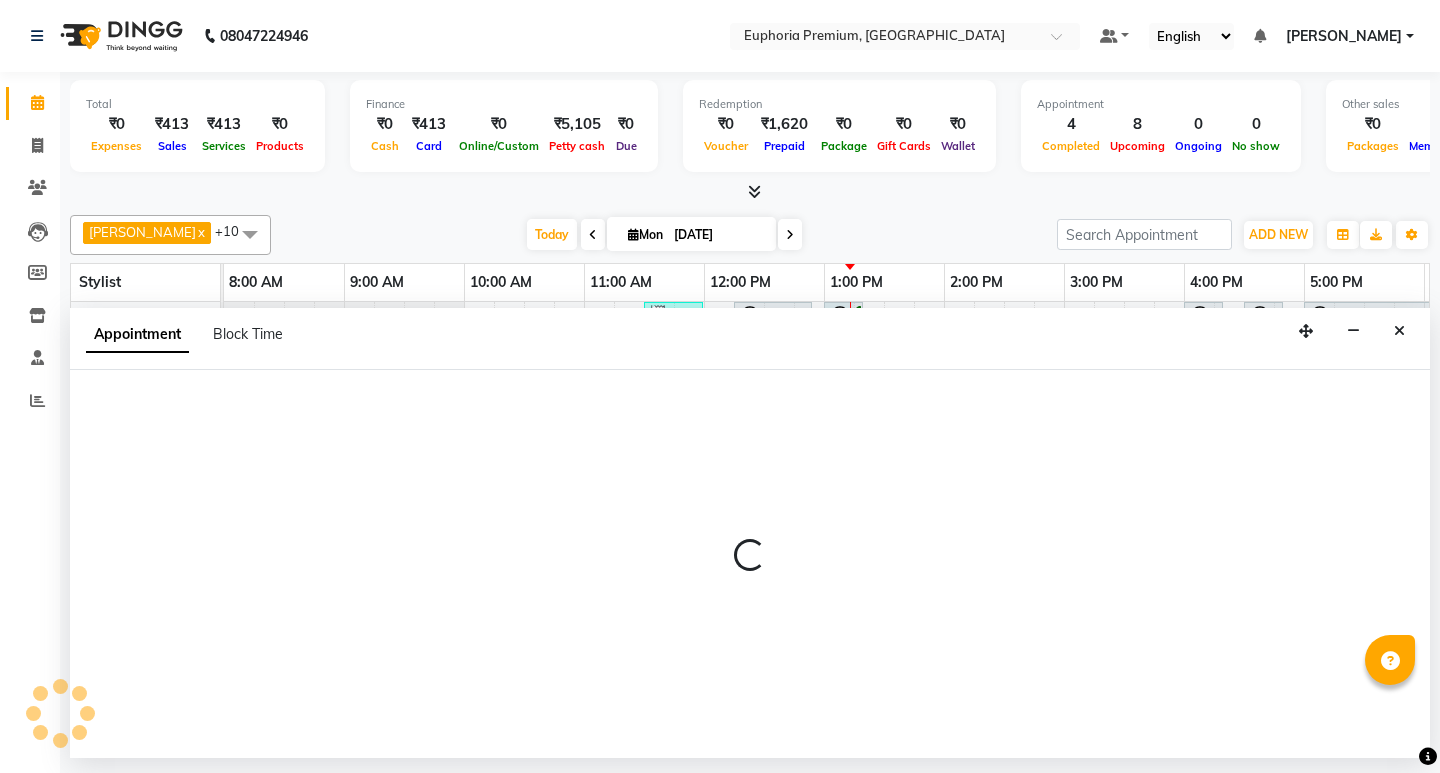 select on "71596" 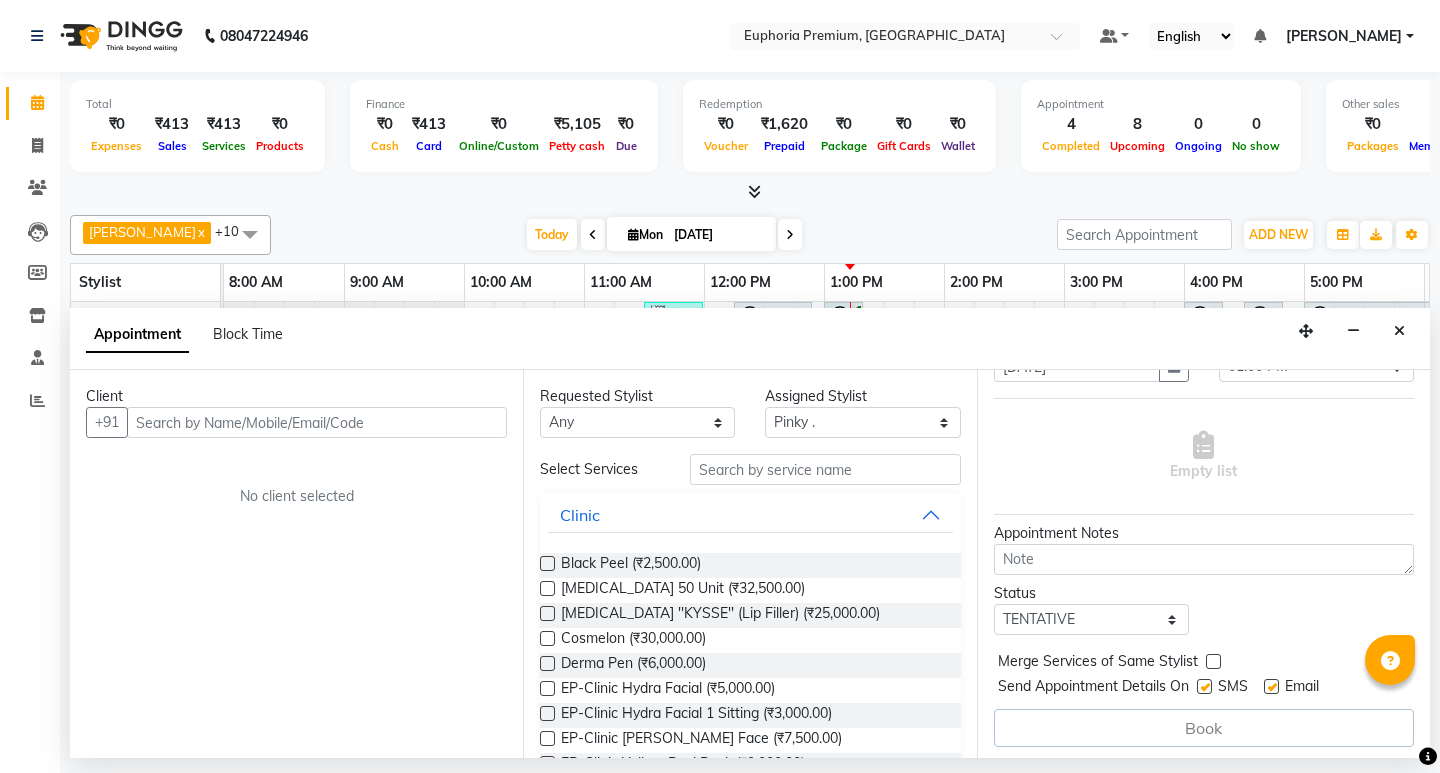 scroll, scrollTop: 119, scrollLeft: 0, axis: vertical 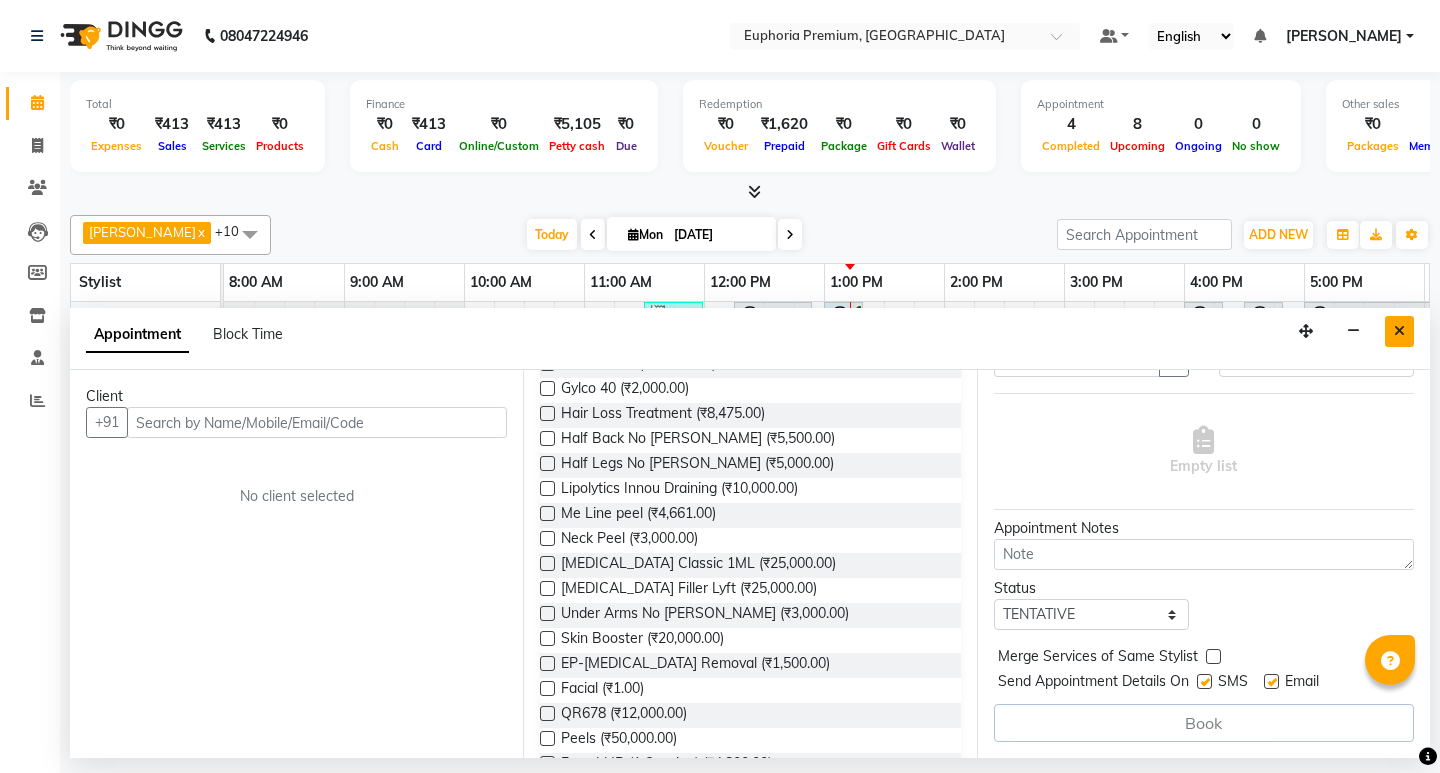 click at bounding box center (1399, 331) 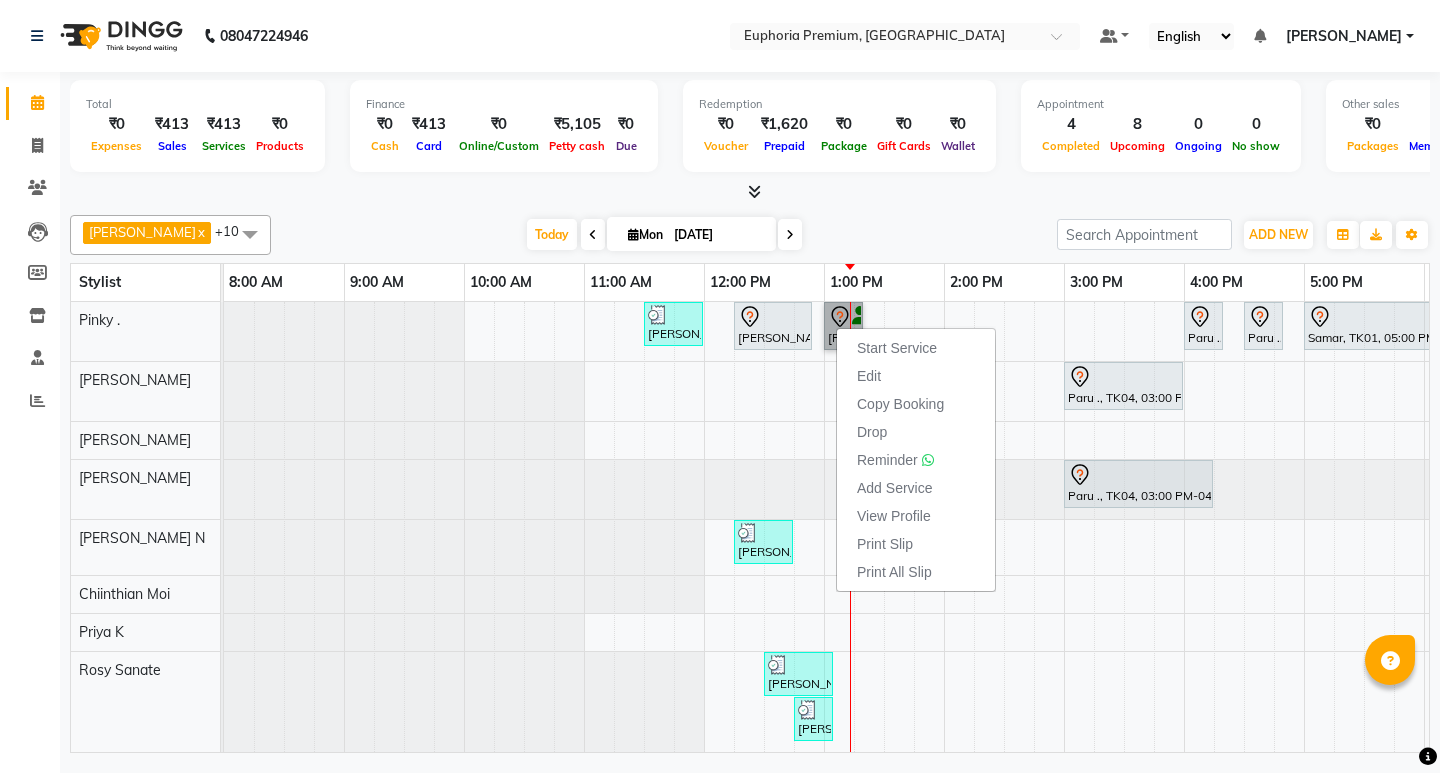 click at bounding box center (224, 489) 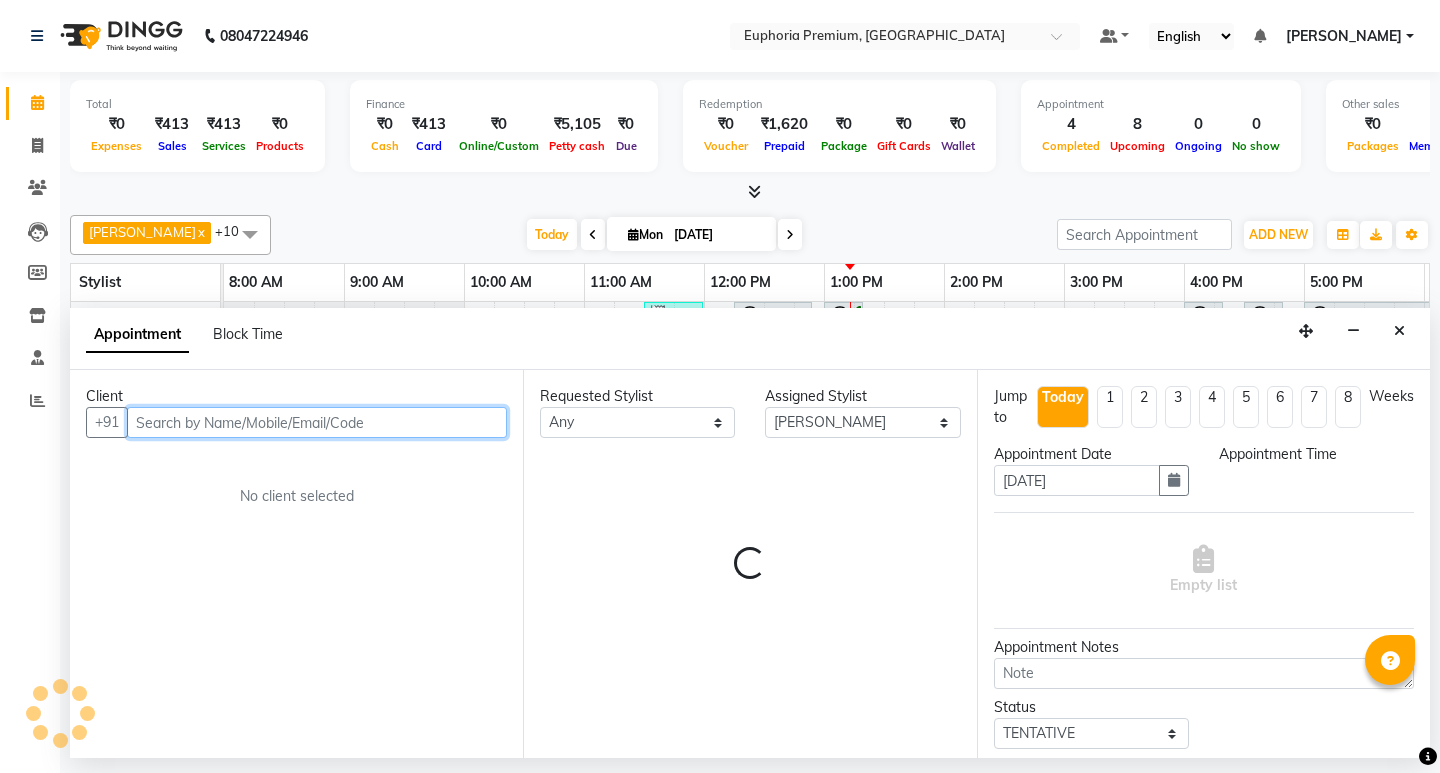 select on "990" 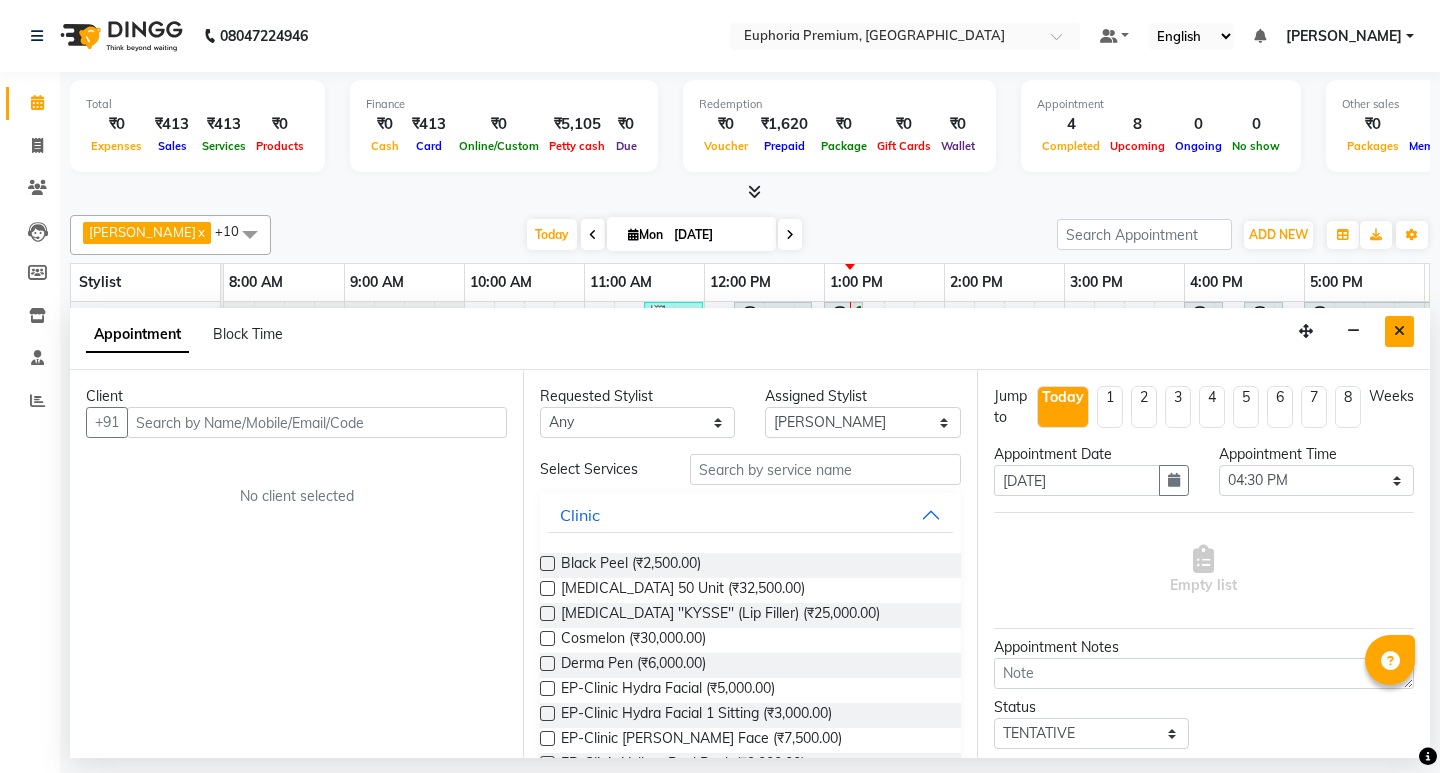 click at bounding box center (1399, 331) 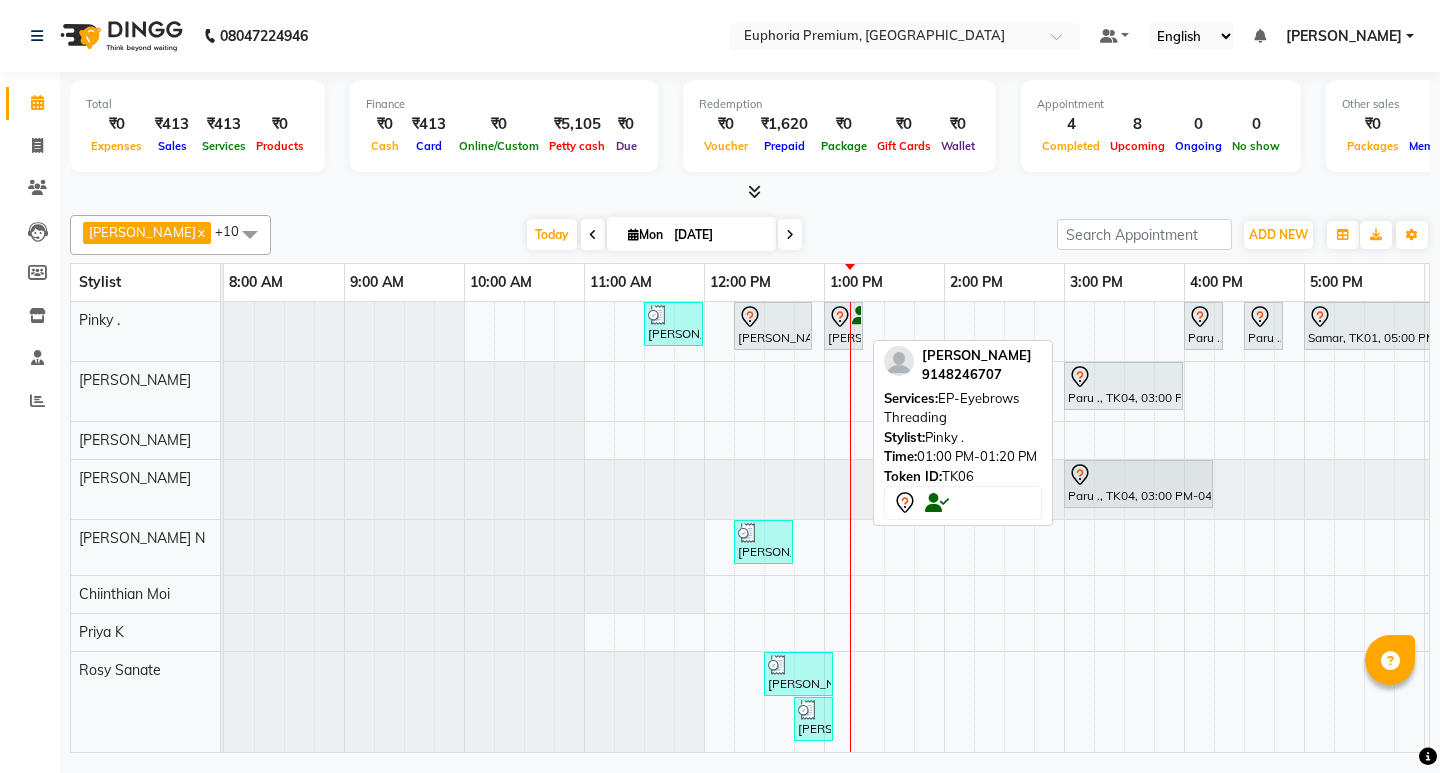 click 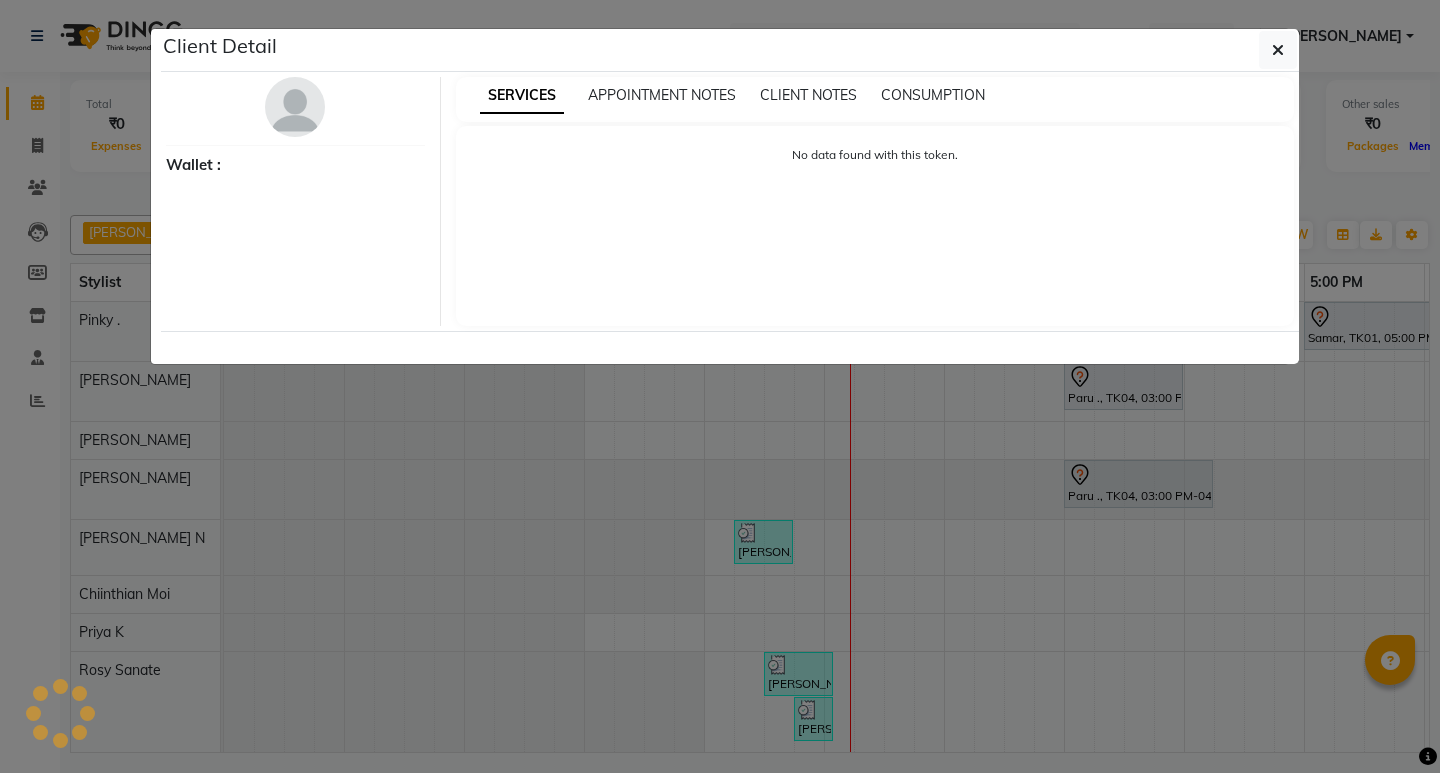 select on "7" 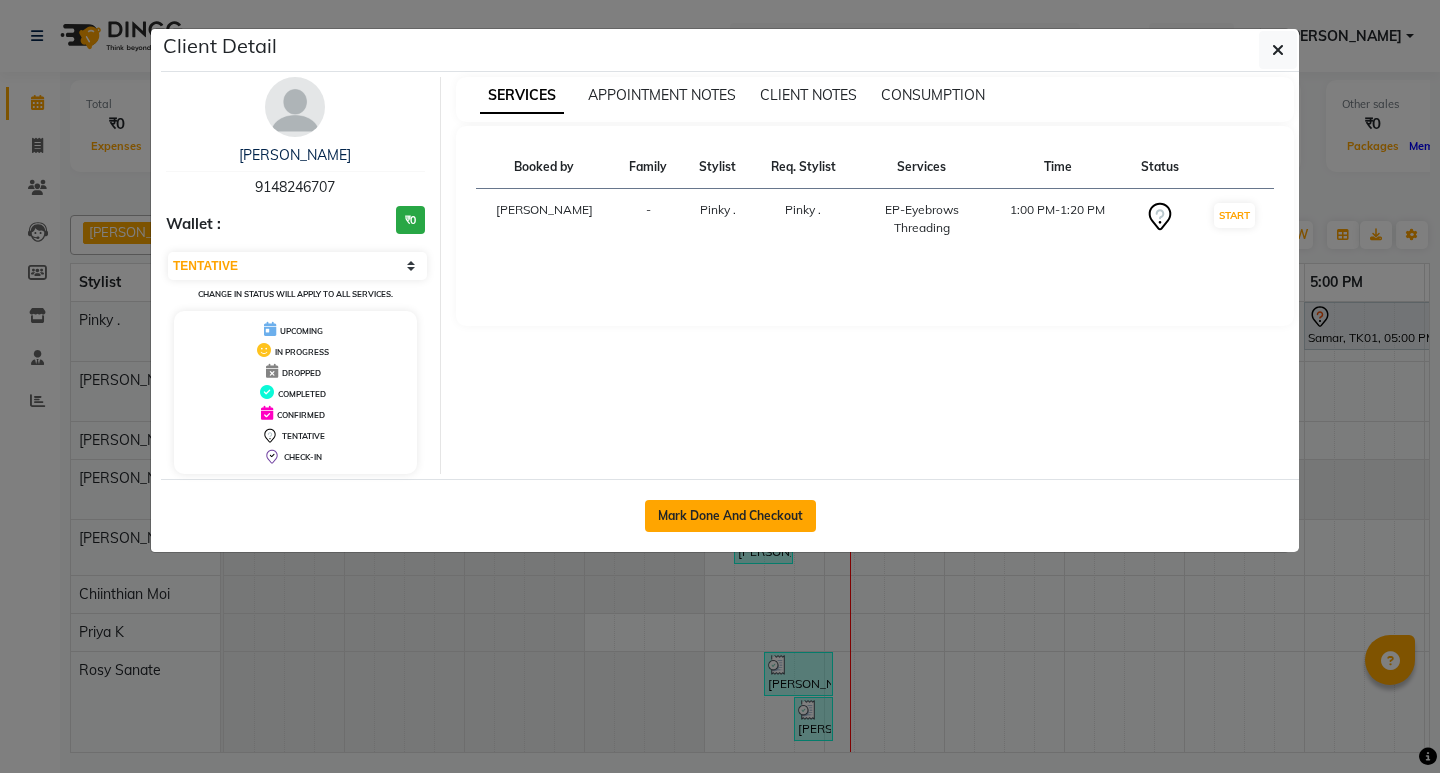 click on "Mark Done And Checkout" 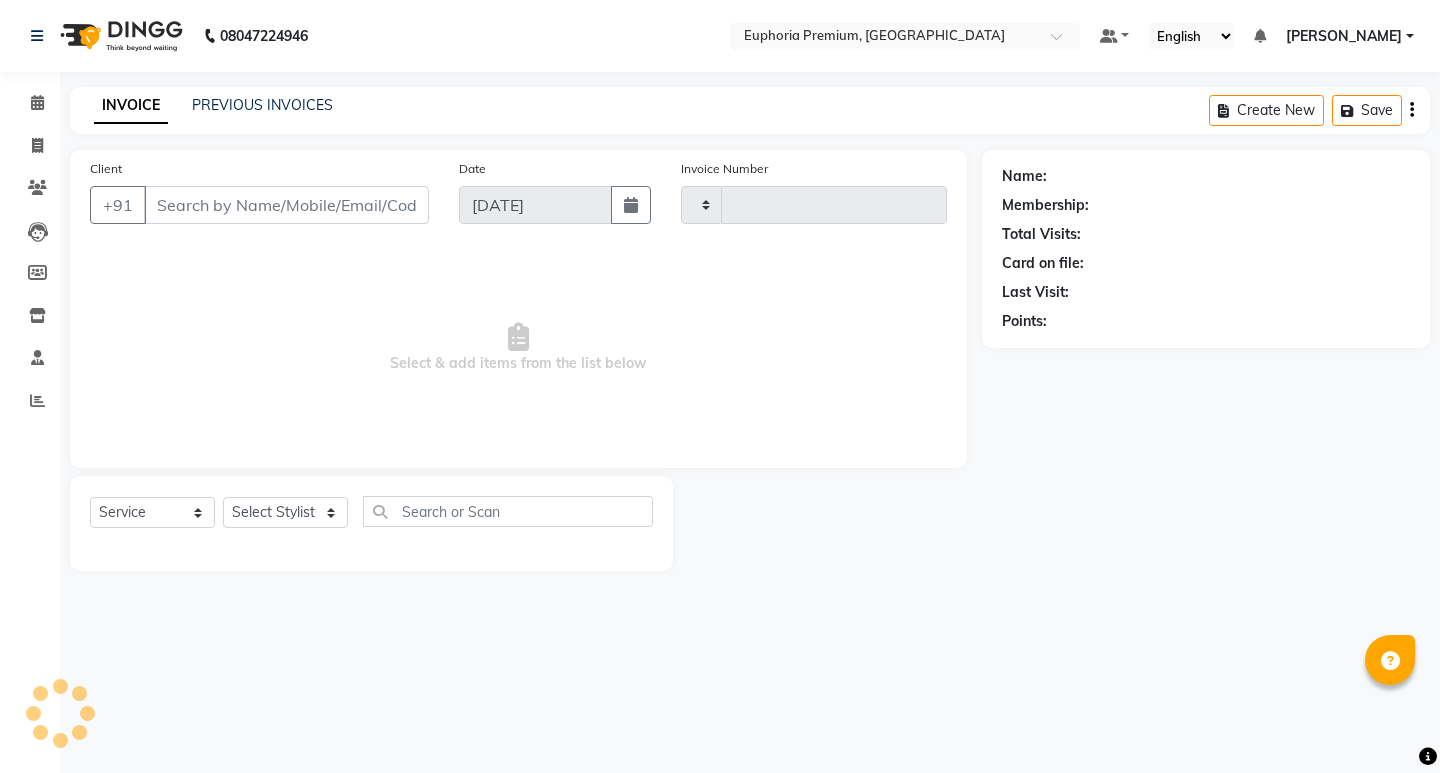type on "1739" 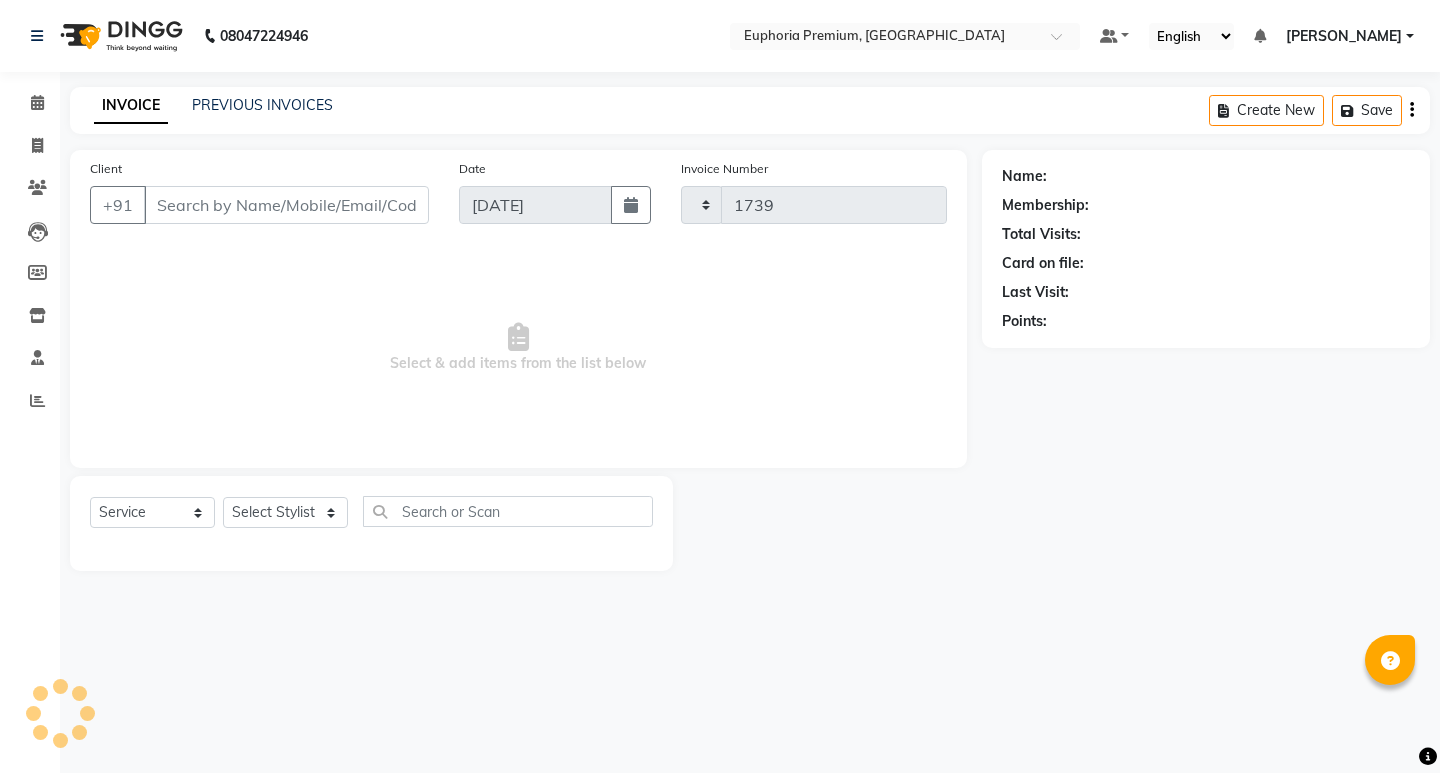 select on "7925" 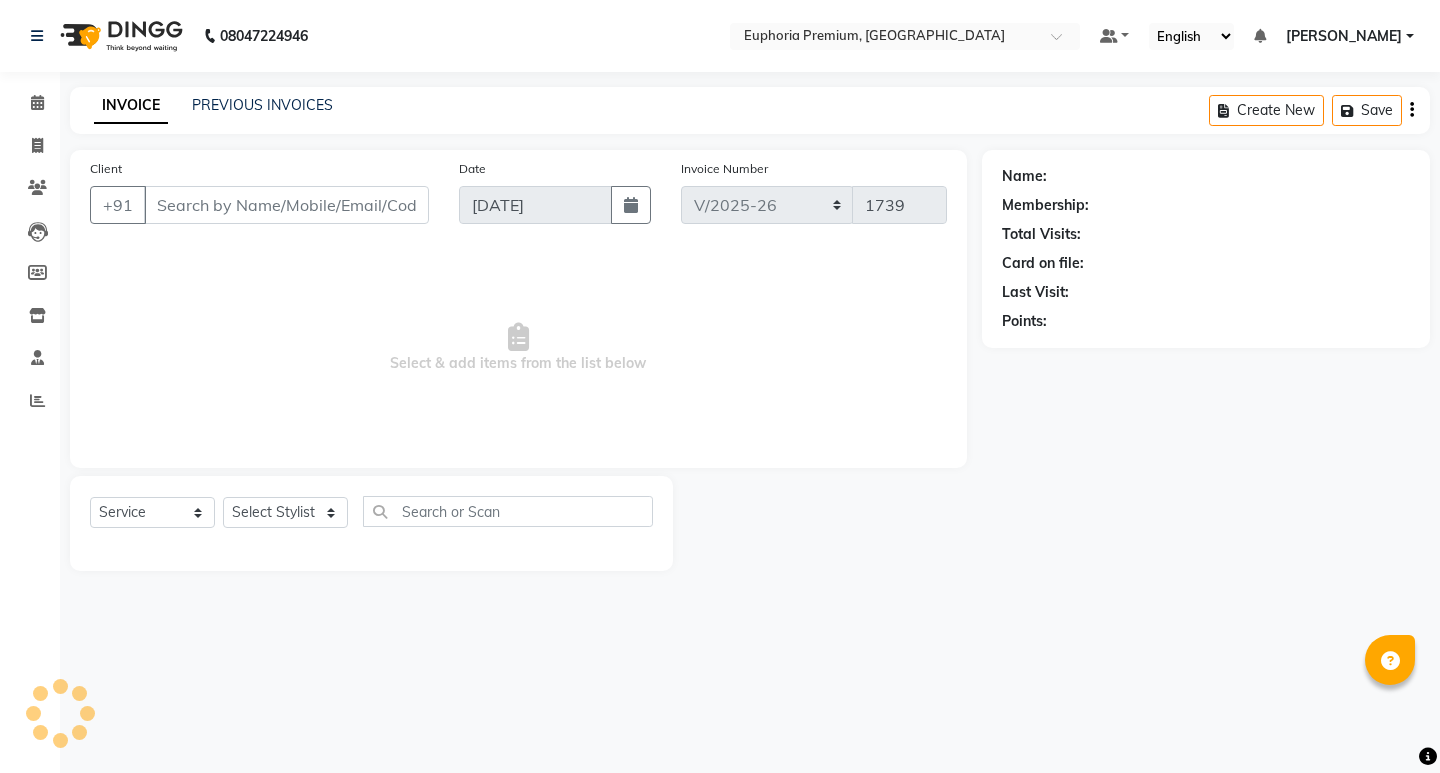 type on "91******07" 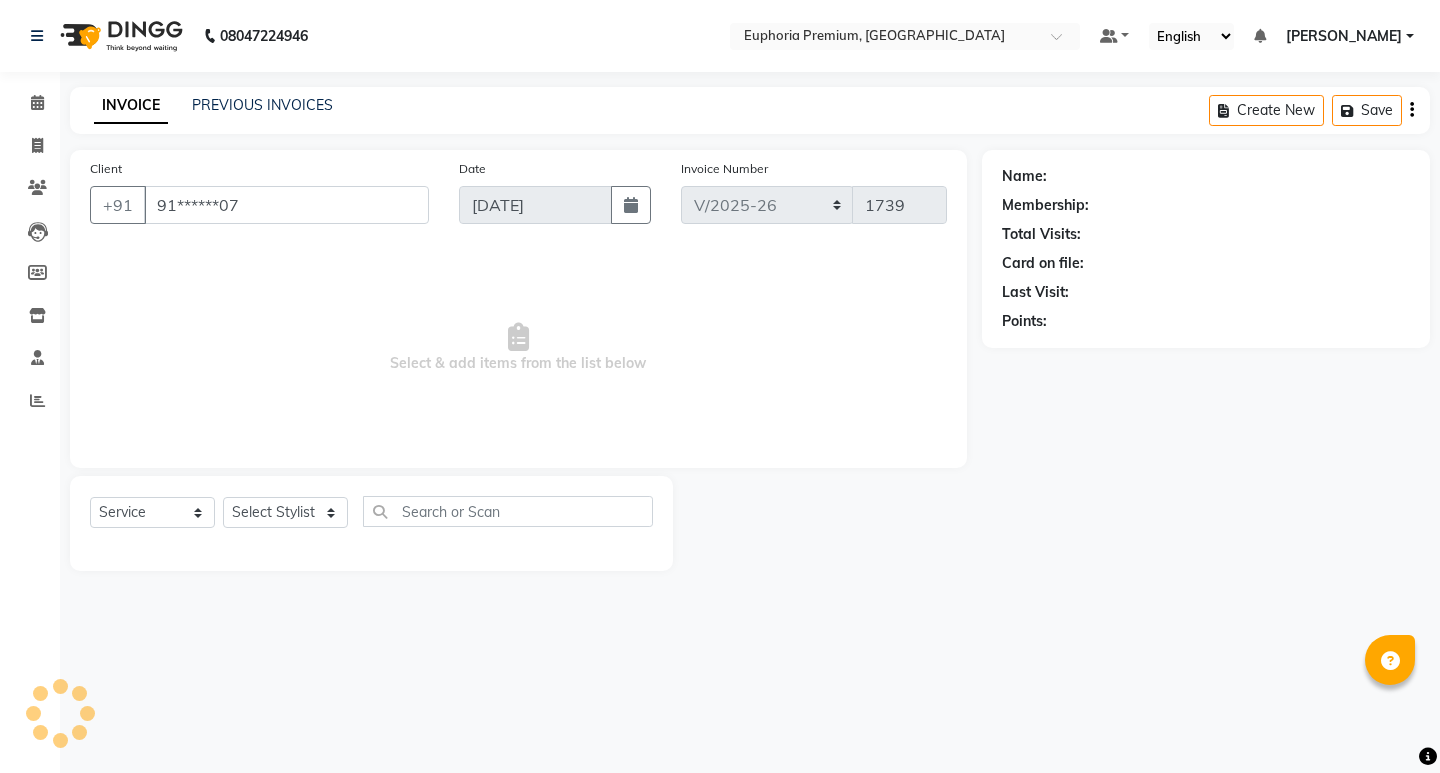 select on "71596" 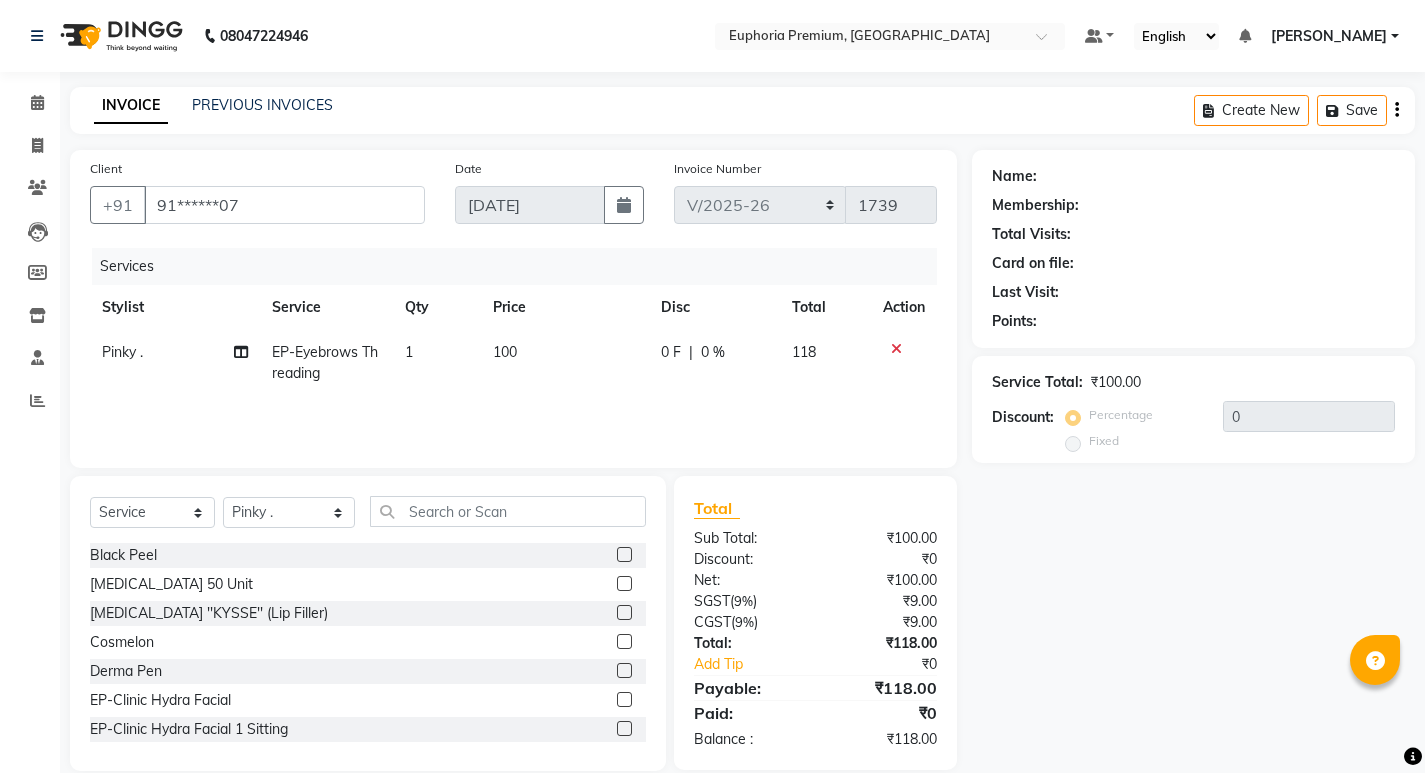 select on "1: Object" 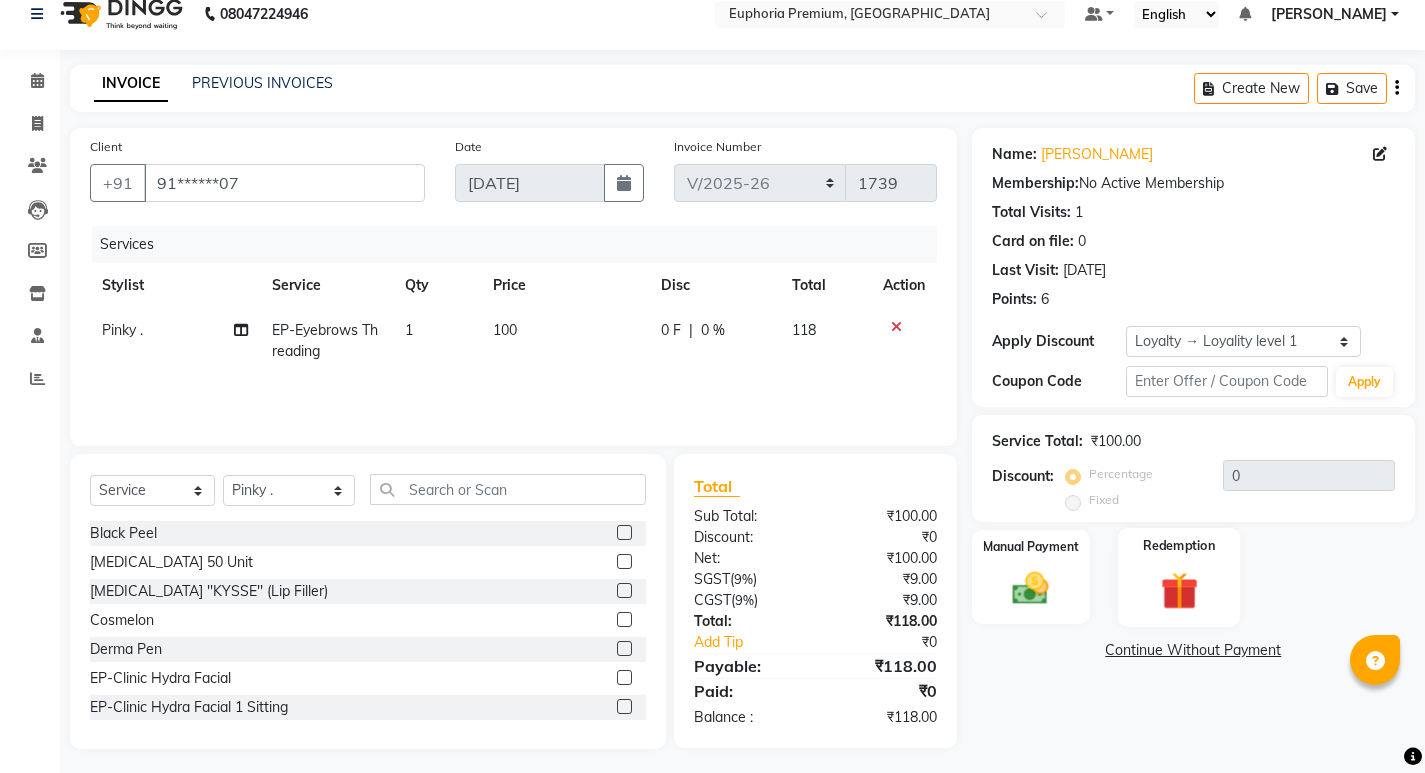 scroll, scrollTop: 28, scrollLeft: 0, axis: vertical 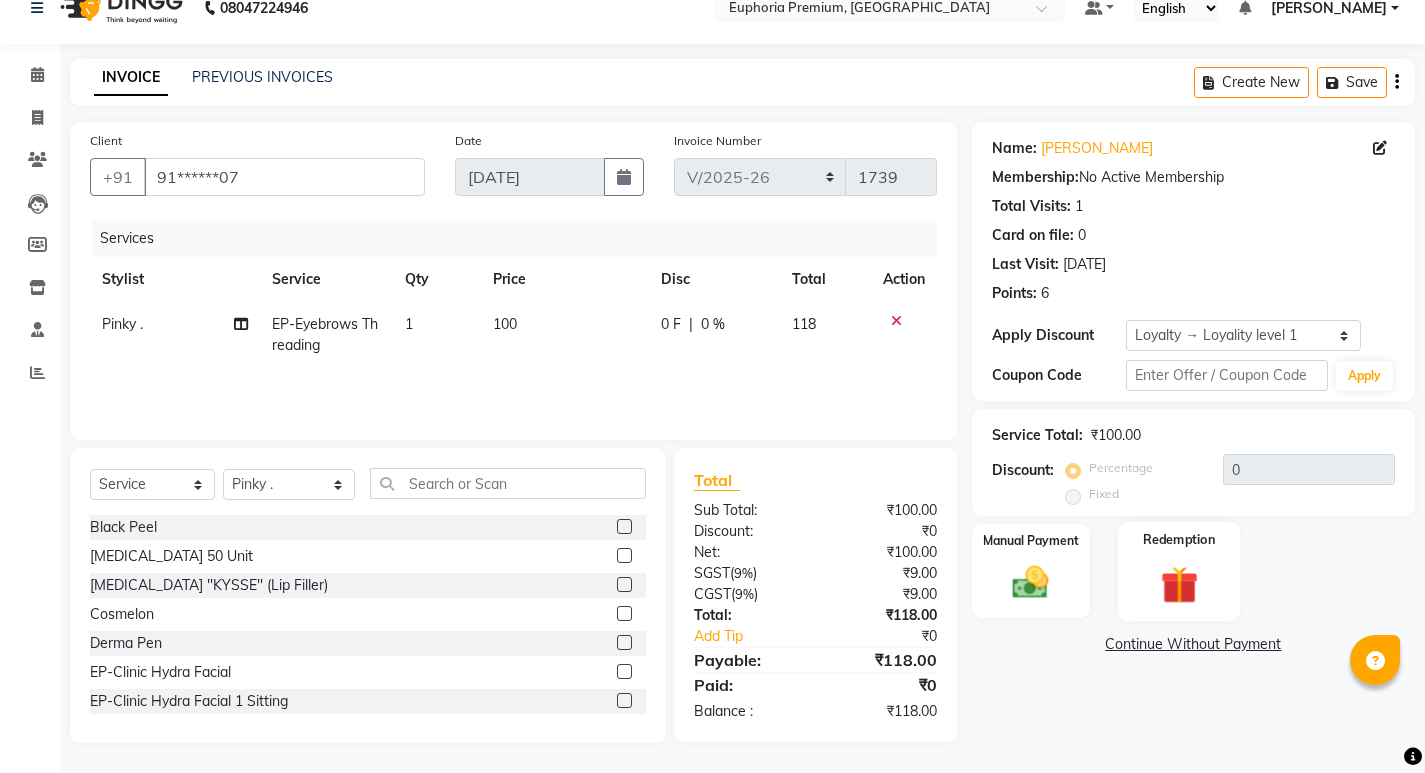 click 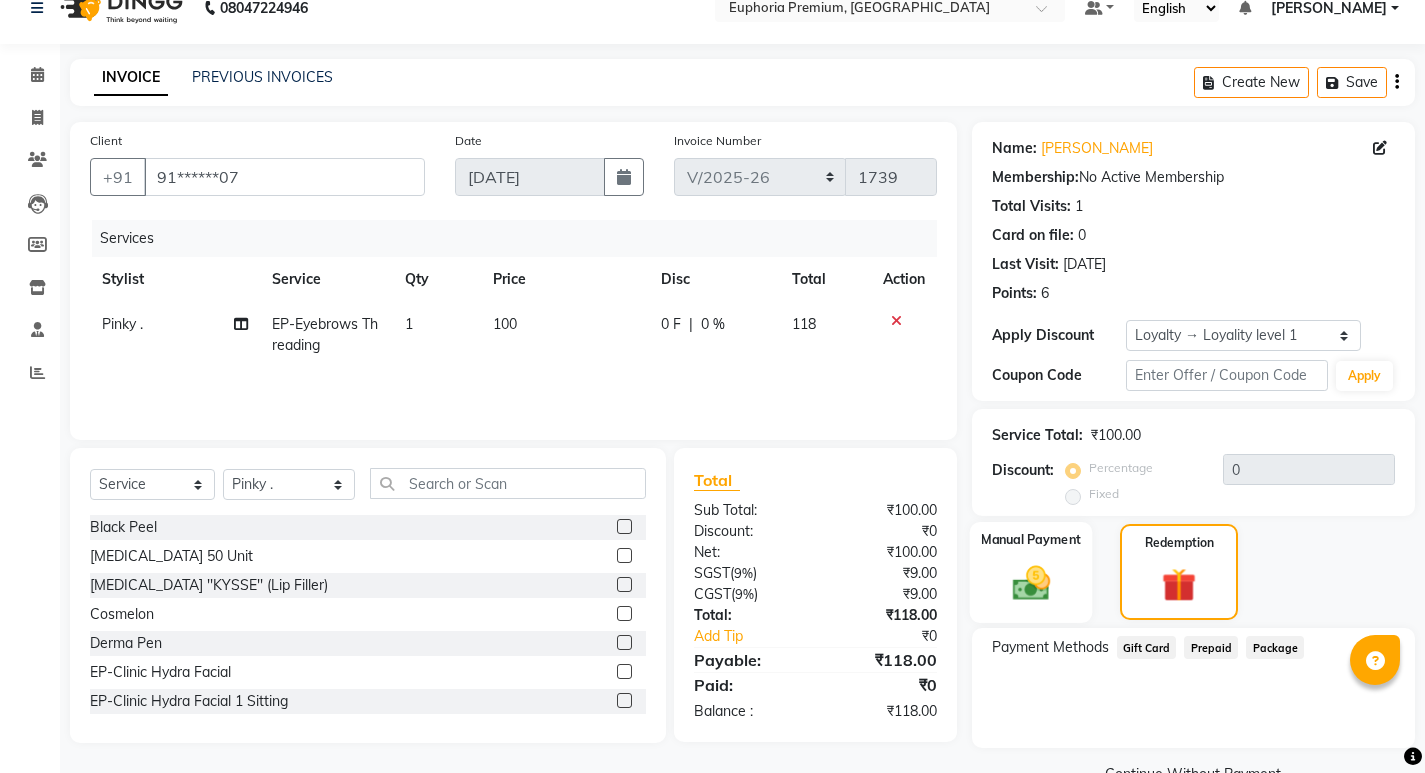 click 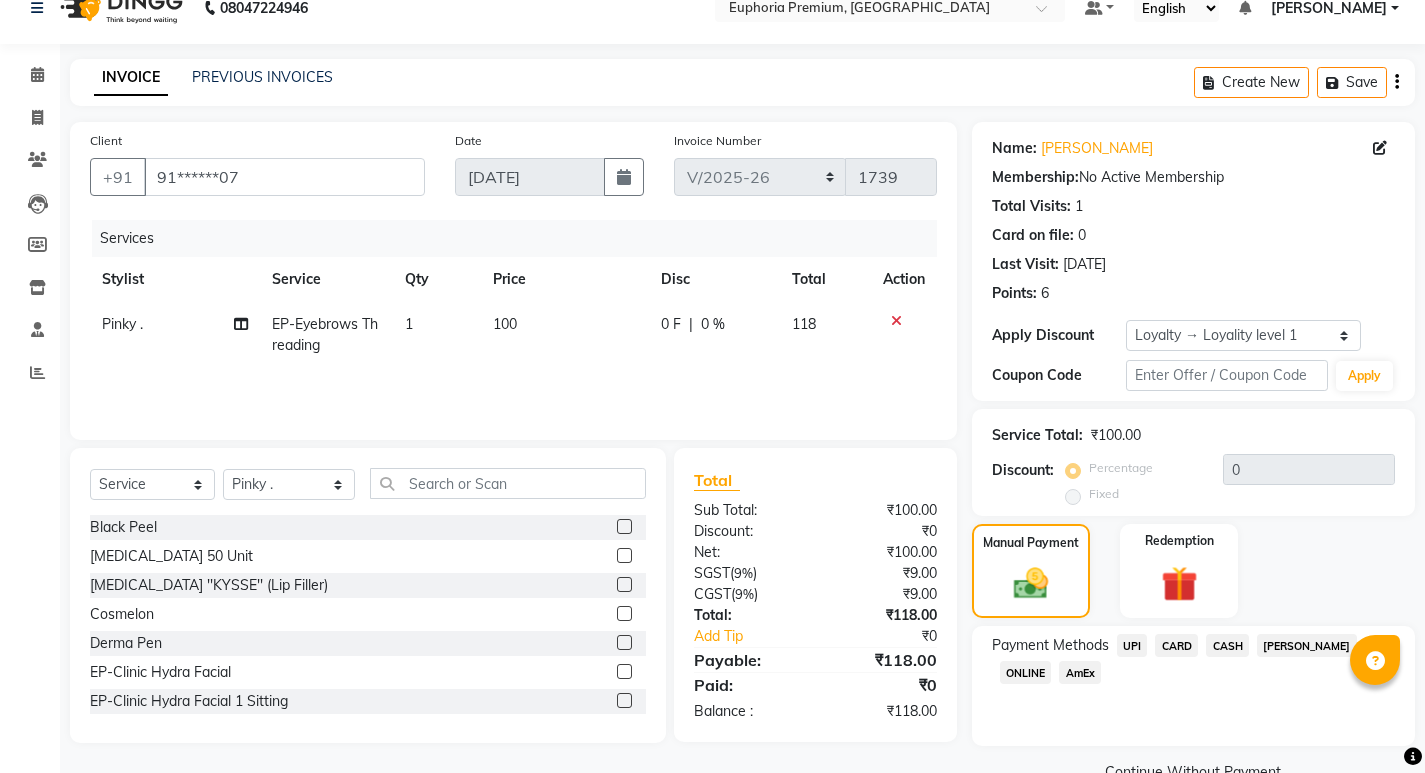 click on "UPI" 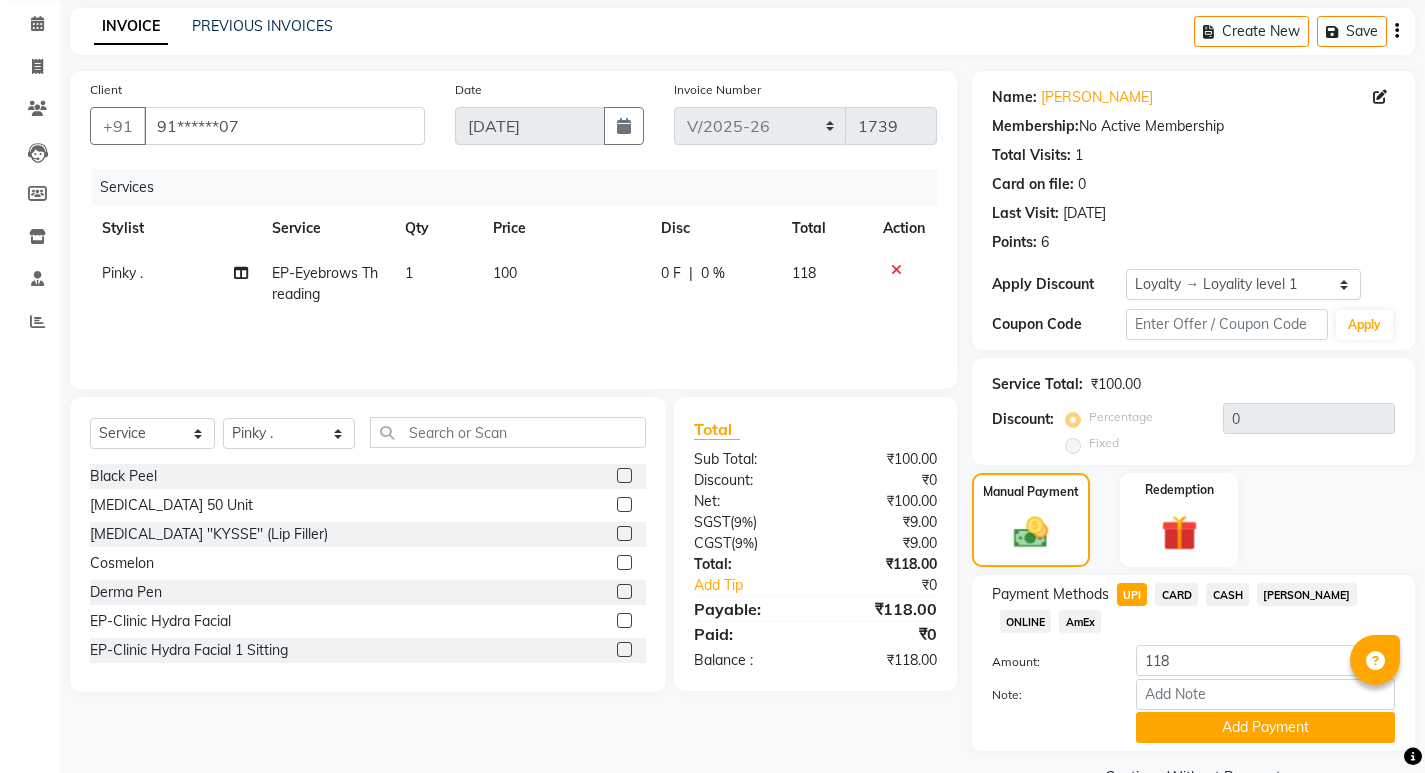 scroll, scrollTop: 128, scrollLeft: 0, axis: vertical 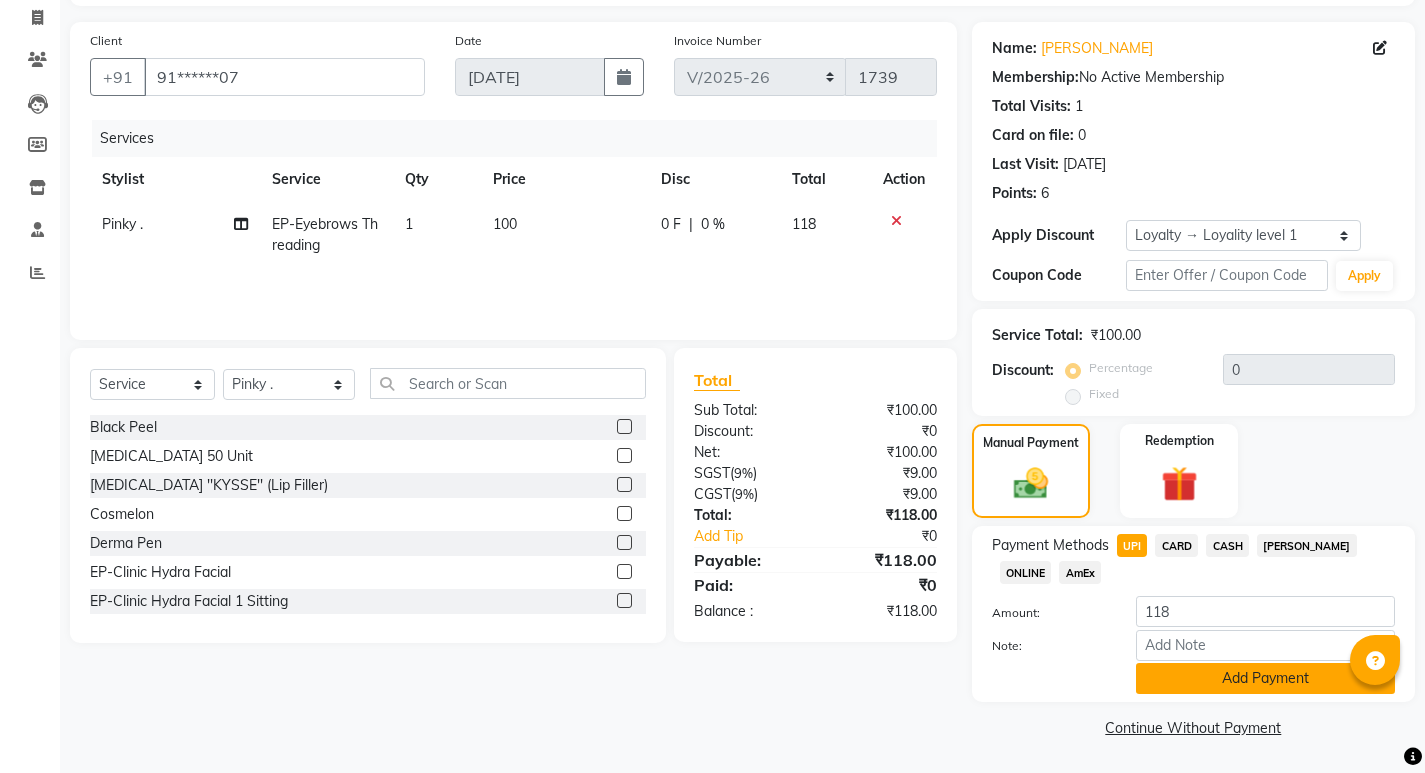 click on "Add Payment" 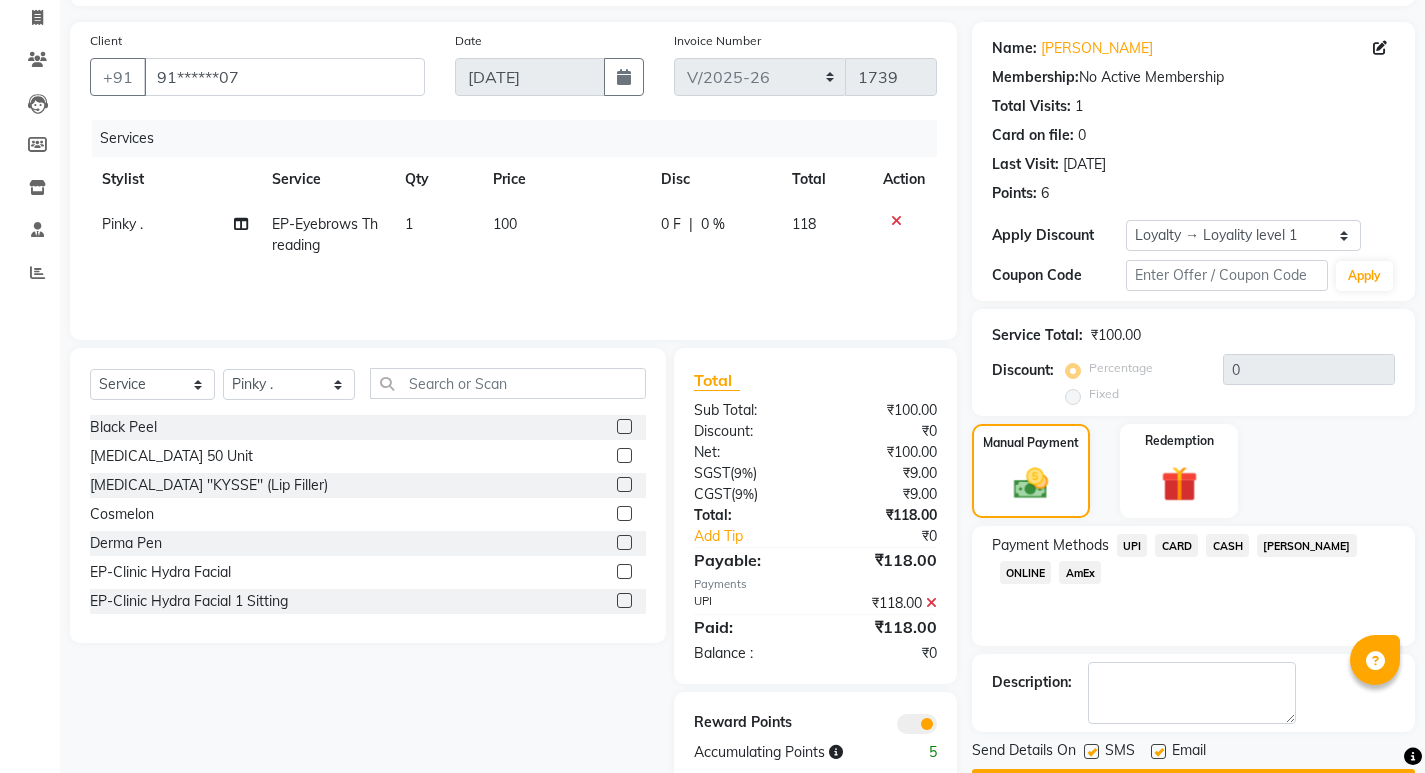 scroll, scrollTop: 185, scrollLeft: 0, axis: vertical 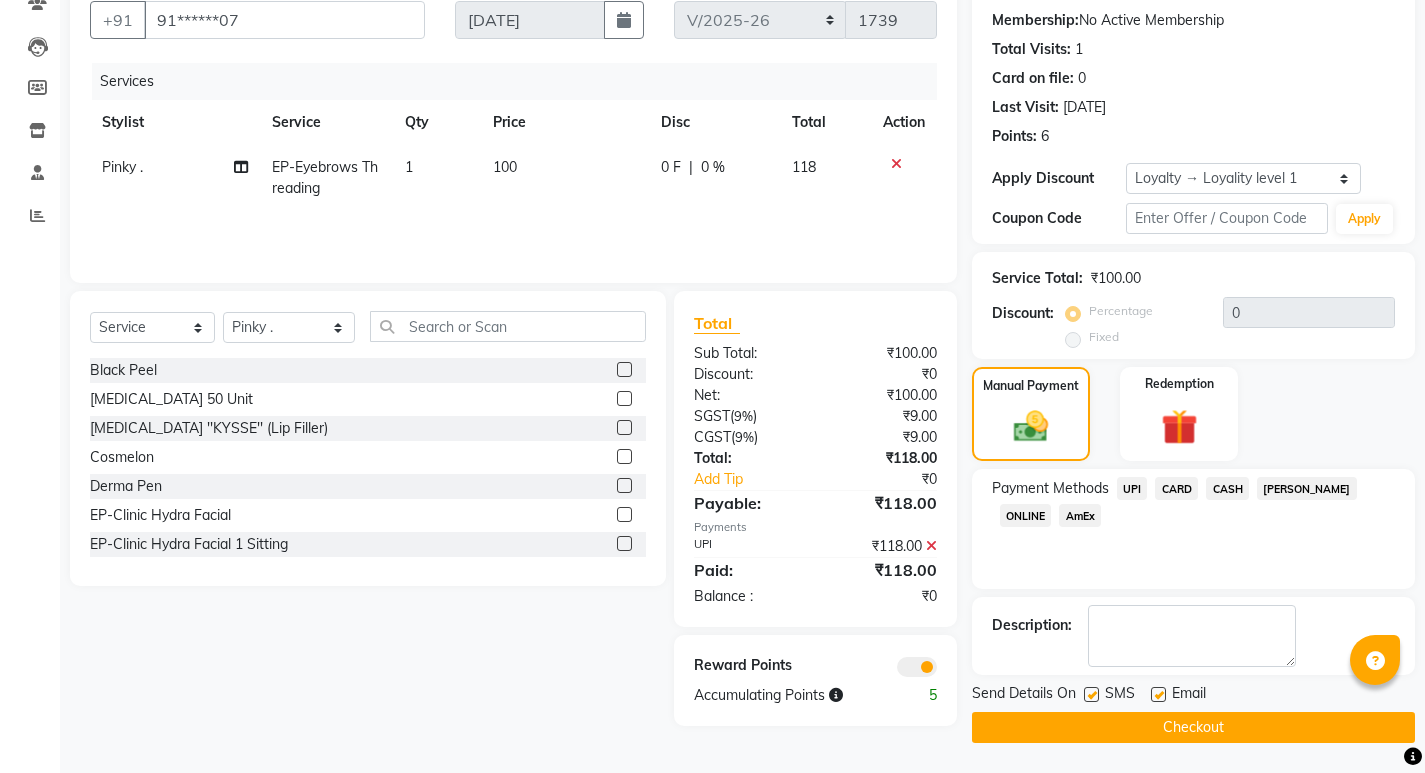 click on "Checkout" 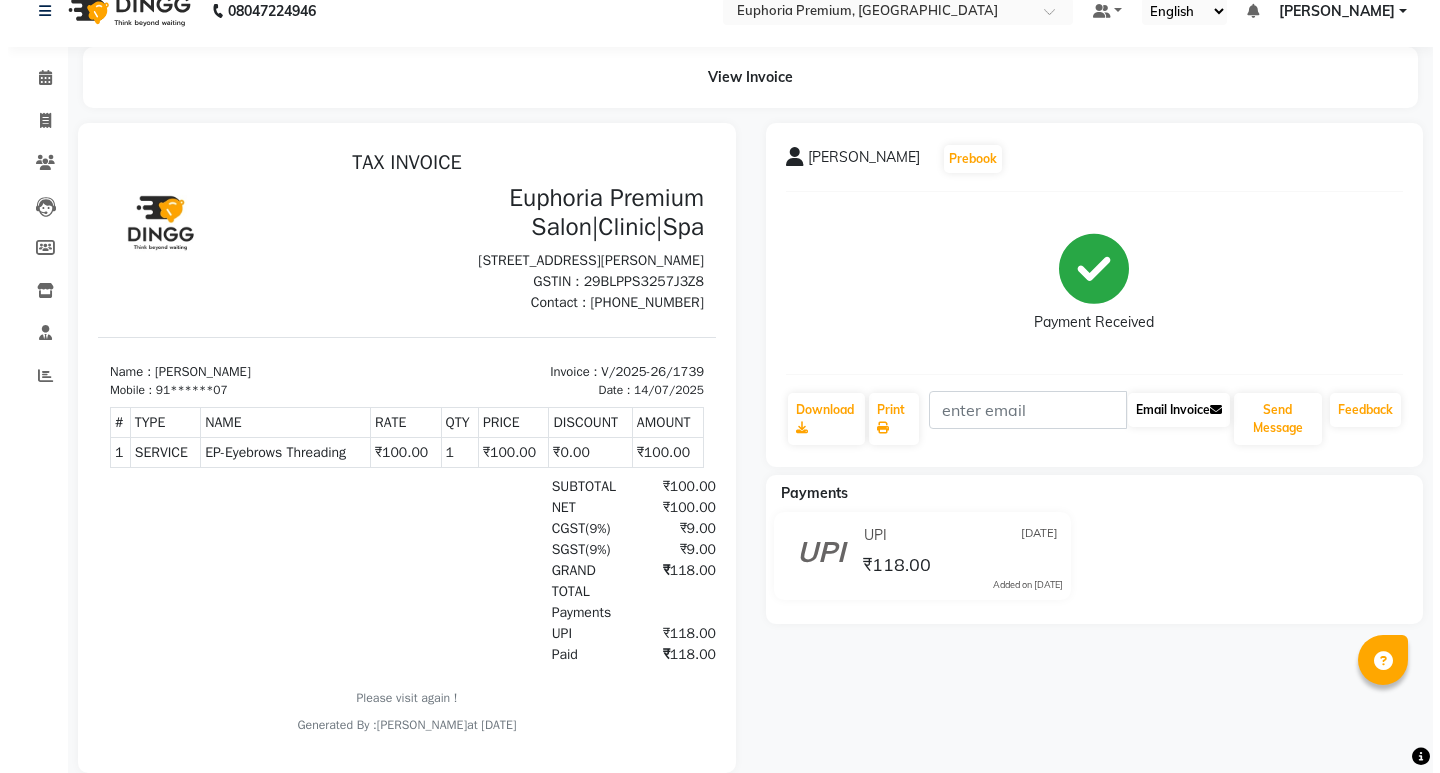 scroll, scrollTop: 0, scrollLeft: 0, axis: both 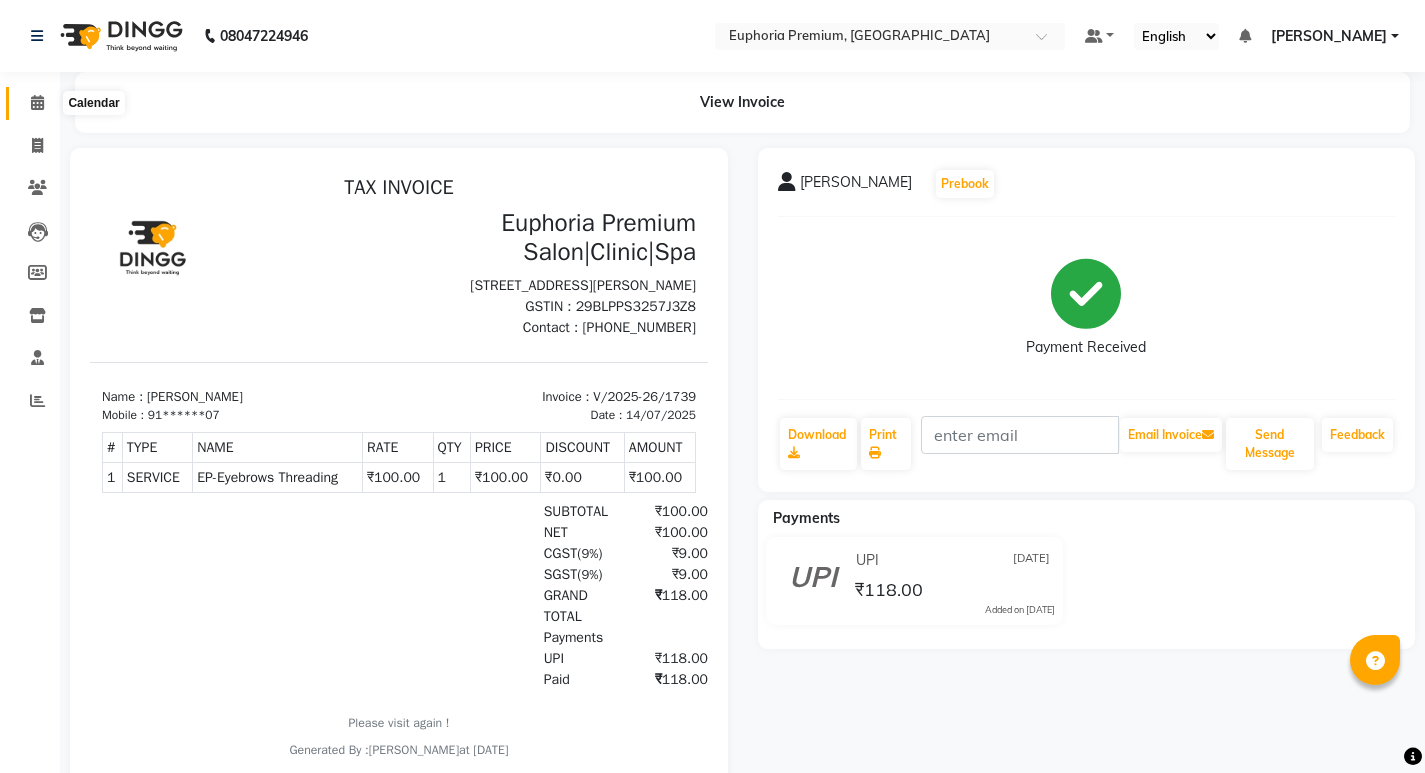 click 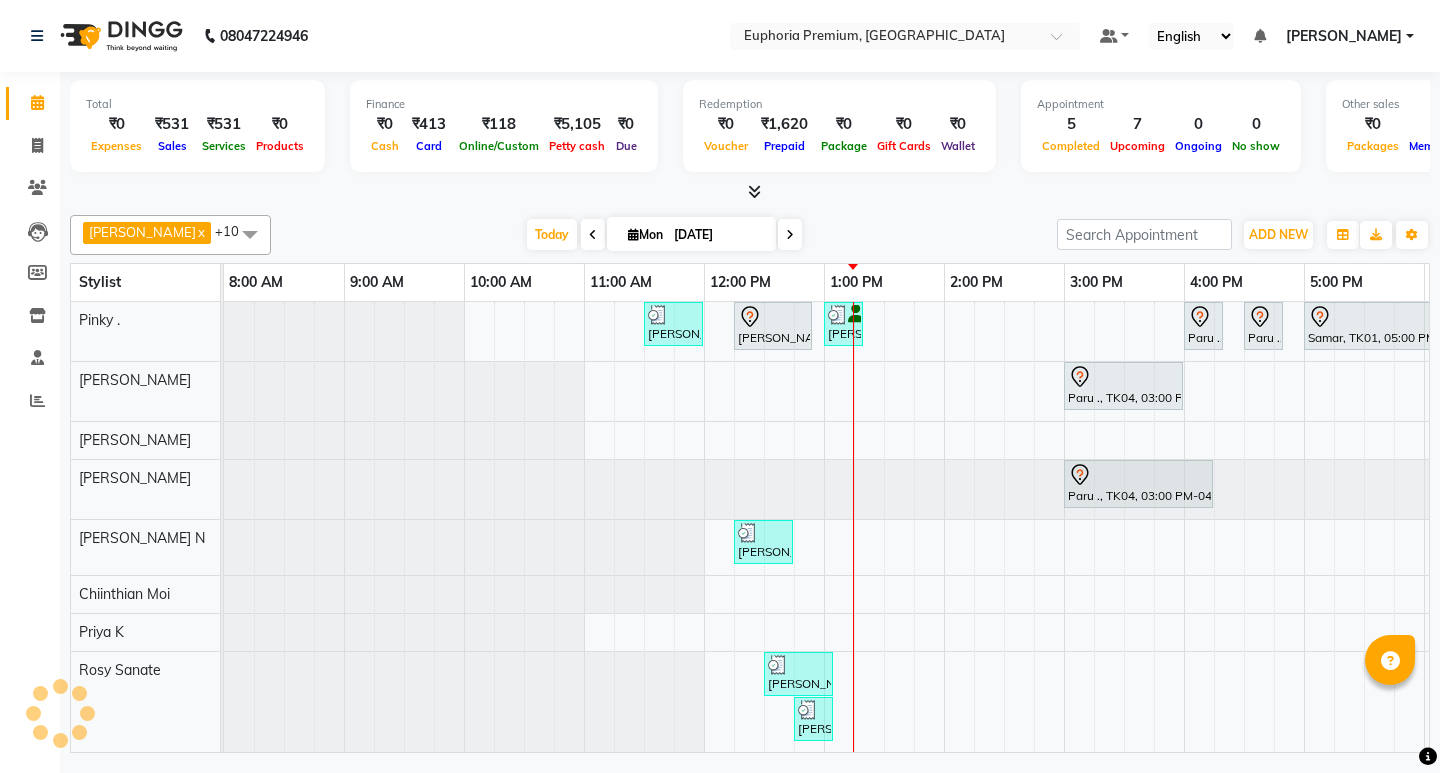 scroll, scrollTop: 0, scrollLeft: 0, axis: both 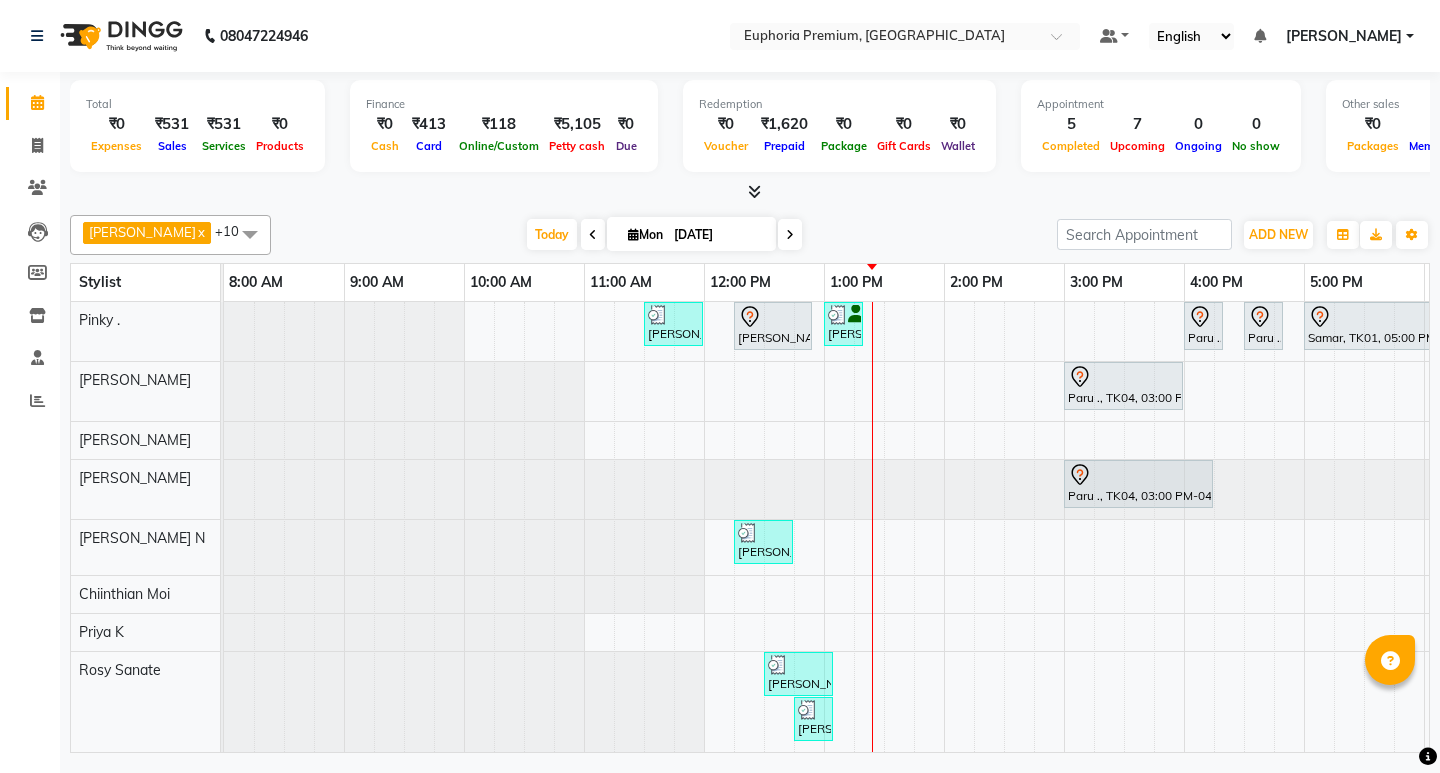 click at bounding box center (754, 191) 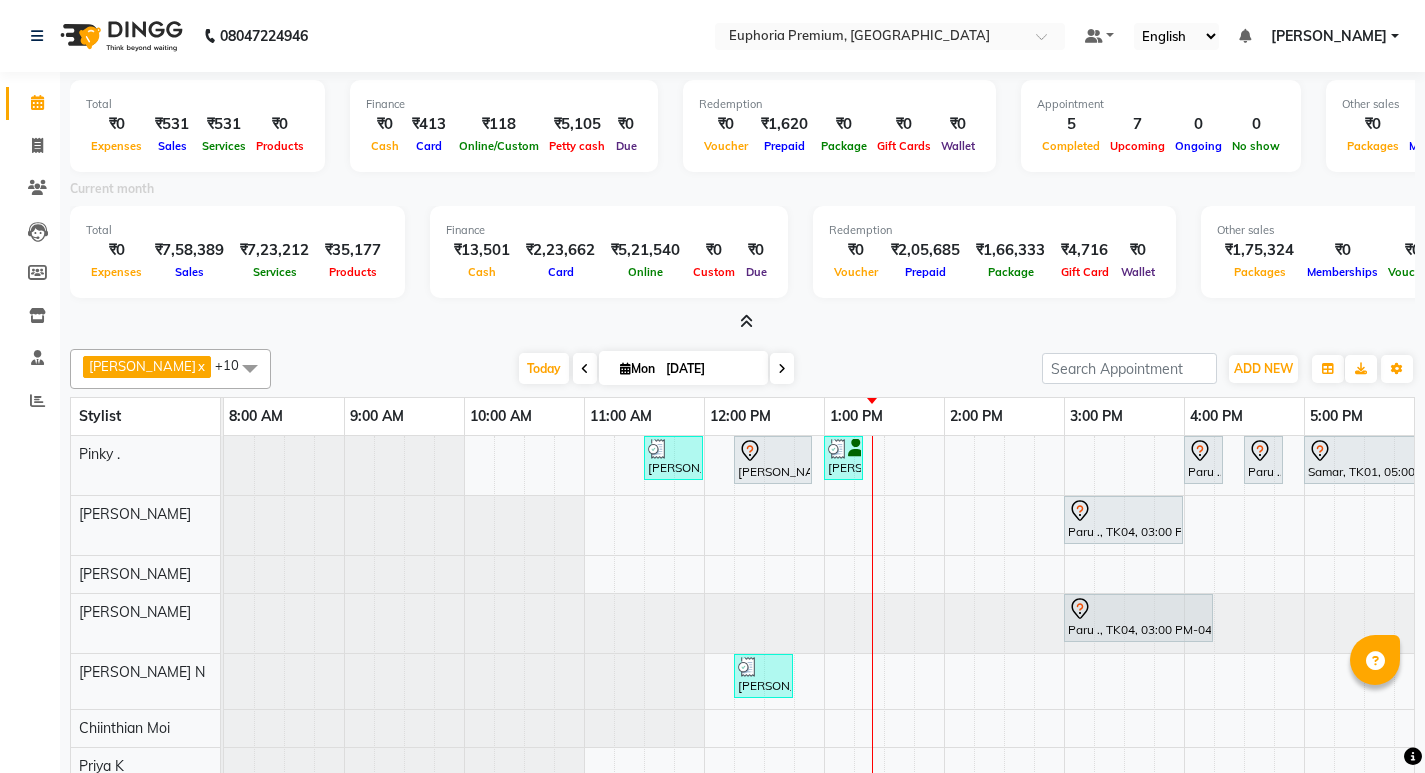 click at bounding box center (746, 321) 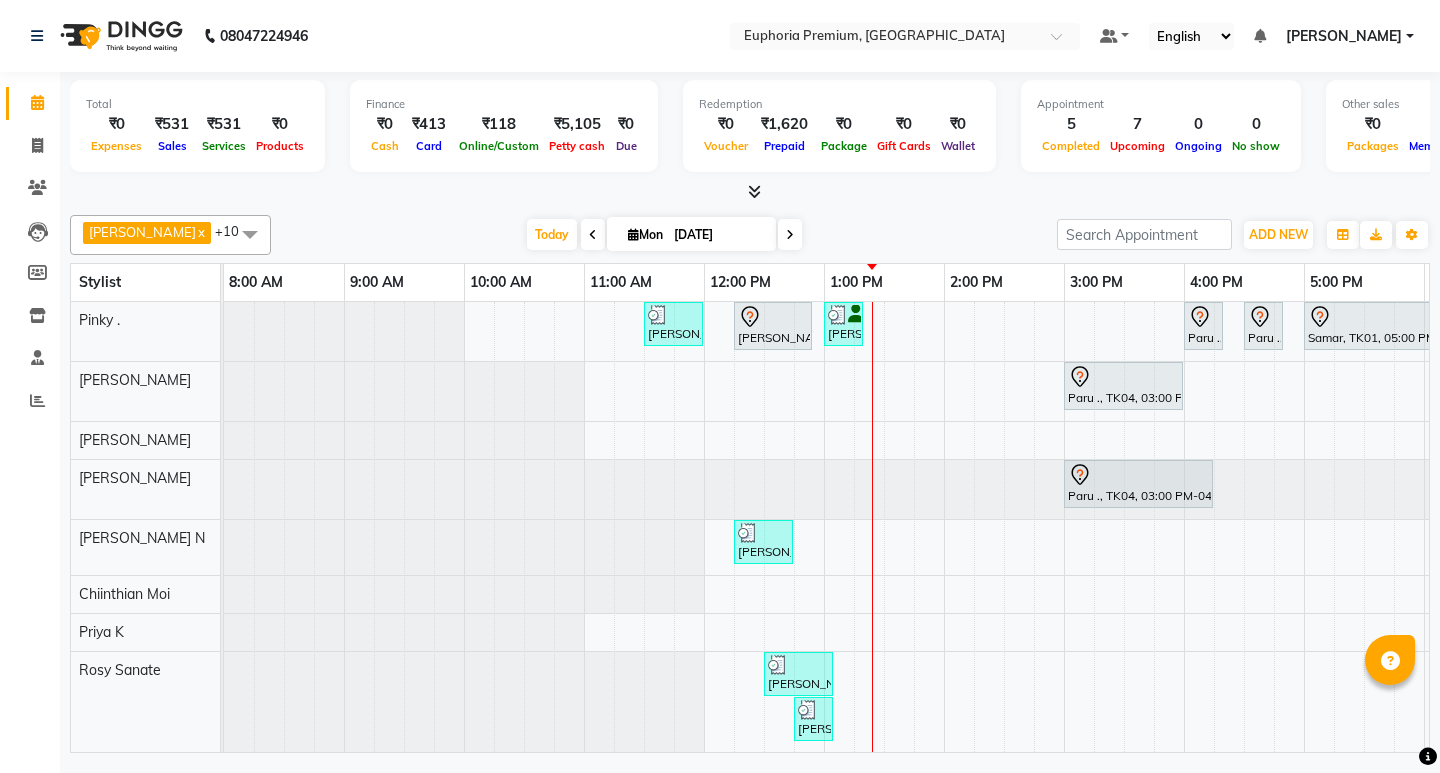 scroll, scrollTop: 103, scrollLeft: 0, axis: vertical 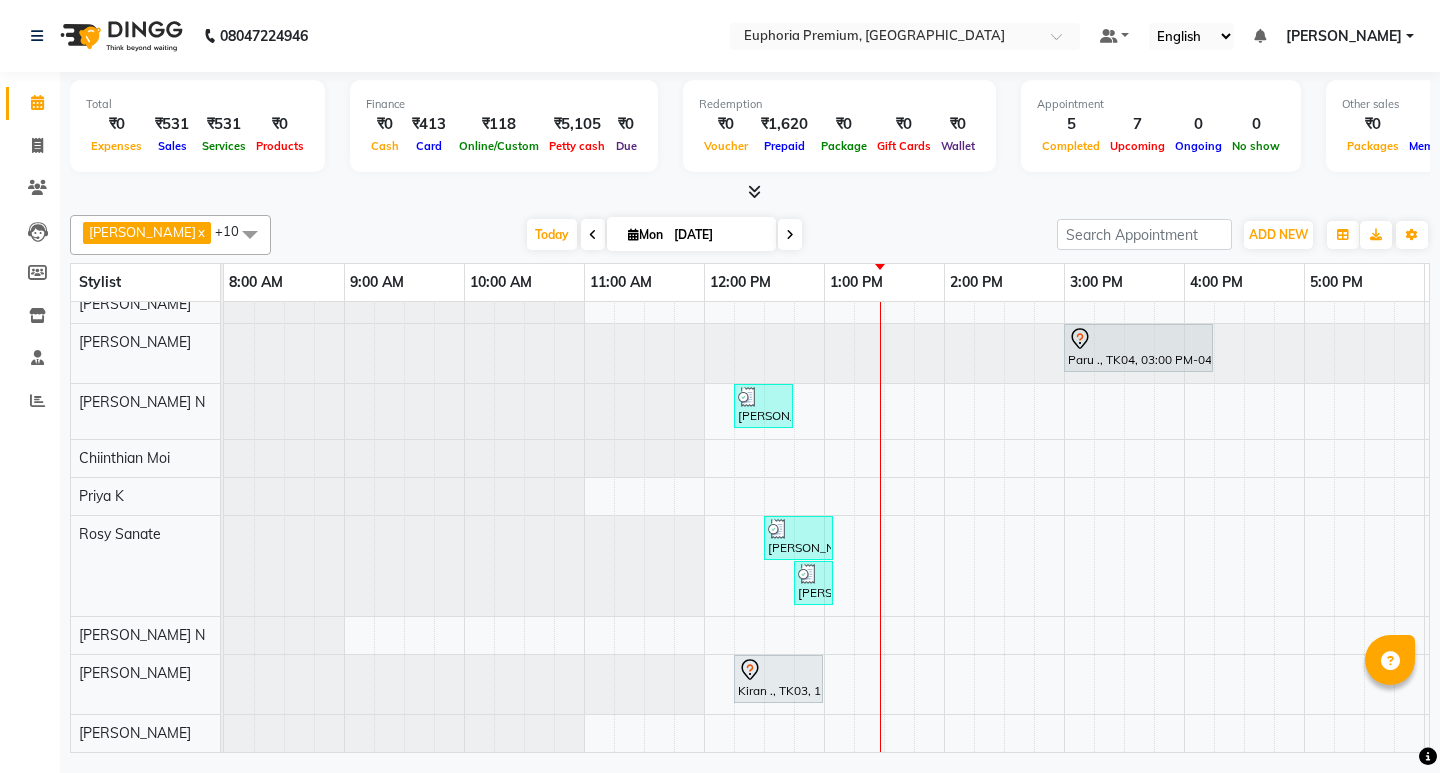 click on "Deepika Jamar, TK02, 11:30 AM-12:00 PM, EP-Face & Neck Massage (30 Mins)             Kiran ., TK03, 12:15 PM-12:55 PM, EP-Whitening Clean-Up     Rhena, TK06, 01:00 PM-01:20 PM, EP-Eyebrows Threading             Paru ., TK04, 04:00 PM-04:20 PM, EP-Full Legs Cream Wax             Paru ., TK04, 04:30 PM-04:50 PM, EP-Full Arms Catridge Wax             Samar, TK01, 05:00 PM-06:20 PM, EP-Tefiti Coffee Pedi             Paru ., TK04, 03:00 PM-04:00 PM, EP-Powder Dip with Nail Tips             Paru ., TK04, 03:00 PM-04:15 PM, EP-Artistic Cut - Salon Director     Mathew ., TK05, 12:15 PM-12:45 PM, EP-Beard Trim/Design MEN     Deepika Jamar, TK02, 12:30 PM-01:05 PM, EP-Head, Neck & Shoulder (35 Mins) w/o Hairwash     Mathew ., TK05, 12:45 PM-01:05 PM, EP-Eyebrows Threading             Kiran ., TK03, 12:15 PM-01:00 PM, EP-HAIR CUT (Creative Stylist) with hairwash MEN" at bounding box center [1064, 459] 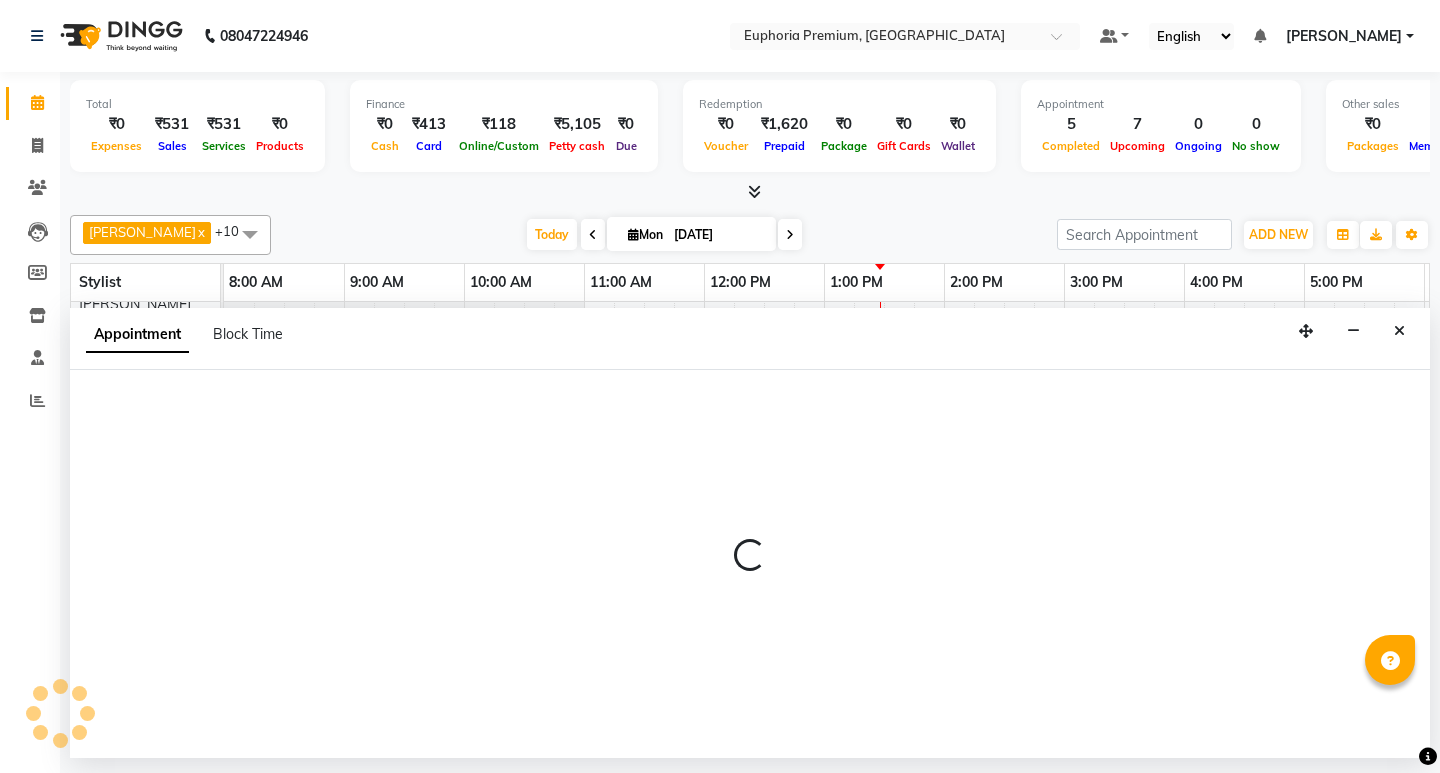 select on "71633" 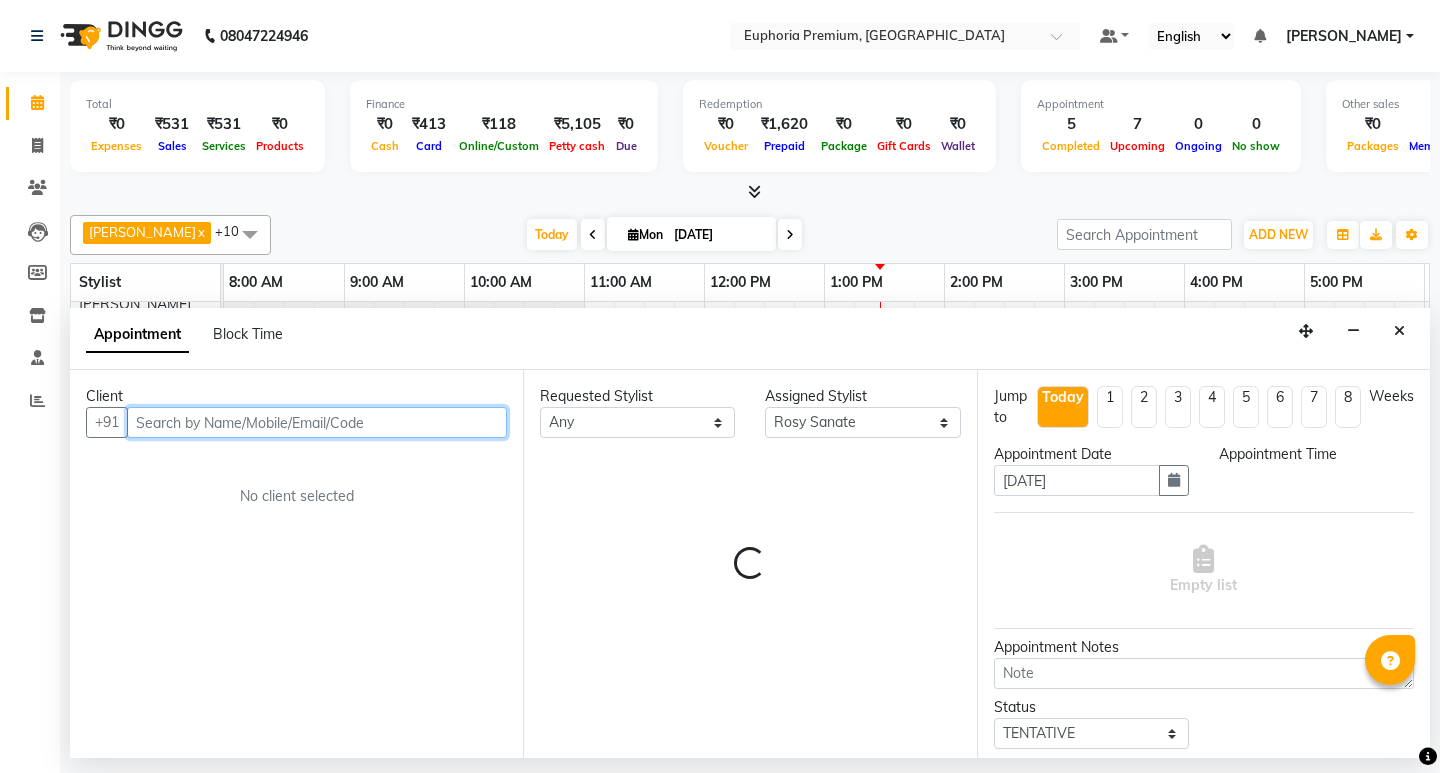 select on "885" 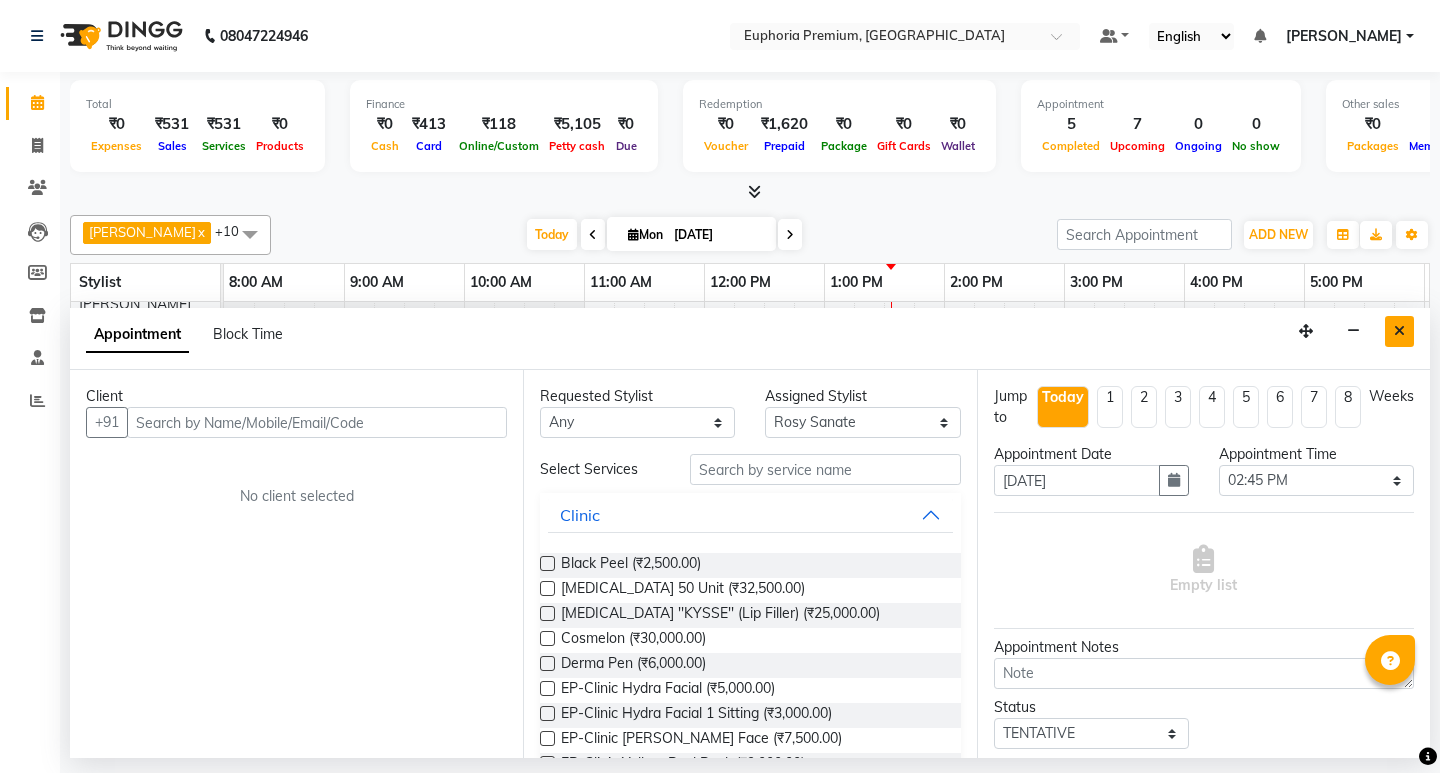 click at bounding box center (1399, 331) 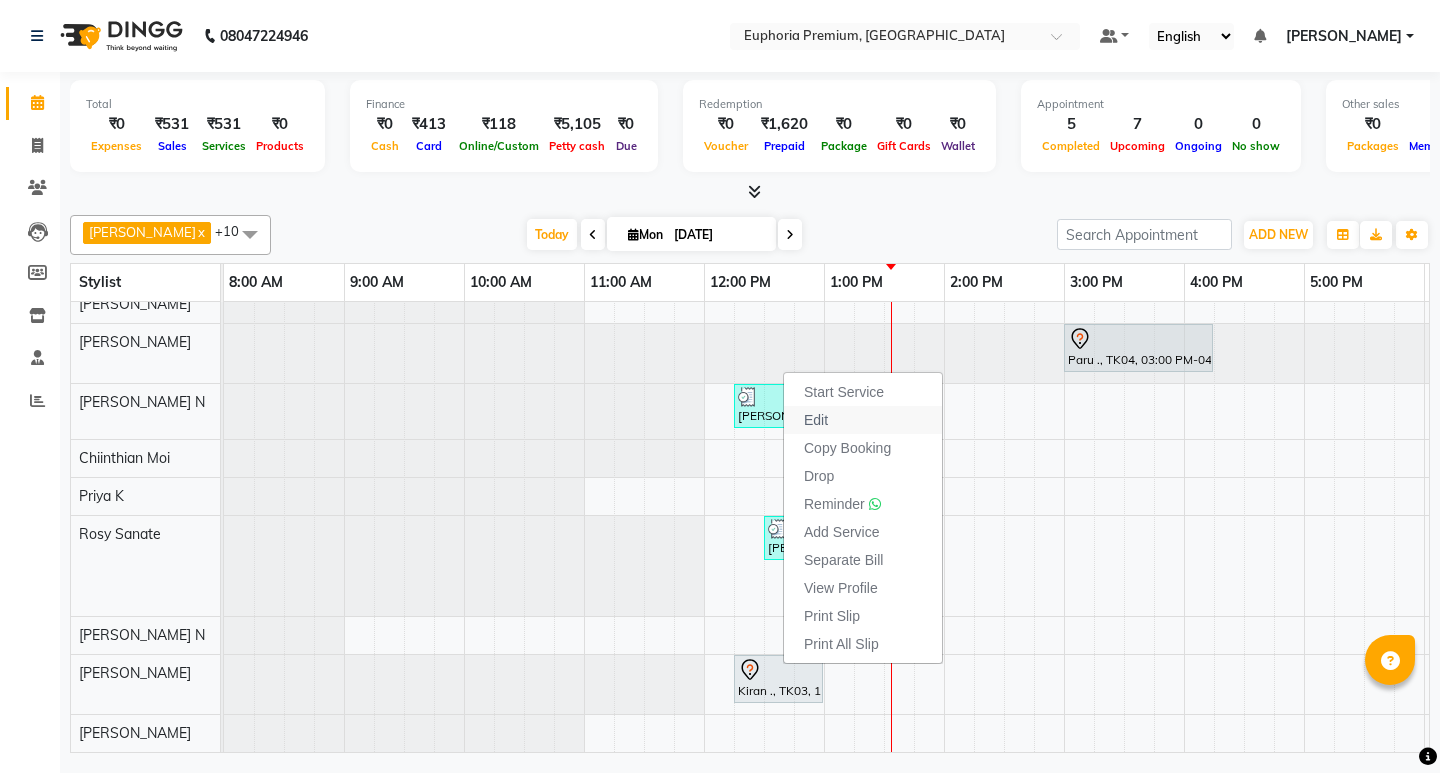 click on "Edit" at bounding box center (816, 420) 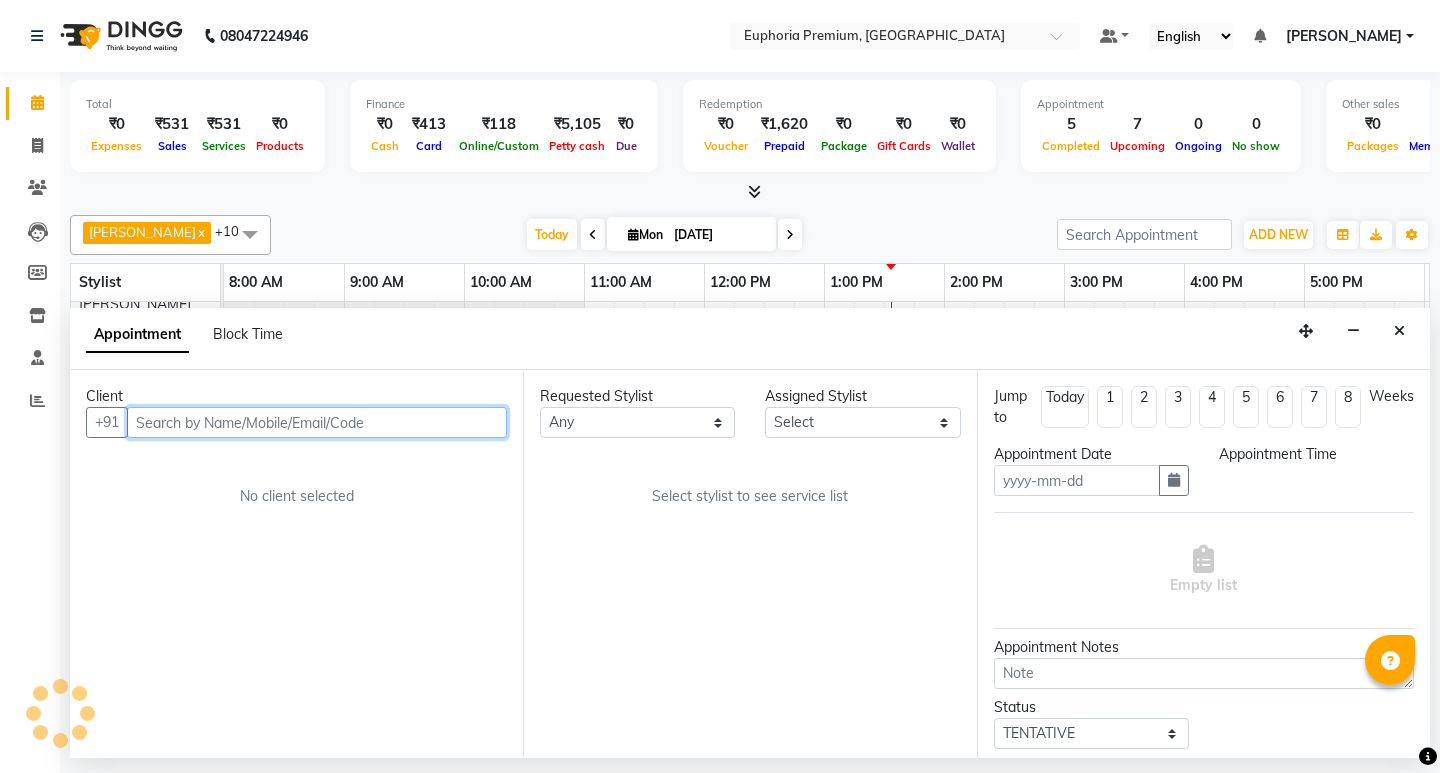 type on "[DATE]" 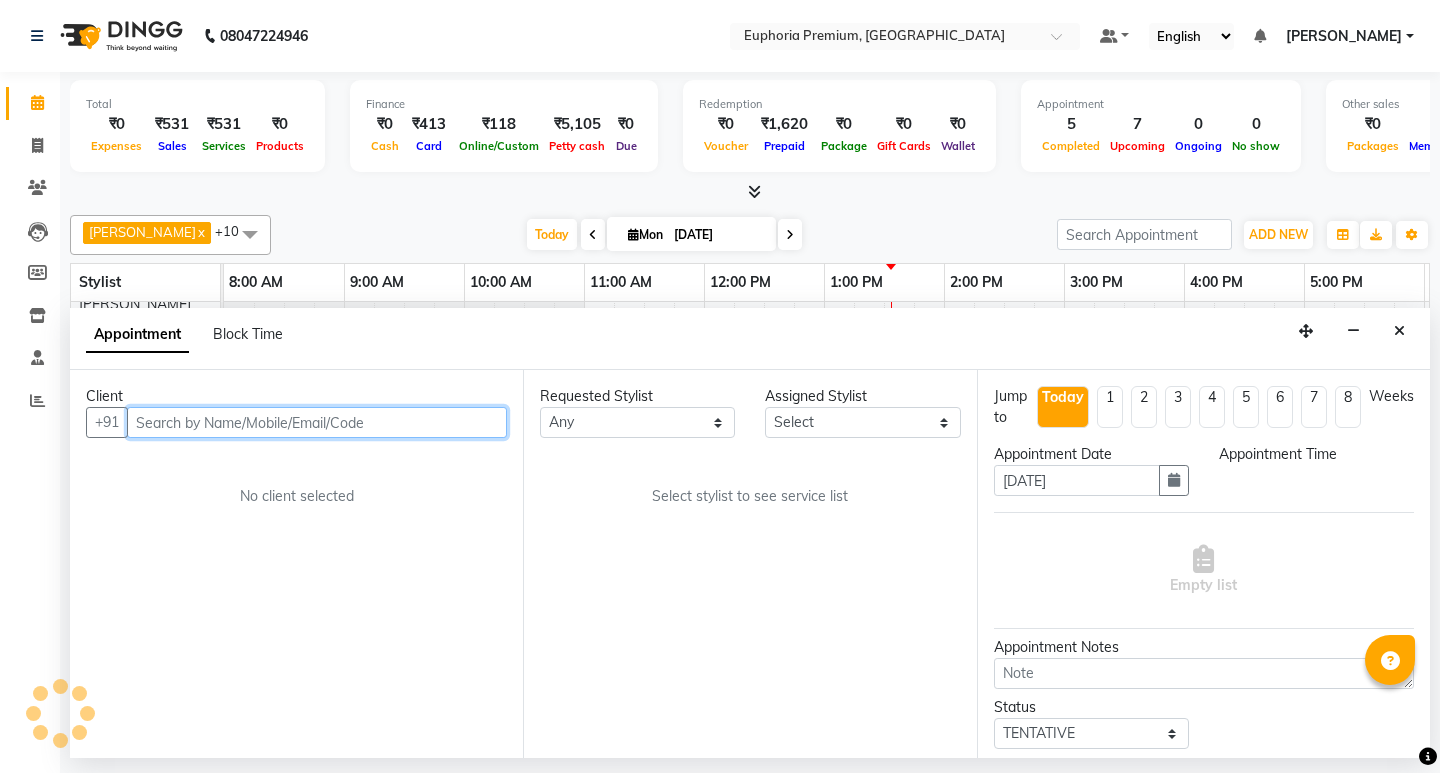 select on "71596" 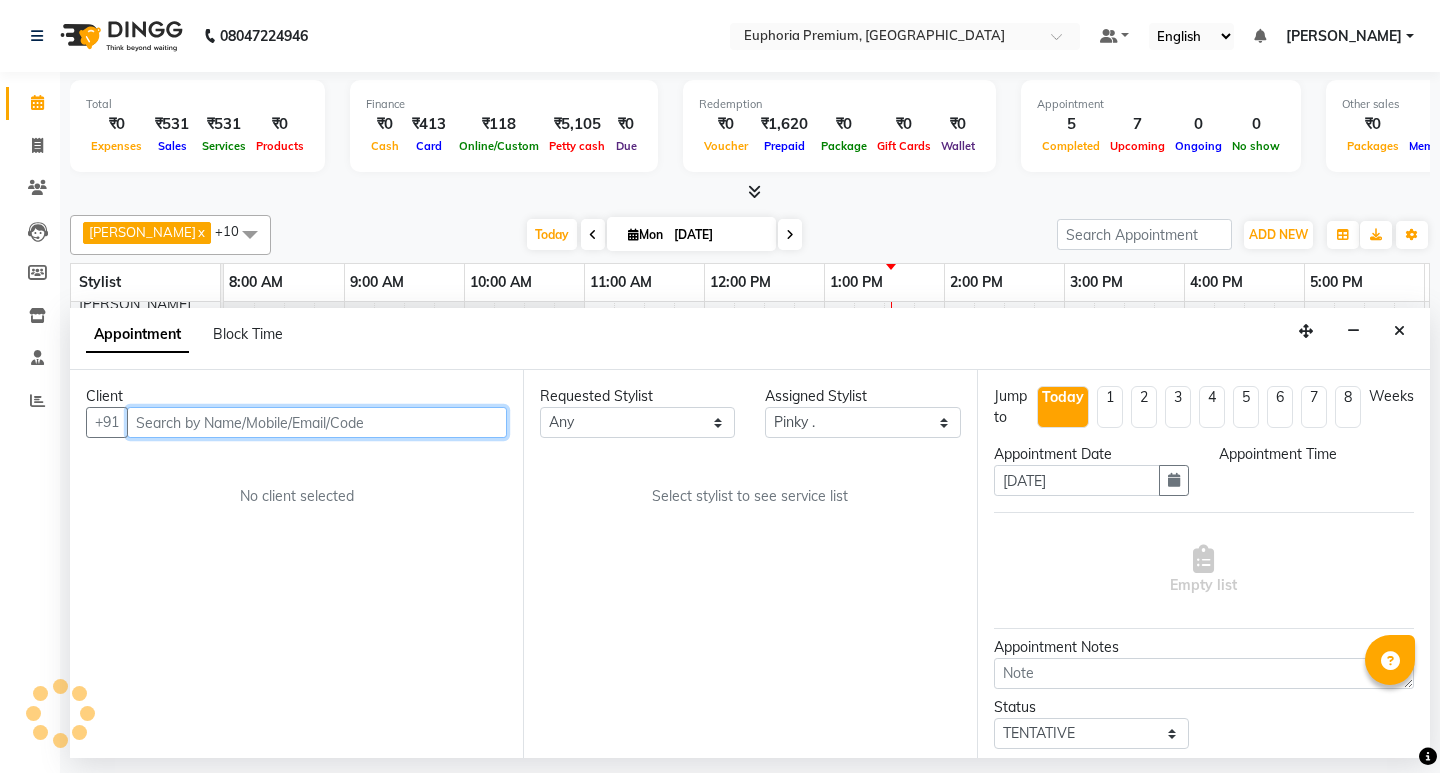 scroll, scrollTop: 0, scrollLeft: 475, axis: horizontal 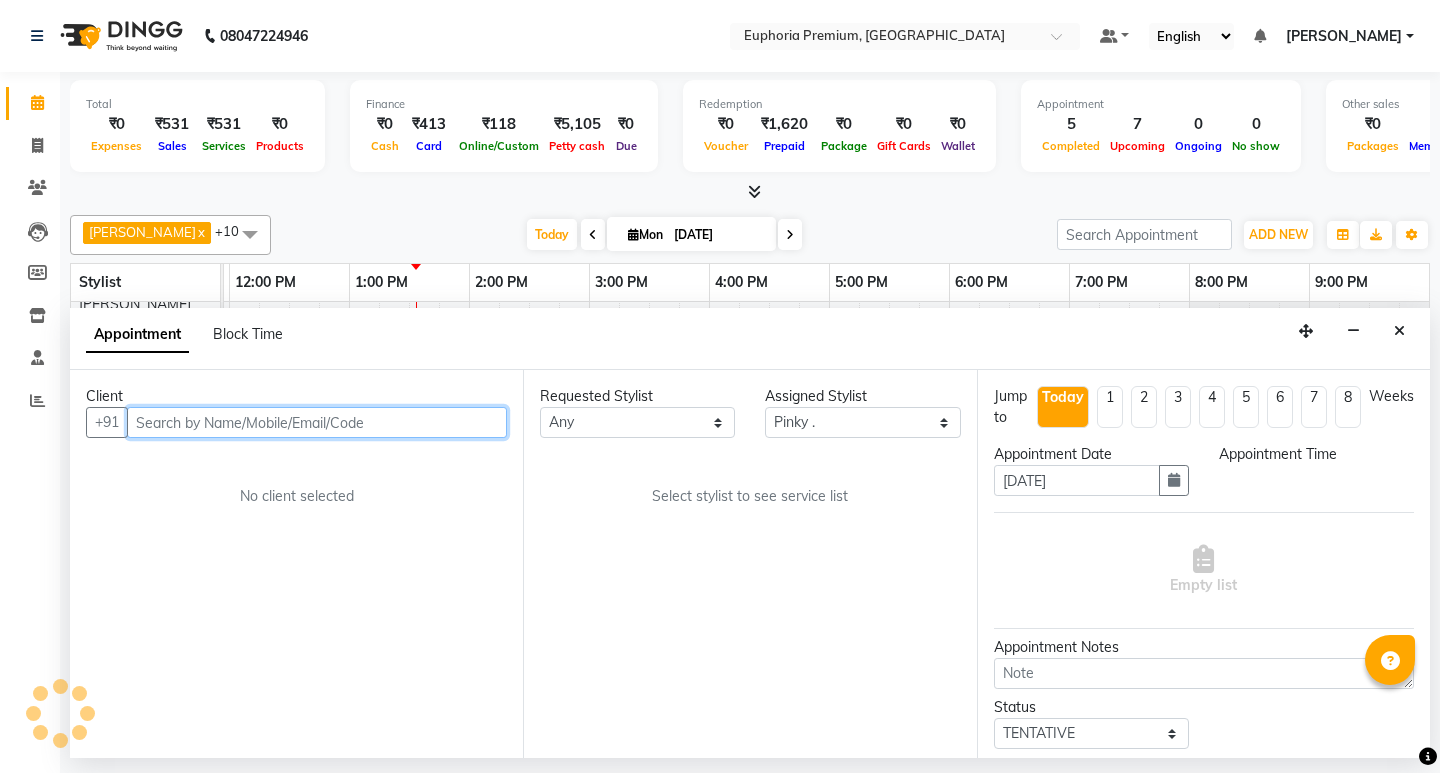 select on "735" 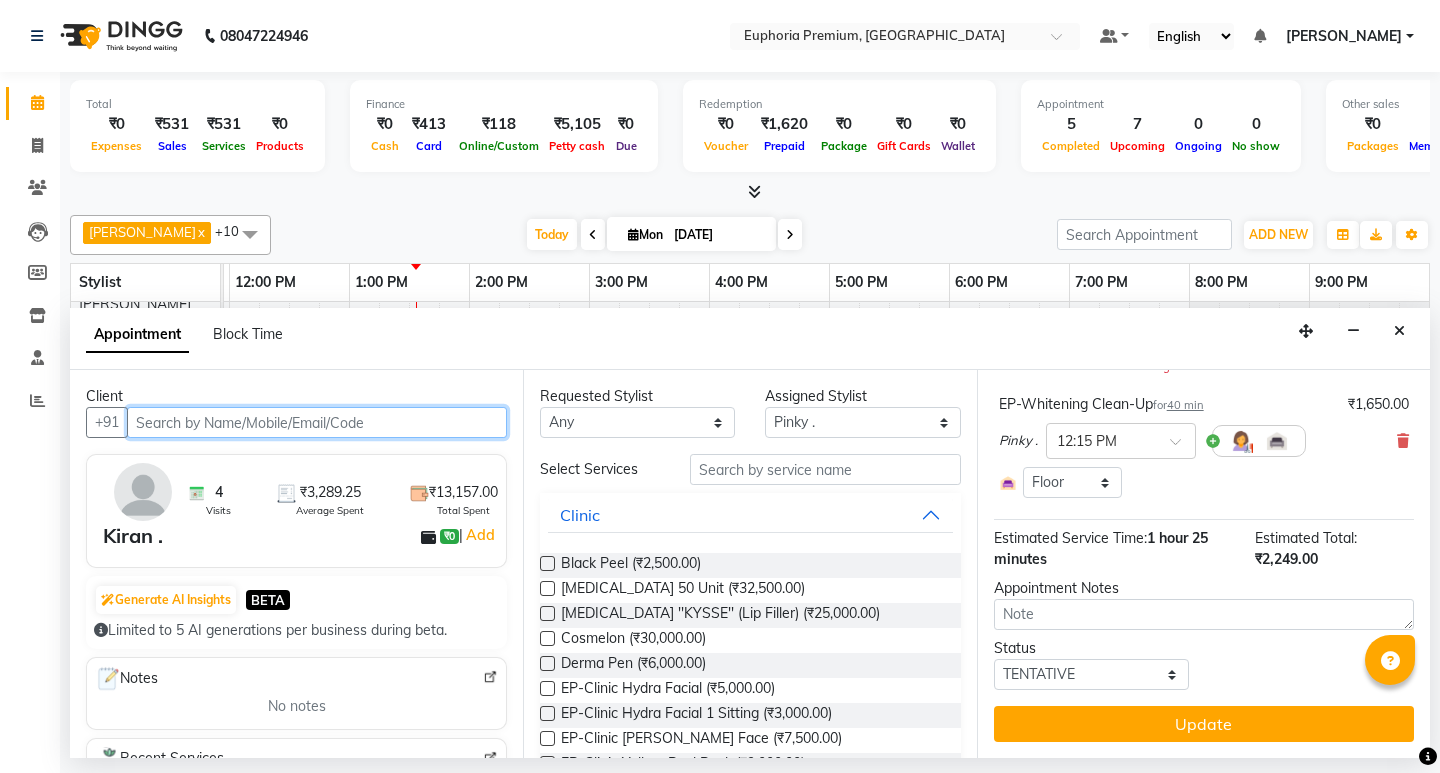 scroll, scrollTop: 0, scrollLeft: 0, axis: both 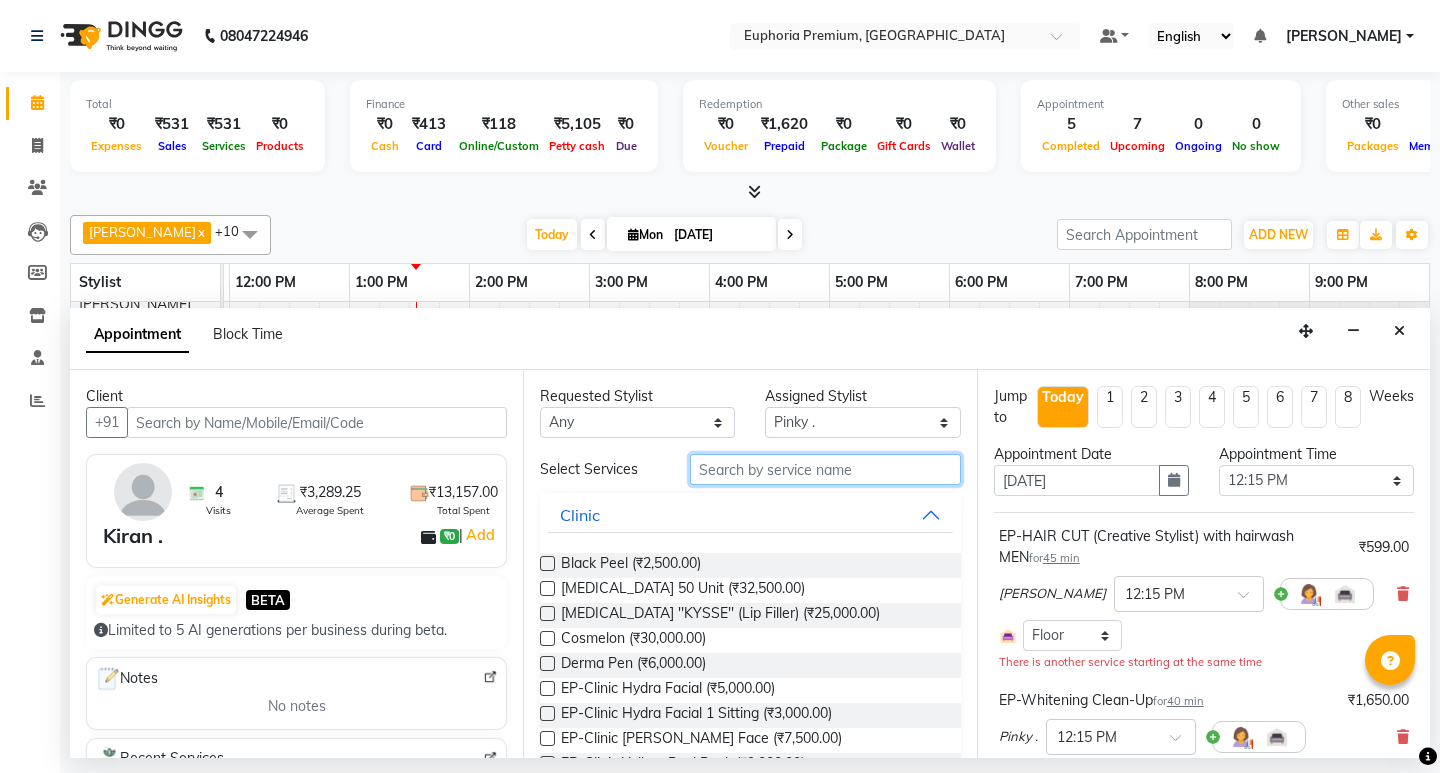 click at bounding box center (825, 469) 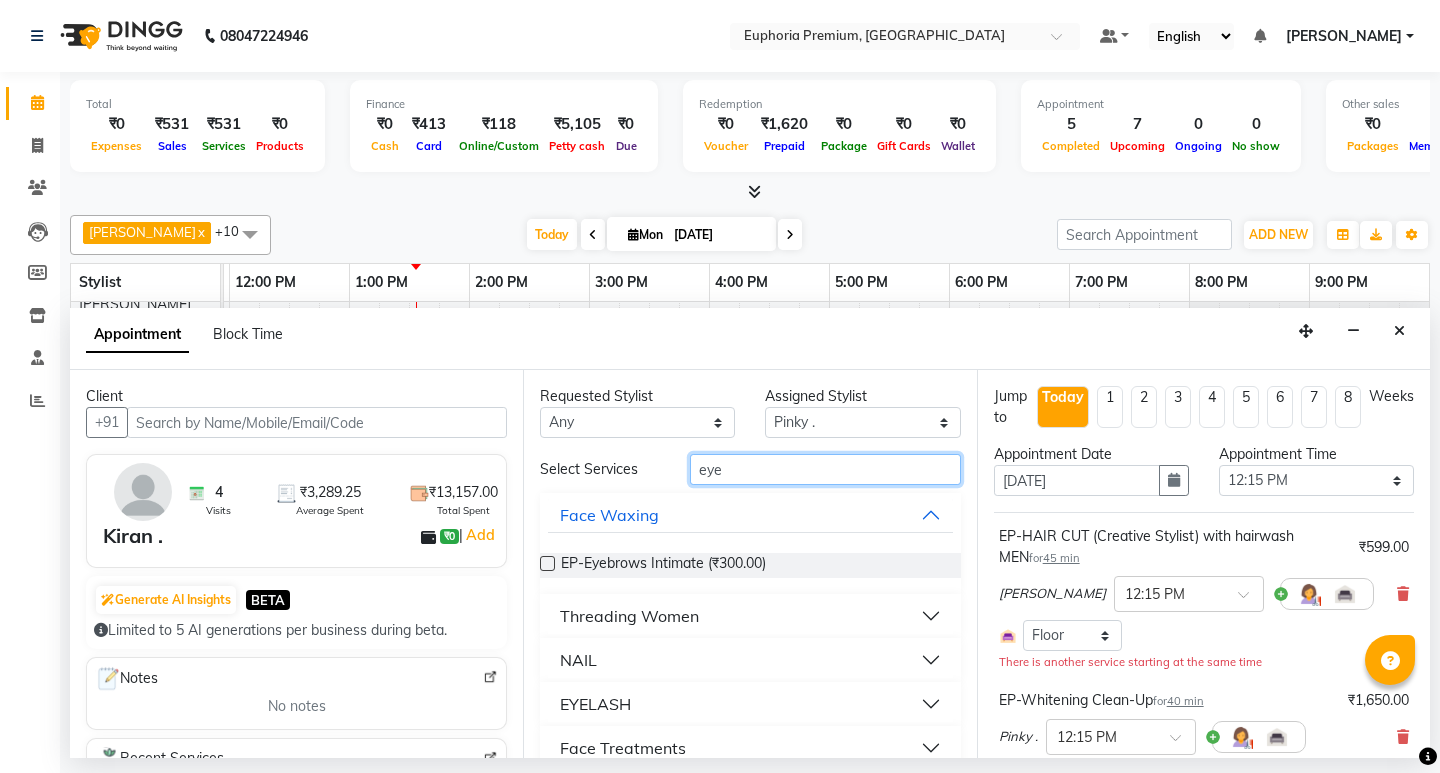 type on "eye" 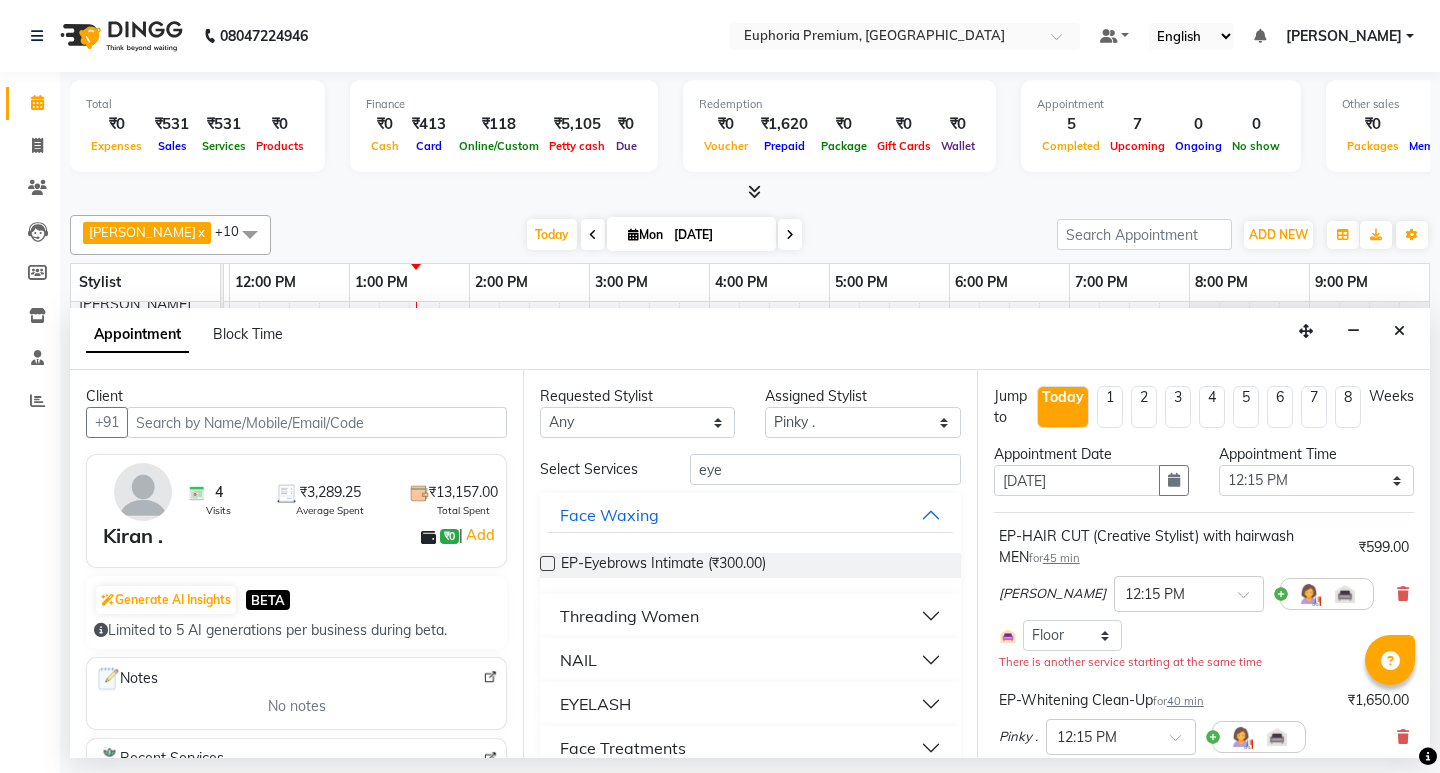 click on "Threading Women" at bounding box center (629, 616) 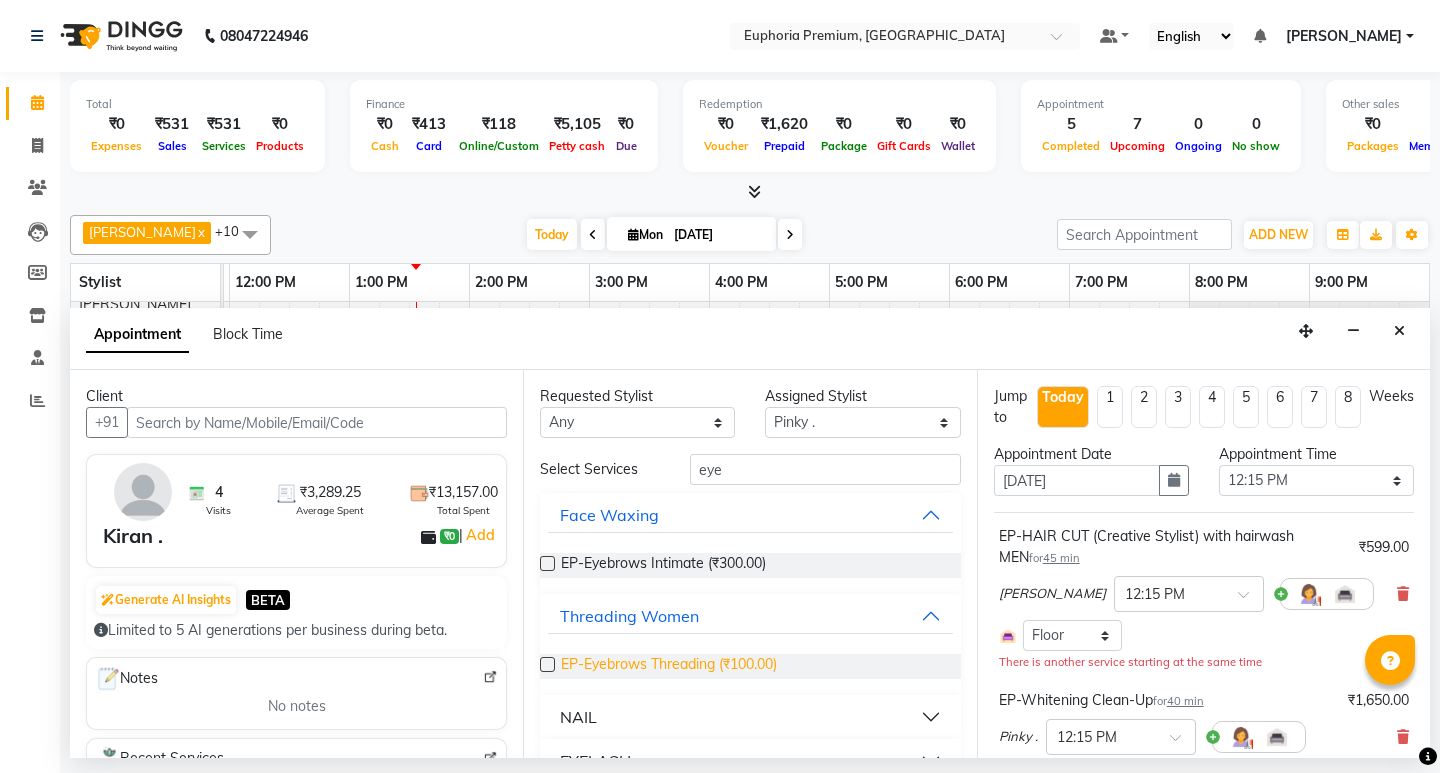 click on "EP-Eyebrows Threading (₹100.00)" at bounding box center [669, 666] 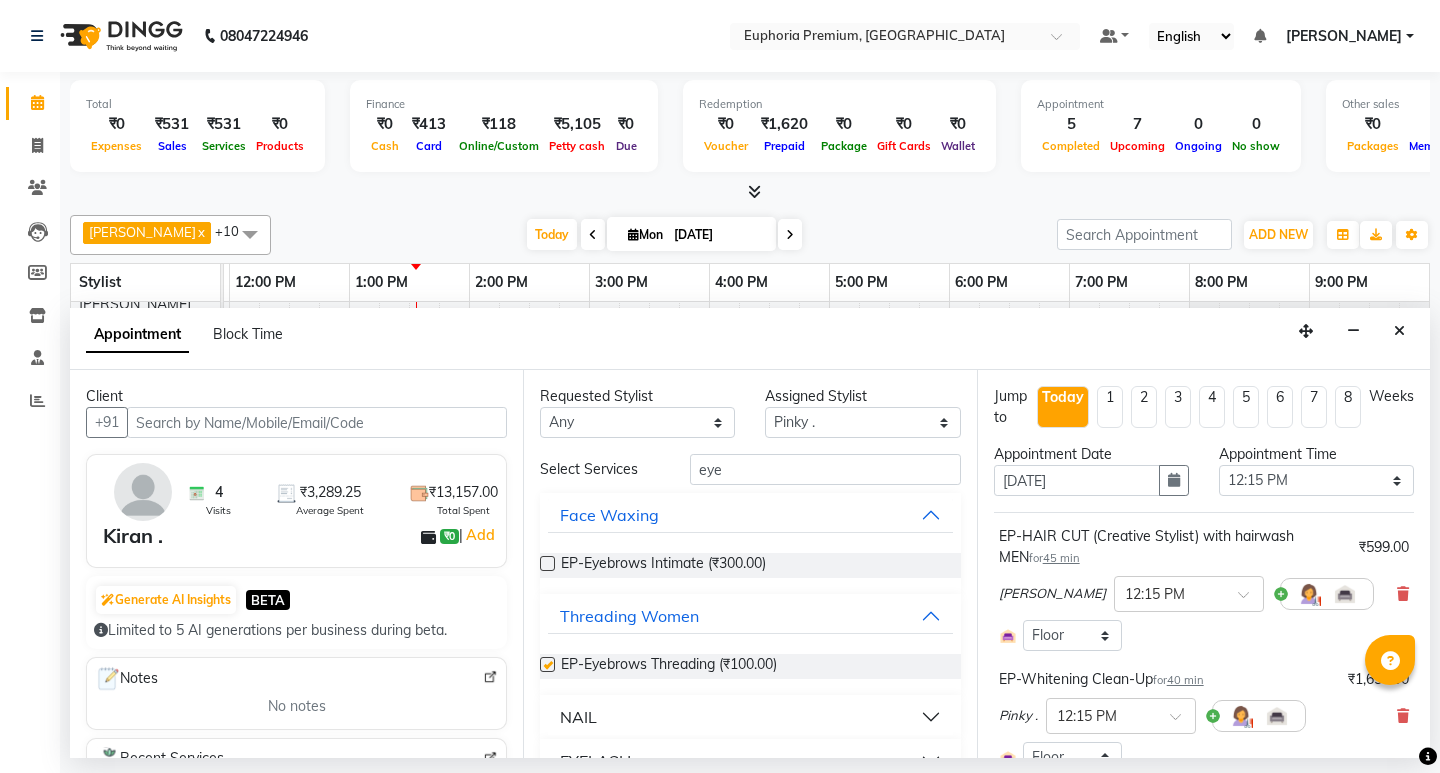 checkbox on "false" 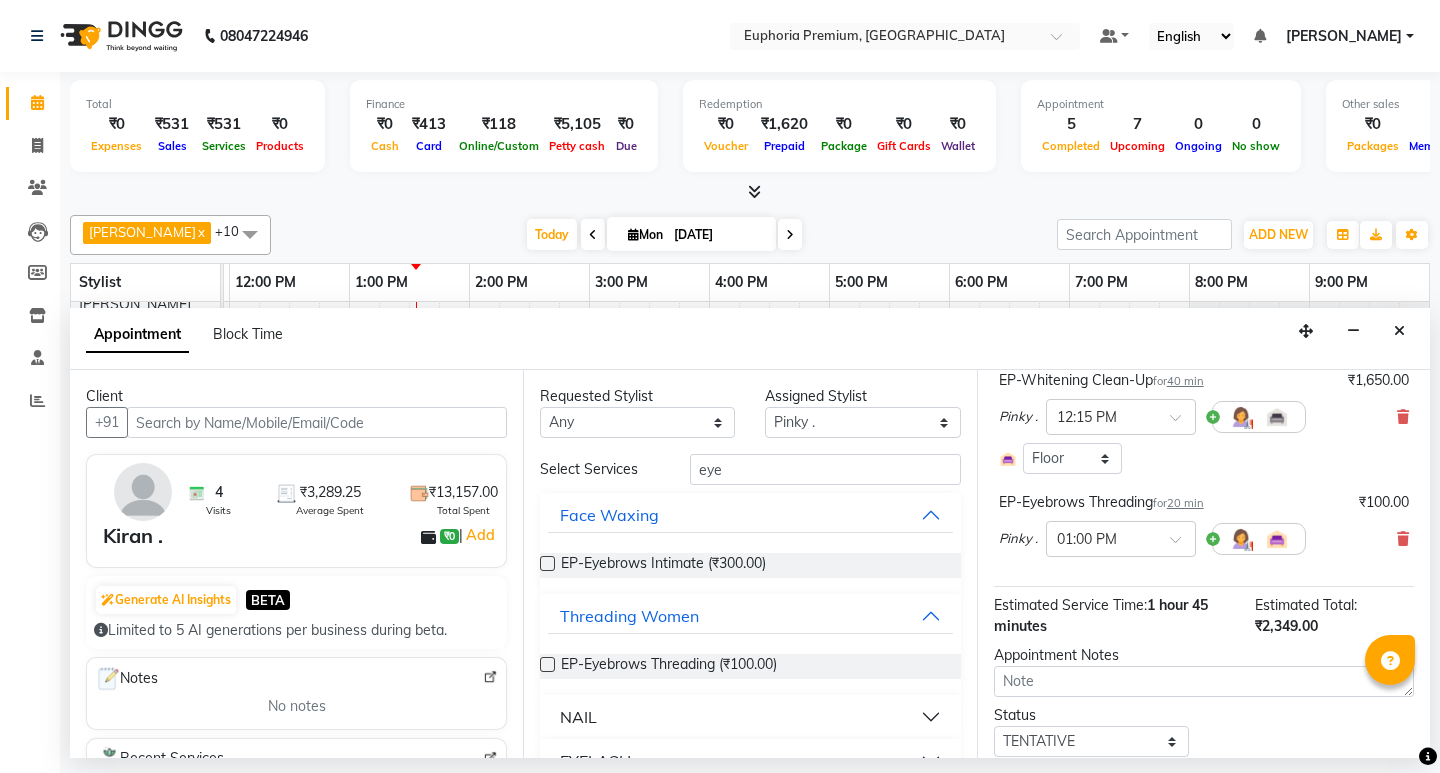 scroll, scrollTop: 366, scrollLeft: 0, axis: vertical 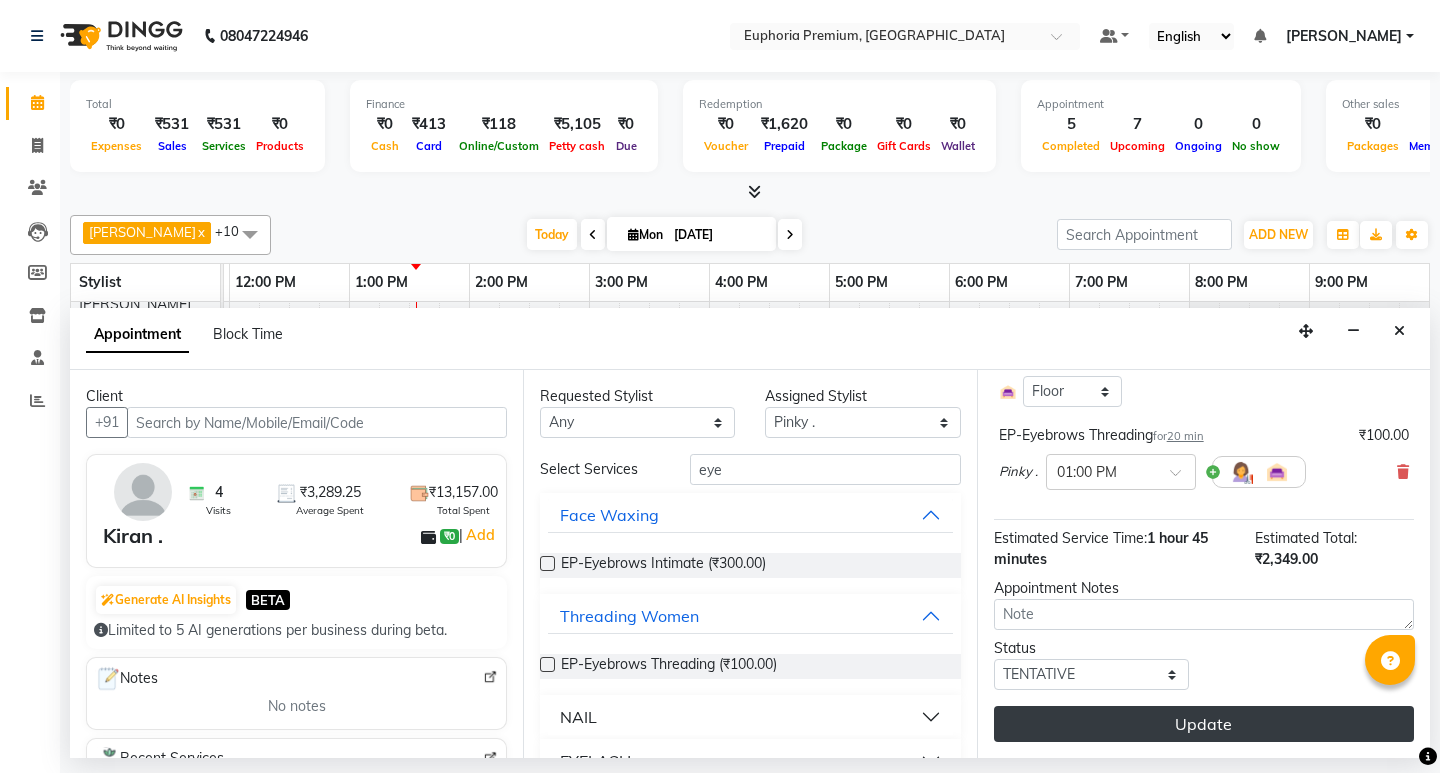 click on "Update" at bounding box center [1204, 724] 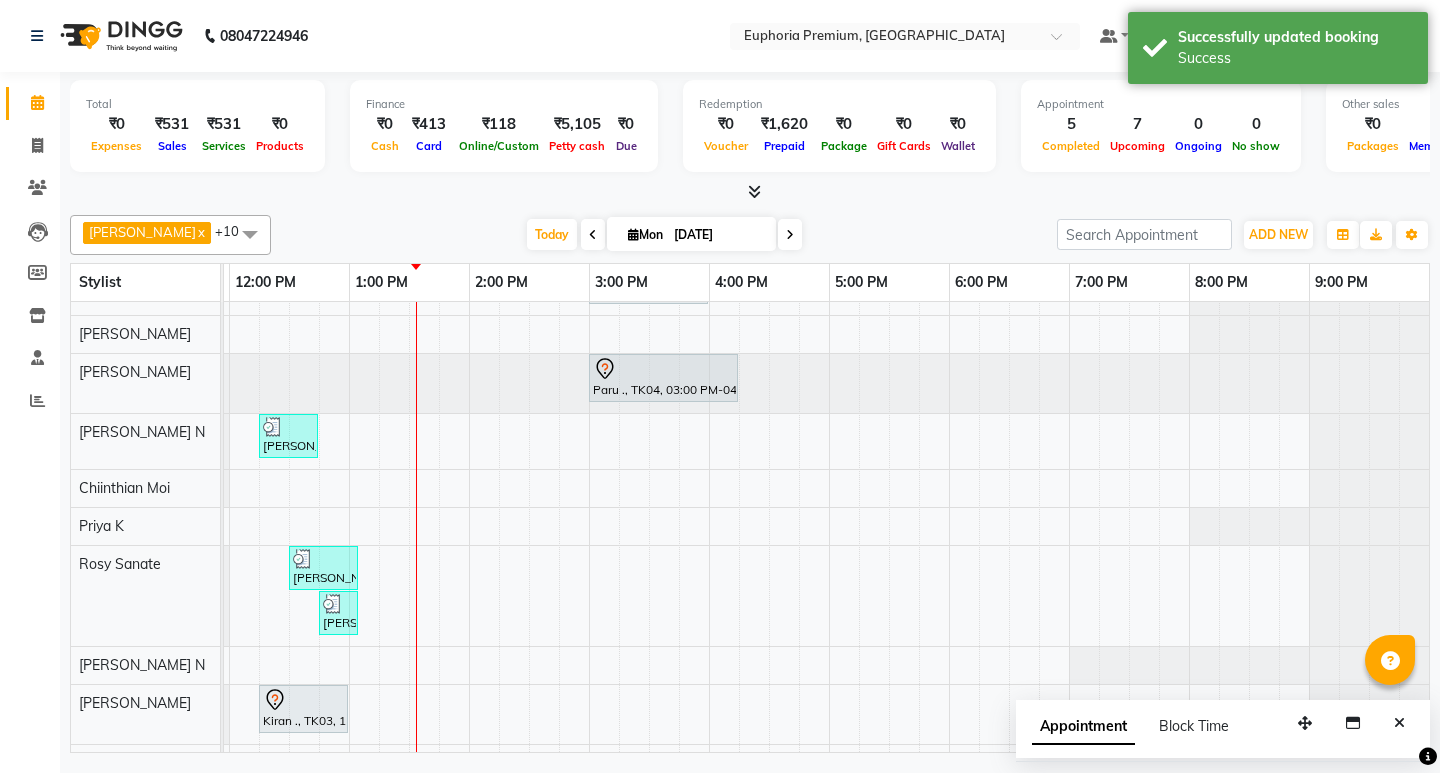 scroll, scrollTop: 183, scrollLeft: 475, axis: both 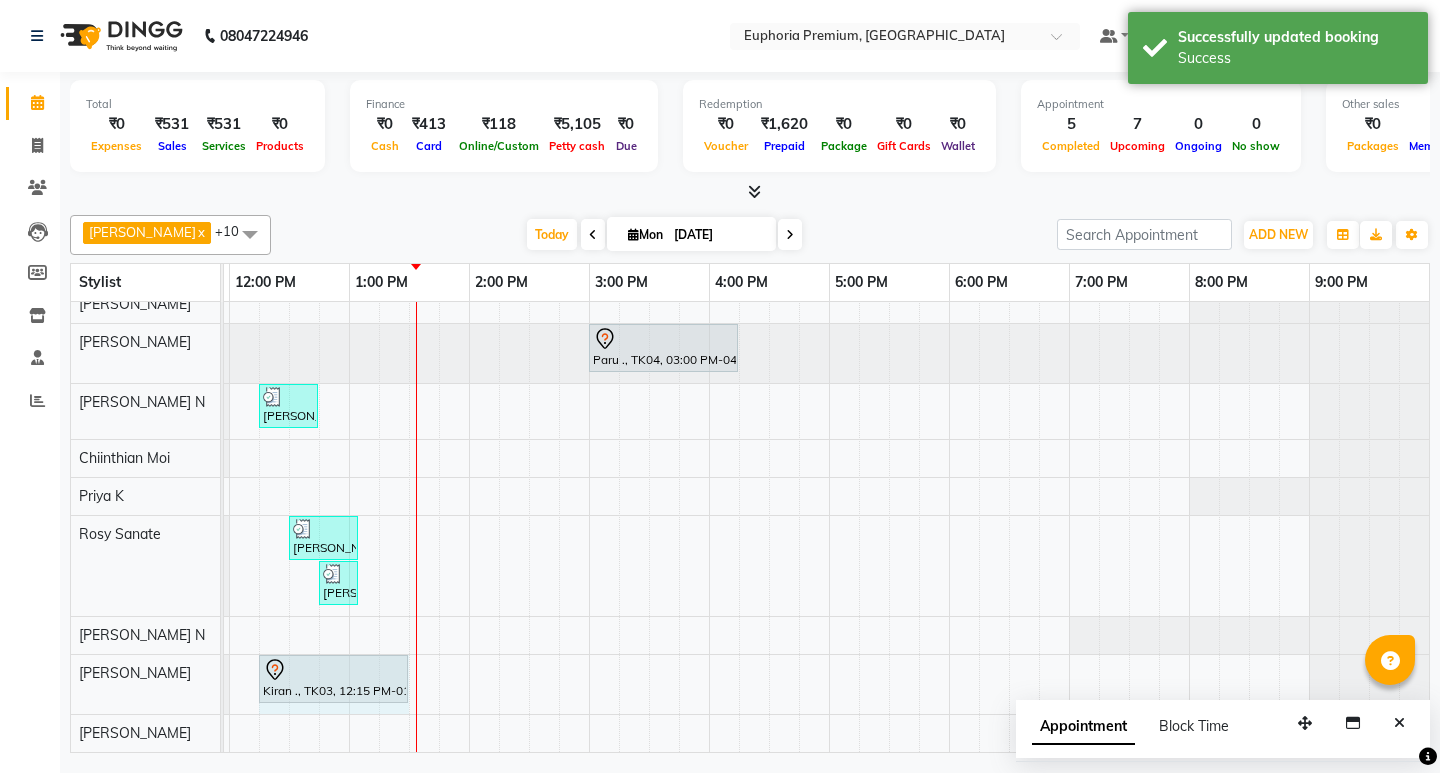 drag, startPoint x: 345, startPoint y: 668, endPoint x: 387, endPoint y: 675, distance: 42.579338 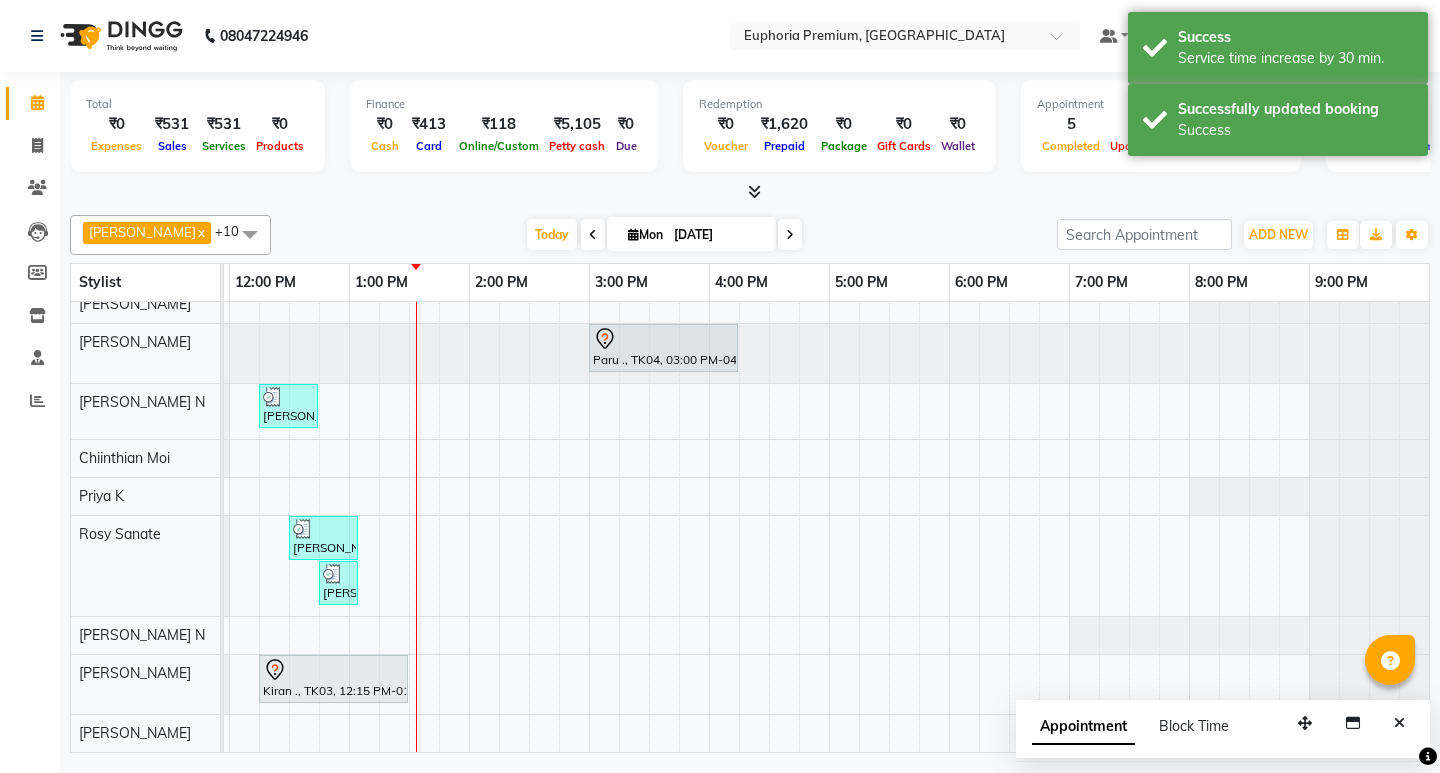 scroll, scrollTop: 73, scrollLeft: 475, axis: both 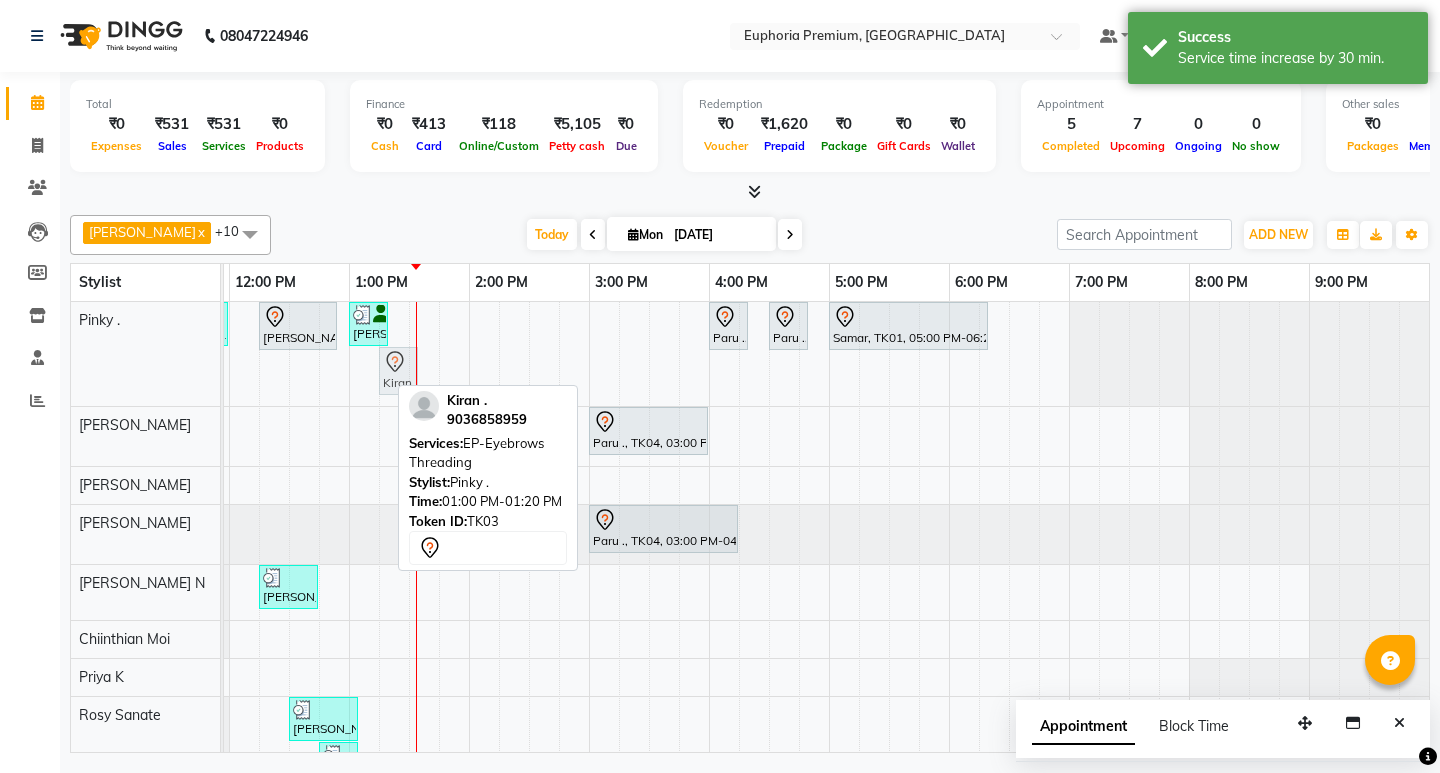 drag, startPoint x: 371, startPoint y: 370, endPoint x: 399, endPoint y: 311, distance: 65.30697 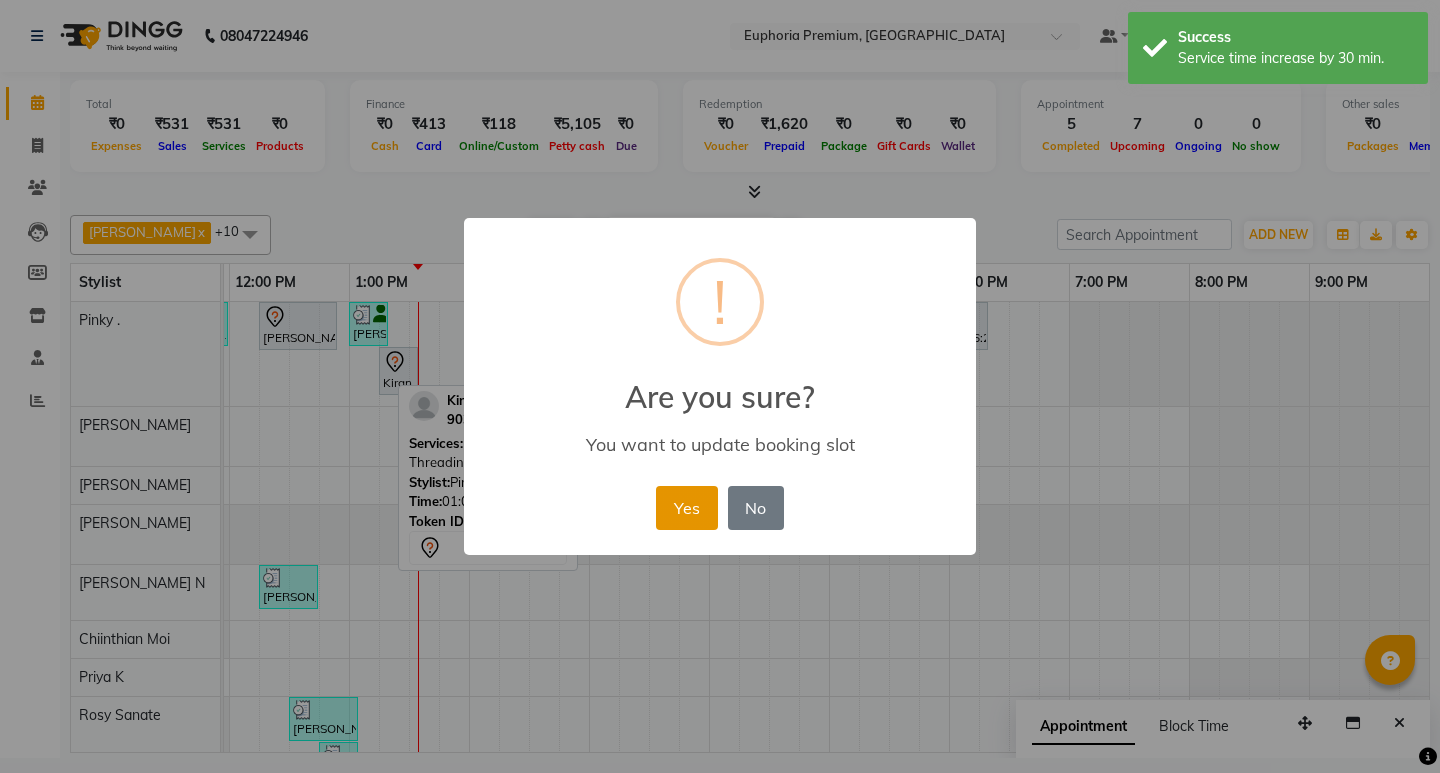 click on "Yes" at bounding box center [686, 508] 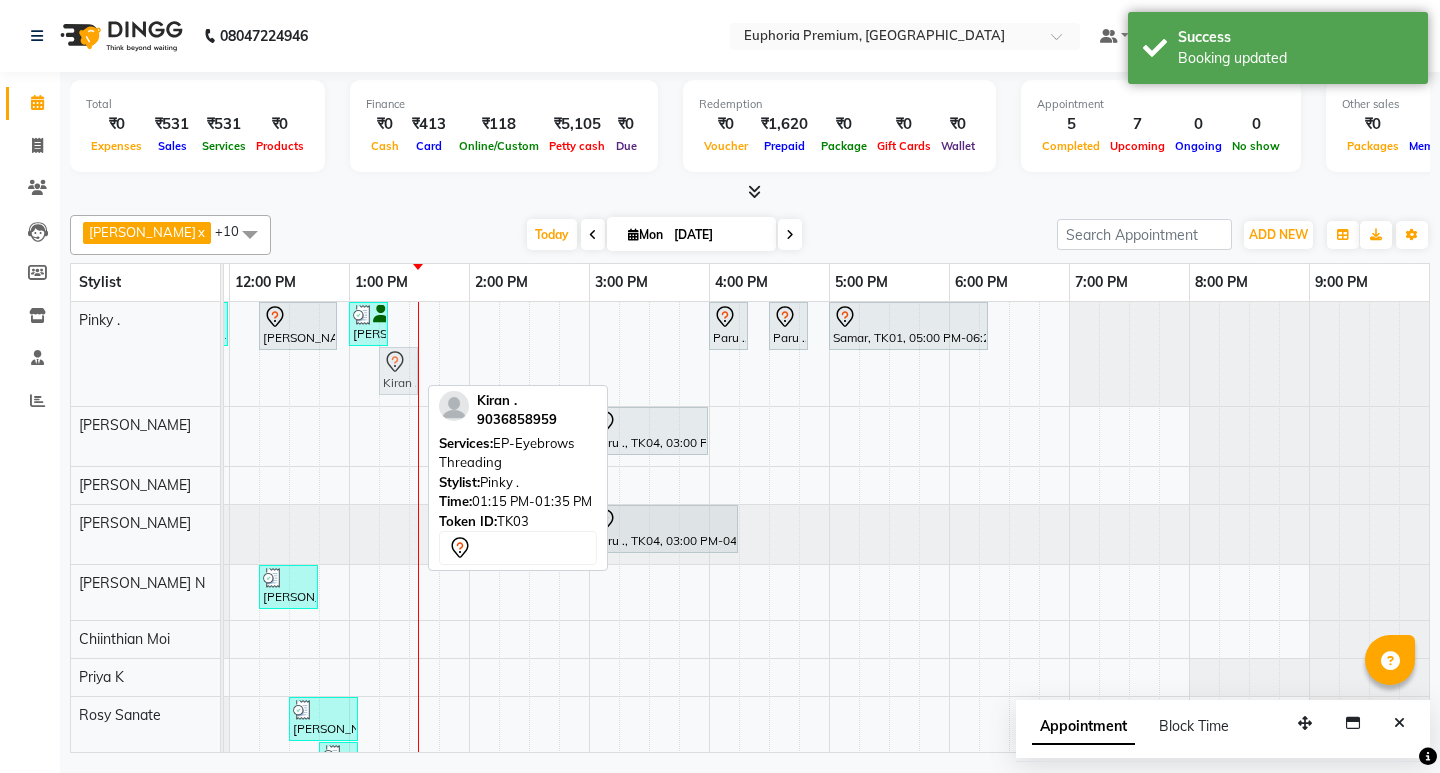 drag, startPoint x: 408, startPoint y: 363, endPoint x: 421, endPoint y: 364, distance: 13.038404 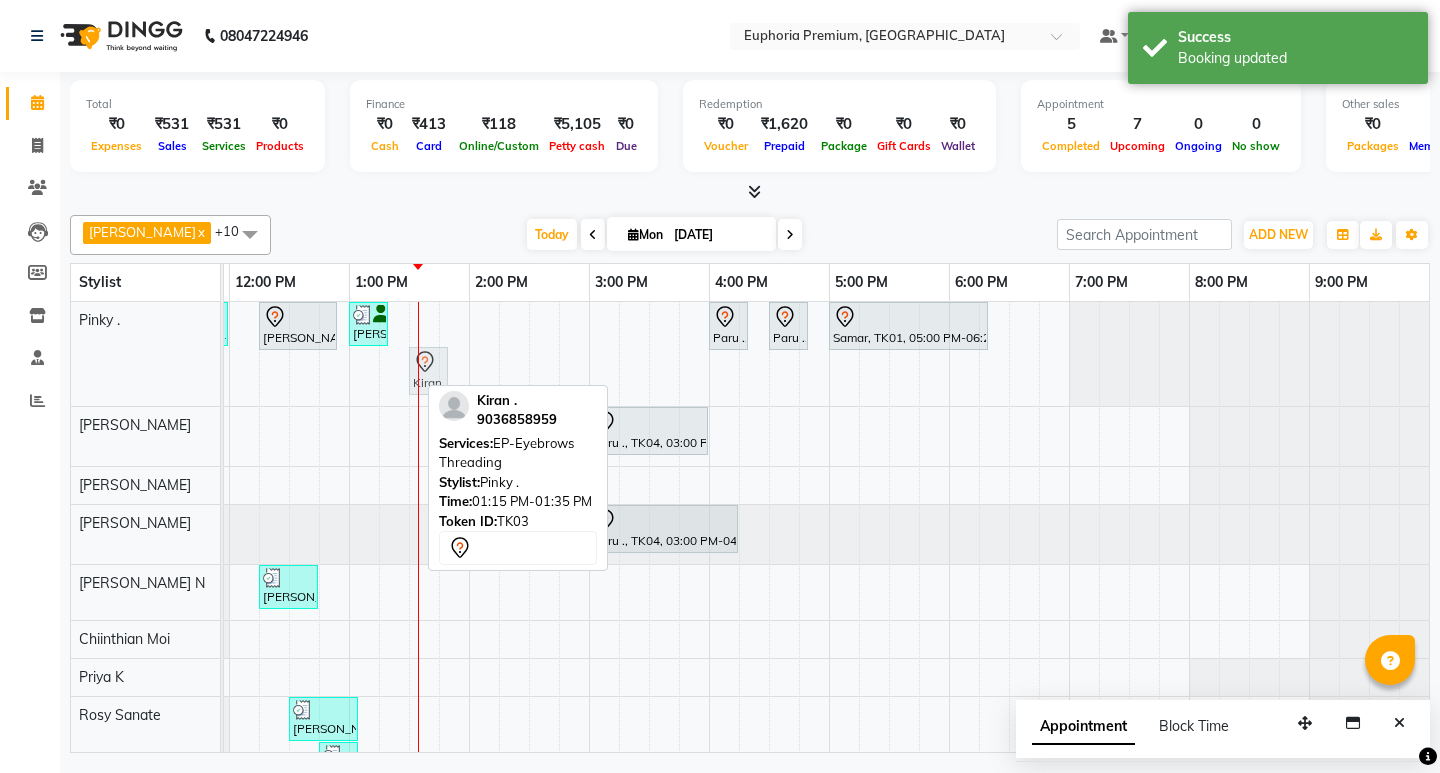 drag, startPoint x: 397, startPoint y: 363, endPoint x: 407, endPoint y: 364, distance: 10.049875 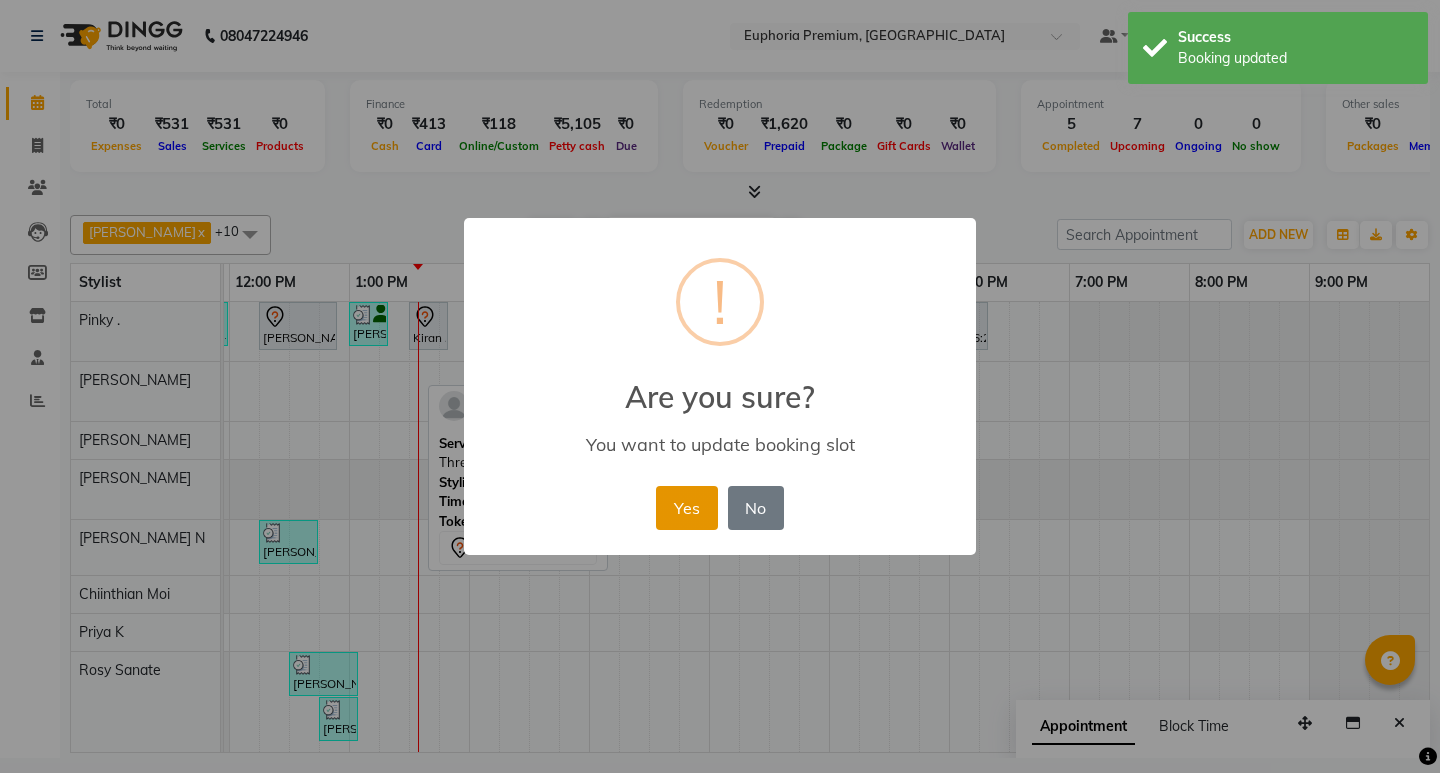 click on "Yes" at bounding box center [686, 508] 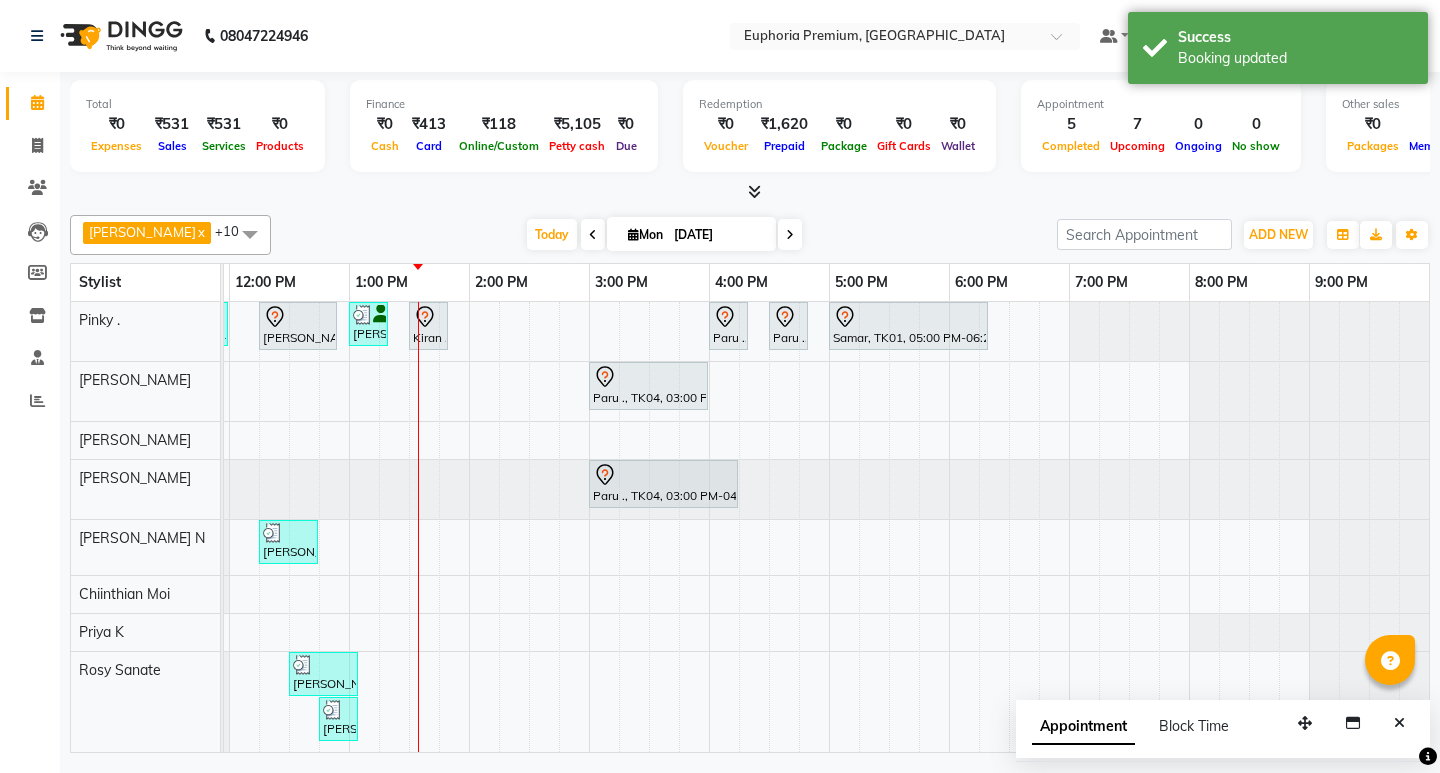scroll, scrollTop: 66, scrollLeft: 475, axis: both 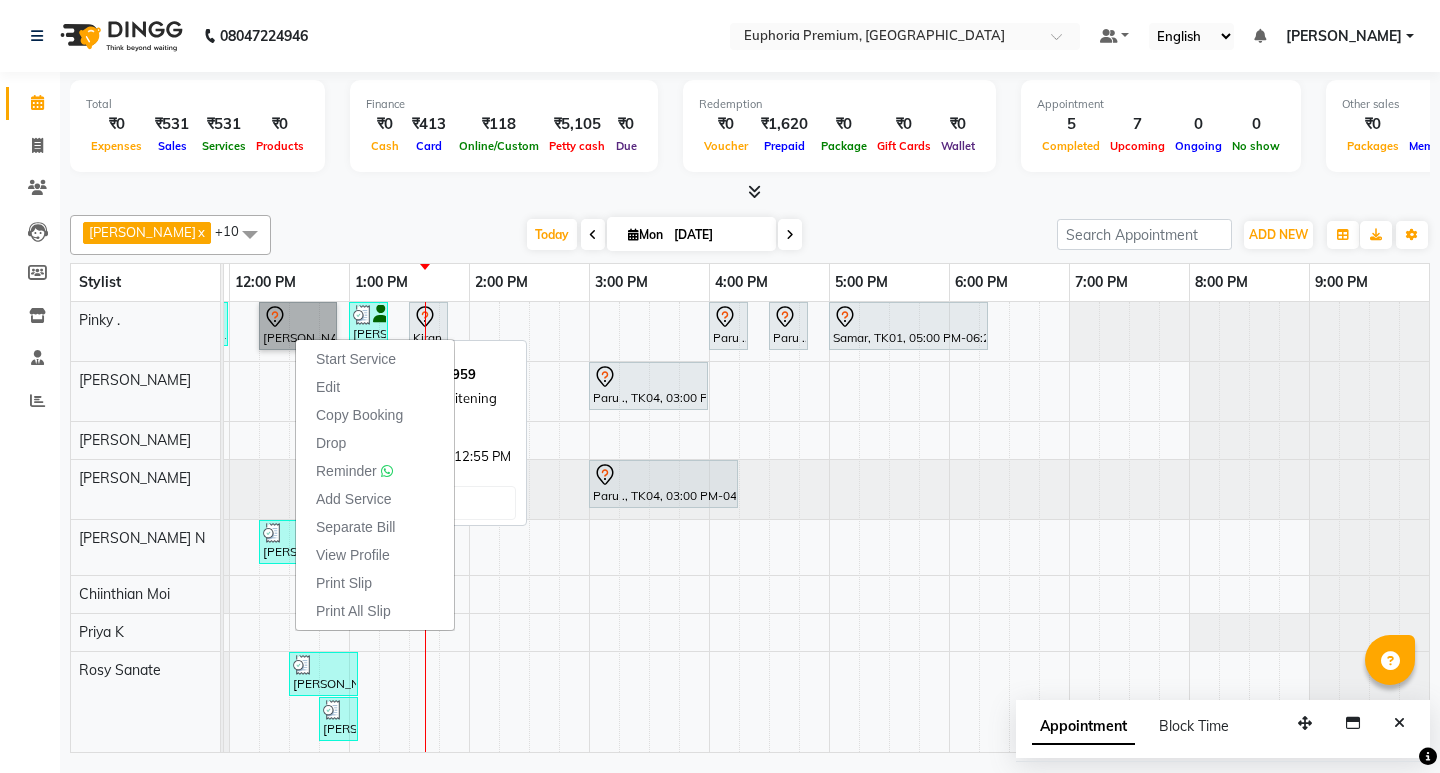 click on "[PERSON_NAME] ., TK03, 12:15 PM-12:55 PM, EP-[MEDICAL_DATA] Clean-Up" at bounding box center (298, 326) 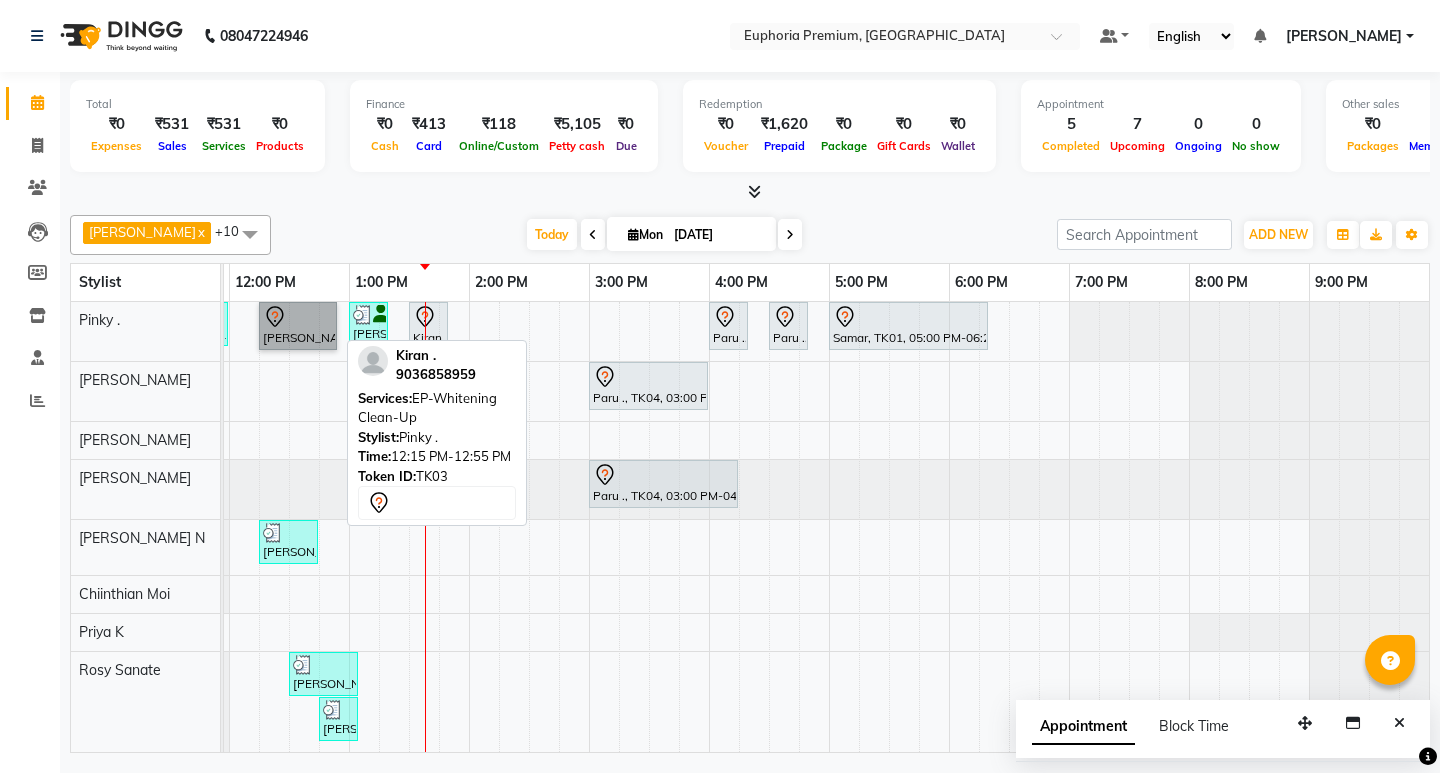 click on "[PERSON_NAME] ., TK03, 12:15 PM-12:55 PM, EP-[MEDICAL_DATA] Clean-Up" at bounding box center (298, 326) 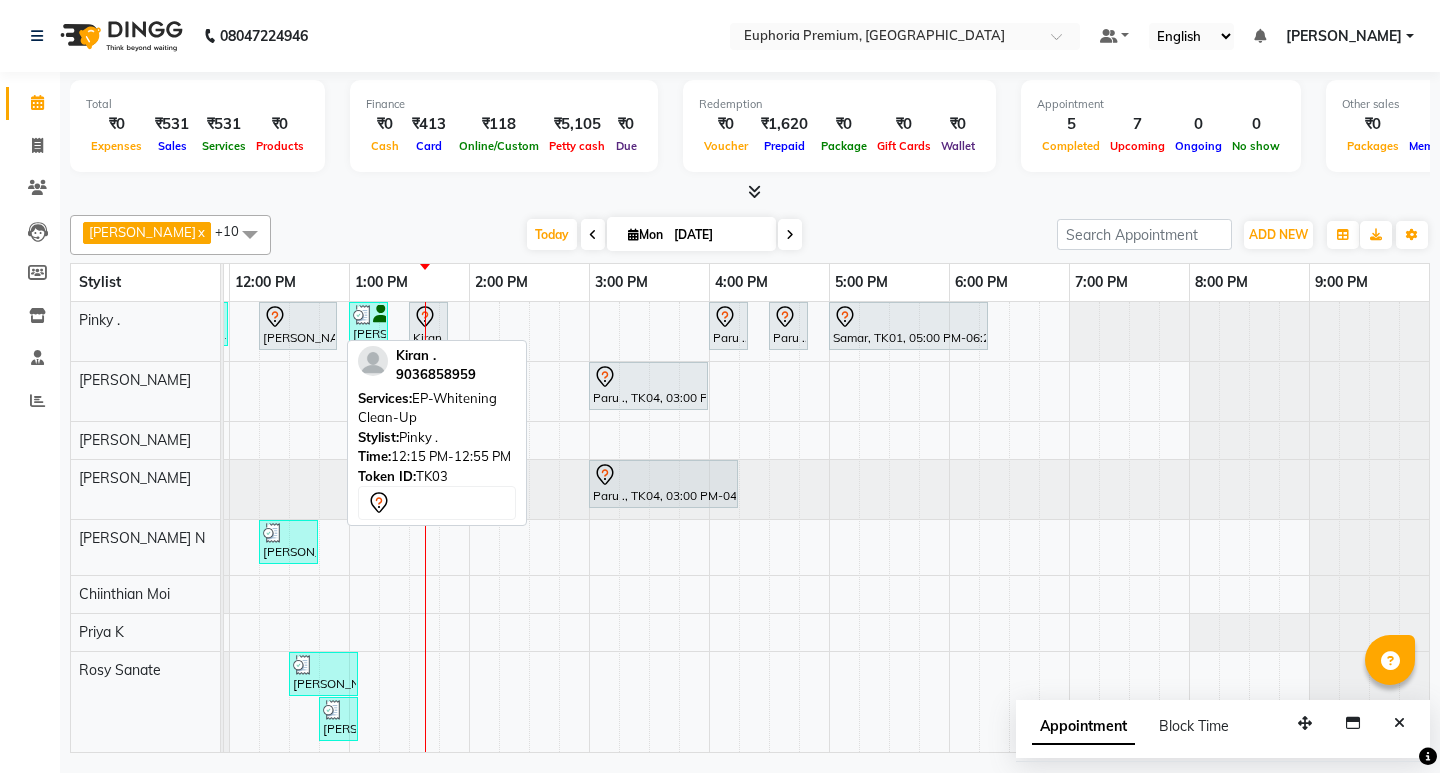 select on "7" 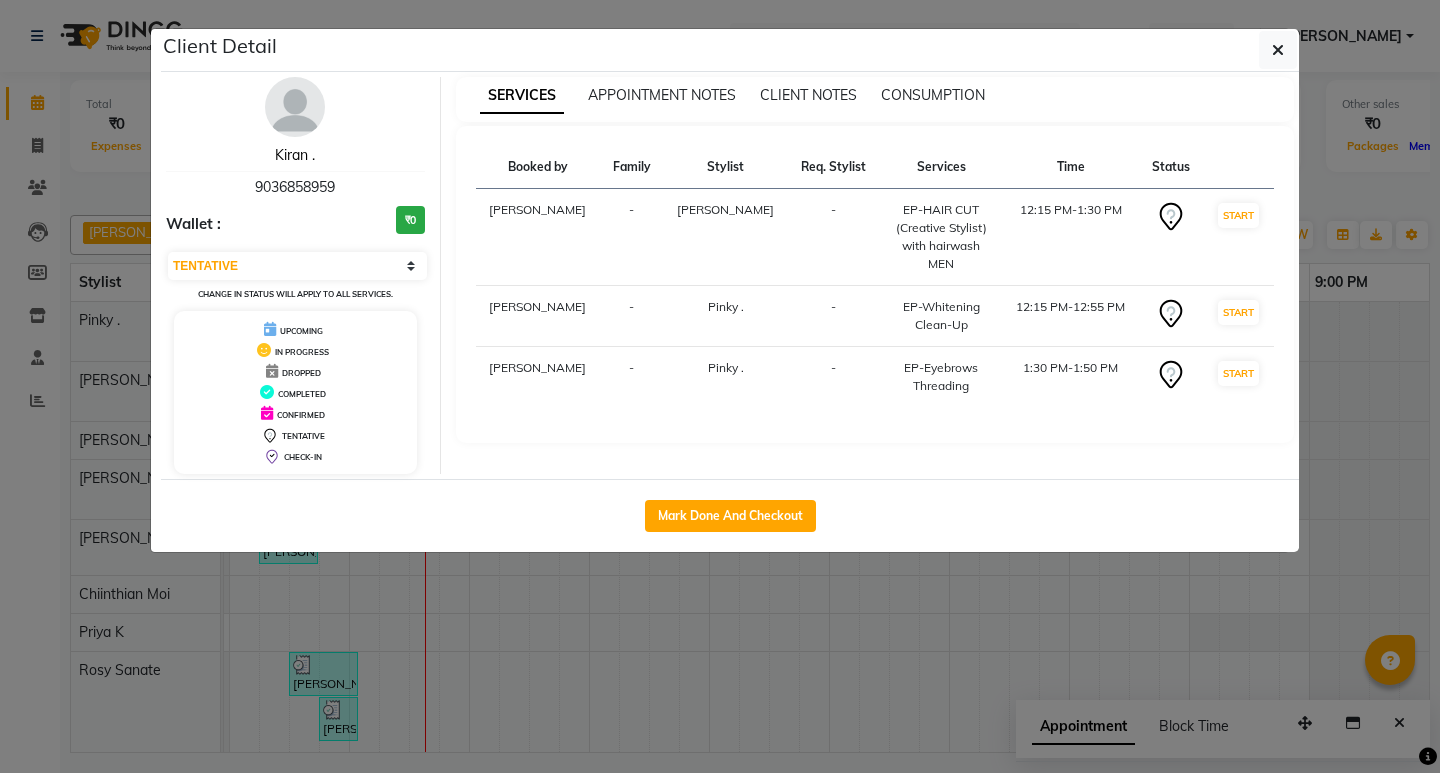click on "Kiran ." at bounding box center (295, 155) 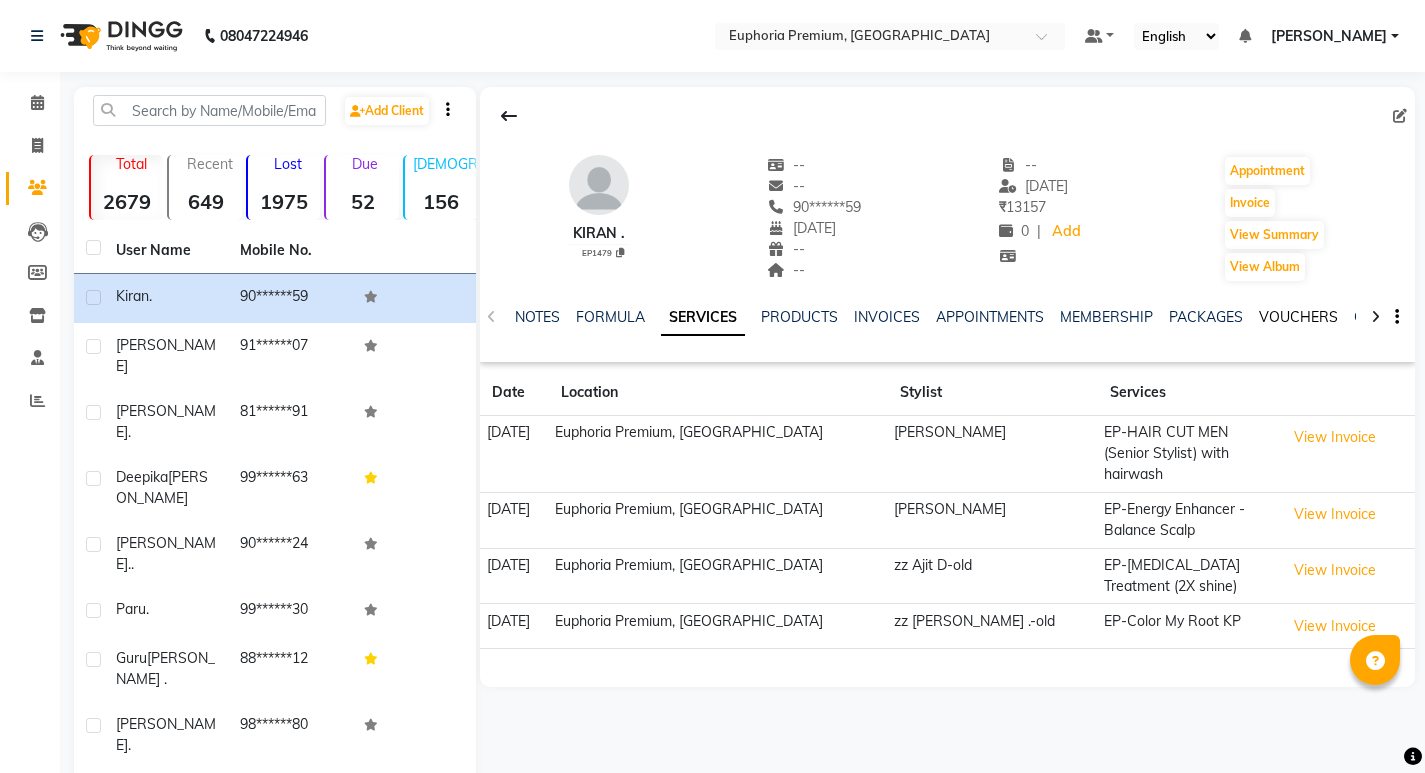 click on "VOUCHERS" 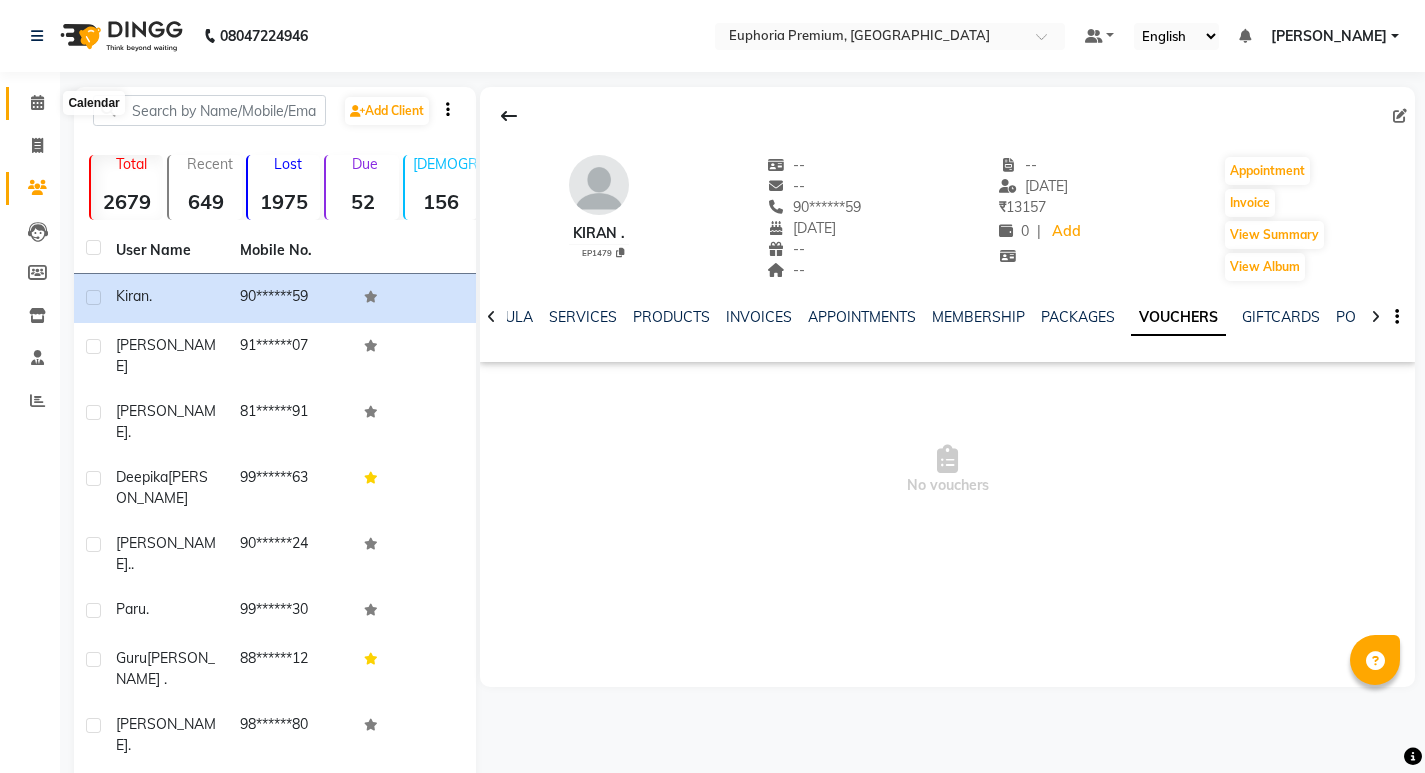 click 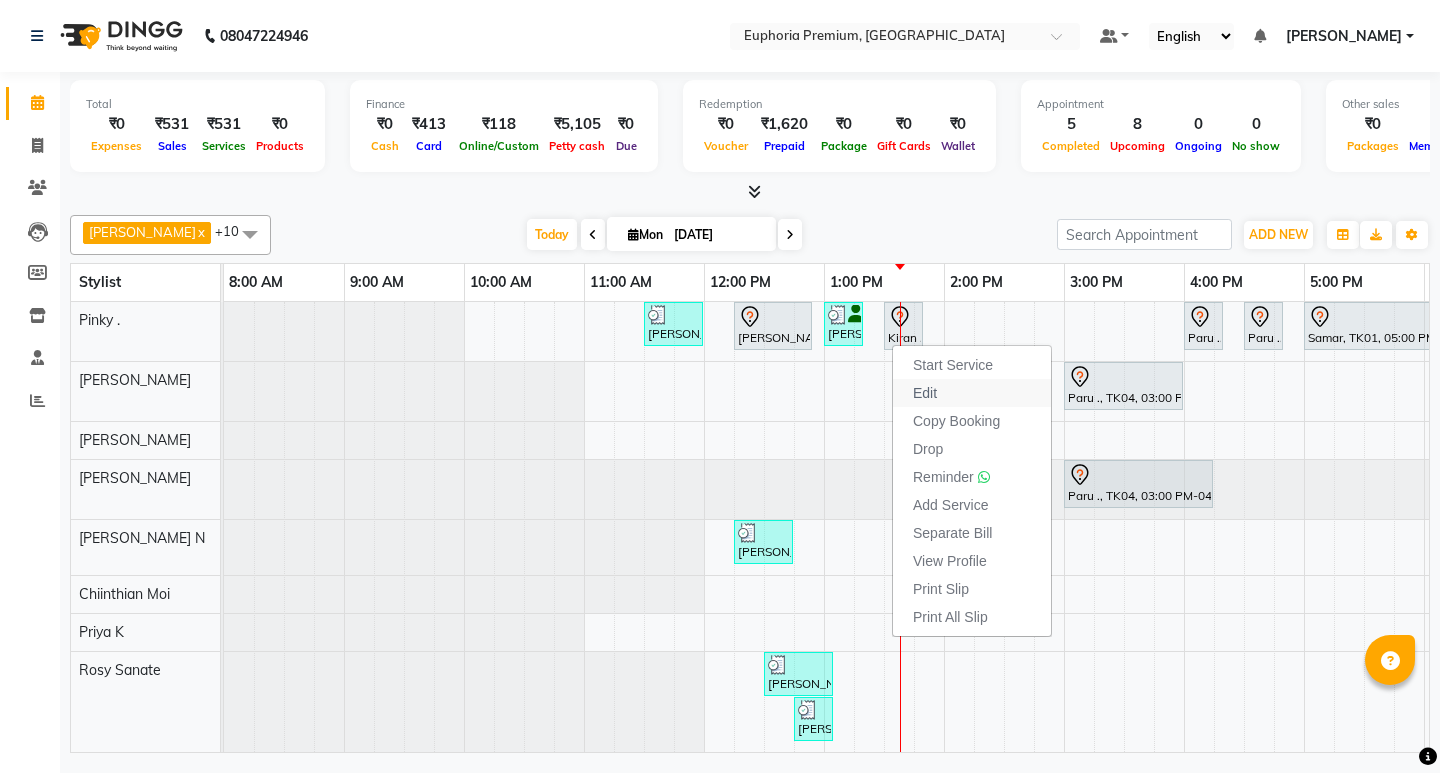 click on "Edit" at bounding box center (925, 393) 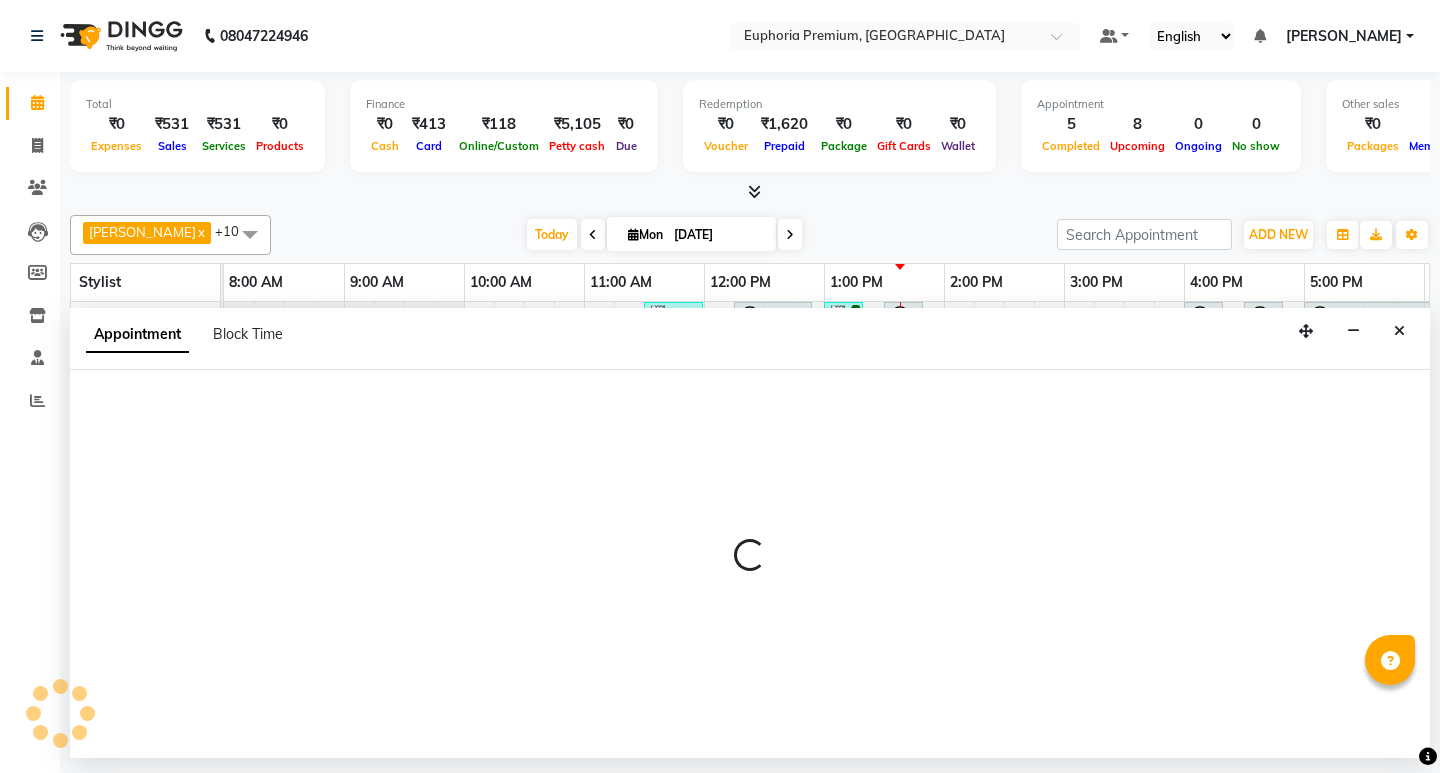 select on "tentative" 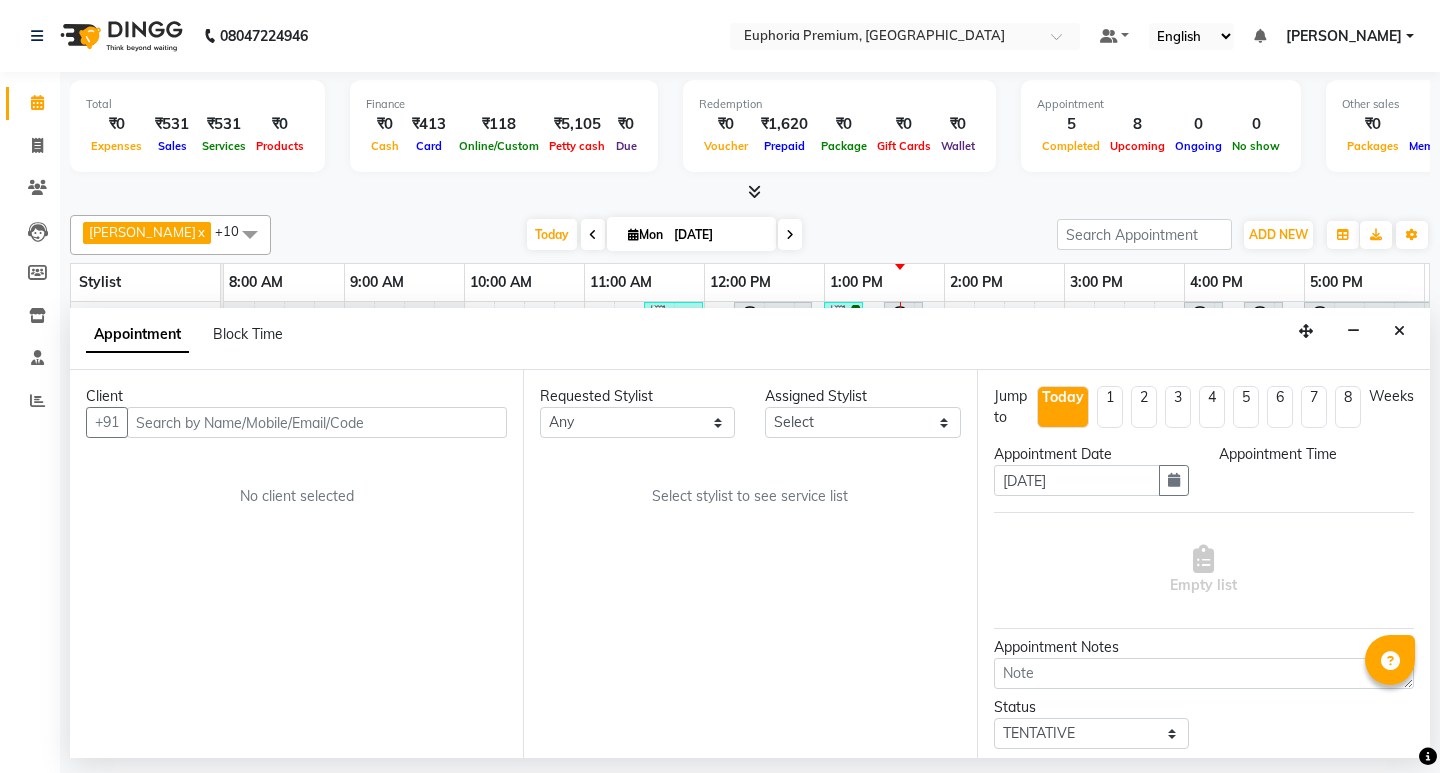 select on "71596" 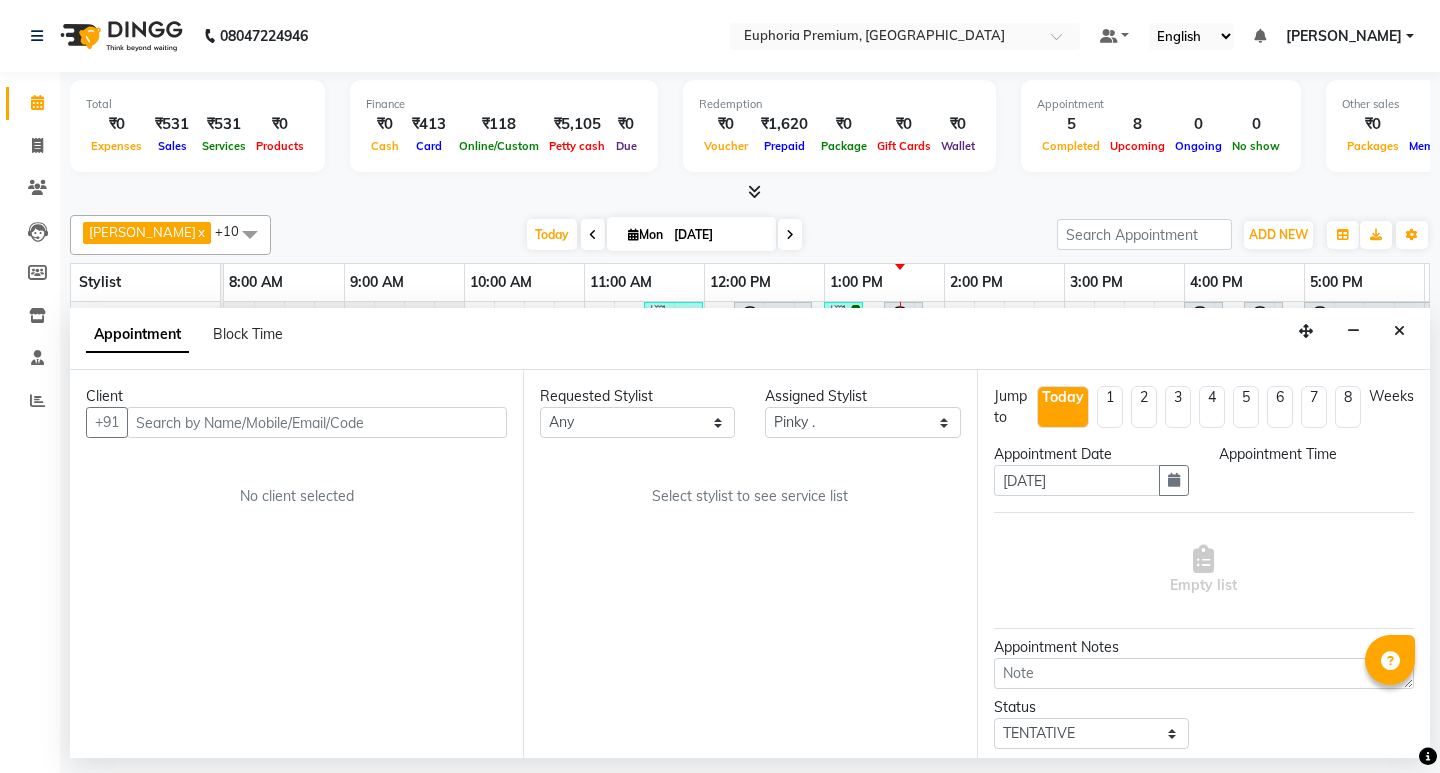 scroll, scrollTop: 0, scrollLeft: 475, axis: horizontal 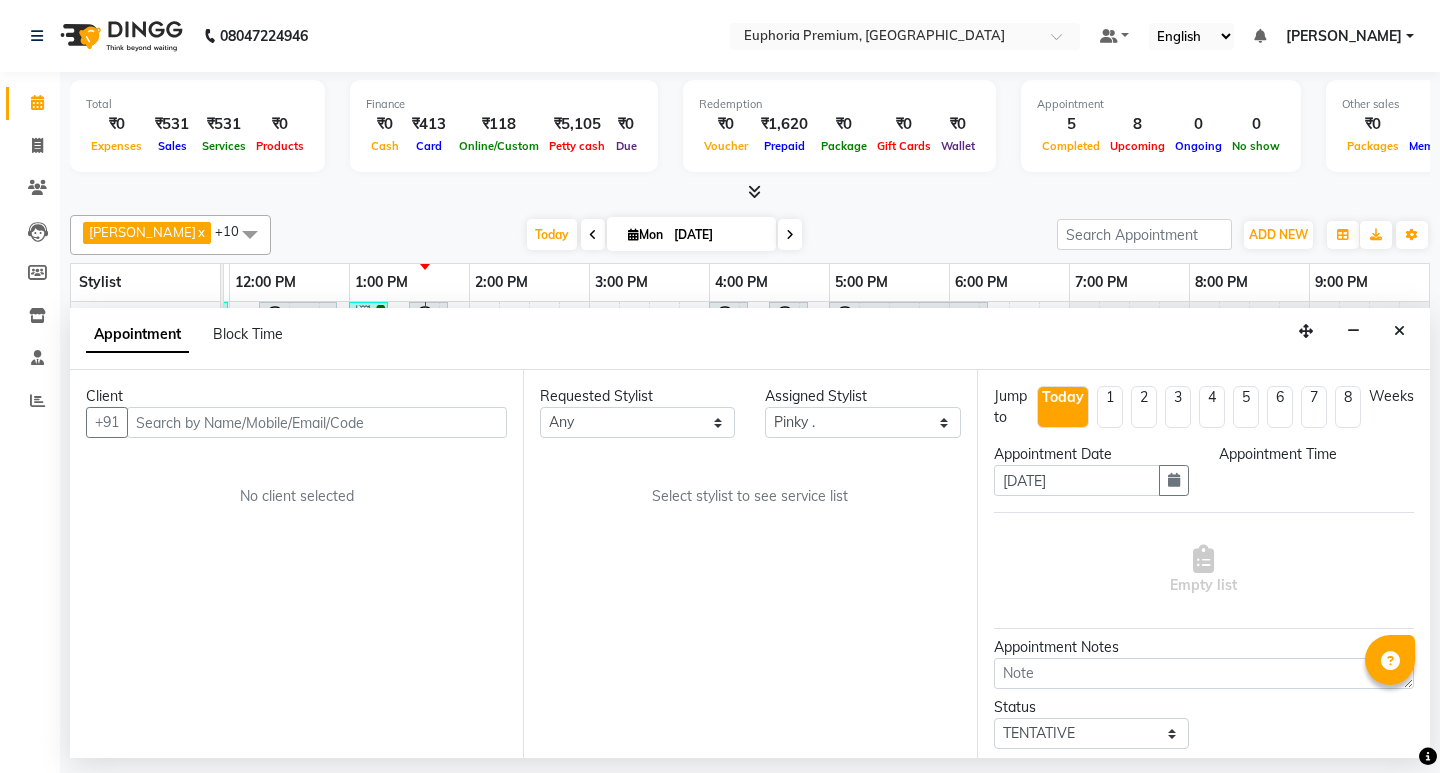 select on "735" 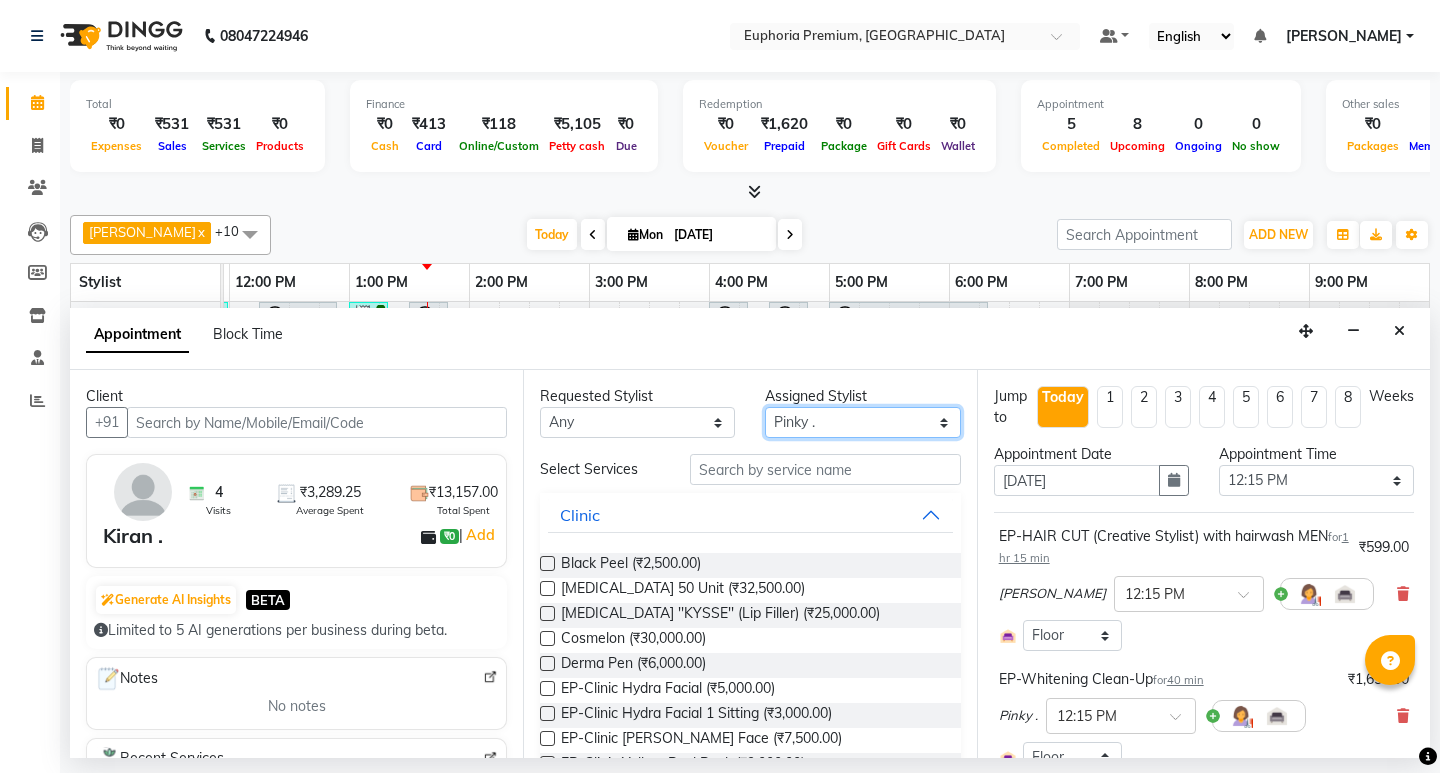 click on "Select Babu V Bharath N [PERSON_NAME] [PERSON_NAME] N  Chiinthian [PERSON_NAME] MOI [PERSON_NAME] . [PERSON_NAME] . [PERSON_NAME] [PERSON_NAME] K [PERSON_NAME] [PERSON_NAME] [MEDICAL_DATA] Pinky . Priya  K Rosy Sanate [PERSON_NAME] [PERSON_NAME] Shishi L [PERSON_NAME] M [PERSON_NAME]" at bounding box center [862, 422] 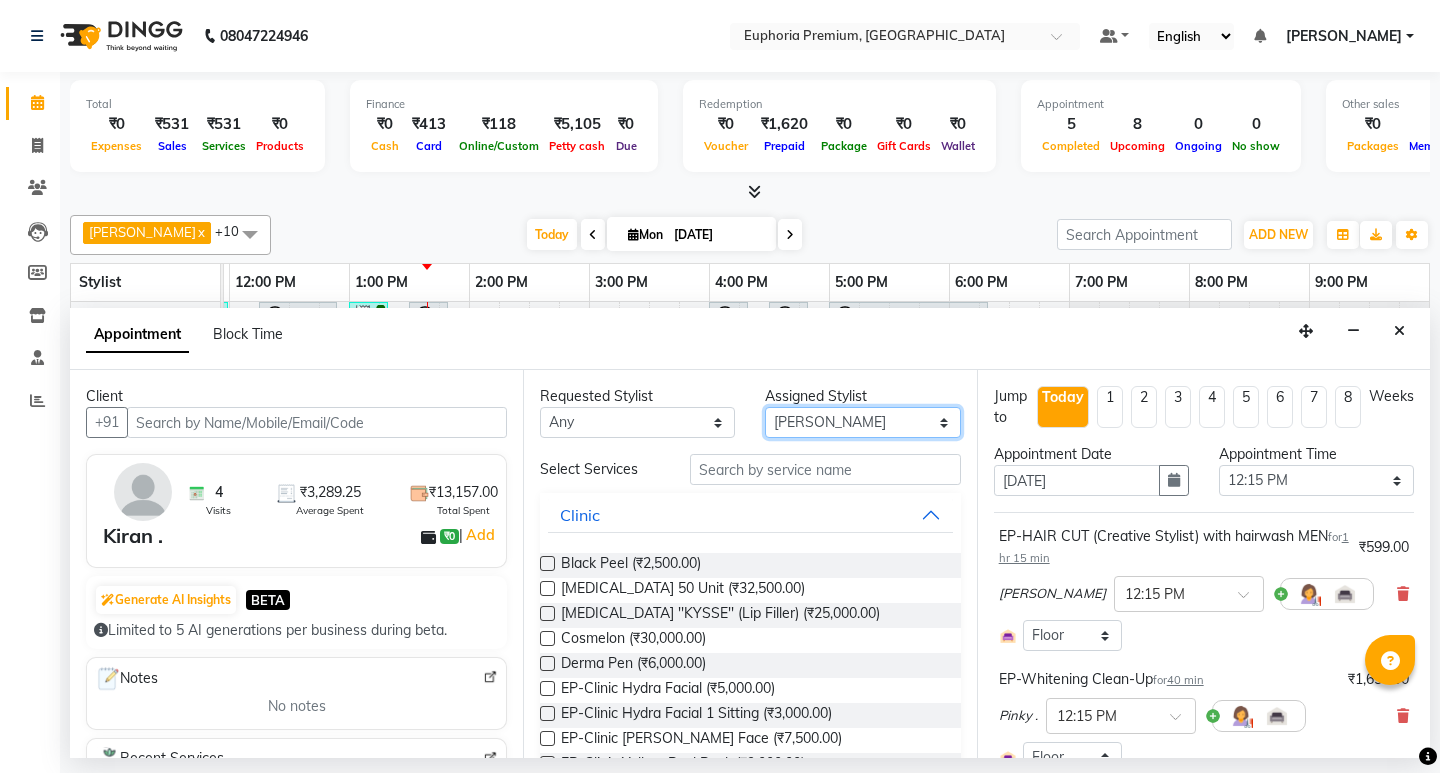 click on "Select Babu V Bharath N [PERSON_NAME] [PERSON_NAME] N  Chiinthian [PERSON_NAME] MOI [PERSON_NAME] . [PERSON_NAME] . [PERSON_NAME] [PERSON_NAME] K [PERSON_NAME] [PERSON_NAME] [MEDICAL_DATA] Pinky . Priya  K Rosy Sanate [PERSON_NAME] [PERSON_NAME] Shishi L [PERSON_NAME] M [PERSON_NAME]" at bounding box center (862, 422) 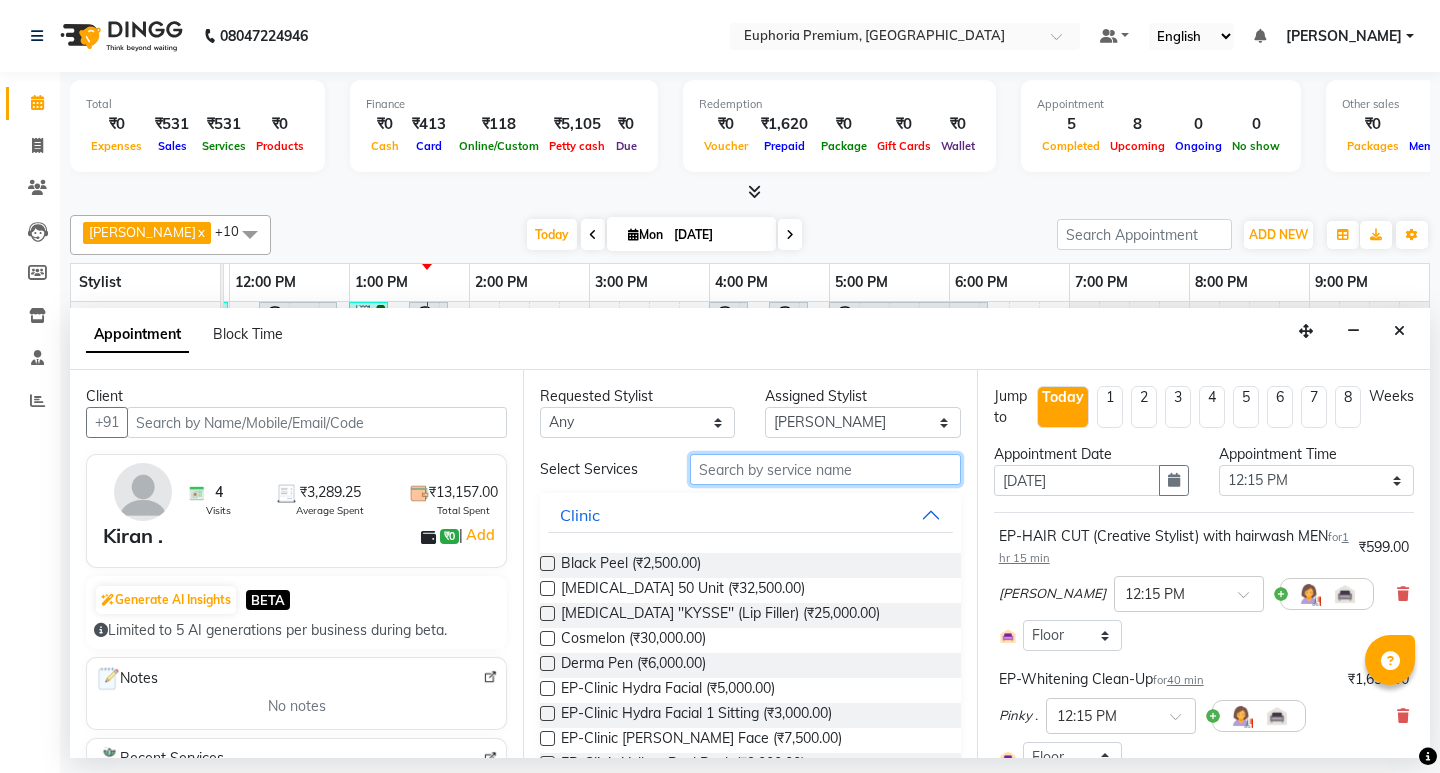 click at bounding box center (825, 469) 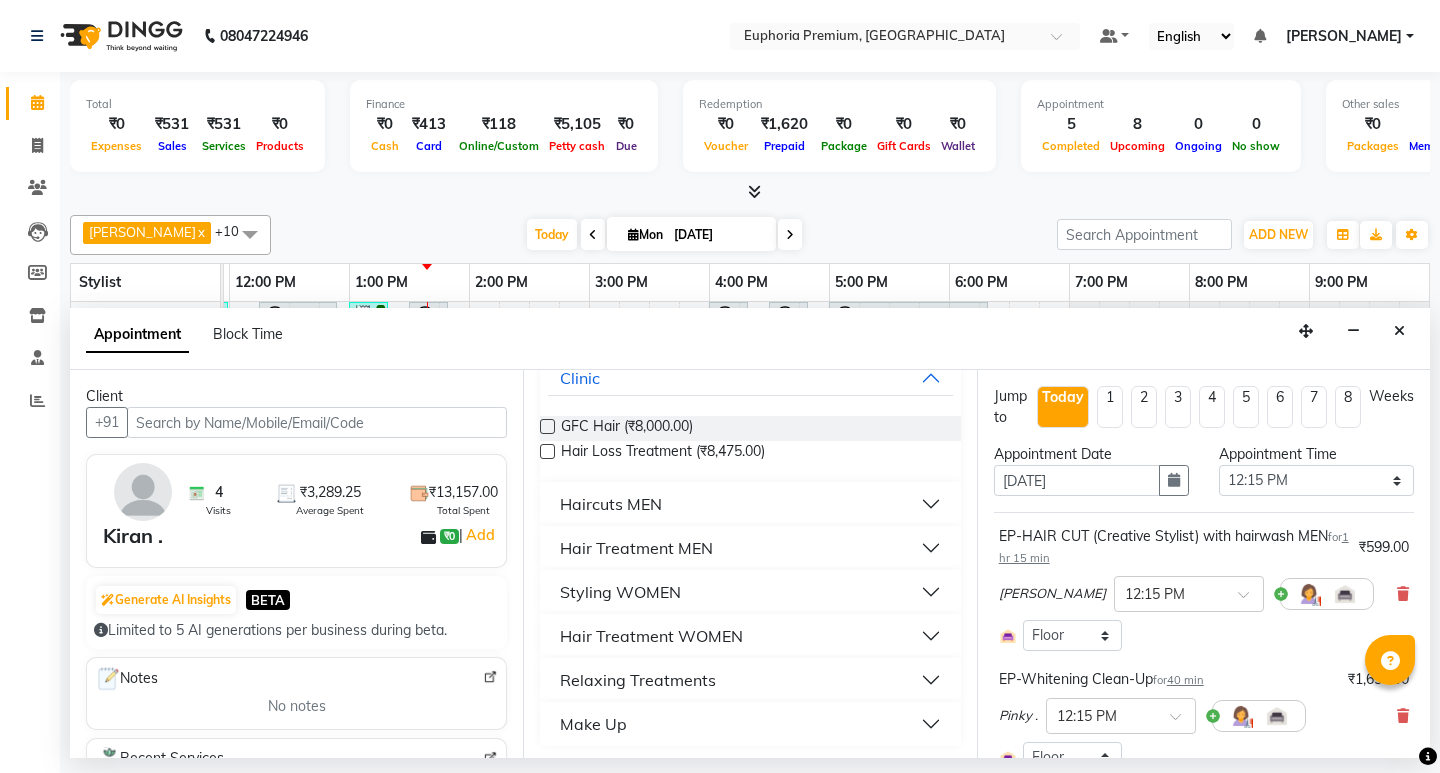 scroll, scrollTop: 141, scrollLeft: 0, axis: vertical 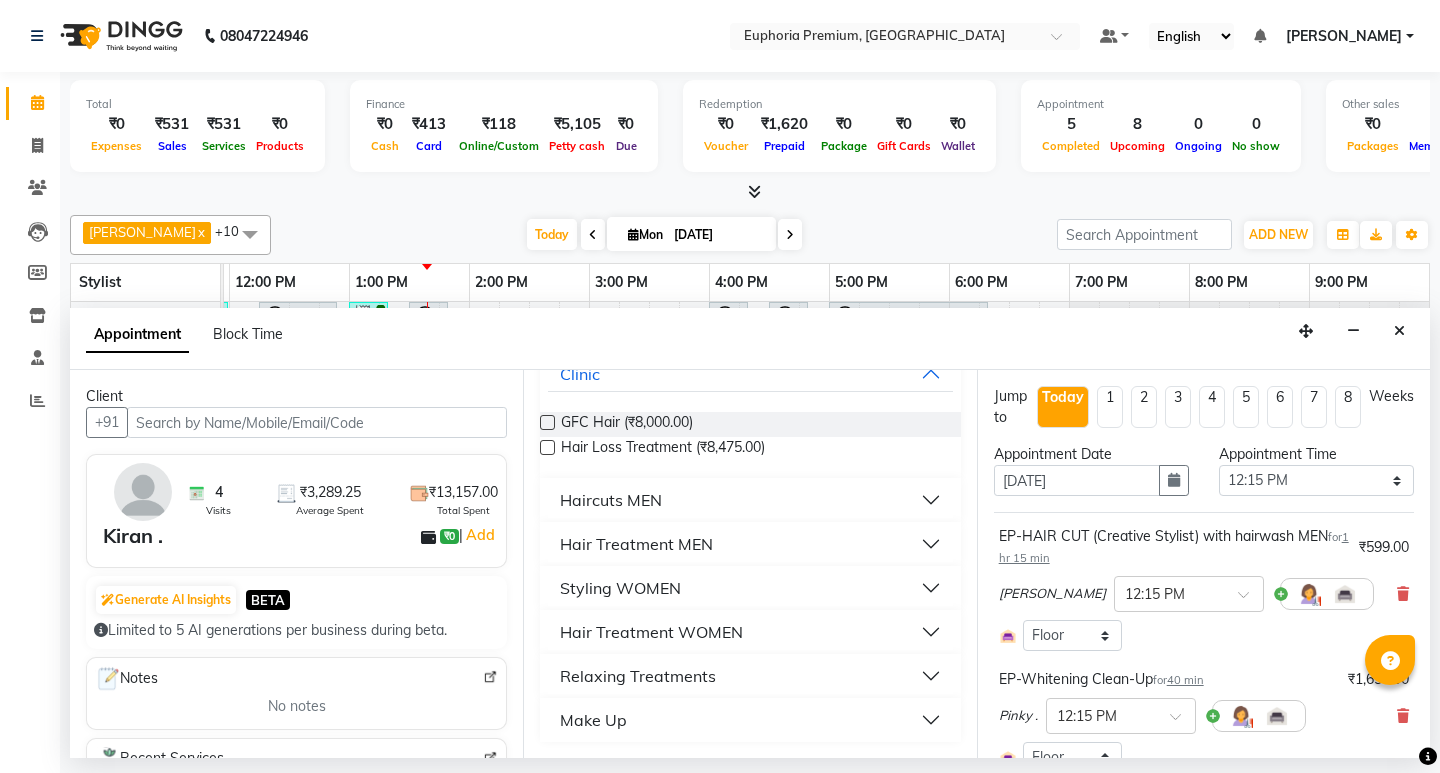 type on "hair" 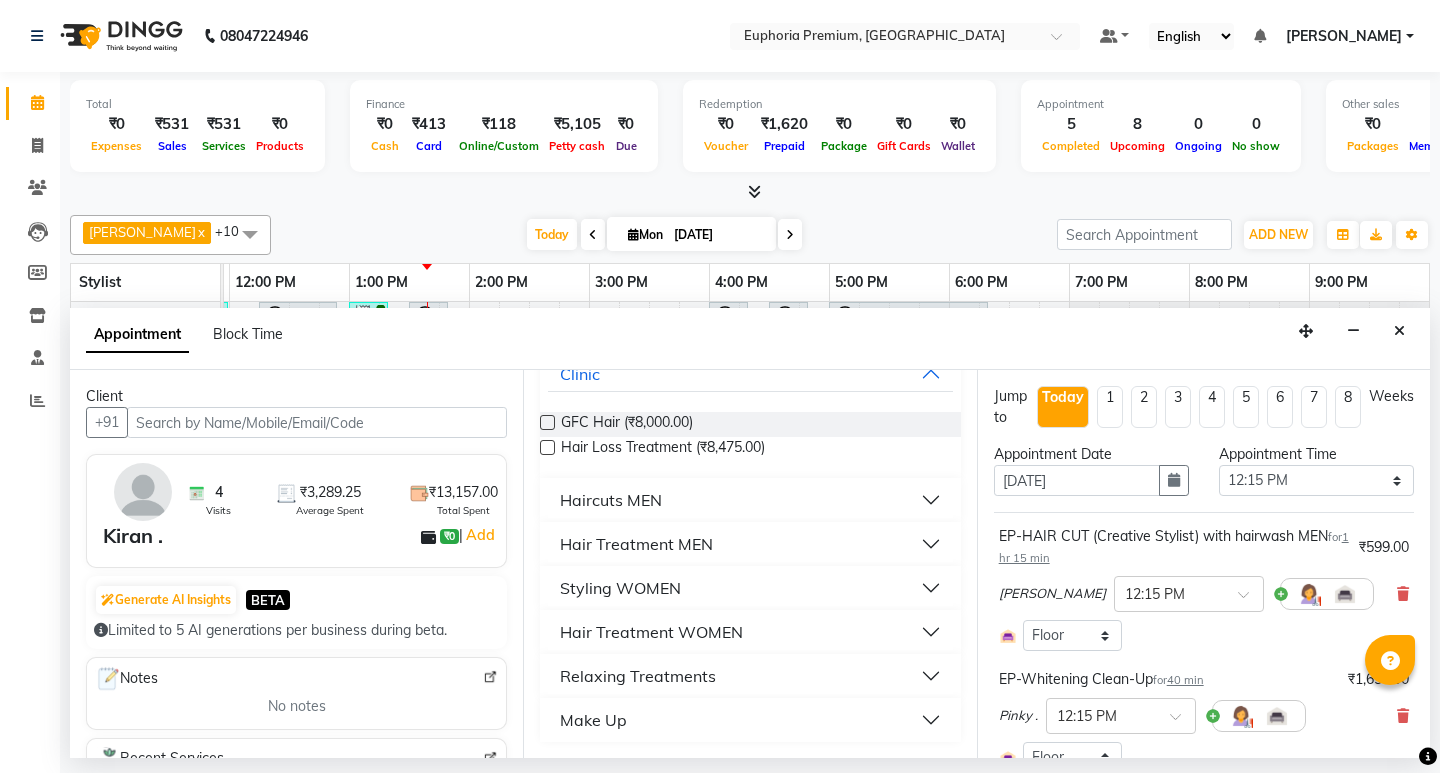 click on "Hair Treatment MEN" at bounding box center [636, 544] 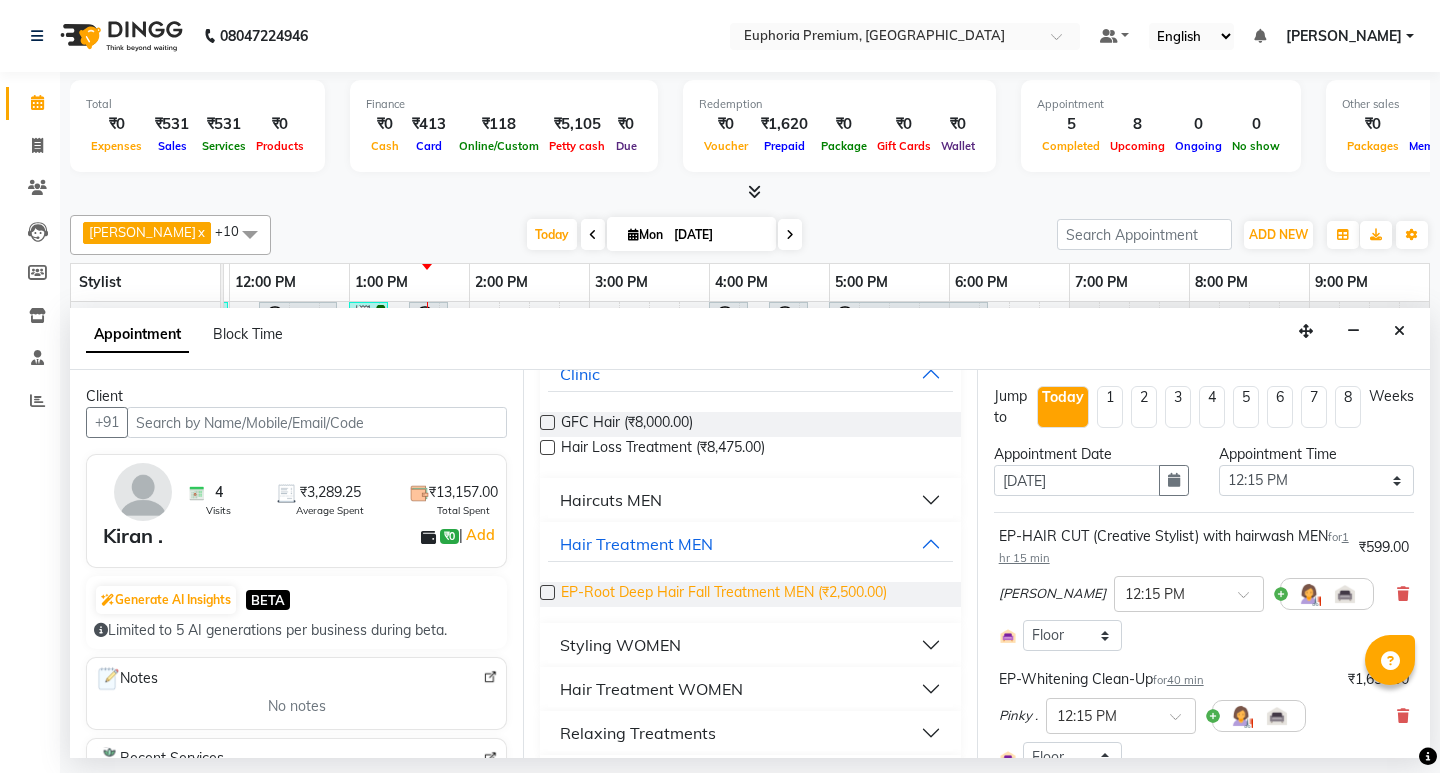 click on "EP-Root Deep Hair Fall Treatment MEN (₹2,500.00)" at bounding box center (724, 594) 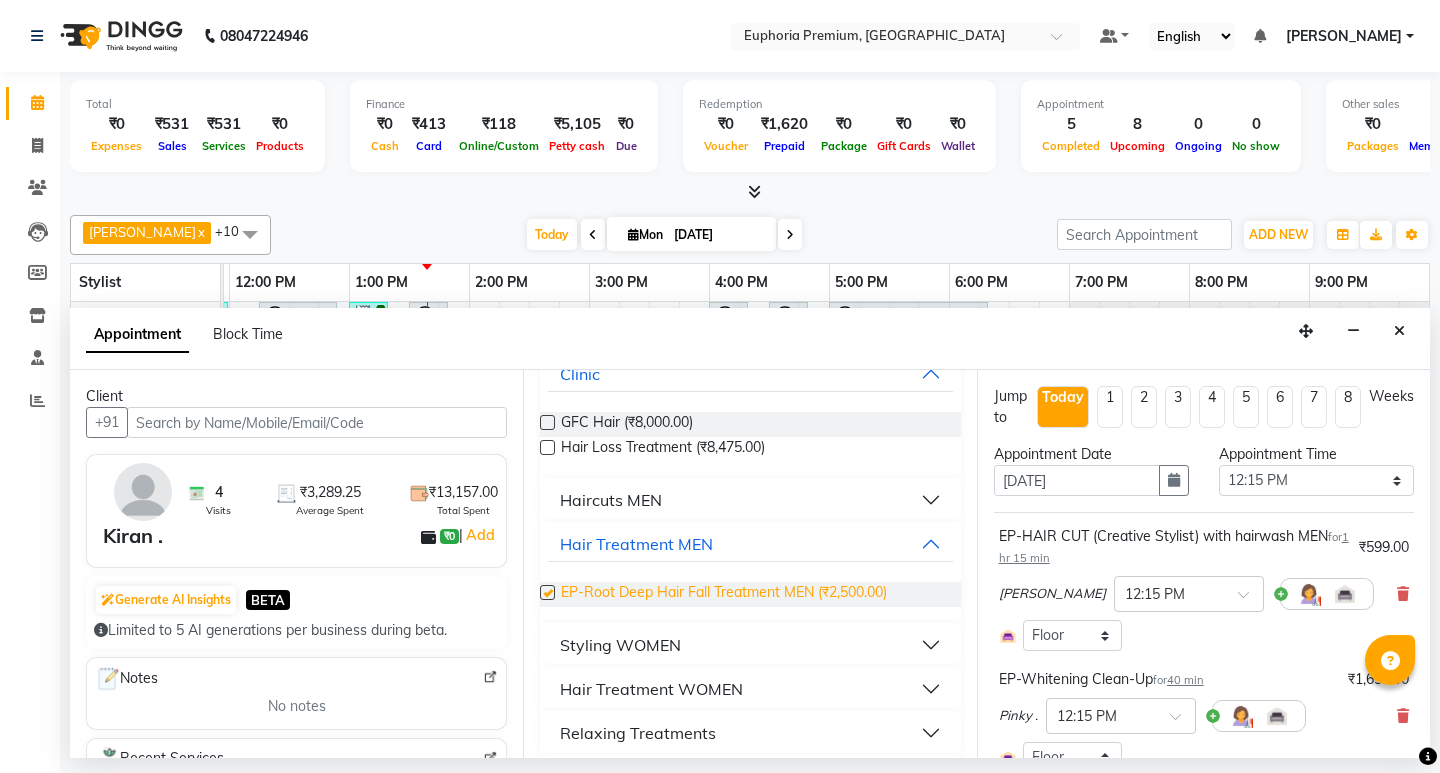 checkbox on "false" 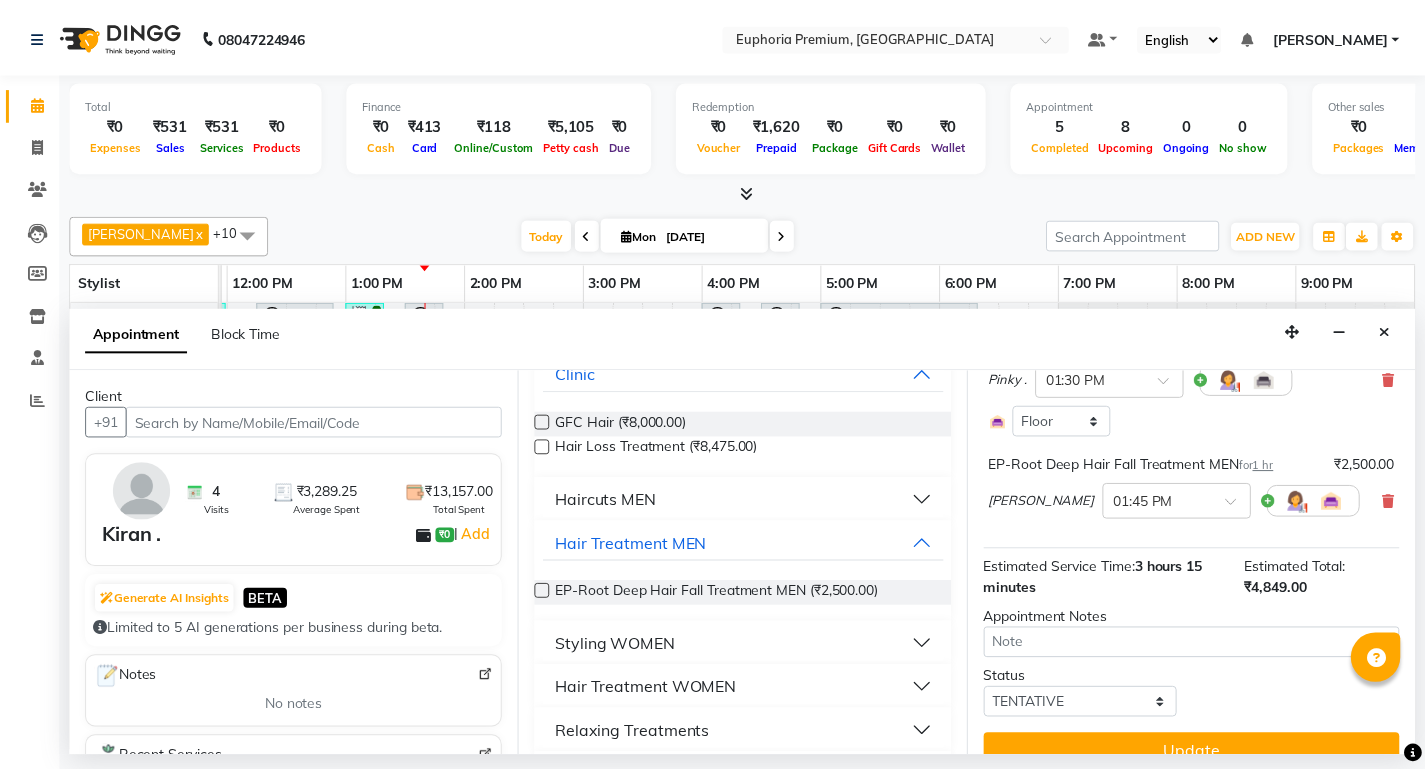 scroll, scrollTop: 488, scrollLeft: 0, axis: vertical 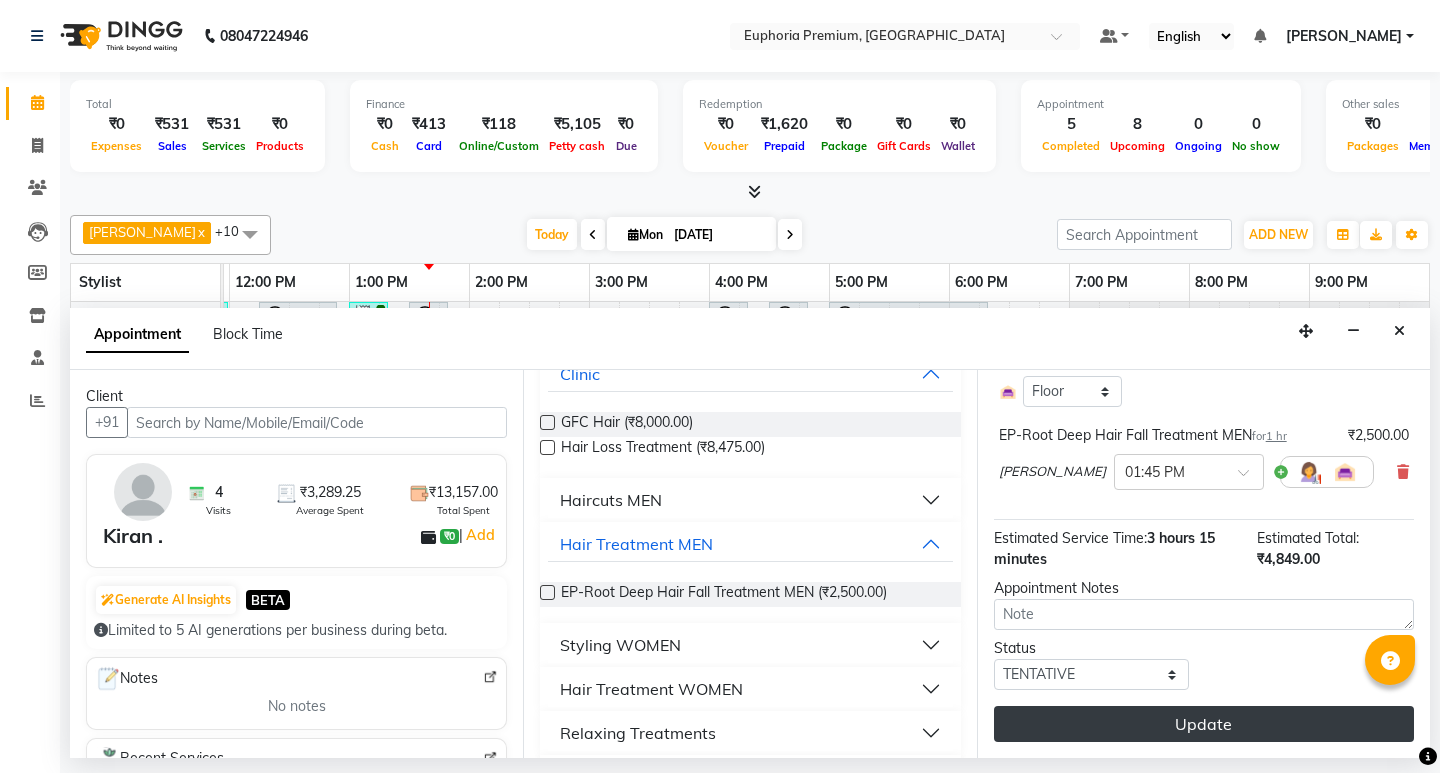 click on "Update" at bounding box center [1204, 724] 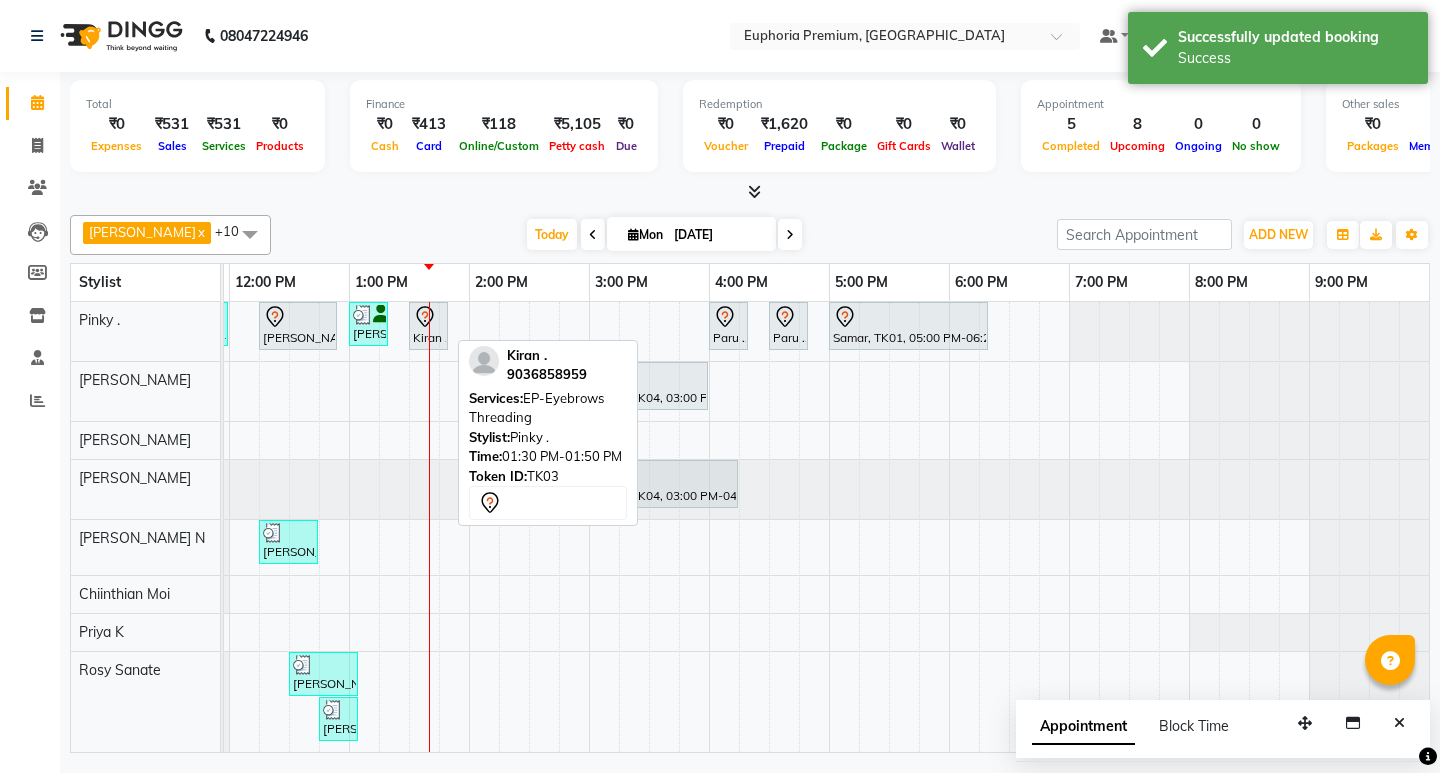 click 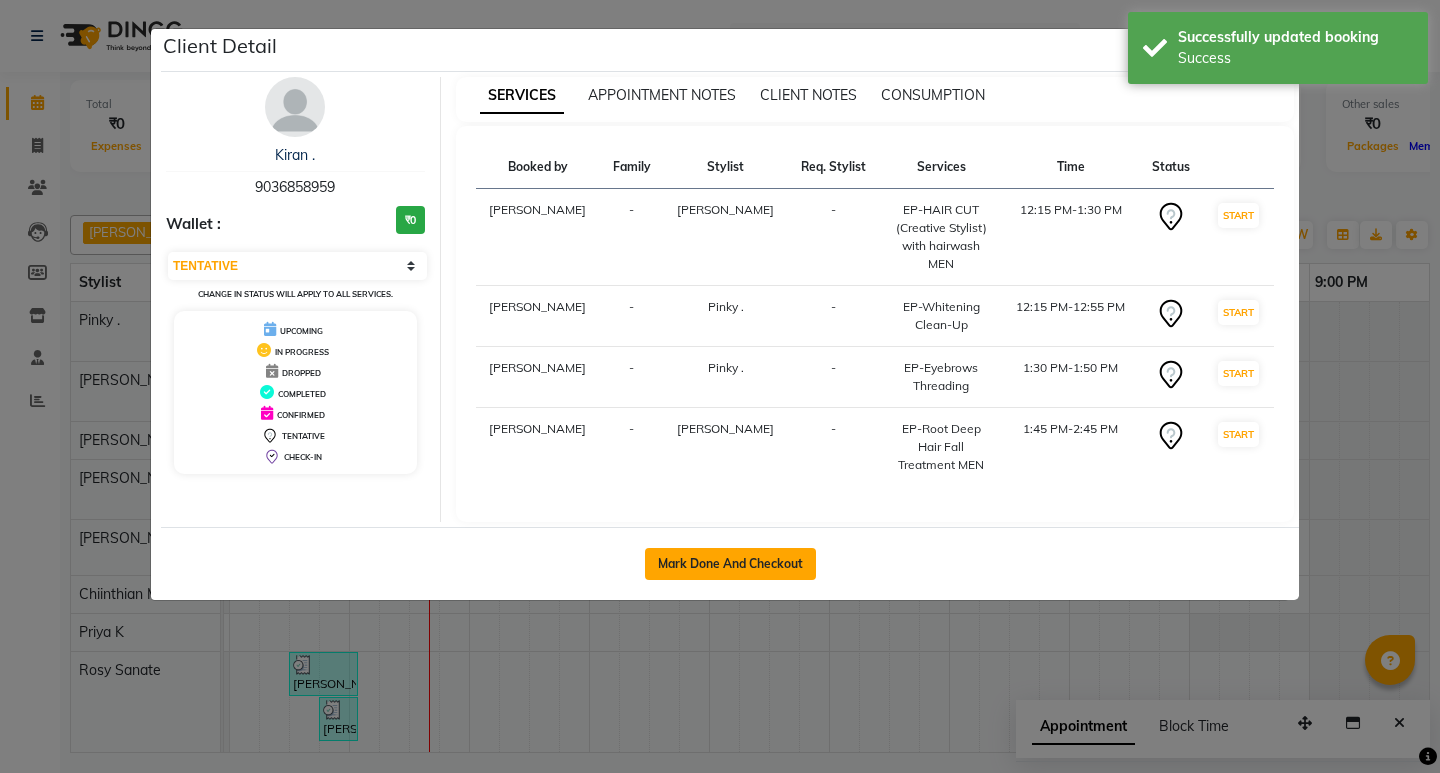 click on "Mark Done And Checkout" 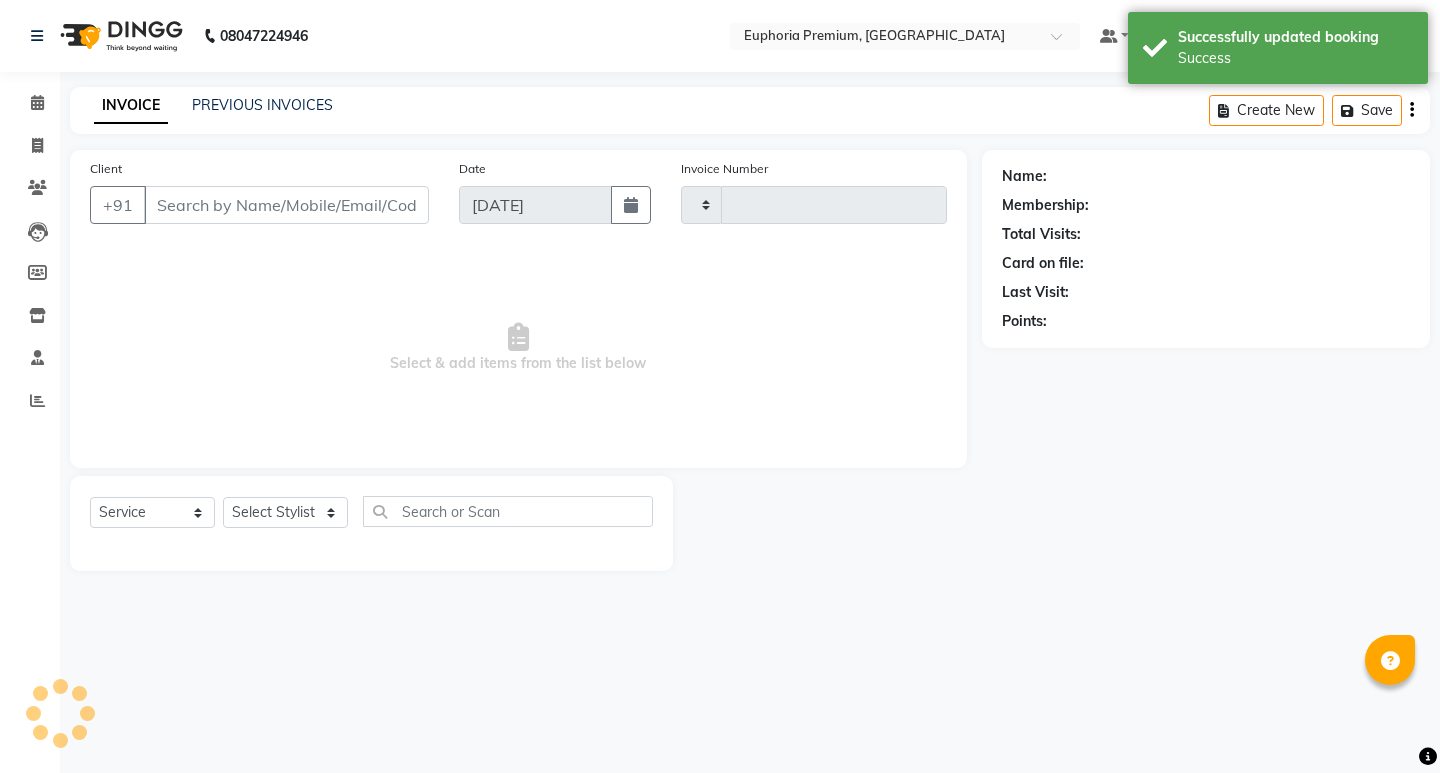 type on "1740" 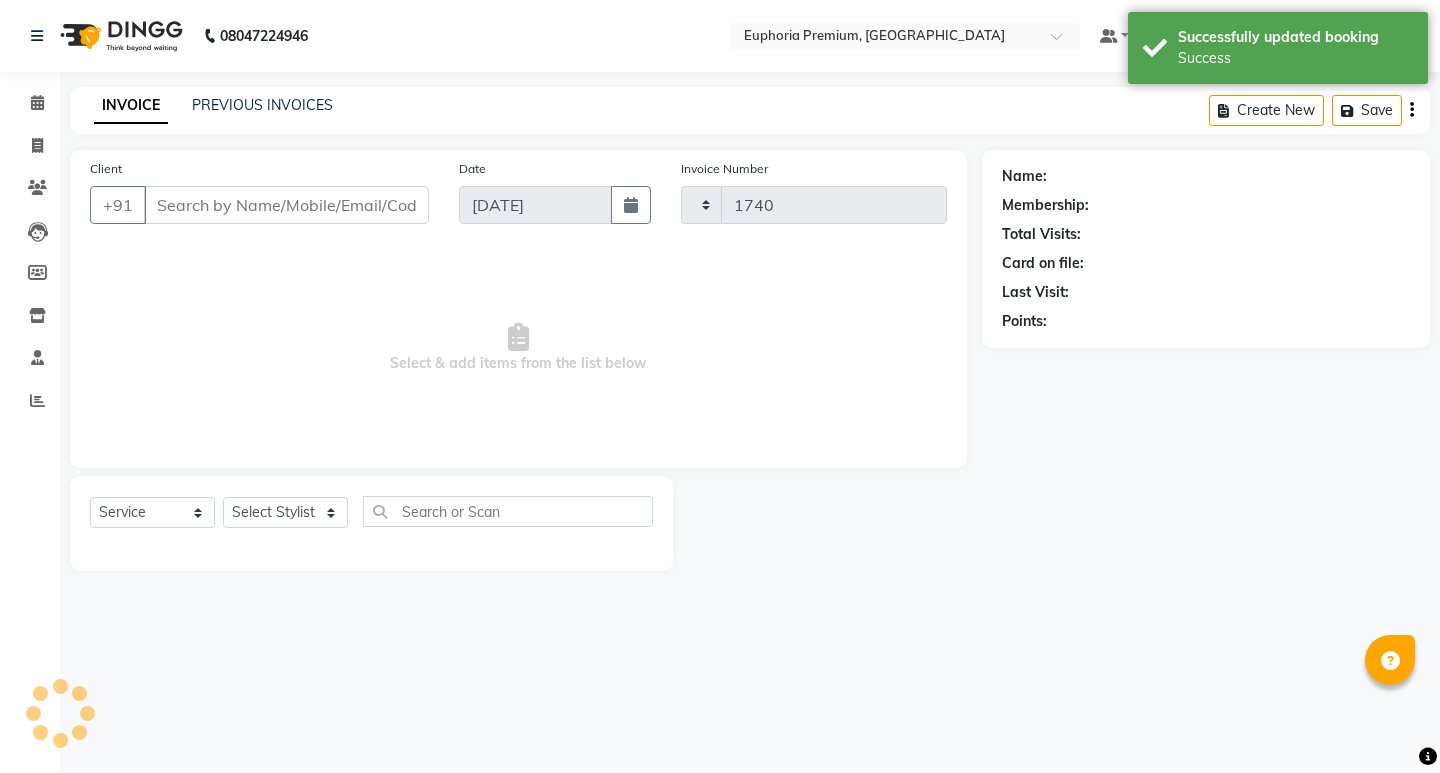 select on "7925" 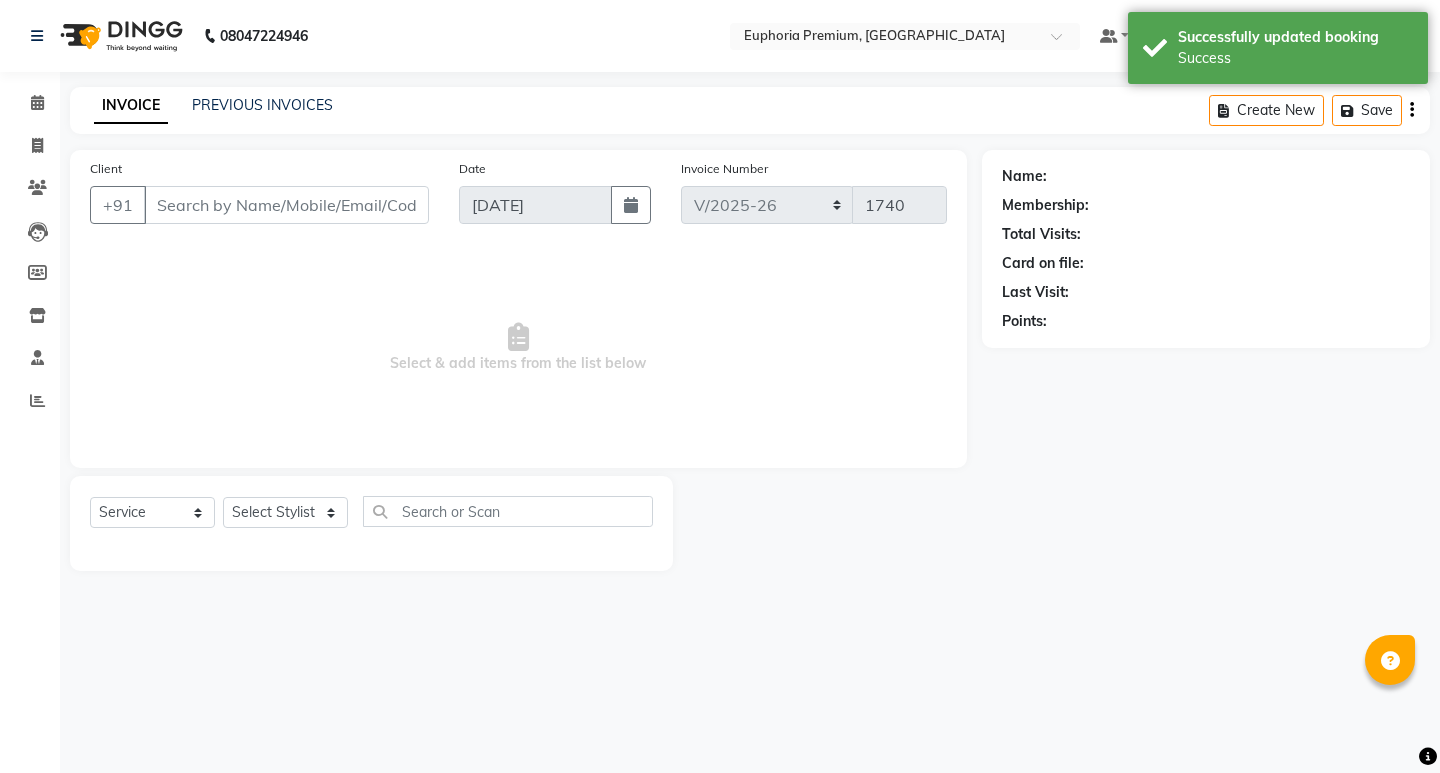 type on "90******59" 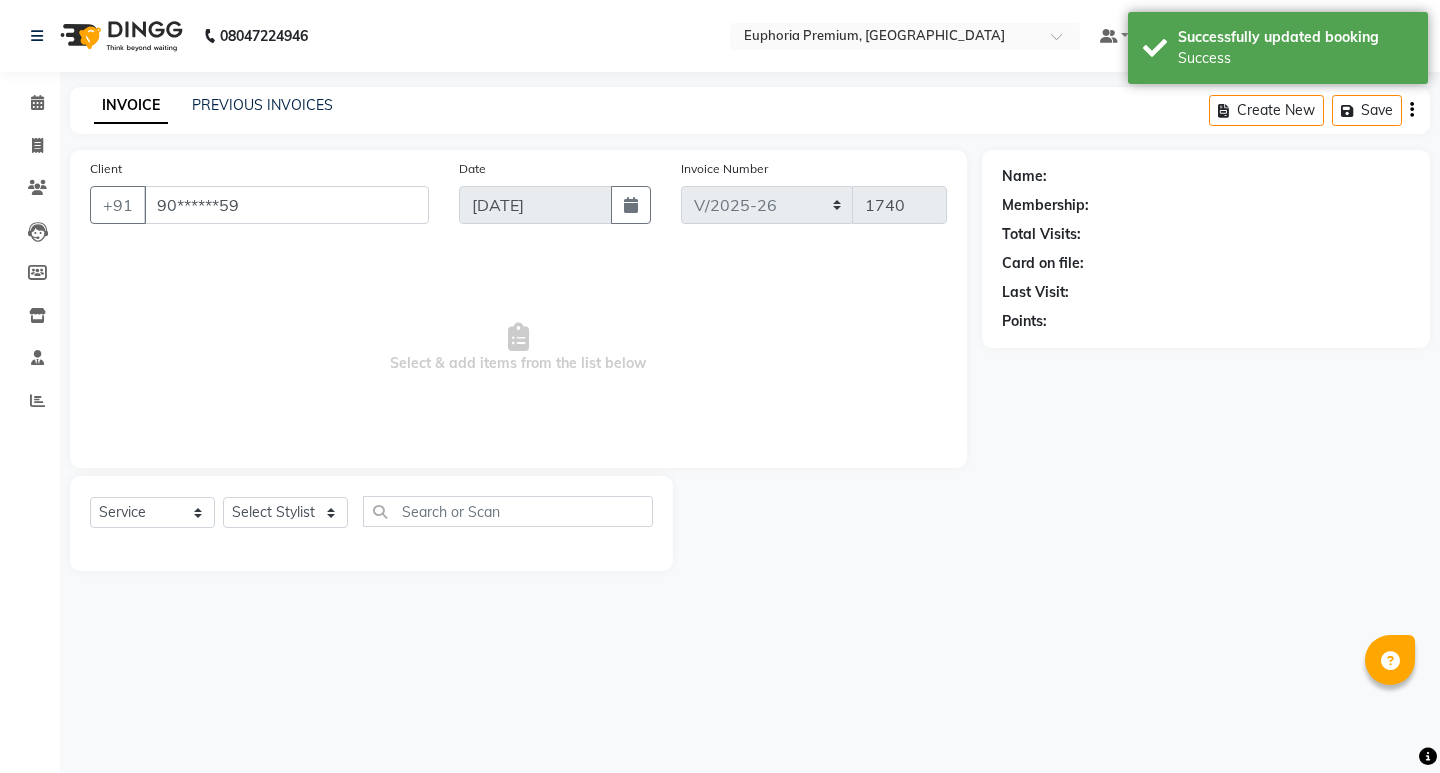 select on "75141" 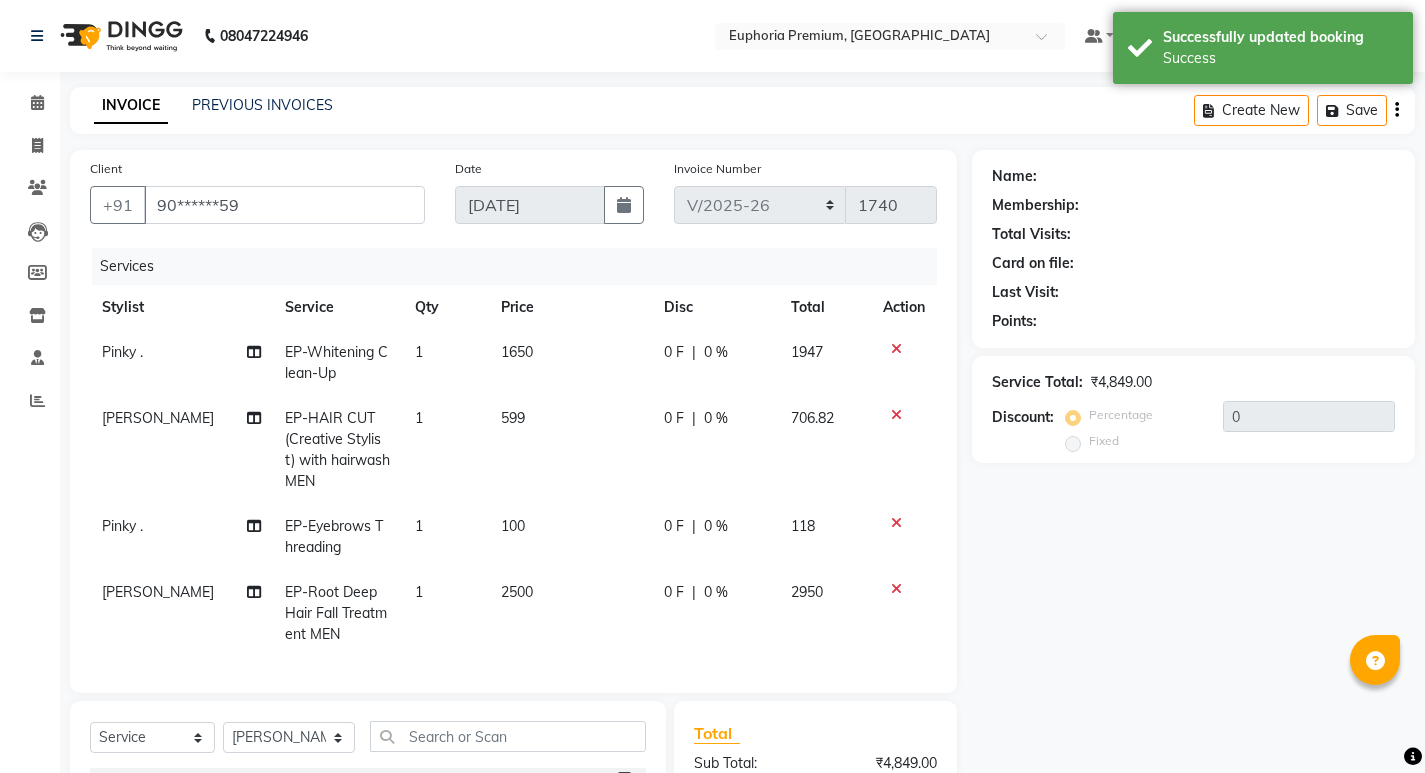 select on "1: Object" 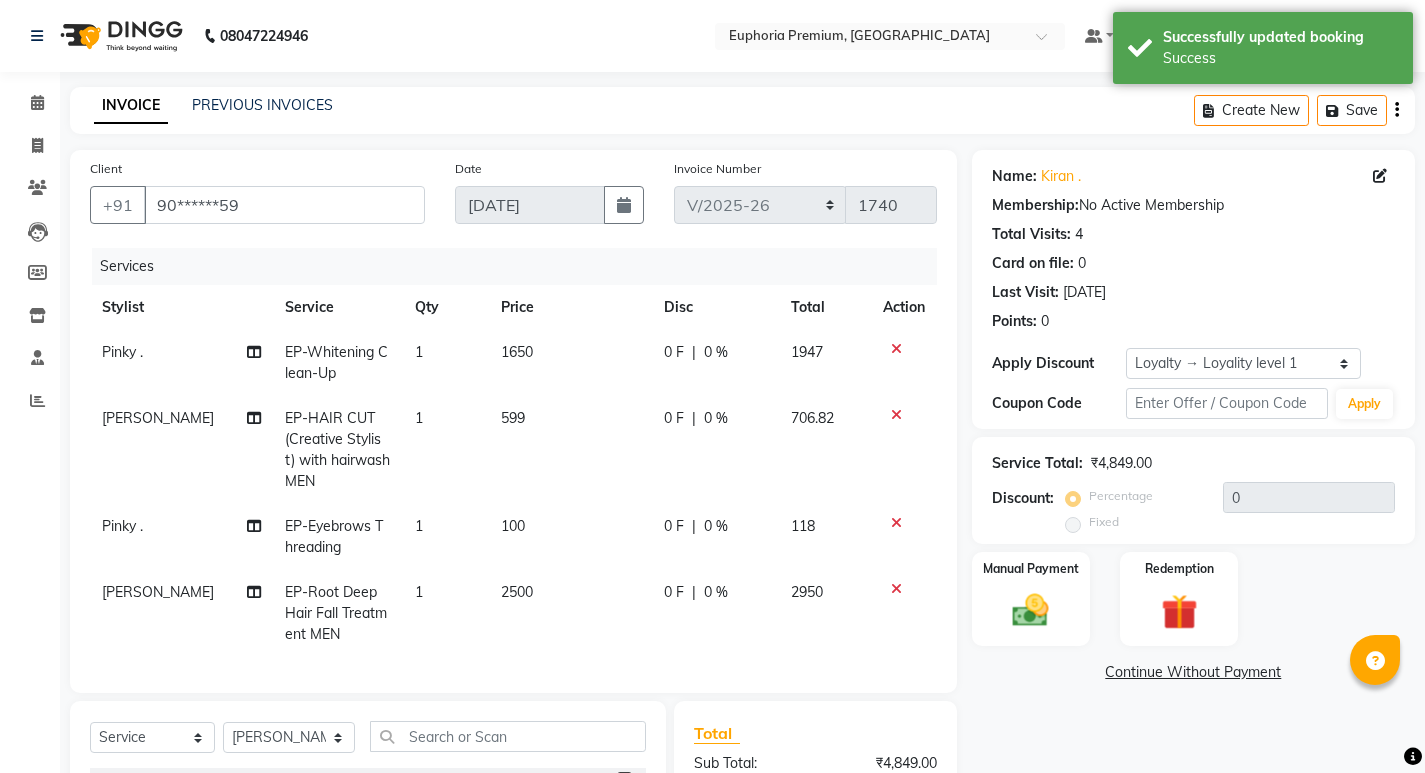 click on "2500" 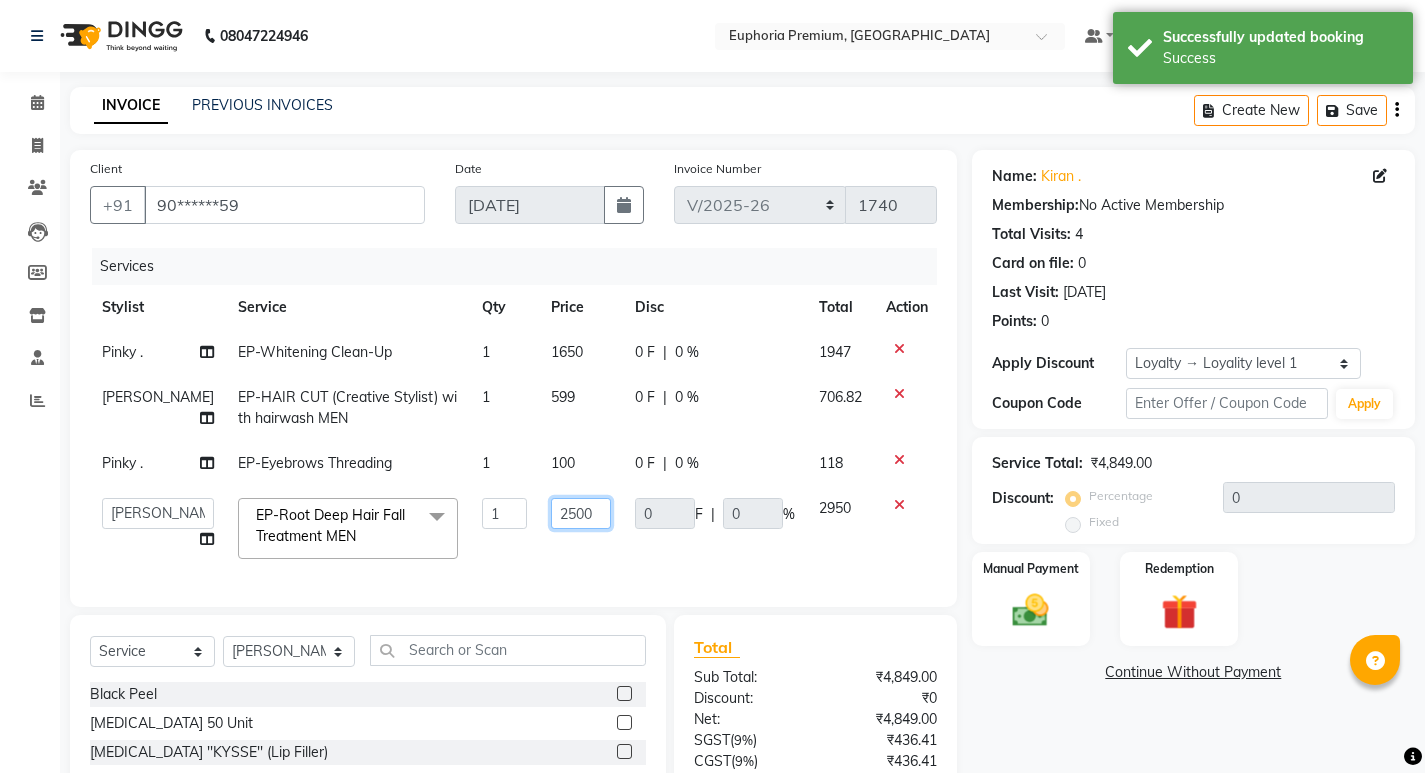 click on "2500" 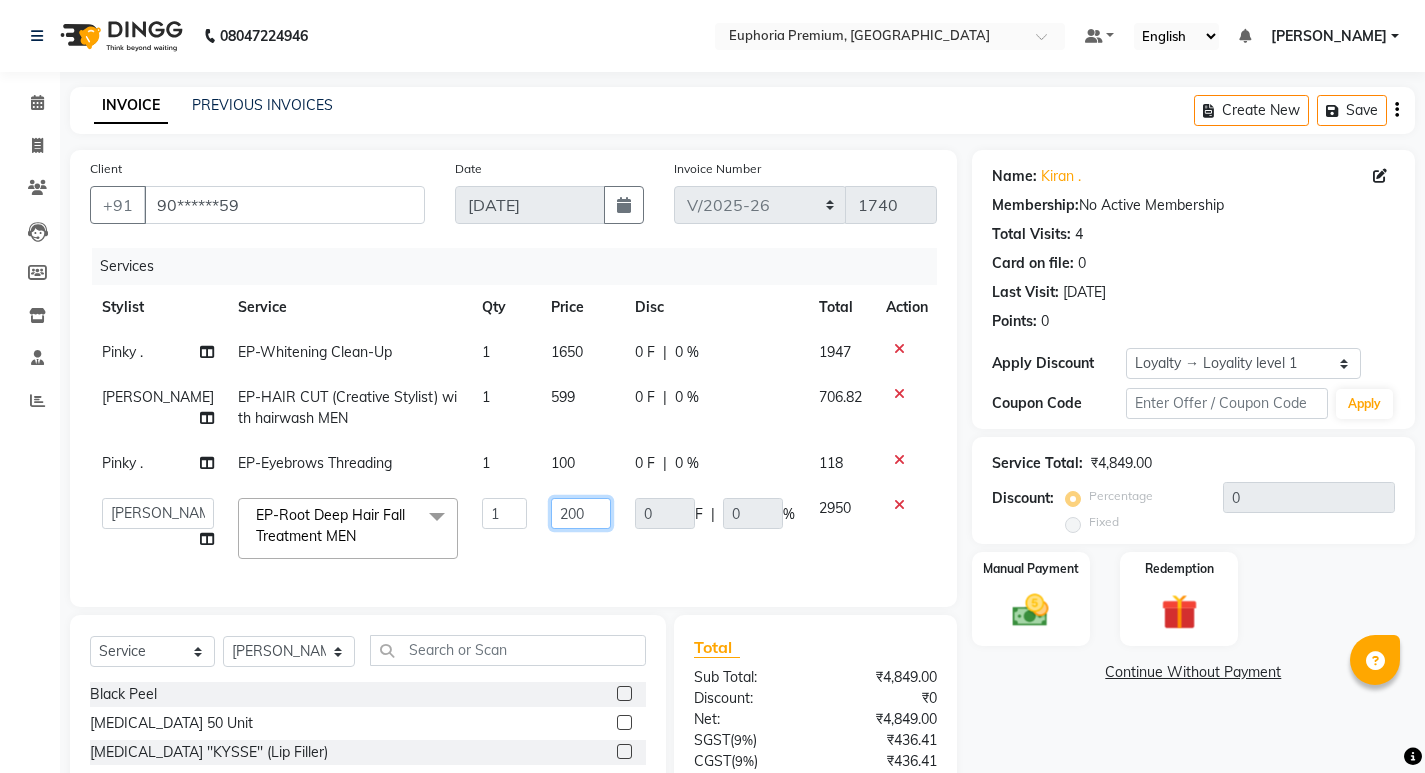 type on "2000" 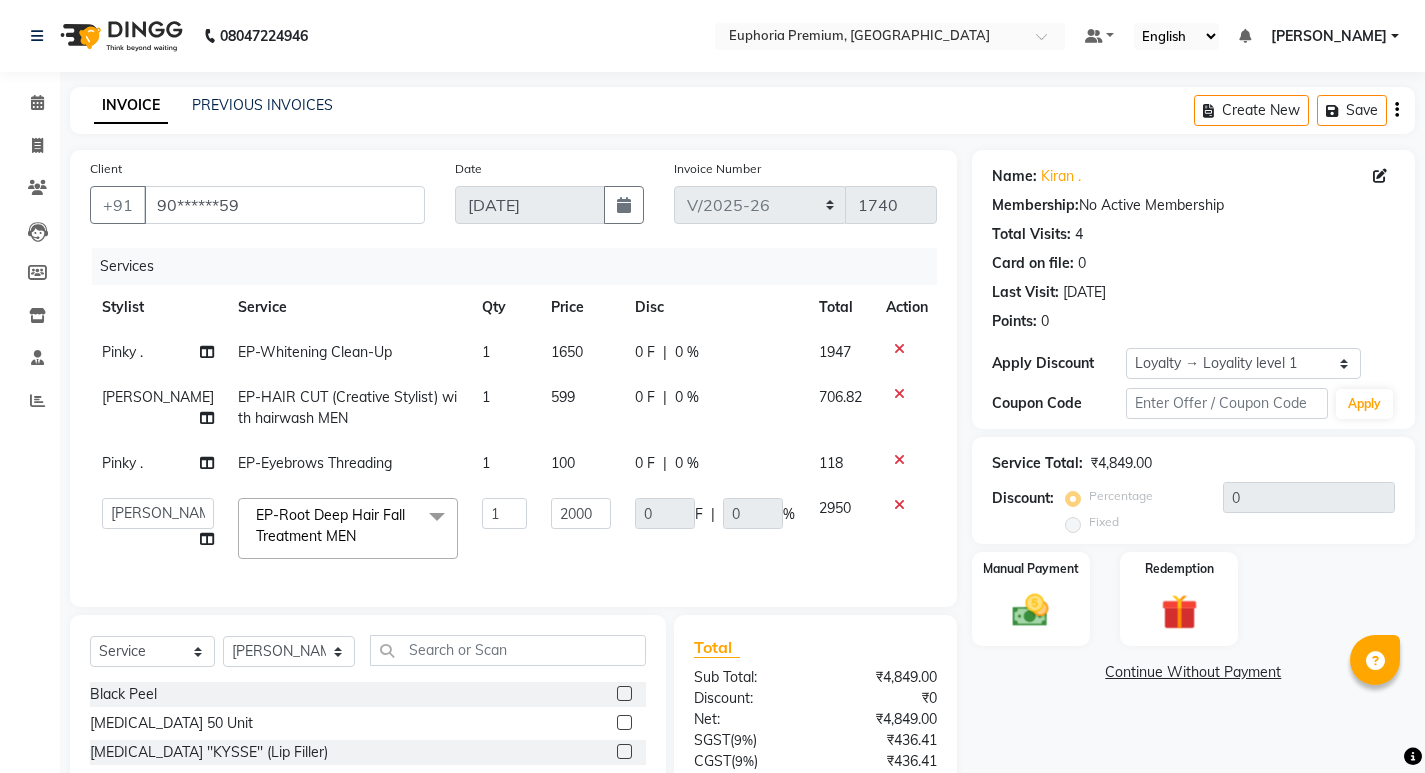 click on "0 F | 0 %" 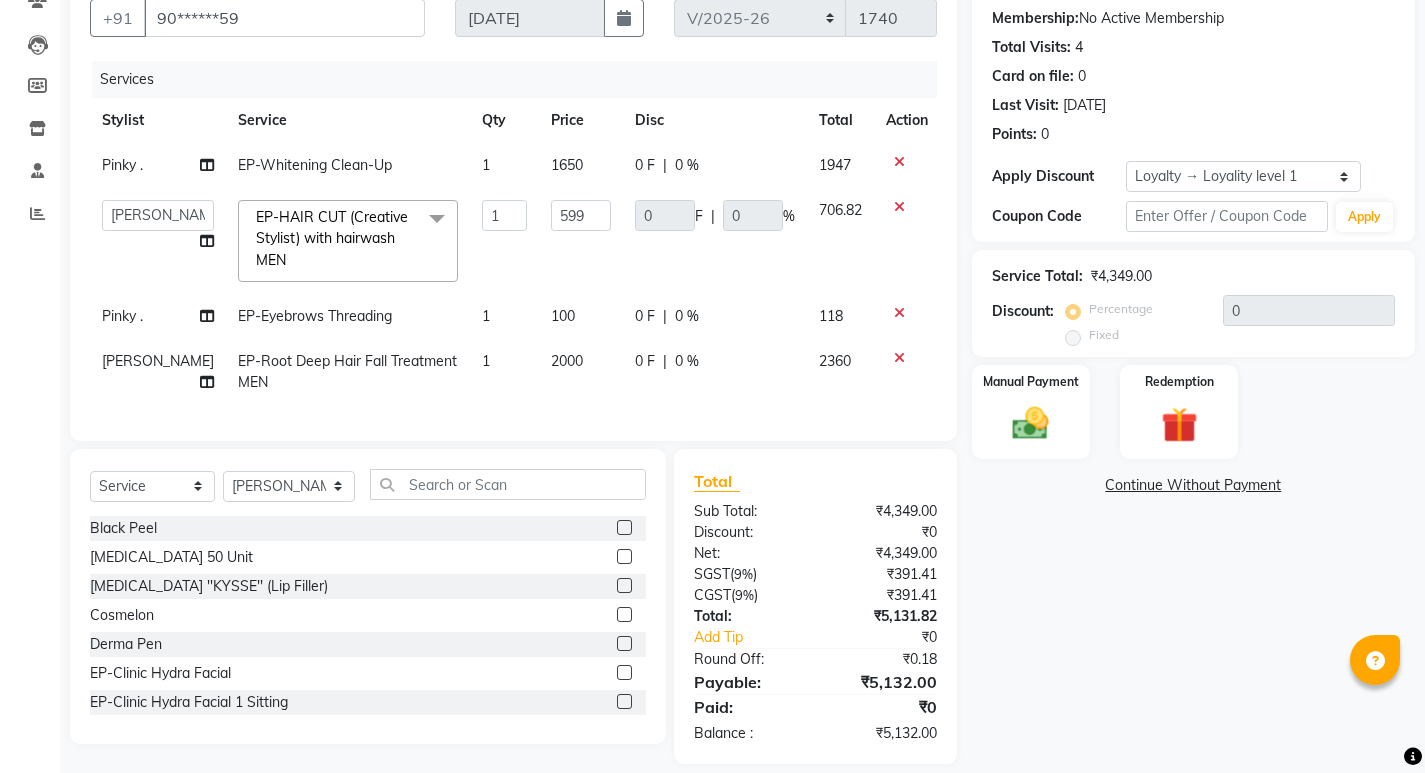 scroll, scrollTop: 223, scrollLeft: 0, axis: vertical 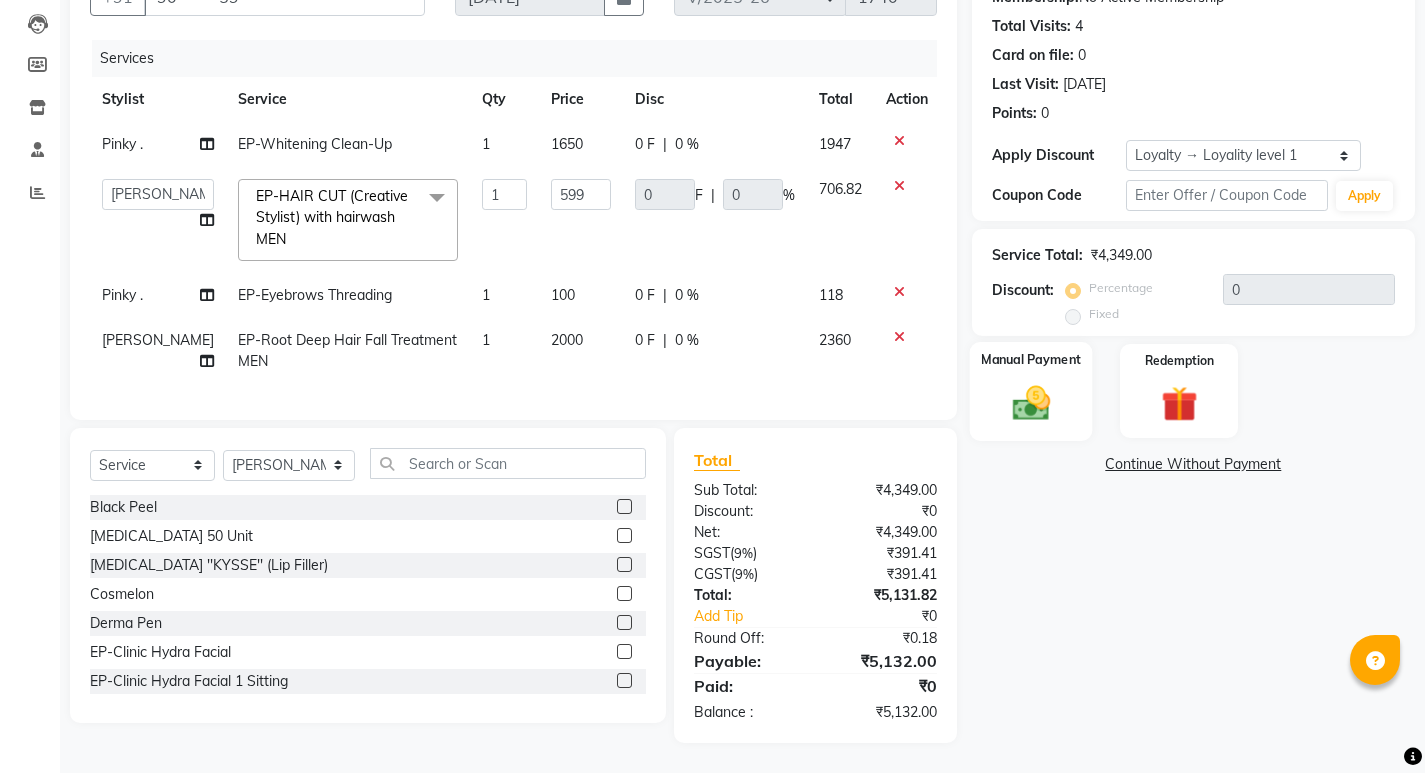 click 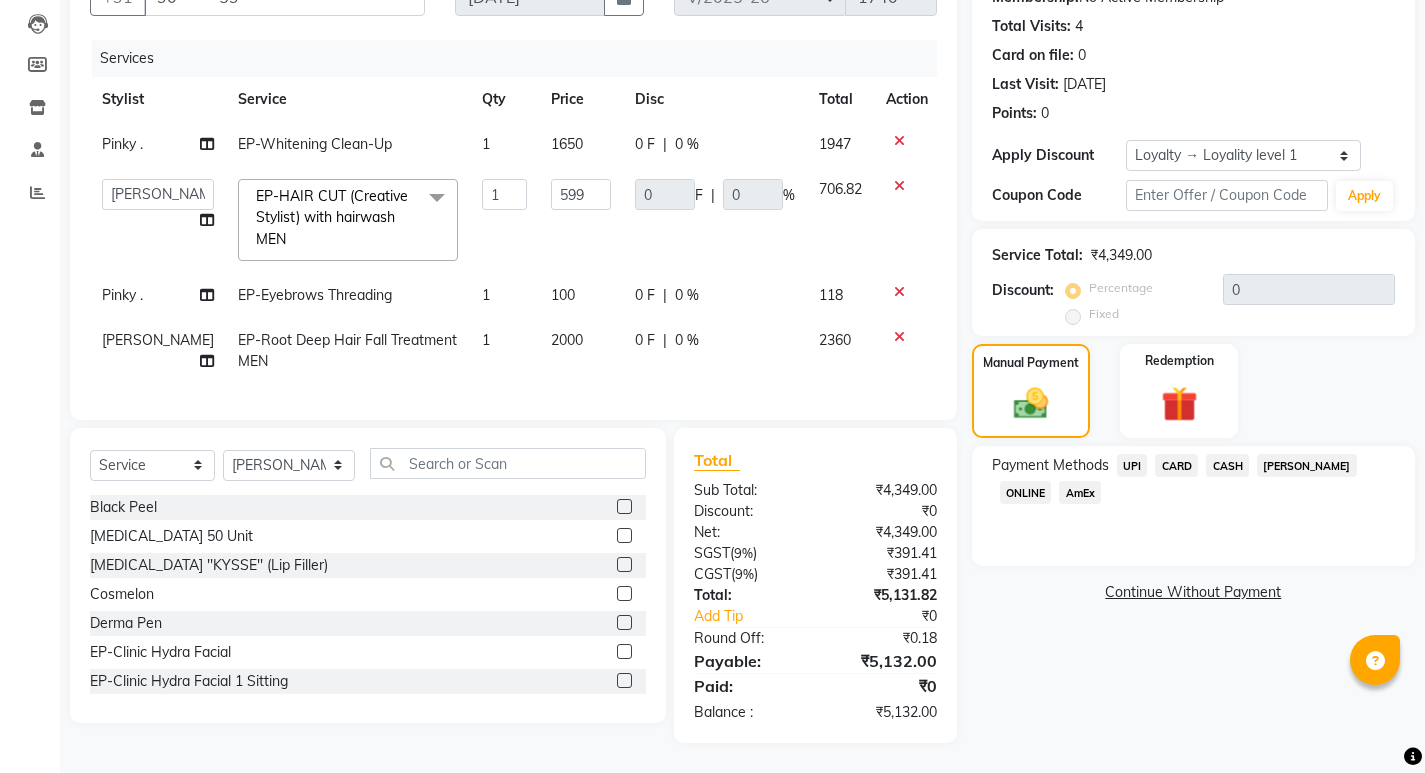 click on "UPI" 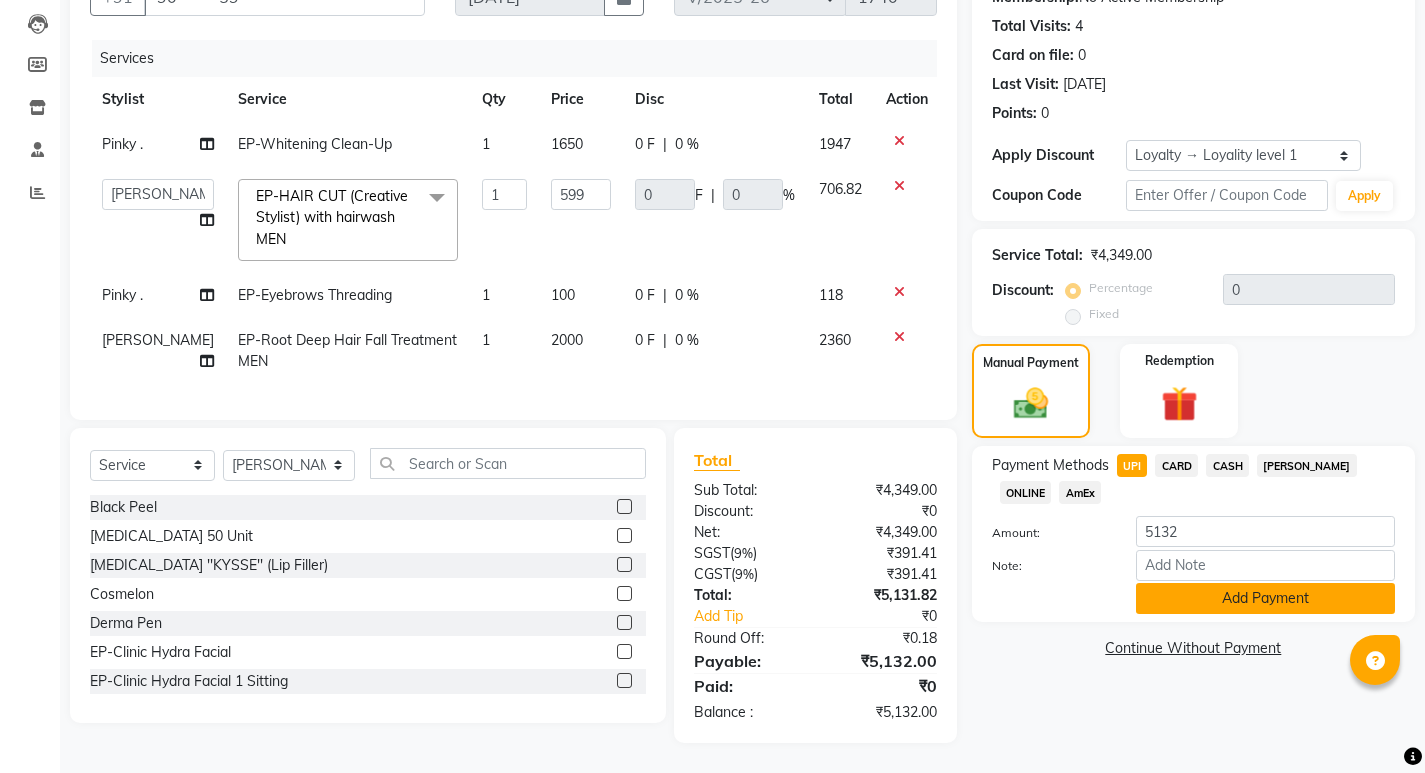 click on "Add Payment" 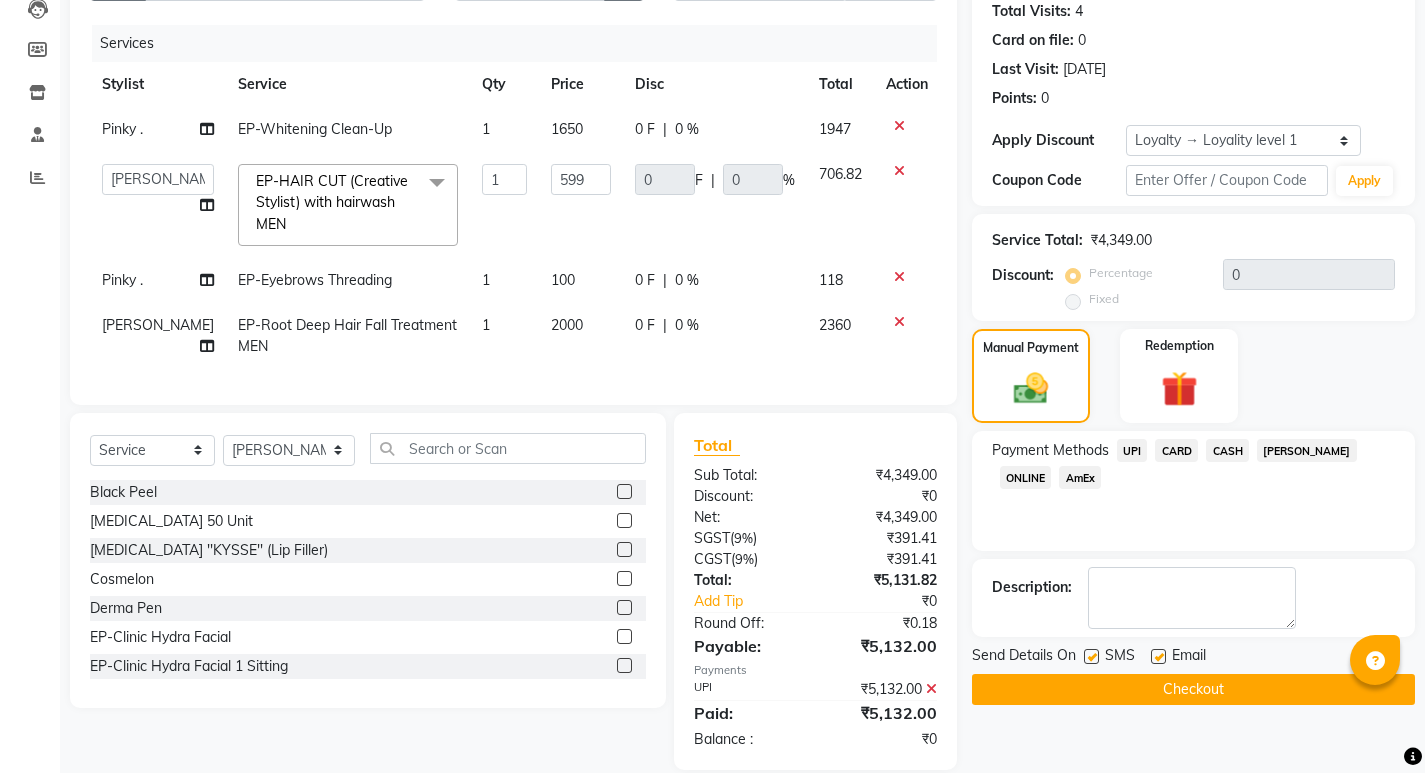 click on "Checkout" 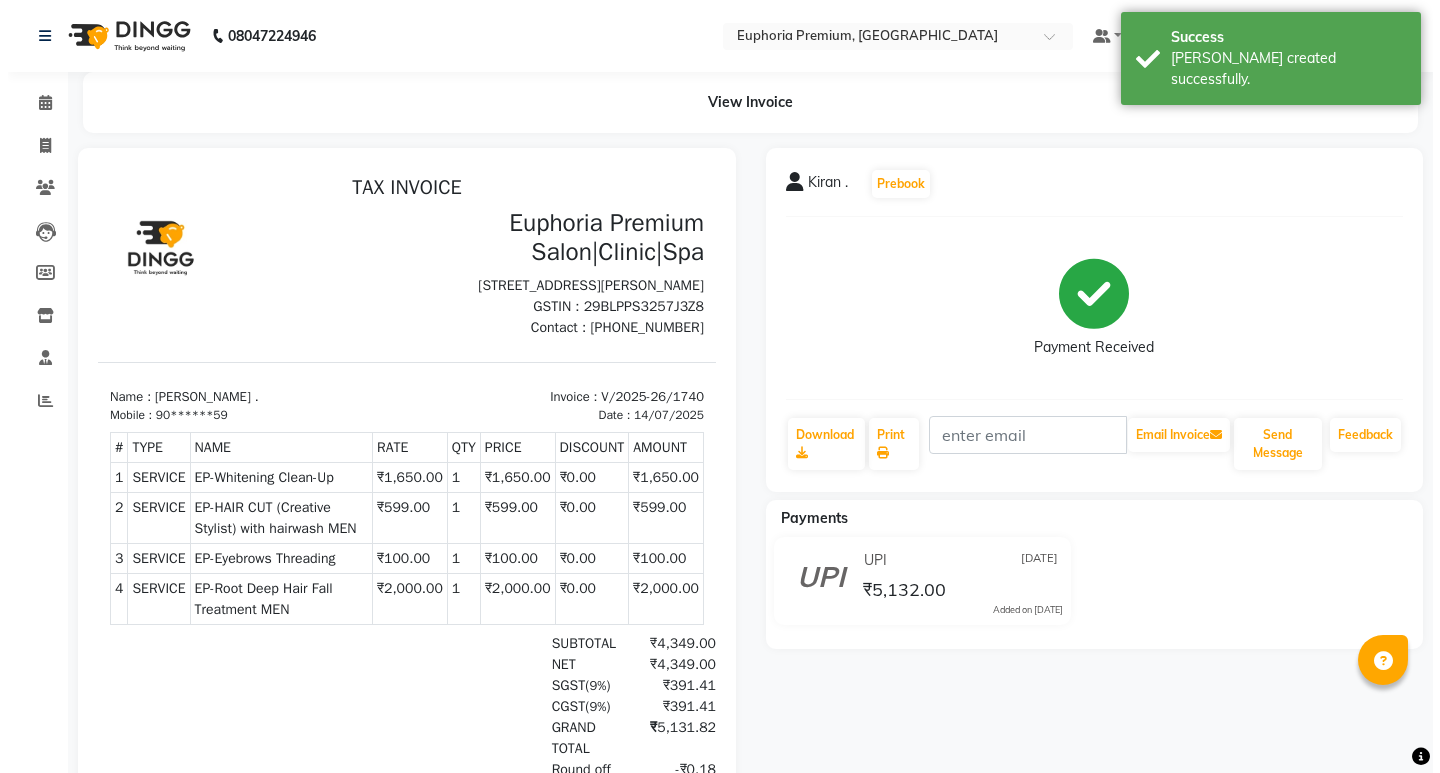 scroll, scrollTop: 0, scrollLeft: 0, axis: both 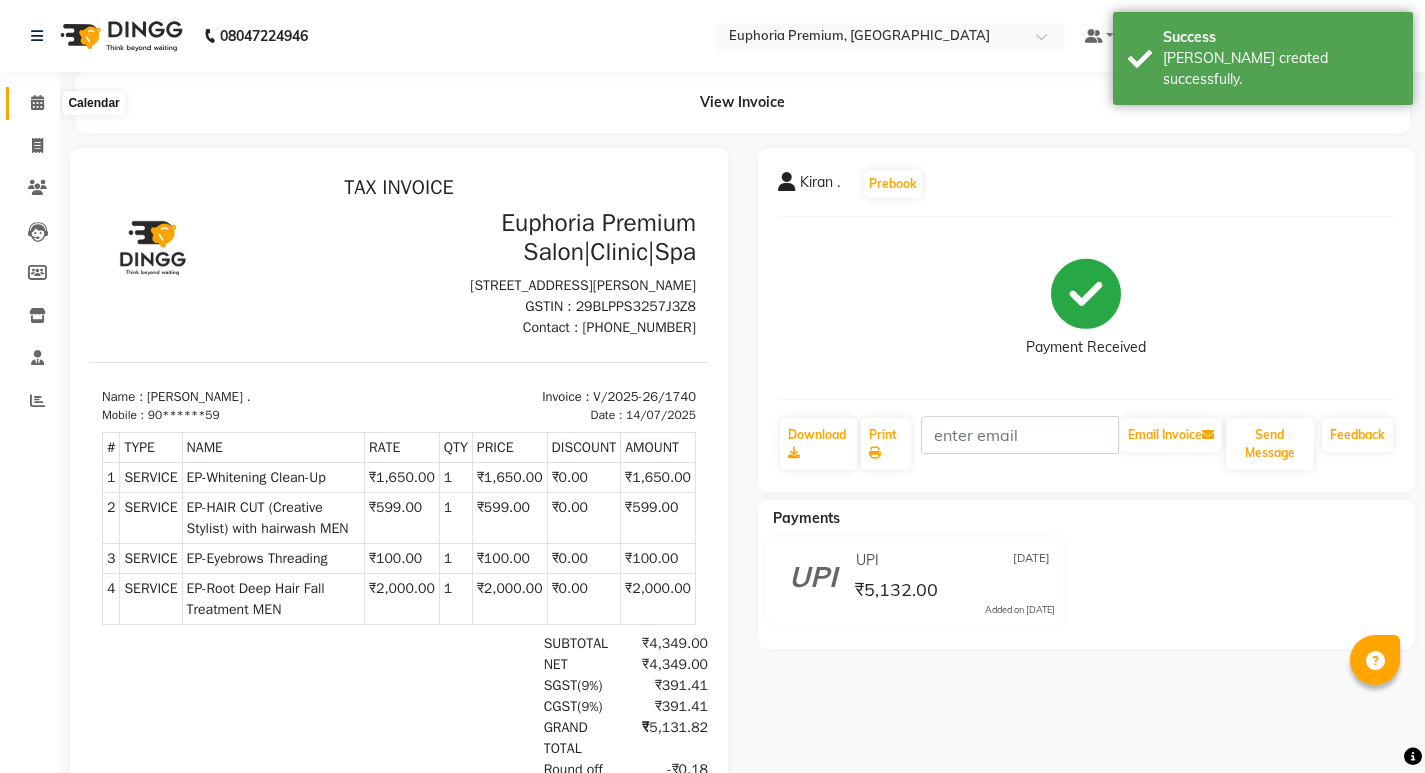 click 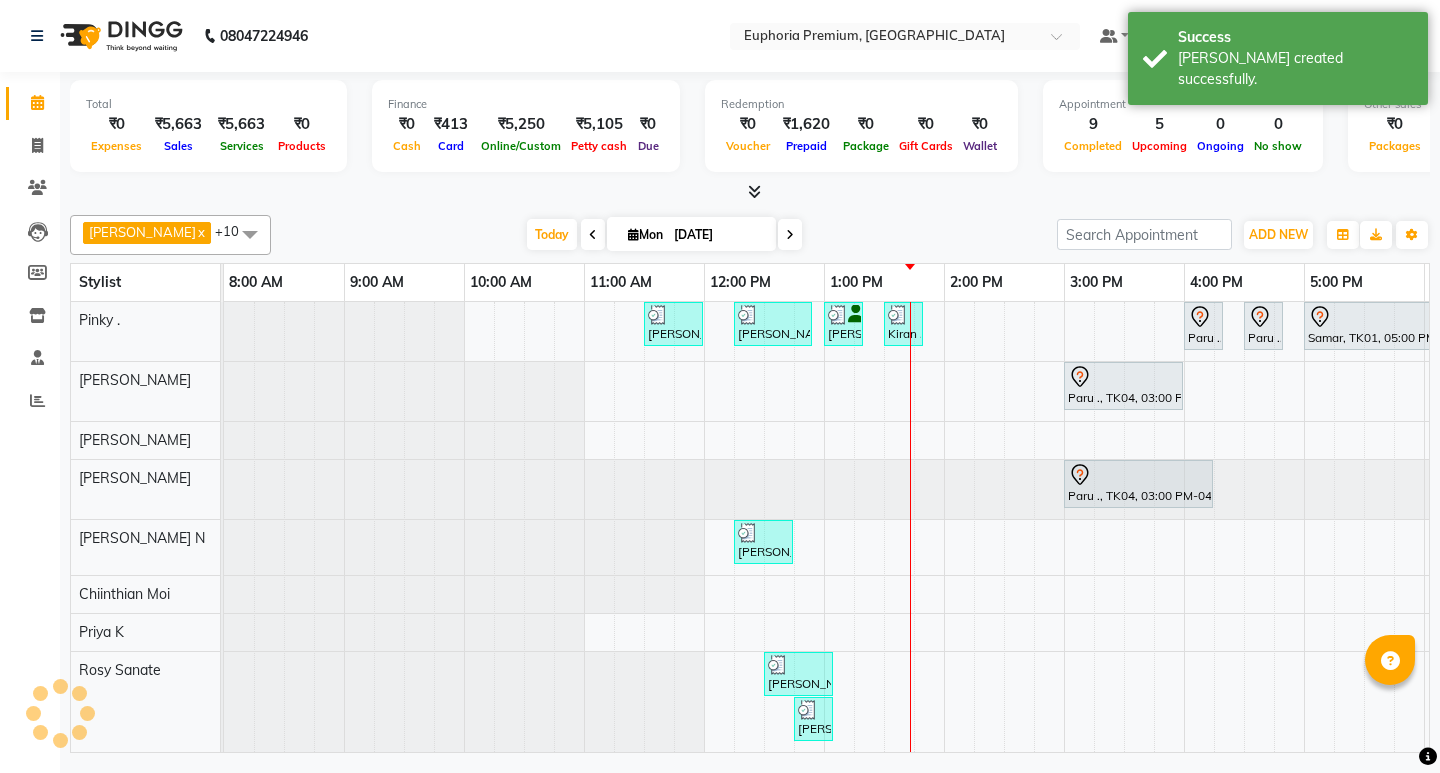 scroll, scrollTop: 0, scrollLeft: 0, axis: both 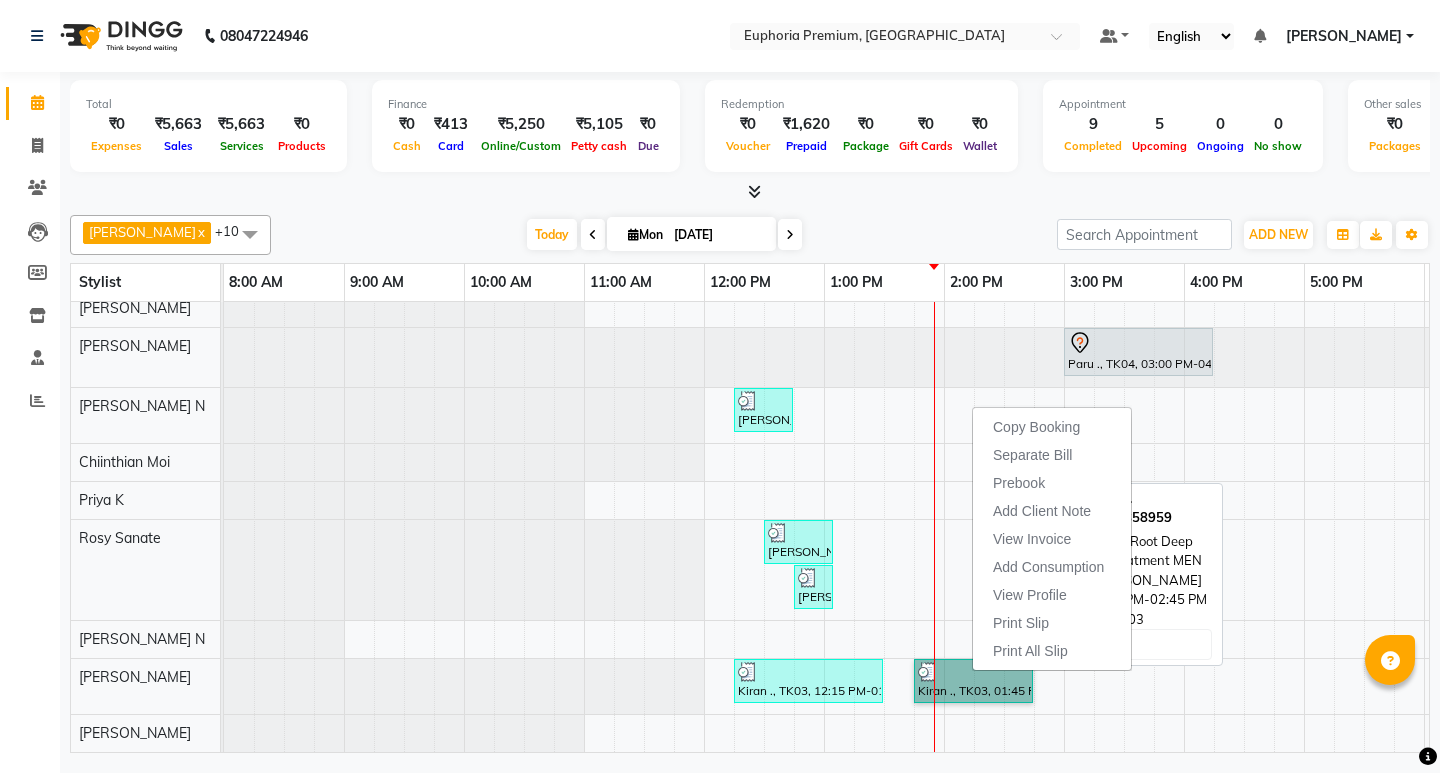 click on "Deepika Jamar, TK02, 11:30 AM-12:00 PM, EP-Face & Neck Massage (30 Mins)     Kiran ., TK03, 12:15 PM-12:55 PM, EP-Whitening Clean-Up     Rhena, TK06, 01:00 PM-01:20 PM, EP-Eyebrows Threading     Kiran ., TK03, 01:30 PM-01:50 PM, EP-Eyebrows Threading             Paru ., TK04, 04:00 PM-04:20 PM, EP-Full Legs Cream Wax             Paru ., TK04, 04:30 PM-04:50 PM, EP-Full Arms Catridge Wax             Samar, TK01, 05:00 PM-06:20 PM, EP-Tefiti Coffee Pedi             Paru ., TK04, 03:00 PM-04:00 PM, EP-Powder Dip with Nail Tips             Paru ., TK04, 03:00 PM-04:15 PM, EP-Artistic Cut - Salon Director     Mathew ., TK05, 12:15 PM-12:45 PM, EP-Beard Trim/Design MEN     Deepika Jamar, TK02, 12:30 PM-01:05 PM, EP-Head, Neck & Shoulder (35 Mins) w/o Hairwash     Mathew ., TK05, 12:45 PM-01:05 PM, EP-Eyebrows Threading     Kiran ., TK03, 12:15 PM-01:30 PM, EP-HAIR CUT (Creative Stylist) with hairwash MEN     Kiran ., TK03, 01:45 PM-02:45 PM, EP-Root Deep Hair Fall Treatment MEN" at bounding box center (1064, 461) 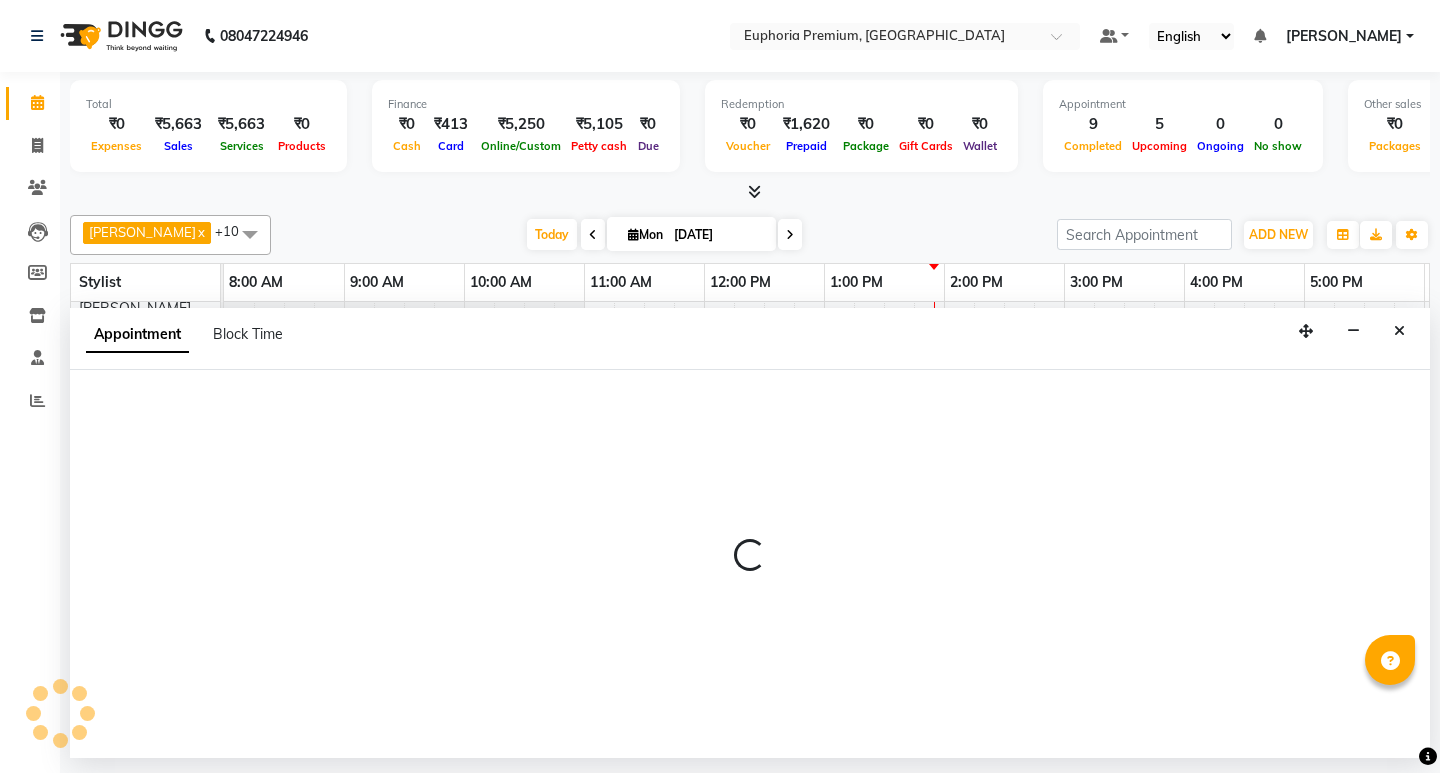 select on "74080" 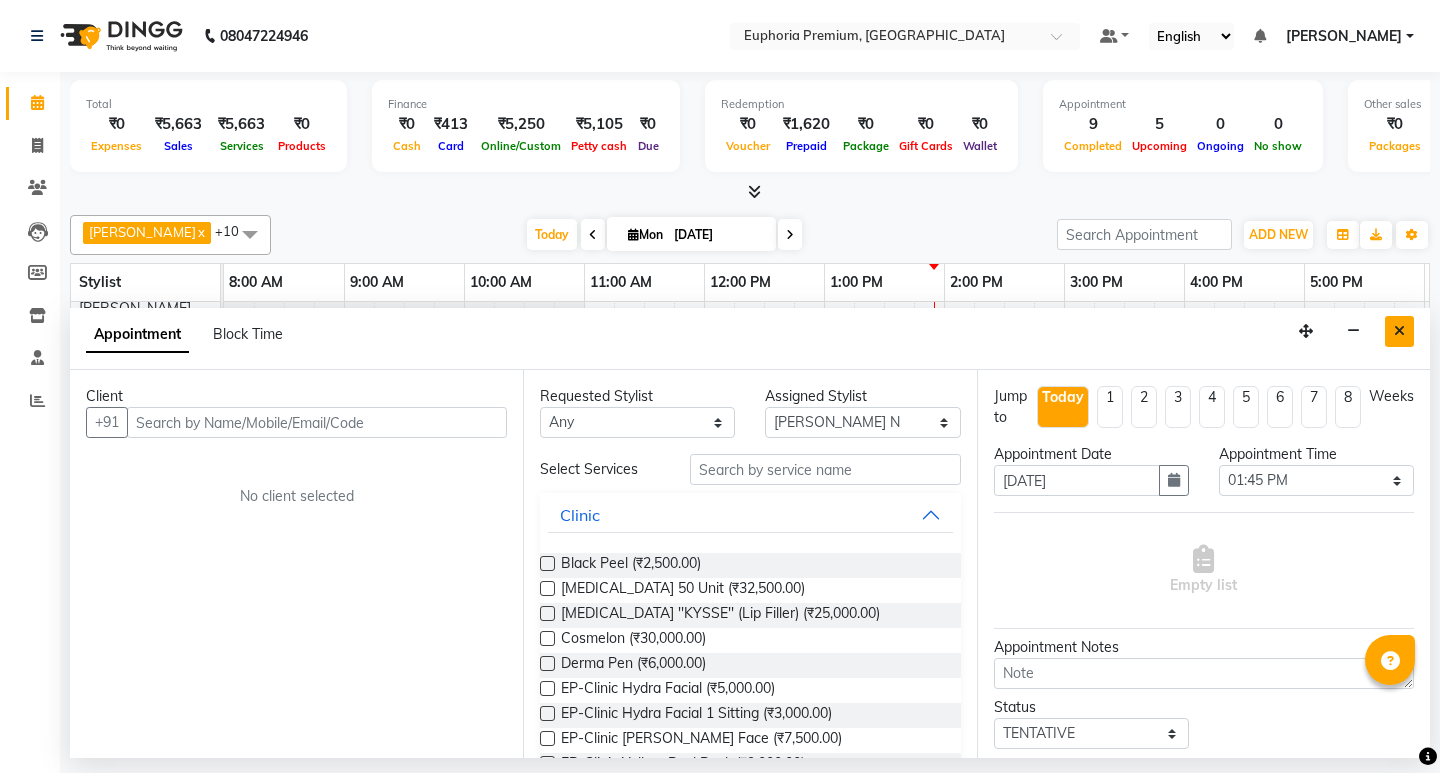 click at bounding box center [1399, 331] 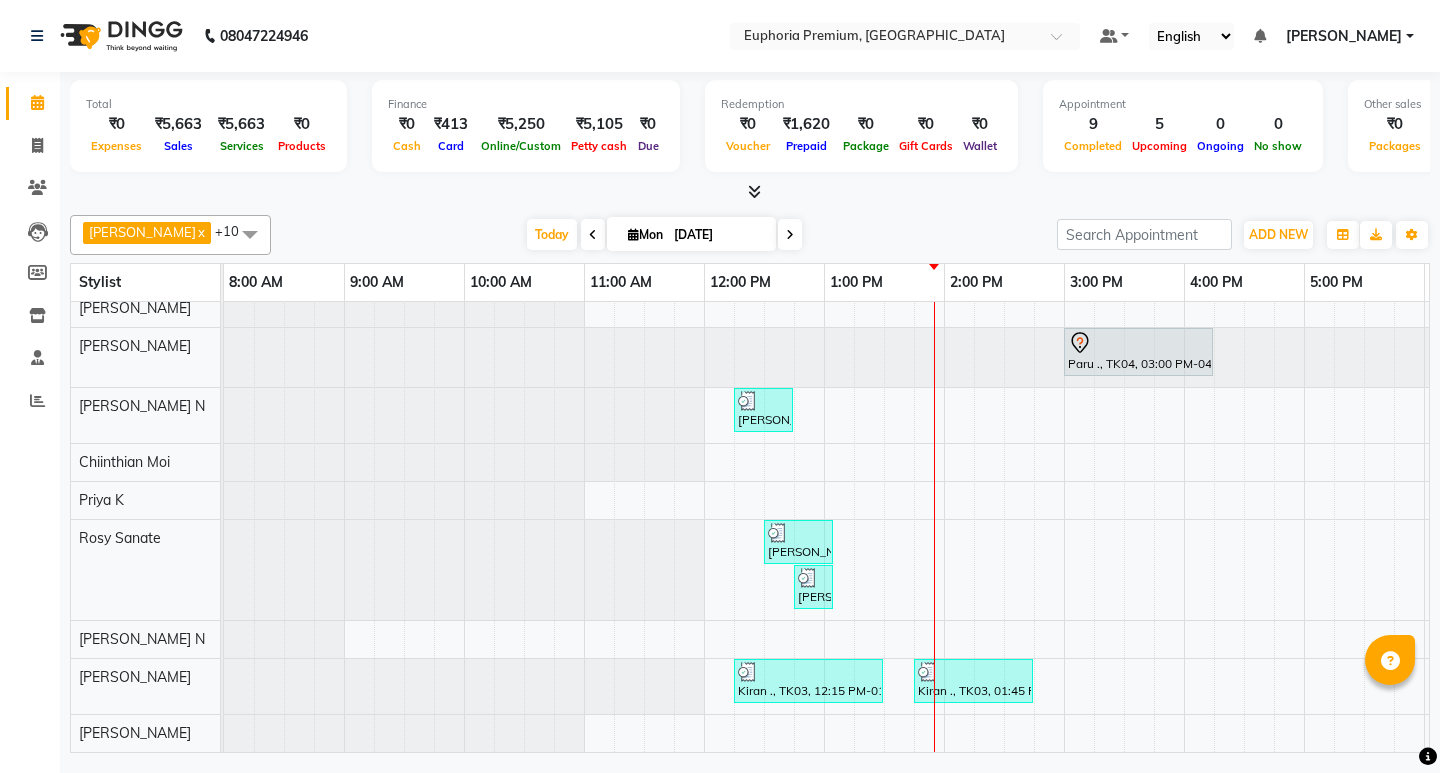 scroll, scrollTop: 41, scrollLeft: 0, axis: vertical 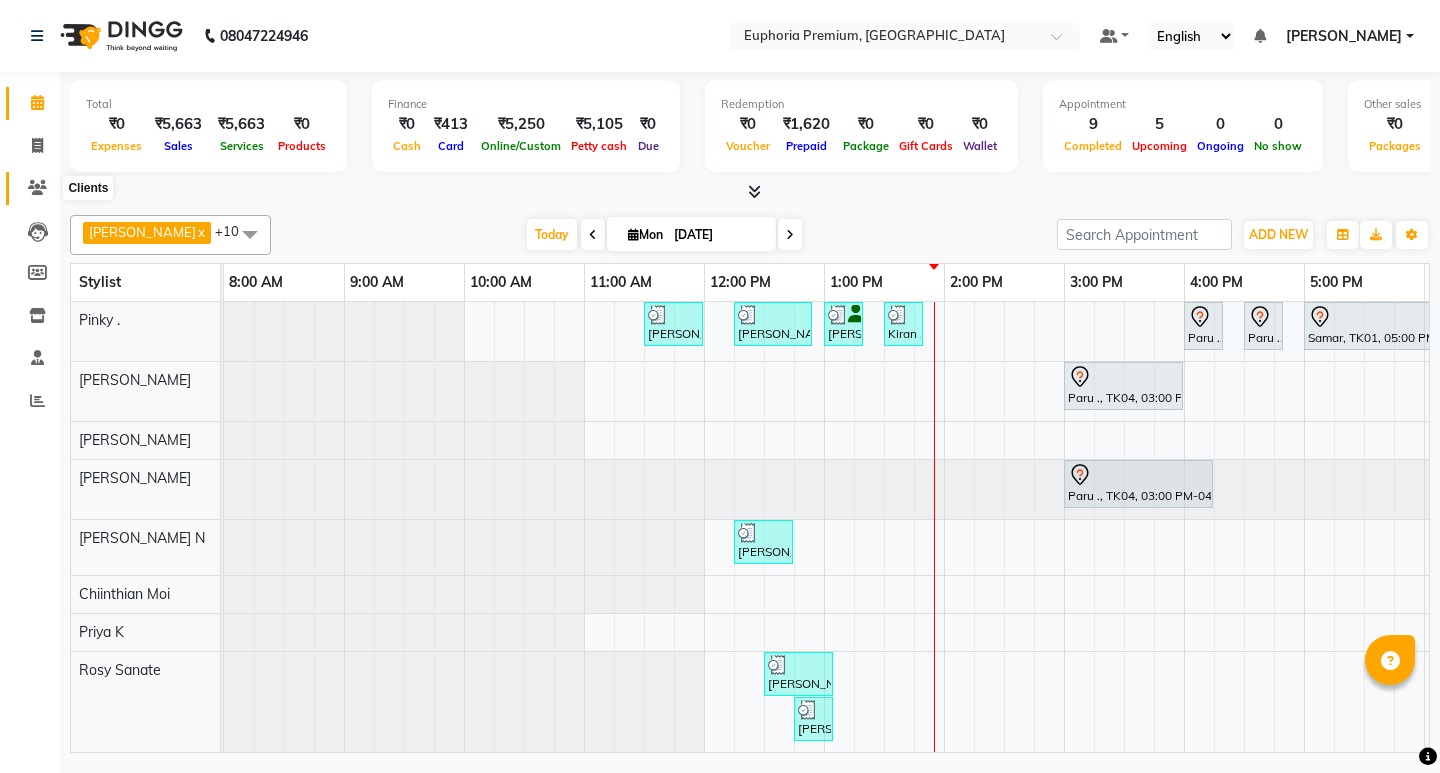 click 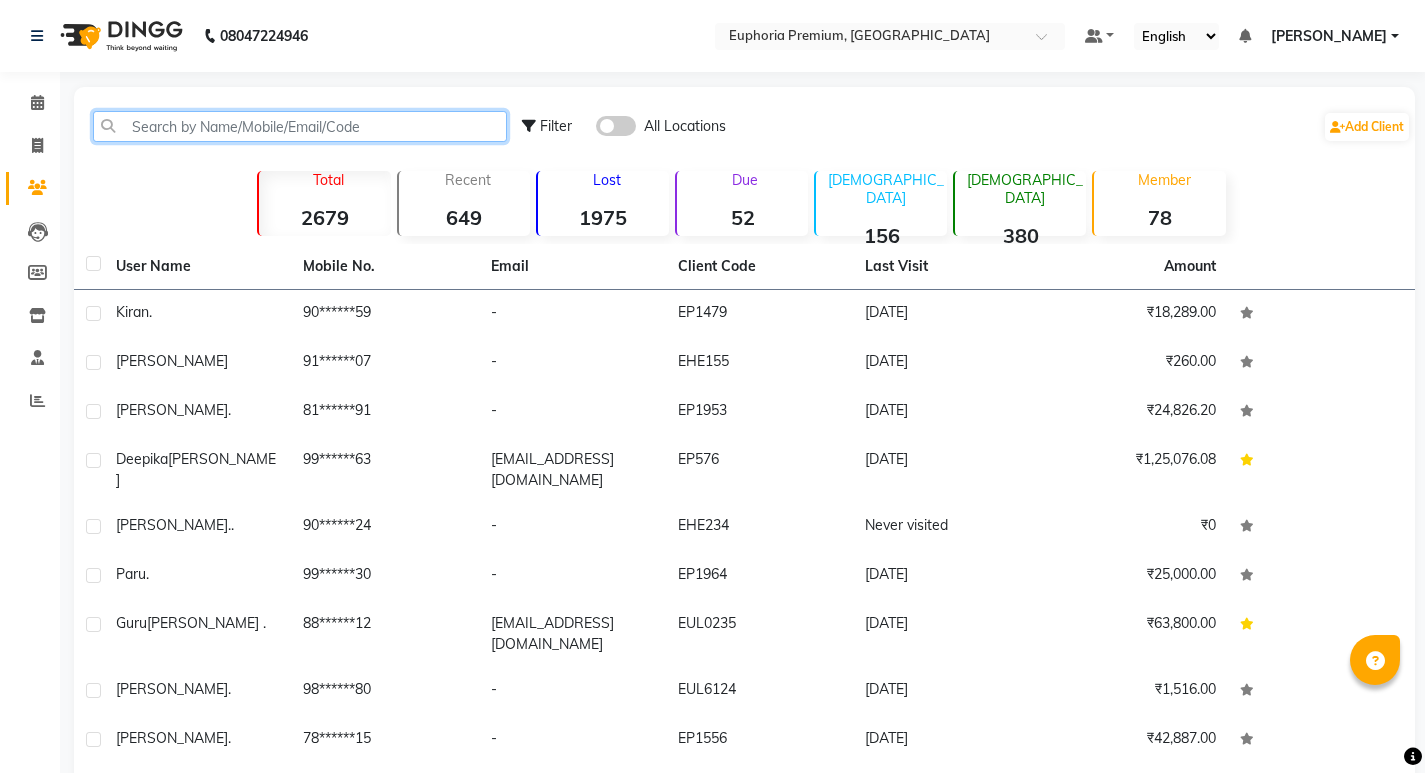 click 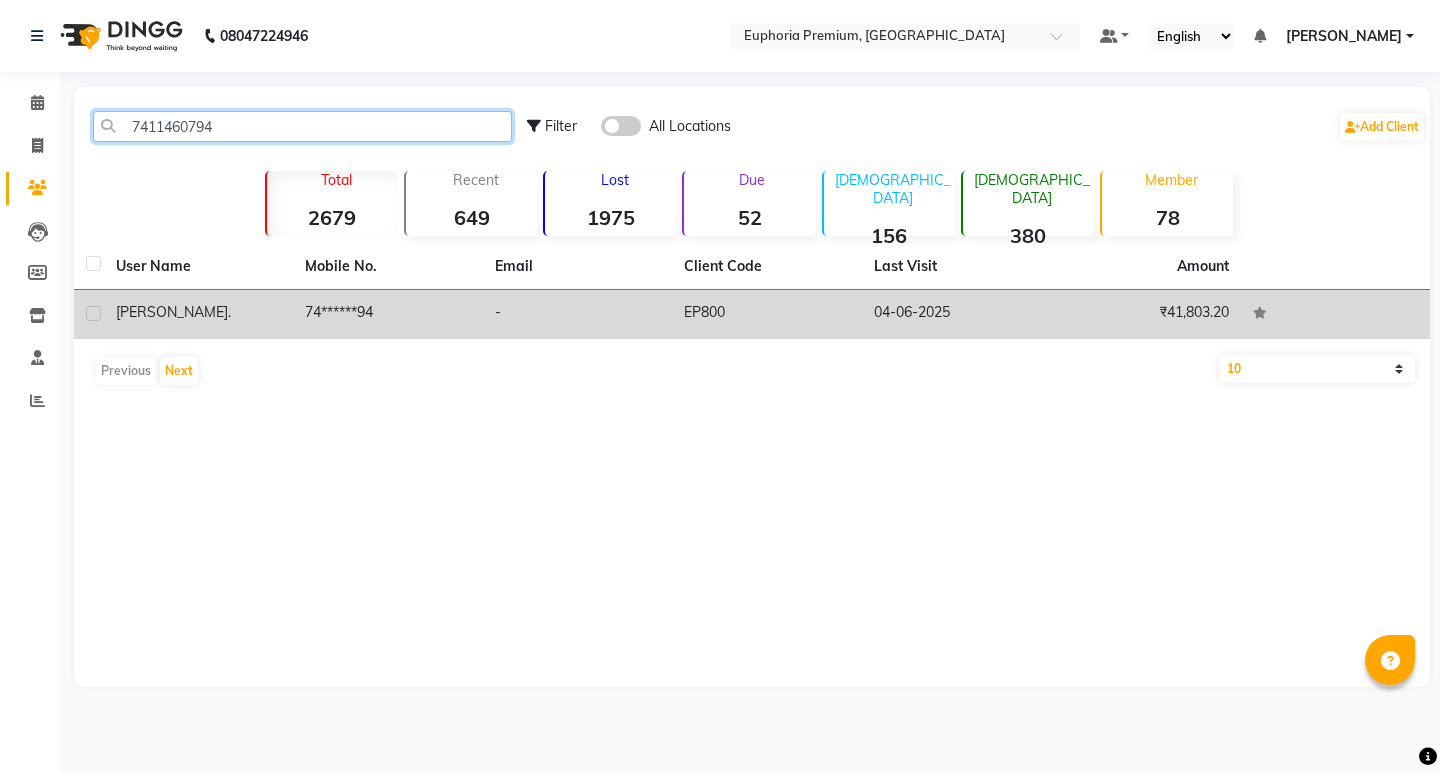 type on "7411460794" 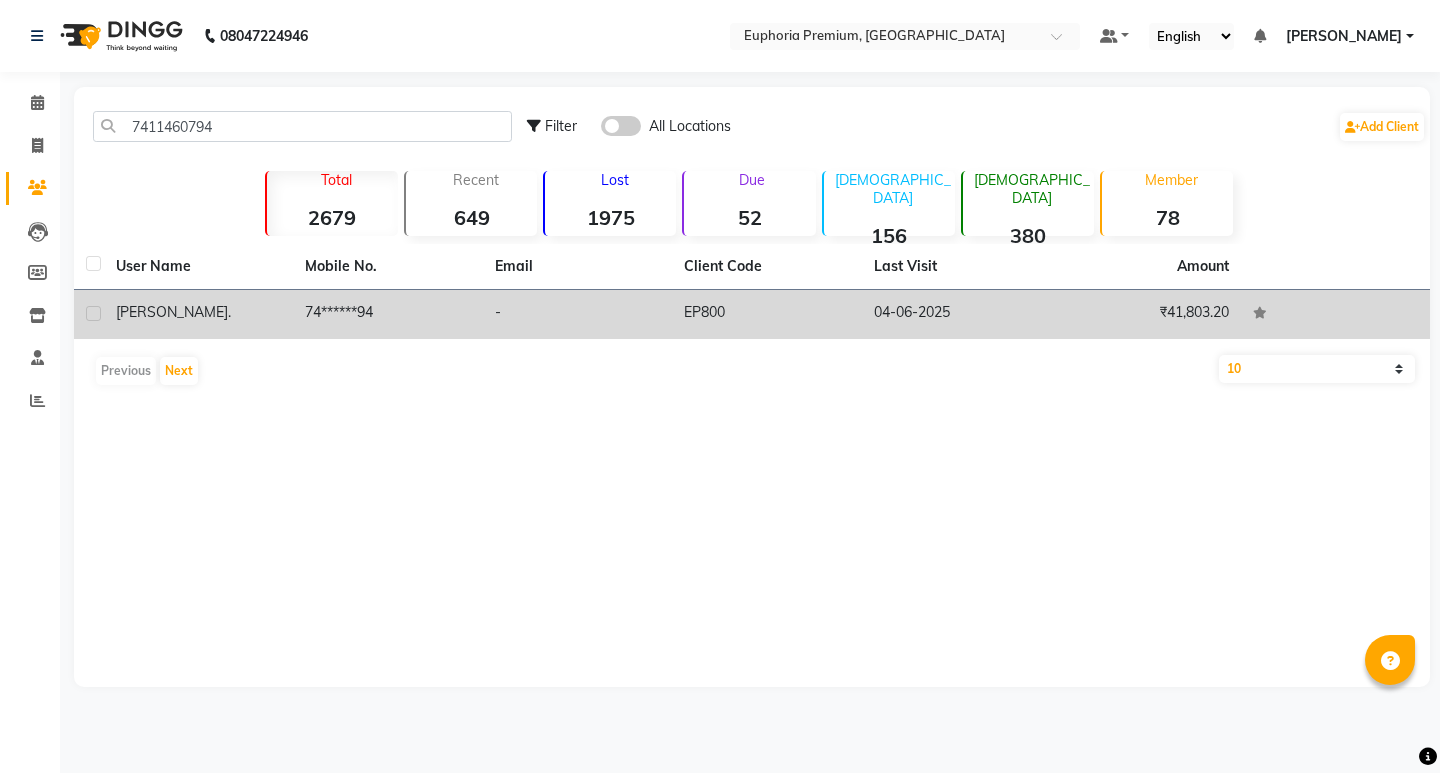 click on "74******94" 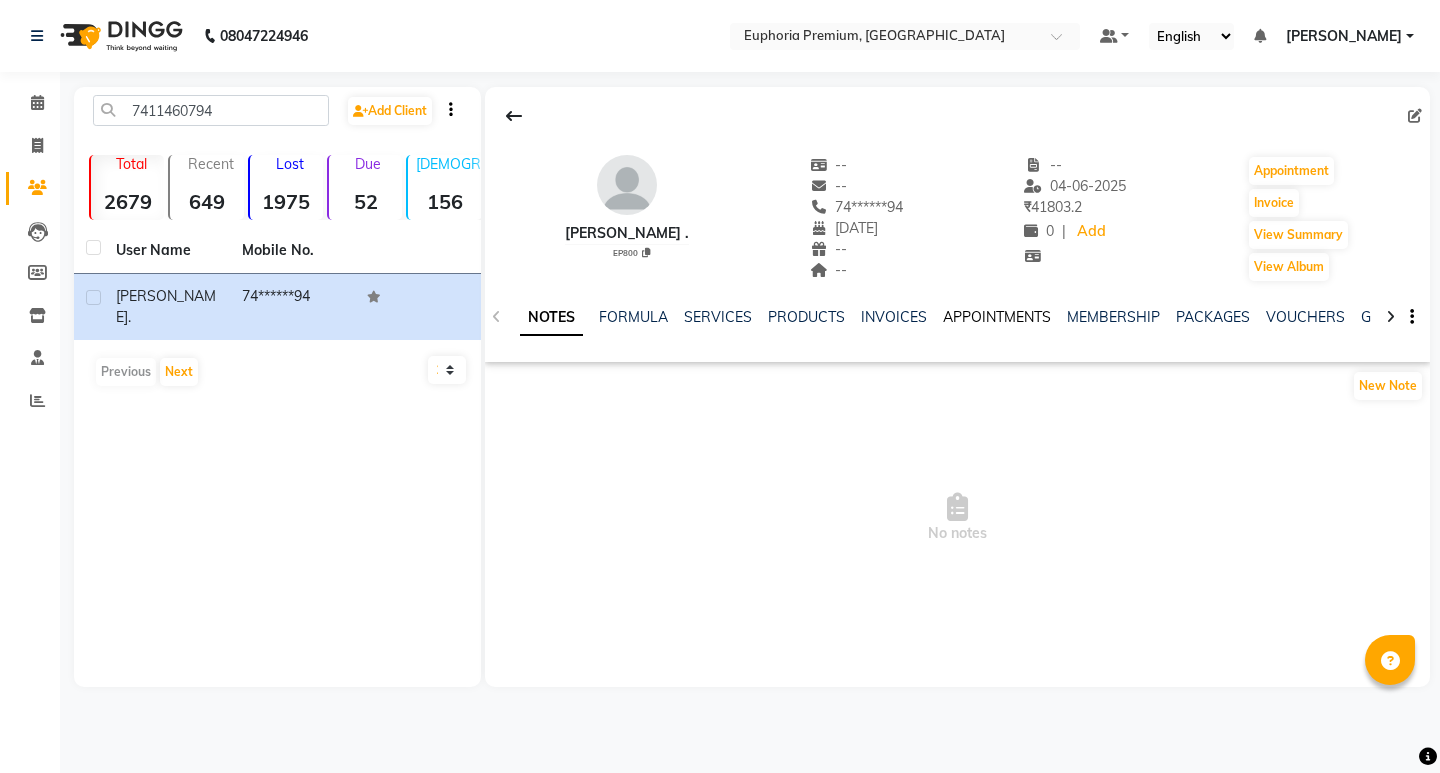 click on "APPOINTMENTS" 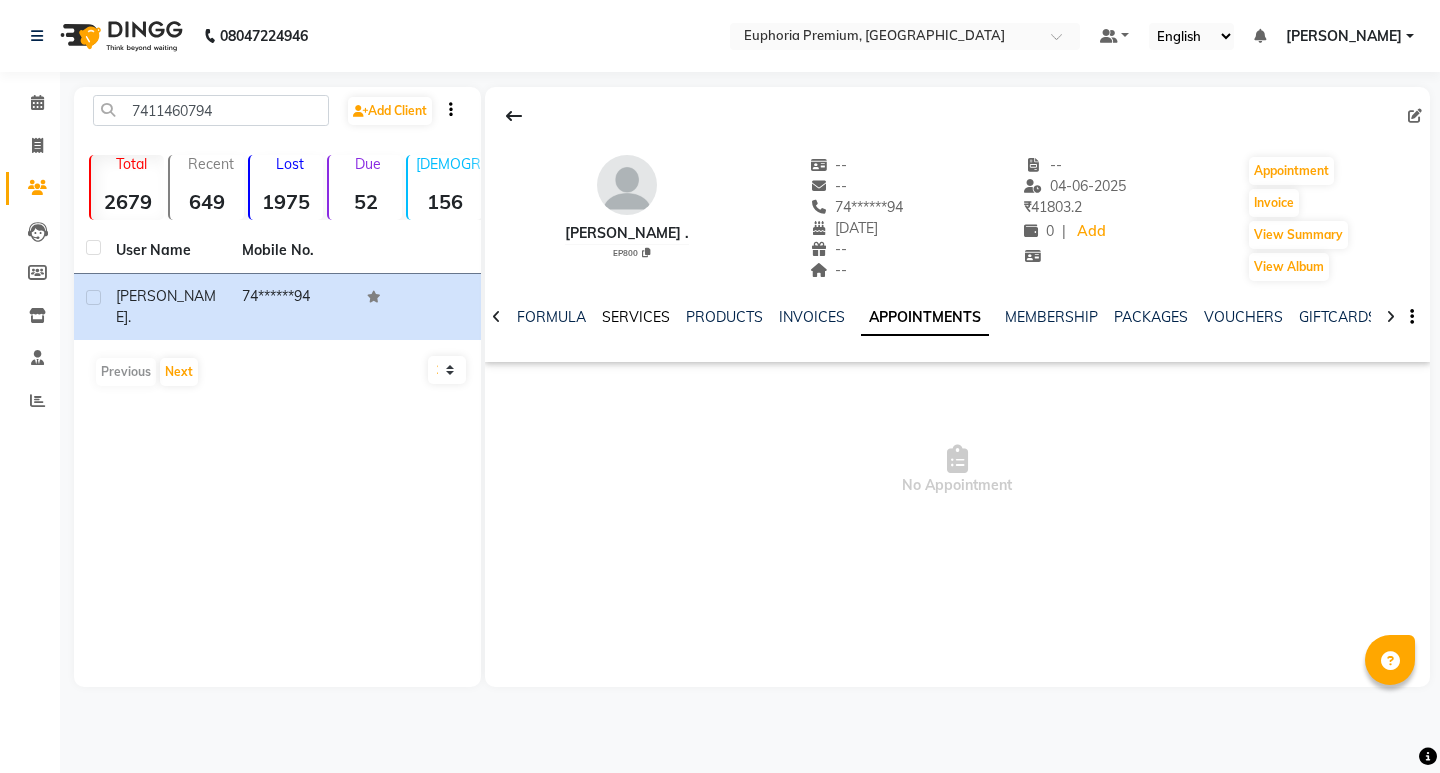 click on "SERVICES" 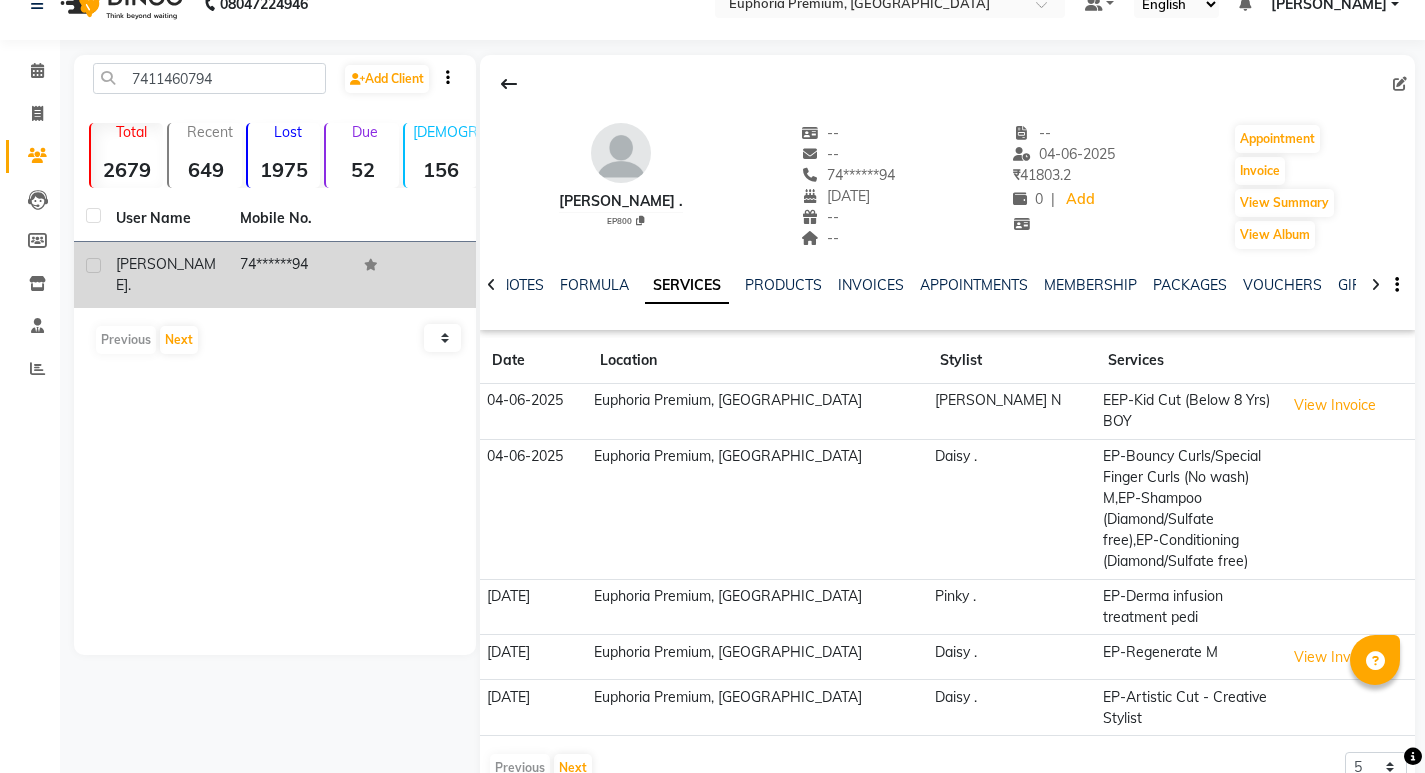 scroll, scrollTop: 49, scrollLeft: 0, axis: vertical 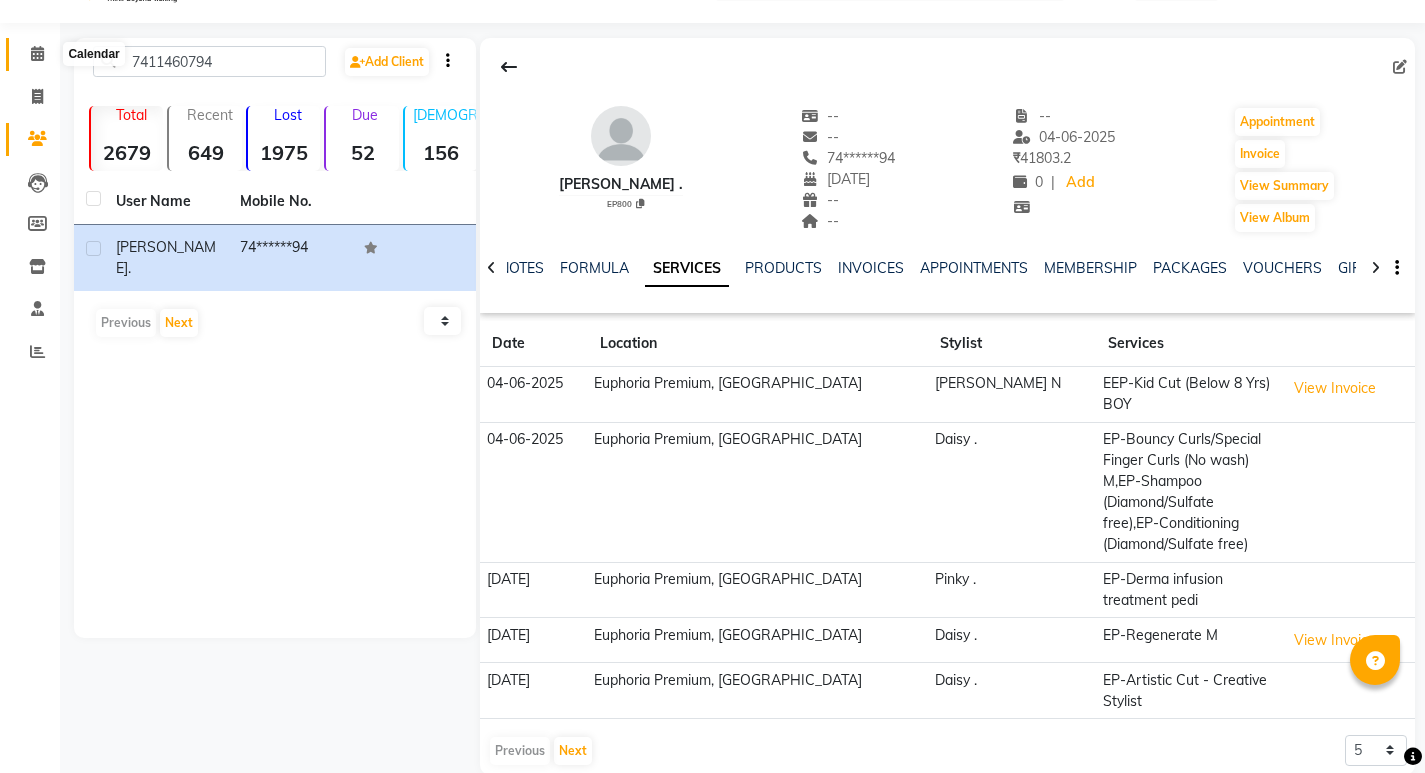 click 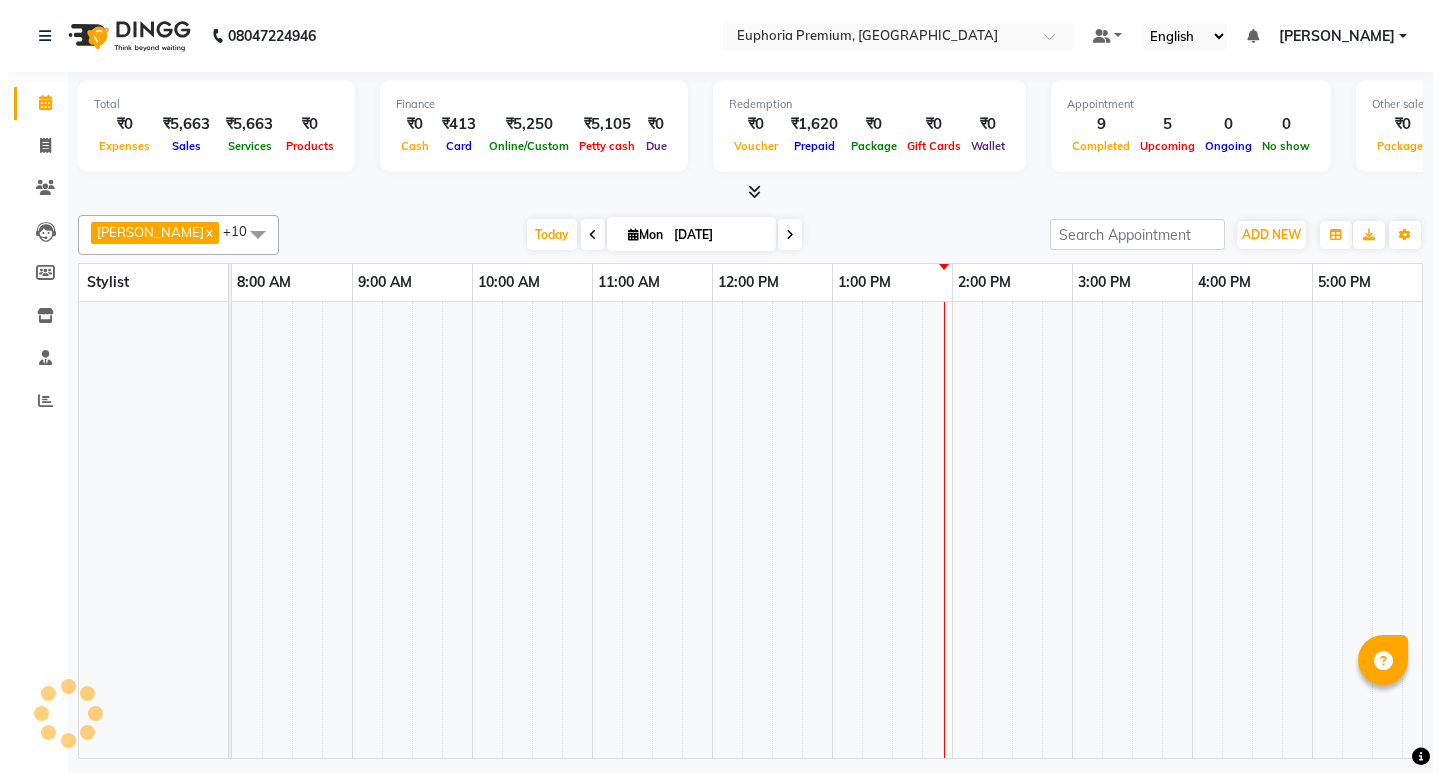 scroll, scrollTop: 0, scrollLeft: 0, axis: both 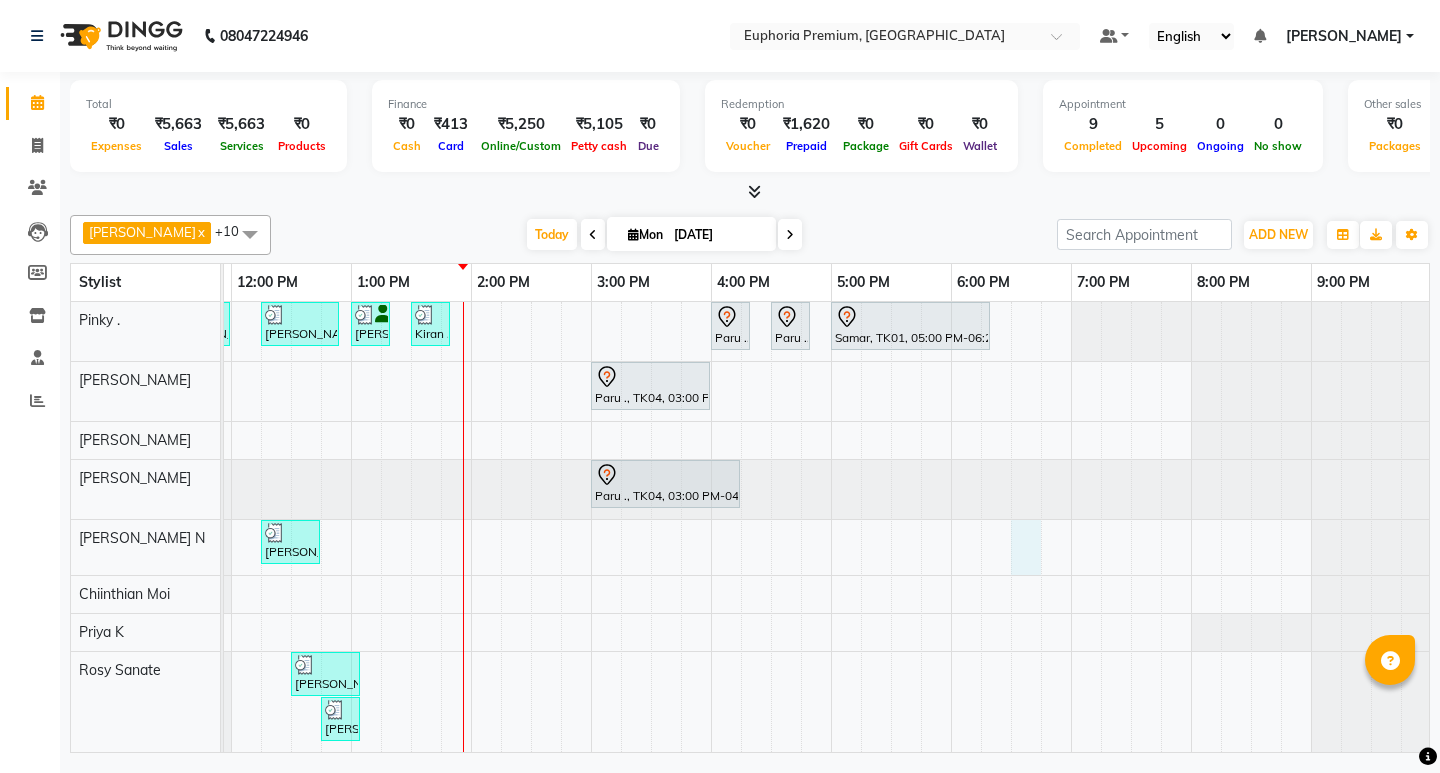 click on "Deepika Jamar, TK02, 11:30 AM-12:00 PM, EP-Face & Neck Massage (30 Mins)     Kiran ., TK03, 12:15 PM-12:55 PM, EP-Whitening Clean-Up     Rhena, TK06, 01:00 PM-01:20 PM, EP-Eyebrows Threading     Kiran ., TK03, 01:30 PM-01:50 PM, EP-Eyebrows Threading             Paru ., TK04, 04:00 PM-04:20 PM, EP-Full Legs Cream Wax             Paru ., TK04, 04:30 PM-04:50 PM, EP-Full Arms Catridge Wax             Samar, TK01, 05:00 PM-06:20 PM, EP-Tefiti Coffee Pedi             Paru ., TK04, 03:00 PM-04:00 PM, EP-Powder Dip with Nail Tips             Paru ., TK04, 03:00 PM-04:15 PM, EP-Artistic Cut - Salon Director     Mathew ., TK05, 12:15 PM-12:45 PM, EP-Beard Trim/Design MEN     Deepika Jamar, TK02, 12:30 PM-01:05 PM, EP-Head, Neck & Shoulder (35 Mins) w/o Hairwash     Mathew ., TK05, 12:45 PM-01:05 PM, EP-Eyebrows Threading     Kiran ., TK03, 12:15 PM-01:30 PM, EP-HAIR CUT (Creative Stylist) with hairwash MEN     Kiran ., TK03, 01:45 PM-02:45 PM, EP-Root Deep Hair Fall Treatment MEN" at bounding box center (591, 593) 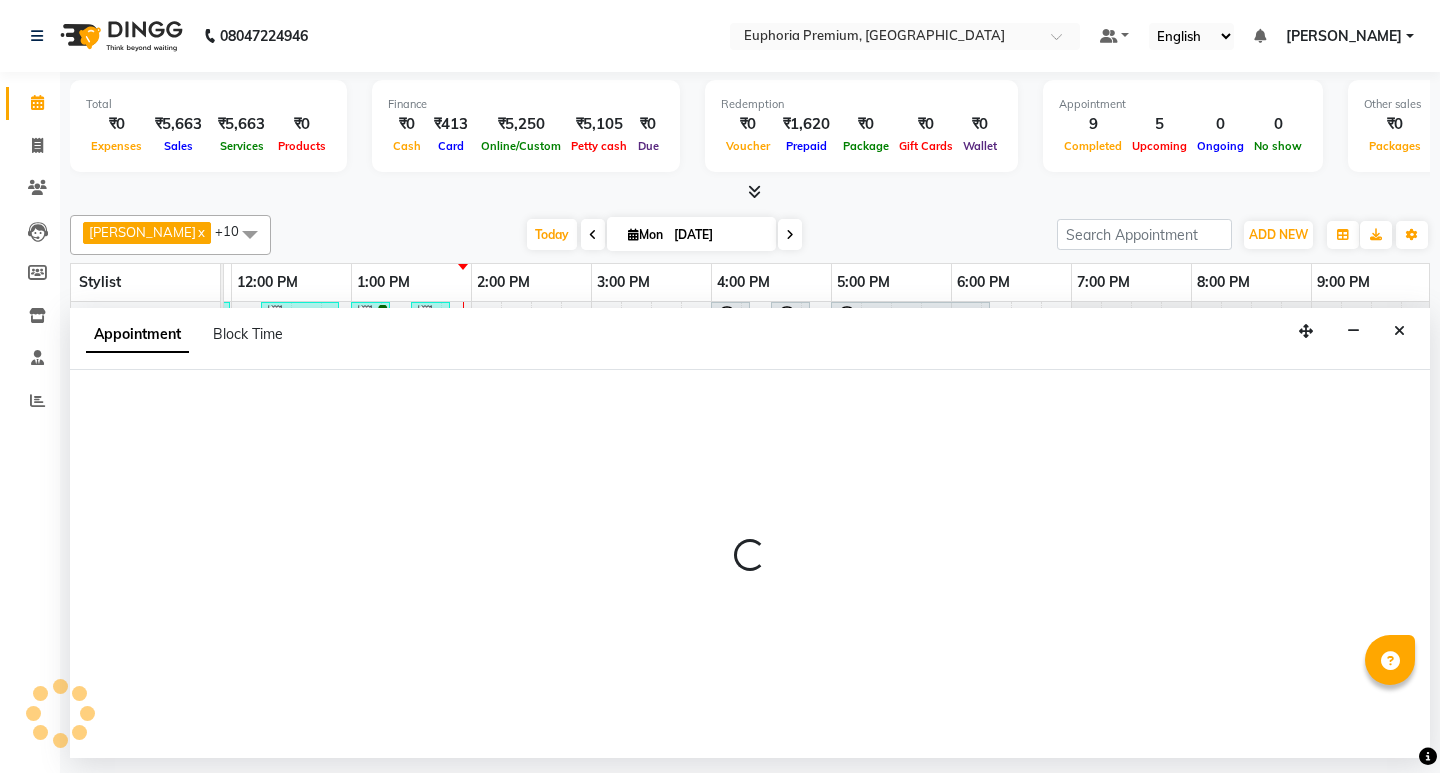 select on "71614" 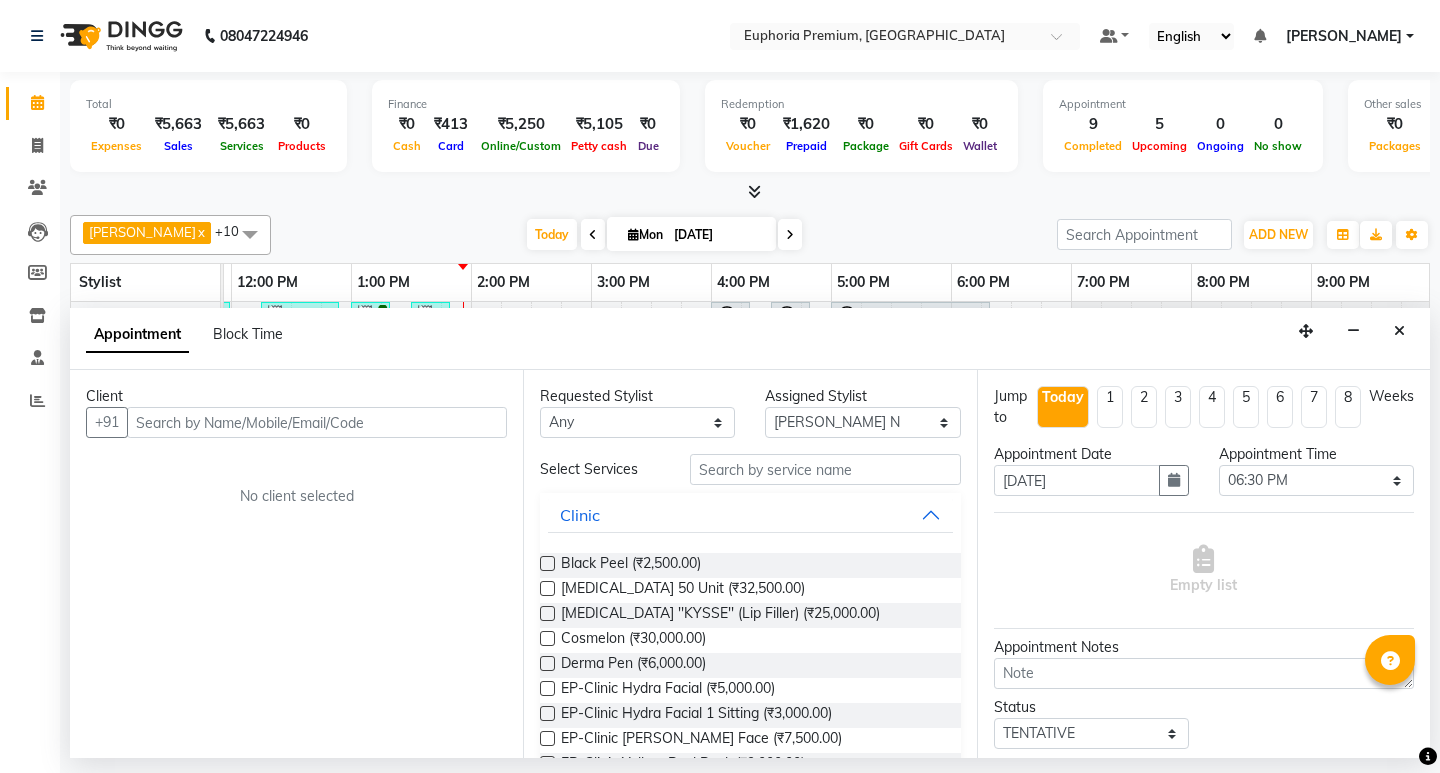 click at bounding box center (317, 422) 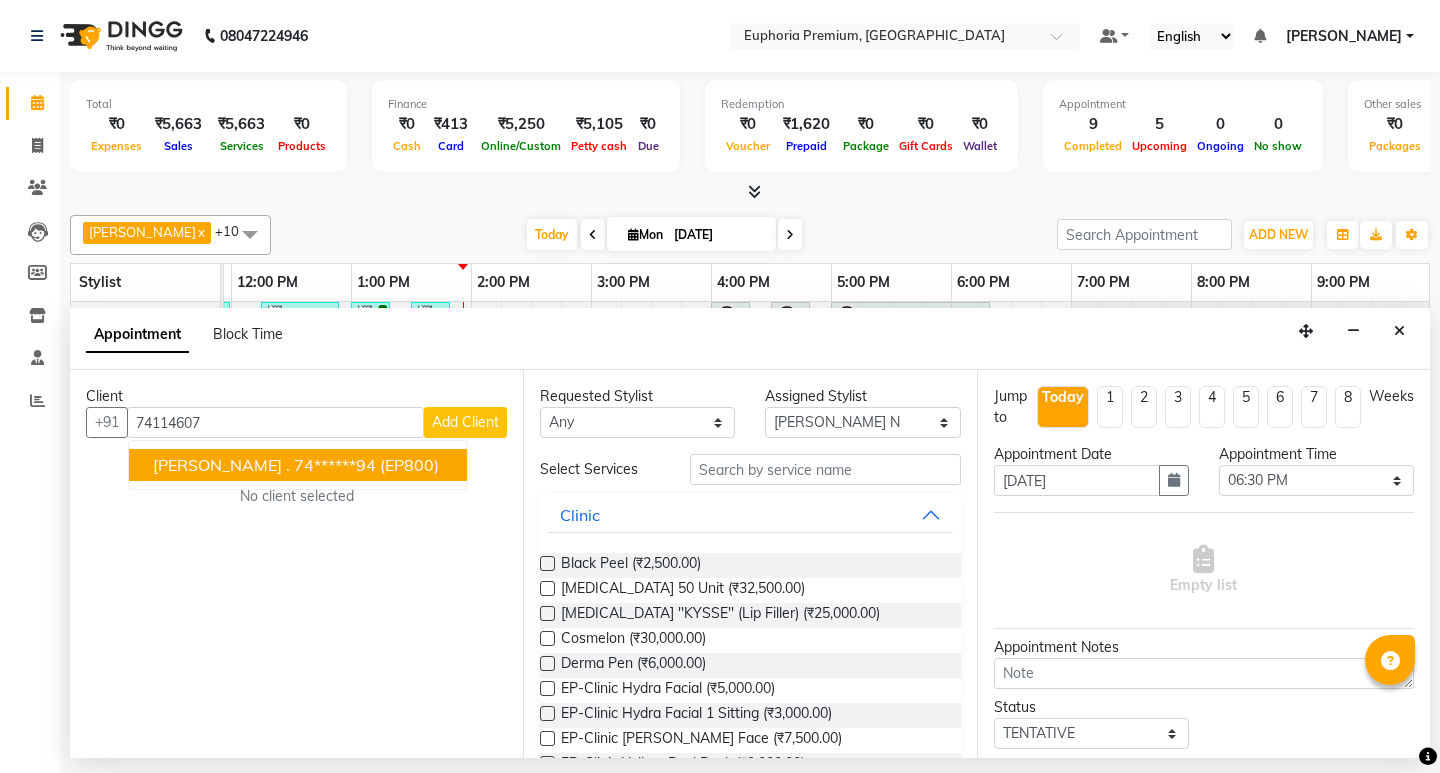 click on "74******94" at bounding box center [335, 465] 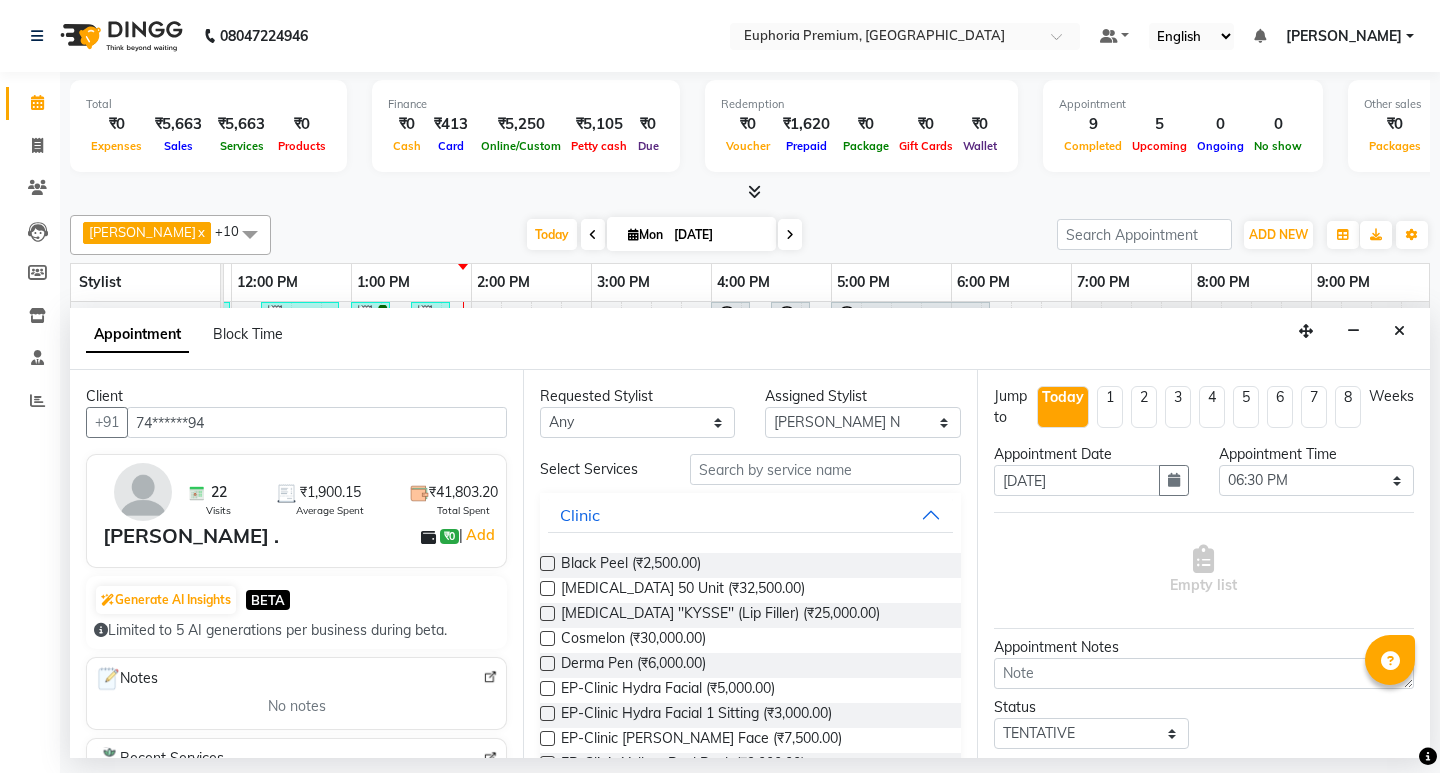 type on "74******94" 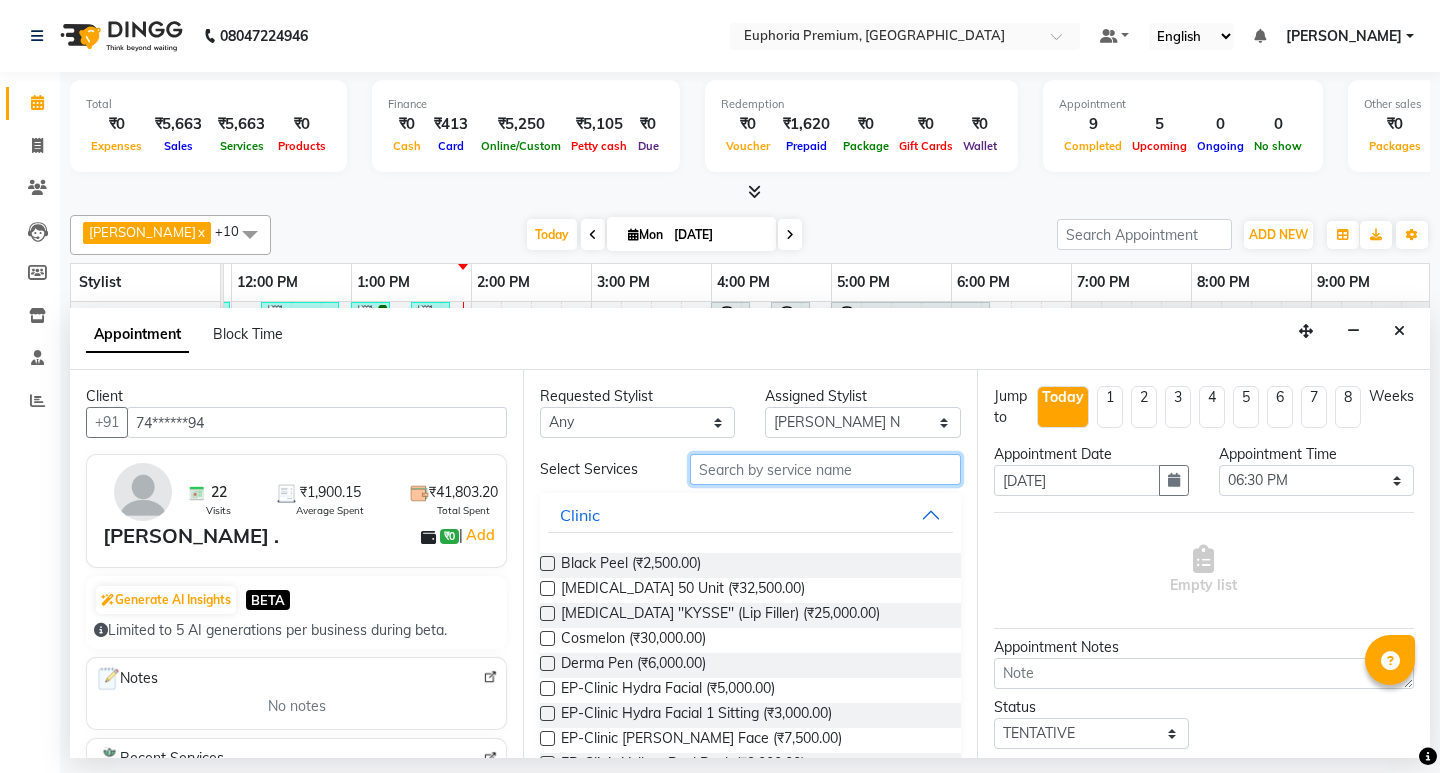 click at bounding box center (825, 469) 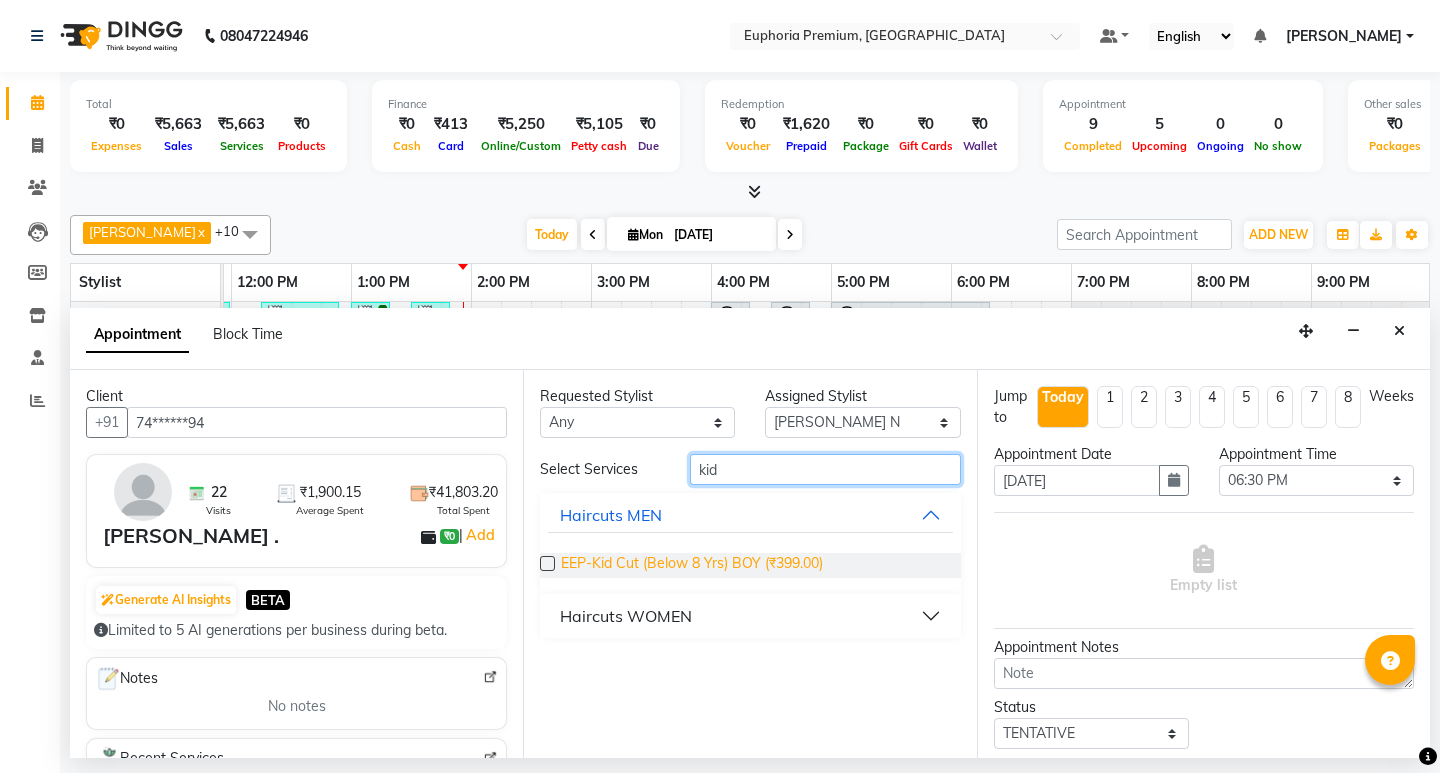 type on "kid" 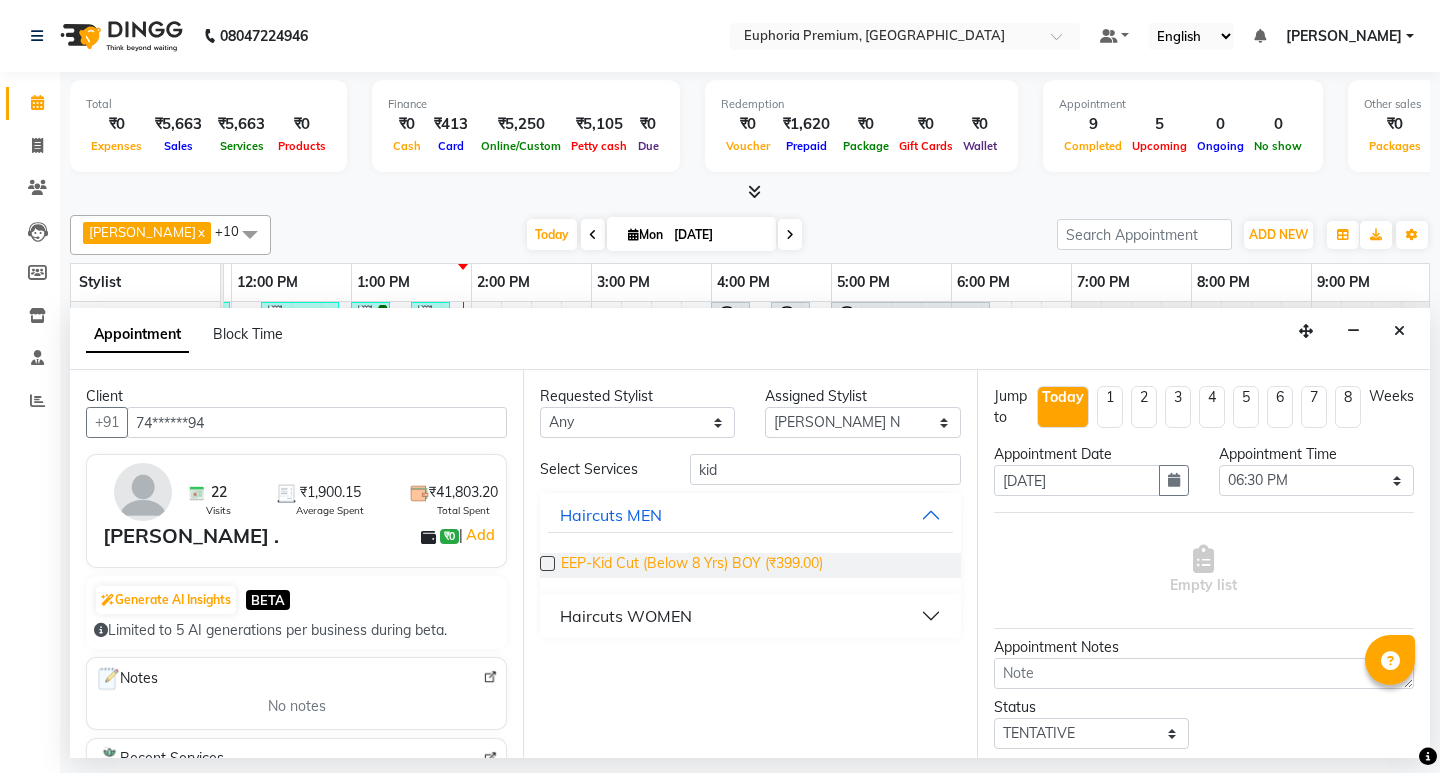 click on "EEP-Kid Cut (Below 8 Yrs) BOY (₹399.00)" at bounding box center [692, 565] 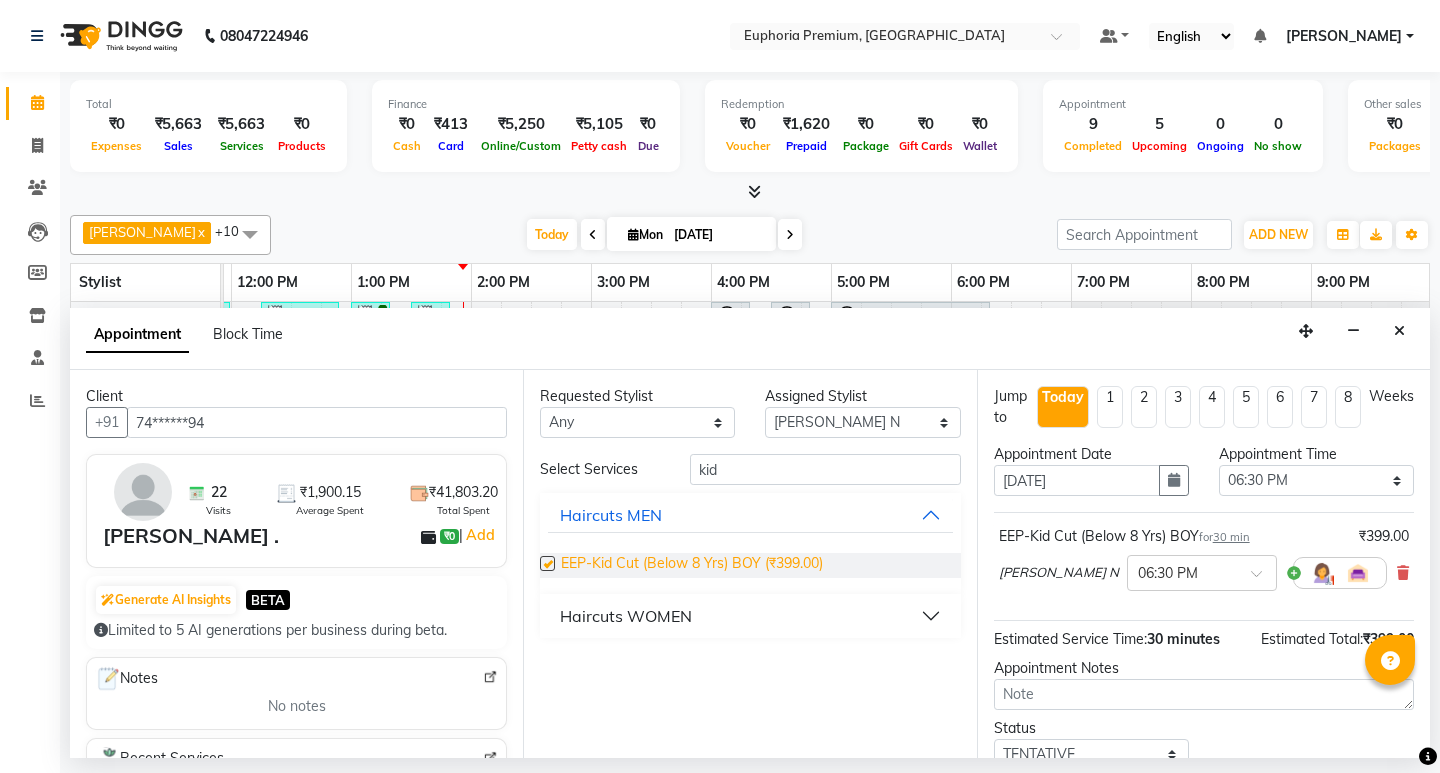 checkbox on "false" 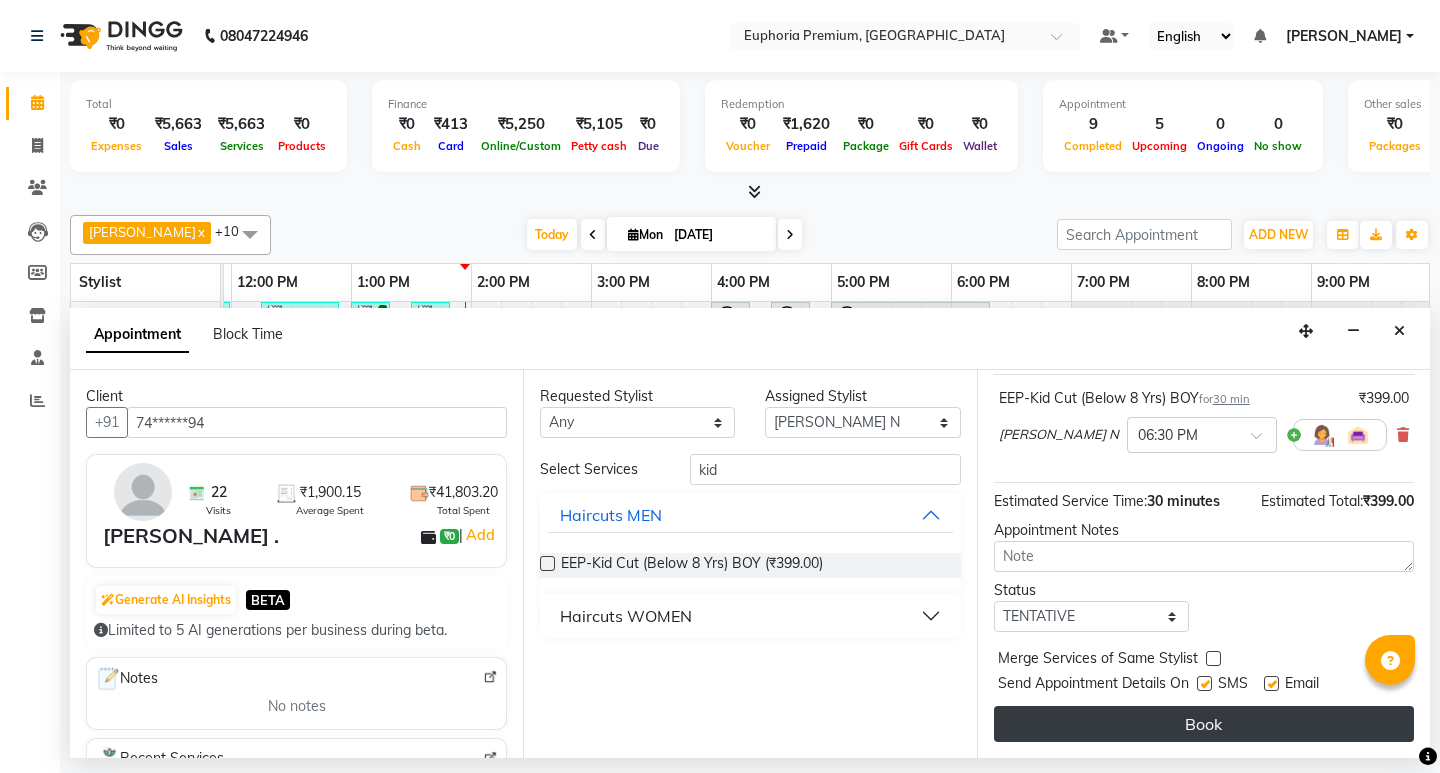 click on "Book" at bounding box center [1204, 724] 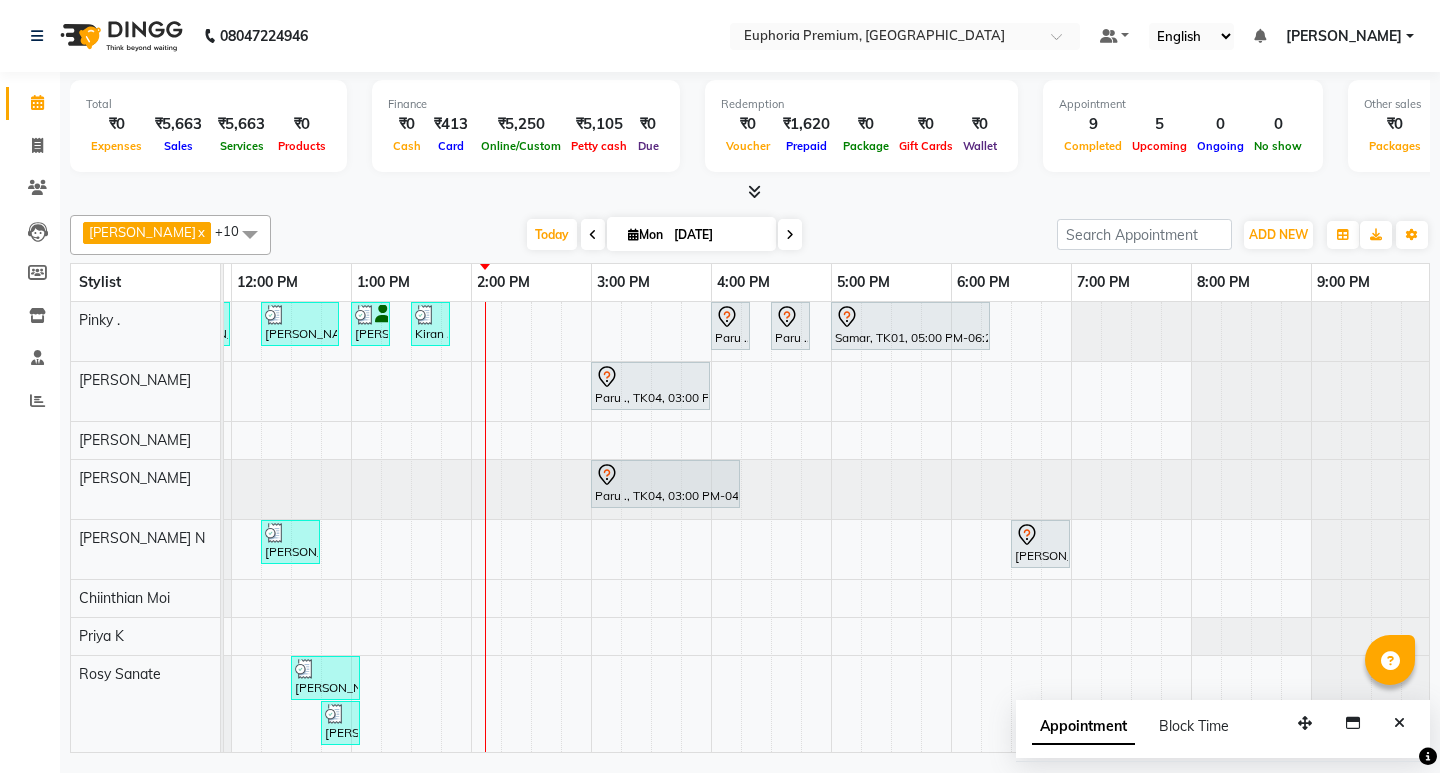 scroll, scrollTop: 105, scrollLeft: 473, axis: both 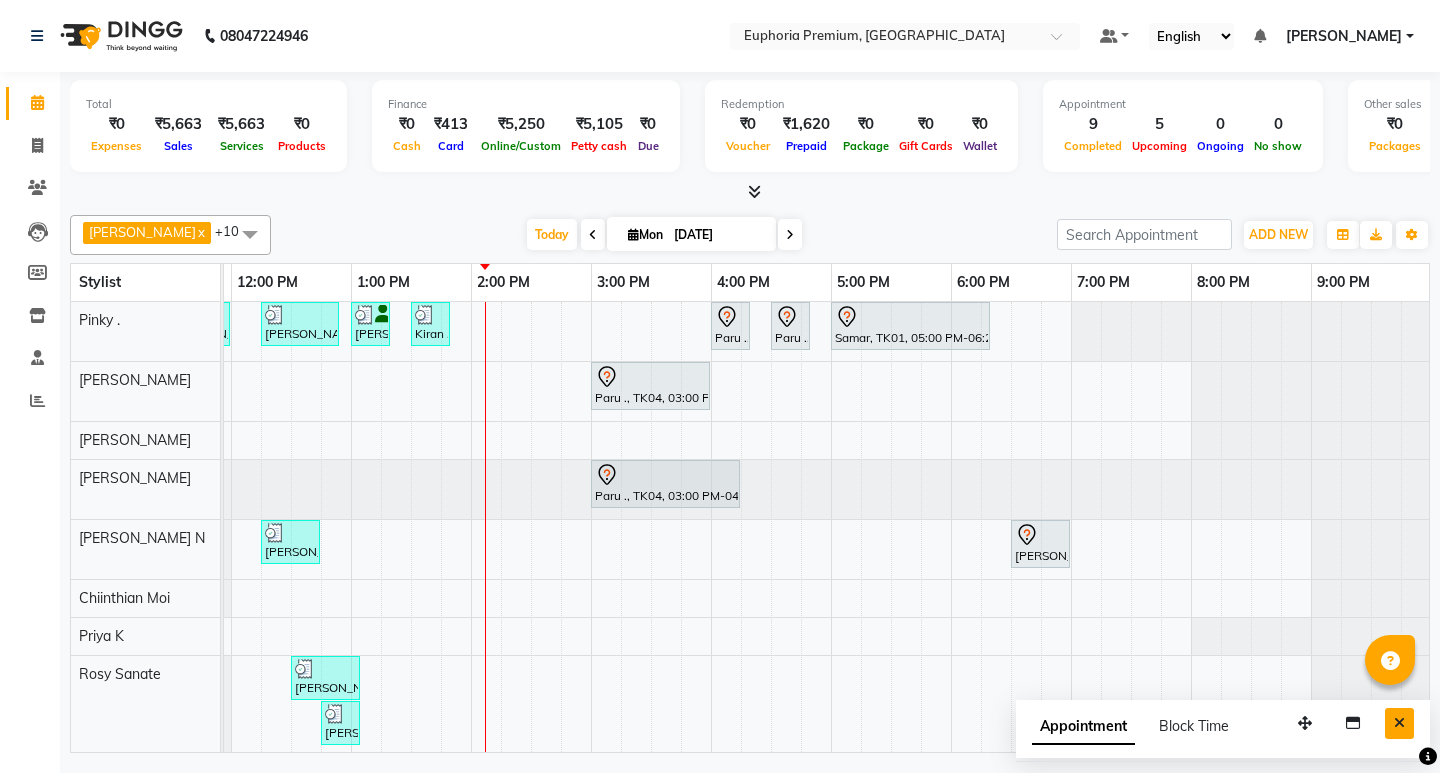 click at bounding box center (1399, 723) 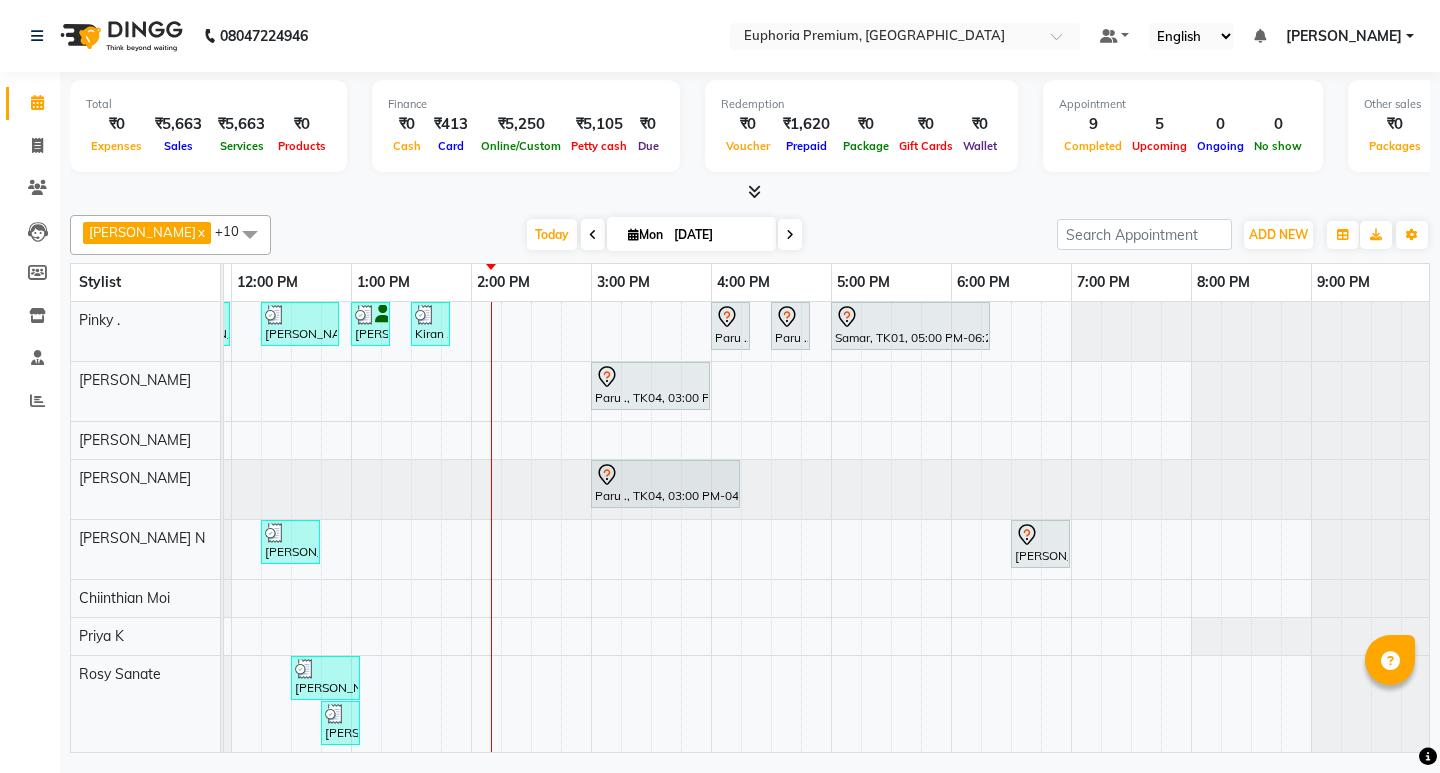 scroll, scrollTop: 108, scrollLeft: 473, axis: both 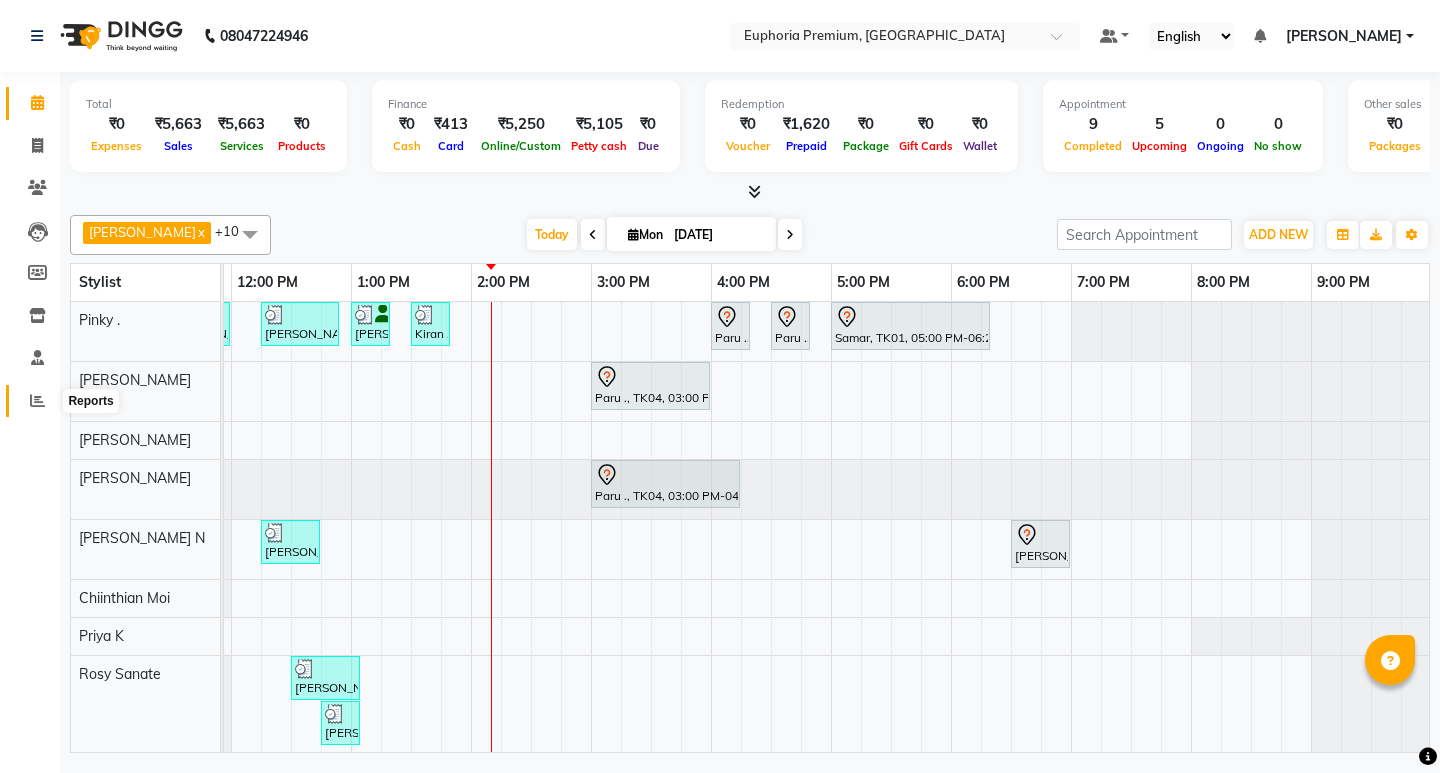 click 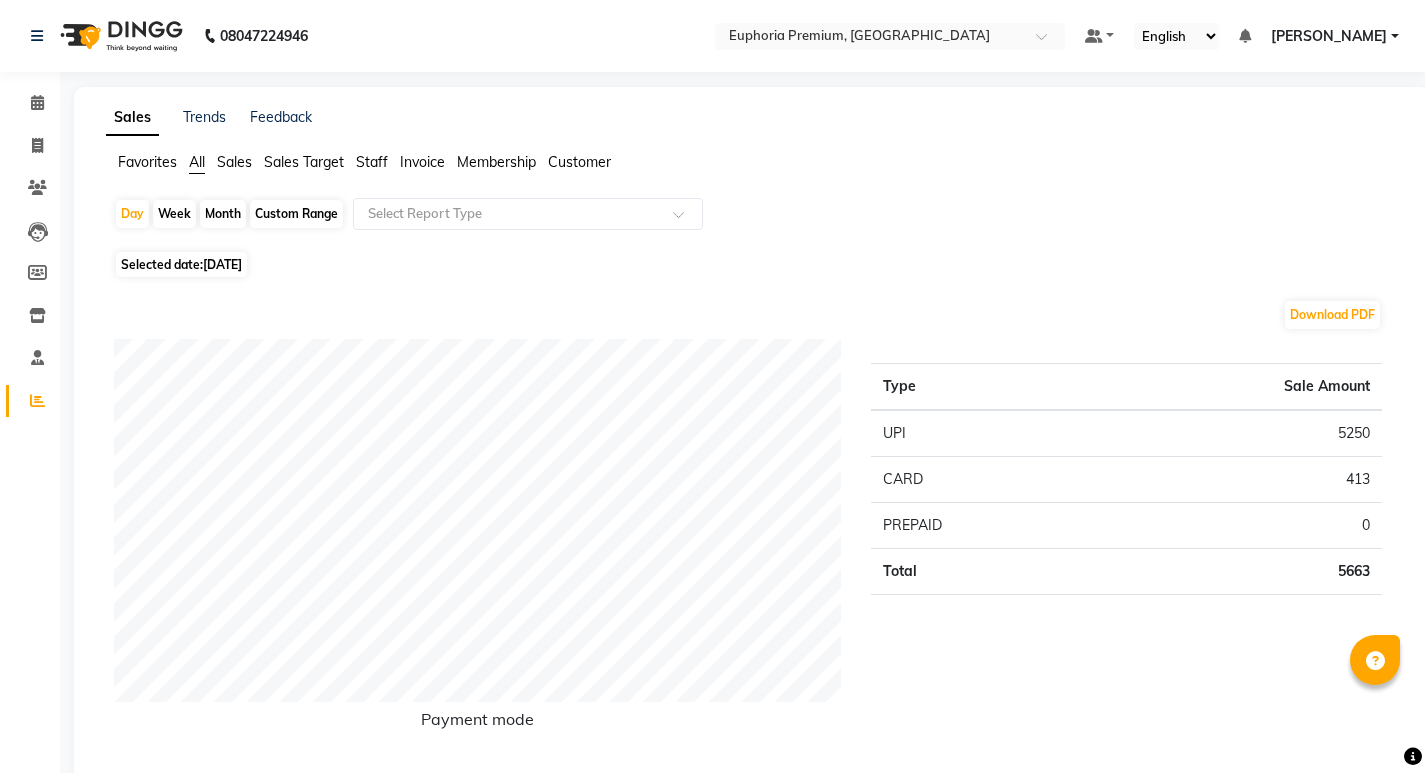 click on "Staff" 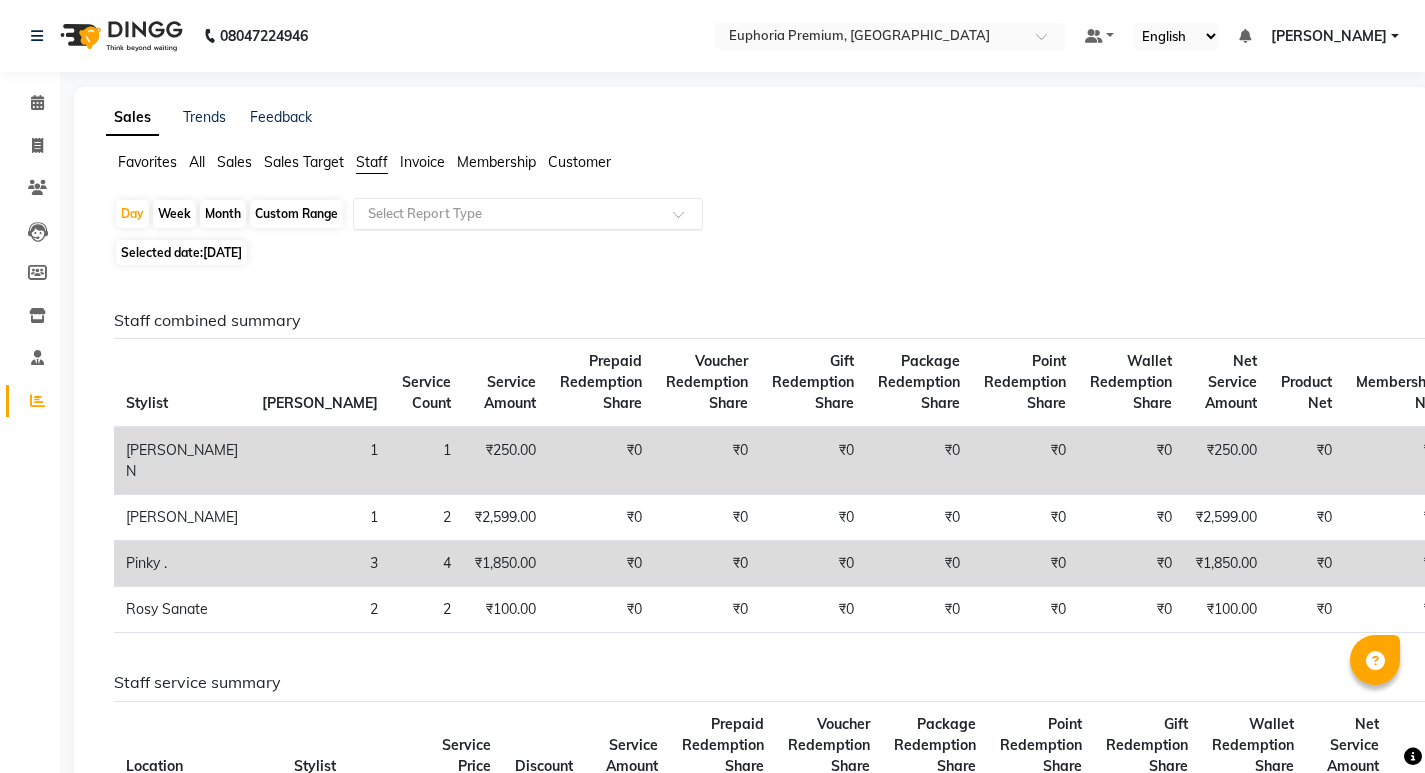 click 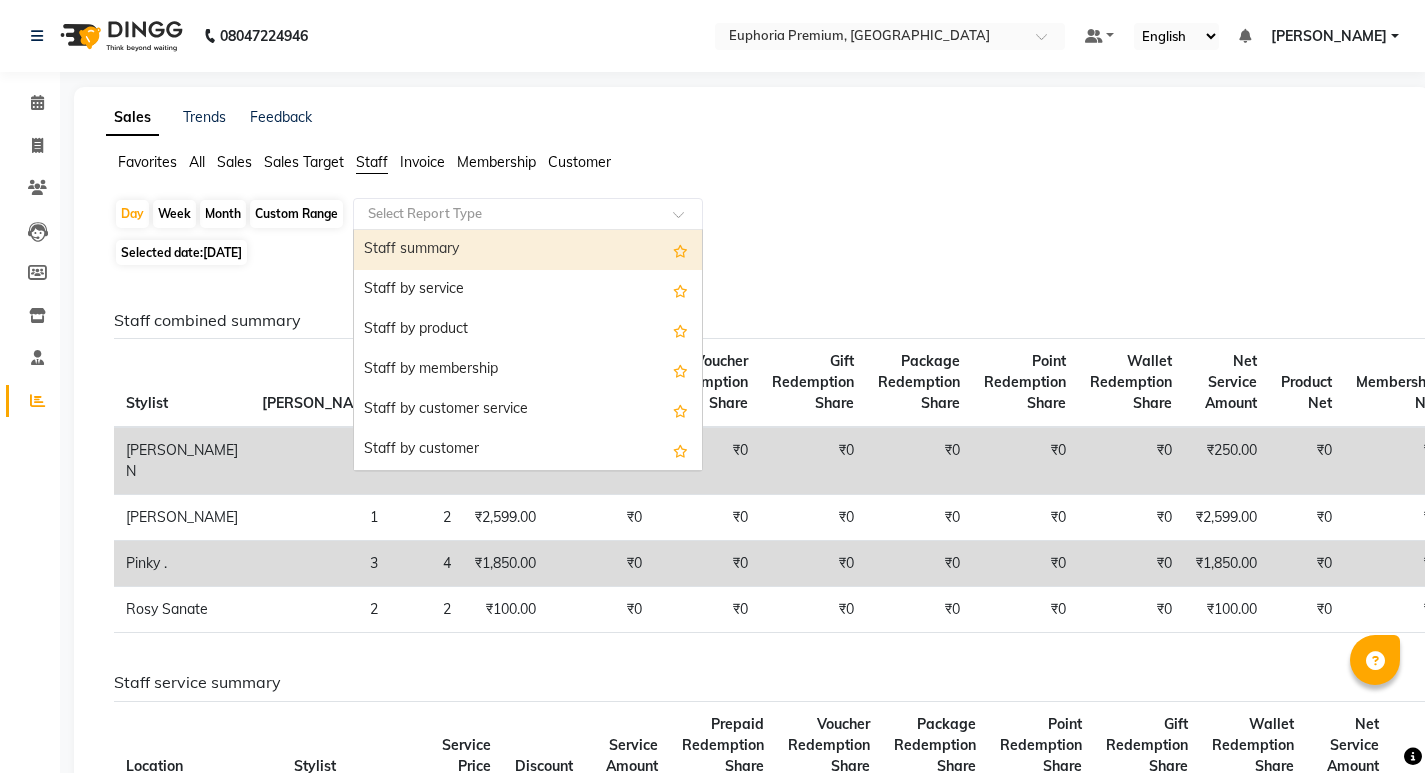 click on "Staff summary" at bounding box center [528, 250] 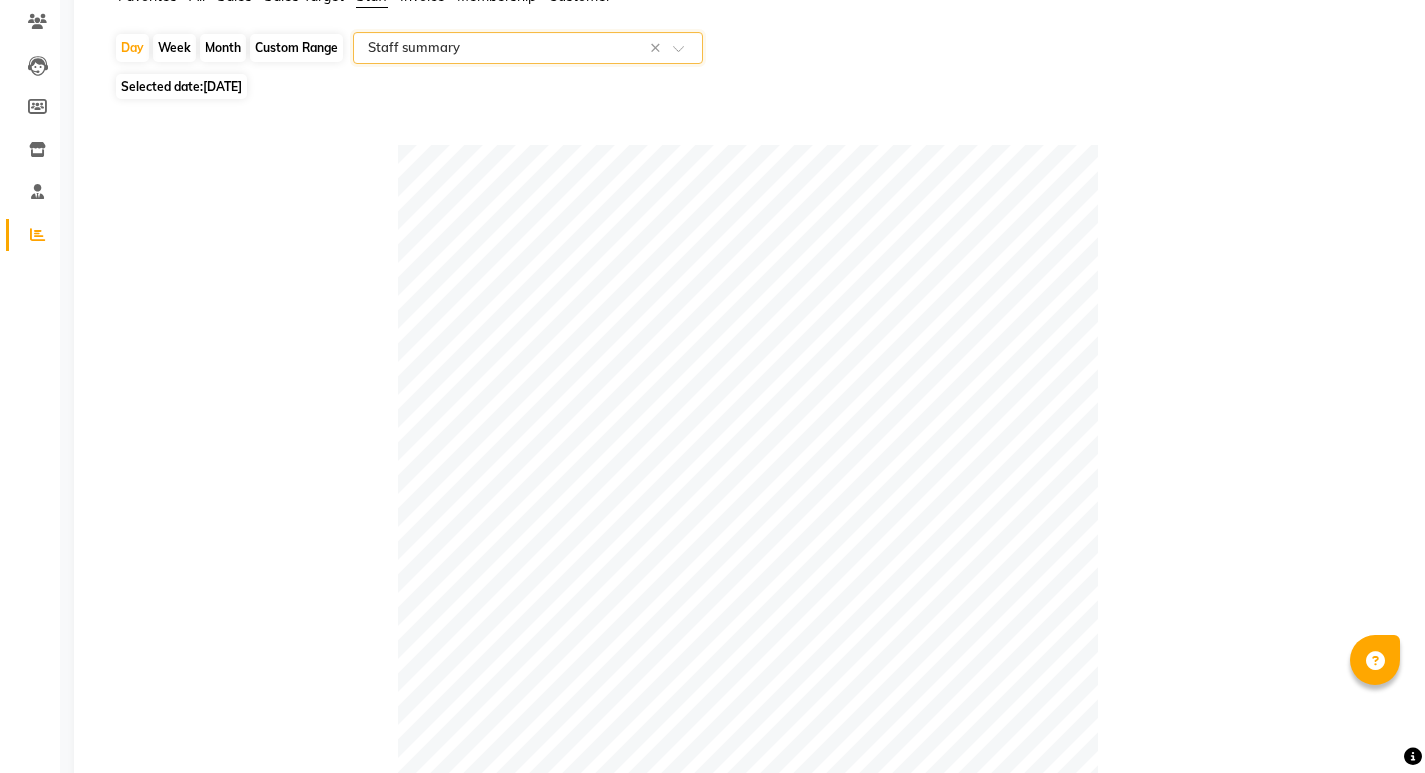 scroll, scrollTop: 0, scrollLeft: 0, axis: both 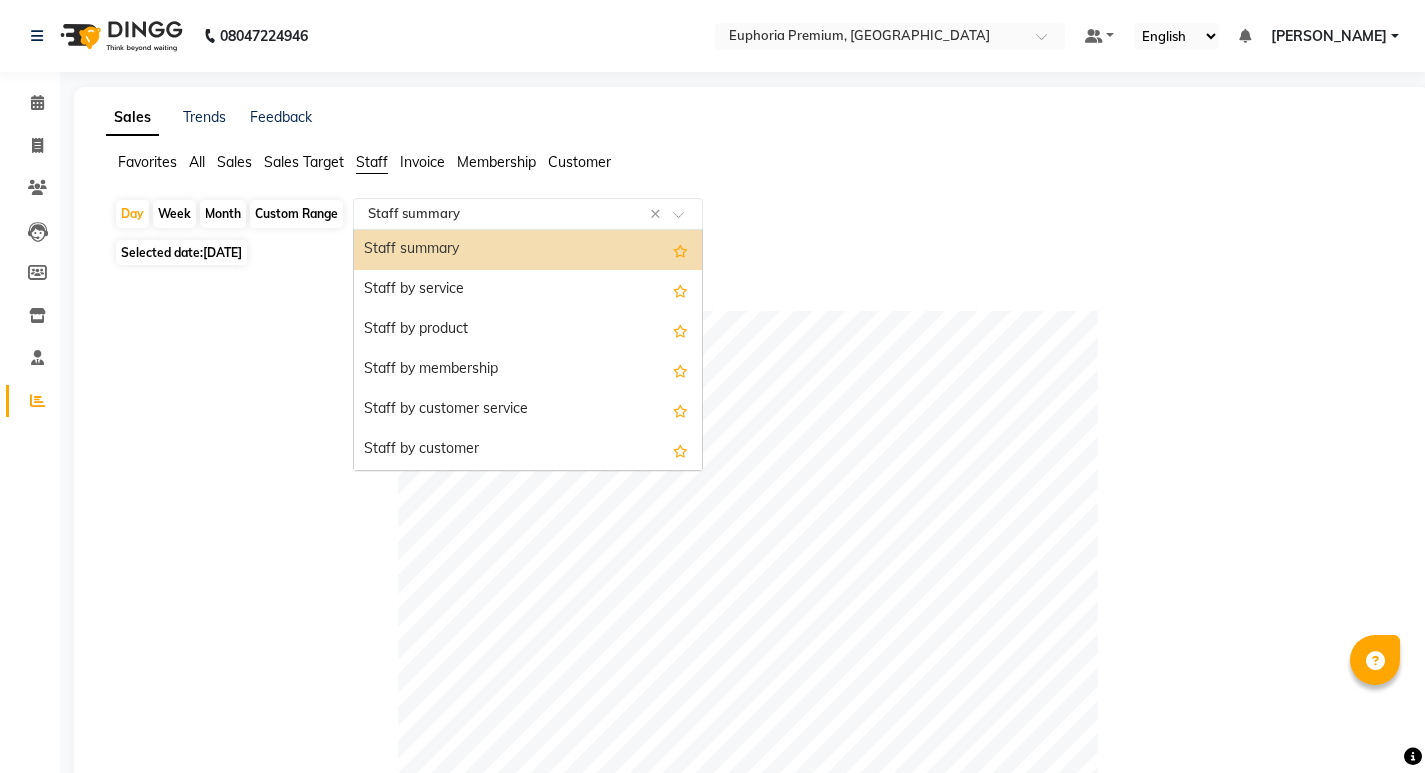 click 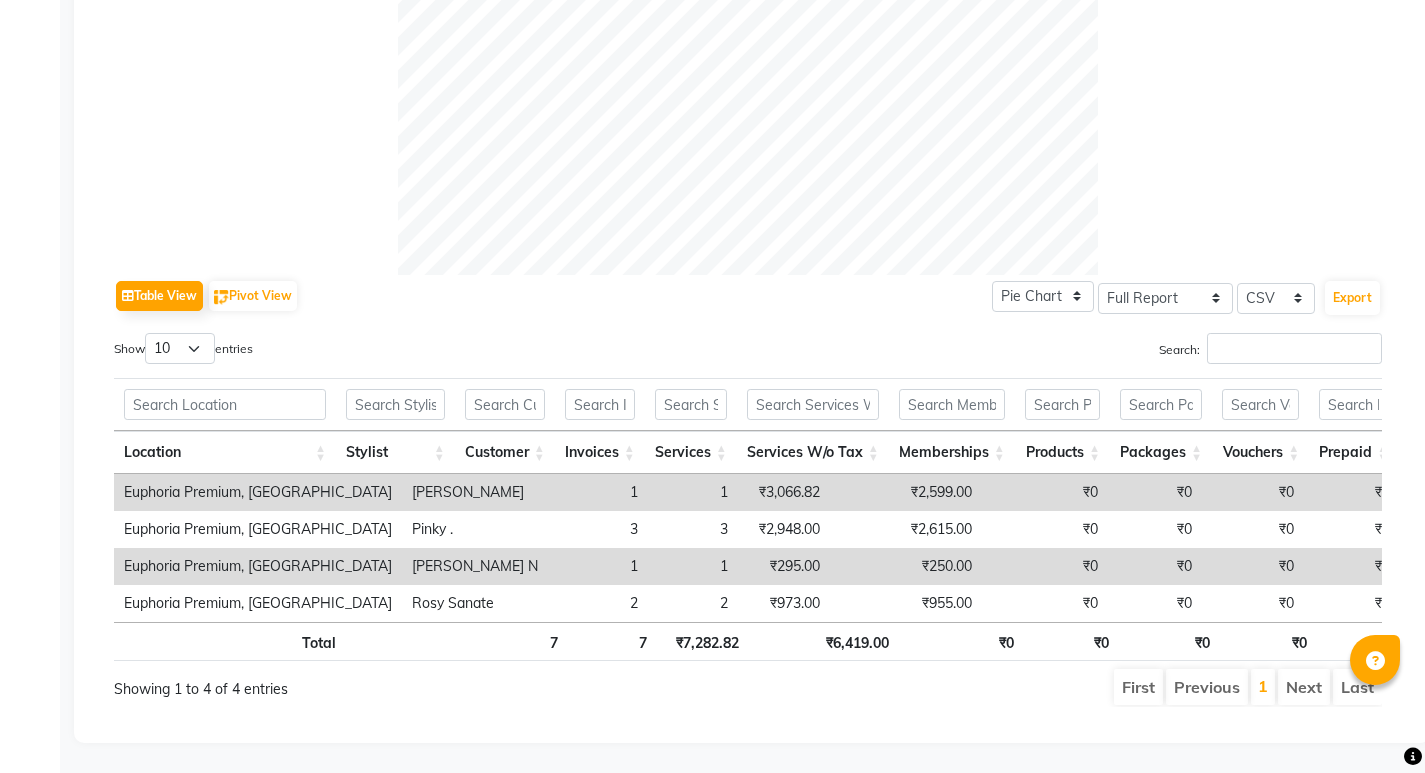 scroll, scrollTop: 766, scrollLeft: 0, axis: vertical 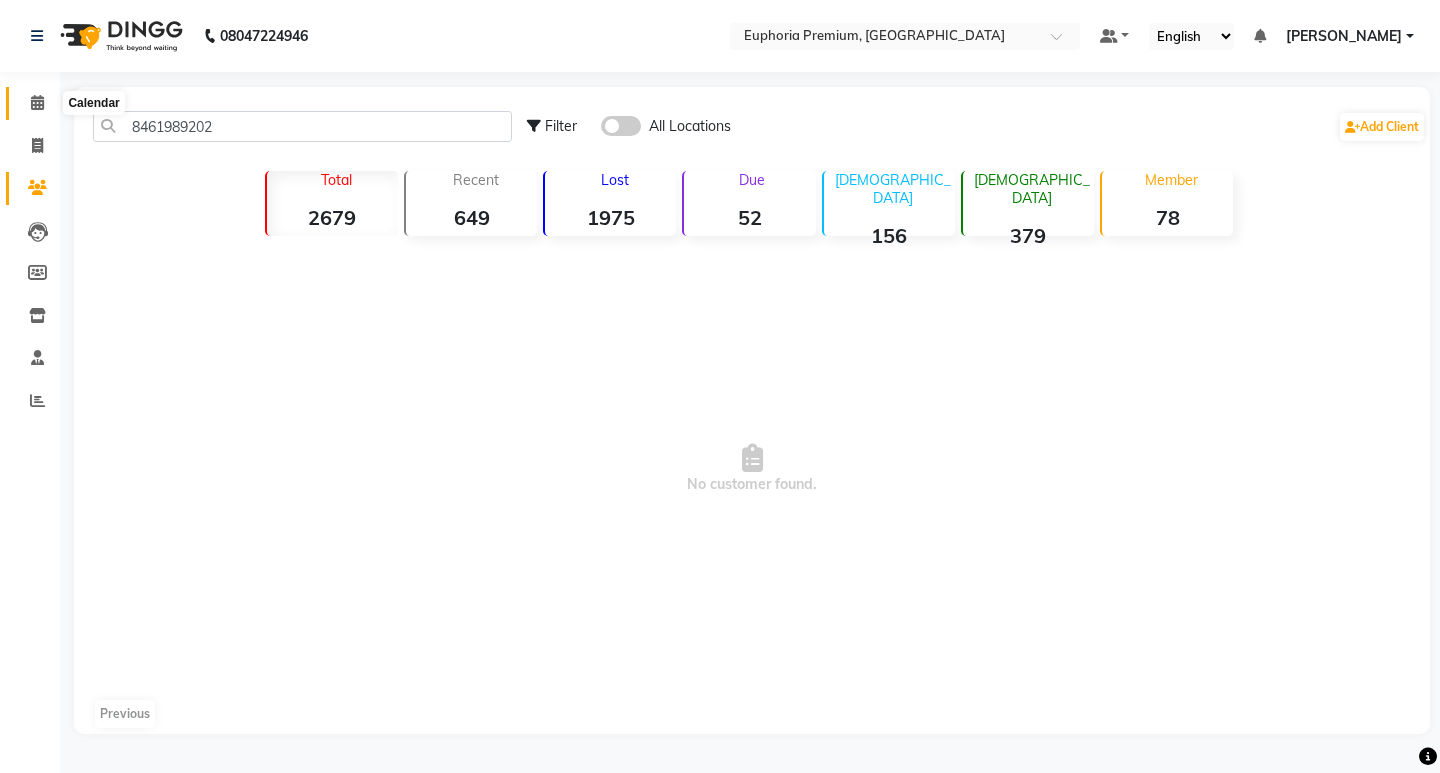 click 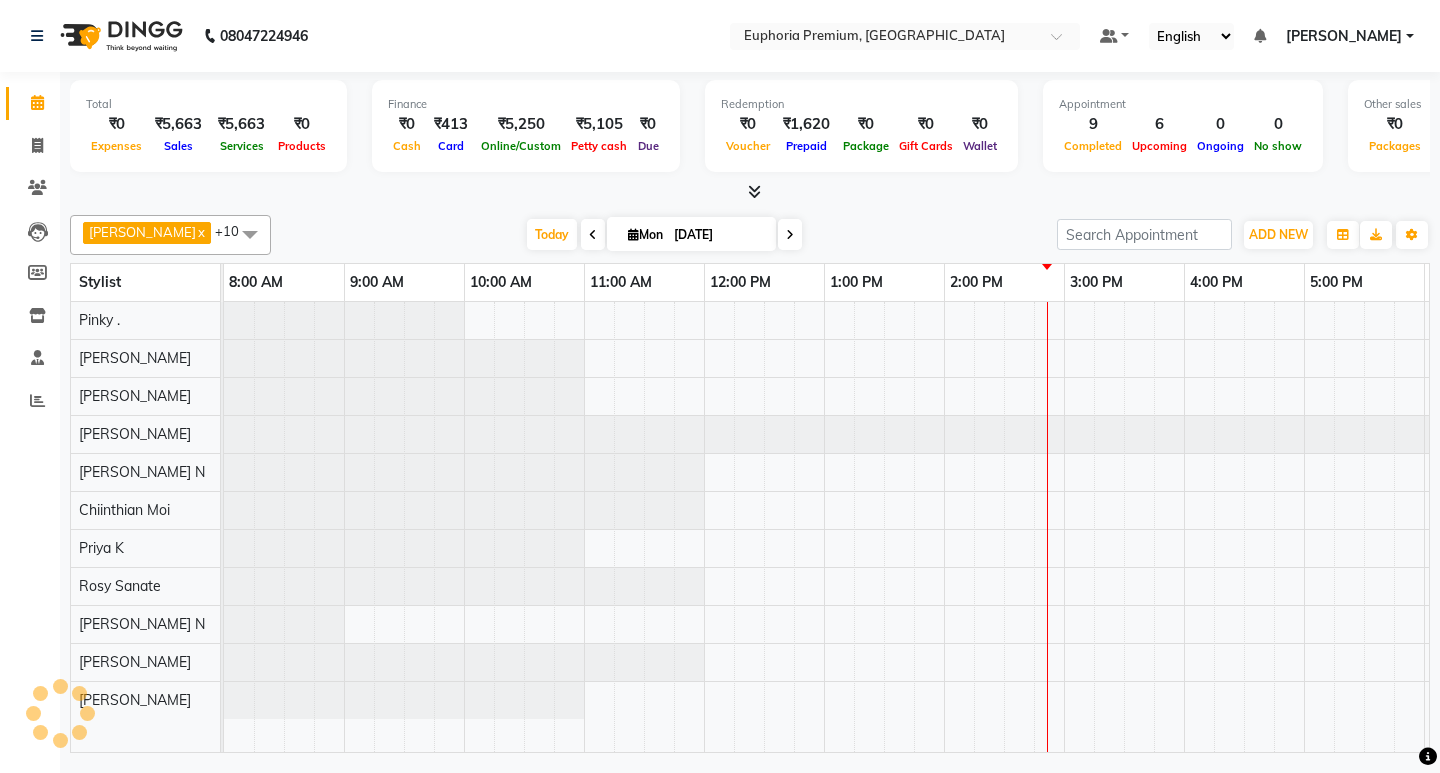 scroll, scrollTop: 0, scrollLeft: 0, axis: both 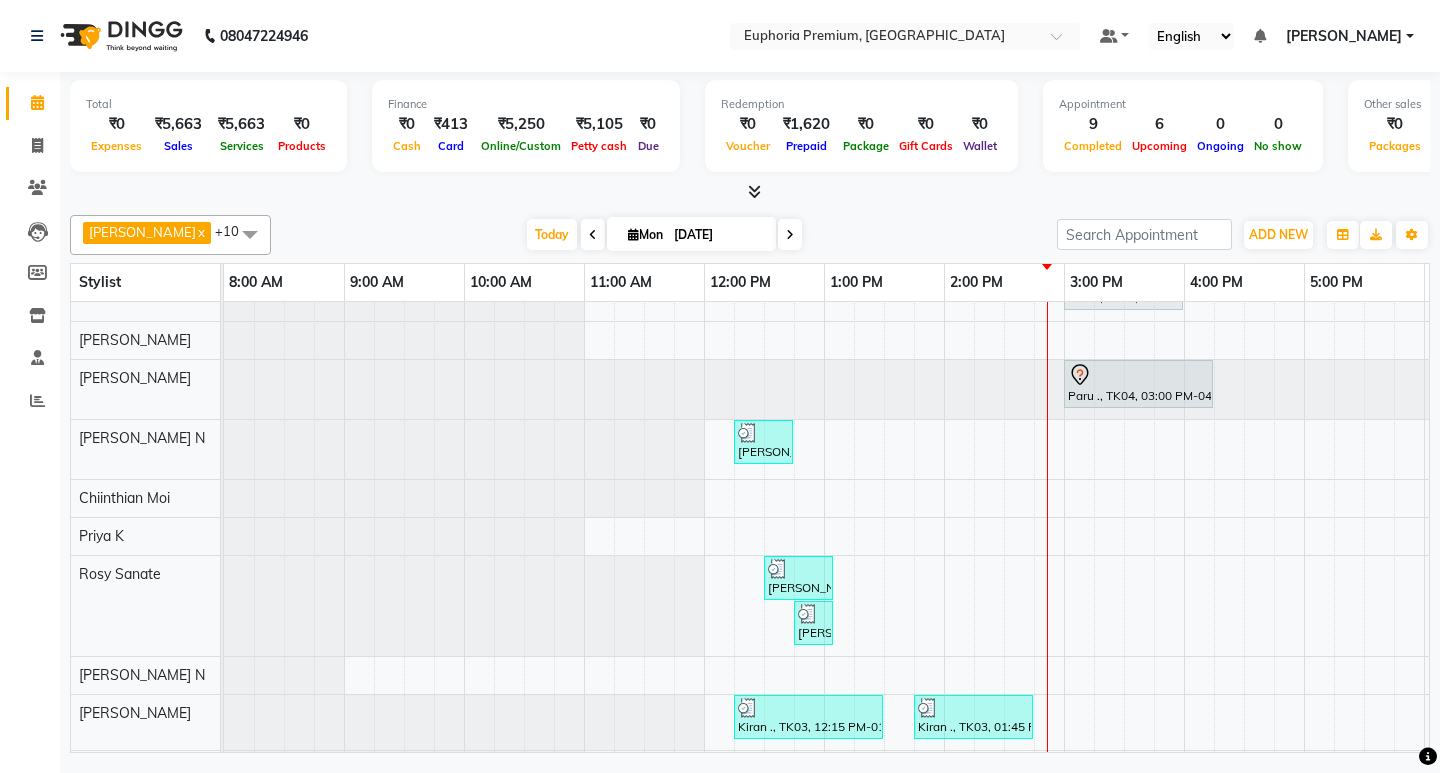 click on "Deepika Jamar, TK02, 11:30 AM-12:00 PM, EP-Face & Neck Massage (30 Mins)     Kiran ., TK03, 12:15 PM-12:55 PM, EP-Whitening Clean-Up     Rhena, TK06, 01:00 PM-01:20 PM, EP-Eyebrows Threading     Kiran ., TK03, 01:30 PM-01:50 PM, EP-Eyebrows Threading             Paru ., TK04, 04:00 PM-04:20 PM, EP-Full Legs Cream Wax             Paru ., TK04, 04:30 PM-04:50 PM, EP-Full Arms Catridge Wax             Samar, TK01, 05:00 PM-06:20 PM, EP-Tefiti Coffee Pedi             Paru ., TK04, 03:00 PM-04:00 PM, EP-Powder Dip with Nail Tips             Paru ., TK04, 03:00 PM-04:15 PM, EP-Artistic Cut - Salon Director     Mathew ., TK05, 12:15 PM-12:45 PM, EP-Beard Trim/Design MEN             Joseph ., TK07, 06:30 PM-07:00 PM, EEP-Kid Cut (Below 8 Yrs) BOY     Deepika Jamar, TK02, 12:30 PM-01:05 PM, EP-Head, Neck & Shoulder (35 Mins) w/o Hairwash     Mathew ., TK05, 12:45 PM-01:05 PM, EP-Eyebrows Threading     Kiran ., TK03, 12:15 PM-01:30 PM, EP-HAIR CUT (Creative Stylist) with hairwash MEN" at bounding box center [1064, 495] 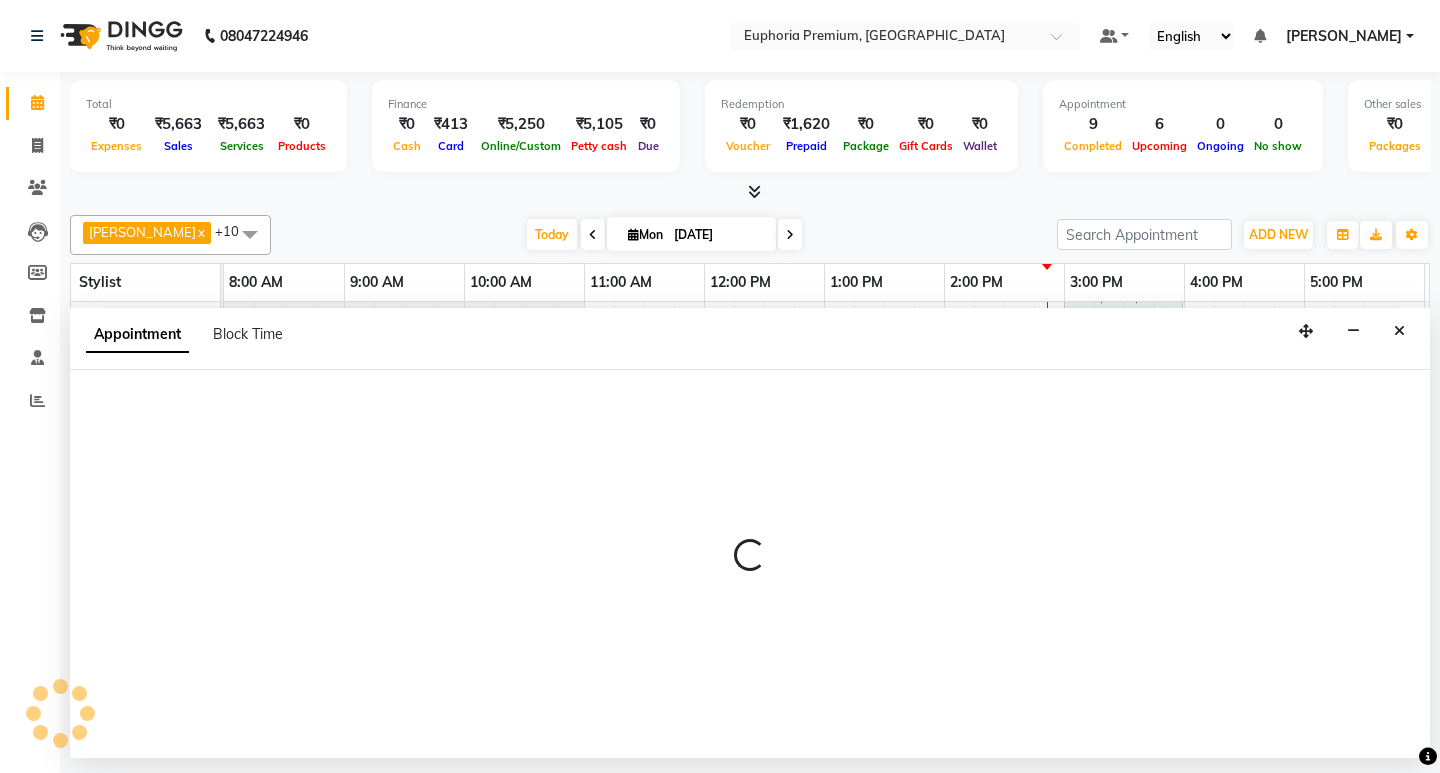 select on "75141" 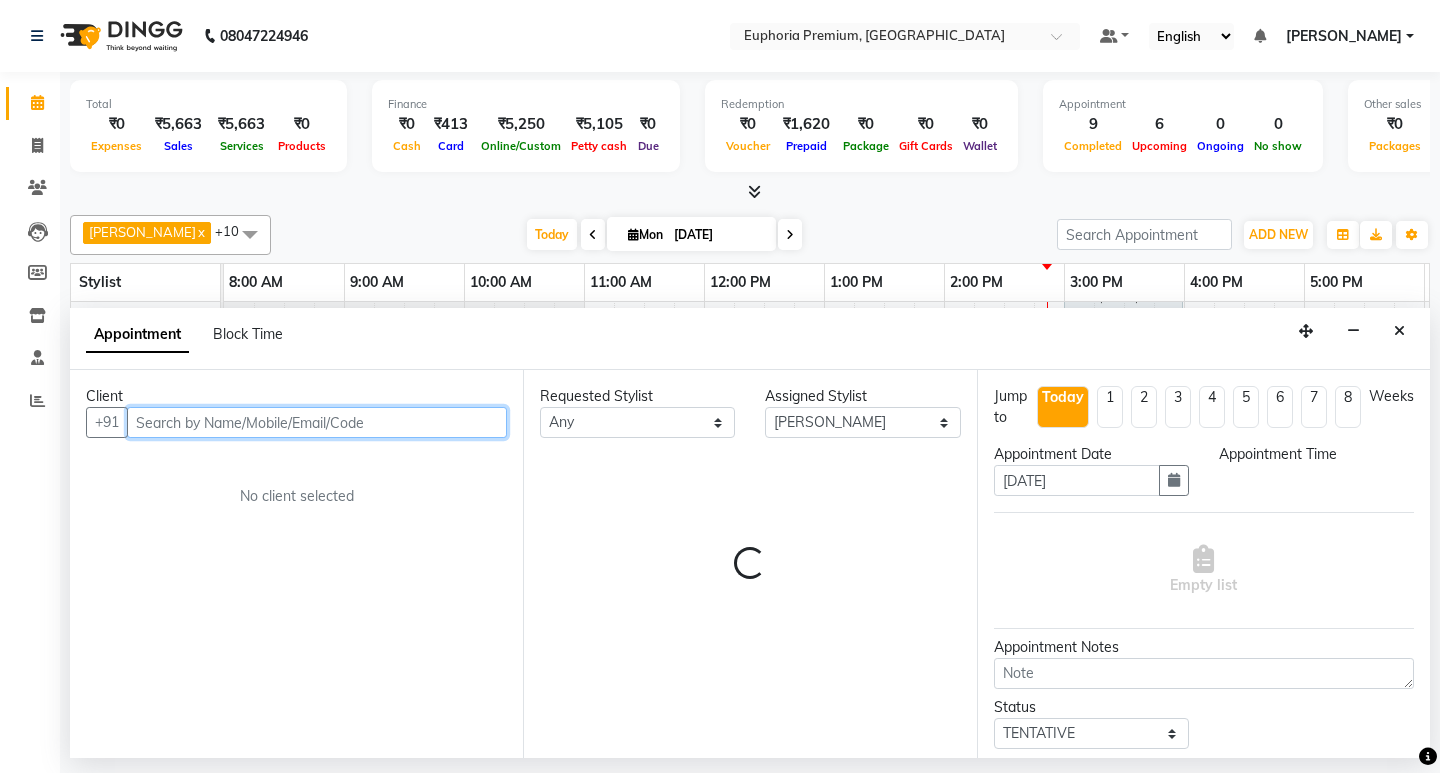 select on "915" 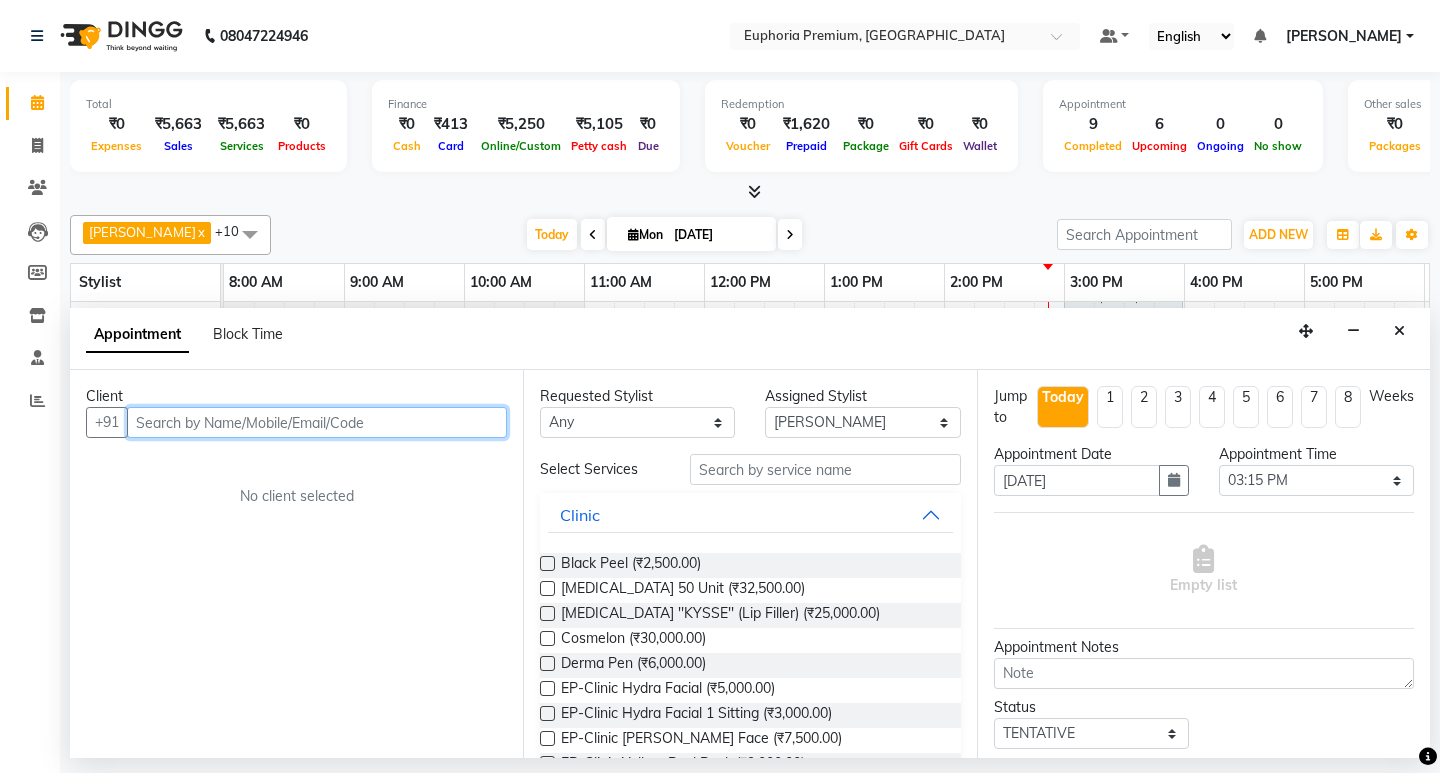 type on "0" 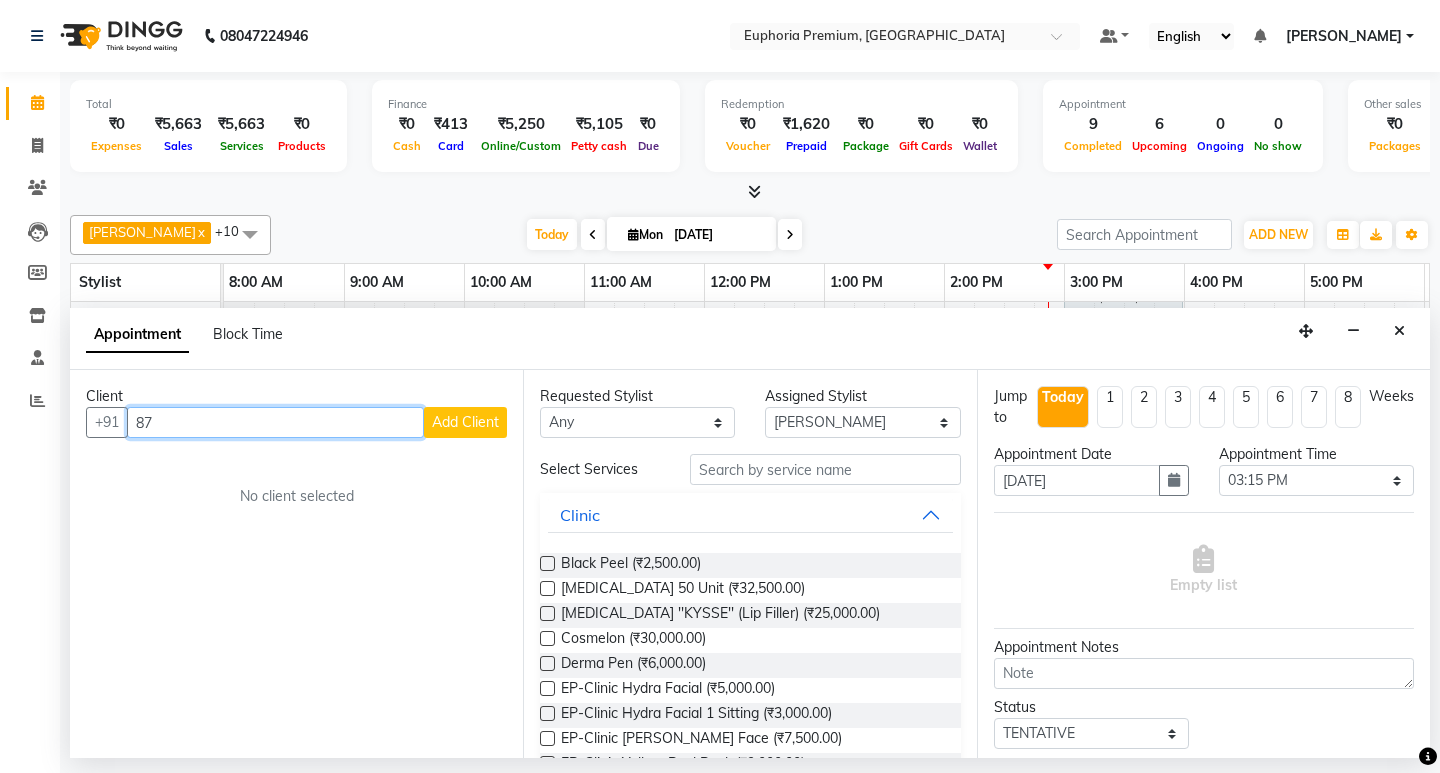 type on "8" 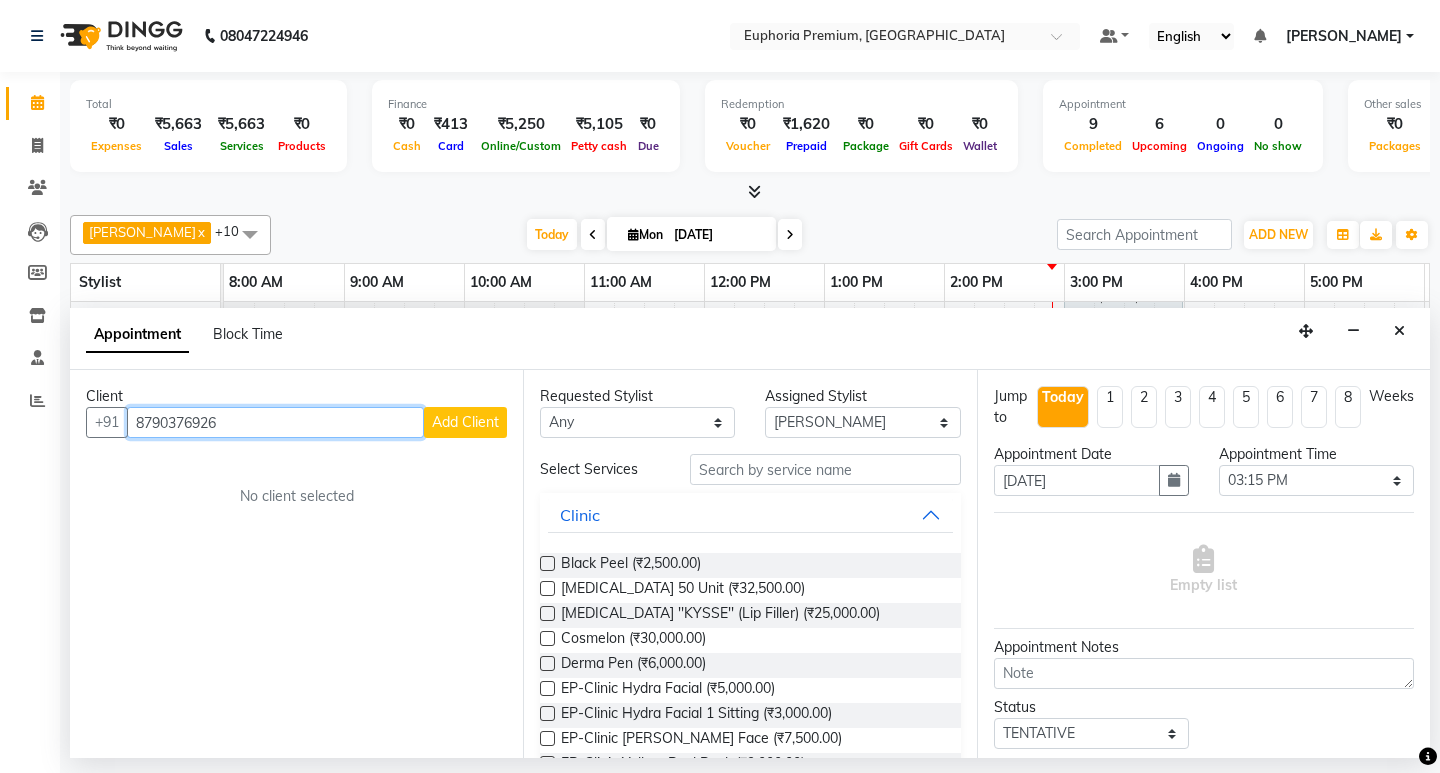 type on "8790376926" 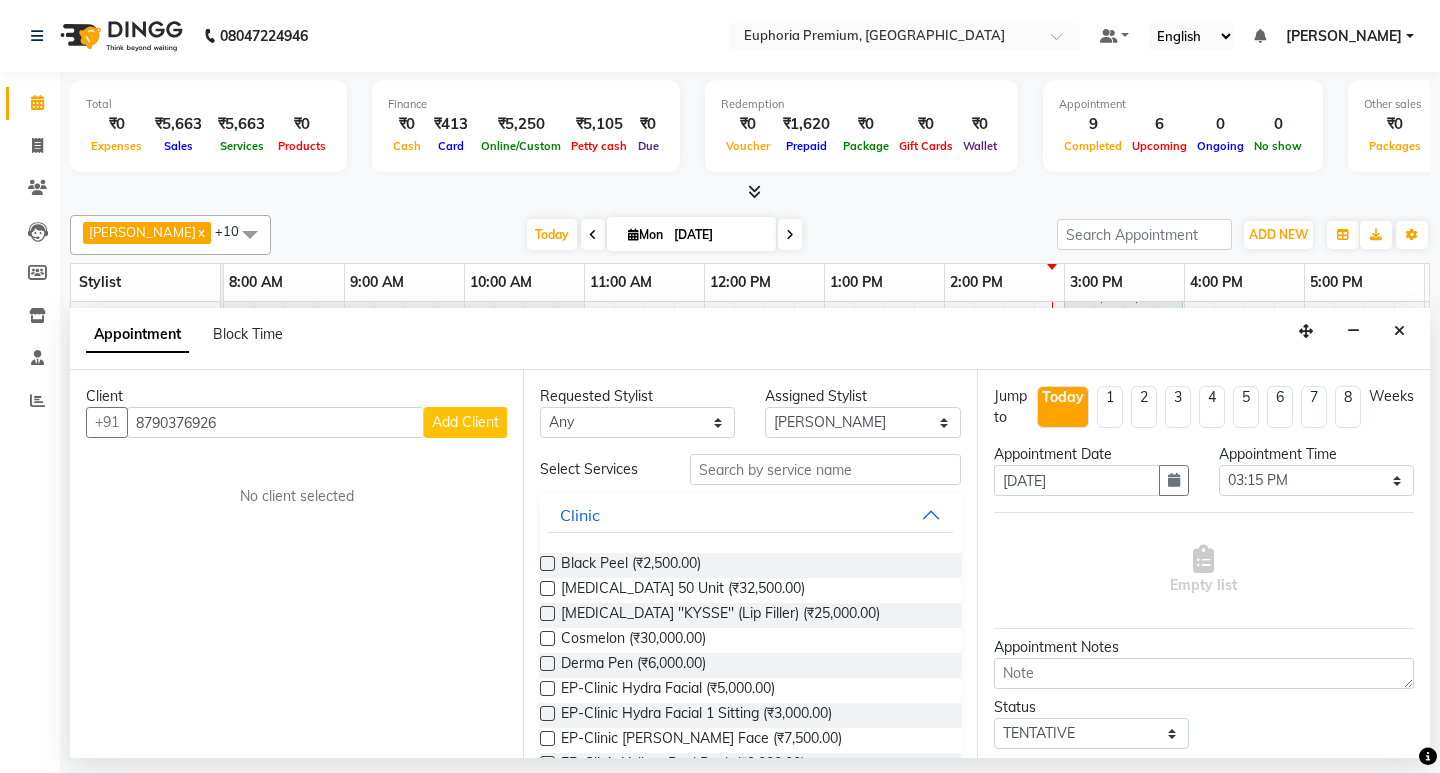 click on "Add Client" at bounding box center [465, 422] 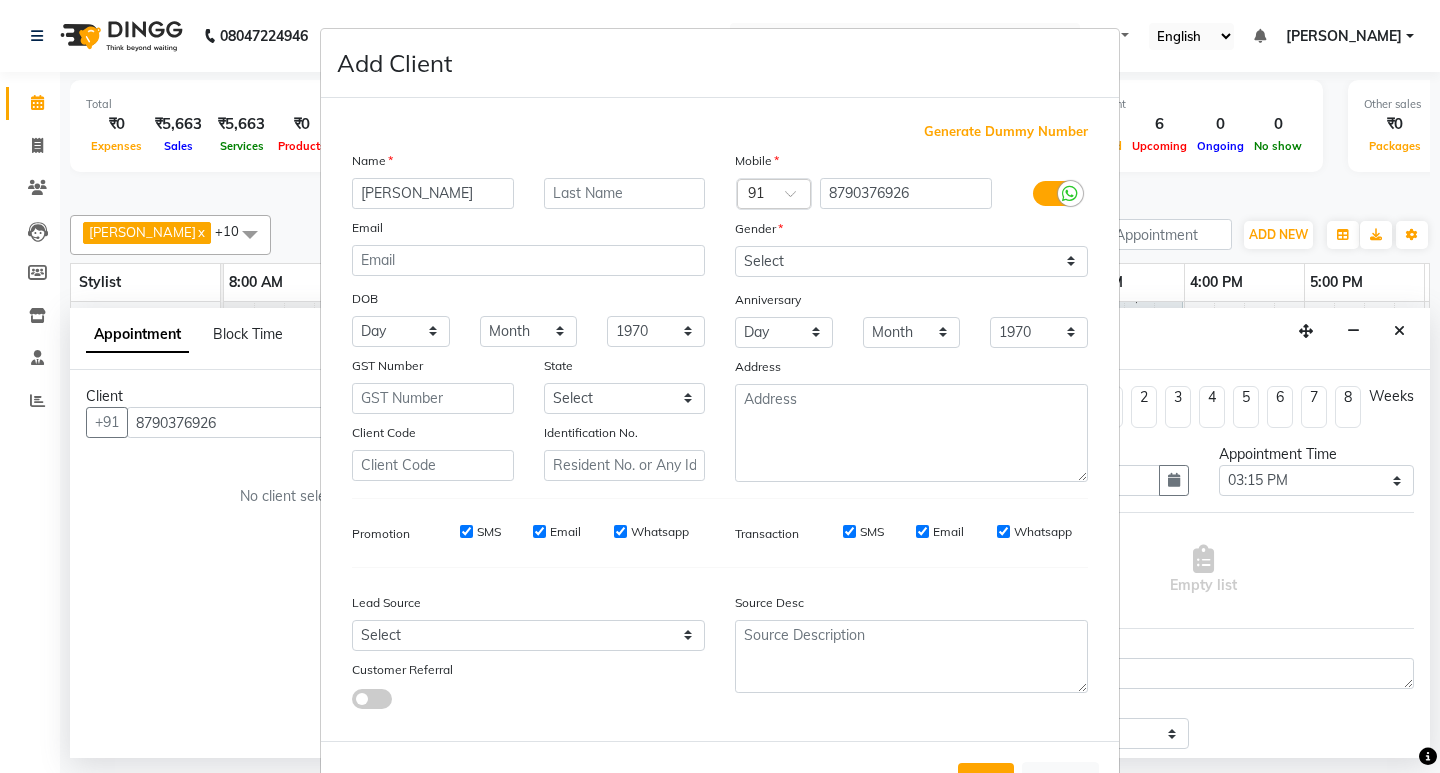 type on "Jothi" 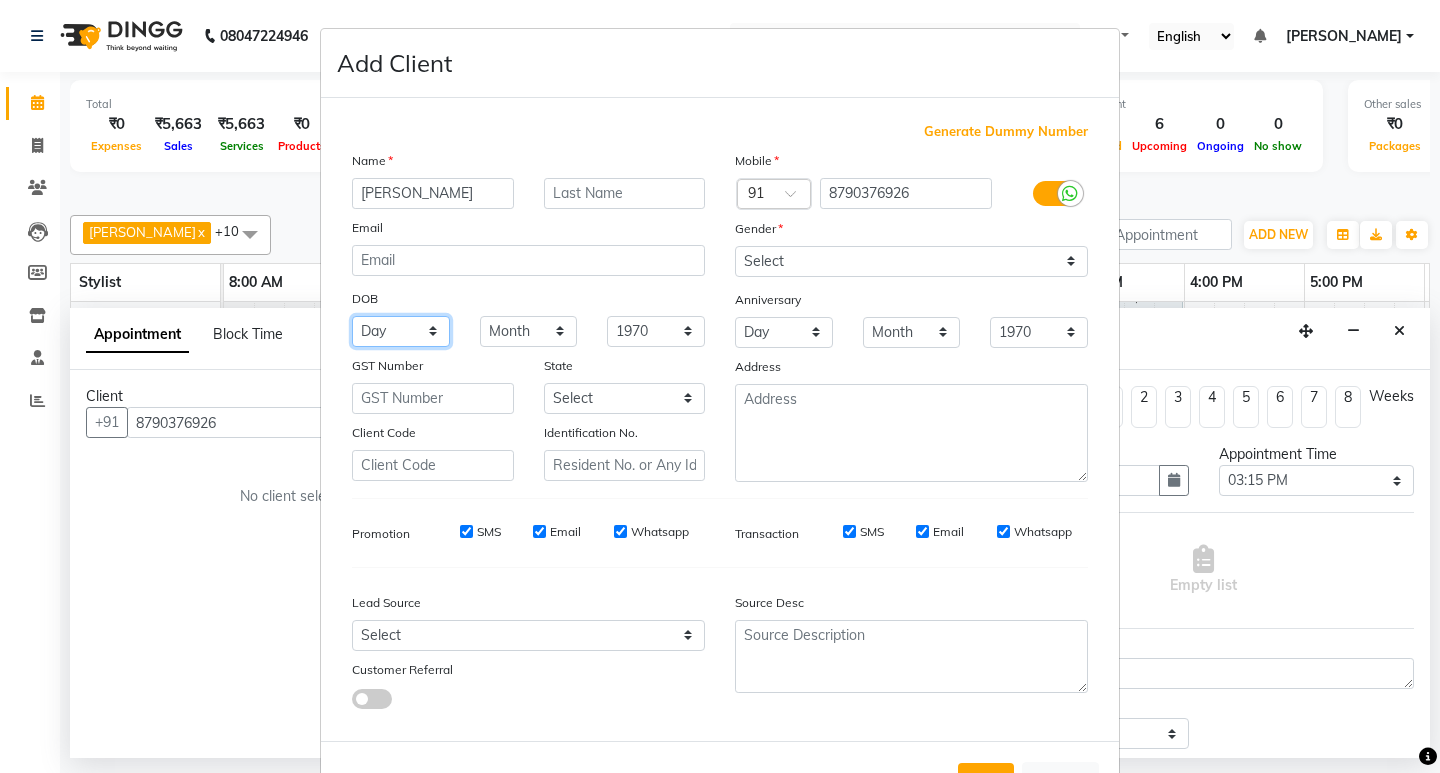 click on "Day 01 02 03 04 05 06 07 08 09 10 11 12 13 14 15 16 17 18 19 20 21 22 23 24 25 26 27 28 29 30 31" at bounding box center [401, 331] 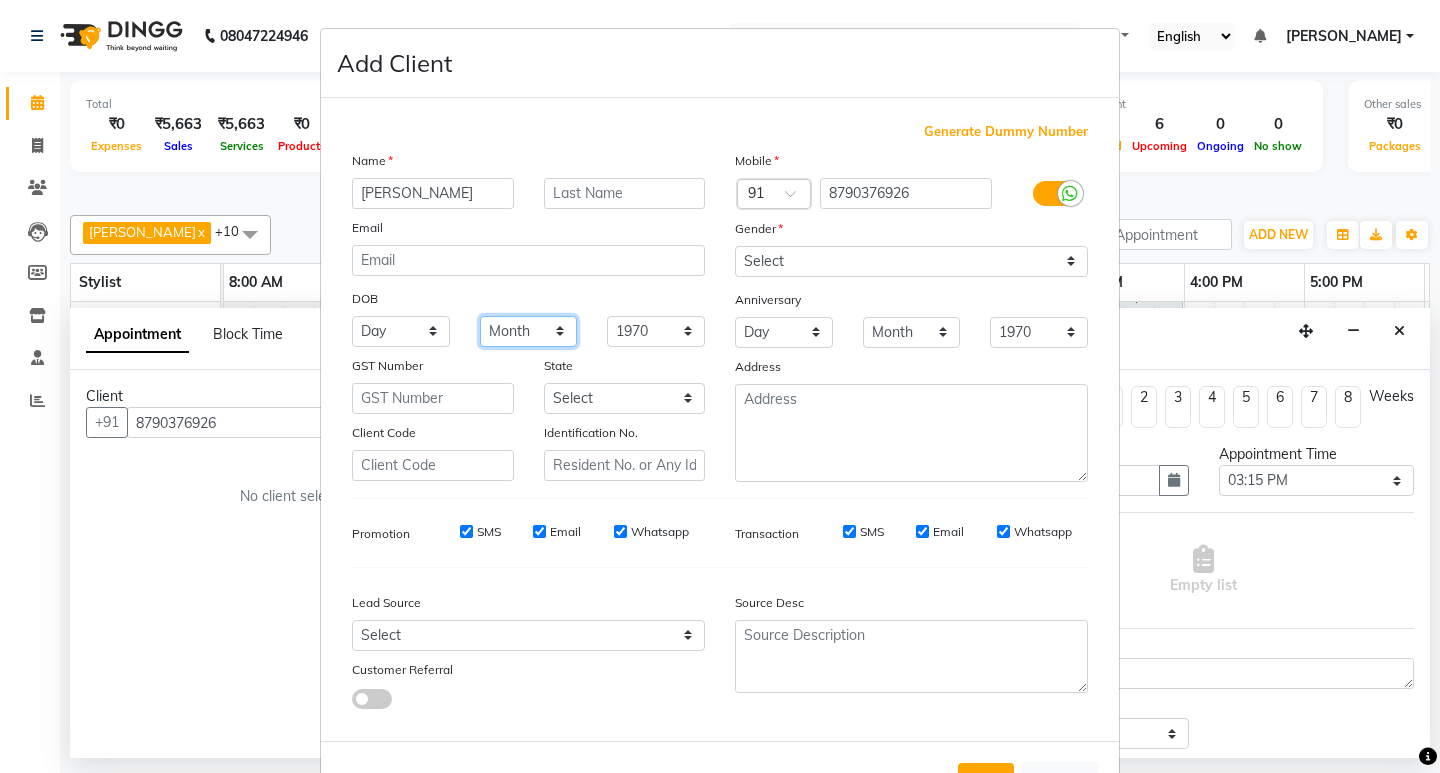 click on "Month January February March April May June July August September October November December" at bounding box center [529, 331] 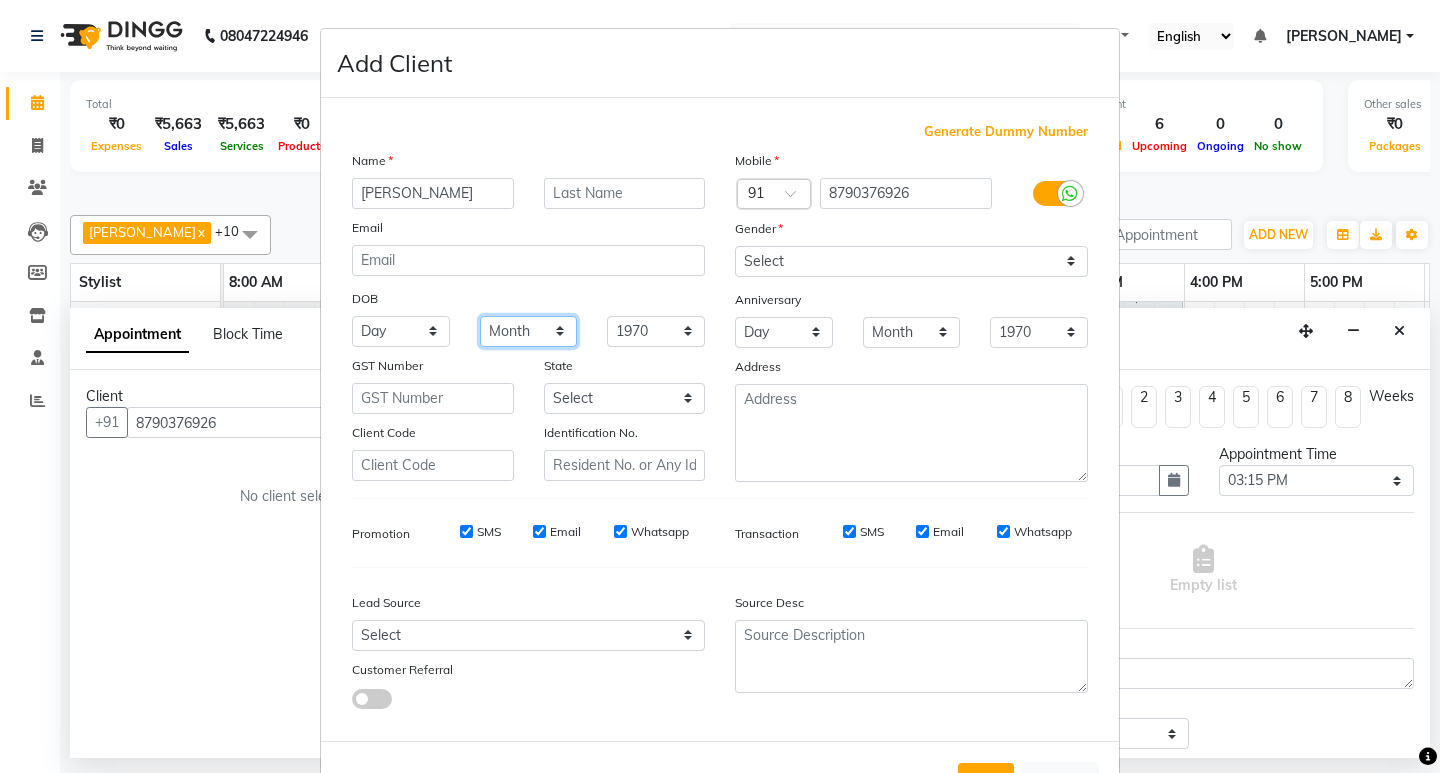 select on "02" 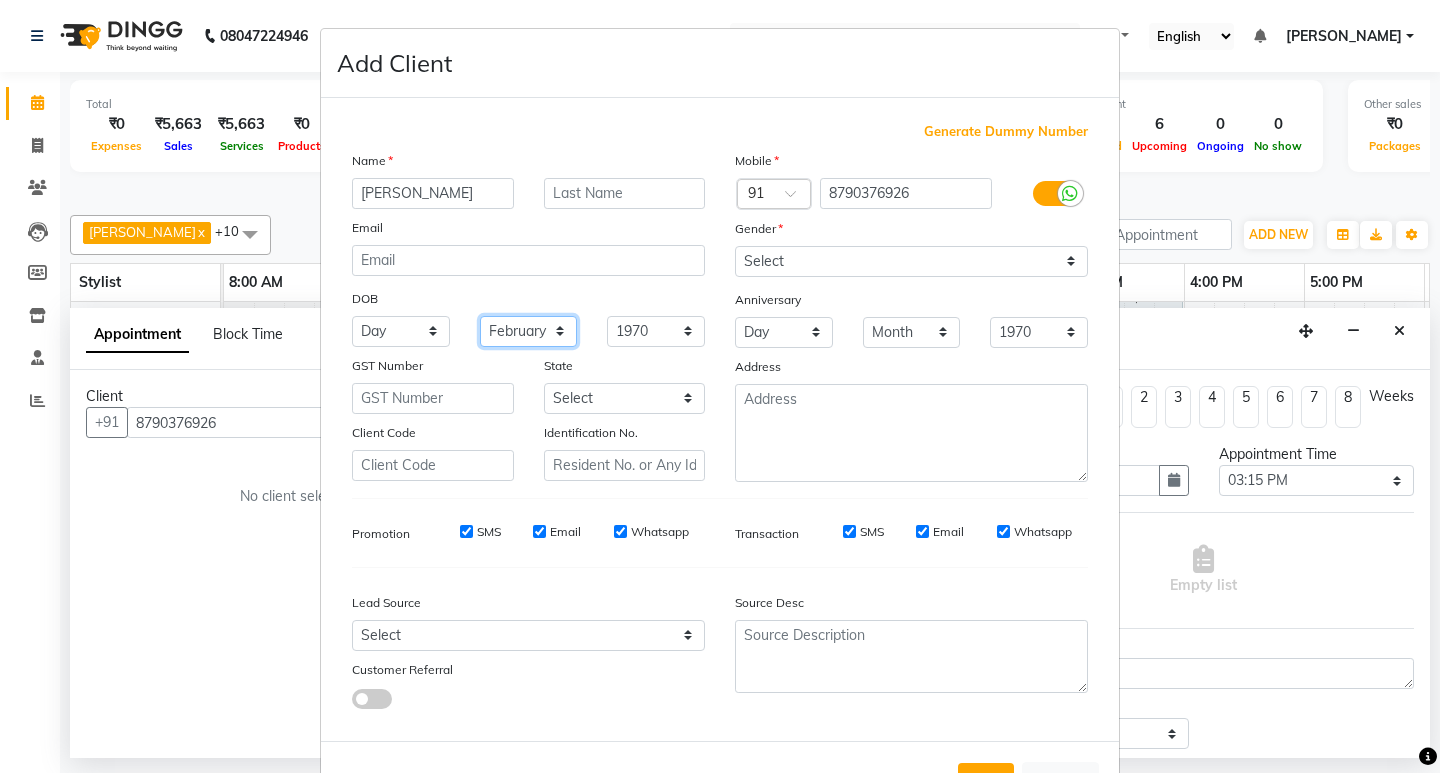 click on "Month January February March April May June July August September October November December" at bounding box center (529, 331) 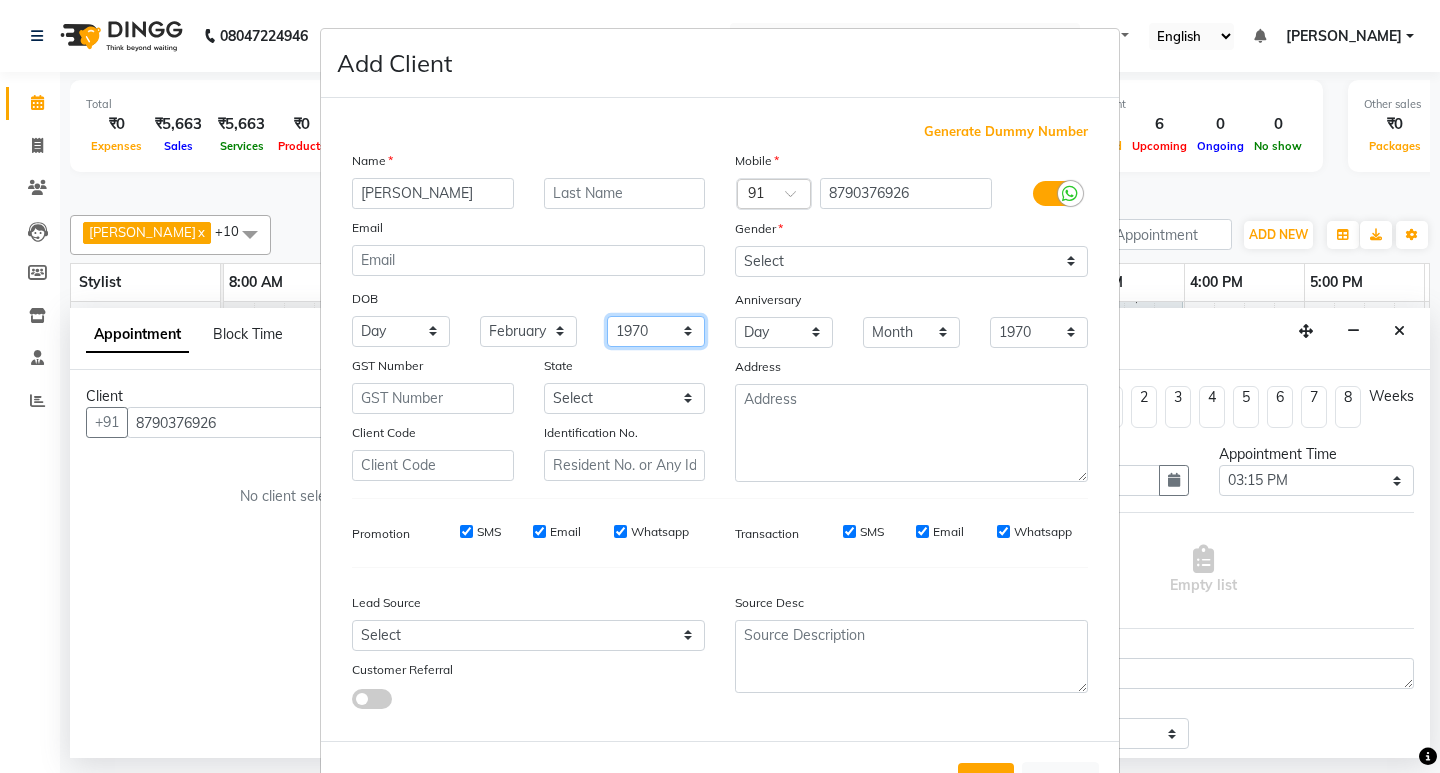 click on "1940 1941 1942 1943 1944 1945 1946 1947 1948 1949 1950 1951 1952 1953 1954 1955 1956 1957 1958 1959 1960 1961 1962 1963 1964 1965 1966 1967 1968 1969 1970 1971 1972 1973 1974 1975 1976 1977 1978 1979 1980 1981 1982 1983 1984 1985 1986 1987 1988 1989 1990 1991 1992 1993 1994 1995 1996 1997 1998 1999 2000 2001 2002 2003 2004 2005 2006 2007 2008 2009 2010 2011 2012 2013 2014 2015 2016 2017 2018 2019 2020 2021 2022 2023 2024" at bounding box center (656, 331) 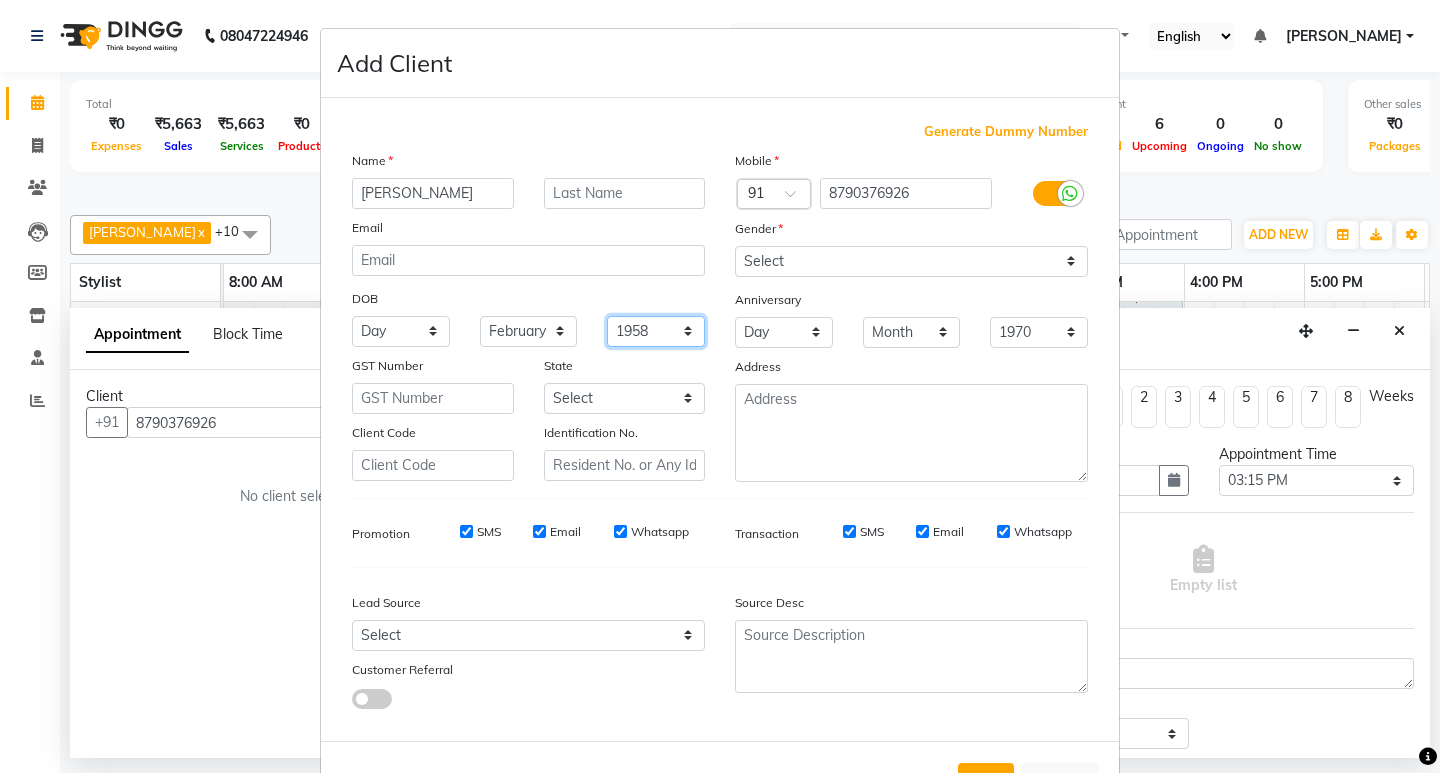 click on "1940 1941 1942 1943 1944 1945 1946 1947 1948 1949 1950 1951 1952 1953 1954 1955 1956 1957 1958 1959 1960 1961 1962 1963 1964 1965 1966 1967 1968 1969 1970 1971 1972 1973 1974 1975 1976 1977 1978 1979 1980 1981 1982 1983 1984 1985 1986 1987 1988 1989 1990 1991 1992 1993 1994 1995 1996 1997 1998 1999 2000 2001 2002 2003 2004 2005 2006 2007 2008 2009 2010 2011 2012 2013 2014 2015 2016 2017 2018 2019 2020 2021 2022 2023 2024" at bounding box center [656, 331] 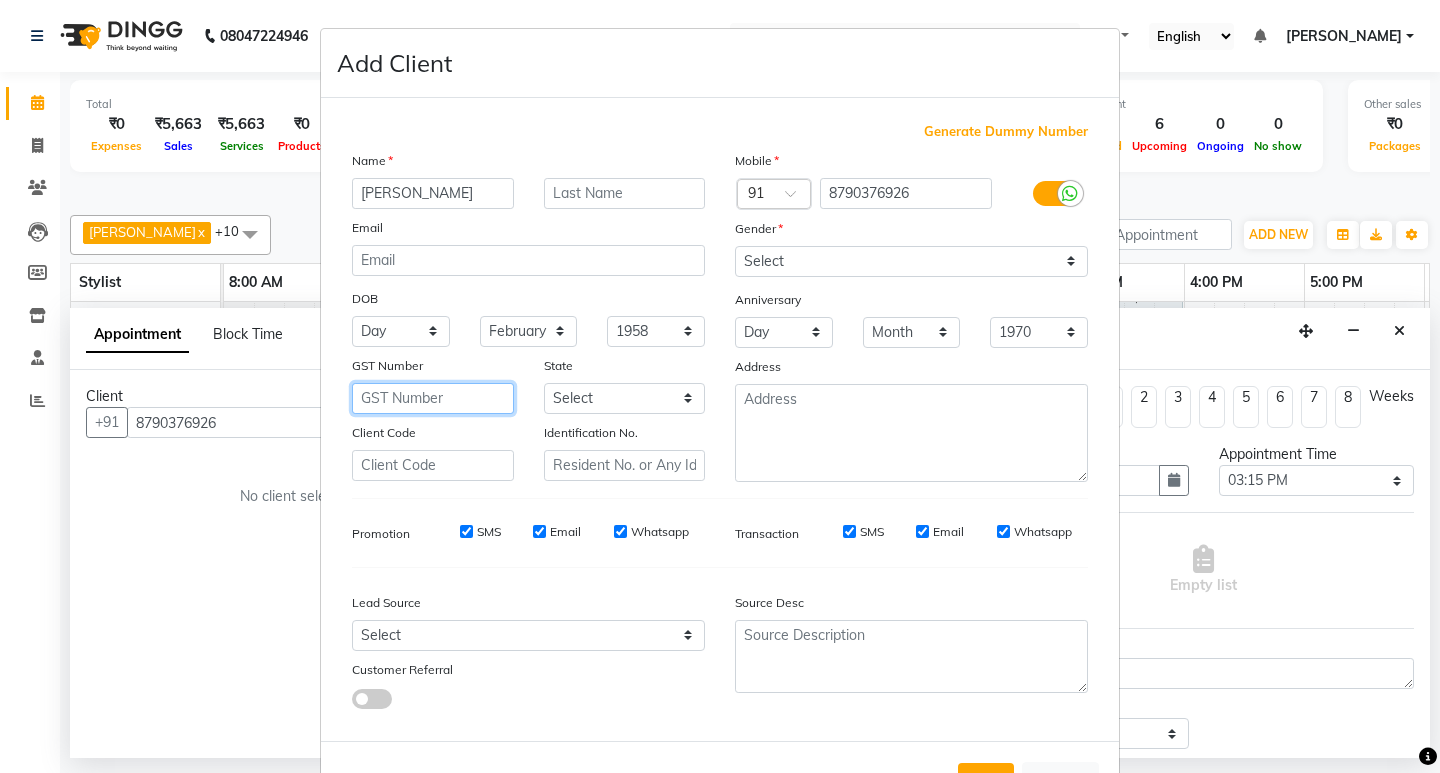 click at bounding box center [433, 398] 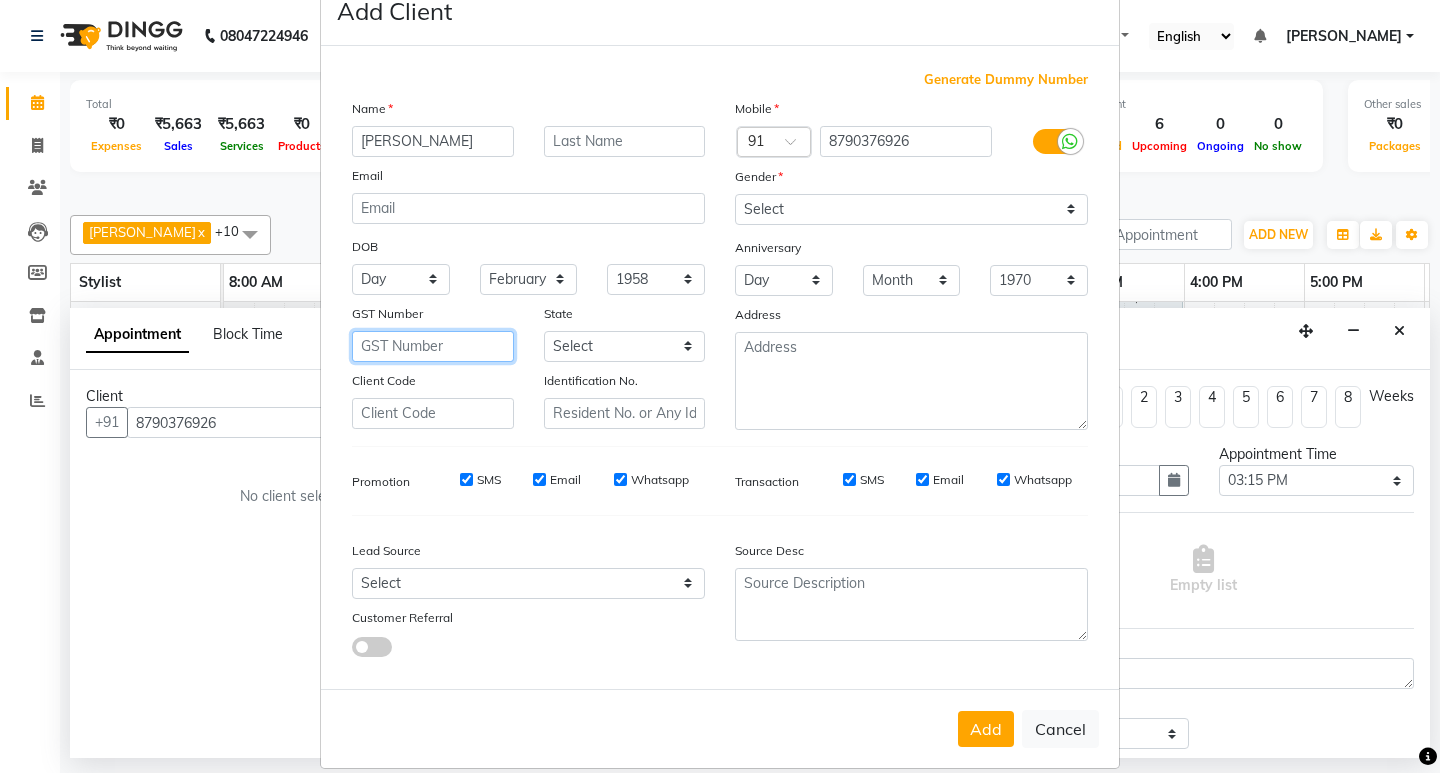 scroll, scrollTop: 76, scrollLeft: 0, axis: vertical 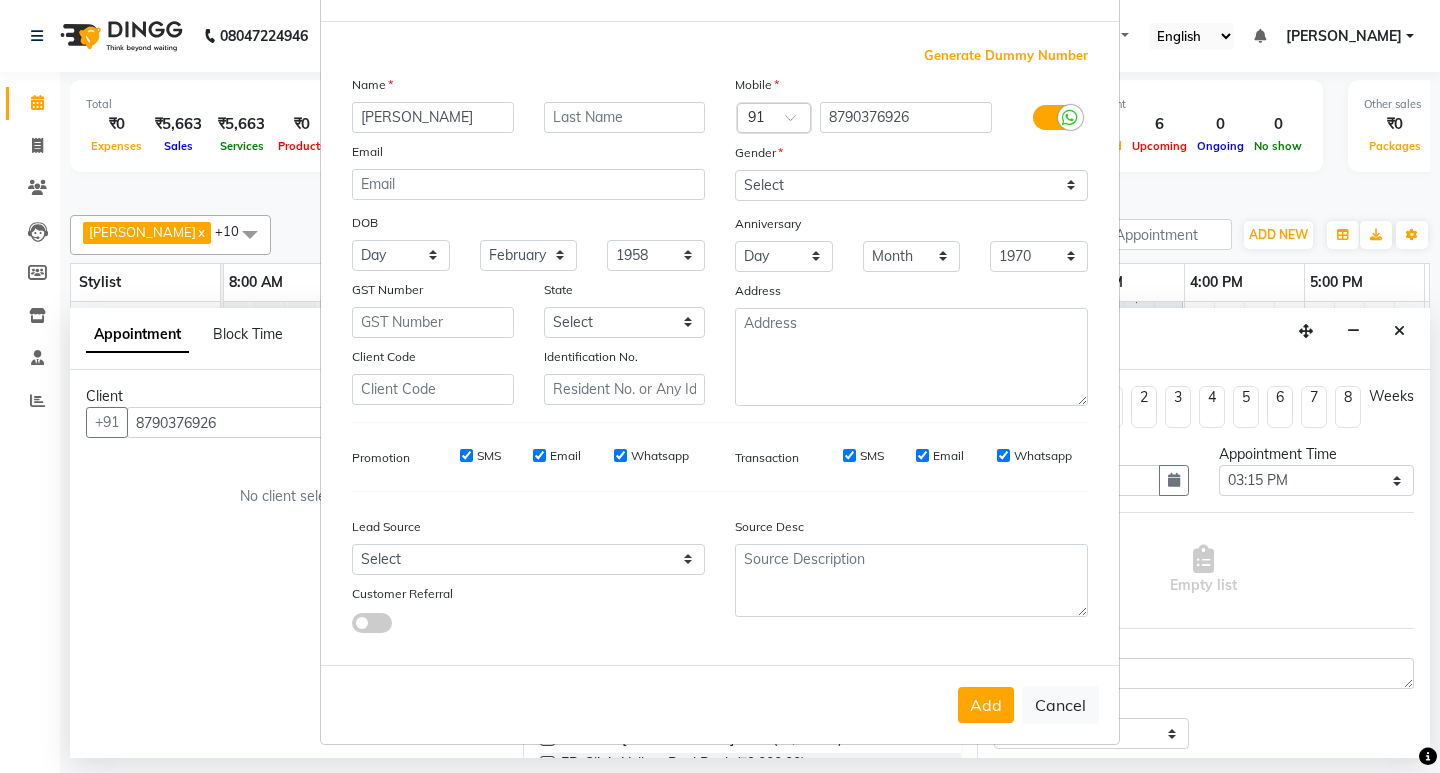 click on "Add" at bounding box center (986, 705) 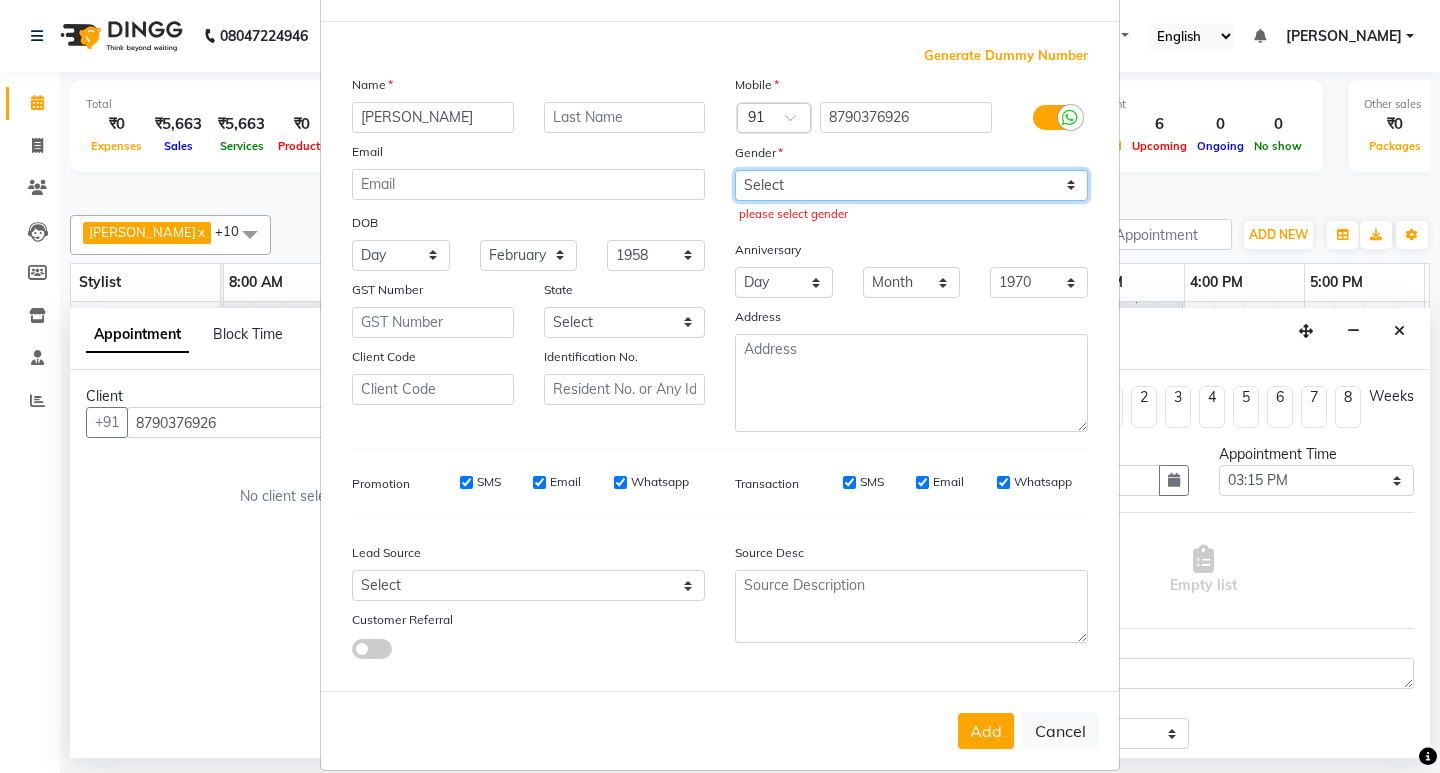 click on "Select Male Female Other Prefer Not To Say" at bounding box center [911, 185] 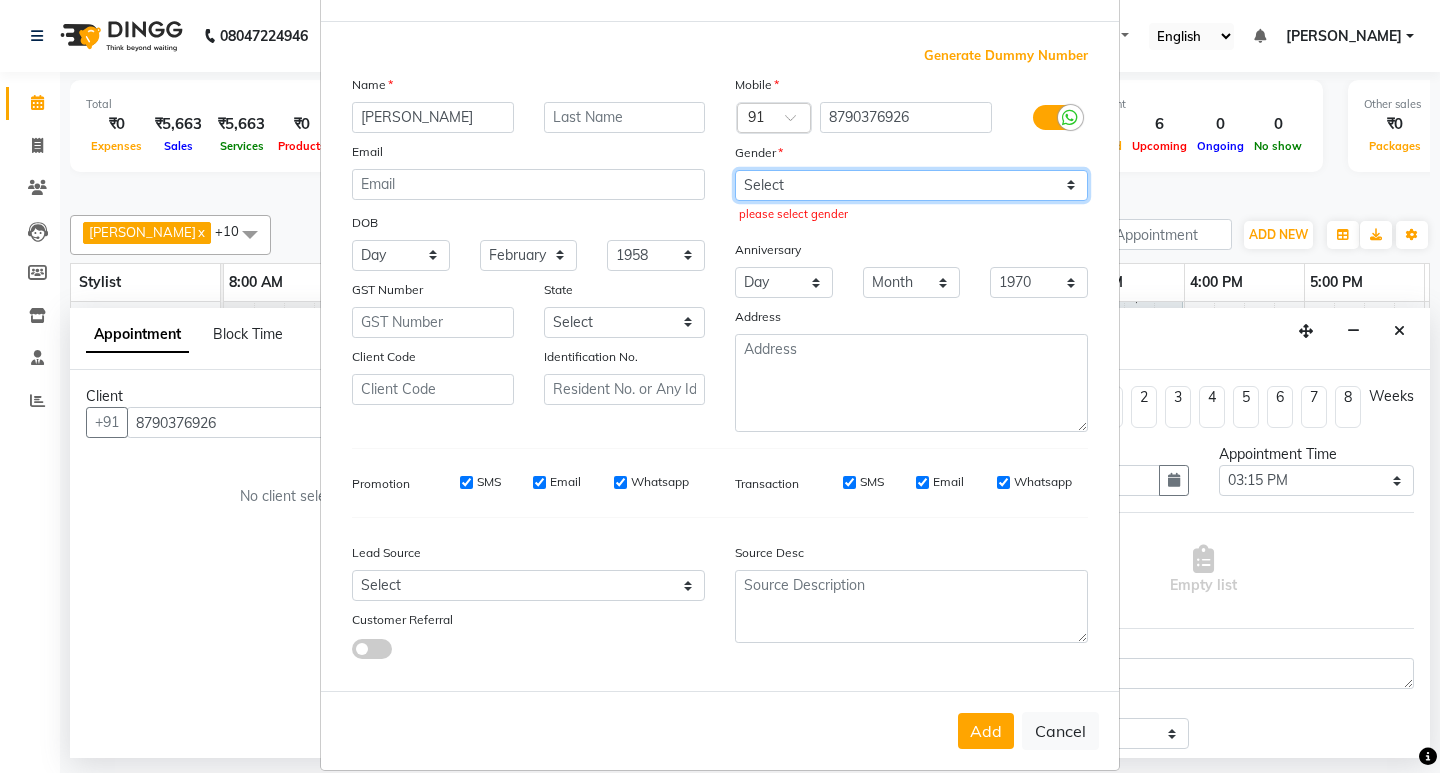 select on "female" 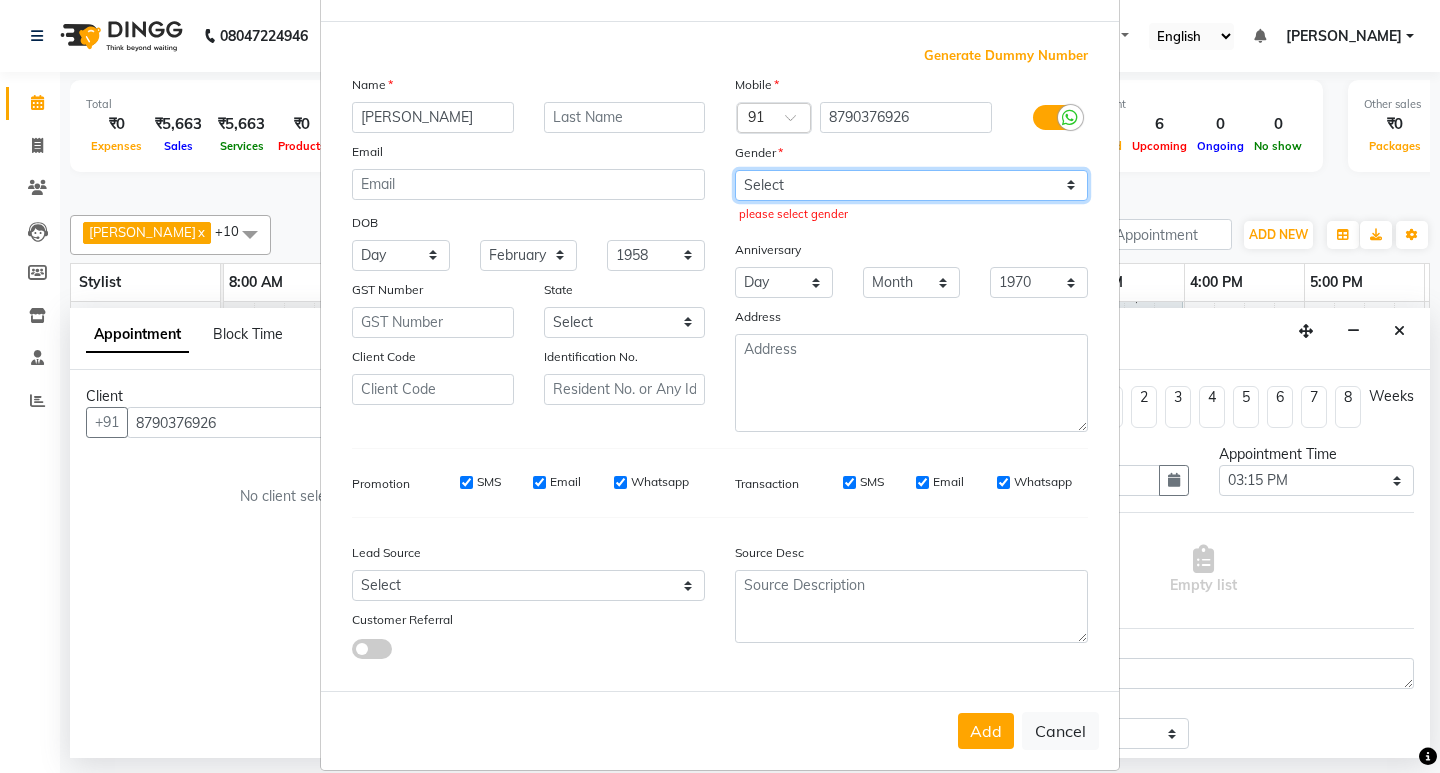 click on "Select Male Female Other Prefer Not To Say" at bounding box center (911, 185) 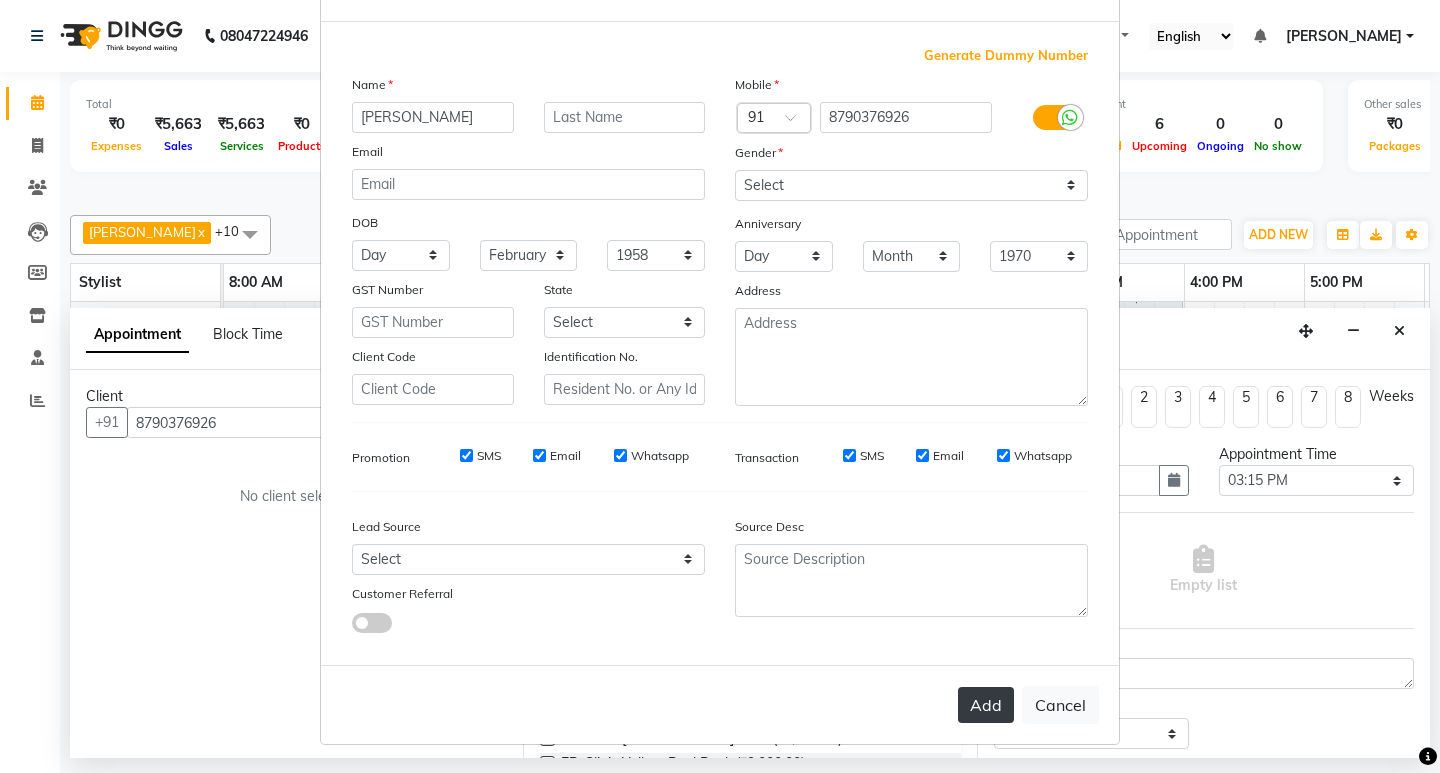 click on "Add" at bounding box center (986, 705) 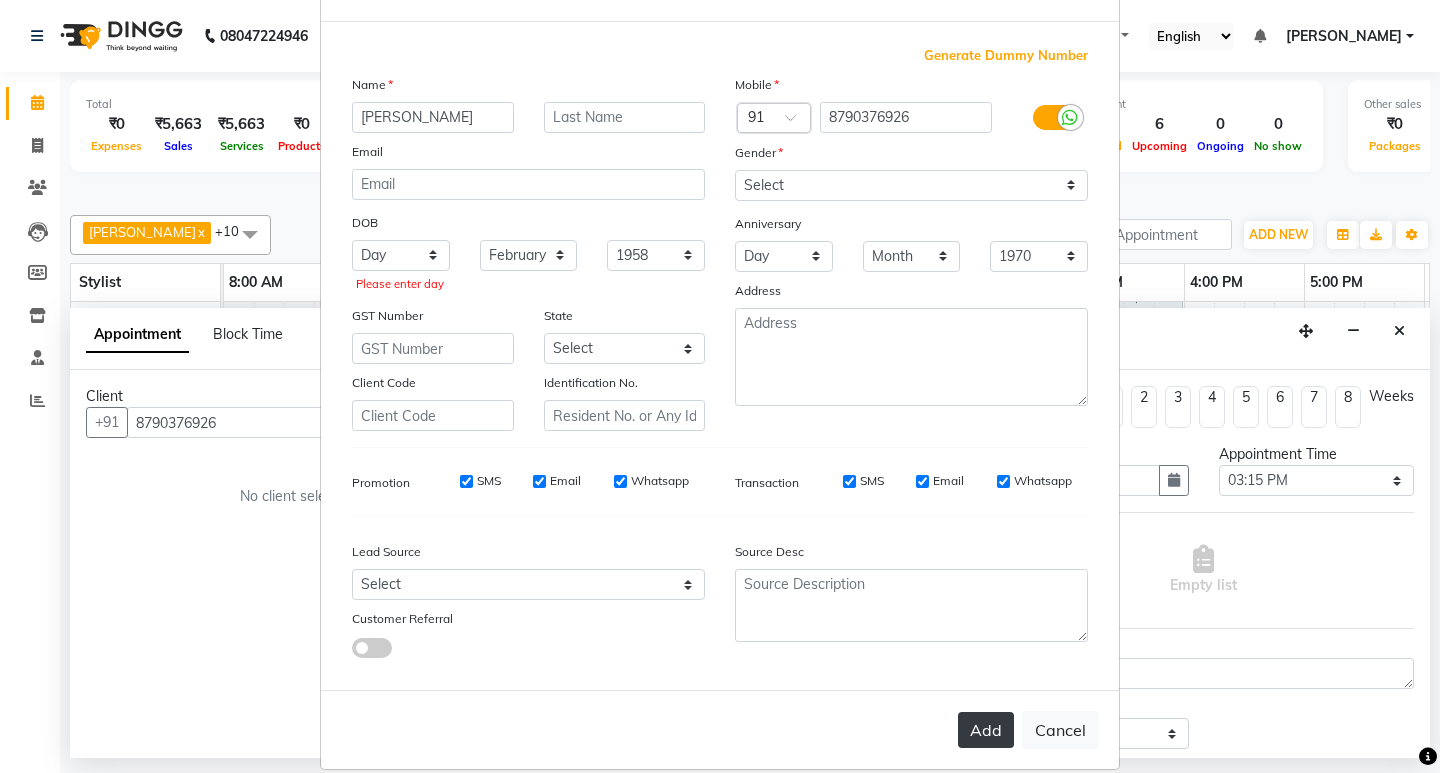 click on "Add" at bounding box center [986, 730] 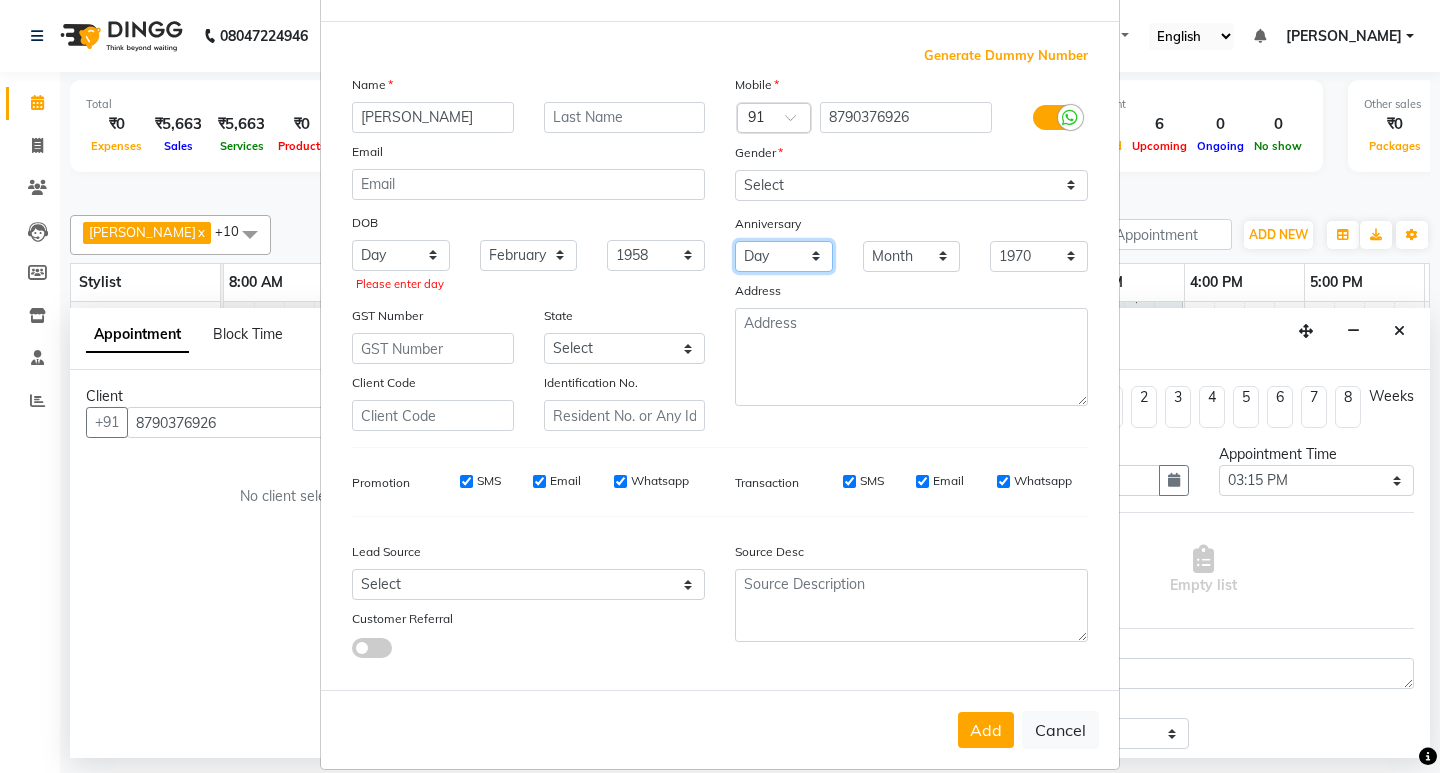 click on "Day 01 02 03 04 05 06 07 08 09 10 11 12 13 14 15 16 17 18 19 20 21 22 23 24 25 26 27 28 29 30 31" at bounding box center [784, 256] 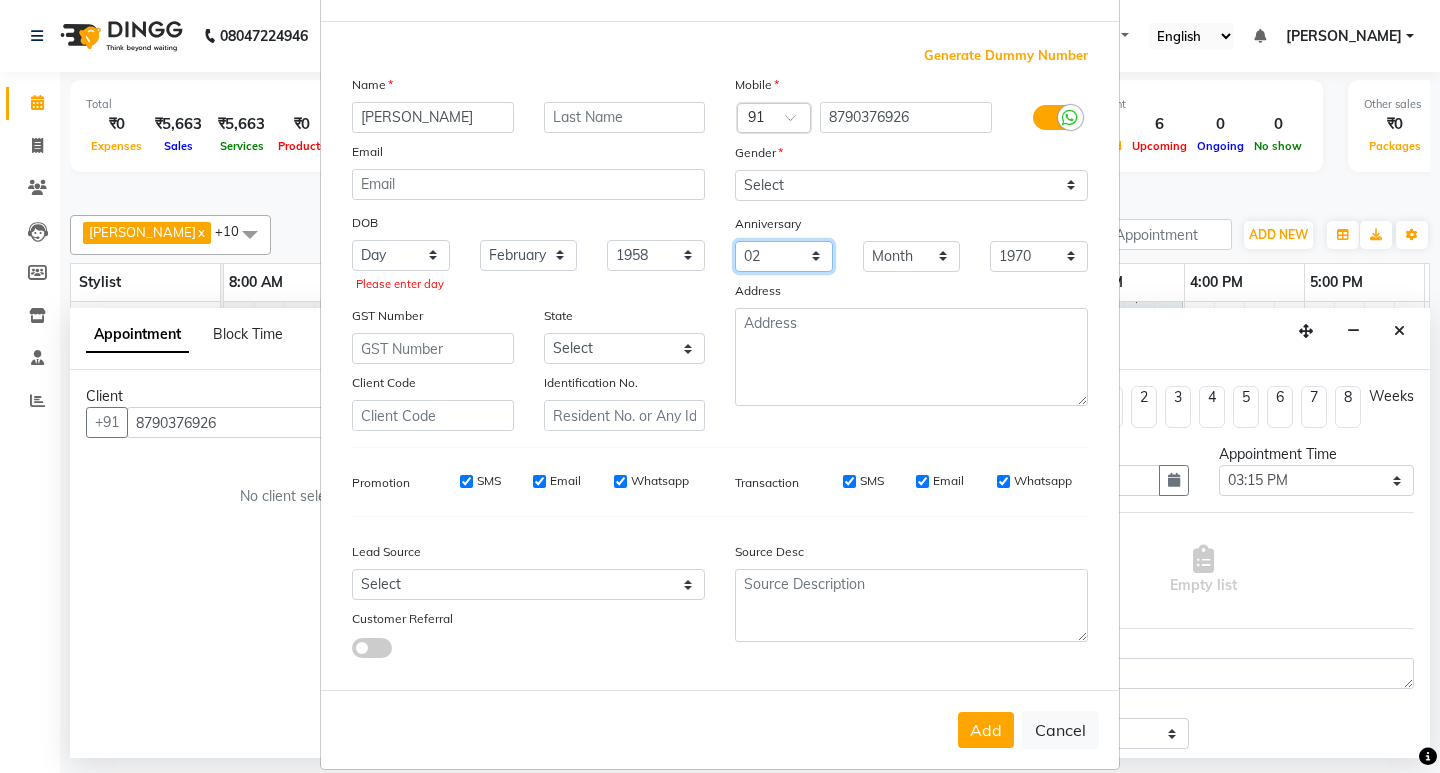 click on "Day 01 02 03 04 05 06 07 08 09 10 11 12 13 14 15 16 17 18 19 20 21 22 23 24 25 26 27 28 29 30 31" at bounding box center (784, 256) 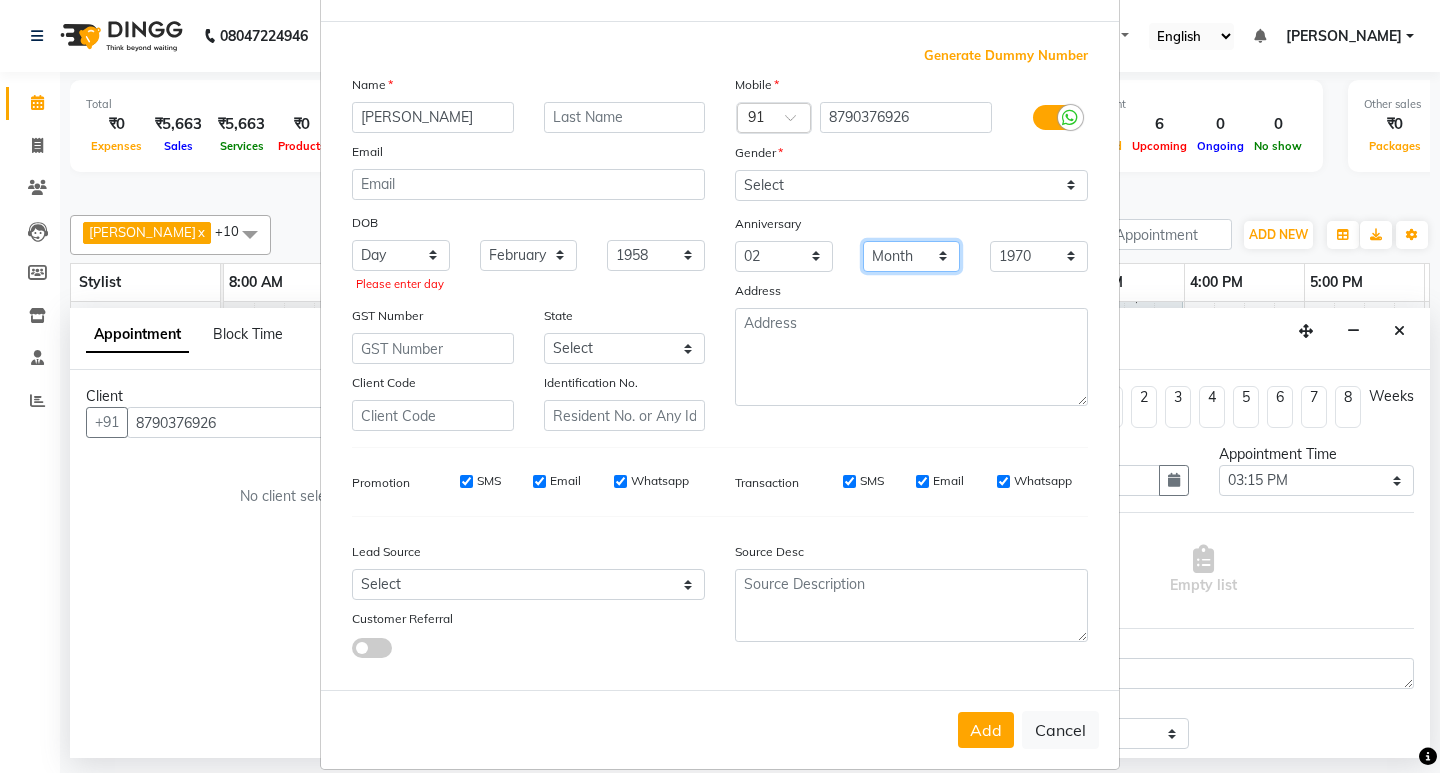 drag, startPoint x: 899, startPoint y: 243, endPoint x: 909, endPoint y: 254, distance: 14.866069 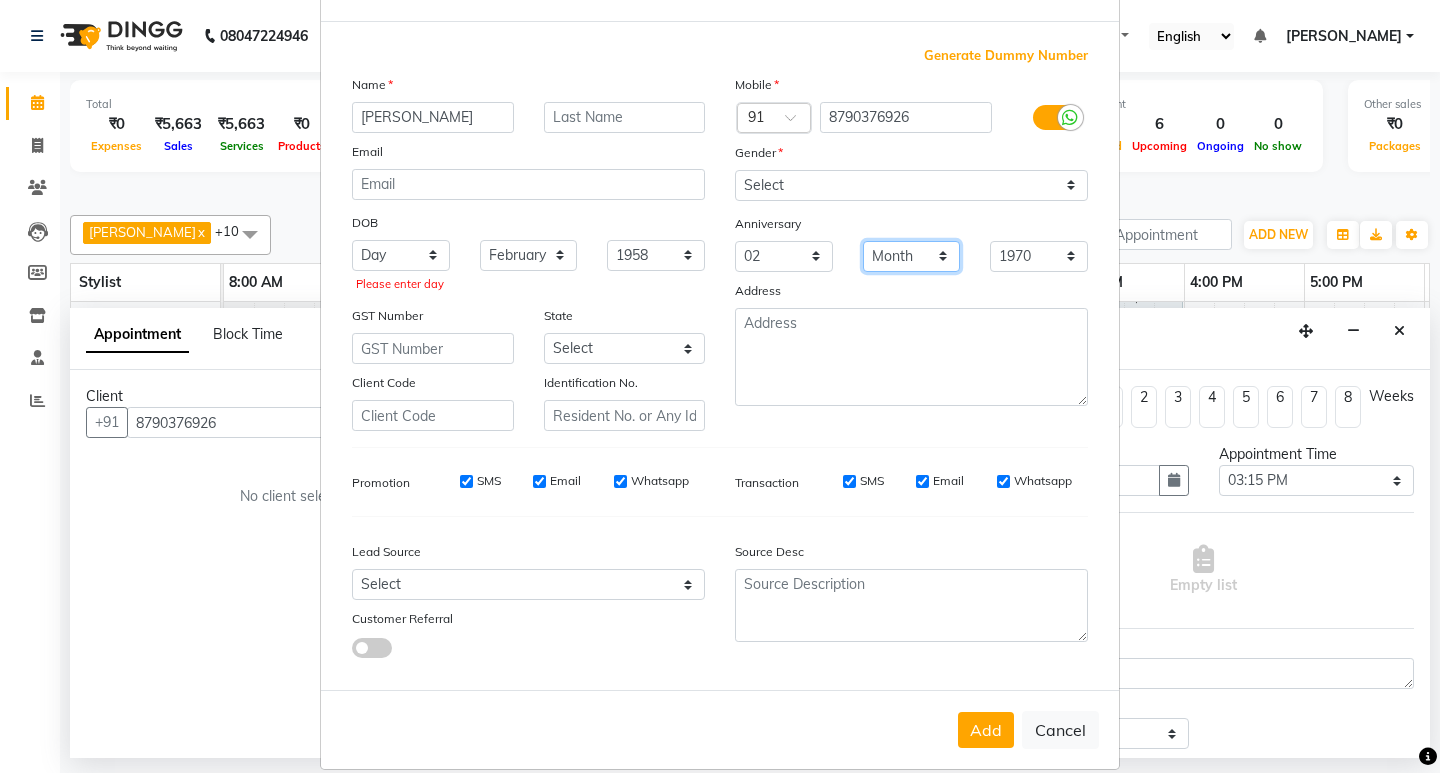 click on "Month January February March April May June July August September October November December" at bounding box center [912, 256] 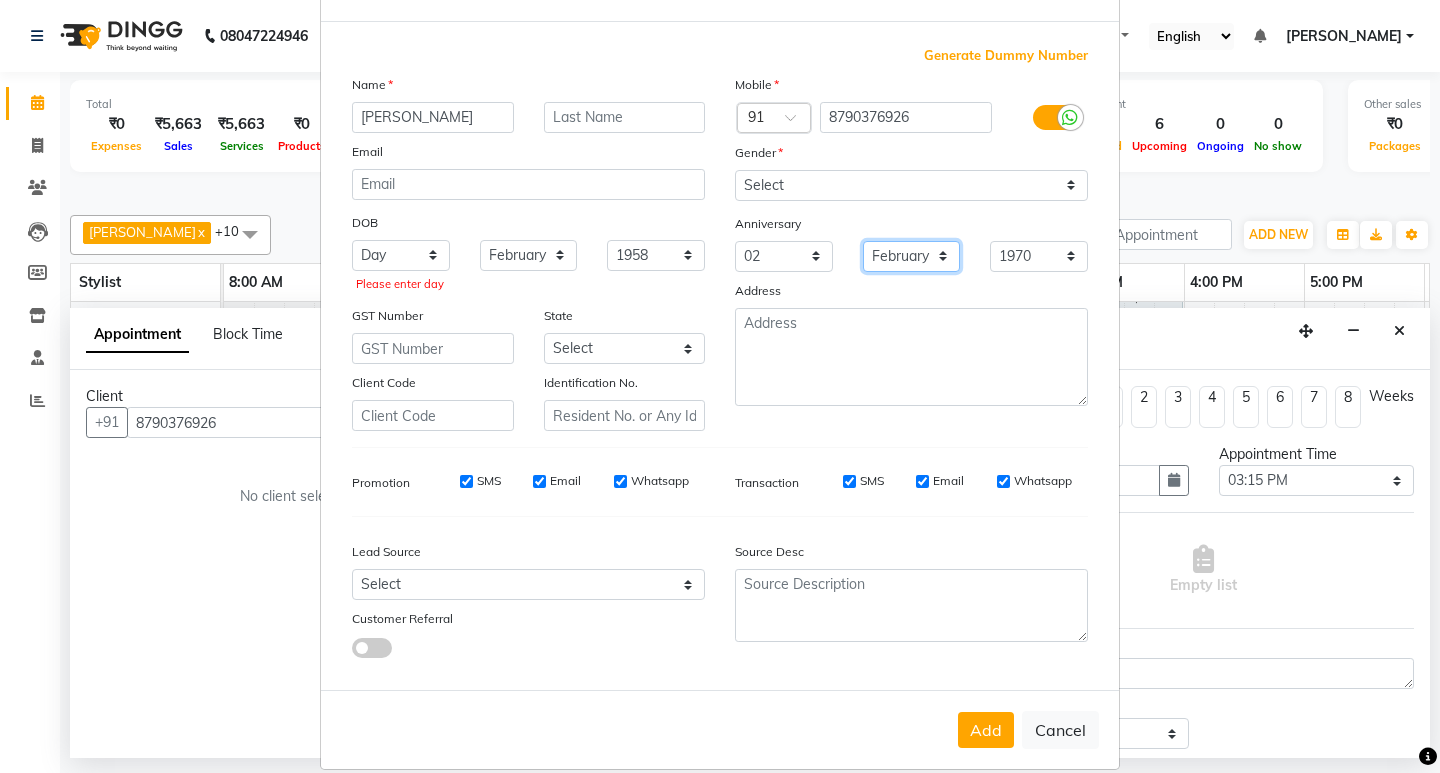 click on "Month January February March April May June July August September October November December" at bounding box center (912, 256) 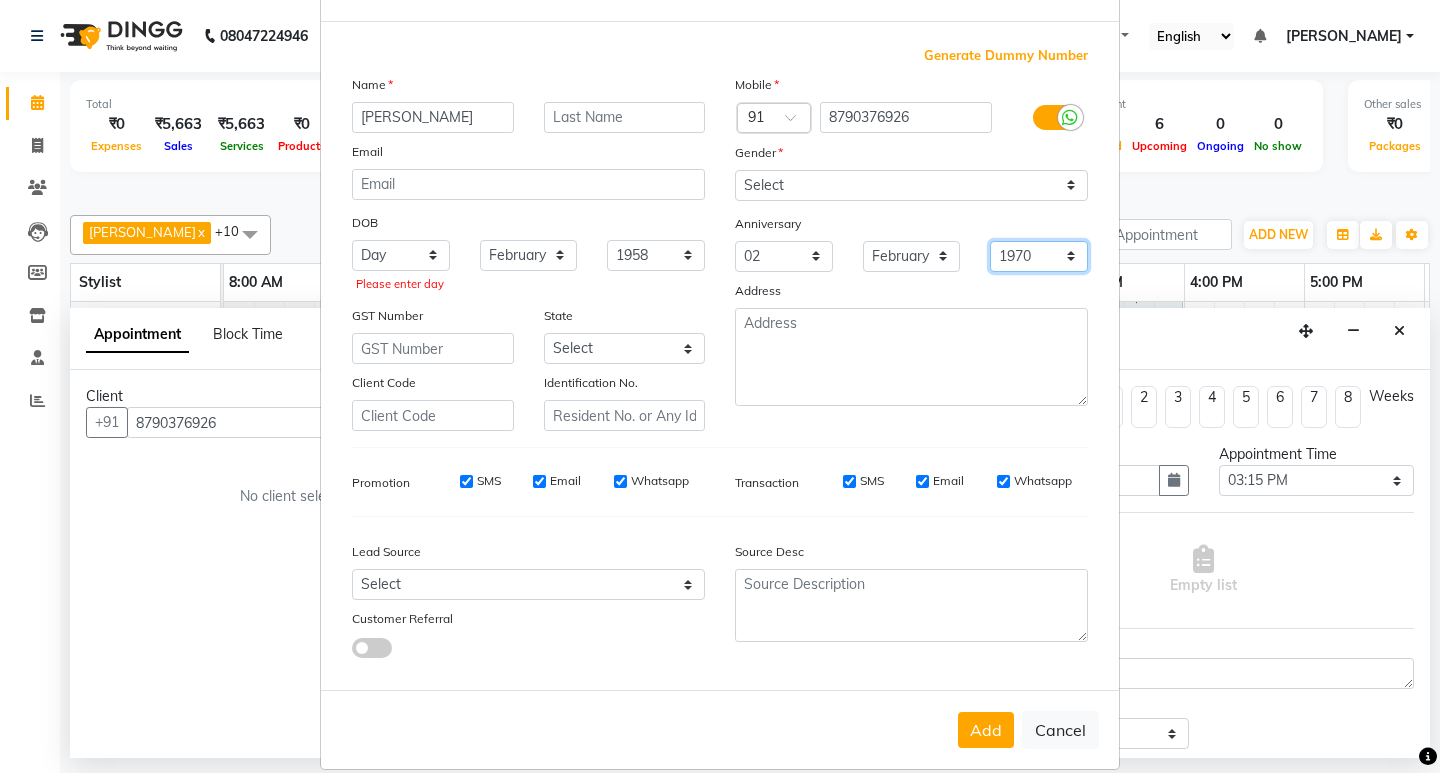 drag, startPoint x: 1003, startPoint y: 251, endPoint x: 1024, endPoint y: 264, distance: 24.698177 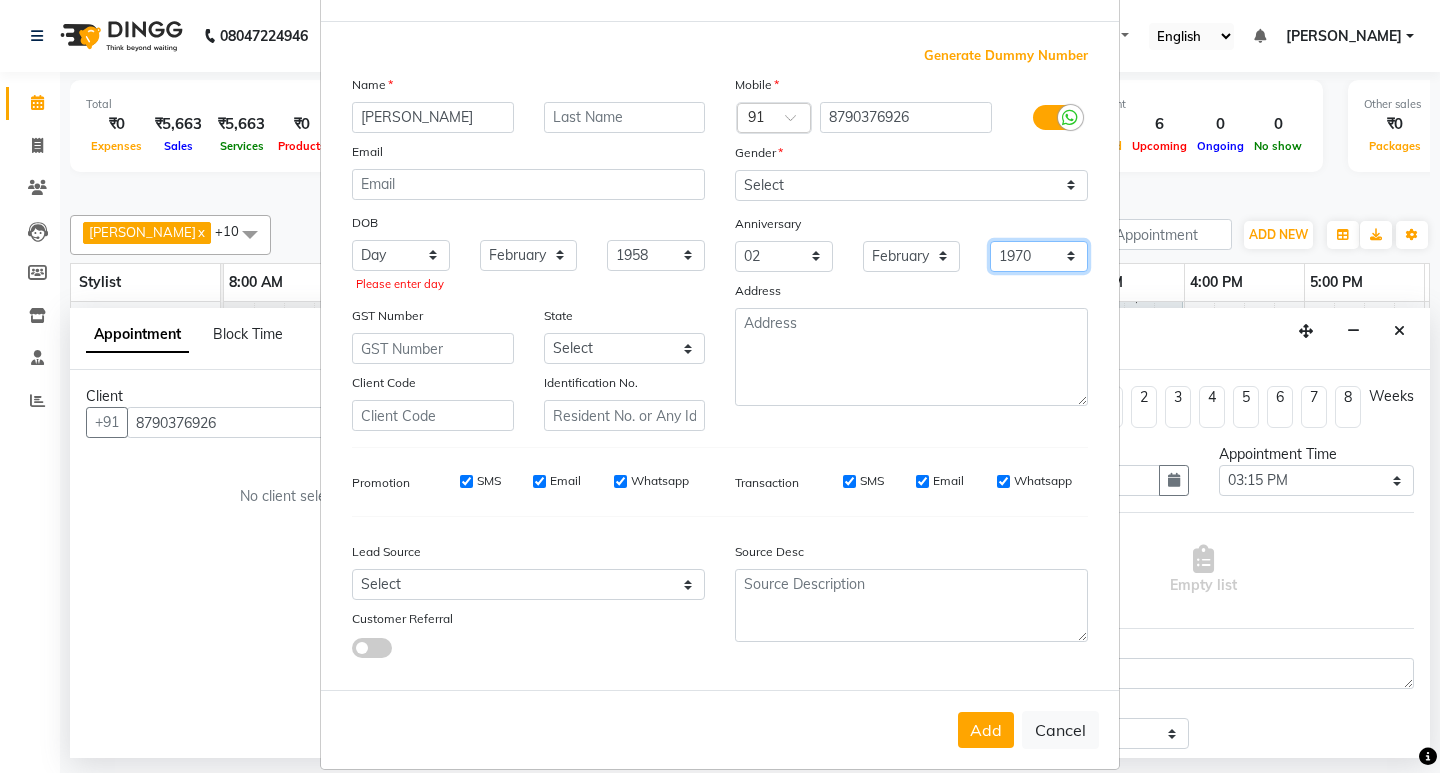 click on "1970 1971 1972 1973 1974 1975 1976 1977 1978 1979 1980 1981 1982 1983 1984 1985 1986 1987 1988 1989 1990 1991 1992 1993 1994 1995 1996 1997 1998 1999 2000 2001 2002 2003 2004 2005 2006 2007 2008 2009 2010 2011 2012 2013 2014 2015 2016 2017 2018 2019 2020 2021 2022 2023 2024 2025" at bounding box center (1039, 256) 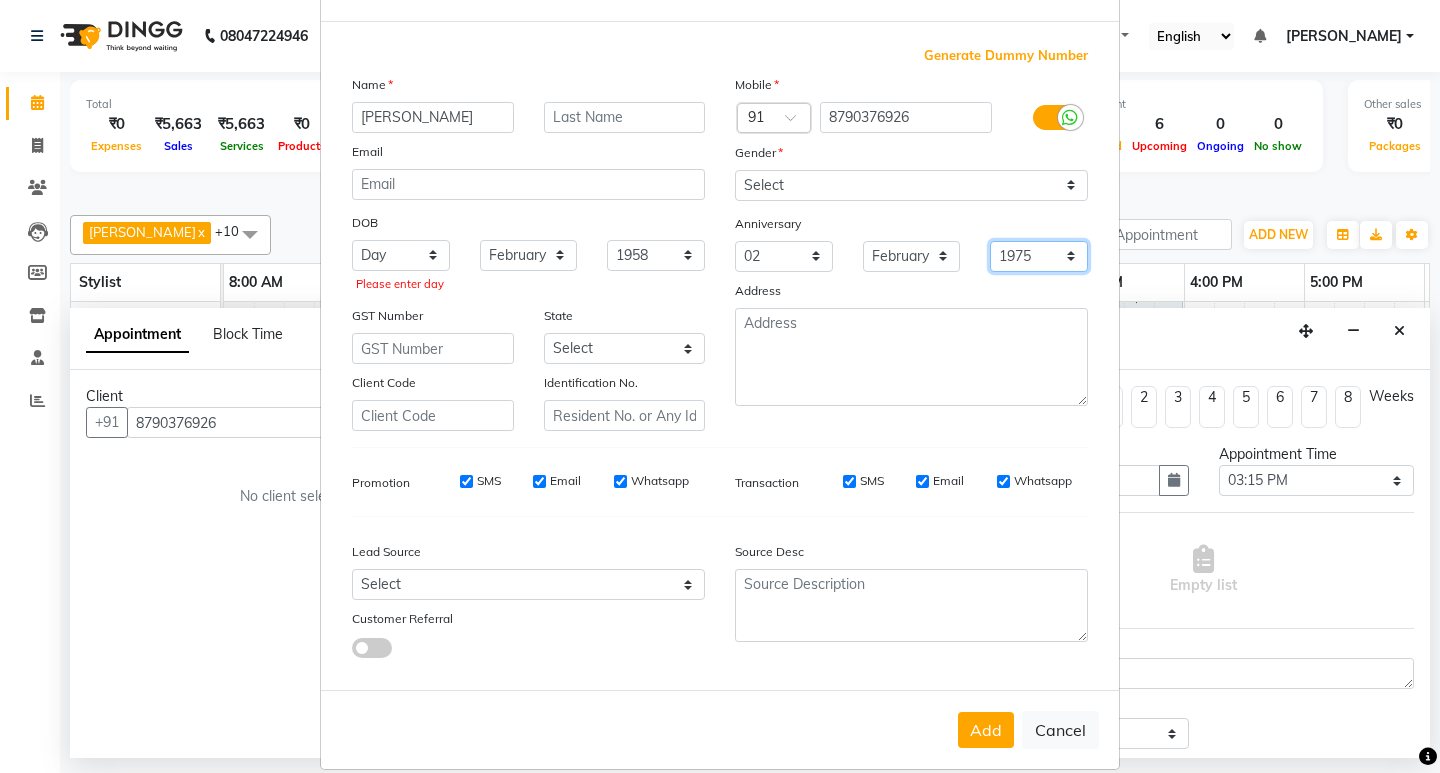click on "1970 1971 1972 1973 1974 1975 1976 1977 1978 1979 1980 1981 1982 1983 1984 1985 1986 1987 1988 1989 1990 1991 1992 1993 1994 1995 1996 1997 1998 1999 2000 2001 2002 2003 2004 2005 2006 2007 2008 2009 2010 2011 2012 2013 2014 2015 2016 2017 2018 2019 2020 2021 2022 2023 2024 2025" at bounding box center (1039, 256) 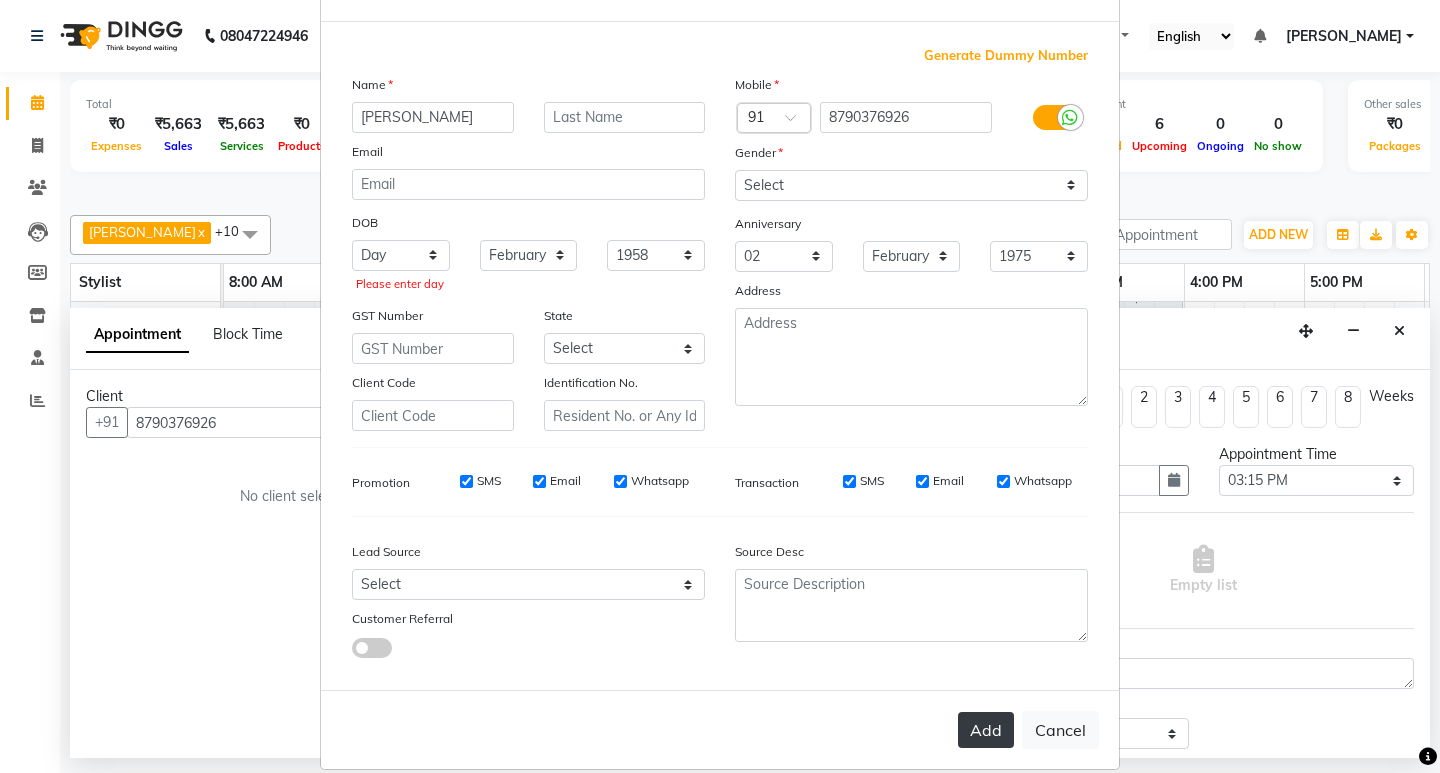 click on "Add" at bounding box center (986, 730) 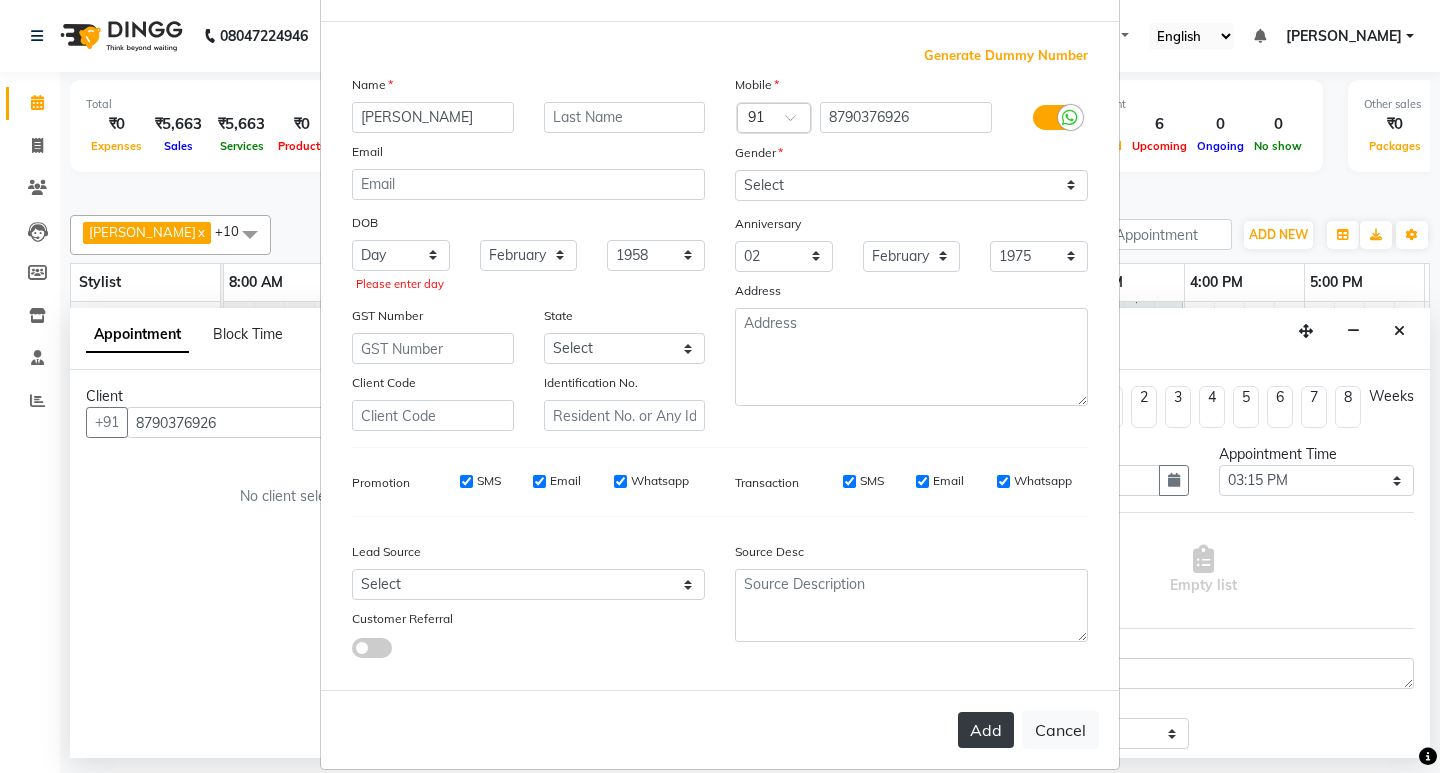 click on "Add" at bounding box center (986, 730) 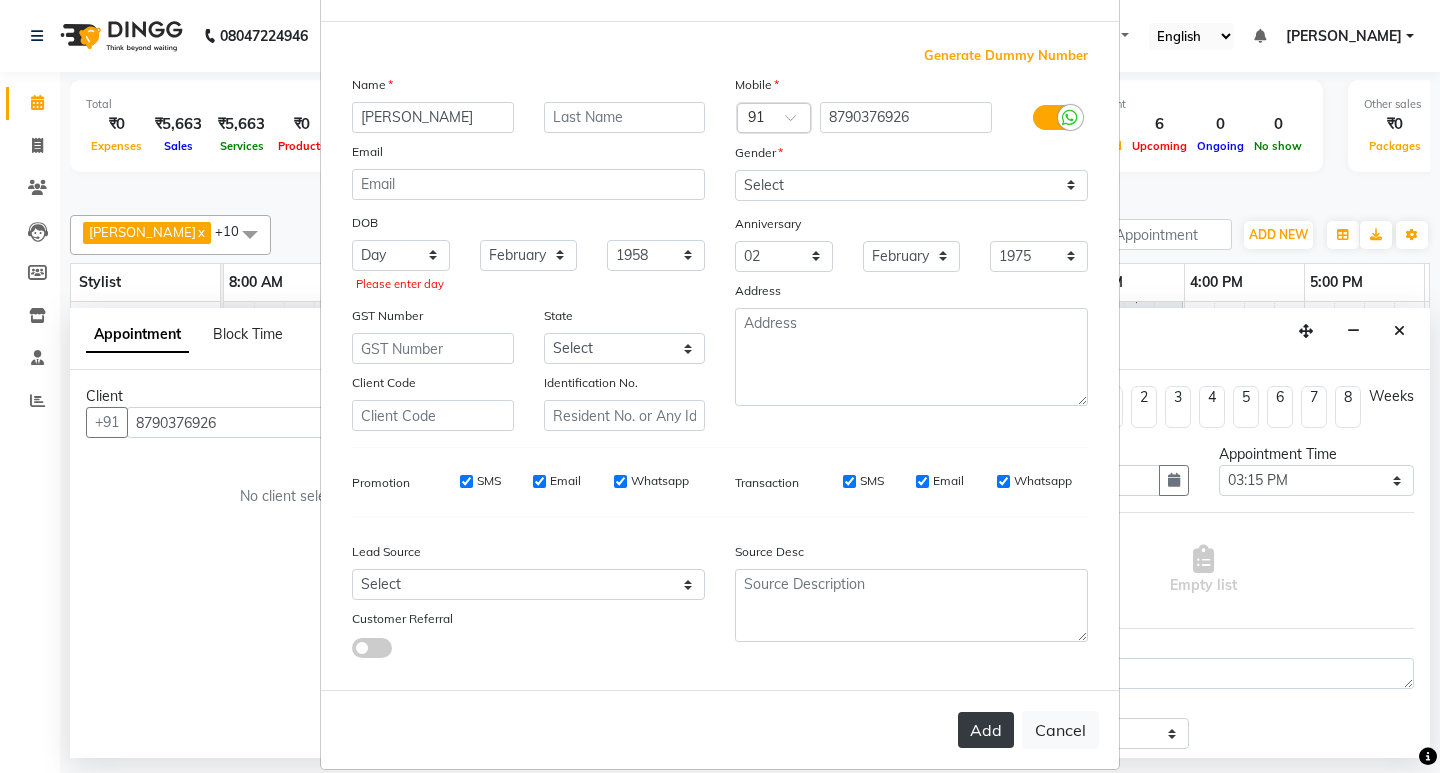 click on "Add" at bounding box center [986, 730] 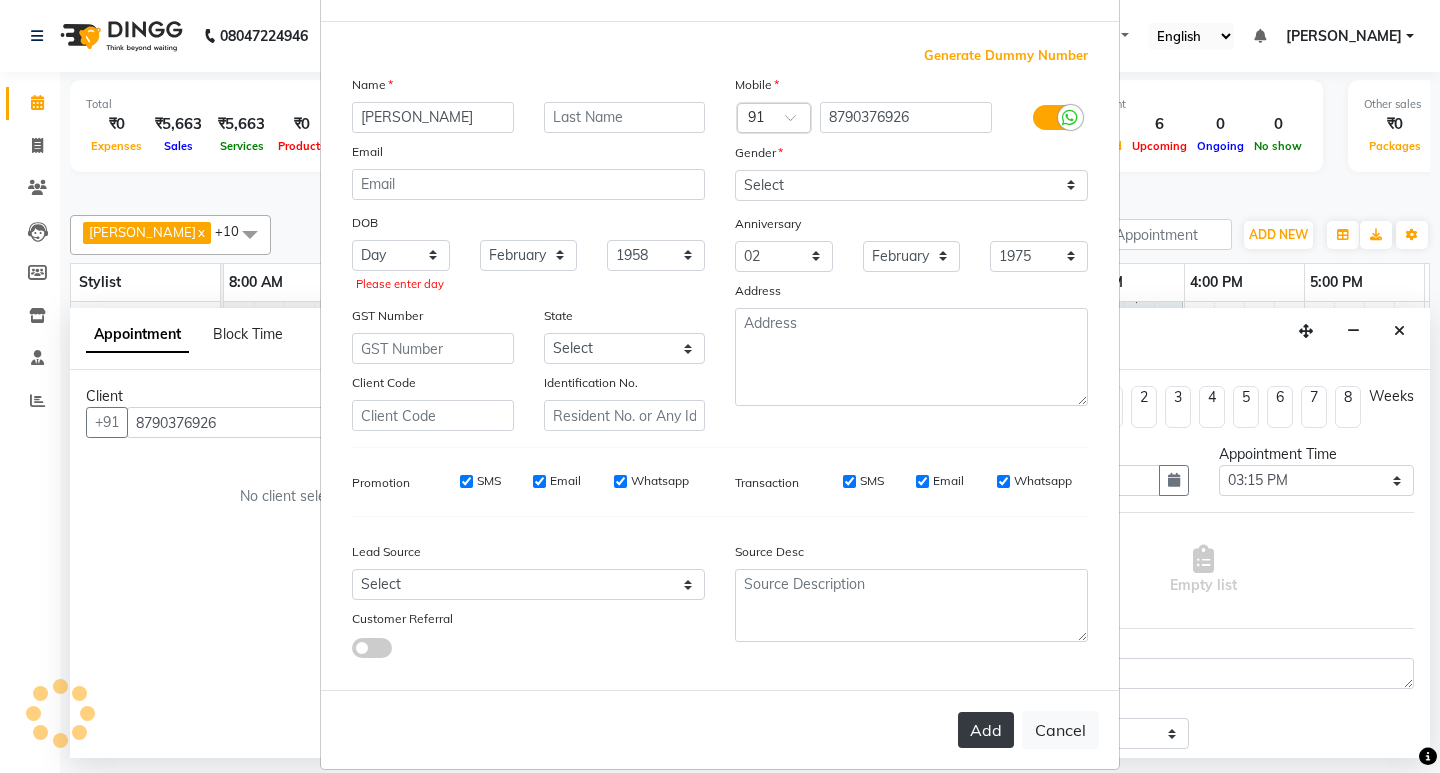 click on "Add" at bounding box center [986, 730] 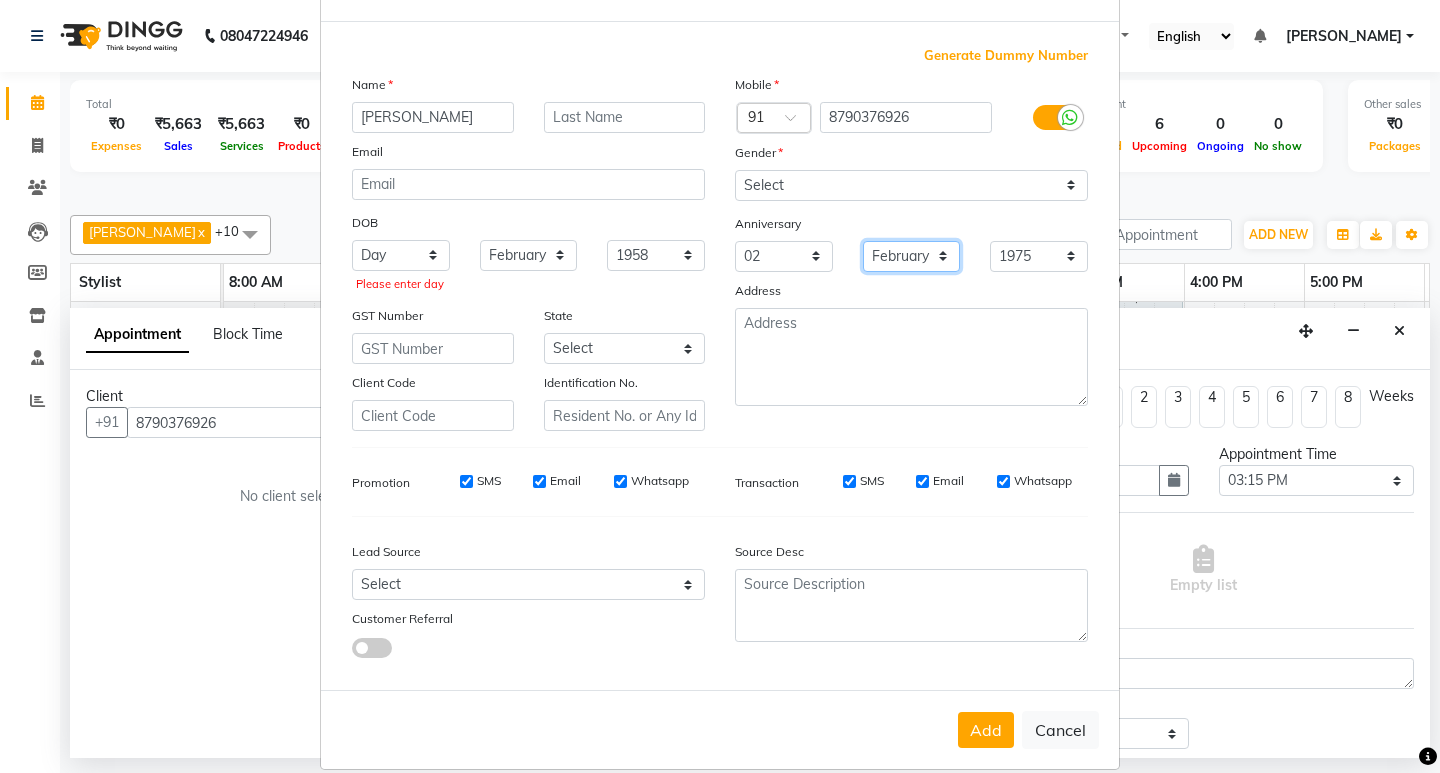 click on "Month January February March April May June July August September October November December" at bounding box center [912, 256] 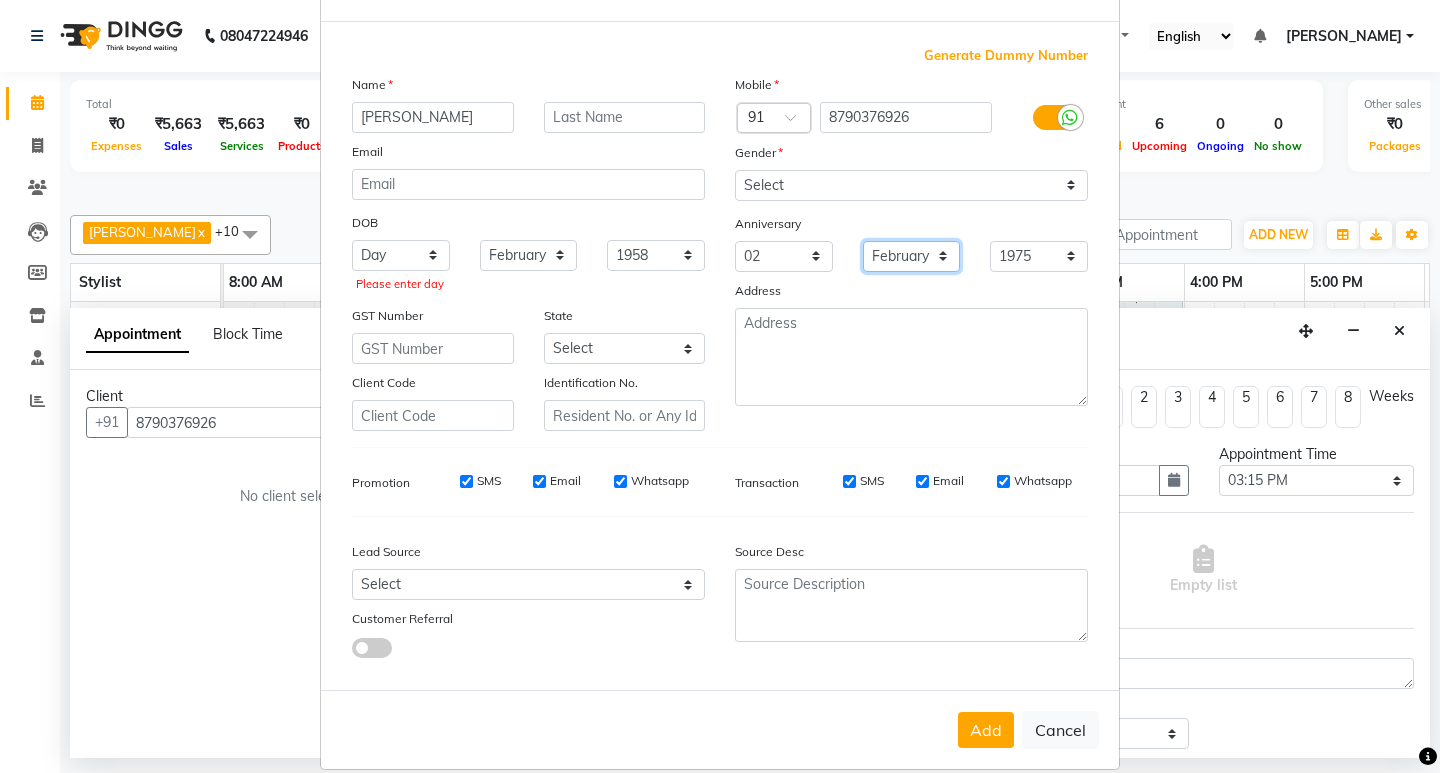 select on "06" 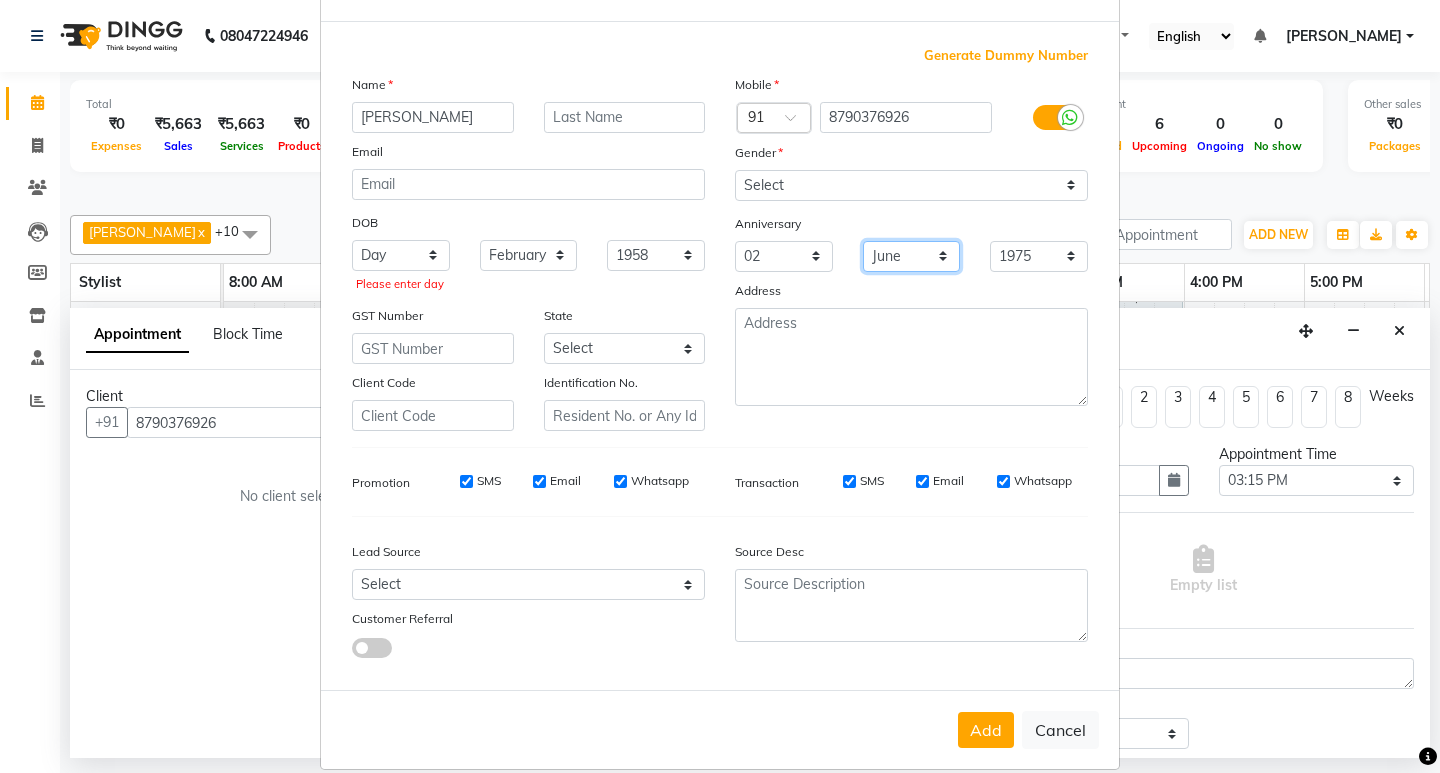 click on "Month January February March April May June July August September October November December" at bounding box center (912, 256) 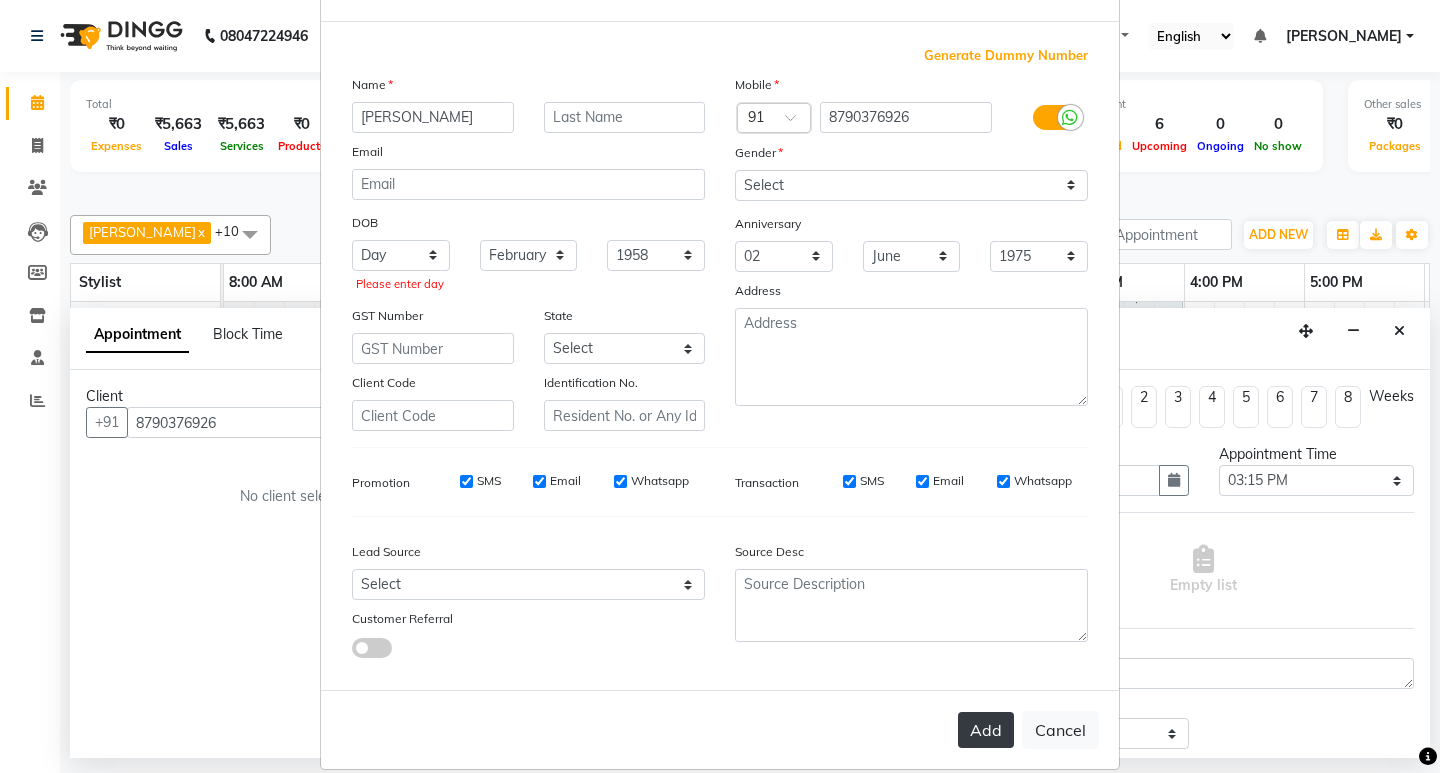 click on "Add" at bounding box center [986, 730] 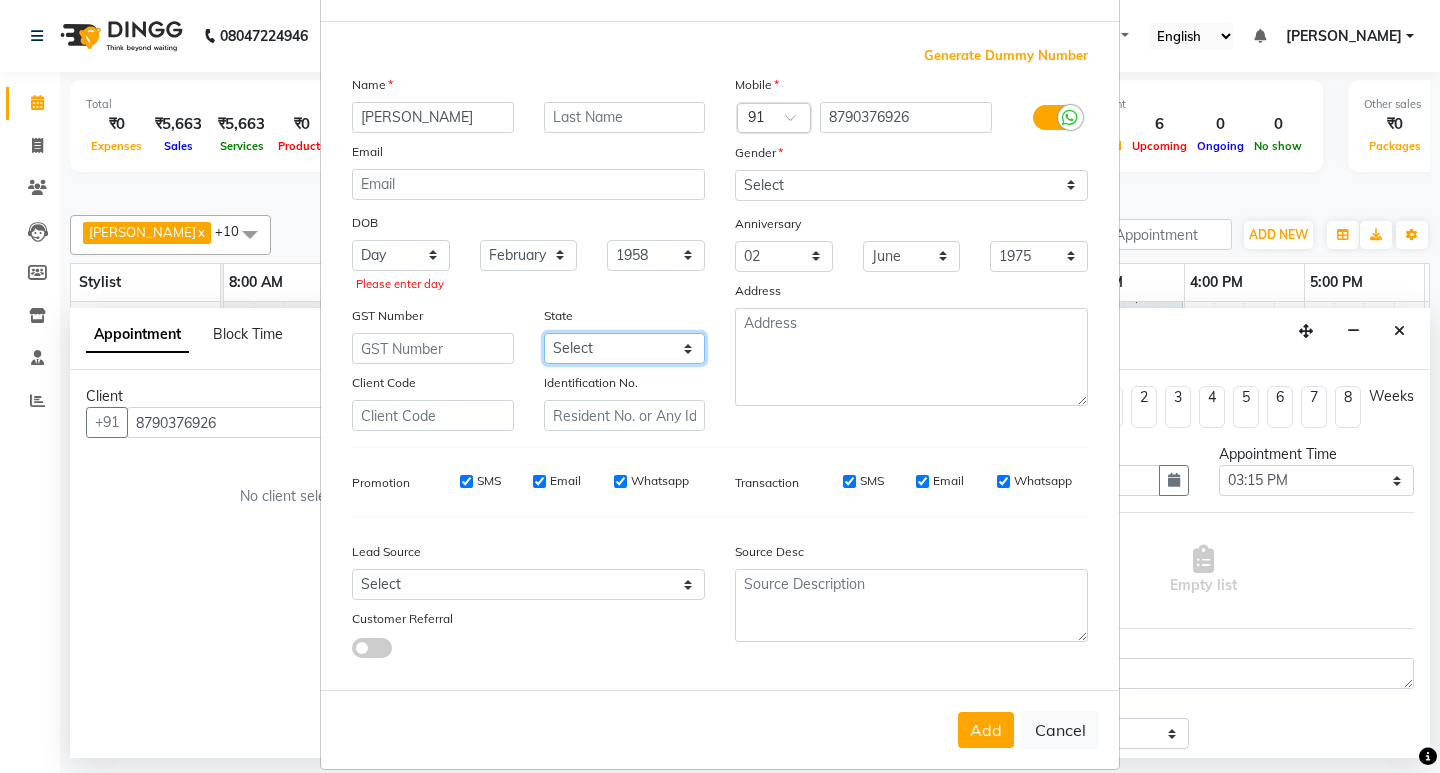 drag, startPoint x: 622, startPoint y: 344, endPoint x: 633, endPoint y: 343, distance: 11.045361 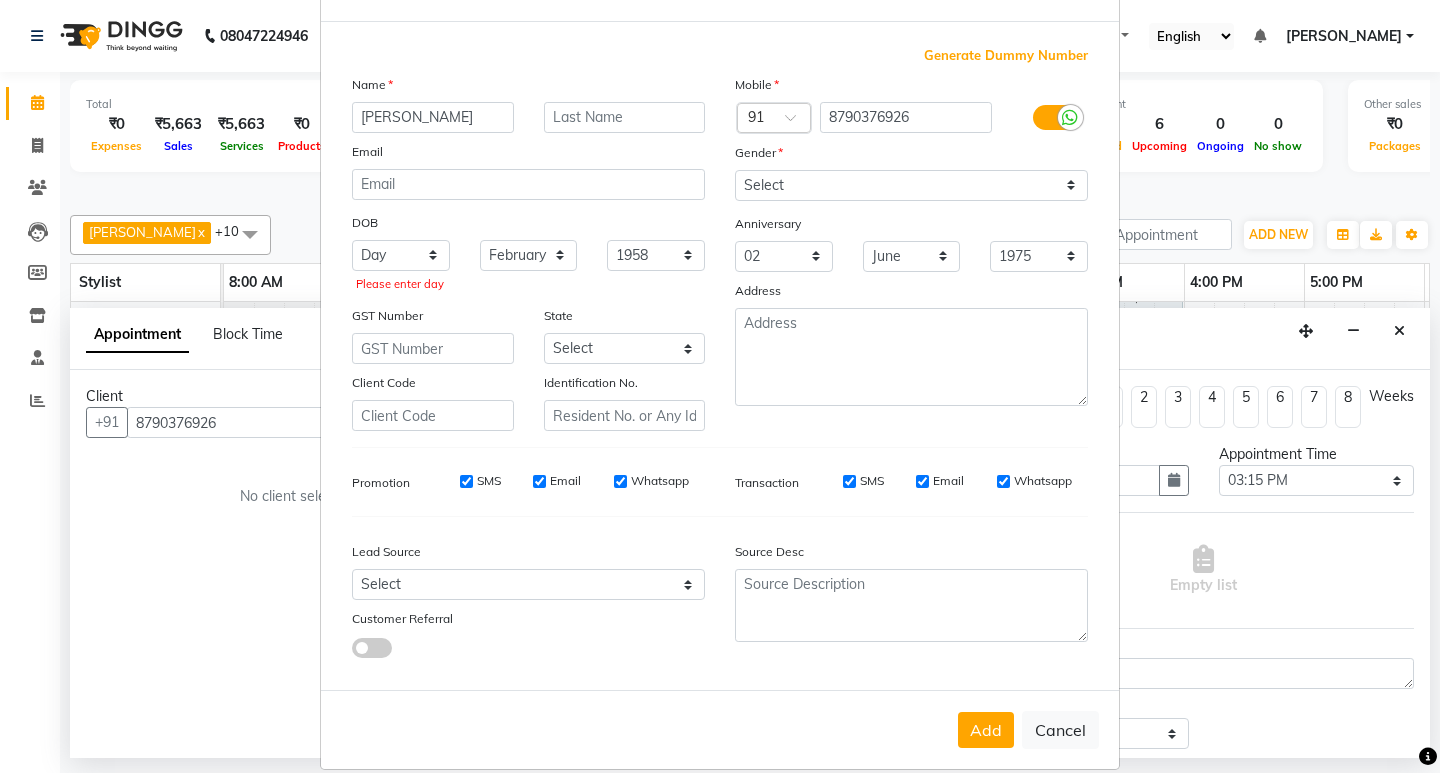 click on "Email" at bounding box center [565, 481] 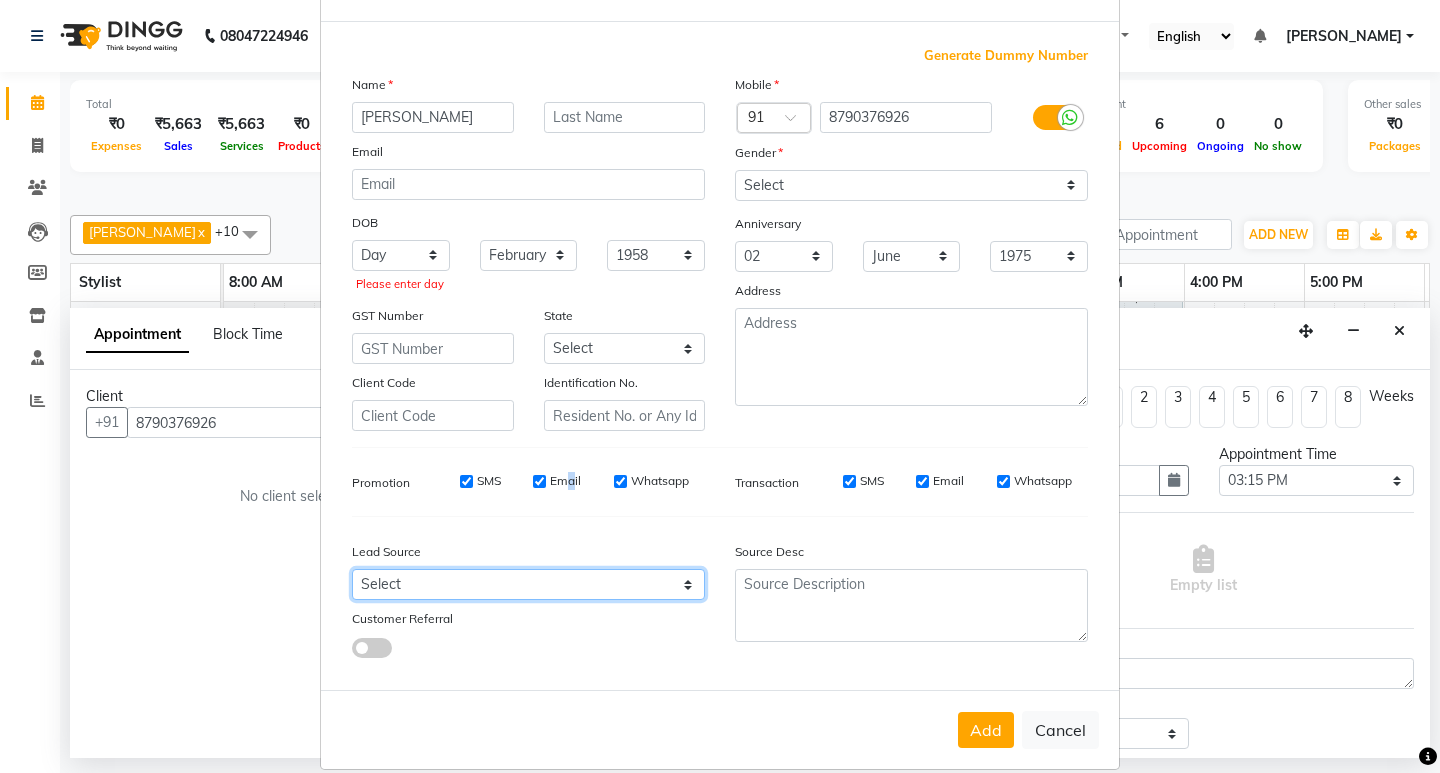 click on "Select Walk-in Referral Internet Friend Word of Mouth Advertisement Facebook JustDial Google Other" at bounding box center (528, 584) 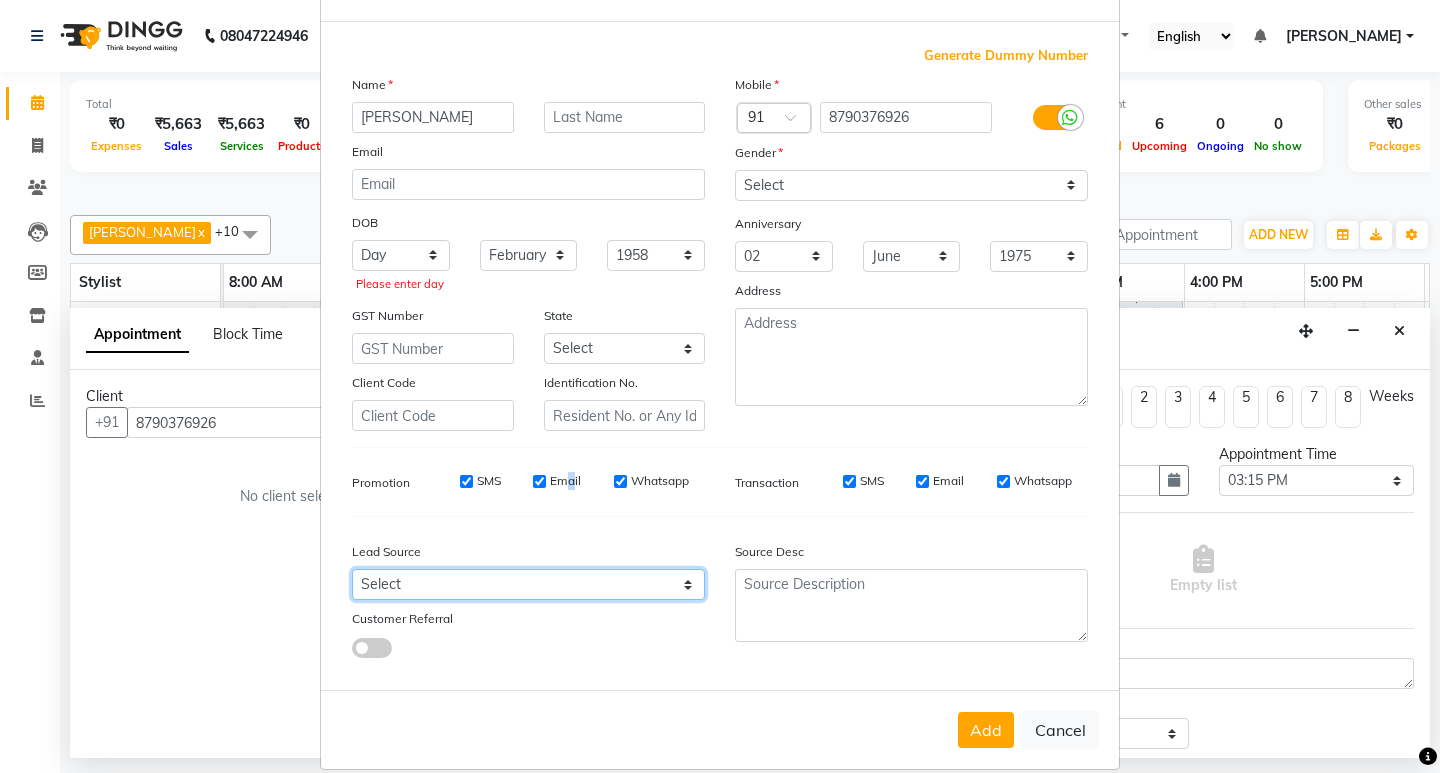 select on "53029" 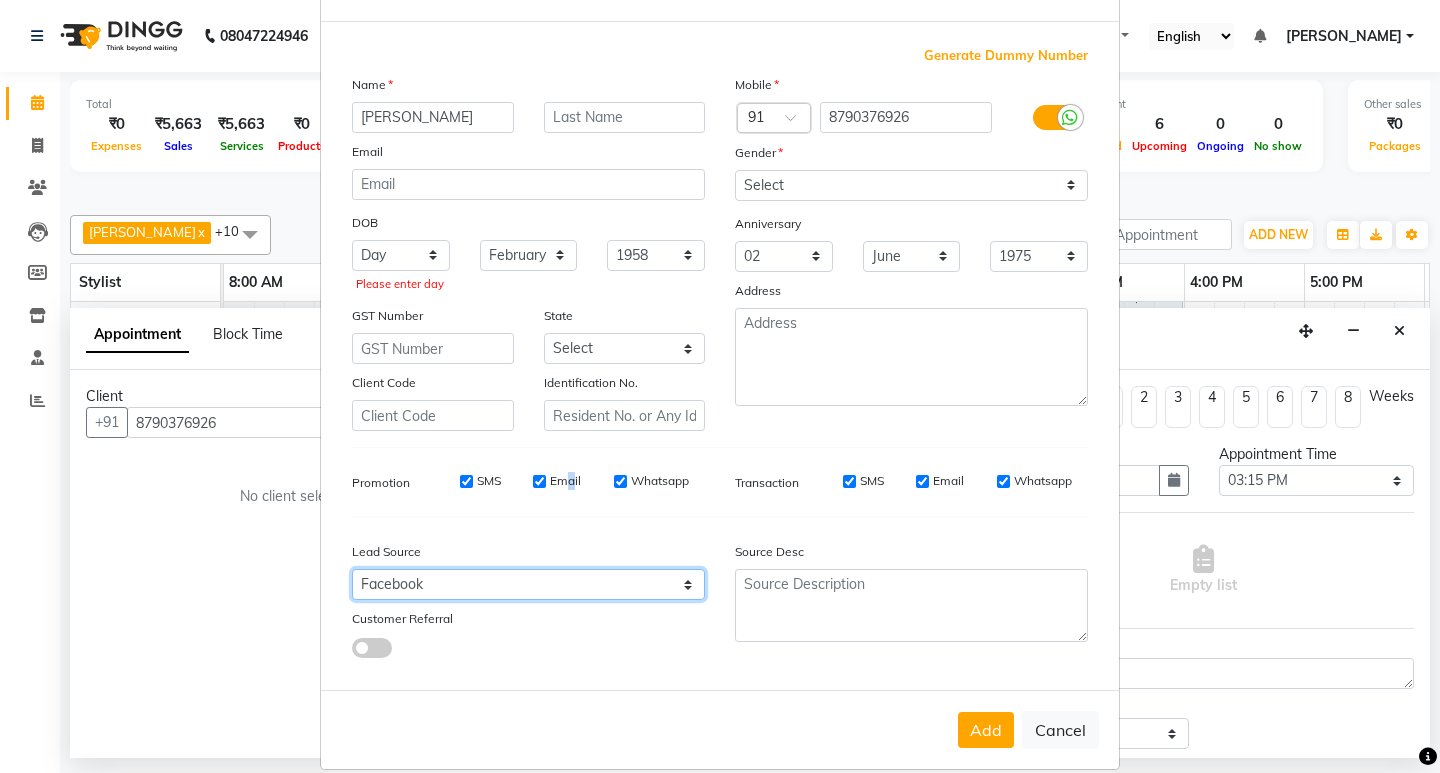 click on "Select Walk-in Referral Internet Friend Word of Mouth Advertisement Facebook JustDial Google Other" at bounding box center (528, 584) 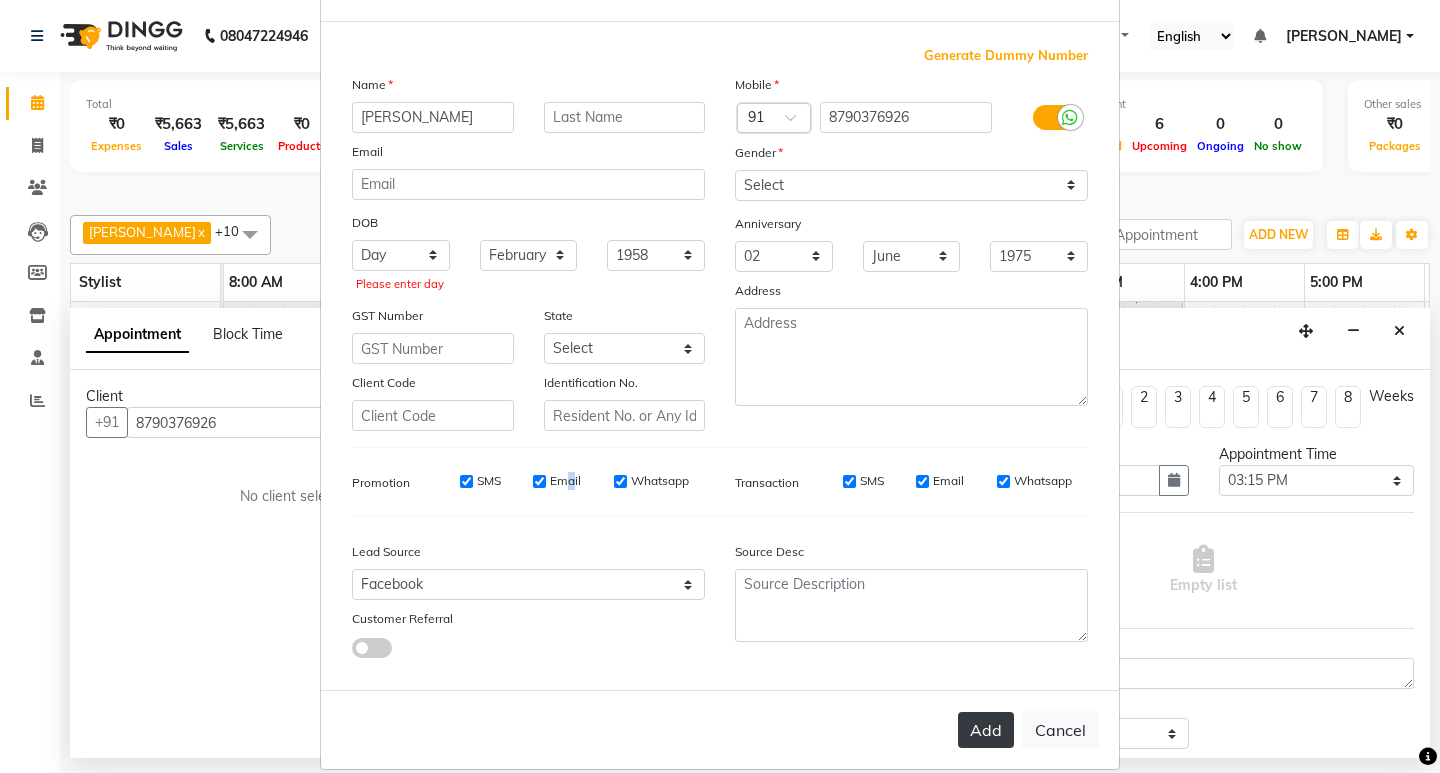 click on "Add" at bounding box center [986, 730] 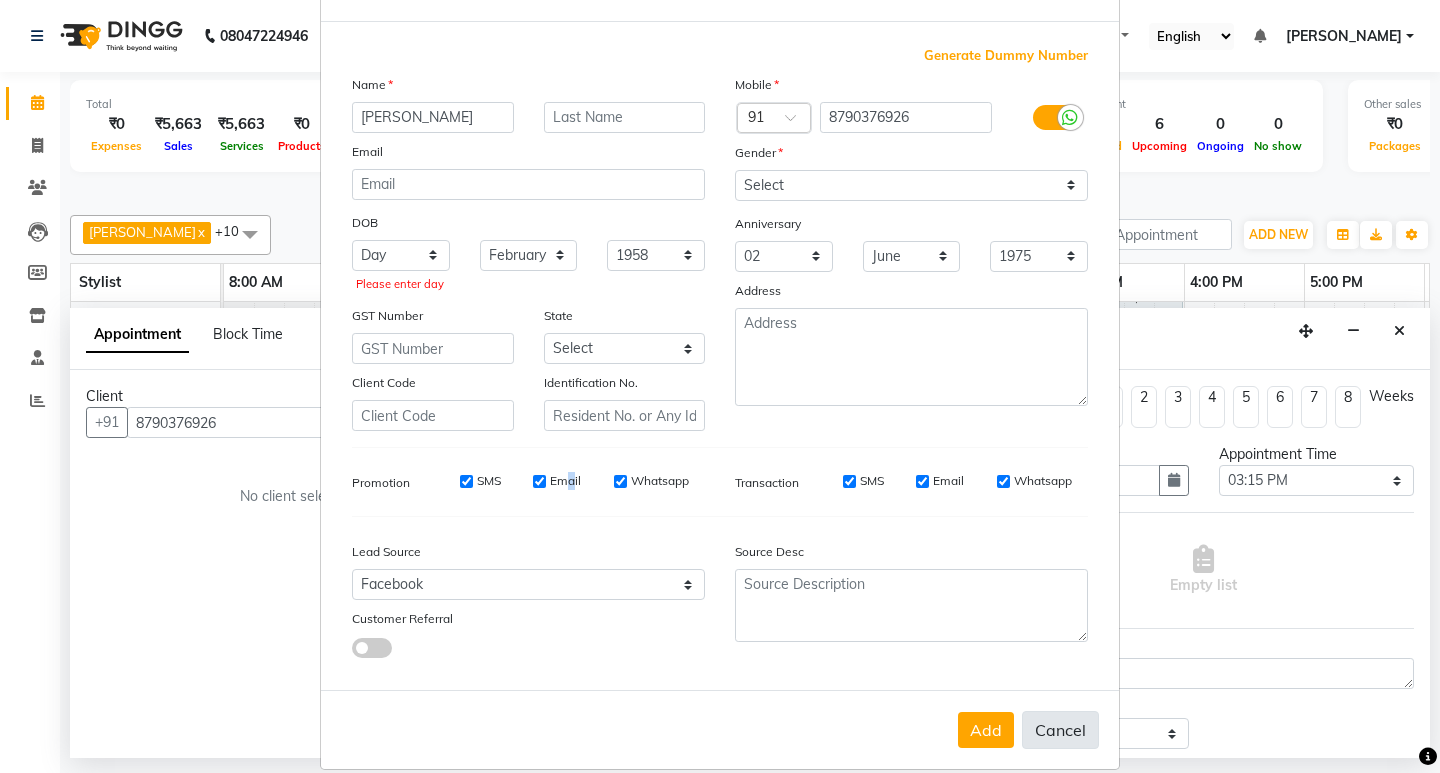 click on "Cancel" at bounding box center (1060, 730) 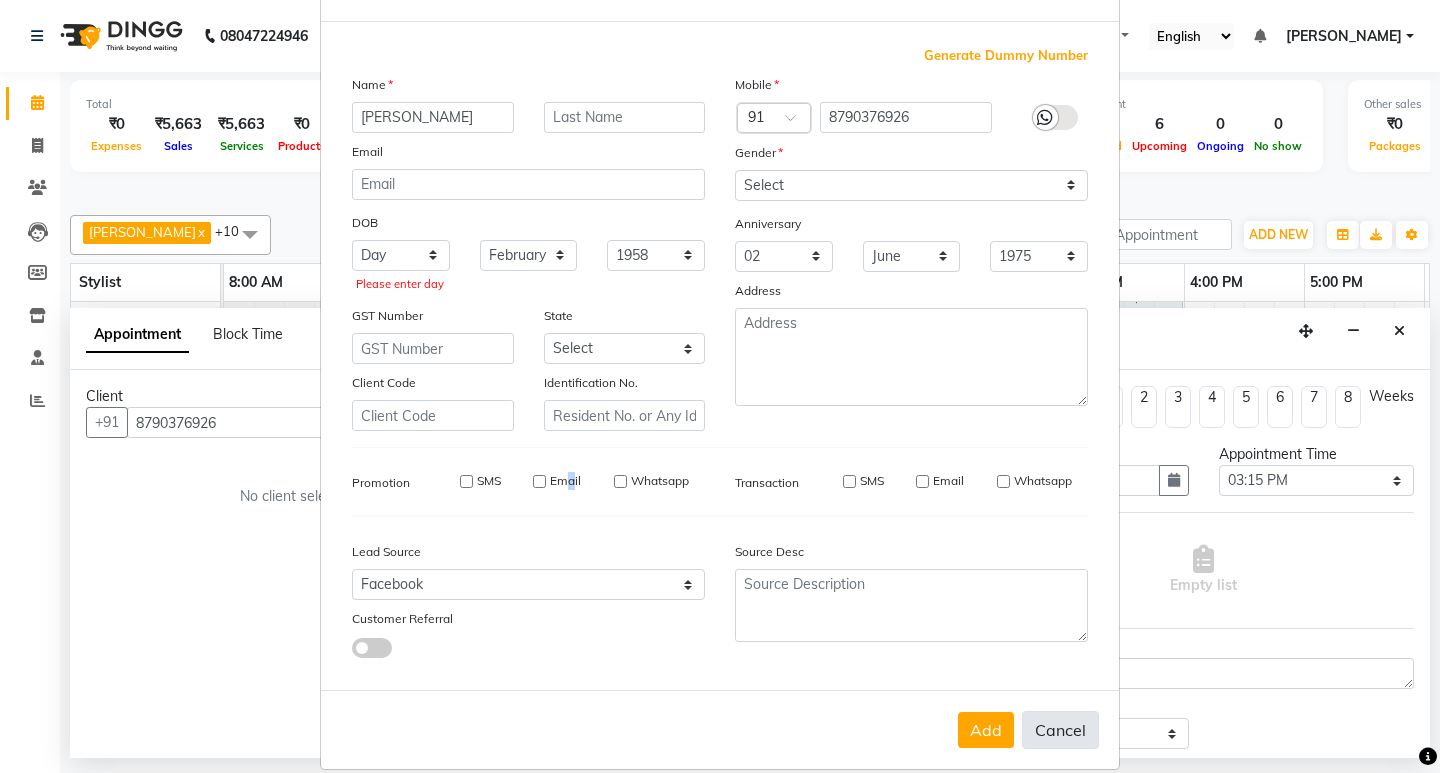 type 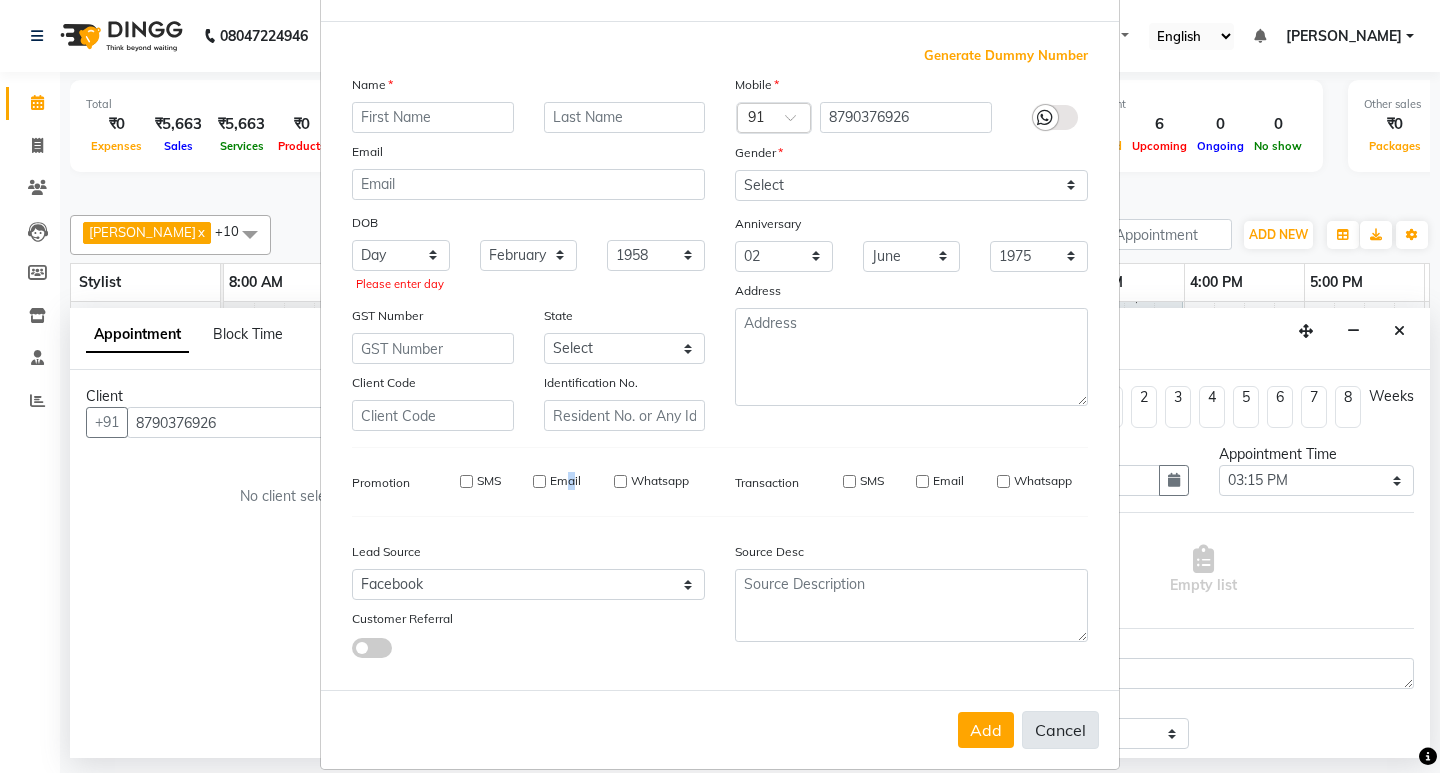 select 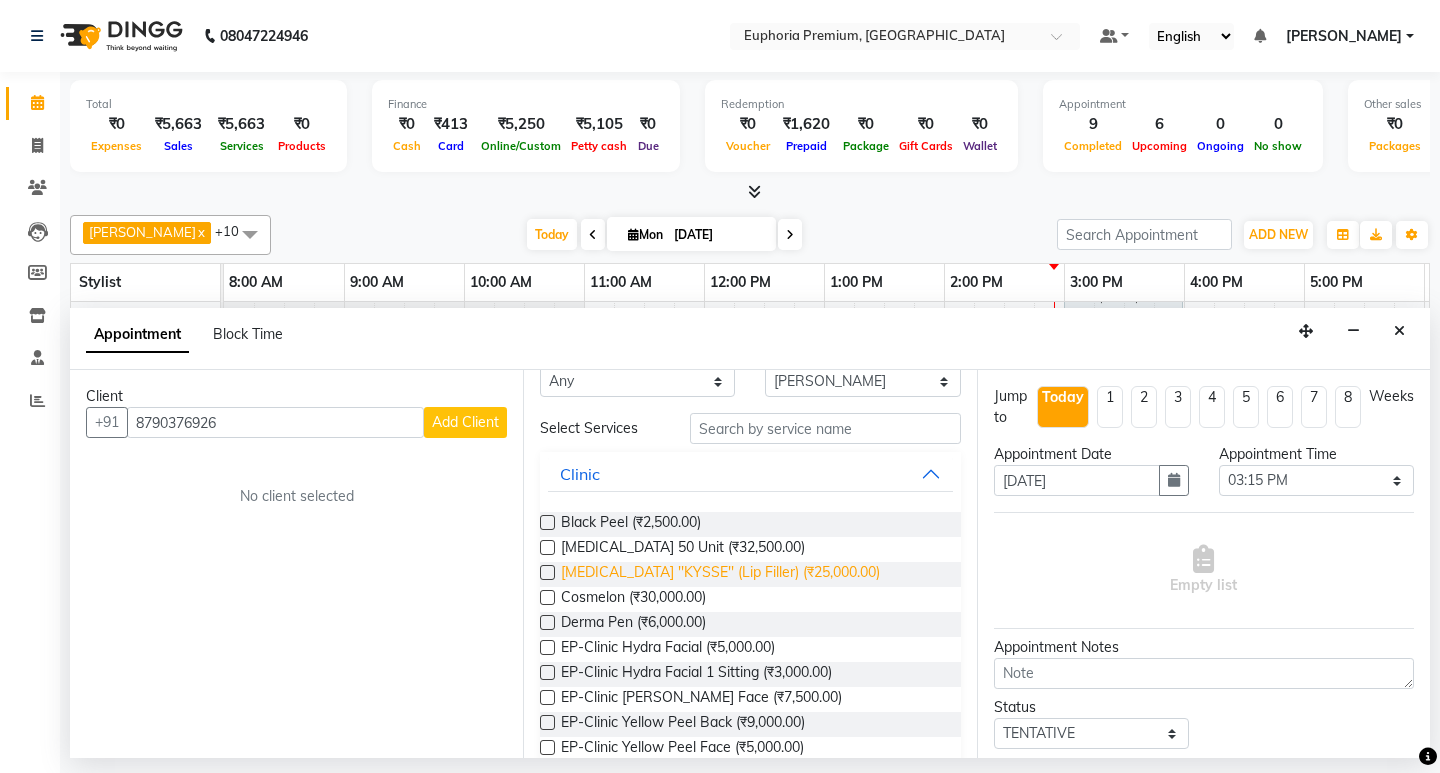 scroll, scrollTop: 0, scrollLeft: 0, axis: both 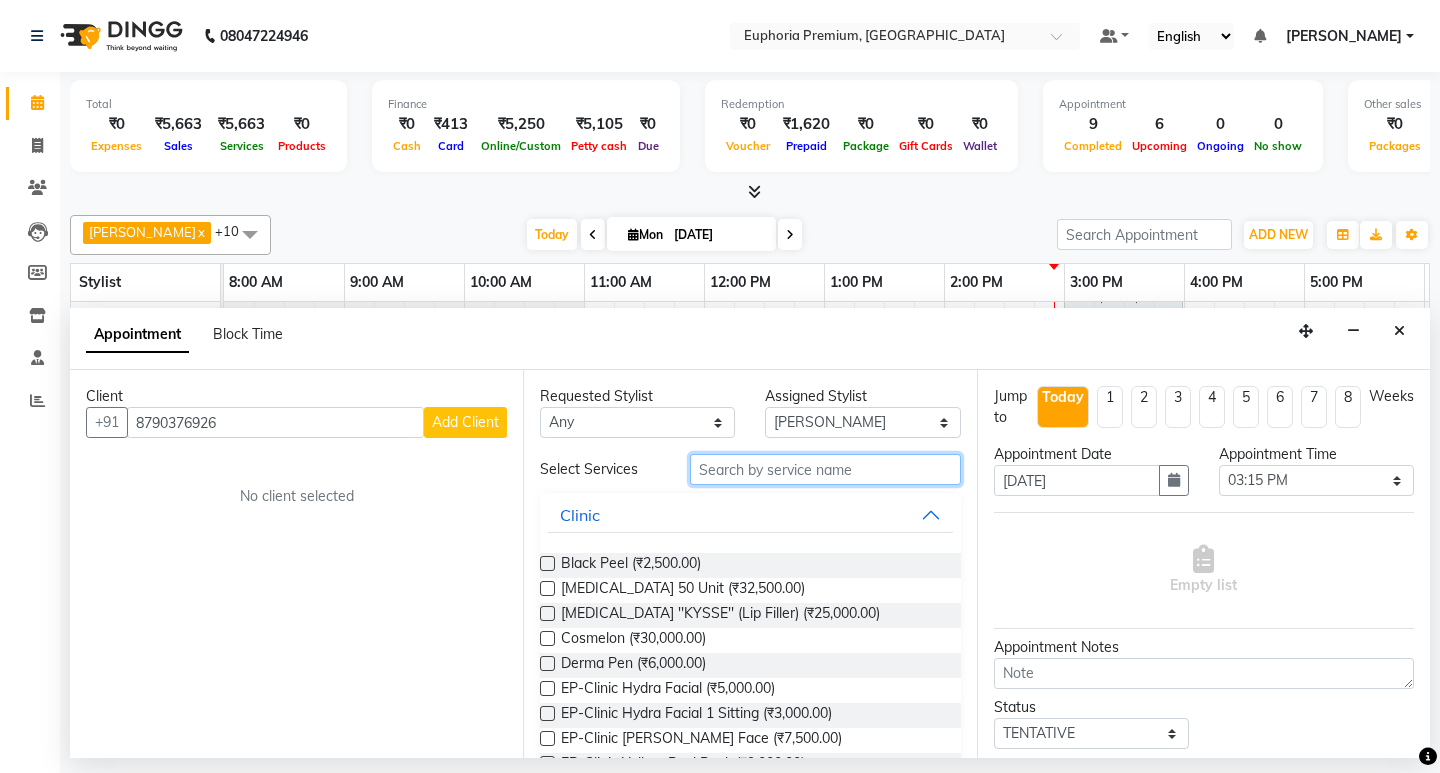 click at bounding box center (825, 469) 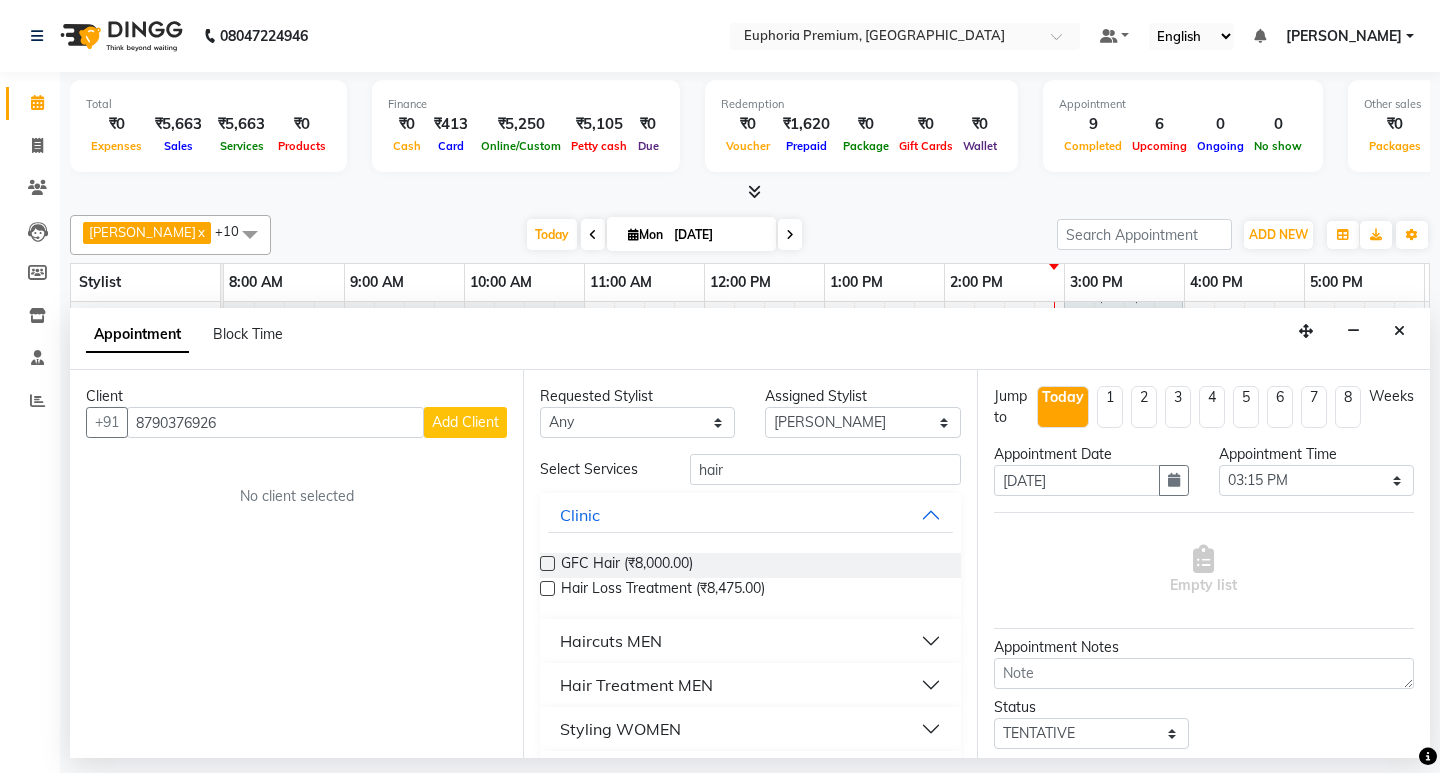 click on "Styling WOMEN" at bounding box center (750, 729) 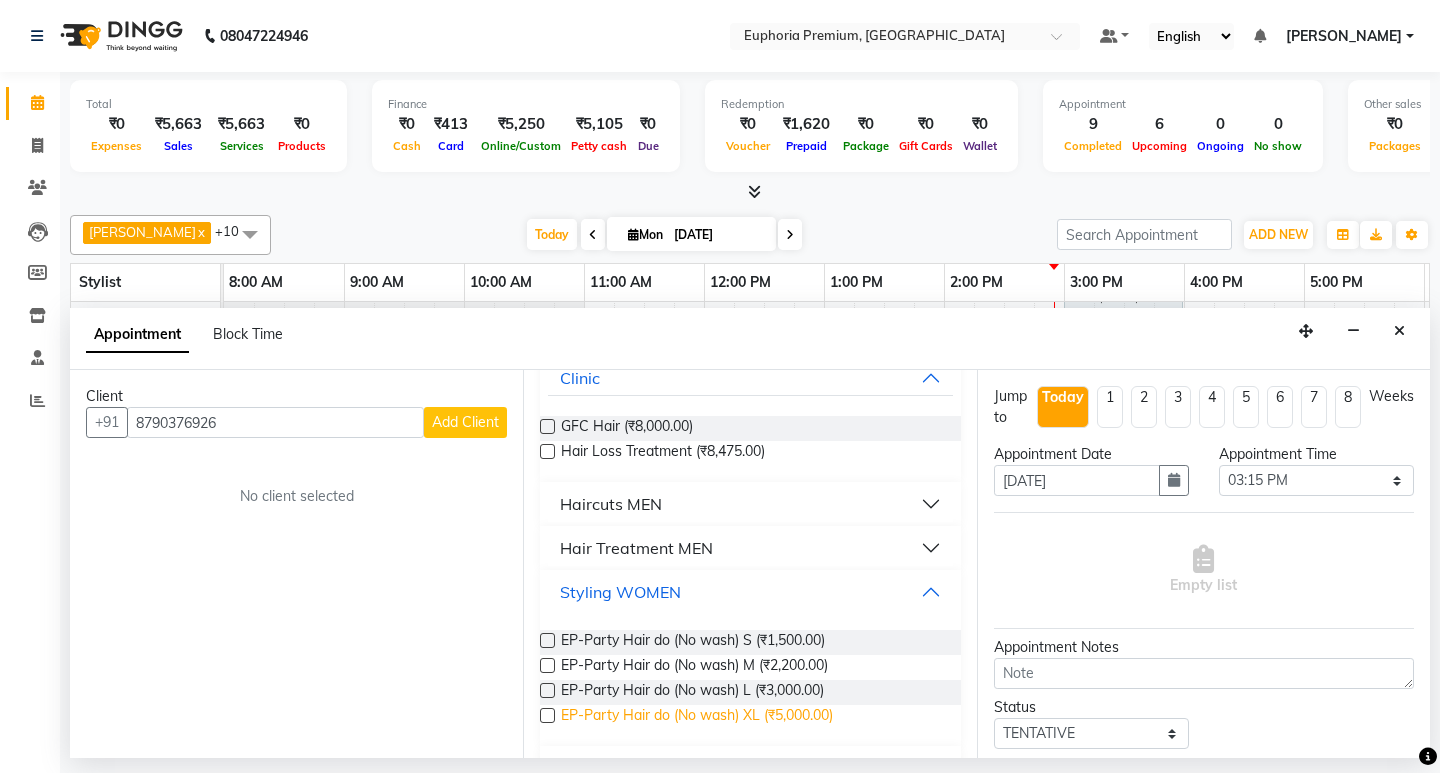 scroll, scrollTop: 273, scrollLeft: 0, axis: vertical 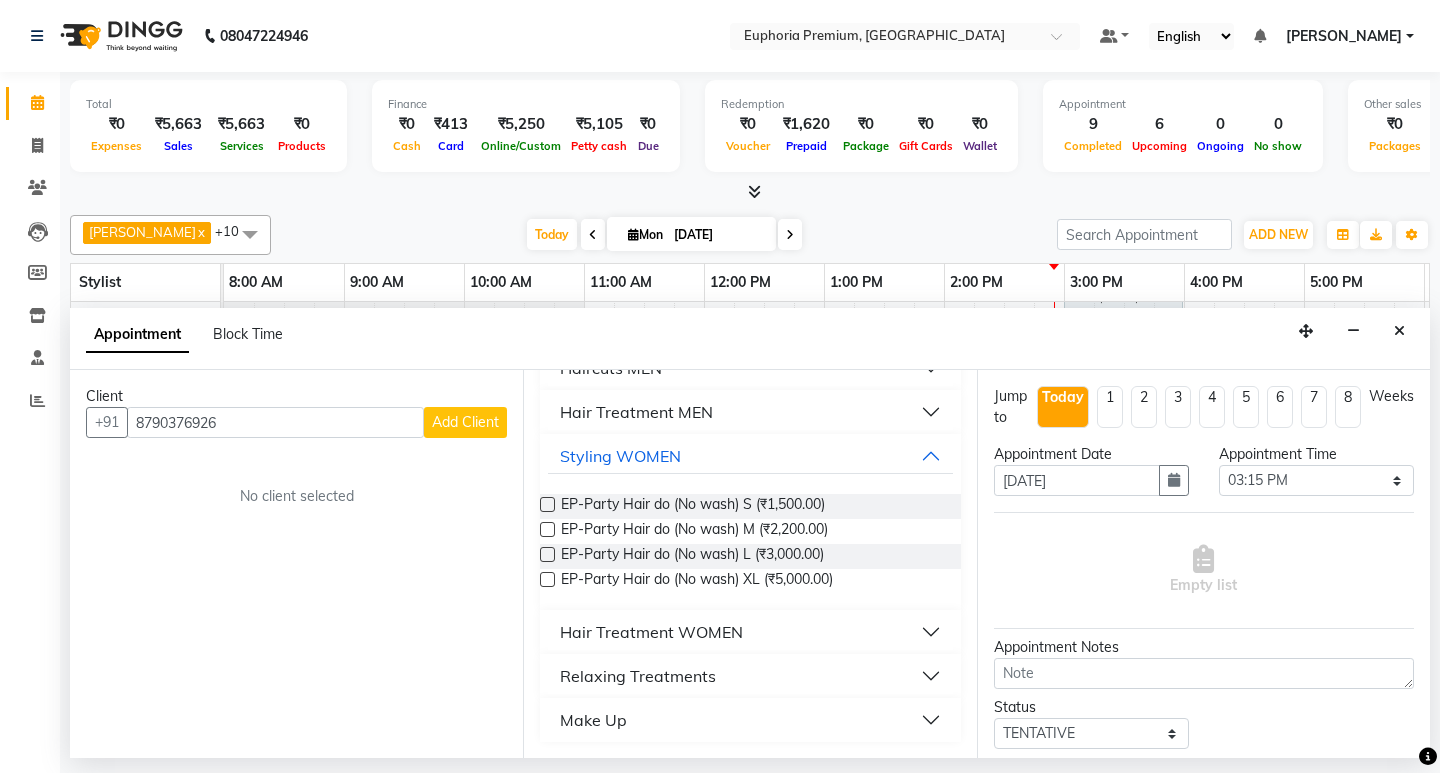 click on "Hair Treatment WOMEN" at bounding box center (750, 632) 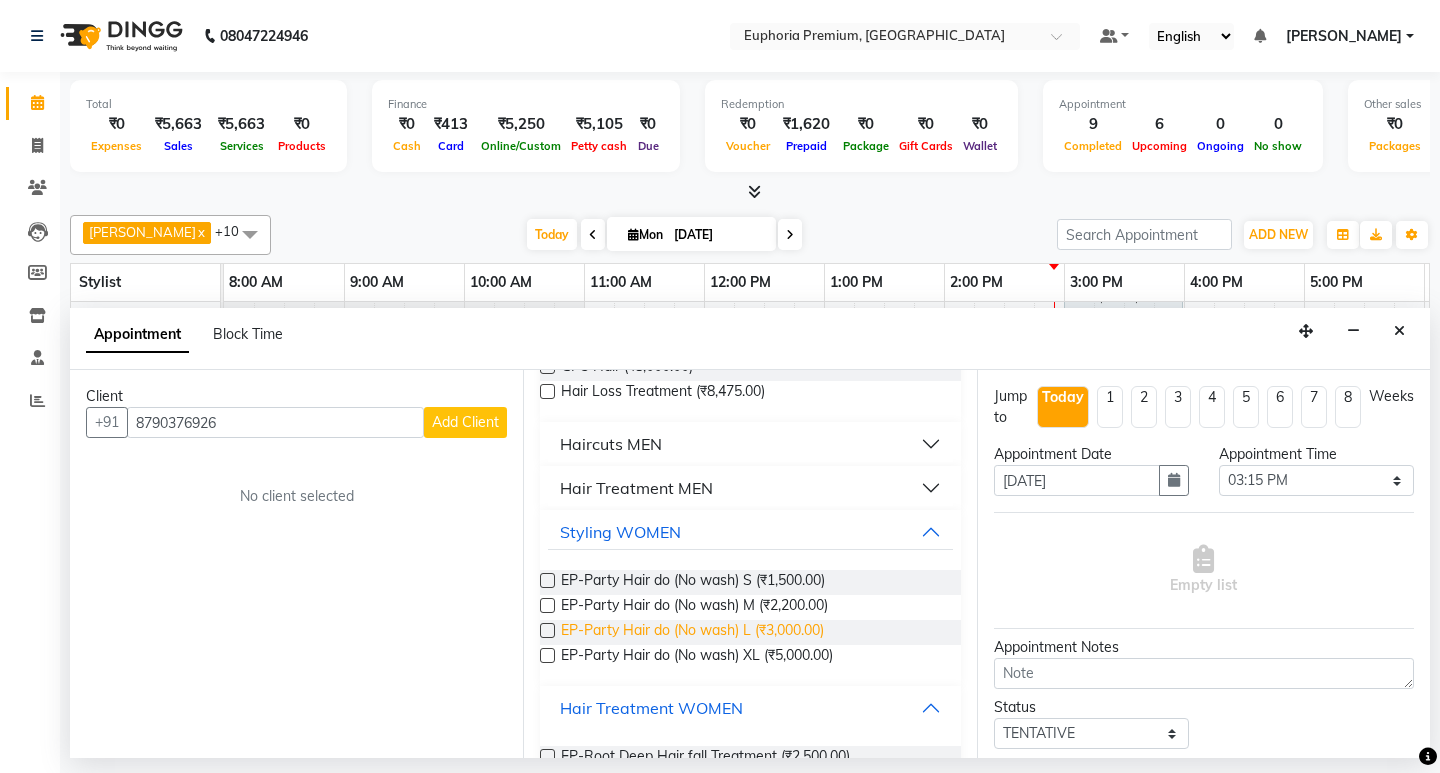 scroll, scrollTop: 200, scrollLeft: 0, axis: vertical 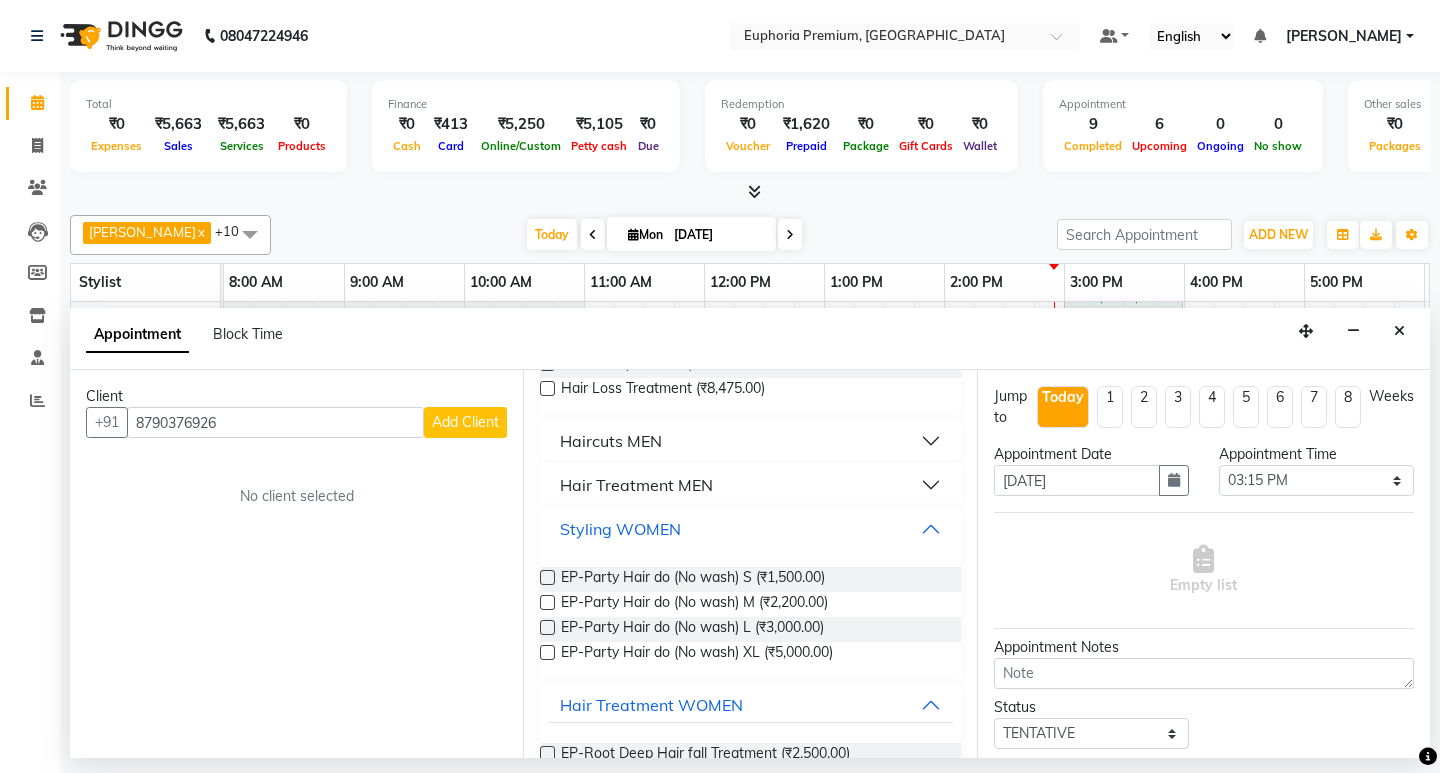 click on "Styling WOMEN" at bounding box center [750, 529] 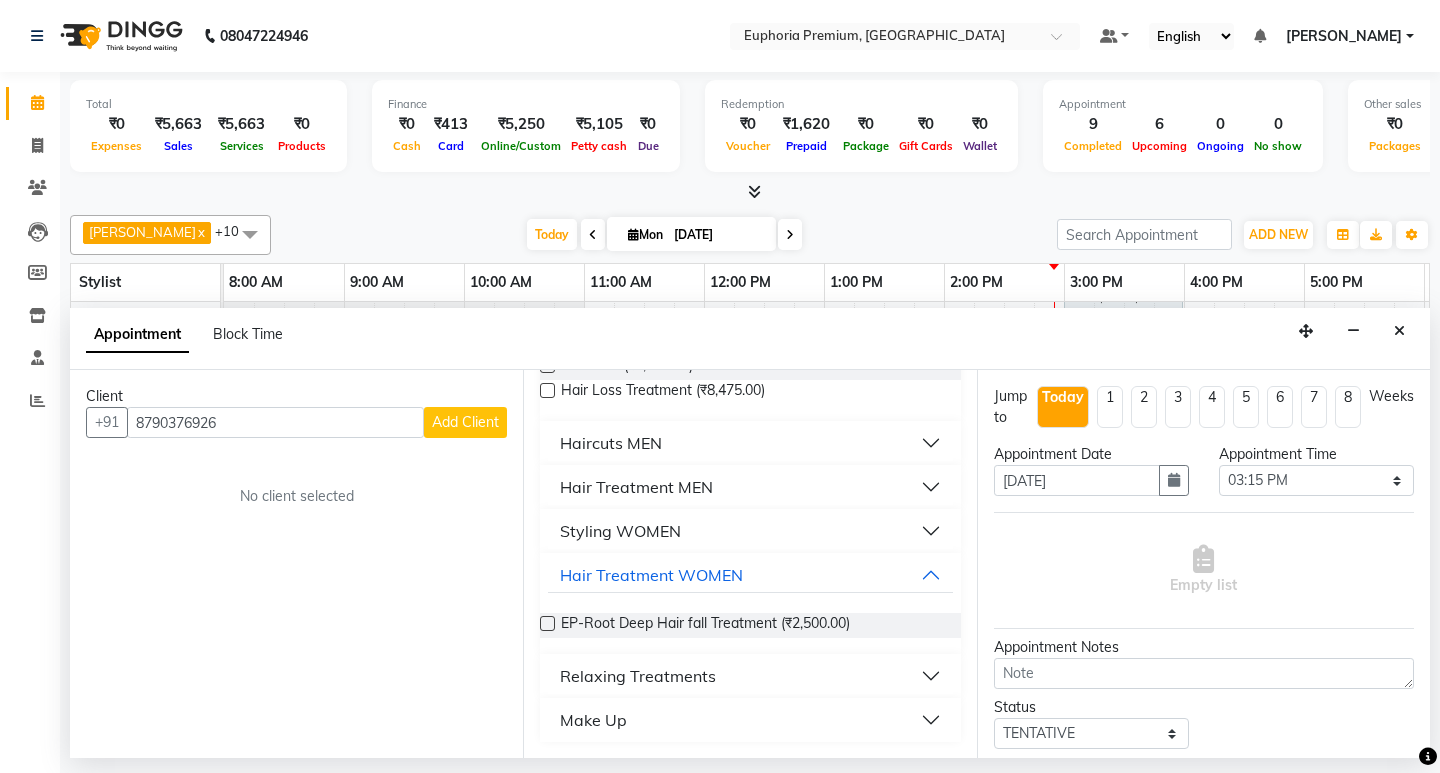 scroll, scrollTop: 0, scrollLeft: 0, axis: both 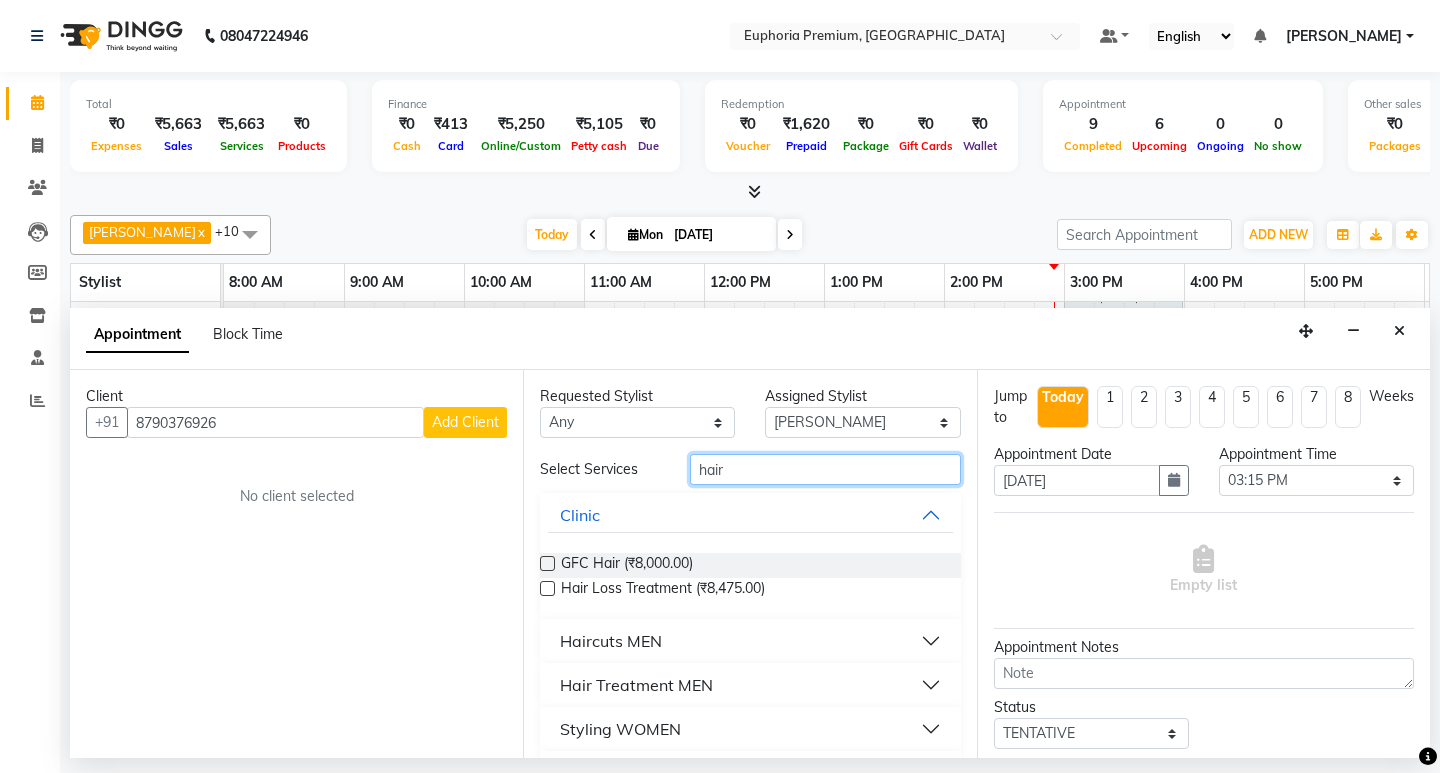 click on "hair" at bounding box center [825, 469] 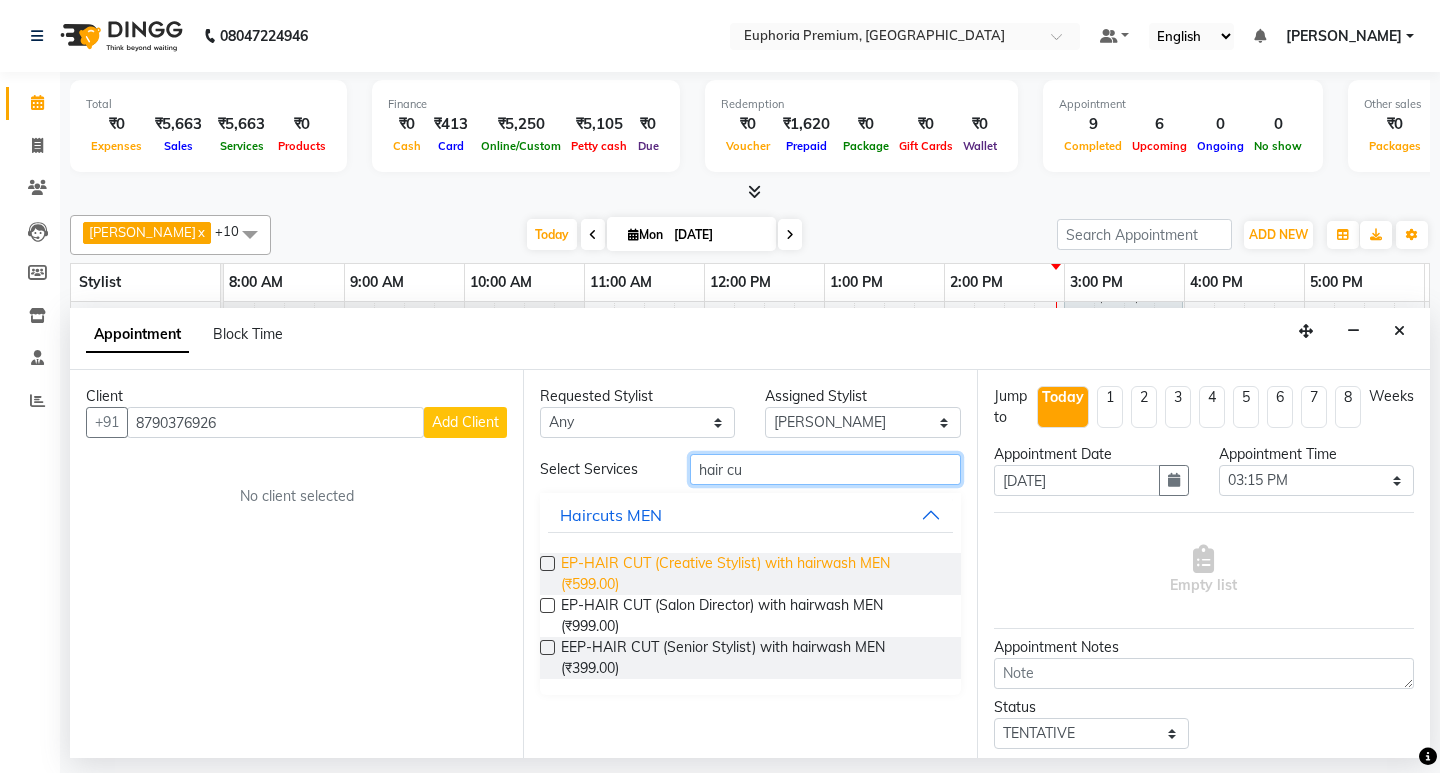 type on "hair cu" 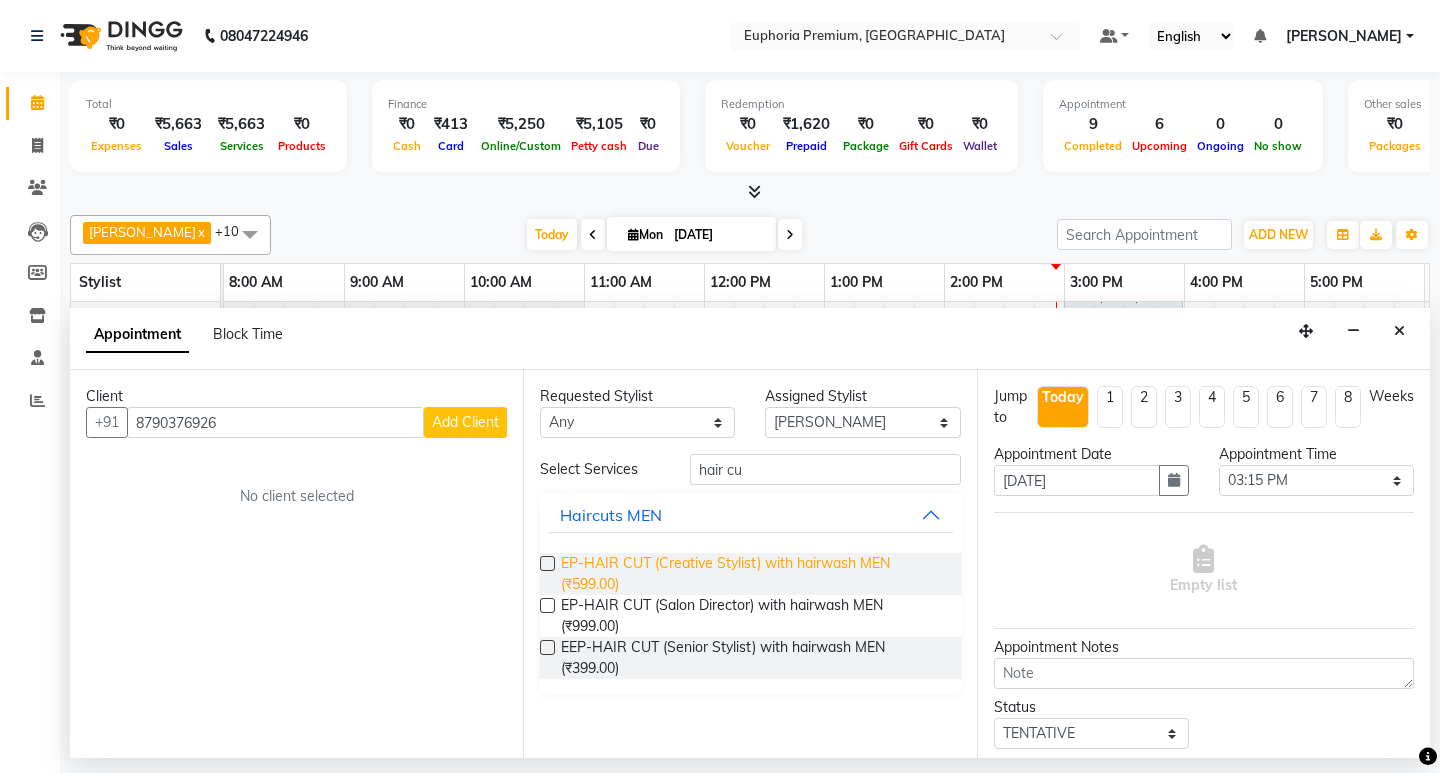 click on "EP-HAIR CUT (Creative Stylist) with hairwash MEN (₹599.00)" at bounding box center (752, 574) 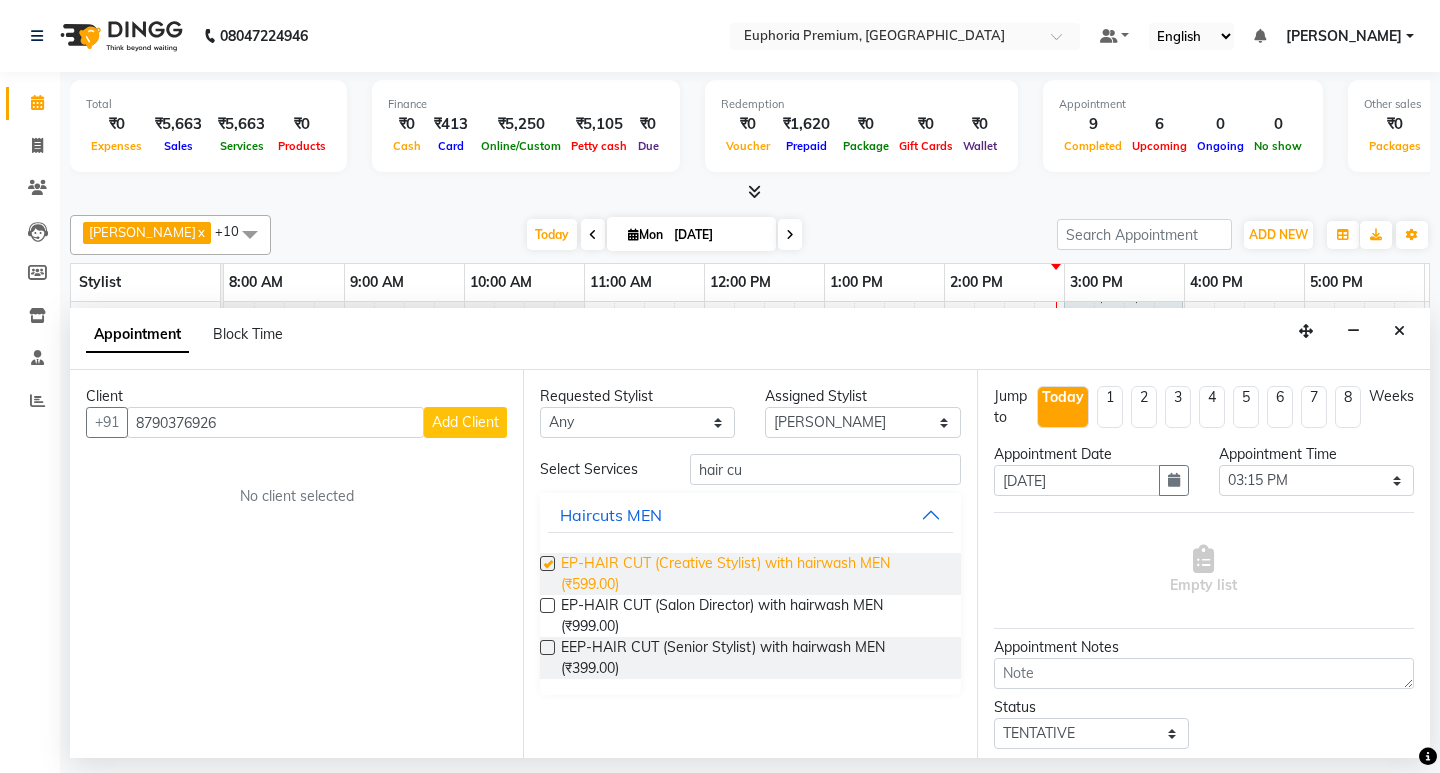 checkbox on "false" 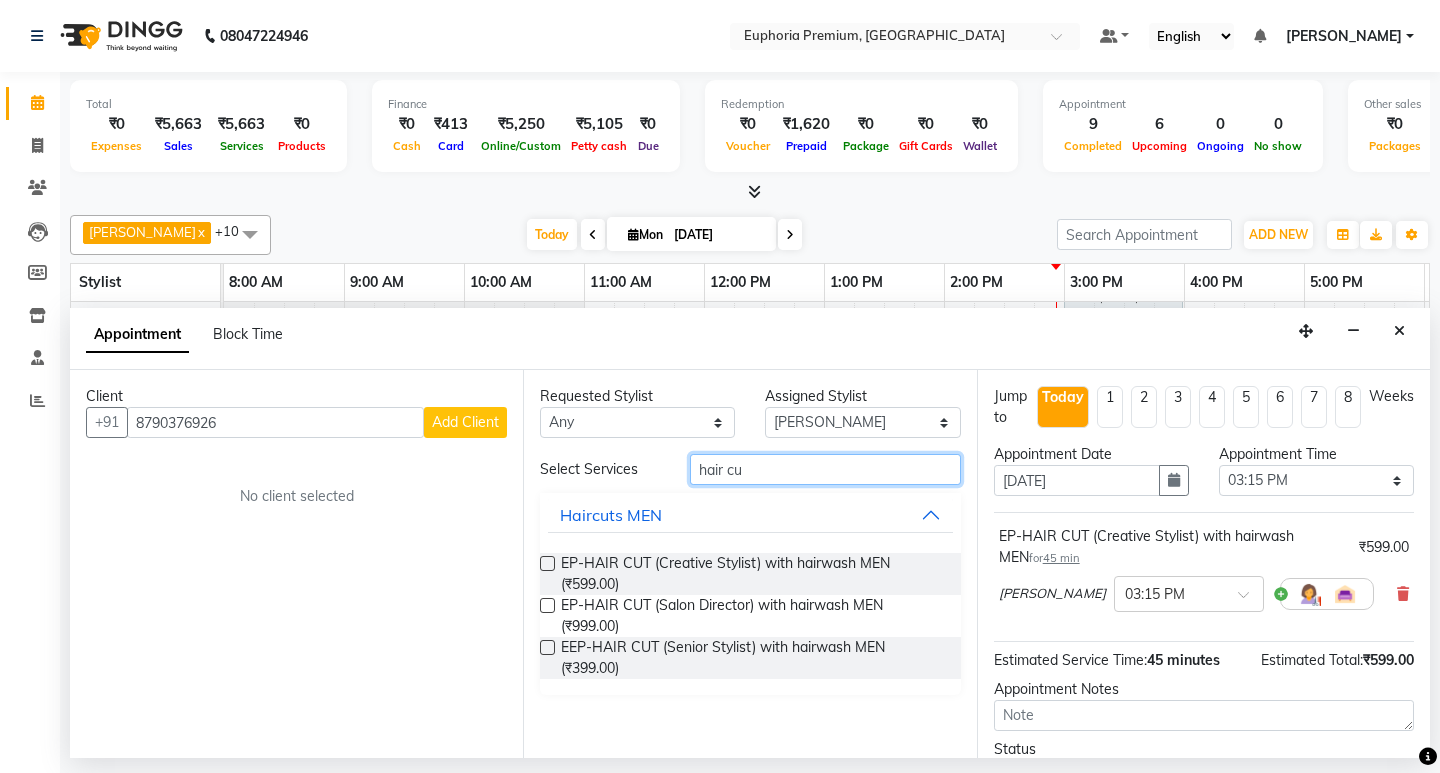 click on "hair cu" at bounding box center [825, 469] 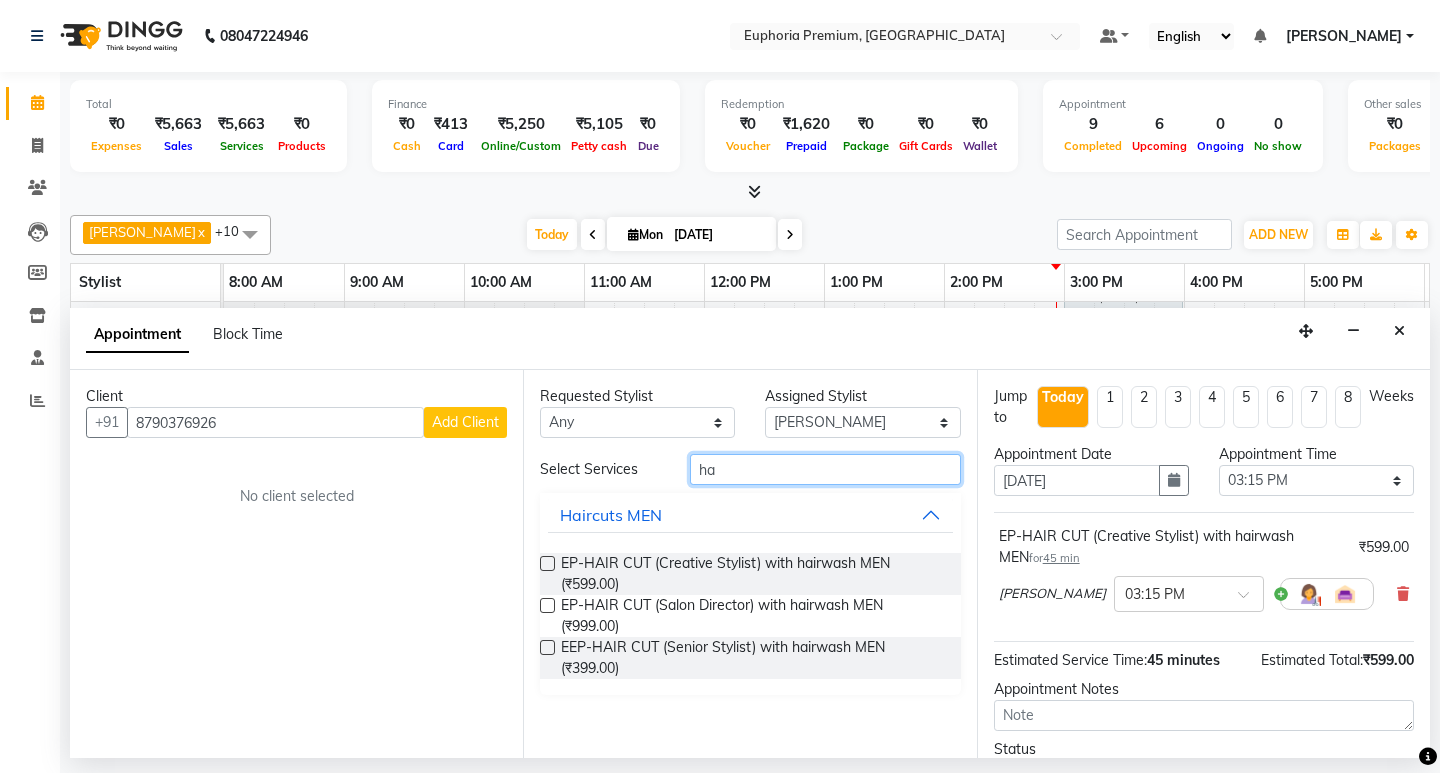 type on "h" 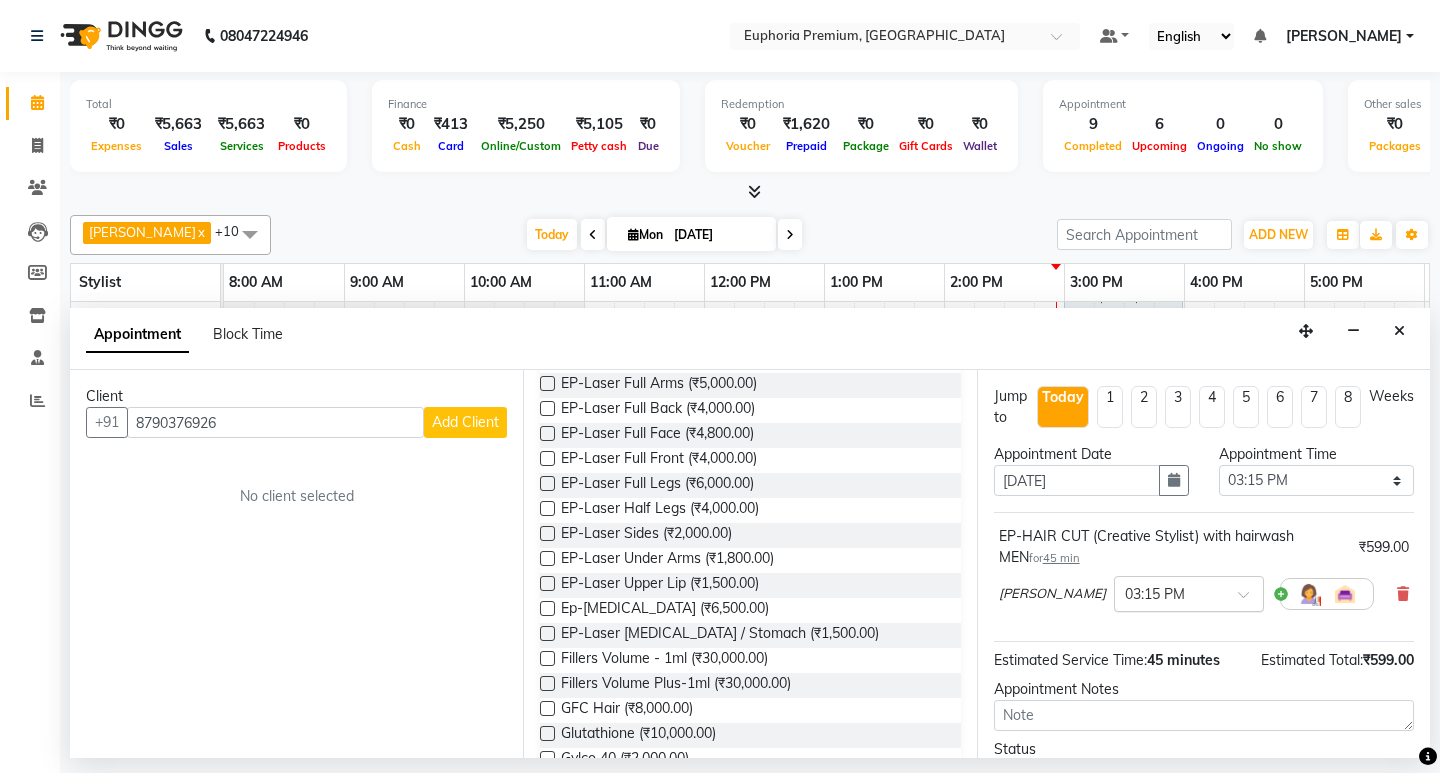 scroll, scrollTop: 800, scrollLeft: 0, axis: vertical 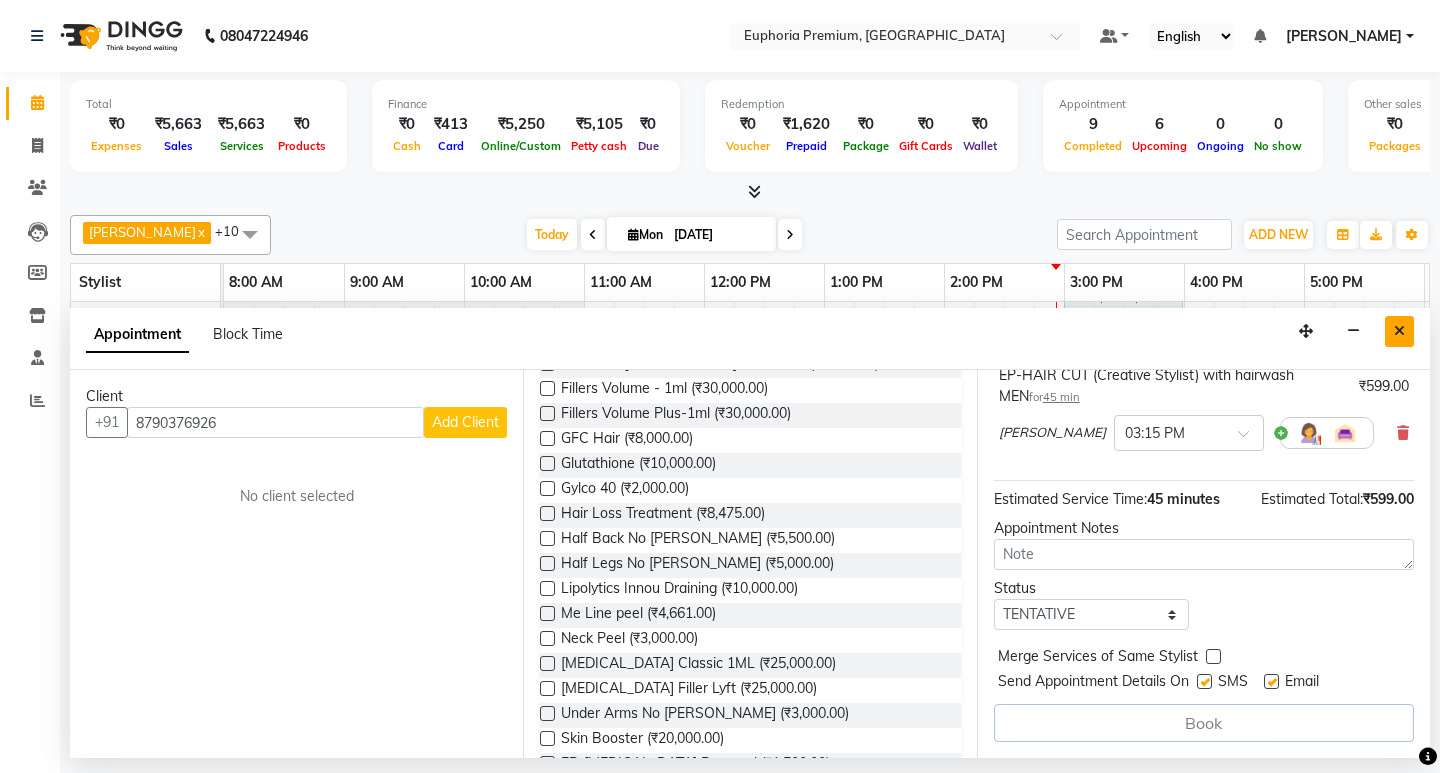 type 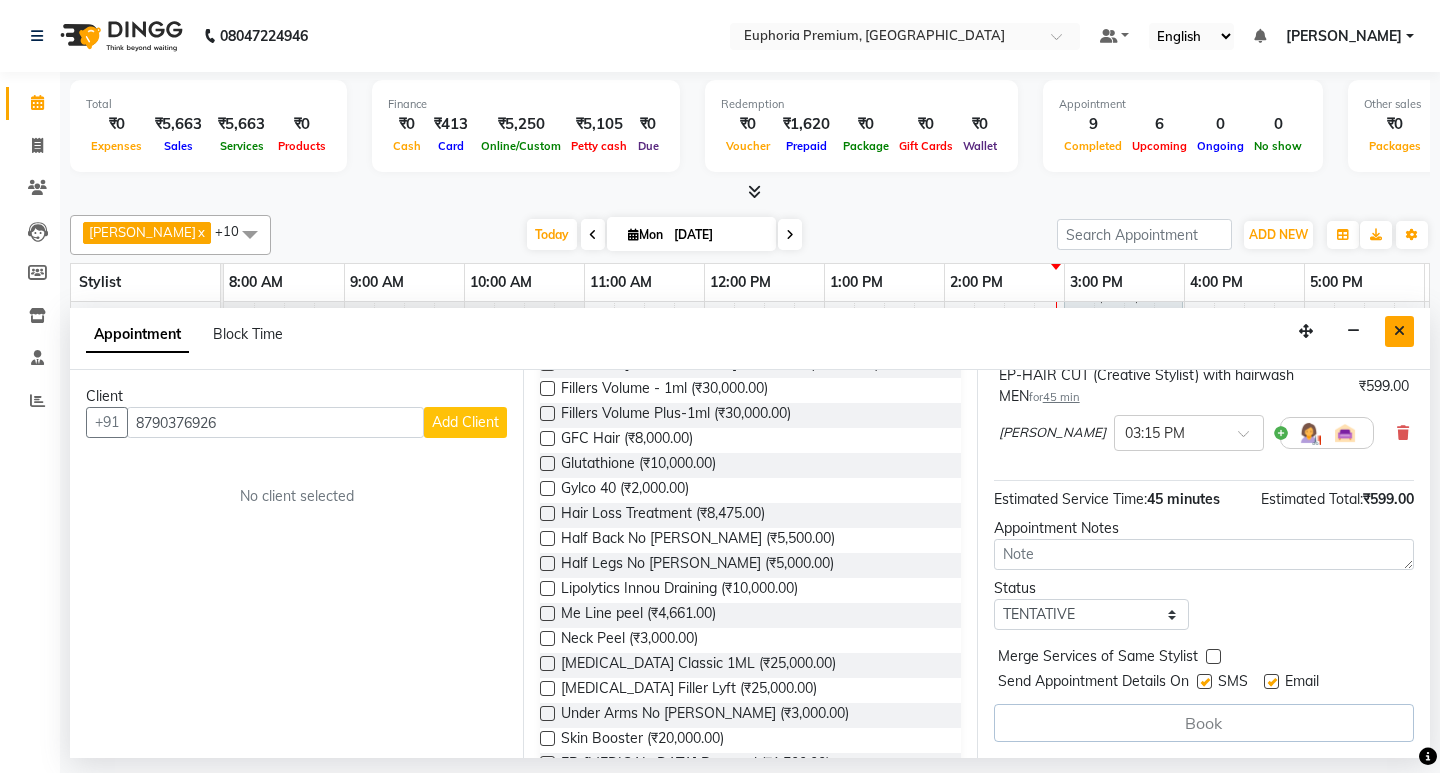 click at bounding box center (1399, 331) 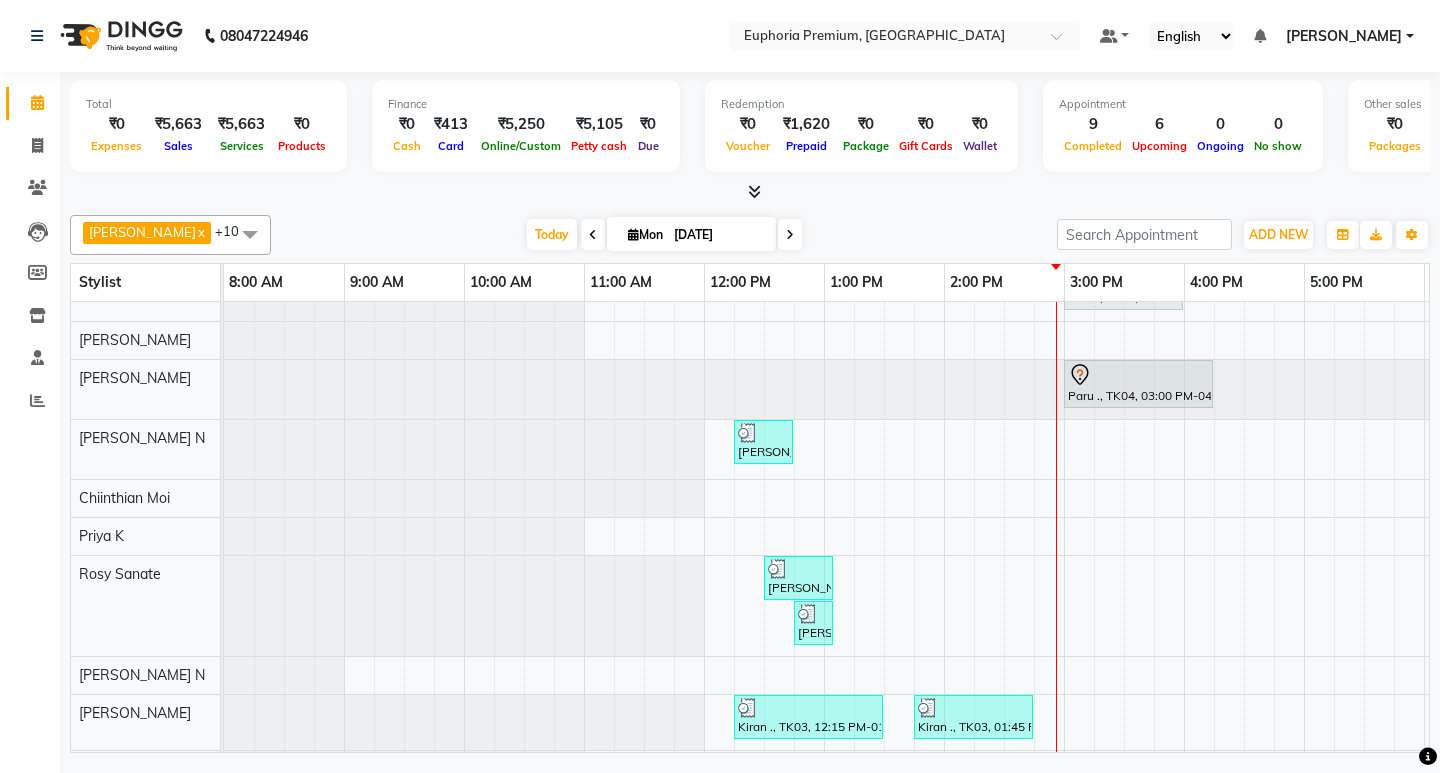 scroll, scrollTop: 137, scrollLeft: 0, axis: vertical 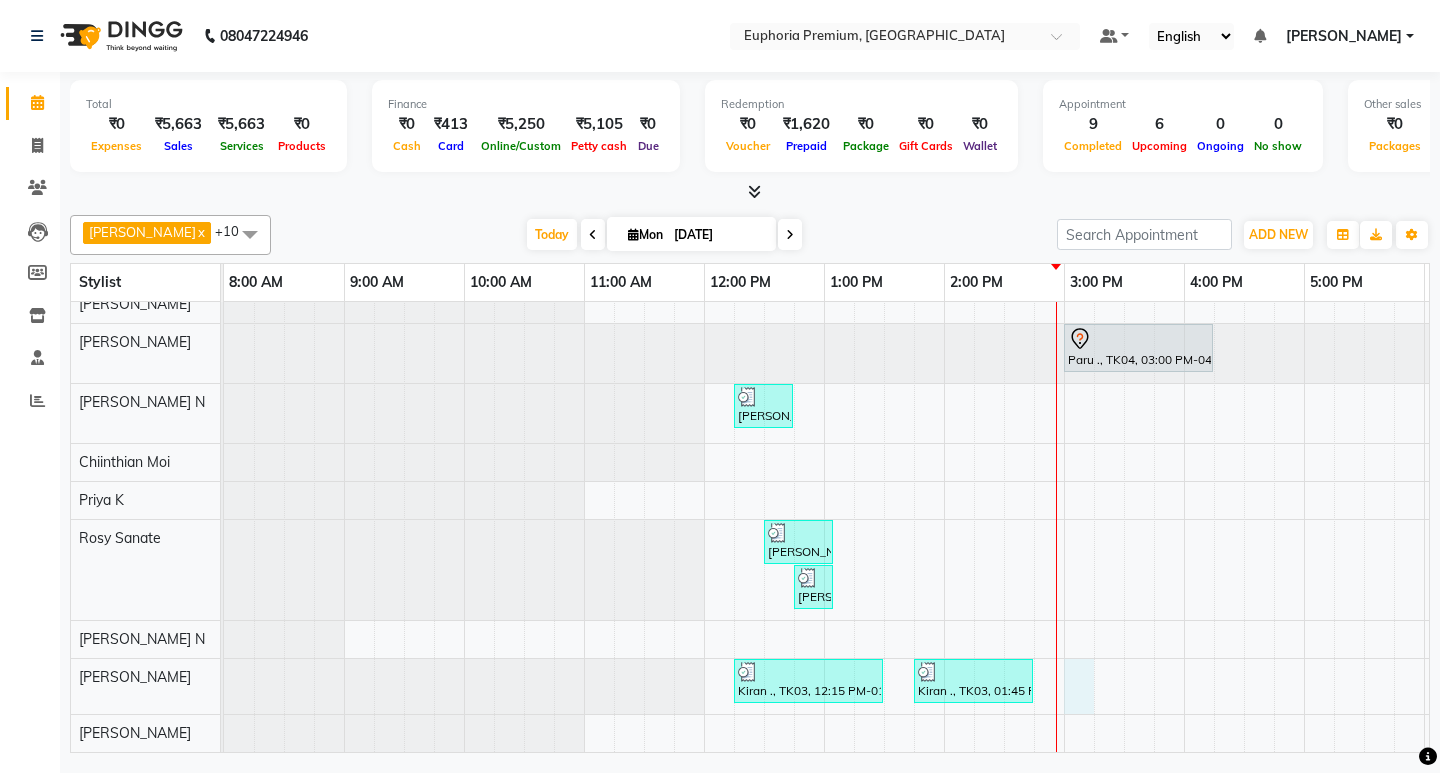 click on "Deepika Jamar, TK02, 11:30 AM-12:00 PM, EP-Face & Neck Massage (30 Mins)     Kiran ., TK03, 12:15 PM-12:55 PM, EP-Whitening Clean-Up     Rhena, TK06, 01:00 PM-01:20 PM, EP-Eyebrows Threading     Kiran ., TK03, 01:30 PM-01:50 PM, EP-Eyebrows Threading             Paru ., TK04, 04:00 PM-04:20 PM, EP-Full Legs Cream Wax             Paru ., TK04, 04:30 PM-04:50 PM, EP-Full Arms Catridge Wax             Samar, TK01, 05:00 PM-06:20 PM, EP-Tefiti Coffee Pedi             Paru ., TK04, 03:00 PM-04:00 PM, EP-Powder Dip with Nail Tips             Paru ., TK04, 03:00 PM-04:15 PM, EP-Artistic Cut - Salon Director     Mathew ., TK05, 12:15 PM-12:45 PM, EP-Beard Trim/Design MEN             Joseph ., TK07, 06:30 PM-07:00 PM, EEP-Kid Cut (Below 8 Yrs) BOY     Deepika Jamar, TK02, 12:30 PM-01:05 PM, EP-Head, Neck & Shoulder (35 Mins) w/o Hairwash     Mathew ., TK05, 12:45 PM-01:05 PM, EP-Eyebrows Threading     Kiran ., TK03, 12:15 PM-01:30 PM, EP-HAIR CUT (Creative Stylist) with hairwash MEN" at bounding box center [1064, 459] 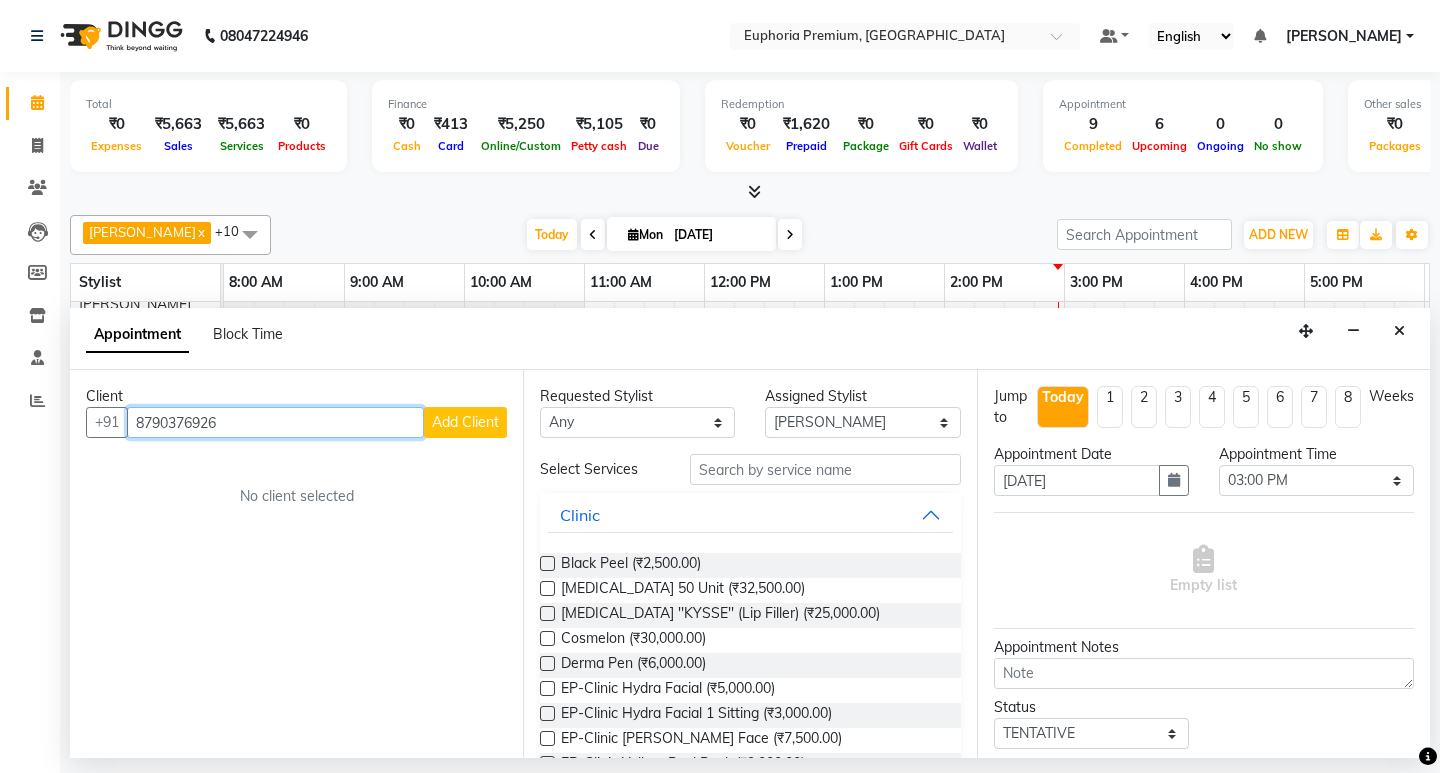type on "8790376926" 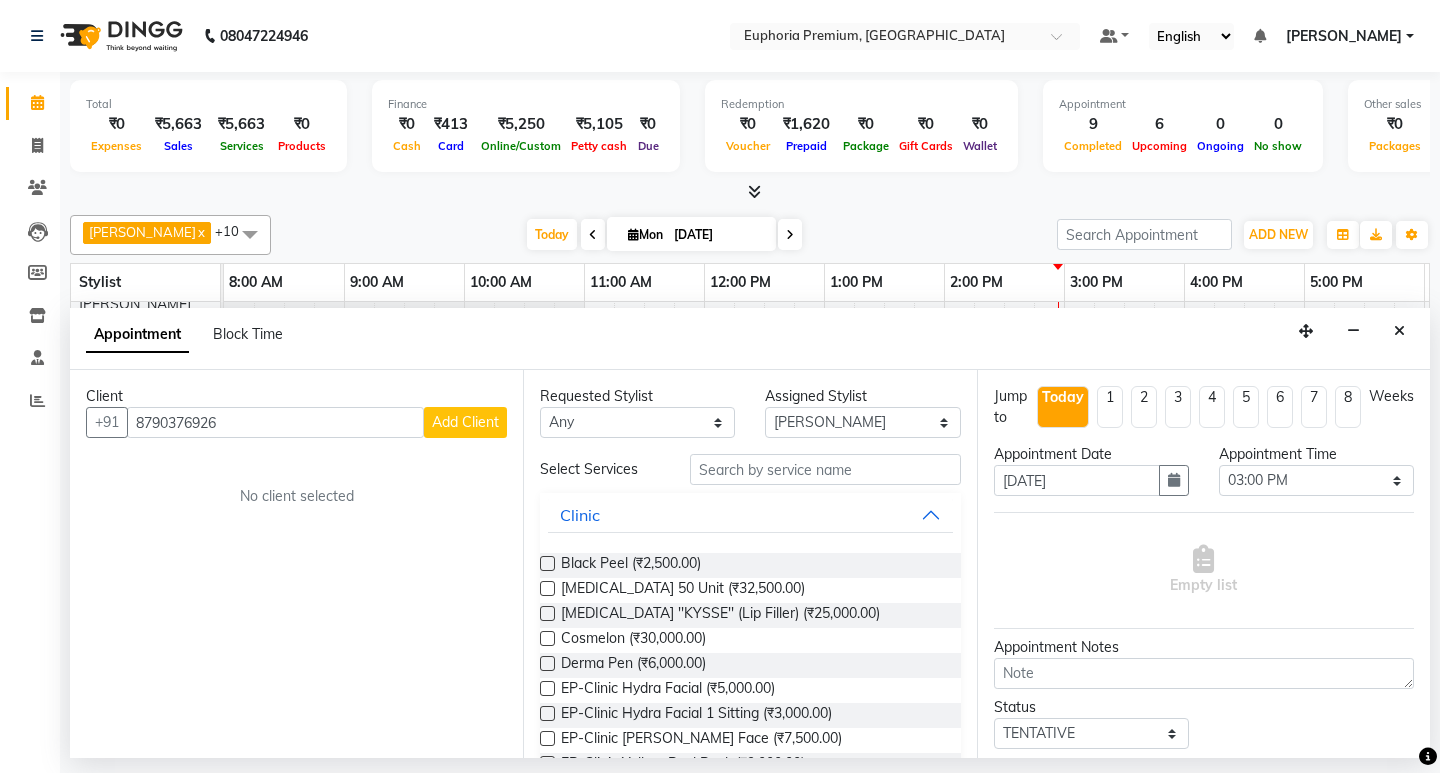 click on "Add Client" at bounding box center (465, 422) 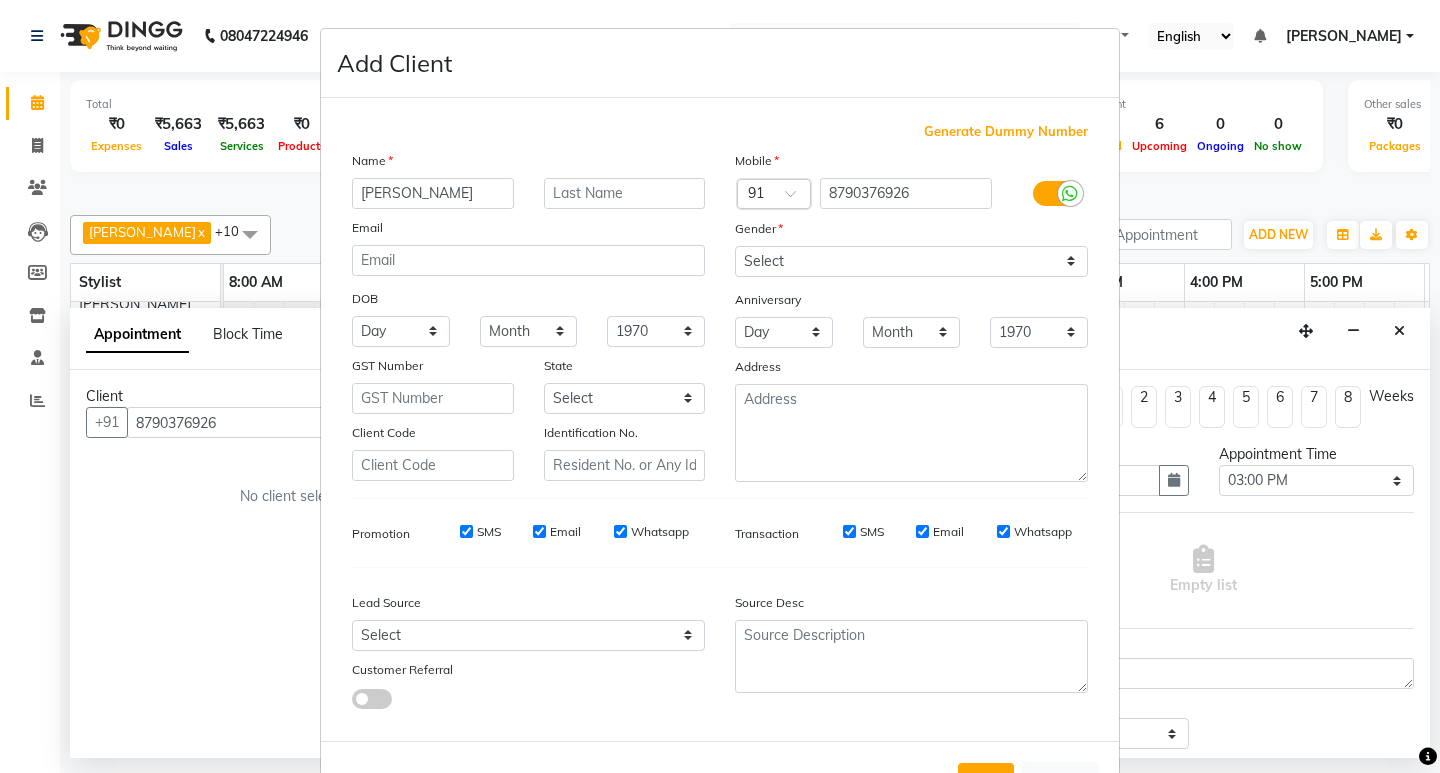 type on "Jothi" 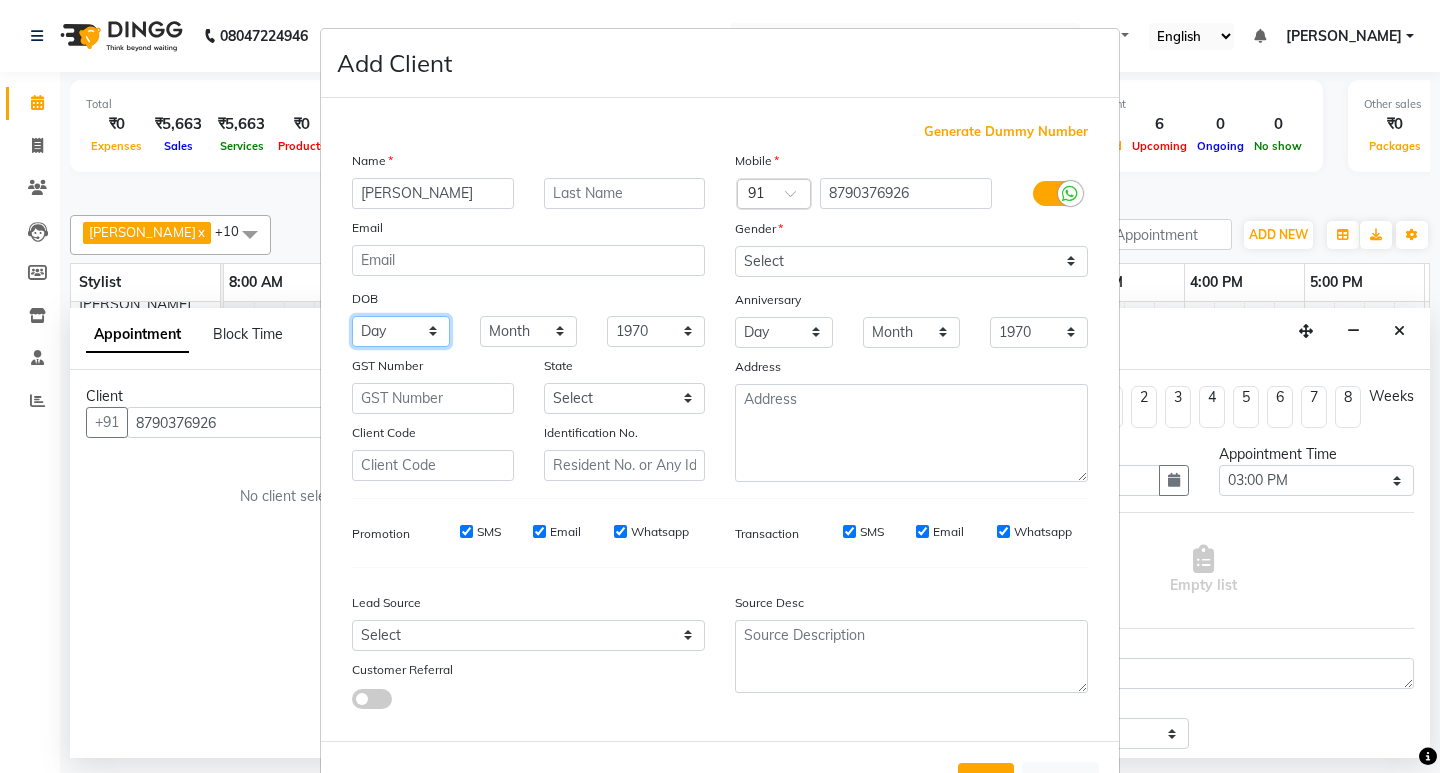 drag, startPoint x: 397, startPoint y: 331, endPoint x: 415, endPoint y: 345, distance: 22.803509 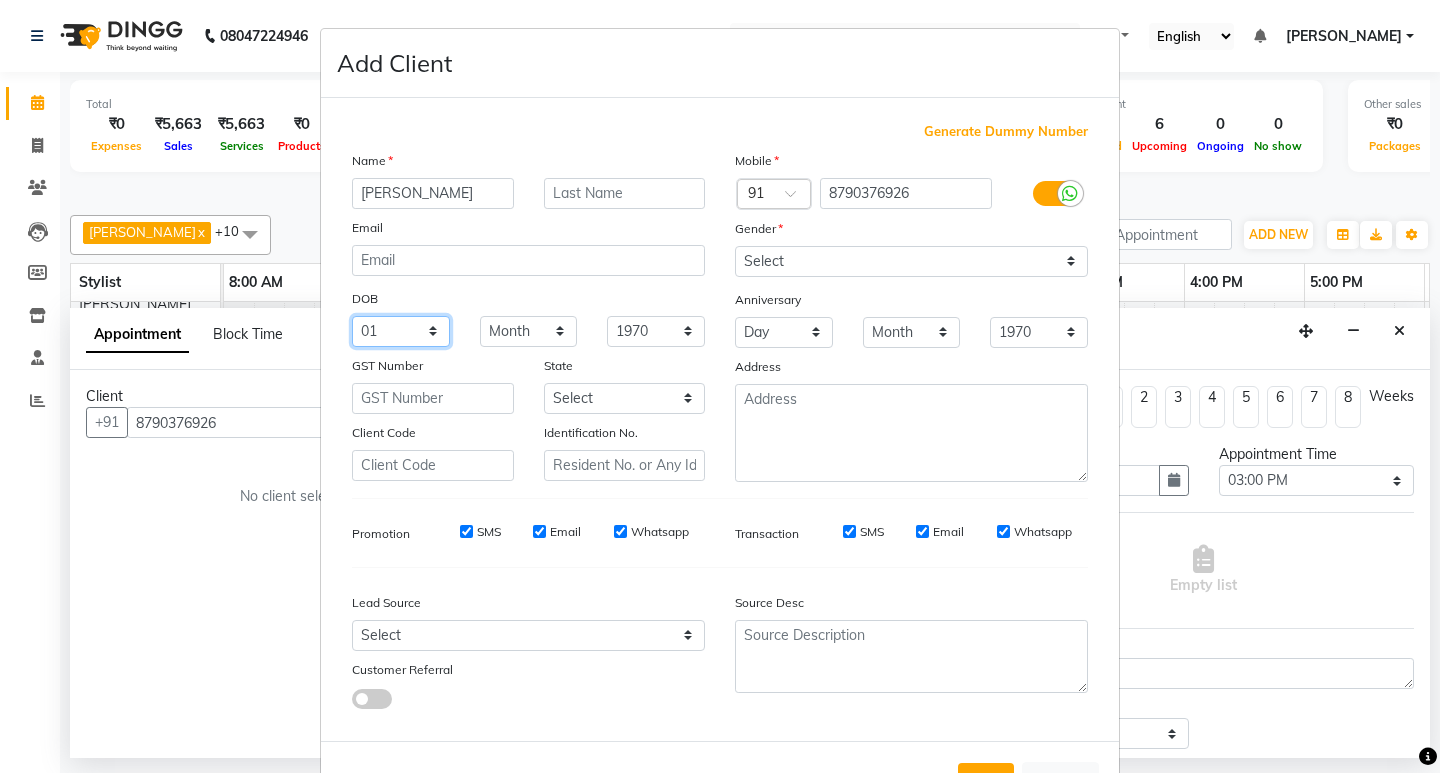 click on "Day 01 02 03 04 05 06 07 08 09 10 11 12 13 14 15 16 17 18 19 20 21 22 23 24 25 26 27 28 29 30 31" at bounding box center (401, 331) 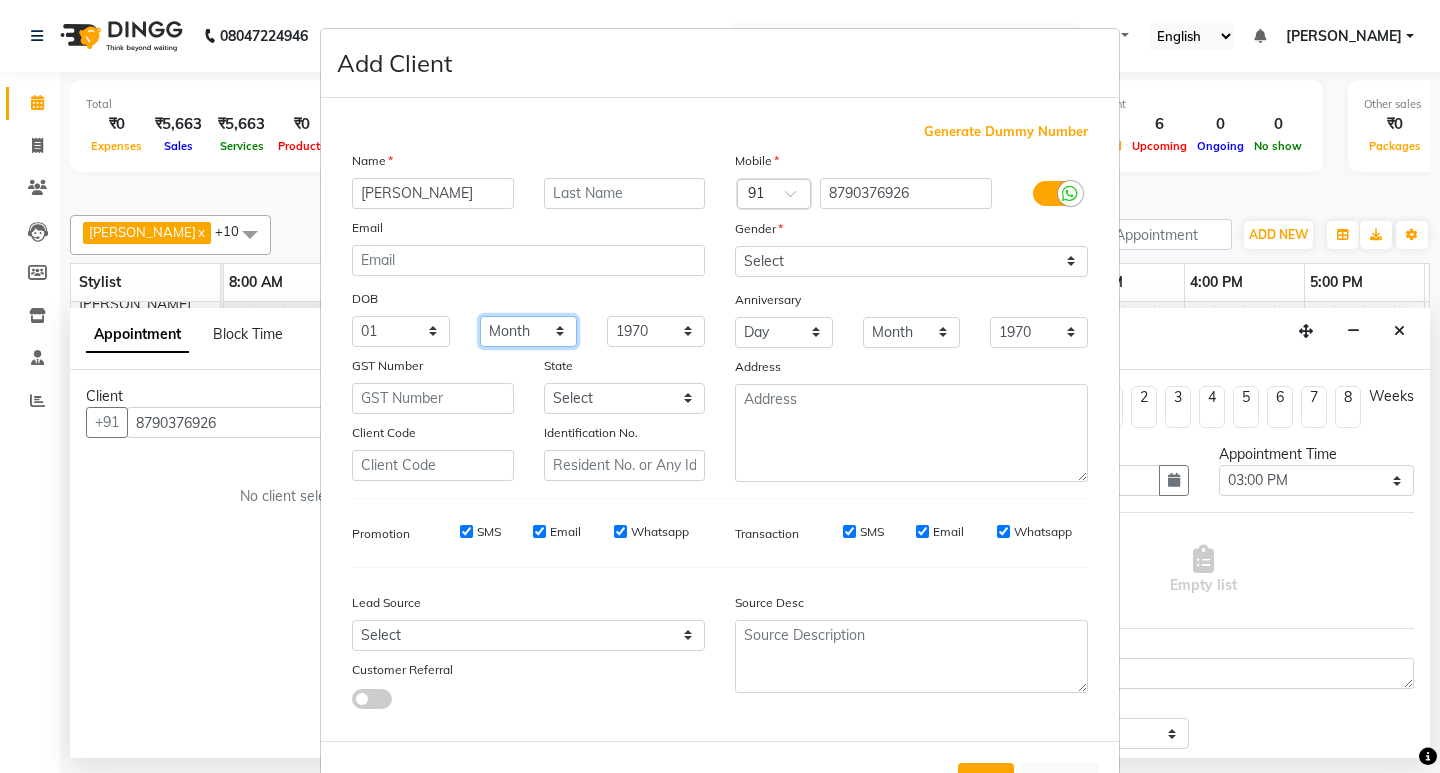 click on "Month January February March April May June July August September October November December" at bounding box center [529, 331] 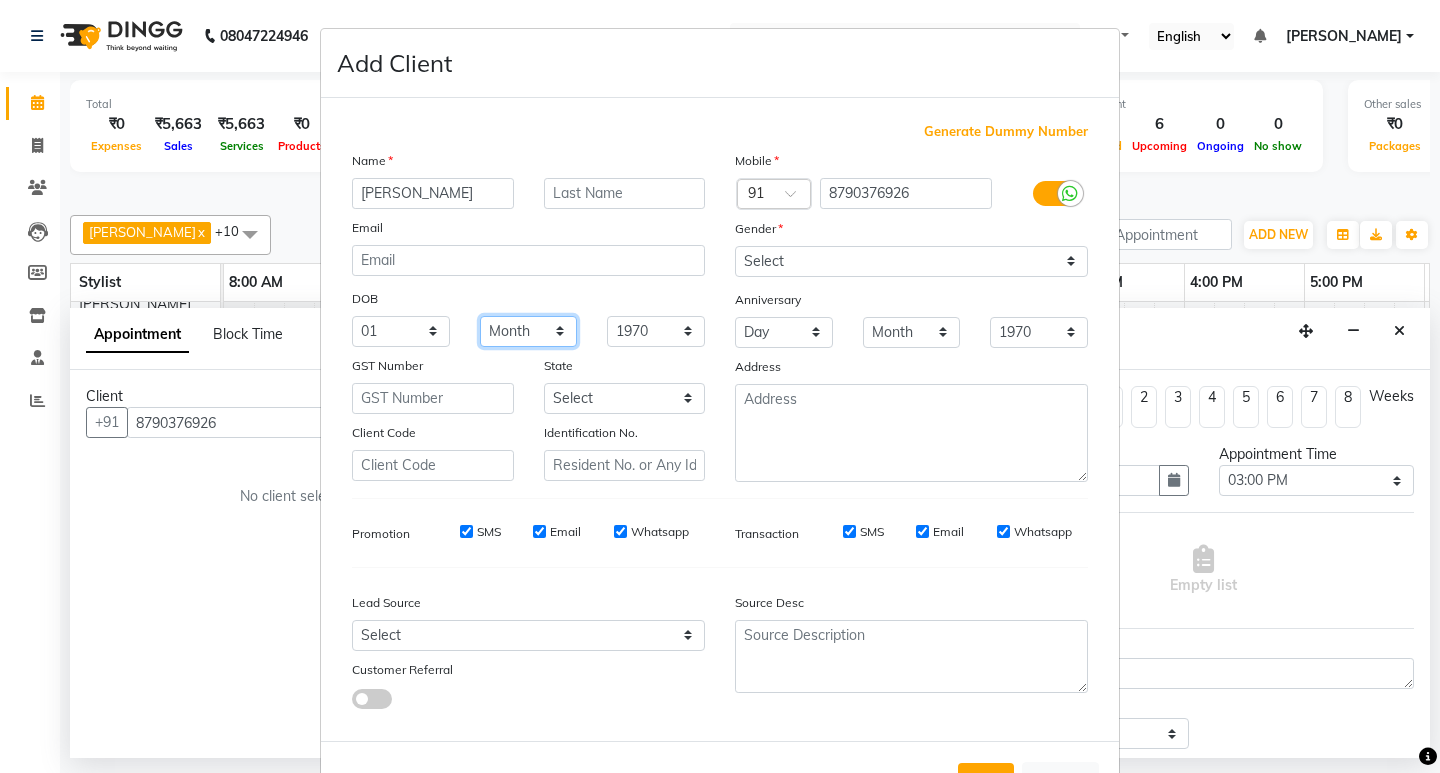 select on "04" 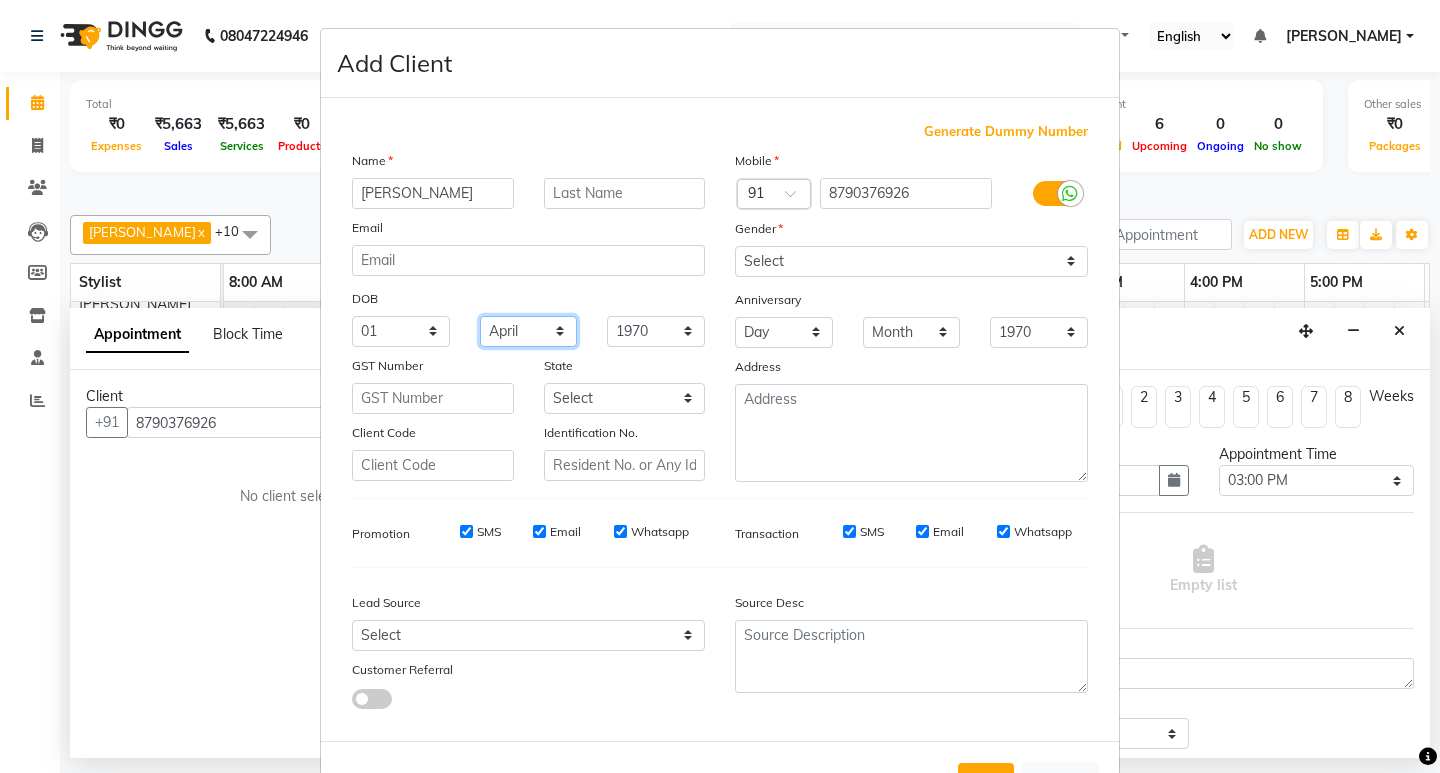 click on "Month January February March April May June July August September October November December" at bounding box center [529, 331] 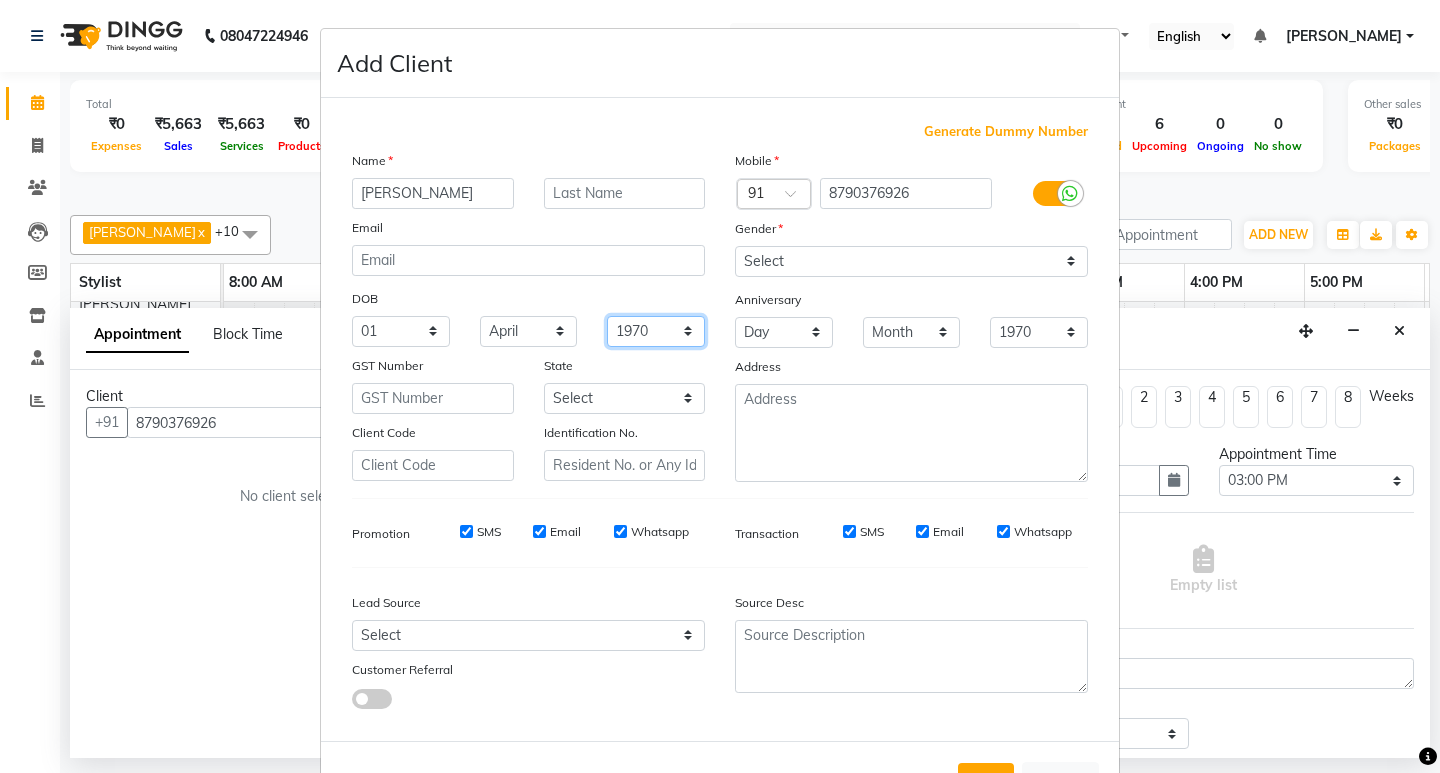 drag, startPoint x: 674, startPoint y: 333, endPoint x: 673, endPoint y: 344, distance: 11.045361 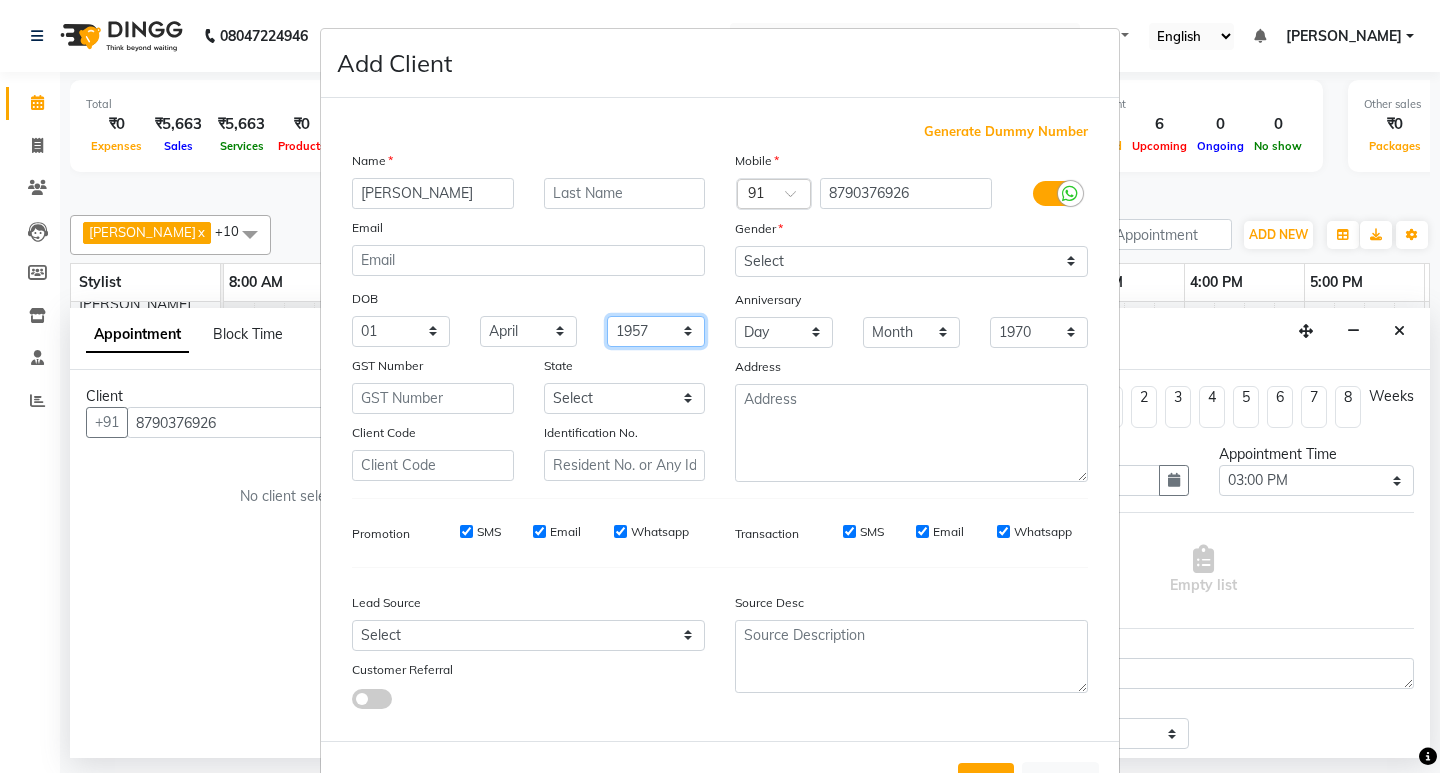 click on "1940 1941 1942 1943 1944 1945 1946 1947 1948 1949 1950 1951 1952 1953 1954 1955 1956 1957 1958 1959 1960 1961 1962 1963 1964 1965 1966 1967 1968 1969 1970 1971 1972 1973 1974 1975 1976 1977 1978 1979 1980 1981 1982 1983 1984 1985 1986 1987 1988 1989 1990 1991 1992 1993 1994 1995 1996 1997 1998 1999 2000 2001 2002 2003 2004 2005 2006 2007 2008 2009 2010 2011 2012 2013 2014 2015 2016 2017 2018 2019 2020 2021 2022 2023 2024" at bounding box center (656, 331) 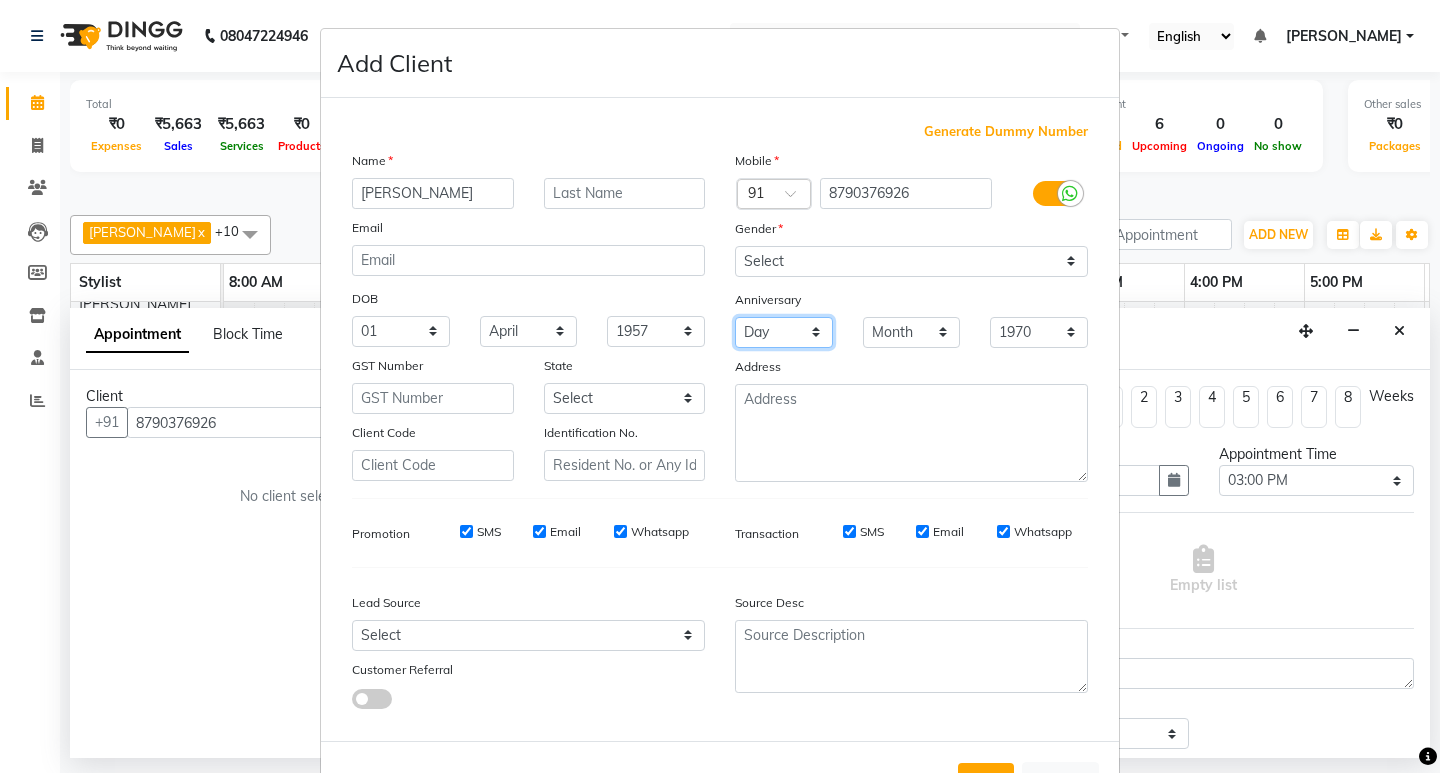 click on "Day 01 02 03 04 05 06 07 08 09 10 11 12 13 14 15 16 17 18 19 20 21 22 23 24 25 26 27 28 29 30 31" at bounding box center [784, 332] 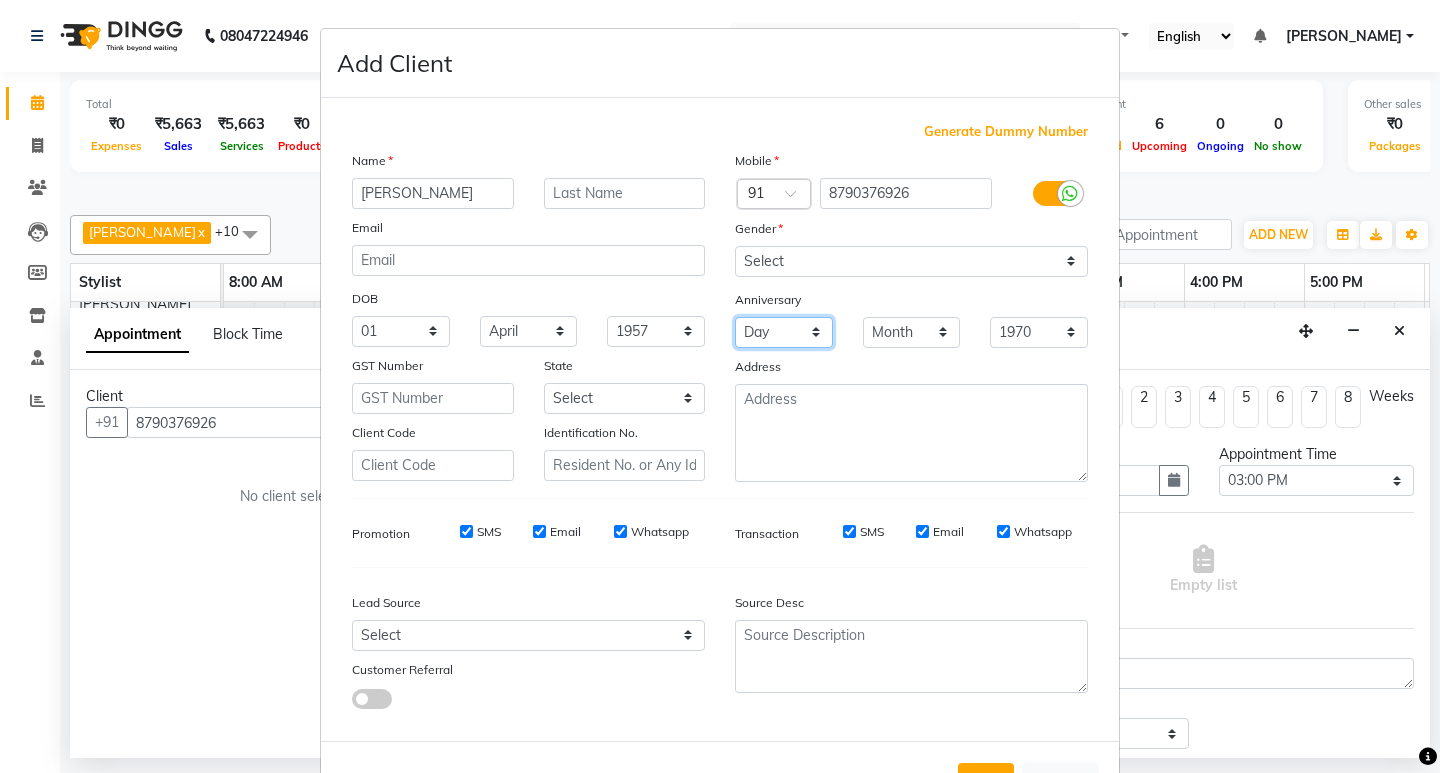 select on "04" 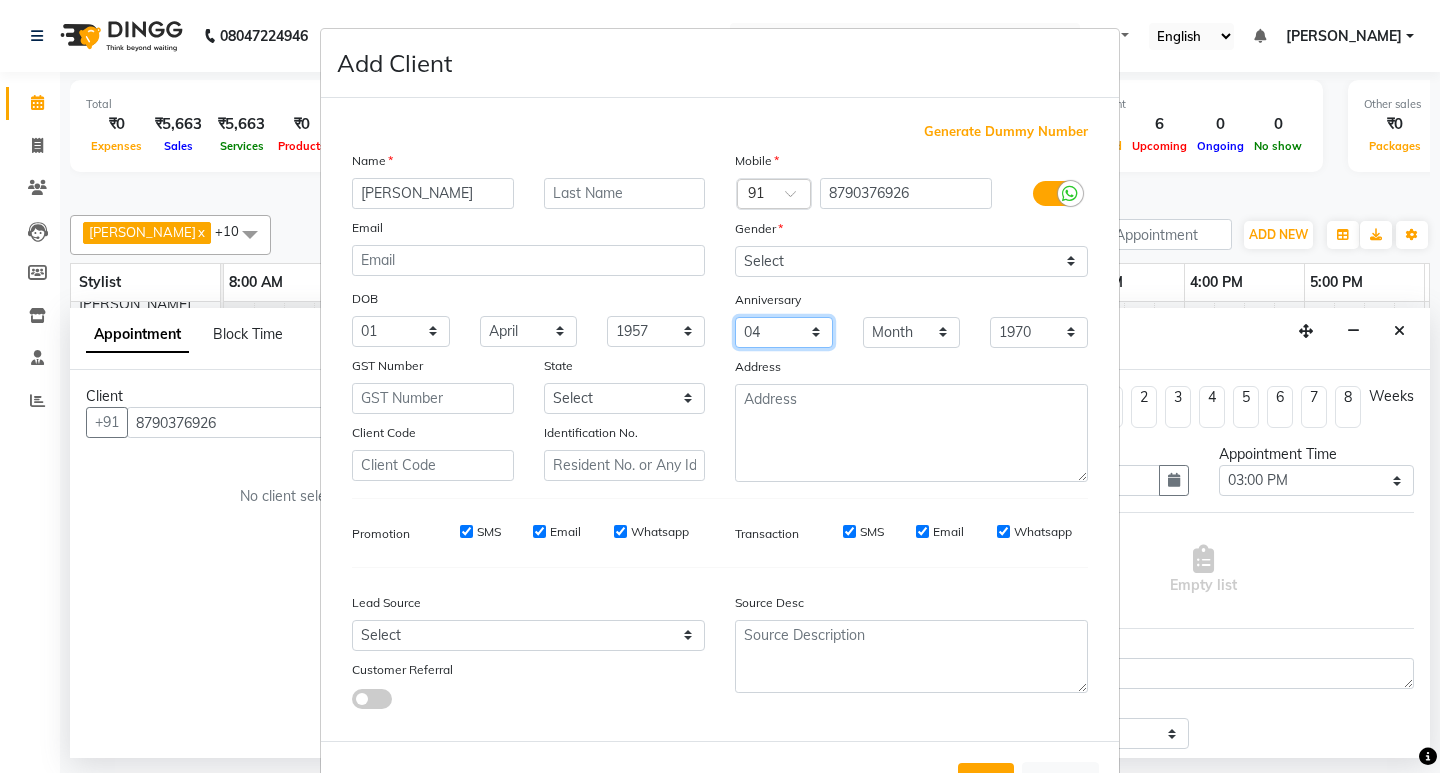 click on "Day 01 02 03 04 05 06 07 08 09 10 11 12 13 14 15 16 17 18 19 20 21 22 23 24 25 26 27 28 29 30 31" at bounding box center (784, 332) 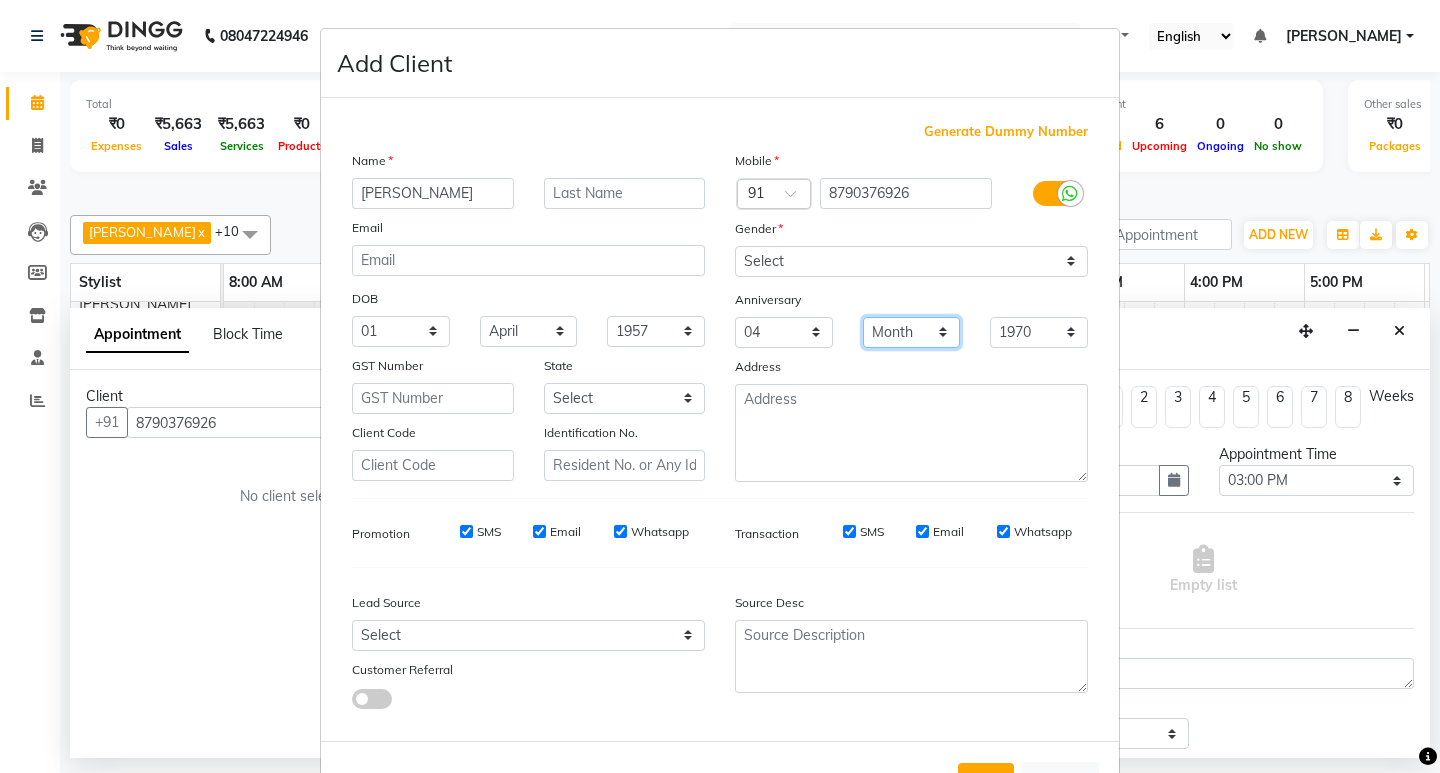 click on "Month January February March April May June July August September October November December" at bounding box center (912, 332) 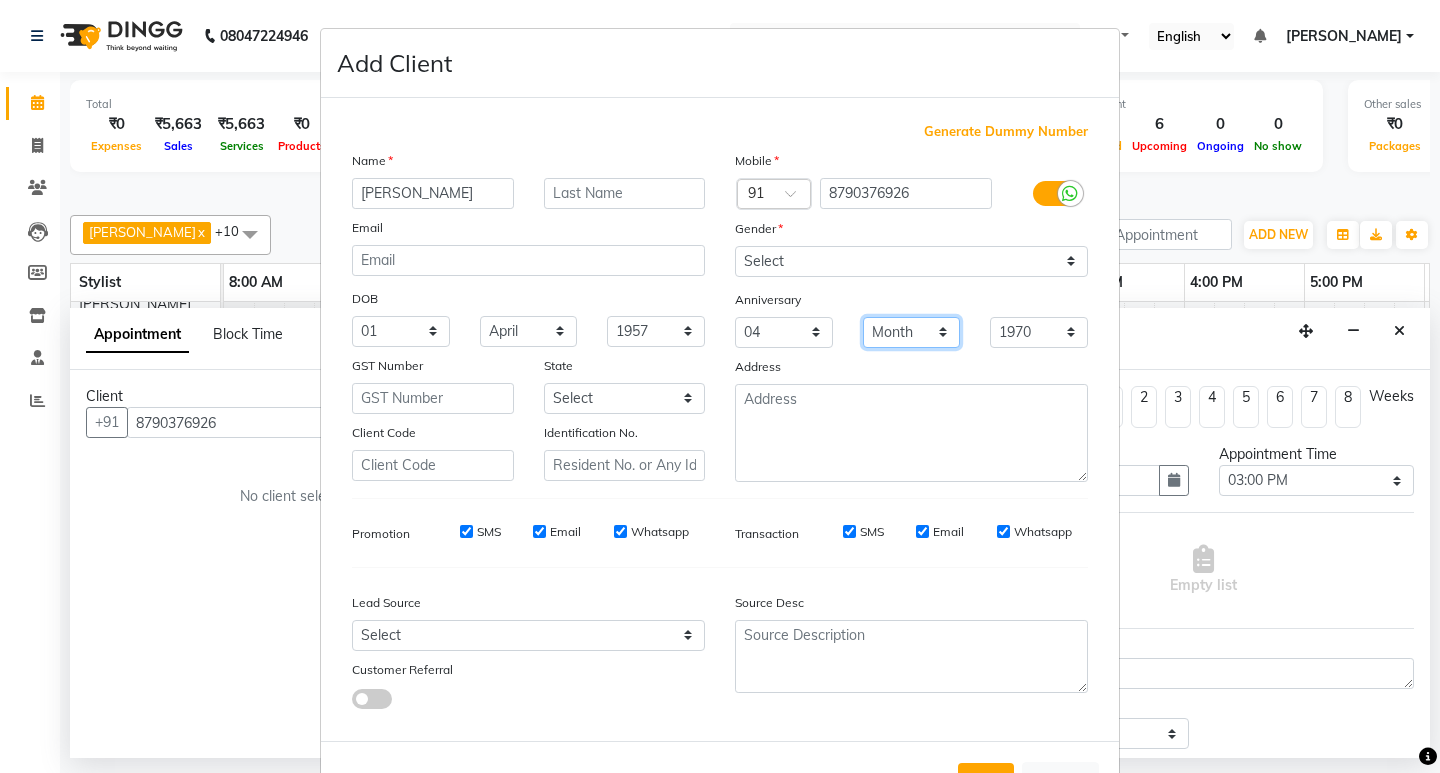select on "06" 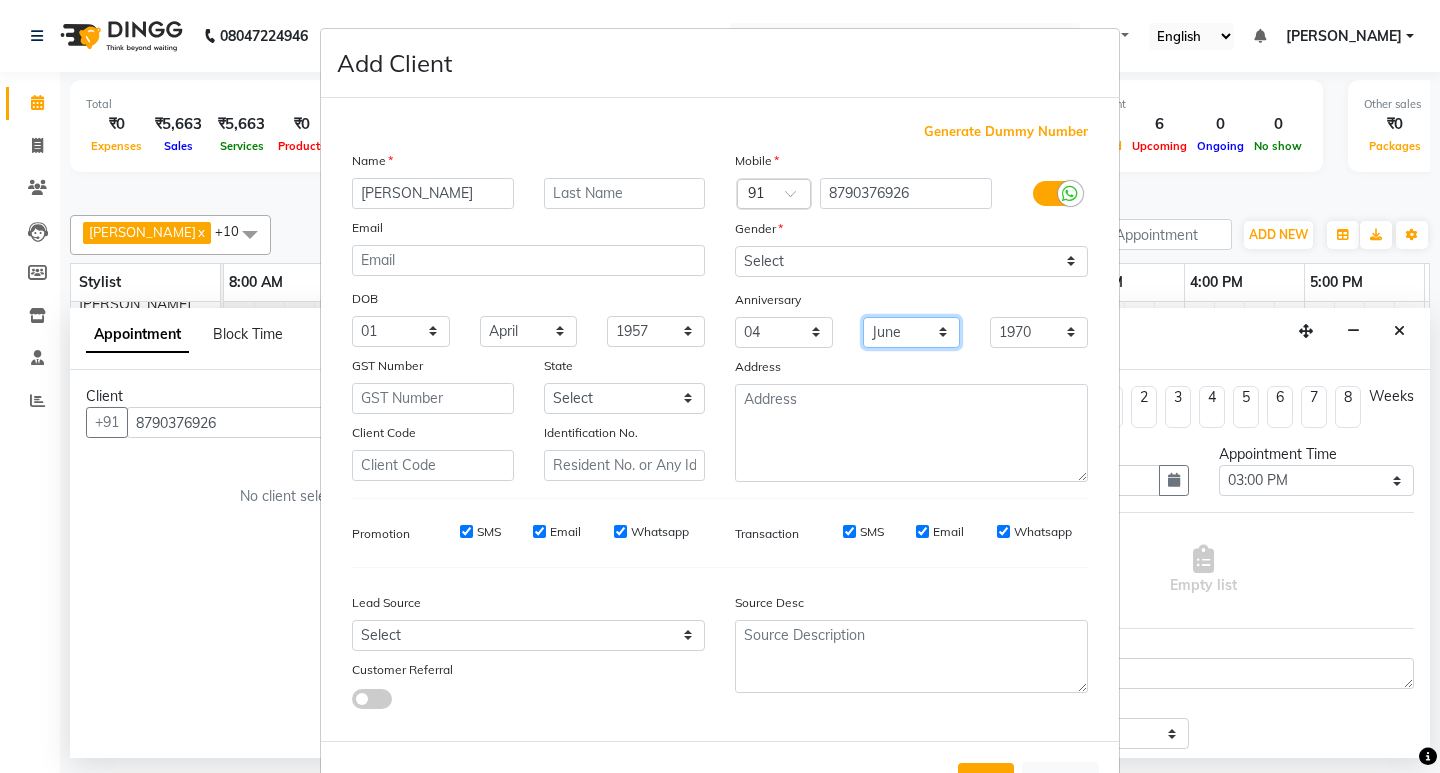 click on "Month January February March April May June July August September October November December" at bounding box center [912, 332] 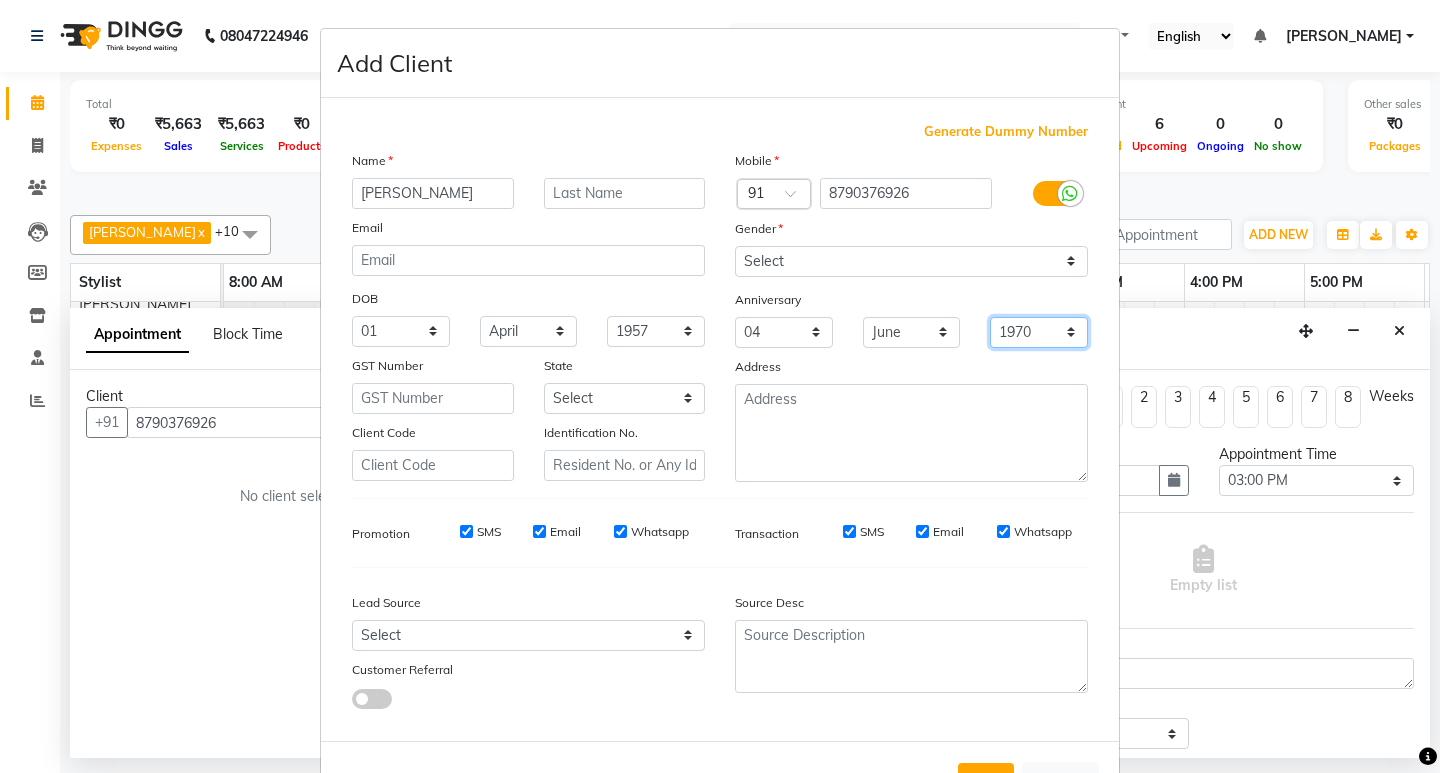 drag, startPoint x: 1042, startPoint y: 334, endPoint x: 1041, endPoint y: 344, distance: 10.049875 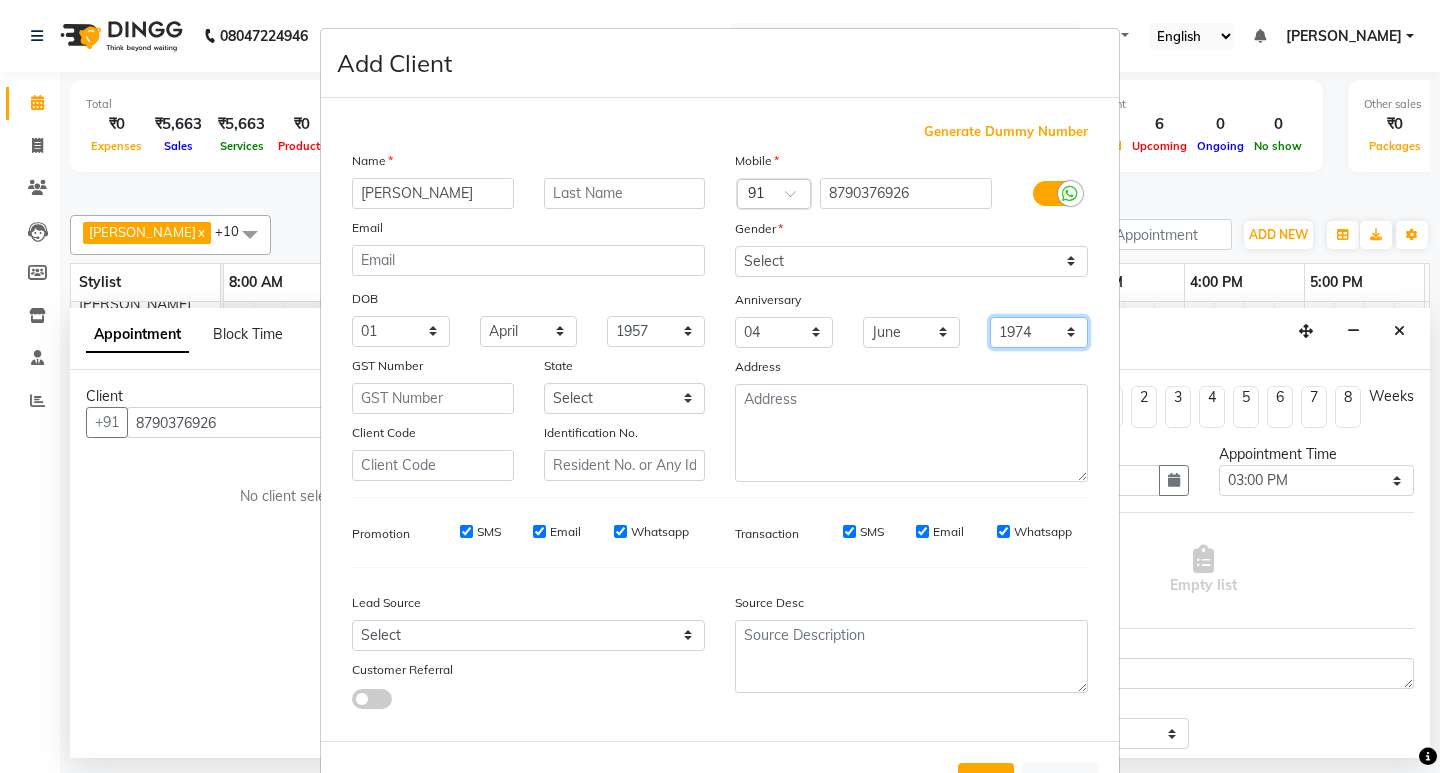 click on "1970 1971 1972 1973 1974 1975 1976 1977 1978 1979 1980 1981 1982 1983 1984 1985 1986 1987 1988 1989 1990 1991 1992 1993 1994 1995 1996 1997 1998 1999 2000 2001 2002 2003 2004 2005 2006 2007 2008 2009 2010 2011 2012 2013 2014 2015 2016 2017 2018 2019 2020 2021 2022 2023 2024 2025" at bounding box center (1039, 332) 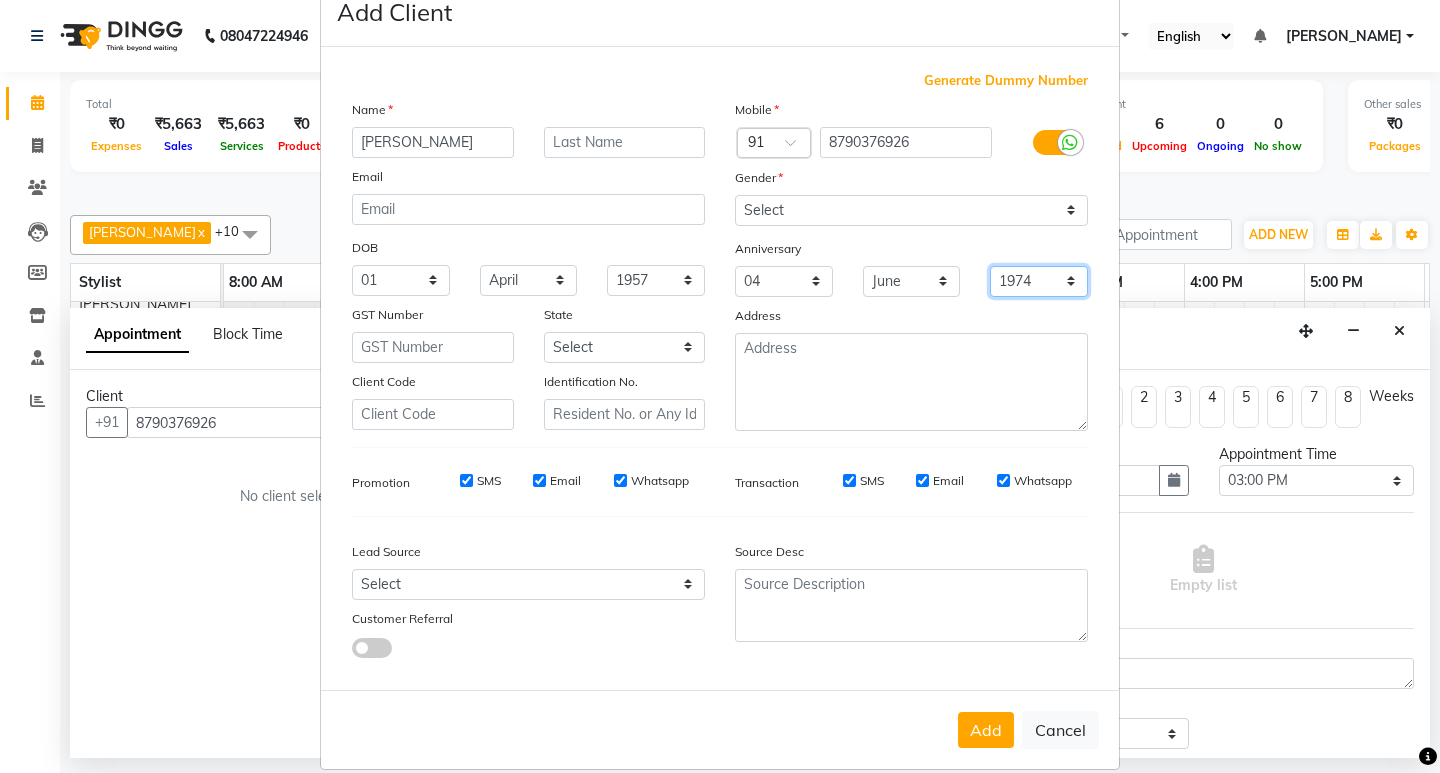scroll, scrollTop: 76, scrollLeft: 0, axis: vertical 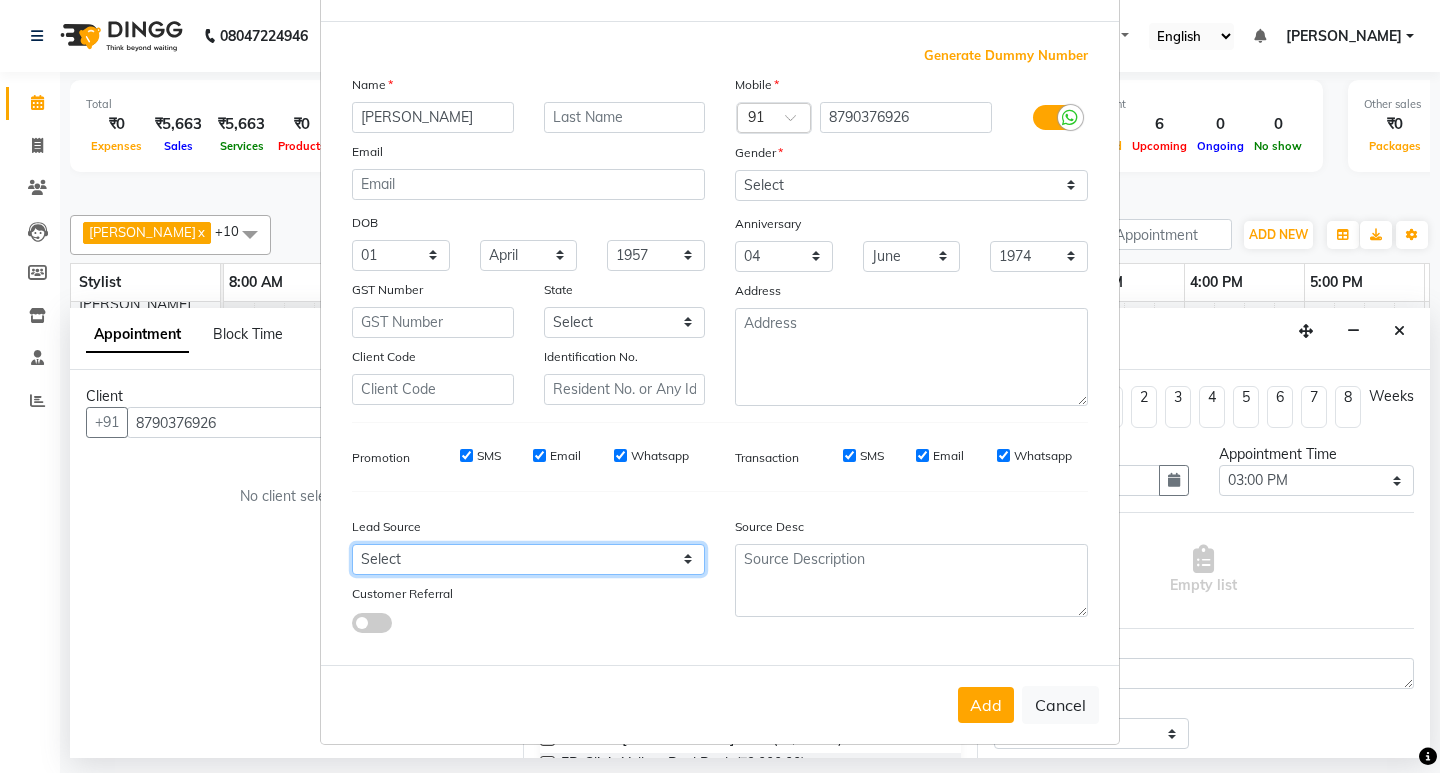 click on "Select Walk-in Referral Internet Friend Word of Mouth Advertisement Facebook JustDial Google Other" at bounding box center [528, 559] 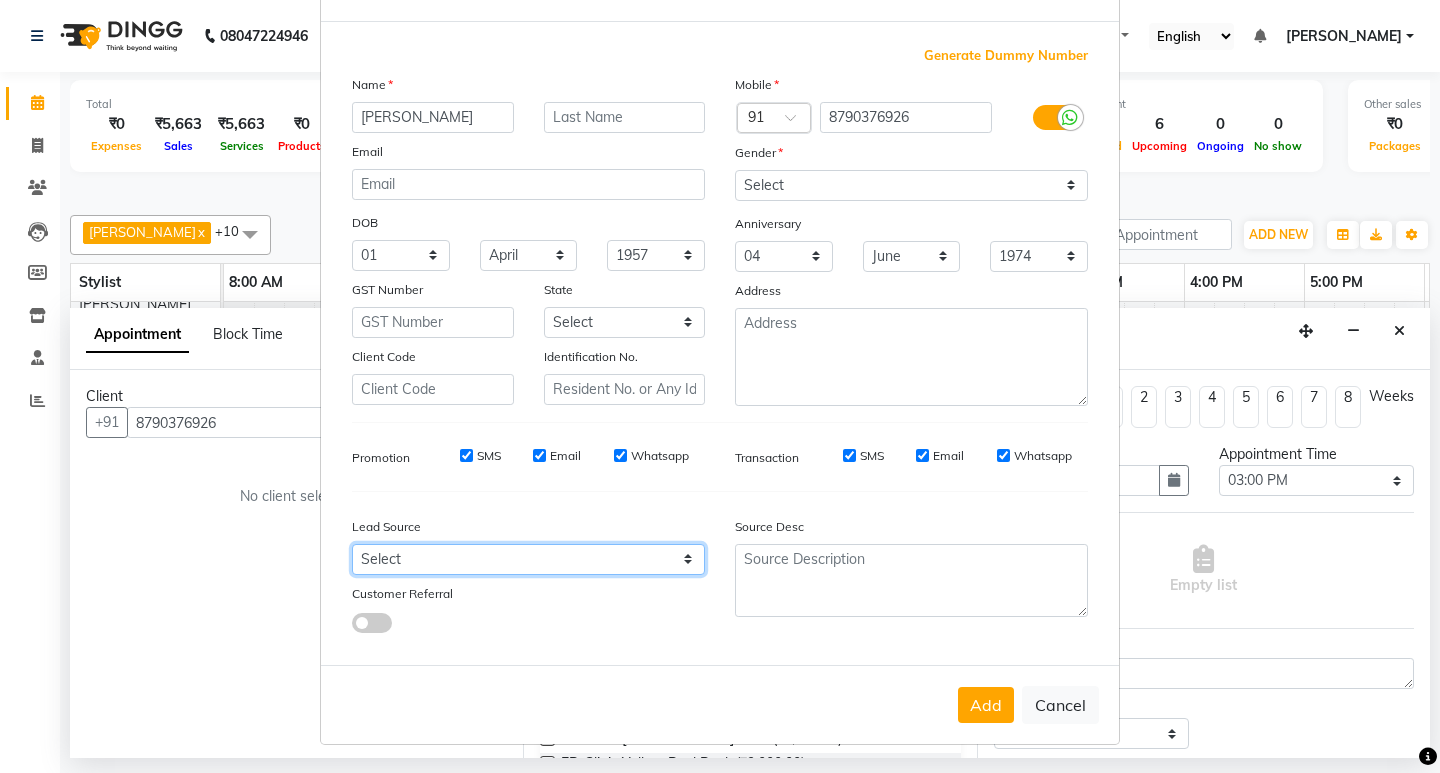 select on "53032" 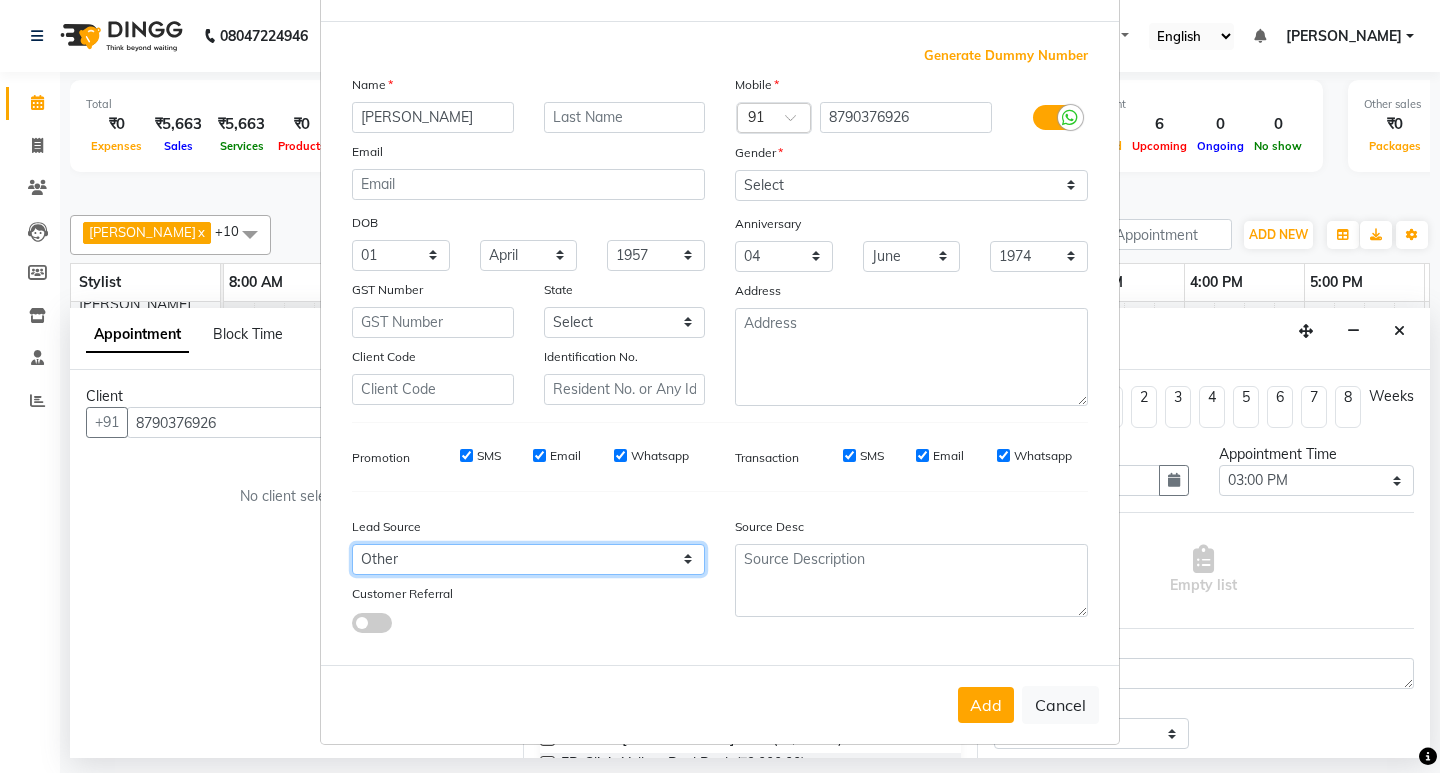 click on "Select Walk-in Referral Internet Friend Word of Mouth Advertisement Facebook JustDial Google Other" at bounding box center [528, 559] 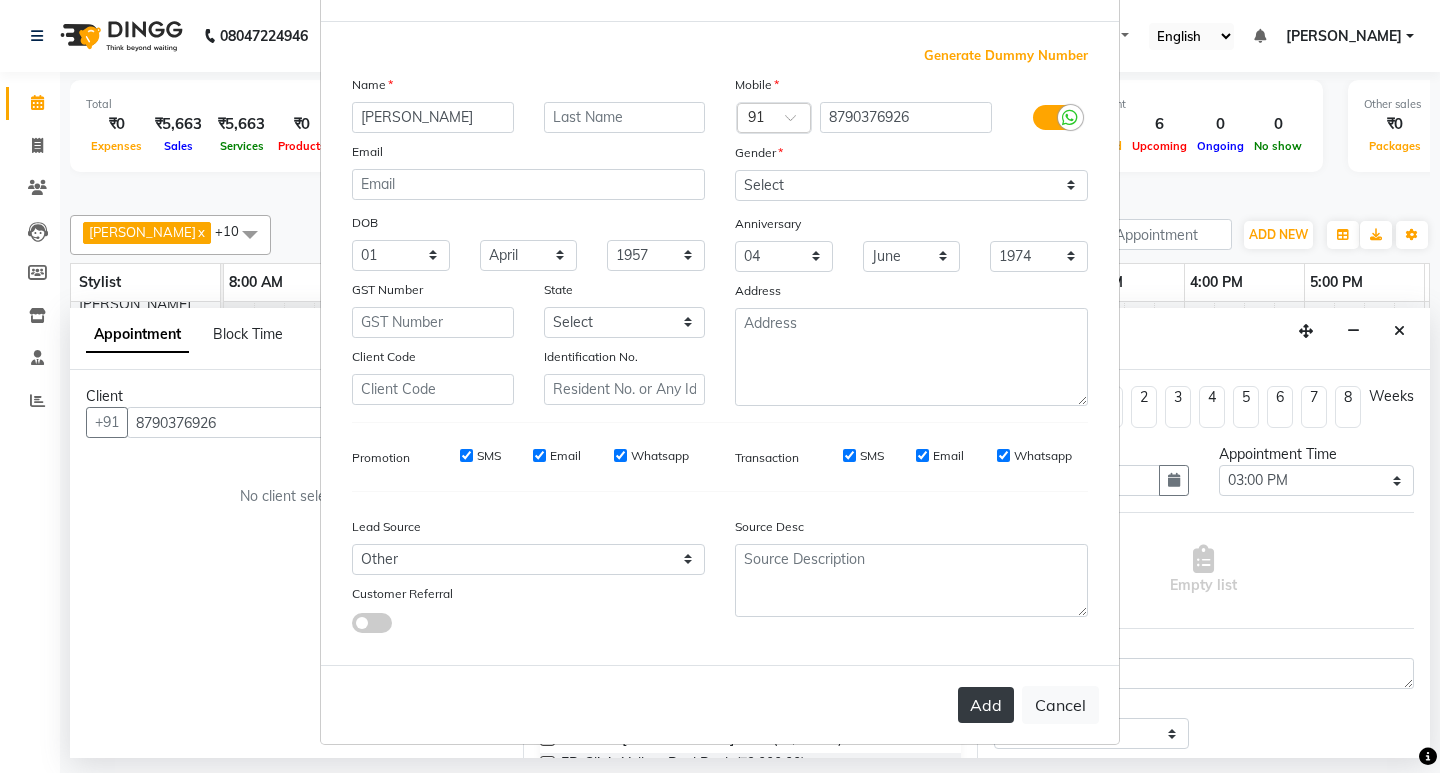 click on "Add" at bounding box center (986, 705) 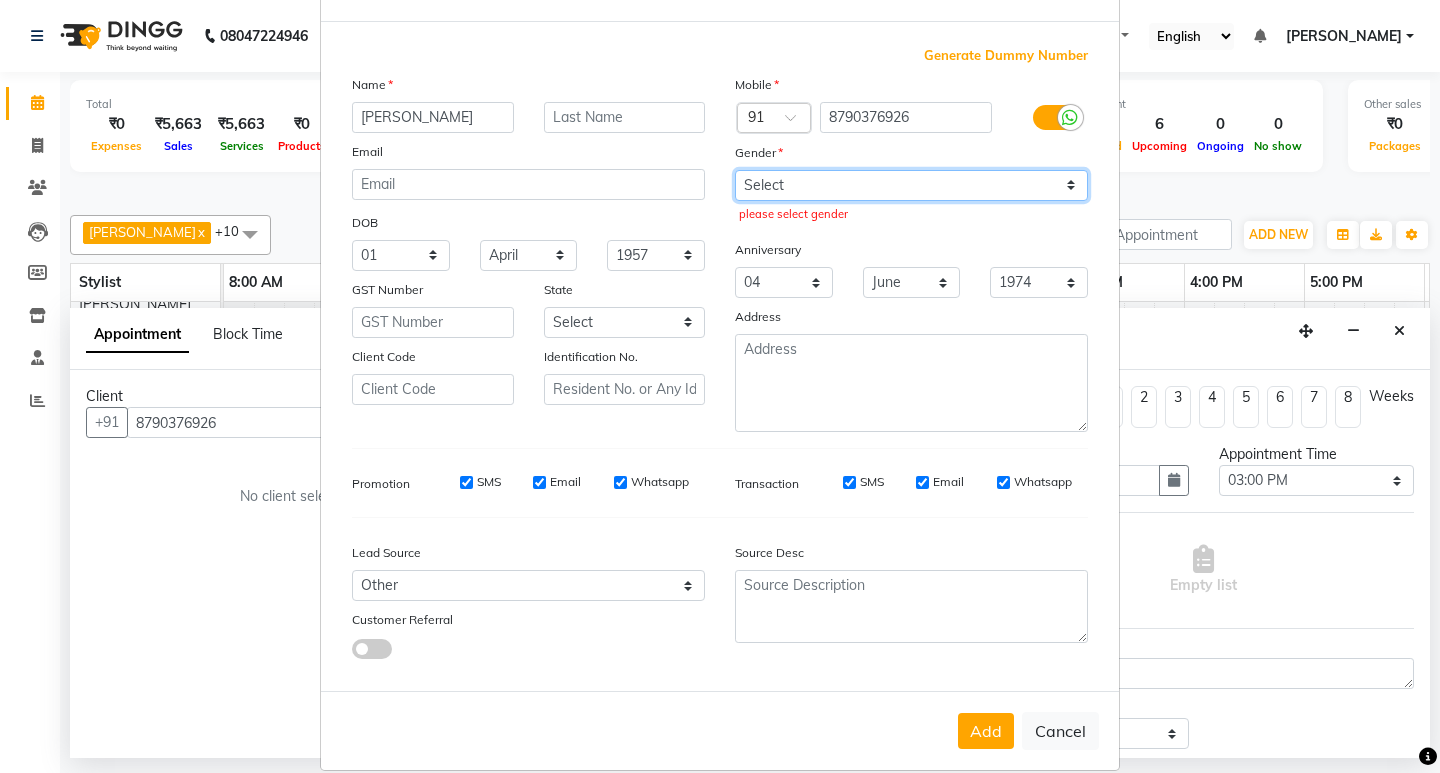 click on "Select Male Female Other Prefer Not To Say" at bounding box center [911, 185] 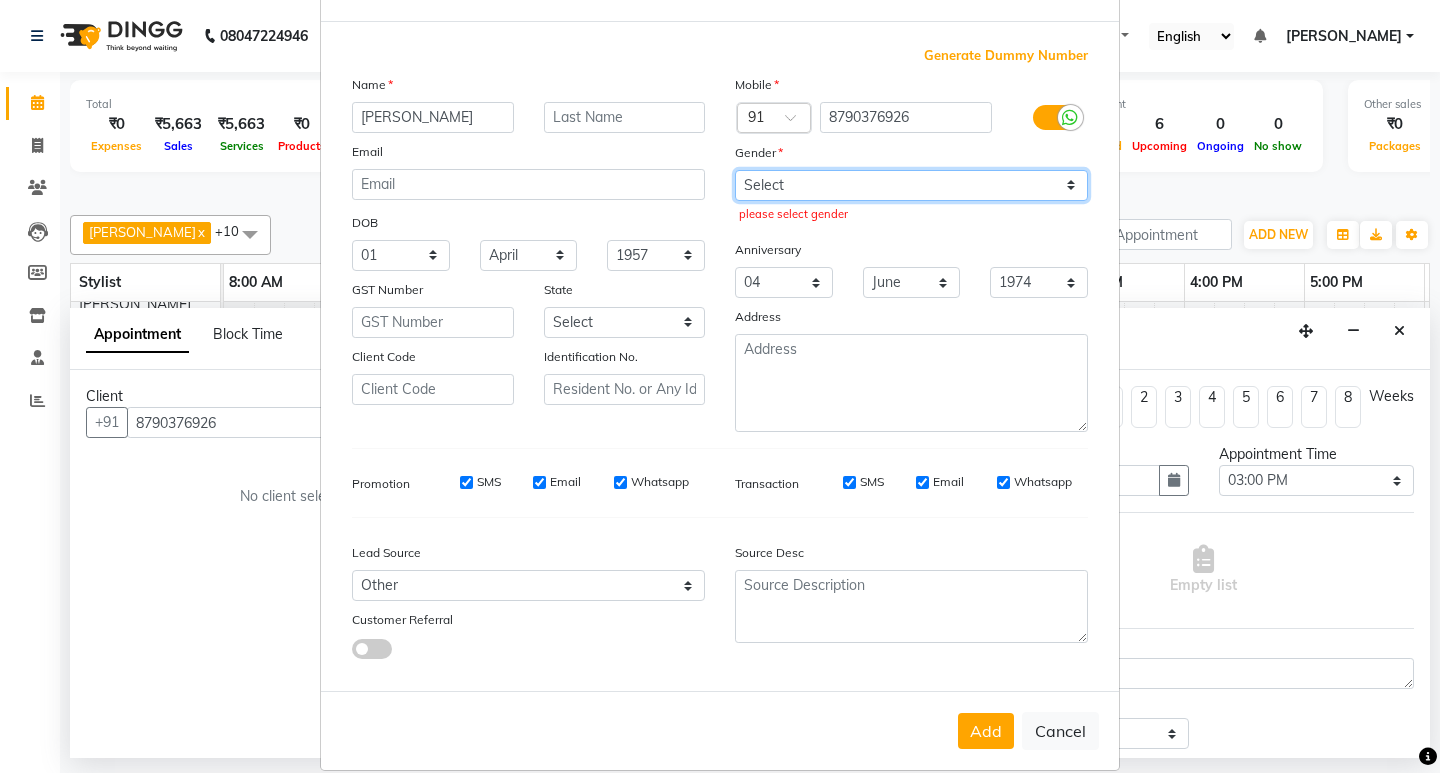 select on "female" 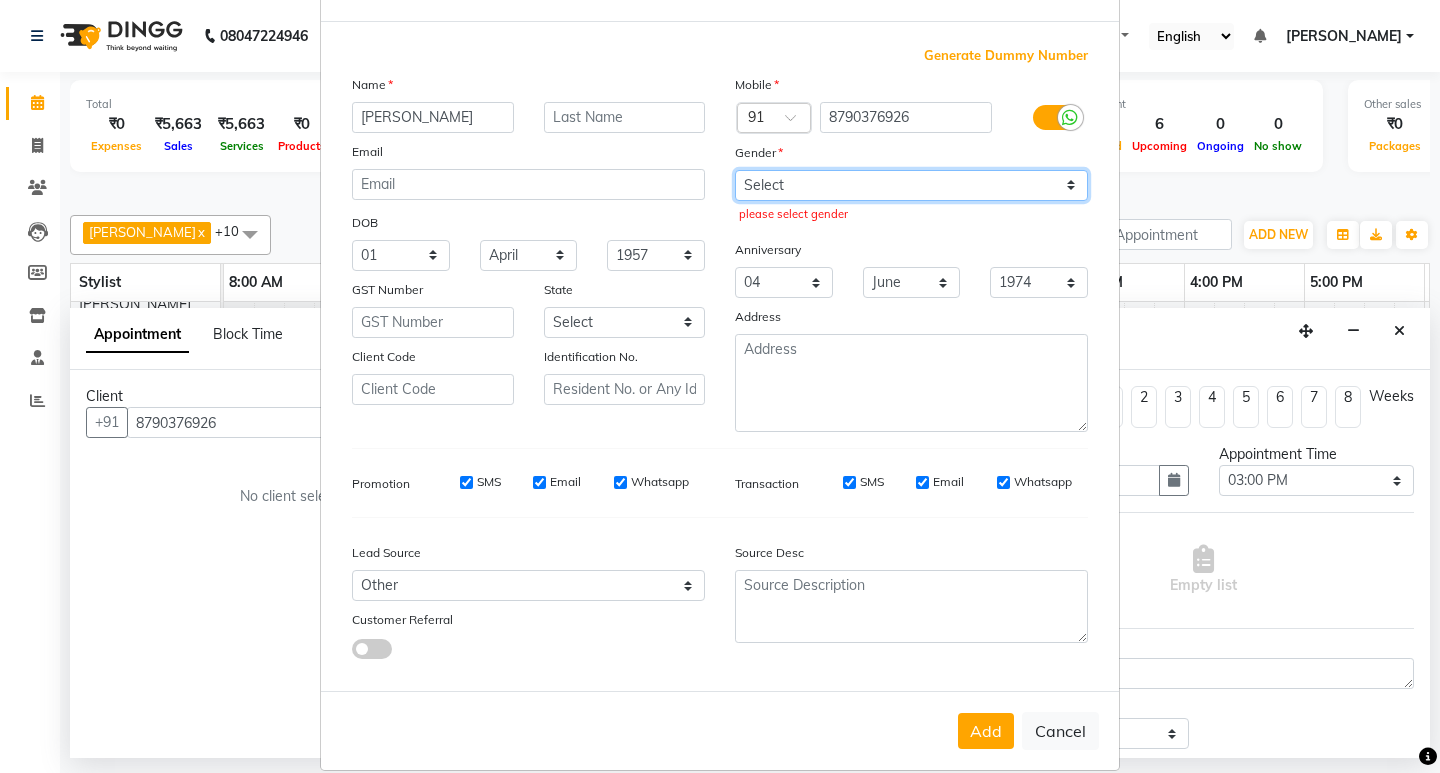click on "Select Male Female Other Prefer Not To Say" at bounding box center [911, 185] 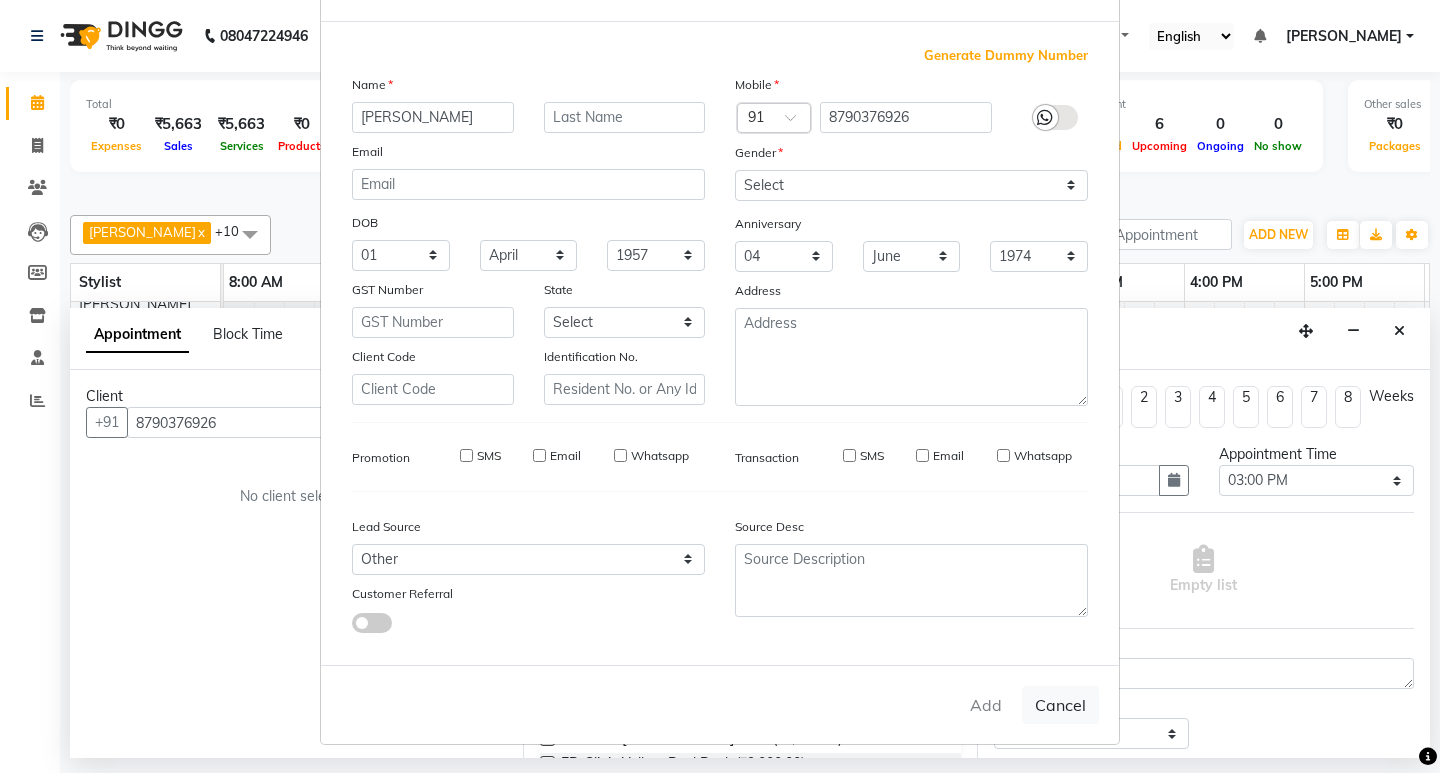 type on "87******26" 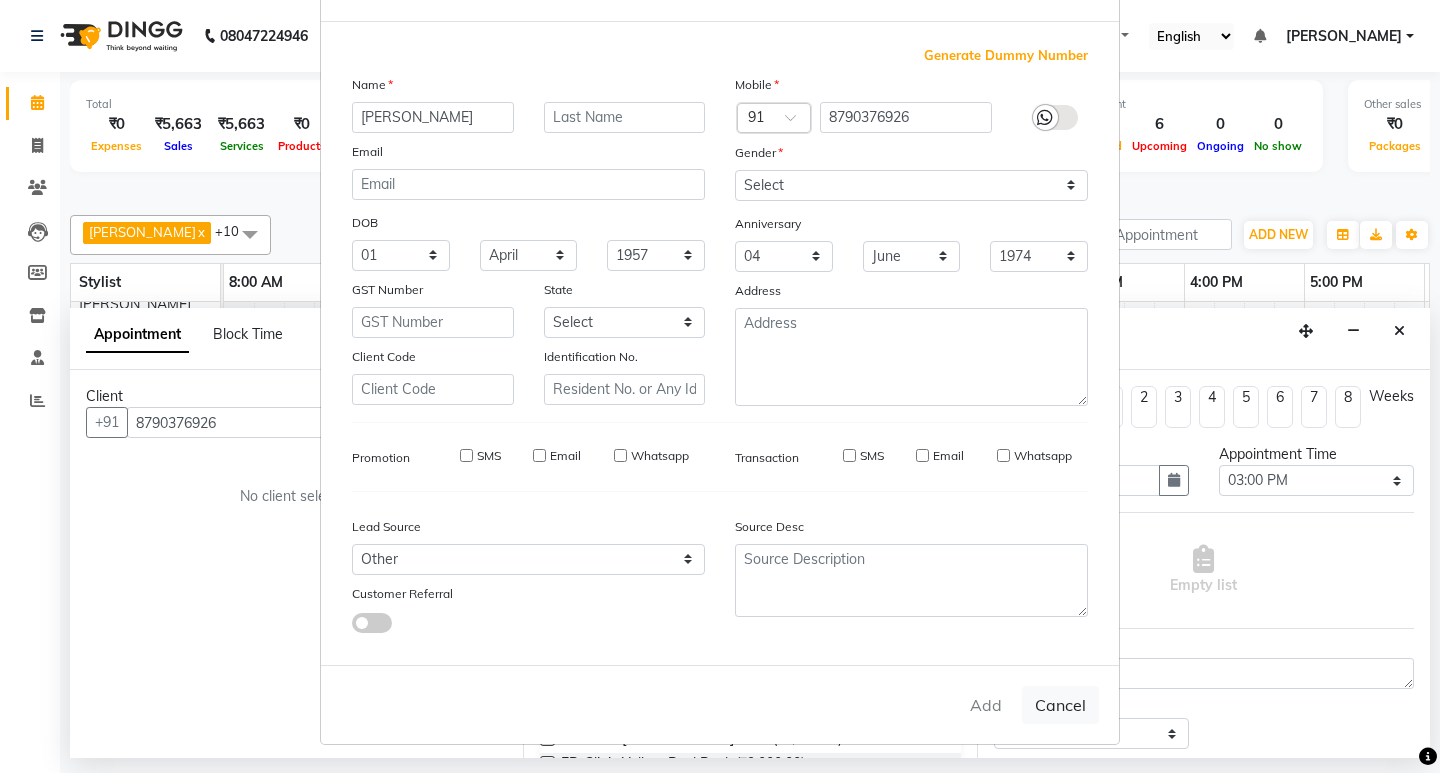 type 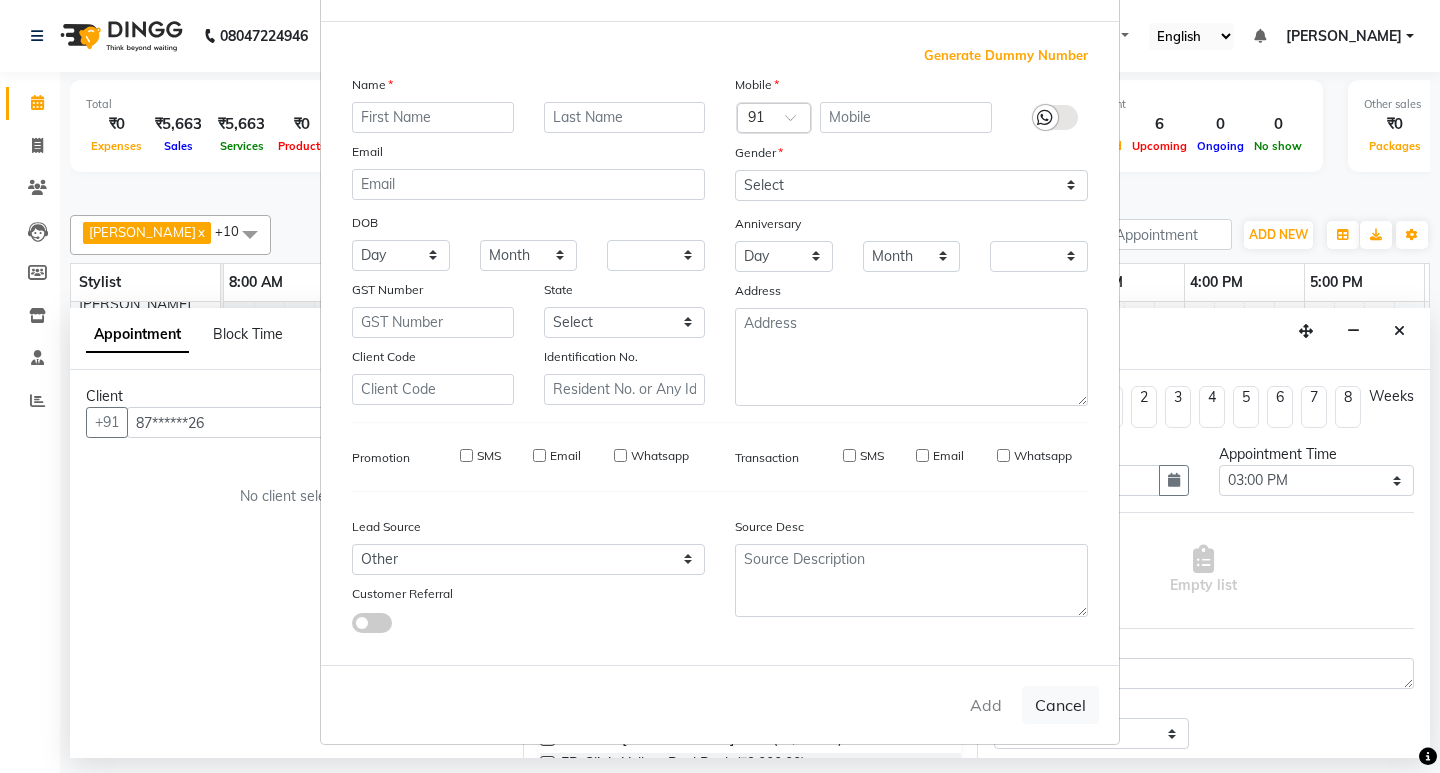 checkbox on "false" 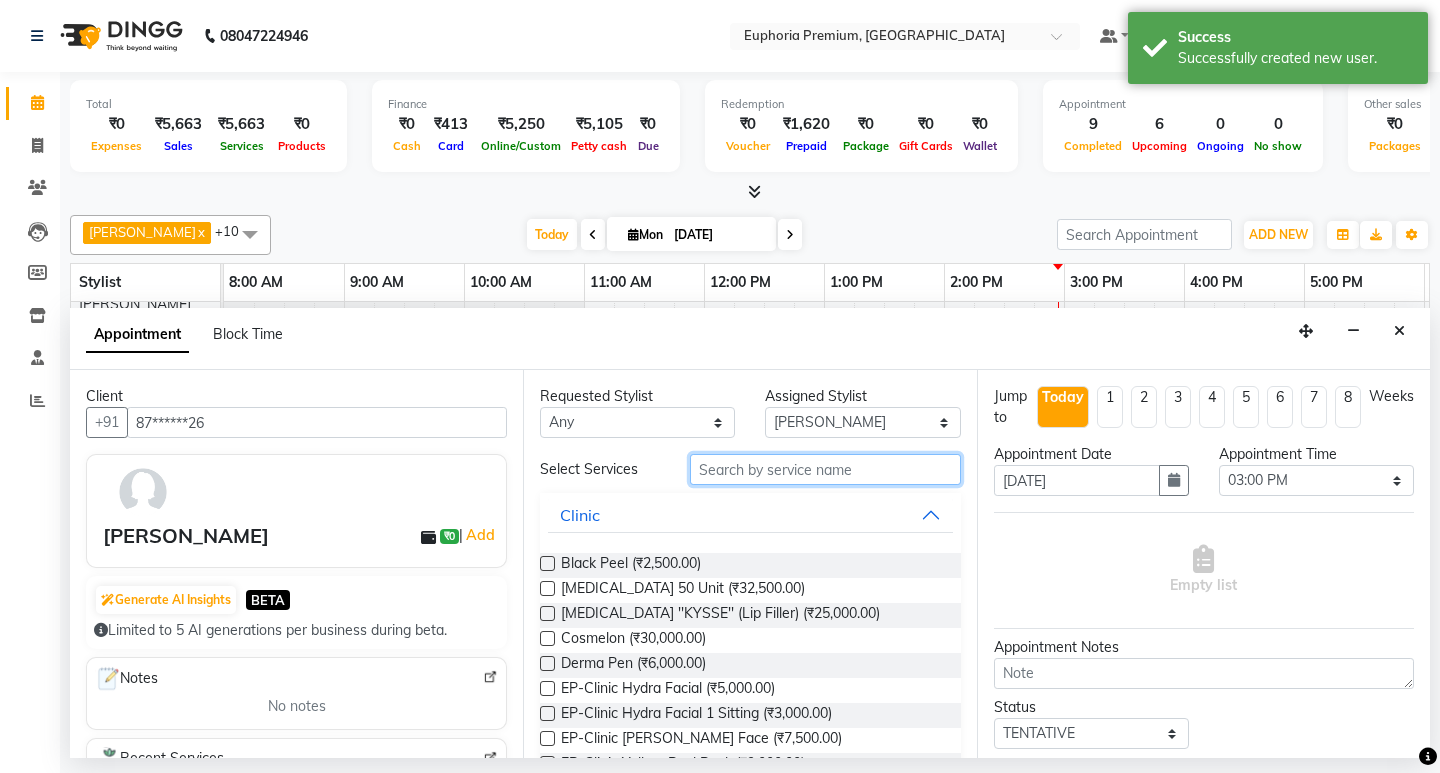 click at bounding box center [825, 469] 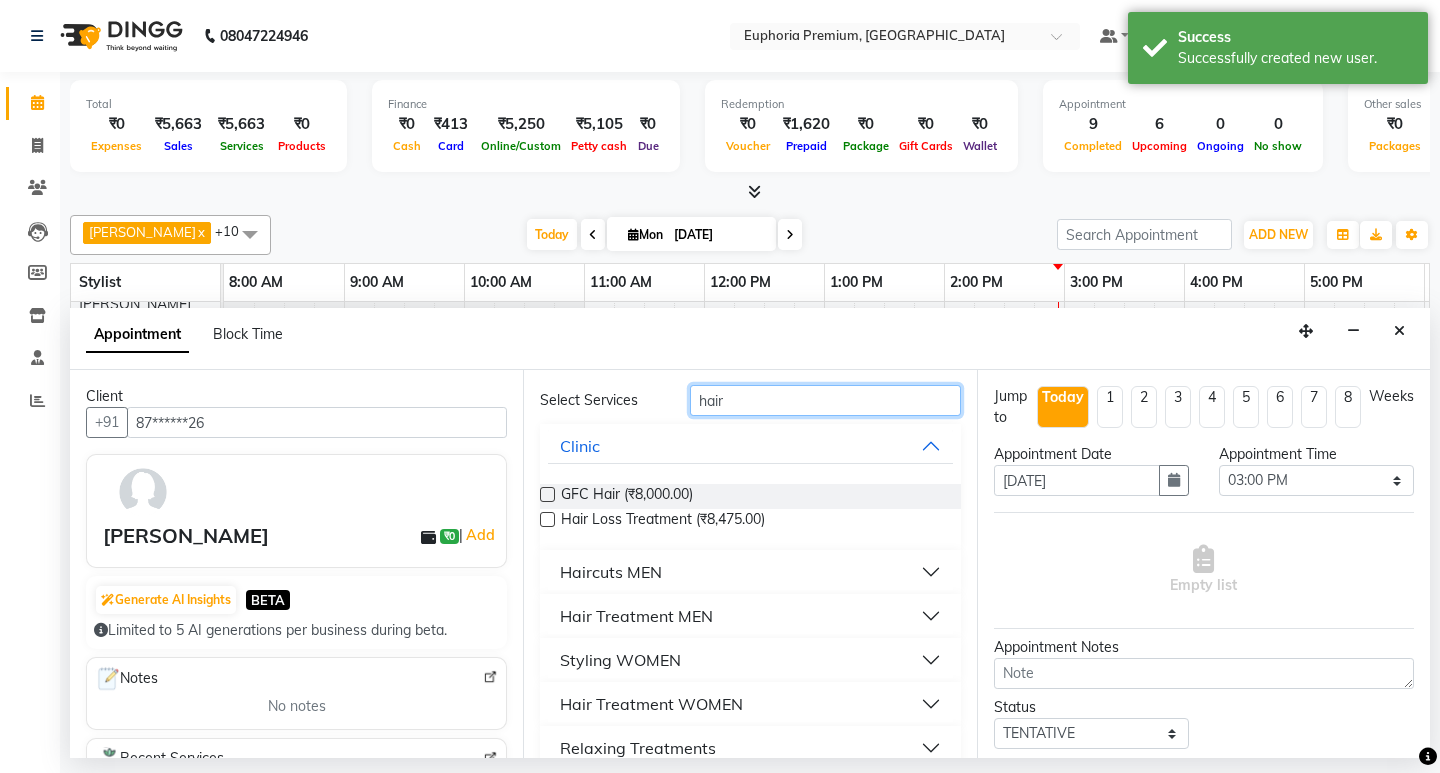 scroll, scrollTop: 141, scrollLeft: 0, axis: vertical 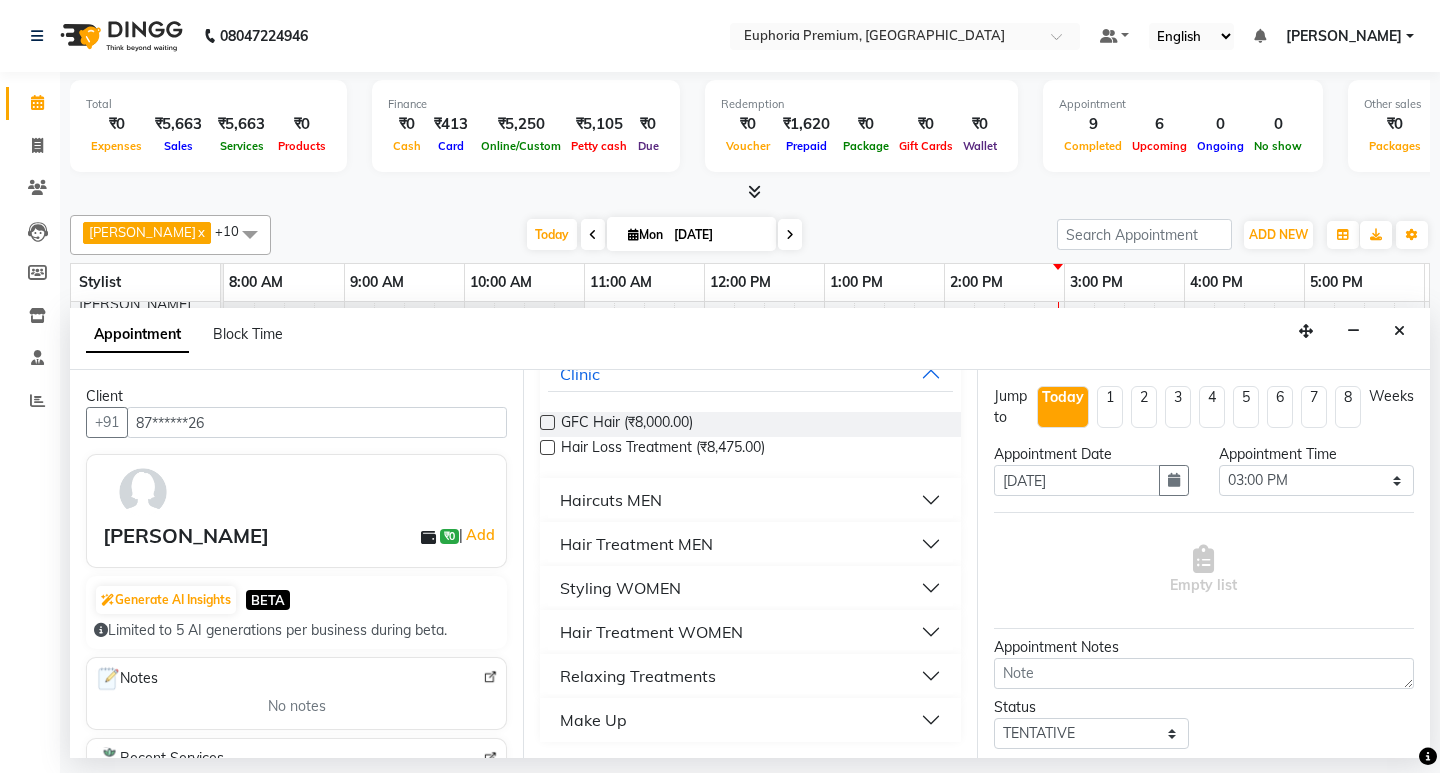 type on "hair" 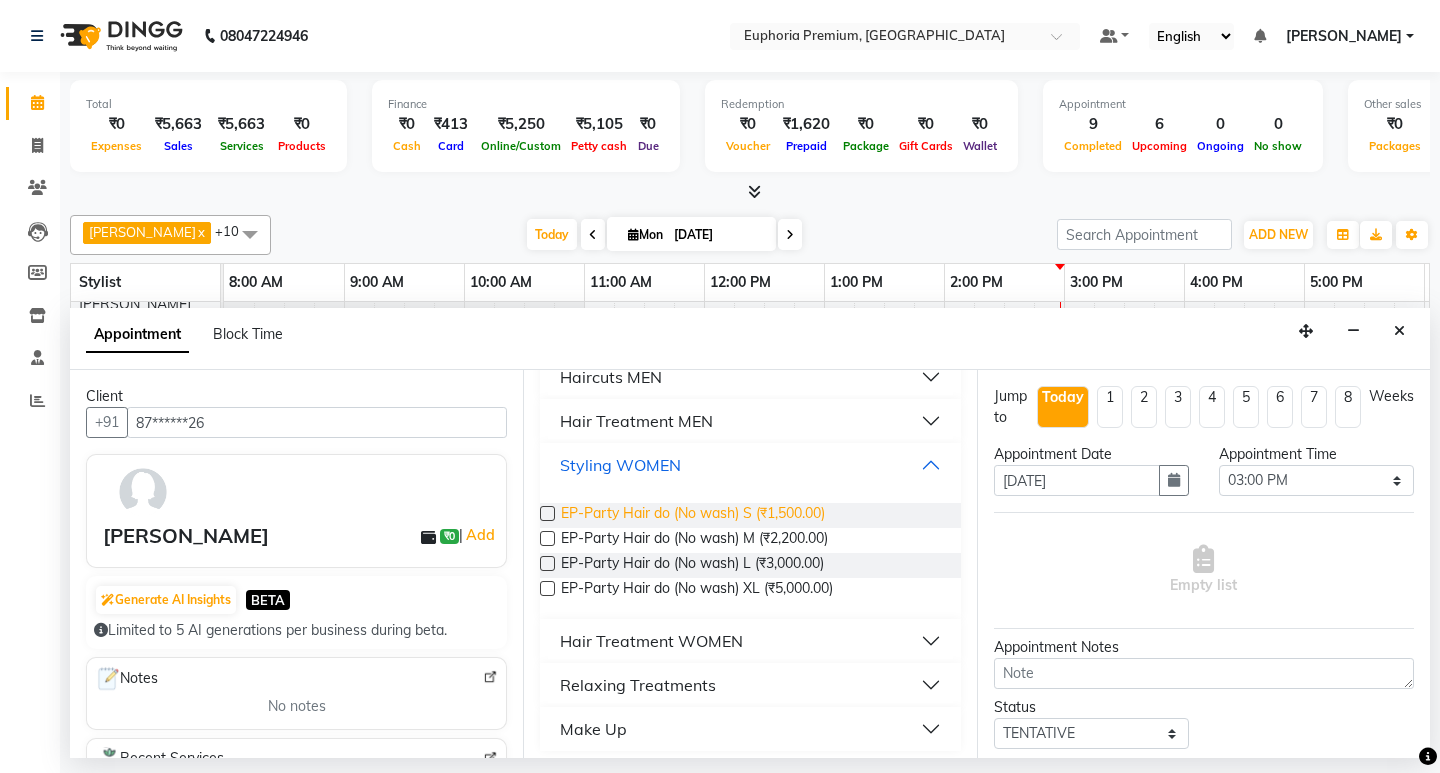 scroll, scrollTop: 273, scrollLeft: 0, axis: vertical 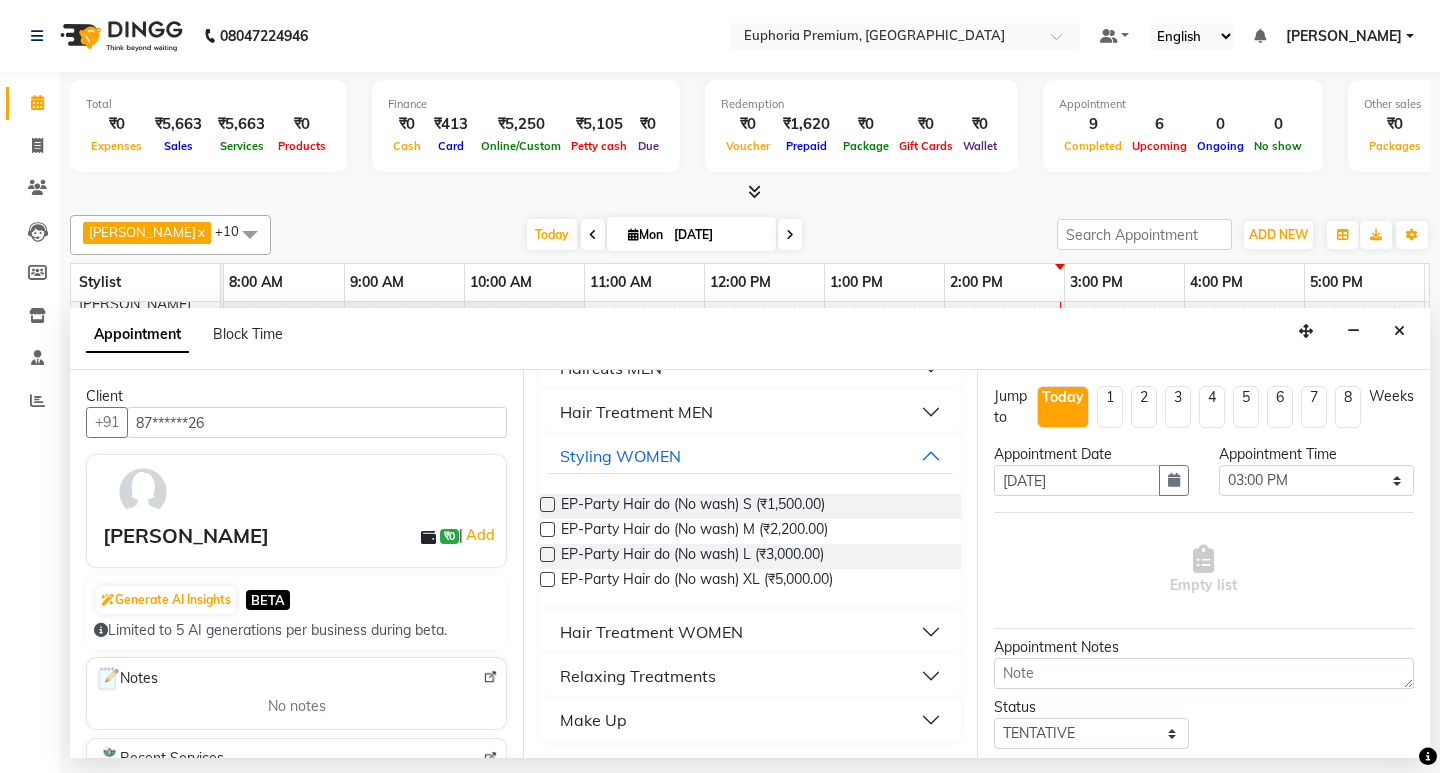 click on "Hair Treatment WOMEN" at bounding box center (651, 632) 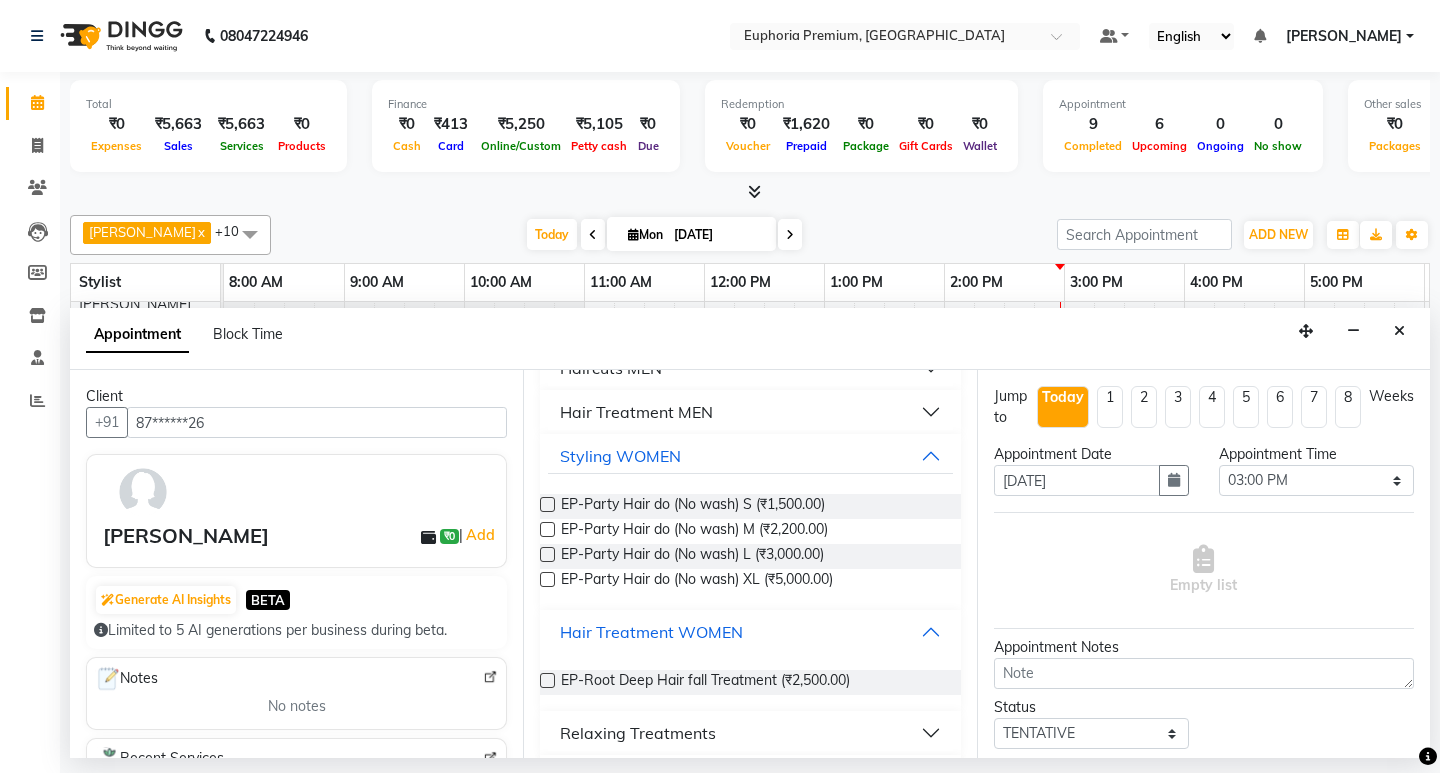 scroll, scrollTop: 330, scrollLeft: 0, axis: vertical 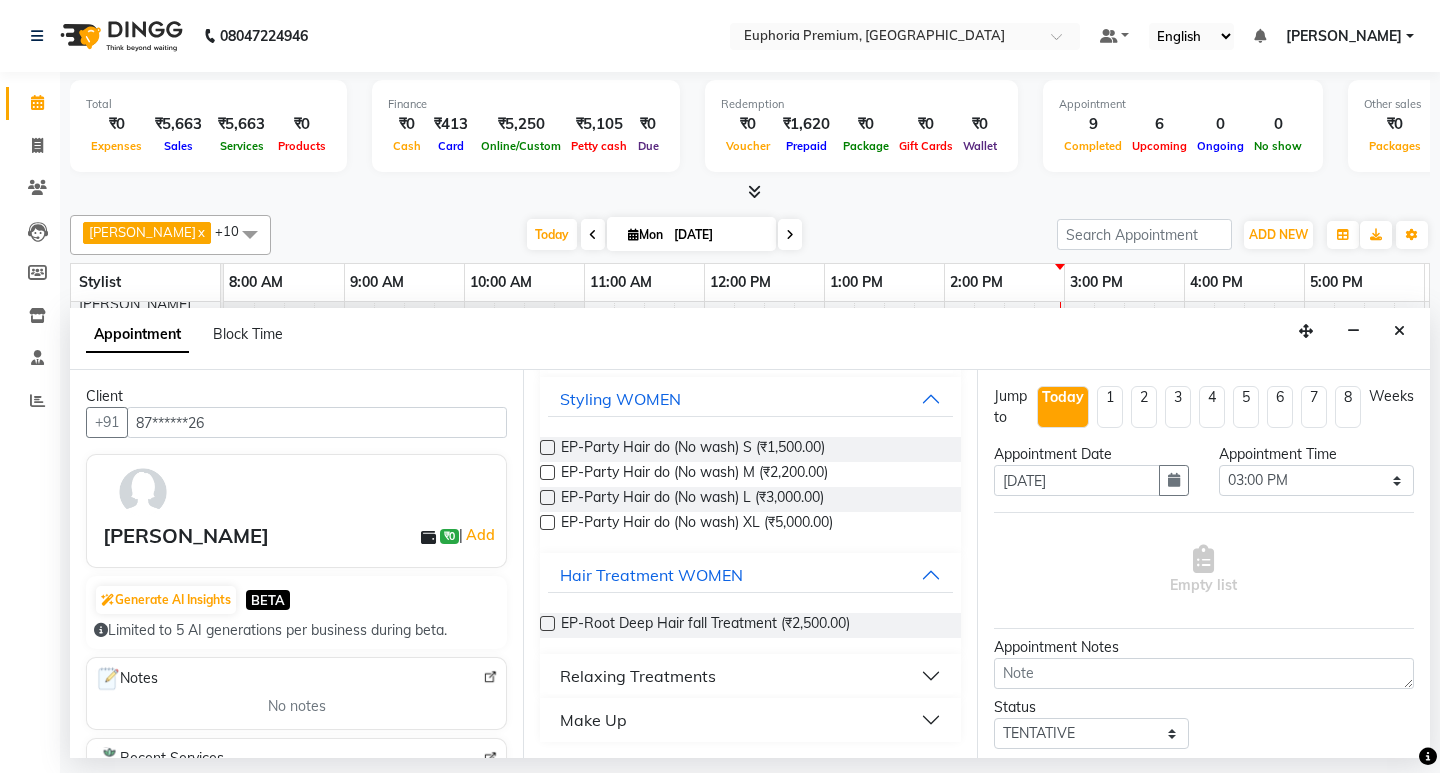 click on "Relaxing Treatments" at bounding box center (638, 676) 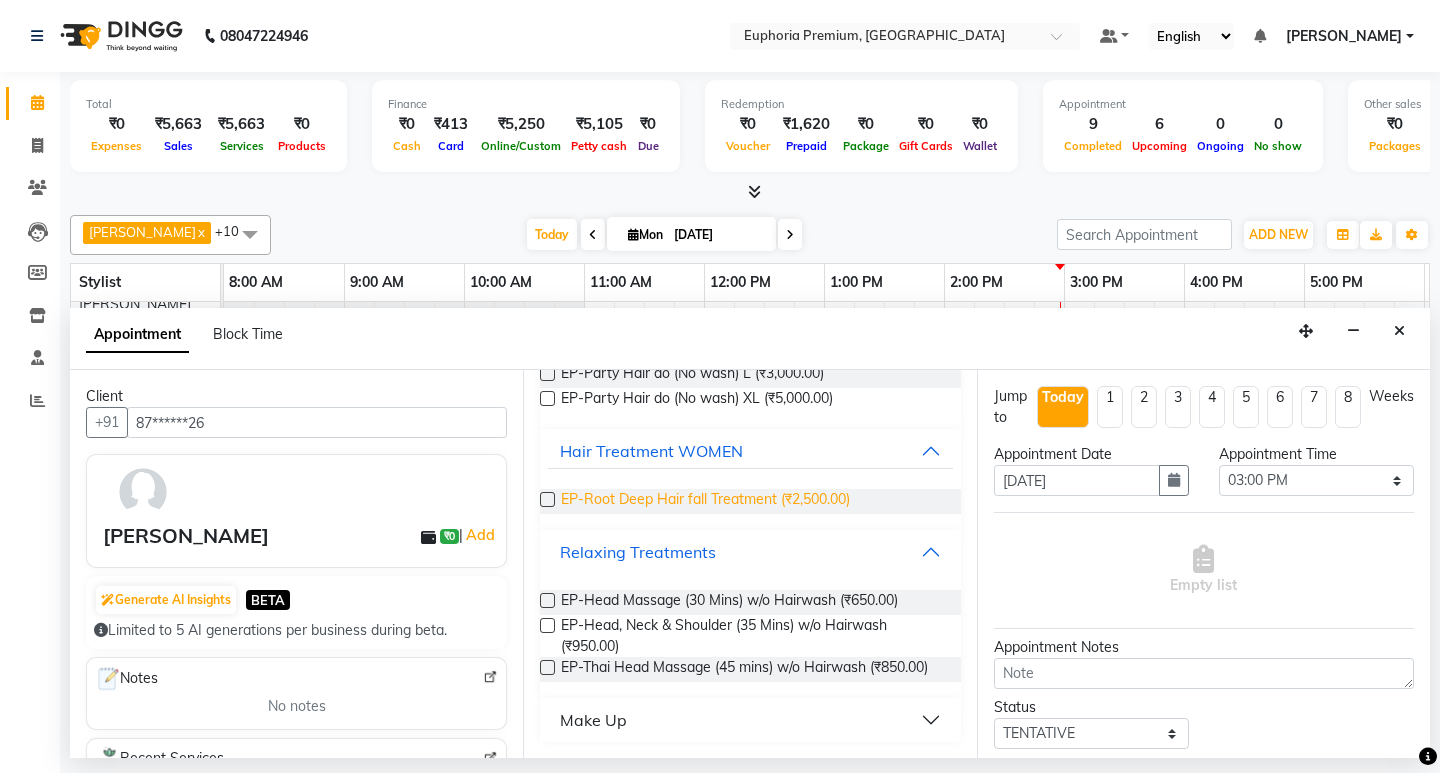 scroll, scrollTop: 171, scrollLeft: 0, axis: vertical 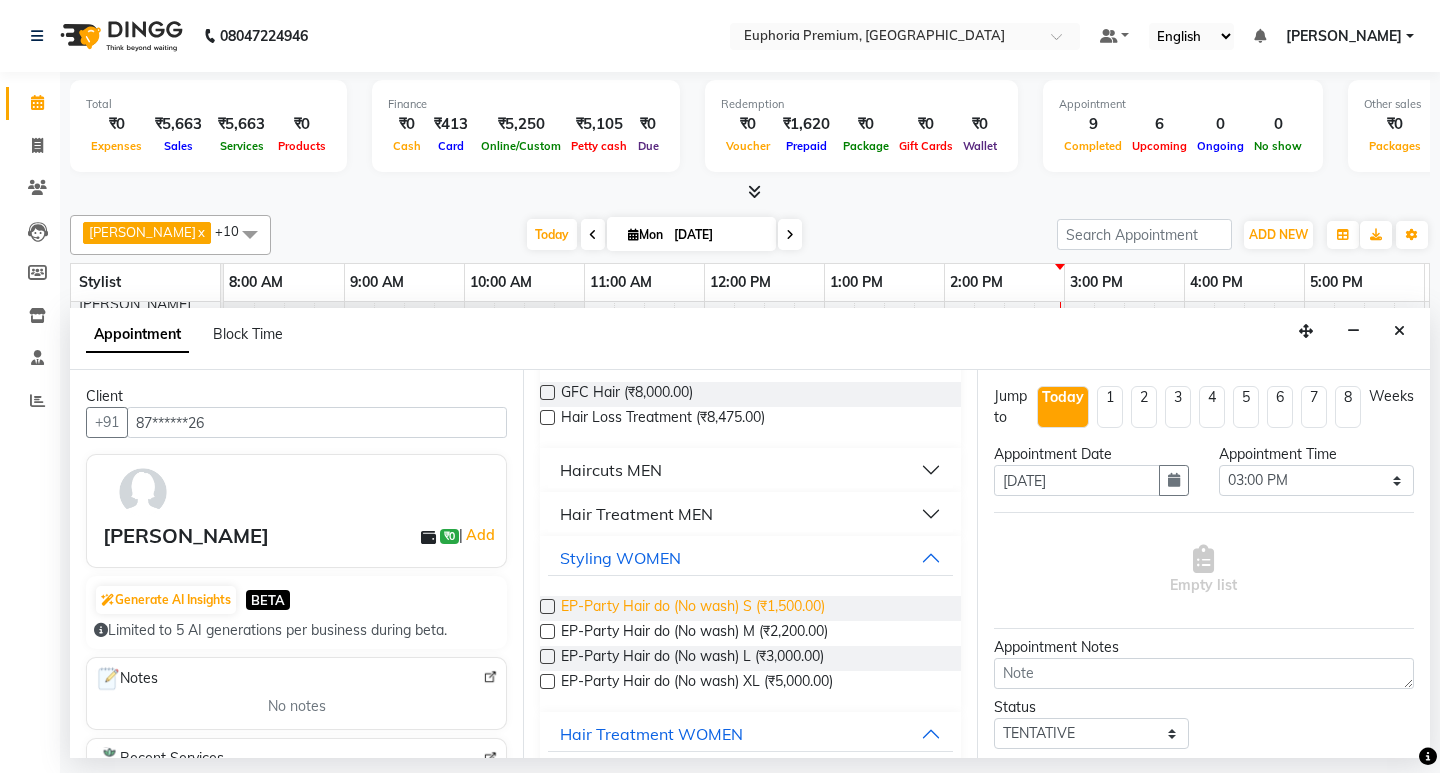 click on "EP-Party Hair do (No wash) S (₹1,500.00)" at bounding box center (693, 608) 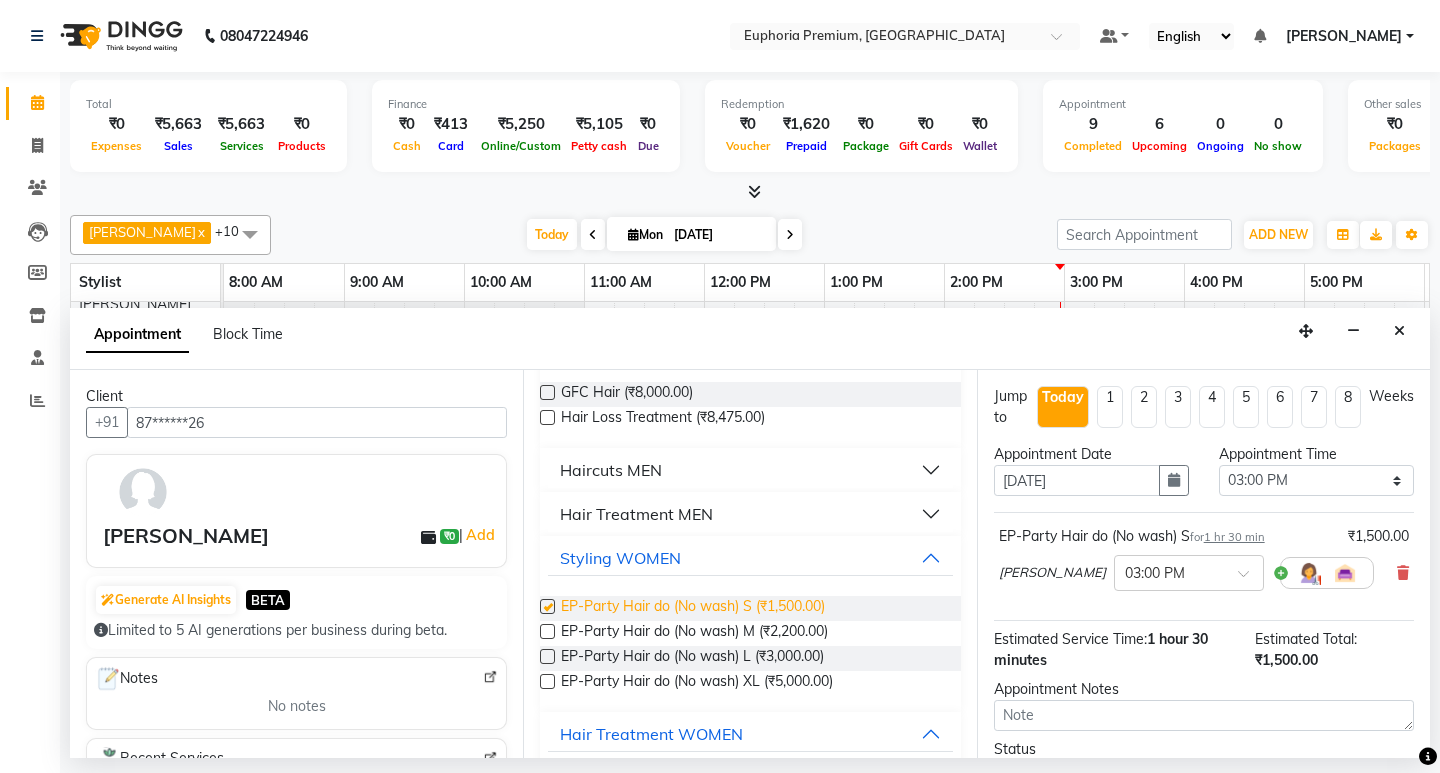checkbox on "false" 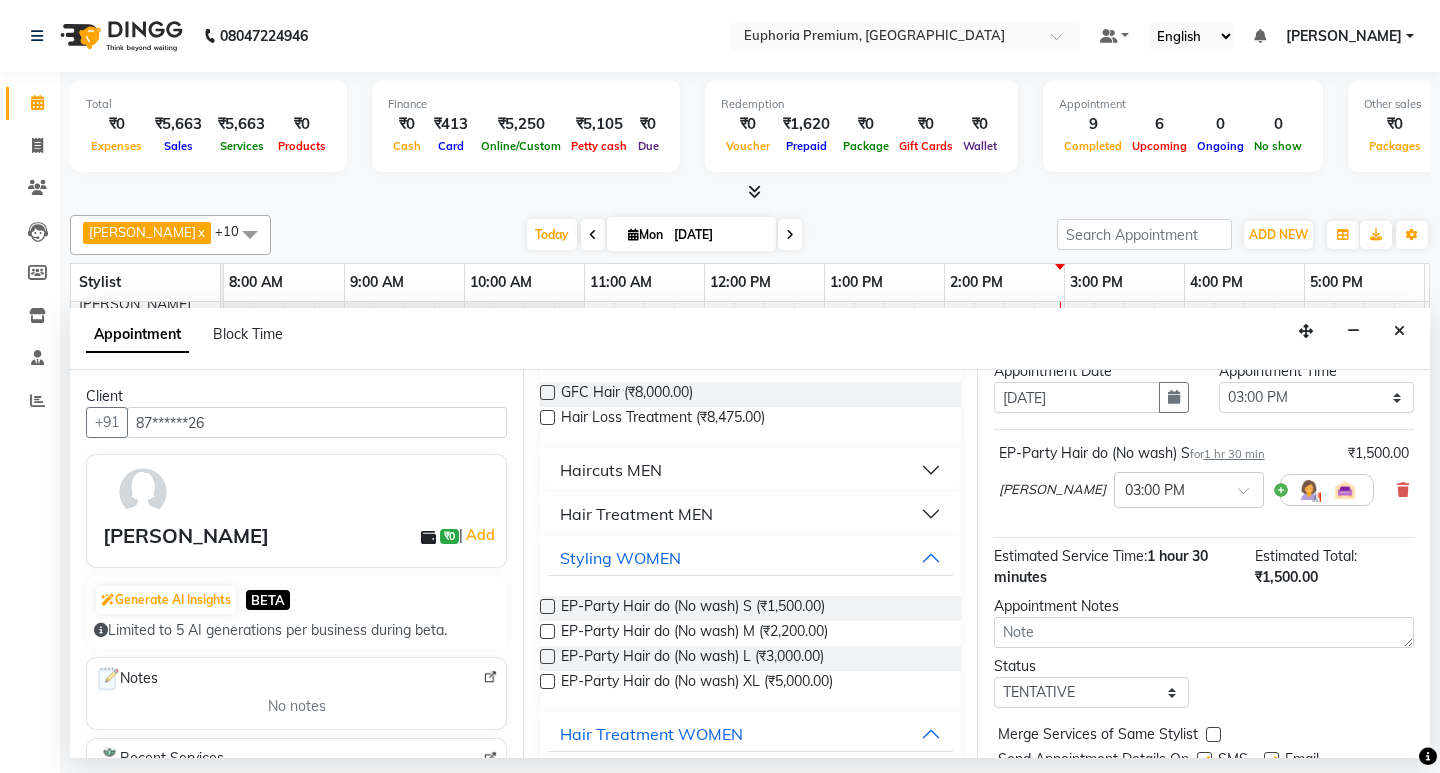 scroll, scrollTop: 159, scrollLeft: 0, axis: vertical 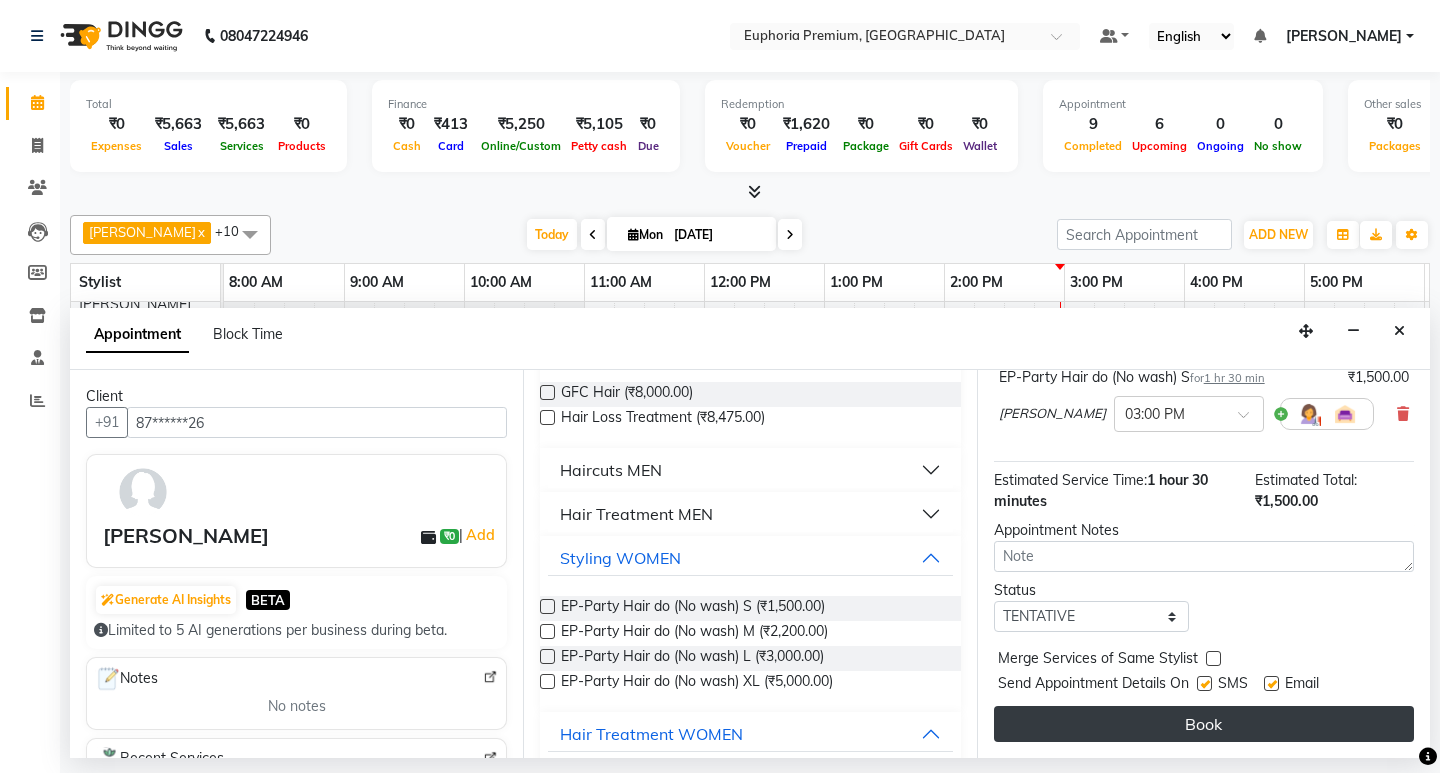 click on "Book" at bounding box center [1204, 724] 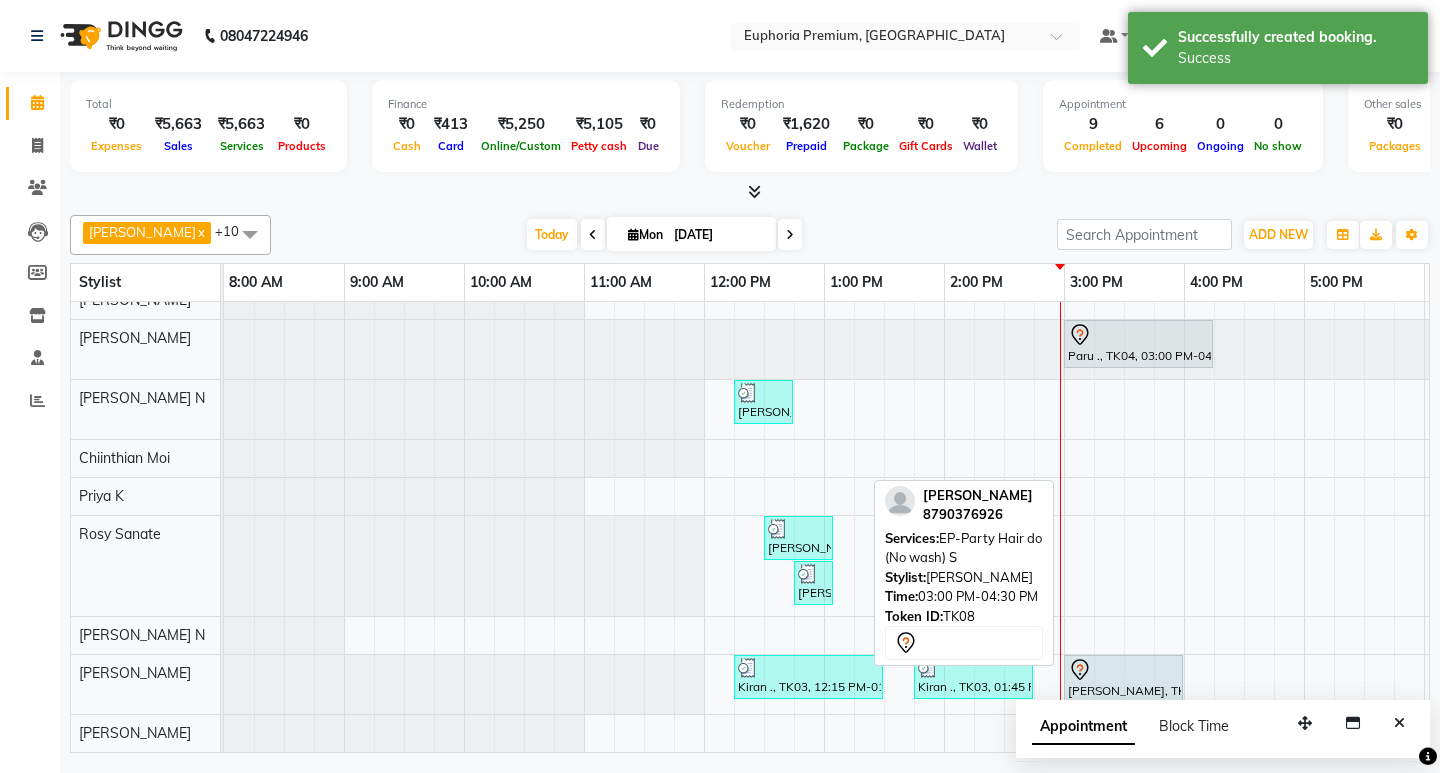 drag, startPoint x: 1238, startPoint y: 666, endPoint x: 1151, endPoint y: 663, distance: 87.05171 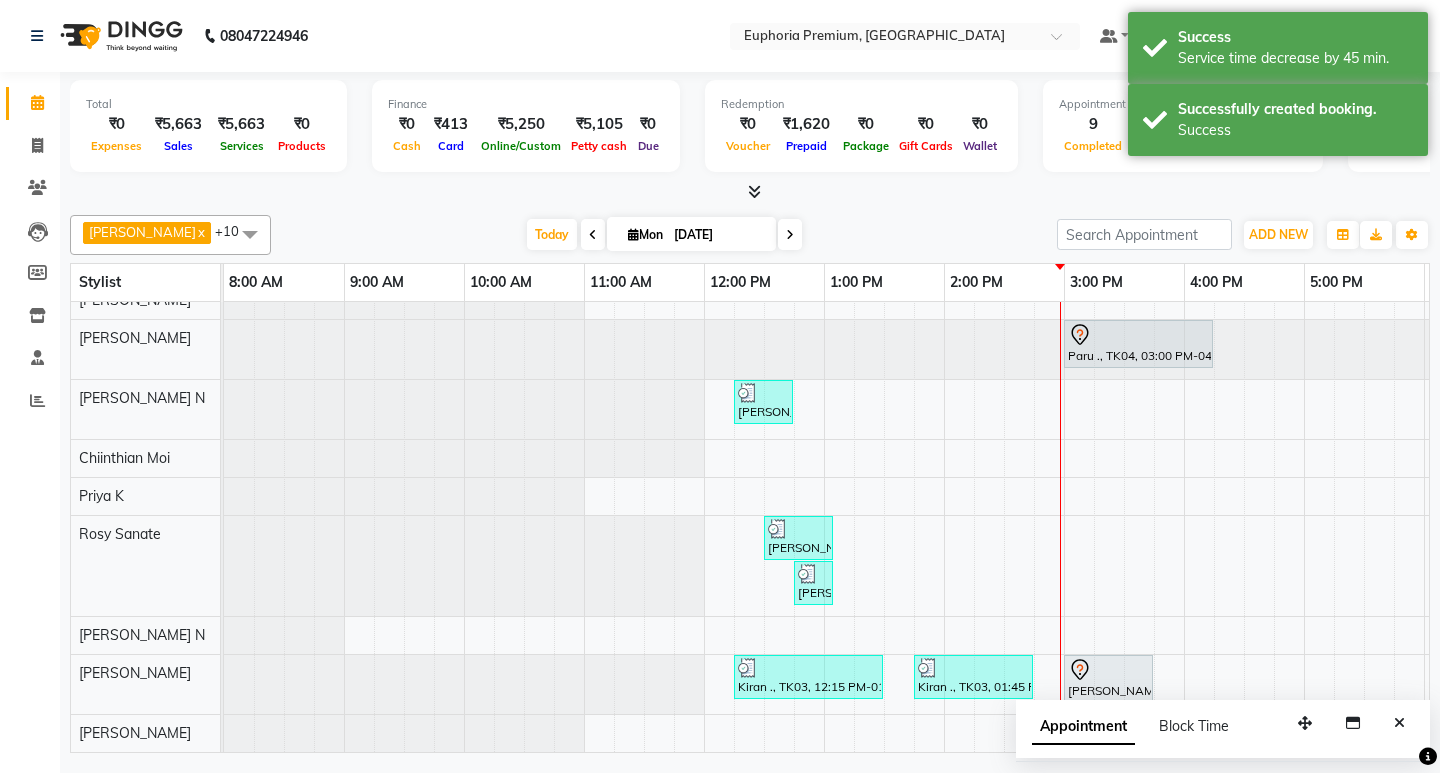 click at bounding box center (790, 234) 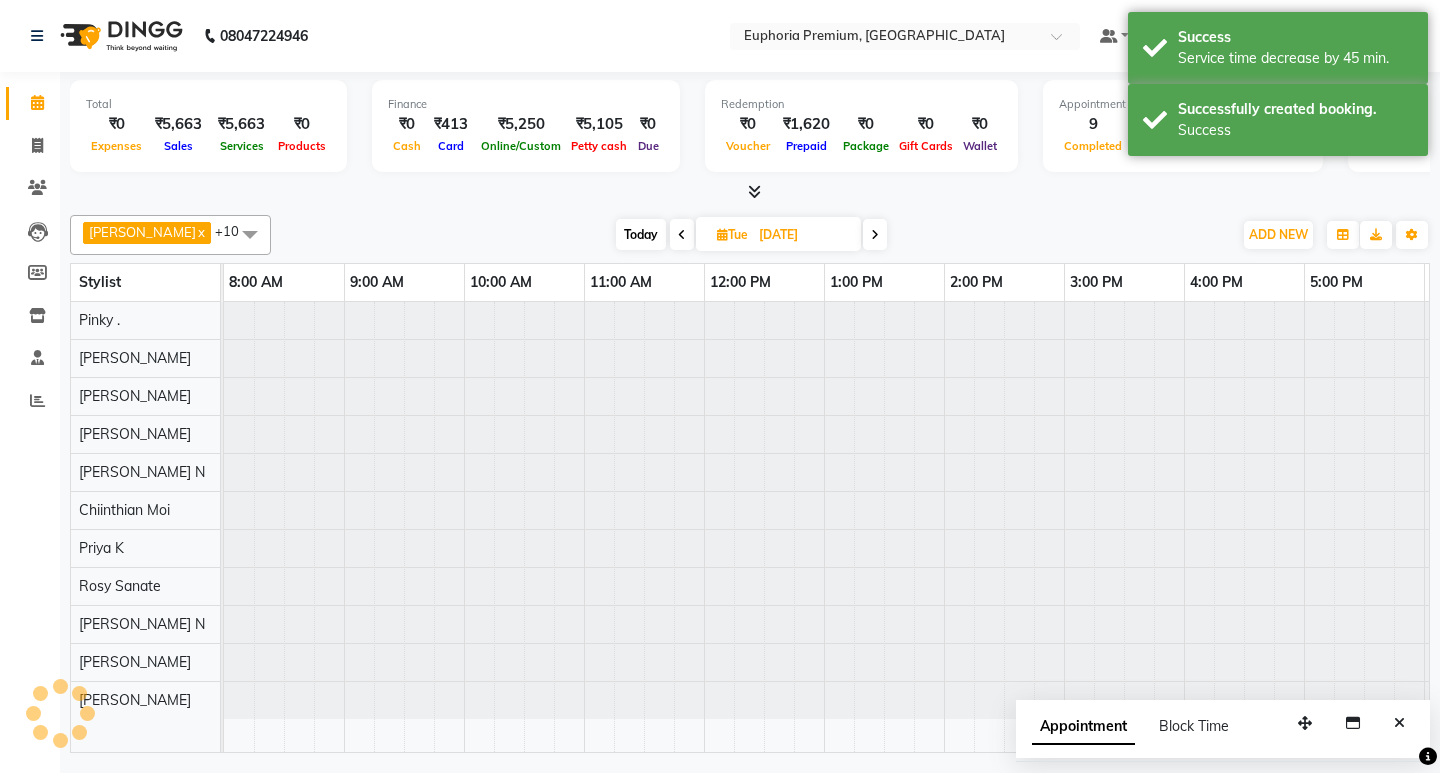 scroll, scrollTop: 0, scrollLeft: 0, axis: both 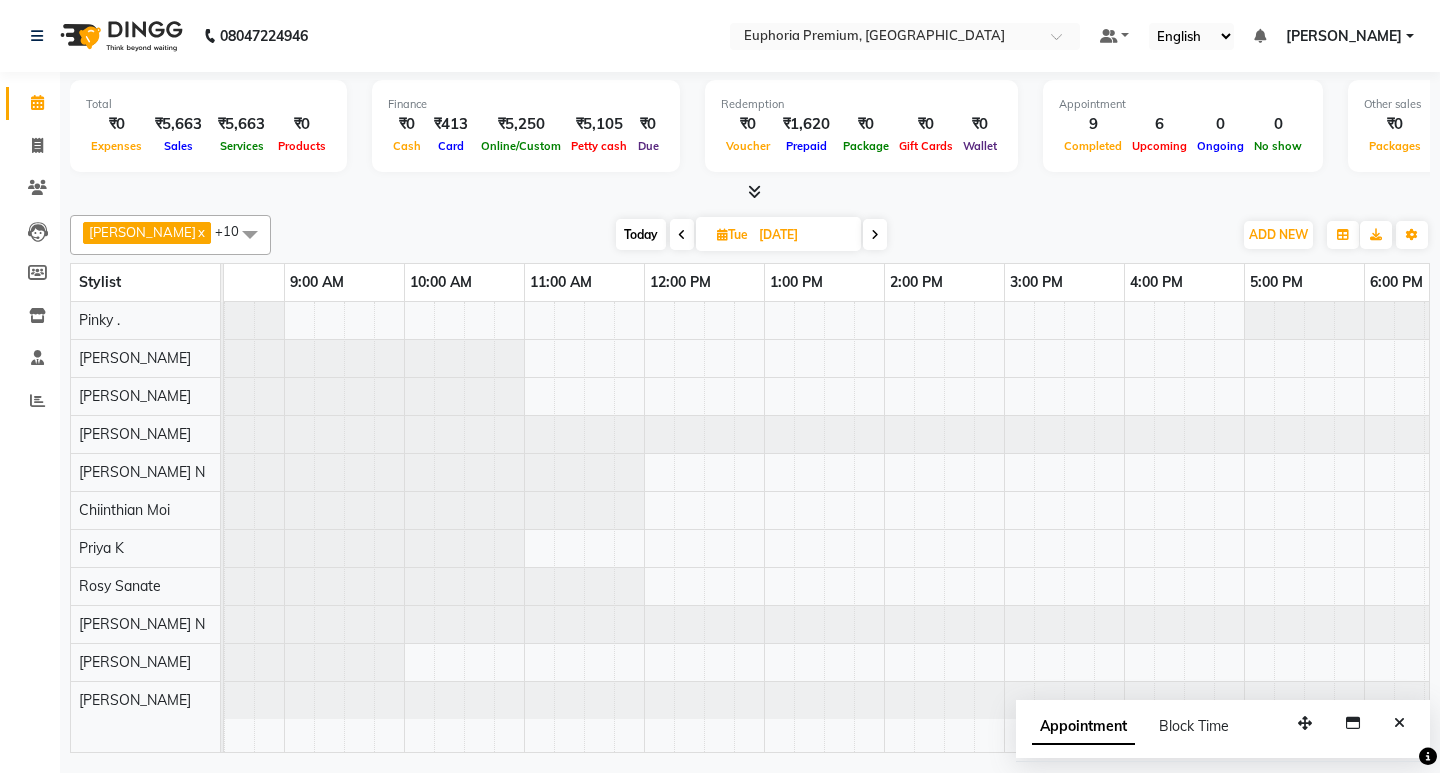 click on "Hair cut for Punnet sir" at bounding box center [1004, 527] 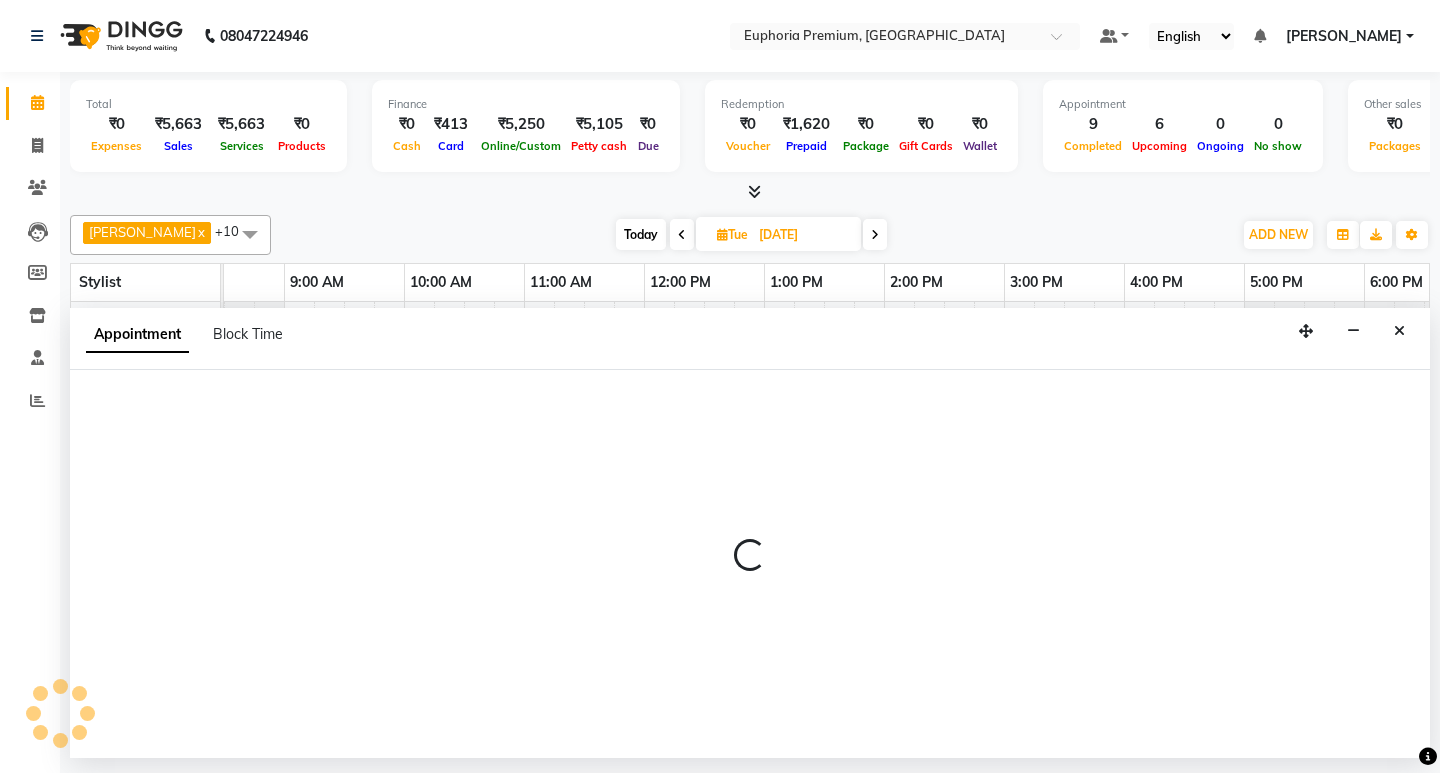 click at bounding box center (750, 564) 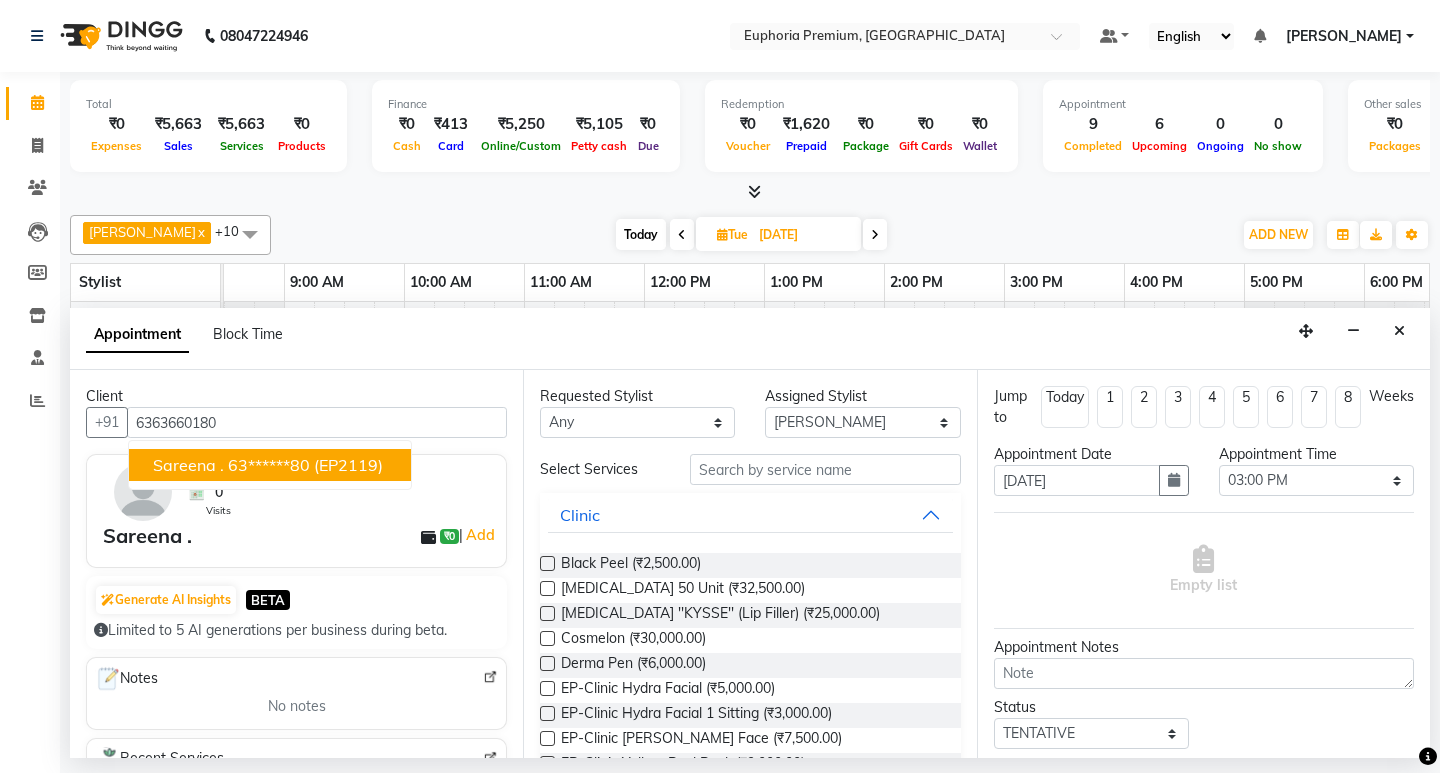 click on "Sareena .  63******80 (EP2119)" at bounding box center (270, 465) 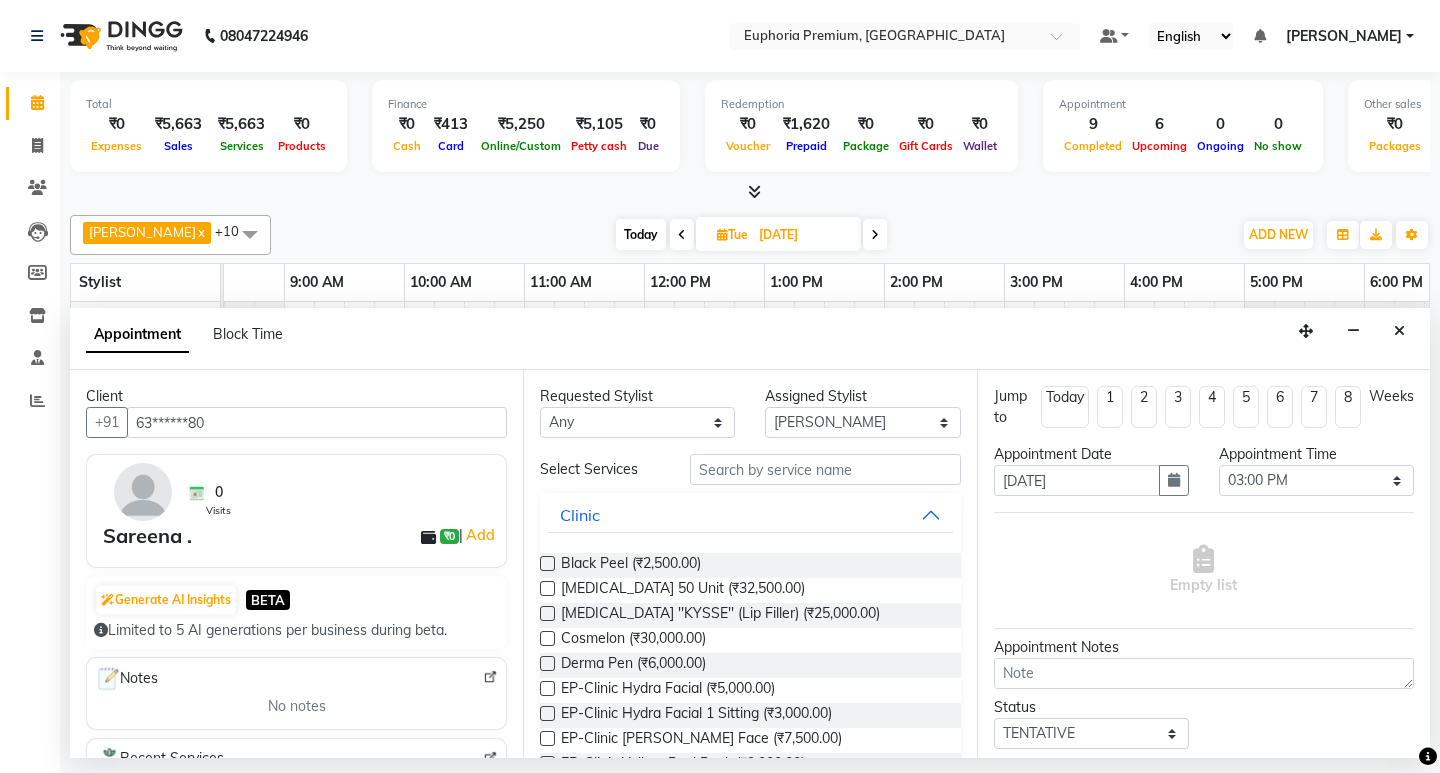 type on "63******80" 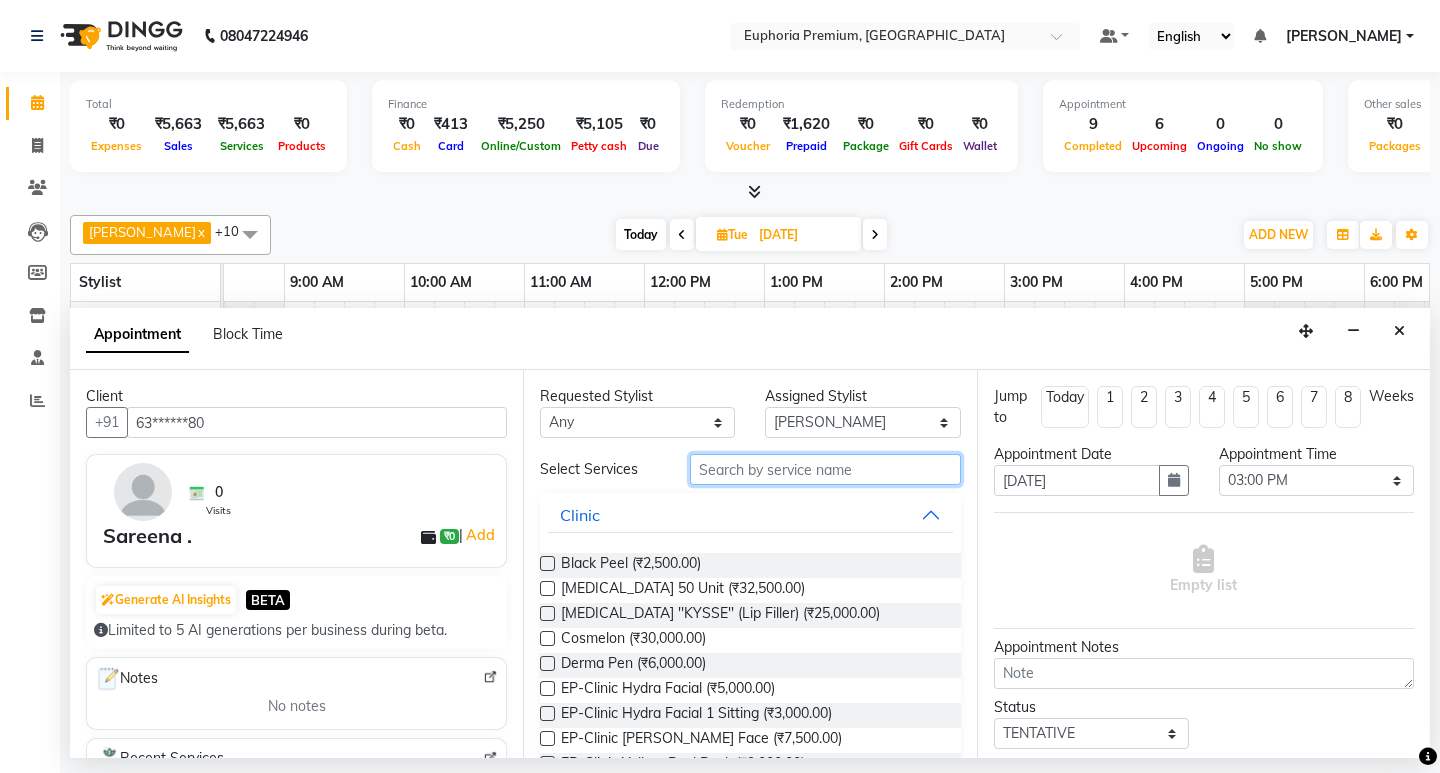 click on "Select Services    Clinic Black Peel (₹2,500.00) Botox 50 Unit (₹32,500.00) Botox ''KYSSE'' (Lip Filler) (₹25,000.00) Cosmelon (₹30,000.00) Derma Pen (₹6,000.00) EP-Clinic Hydra Facial (₹5,000.00) EP-Clinic Hydra Facial 1 Sitting (₹3,000.00) EP-Clinic Meline Peel Face (₹7,500.00) EP-Clinic Yellow Peel Back (₹9,000.00) EP-Clinic Yellow Peel Face (₹5,000.00) EP-Clinic Yellow Peel Full Arms (₹8,000.00) EP-Clinic Yellow Peel Under Arms (₹4,000.00) EP-Laser Bikini (₹5,000.00) EP-Laser Chin (₹1,500.00) EP-Laser Full Arms (₹5,000.00) EP-Laser Full Back (₹4,000.00) EP-Laser Full Face (₹4,800.00) EP-Laser Full Front (₹4,000.00) EP-Laser Full Legs (₹6,000.00) EP-Laser Half Legs (₹4,000.00) EP-Laser Sides (₹2,000.00) EP-Laser Under Arms (₹1,800.00) EP-Laser Upper Lip (₹1,500.00) Ep-Micro Needling (₹6,500.00) EP-Laser Midriff / Stomach (₹1,500.00) Fillers Volume - 1ml (₹30,000.00) Fillers Volume Plus-1ml (₹30,000.00) GFC Hair (₹8,000.00) Glutathione (₹10,000.00)" at bounding box center [750, 1718] 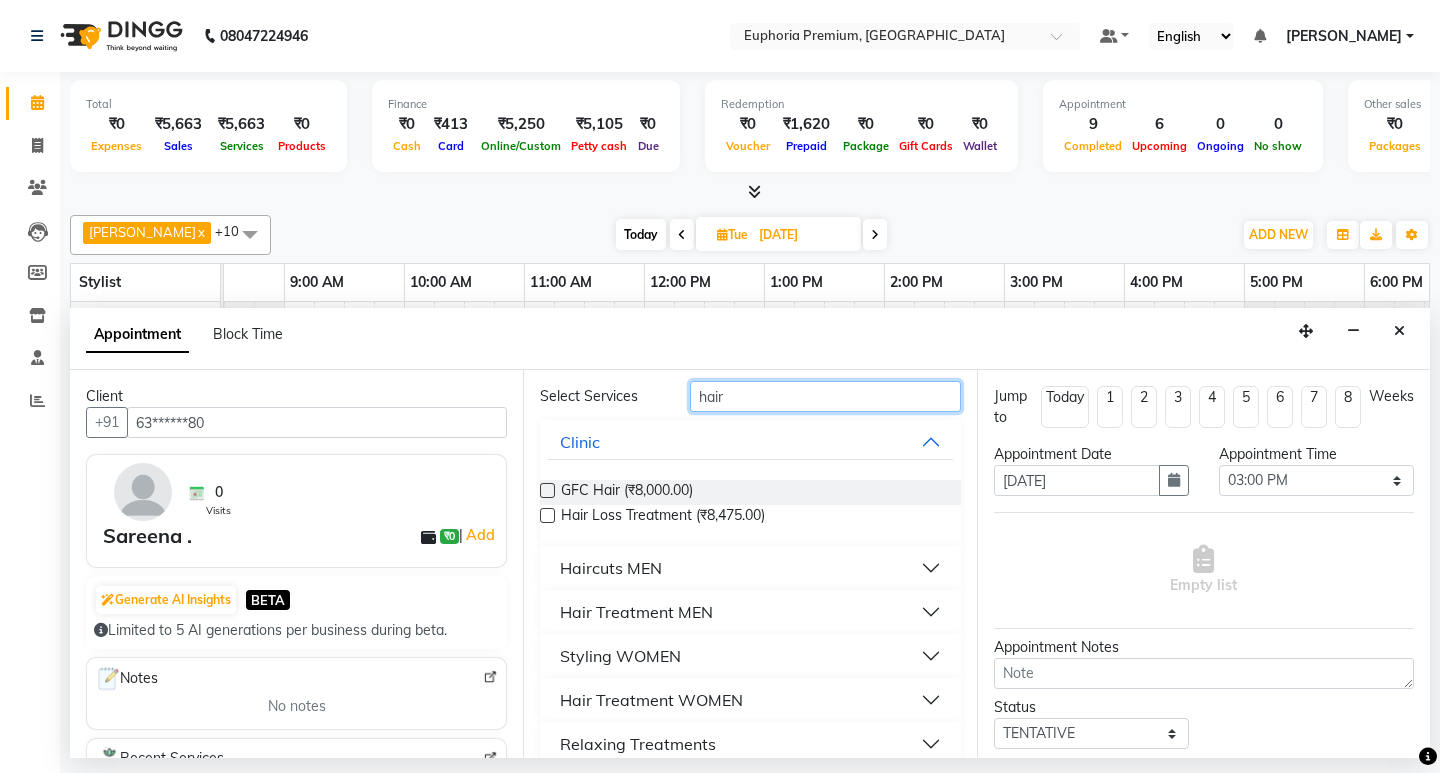 scroll, scrollTop: 141, scrollLeft: 0, axis: vertical 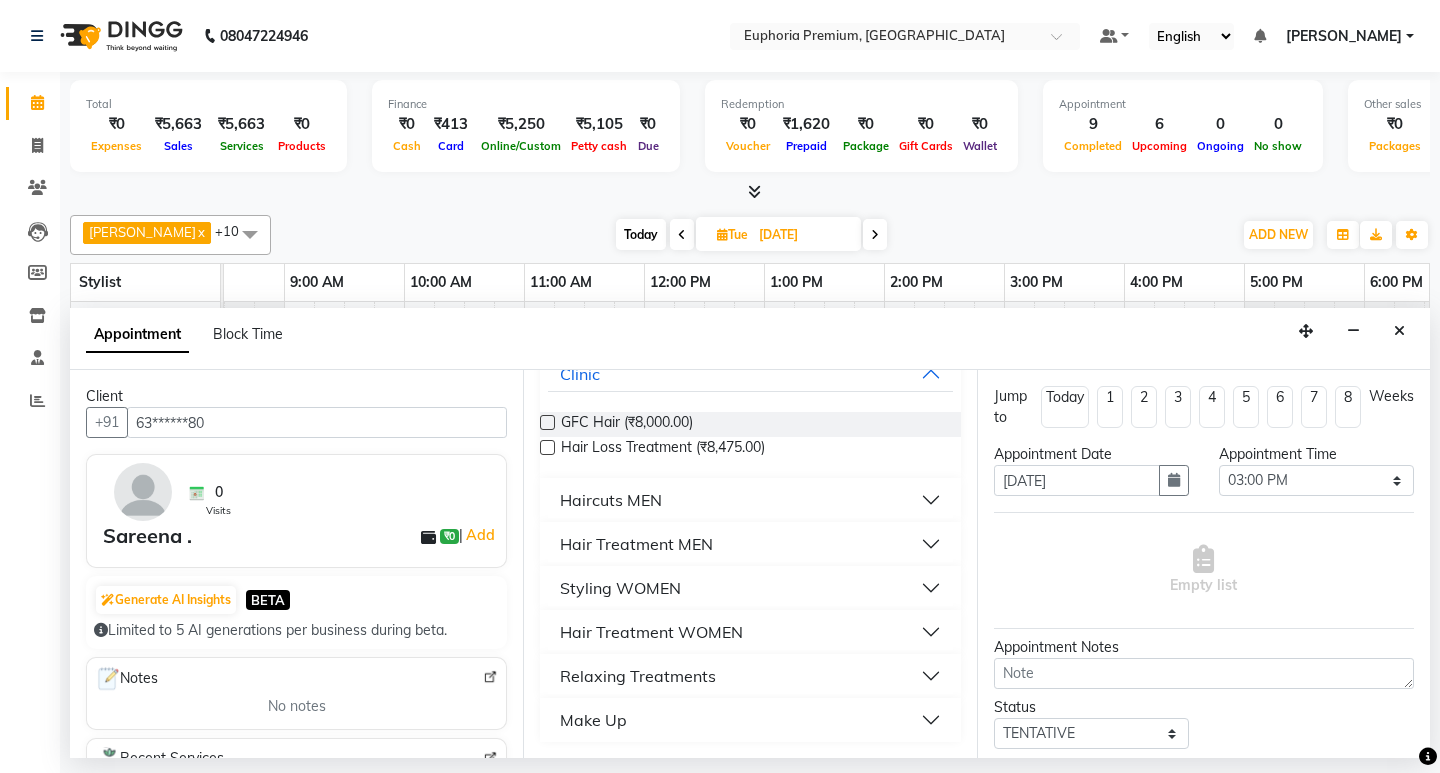 type on "hair" 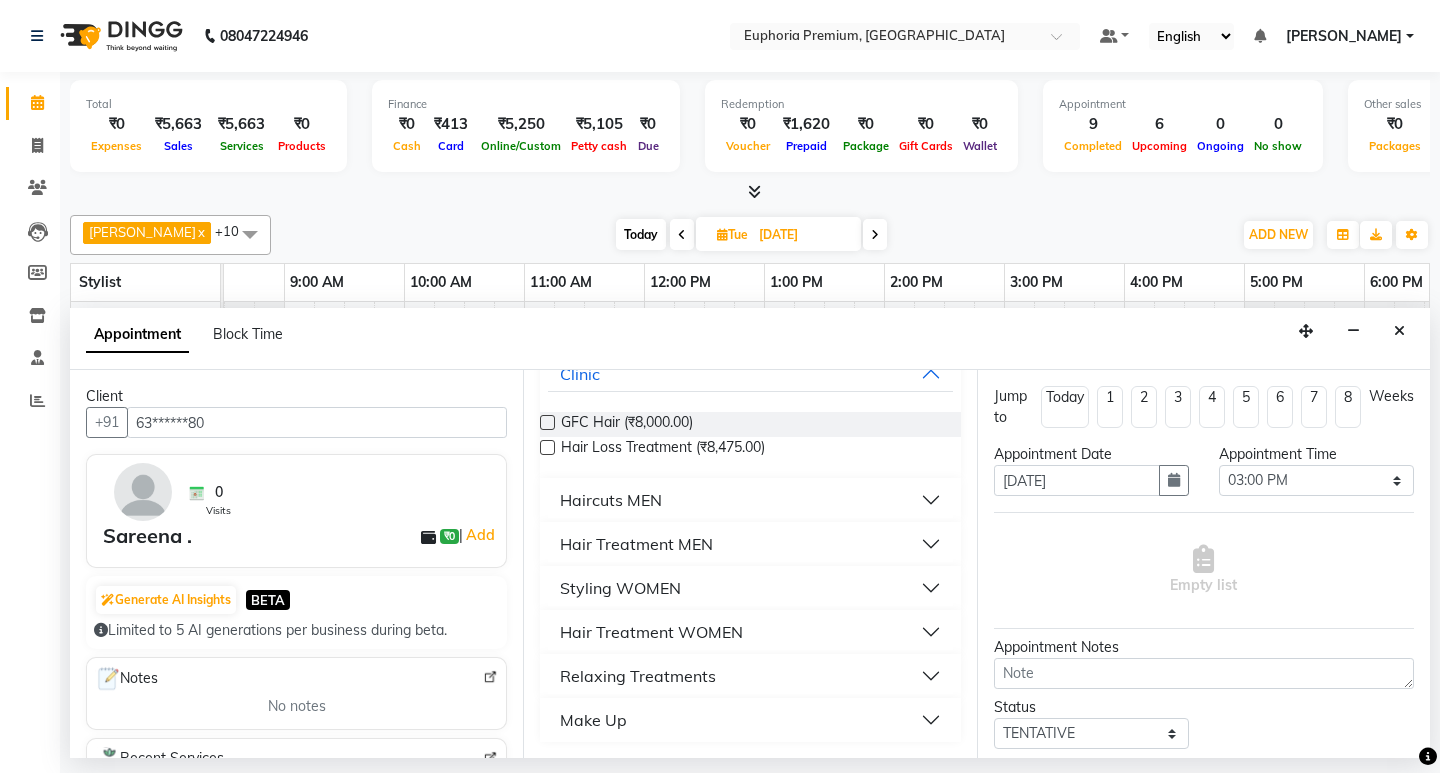 click on "Styling WOMEN" at bounding box center (620, 588) 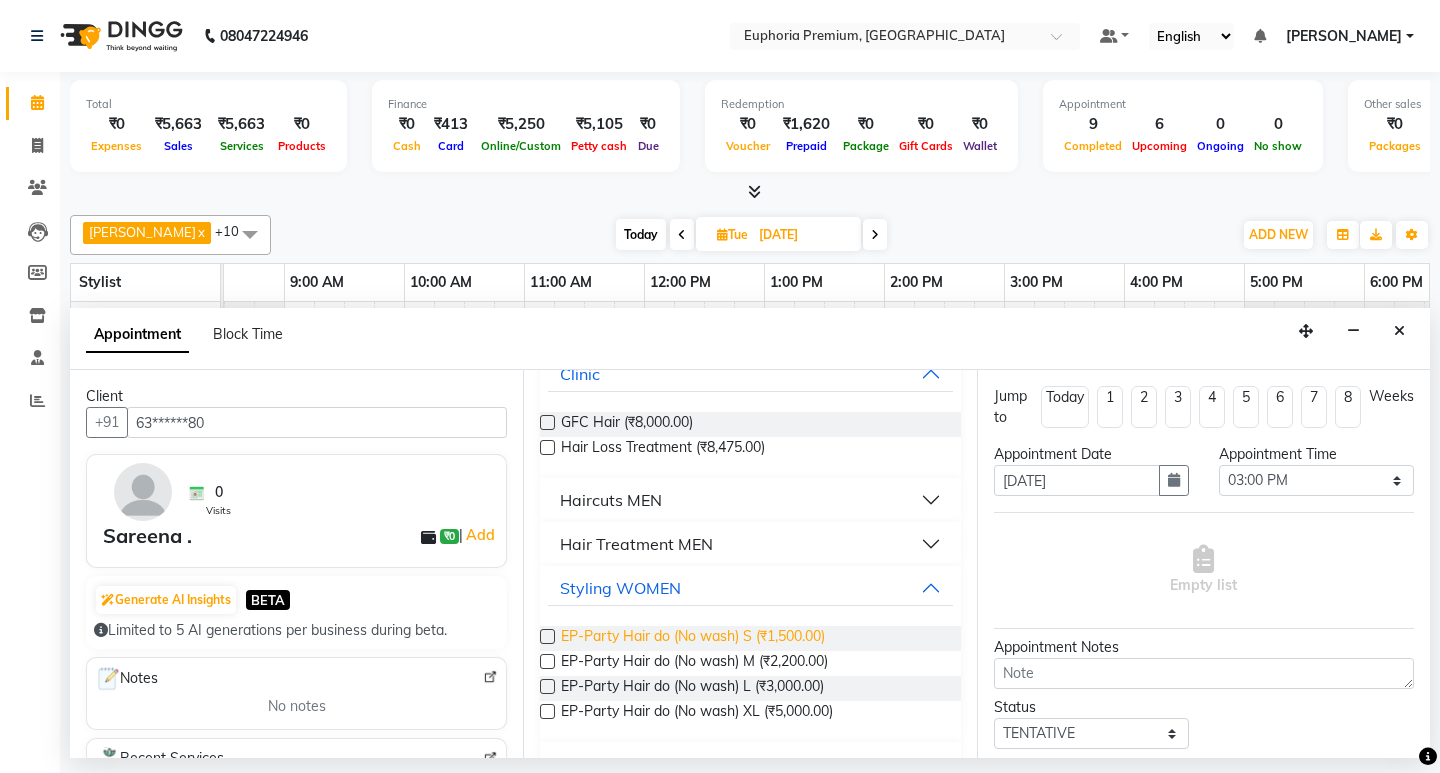 click on "EP-Party Hair do (No wash) S (₹1,500.00)" at bounding box center [693, 638] 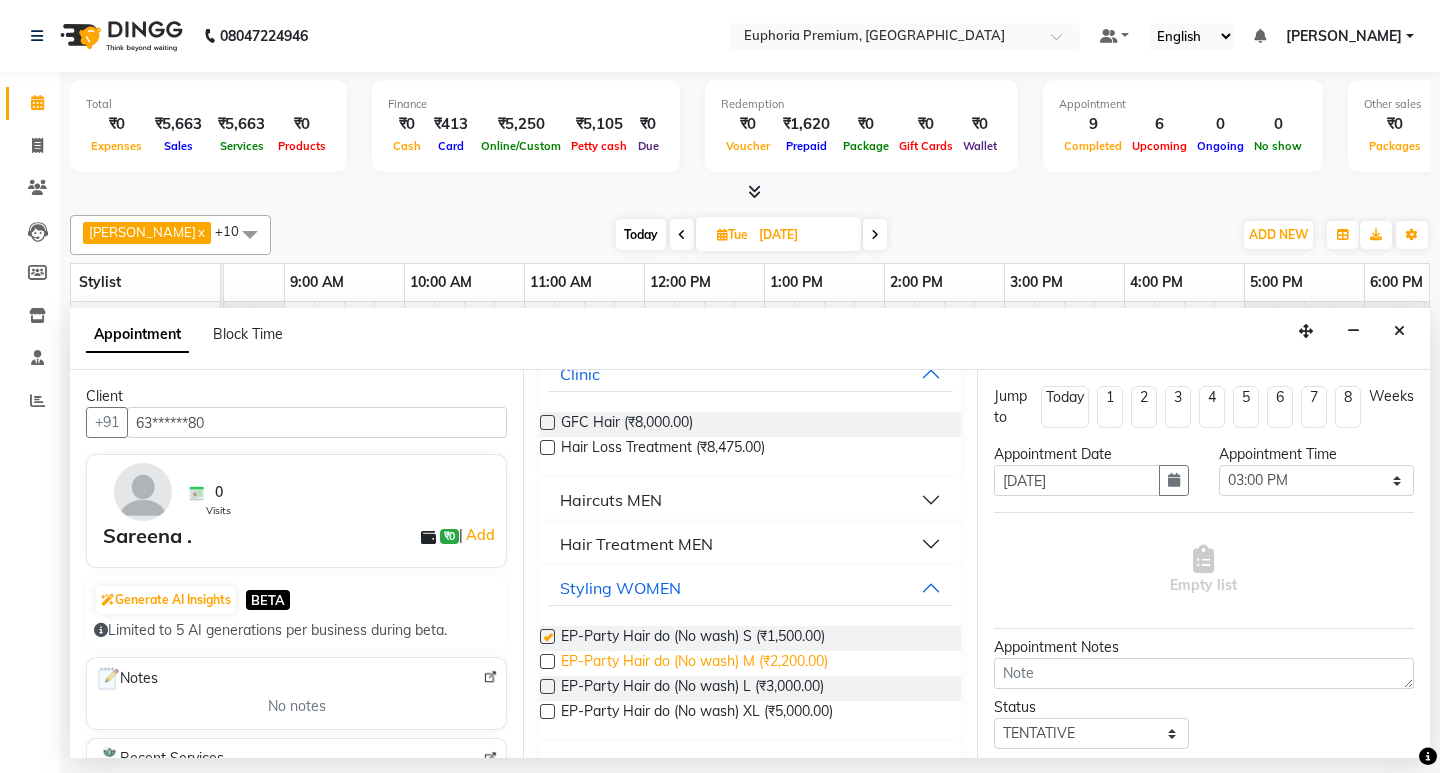 checkbox on "false" 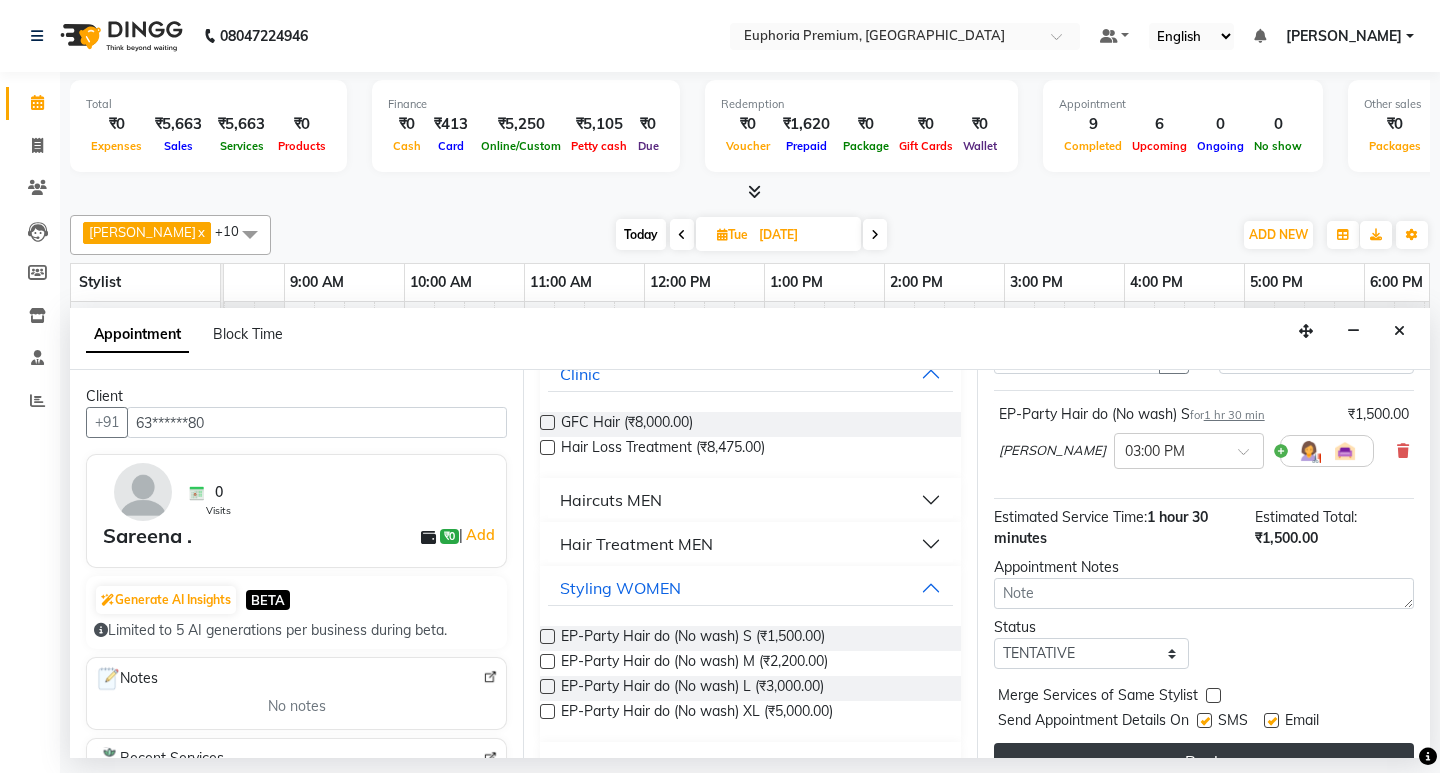 scroll, scrollTop: 159, scrollLeft: 0, axis: vertical 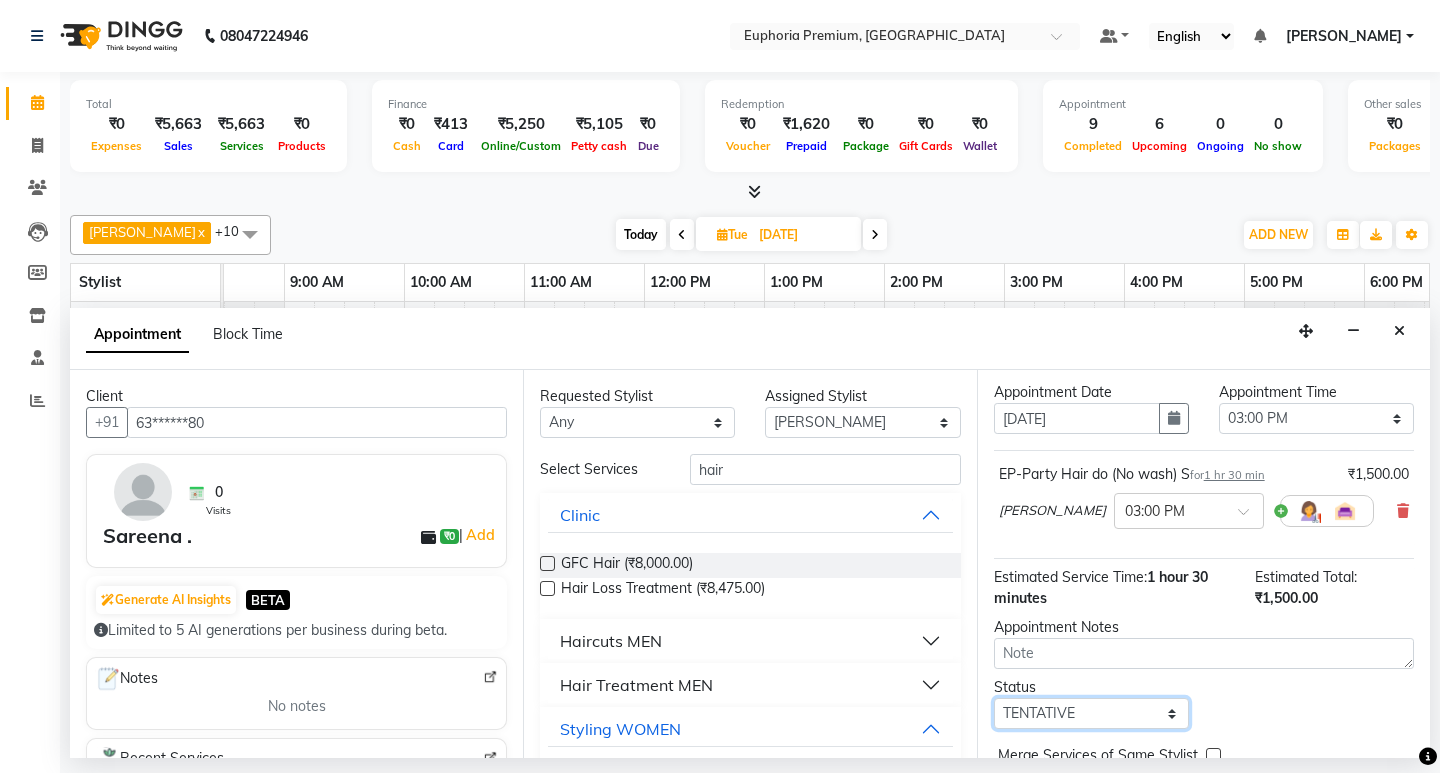 click on "Select TENTATIVE CONFIRM UPCOMING" at bounding box center [1091, 713] 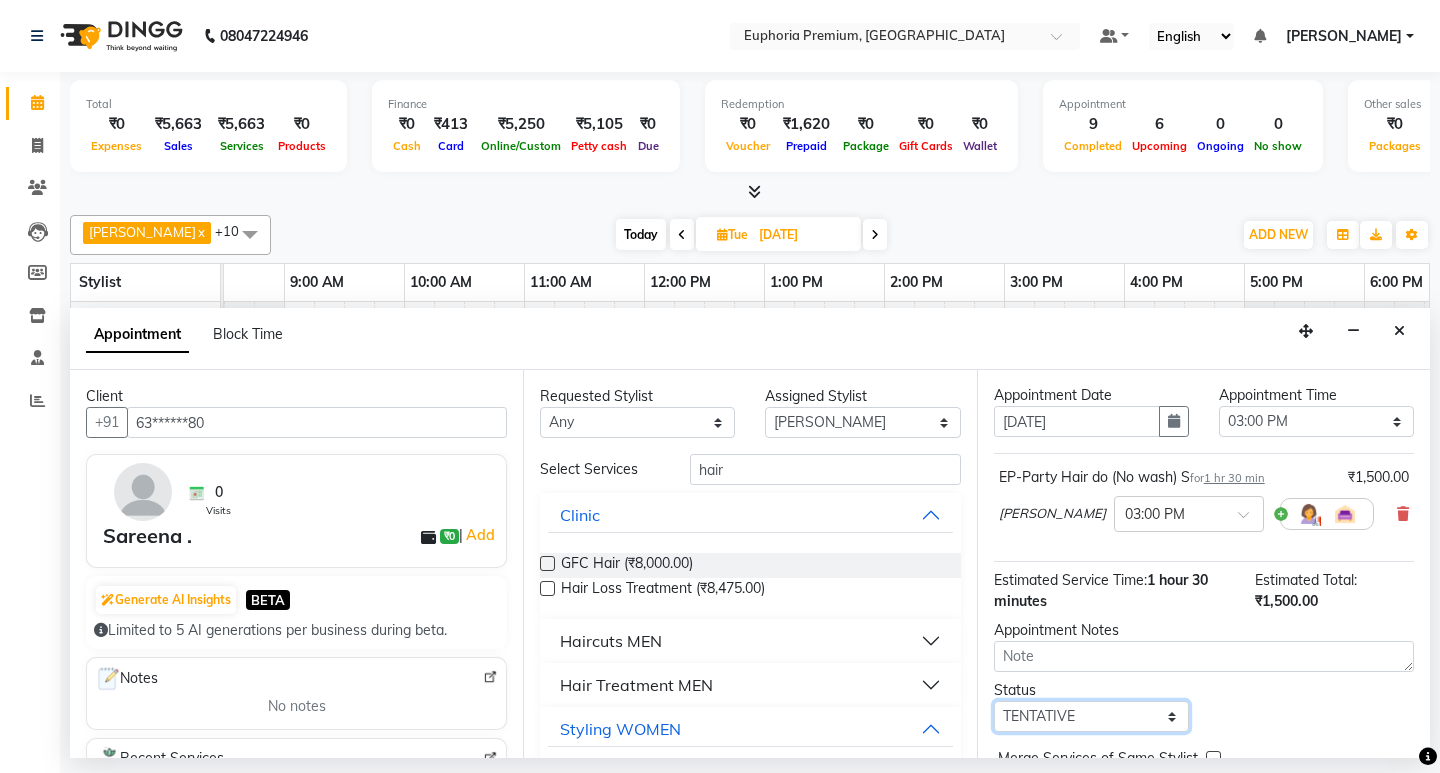 click on "Select TENTATIVE CONFIRM UPCOMING" at bounding box center (1091, 716) 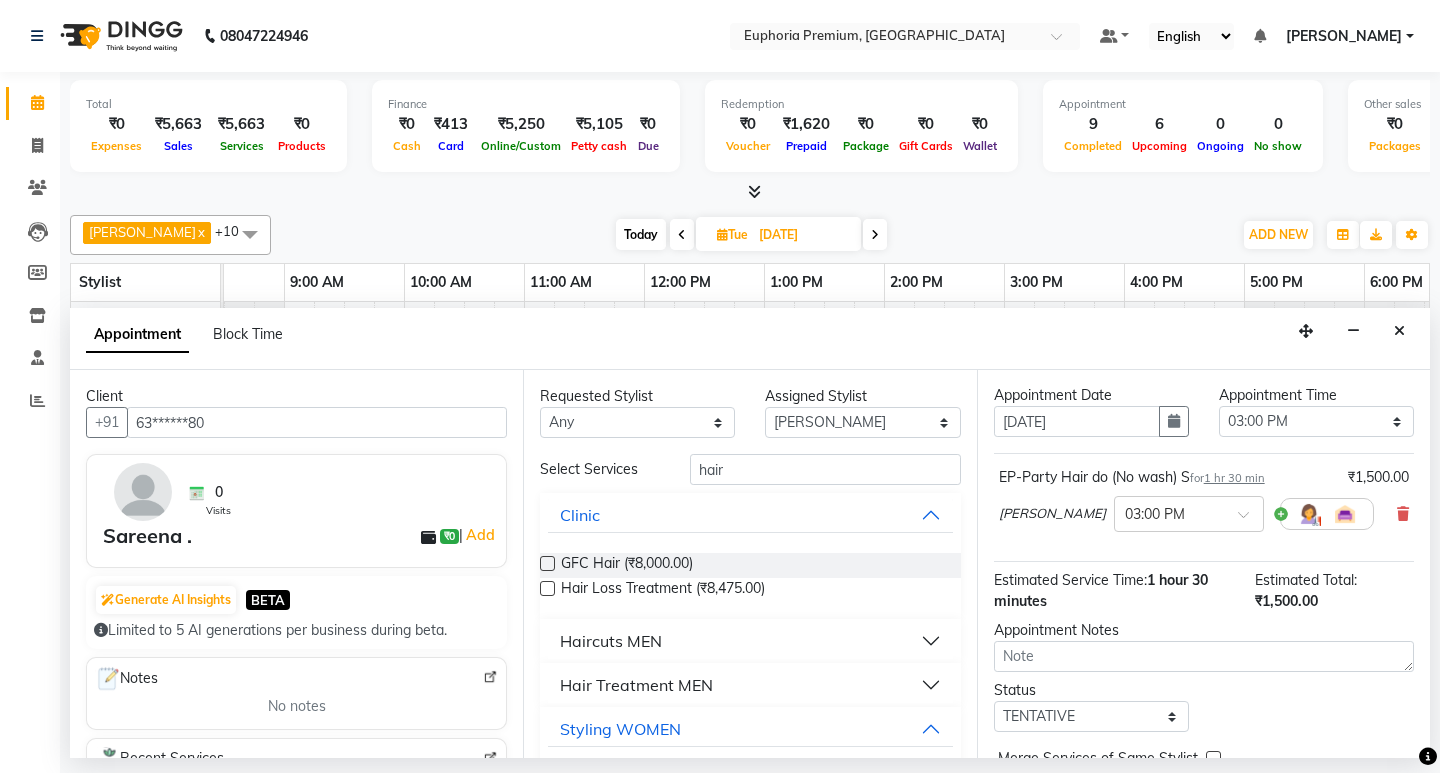 click on "Status Select TENTATIVE CONFIRM UPCOMING" at bounding box center (1204, 706) 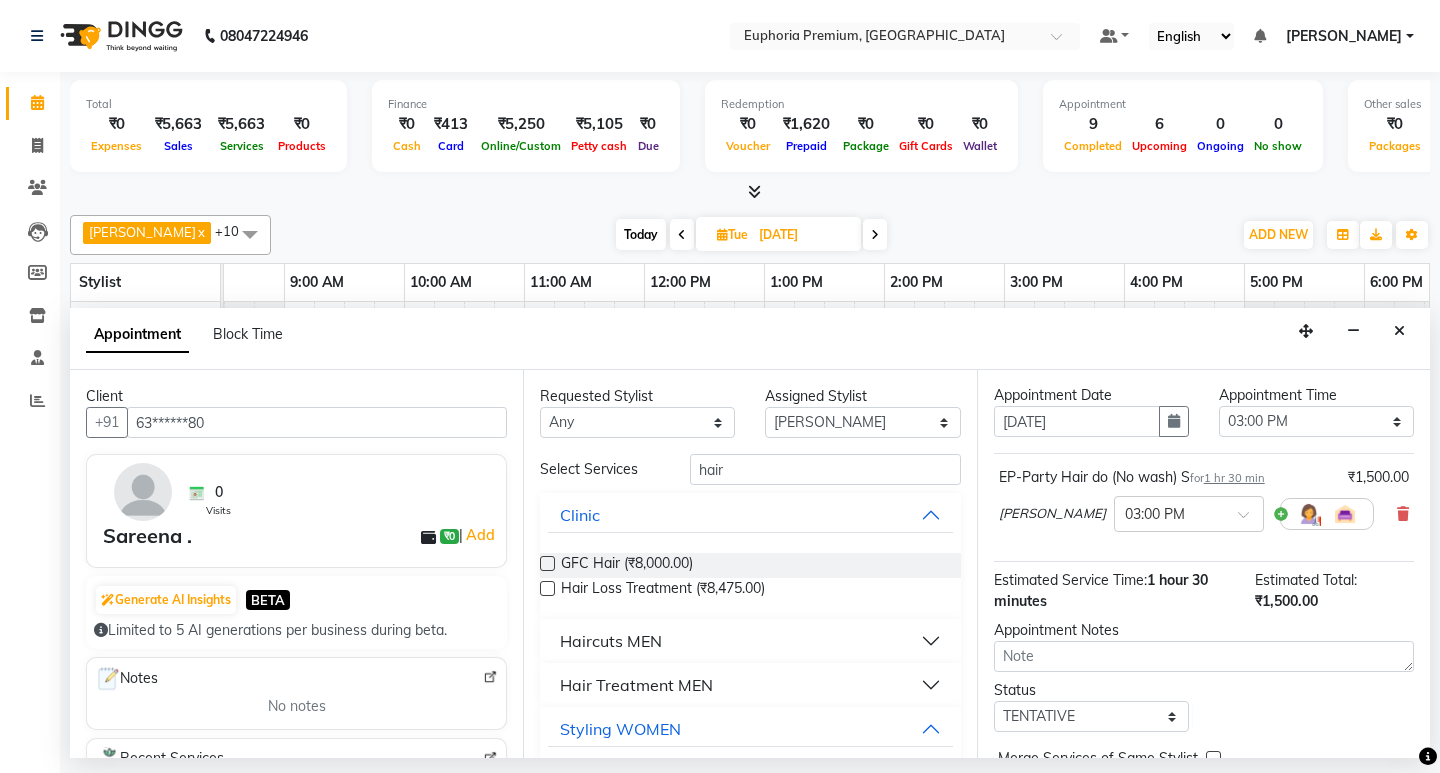 scroll, scrollTop: 159, scrollLeft: 0, axis: vertical 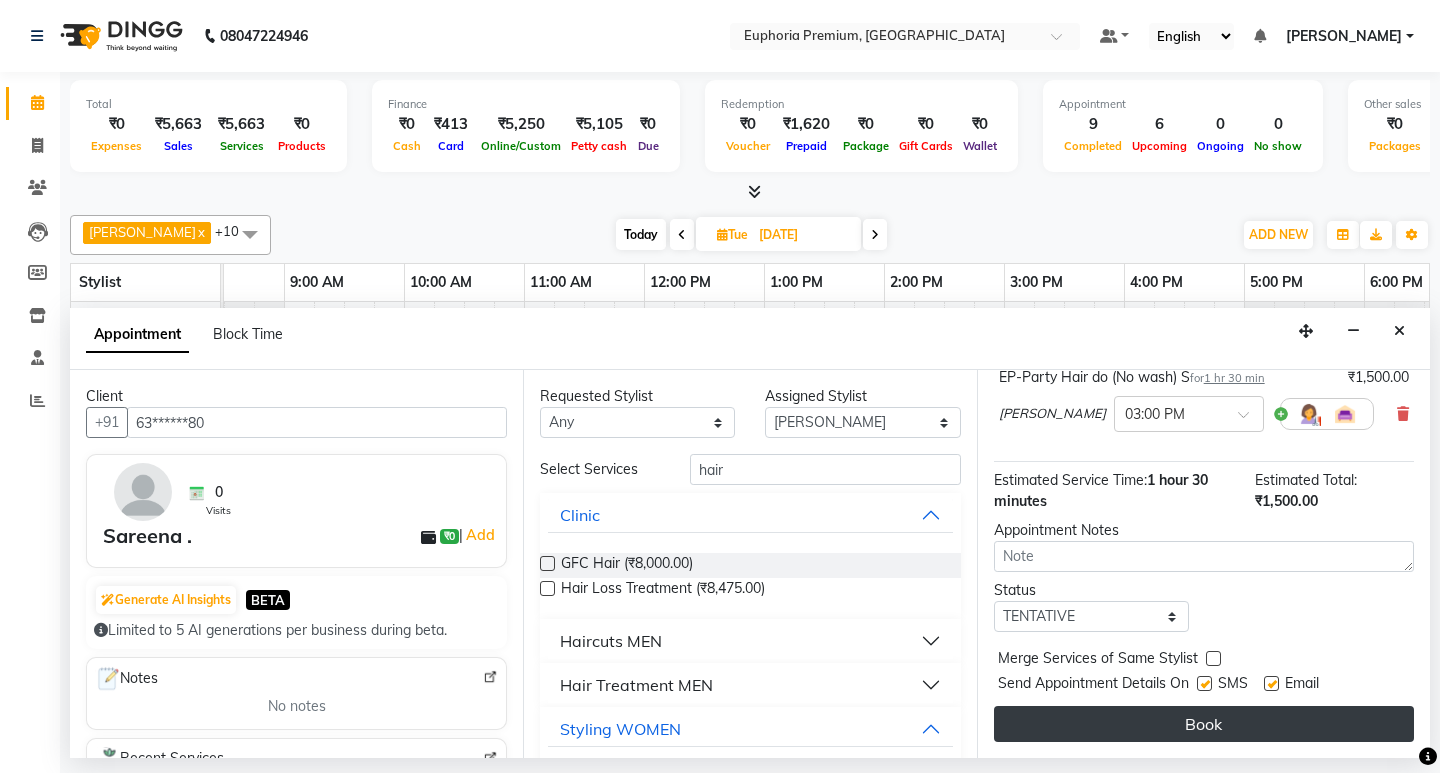 click on "Book" at bounding box center (1204, 724) 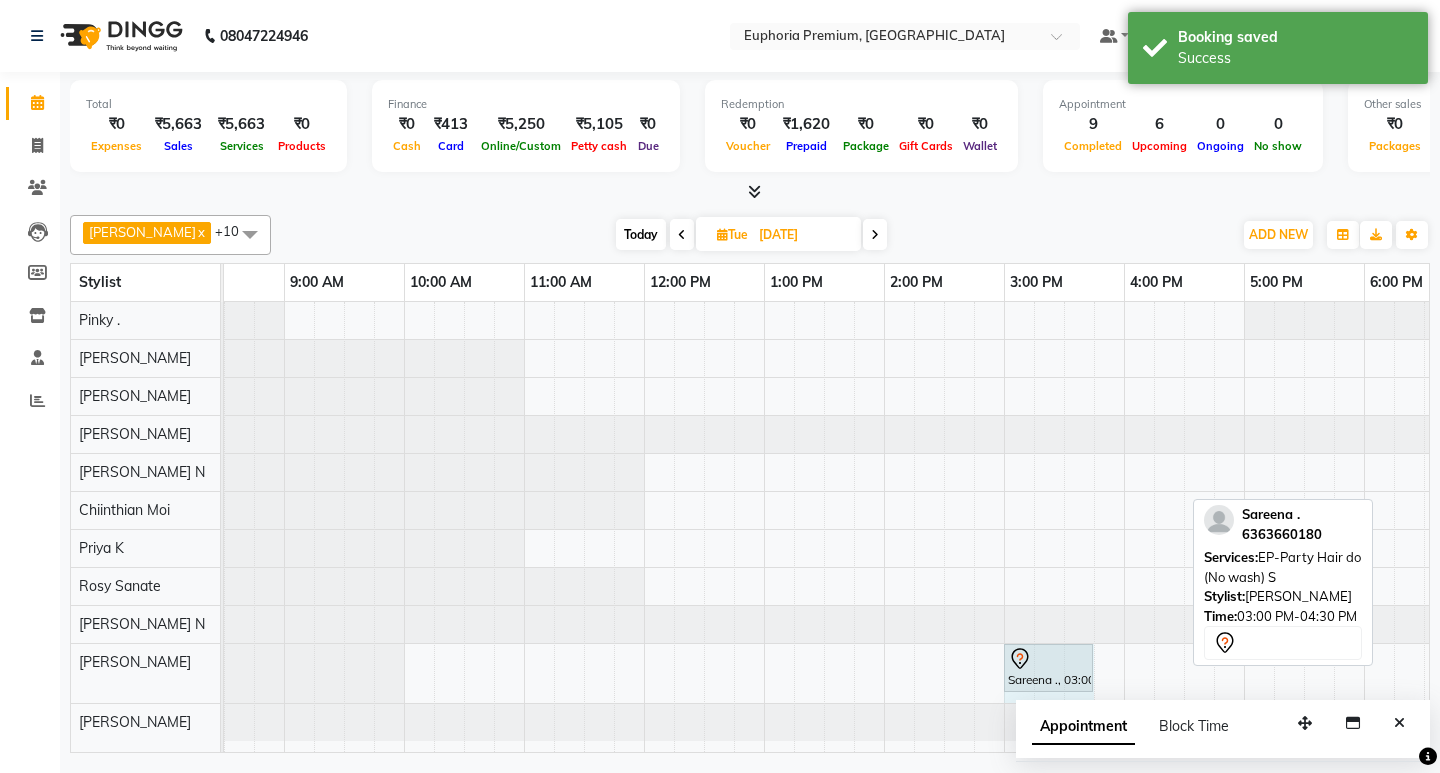 drag, startPoint x: 1184, startPoint y: 665, endPoint x: 1106, endPoint y: 667, distance: 78.025635 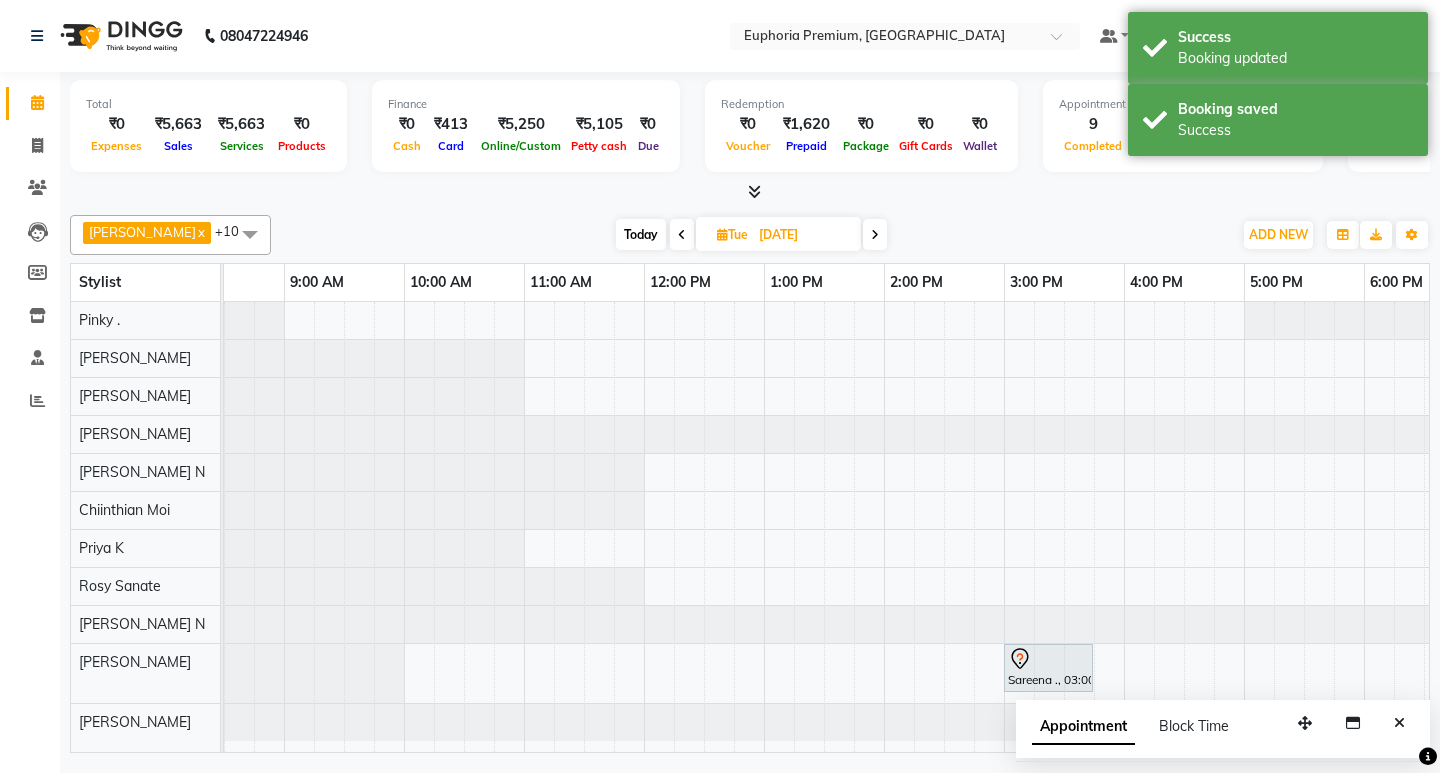 scroll, scrollTop: 4, scrollLeft: 60, axis: both 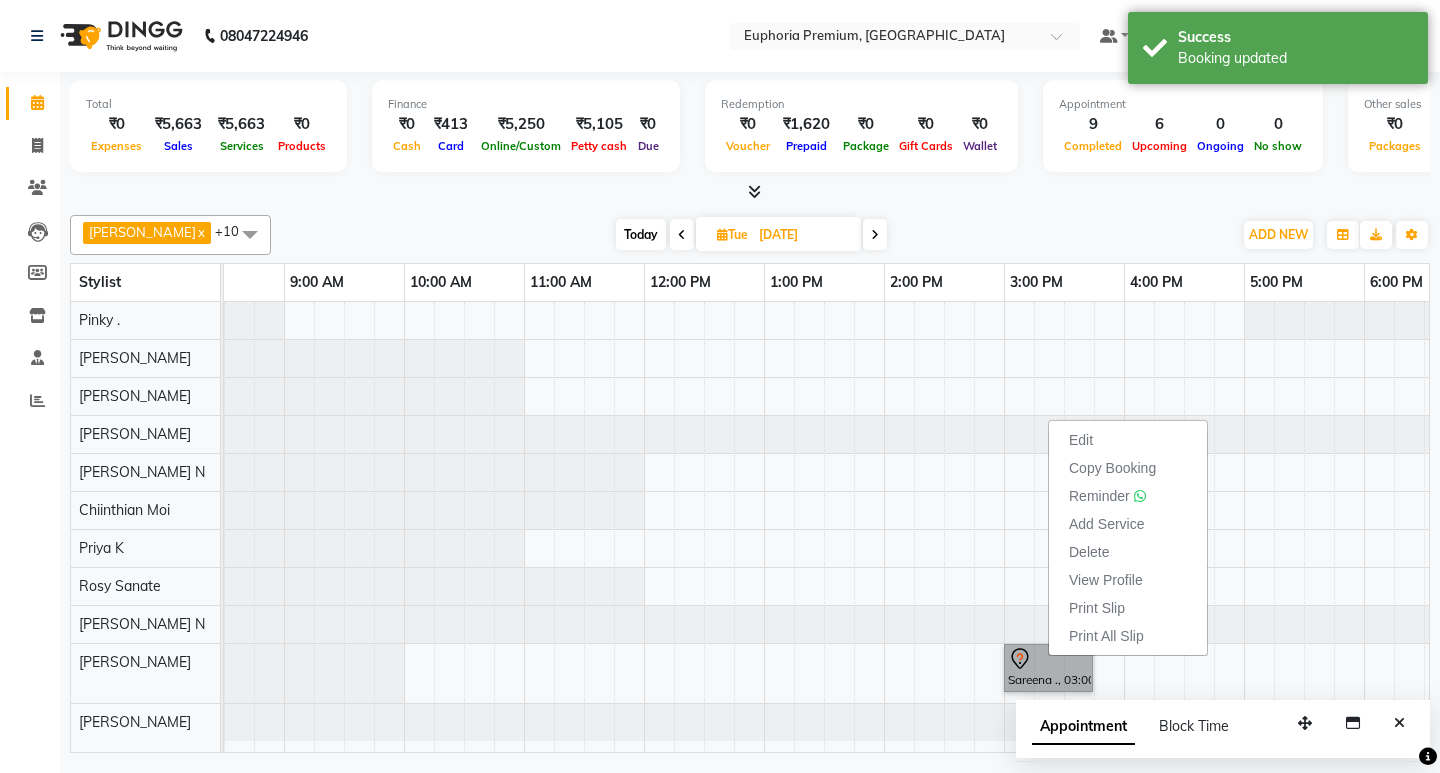 click on "Hair cut for Punnet sir              Sareena ., 03:00 PM-03:45 PM, EP-Party Hair do (No wash) S" at bounding box center [1004, 527] 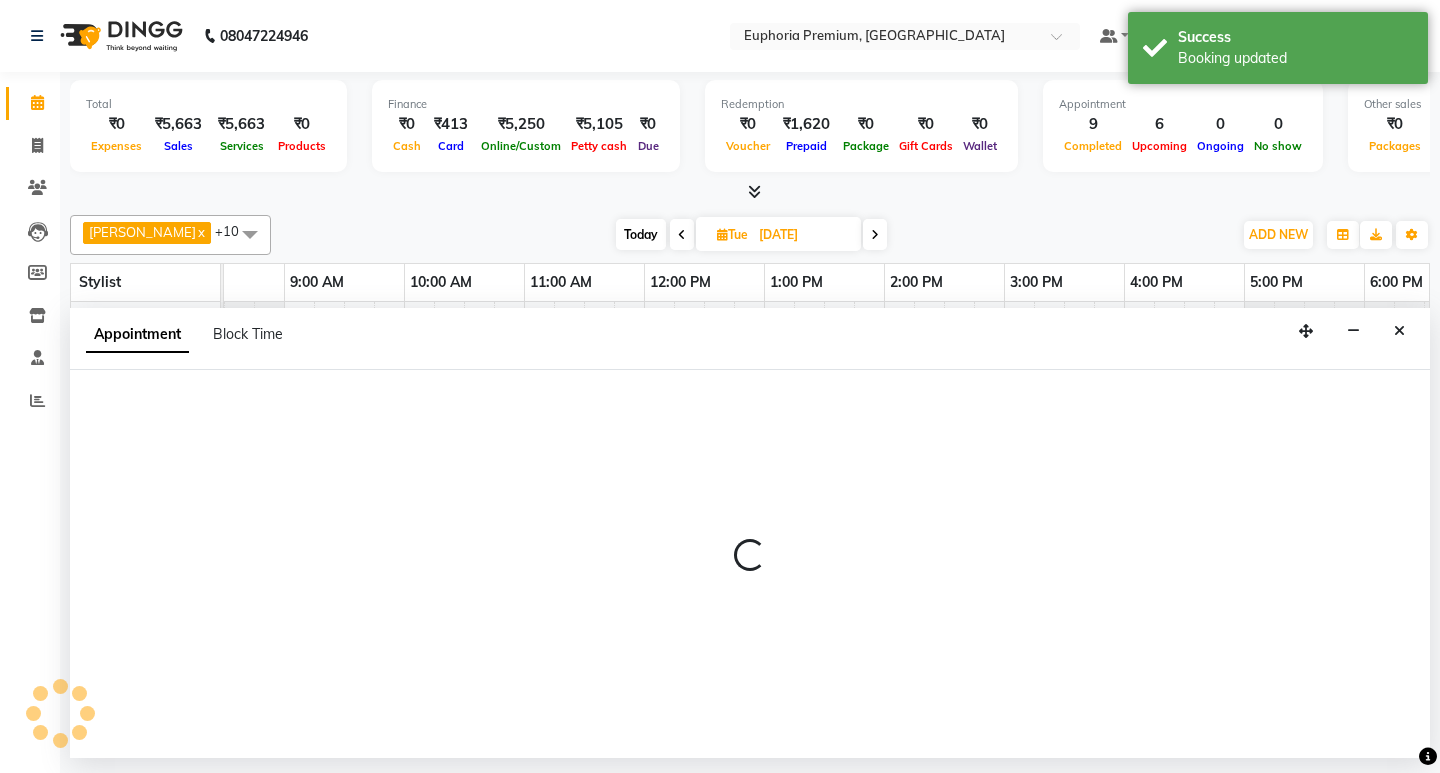 select on "71633" 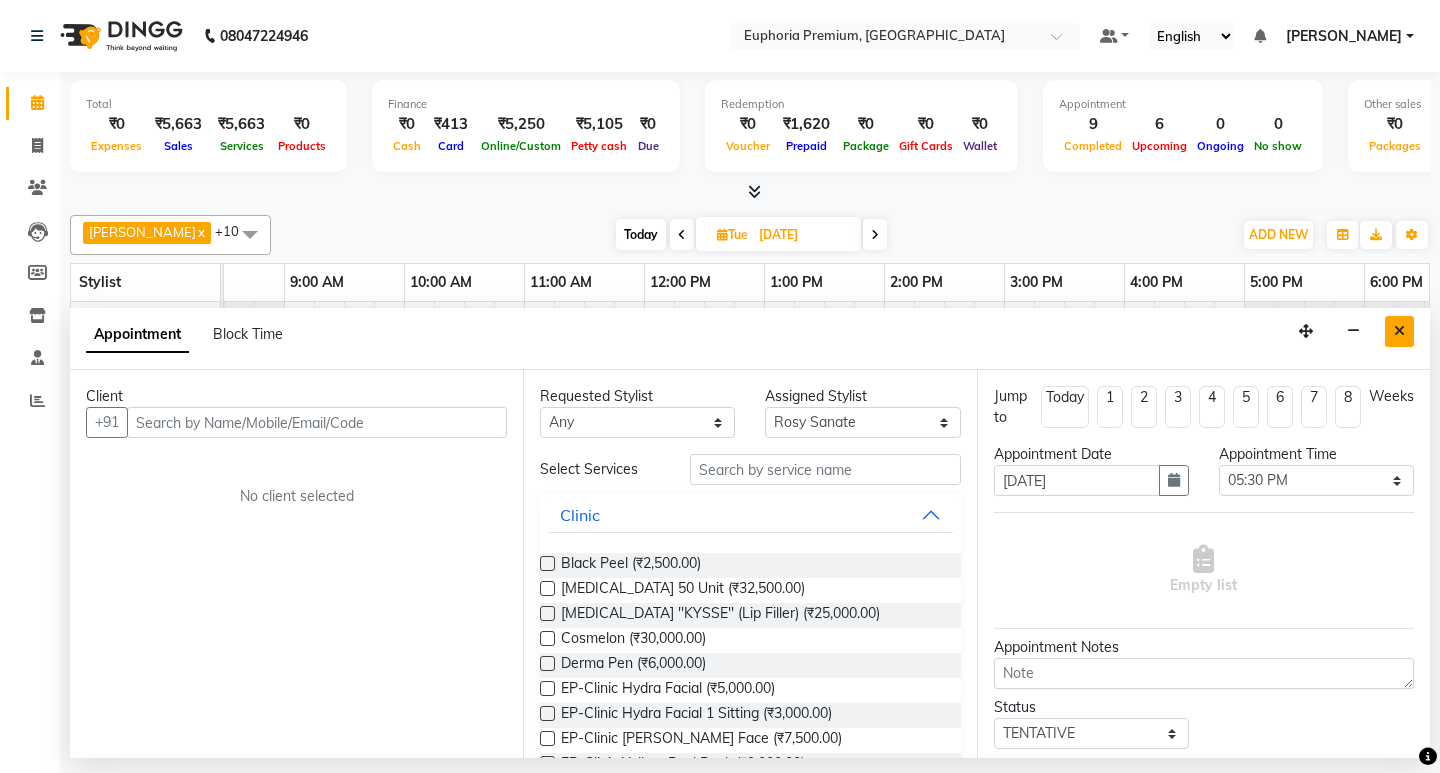 click at bounding box center [1399, 331] 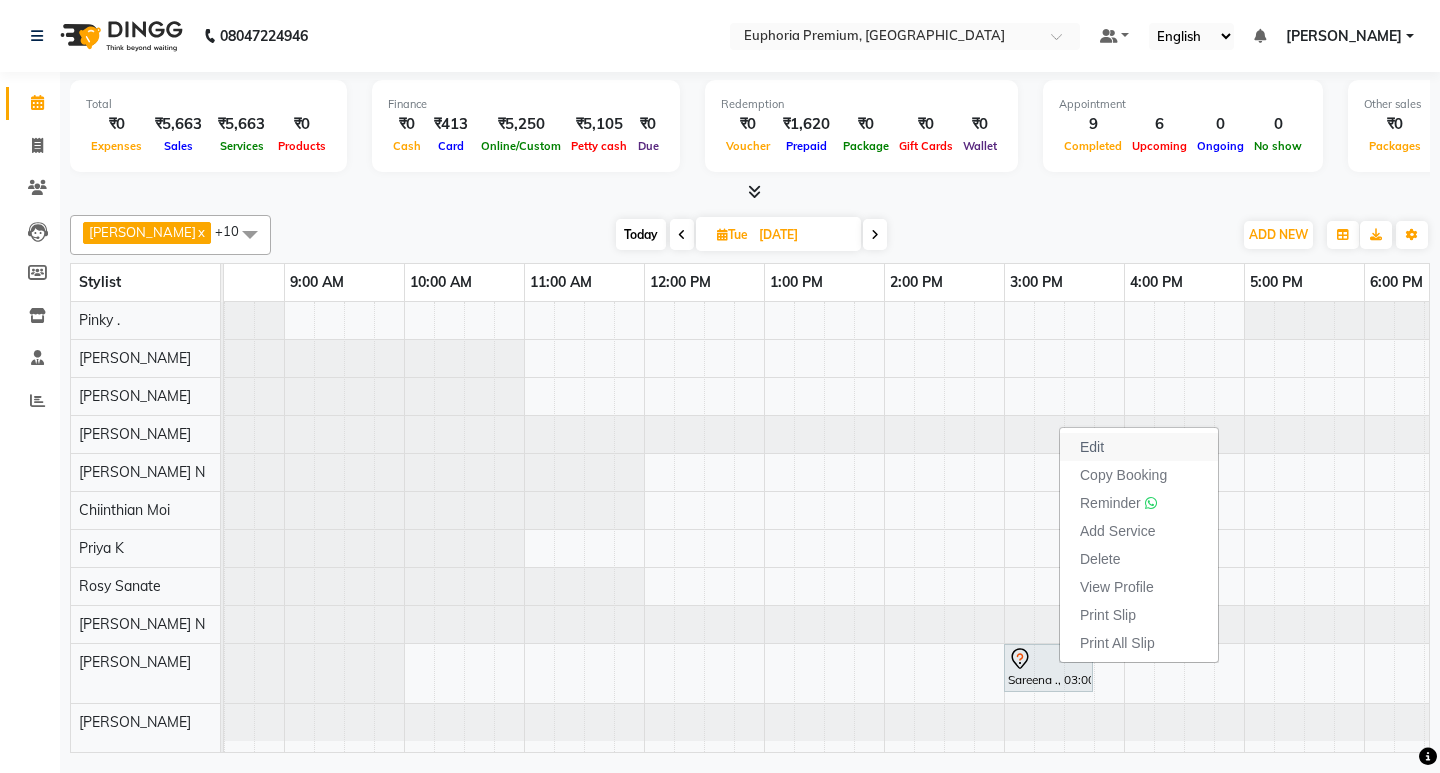 click on "Edit" at bounding box center [1092, 447] 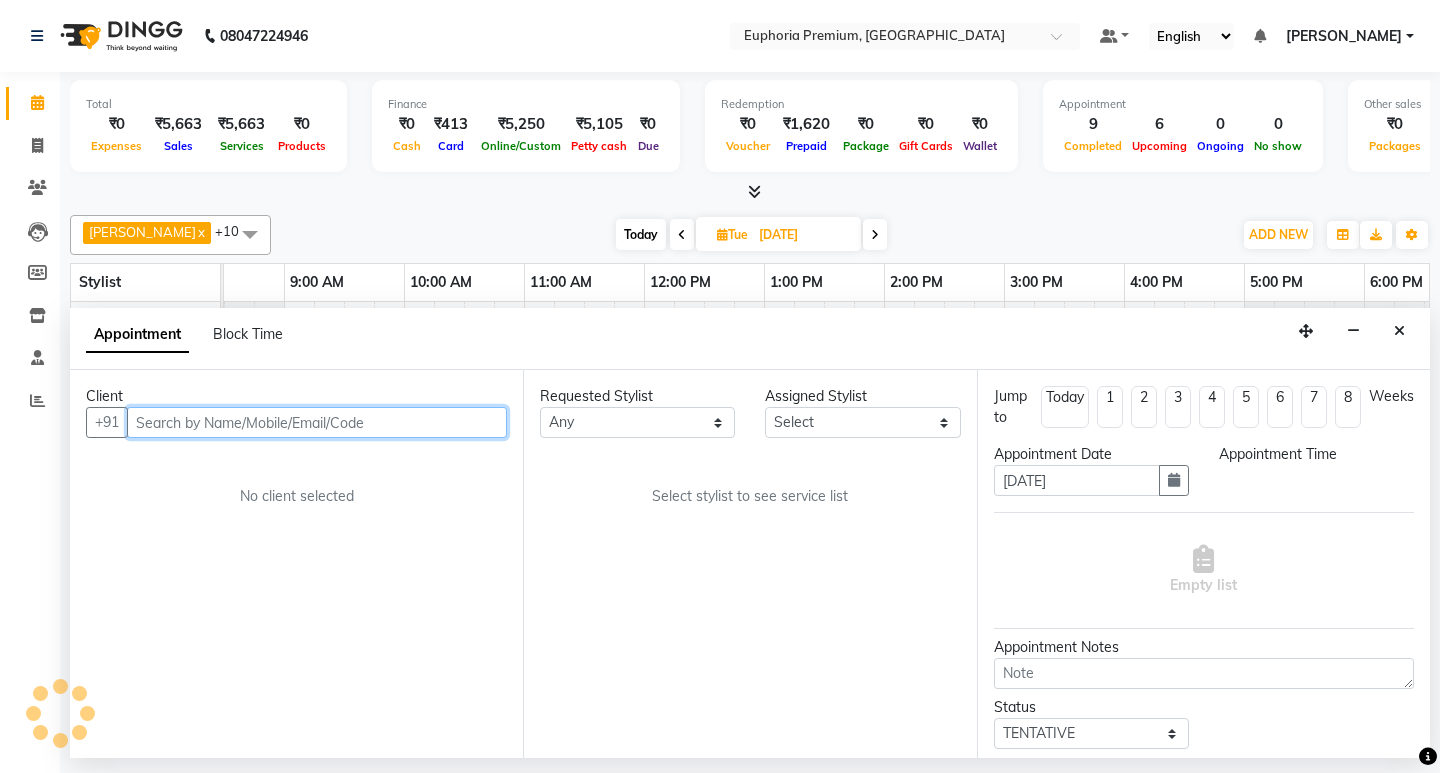 scroll, scrollTop: 0, scrollLeft: 475, axis: horizontal 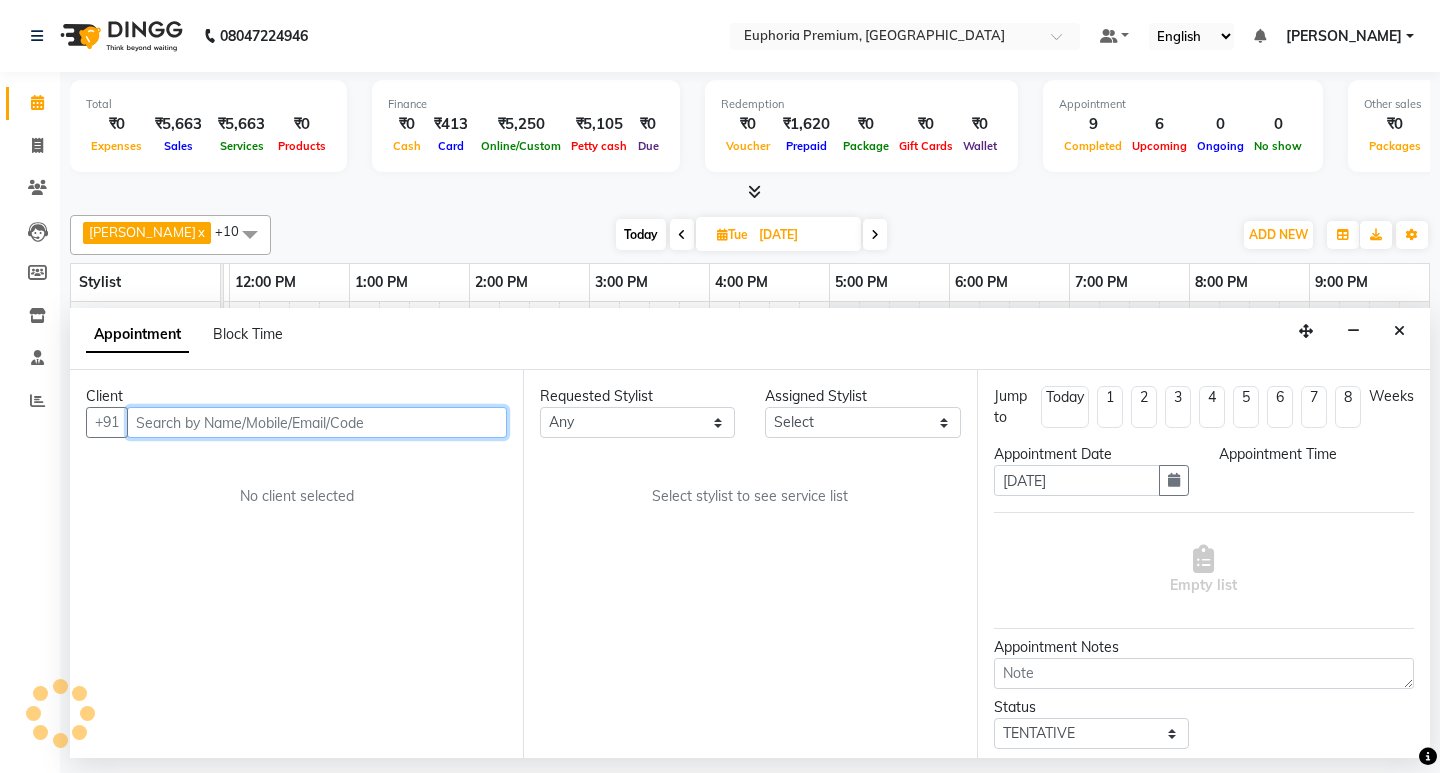 select on "75141" 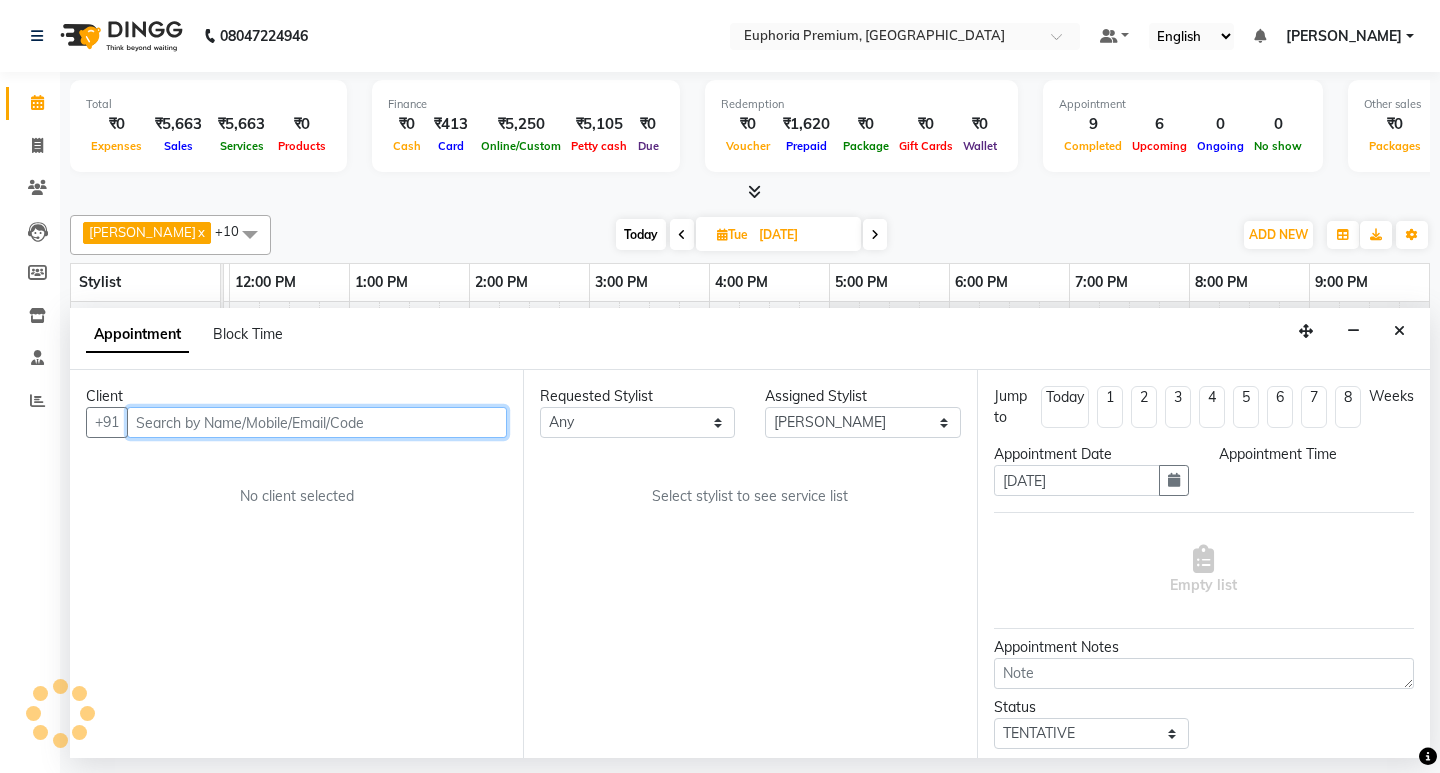 select on "900" 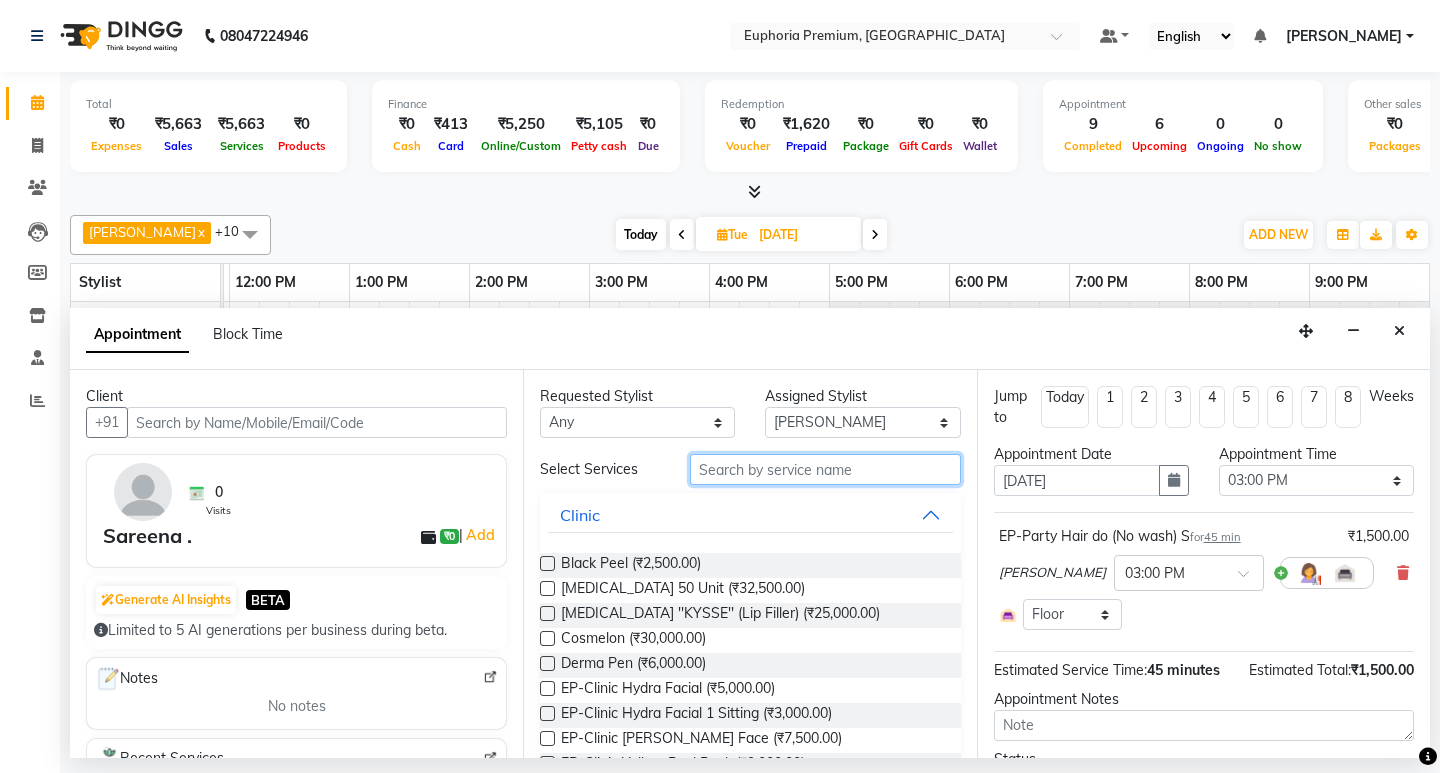 click at bounding box center [825, 469] 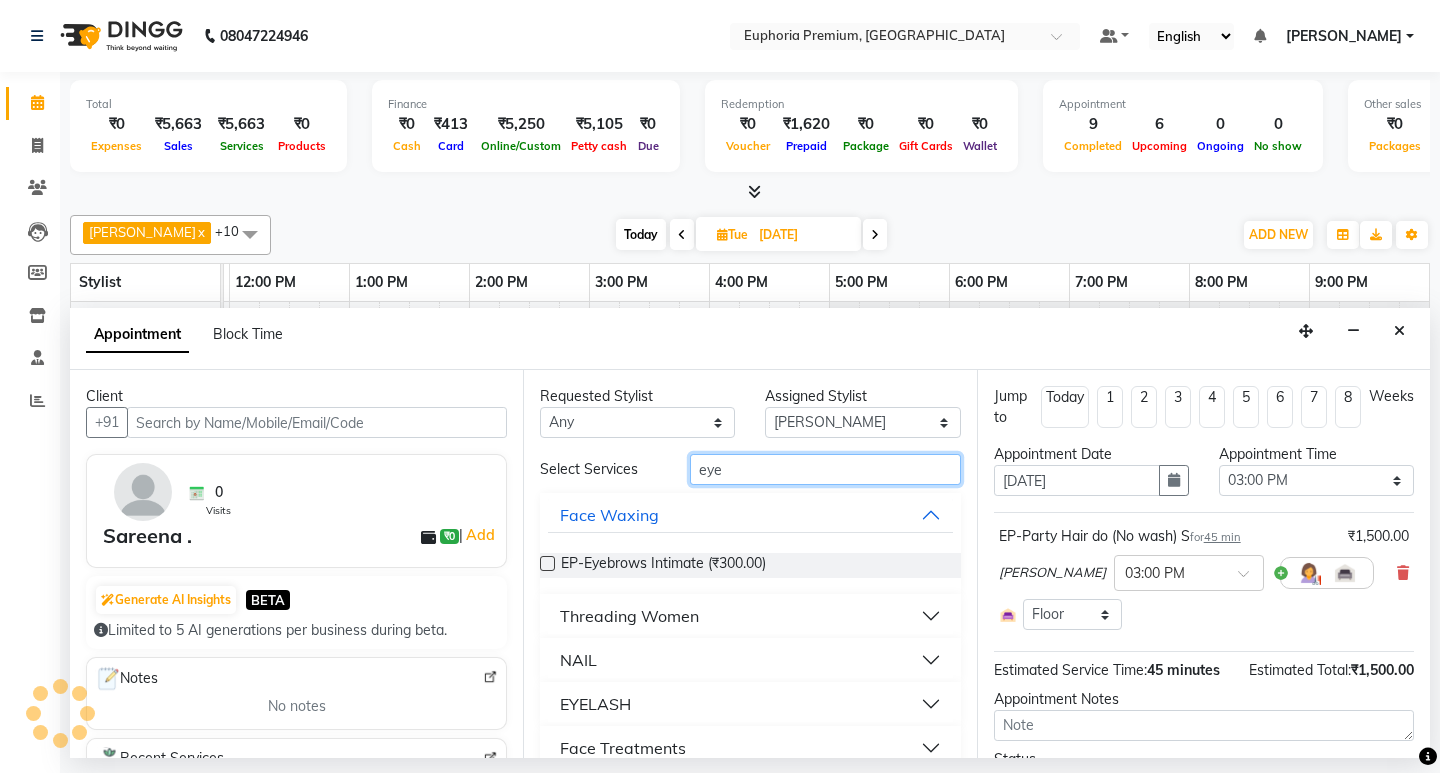 type on "eye" 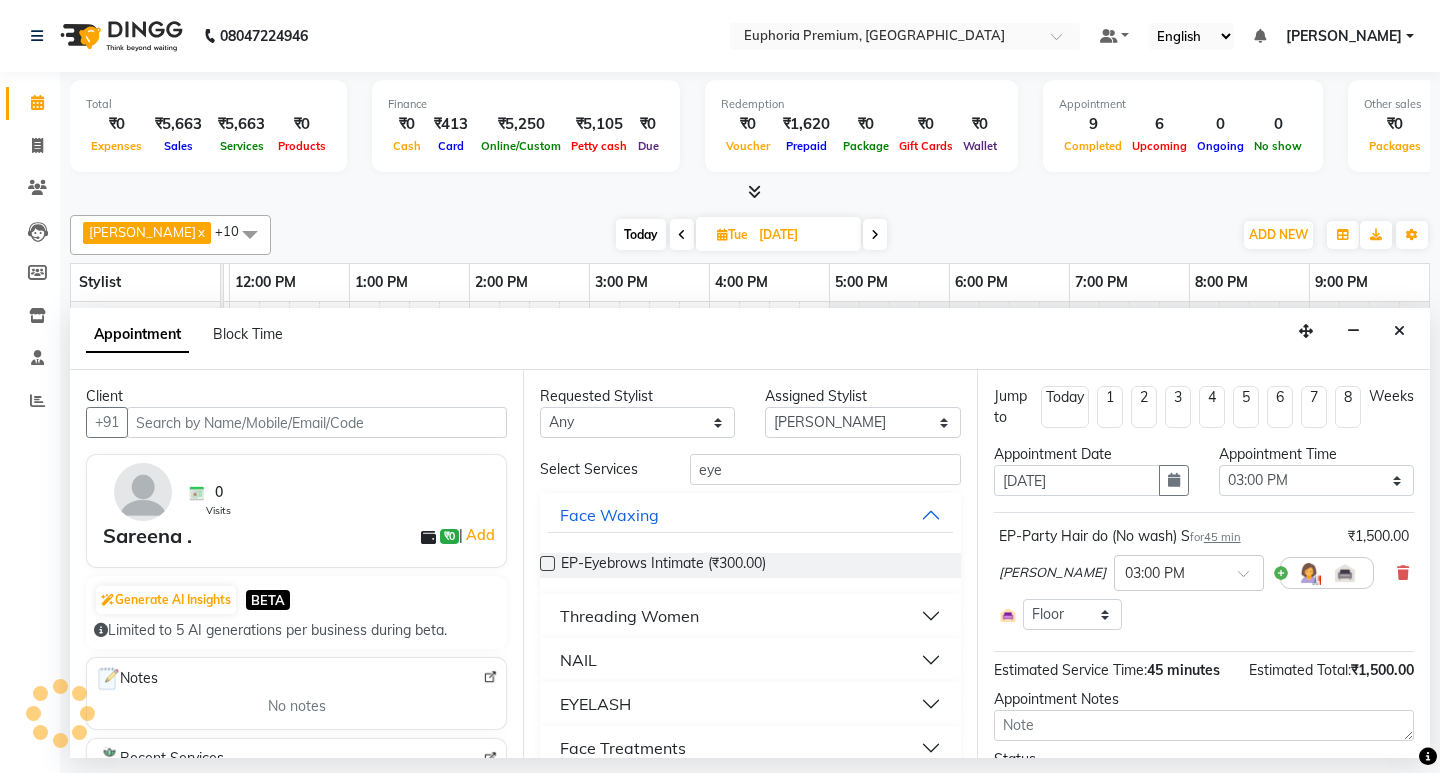 click on "Threading Women" at bounding box center (629, 616) 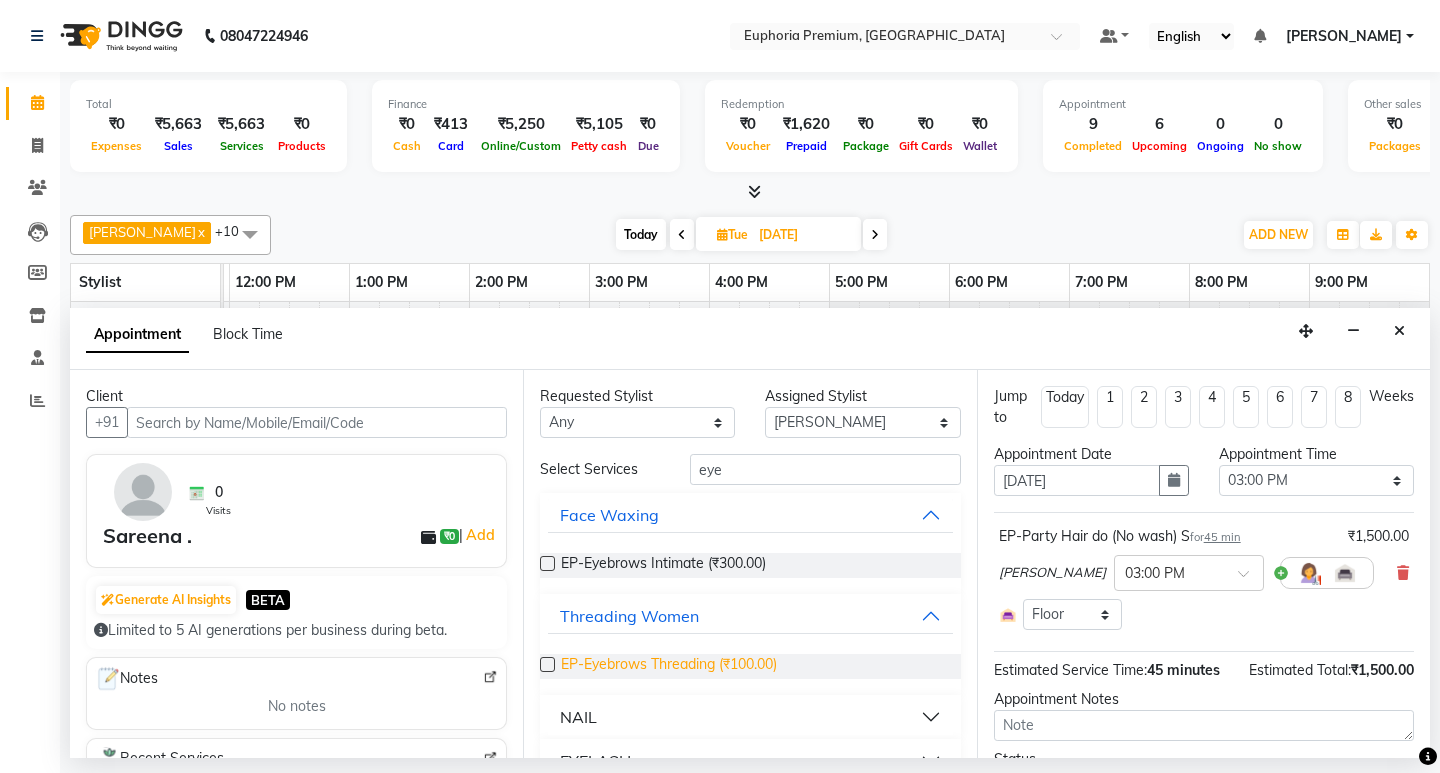 click on "EP-Eyebrows Threading (₹100.00)" at bounding box center (669, 666) 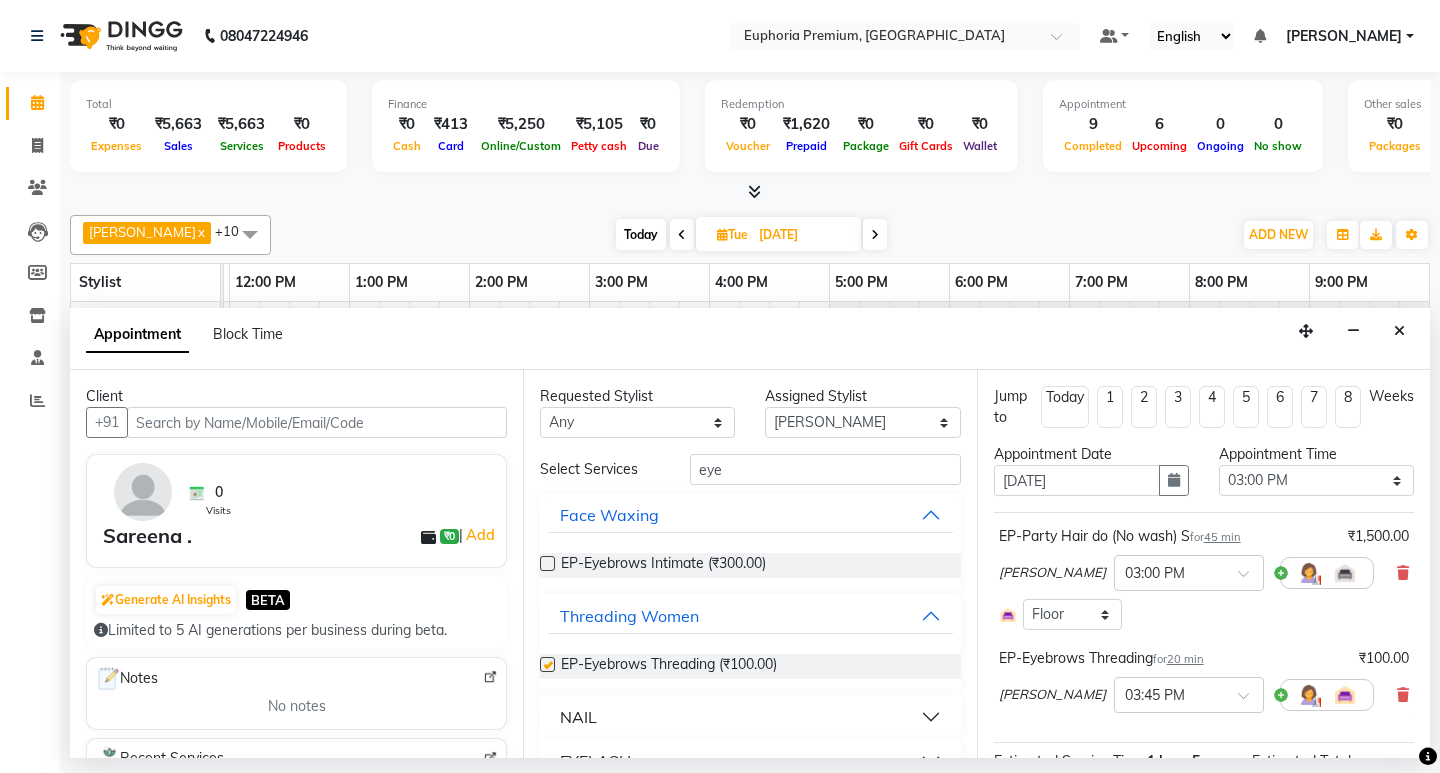 checkbox on "false" 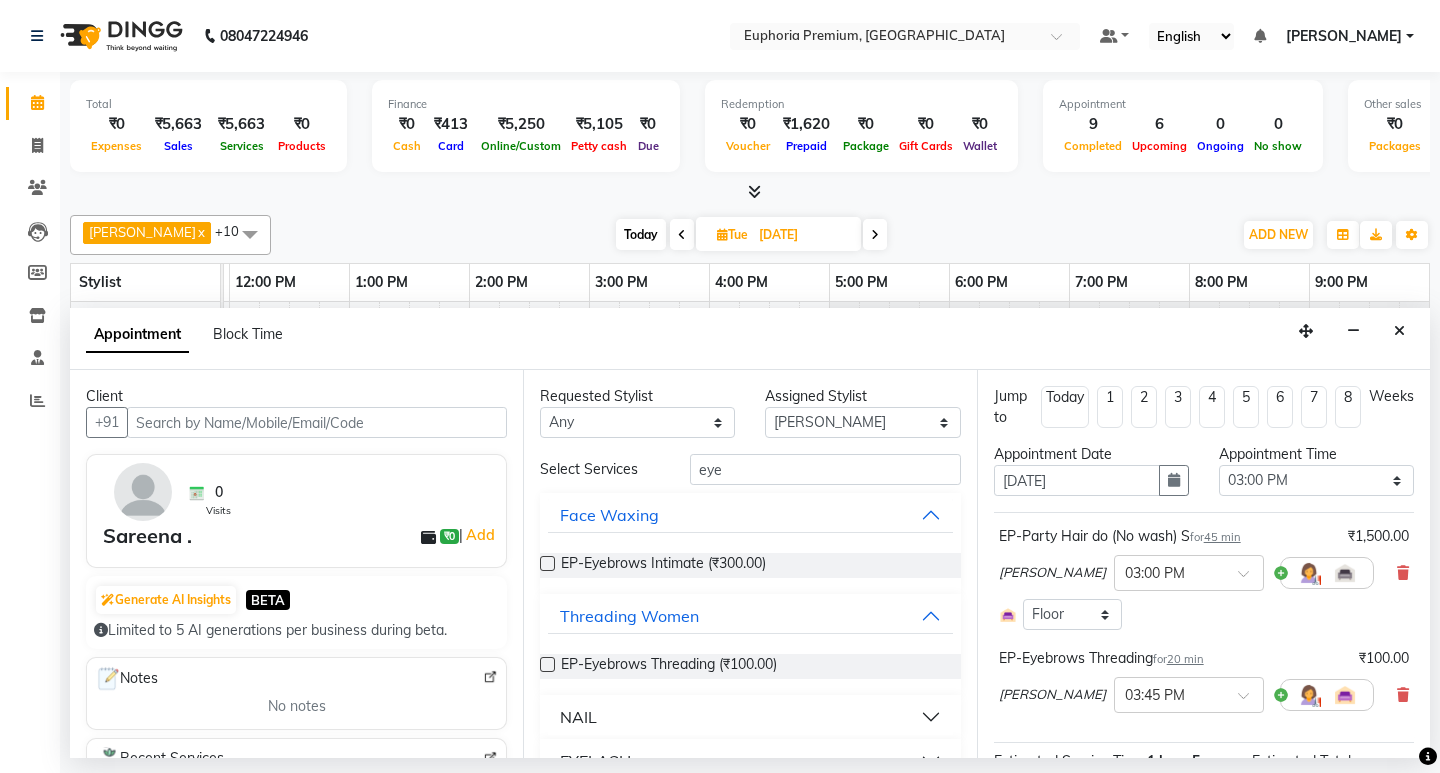 scroll, scrollTop: 223, scrollLeft: 0, axis: vertical 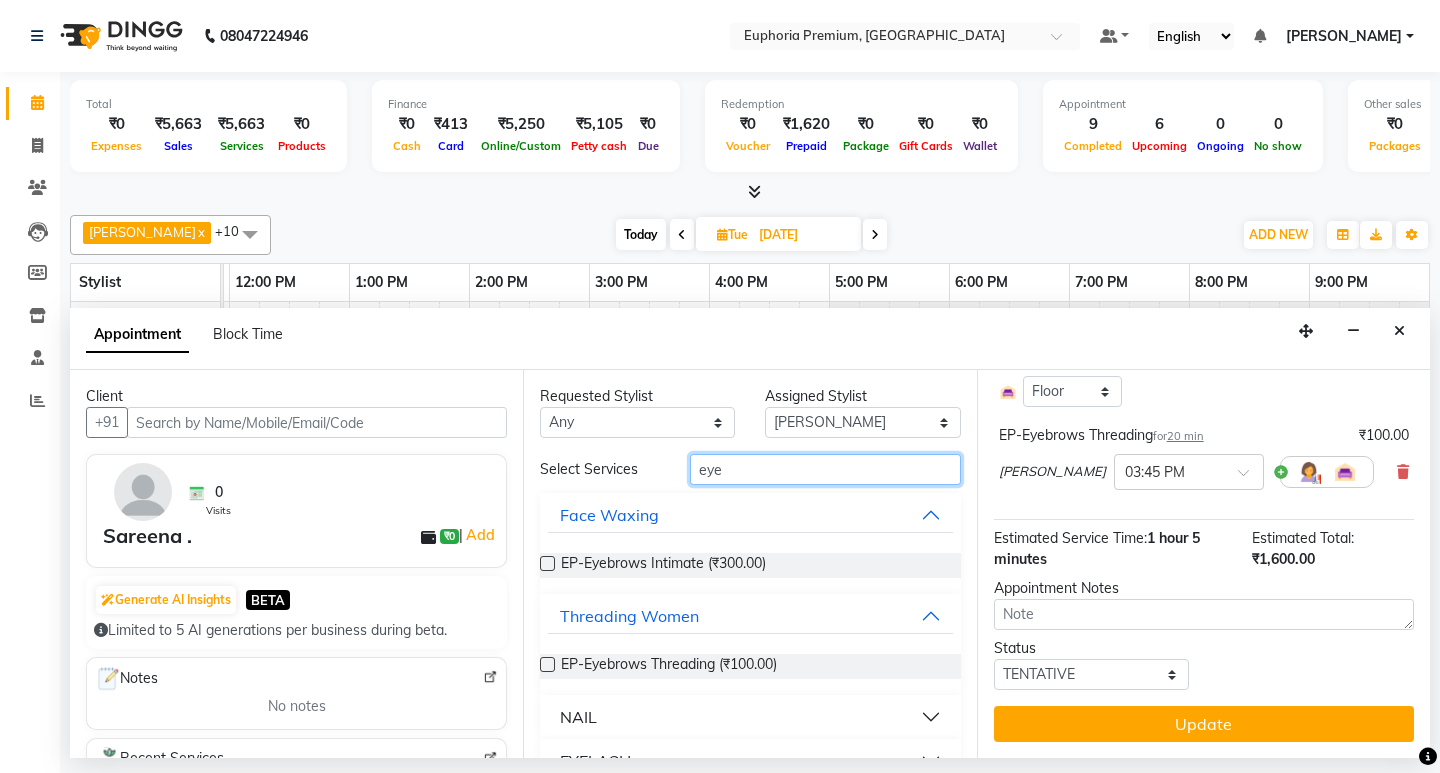 click on "eye" at bounding box center (825, 469) 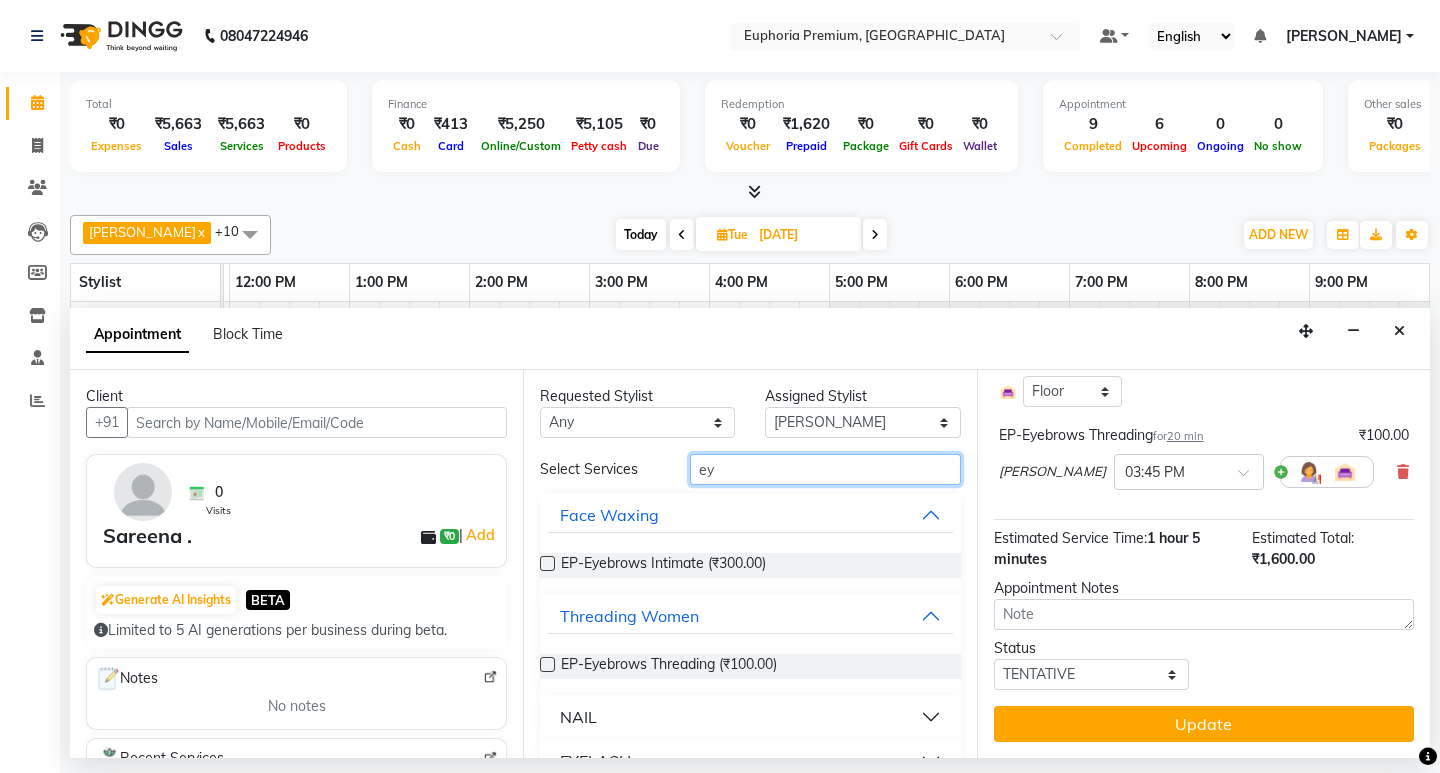 type on "e" 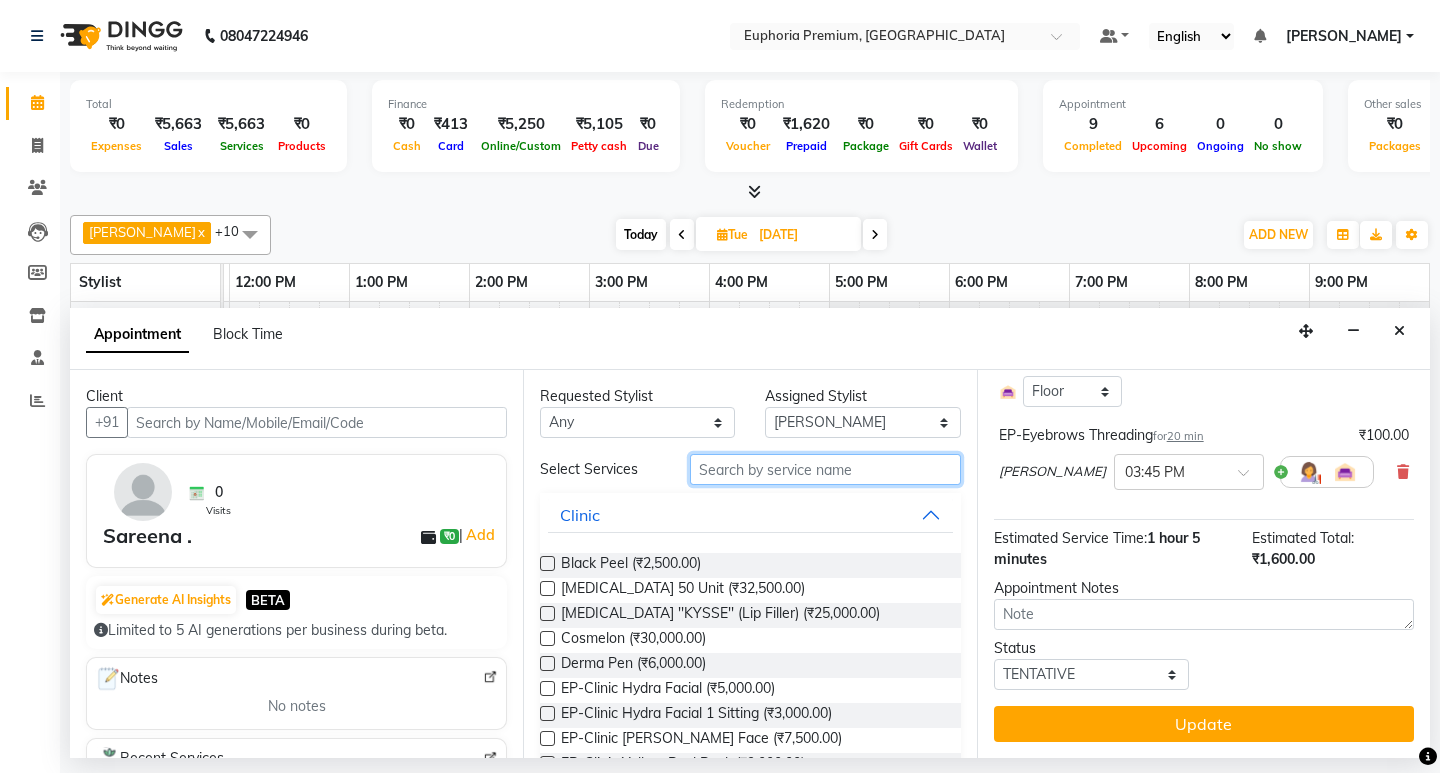 type 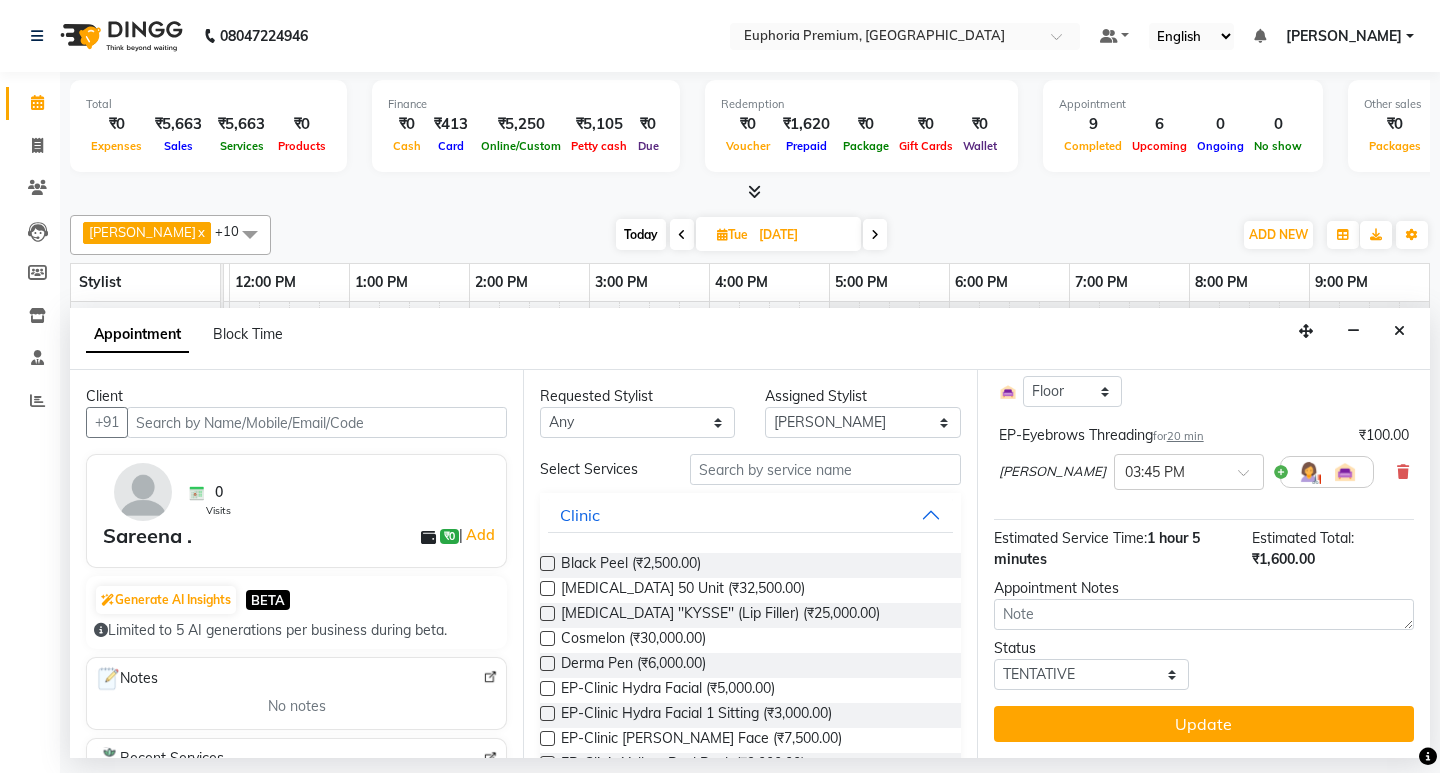 click on "Update" at bounding box center [1204, 724] 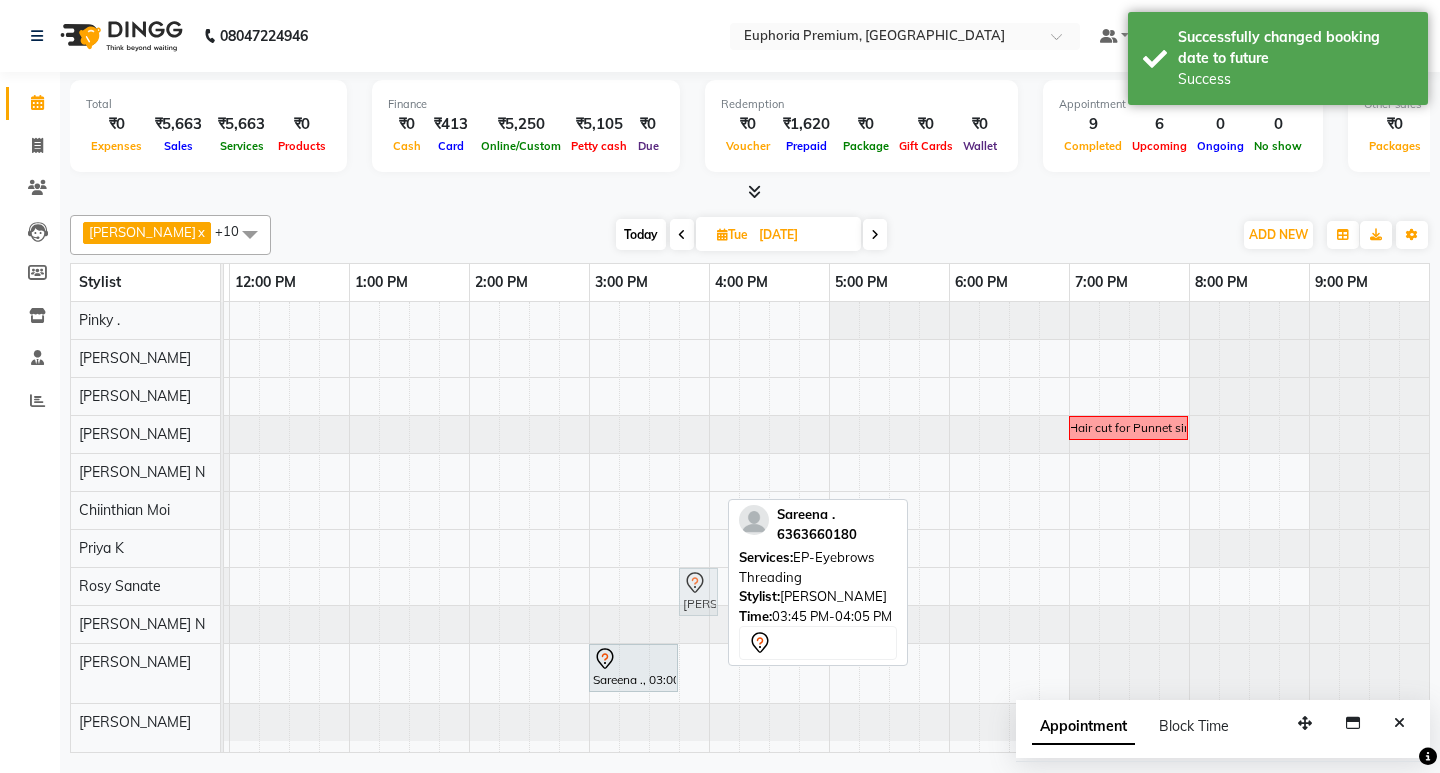 drag, startPoint x: 706, startPoint y: 674, endPoint x: 704, endPoint y: 574, distance: 100.02 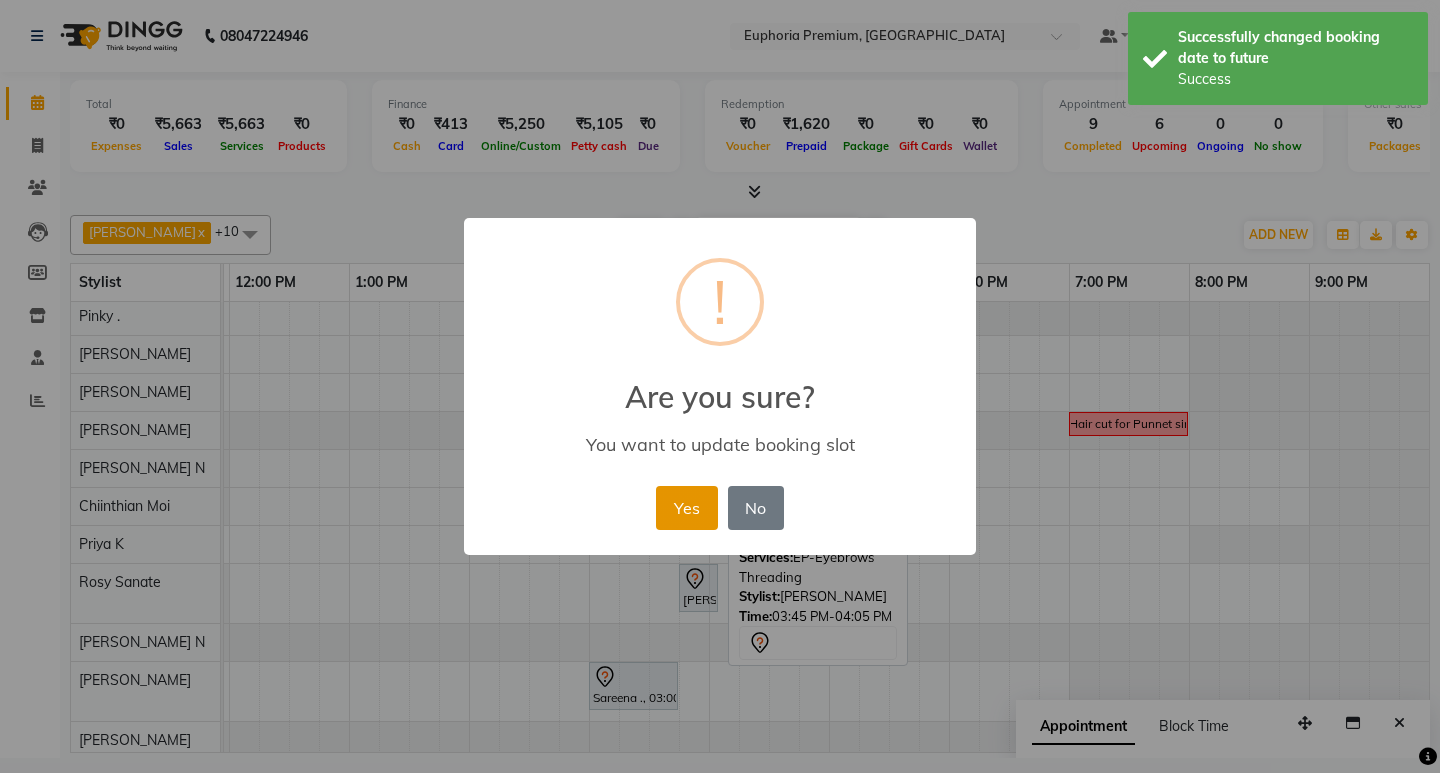 click on "Yes" at bounding box center [686, 508] 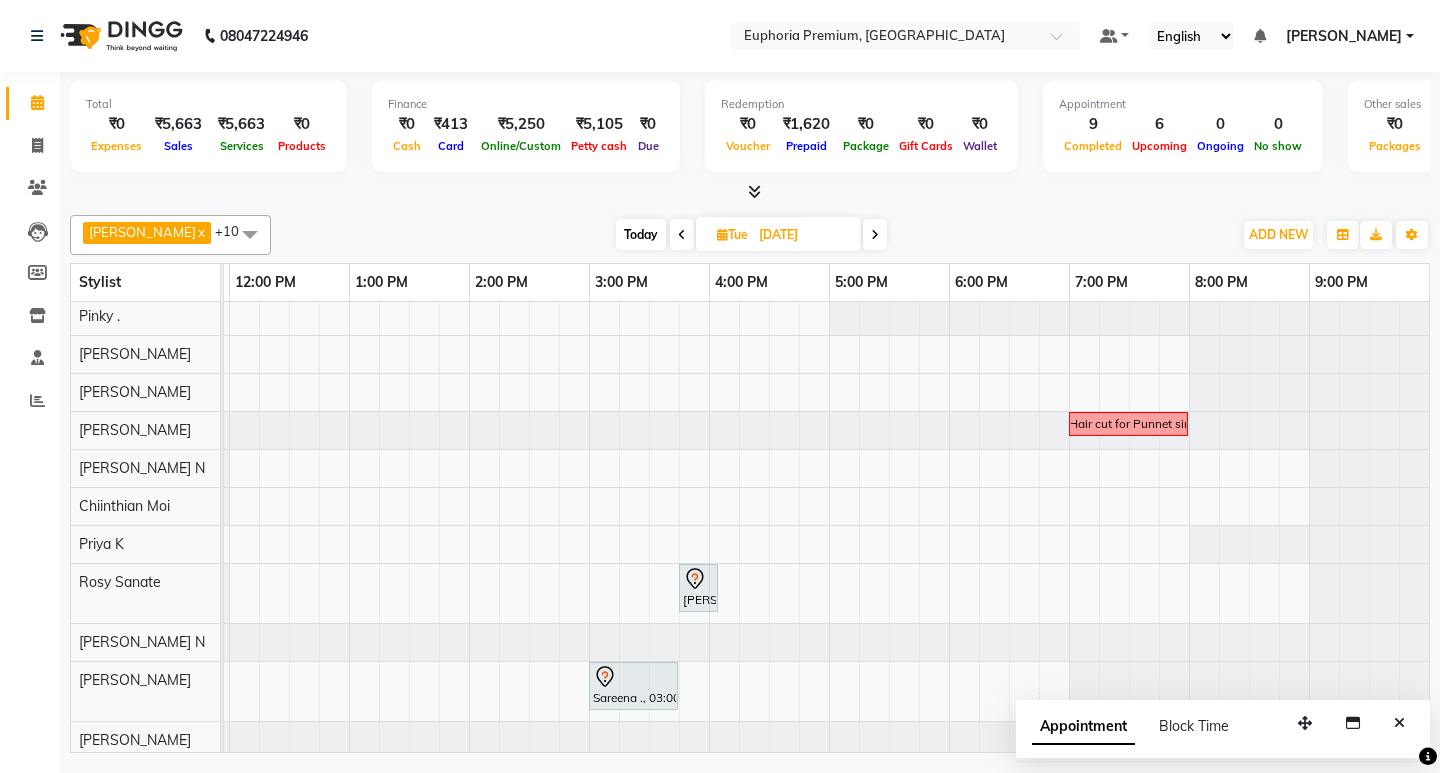 click at bounding box center (754, 191) 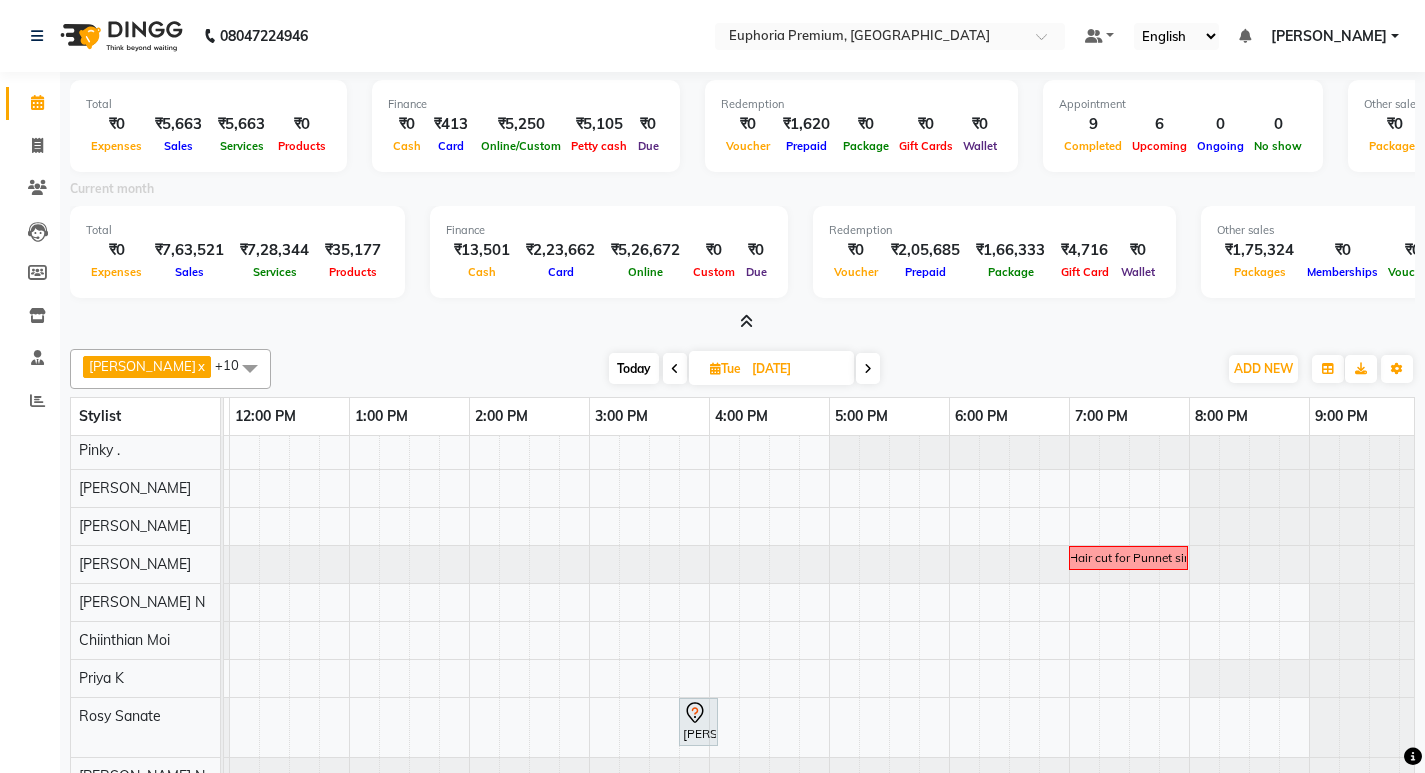 click at bounding box center [746, 321] 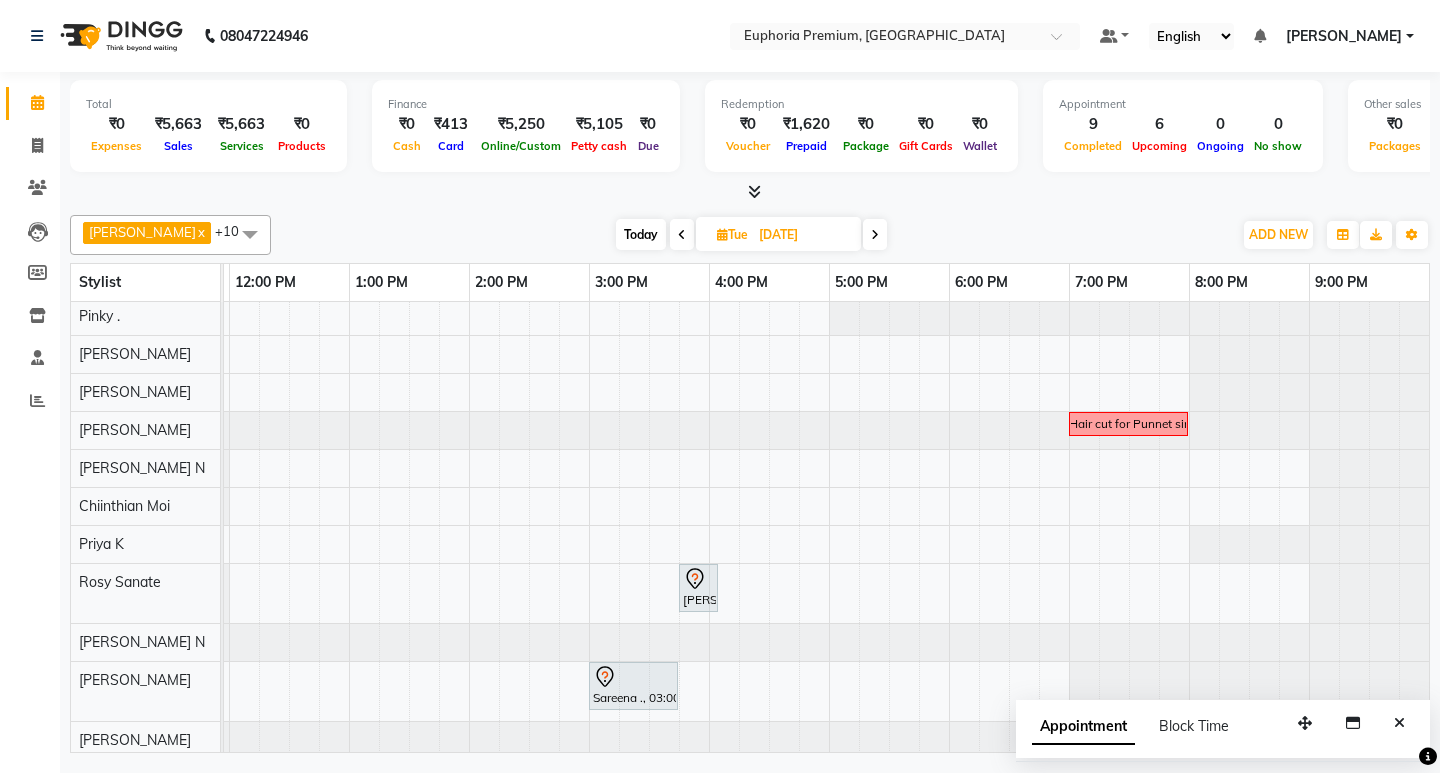 click on "[DATE]" at bounding box center (803, 235) 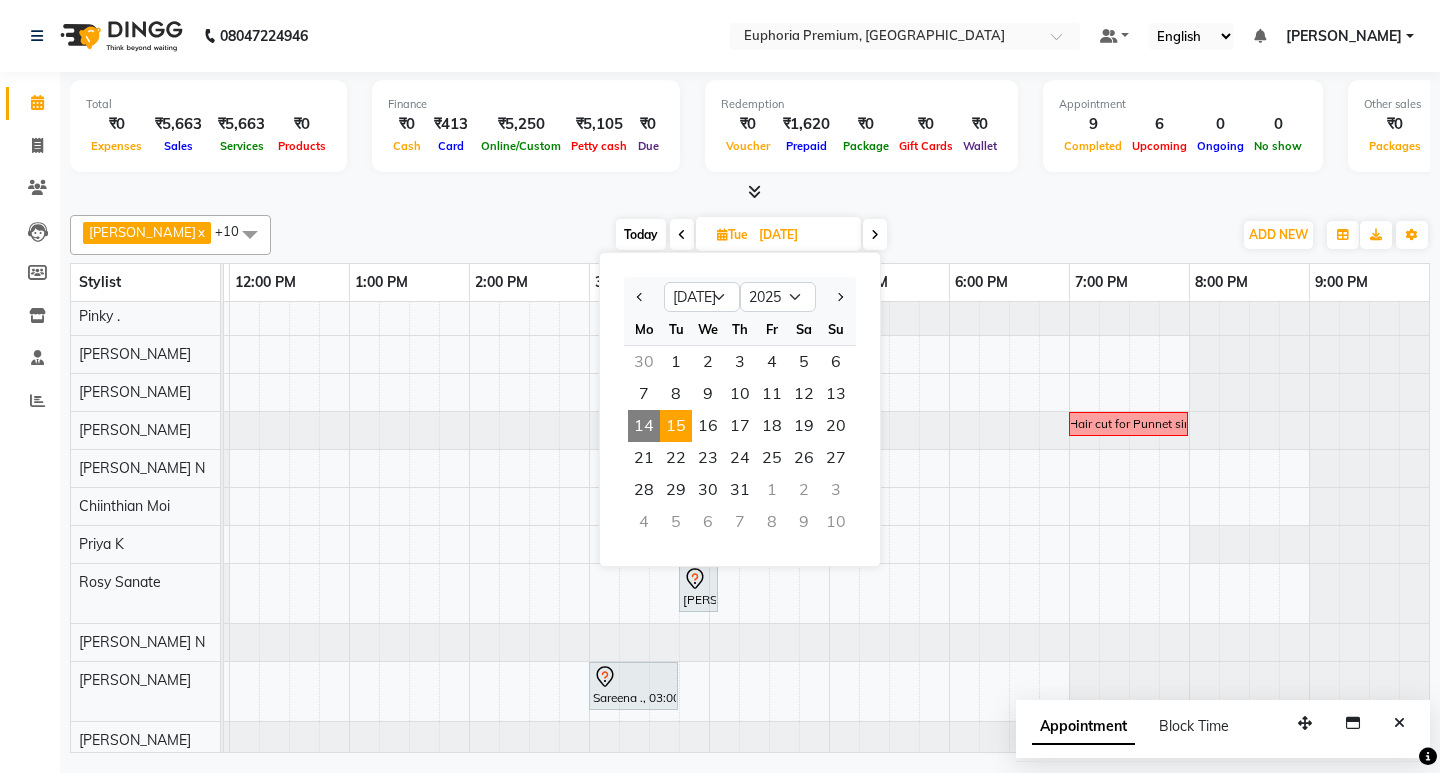 click on "14" at bounding box center [644, 426] 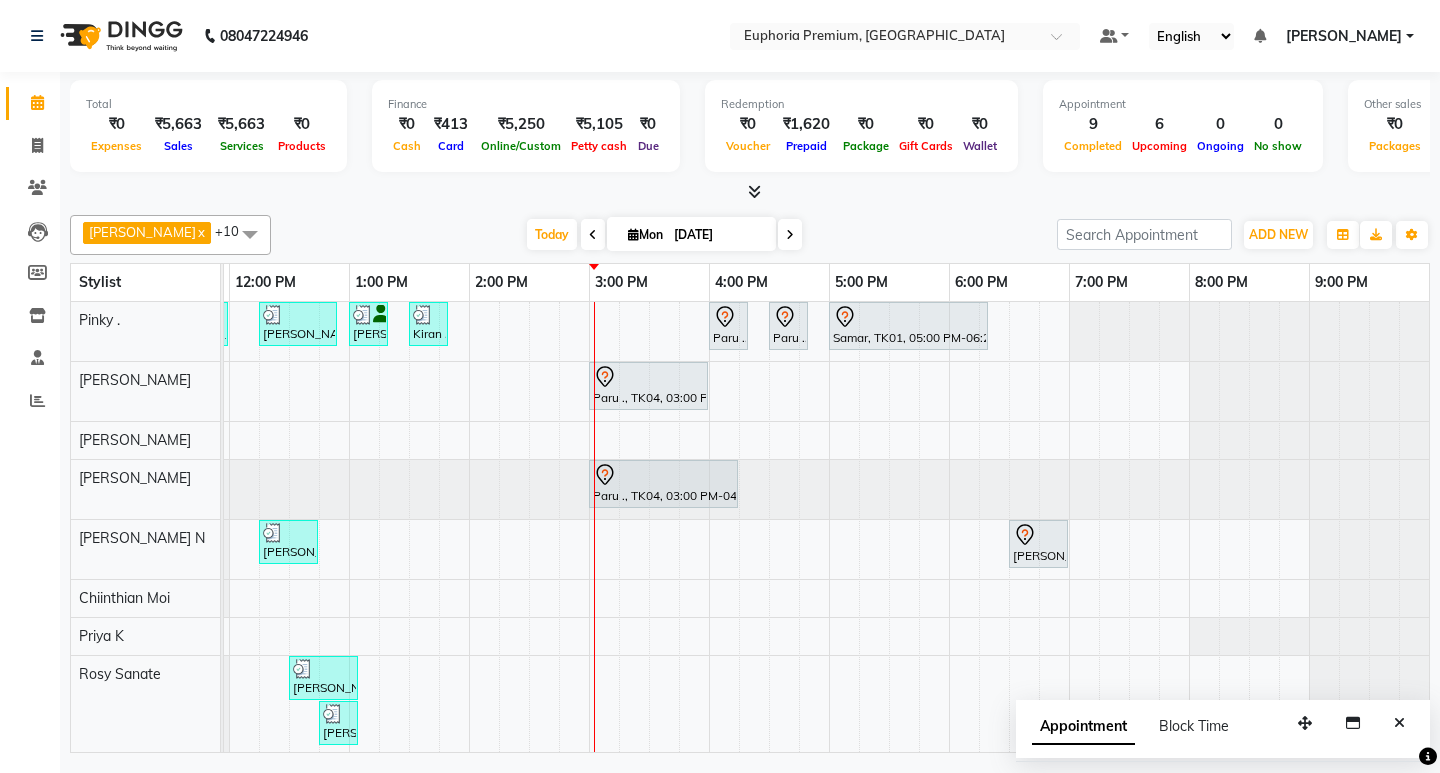 scroll, scrollTop: 68, scrollLeft: 475, axis: both 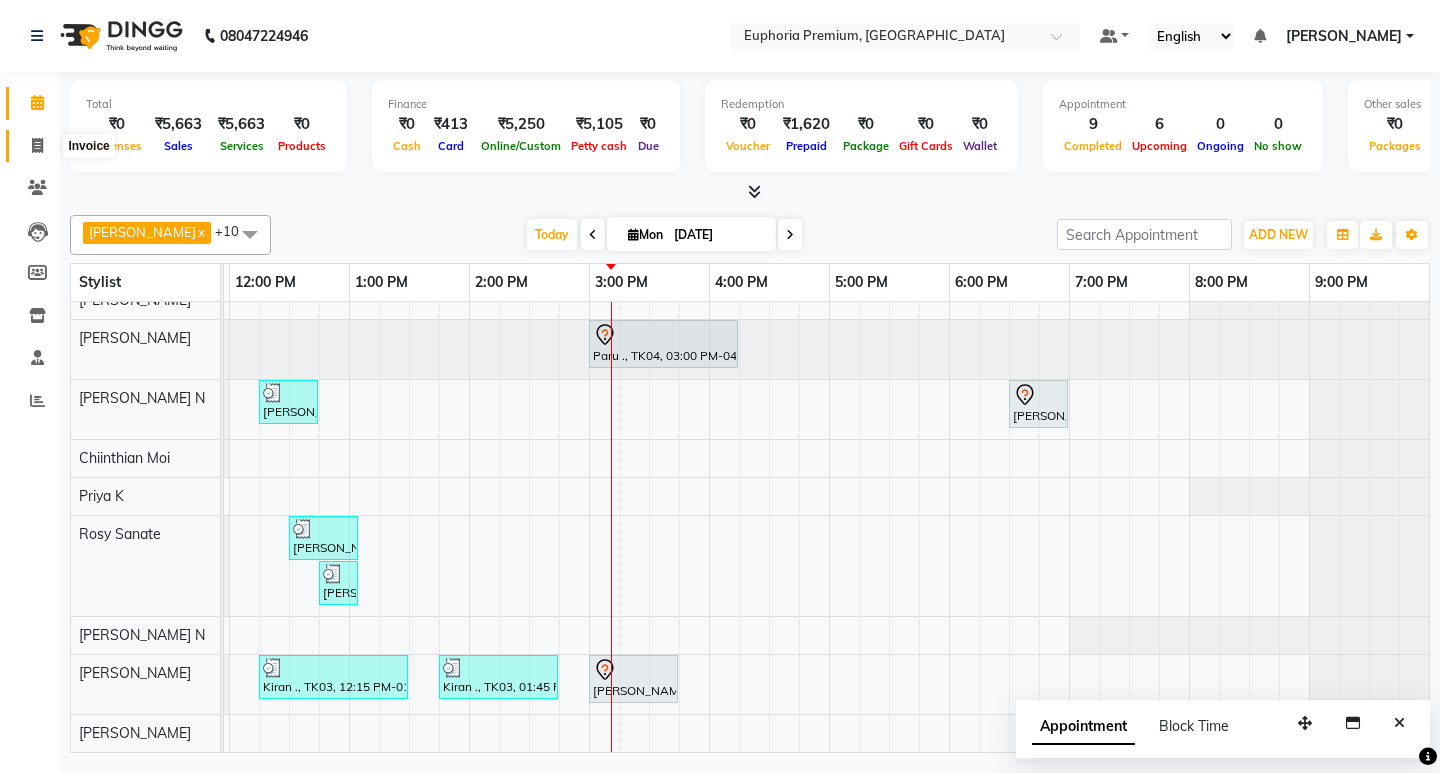 click 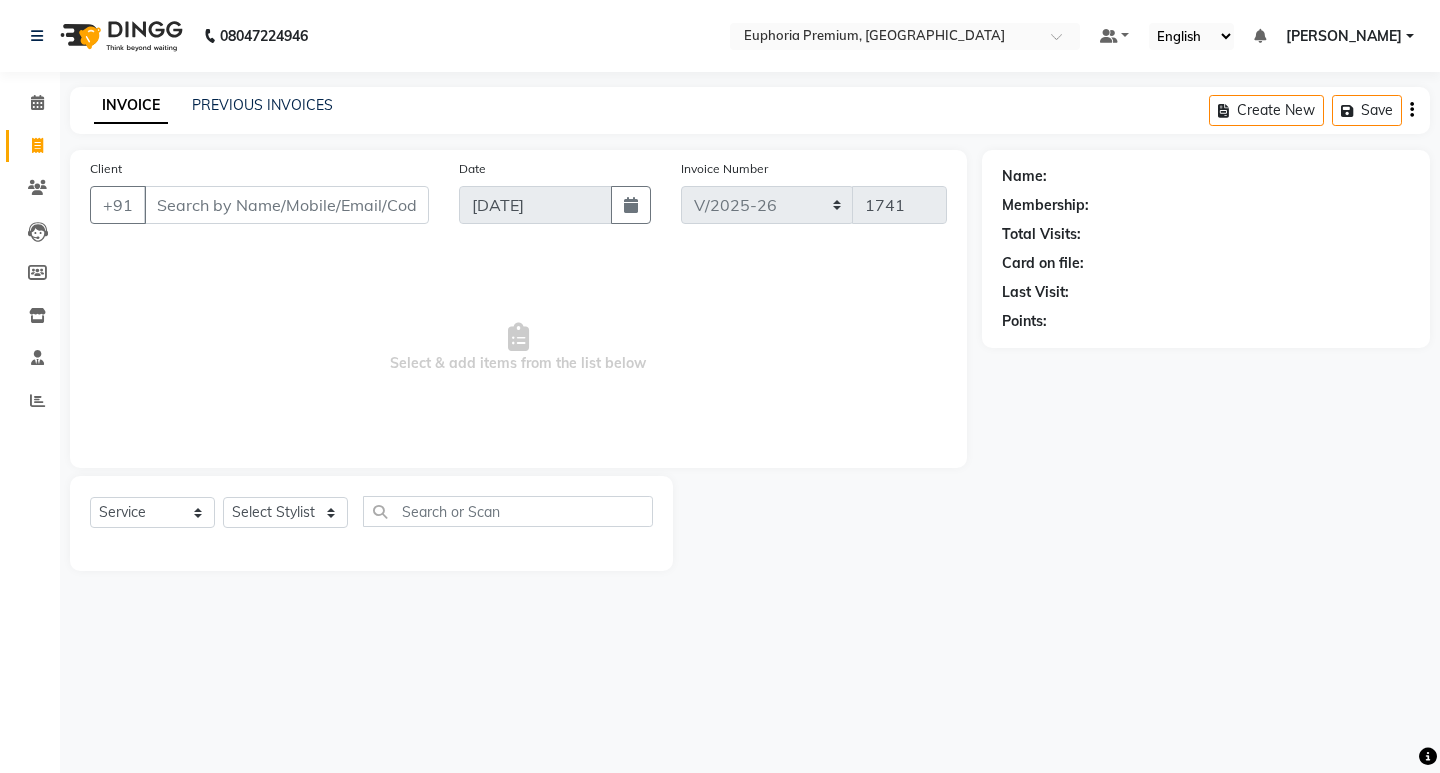 click on "Client" at bounding box center (286, 205) 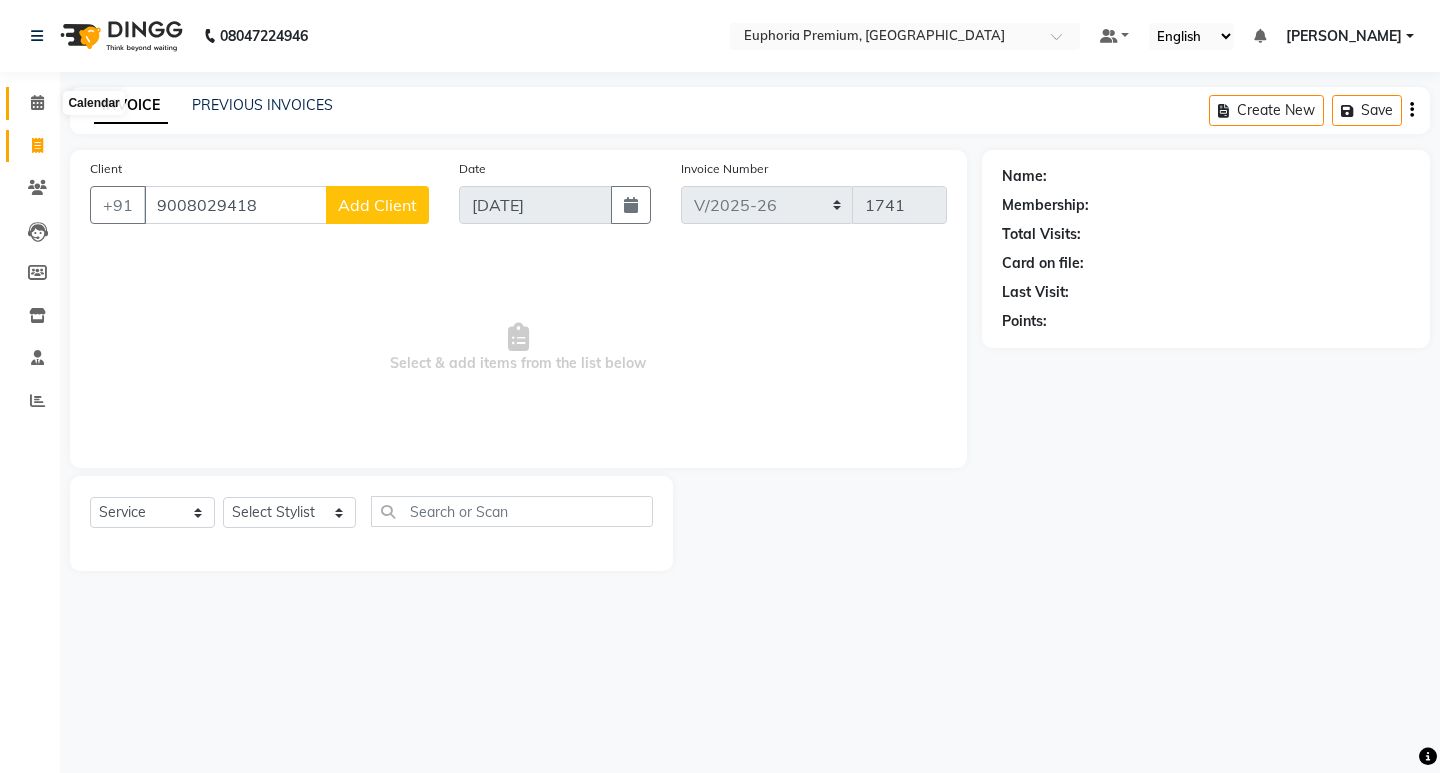 type on "9008029418" 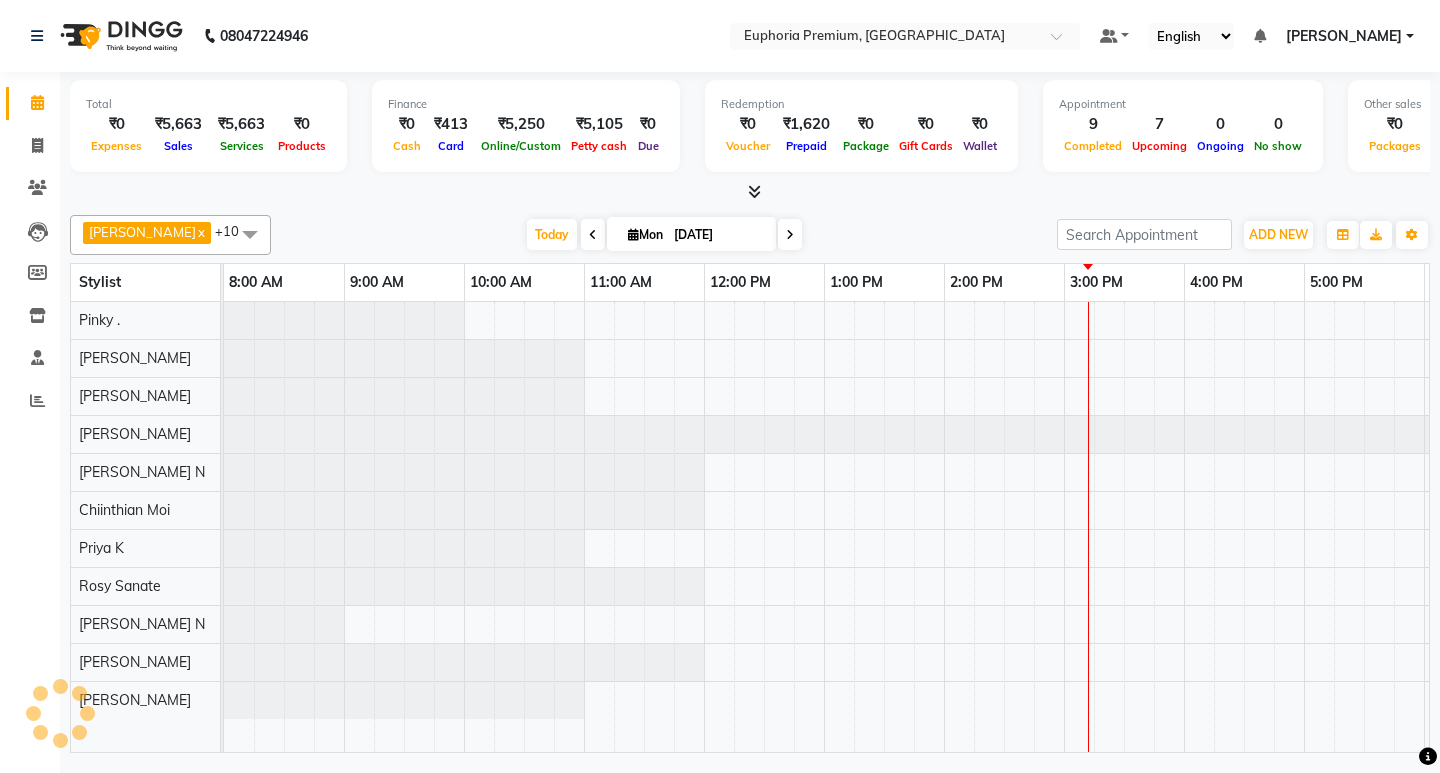 scroll, scrollTop: 0, scrollLeft: 0, axis: both 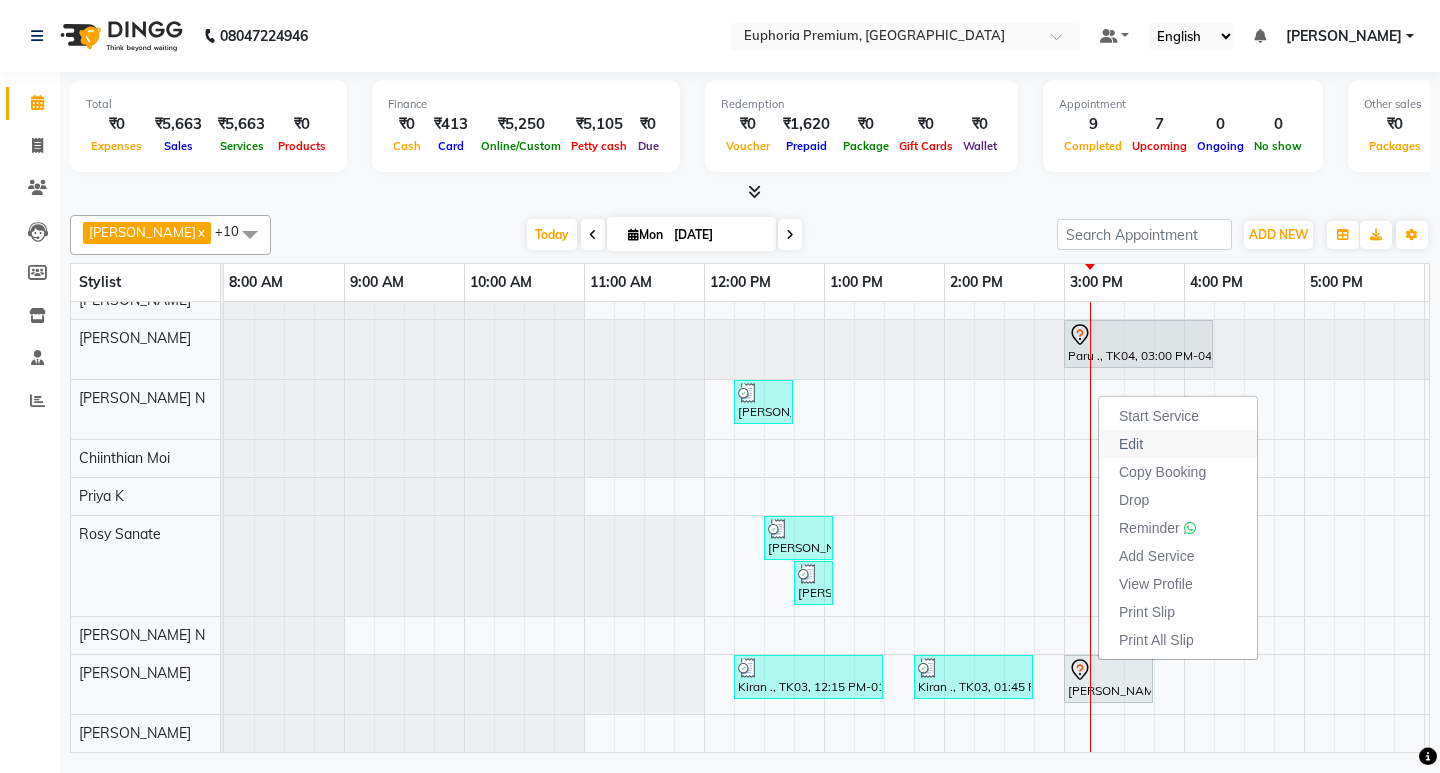 click on "Edit" at bounding box center (1131, 444) 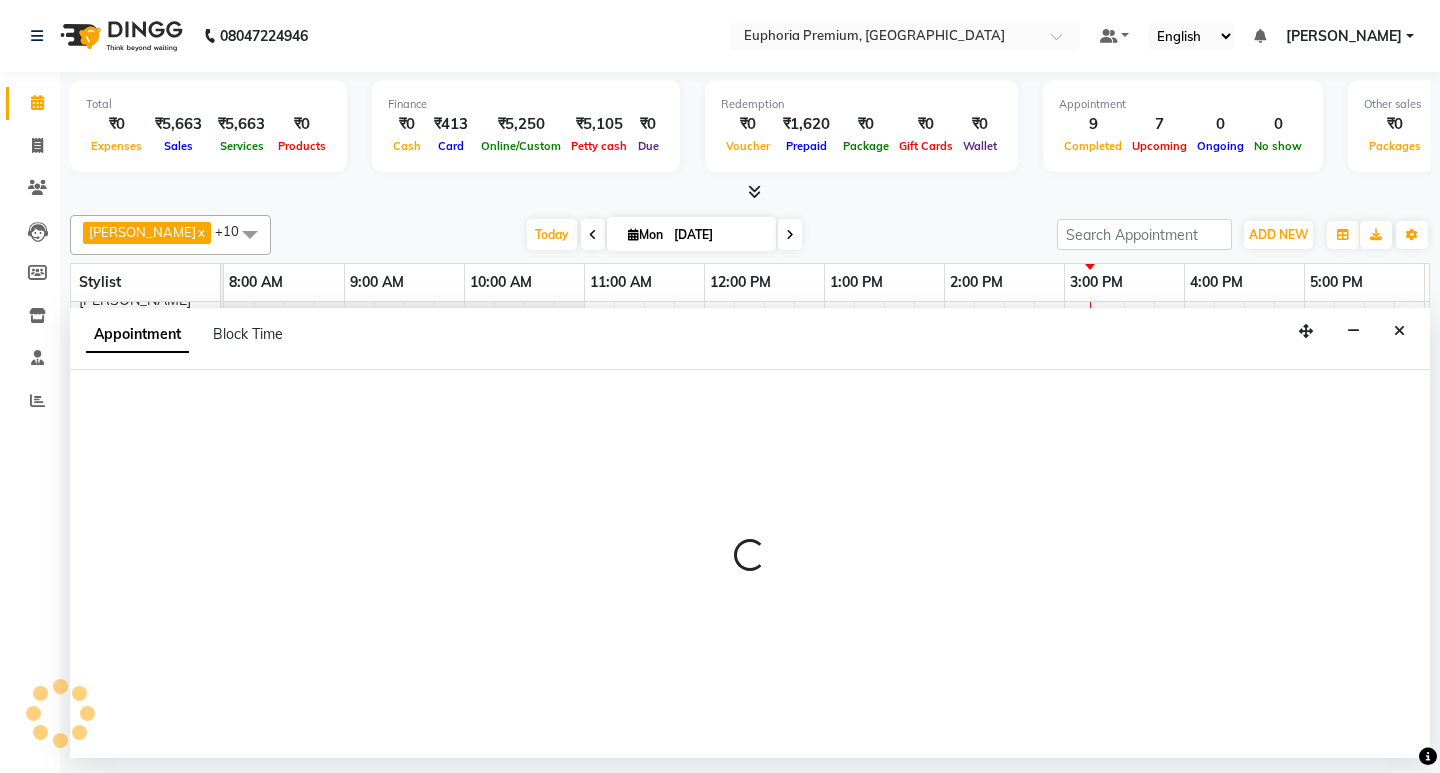 select on "tentative" 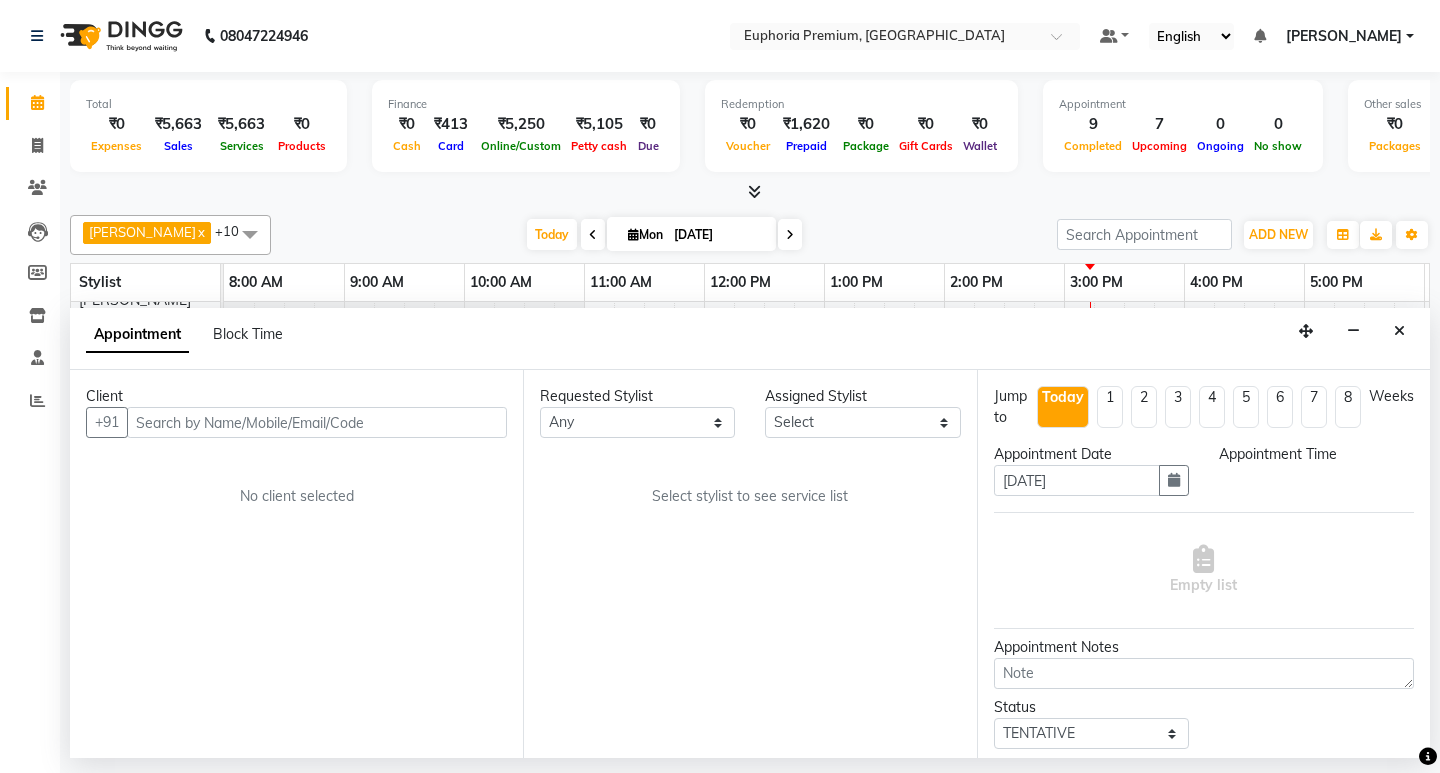 scroll, scrollTop: 0, scrollLeft: 475, axis: horizontal 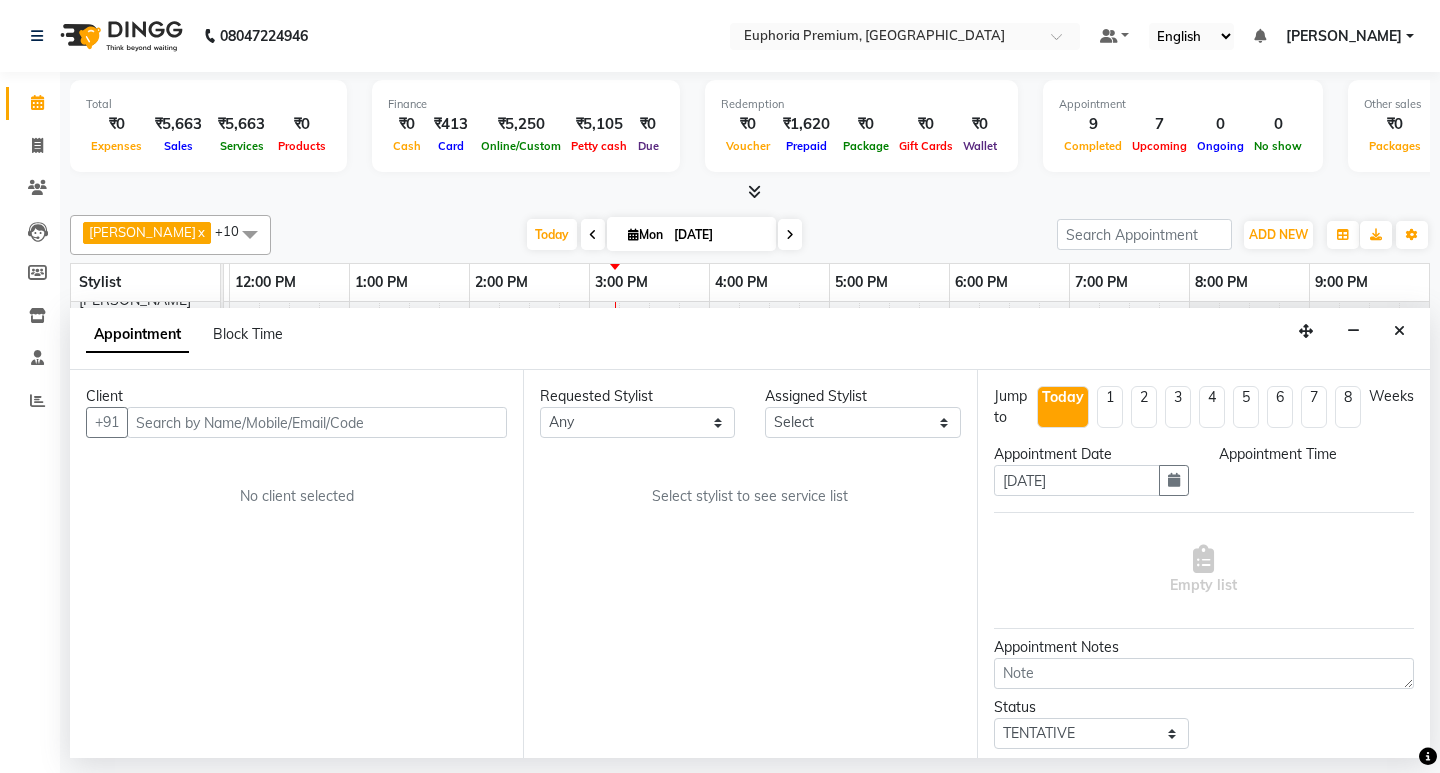 select on "900" 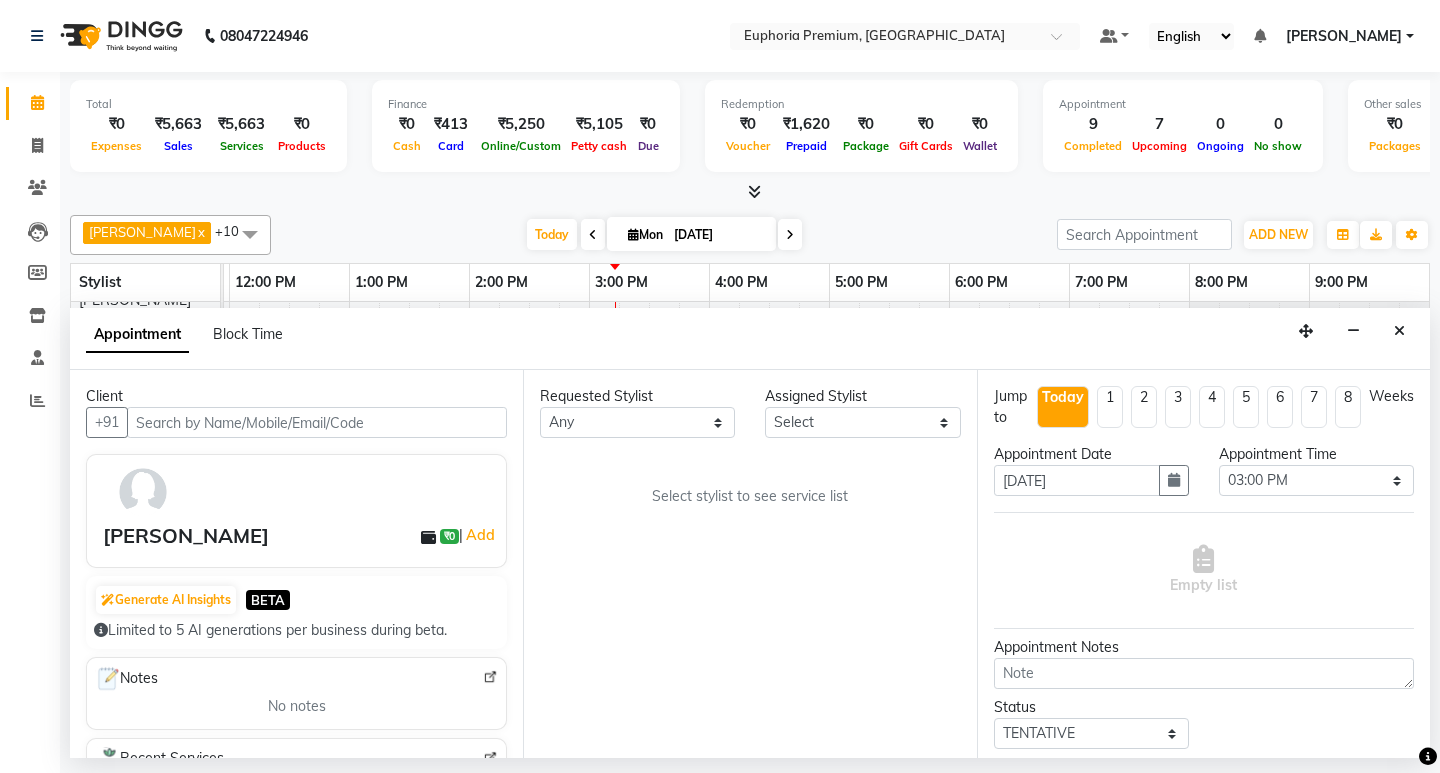 select on "75141" 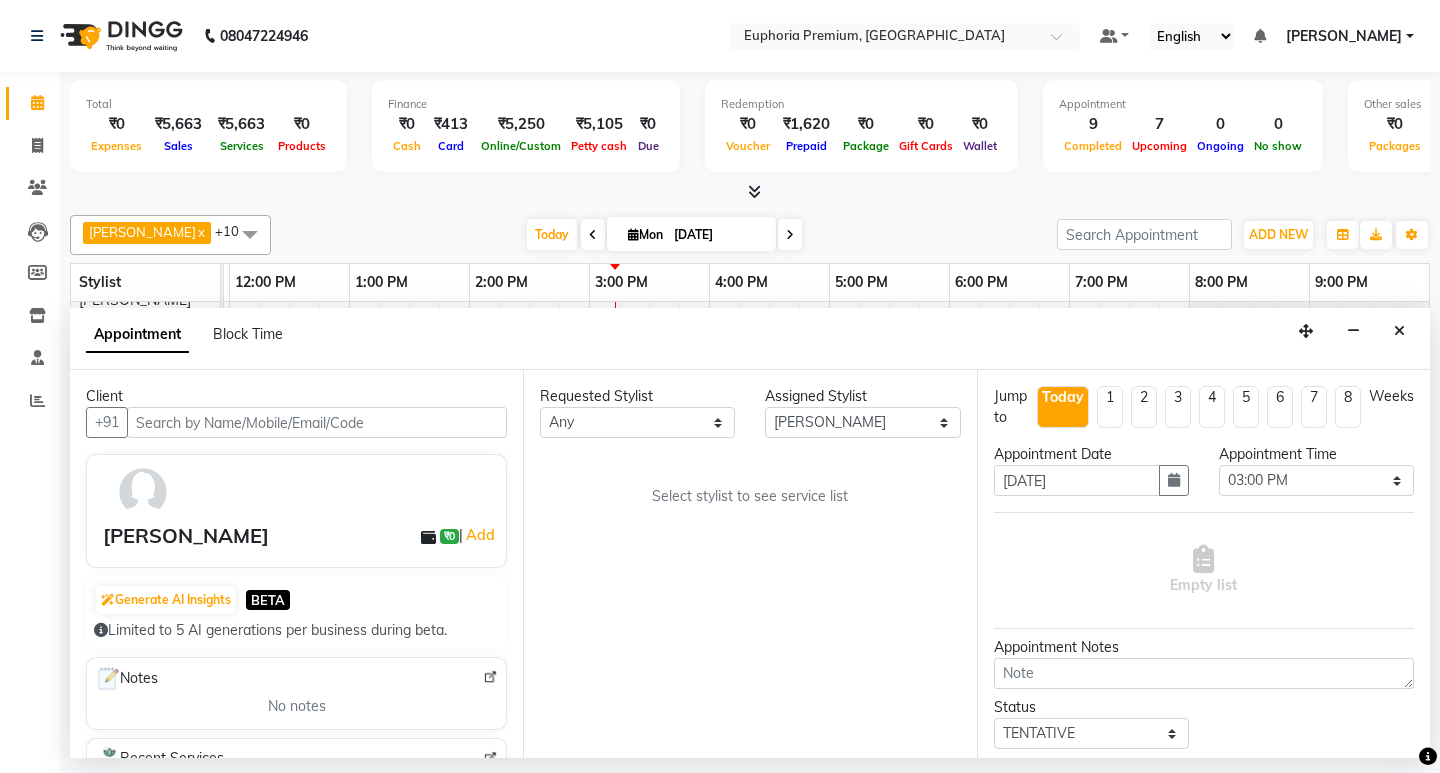 select on "4006" 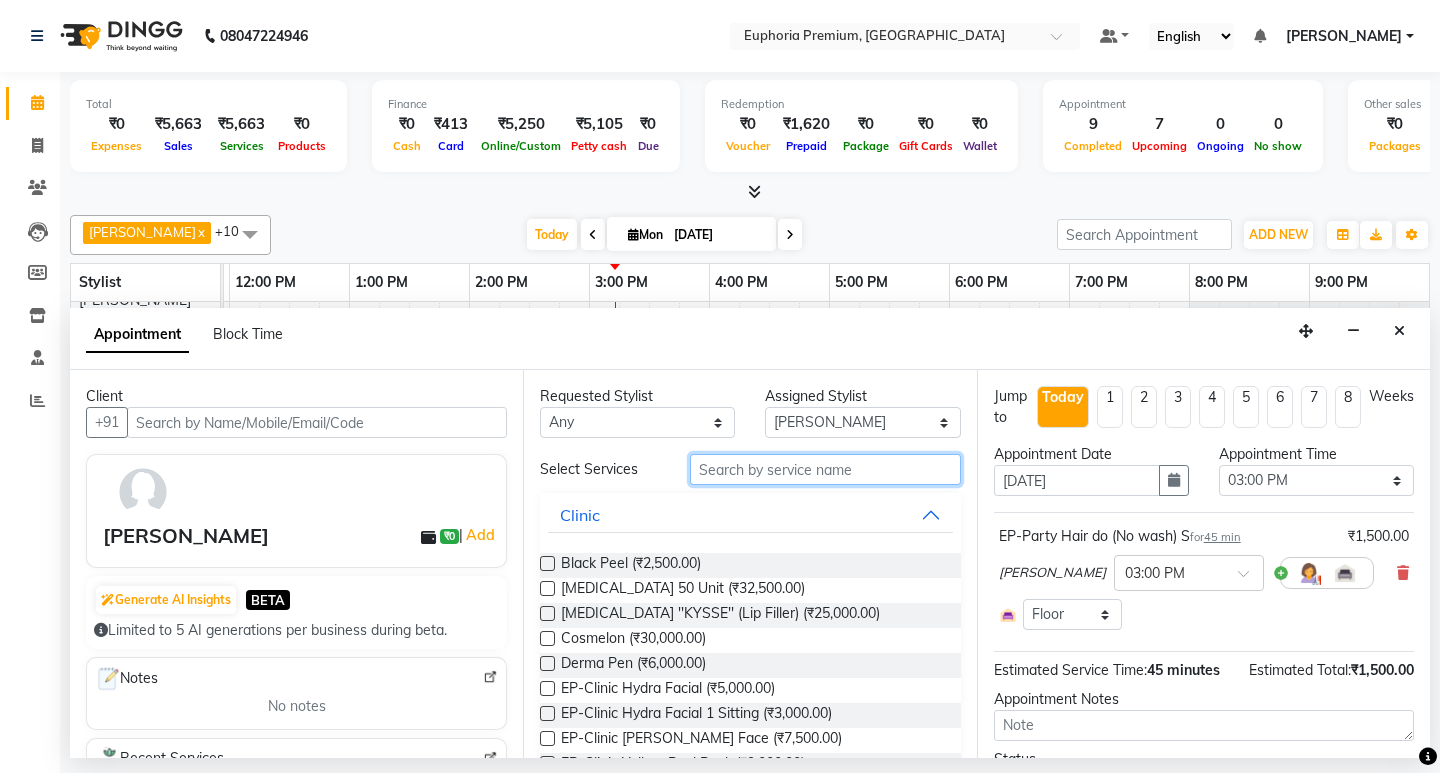 click at bounding box center [825, 469] 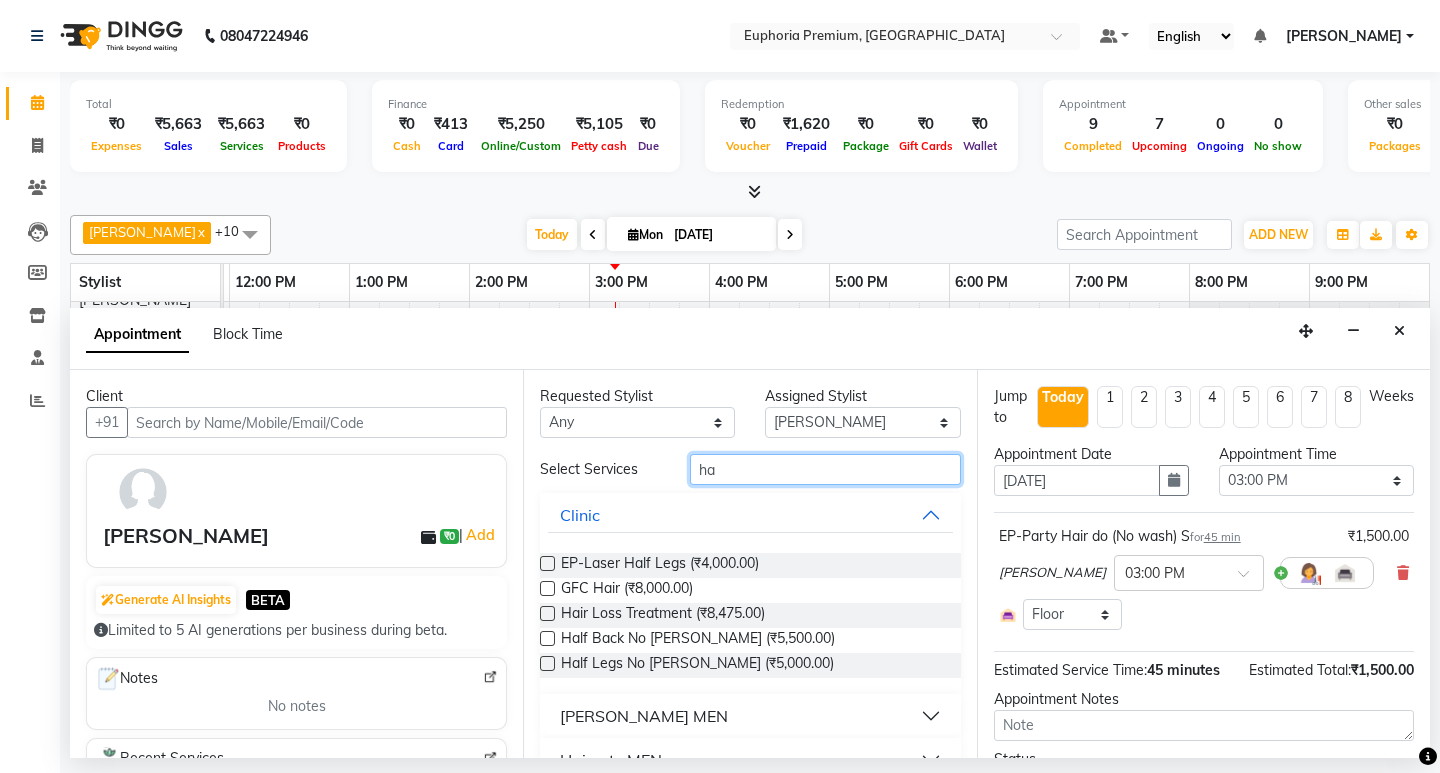 type on "h" 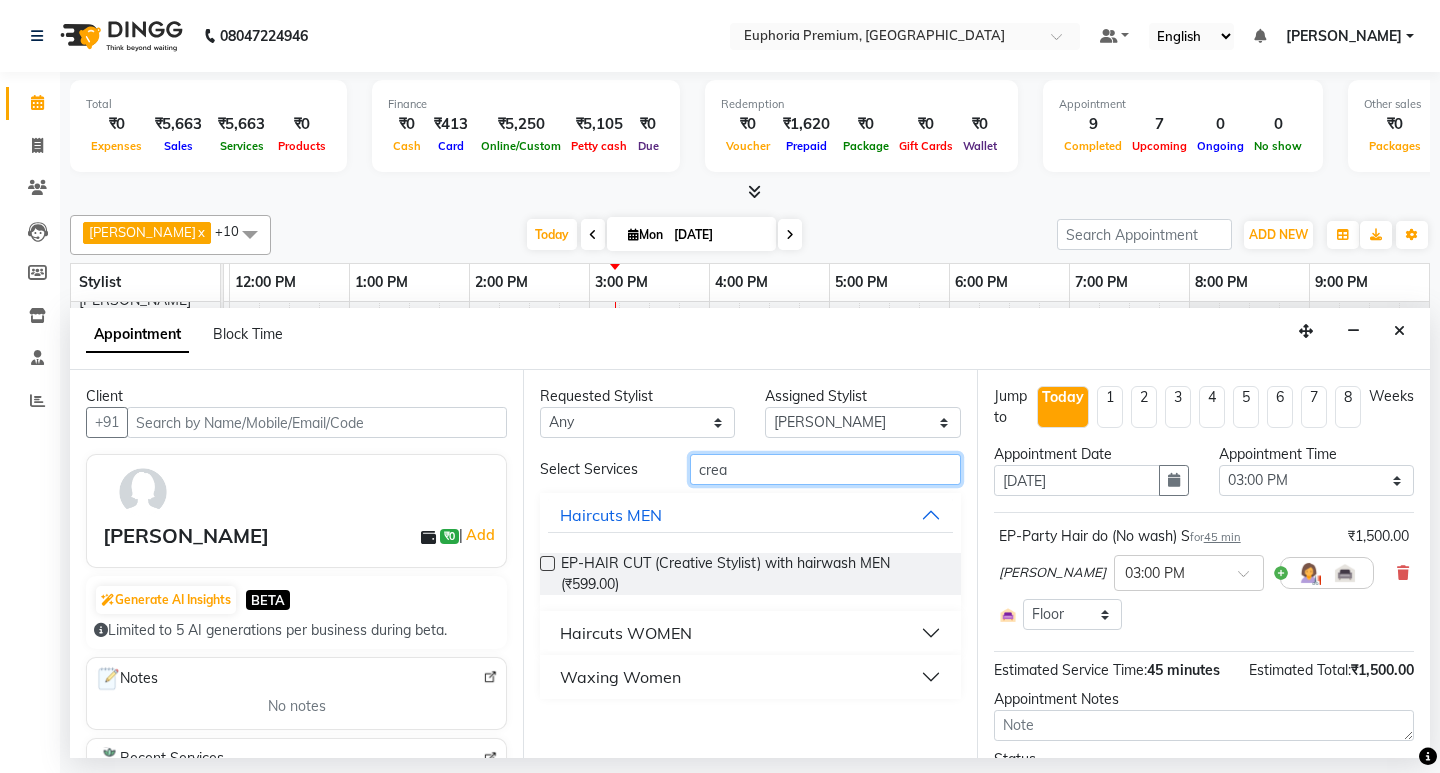 type on "crea" 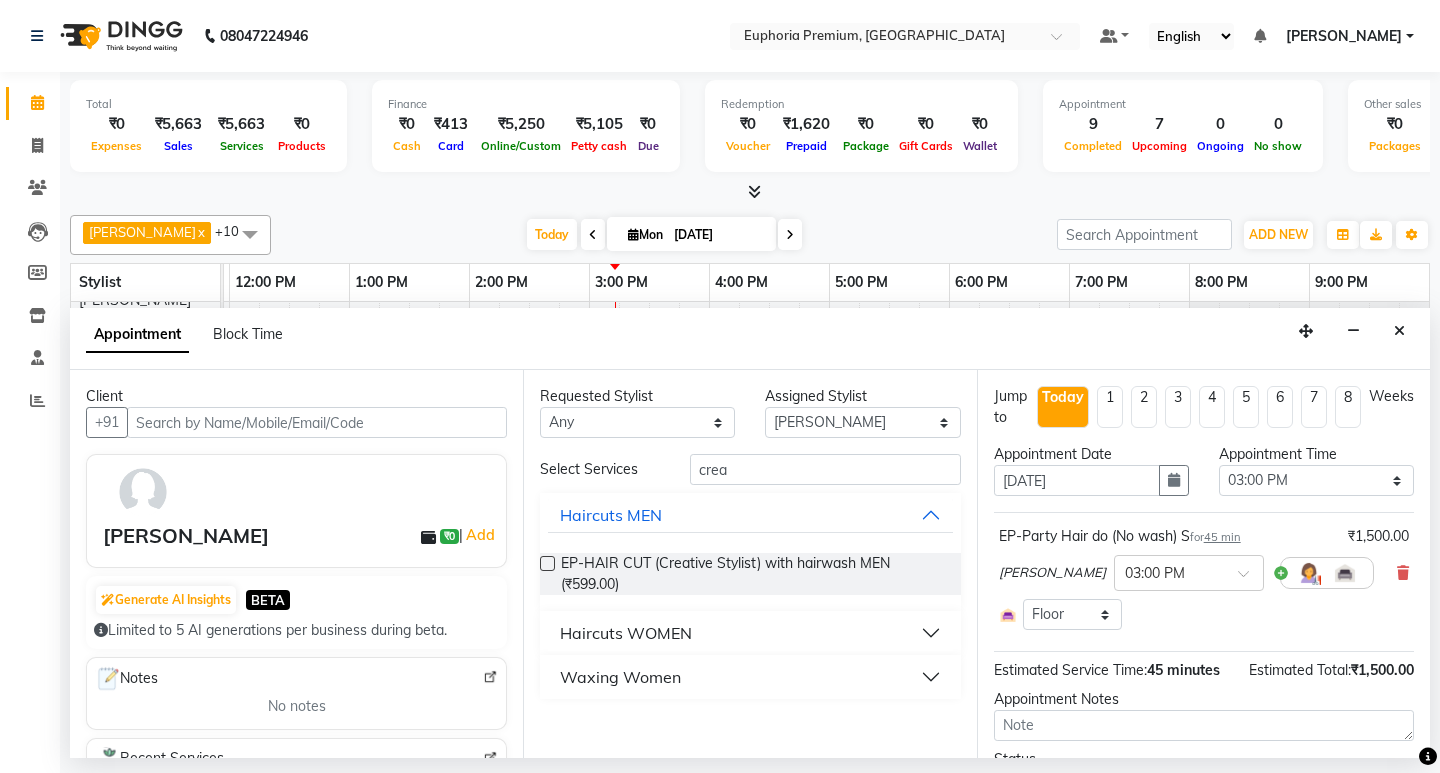 click on "Haircuts WOMEN" at bounding box center [626, 633] 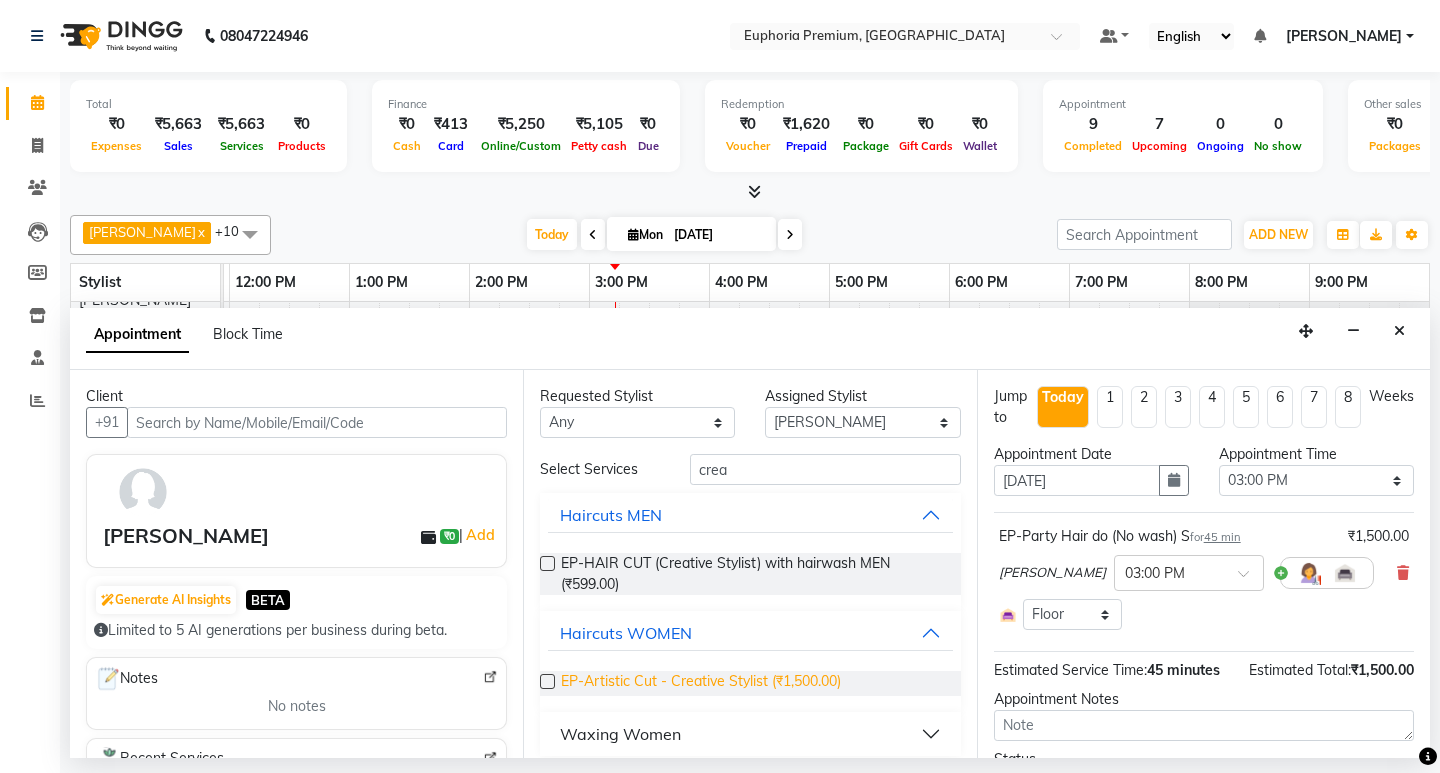 click on "EP-Artistic Cut - Creative Stylist (₹1,500.00)" at bounding box center (701, 683) 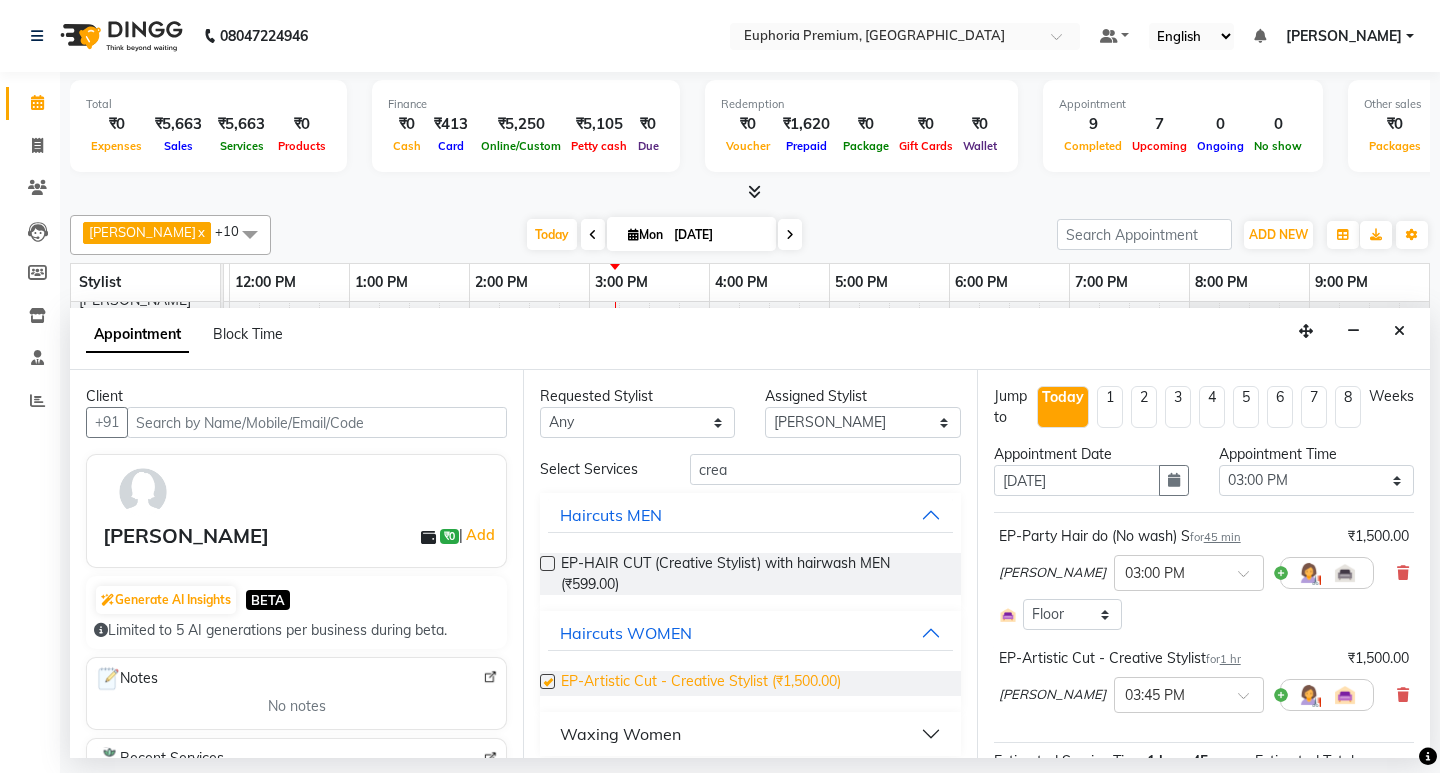 checkbox on "false" 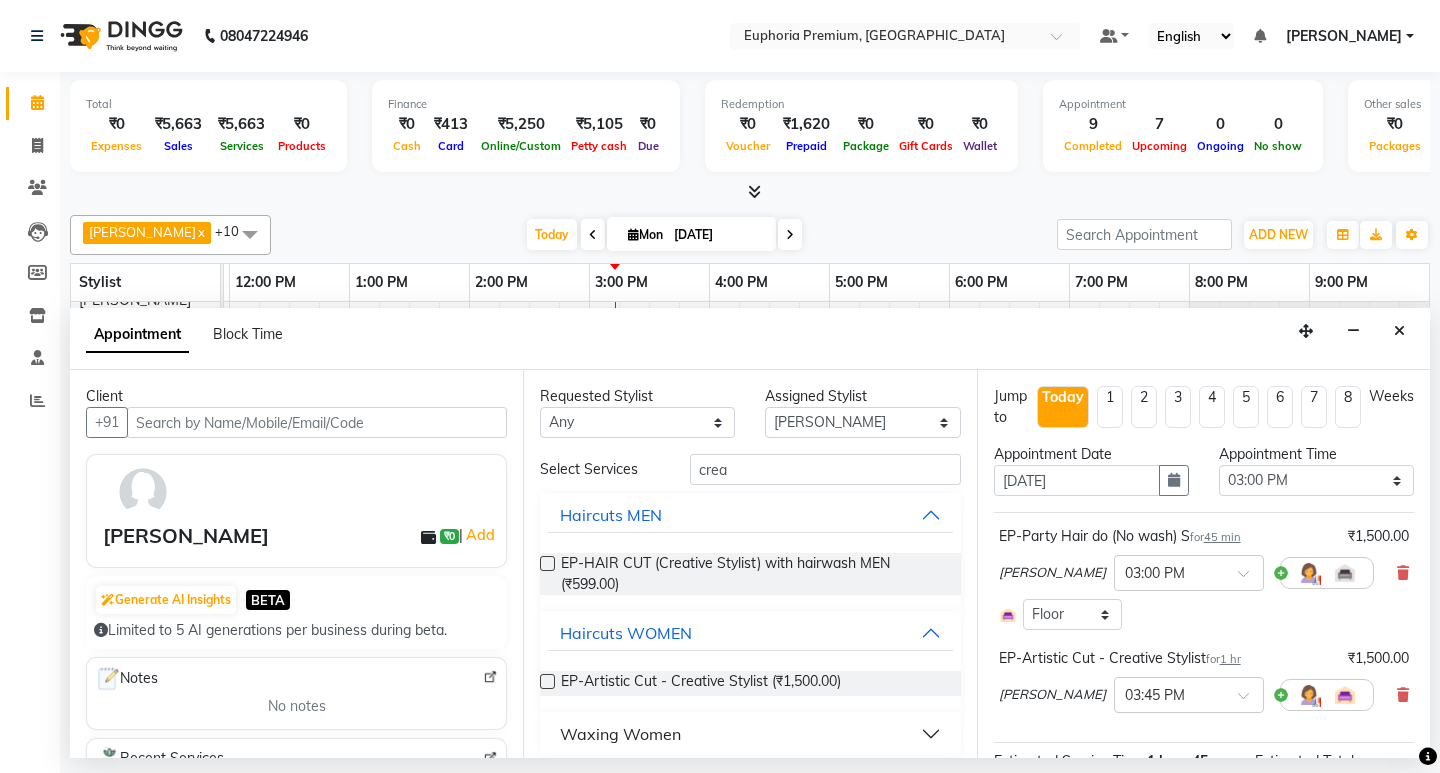 click on "EP-Party Hair do (No wash) S   for  45 min ₹1,500.00 Chandru Magar × 03:00 PM Select Room Floor" at bounding box center (1204, 578) 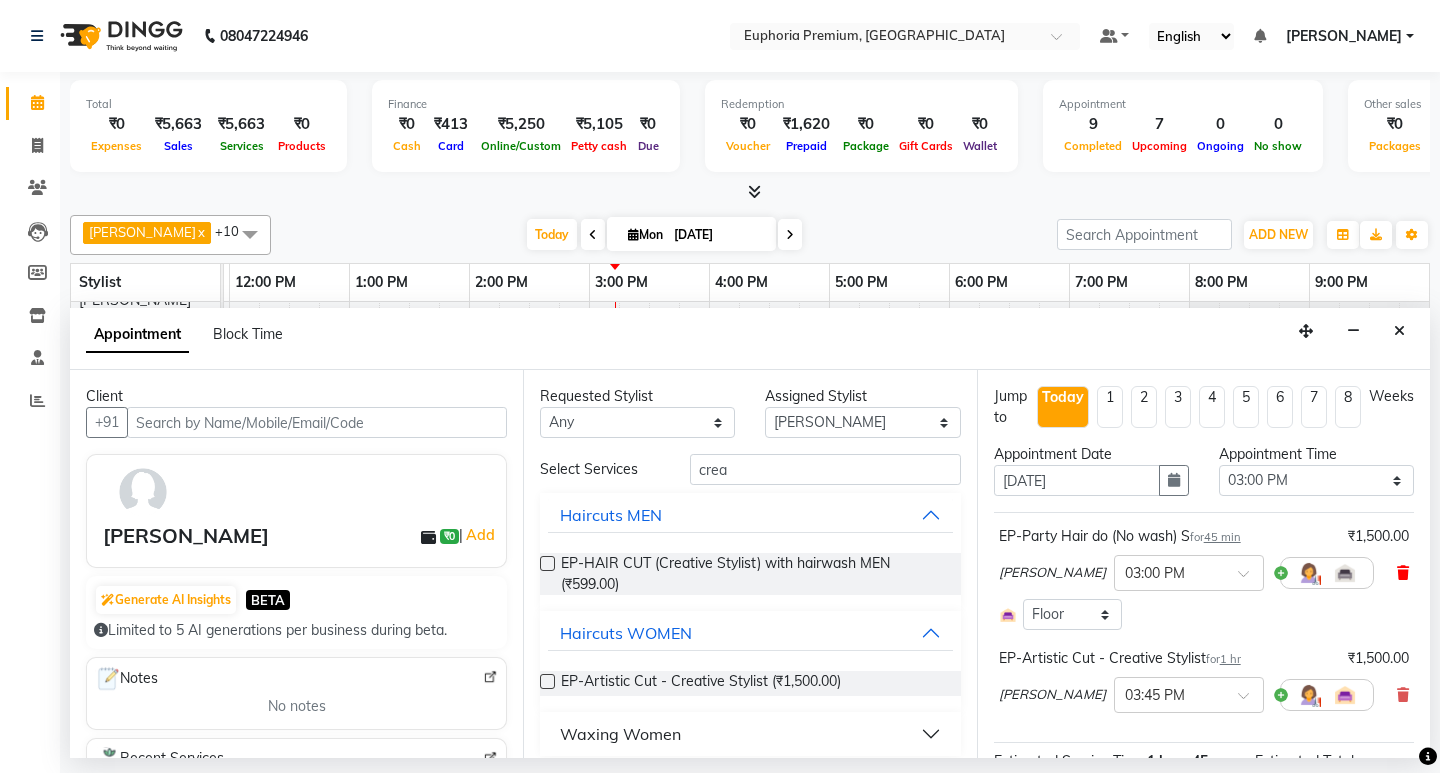 click at bounding box center [1403, 573] 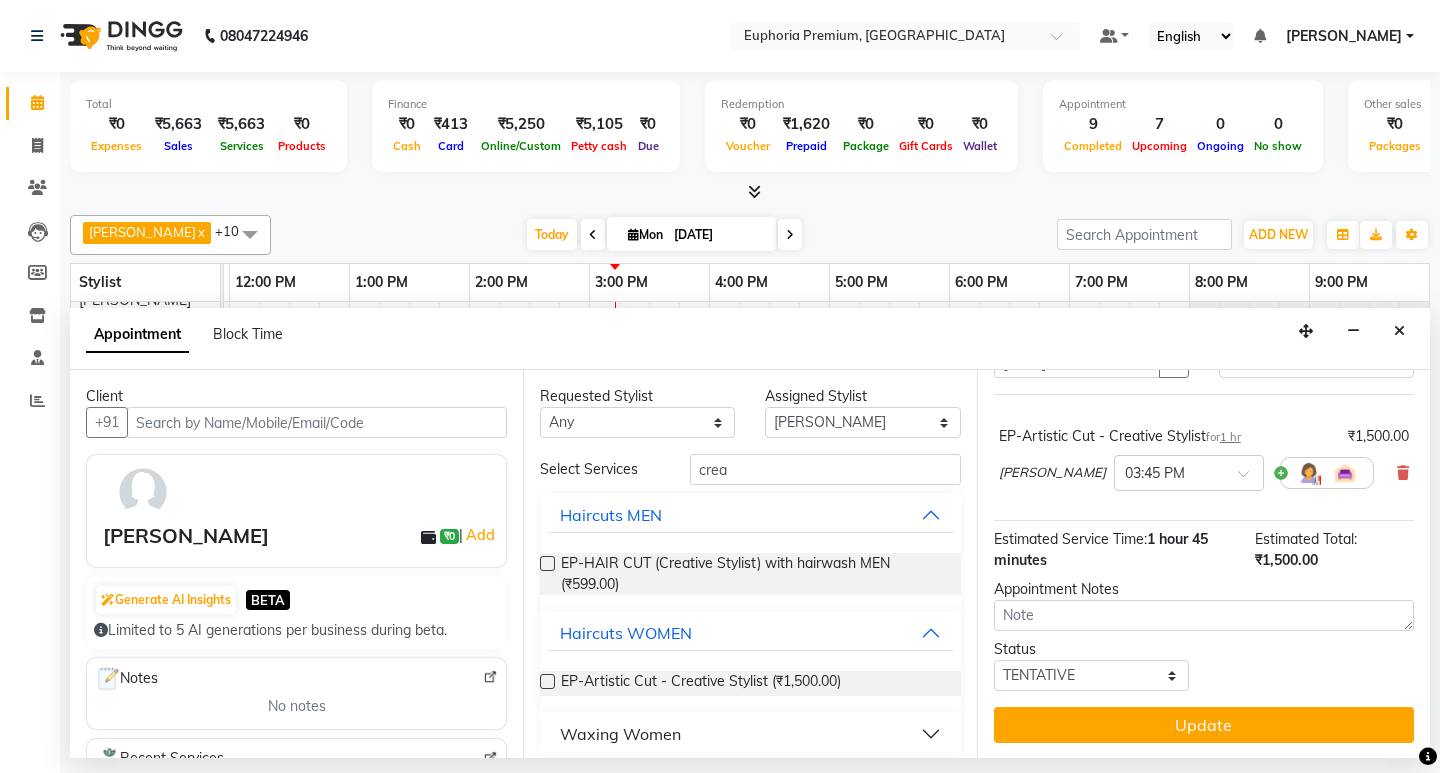 scroll, scrollTop: 119, scrollLeft: 0, axis: vertical 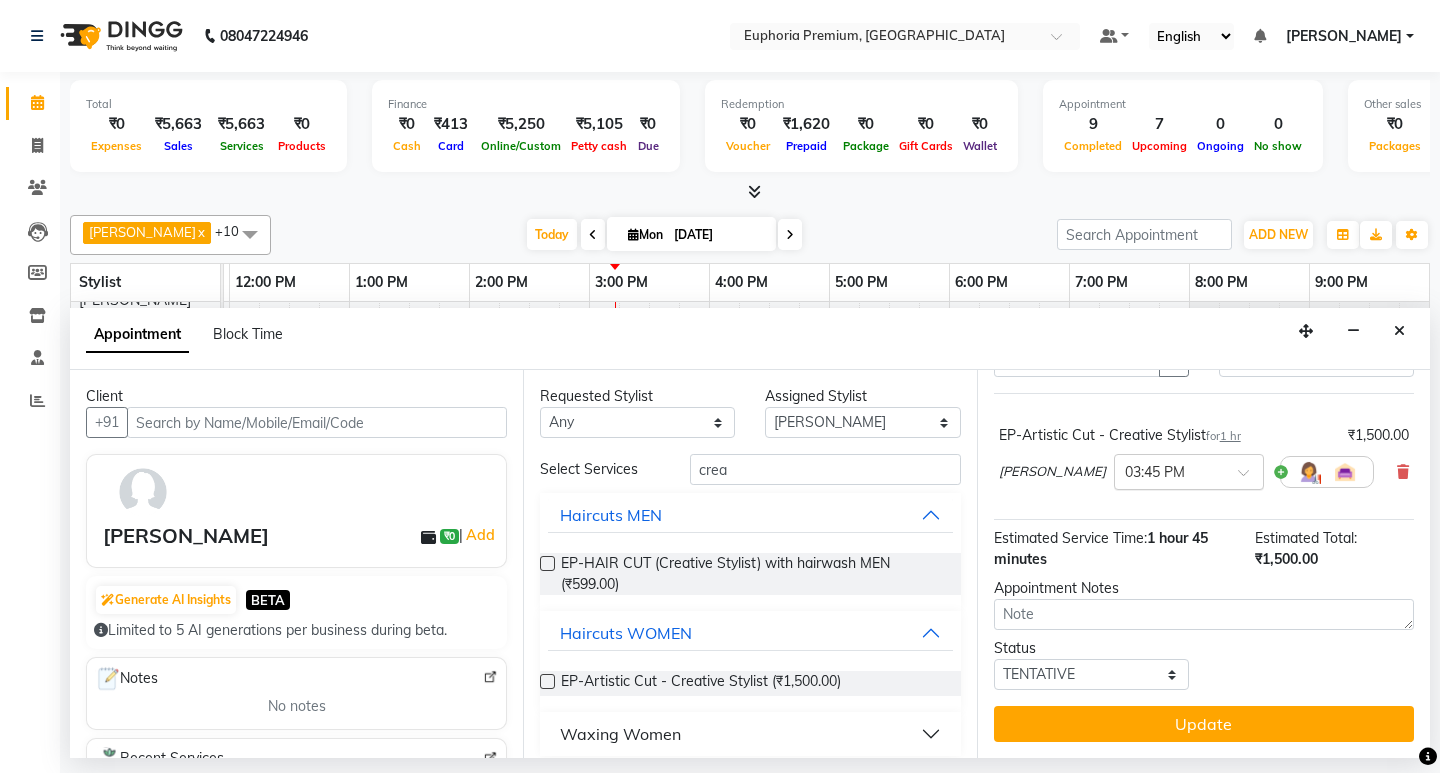 click at bounding box center [1169, 470] 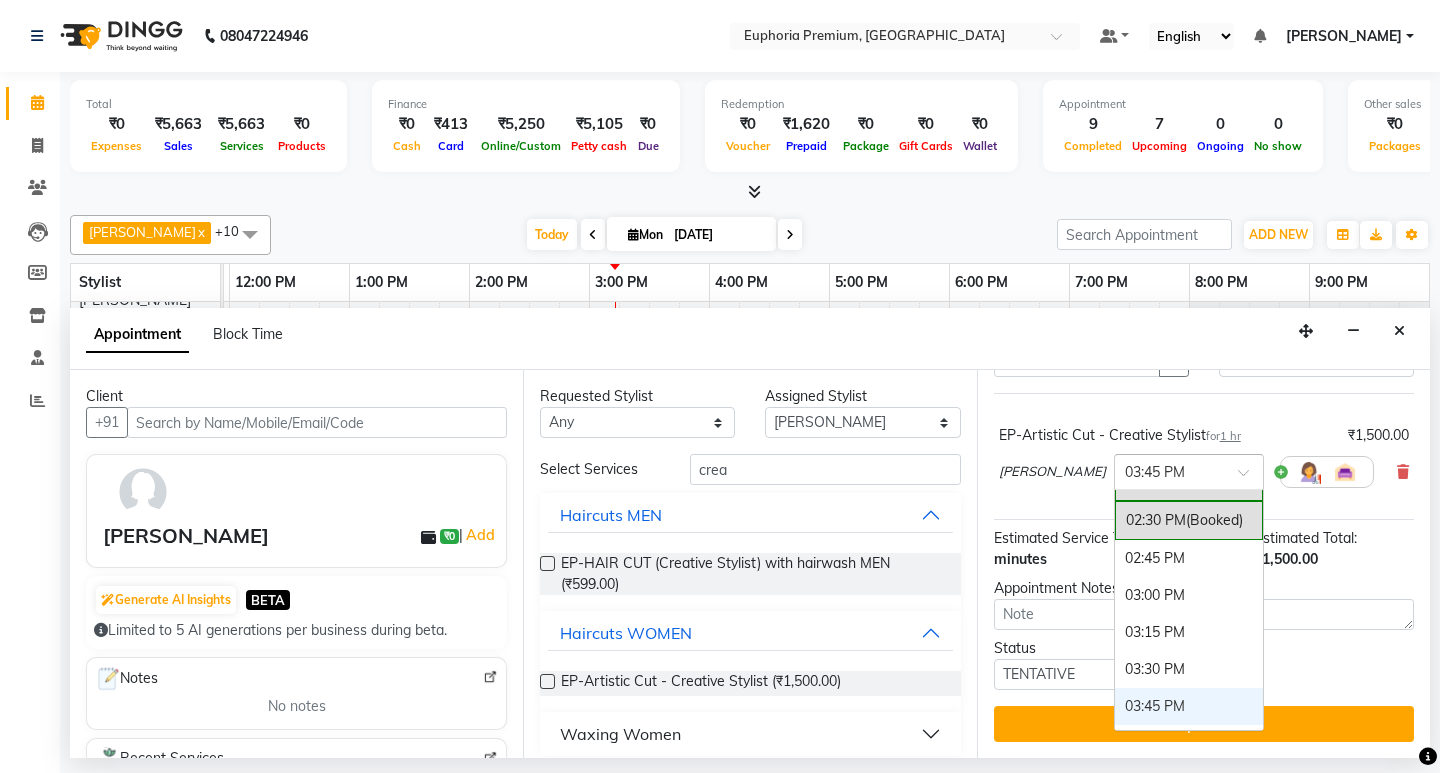 scroll, scrollTop: 841, scrollLeft: 0, axis: vertical 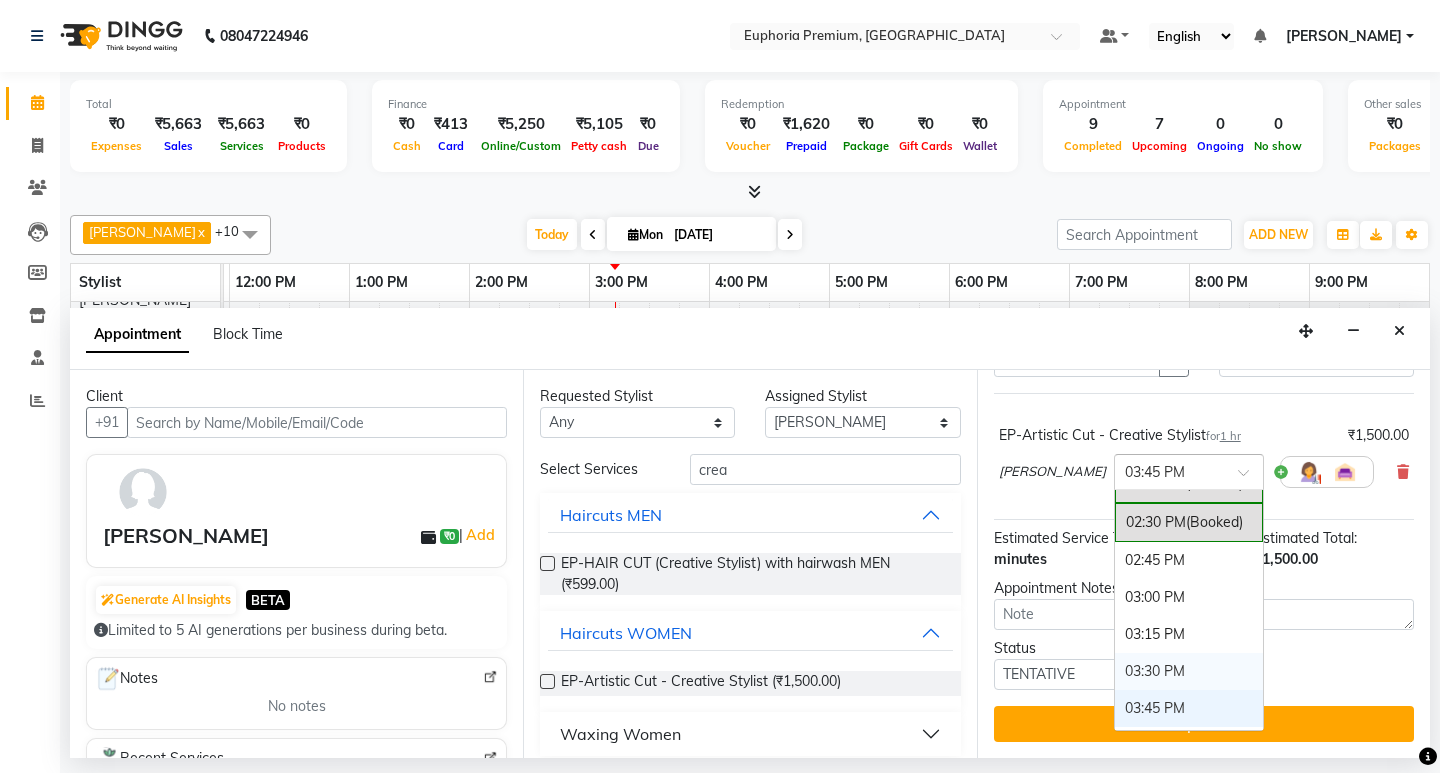 click on "03:30 PM" at bounding box center [1189, 671] 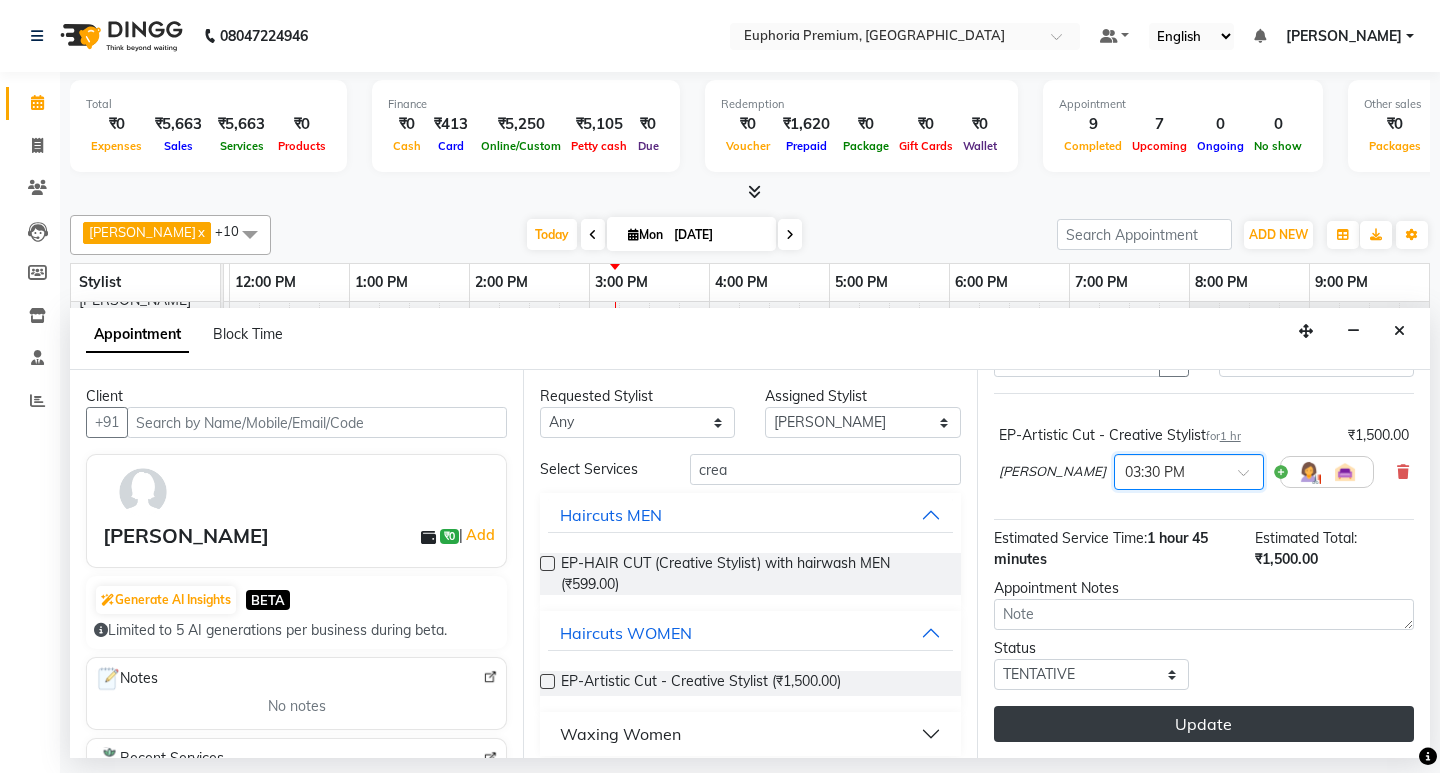 click on "Update" at bounding box center [1204, 724] 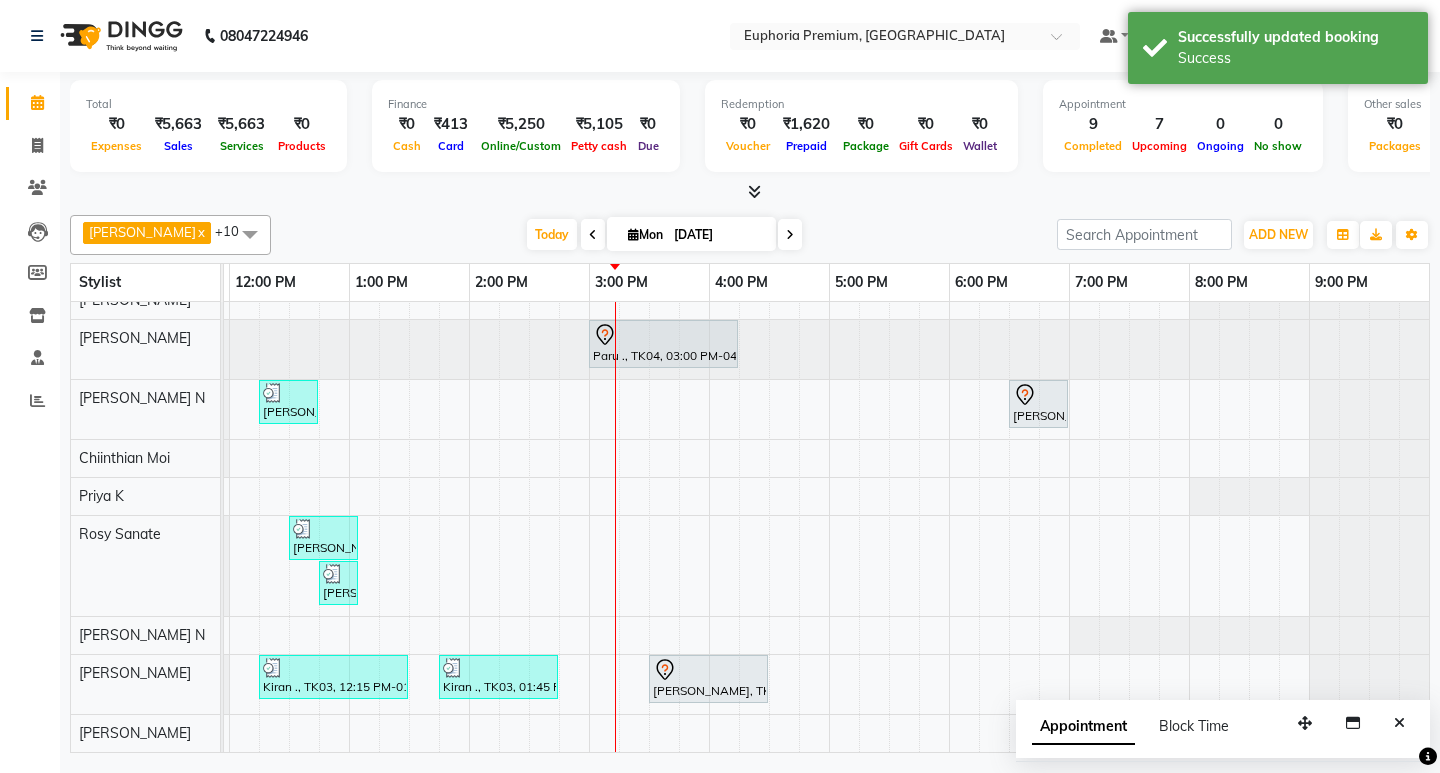 click on "[DATE]" at bounding box center [718, 235] 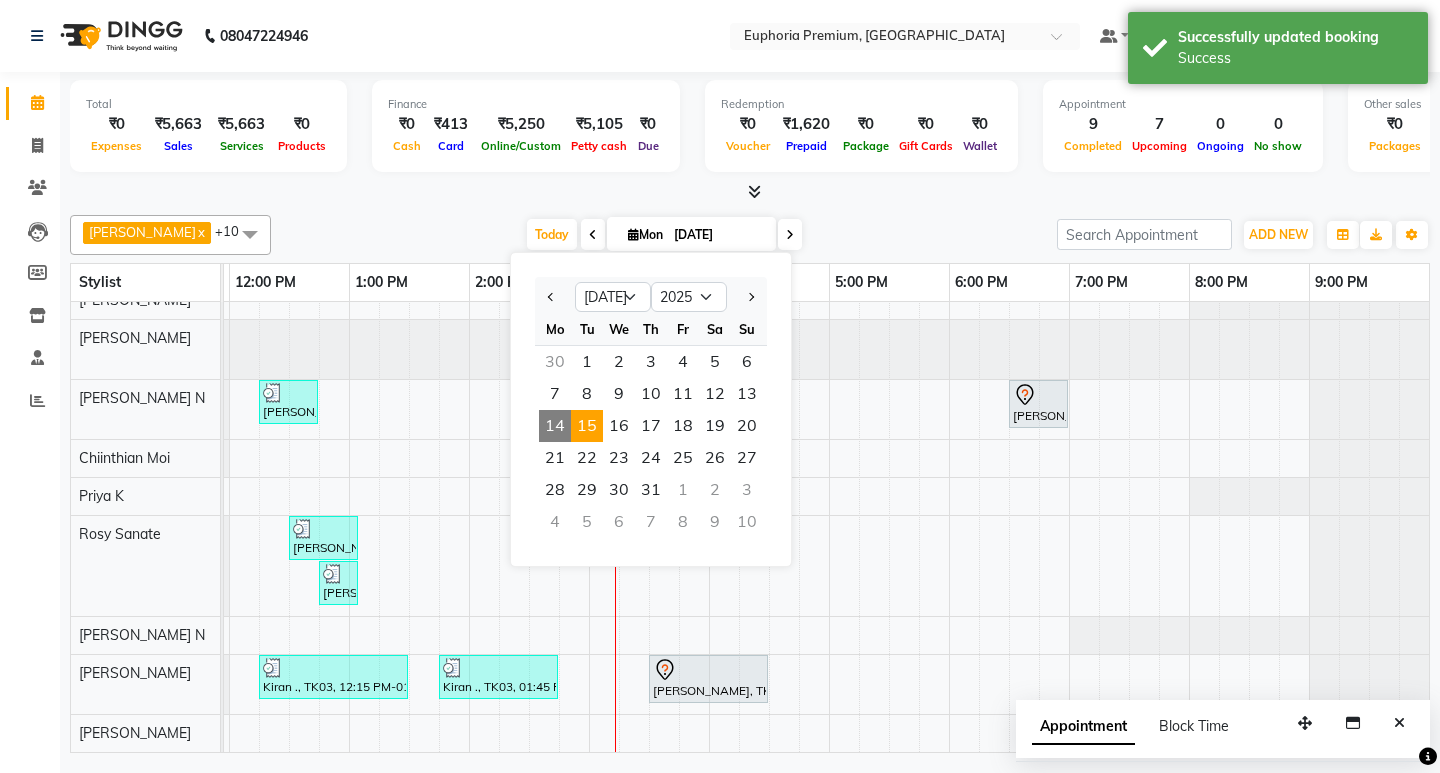 click on "15" at bounding box center [587, 426] 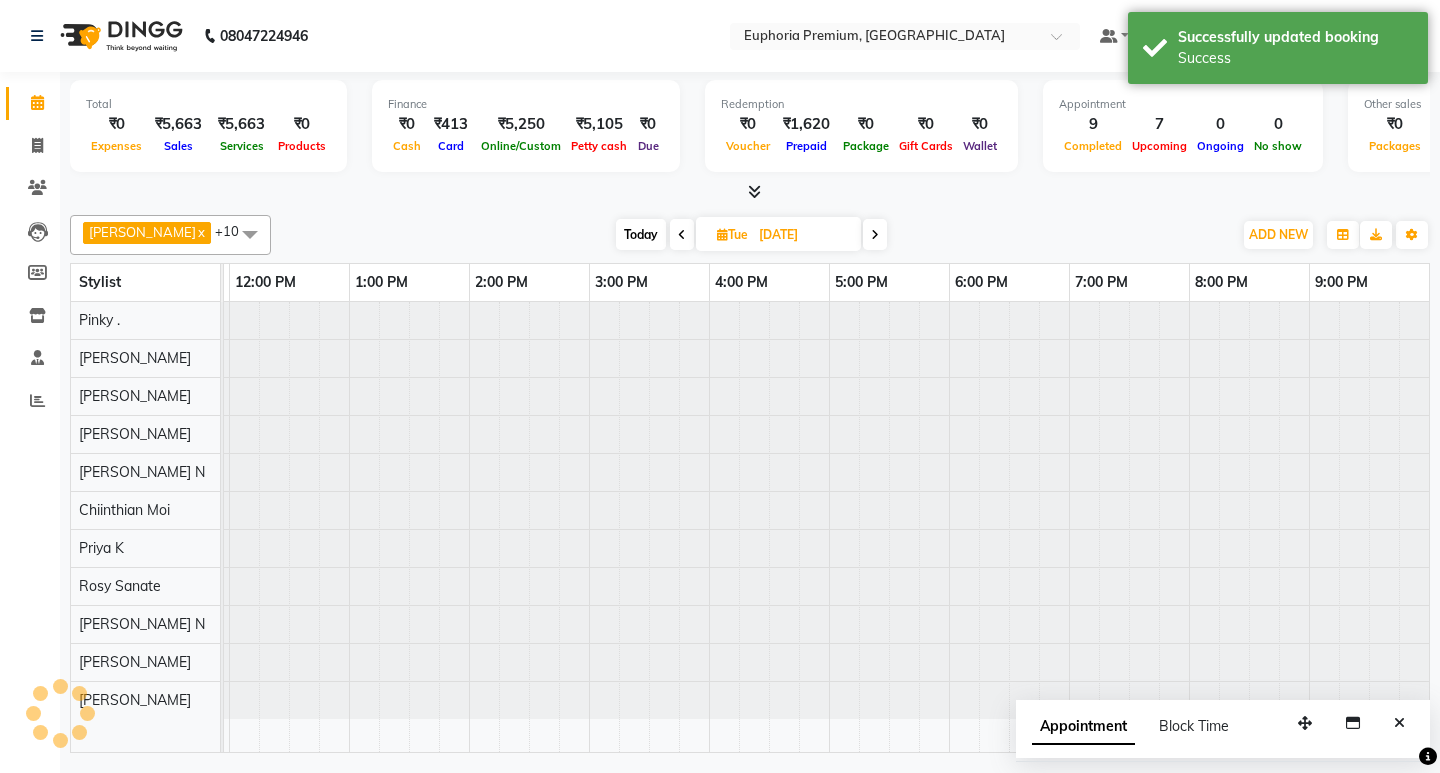 scroll, scrollTop: 0, scrollLeft: 475, axis: horizontal 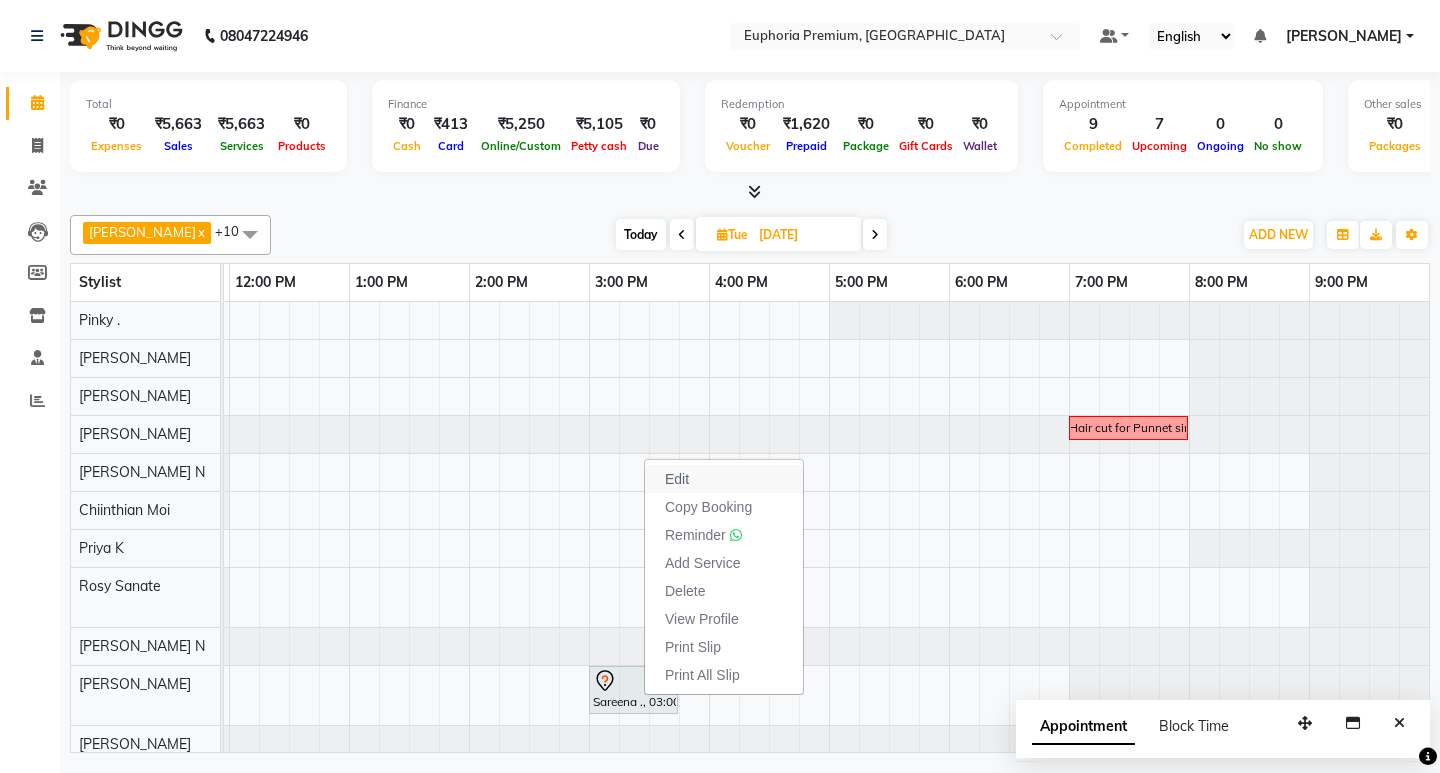 click on "Edit" at bounding box center [677, 479] 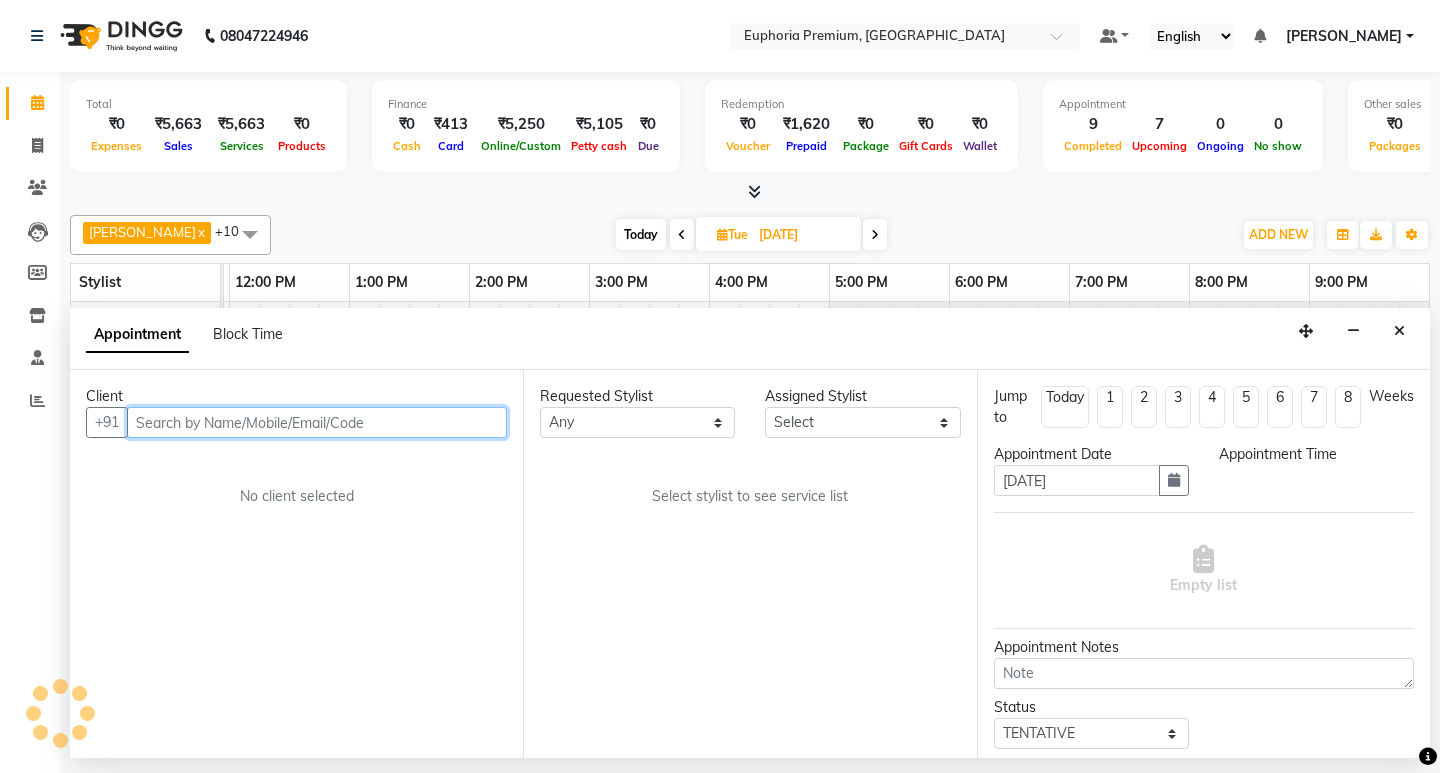 scroll, scrollTop: 0, scrollLeft: 475, axis: horizontal 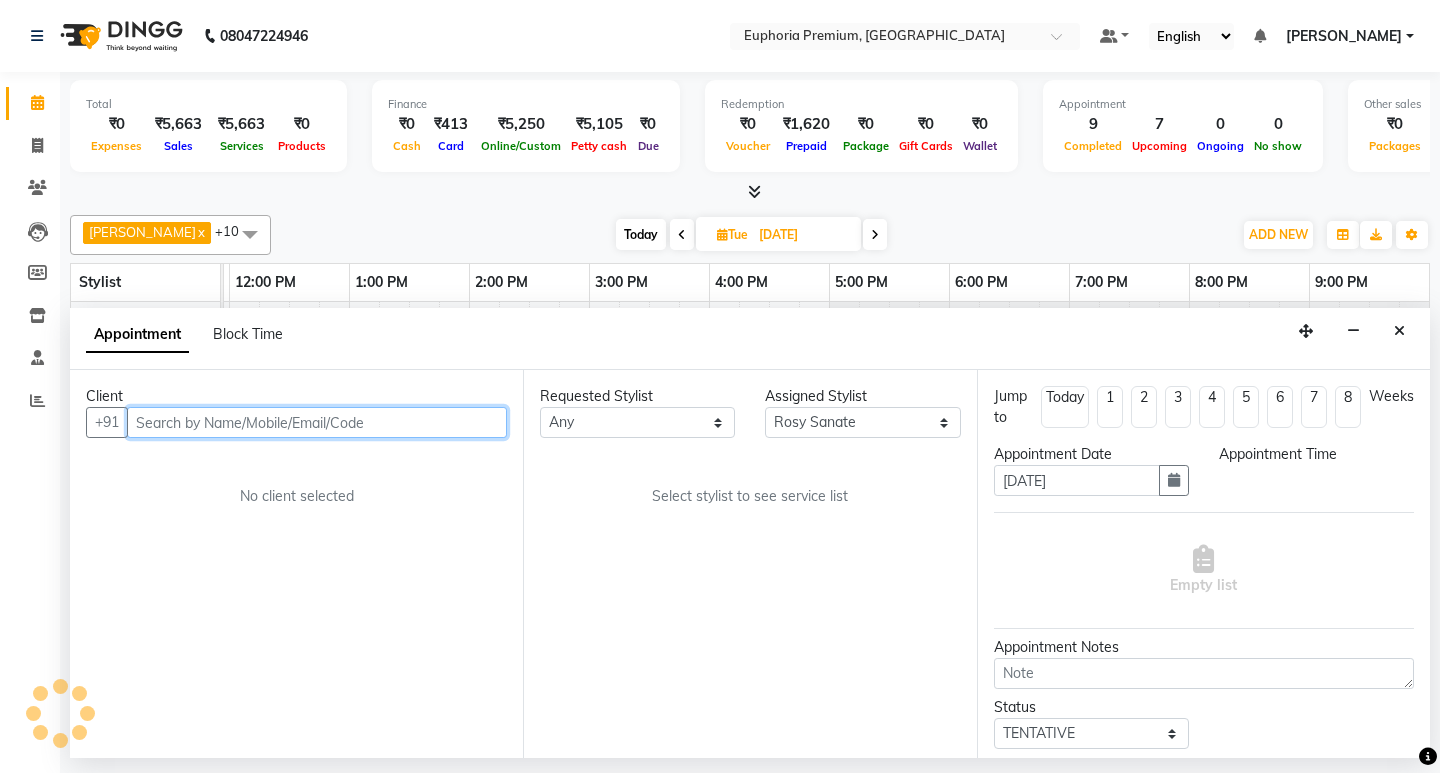 select on "900" 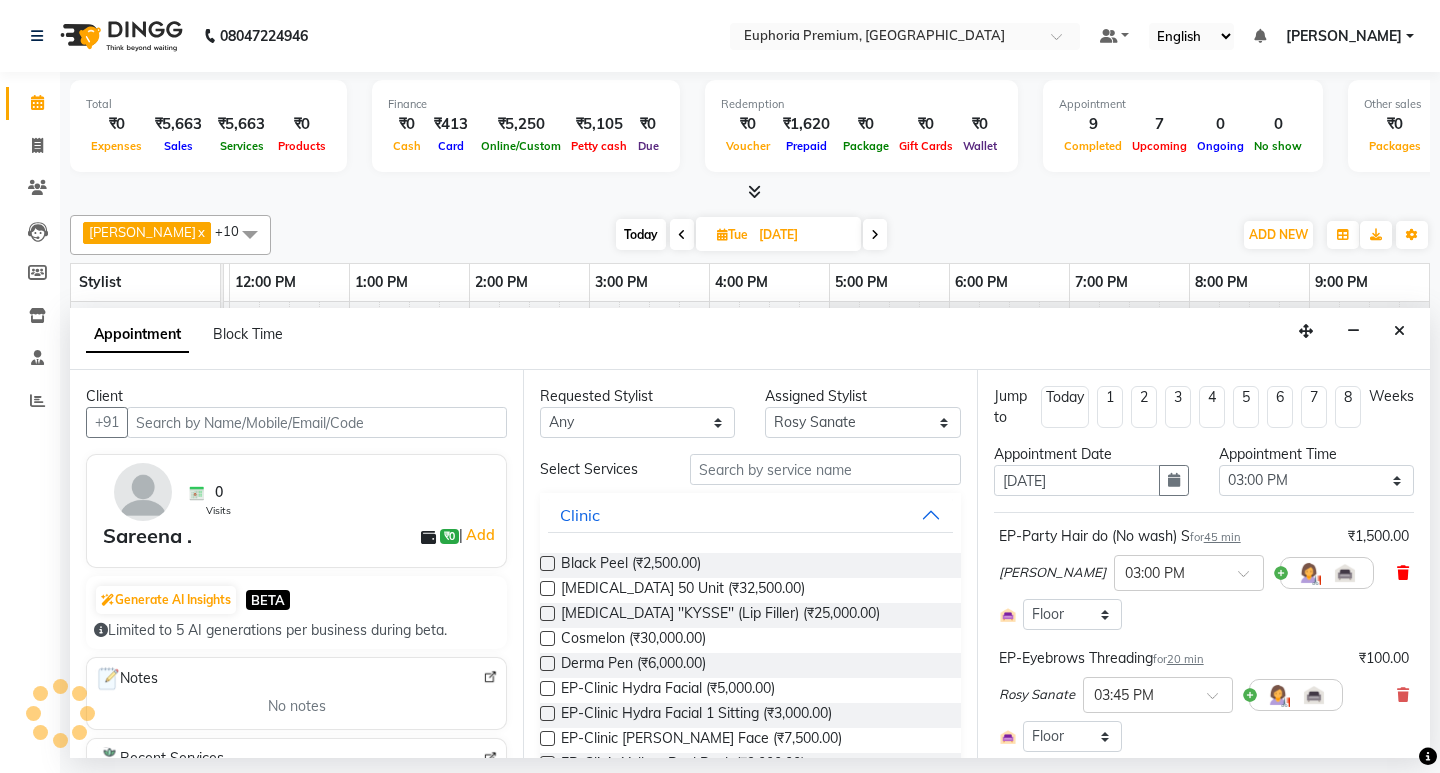 click at bounding box center (1403, 573) 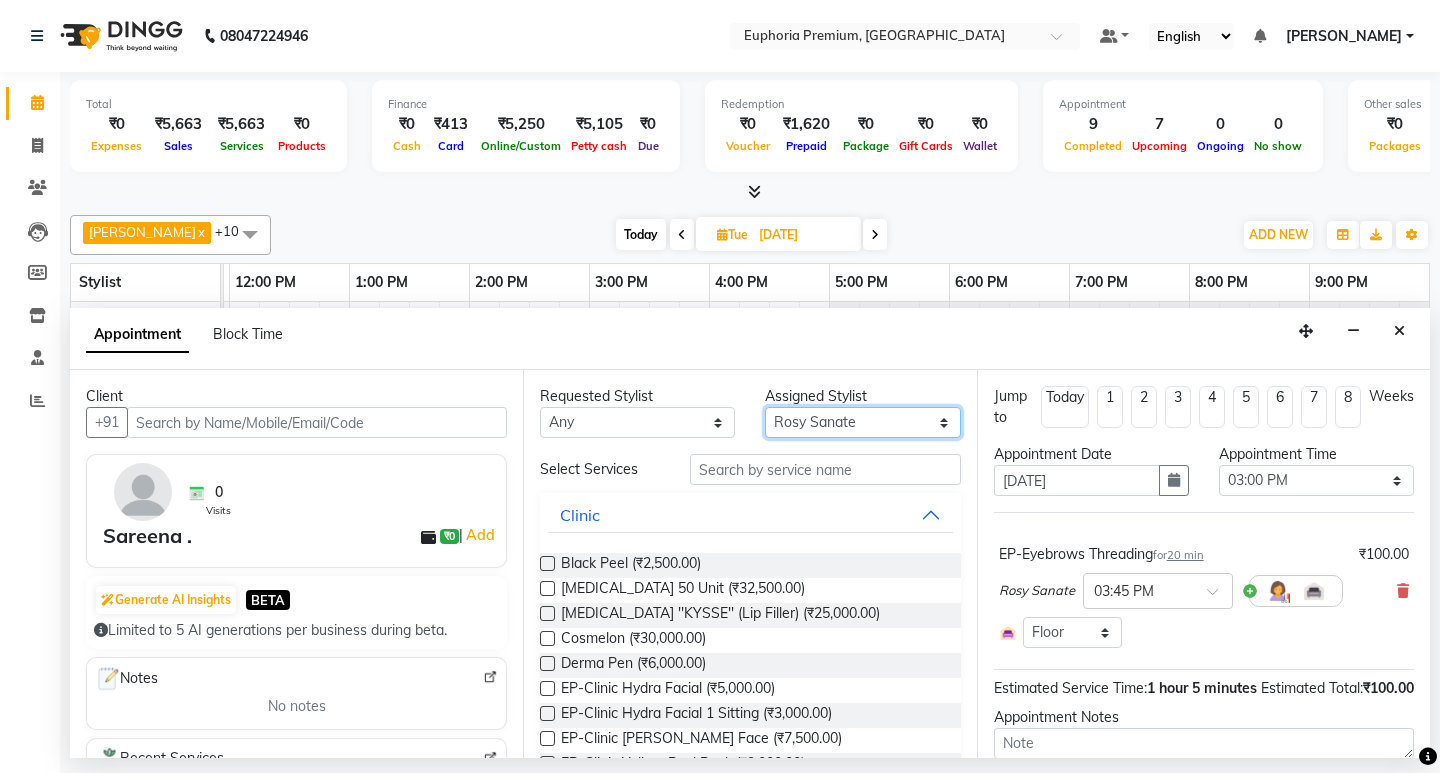 click on "Select Babu V Bharath N [PERSON_NAME] [PERSON_NAME] N  Chiinthian [PERSON_NAME] MOI [PERSON_NAME] . [PERSON_NAME] . [PERSON_NAME] [PERSON_NAME] K [PERSON_NAME] [PERSON_NAME] [MEDICAL_DATA] Pinky . Priya  K Rosy Sanate [PERSON_NAME] [PERSON_NAME] Shishi L [PERSON_NAME] M [PERSON_NAME]" at bounding box center (862, 422) 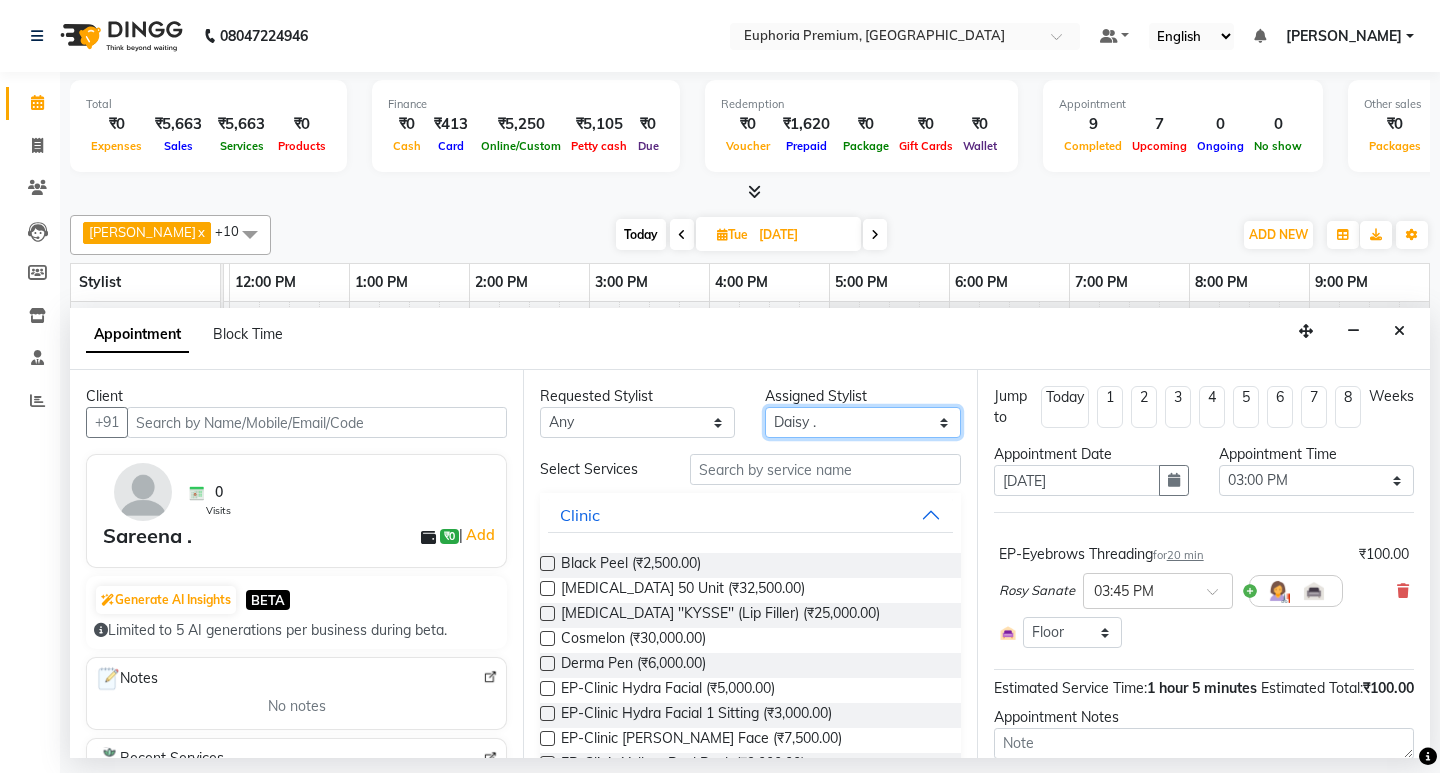 click on "Select Babu V Bharath N [PERSON_NAME] [PERSON_NAME] N  Chiinthian [PERSON_NAME] MOI [PERSON_NAME] . [PERSON_NAME] . [PERSON_NAME] [PERSON_NAME] K [PERSON_NAME] [PERSON_NAME] [MEDICAL_DATA] Pinky . Priya  K Rosy Sanate [PERSON_NAME] [PERSON_NAME] Shishi L [PERSON_NAME] M [PERSON_NAME]" at bounding box center [862, 422] 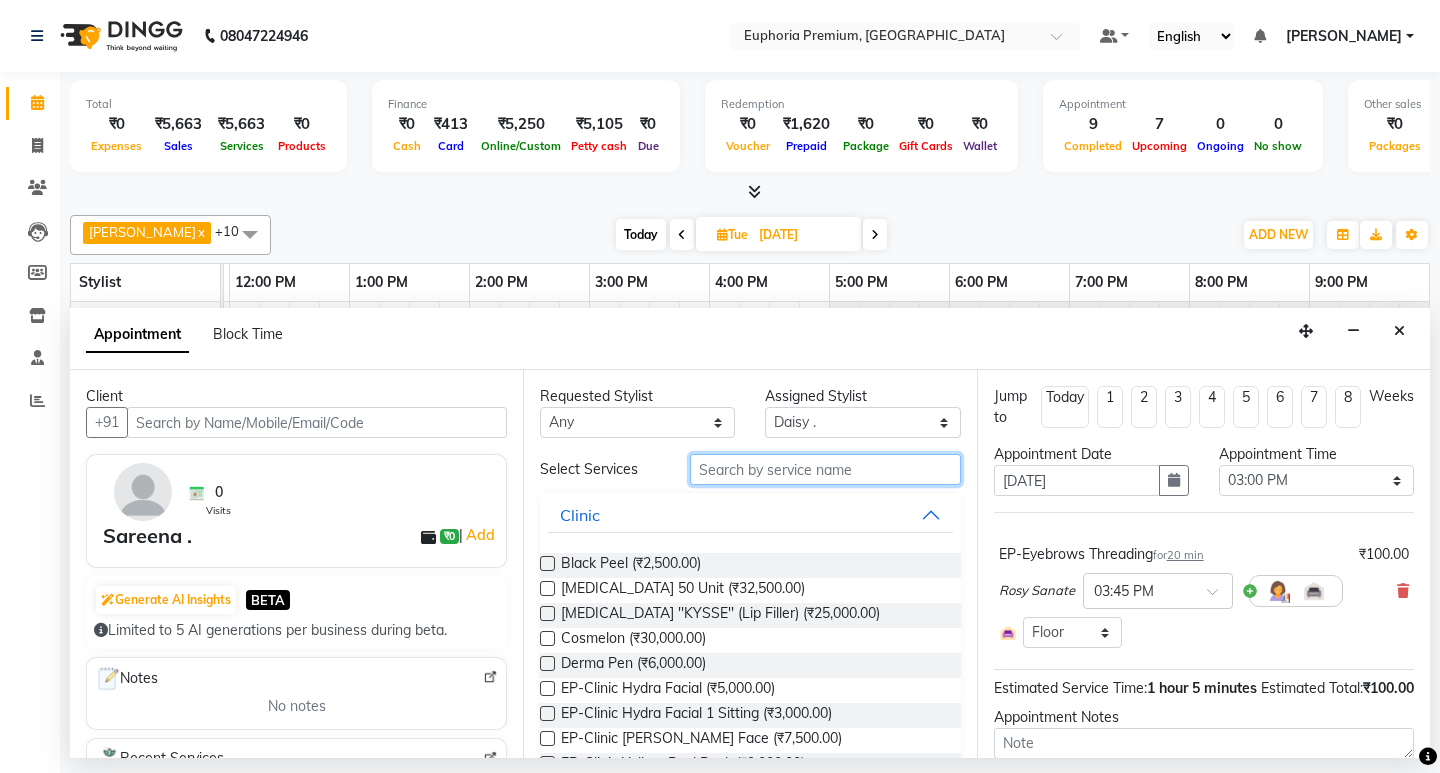 click at bounding box center [825, 469] 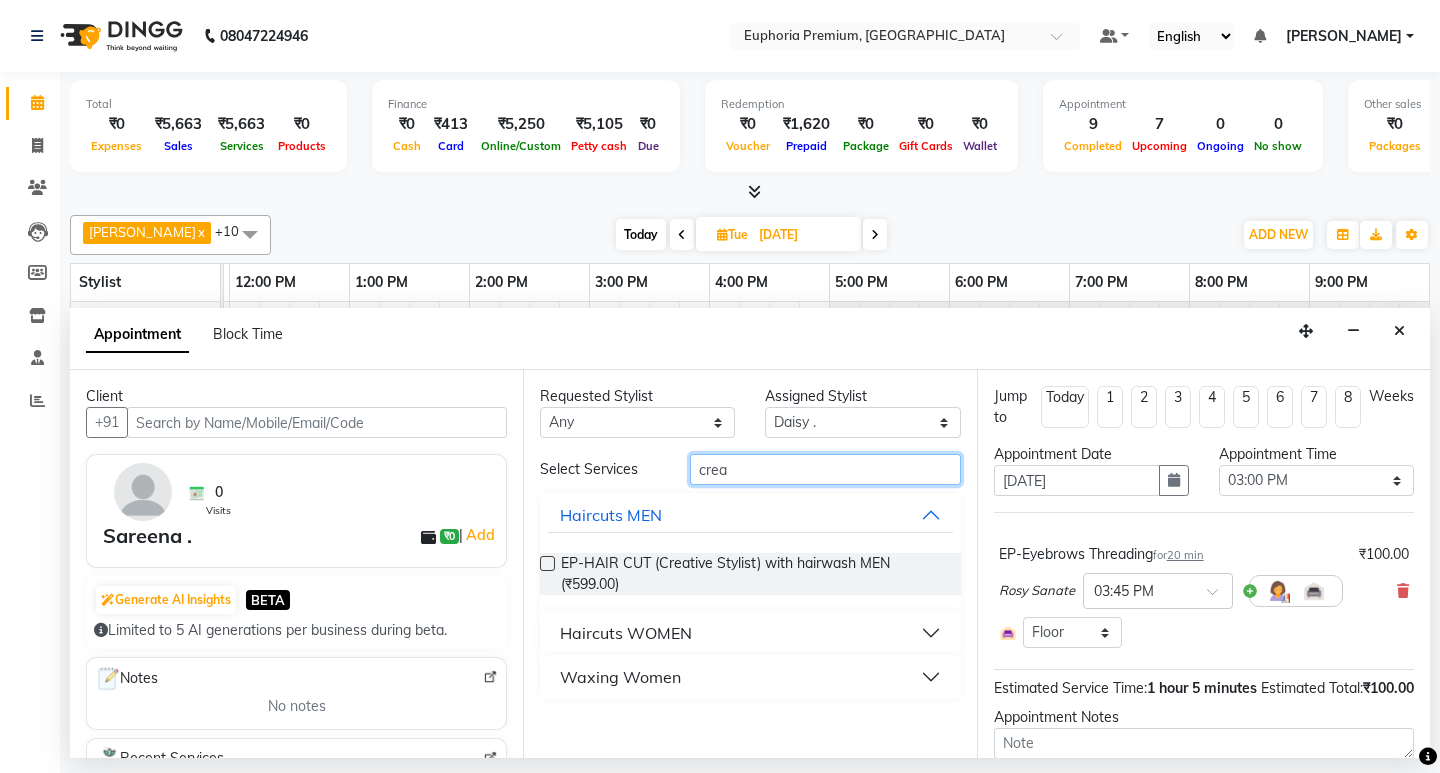 type on "crea" 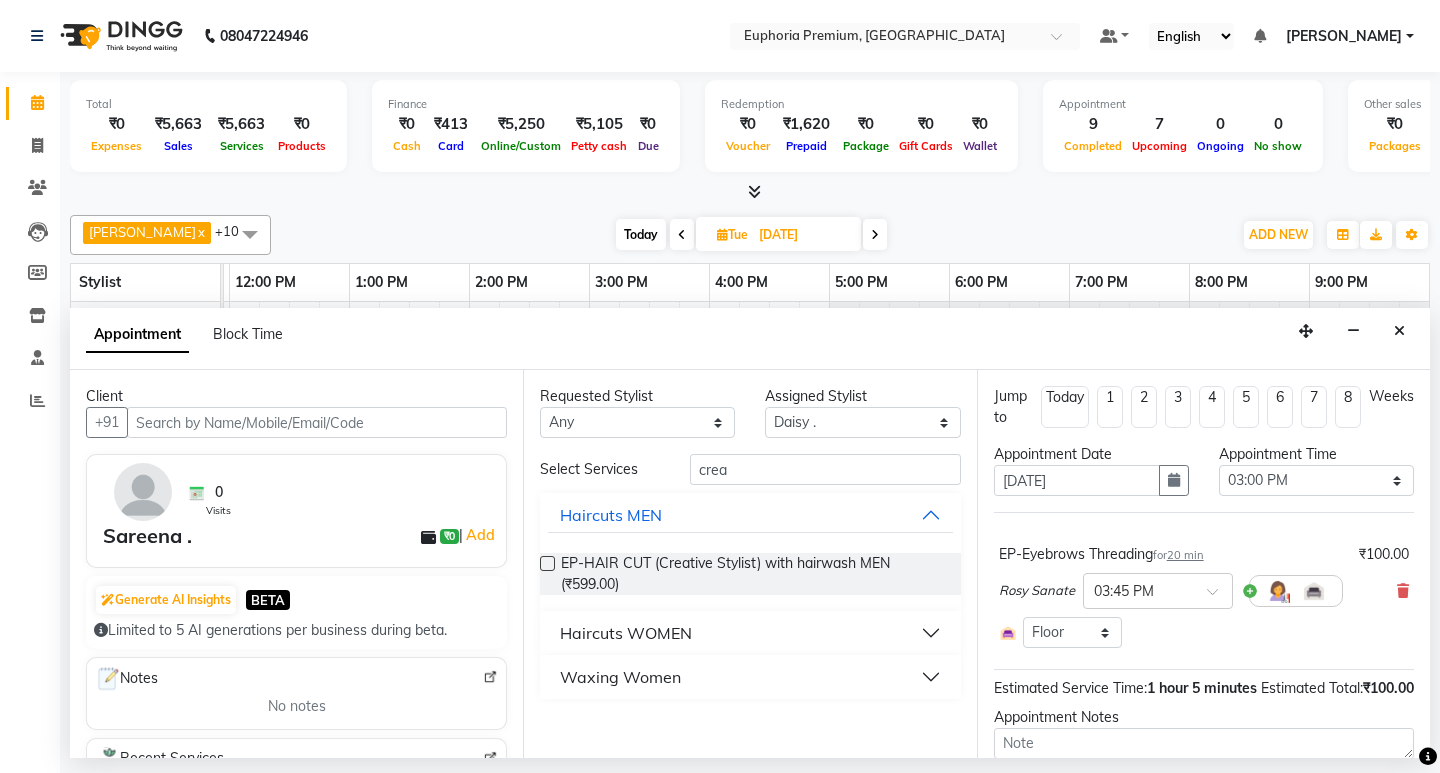 click at bounding box center [547, 563] 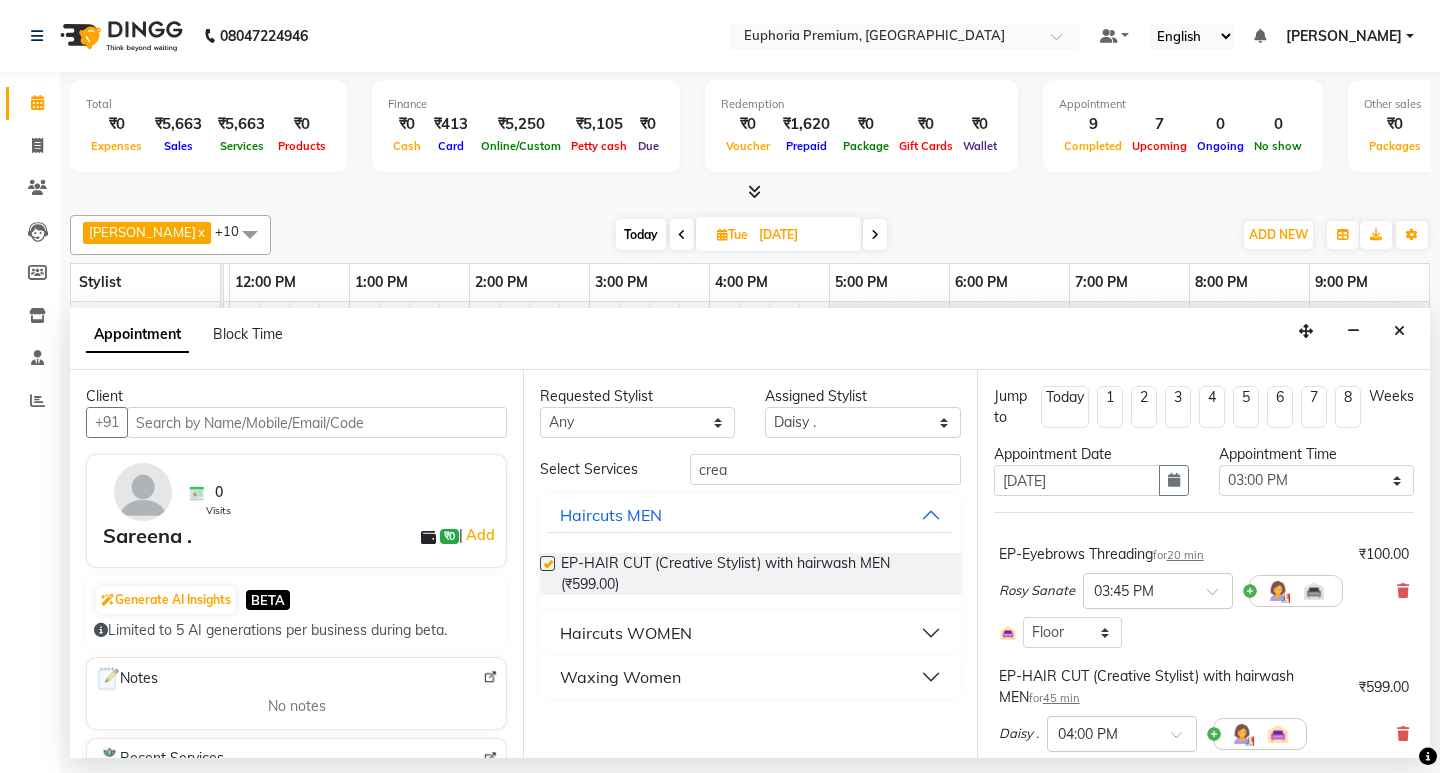checkbox on "false" 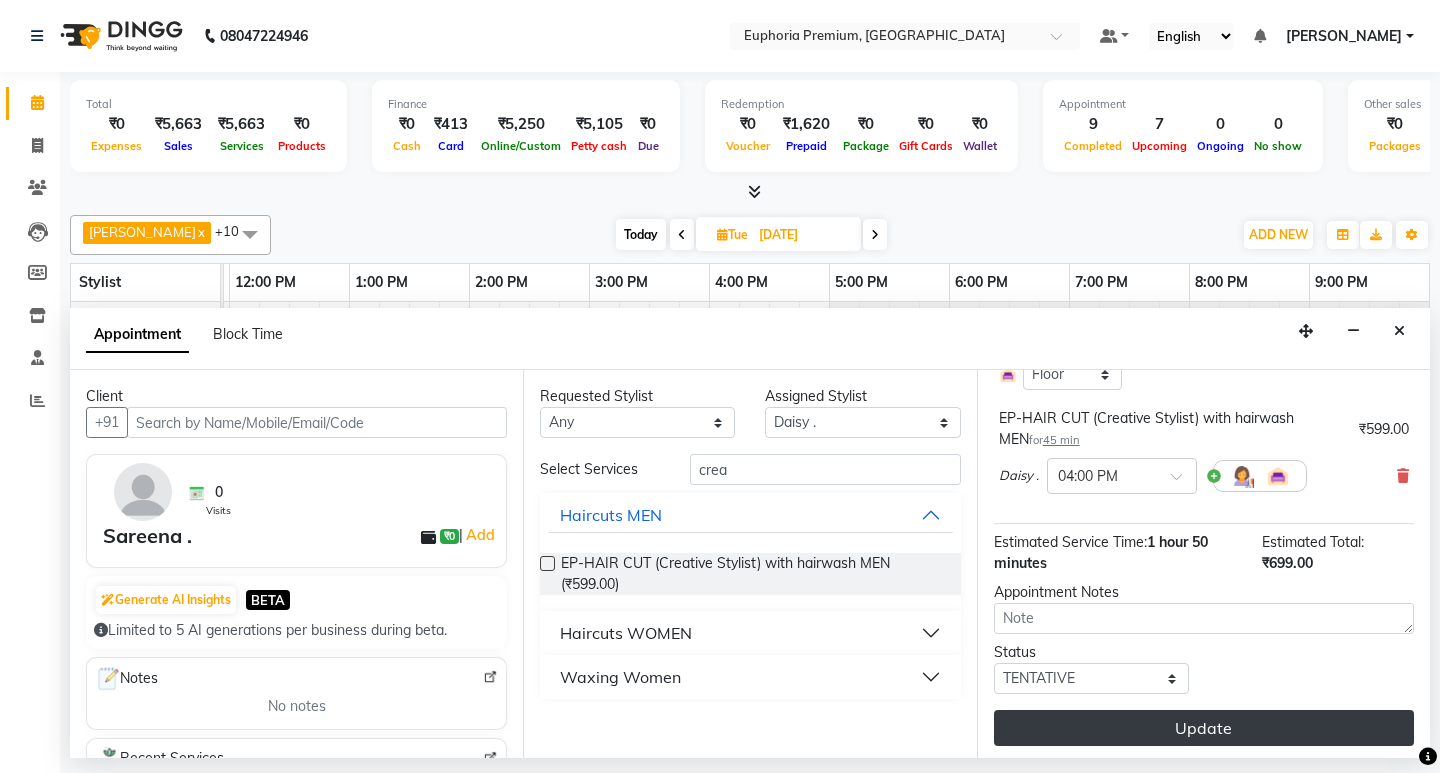 scroll, scrollTop: 262, scrollLeft: 0, axis: vertical 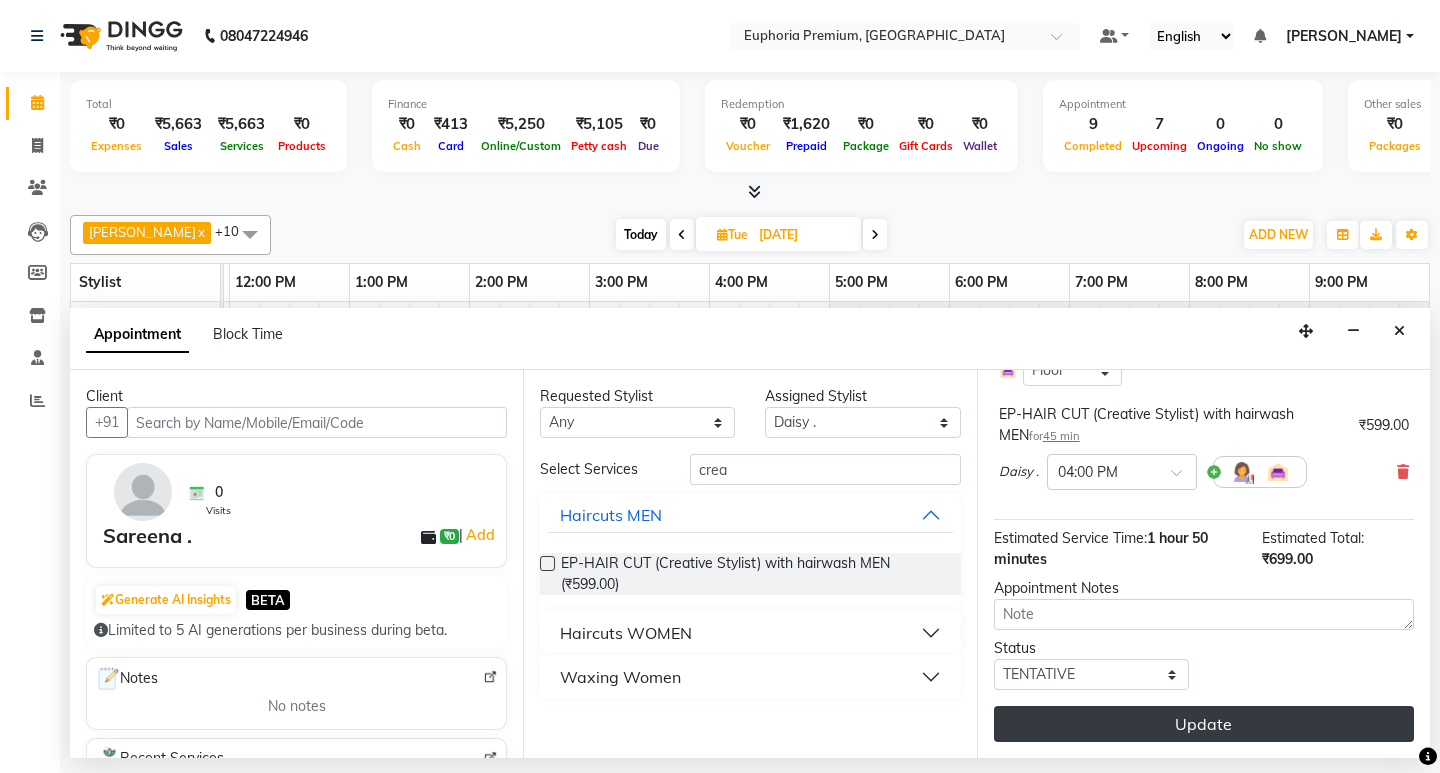 click on "Update" at bounding box center [1204, 724] 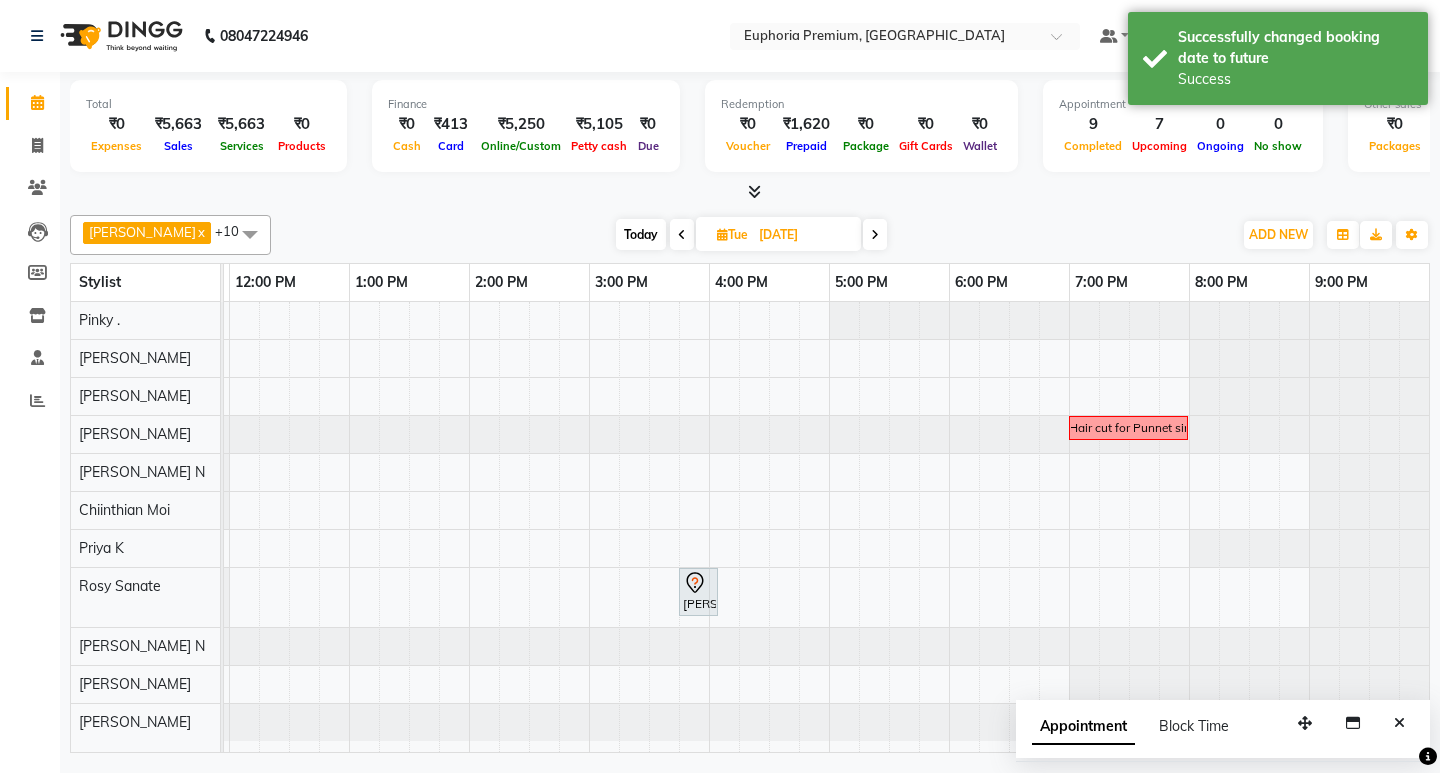 click on "[DATE]" at bounding box center (803, 235) 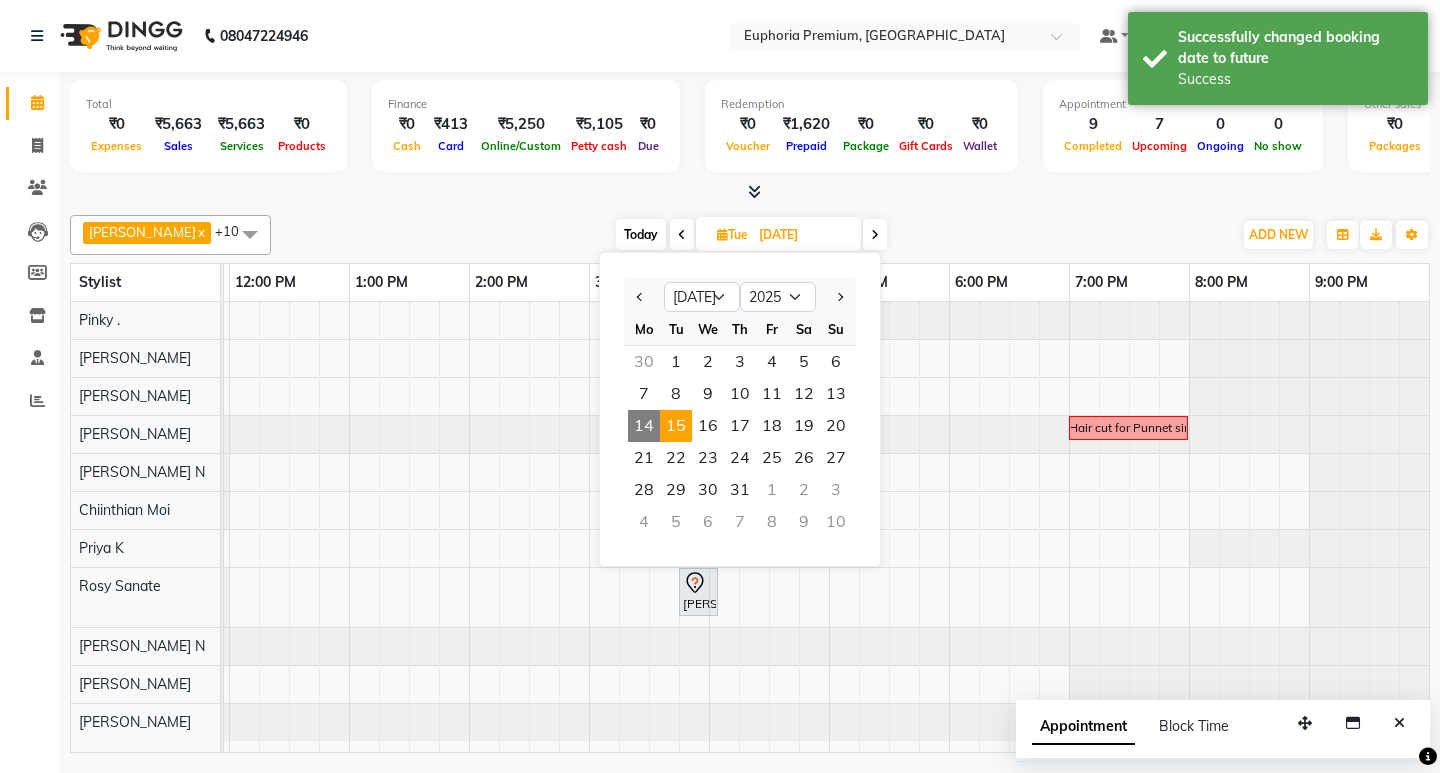 click on "14" at bounding box center (644, 426) 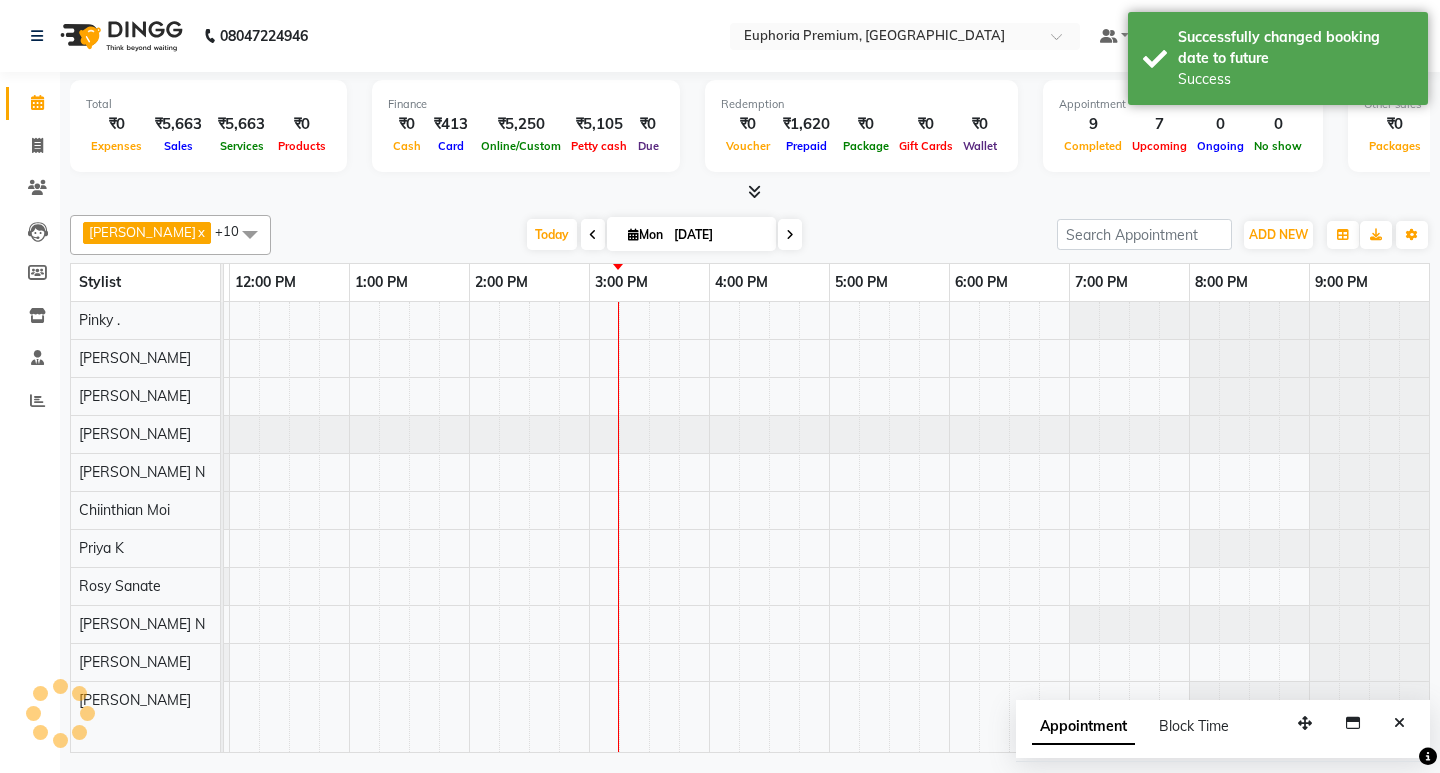 scroll, scrollTop: 0, scrollLeft: 475, axis: horizontal 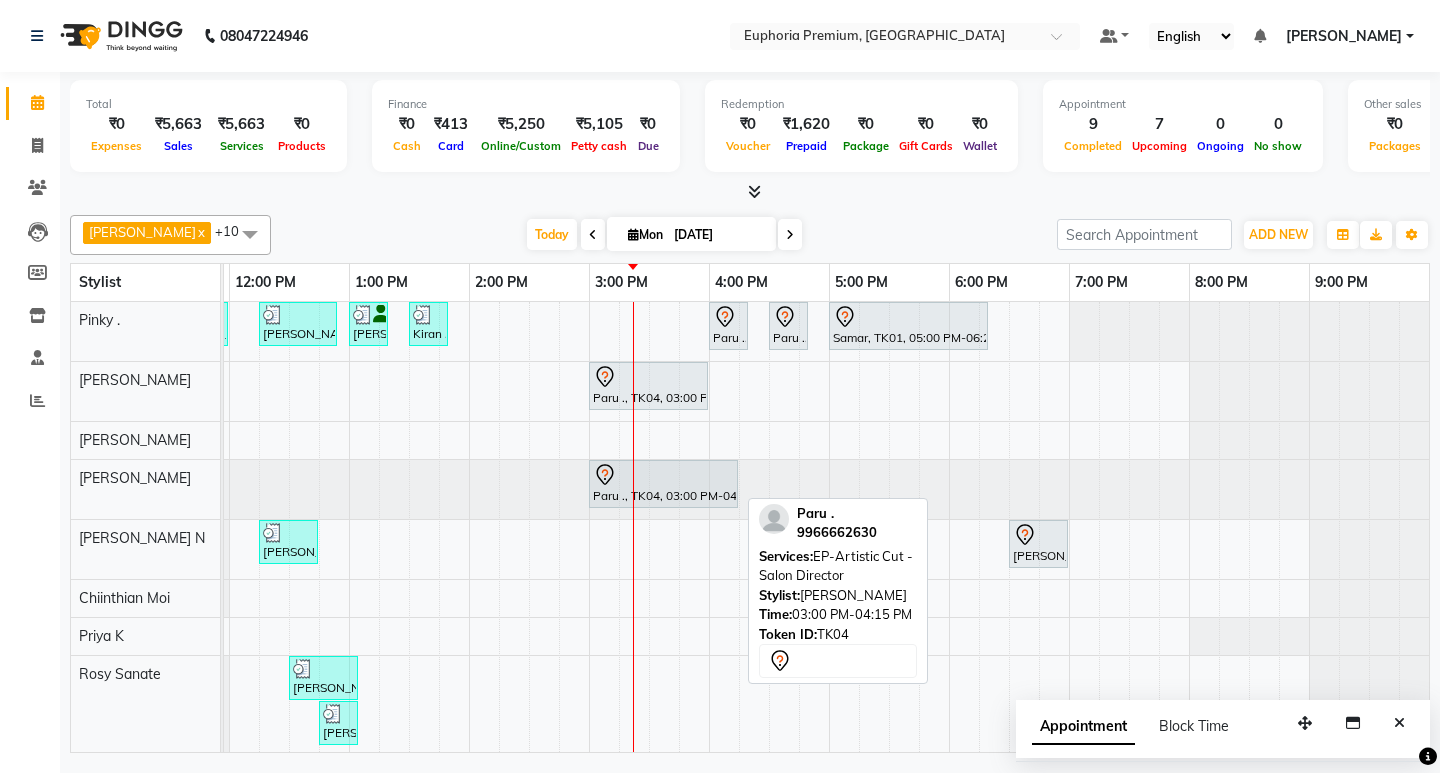 click 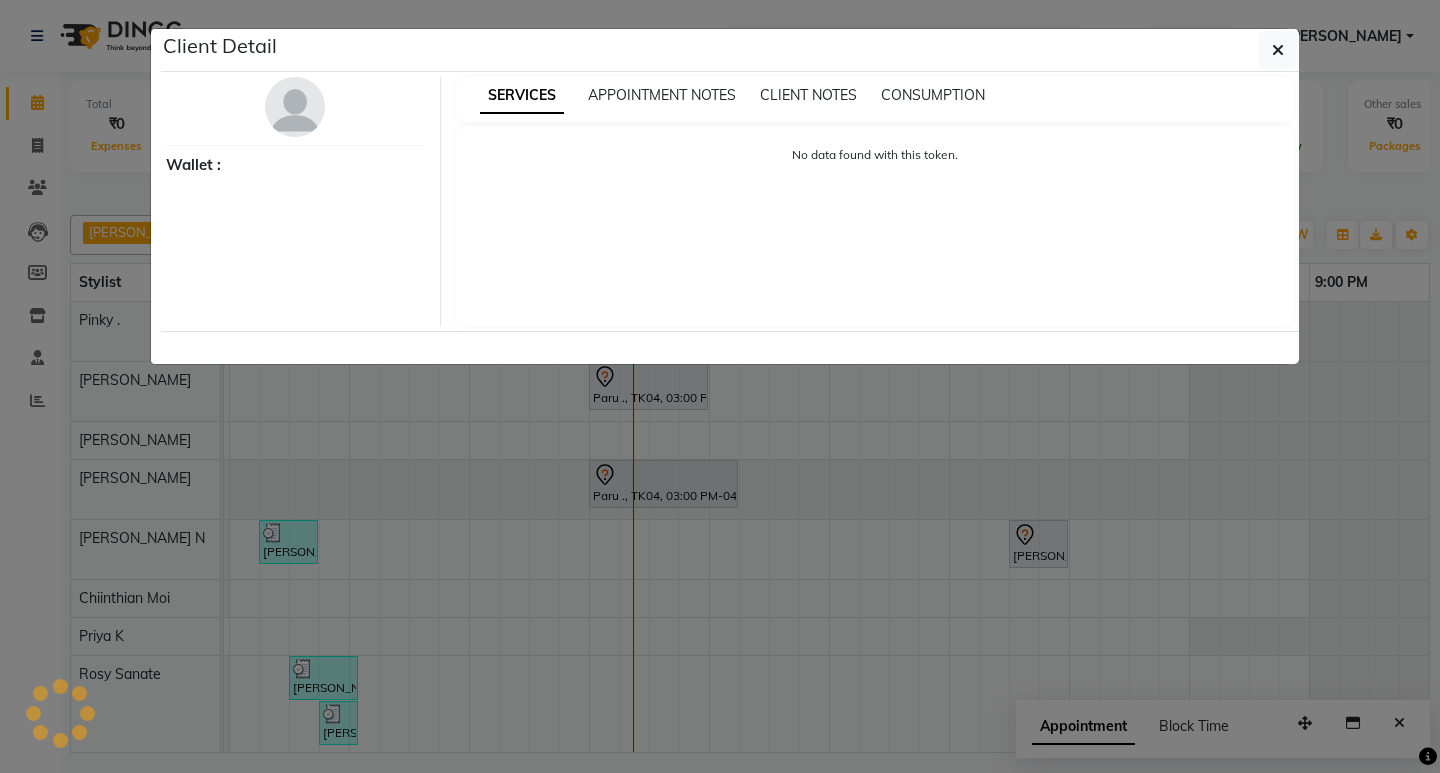select on "7" 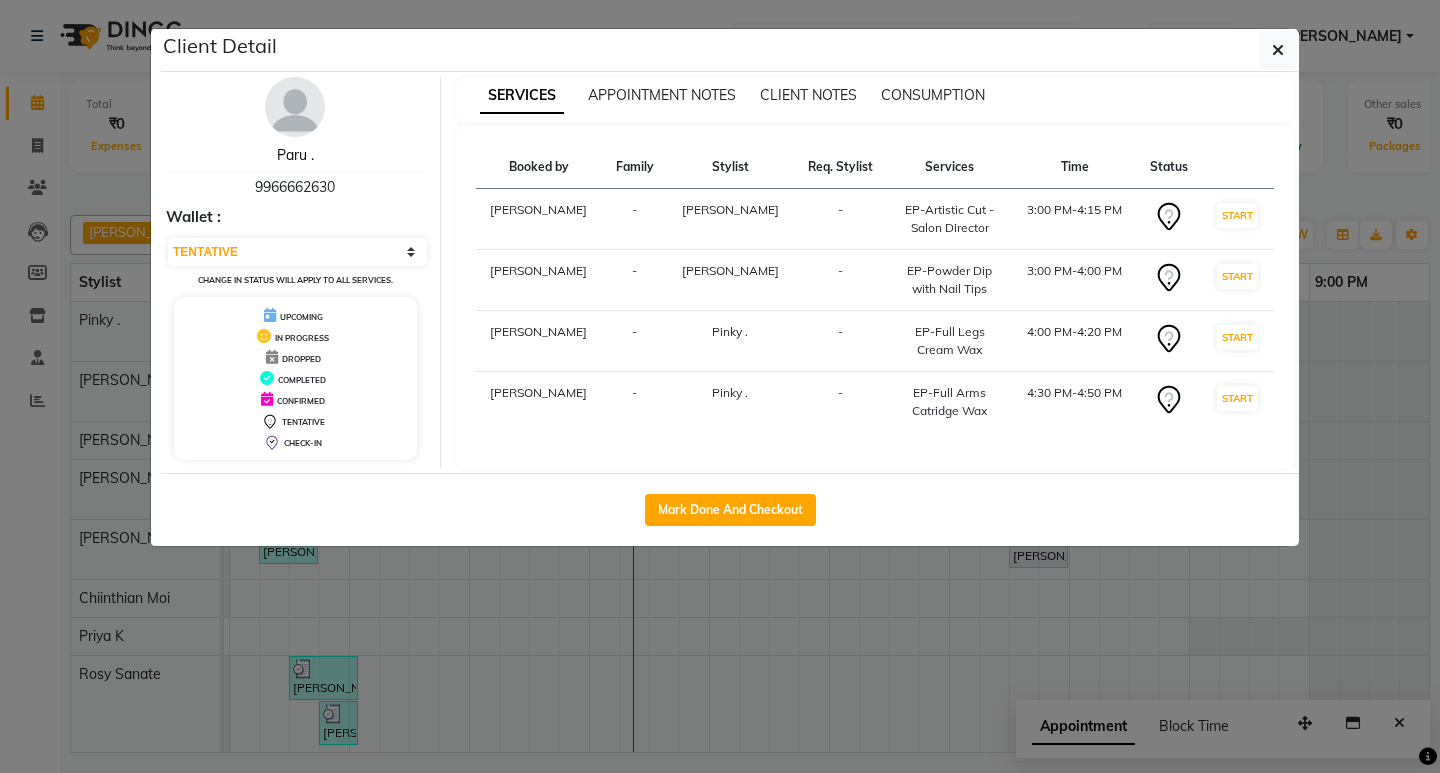 click on "Paru ." at bounding box center (295, 155) 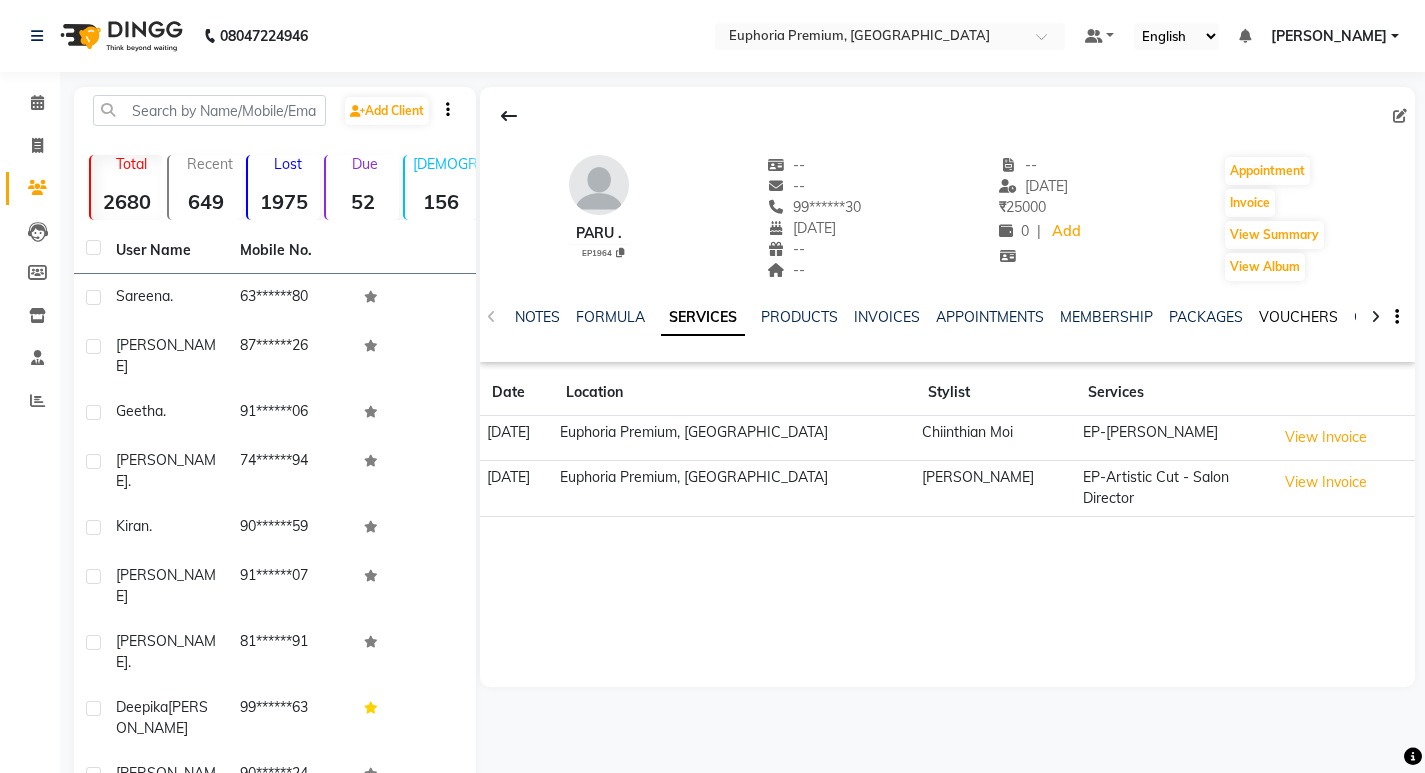 click on "VOUCHERS" 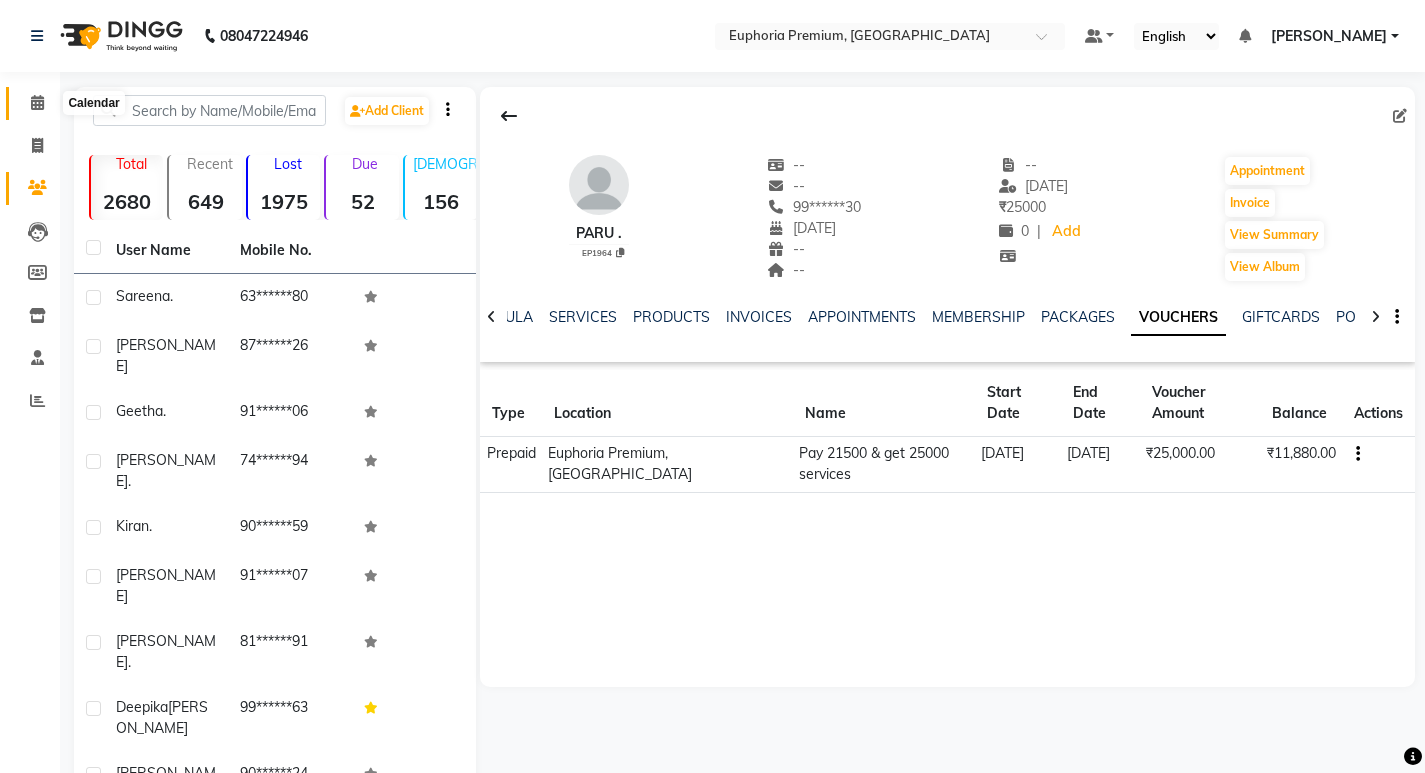 click 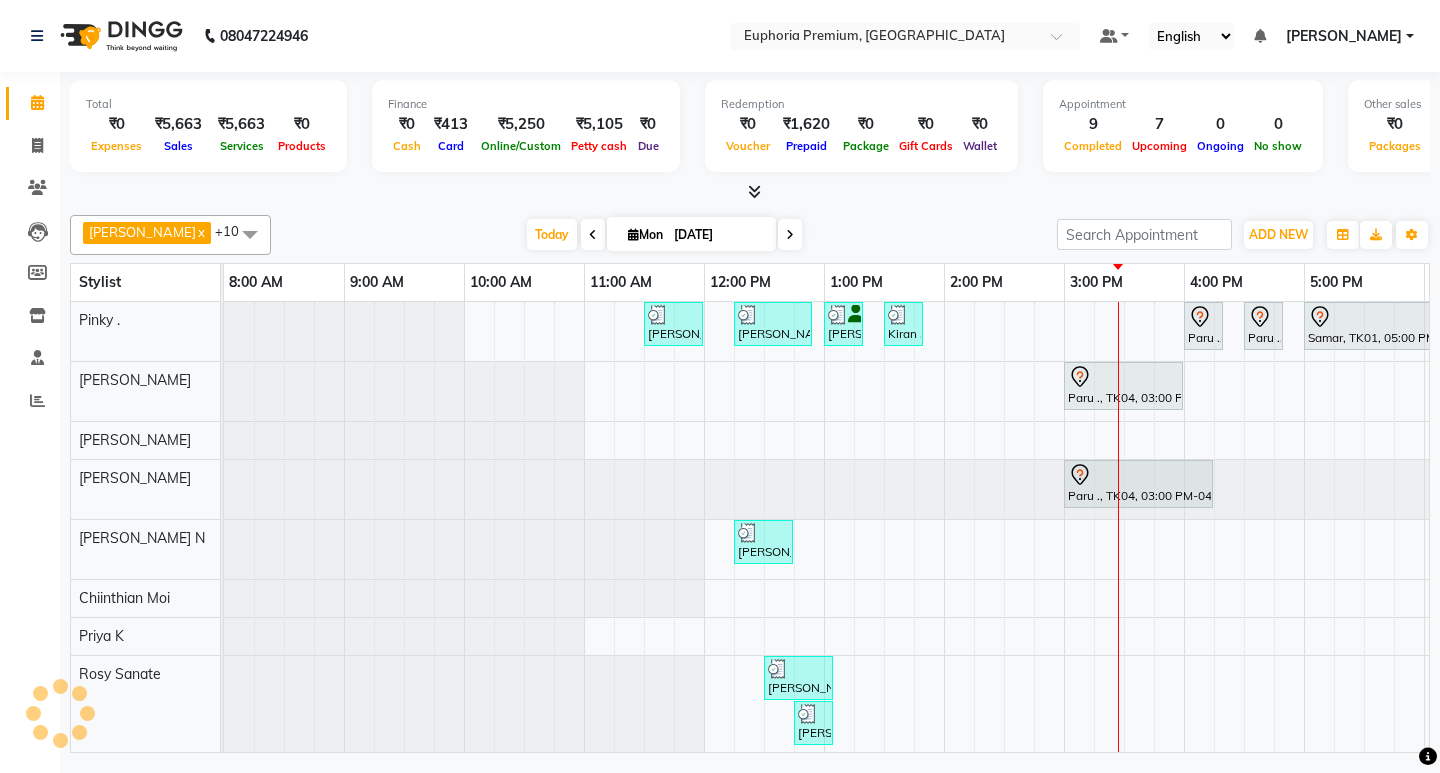 scroll, scrollTop: 0, scrollLeft: 0, axis: both 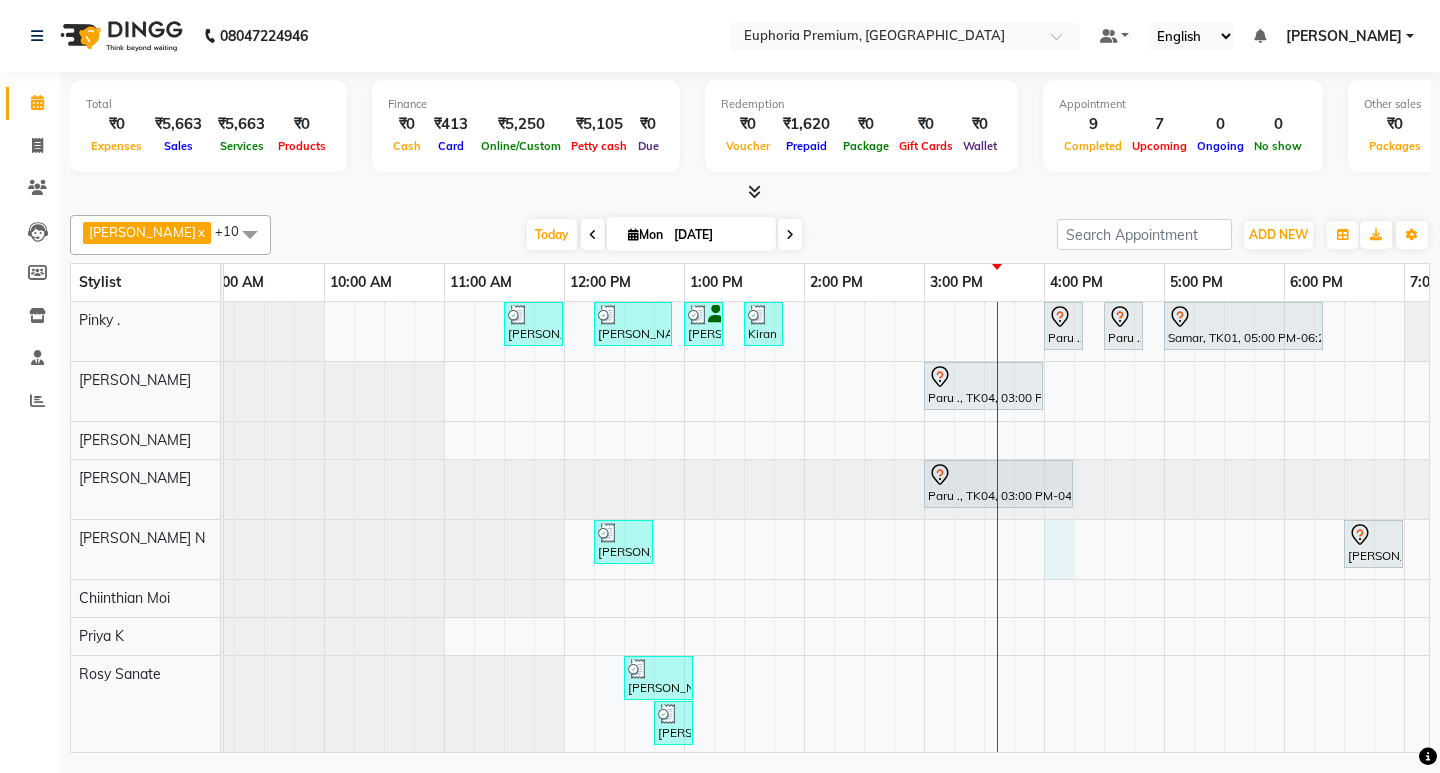 click on "Deepika Jamar, TK02, 11:30 AM-12:00 PM, EP-Face & Neck Massage (30 Mins)     Kiran ., TK03, 12:15 PM-12:55 PM, EP-Whitening Clean-Up     Rhena, TK06, 01:00 PM-01:20 PM, EP-Eyebrows Threading     Kiran ., TK03, 01:30 PM-01:50 PM, EP-Eyebrows Threading             Paru ., TK04, 04:00 PM-04:20 PM, EP-Full Legs Cream Wax             Paru ., TK04, 04:30 PM-04:50 PM, EP-Full Arms Catridge Wax             Samar, TK01, 05:00 PM-06:20 PM, EP-Tefiti Coffee Pedi             Paru ., TK04, 03:00 PM-04:00 PM, EP-Powder Dip with Nail Tips             Paru ., TK04, 03:00 PM-04:15 PM, EP-Artistic Cut - Salon Director     Mathew ., TK05, 12:15 PM-12:45 PM, EP-Beard Trim/Design MEN             Joseph ., TK07, 06:30 PM-07:00 PM, EEP-Kid Cut (Below 8 Yrs) BOY     Deepika Jamar, TK02, 12:30 PM-01:05 PM, EP-Head, Neck & Shoulder (35 Mins) w/o Hairwash     Mathew ., TK05, 12:45 PM-01:05 PM, EP-Eyebrows Threading     Kiran ., TK03, 12:15 PM-01:30 PM, EP-HAIR CUT (Creative Stylist) with hairwash MEN" at bounding box center [924, 597] 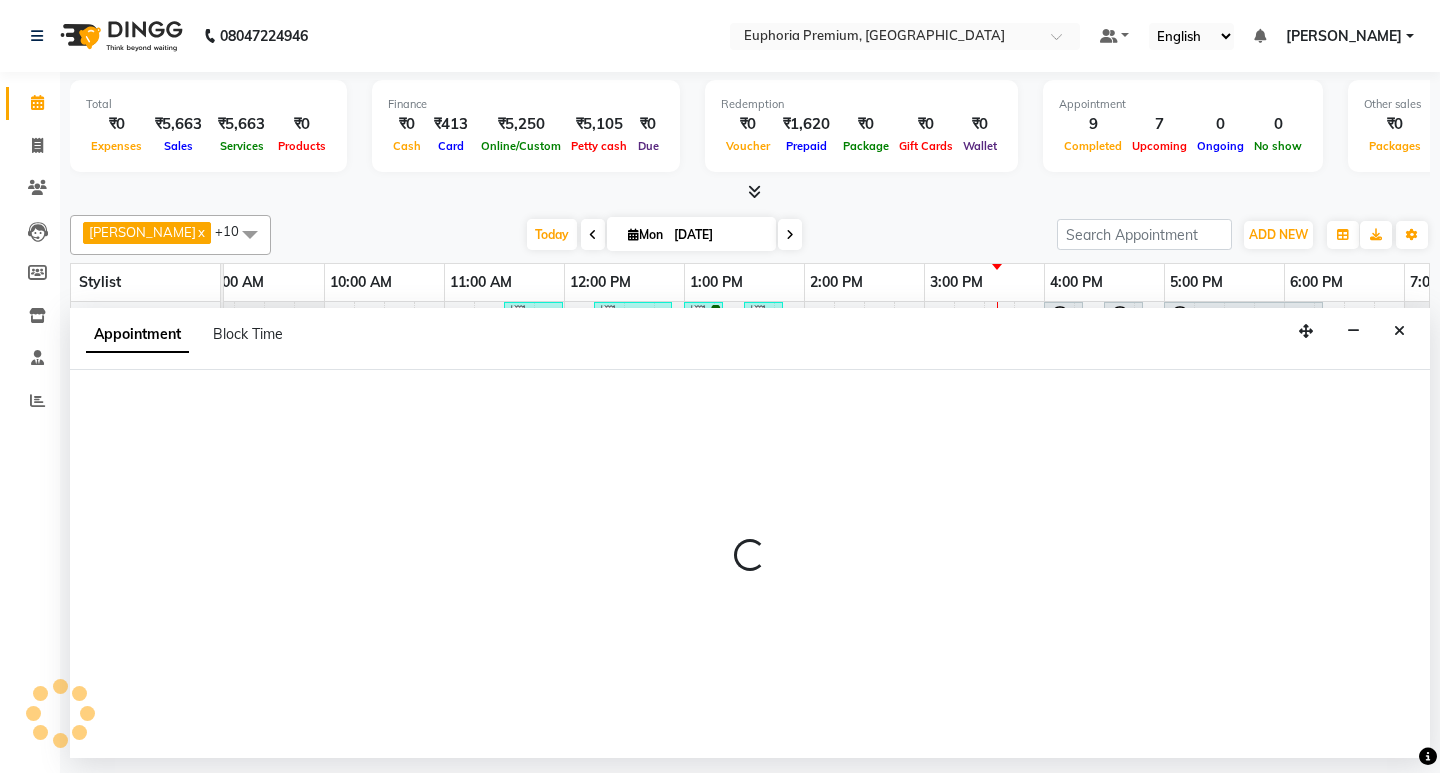 select on "71614" 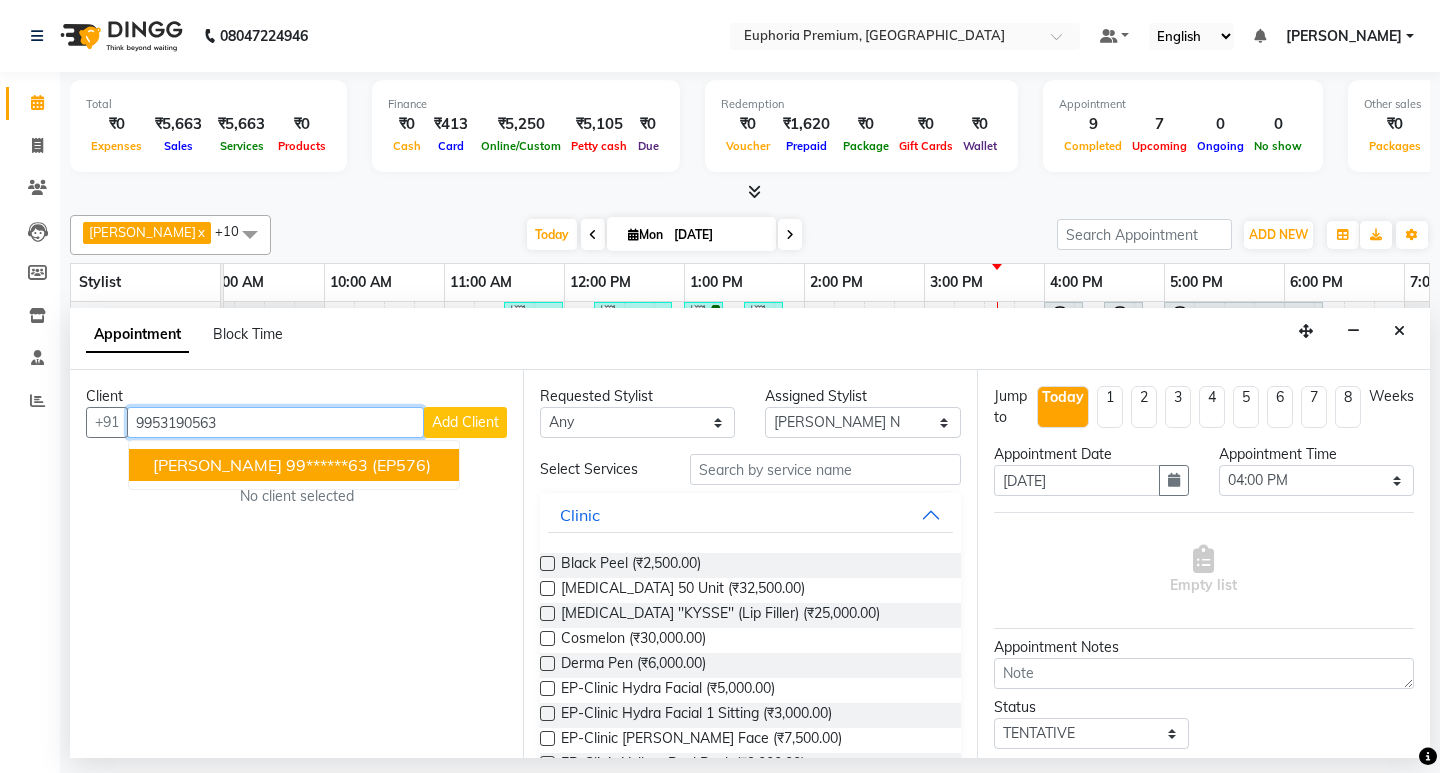click on "99******63" at bounding box center (327, 465) 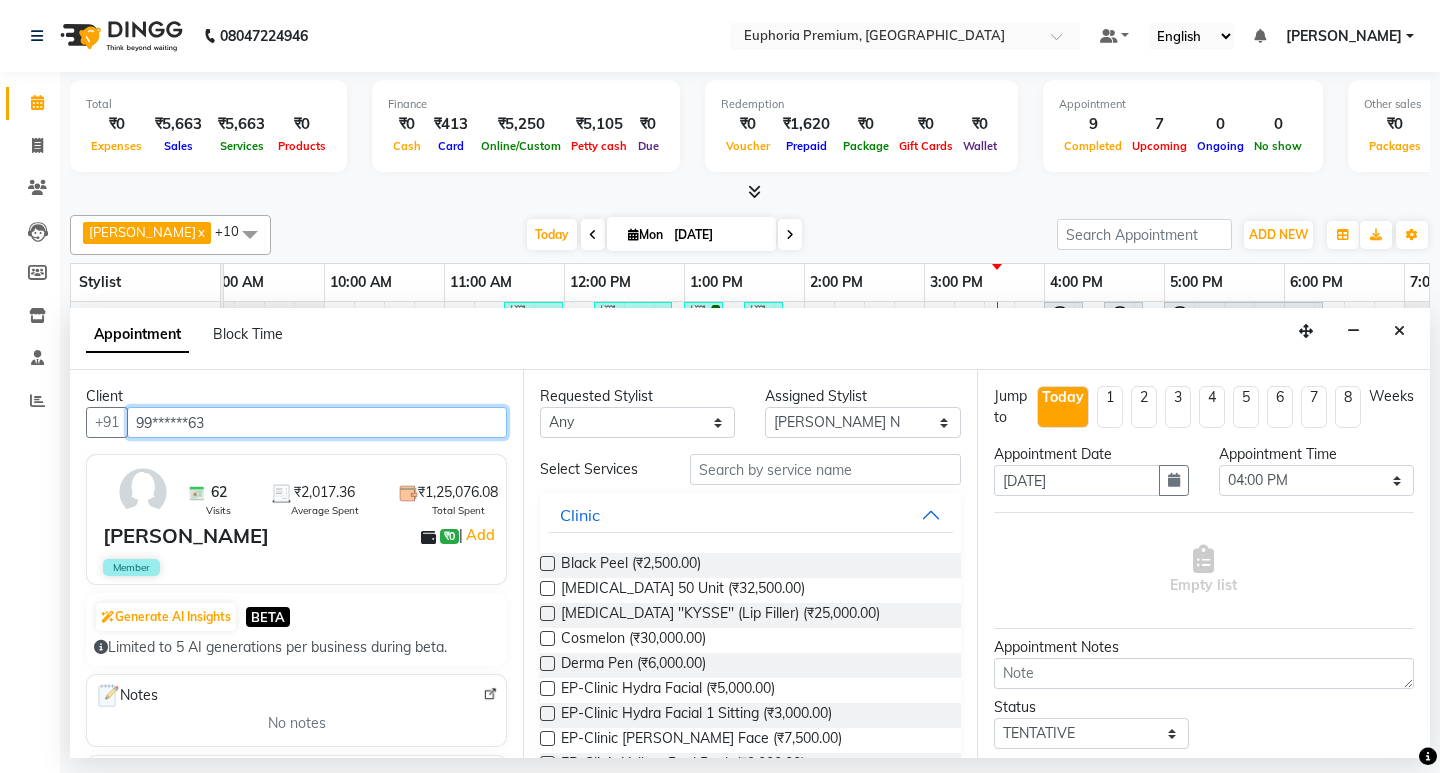 type on "99******63" 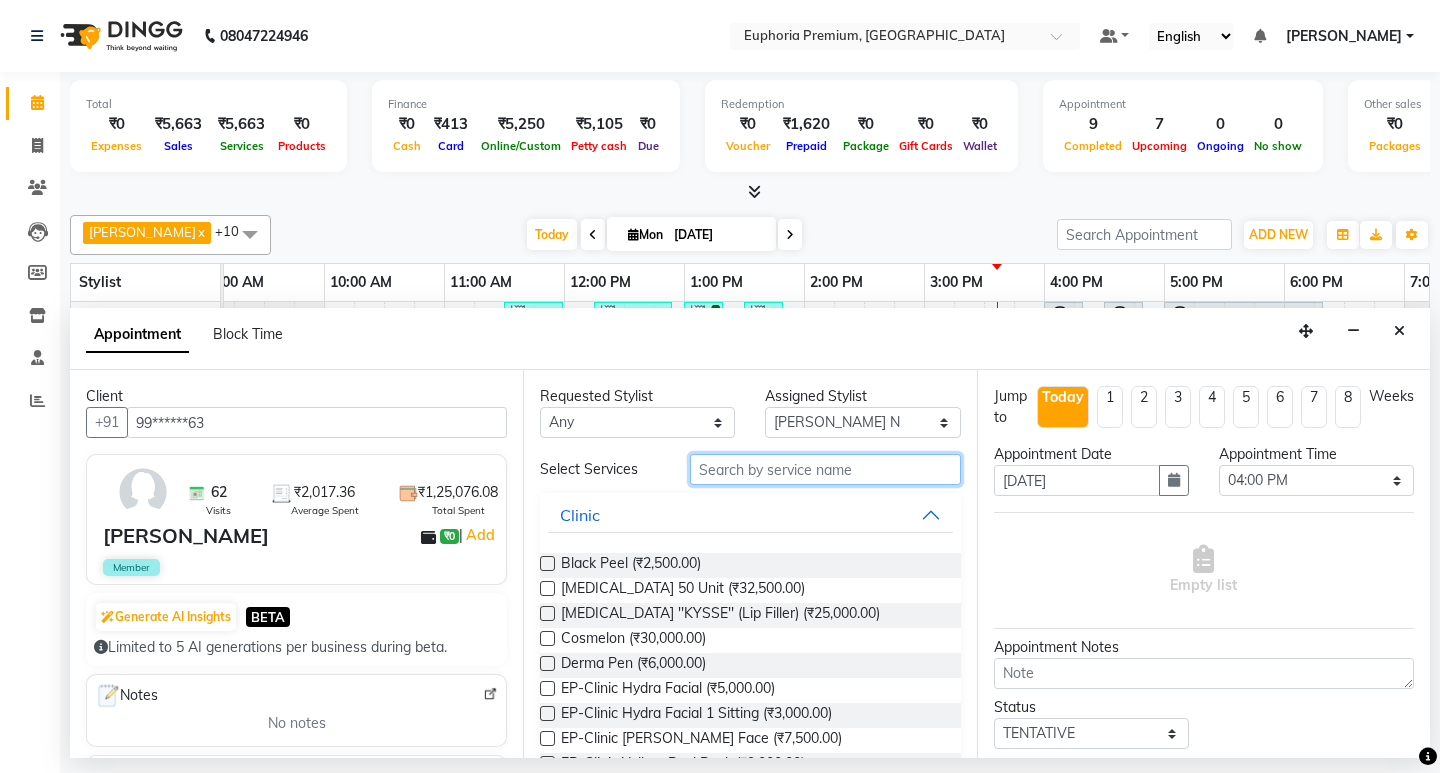 click at bounding box center [825, 469] 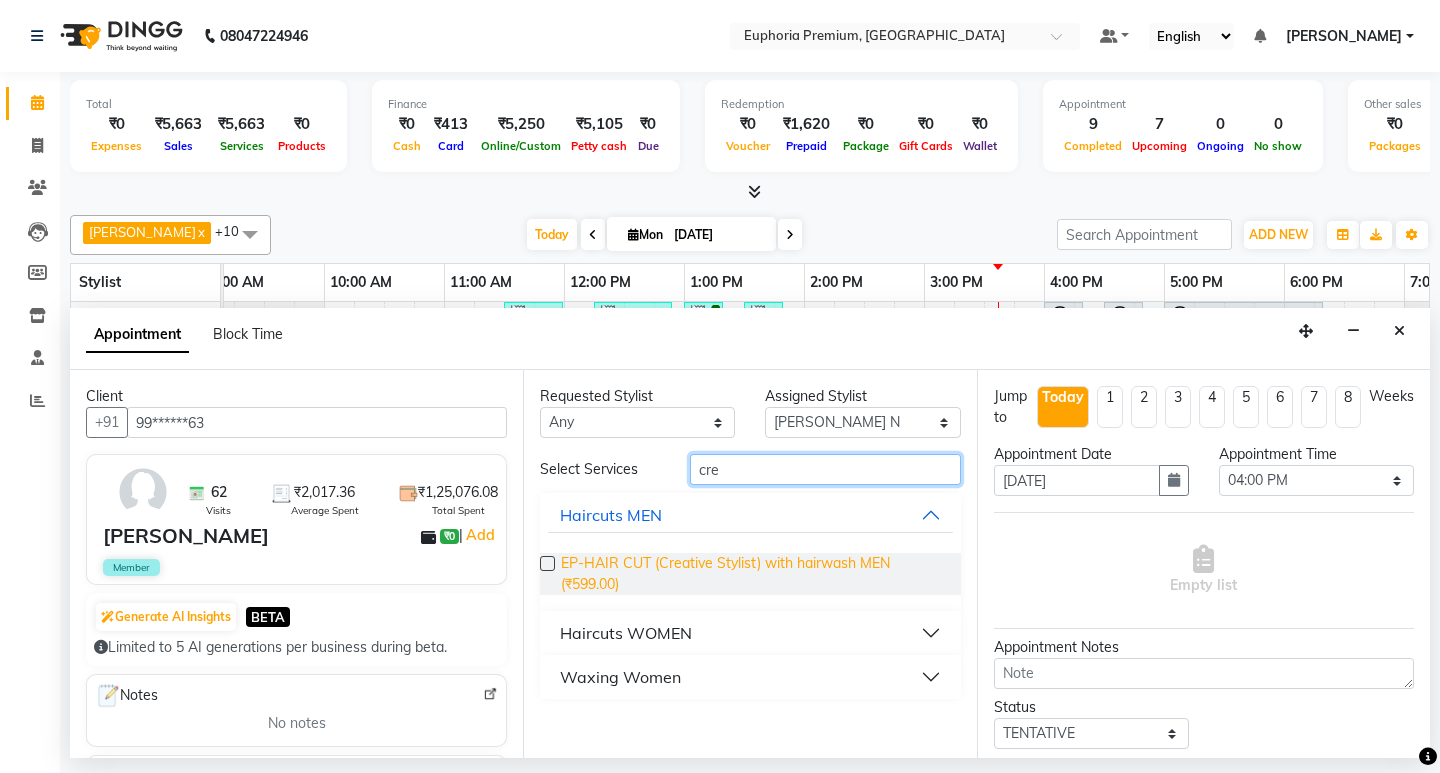 type on "cre" 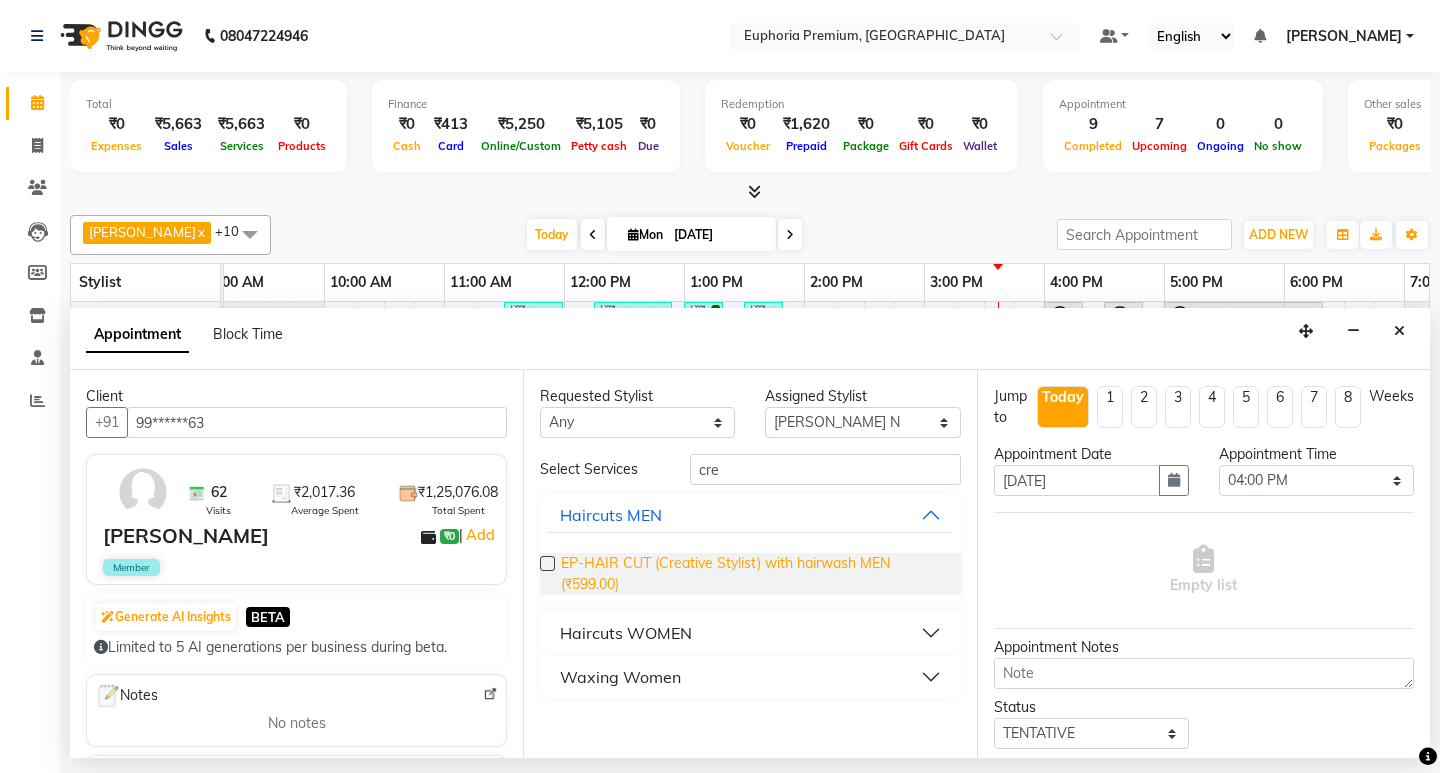click on "EP-HAIR CUT (Creative Stylist) with hairwash MEN (₹599.00)" at bounding box center [752, 574] 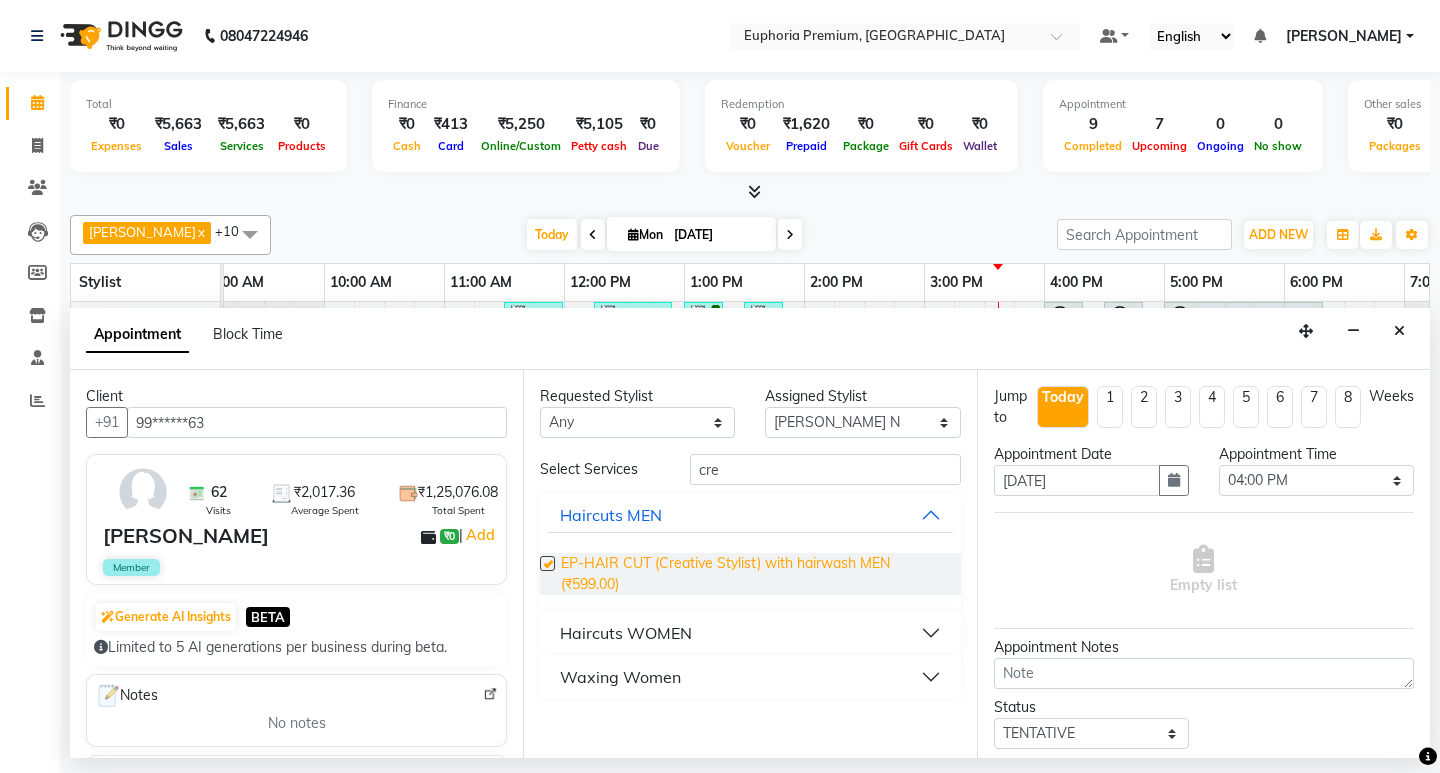 checkbox on "false" 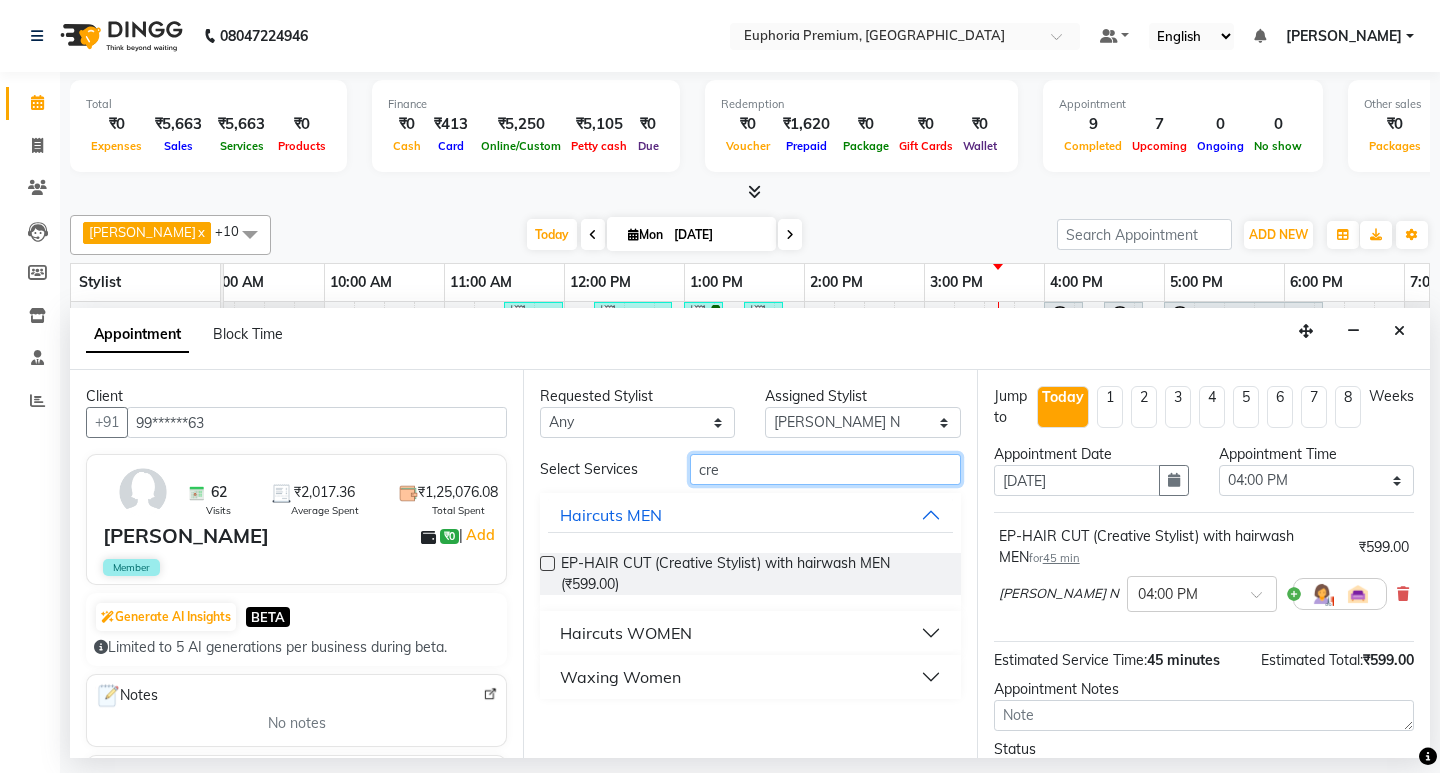 click on "cre" at bounding box center [825, 469] 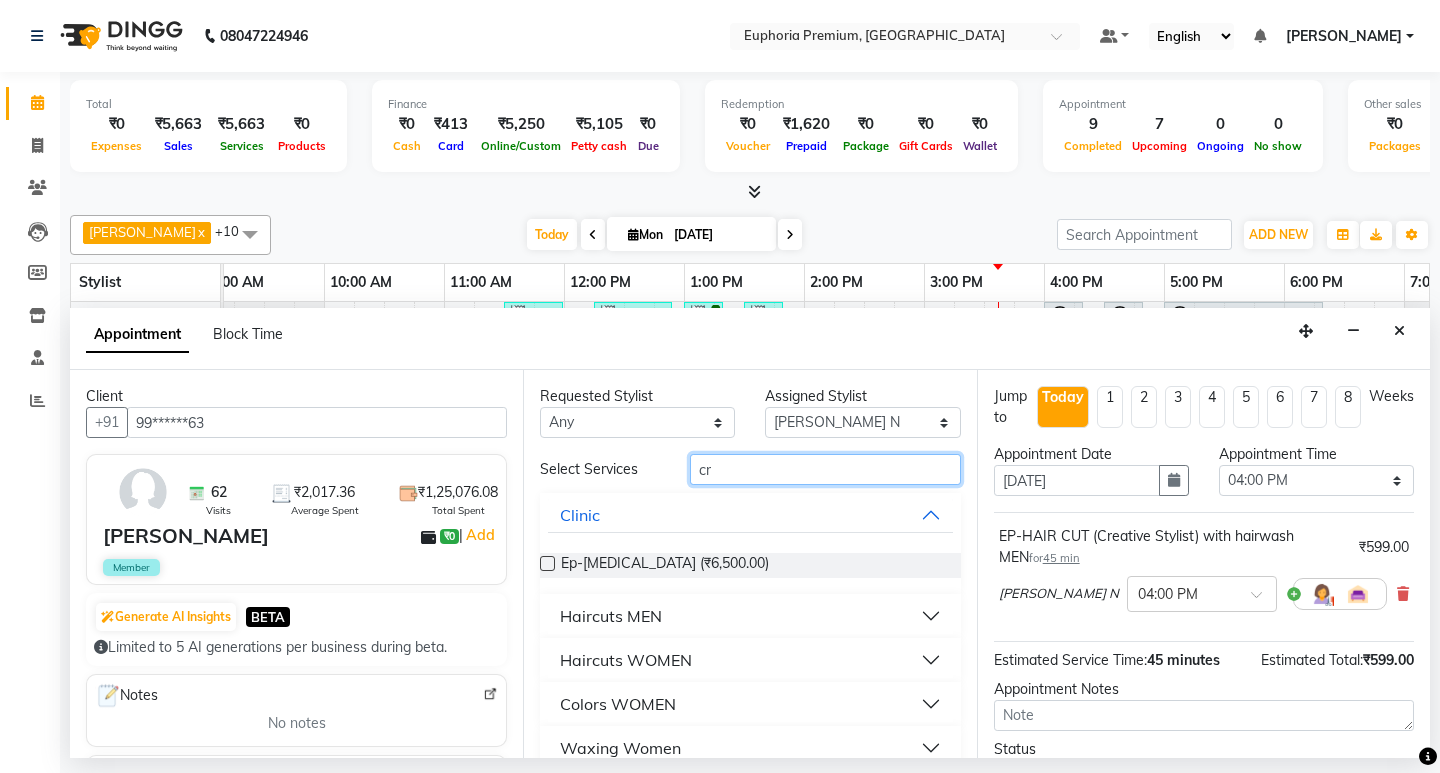 type on "c" 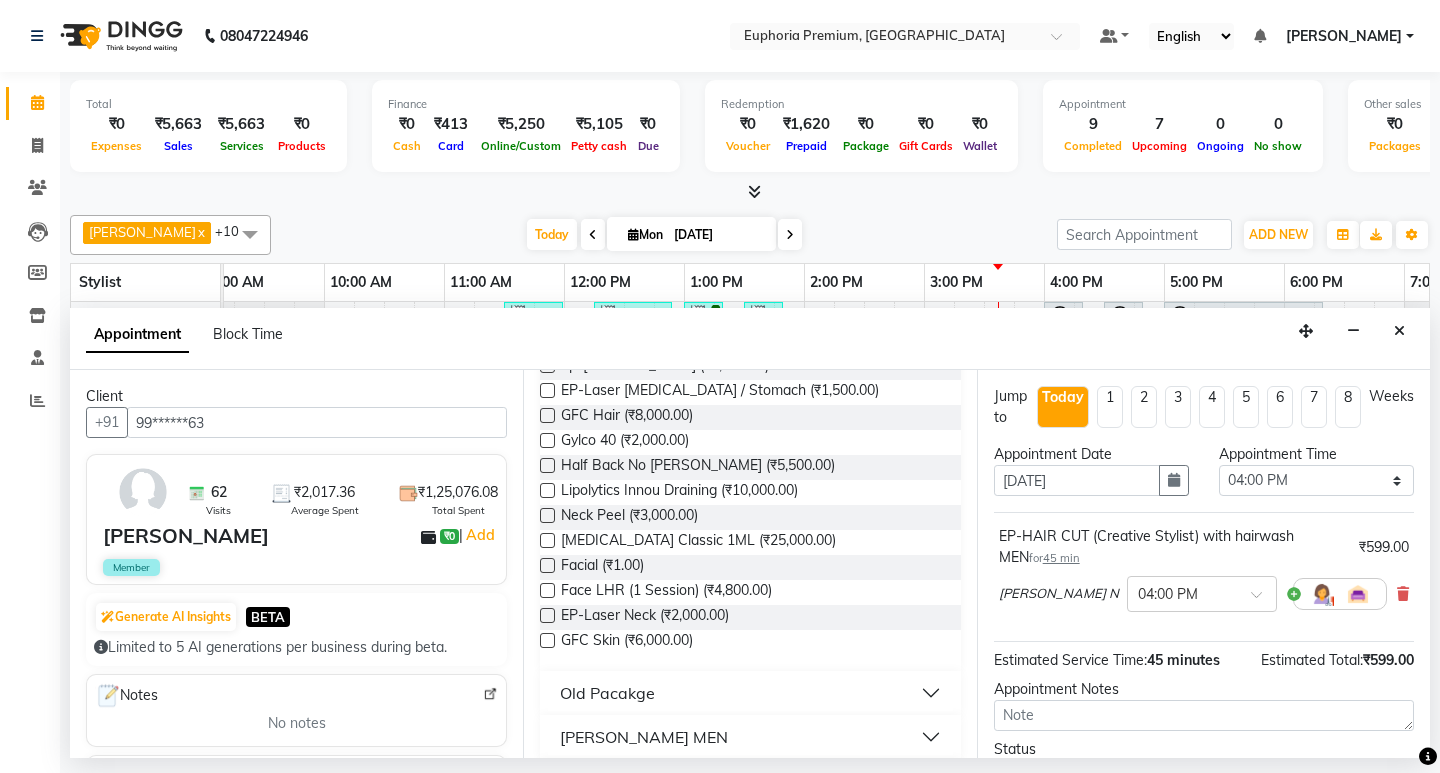 scroll, scrollTop: 500, scrollLeft: 0, axis: vertical 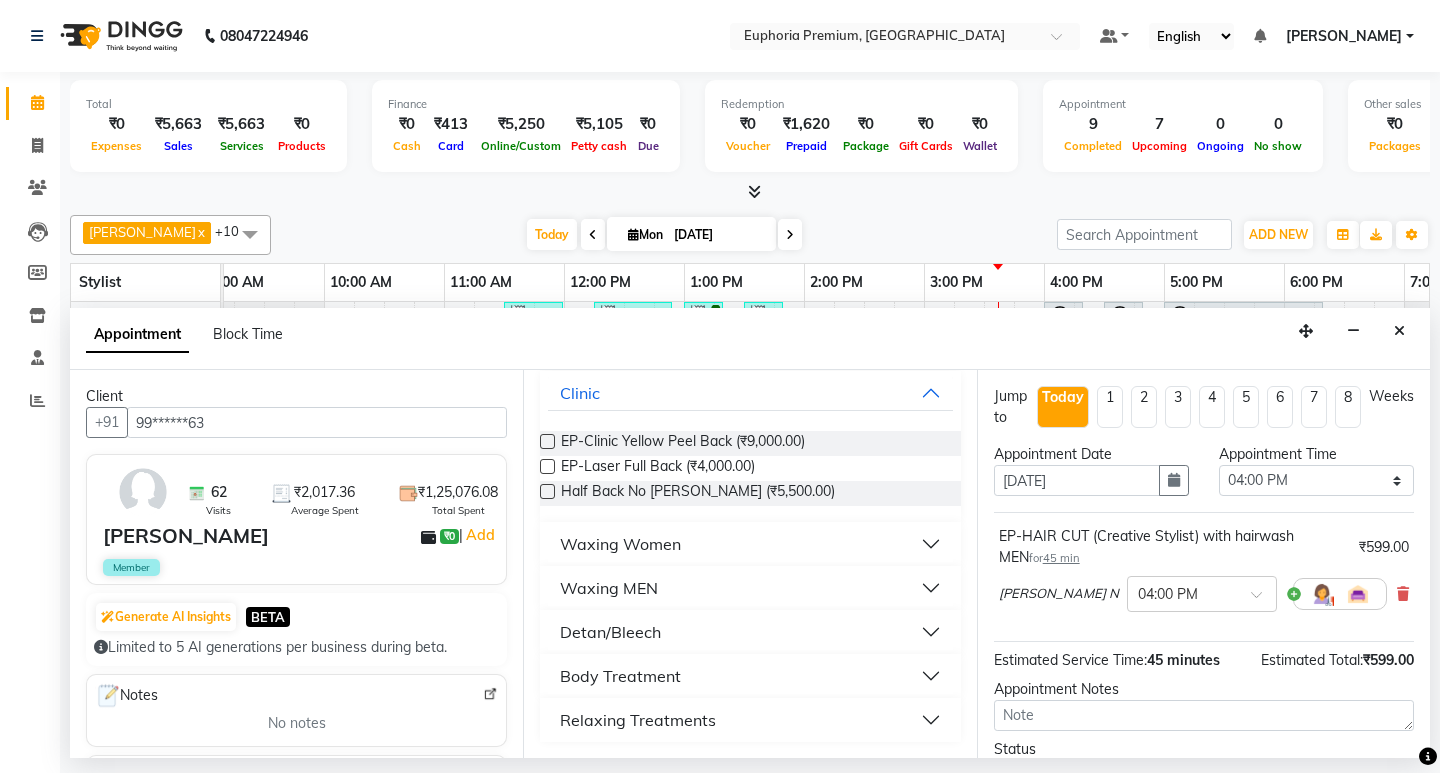 type on "back" 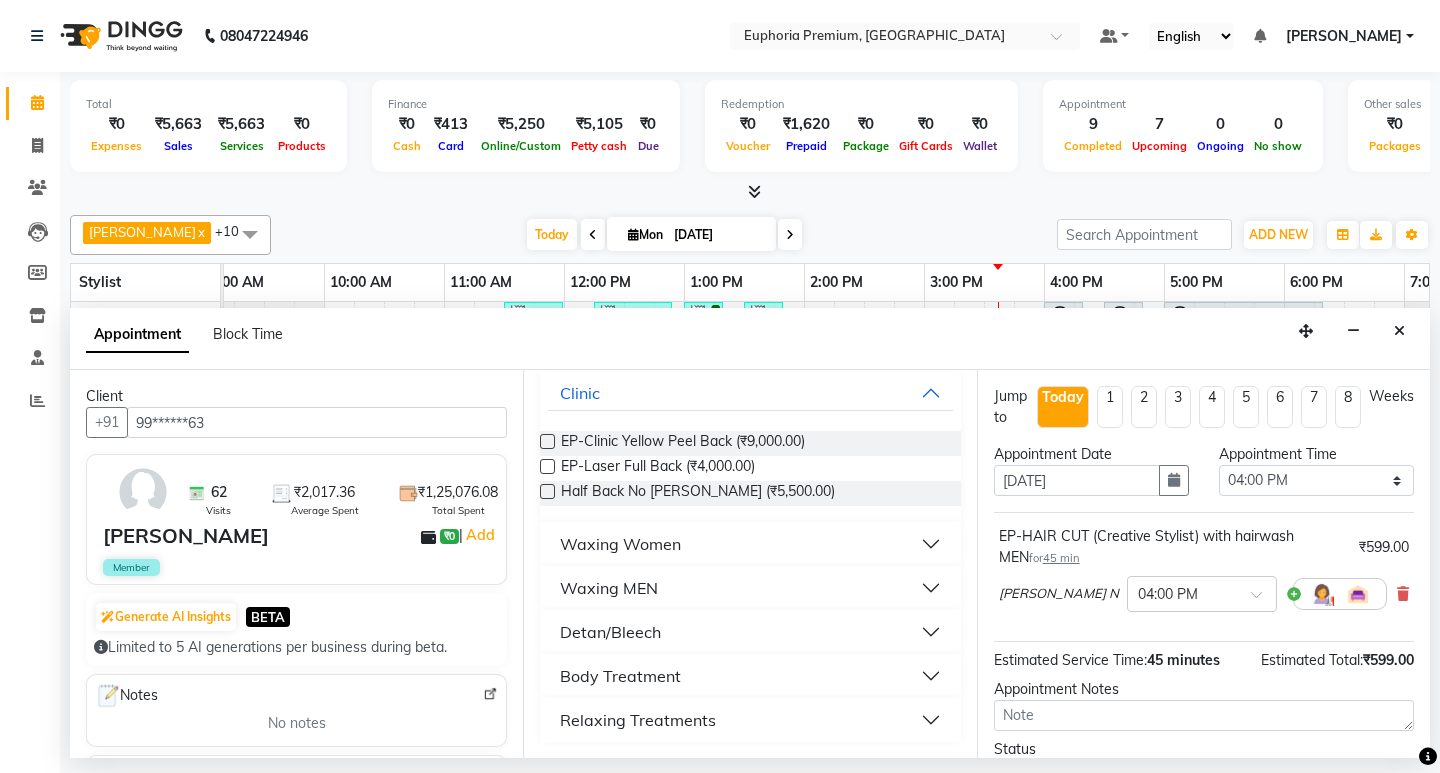 click on "Relaxing Treatments" at bounding box center (638, 720) 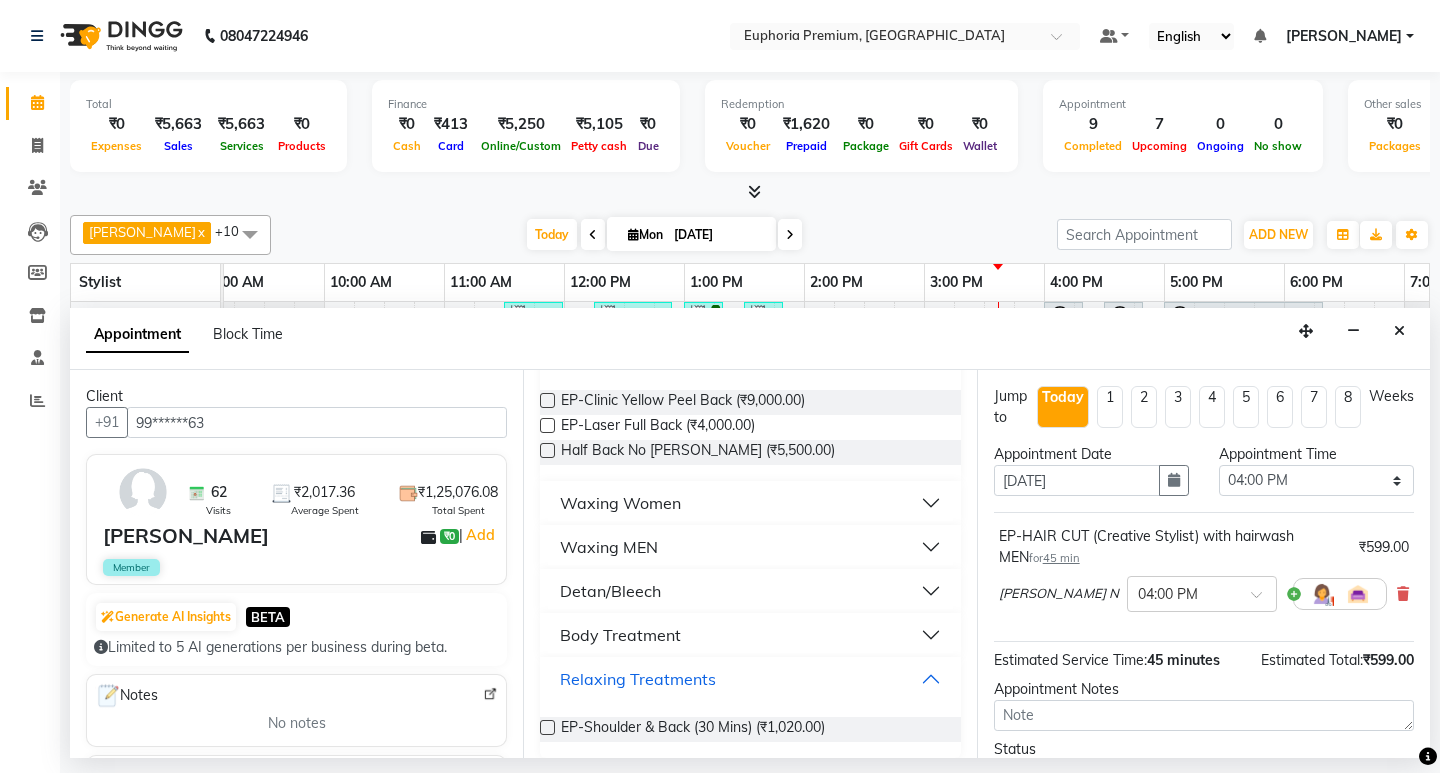 scroll, scrollTop: 179, scrollLeft: 0, axis: vertical 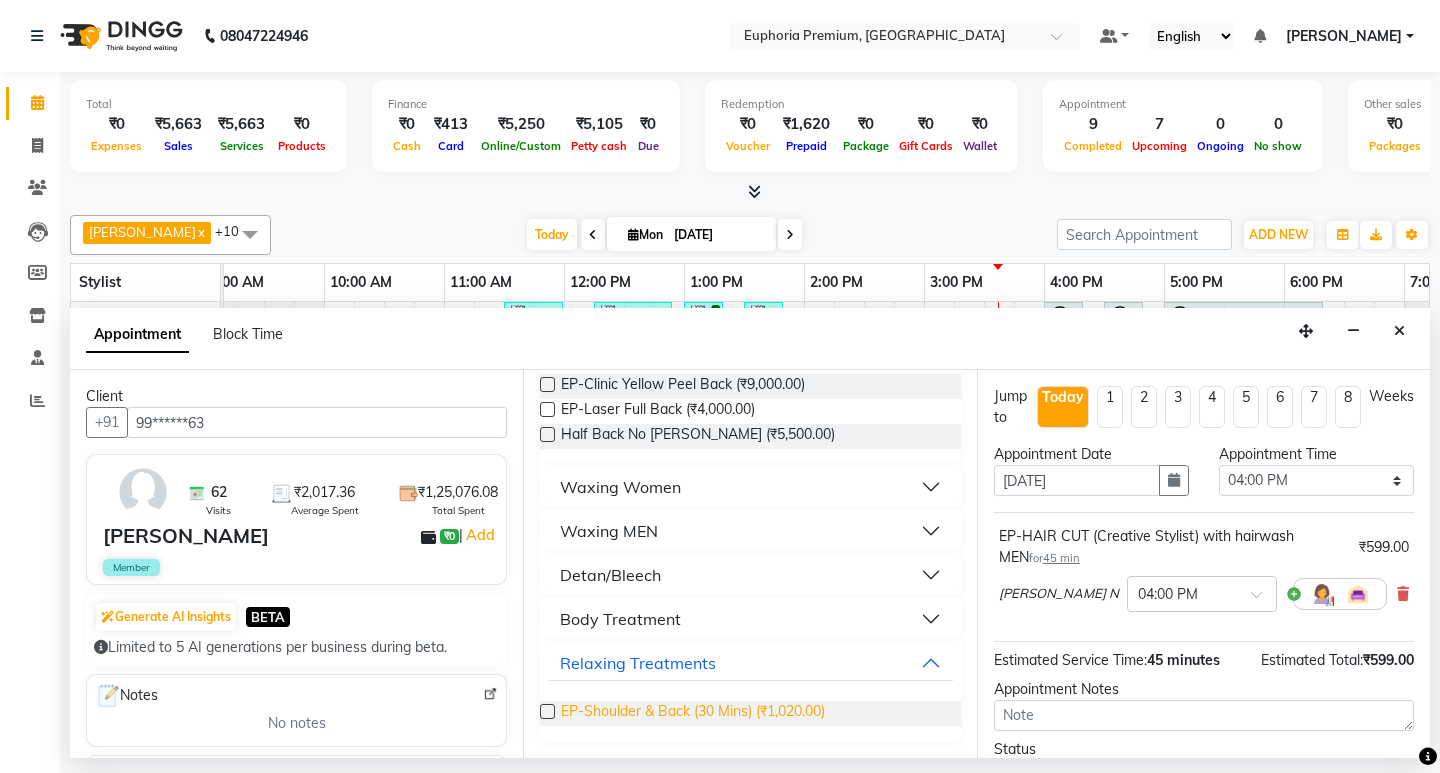 click on "EP-Shoulder & Back (30 Mins) (₹1,020.00)" at bounding box center [693, 713] 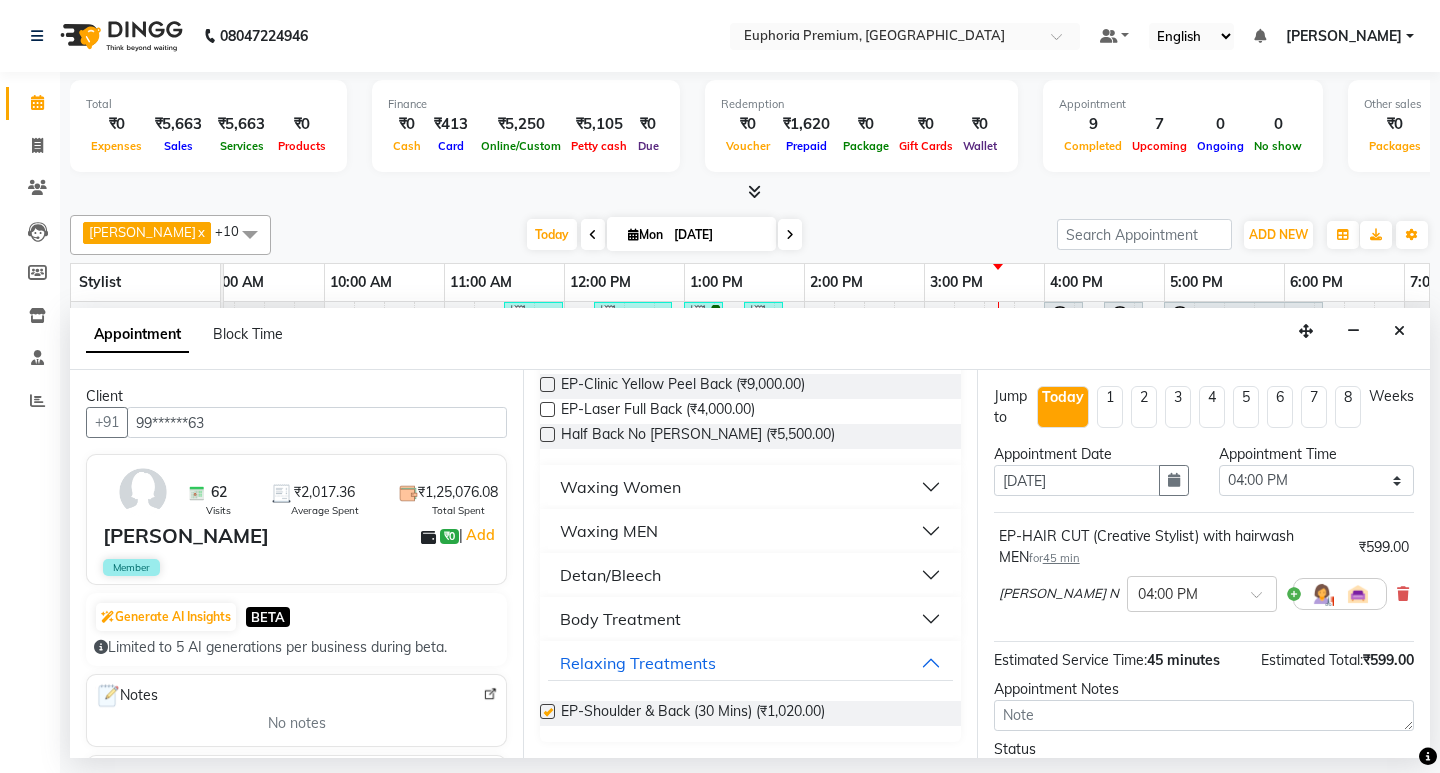 checkbox on "false" 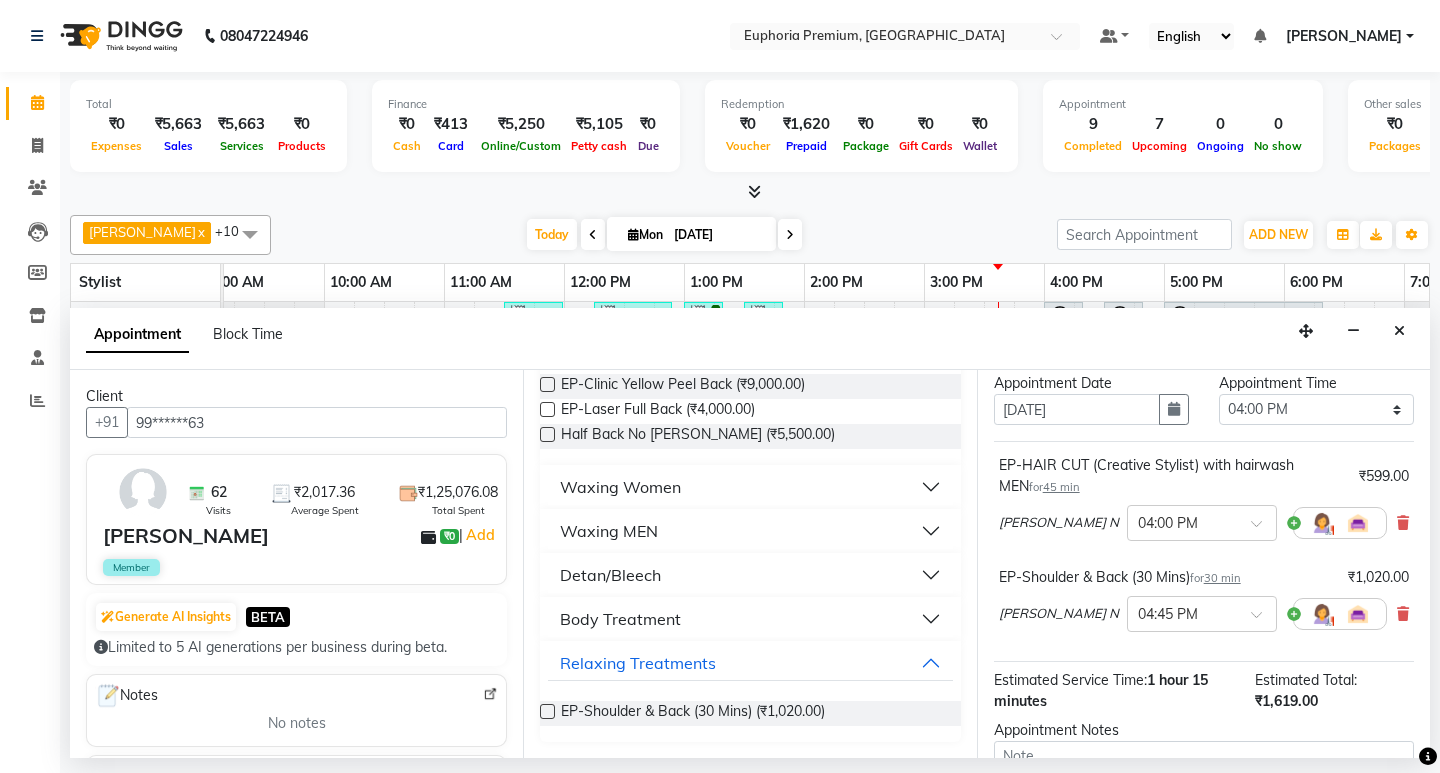 scroll, scrollTop: 0, scrollLeft: 0, axis: both 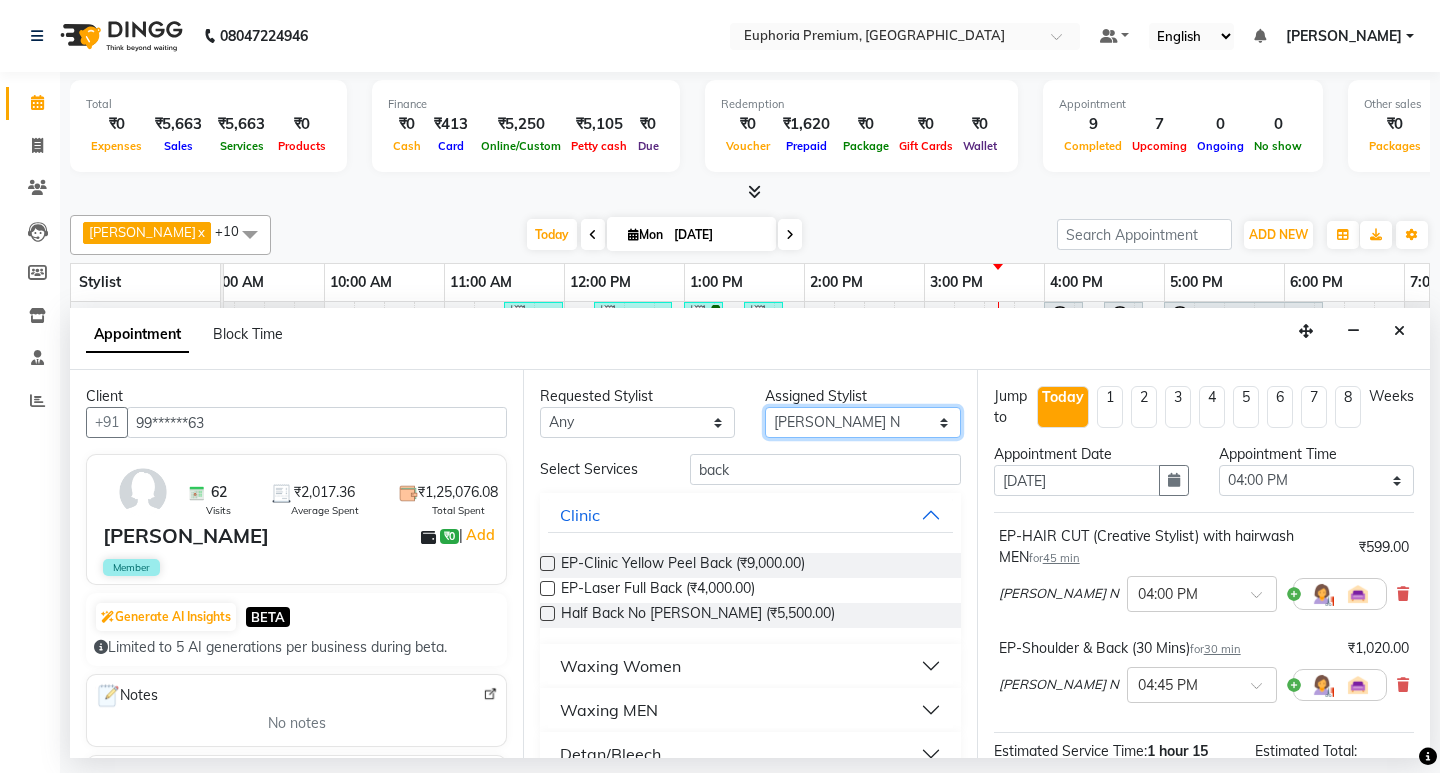 click on "Select Babu V Bharath N [PERSON_NAME] [PERSON_NAME] N  Chiinthian [PERSON_NAME] MOI [PERSON_NAME] . [PERSON_NAME] . [PERSON_NAME] [PERSON_NAME] K [PERSON_NAME] [PERSON_NAME] [MEDICAL_DATA] Pinky . Priya  K Rosy Sanate [PERSON_NAME] [PERSON_NAME] Shishi L [PERSON_NAME] M [PERSON_NAME]" at bounding box center (862, 422) 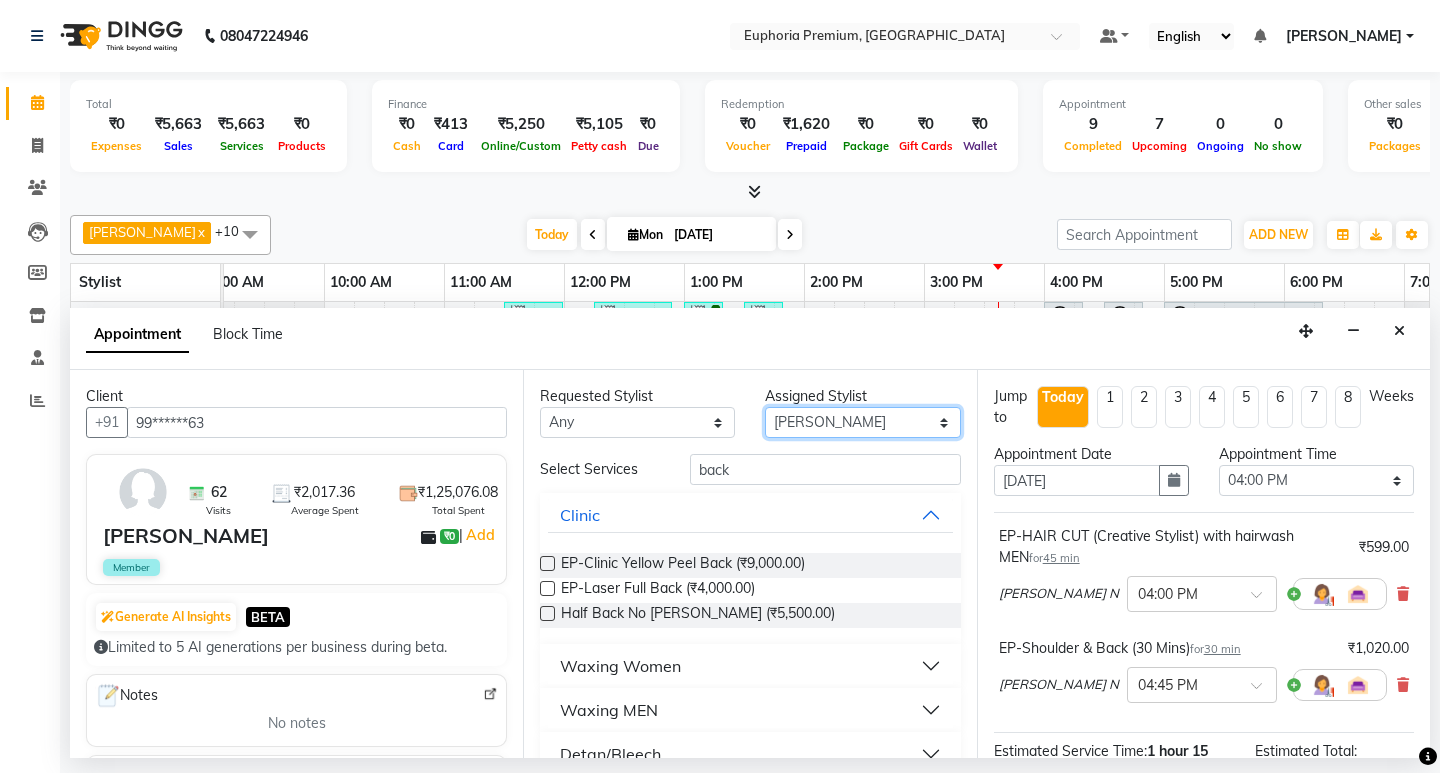 click on "Select Babu V Bharath N [PERSON_NAME] [PERSON_NAME] N  Chiinthian [PERSON_NAME] MOI [PERSON_NAME] . [PERSON_NAME] . [PERSON_NAME] [PERSON_NAME] K [PERSON_NAME] [PERSON_NAME] [MEDICAL_DATA] Pinky . Priya  K Rosy Sanate [PERSON_NAME] [PERSON_NAME] Shishi L [PERSON_NAME] M [PERSON_NAME]" at bounding box center (862, 422) 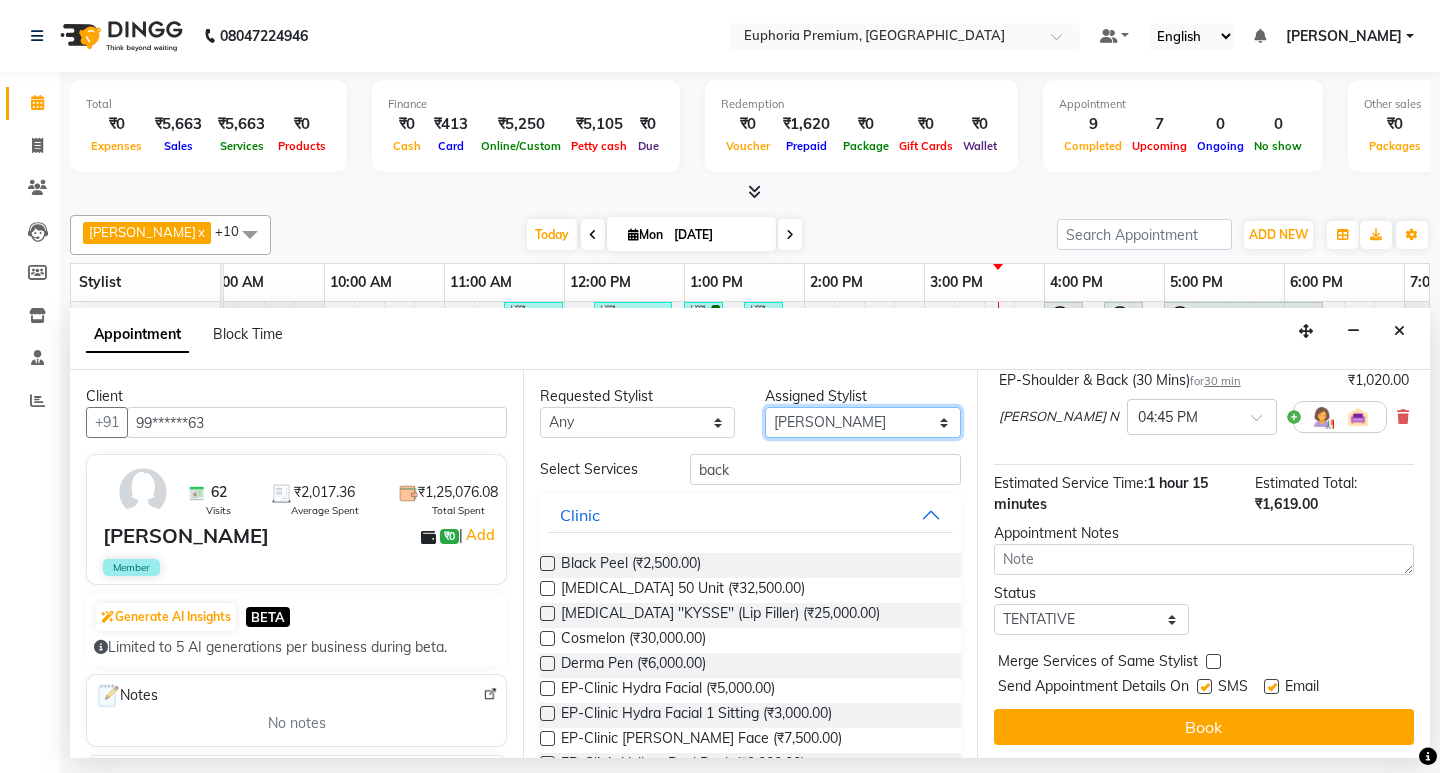 scroll, scrollTop: 271, scrollLeft: 0, axis: vertical 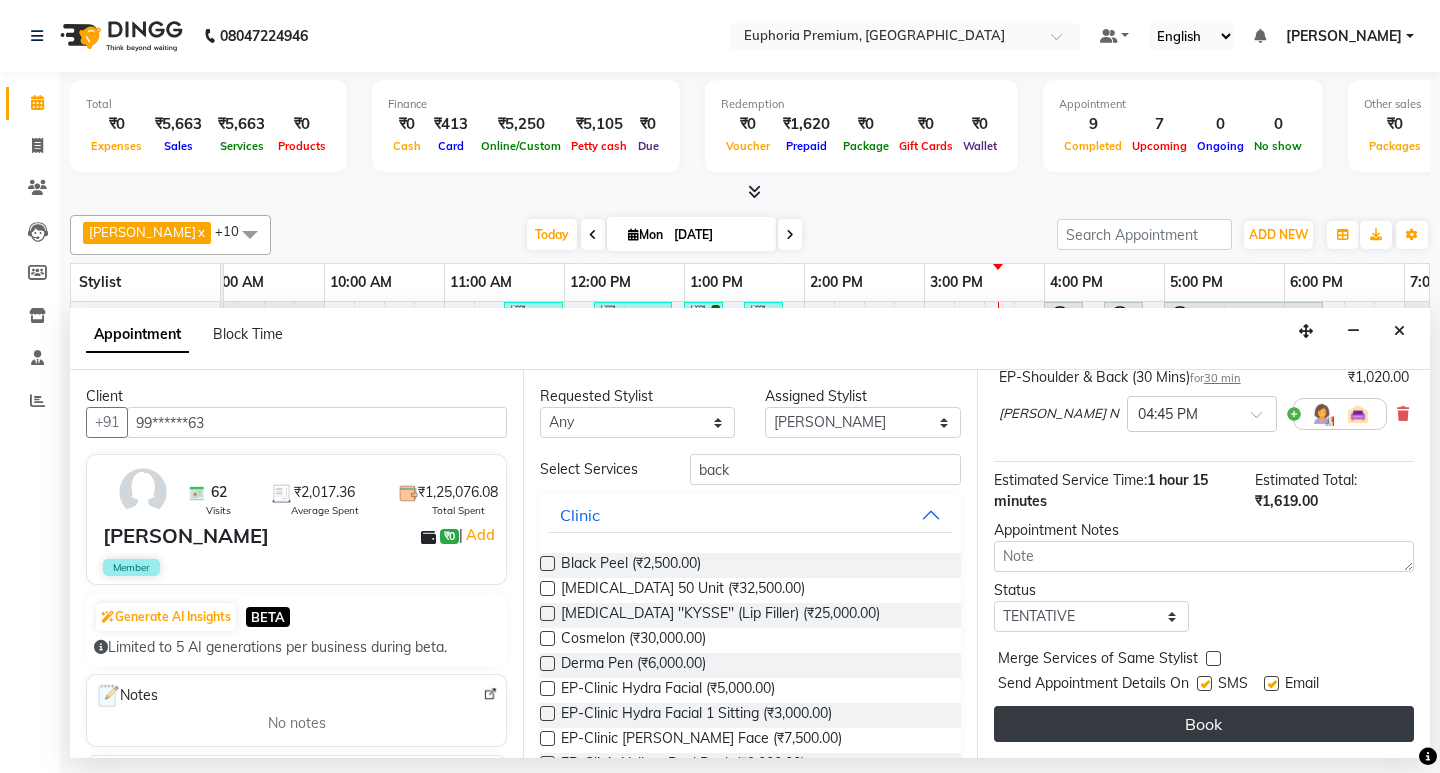 click on "Book" at bounding box center (1204, 724) 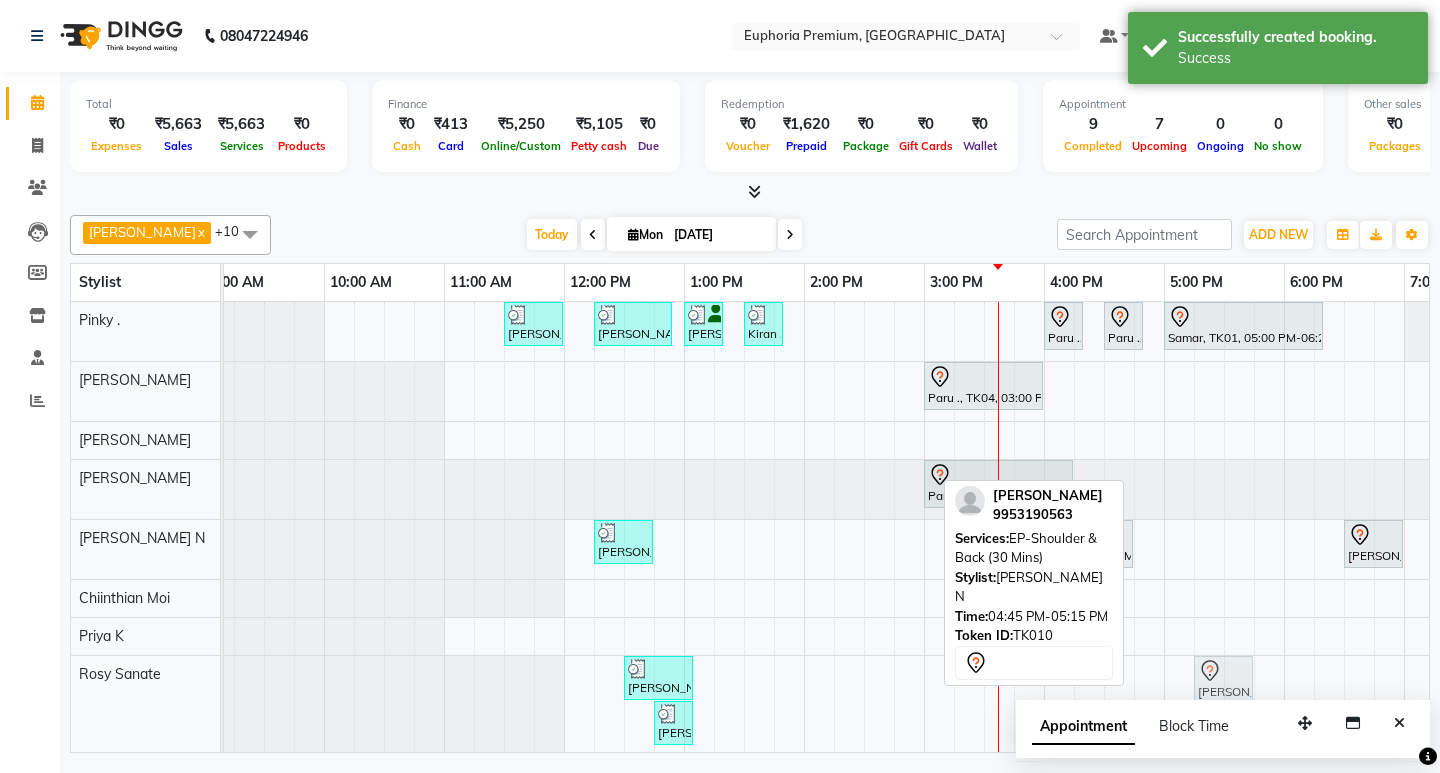 scroll, scrollTop: 7, scrollLeft: 140, axis: both 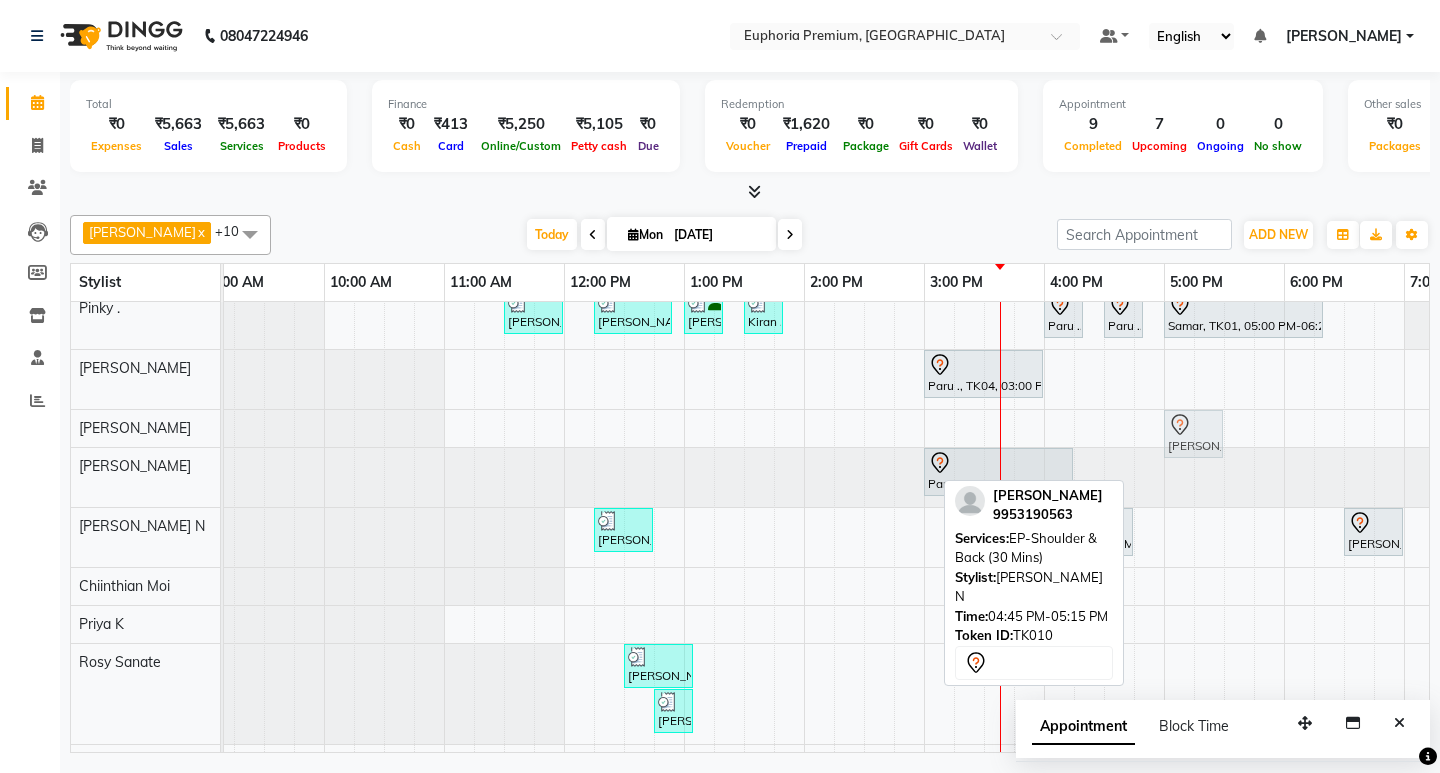 drag, startPoint x: 1162, startPoint y: 552, endPoint x: 1196, endPoint y: 439, distance: 118.004234 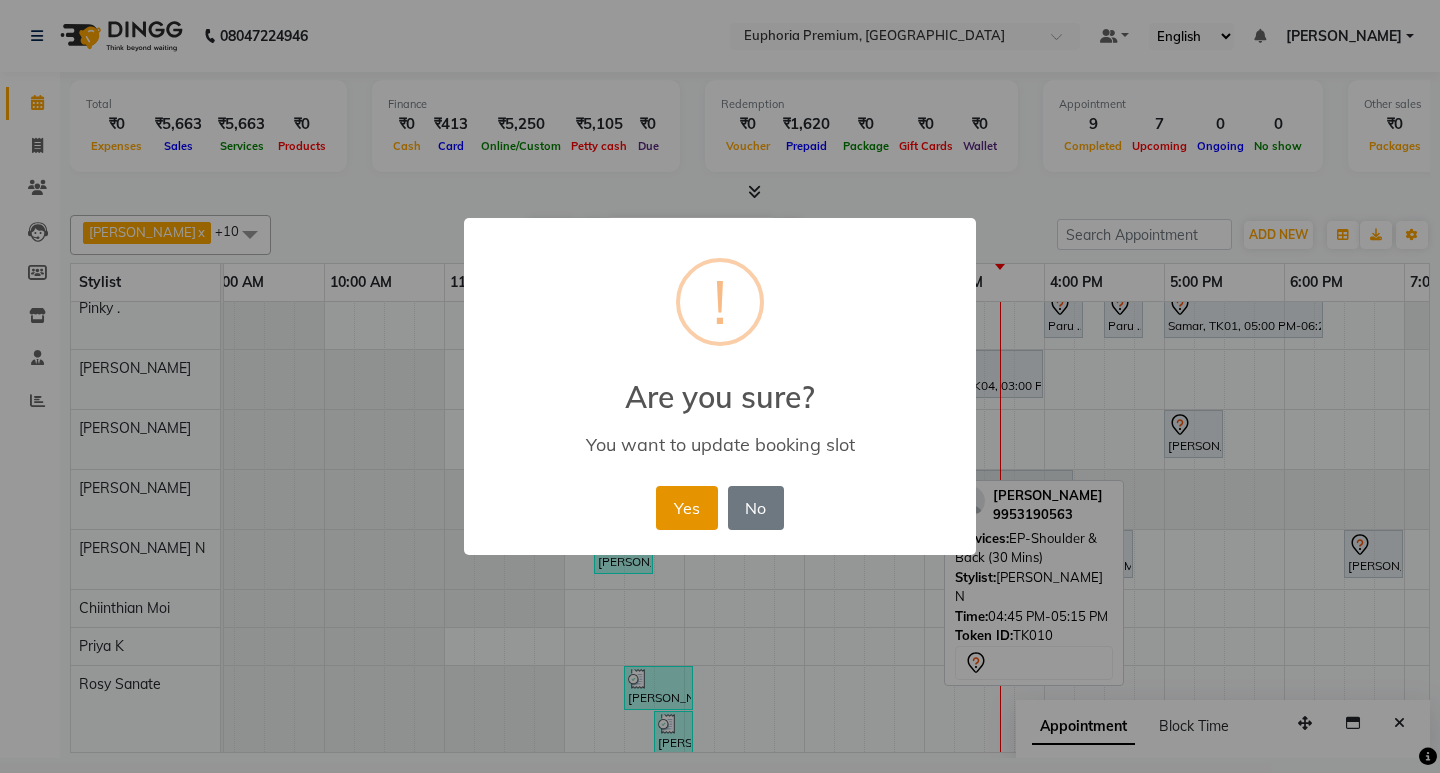 click on "Yes" at bounding box center (686, 508) 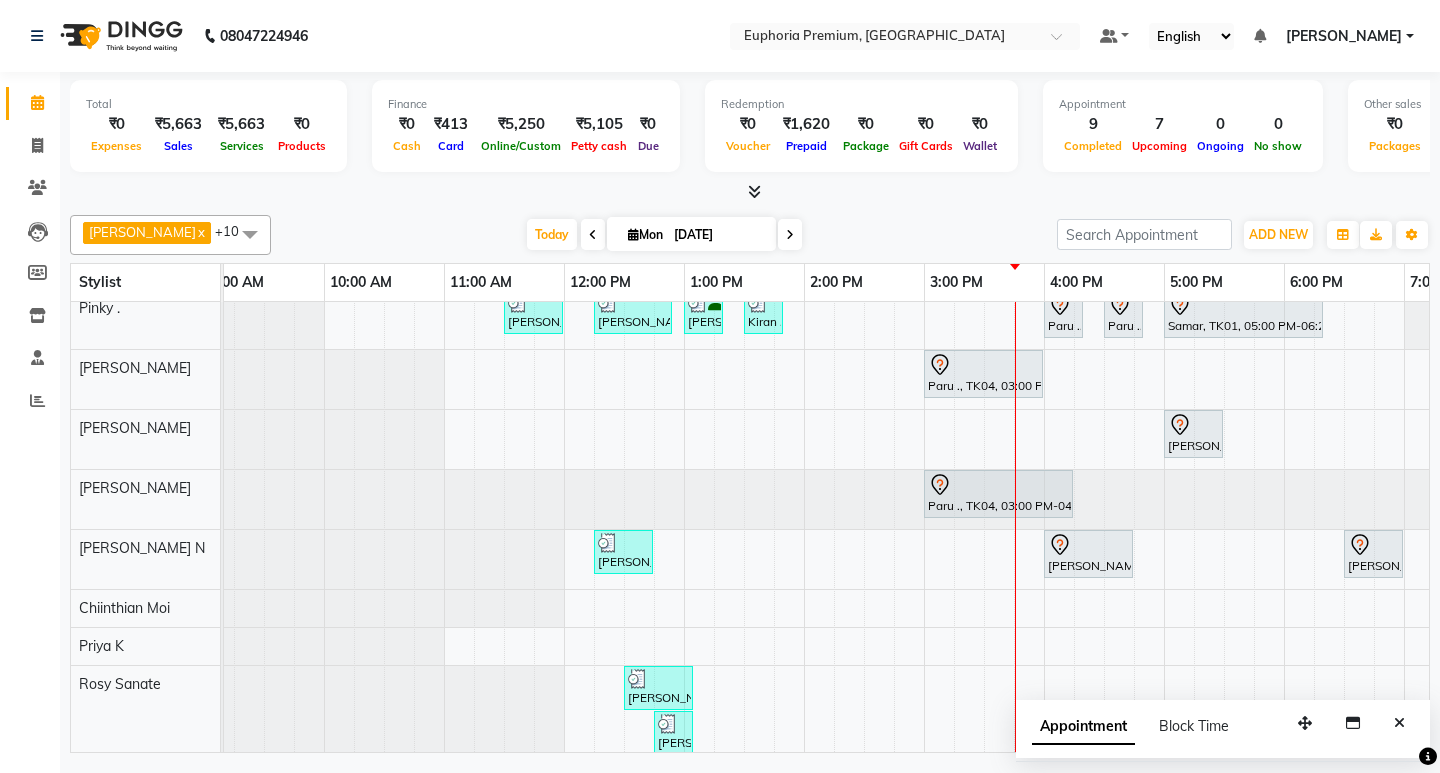 scroll, scrollTop: 110, scrollLeft: 140, axis: both 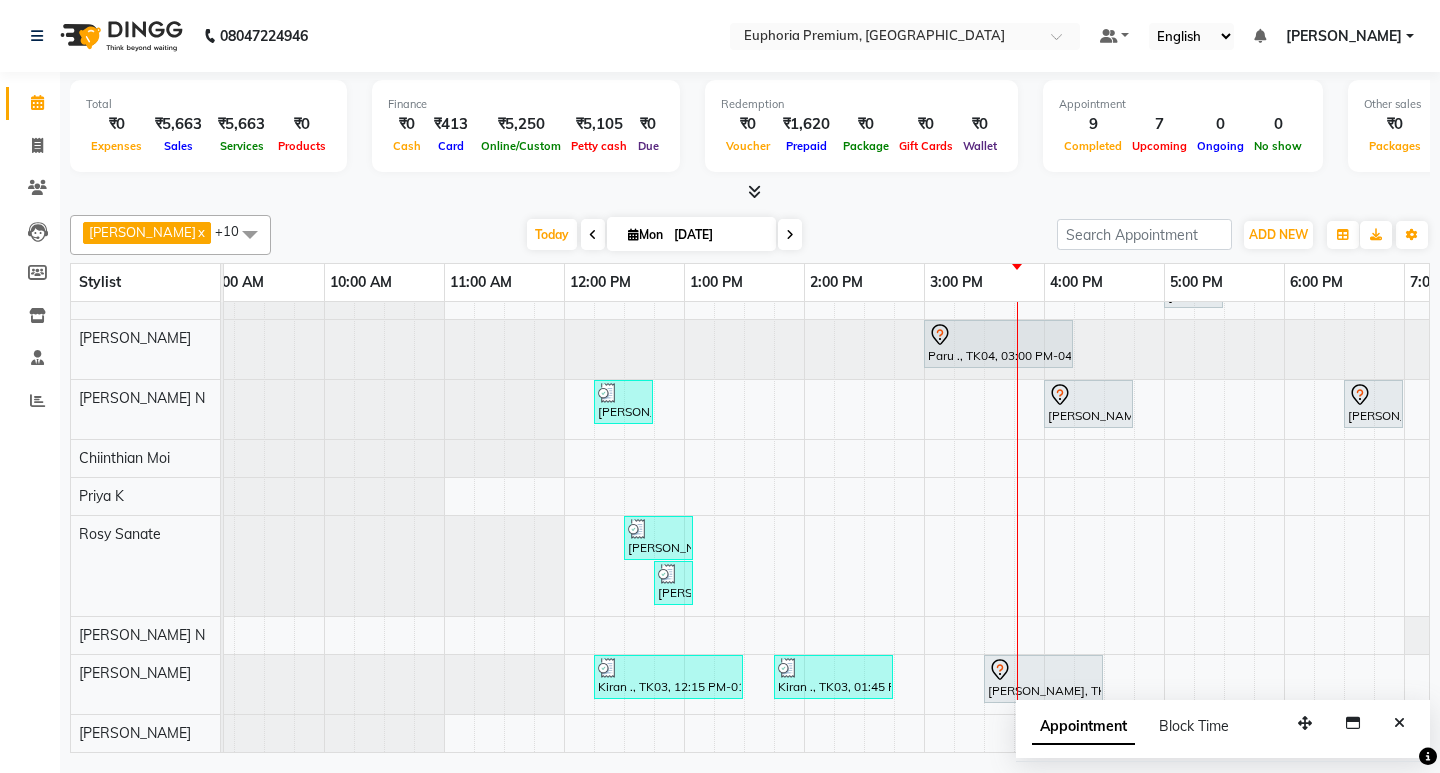 drag, startPoint x: 606, startPoint y: 430, endPoint x: 544, endPoint y: 690, distance: 267.2901 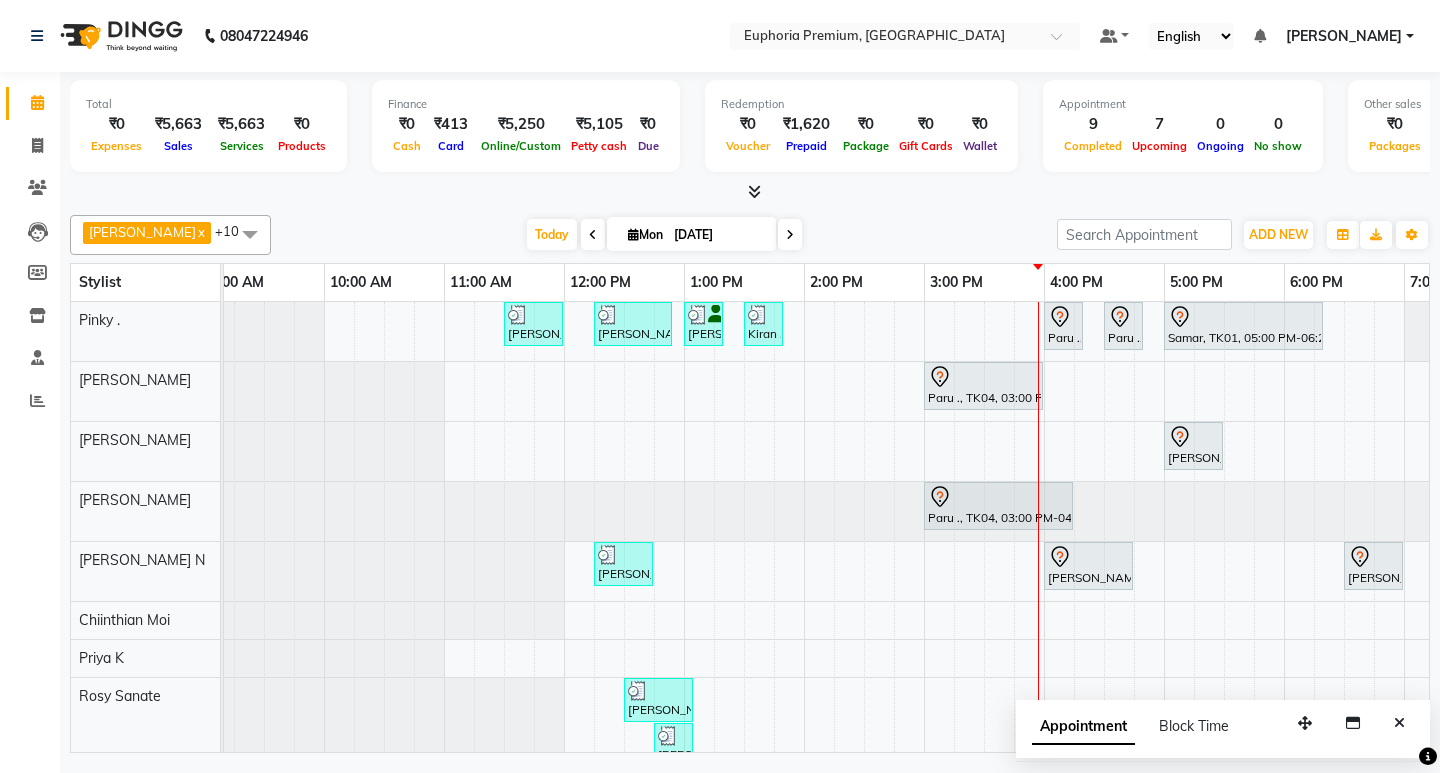 scroll, scrollTop: 176, scrollLeft: 140, axis: both 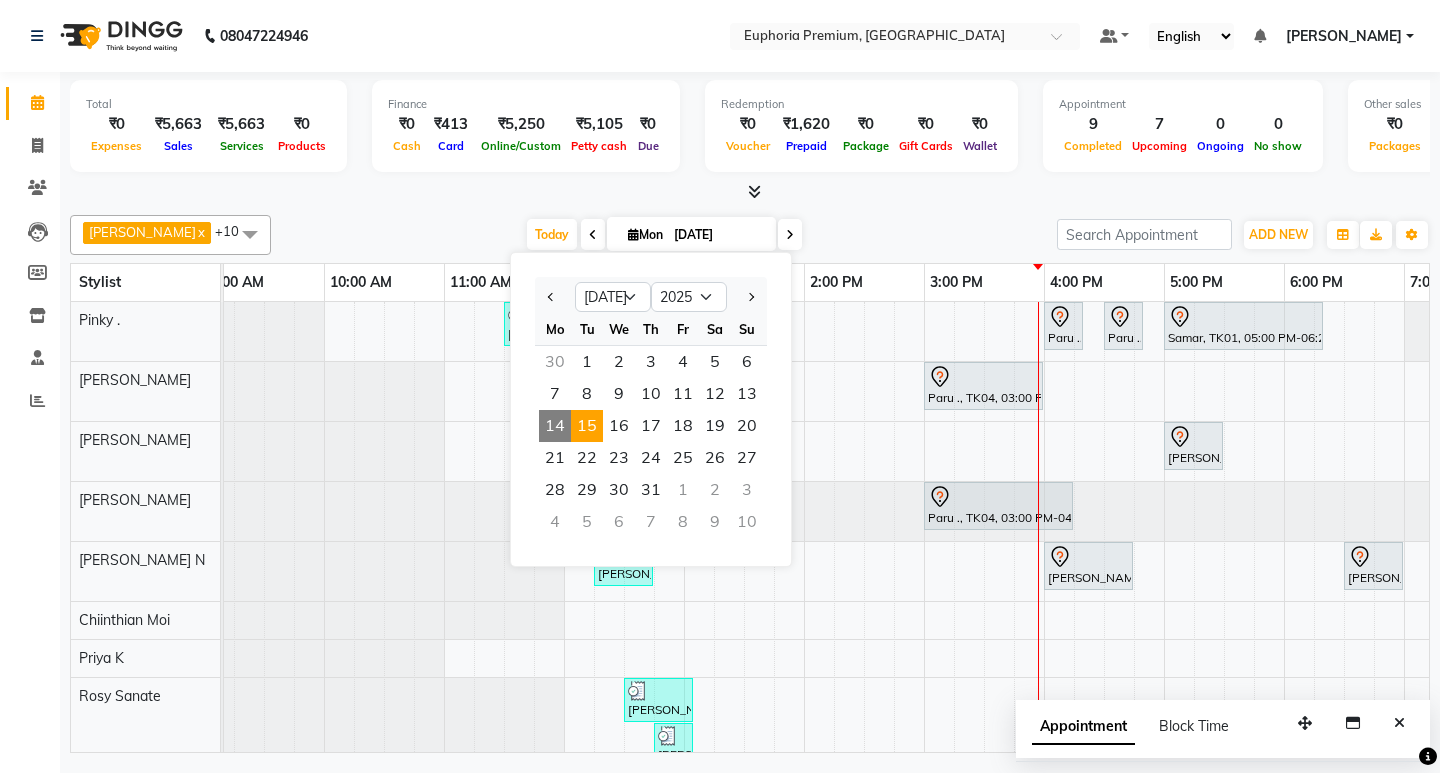 click on "15" at bounding box center [587, 426] 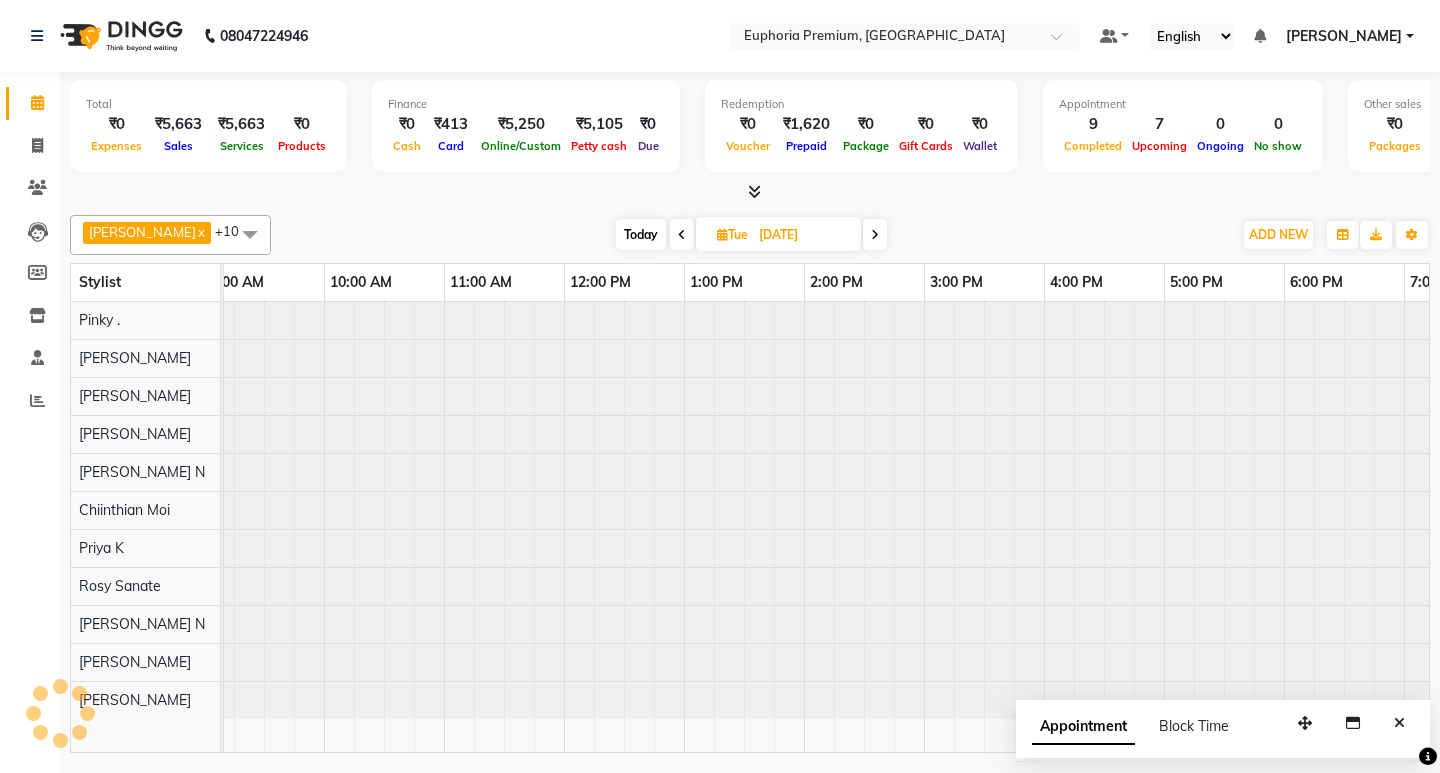 scroll, scrollTop: 0, scrollLeft: 0, axis: both 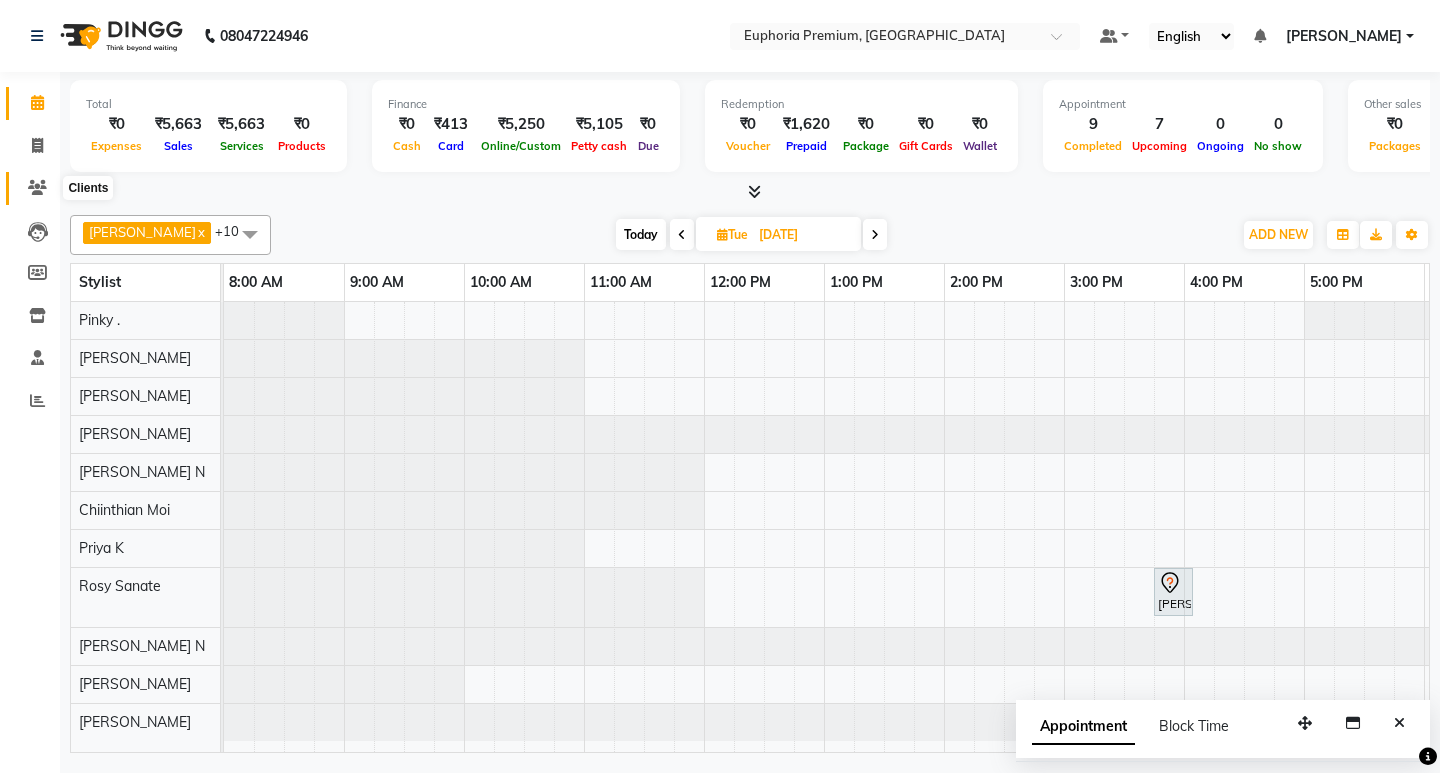 click 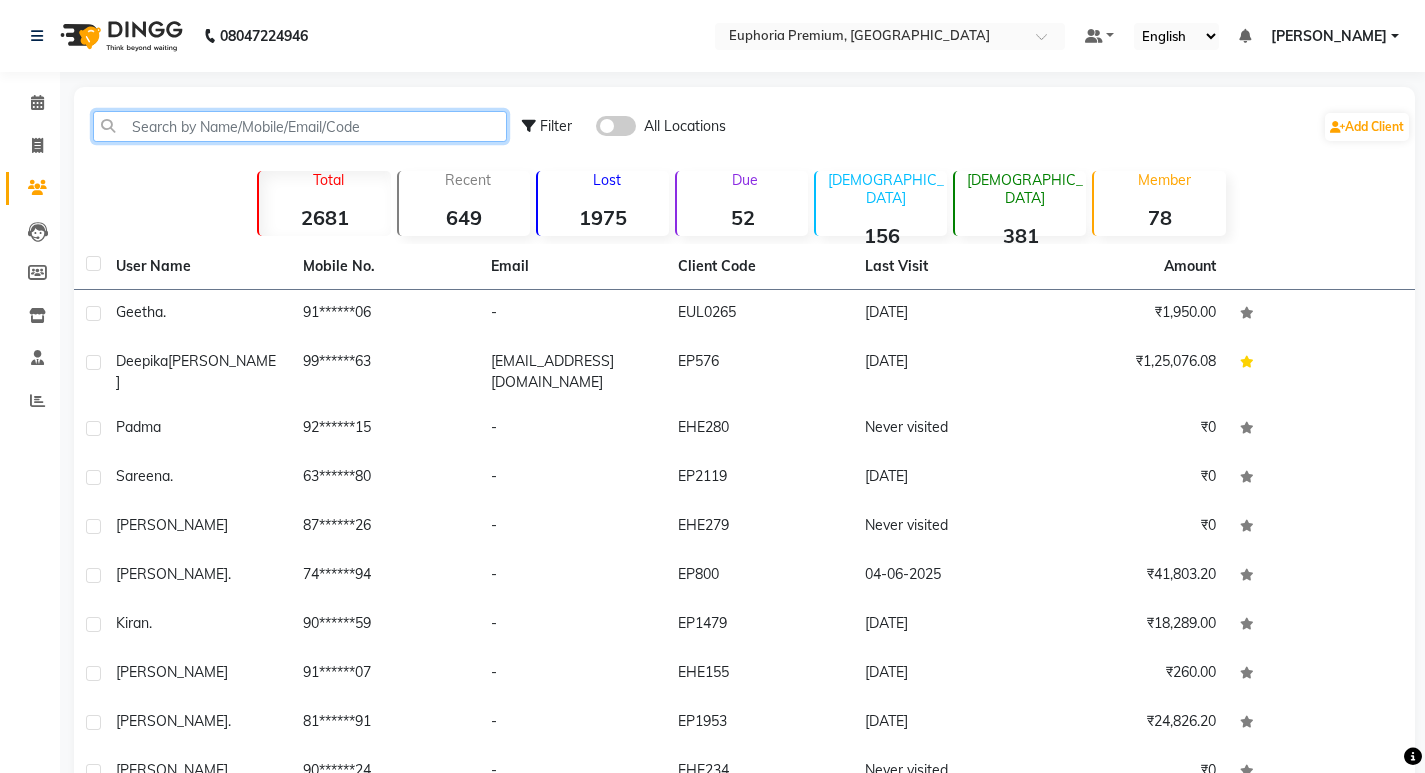 click 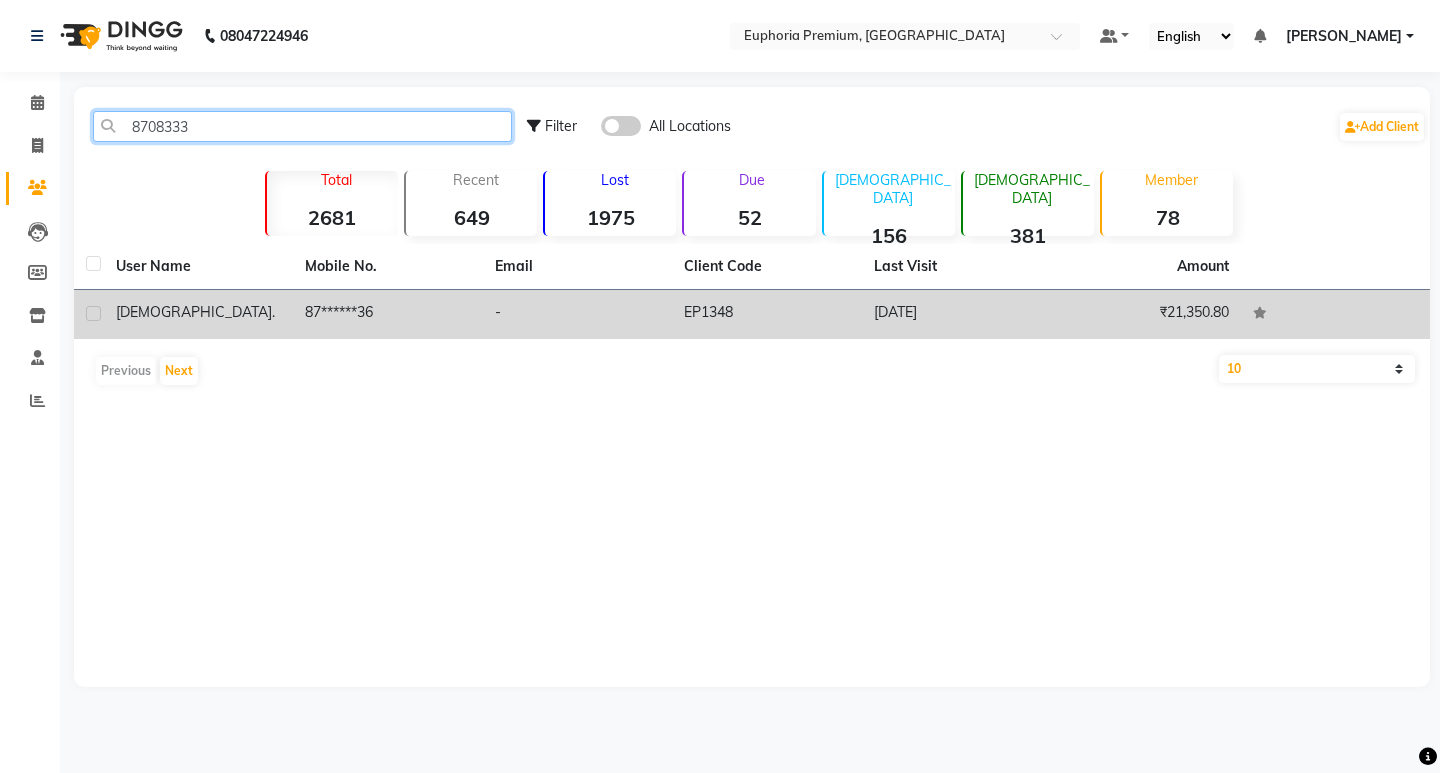 type on "8708333" 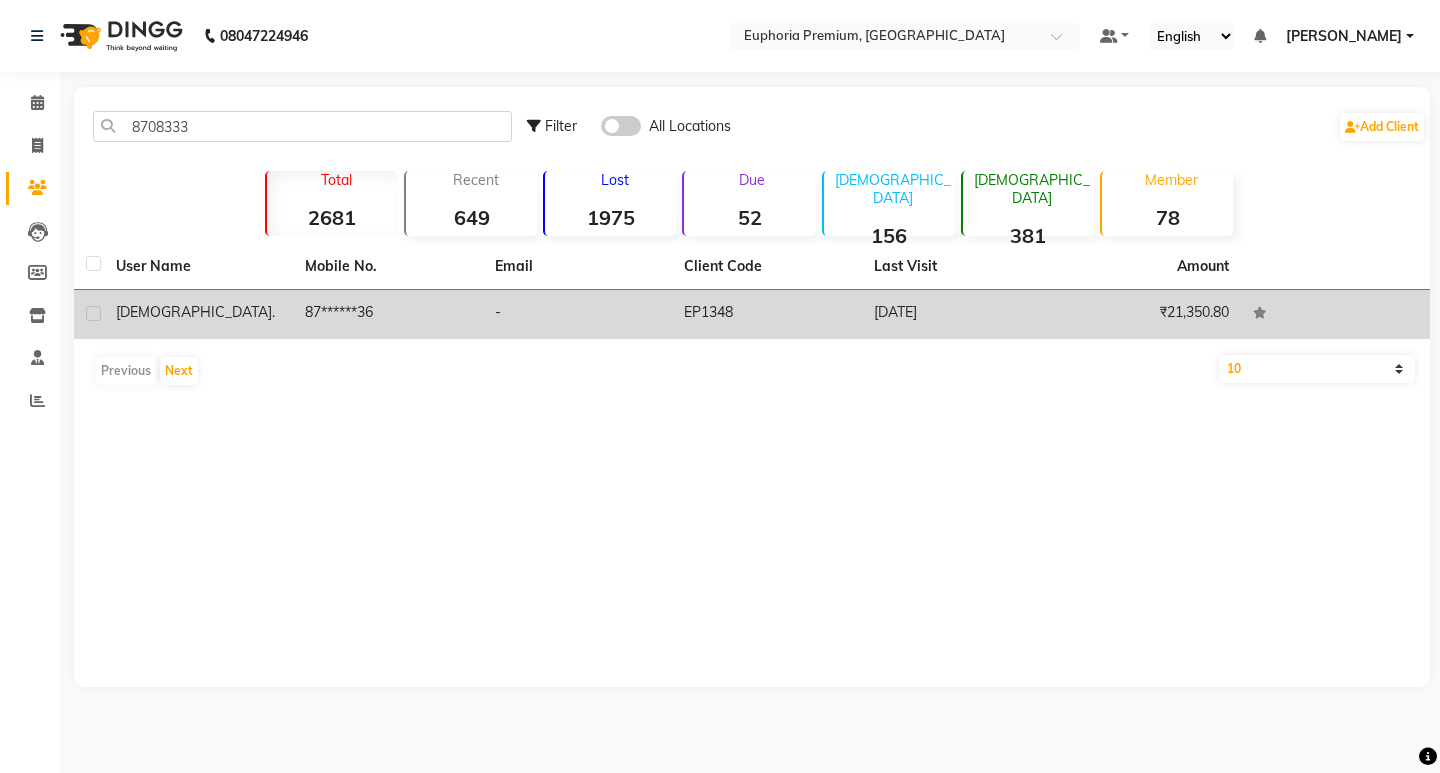 click on "87******36" 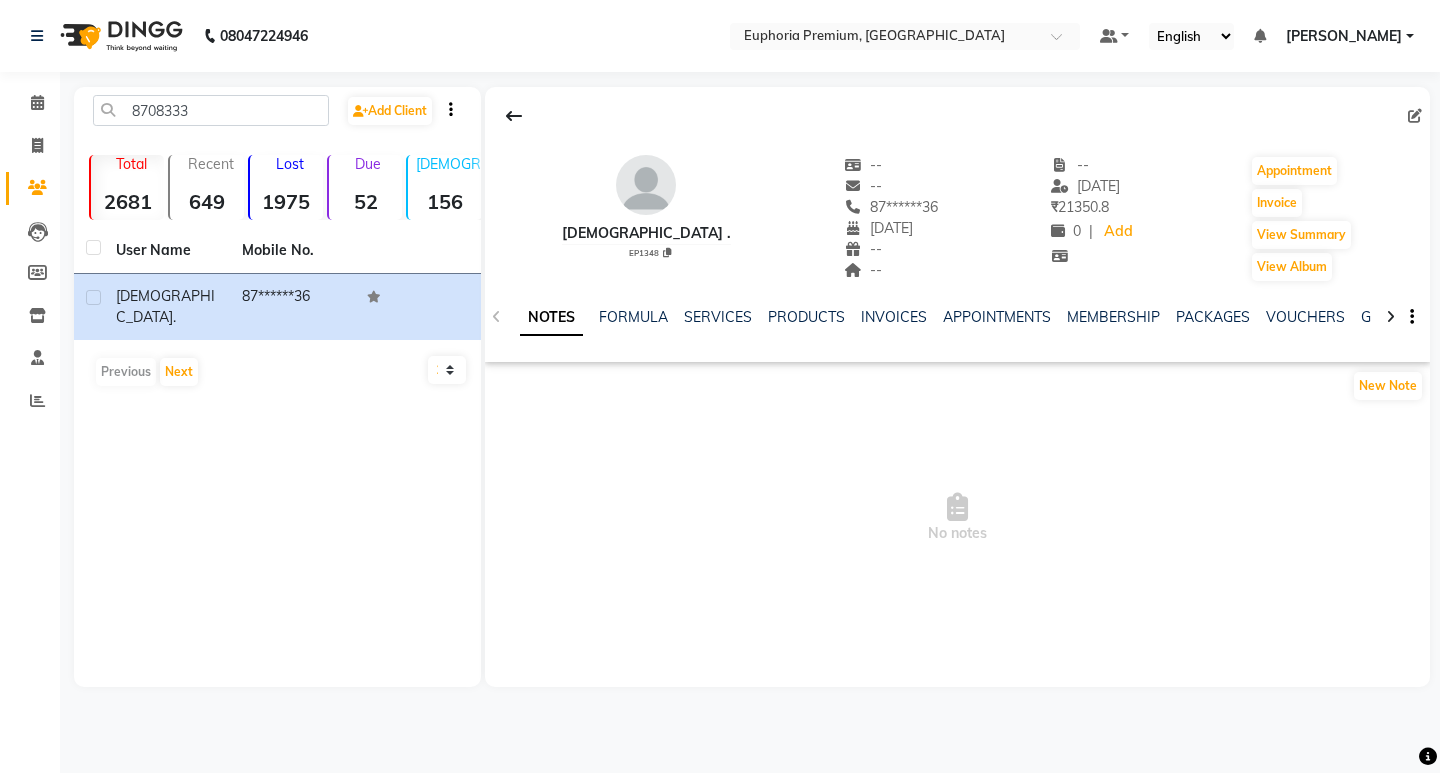 click on "NOTES FORMULA SERVICES PRODUCTS INVOICES APPOINTMENTS MEMBERSHIP PACKAGES VOUCHERS GIFTCARDS POINTS FORMS FAMILY CARDS WALLET" 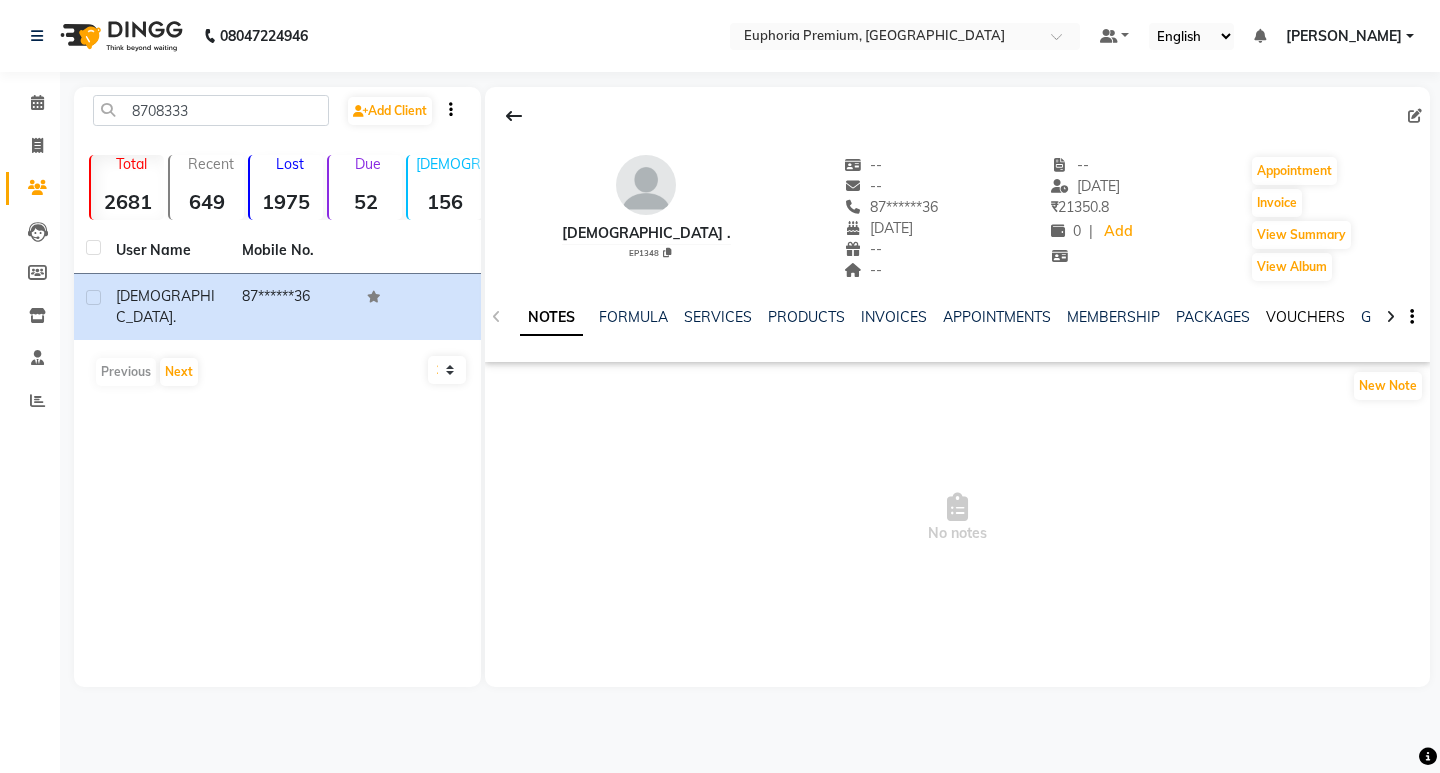 click on "VOUCHERS" 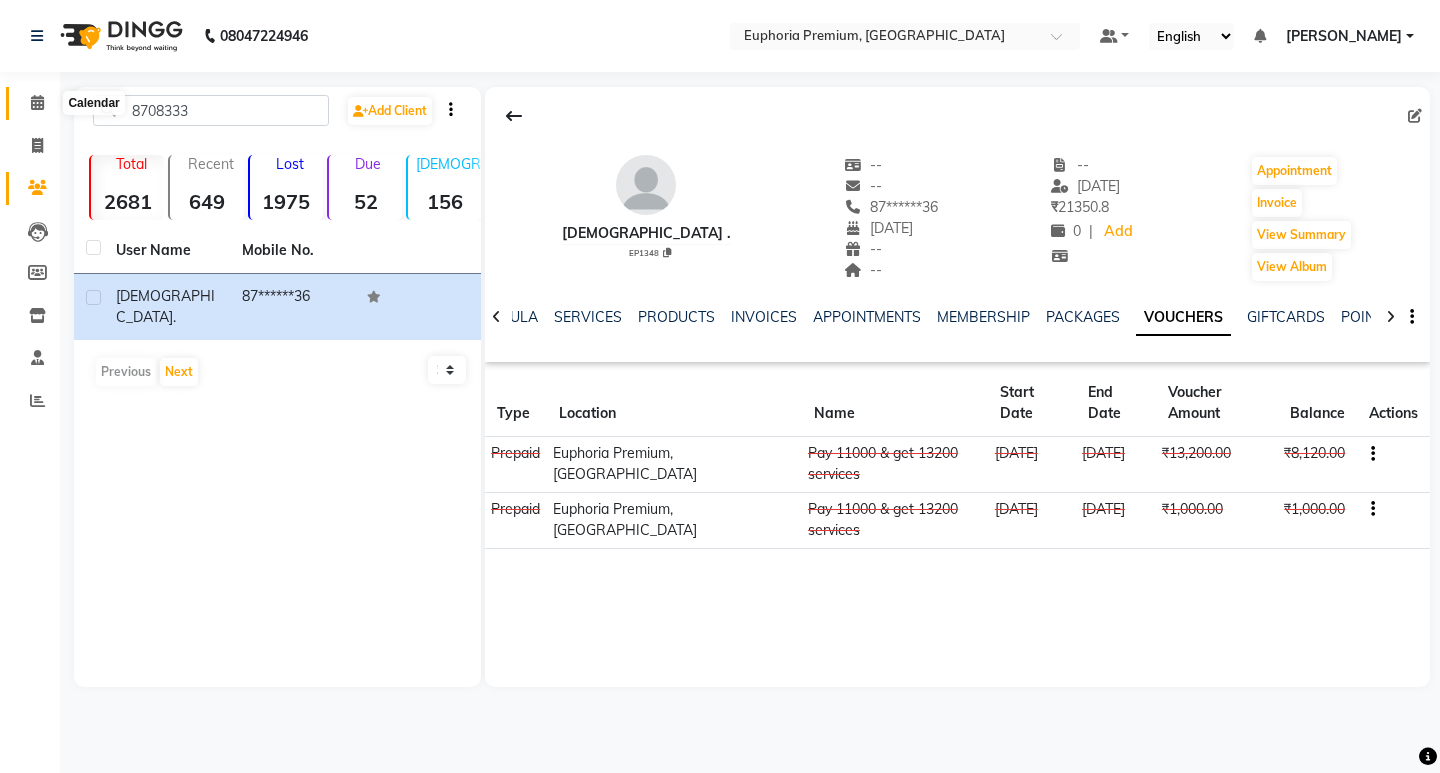 click 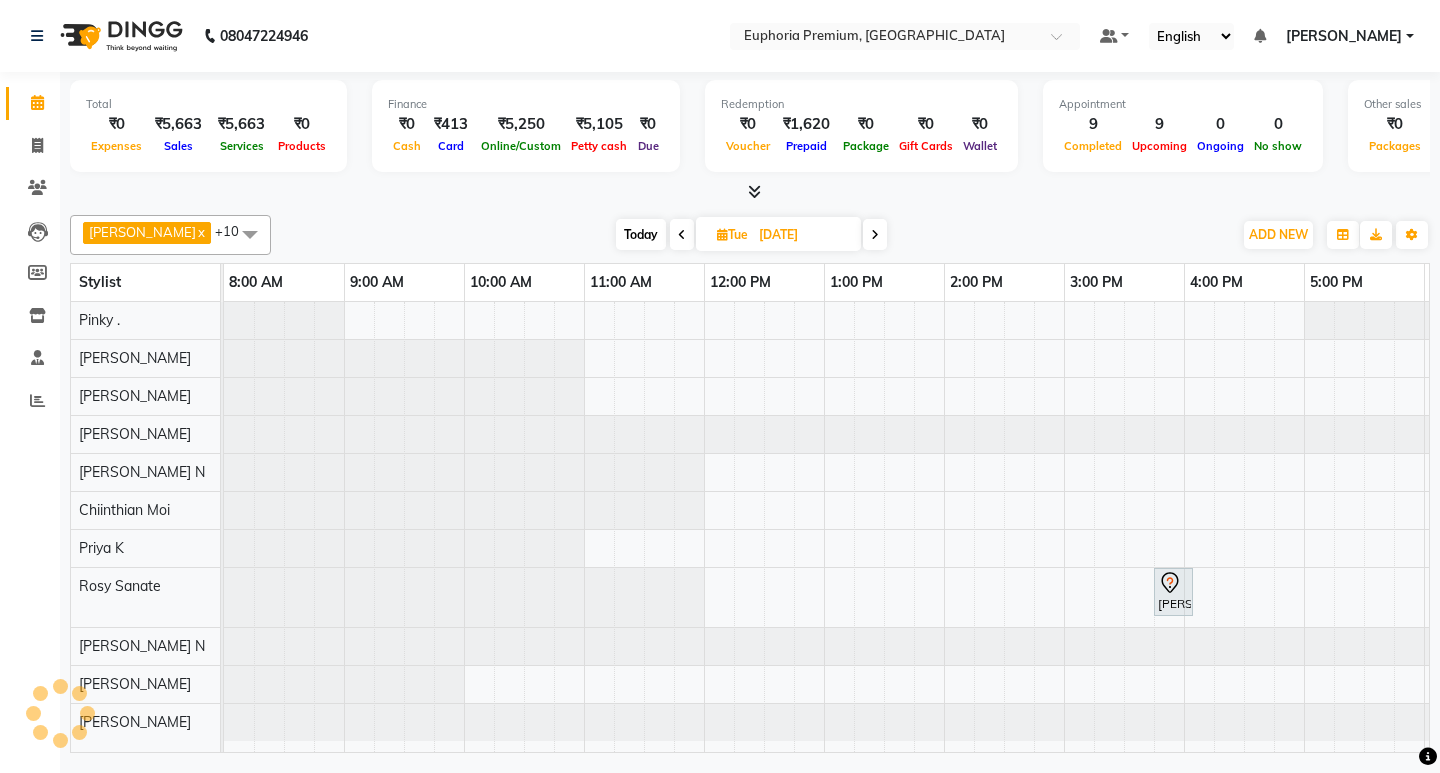 scroll, scrollTop: 0, scrollLeft: 0, axis: both 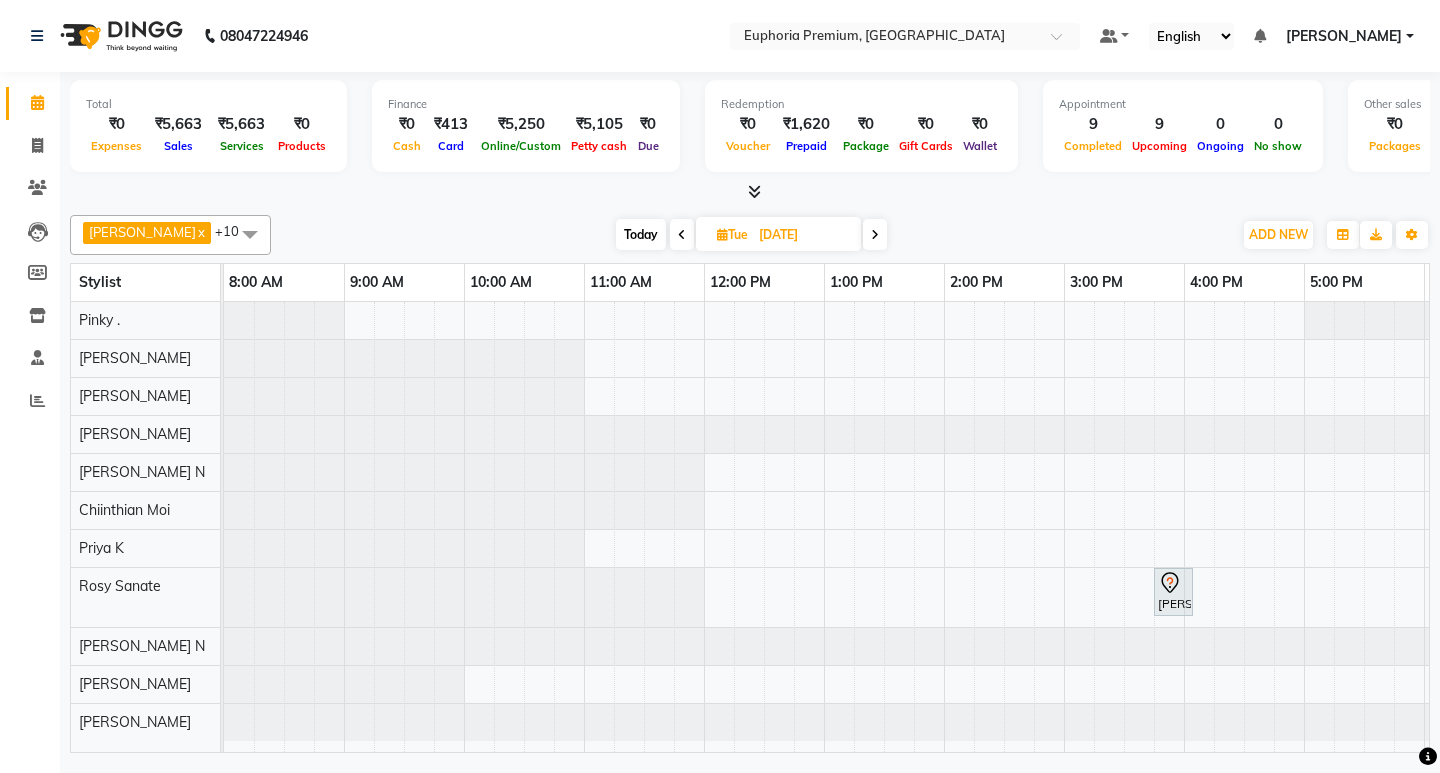 click on "Today" at bounding box center (641, 234) 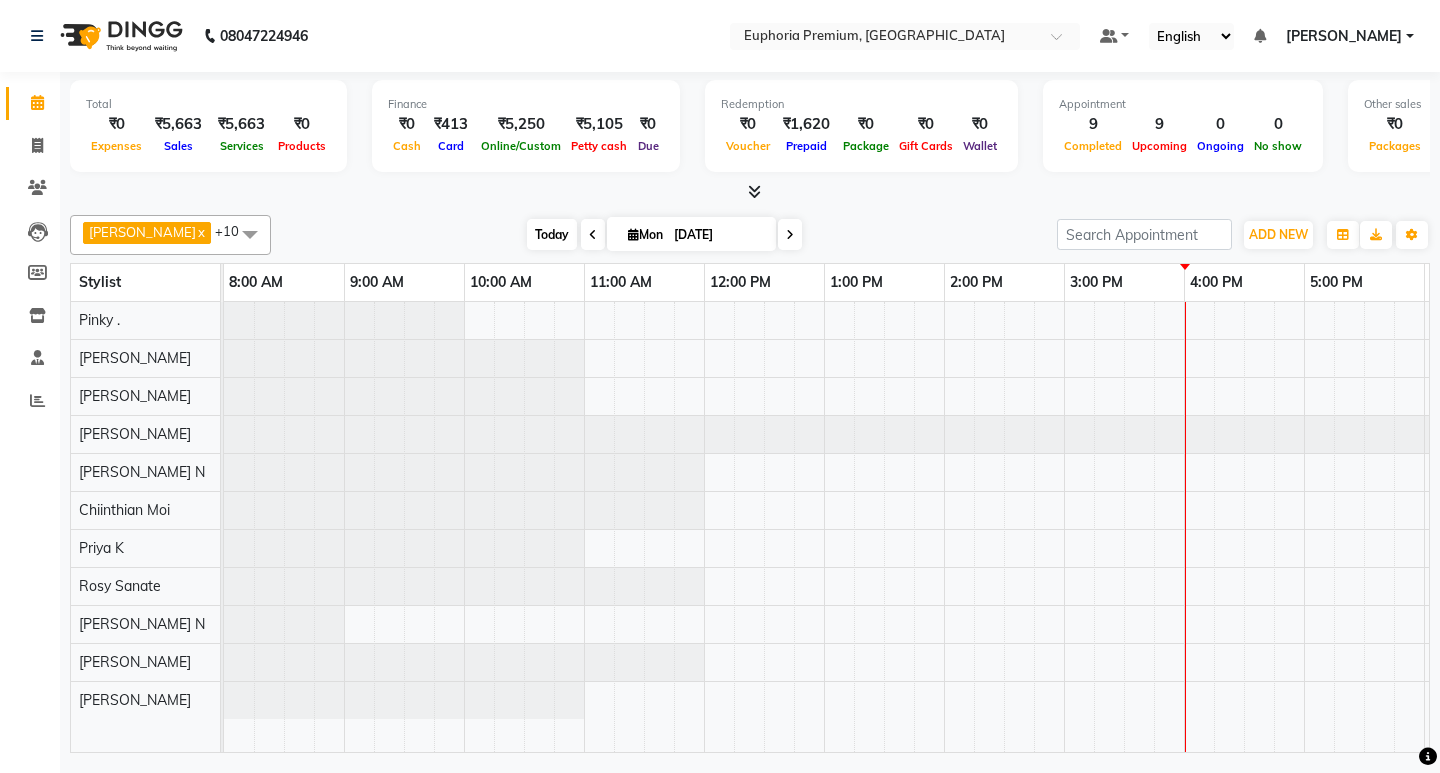 scroll, scrollTop: 0, scrollLeft: 475, axis: horizontal 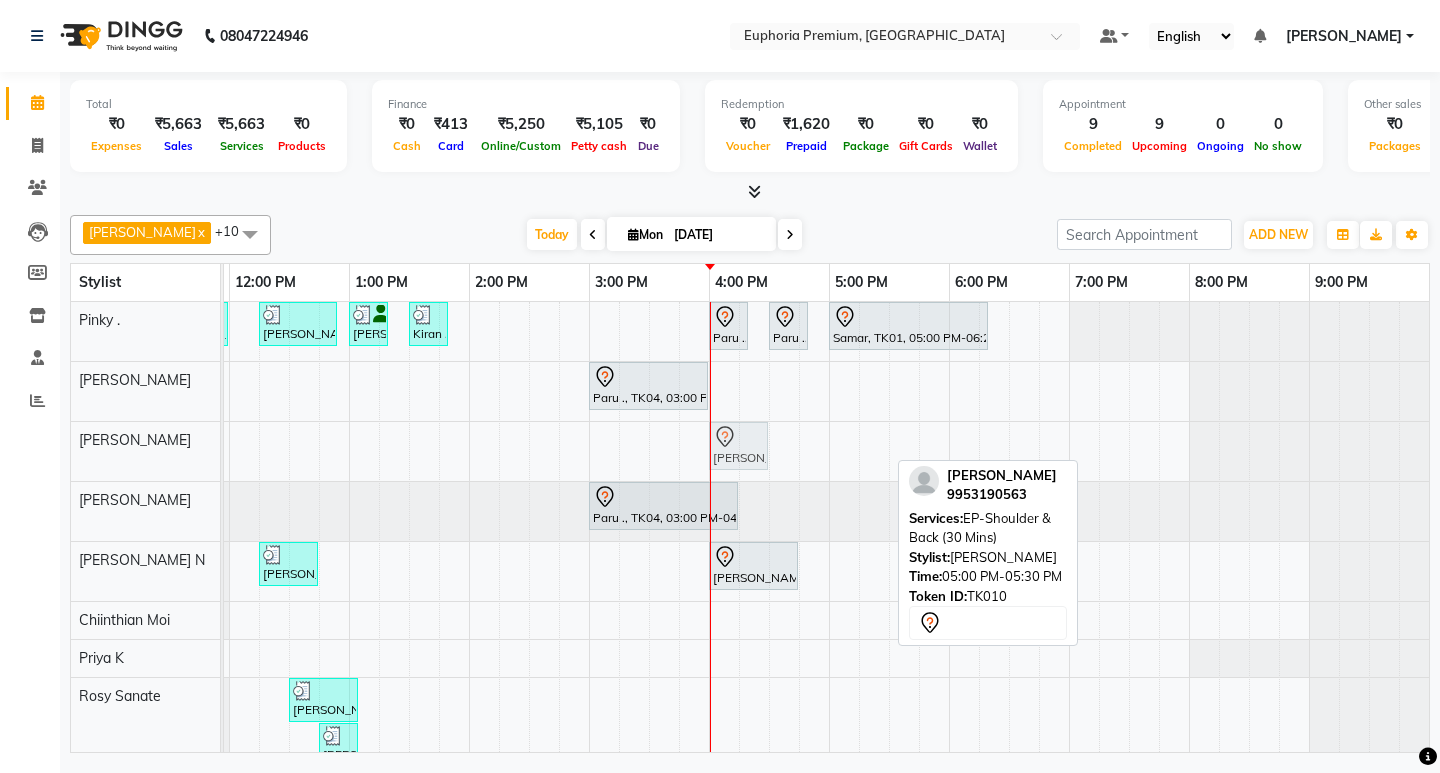 drag, startPoint x: 849, startPoint y: 456, endPoint x: 742, endPoint y: 461, distance: 107.11676 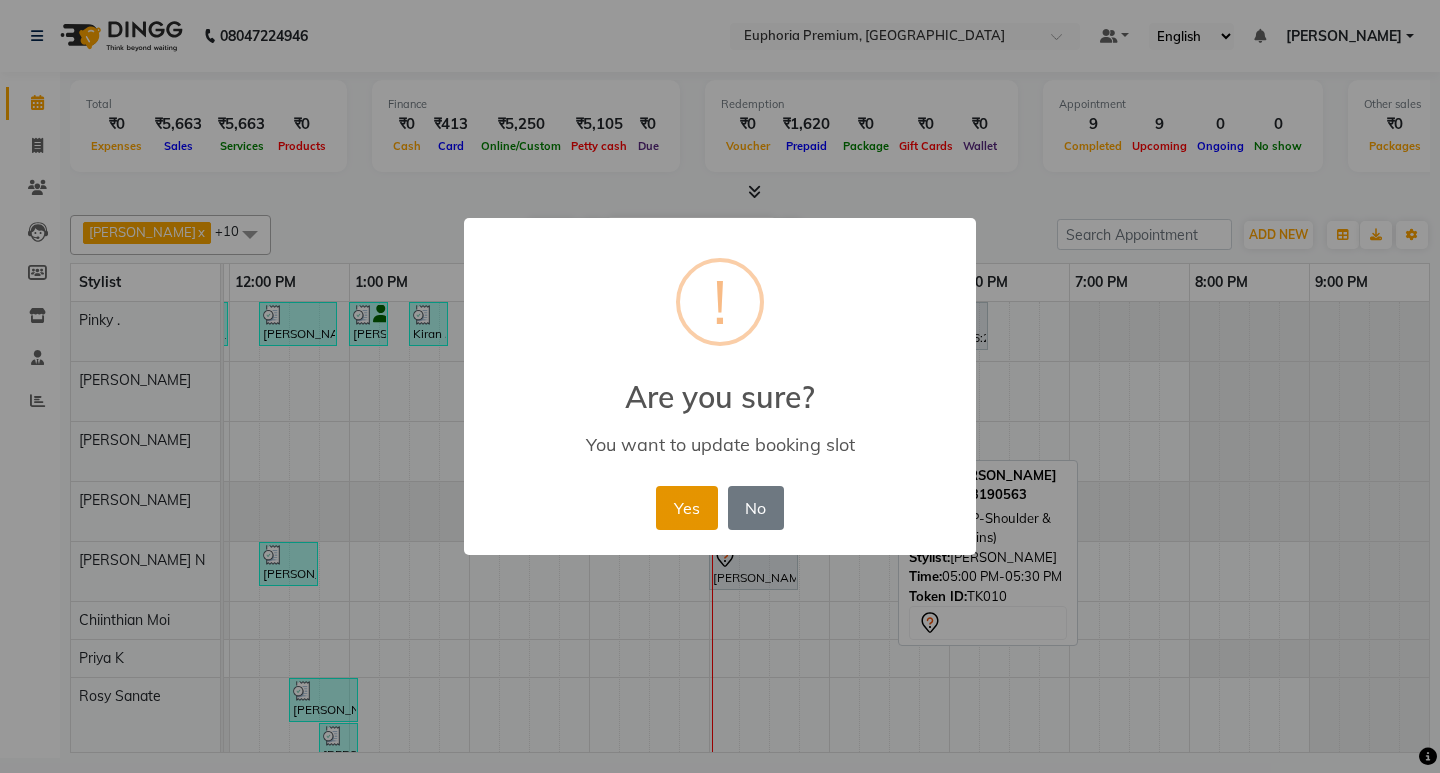 click on "Yes" at bounding box center (686, 508) 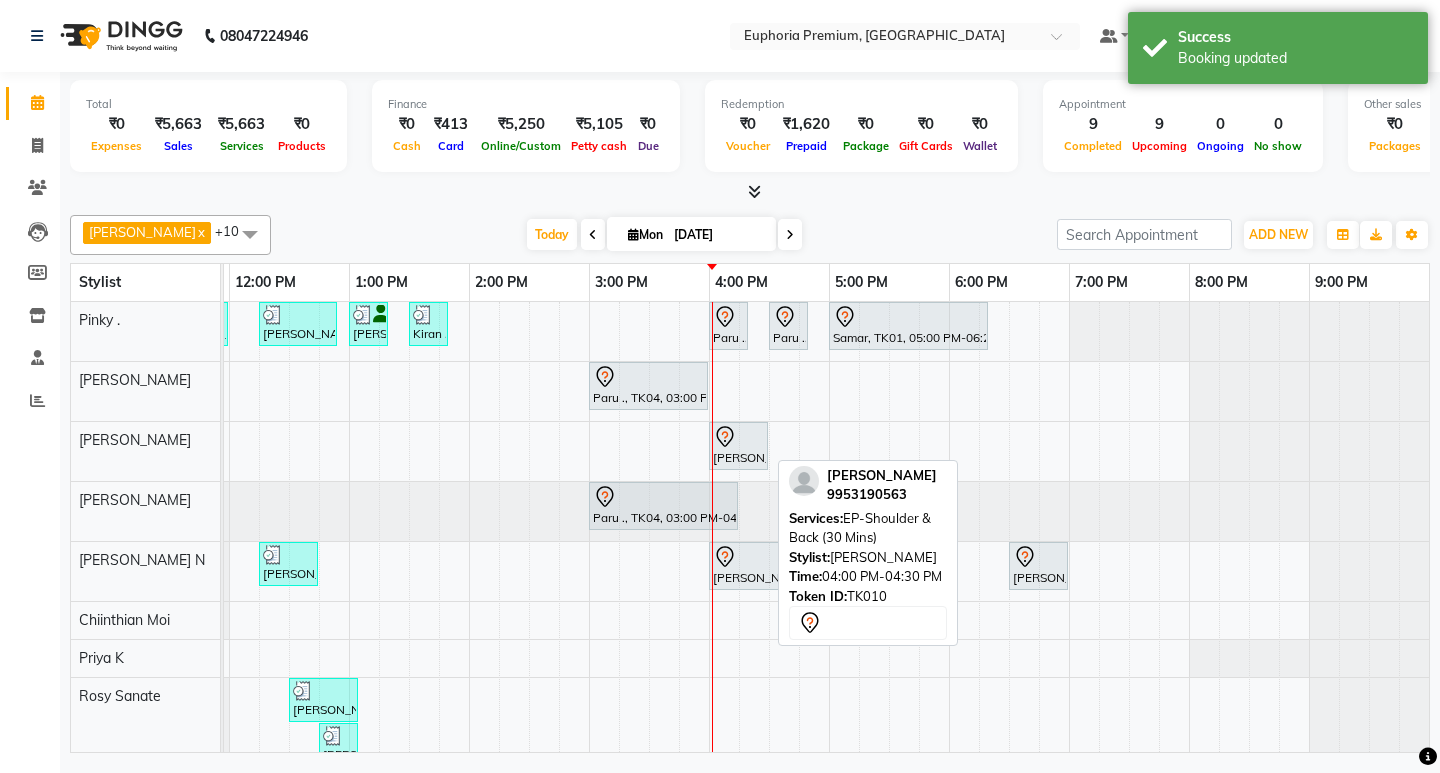 click 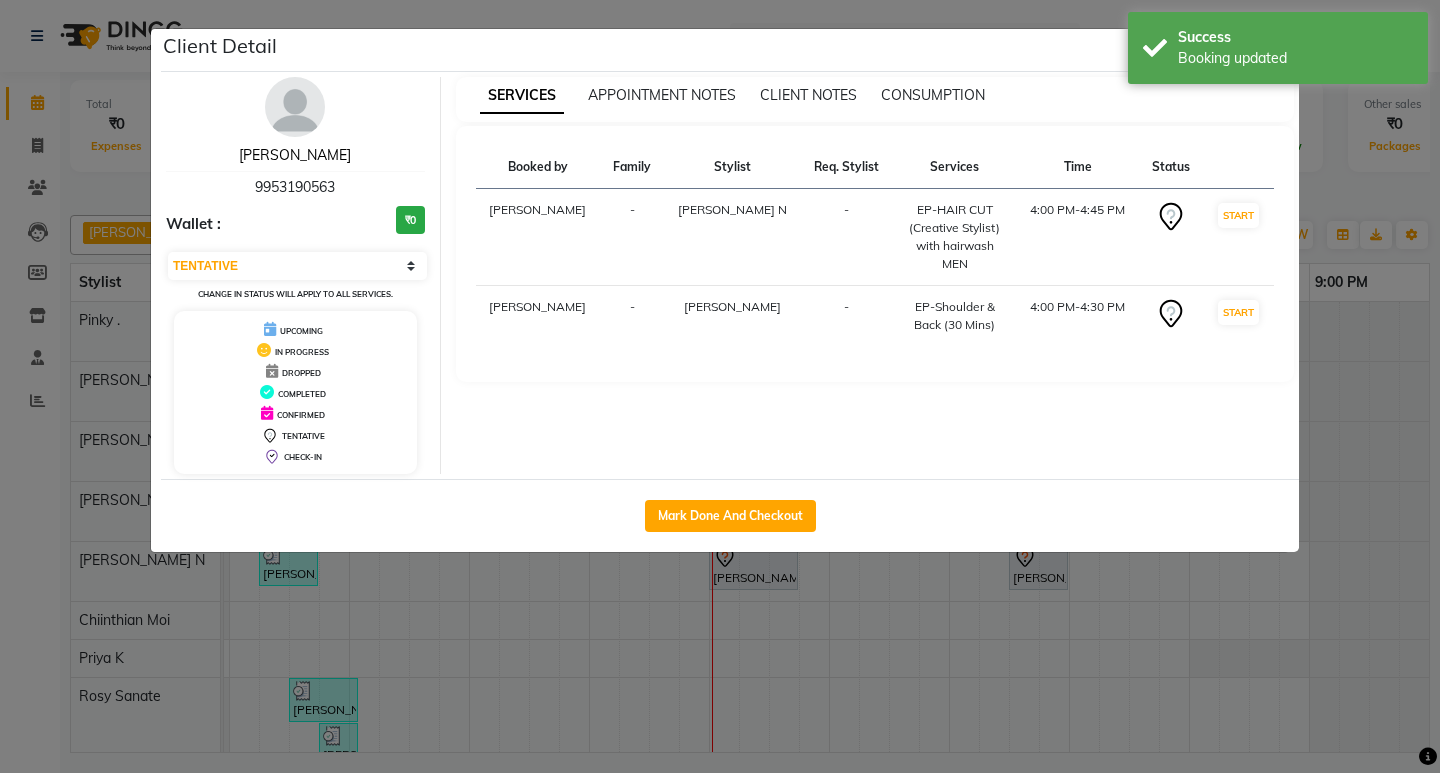 click on "[PERSON_NAME]" at bounding box center (295, 155) 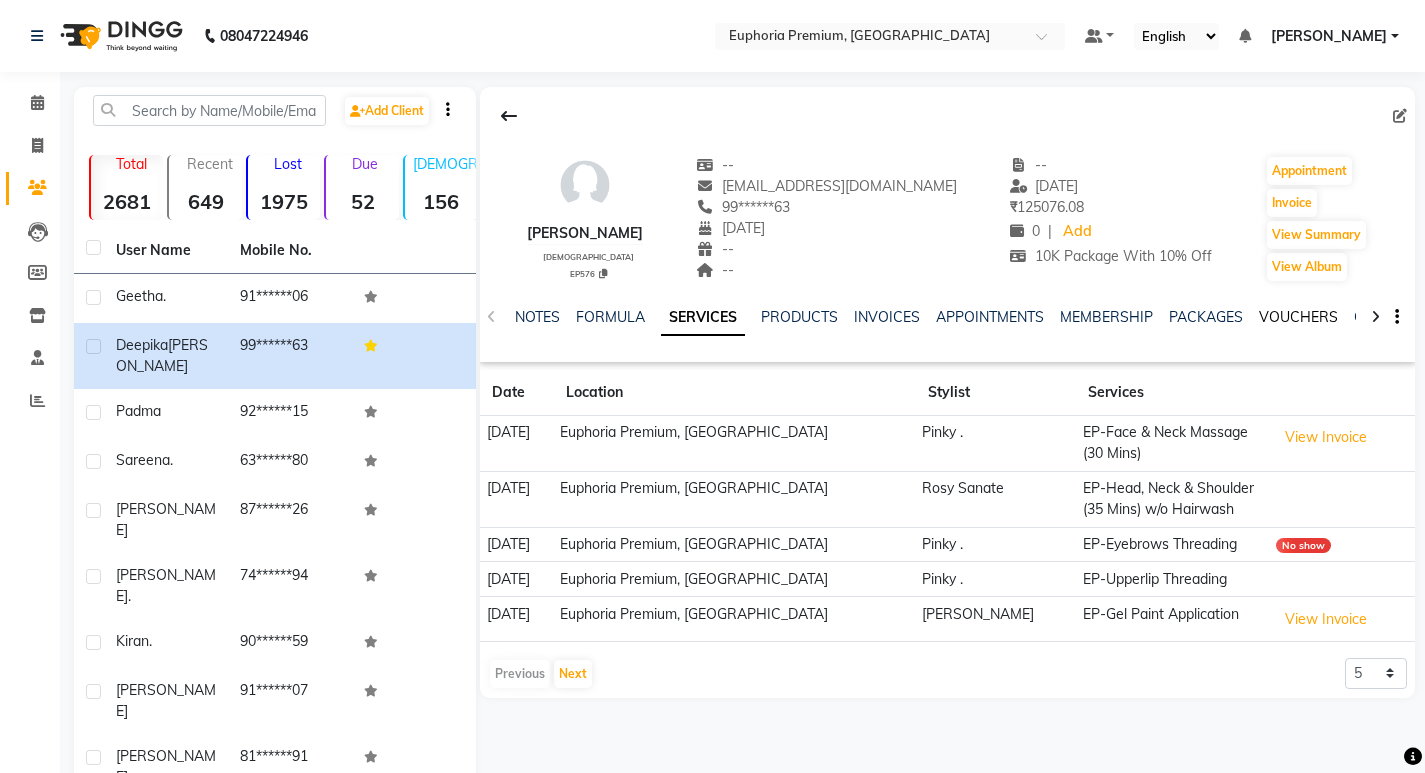 click on "VOUCHERS" 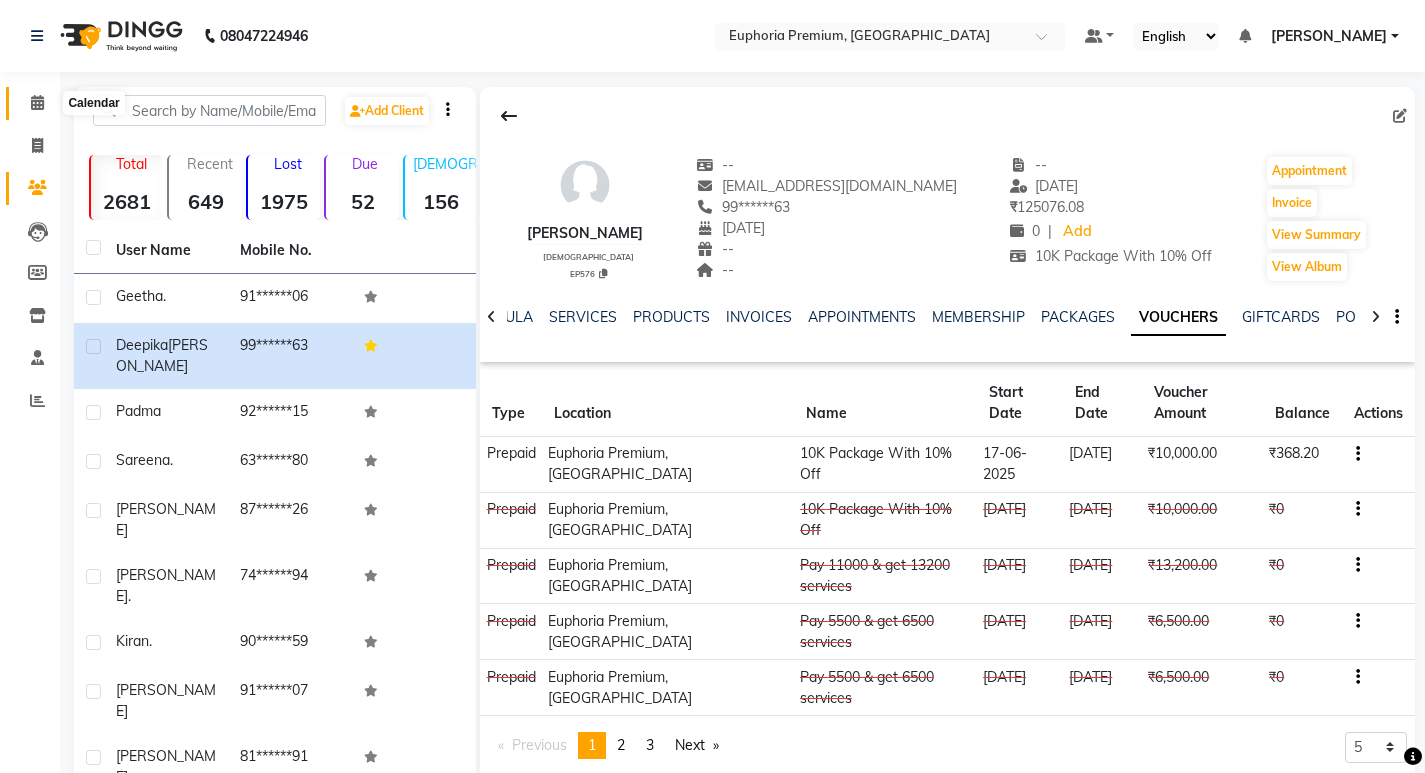 click 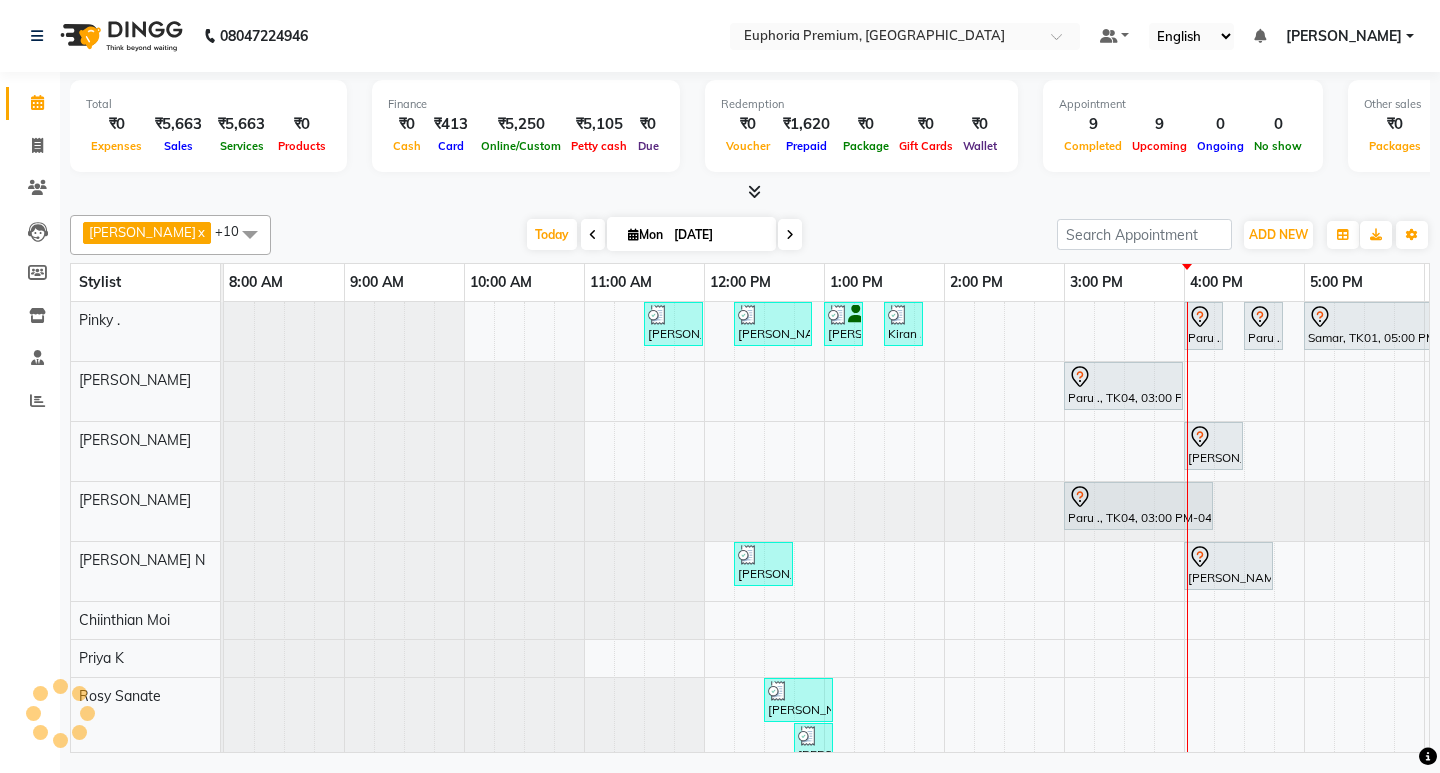 scroll, scrollTop: 0, scrollLeft: 0, axis: both 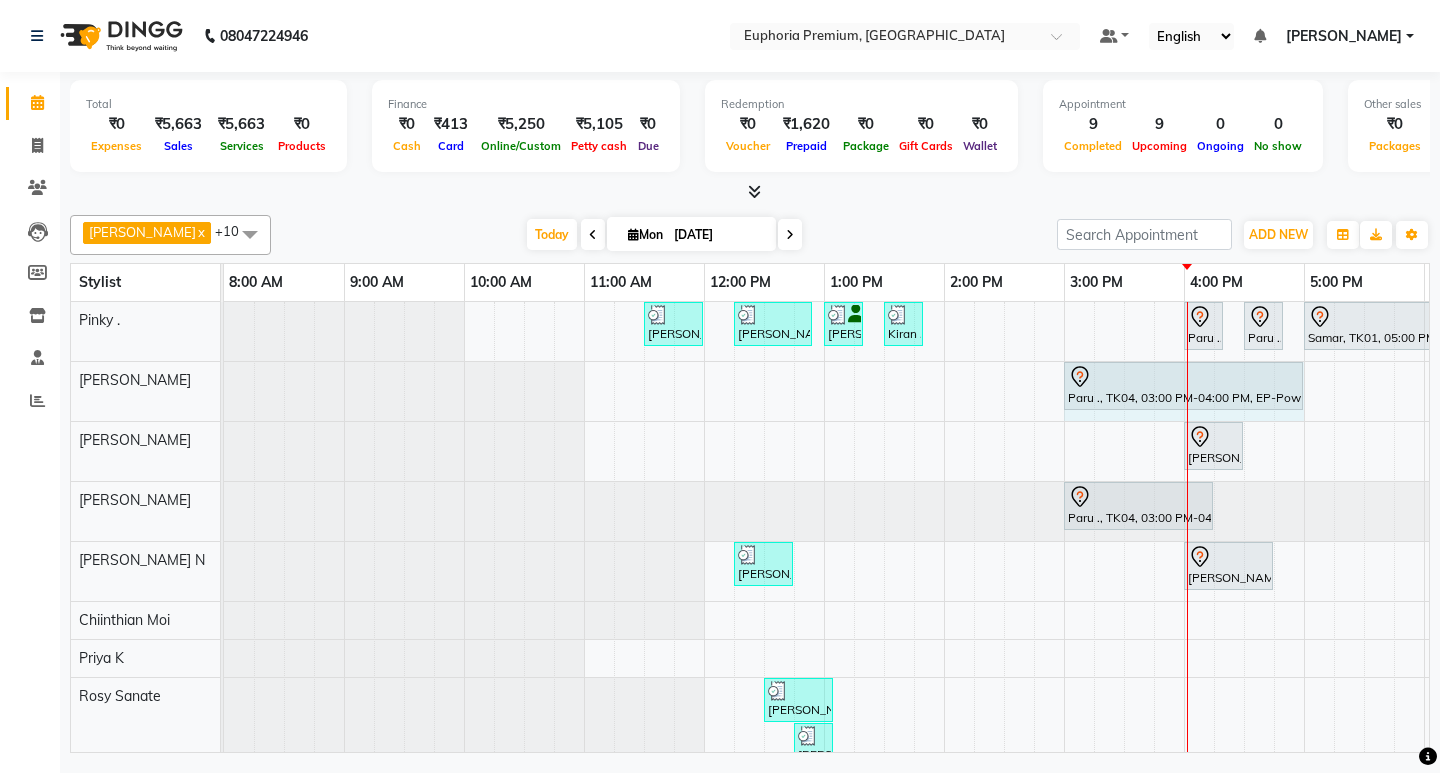 drag, startPoint x: 1179, startPoint y: 382, endPoint x: 1278, endPoint y: 387, distance: 99.12618 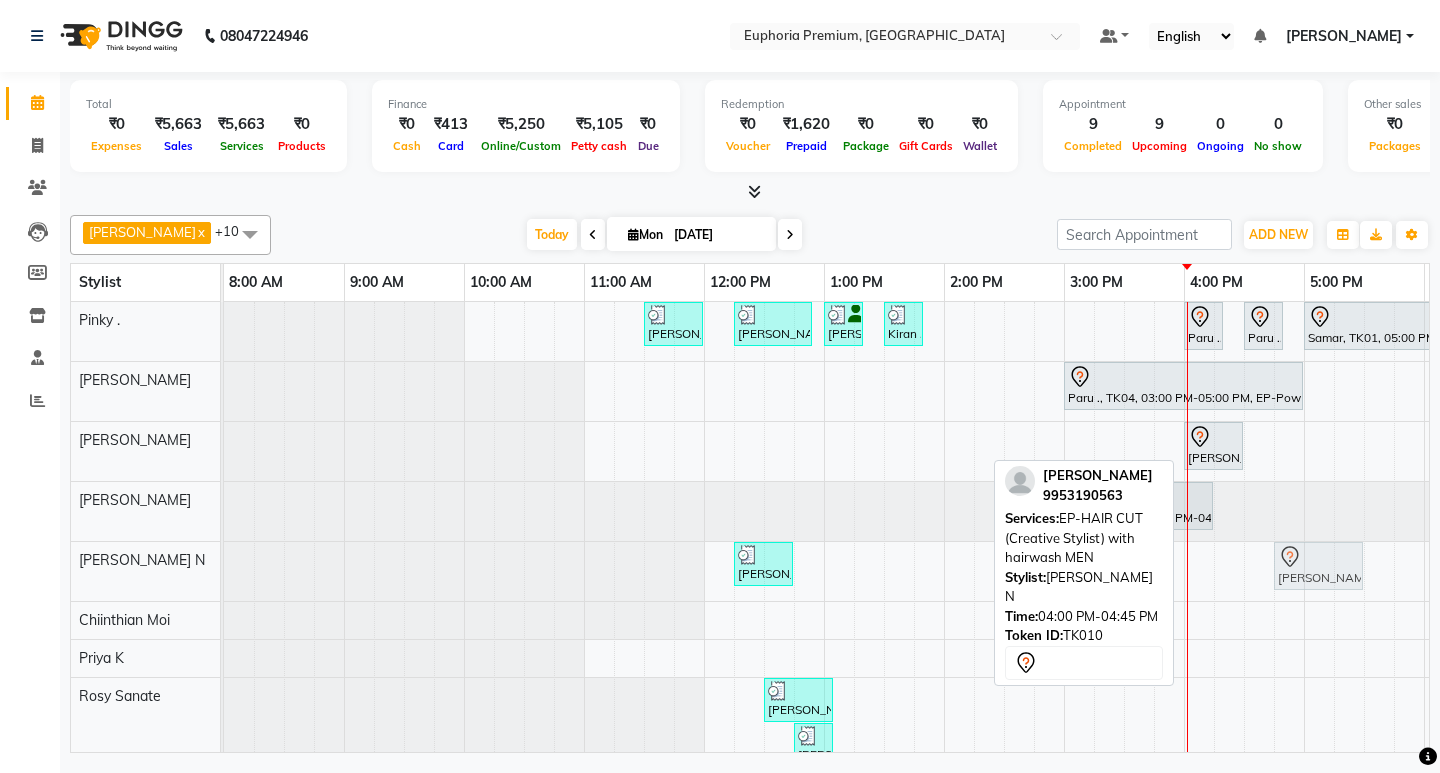 drag, startPoint x: 1237, startPoint y: 569, endPoint x: 1323, endPoint y: 577, distance: 86.37129 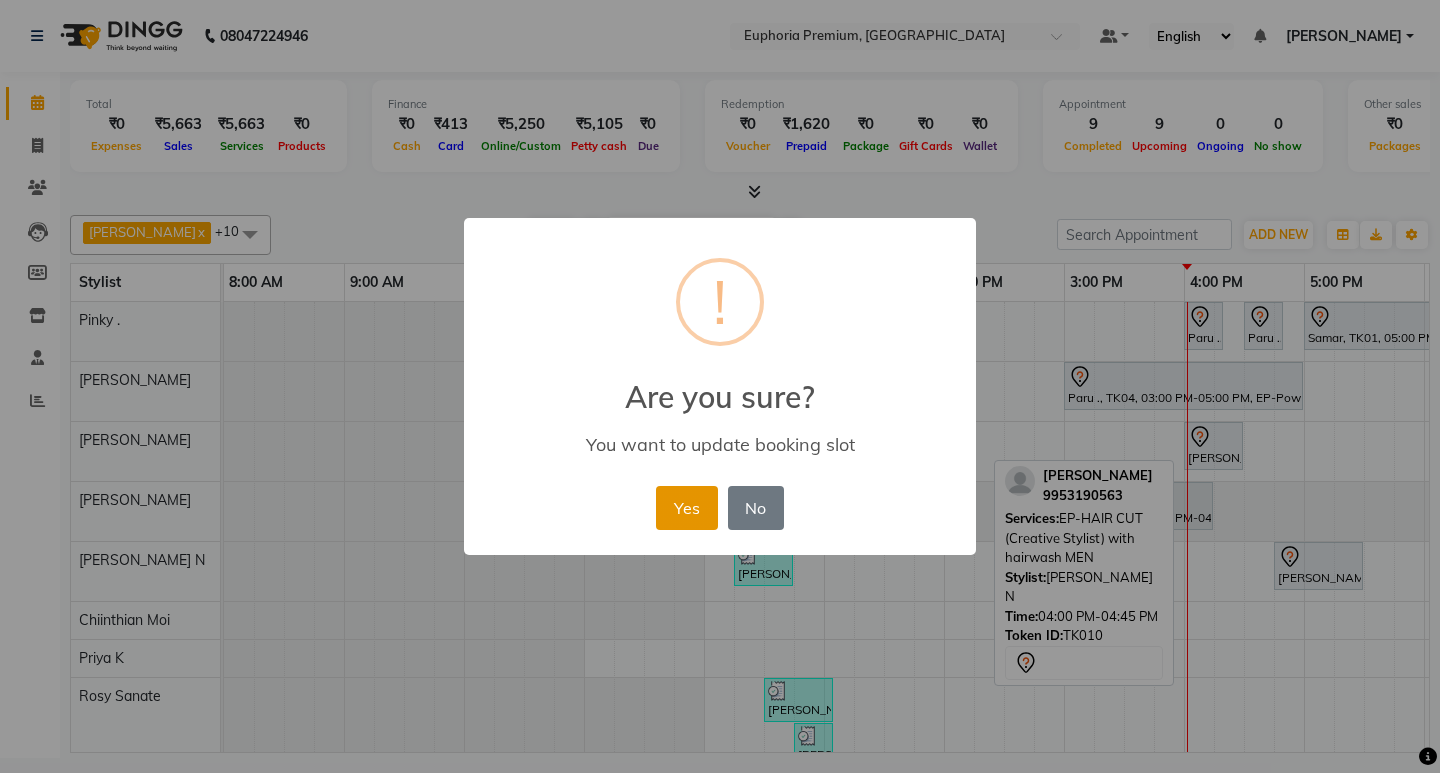 click on "Yes" at bounding box center [686, 508] 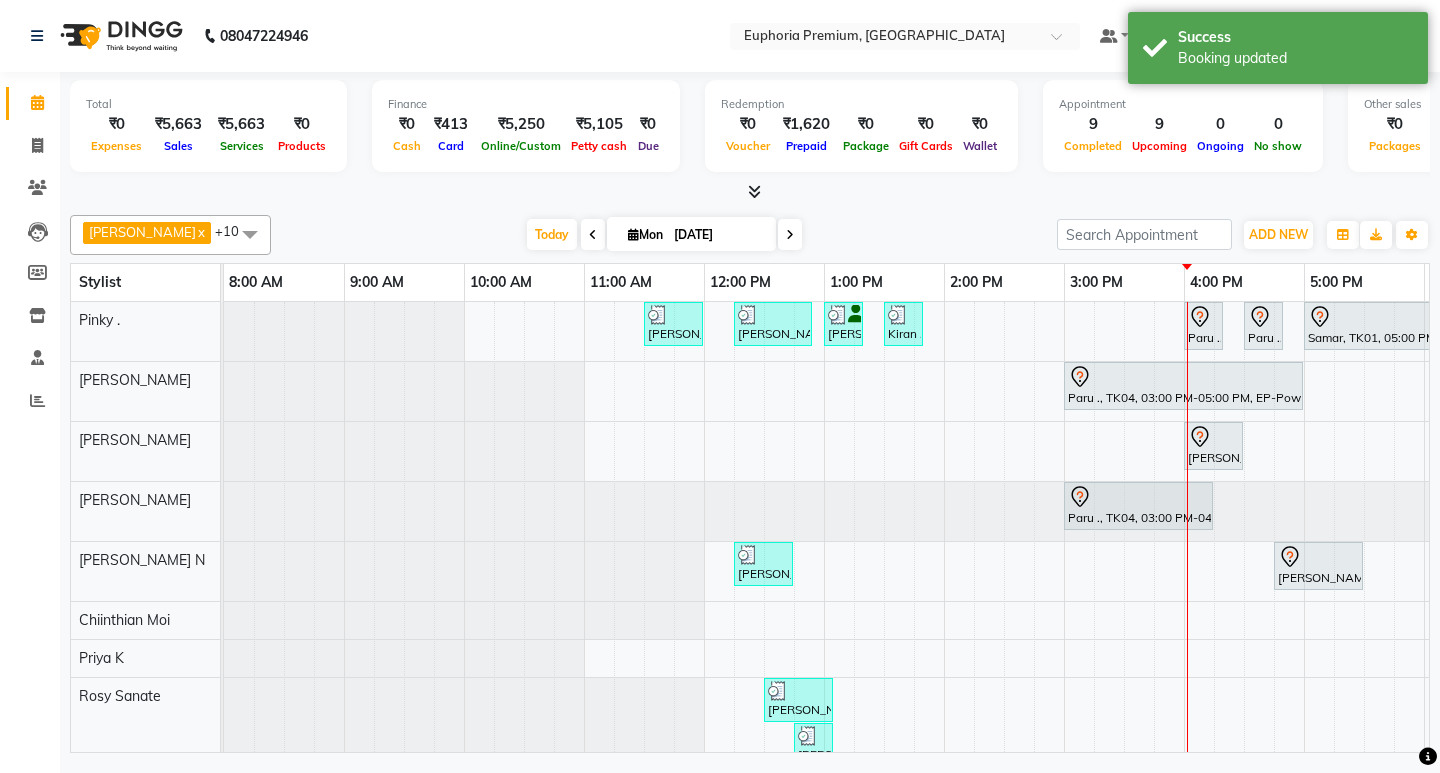 scroll, scrollTop: 177, scrollLeft: 0, axis: vertical 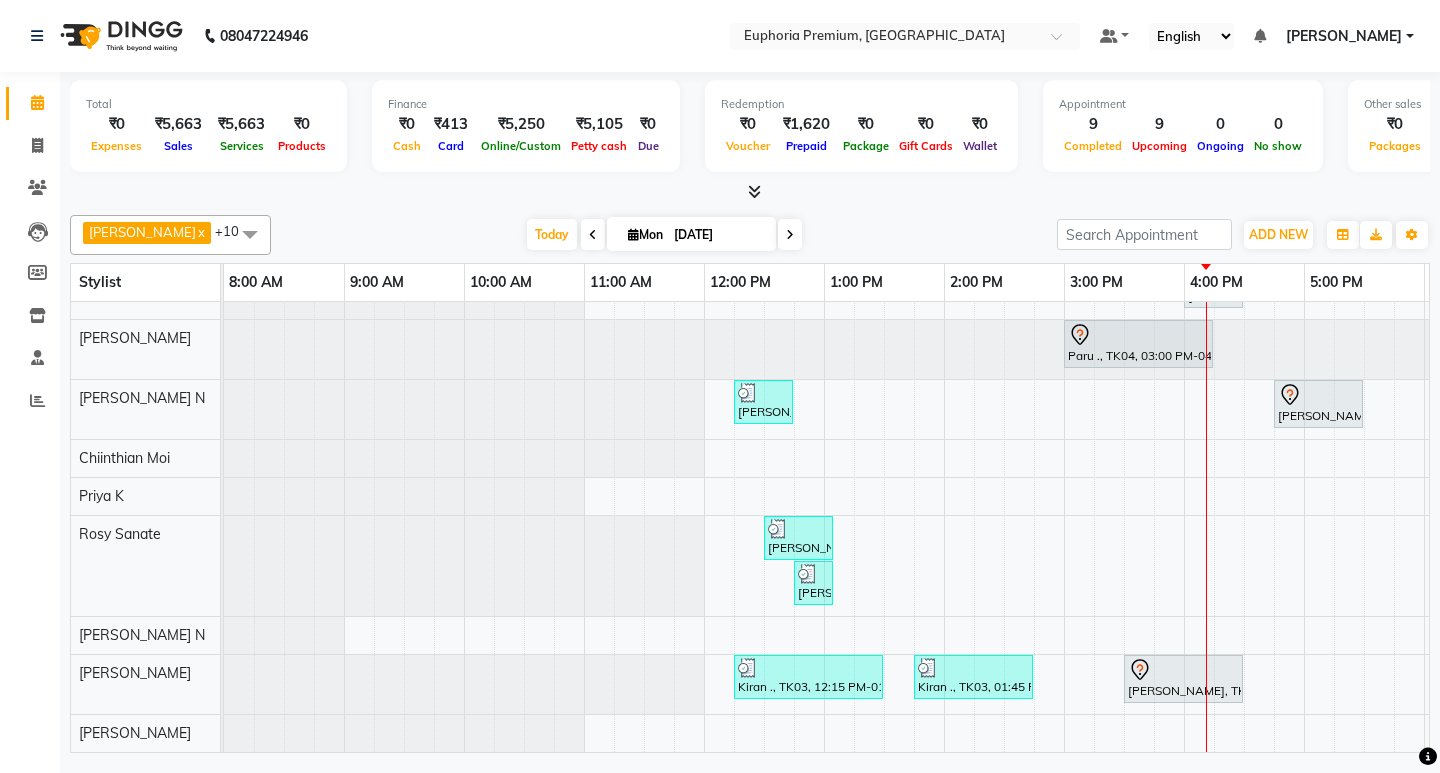 click on "Deepika Jamar, TK02, 11:30 AM-12:00 PM, EP-Face & Neck Massage (30 Mins)     Kiran ., TK03, 12:15 PM-12:55 PM, EP-Whitening Clean-Up     Rhena, TK06, 01:00 PM-01:20 PM, EP-Eyebrows Threading     Kiran ., TK03, 01:30 PM-01:50 PM, EP-Eyebrows Threading             Paru ., TK04, 04:00 PM-04:20 PM, EP-Full Legs Cream Wax             Paru ., TK04, 04:30 PM-04:50 PM, EP-Full Arms Catridge Wax             Samar, TK01, 05:00 PM-06:20 PM, EP-Tefiti Coffee Pedi             Paru ., TK04, 03:00 PM-05:00 PM, EP-Powder Dip with Nail Tips             Deepika Jamar, TK10, 04:00 PM-04:30 PM, EP-Shoulder & Back (30 Mins)             Paru ., TK04, 03:00 PM-04:15 PM, EP-Artistic Cut - Salon Director     Mathew ., TK05, 12:15 PM-12:45 PM, EP-Beard Trim/Design MEN             Deepika Jamar, TK10, 04:45 PM-05:30 PM, EP-HAIR CUT (Creative Stylist) with hairwash MEN             Joseph ., TK07, 06:30 PM-07:00 PM, EEP-Kid Cut (Below 8 Yrs) BOY         Mathew ., TK05, 12:45 PM-01:05 PM, EP-Eyebrows Threading" at bounding box center [1064, 446] 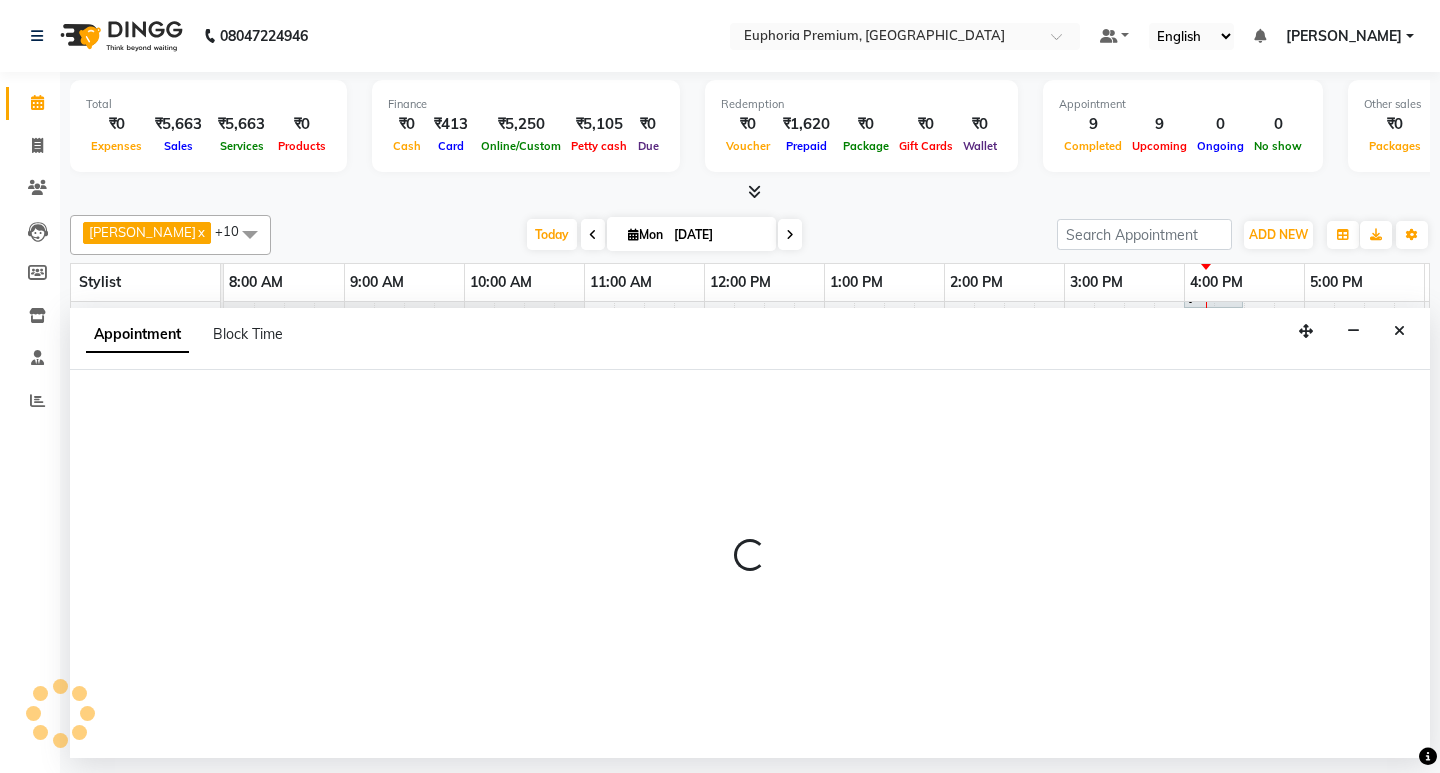 select on "71633" 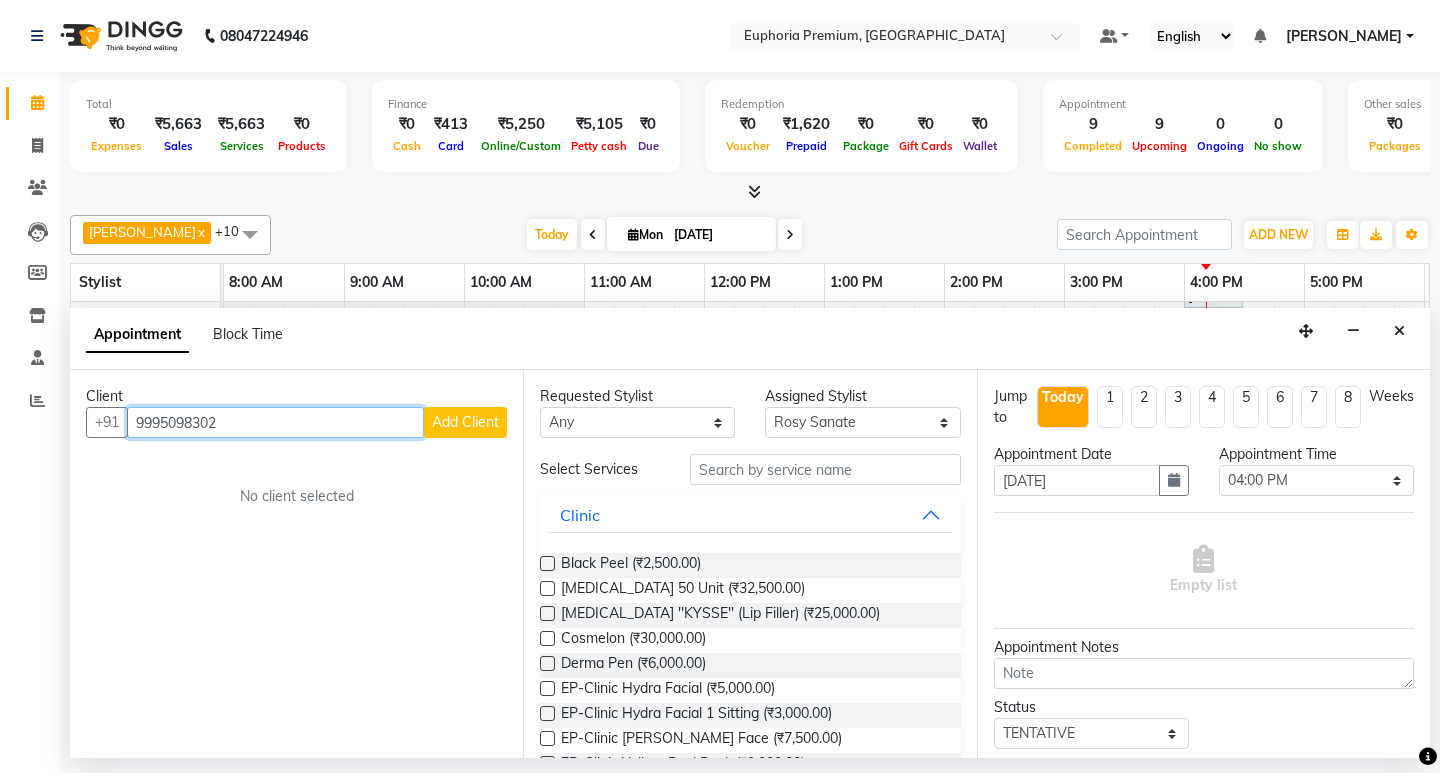 type on "9995098302" 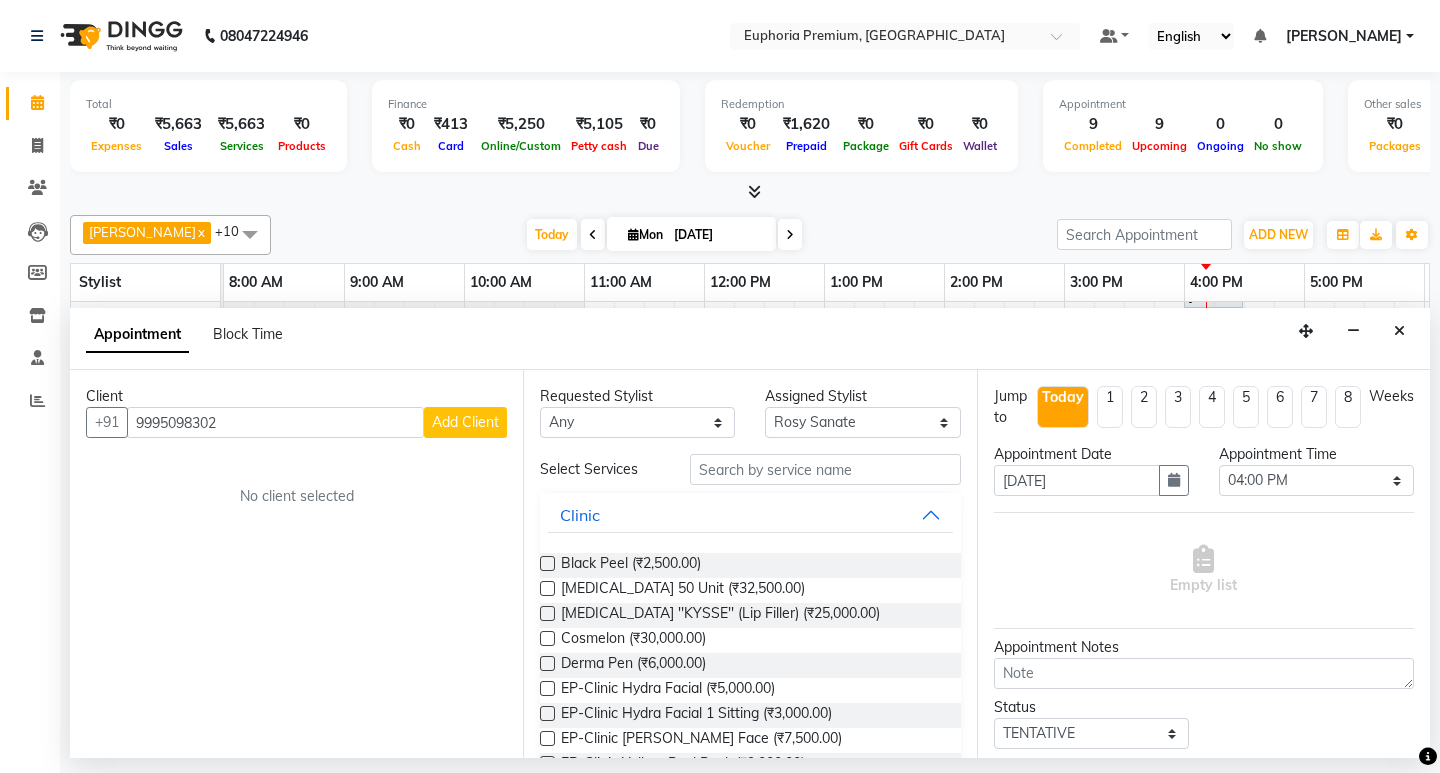 click on "Add Client" at bounding box center (465, 422) 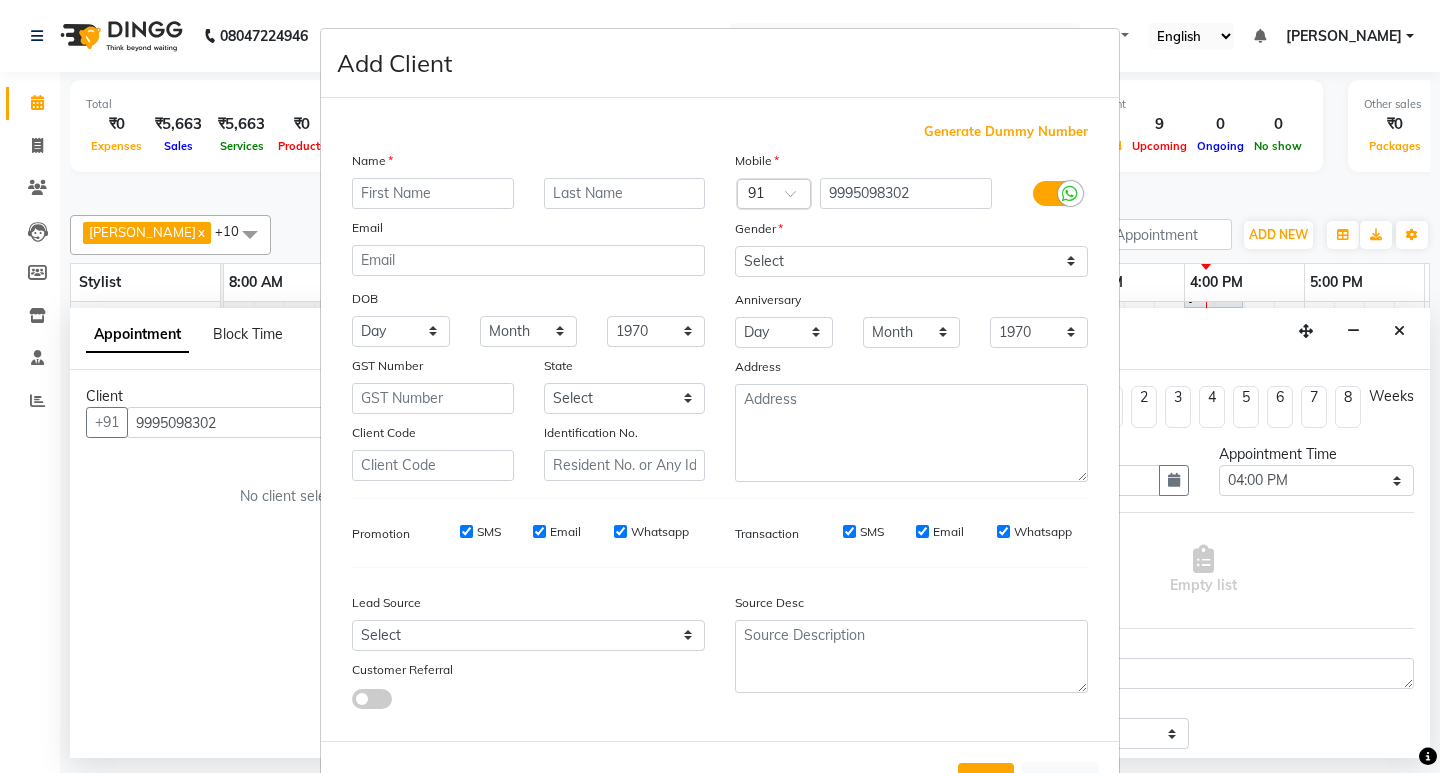 type on "g" 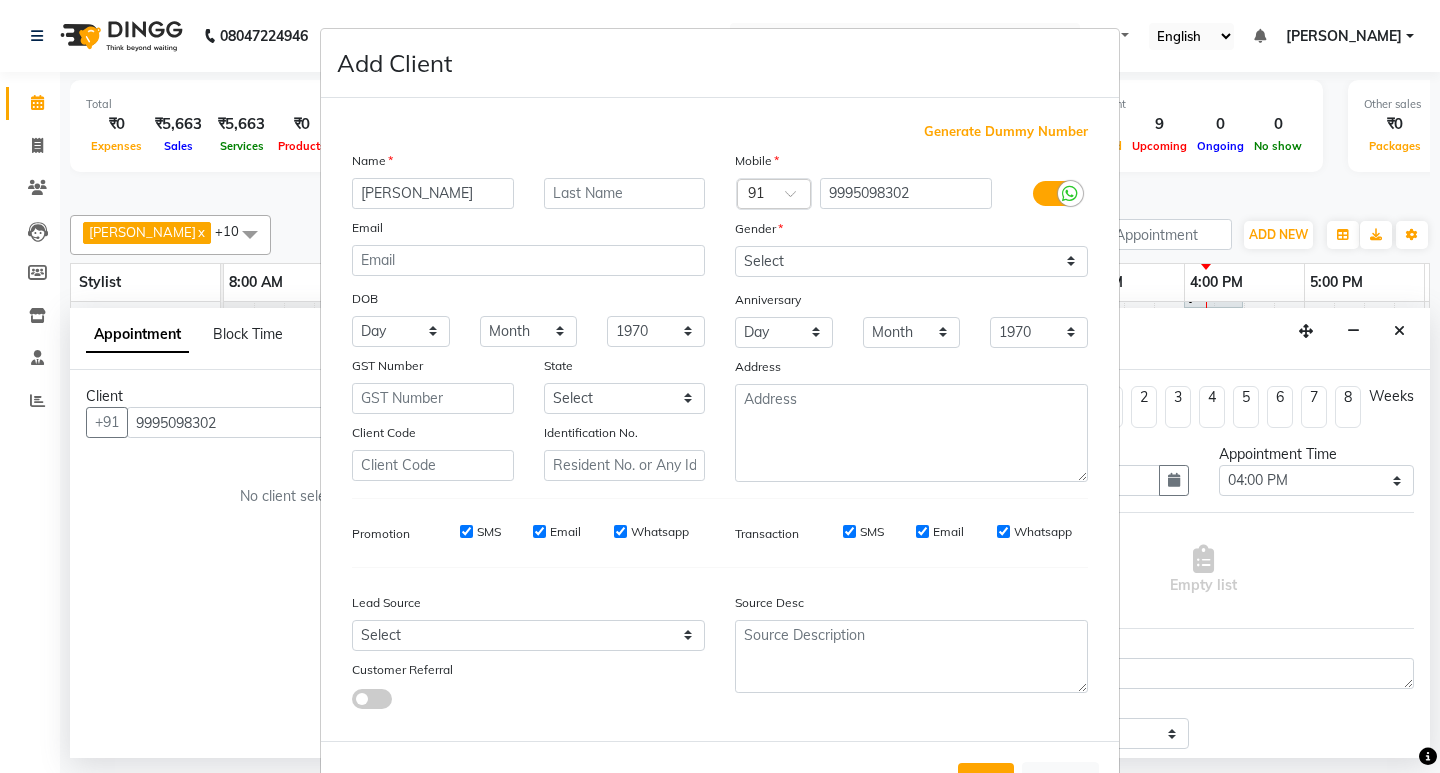 type on "[PERSON_NAME]" 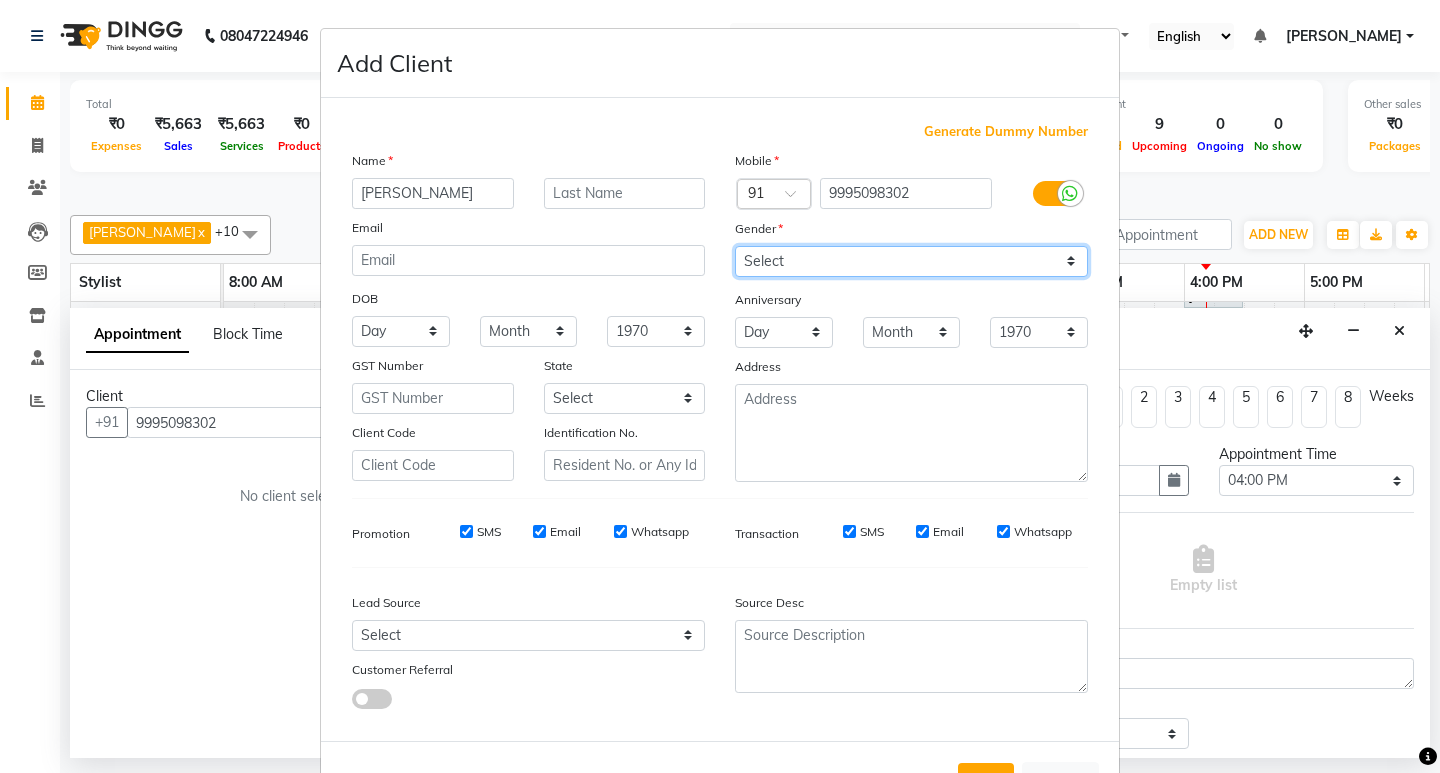click on "Select Male Female Other Prefer Not To Say" at bounding box center [911, 261] 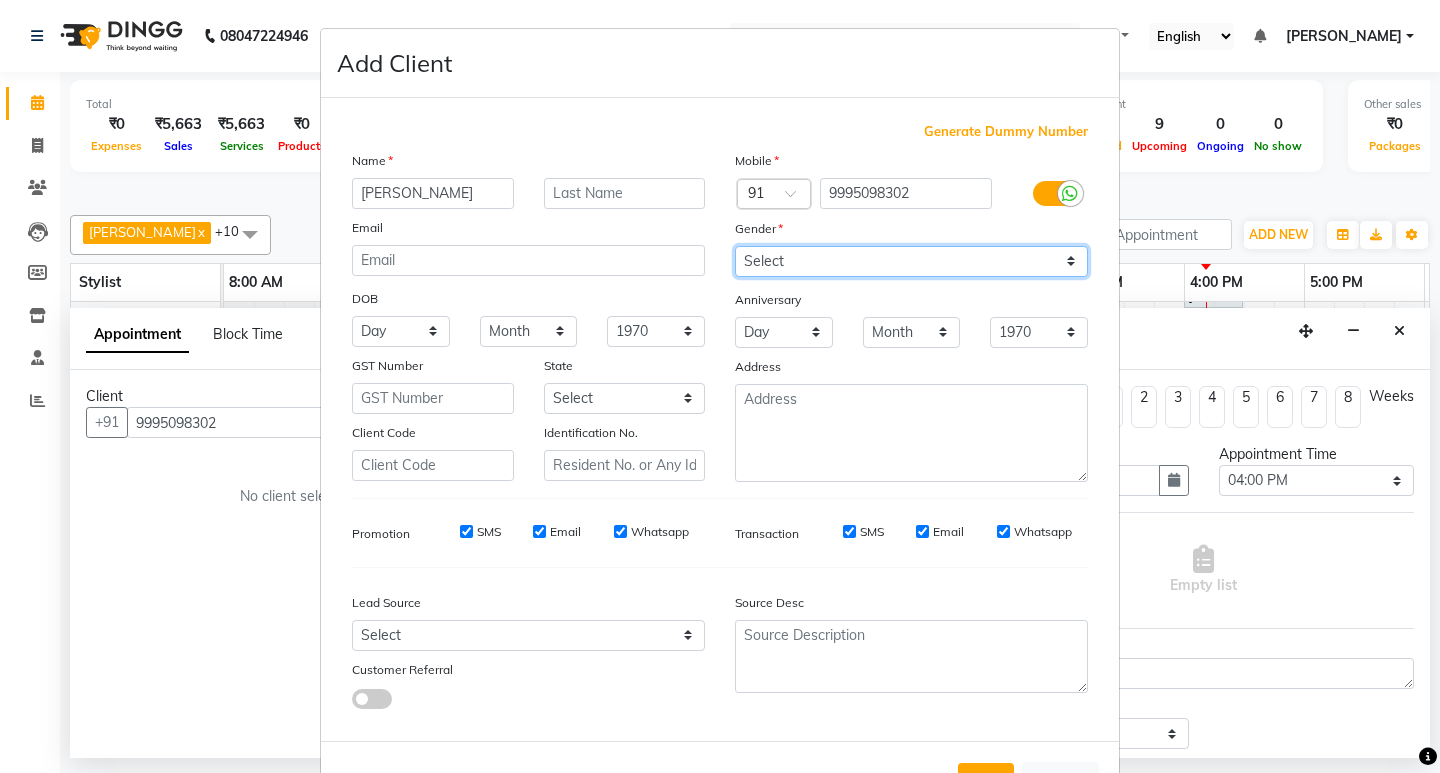select on "female" 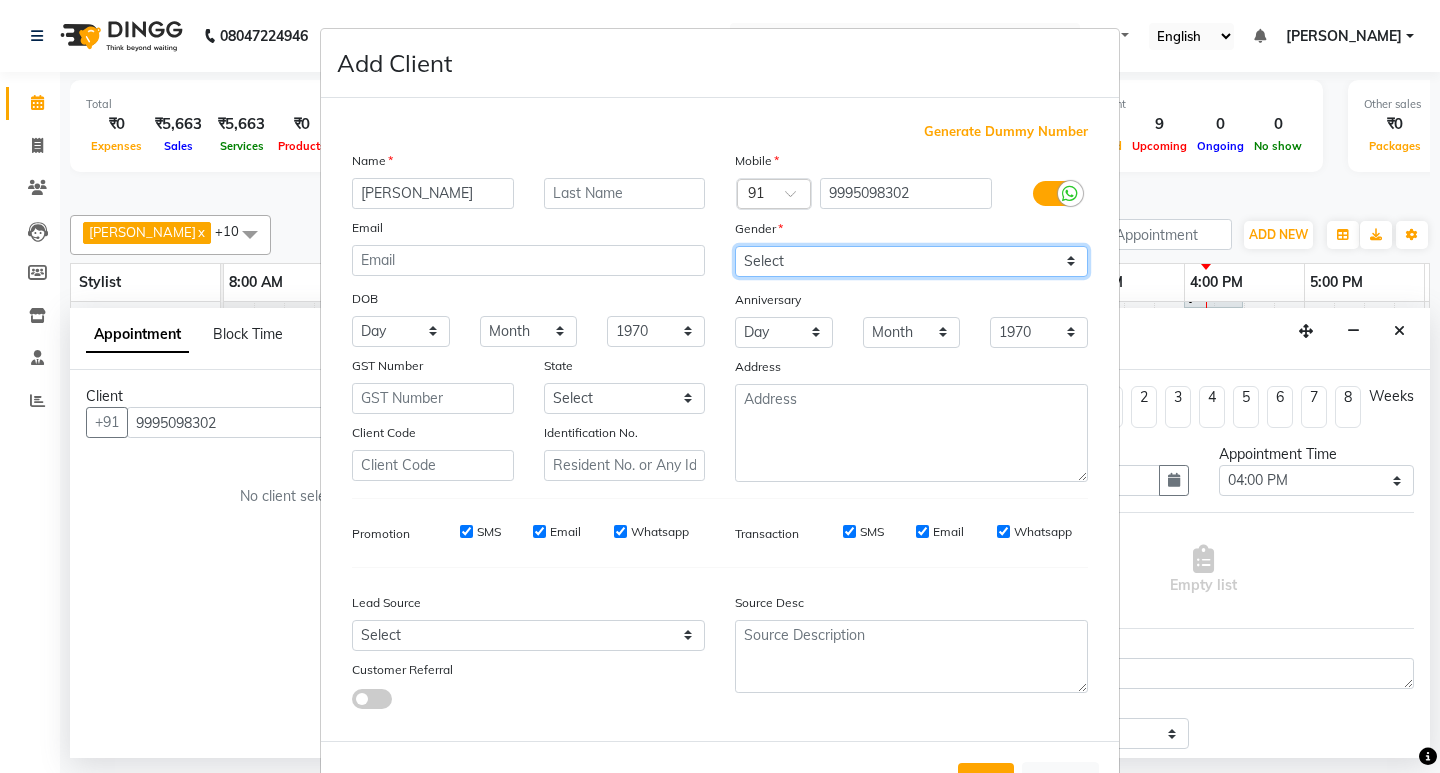 click on "Select Male Female Other Prefer Not To Say" at bounding box center [911, 261] 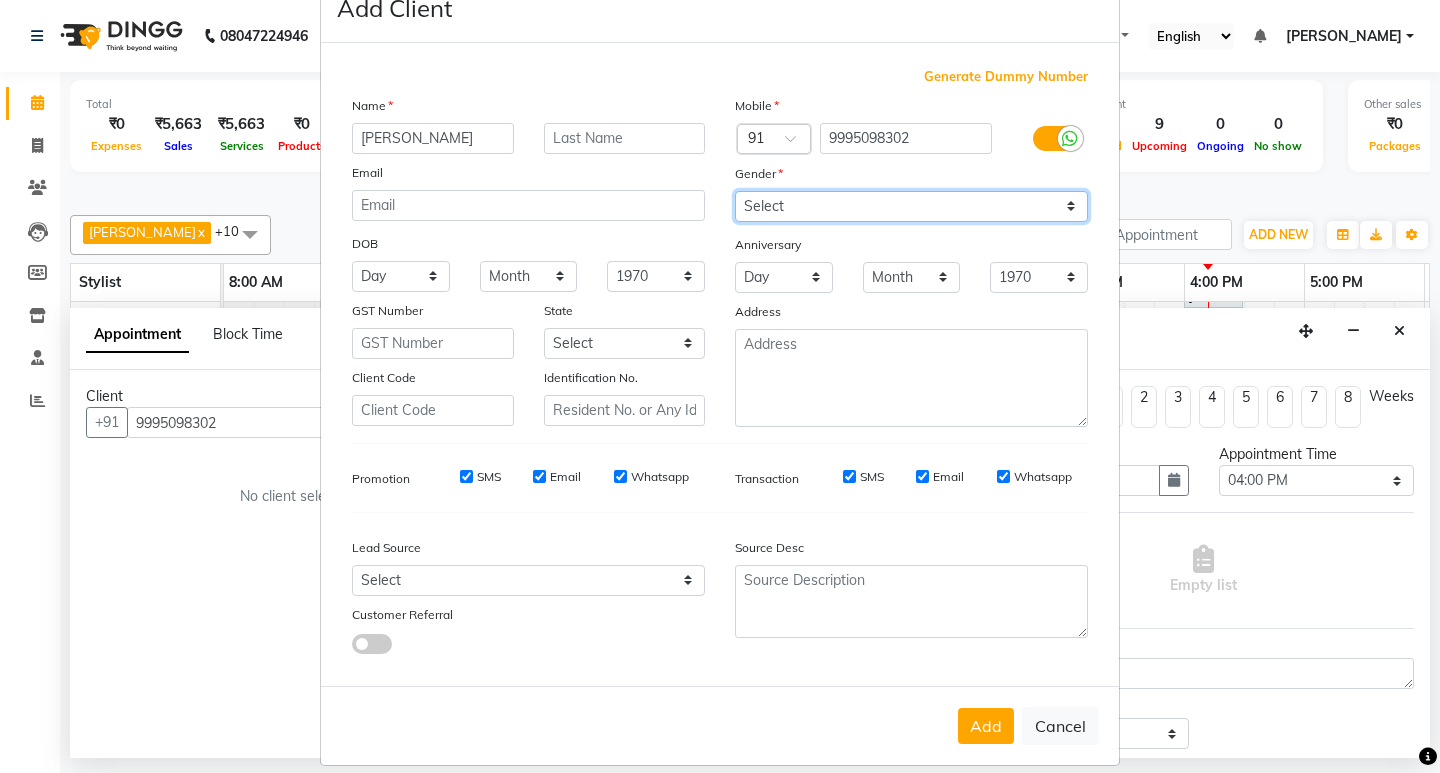 scroll, scrollTop: 76, scrollLeft: 0, axis: vertical 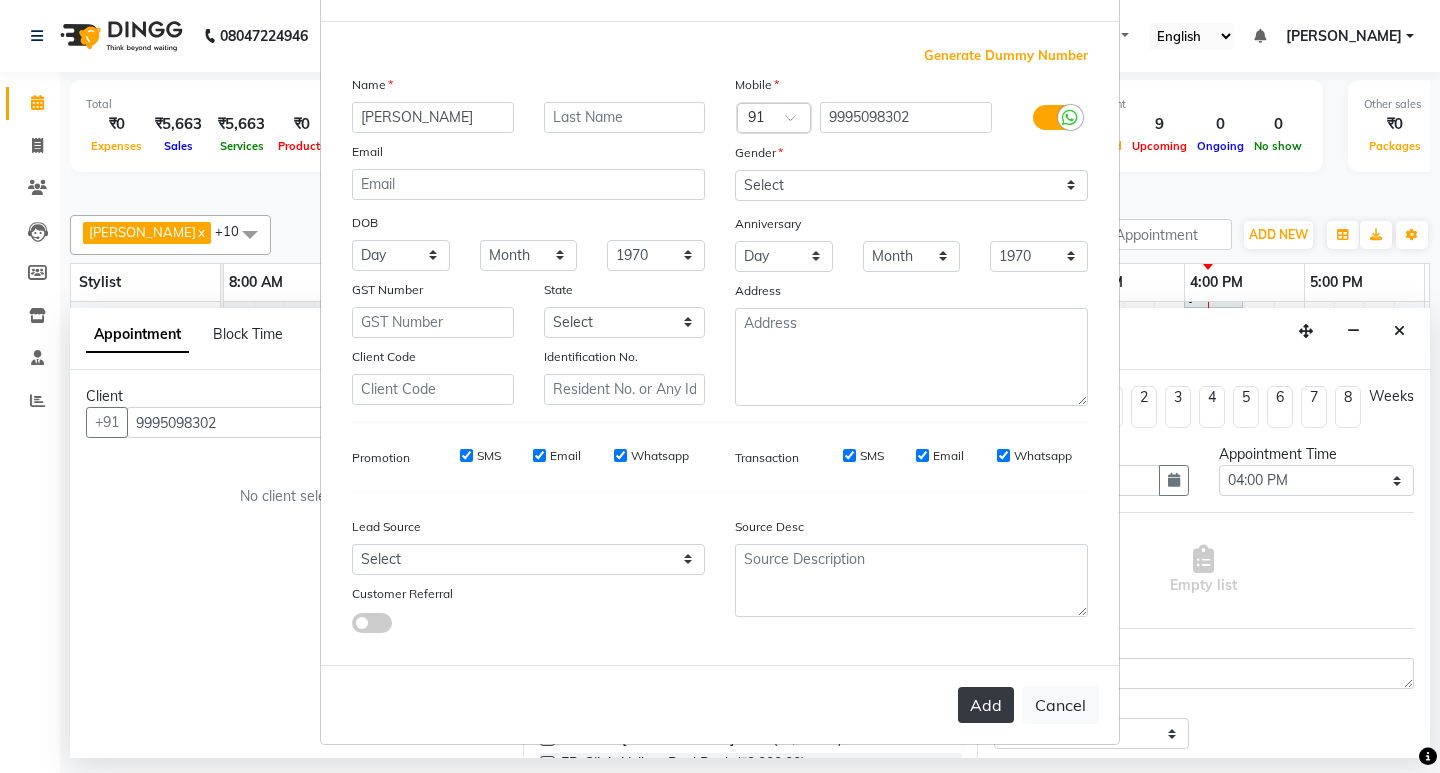 click on "Add" at bounding box center (986, 705) 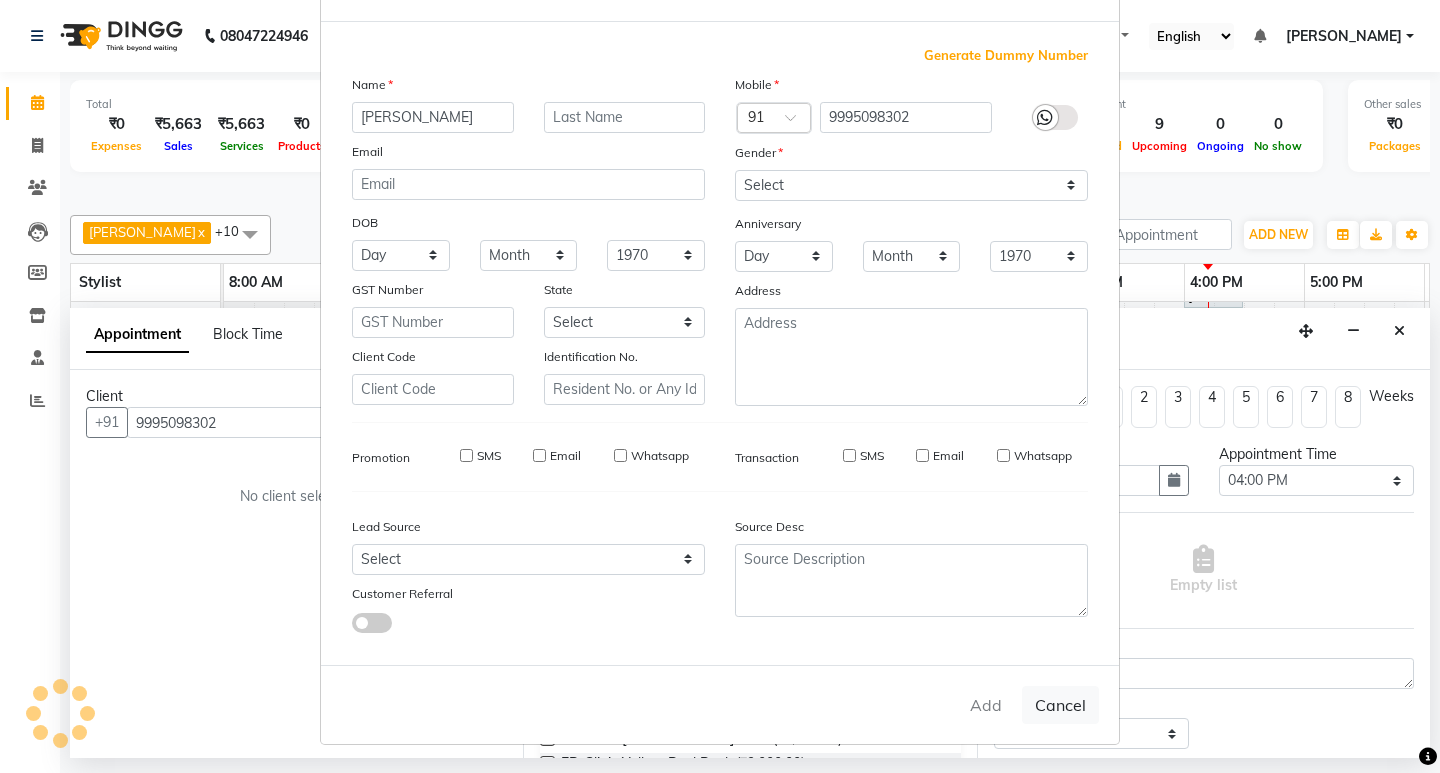 type on "99******02" 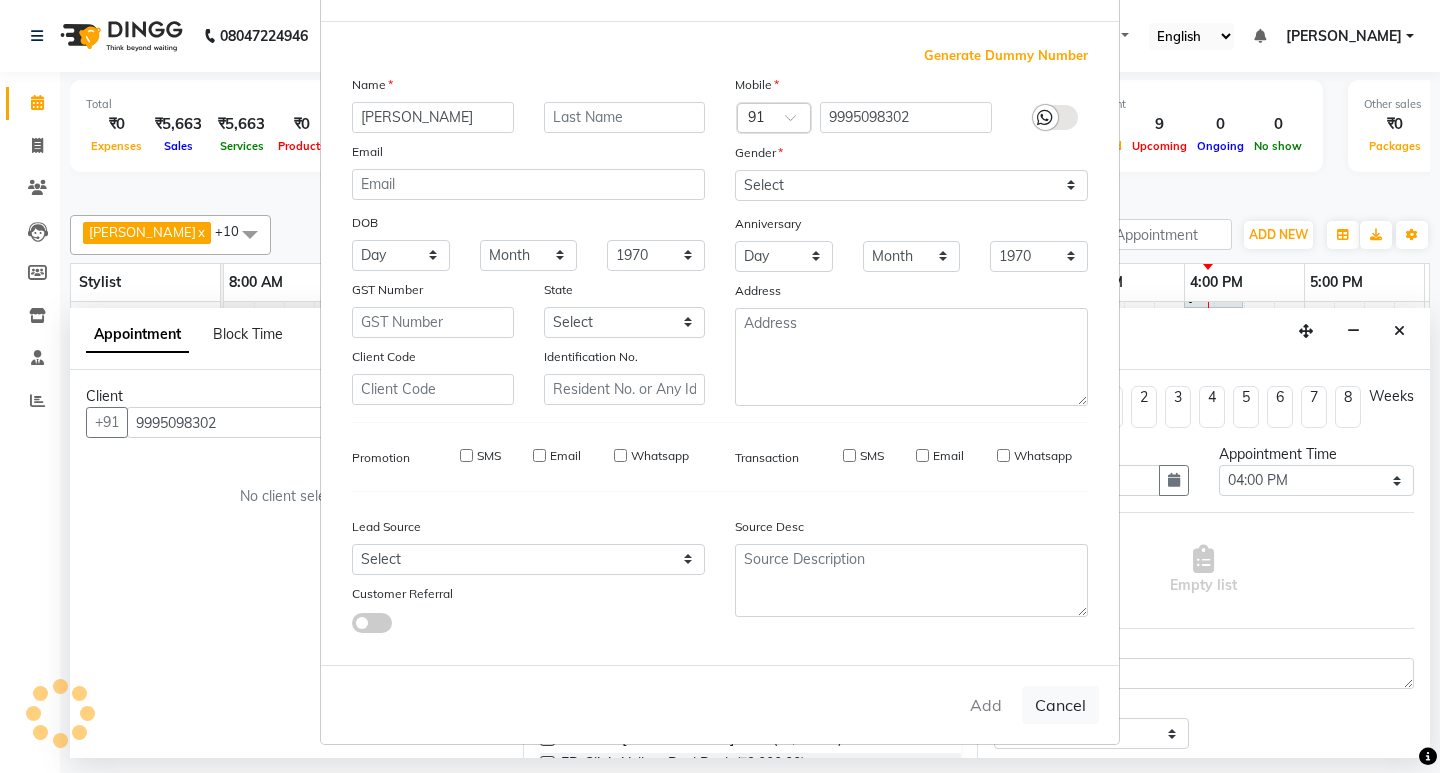 type 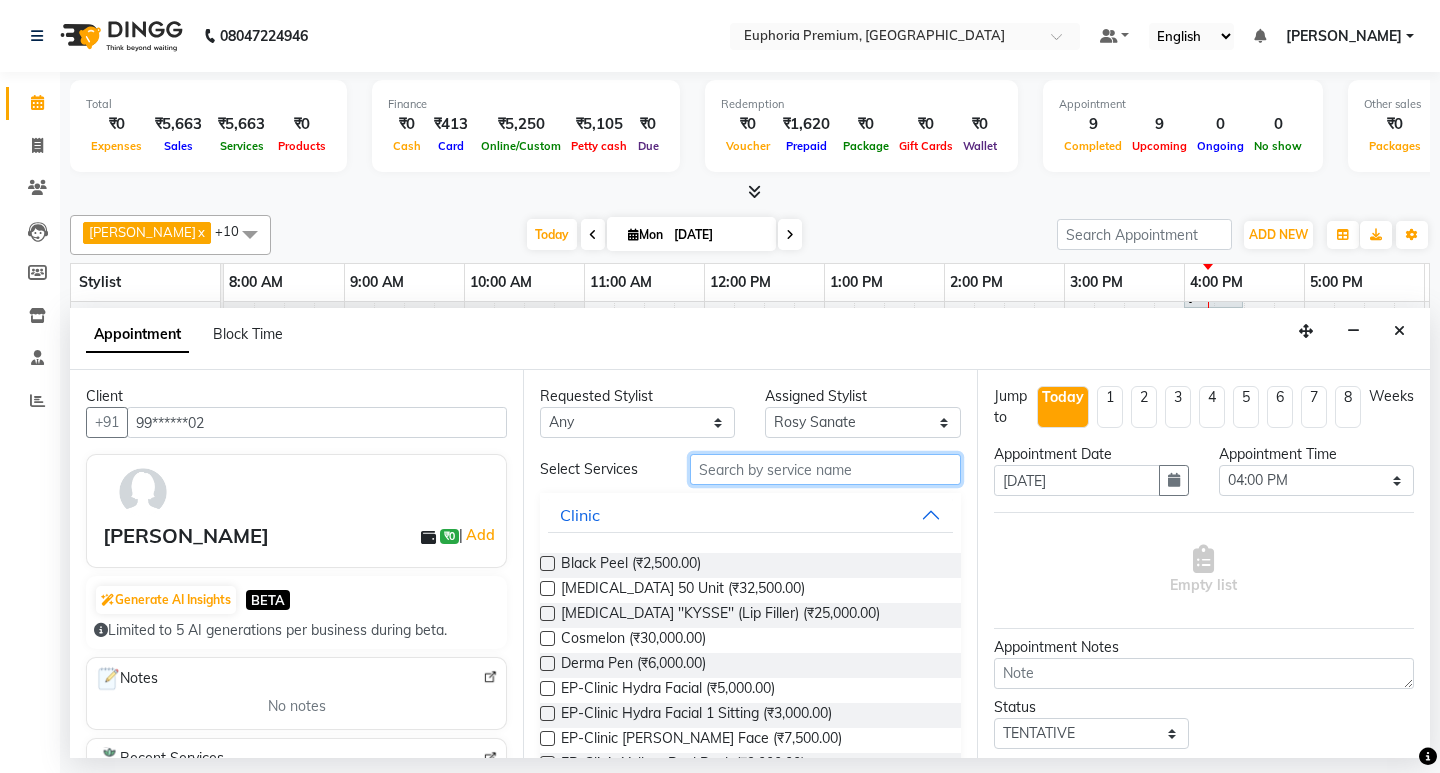 click at bounding box center [825, 469] 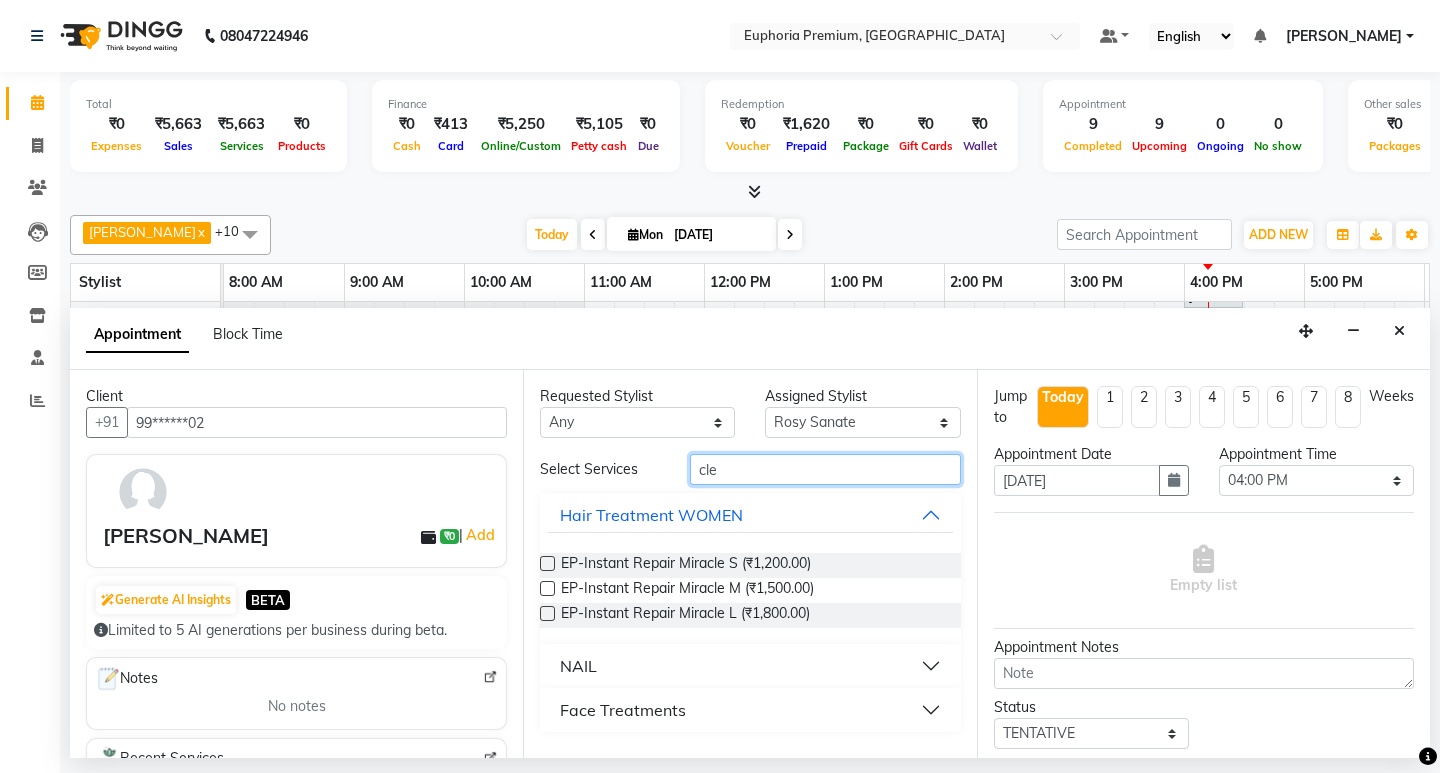 type on "cle" 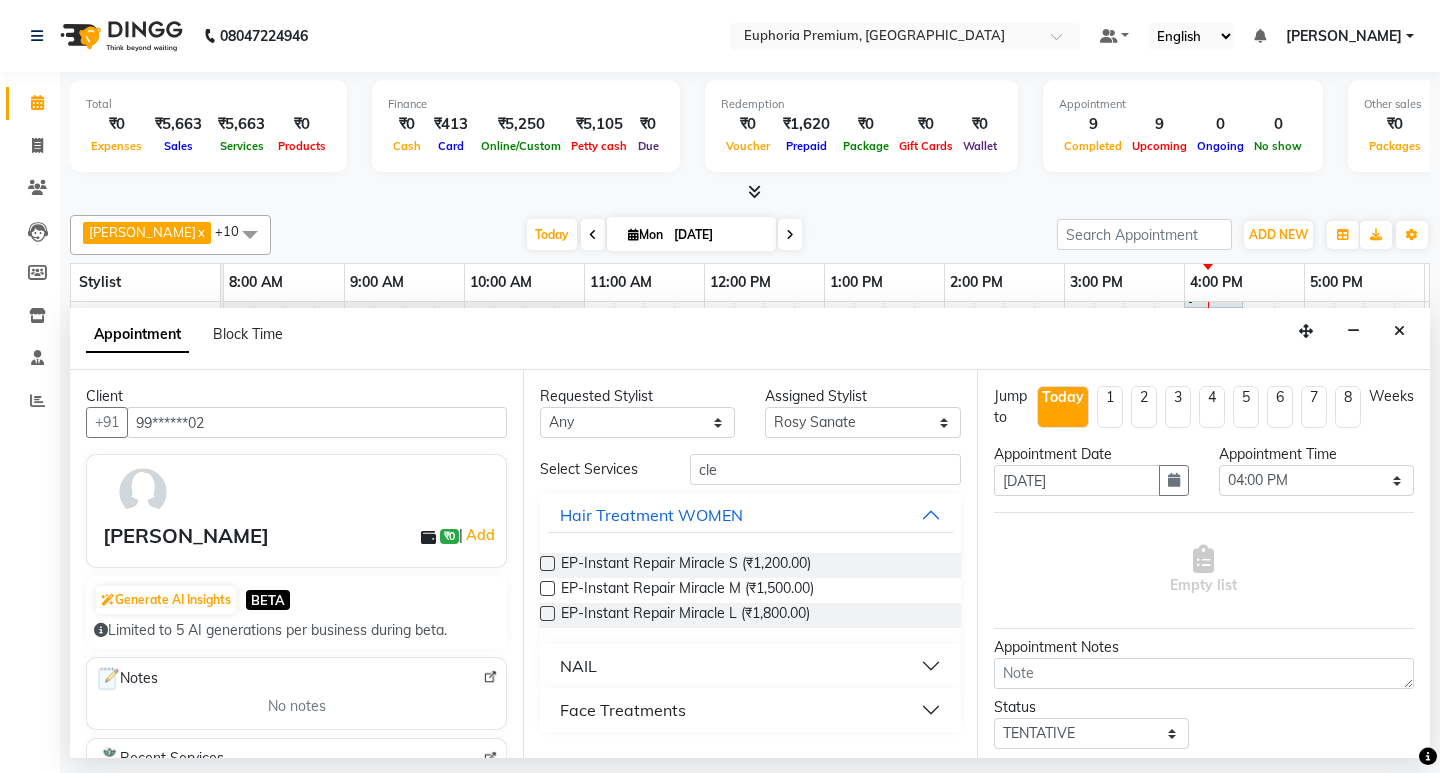 click on "Face Treatments" at bounding box center (623, 710) 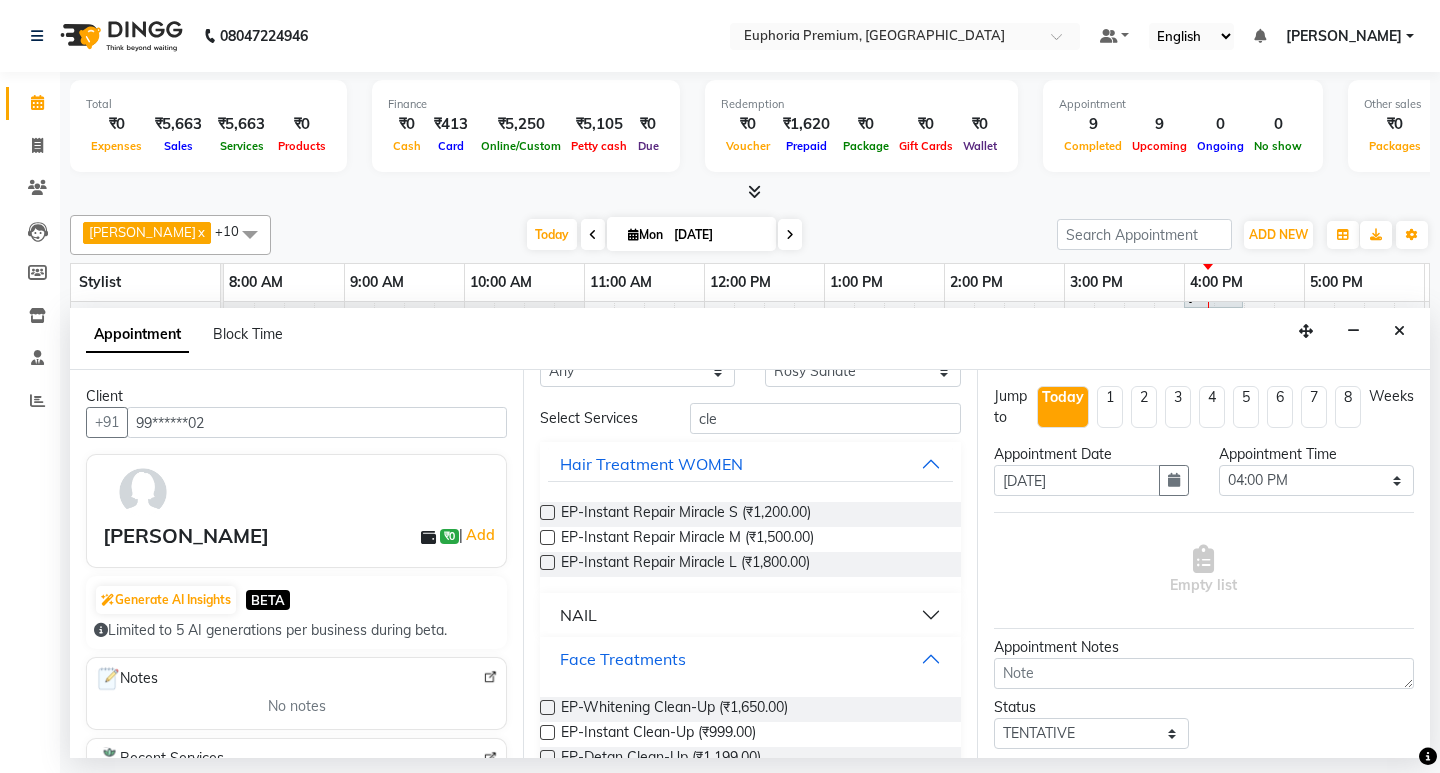 scroll, scrollTop: 122, scrollLeft: 0, axis: vertical 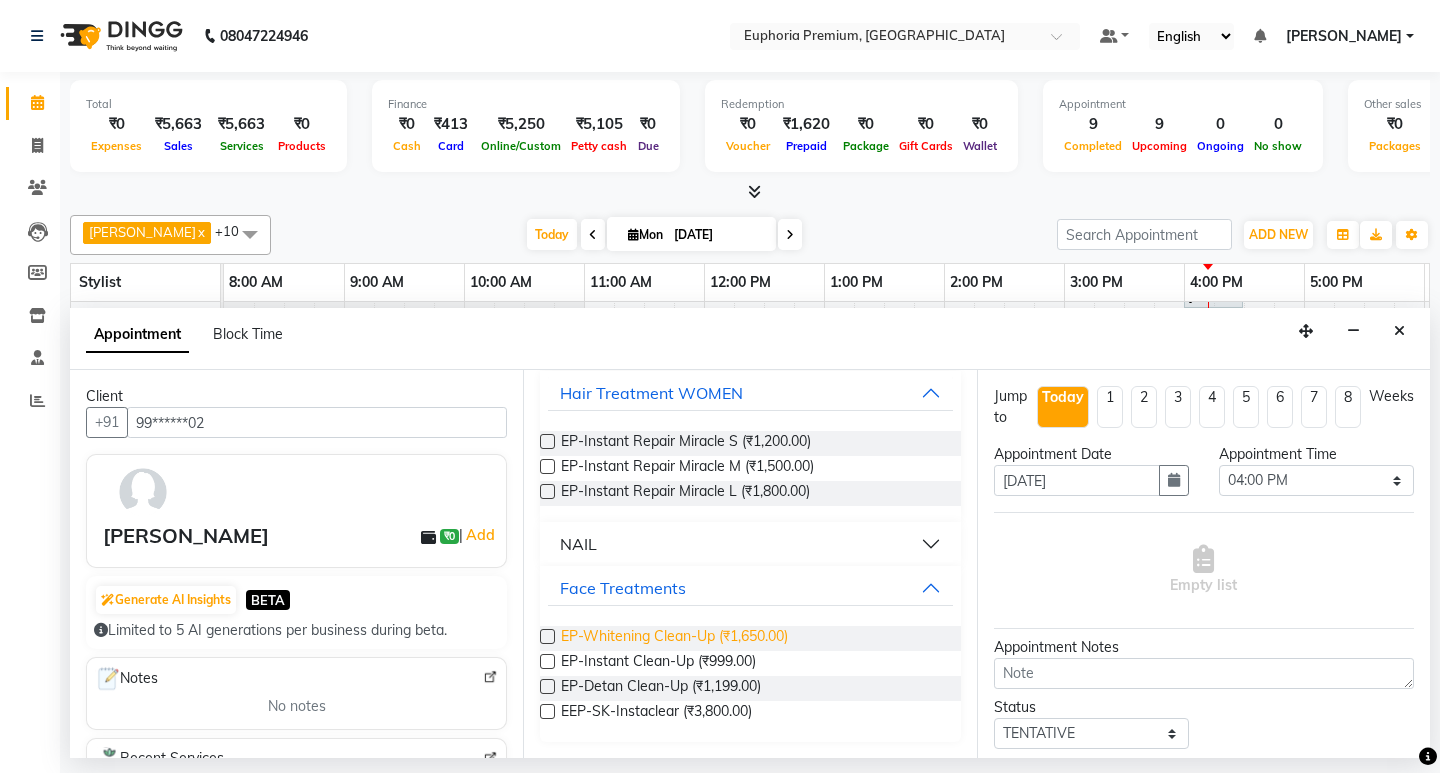 click on "EP-Whitening Clean-Up (₹1,650.00)" at bounding box center [674, 638] 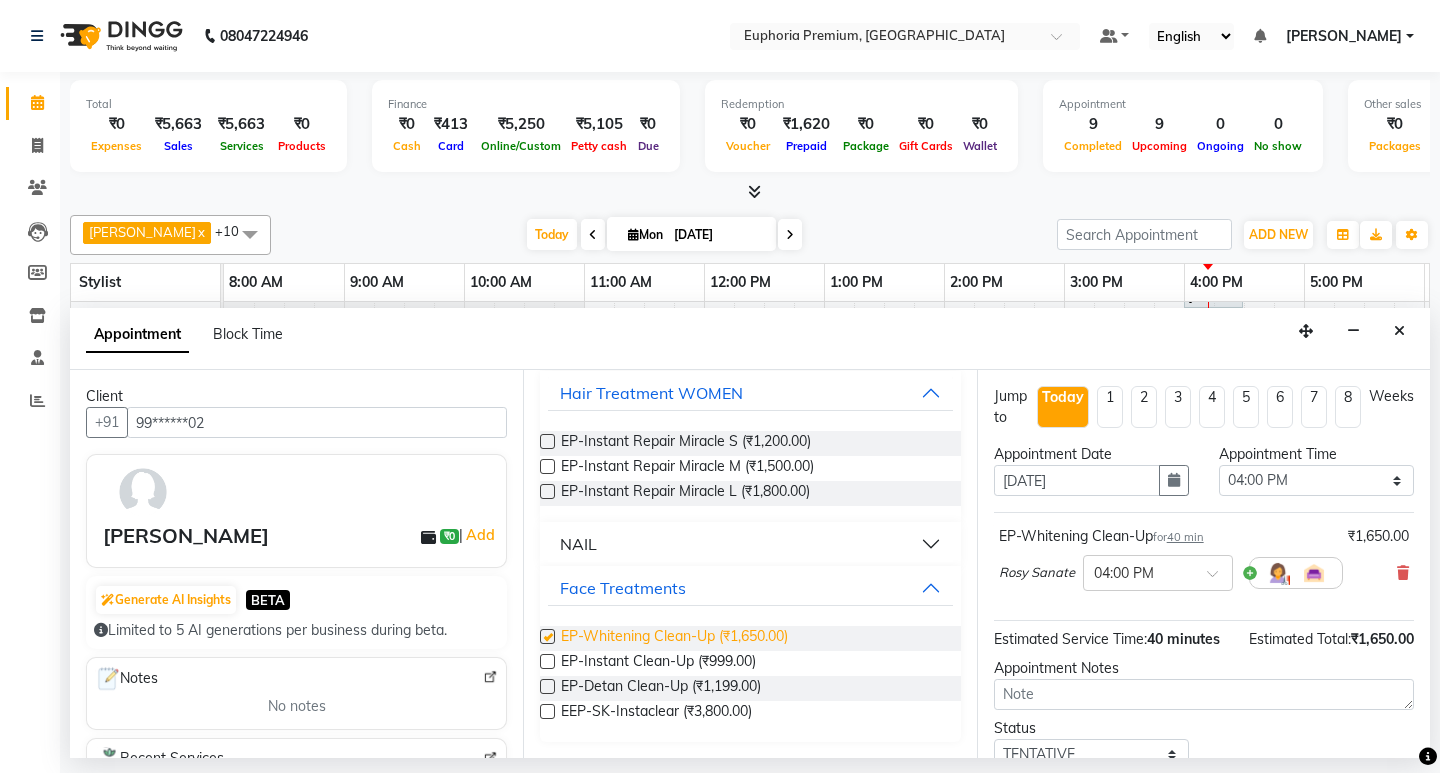 checkbox on "false" 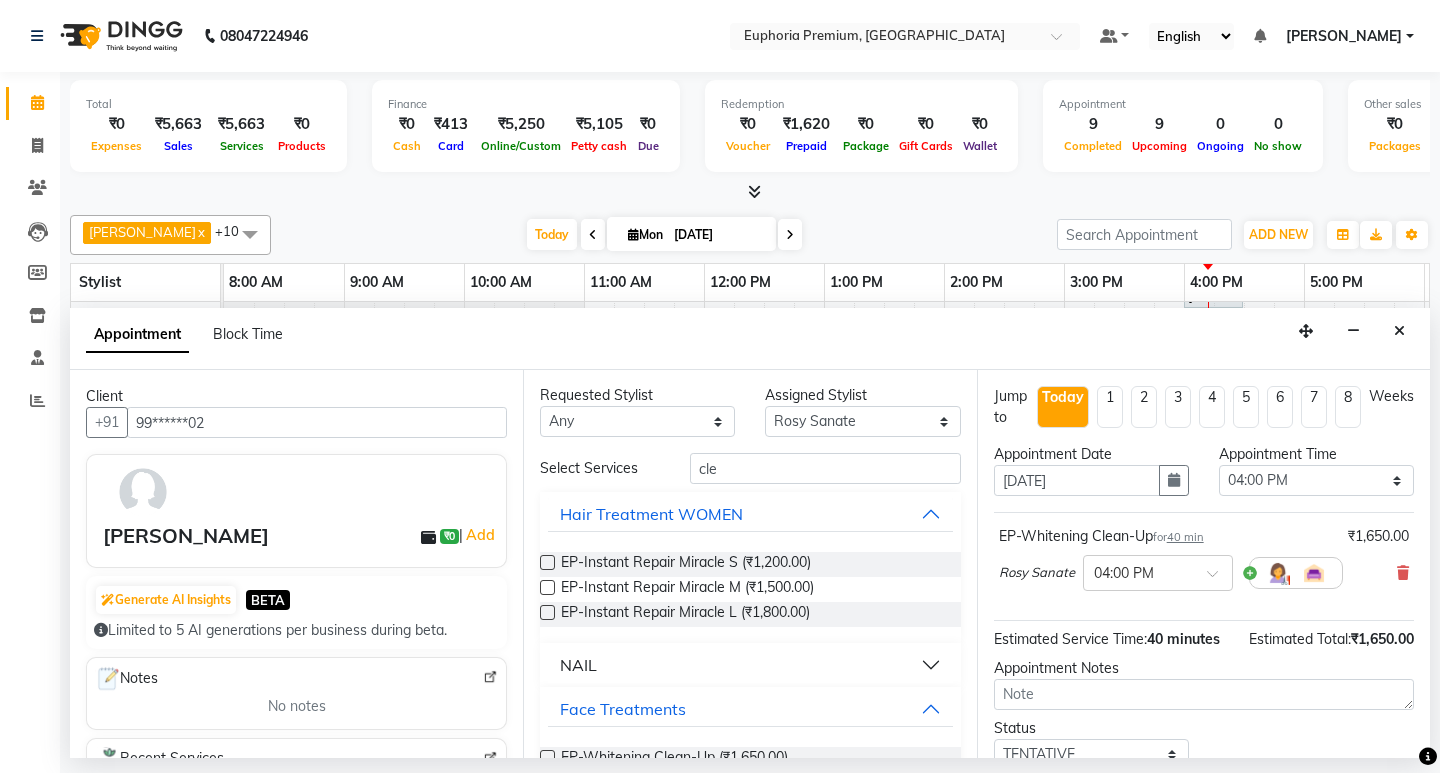 scroll, scrollTop: 0, scrollLeft: 0, axis: both 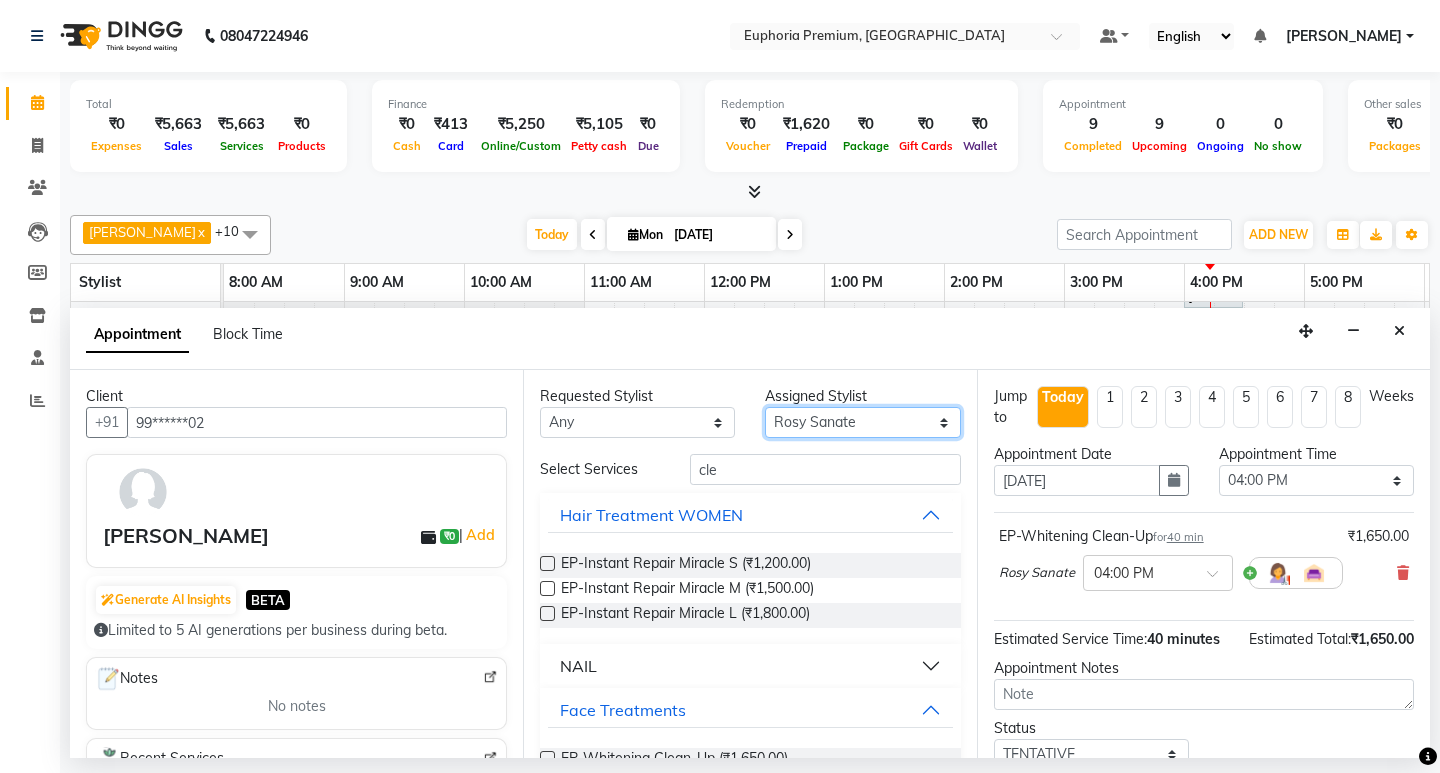 click on "Select Babu V Bharath N [PERSON_NAME] [PERSON_NAME] N  Chiinthian [PERSON_NAME] MOI [PERSON_NAME] . [PERSON_NAME] . [PERSON_NAME] [PERSON_NAME] K [PERSON_NAME] [PERSON_NAME] [MEDICAL_DATA] Pinky . Priya  K Rosy Sanate [PERSON_NAME] [PERSON_NAME] Shishi L [PERSON_NAME] M [PERSON_NAME]" at bounding box center (862, 422) 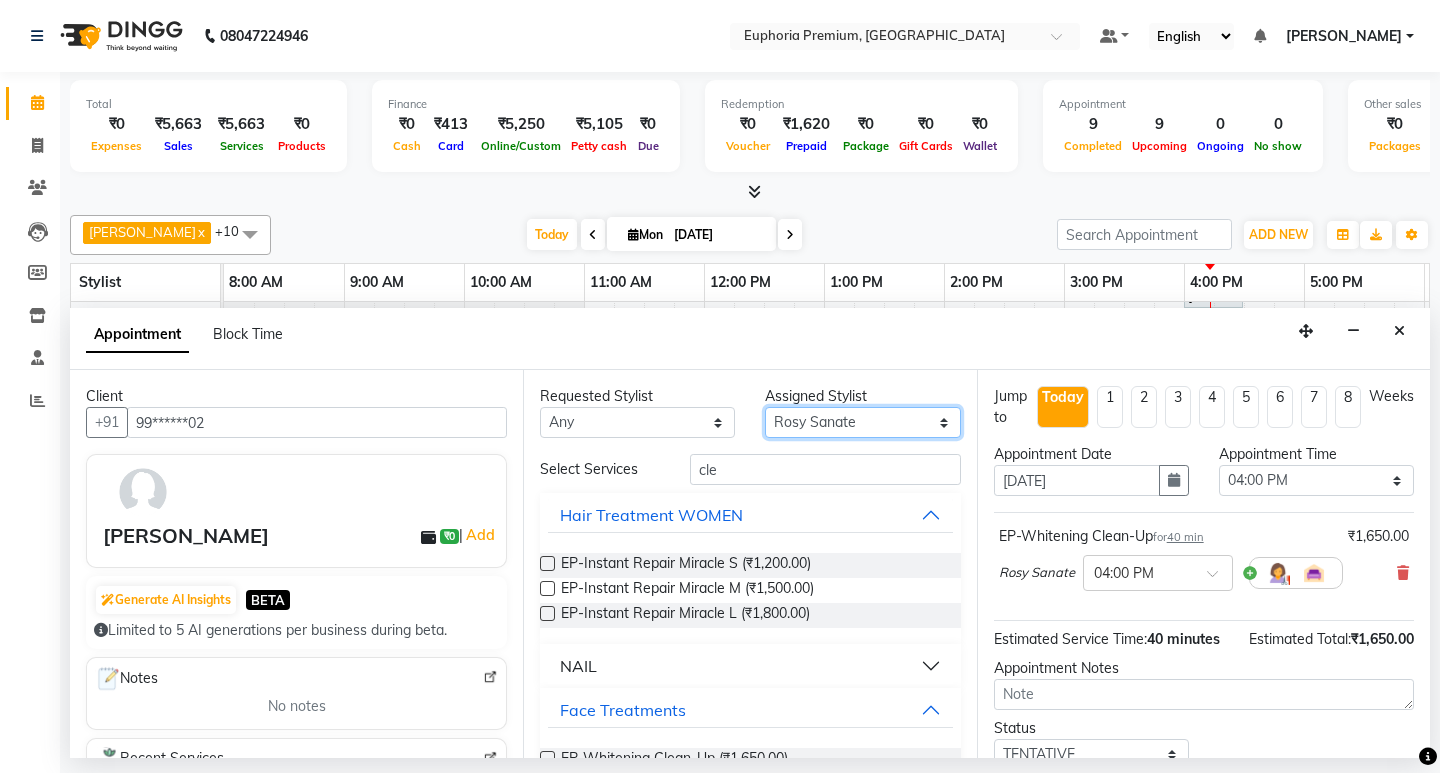 select on "71621" 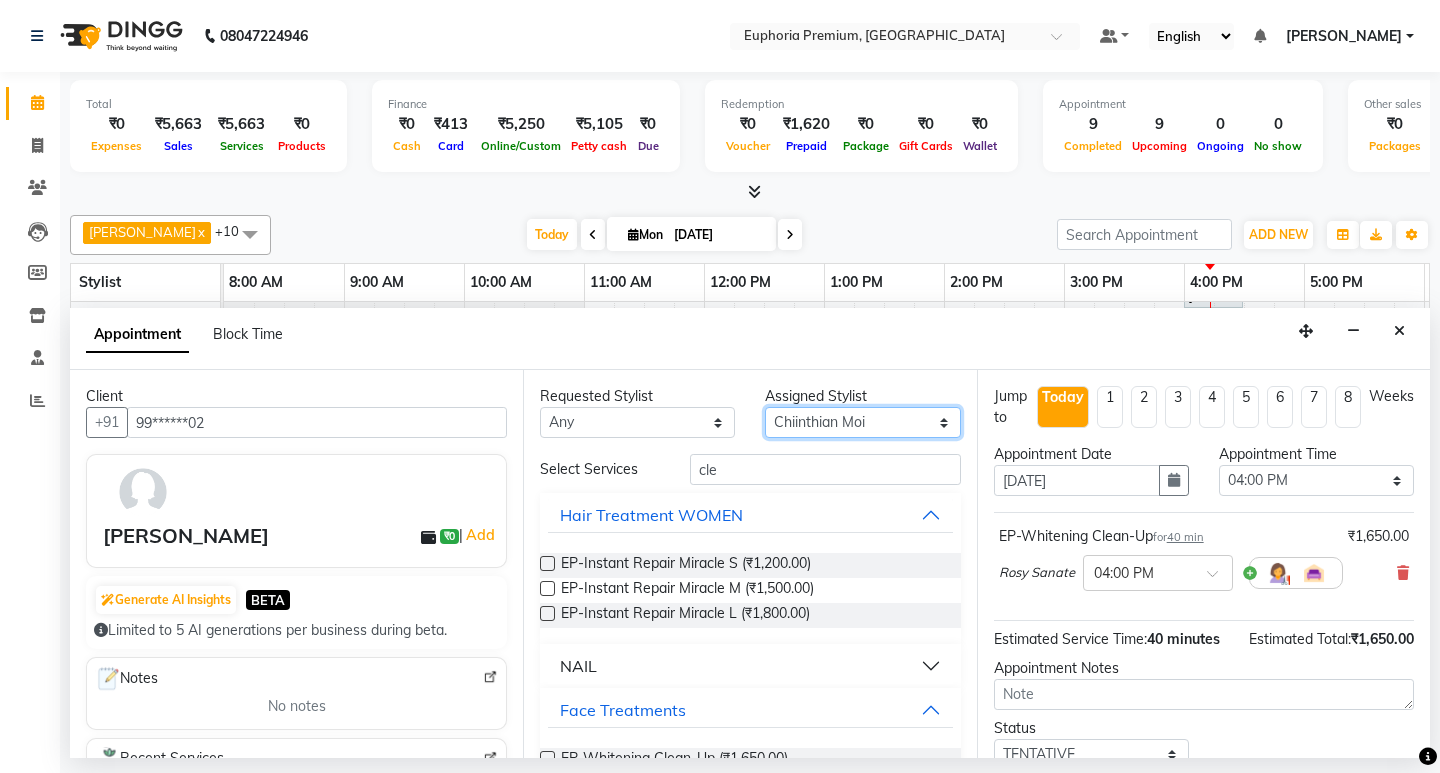 click on "Select Babu V Bharath N [PERSON_NAME] [PERSON_NAME] N  Chiinthian [PERSON_NAME] MOI [PERSON_NAME] . [PERSON_NAME] . [PERSON_NAME] [PERSON_NAME] K [PERSON_NAME] [PERSON_NAME] [MEDICAL_DATA] Pinky . Priya  K Rosy Sanate [PERSON_NAME] [PERSON_NAME] Shishi L [PERSON_NAME] M [PERSON_NAME]" at bounding box center (862, 422) 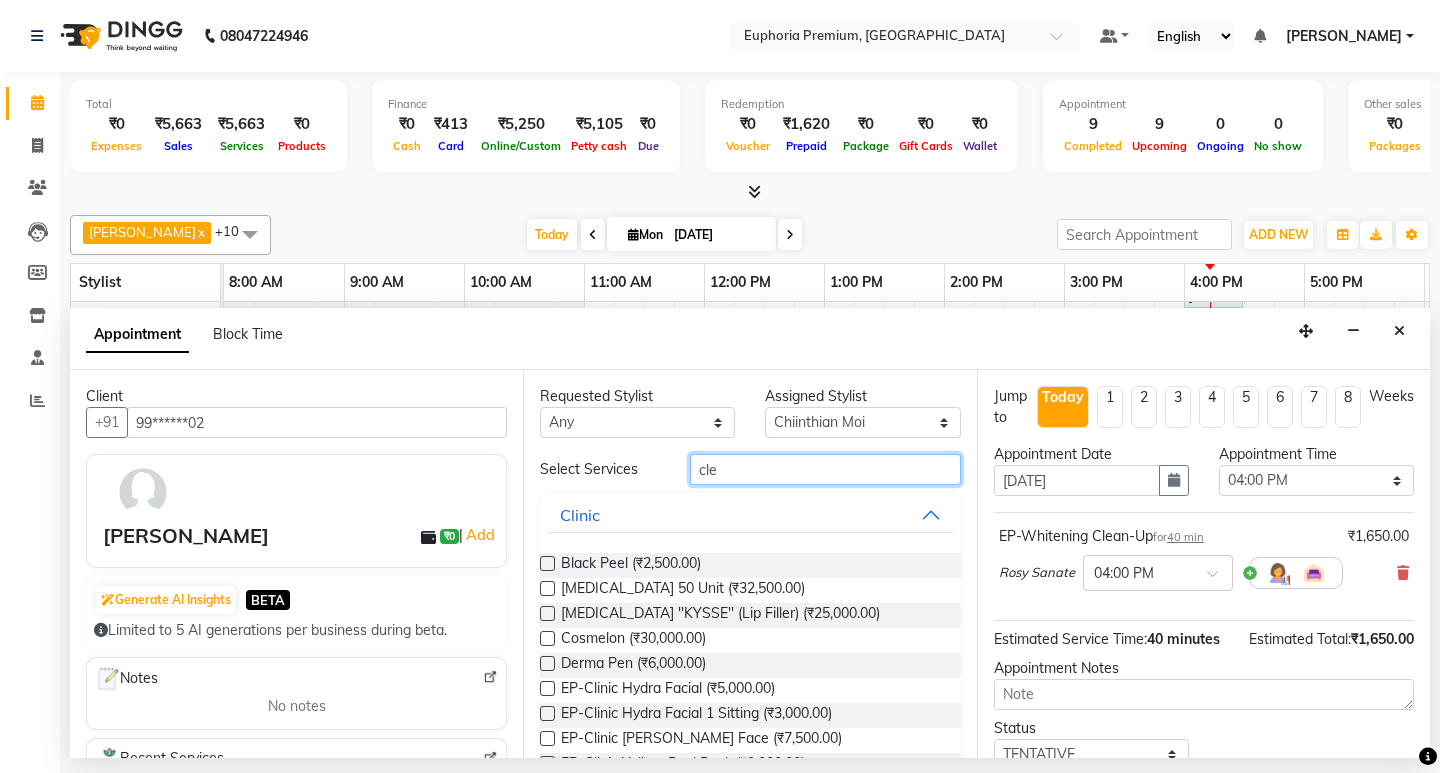 drag, startPoint x: 731, startPoint y: 456, endPoint x: 672, endPoint y: 476, distance: 62.297672 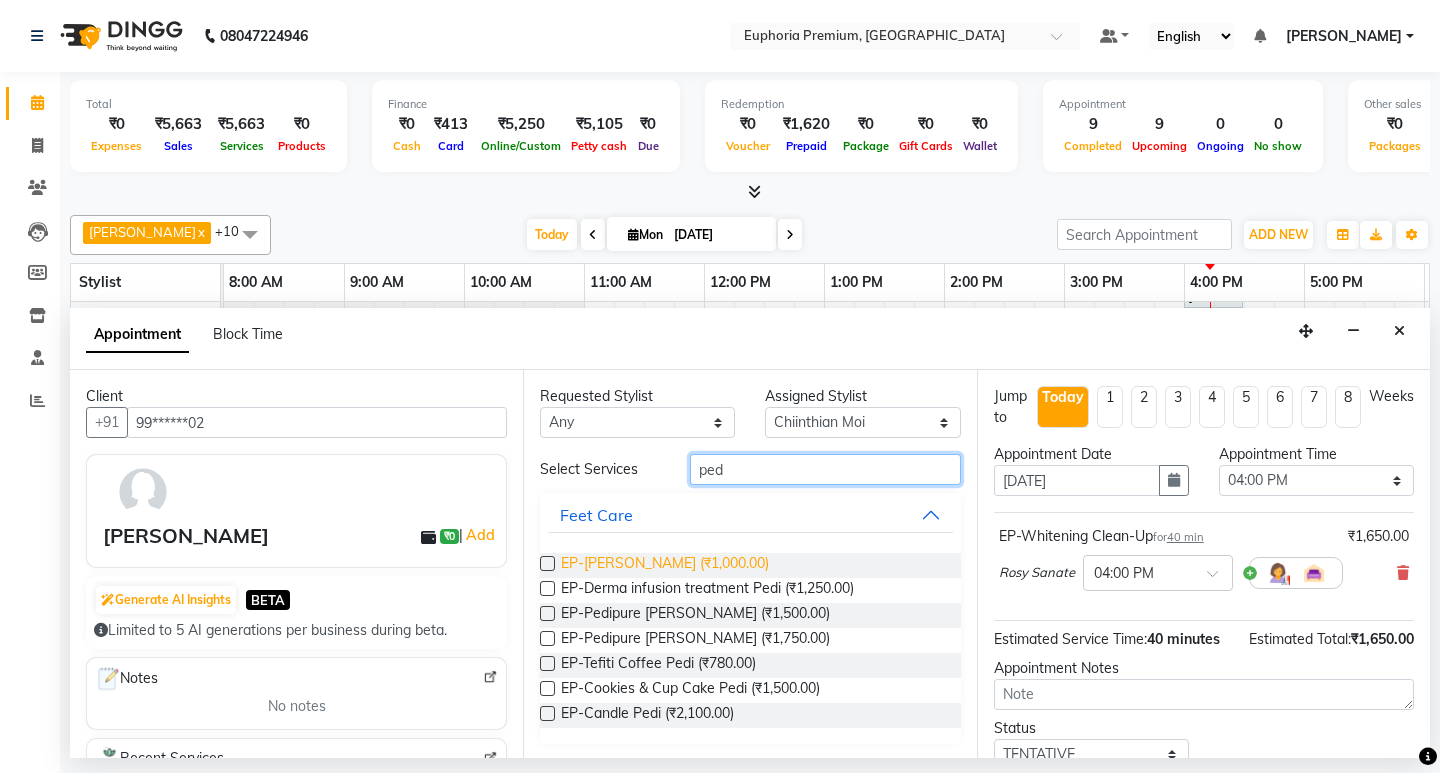 type on "ped" 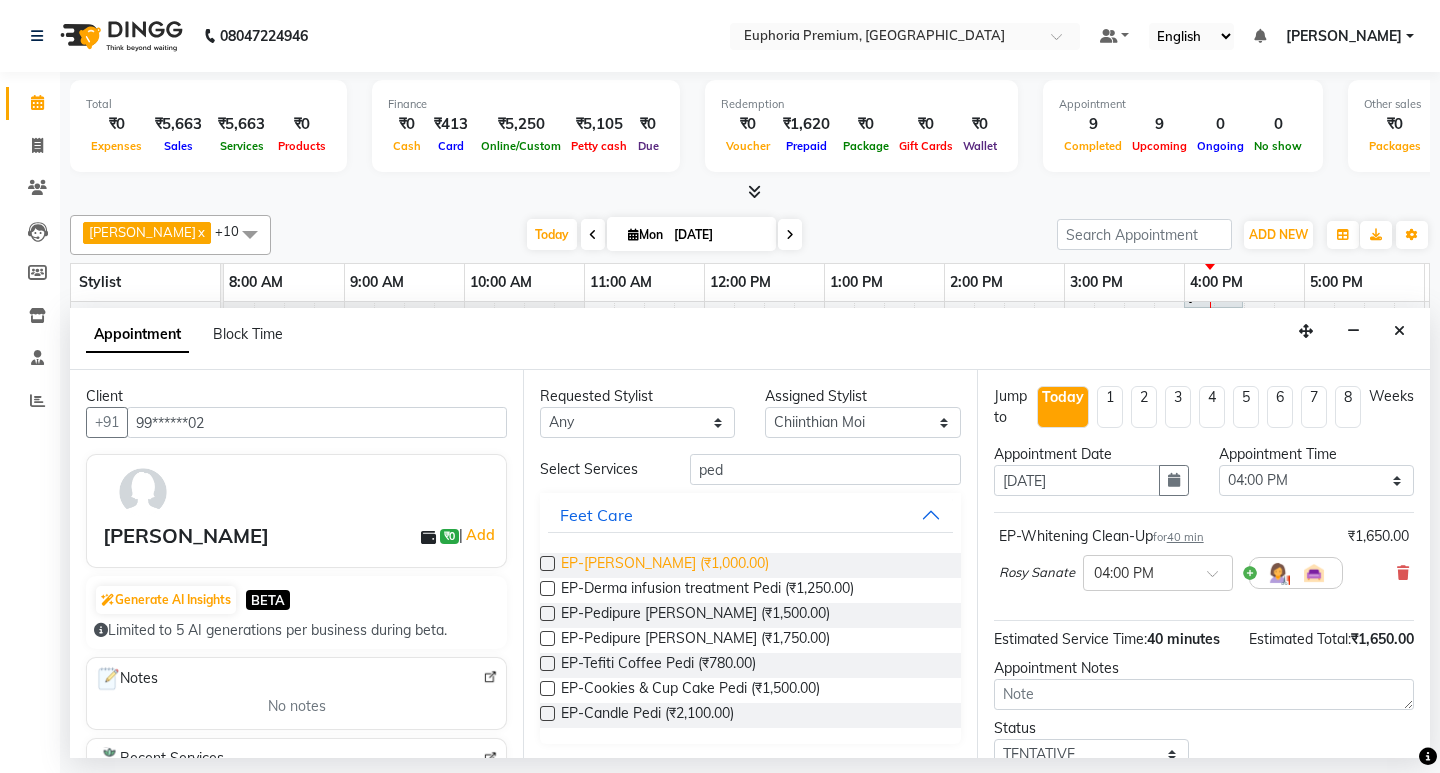 click on "EP-[PERSON_NAME] (₹1,000.00)" at bounding box center [665, 565] 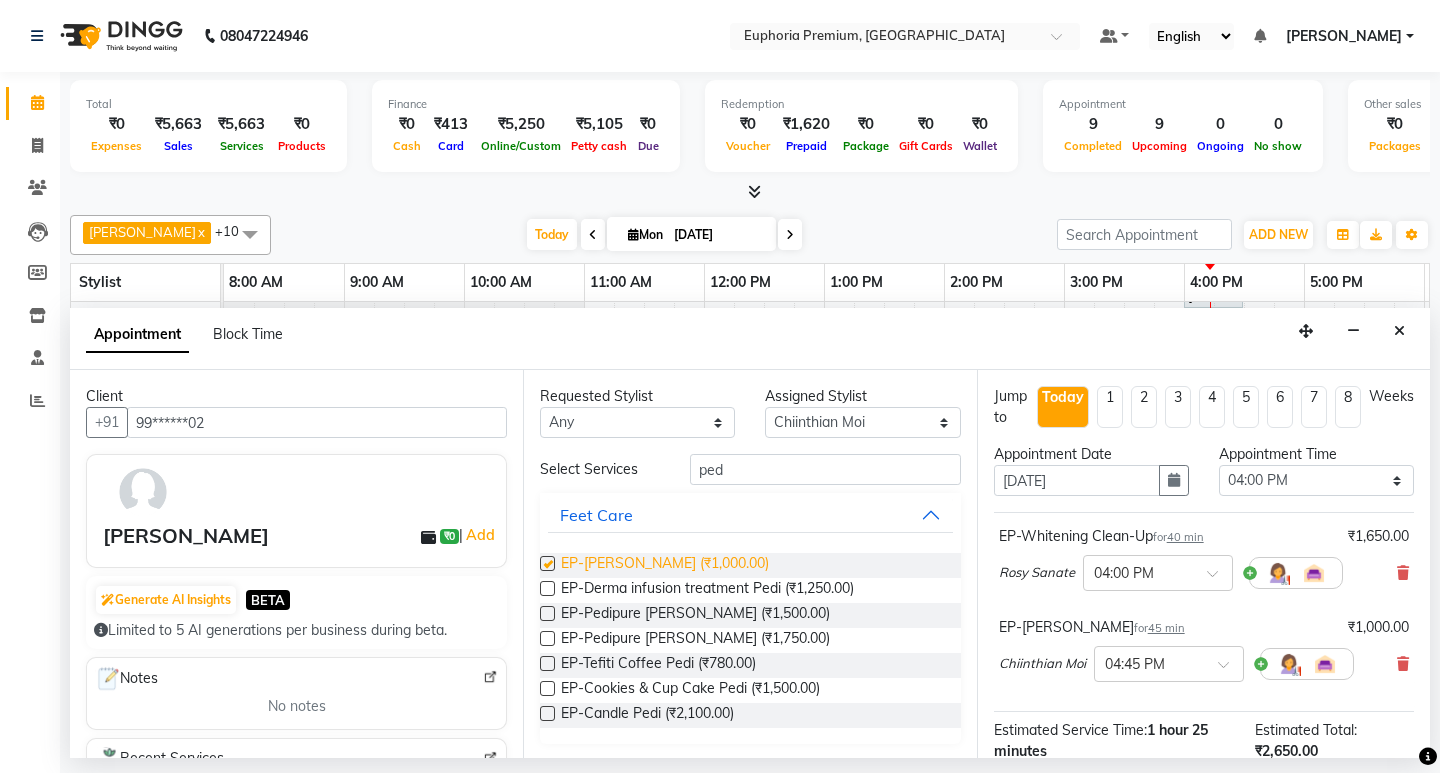 checkbox on "false" 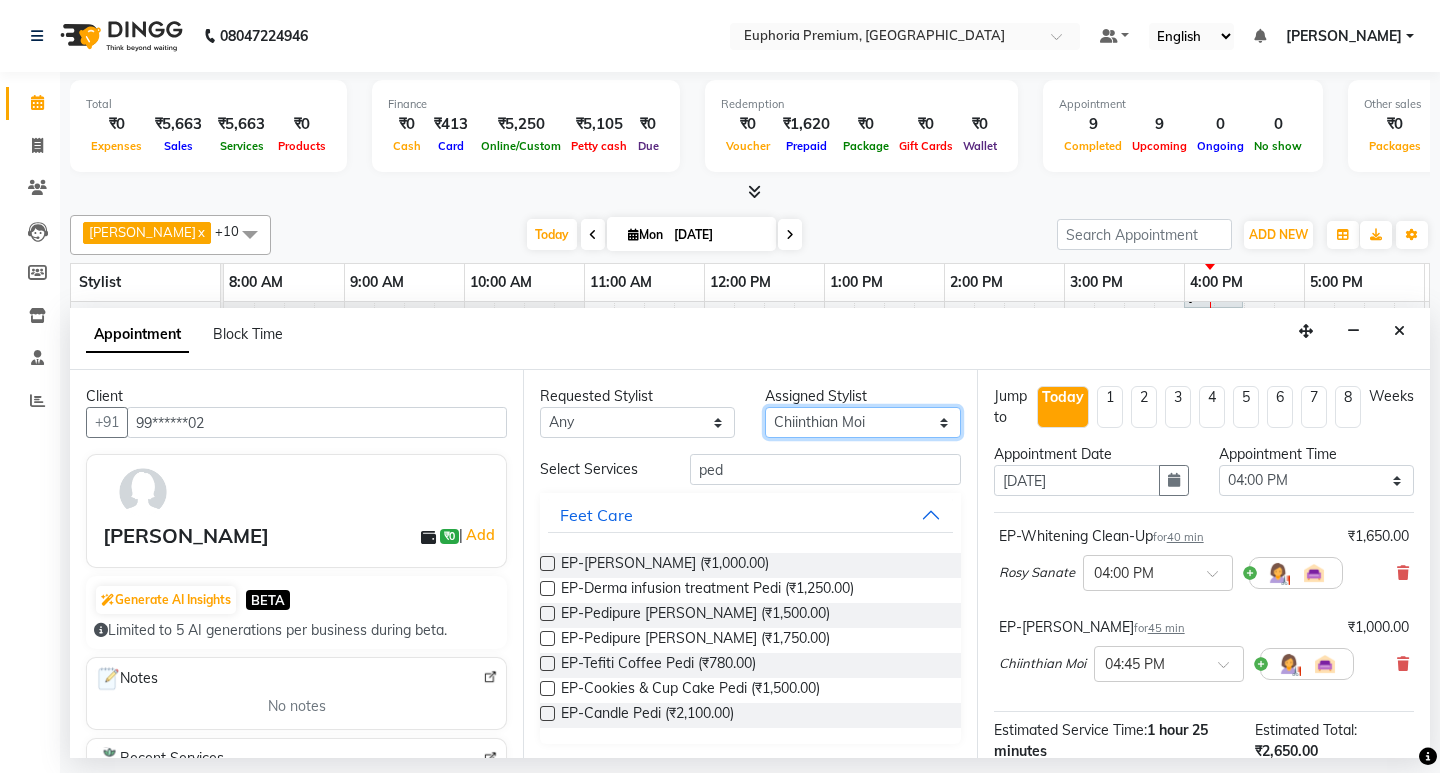 click on "Select Babu V Bharath N [PERSON_NAME] [PERSON_NAME] N  Chiinthian [PERSON_NAME] MOI [PERSON_NAME] . [PERSON_NAME] . [PERSON_NAME] [PERSON_NAME] K [PERSON_NAME] [PERSON_NAME] [MEDICAL_DATA] Pinky . Priya  K Rosy Sanate [PERSON_NAME] [PERSON_NAME] Shishi L [PERSON_NAME] M [PERSON_NAME]" at bounding box center [862, 422] 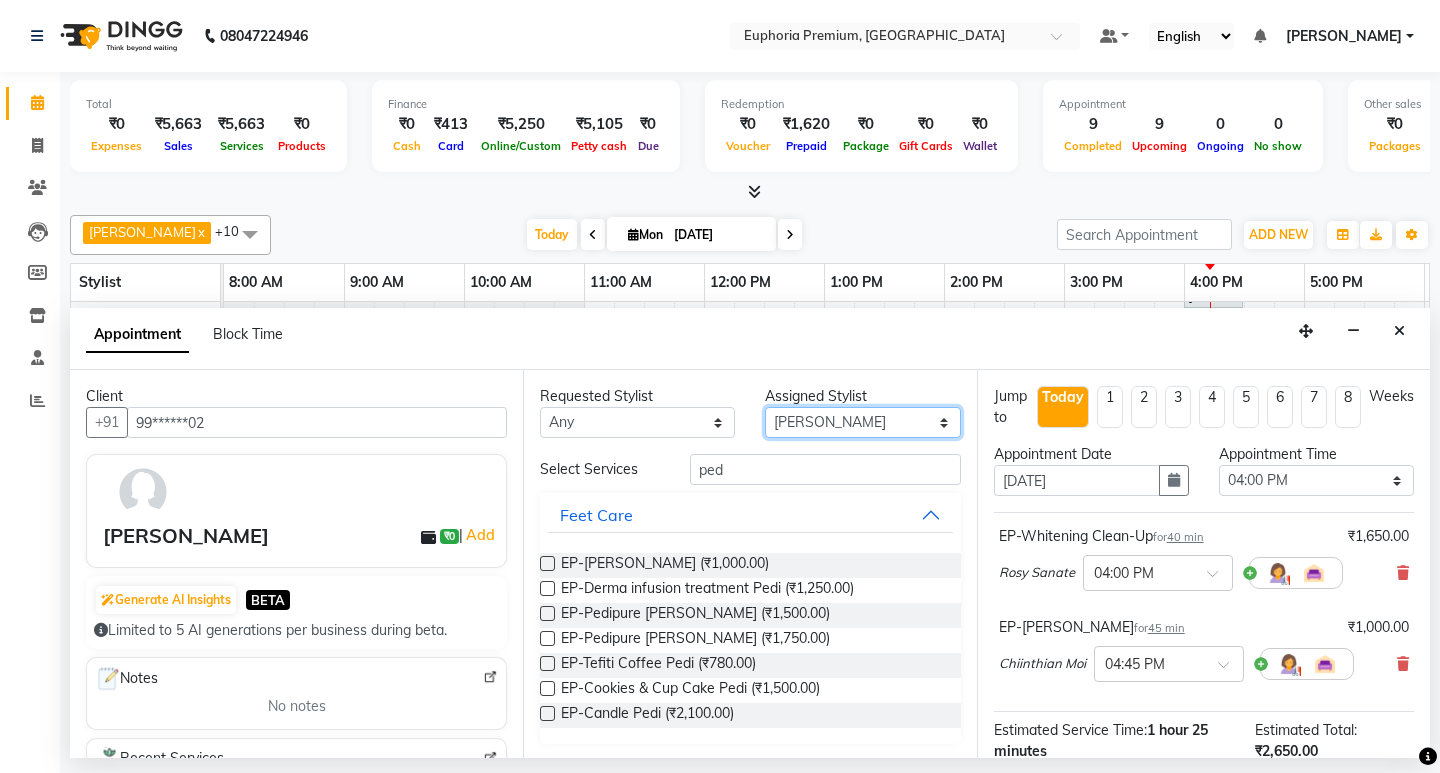 click on "Select Babu V Bharath N [PERSON_NAME] [PERSON_NAME] N  Chiinthian [PERSON_NAME] MOI [PERSON_NAME] . [PERSON_NAME] . [PERSON_NAME] [PERSON_NAME] K [PERSON_NAME] [PERSON_NAME] [MEDICAL_DATA] Pinky . Priya  K Rosy Sanate [PERSON_NAME] [PERSON_NAME] Shishi L [PERSON_NAME] M [PERSON_NAME]" at bounding box center [862, 422] 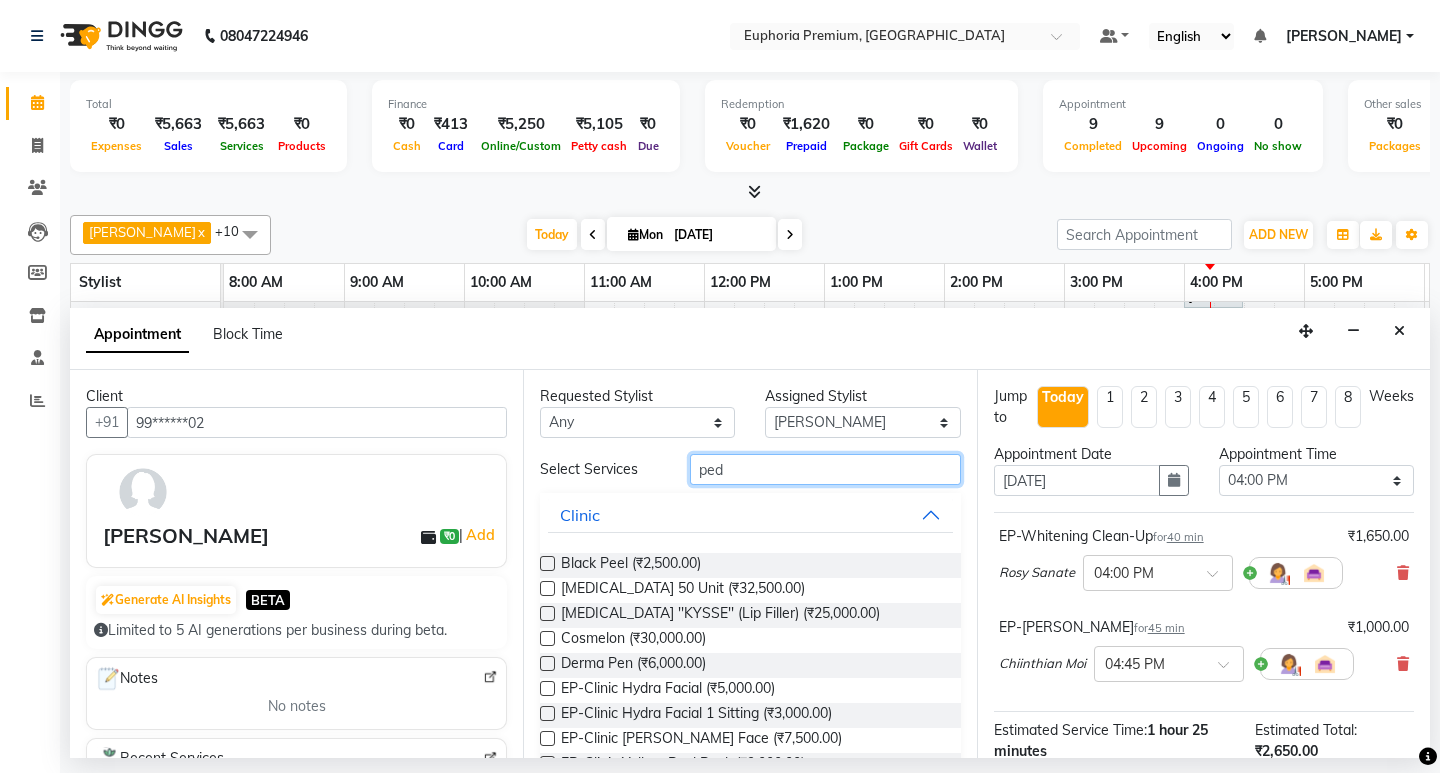 drag, startPoint x: 754, startPoint y: 470, endPoint x: 667, endPoint y: 470, distance: 87 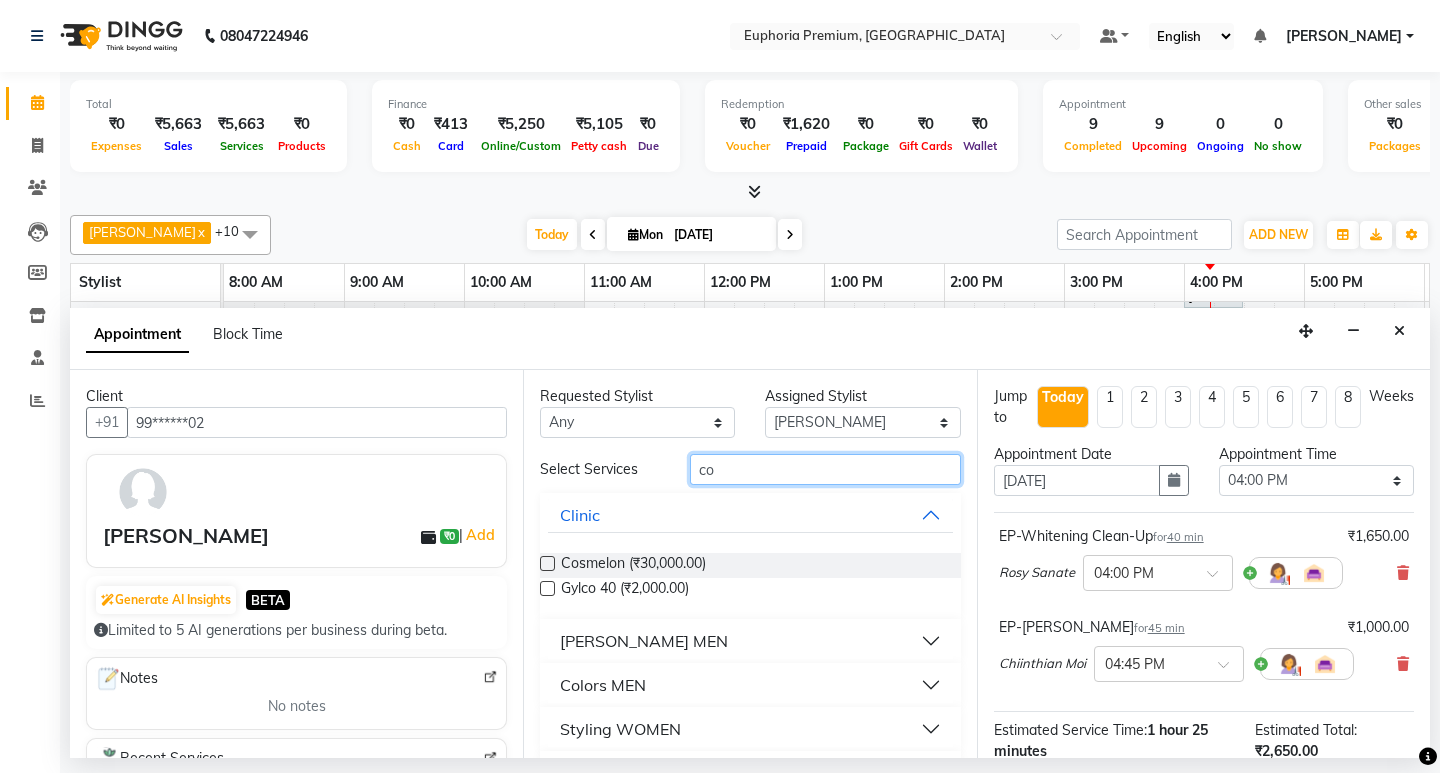type on "co" 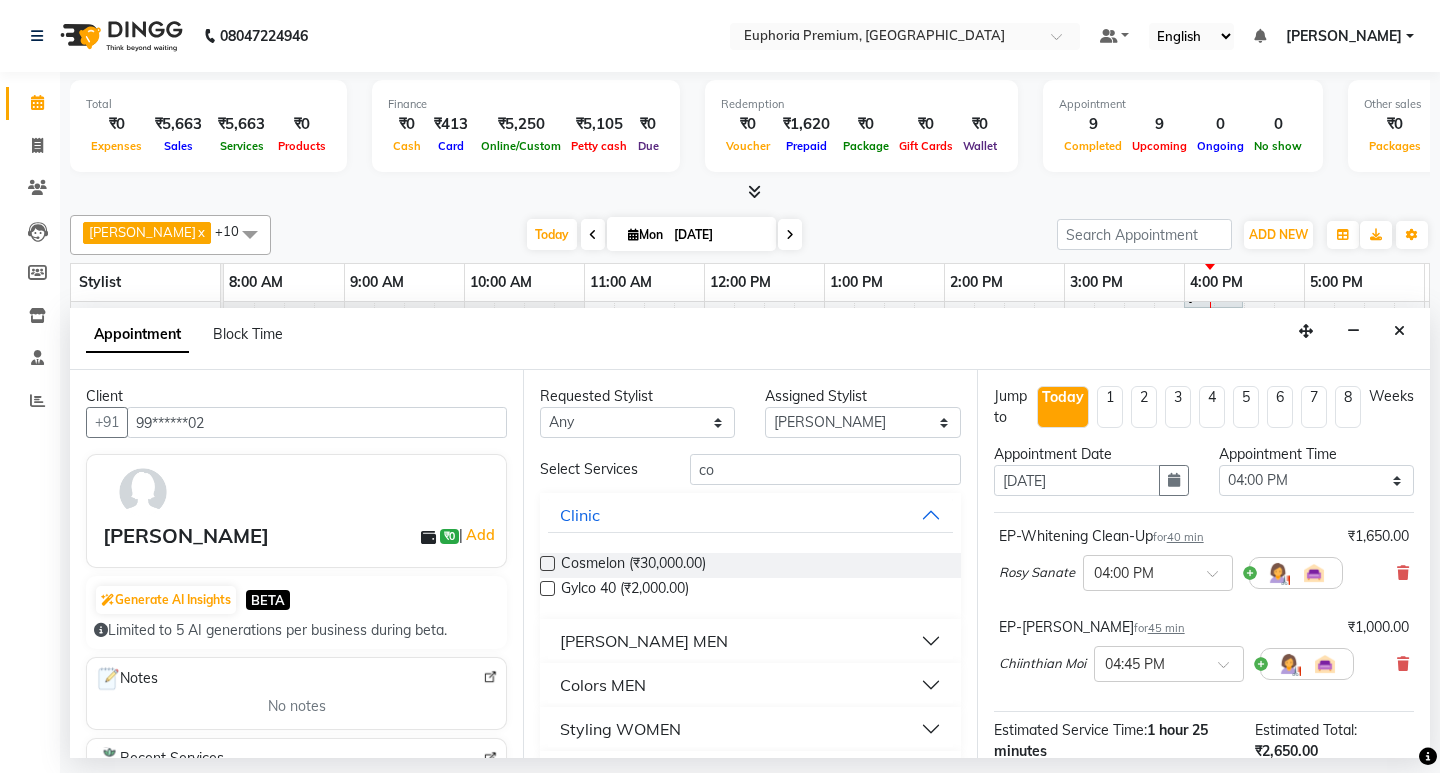 click on "Colors MEN" at bounding box center (750, 685) 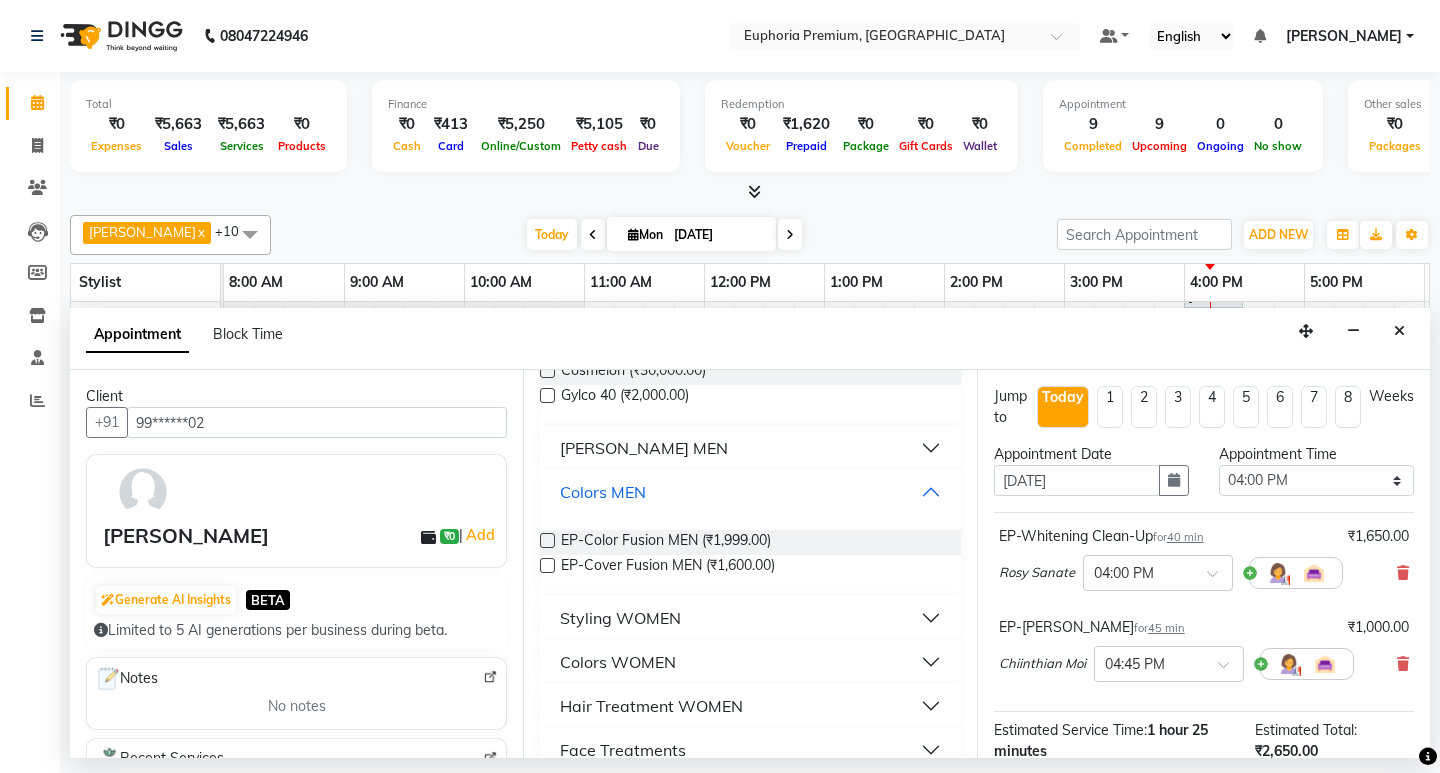 scroll, scrollTop: 200, scrollLeft: 0, axis: vertical 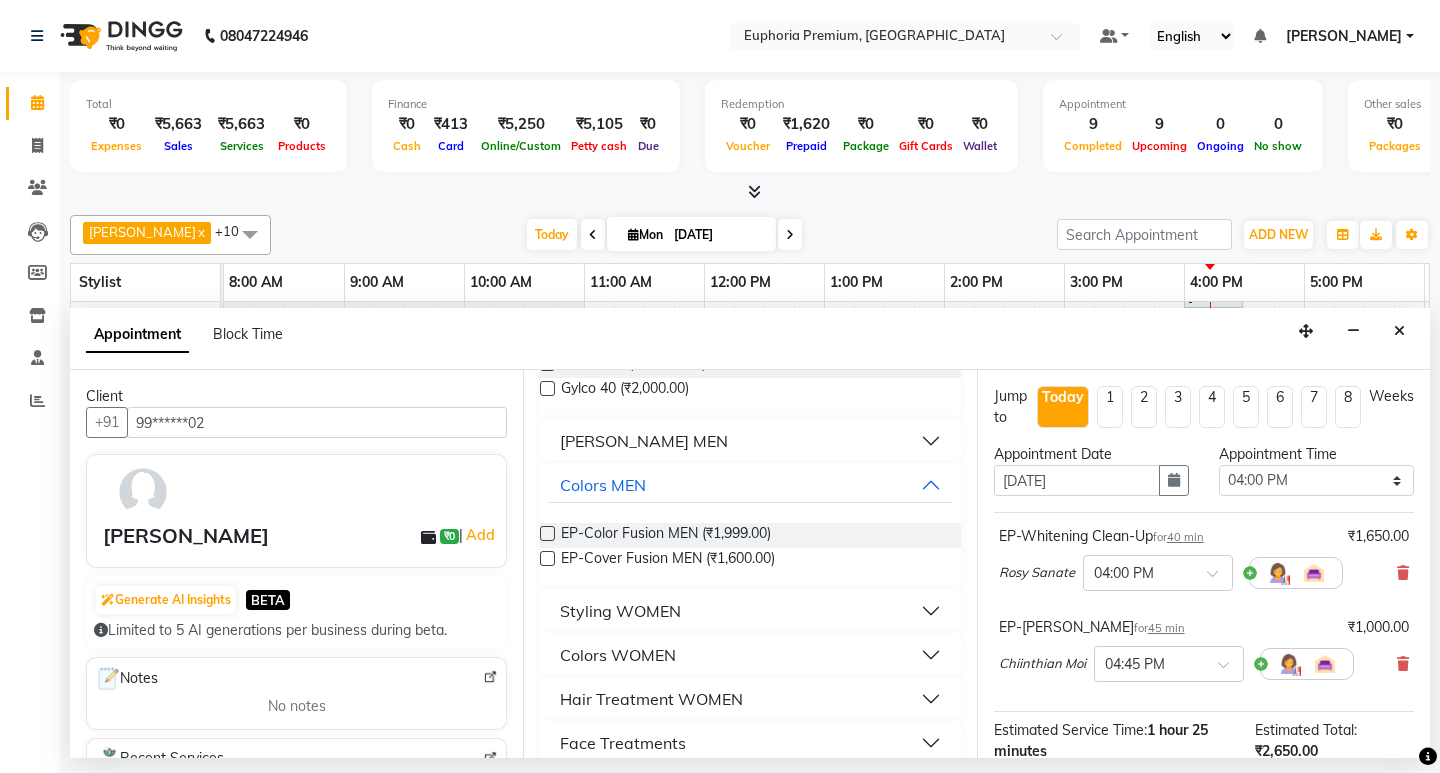 click on "Colors WOMEN" at bounding box center (618, 655) 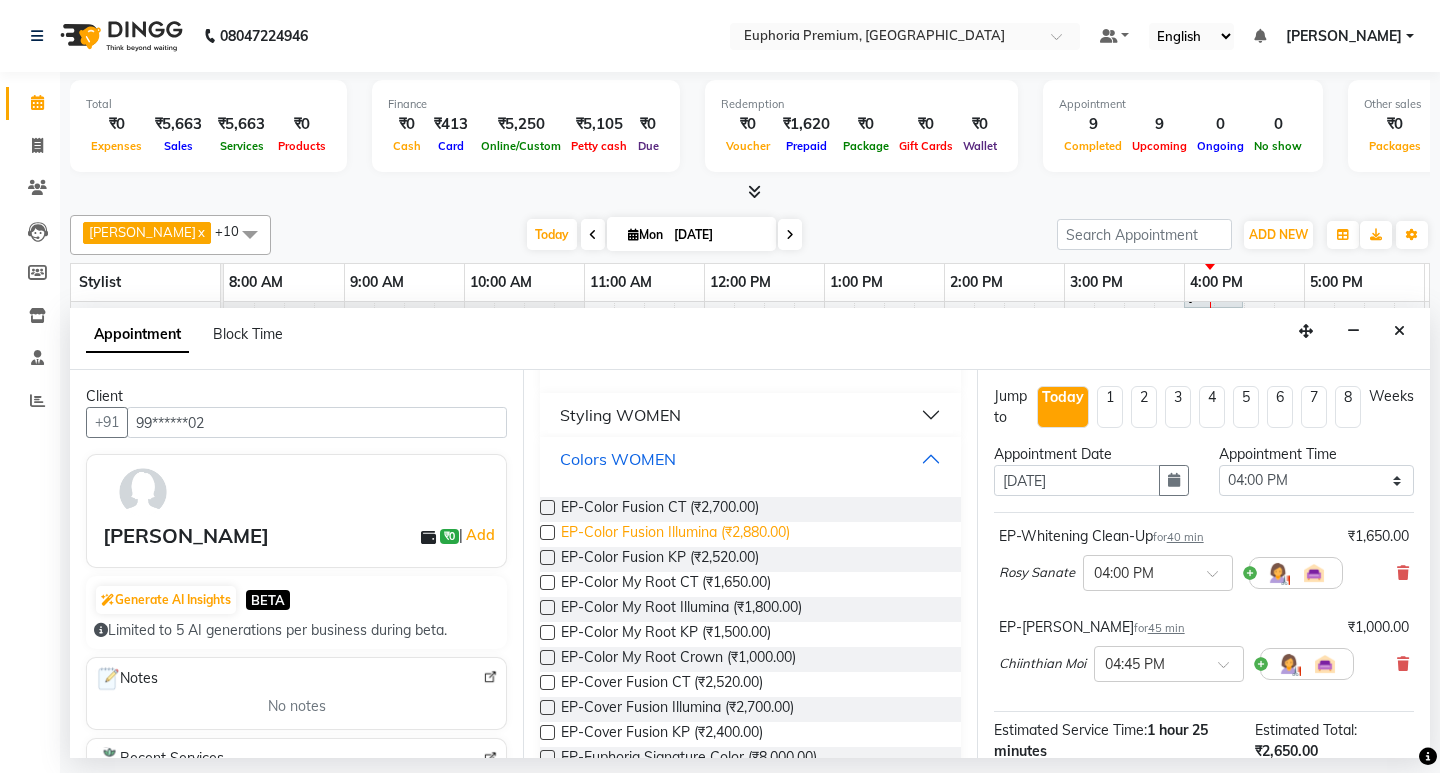 scroll, scrollTop: 400, scrollLeft: 0, axis: vertical 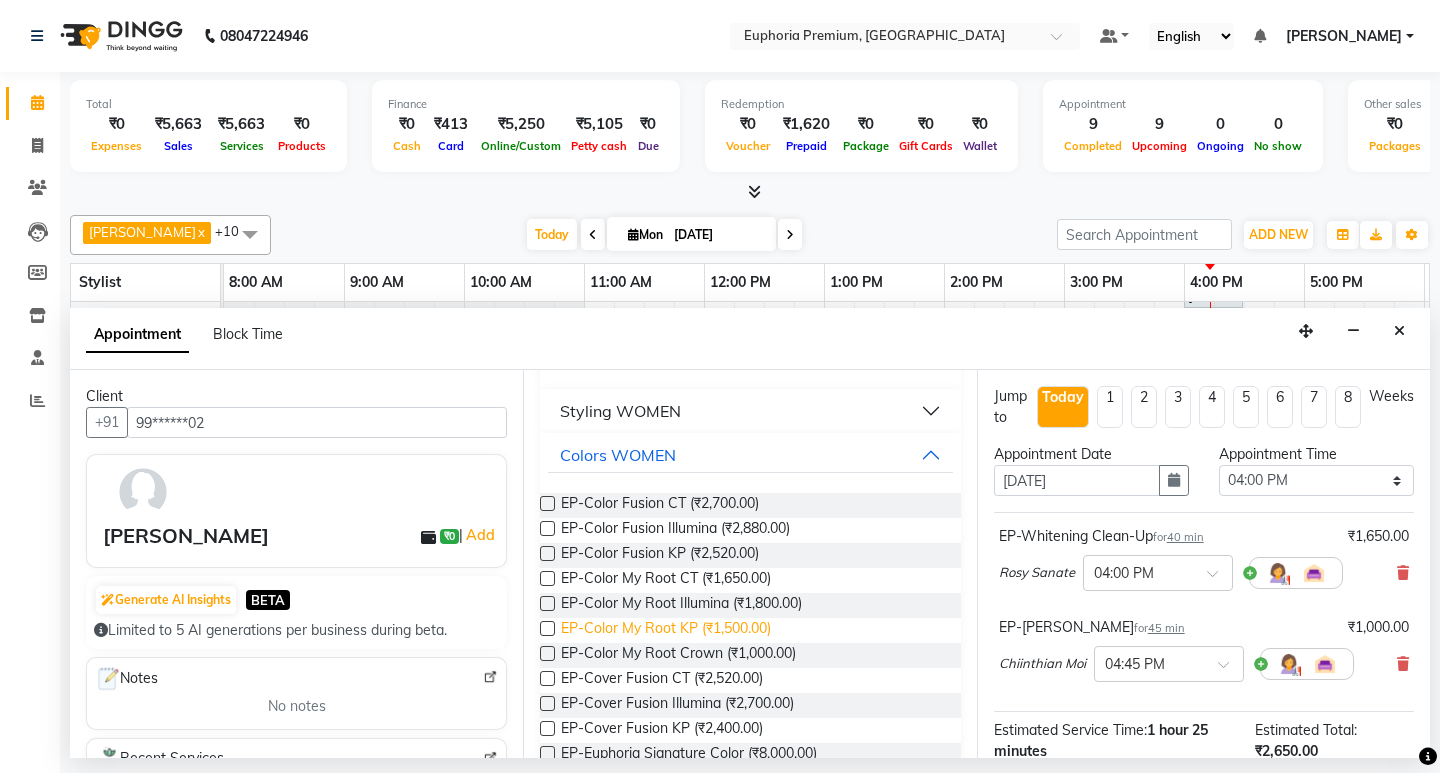 click on "EP-Color My Root  KP (₹1,500.00)" at bounding box center [666, 630] 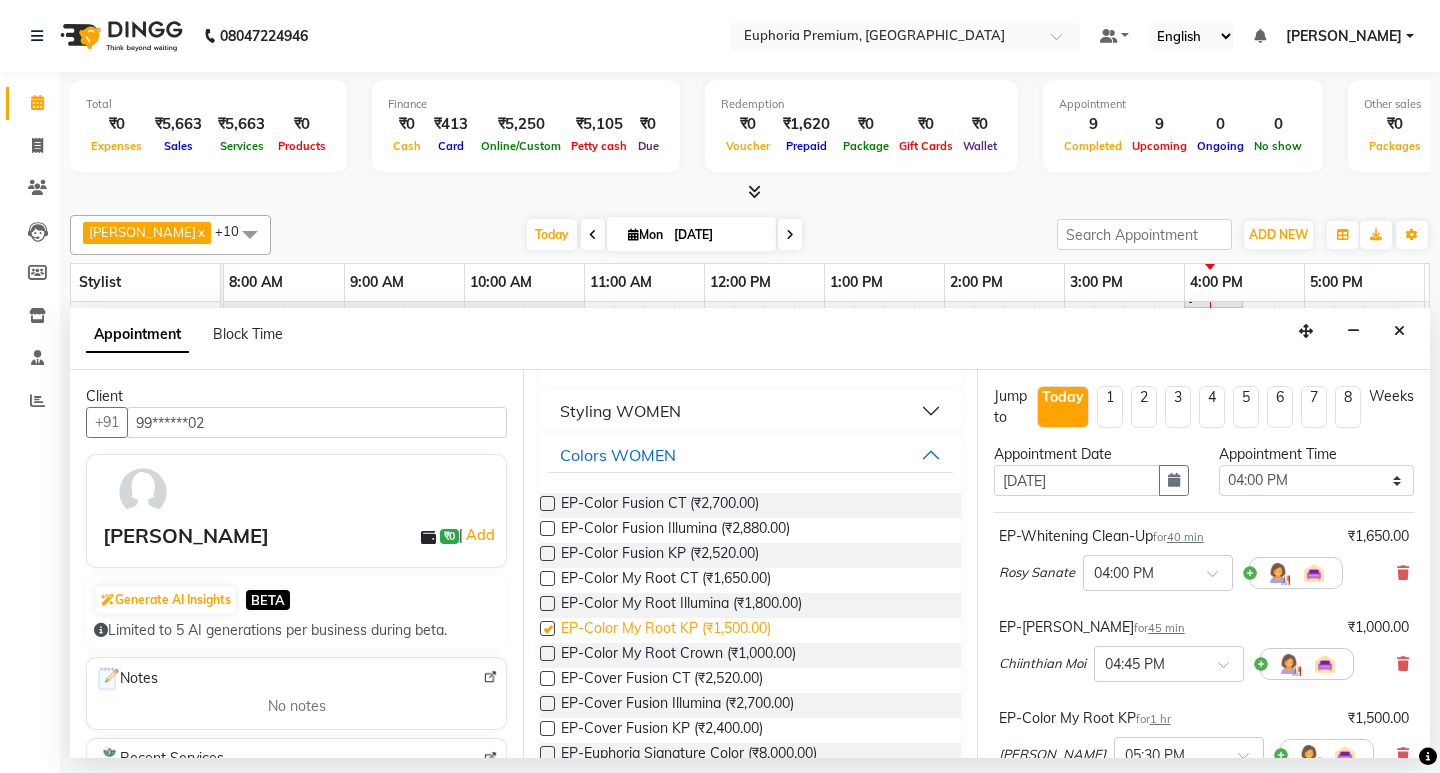 checkbox on "false" 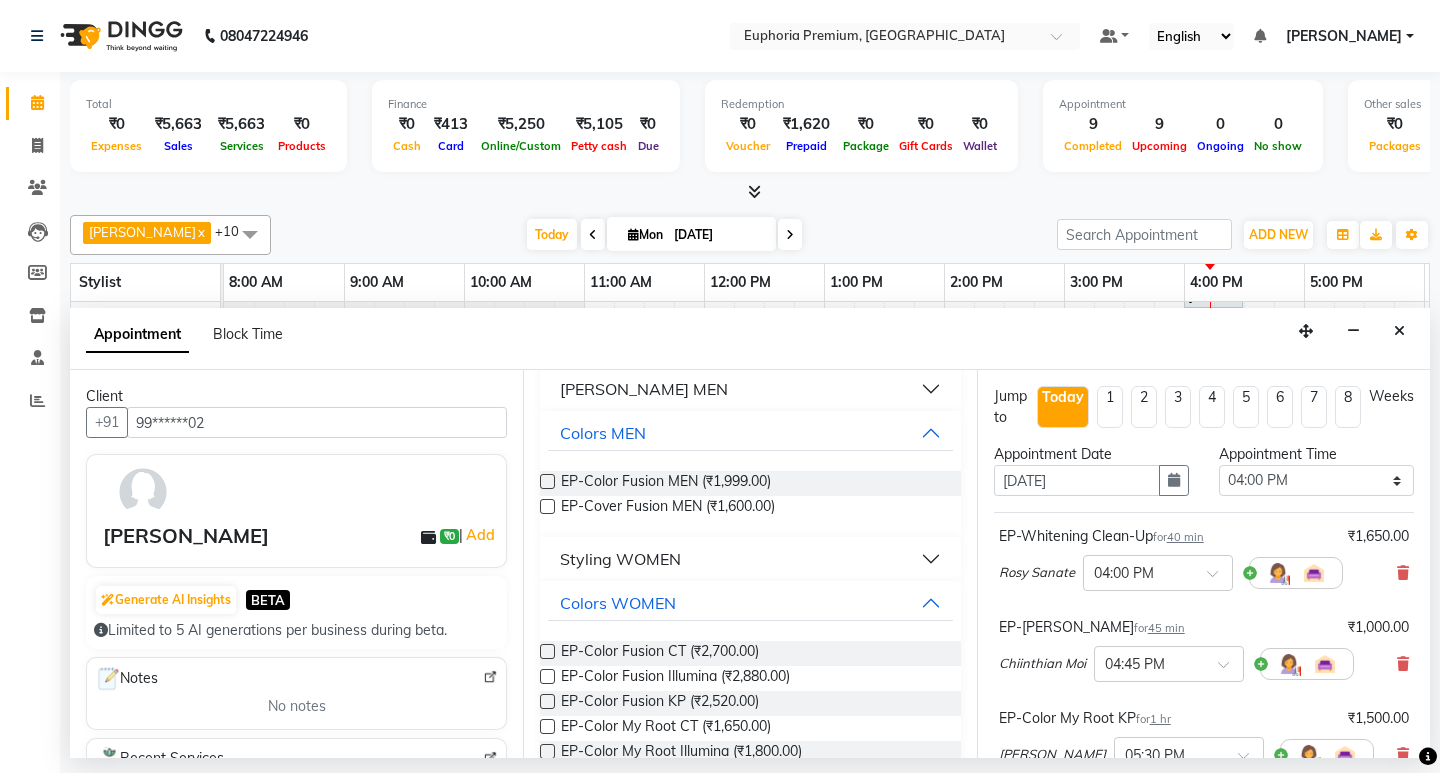 scroll, scrollTop: 0, scrollLeft: 0, axis: both 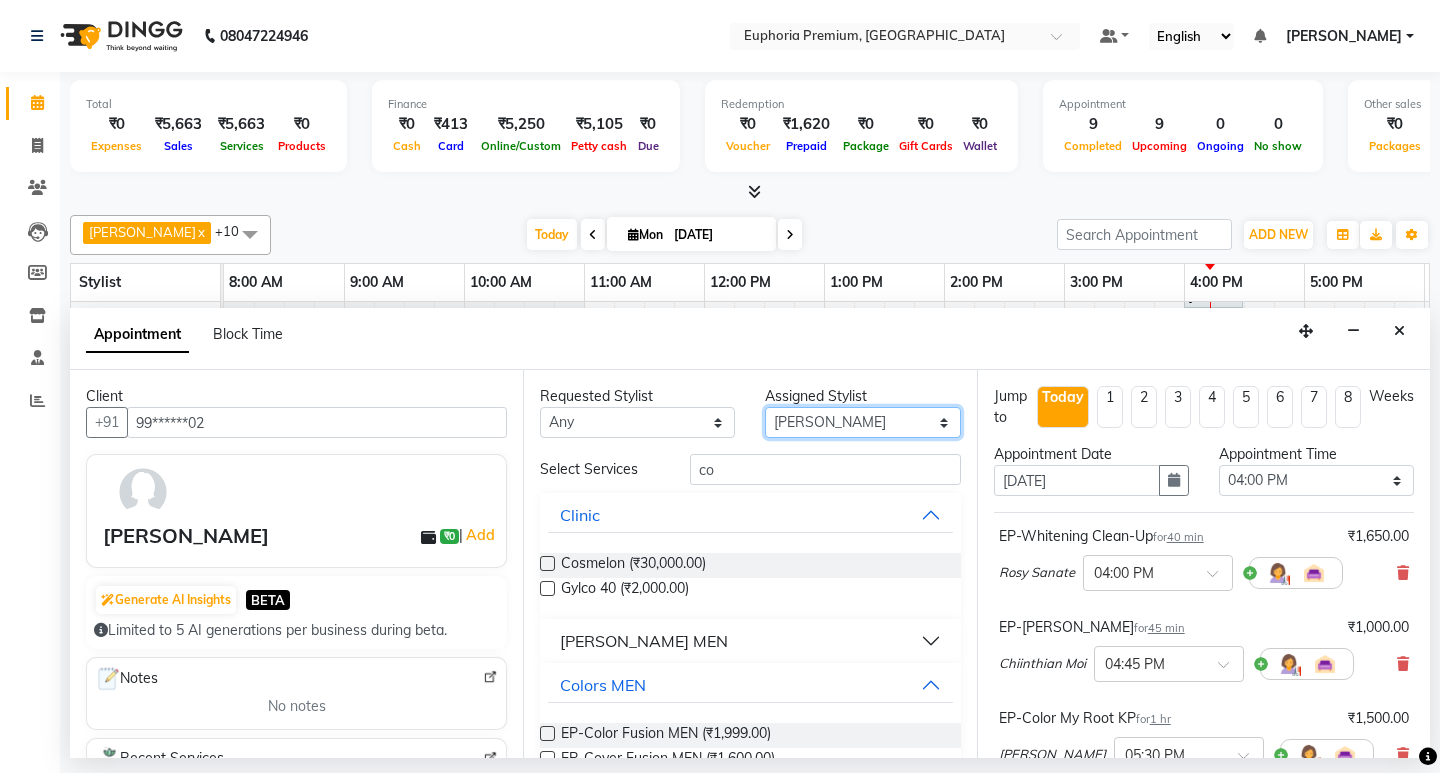 click on "Select Babu V Bharath N [PERSON_NAME] [PERSON_NAME] N  Chiinthian [PERSON_NAME] MOI [PERSON_NAME] . [PERSON_NAME] . [PERSON_NAME] [PERSON_NAME] K [PERSON_NAME] [PERSON_NAME] [MEDICAL_DATA] Pinky . Priya  K Rosy Sanate [PERSON_NAME] [PERSON_NAME] Shishi L [PERSON_NAME] M [PERSON_NAME]" at bounding box center [862, 422] 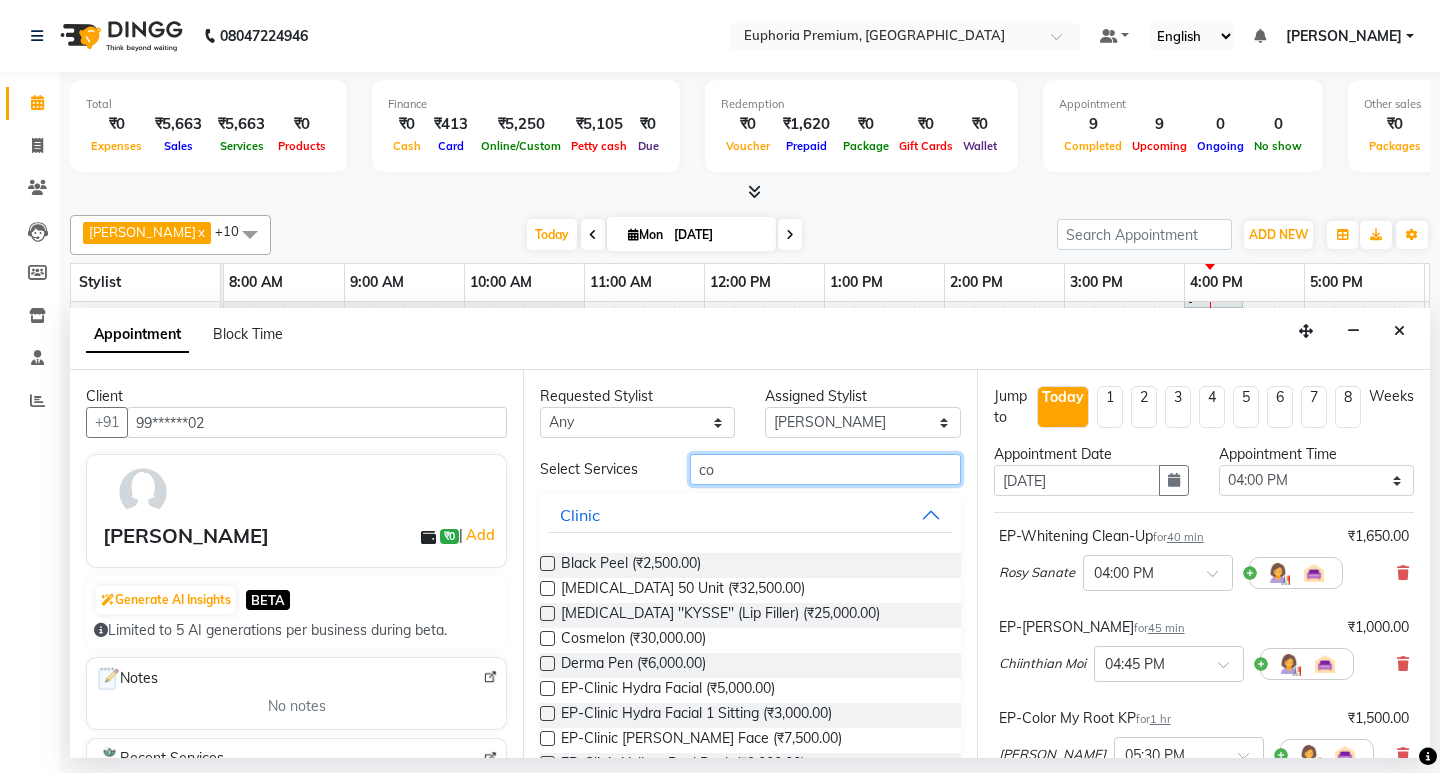 drag, startPoint x: 794, startPoint y: 465, endPoint x: 665, endPoint y: 470, distance: 129.09686 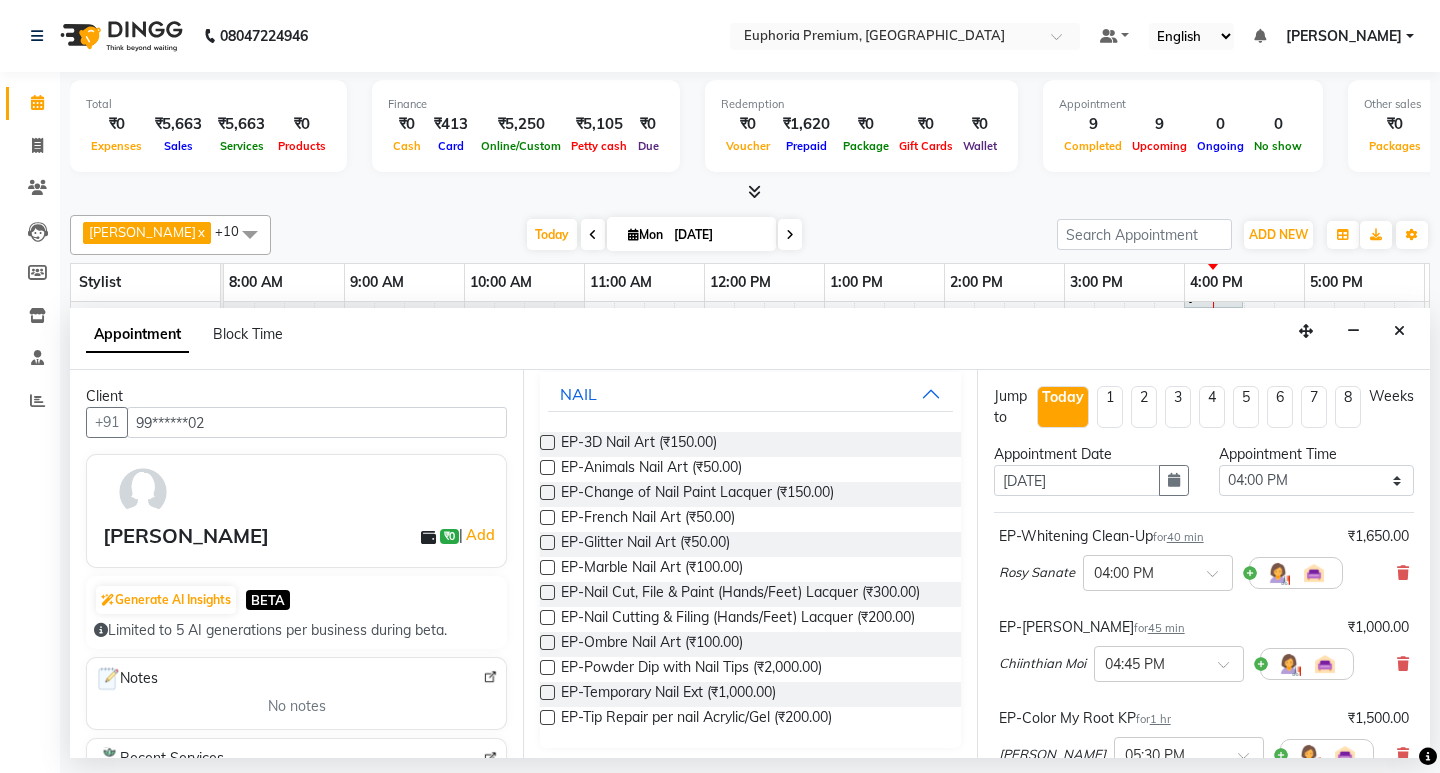 scroll, scrollTop: 127, scrollLeft: 0, axis: vertical 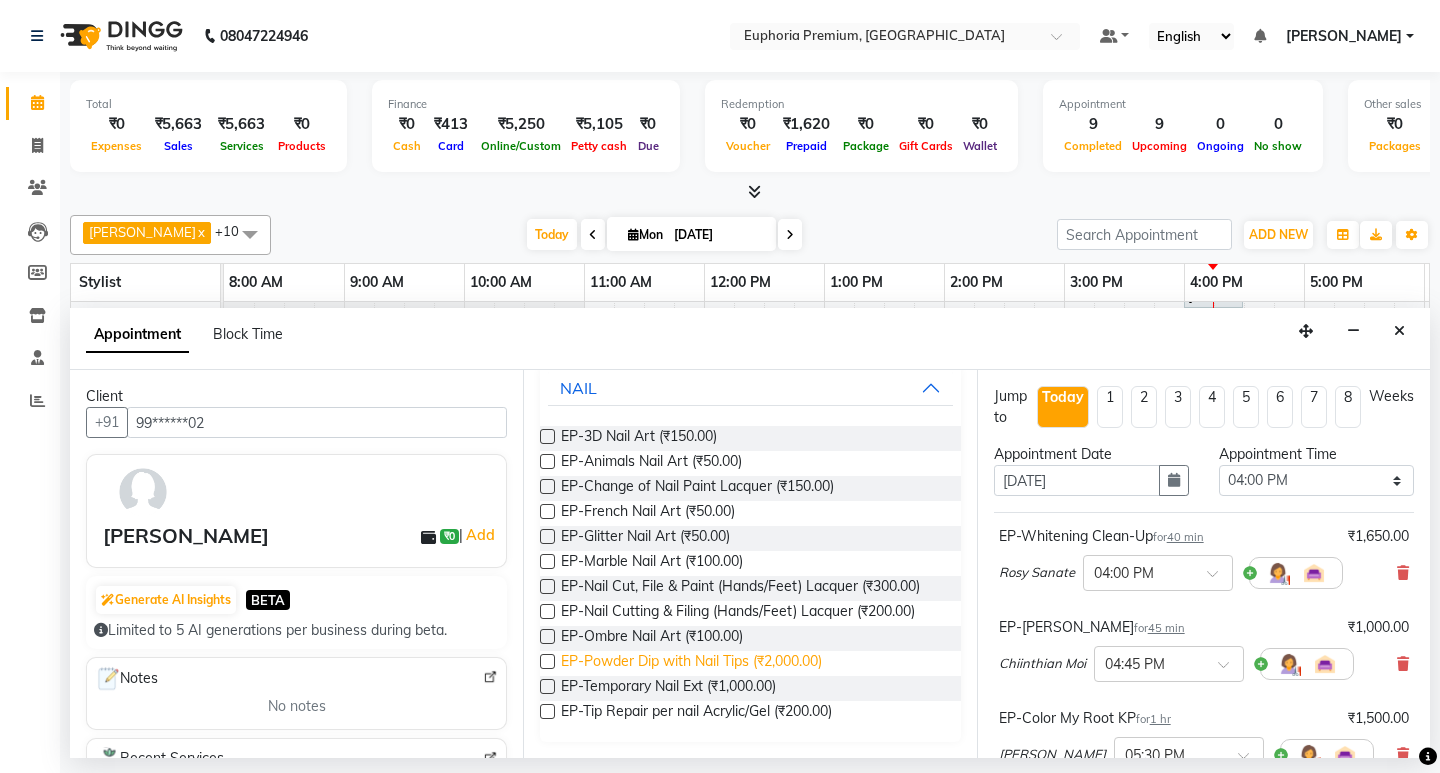 type on "nai" 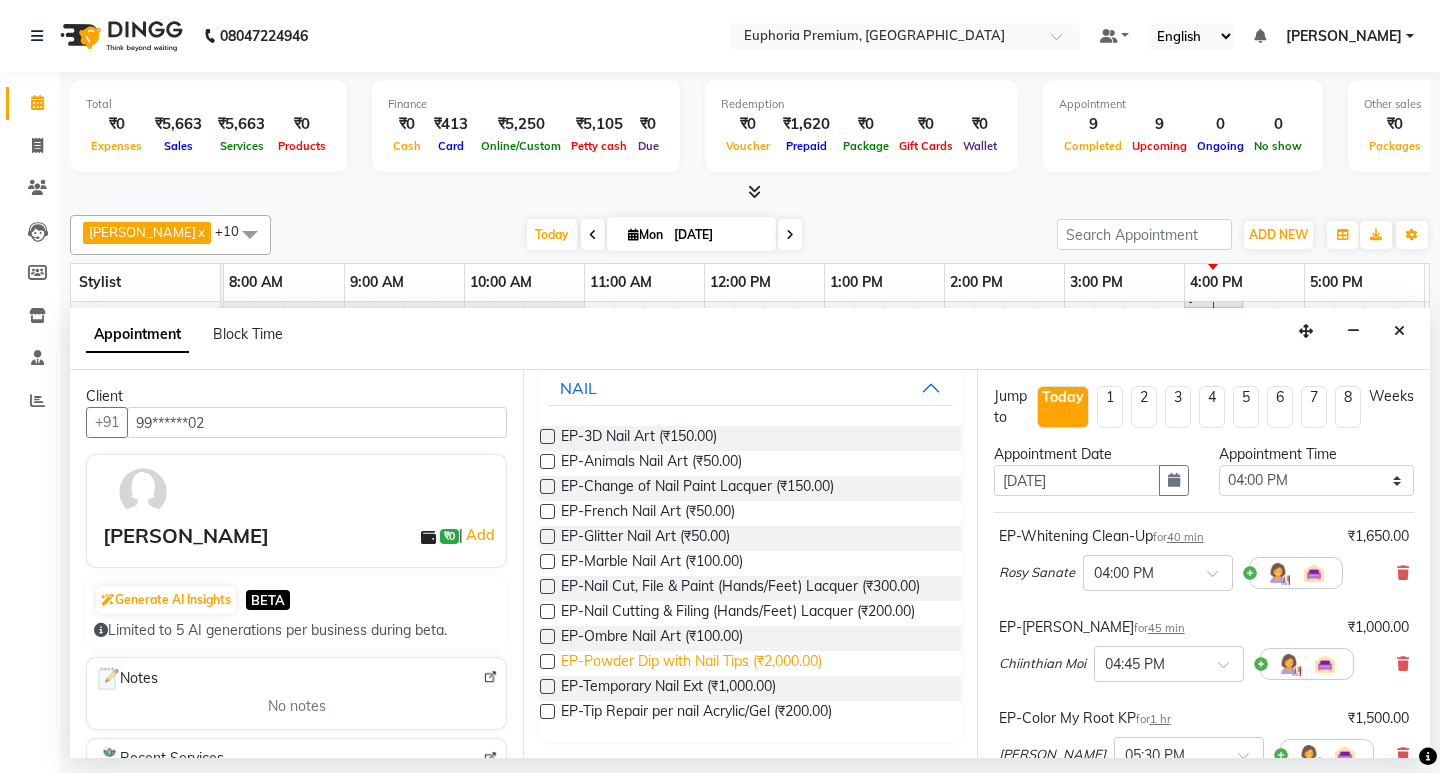 click on "EP-Powder Dip with Nail Tips (₹2,000.00)" at bounding box center (691, 663) 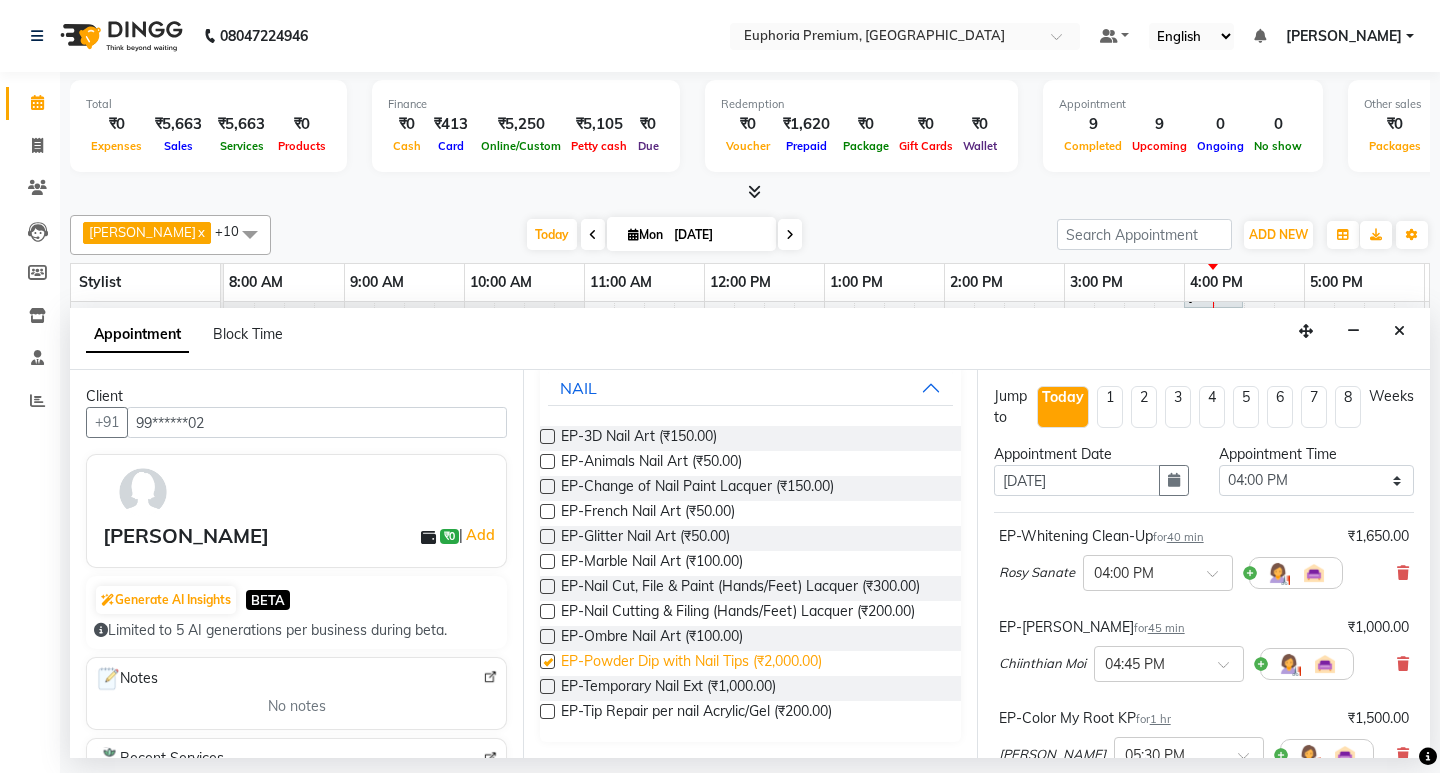 checkbox on "false" 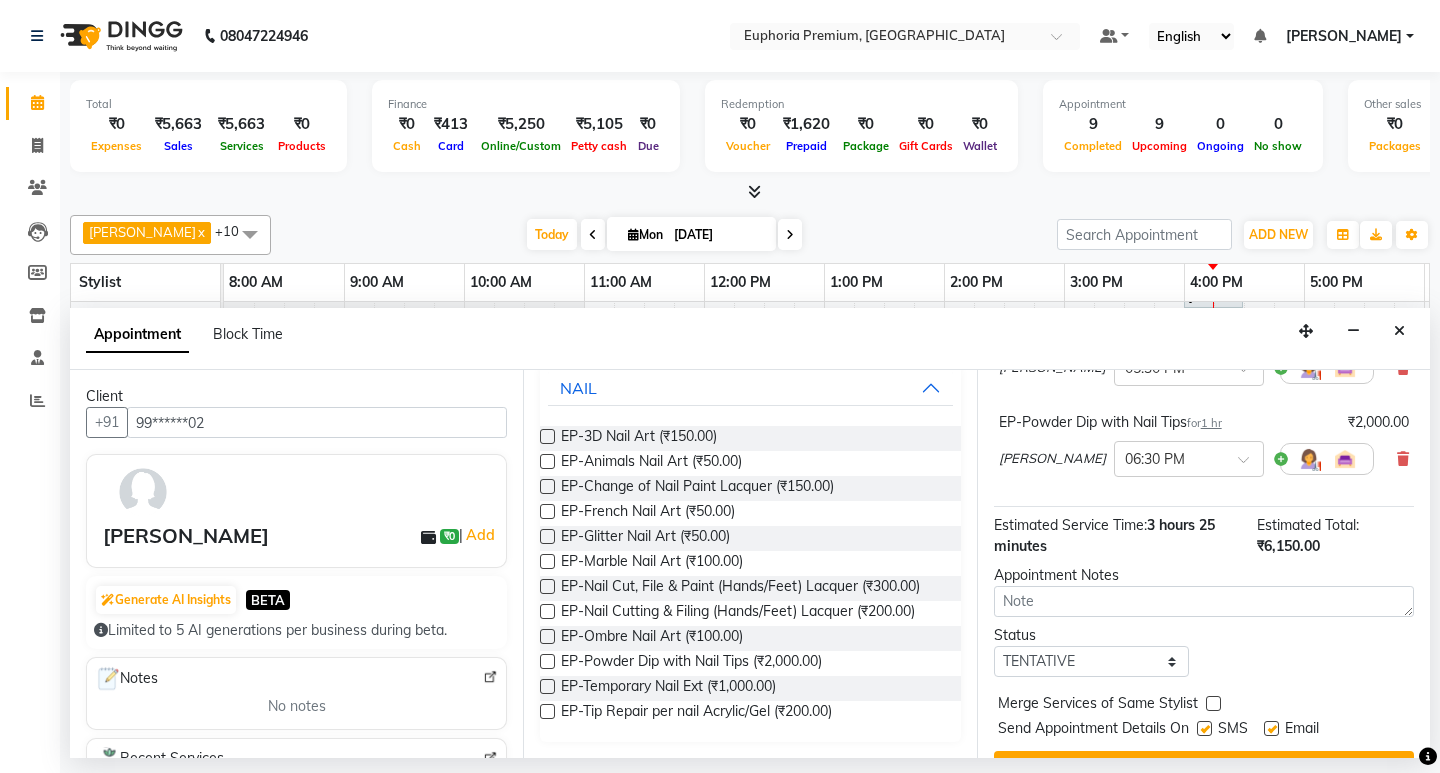 scroll, scrollTop: 432, scrollLeft: 0, axis: vertical 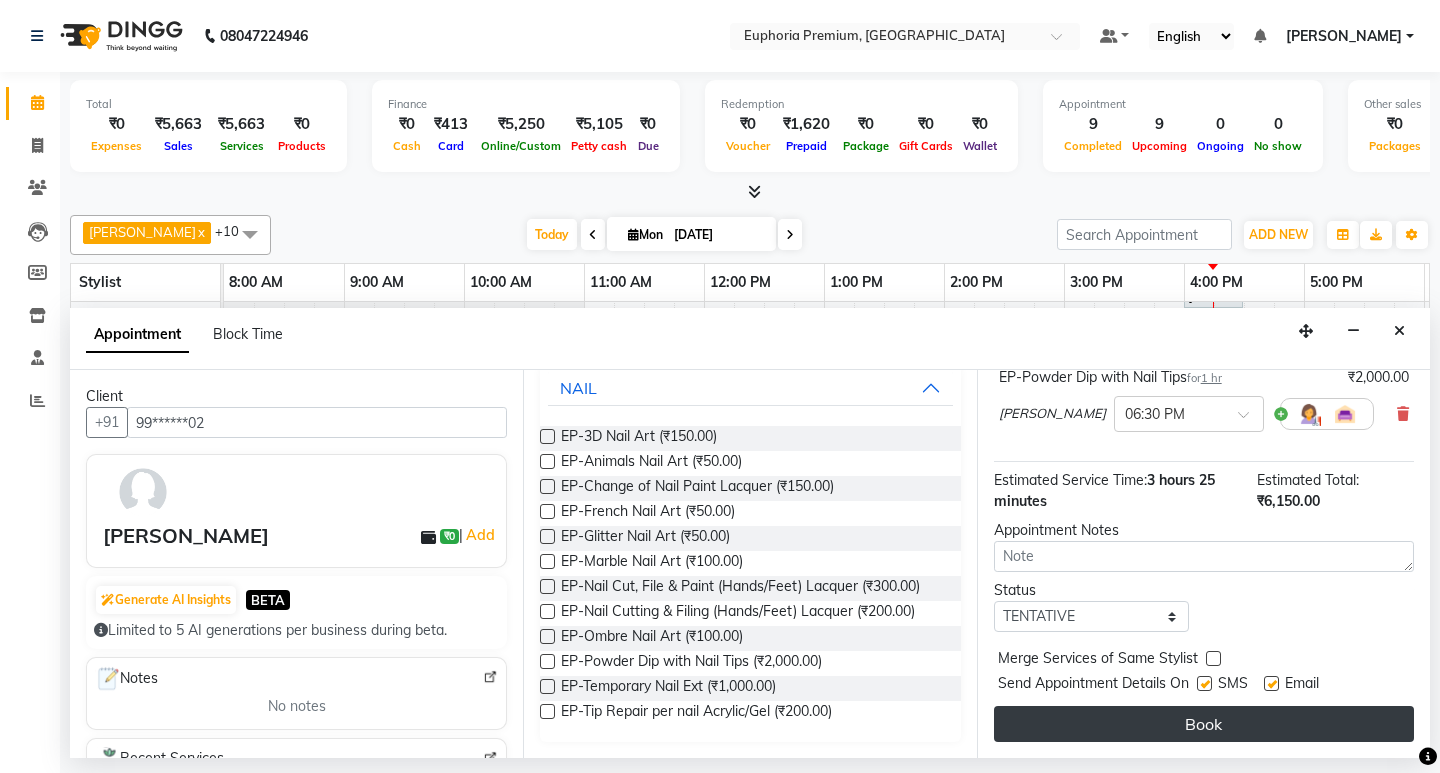 click on "Book" at bounding box center [1204, 724] 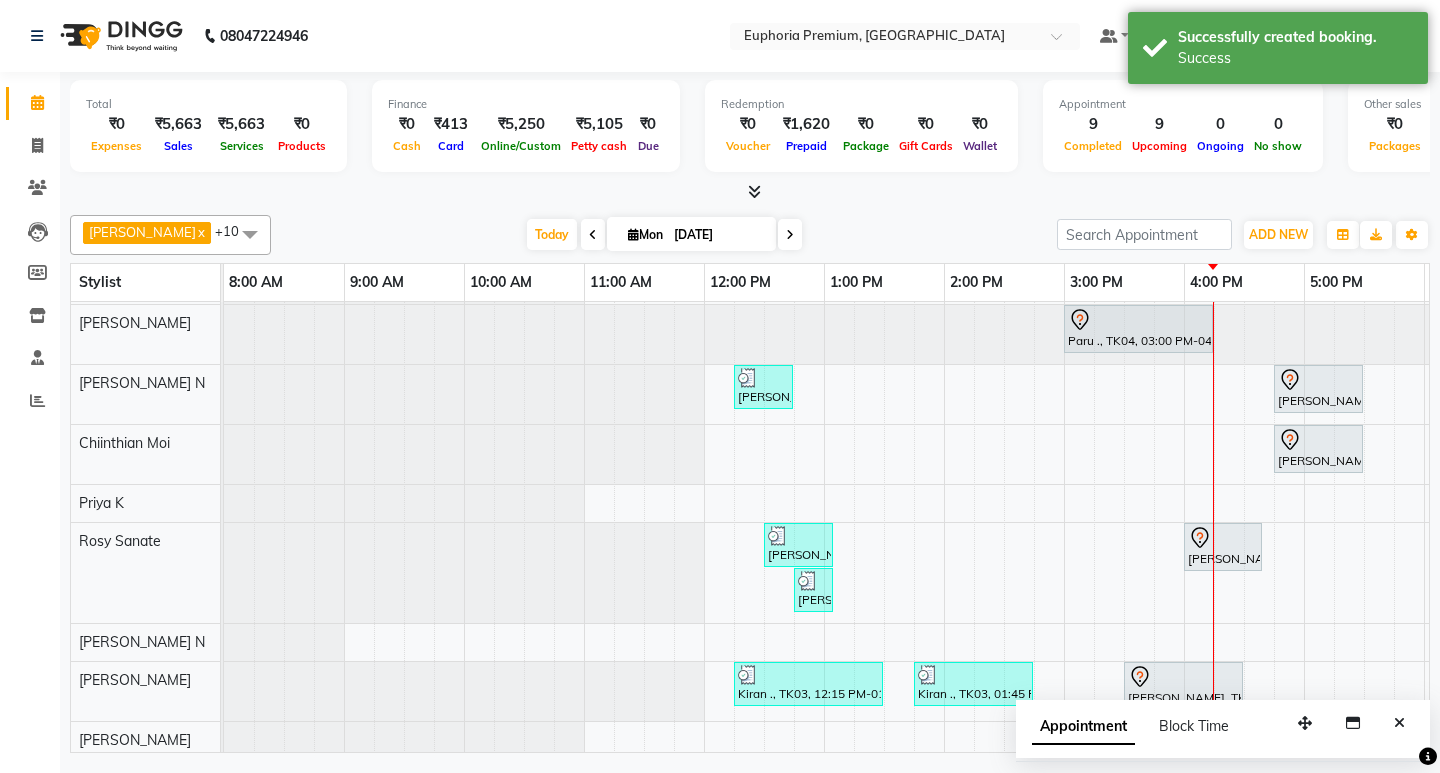 scroll, scrollTop: 131, scrollLeft: 0, axis: vertical 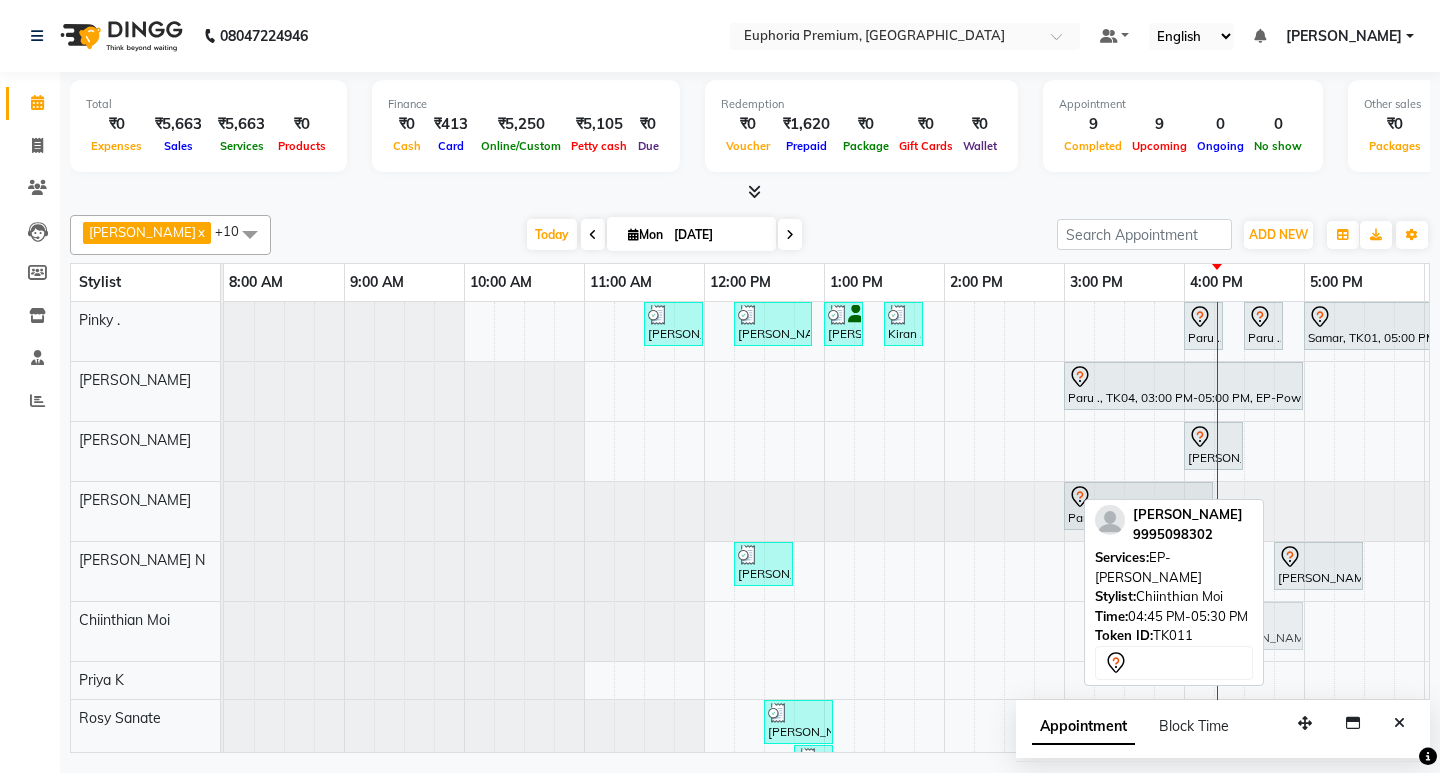 drag, startPoint x: 1315, startPoint y: 631, endPoint x: 1269, endPoint y: 635, distance: 46.173584 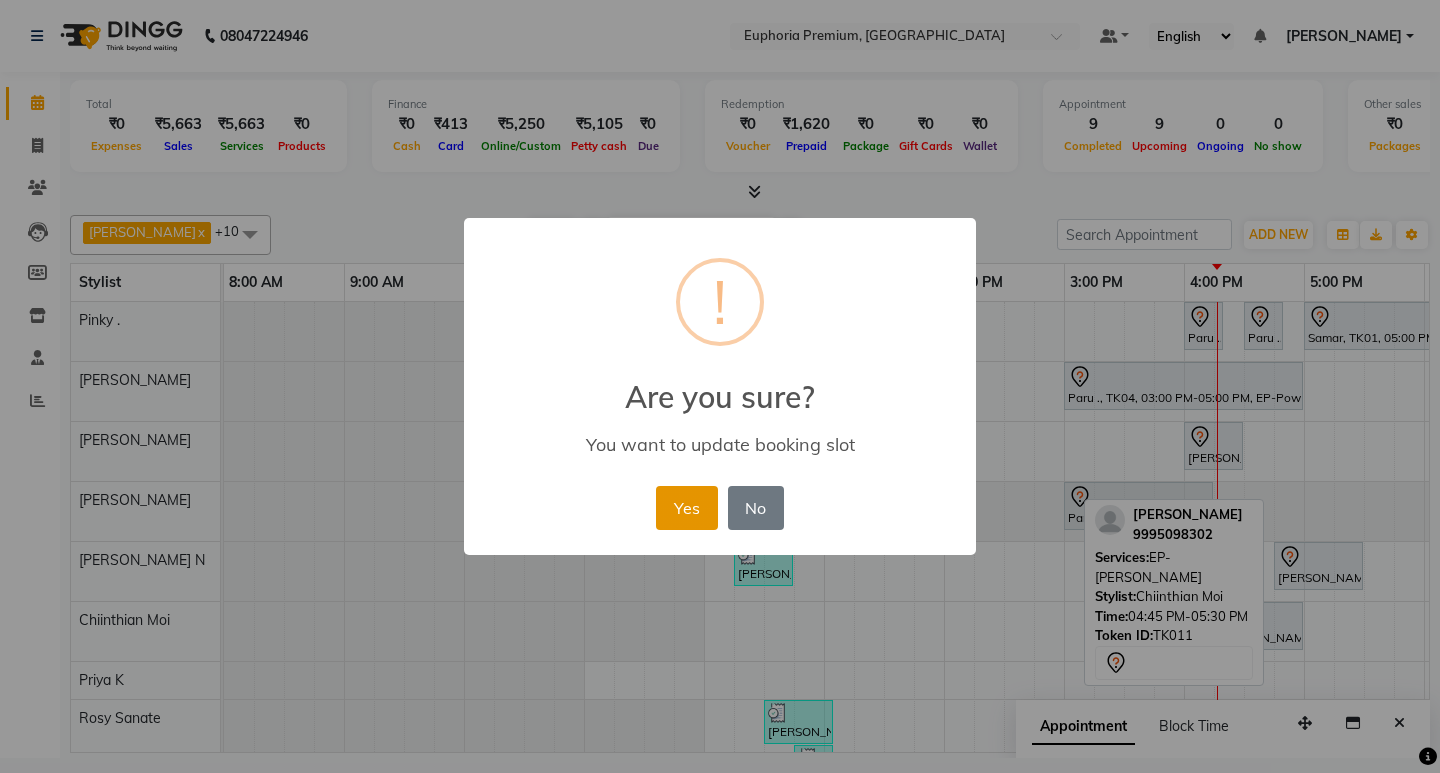 click on "Yes" at bounding box center [686, 508] 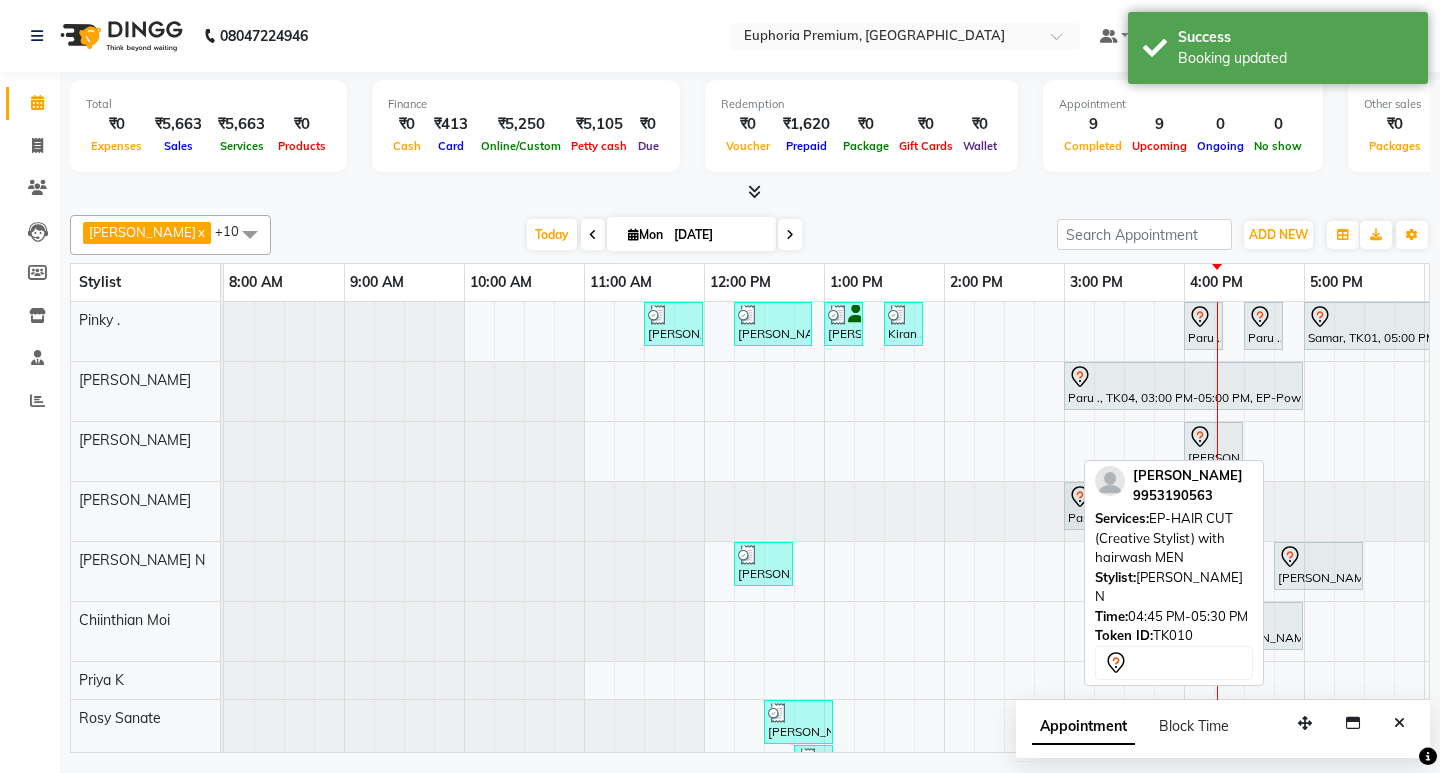 scroll, scrollTop: 210, scrollLeft: 0, axis: vertical 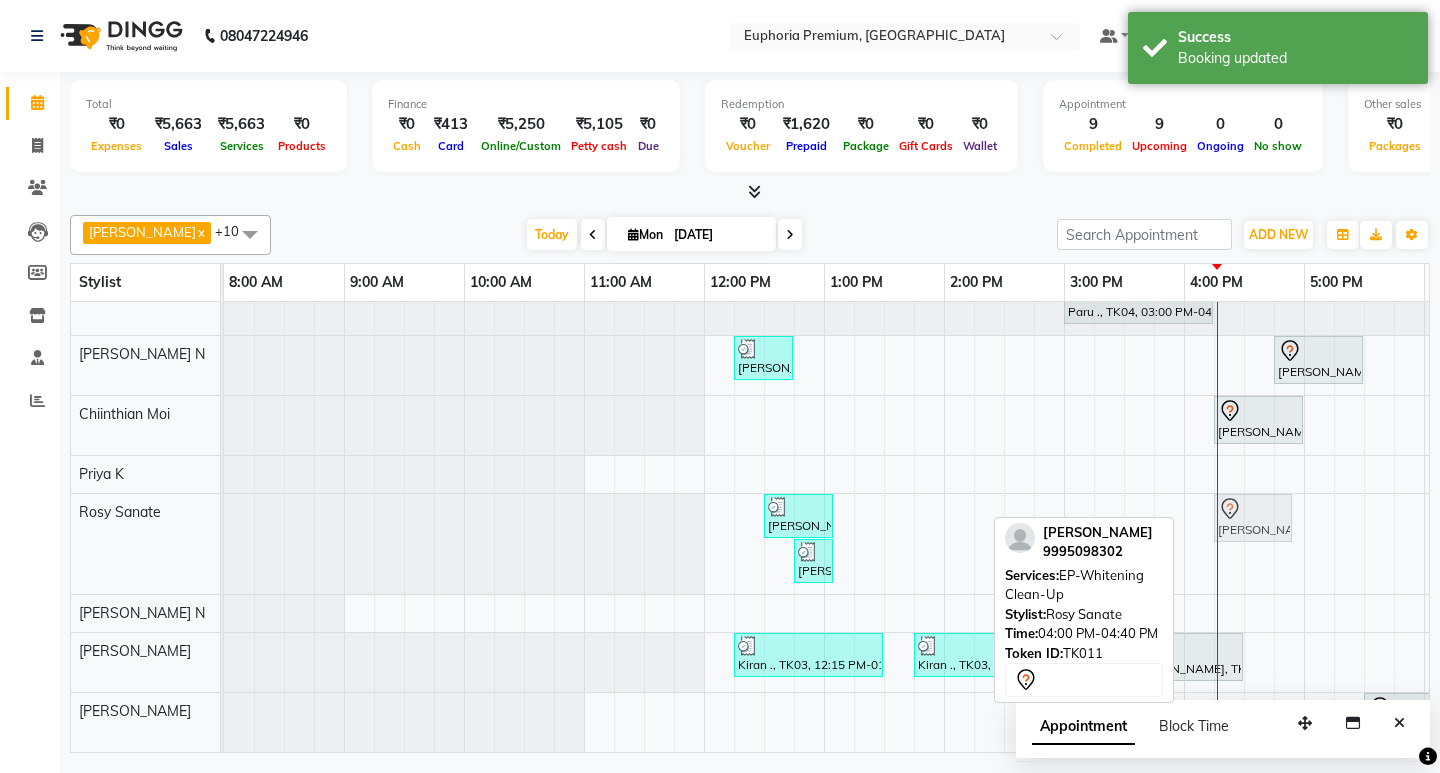 drag, startPoint x: 1237, startPoint y: 511, endPoint x: 1257, endPoint y: 510, distance: 20.024984 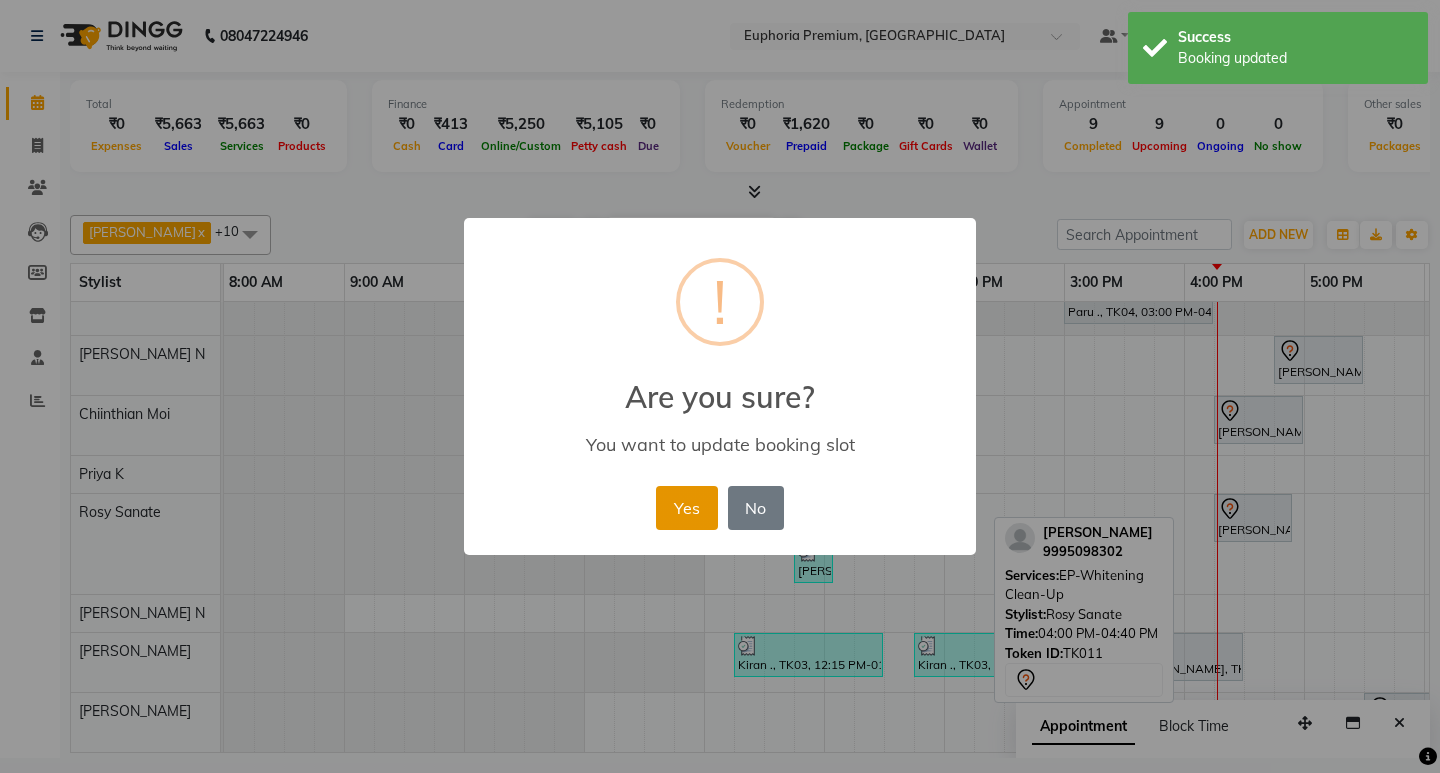 click on "Yes" at bounding box center [686, 508] 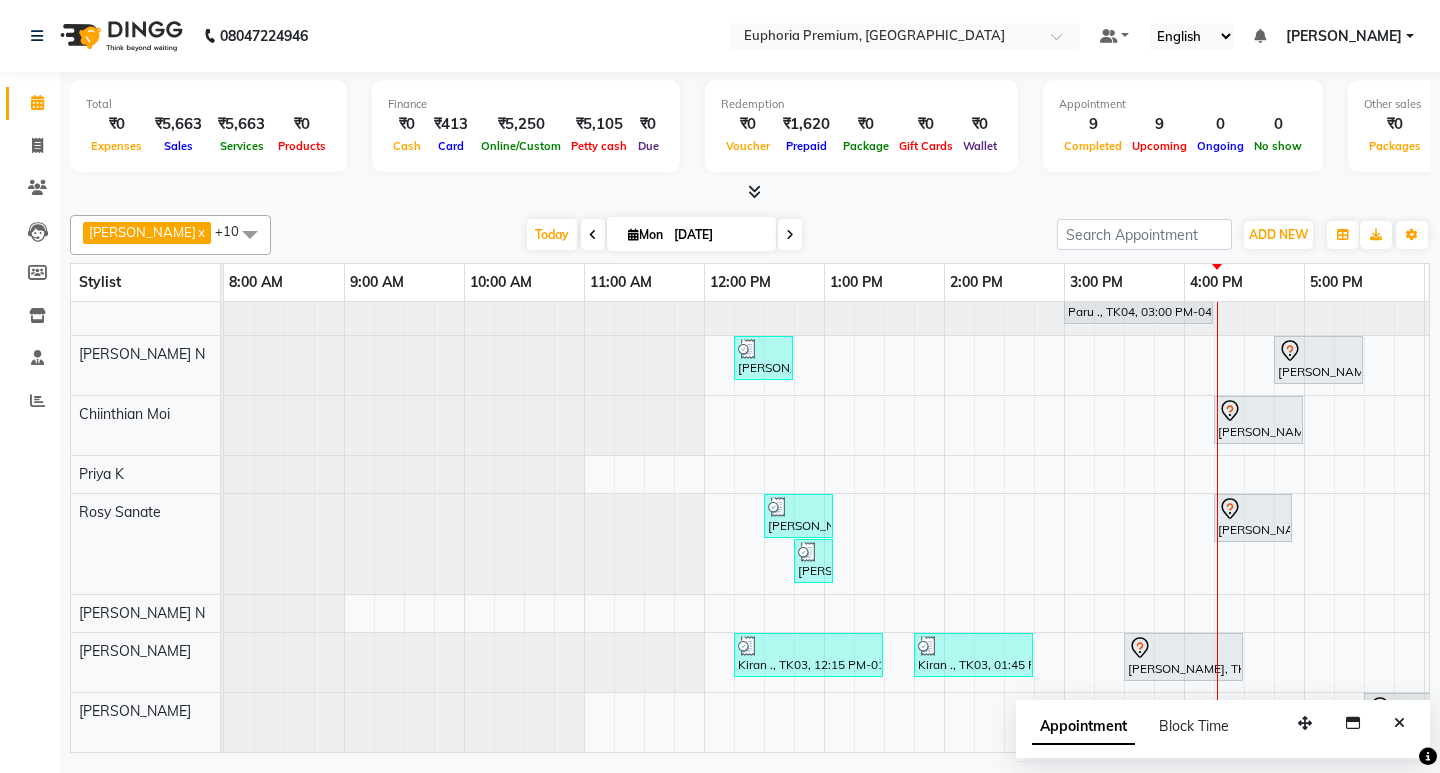 scroll, scrollTop: 120, scrollLeft: 0, axis: vertical 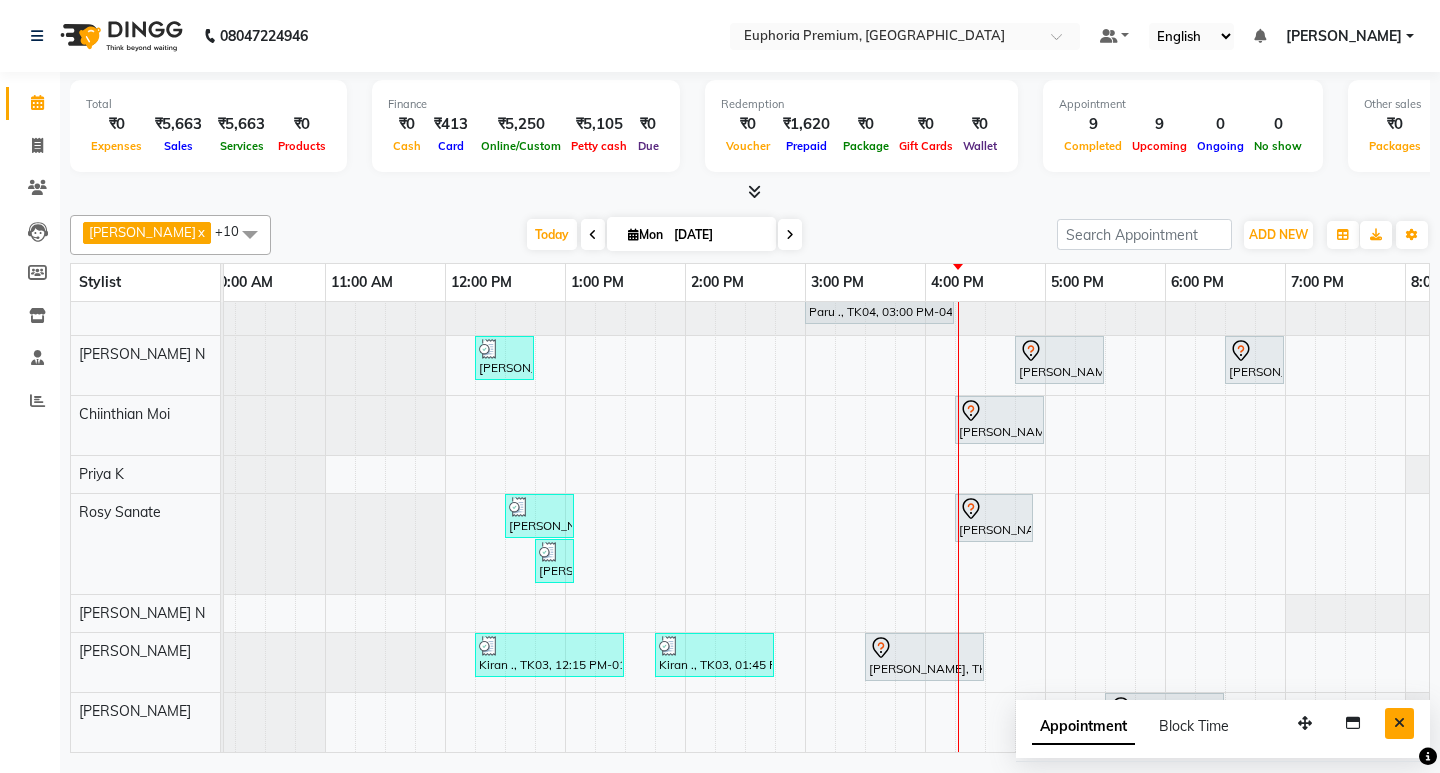click at bounding box center (1399, 723) 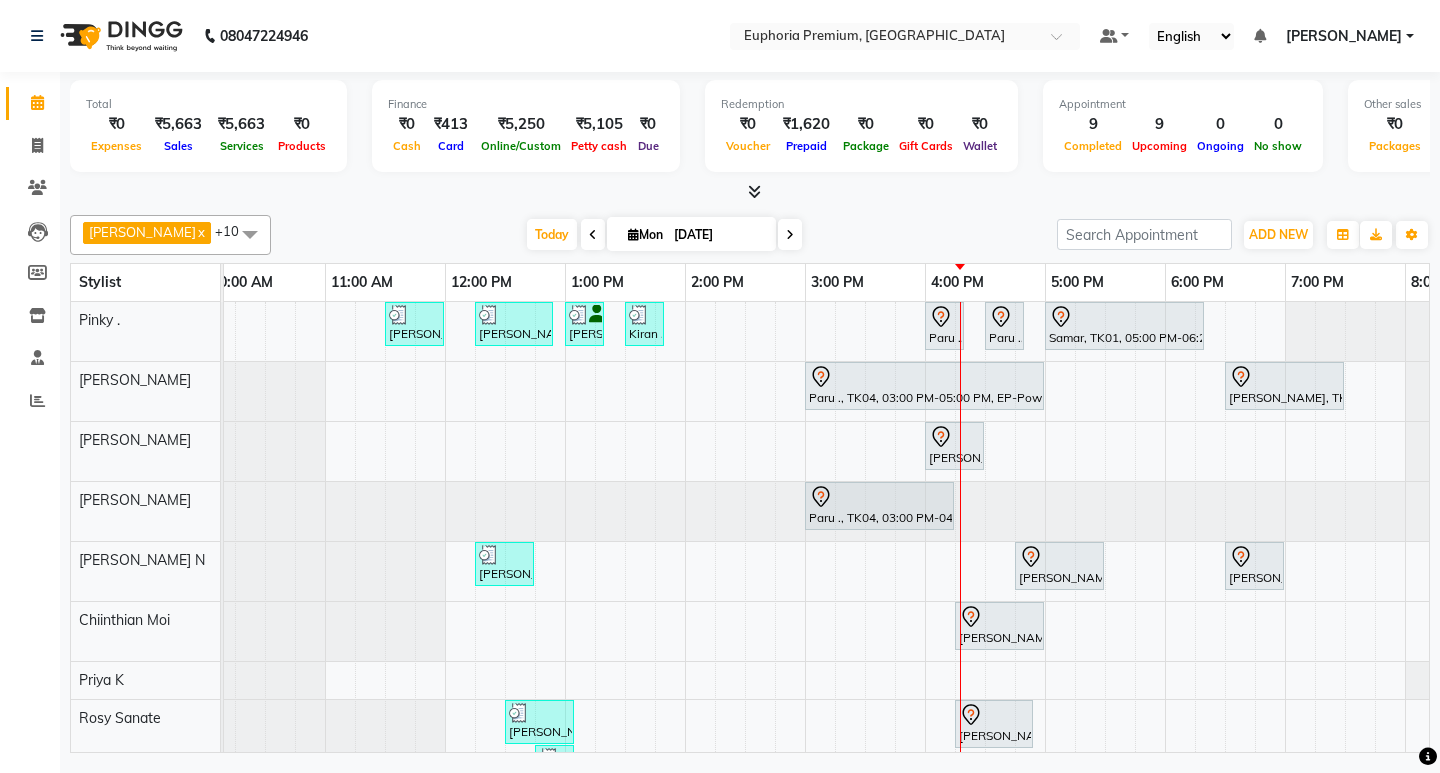 scroll, scrollTop: 221, scrollLeft: 259, axis: both 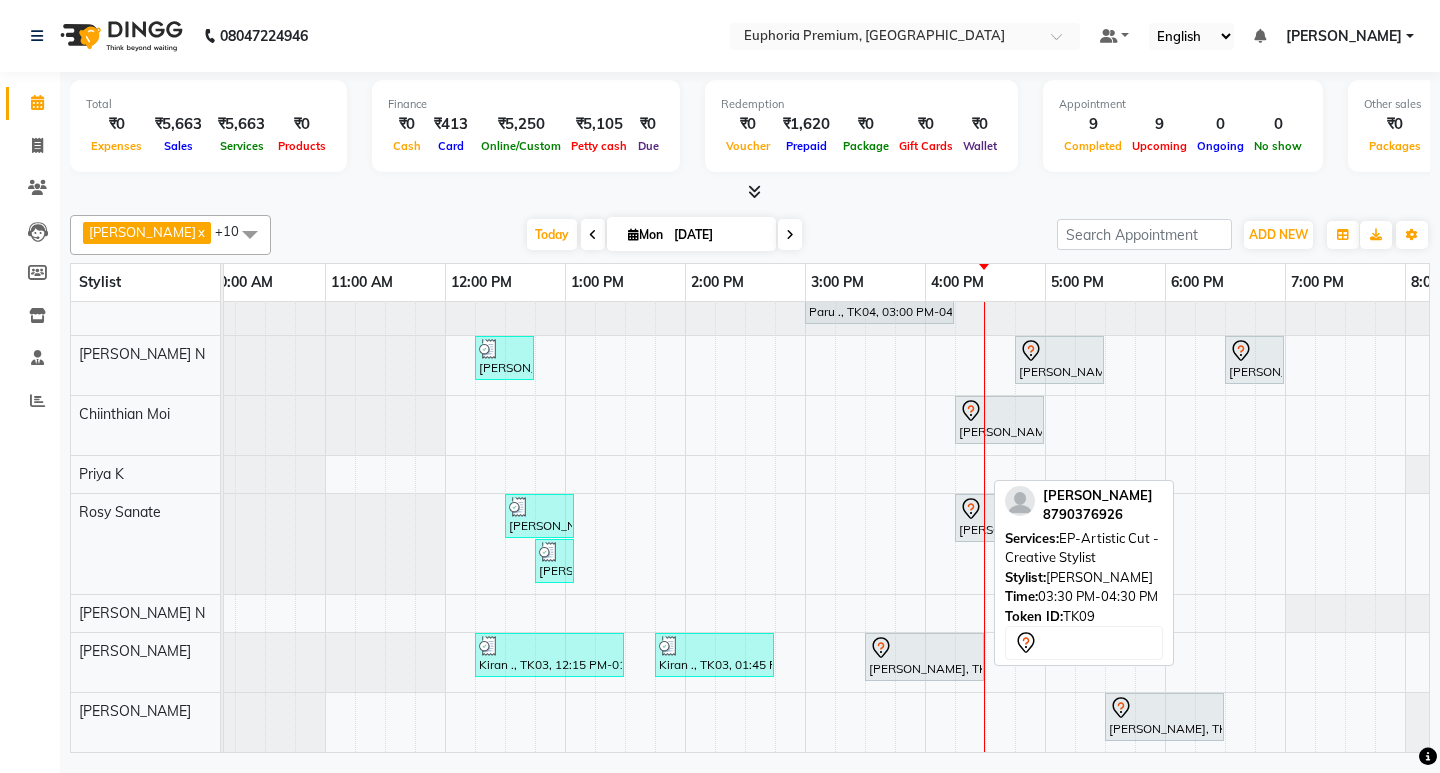 click on "[PERSON_NAME], TK09, 03:30 PM-04:30 PM, EP-Artistic Cut - Creative Stylist" at bounding box center [924, 657] 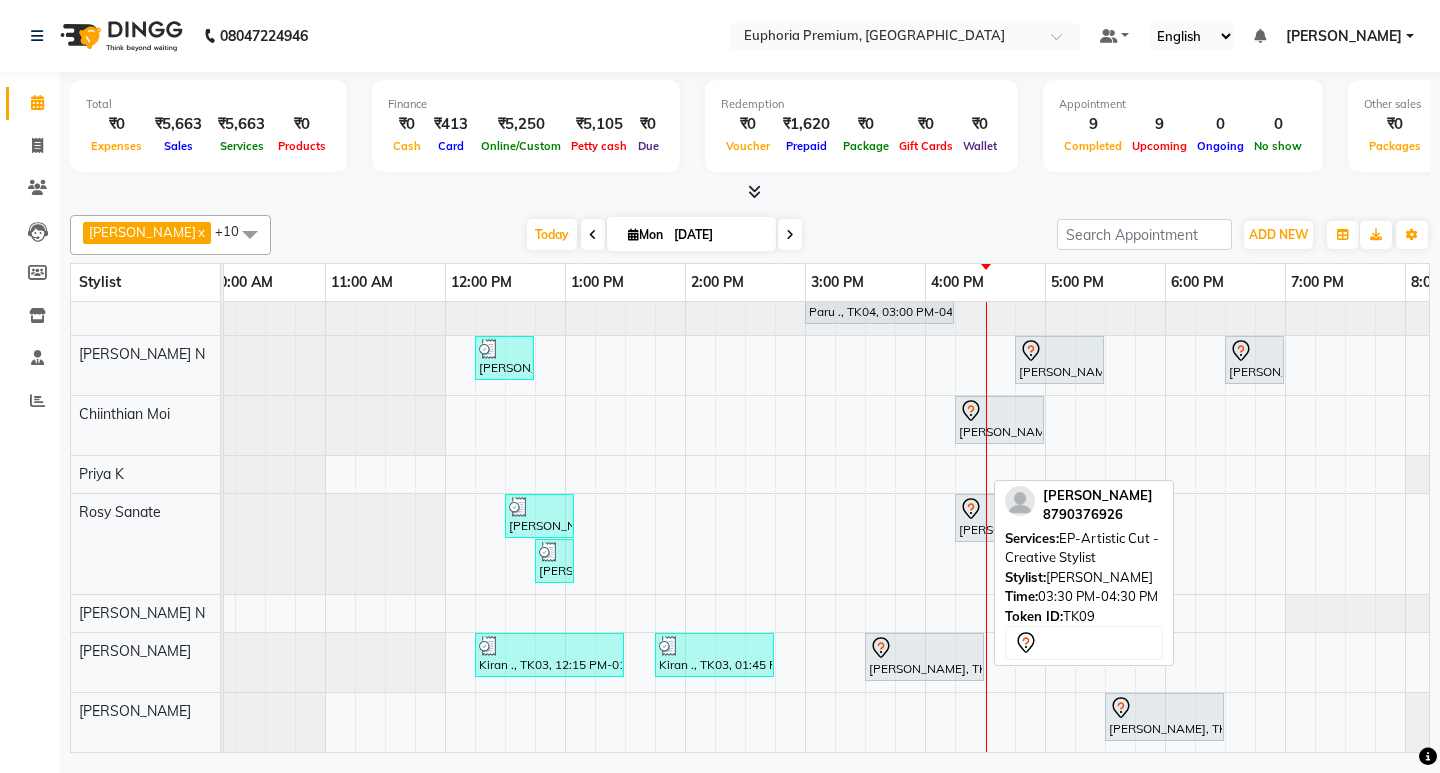 click on "[PERSON_NAME], TK09, 03:30 PM-04:30 PM, EP-Artistic Cut - Creative Stylist" at bounding box center [924, 657] 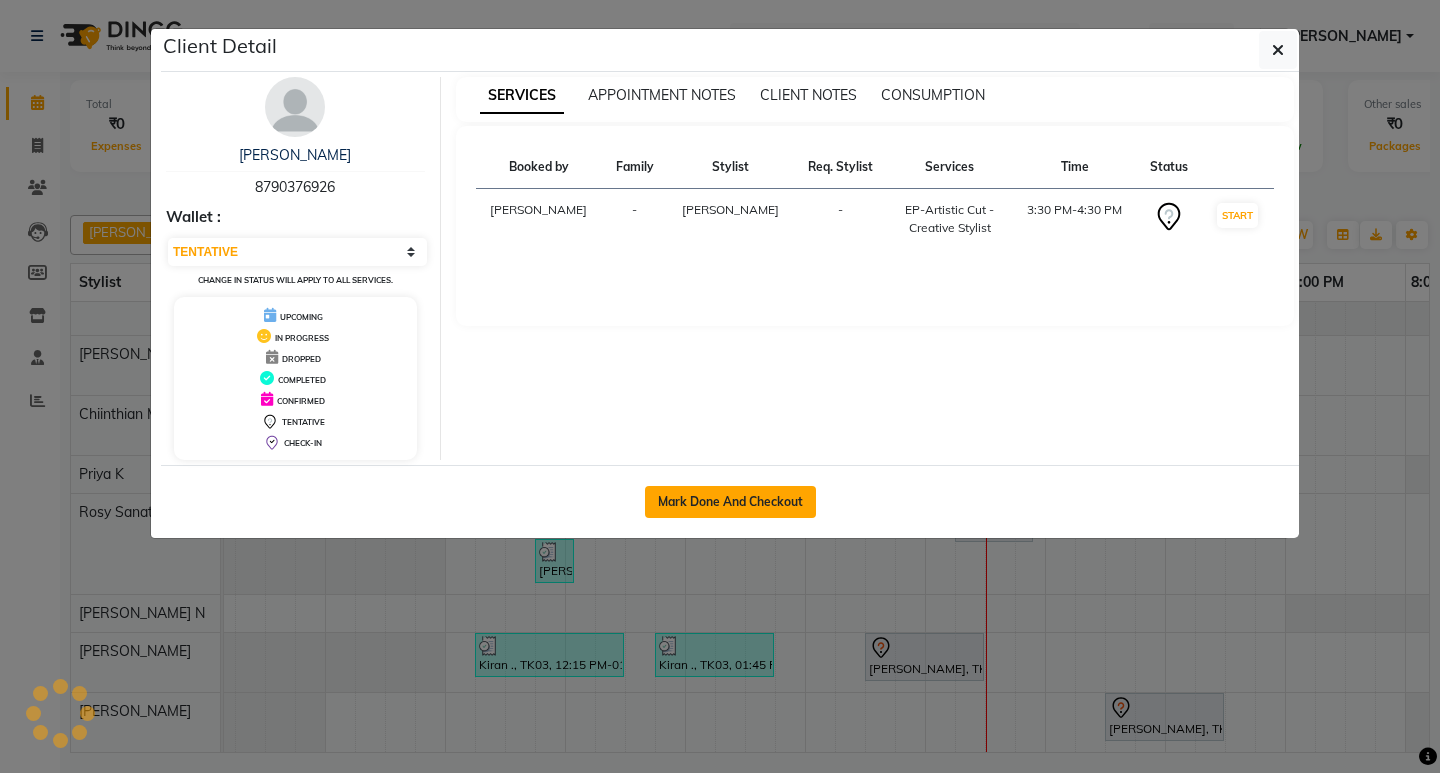 click on "Mark Done And Checkout" 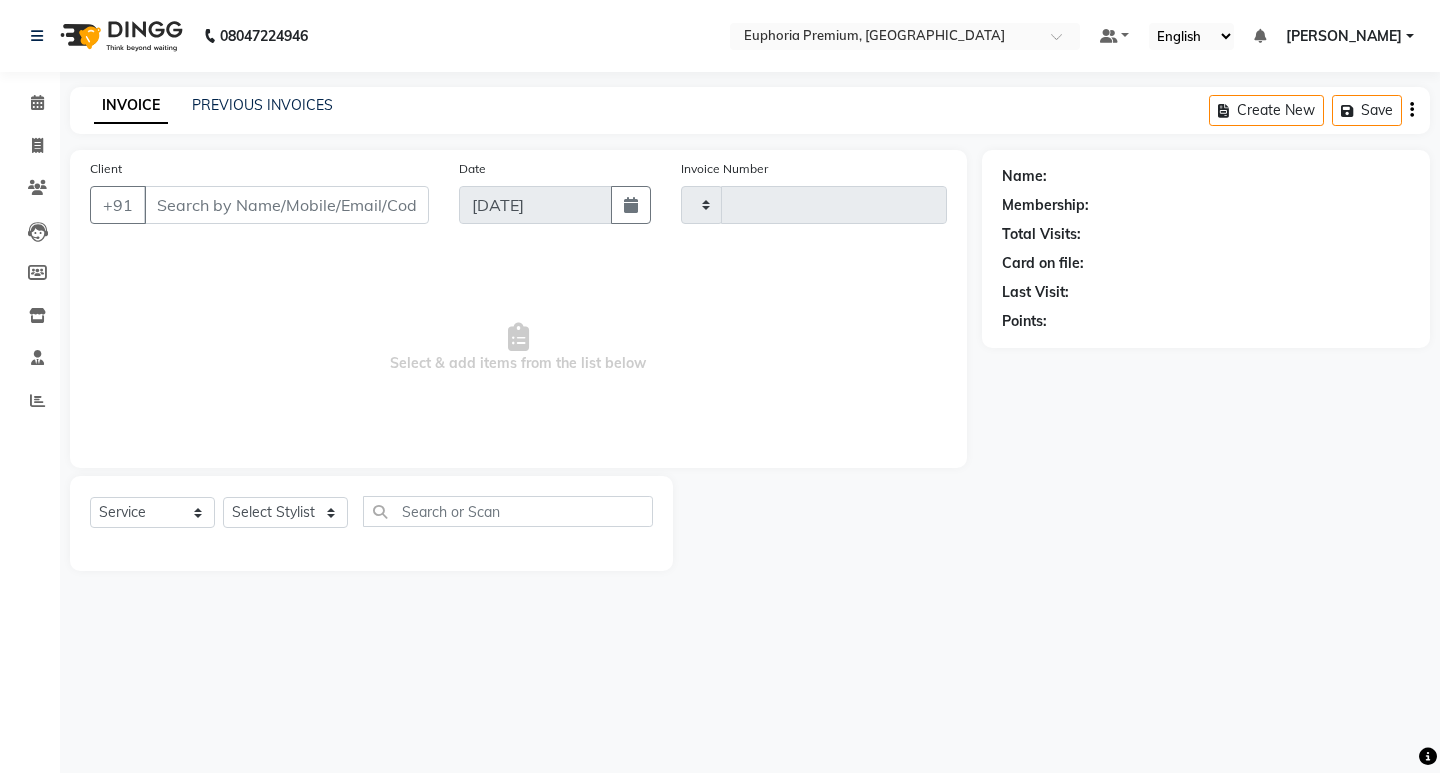 type on "1741" 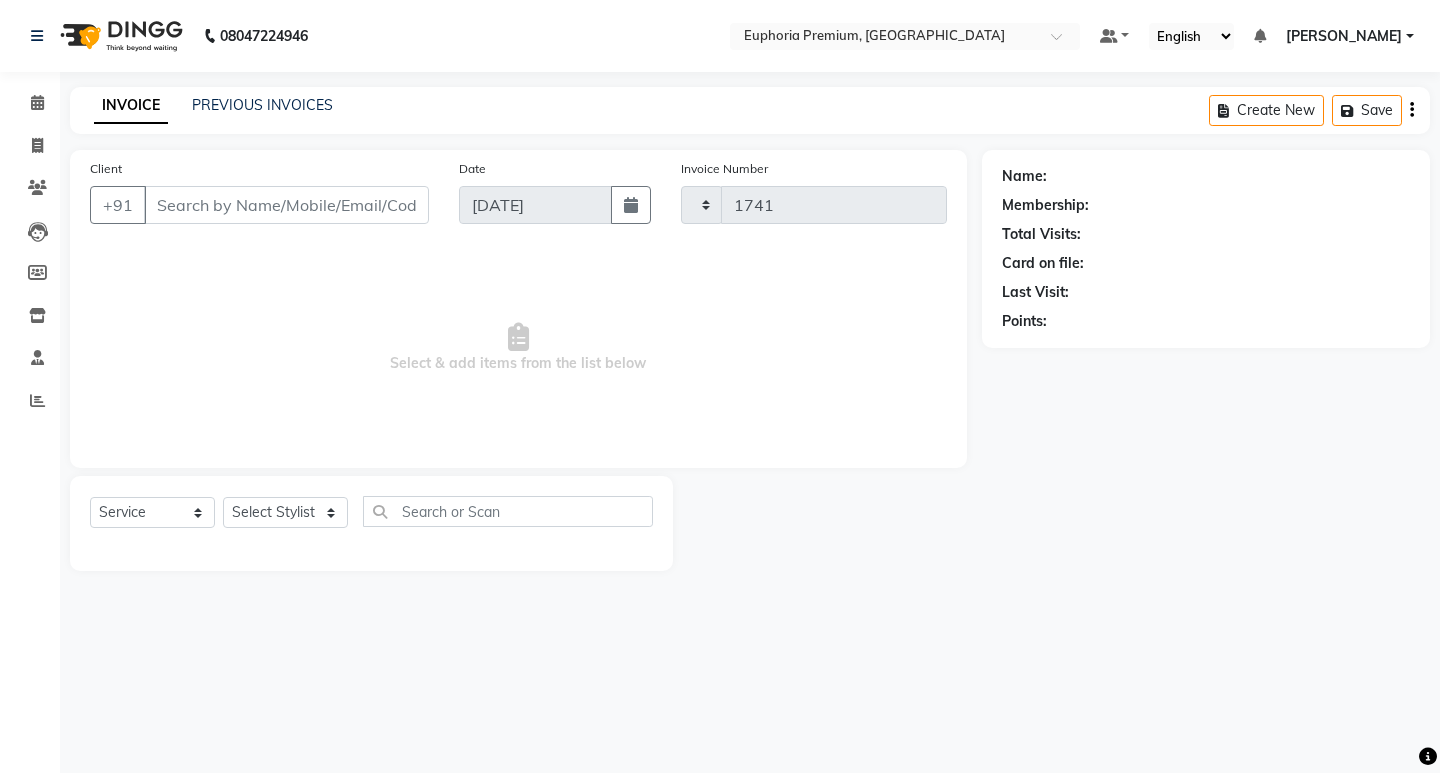 select on "7925" 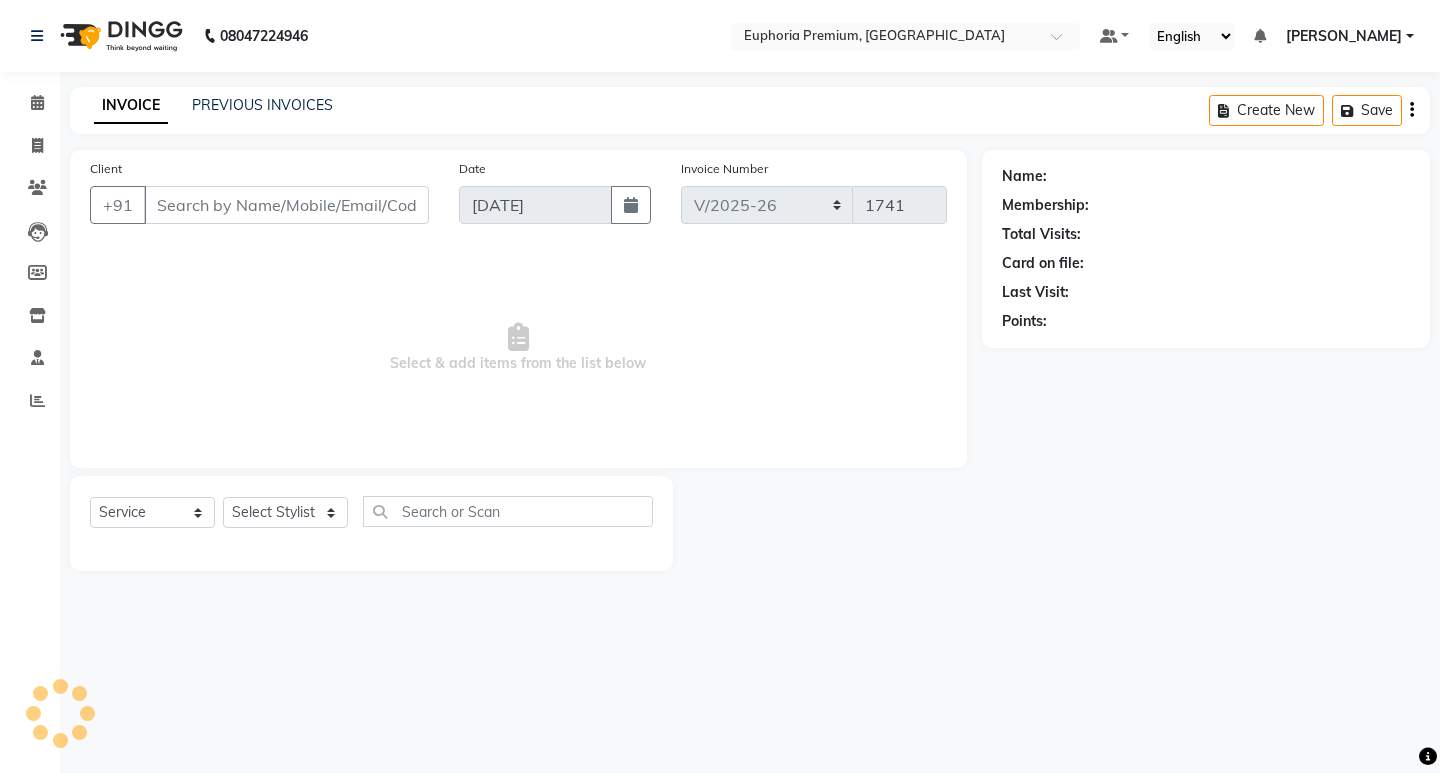 type on "87******26" 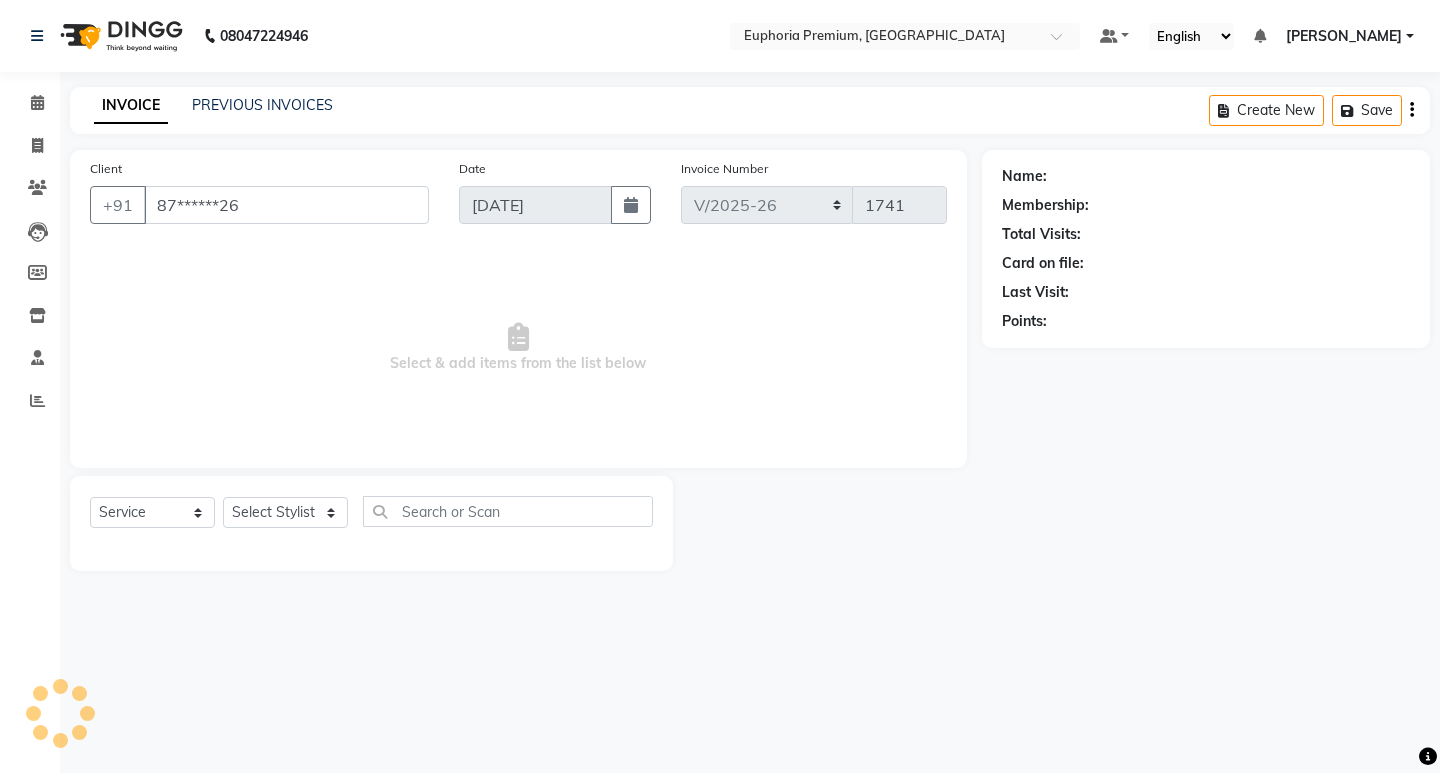 select on "75141" 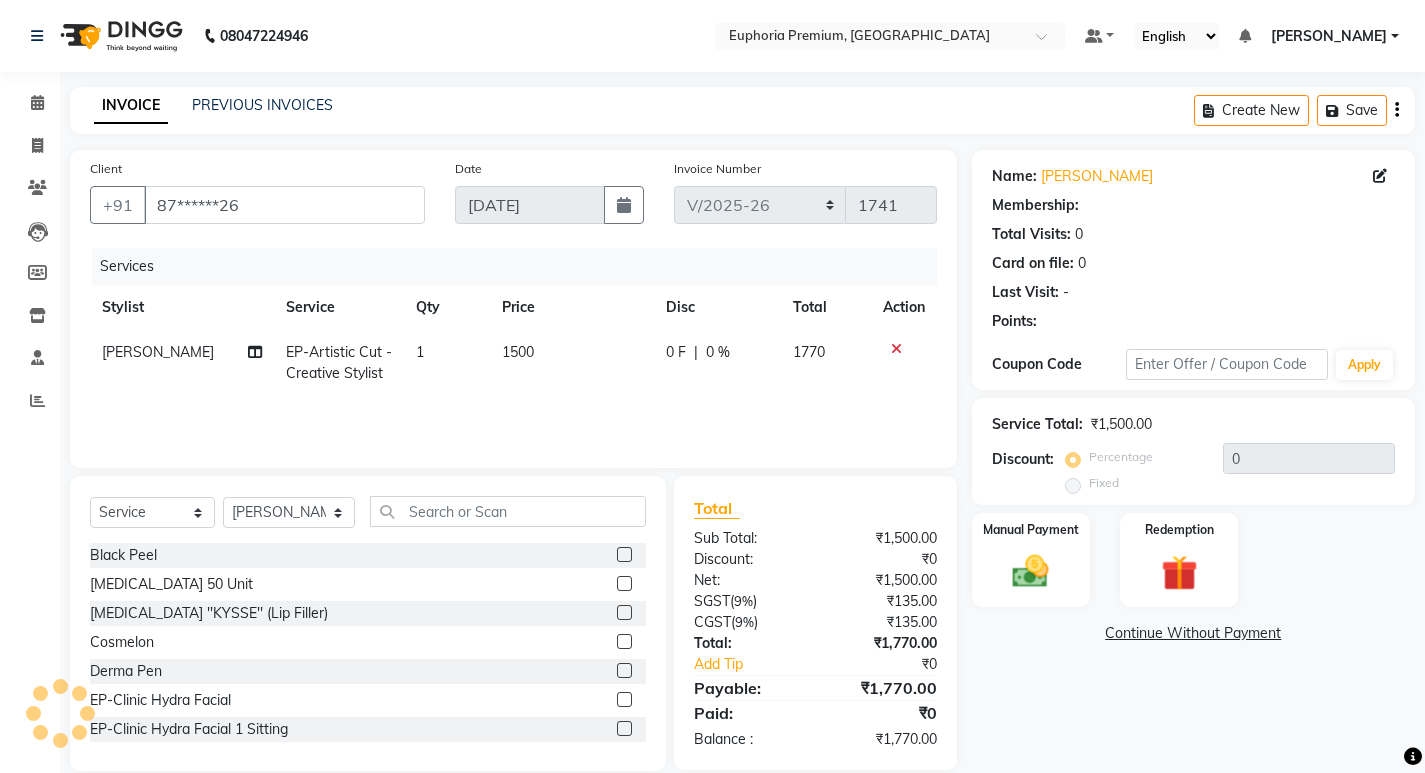 select on "1: Object" 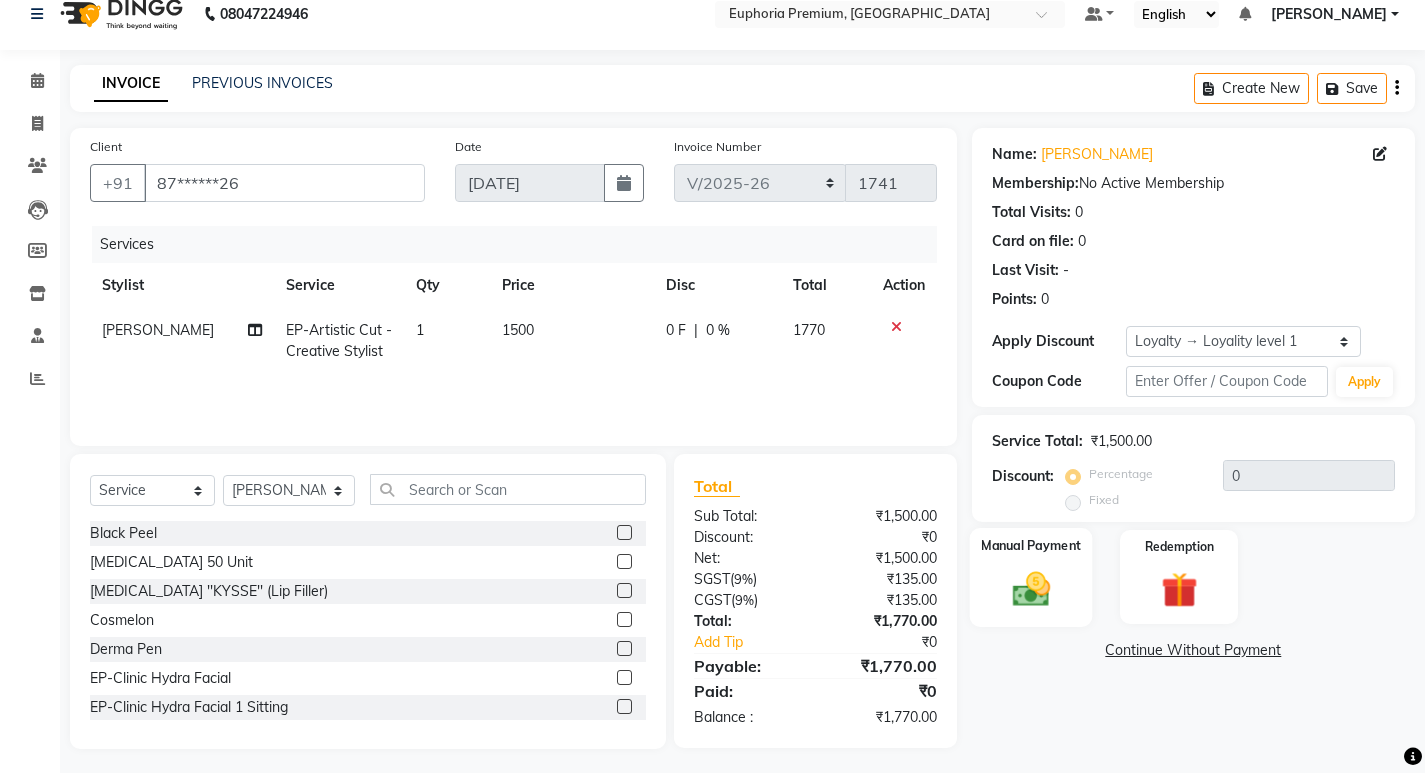 scroll, scrollTop: 28, scrollLeft: 0, axis: vertical 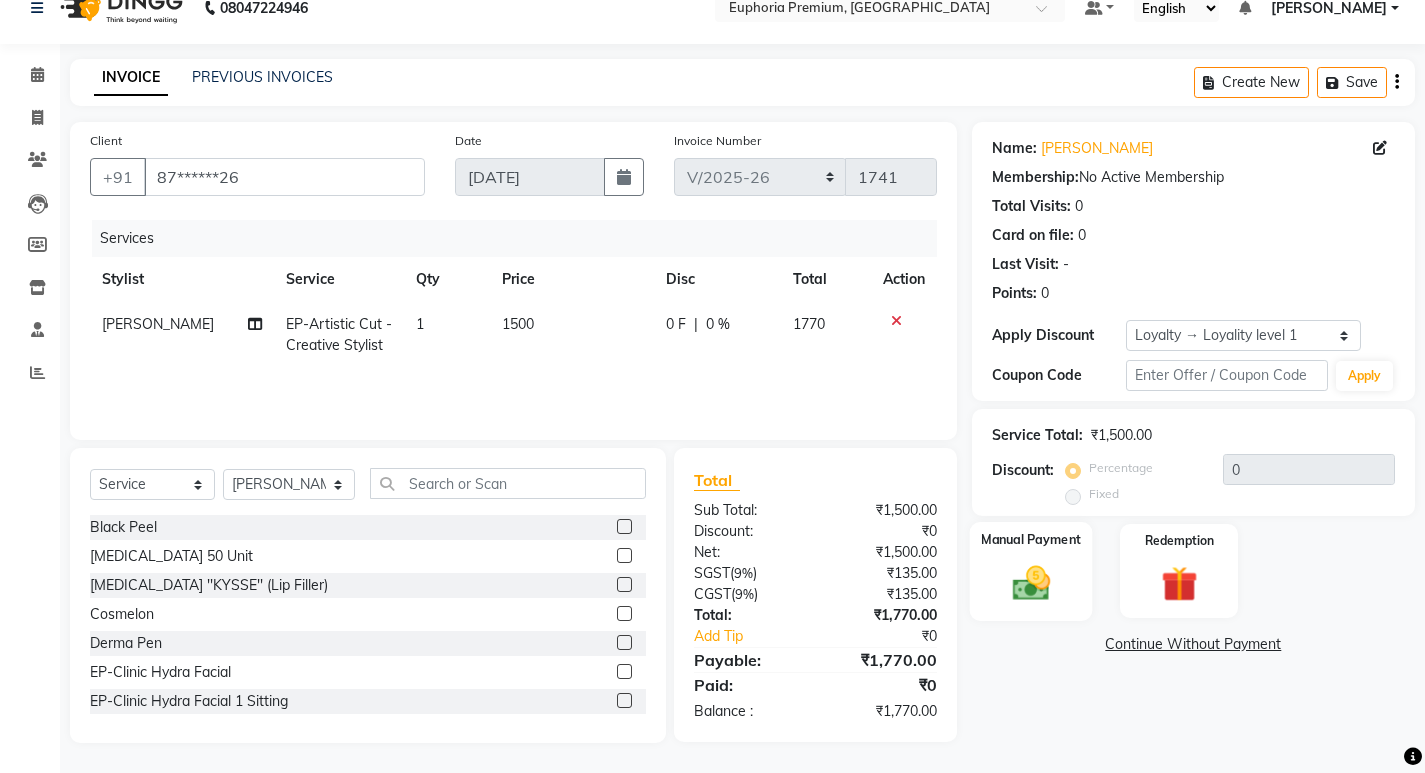 click 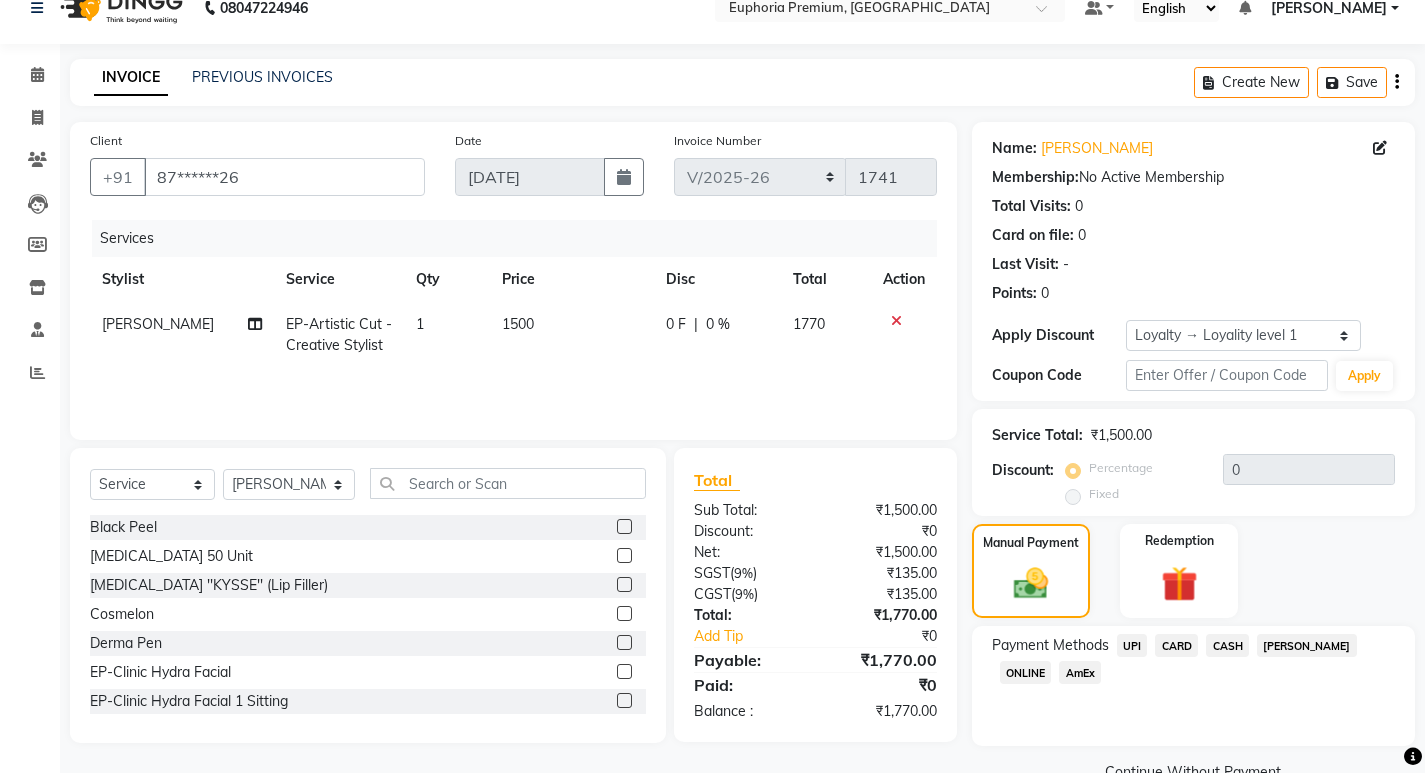 click on "UPI" 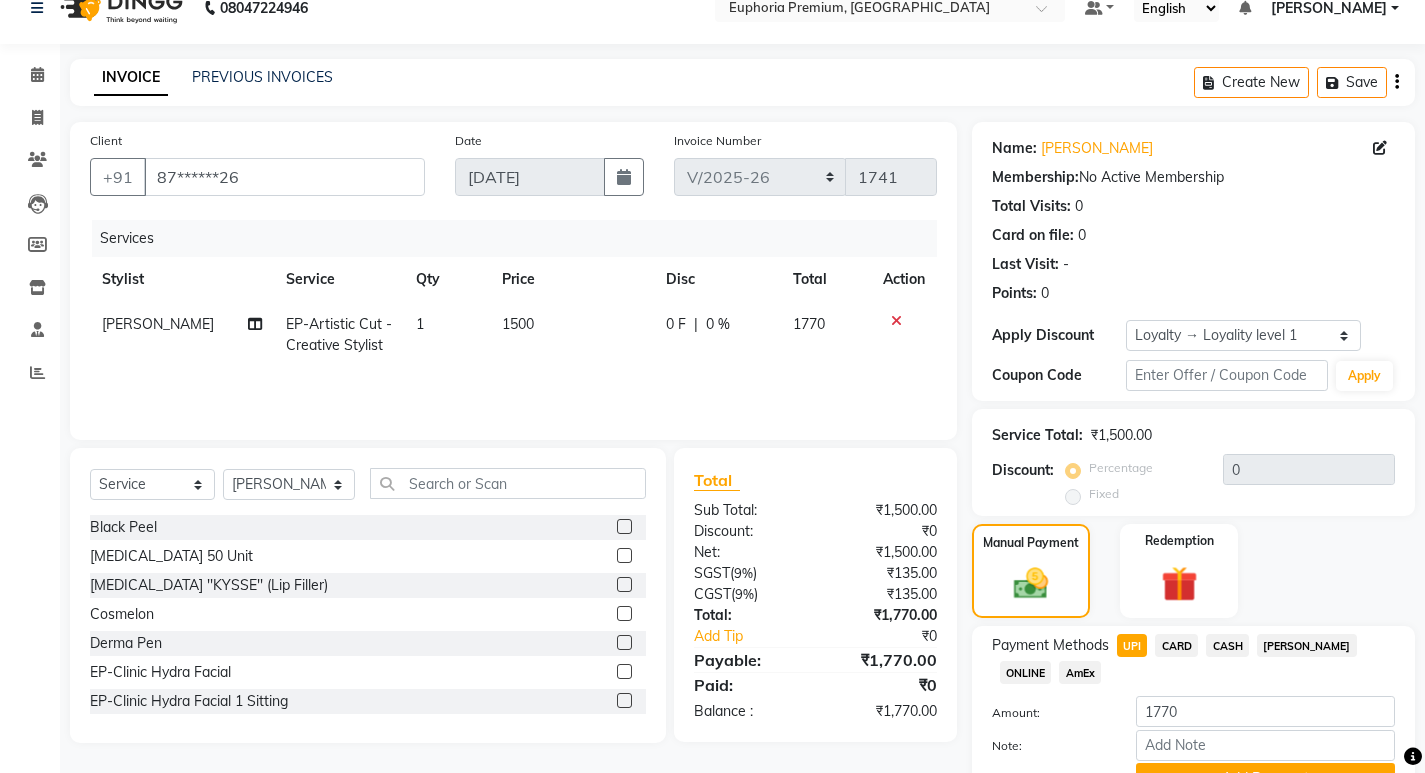 scroll, scrollTop: 128, scrollLeft: 0, axis: vertical 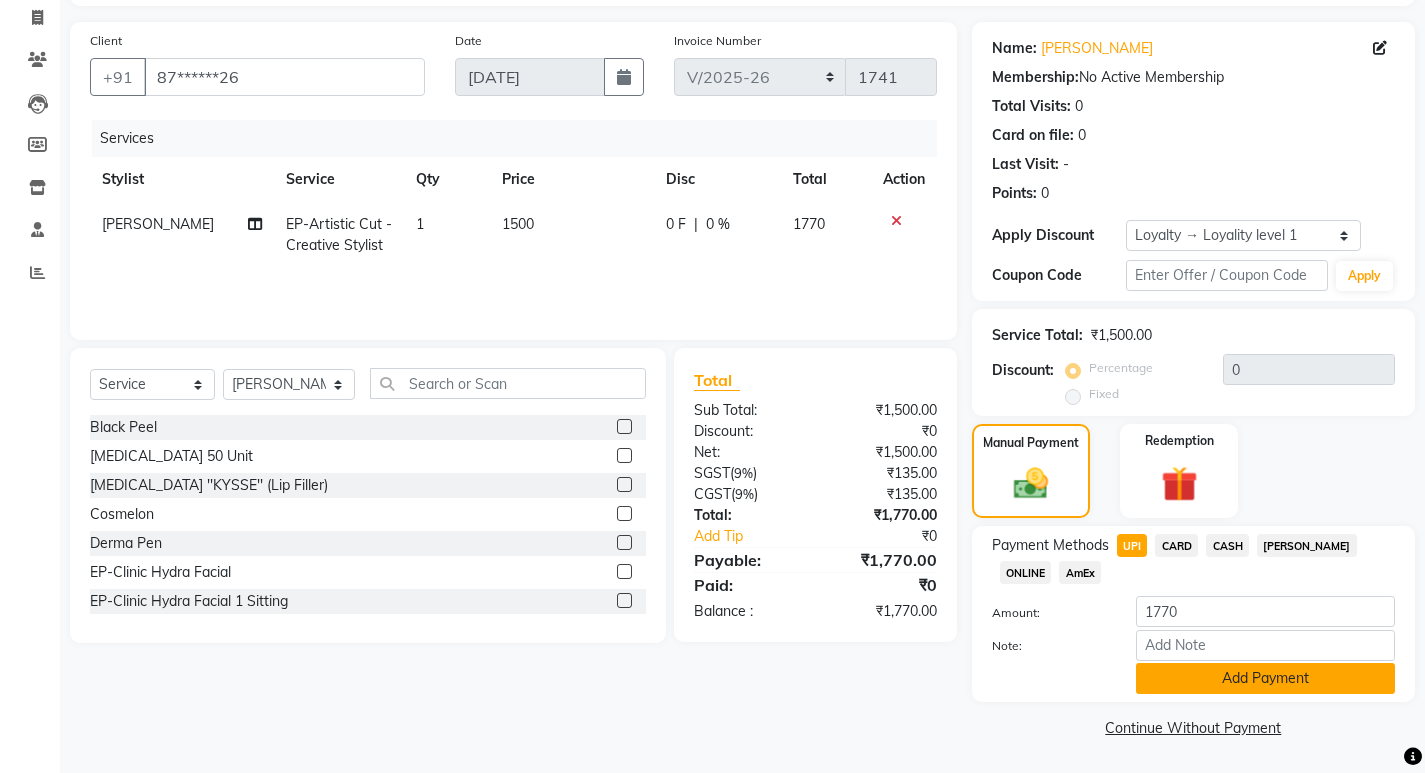 click on "Add Payment" 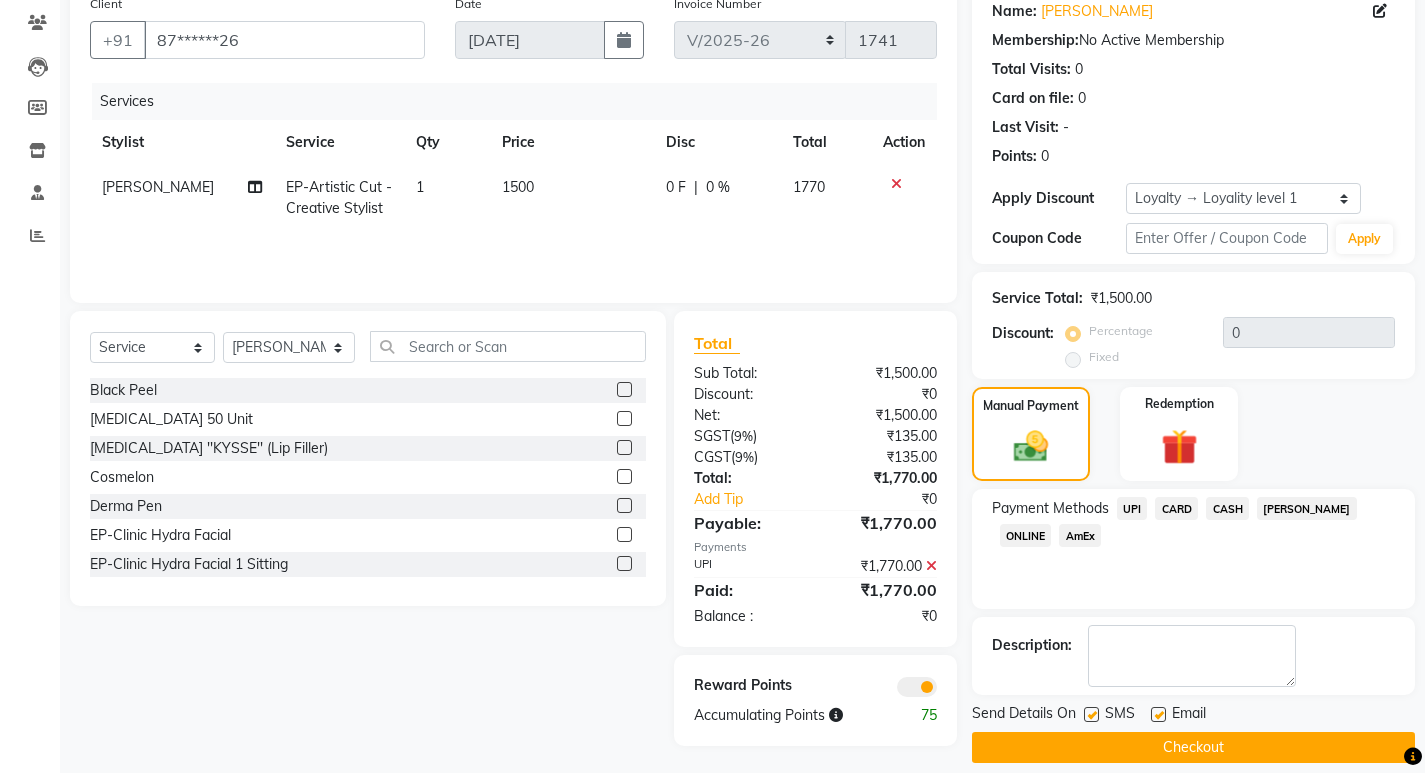 scroll, scrollTop: 185, scrollLeft: 0, axis: vertical 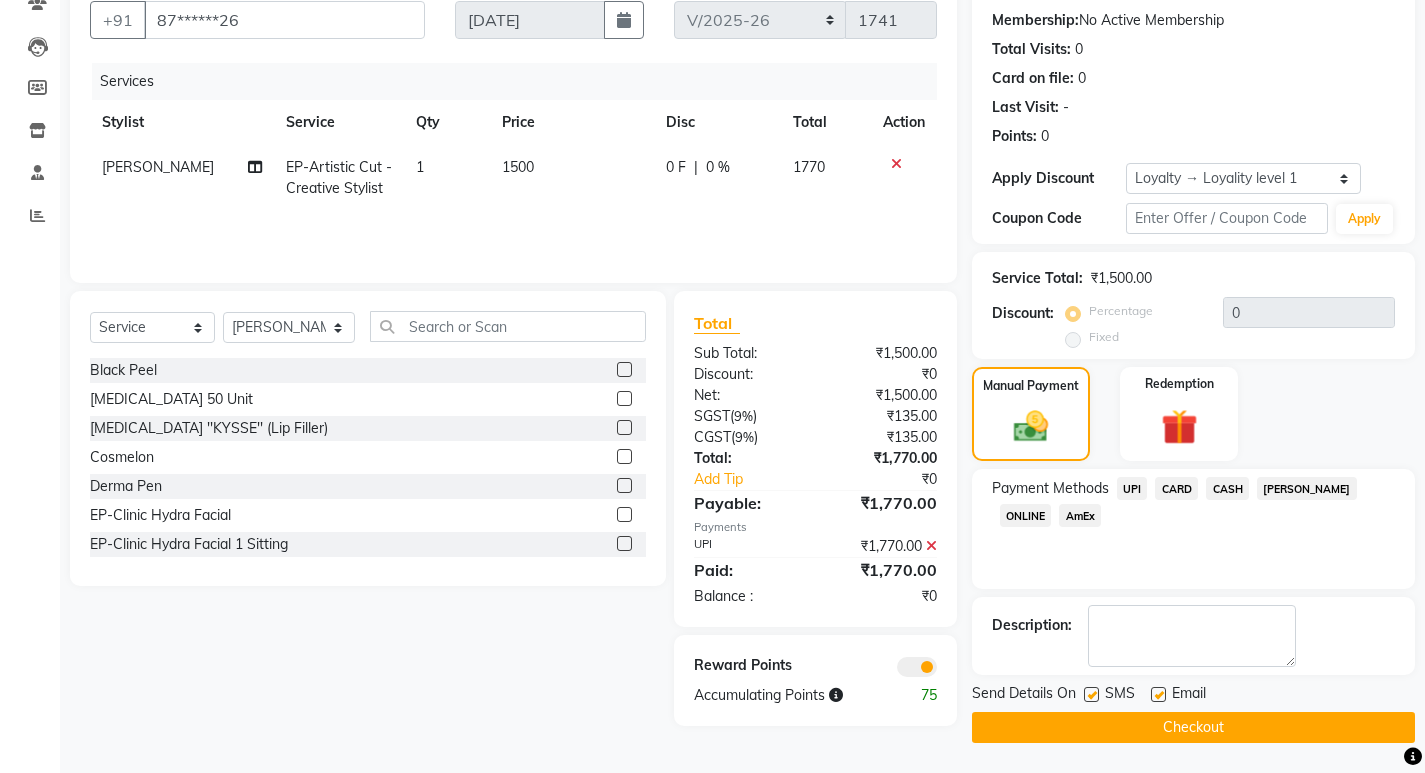 click on "Checkout" 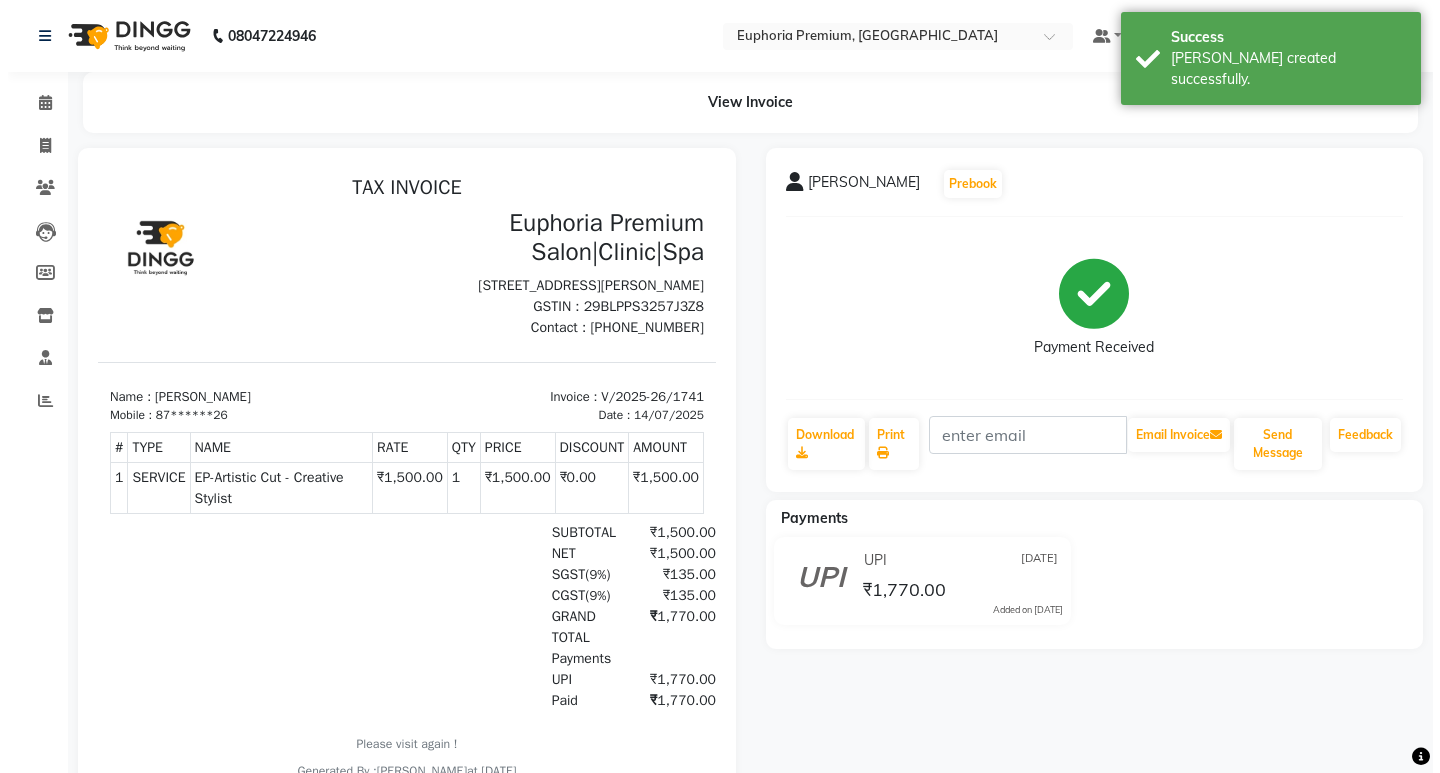 scroll, scrollTop: 0, scrollLeft: 0, axis: both 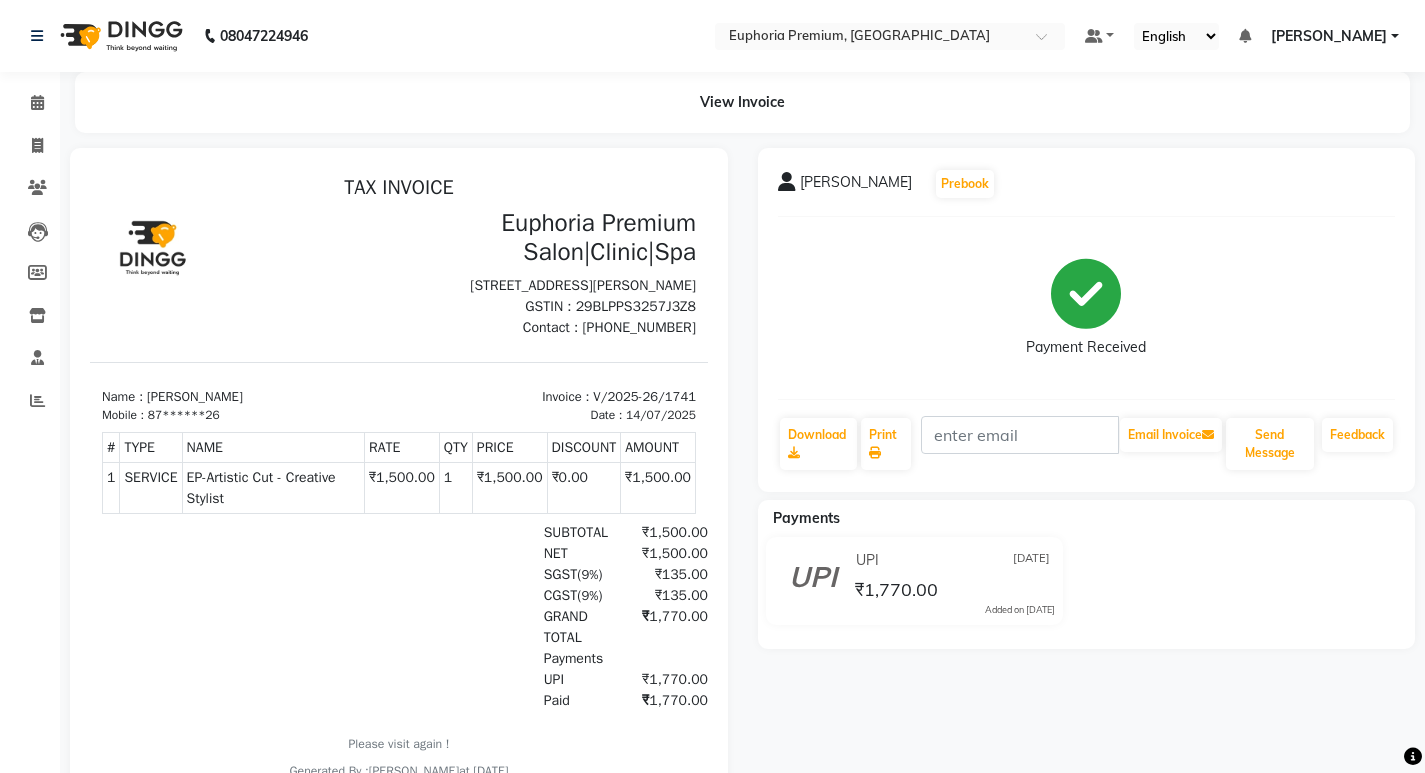 click on "Jothi   Prebook   Payment Received  Download  Print   Email Invoice   Send Message Feedback  Payments UPI 14-07-2025 ₹1,770.00  Added on 14-07-2025" 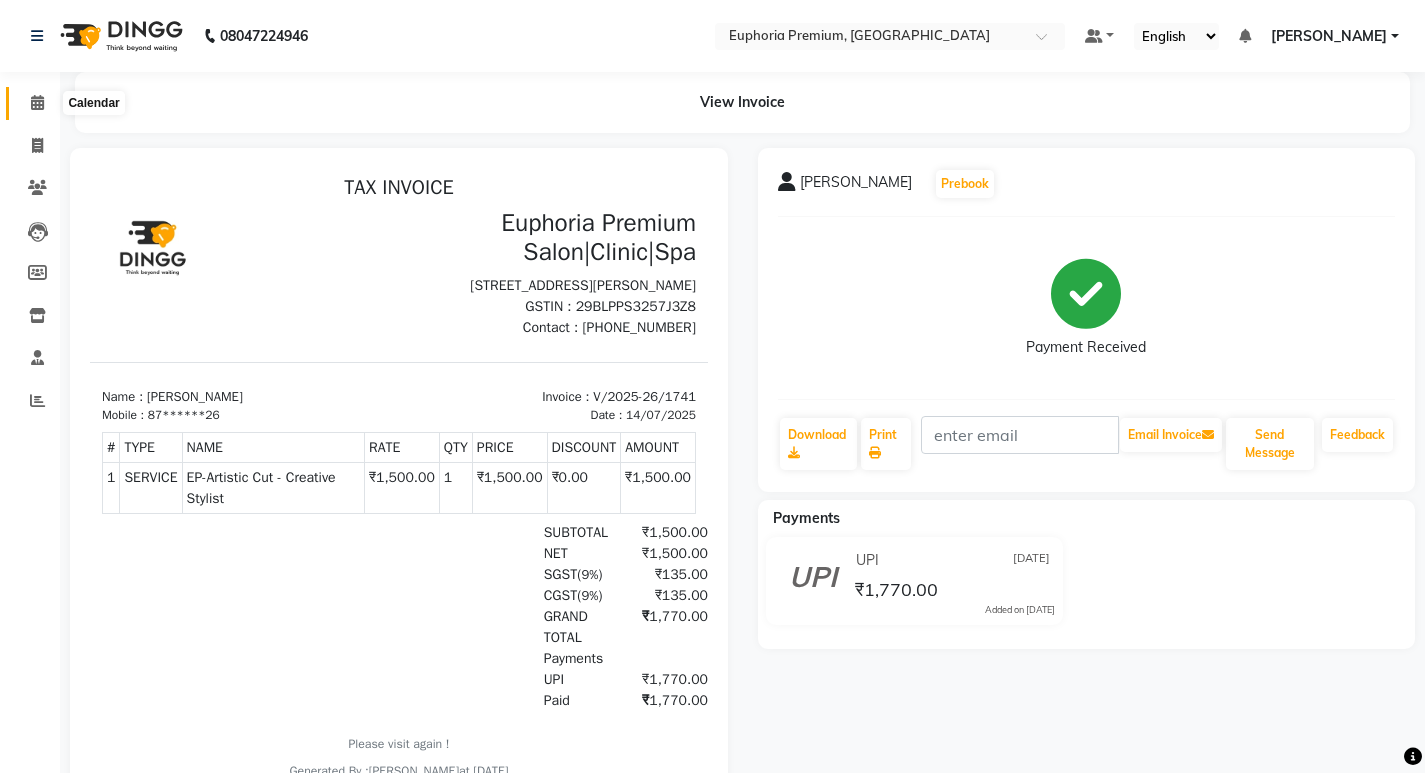 click 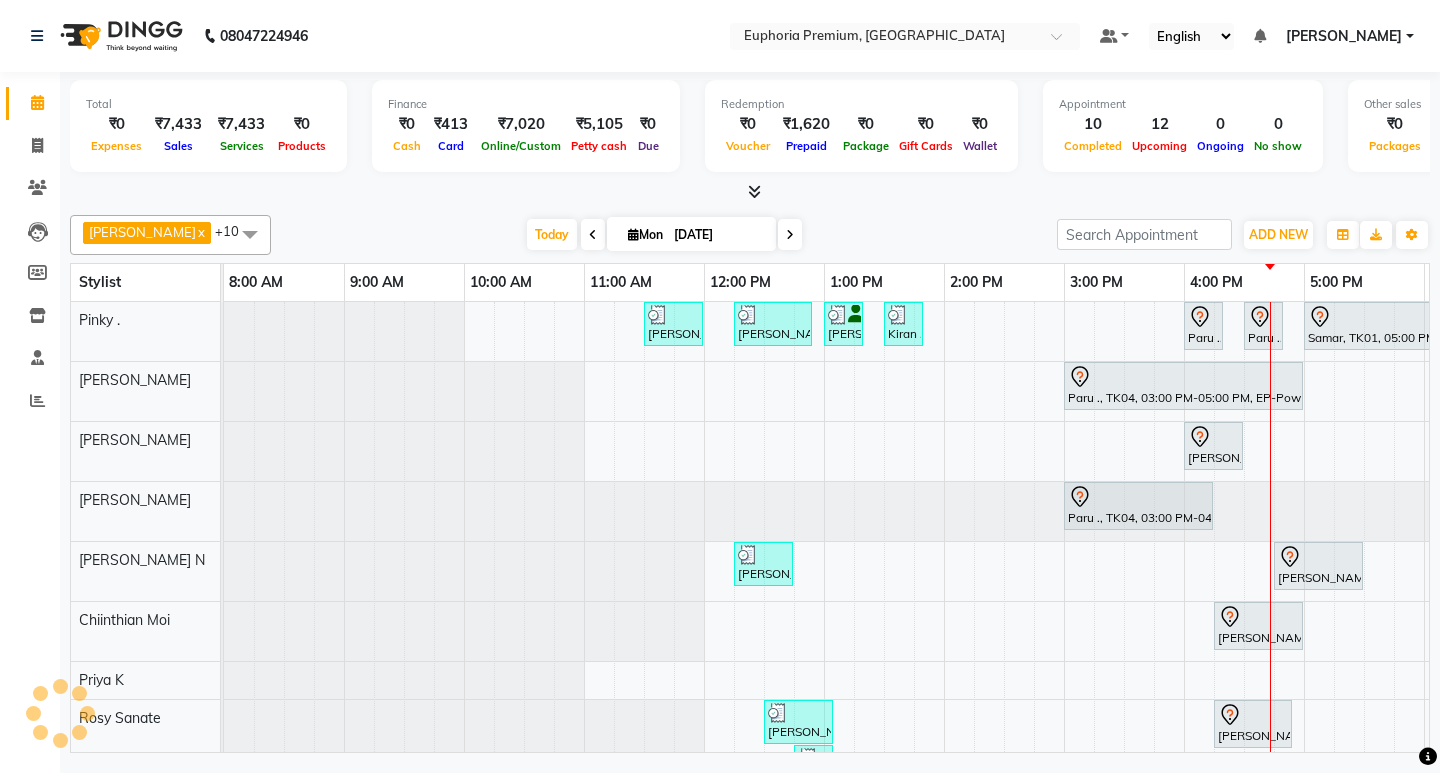 scroll, scrollTop: 0, scrollLeft: 0, axis: both 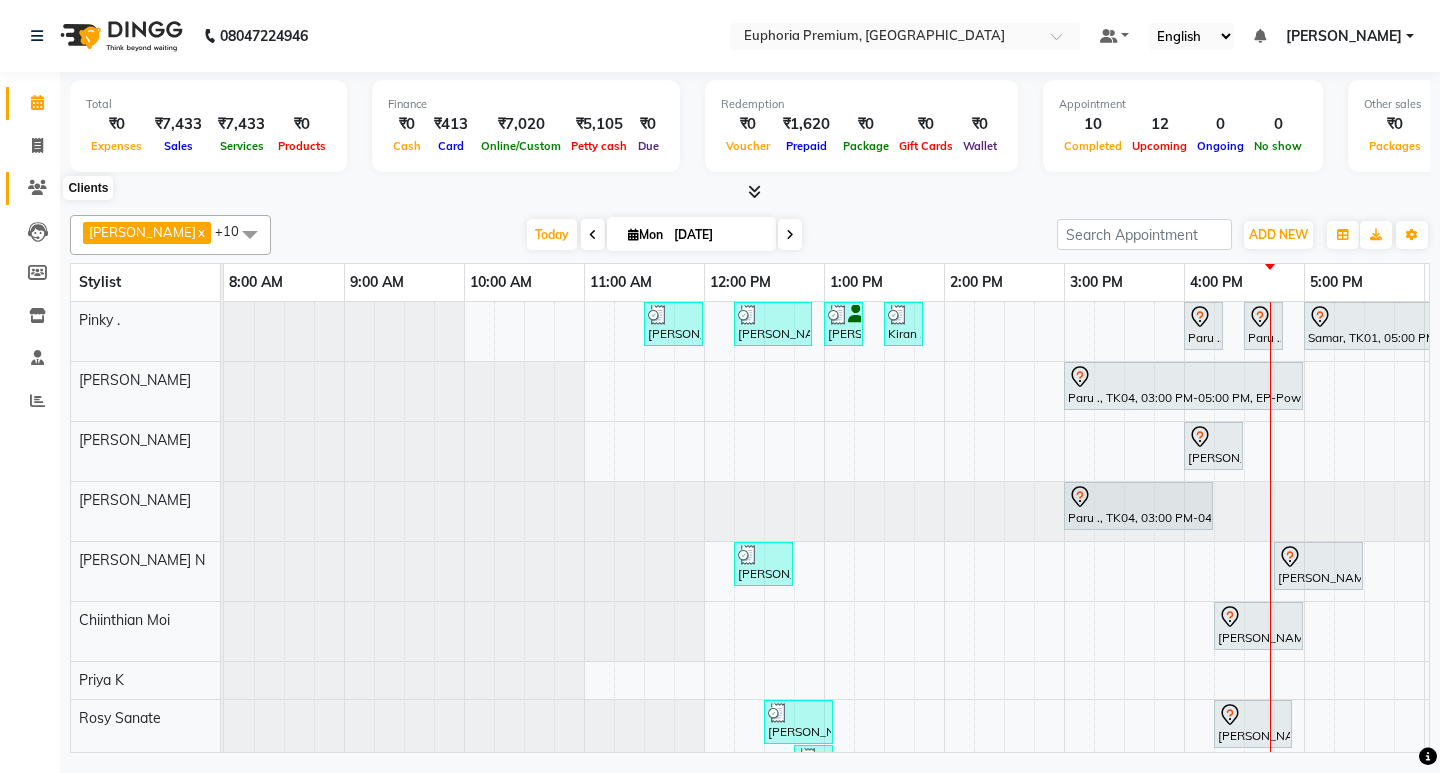 click 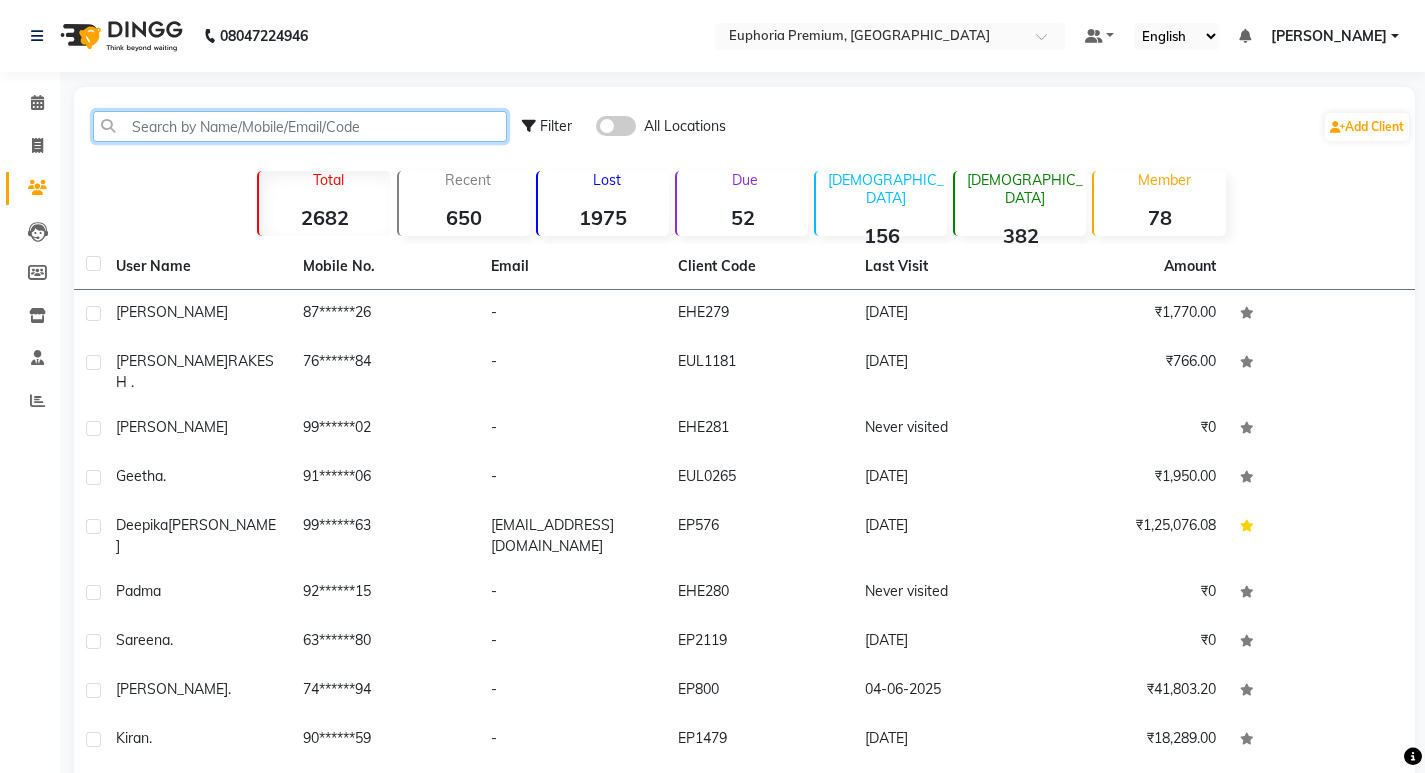 click 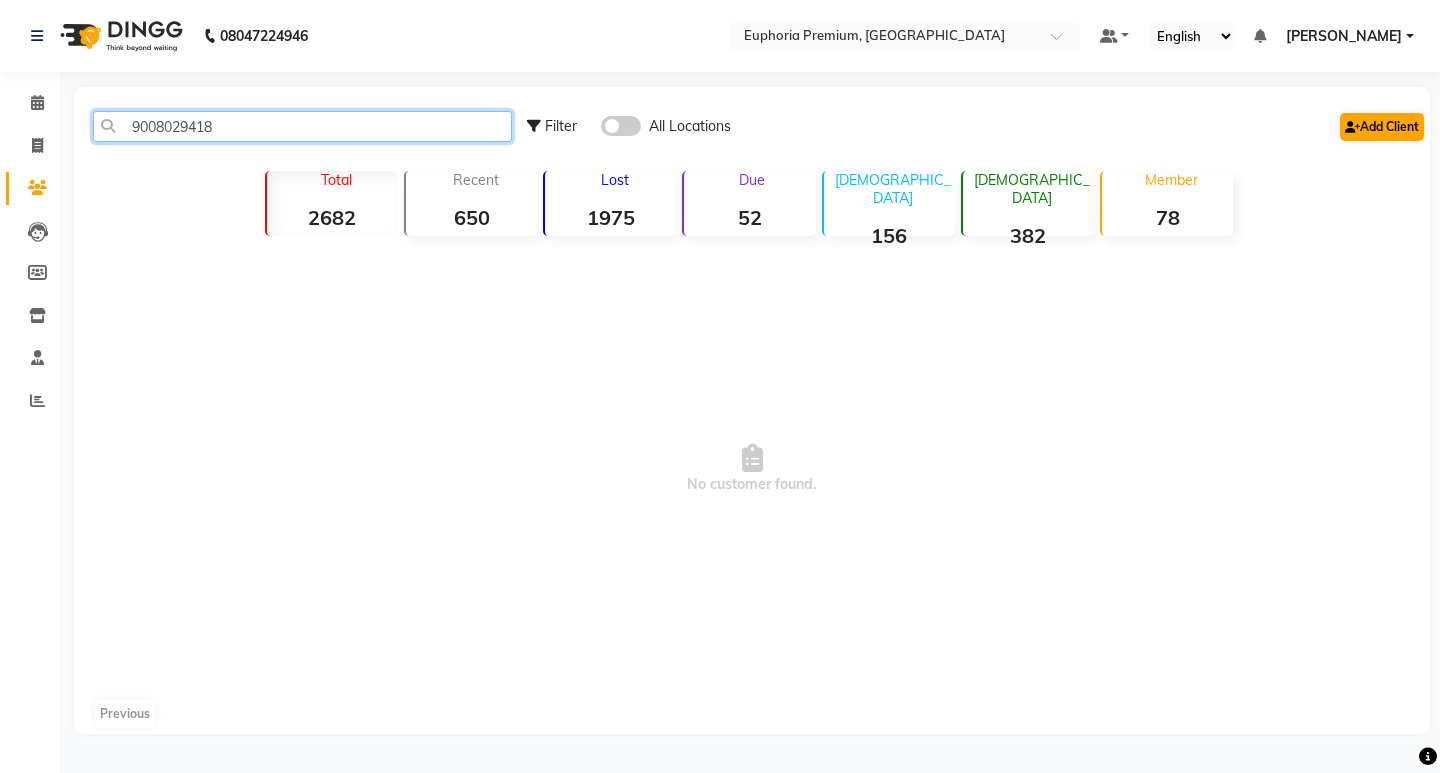 type on "9008029418" 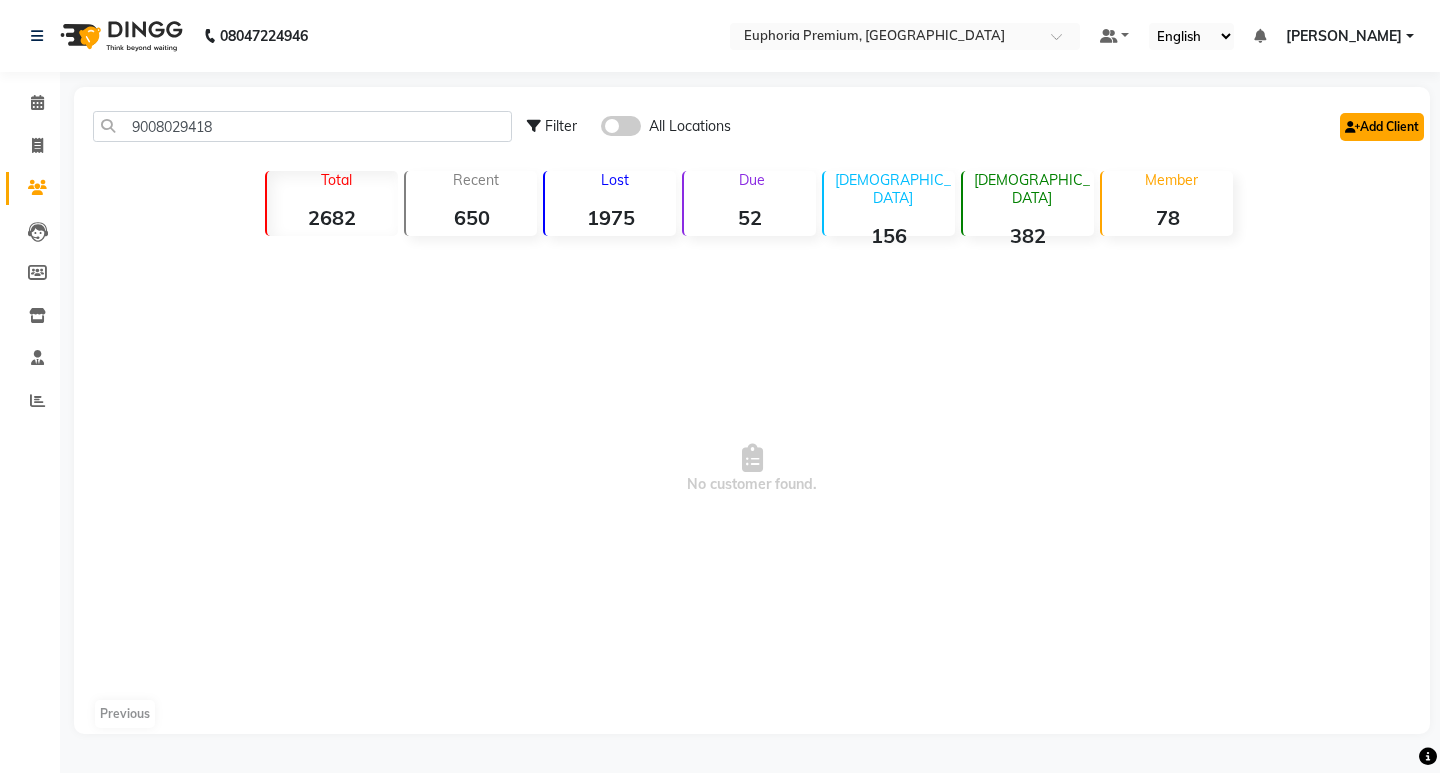 click on "Add Client" 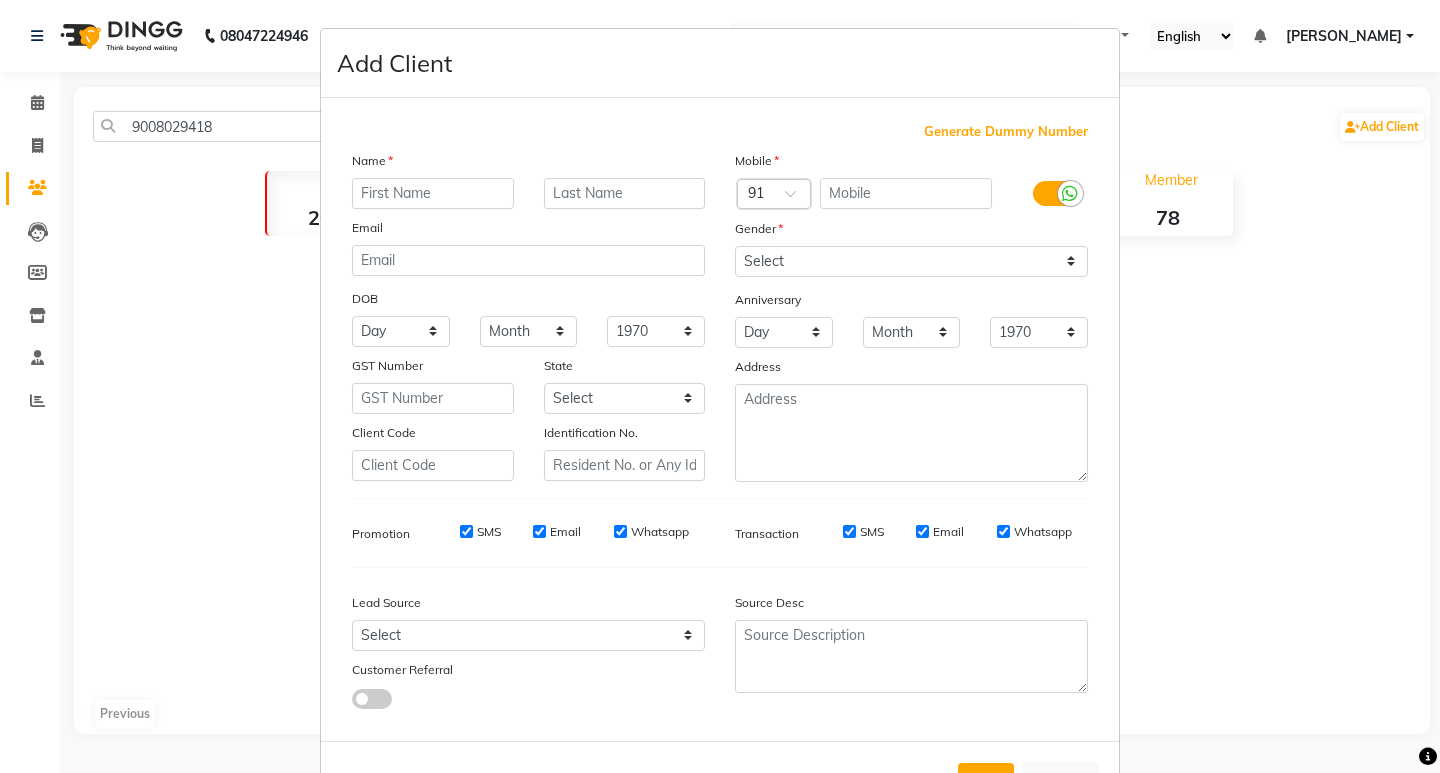click at bounding box center (433, 193) 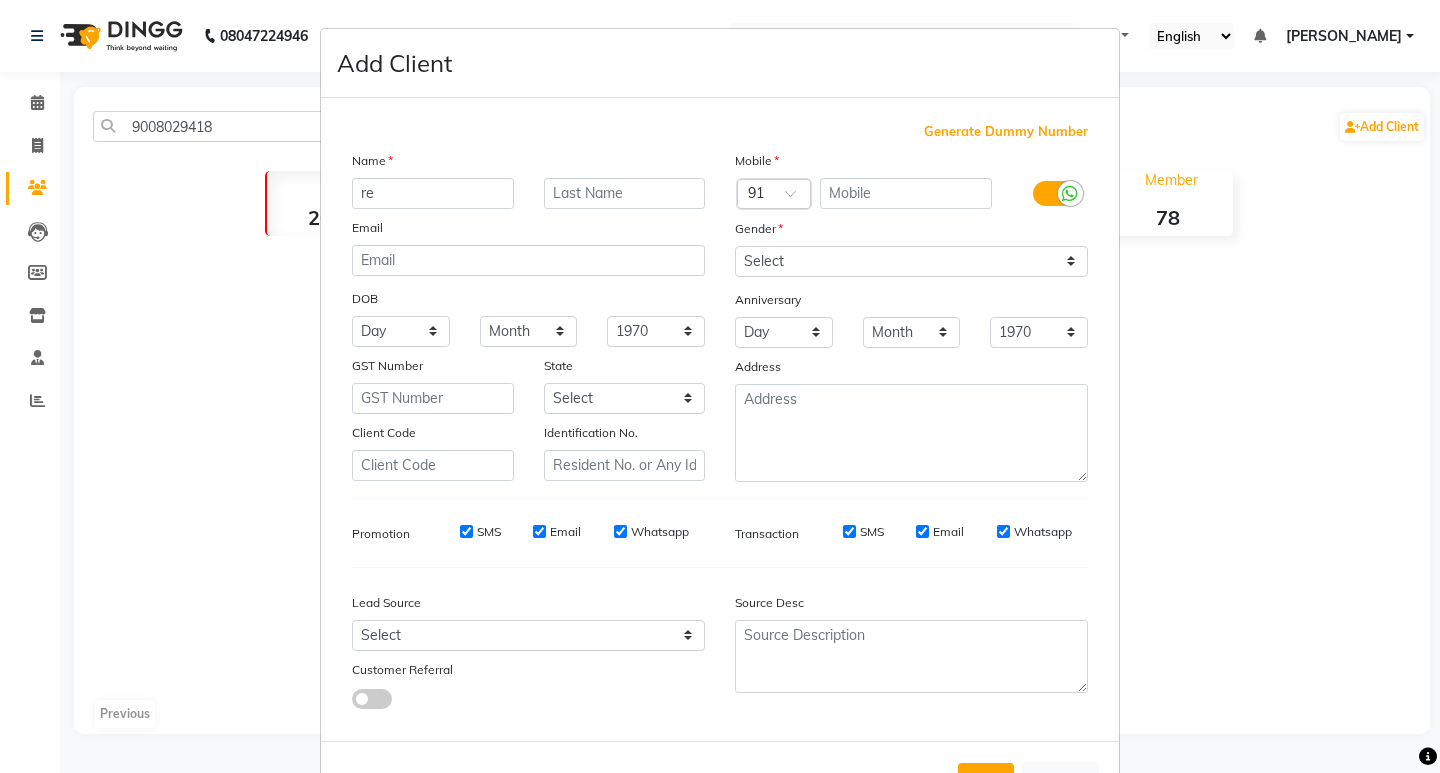 type on "r" 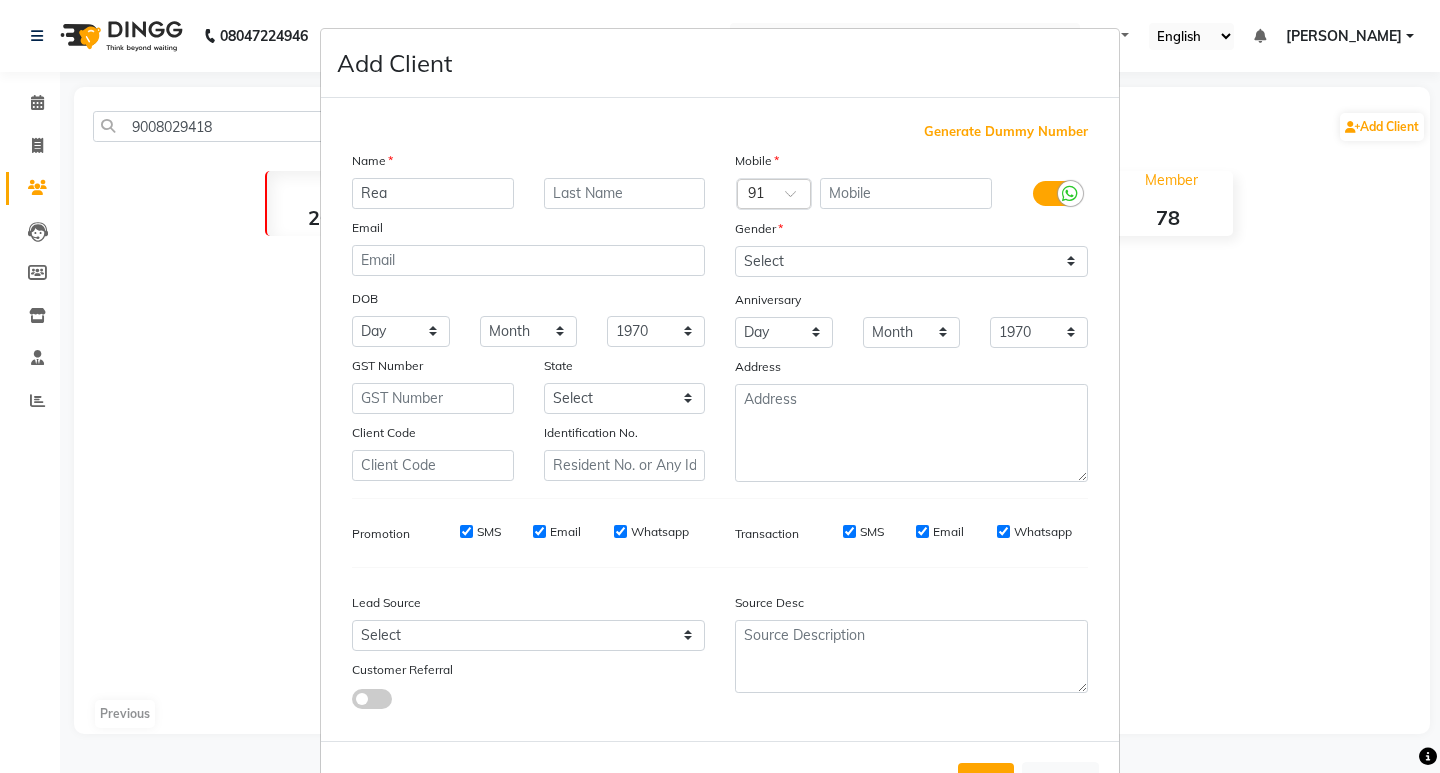 type on "Rea" 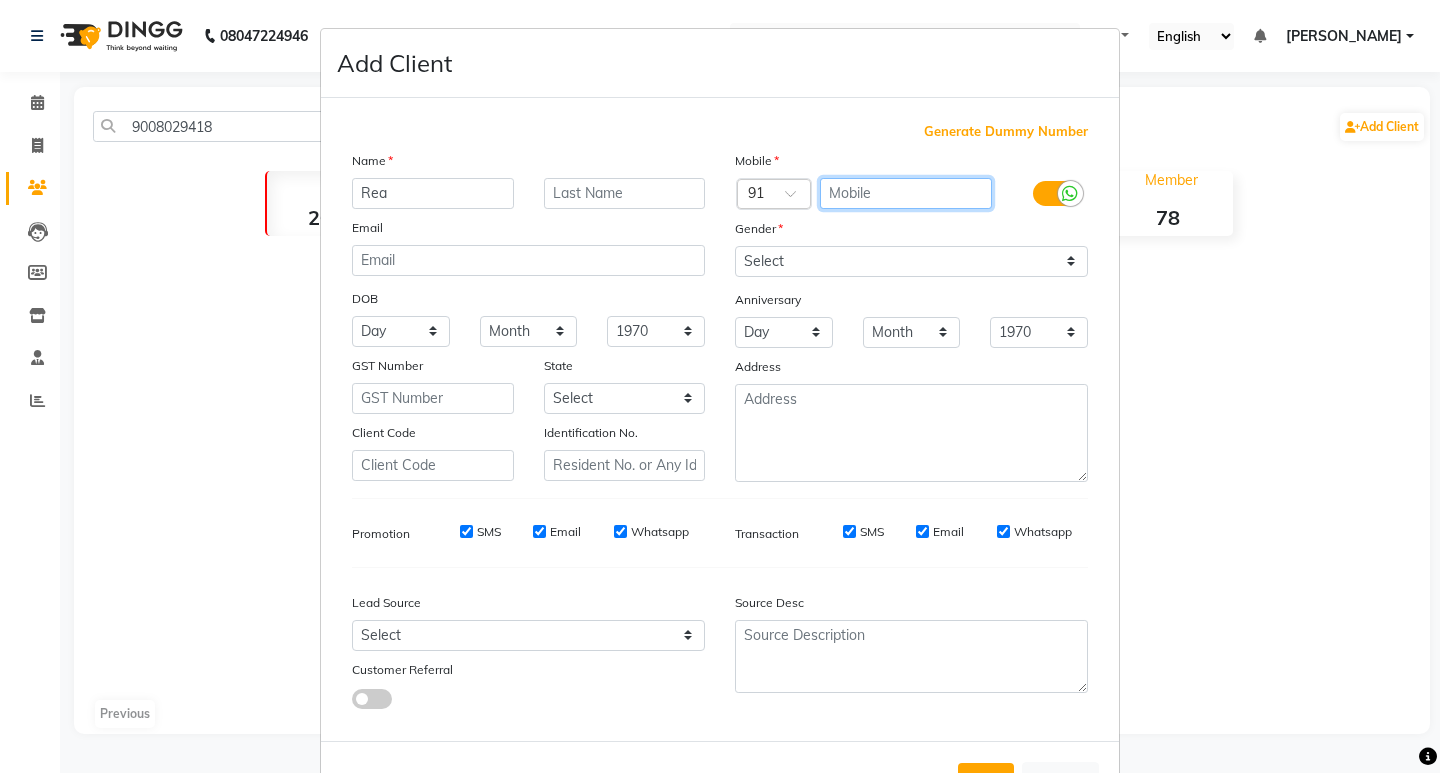 click at bounding box center [906, 193] 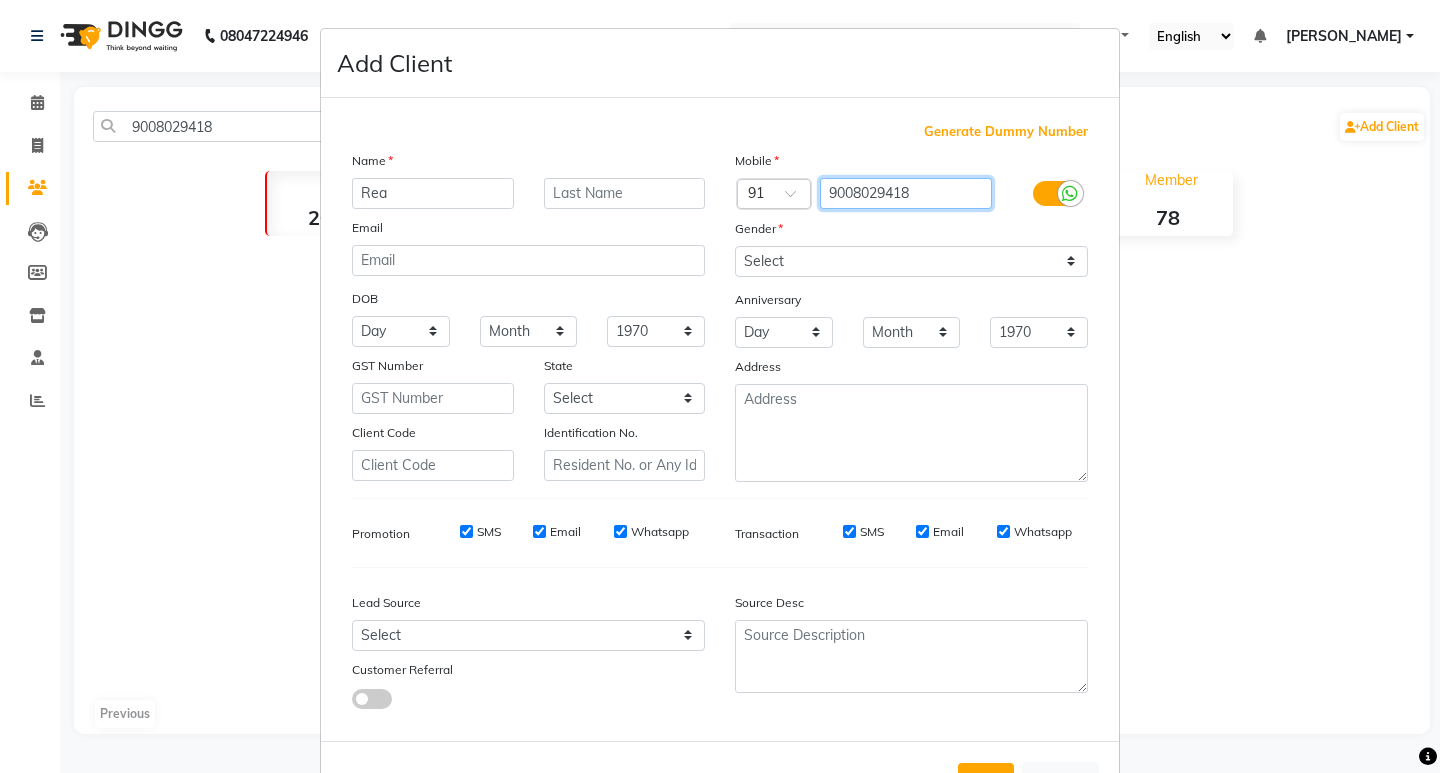 type on "9008029418" 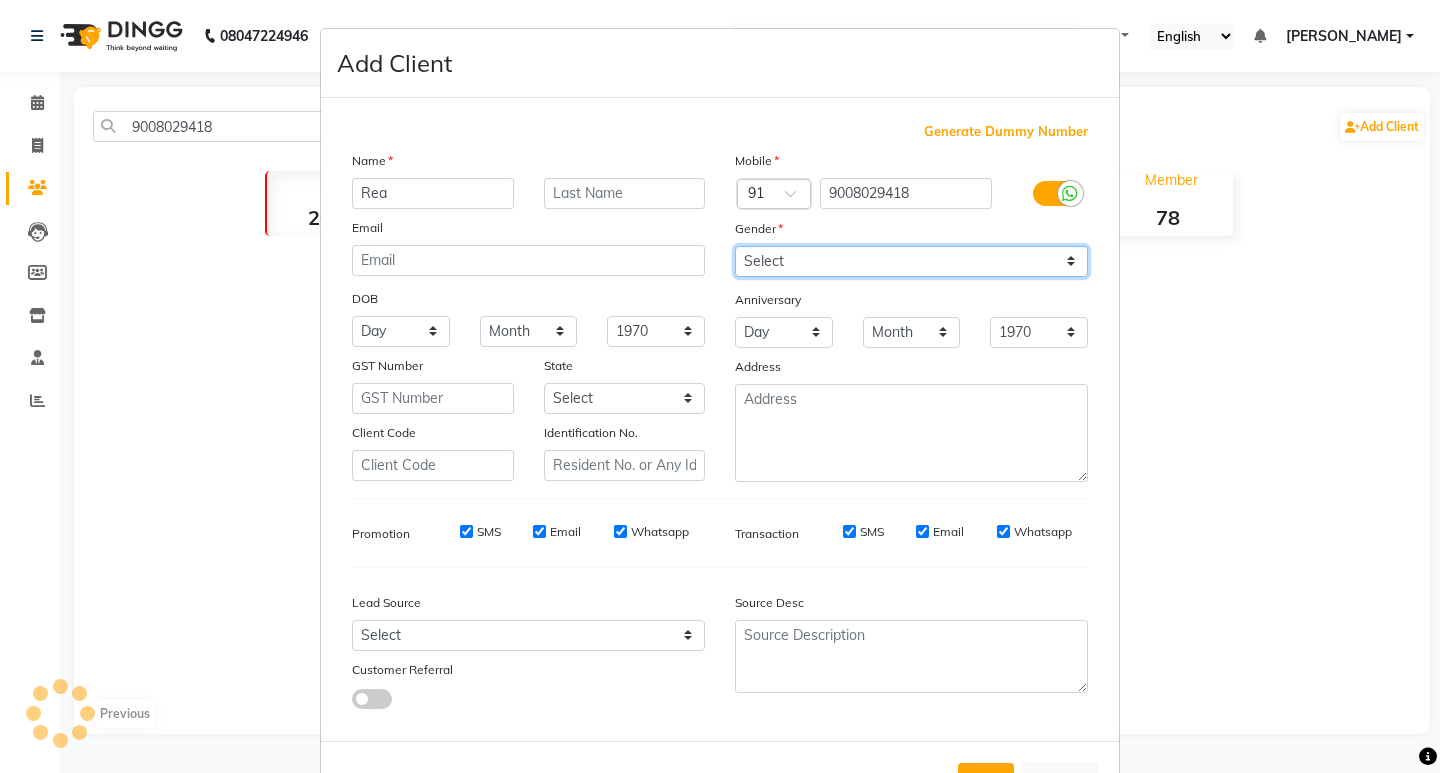 click on "Select Male Female Other Prefer Not To Say" at bounding box center (911, 261) 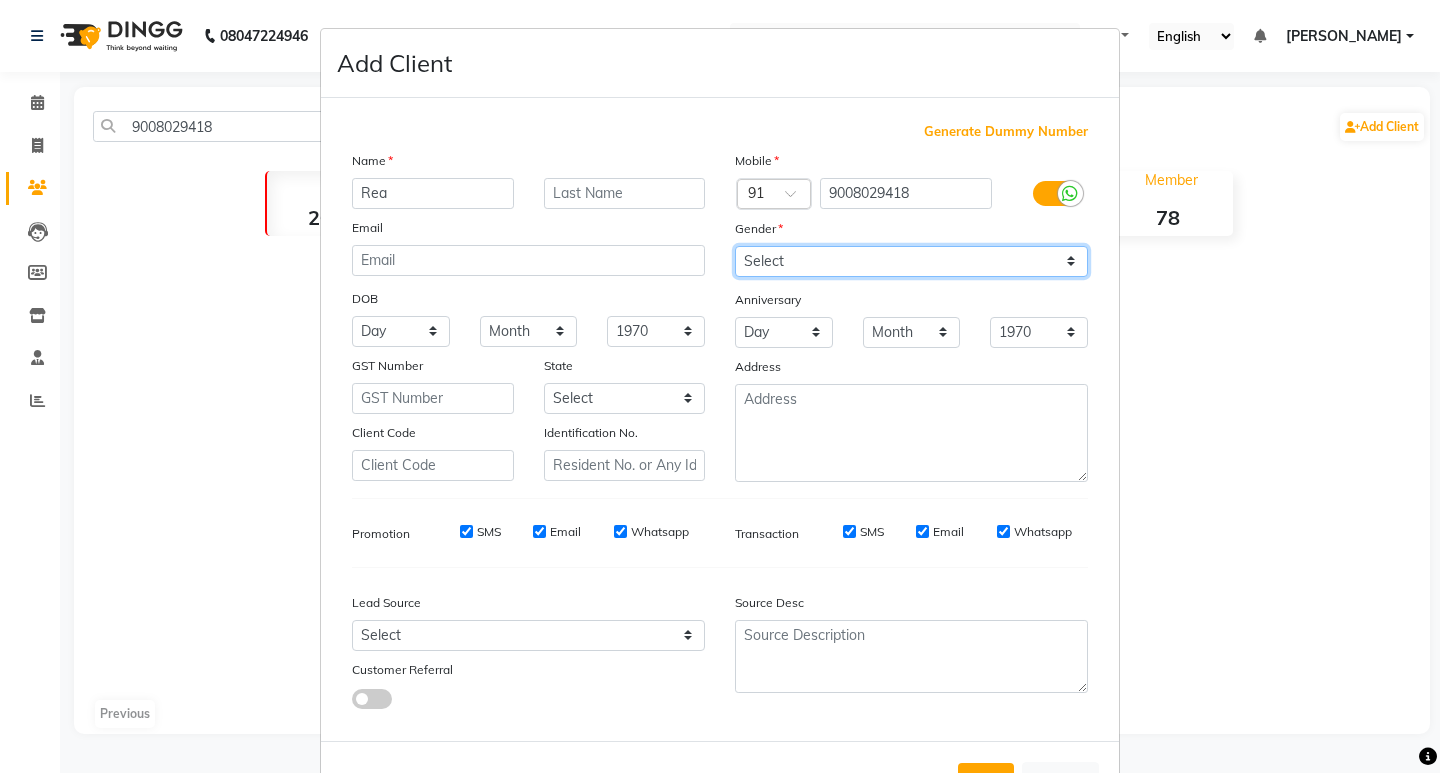 select on "female" 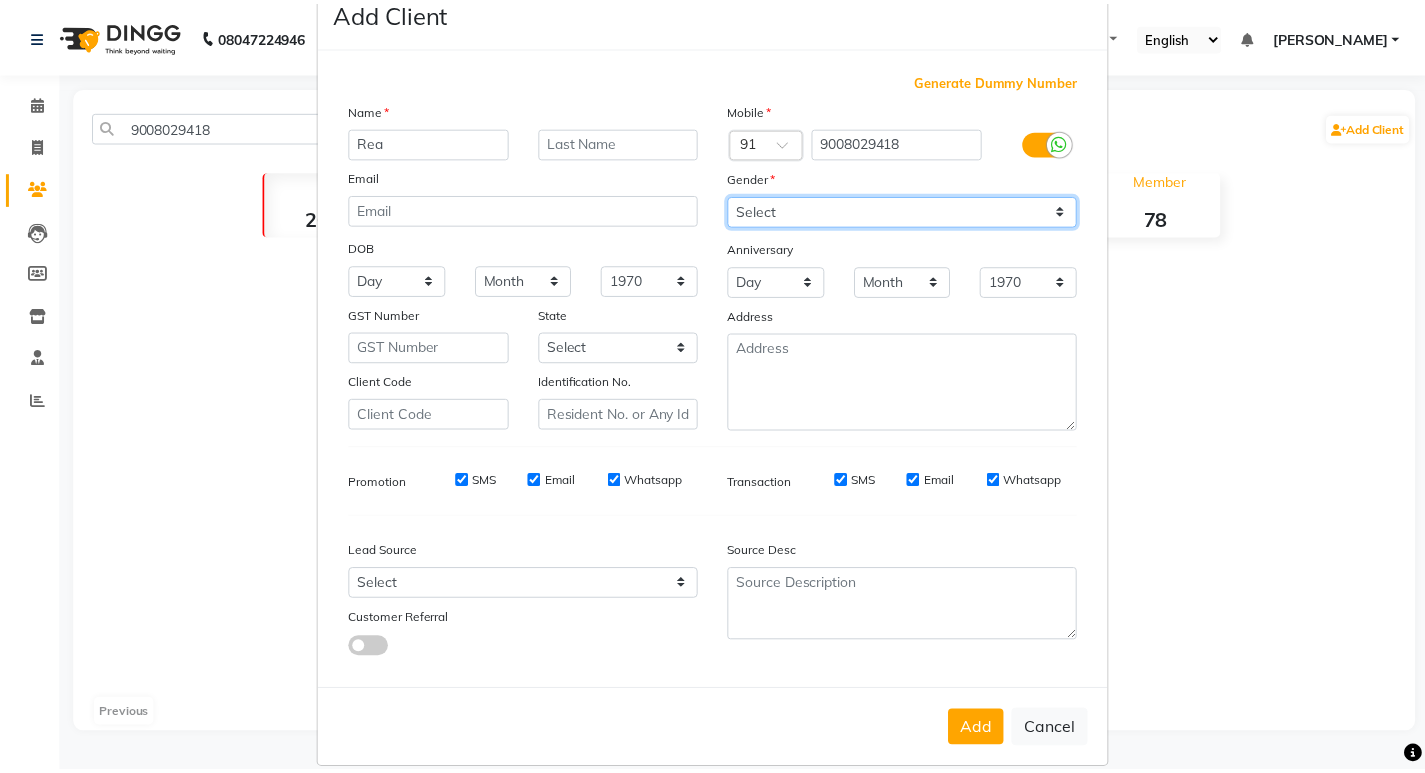 scroll, scrollTop: 76, scrollLeft: 0, axis: vertical 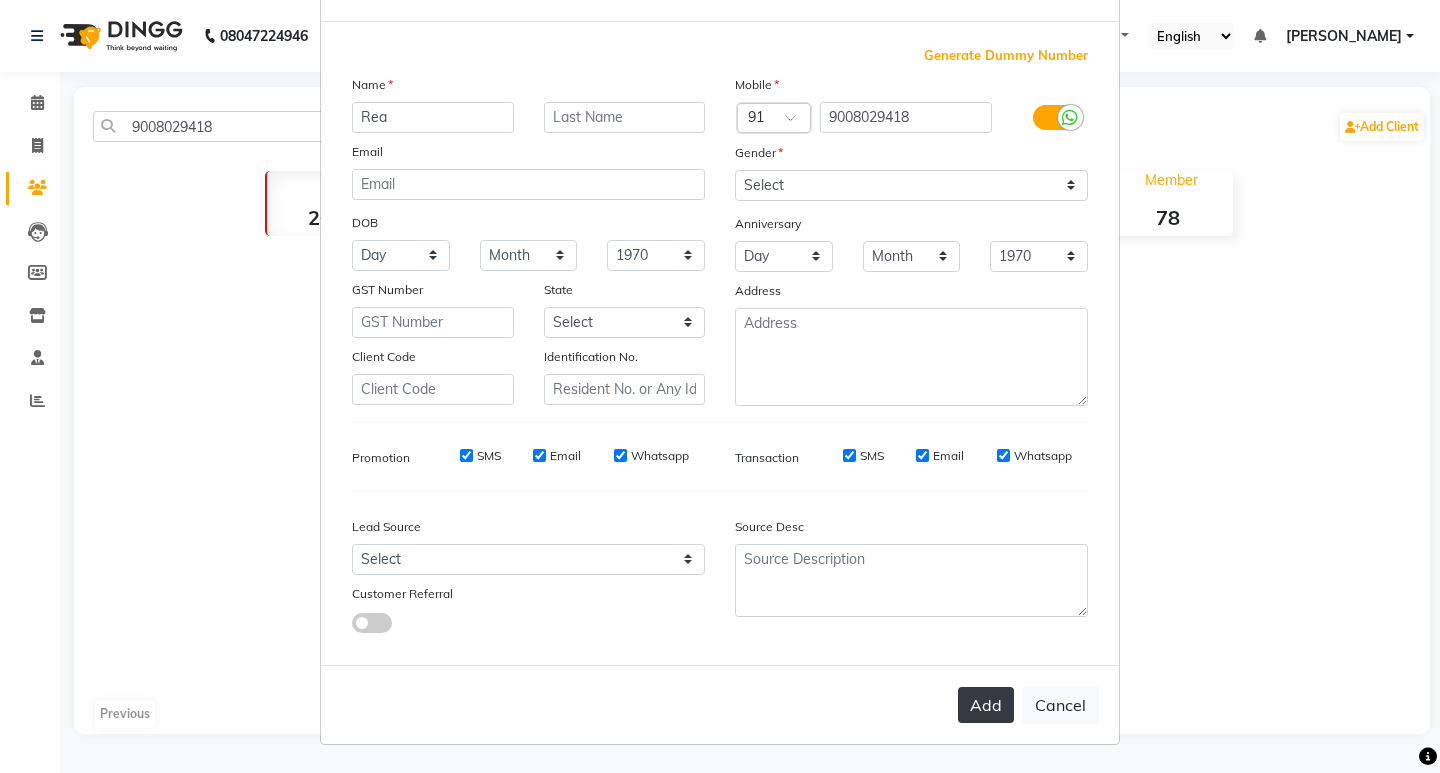 click on "Add" at bounding box center [986, 705] 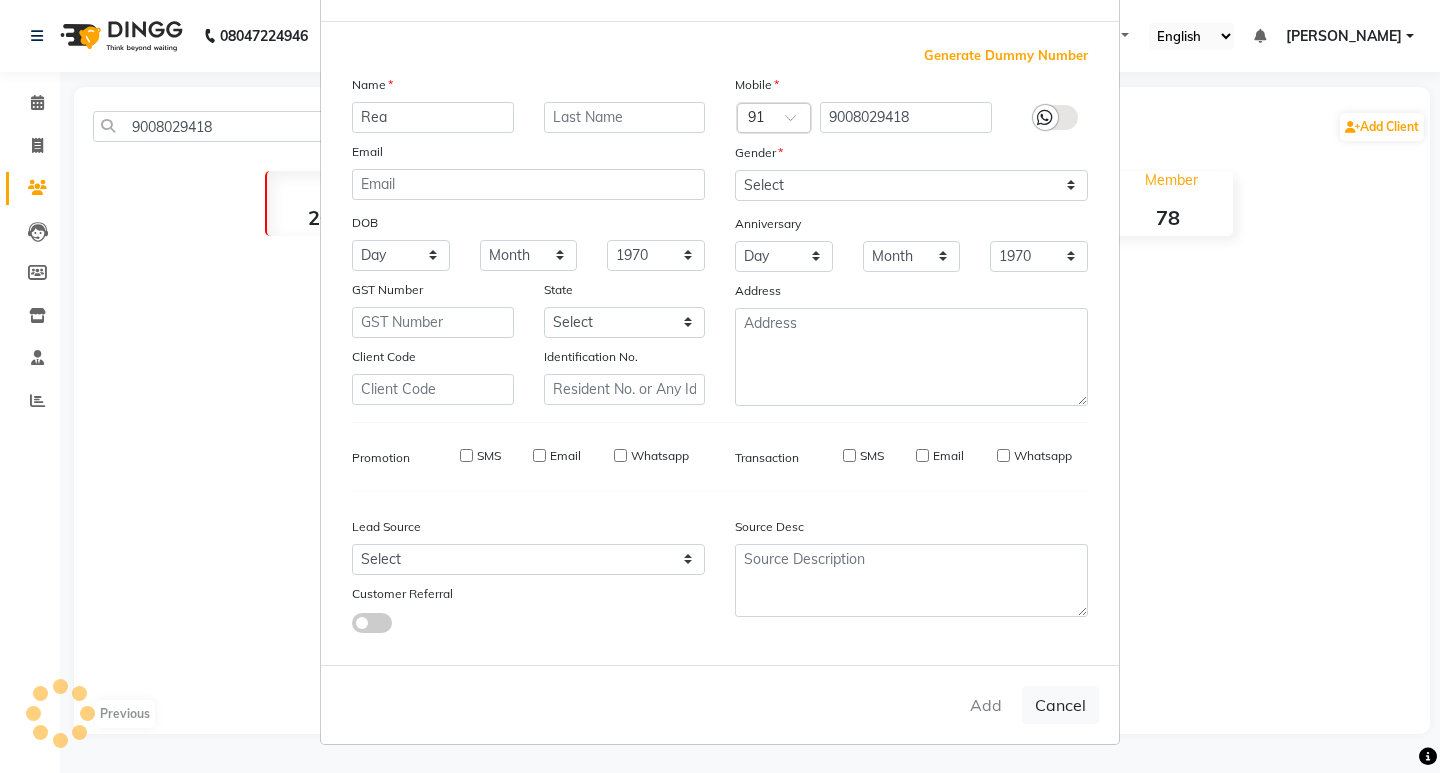 type 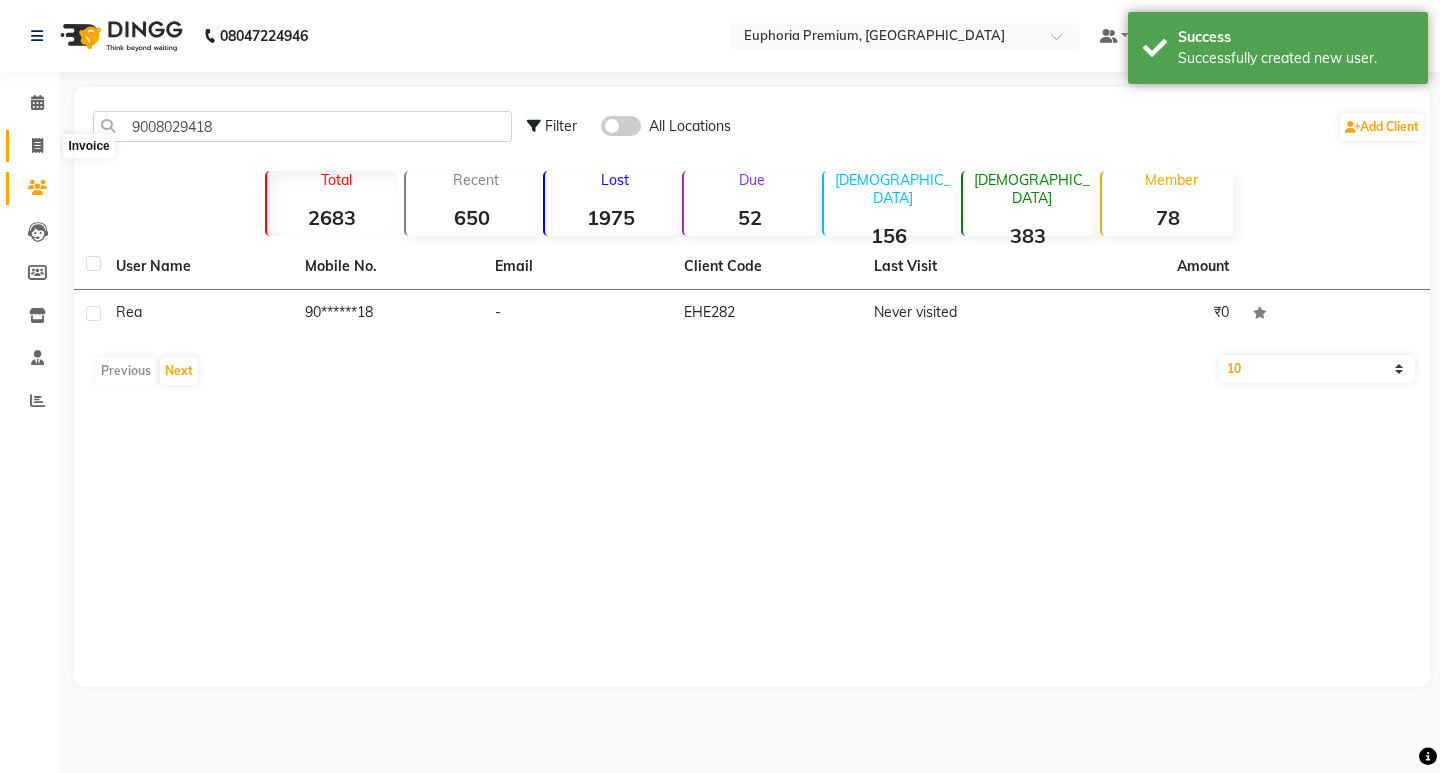 click 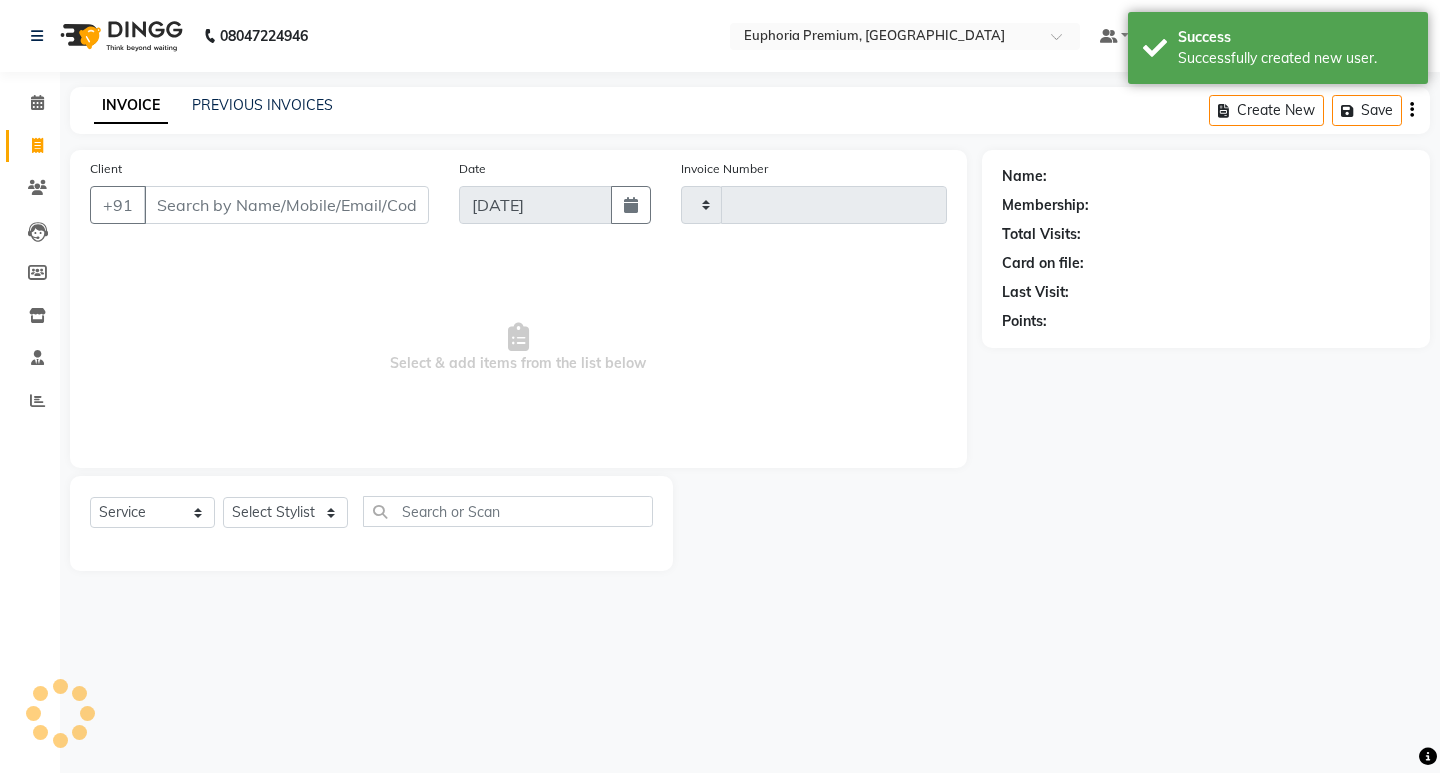 type on "1742" 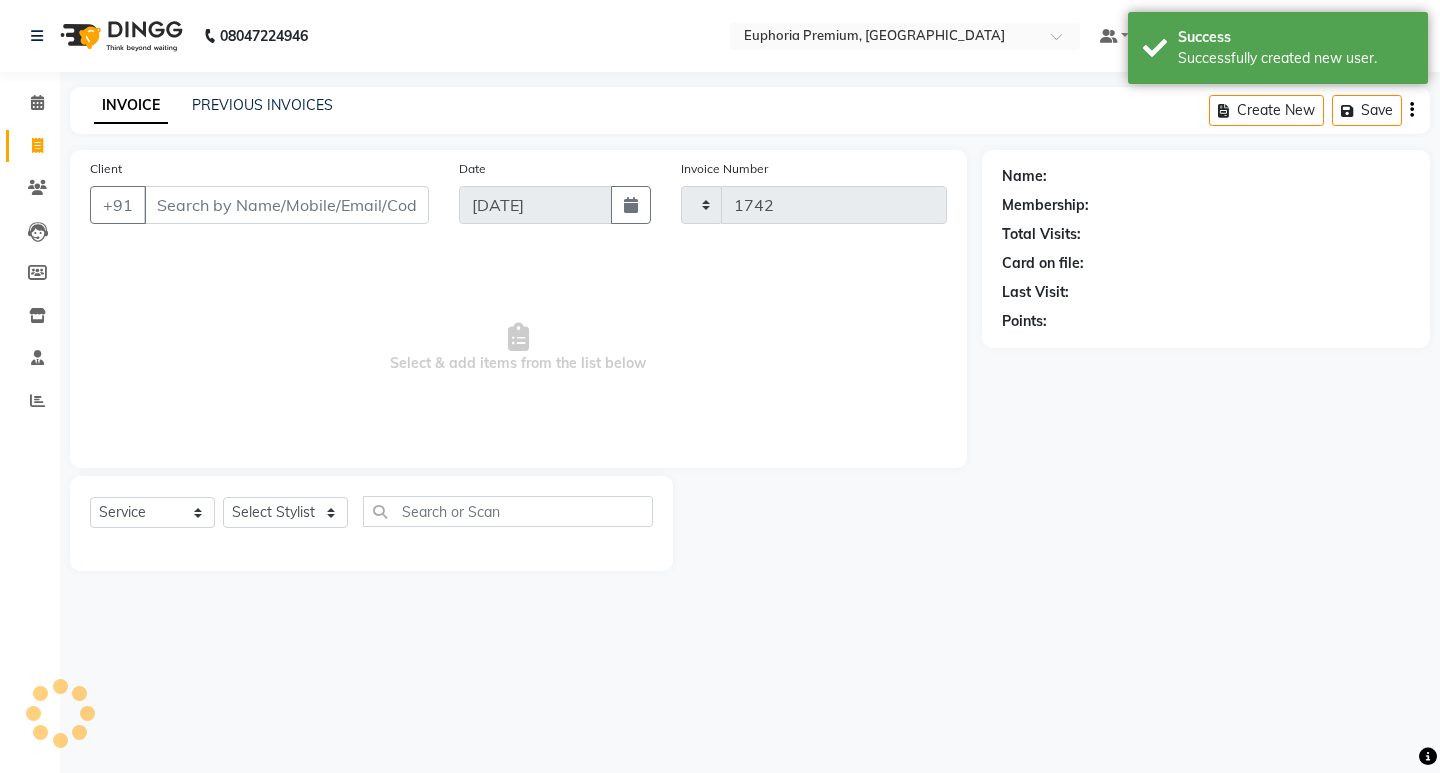 select on "7925" 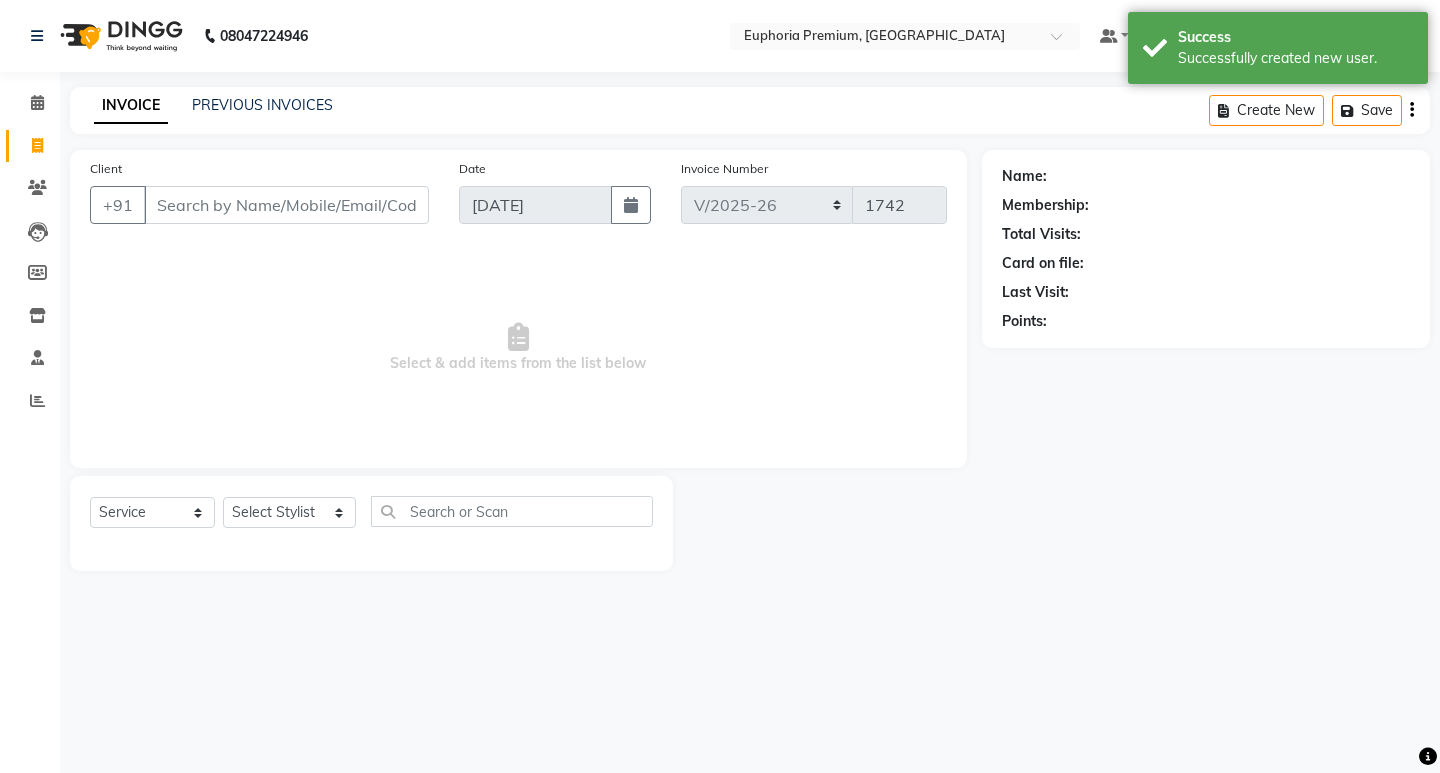 click on "Client" at bounding box center [286, 205] 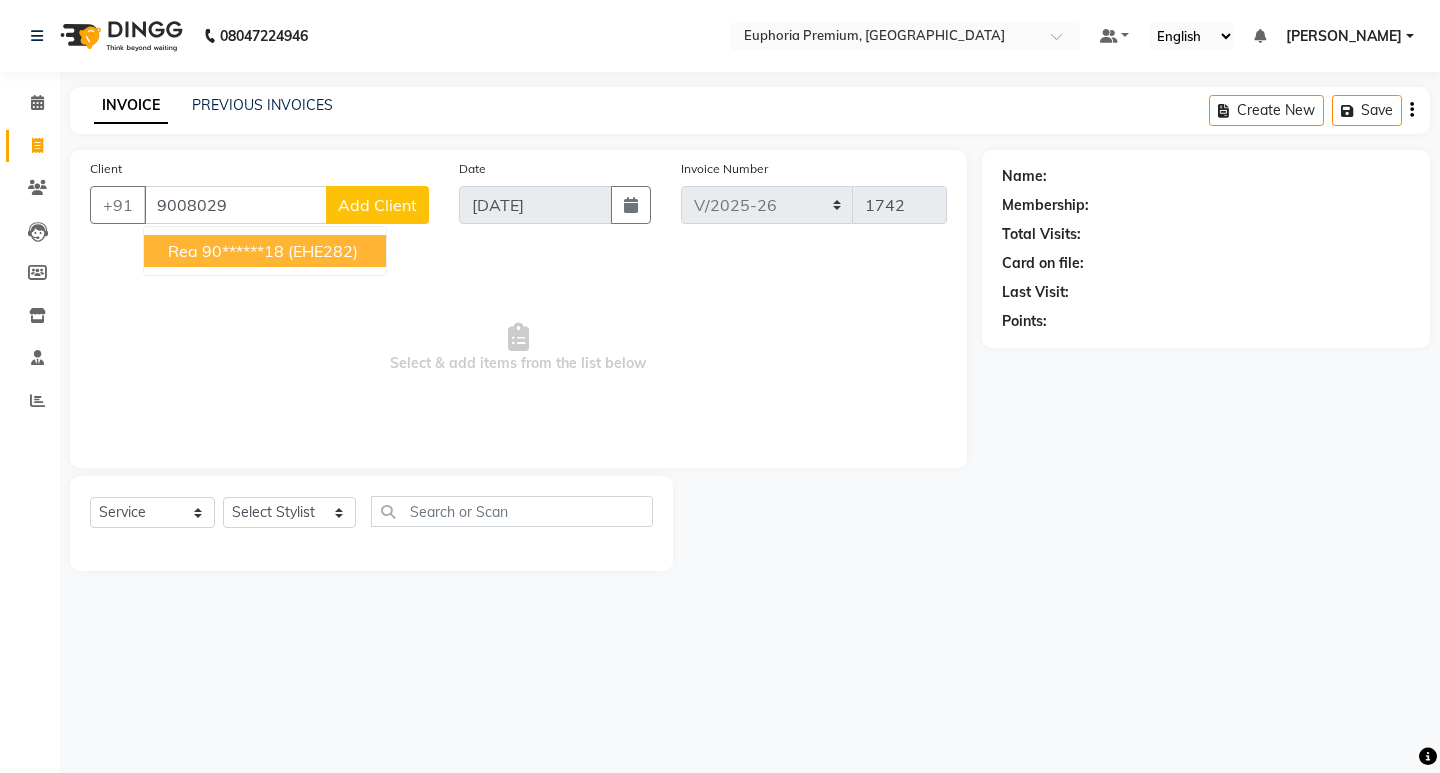 click on "90******18" at bounding box center (243, 251) 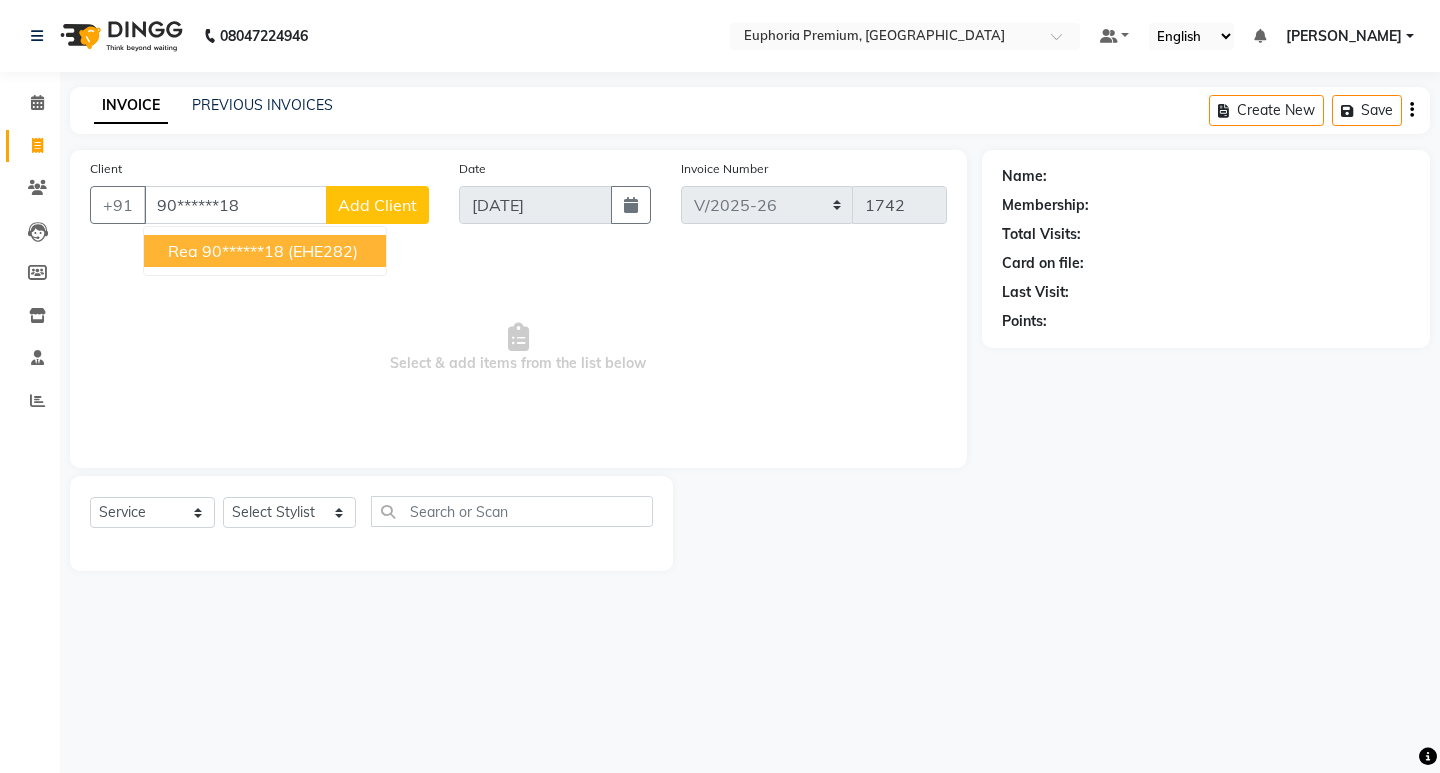 type on "90******18" 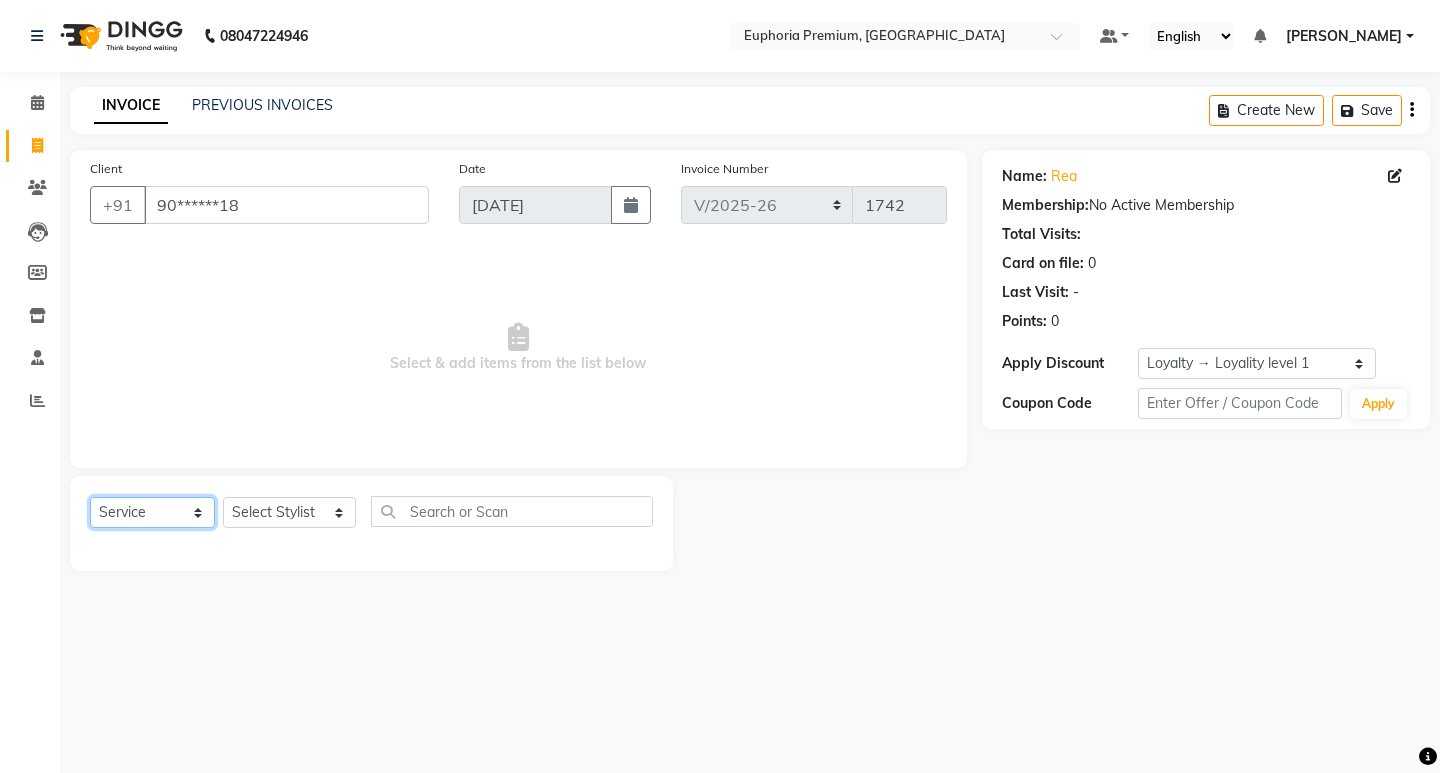 click on "Select  Service  Product  Membership  Package Voucher Prepaid Gift Card" 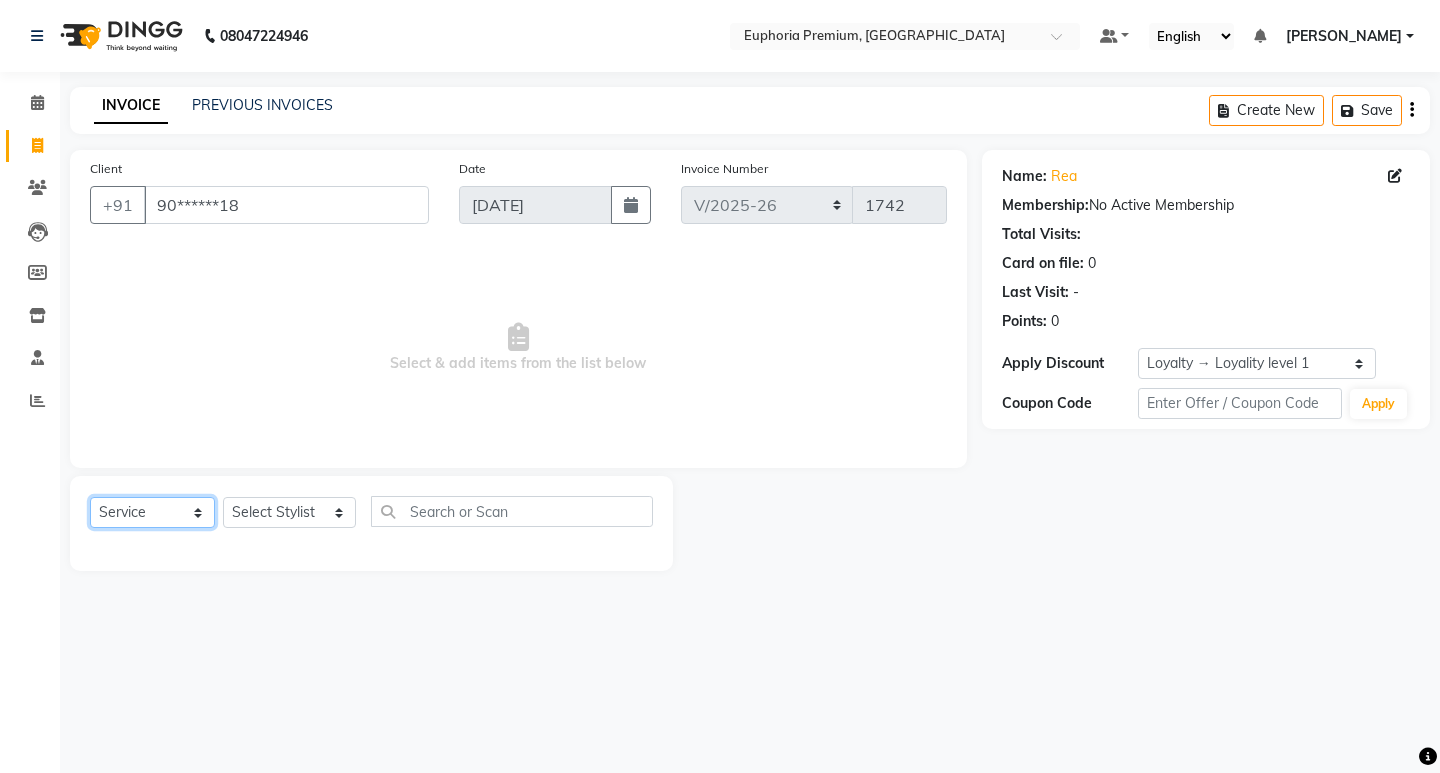 click on "Select  Service  Product  Membership  Package Voucher Prepaid Gift Card" 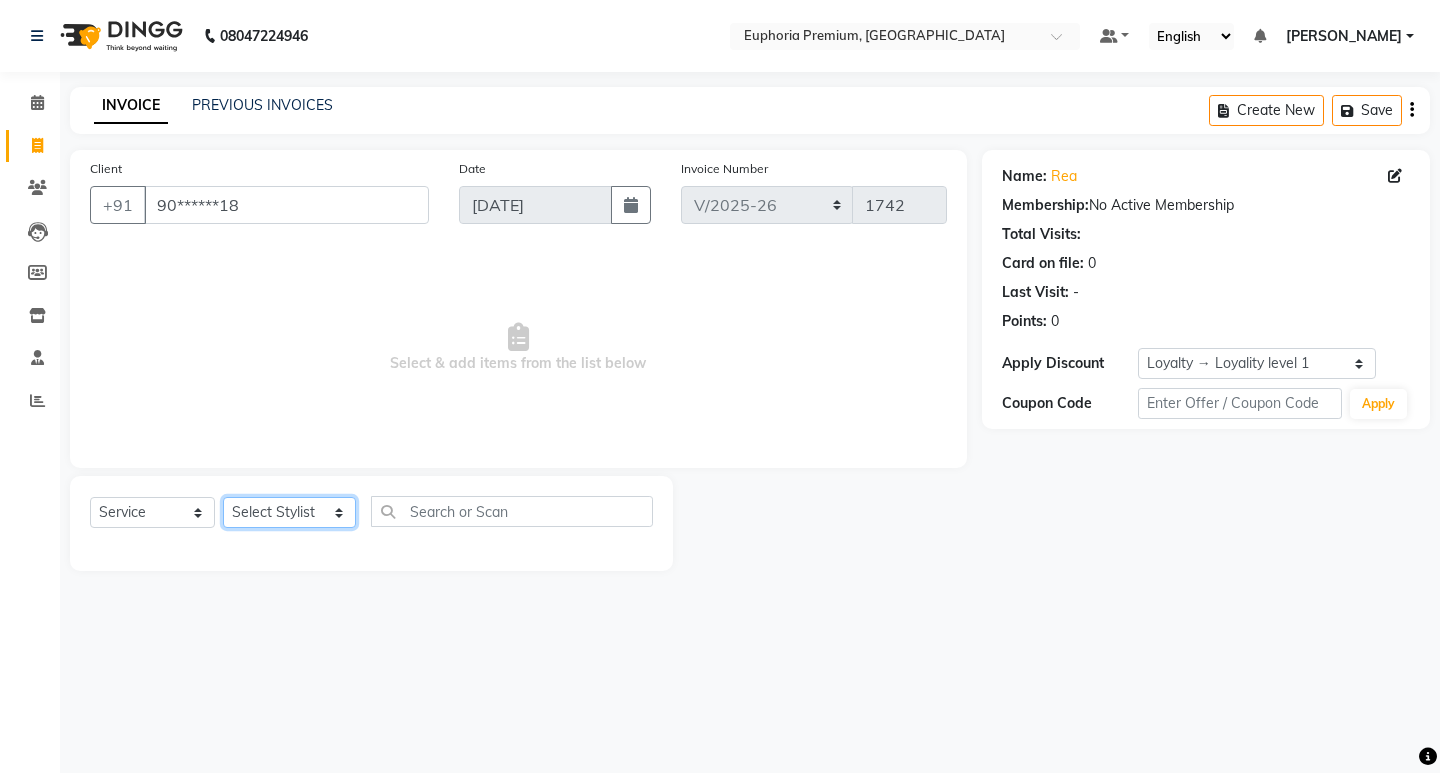 click on "Select Stylist Admin Babu V Bharath N Binoy  Chandru Magar Chethan N  Chiinthian Moi ChonglianMoi MOI Daisy . Dhanya . Dingg Diya Khadka Fredrick Burrows Kishore K Maria Hamsa Mary Vanita  MRINALI MILI Pinky . Priya  K Rosy Sanate Savitha Vijayan Shalini Deivasigamani Shishi L Vijayalakshmi M VISHON BAIDYA" 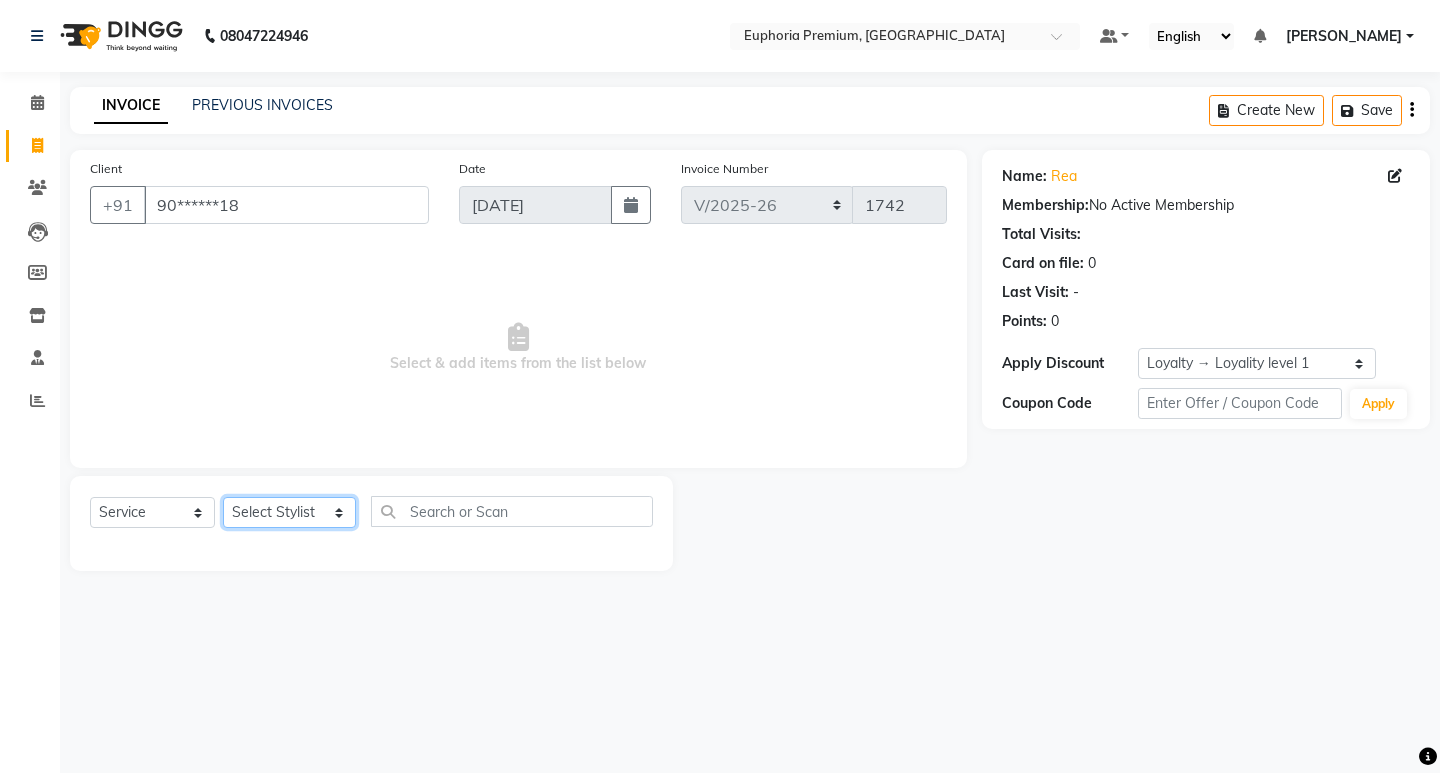 select on "71628" 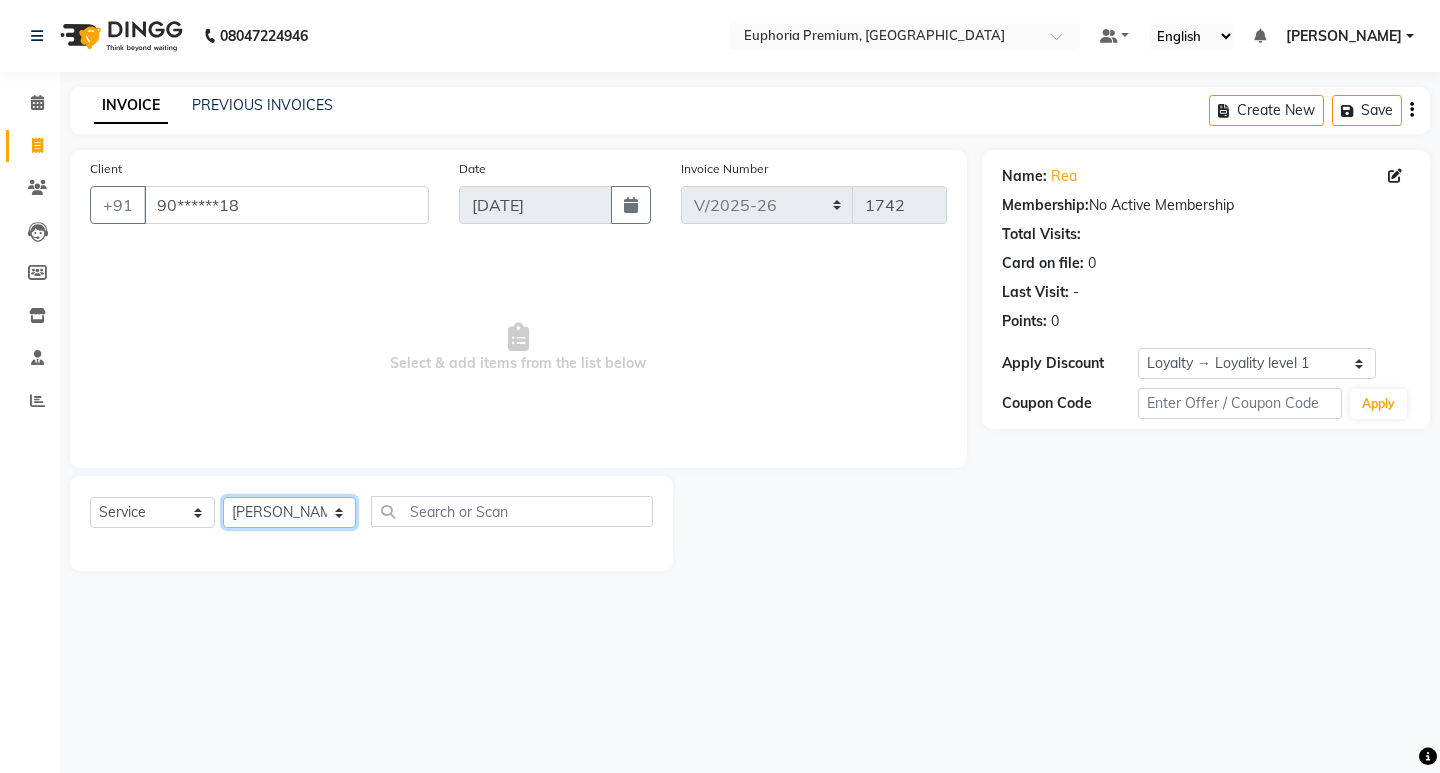 click on "Select Stylist Admin Babu V Bharath N Binoy  Chandru Magar Chethan N  Chiinthian Moi ChonglianMoi MOI Daisy . Dhanya . Dingg Diya Khadka Fredrick Burrows Kishore K Maria Hamsa Mary Vanita  MRINALI MILI Pinky . Priya  K Rosy Sanate Savitha Vijayan Shalini Deivasigamani Shishi L Vijayalakshmi M VISHON BAIDYA" 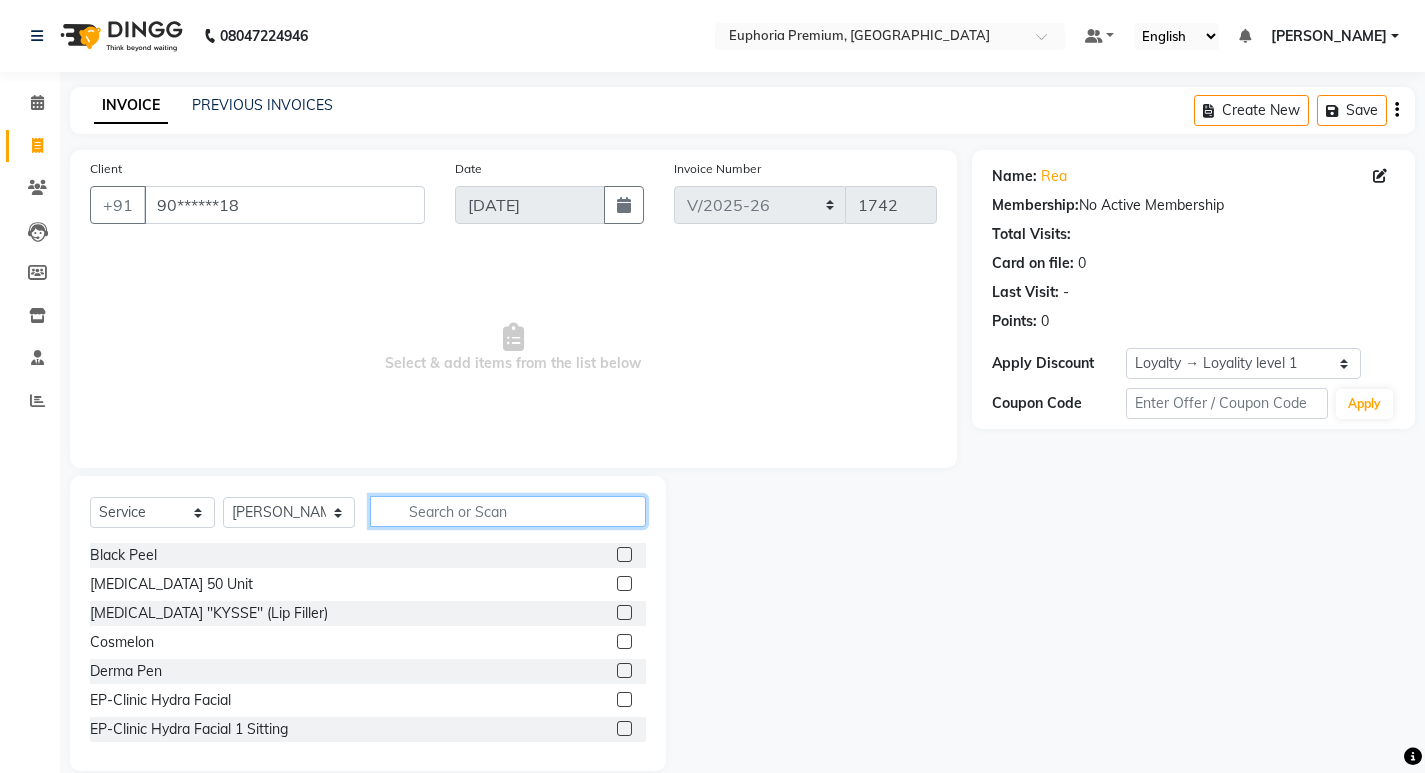 click 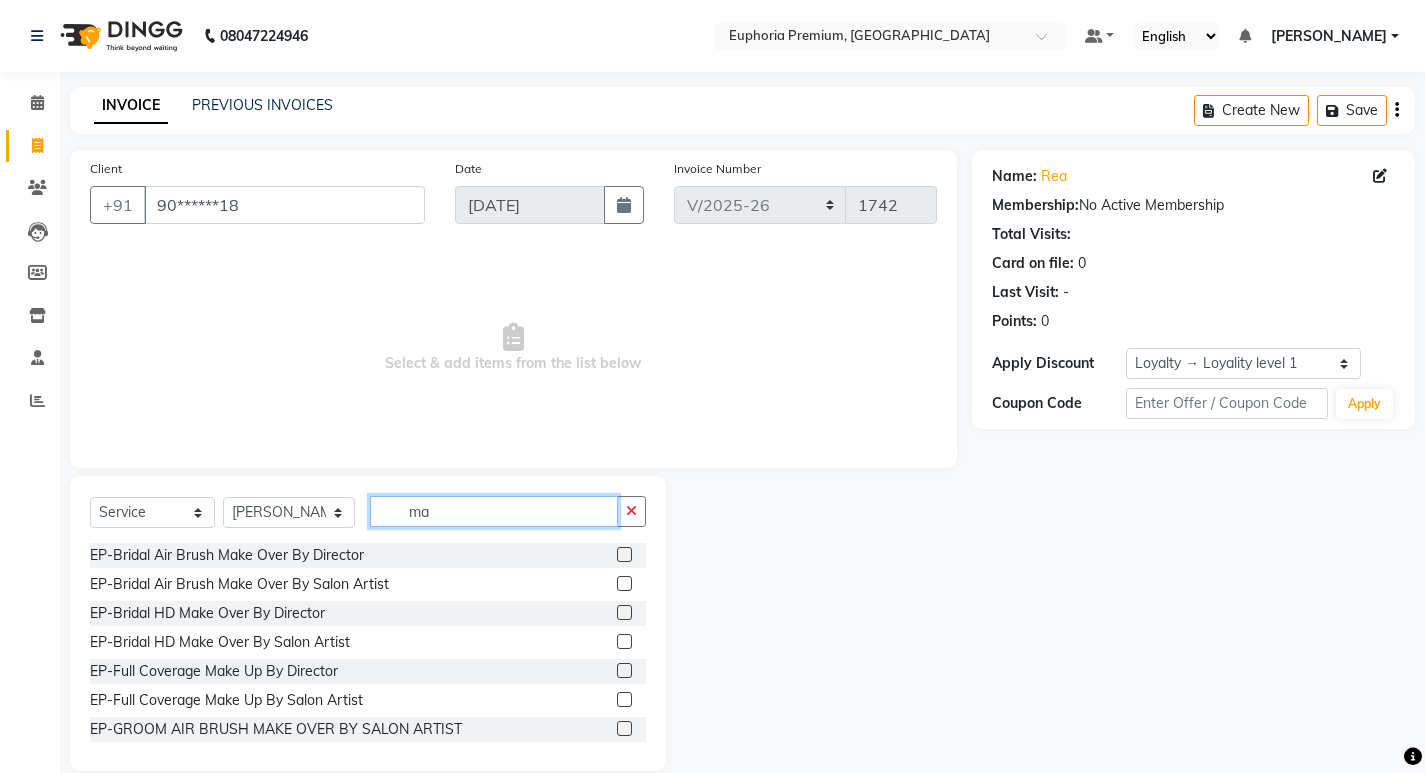 type on "m" 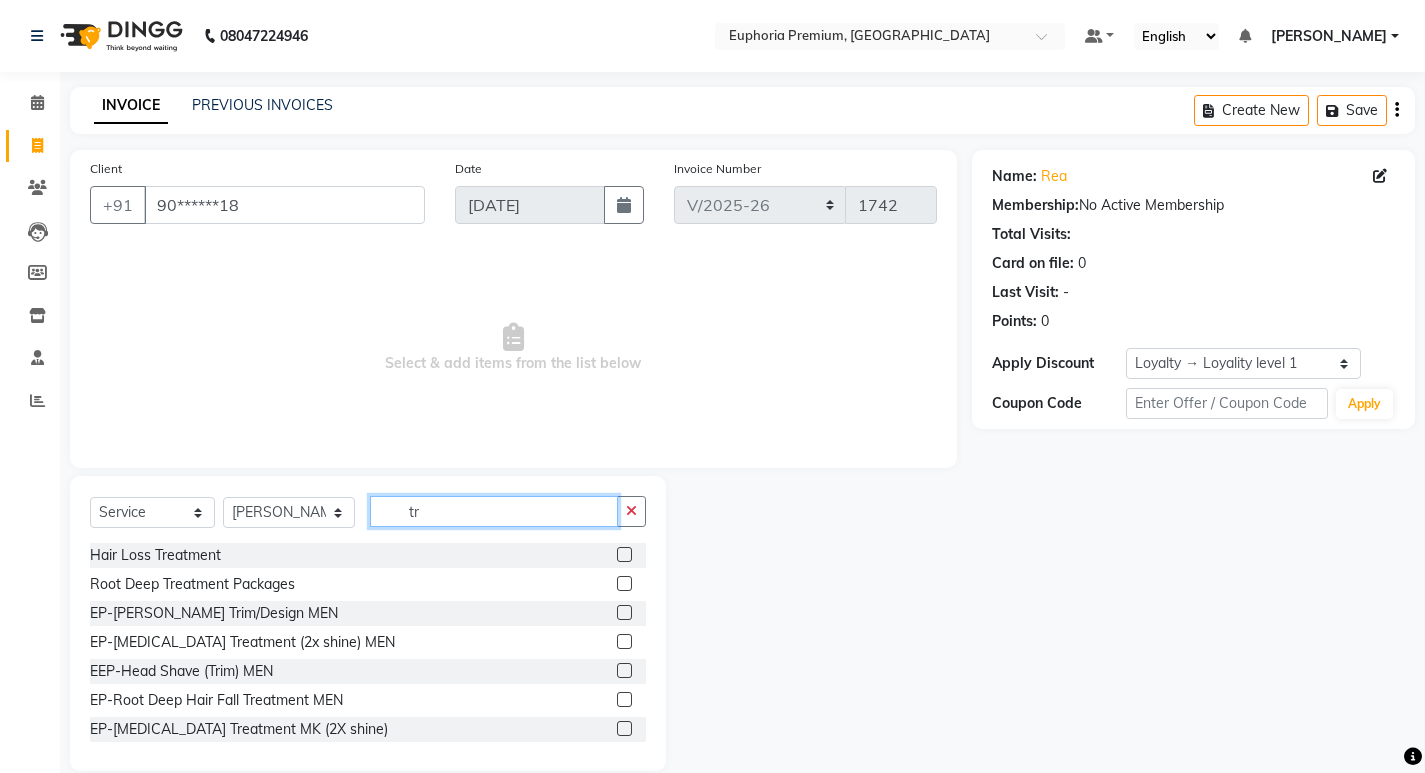 type on "t" 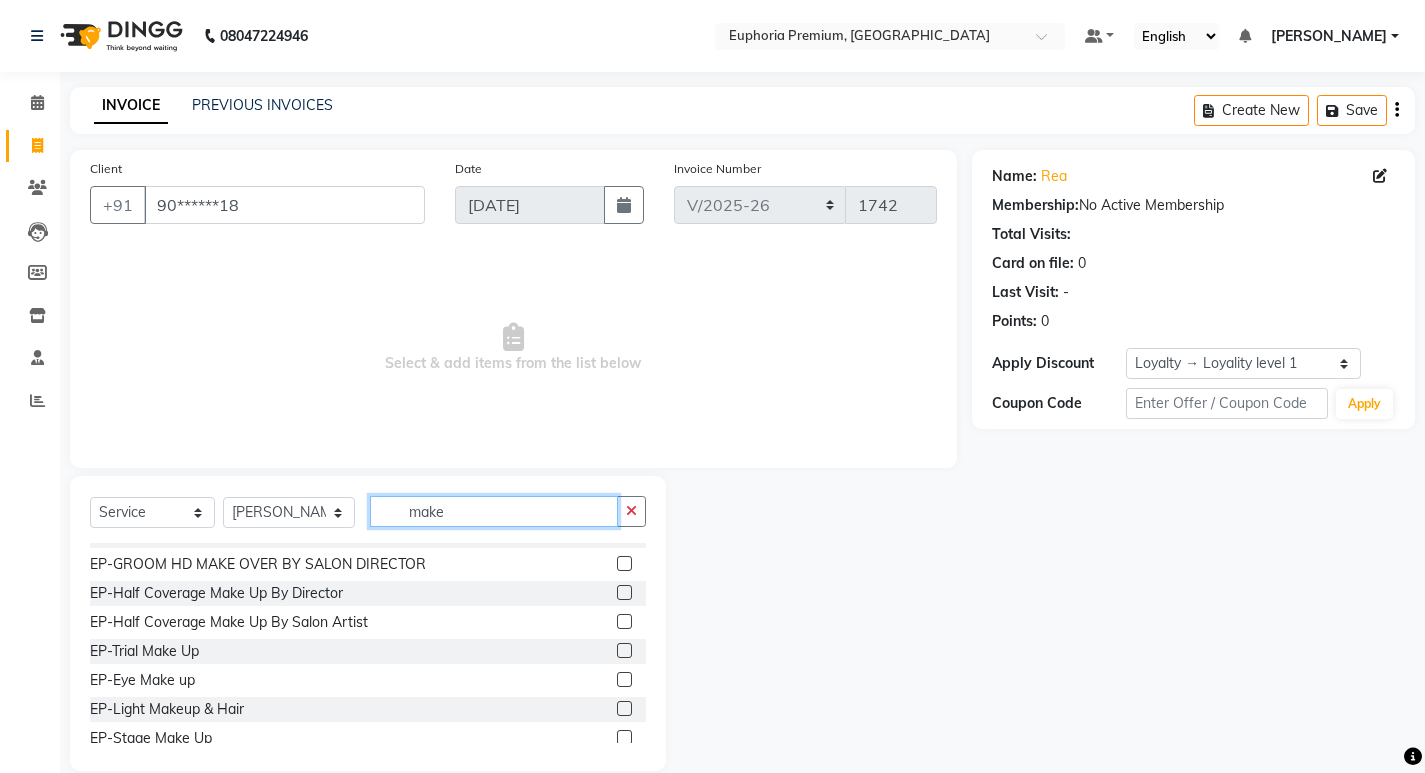 scroll, scrollTop: 264, scrollLeft: 0, axis: vertical 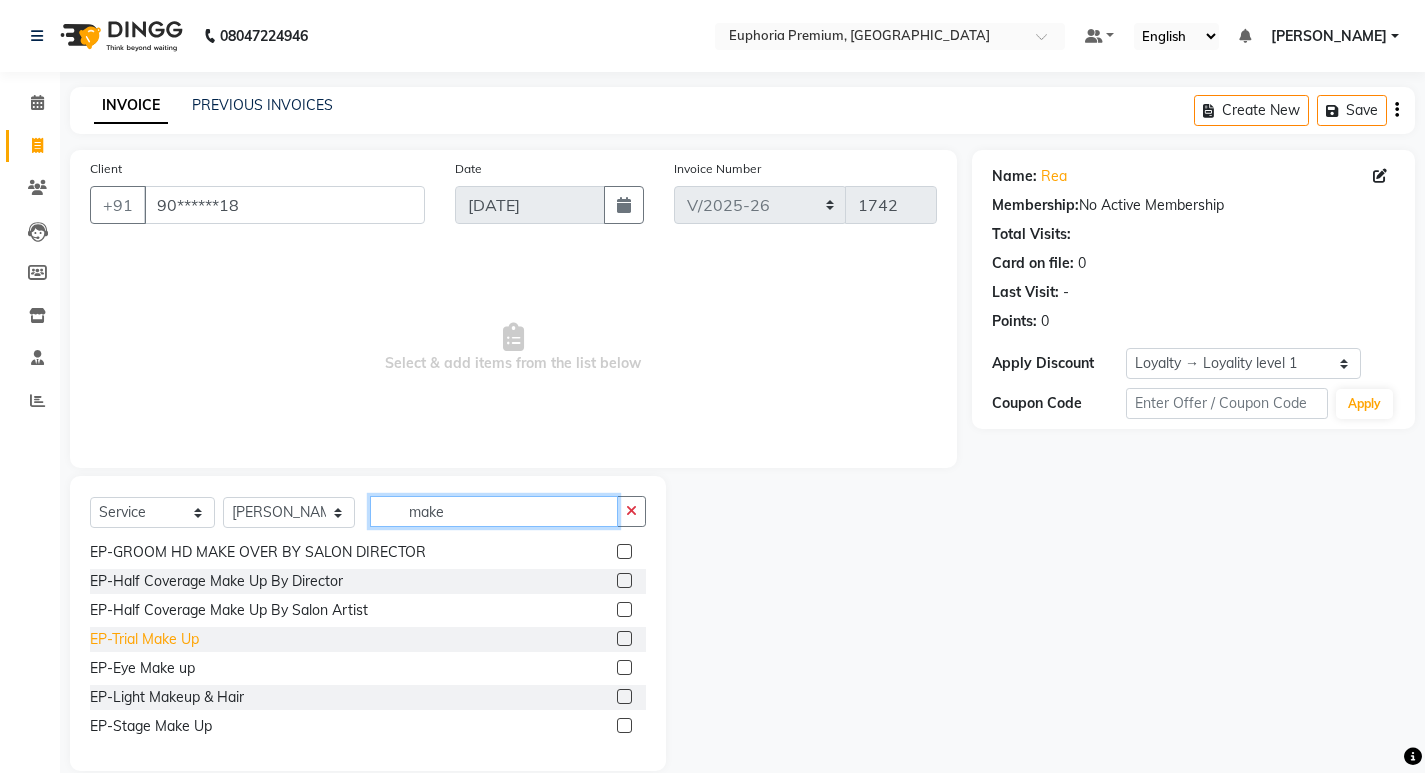 type on "make" 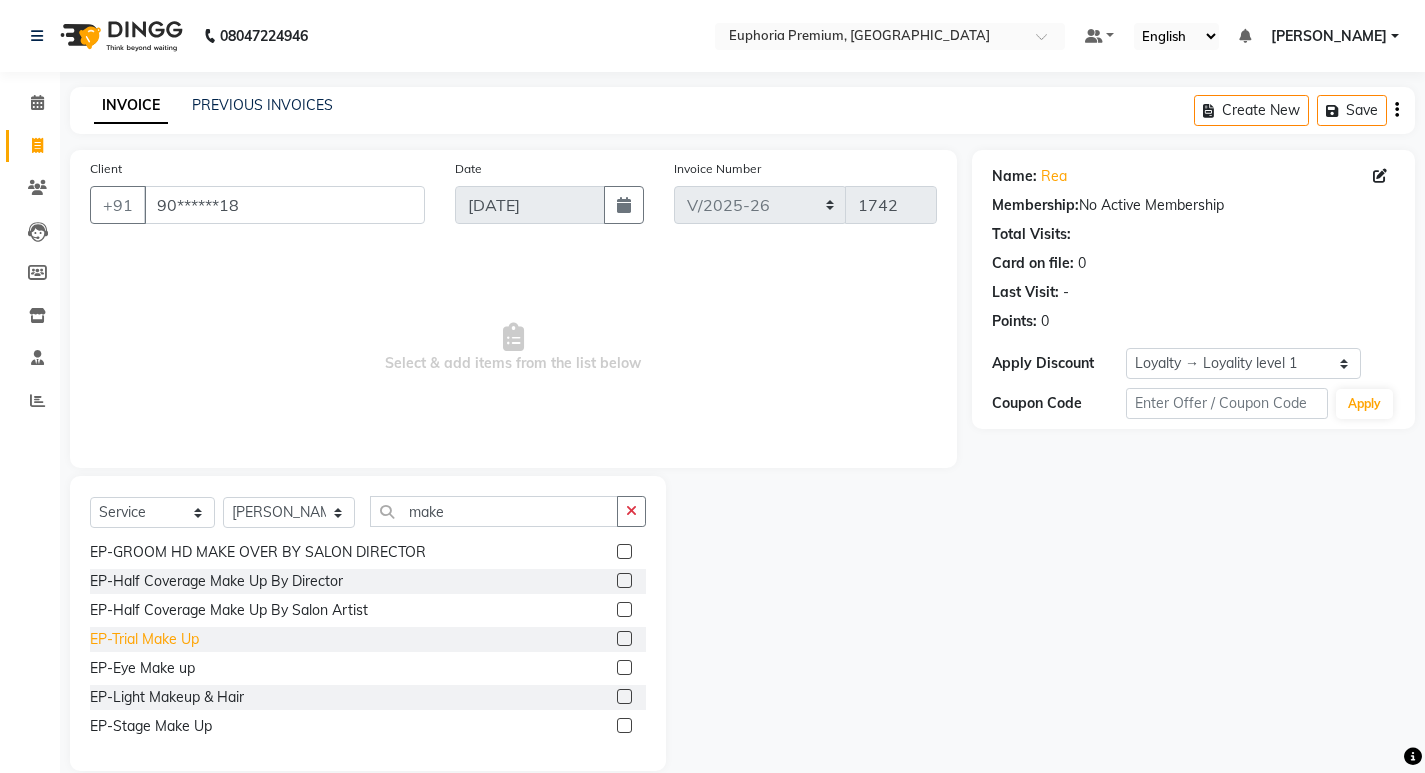 click on "EP-Trial Make Up" 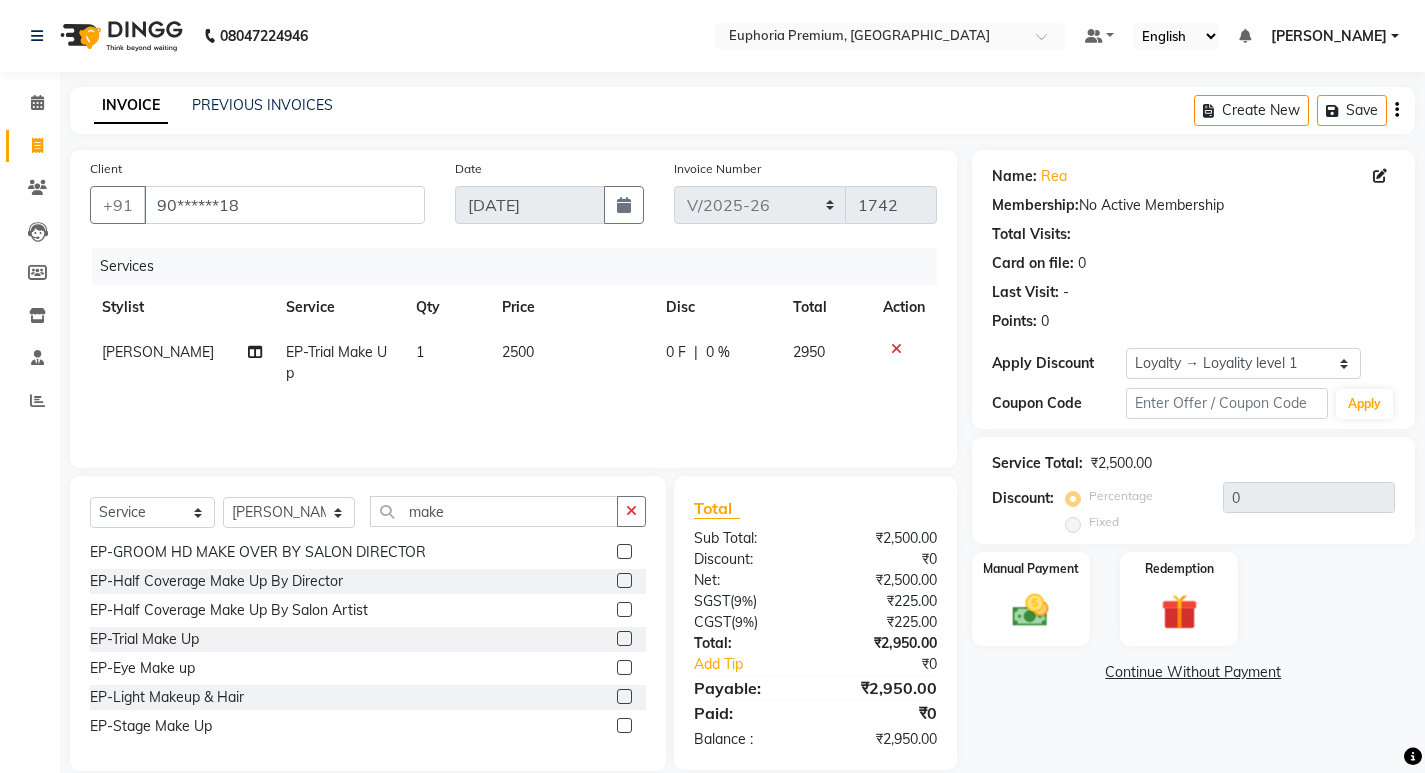 click 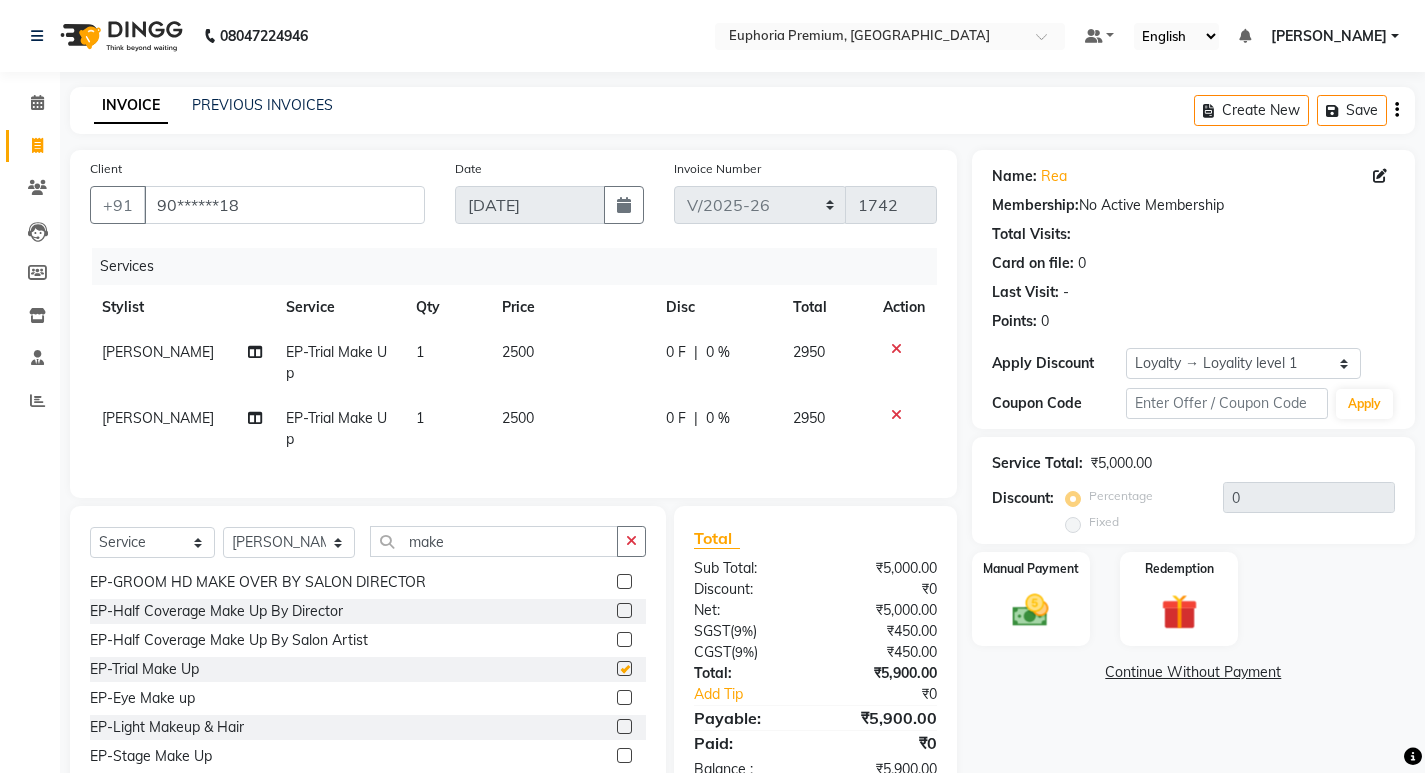 checkbox on "false" 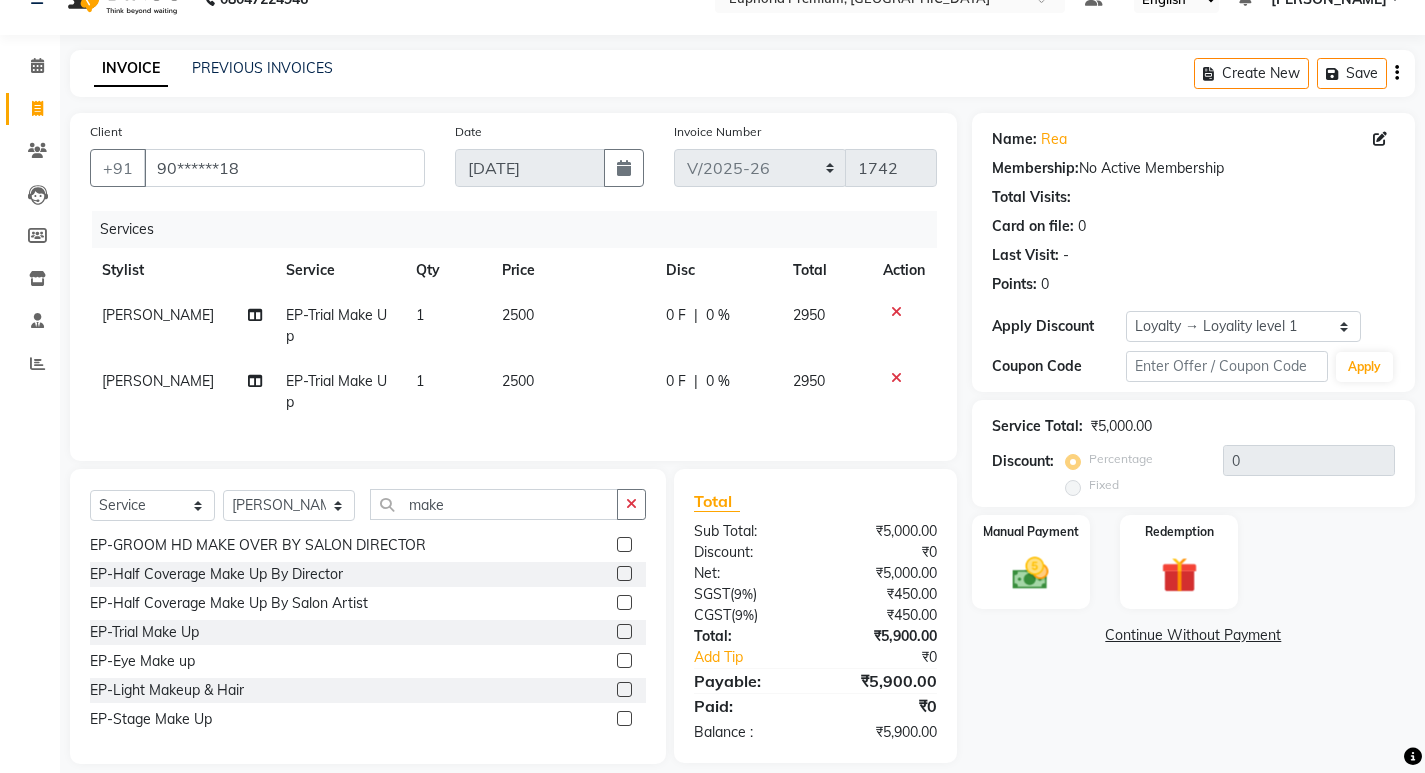 scroll, scrollTop: 73, scrollLeft: 0, axis: vertical 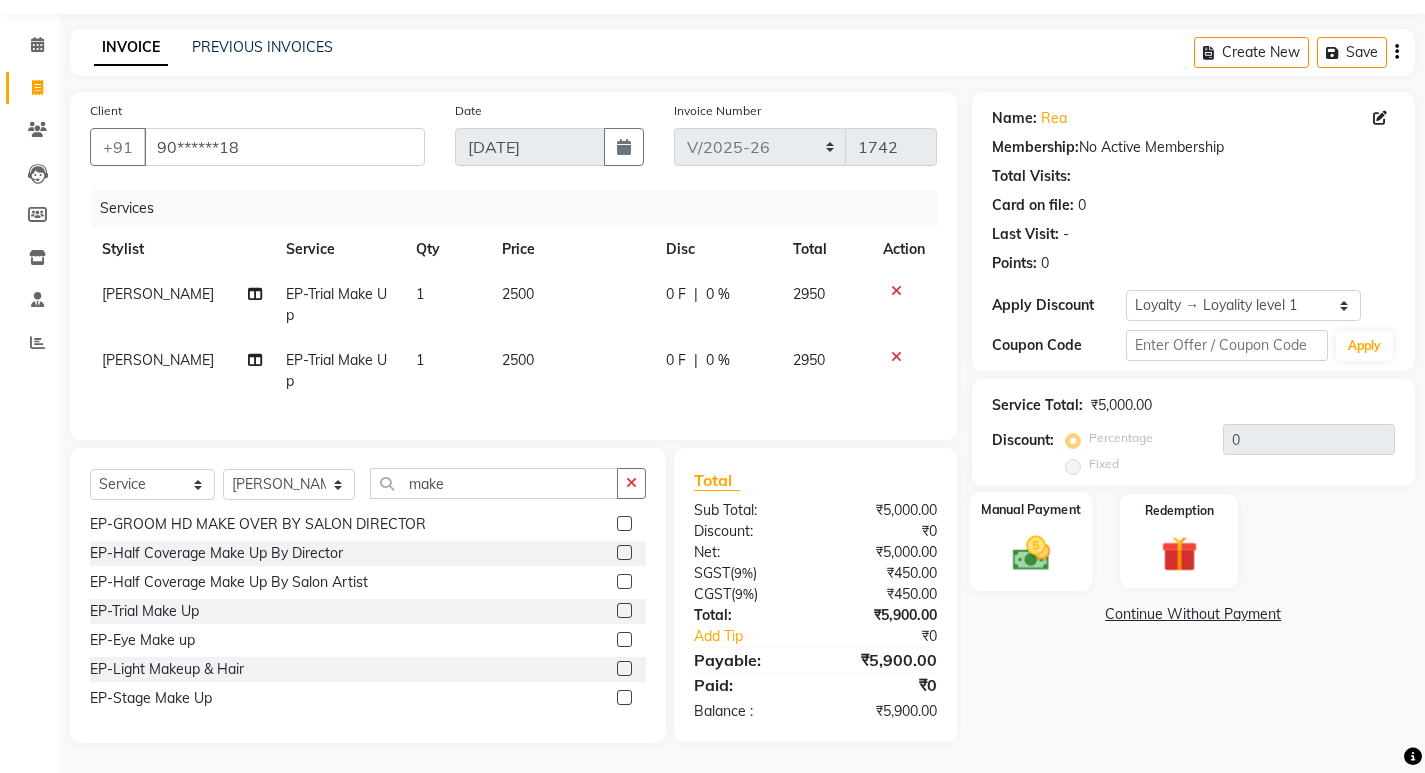click 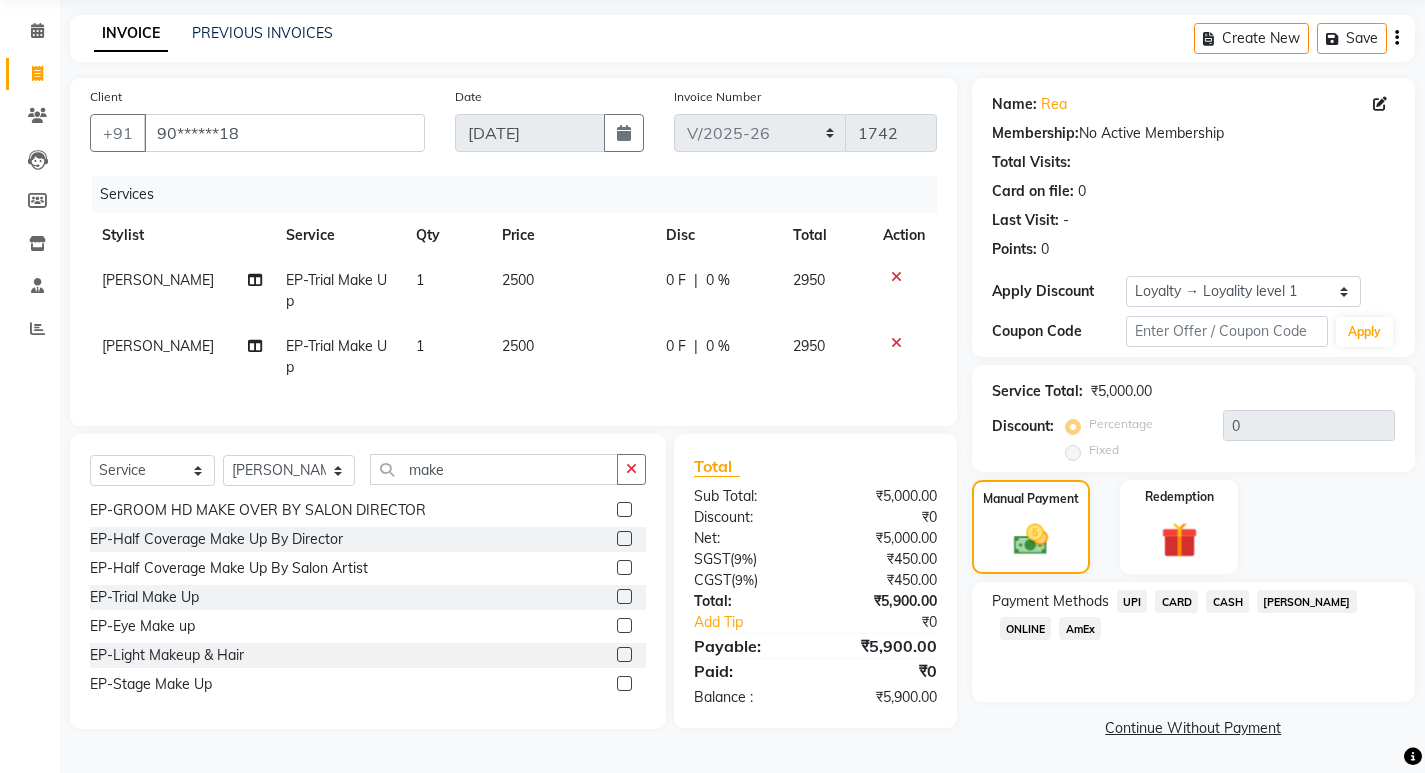 click on "UPI" 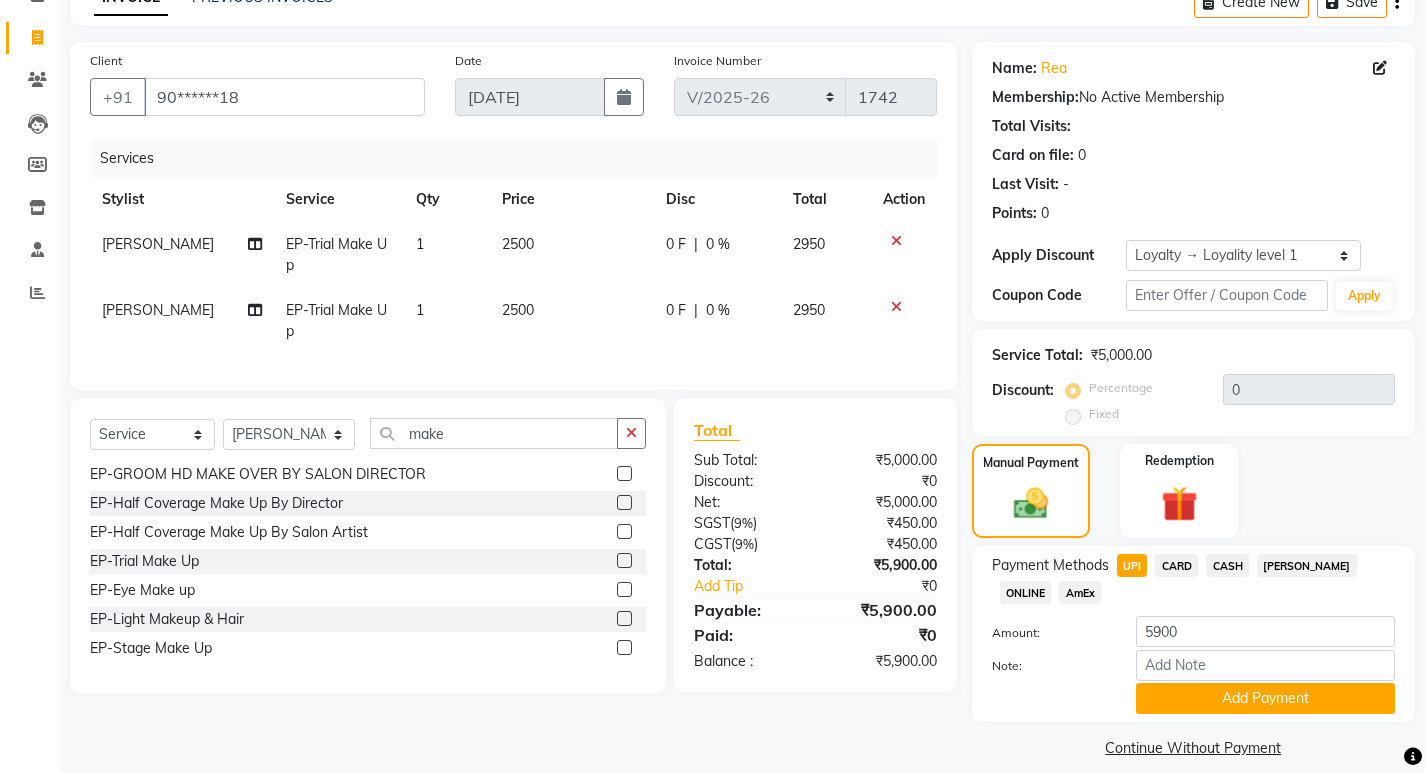 scroll, scrollTop: 128, scrollLeft: 0, axis: vertical 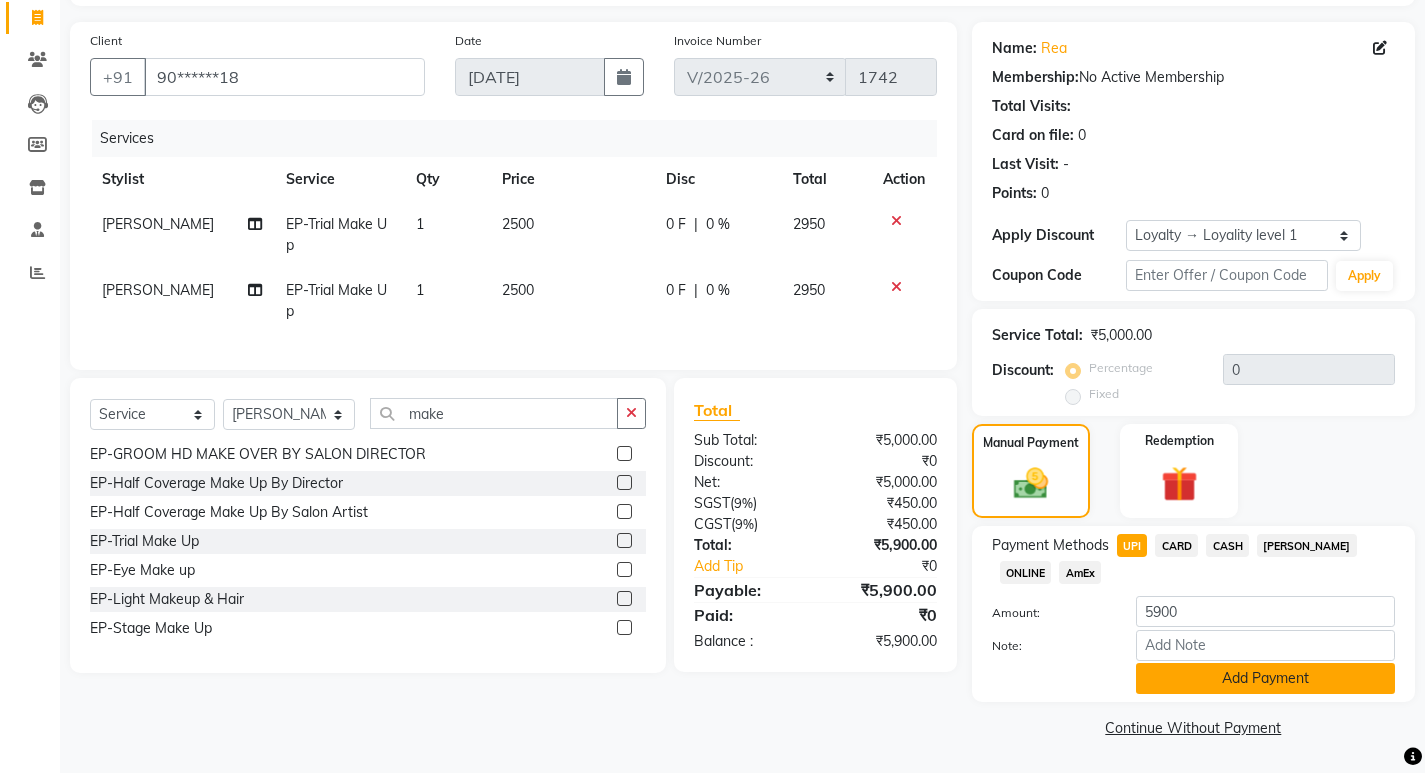 click on "Add Payment" 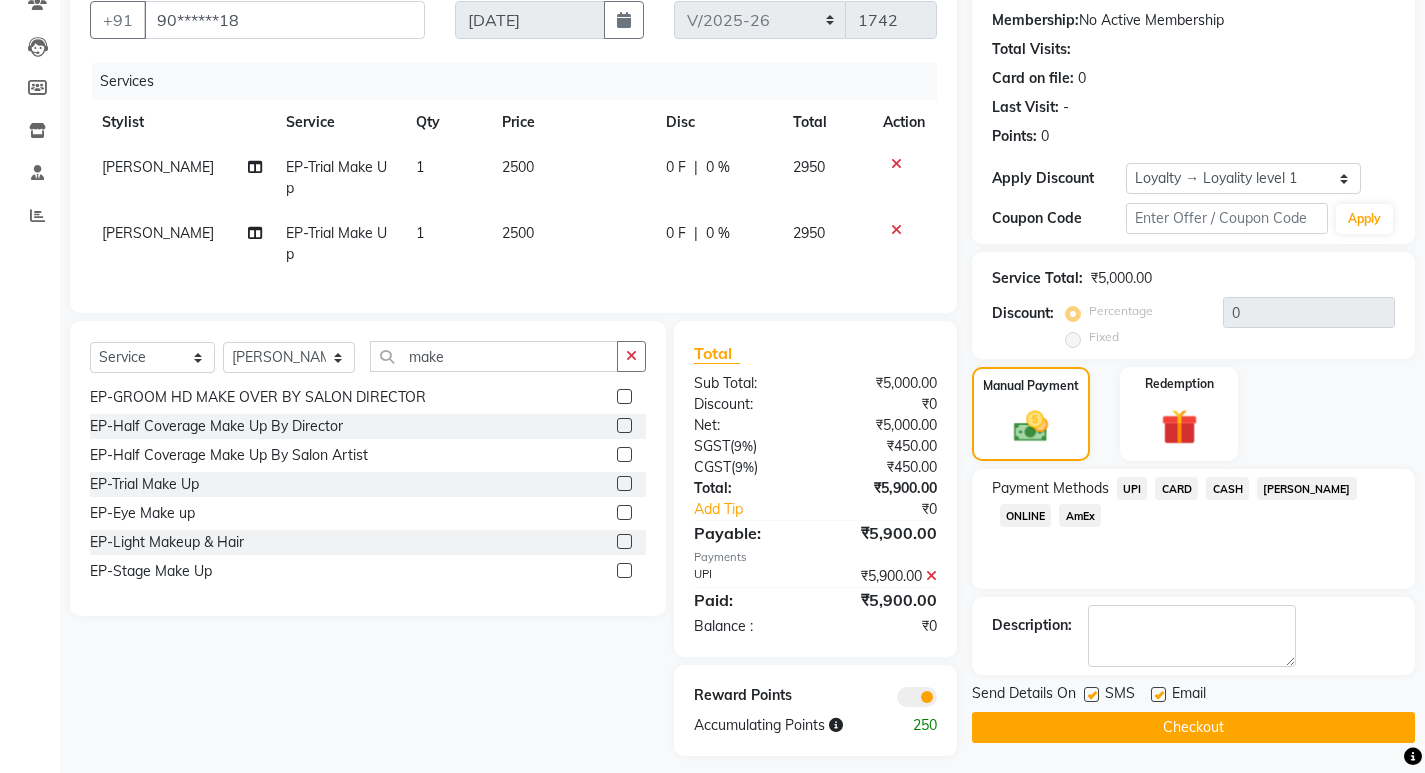 scroll, scrollTop: 213, scrollLeft: 0, axis: vertical 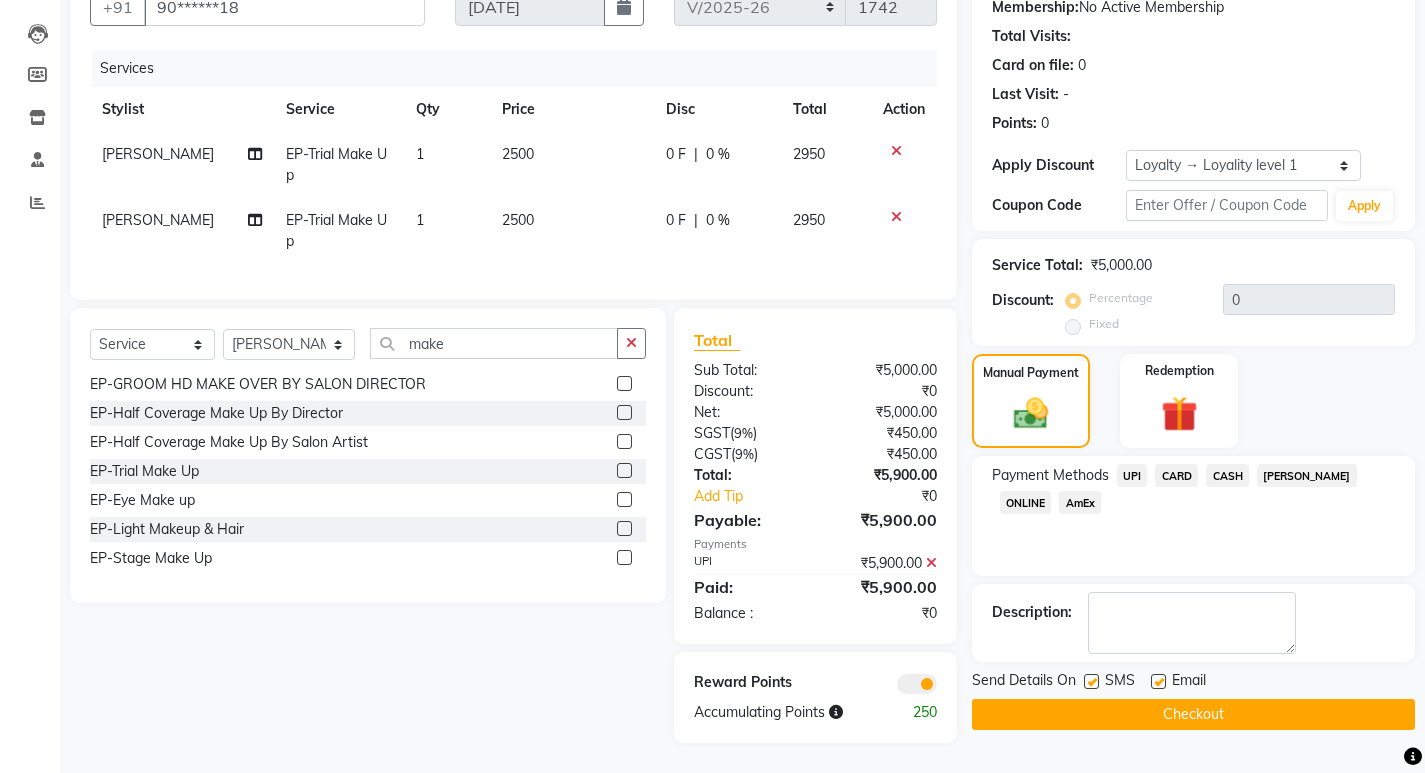 click on "Checkout" 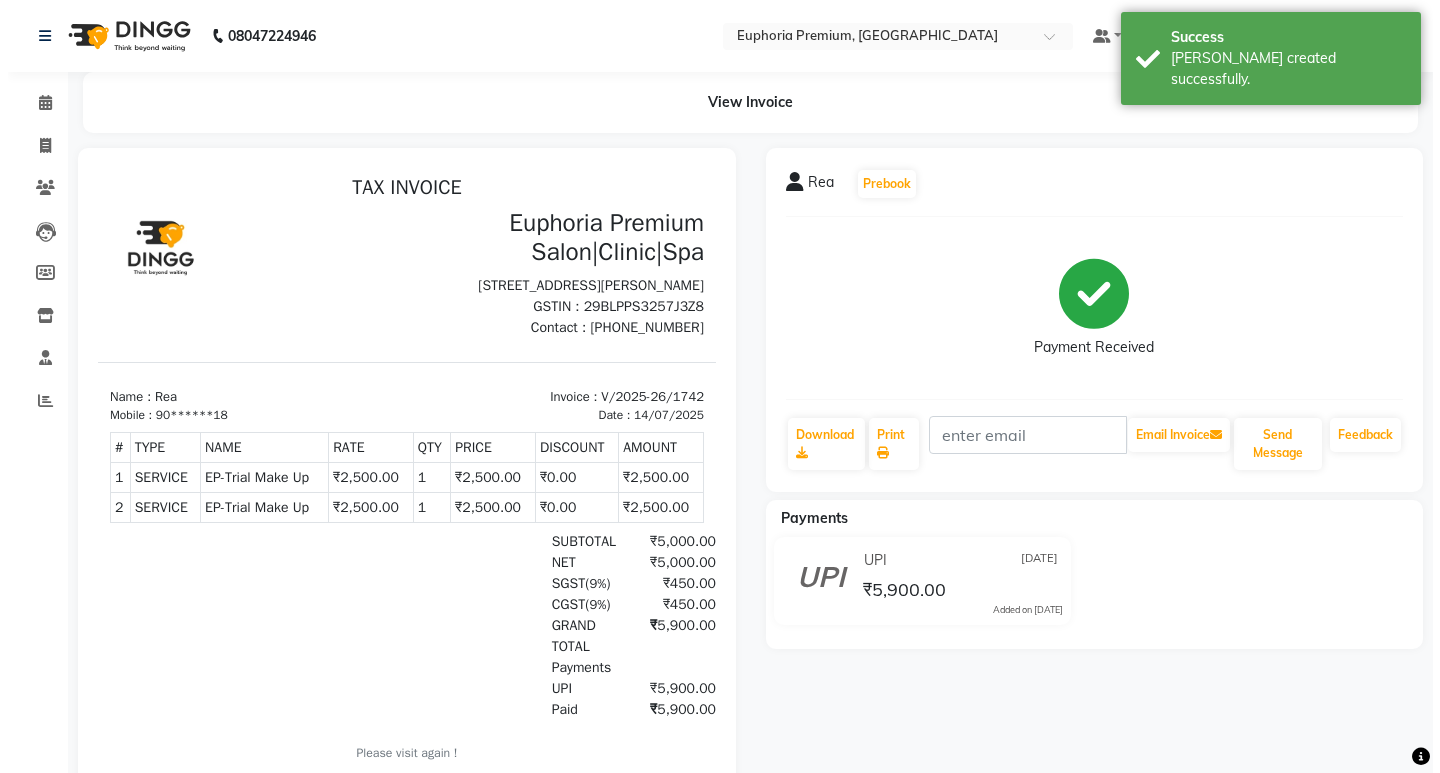 scroll, scrollTop: 0, scrollLeft: 0, axis: both 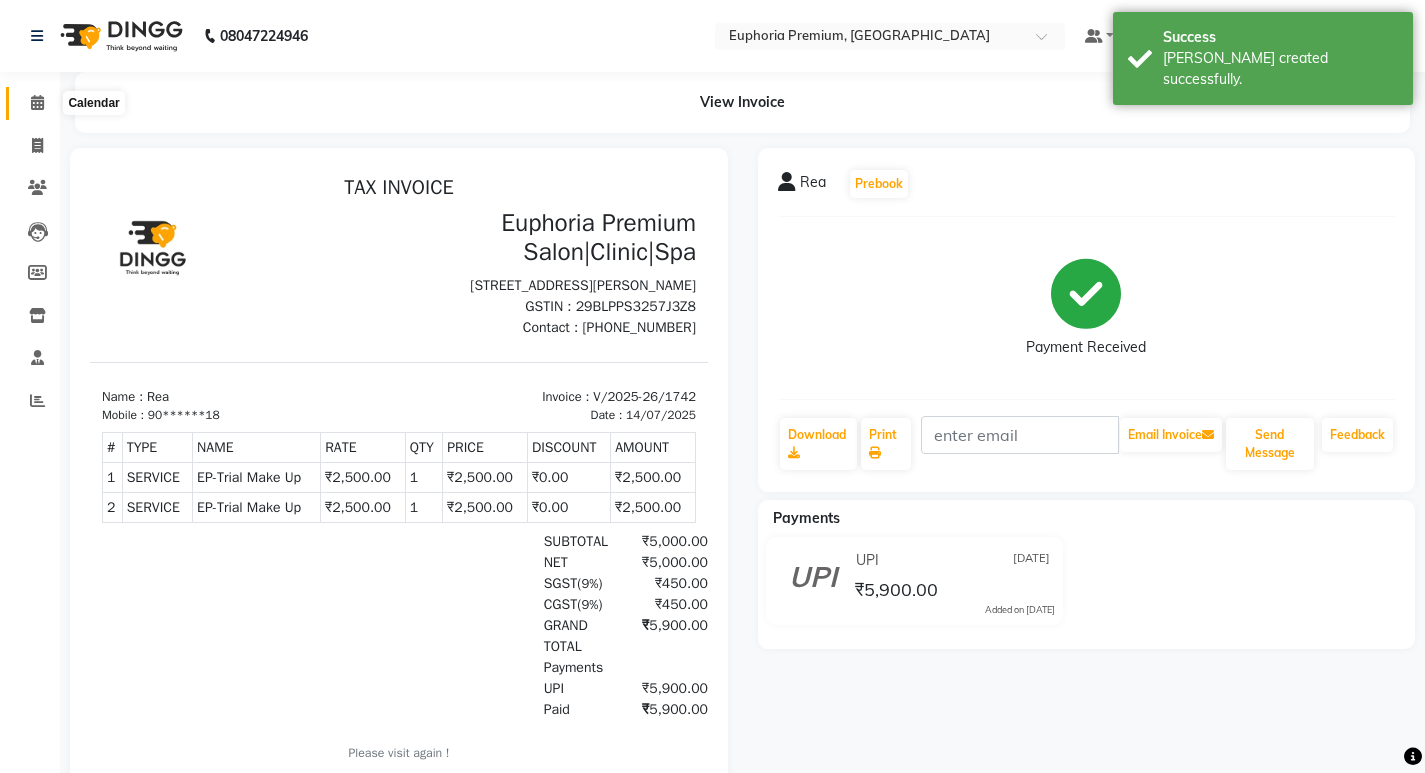 click 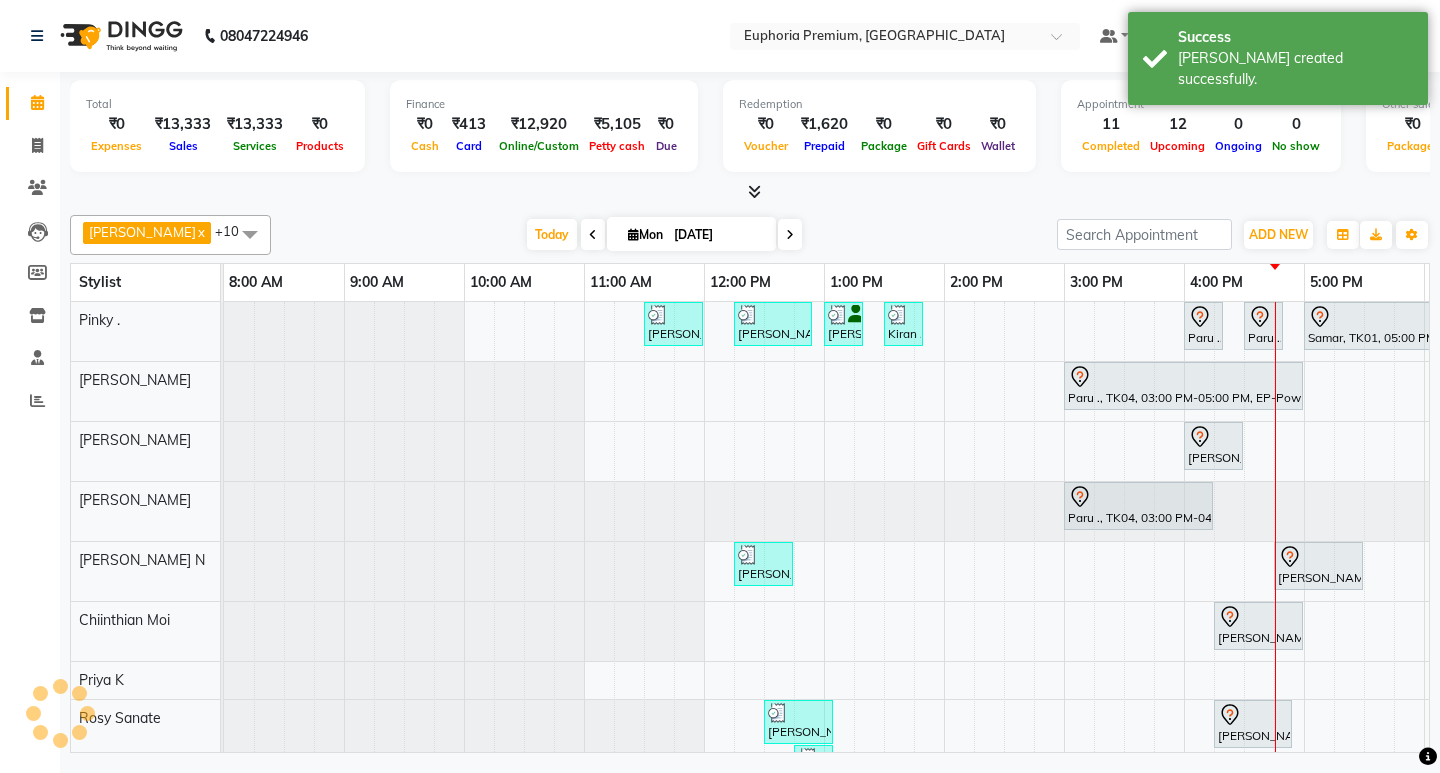 scroll, scrollTop: 0, scrollLeft: 0, axis: both 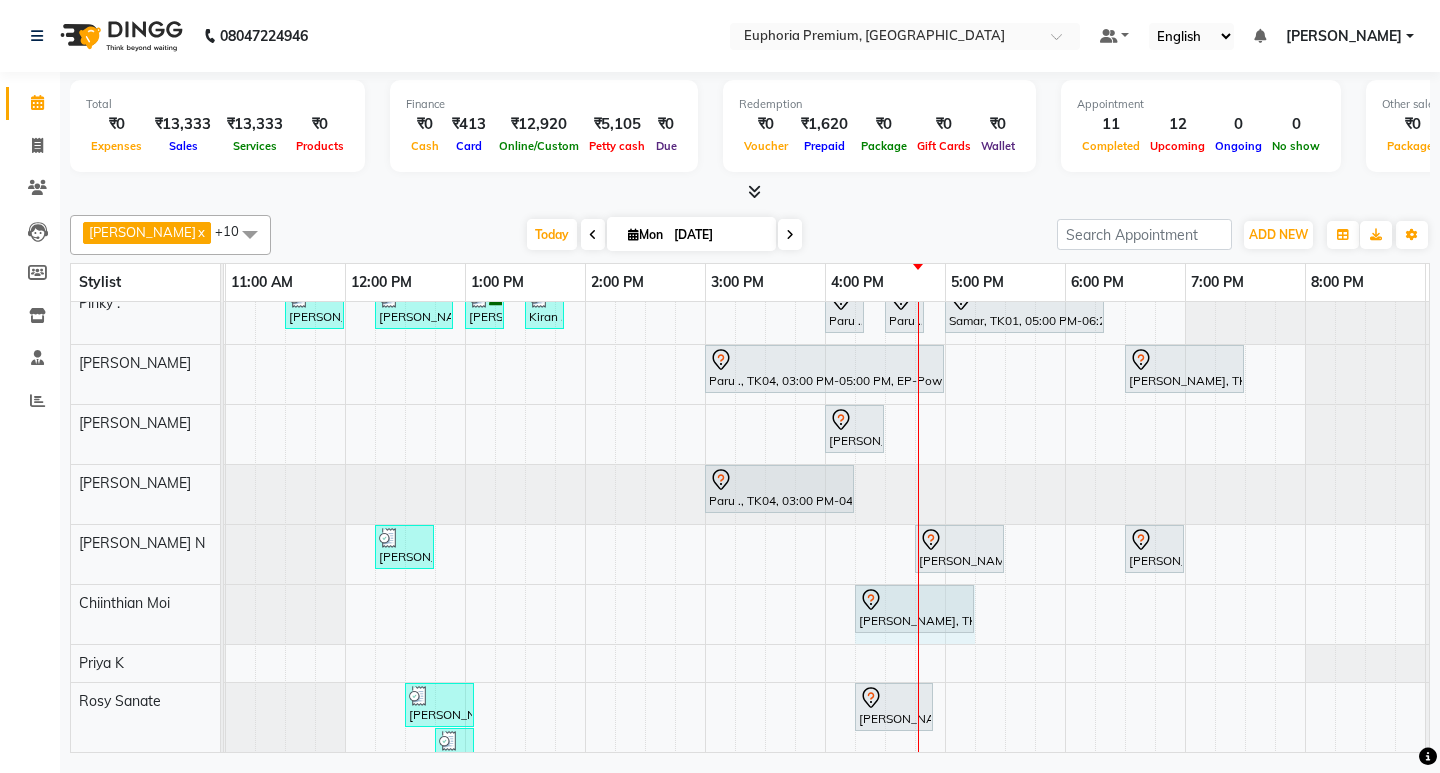 drag, startPoint x: 940, startPoint y: 617, endPoint x: 967, endPoint y: 617, distance: 27 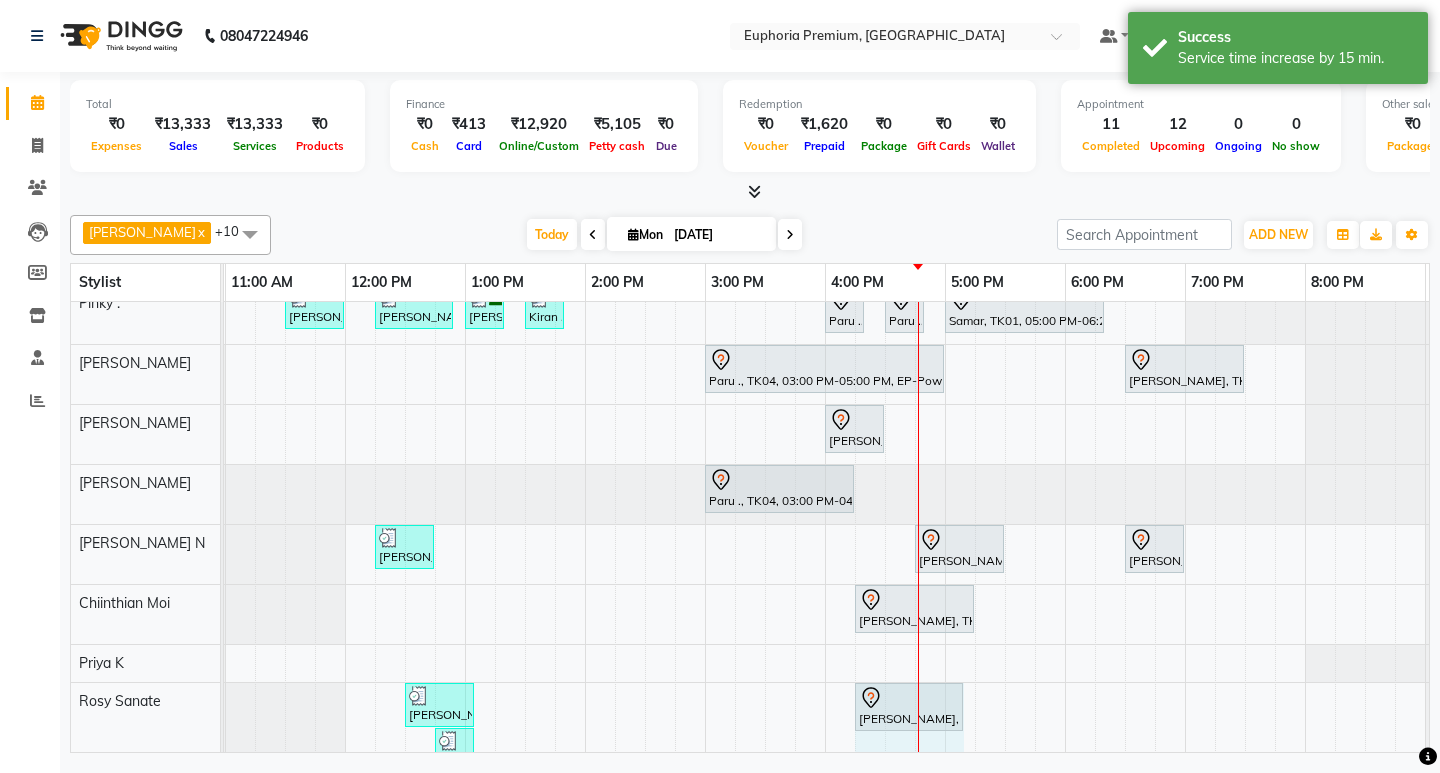 drag, startPoint x: 930, startPoint y: 707, endPoint x: 957, endPoint y: 706, distance: 27.018513 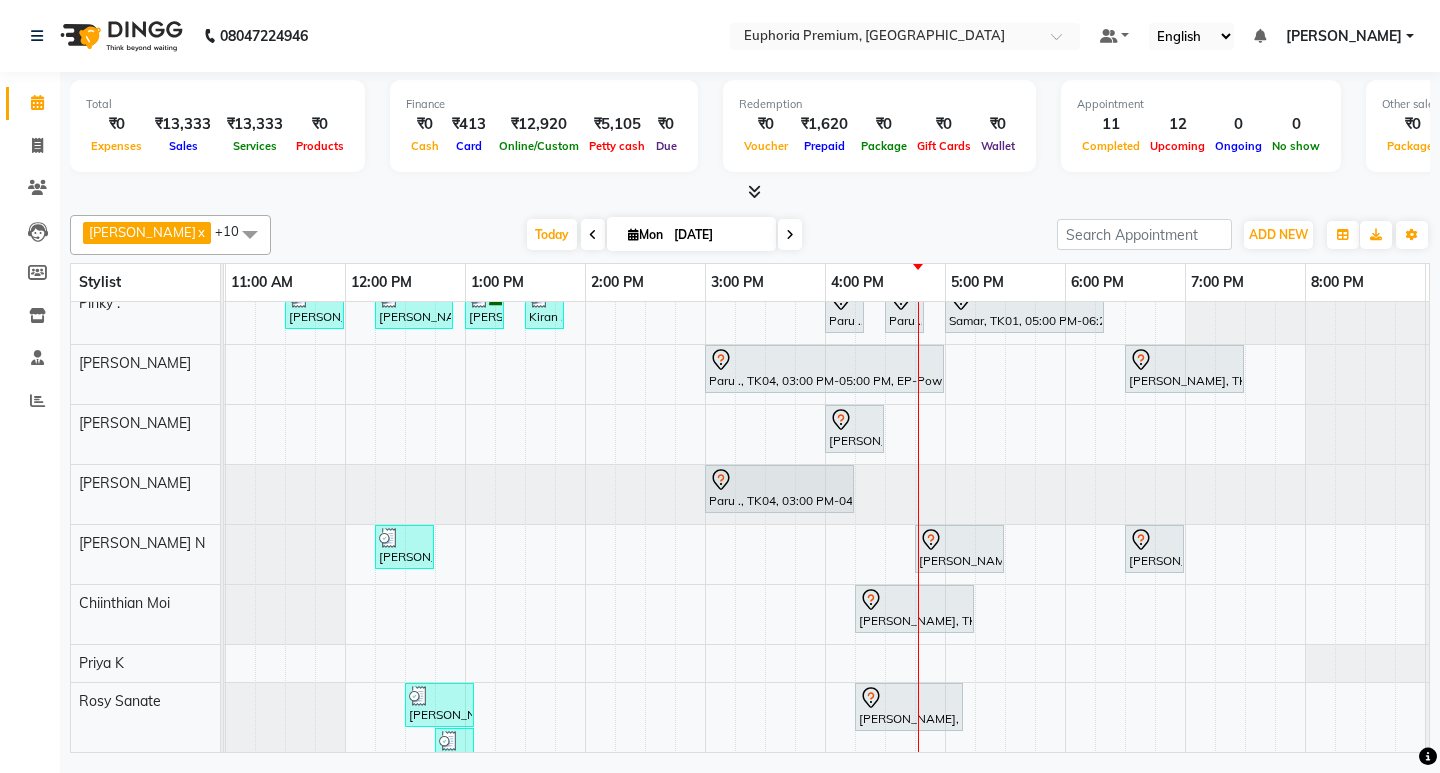 scroll, scrollTop: 3, scrollLeft: 359, axis: both 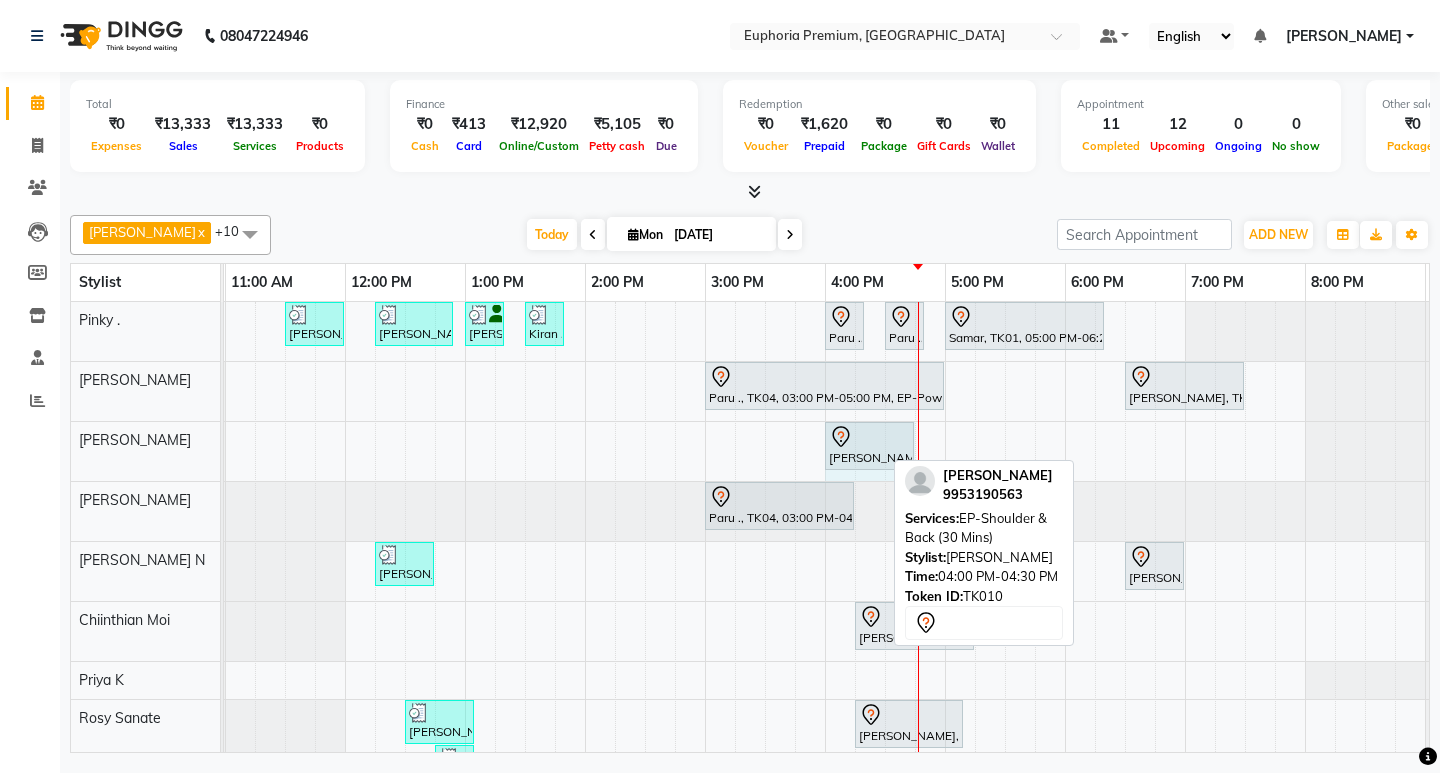 drag, startPoint x: 881, startPoint y: 448, endPoint x: 913, endPoint y: 448, distance: 32 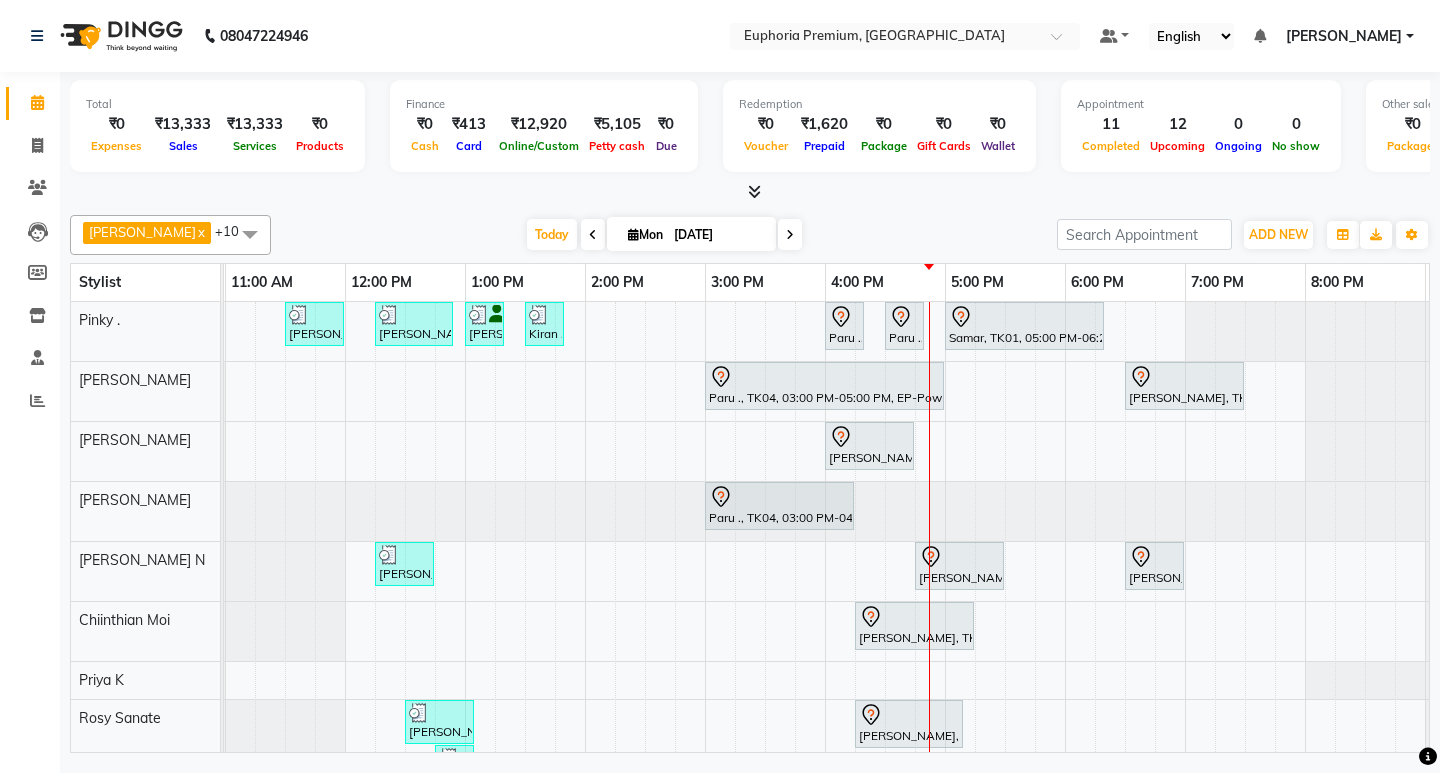click on "Deepika Jamar, TK02, 11:30 AM-12:00 PM, EP-Face & Neck Massage (30 Mins)     Kiran ., TK03, 12:15 PM-12:55 PM, EP-Whitening Clean-Up     Rhena, TK06, 01:00 PM-01:20 PM, EP-Eyebrows Threading     Kiran ., TK03, 01:30 PM-01:50 PM, EP-Eyebrows Threading             Paru ., TK04, 04:00 PM-04:20 PM, EP-Full Legs Cream Wax             Paru ., TK04, 04:30 PM-04:50 PM, EP-Full Arms Catridge Wax             Samar, TK01, 05:00 PM-06:20 PM, EP-Tefiti Coffee Pedi             Paru ., TK04, 03:00 PM-05:00 PM, EP-Powder Dip with Nail Tips             Gowri, TK11, 06:30 PM-07:30 PM, EP-Powder Dip with Nail Tips             Deepika Jamar, TK10, 04:00 PM-04:45 PM, EP-Shoulder & Back (30 Mins)             Paru ., TK04, 03:00 PM-04:15 PM, EP-Artistic Cut - Salon Director     Mathew ., TK05, 12:15 PM-12:45 PM, EP-Beard Trim/Design MEN             Deepika Jamar, TK10, 04:45 PM-05:30 PM, EP-HAIR CUT (Creative Stylist) with hairwash MEN             Joseph ., TK07, 06:30 PM-07:00 PM, EEP-Kid Cut (Below 8 Yrs) BOY" at bounding box center (705, 628) 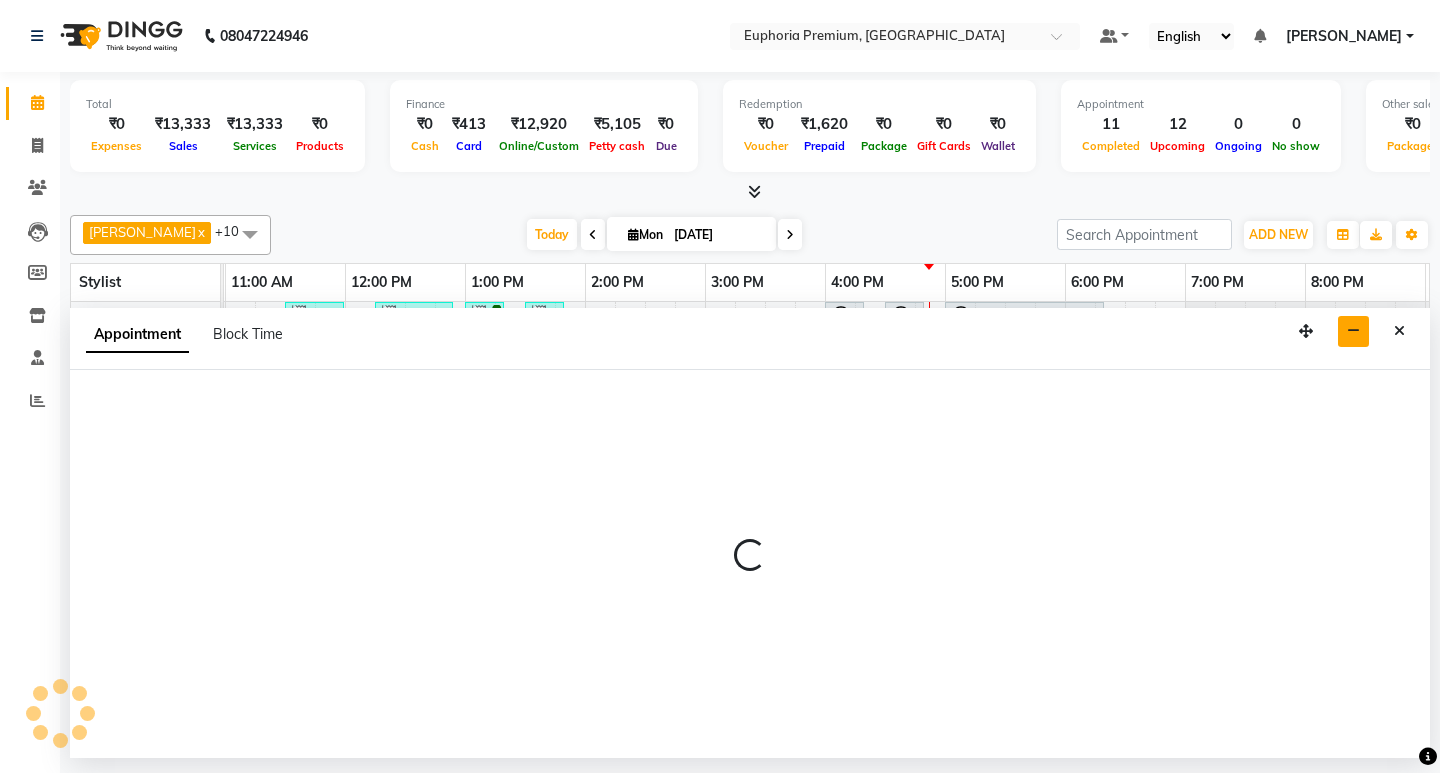 select on "71603" 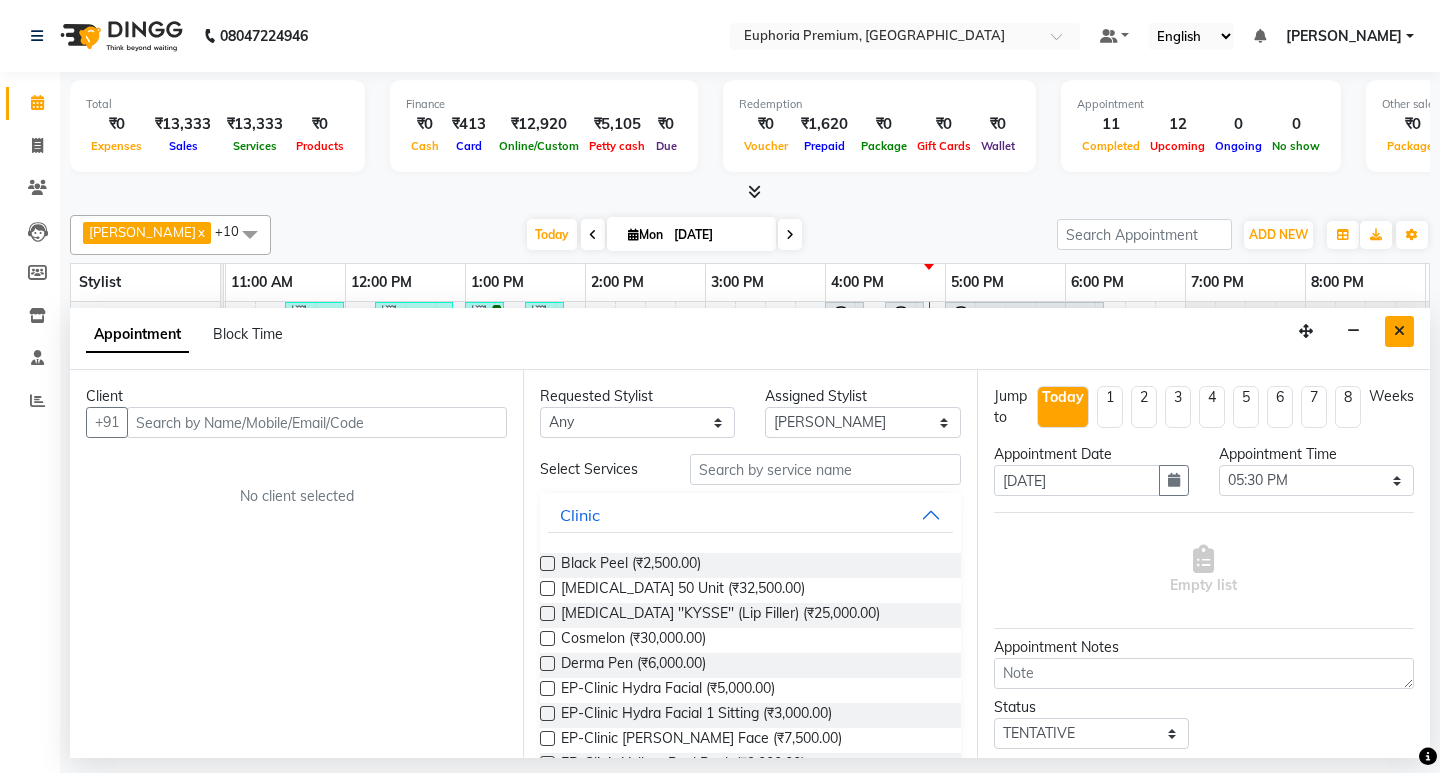 click at bounding box center [1399, 331] 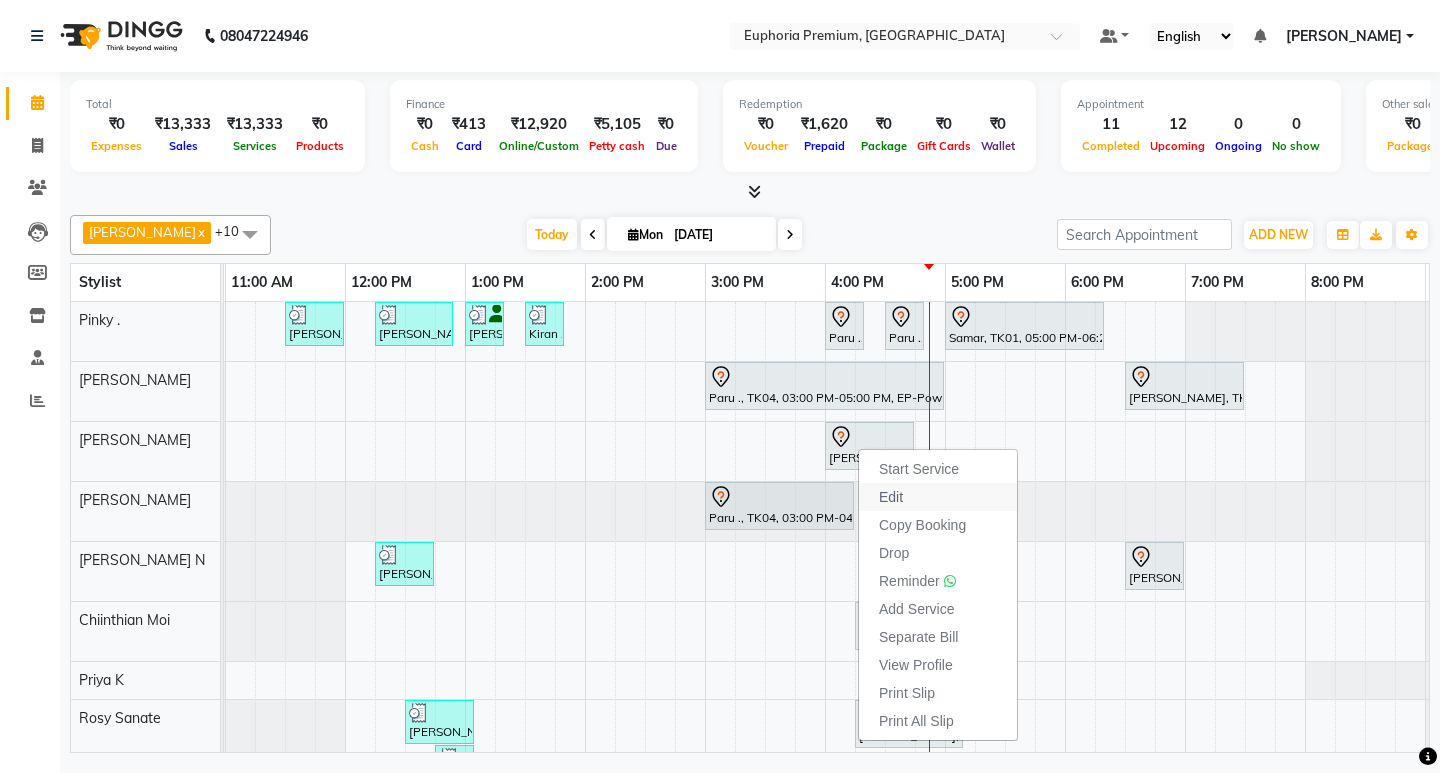 click on "Edit" at bounding box center (891, 497) 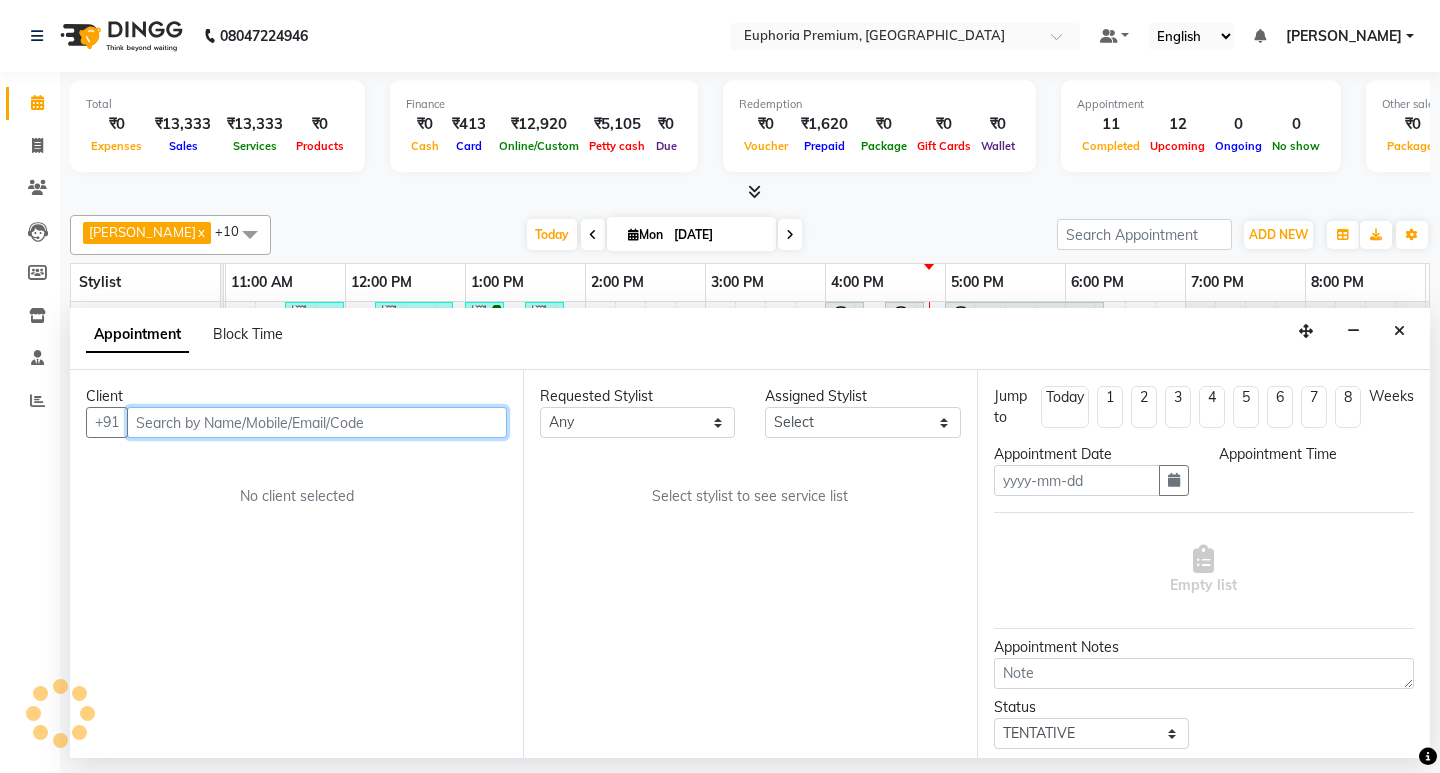 type on "[DATE]" 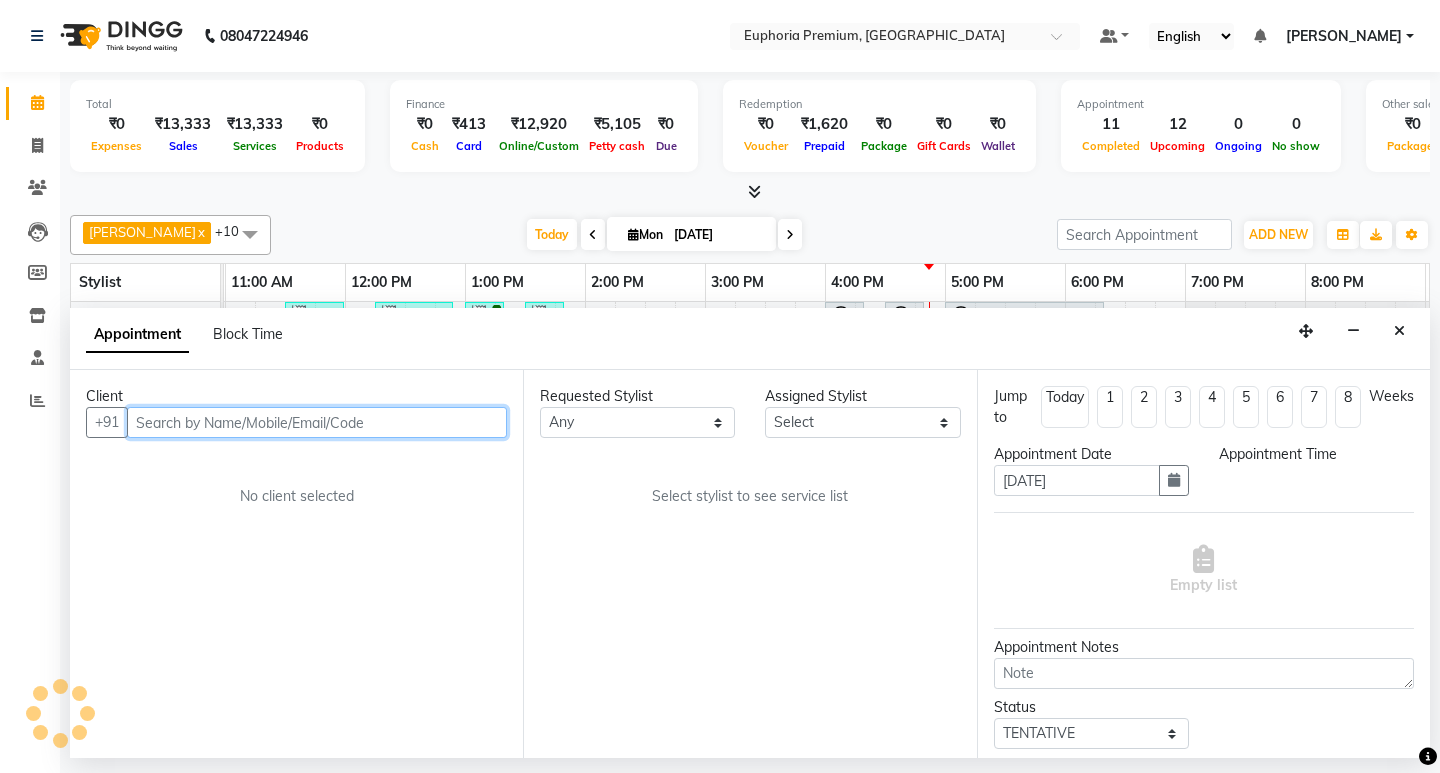 scroll, scrollTop: 0, scrollLeft: 0, axis: both 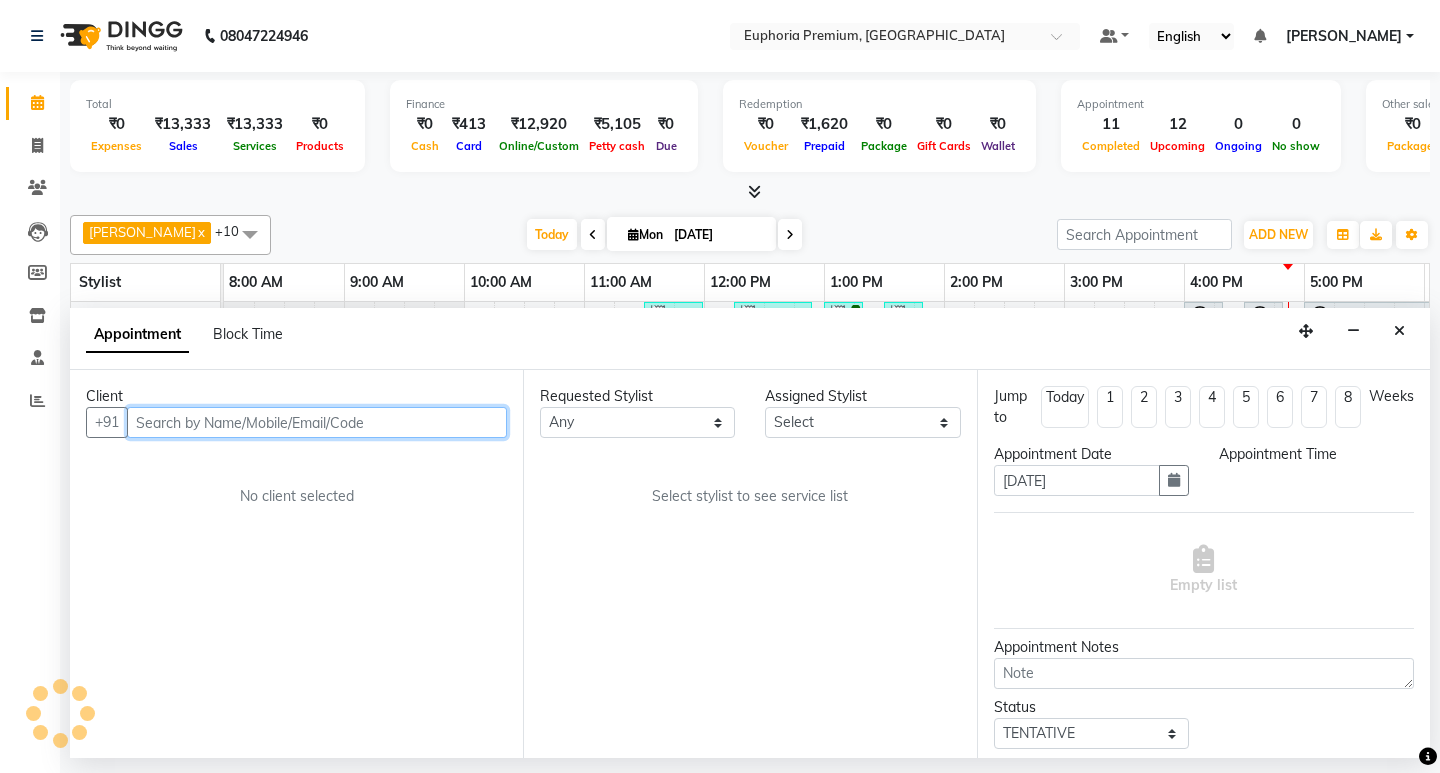select on "960" 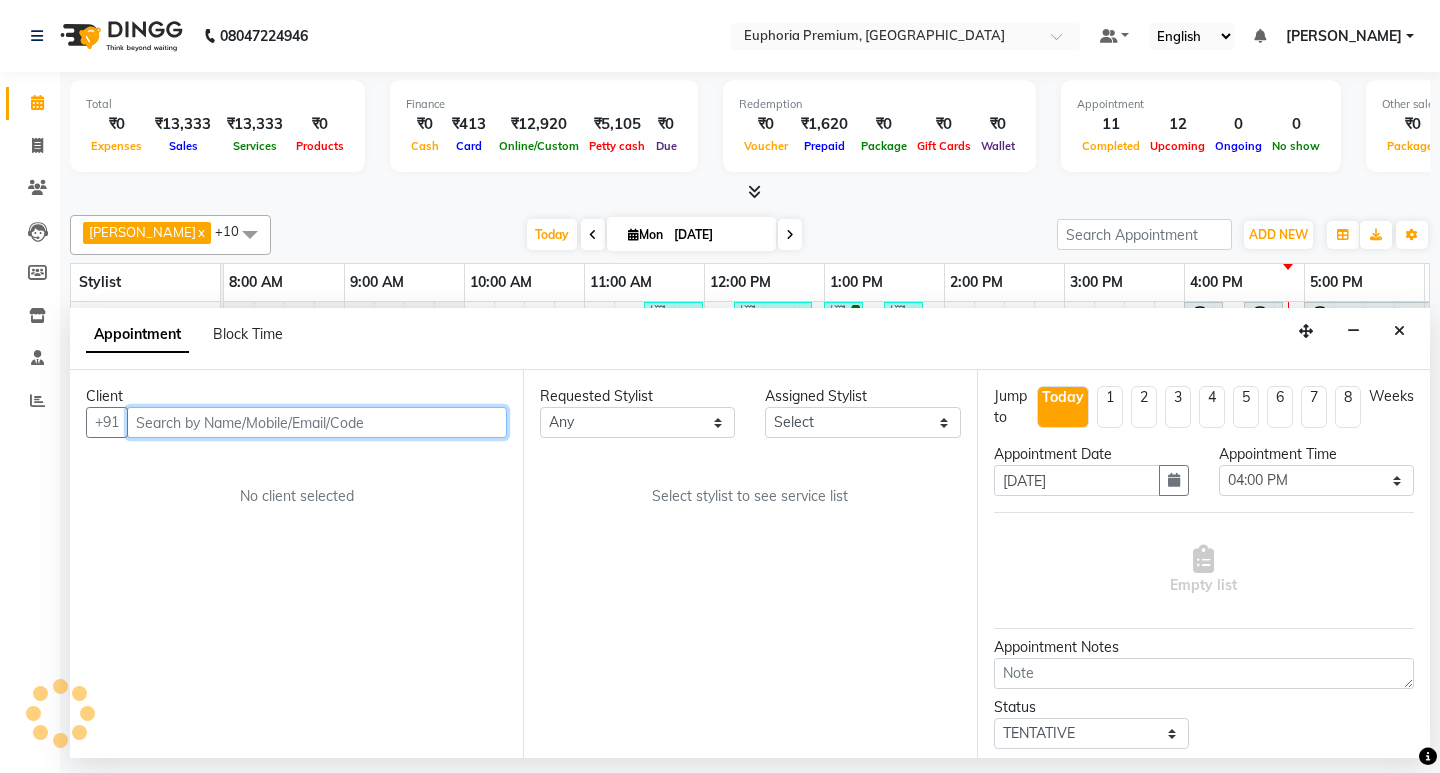 select on "71614" 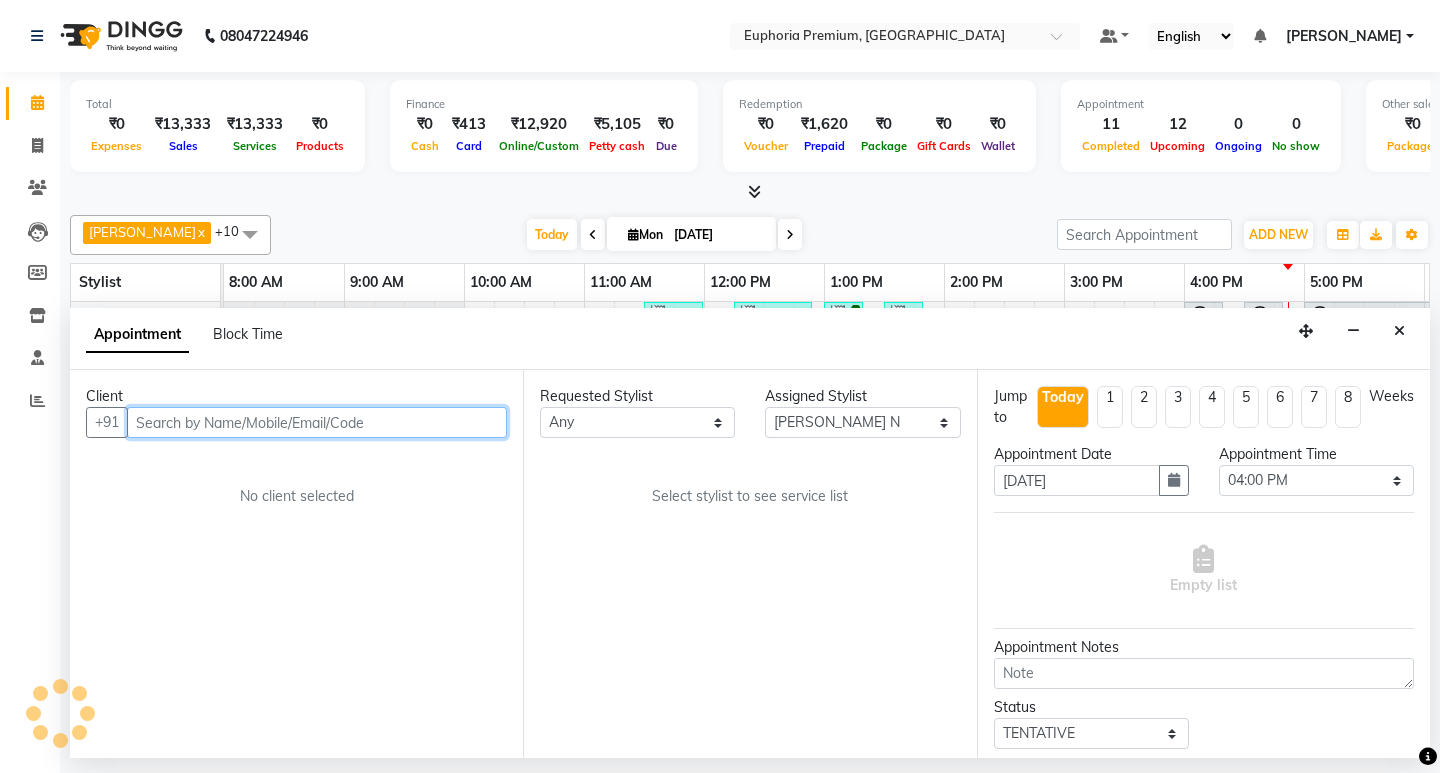 scroll, scrollTop: 0, scrollLeft: 475, axis: horizontal 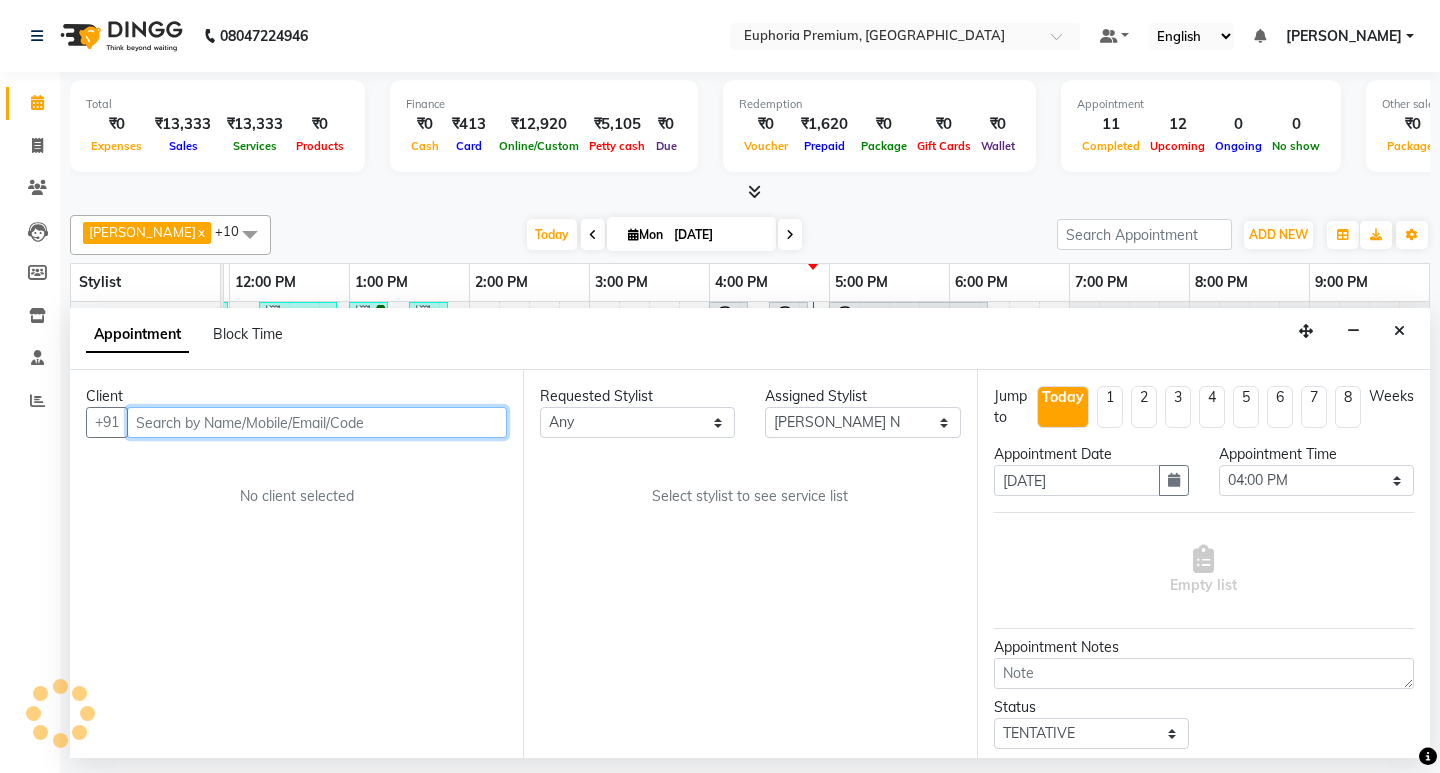 select on "4006" 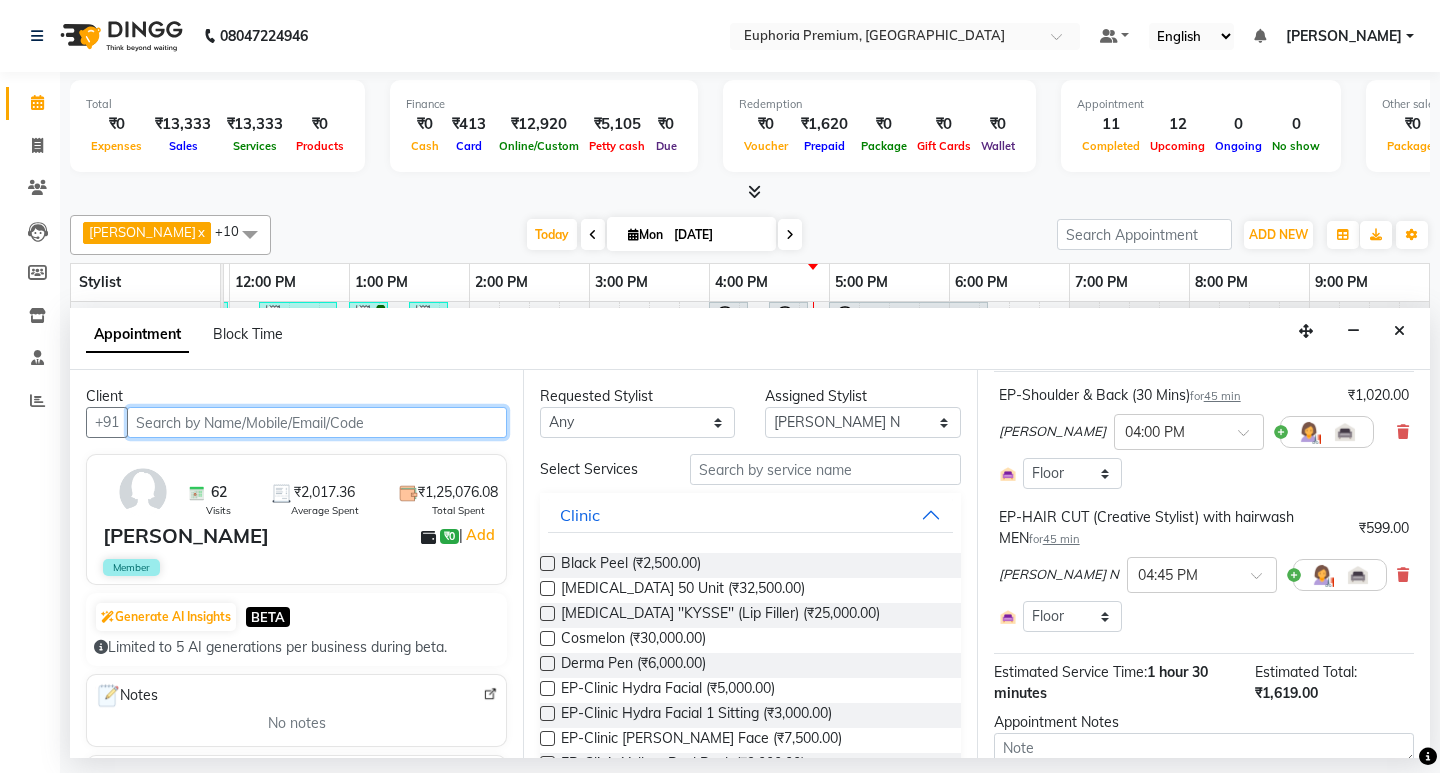 scroll, scrollTop: 0, scrollLeft: 0, axis: both 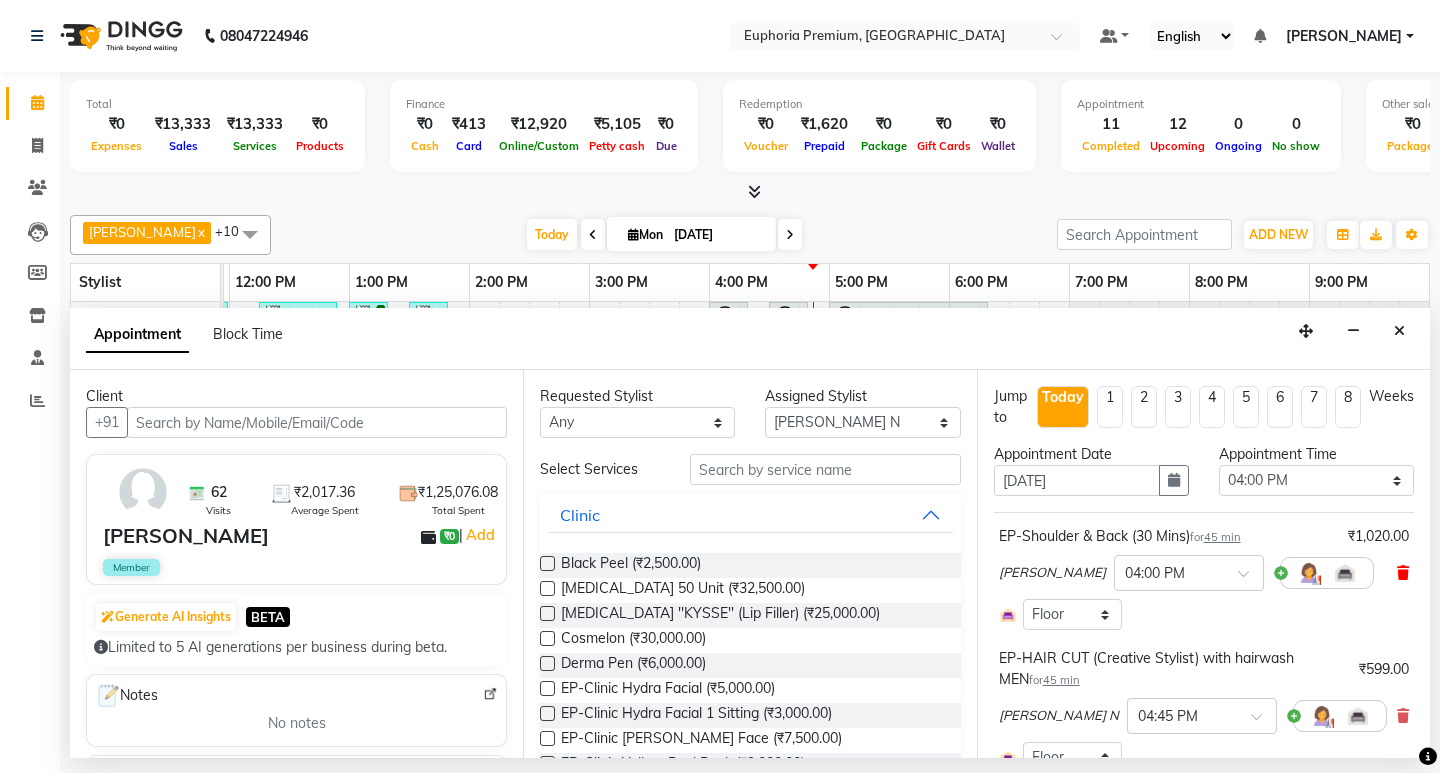 click at bounding box center [1403, 573] 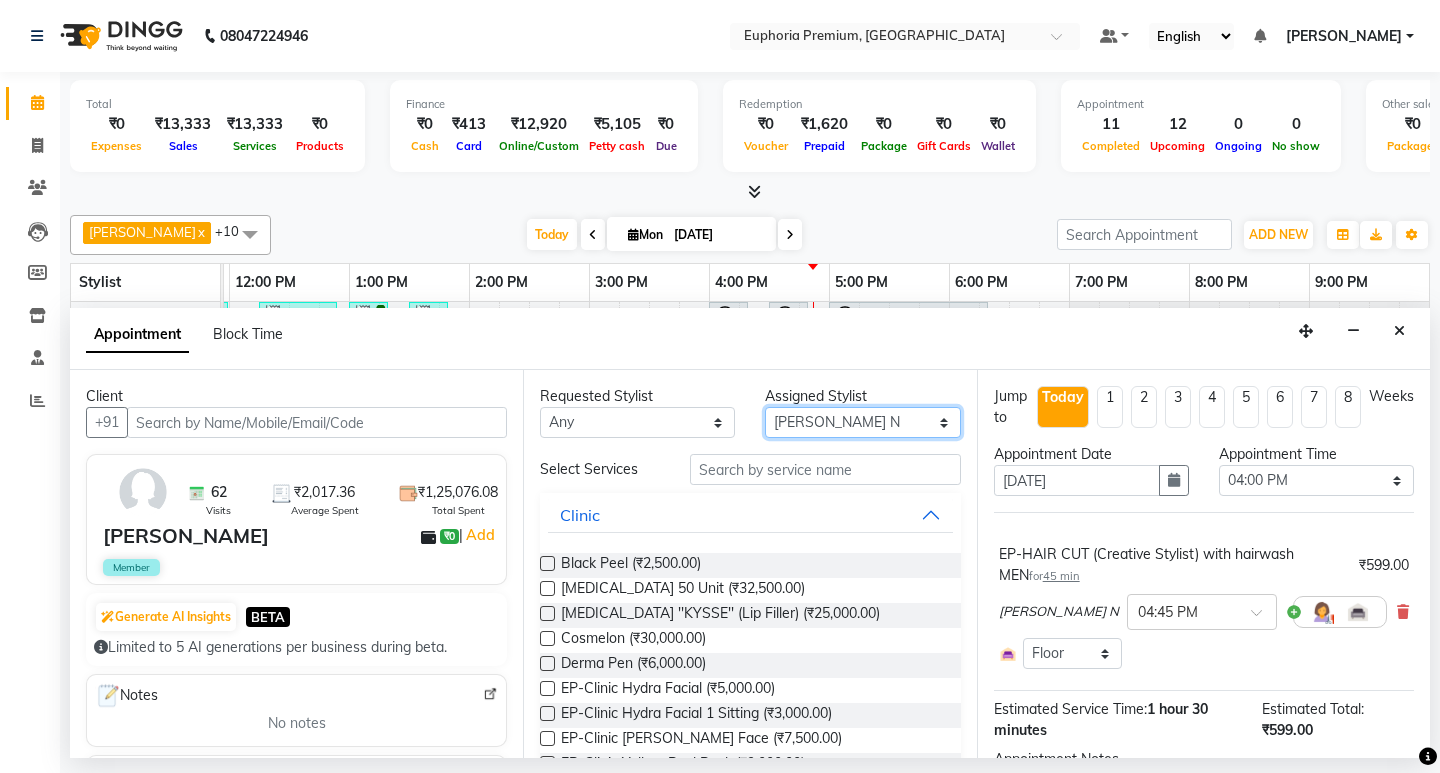 click on "Select Babu V Bharath N [PERSON_NAME] [PERSON_NAME] N  Chiinthian [PERSON_NAME] MOI [PERSON_NAME] . [PERSON_NAME] . [PERSON_NAME] [PERSON_NAME] K [PERSON_NAME] [PERSON_NAME] [MEDICAL_DATA] Pinky . Priya  K Rosy Sanate [PERSON_NAME] [PERSON_NAME] Shishi L [PERSON_NAME] M [PERSON_NAME]" at bounding box center [862, 422] 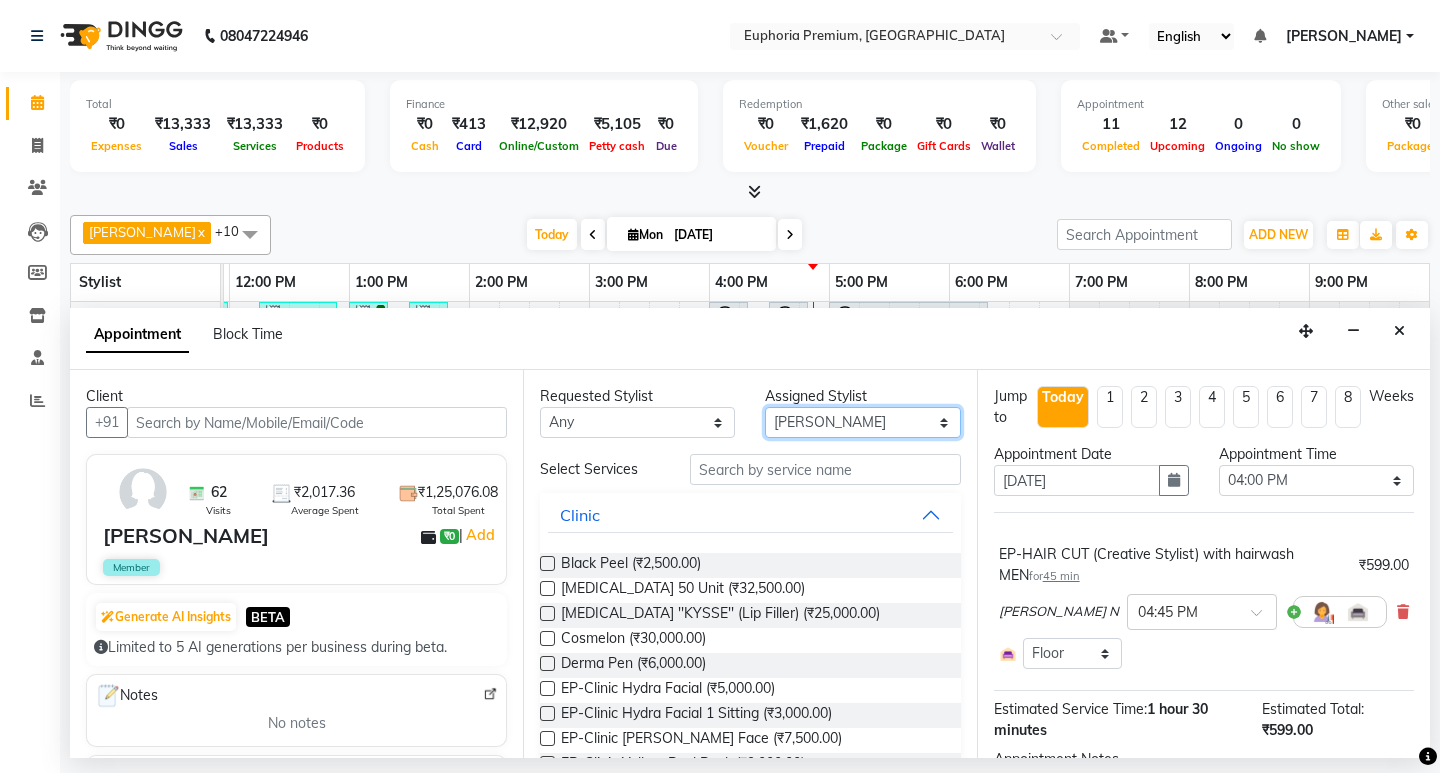 click on "Select Babu V Bharath N [PERSON_NAME] [PERSON_NAME] N  Chiinthian [PERSON_NAME] MOI [PERSON_NAME] . [PERSON_NAME] . [PERSON_NAME] [PERSON_NAME] K [PERSON_NAME] [PERSON_NAME] [MEDICAL_DATA] Pinky . Priya  K Rosy Sanate [PERSON_NAME] [PERSON_NAME] Shishi L [PERSON_NAME] M [PERSON_NAME]" at bounding box center (862, 422) 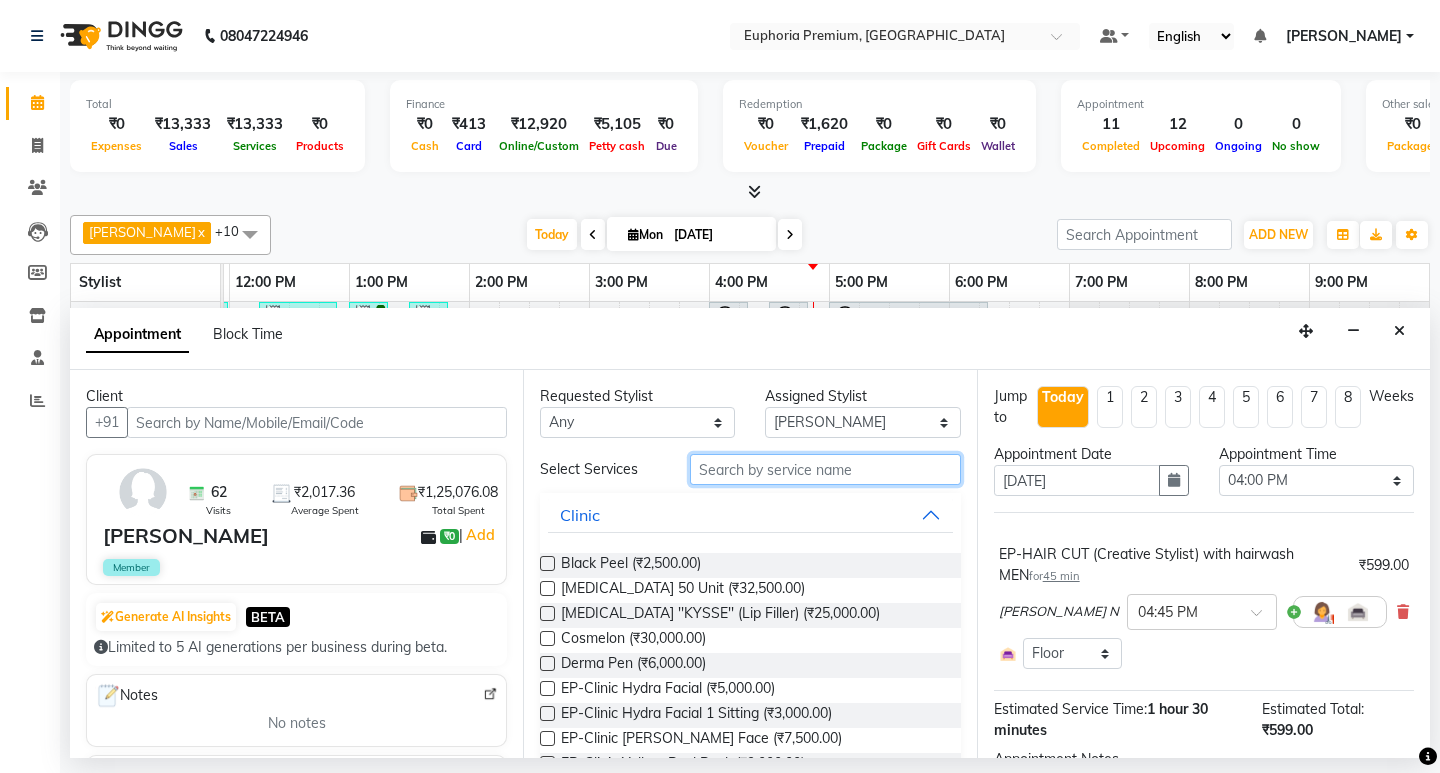 click at bounding box center [825, 469] 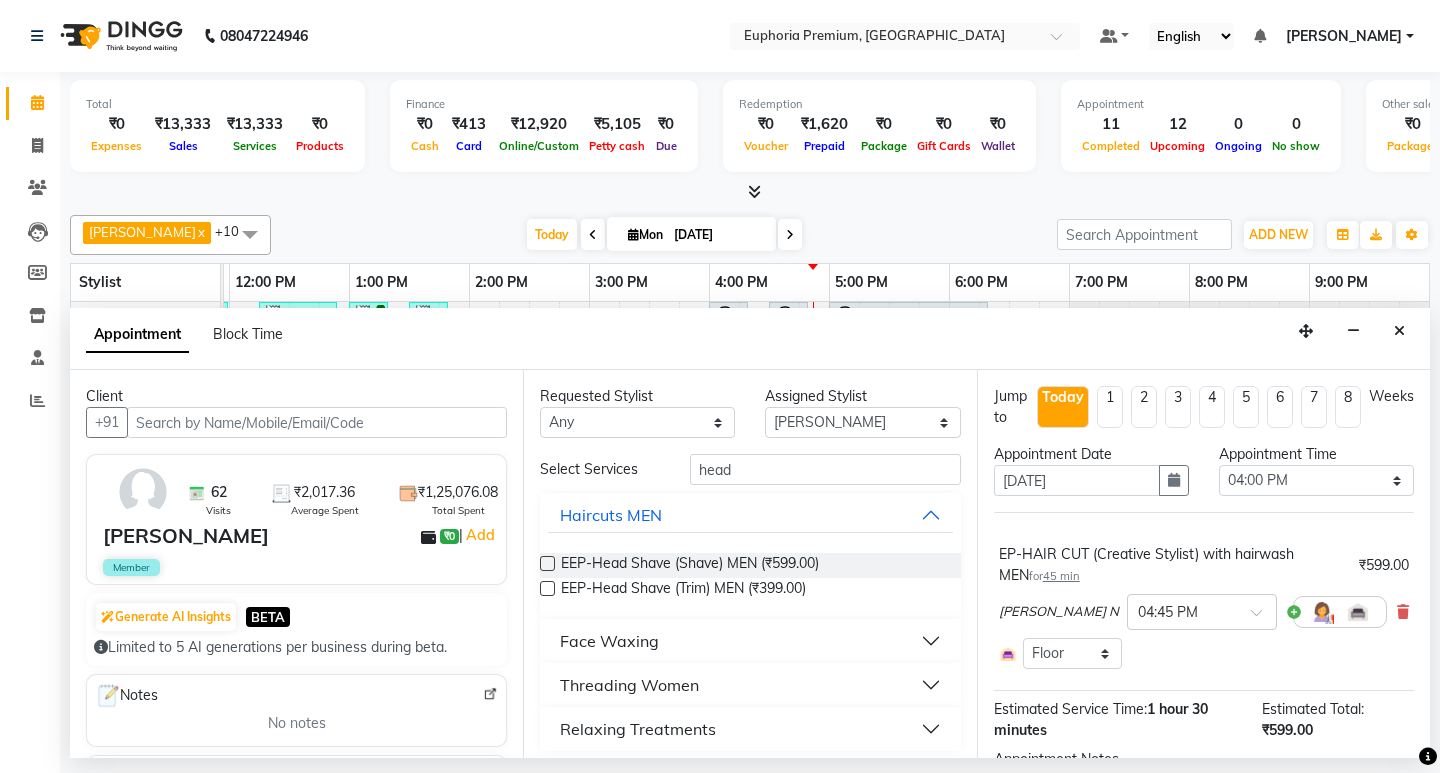click on "Relaxing Treatments" at bounding box center [750, 729] 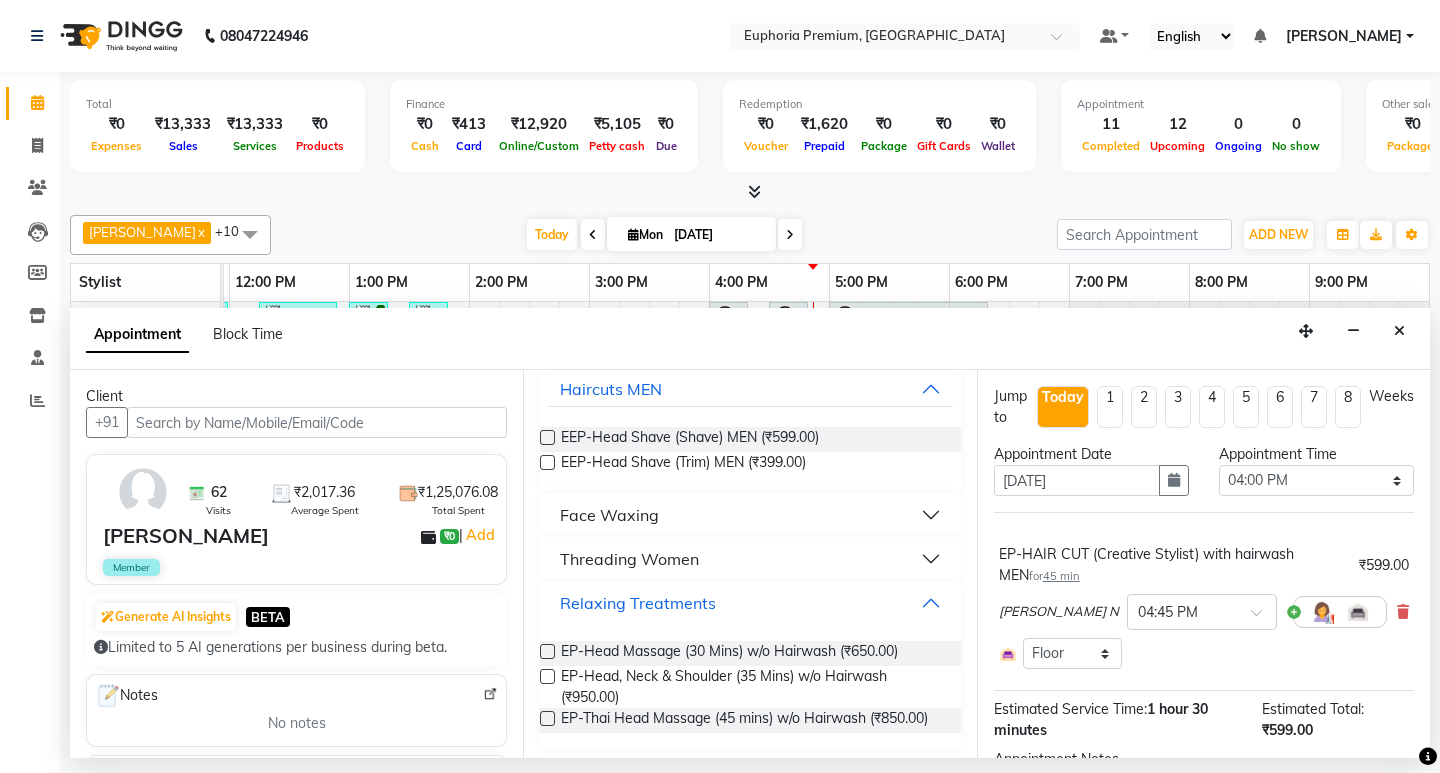 scroll, scrollTop: 150, scrollLeft: 0, axis: vertical 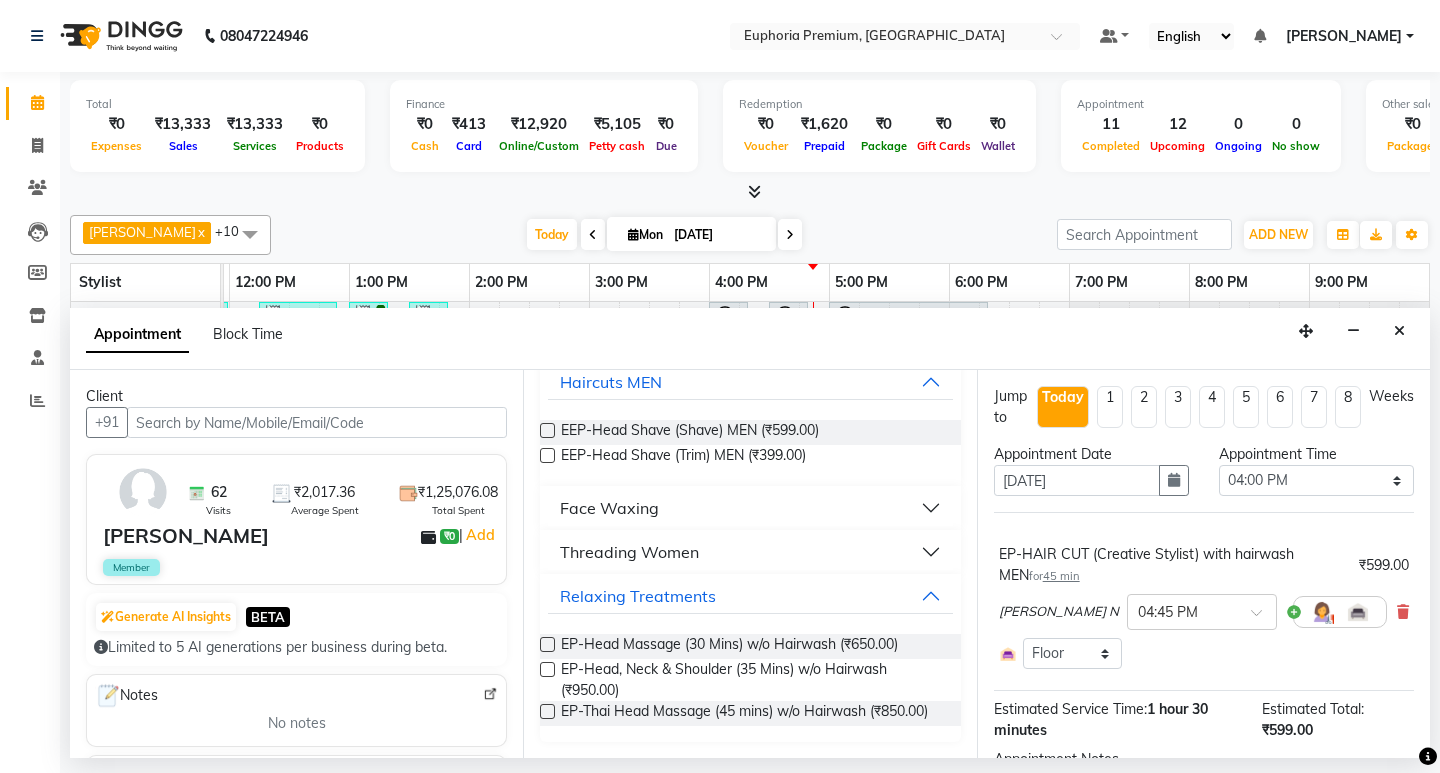 click at bounding box center [547, 669] 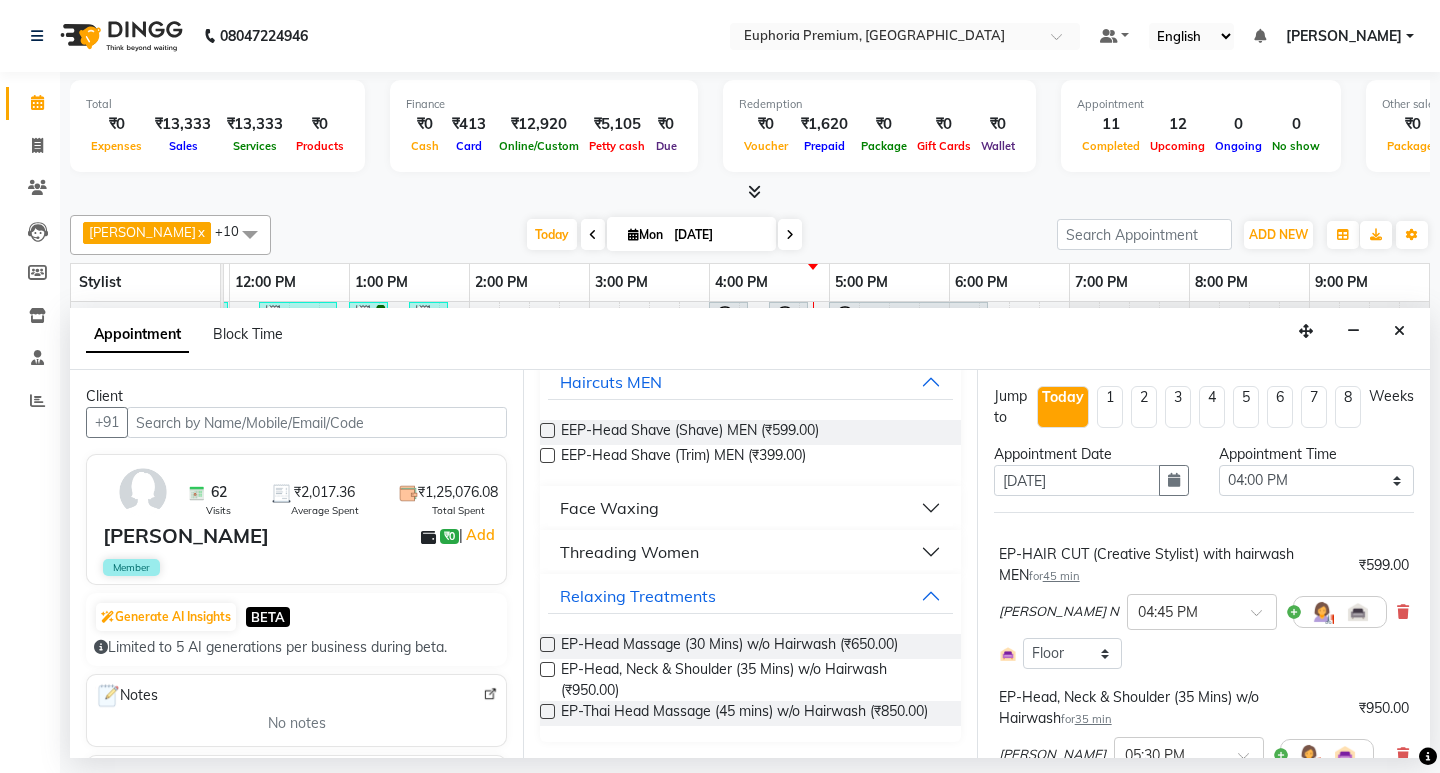 scroll, scrollTop: 283, scrollLeft: 0, axis: vertical 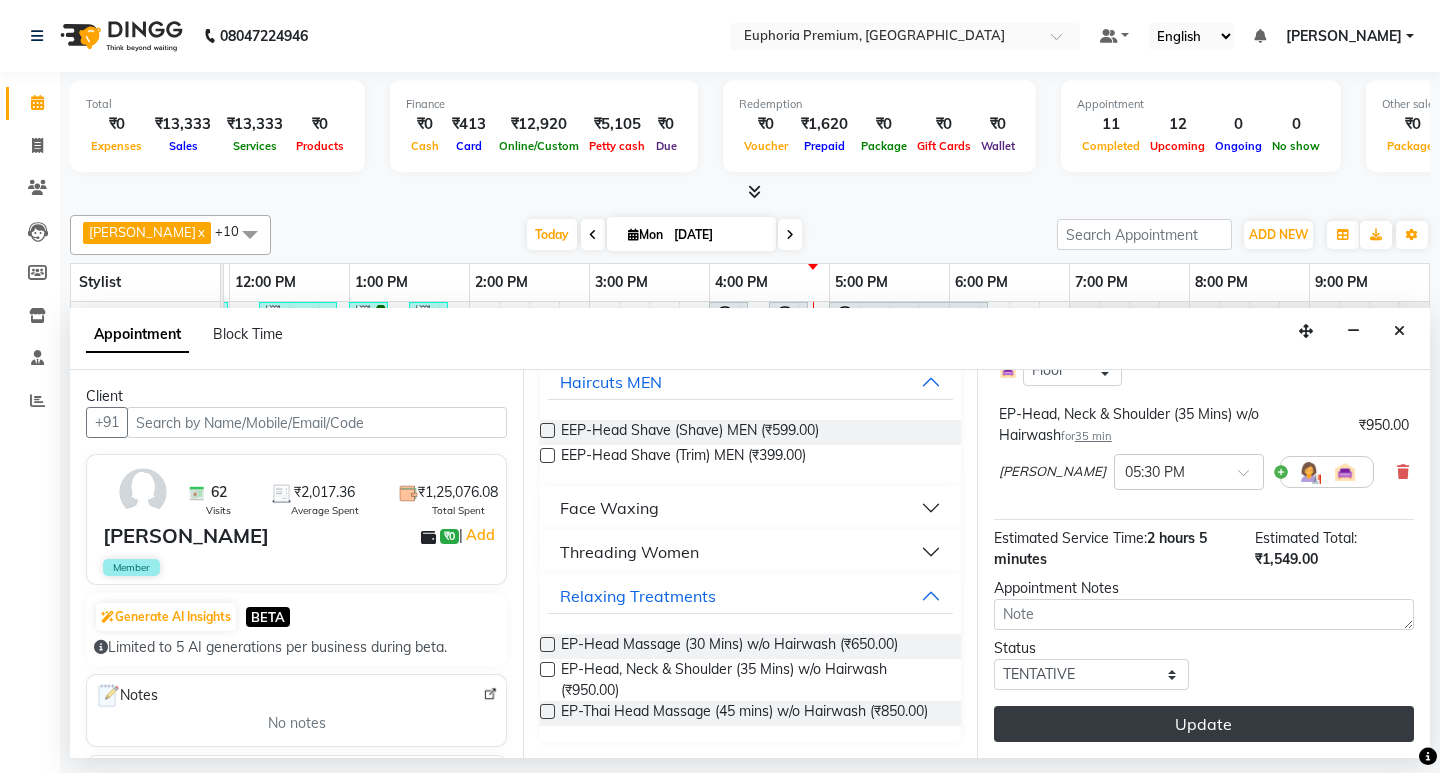 click on "Update" at bounding box center (1204, 724) 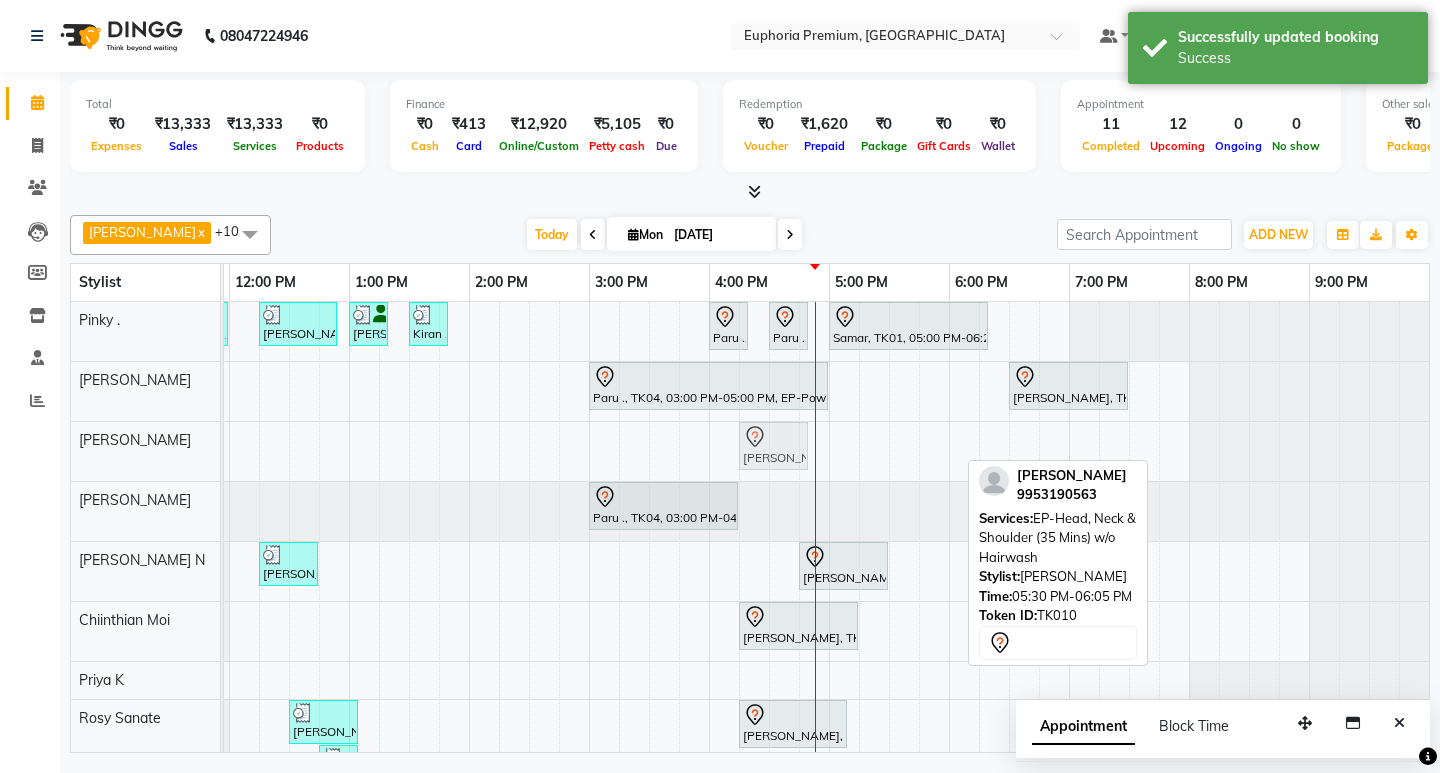 drag, startPoint x: 919, startPoint y: 452, endPoint x: 778, endPoint y: 456, distance: 141.05673 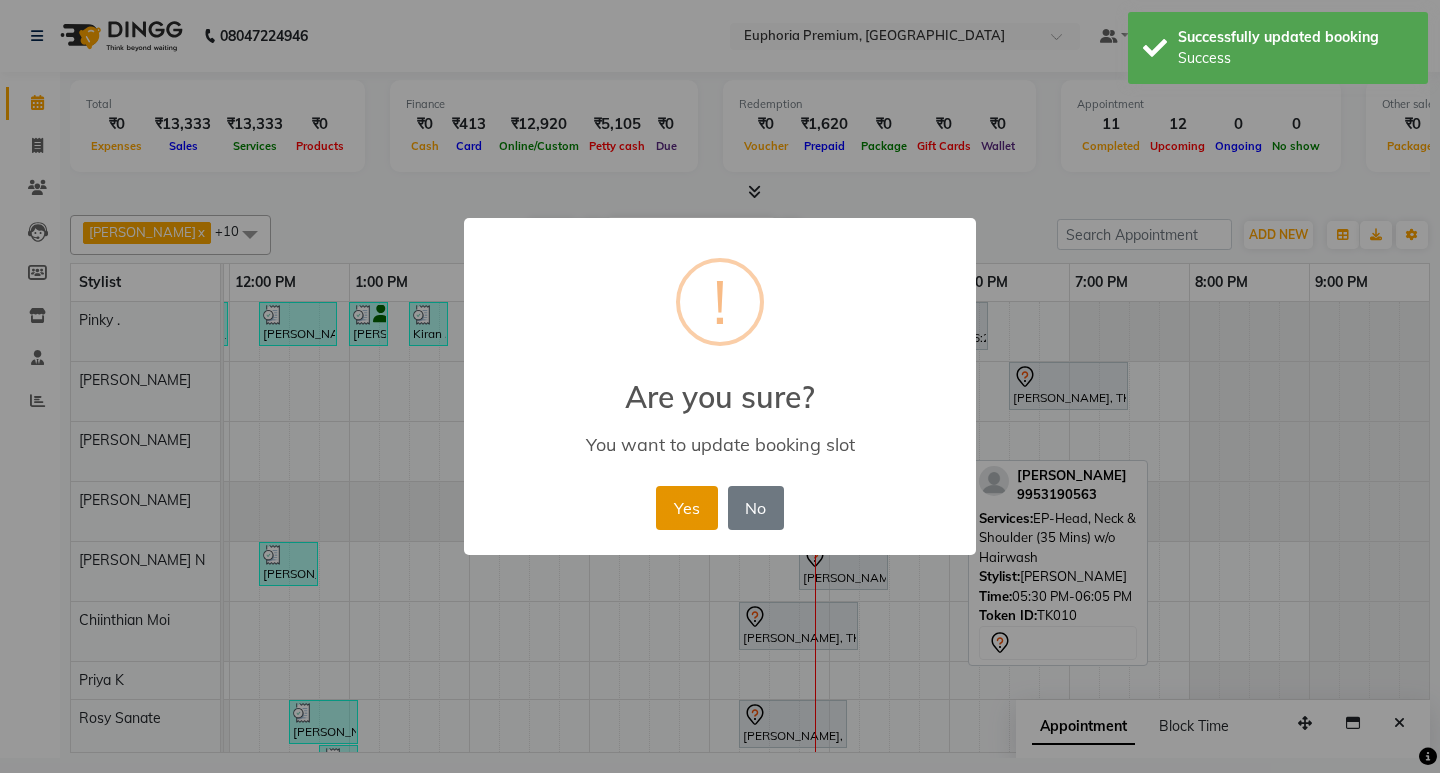 click on "Yes" at bounding box center (686, 508) 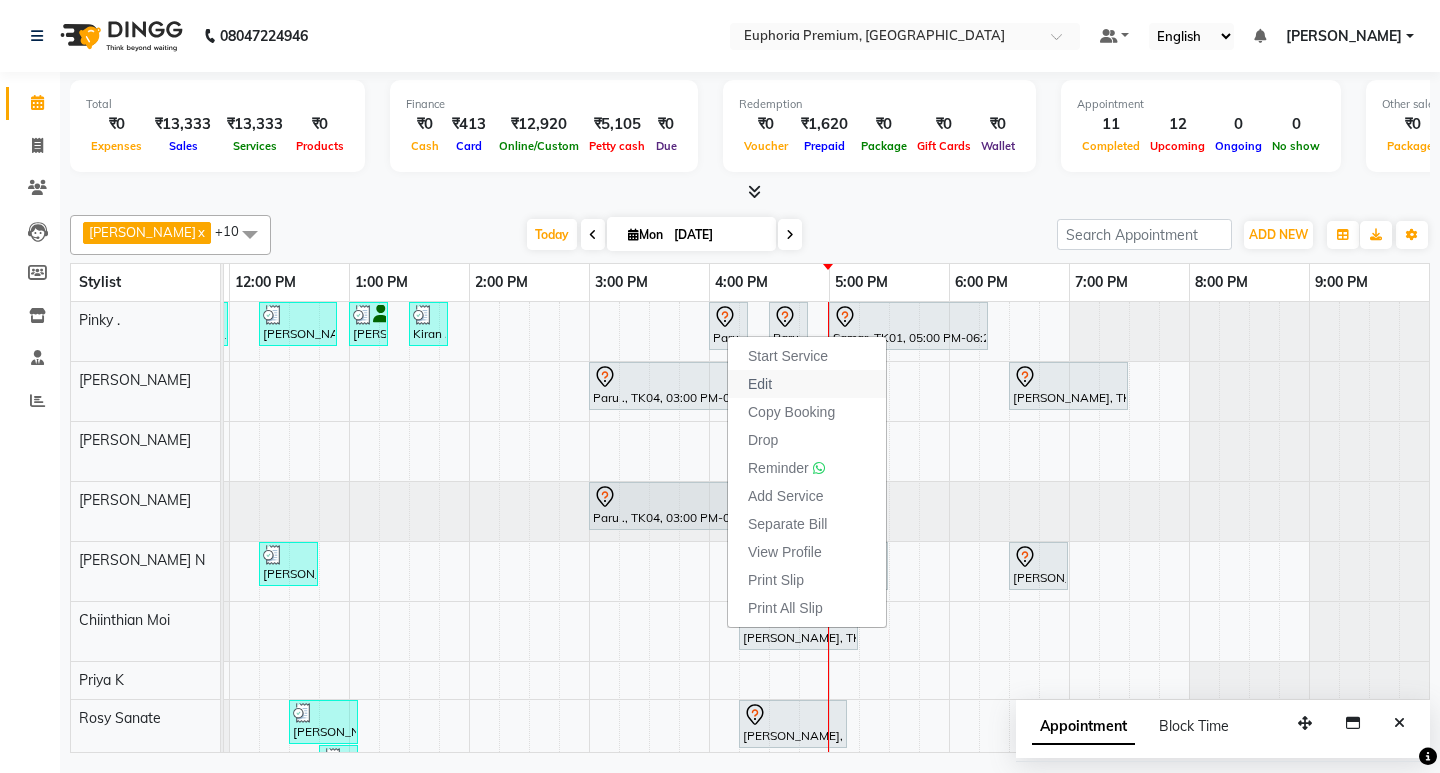 click on "Edit" at bounding box center (760, 384) 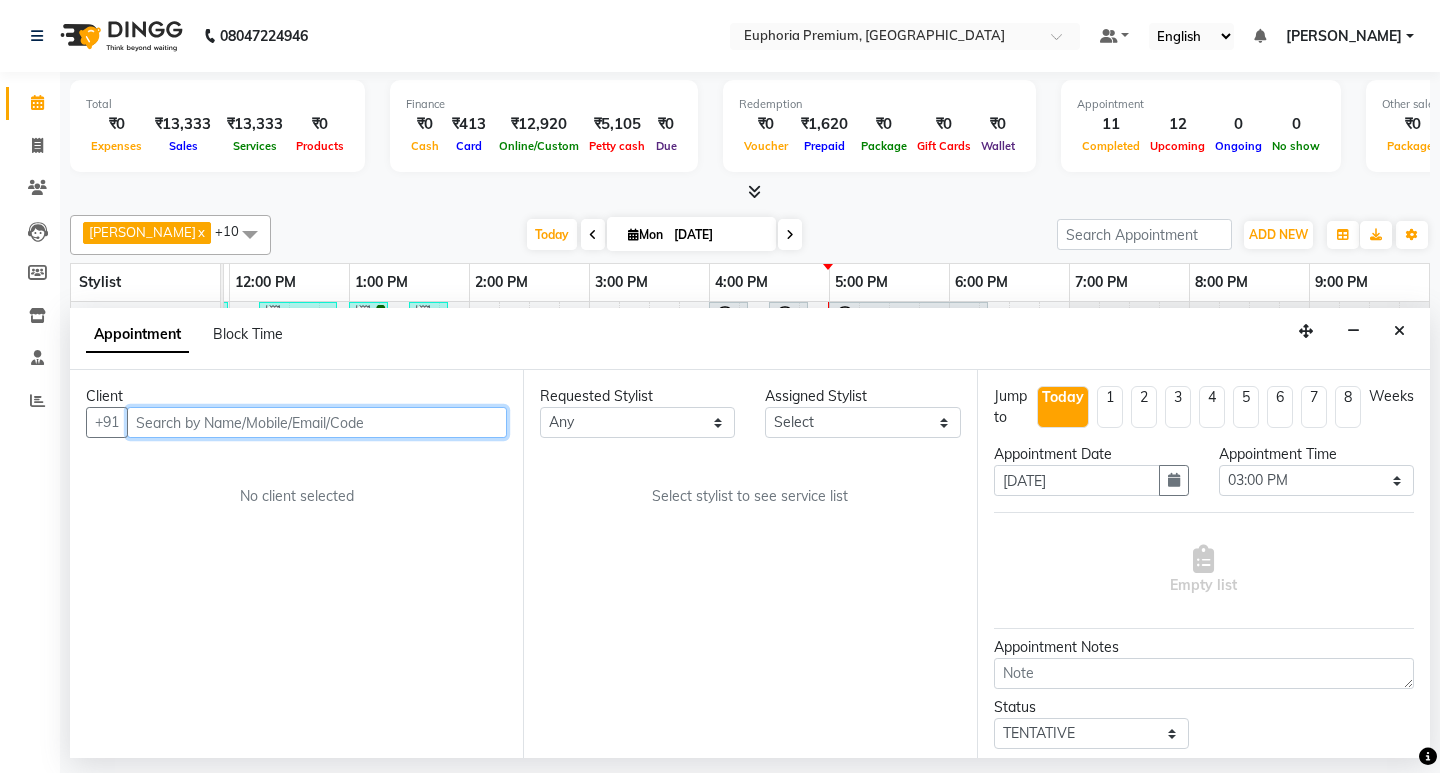 scroll, scrollTop: 0, scrollLeft: 0, axis: both 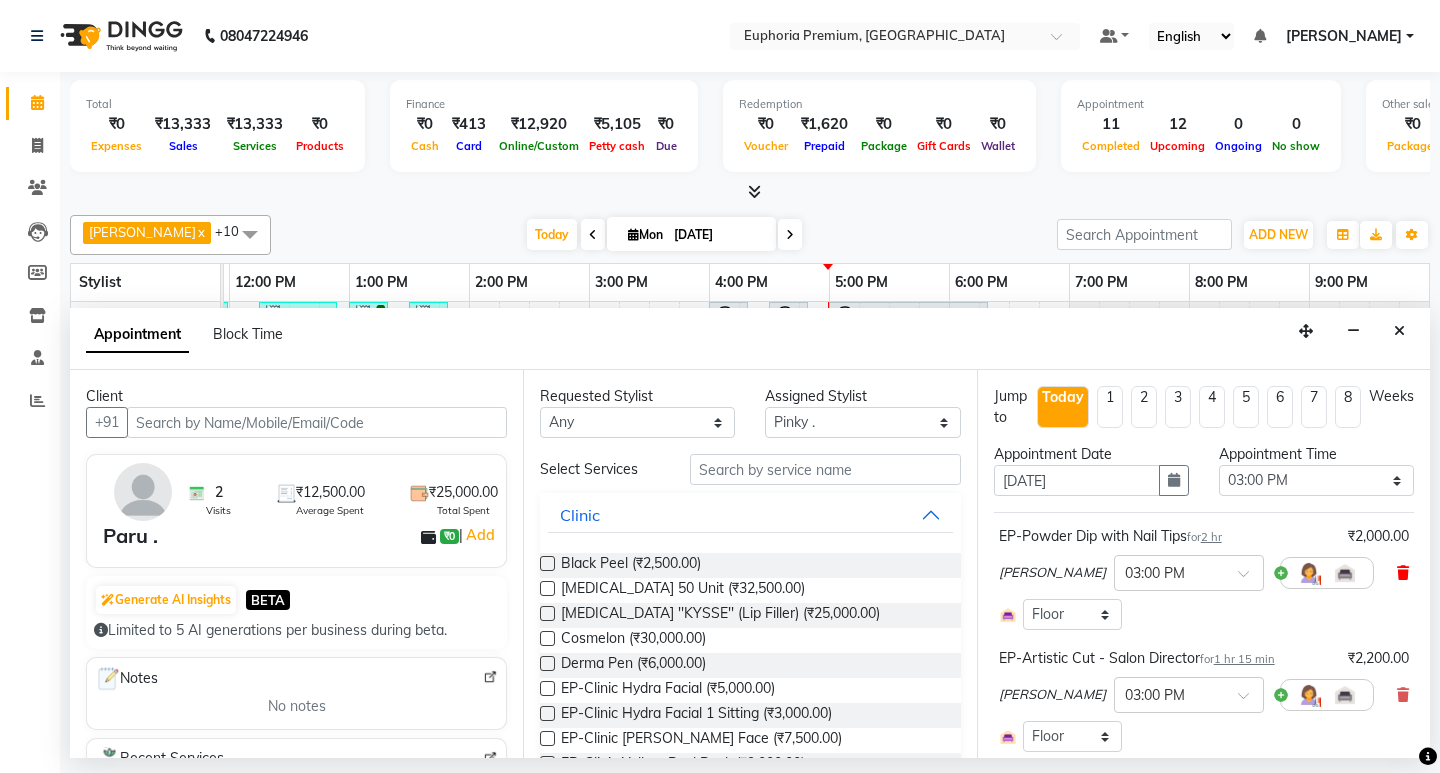 click at bounding box center (1403, 573) 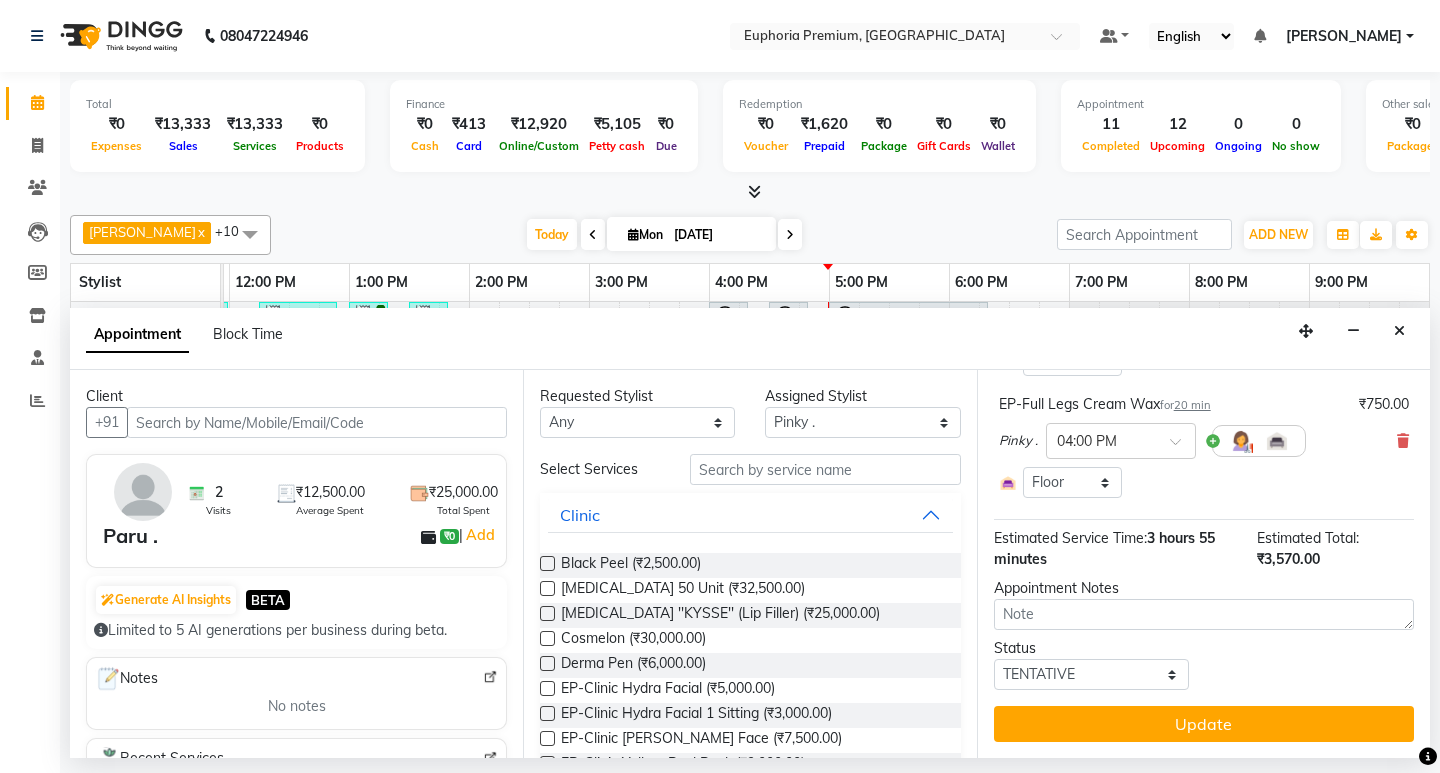 scroll, scrollTop: 0, scrollLeft: 0, axis: both 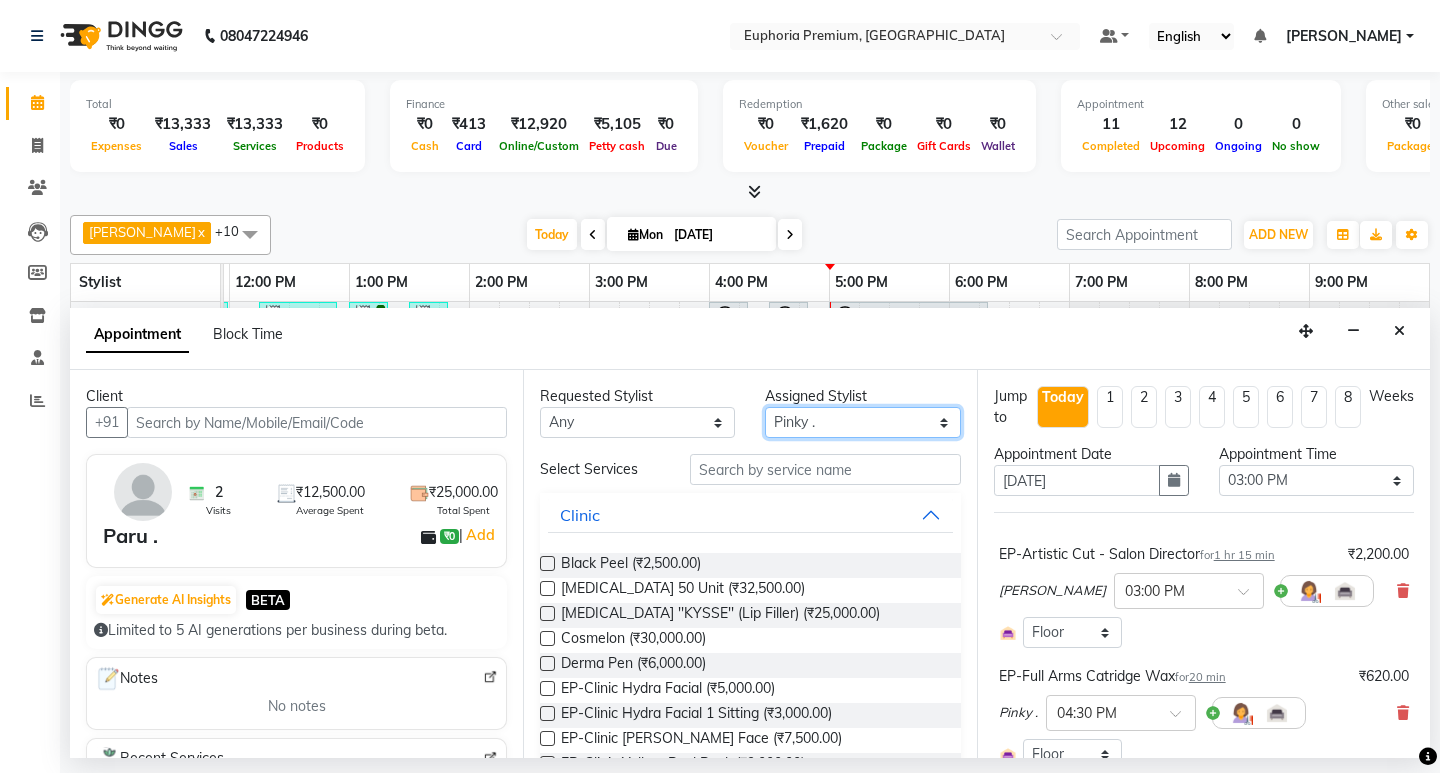 click on "Select Babu V Bharath N [PERSON_NAME] [PERSON_NAME] N  Chiinthian [PERSON_NAME] MOI [PERSON_NAME] . [PERSON_NAME] . [PERSON_NAME] [PERSON_NAME] K [PERSON_NAME] [PERSON_NAME] [MEDICAL_DATA] Pinky . Priya  K Rosy Sanate [PERSON_NAME] [PERSON_NAME] Shishi L [PERSON_NAME] M [PERSON_NAME]" at bounding box center (862, 422) 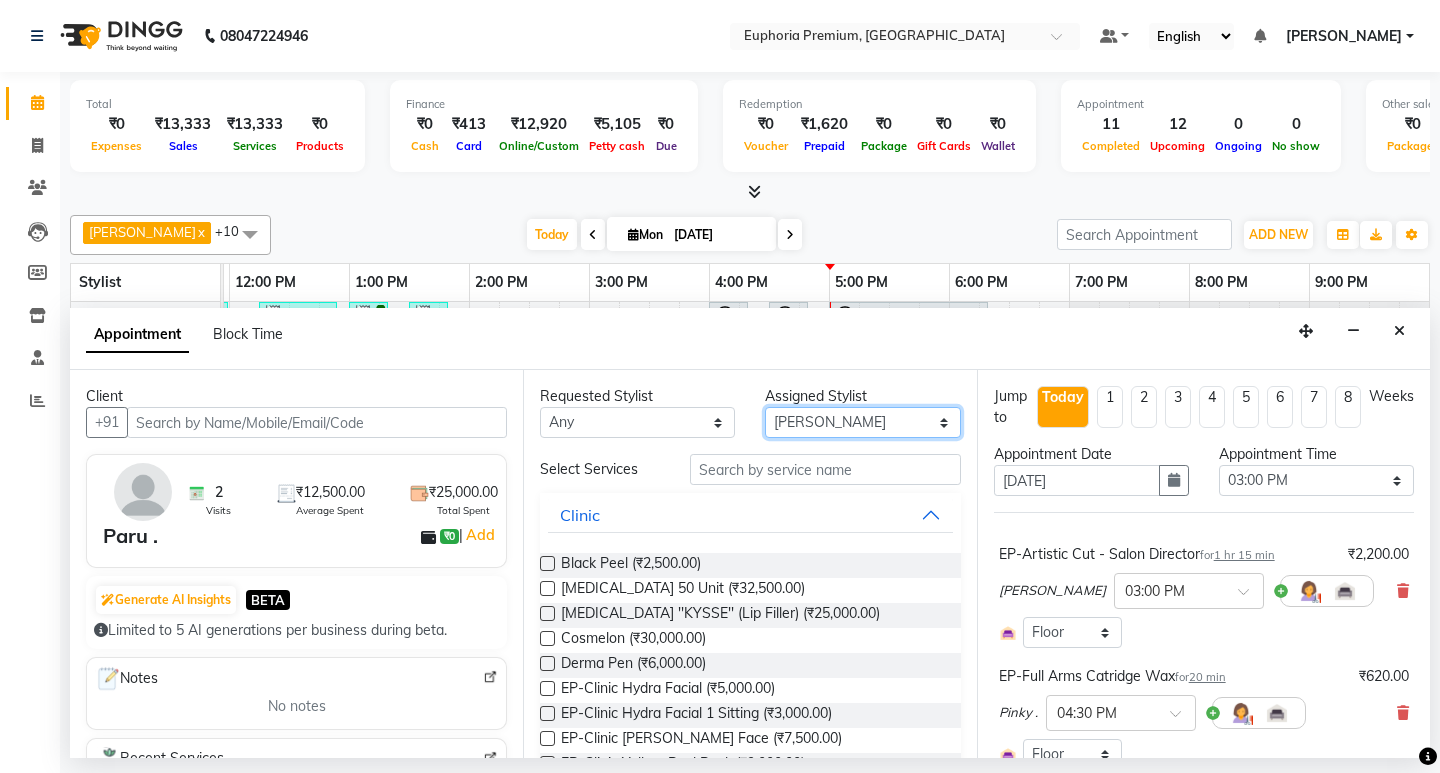 click on "Select Babu V Bharath N [PERSON_NAME] [PERSON_NAME] N  Chiinthian [PERSON_NAME] MOI [PERSON_NAME] . [PERSON_NAME] . [PERSON_NAME] [PERSON_NAME] K [PERSON_NAME] [PERSON_NAME] [MEDICAL_DATA] Pinky . Priya  K Rosy Sanate [PERSON_NAME] [PERSON_NAME] Shishi L [PERSON_NAME] M [PERSON_NAME]" at bounding box center (862, 422) 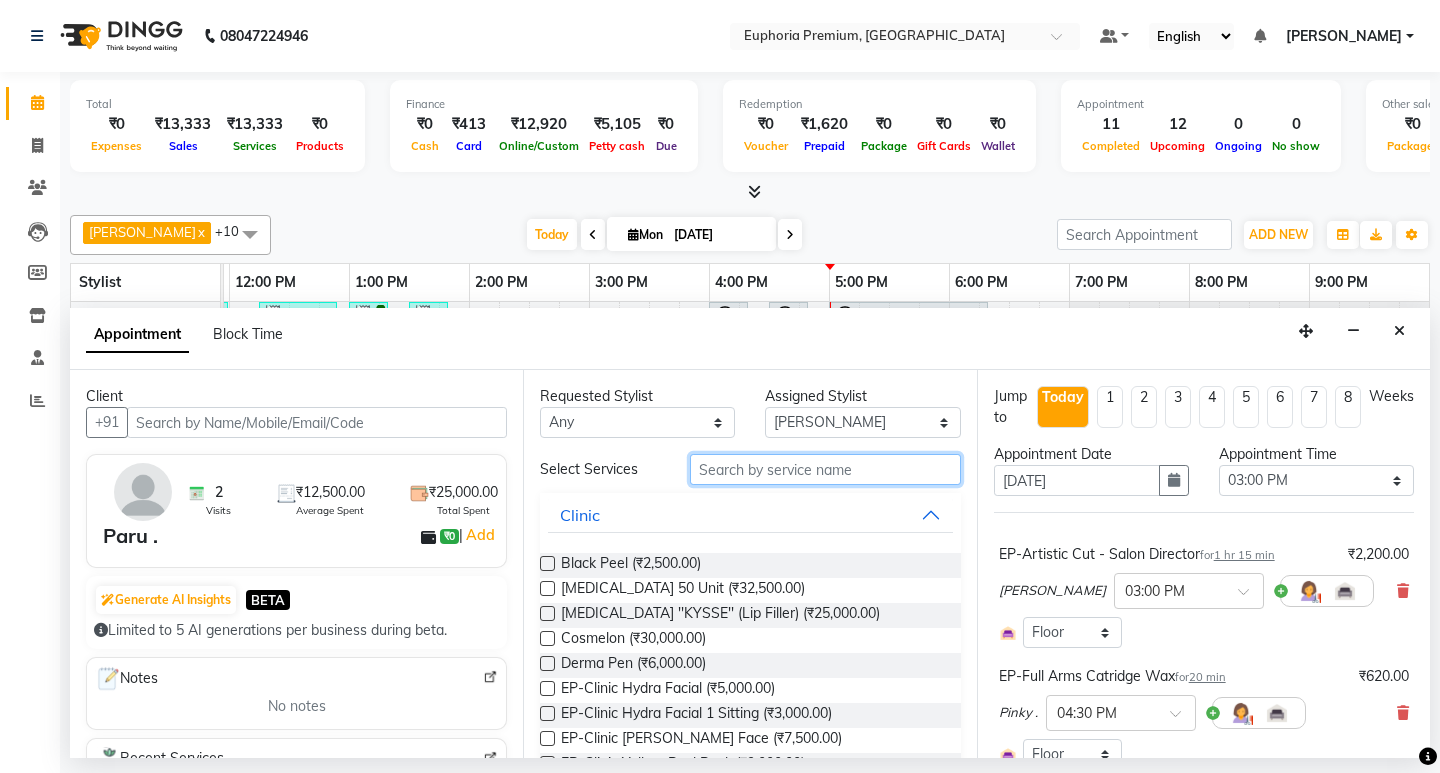 click at bounding box center [825, 469] 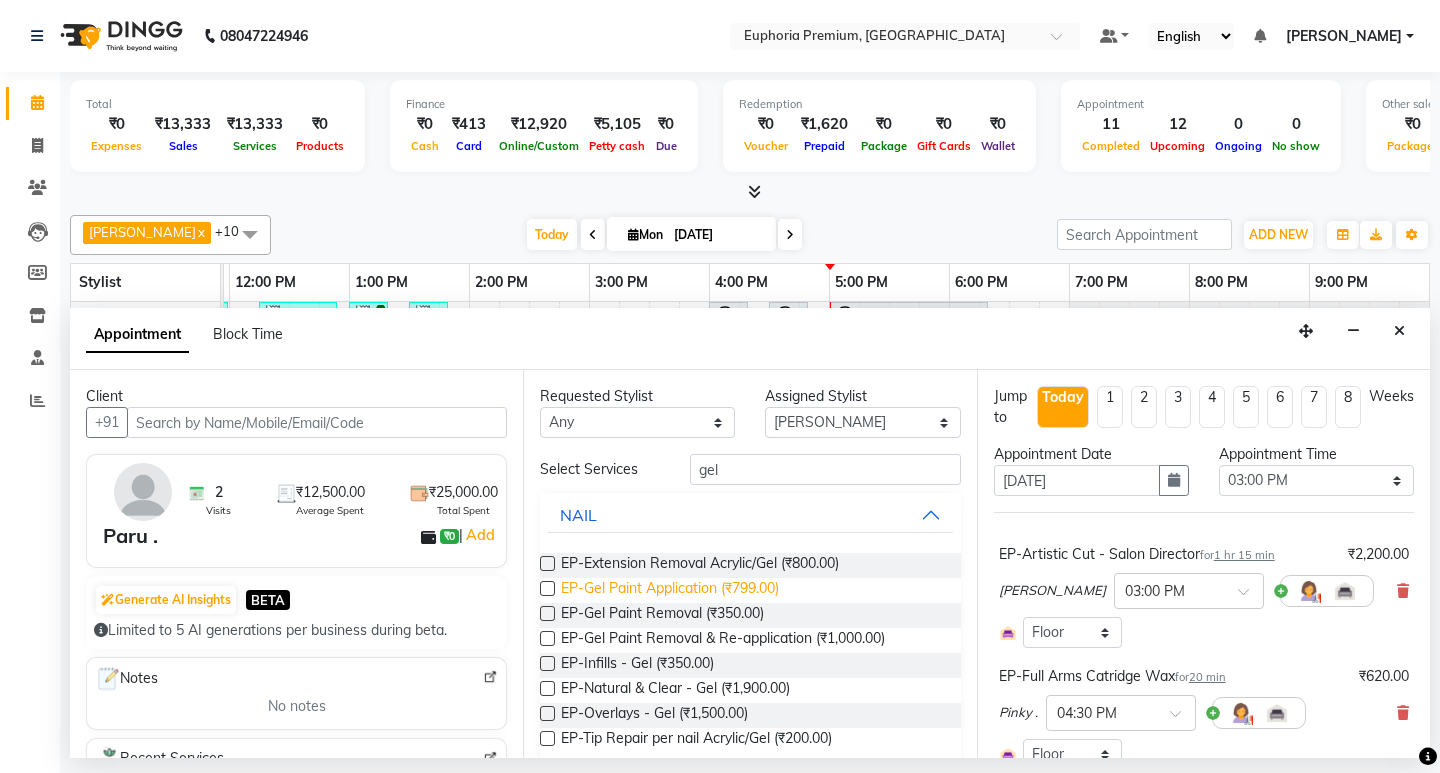 click on "EP-Gel Paint Application (₹799.00)" at bounding box center [670, 590] 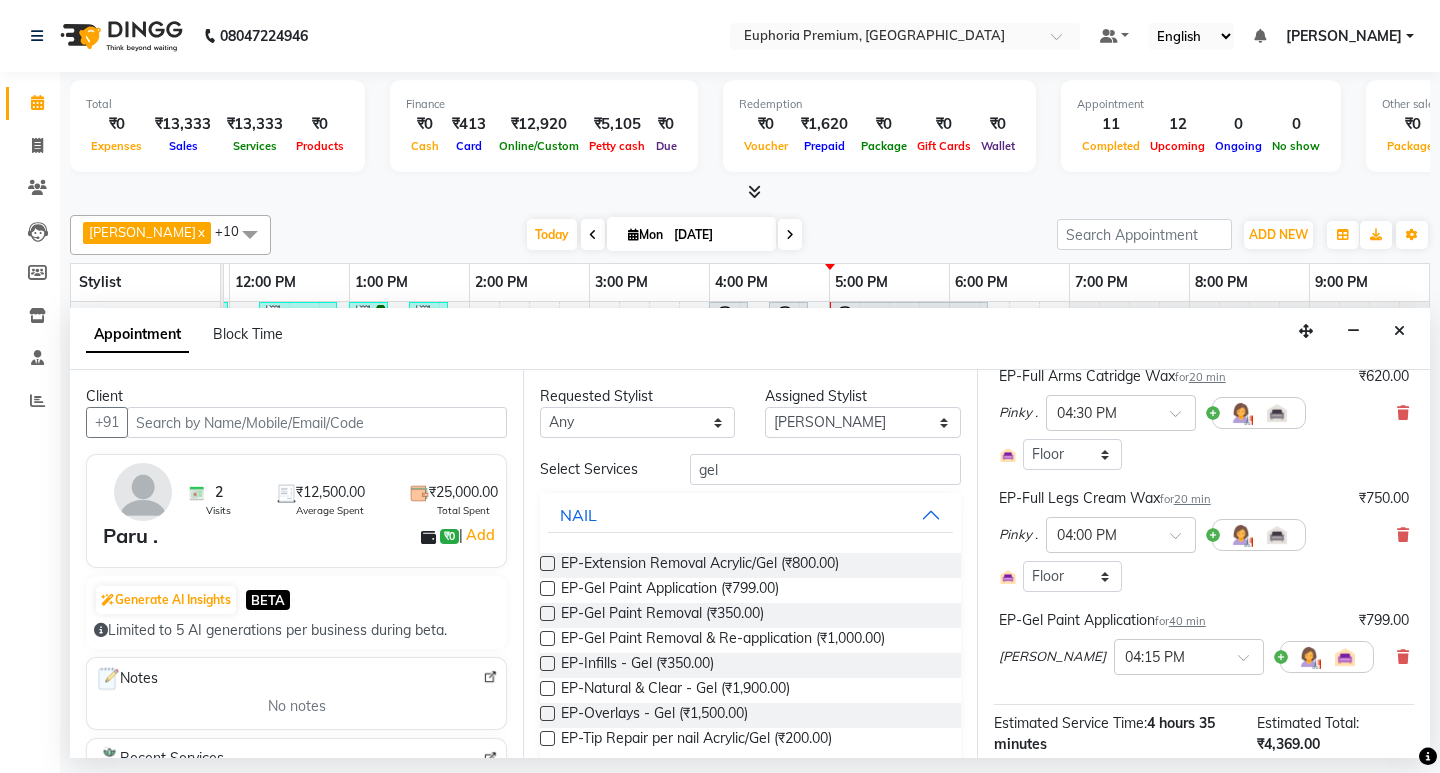 scroll, scrollTop: 285, scrollLeft: 0, axis: vertical 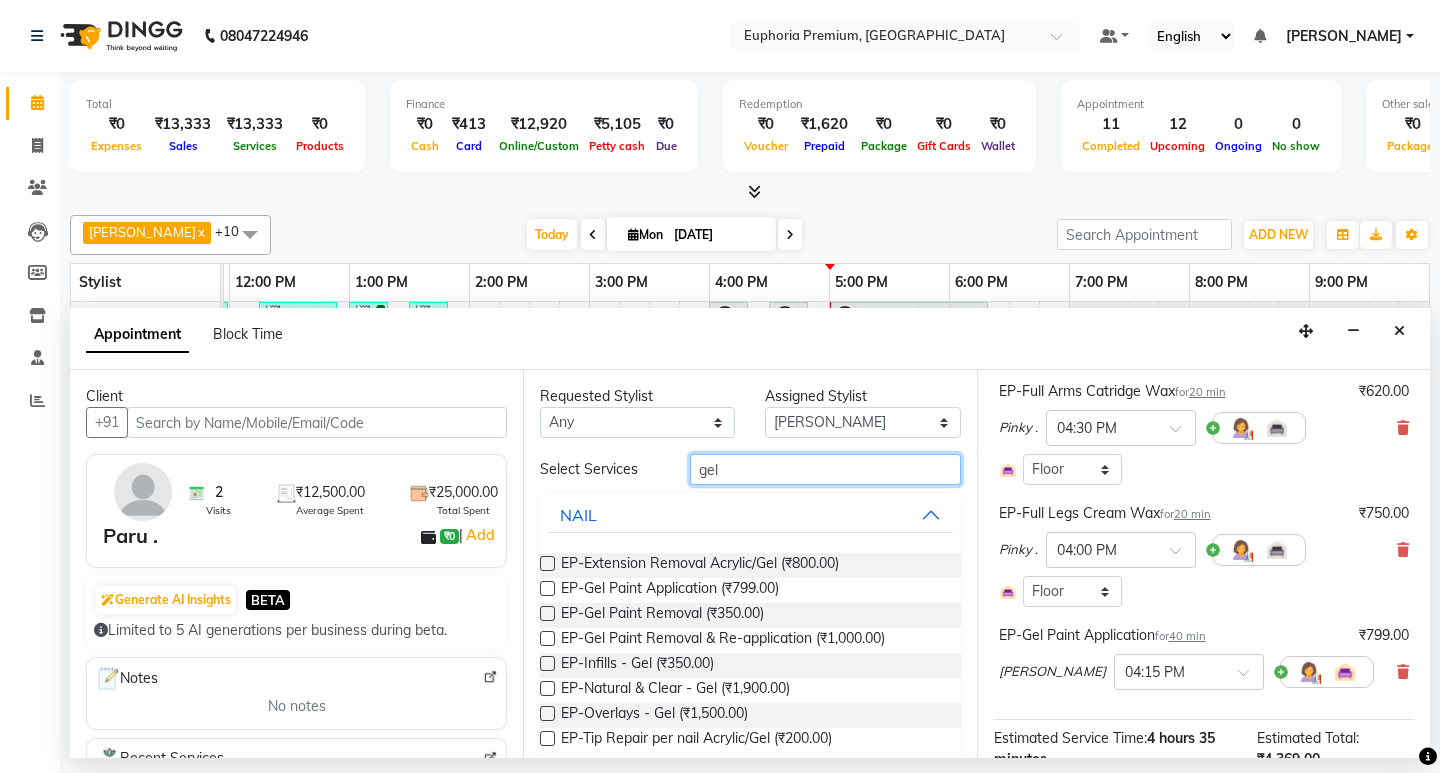 drag, startPoint x: 741, startPoint y: 463, endPoint x: 648, endPoint y: 470, distance: 93.26307 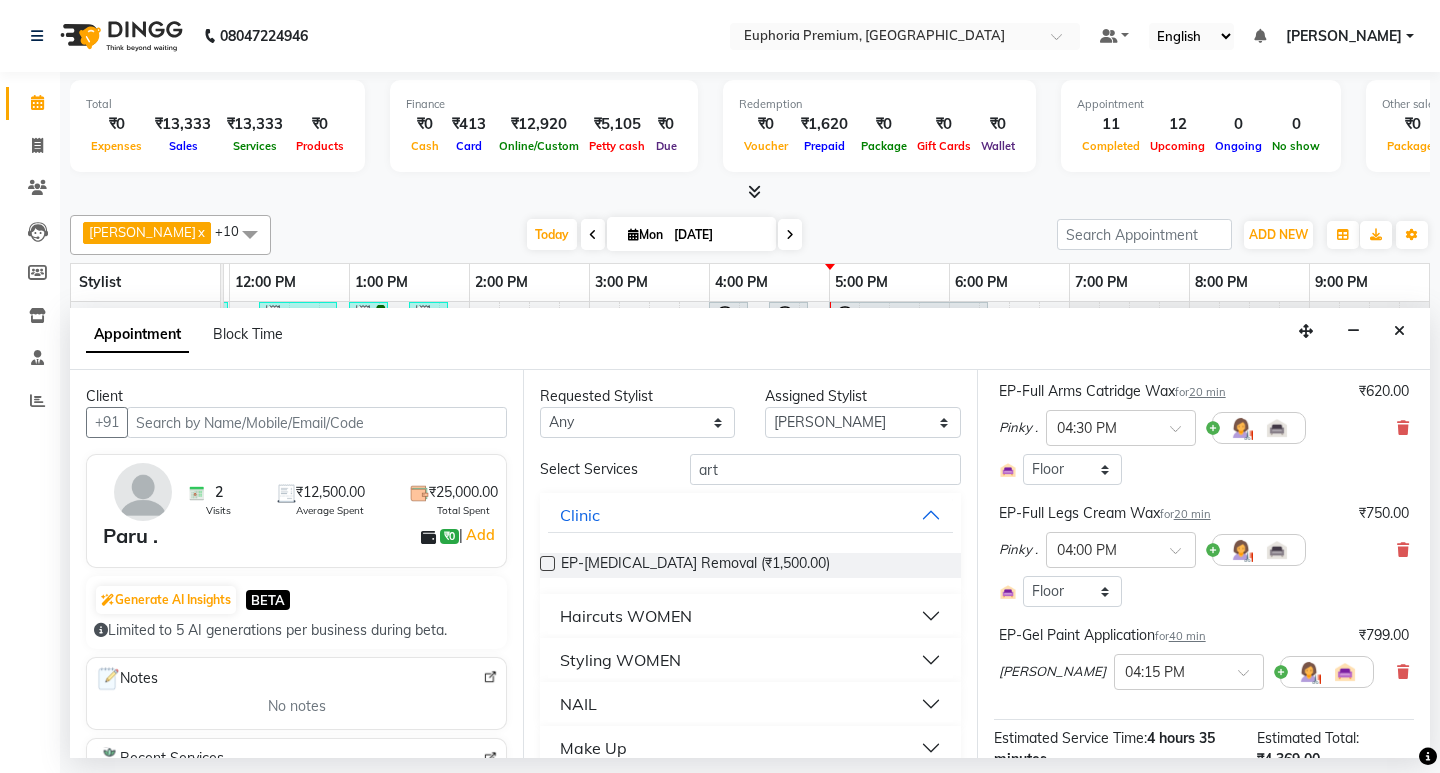 click on "NAIL" at bounding box center (750, 704) 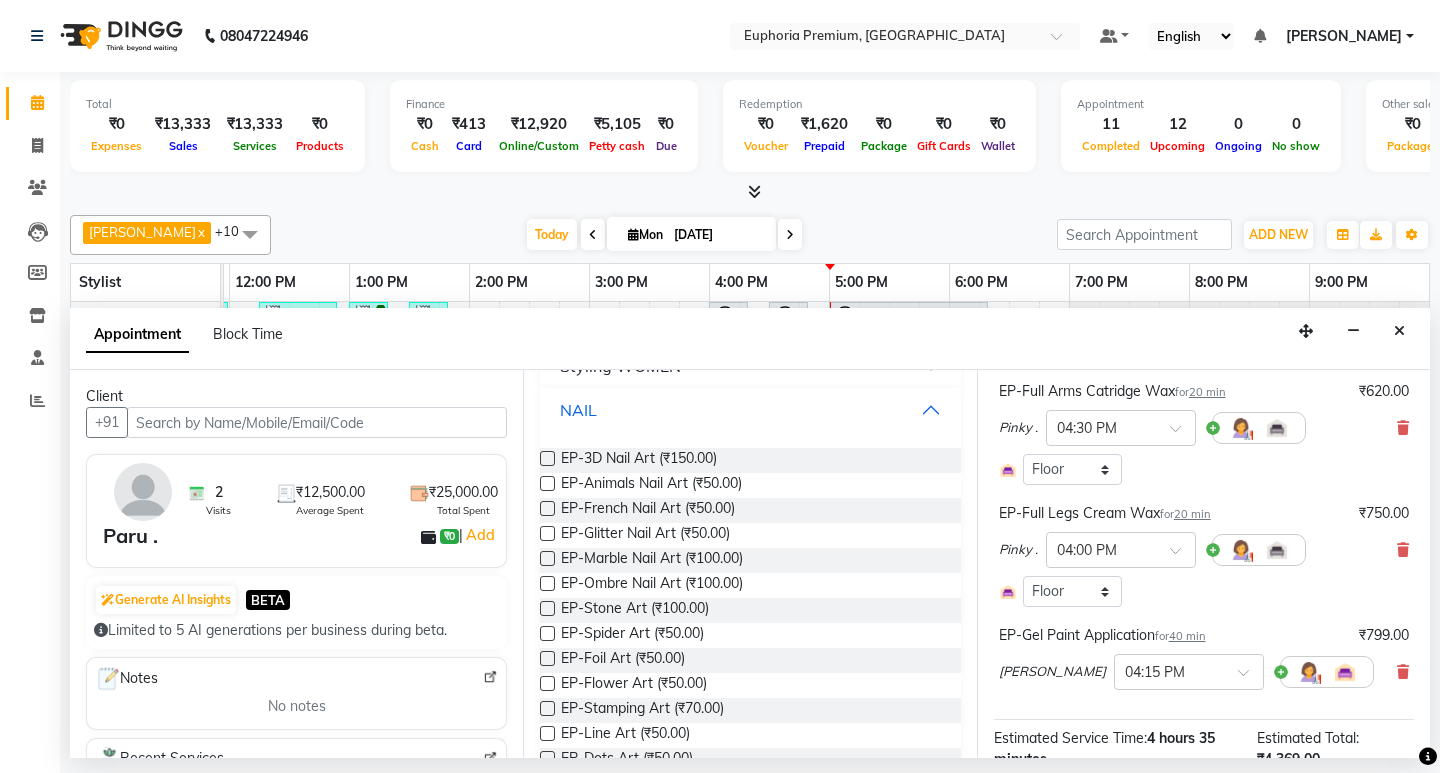 scroll, scrollTop: 300, scrollLeft: 0, axis: vertical 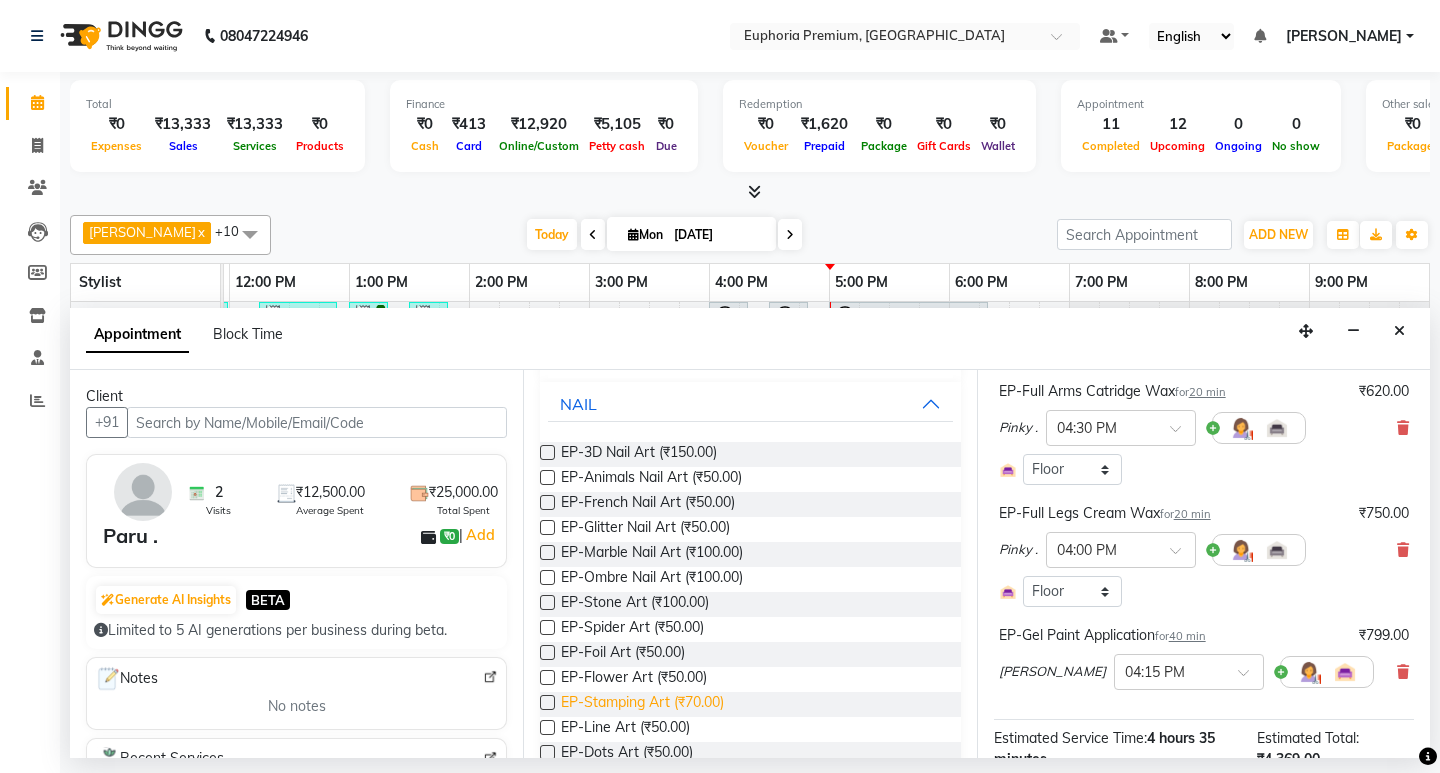 click on "EP-Stamping Art (₹70.00)" at bounding box center [642, 704] 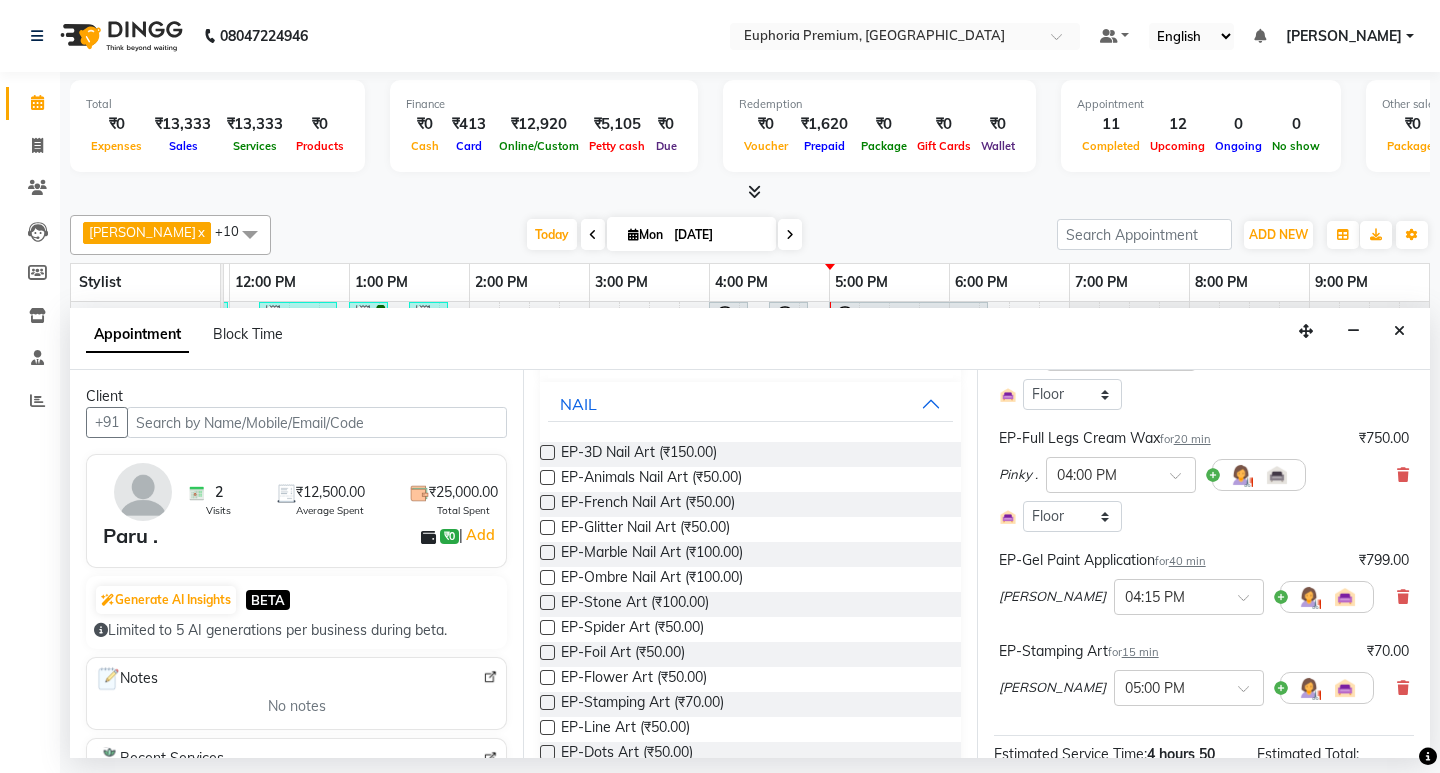 scroll, scrollTop: 485, scrollLeft: 0, axis: vertical 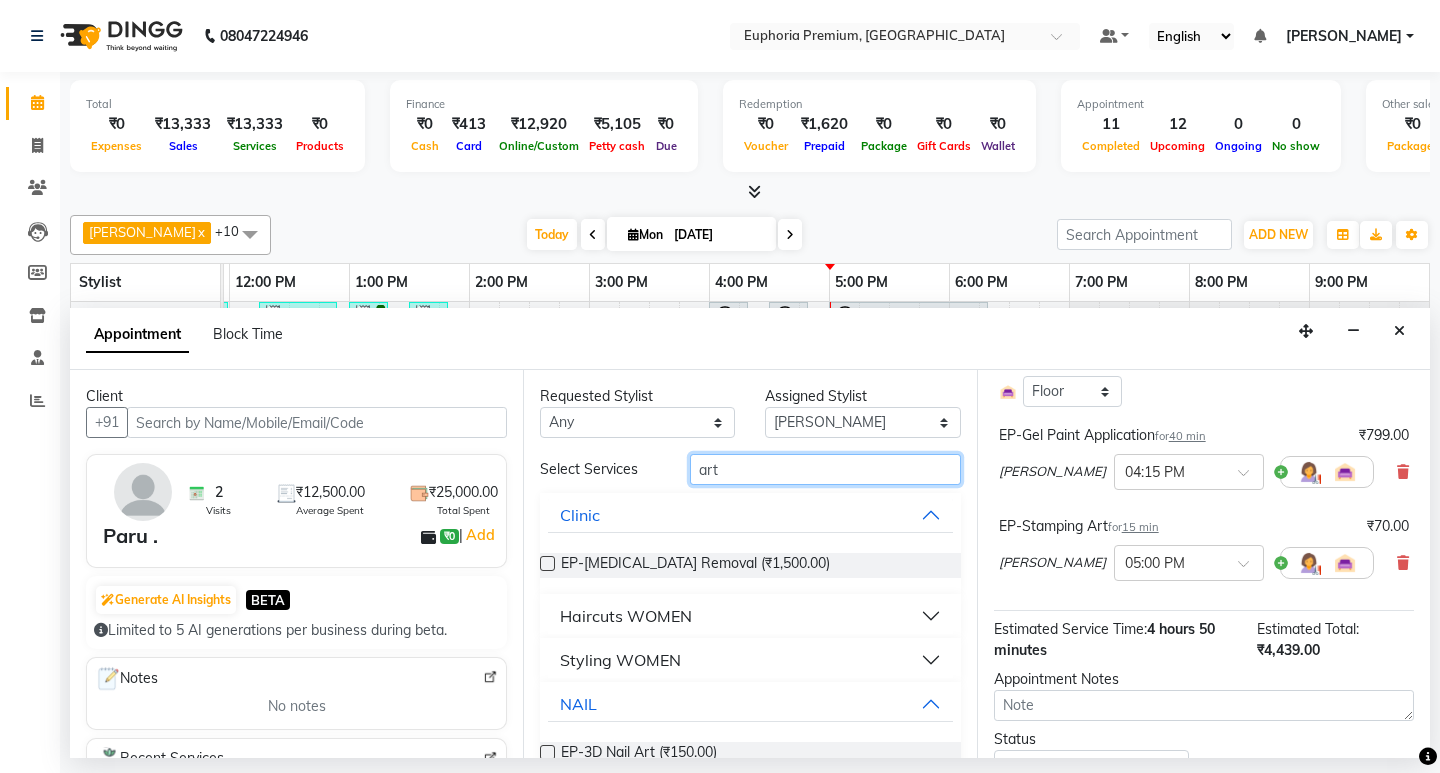 drag, startPoint x: 742, startPoint y: 479, endPoint x: 625, endPoint y: 480, distance: 117.00427 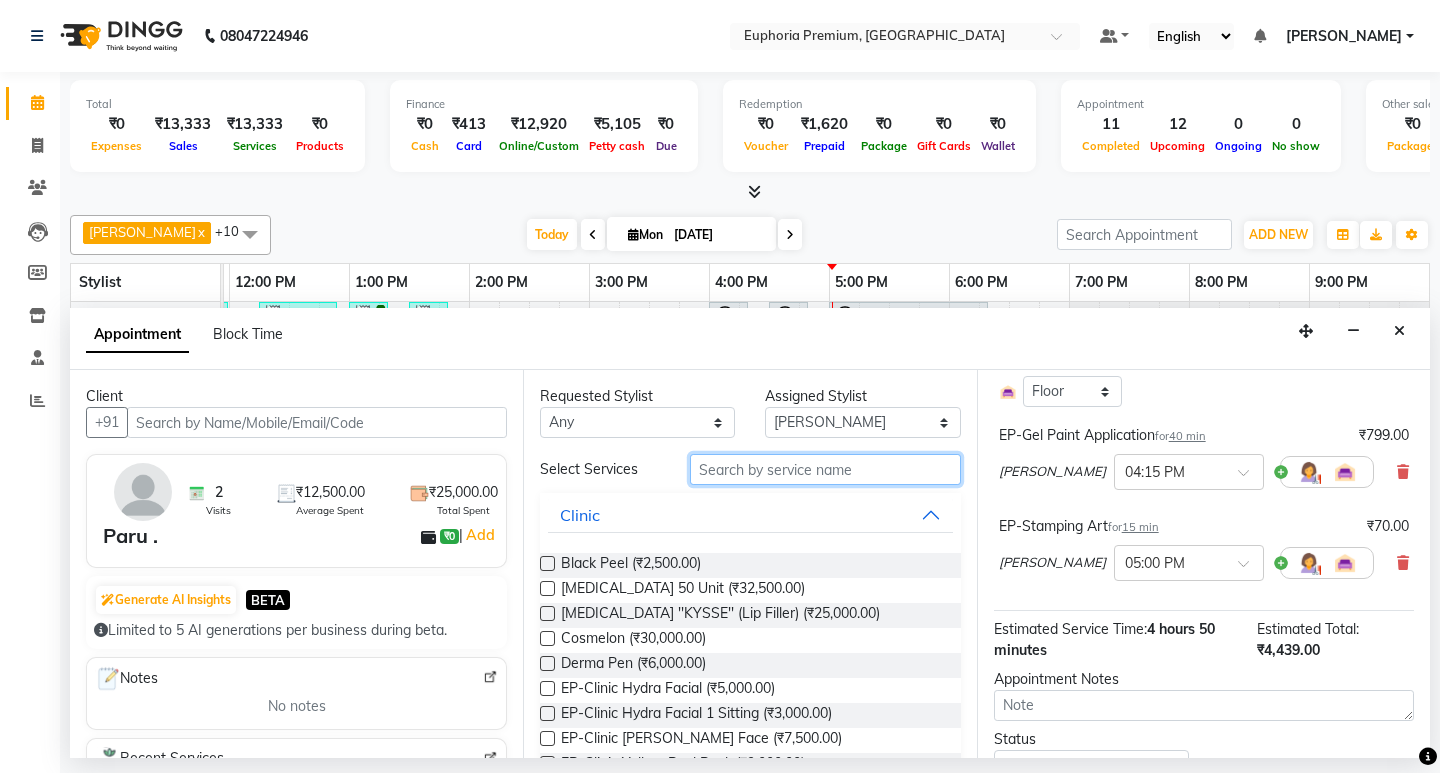 scroll, scrollTop: 576, scrollLeft: 0, axis: vertical 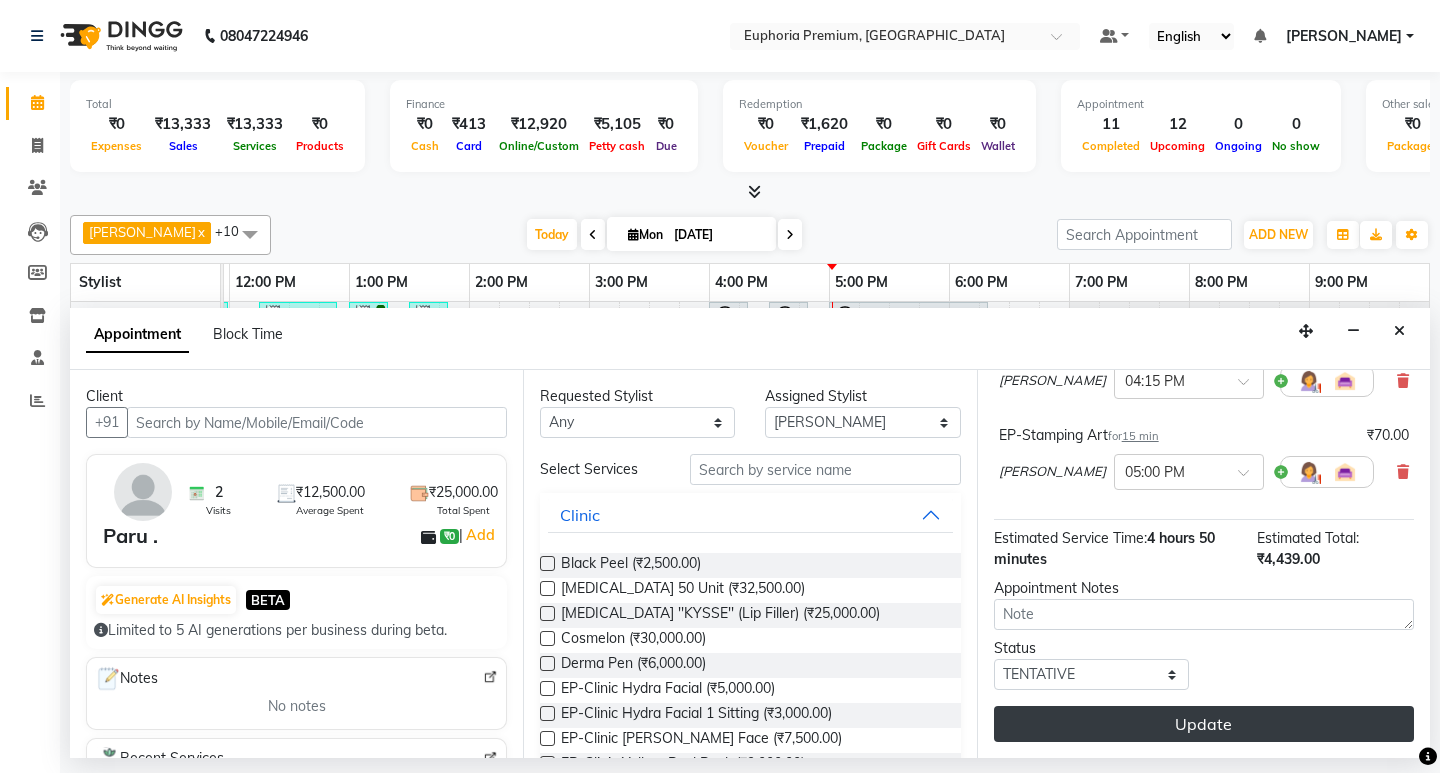 click on "Update" at bounding box center (1204, 724) 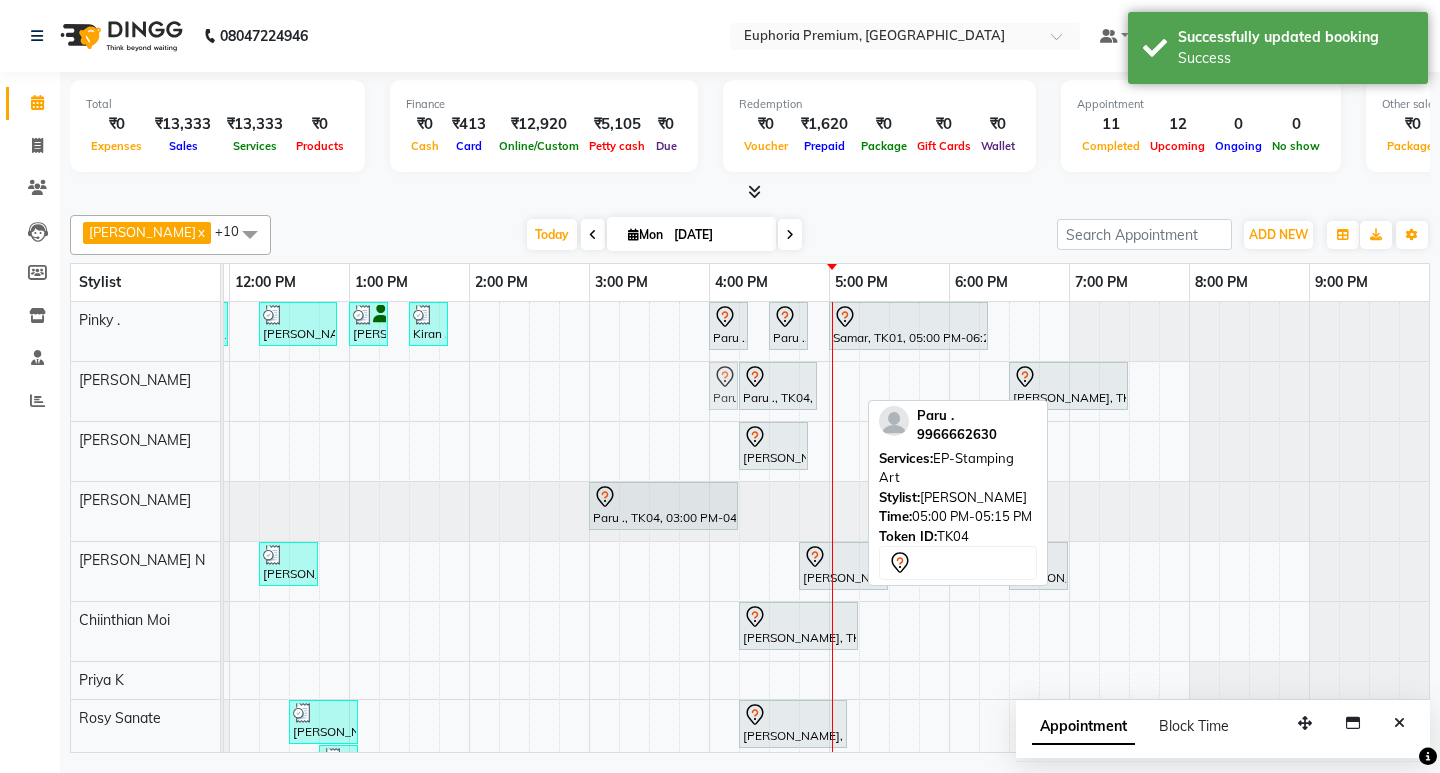 drag, startPoint x: 843, startPoint y: 395, endPoint x: 726, endPoint y: 400, distance: 117.10679 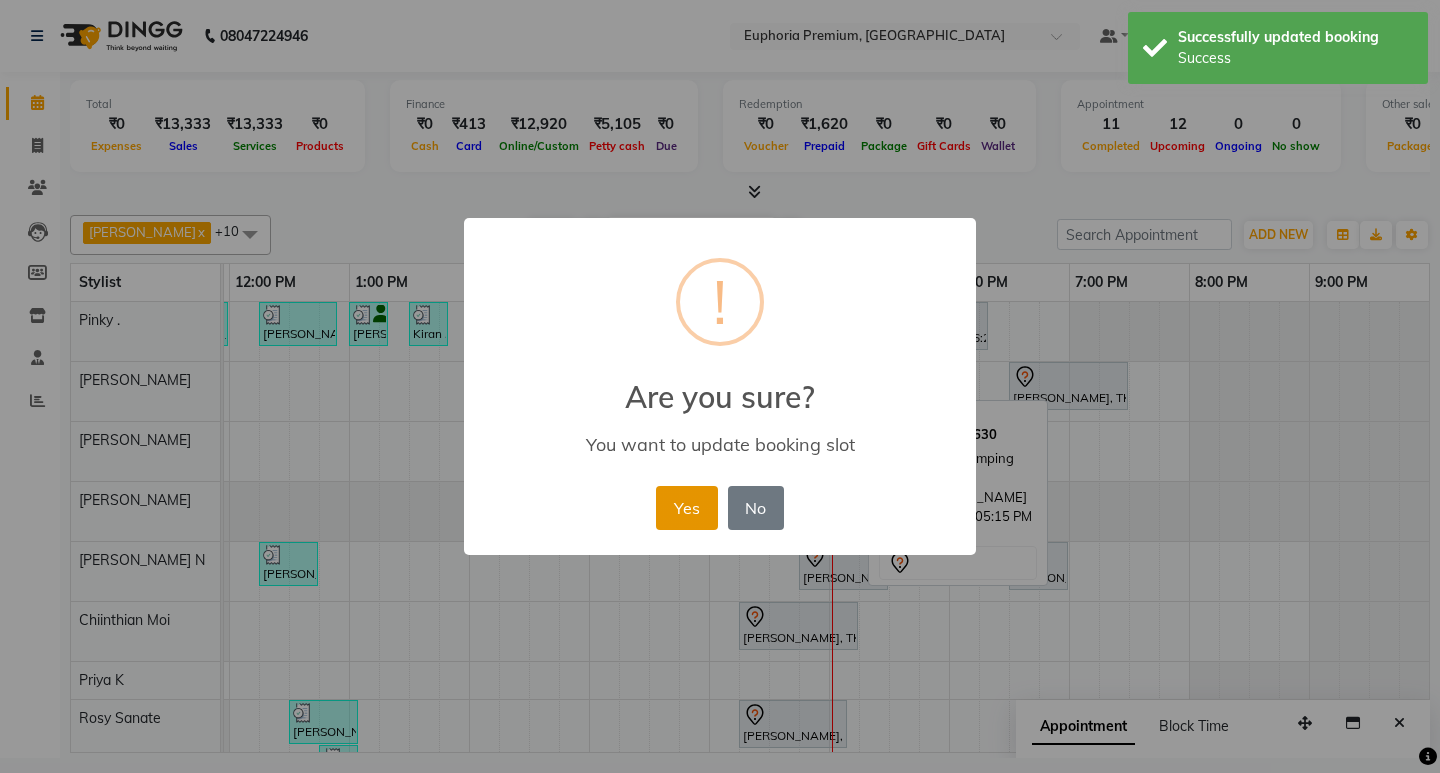 click on "Yes" at bounding box center (686, 508) 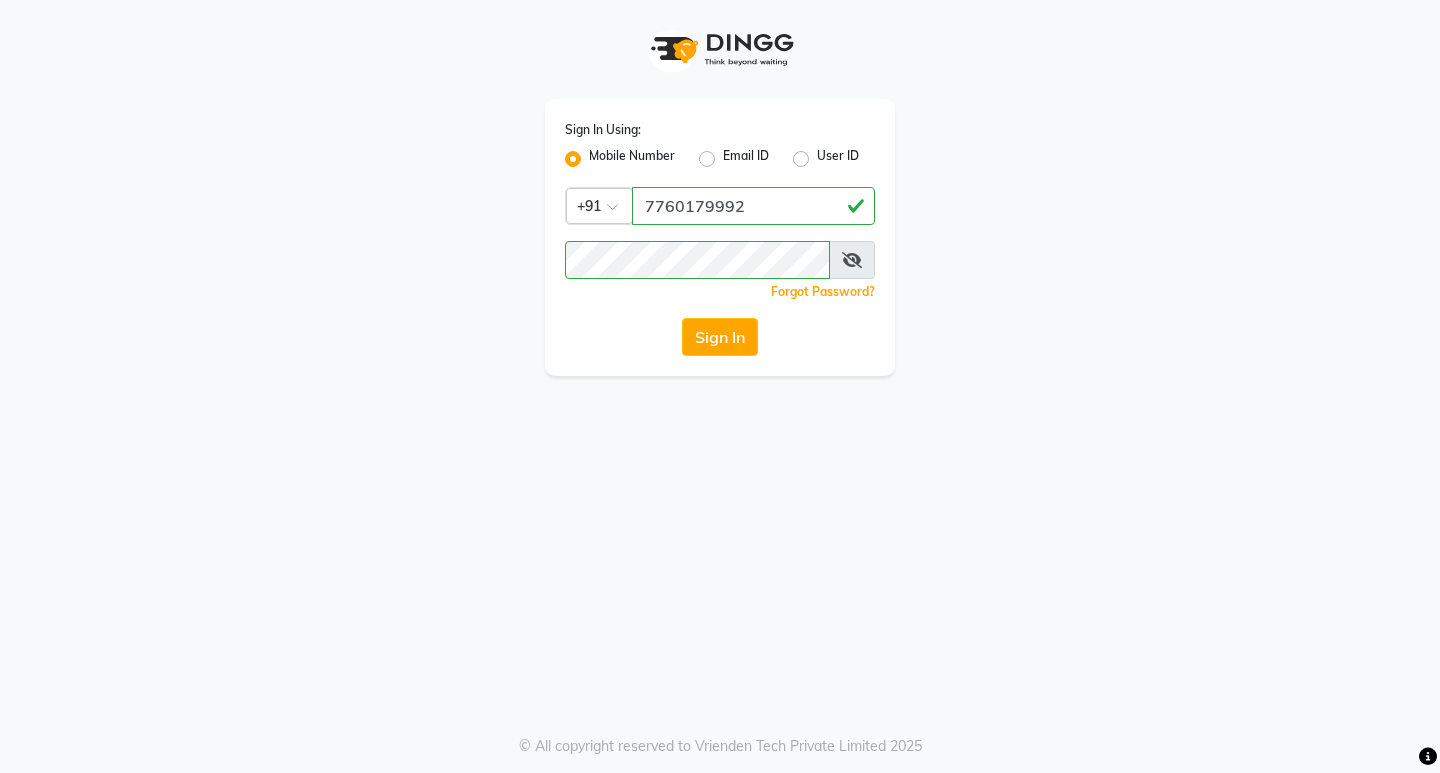 click on "Sign In Using: Mobile Number Email ID User ID Country Code × +91 7760179992  Remember me Forgot Password?  Sign In   © All copyright reserved to Vrienden Tech Private Limited 2025" at bounding box center [720, 386] 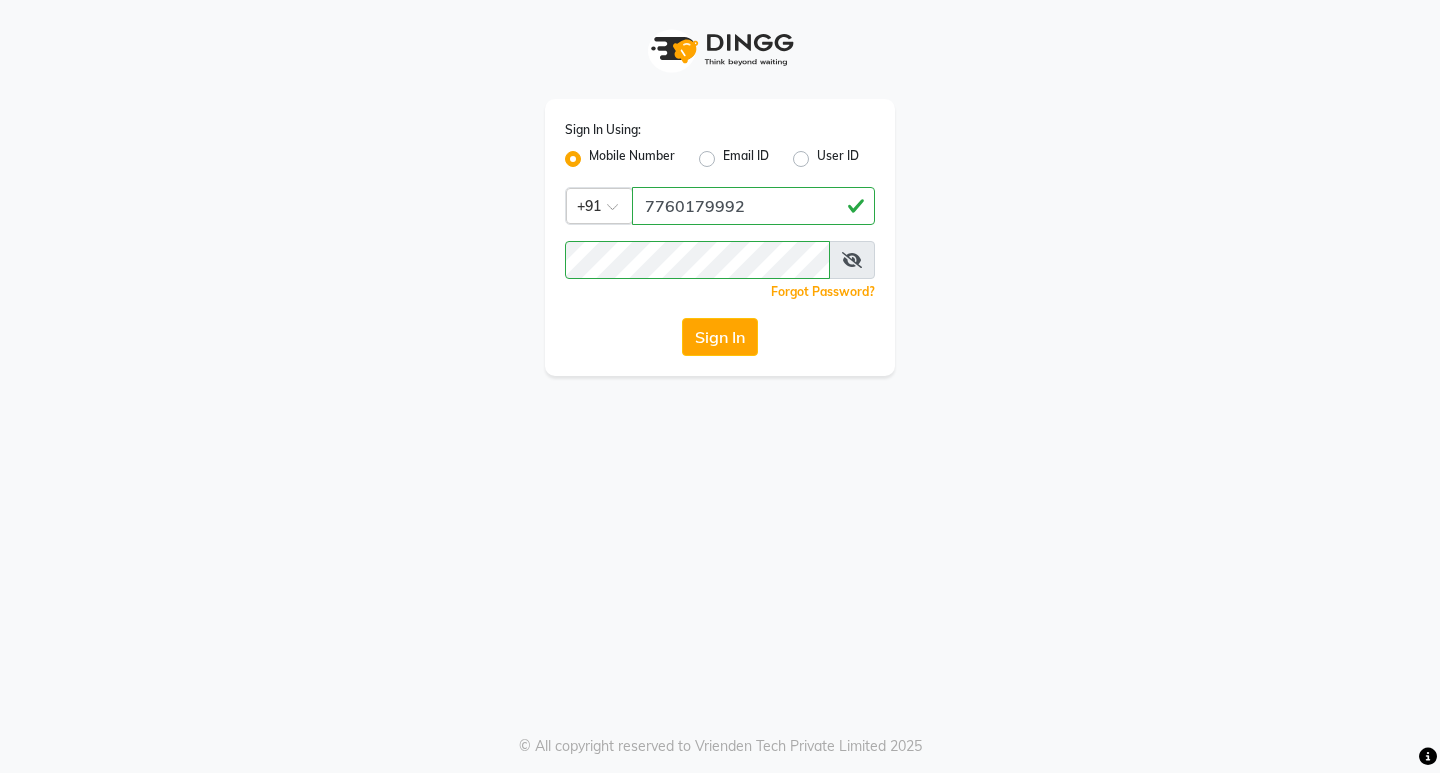 drag, startPoint x: 681, startPoint y: 218, endPoint x: 635, endPoint y: 329, distance: 120.15407 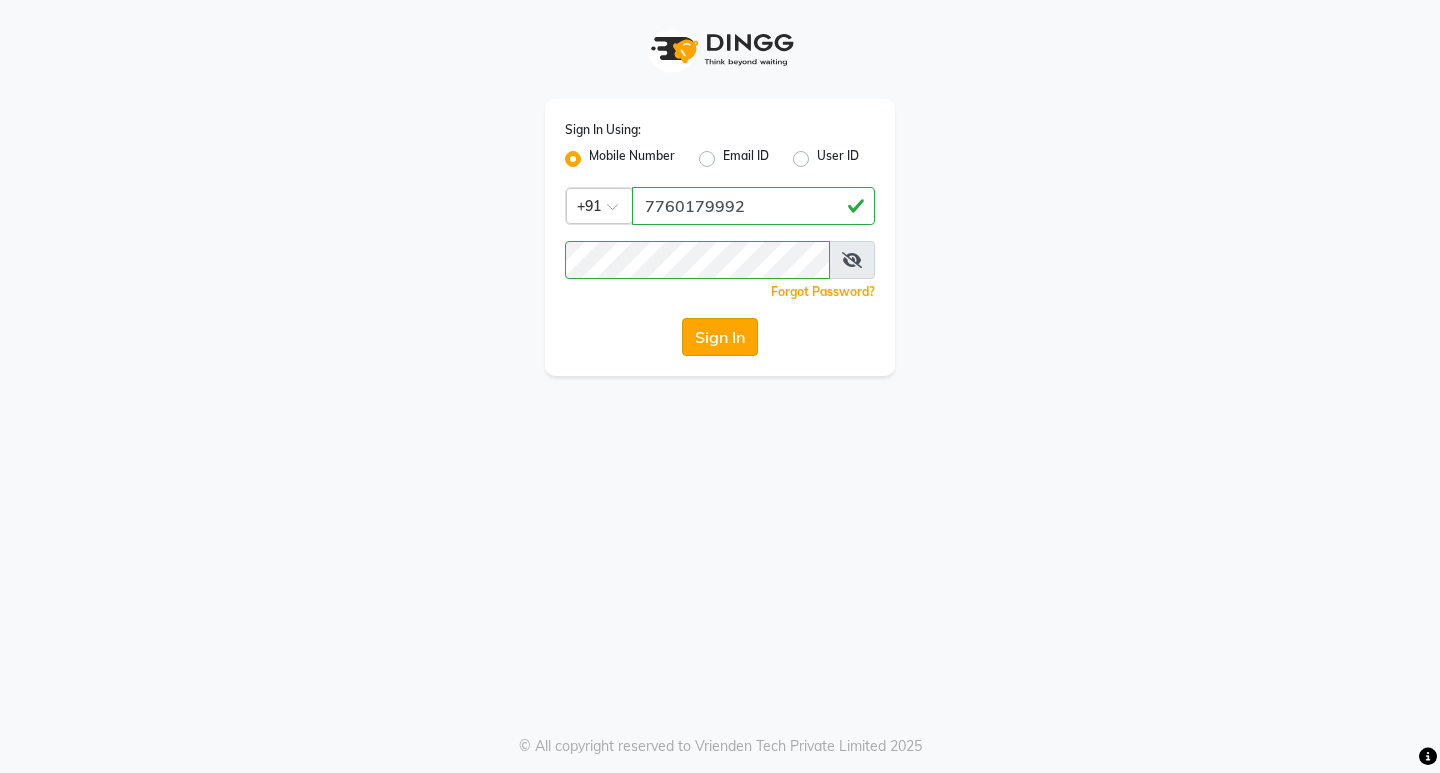 click on "Sign In" 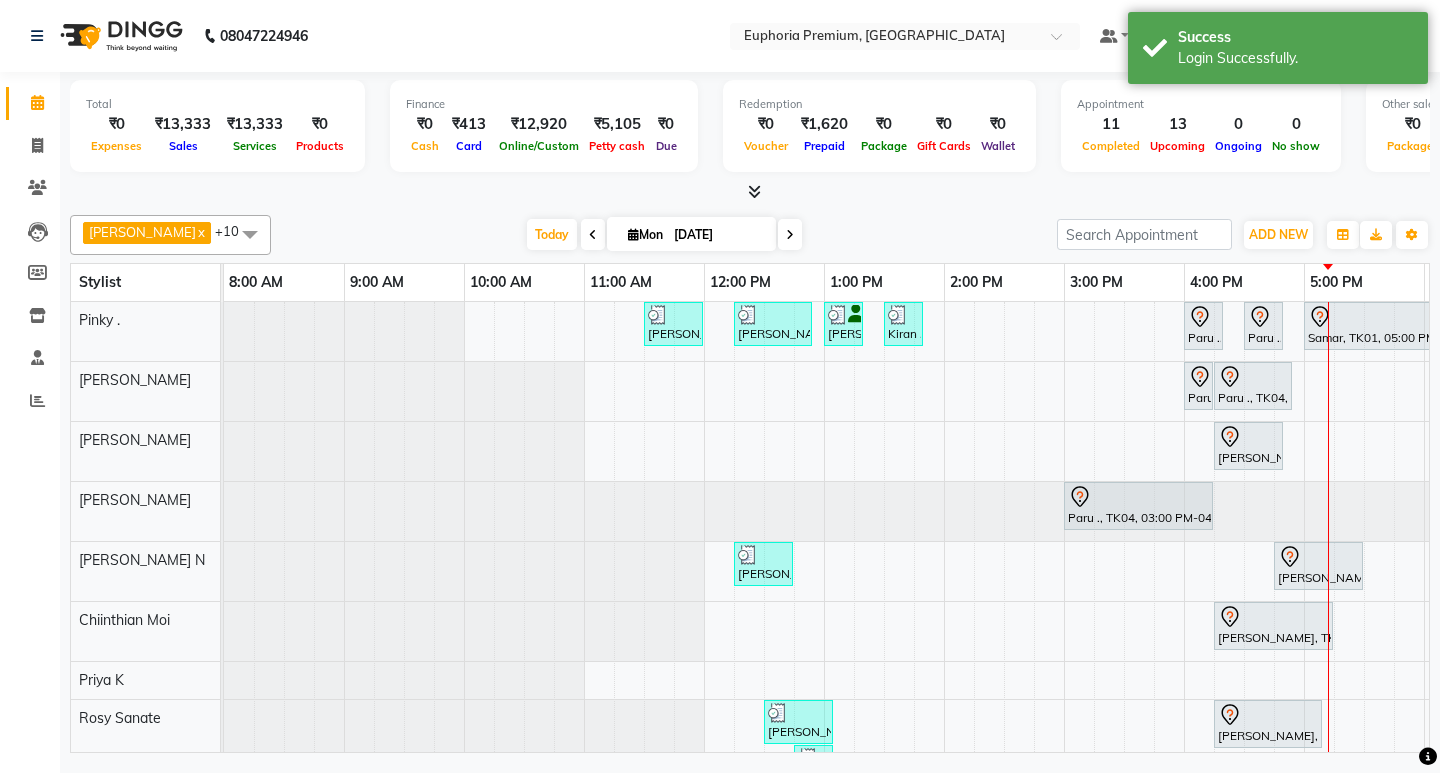 scroll, scrollTop: 110, scrollLeft: 0, axis: vertical 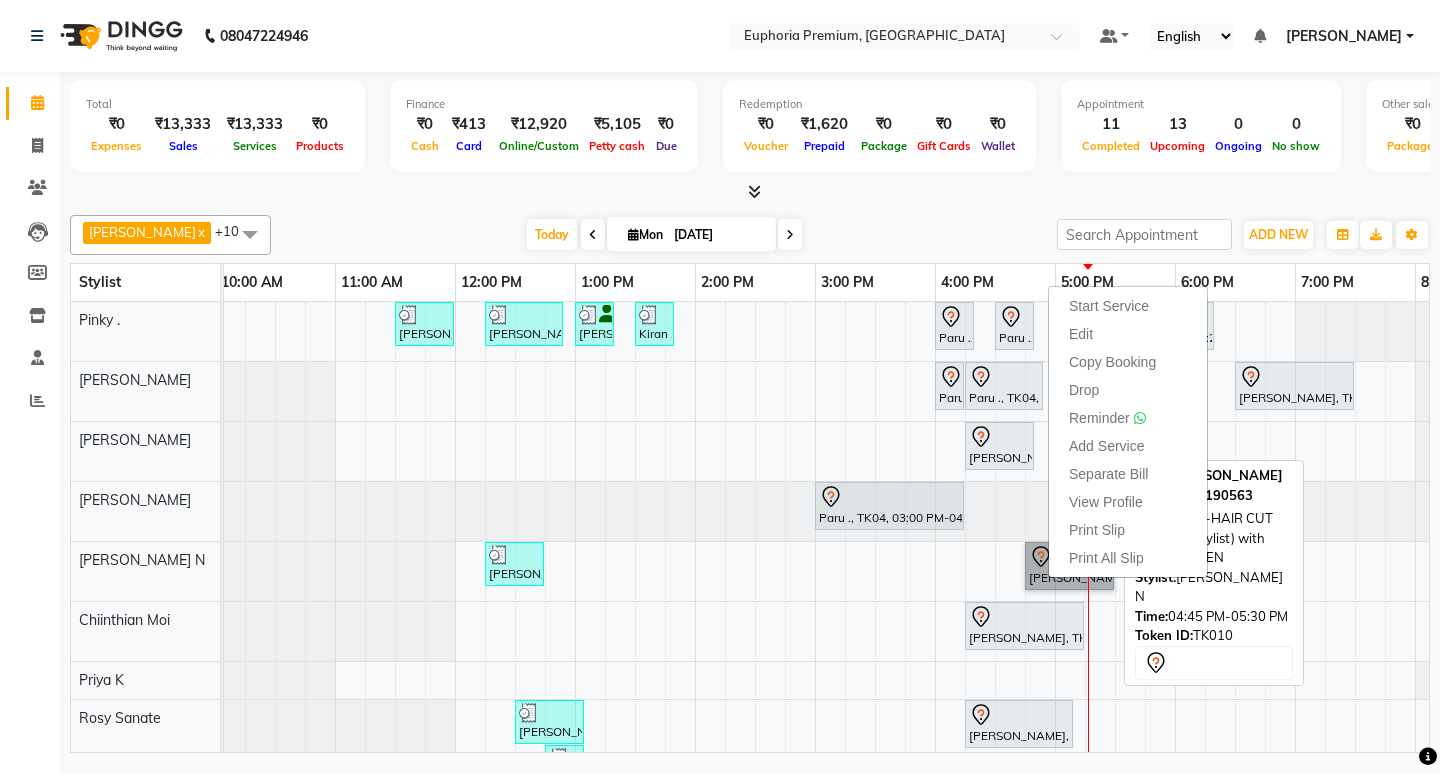 click on "[PERSON_NAME], TK10, 04:45 PM-05:30 PM, EP-HAIR CUT (Creative Stylist) with hairwash MEN" at bounding box center (1069, 566) 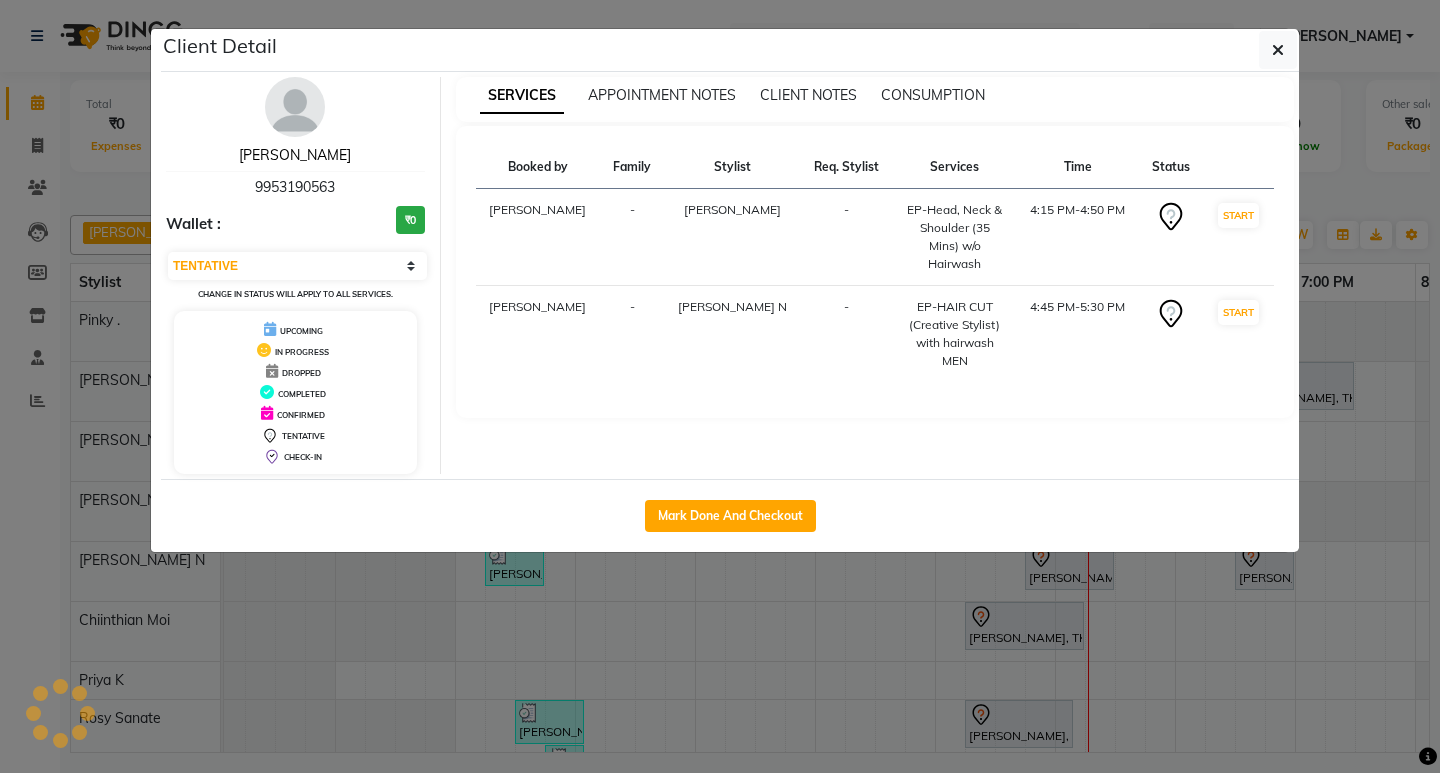 click on "[PERSON_NAME]" at bounding box center [295, 155] 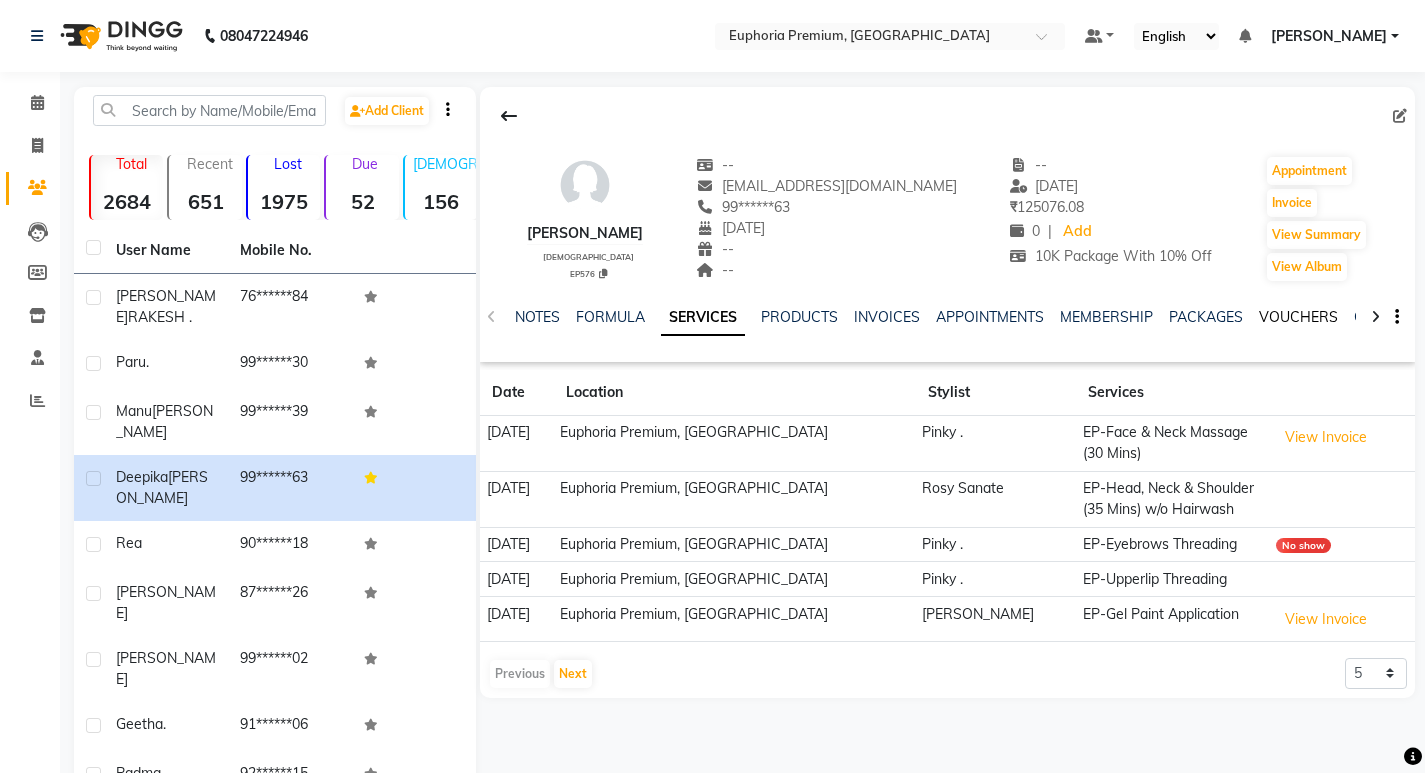 click on "VOUCHERS" 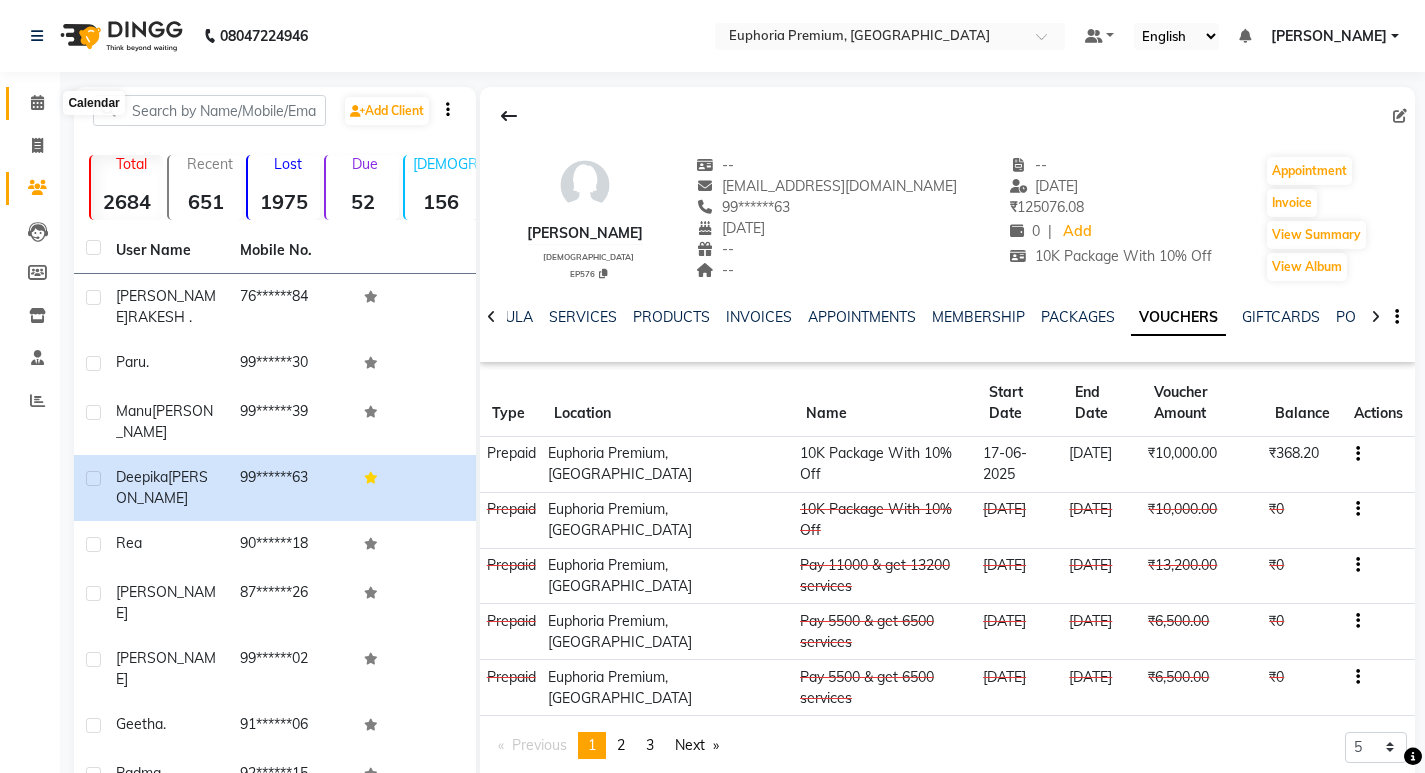 click 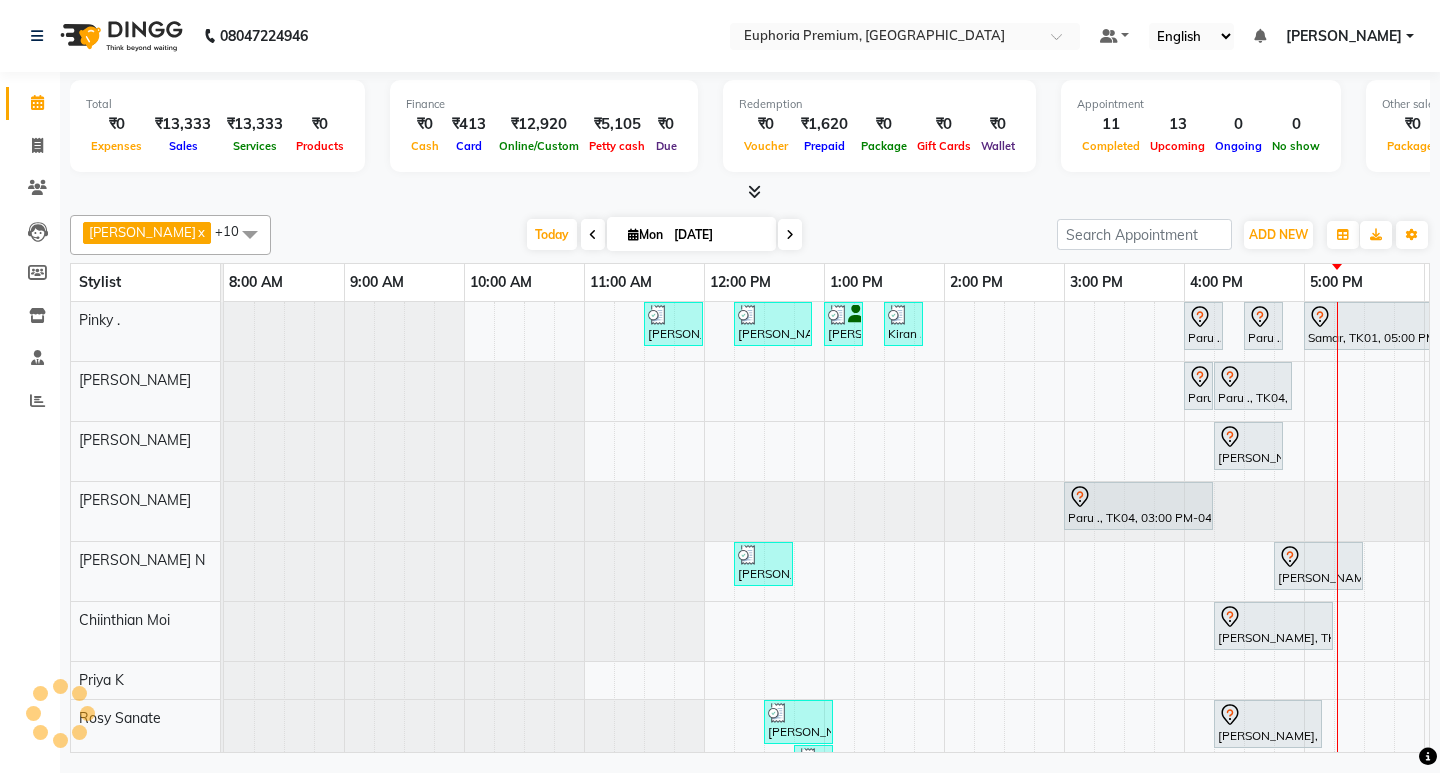 scroll, scrollTop: 0, scrollLeft: 0, axis: both 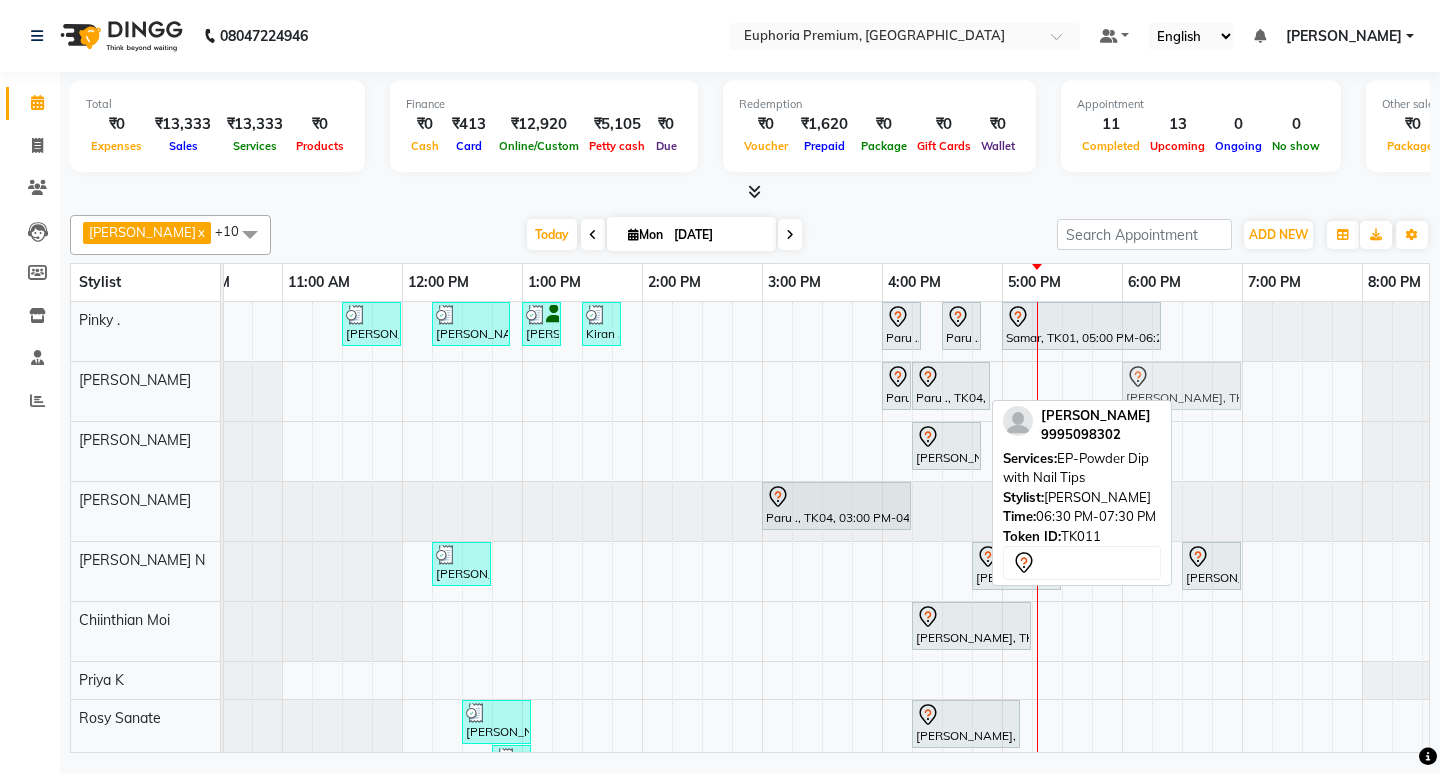 drag, startPoint x: 1206, startPoint y: 387, endPoint x: 1151, endPoint y: 387, distance: 55 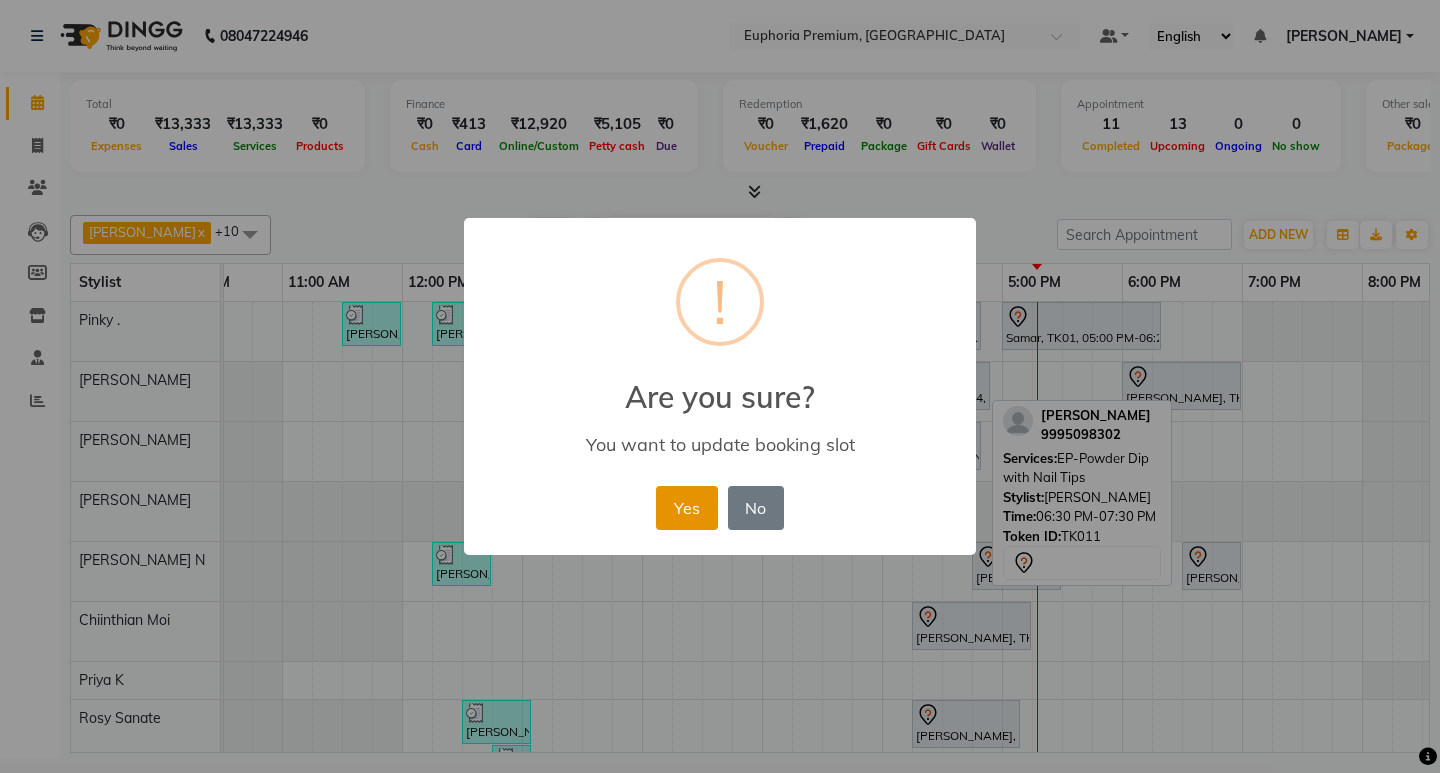 click on "Yes" at bounding box center [686, 508] 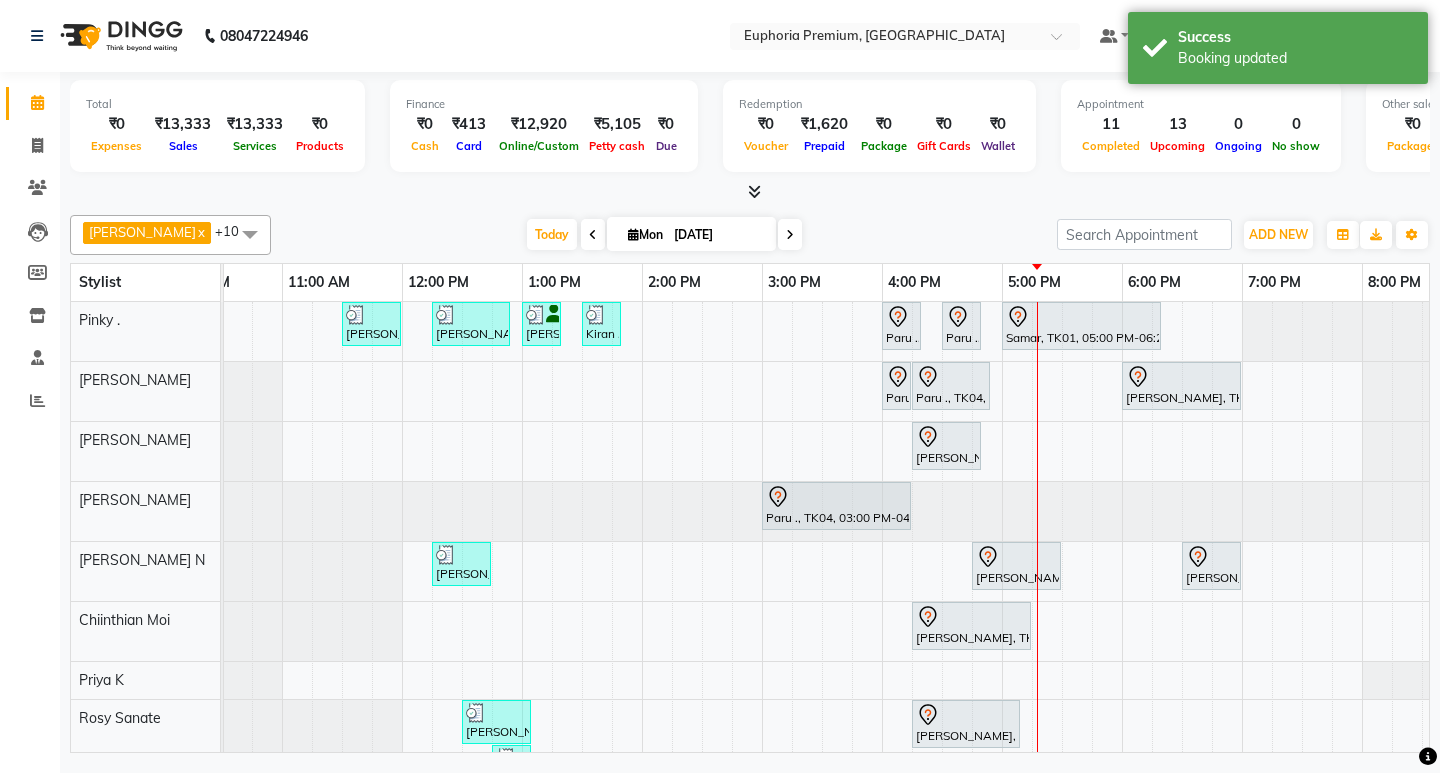 scroll, scrollTop: 217, scrollLeft: 302, axis: both 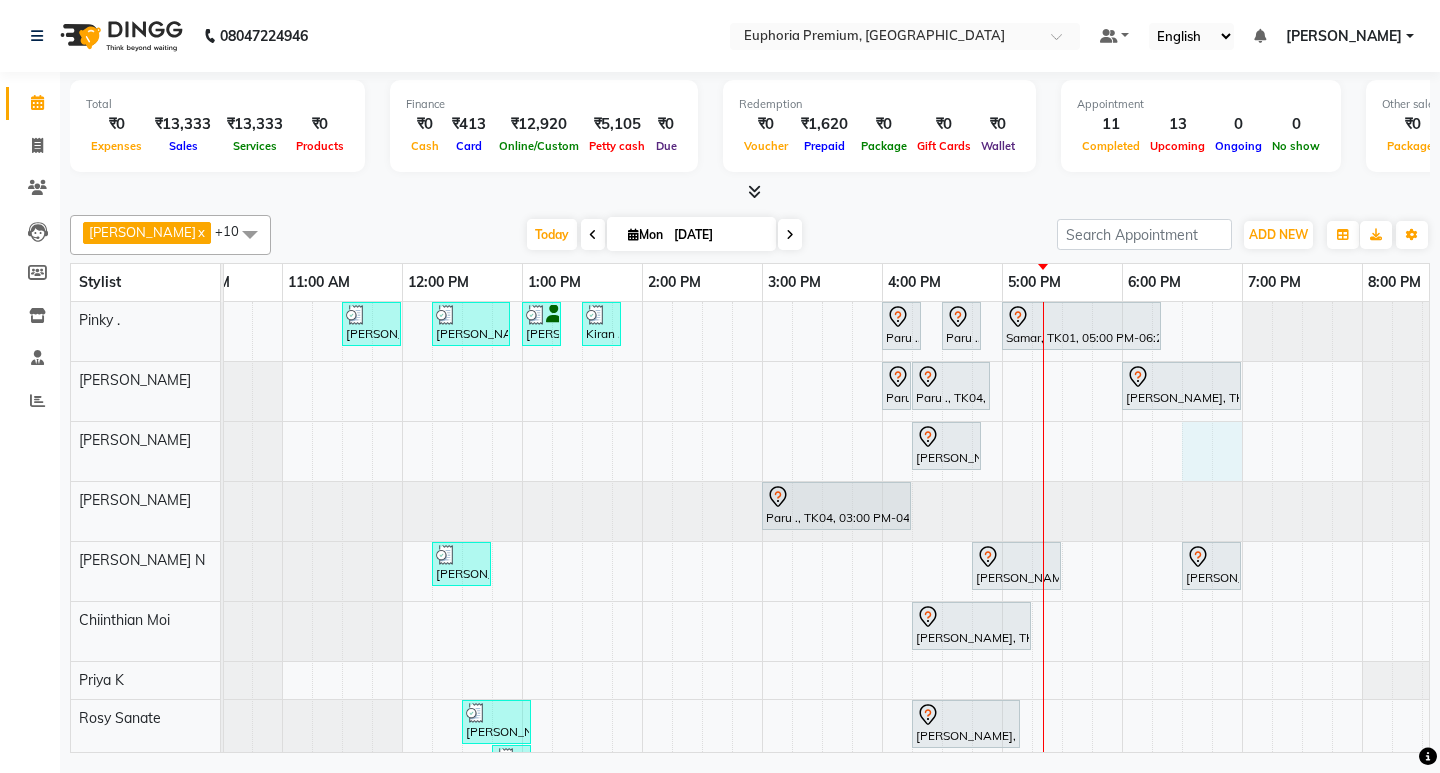 drag, startPoint x: 1200, startPoint y: 450, endPoint x: 1228, endPoint y: 507, distance: 63.505905 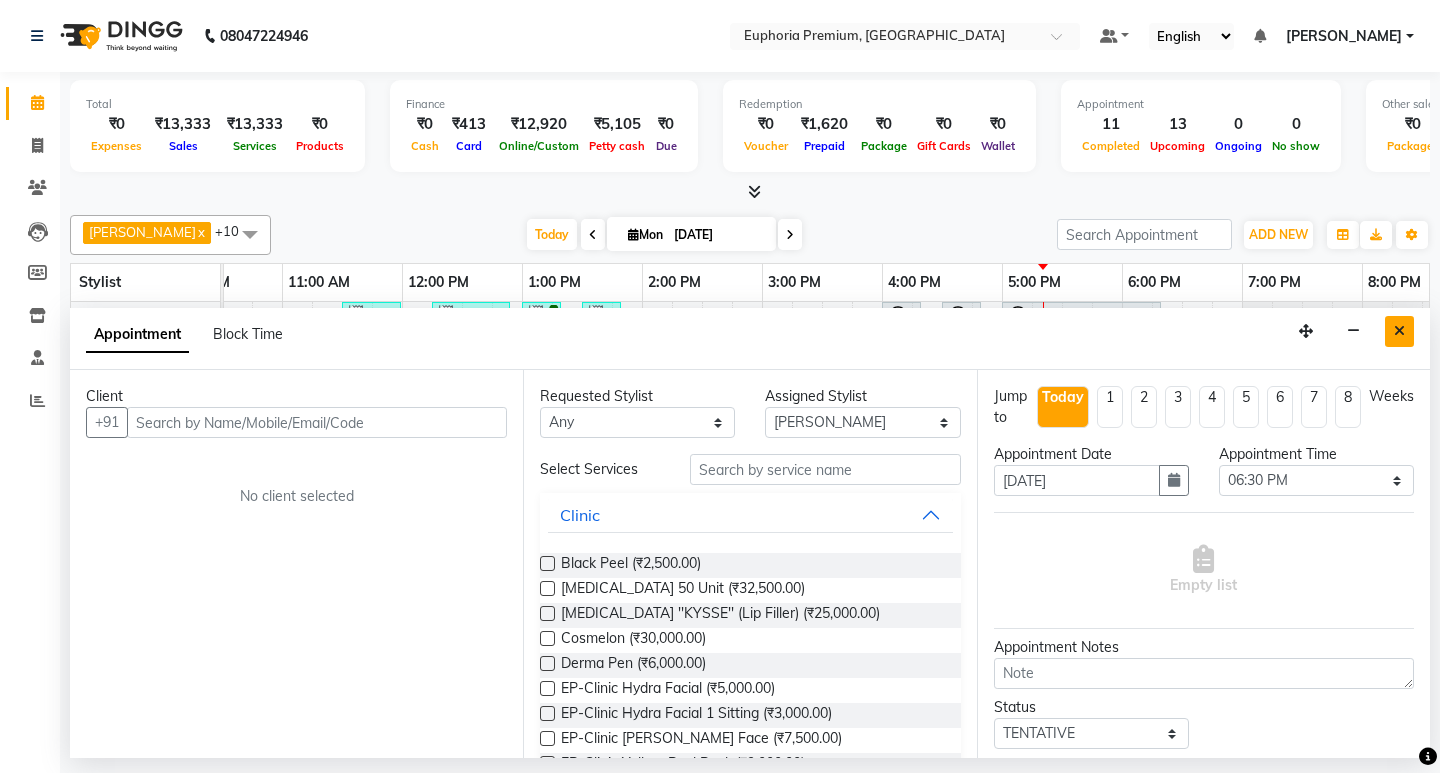 click at bounding box center (1399, 331) 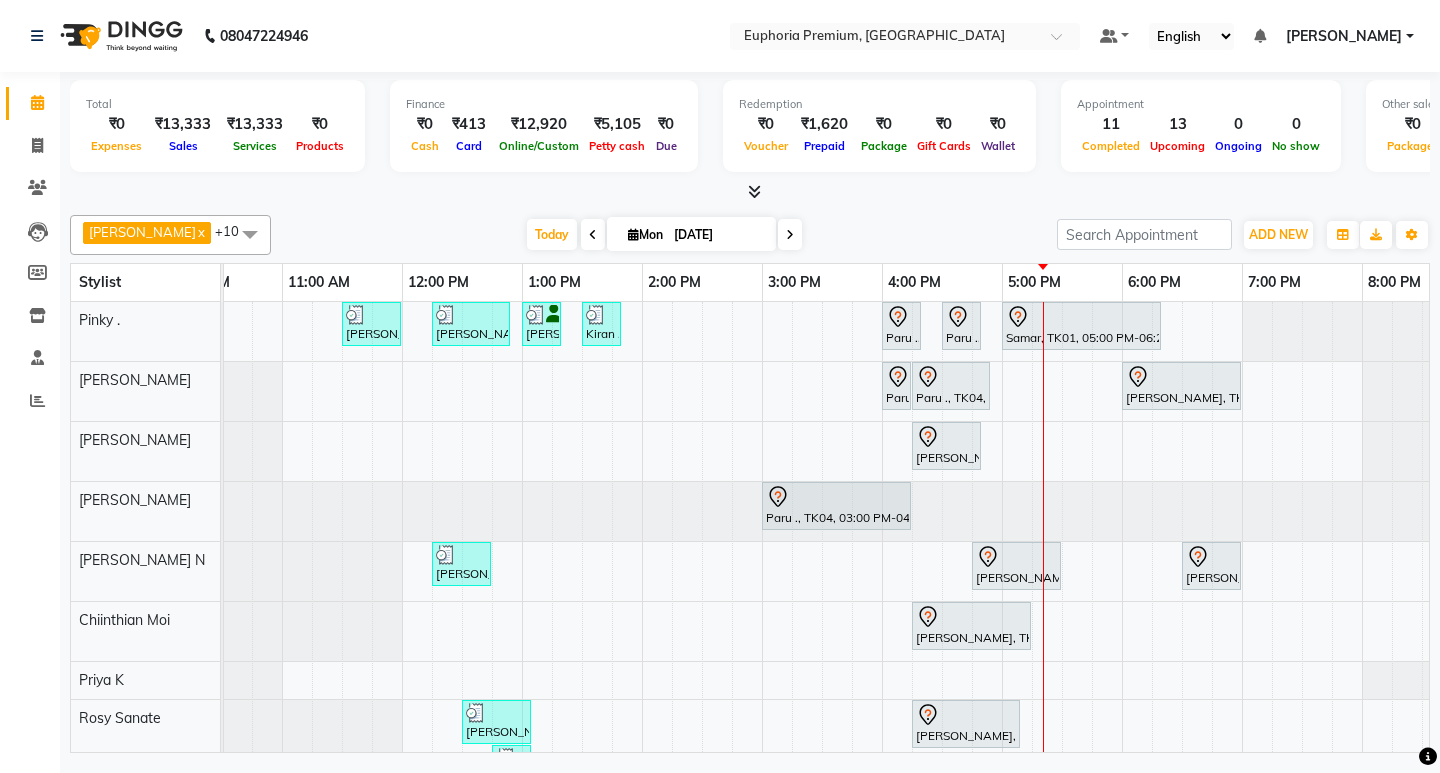 scroll, scrollTop: 217, scrollLeft: 302, axis: both 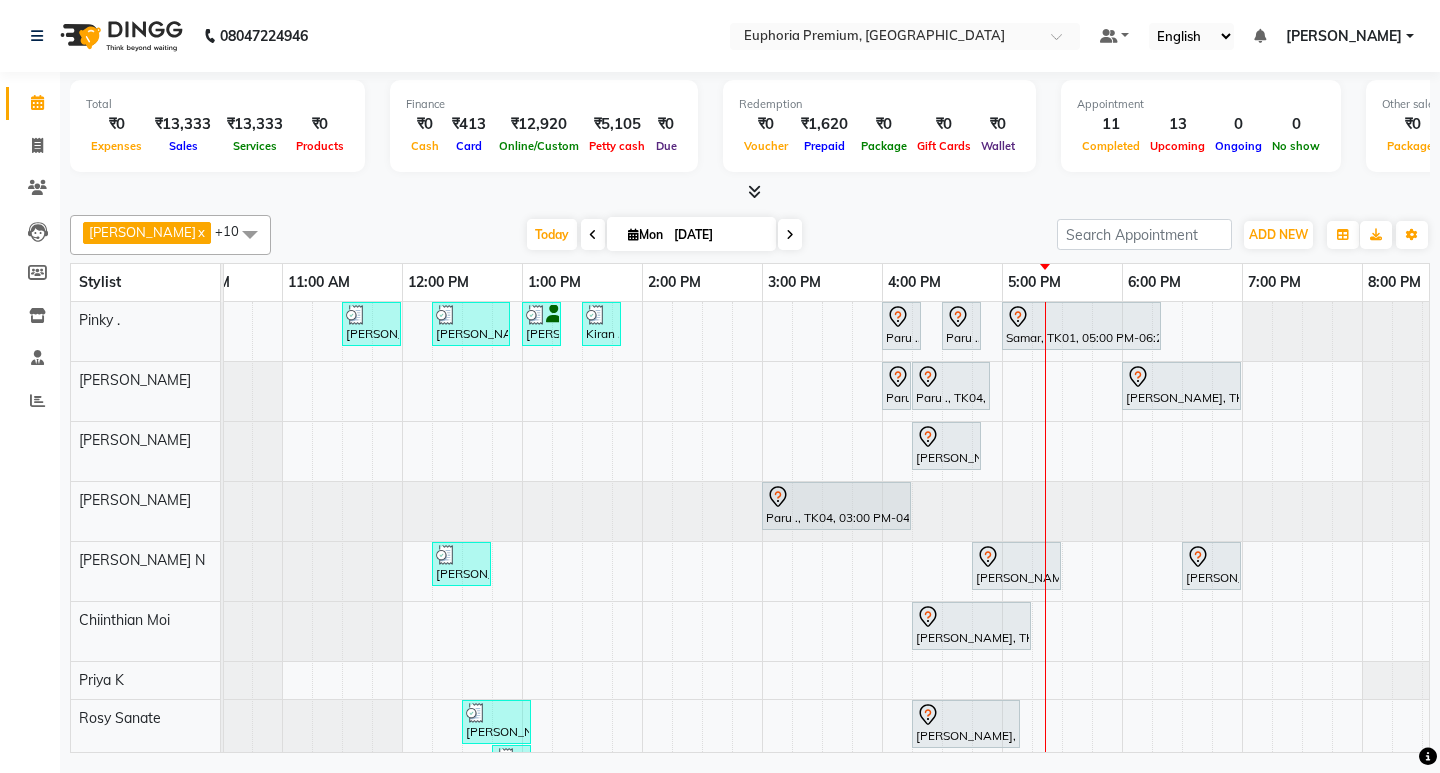 click at bounding box center (754, 191) 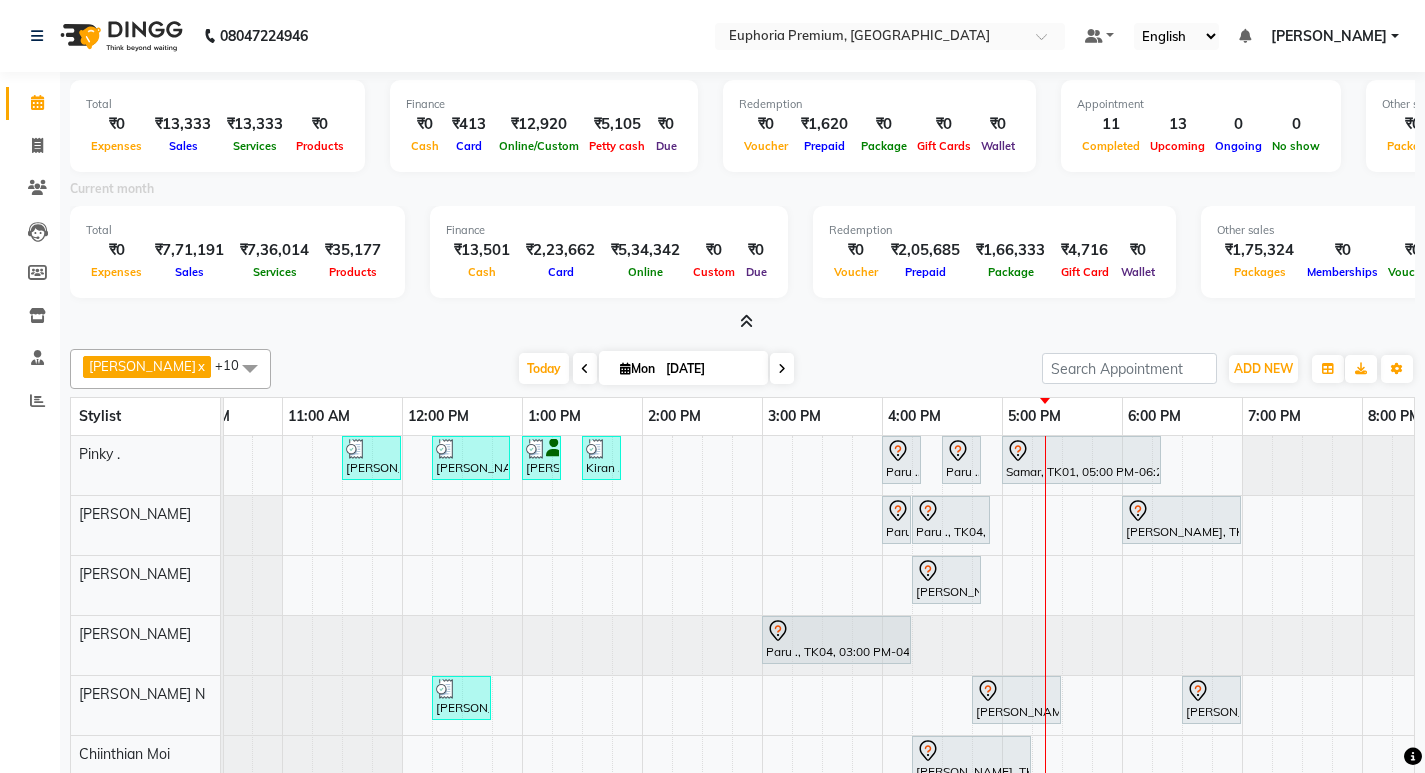 click at bounding box center [746, 321] 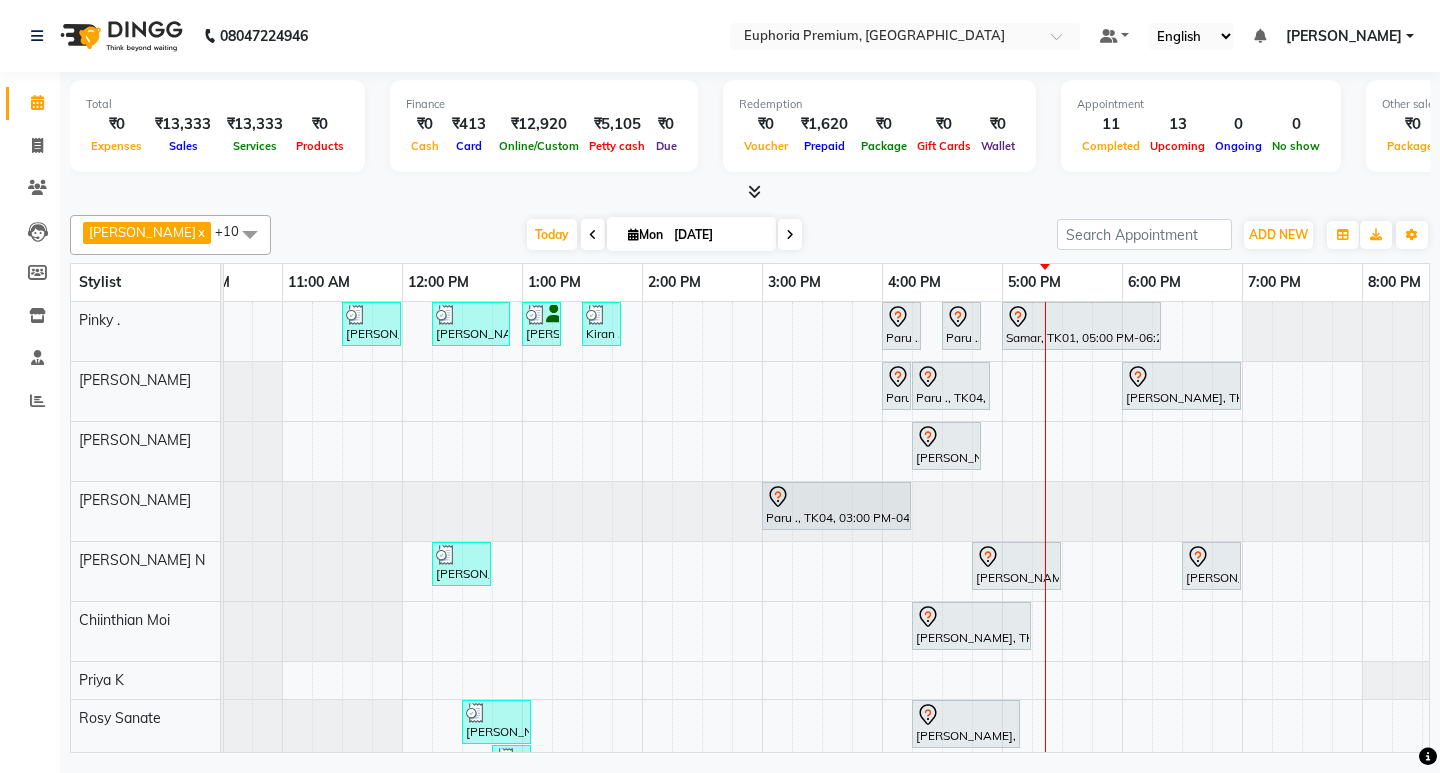 click on "Binoy   x Chandru Magar  x Rosy Sanate  x Pinky .  x Chiinthian Moi  x Chethan N   x Bharath N  x Kishore K  x Priya  K  x VISHON BAIDYA  x Shishi L  x +10 Select All Babu V Bharath N Binoy  Chandru Magar Chethan N  Chiinthian Moi ChonglianMoi MOI Daisy . Dhanya . Diya Khadka Fredrick Burrows Kishore K Maria Hamsa MRINALI MILI Pinky . Priya  K Rosy Sanate Savitha Vijayan Shalini Deivasigamani Shishi L Vijayalakshmi M VISHON BAIDYA Today  Mon 14-07-2025 Toggle Dropdown Add Appointment Add Invoice Add Expense Add Attendance Add Client Toggle Dropdown Add Appointment Add Invoice Add Expense Add Attendance Add Client ADD NEW Toggle Dropdown Add Appointment Add Invoice Add Expense Add Attendance Add Client Binoy   x Chandru Magar  x Rosy Sanate  x Pinky .  x Chiinthian Moi  x Chethan N   x Bharath N  x Kishore K  x Priya  K  x VISHON BAIDYA  x Shishi L  x +10 Select All Babu V Bharath N Binoy  Chandru Magar Chethan N  Chiinthian Moi ChonglianMoi MOI Daisy . Dhanya . Diya Khadka Kishore K Zoom" 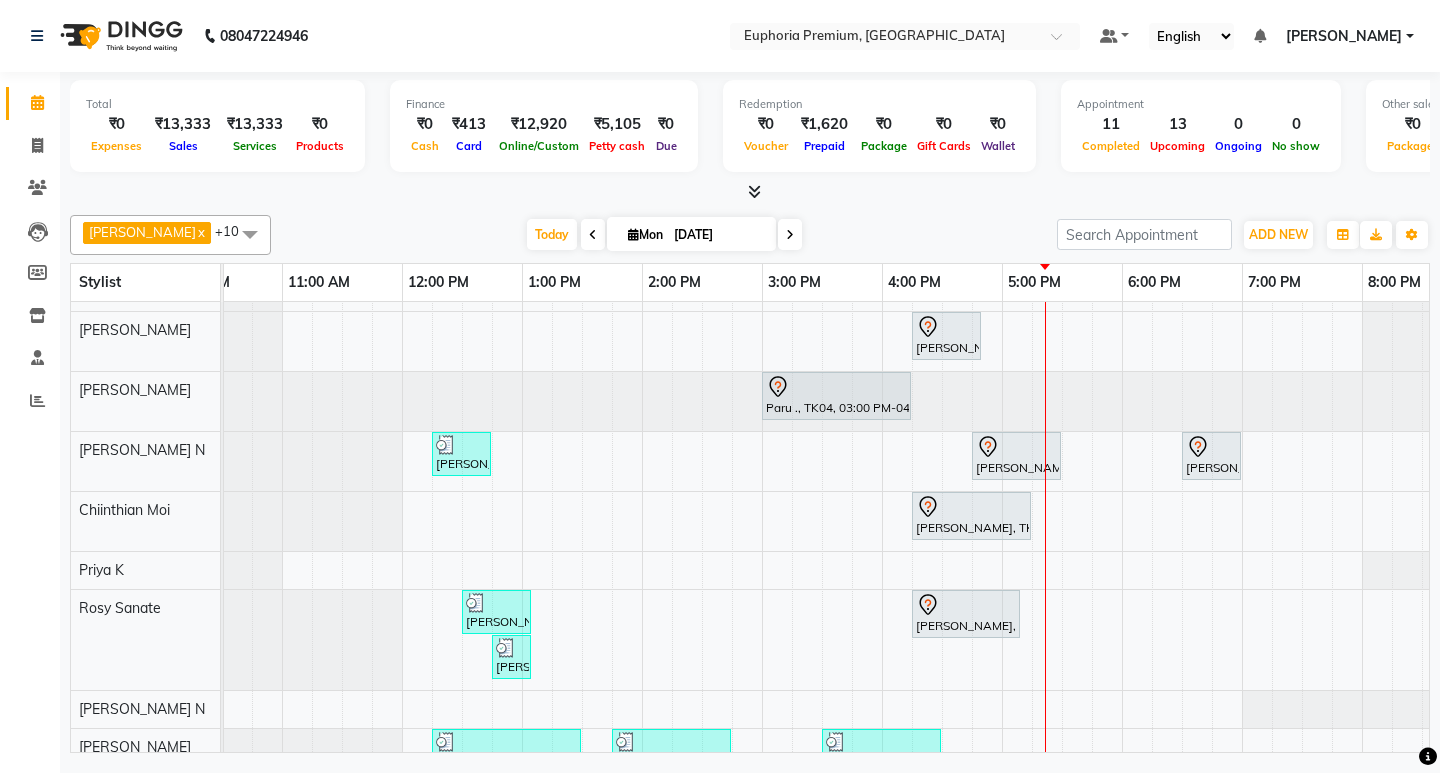 scroll, scrollTop: 213, scrollLeft: 302, axis: both 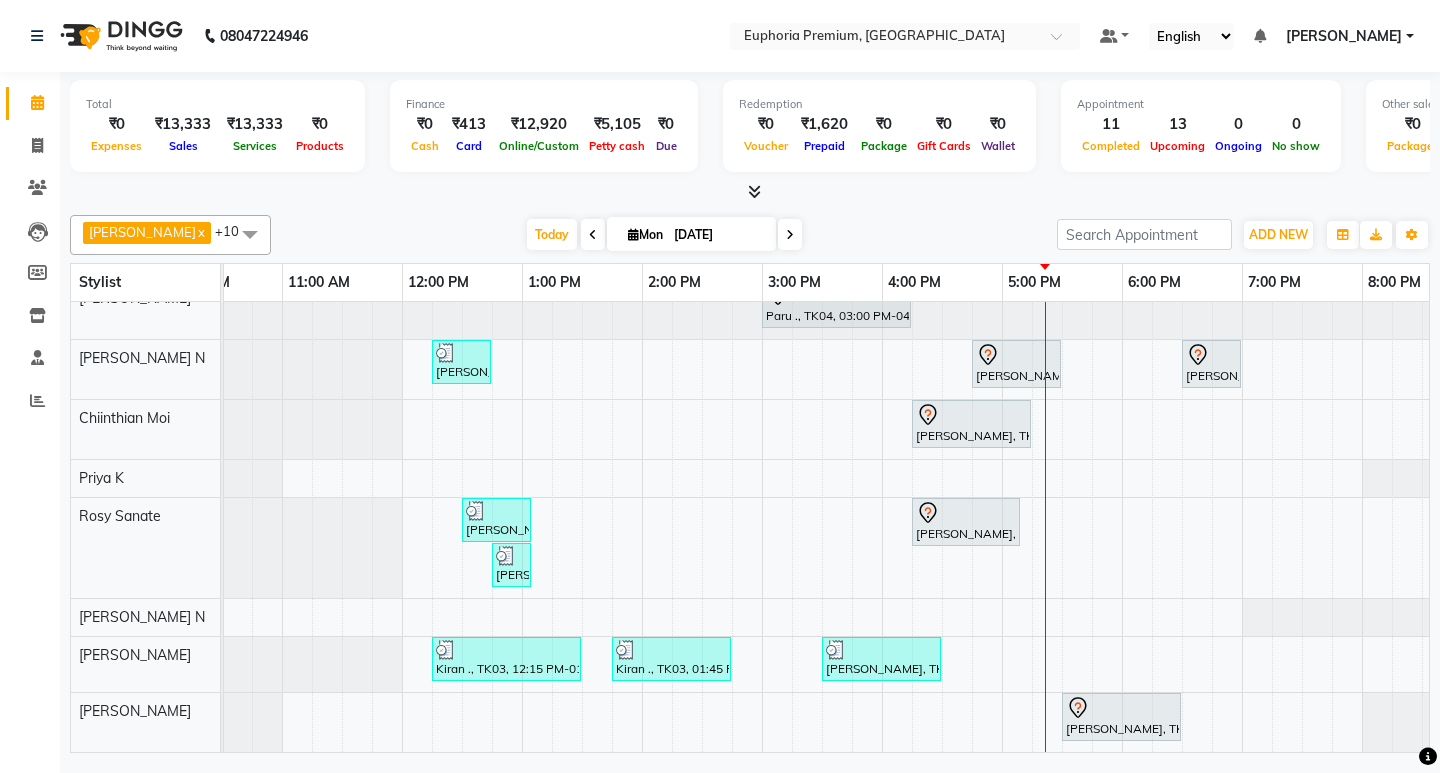 drag, startPoint x: 1163, startPoint y: 427, endPoint x: 1152, endPoint y: 434, distance: 13.038404 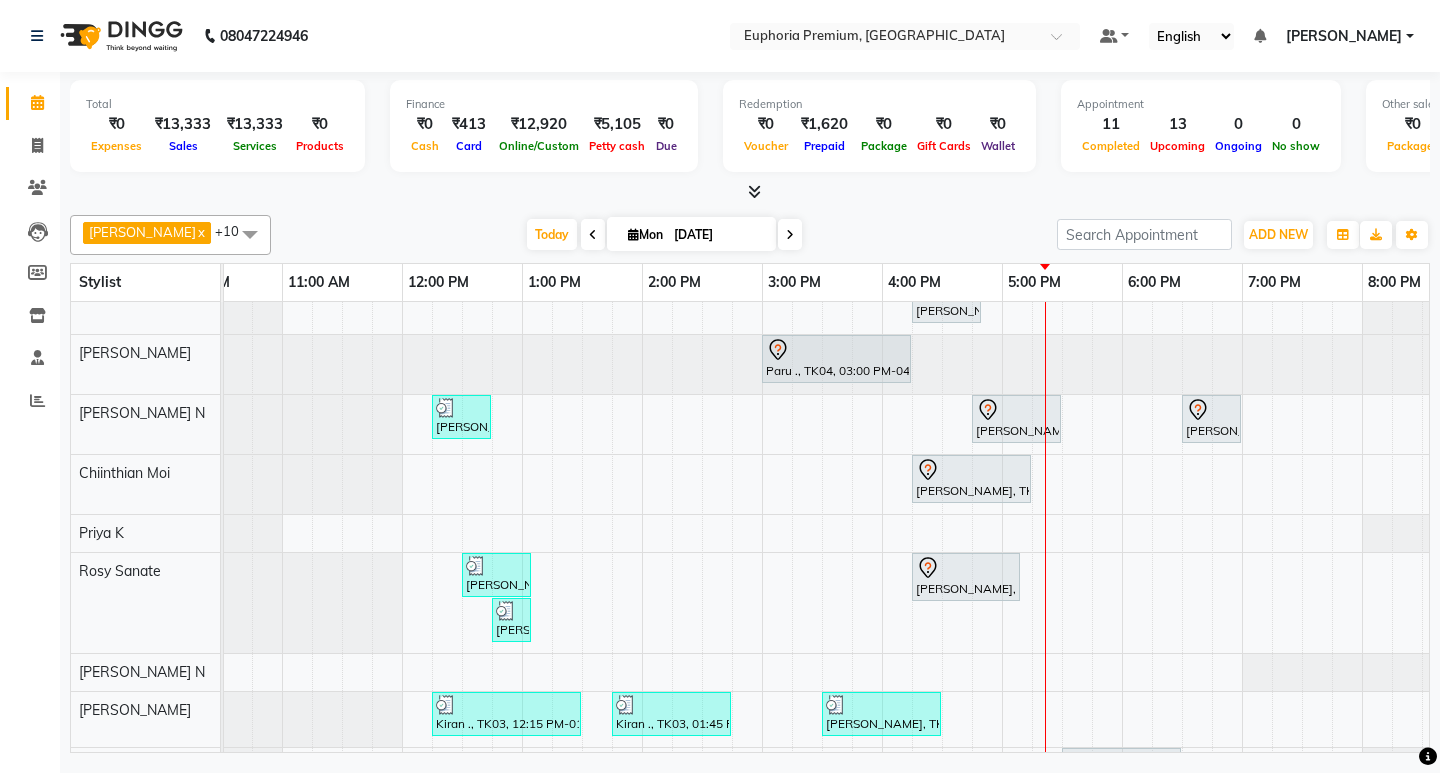 scroll, scrollTop: 117, scrollLeft: 302, axis: both 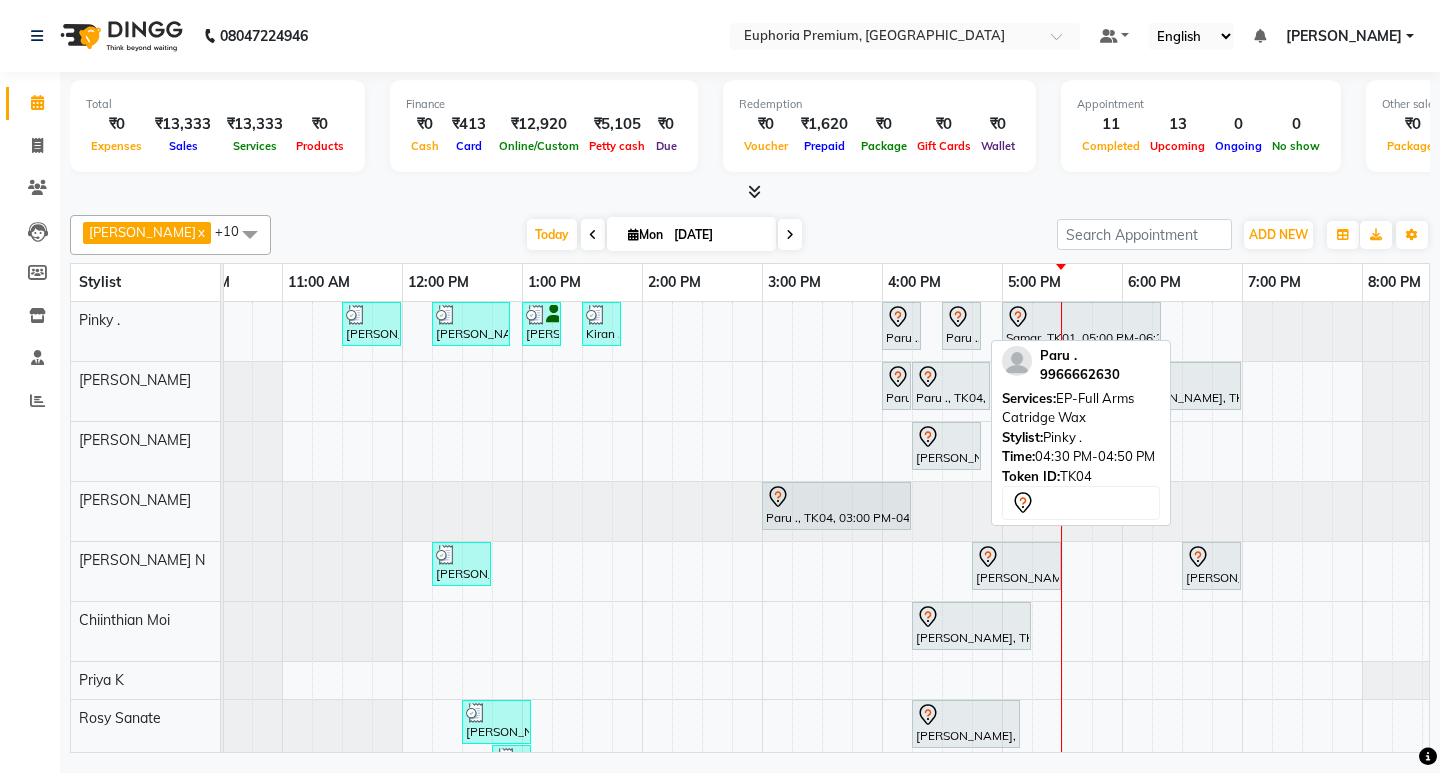 click on "Paru ., TK04, 04:30 PM-04:50 PM, EP-Full Arms Catridge Wax" at bounding box center [961, 326] 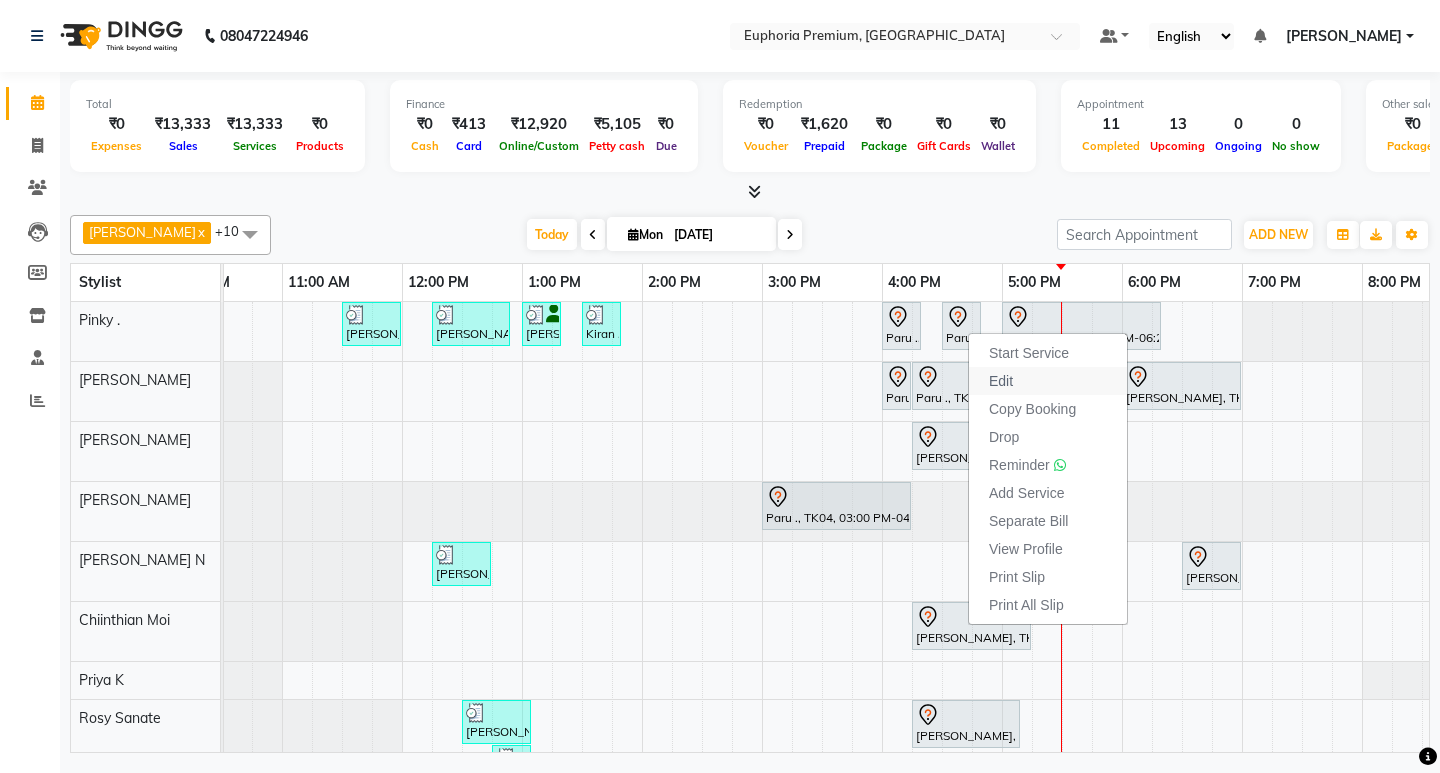 click on "Edit" at bounding box center (1001, 381) 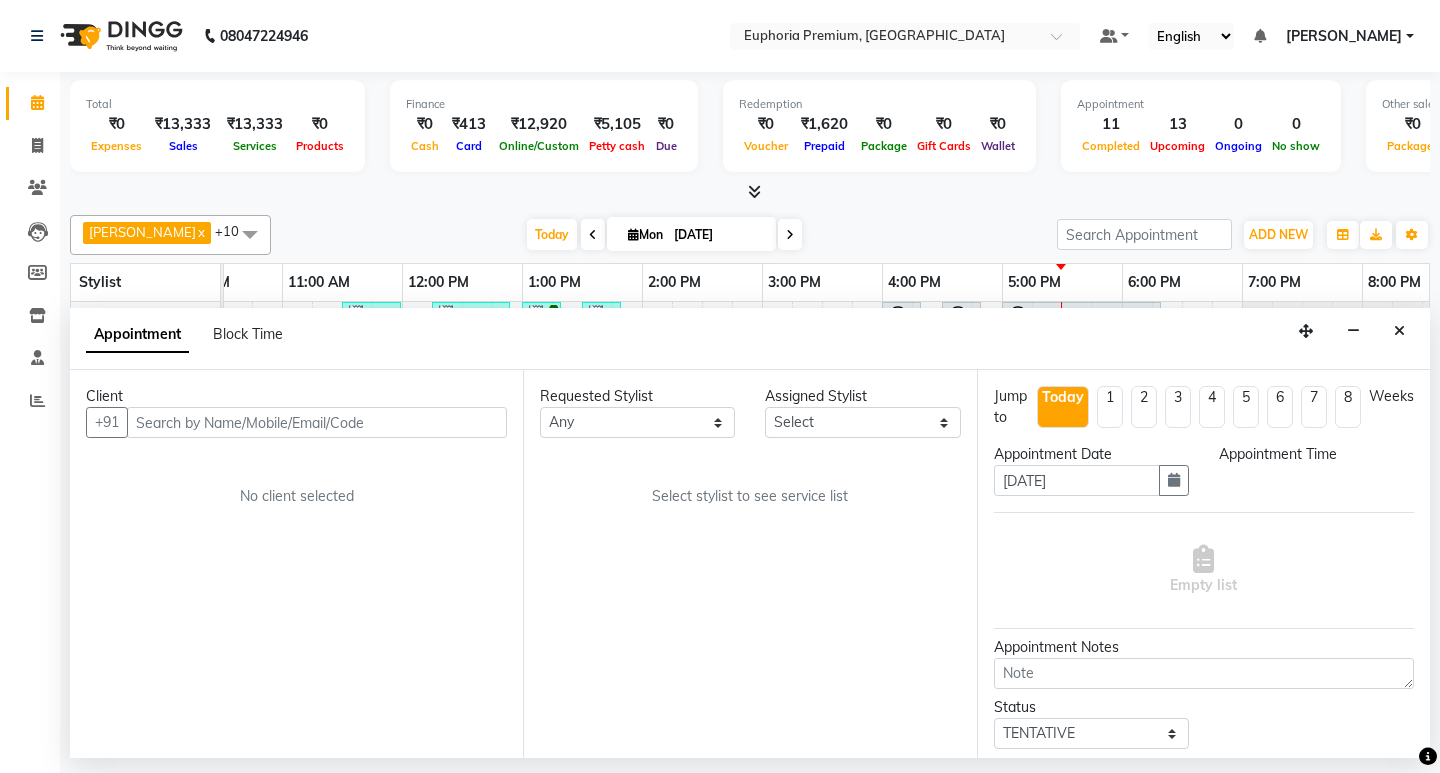 scroll, scrollTop: 0, scrollLeft: 0, axis: both 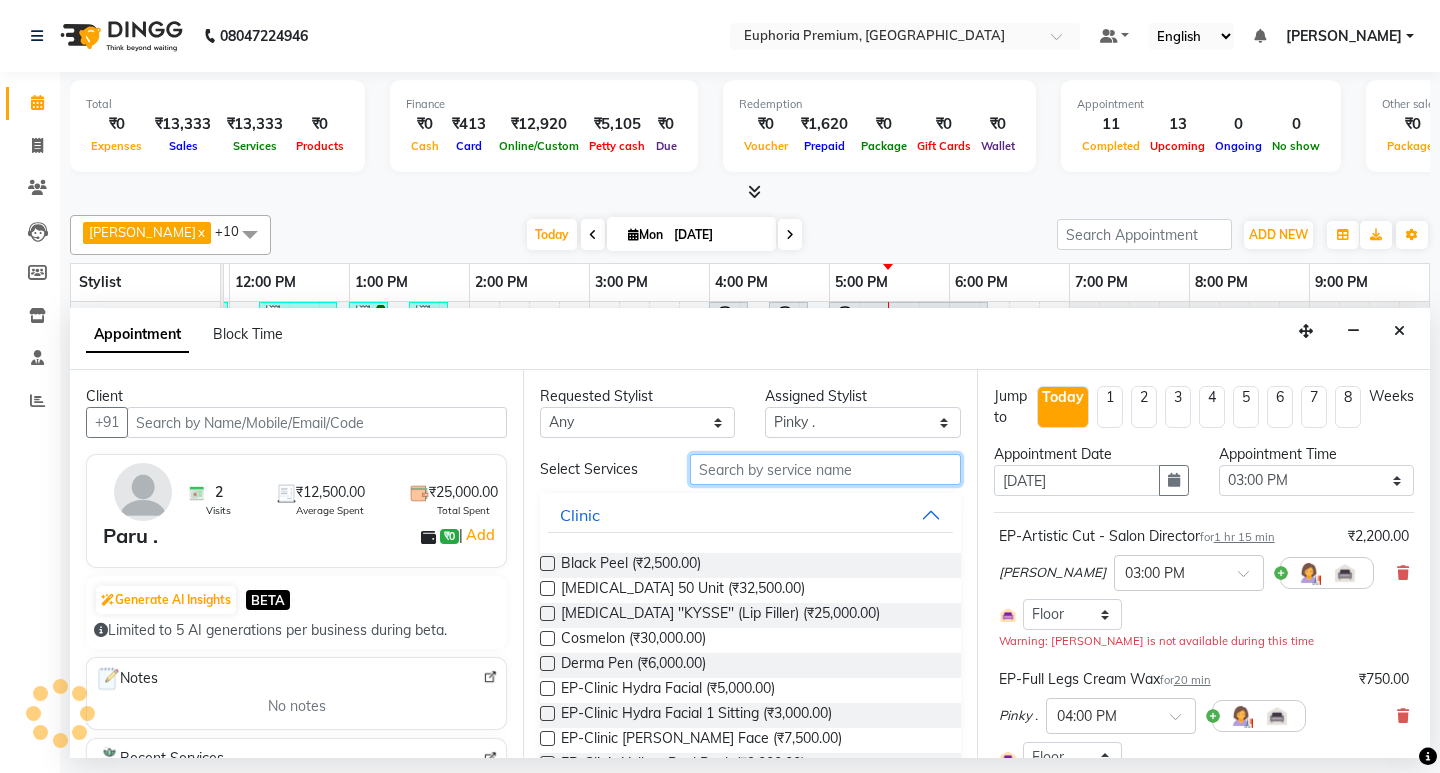click at bounding box center [825, 469] 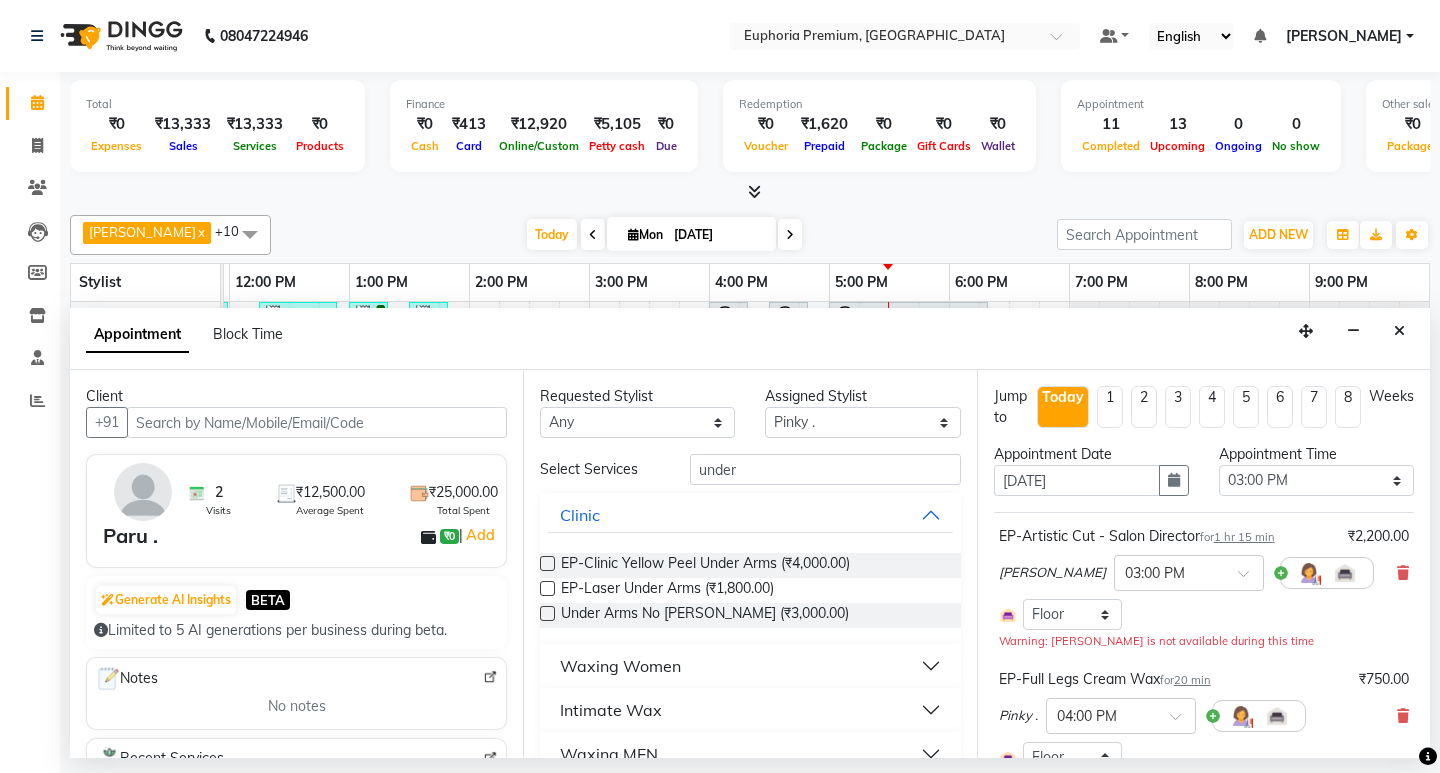 click on "Waxing Women" at bounding box center (750, 666) 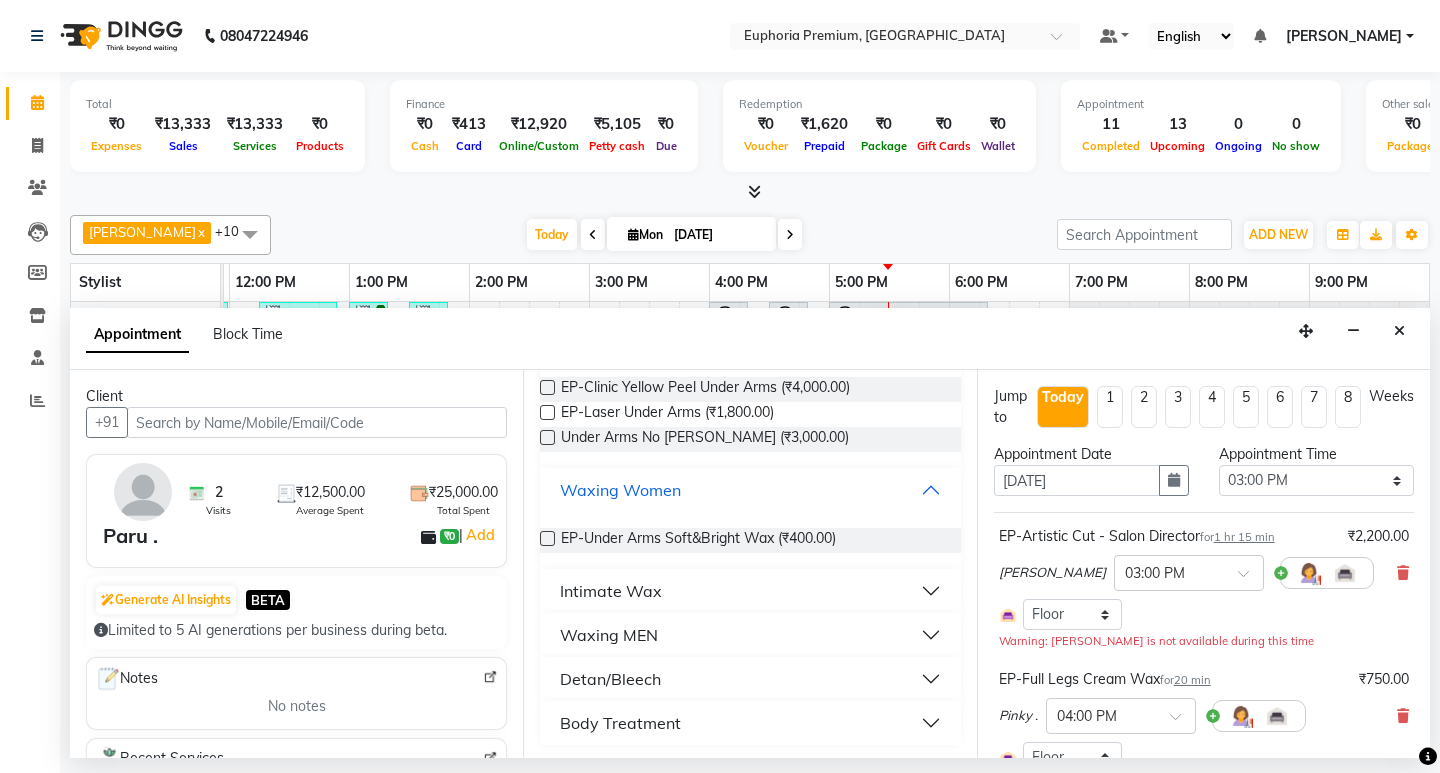 scroll, scrollTop: 179, scrollLeft: 0, axis: vertical 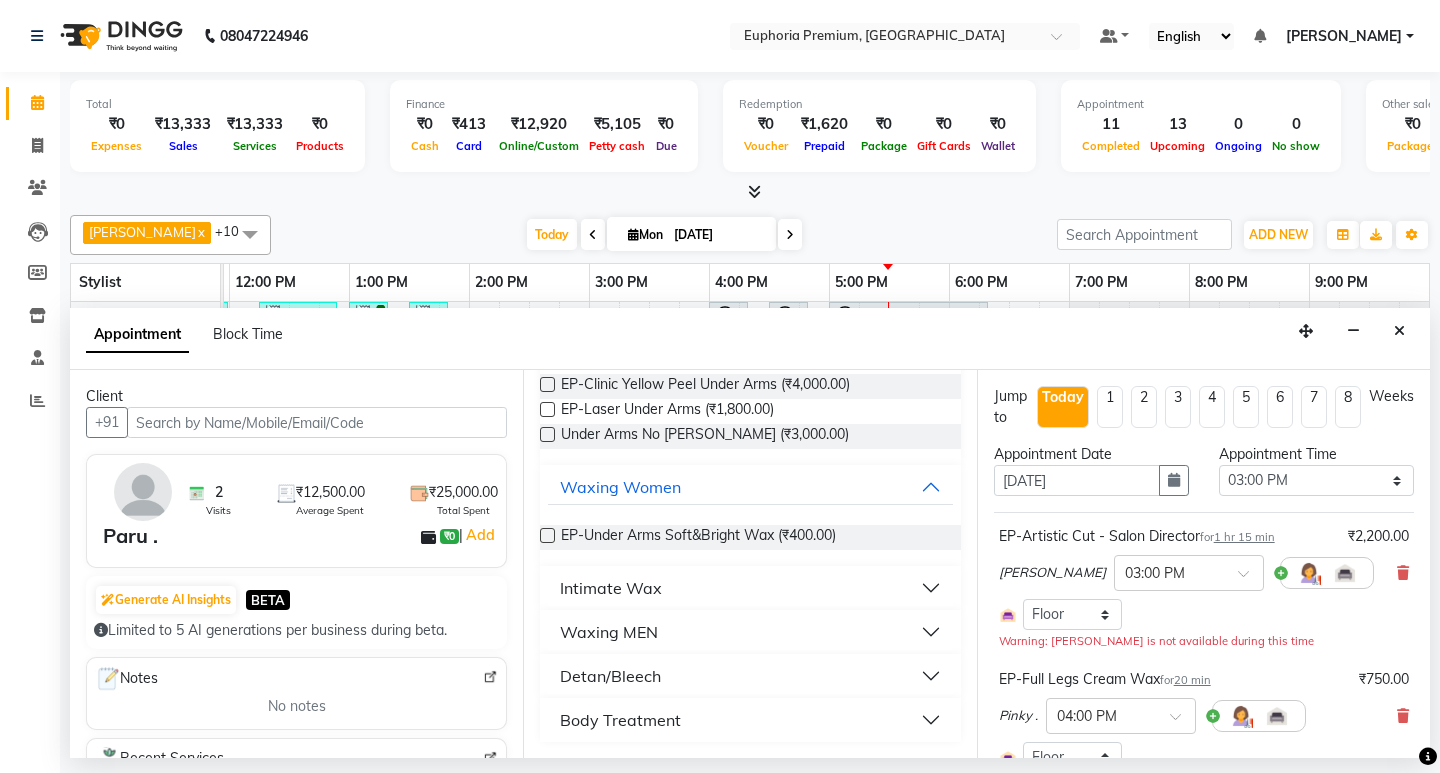 click on "Intimate Wax" at bounding box center [750, 588] 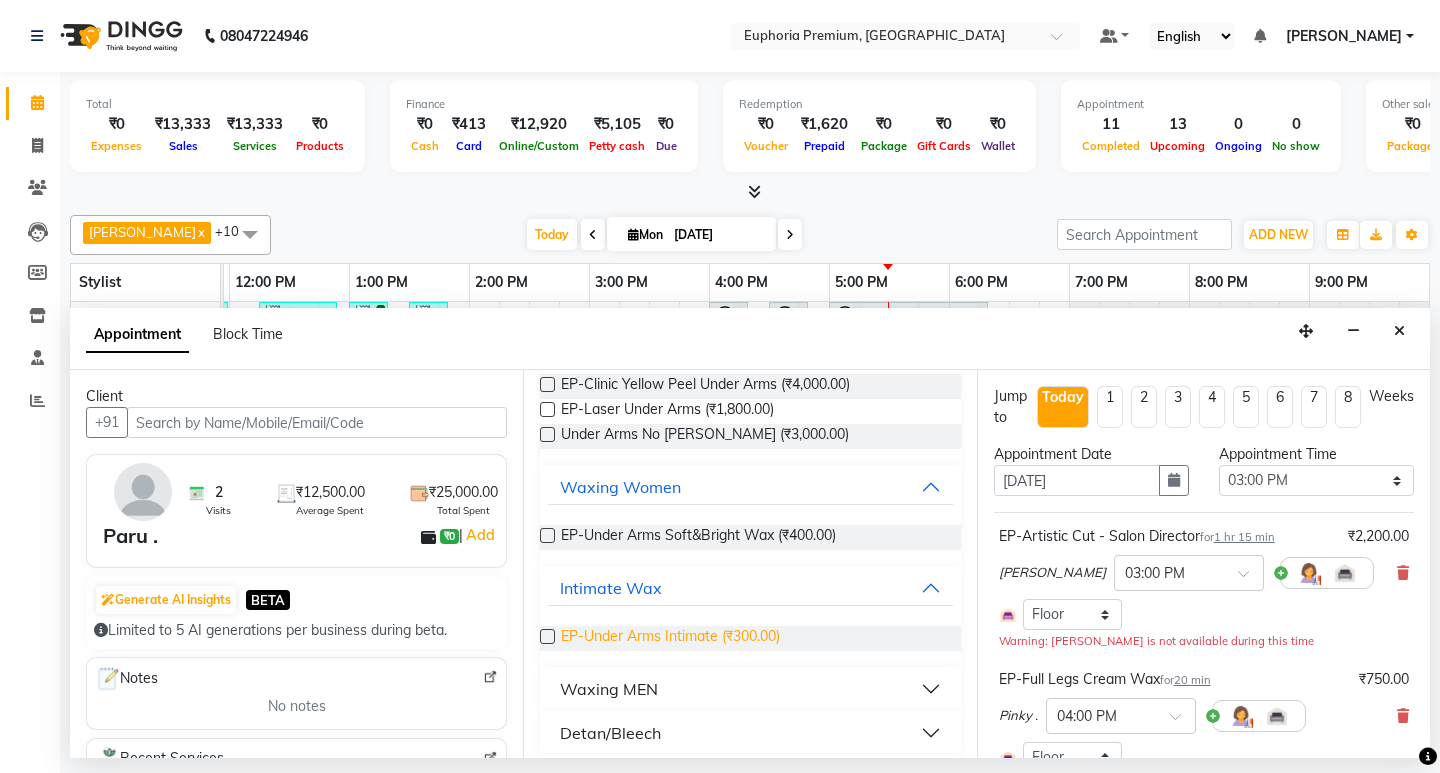 click on "EP-Under Arms Intimate (₹300.00)" at bounding box center (670, 638) 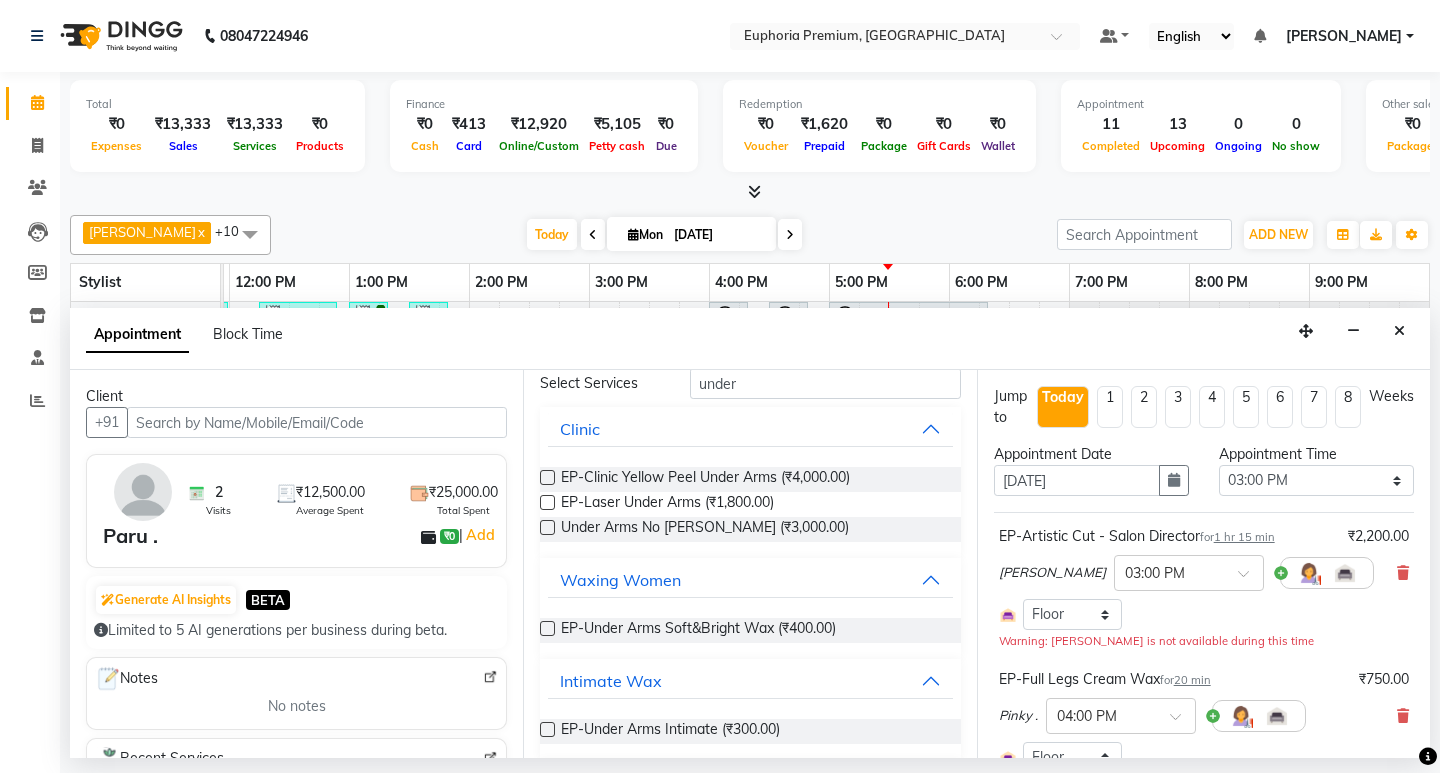 scroll, scrollTop: 0, scrollLeft: 0, axis: both 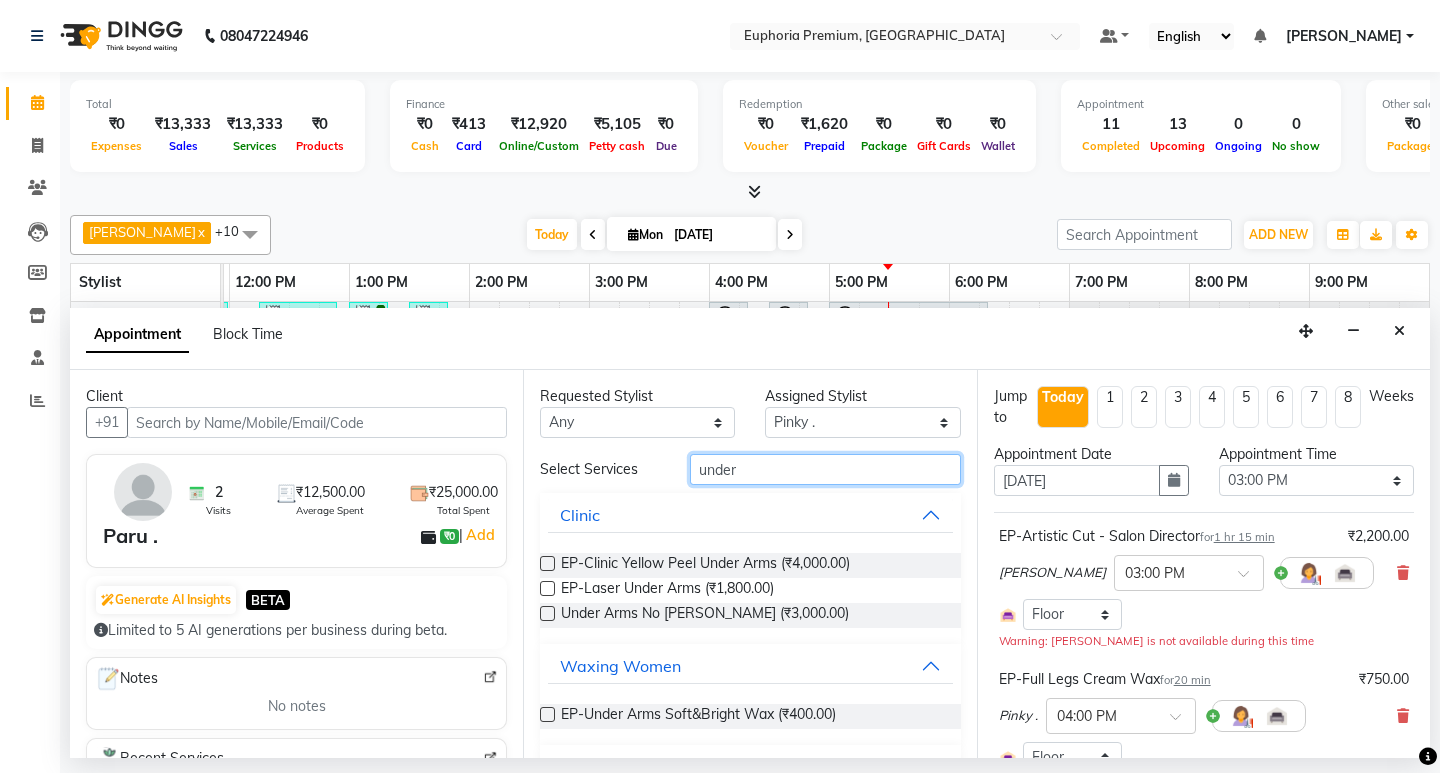 click on "under" at bounding box center (825, 469) 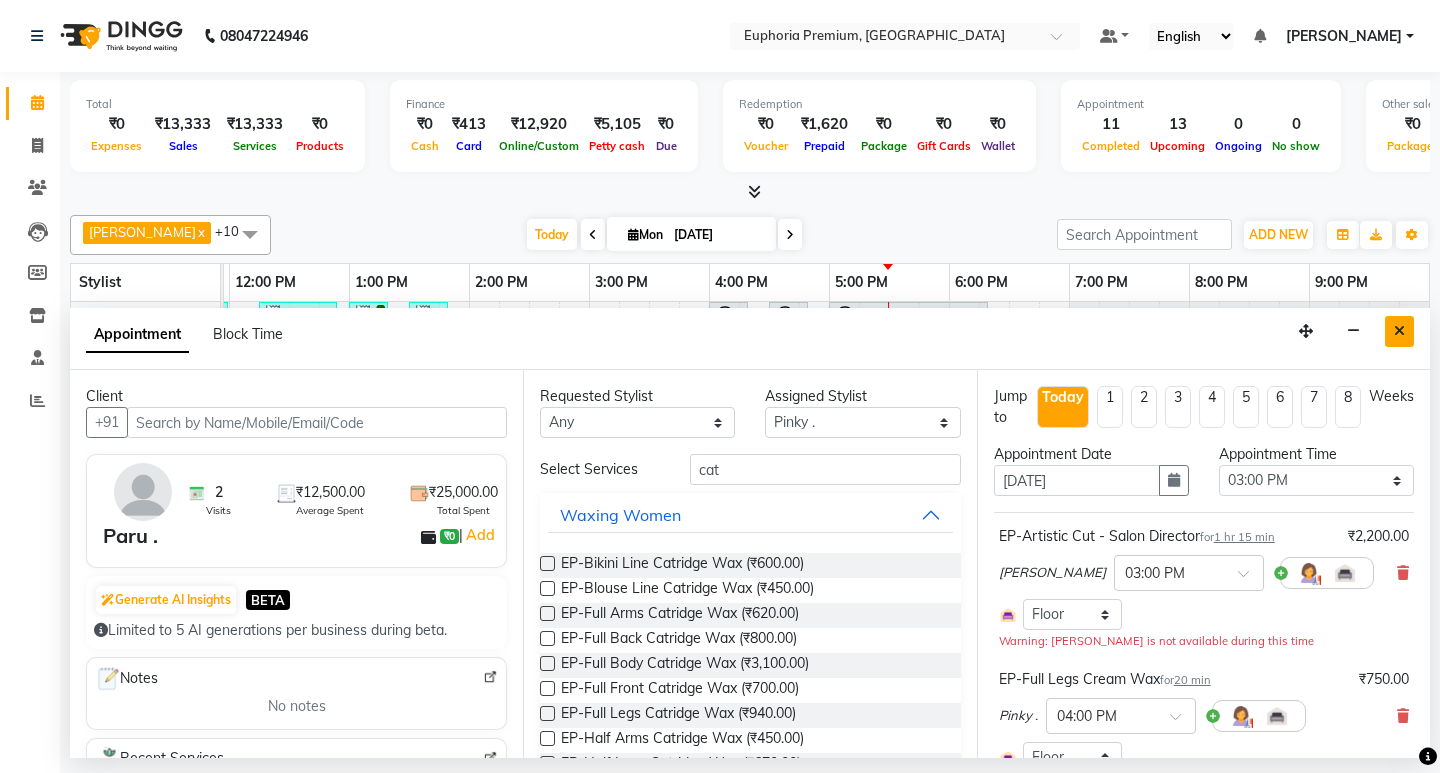 click at bounding box center (1399, 331) 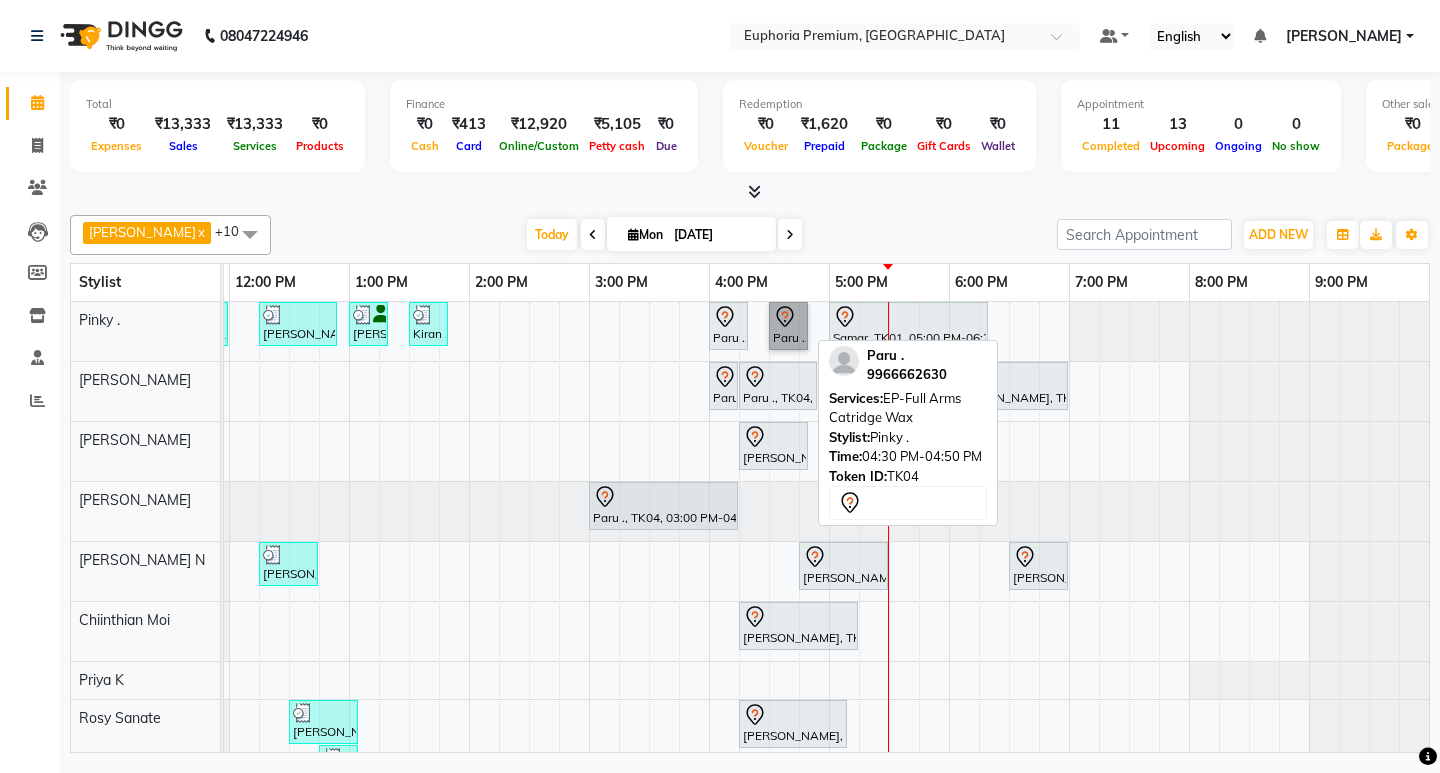 drag, startPoint x: 768, startPoint y: 343, endPoint x: 789, endPoint y: 329, distance: 25.23886 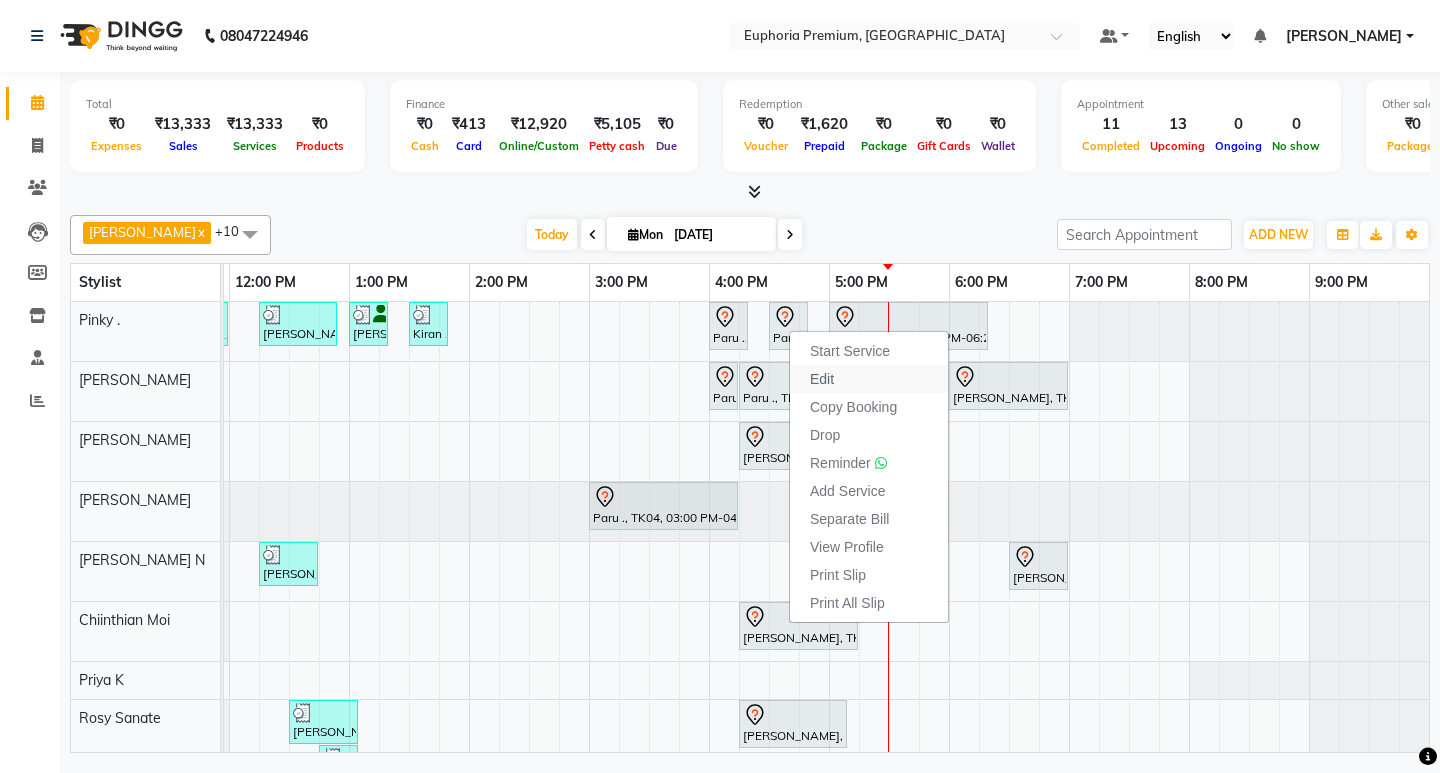 click on "Edit" at bounding box center [822, 379] 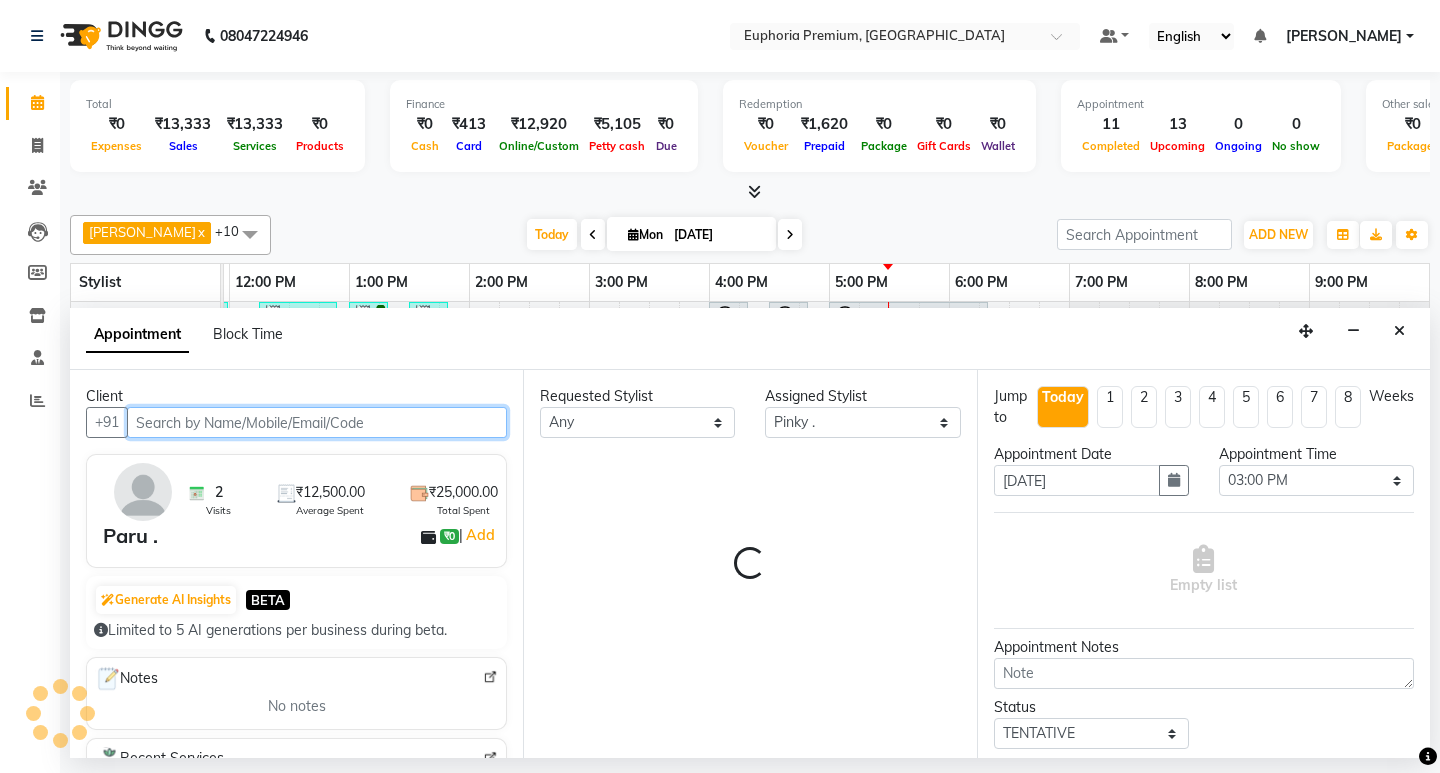 scroll, scrollTop: 0, scrollLeft: 475, axis: horizontal 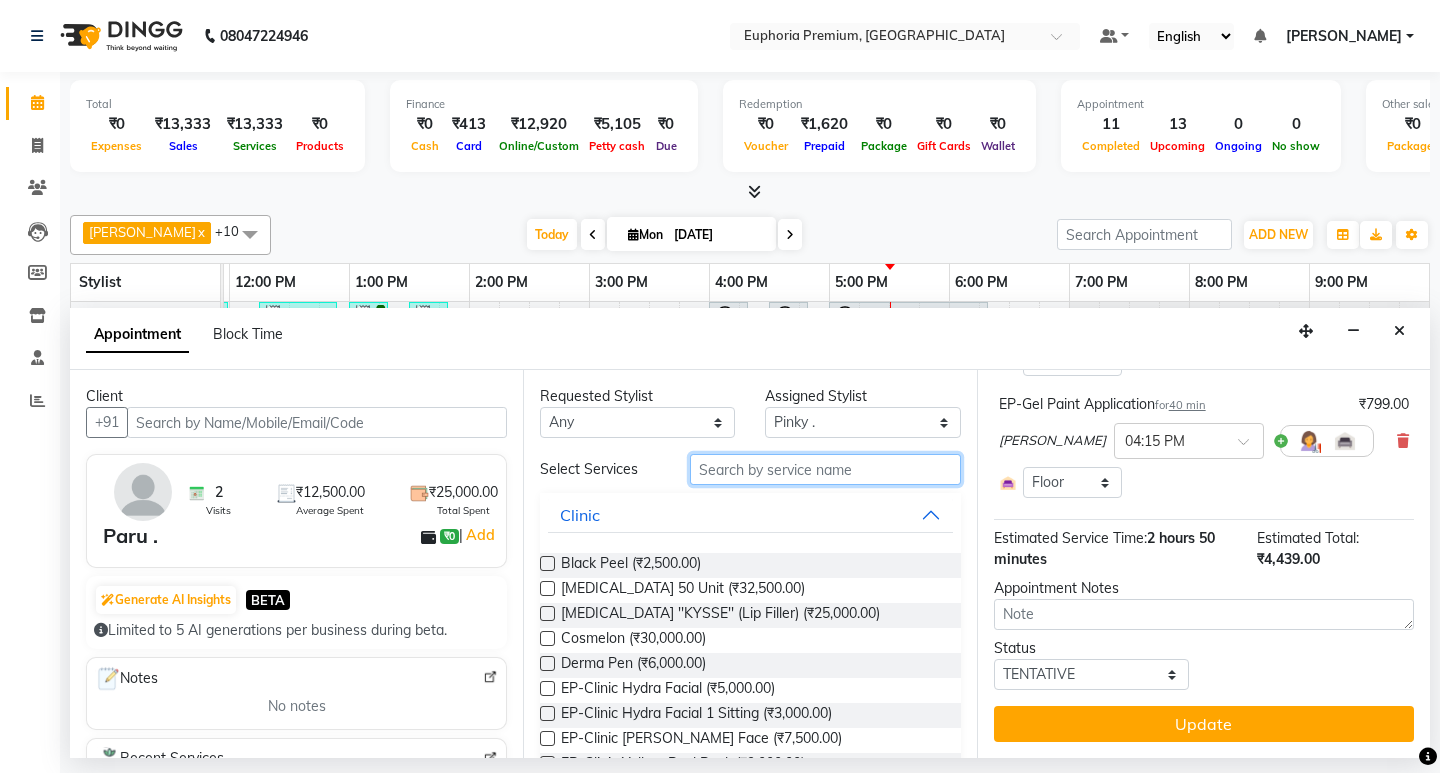 click at bounding box center (825, 469) 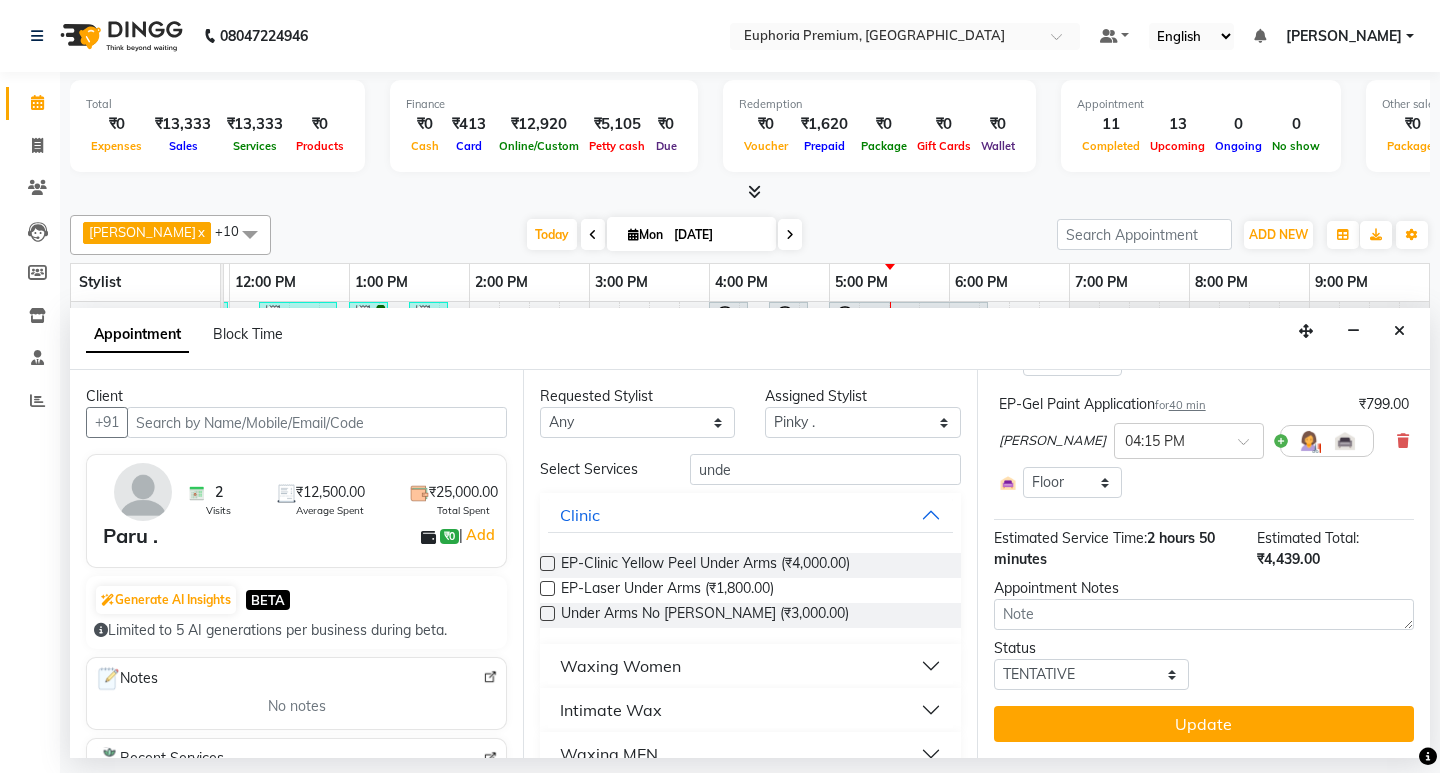 click on "Waxing Women" at bounding box center (620, 666) 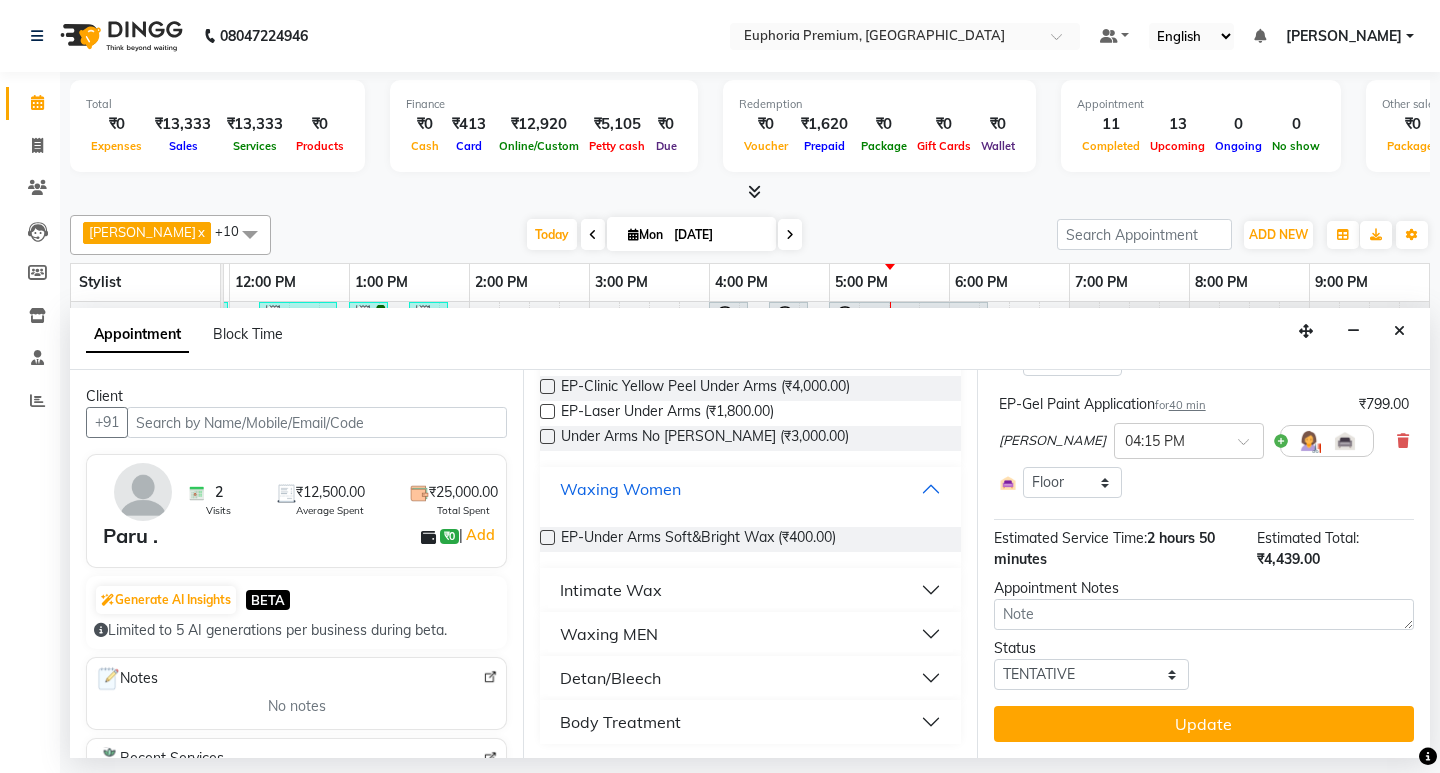 scroll, scrollTop: 179, scrollLeft: 0, axis: vertical 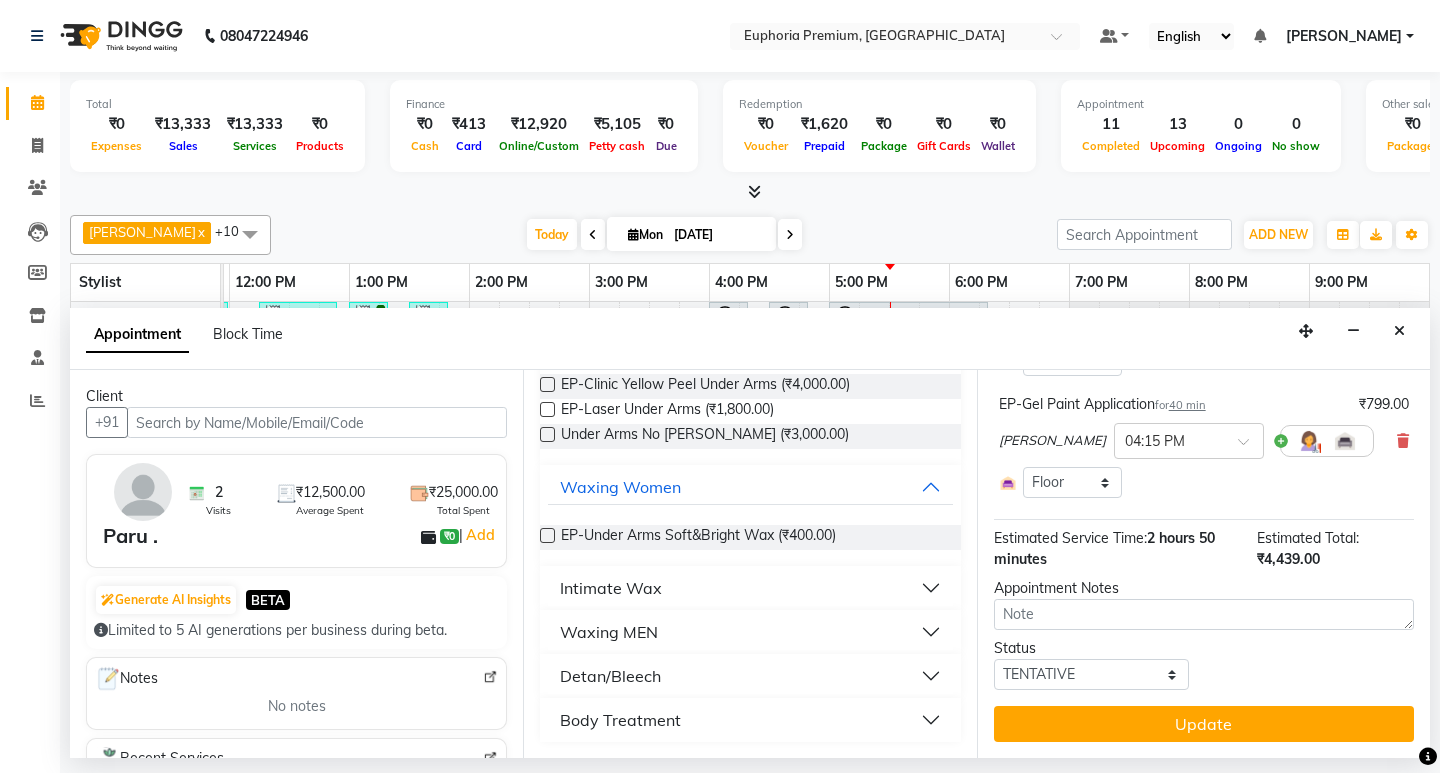 click at bounding box center [547, 535] 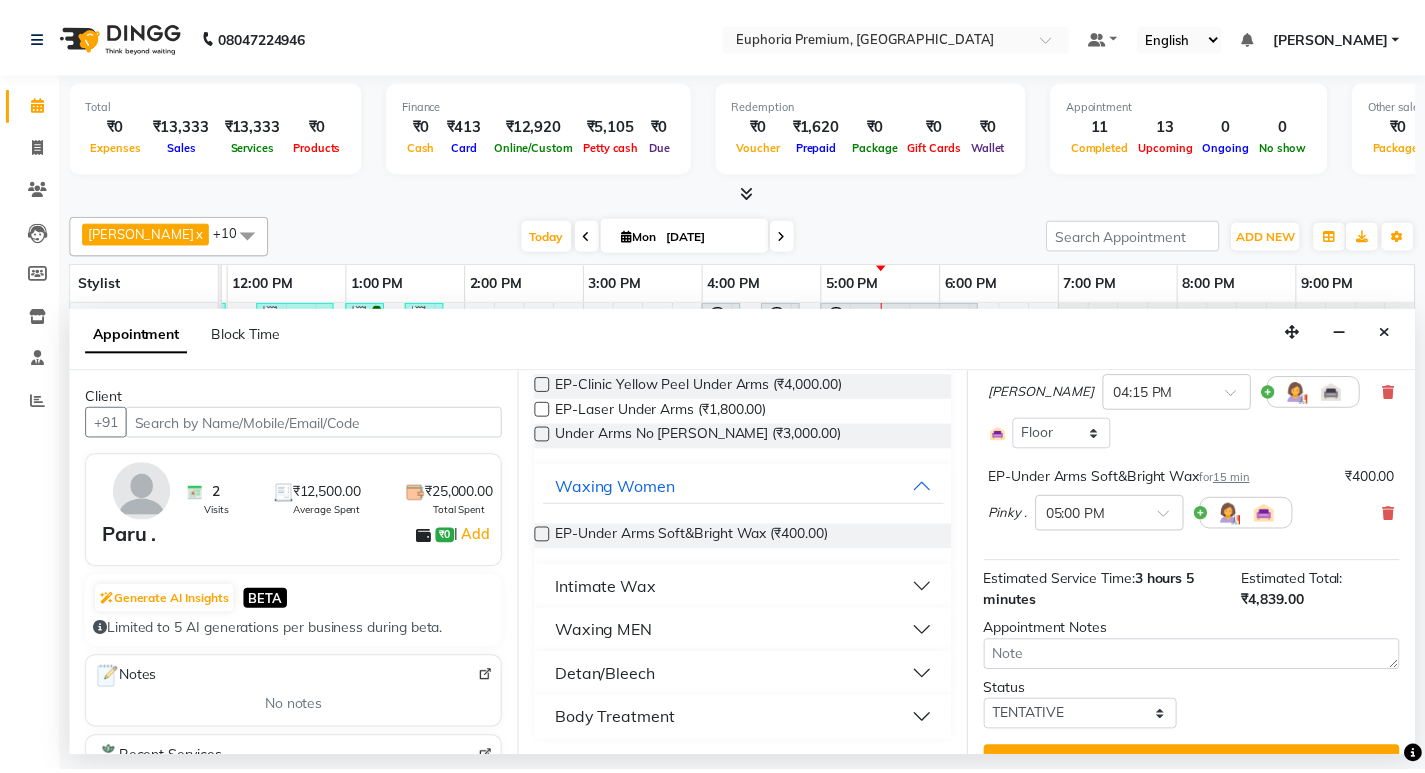 scroll, scrollTop: 732, scrollLeft: 0, axis: vertical 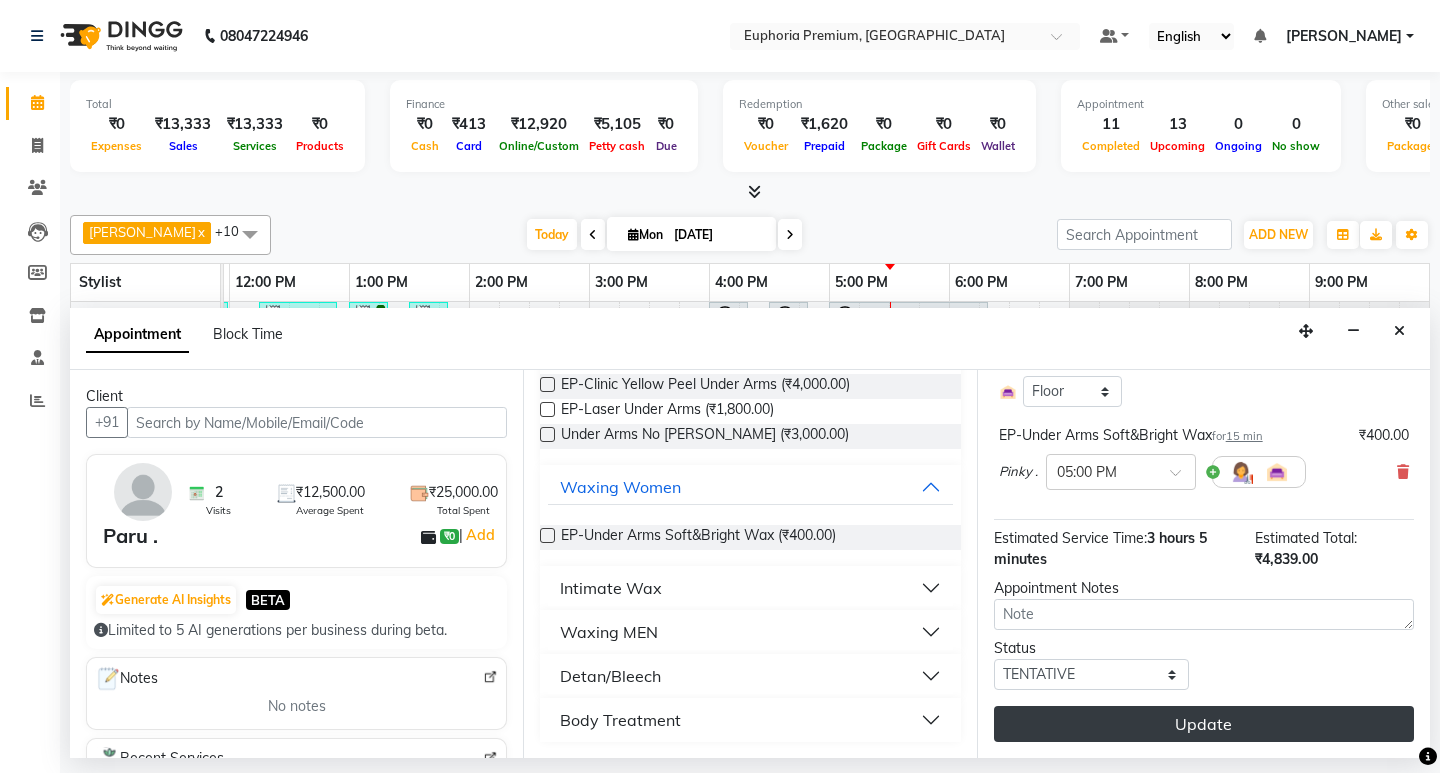 click on "Update" at bounding box center [1204, 724] 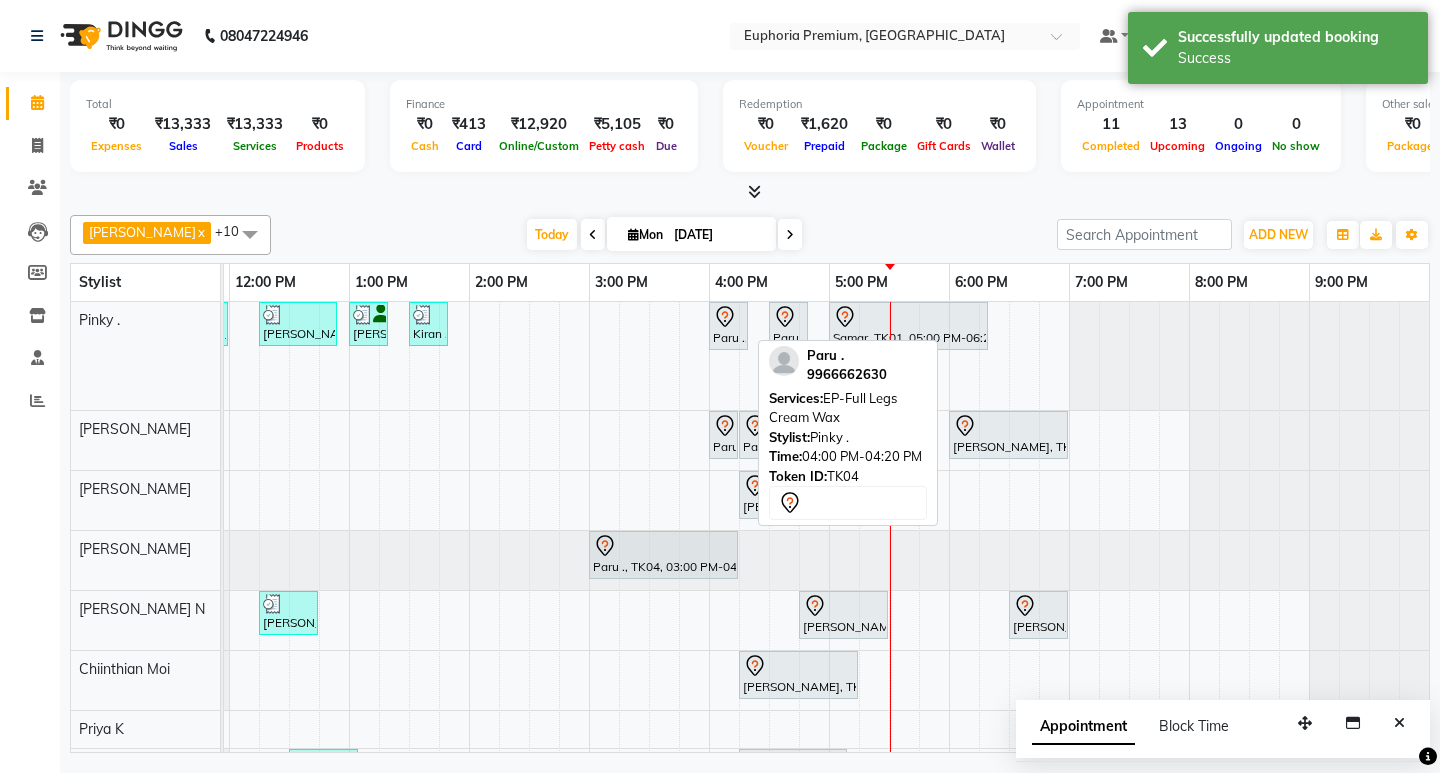 click on "Paru ., TK04, 04:00 PM-04:20 PM, EP-Full Legs Cream Wax" at bounding box center [728, 326] 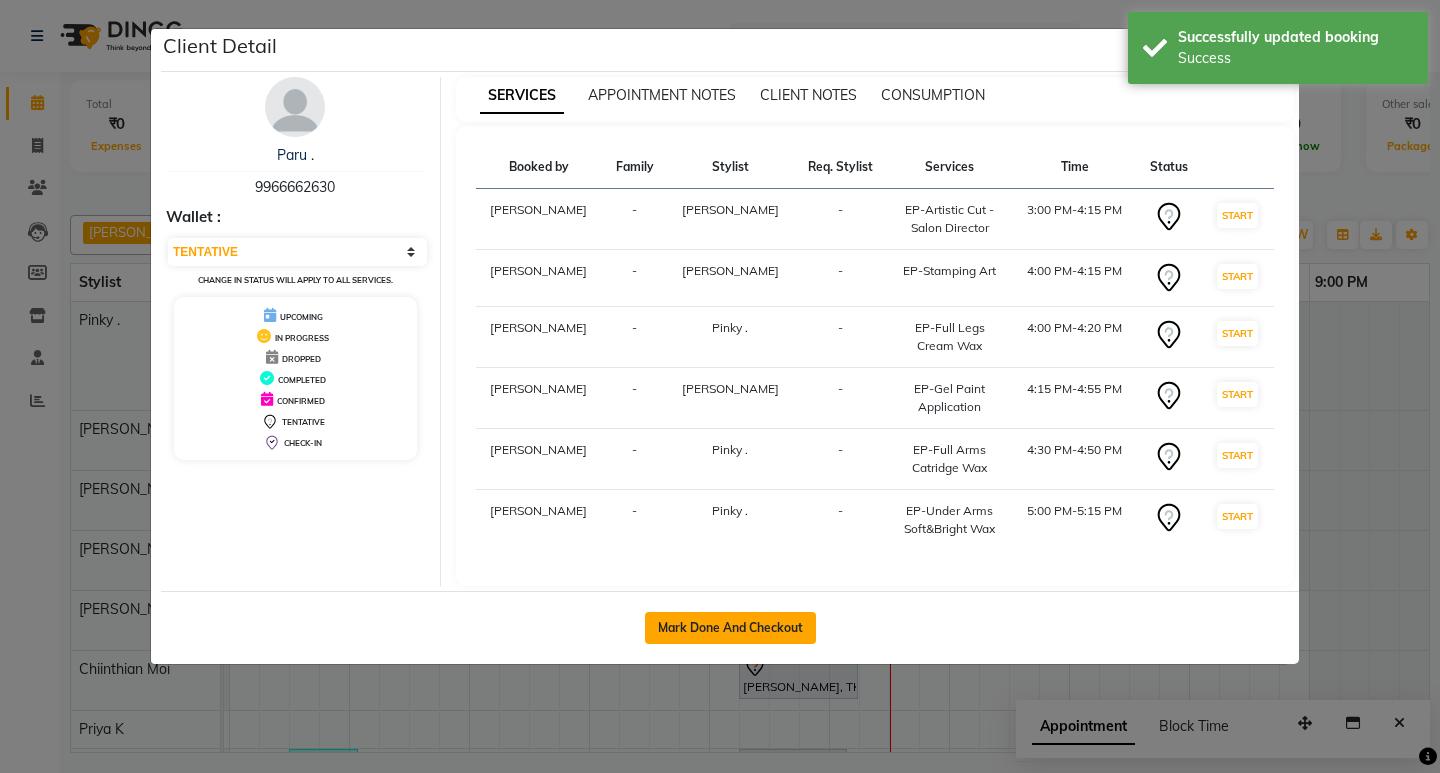 click on "Mark Done And Checkout" 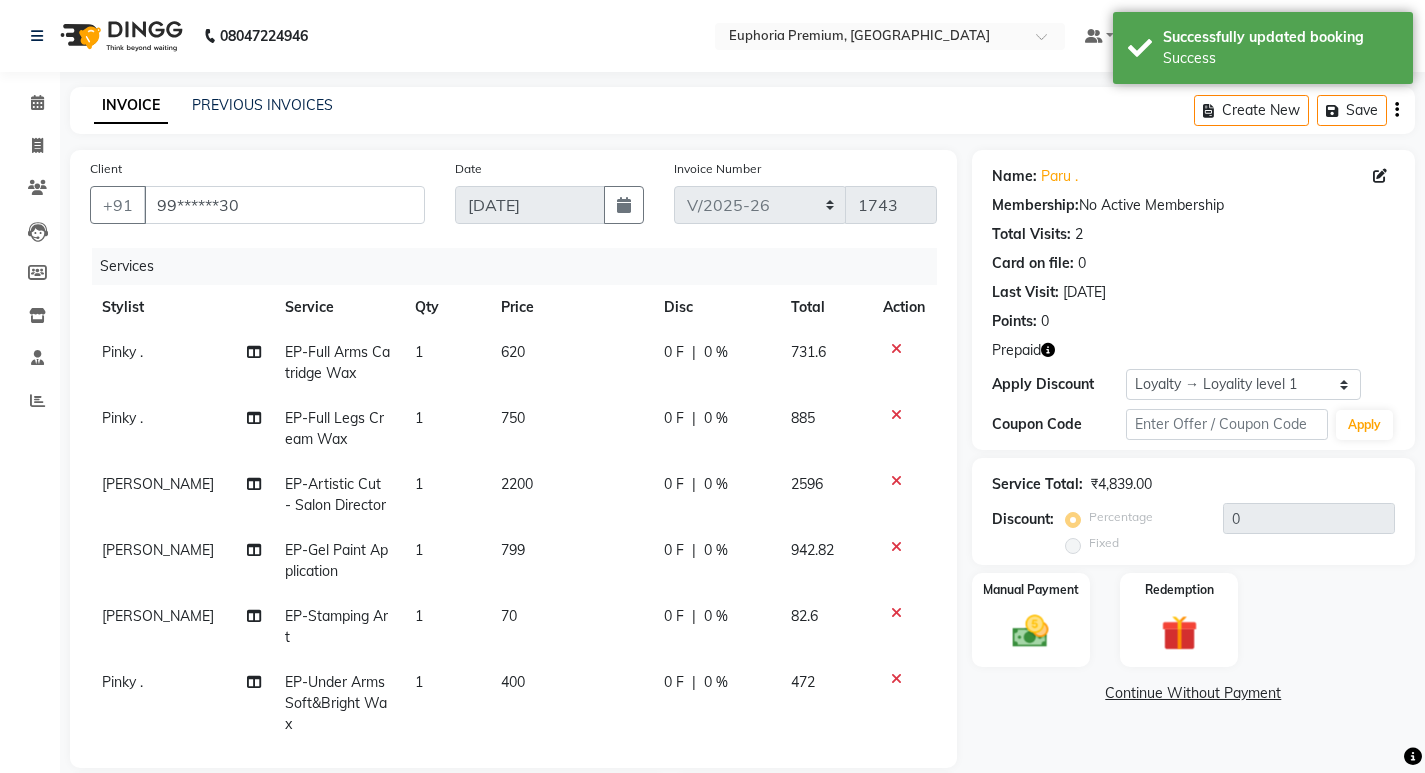 click on "70" 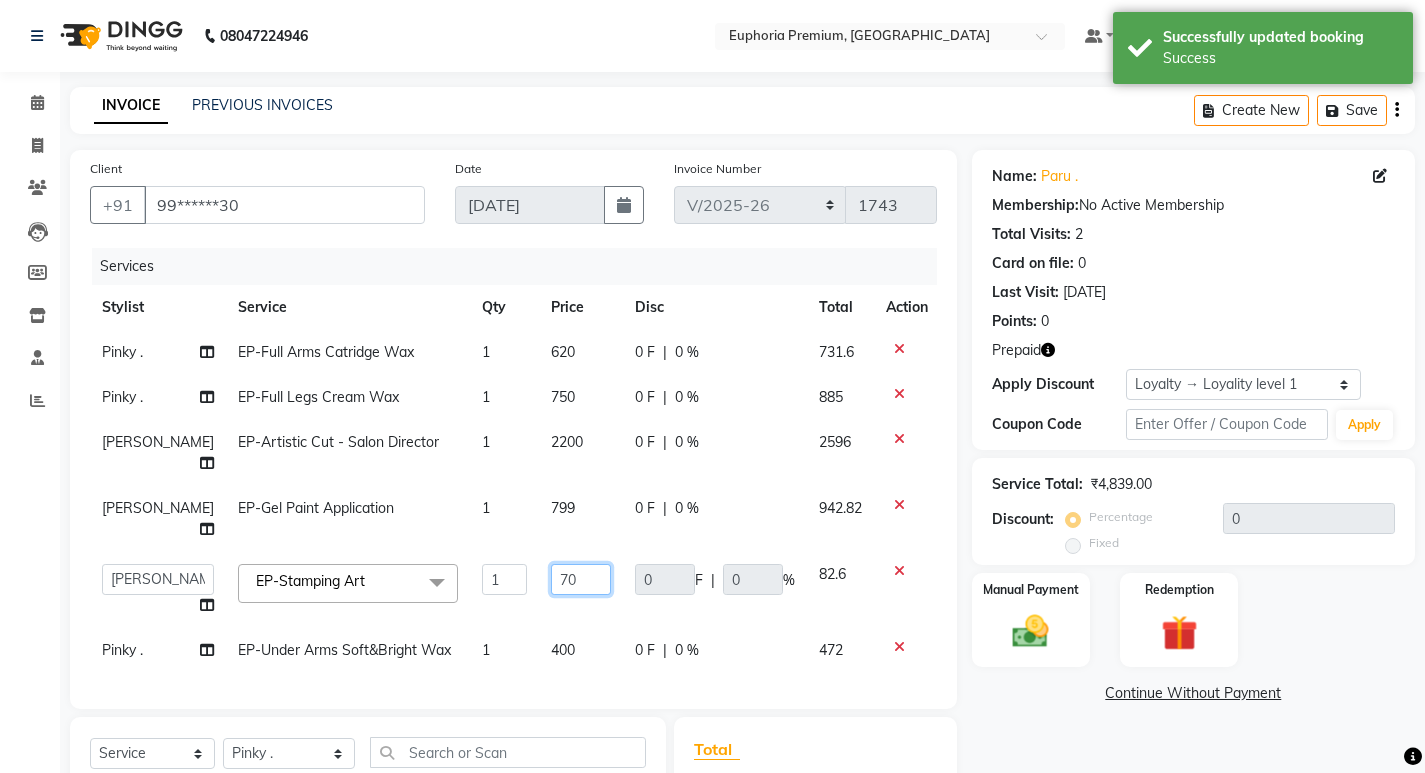 click on "70" 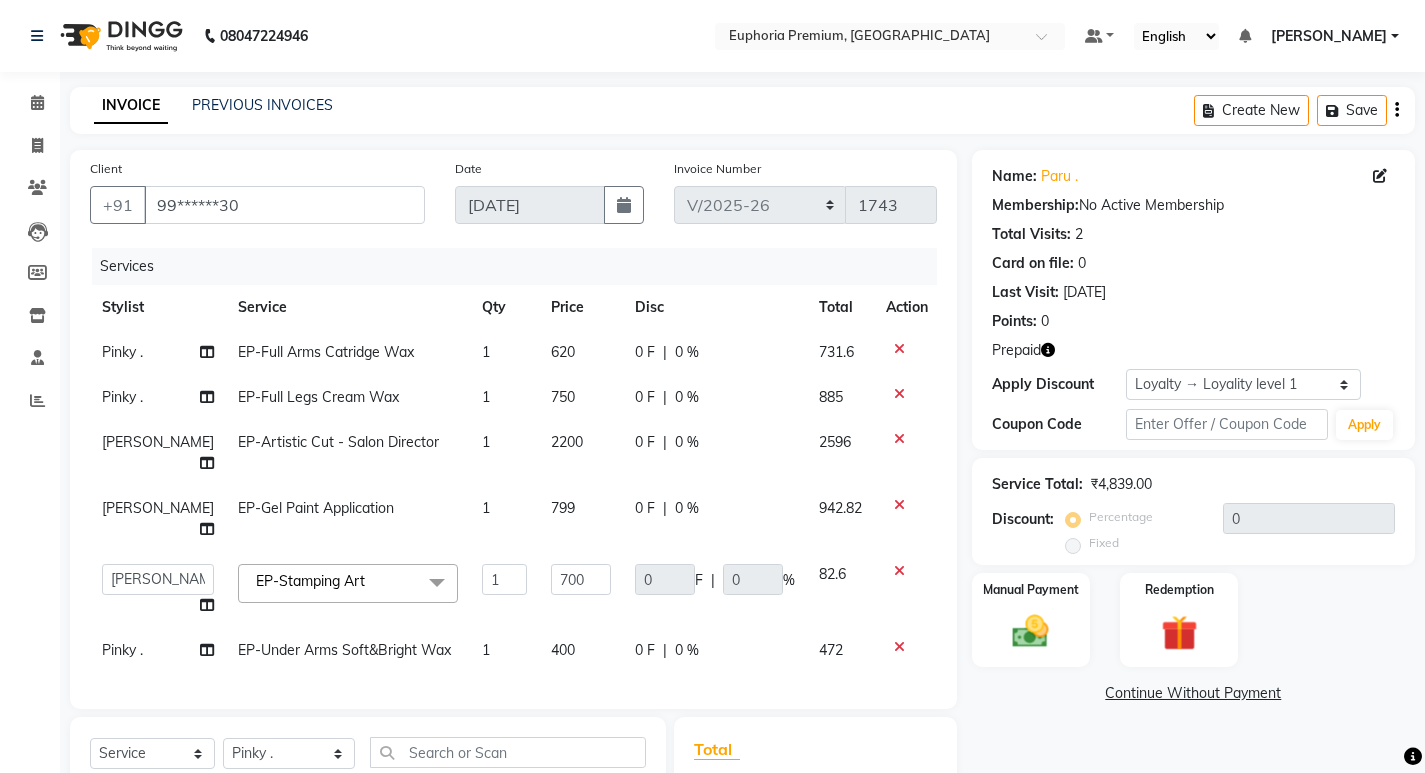 click on "Pinky . EP-Full Arms Catridge Wax 1 620 0 F | 0 % 731.6 Pinky . EP-Full Legs Cream Wax 1 750 0 F | 0 % 885 Kishore K EP-Artistic Cut - Salon Director 1 2200 0 F | 0 % 2596 VISHON BAIDYA EP-Gel Paint Application 1 799 0 F | 0 % 942.82  Admin   Babu V   Bharath N   Binoy    Chandru Magar   Chethan N    Chiinthian Moi   ChonglianMoi MOI   Daisy .   Dhanya .   Dingg   Diya Khadka   Fredrick Burrows   Kishore K   Maria Hamsa   Mary Vanita    MRINALI MILI   Pinky .   Priya  K   Rosy Sanate   Savitha Vijayan   Shalini Deivasigamani   Shishi L   Vijayalakshmi M   VISHON BAIDYA  EP-Stamping Art  x Black Peel Botox 50 Unit Botox ''KYSSE'' (Lip Filler) Cosmelon Derma Pen EP-Clinic Hydra Facial EP-Clinic Hydra Facial 1 Sitting EP-Clinic Meline Peel Face EP-Clinic Yellow Peel Back EP-Clinic Yellow Peel Face EP-Clinic Yellow Peel Full Arms EP-Clinic Yellow Peel Under Arms EP-Laser Bikini EP-Laser Chin EP-Laser Full Arms EP-Laser Full Back EP-Laser Full Face EP-Laser Full Front EP-Laser Full Legs EP-Laser Half Legs Facial" 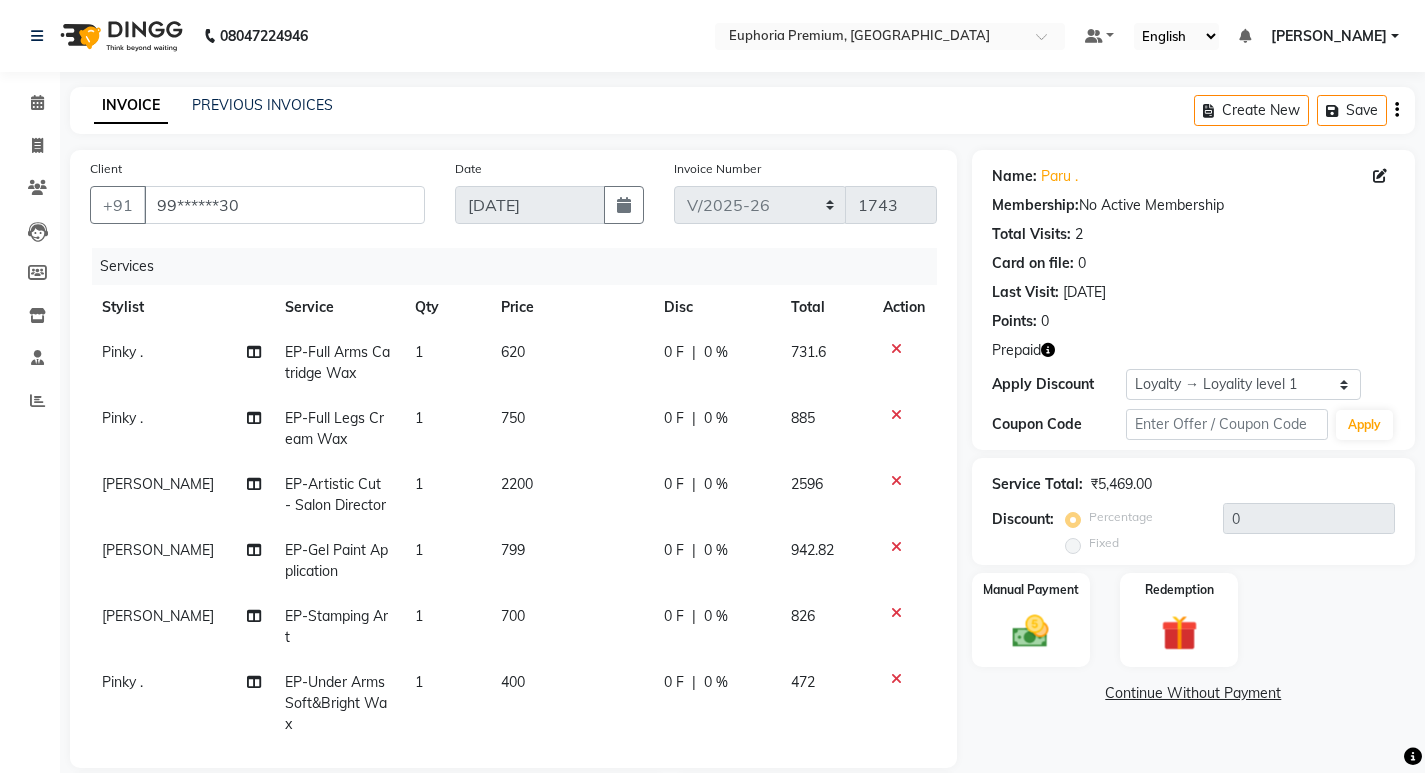 click on "750" 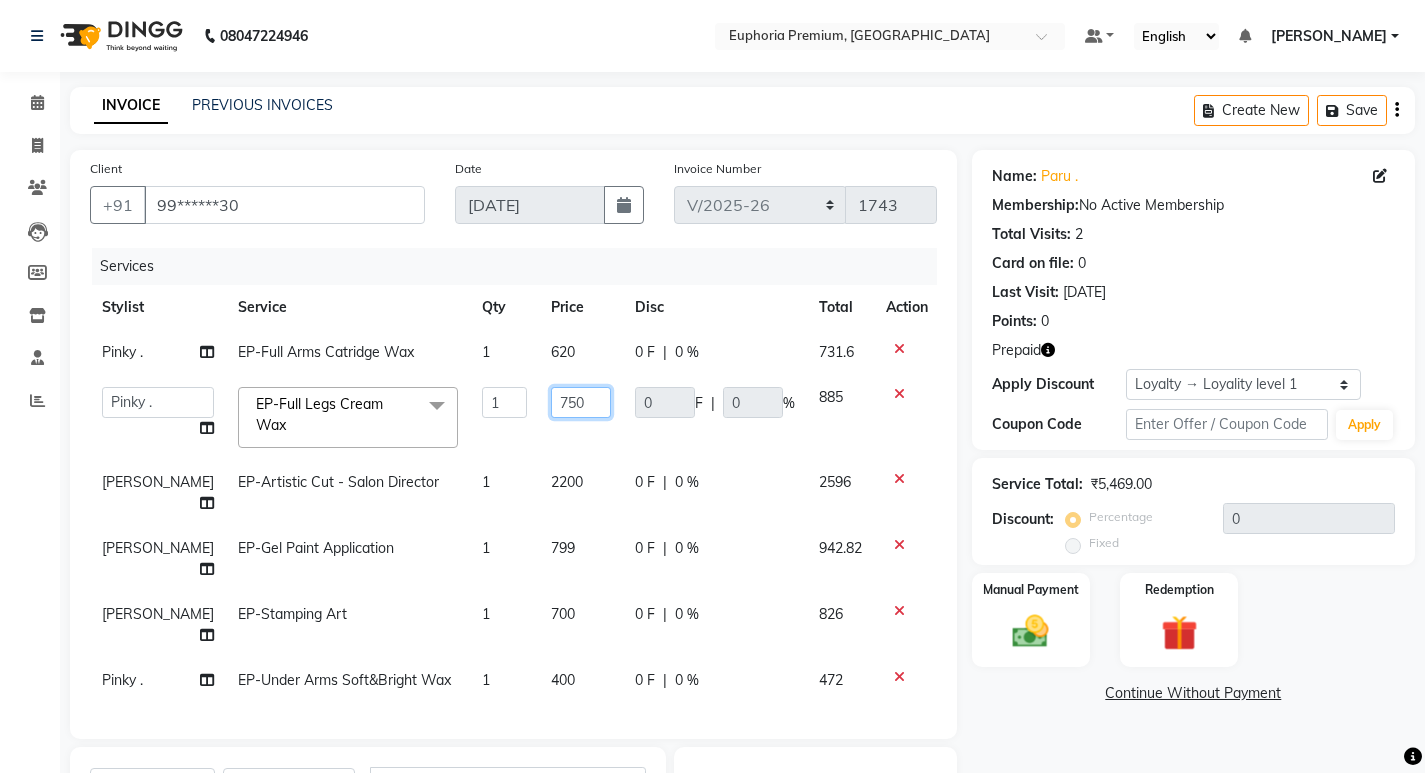 click on "750" 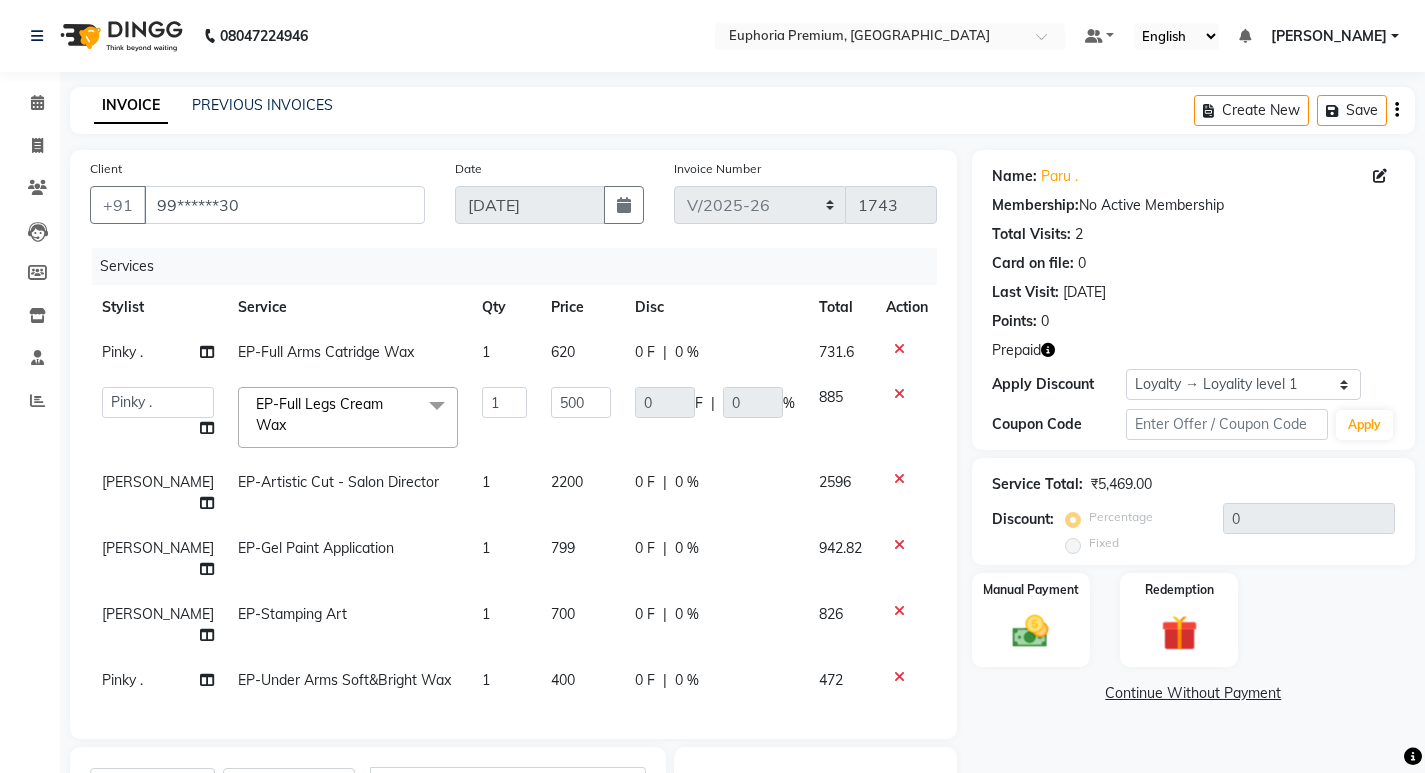 click on "500" 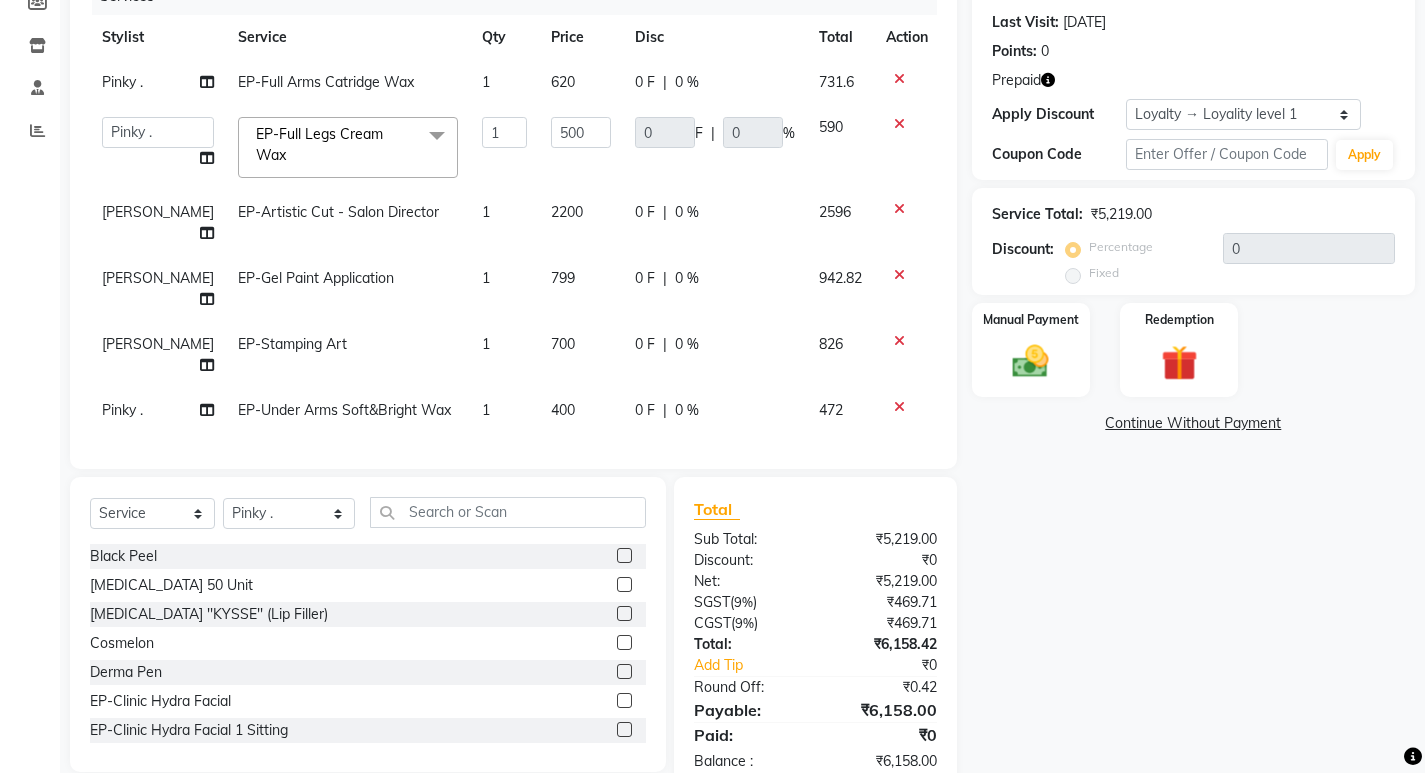 scroll, scrollTop: 298, scrollLeft: 0, axis: vertical 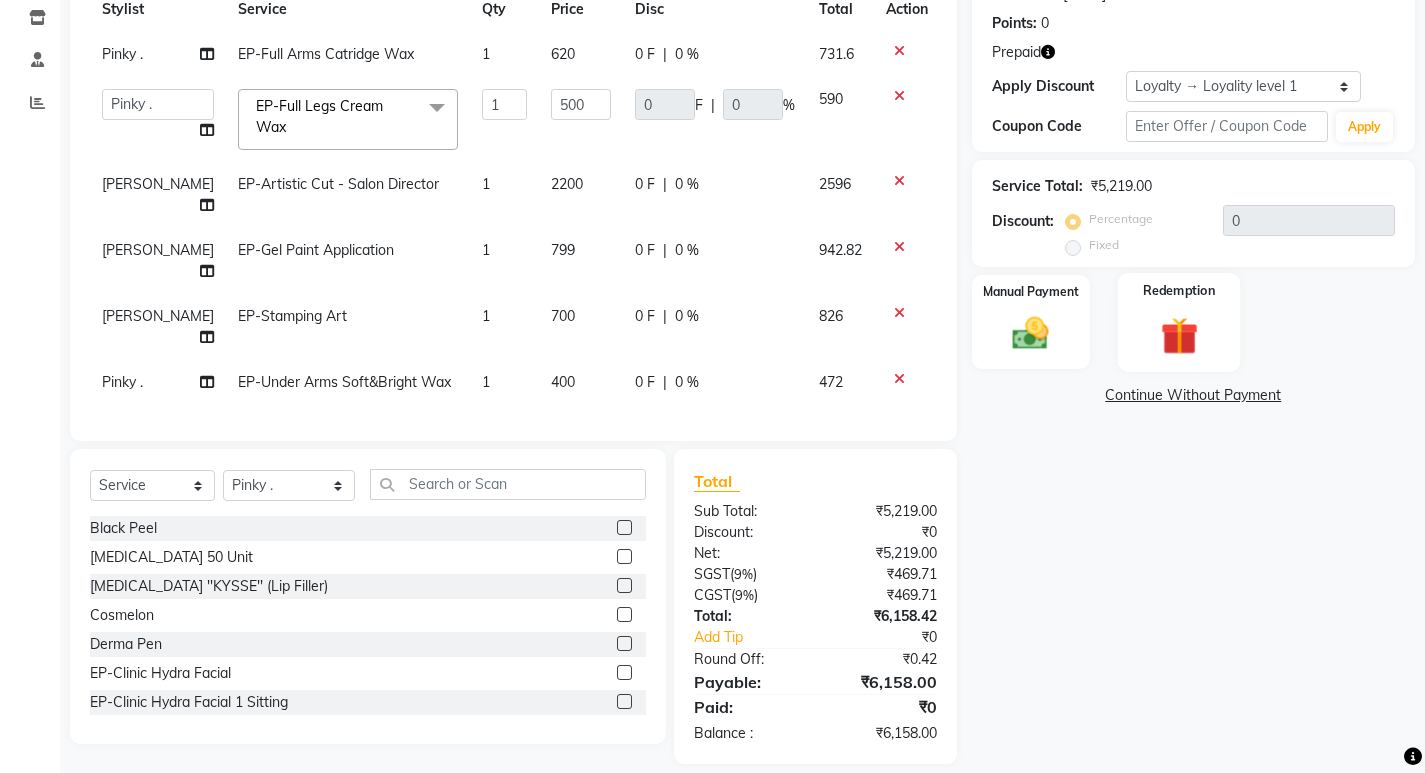 click 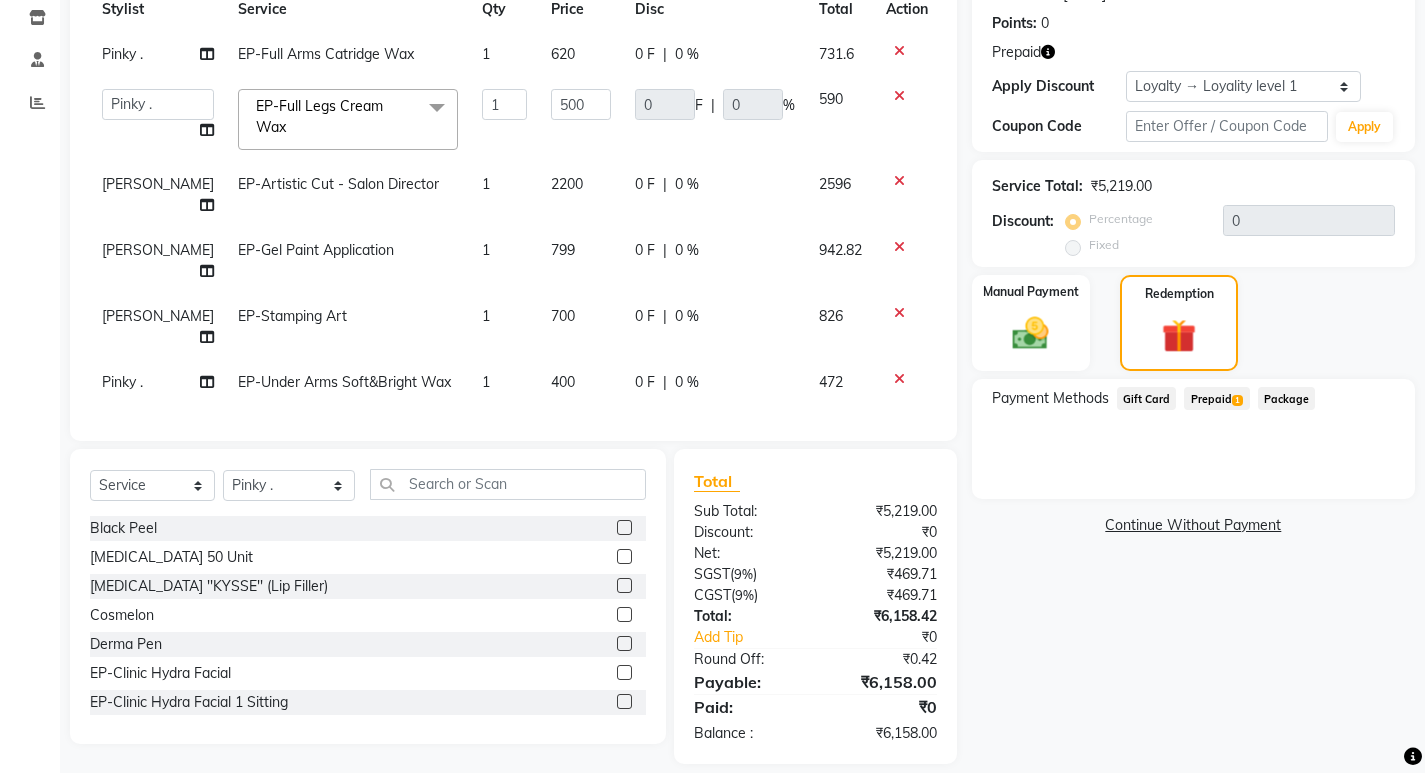 click on "Prepaid  1" 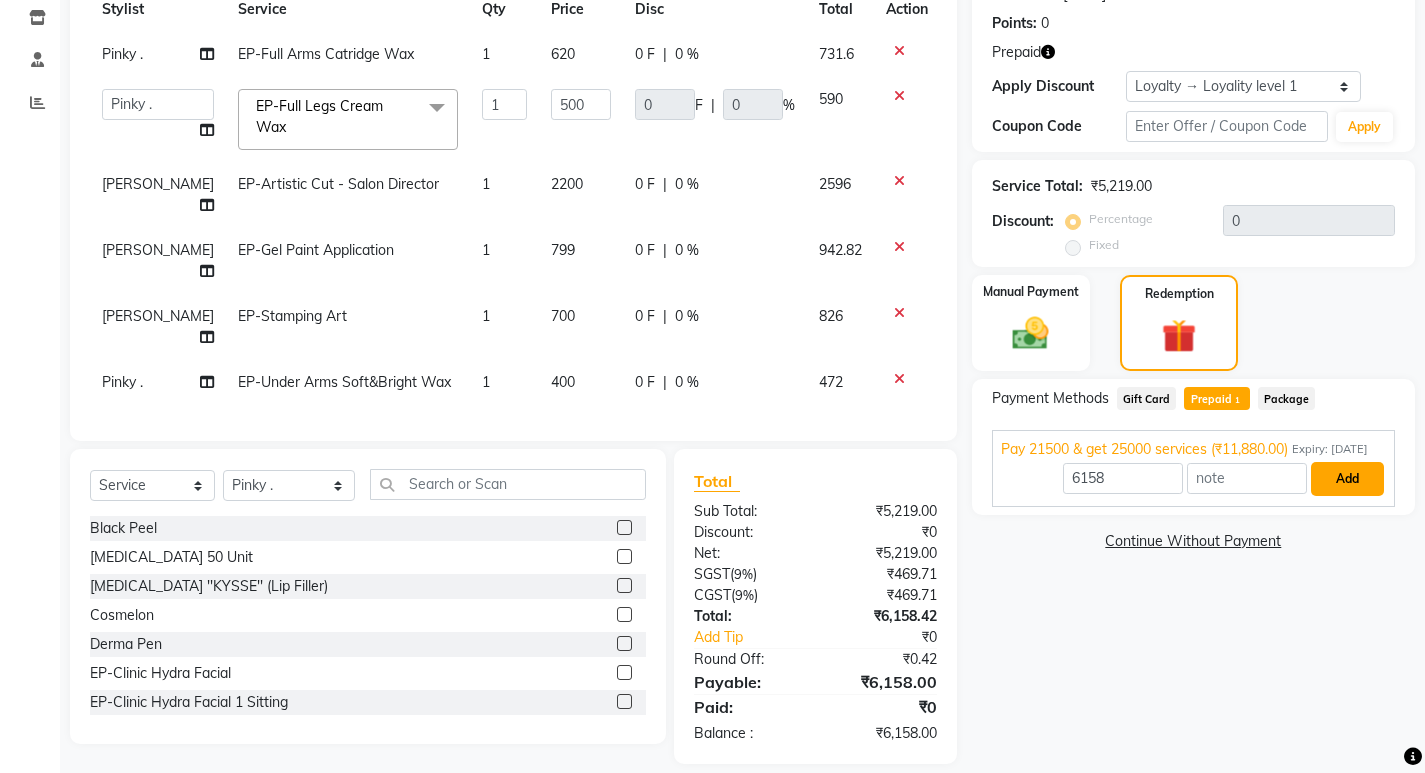 click on "Add" at bounding box center [1347, 479] 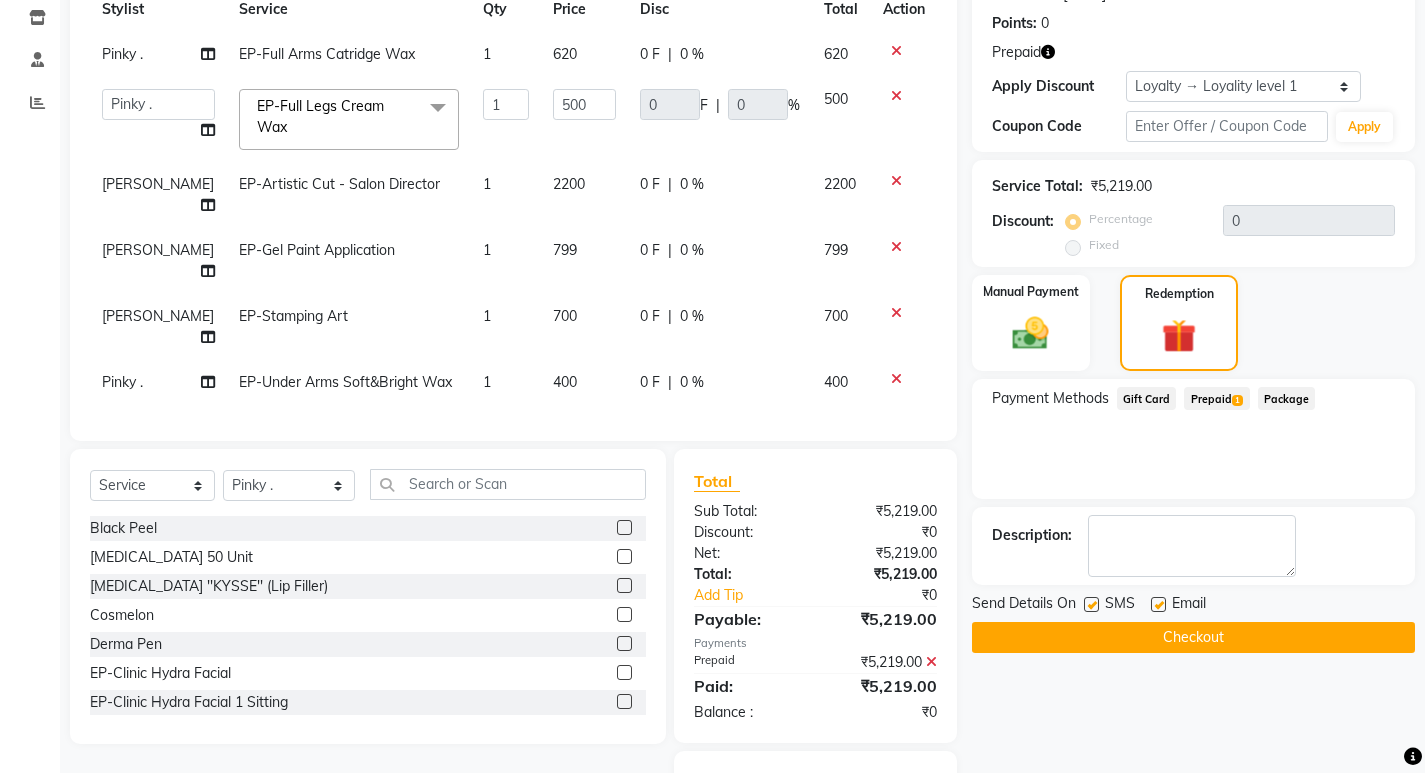 click on "Checkout" 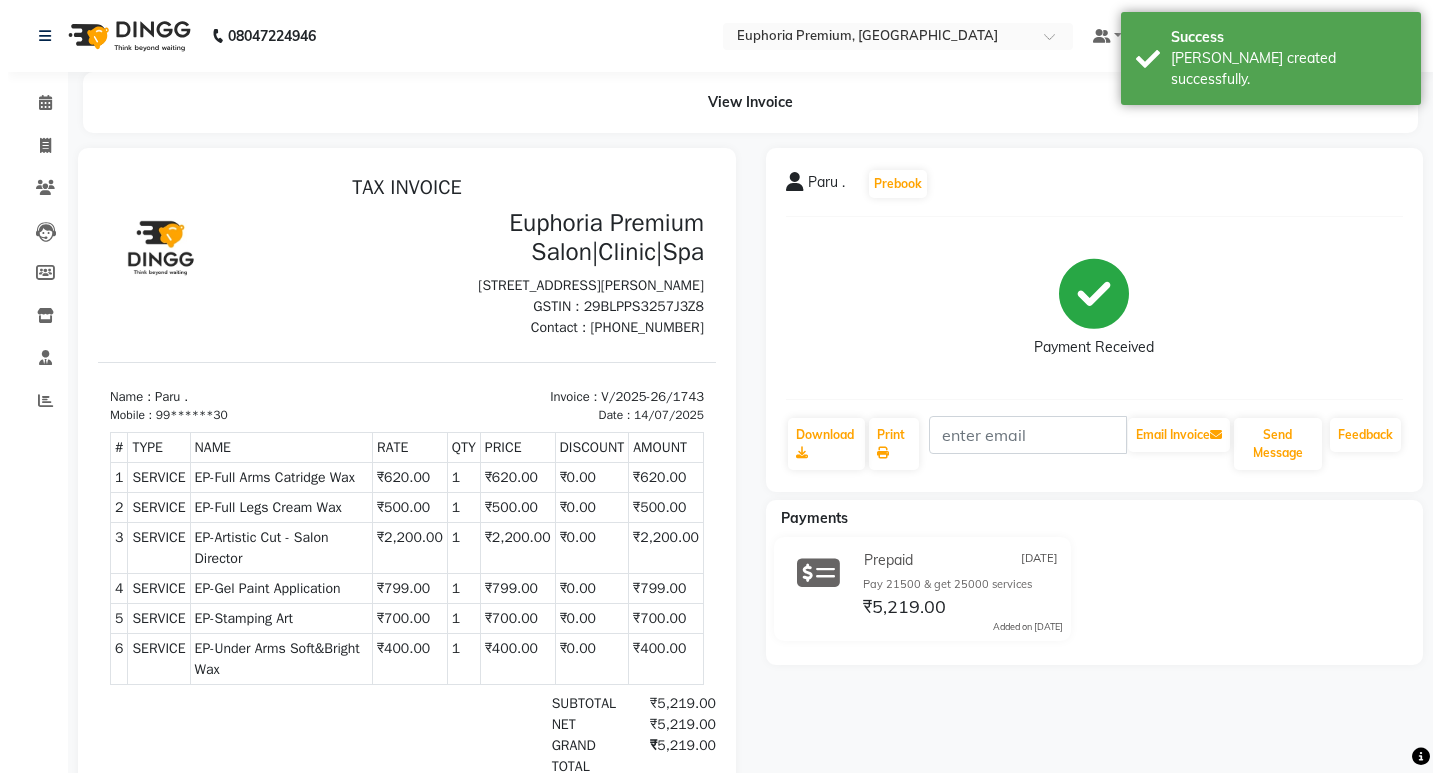 scroll, scrollTop: 0, scrollLeft: 0, axis: both 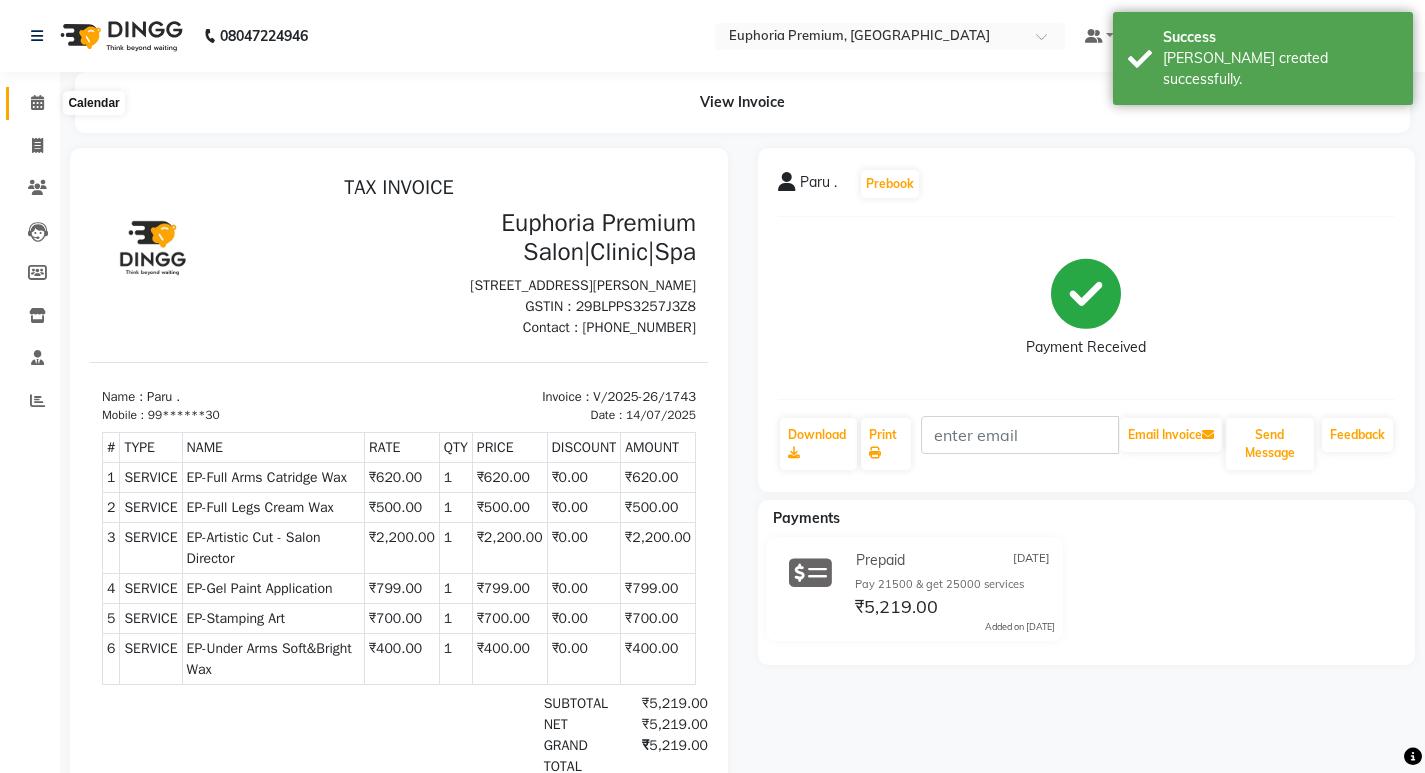 click 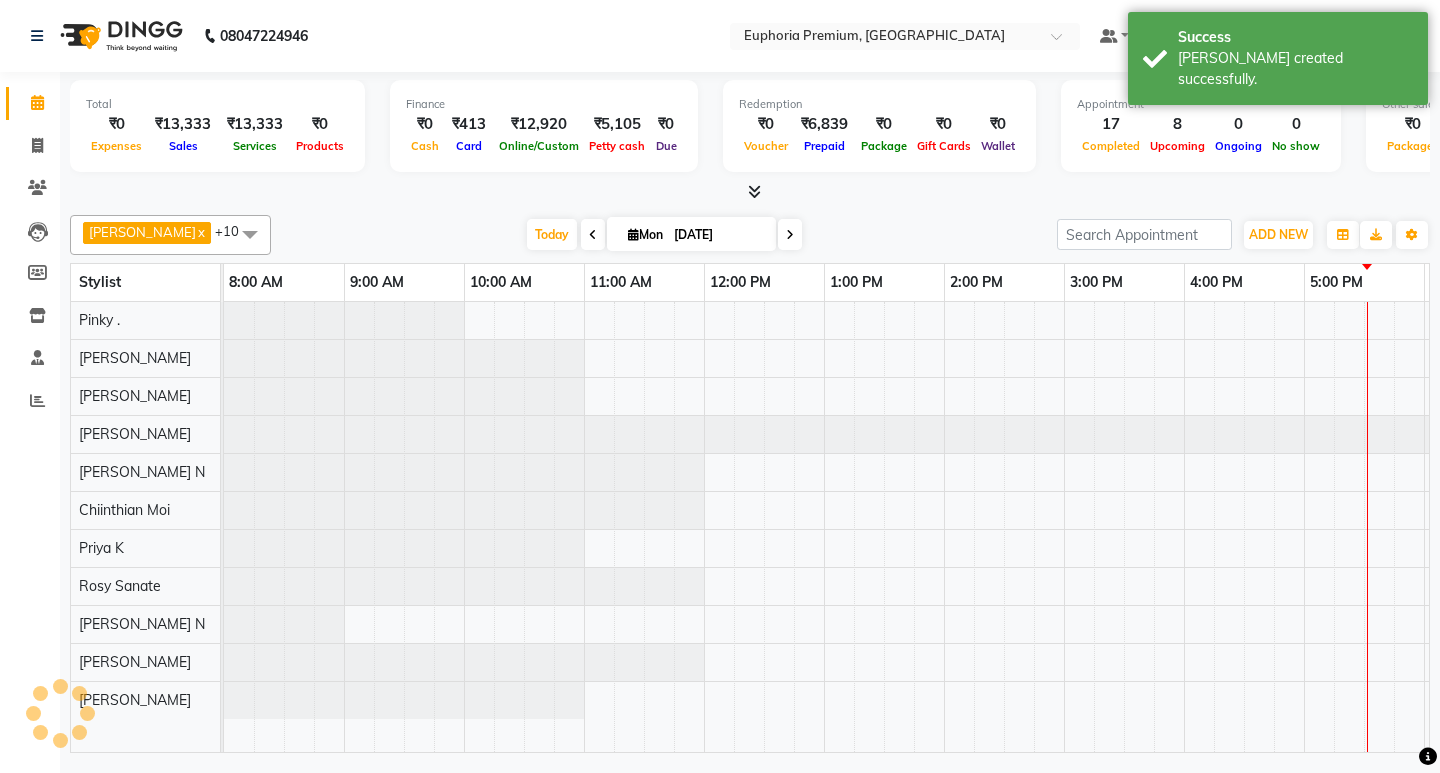 scroll, scrollTop: 0, scrollLeft: 0, axis: both 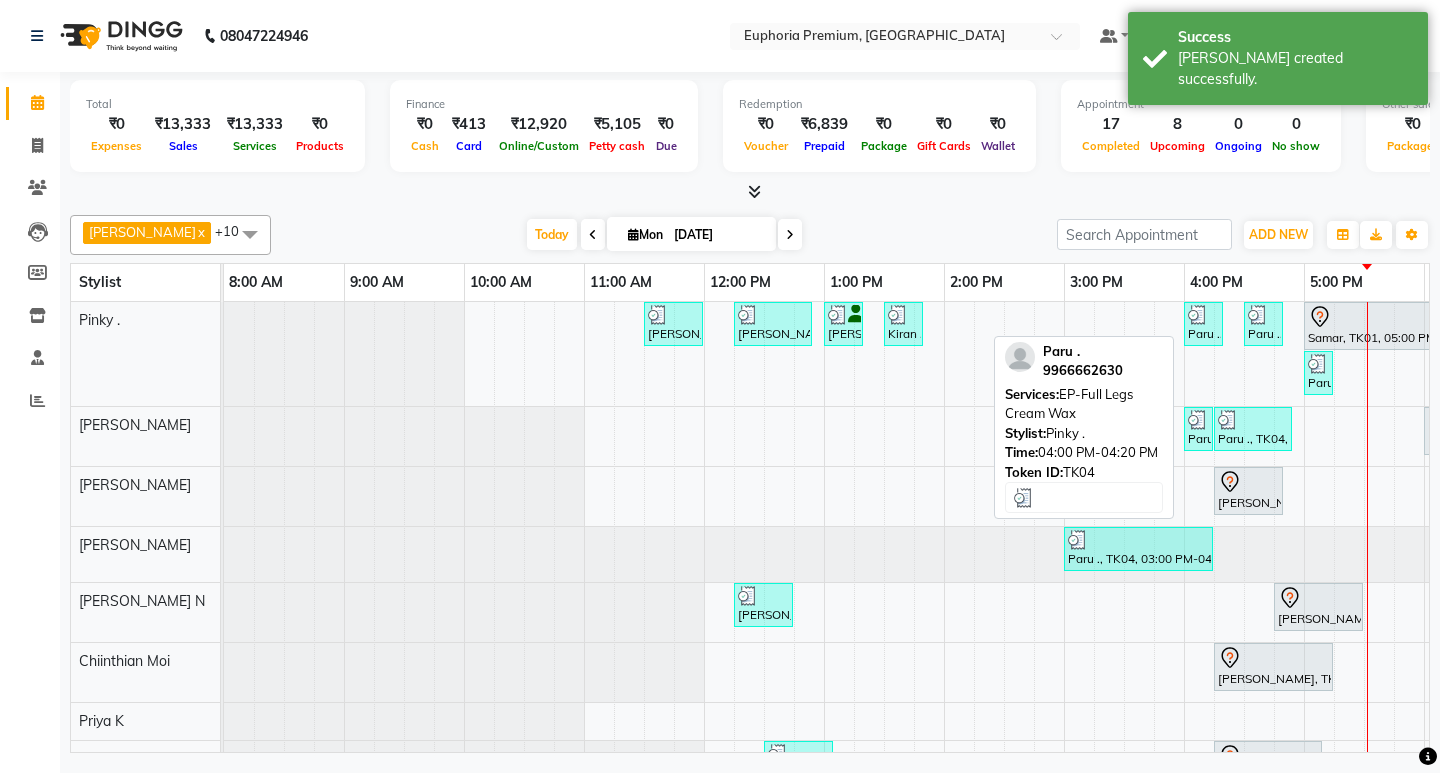 click on "Paru ., TK04, 04:00 PM-04:20 PM, EP-Full Legs Cream Wax" at bounding box center (1203, 324) 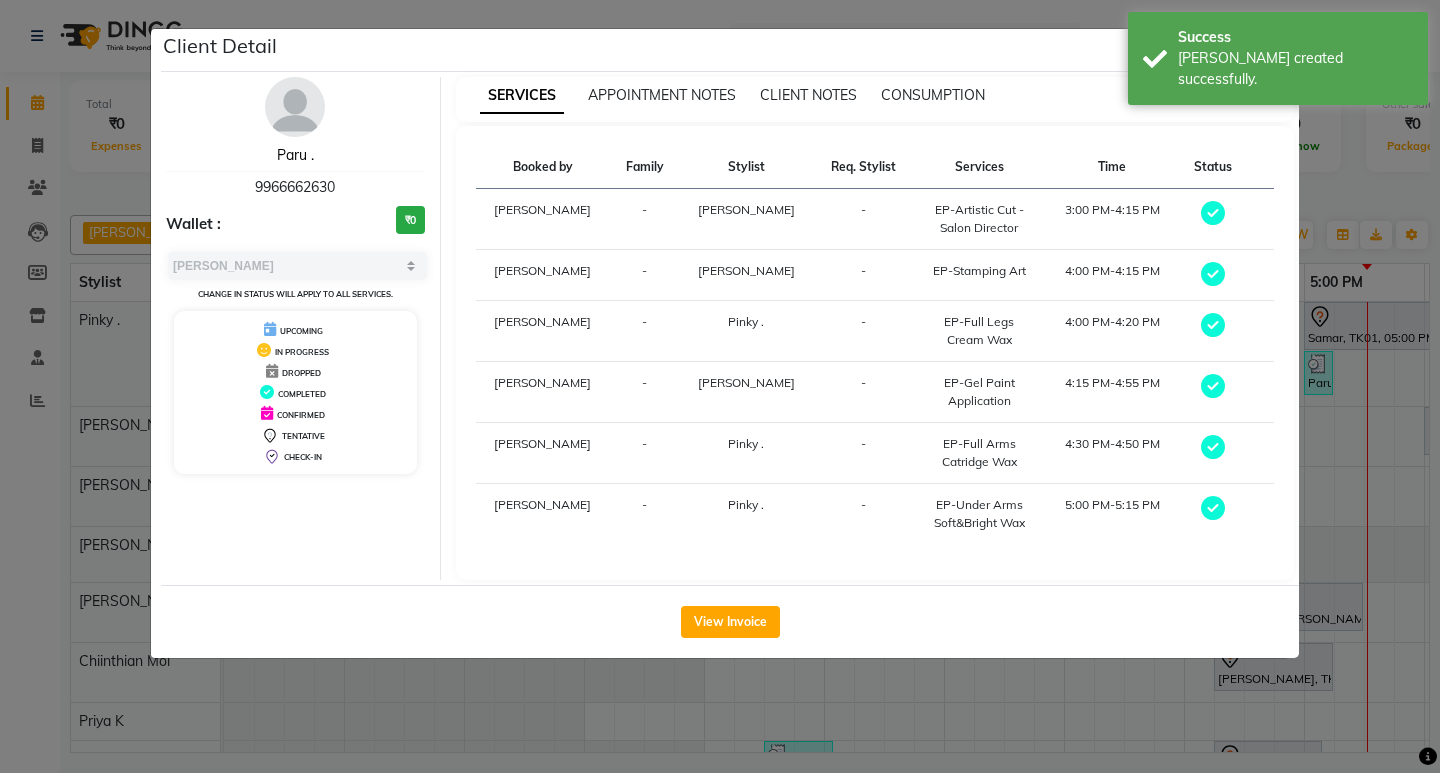 click on "Paru ." at bounding box center [295, 155] 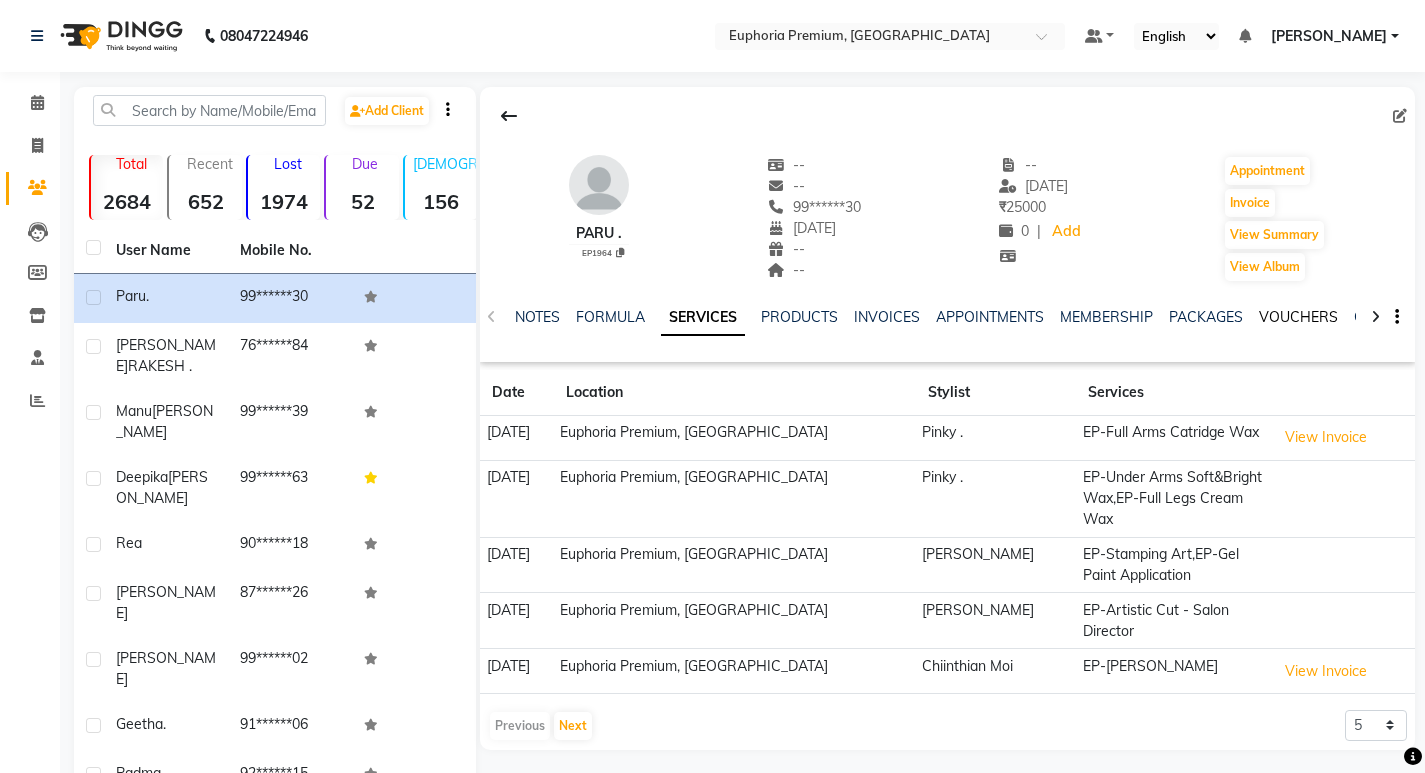 click on "VOUCHERS" 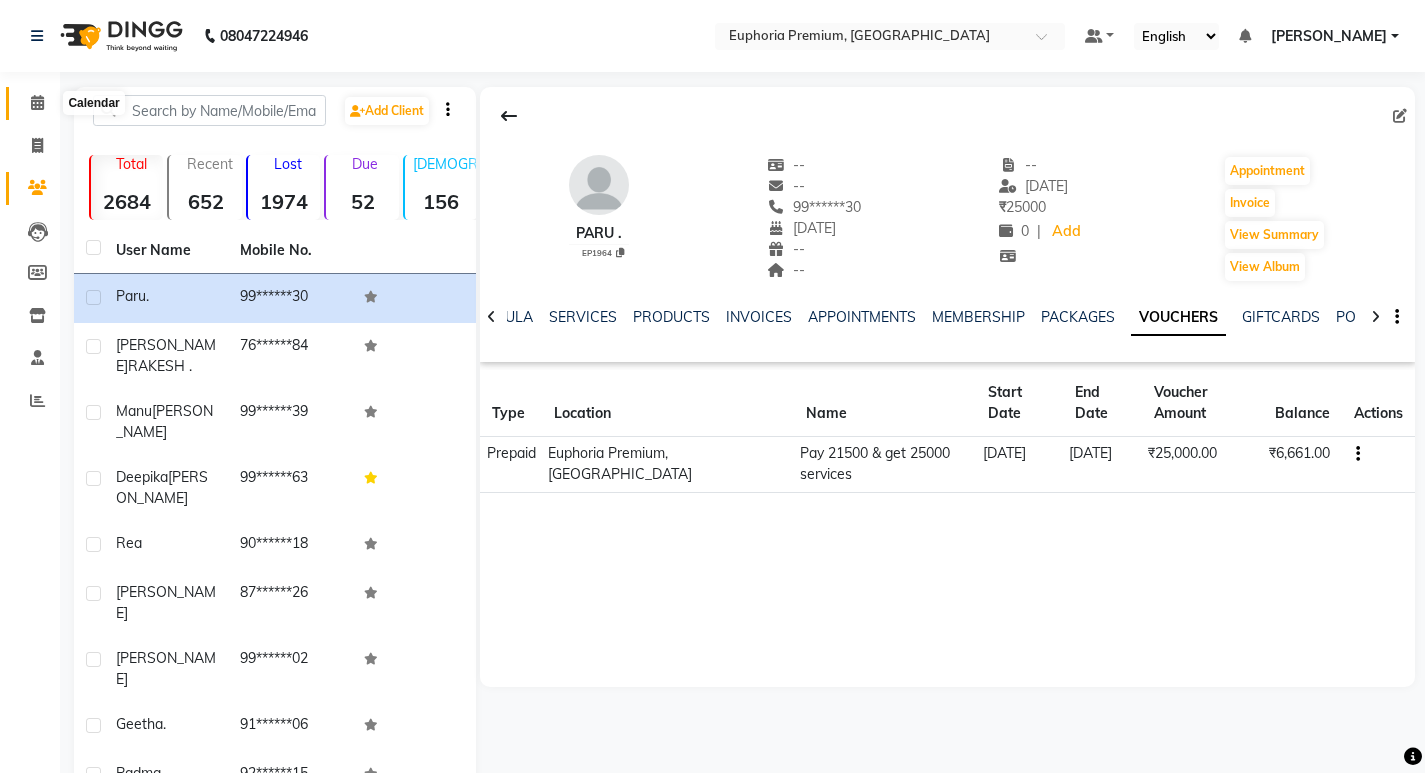 click 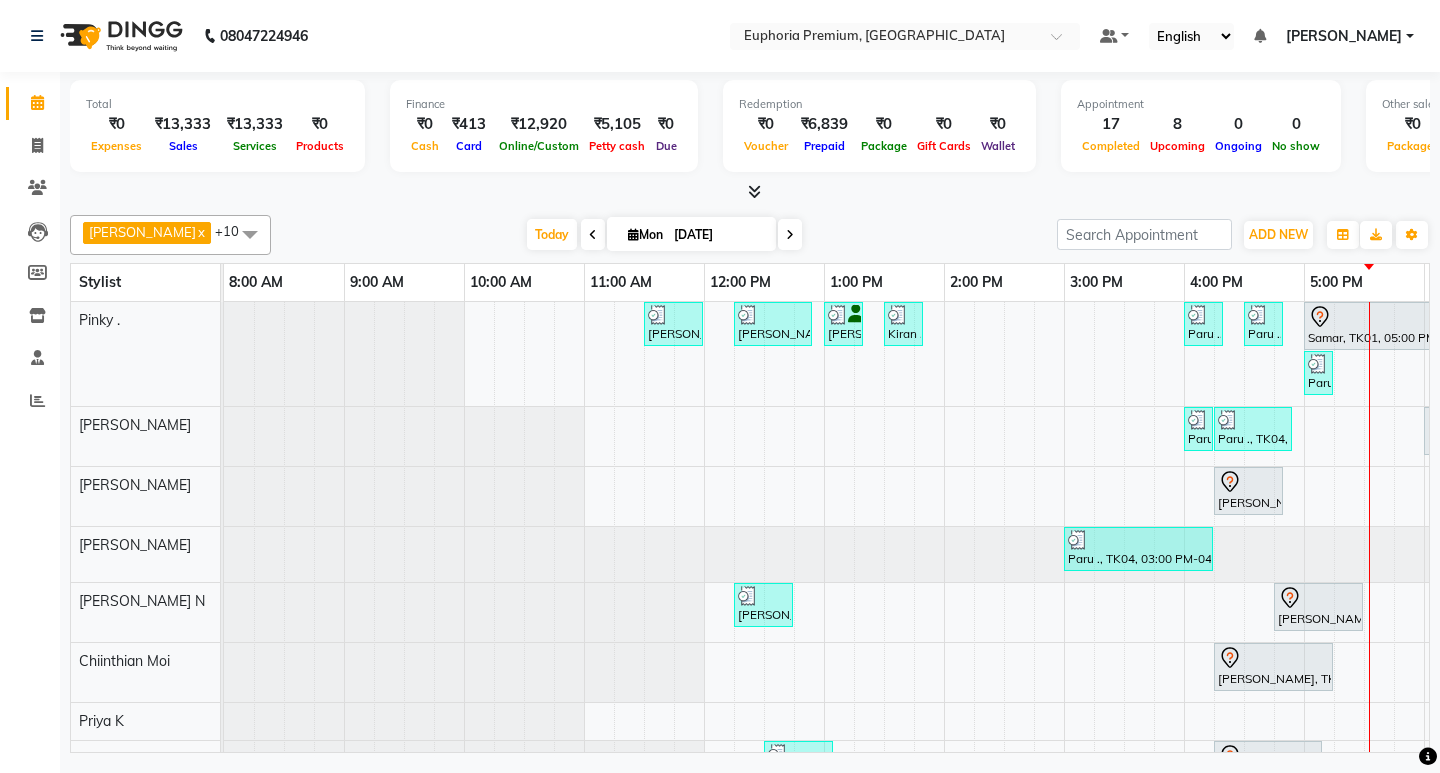 scroll, scrollTop: 258, scrollLeft: 0, axis: vertical 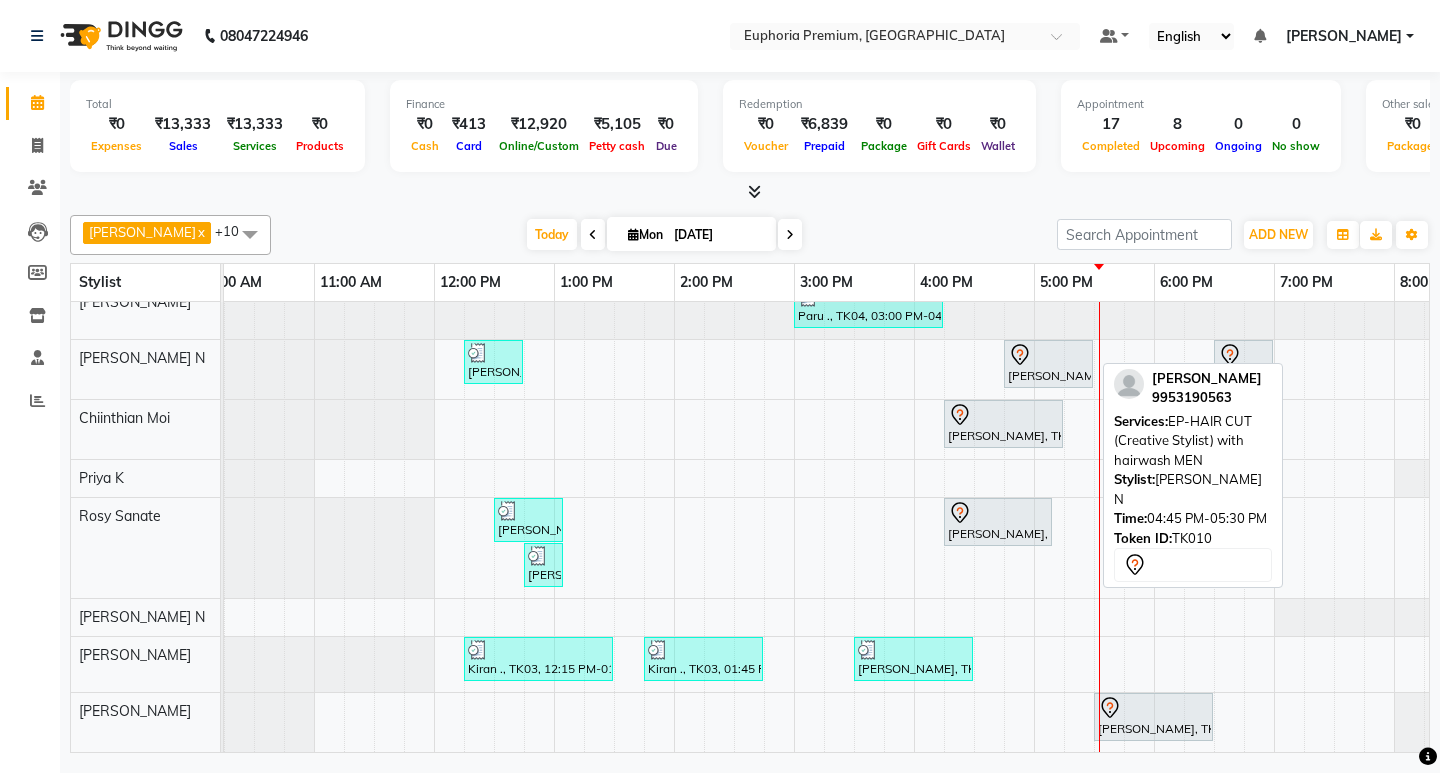 click on "[PERSON_NAME], TK10, 04:45 PM-05:30 PM, EP-HAIR CUT (Creative Stylist) with hairwash MEN" at bounding box center [1048, 364] 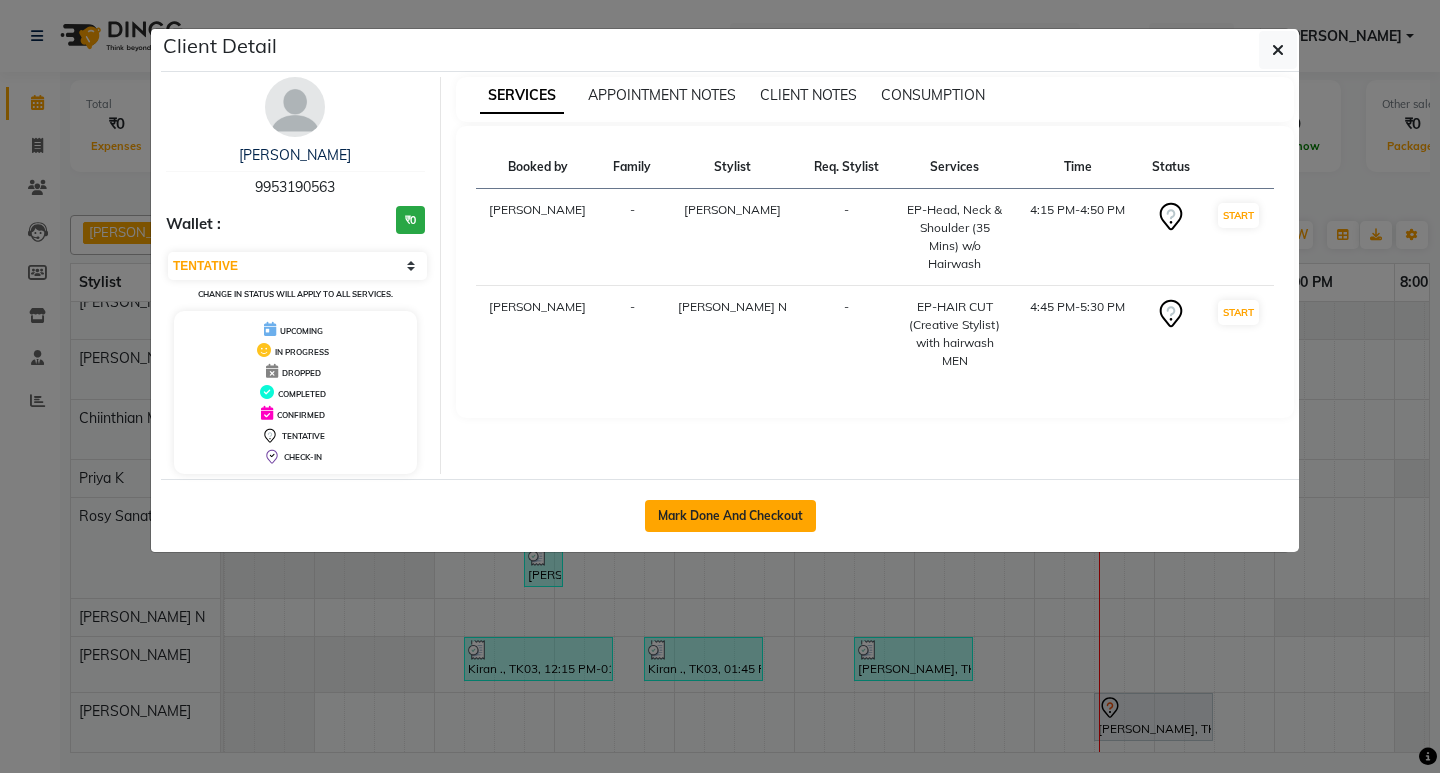 click on "Mark Done And Checkout" 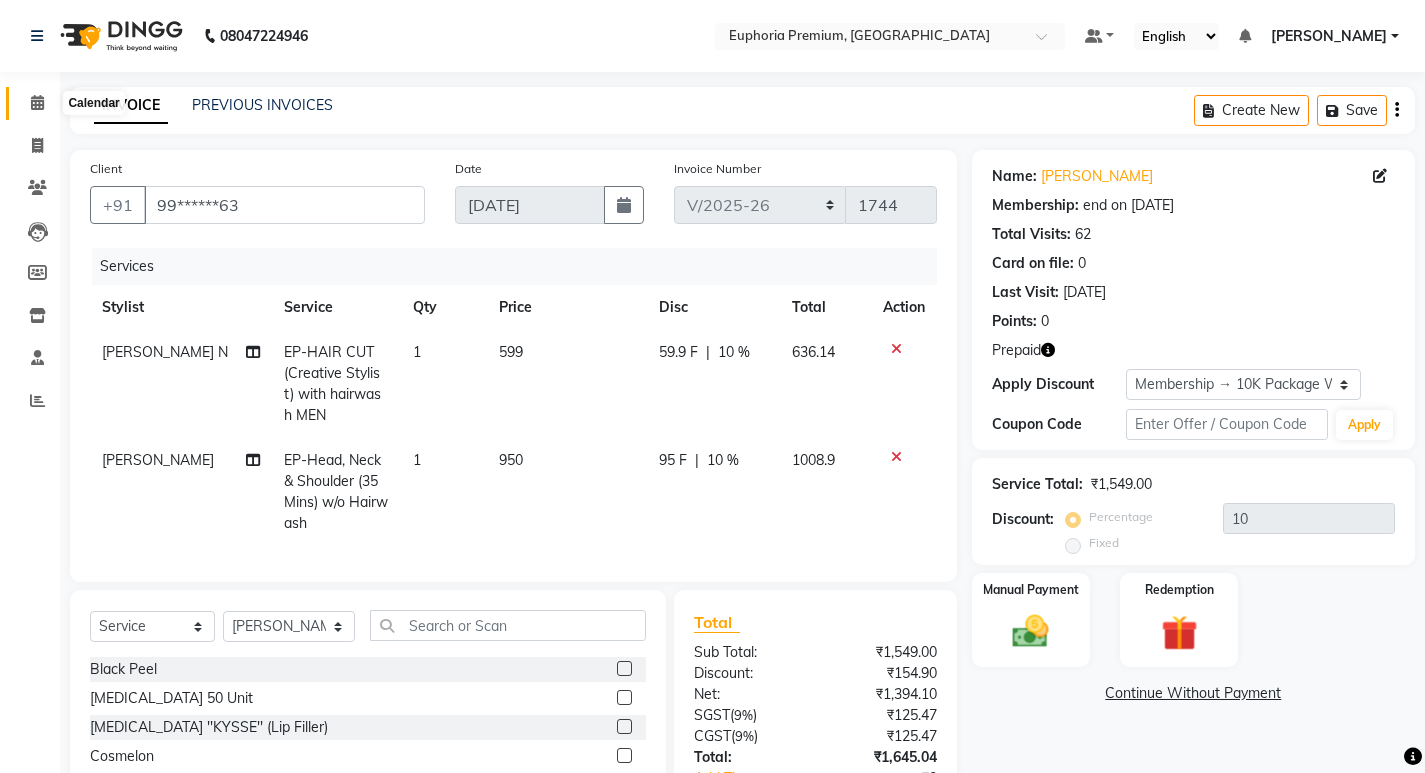 click 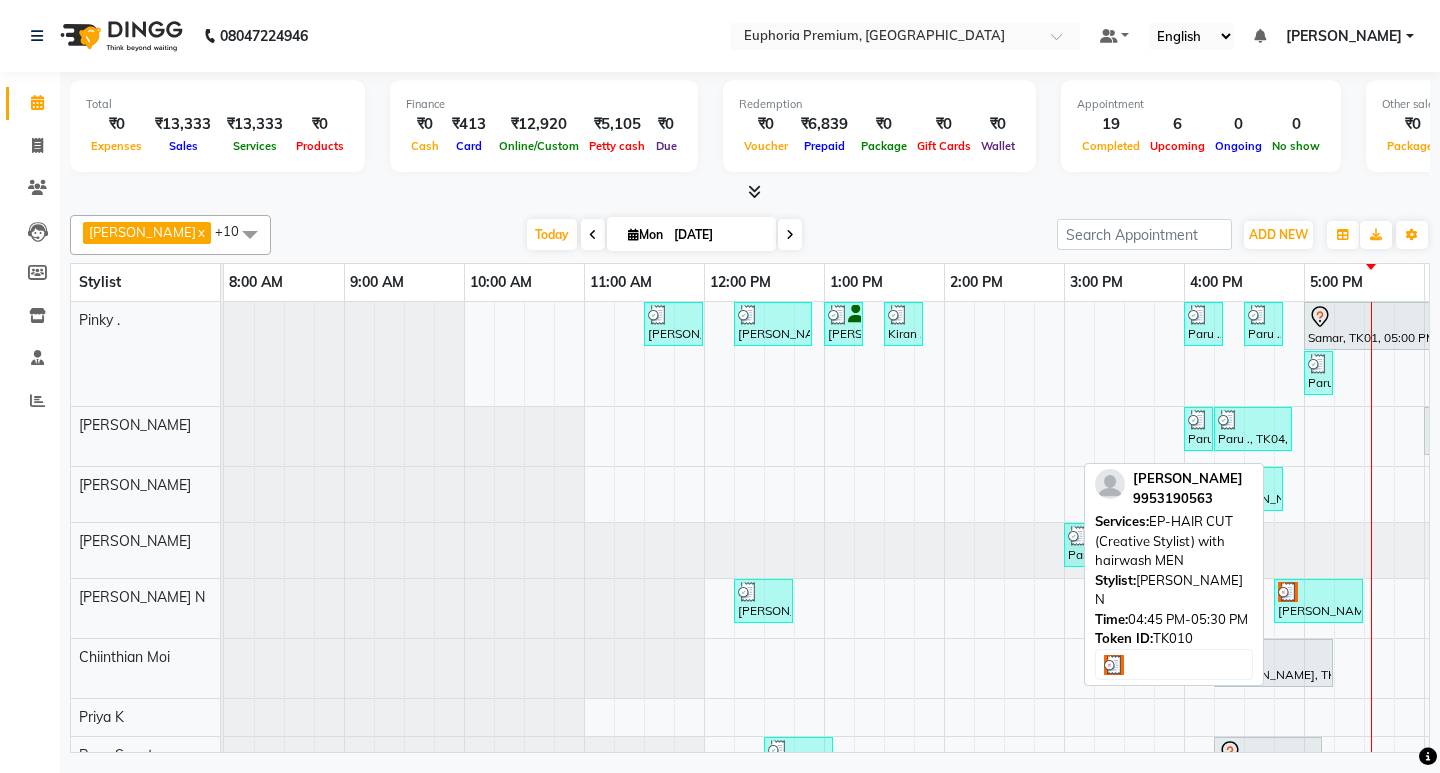 click on "[PERSON_NAME], TK10, 04:45 PM-05:30 PM, EP-HAIR CUT (Creative Stylist) with hairwash MEN" at bounding box center (1318, 601) 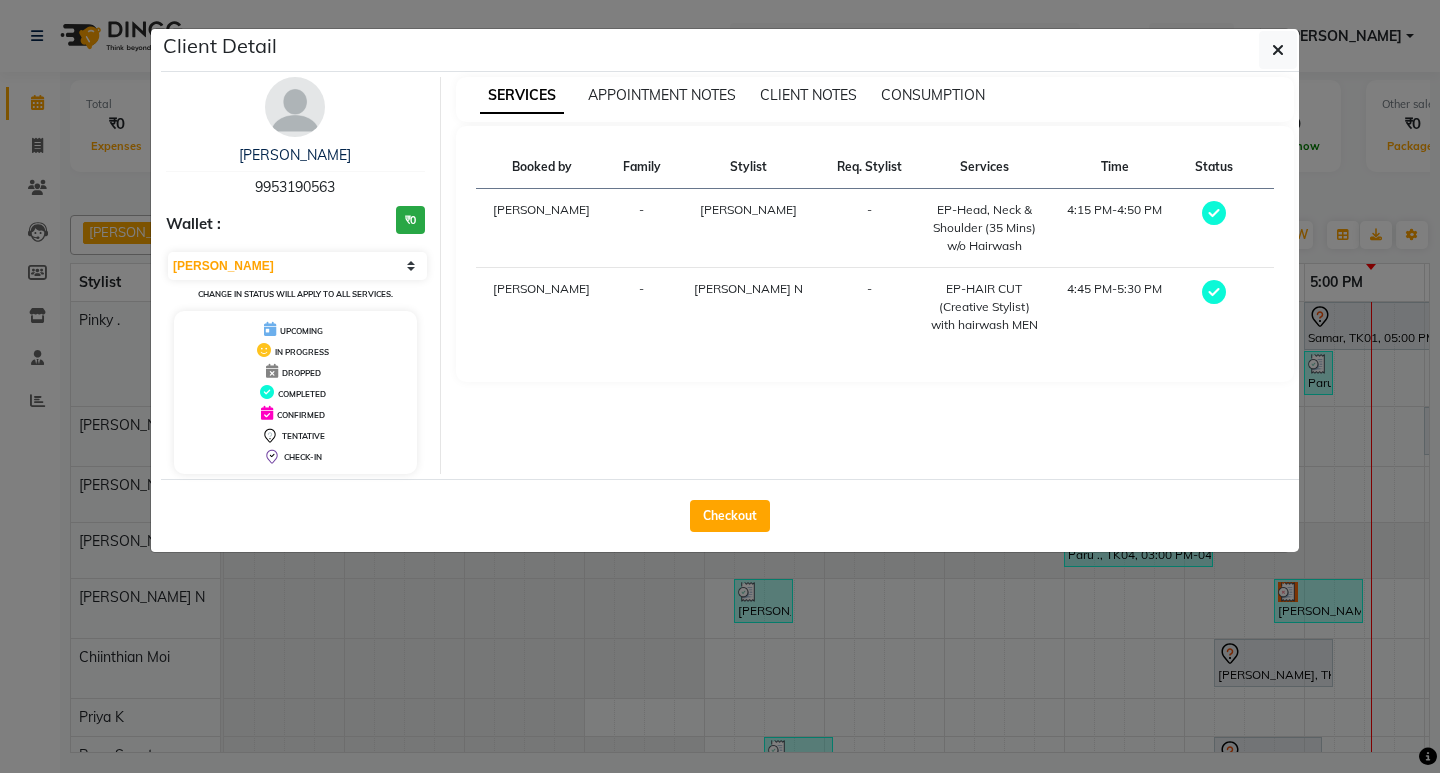 click on "9953190563" at bounding box center (295, 187) 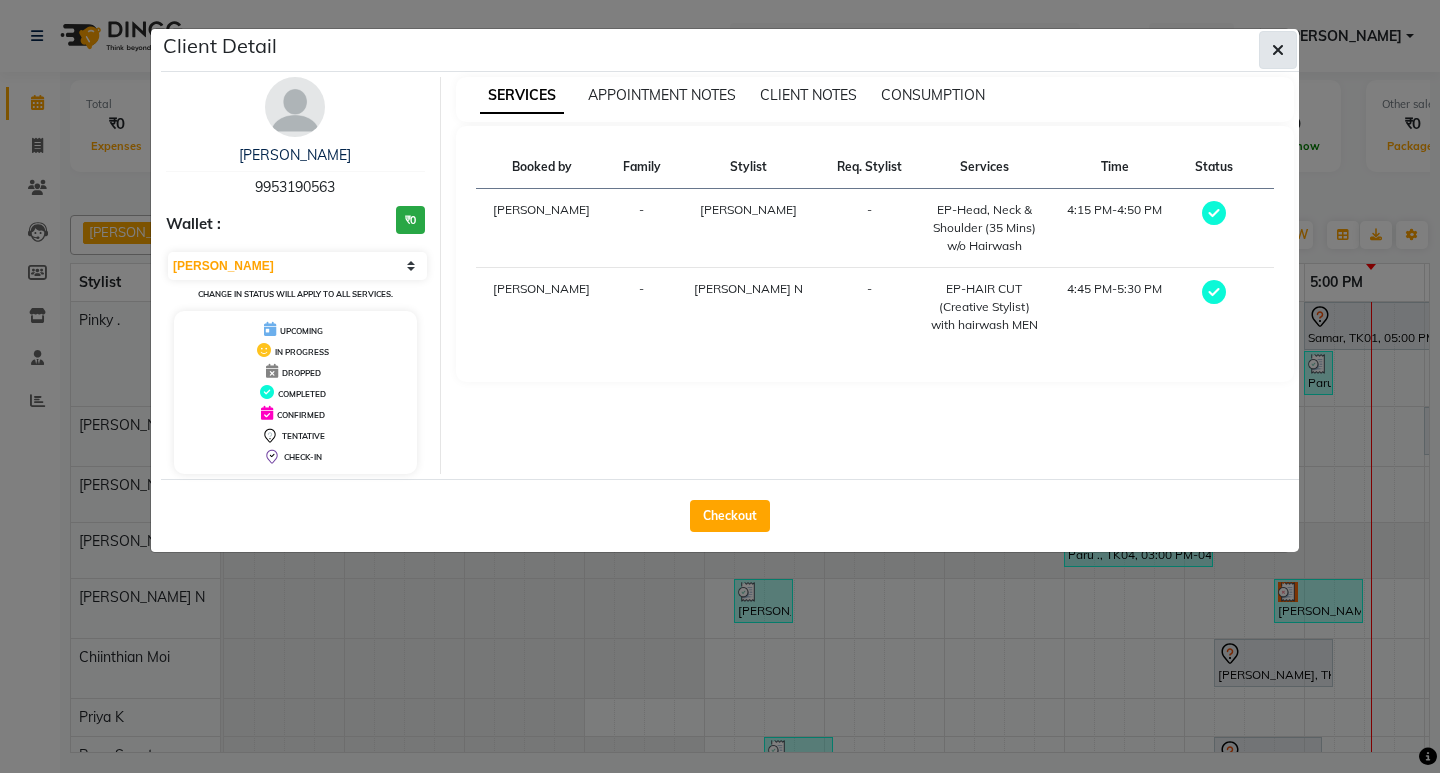 click 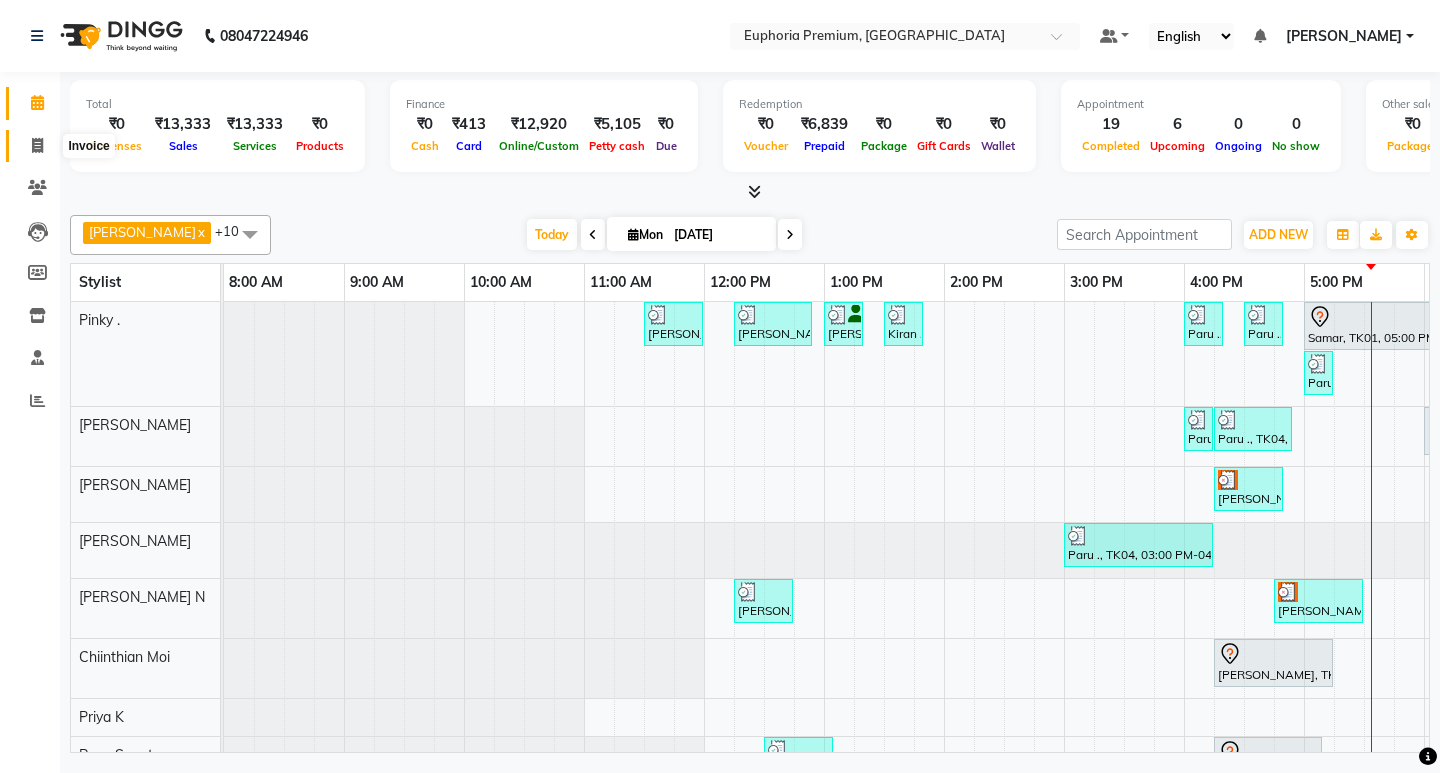 click 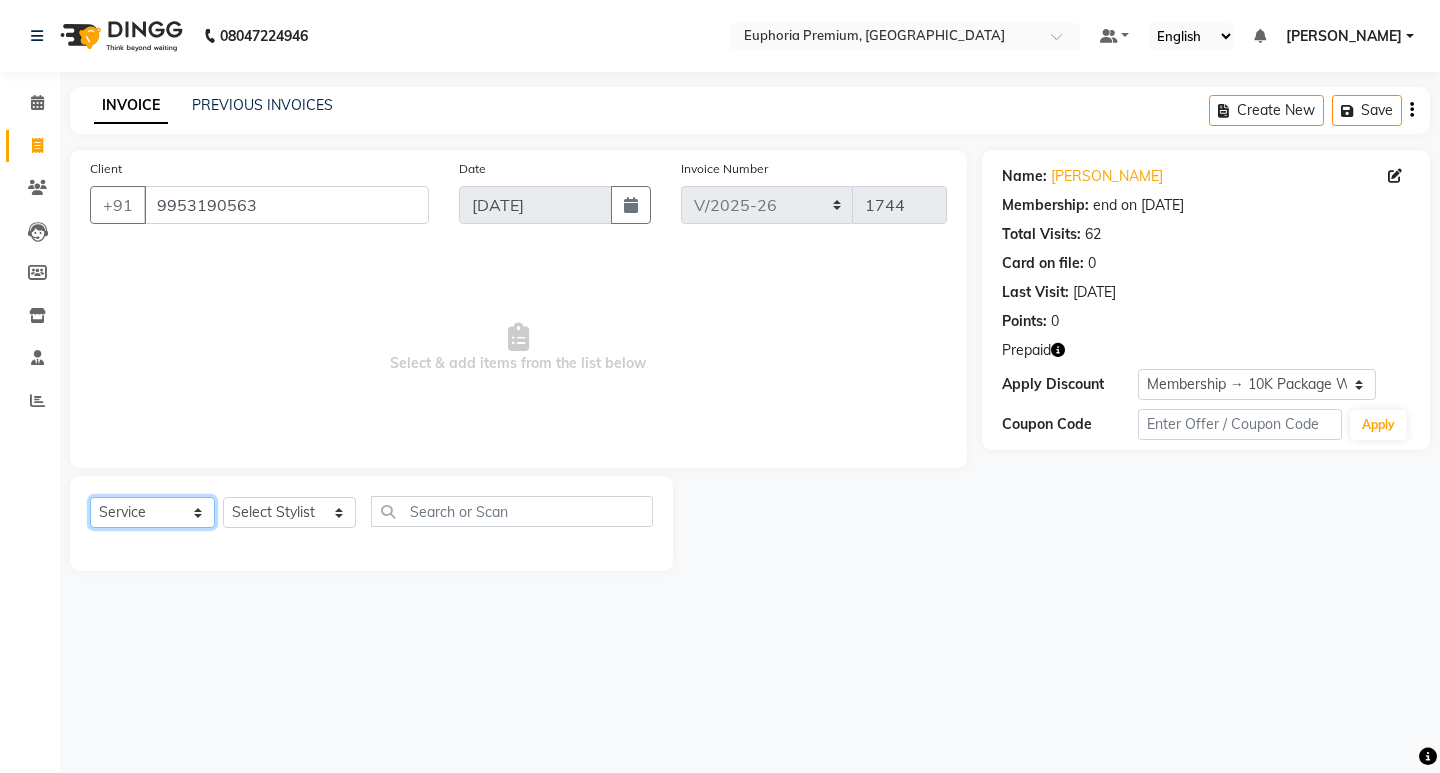 click on "Select  Service  Product  Membership  Package Voucher Prepaid Gift Card" 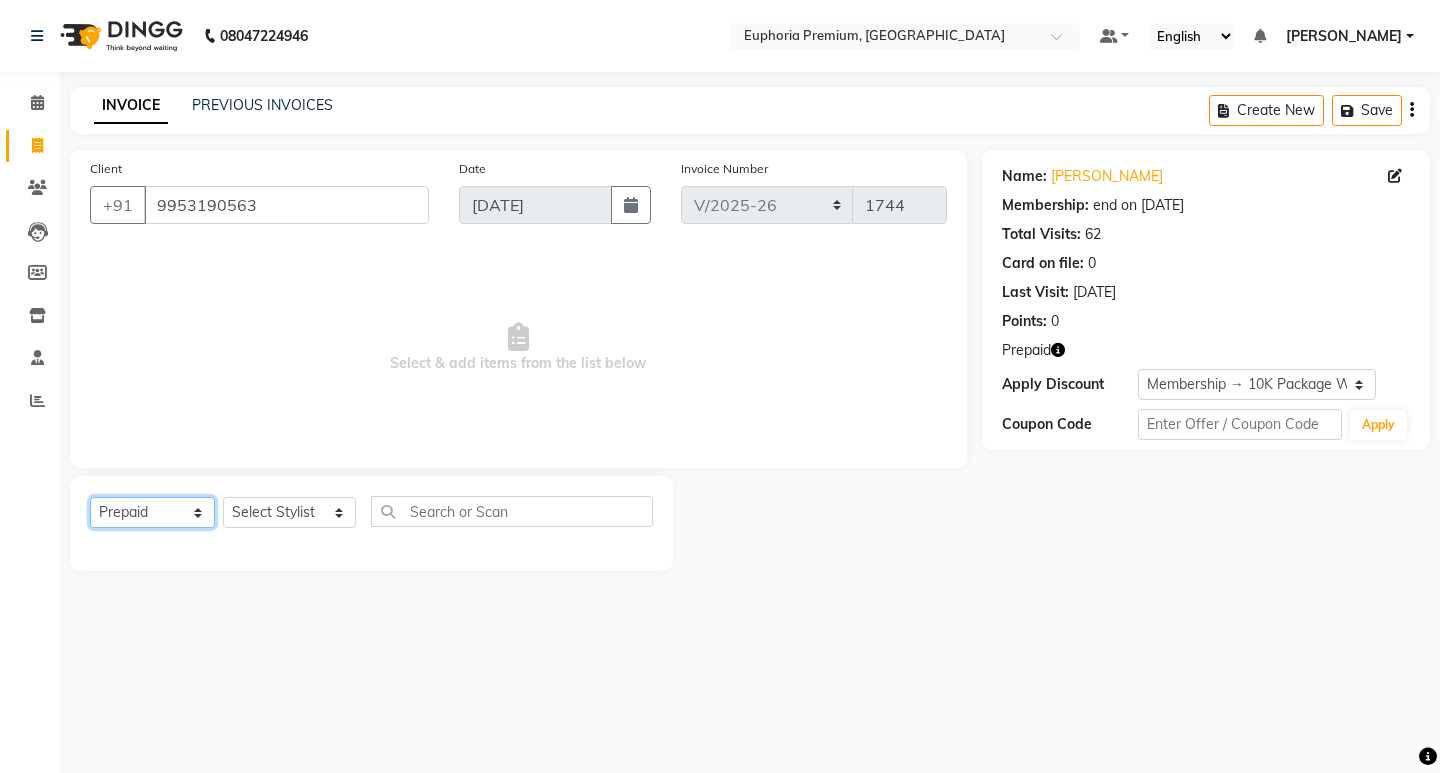 click on "Select  Service  Product  Membership  Package Voucher Prepaid Gift Card" 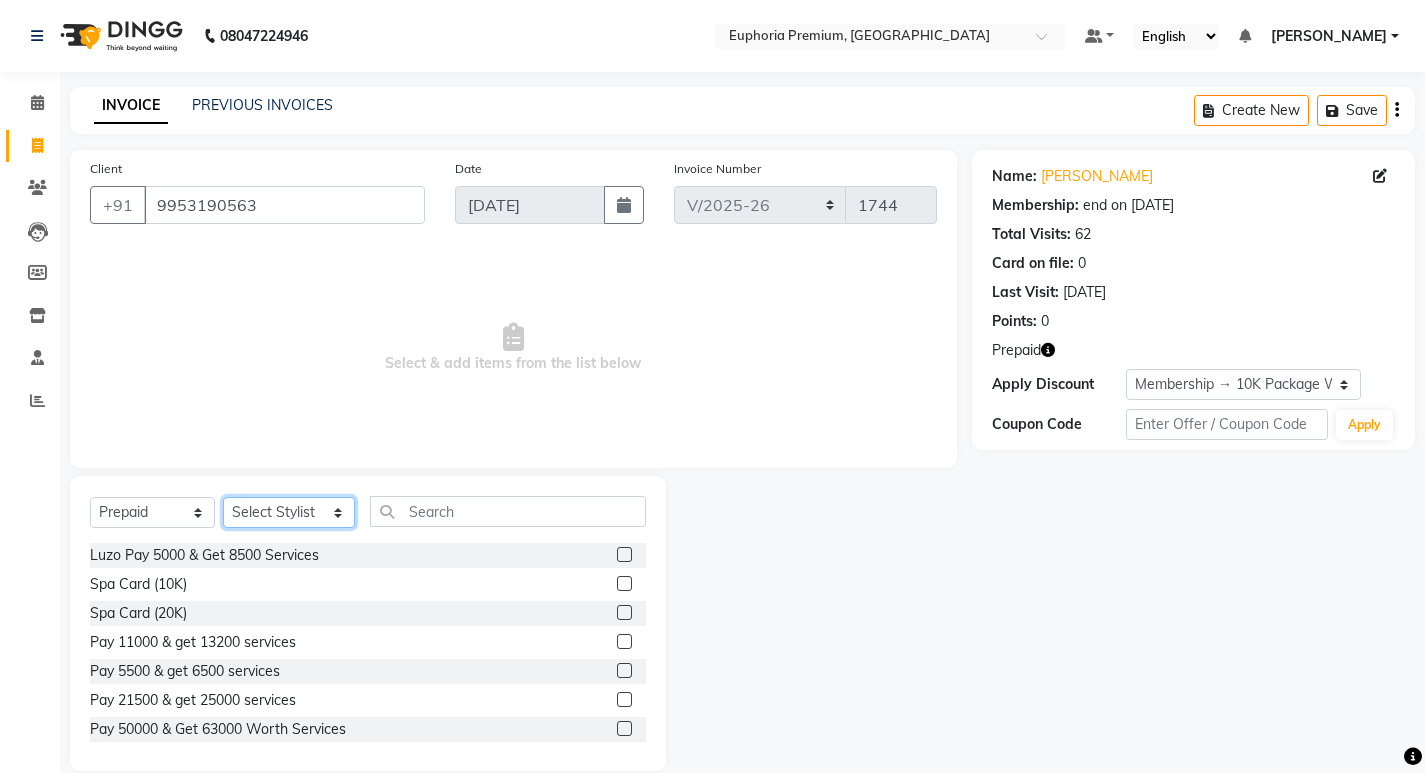 click on "Select Stylist Admin Babu V Bharath N Binoy  Chandru Magar Chethan N  Chiinthian Moi ChonglianMoi MOI Daisy . Dhanya . Dingg Diya Khadka Fredrick Burrows Kishore K Maria Hamsa Mary Vanita  MRINALI MILI Pinky . Priya  K Rosy Sanate Savitha Vijayan Shalini Deivasigamani Shishi L Vijayalakshmi M VISHON BAIDYA" 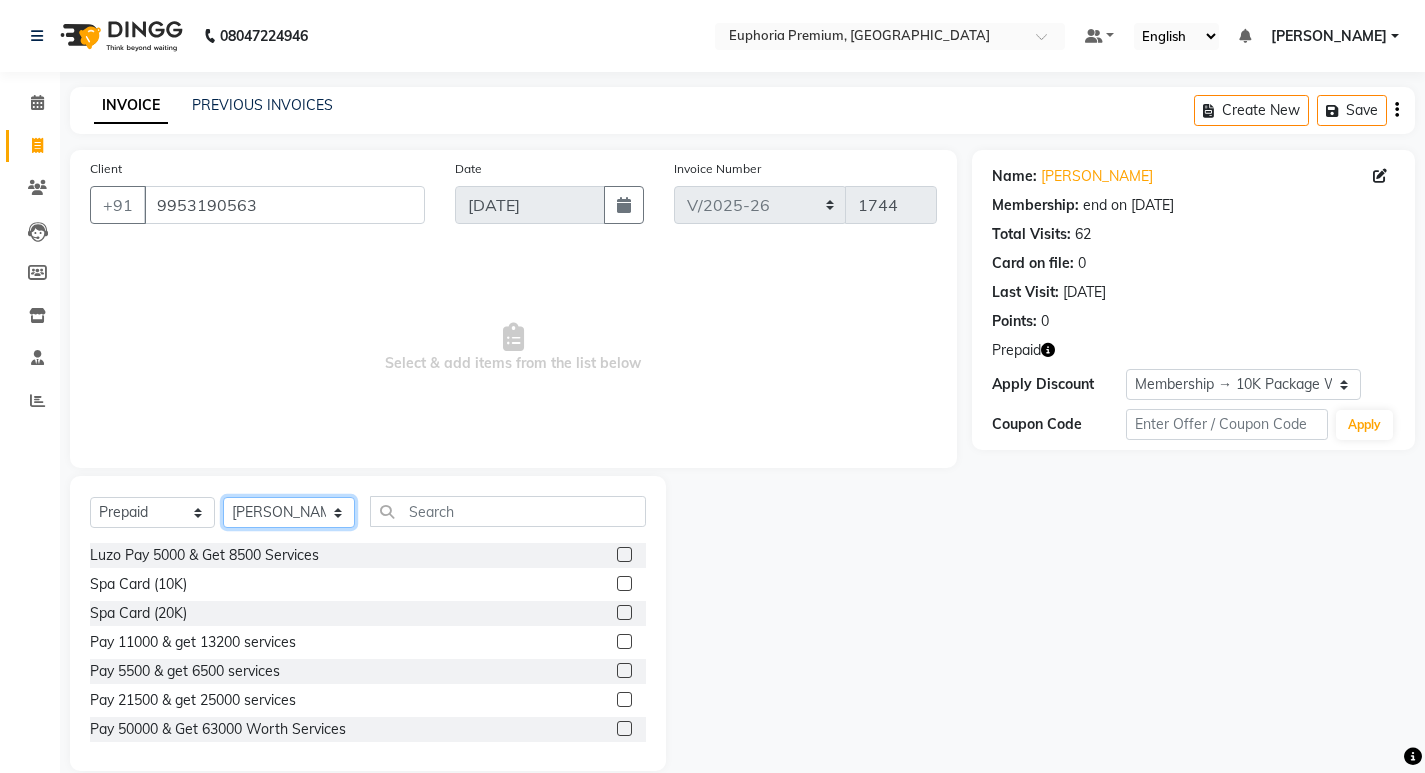 click on "Select Stylist Admin Babu V Bharath N Binoy  Chandru Magar Chethan N  Chiinthian Moi ChonglianMoi MOI Daisy . Dhanya . Dingg Diya Khadka Fredrick Burrows Kishore K Maria Hamsa Mary Vanita  MRINALI MILI Pinky . Priya  K Rosy Sanate Savitha Vijayan Shalini Deivasigamani Shishi L Vijayalakshmi M VISHON BAIDYA" 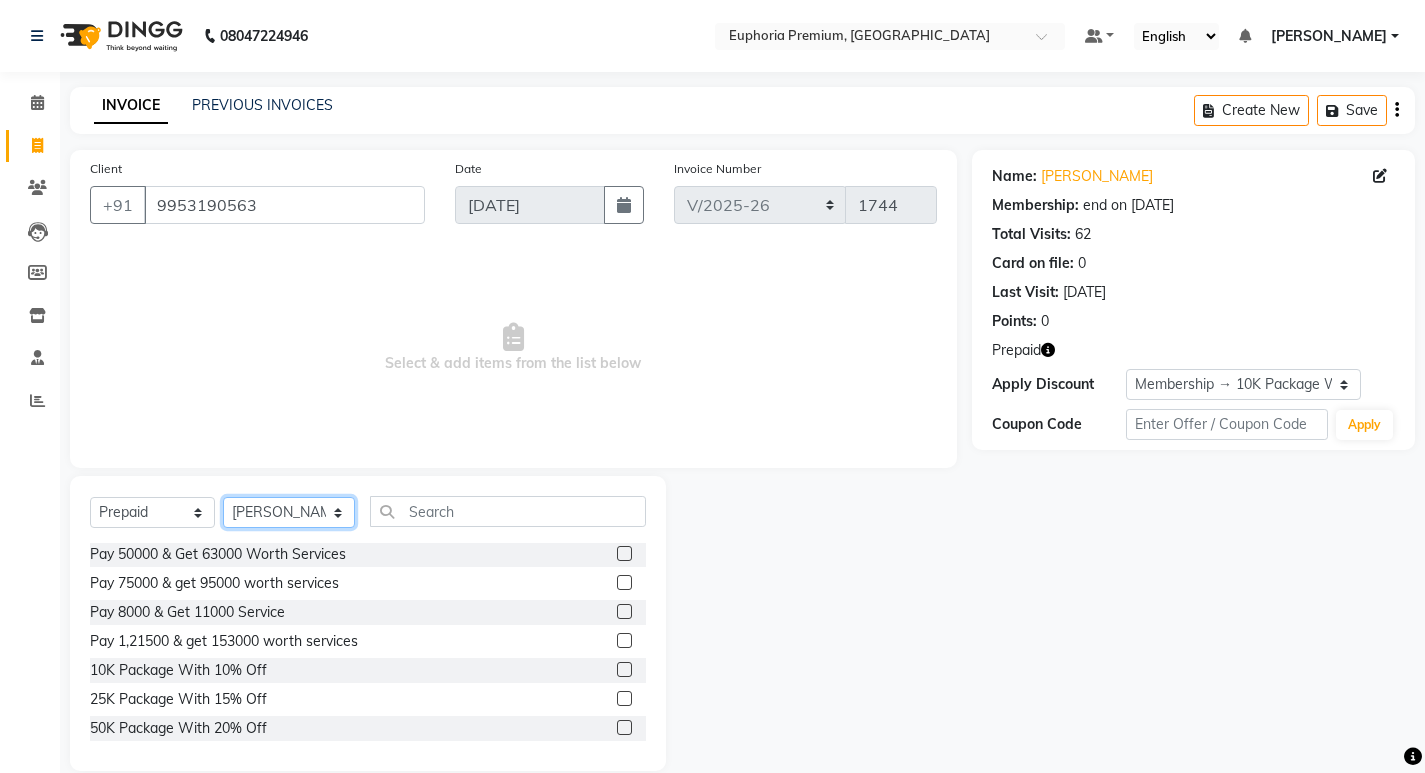 scroll, scrollTop: 177, scrollLeft: 0, axis: vertical 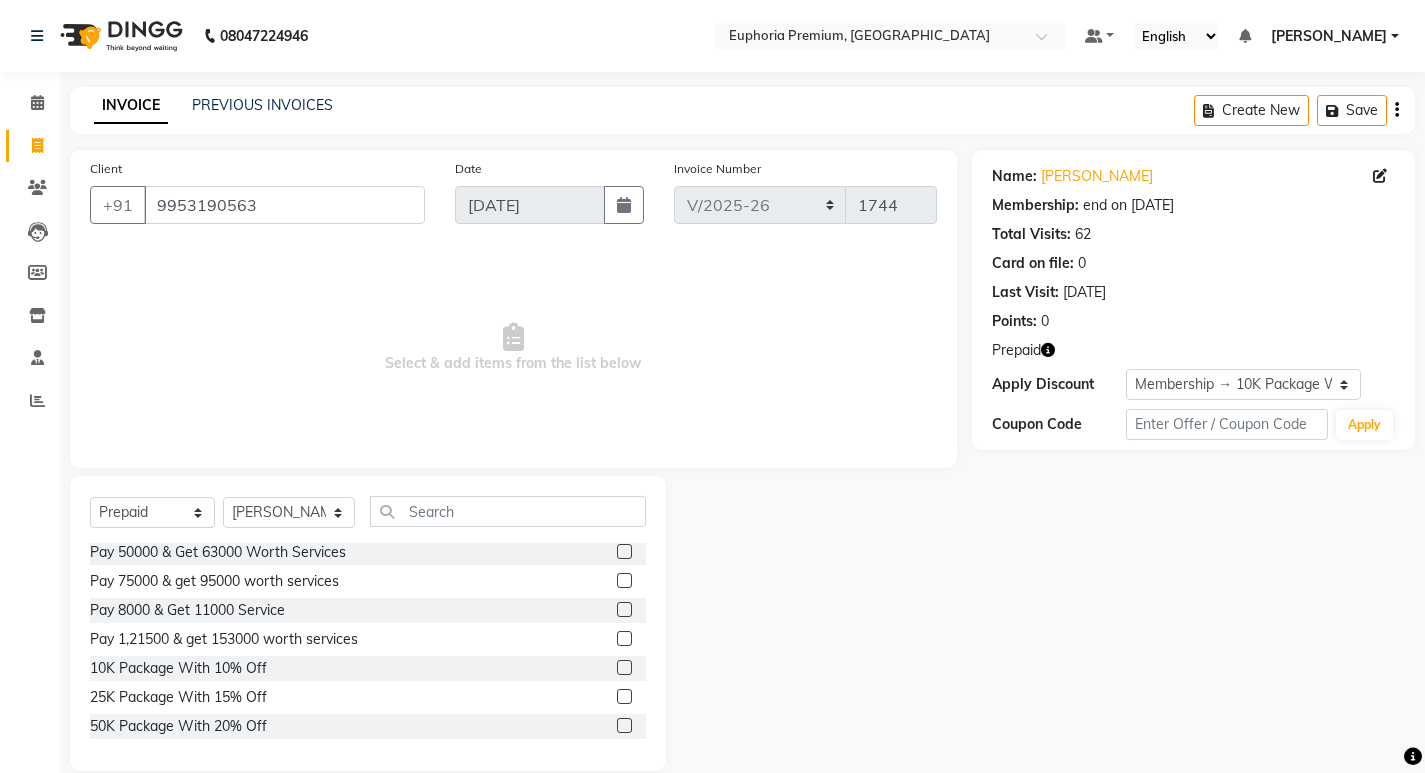 click 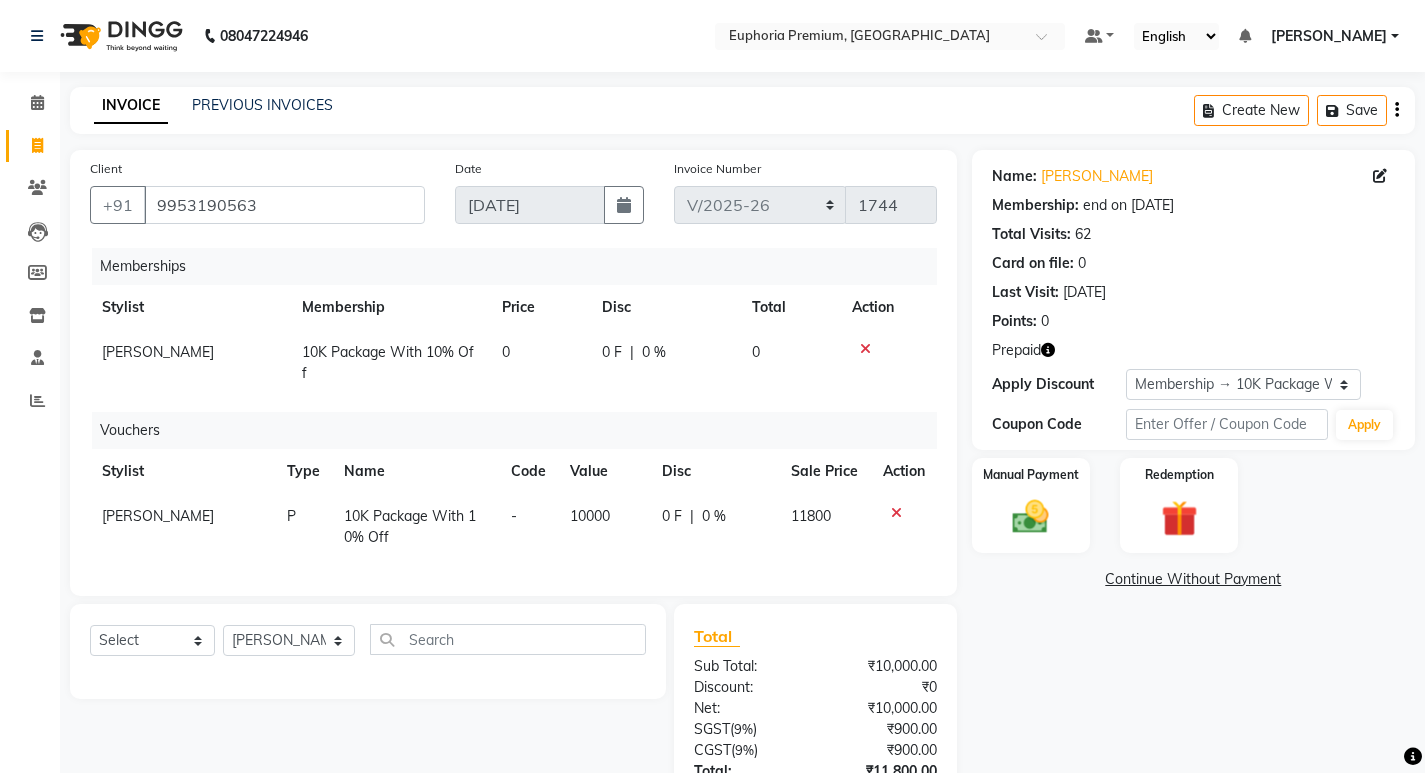 scroll, scrollTop: 0, scrollLeft: 0, axis: both 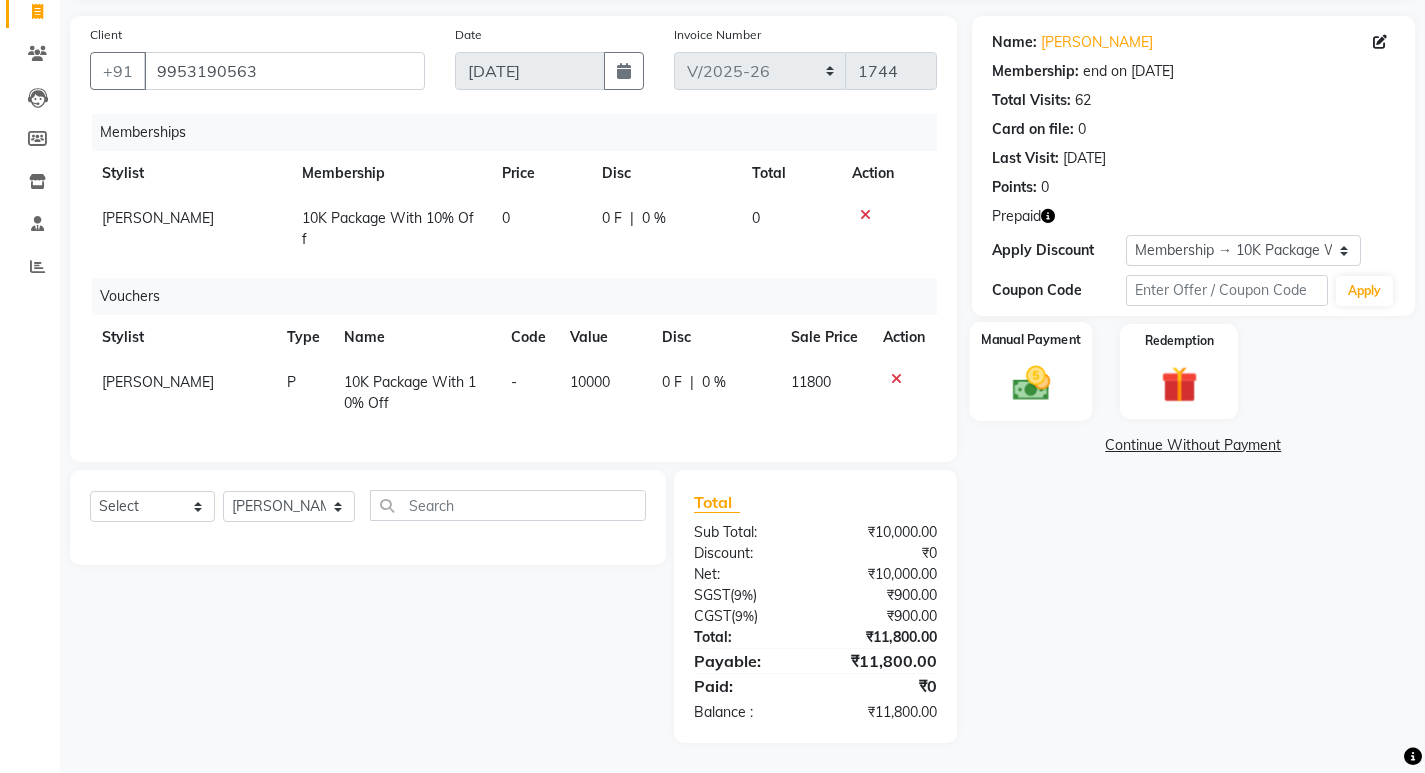 click 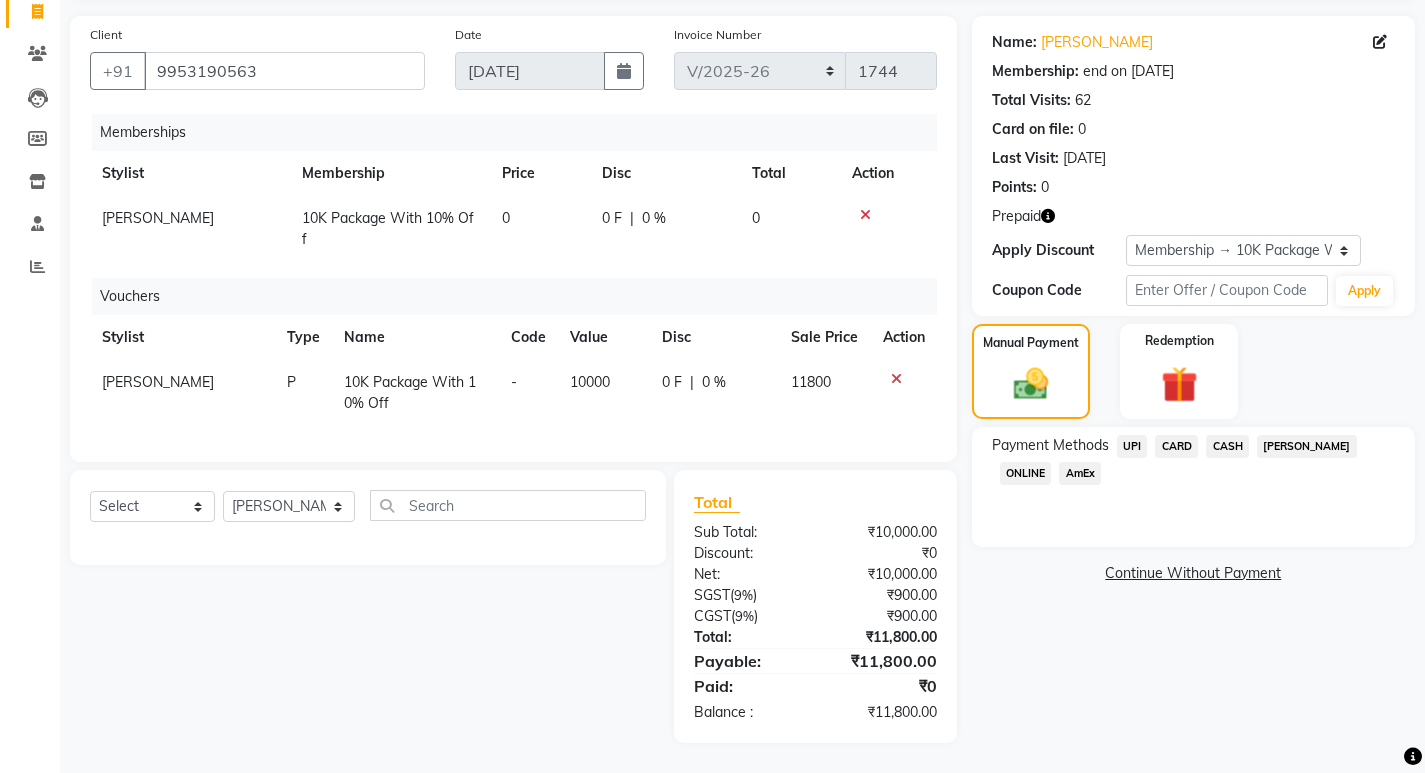 click on "CARD" 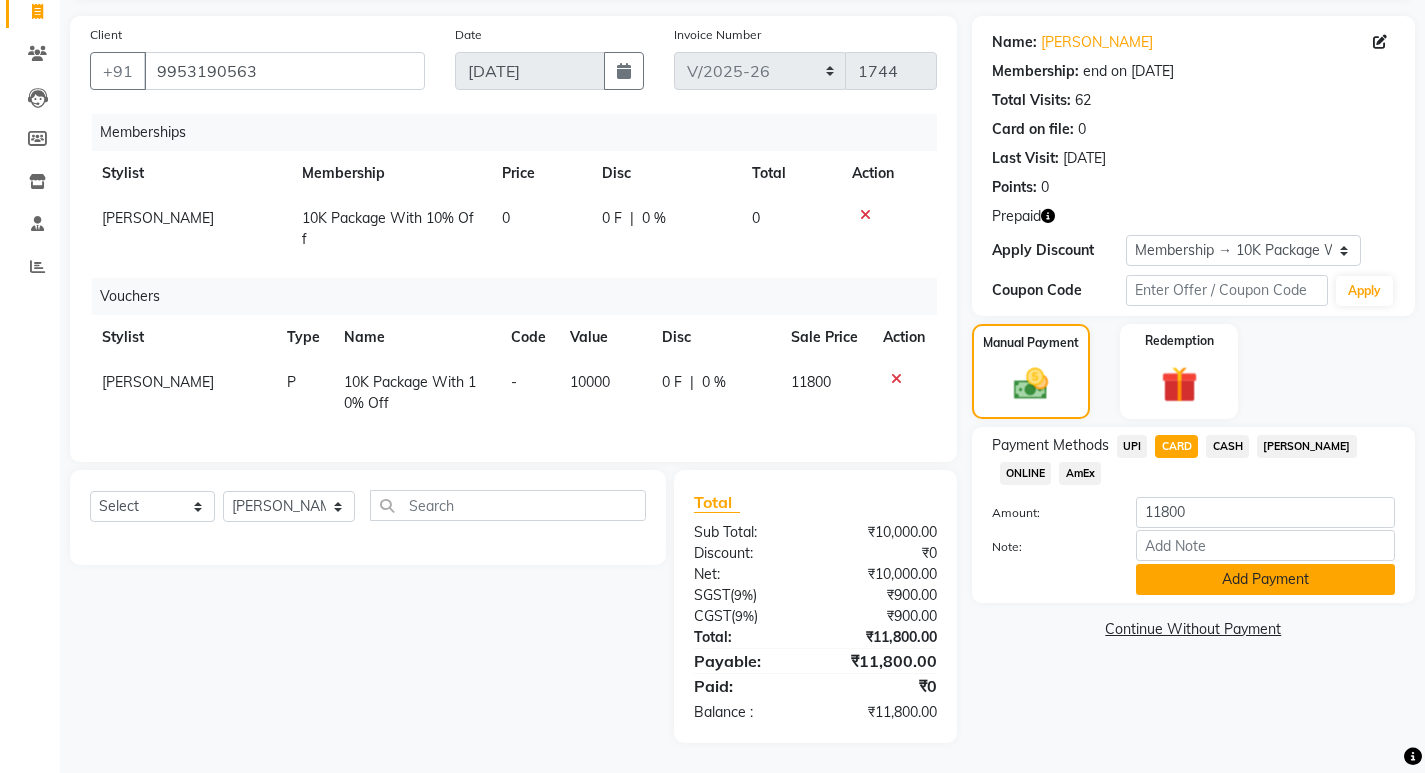 click on "Add Payment" 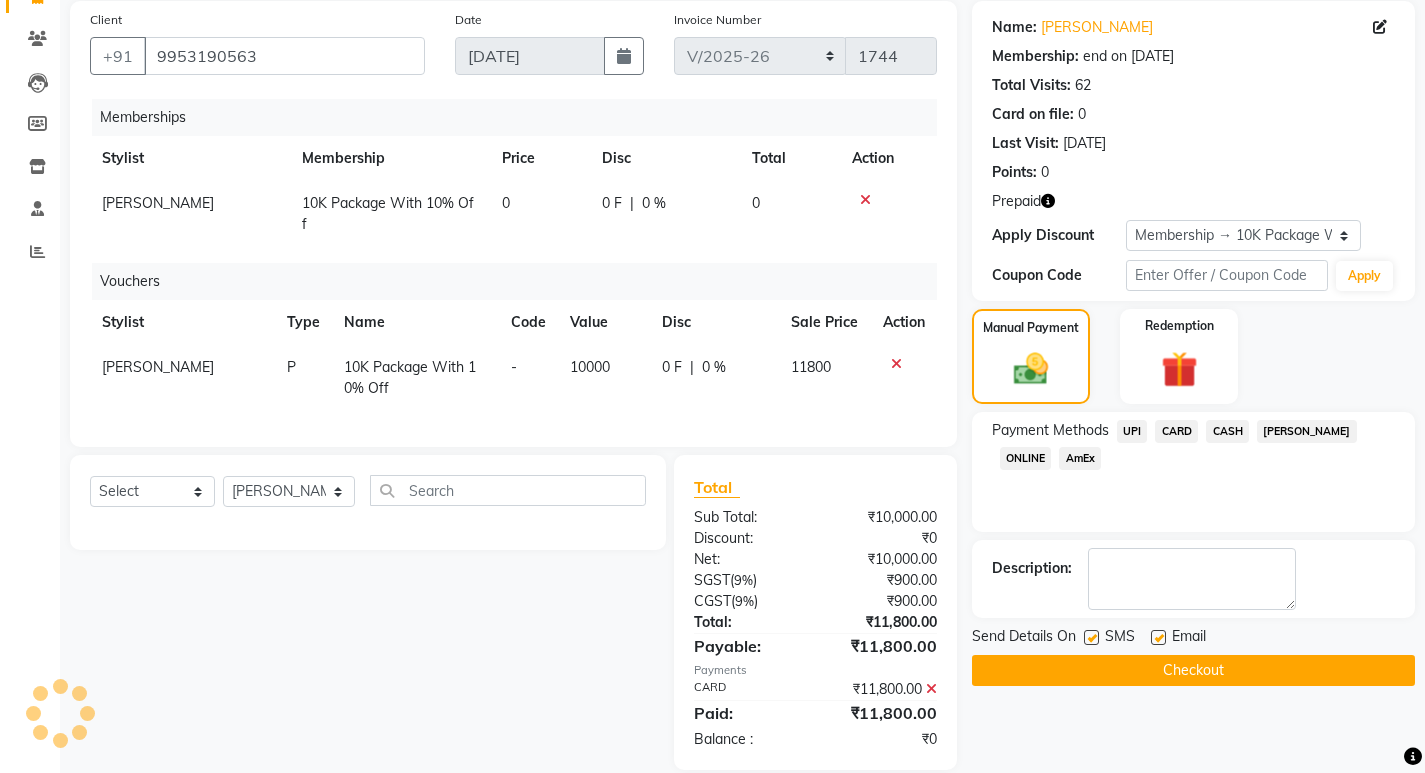 click on "Checkout" 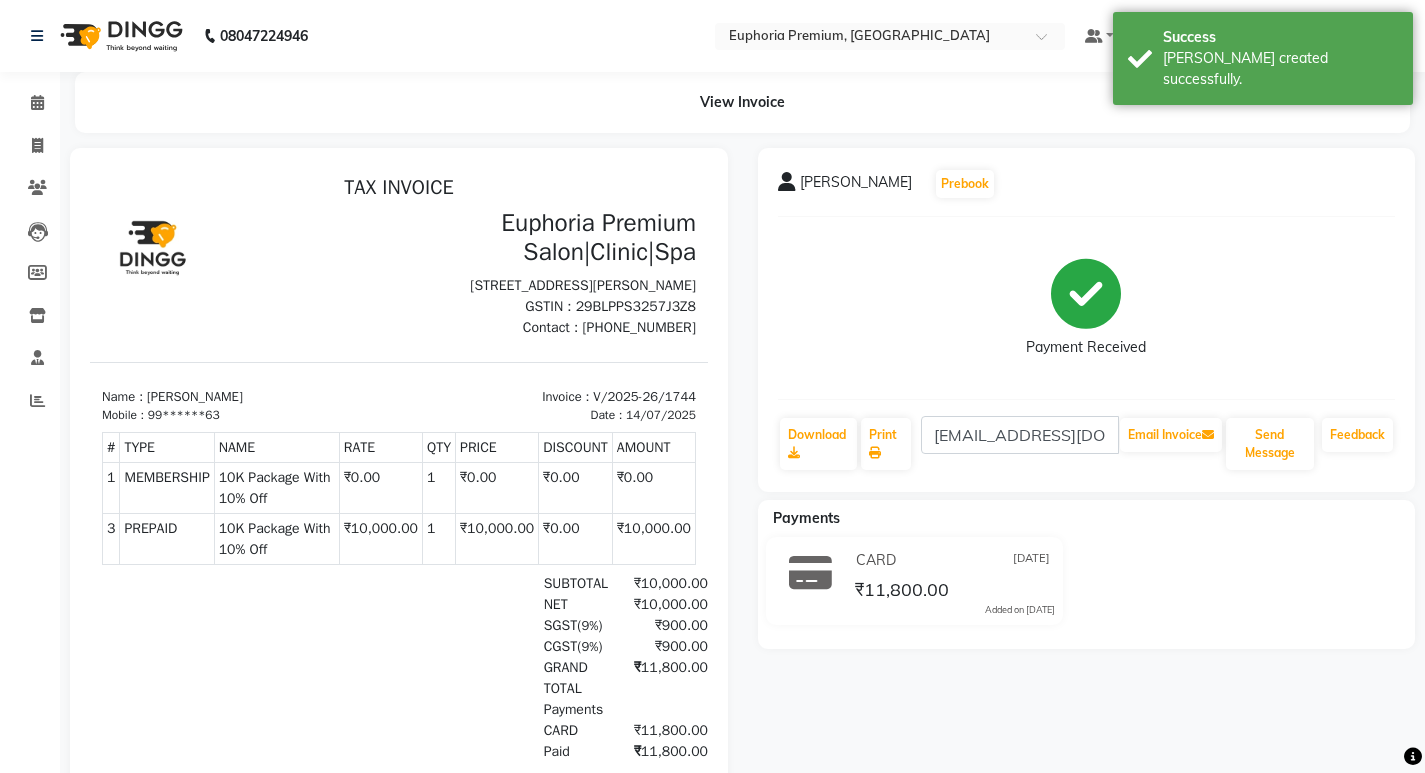 scroll, scrollTop: 0, scrollLeft: 0, axis: both 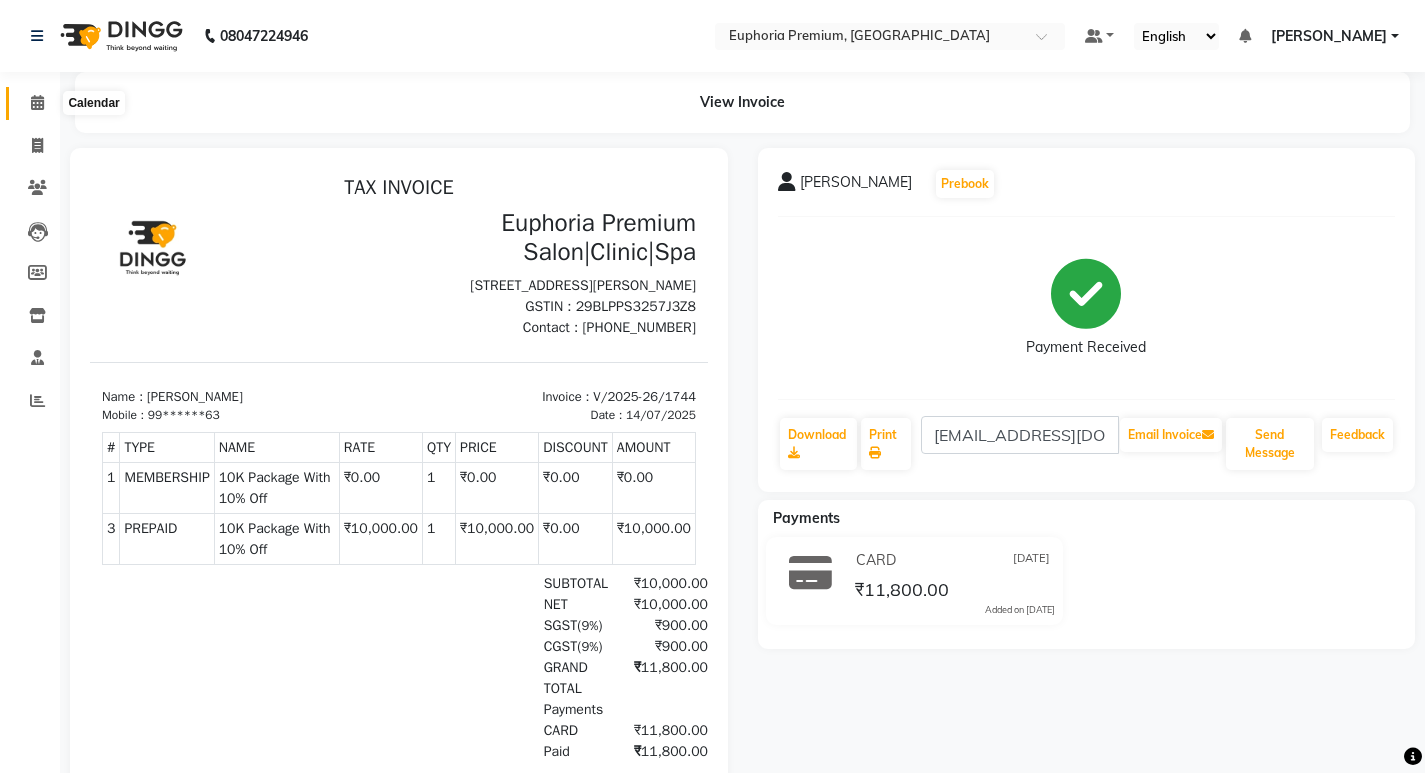 click 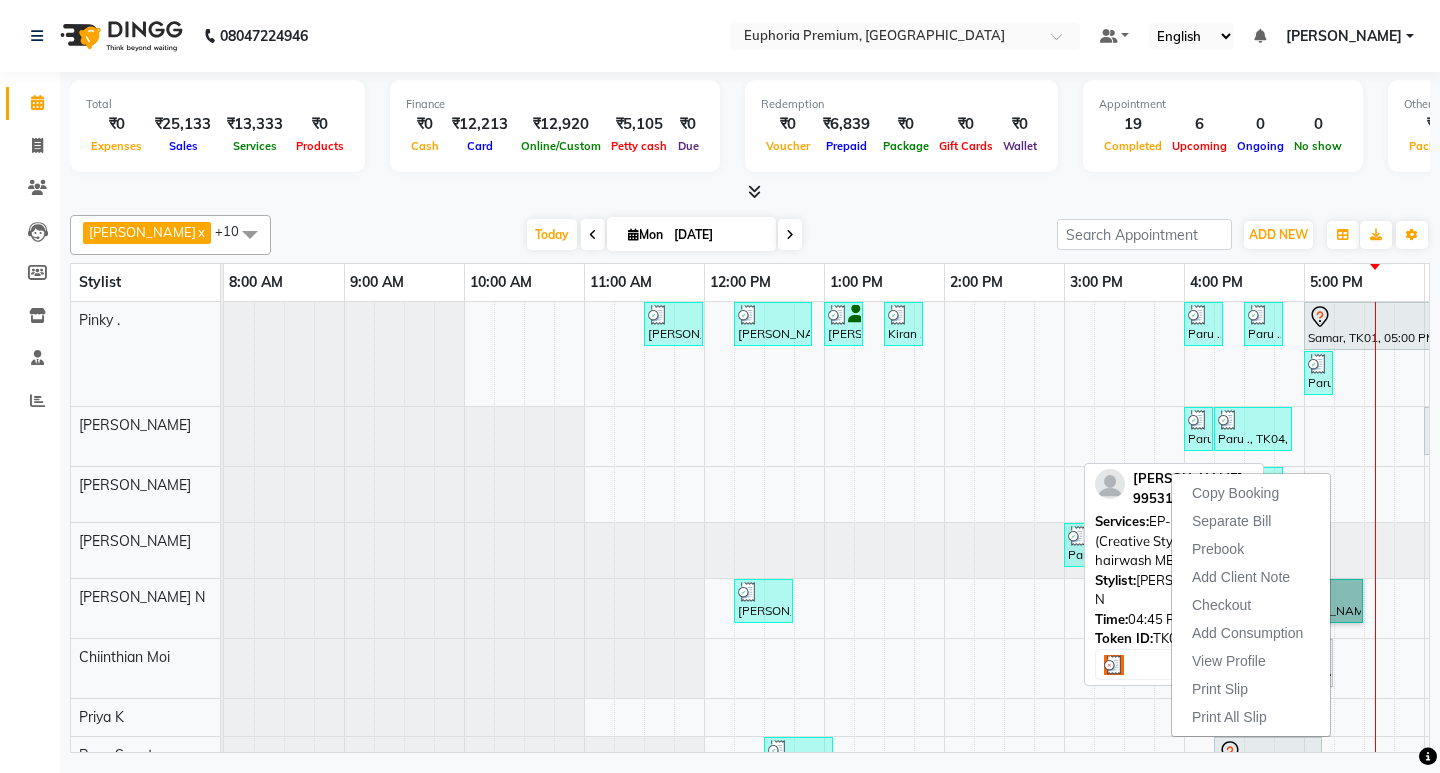 click on "[PERSON_NAME], TK10, 04:45 PM-05:30 PM, EP-HAIR CUT (Creative Stylist) with hairwash MEN" at bounding box center (1318, 601) 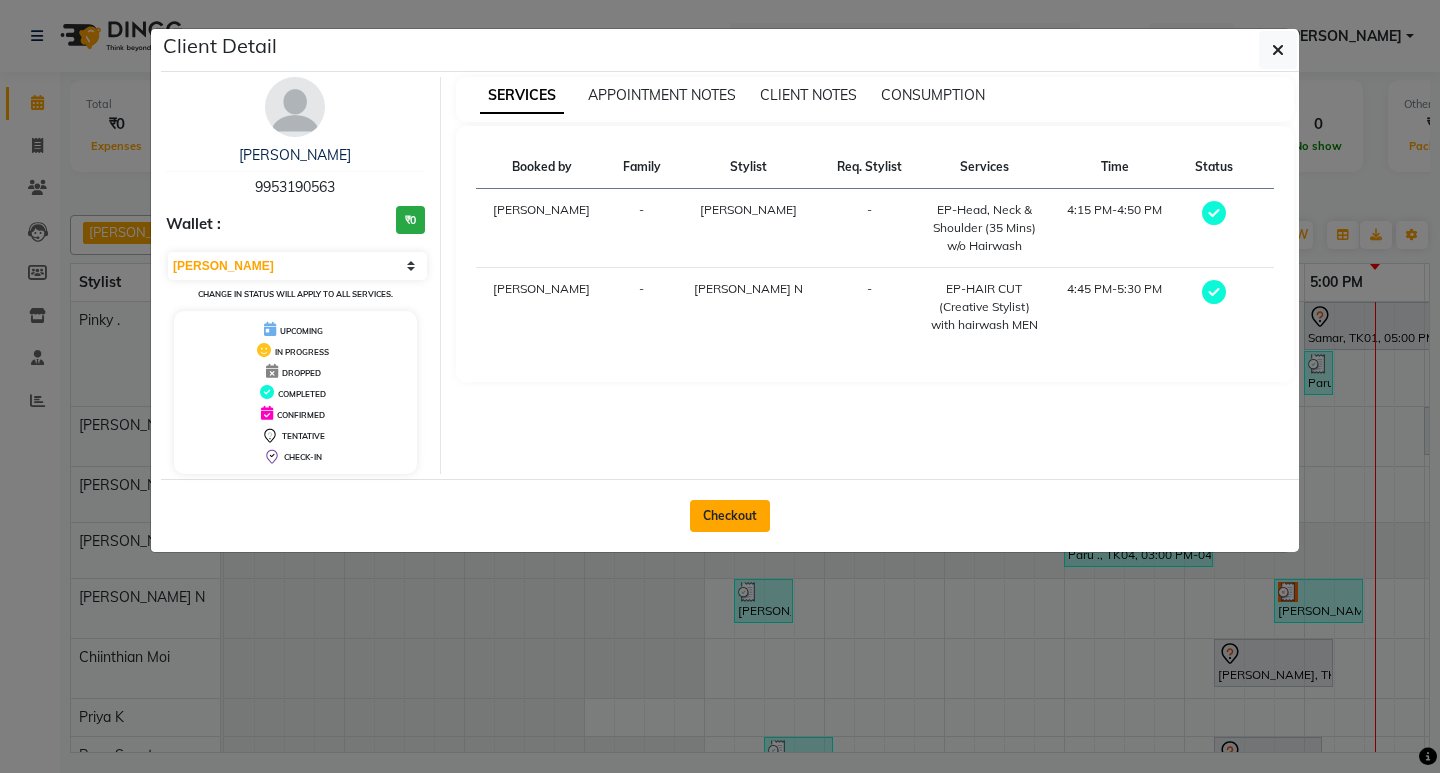 click on "Checkout" 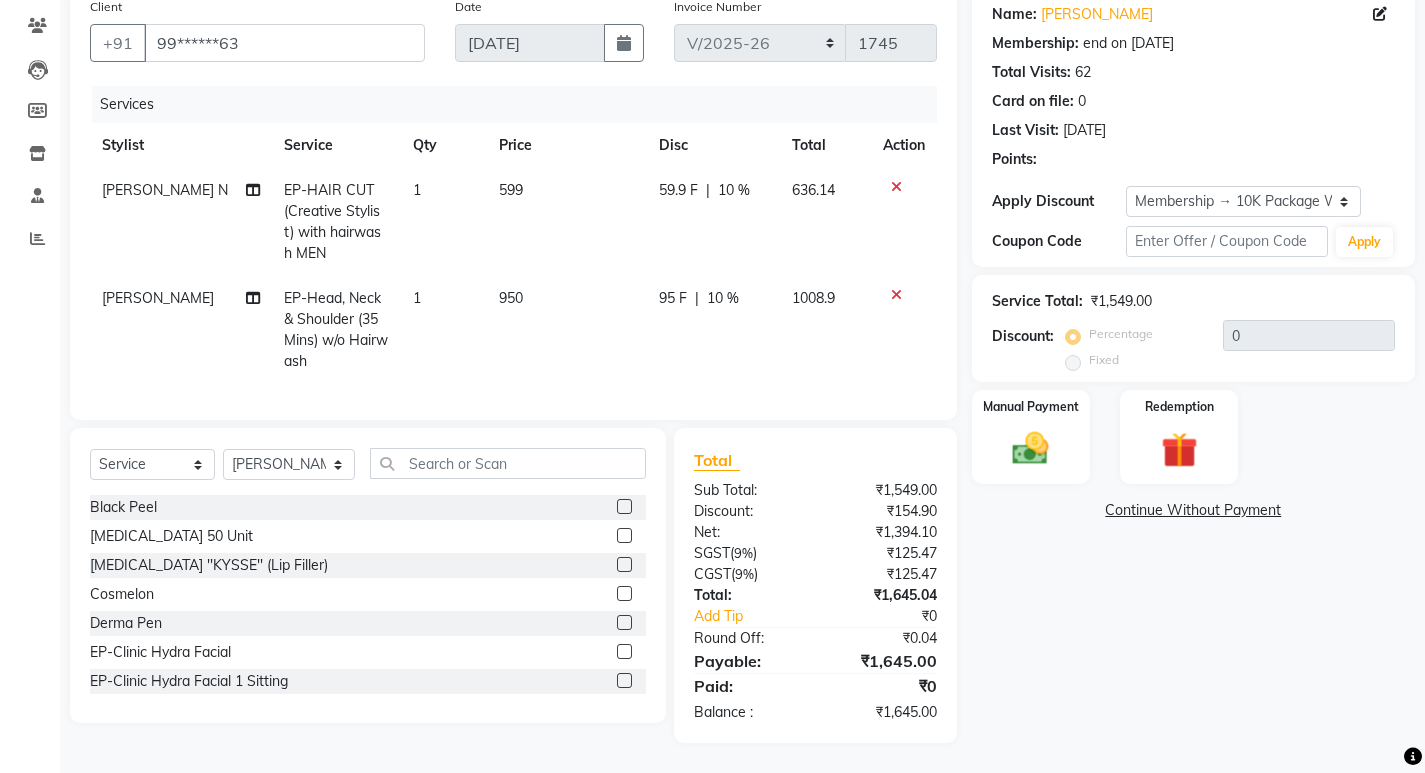 scroll, scrollTop: 177, scrollLeft: 0, axis: vertical 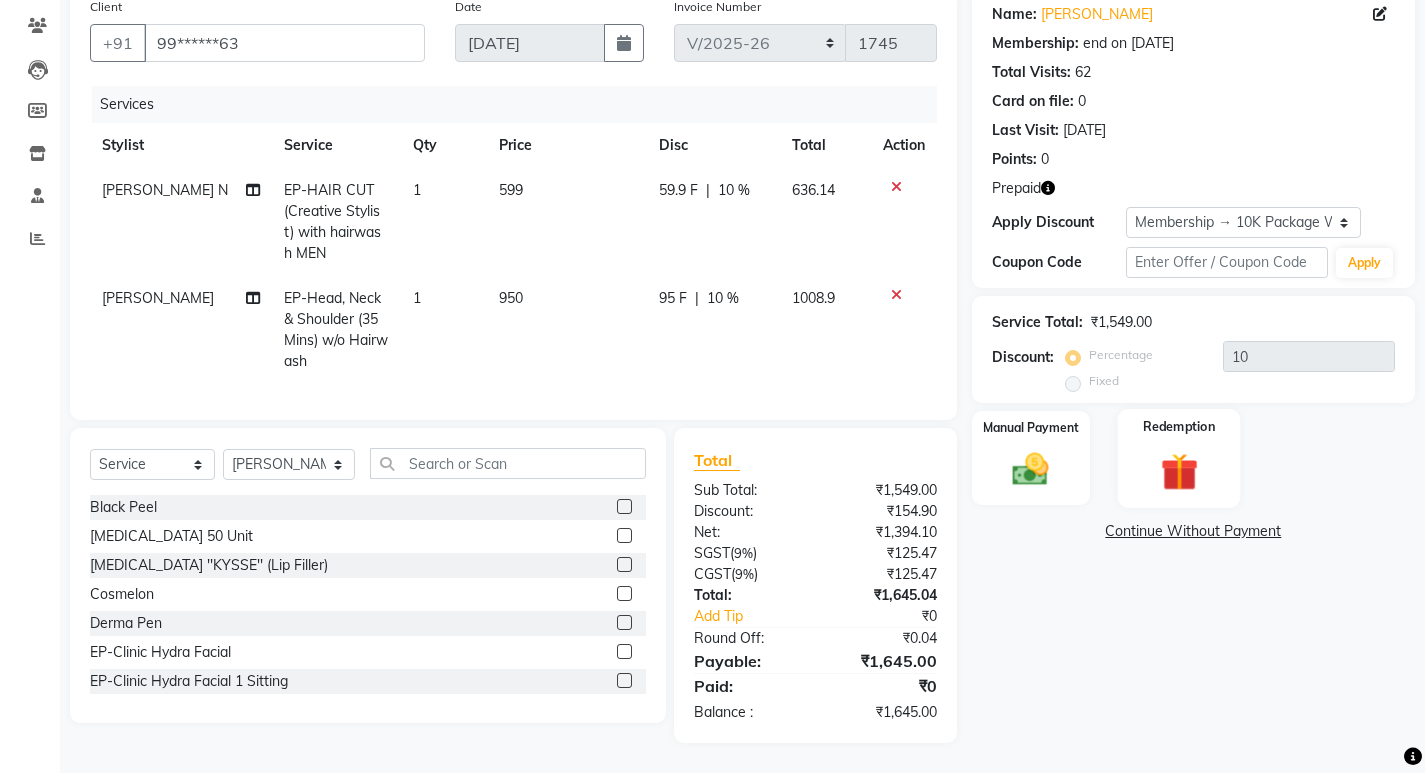 click 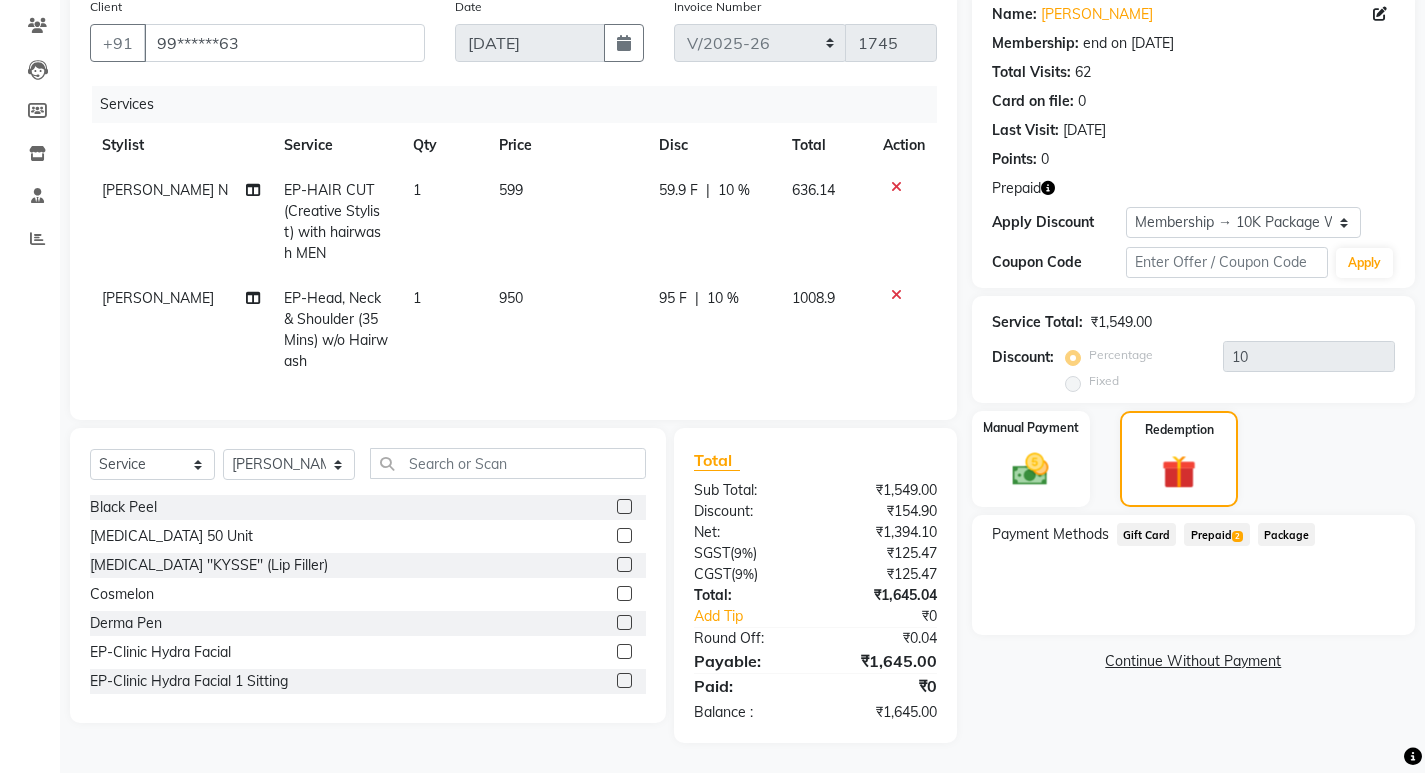 click on "Prepaid  2" 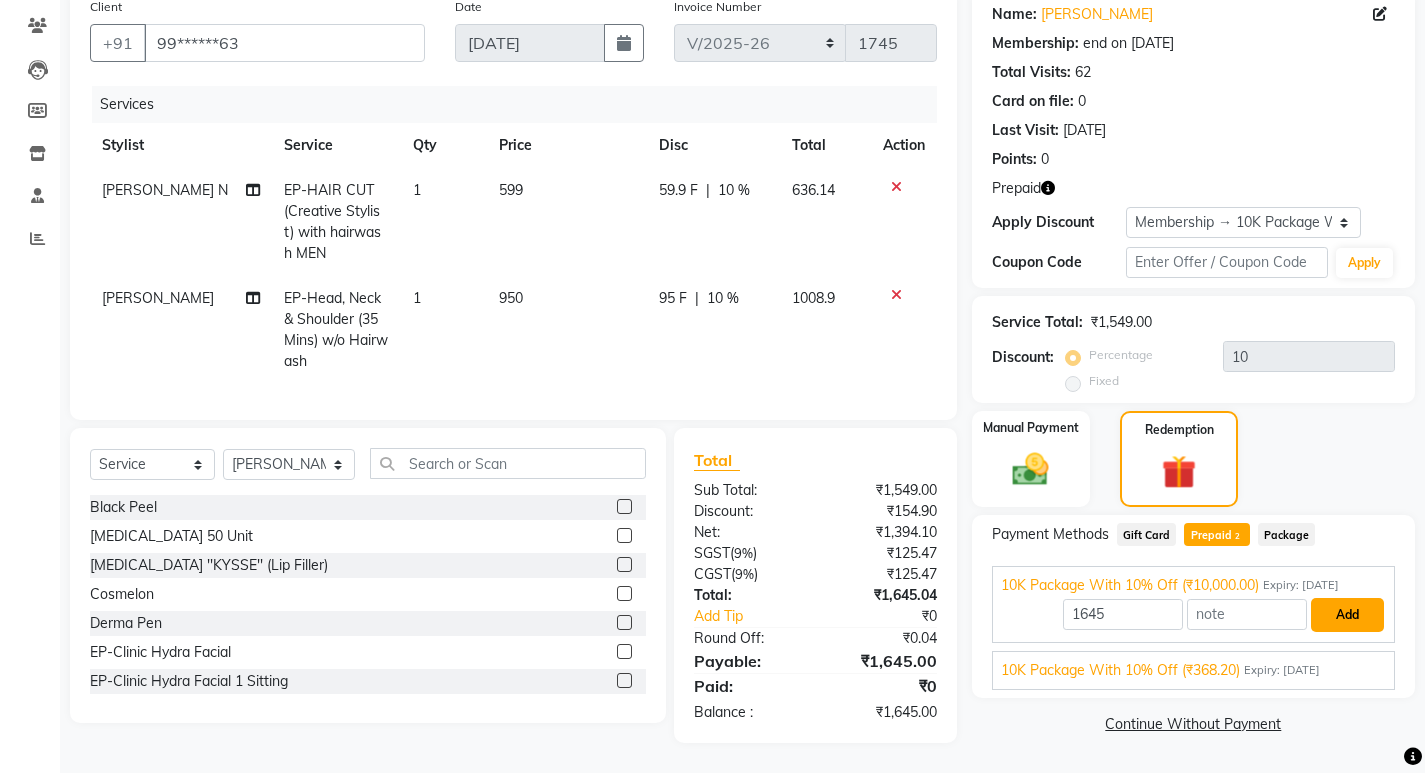 click on "Add" at bounding box center [1347, 615] 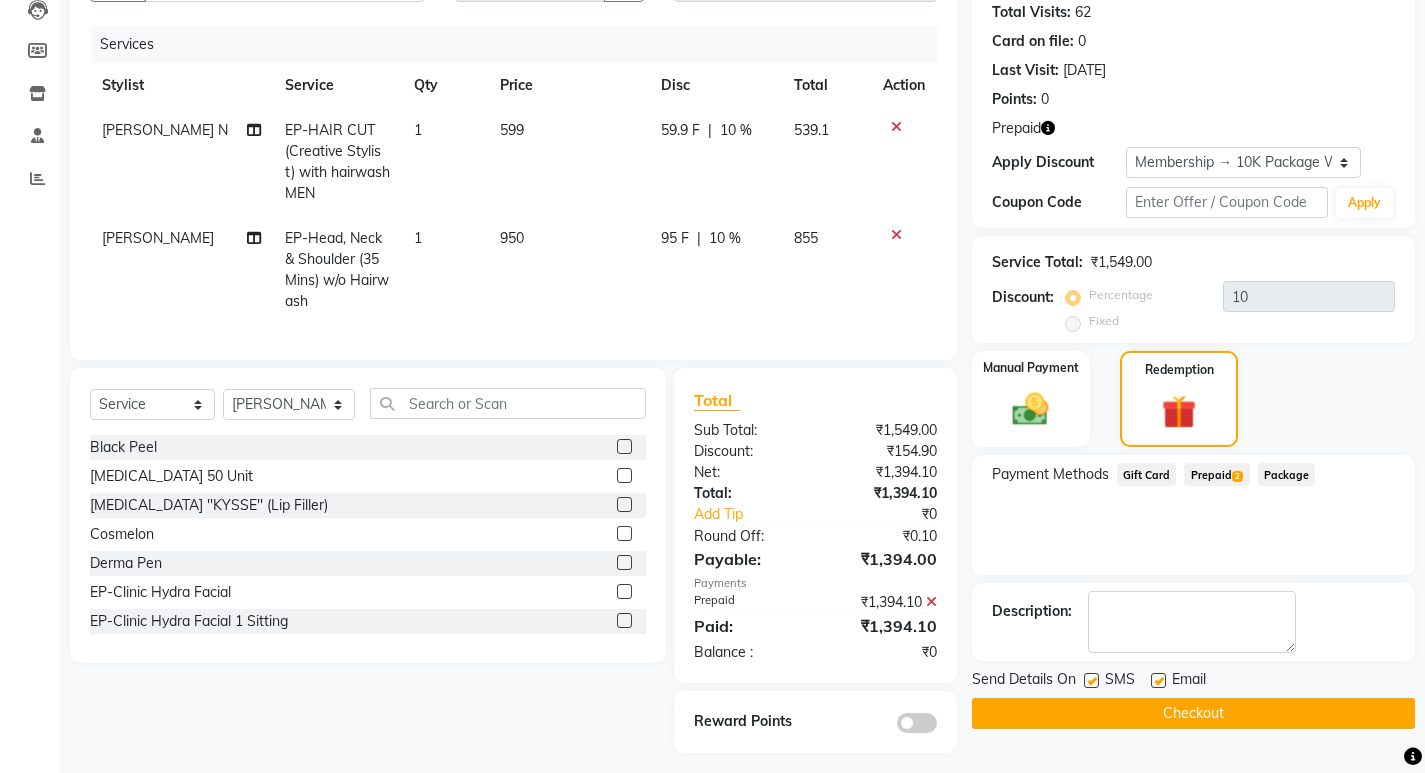 scroll, scrollTop: 247, scrollLeft: 0, axis: vertical 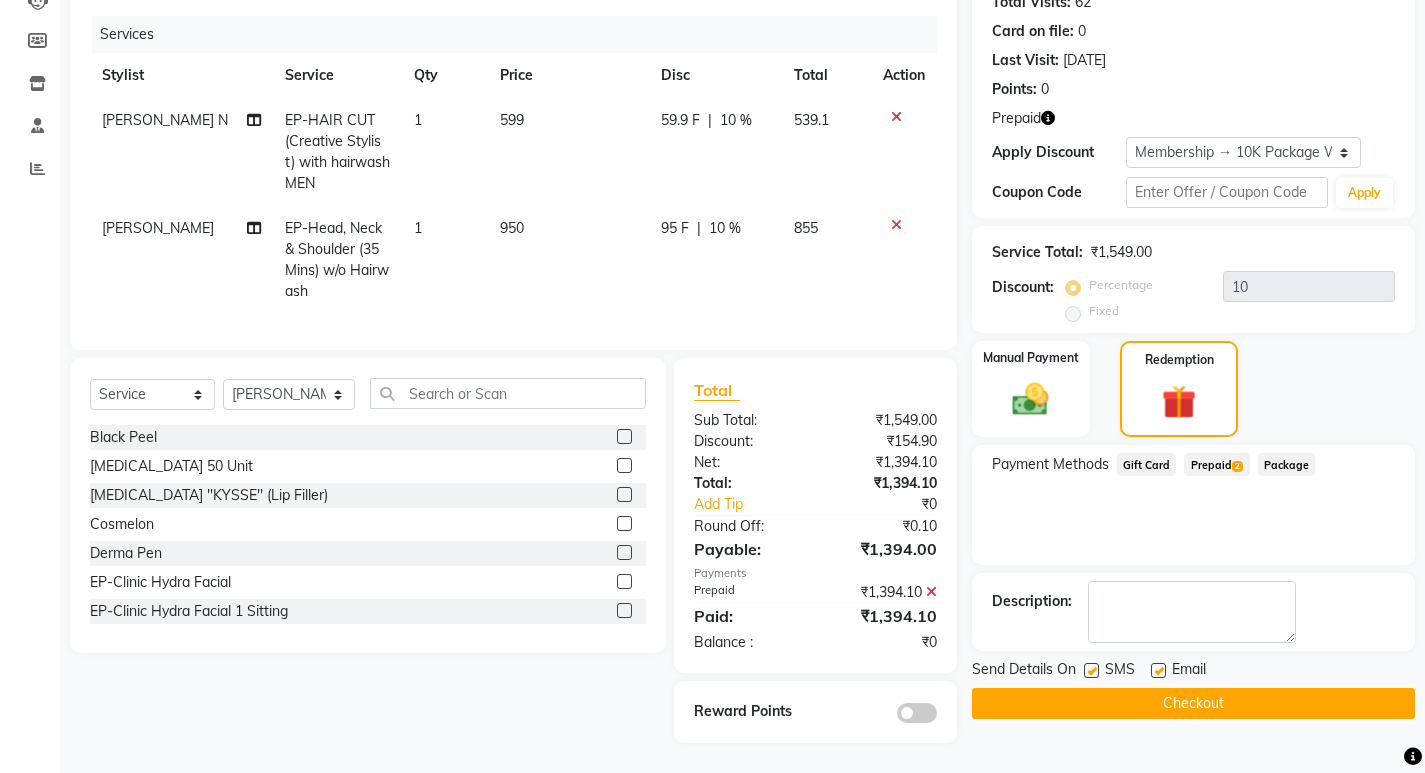 click on "Checkout" 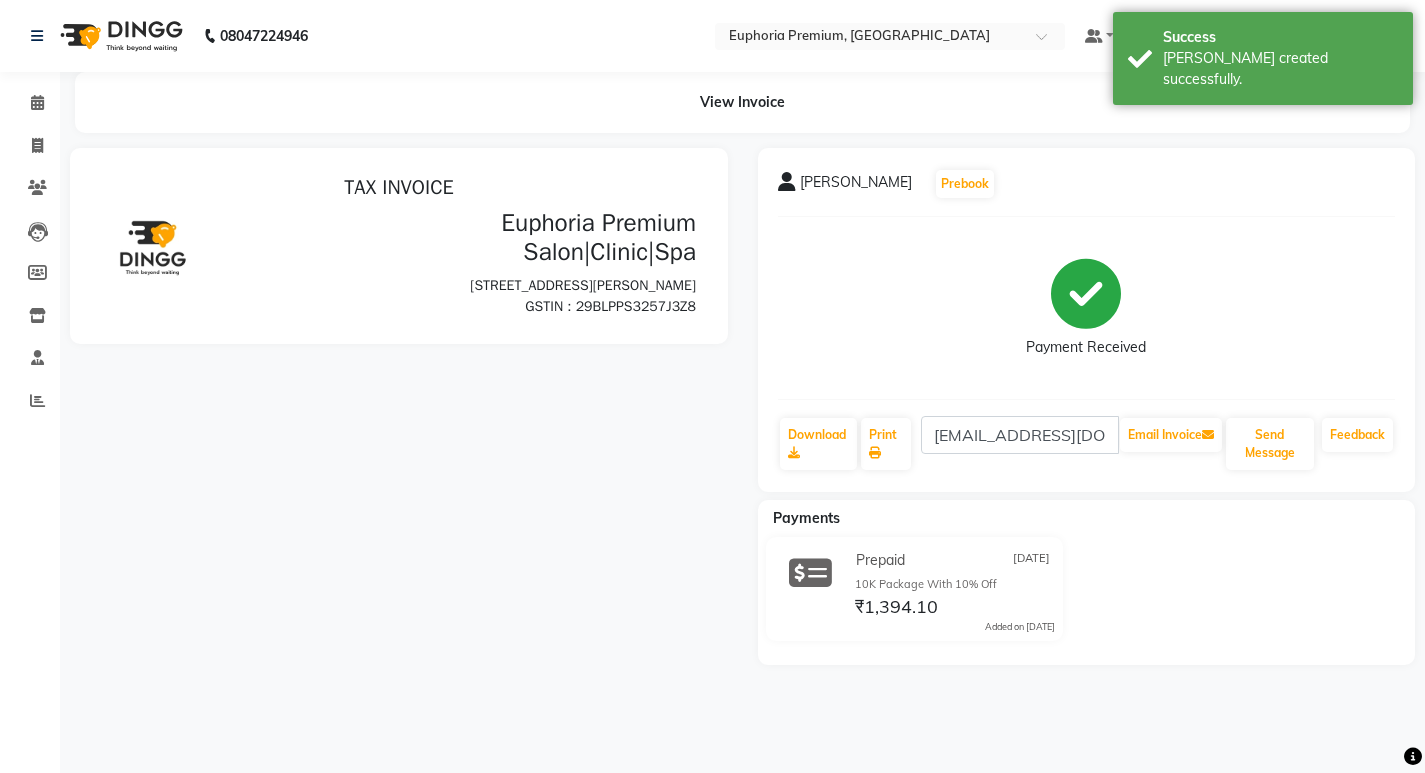 scroll, scrollTop: 0, scrollLeft: 0, axis: both 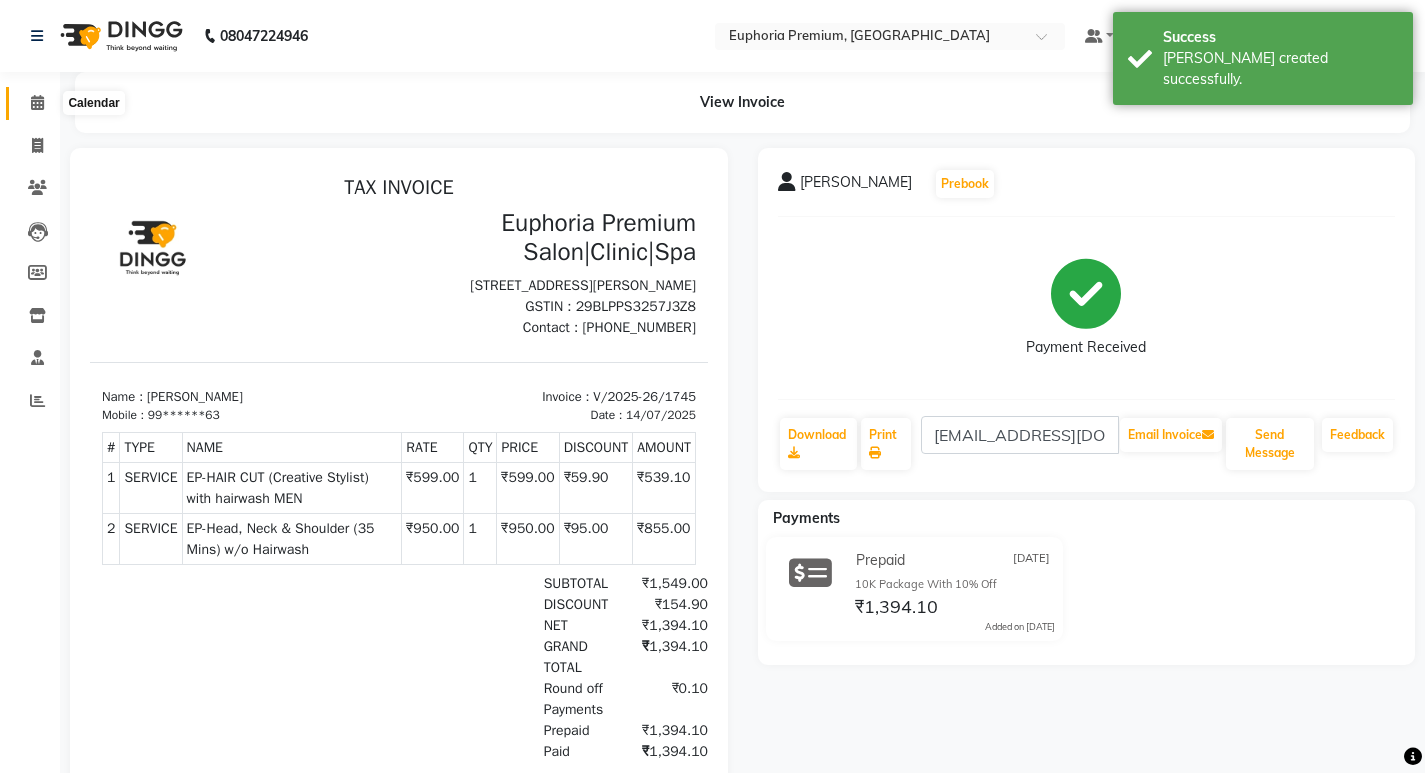 click 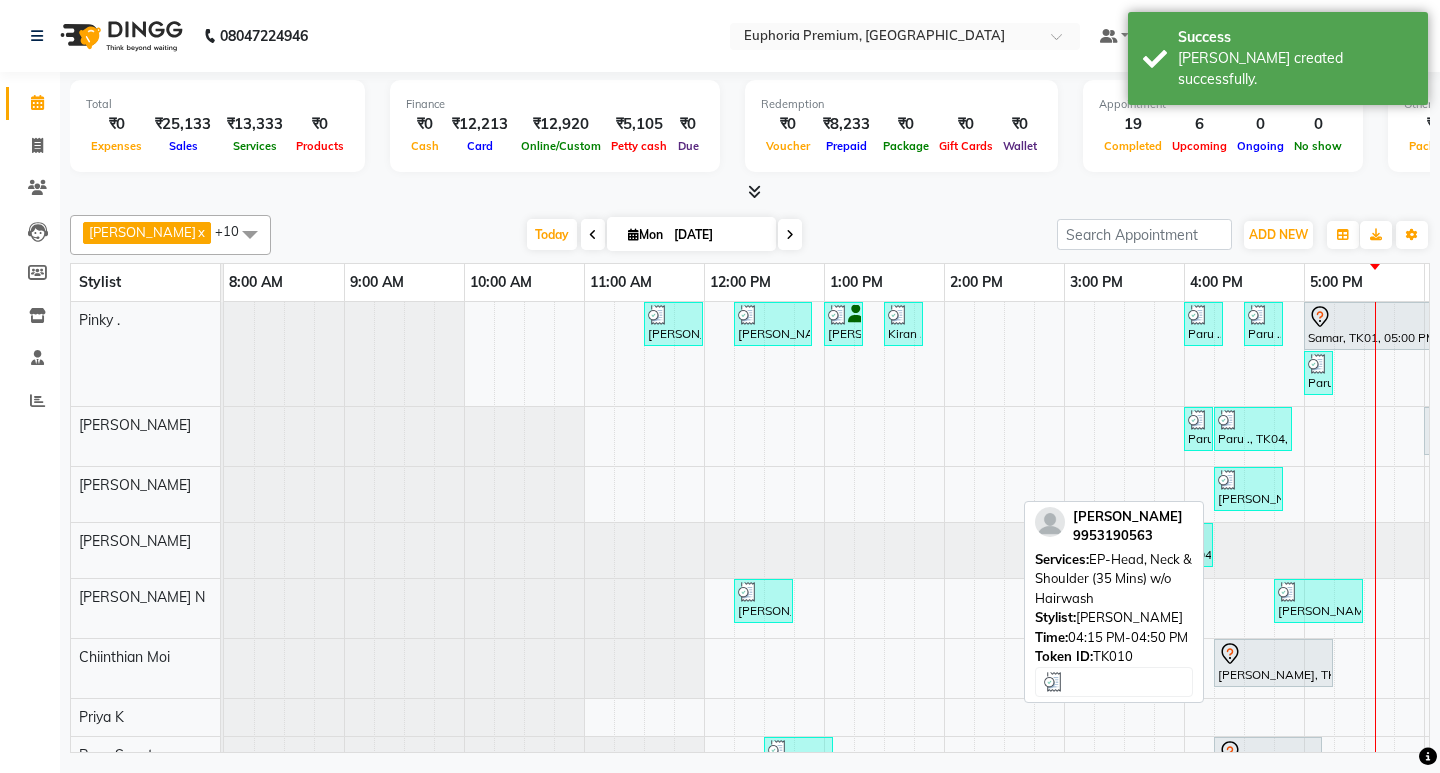 click at bounding box center [1248, 480] 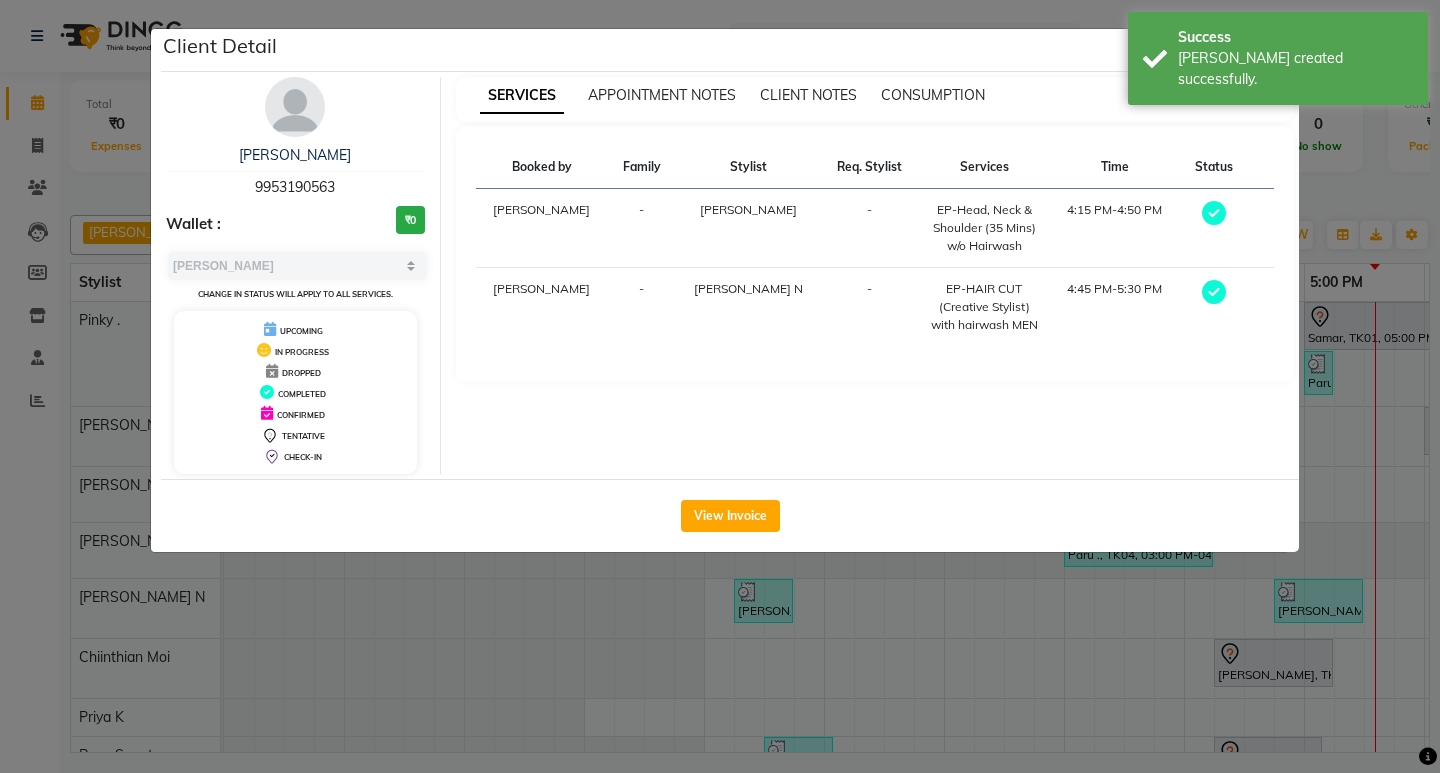 click on "Deepika Jamar   9953190563 Wallet : ₹0 Select MARK DONE UPCOMING Change in status will apply to all services. UPCOMING IN PROGRESS DROPPED COMPLETED CONFIRMED TENTATIVE CHECK-IN" at bounding box center (296, 275) 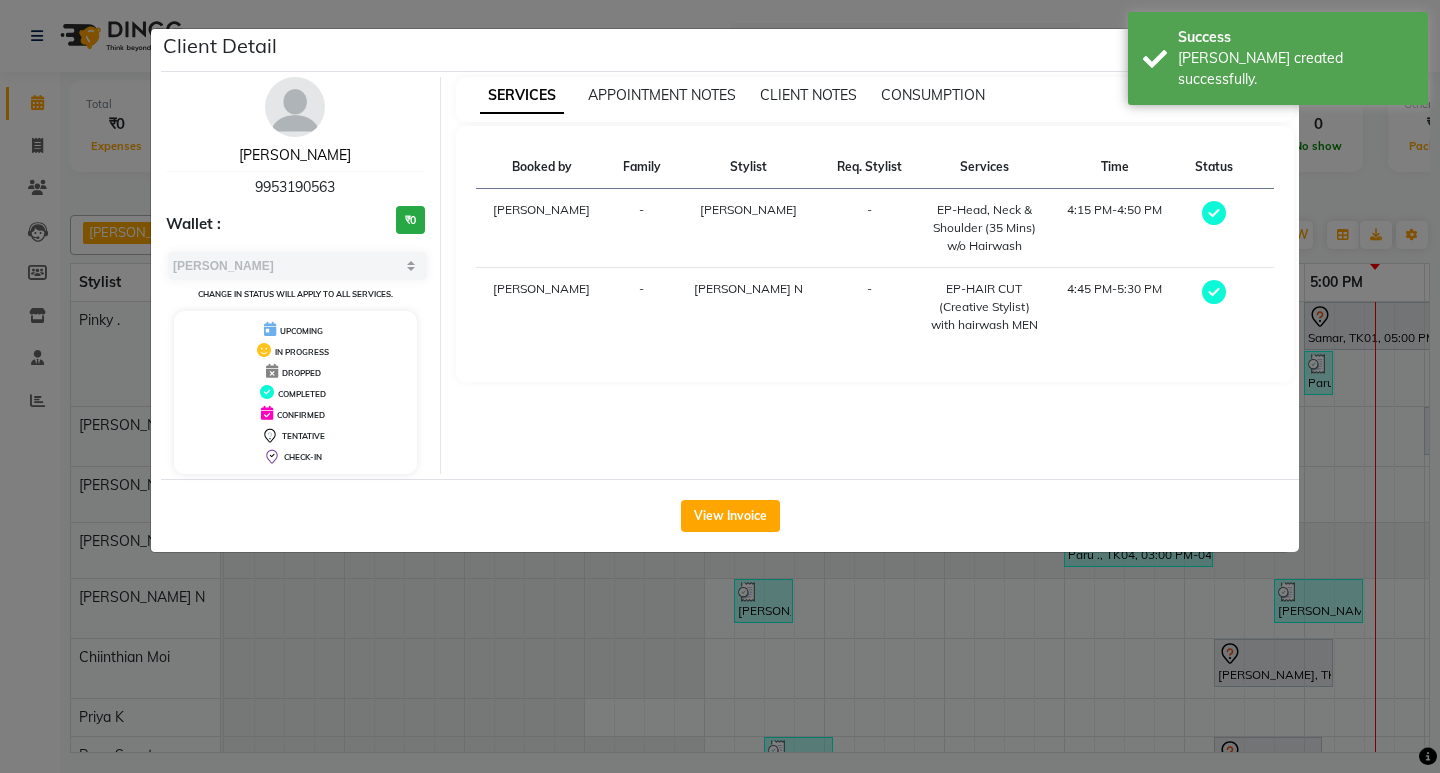 click on "[PERSON_NAME]" at bounding box center (295, 155) 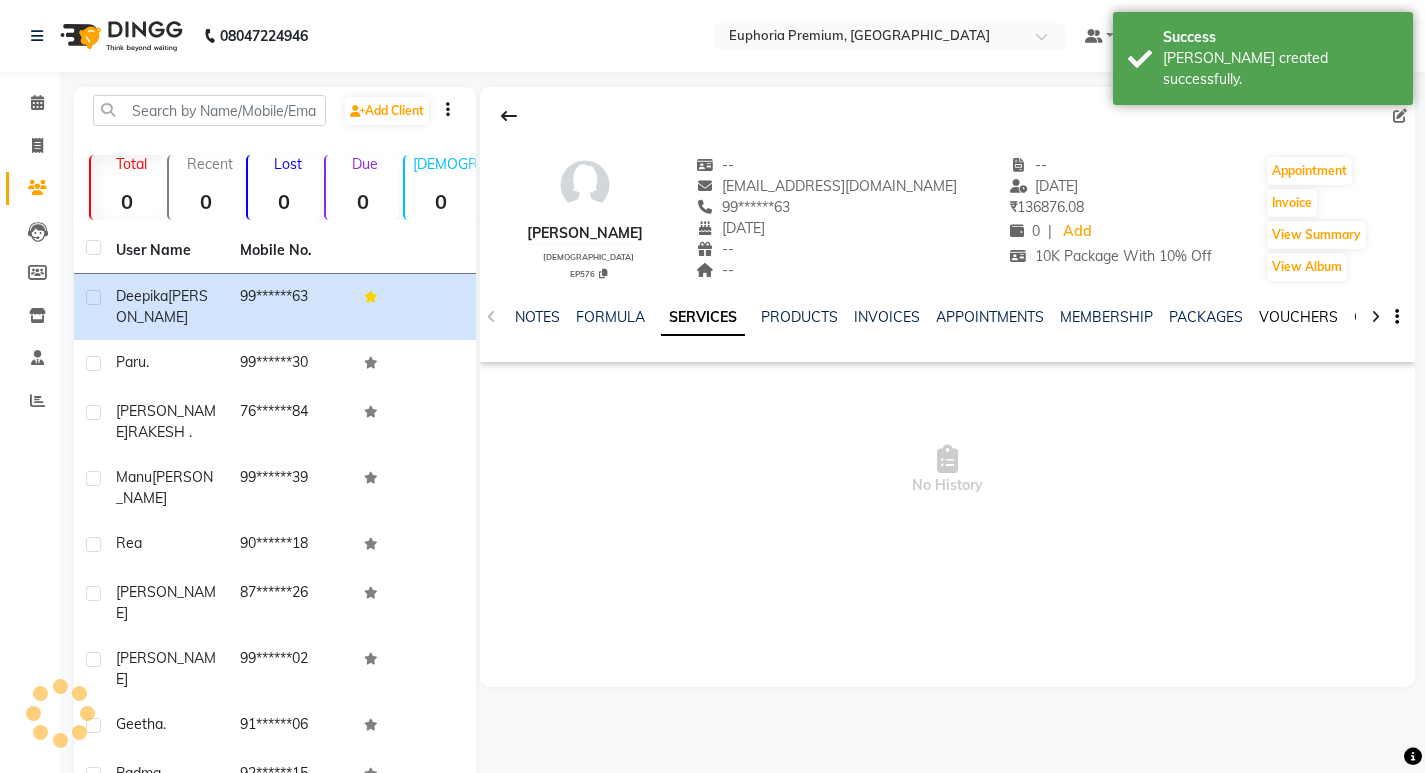 click on "VOUCHERS" 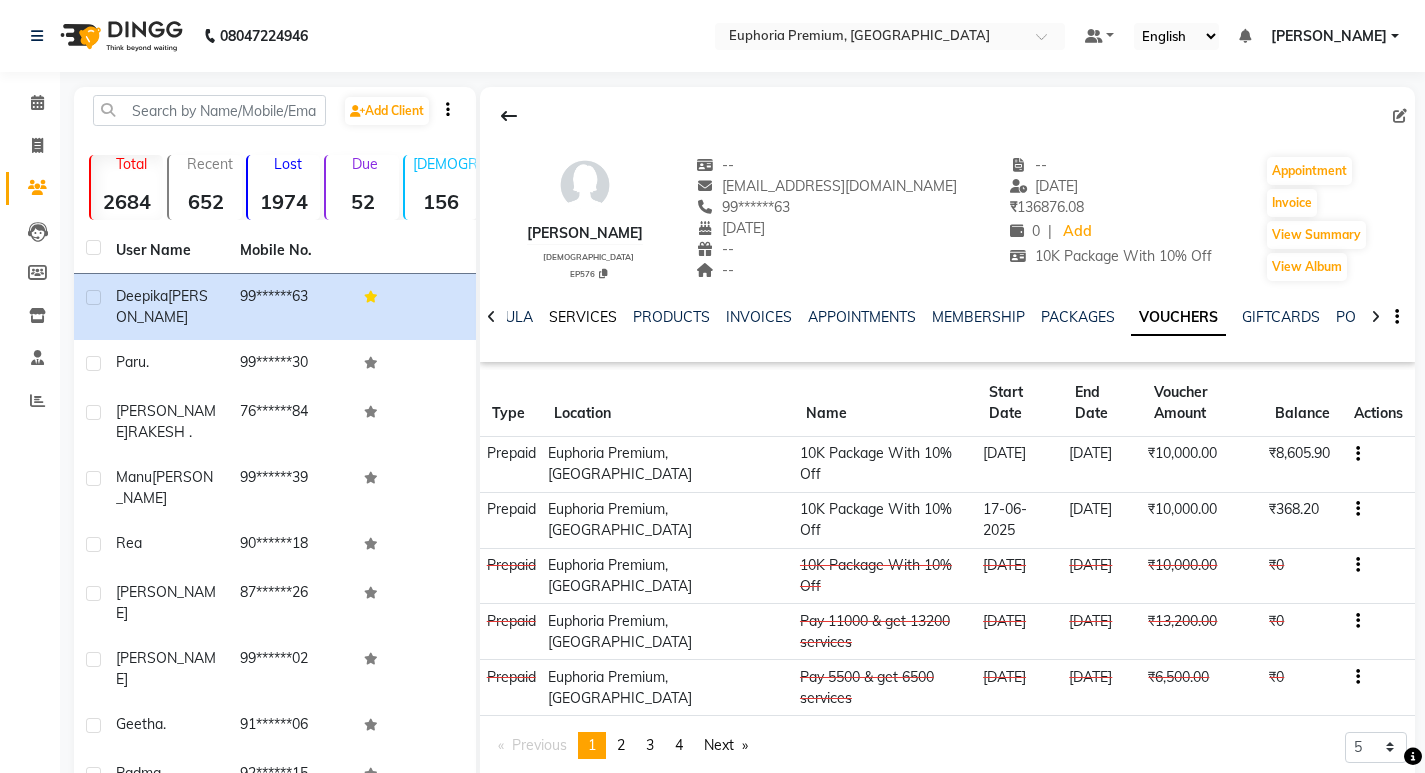 click on "SERVICES" 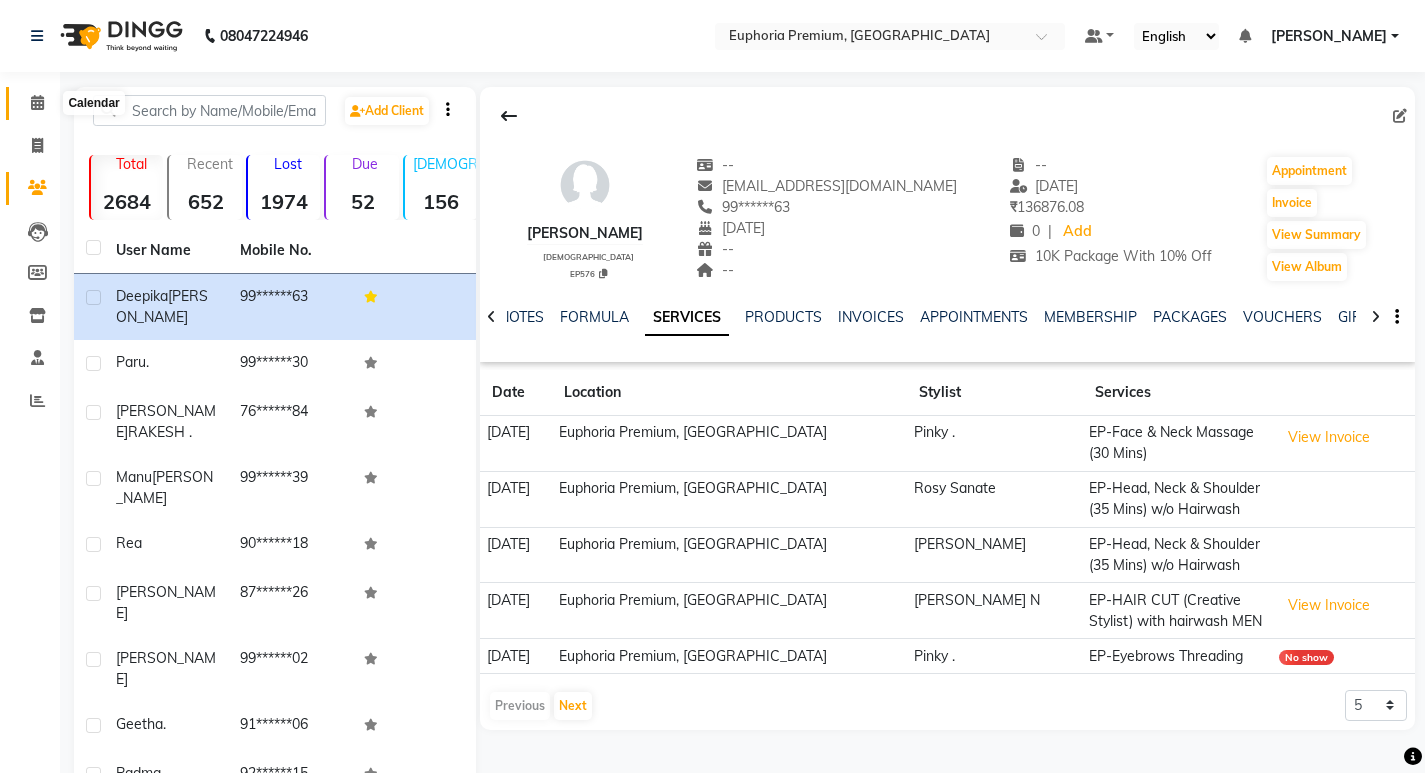 click 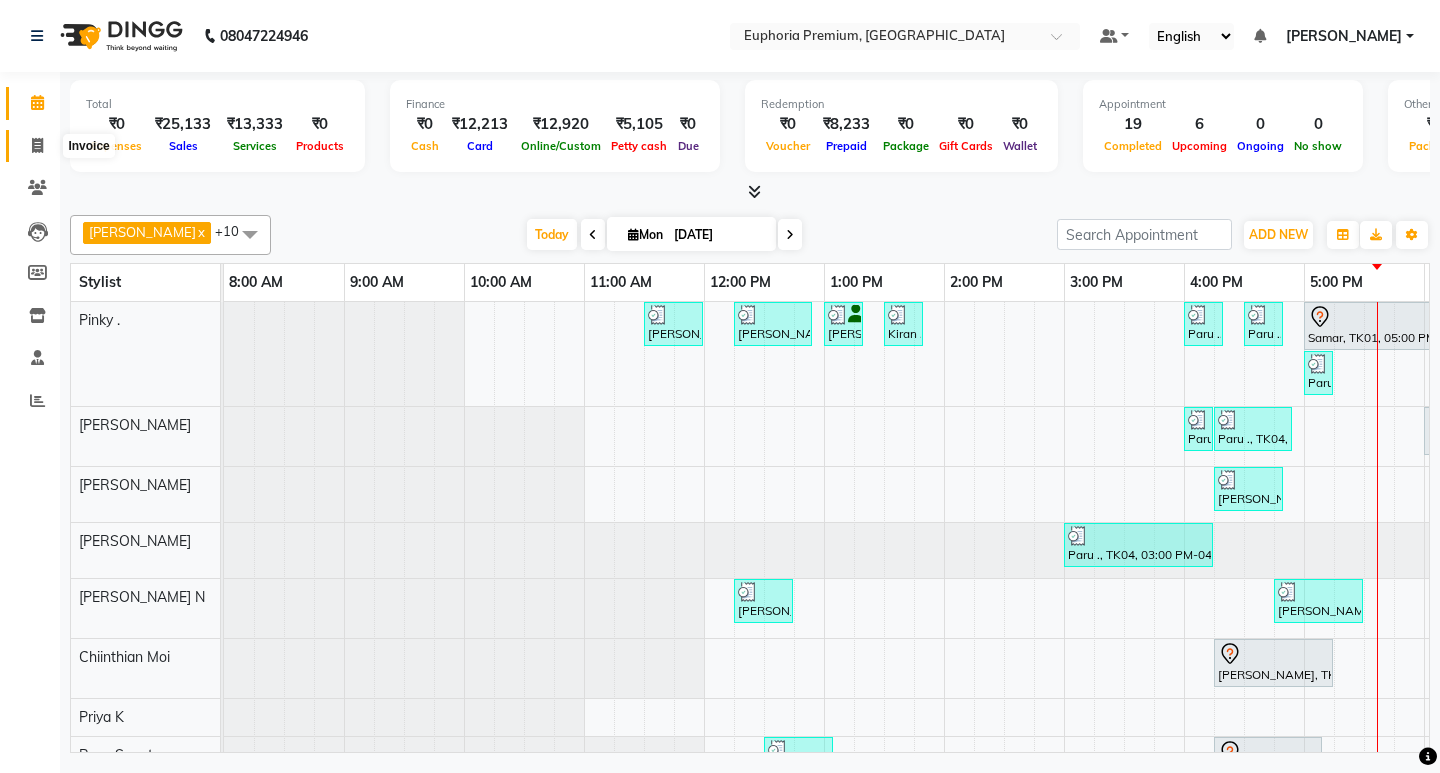 click 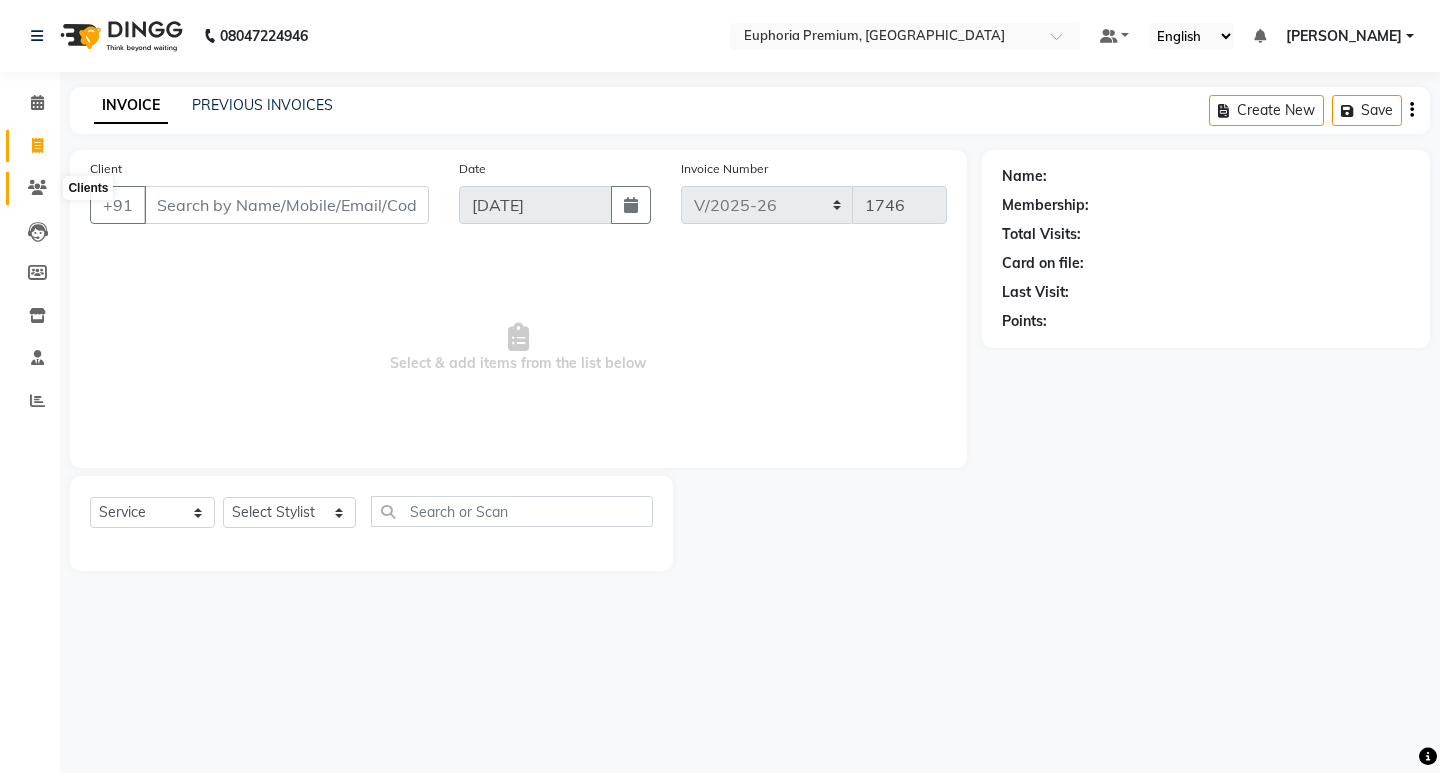 click 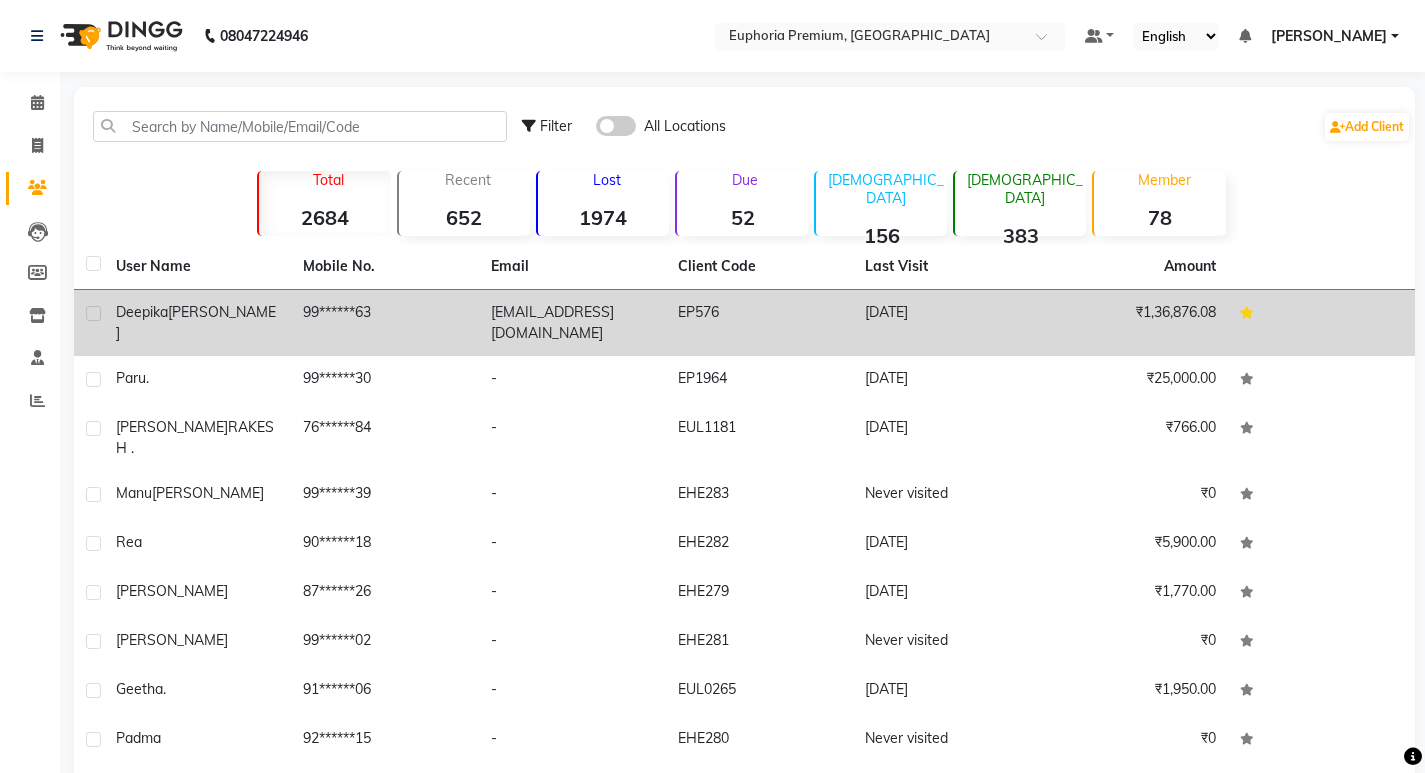 click on "deepikajamar@gmail.com" 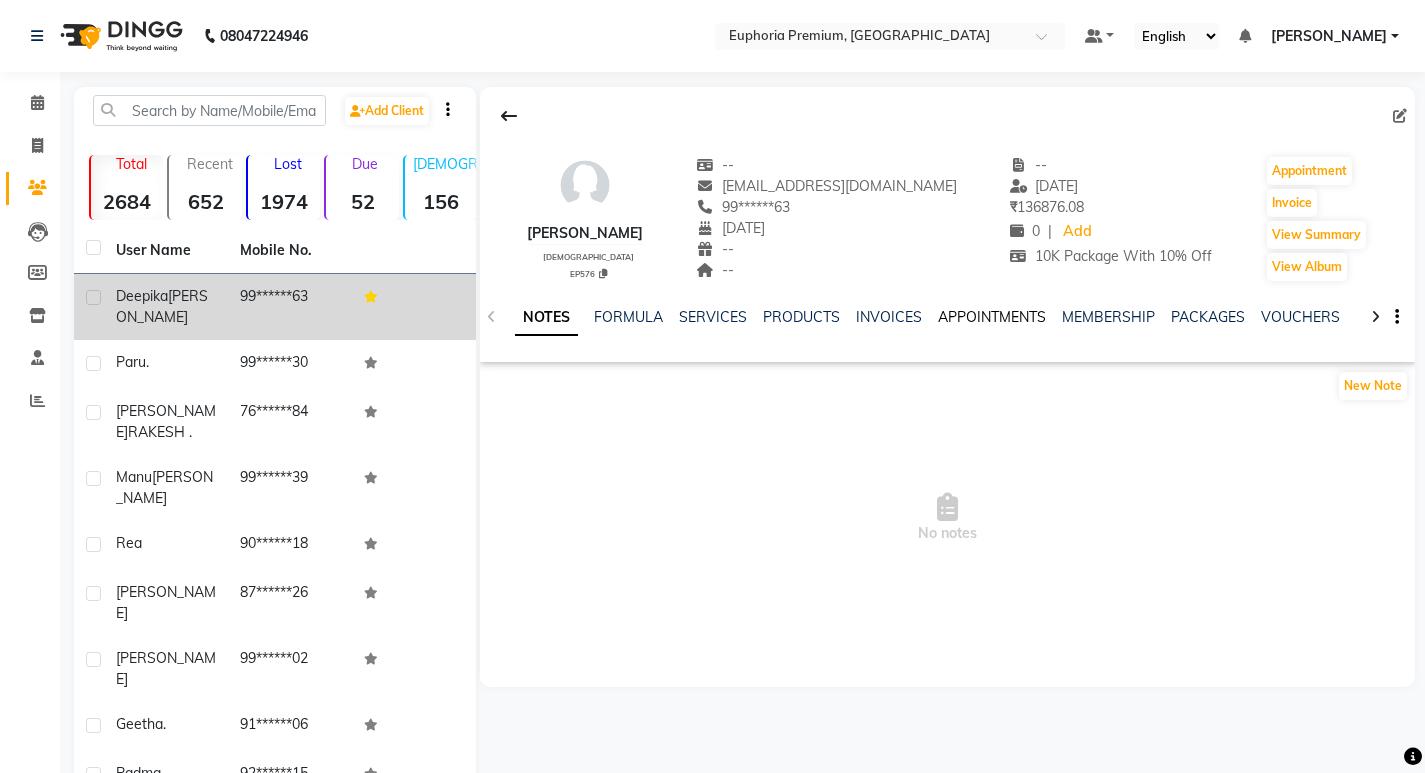 click on "APPOINTMENTS" 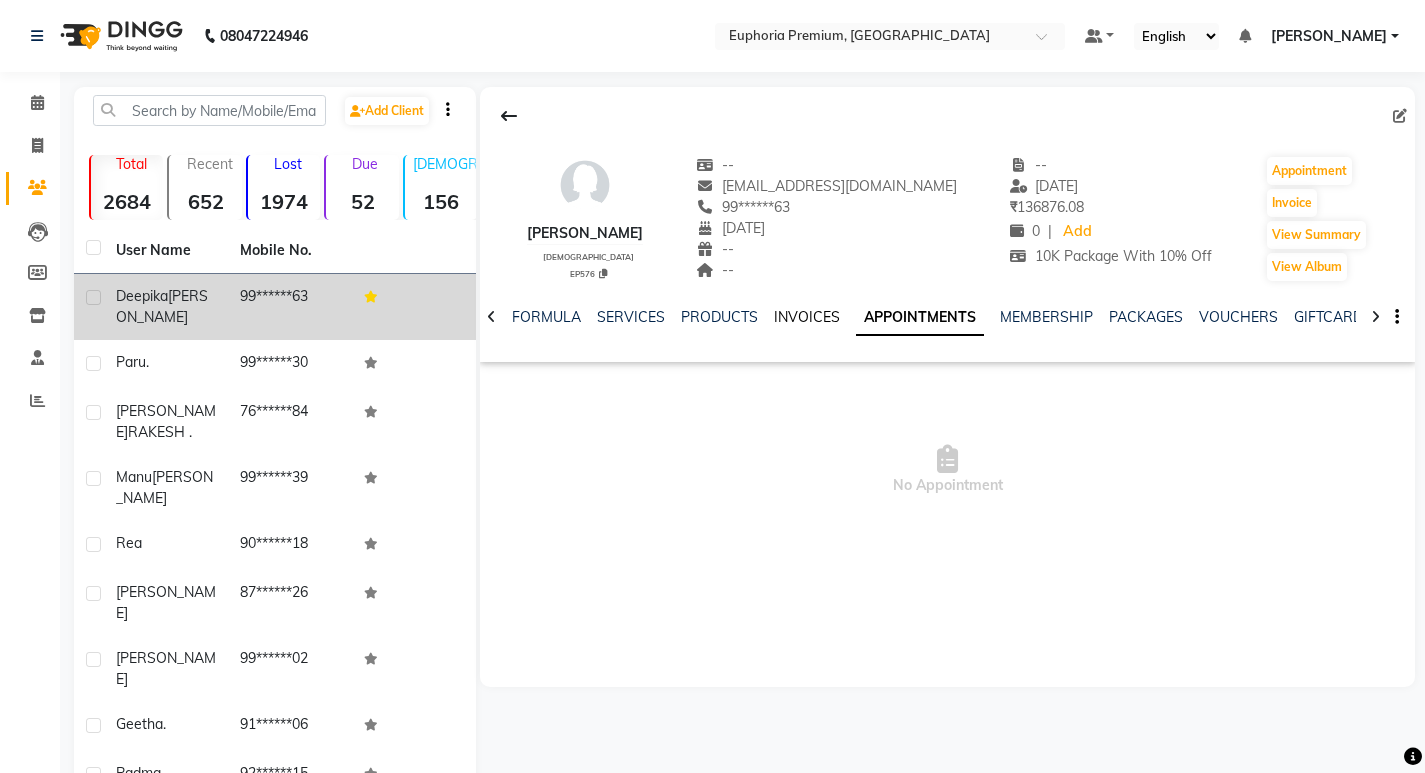 click on "INVOICES" 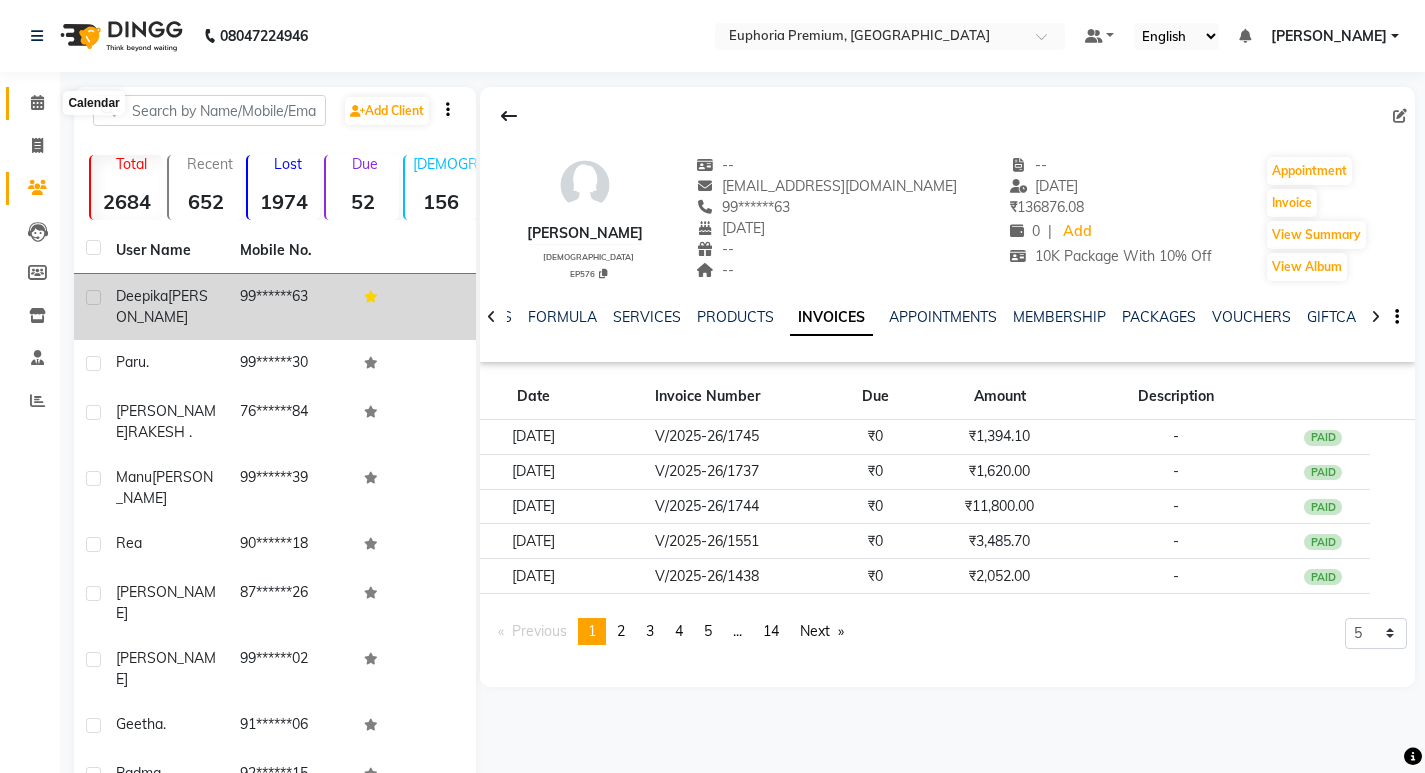 click 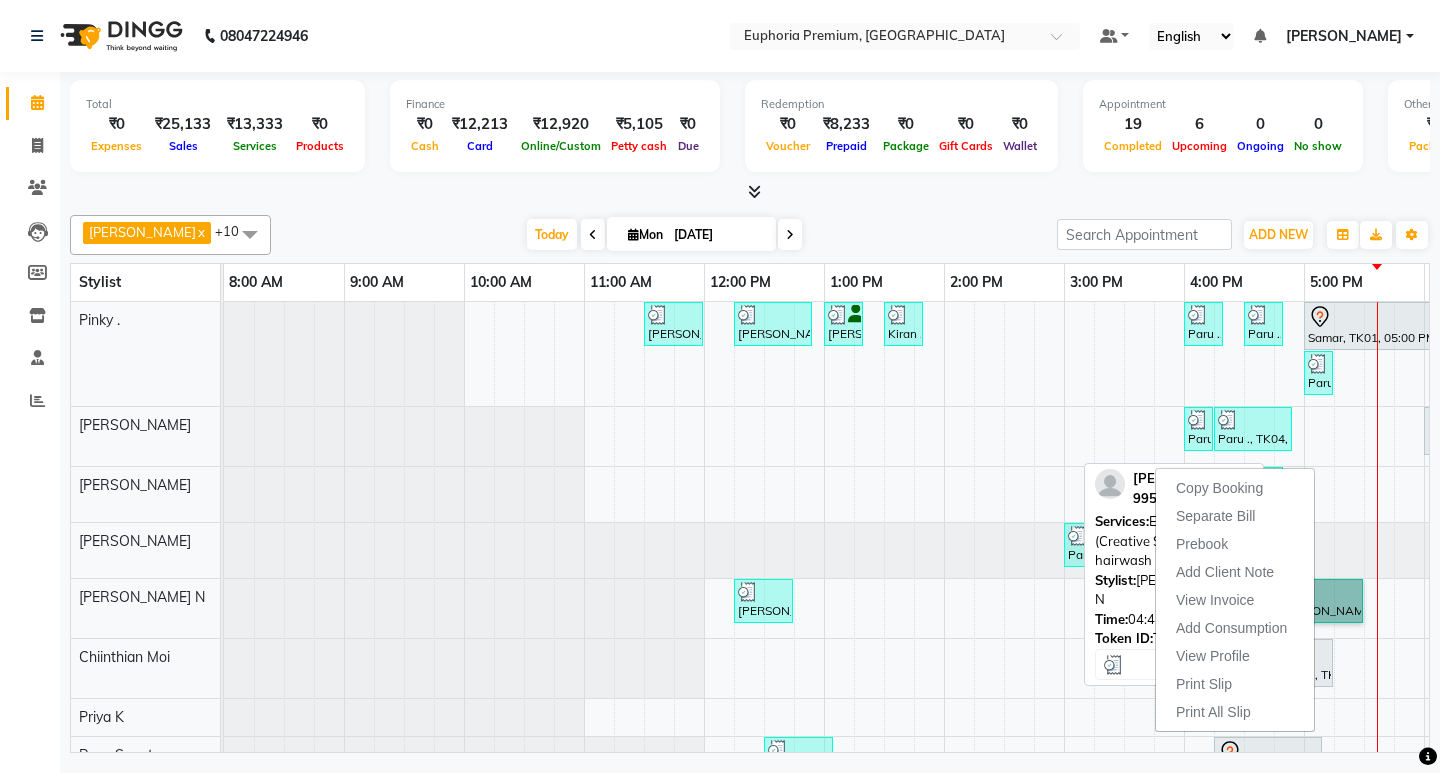 click on "[PERSON_NAME], TK10, 04:45 PM-05:30 PM, EP-HAIR CUT (Creative Stylist) with hairwash MEN" at bounding box center (1318, 601) 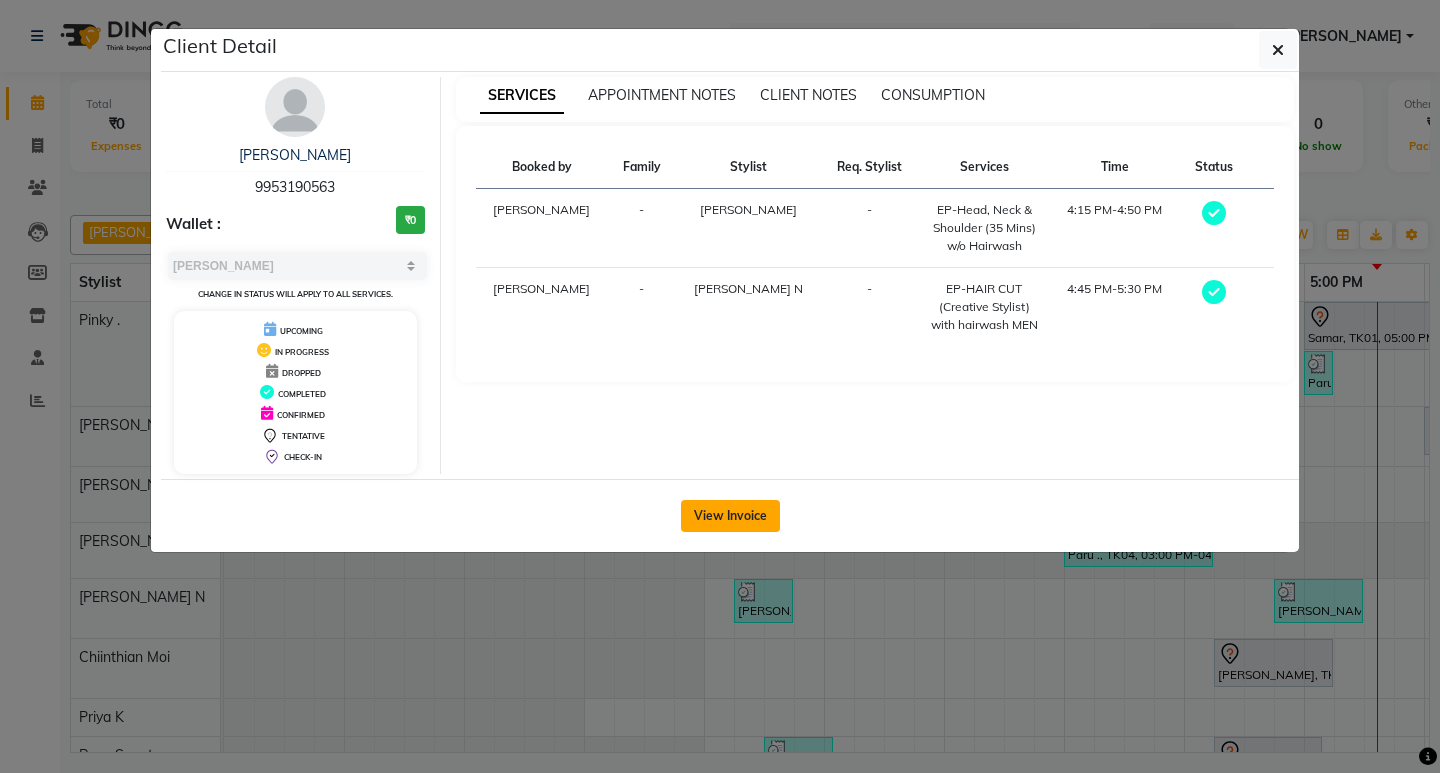 click on "View Invoice" 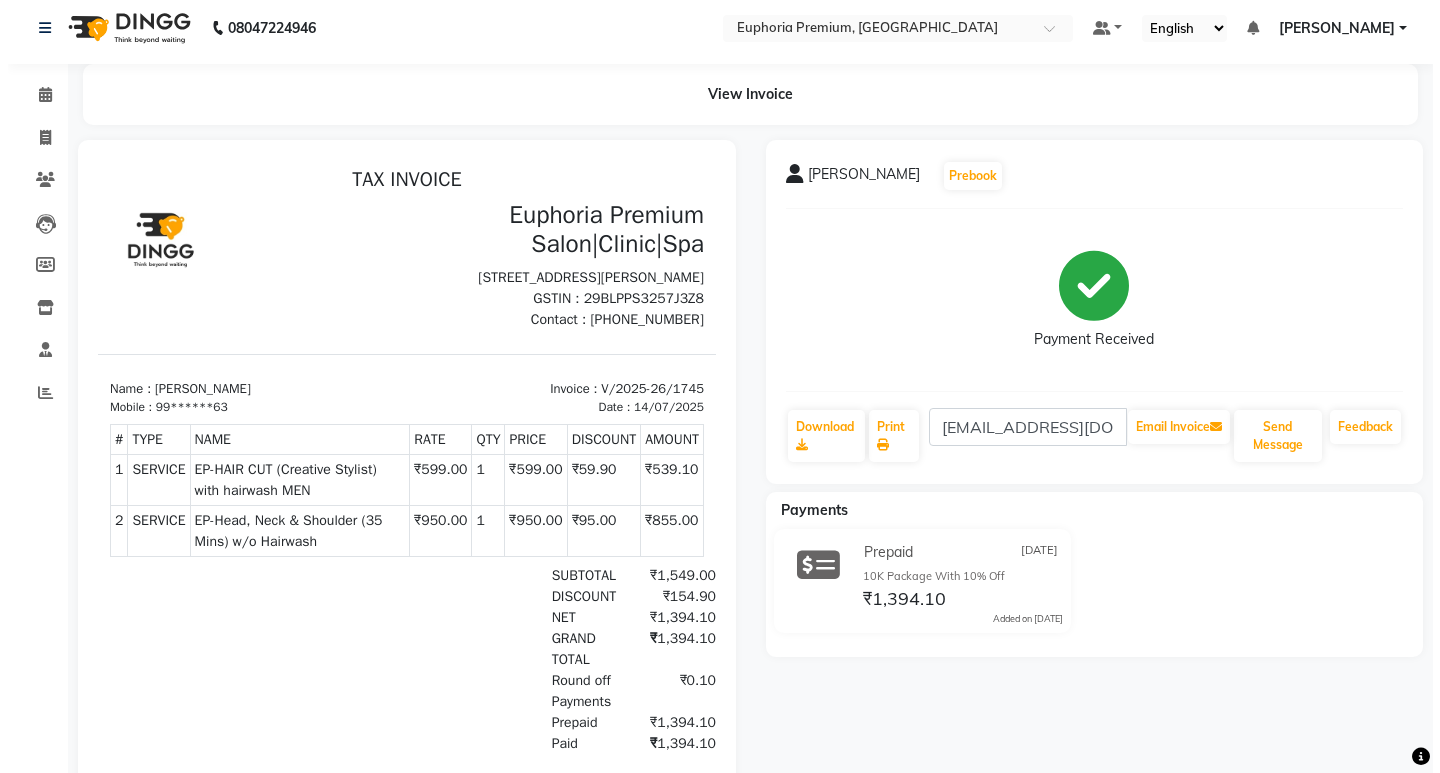 scroll, scrollTop: 0, scrollLeft: 0, axis: both 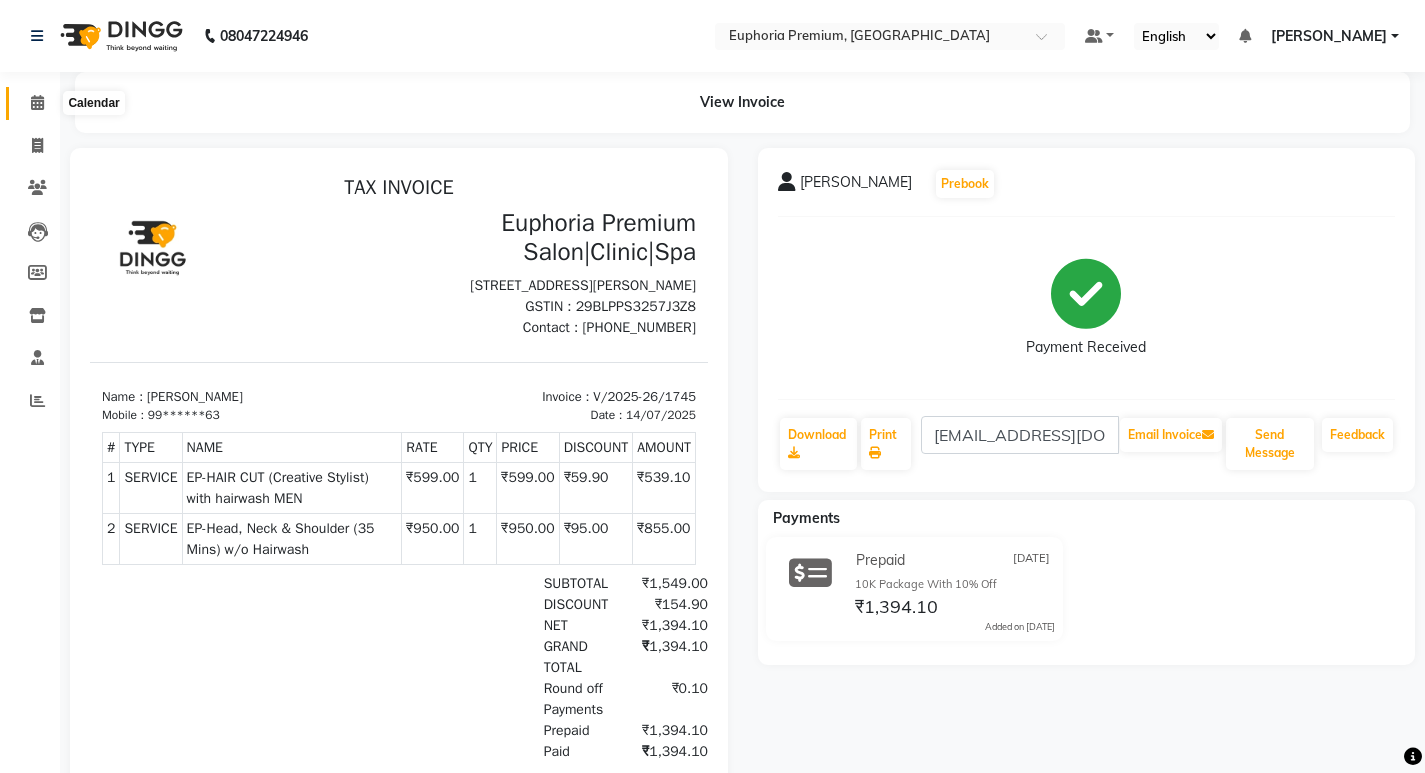 click 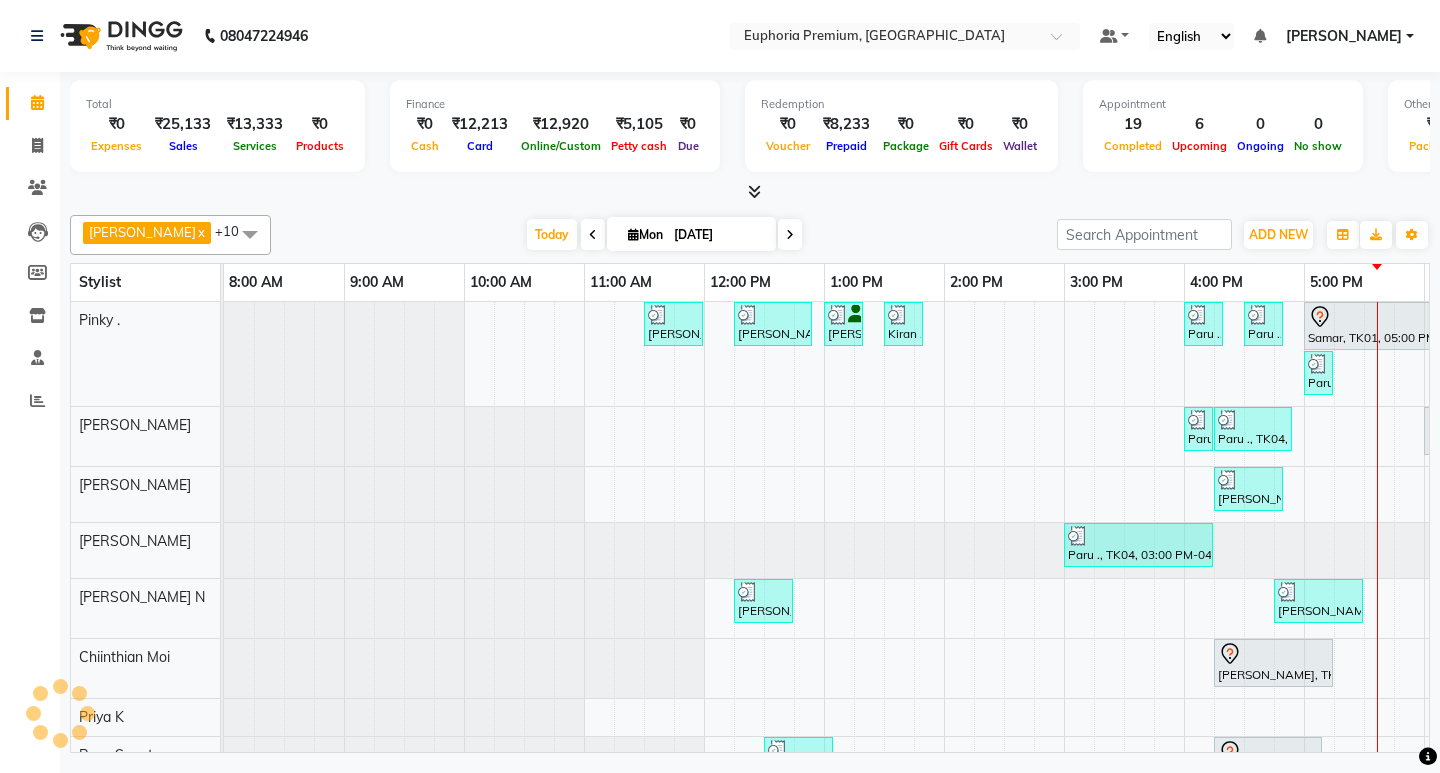 scroll, scrollTop: 0, scrollLeft: 0, axis: both 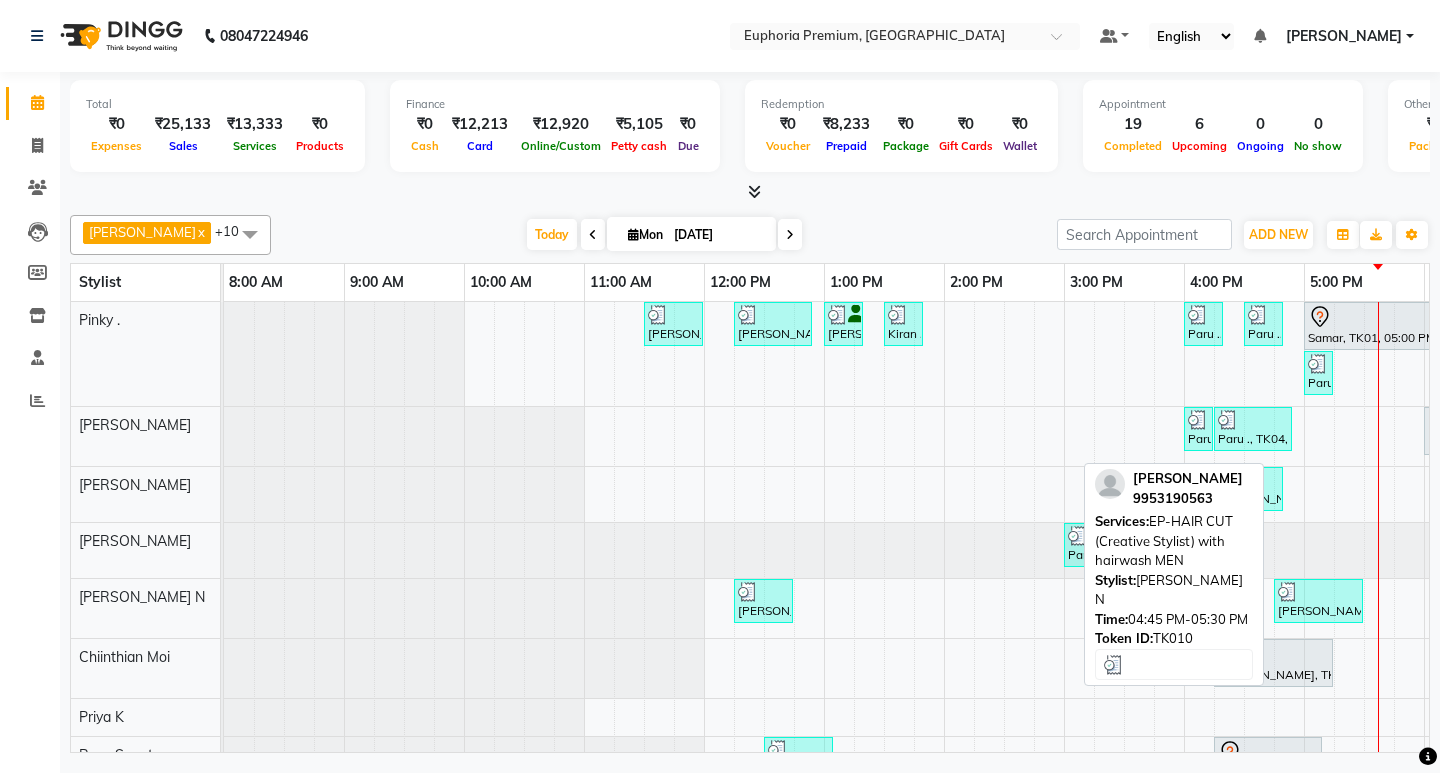 click on "[PERSON_NAME], TK10, 04:45 PM-05:30 PM, EP-HAIR CUT (Creative Stylist) with hairwash MEN" at bounding box center (1318, 601) 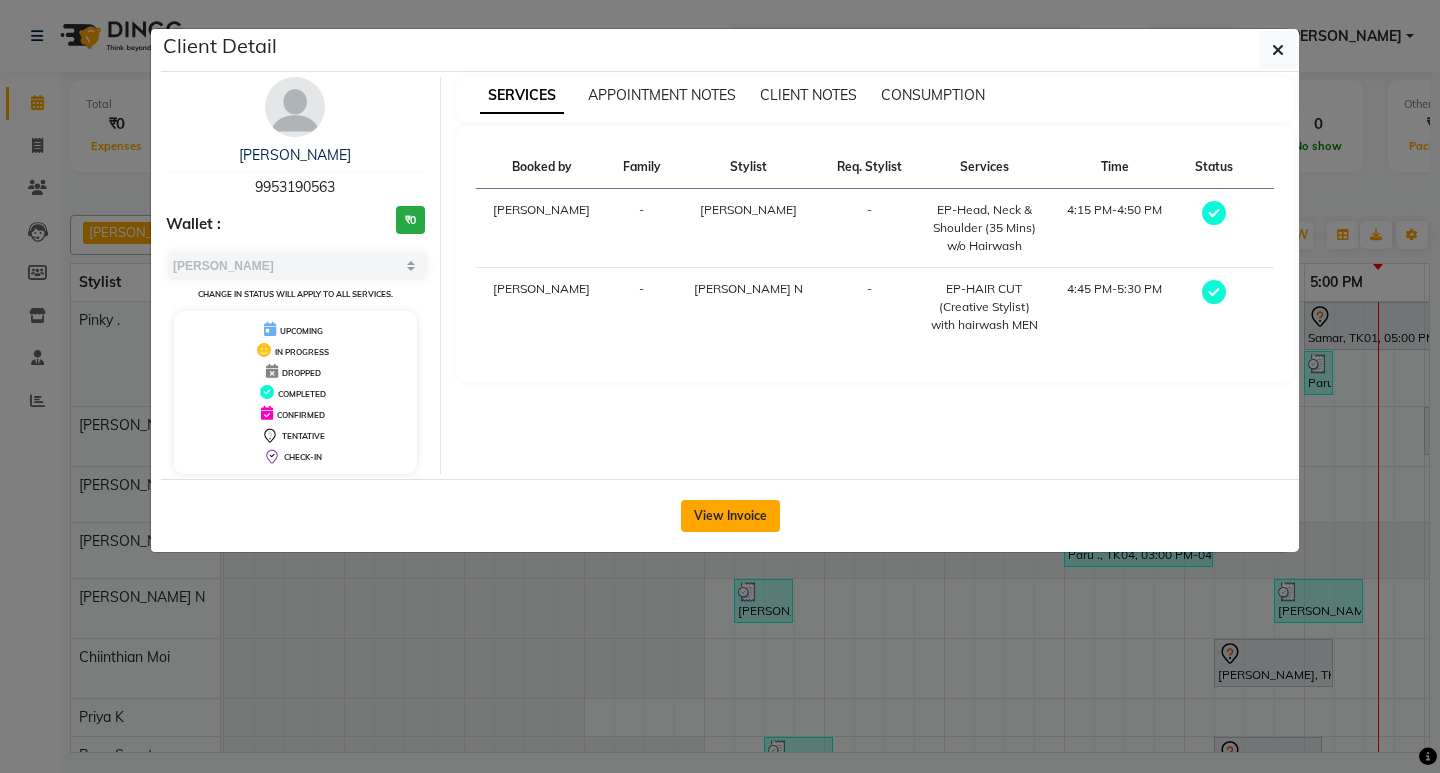 click on "View Invoice" 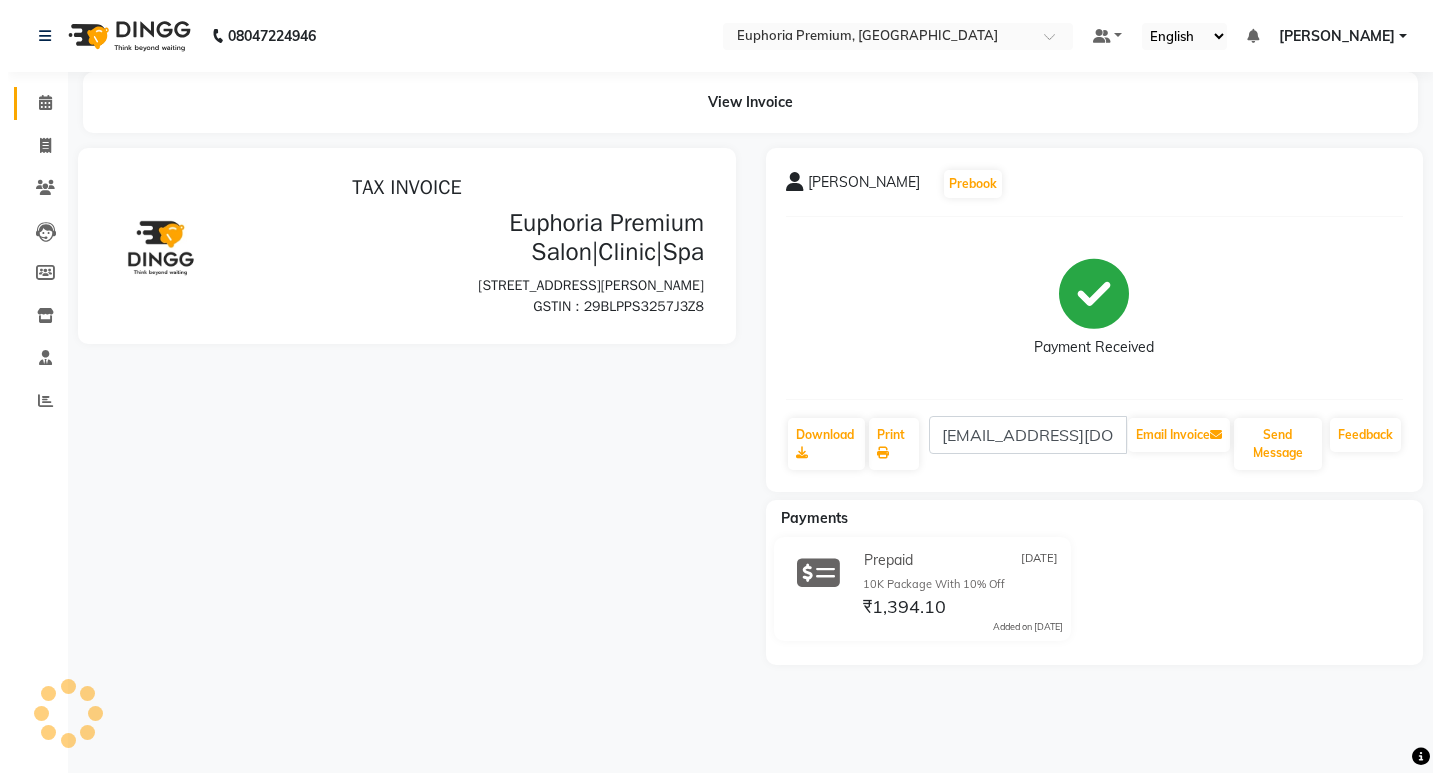 scroll, scrollTop: 0, scrollLeft: 0, axis: both 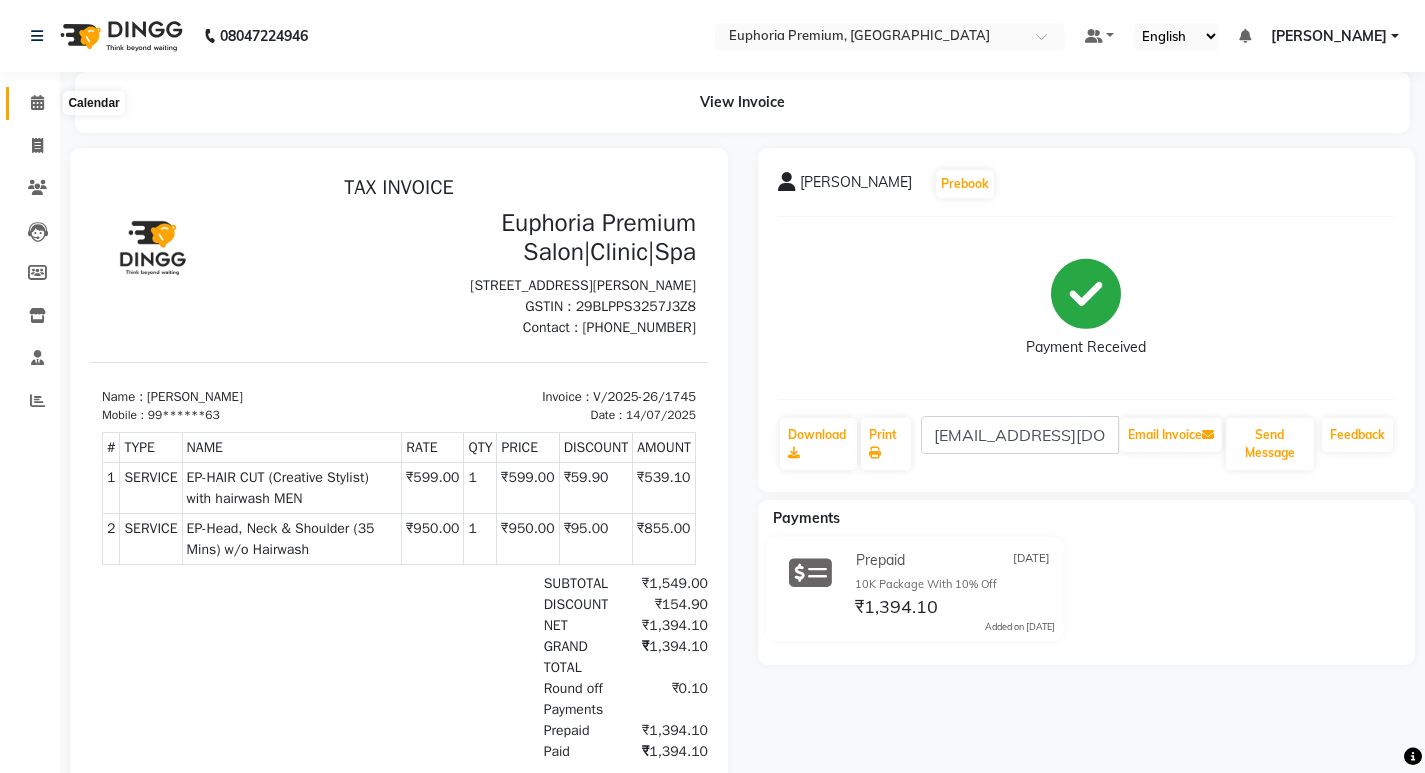 click 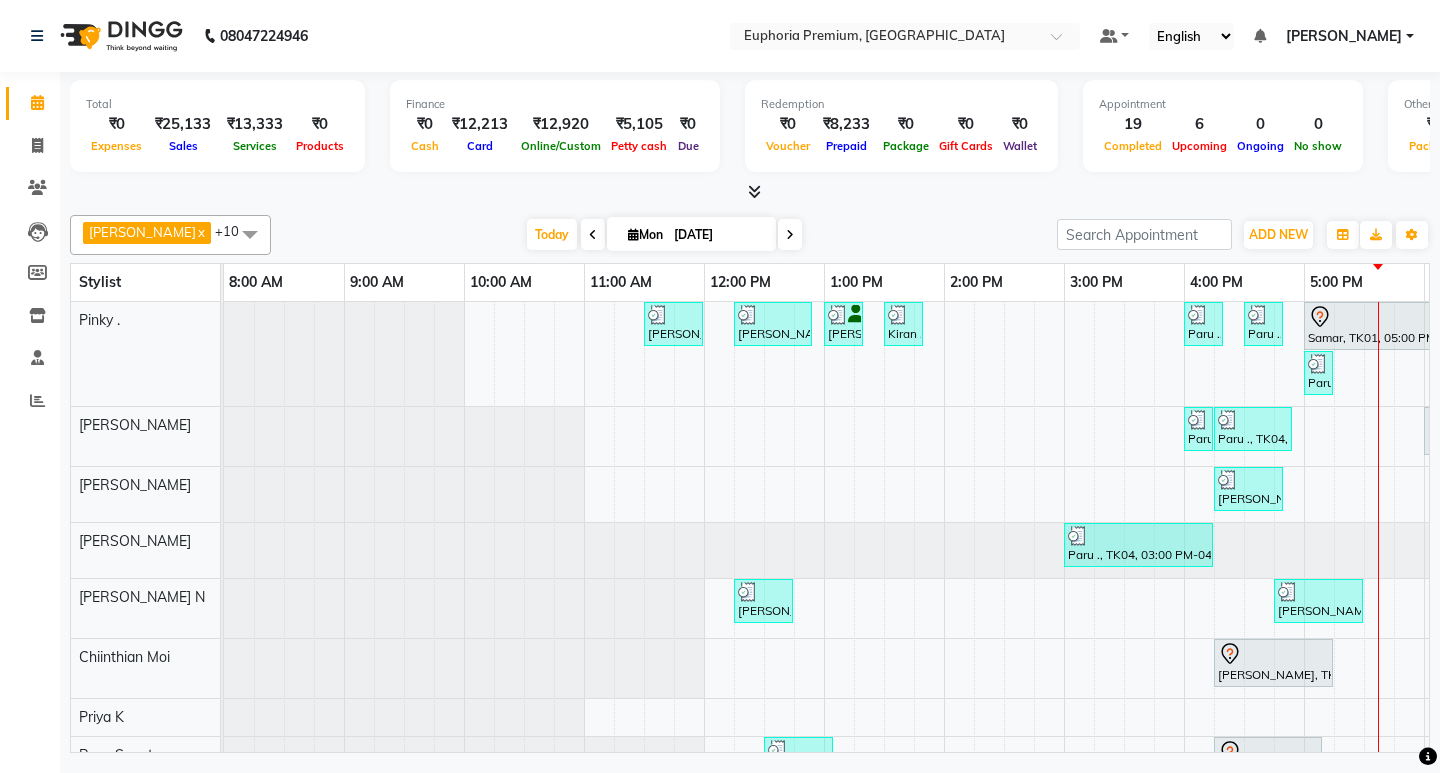 scroll, scrollTop: 69, scrollLeft: 0, axis: vertical 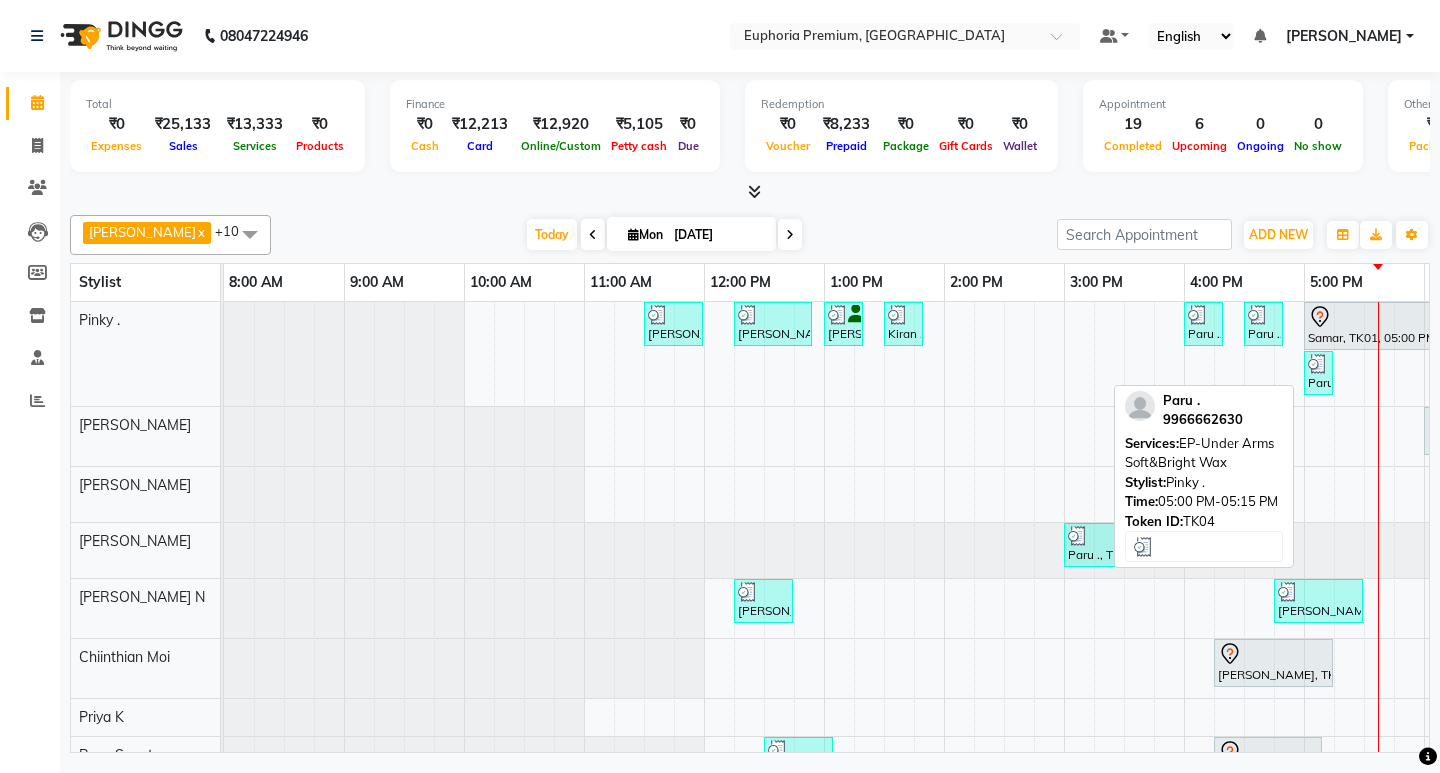 click on "Paru ., TK04, 05:00 PM-05:15 PM, EP-Under Arms Soft&Bright Wax" at bounding box center [1318, 373] 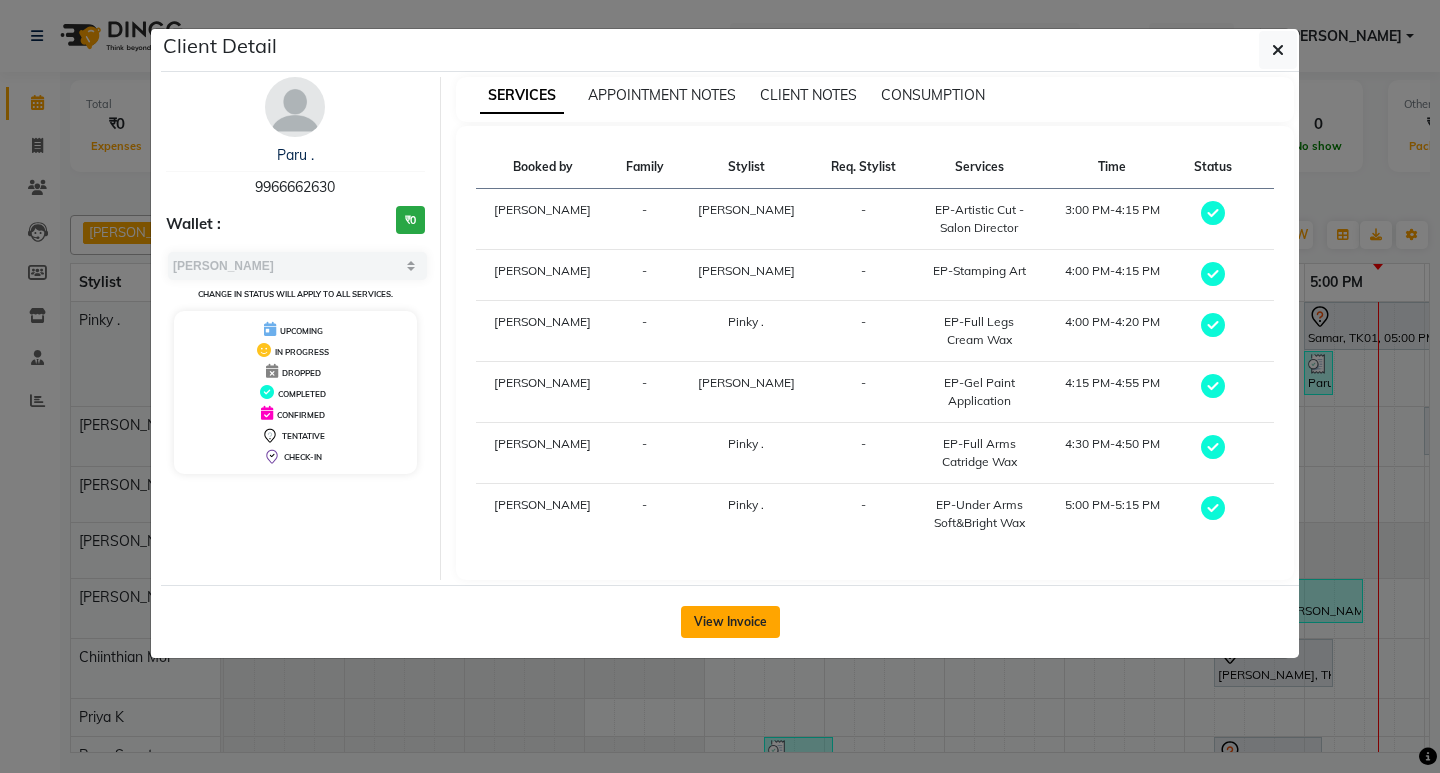 click on "View Invoice" 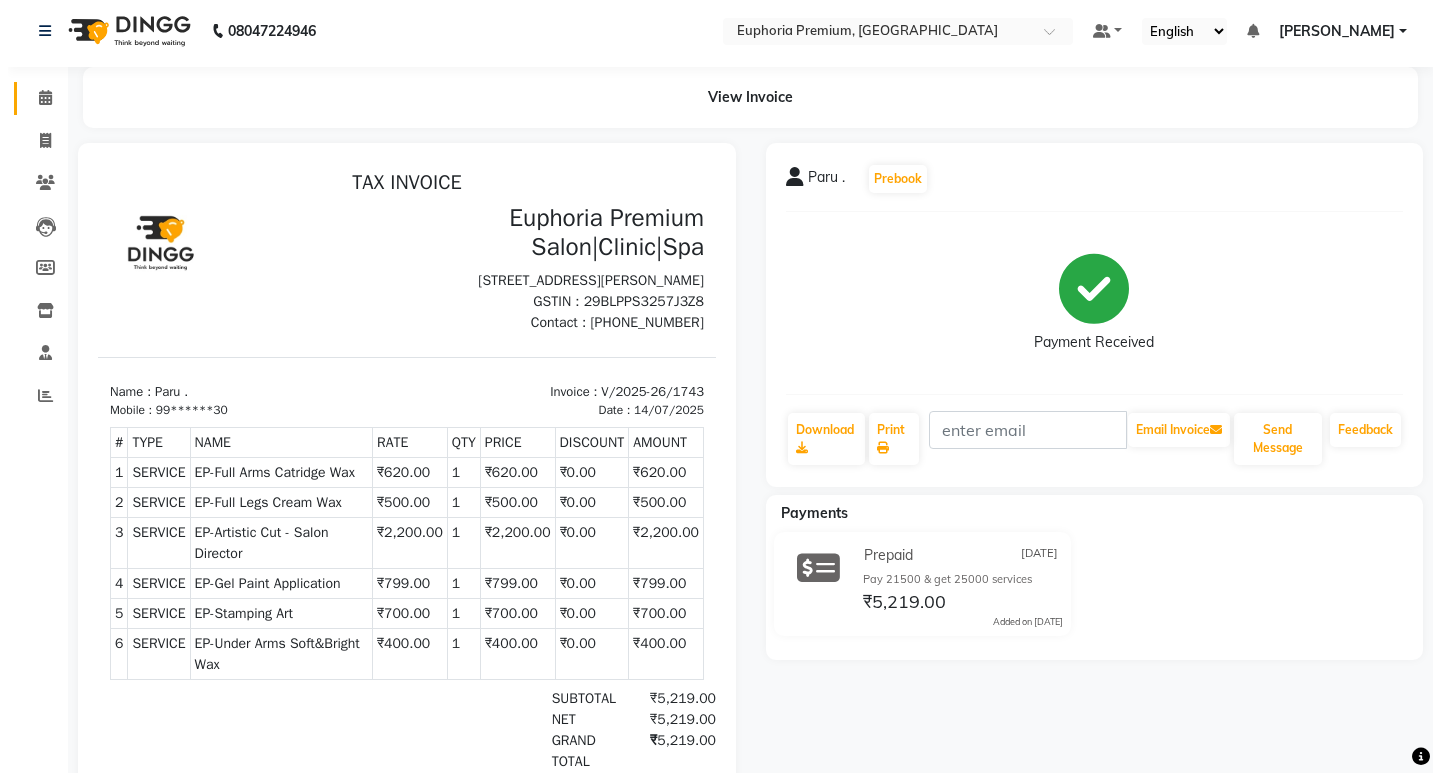 scroll, scrollTop: 0, scrollLeft: 0, axis: both 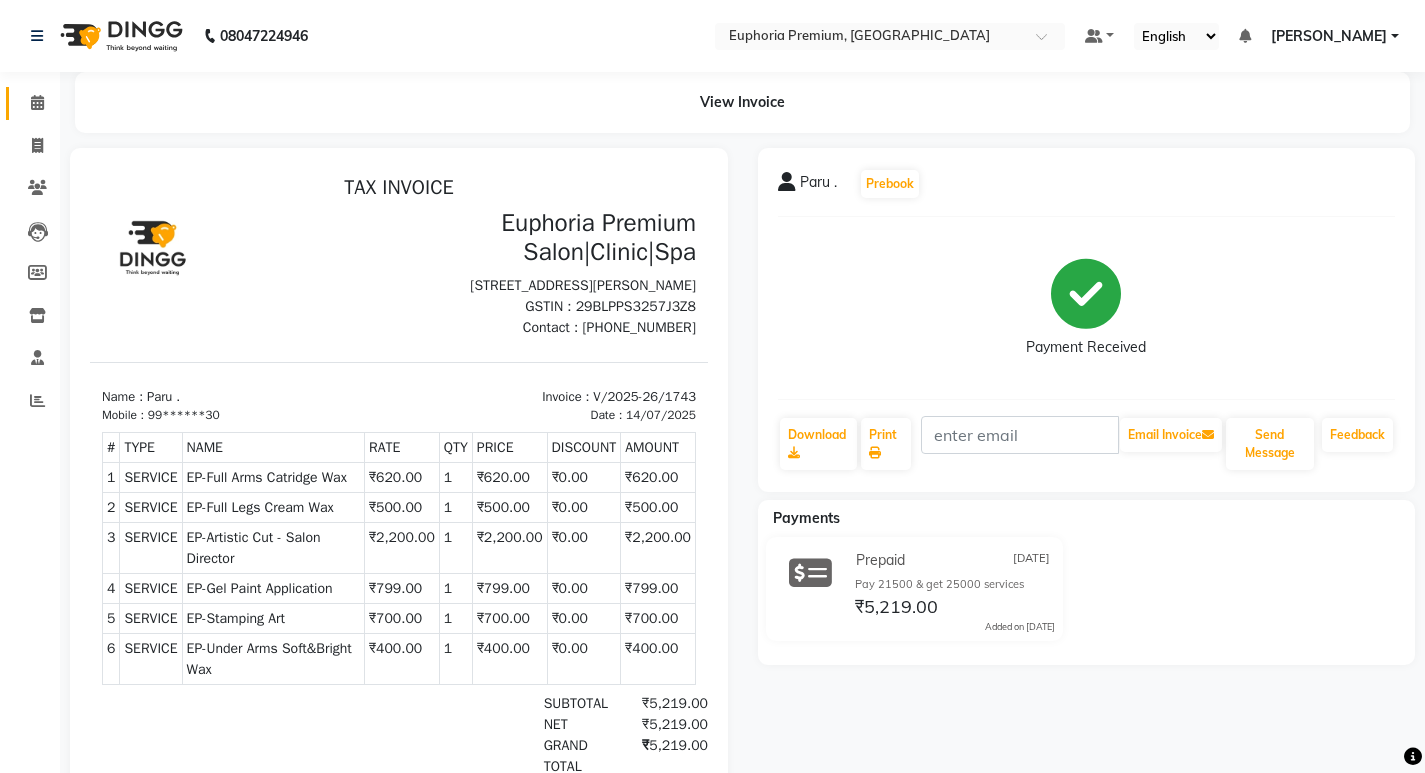 click 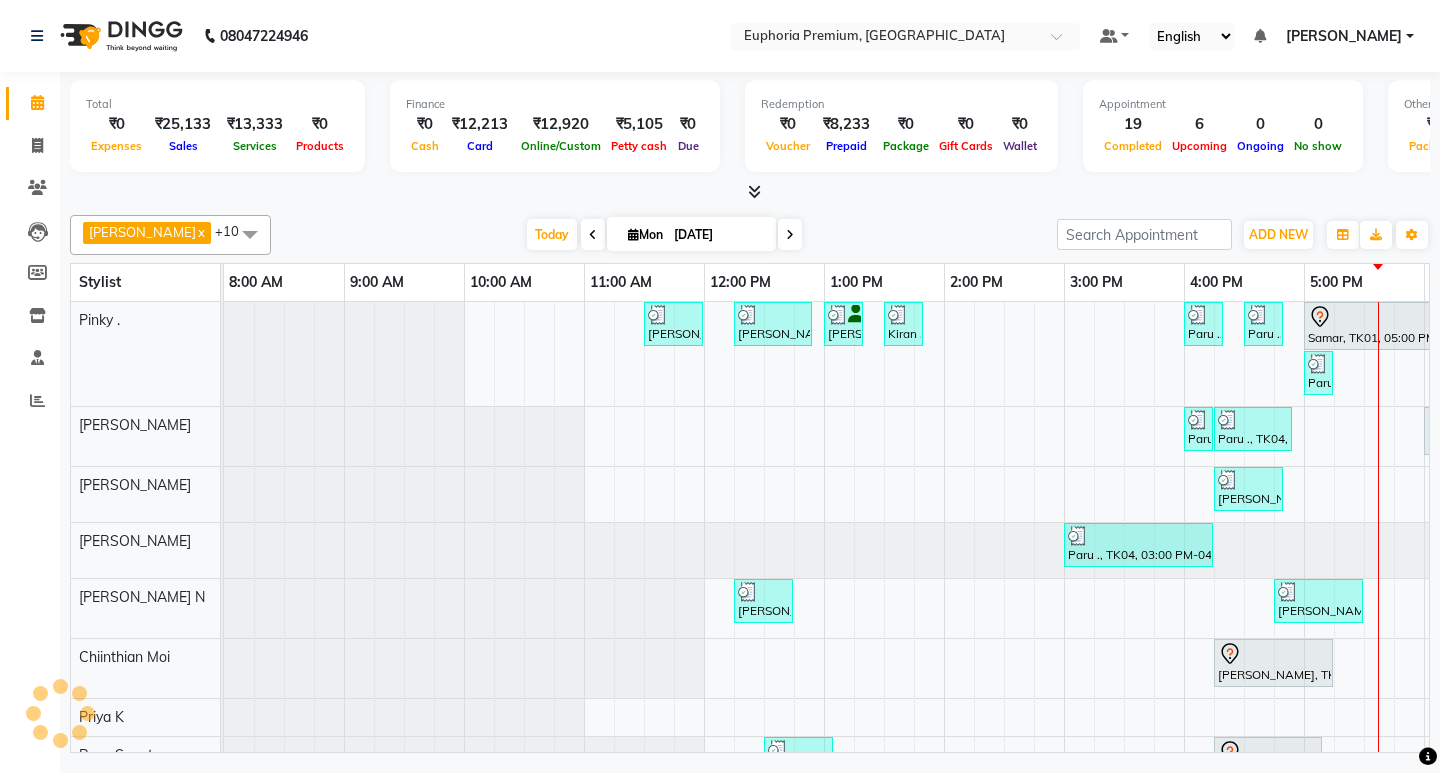 scroll, scrollTop: 0, scrollLeft: 0, axis: both 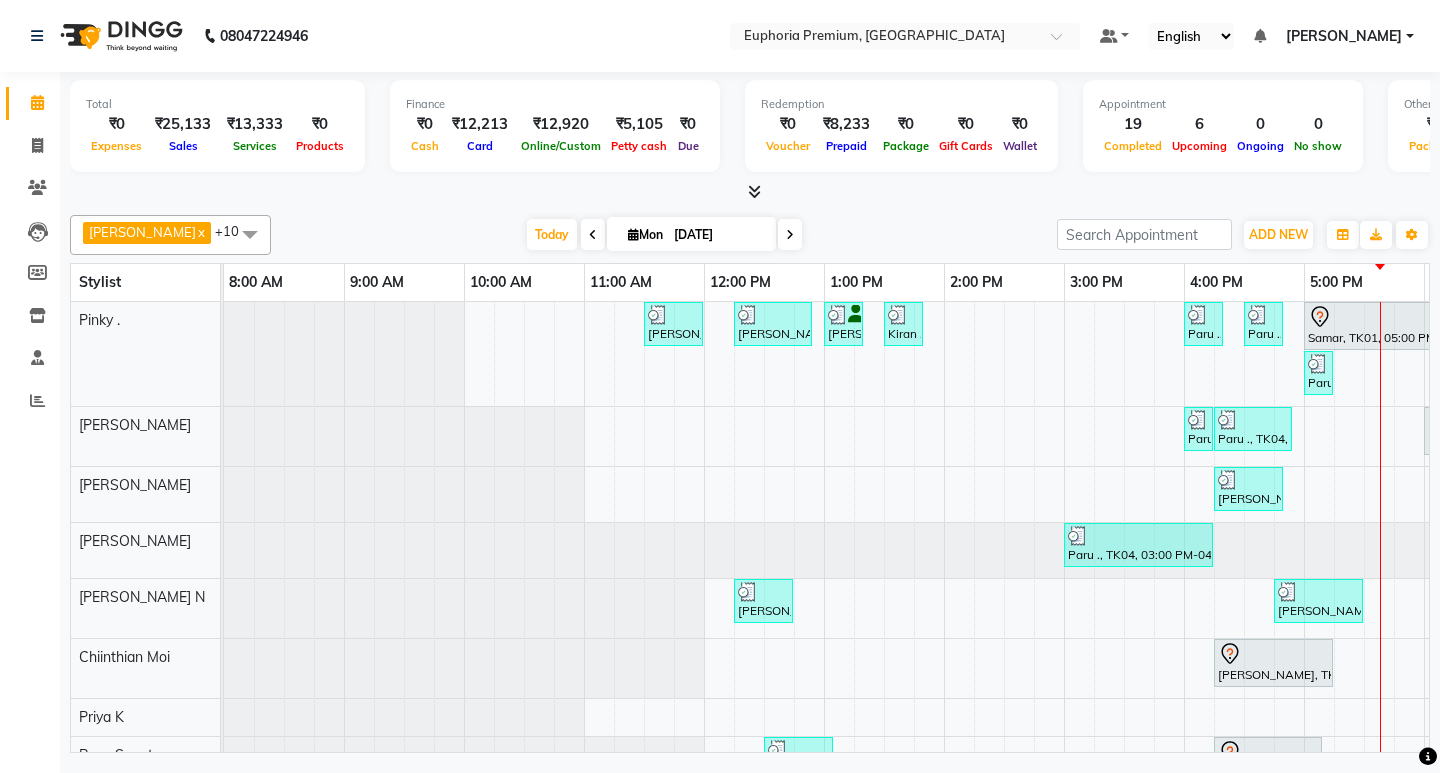click on "[DATE]" at bounding box center (718, 235) 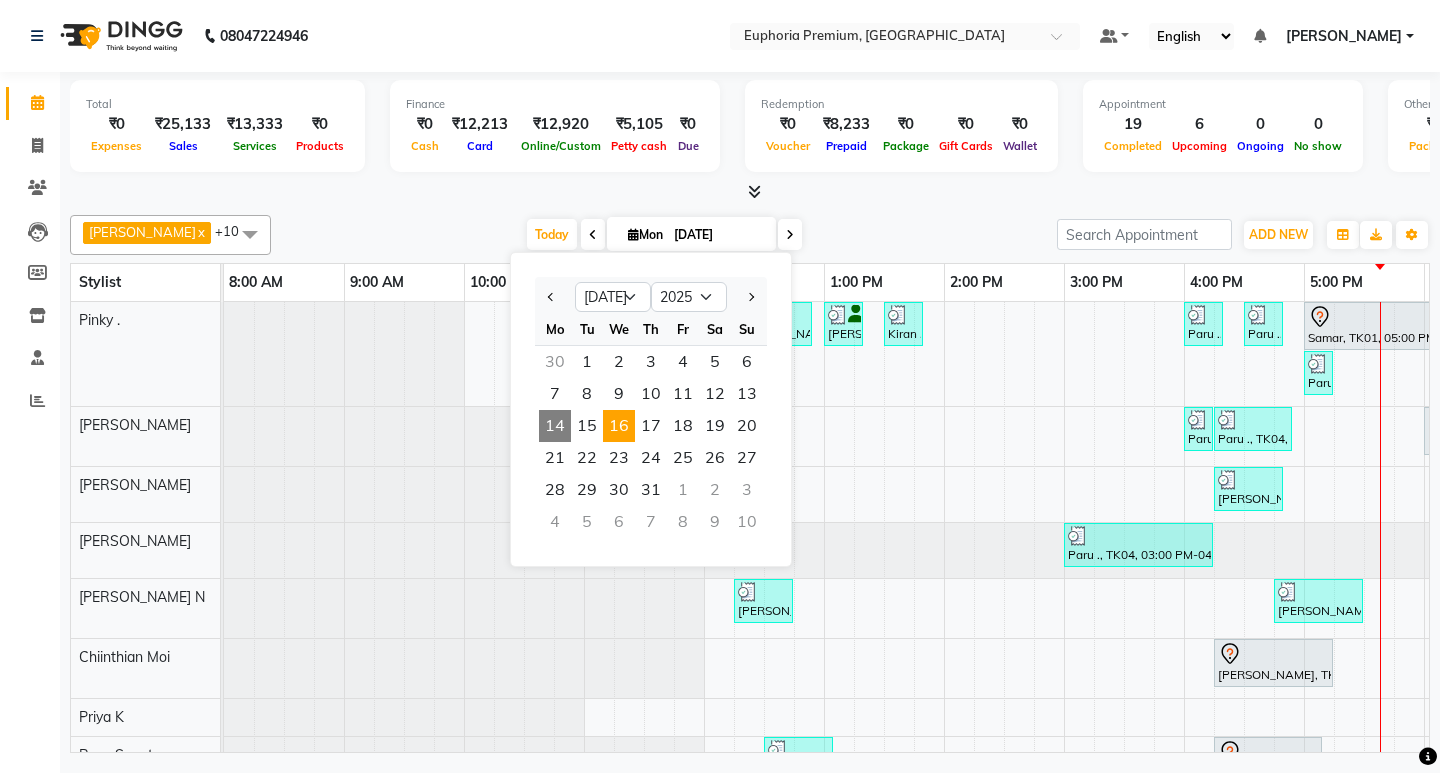 click on "16" at bounding box center [619, 426] 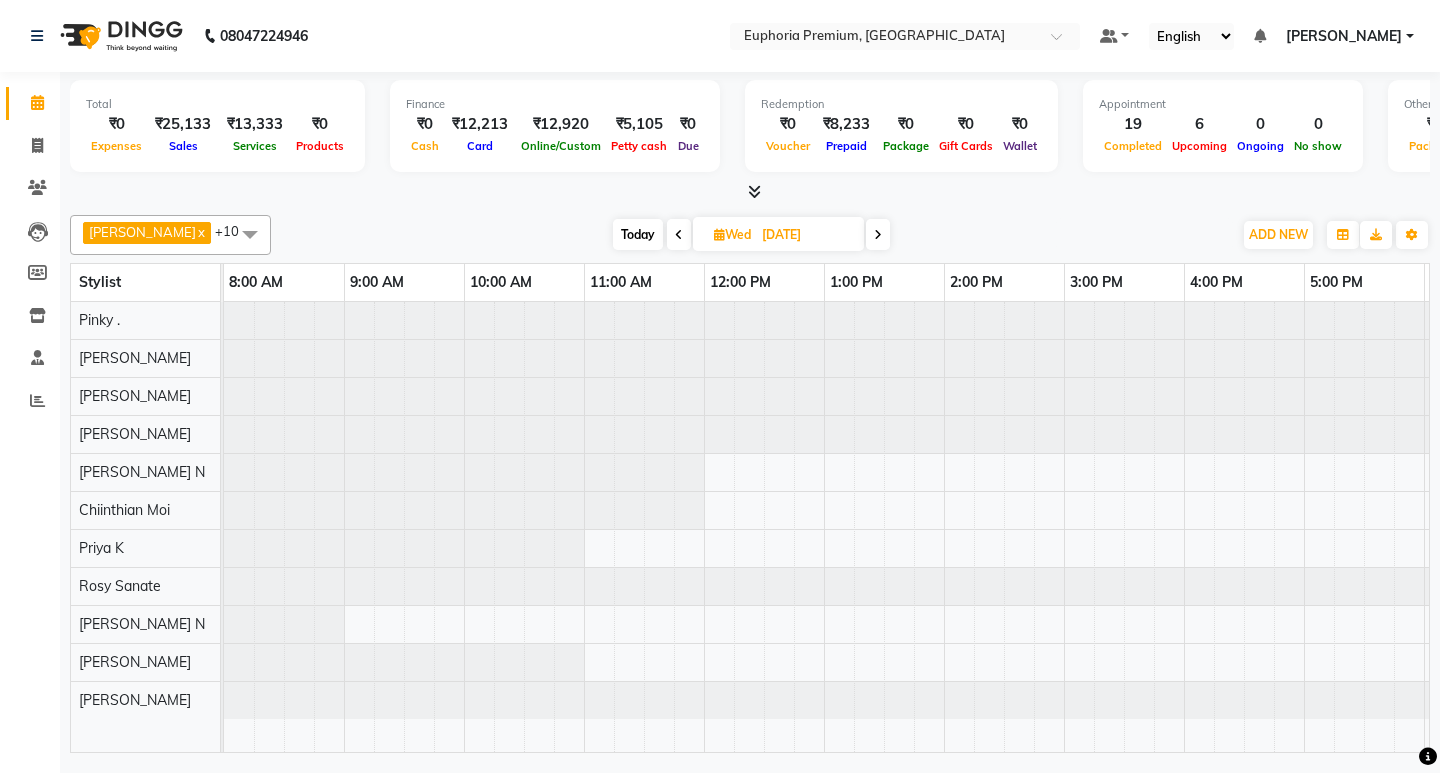 scroll, scrollTop: 0, scrollLeft: 475, axis: horizontal 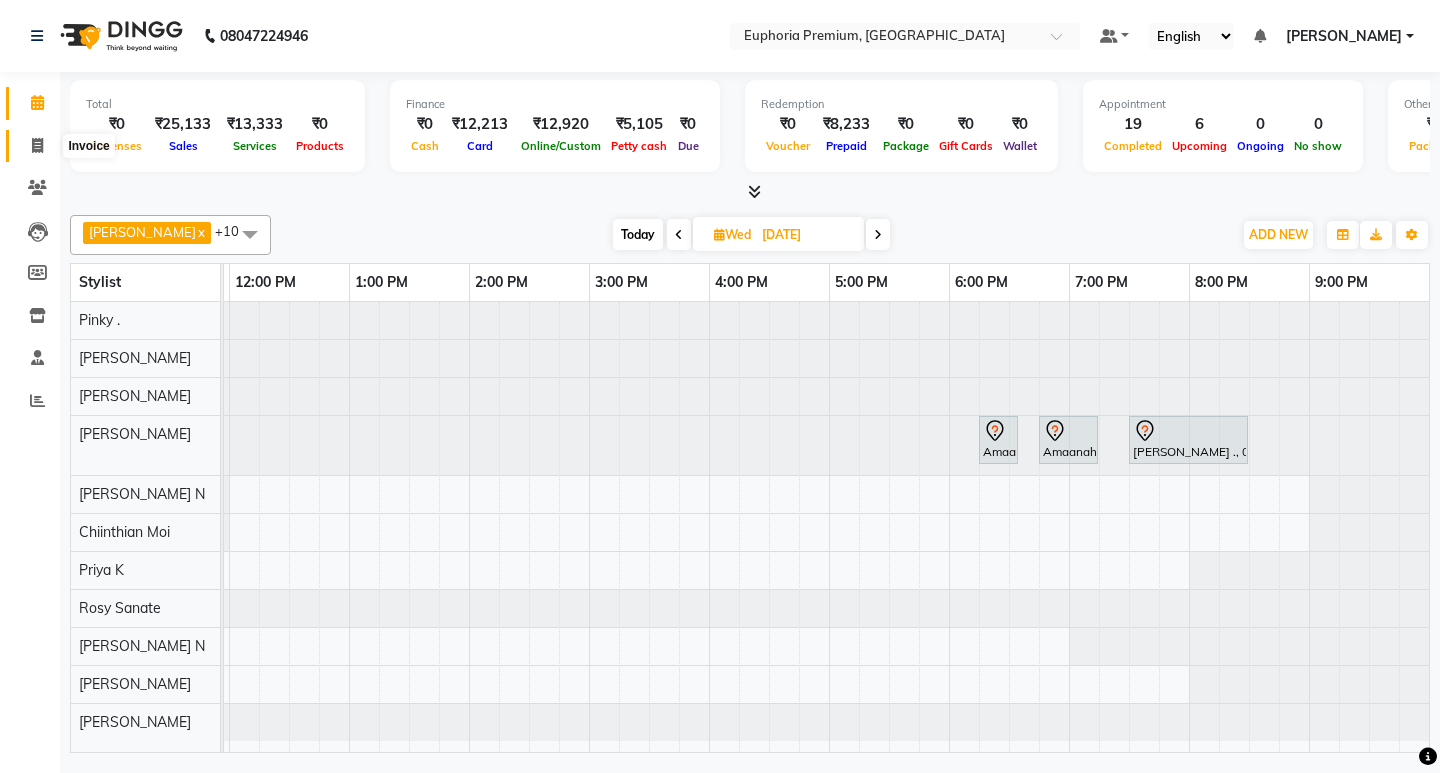 click 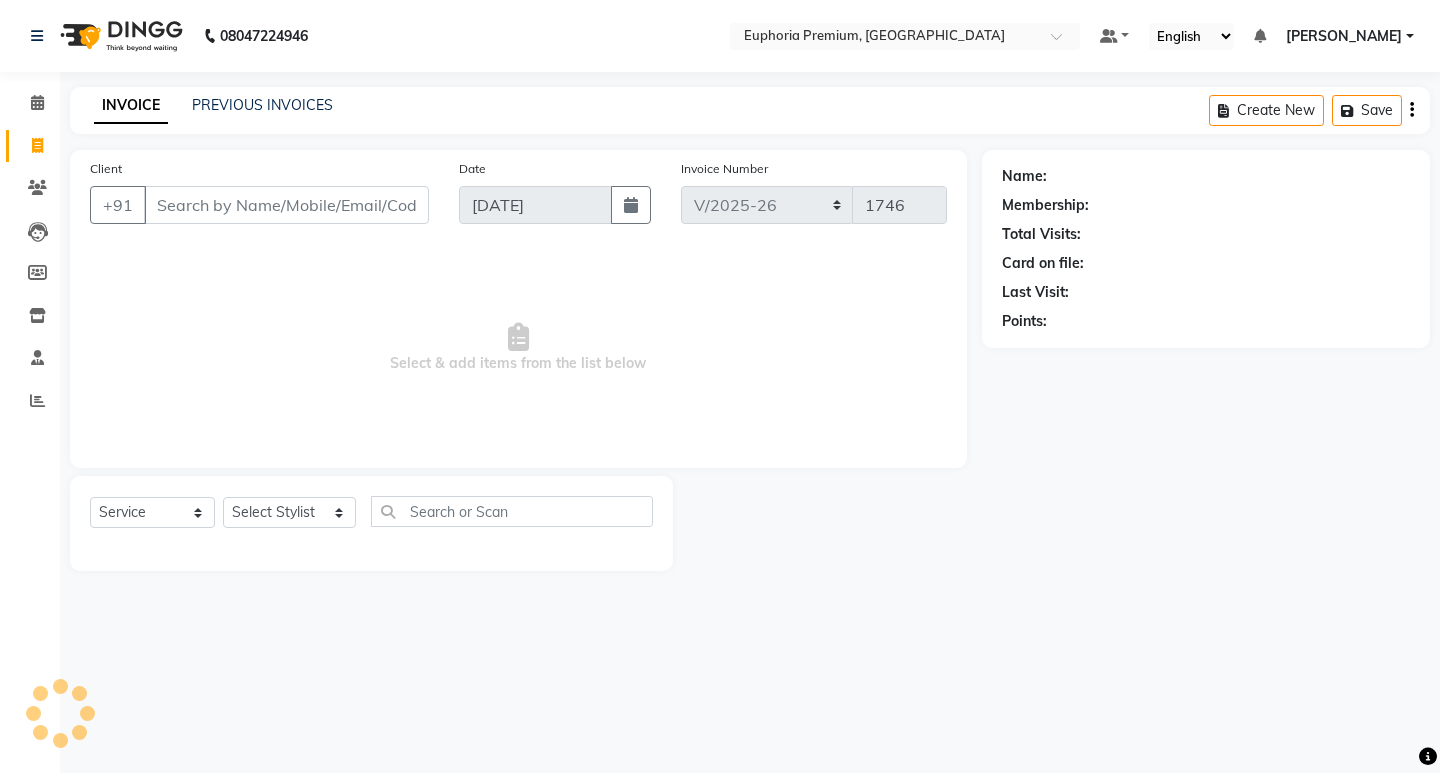 click on "Client" at bounding box center [286, 205] 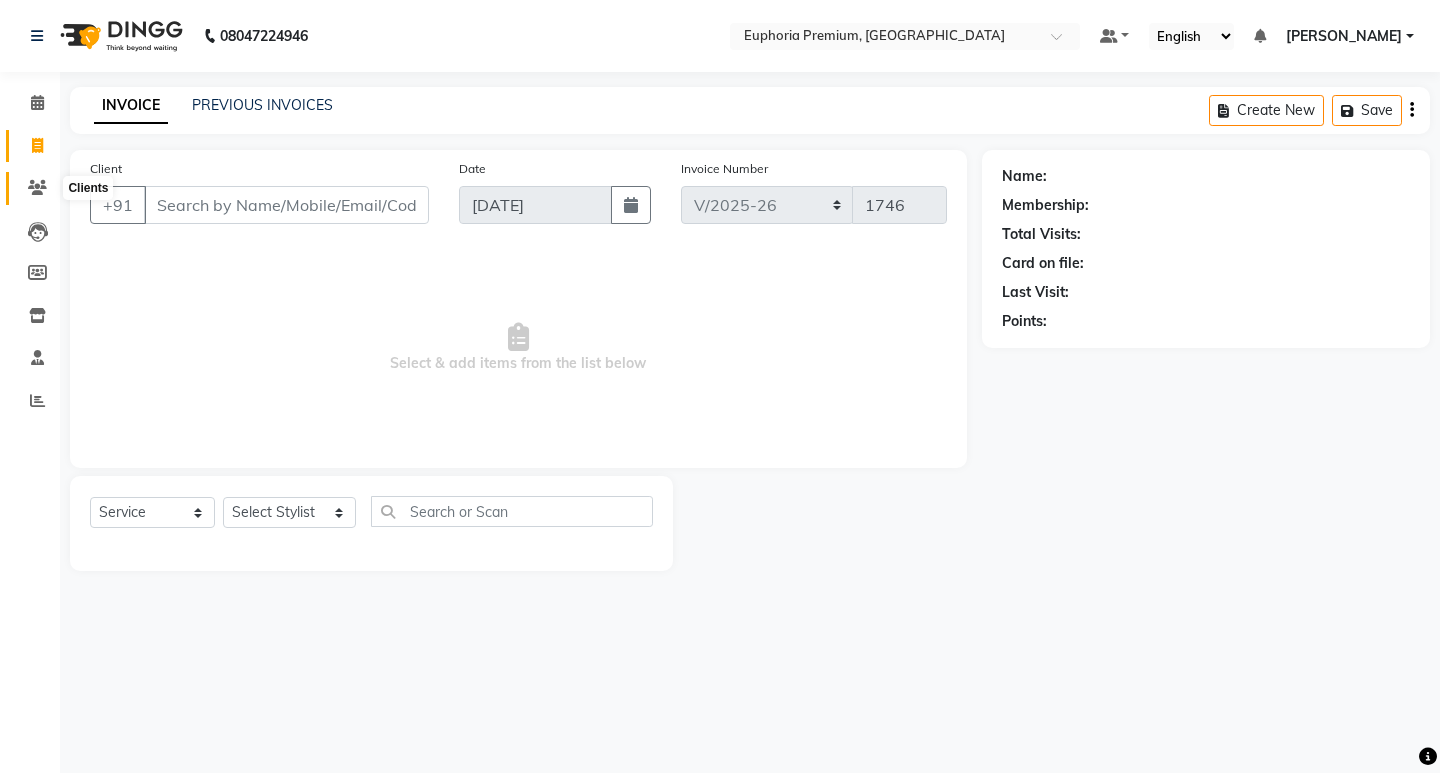 click 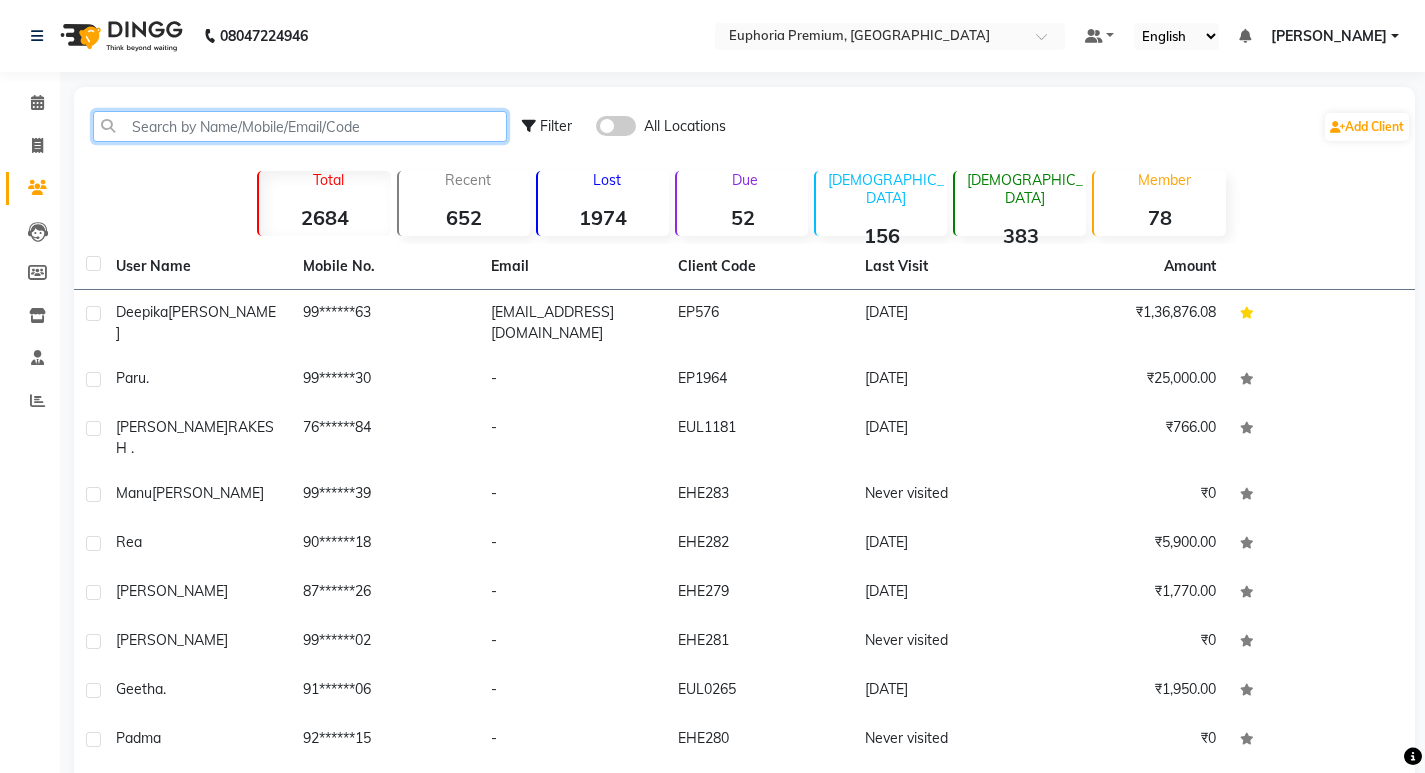 click 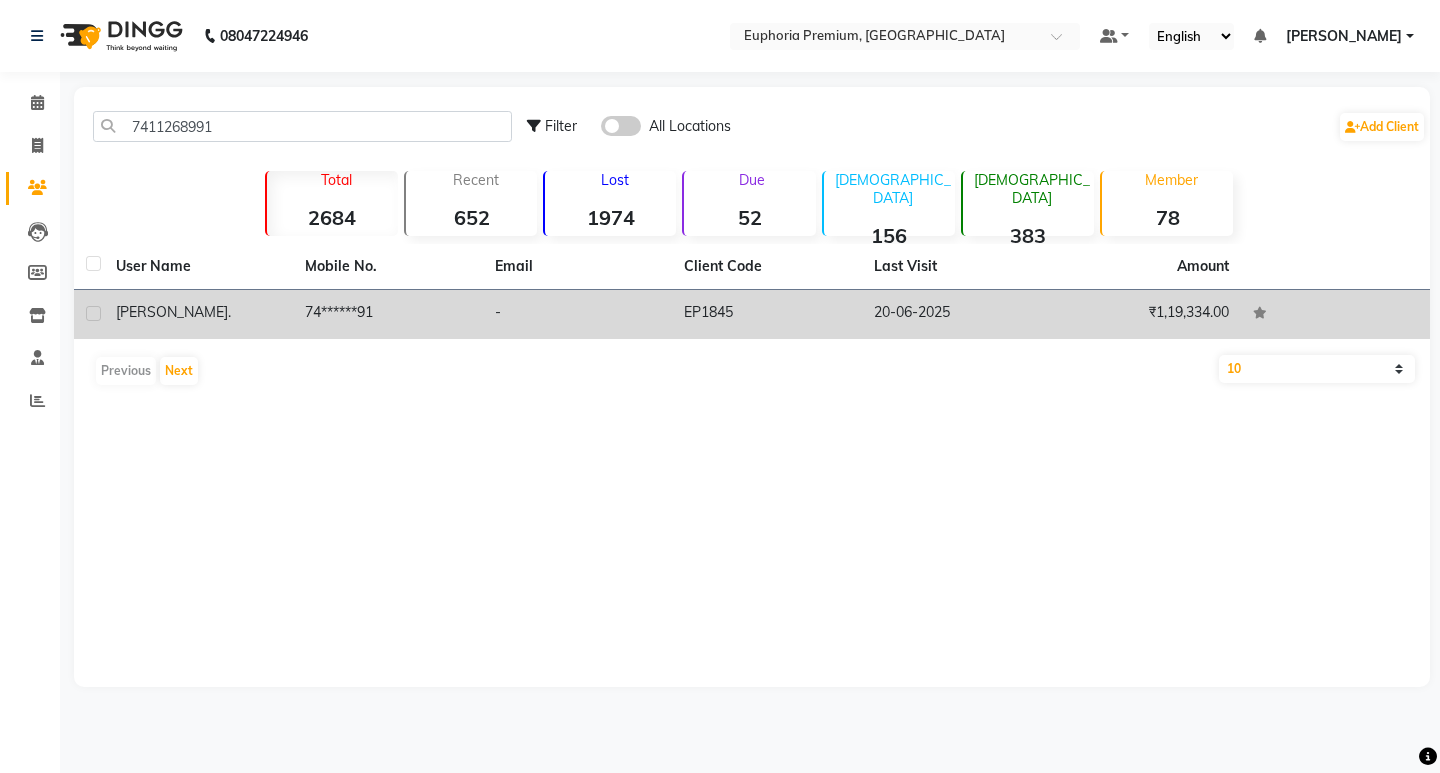 click on "NIKITHA" 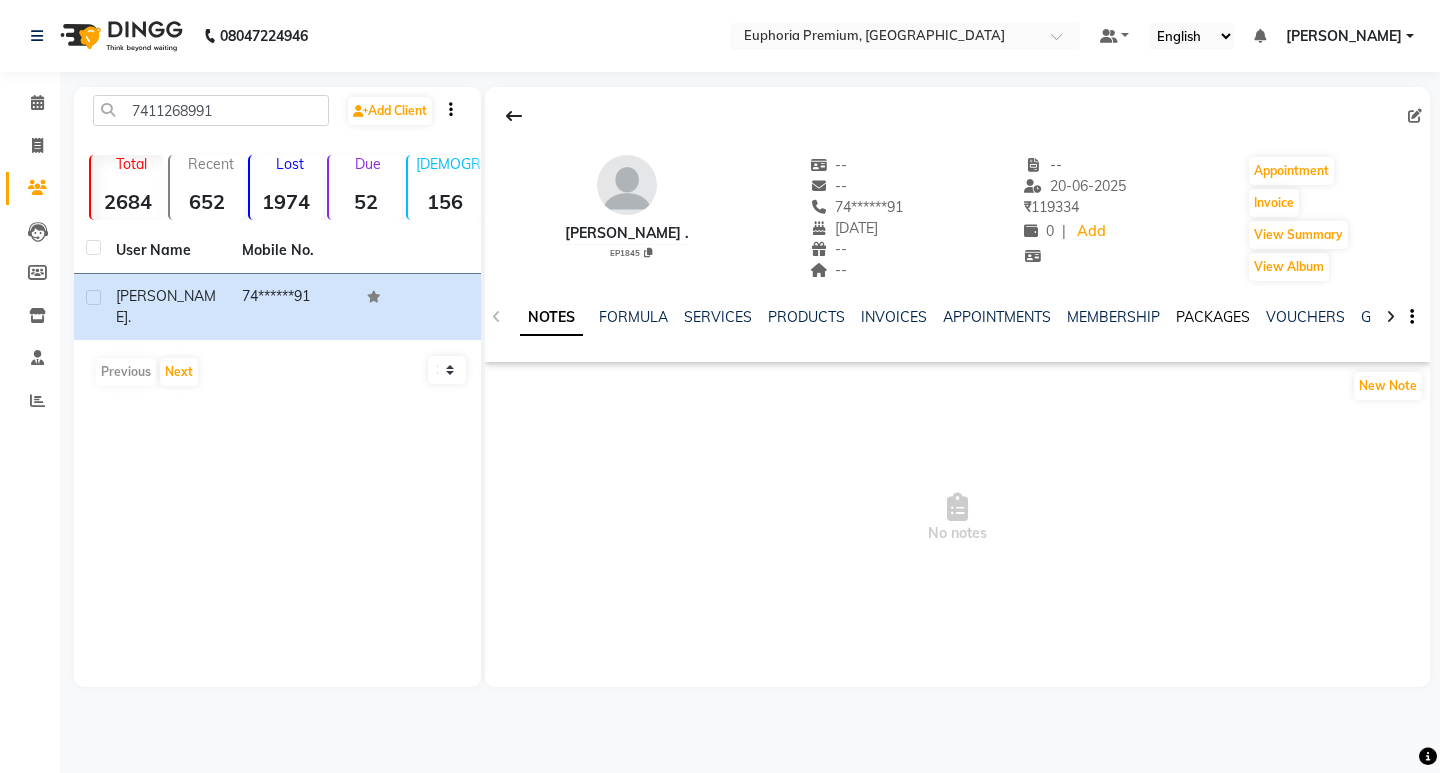 click on "PACKAGES" 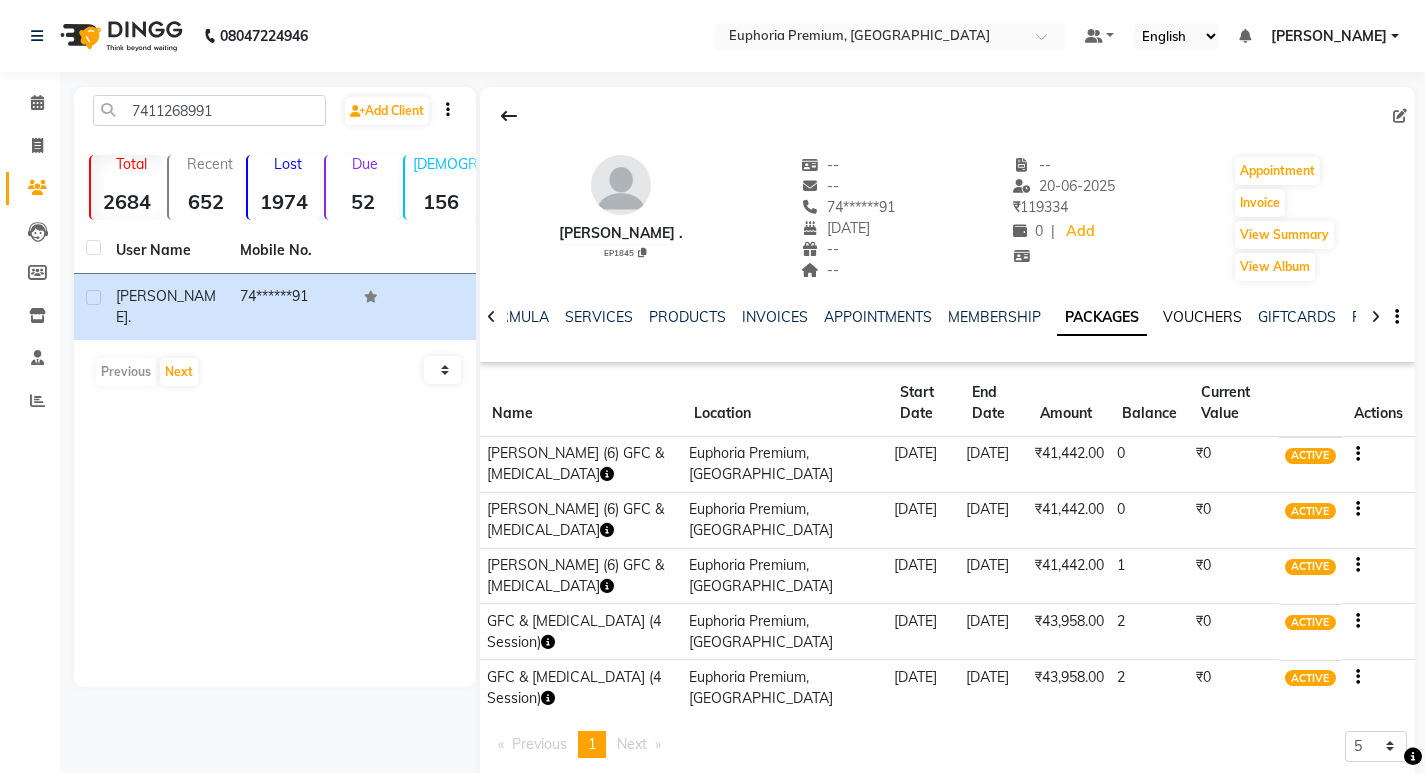 click on "VOUCHERS" 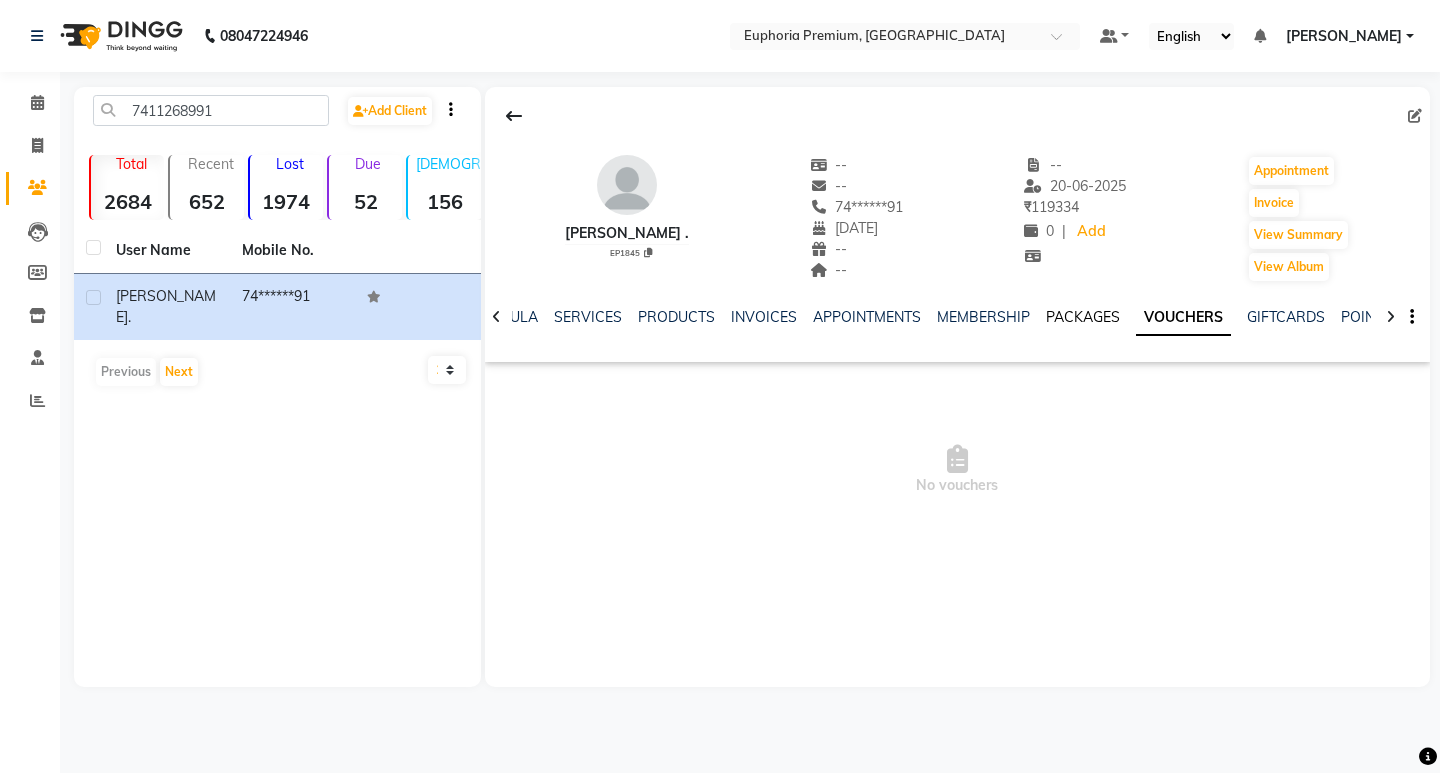 click on "PACKAGES" 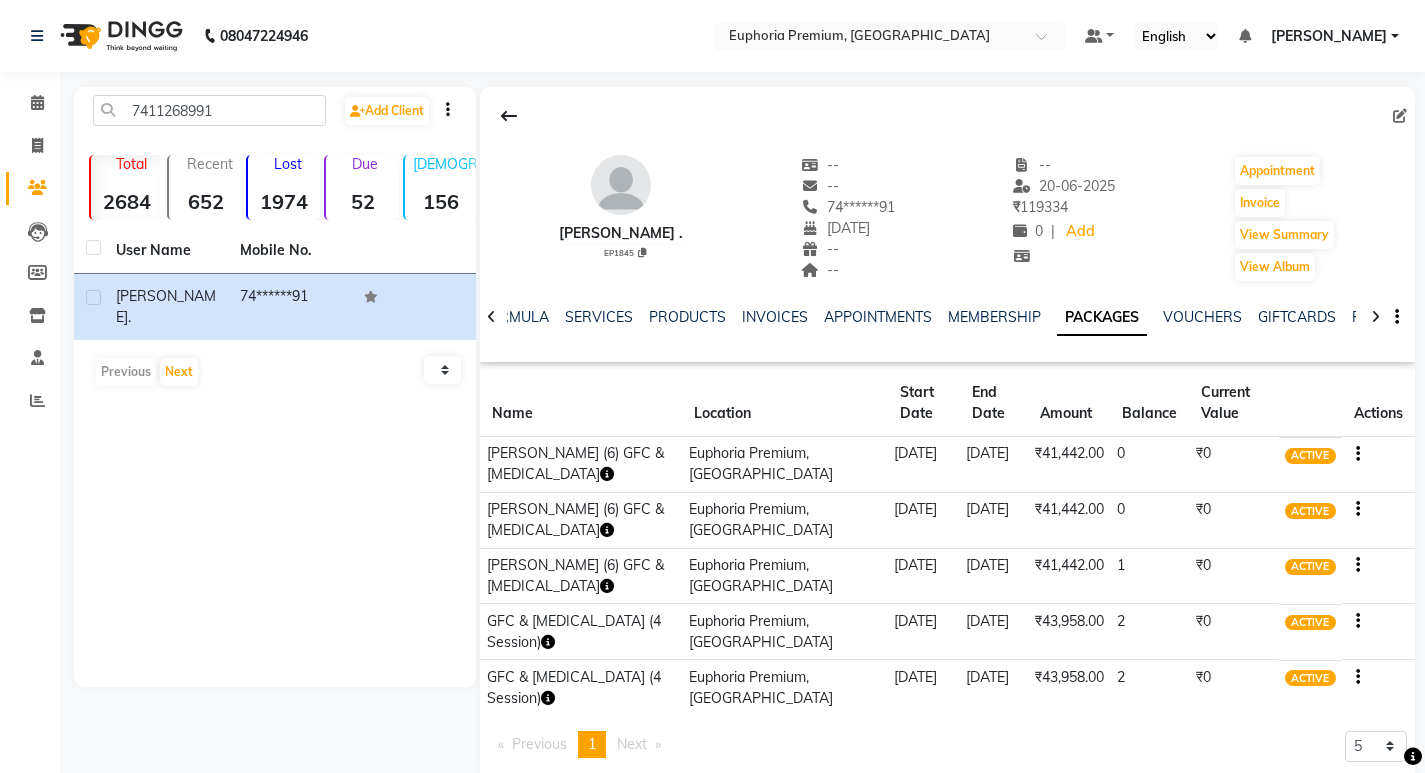click 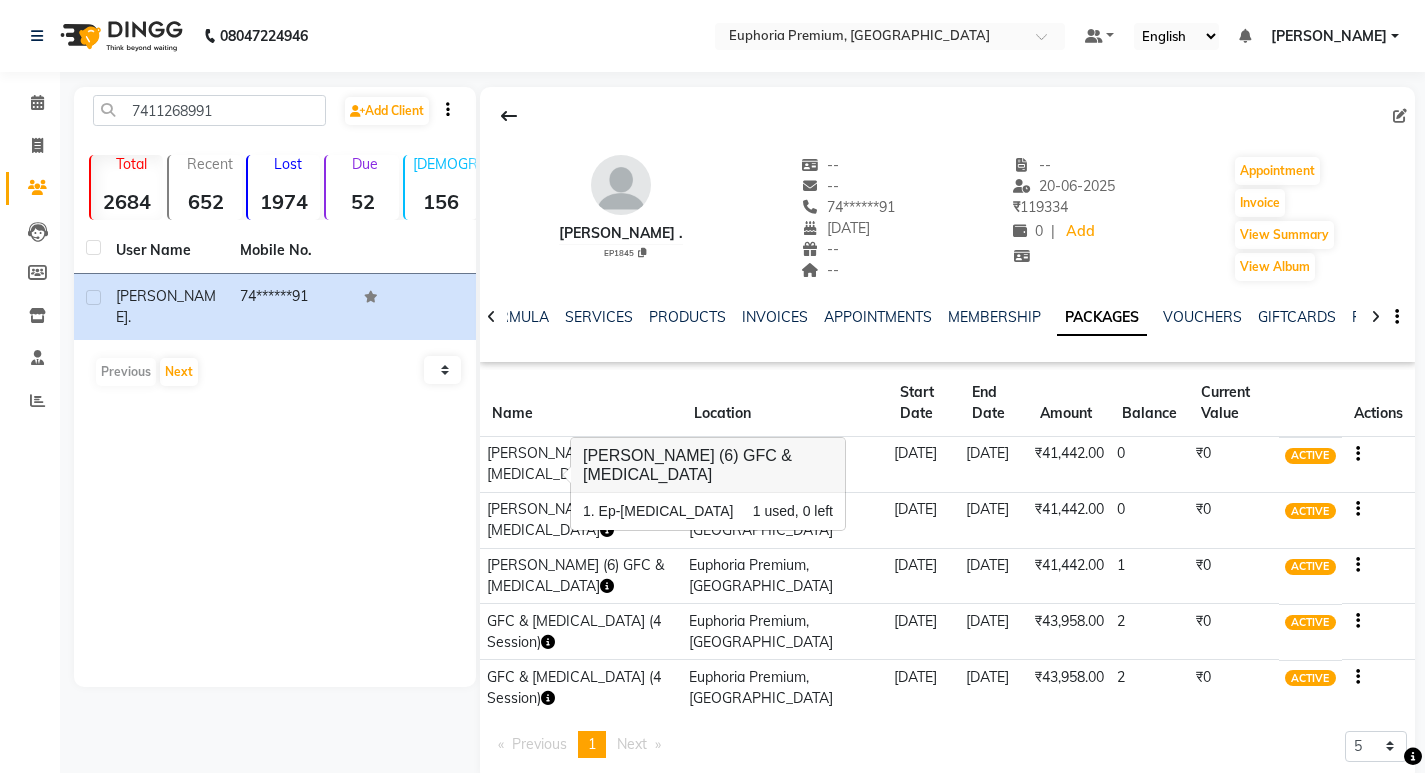 click 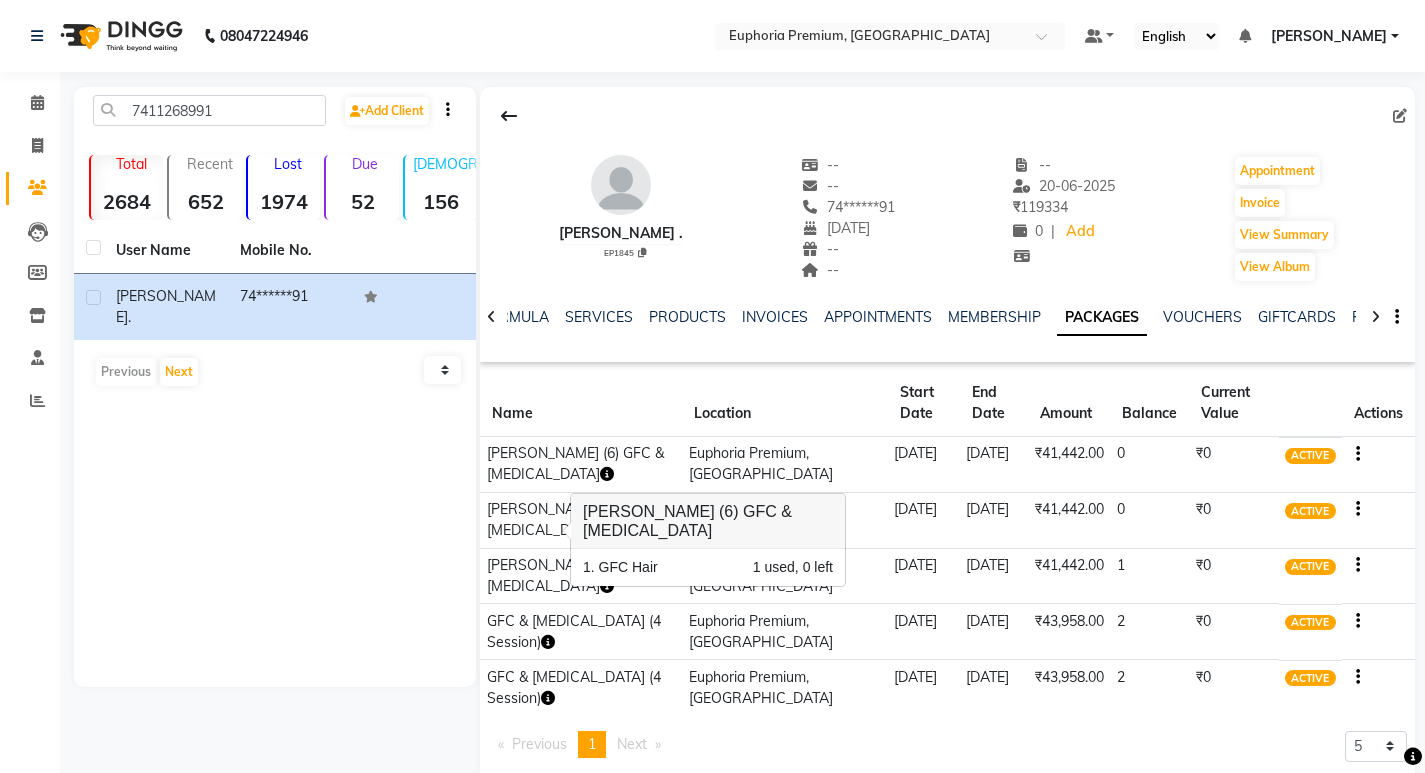 click 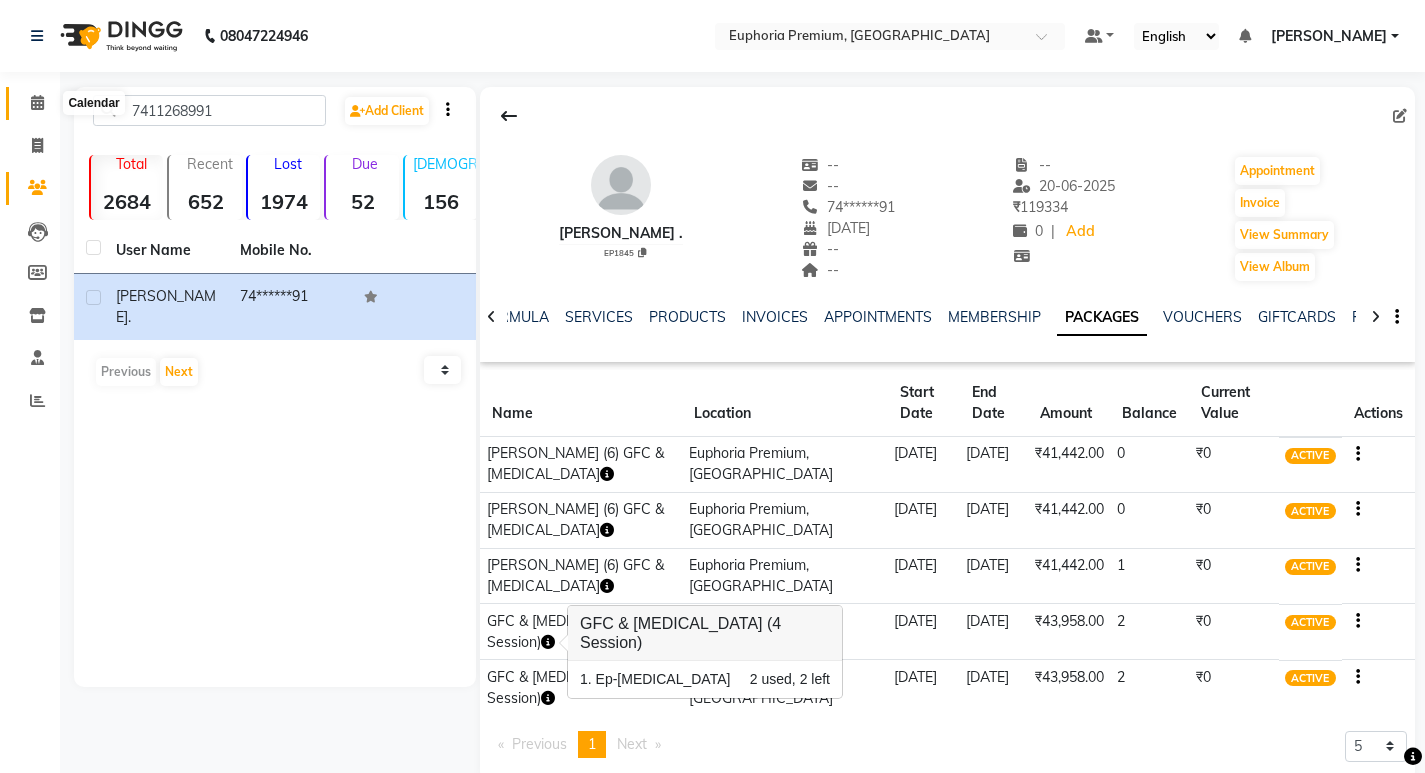 click 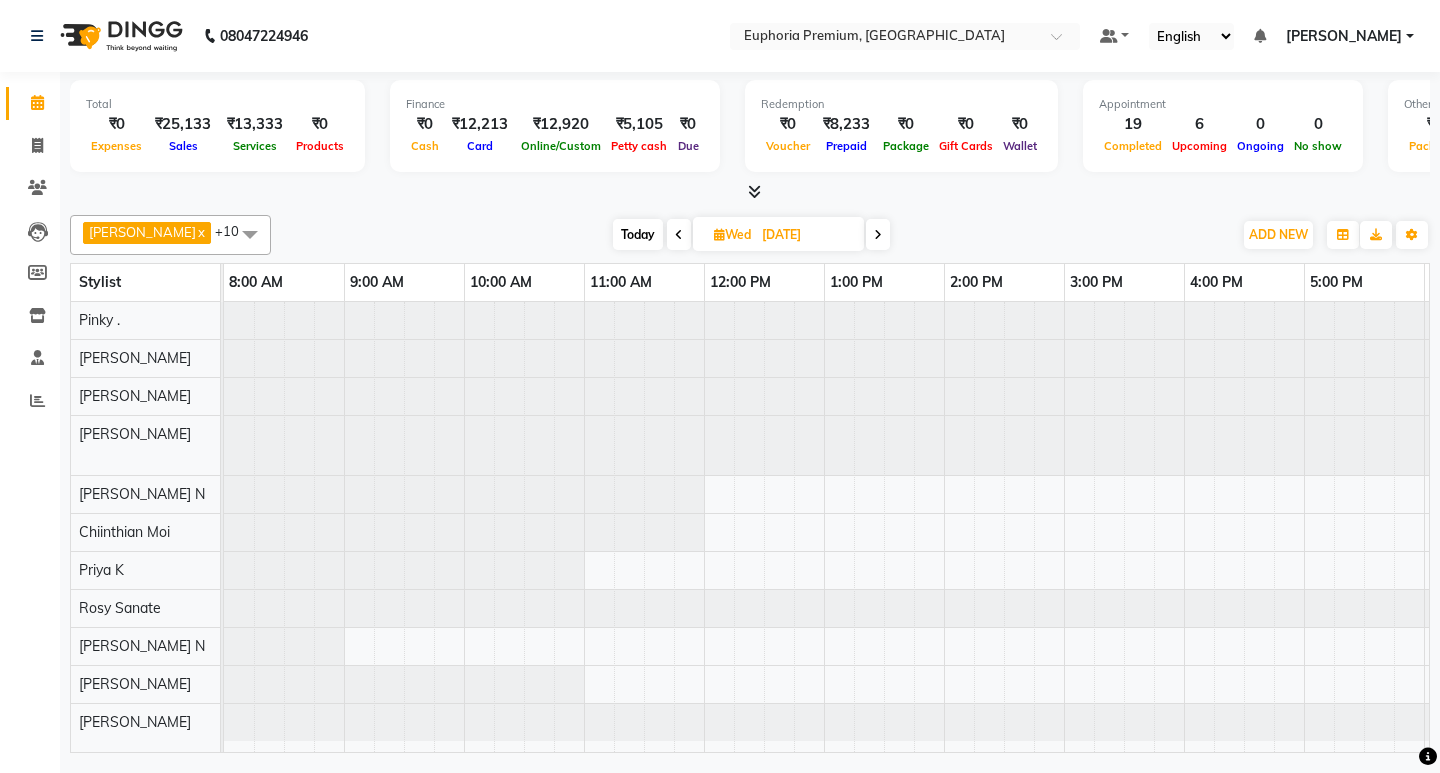 click on "[DATE]" at bounding box center [806, 235] 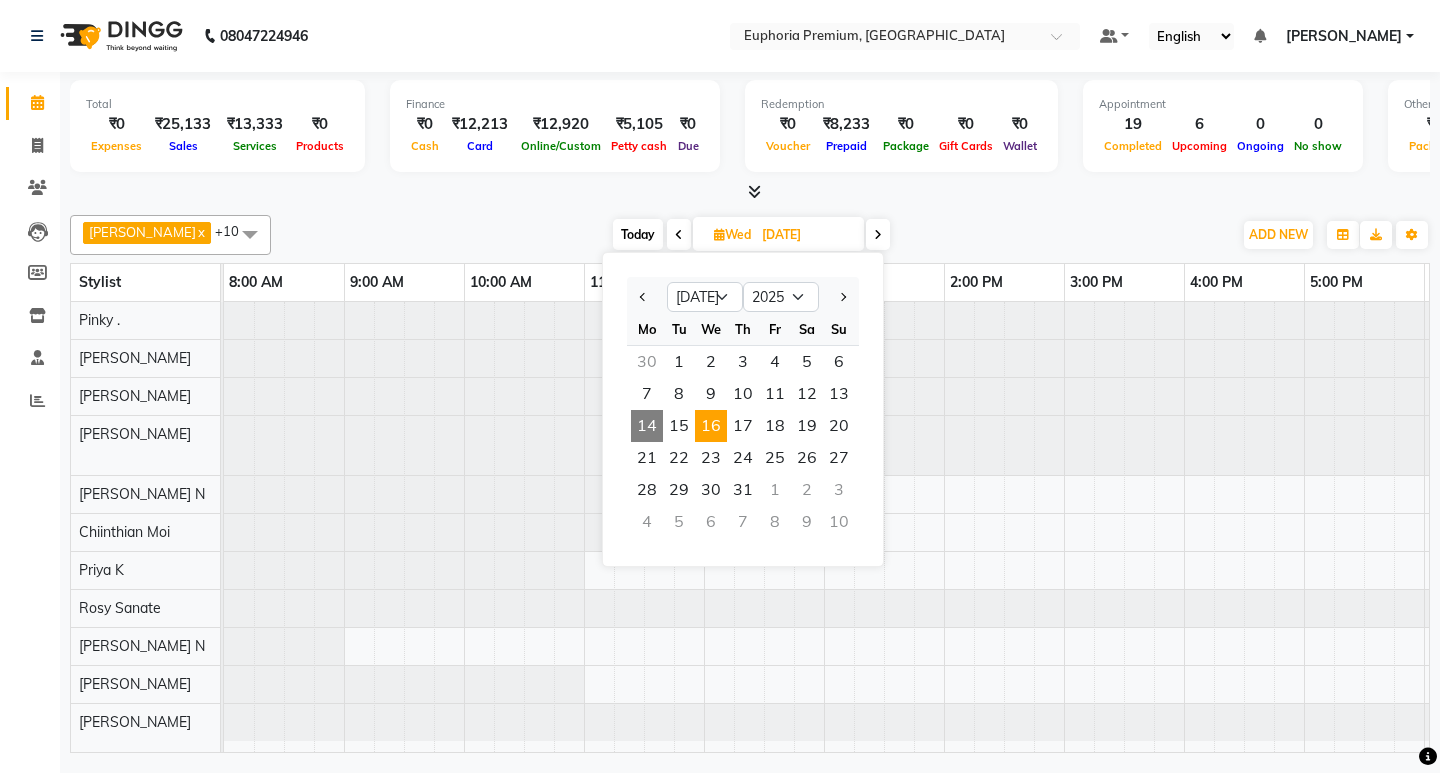 click on "Amaanah ., 06:15 PM-06:35 PM, Ep-Micro Needling             Amaanah ., 06:45 PM-07:15 PM, GFC Skin             Tushit Balaji ., 07:30 PM-08:30 PM, QR678" at bounding box center [1064, 527] 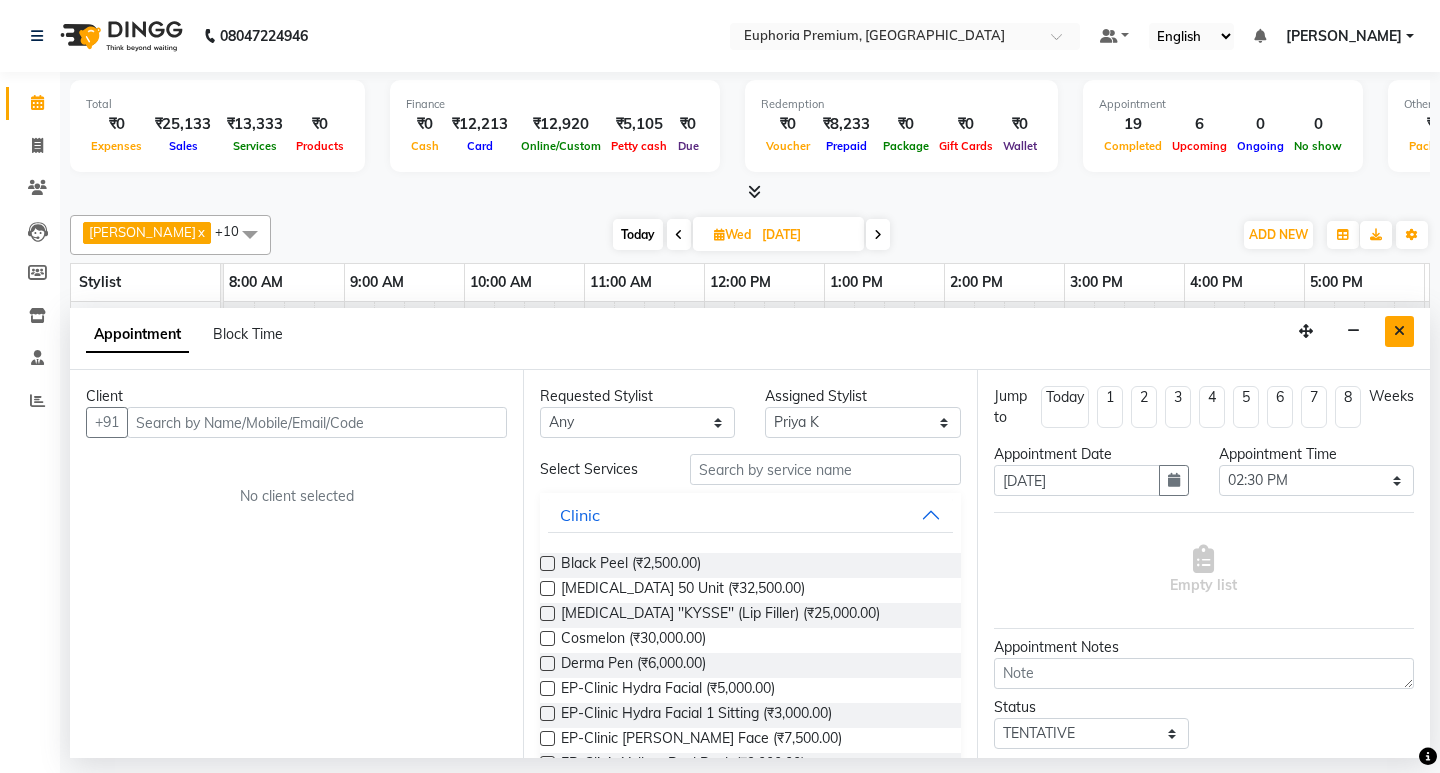 click at bounding box center [1399, 331] 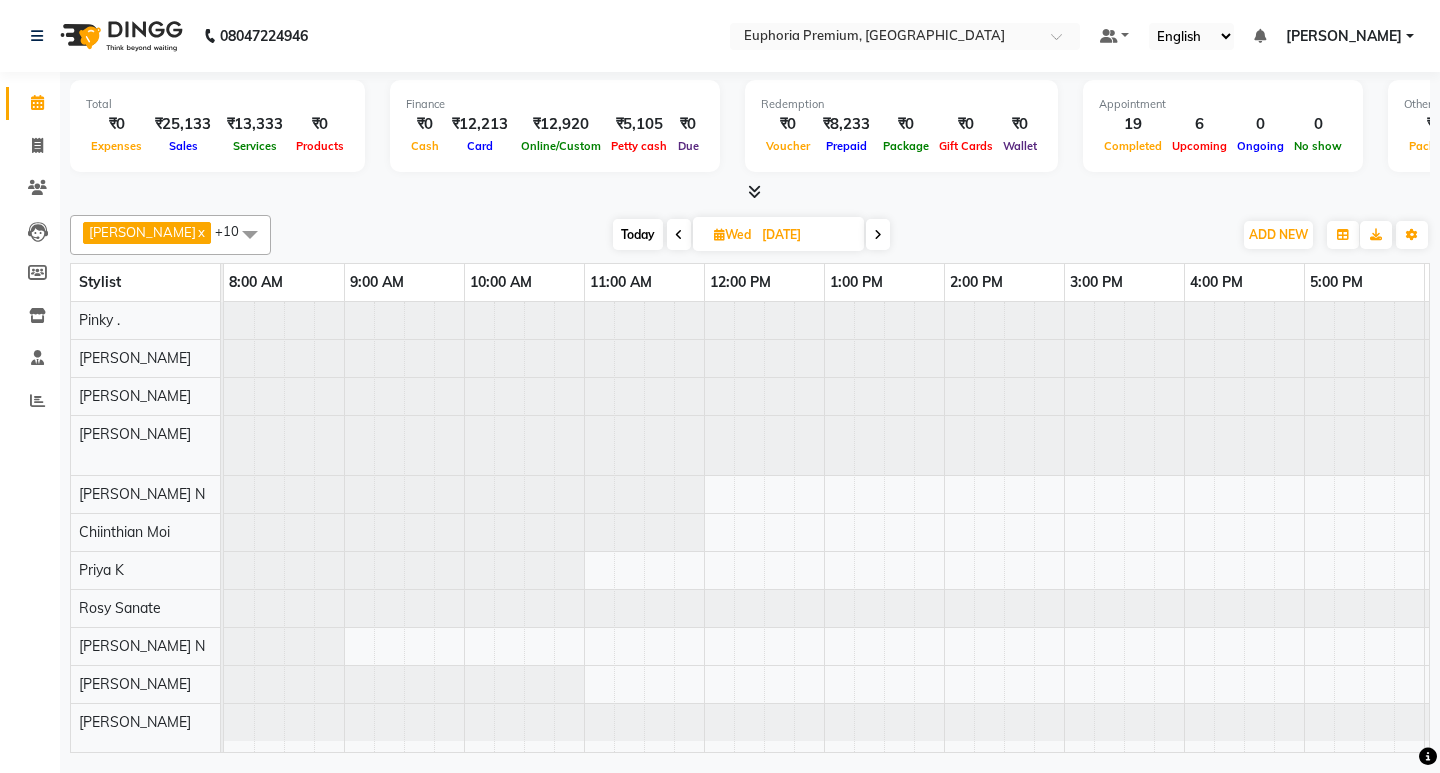 scroll, scrollTop: 4, scrollLeft: 0, axis: vertical 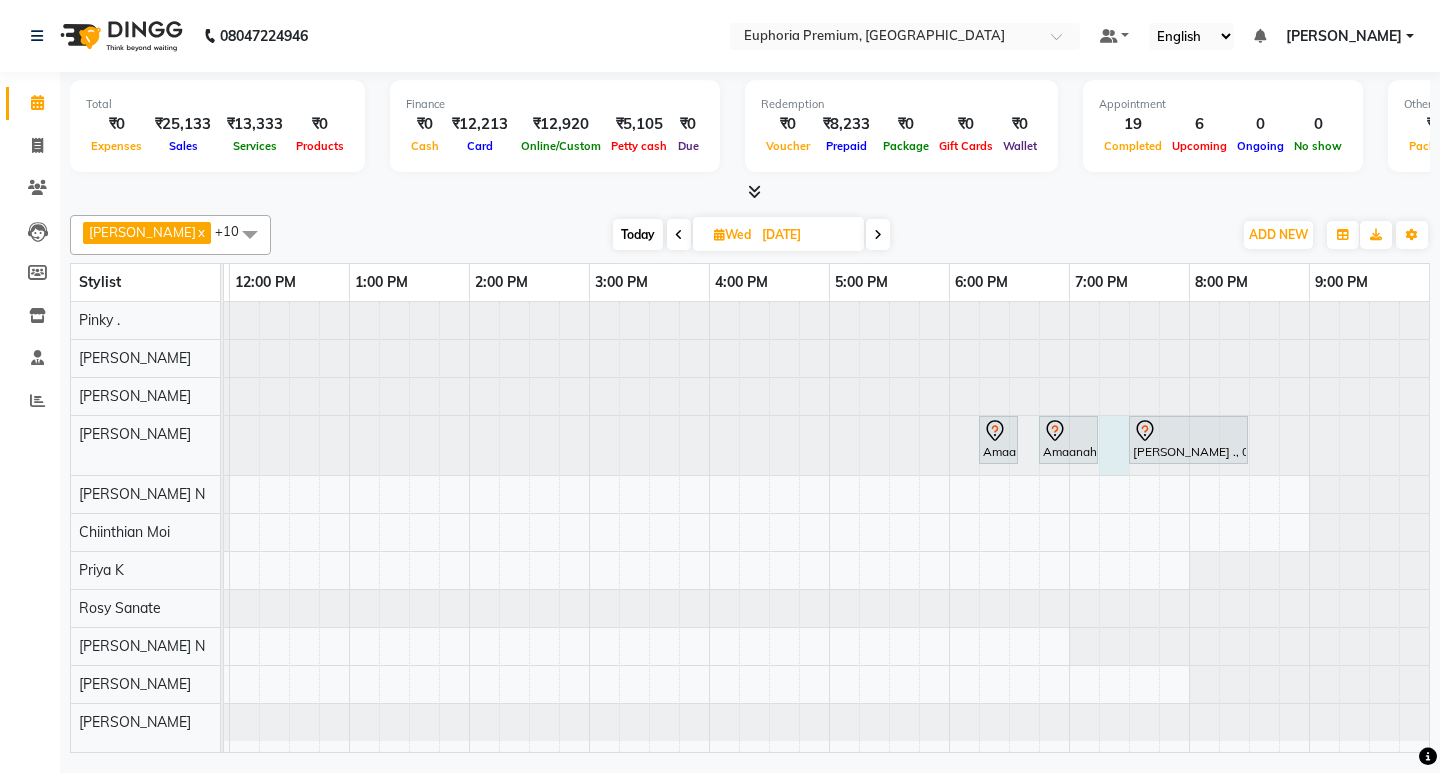 click at bounding box center (-251, 445) 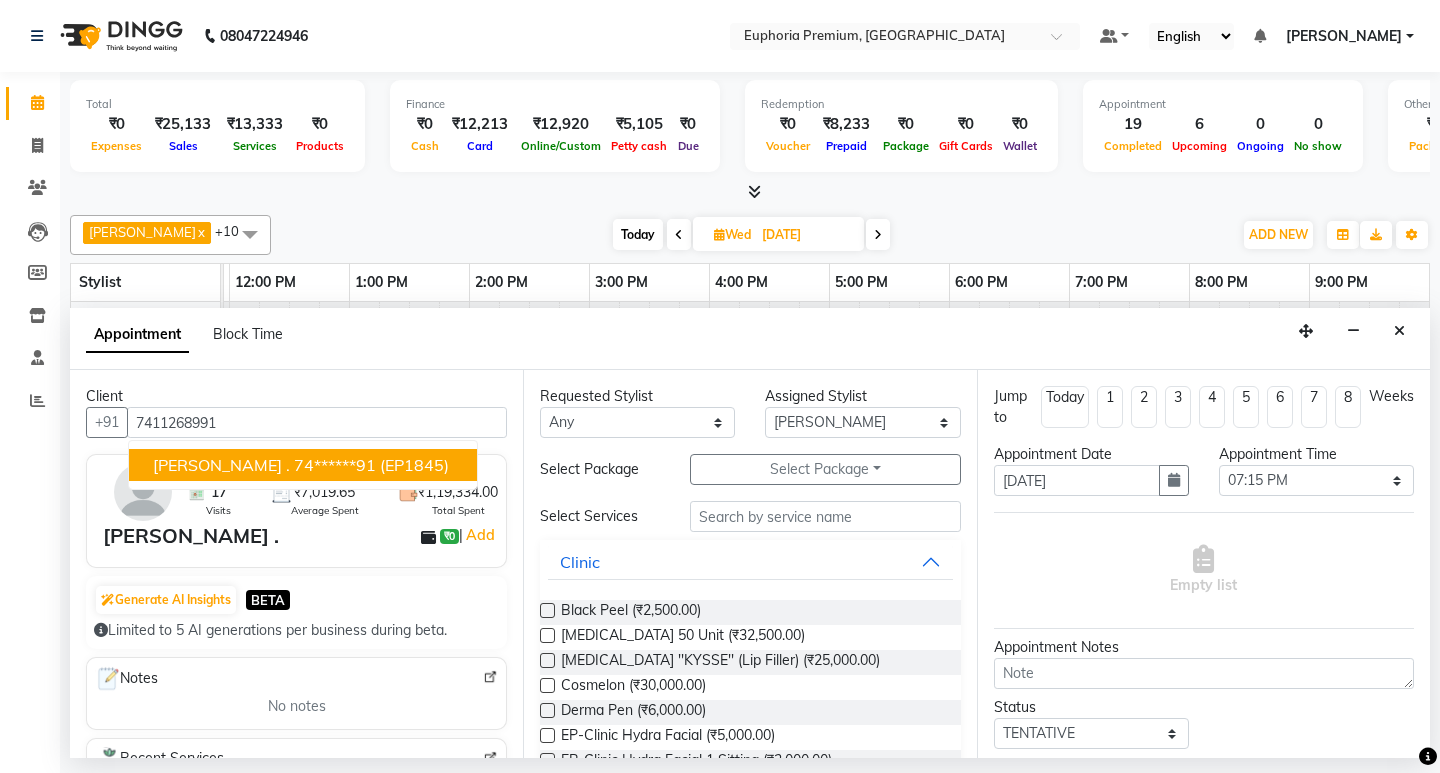 click on "NIKITHA .  74******91 (EP1845)" at bounding box center (303, 465) 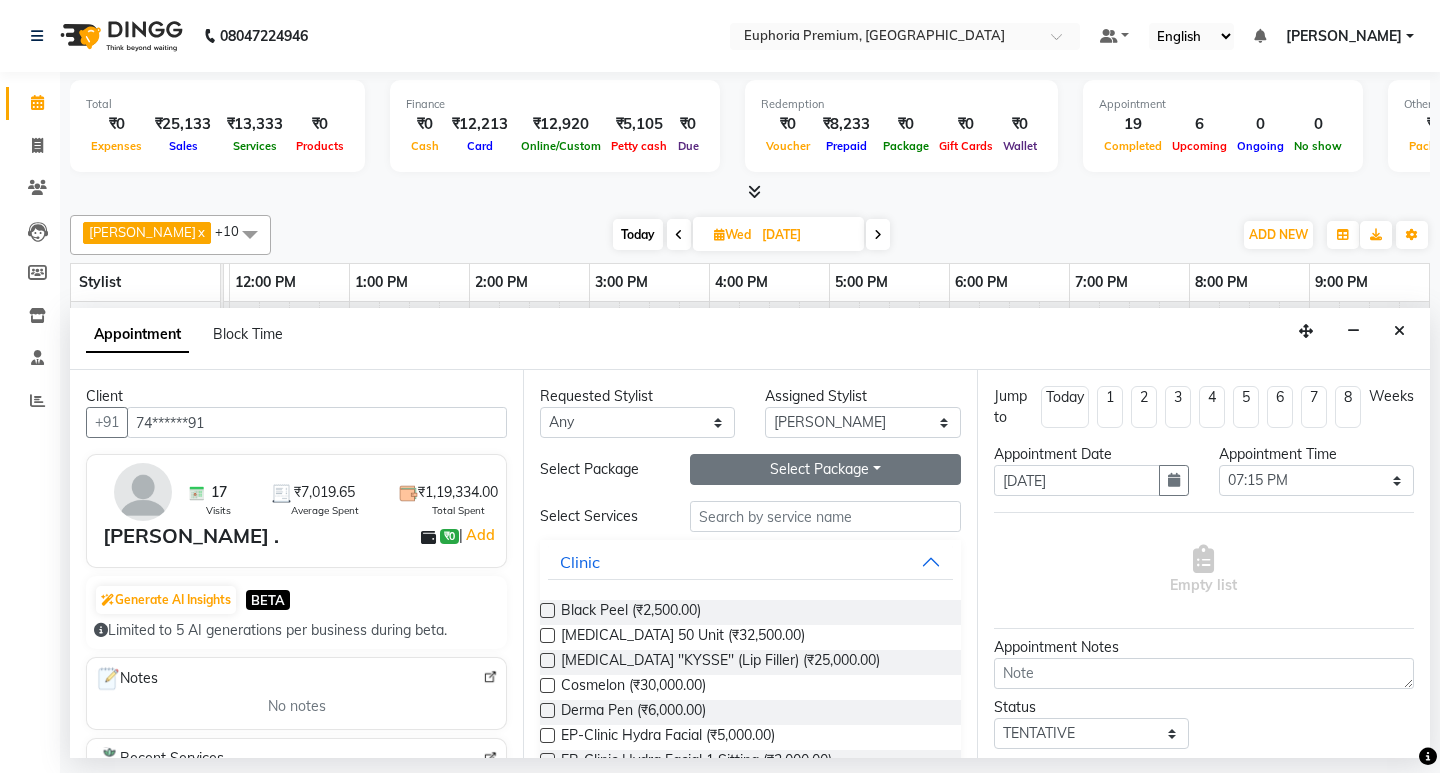 click on "Select Package  Toggle Dropdown" at bounding box center [825, 469] 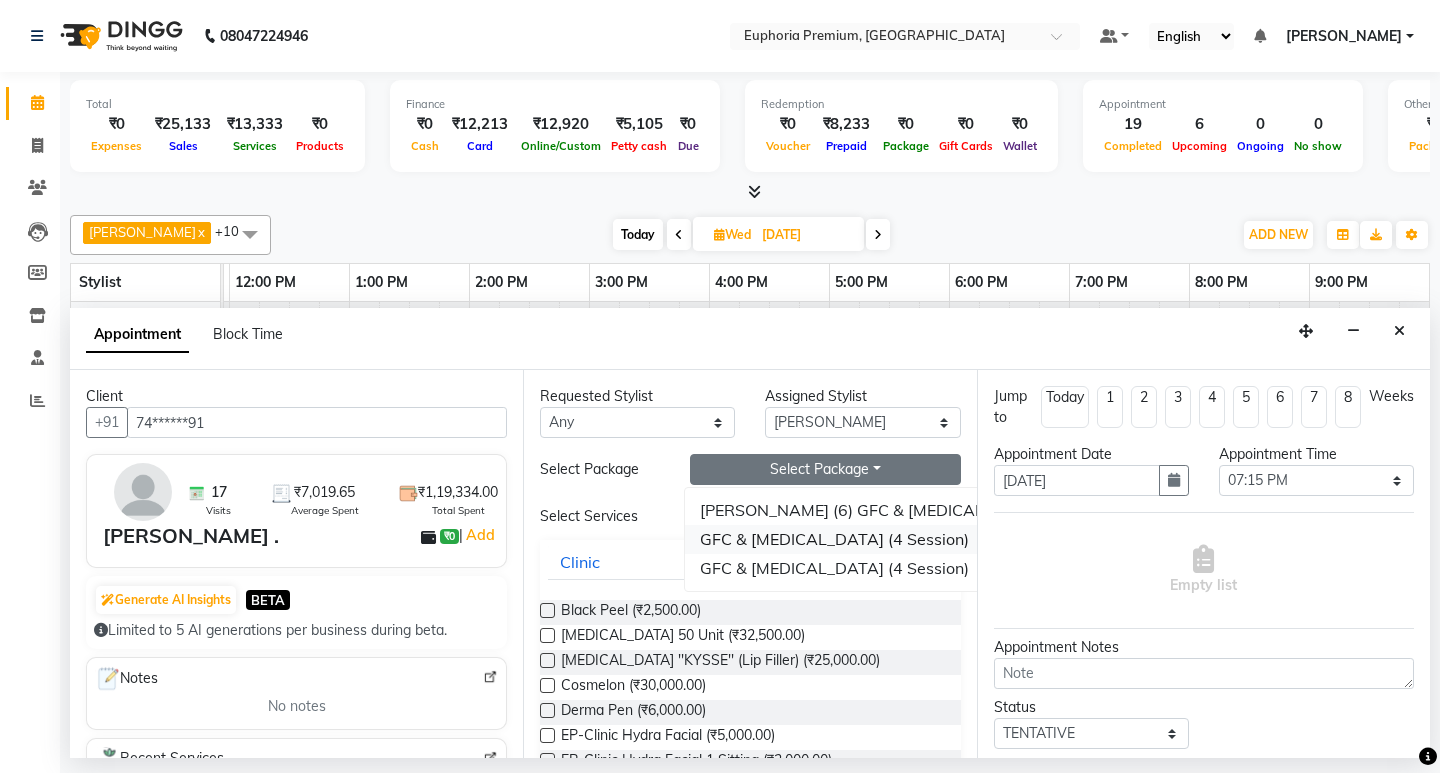click on "GFC & Micro Needling (4 Session)" at bounding box center (870, 539) 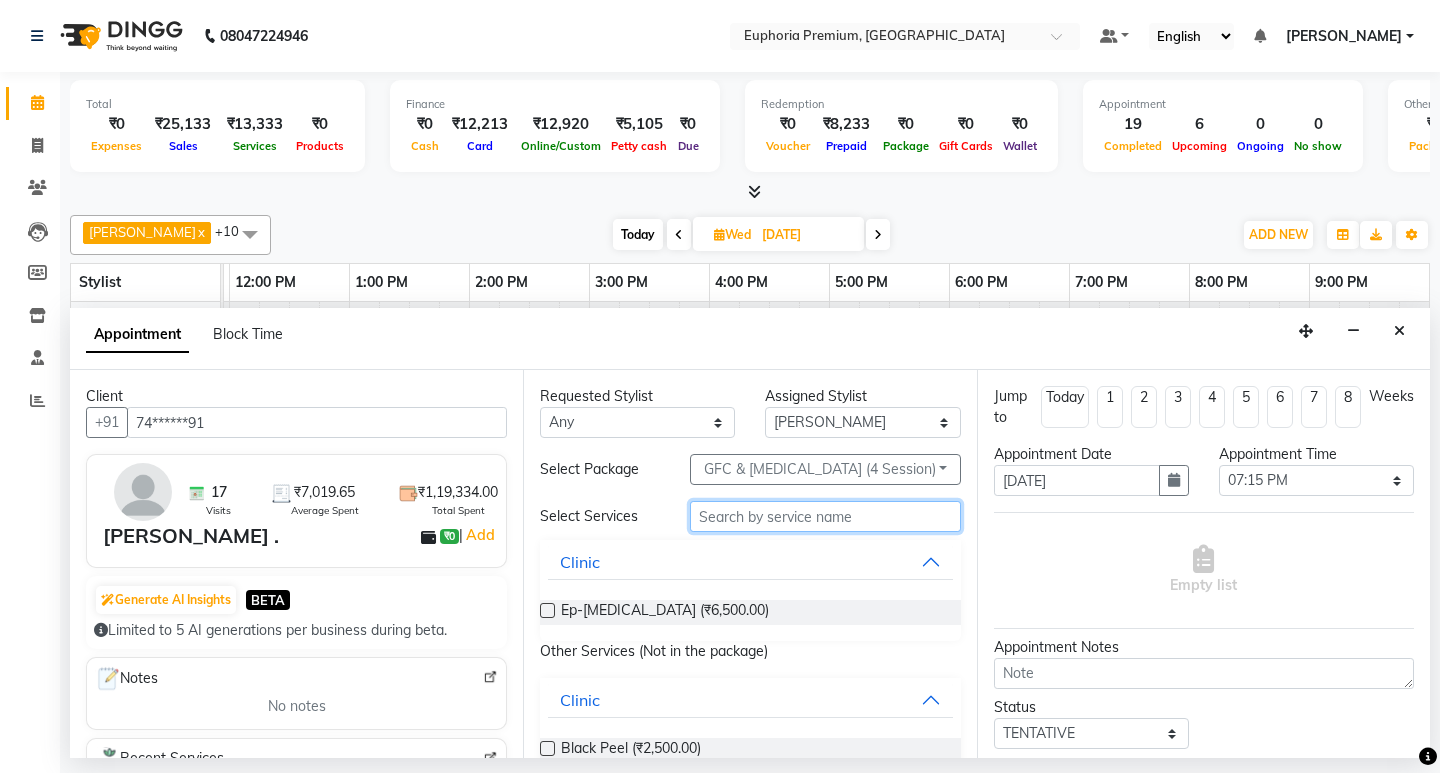 click at bounding box center (825, 516) 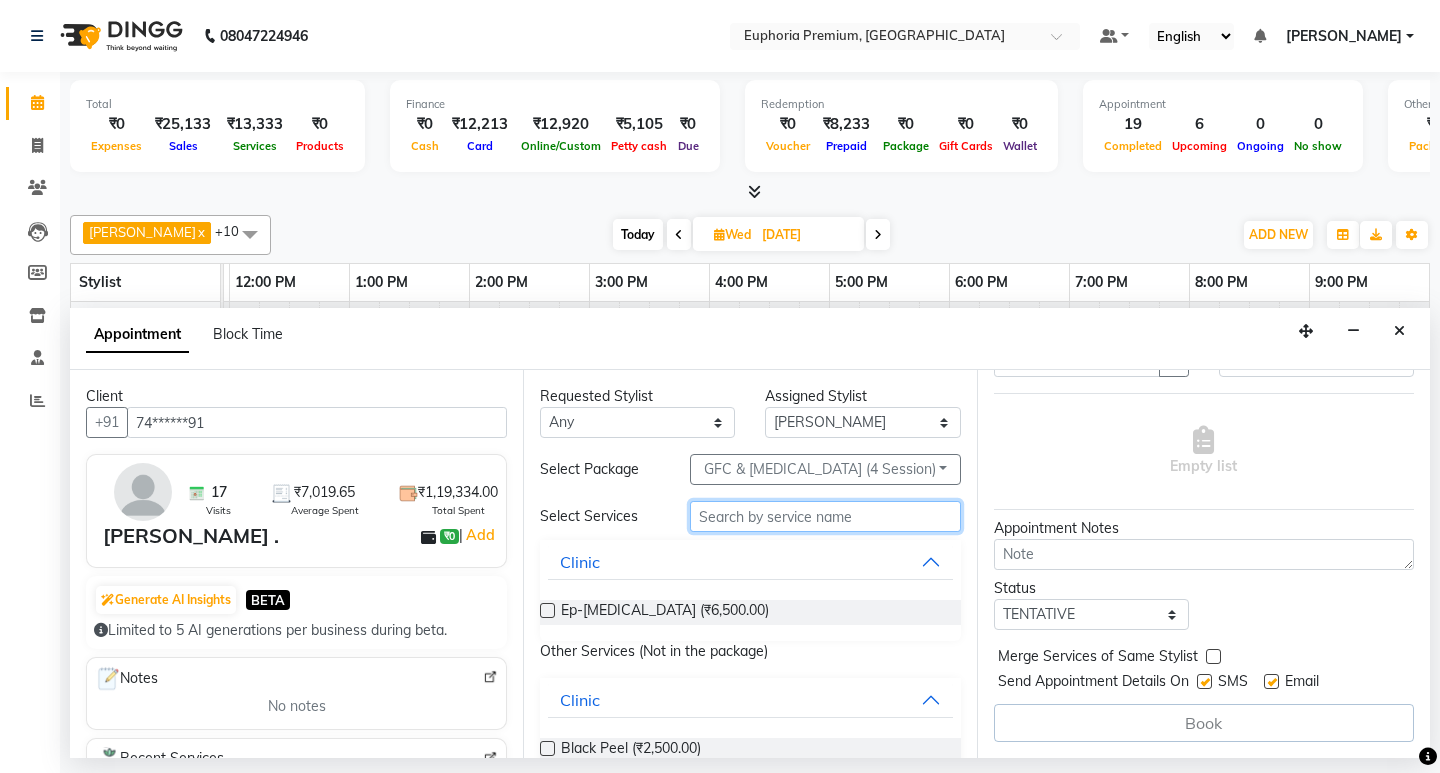 scroll, scrollTop: 0, scrollLeft: 0, axis: both 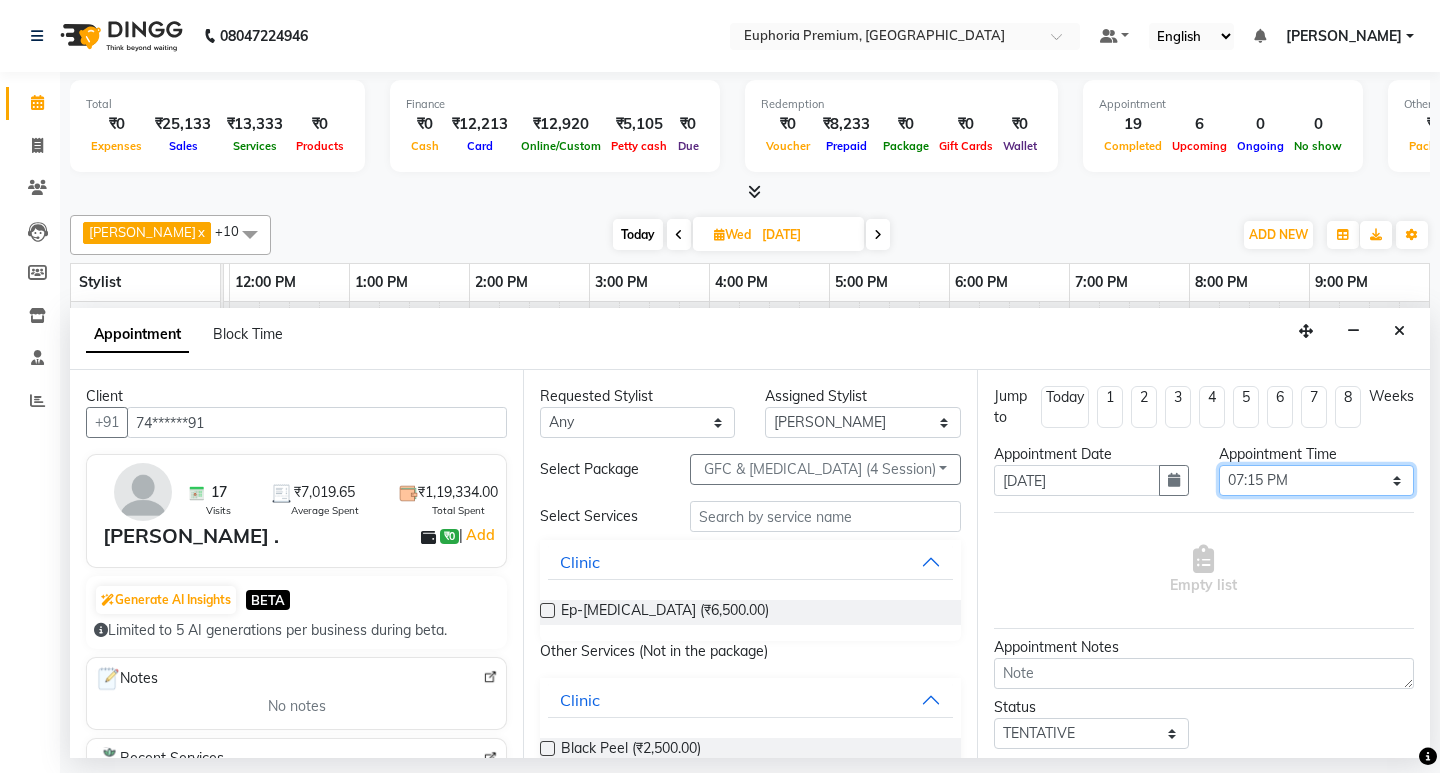 click on "Select 09:00 AM 09:15 AM 09:30 AM 09:45 AM 10:00 AM 10:15 AM 10:30 AM 10:45 AM 11:00 AM 11:15 AM 11:30 AM 11:45 AM 12:00 PM 12:15 PM 12:30 PM 12:45 PM 01:00 PM 01:15 PM 01:30 PM 01:45 PM 02:00 PM 02:15 PM 02:30 PM 02:45 PM 03:00 PM 03:15 PM 03:30 PM 03:45 PM 04:00 PM 04:15 PM 04:30 PM 04:45 PM 05:00 PM 05:15 PM 05:30 PM 05:45 PM 06:00 PM 06:15 PM 06:30 PM 06:45 PM 07:00 PM 07:15 PM 07:30 PM 07:45 PM 08:00 PM 08:15 PM 08:30 PM 08:45 PM 09:00 PM" at bounding box center [1316, 480] 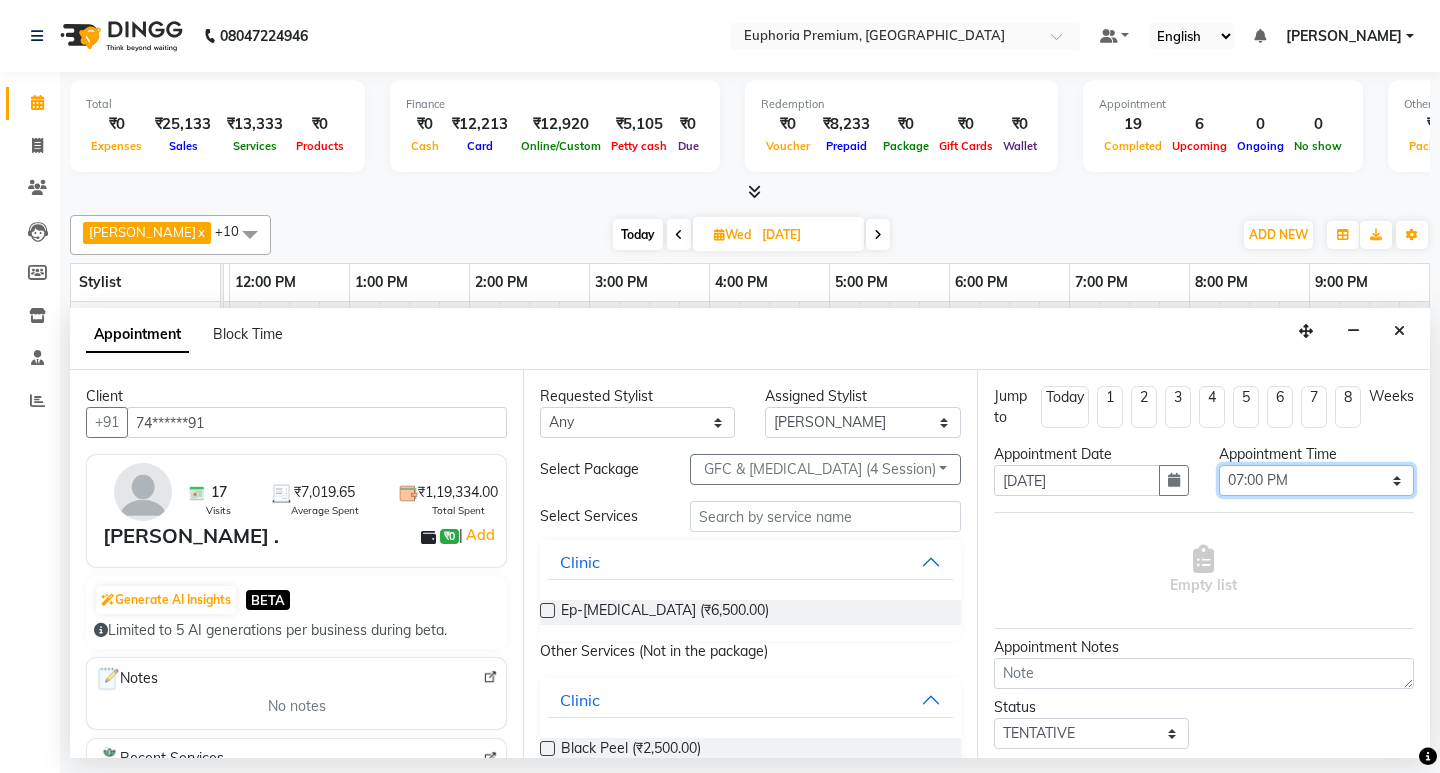 click on "Select 09:00 AM 09:15 AM 09:30 AM 09:45 AM 10:00 AM 10:15 AM 10:30 AM 10:45 AM 11:00 AM 11:15 AM 11:30 AM 11:45 AM 12:00 PM 12:15 PM 12:30 PM 12:45 PM 01:00 PM 01:15 PM 01:30 PM 01:45 PM 02:00 PM 02:15 PM 02:30 PM 02:45 PM 03:00 PM 03:15 PM 03:30 PM 03:45 PM 04:00 PM 04:15 PM 04:30 PM 04:45 PM 05:00 PM 05:15 PM 05:30 PM 05:45 PM 06:00 PM 06:15 PM 06:30 PM 06:45 PM 07:00 PM 07:15 PM 07:30 PM 07:45 PM 08:00 PM 08:15 PM 08:30 PM 08:45 PM 09:00 PM" at bounding box center [1316, 480] 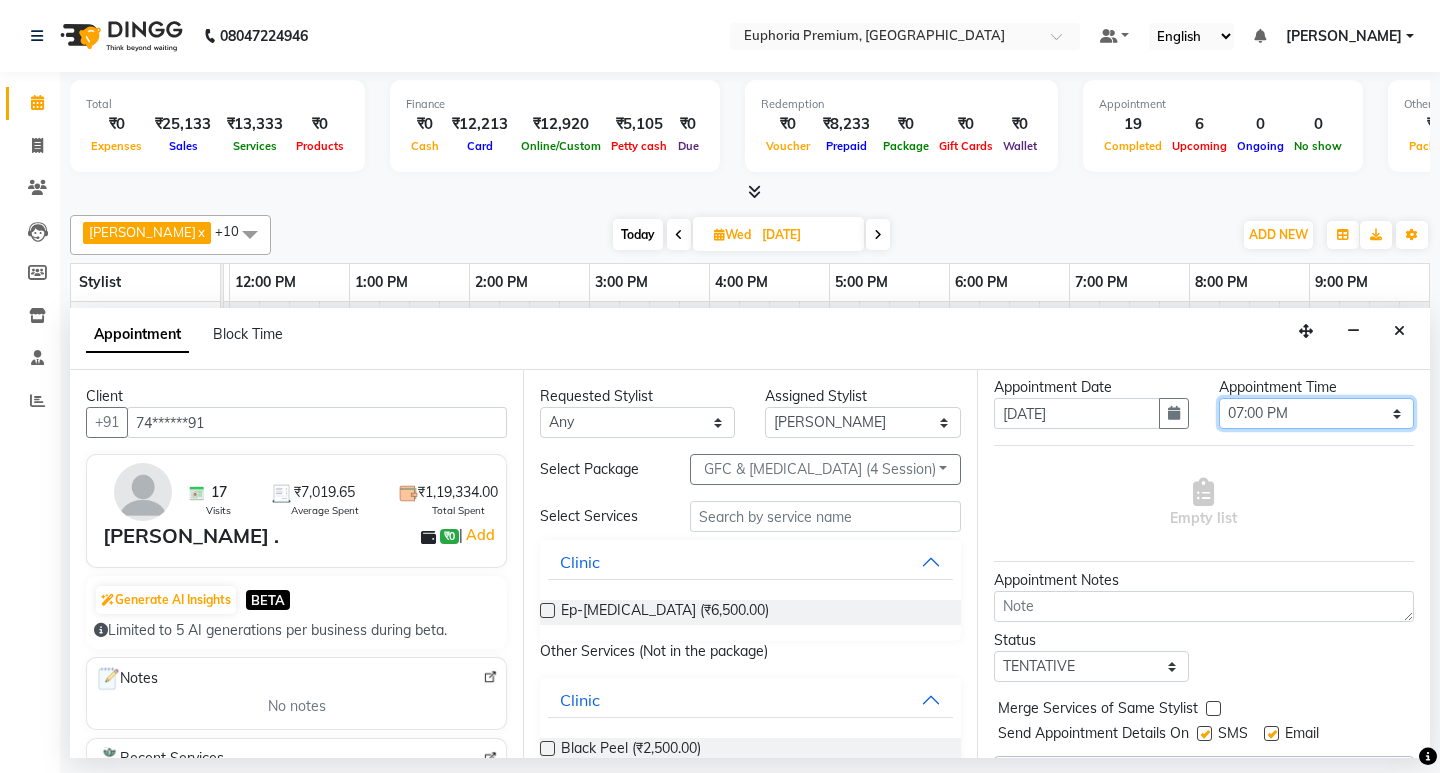 scroll, scrollTop: 119, scrollLeft: 0, axis: vertical 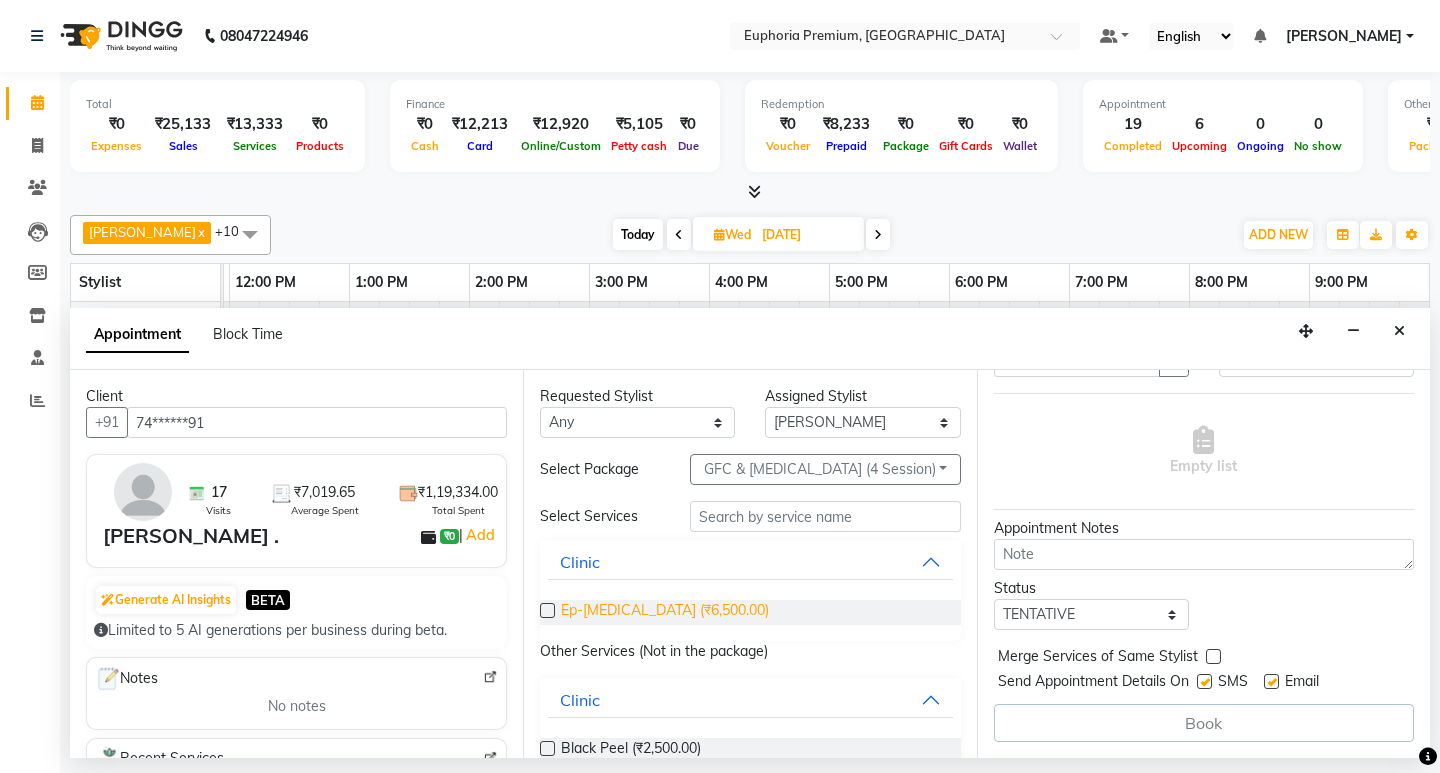 click on "Ep-[MEDICAL_DATA] (₹6,500.00)" at bounding box center (665, 612) 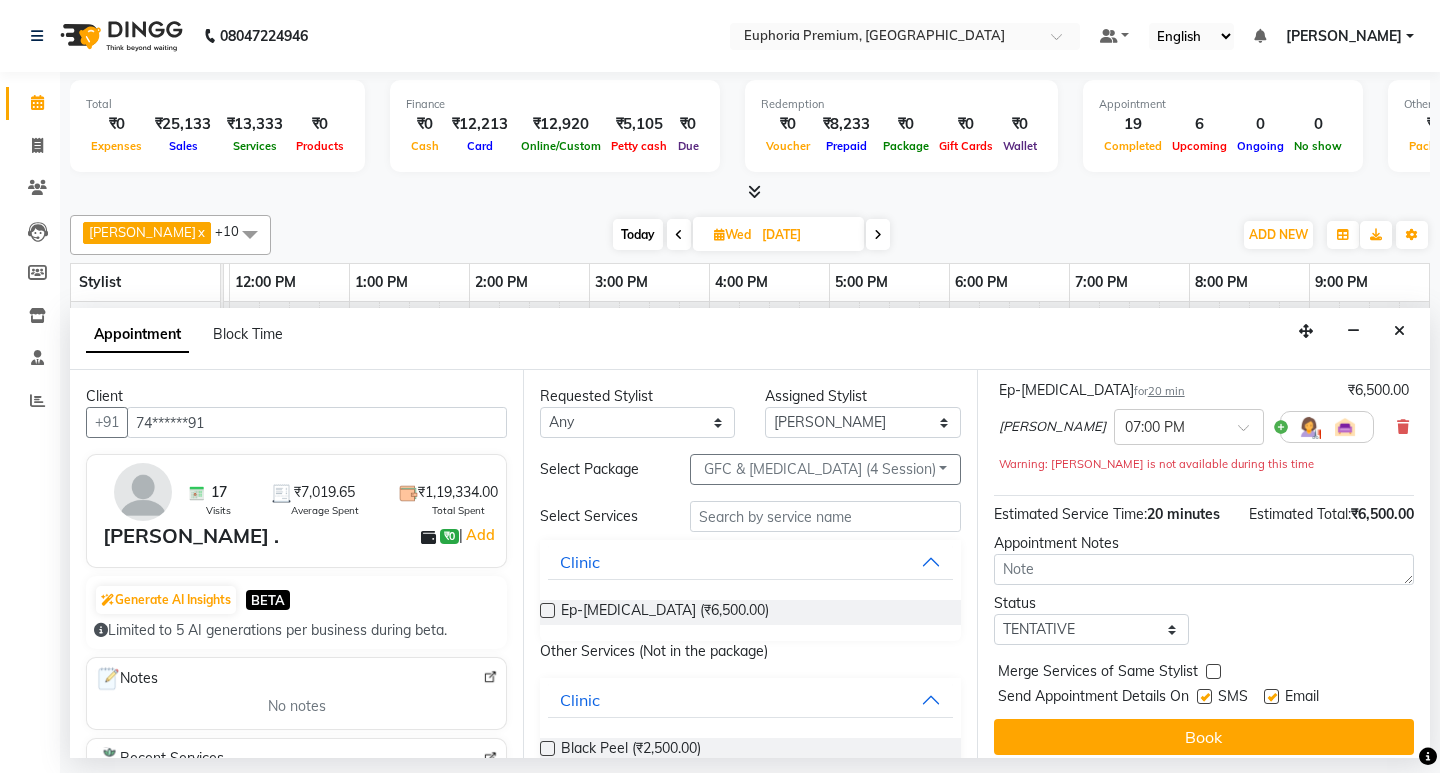 scroll, scrollTop: 159, scrollLeft: 0, axis: vertical 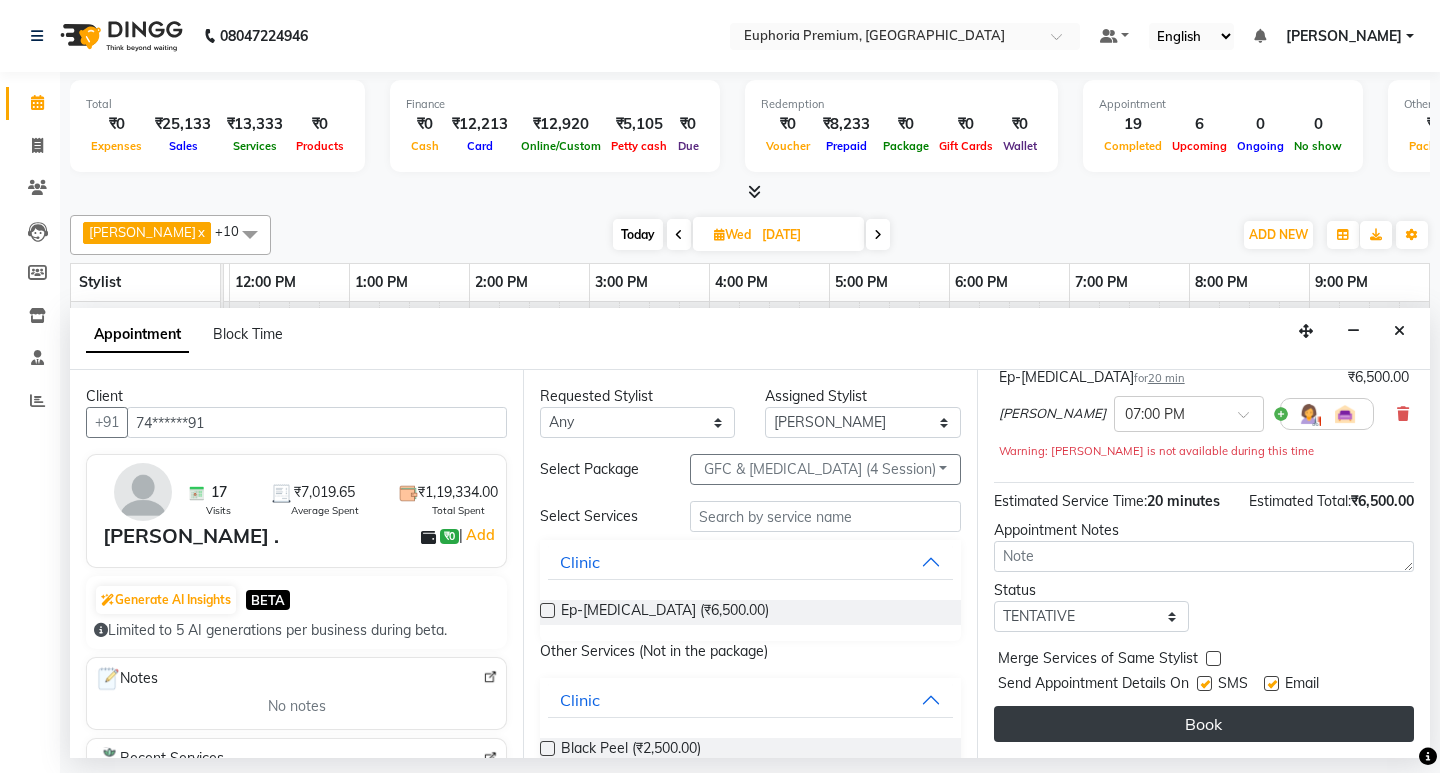 click on "Book" at bounding box center (1204, 724) 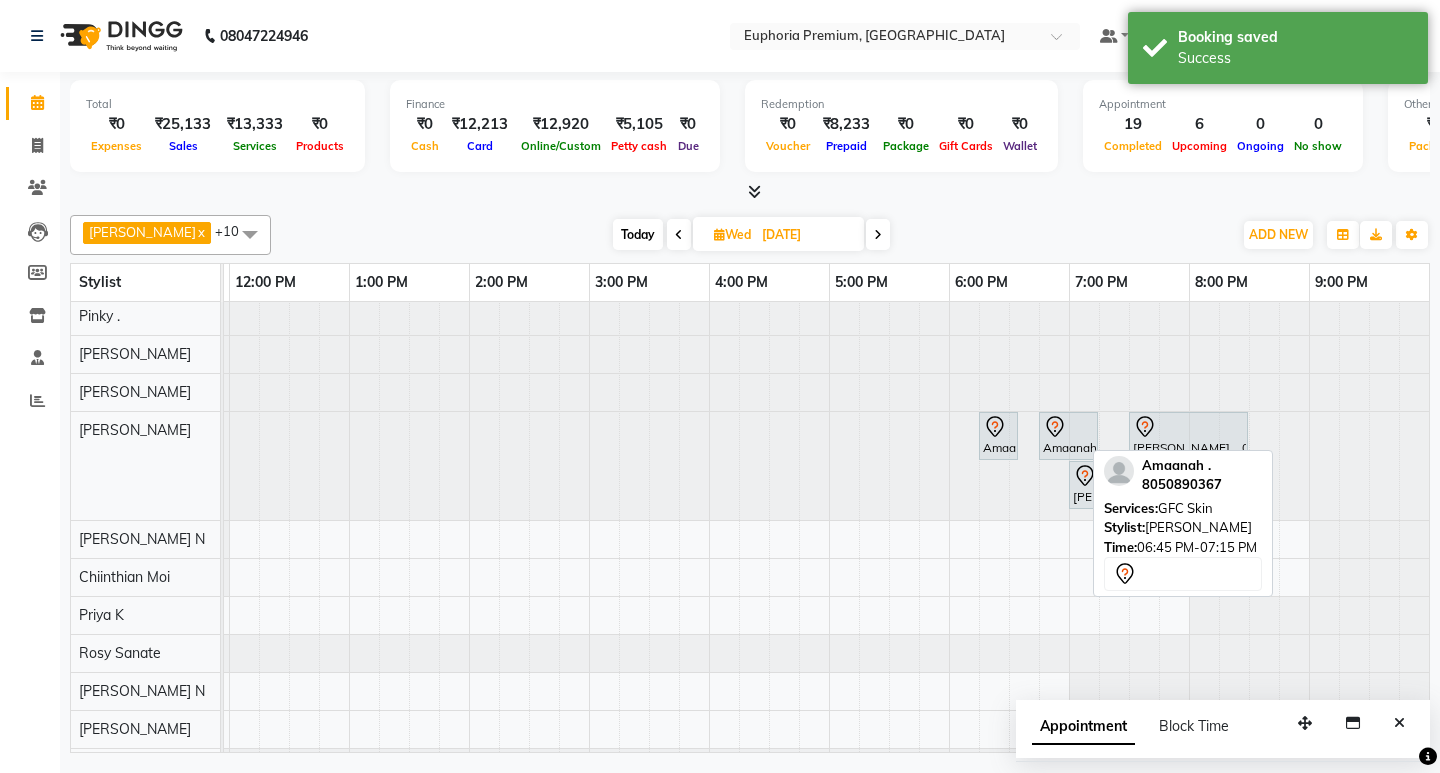 drag, startPoint x: 1084, startPoint y: 437, endPoint x: 1052, endPoint y: 434, distance: 32.140316 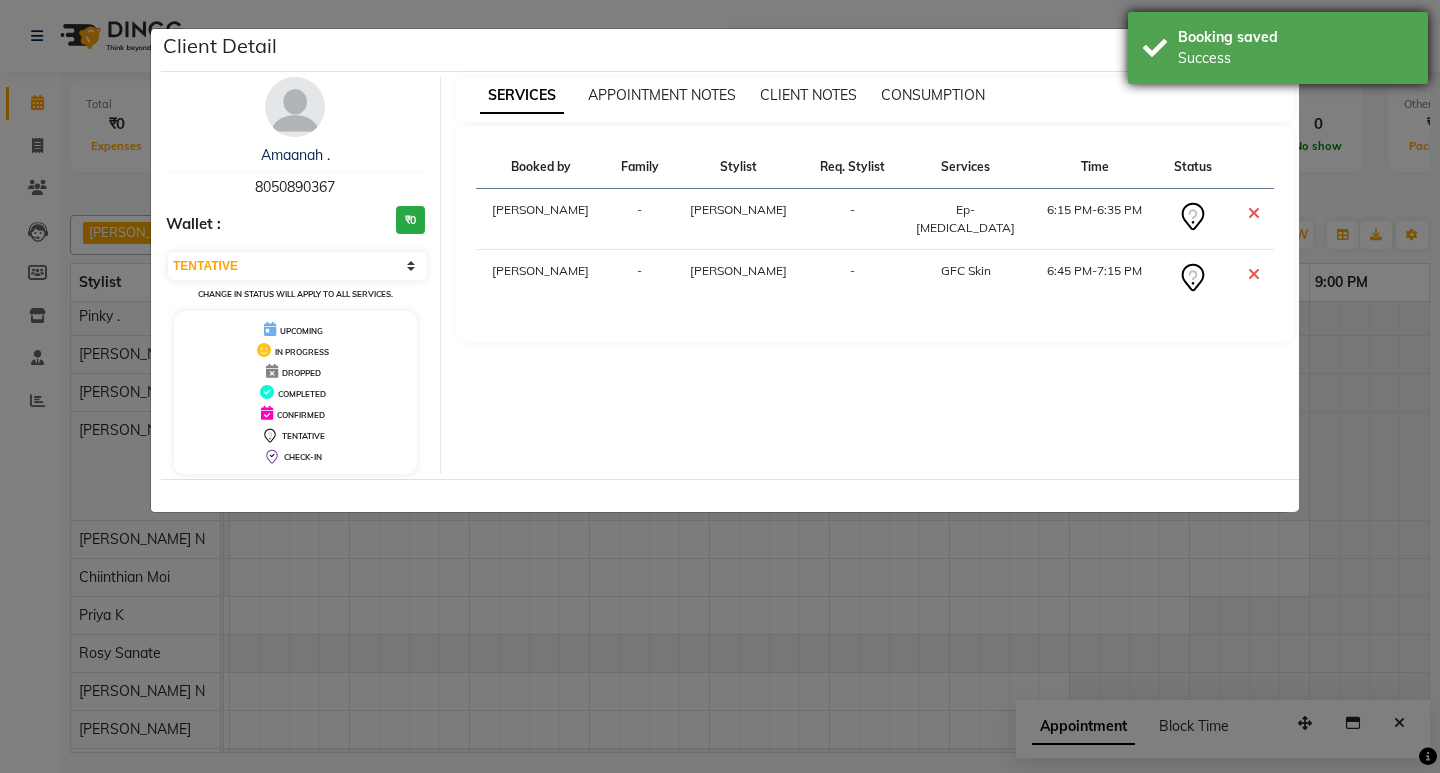 click on "Success" at bounding box center [1295, 58] 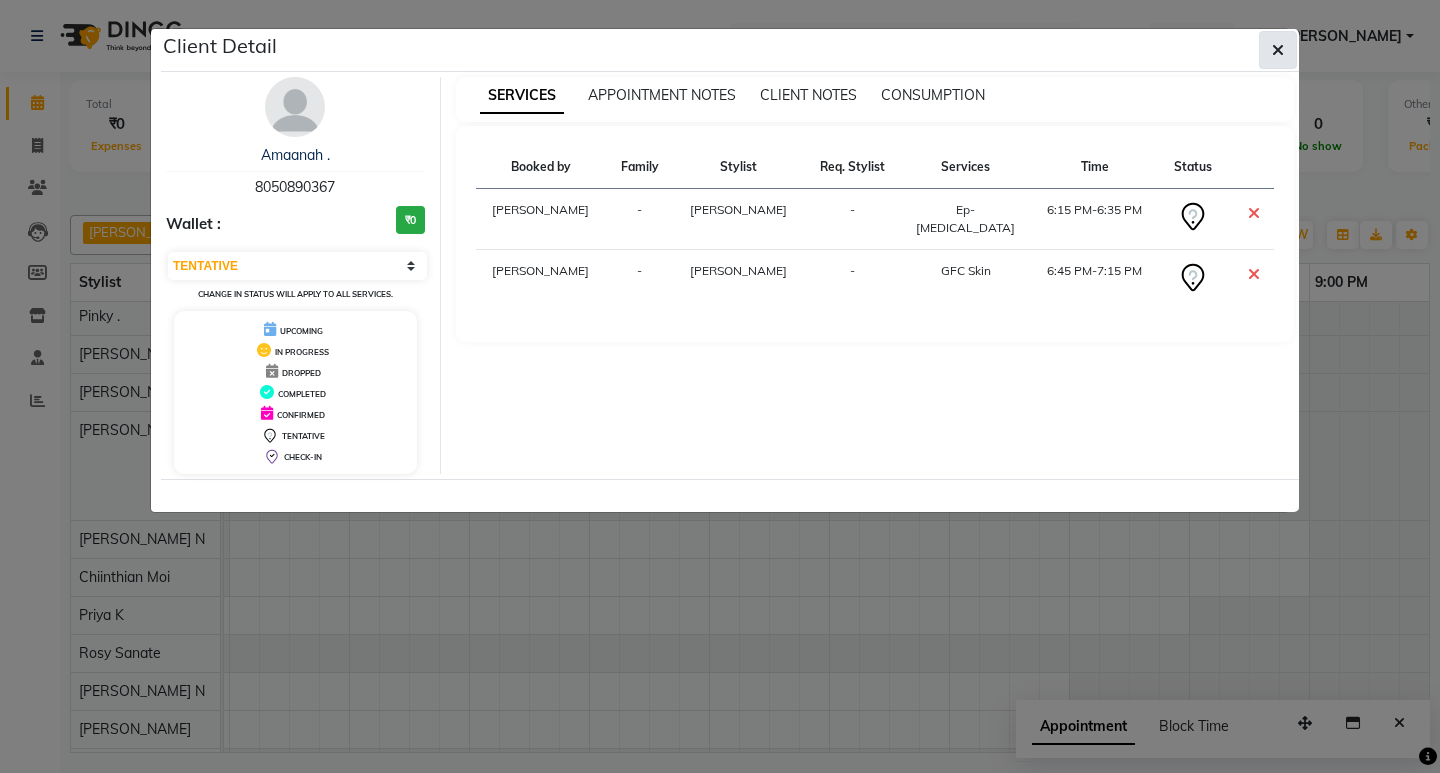 click 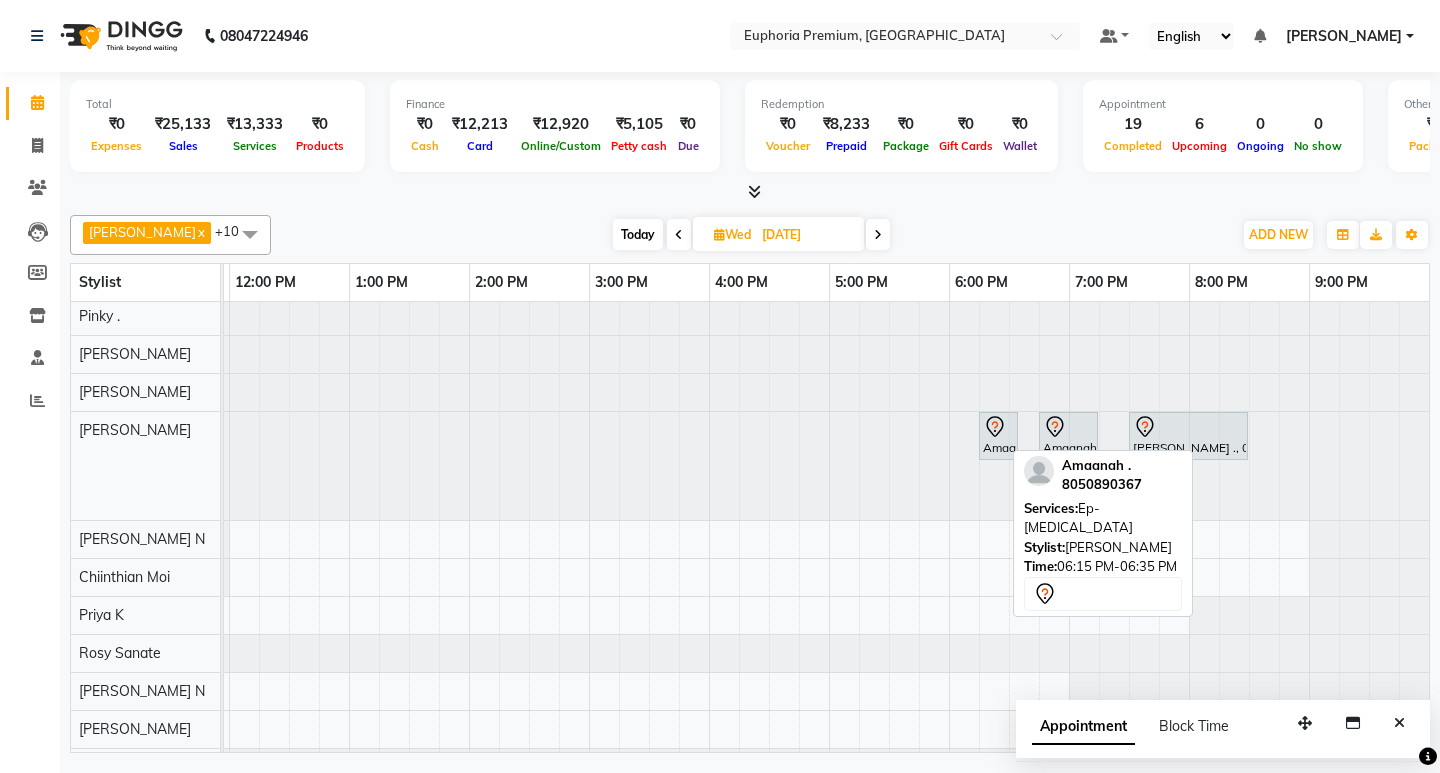 scroll, scrollTop: 1, scrollLeft: 490, axis: both 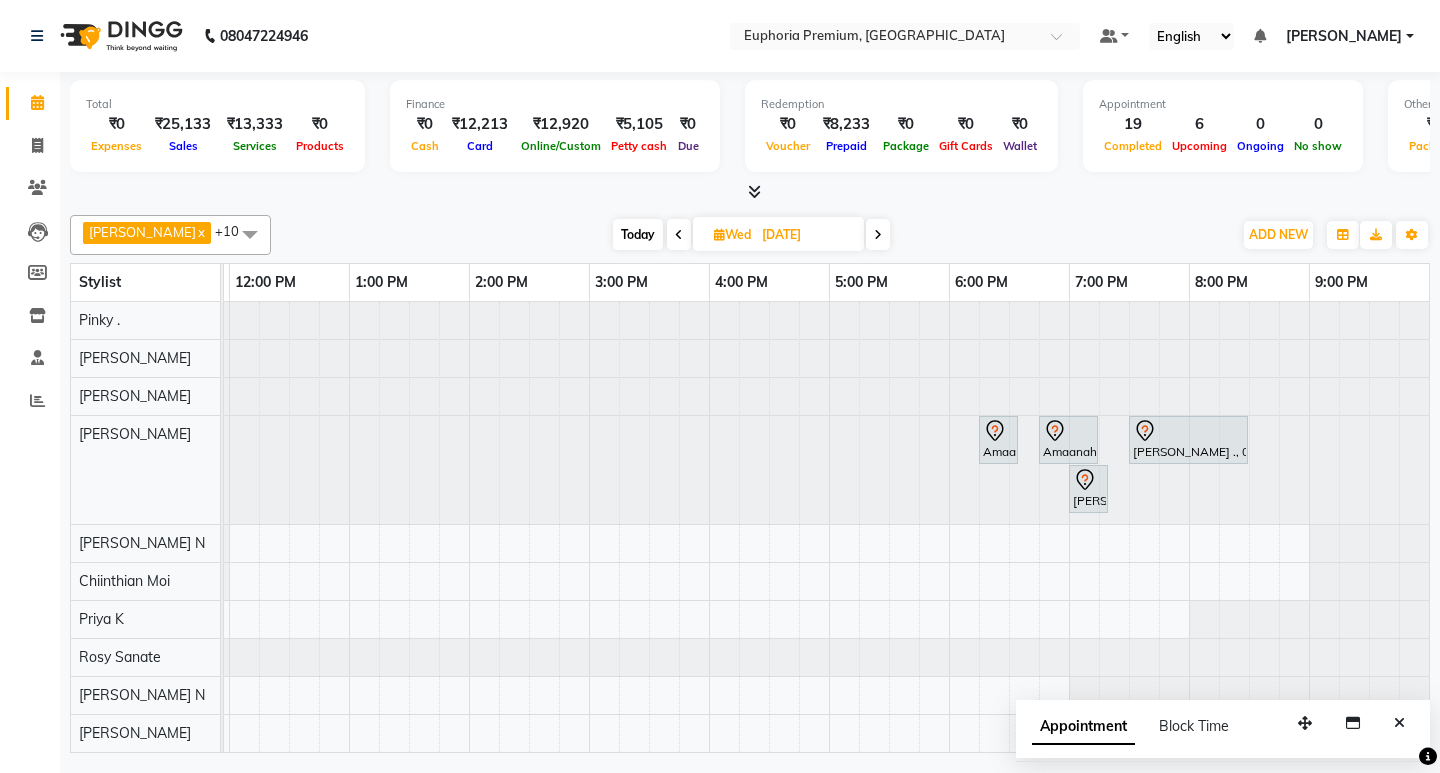 click on "[DATE]" at bounding box center (806, 235) 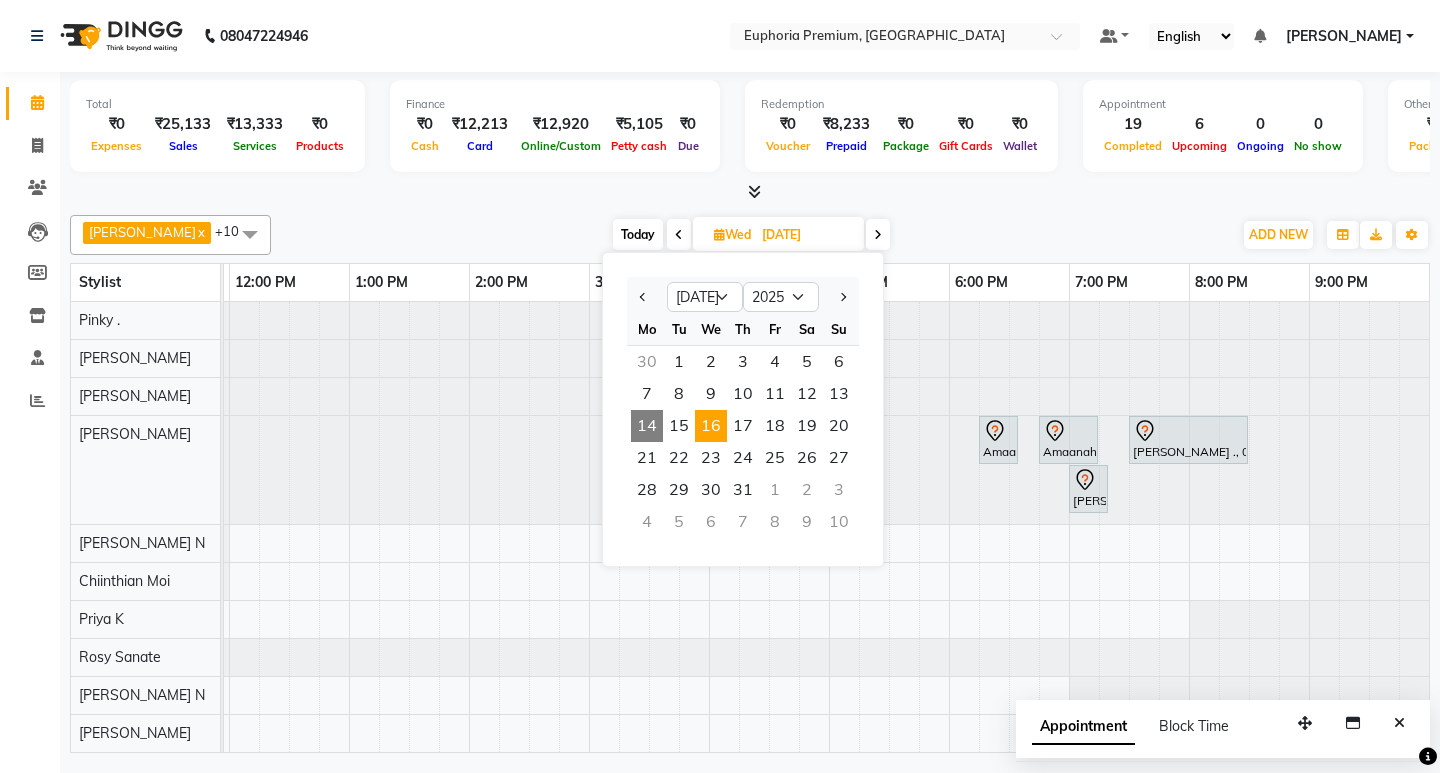 click on "14" at bounding box center [647, 426] 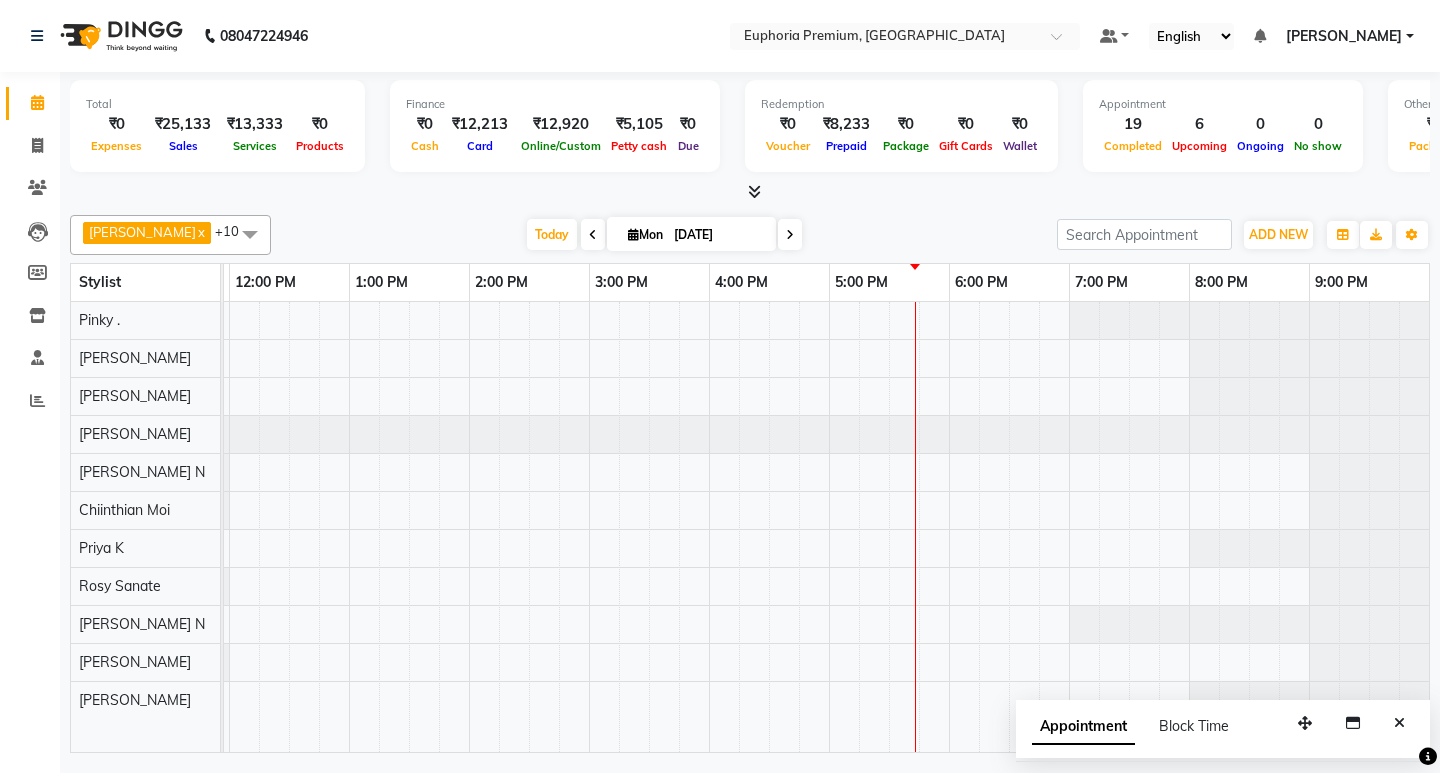 scroll, scrollTop: 0, scrollLeft: 475, axis: horizontal 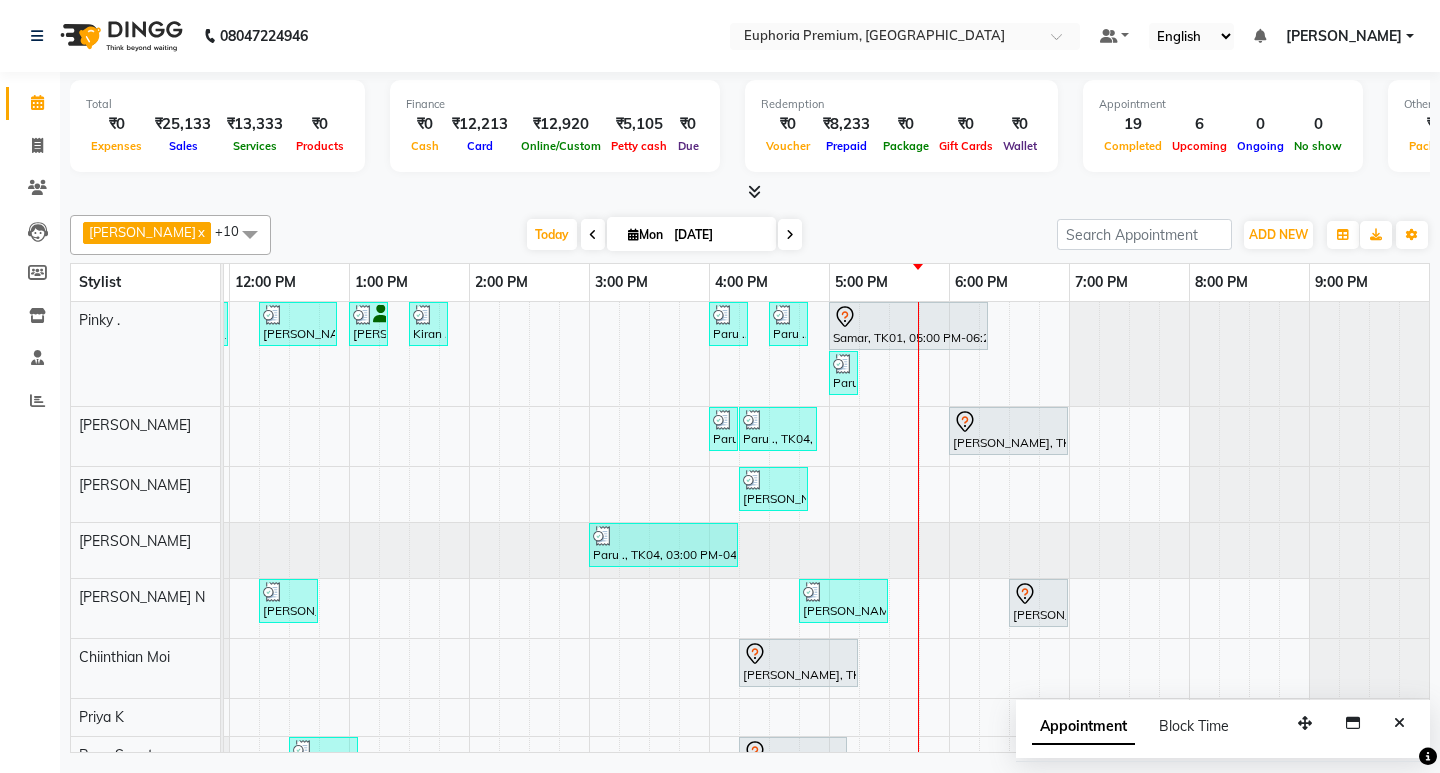 click on "[DATE]" at bounding box center [718, 235] 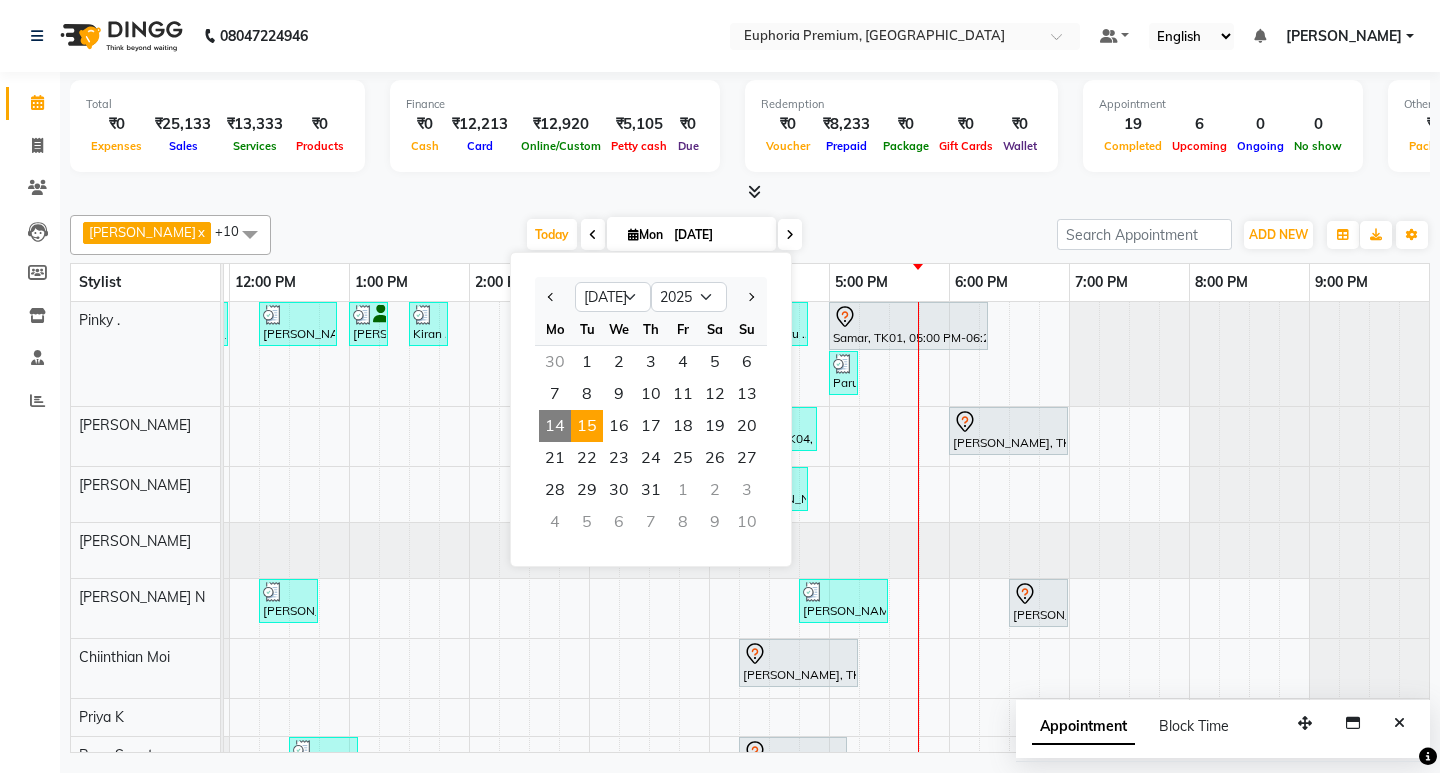 click on "15" at bounding box center (587, 426) 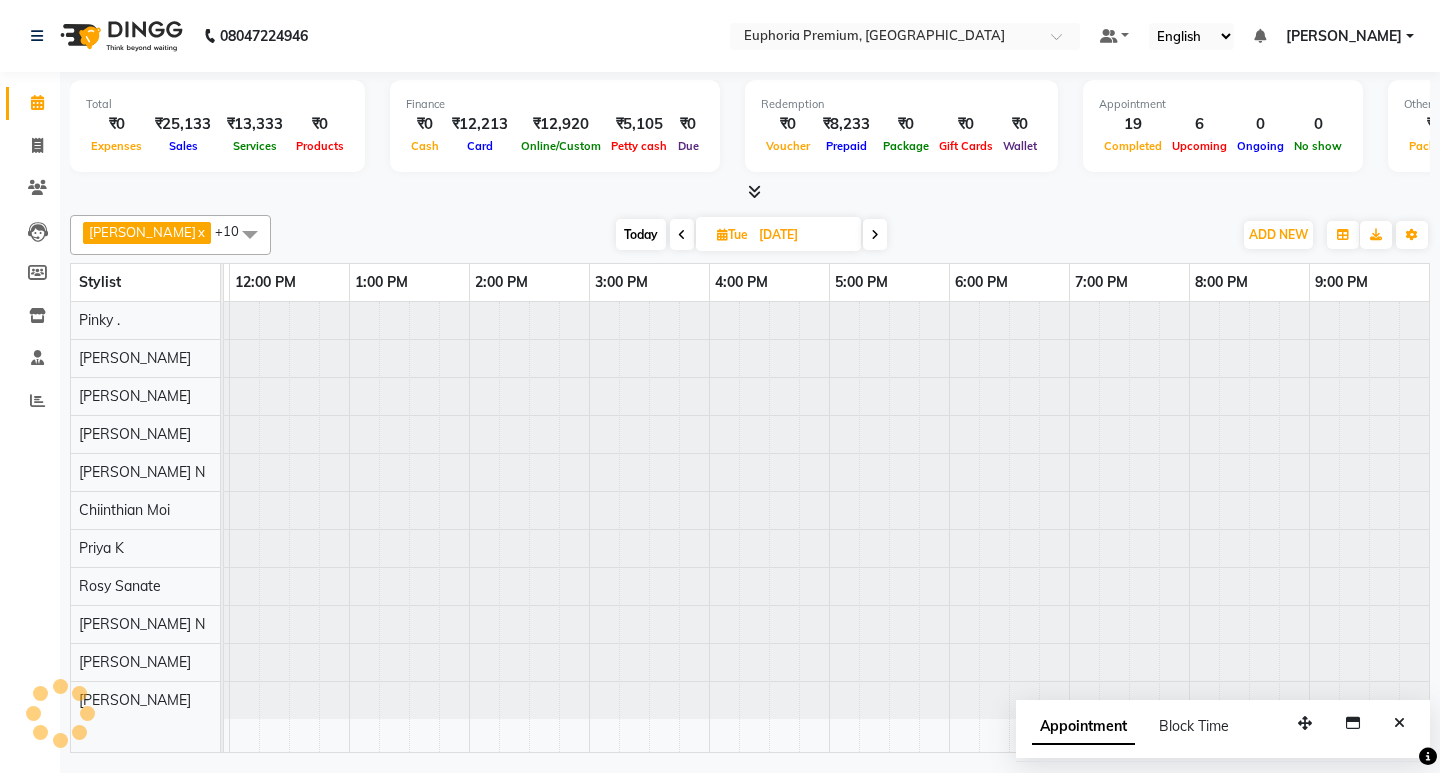 scroll, scrollTop: 0, scrollLeft: 475, axis: horizontal 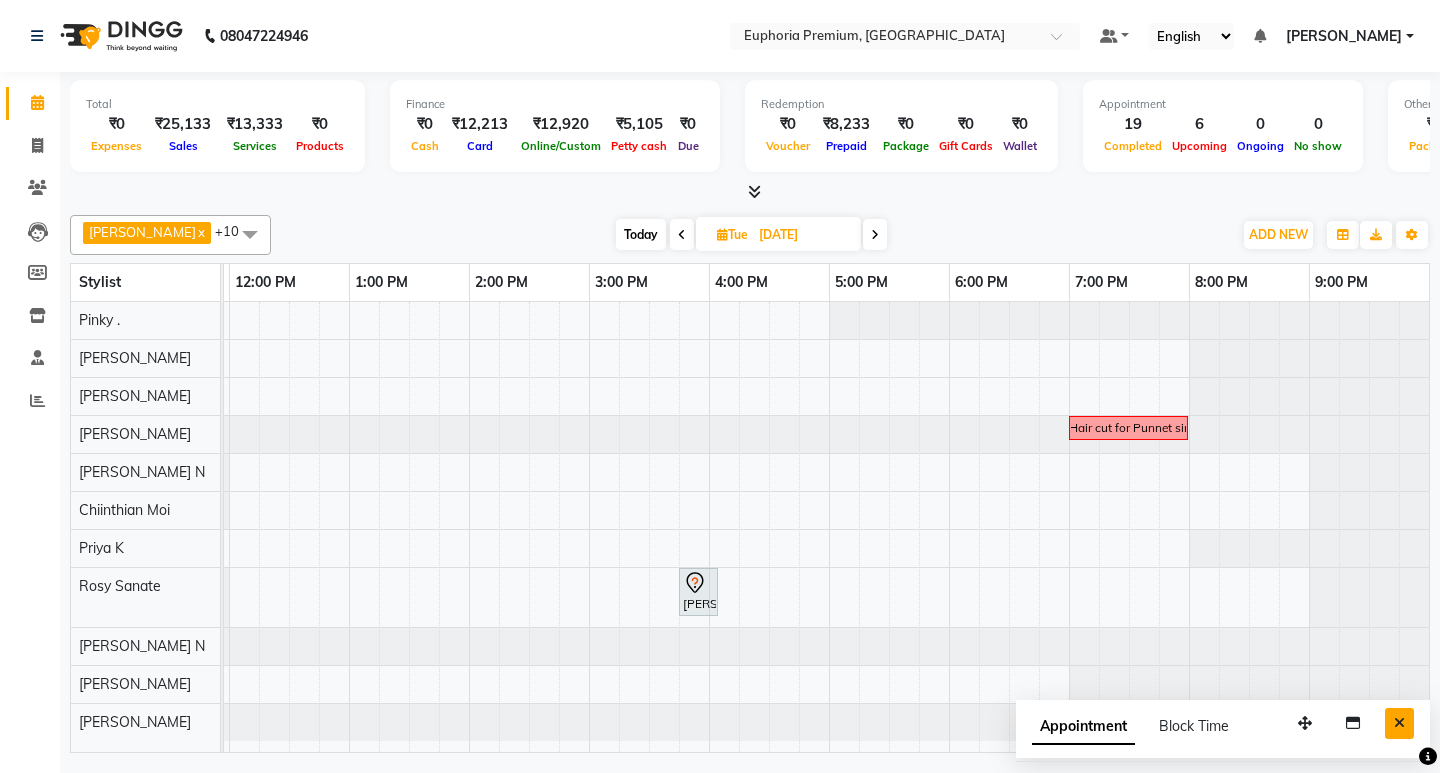 click at bounding box center (1399, 723) 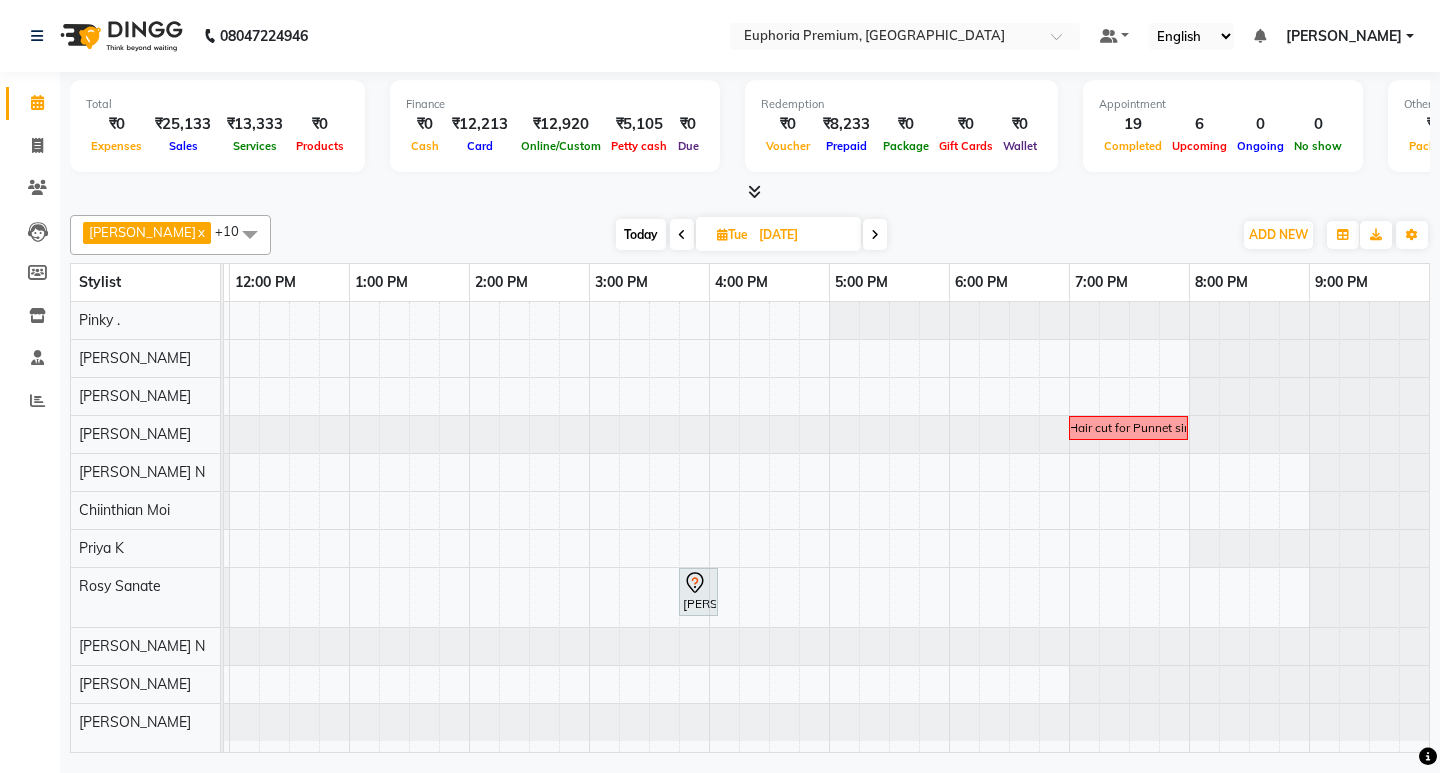 scroll, scrollTop: 4, scrollLeft: 315, axis: both 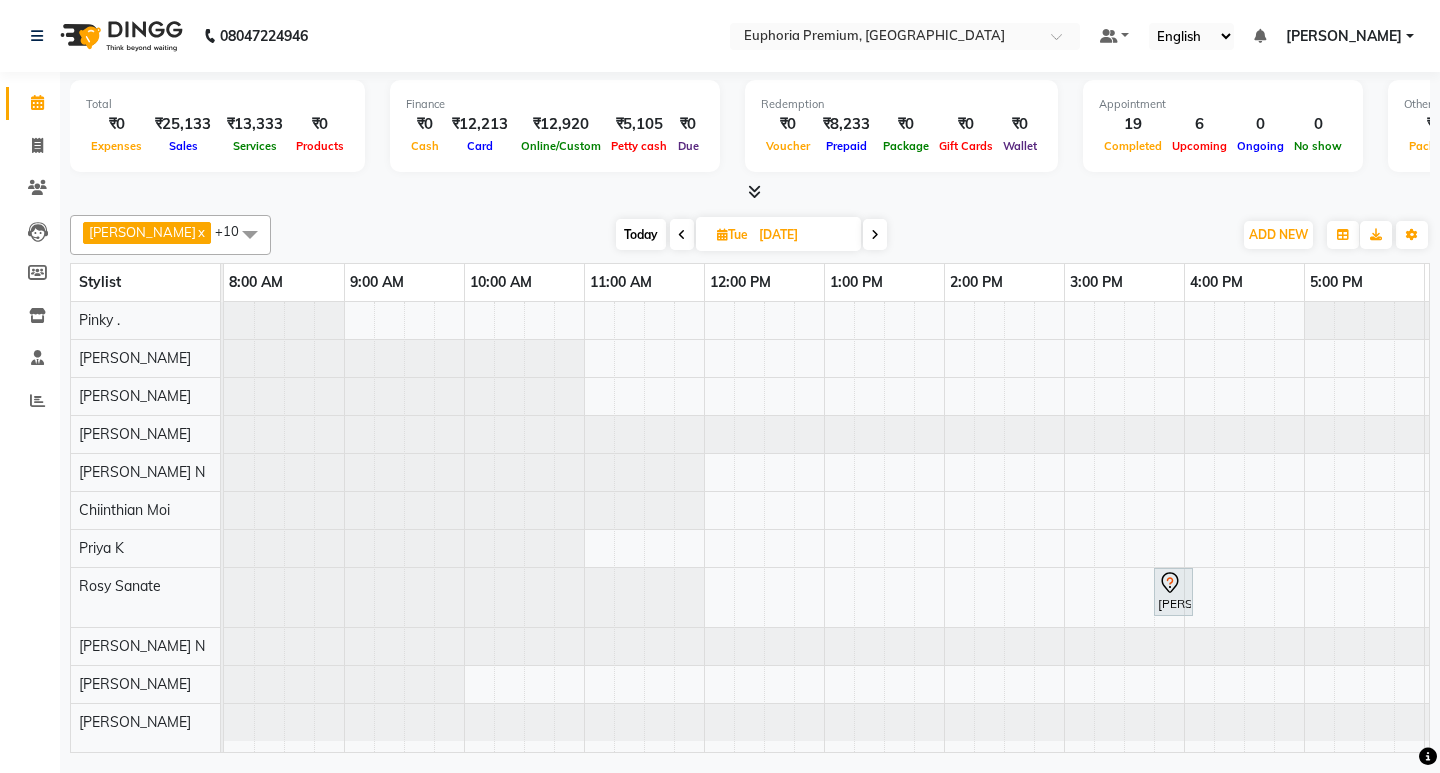 click on "[DATE]" at bounding box center (803, 235) 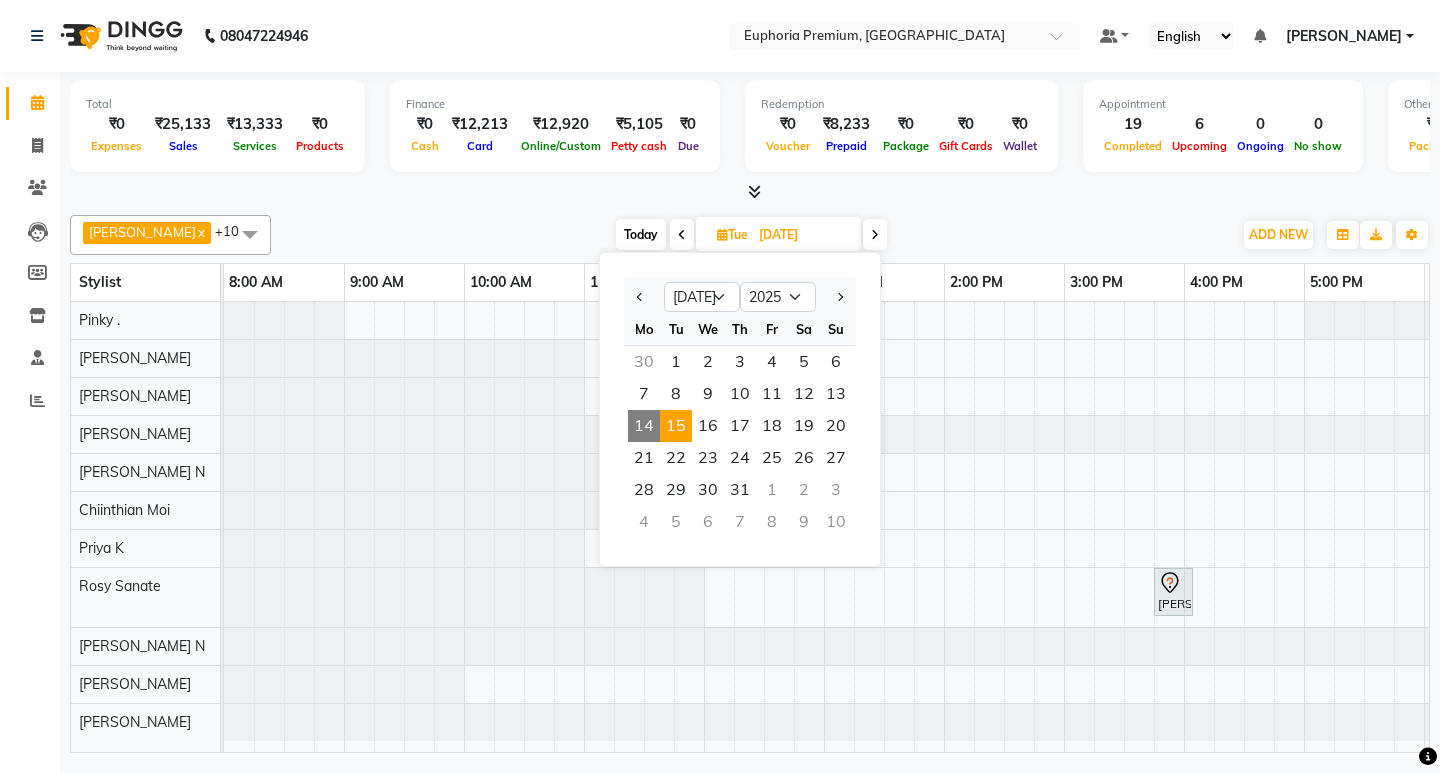 click on "14" at bounding box center (644, 426) 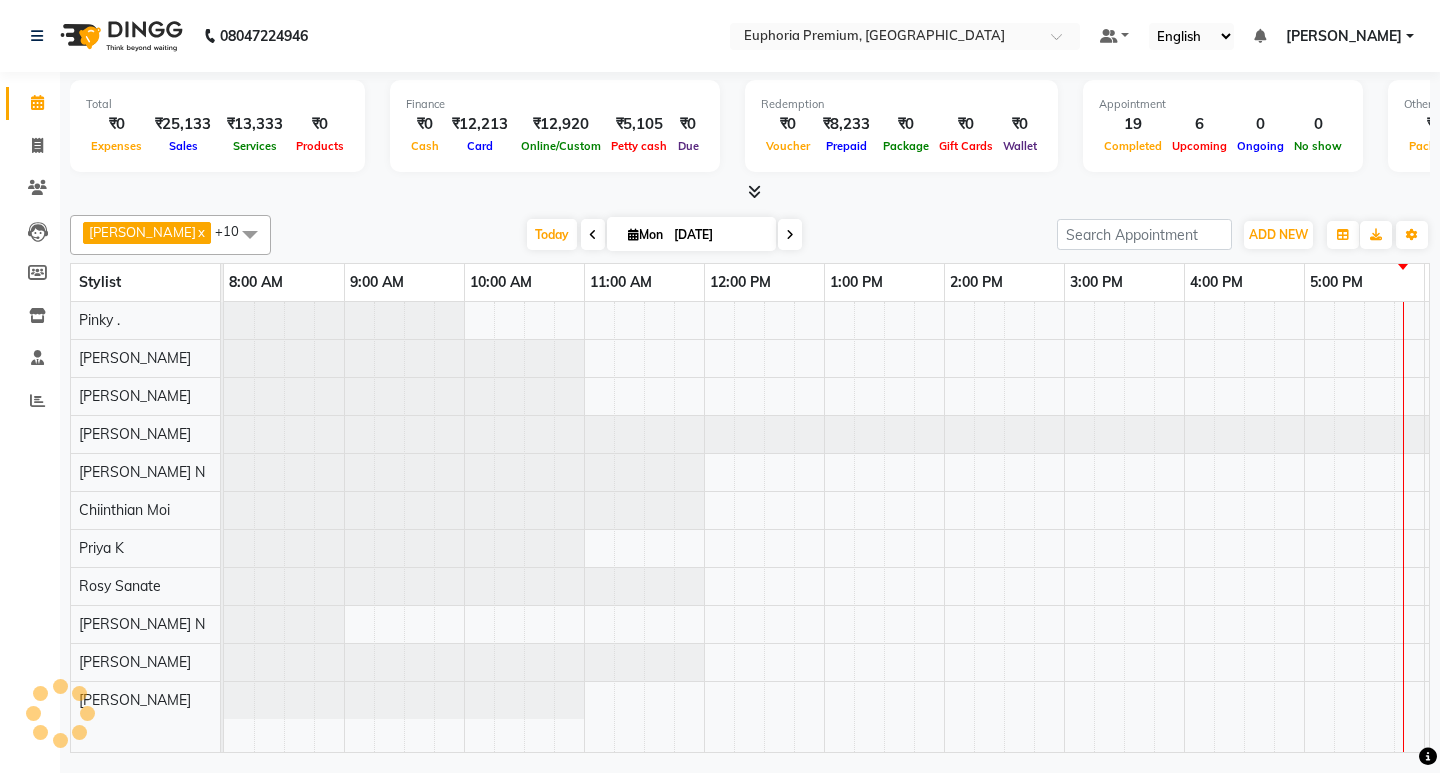 scroll, scrollTop: 0, scrollLeft: 475, axis: horizontal 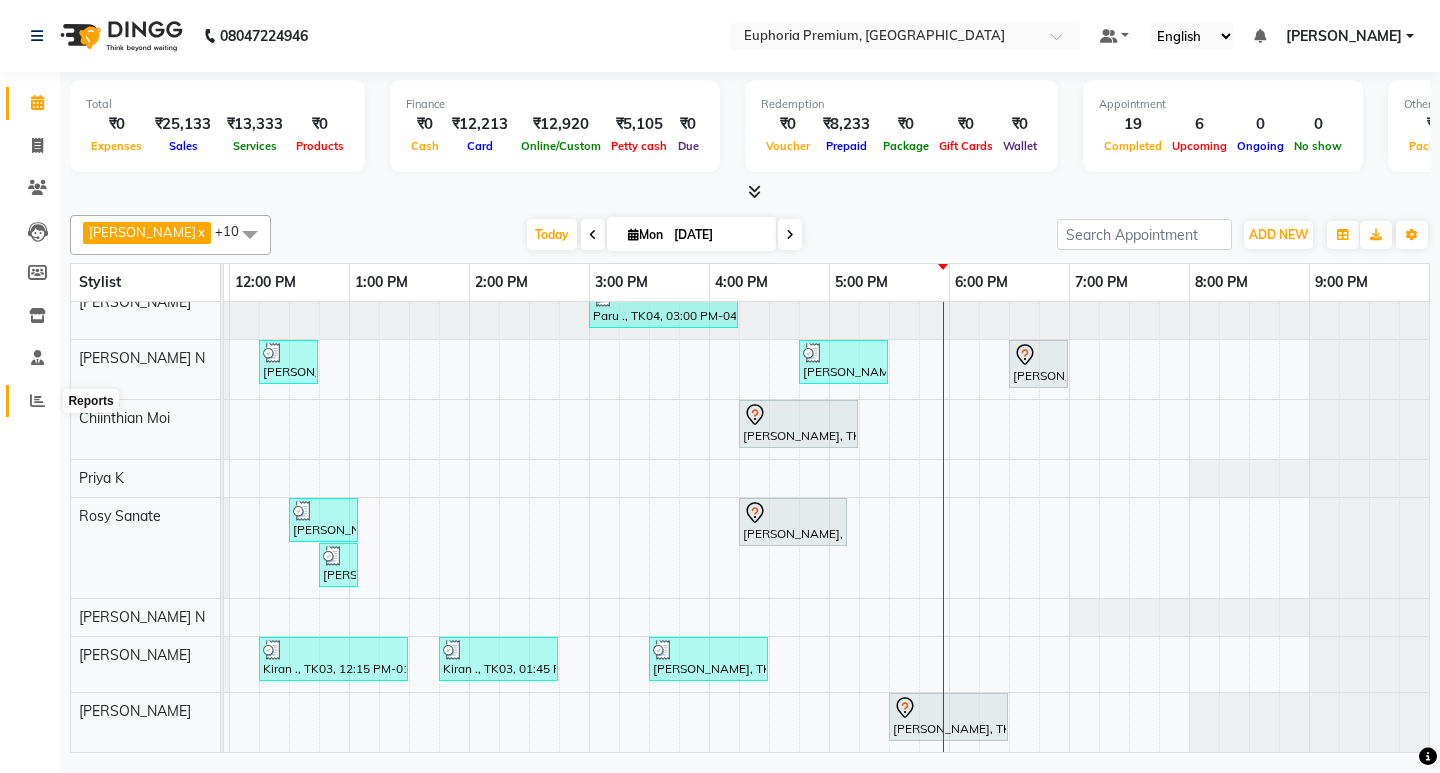 click 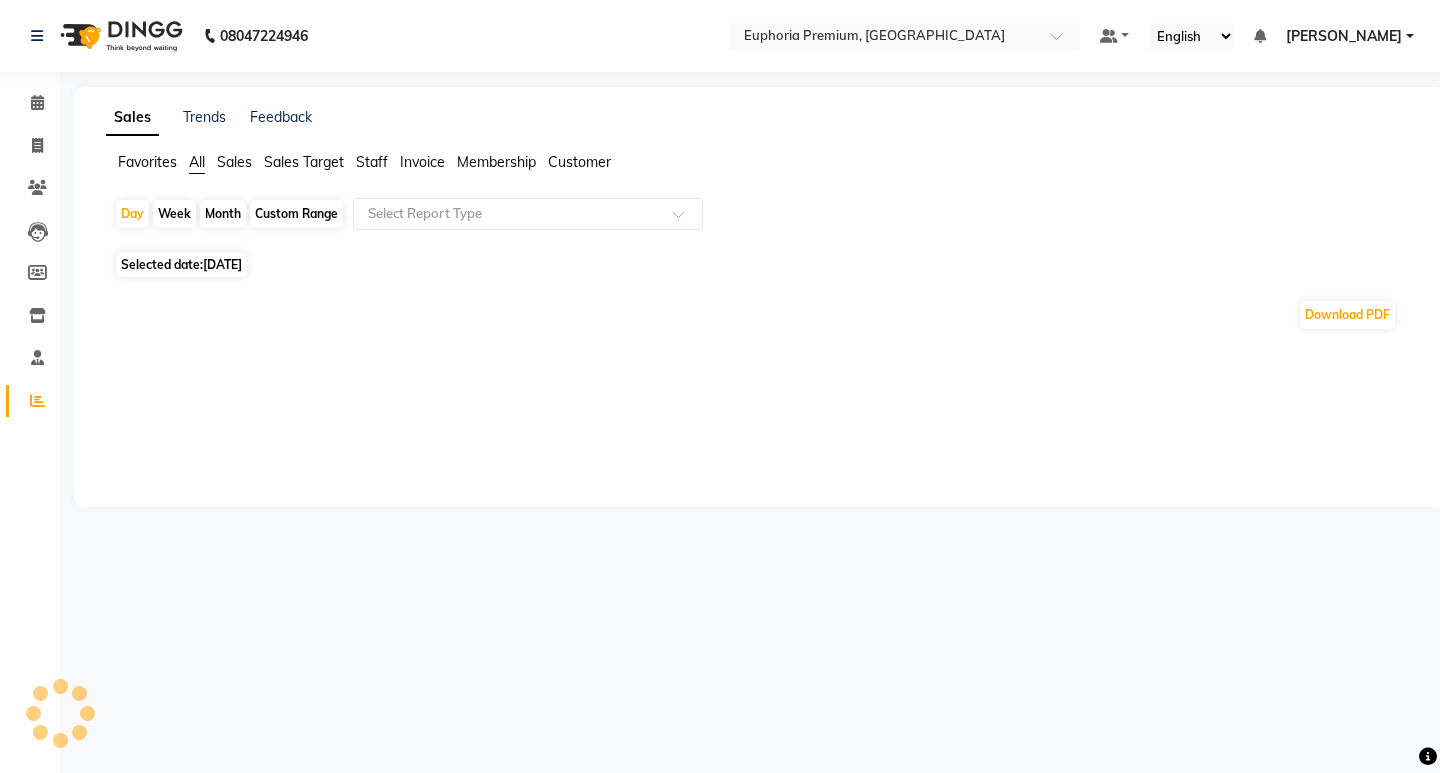 click on "Staff" 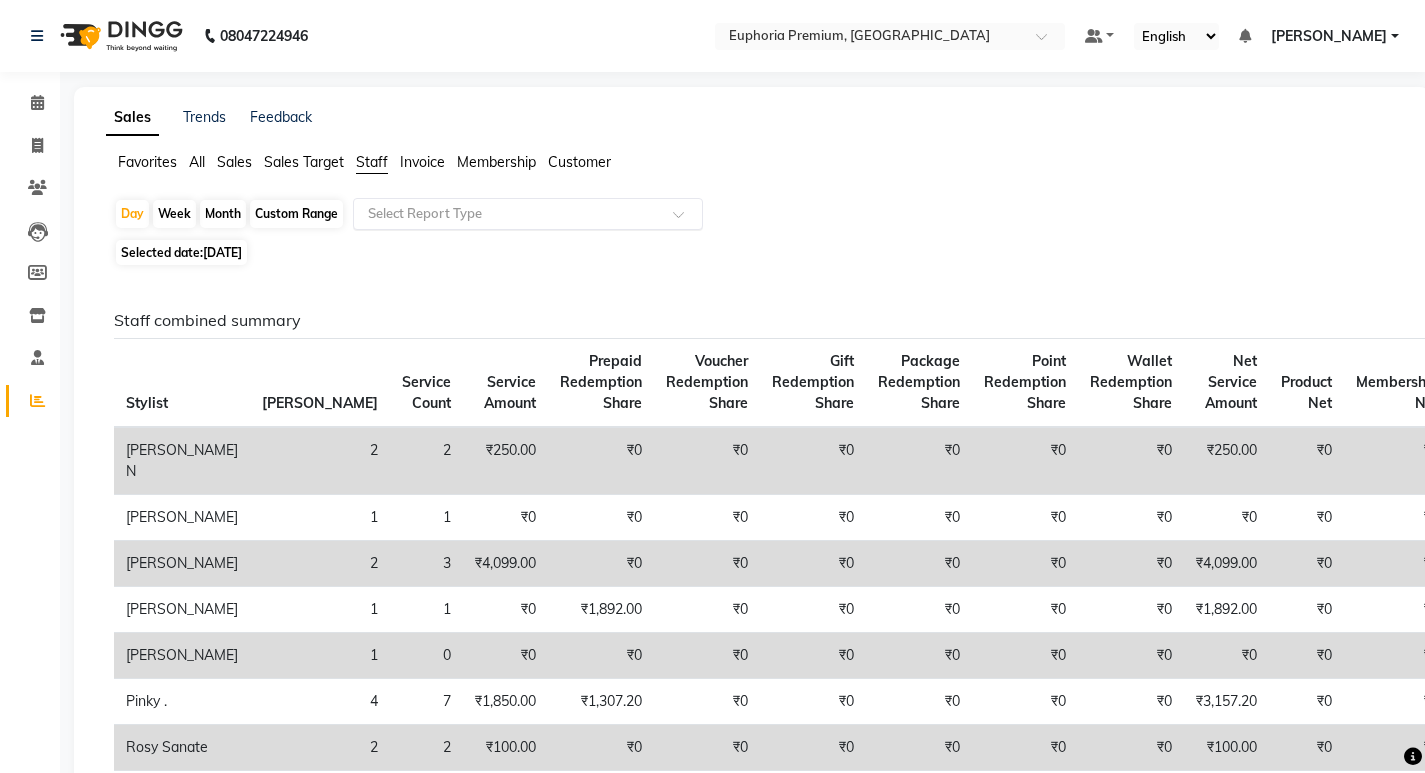 click 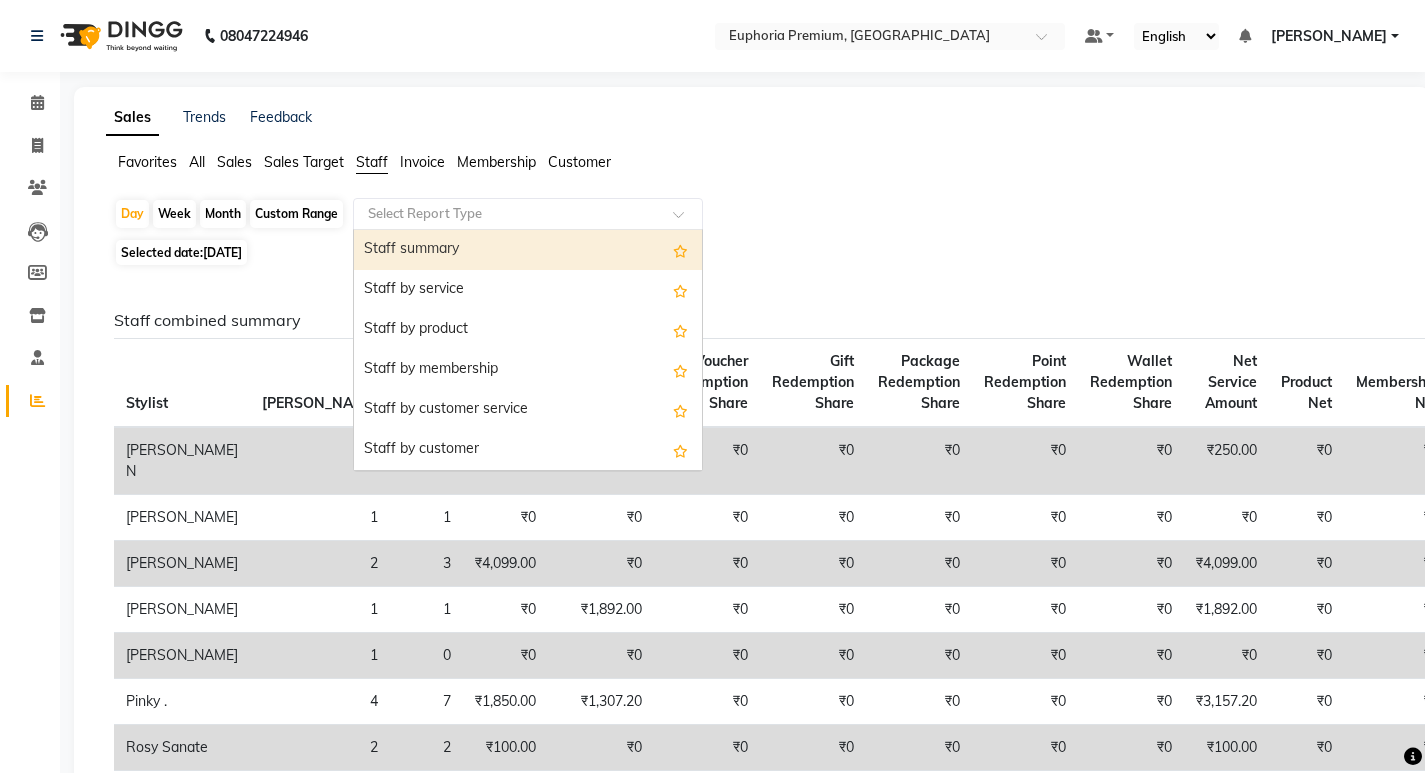 click on "Staff summary" at bounding box center [528, 250] 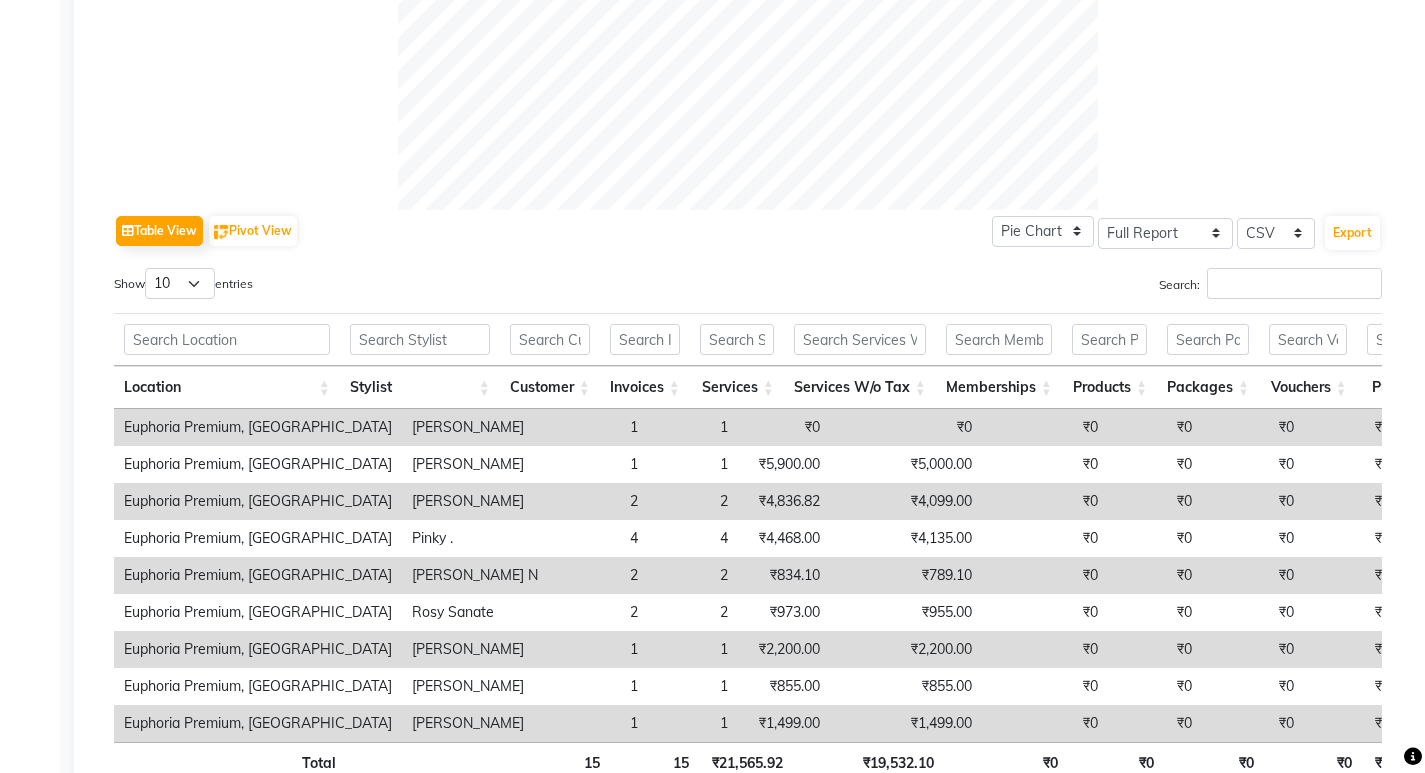 scroll, scrollTop: 951, scrollLeft: 0, axis: vertical 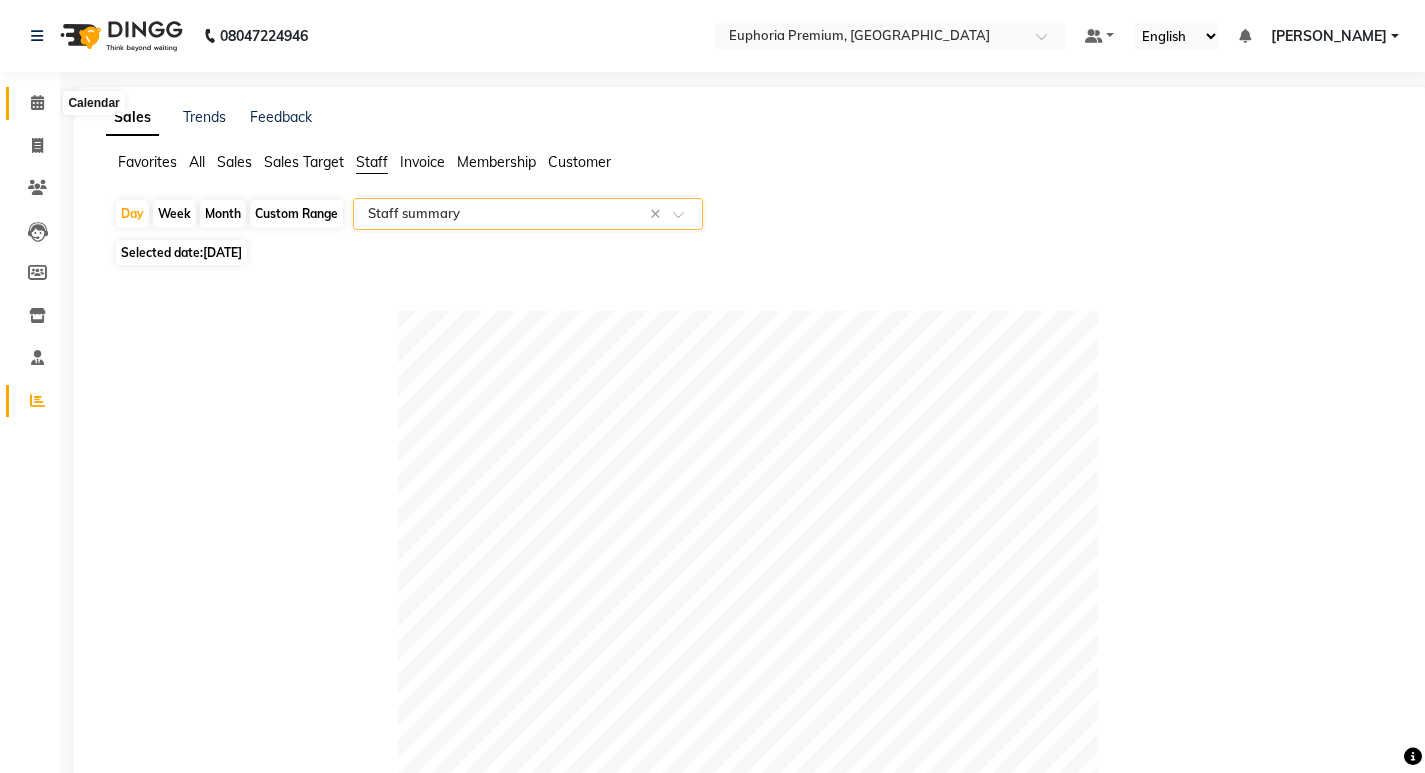 click 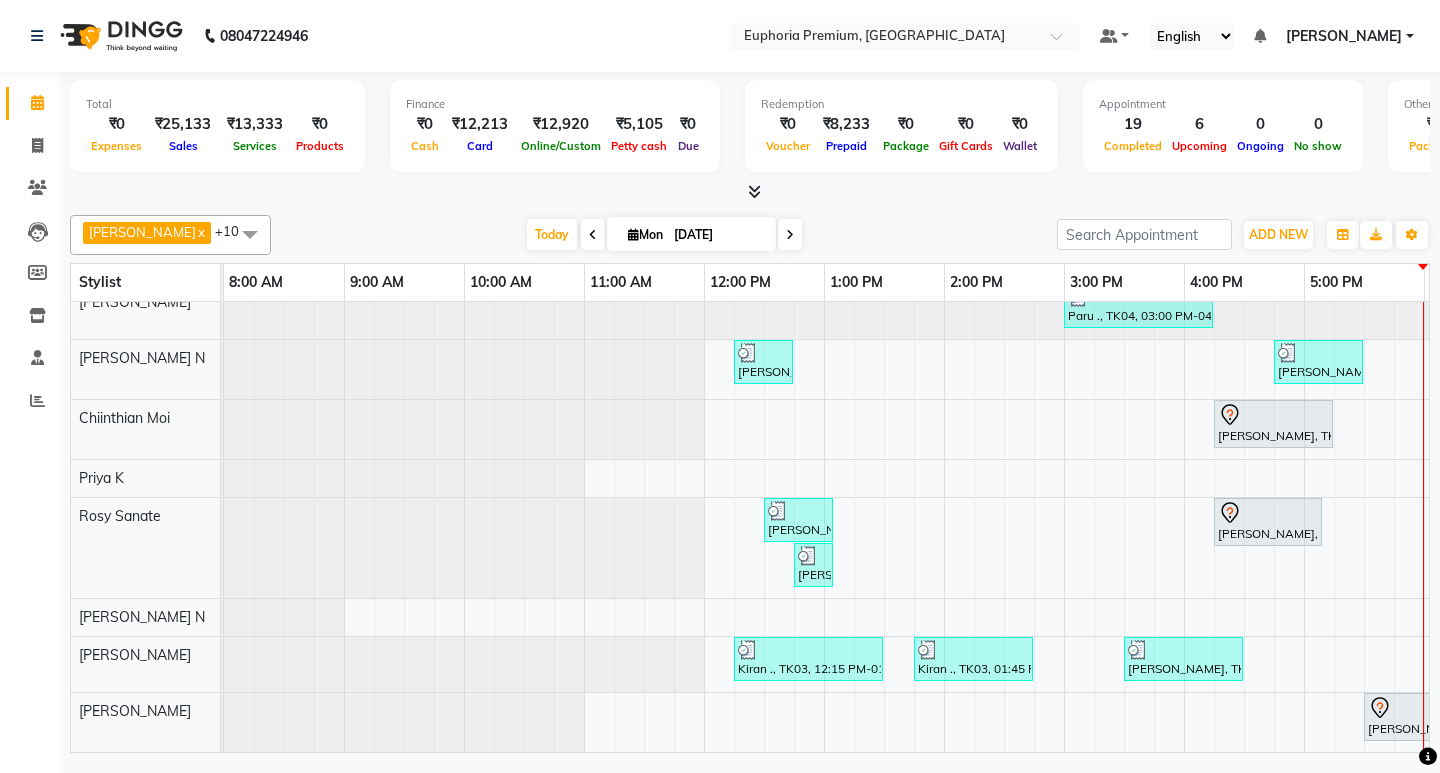 scroll, scrollTop: 254, scrollLeft: 26, axis: both 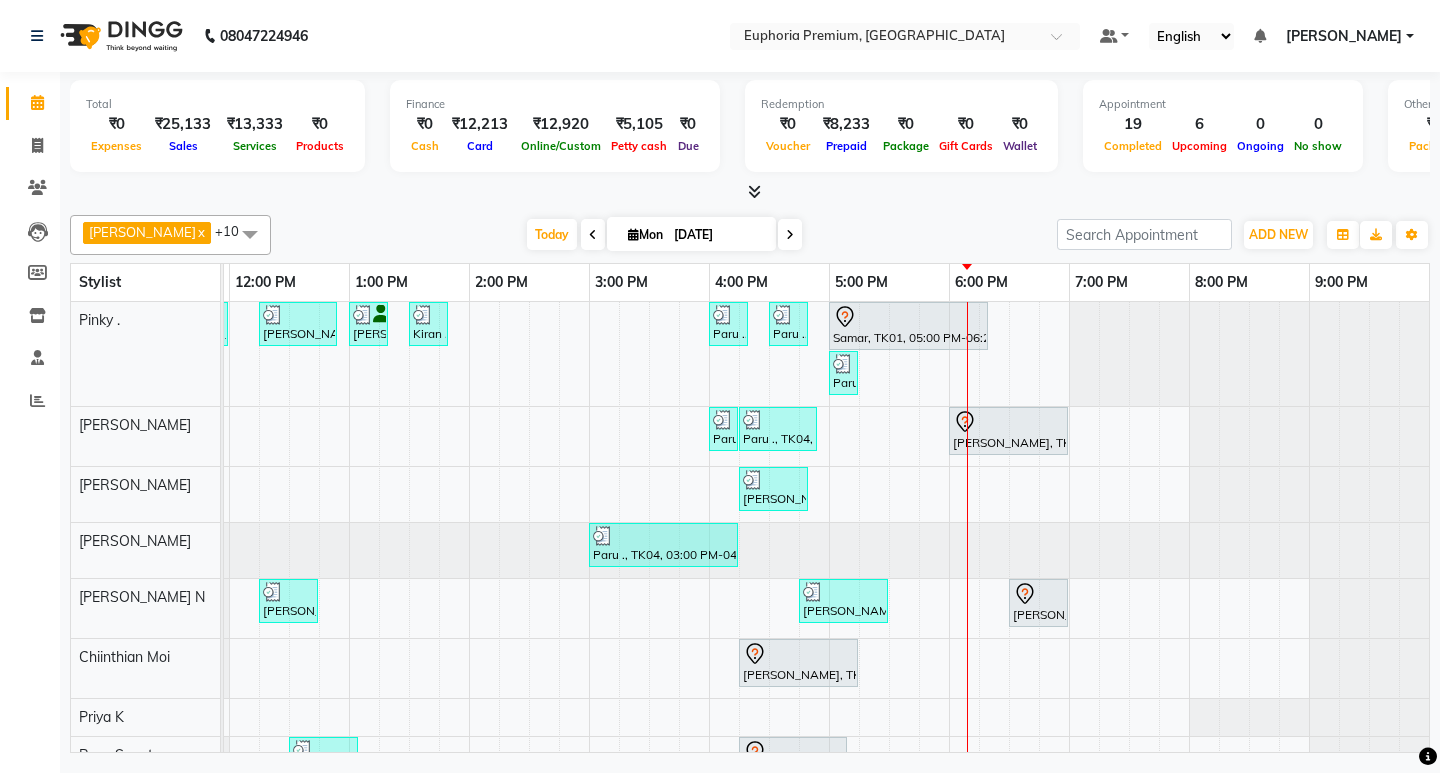 click on "[DATE]" at bounding box center [718, 235] 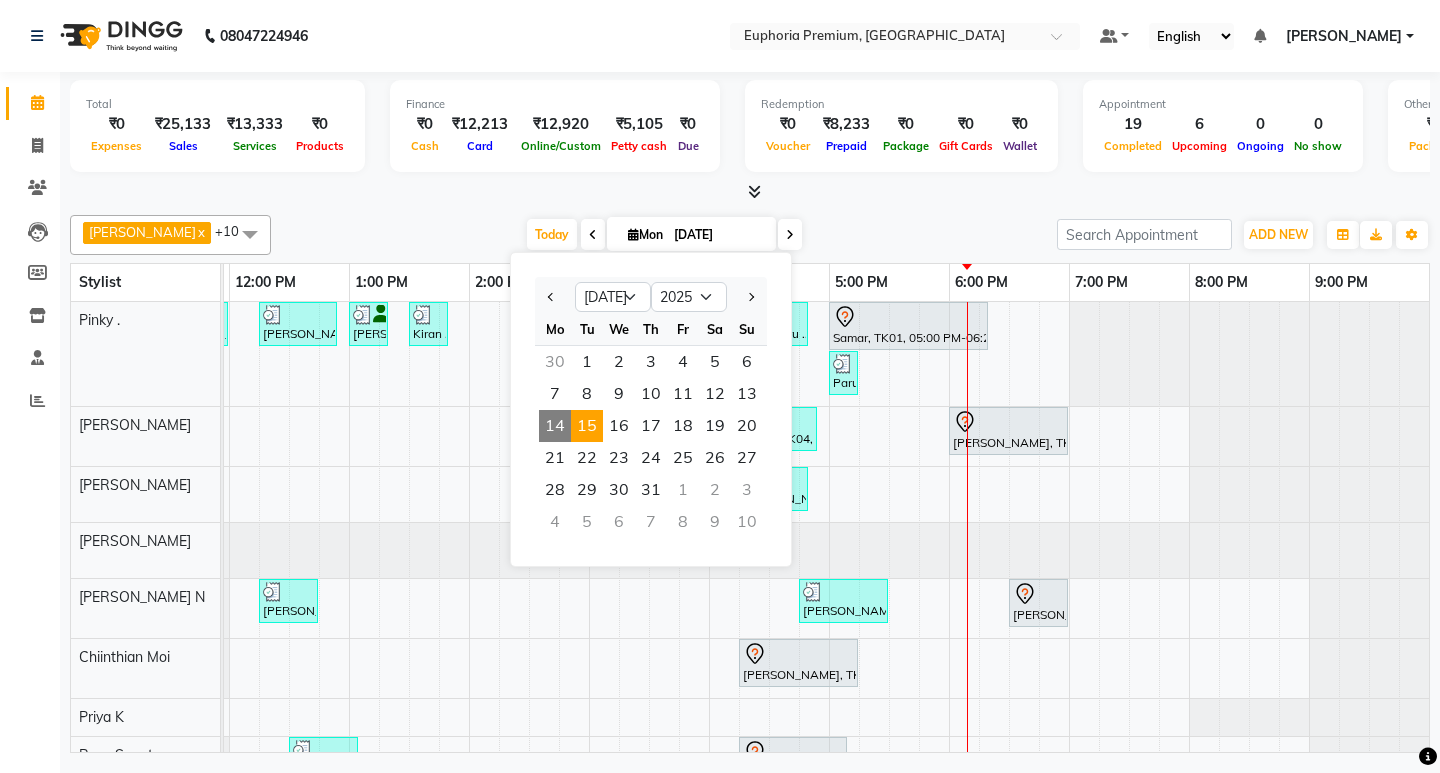 click on "15" at bounding box center (587, 426) 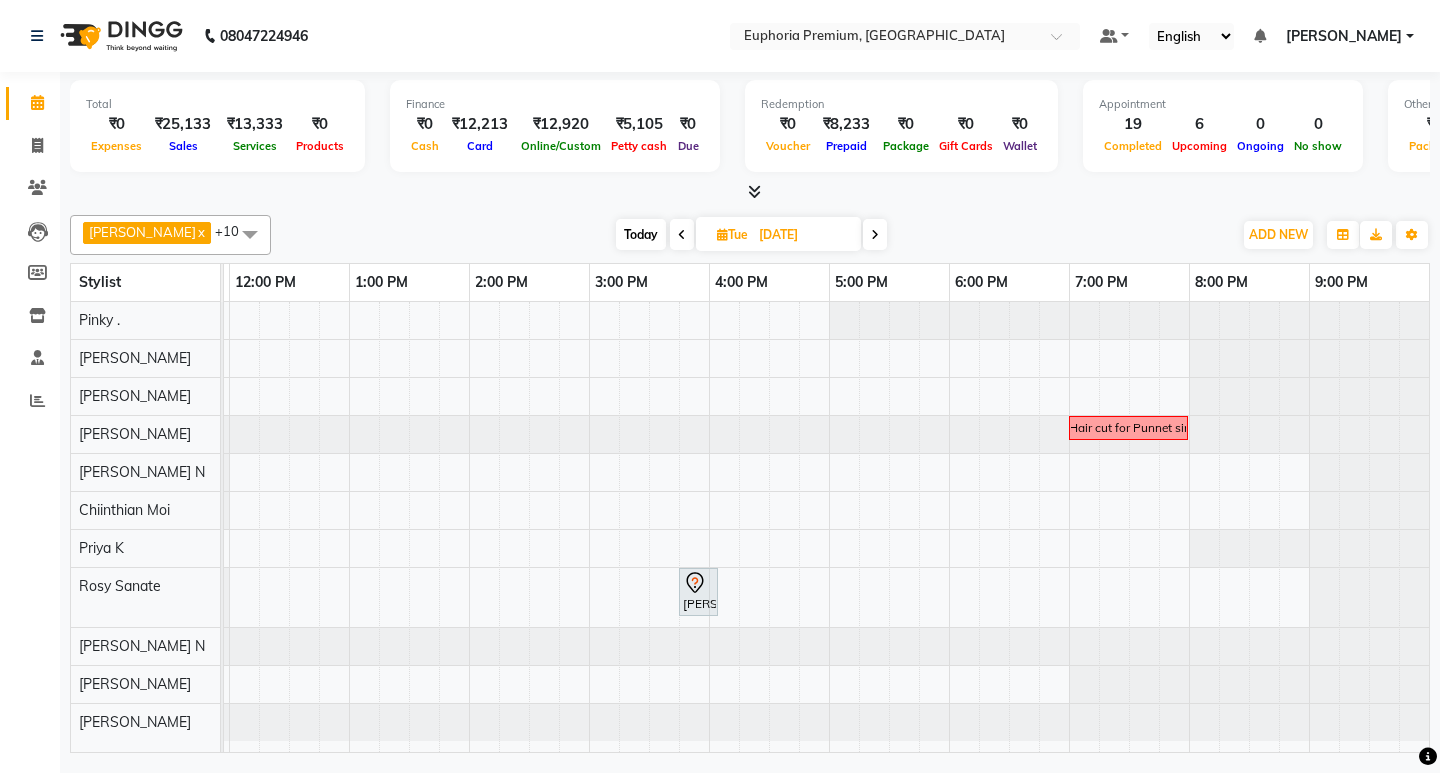 scroll, scrollTop: 4, scrollLeft: 475, axis: both 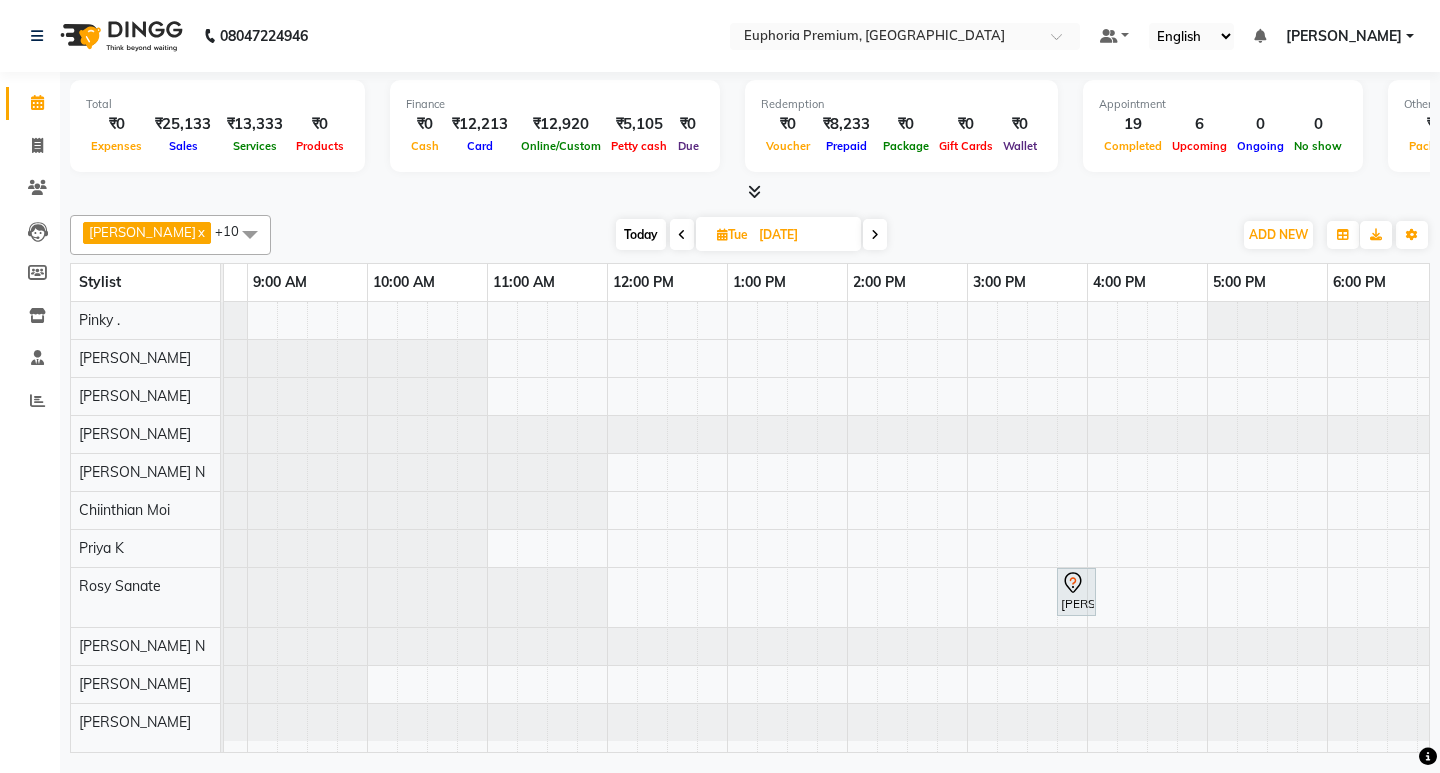 click at bounding box center (250, 234) 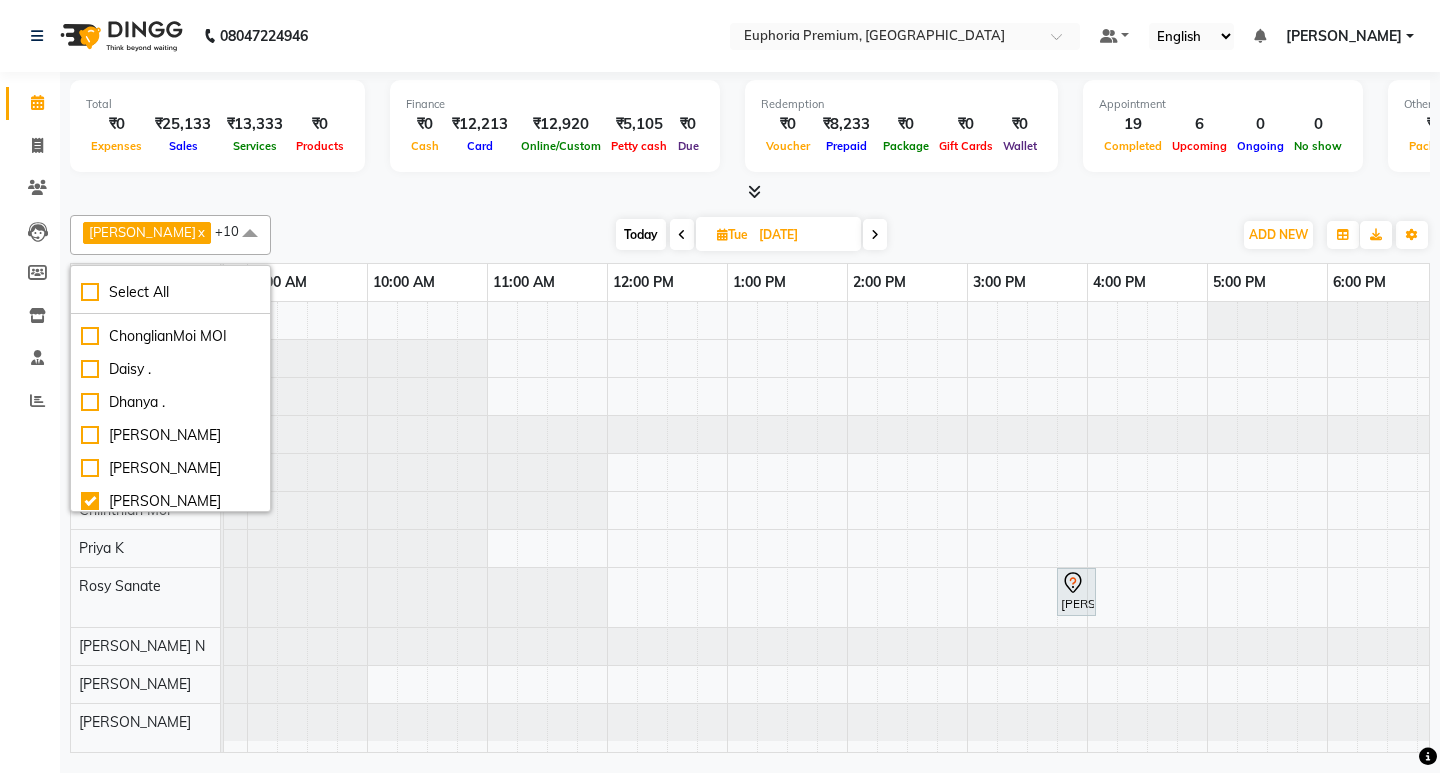 scroll, scrollTop: 236, scrollLeft: 0, axis: vertical 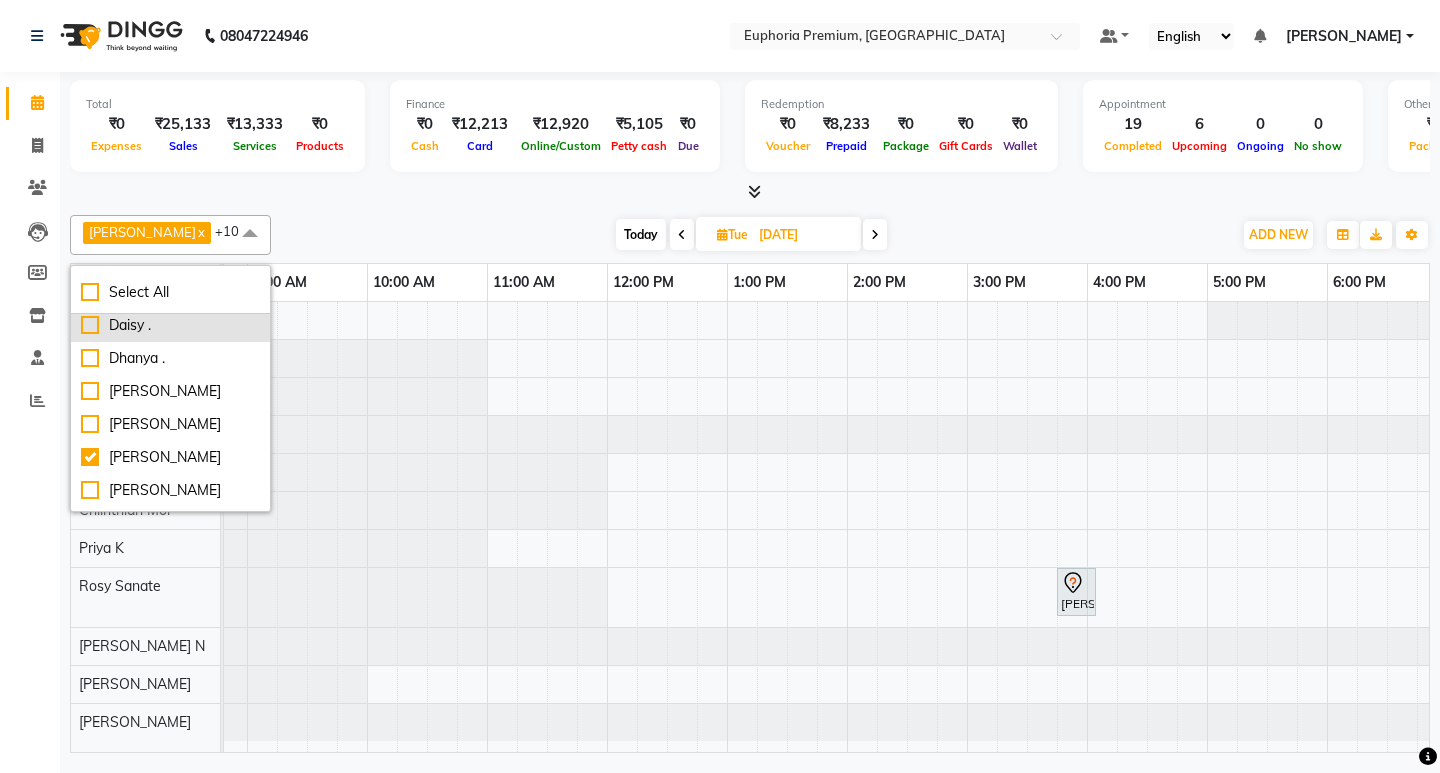 click on "Daisy ." at bounding box center (170, 325) 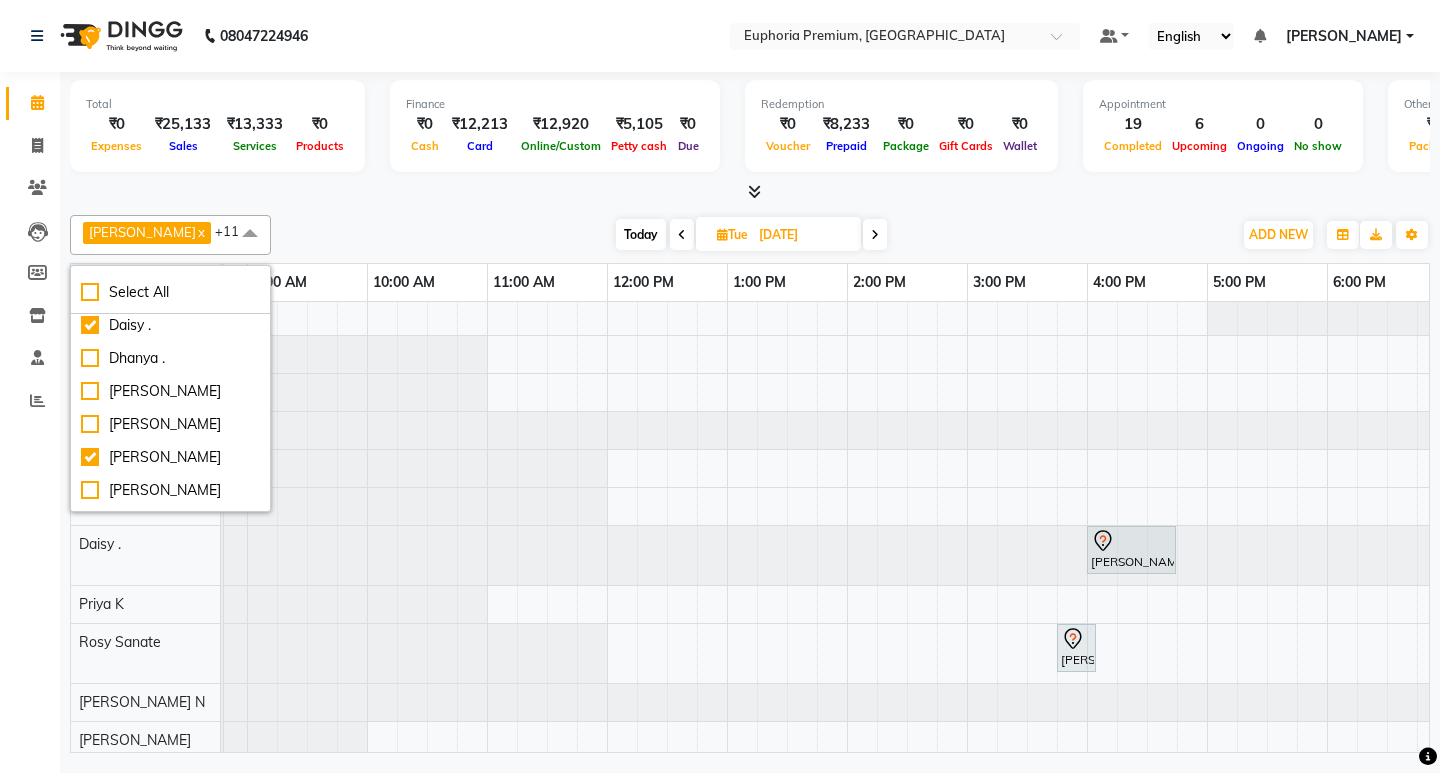 scroll, scrollTop: 45, scrollLeft: 97, axis: both 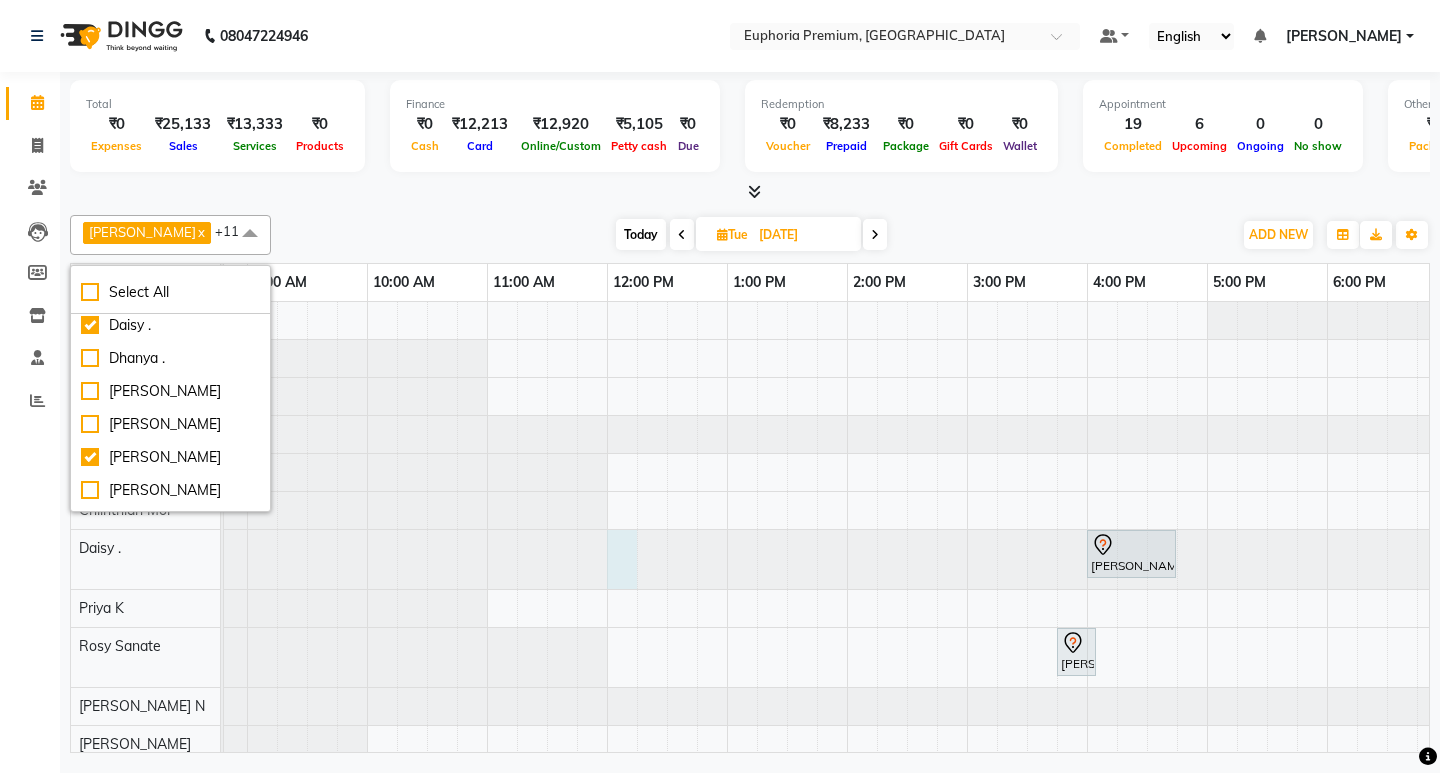 click at bounding box center (127, 559) 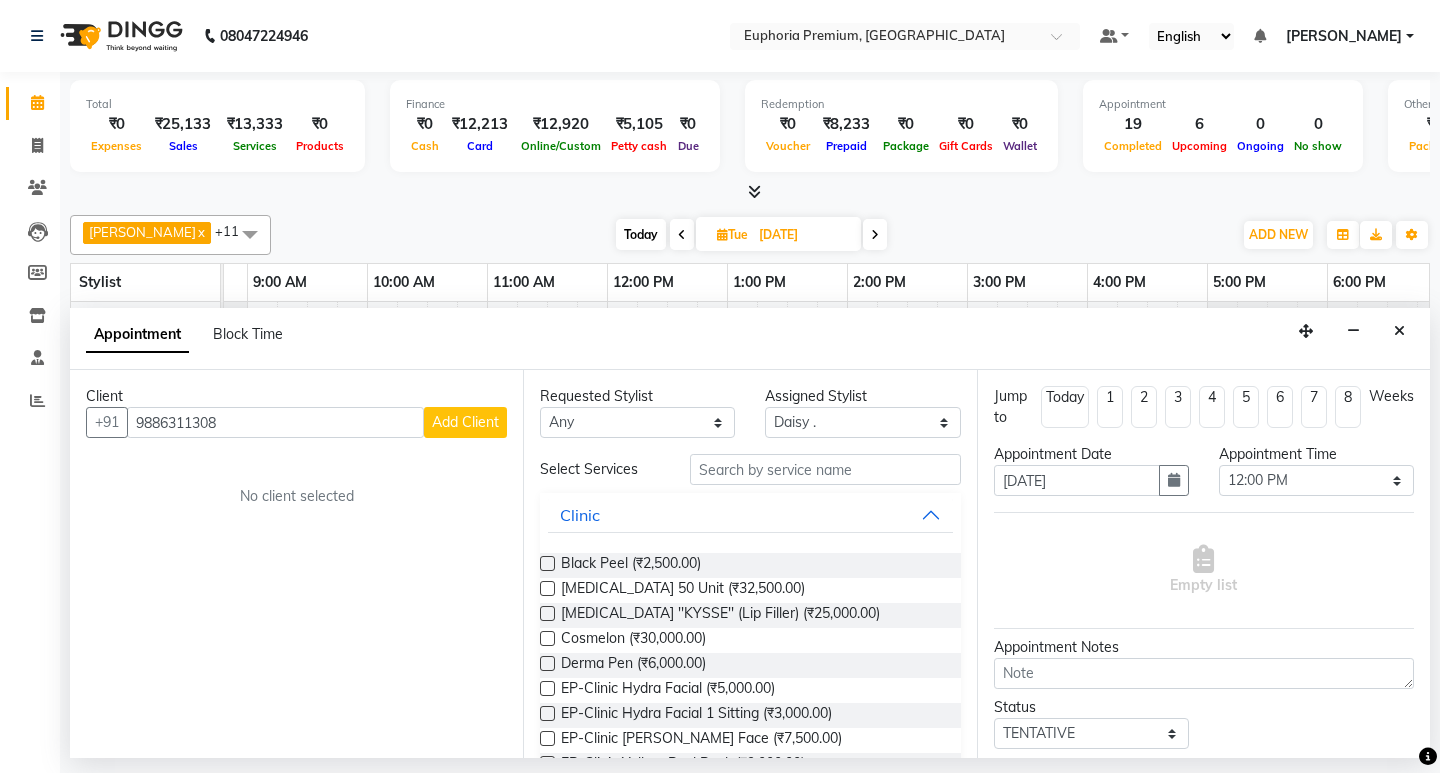 click on "Add Client" at bounding box center (465, 422) 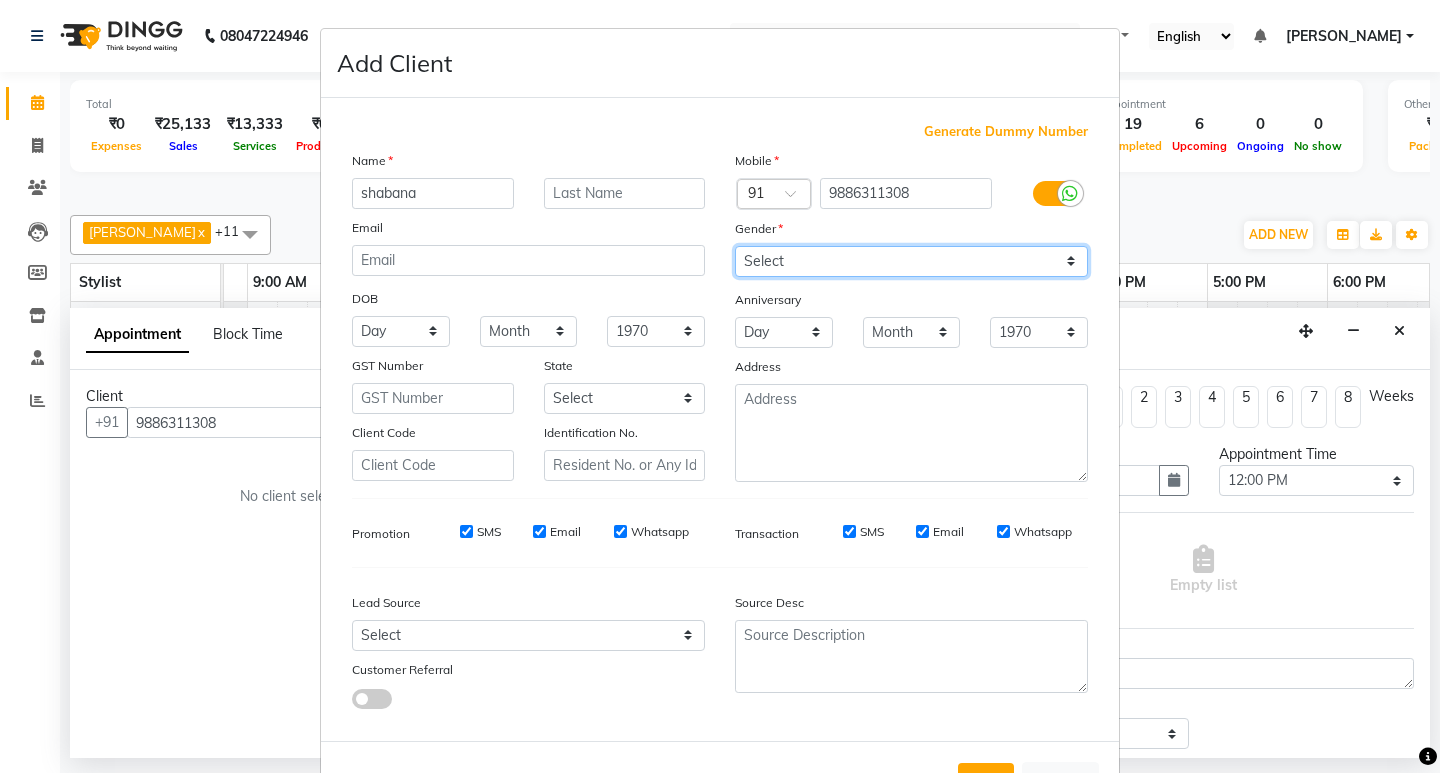 click on "Select Male Female Other Prefer Not To Say" at bounding box center (911, 261) 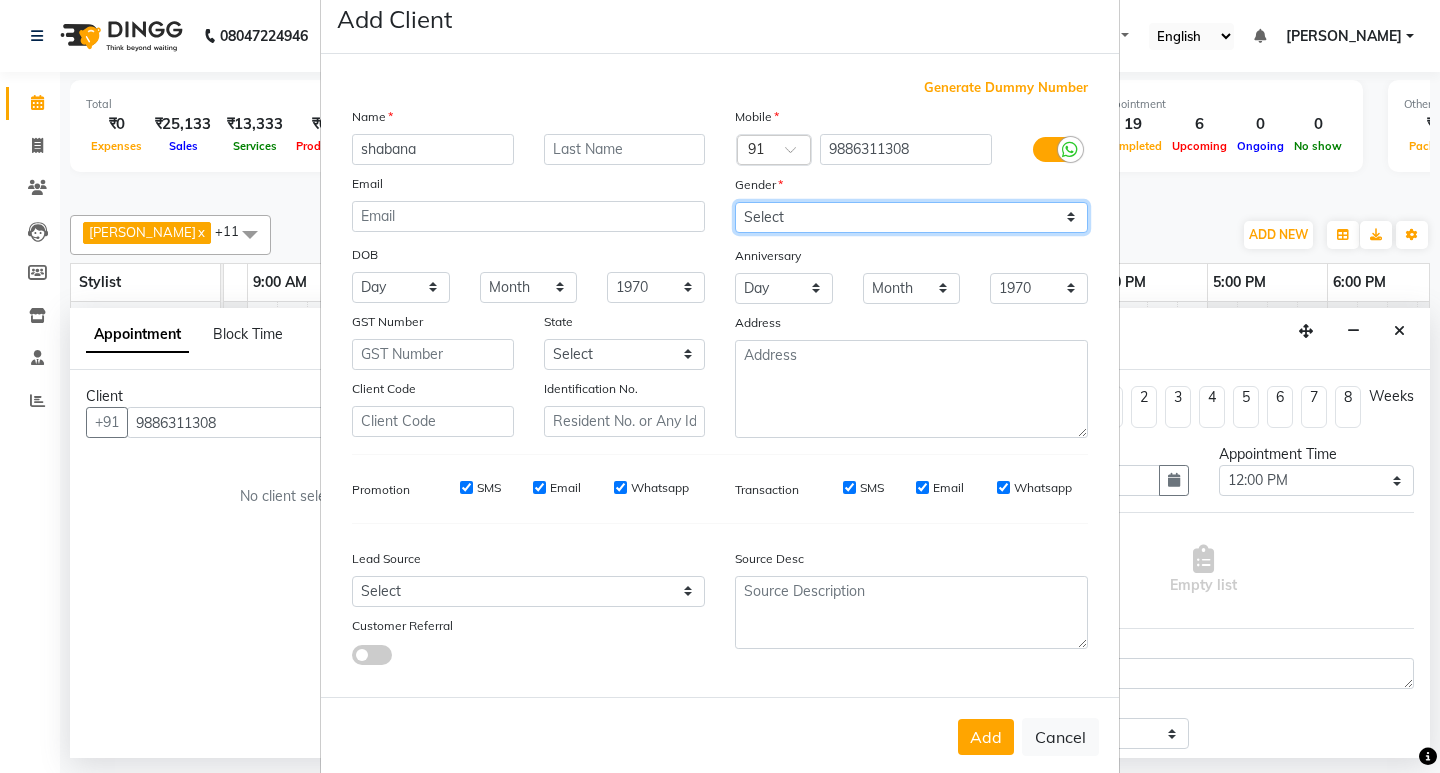 scroll, scrollTop: 76, scrollLeft: 0, axis: vertical 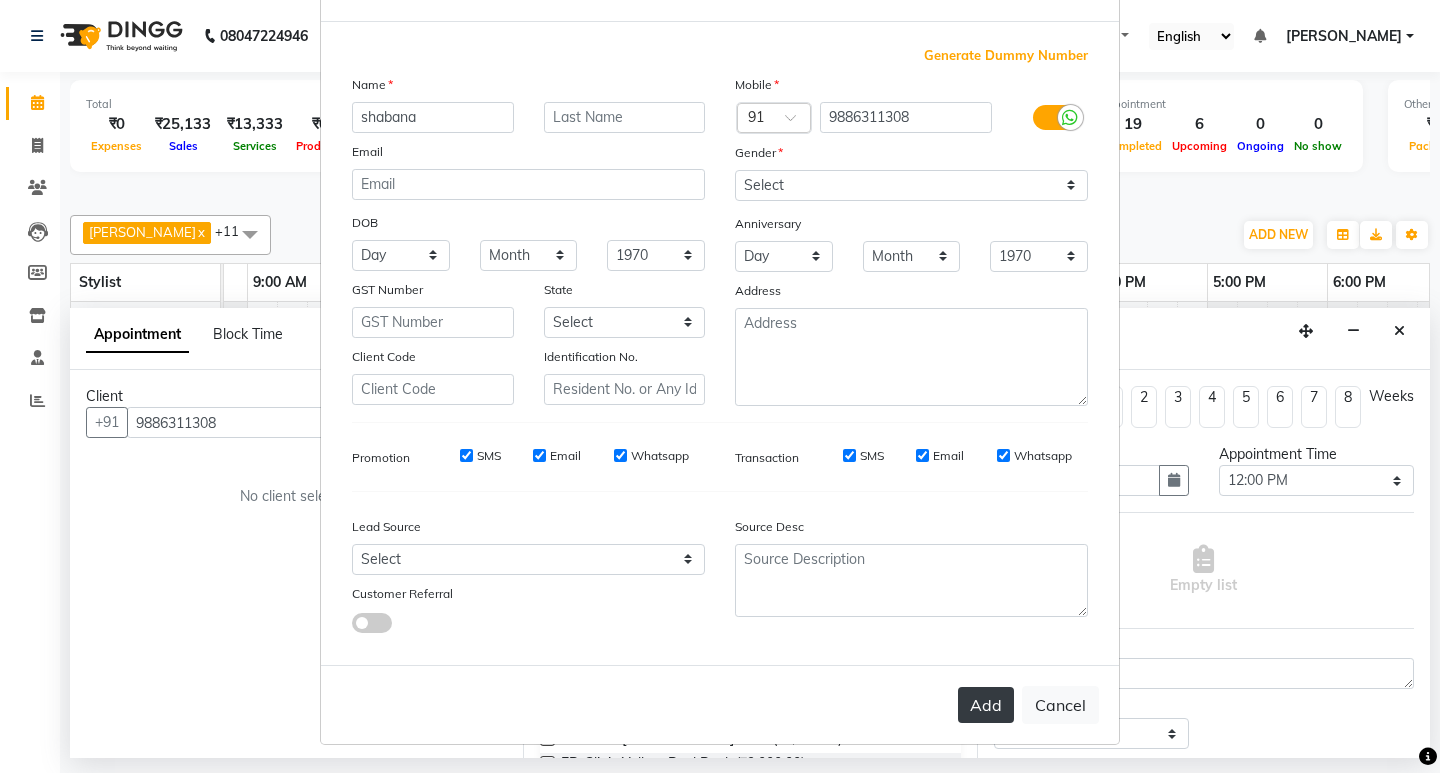 click on "Add" at bounding box center [986, 705] 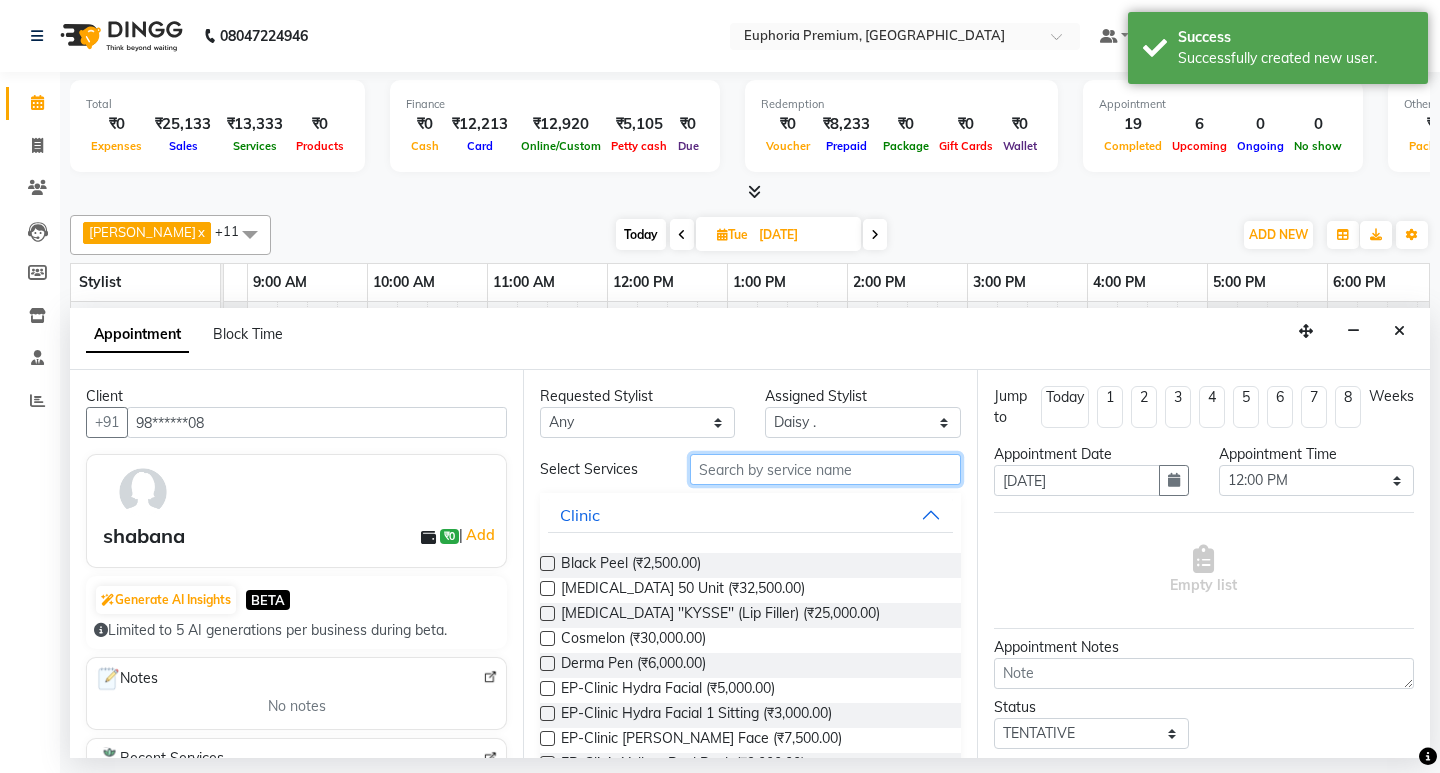 click at bounding box center [825, 469] 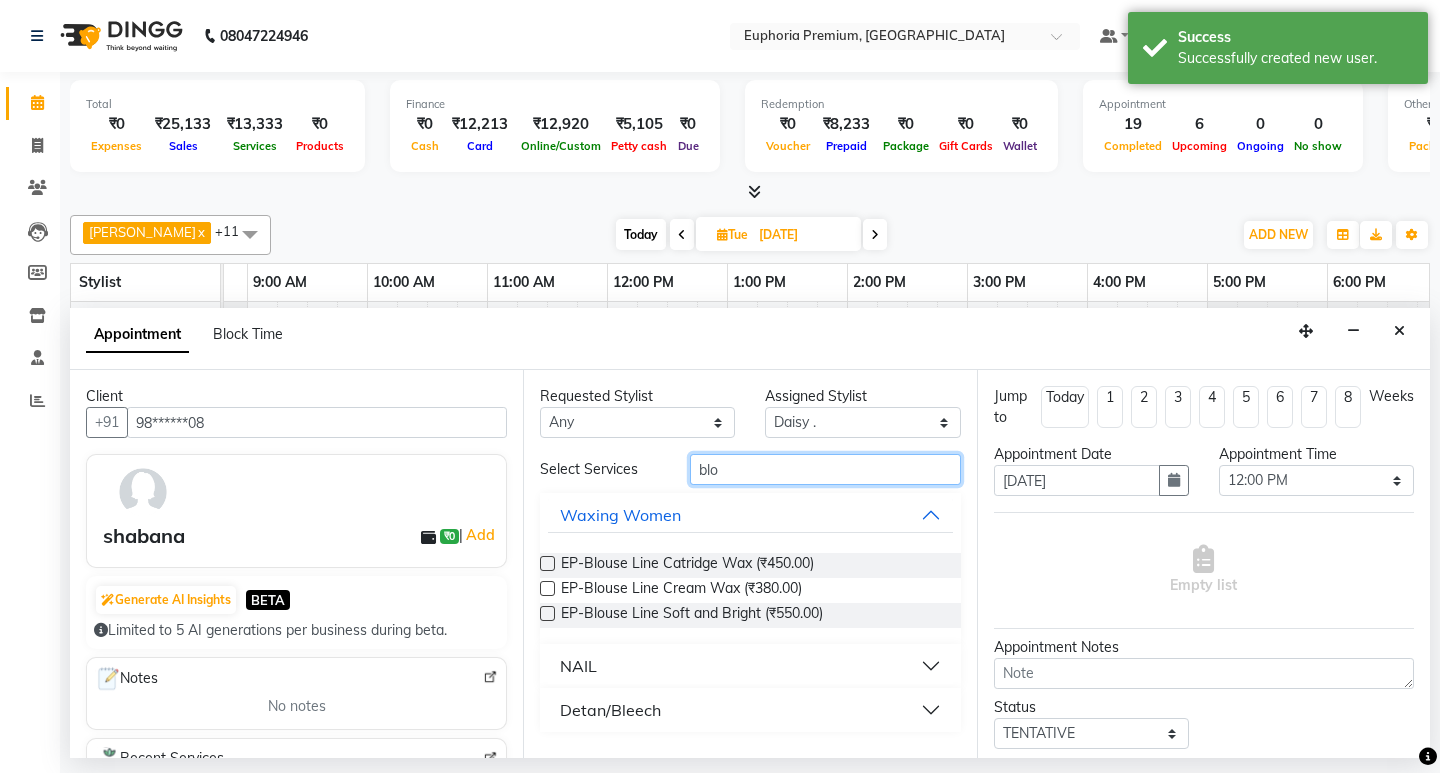 scroll, scrollTop: 45, scrollLeft: 97, axis: both 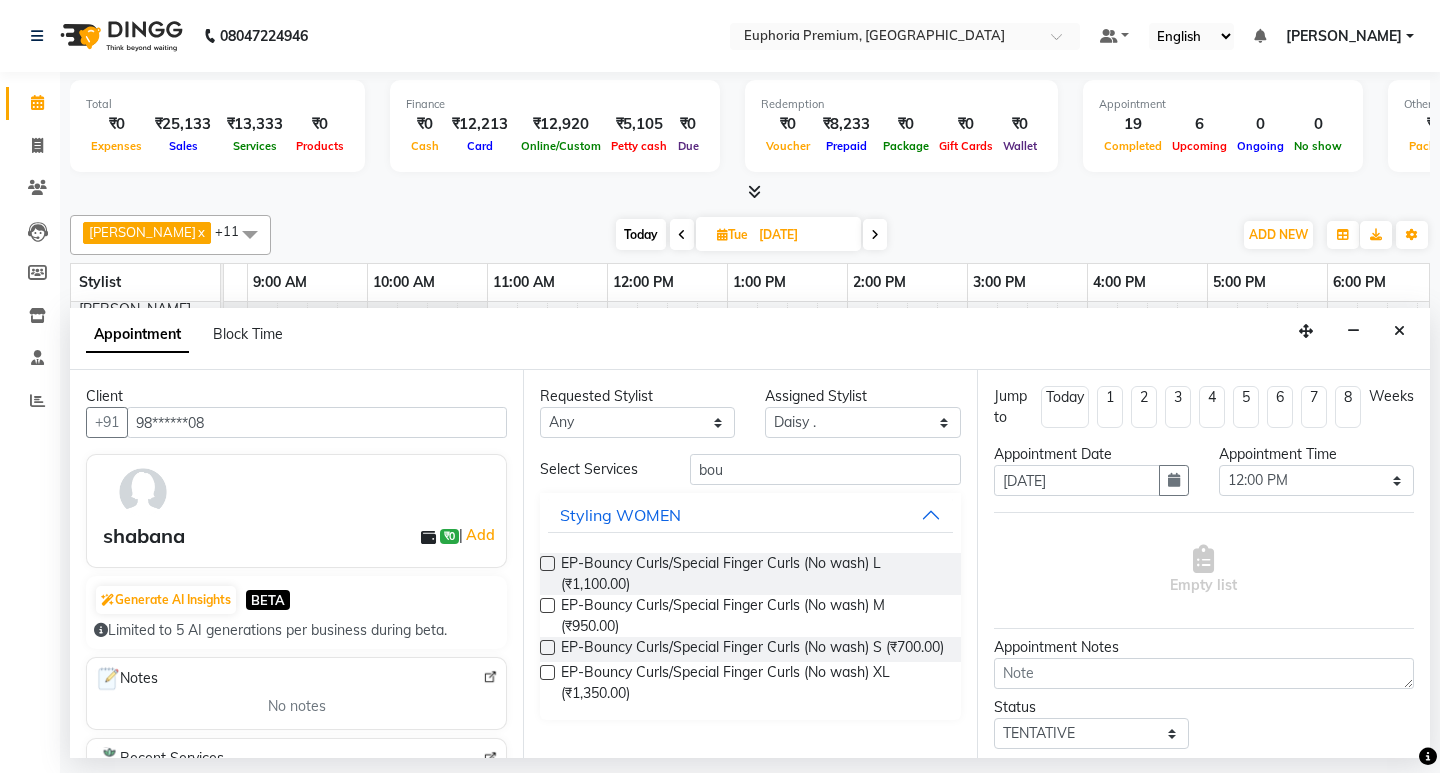 click at bounding box center [547, 605] 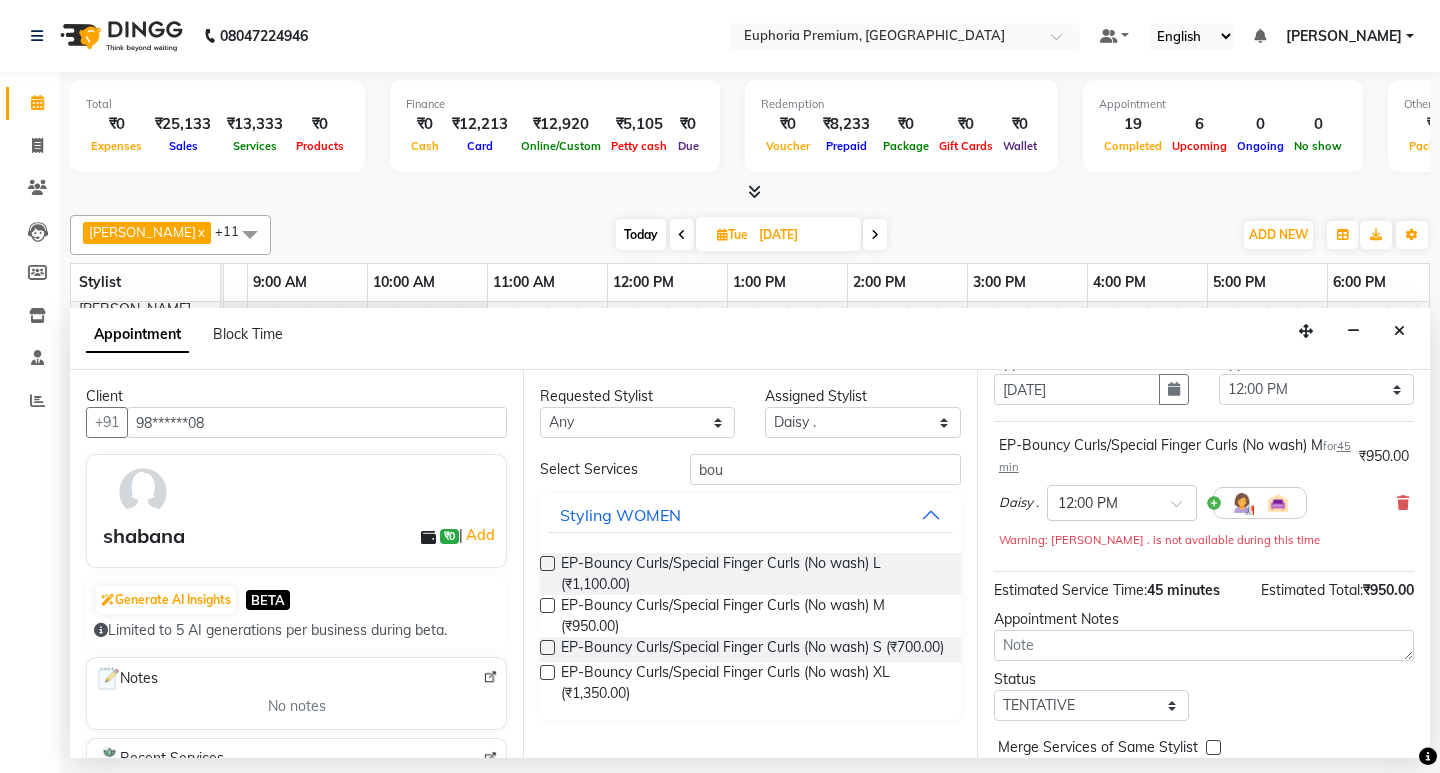 scroll, scrollTop: 180, scrollLeft: 0, axis: vertical 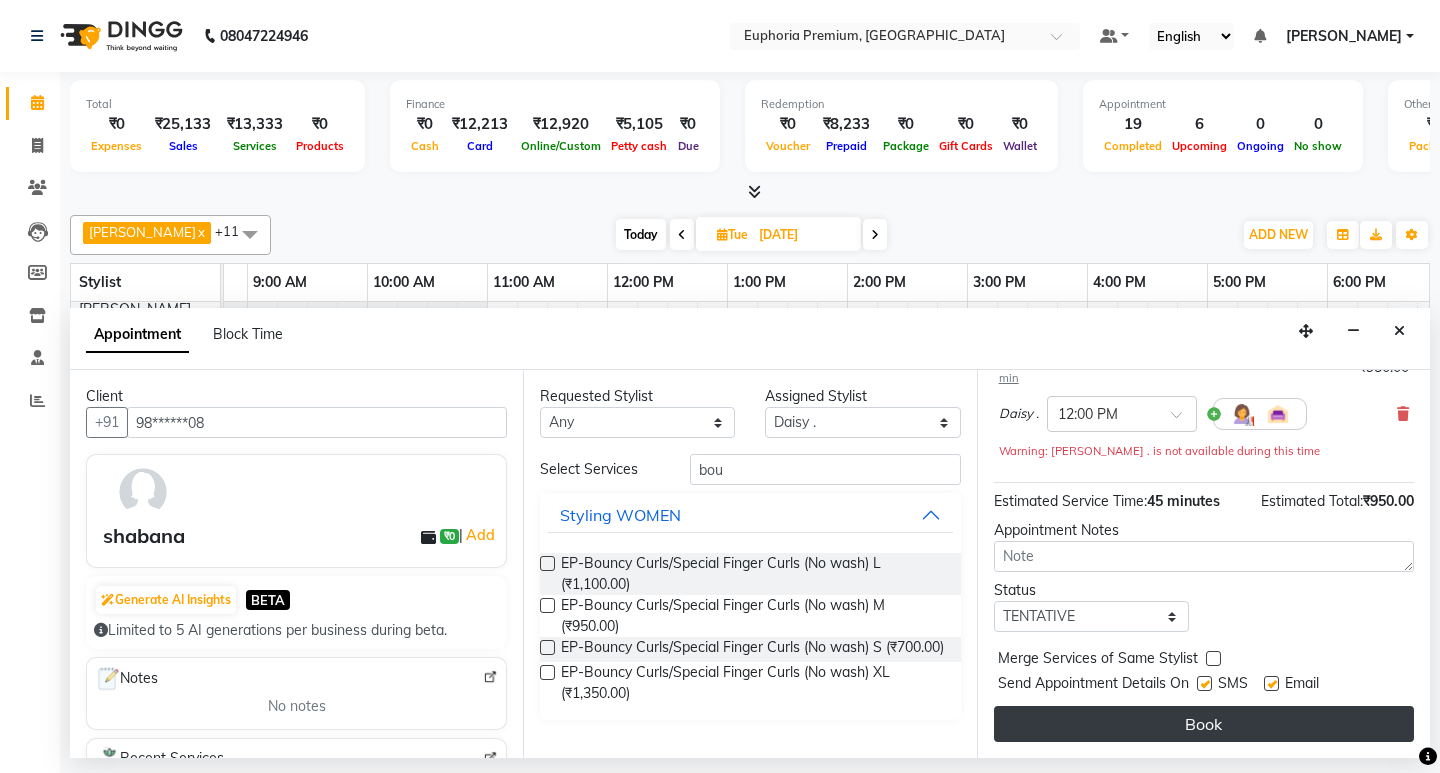 click on "Book" at bounding box center (1204, 724) 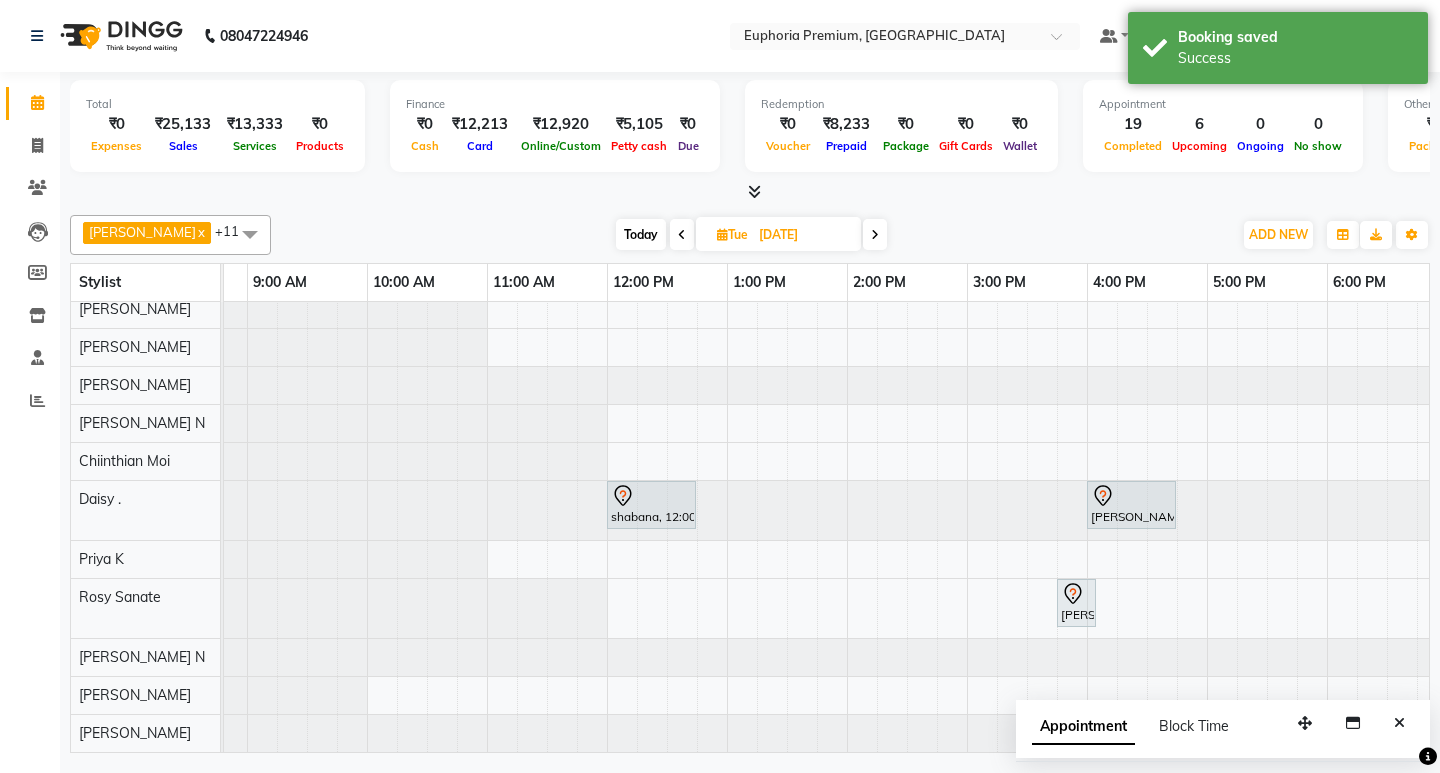 click on "Today" at bounding box center [641, 234] 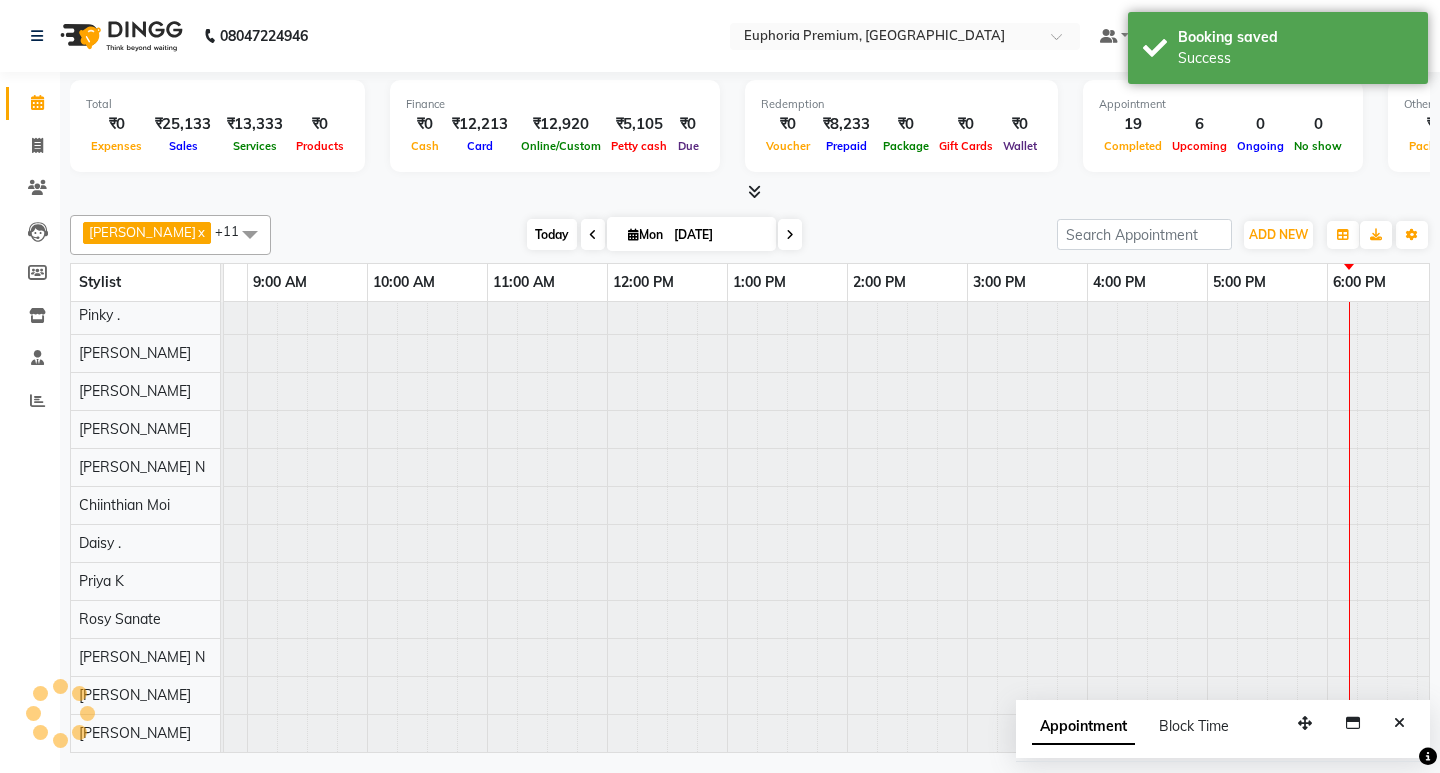 scroll, scrollTop: 0, scrollLeft: 475, axis: horizontal 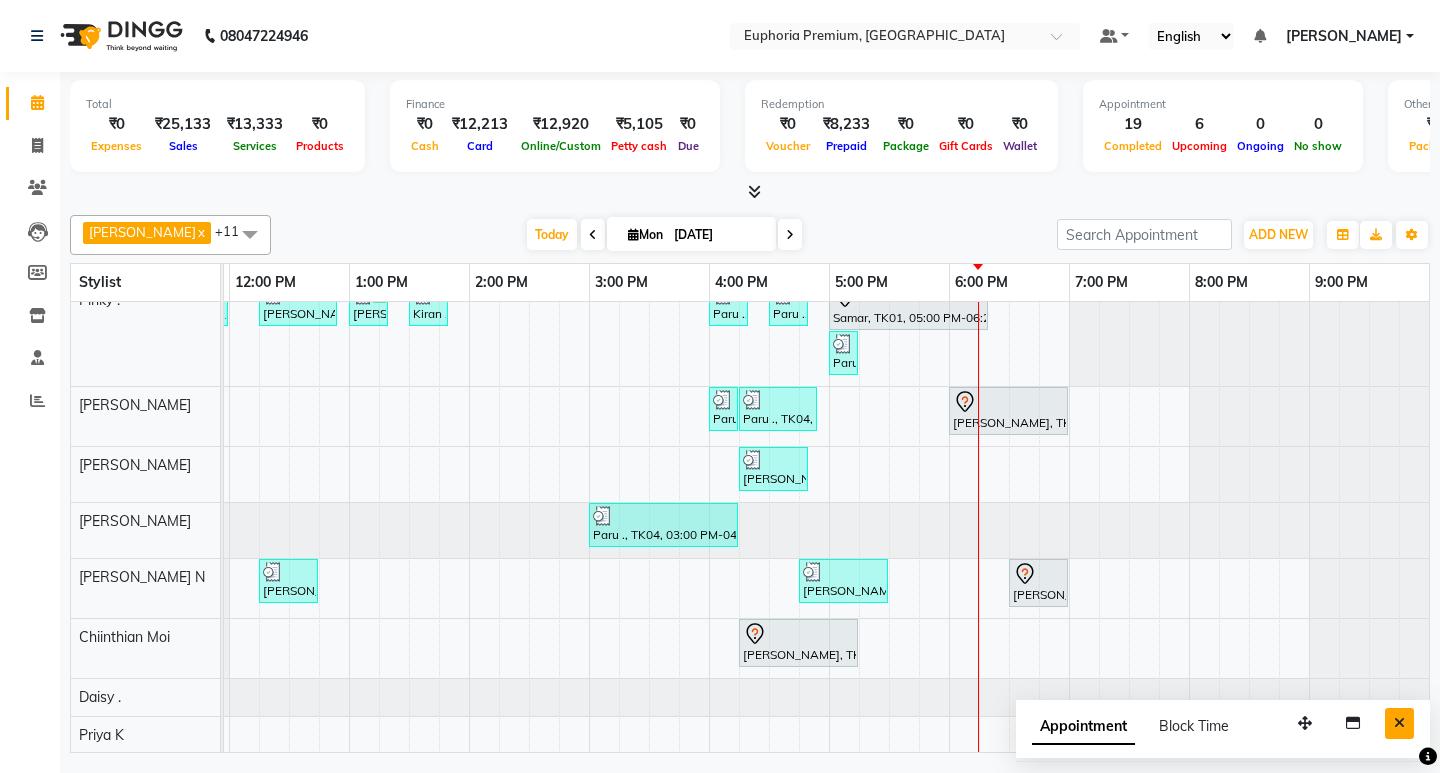 click at bounding box center (1399, 723) 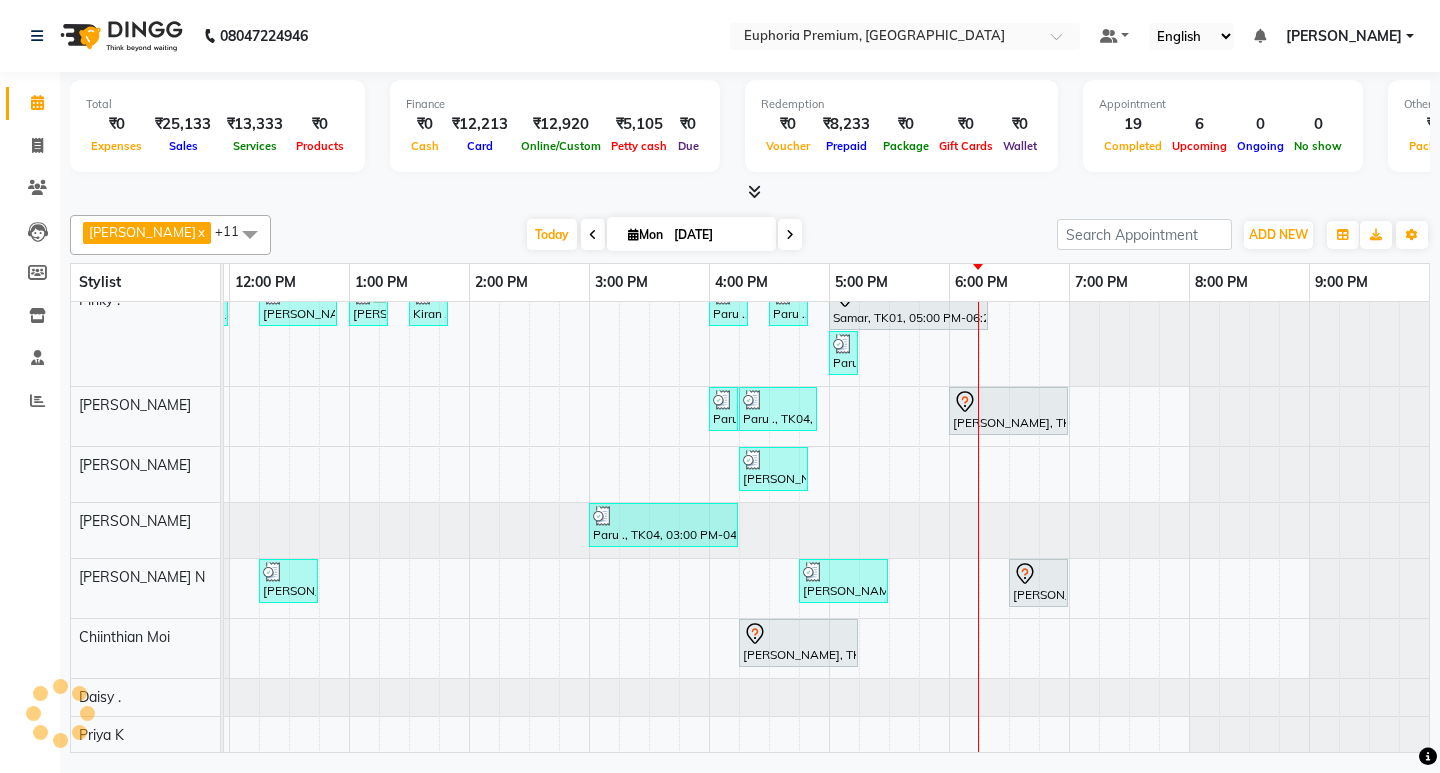 click on "Mon" at bounding box center [645, 234] 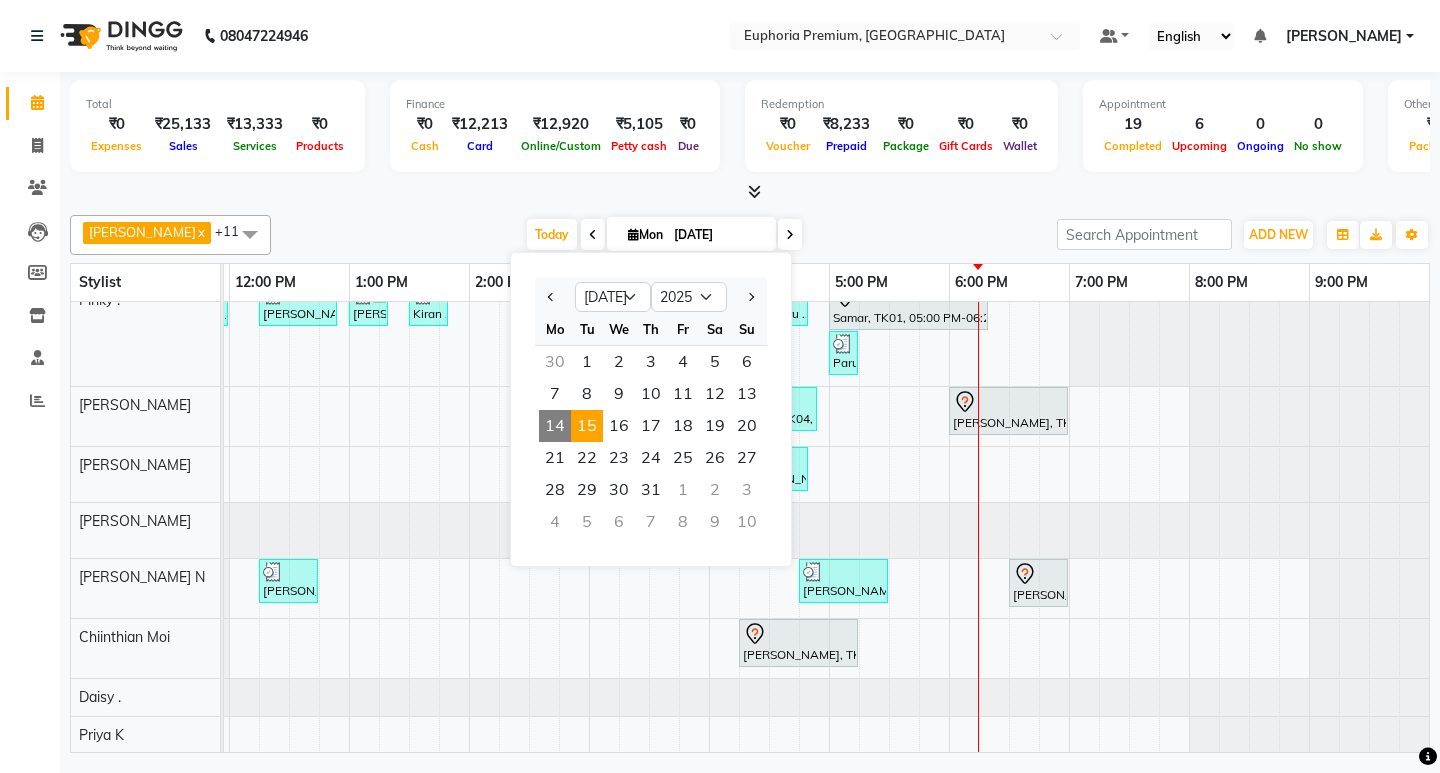 click on "15" at bounding box center [587, 426] 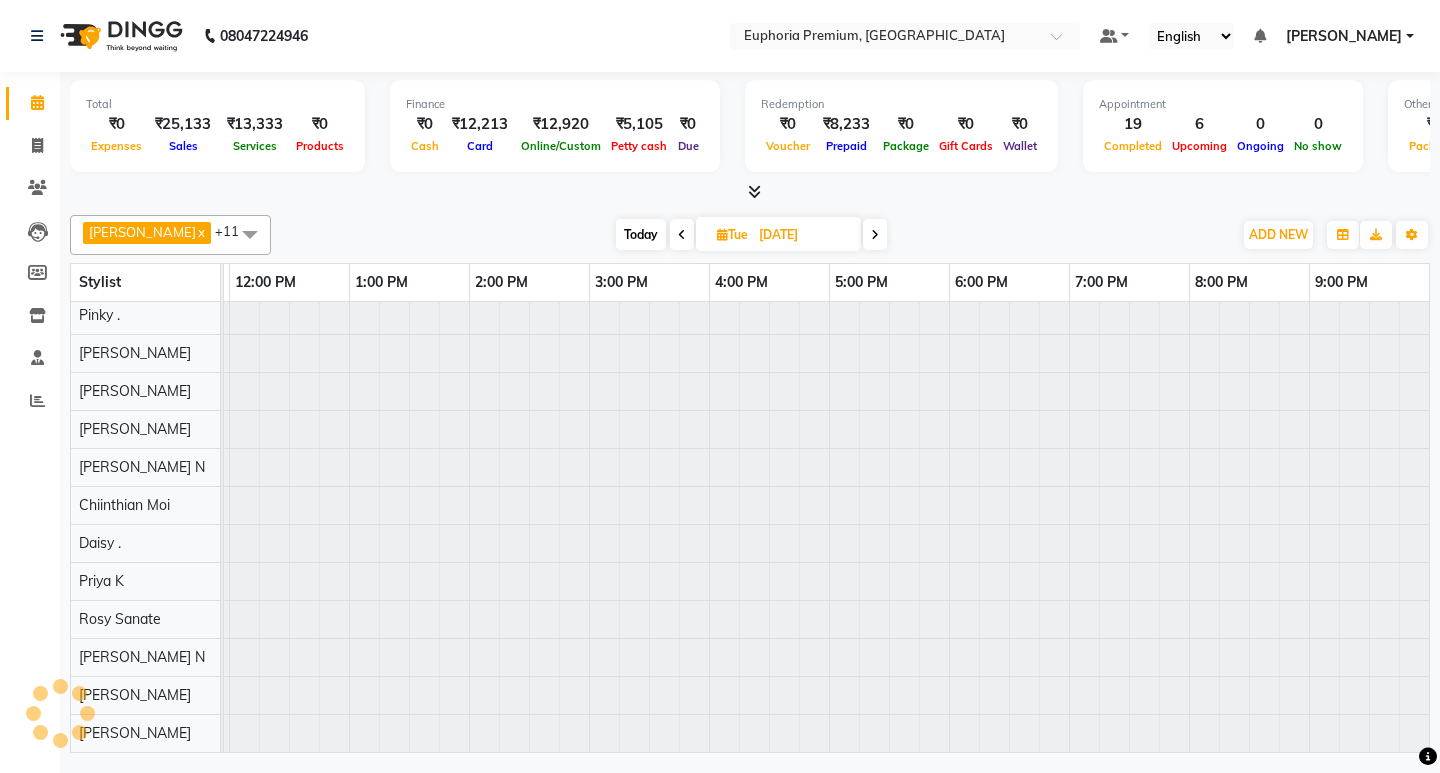 scroll, scrollTop: 0, scrollLeft: 475, axis: horizontal 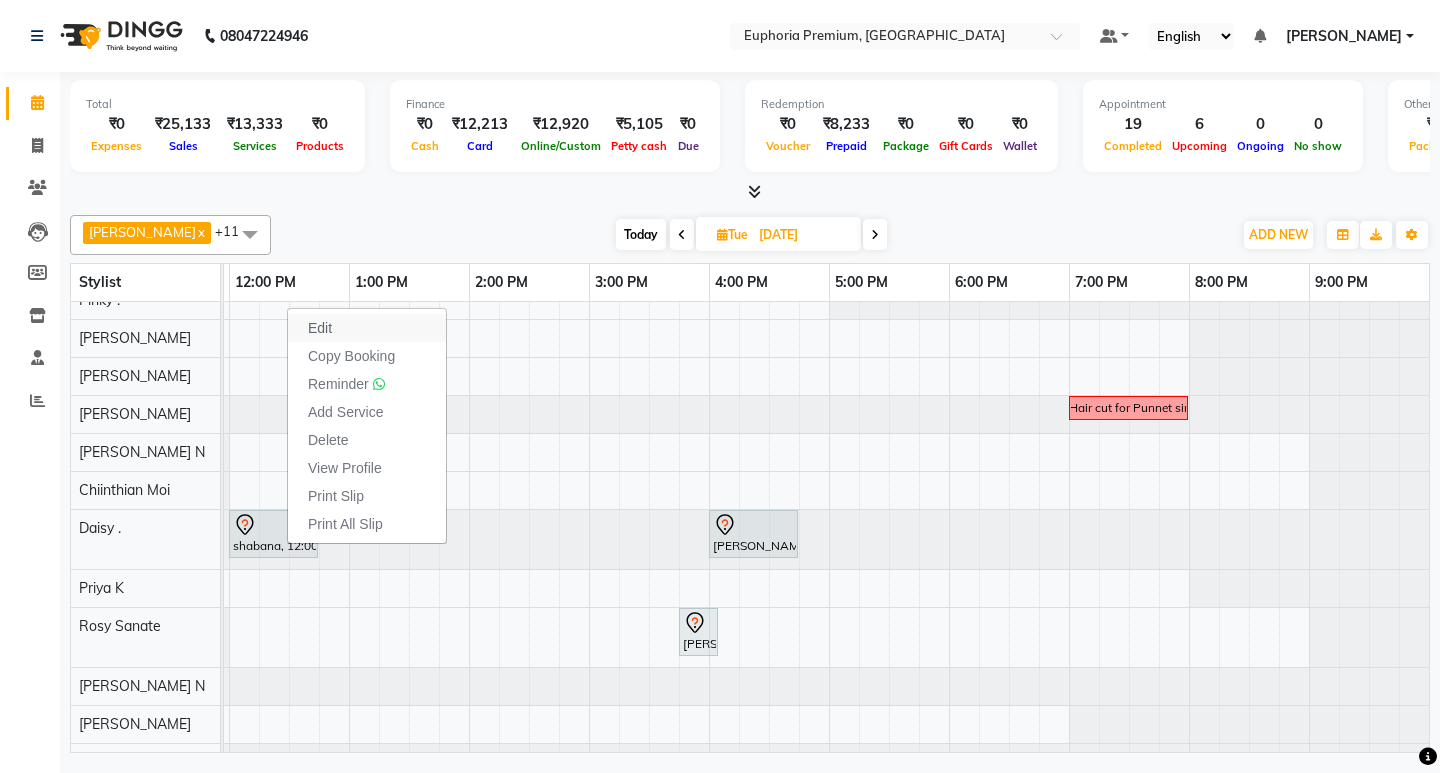 click on "Edit" at bounding box center (320, 328) 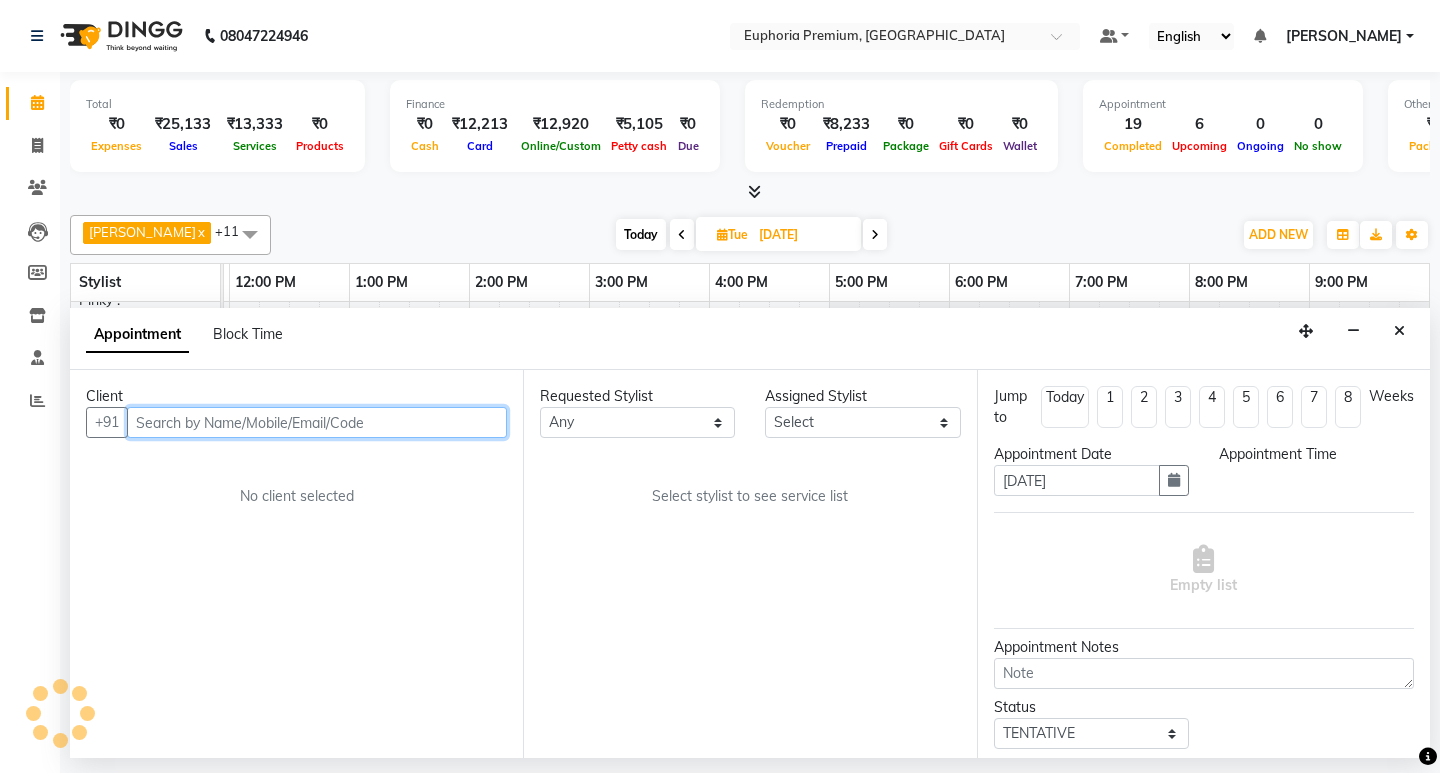 scroll, scrollTop: 0, scrollLeft: 0, axis: both 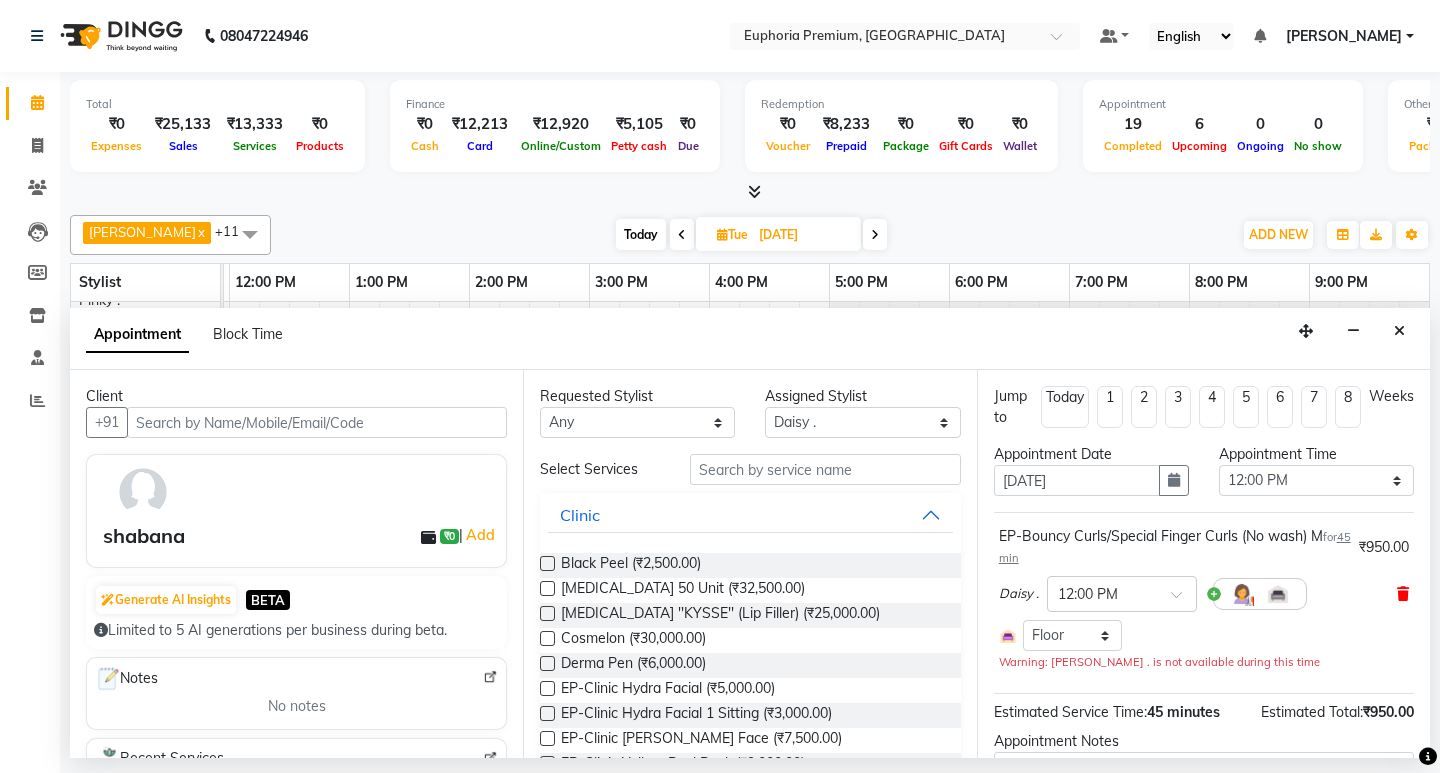 click at bounding box center [1403, 594] 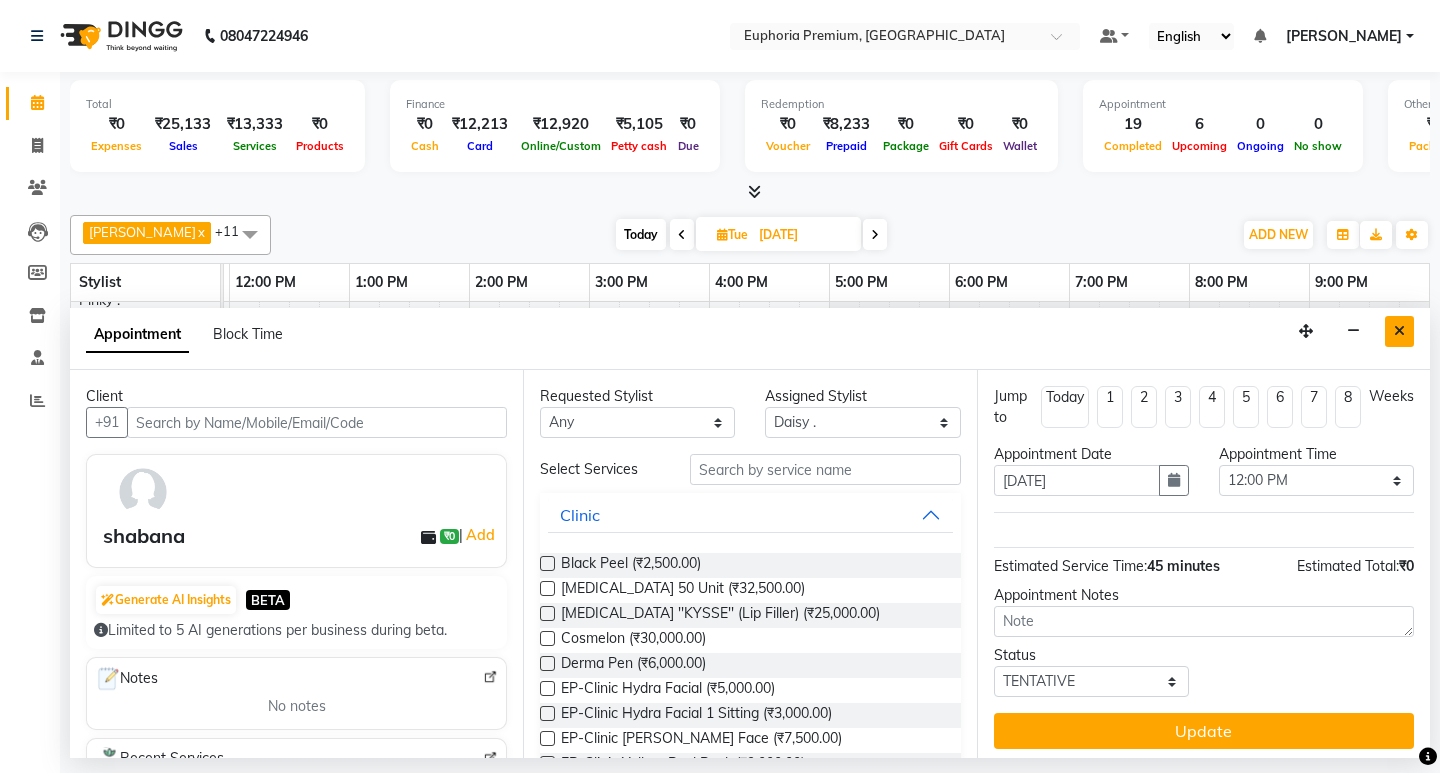 click at bounding box center (1399, 331) 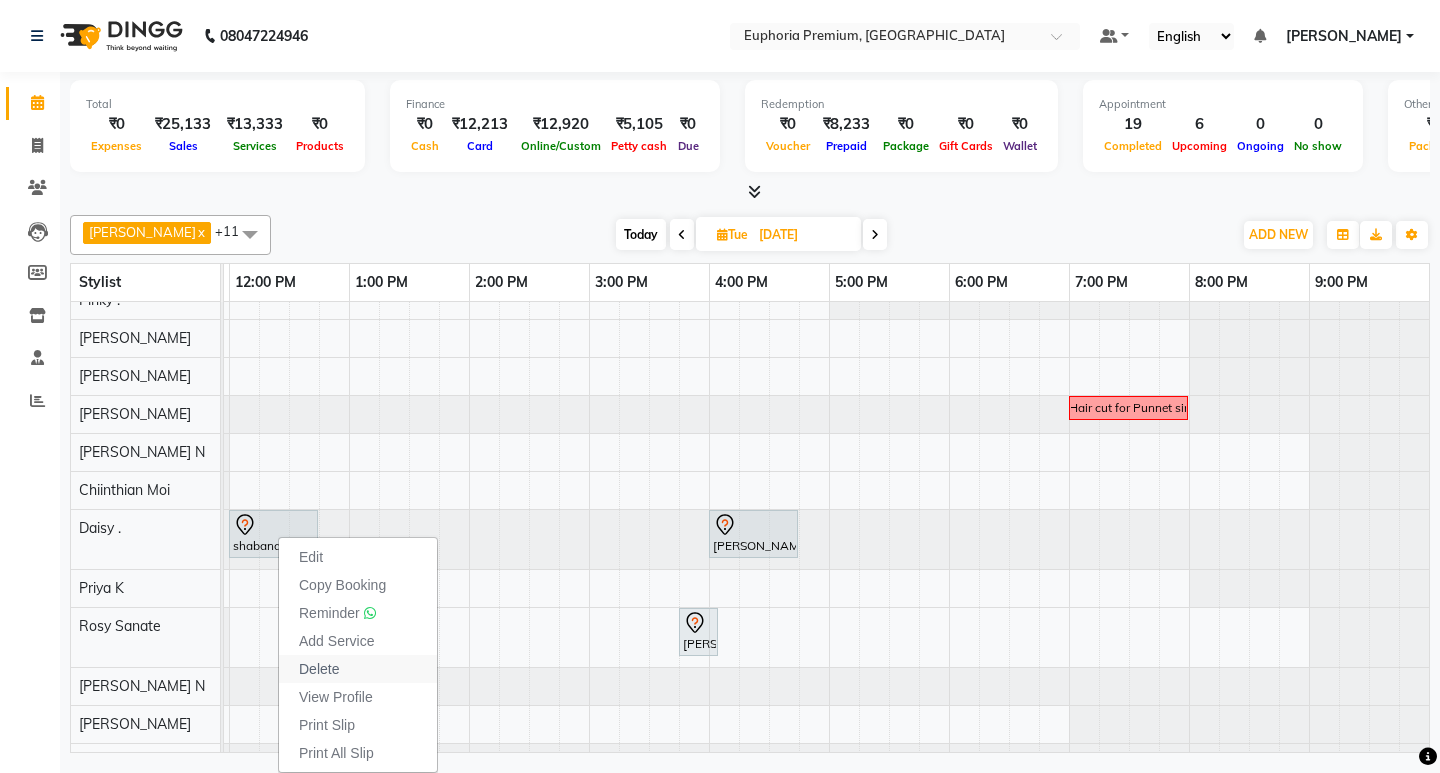 click on "Delete" at bounding box center (319, 669) 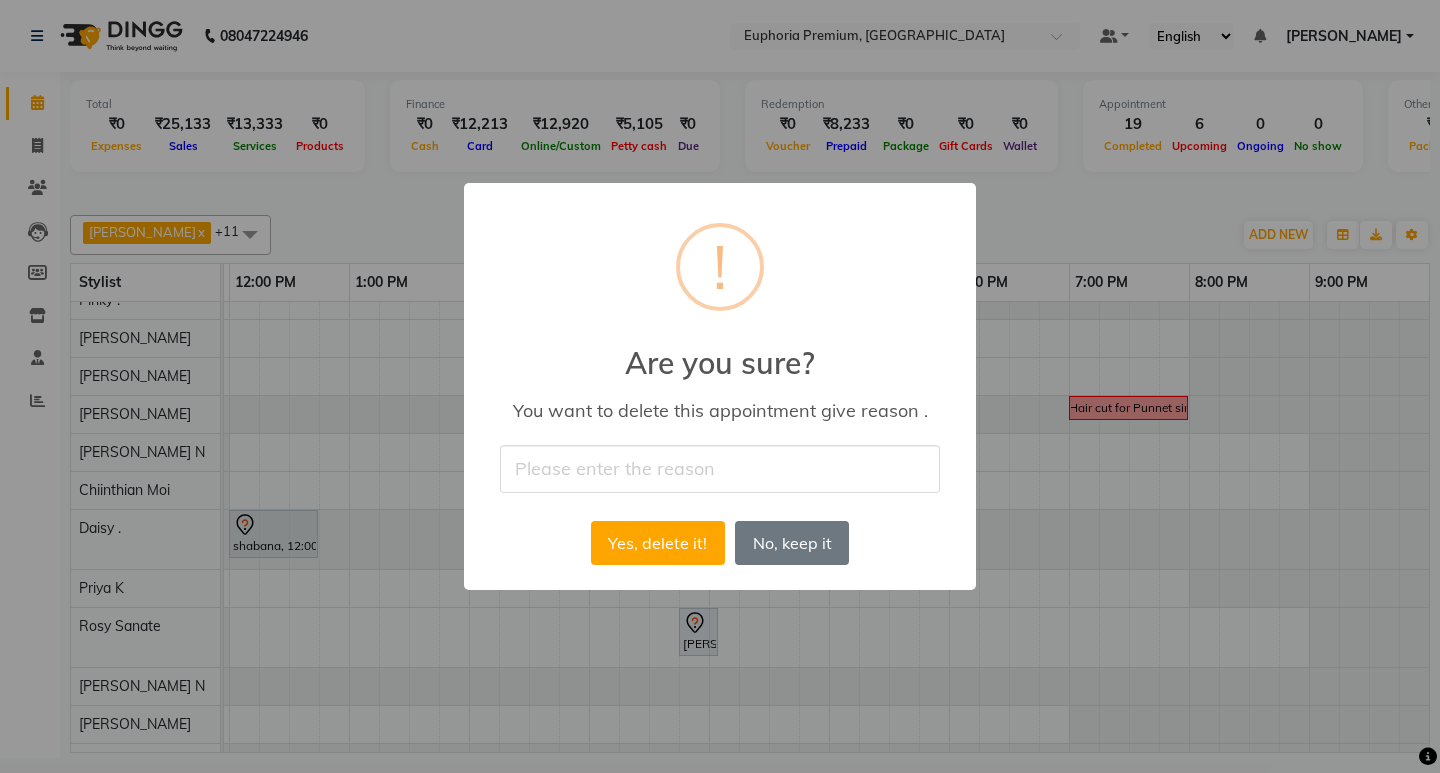click at bounding box center [720, 468] 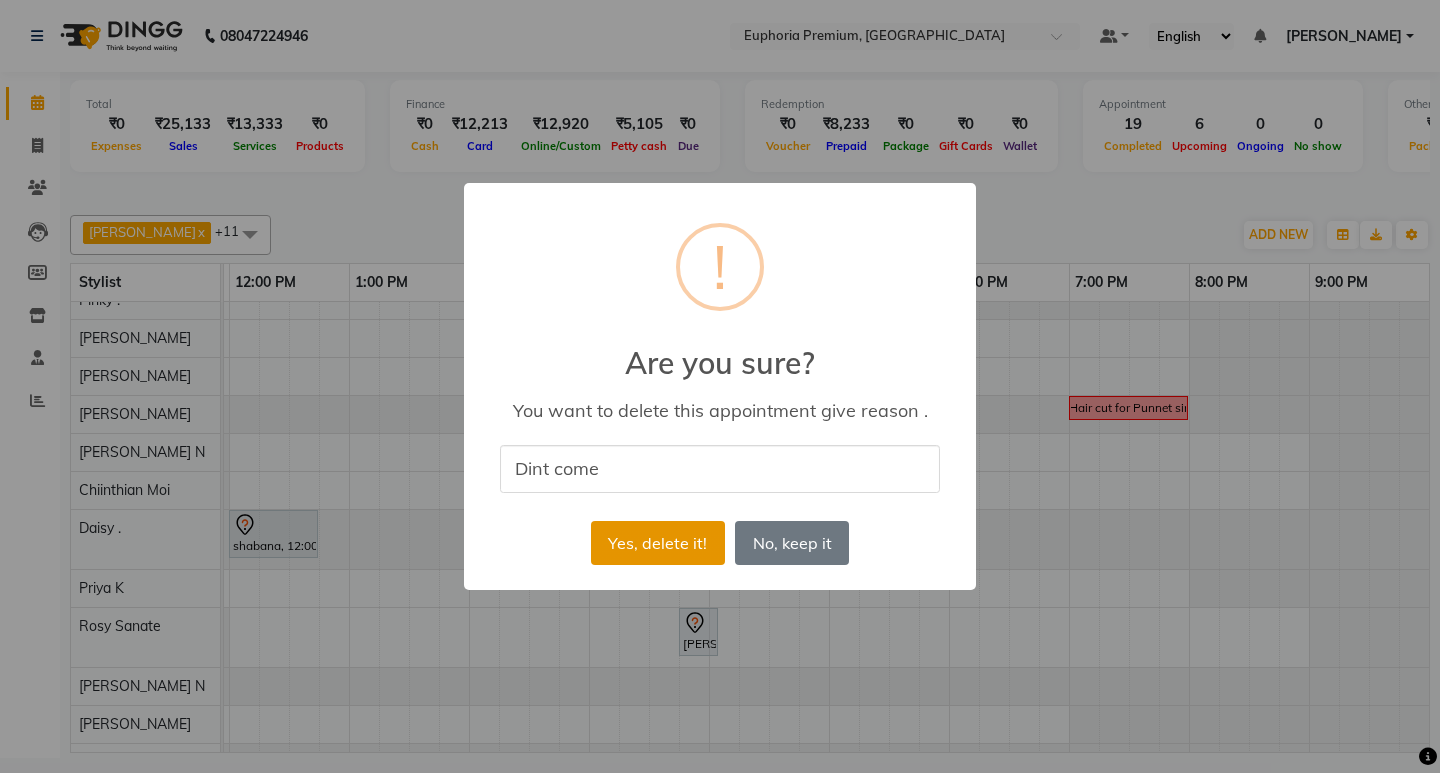 click on "Yes, delete it!" at bounding box center [658, 543] 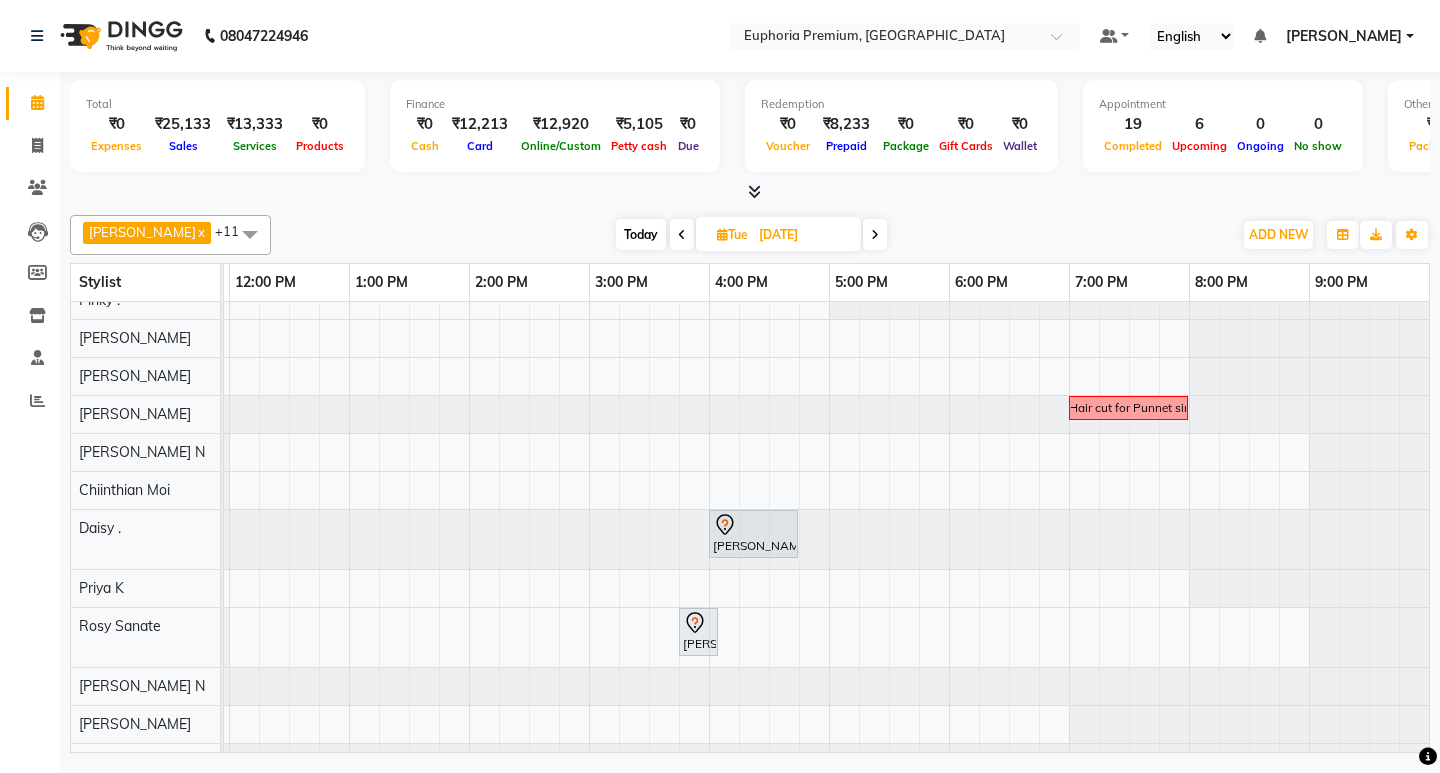 click on "Today" at bounding box center [641, 234] 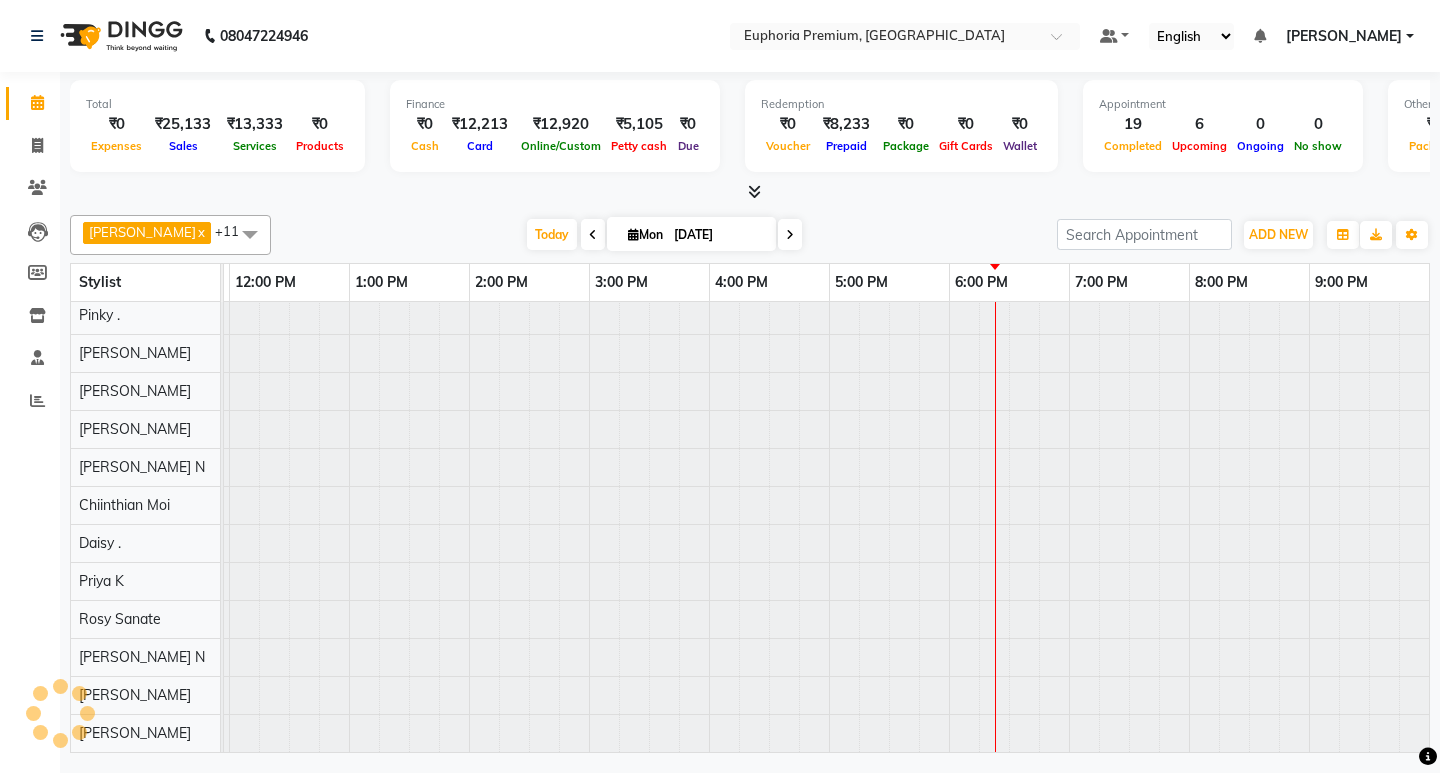 scroll, scrollTop: 0, scrollLeft: 0, axis: both 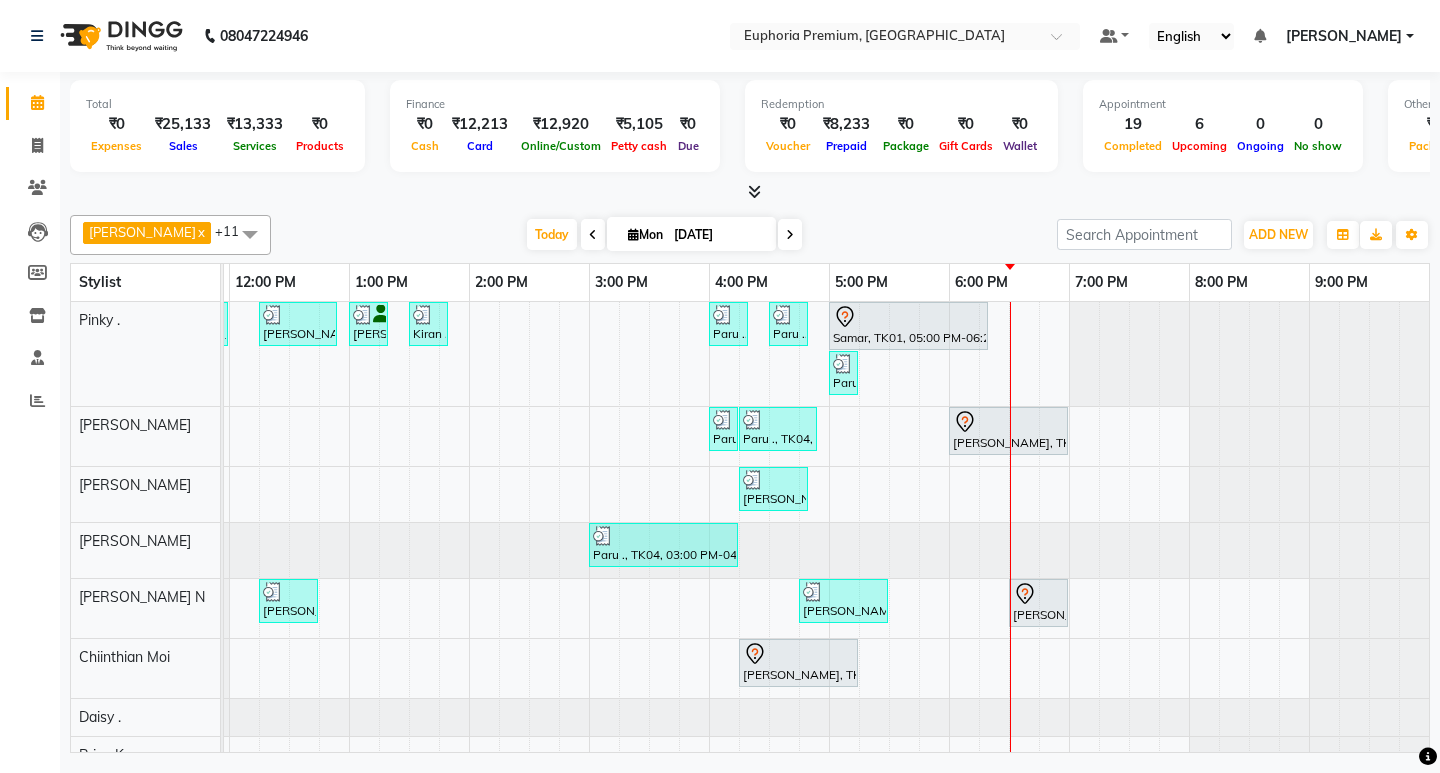 click on "[DATE]" at bounding box center [718, 235] 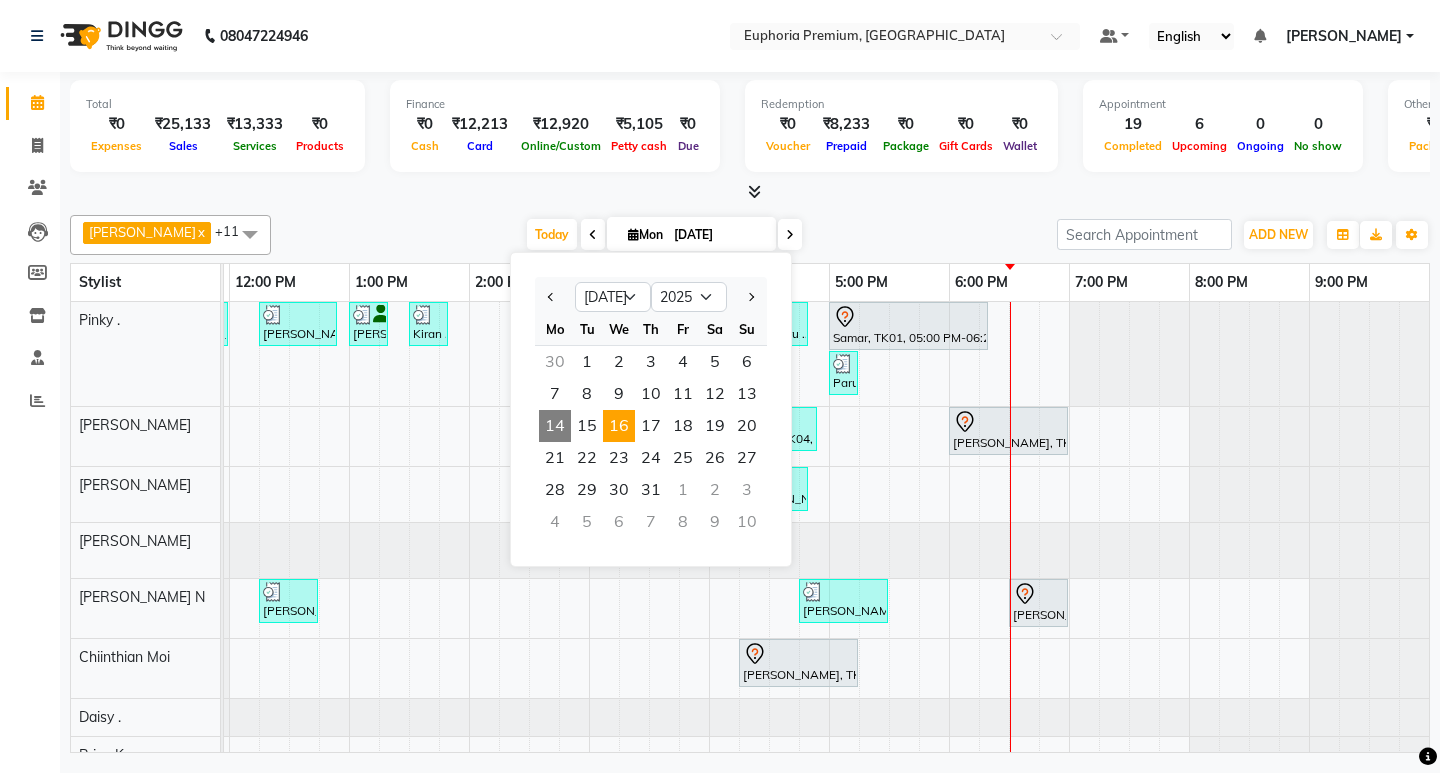 click on "16" at bounding box center [619, 426] 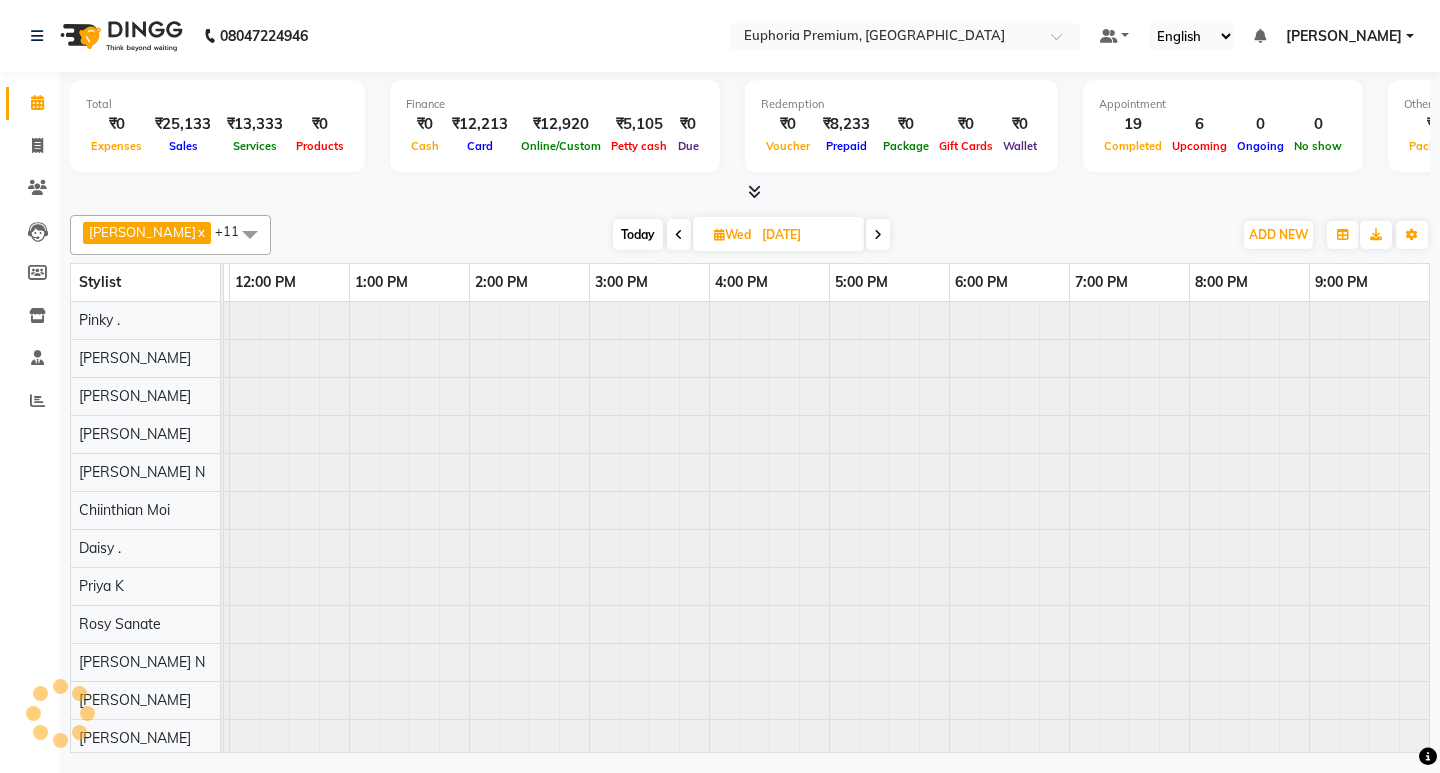 scroll, scrollTop: 0, scrollLeft: 0, axis: both 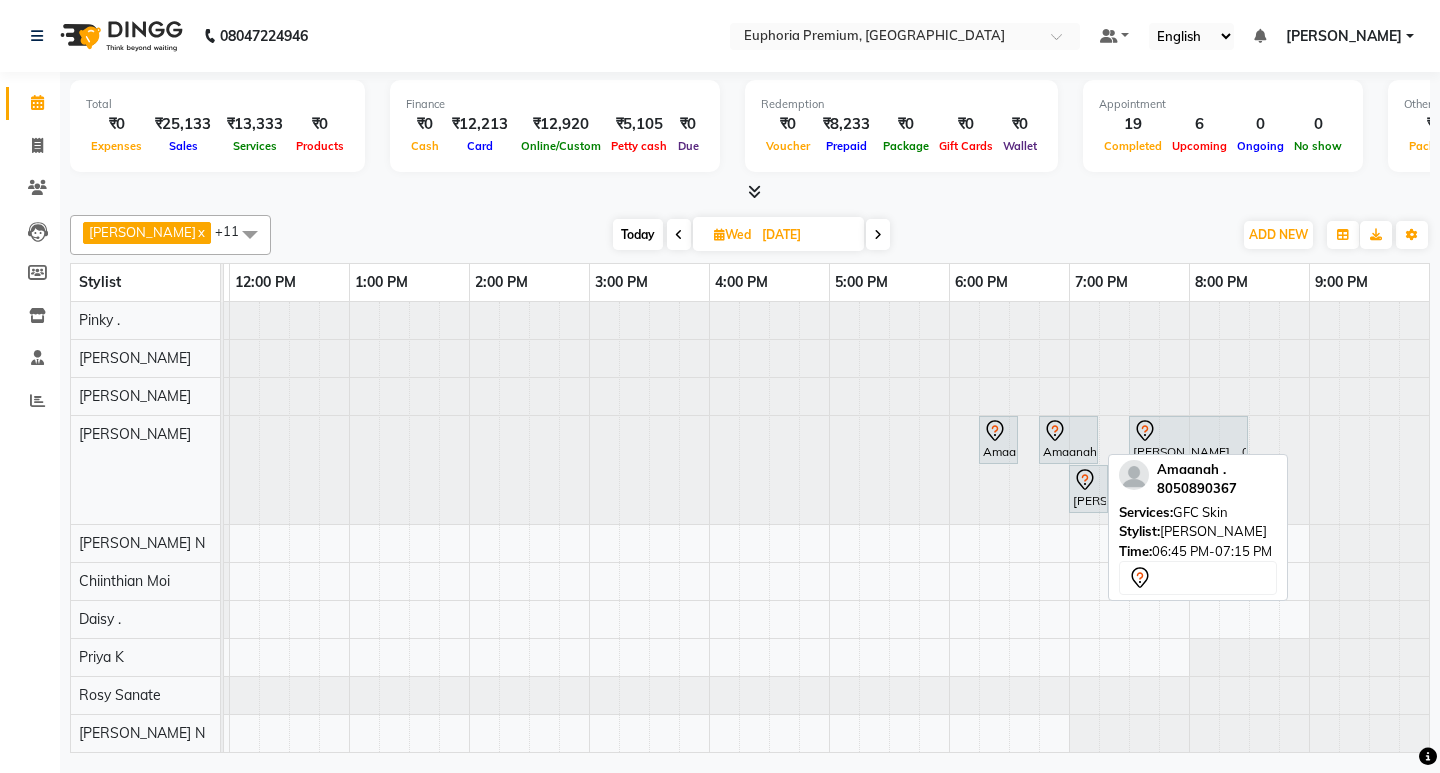 click on "Amaanah ., 06:45 PM-07:15 PM, GFC Skin" at bounding box center [1068, 440] 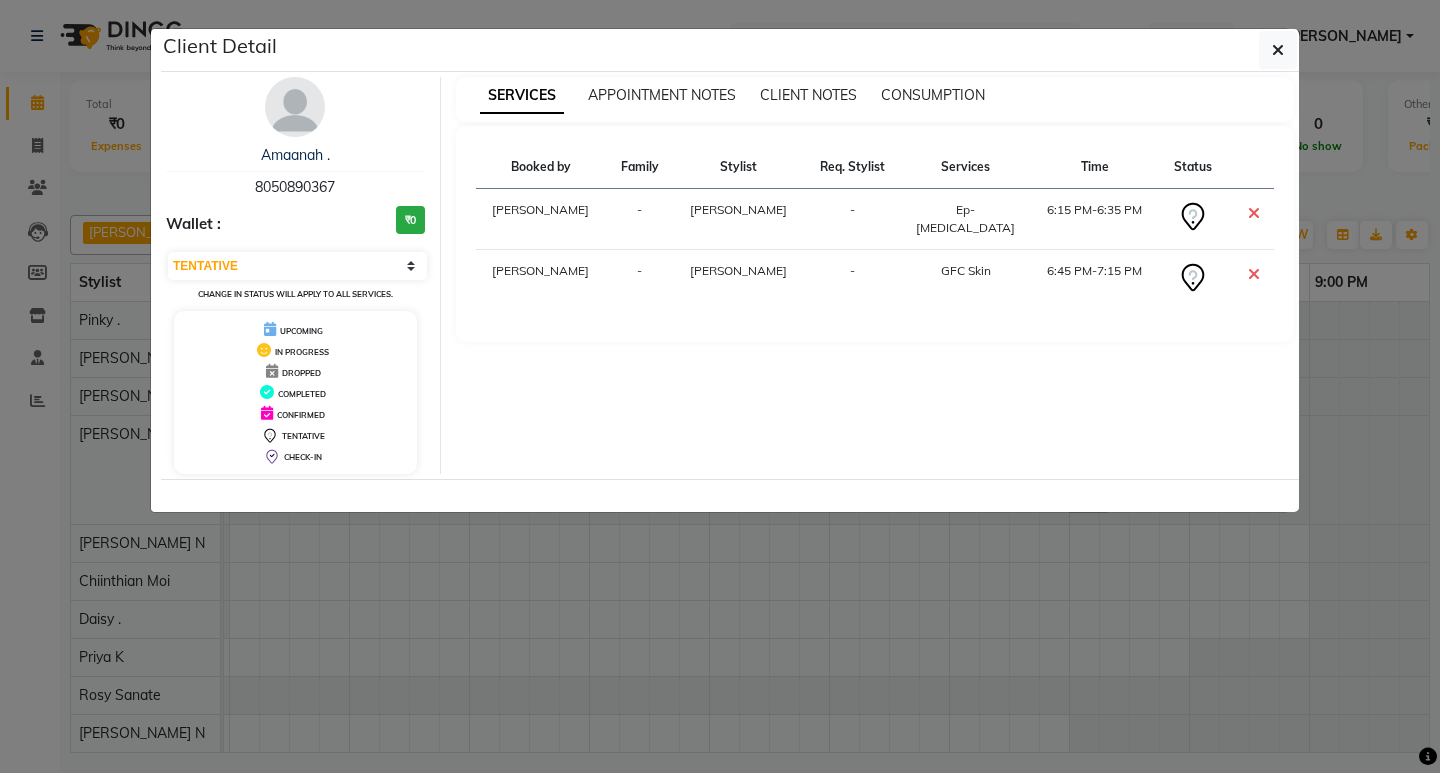 click on "APPOINTMENT NOTES" at bounding box center [662, 95] 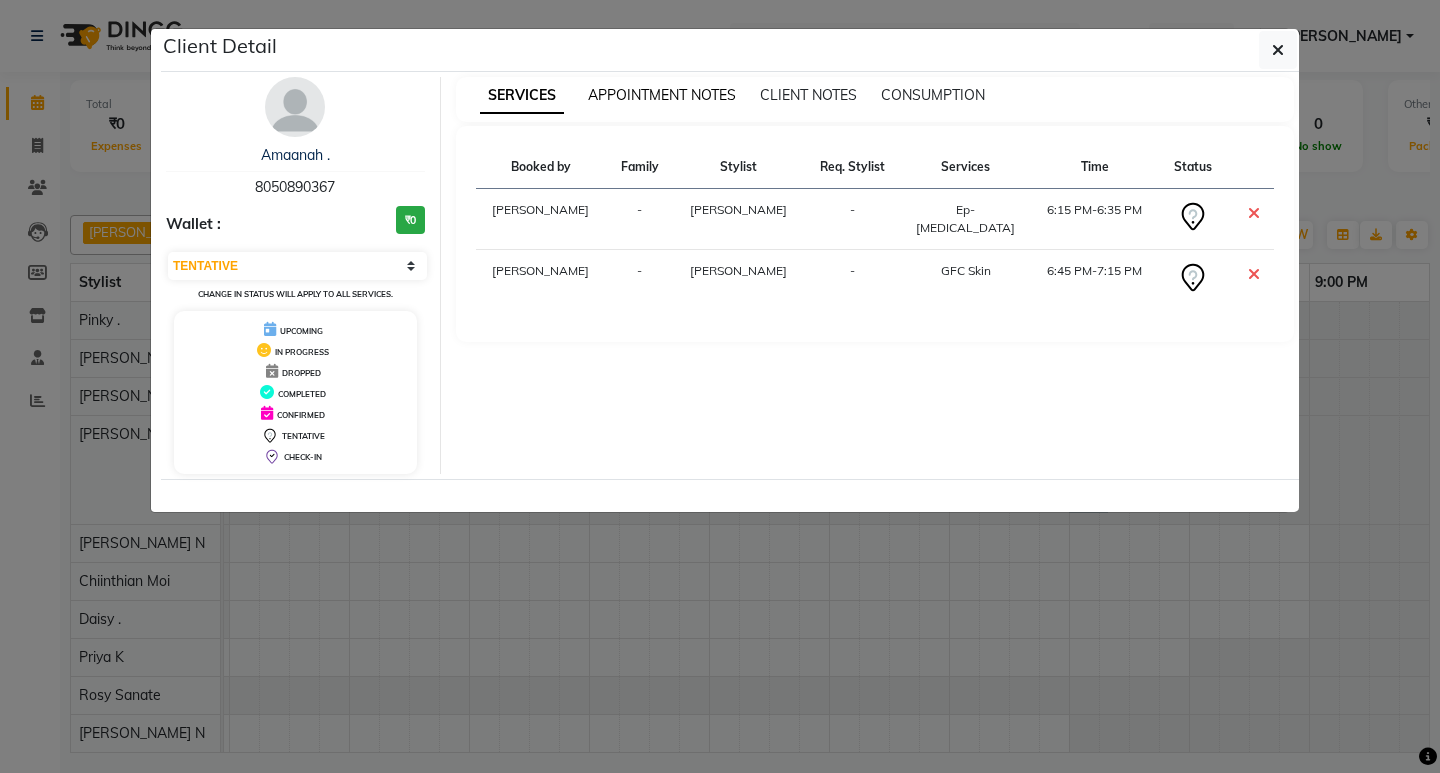 click on "APPOINTMENT NOTES" at bounding box center [662, 95] 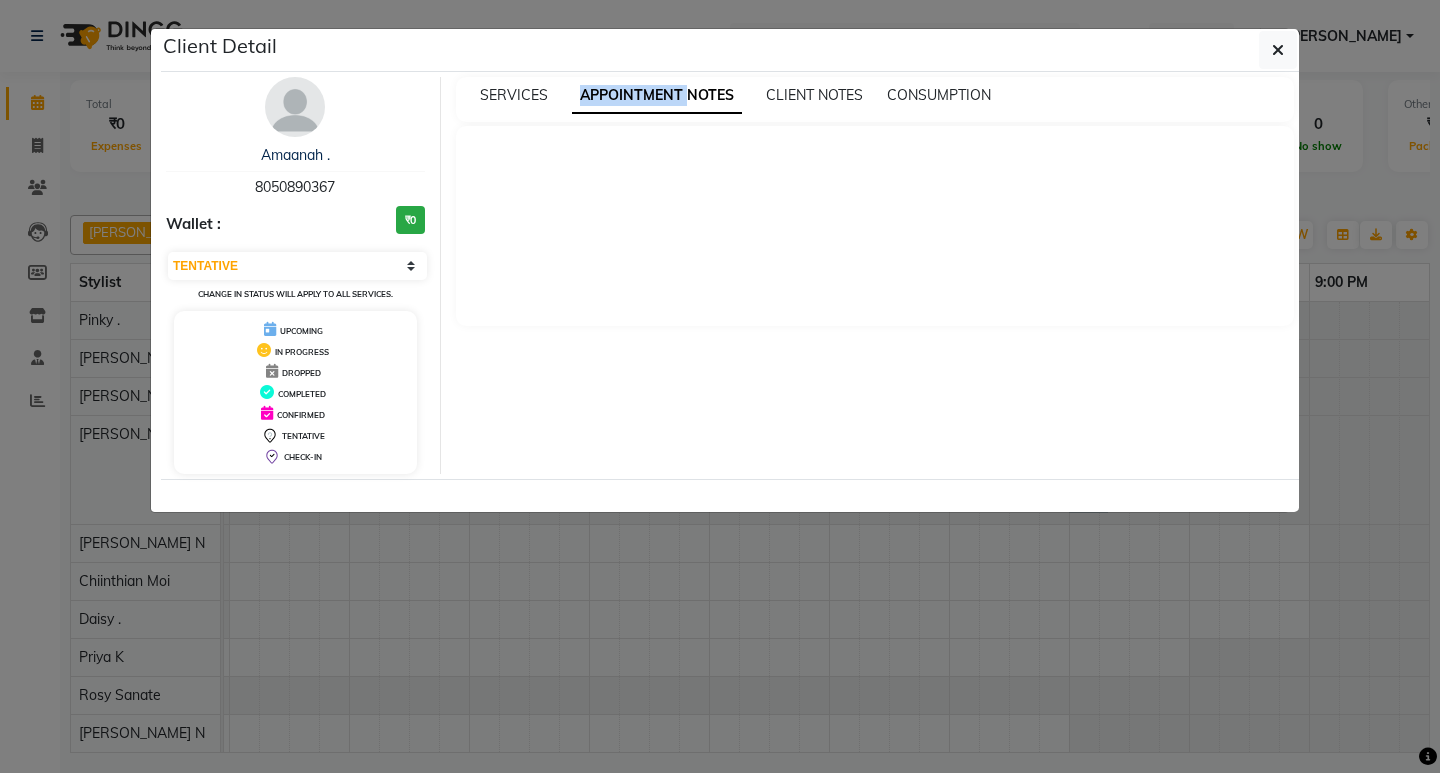 click on "APPOINTMENT NOTES" at bounding box center (657, 96) 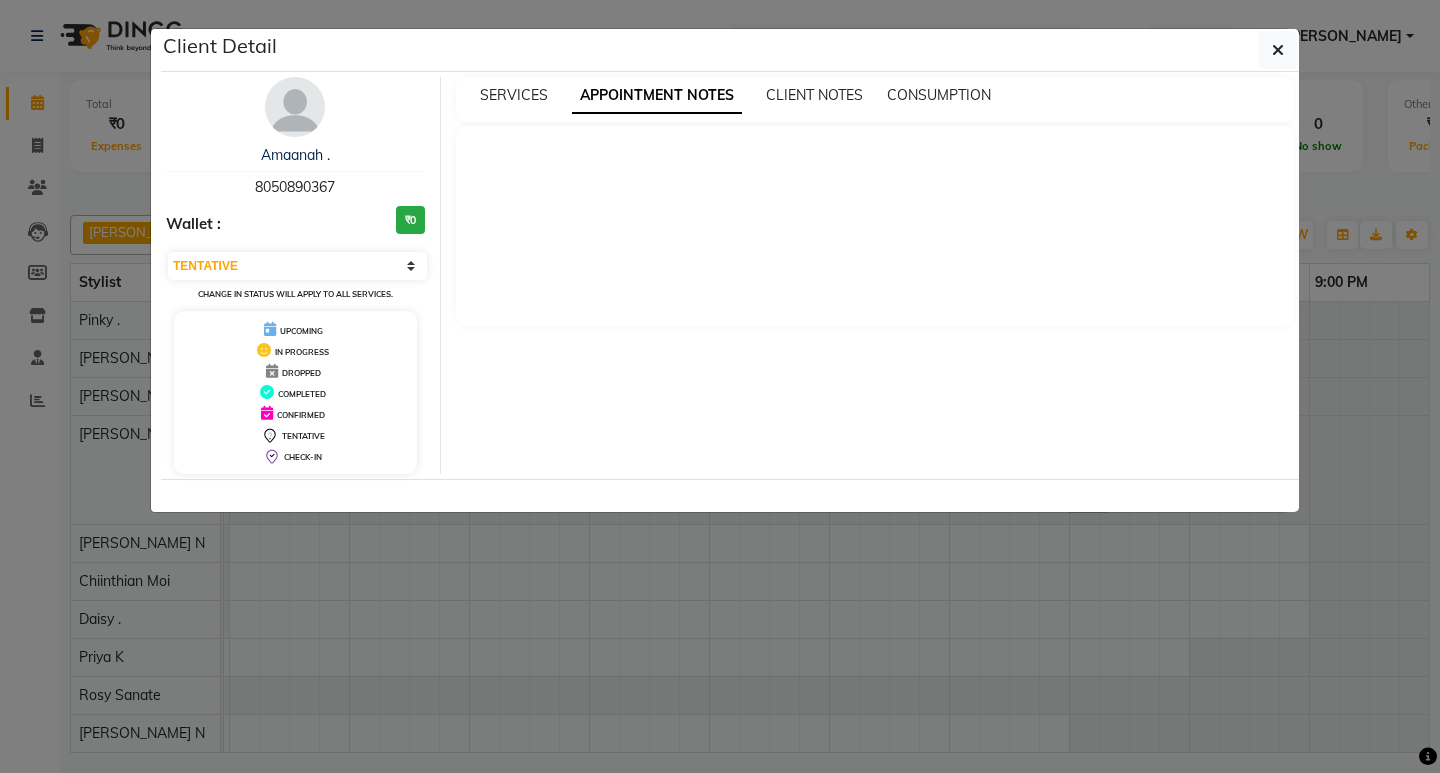click on "APPOINTMENT NOTES" at bounding box center (657, 96) 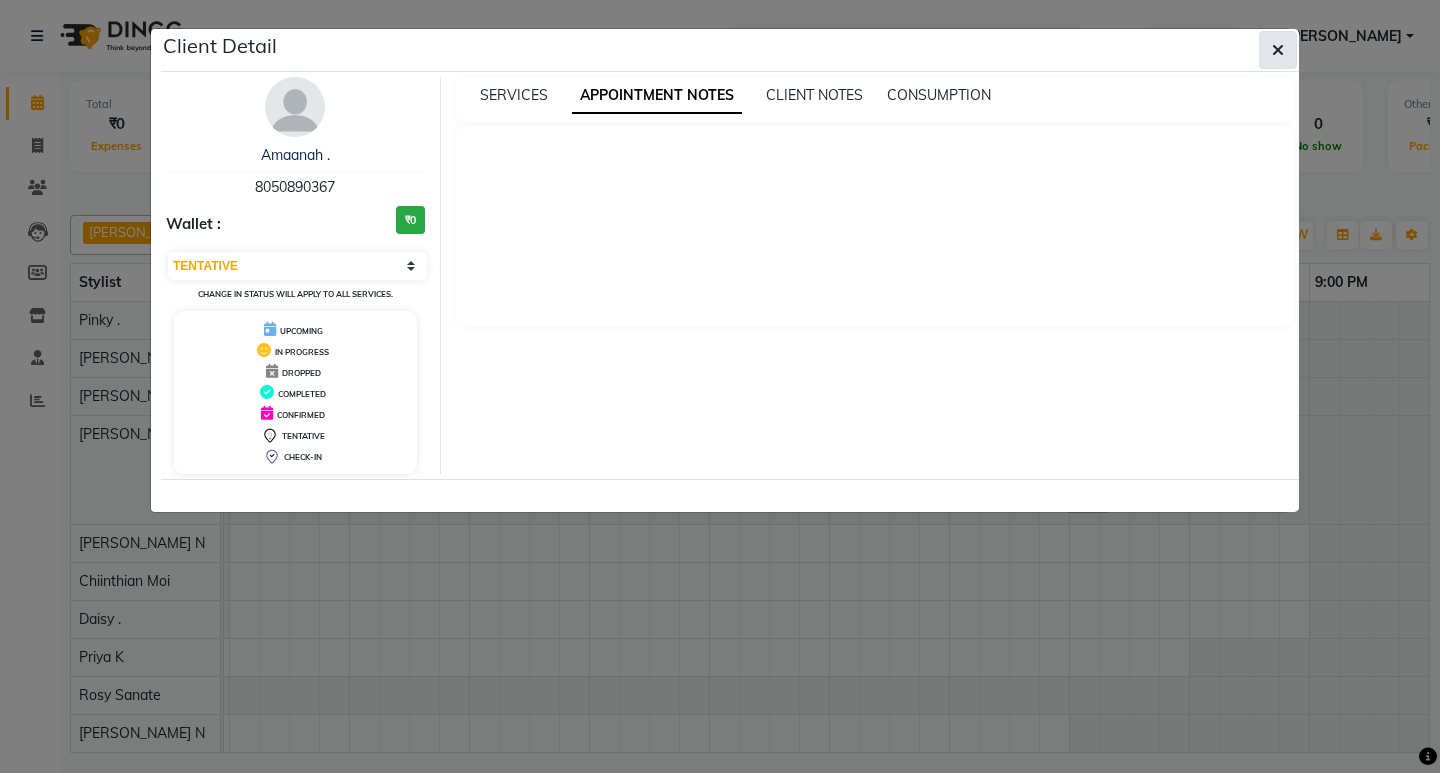 click 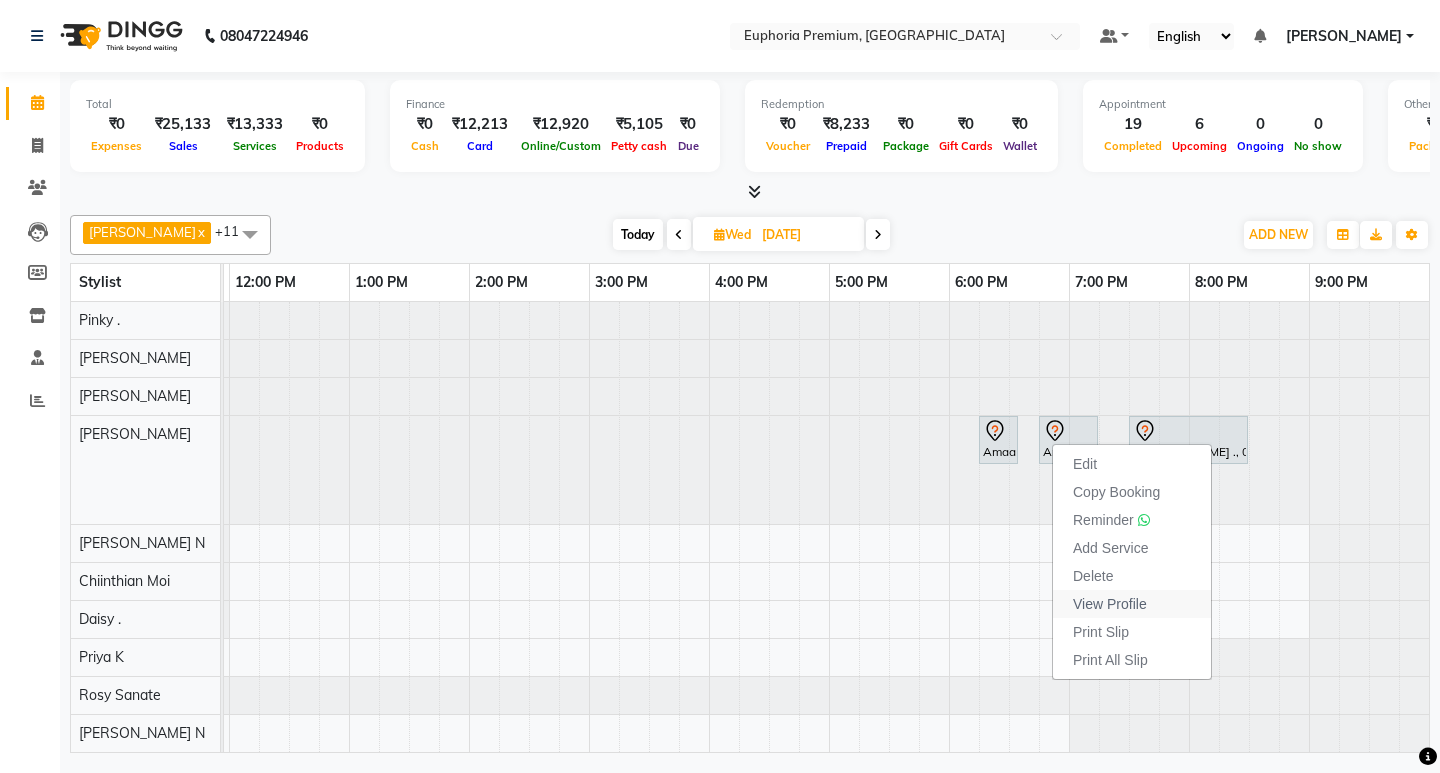 click on "View Profile" at bounding box center [1110, 604] 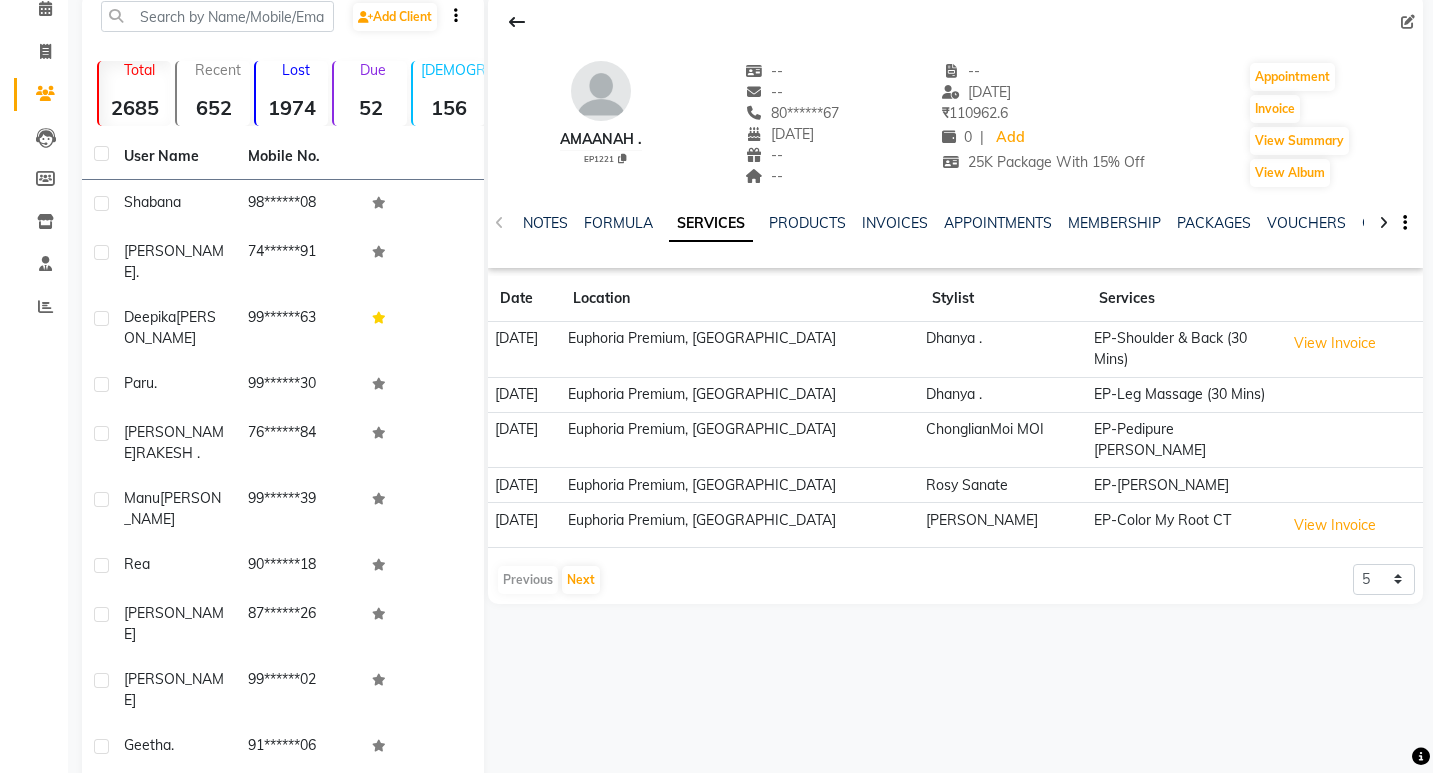 scroll, scrollTop: 0, scrollLeft: 0, axis: both 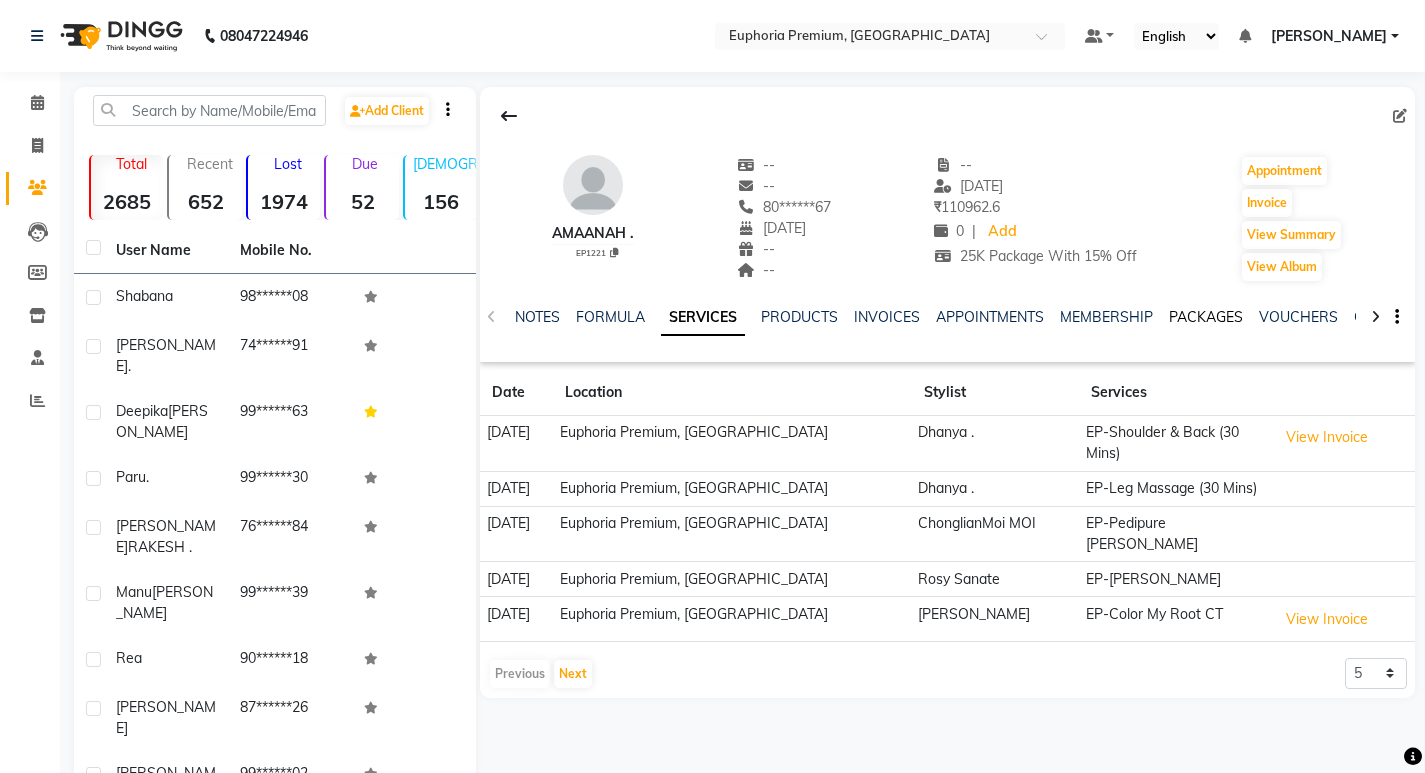 click on "PACKAGES" 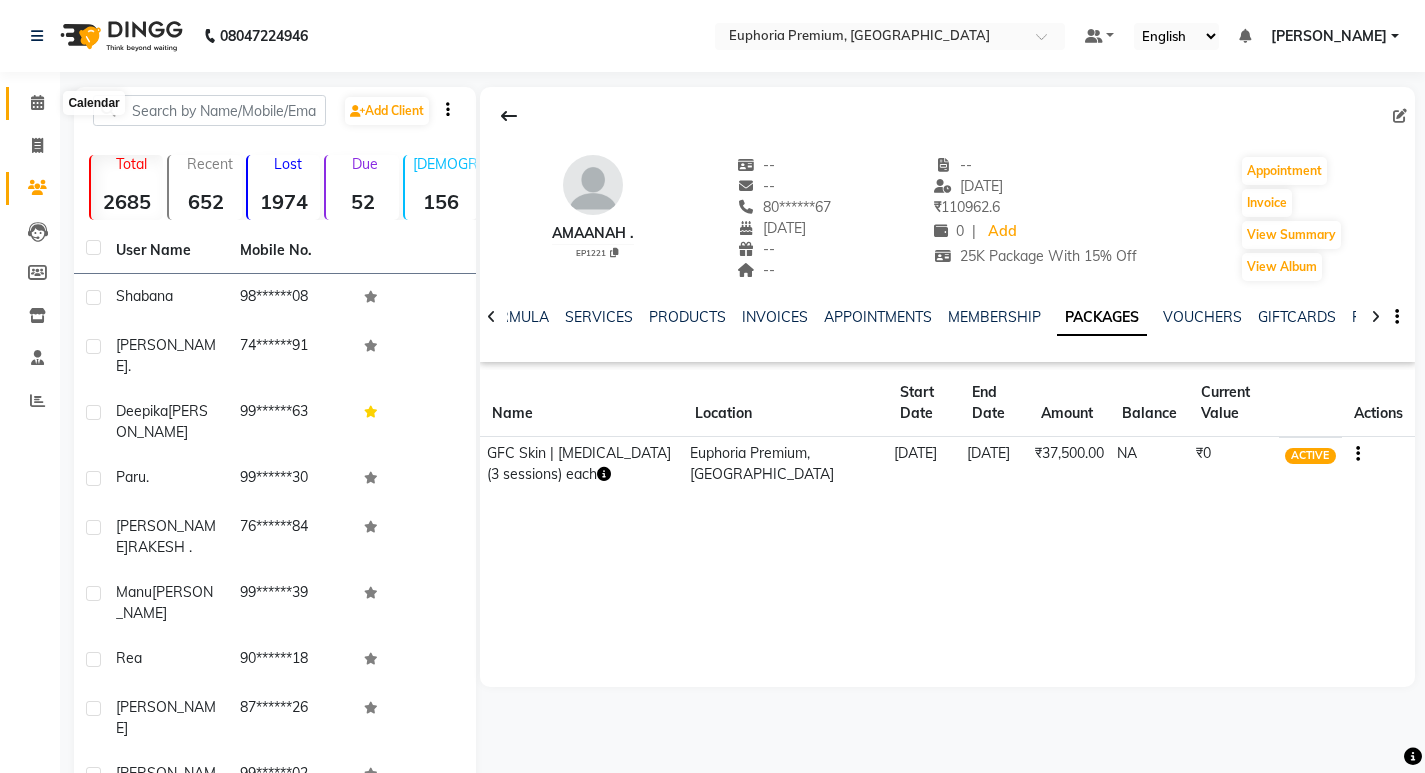 click 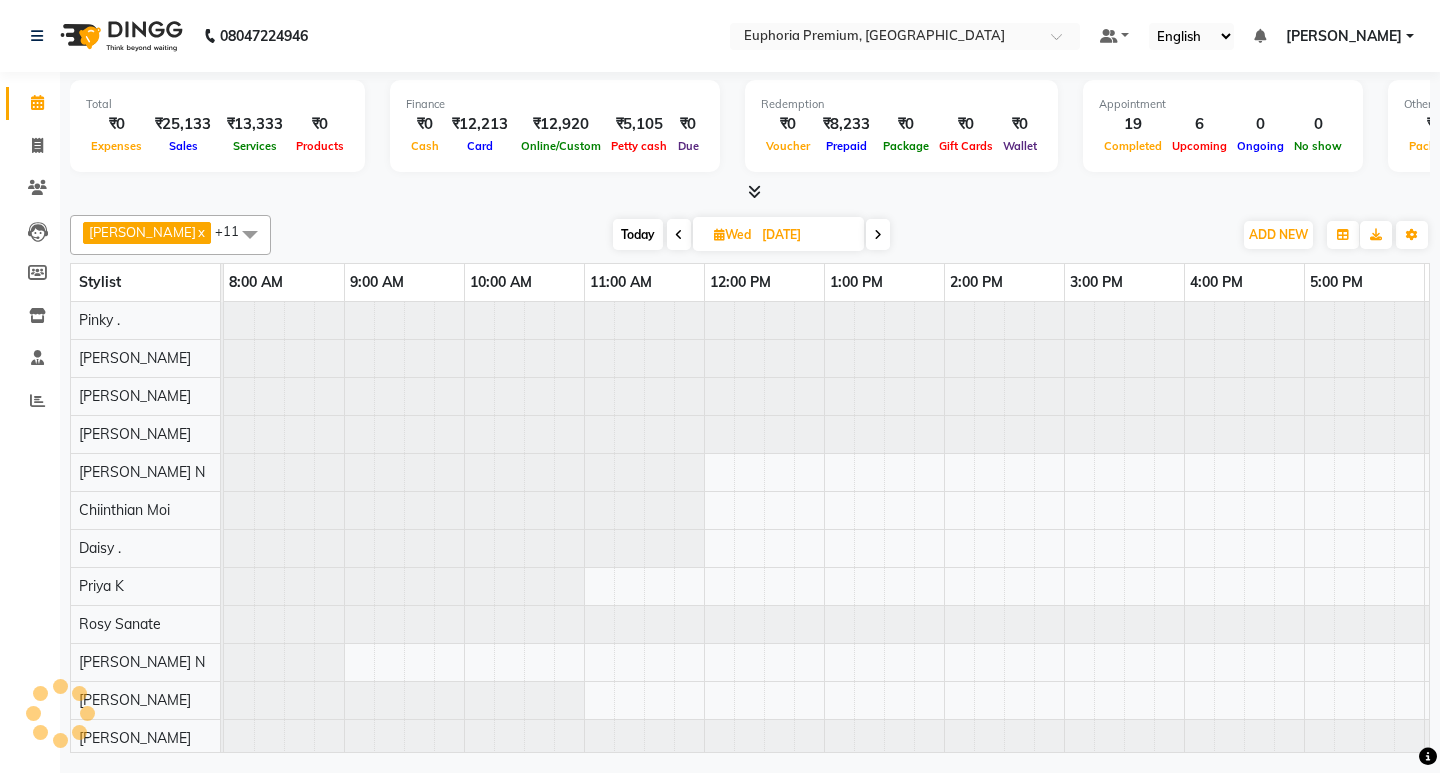 scroll, scrollTop: 0, scrollLeft: 235, axis: horizontal 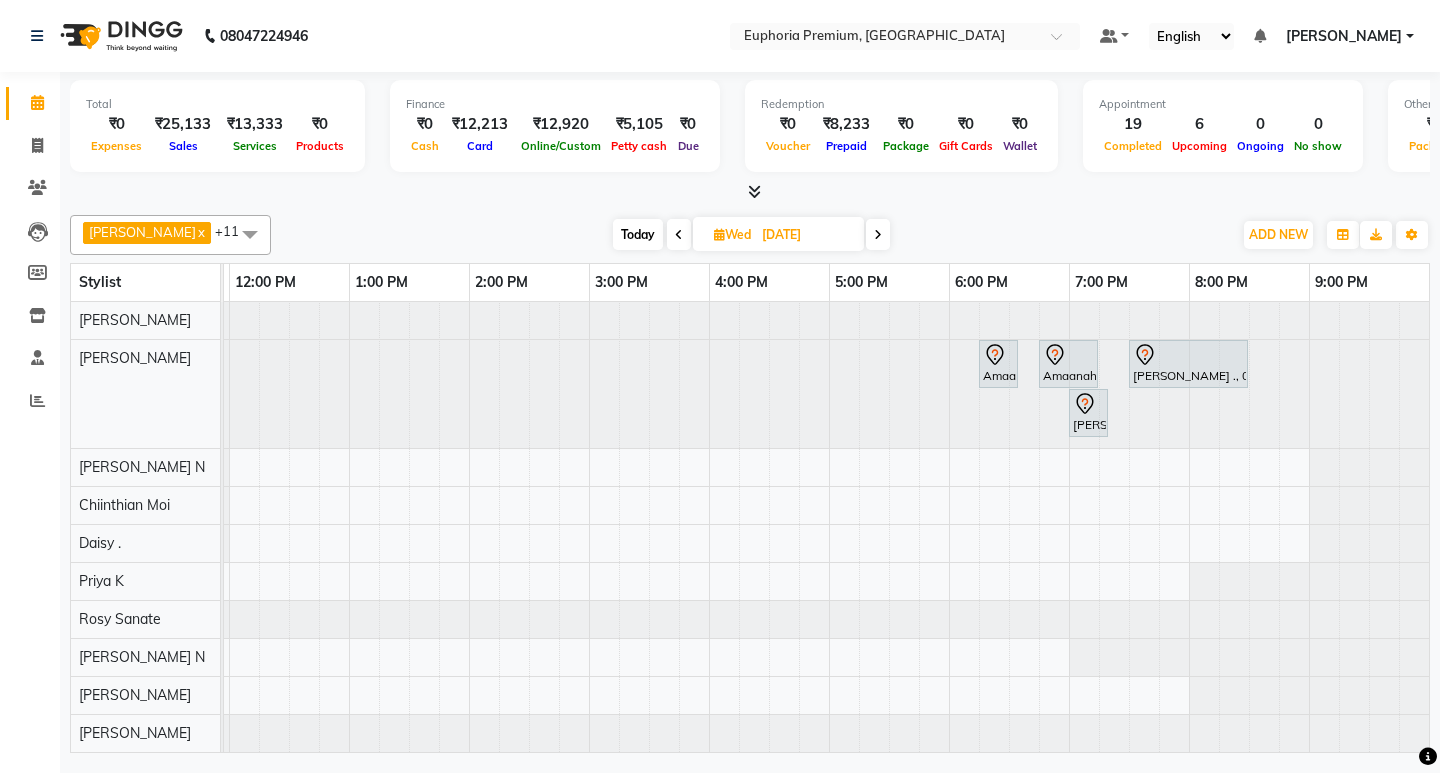 click on "Today" at bounding box center (638, 234) 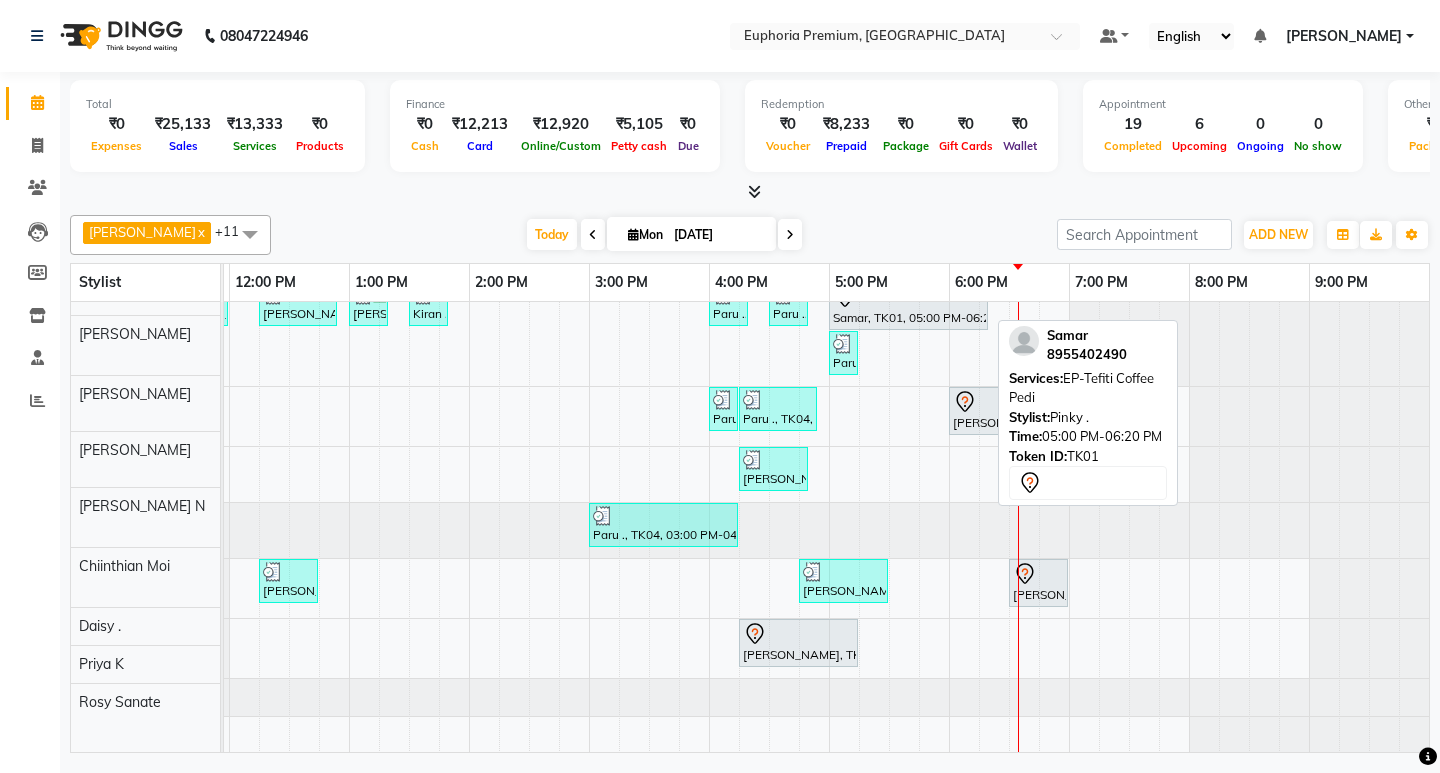scroll, scrollTop: 20, scrollLeft: 0, axis: vertical 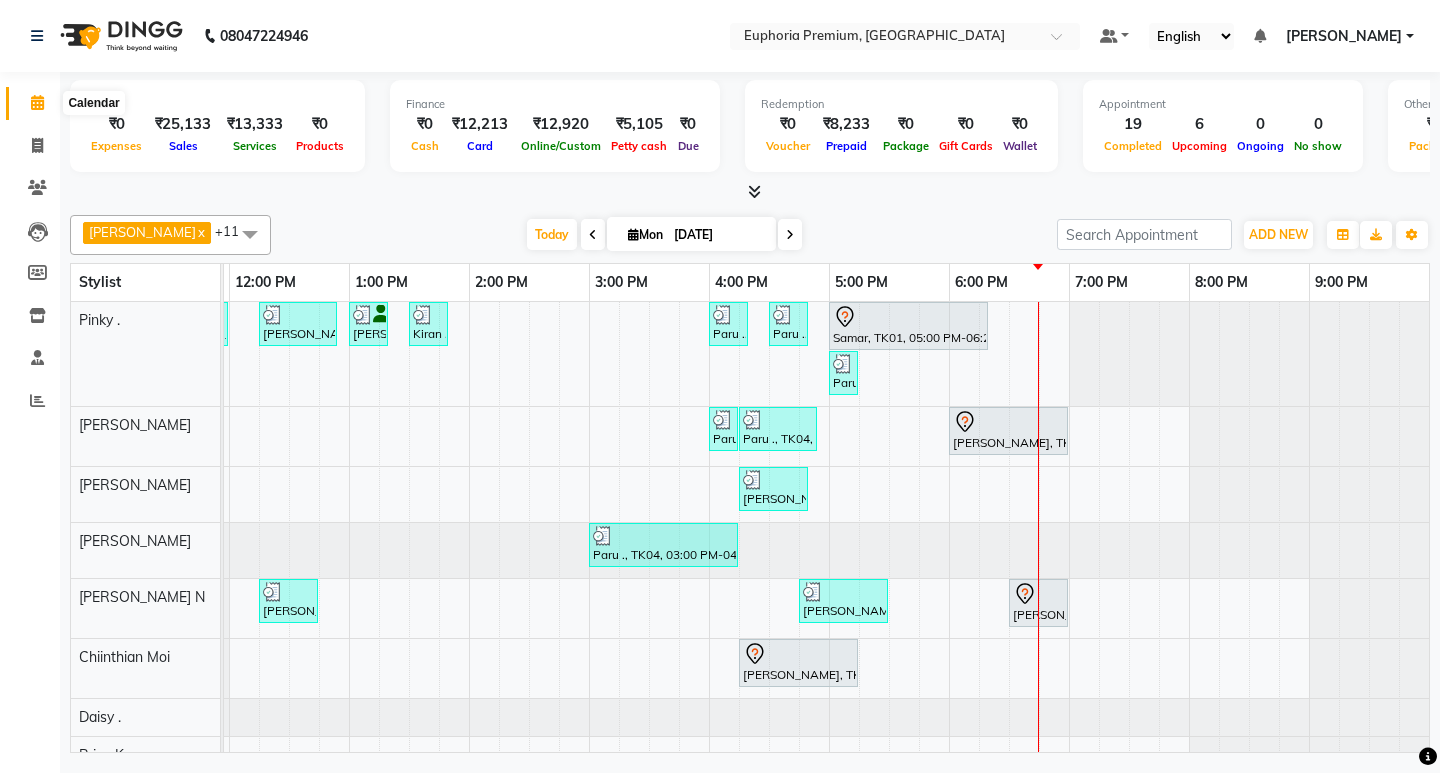 click 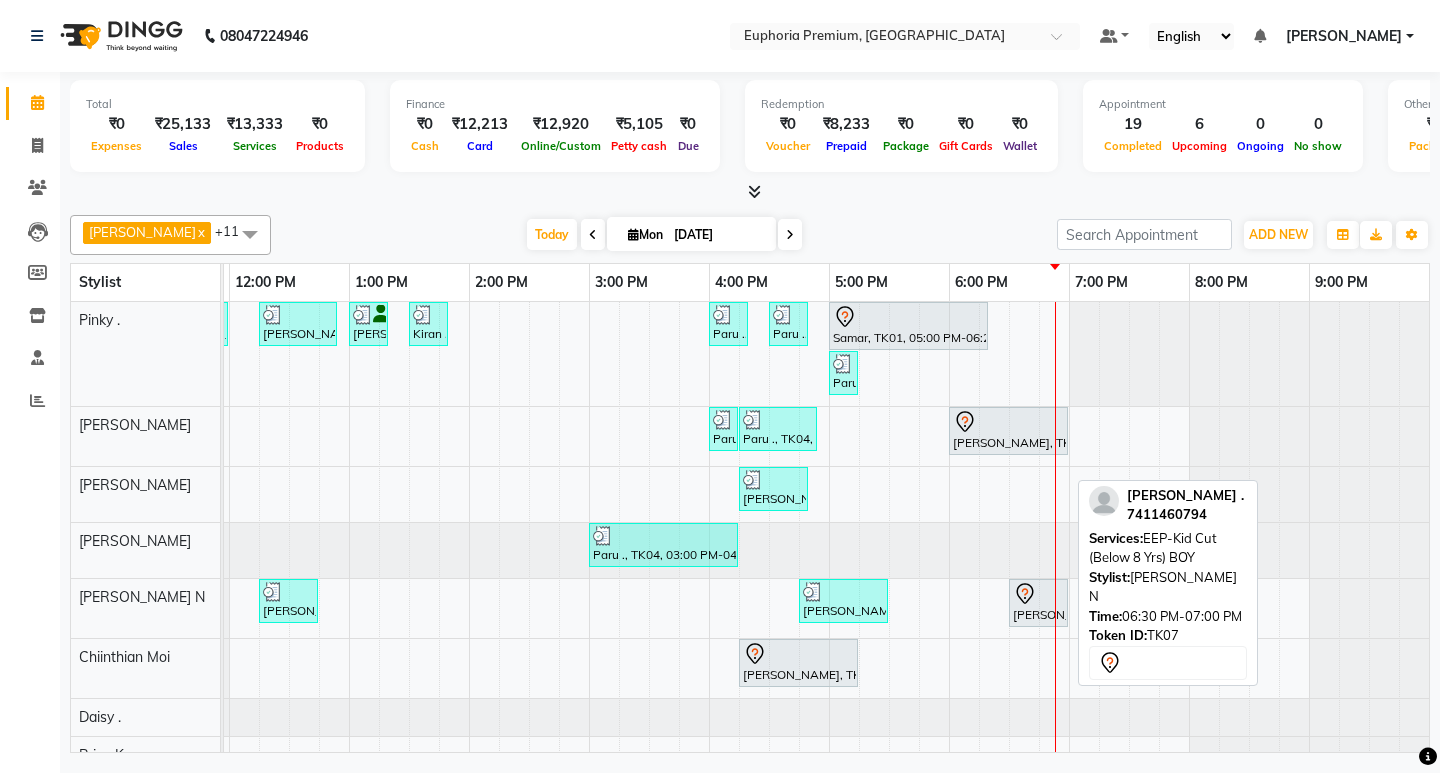 click on "[PERSON_NAME] ., TK07, 06:30 PM-07:00 PM, EEP-Kid Cut (Below 8 Yrs) BOY" at bounding box center (1038, 603) 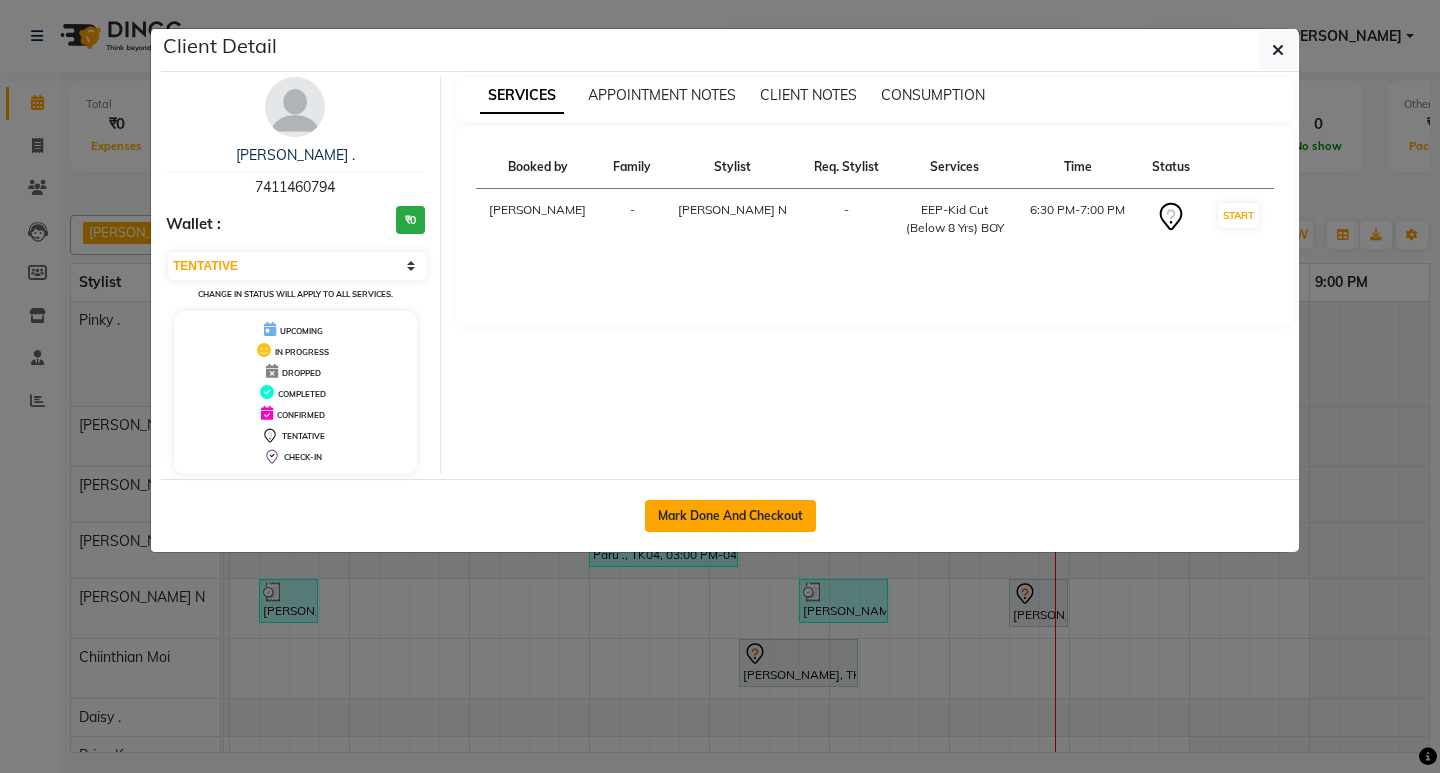 click on "Mark Done And Checkout" 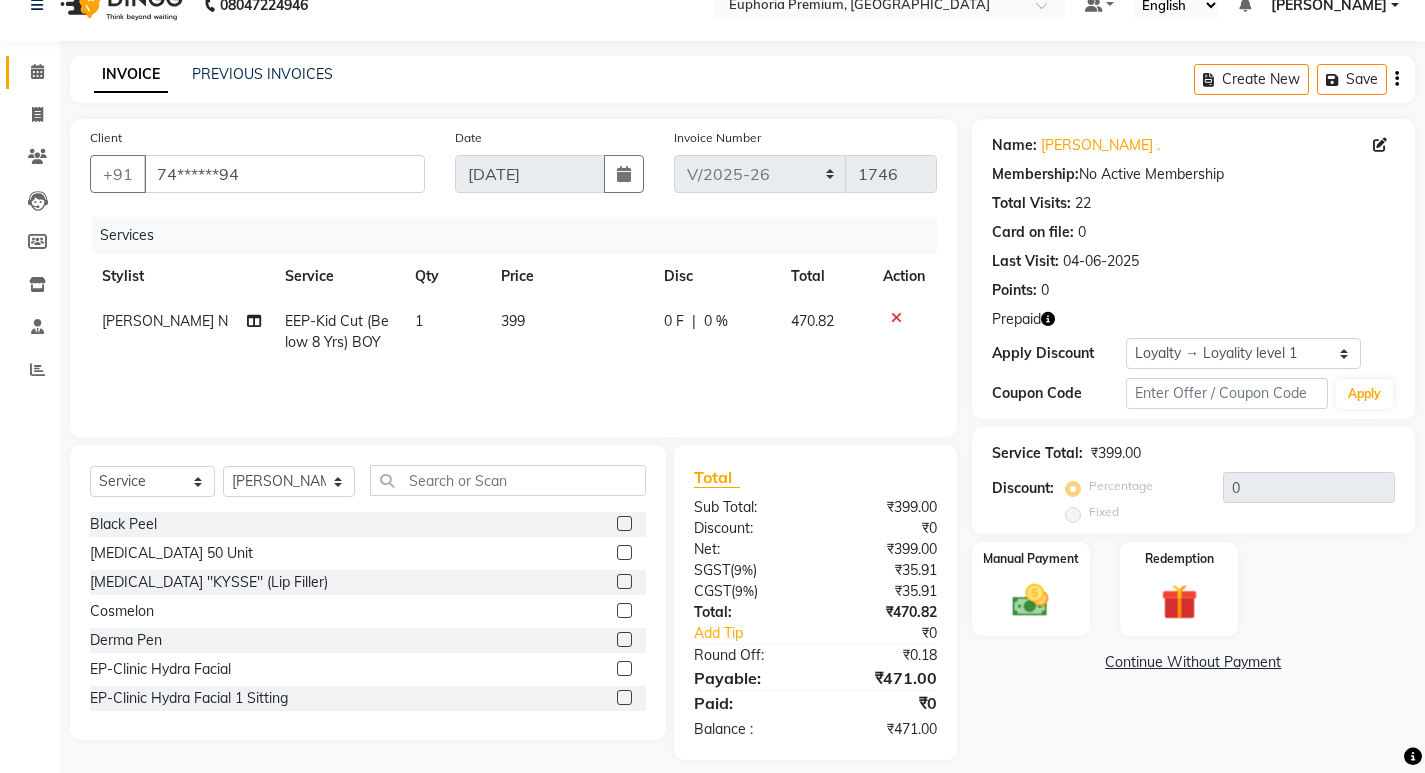 scroll, scrollTop: 48, scrollLeft: 0, axis: vertical 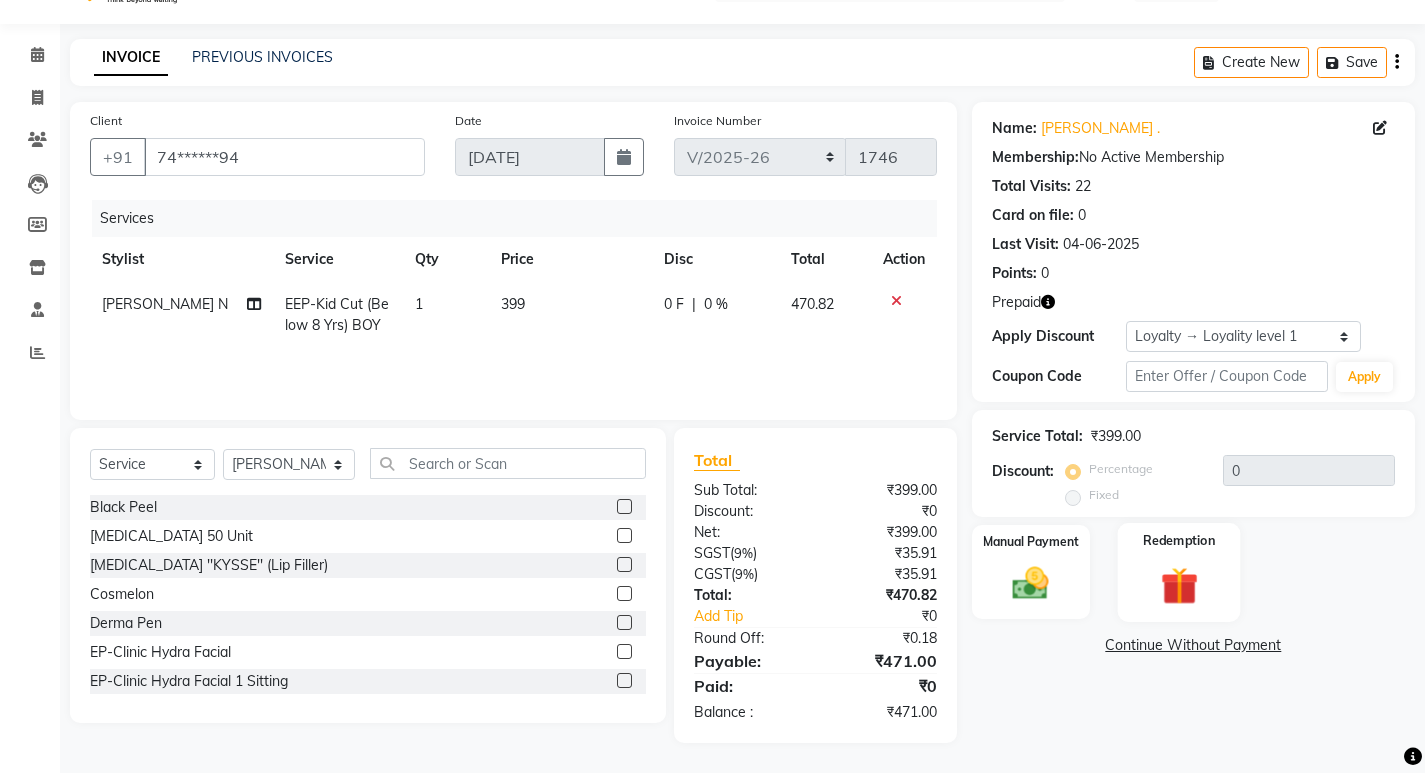 click 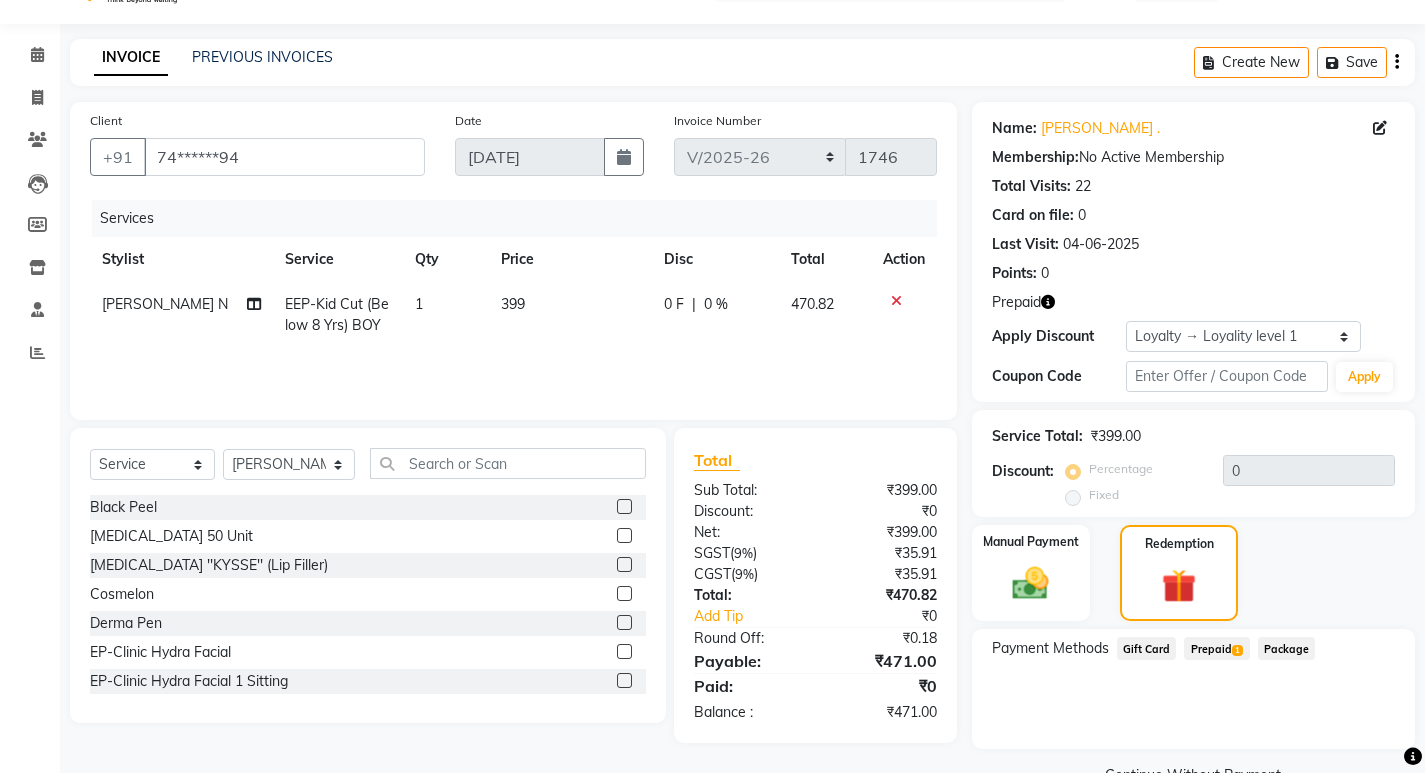 click on "Prepaid  1" 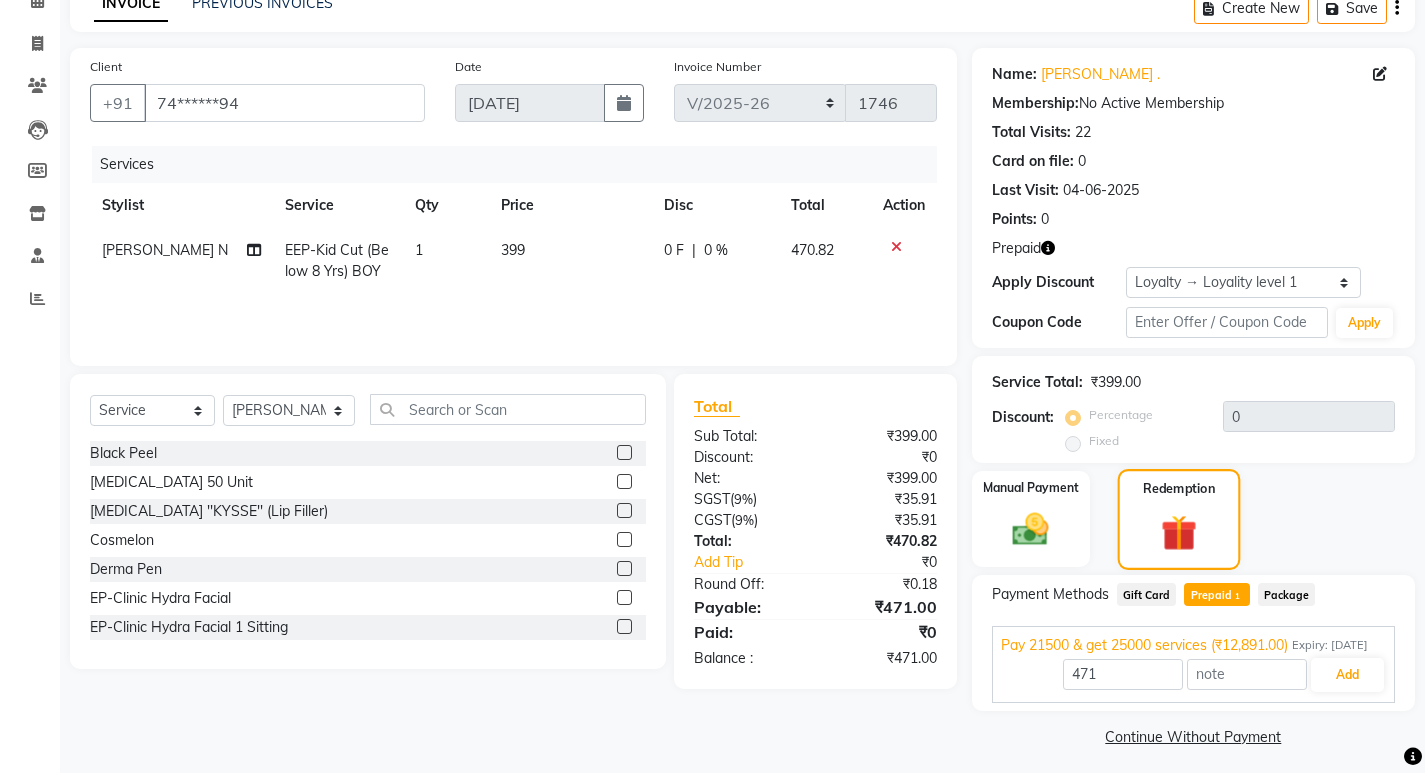 scroll, scrollTop: 132, scrollLeft: 0, axis: vertical 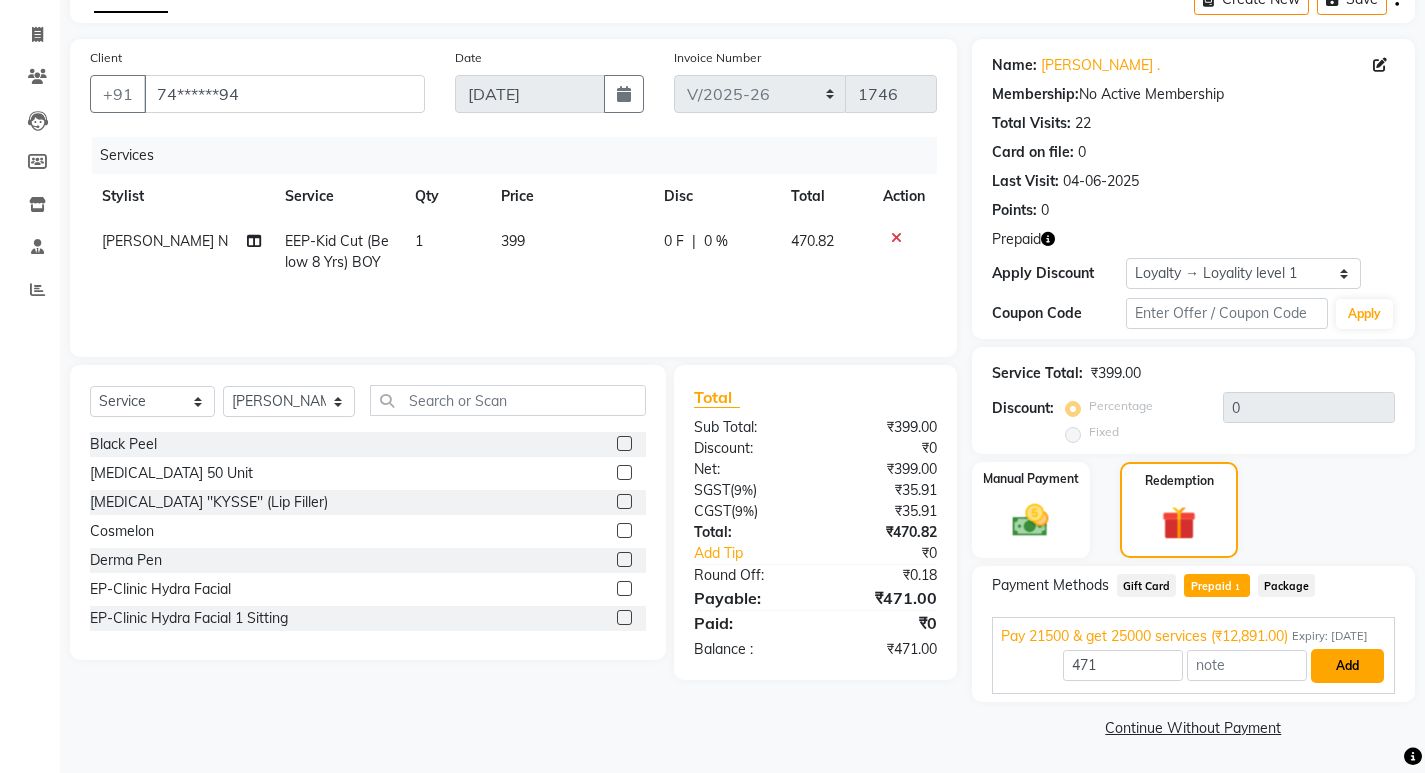 click on "Add" at bounding box center (1347, 666) 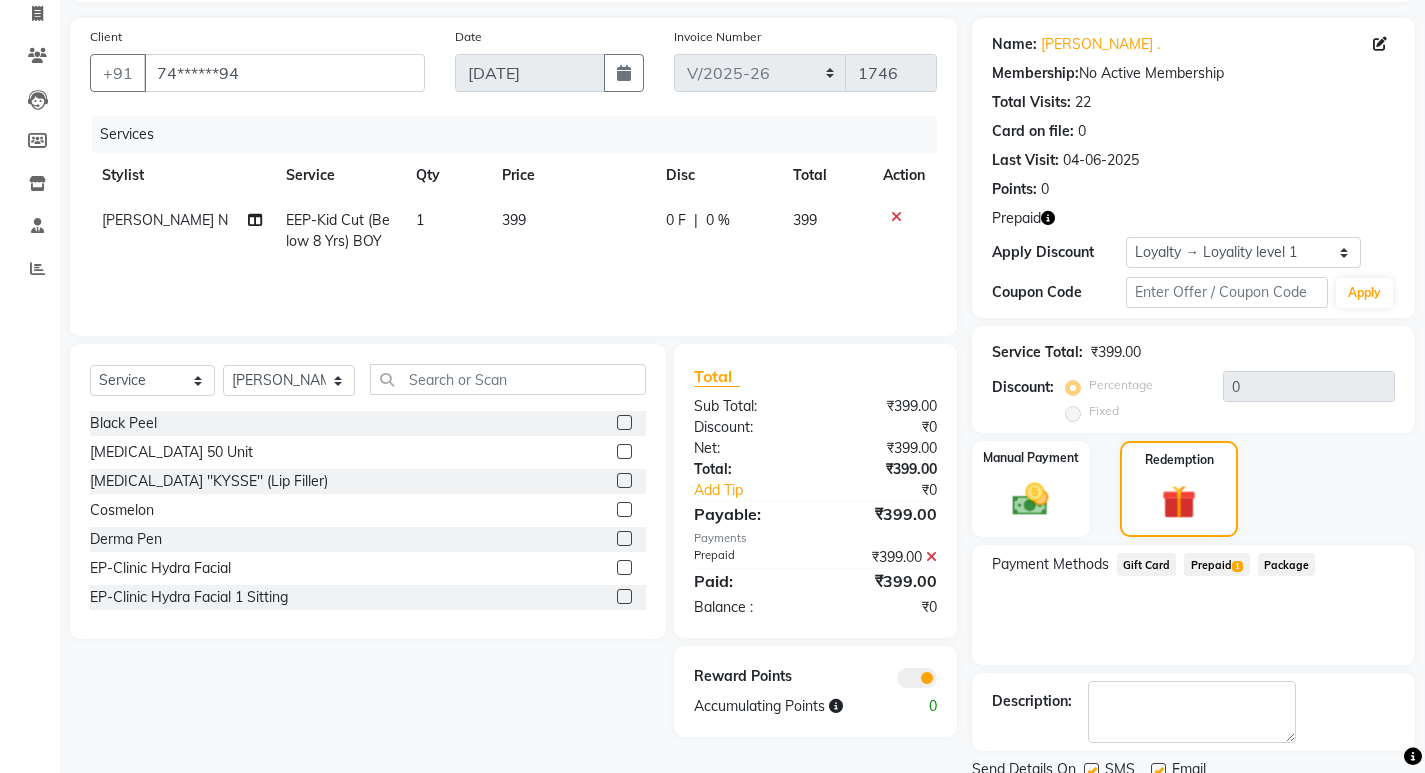 scroll, scrollTop: 208, scrollLeft: 0, axis: vertical 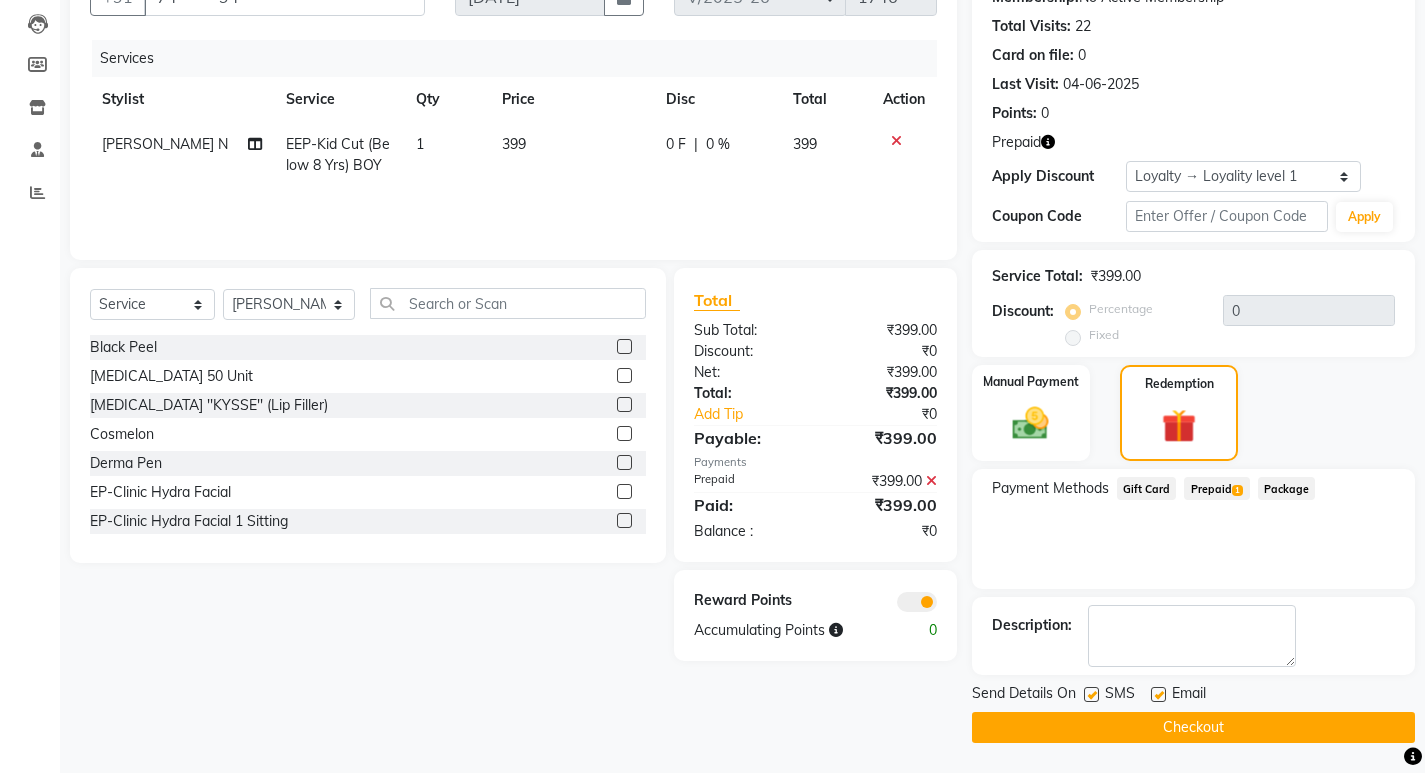 click on "Checkout" 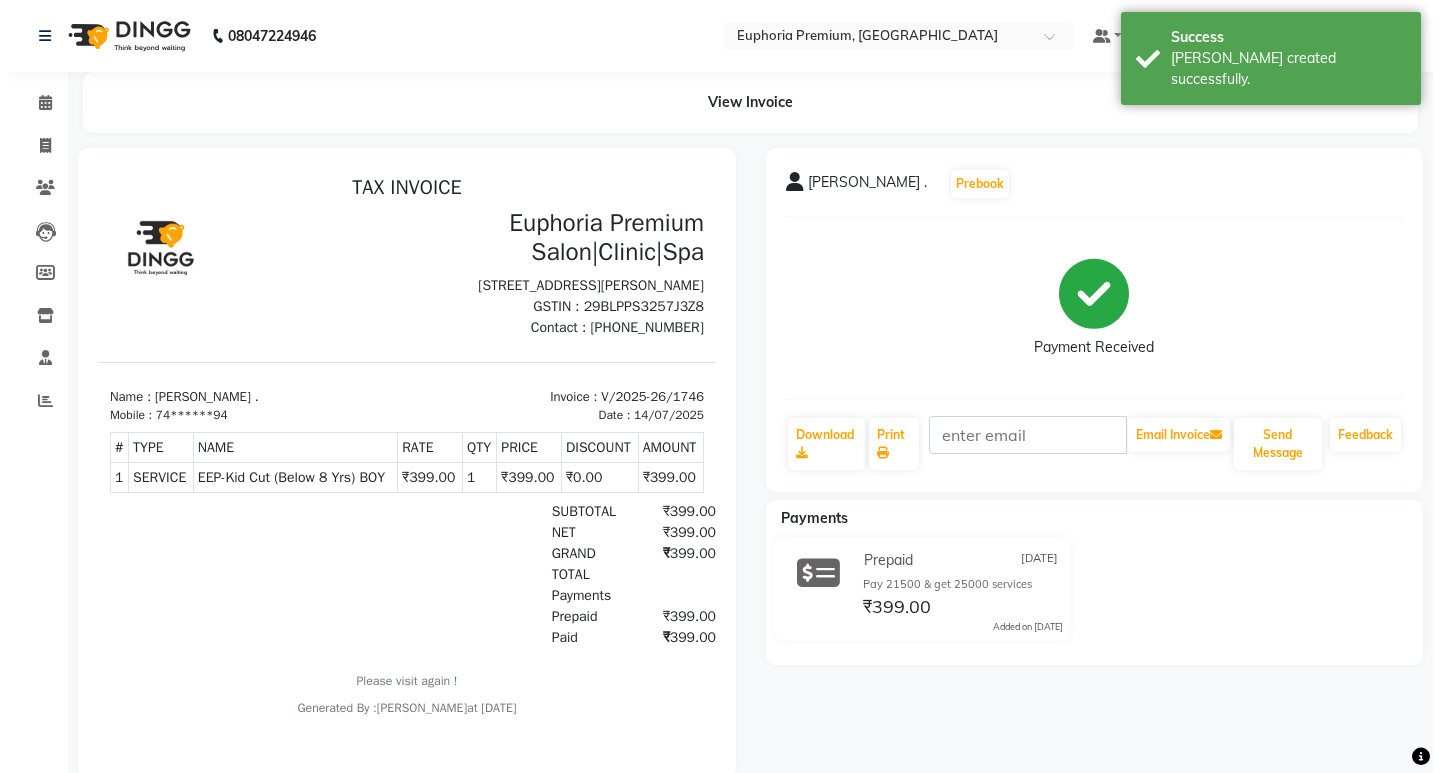 scroll, scrollTop: 0, scrollLeft: 0, axis: both 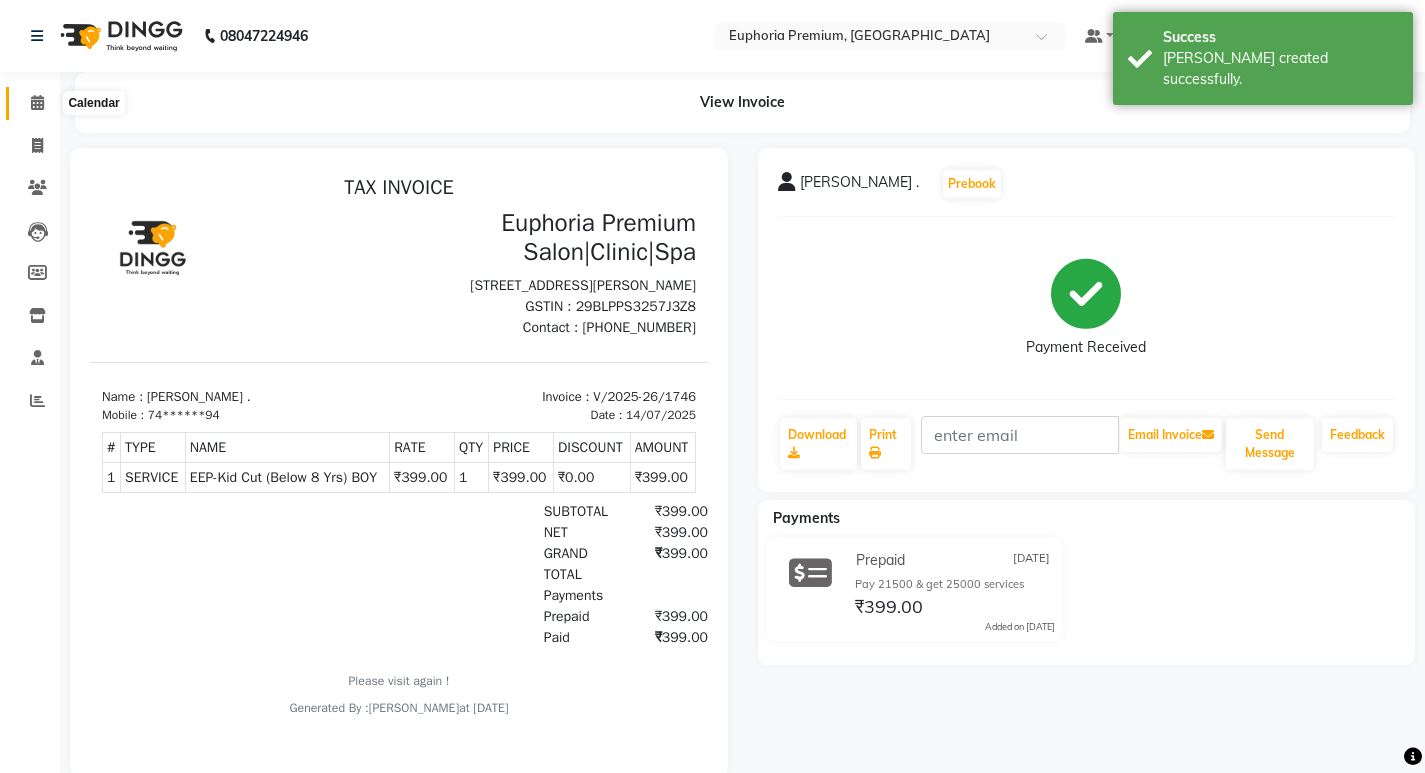 click 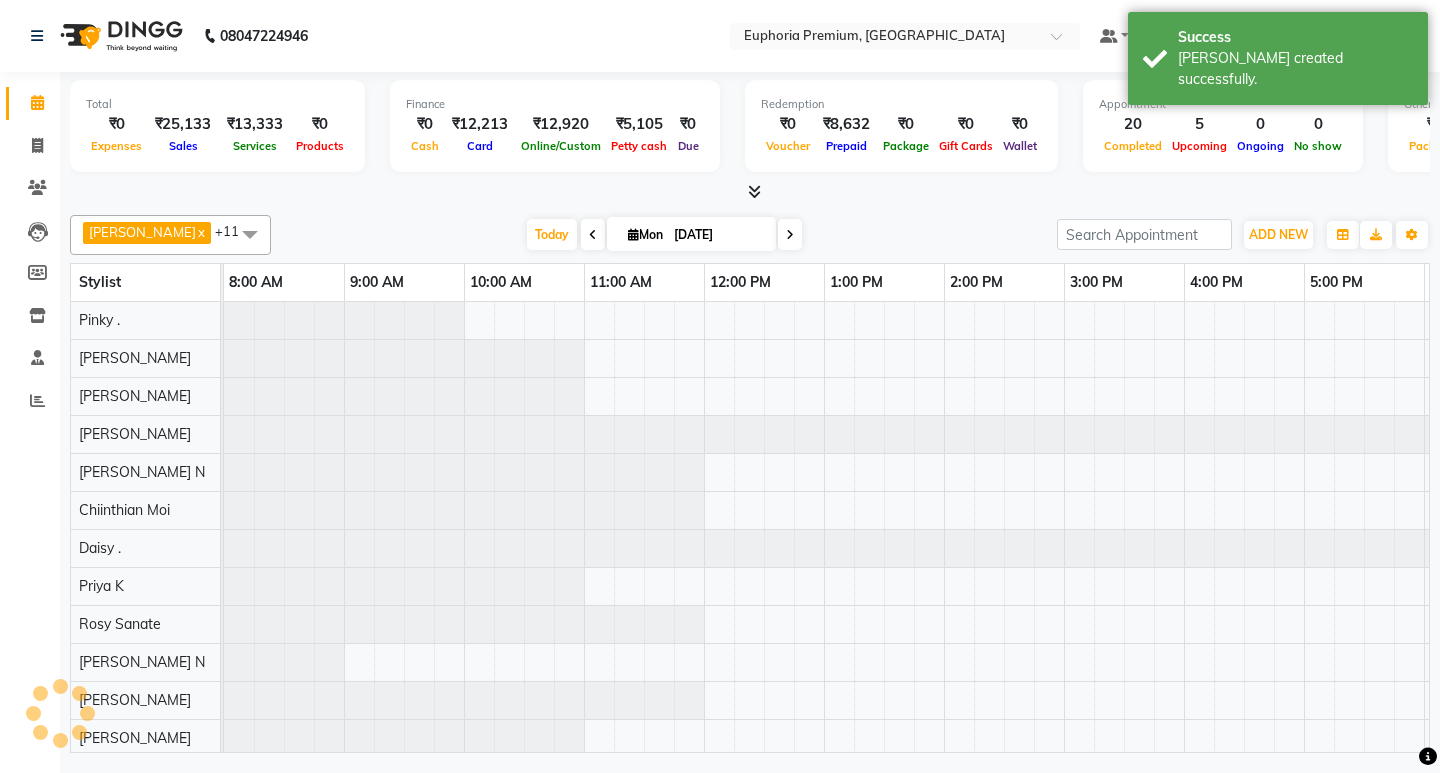 scroll, scrollTop: 0, scrollLeft: 0, axis: both 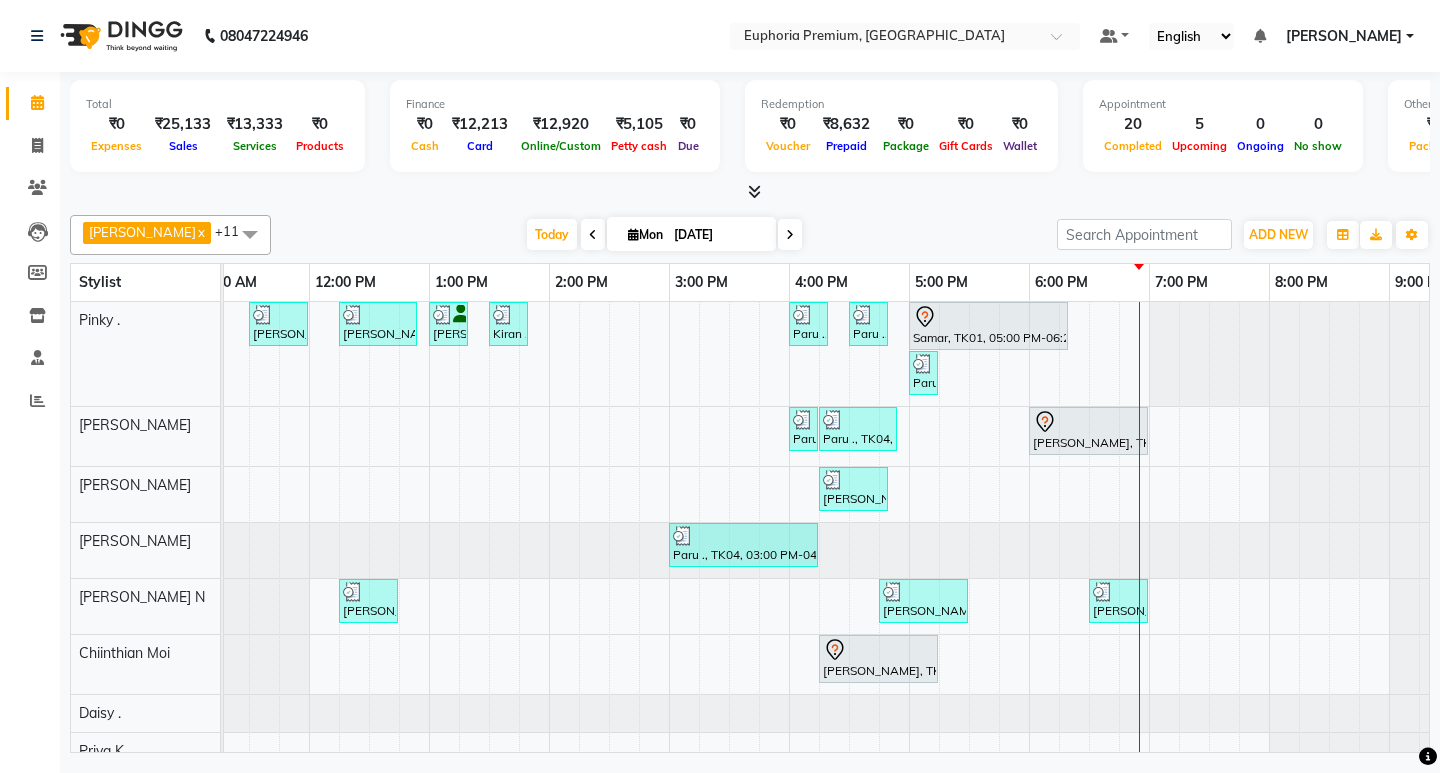 click on "Deepika Jamar, TK02, 11:30 AM-12:00 PM, EP-Face & Neck Massage (30 Mins)     Kiran ., TK03, 12:15 PM-12:55 PM, EP-Whitening Clean-Up     Rhena, TK06, 01:00 PM-01:20 PM, EP-Eyebrows Threading     Kiran ., TK03, 01:30 PM-01:50 PM, EP-Eyebrows Threading     Paru ., TK04, 04:00 PM-04:20 PM, EP-Full Legs Cream Wax     Paru ., TK04, 04:30 PM-04:50 PM, EP-Full Arms Catridge Wax             Samar, TK01, 05:00 PM-06:20 PM, EP-Tefiti Coffee Pedi     Paru ., TK04, 05:00 PM-05:15 PM, EP-Under Arms Soft&Bright Wax     Paru ., TK04, 04:00 PM-04:15 PM, EP-Stamping Art     Paru ., TK04, 04:15 PM-04:55 PM, EP-Gel Paint Application             Gowri, TK11, 06:00 PM-07:00 PM, EP-Powder Dip with Nail Tips     Deepika Jamar, TK10, 04:15 PM-04:50 PM, EP-Head, Neck & Shoulder (35 Mins) w/o Hairwash     Paru ., TK04, 03:00 PM-04:15 PM, EP-Artistic Cut - Salon Director     Mathew ., TK05, 12:15 PM-12:45 PM, EP-Beard Trim/Design MEN     Deepika Jamar, TK10, 04:45 PM-05:30 PM, EP-HAIR CUT (Creative Stylist) with hairwash MEN" at bounding box center [669, 663] 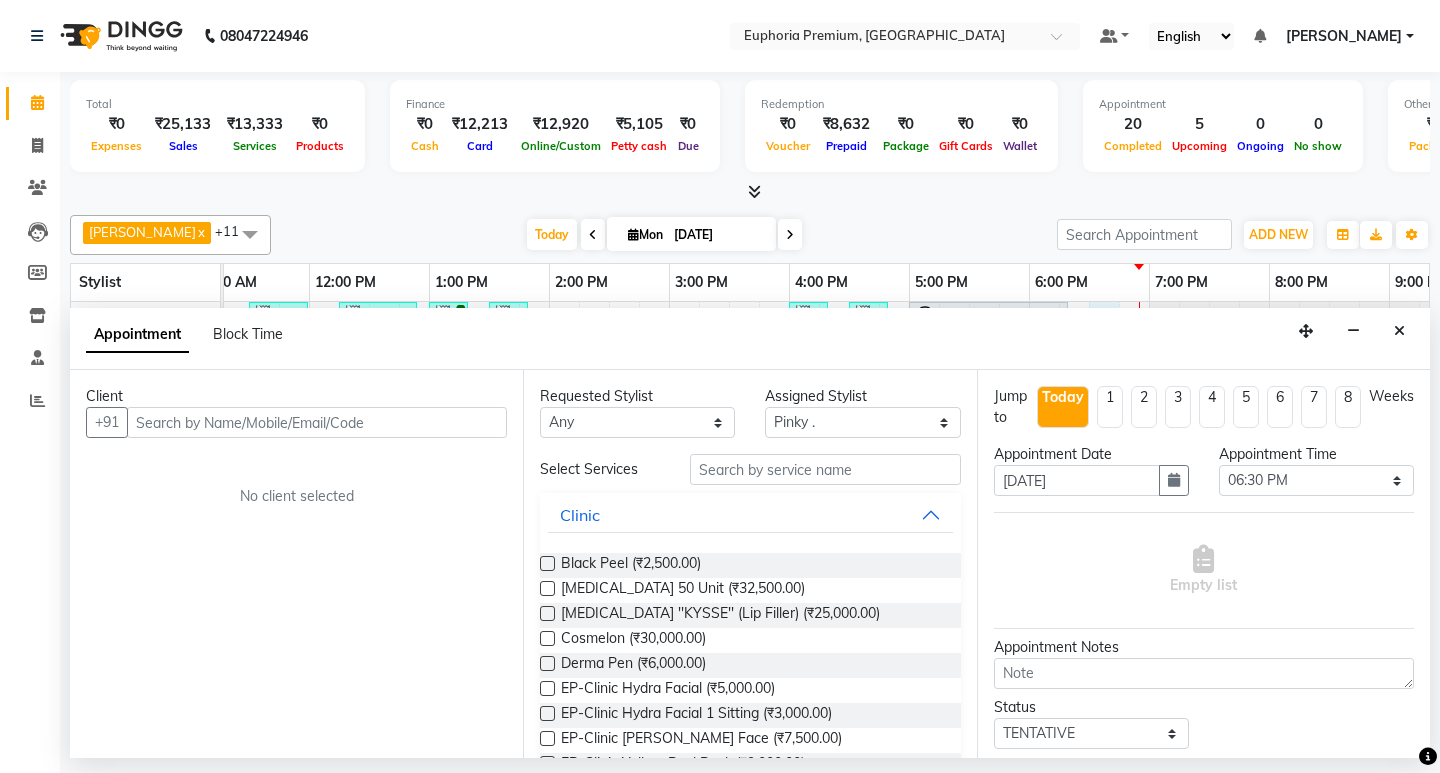 click at bounding box center (317, 422) 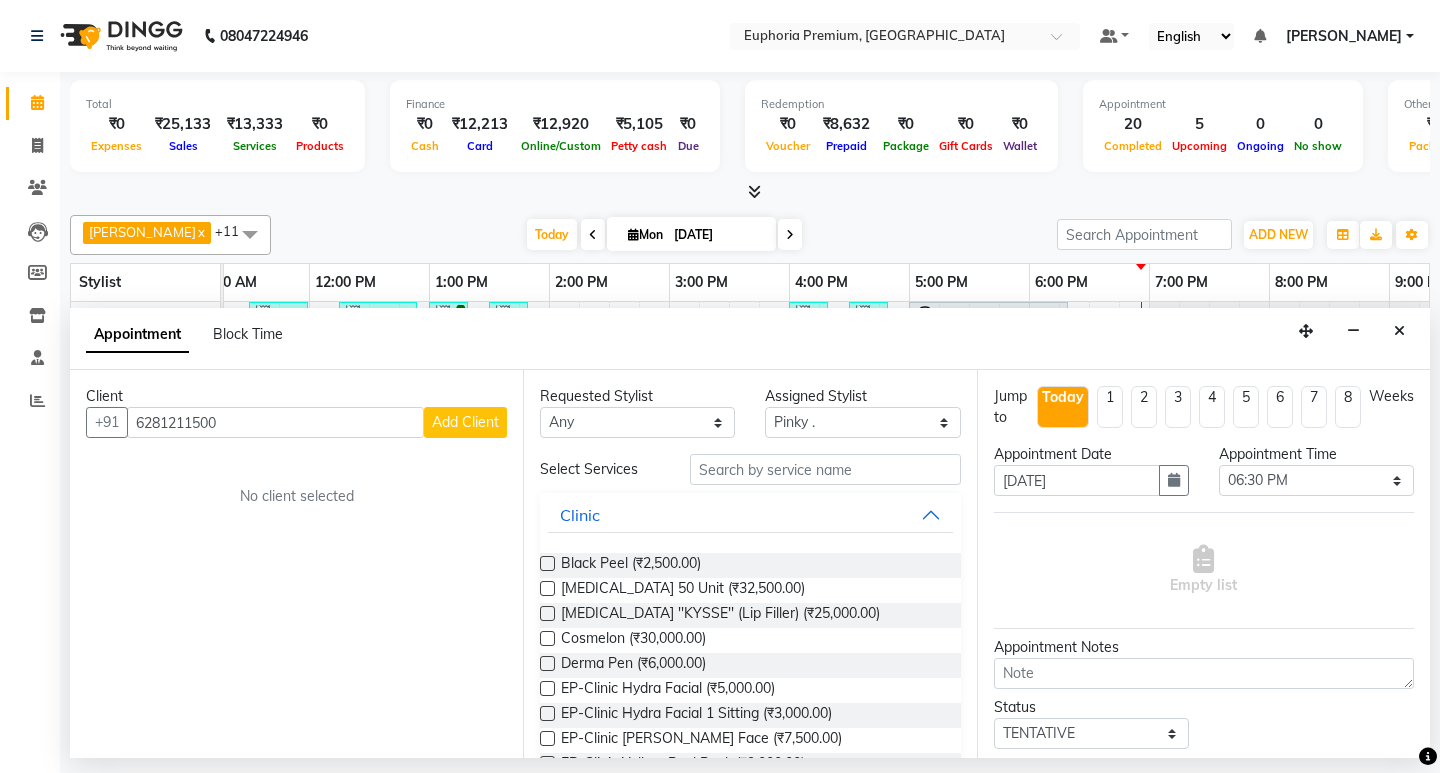 click on "Add Client" at bounding box center (465, 422) 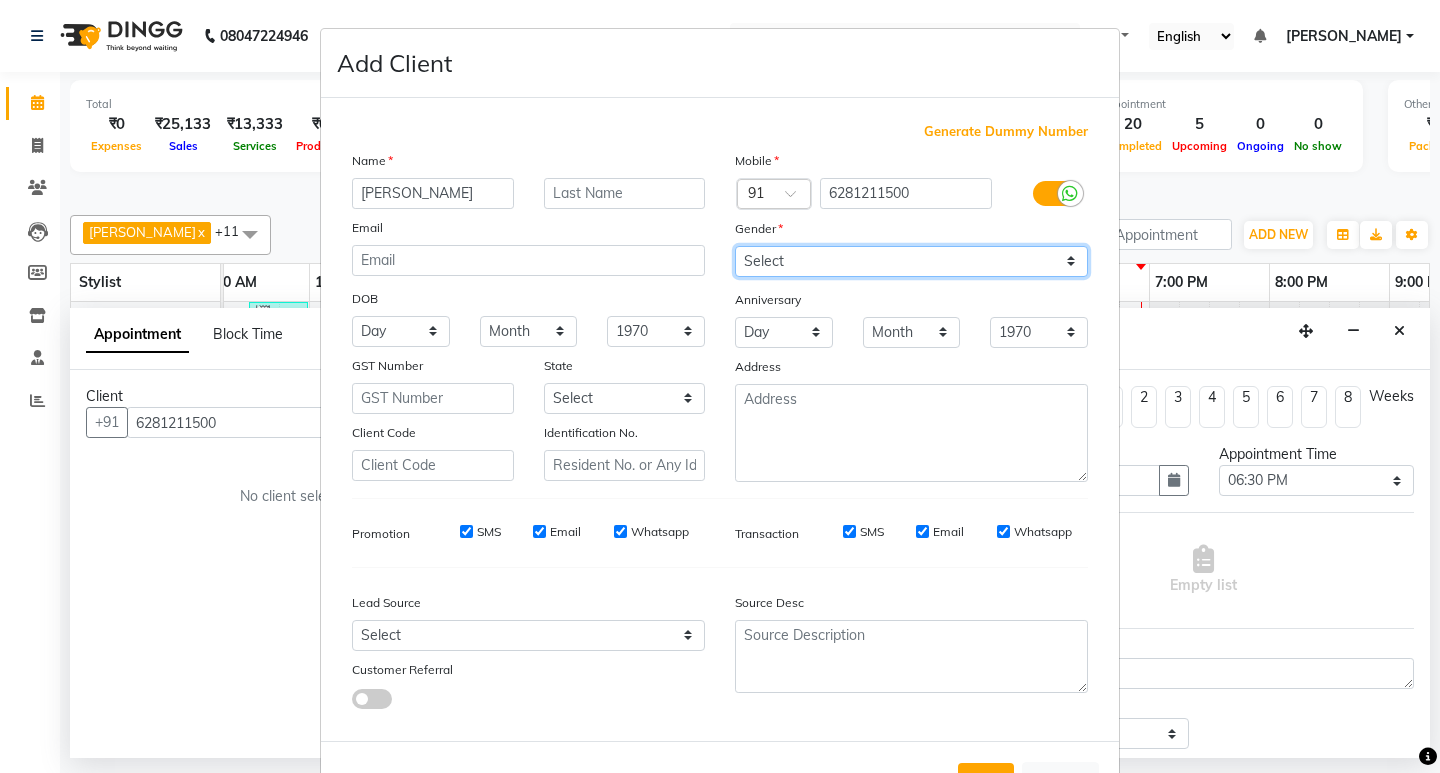click on "Select Male Female Other Prefer Not To Say" at bounding box center [911, 261] 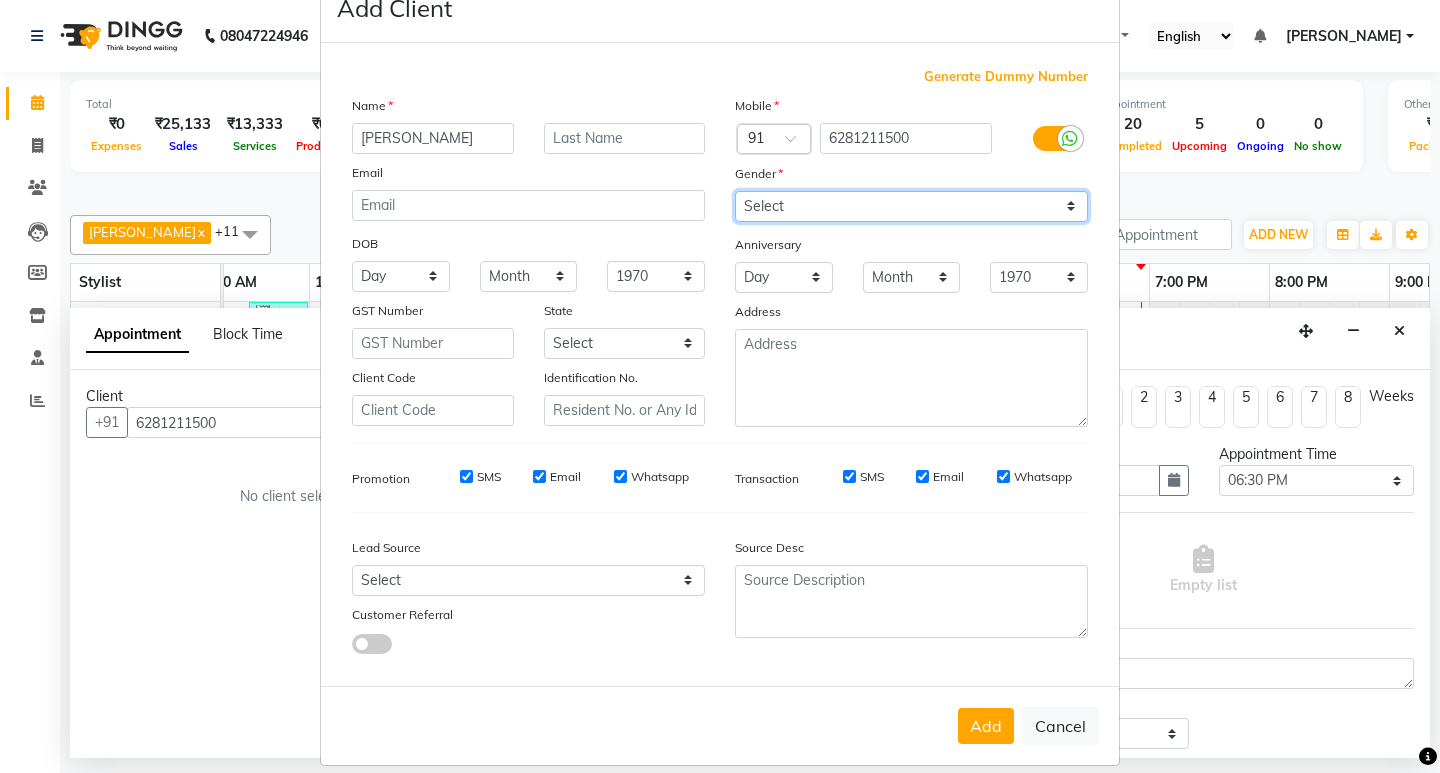 scroll, scrollTop: 76, scrollLeft: 0, axis: vertical 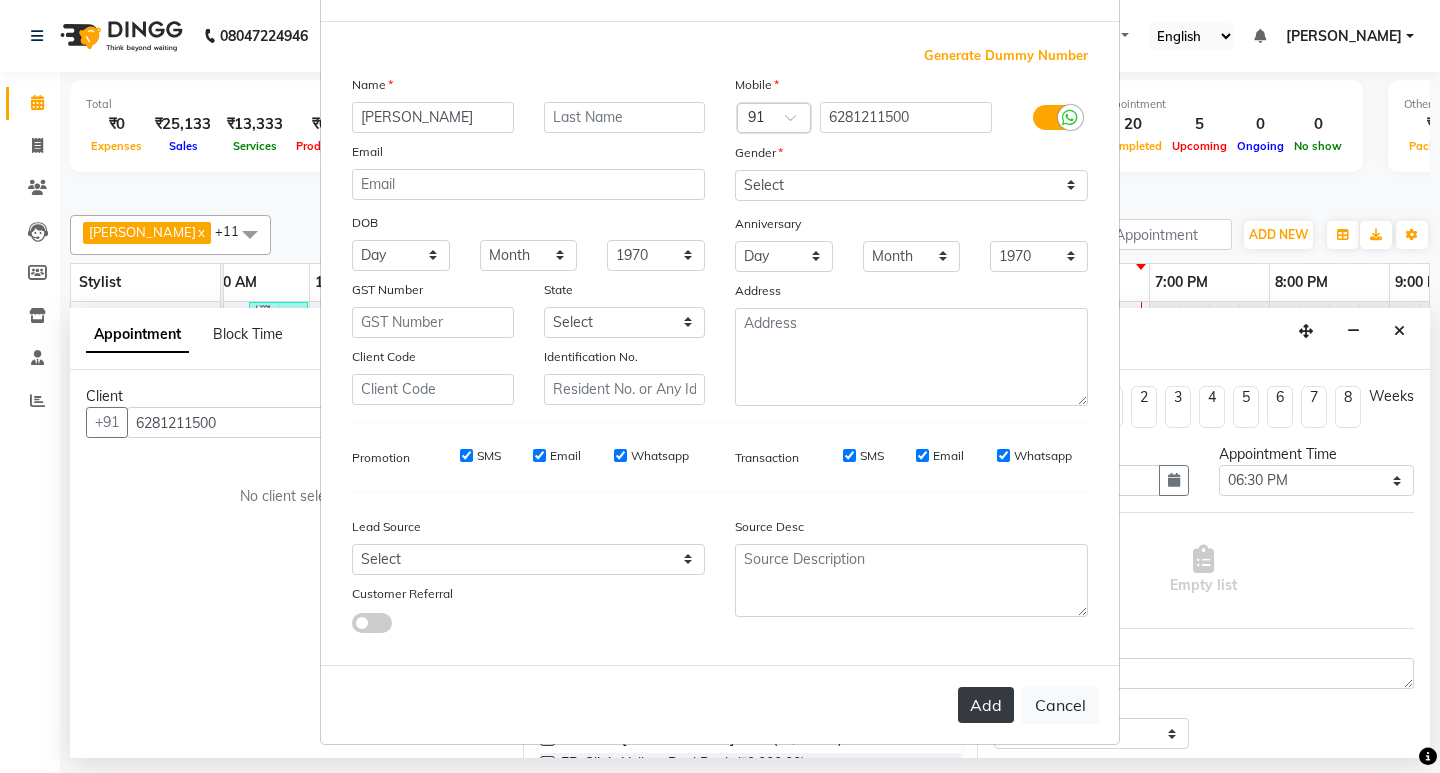 click on "Add" at bounding box center (986, 705) 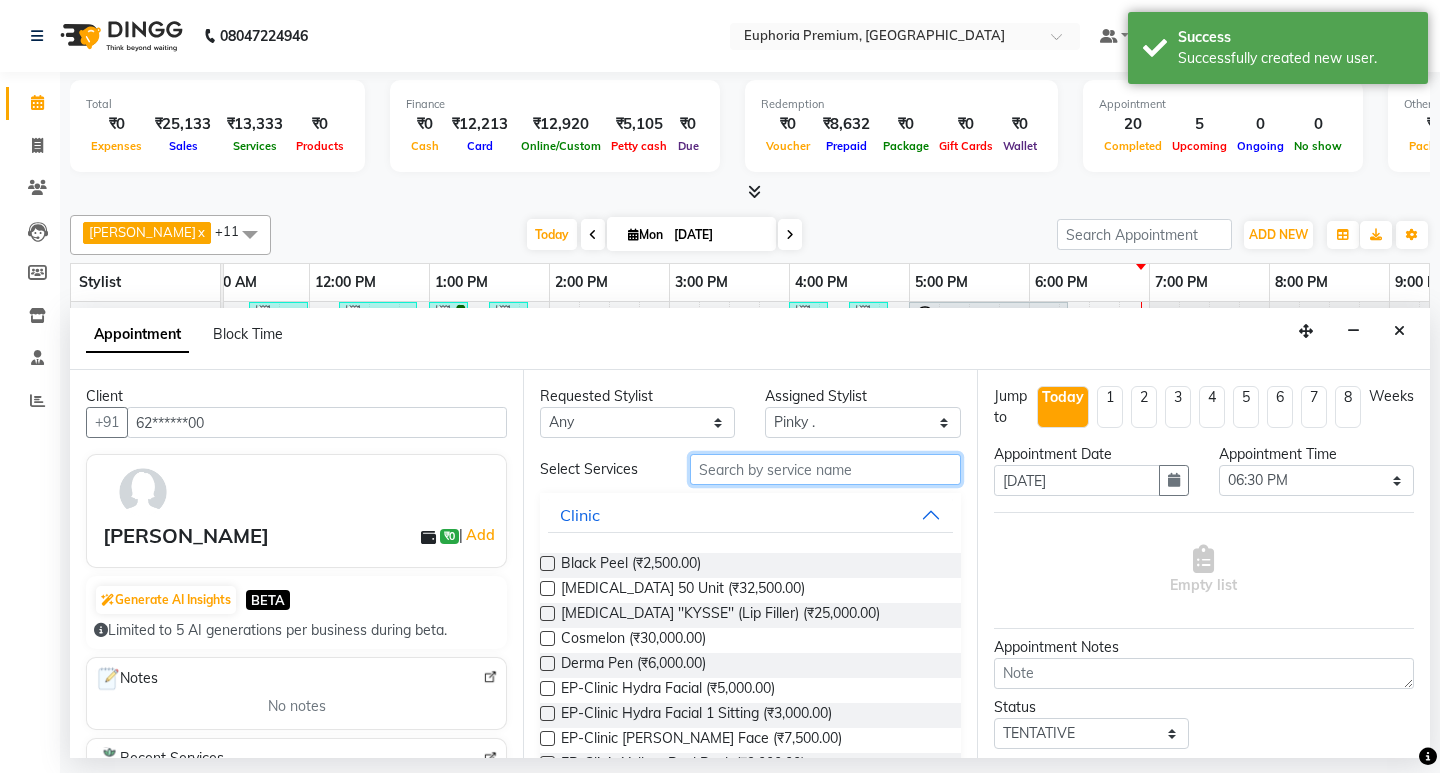 click at bounding box center (825, 469) 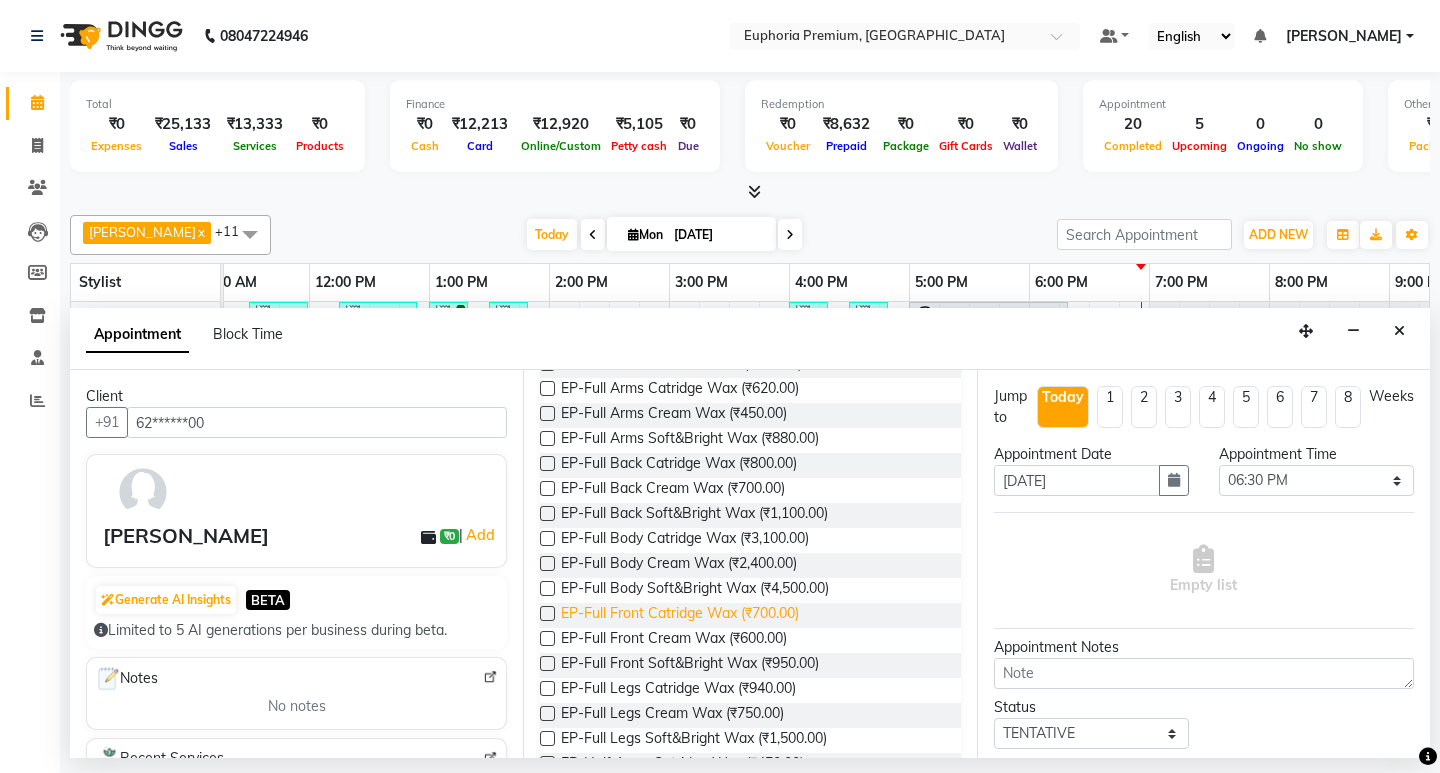 scroll, scrollTop: 200, scrollLeft: 0, axis: vertical 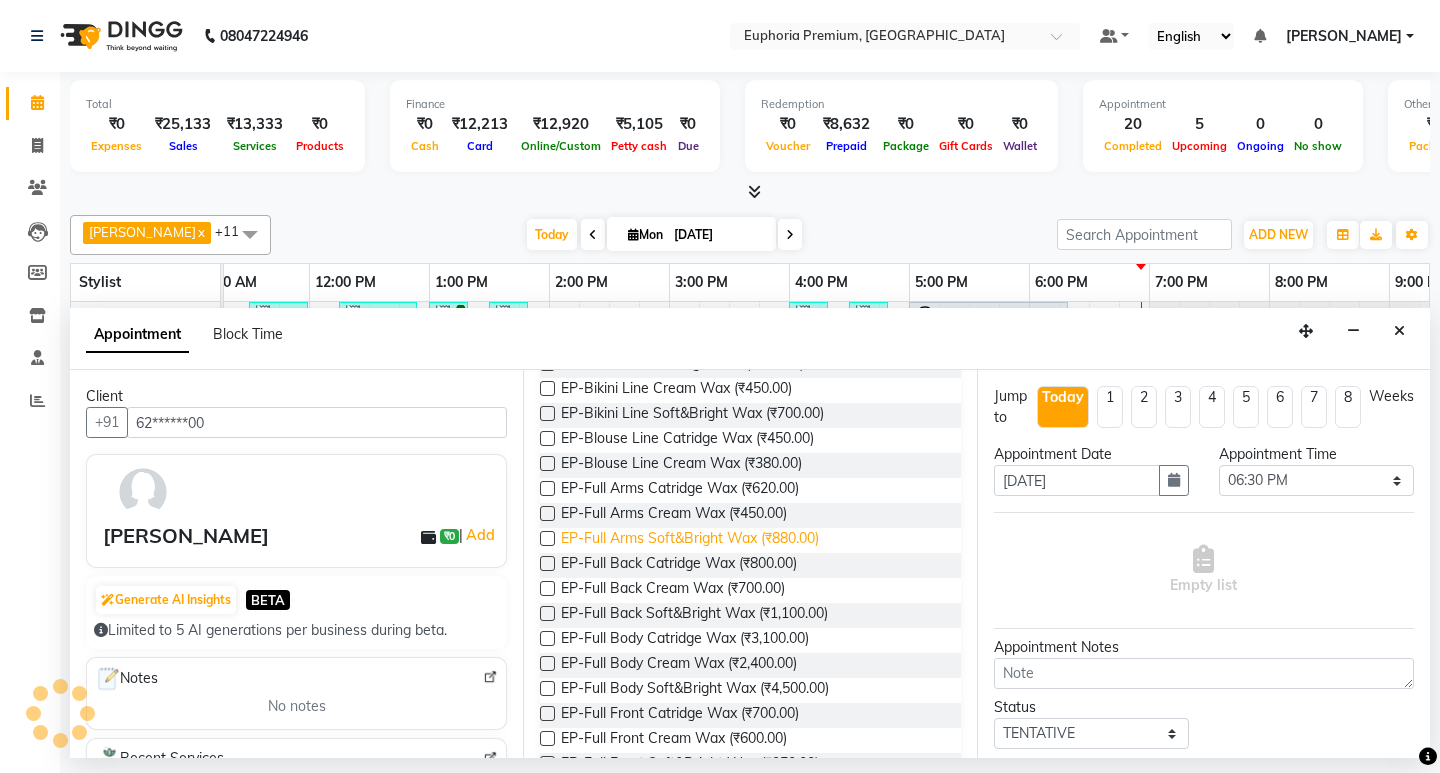 click on "EP-Full Arms Soft&Bright Wax (₹880.00)" at bounding box center (690, 540) 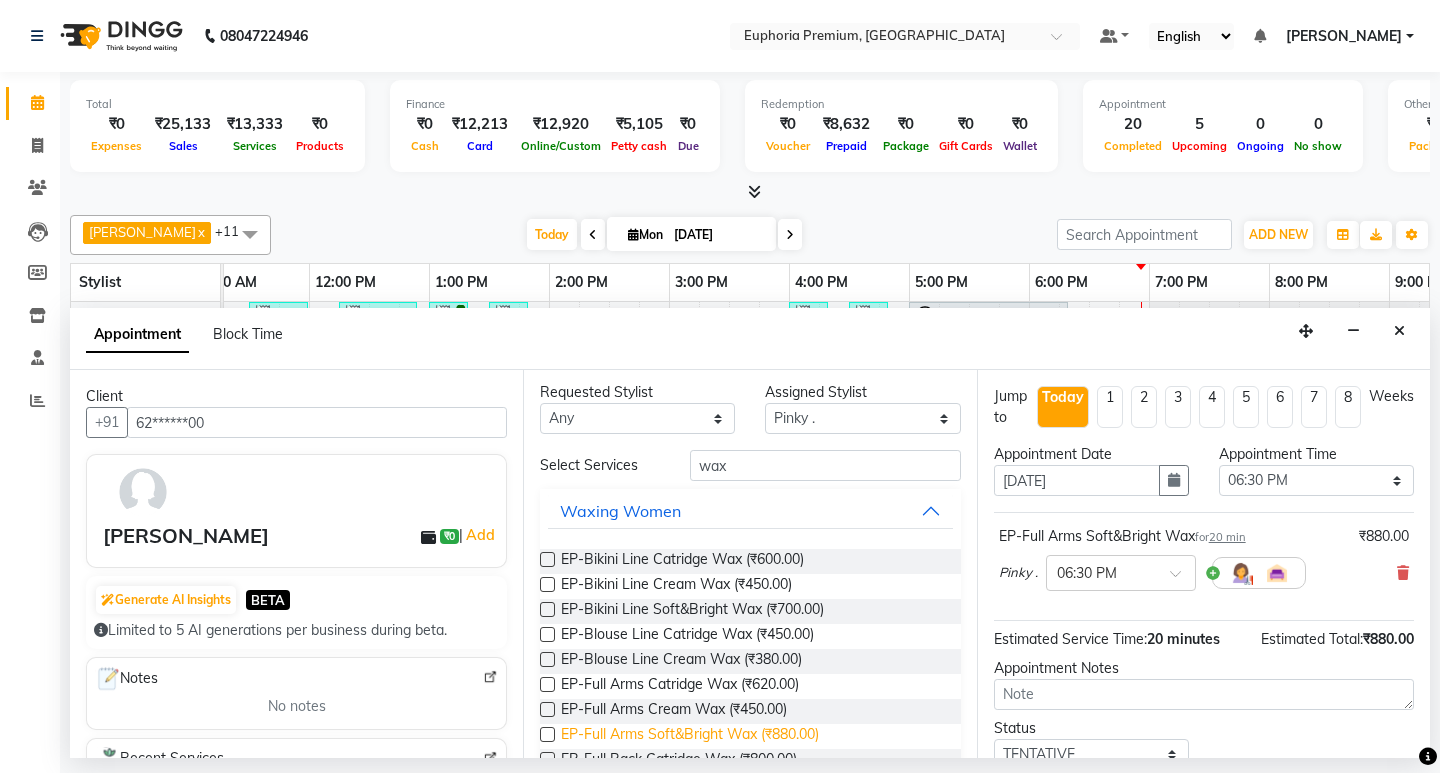 scroll, scrollTop: 0, scrollLeft: 0, axis: both 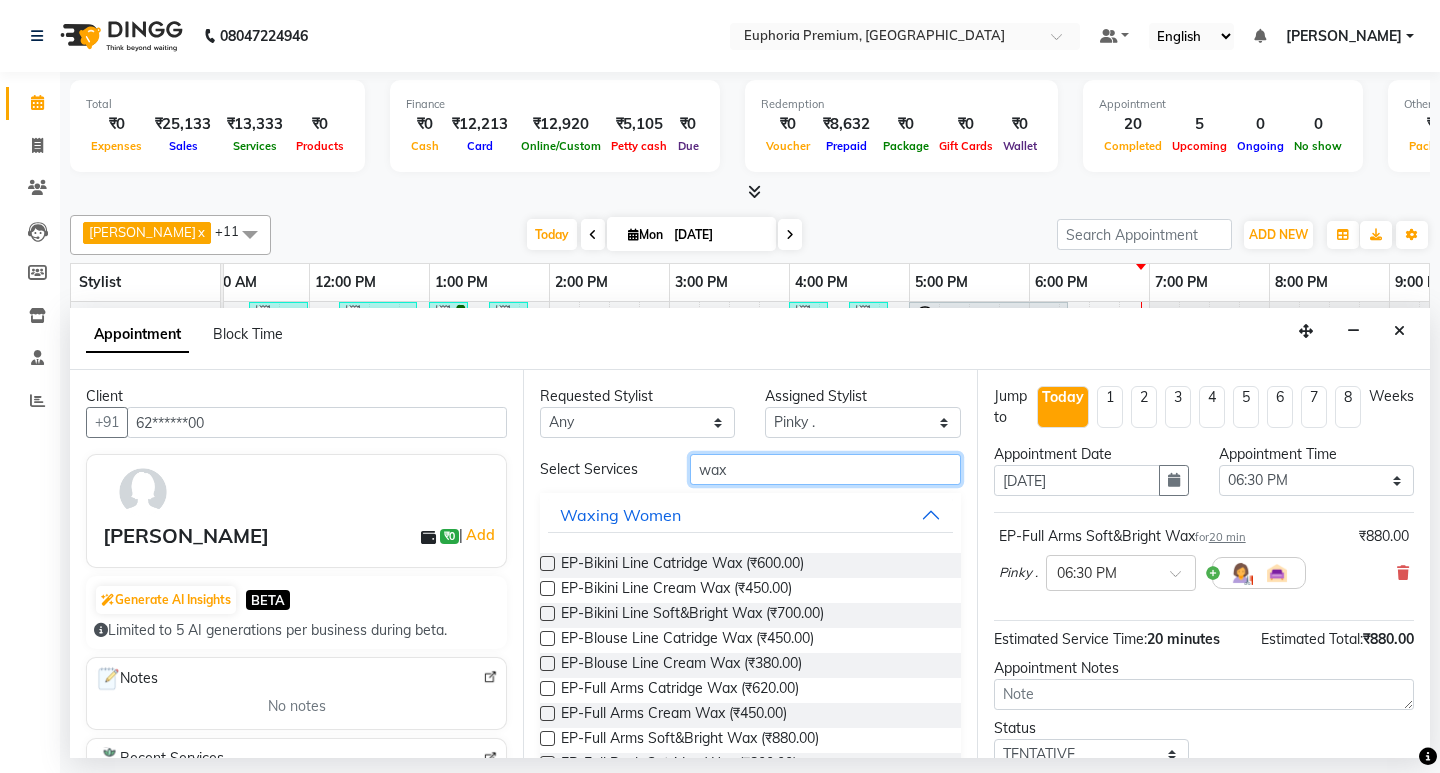 drag, startPoint x: 737, startPoint y: 470, endPoint x: 650, endPoint y: 466, distance: 87.0919 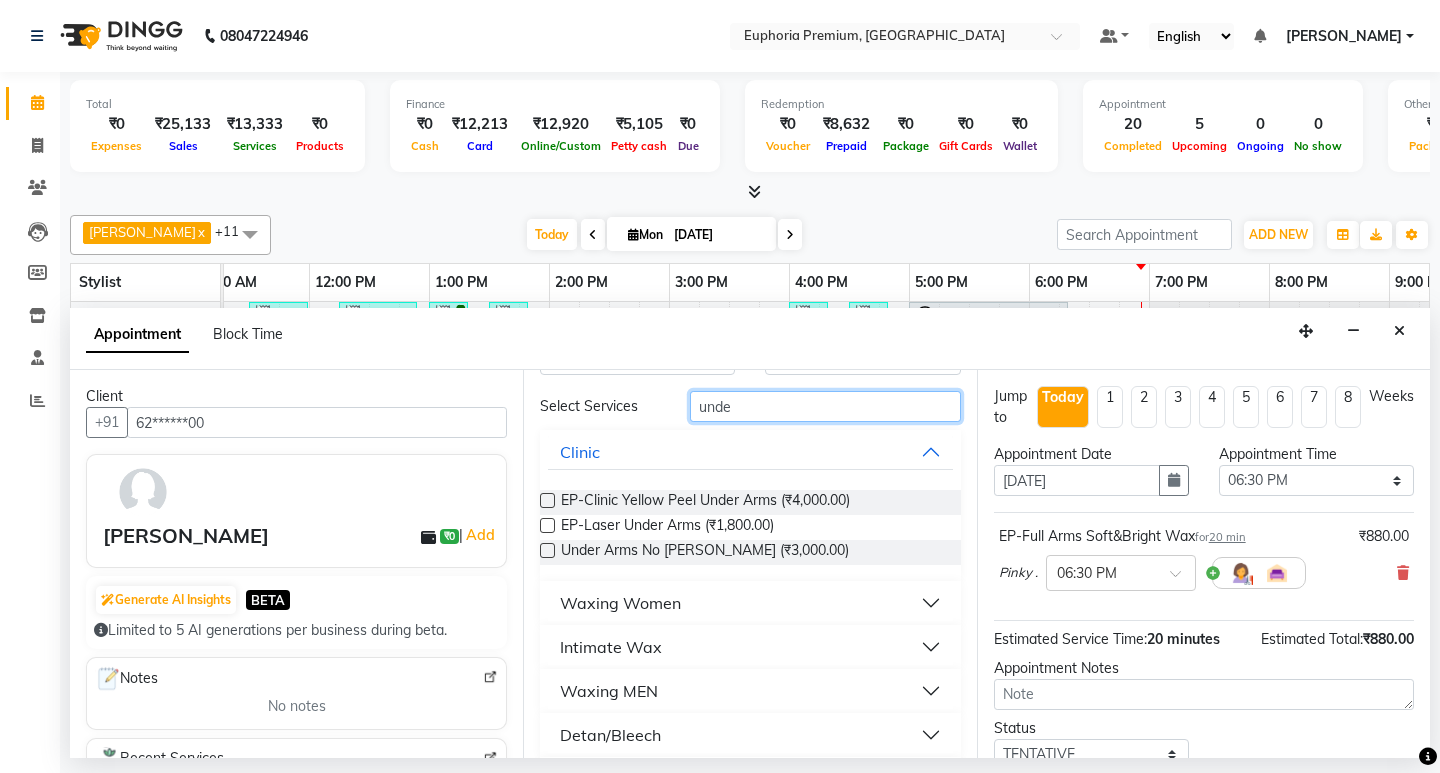 scroll, scrollTop: 122, scrollLeft: 0, axis: vertical 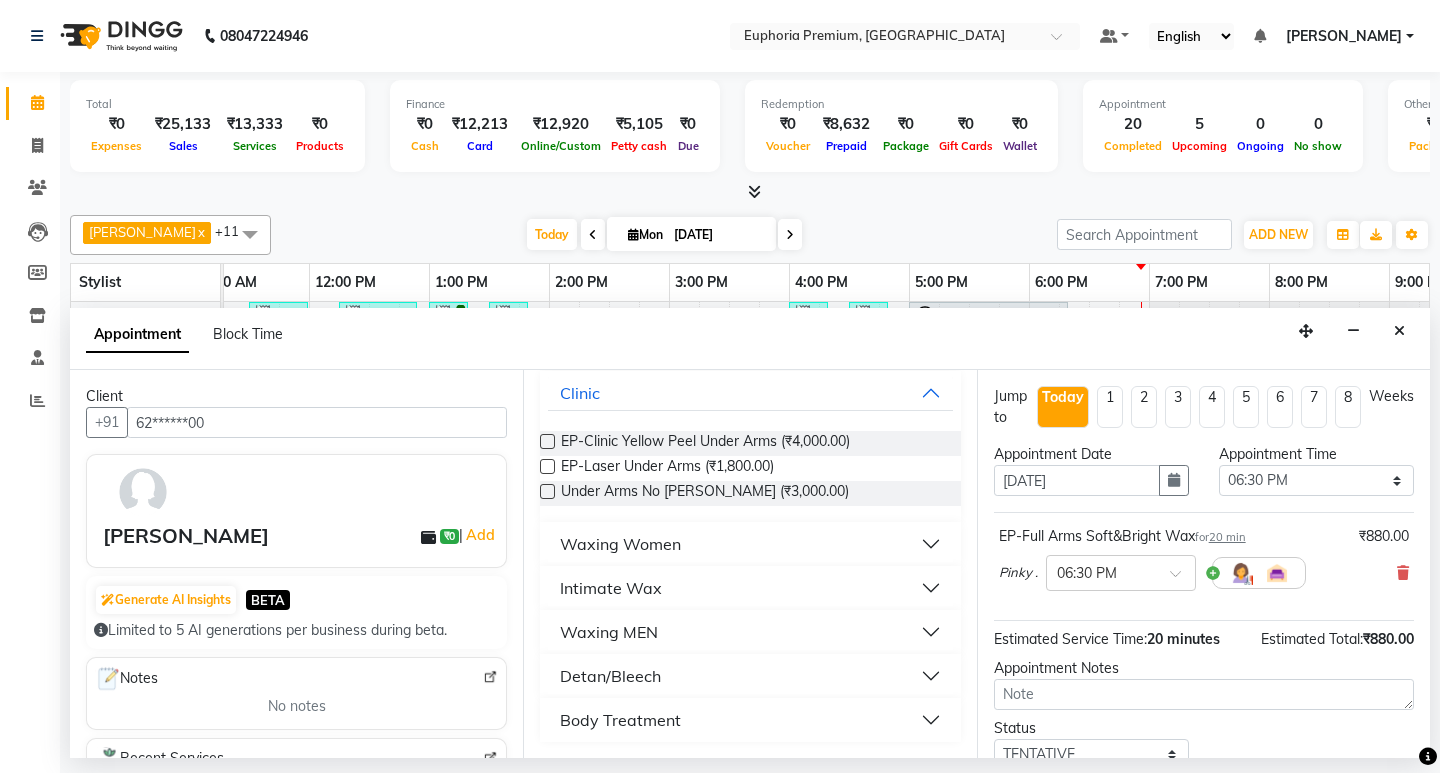 click on "Waxing Women" at bounding box center [620, 544] 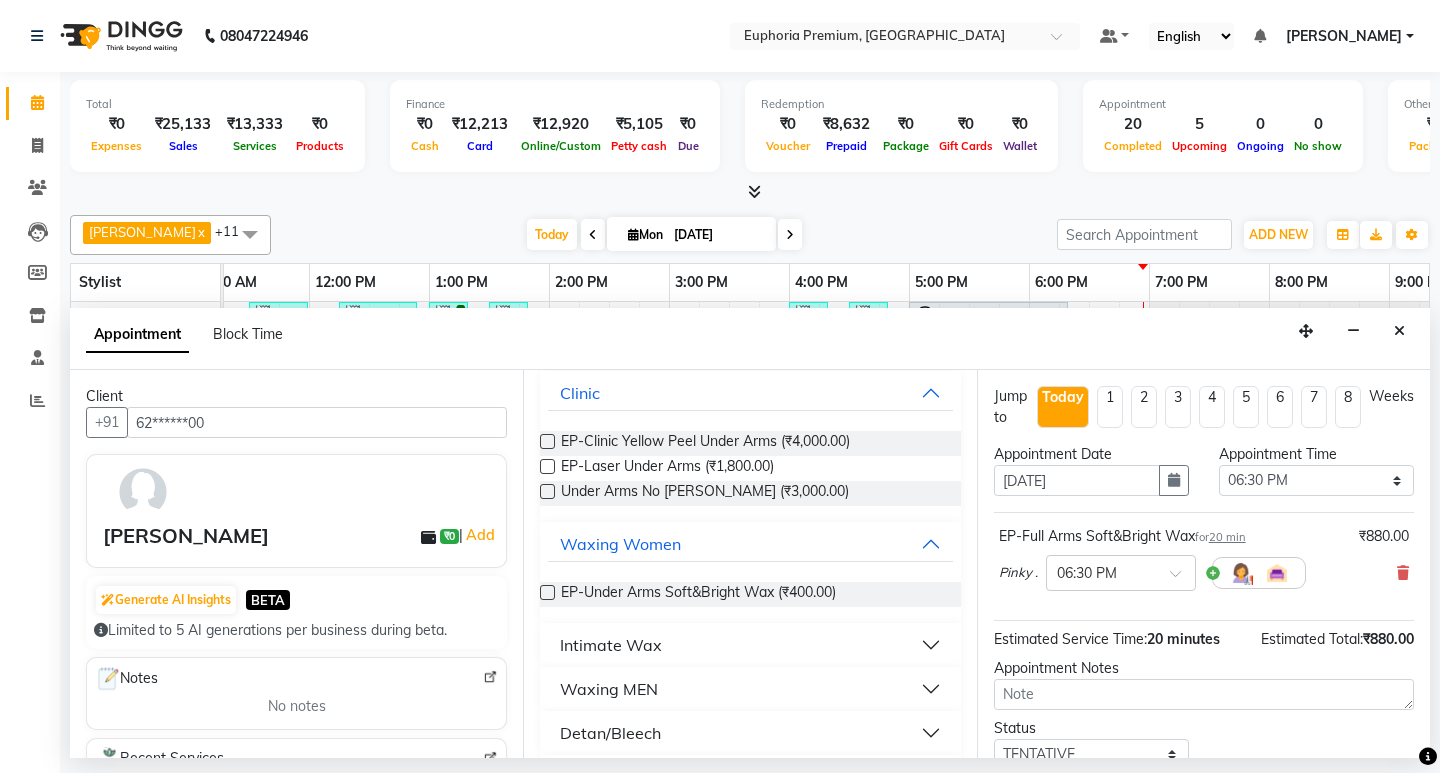 click at bounding box center [547, 592] 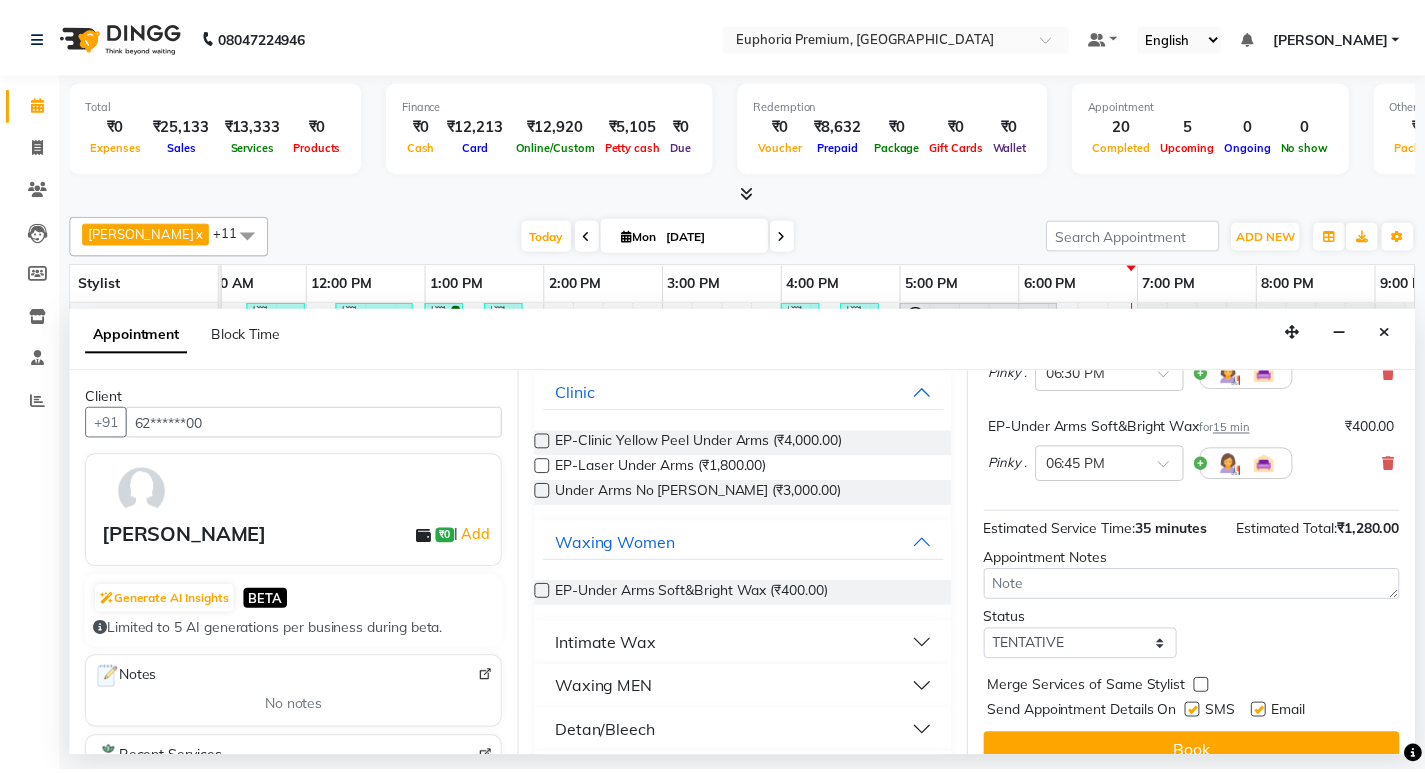 scroll, scrollTop: 229, scrollLeft: 0, axis: vertical 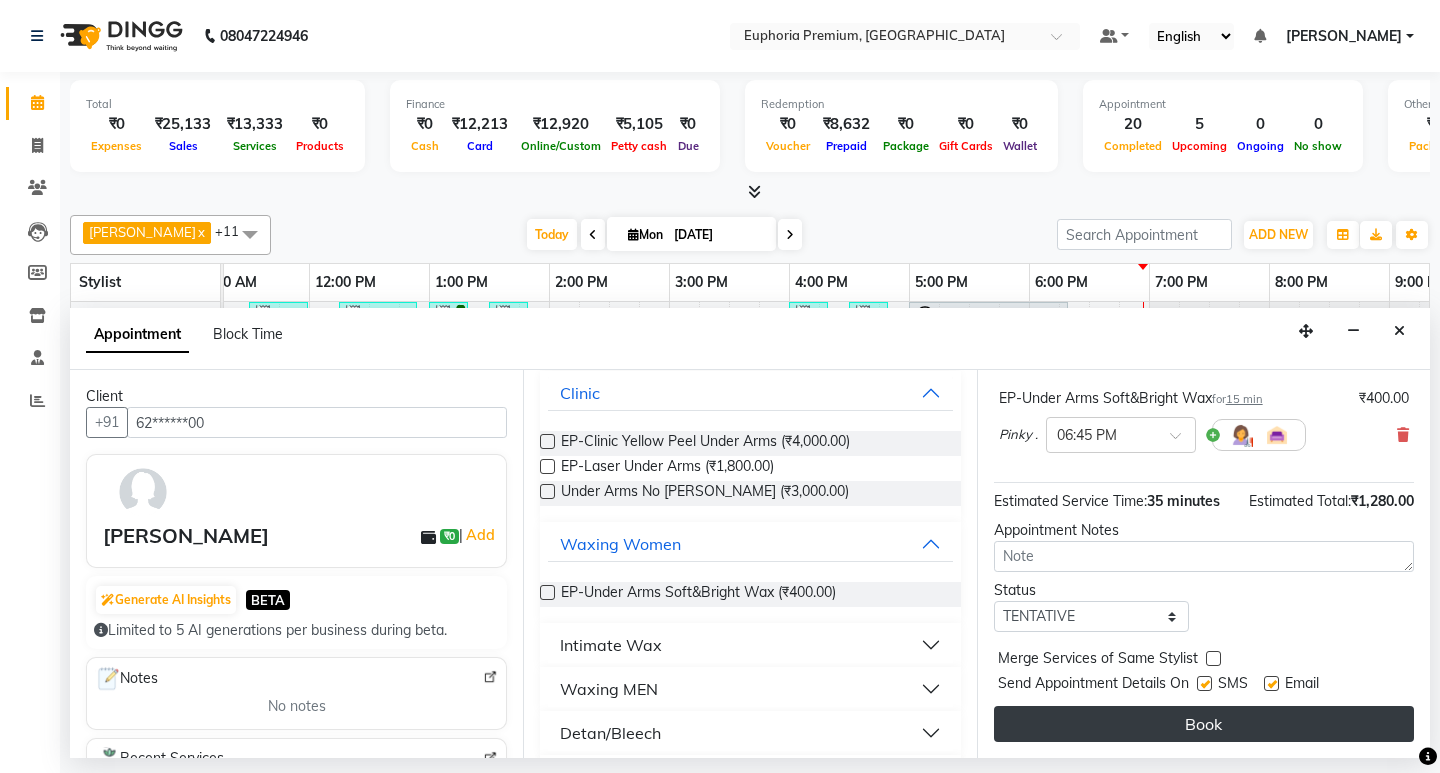 click on "Book" at bounding box center [1204, 724] 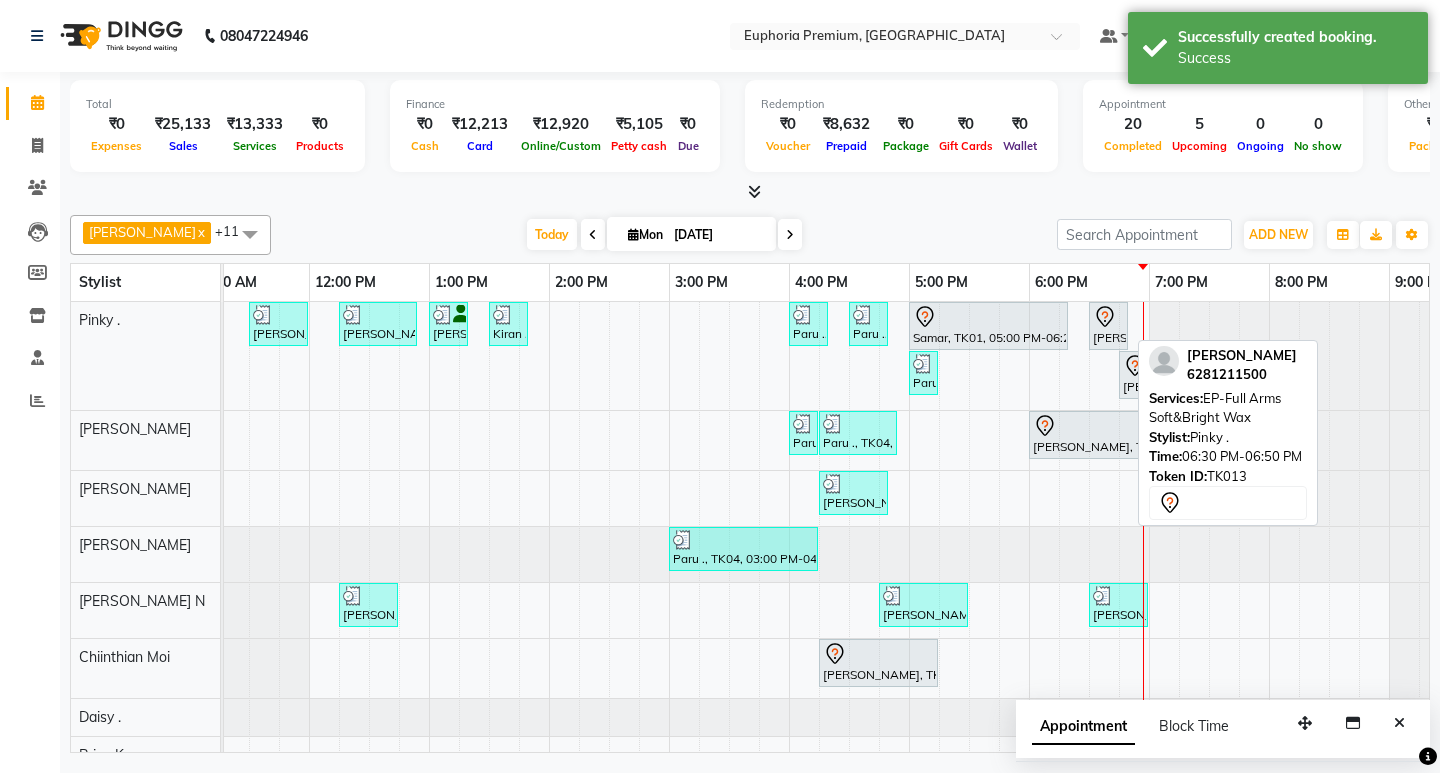 click on "[PERSON_NAME], TK13, 06:30 PM-06:50 PM, EP-Full Arms Soft&Bright Wax" at bounding box center [1108, 326] 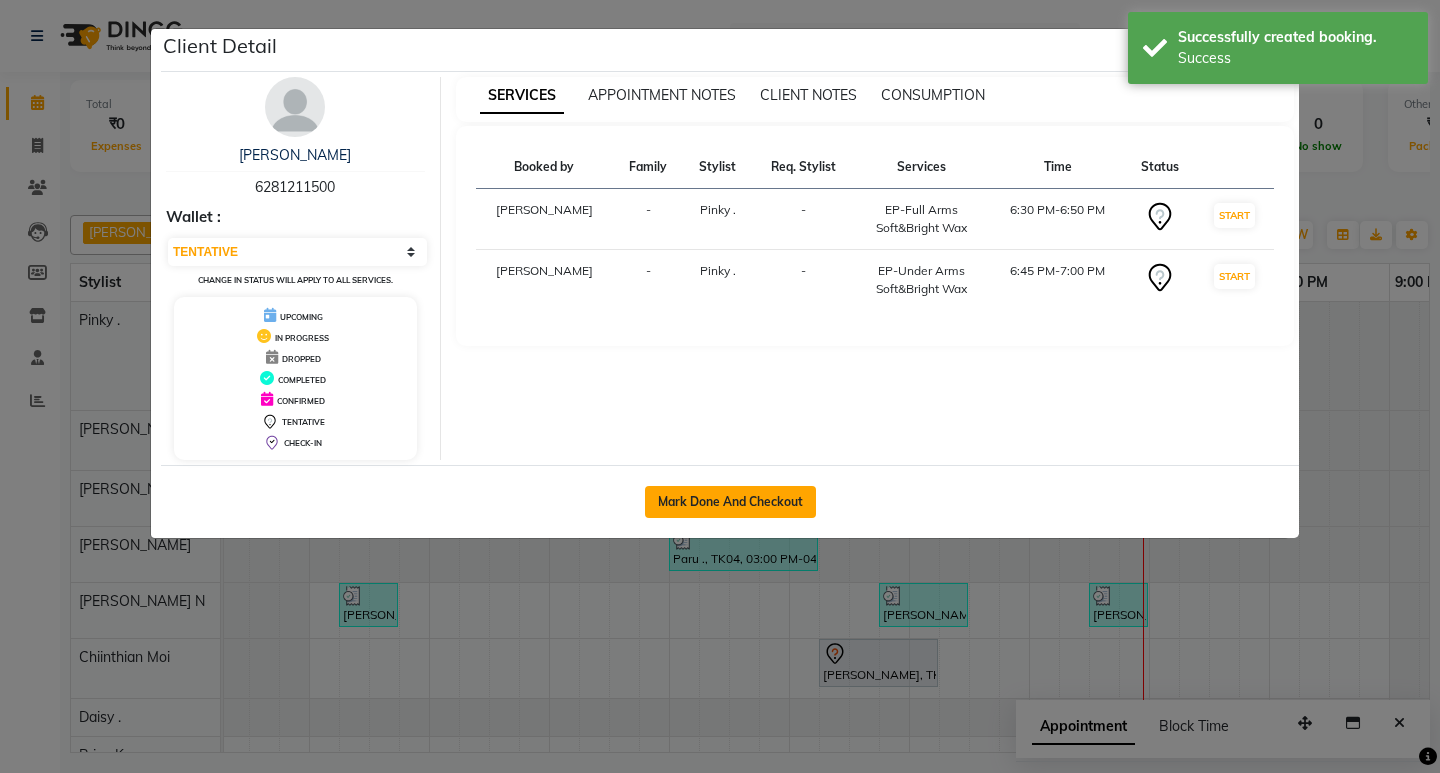 click on "Mark Done And Checkout" 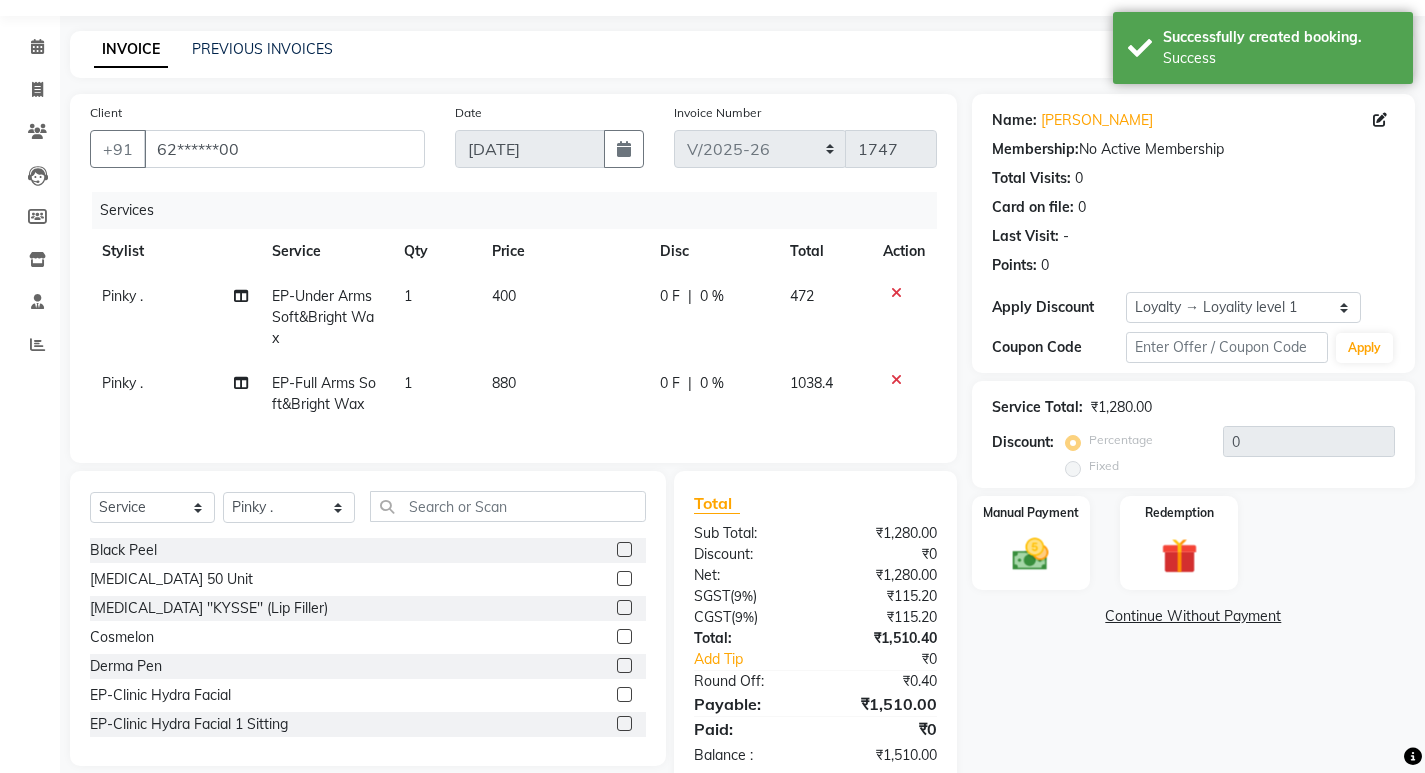 scroll, scrollTop: 114, scrollLeft: 0, axis: vertical 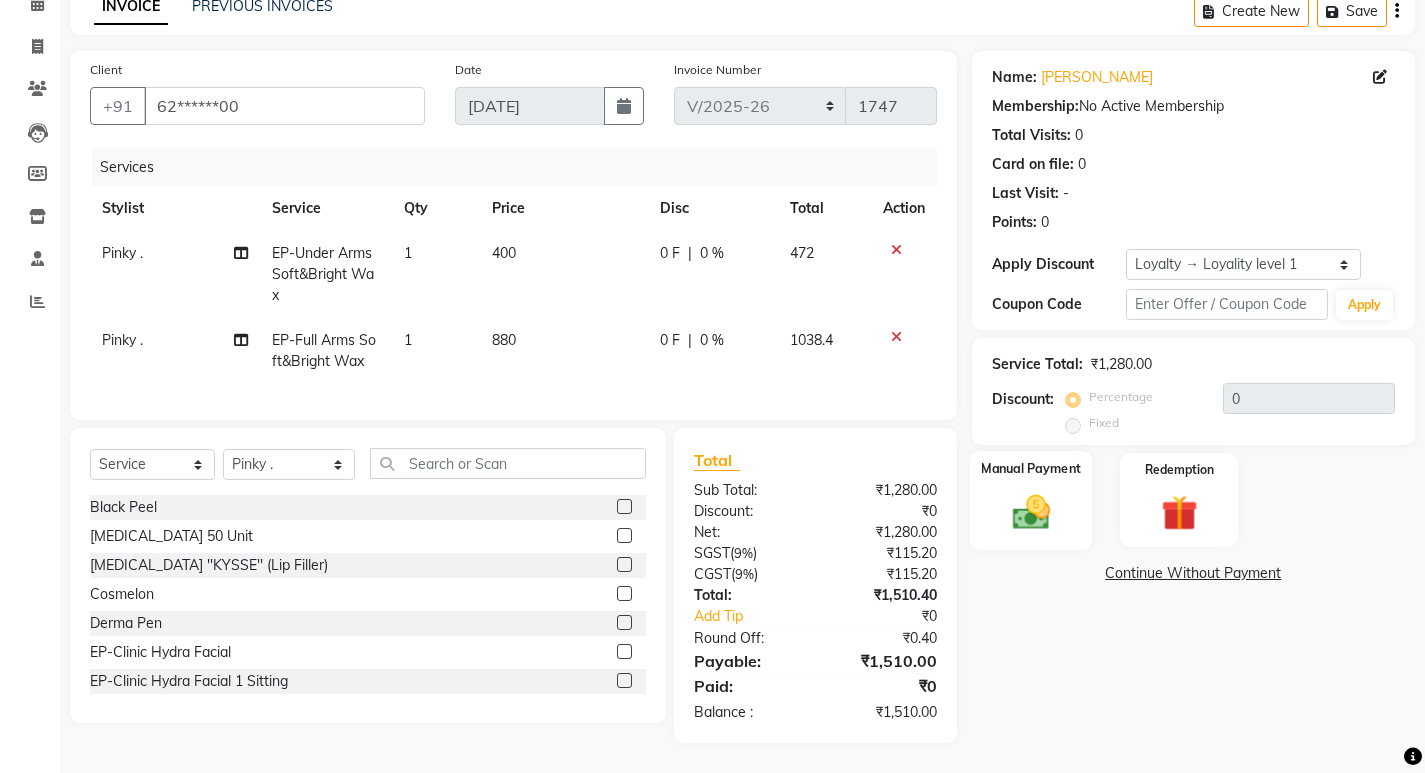 click 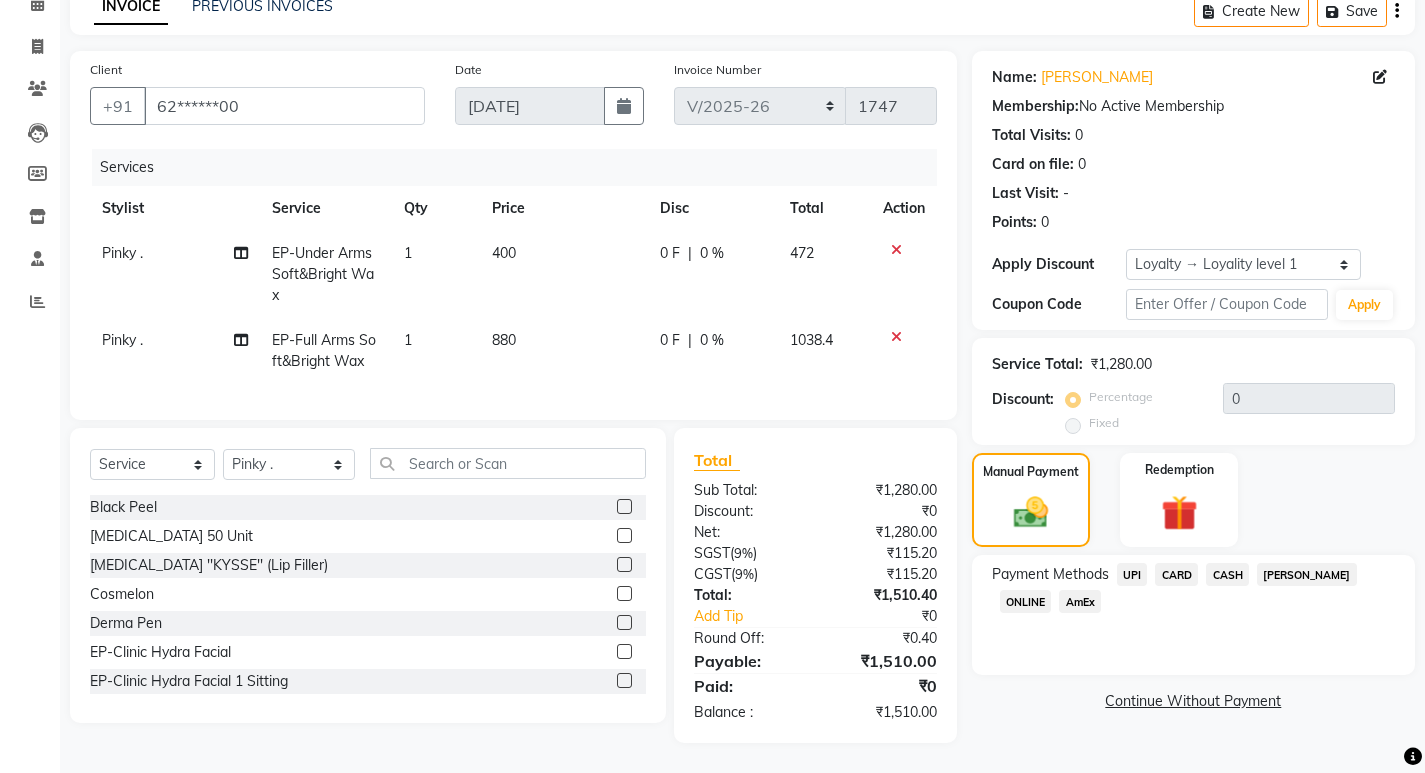 click on "CARD" 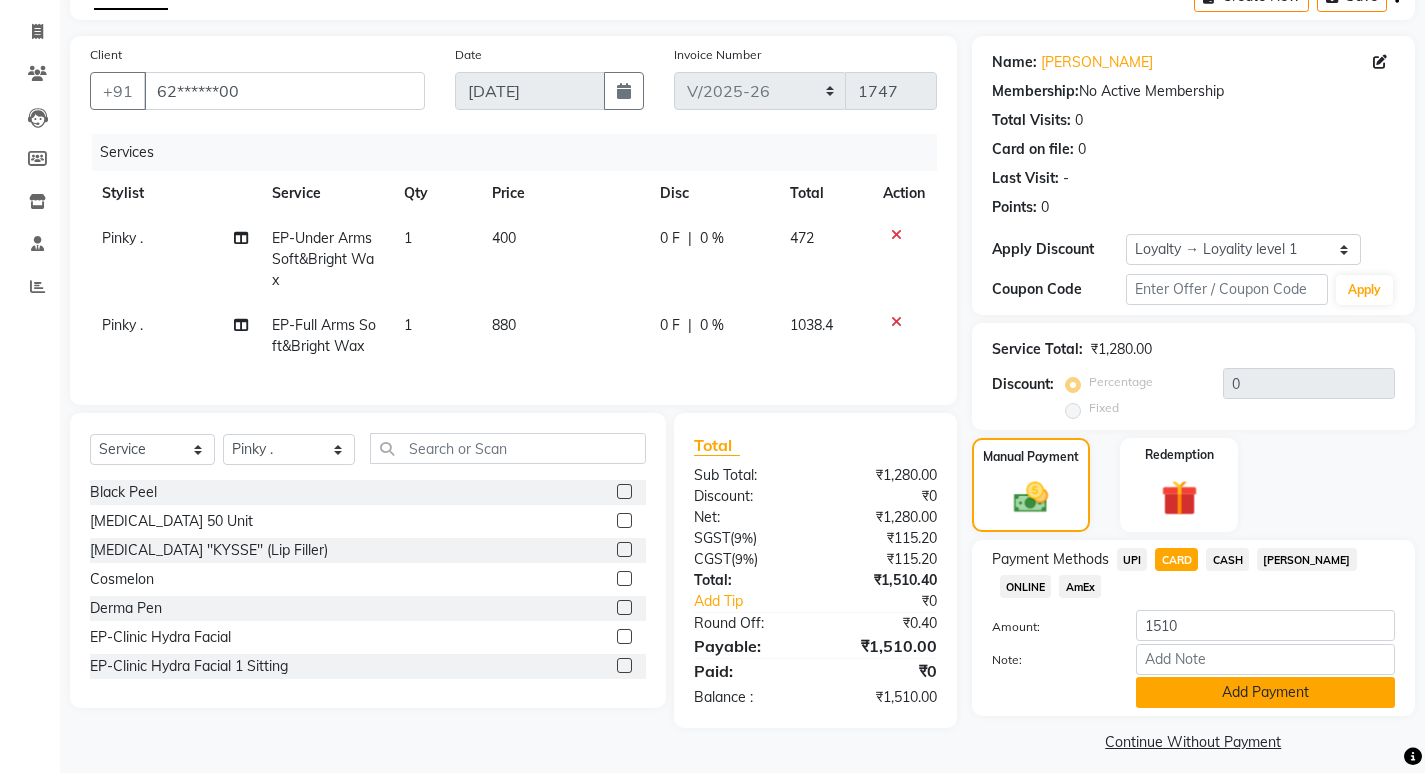 click on "Add Payment" 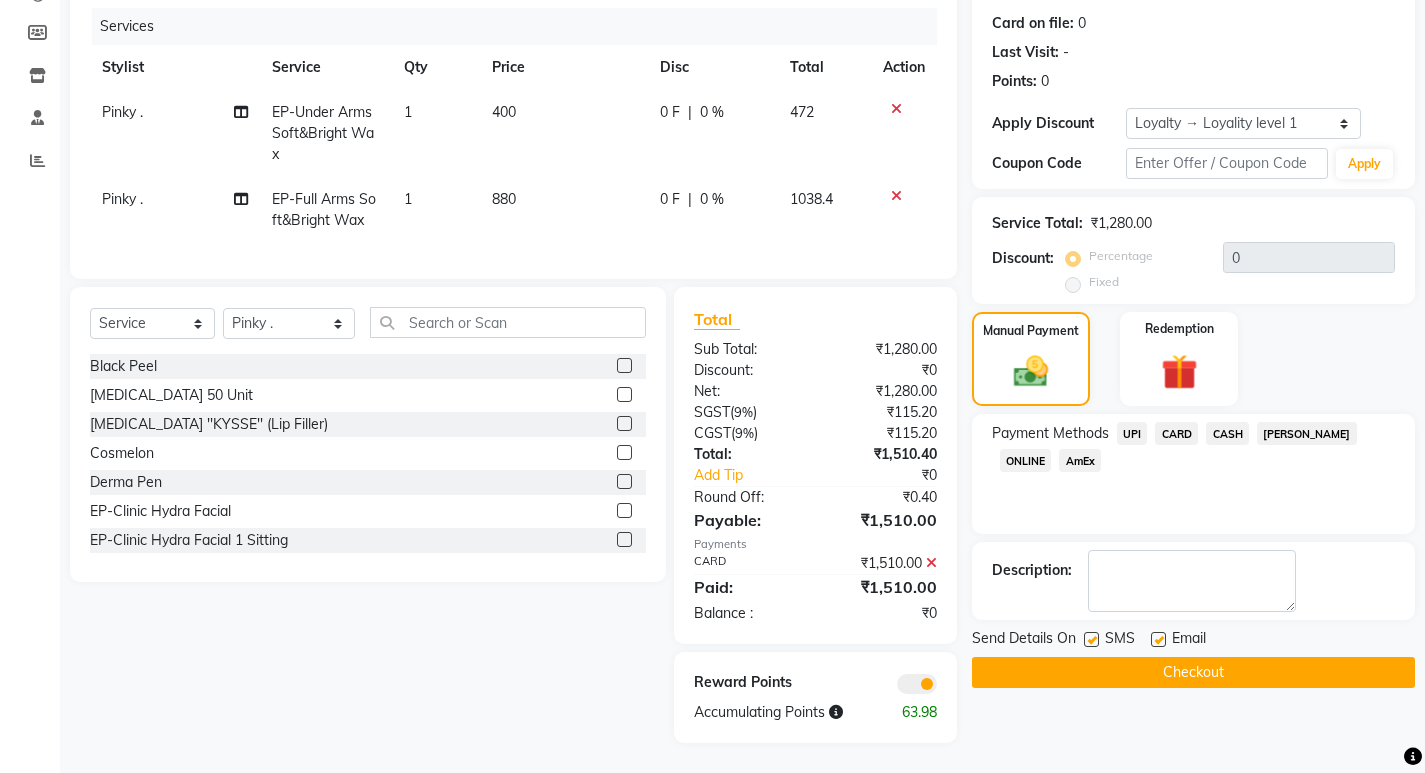 scroll, scrollTop: 255, scrollLeft: 0, axis: vertical 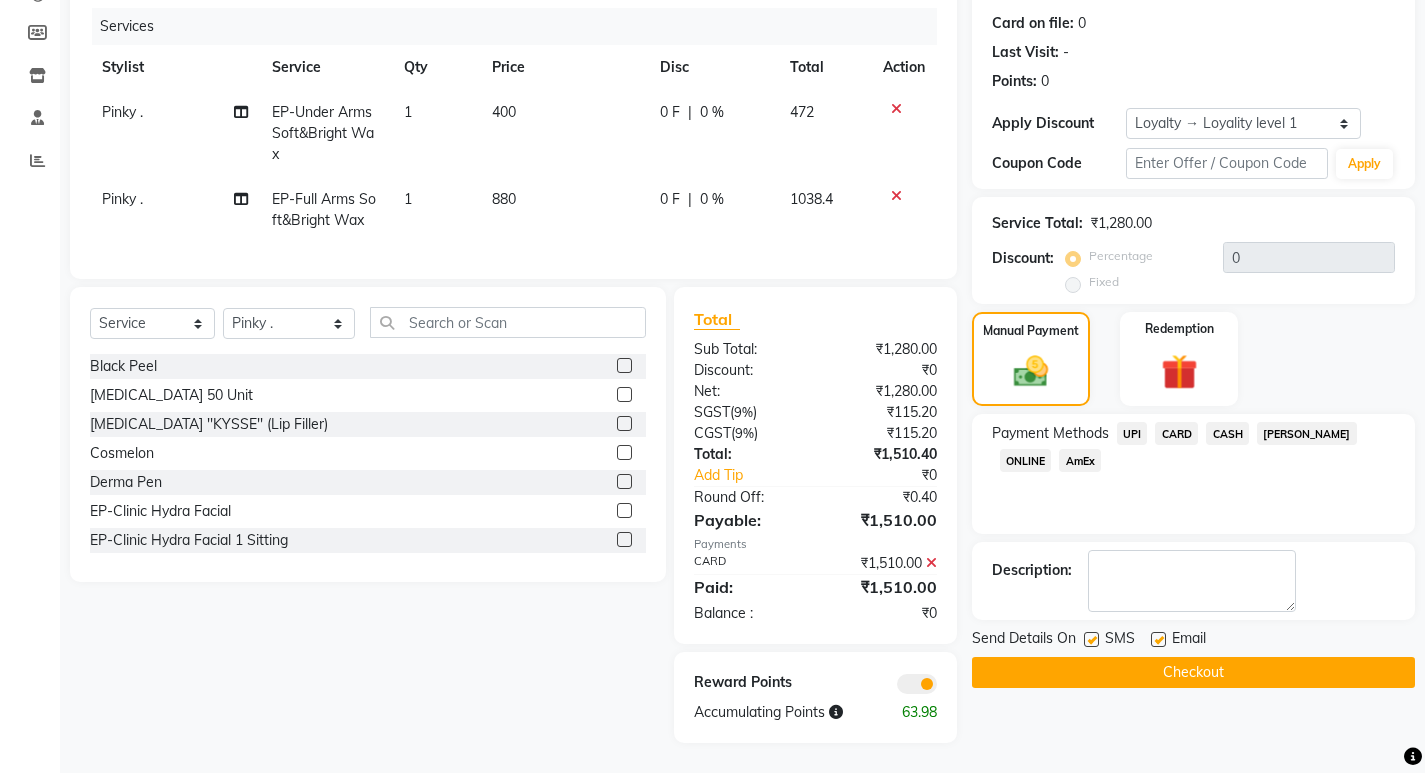 click on "Checkout" 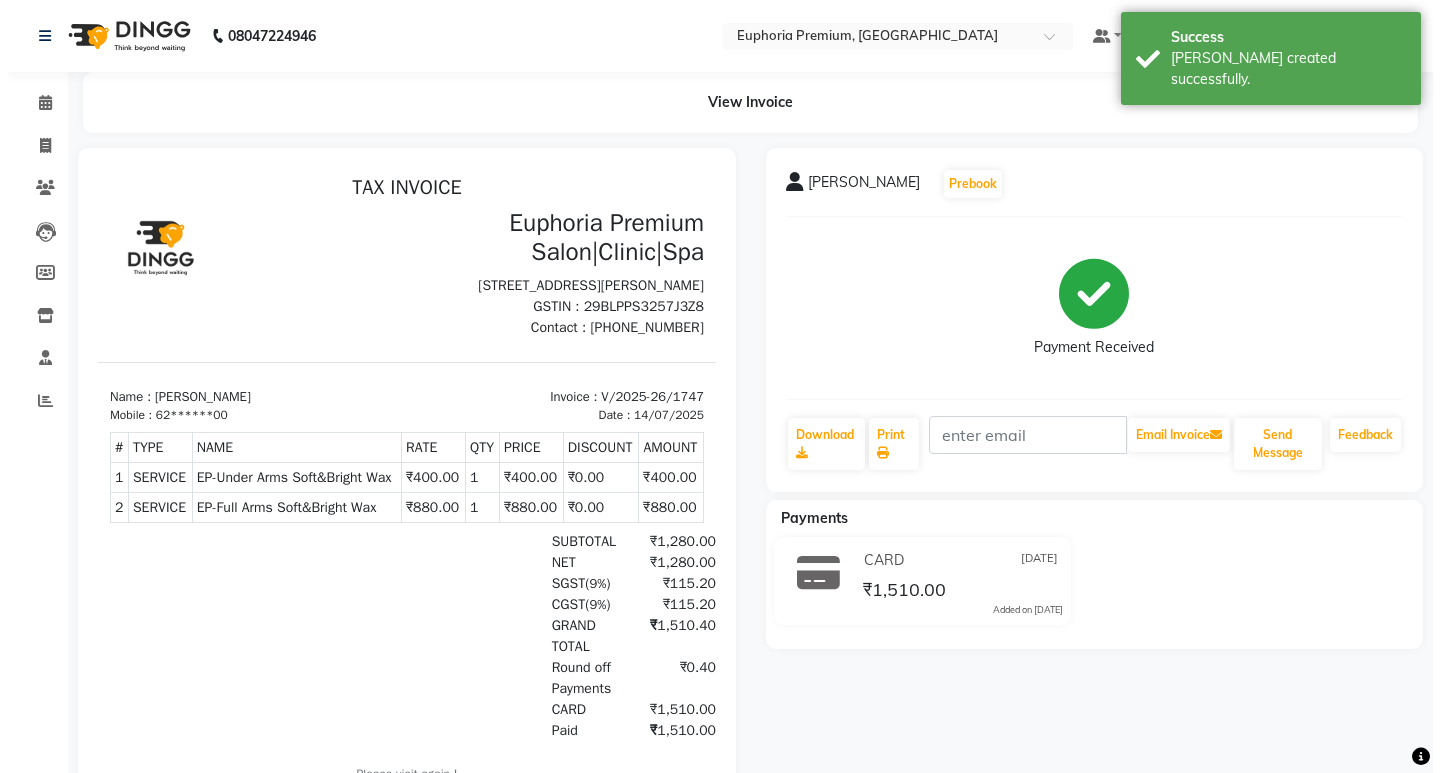 scroll, scrollTop: 0, scrollLeft: 0, axis: both 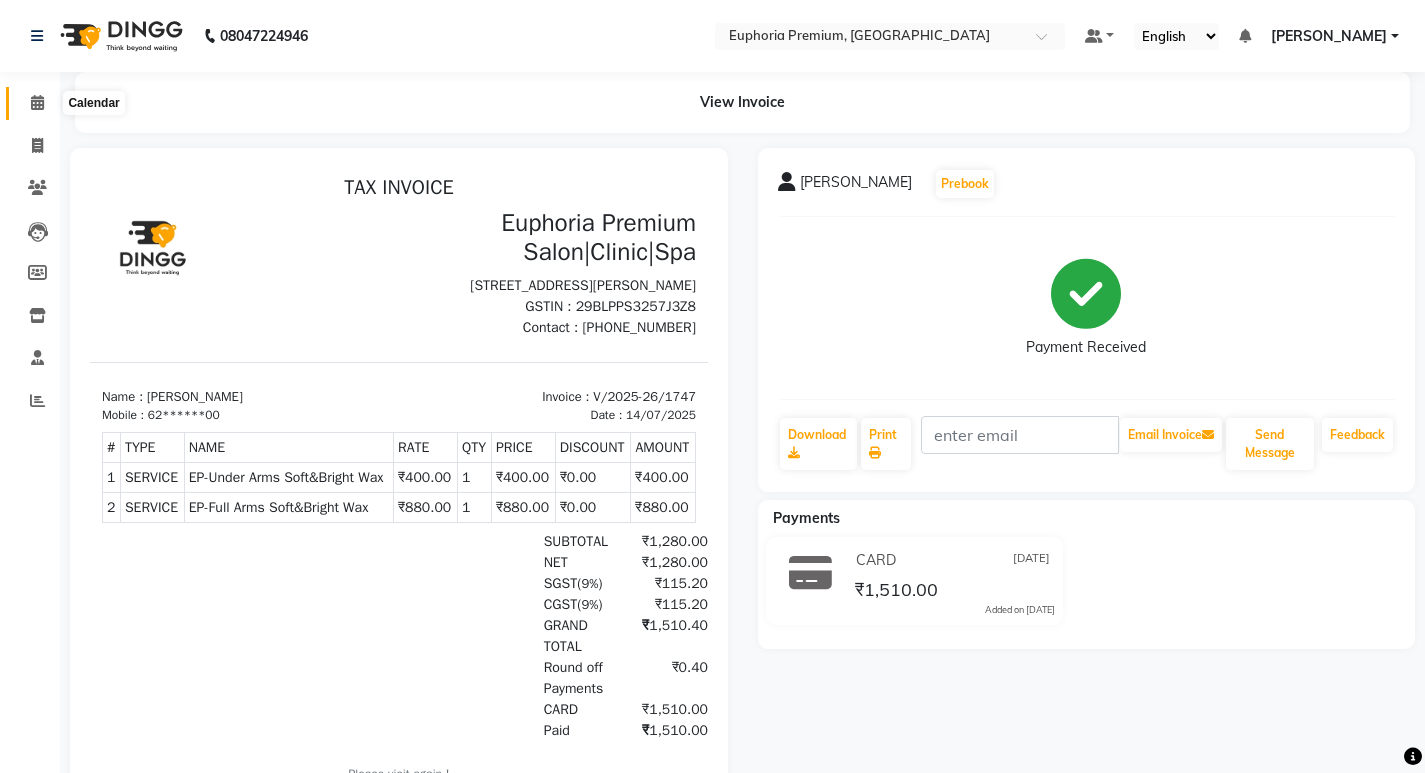 click 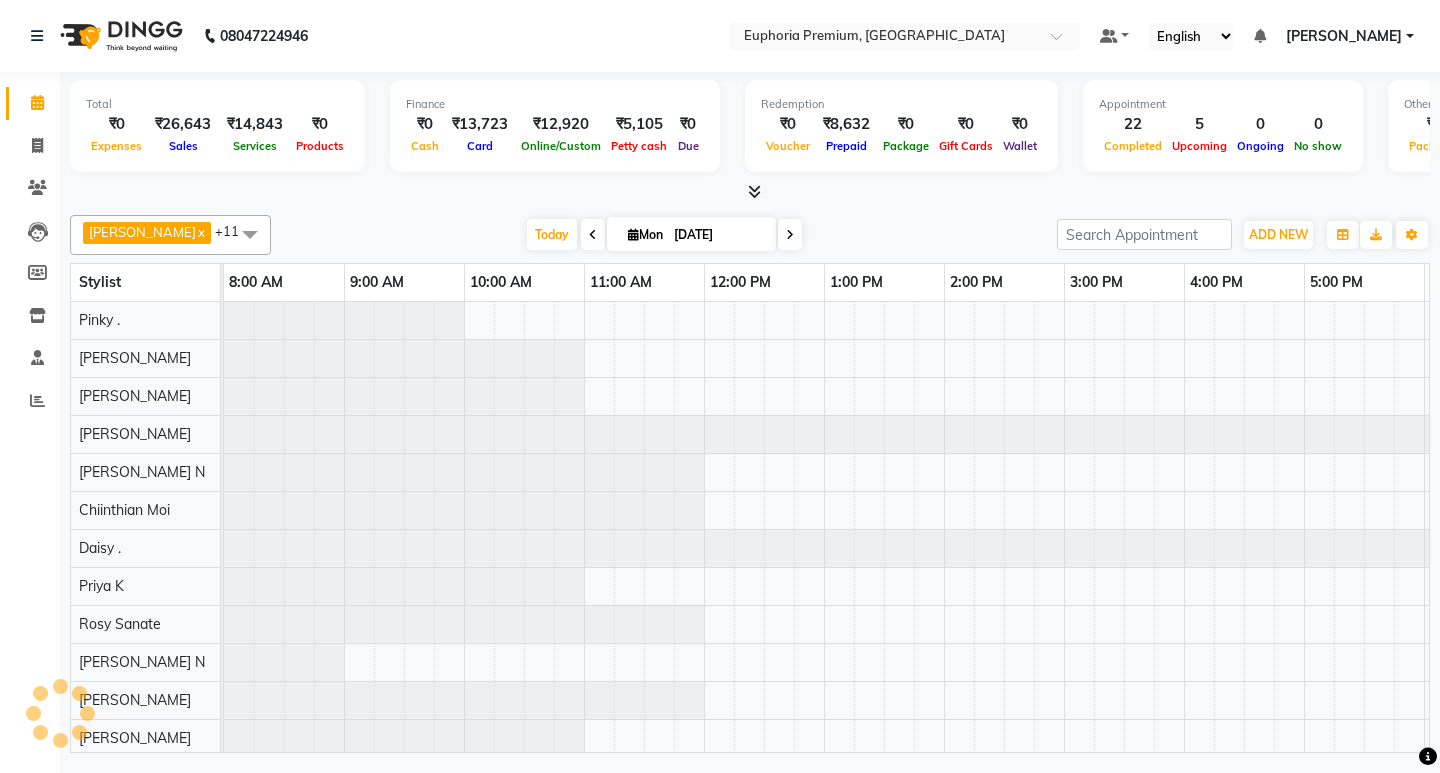 scroll, scrollTop: 0, scrollLeft: 0, axis: both 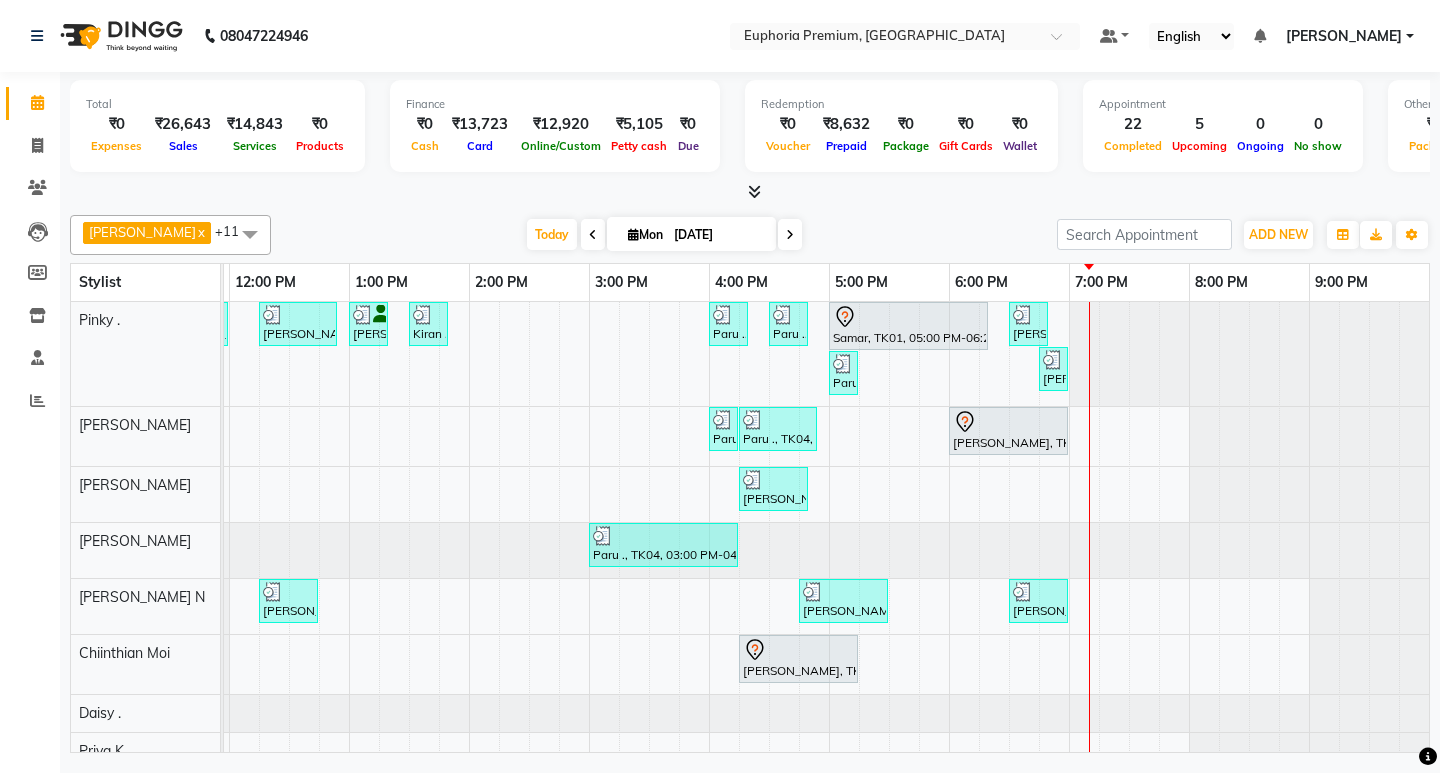 click on "Total  ₹0  Expenses ₹26,643  Sales ₹14,843  Services ₹0  Products Finance  ₹0  Cash ₹13,723  Card ₹12,920  Online/Custom ₹5,105 Petty cash ₹0 Due  Redemption  ₹0 Voucher ₹8,632 Prepaid ₹0 Package ₹0  Gift Cards ₹0  Wallet  Appointment  22 Completed 5 Upcoming 0 Ongoing 0 No show  Other sales  ₹0  Packages ₹0  Memberships ₹0  Vouchers ₹11,800  Prepaids ₹0  Gift Cards Binoy   x Chandru Magar  x Rosy Sanate  x Pinky .  x Chiinthian Moi  x Chethan N   x Bharath N  x Kishore K  x Priya  K  x VISHON BAIDYA  x Shishi L  x Daisy .  x +11 Select All Babu V Bharath N Binoy  Chandru Magar Chethan N  Chiinthian Moi ChonglianMoi MOI Daisy . Dhanya . Diya Khadka Fredrick Burrows Kishore K Maria Hamsa MRINALI MILI Pinky . Priya  K Rosy Sanate Savitha Vijayan Shalini Deivasigamani Shishi L Vijayalakshmi M VISHON BAIDYA Today  Mon 14-07-2025 Toggle Dropdown Add Appointment Add Invoice Add Expense Add Attendance Add Client Toggle Dropdown Add Appointment Add Invoice Add Expense" 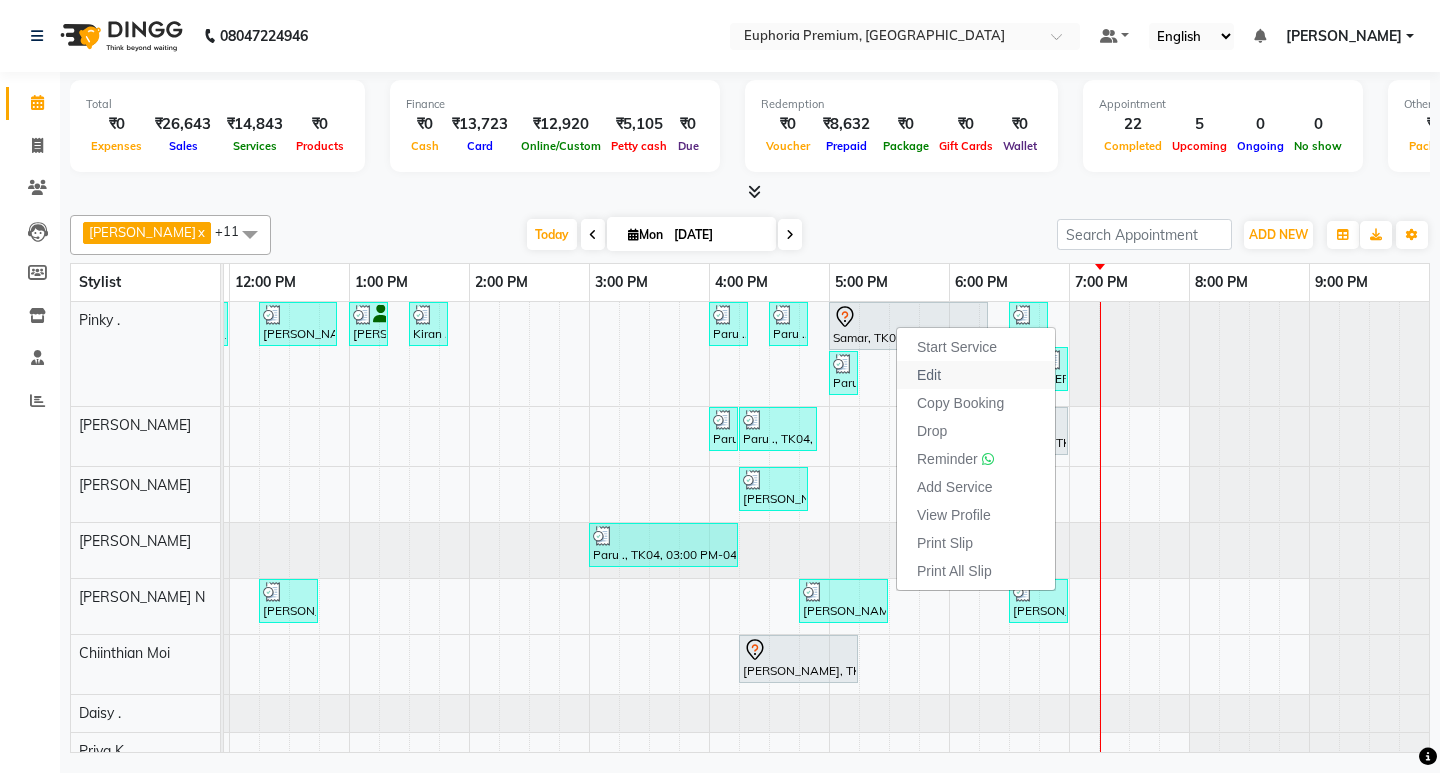 click on "Edit" at bounding box center [929, 375] 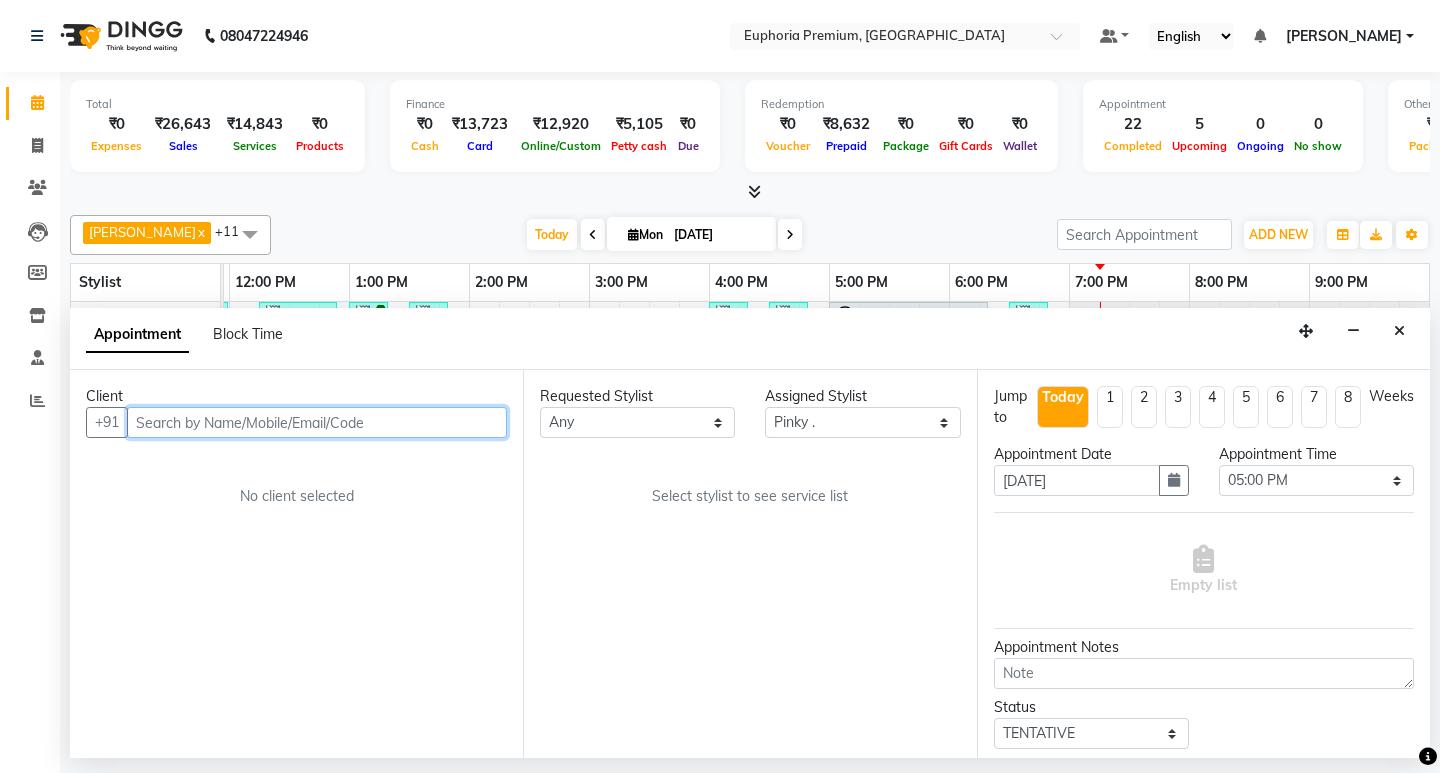 scroll, scrollTop: 0, scrollLeft: 475, axis: horizontal 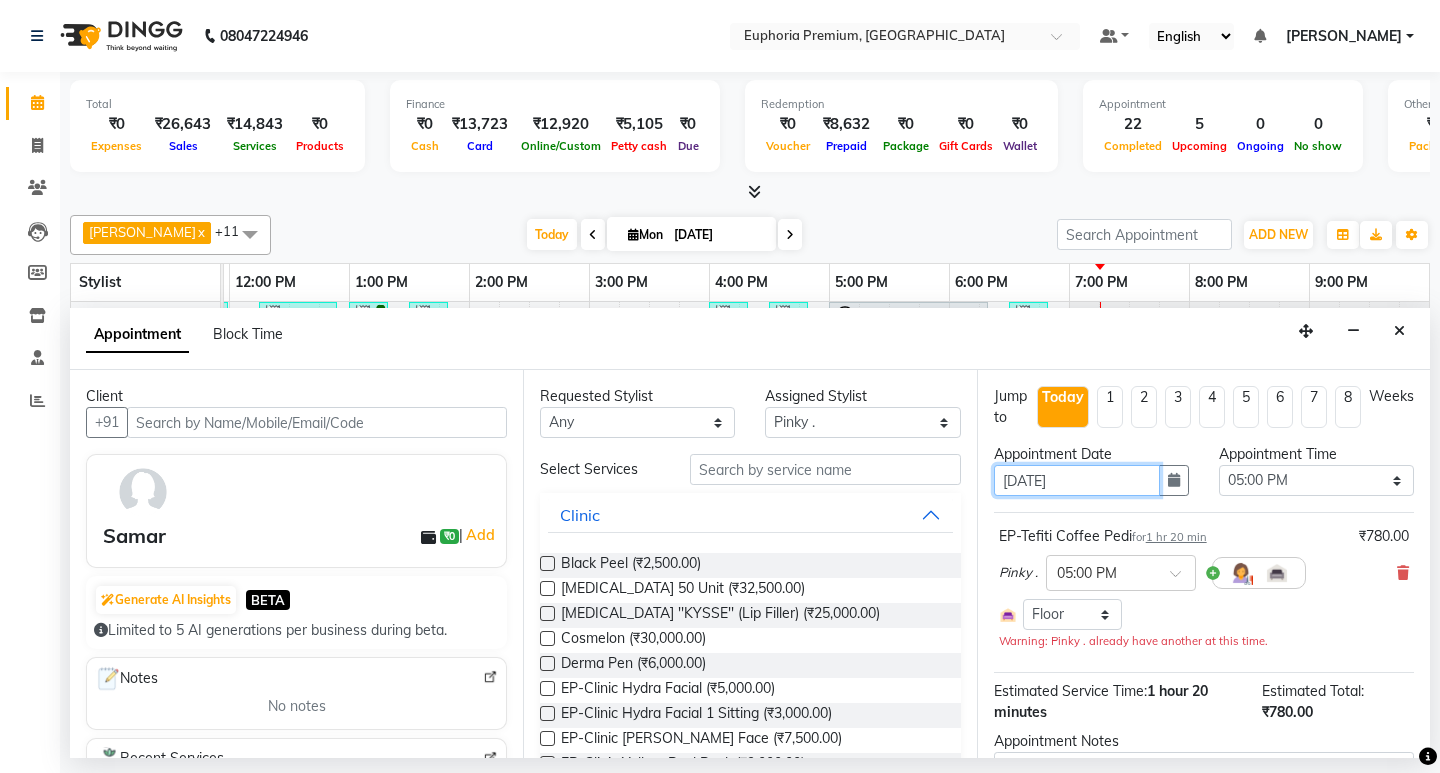 click on "[DATE]" at bounding box center (1077, 480) 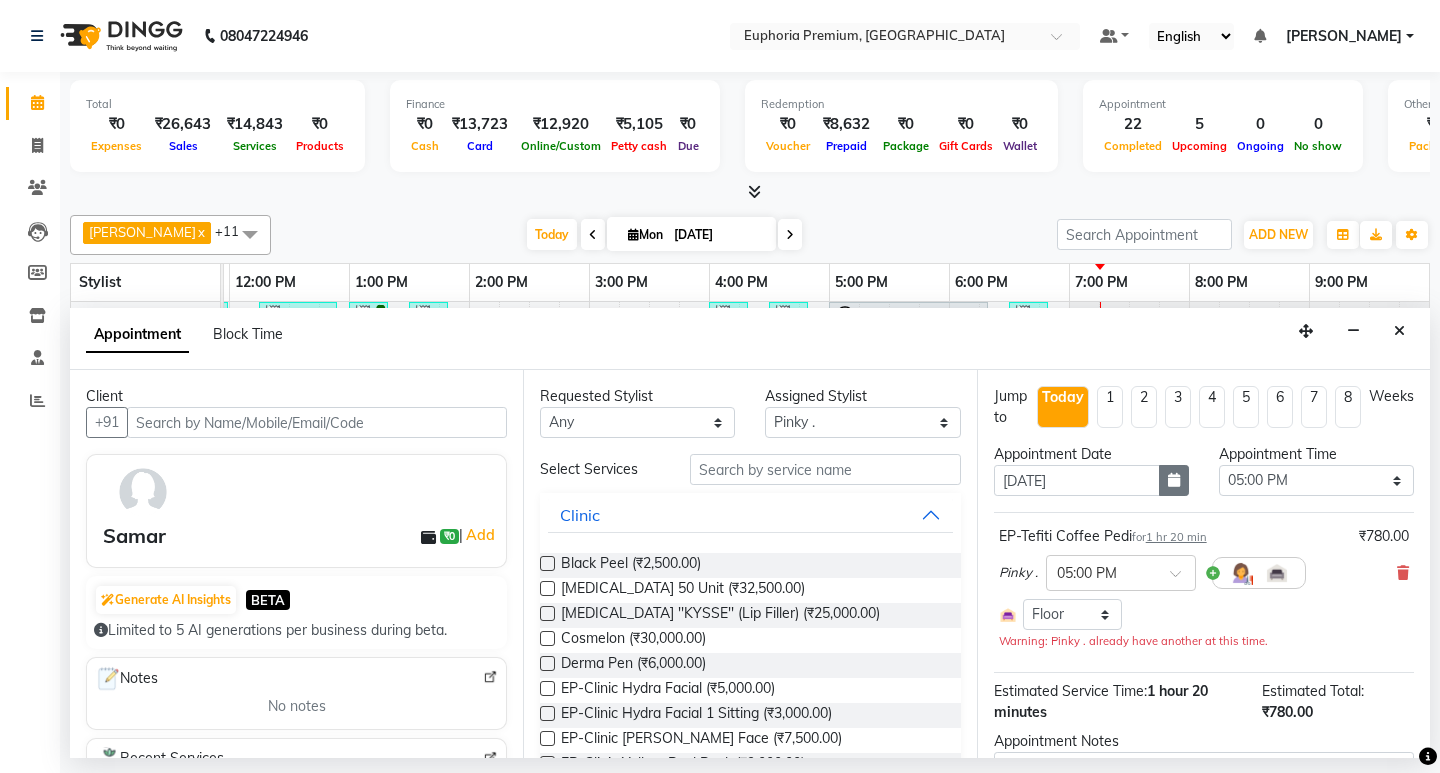 click at bounding box center (1174, 480) 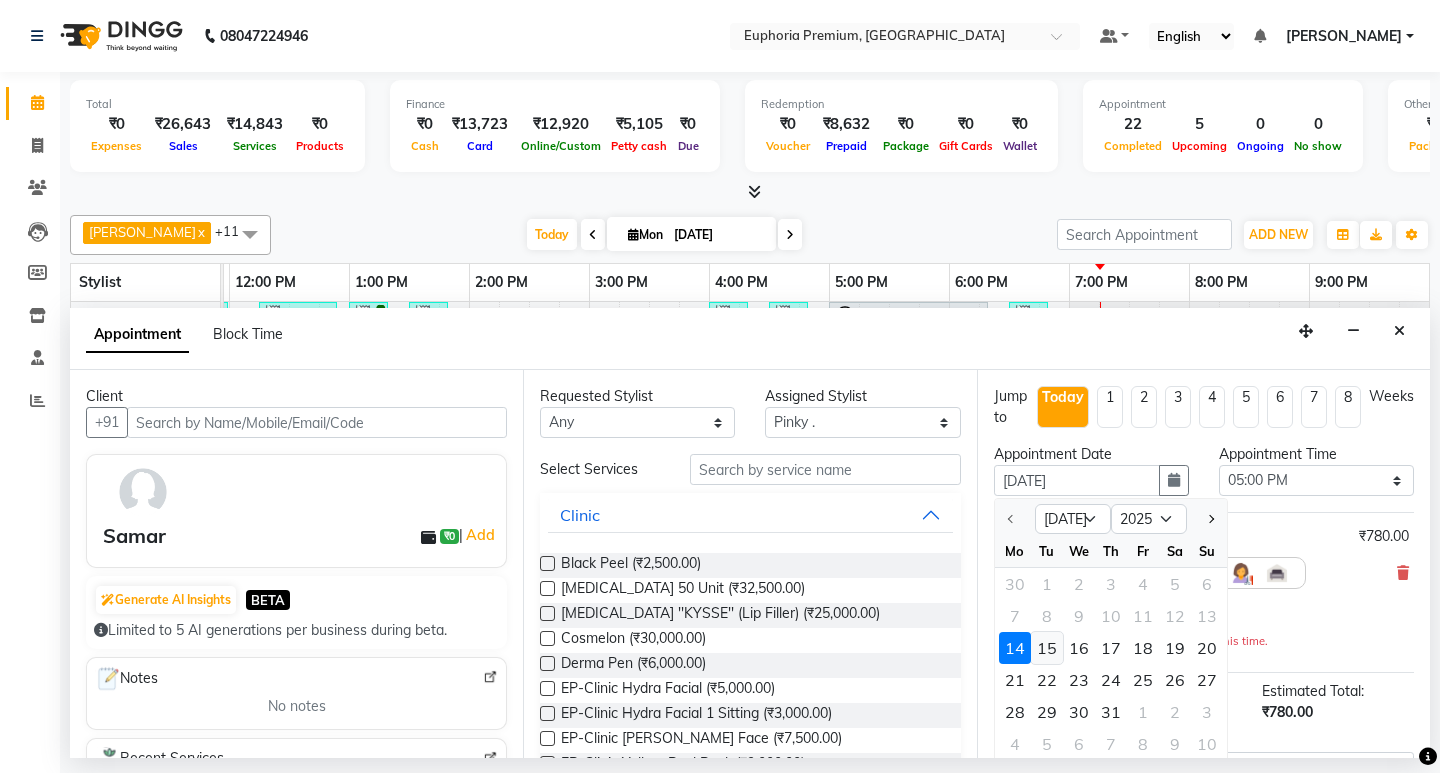 click on "15" at bounding box center [1047, 648] 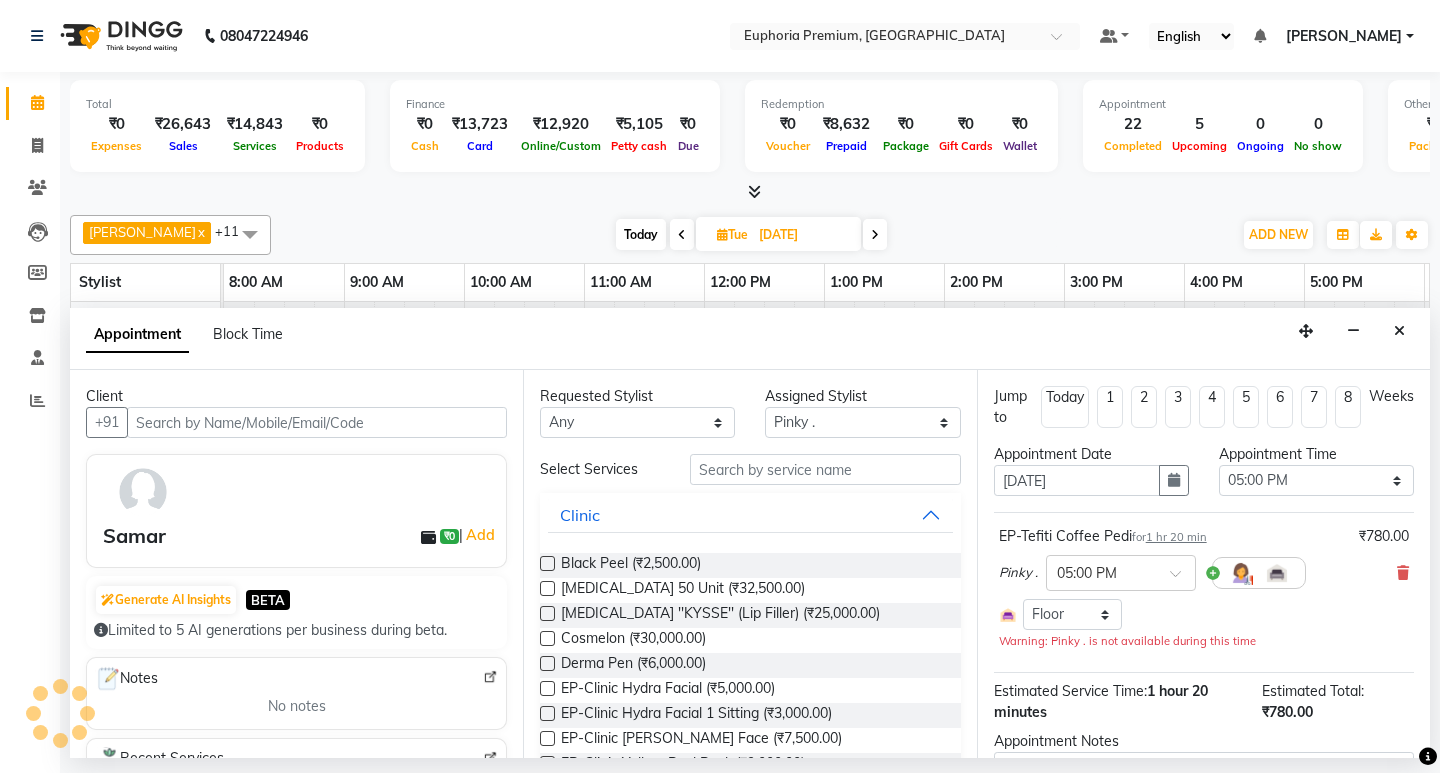scroll, scrollTop: 0, scrollLeft: 475, axis: horizontal 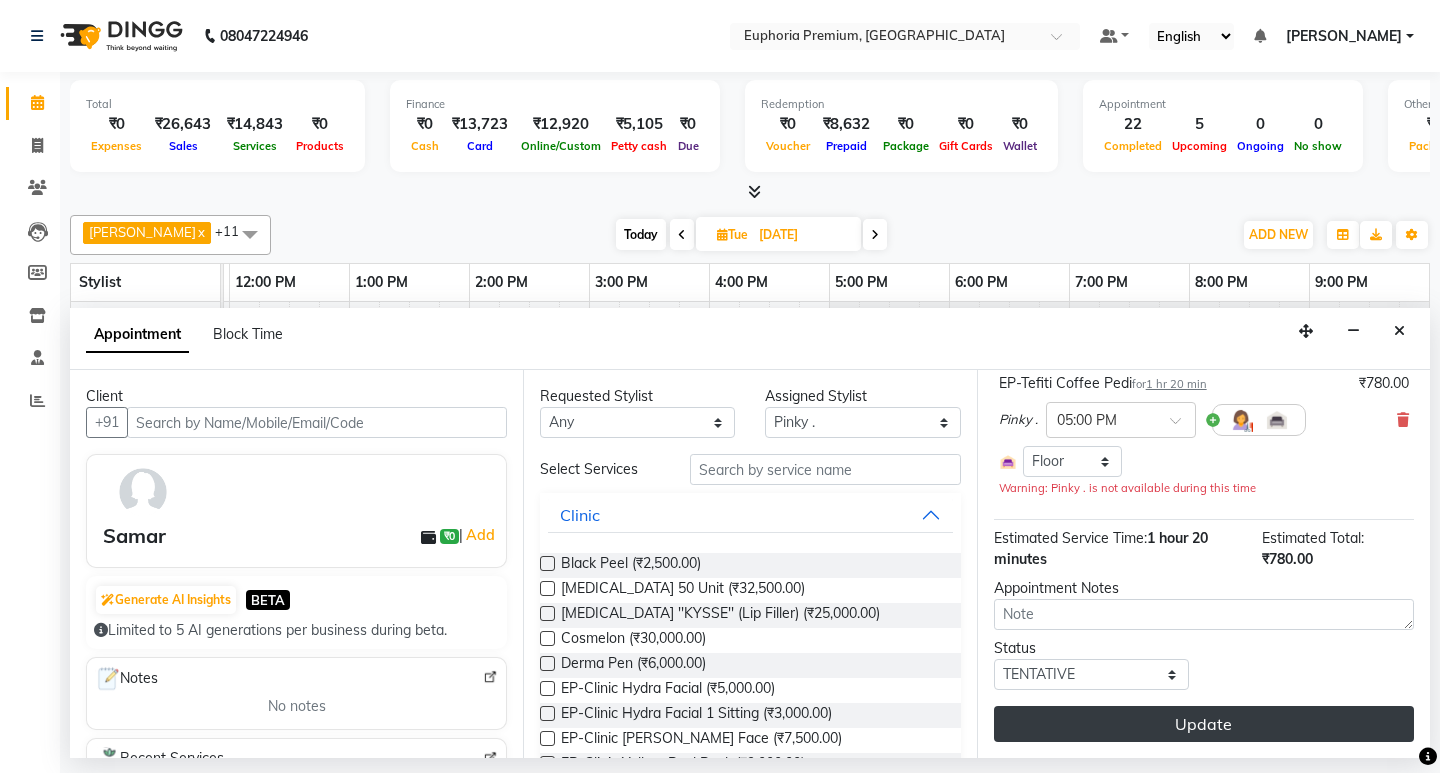 click on "Update" at bounding box center [1204, 724] 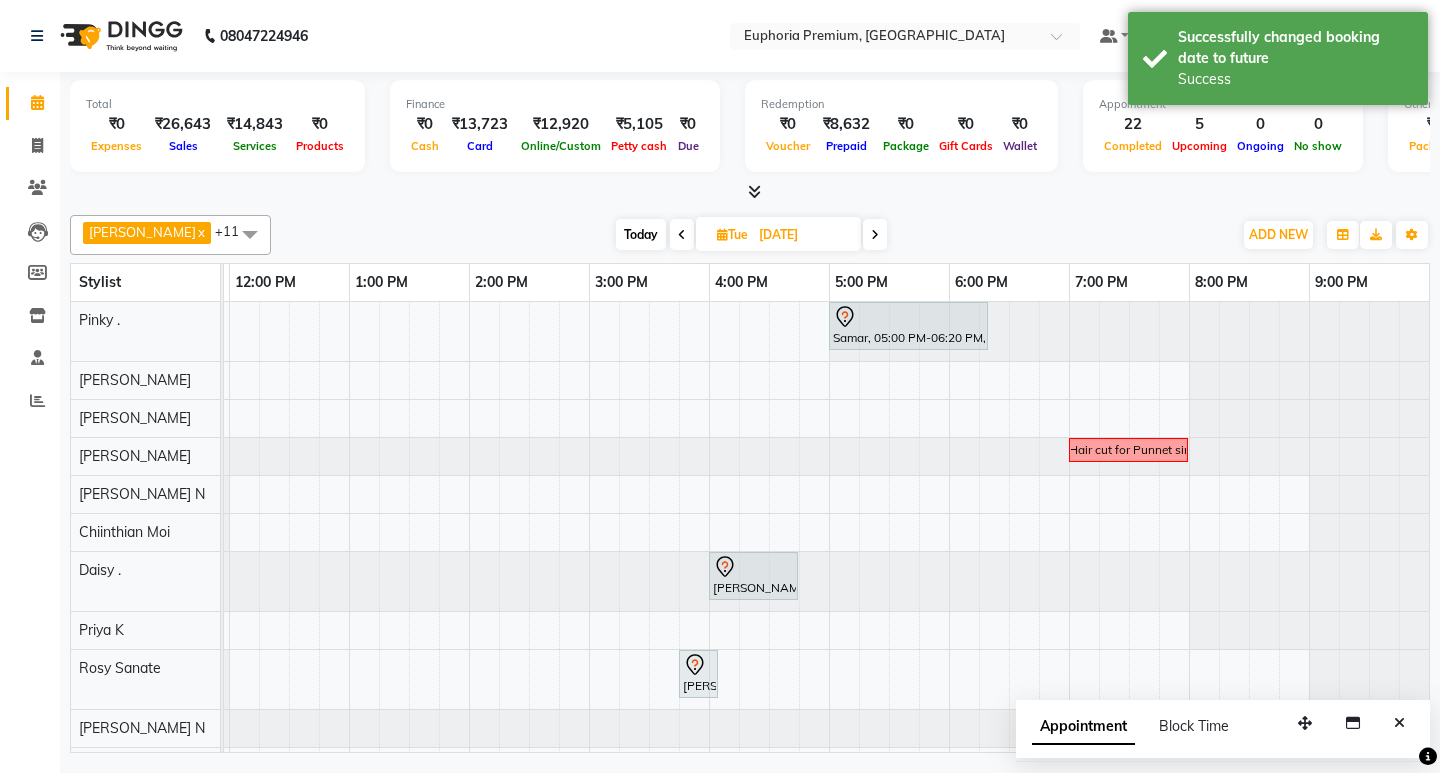 click on "Today" at bounding box center [641, 234] 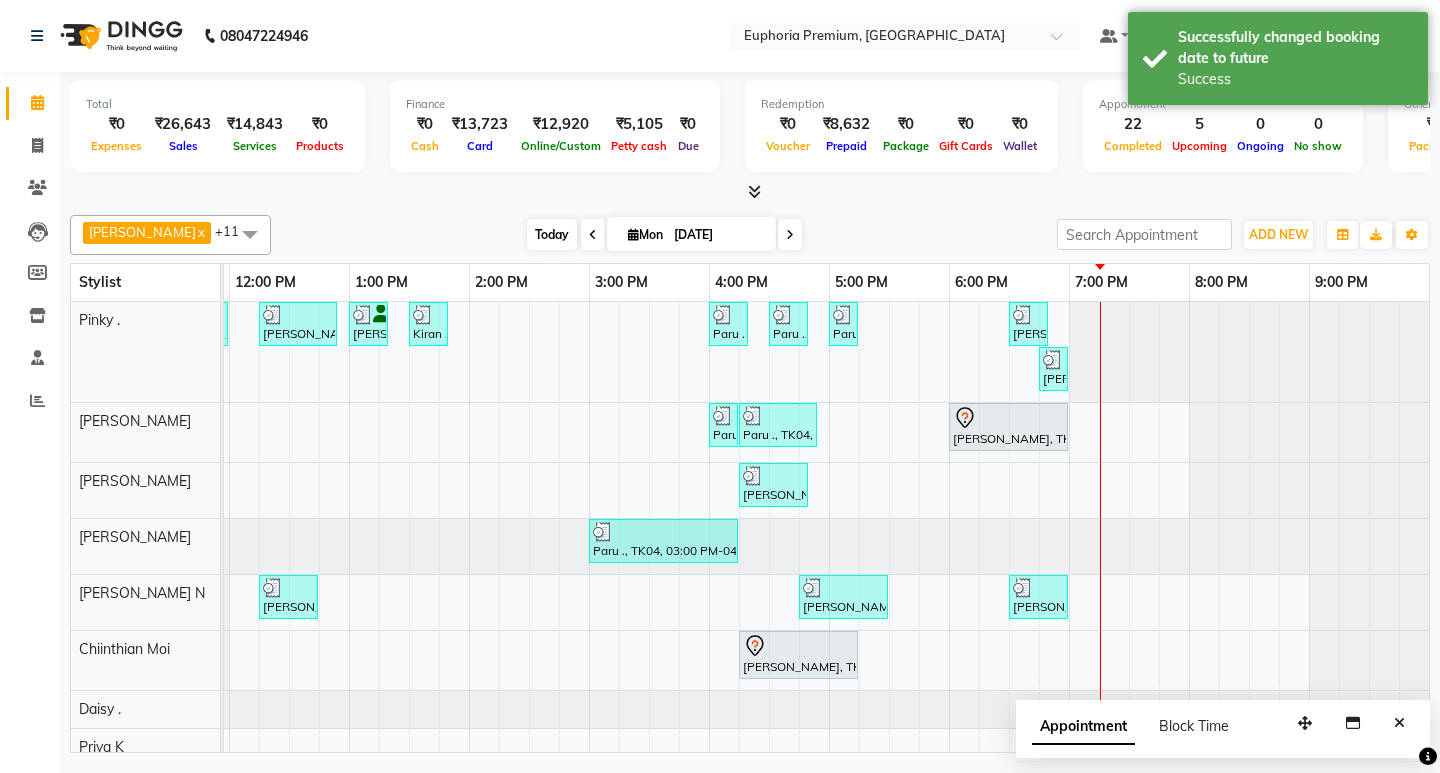 click on "Today" at bounding box center [552, 234] 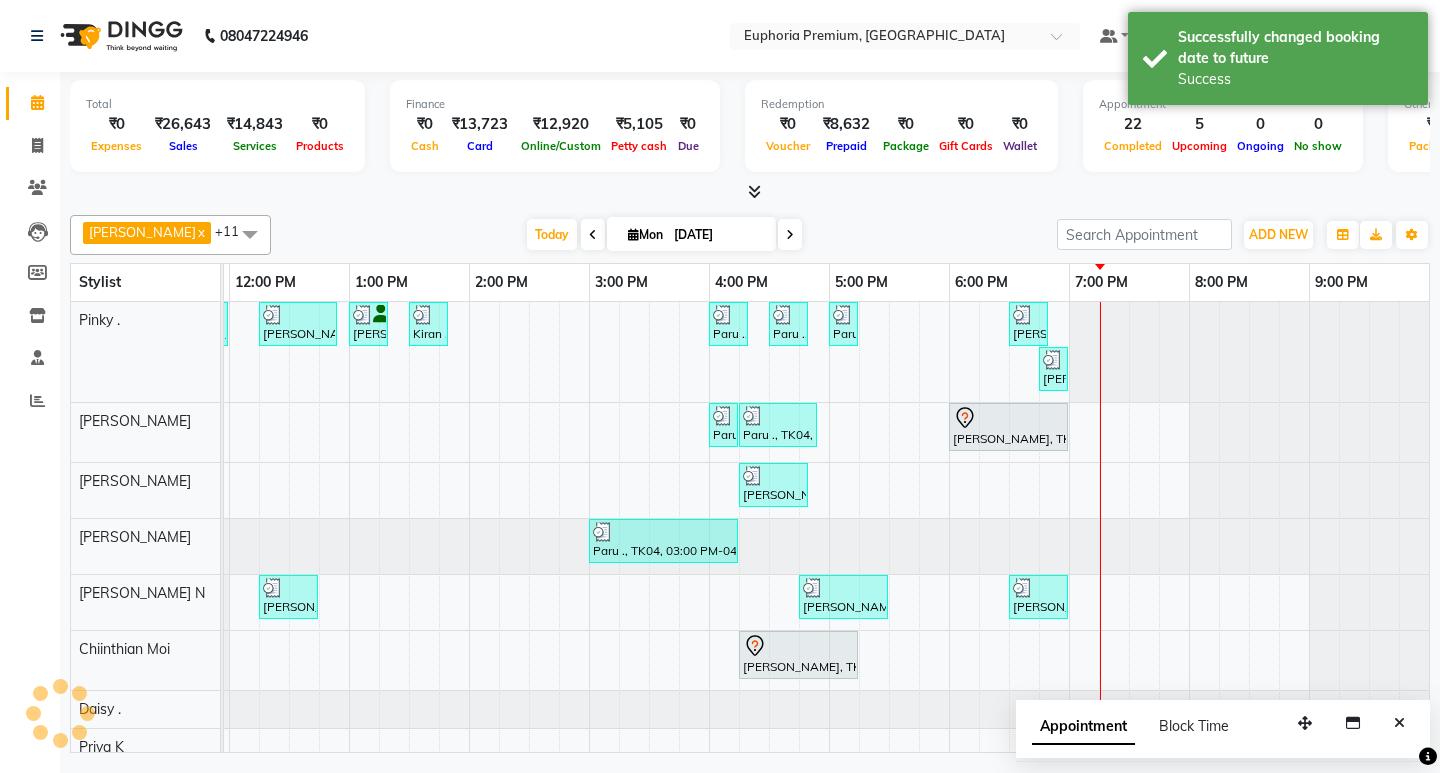 scroll, scrollTop: 0, scrollLeft: 475, axis: horizontal 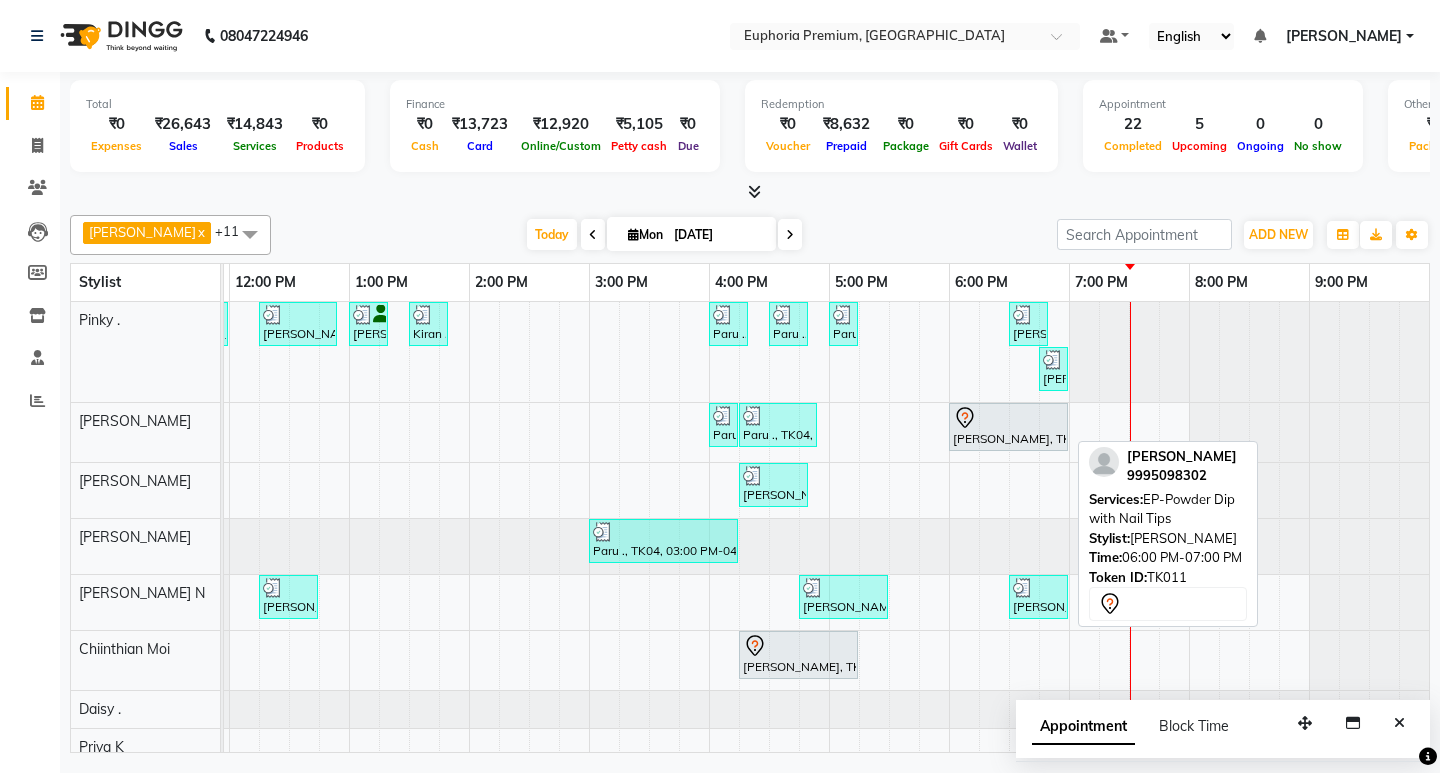 click on "Gowri, TK11, 06:00 PM-07:00 PM, EP-Powder Dip with Nail Tips" at bounding box center (1008, 427) 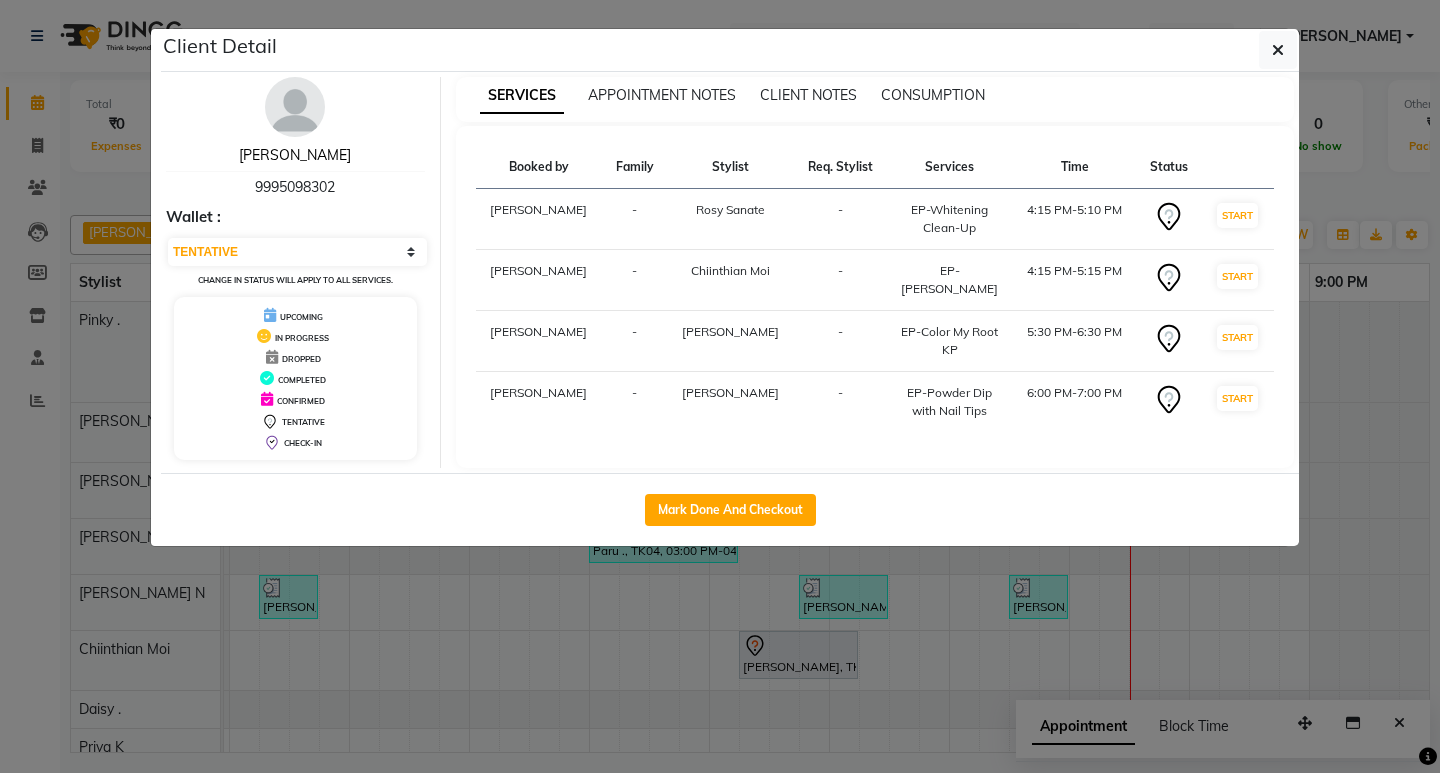 click on "[PERSON_NAME]" at bounding box center [295, 155] 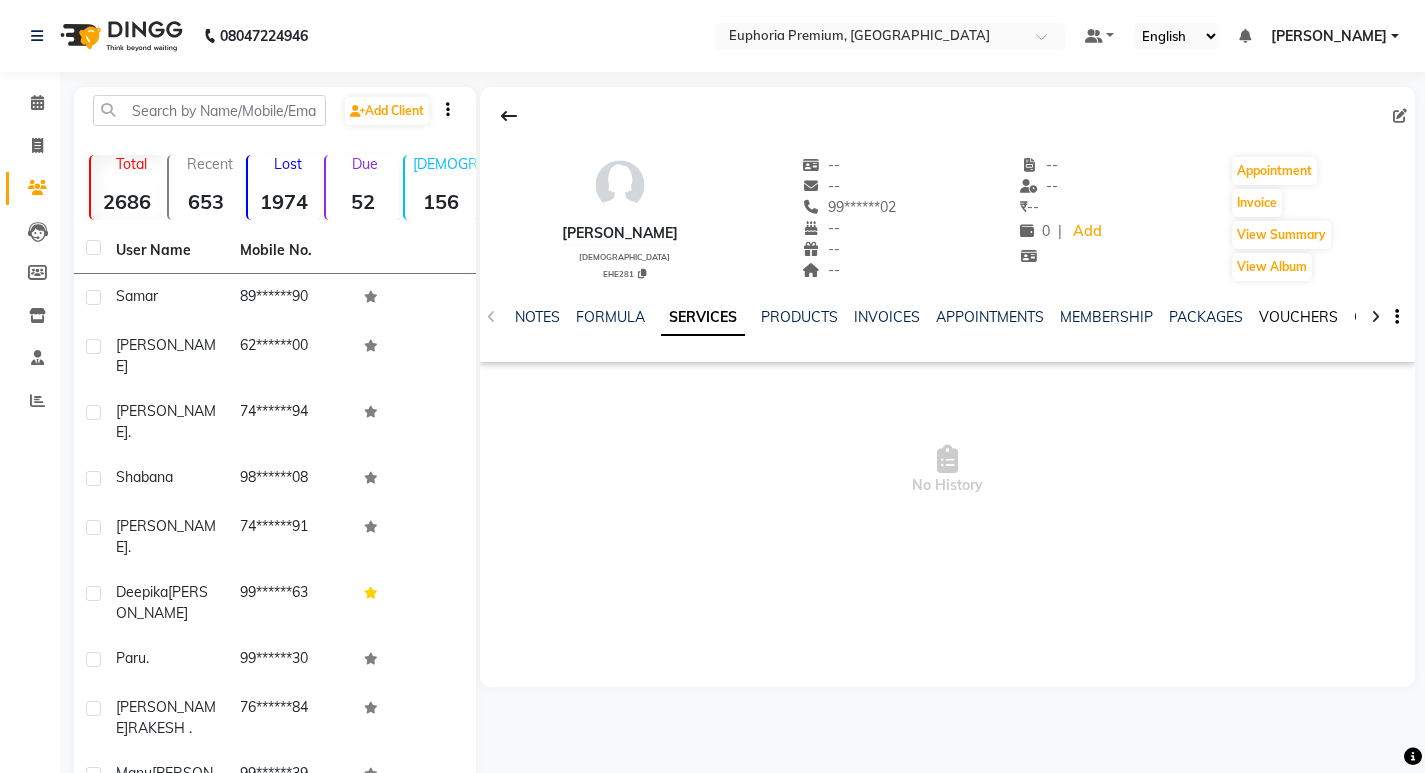 click on "VOUCHERS" 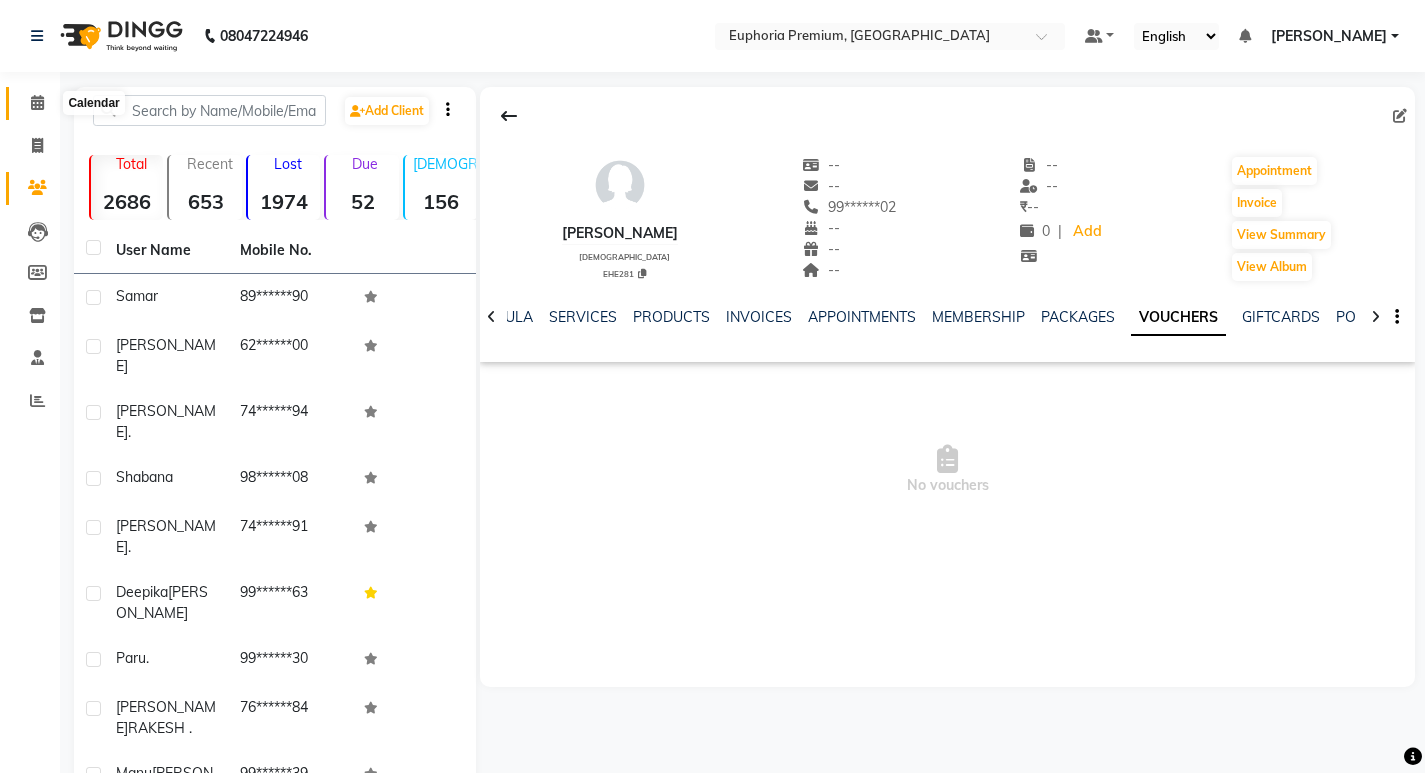 click 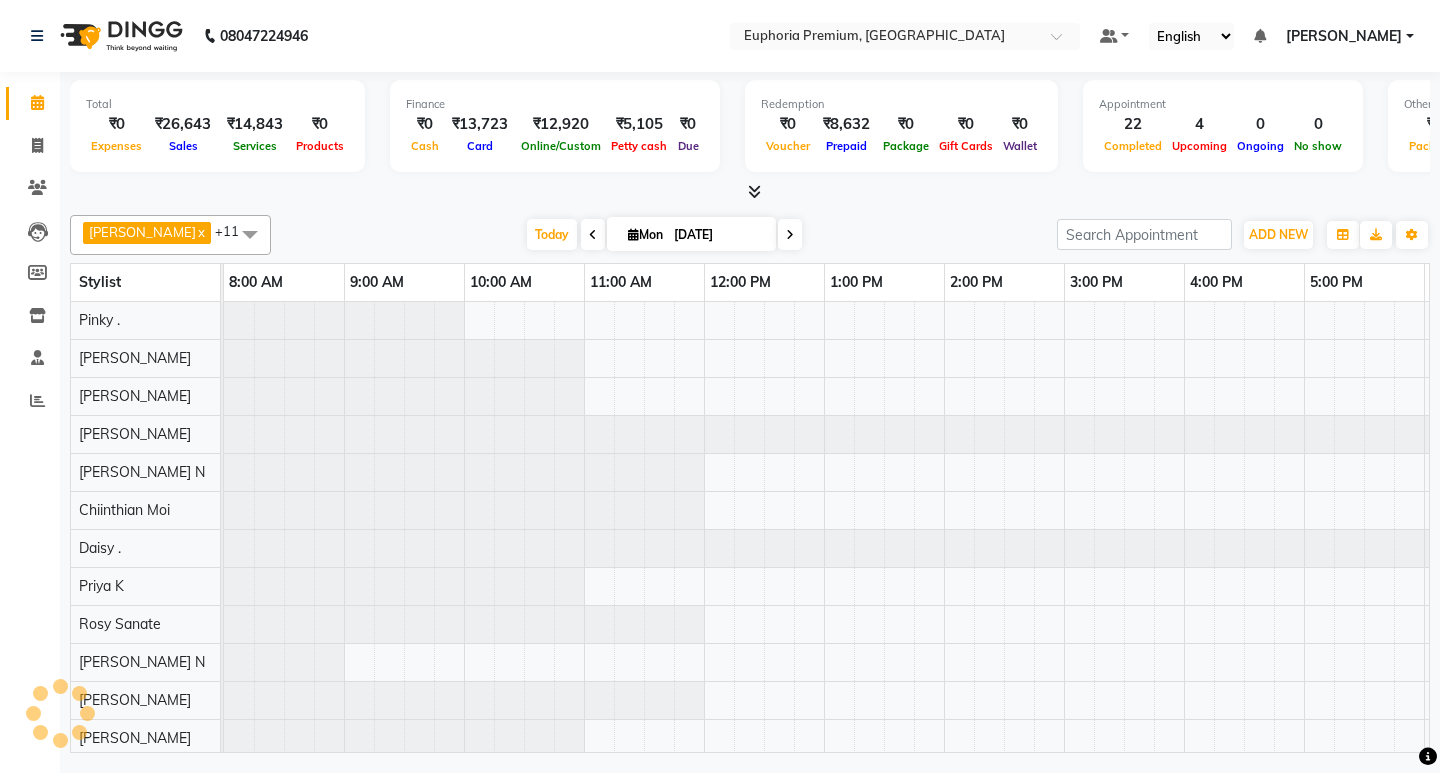 scroll, scrollTop: 0, scrollLeft: 0, axis: both 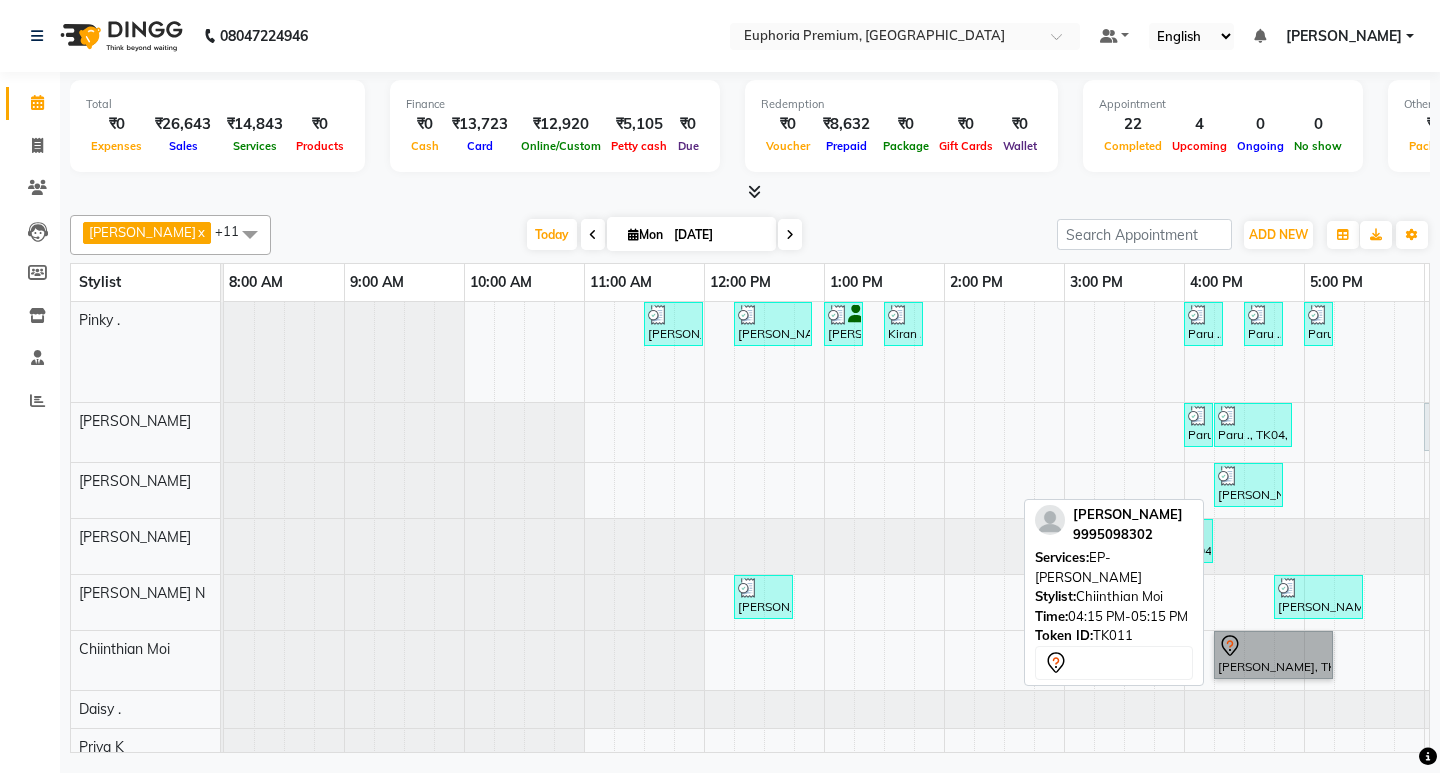 drag, startPoint x: 1290, startPoint y: 653, endPoint x: 1276, endPoint y: 665, distance: 18.439089 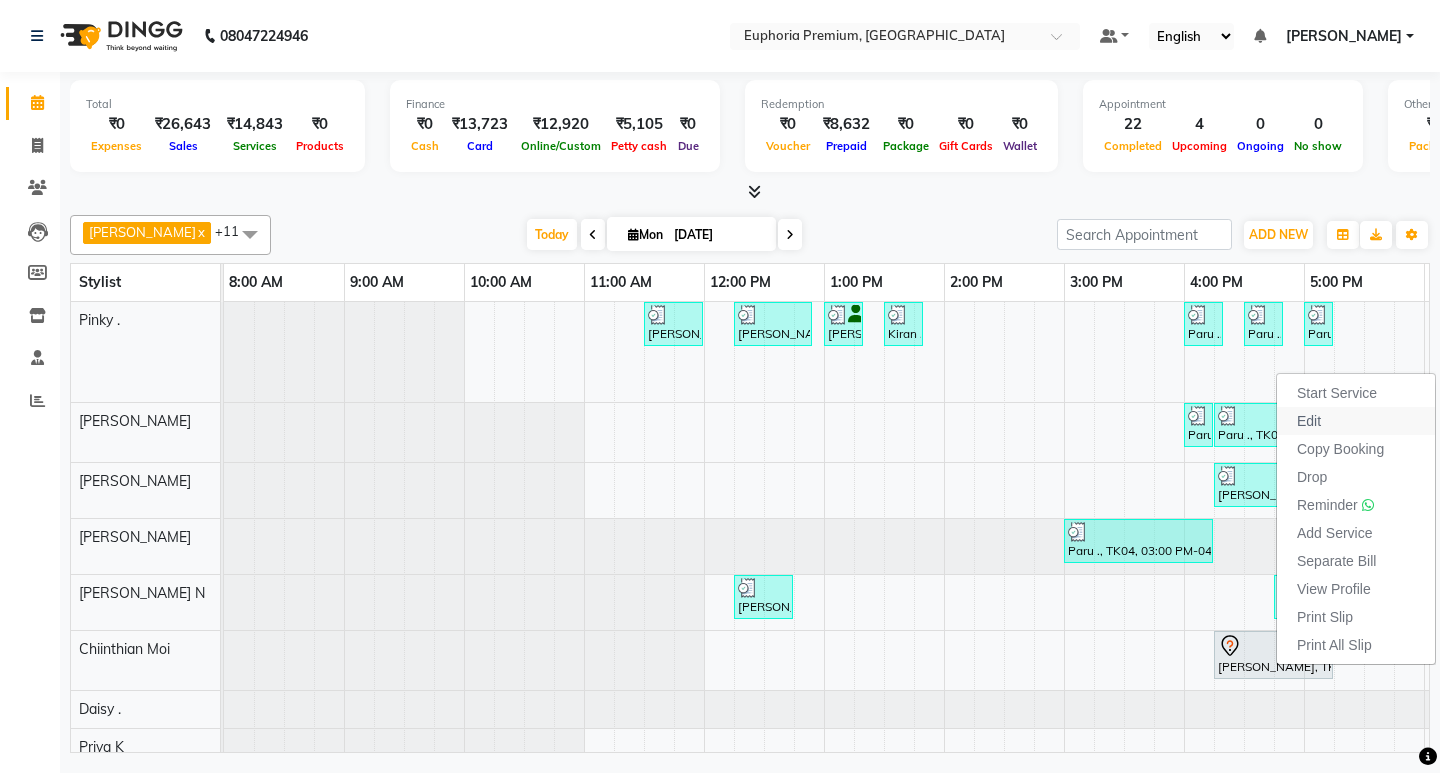 click on "Edit" at bounding box center (1309, 421) 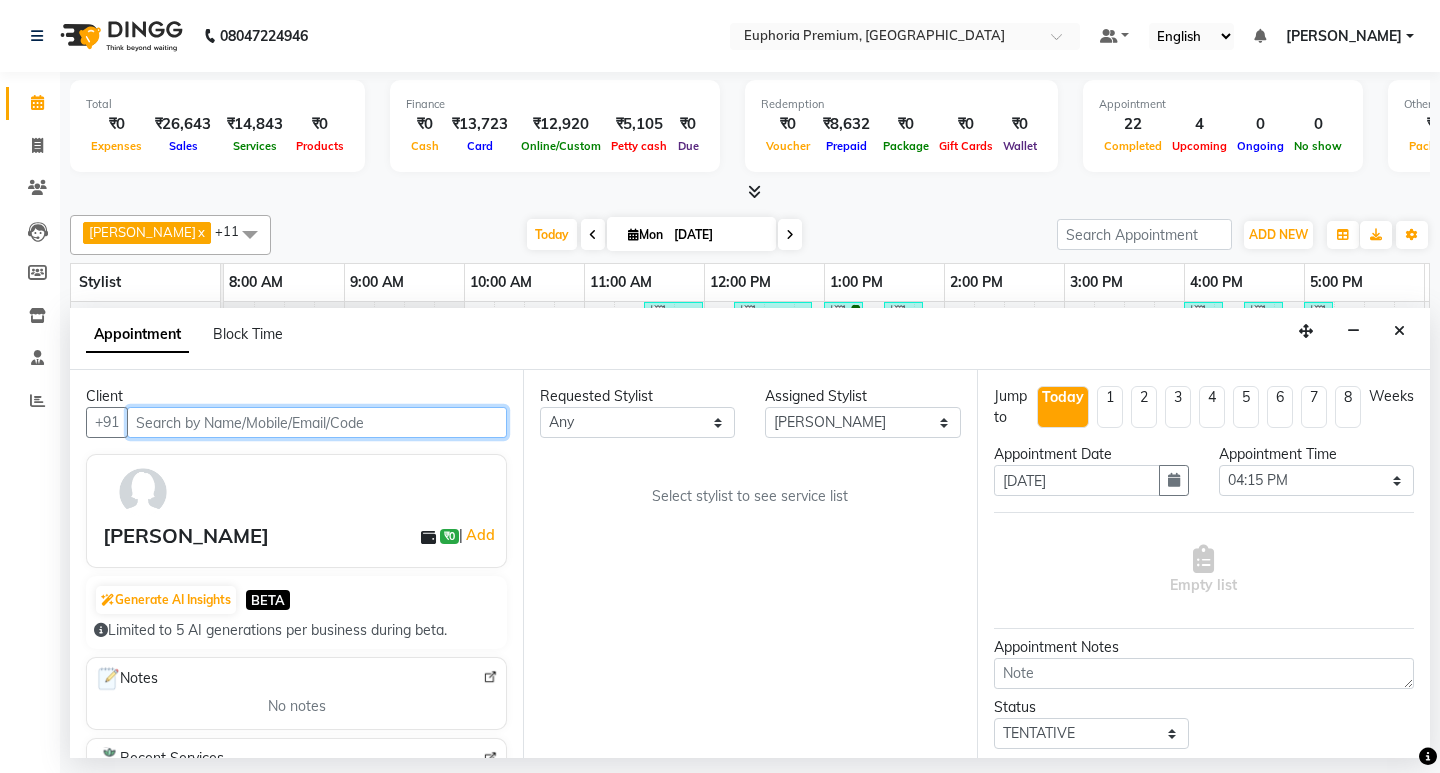 scroll, scrollTop: 0, scrollLeft: 475, axis: horizontal 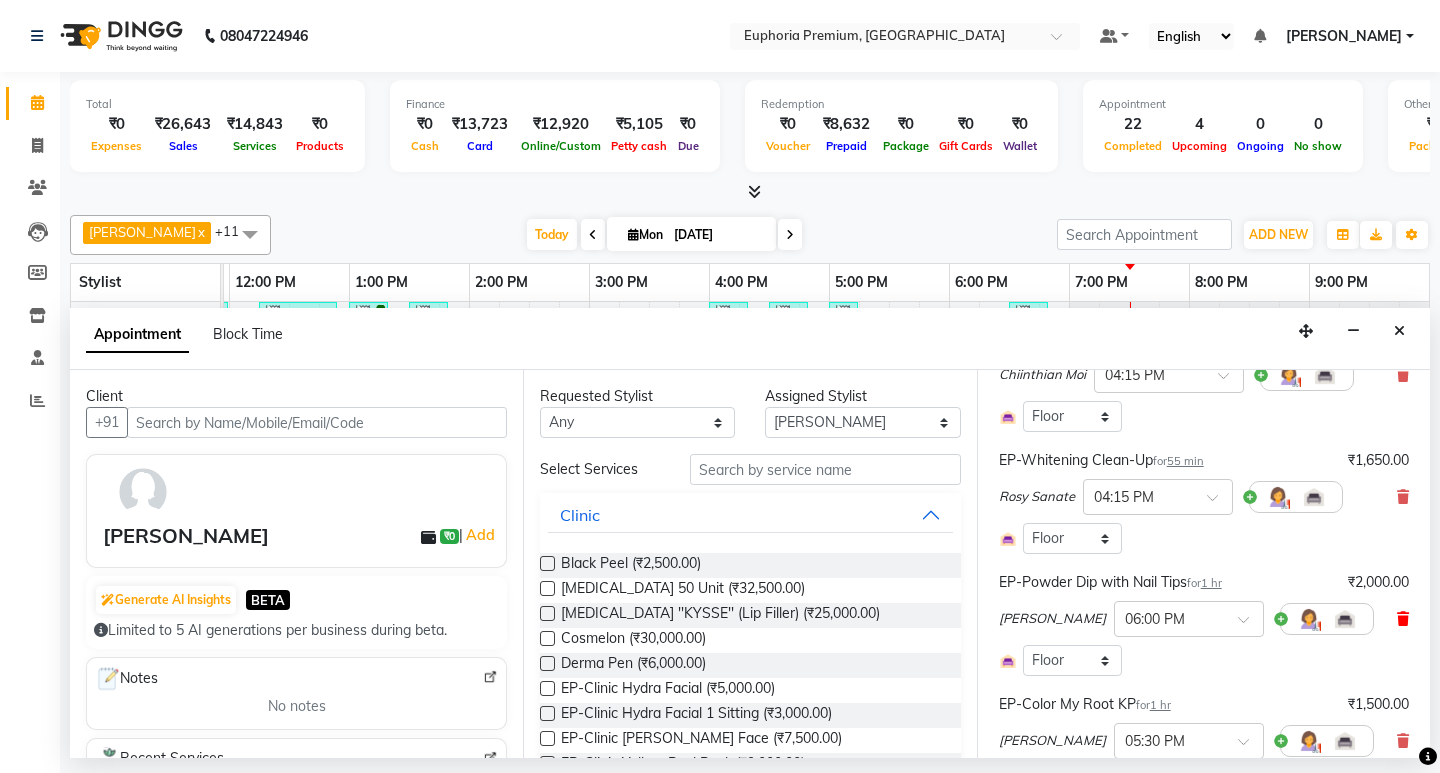 click at bounding box center (1403, 619) 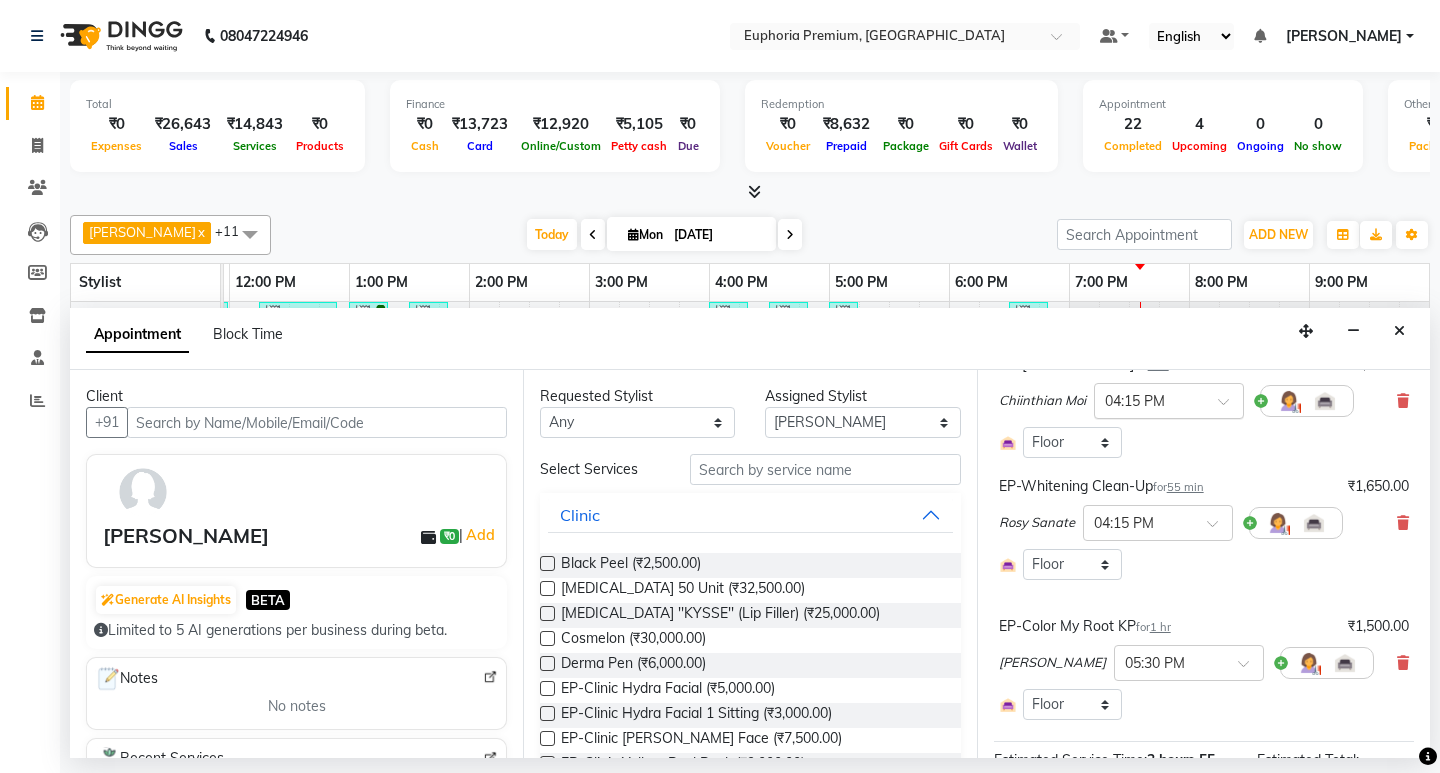 scroll, scrollTop: 394, scrollLeft: 0, axis: vertical 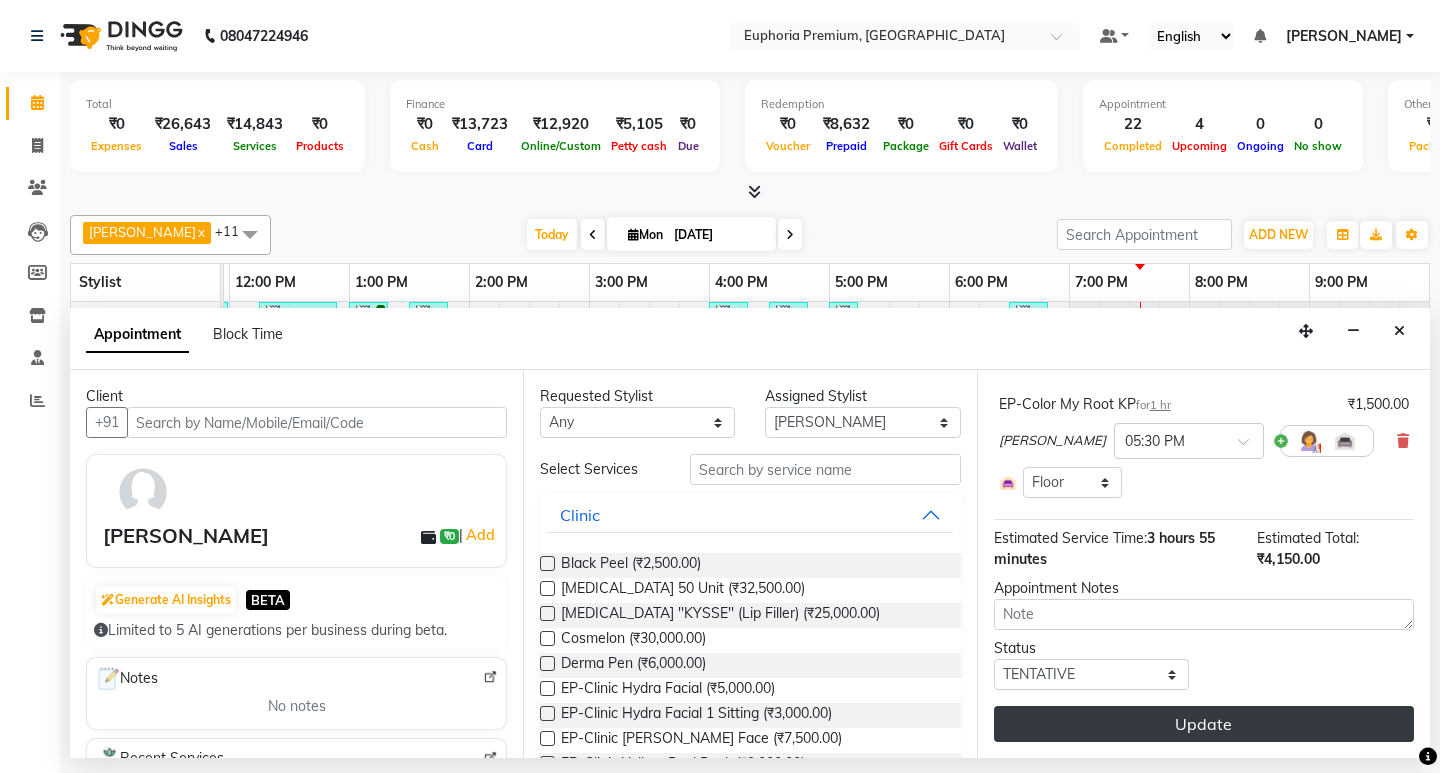 click on "Update" at bounding box center [1204, 724] 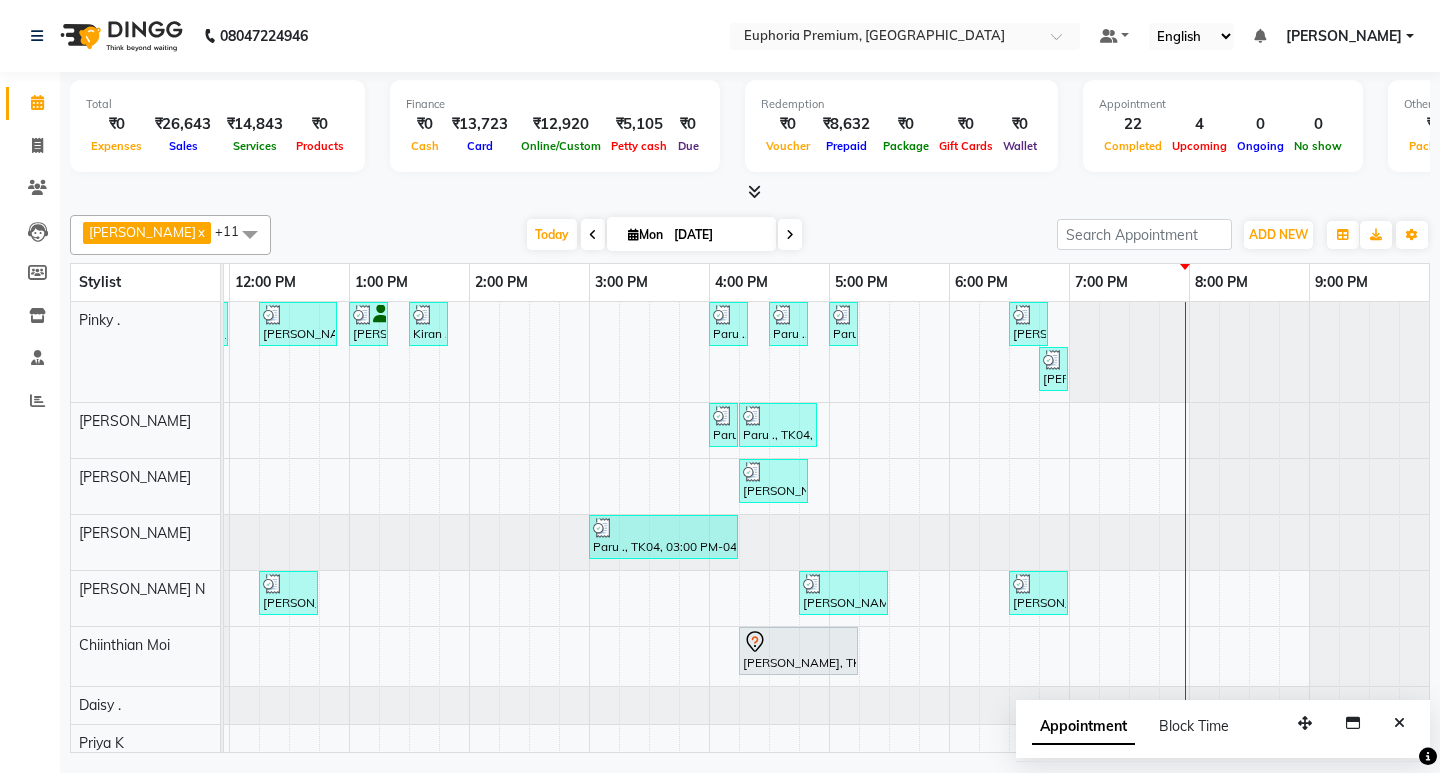 scroll, scrollTop: 205, scrollLeft: 475, axis: both 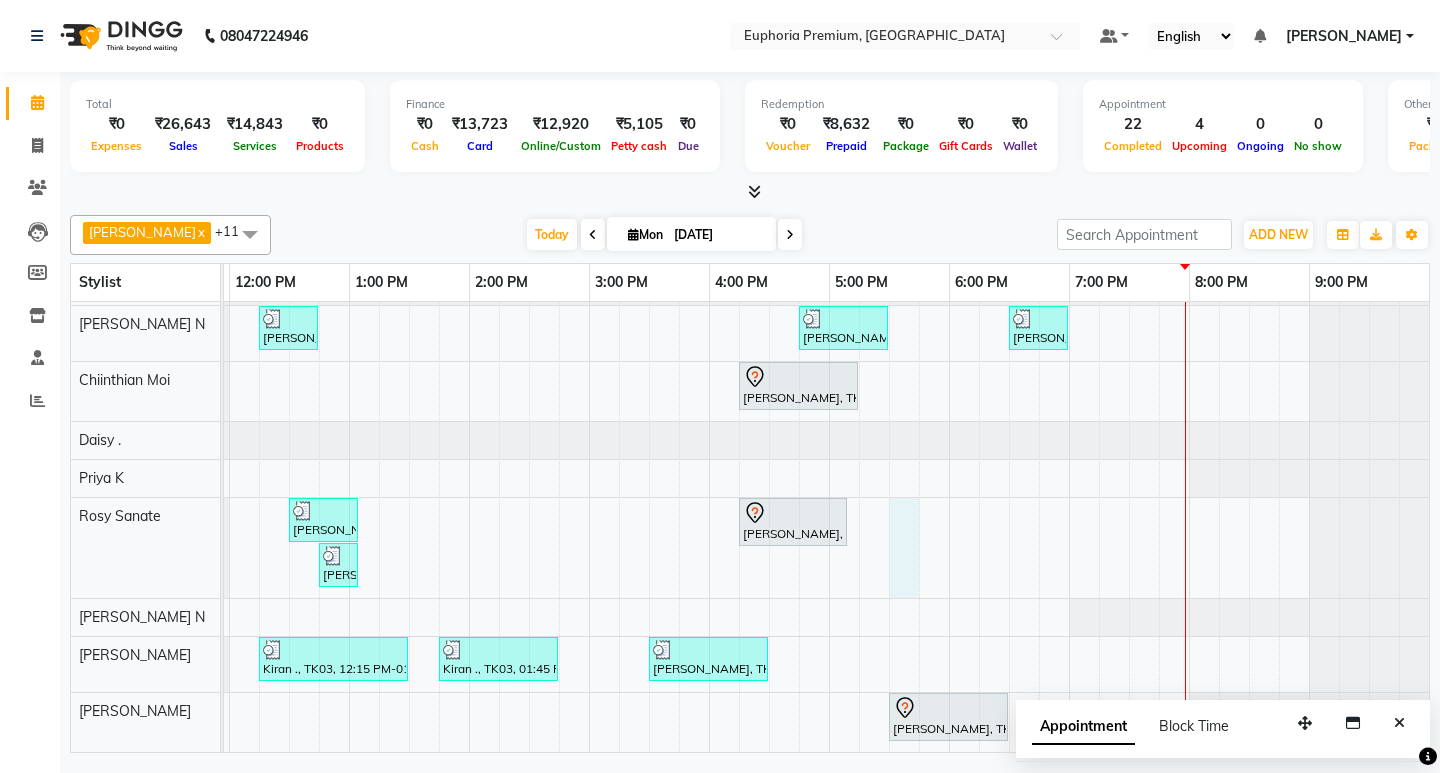click on "Deepika Jamar, TK02, 11:30 AM-12:00 PM, EP-Face & Neck Massage (30 Mins)     Kiran ., TK03, 12:15 PM-12:55 PM, EP-Whitening Clean-Up     Rhena, TK06, 01:00 PM-01:20 PM, EP-Eyebrows Threading     Kiran ., TK03, 01:30 PM-01:50 PM, EP-Eyebrows Threading     Paru ., TK04, 04:00 PM-04:20 PM, EP-Full Legs Cream Wax     Paru ., TK04, 04:30 PM-04:50 PM, EP-Full Arms Catridge Wax     Paru ., TK04, 05:00 PM-05:15 PM, EP-Under Arms Soft&Bright Wax     varsha, TK13, 06:30 PM-06:50 PM, EP-Full Arms Soft&Bright Wax     varsha, TK13, 06:45 PM-07:00 PM, EP-Under Arms Soft&Bright Wax     Paru ., TK04, 04:00 PM-04:15 PM, EP-Stamping Art     Paru ., TK04, 04:15 PM-04:55 PM, EP-Gel Paint Application     Deepika Jamar, TK10, 04:15 PM-04:50 PM, EP-Head, Neck & Shoulder (35 Mins) w/o Hairwash     Paru ., TK04, 03:00 PM-04:15 PM, EP-Artistic Cut - Salon Director     Mathew ., TK05, 12:15 PM-12:45 PM, EP-Beard Trim/Design MEN     Deepika Jamar, TK10, 04:45 PM-05:30 PM, EP-HAIR CUT (Creative Stylist) with hairwash MEN" at bounding box center [589, 394] 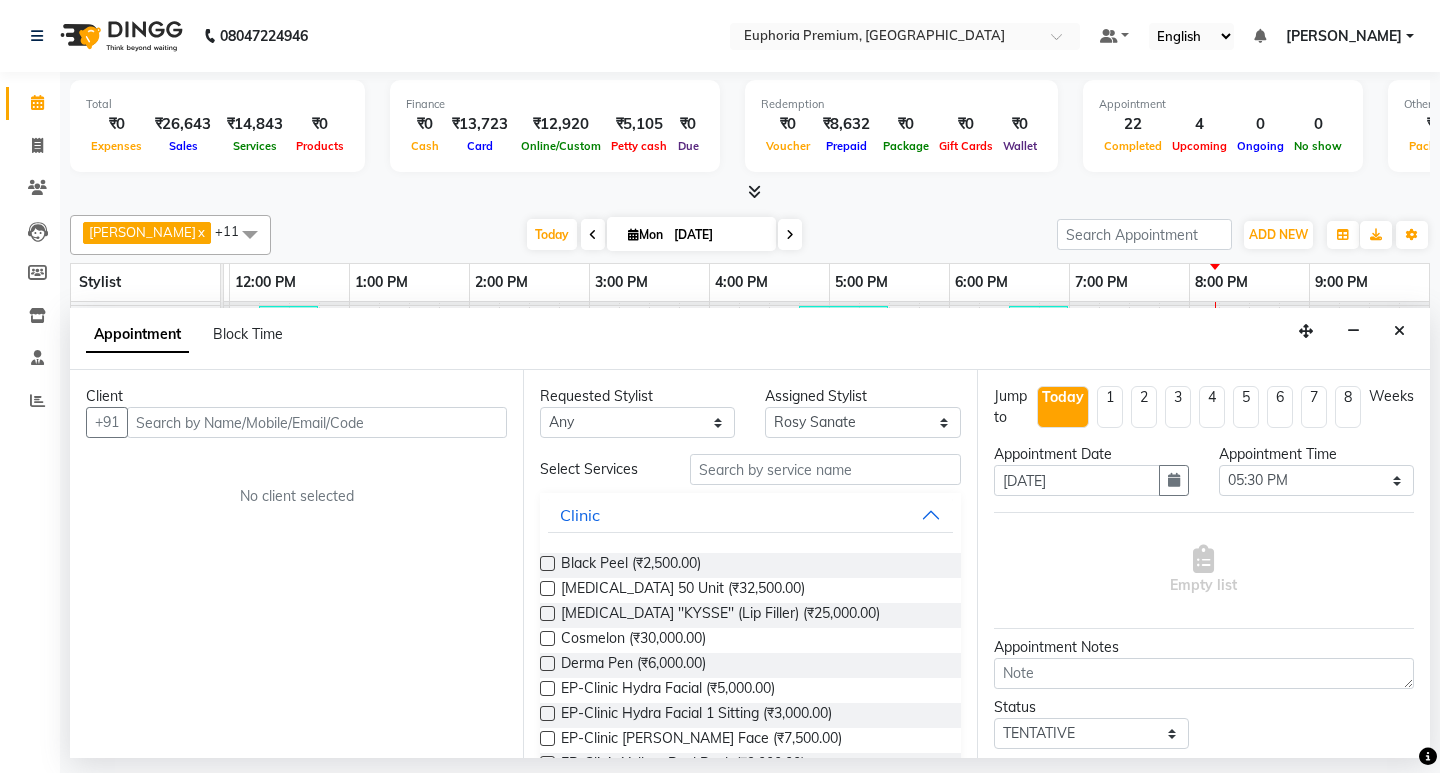 click on "Requested Stylist Any Babu V Bharath N Binoy  Chandru Magar Chethan N  Chiinthian Moi ChonglianMoi MOI Daisy . Dhanya . Diya Khadka Fredrick Burrows Kishore K Maria Hamsa MRINALI MILI Pinky . Priya  K Rosy Sanate Savitha Vijayan Shalini Deivasigamani Shishi L Vijayalakshmi M VISHON BAIDYA Assigned Stylist Select Babu V Bharath N Binoy  Chandru Magar Chethan N  Chiinthian Moi ChonglianMoi MOI Daisy . Dhanya . Diya Khadka Fredrick Burrows Kishore K Maria Hamsa MRINALI MILI Pinky . Priya  K Rosy Sanate Savitha Vijayan Shalini Deivasigamani Shishi L Vijayalakshmi M VISHON BAIDYA Select Services    Clinic Black Peel (₹2,500.00) Botox 50 Unit (₹32,500.00) Botox ''KYSSE'' (Lip Filler) (₹25,000.00) Cosmelon (₹30,000.00) Derma Pen (₹6,000.00) EP-Clinic Hydra Facial (₹5,000.00) EP-Clinic Hydra Facial 1 Sitting (₹3,000.00) EP-Clinic Meline Peel Face (₹7,500.00) EP-Clinic Yellow Peel Back (₹9,000.00) EP-Clinic Yellow Peel Face (₹5,000.00) EP-Clinic Yellow Peel Full Arms (₹8,000.00) Facial (₹1.00)" at bounding box center (749, 564) 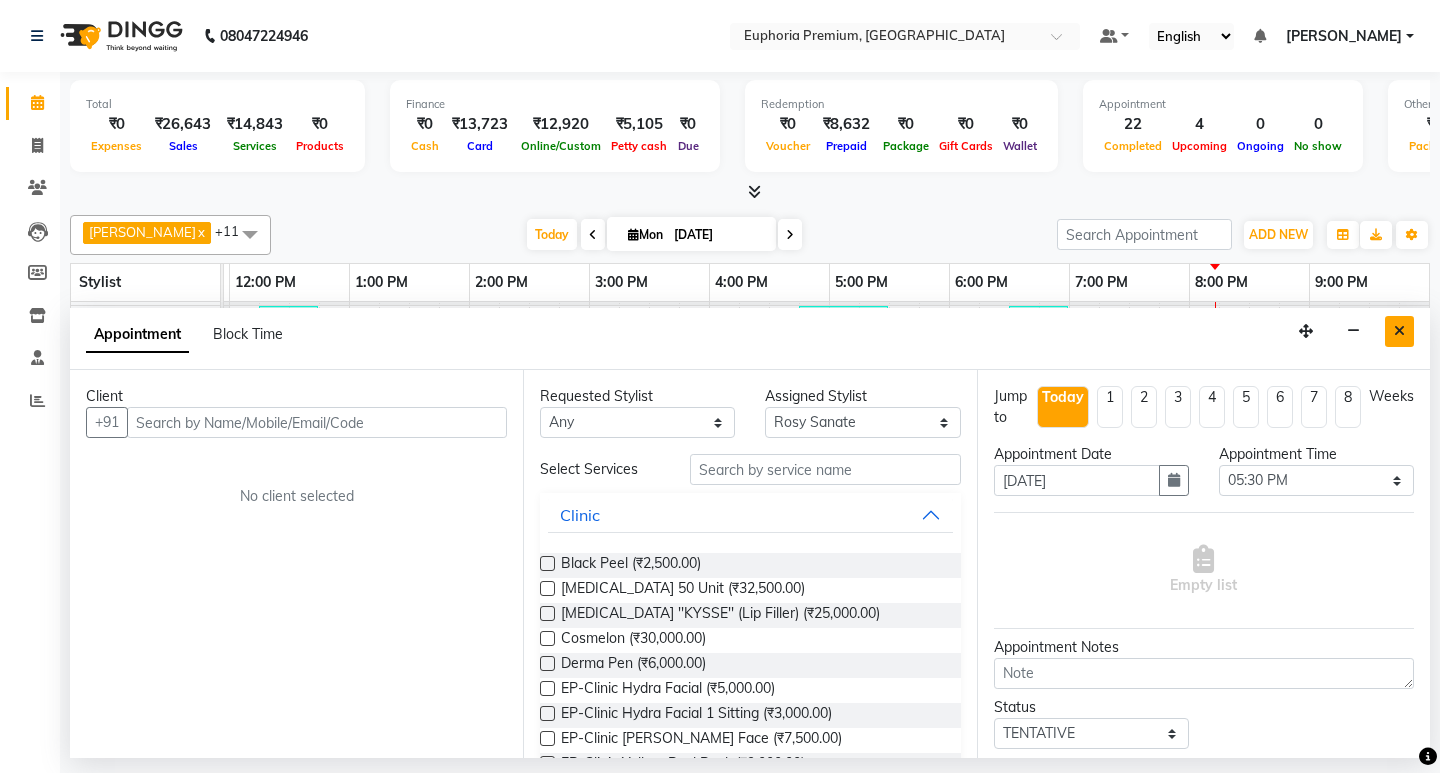 click at bounding box center (1399, 331) 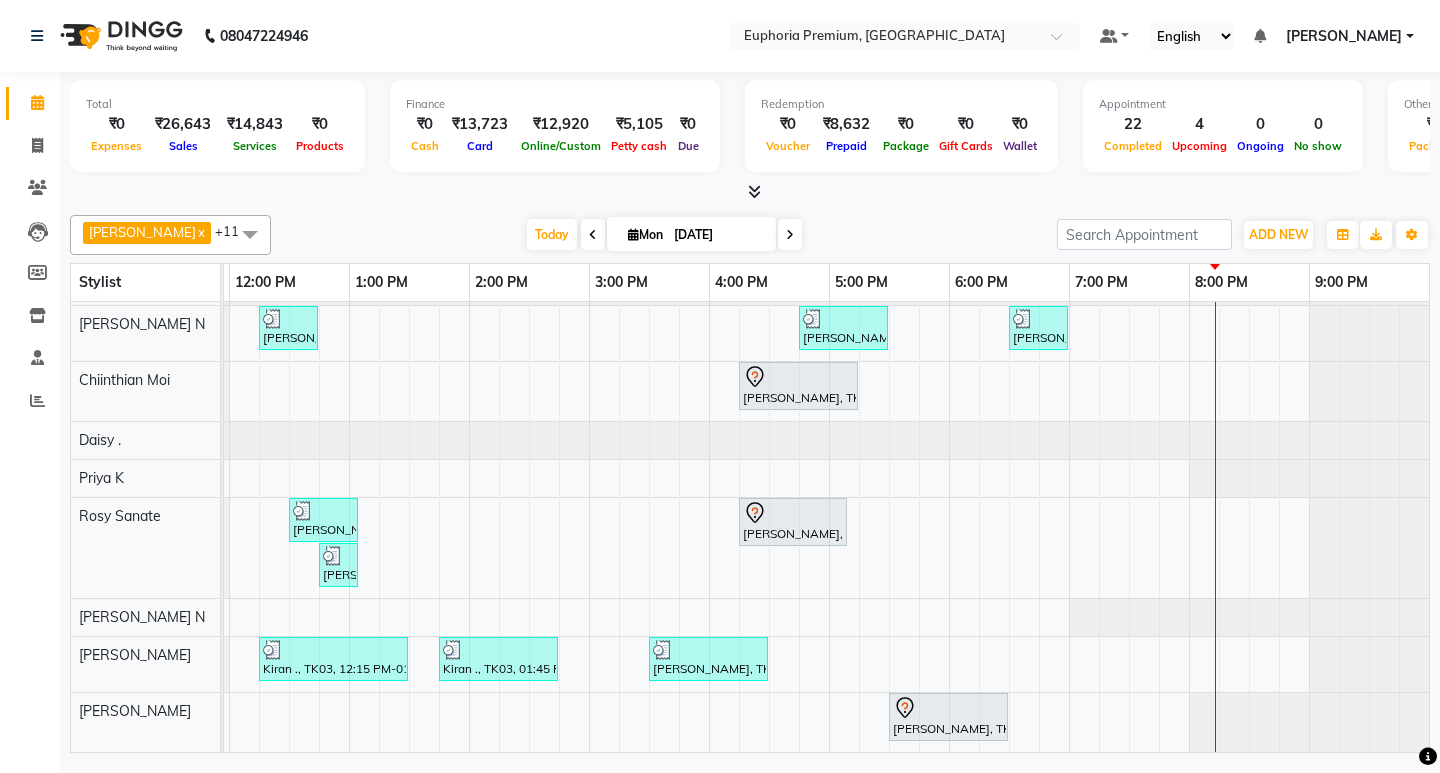 scroll, scrollTop: 191, scrollLeft: 475, axis: both 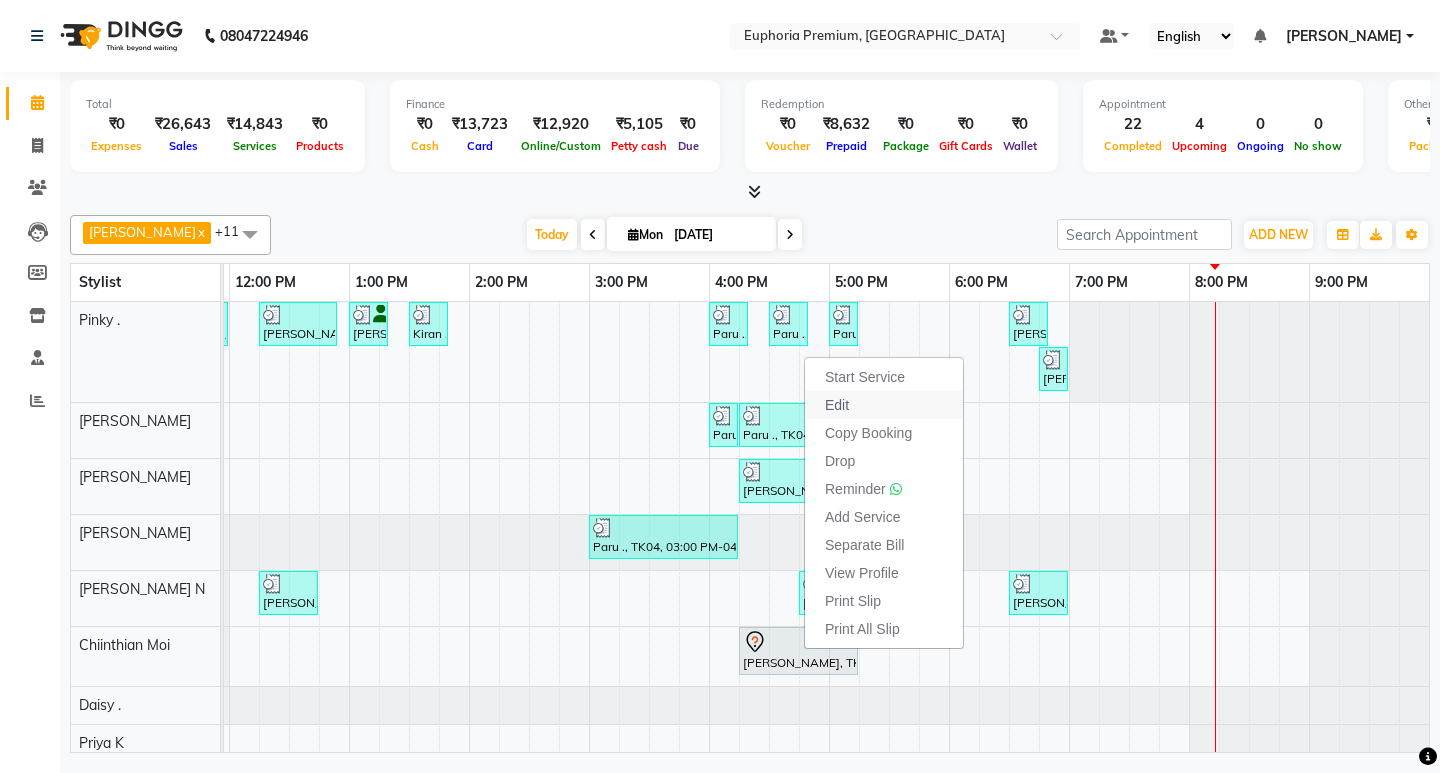 click on "Edit" at bounding box center [884, 405] 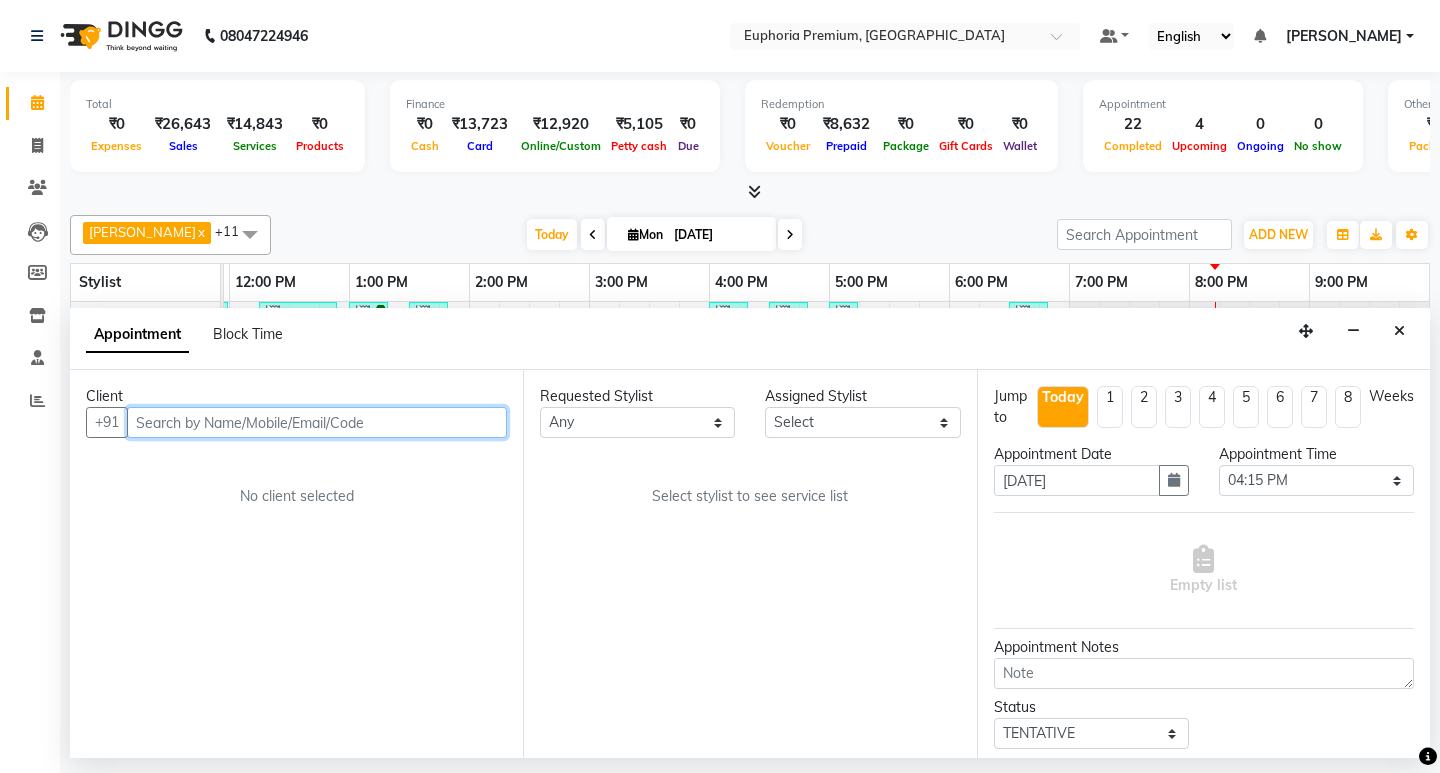 scroll, scrollTop: 0, scrollLeft: 475, axis: horizontal 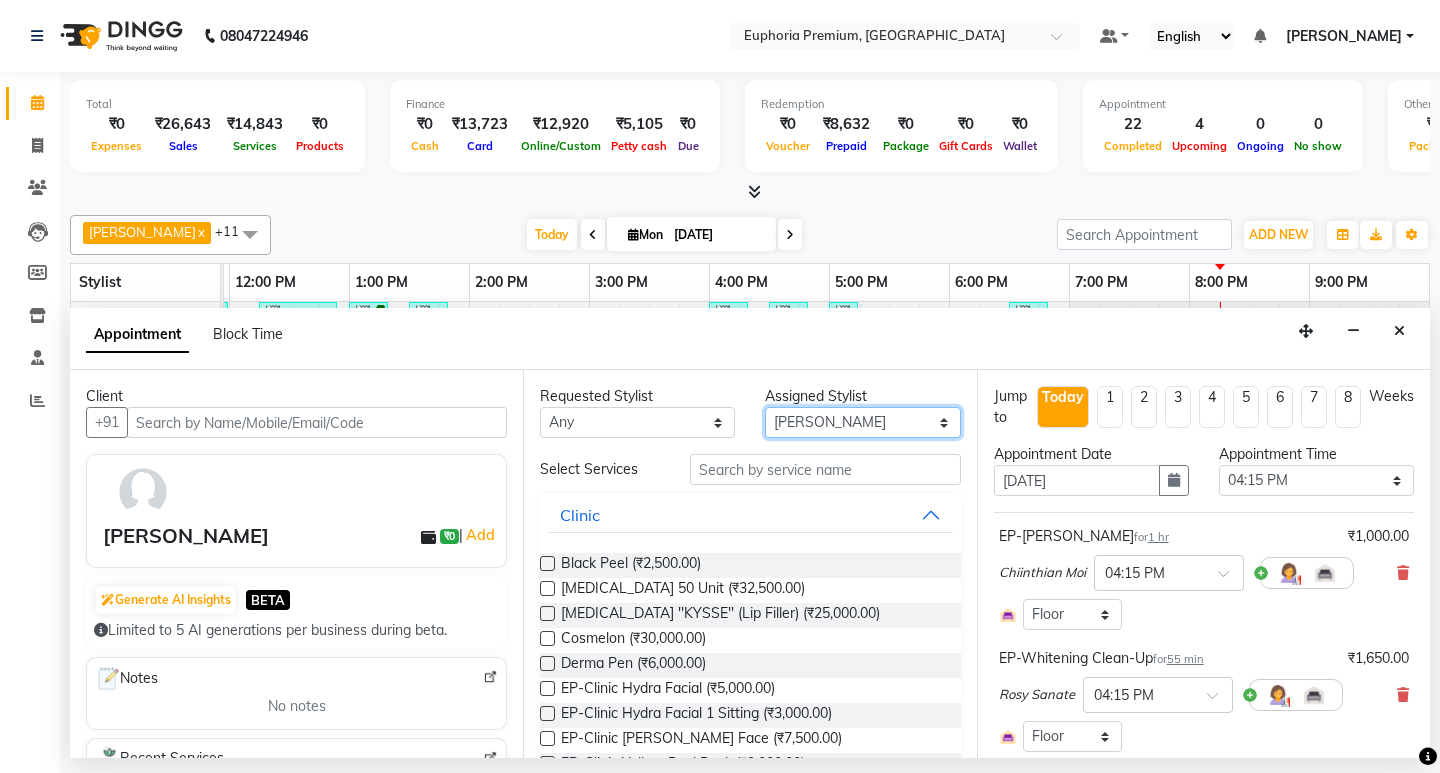 click on "Select Babu V Bharath N [PERSON_NAME] [PERSON_NAME] N  Chiinthian [PERSON_NAME] MOI [PERSON_NAME] . [PERSON_NAME] . [PERSON_NAME] [PERSON_NAME] K [PERSON_NAME] [PERSON_NAME] [MEDICAL_DATA] Pinky . Priya  K Rosy Sanate [PERSON_NAME] [PERSON_NAME] Shishi L [PERSON_NAME] M [PERSON_NAME]" at bounding box center [862, 422] 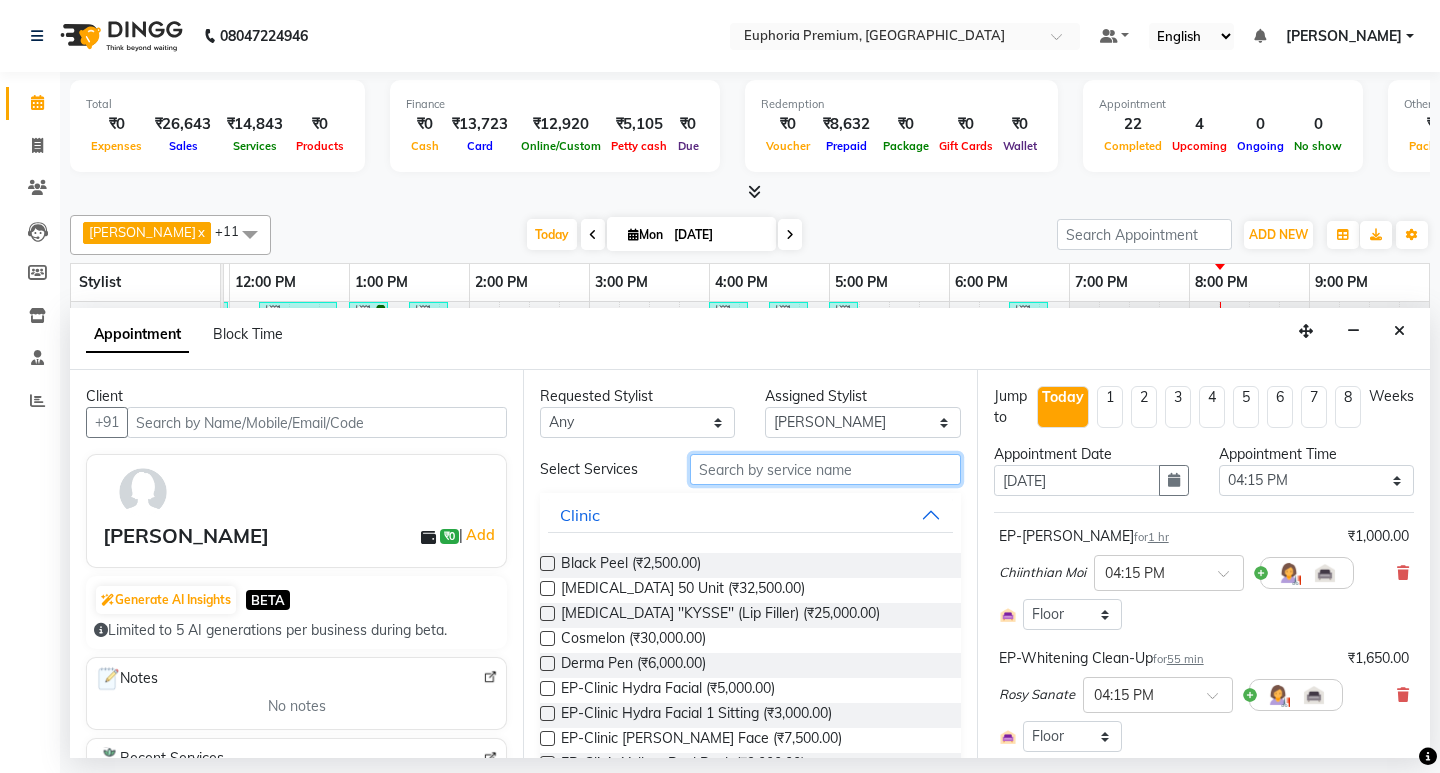 click at bounding box center (825, 469) 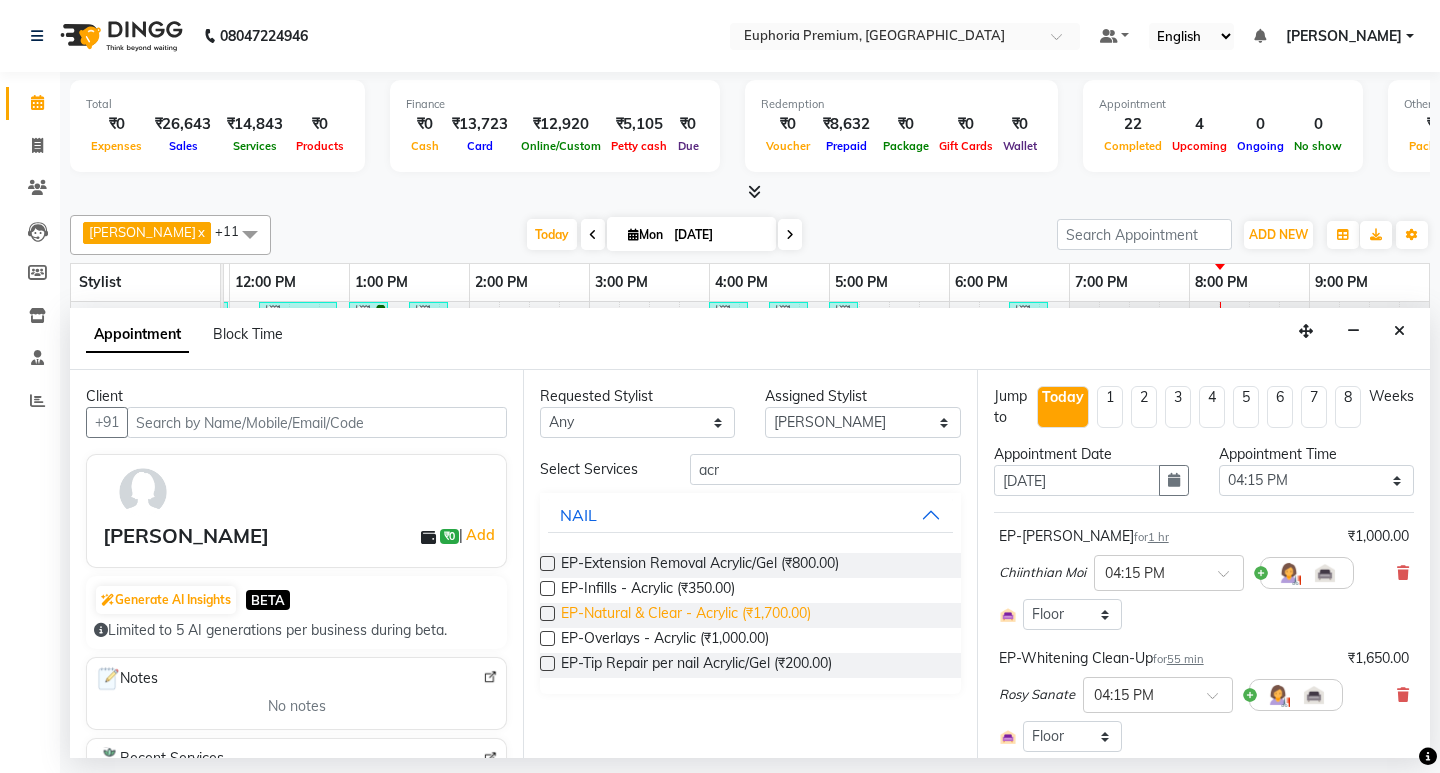 click on "EP-Natural & Clear - Acrylic (₹1,700.00)" at bounding box center [686, 615] 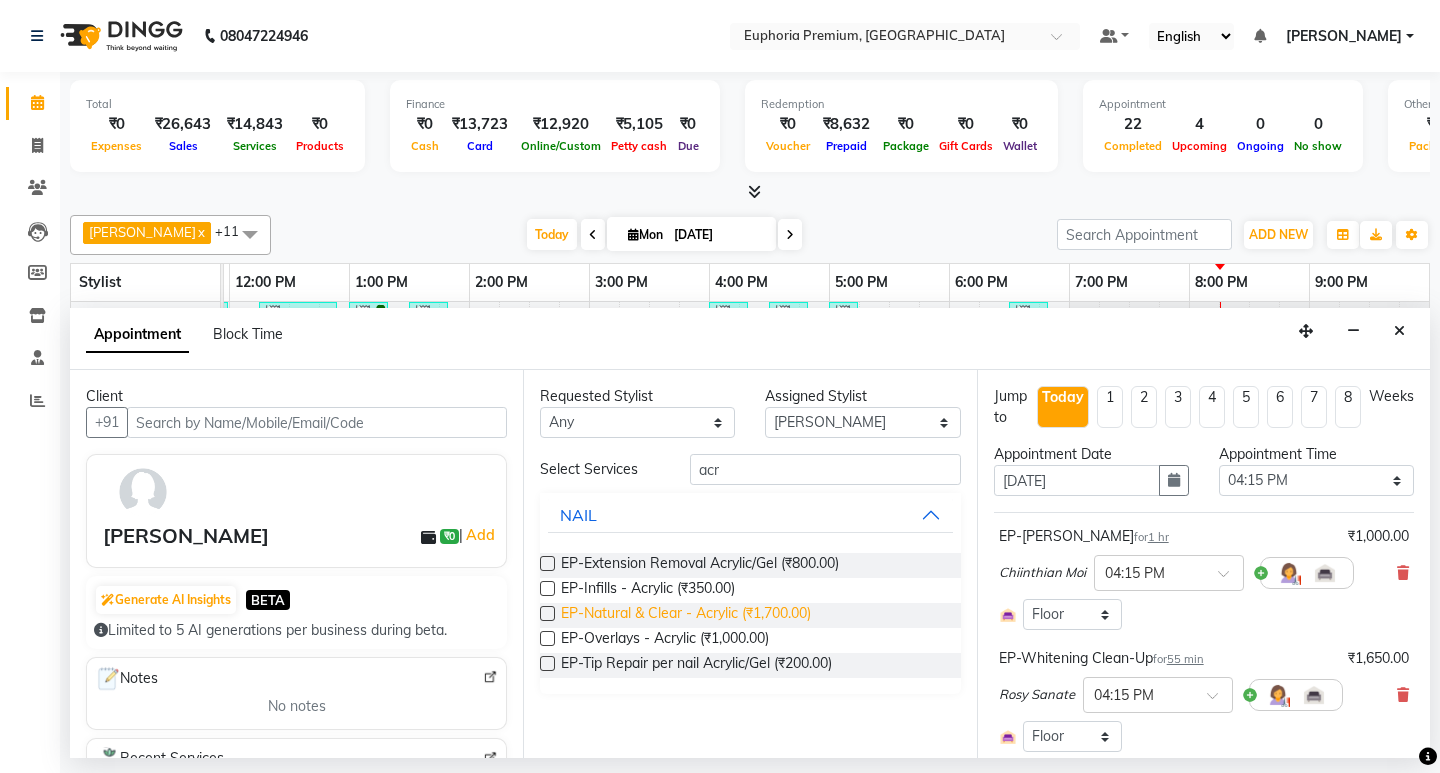 click on "EP-Natural & Clear - Acrylic (₹1,700.00)" at bounding box center [686, 615] 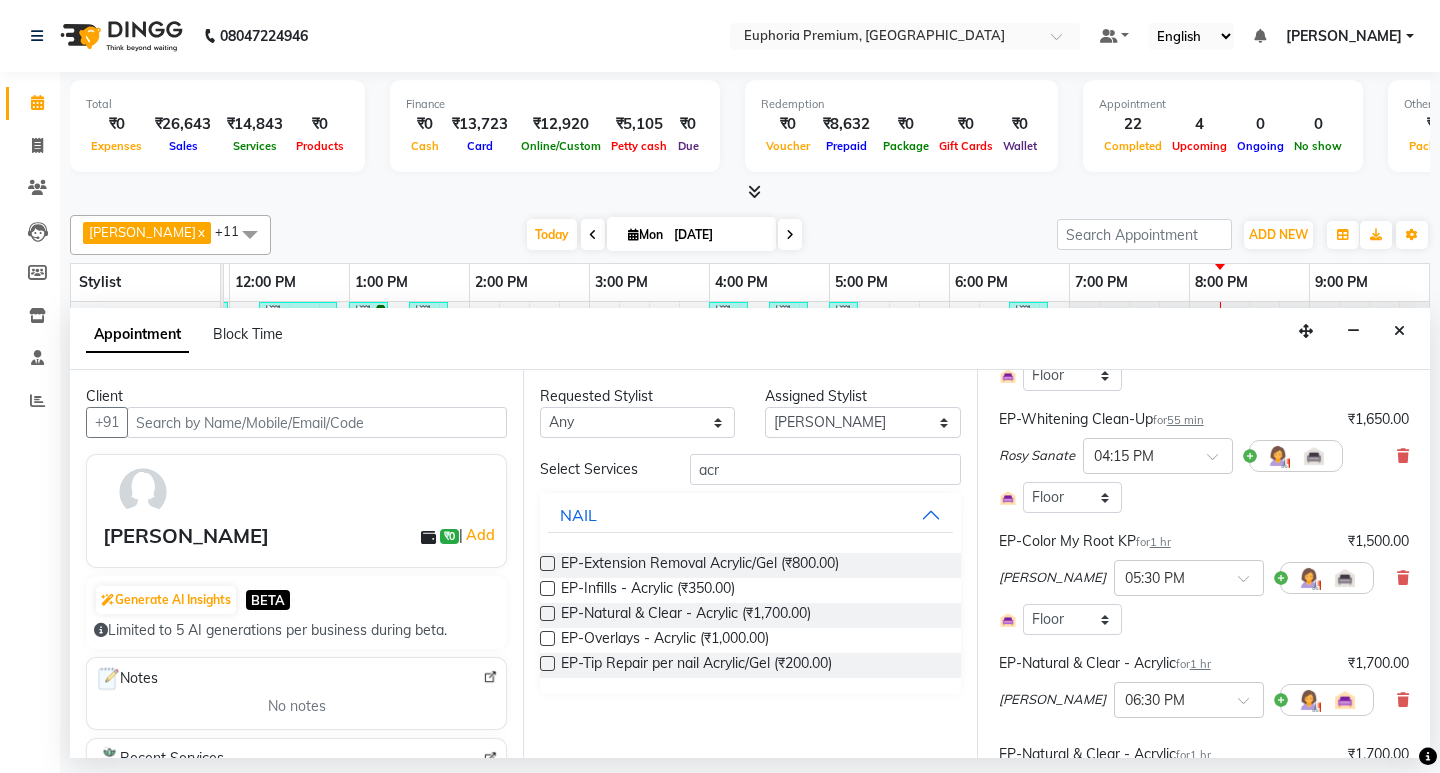 scroll, scrollTop: 558, scrollLeft: 0, axis: vertical 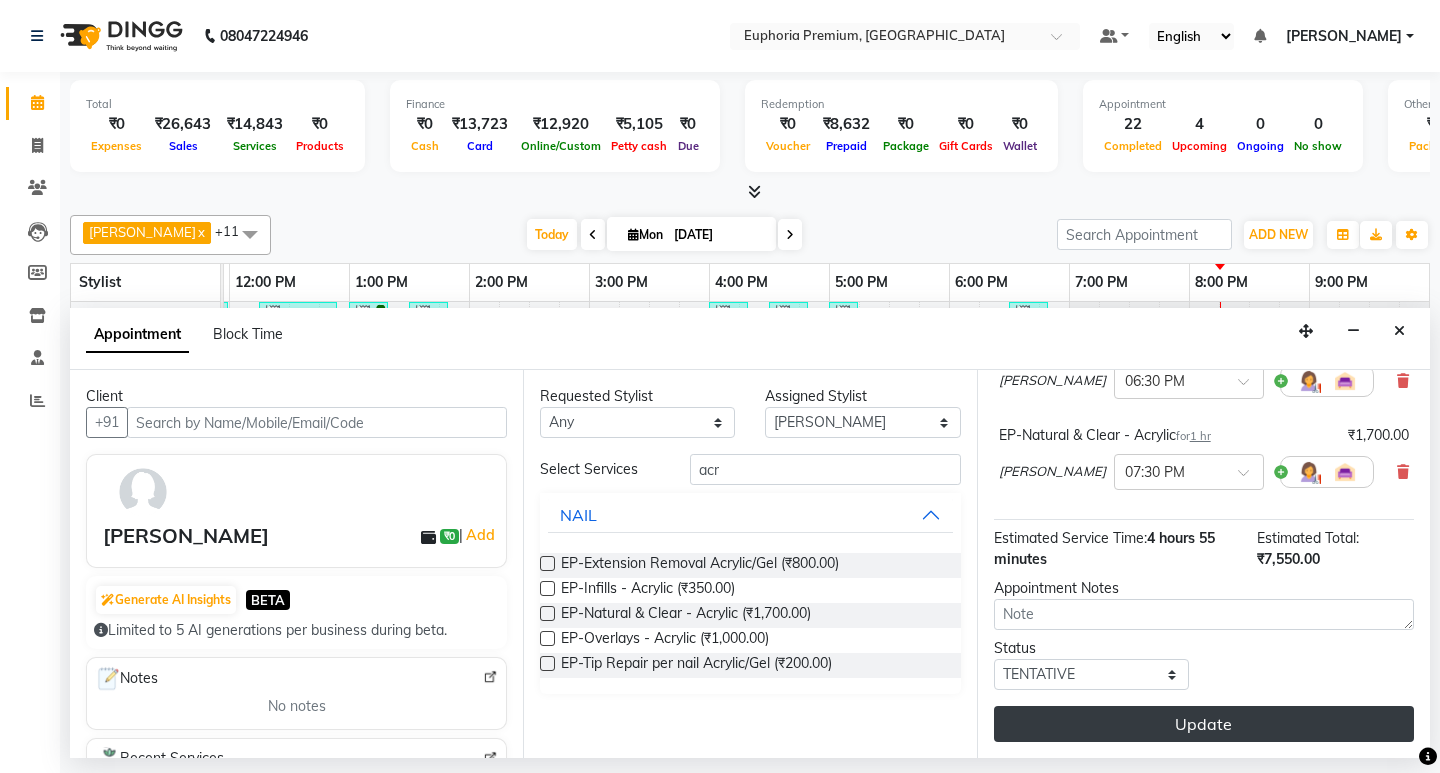 click on "Update" at bounding box center [1204, 724] 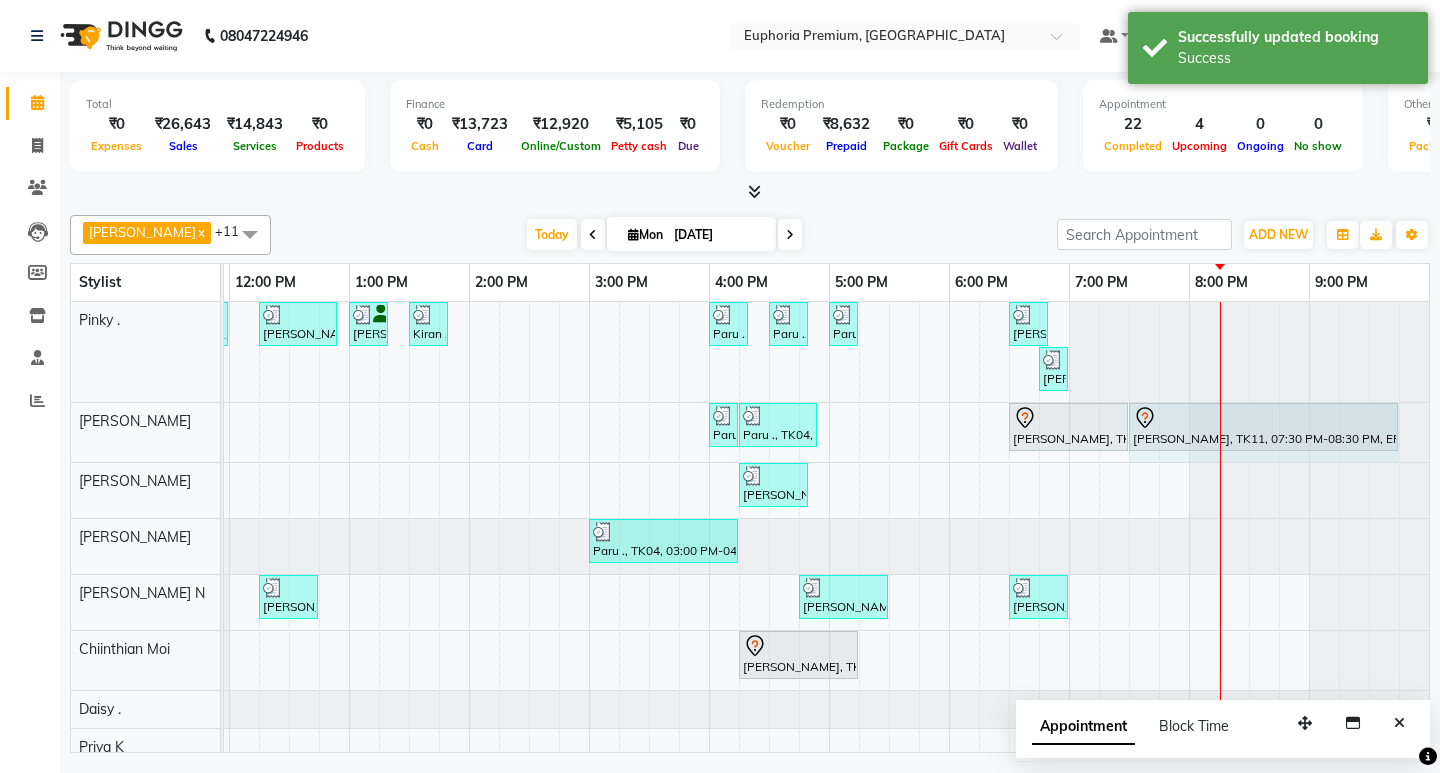 scroll, scrollTop: 0, scrollLeft: 490, axis: horizontal 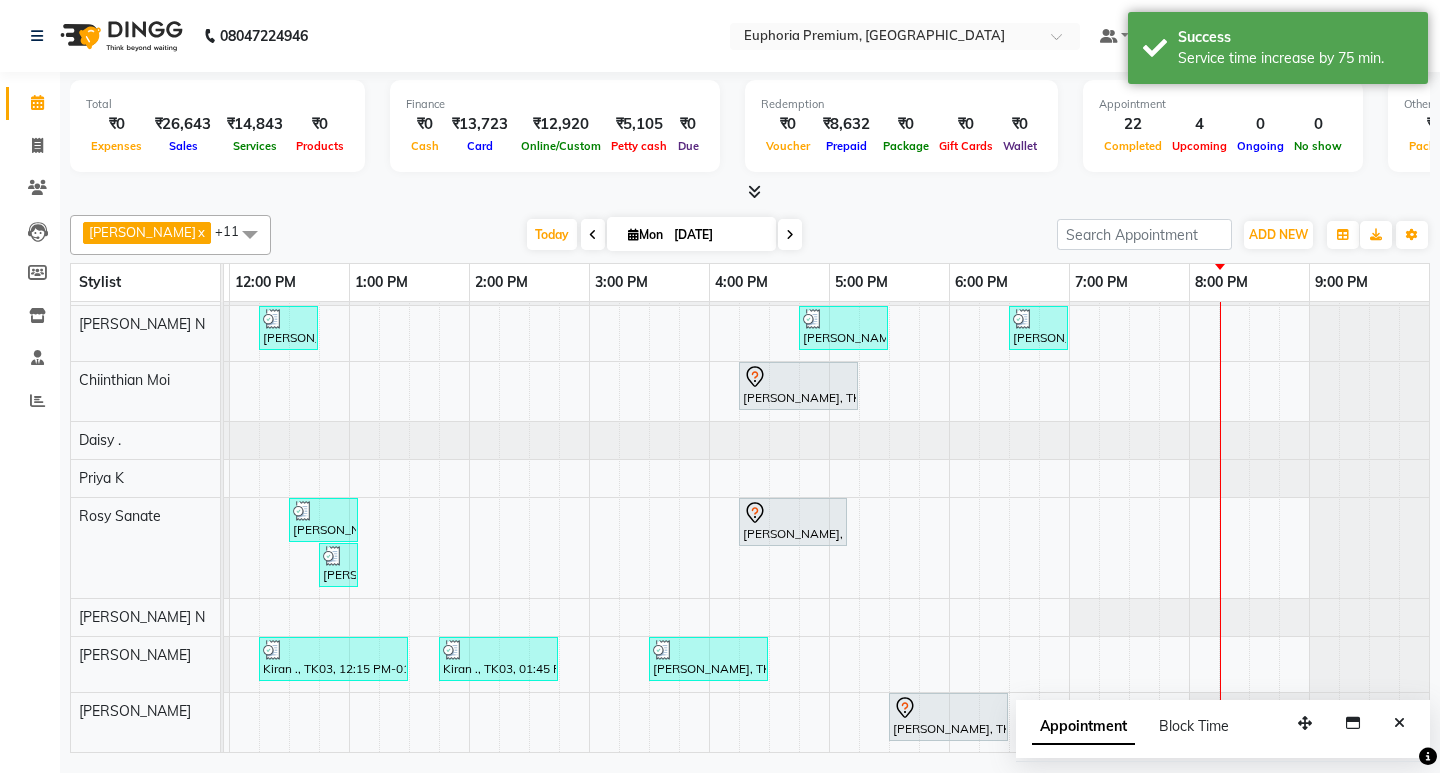 click on "Deepika Jamar, TK02, 11:30 AM-12:00 PM, EP-Face & Neck Massage (30 Mins)     Kiran ., TK03, 12:15 PM-12:55 PM, EP-Whitening Clean-Up     Rhena, TK06, 01:00 PM-01:20 PM, EP-Eyebrows Threading     Kiran ., TK03, 01:30 PM-01:50 PM, EP-Eyebrows Threading     Paru ., TK04, 04:00 PM-04:20 PM, EP-Full Legs Cream Wax     Paru ., TK04, 04:30 PM-04:50 PM, EP-Full Arms Catridge Wax     Paru ., TK04, 05:00 PM-05:15 PM, EP-Under Arms Soft&Bright Wax     varsha, TK13, 06:30 PM-06:50 PM, EP-Full Arms Soft&Bright Wax     varsha, TK13, 06:45 PM-07:00 PM, EP-Under Arms Soft&Bright Wax     Paru ., TK04, 04:00 PM-04:15 PM, EP-Stamping Art     Paru ., TK04, 04:15 PM-04:55 PM, EP-Gel Paint Application             Gowri, TK11, 06:30 PM-07:30 PM, EP-Natural & Clear - Acrylic             Gowri, TK11, 07:30 PM-09:45 PM, EP-Natural & Clear - Acrylic     Deepika Jamar, TK10, 04:15 PM-04:50 PM, EP-Head, Neck & Shoulder (35 Mins) w/o Hairwash     Paru ., TK04, 03:00 PM-04:15 PM, EP-Artistic Cut - Salon Director" at bounding box center [589, 392] 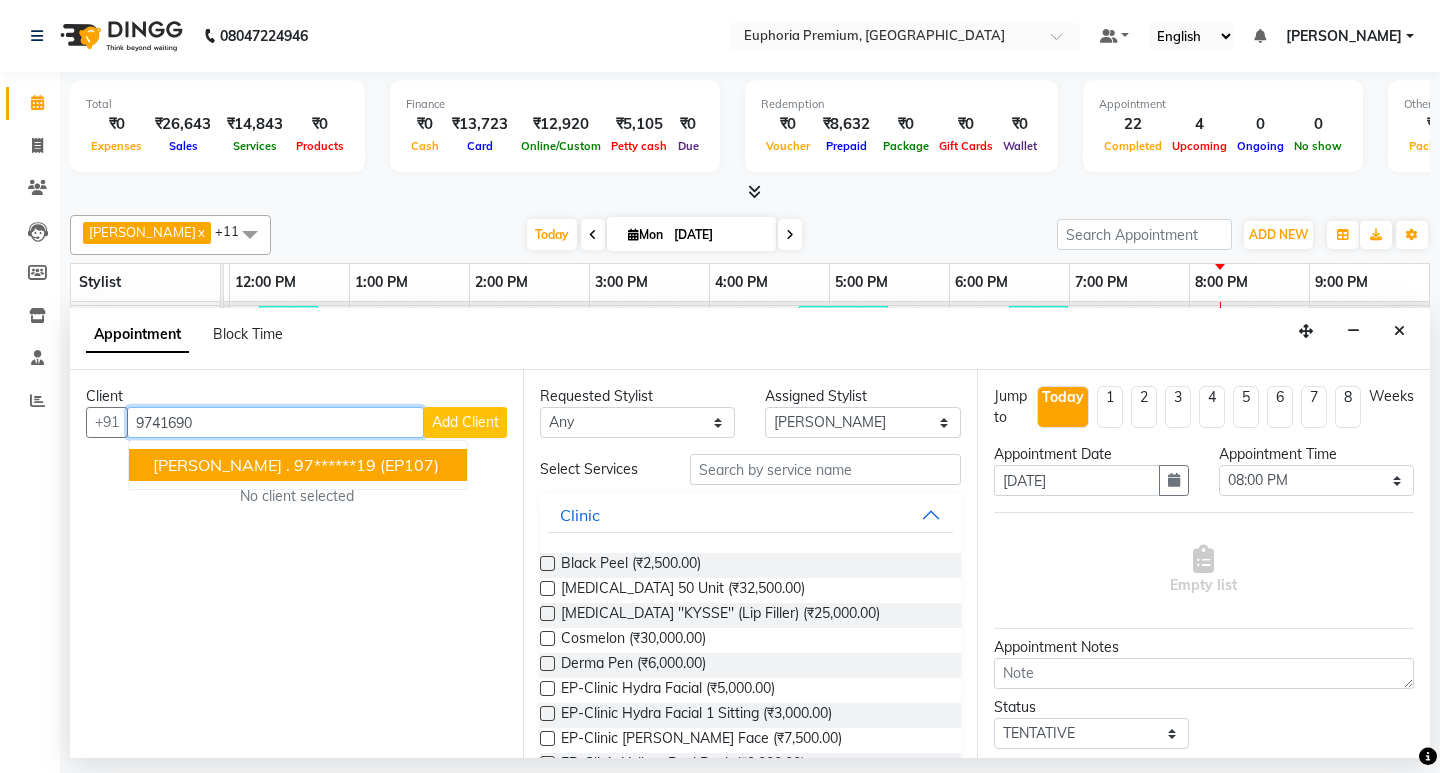 click on "[PERSON_NAME] ." at bounding box center (221, 465) 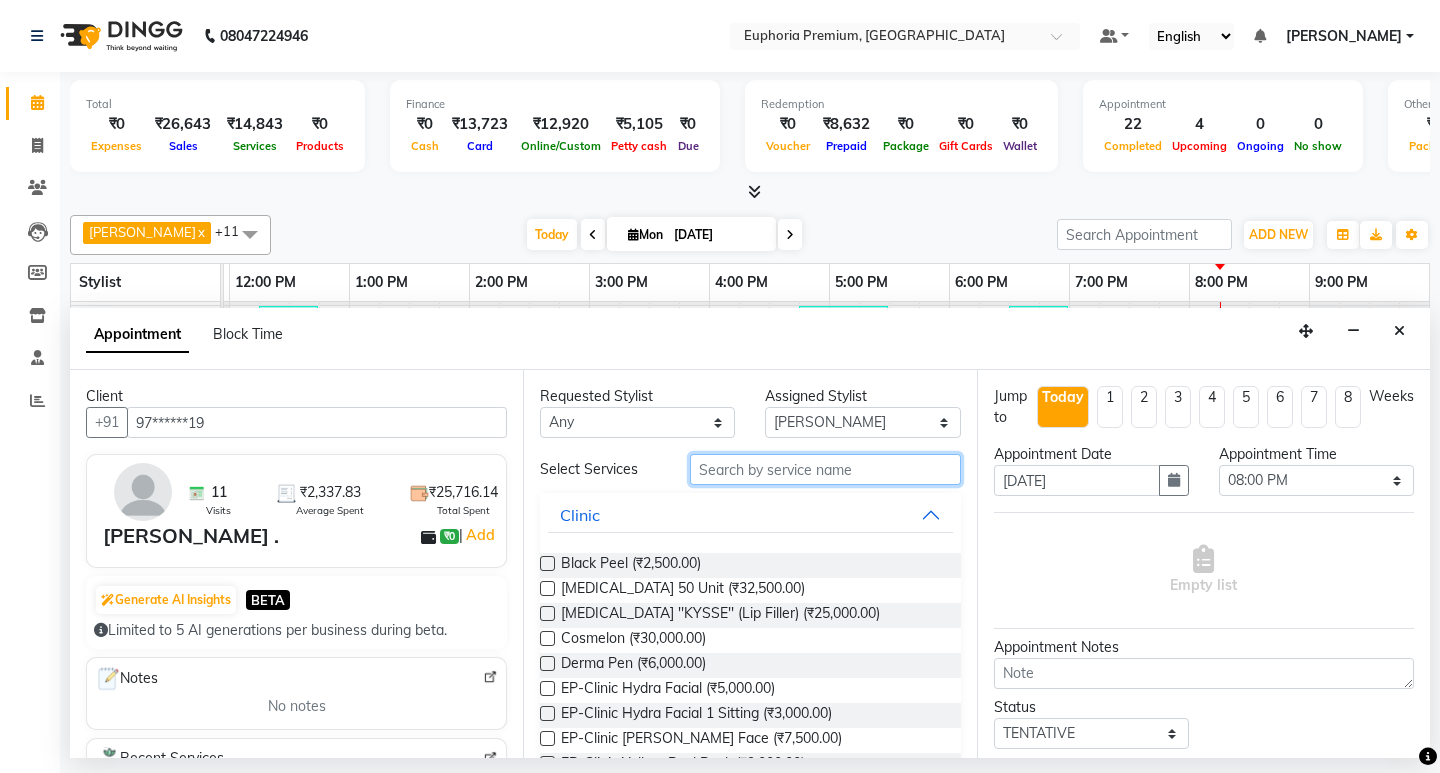 click at bounding box center (825, 469) 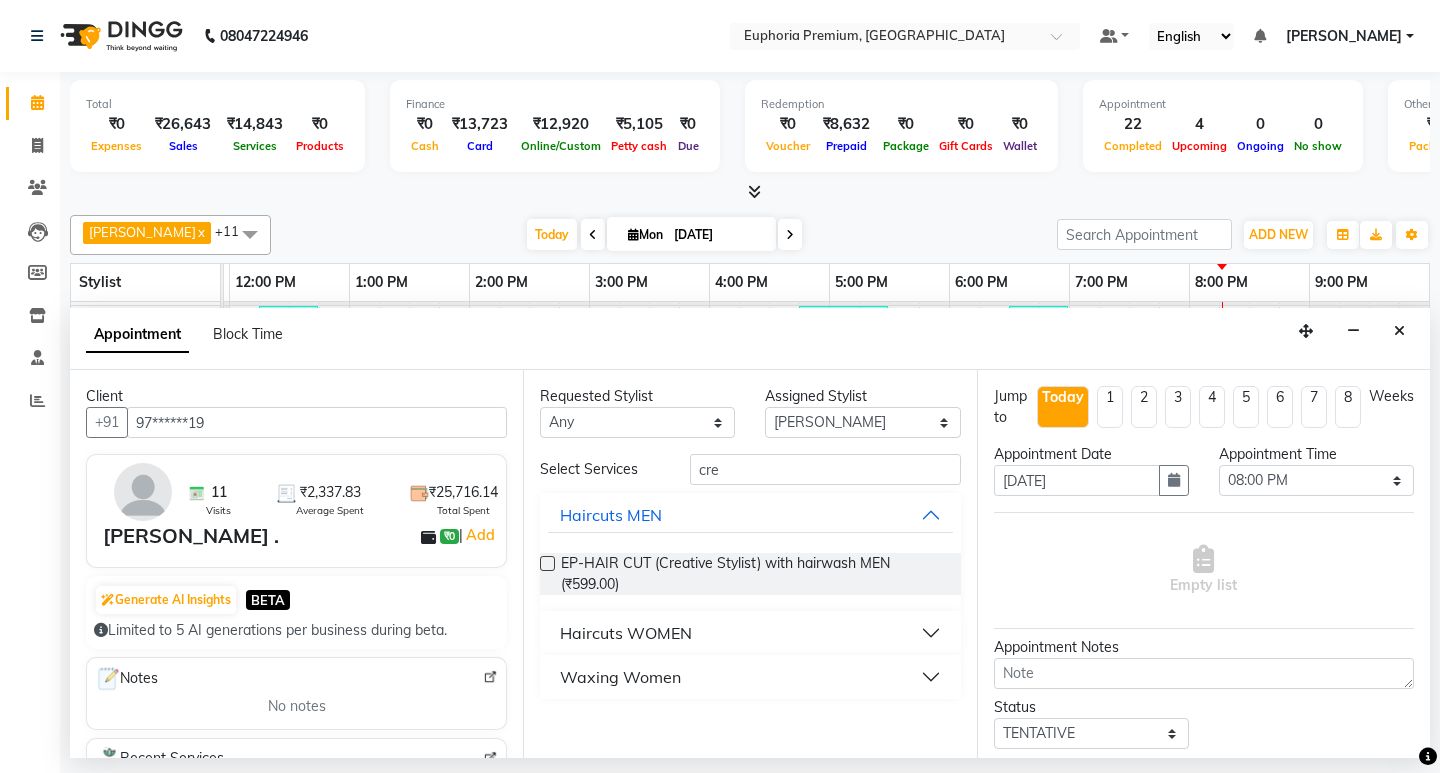 click on "Haircuts WOMEN" at bounding box center [626, 633] 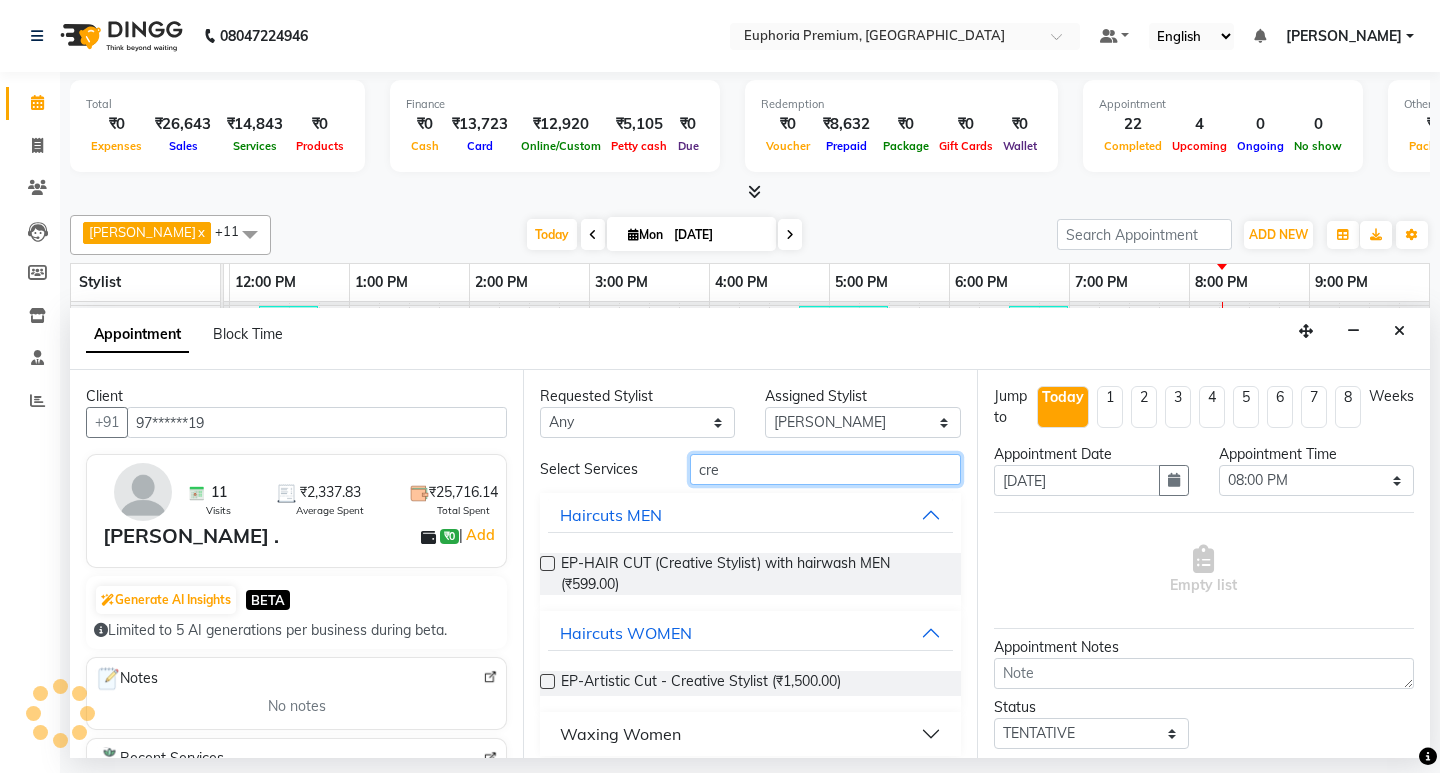 drag, startPoint x: 733, startPoint y: 469, endPoint x: 681, endPoint y: 471, distance: 52.03845 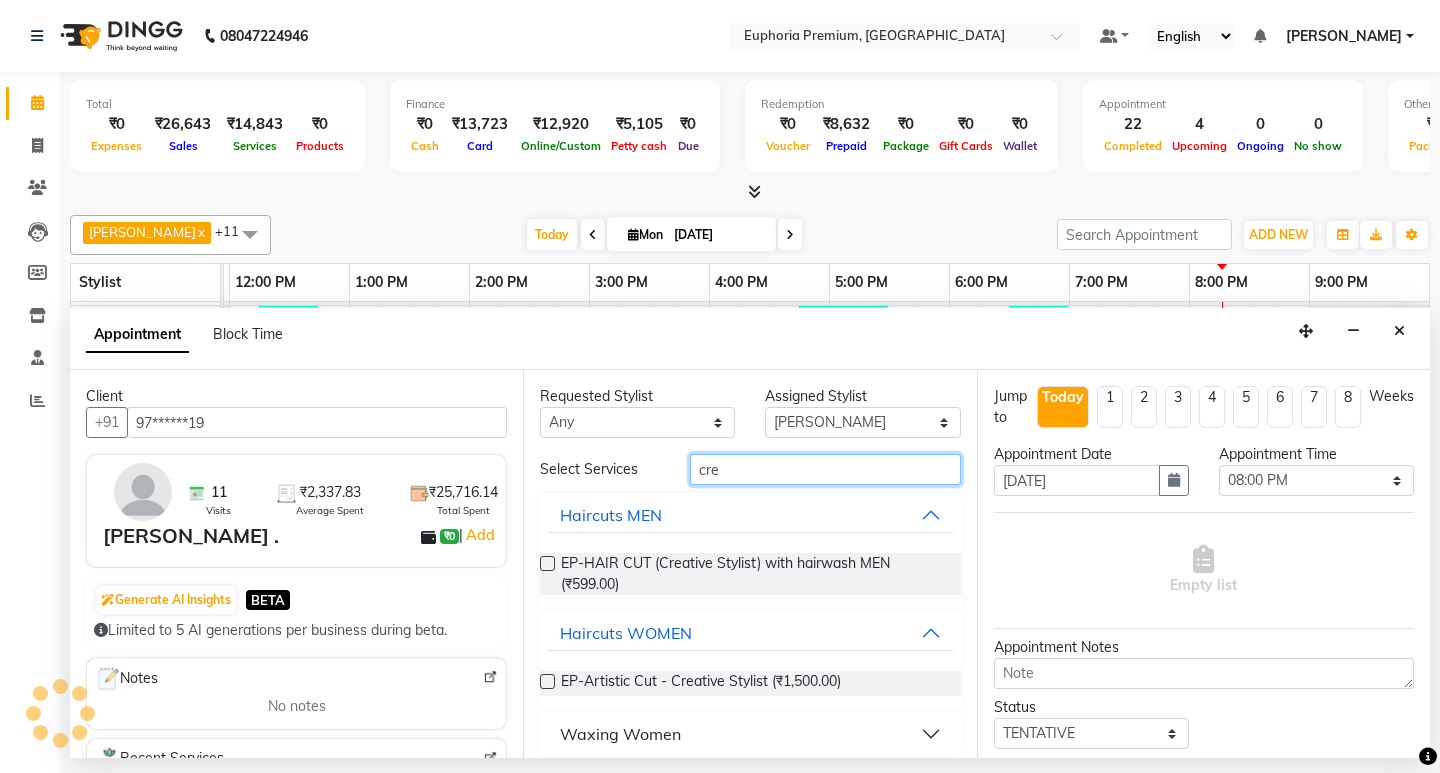 click on "cre" at bounding box center (825, 469) 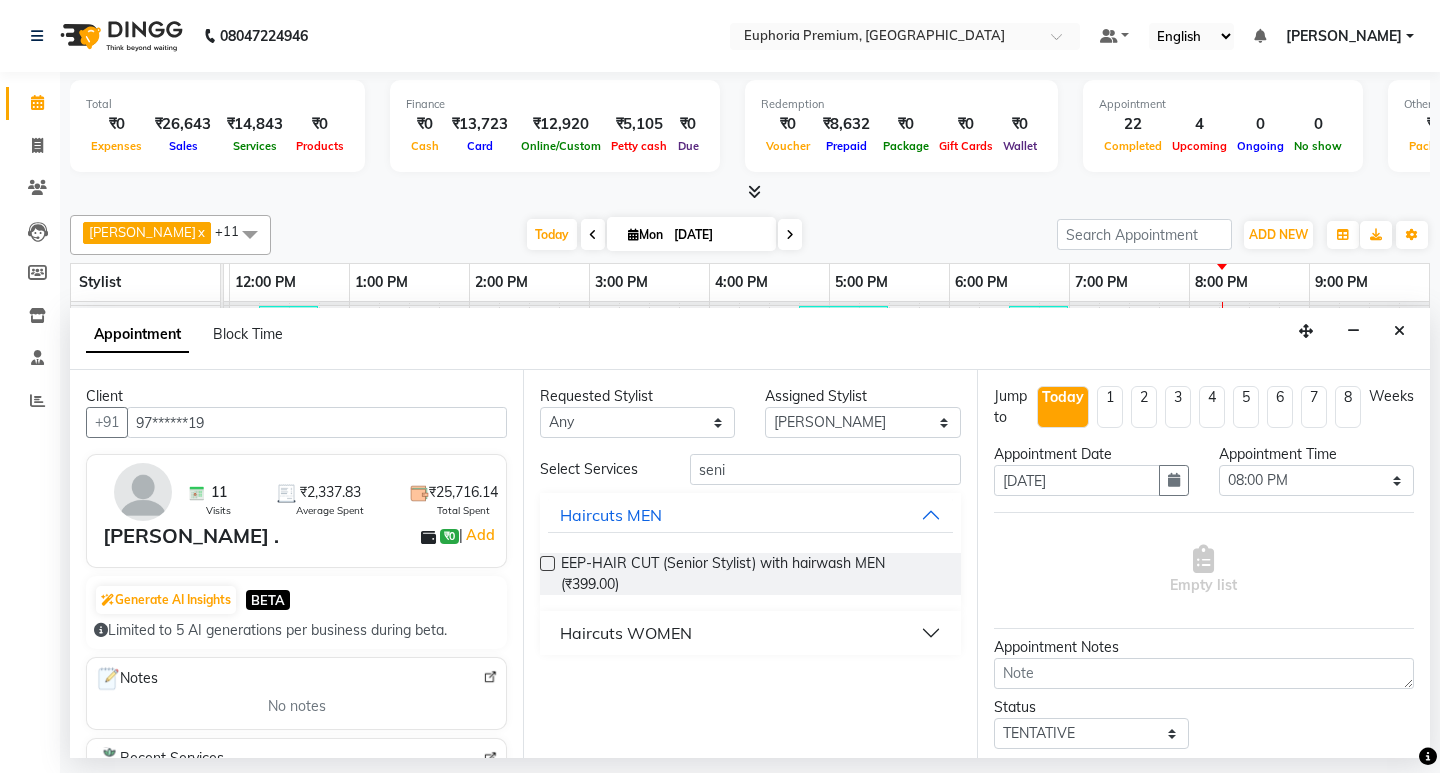 click on "Haircuts WOMEN" at bounding box center (626, 633) 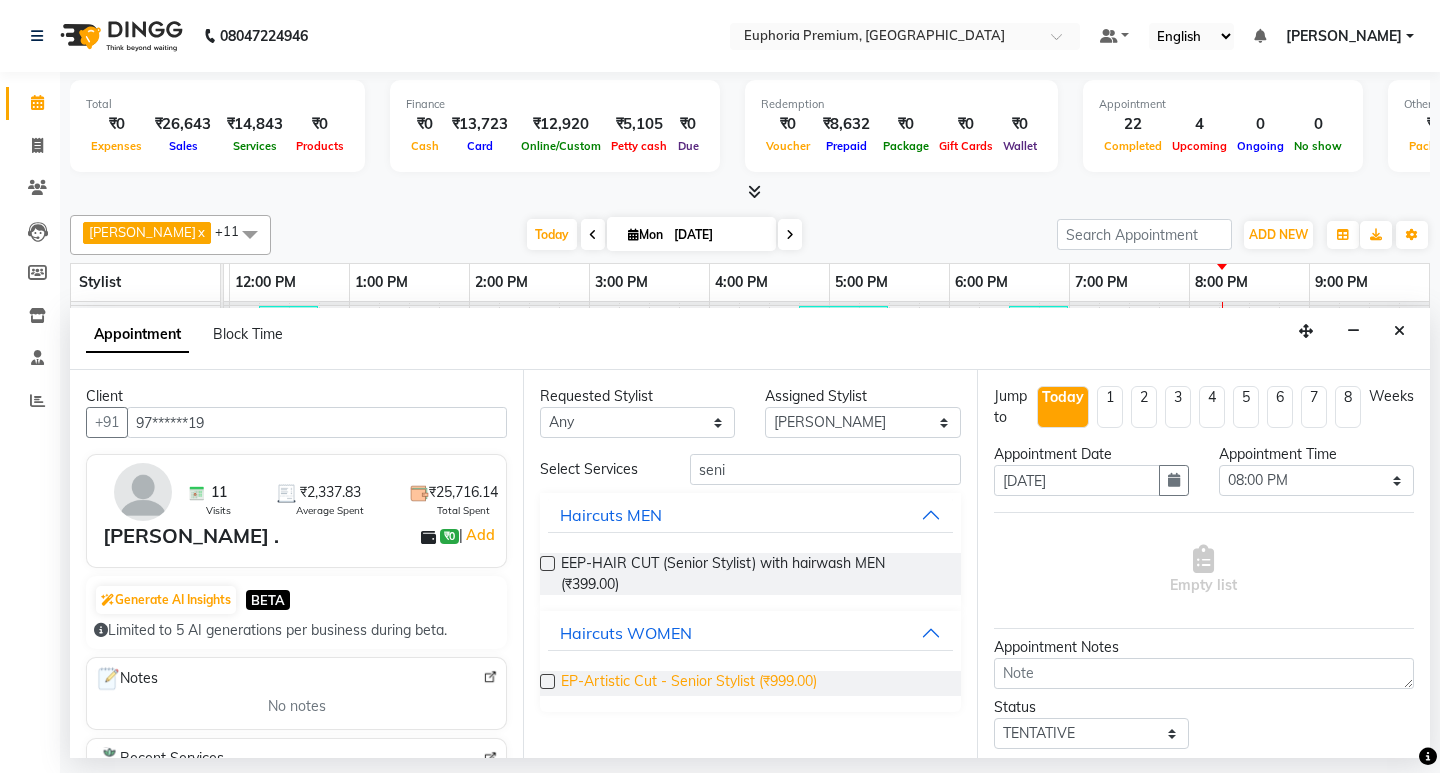 click on "EP-Artistic Cut - Senior Stylist (₹999.00)" at bounding box center (689, 683) 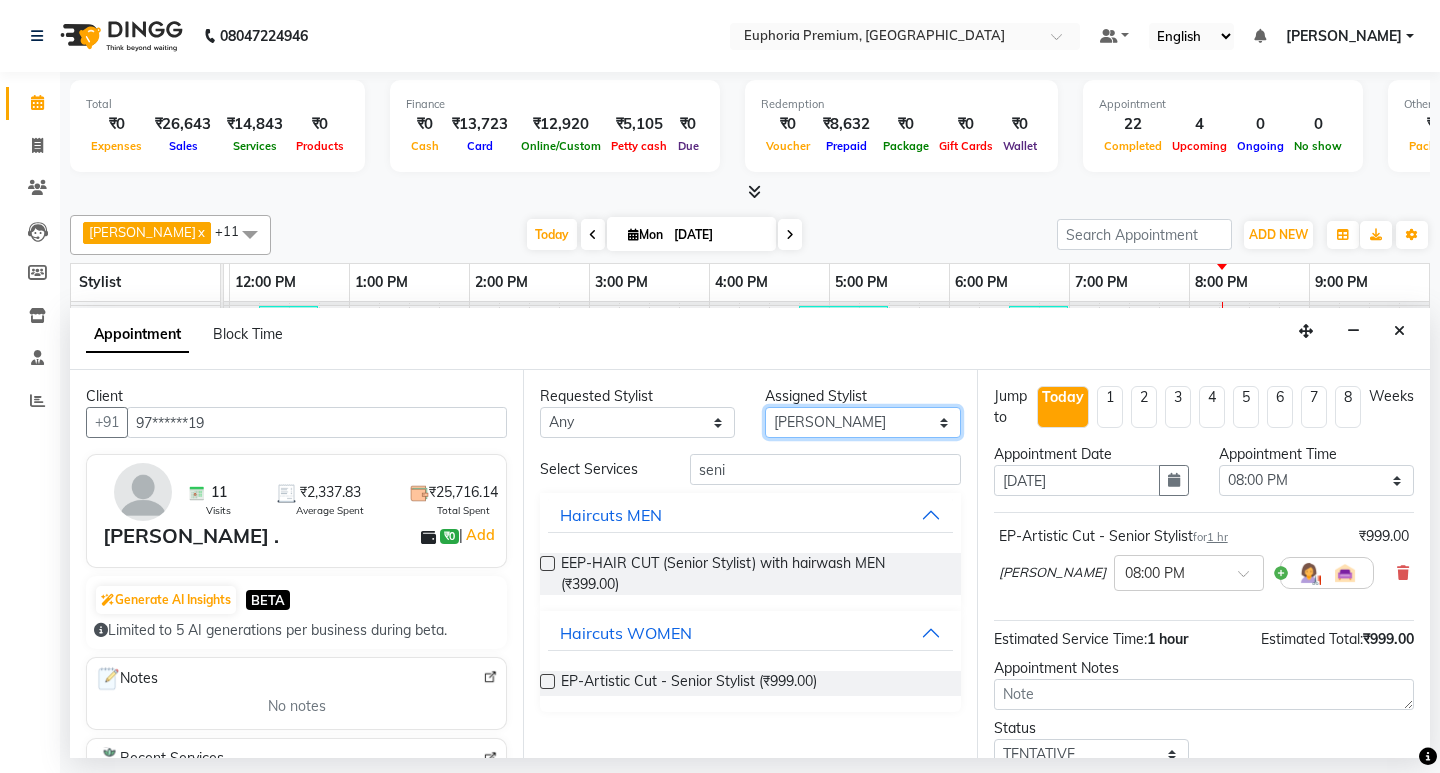 click on "Select Babu V Bharath N [PERSON_NAME] [PERSON_NAME] N  Chiinthian [PERSON_NAME] MOI [PERSON_NAME] . [PERSON_NAME] . [PERSON_NAME] [PERSON_NAME] K [PERSON_NAME] [PERSON_NAME] [MEDICAL_DATA] Pinky . Priya  K Rosy Sanate [PERSON_NAME] [PERSON_NAME] Shishi L [PERSON_NAME] M [PERSON_NAME]" at bounding box center (862, 422) 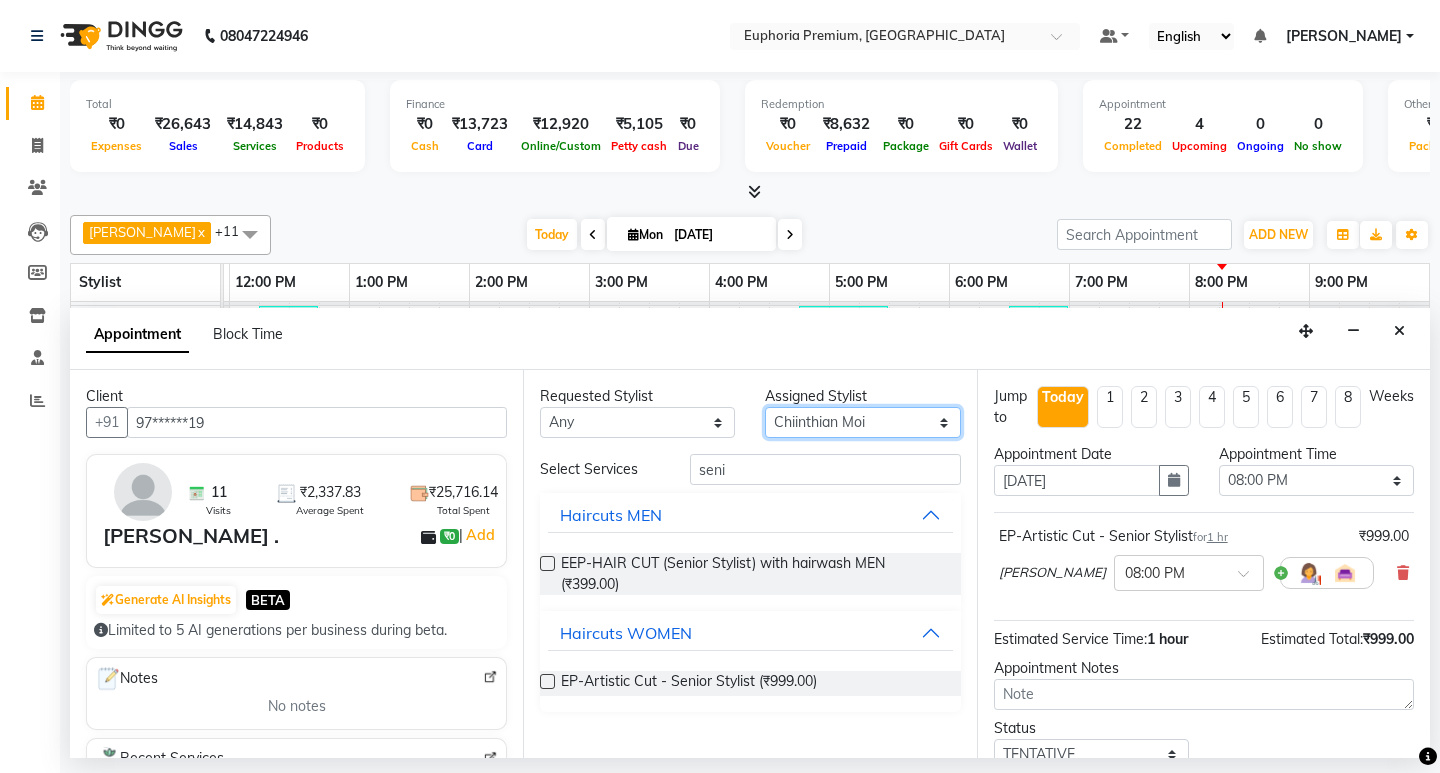 click on "Select Babu V Bharath N [PERSON_NAME] [PERSON_NAME] N  Chiinthian [PERSON_NAME] MOI [PERSON_NAME] . [PERSON_NAME] . [PERSON_NAME] [PERSON_NAME] K [PERSON_NAME] [PERSON_NAME] [MEDICAL_DATA] Pinky . Priya  K Rosy Sanate [PERSON_NAME] [PERSON_NAME] Shishi L [PERSON_NAME] M [PERSON_NAME]" at bounding box center (862, 422) 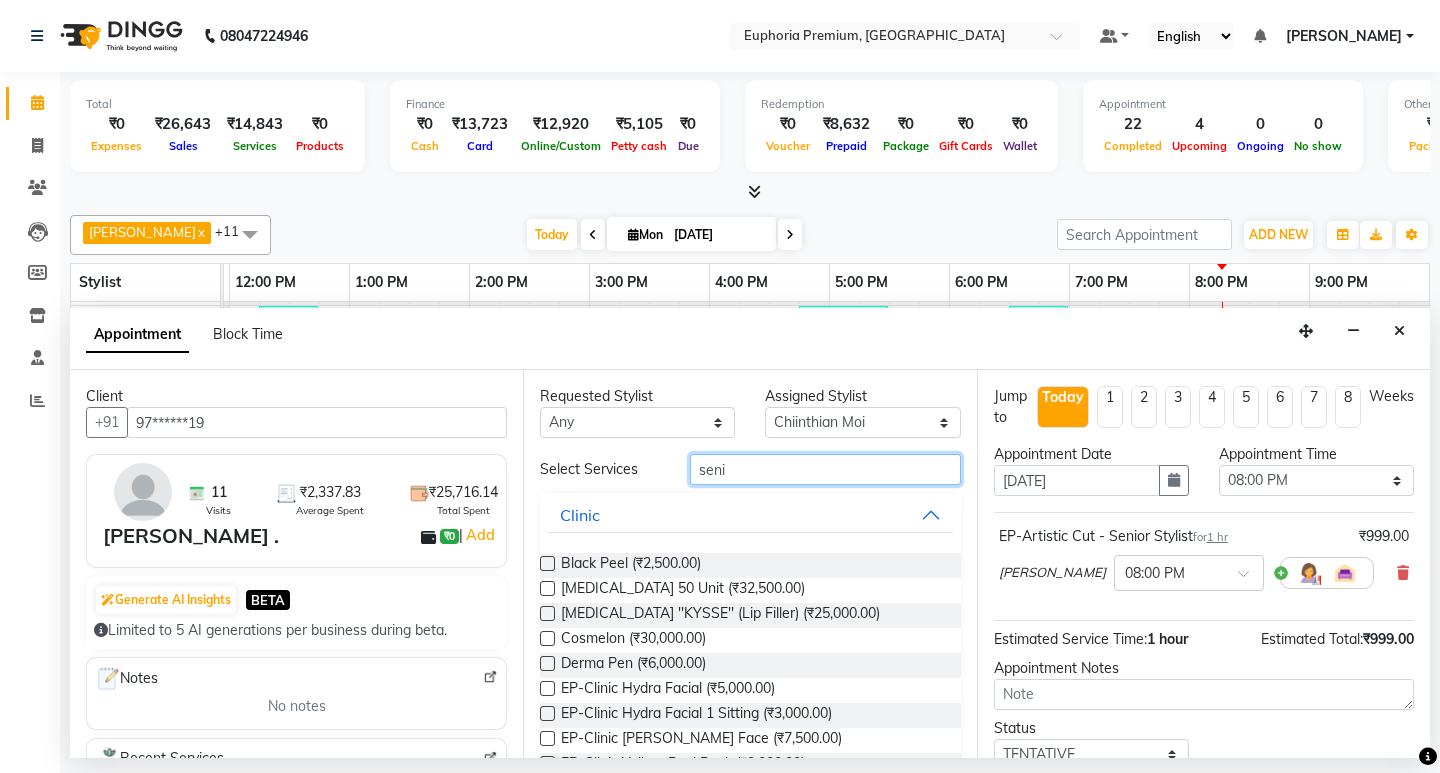 drag, startPoint x: 733, startPoint y: 469, endPoint x: 684, endPoint y: 469, distance: 49 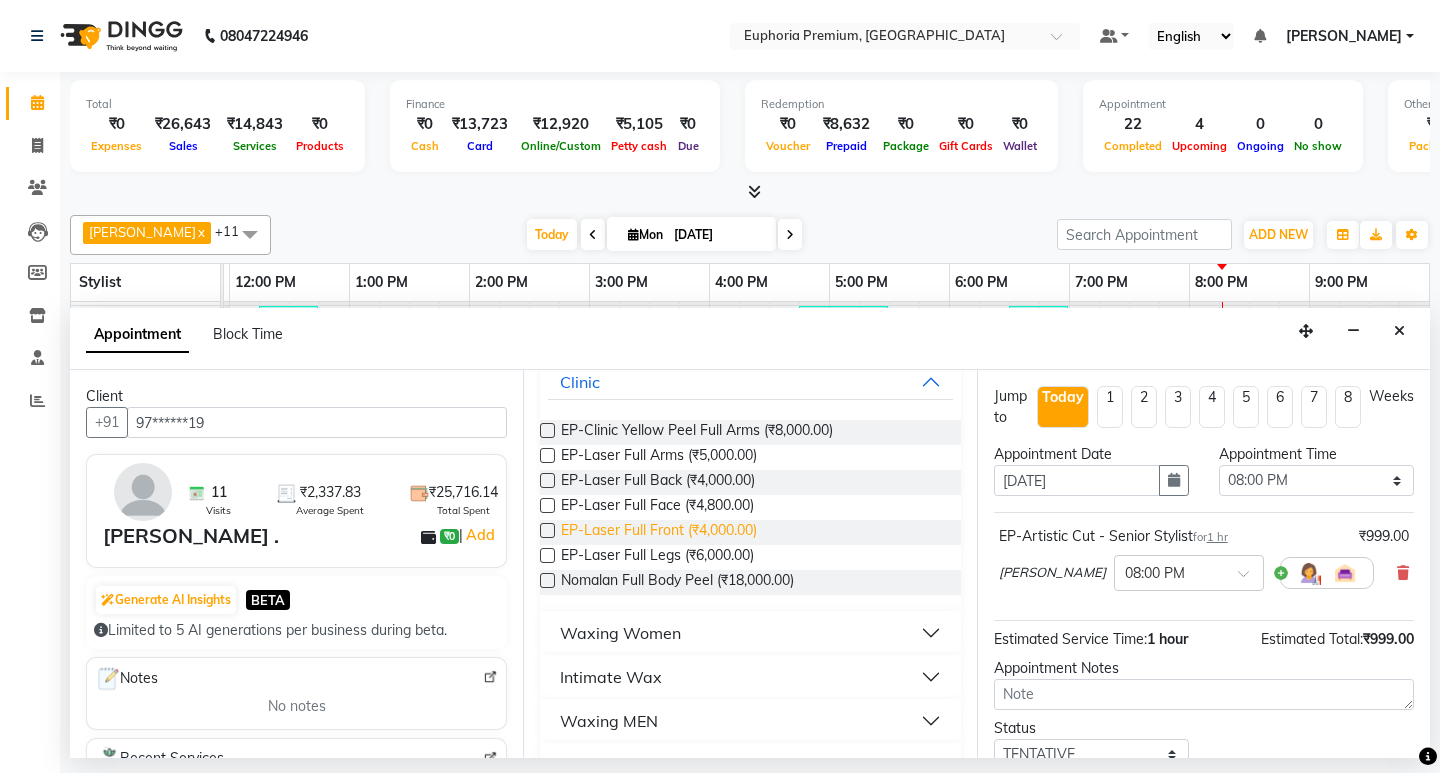 scroll, scrollTop: 300, scrollLeft: 0, axis: vertical 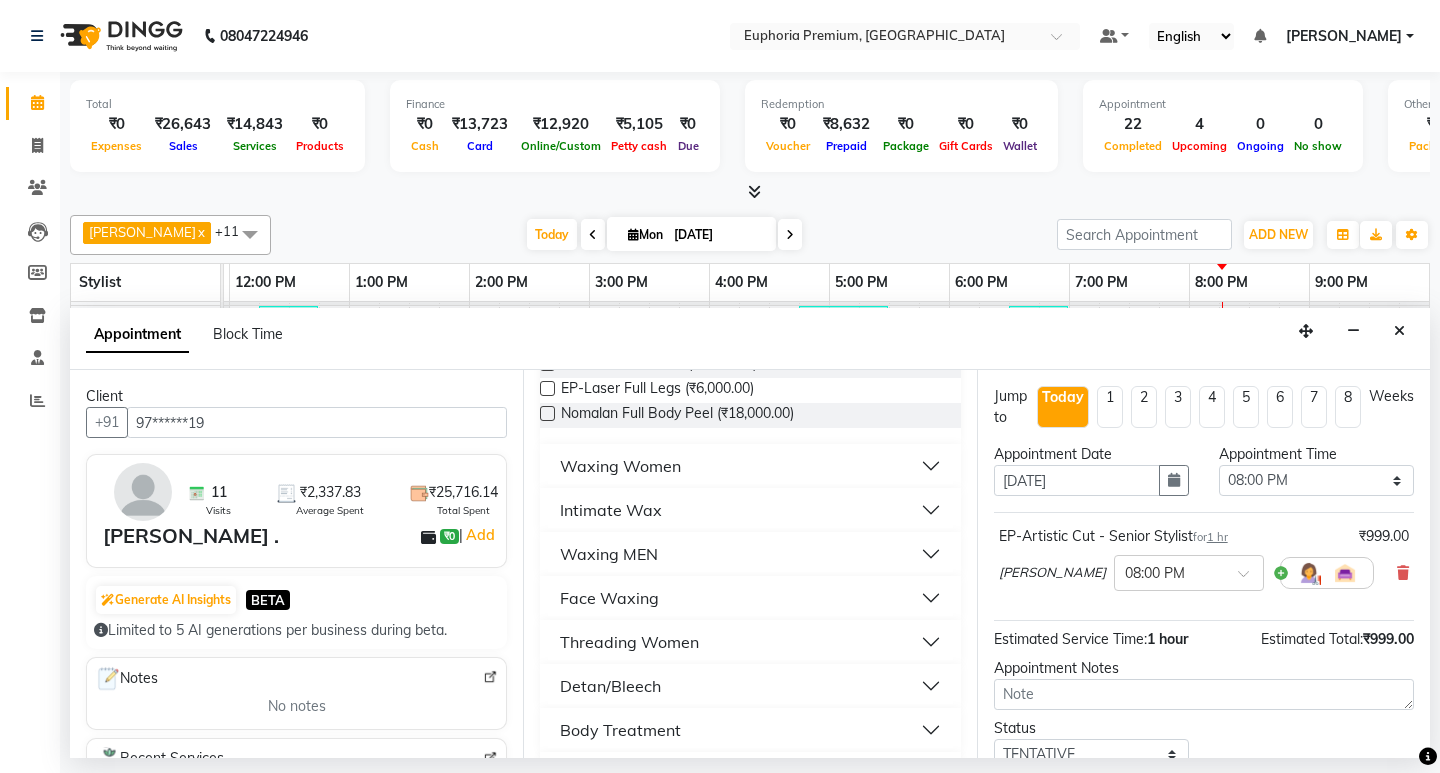 click on "Waxing Women" at bounding box center [620, 466] 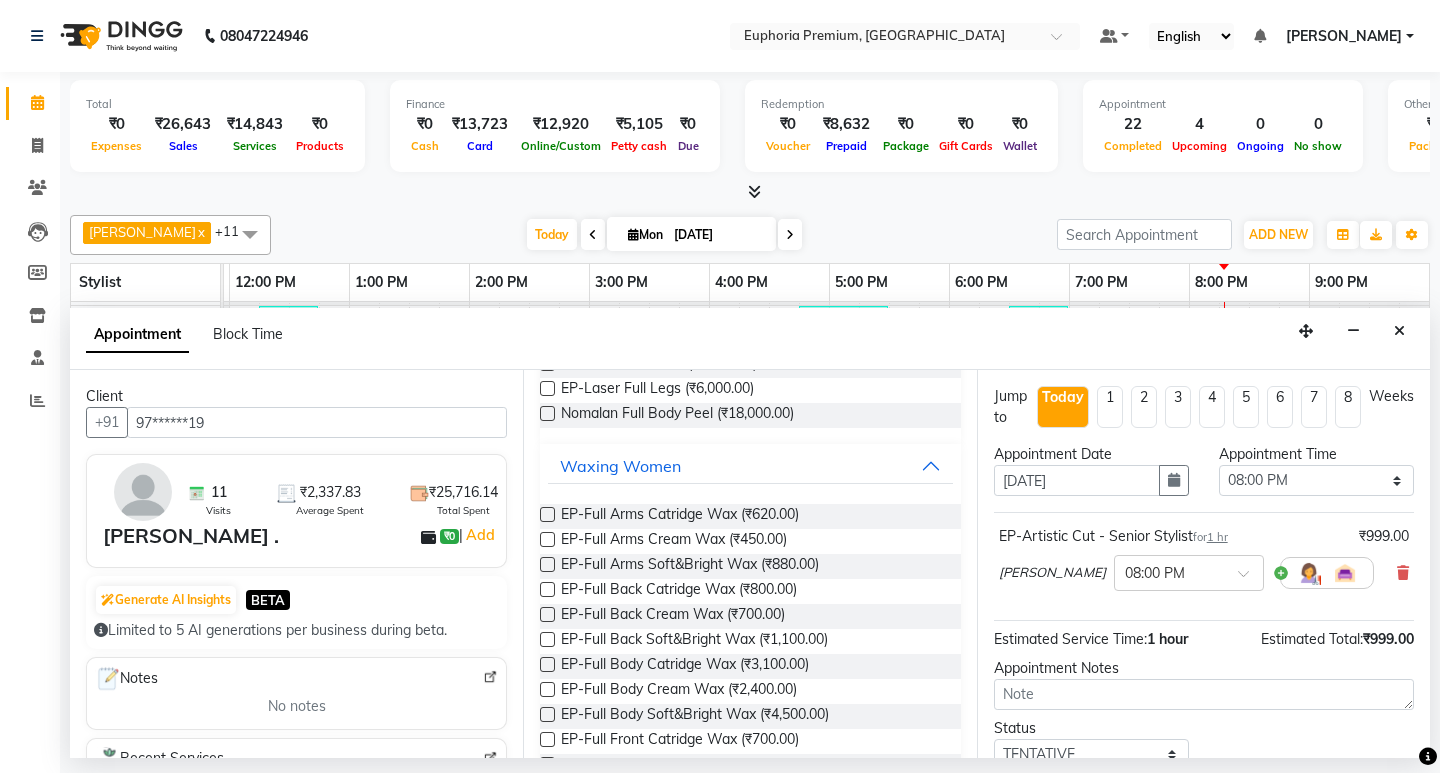 click at bounding box center [547, 539] 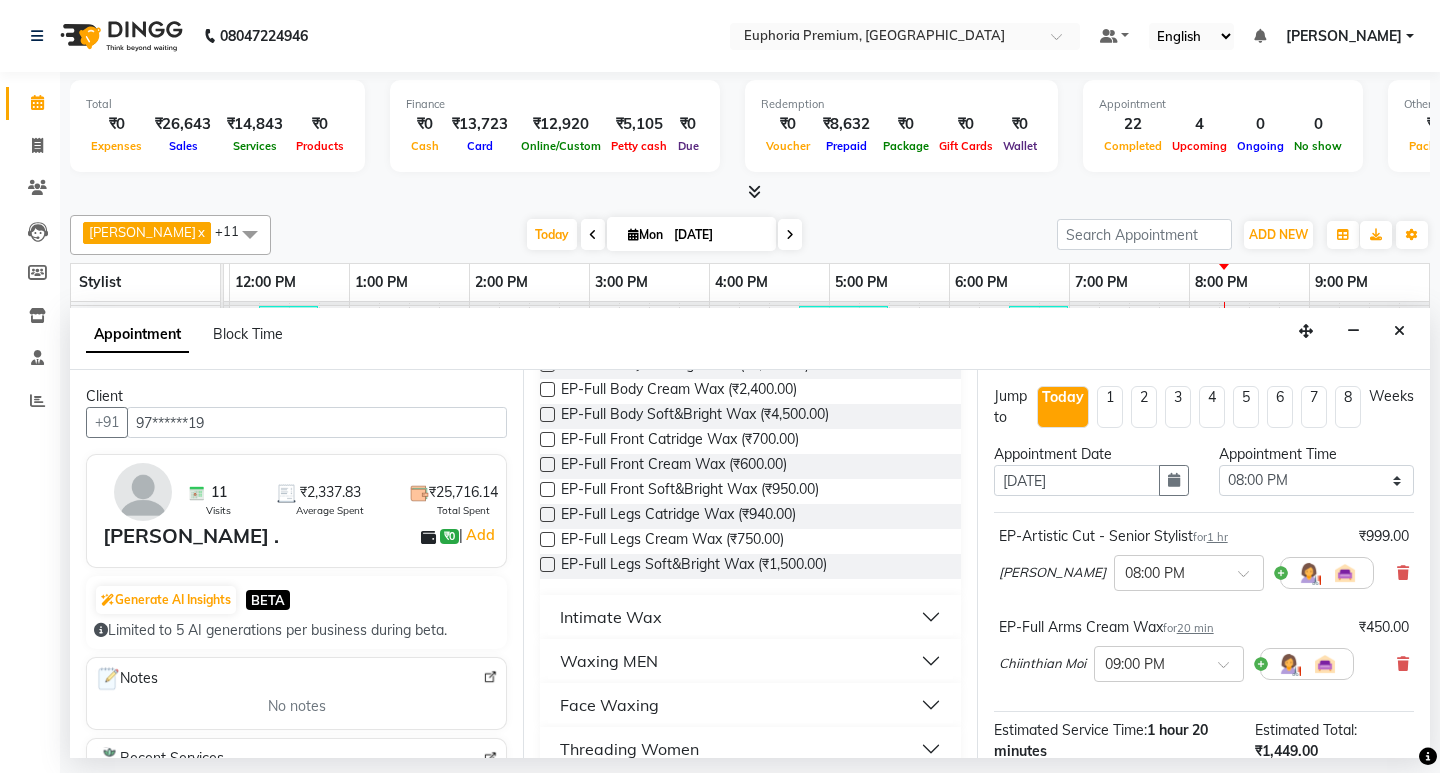 scroll, scrollTop: 0, scrollLeft: 0, axis: both 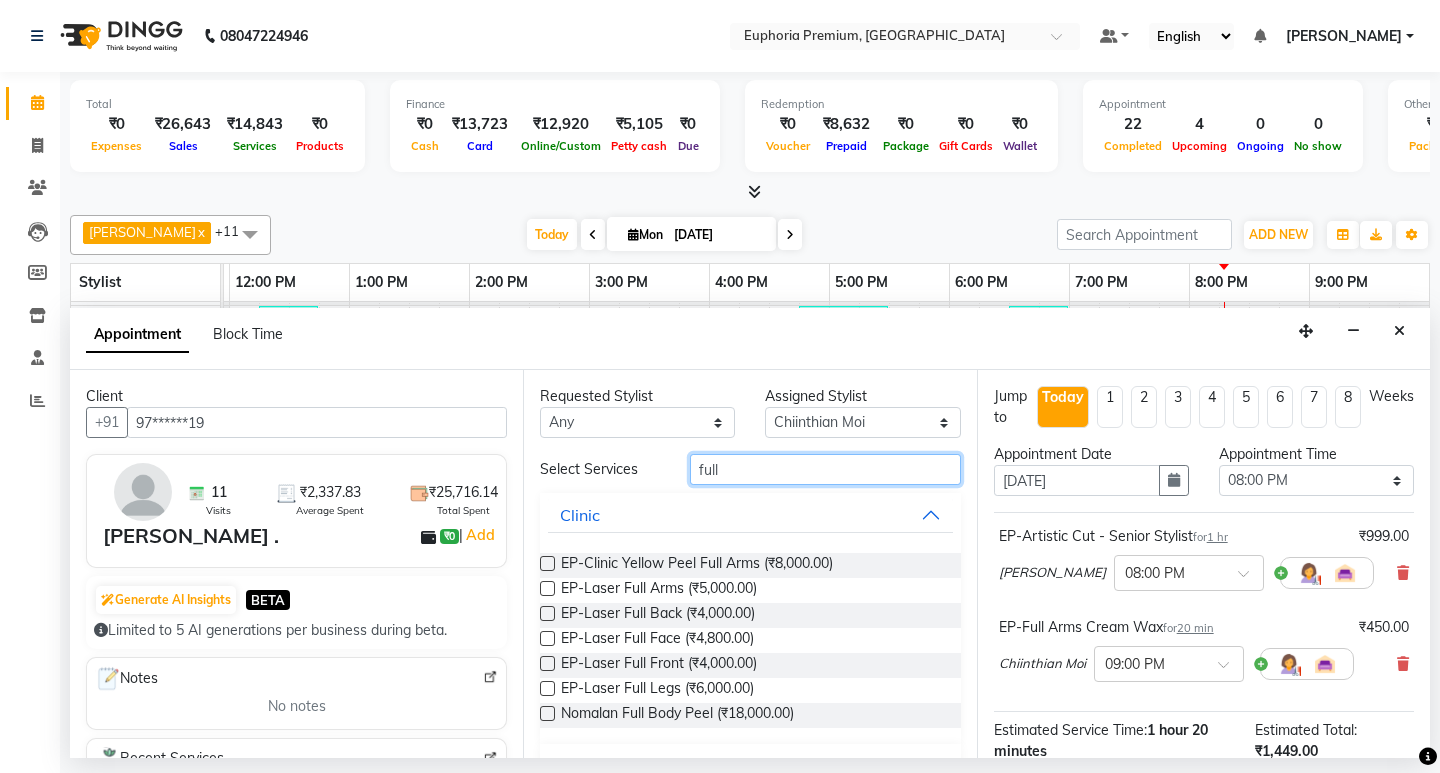 drag, startPoint x: 739, startPoint y: 476, endPoint x: 621, endPoint y: 482, distance: 118.15244 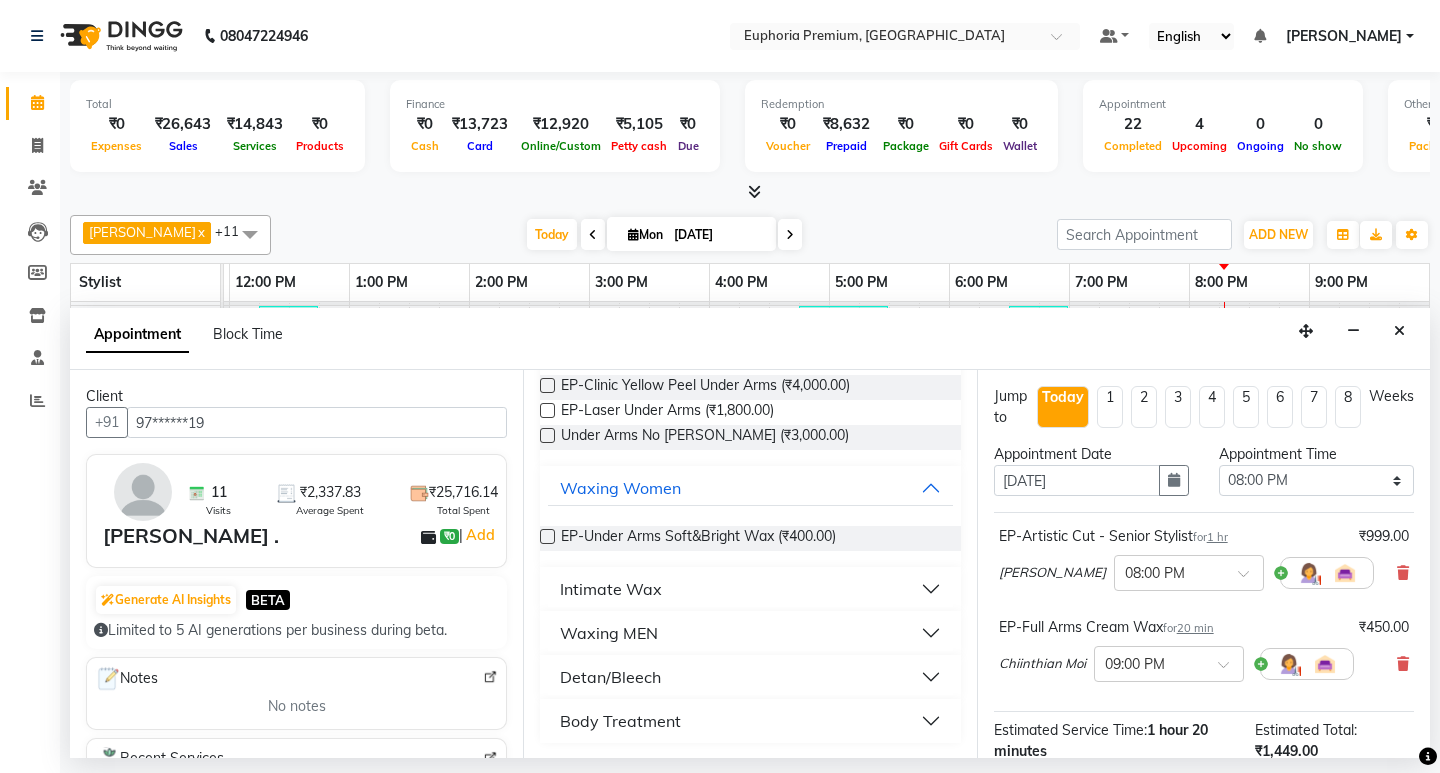 scroll, scrollTop: 179, scrollLeft: 0, axis: vertical 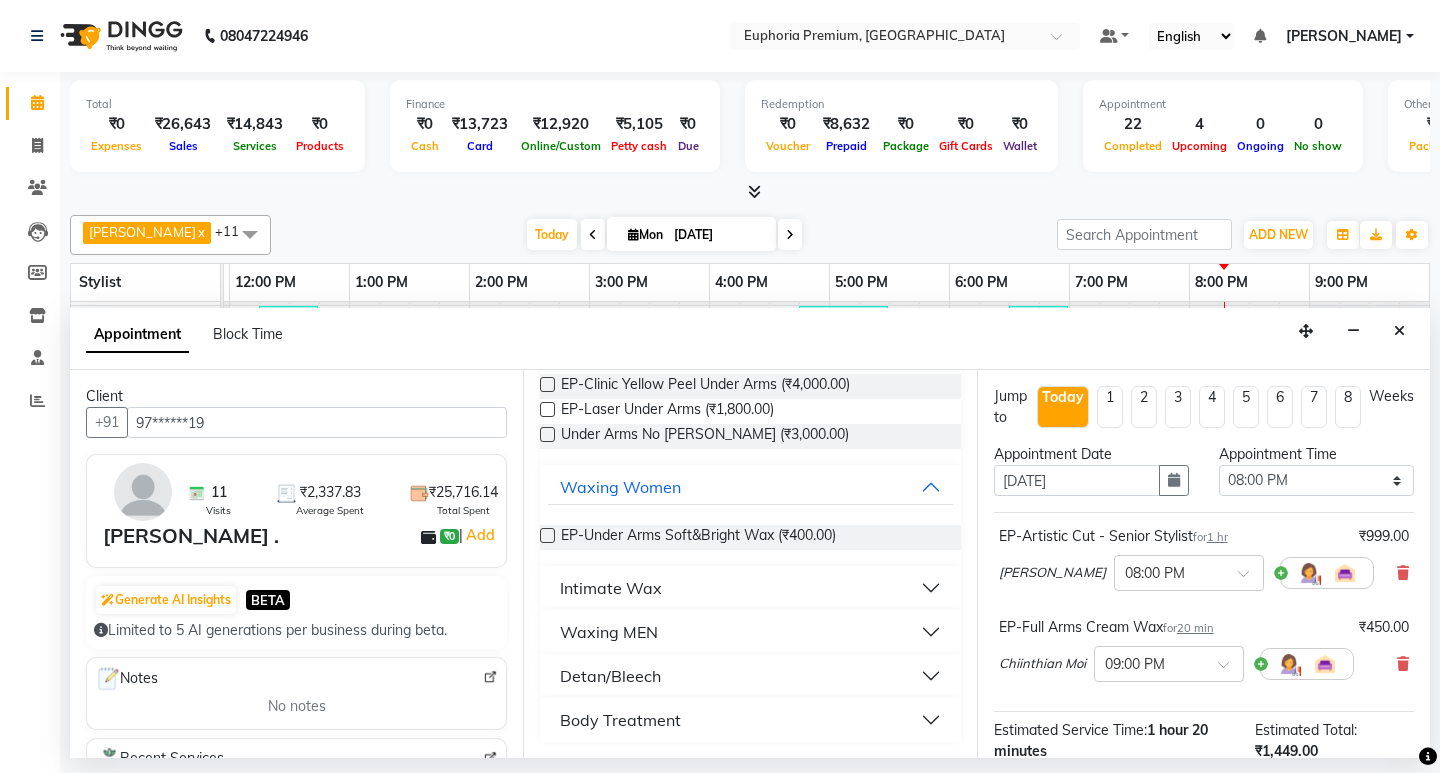 click at bounding box center (547, 535) 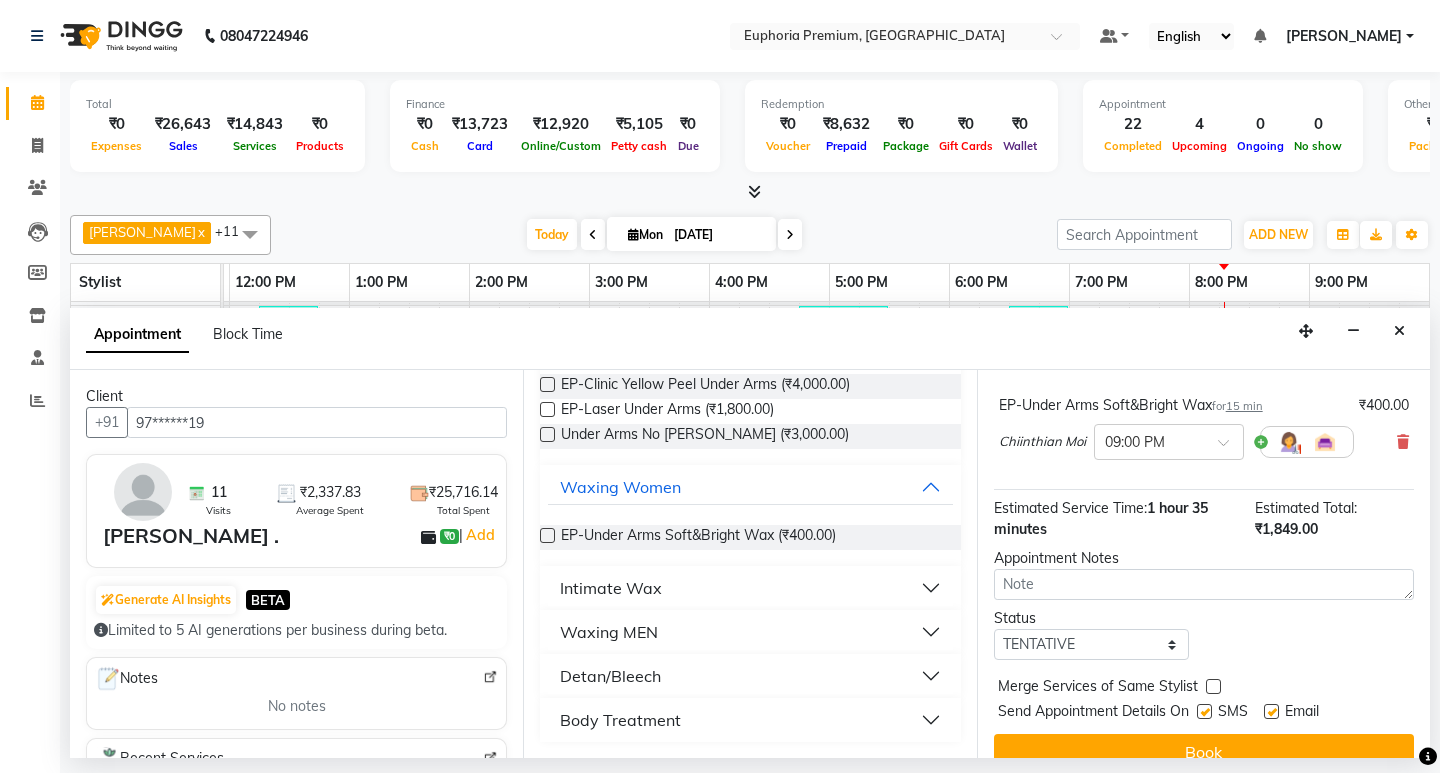 scroll, scrollTop: 362, scrollLeft: 0, axis: vertical 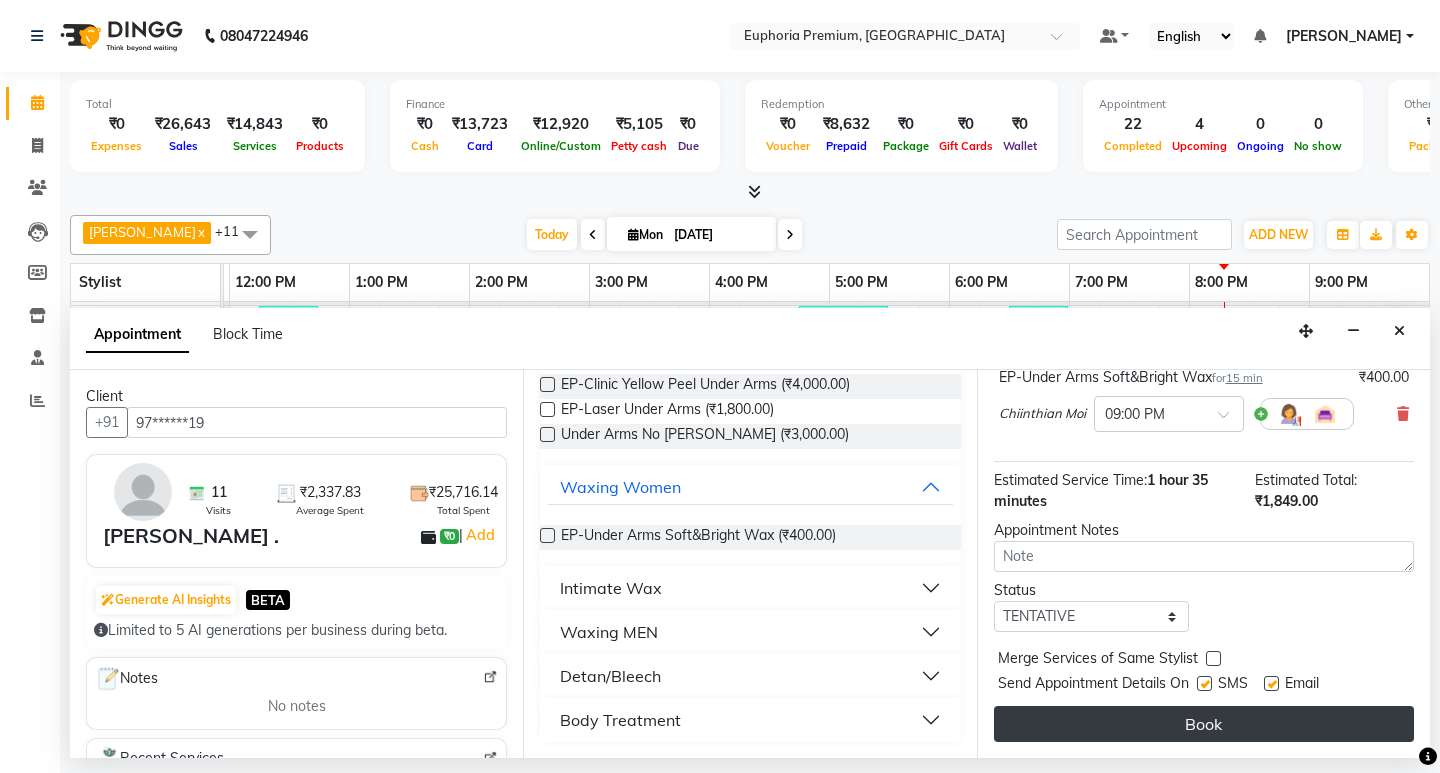 click on "Book" at bounding box center [1204, 724] 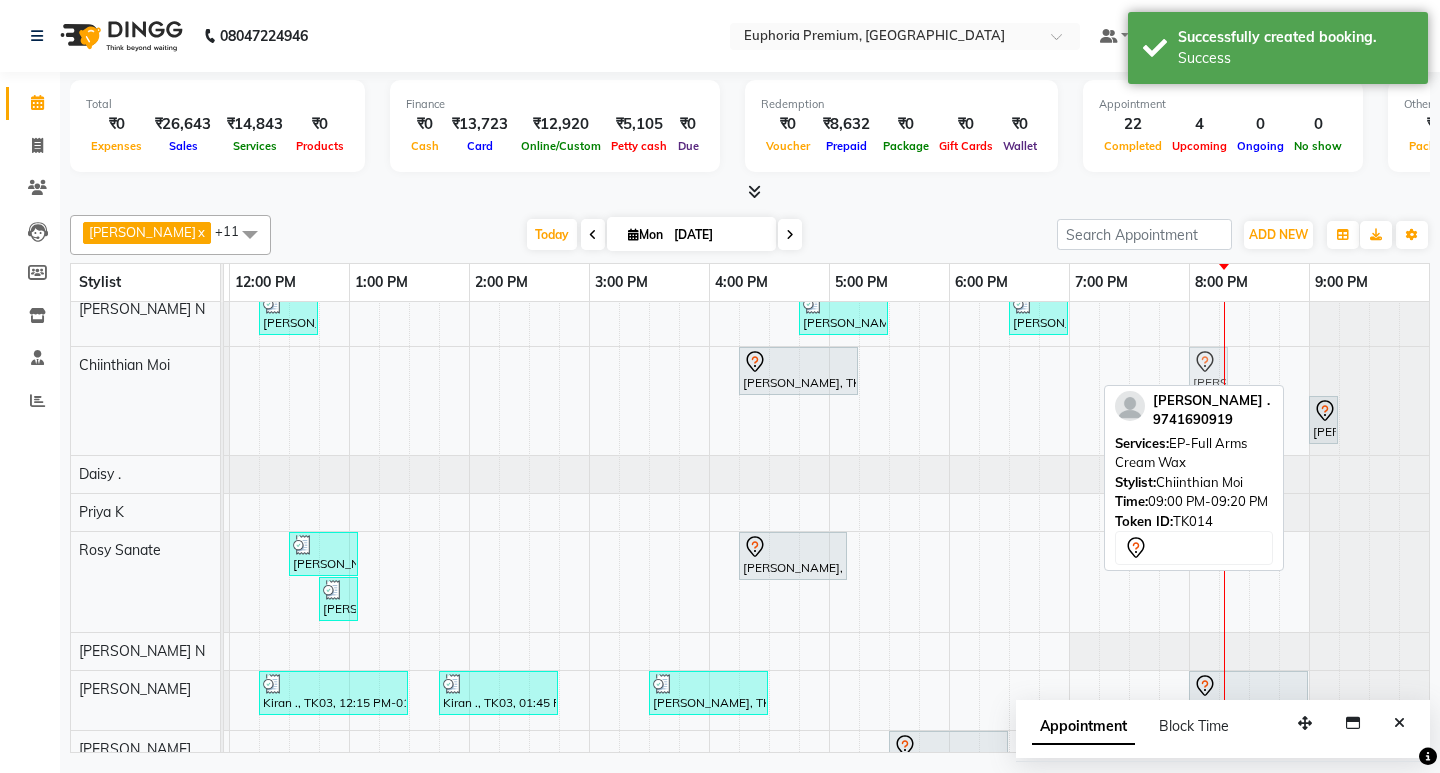drag, startPoint x: 1321, startPoint y: 380, endPoint x: 1210, endPoint y: 387, distance: 111.220505 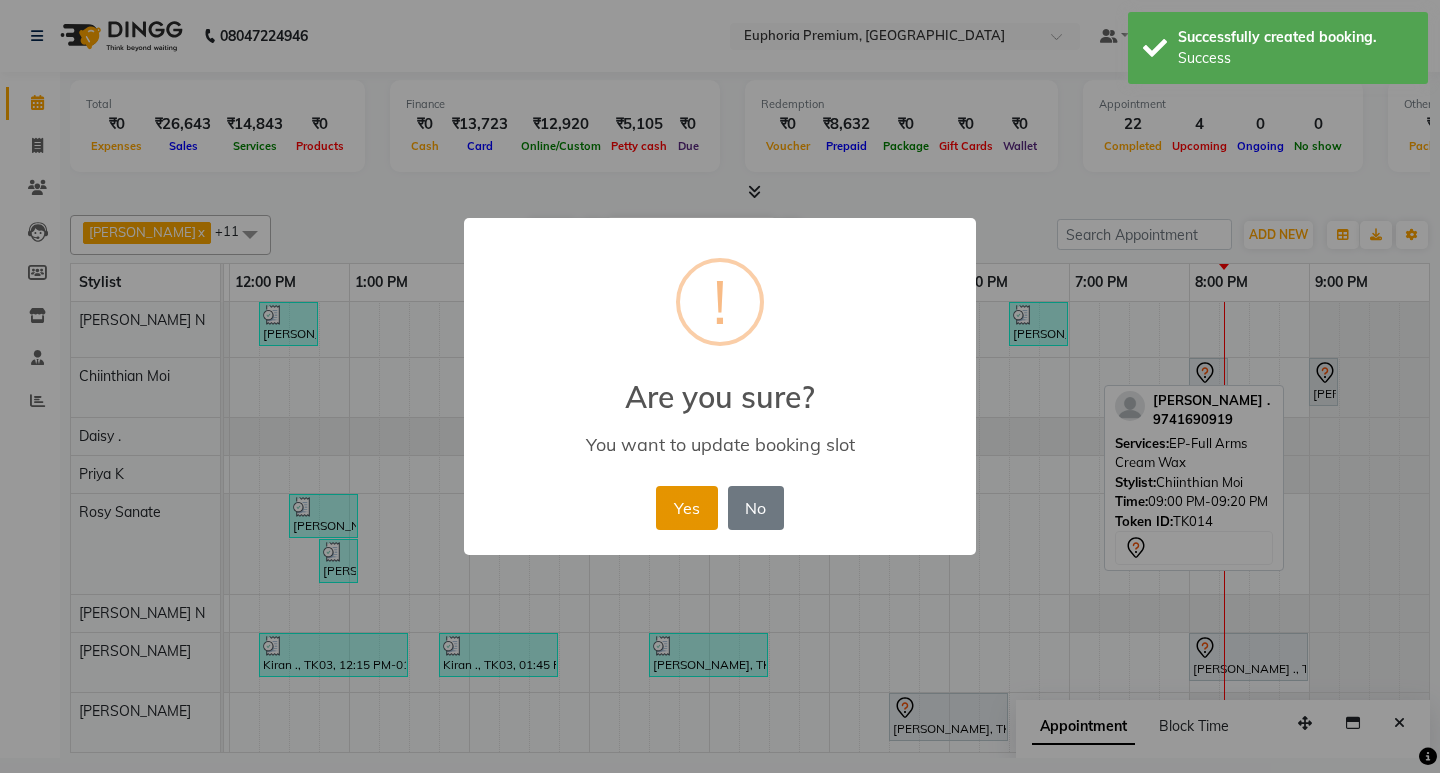 click on "Yes" at bounding box center (686, 508) 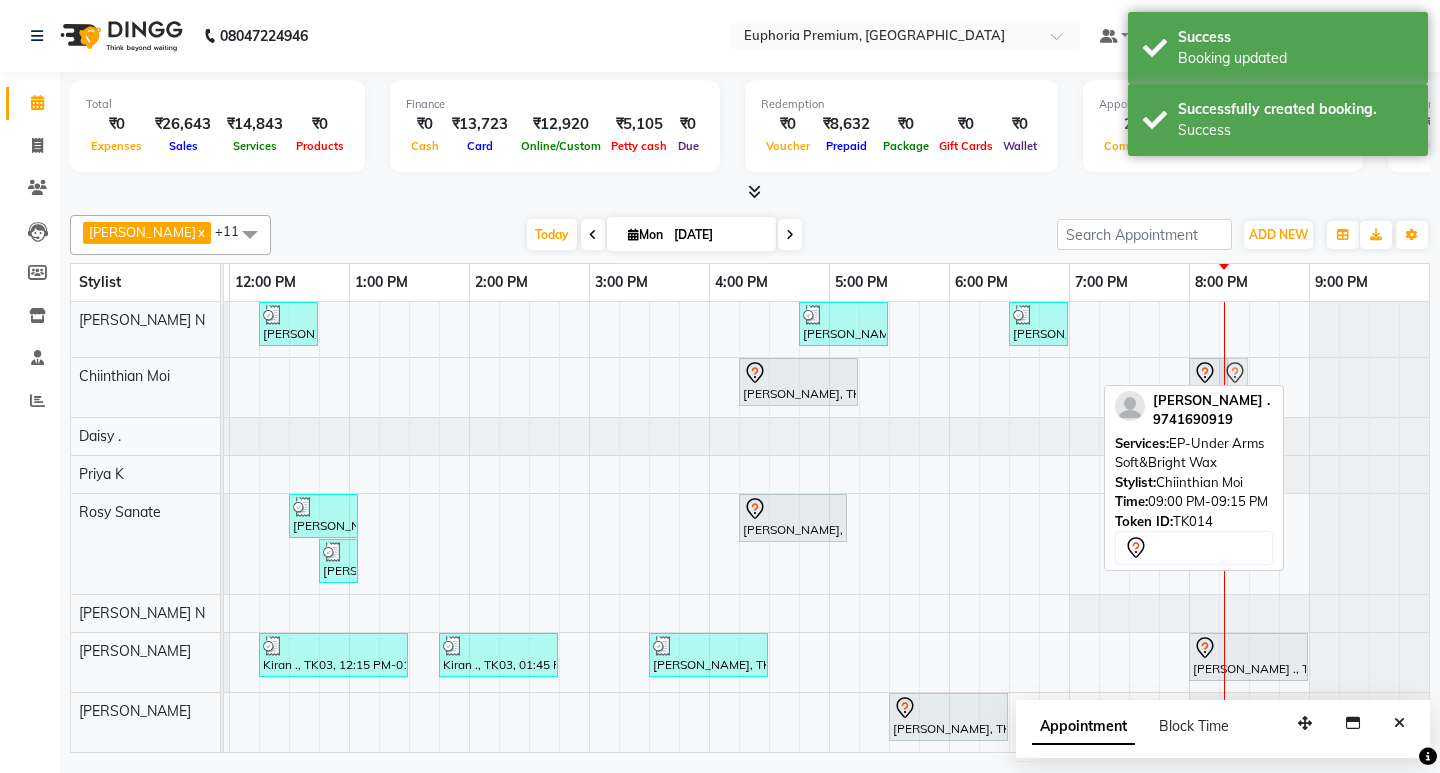 drag, startPoint x: 1309, startPoint y: 372, endPoint x: 1227, endPoint y: 370, distance: 82.02438 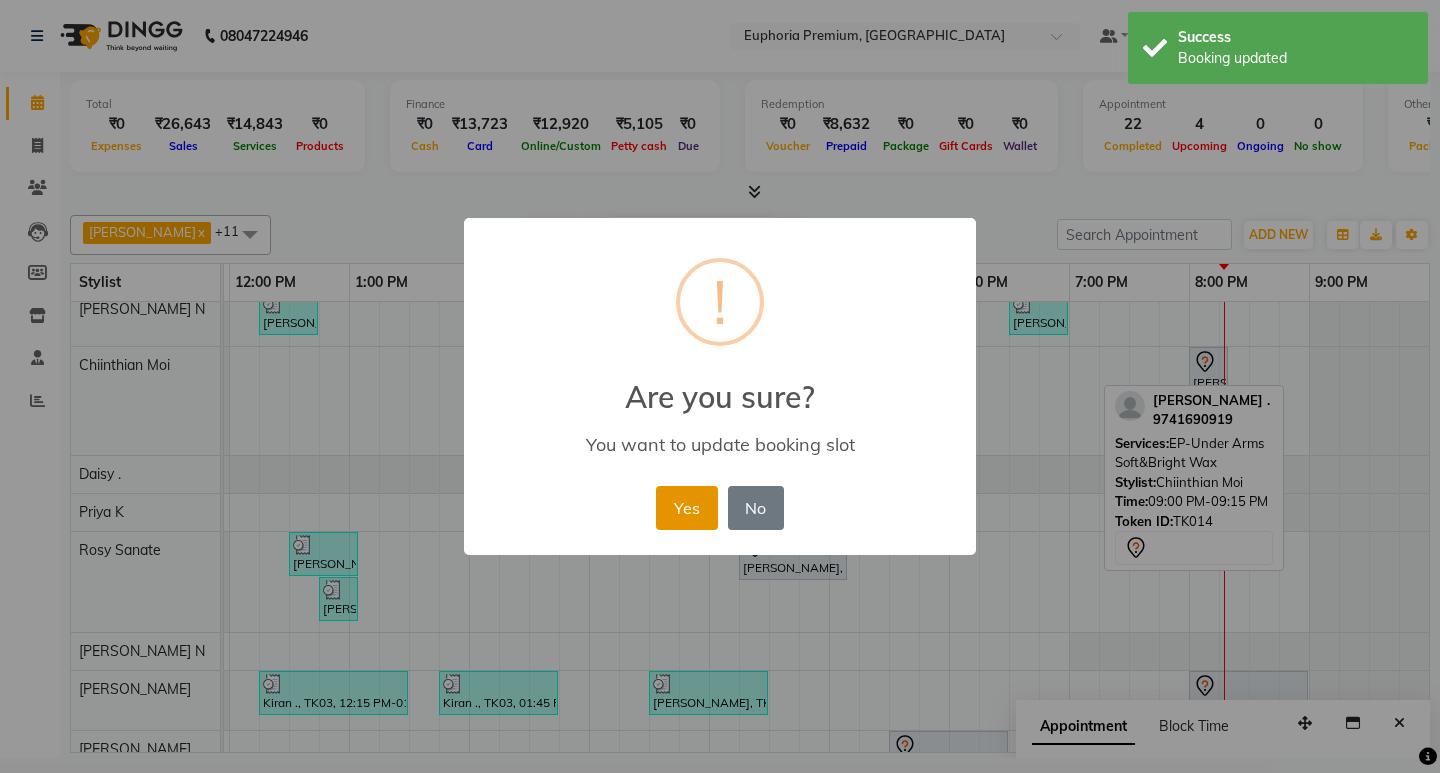 click on "Yes" at bounding box center [686, 508] 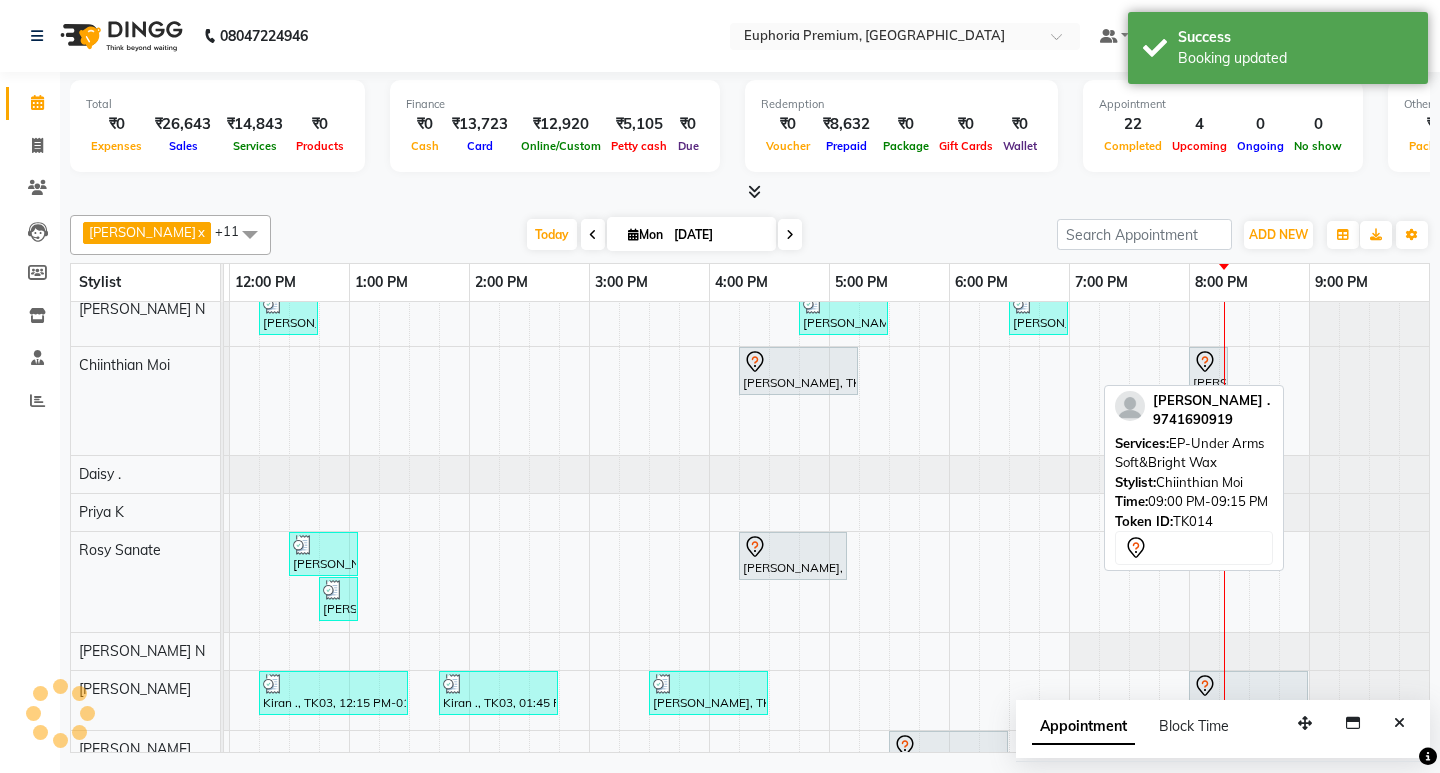 scroll, scrollTop: 316, scrollLeft: 490, axis: both 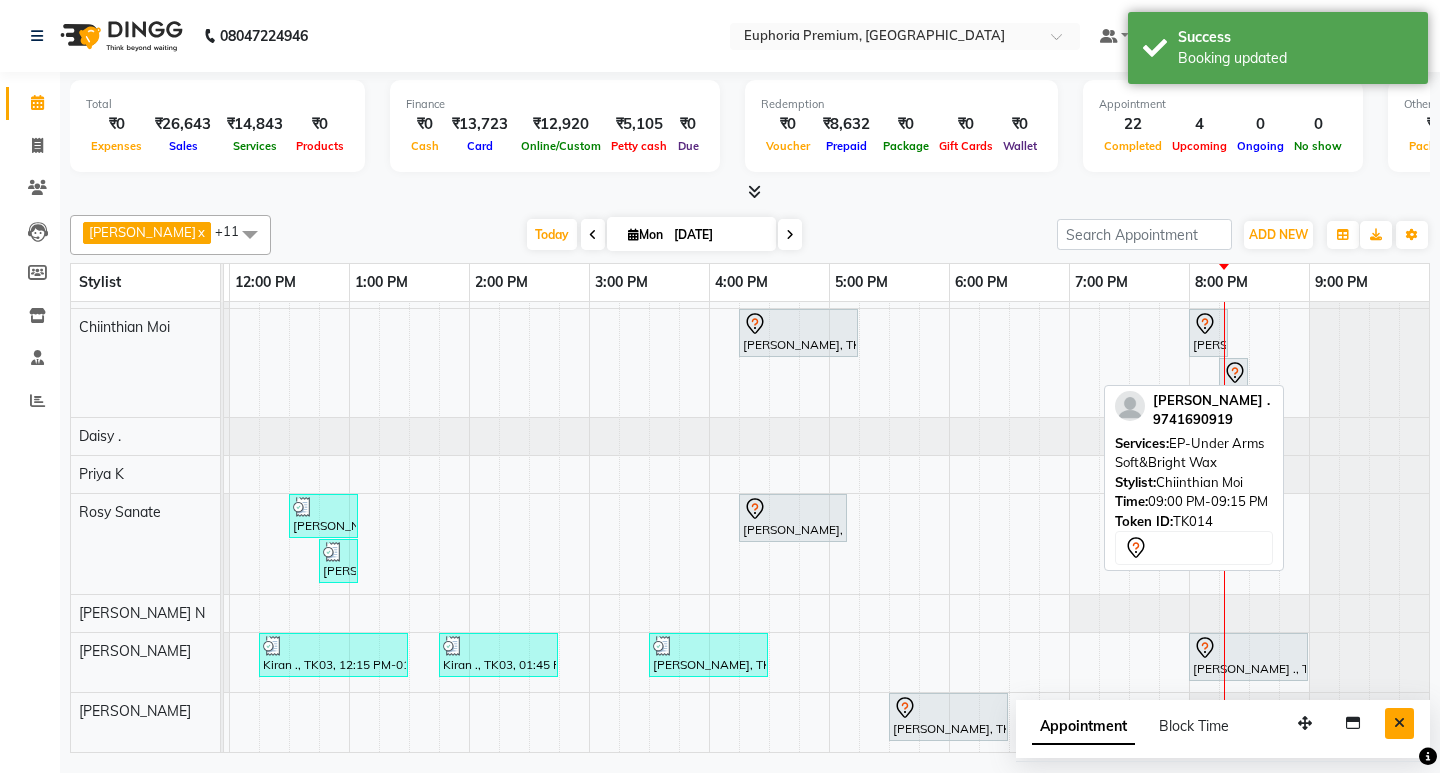 click at bounding box center [1399, 723] 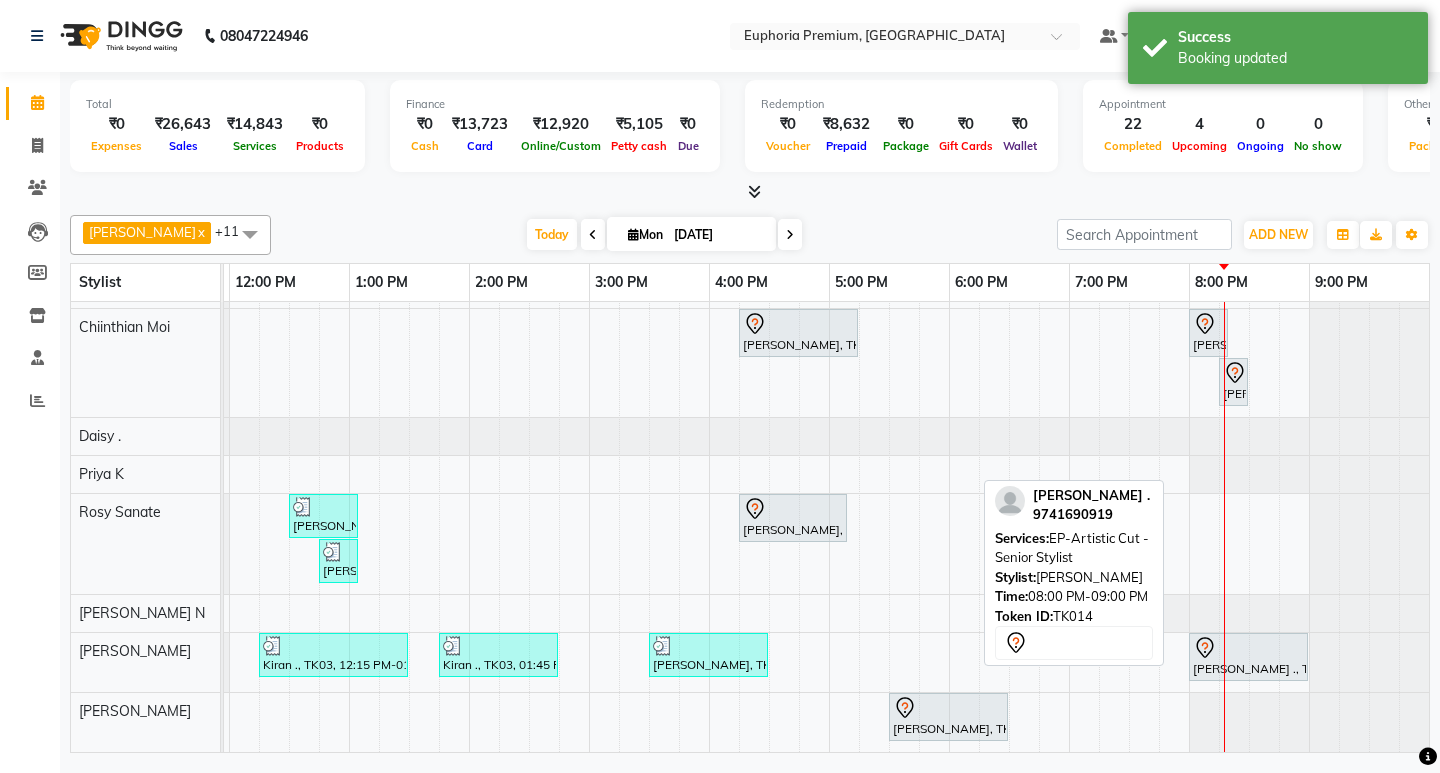 click on "[PERSON_NAME] ., TK14, 08:00 PM-09:00 PM, EP-Artistic Cut - Senior Stylist" at bounding box center [1248, 657] 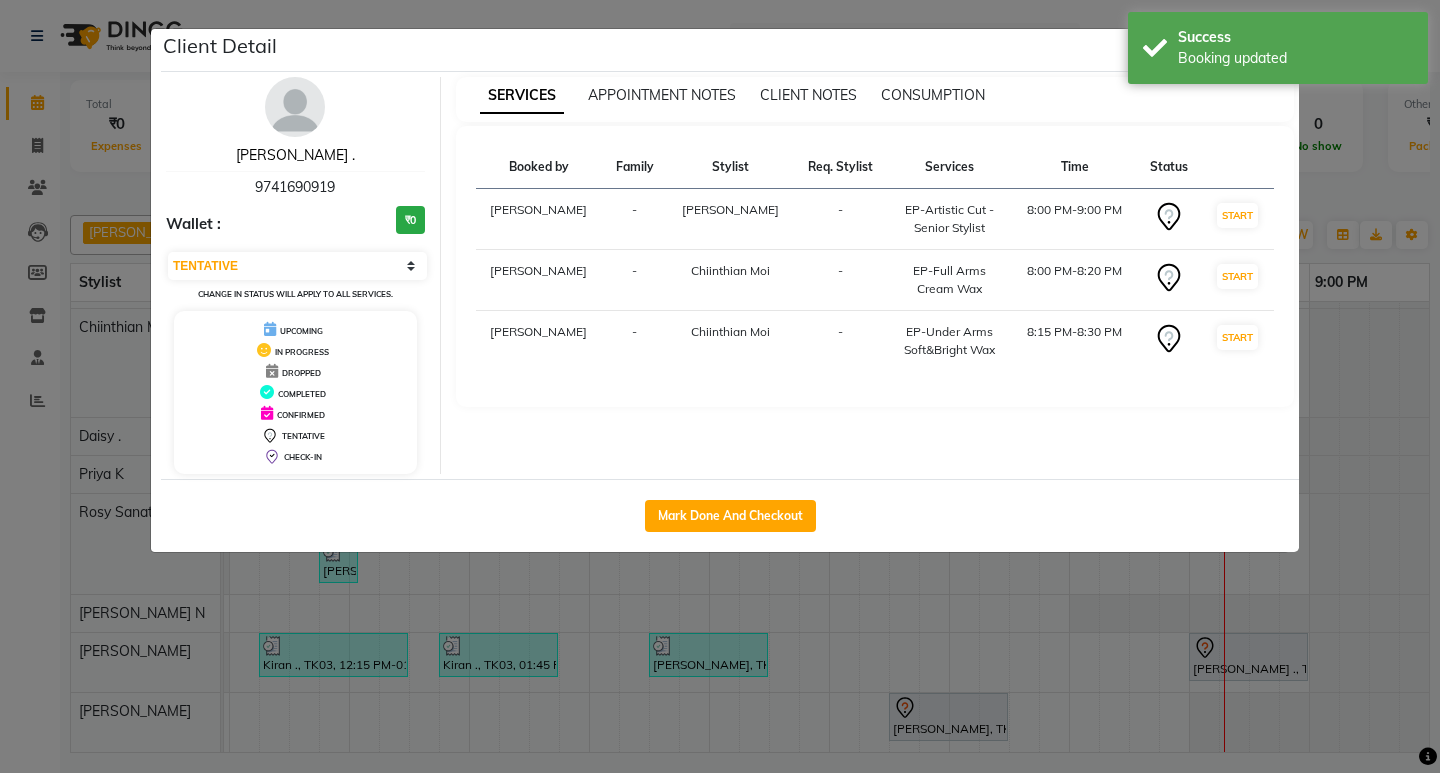 click on "[PERSON_NAME] ." at bounding box center [295, 155] 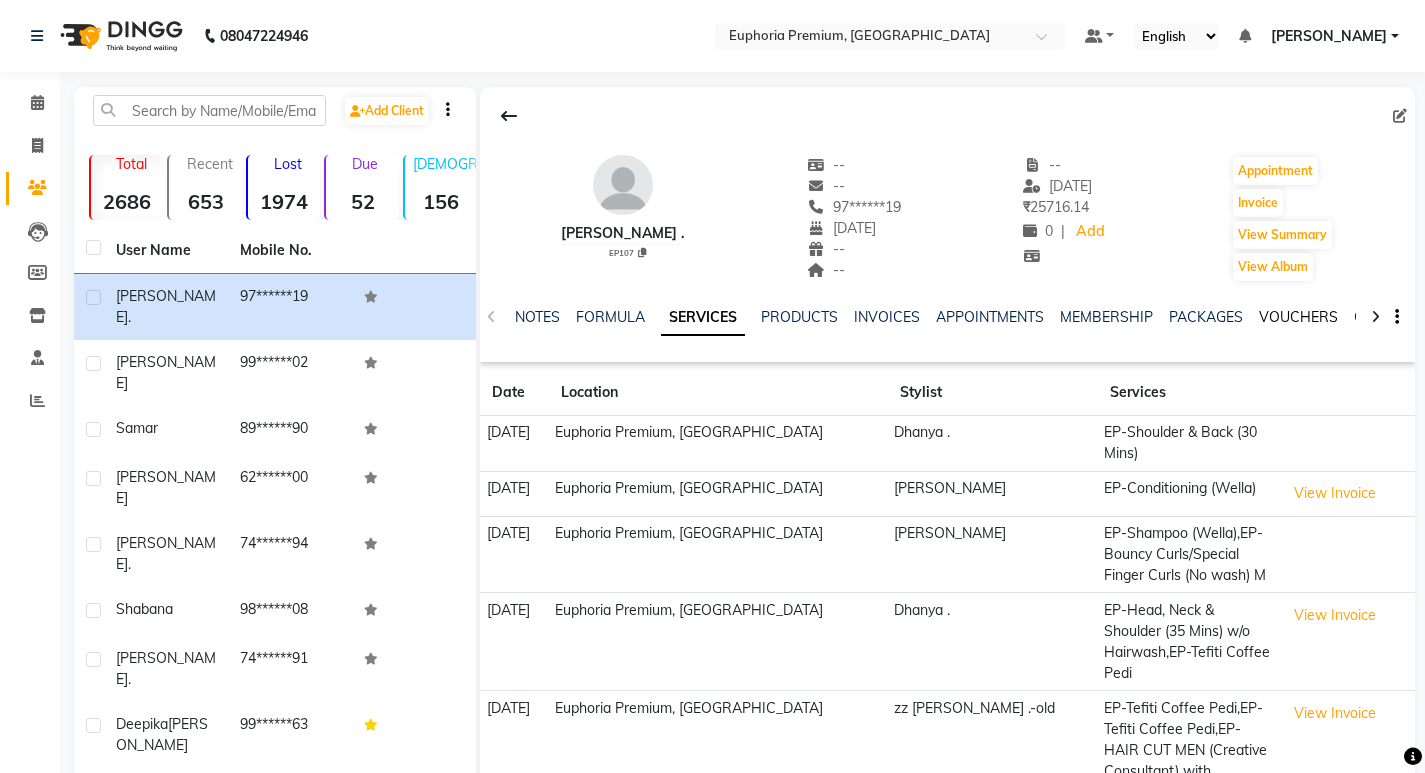click on "VOUCHERS" 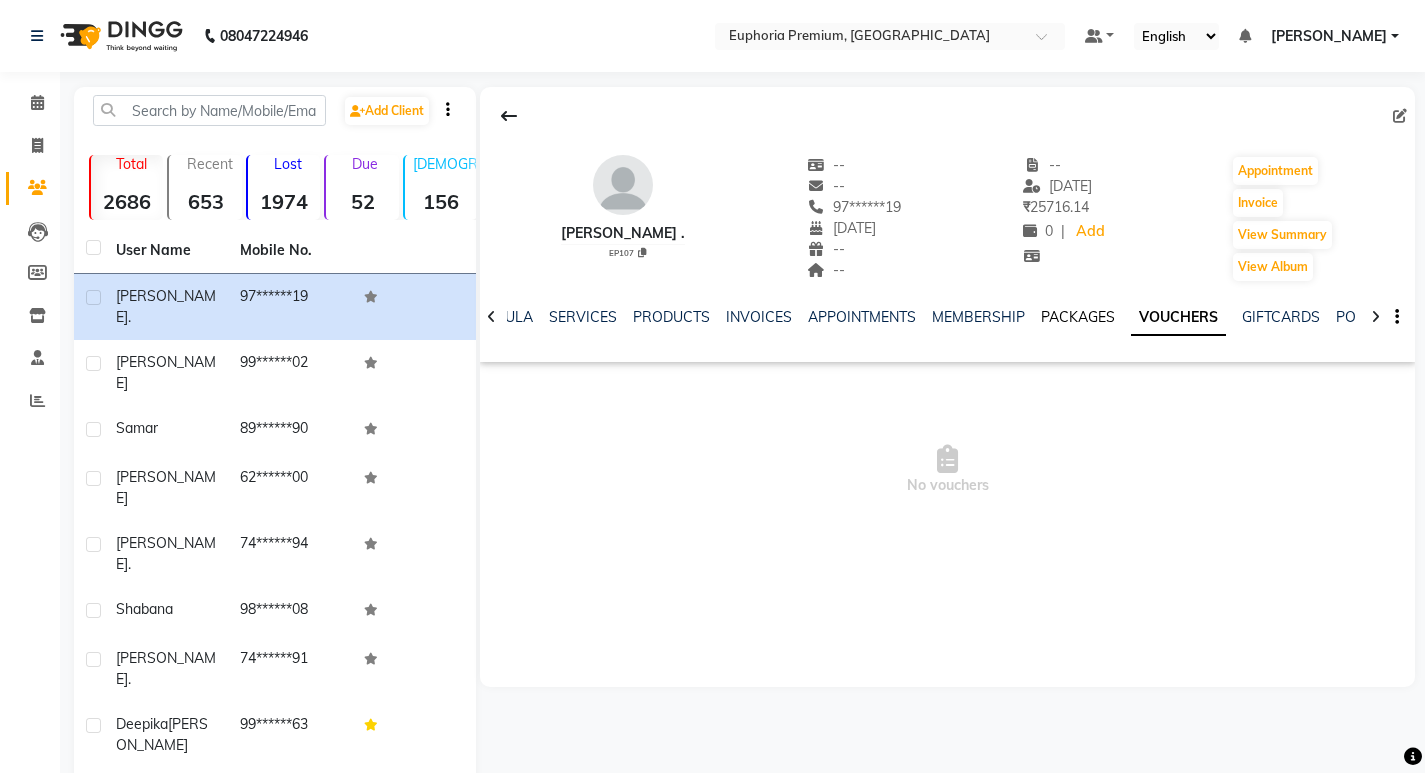 click on "PACKAGES" 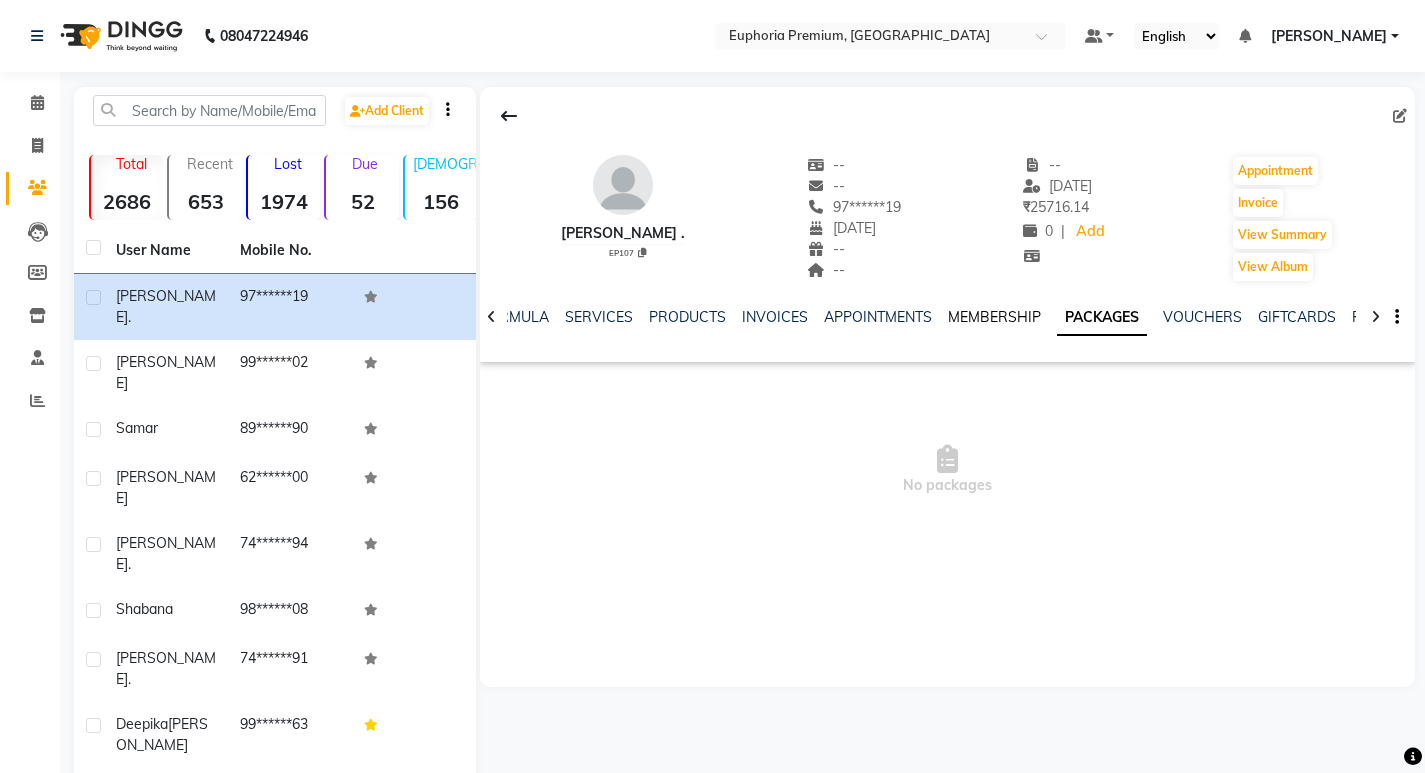 click on "MEMBERSHIP" 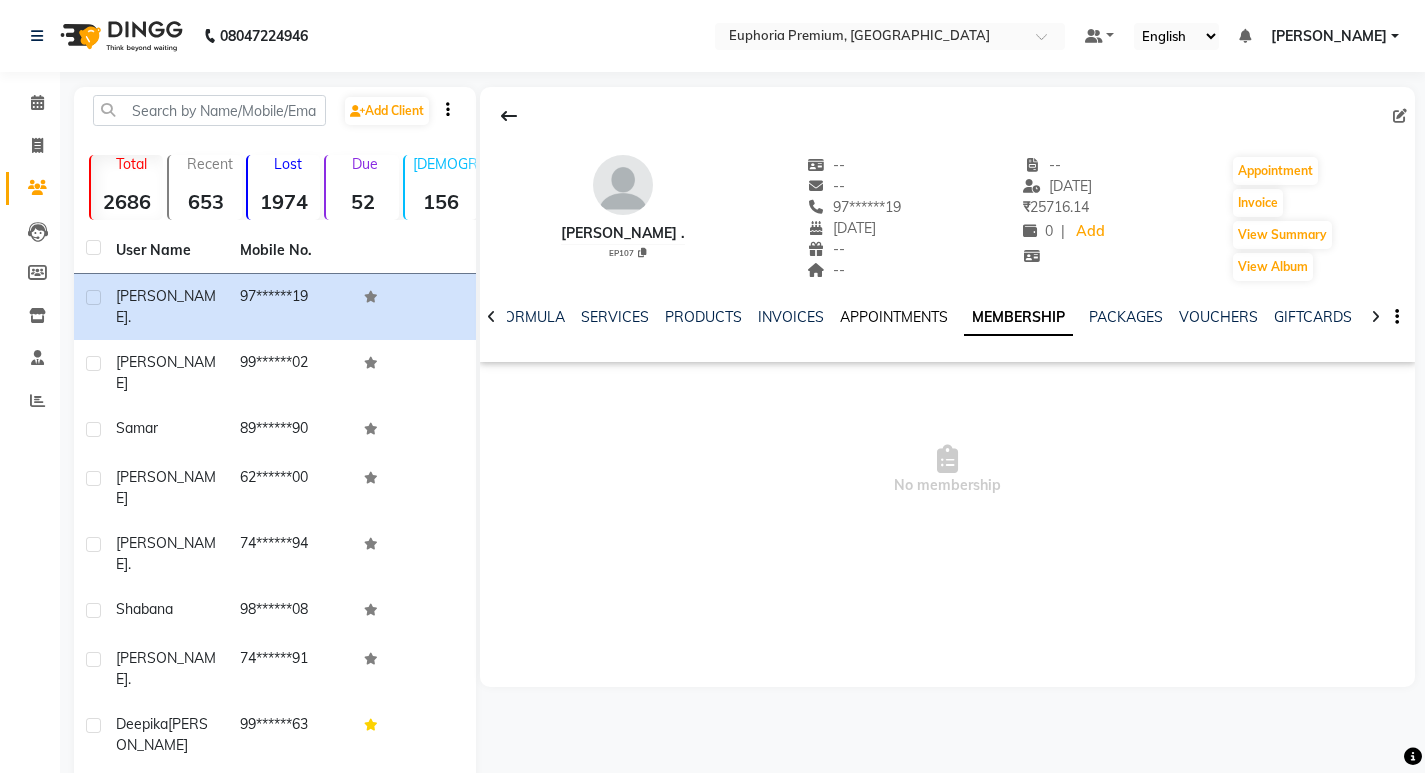 click on "APPOINTMENTS" 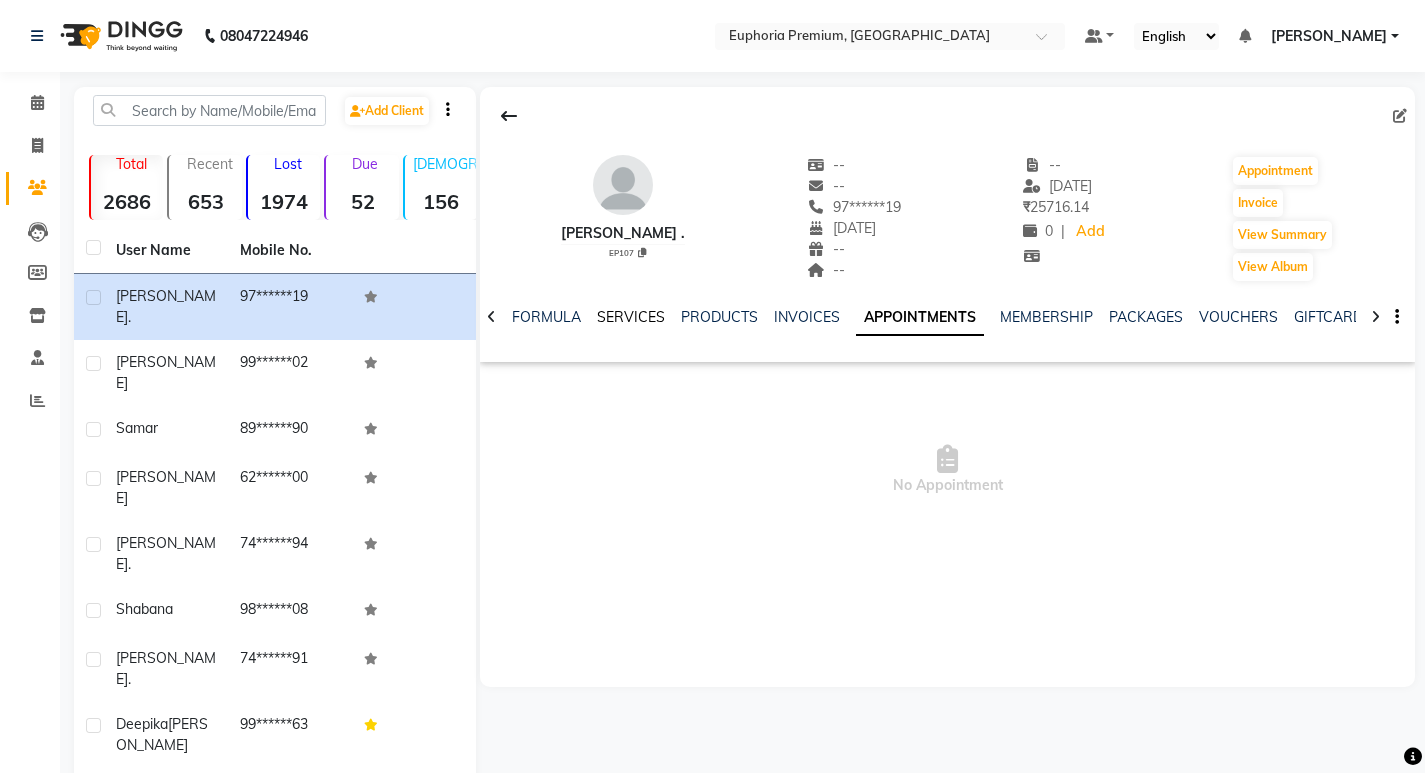 click on "SERVICES" 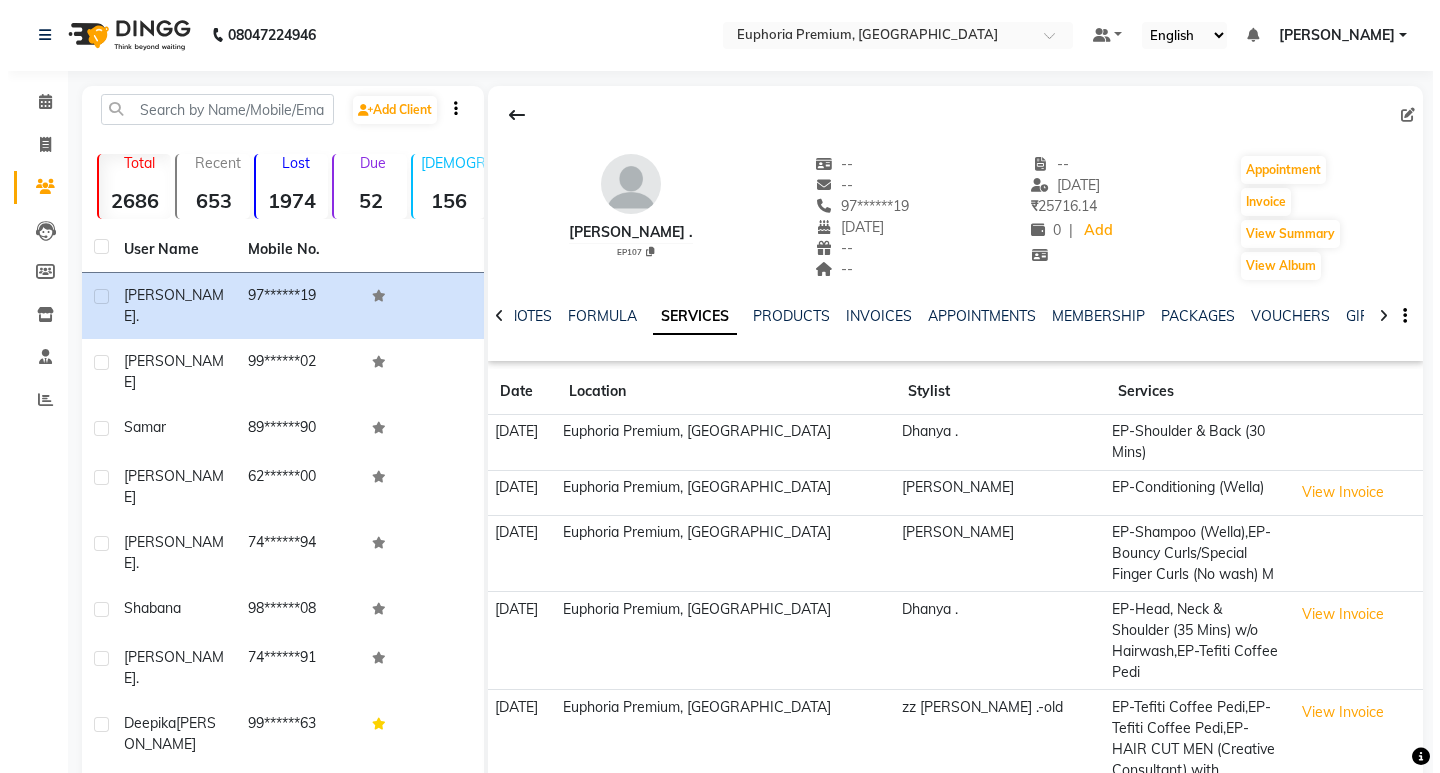 scroll, scrollTop: 0, scrollLeft: 0, axis: both 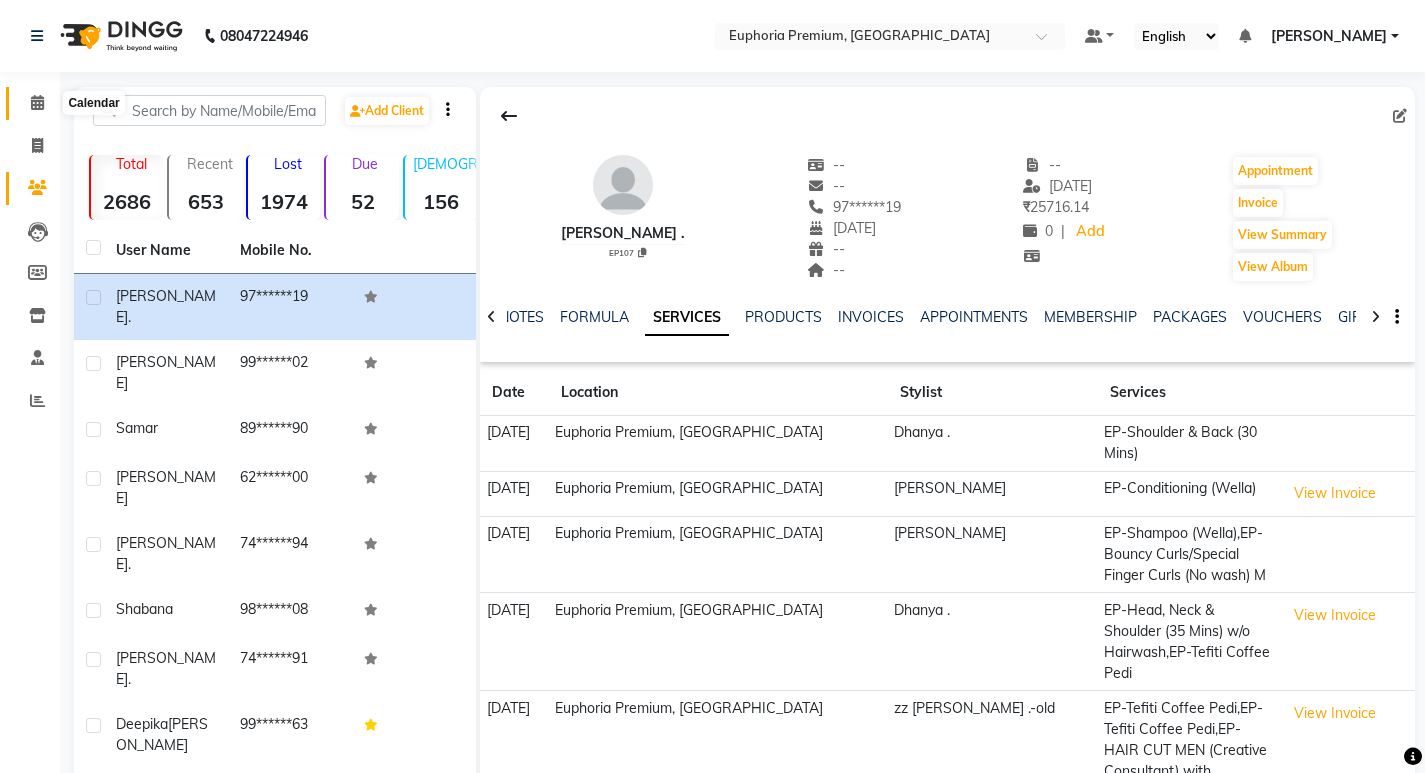 click 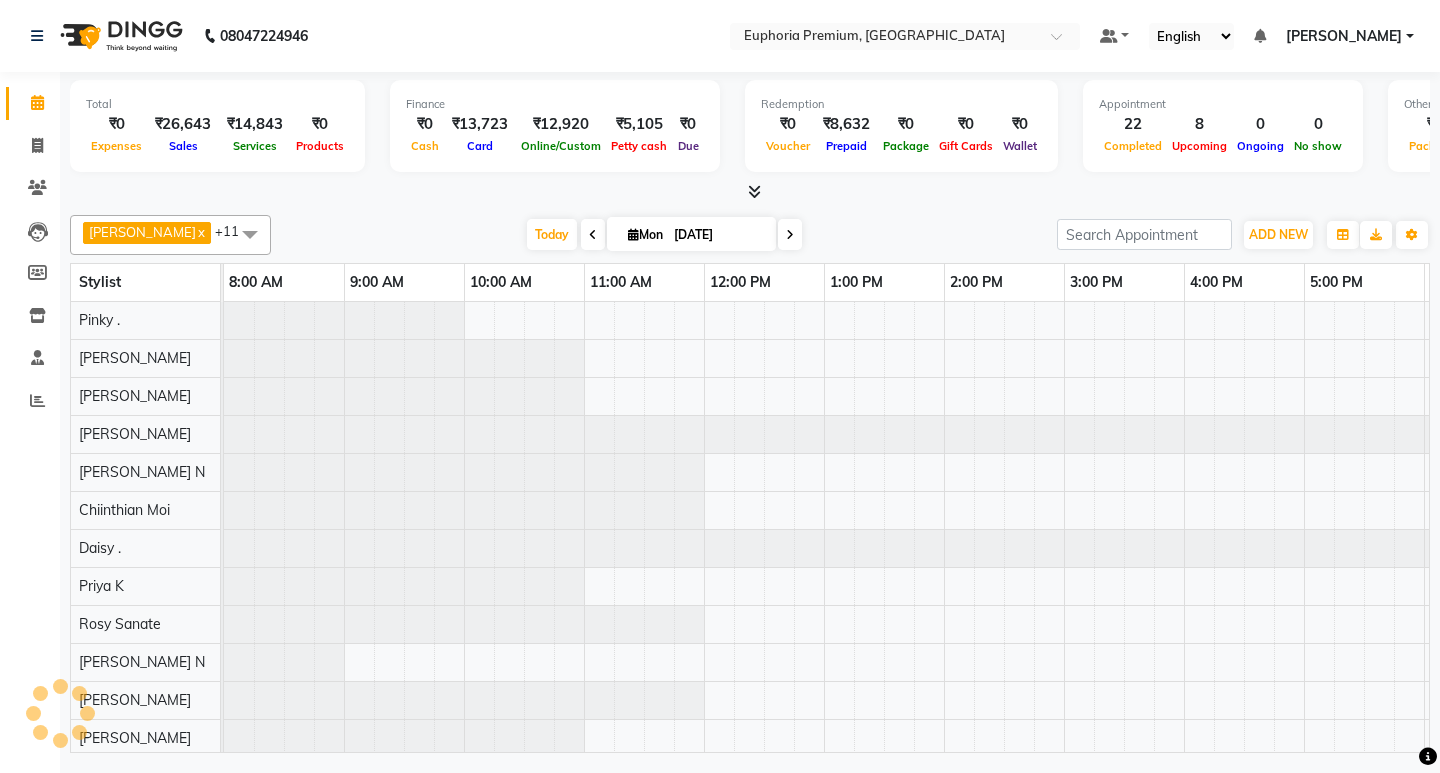scroll, scrollTop: 0, scrollLeft: 0, axis: both 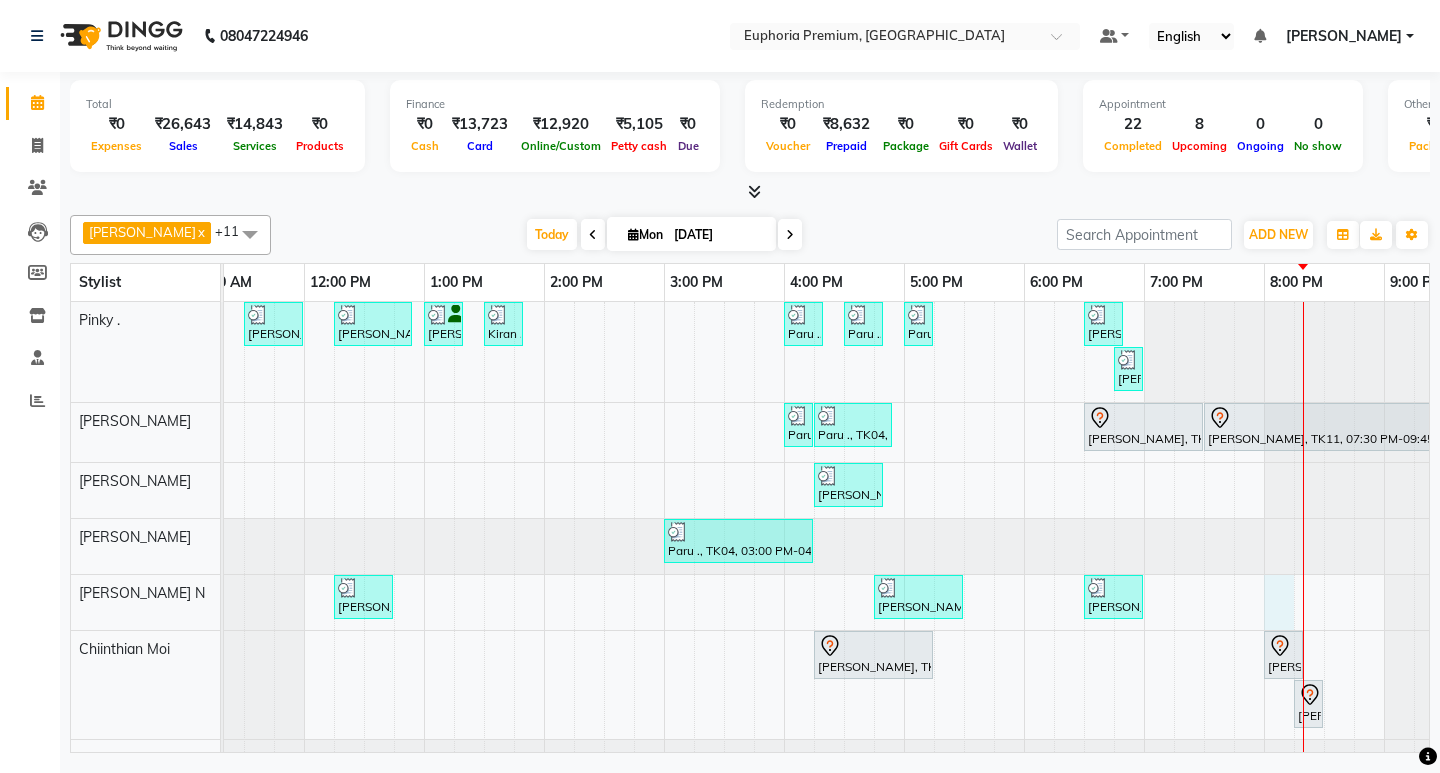 click on "Deepika Jamar, TK02, 11:30 AM-12:00 PM, EP-Face & Neck Massage (30 Mins)     Kiran ., TK03, 12:15 PM-12:55 PM, EP-Whitening Clean-Up     Rhena, TK06, 01:00 PM-01:20 PM, EP-Eyebrows Threading     Kiran ., TK03, 01:30 PM-01:50 PM, EP-Eyebrows Threading     Paru ., TK04, 04:00 PM-04:20 PM, EP-Full Legs Cream Wax     Paru ., TK04, 04:30 PM-04:50 PM, EP-Full Arms Catridge Wax     Paru ., TK04, 05:00 PM-05:15 PM, EP-Under Arms Soft&Bright Wax     varsha, TK13, 06:30 PM-06:50 PM, EP-Full Arms Soft&Bright Wax     varsha, TK13, 06:45 PM-07:00 PM, EP-Under Arms Soft&Bright Wax     Paru ., TK04, 04:00 PM-04:15 PM, EP-Stamping Art     Paru ., TK04, 04:15 PM-04:55 PM, EP-Gel Paint Application             Gowri, TK11, 06:30 PM-07:30 PM, EP-Natural & Clear - Acrylic             Gowri, TK11, 07:30 PM-09:45 PM, EP-Natural & Clear - Acrylic     Deepika Jamar, TK10, 04:15 PM-04:50 PM, EP-Head, Neck & Shoulder (35 Mins) w/o Hairwash     Paru ., TK04, 03:00 PM-04:15 PM, EP-Artistic Cut - Salon Director" at bounding box center (664, 688) 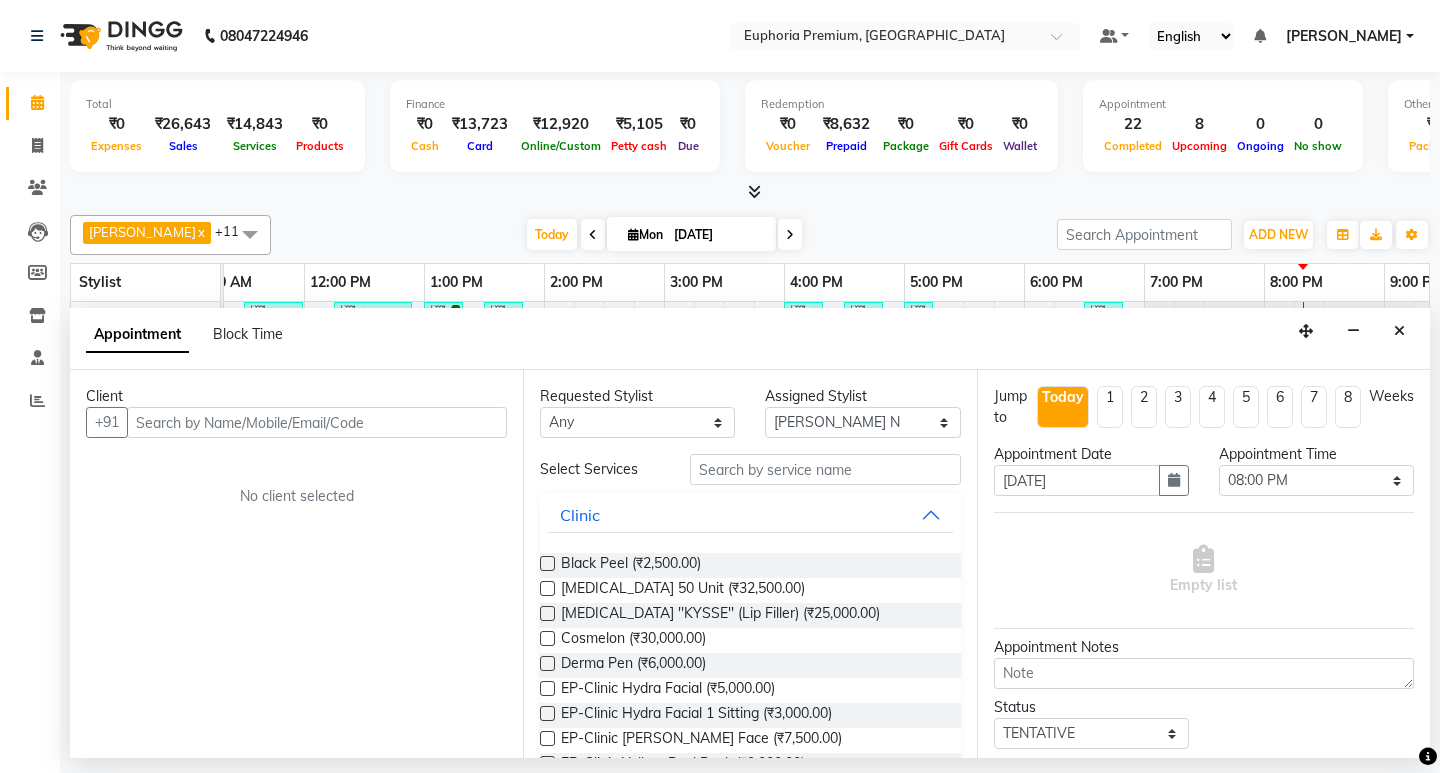 click at bounding box center (317, 422) 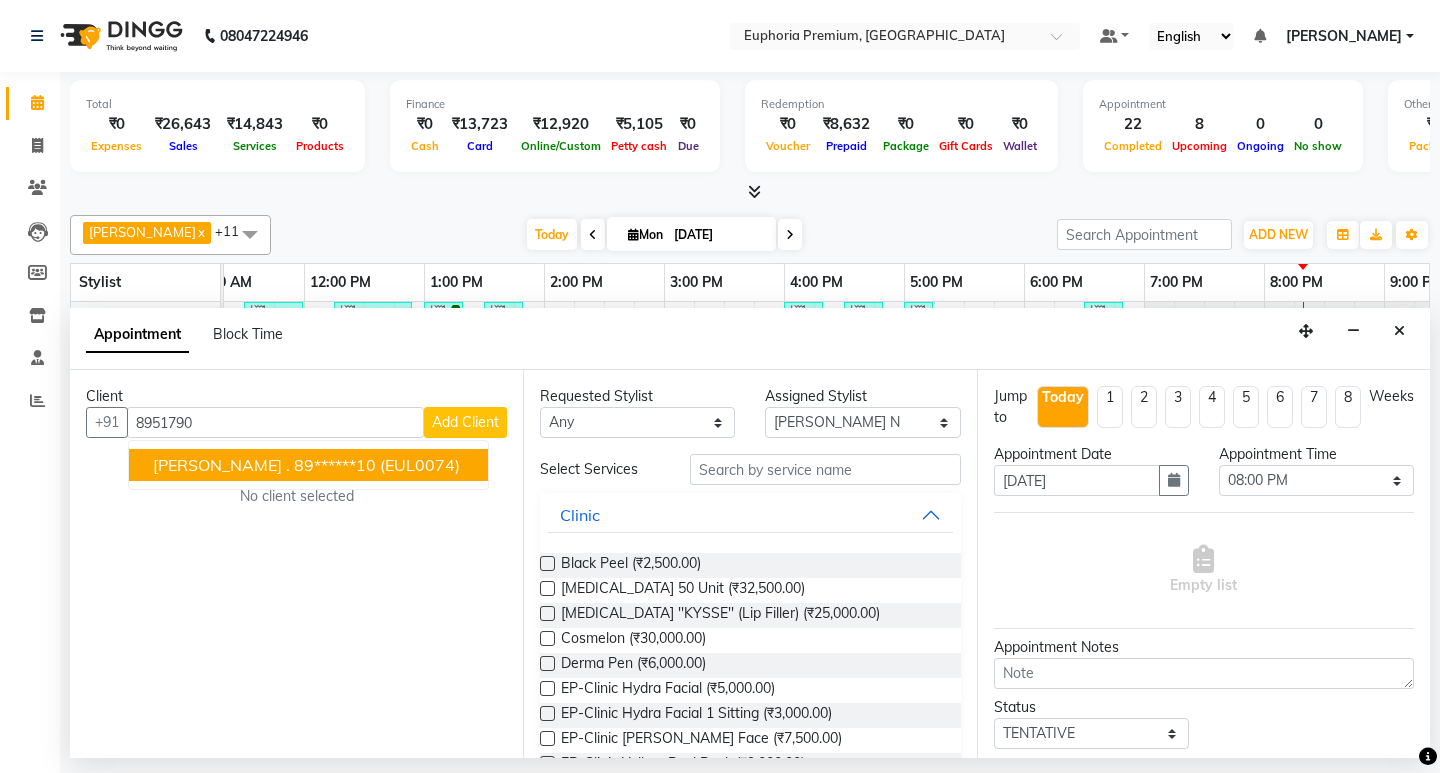 click on "TILAK ." at bounding box center [221, 465] 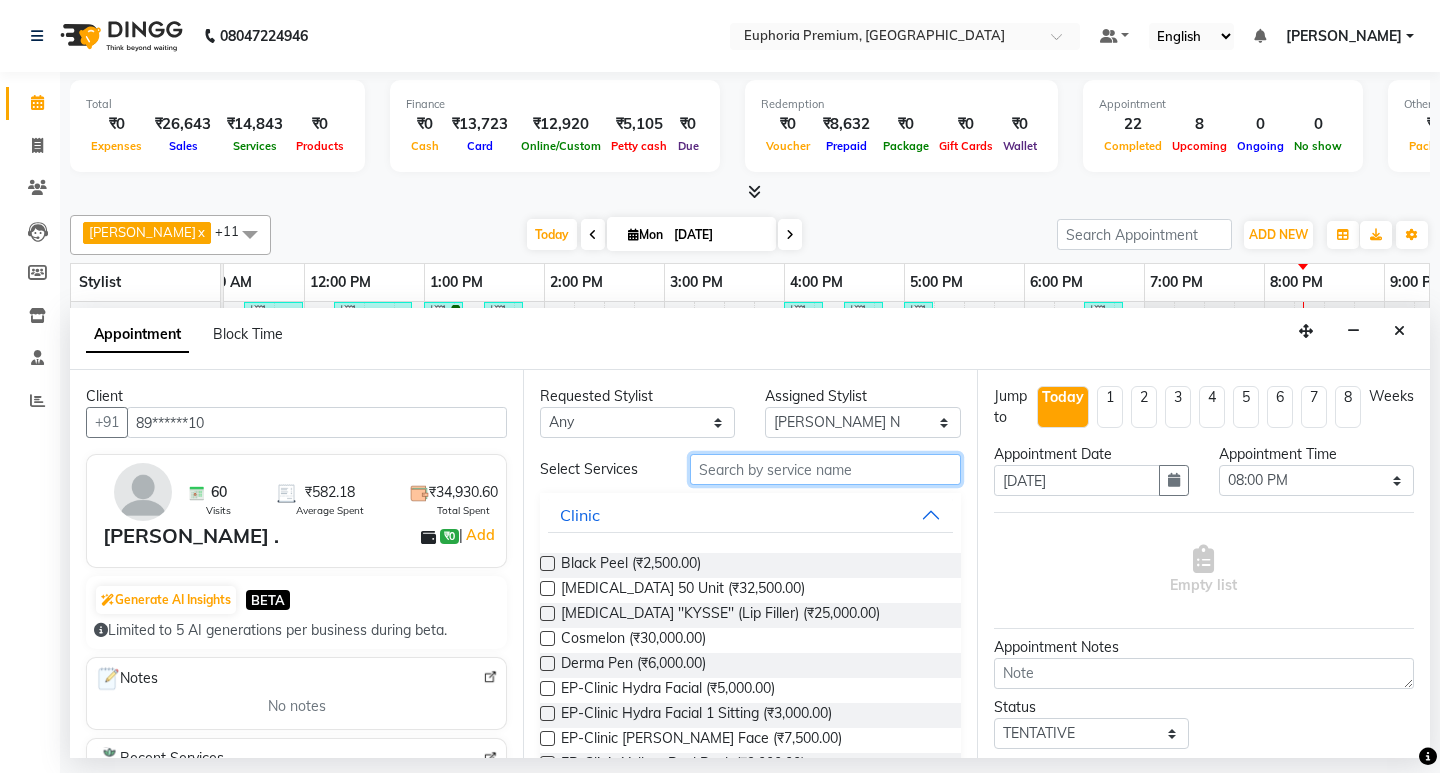 click at bounding box center [825, 469] 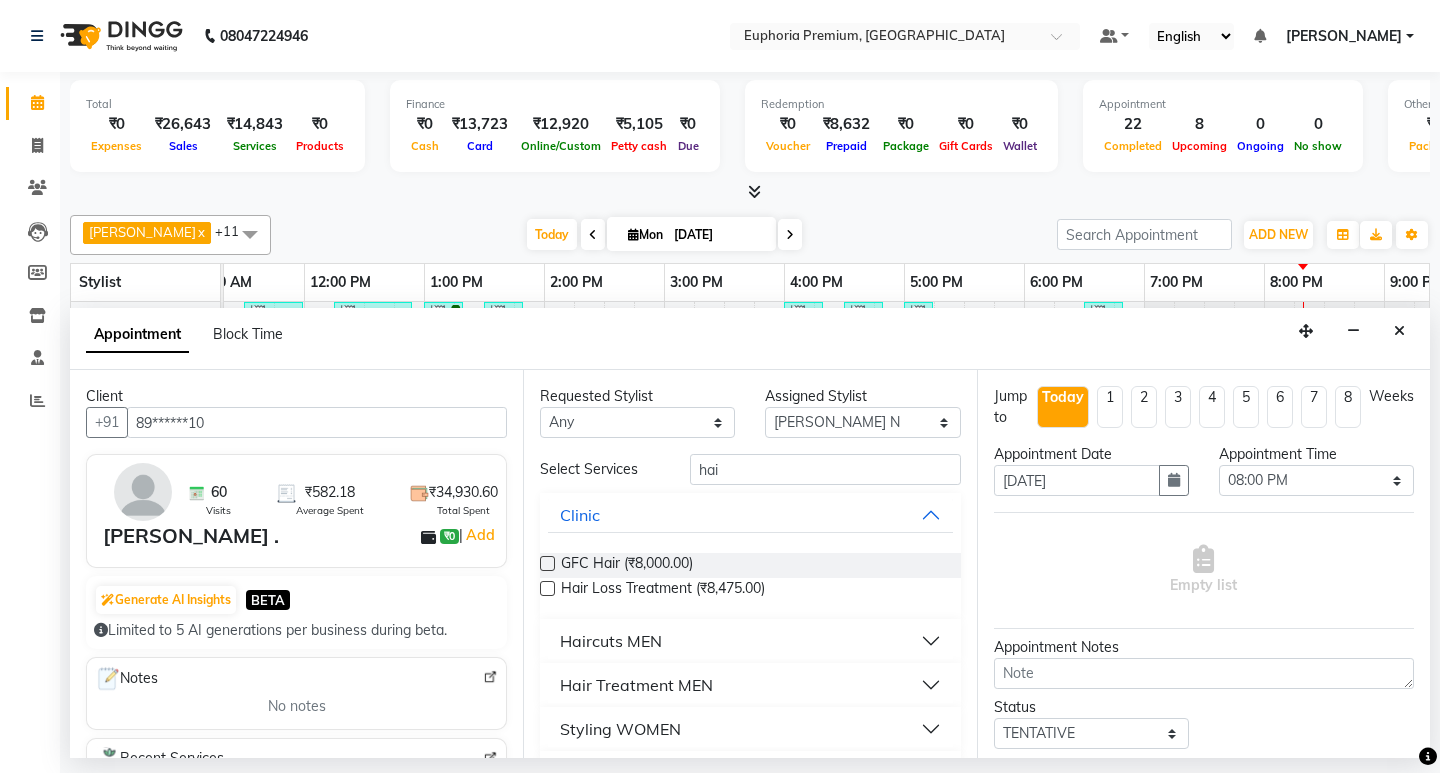 click on "Haircuts MEN" at bounding box center [750, 641] 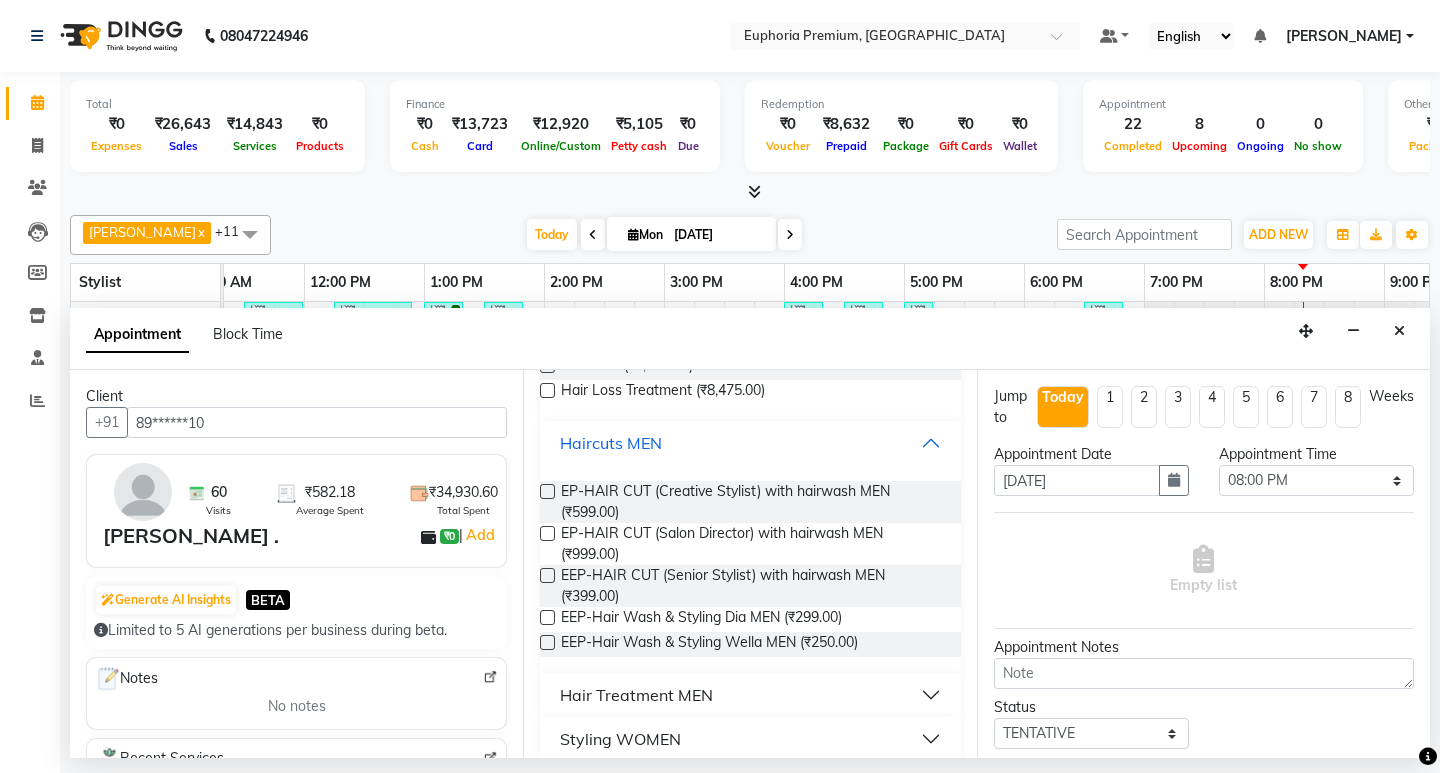 scroll, scrollTop: 200, scrollLeft: 0, axis: vertical 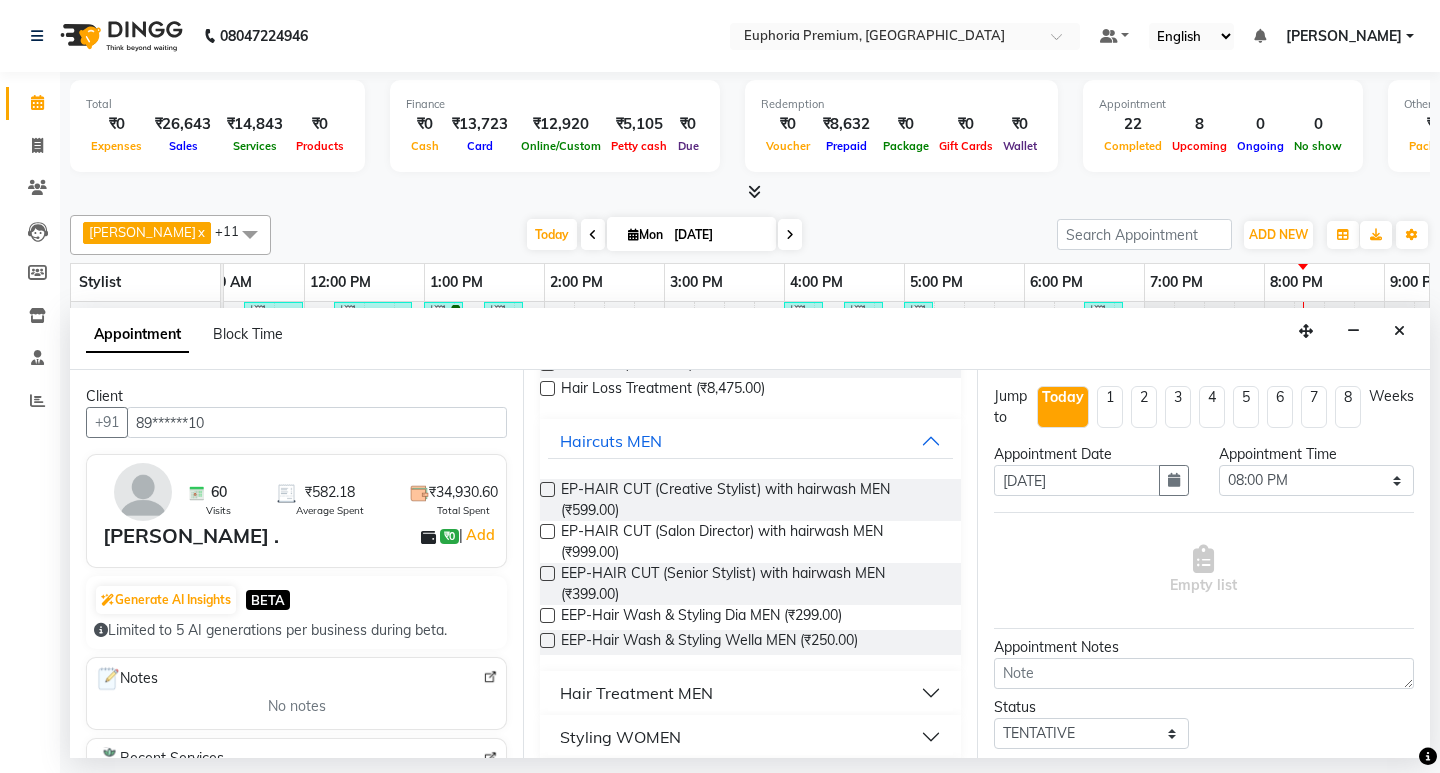 click at bounding box center [547, 573] 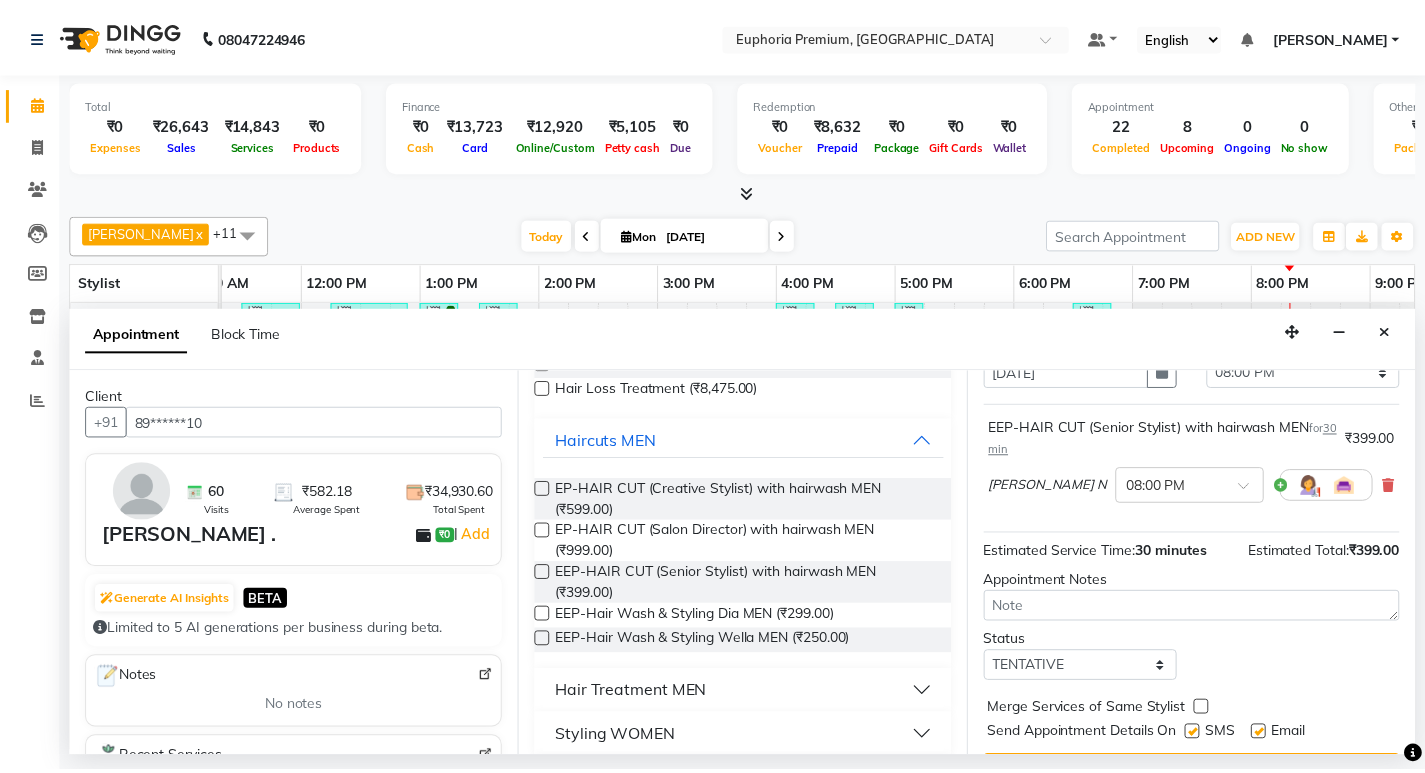 scroll, scrollTop: 159, scrollLeft: 0, axis: vertical 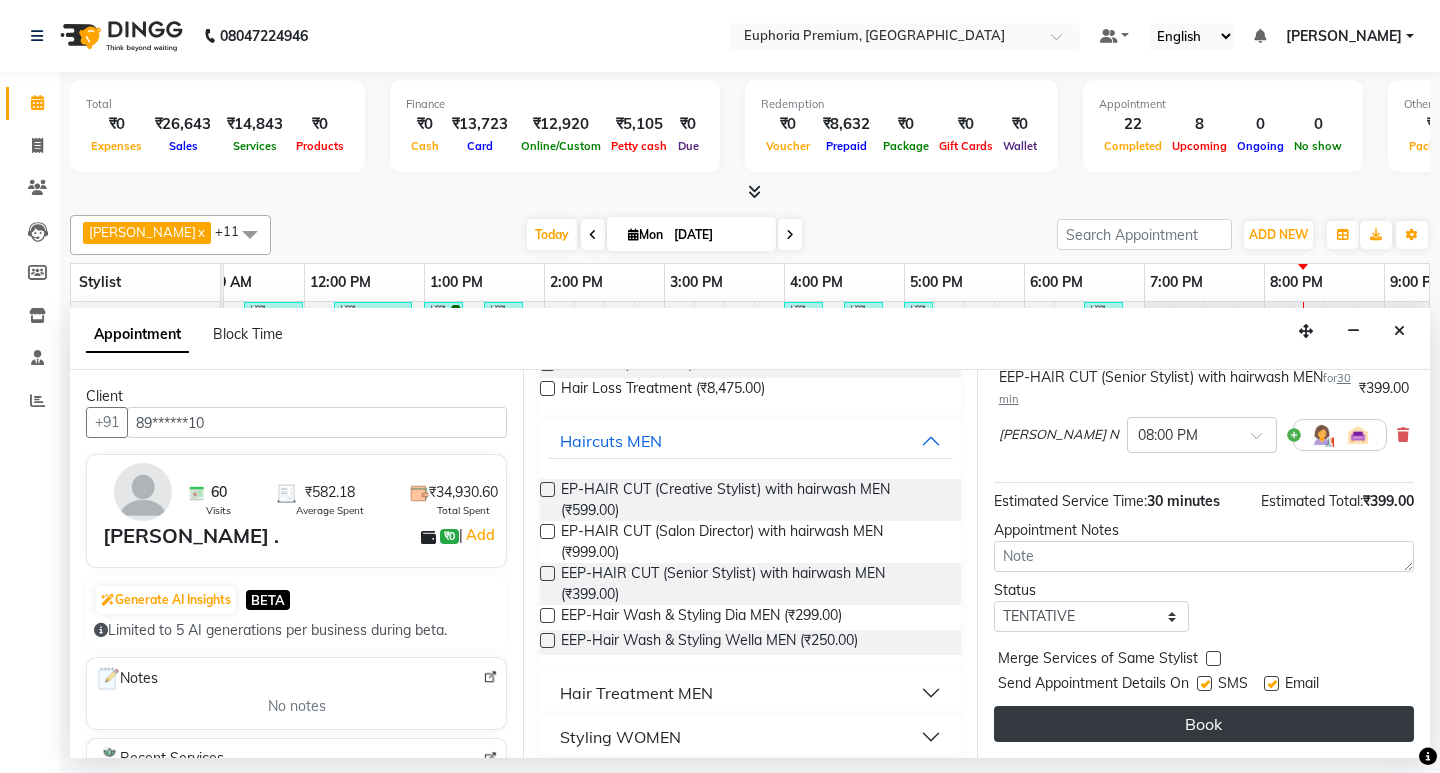 click on "Book" at bounding box center (1204, 724) 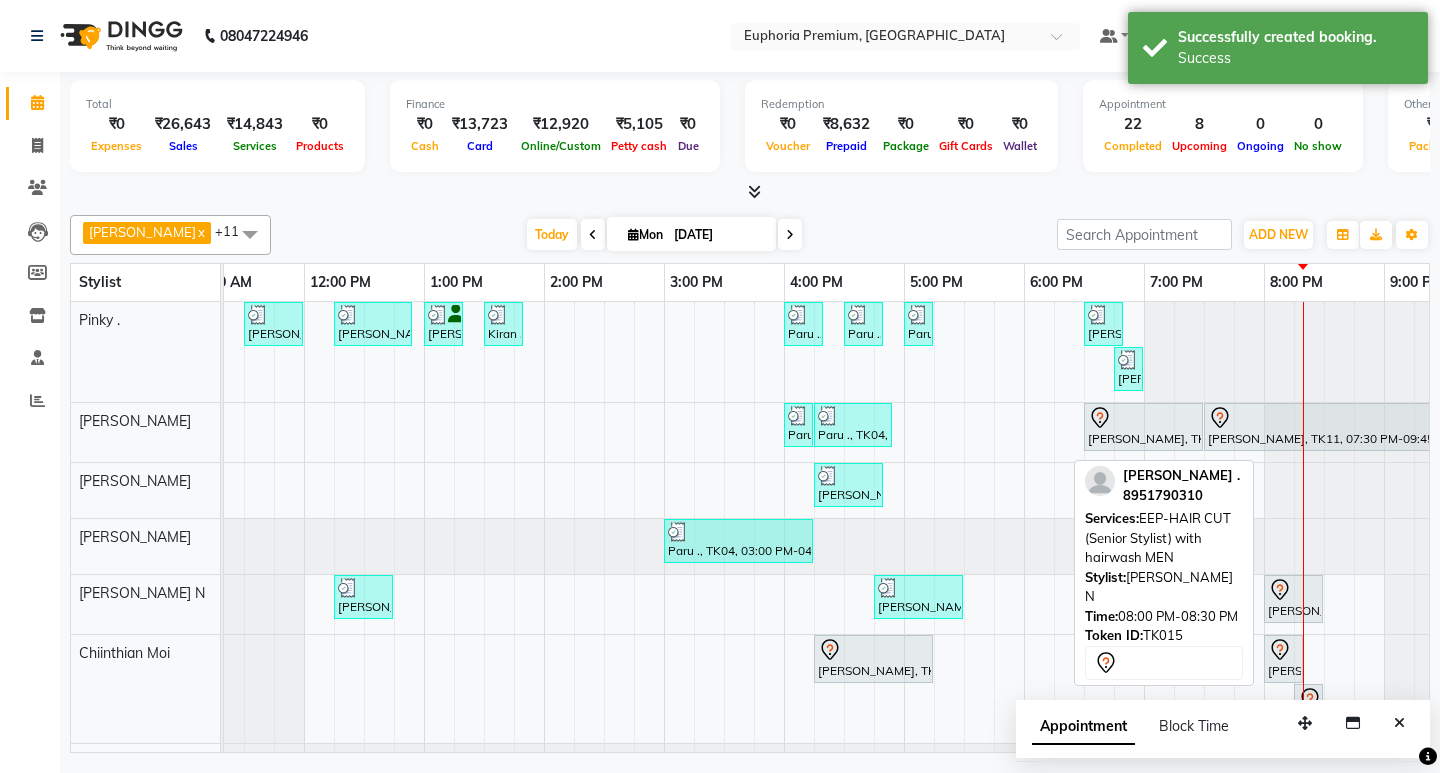 click on "[PERSON_NAME] ., TK15, 08:00 PM-08:30 PM, EEP-HAIR CUT (Senior Stylist) with hairwash MEN" at bounding box center (1293, 599) 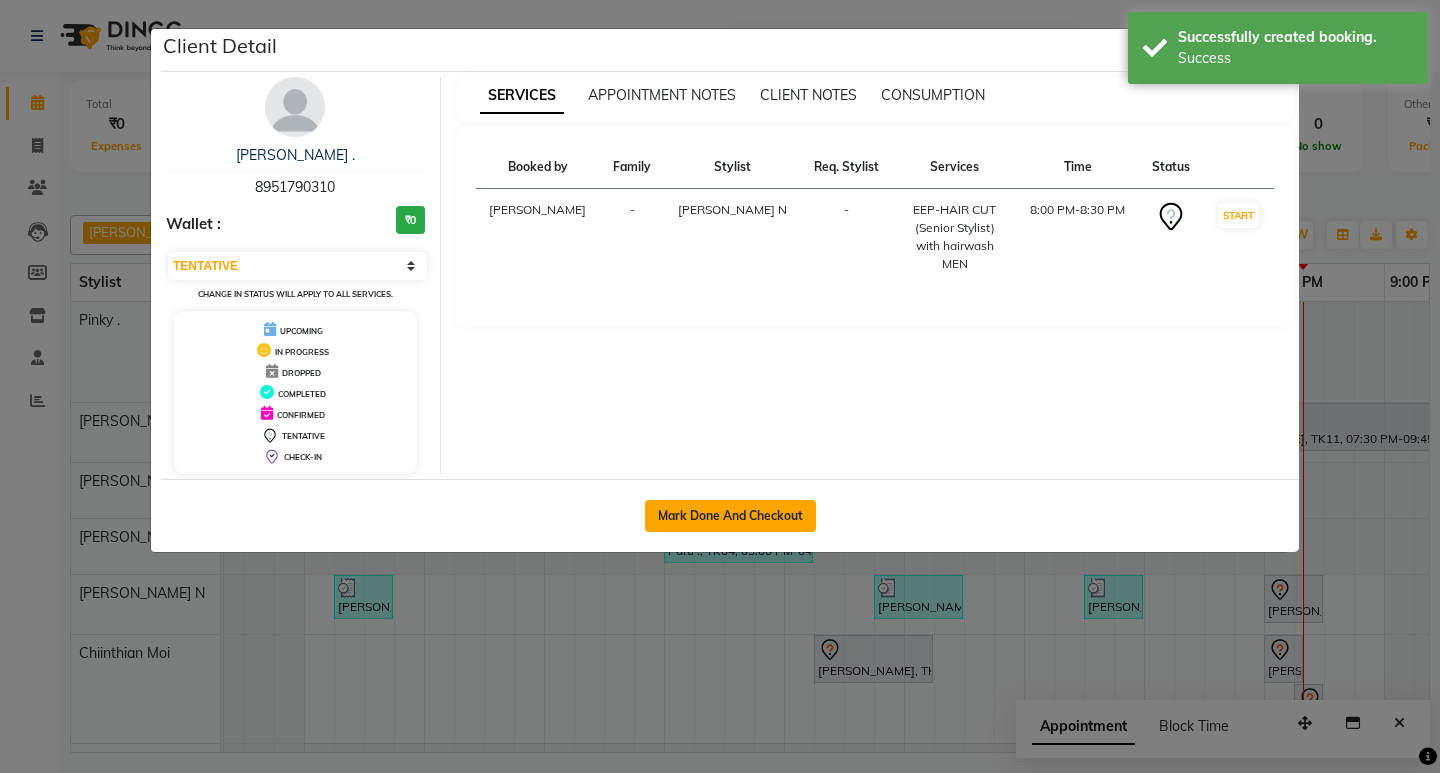 click on "Mark Done And Checkout" 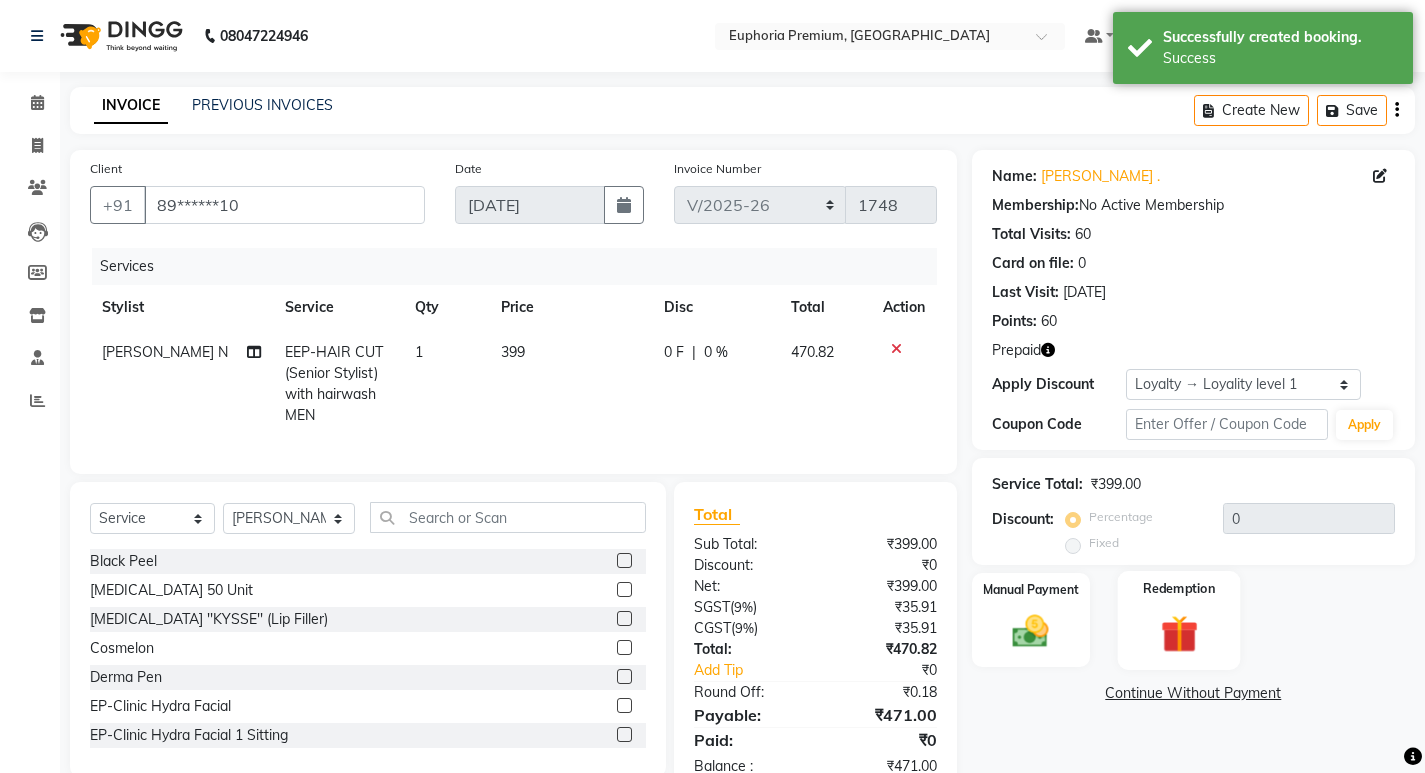 click 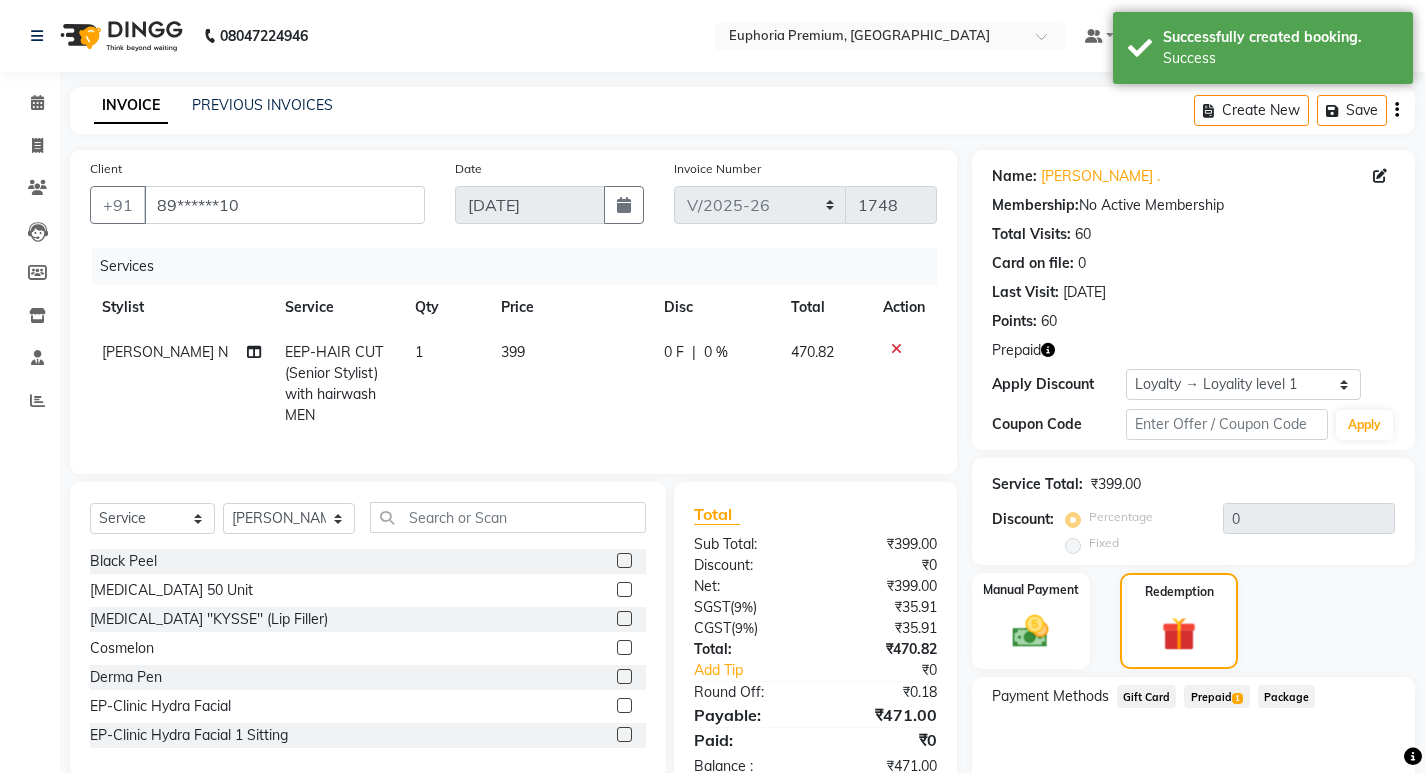 click on "Prepaid  1" 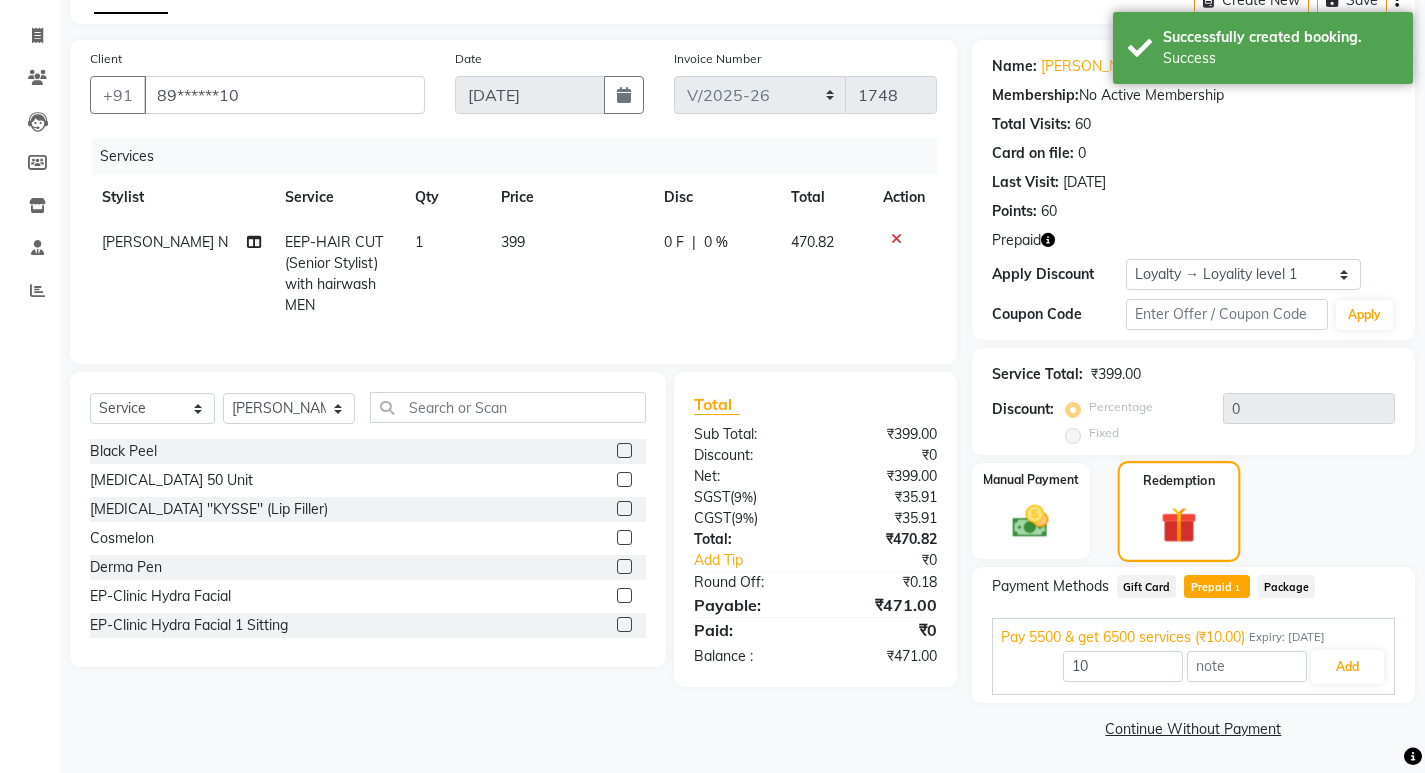 scroll, scrollTop: 111, scrollLeft: 0, axis: vertical 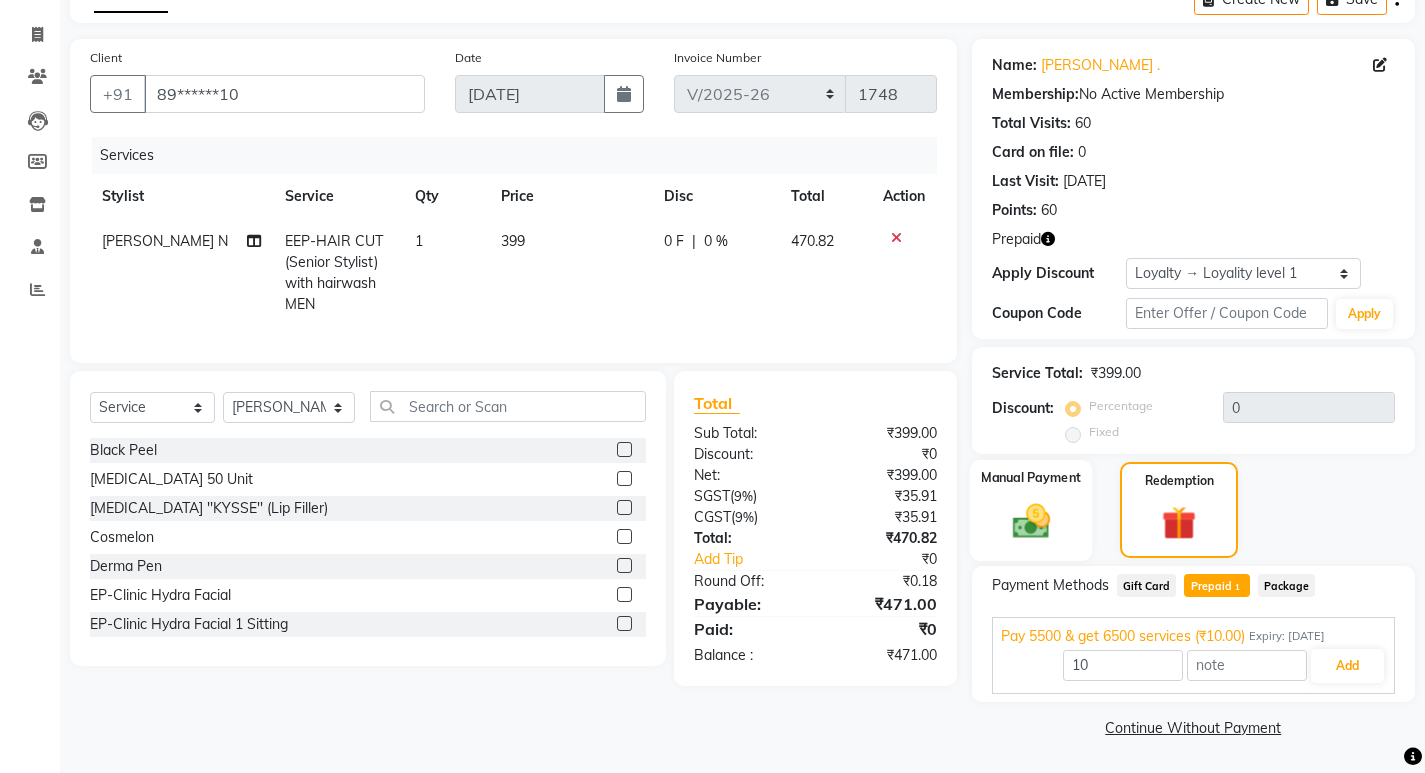 click 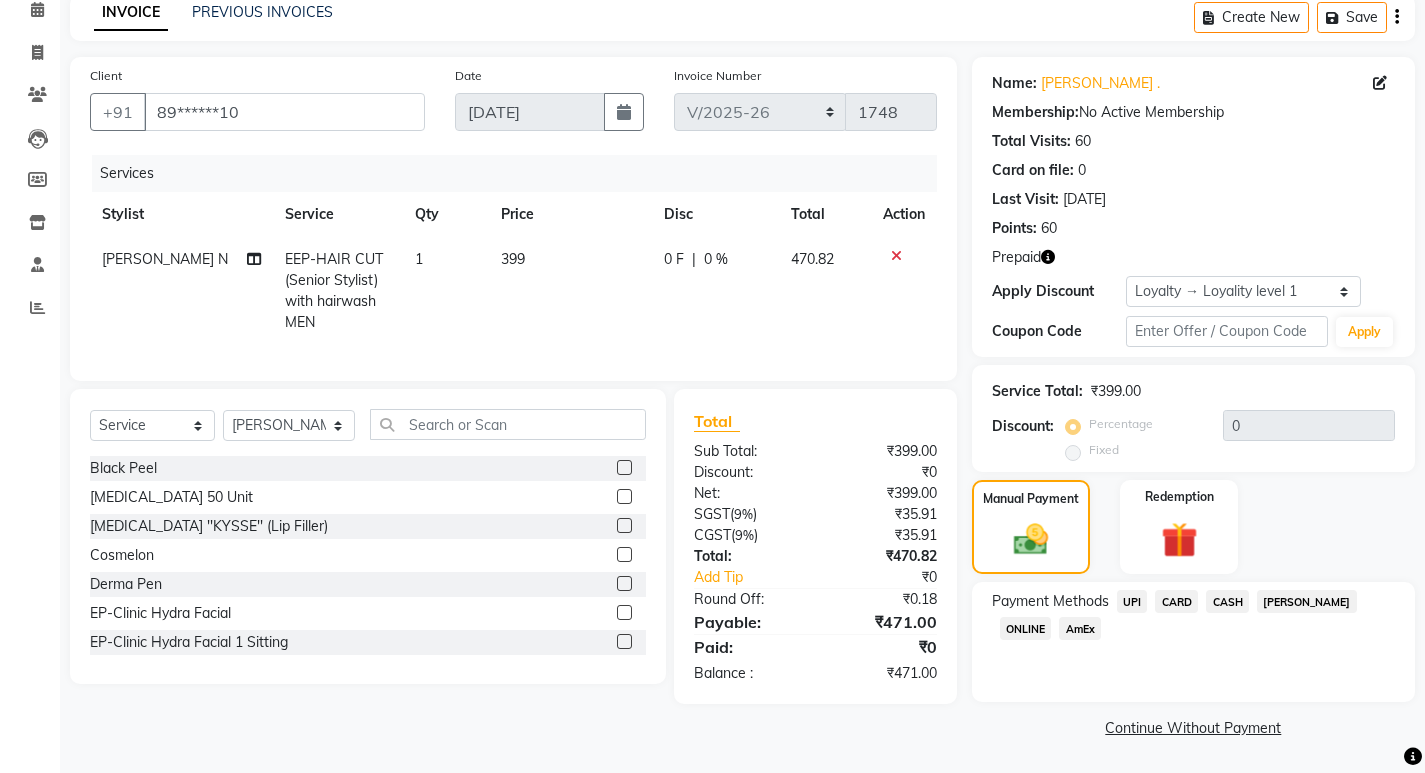 click on "UPI" 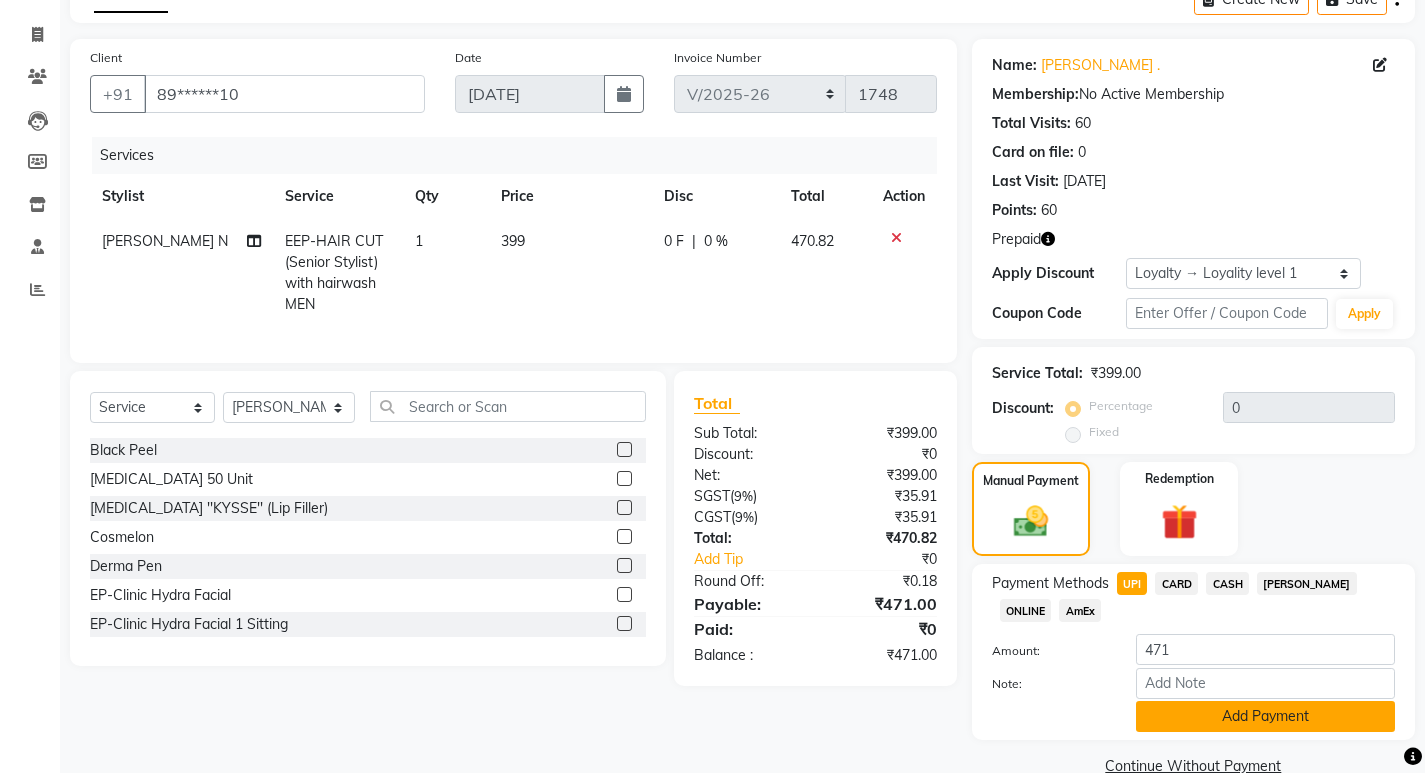 click on "Add Payment" 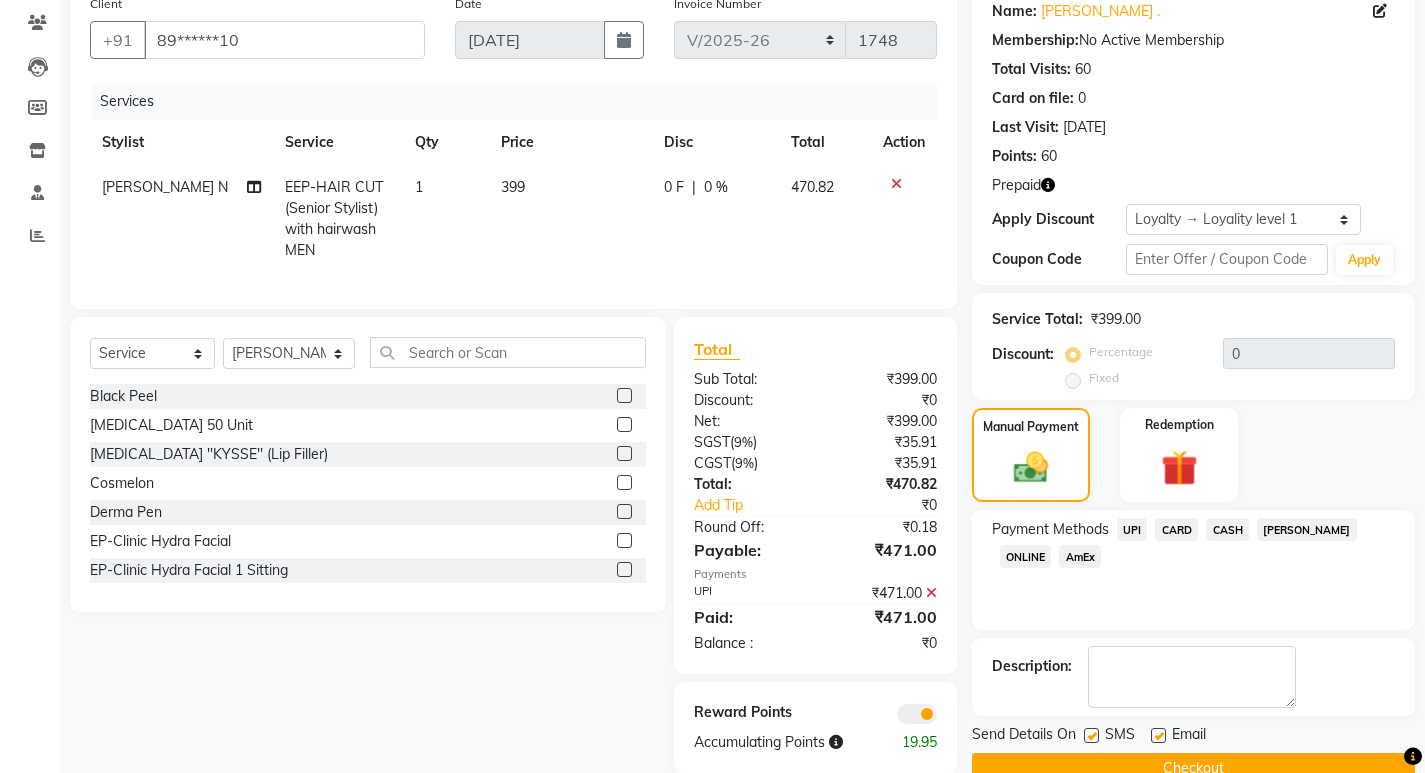 scroll, scrollTop: 210, scrollLeft: 0, axis: vertical 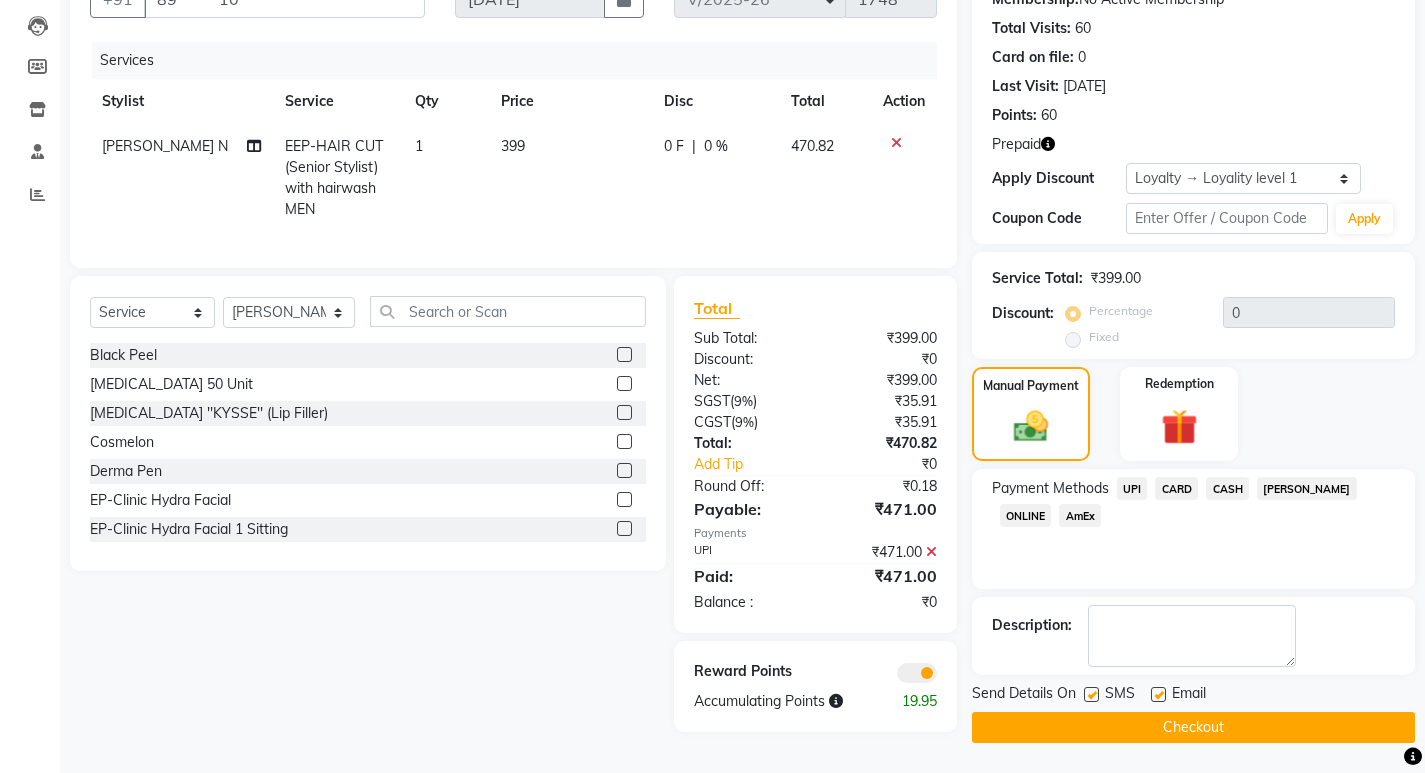 click on "Checkout" 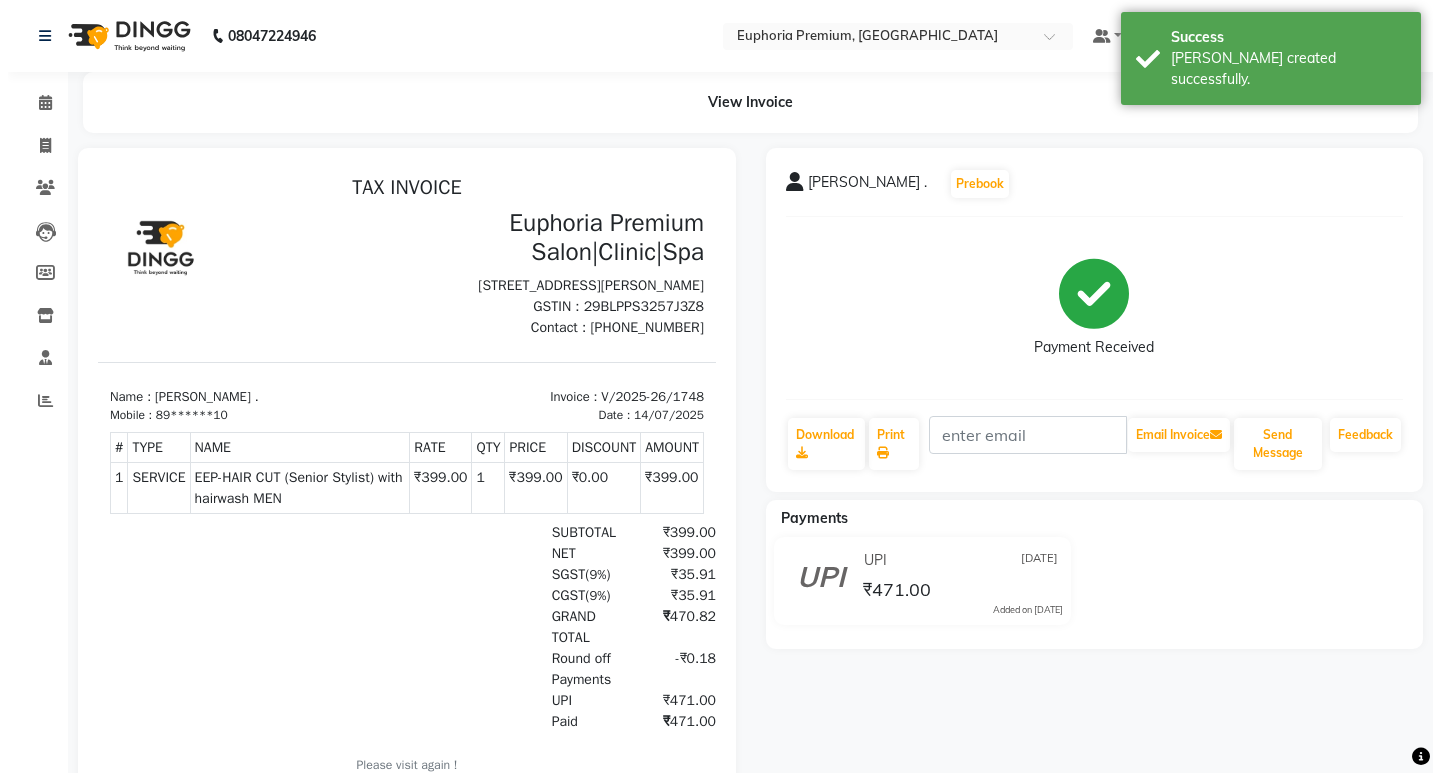 scroll, scrollTop: 0, scrollLeft: 0, axis: both 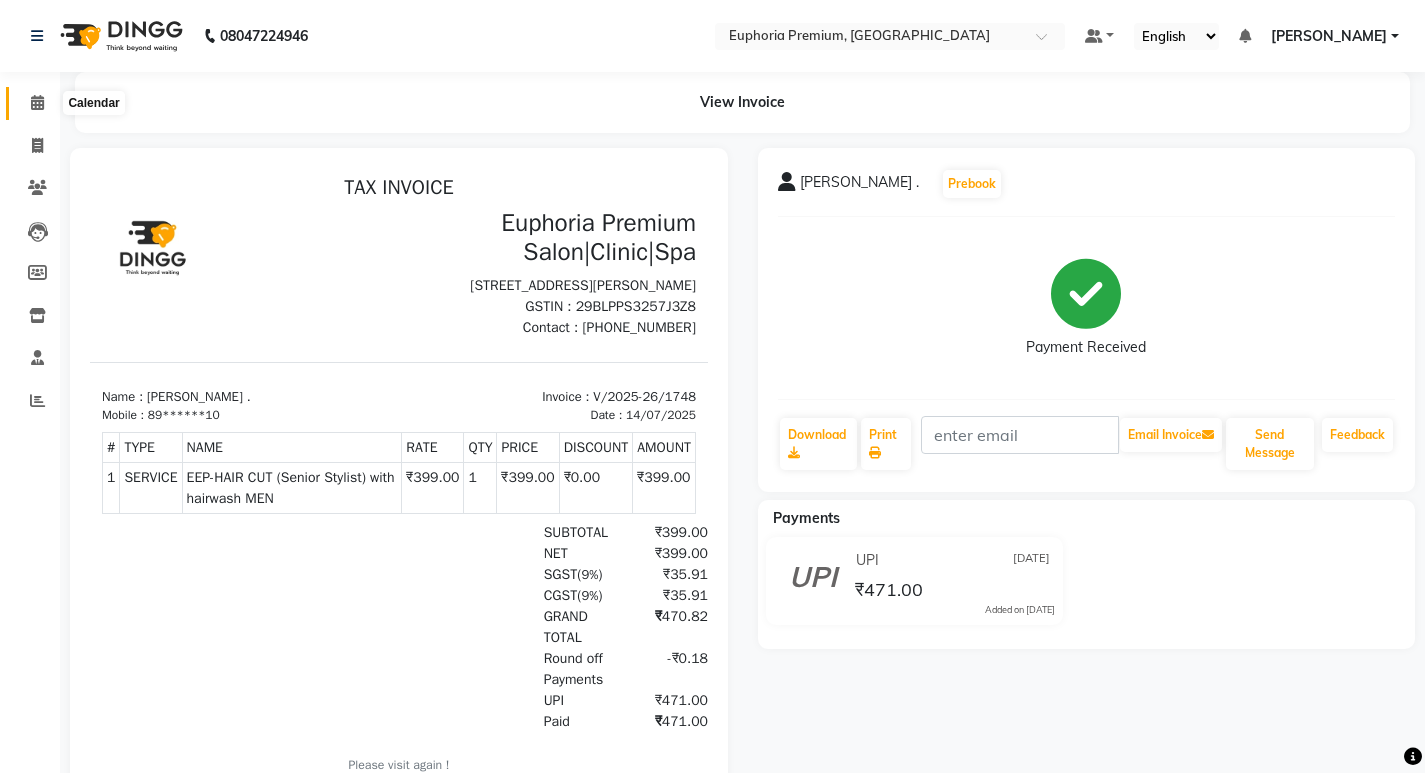 click 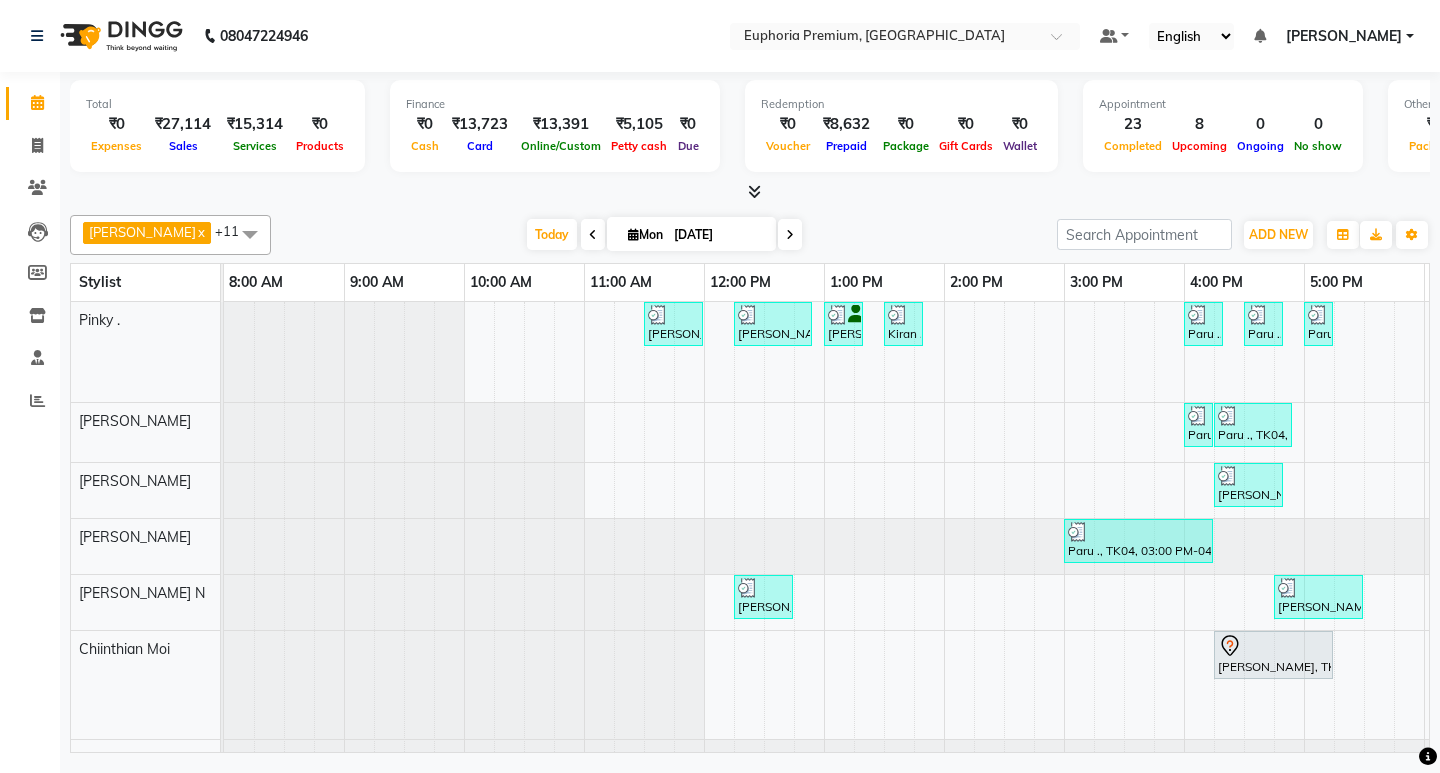 scroll, scrollTop: 121, scrollLeft: 0, axis: vertical 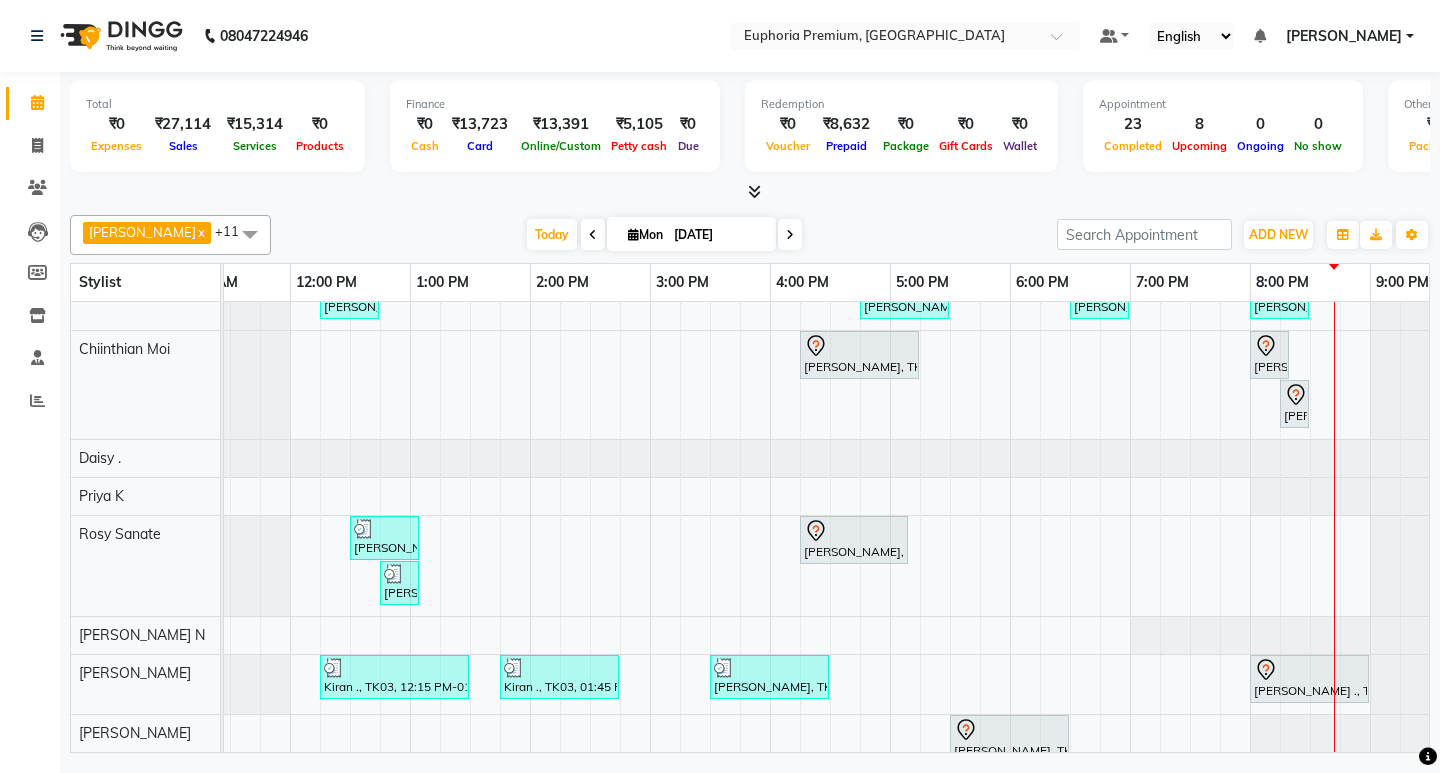 click on "Deepika Jamar, TK02, 11:30 AM-12:00 PM, EP-Face & Neck Massage (30 Mins)     Kiran ., TK03, 12:15 PM-12:55 PM, EP-Whitening Clean-Up     Rhena, TK06, 01:00 PM-01:20 PM, EP-Eyebrows Threading     Kiran ., TK03, 01:30 PM-01:50 PM, EP-Eyebrows Threading     Paru ., TK04, 04:00 PM-04:20 PM, EP-Full Legs Cream Wax     Paru ., TK04, 04:30 PM-04:50 PM, EP-Full Arms Catridge Wax     Paru ., TK04, 05:00 PM-05:15 PM, EP-Under Arms Soft&Bright Wax     varsha, TK13, 06:30 PM-06:50 PM, EP-Full Arms Soft&Bright Wax     varsha, TK13, 06:45 PM-07:00 PM, EP-Under Arms Soft&Bright Wax     Paru ., TK04, 04:00 PM-04:15 PM, EP-Stamping Art     Paru ., TK04, 04:15 PM-04:55 PM, EP-Gel Paint Application             Gowri, TK11, 06:30 PM-07:30 PM, EP-Natural & Clear - Acrylic             Gowri, TK11, 07:30 PM-09:45 PM, EP-Natural & Clear - Acrylic     Deepika Jamar, TK10, 04:15 PM-04:50 PM, EP-Head, Neck & Shoulder (35 Mins) w/o Hairwash     Paru ., TK04, 03:00 PM-04:15 PM, EP-Artistic Cut - Salon Director" at bounding box center [650, 388] 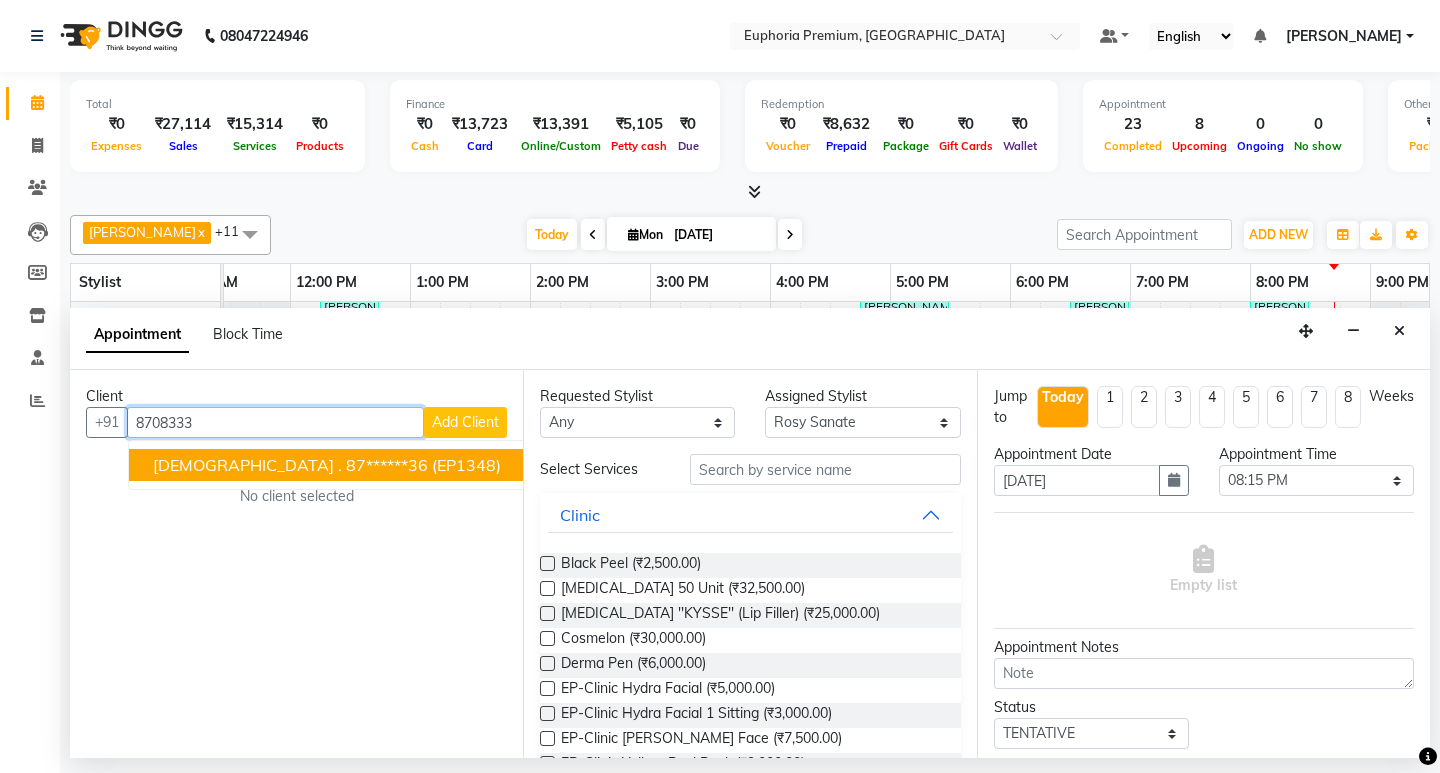 click on "87******36" at bounding box center [387, 465] 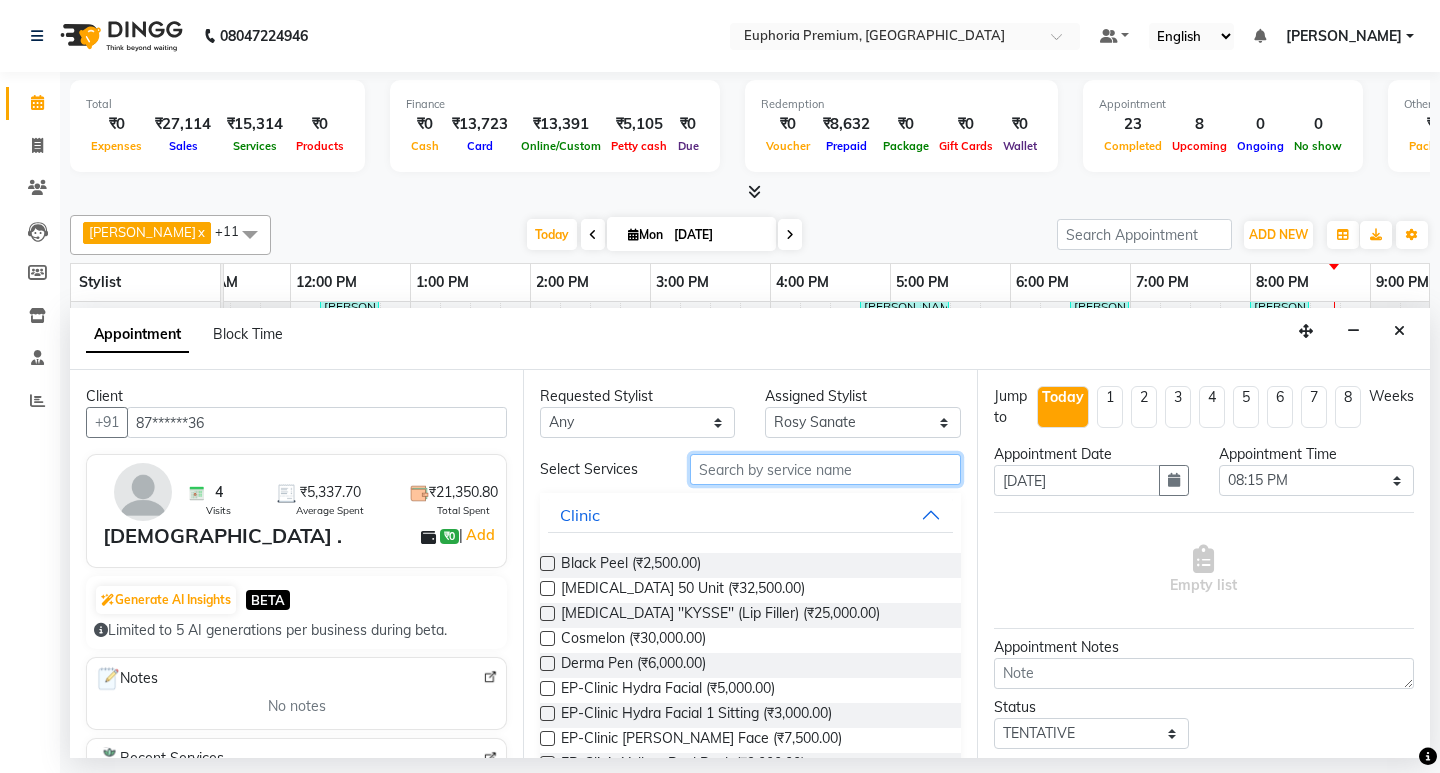 click at bounding box center [825, 469] 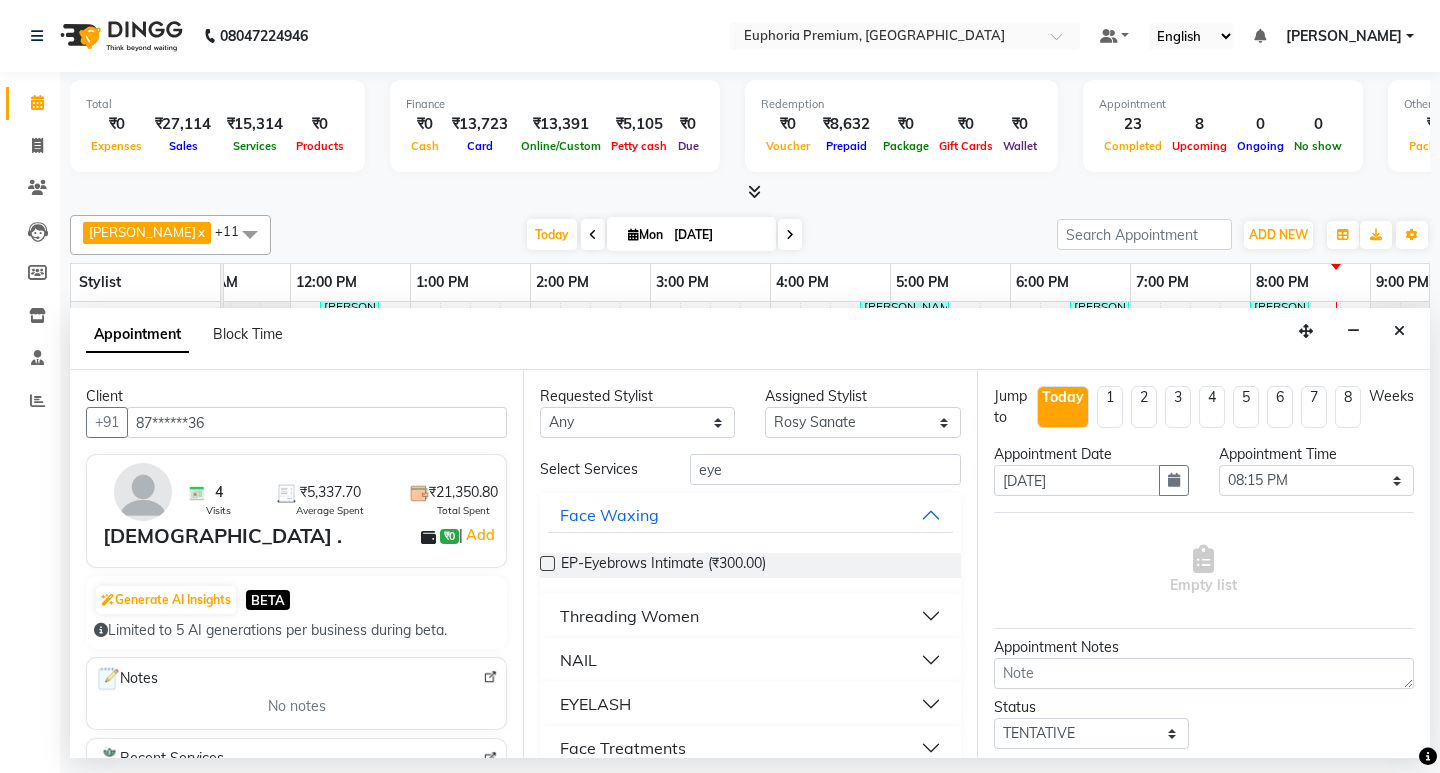 click on "Threading Women" at bounding box center (629, 616) 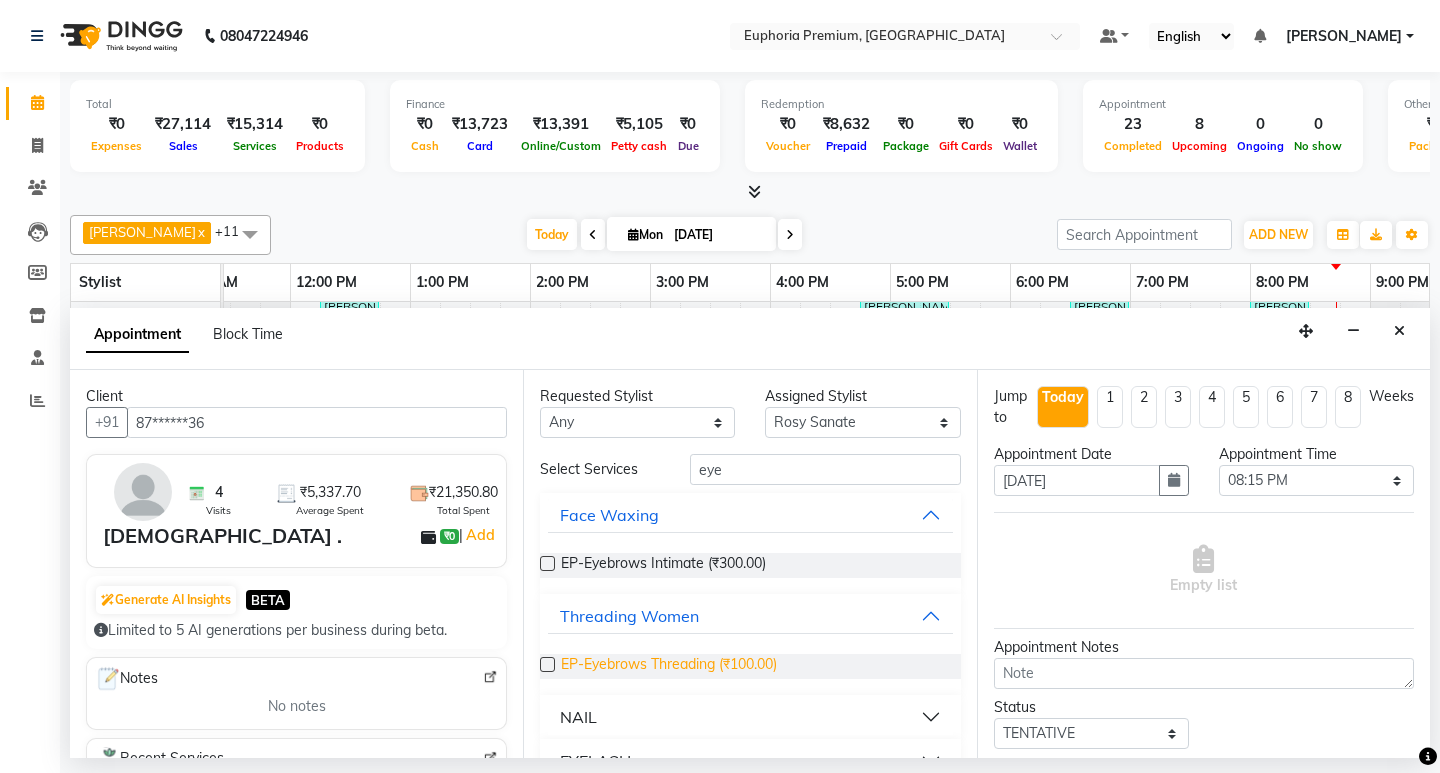 click on "EP-Eyebrows Threading (₹100.00)" at bounding box center (669, 666) 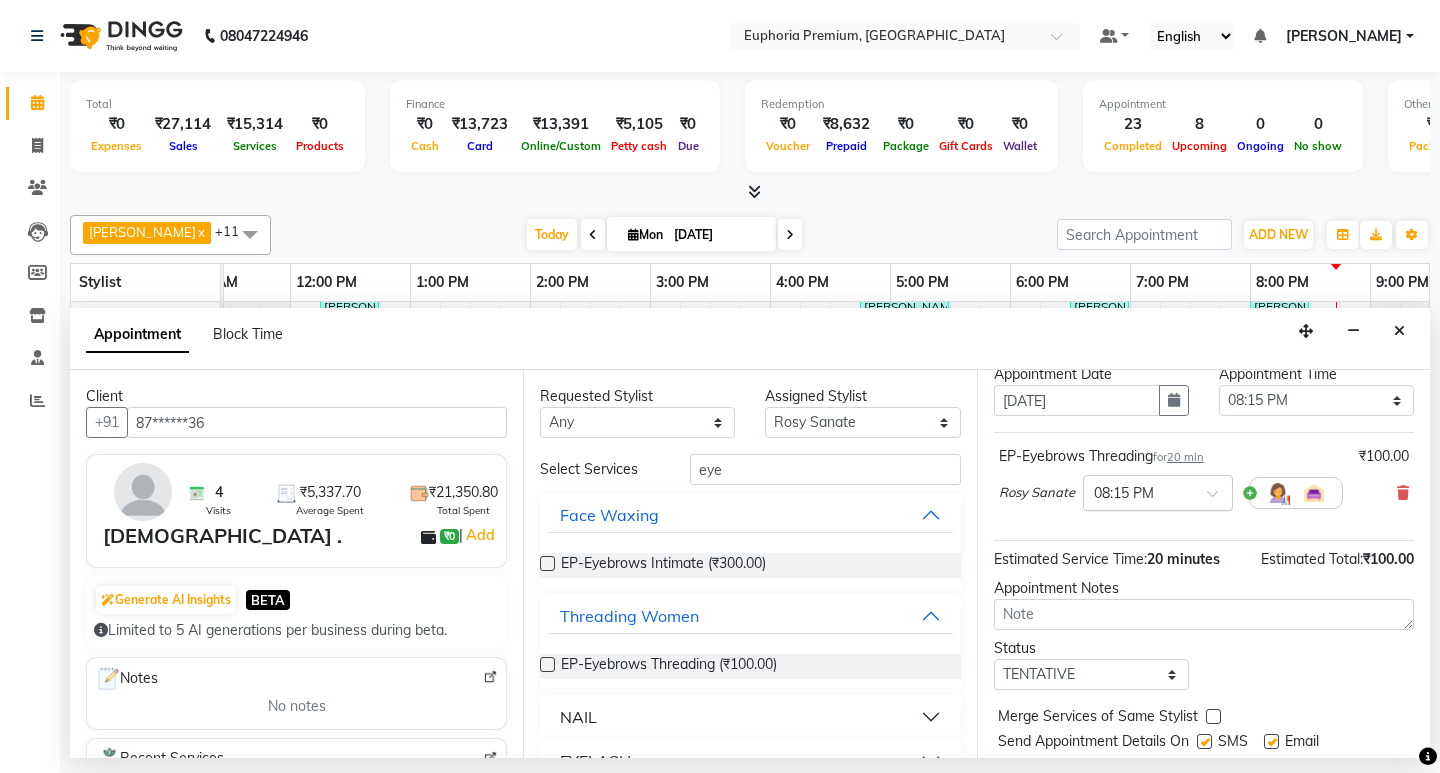 scroll, scrollTop: 138, scrollLeft: 0, axis: vertical 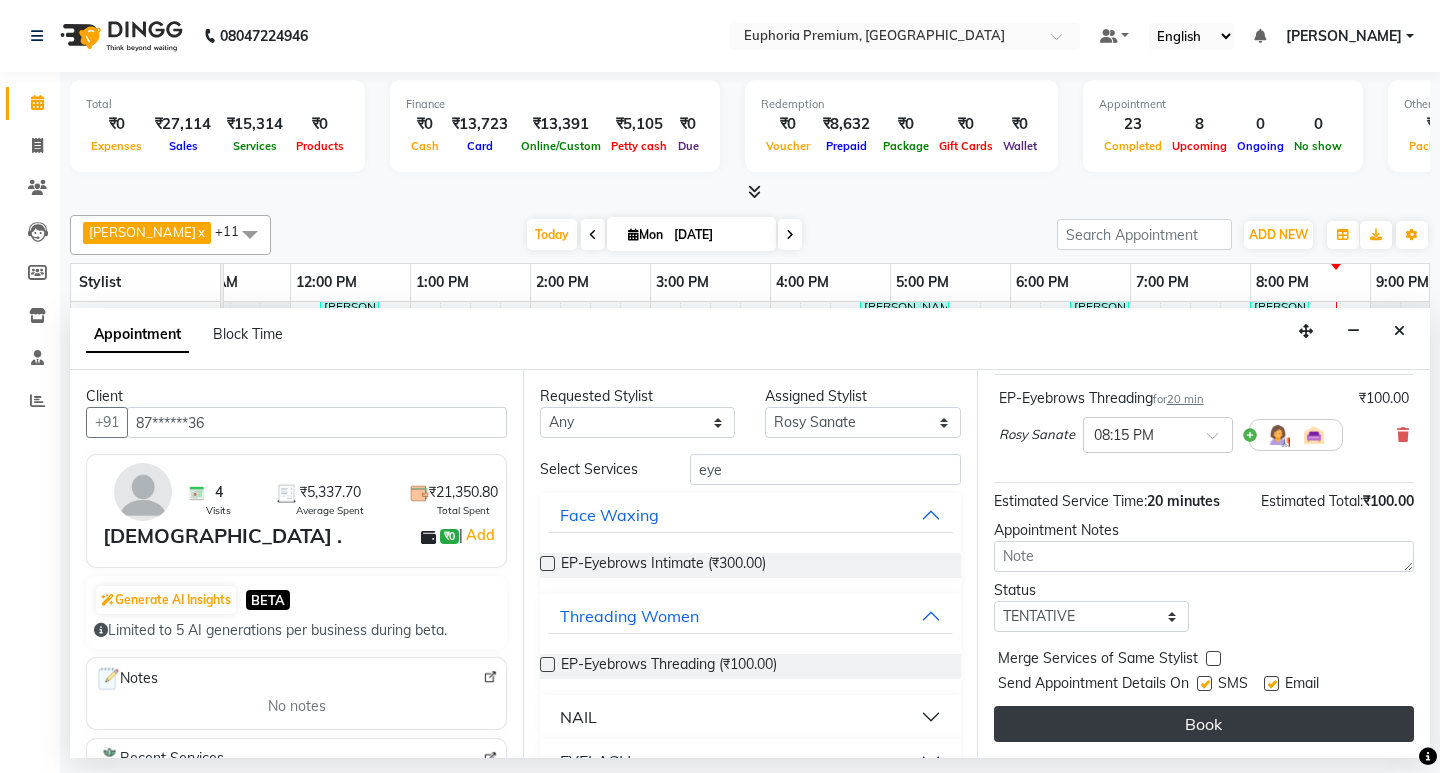 click on "Book" at bounding box center (1204, 724) 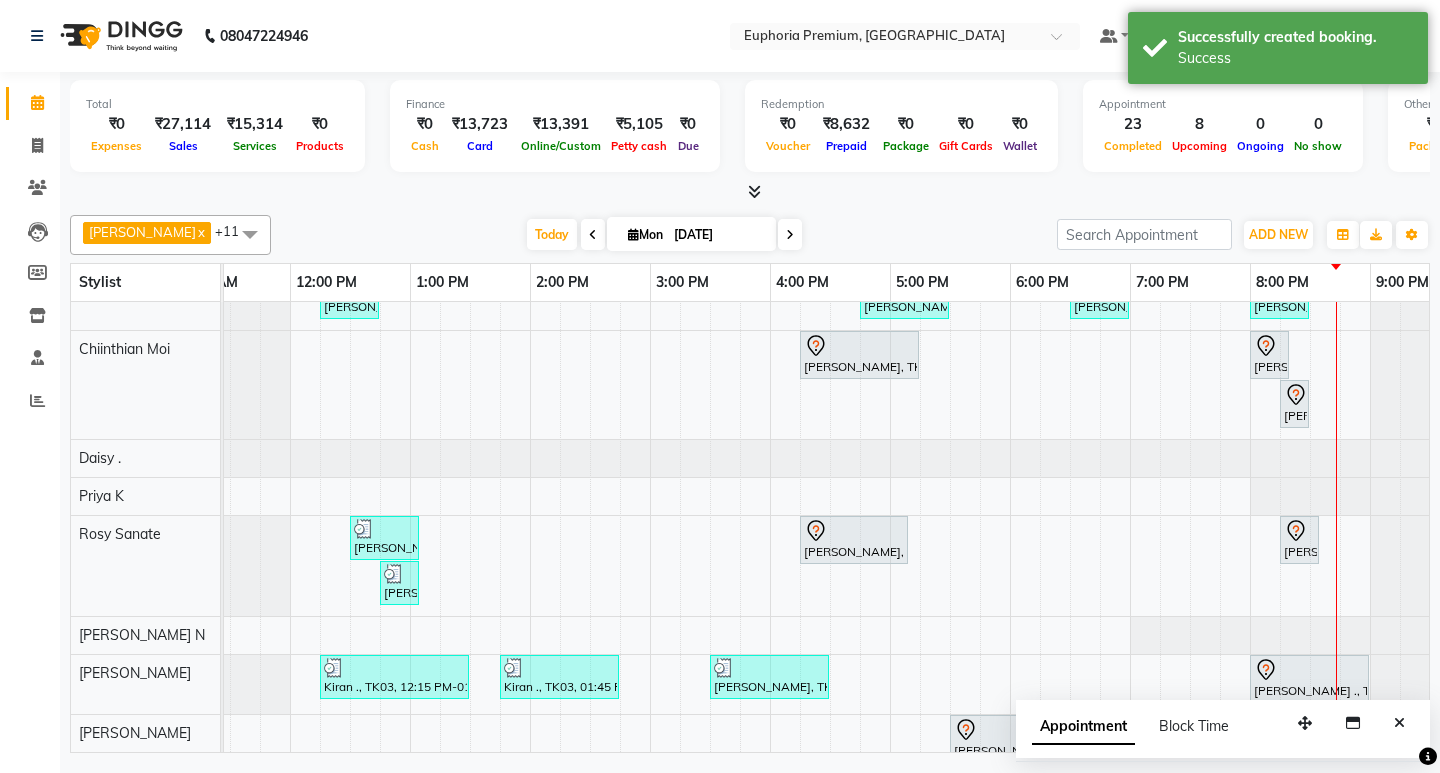 scroll, scrollTop: 140, scrollLeft: 414, axis: both 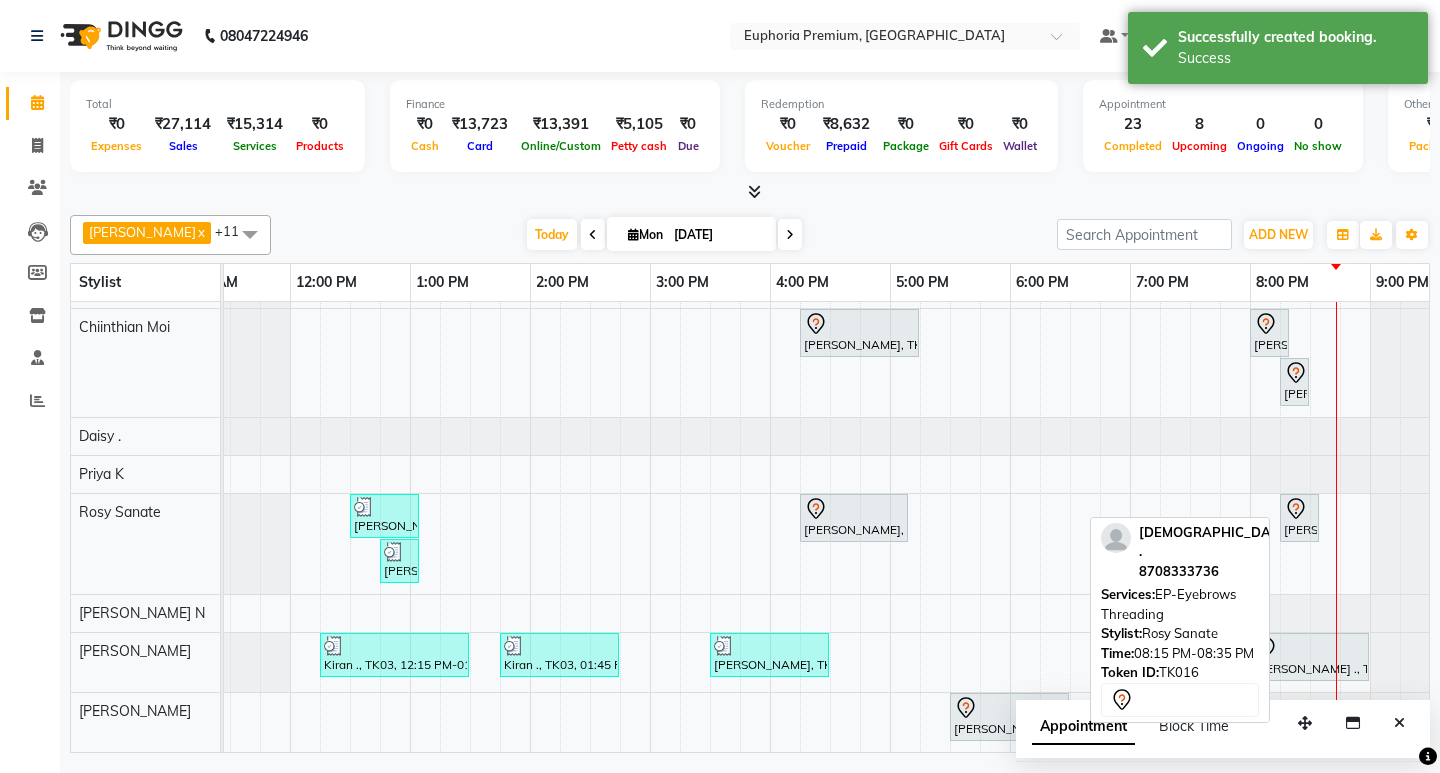click 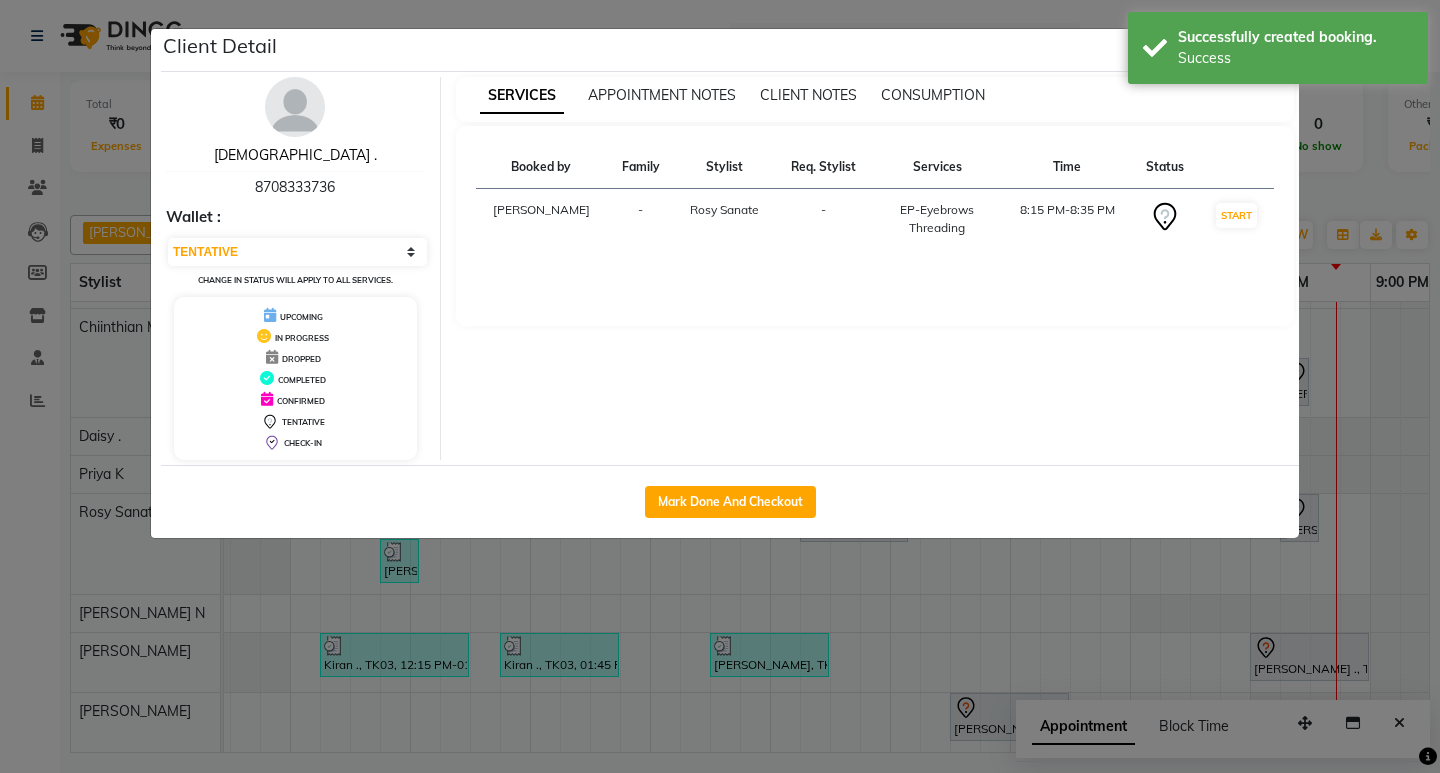 click on "[DEMOGRAPHIC_DATA] ." at bounding box center (295, 155) 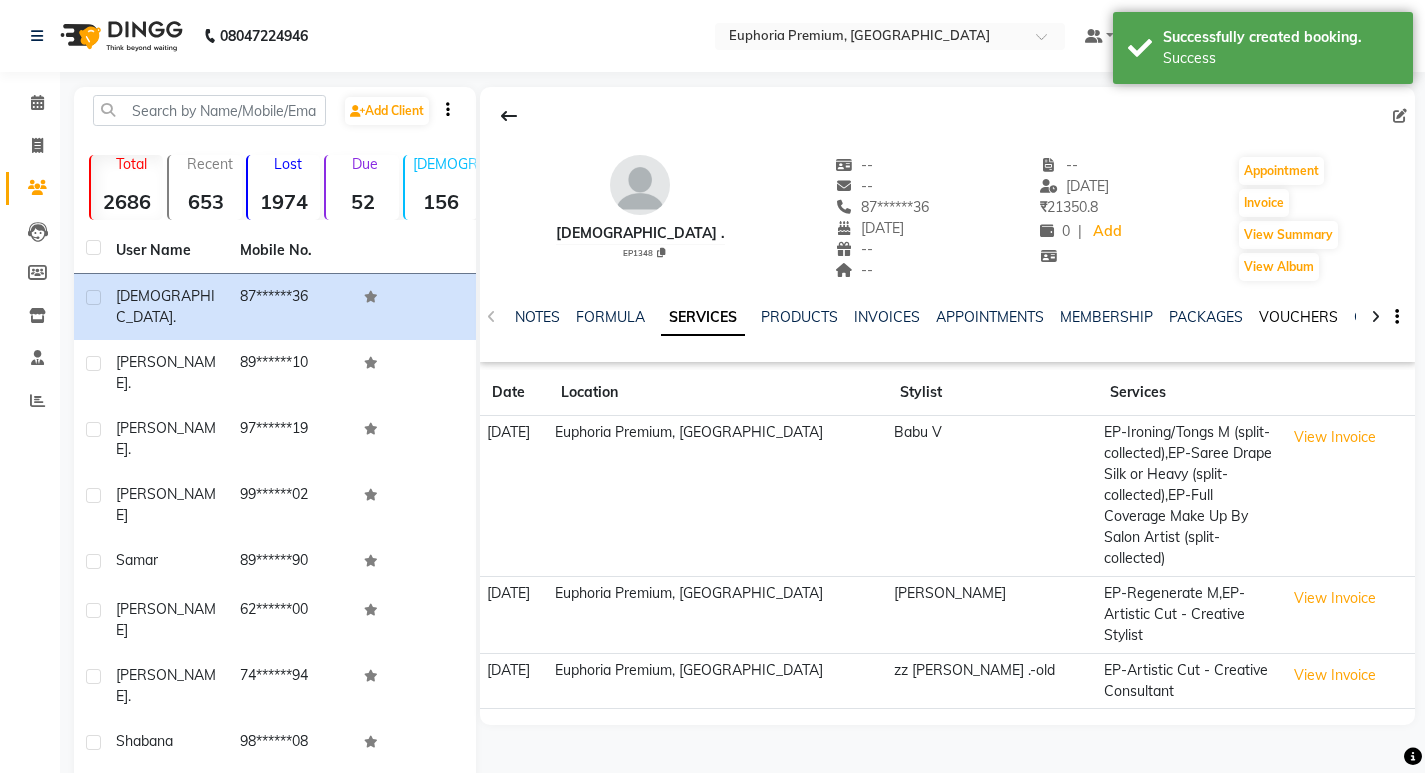 click on "VOUCHERS" 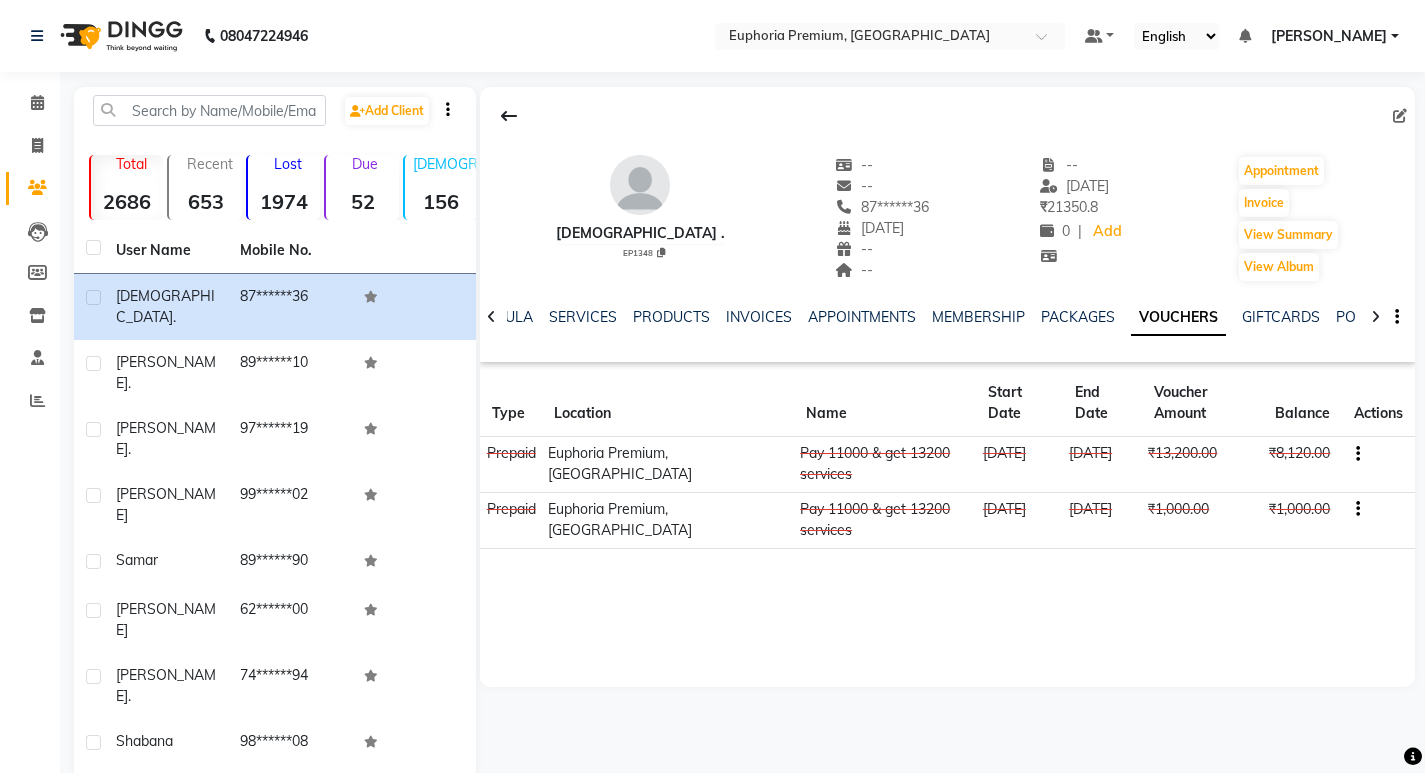 click 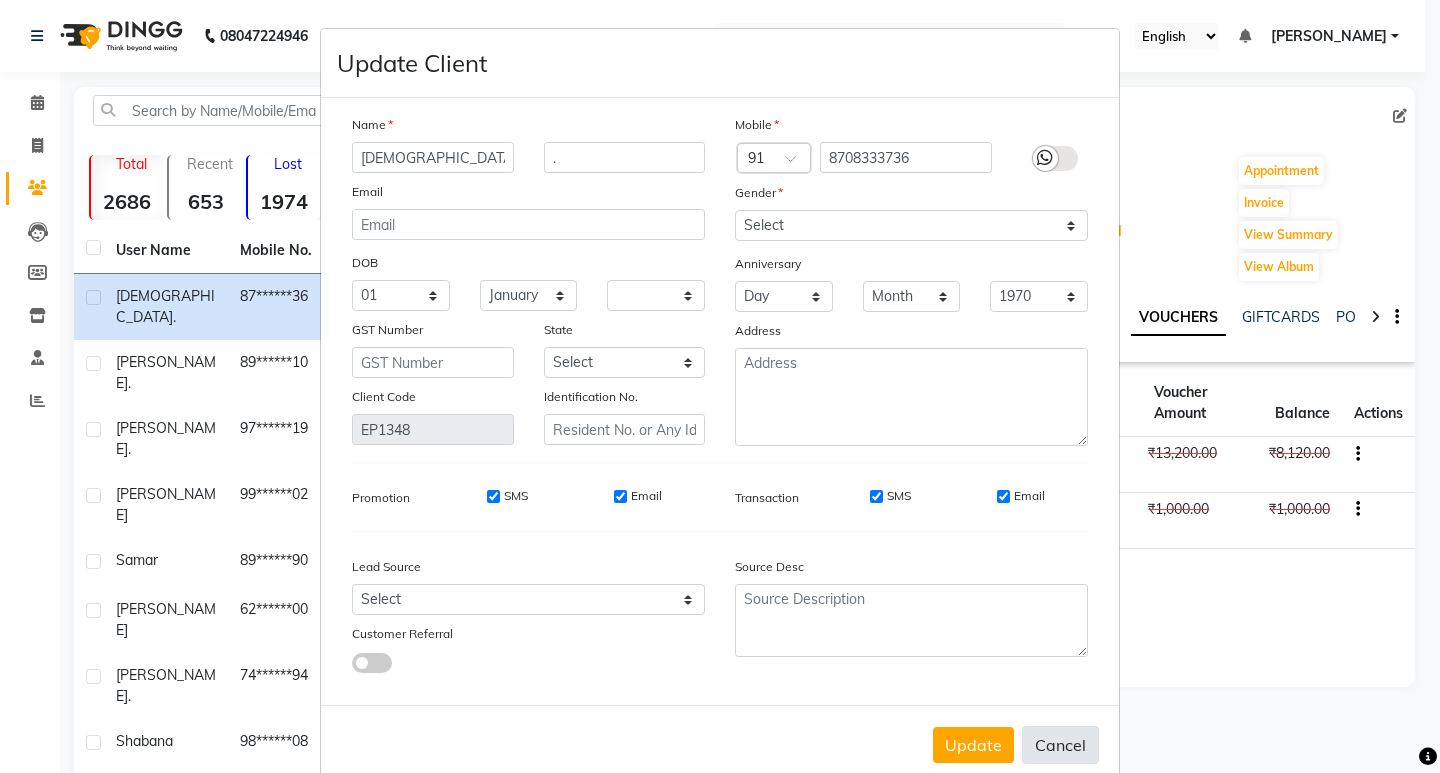 click on "Cancel" at bounding box center [1060, 745] 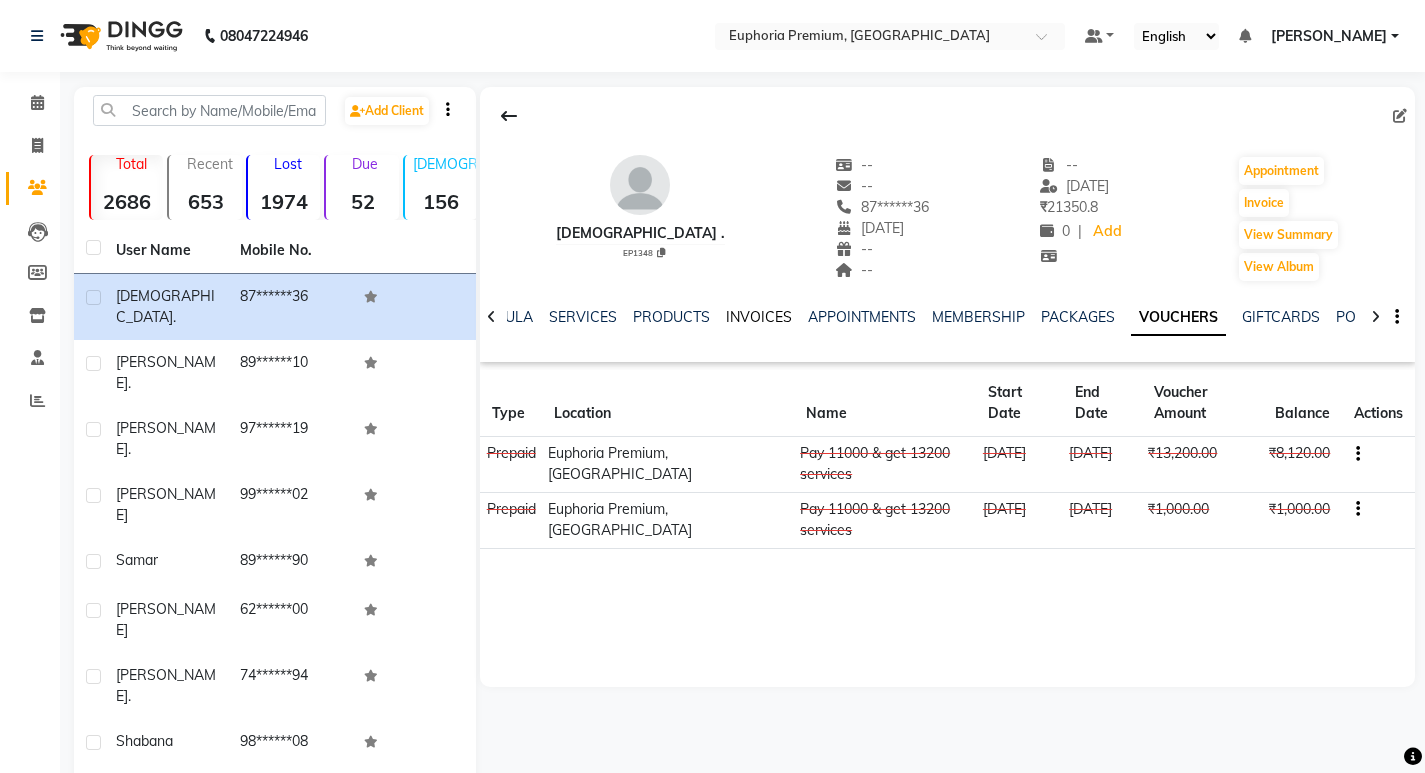click on "INVOICES" 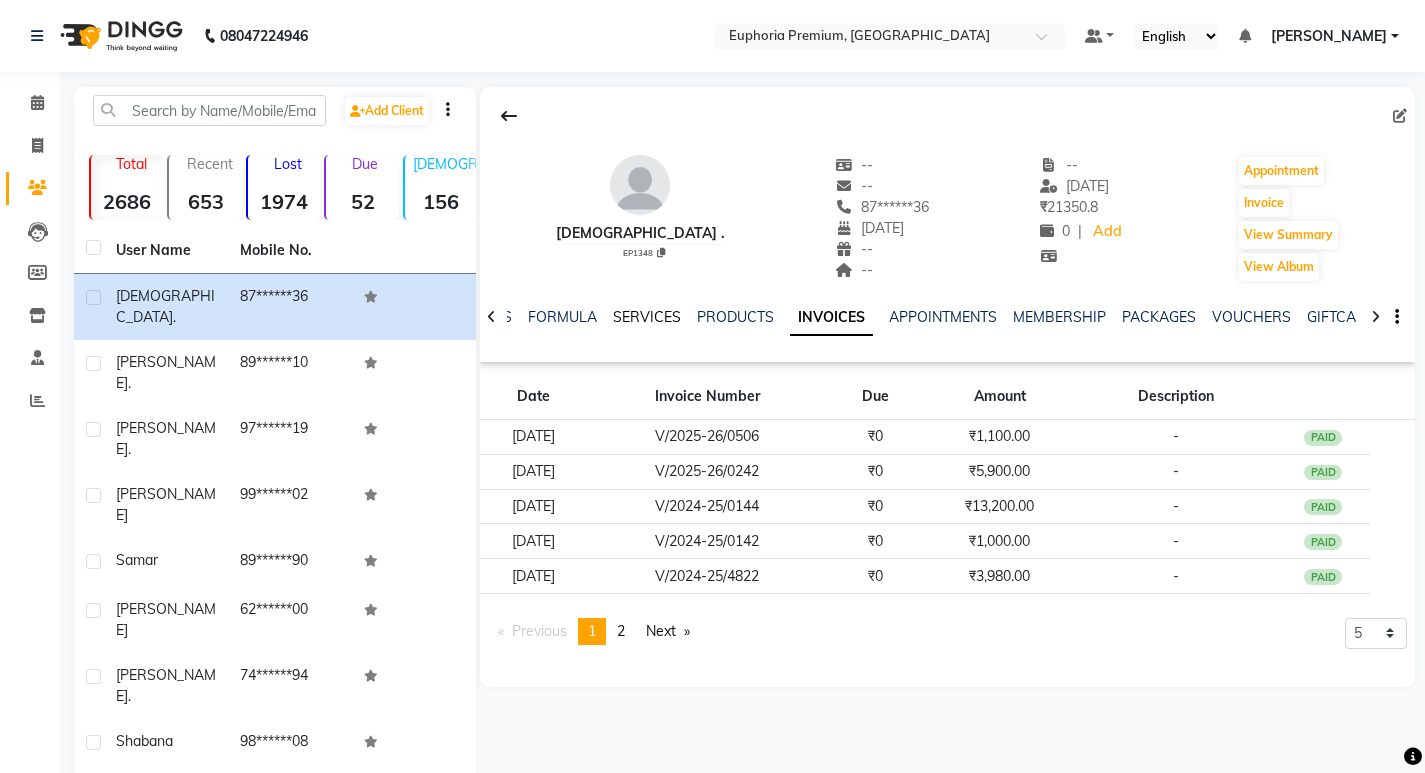 click on "SERVICES" 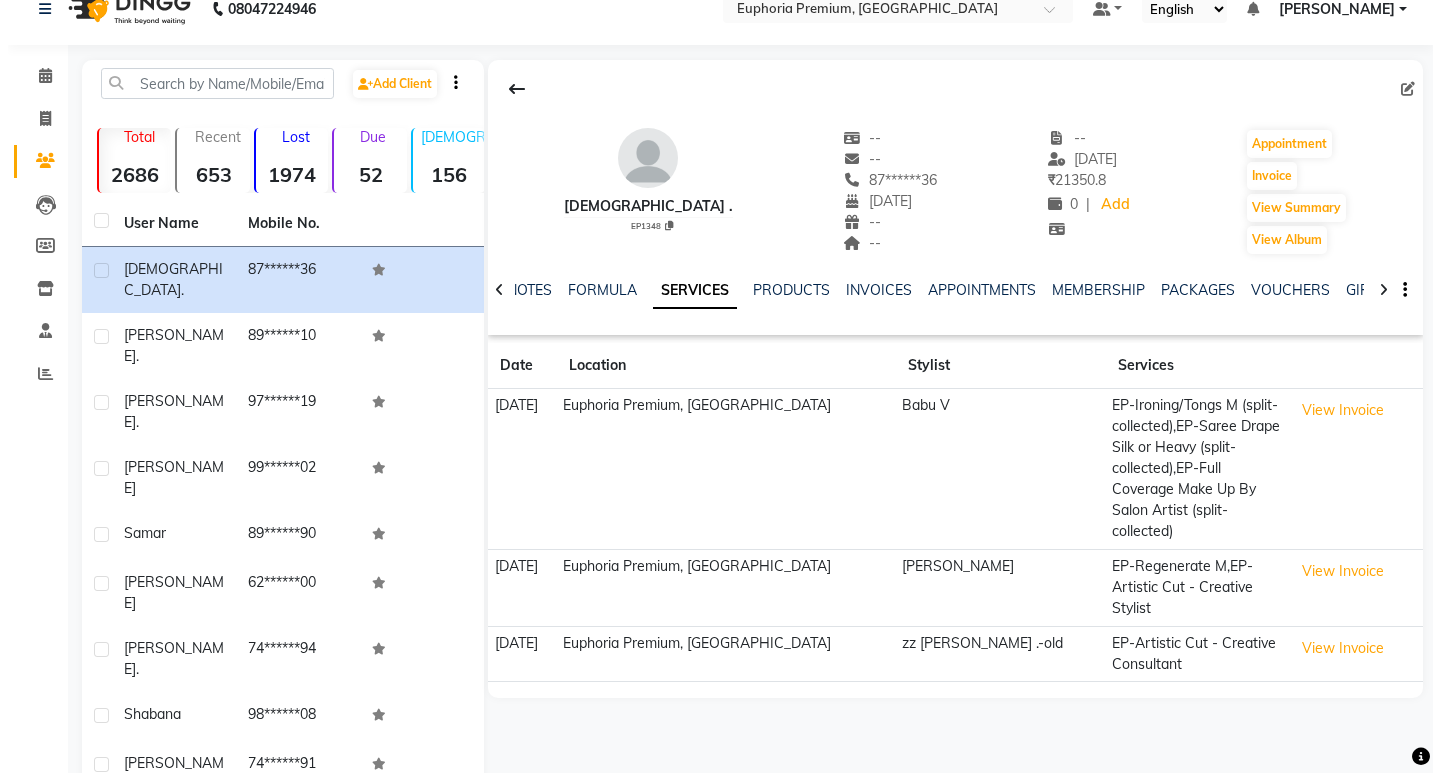 scroll, scrollTop: 0, scrollLeft: 0, axis: both 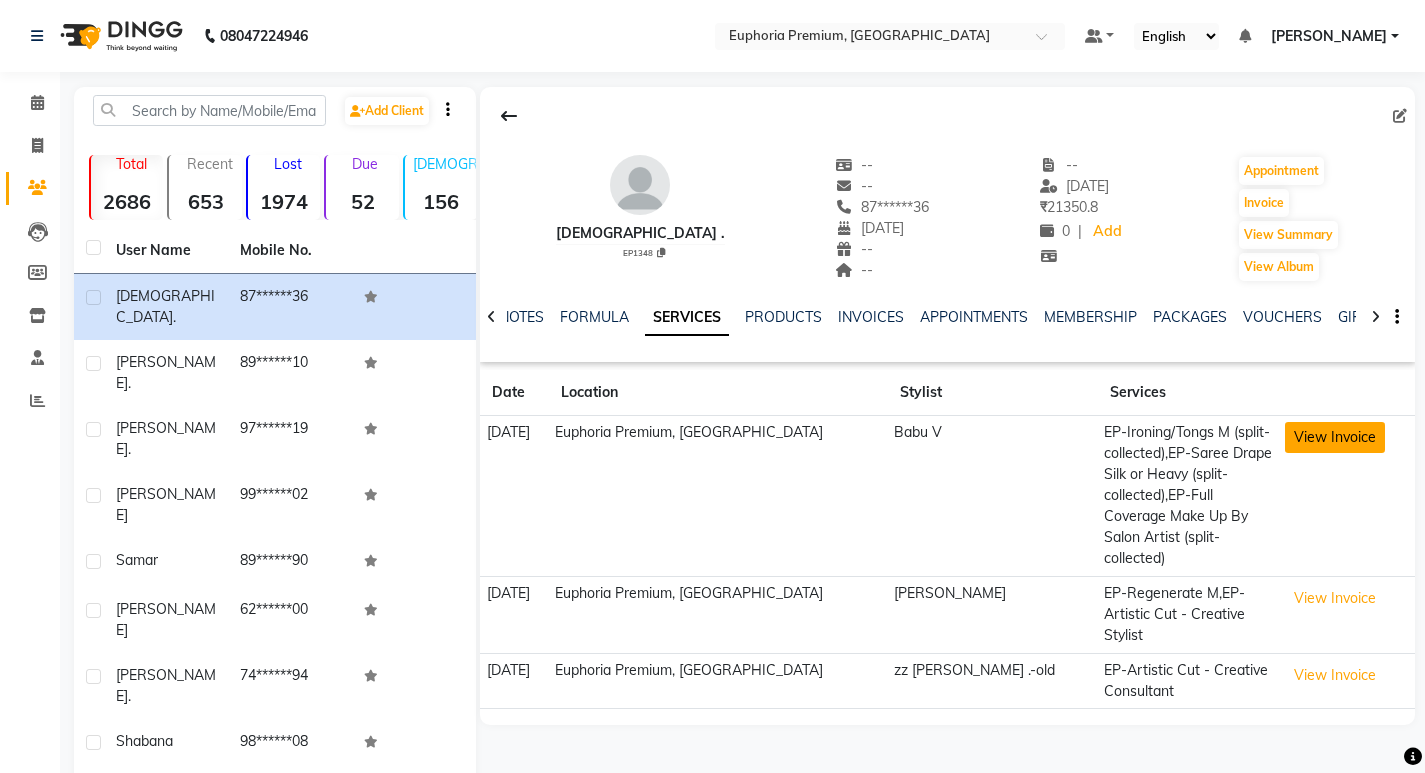 click on "View Invoice" 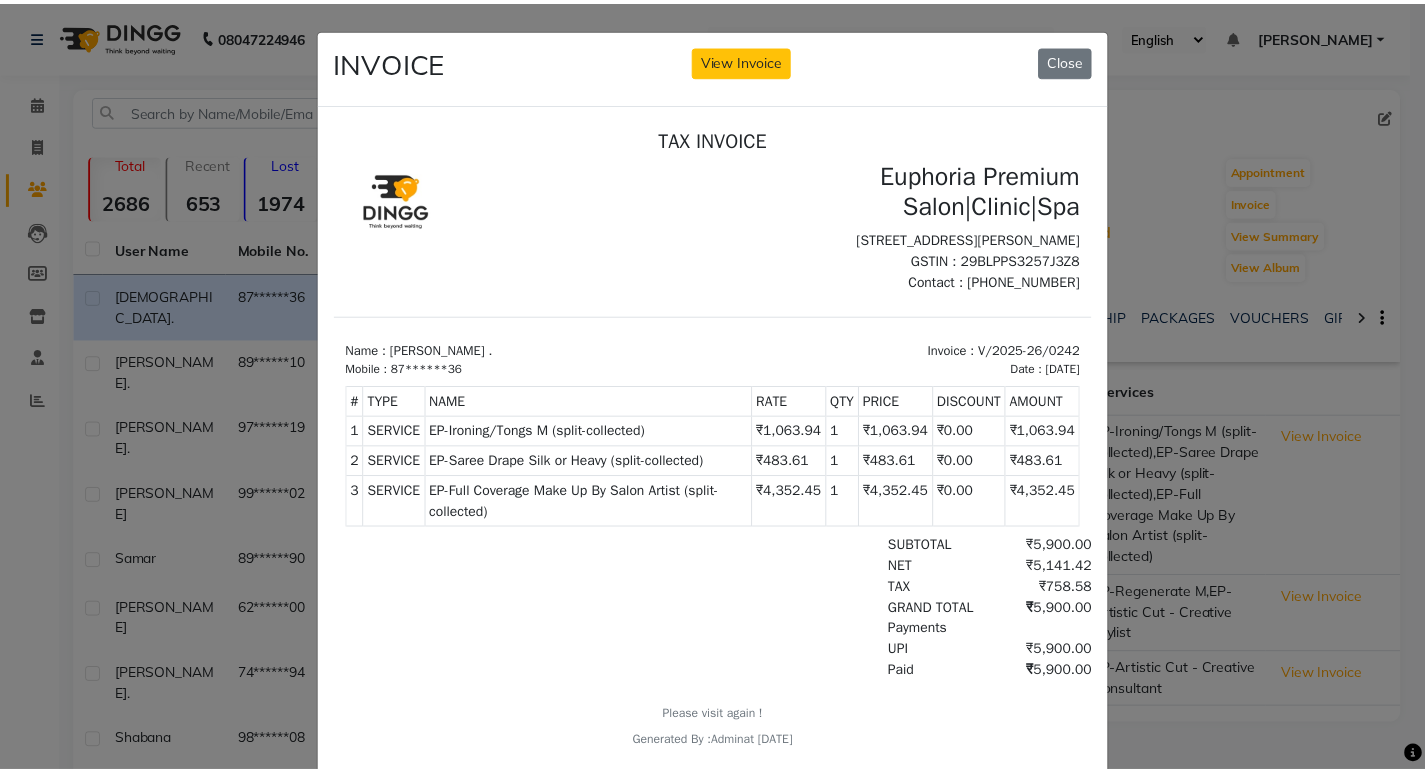 scroll, scrollTop: 16, scrollLeft: 0, axis: vertical 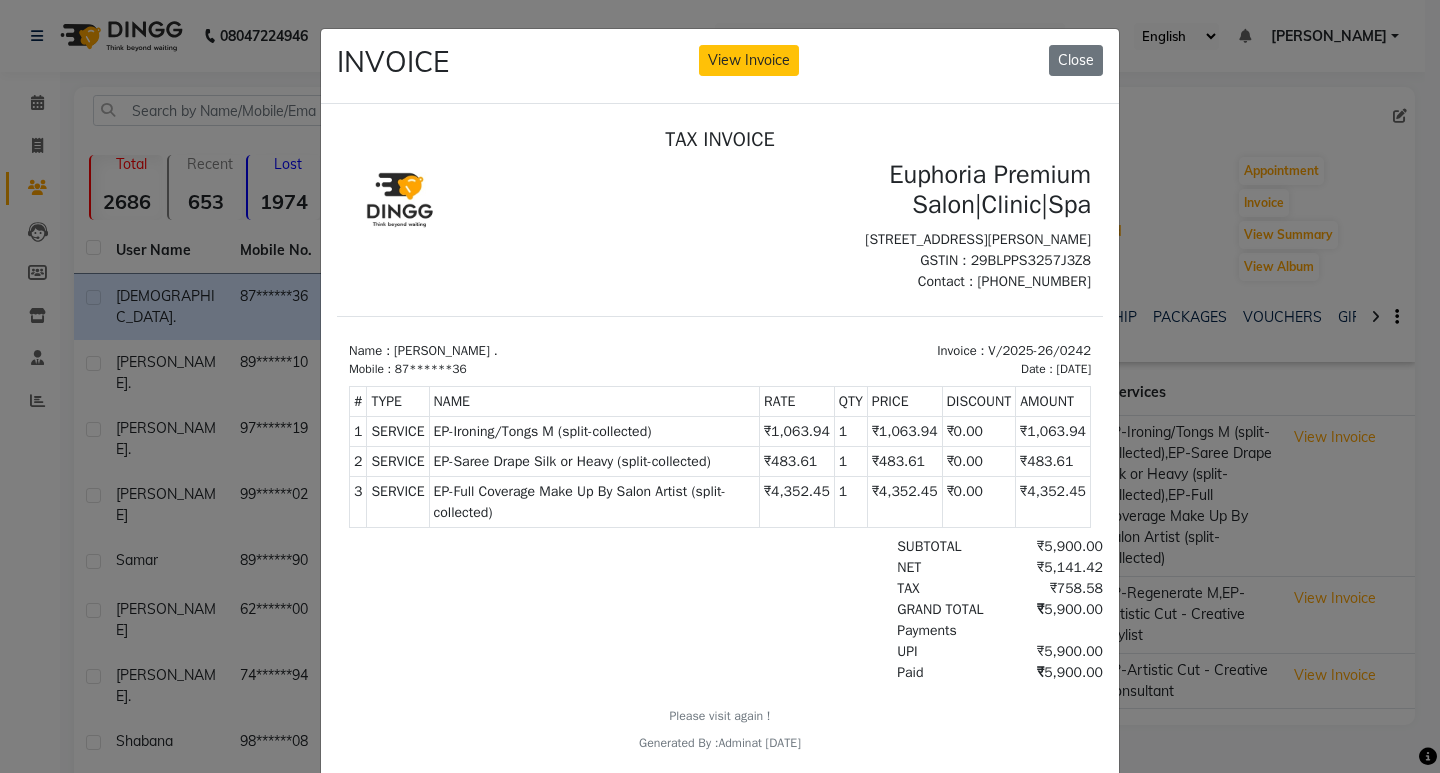 click on "View Invoice" 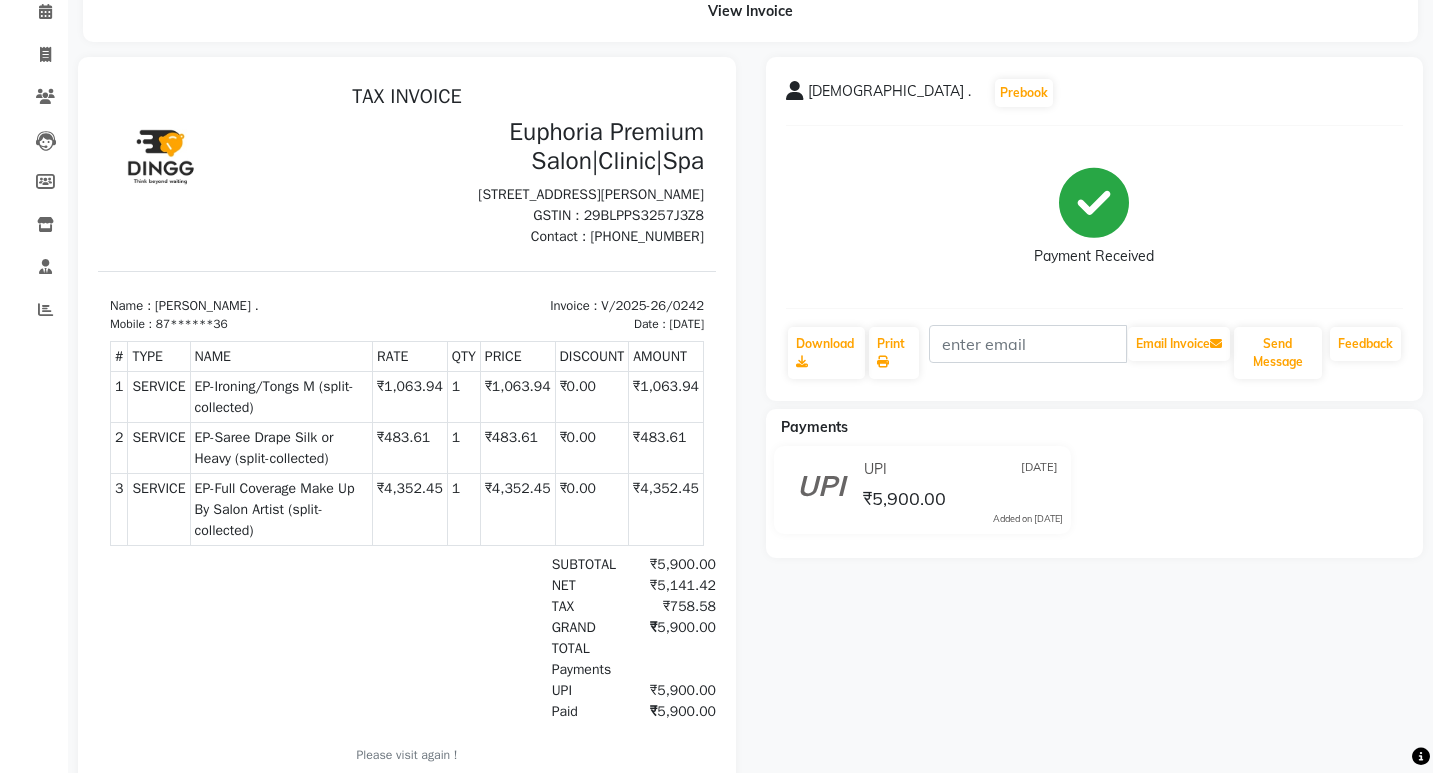 scroll, scrollTop: 0, scrollLeft: 0, axis: both 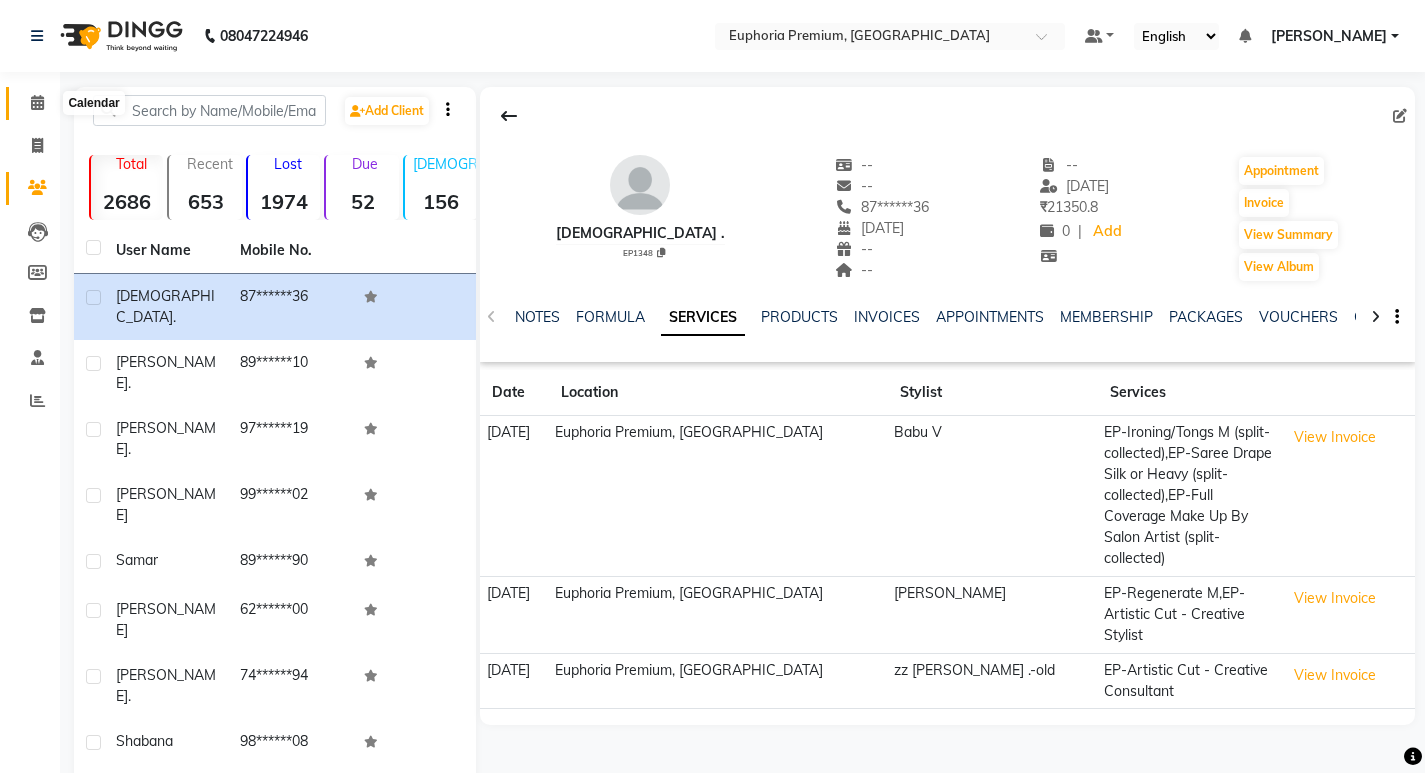 click 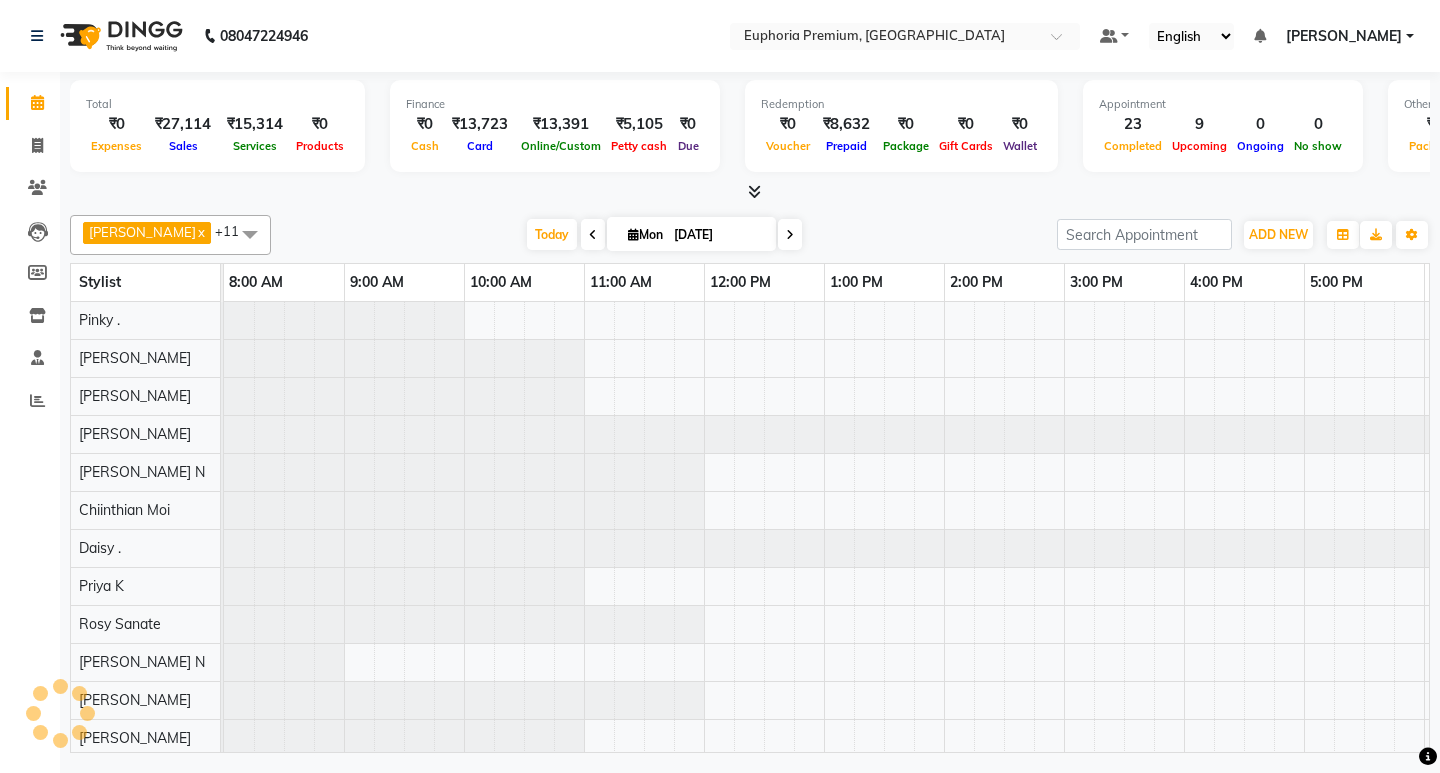 scroll, scrollTop: 0, scrollLeft: 0, axis: both 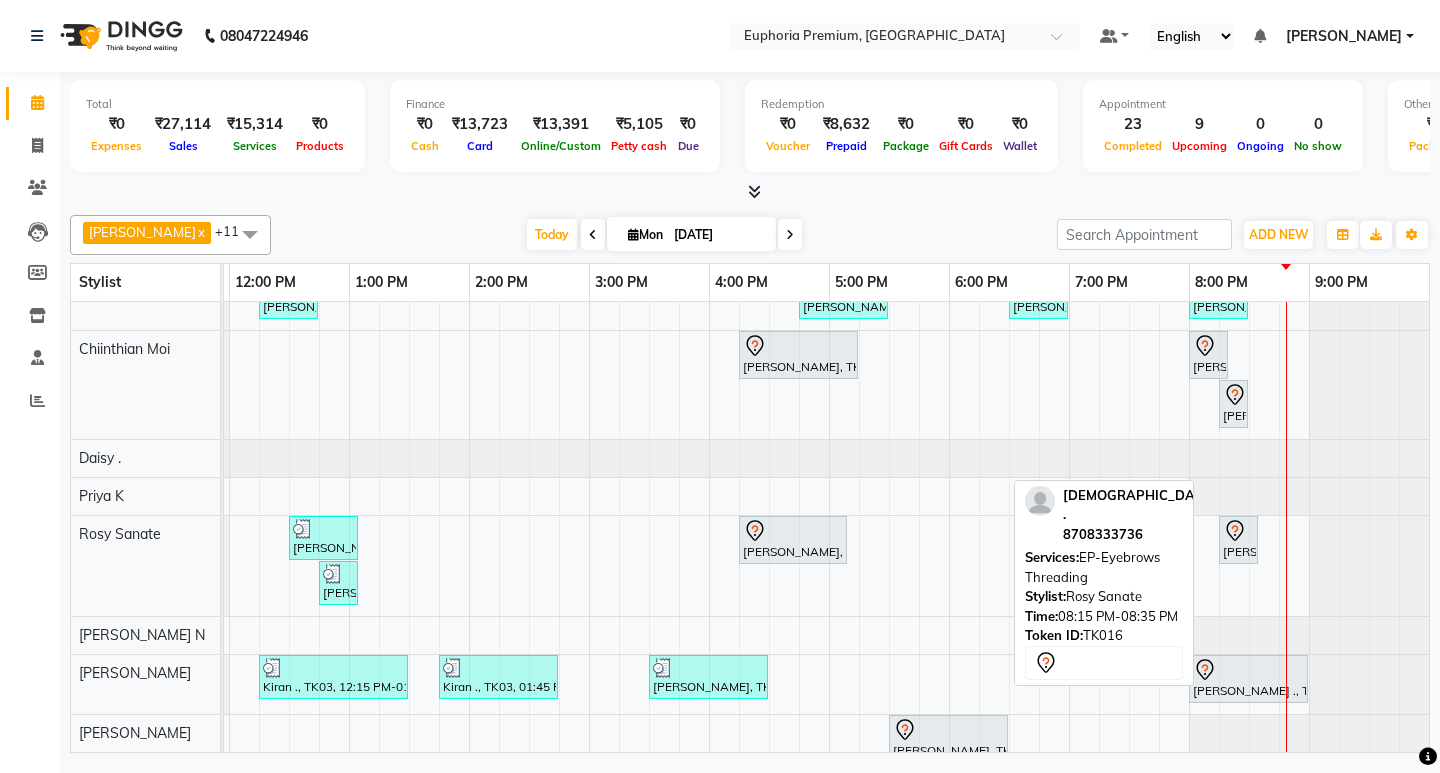 click 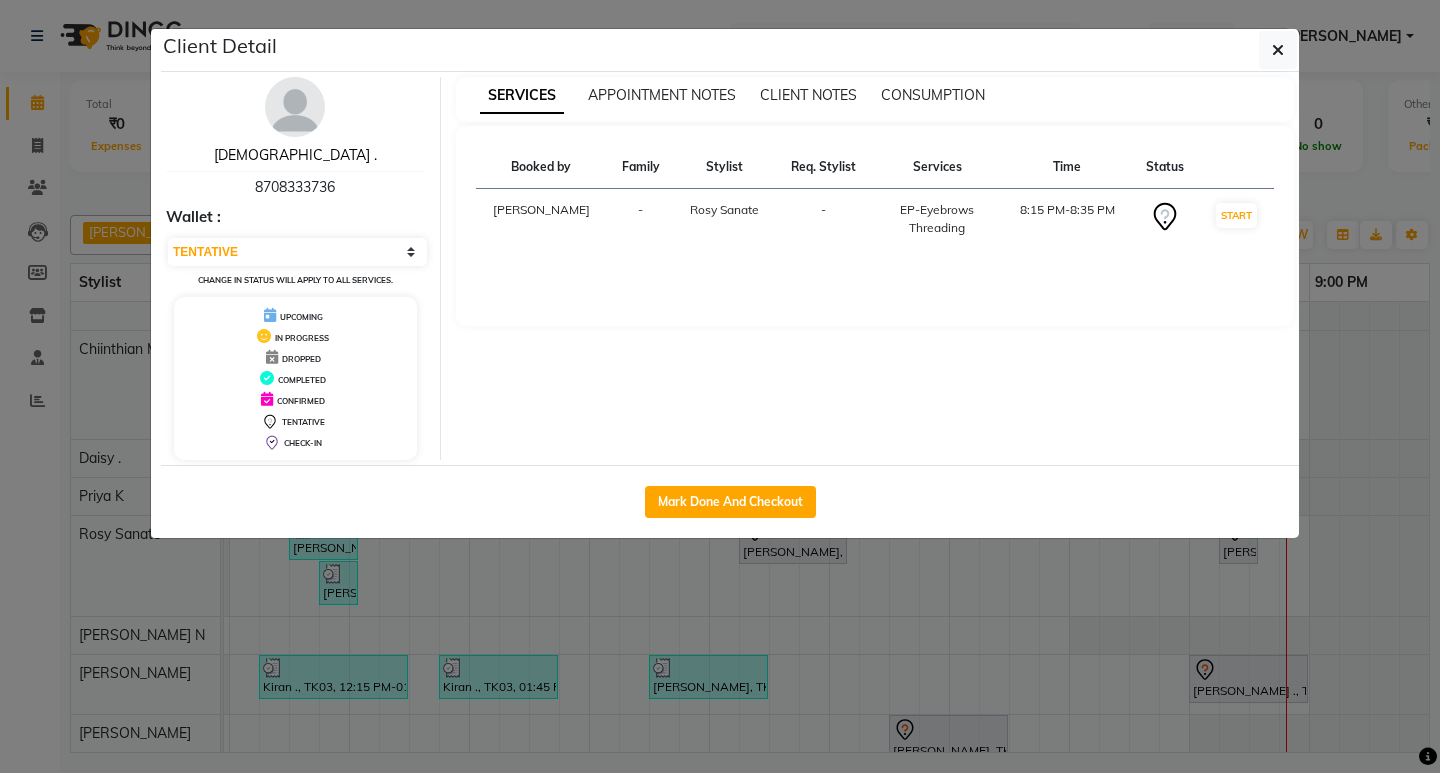 click on "[DEMOGRAPHIC_DATA] ." at bounding box center [295, 155] 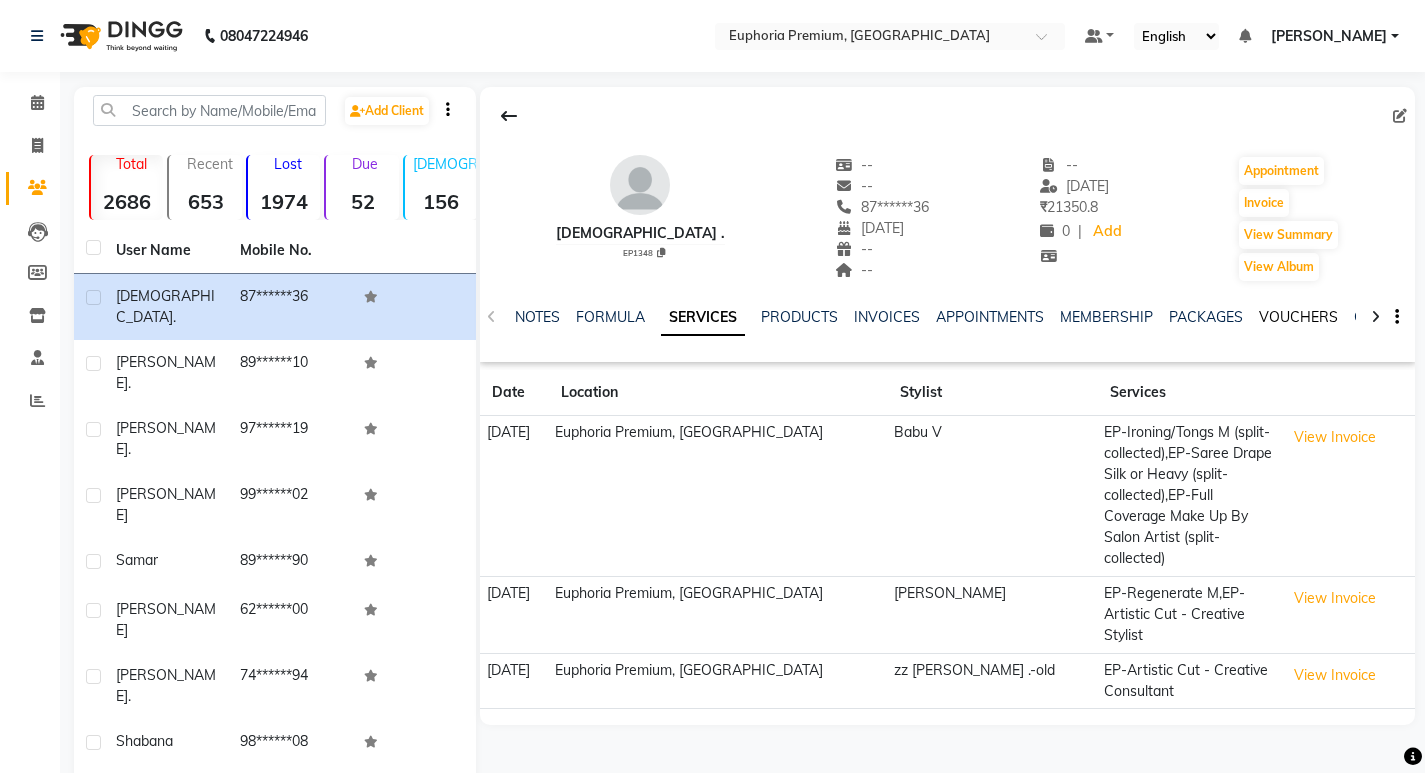 click on "VOUCHERS" 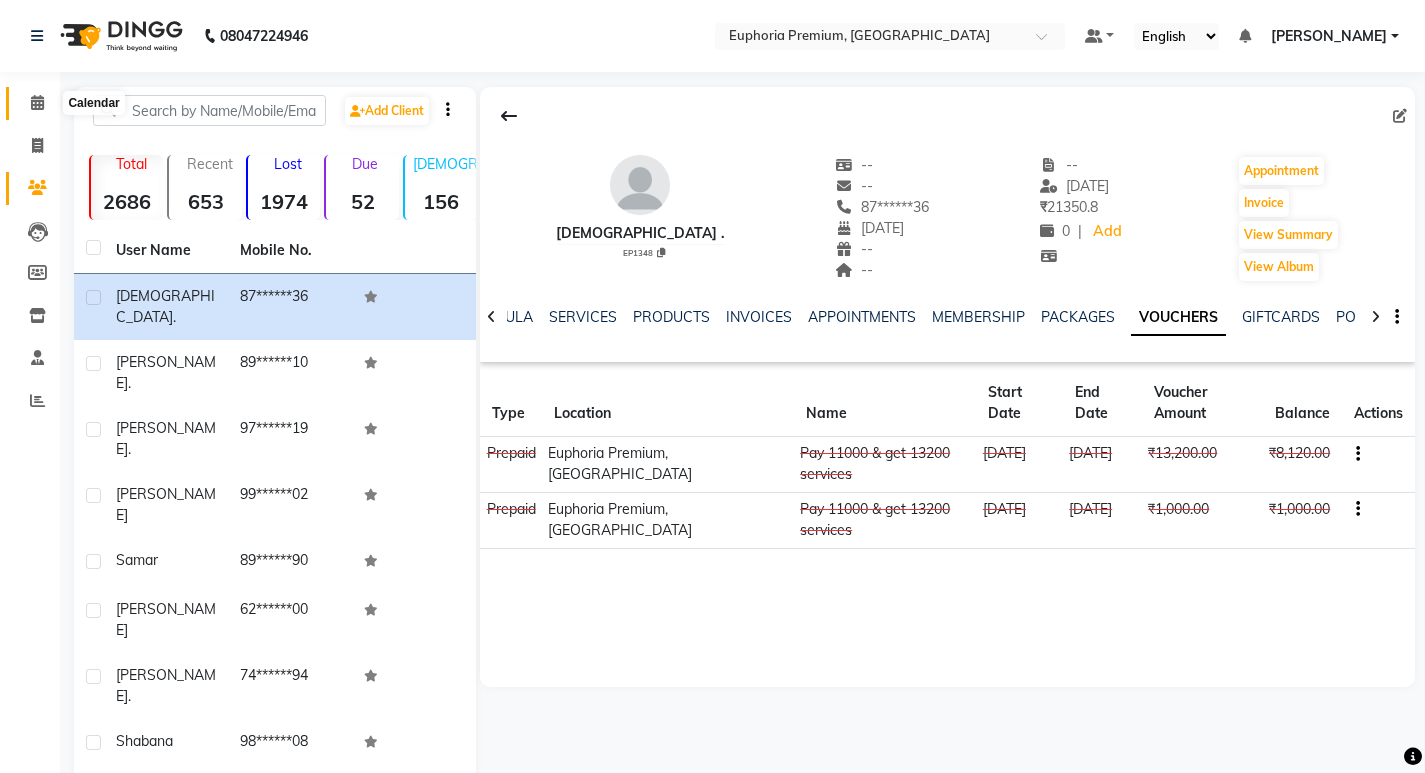 click 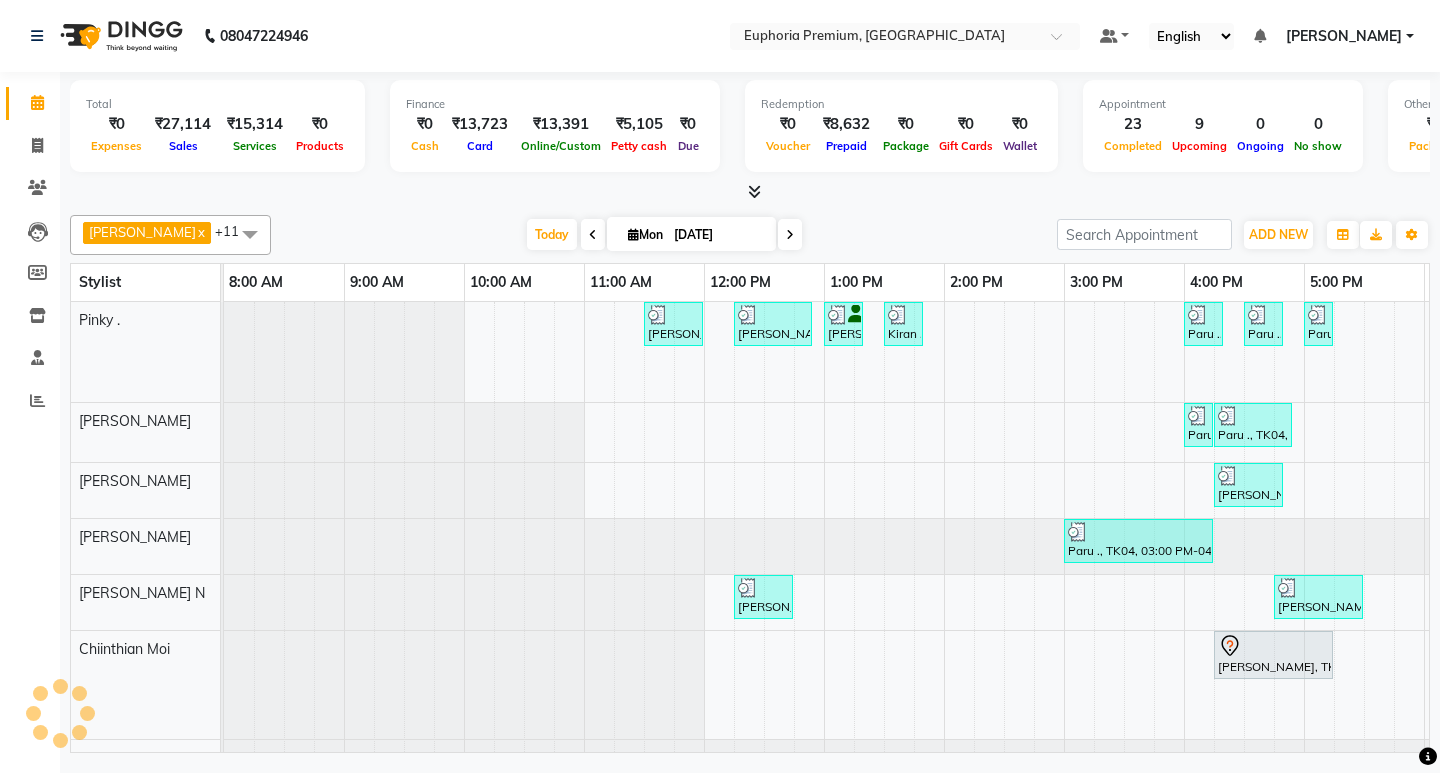 scroll, scrollTop: 0, scrollLeft: 0, axis: both 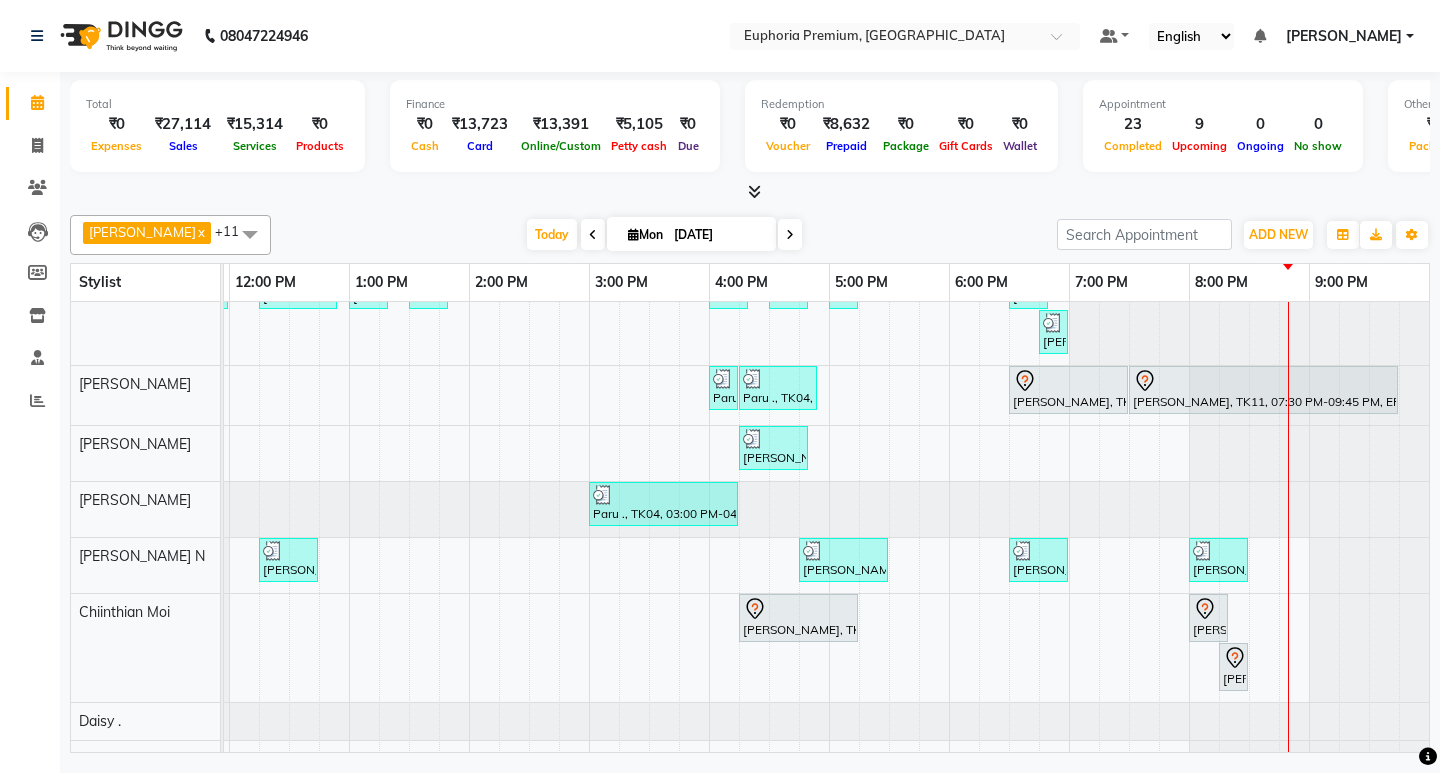 click on "[DATE]" at bounding box center (718, 235) 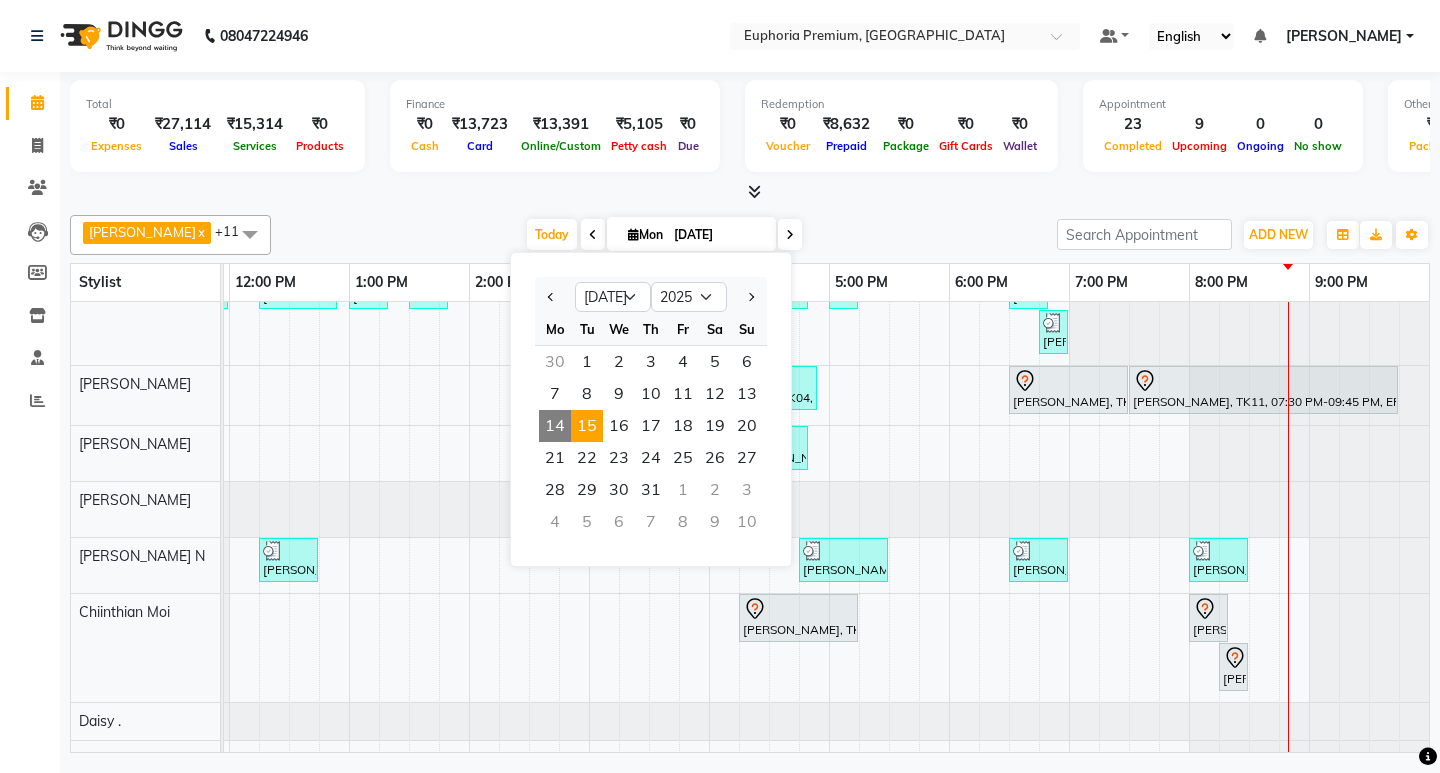 click on "15" at bounding box center (587, 426) 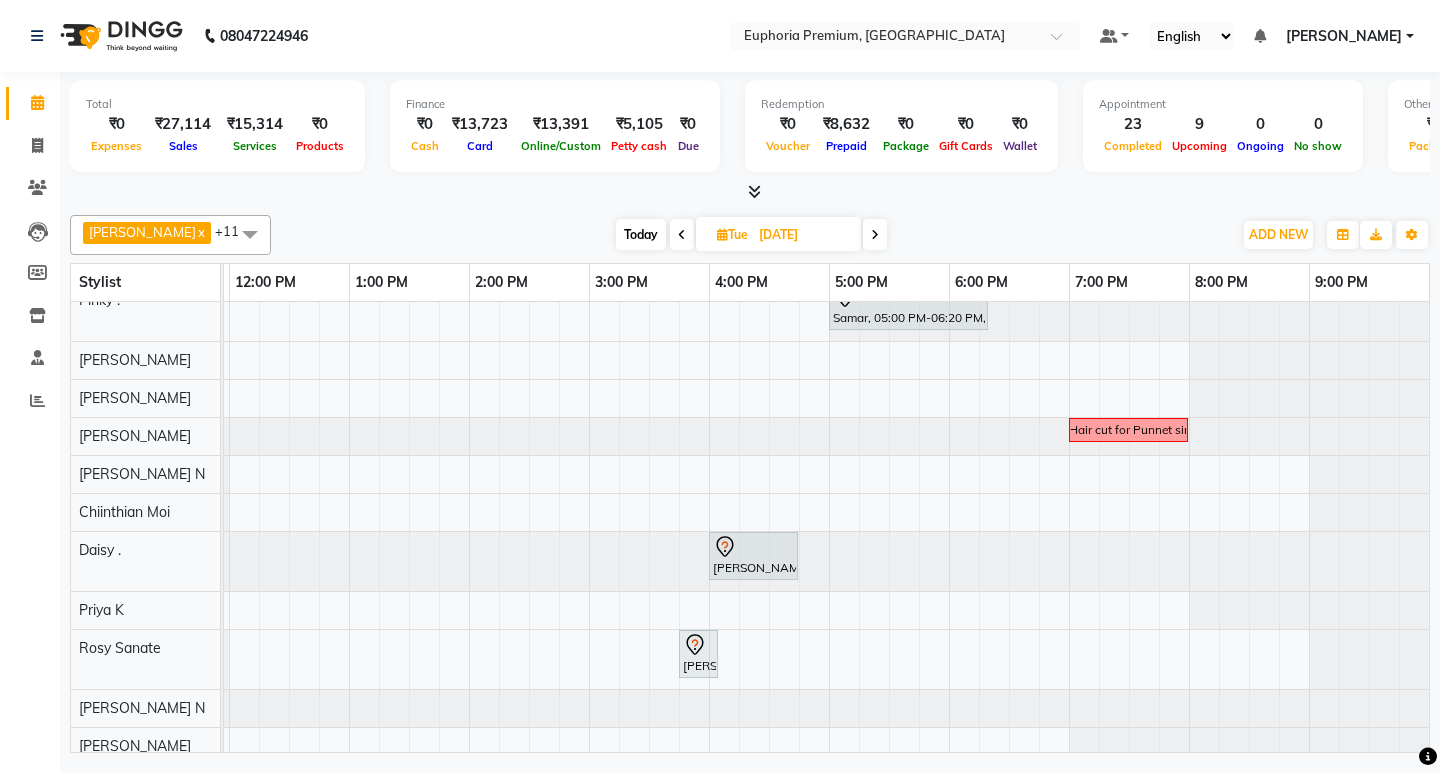 click at bounding box center (250, 234) 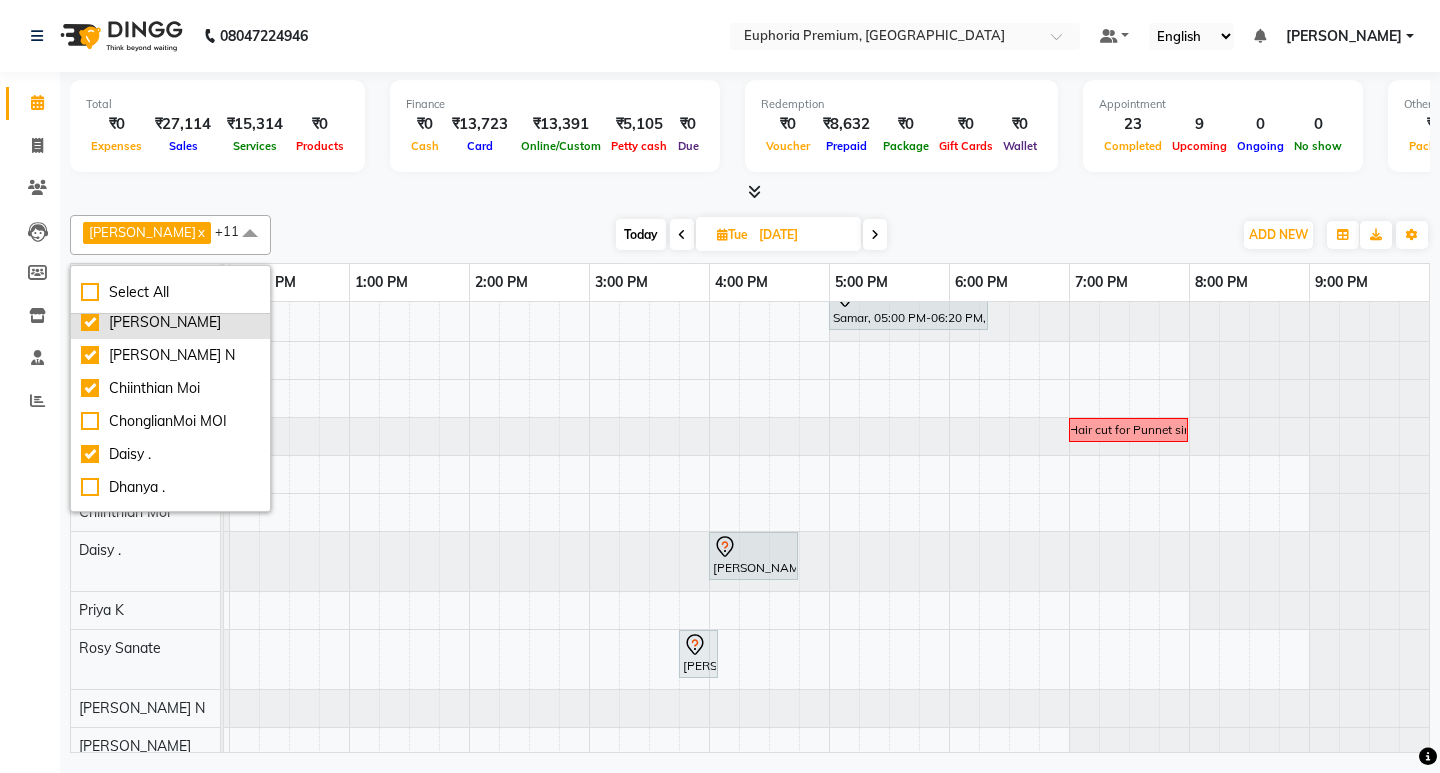 scroll, scrollTop: 300, scrollLeft: 0, axis: vertical 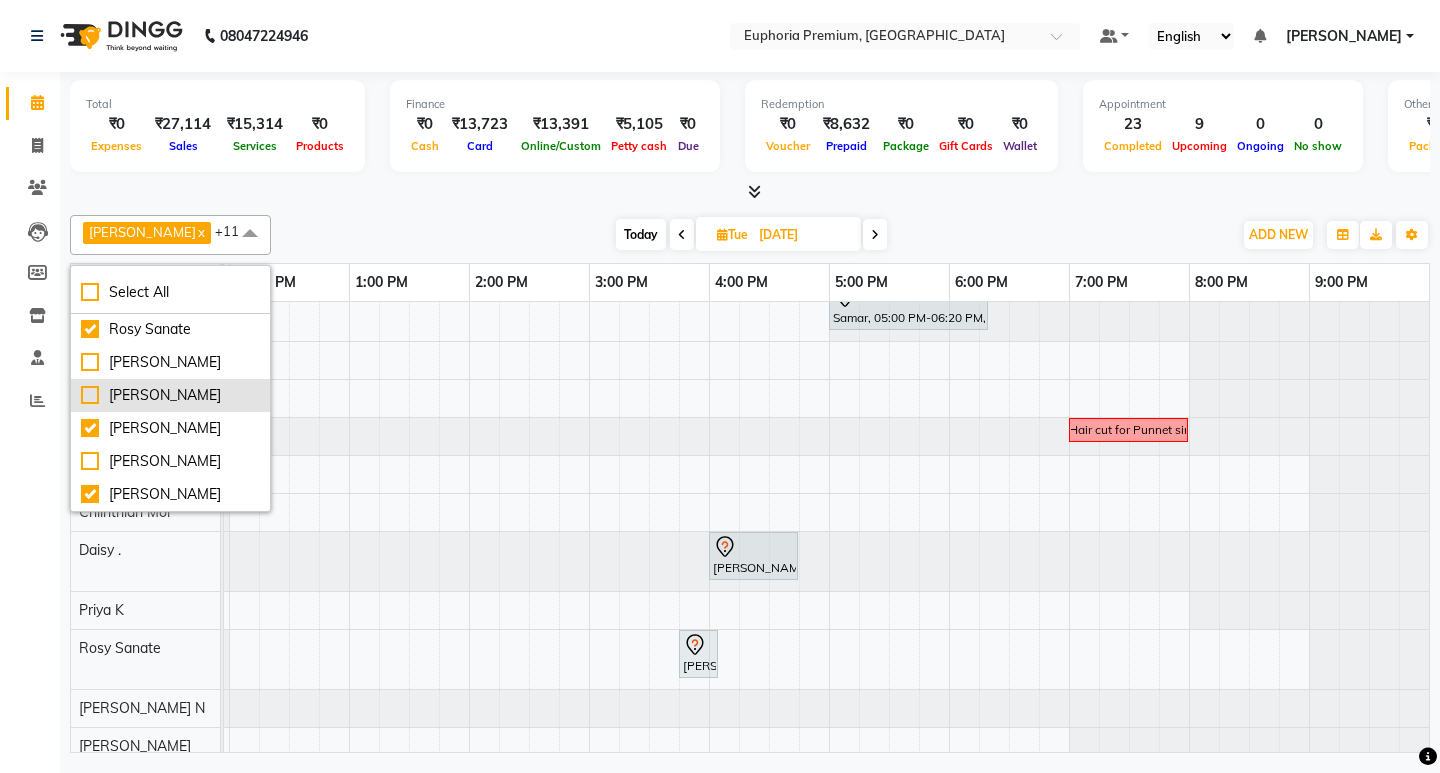 click on "[PERSON_NAME]" at bounding box center (170, 395) 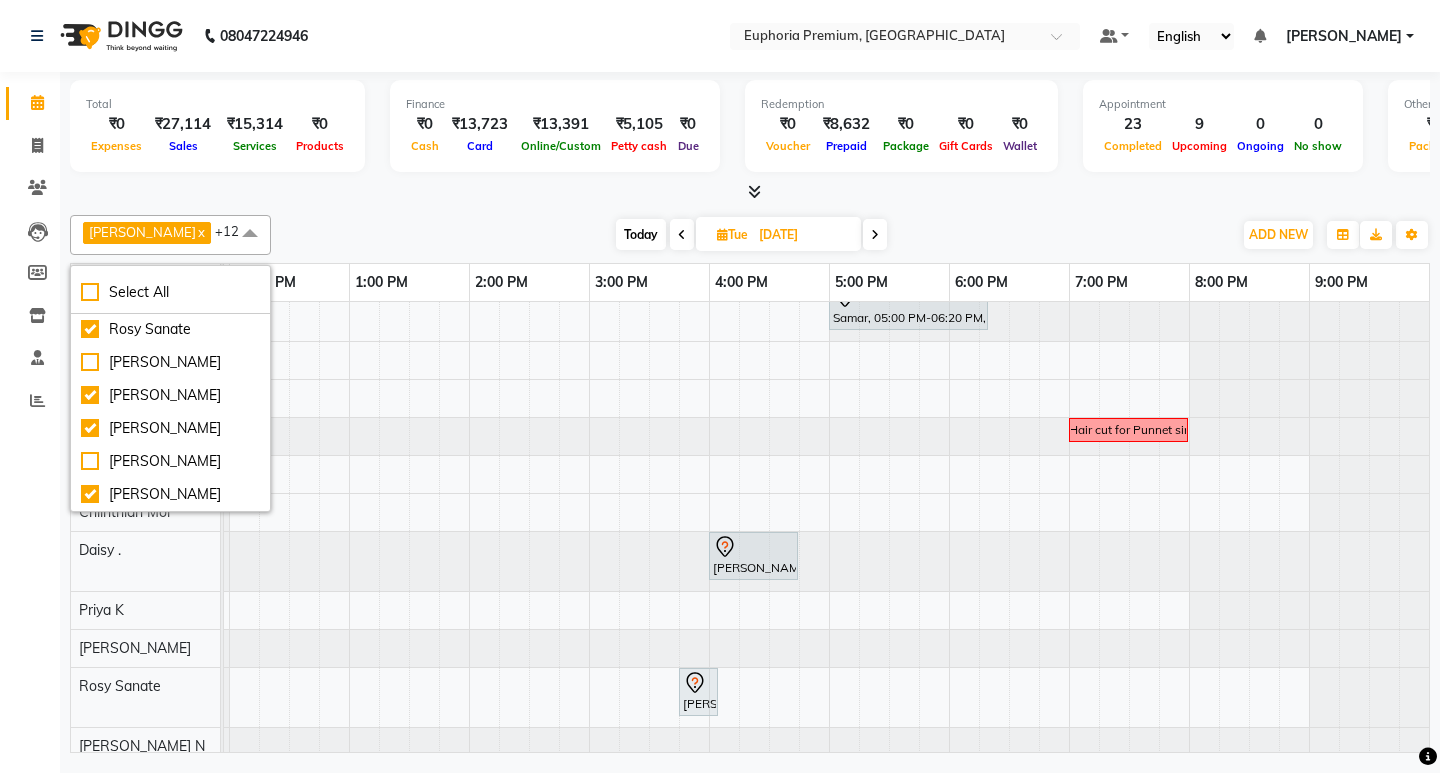 scroll, scrollTop: 65, scrollLeft: 475, axis: both 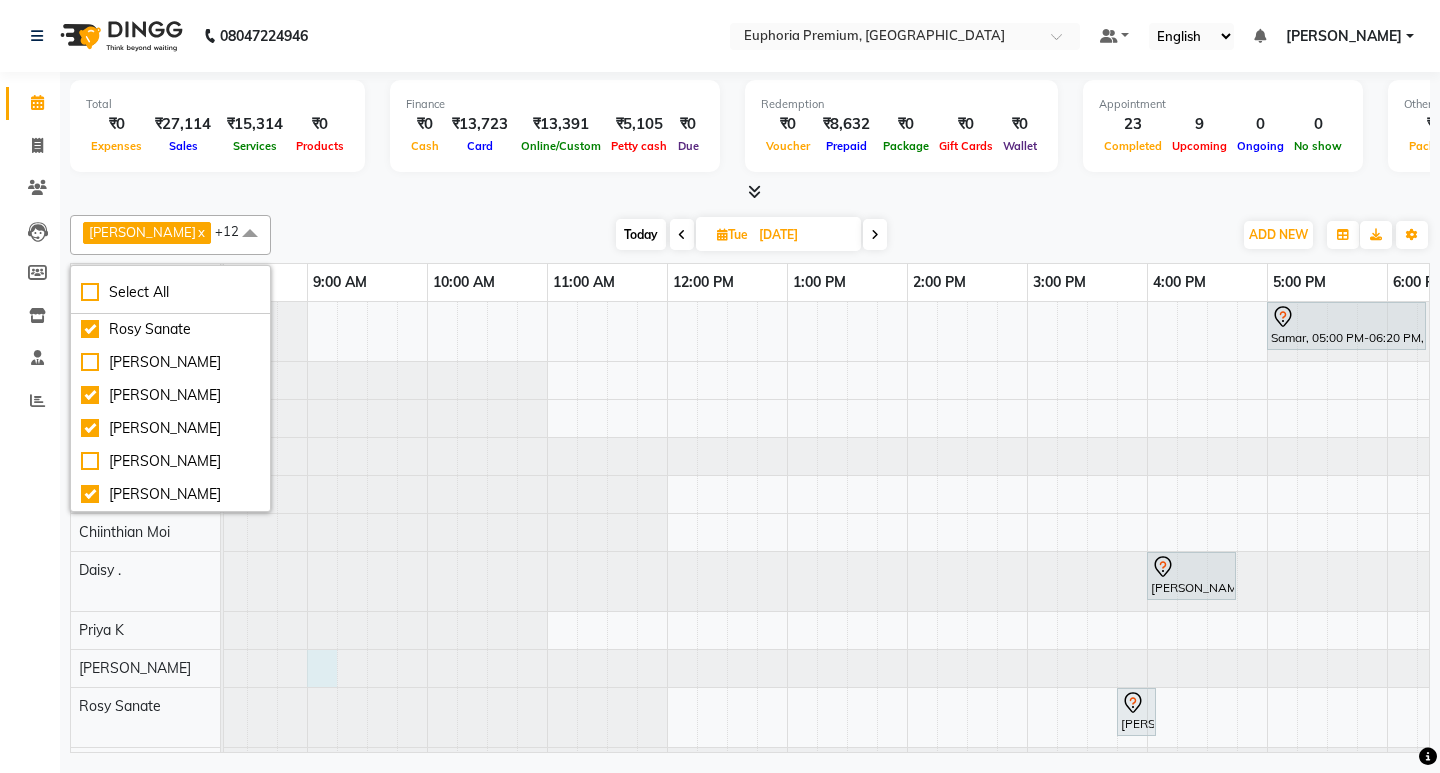 click at bounding box center (187, 668) 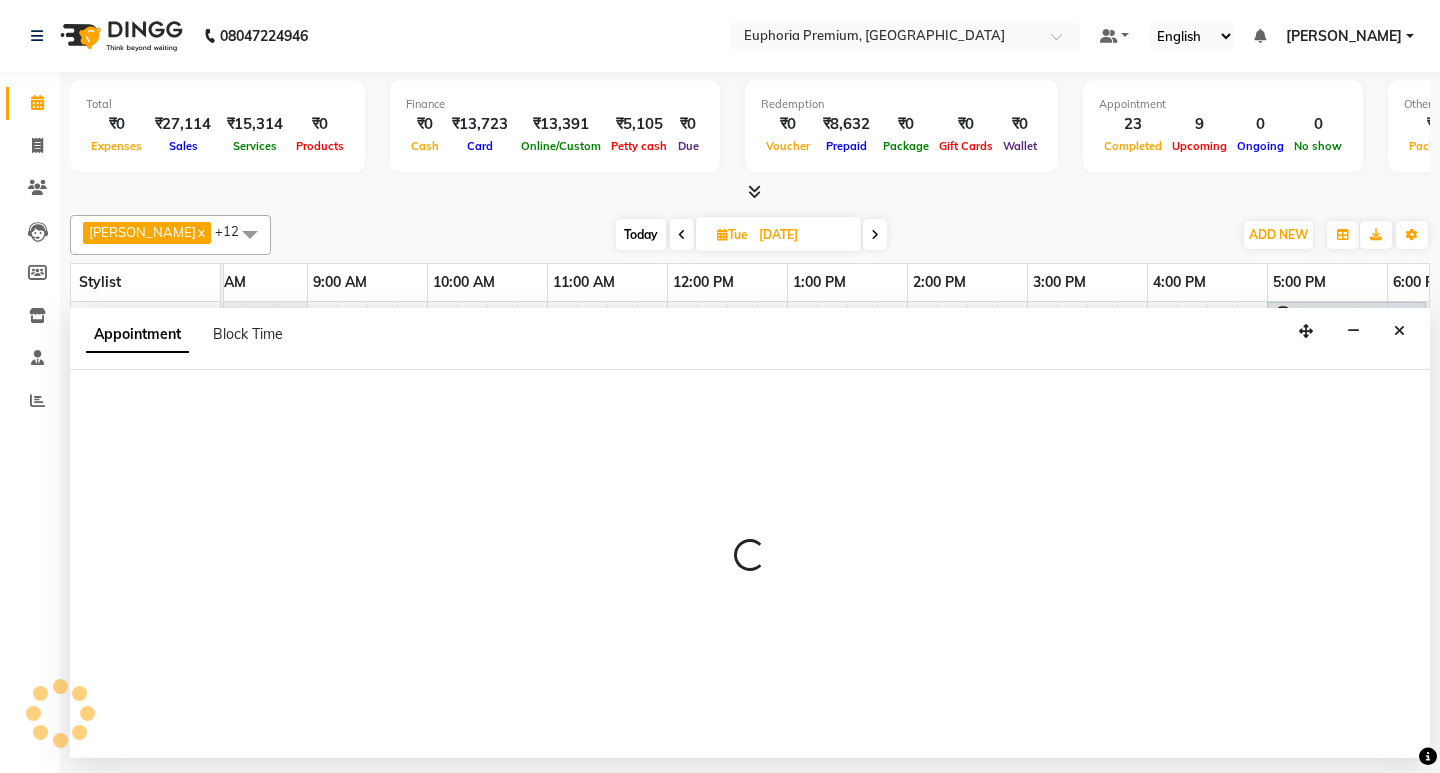 select on "71628" 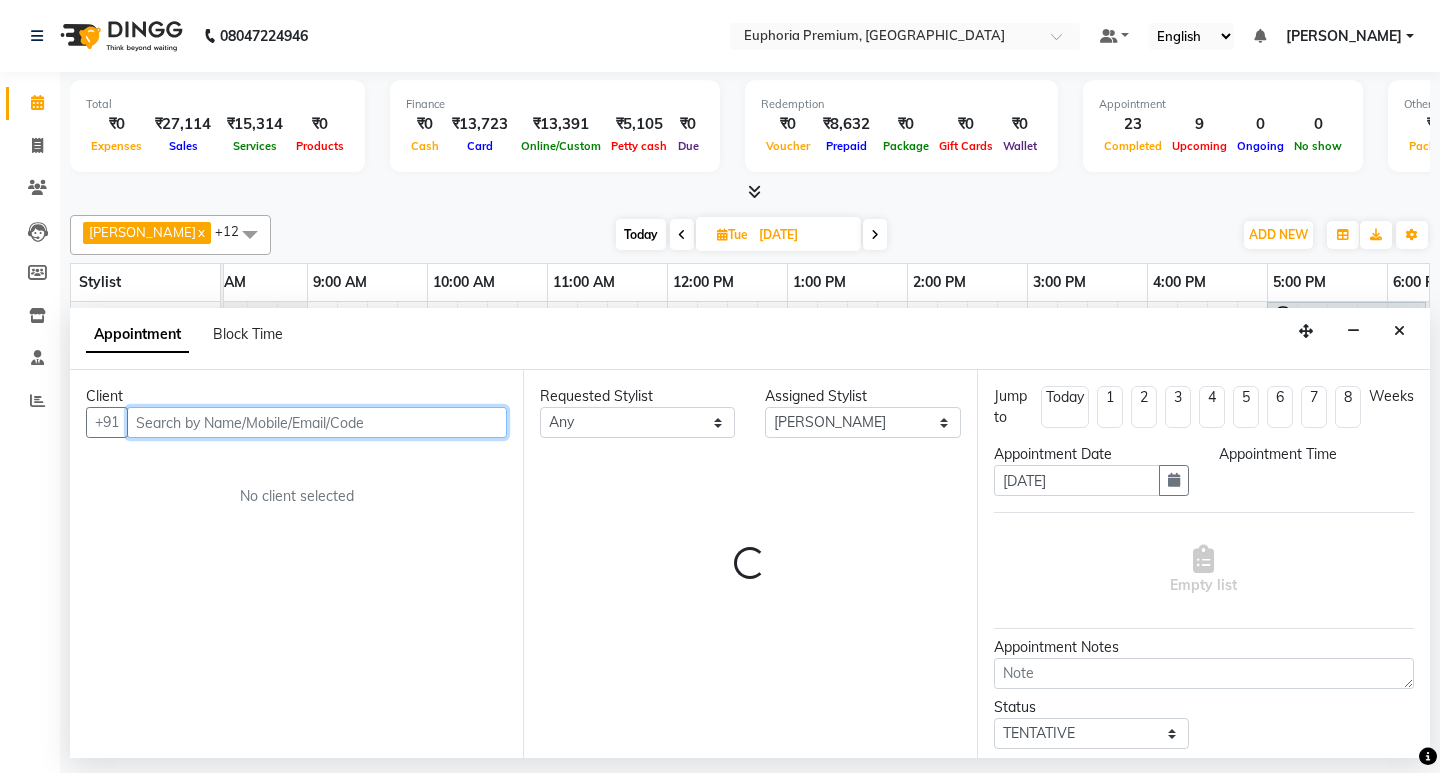 select on "540" 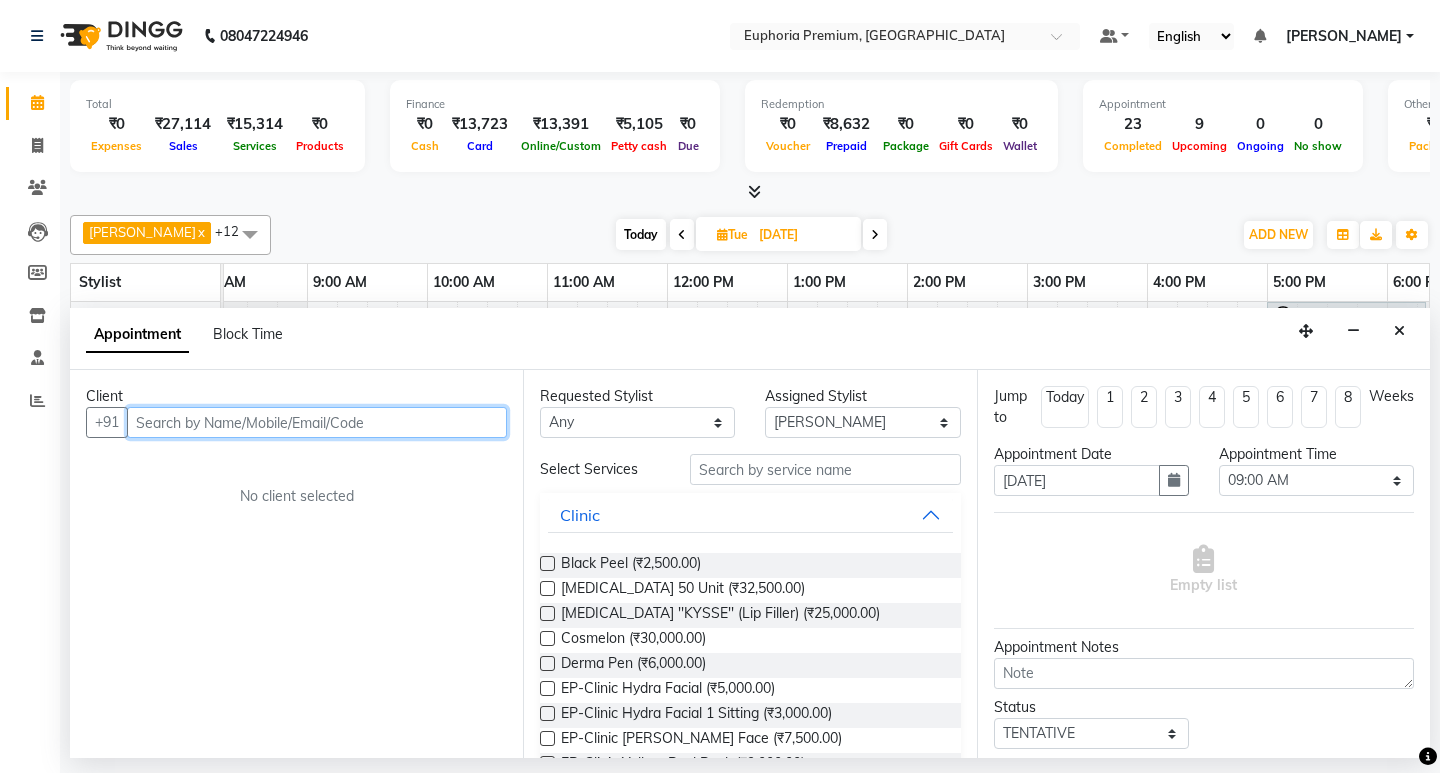click at bounding box center (317, 422) 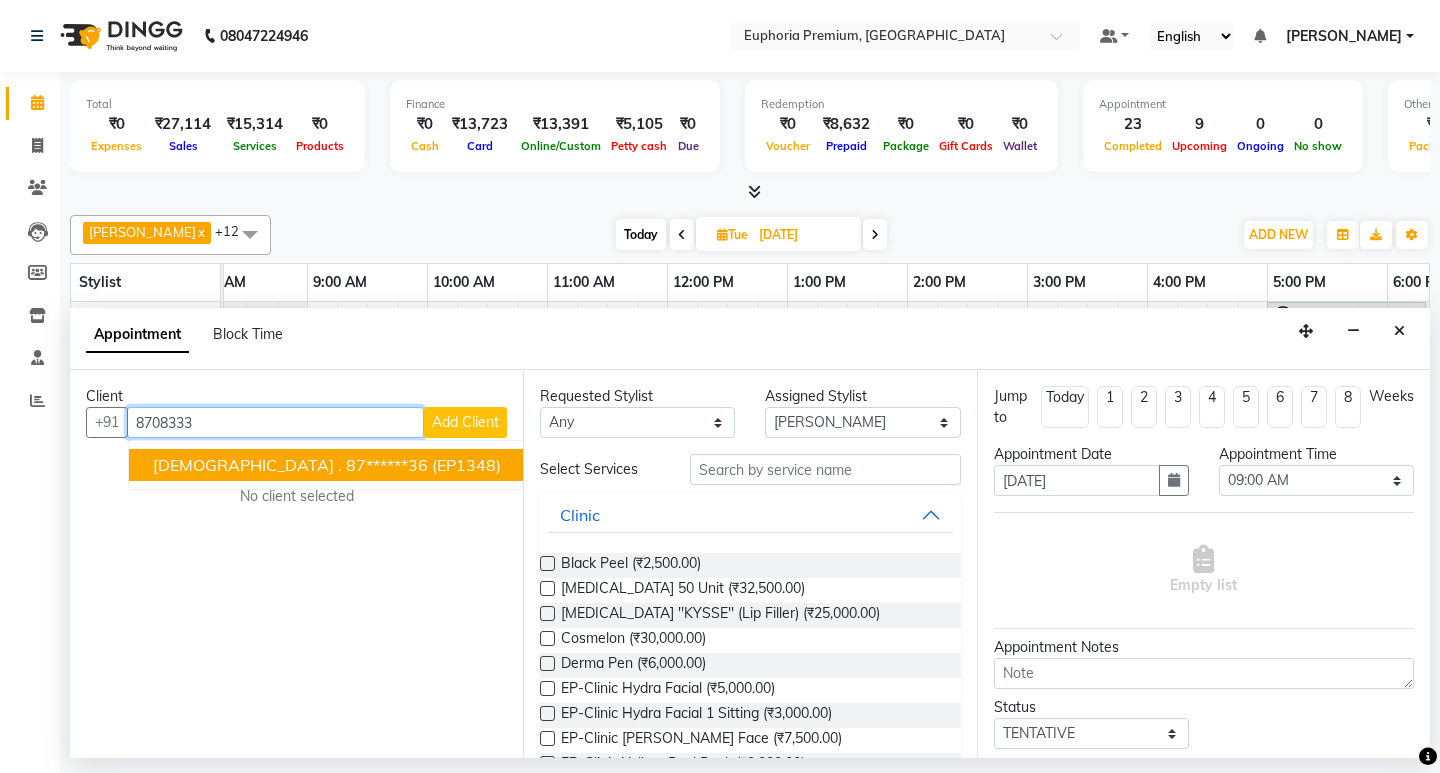 click on "87******36" at bounding box center (387, 465) 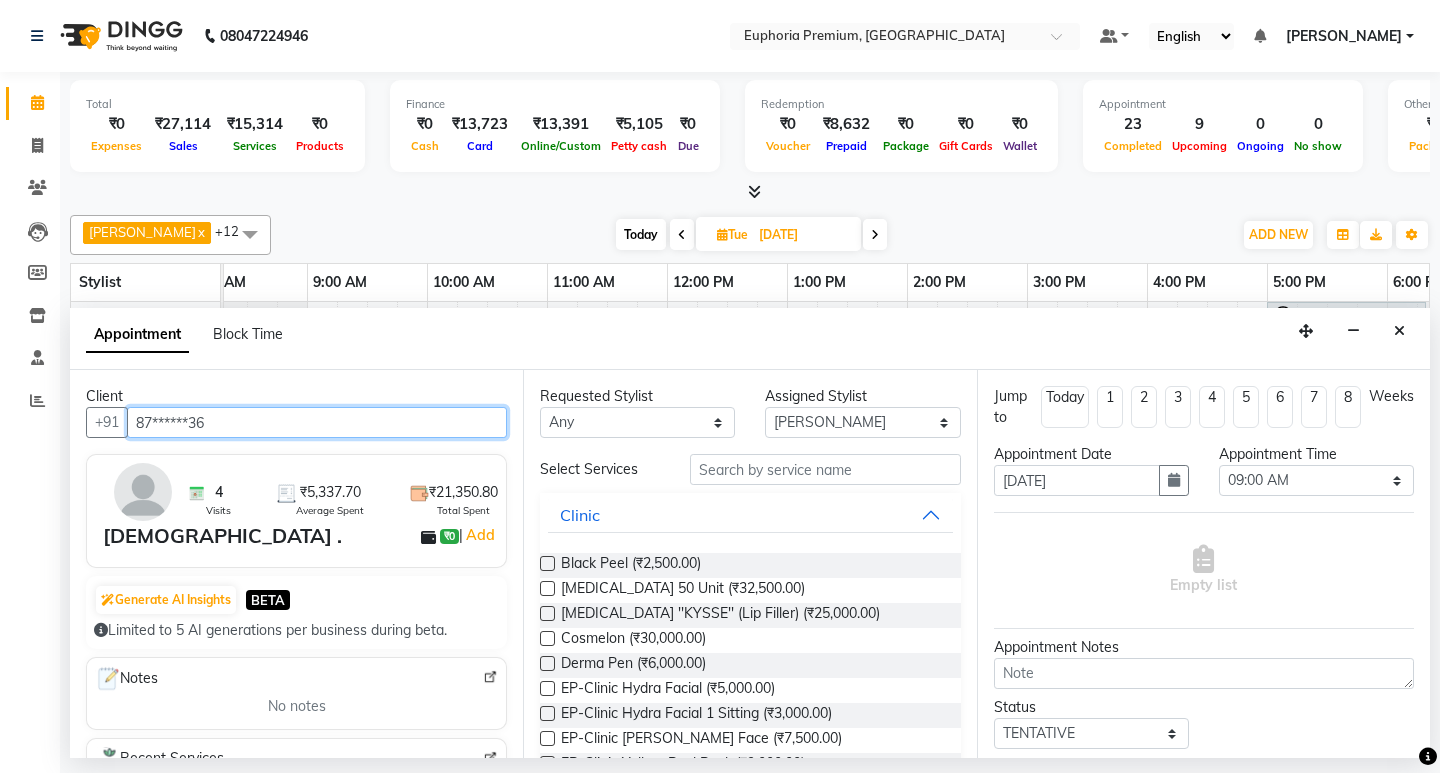 type on "87******36" 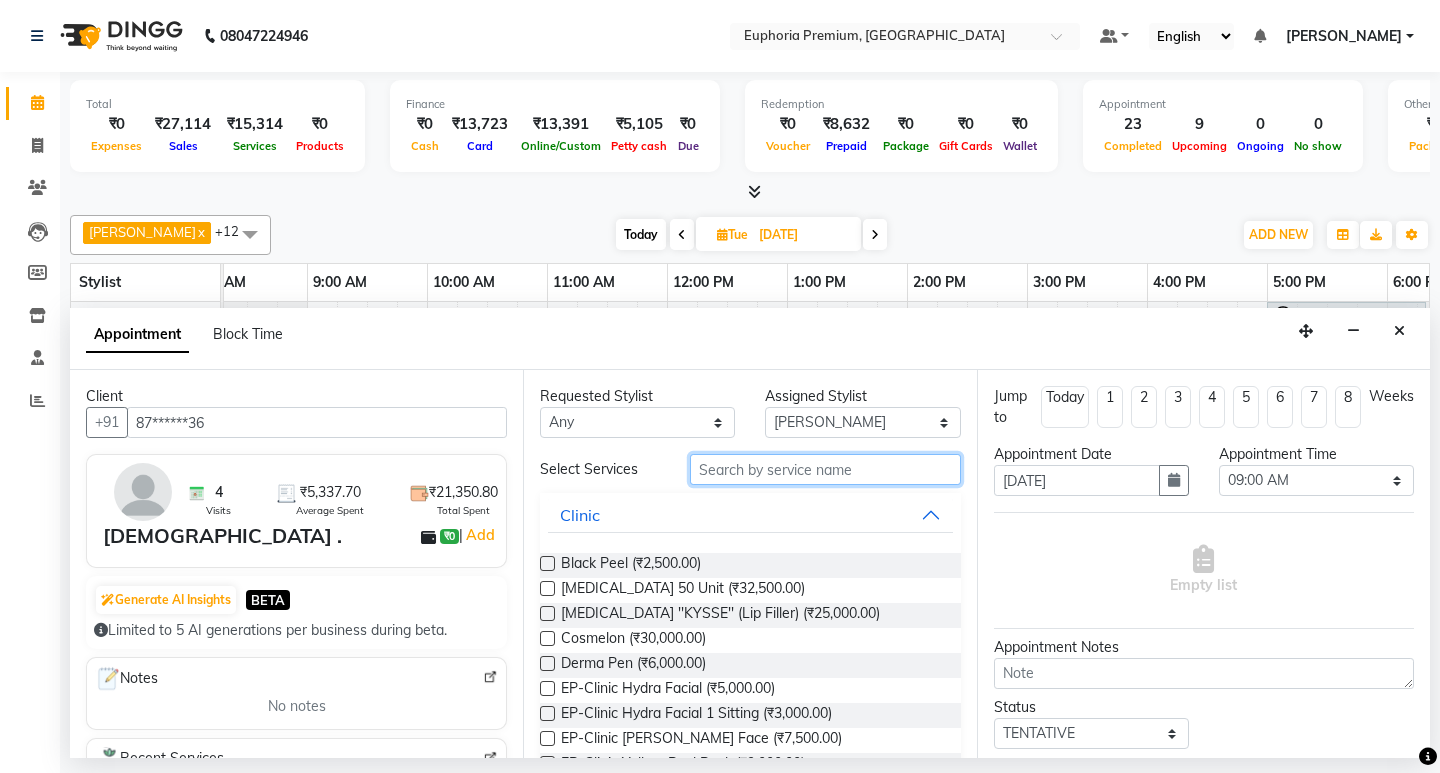 click at bounding box center (825, 469) 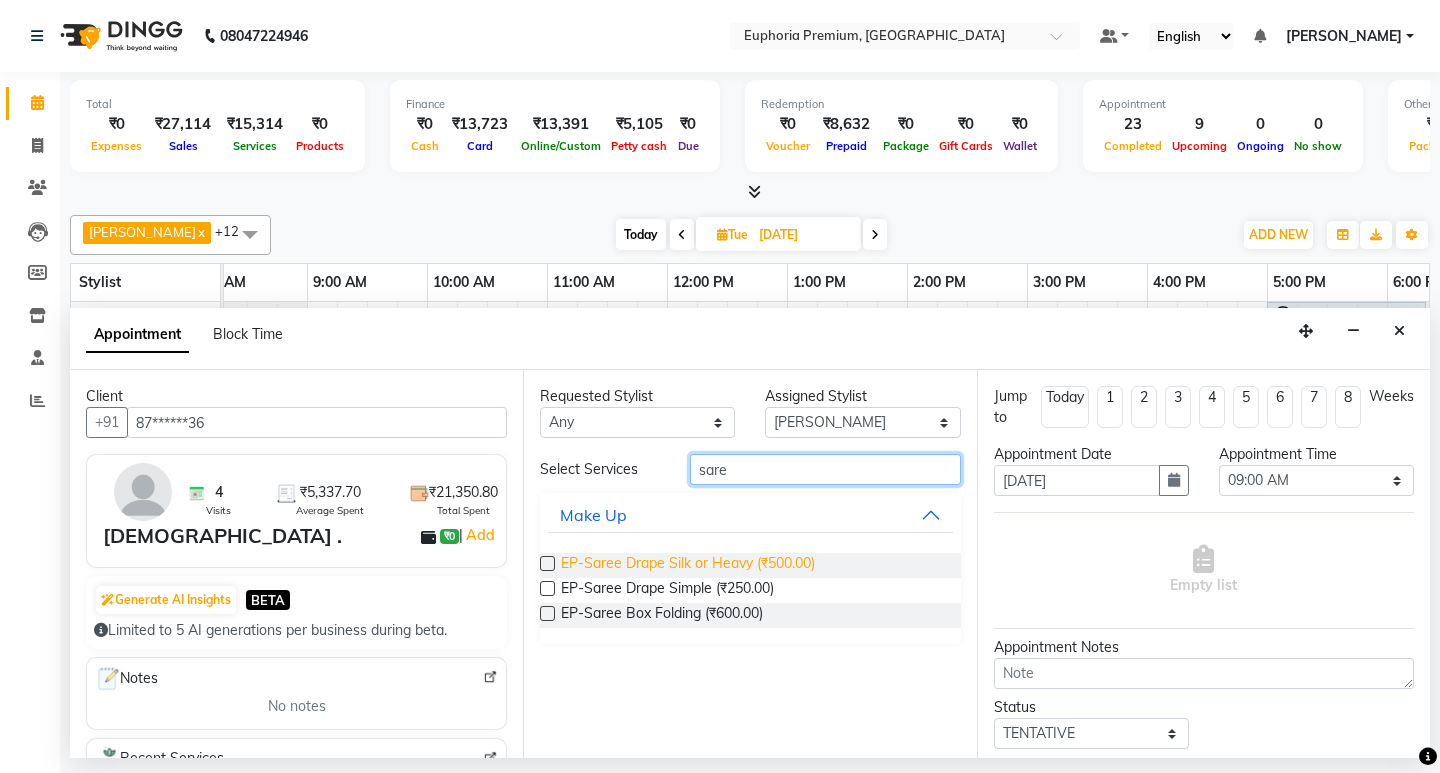 type on "sare" 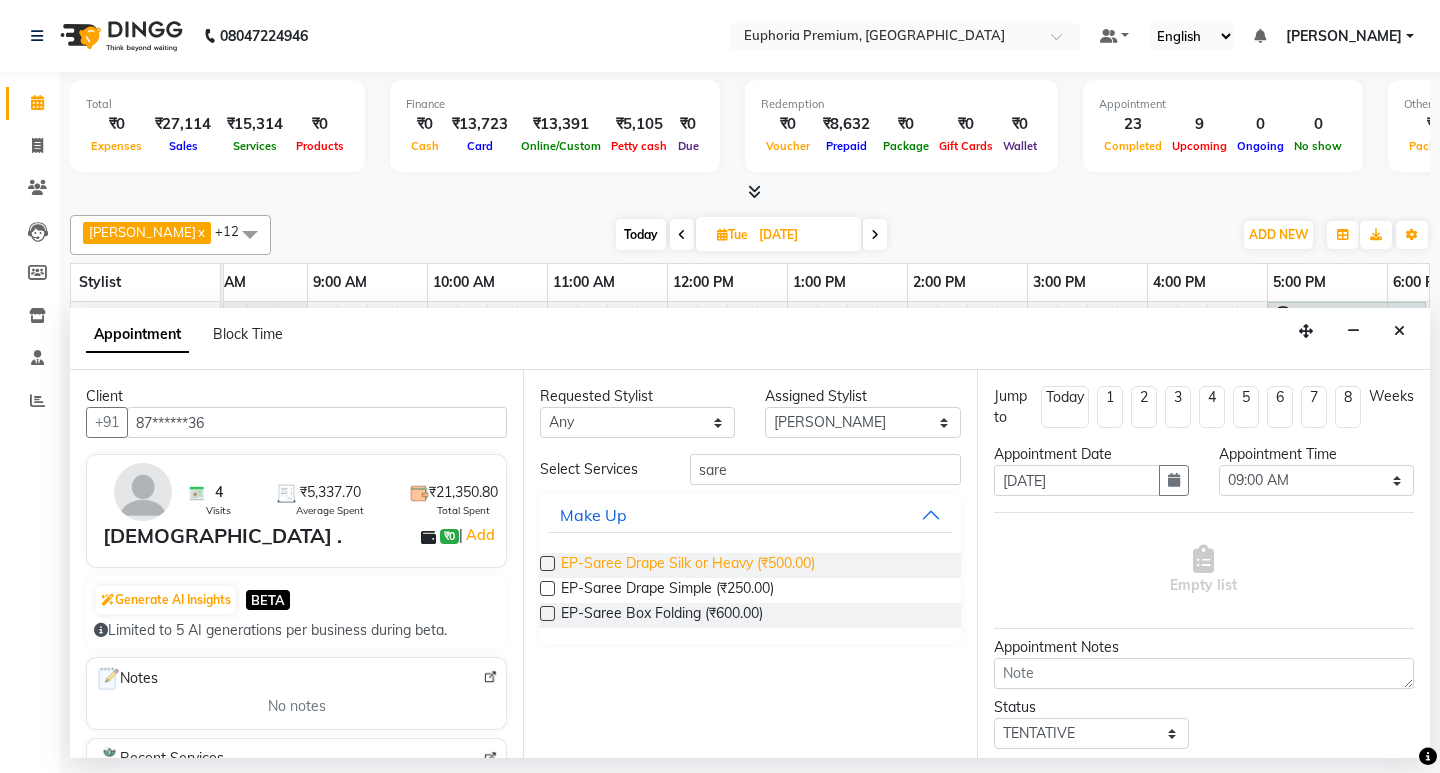 click on "EP-Saree Drape Silk or Heavy (₹500.00)" at bounding box center (688, 565) 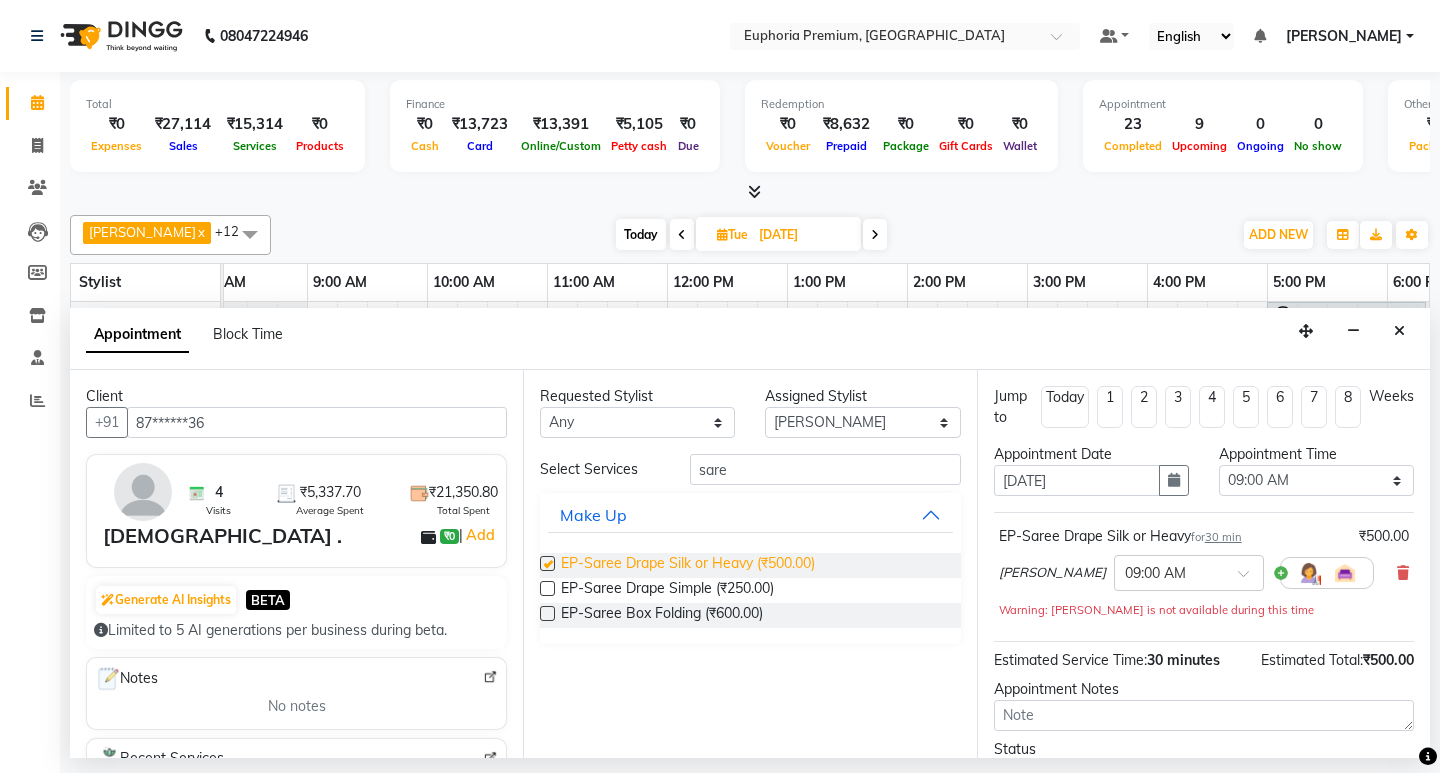 checkbox on "false" 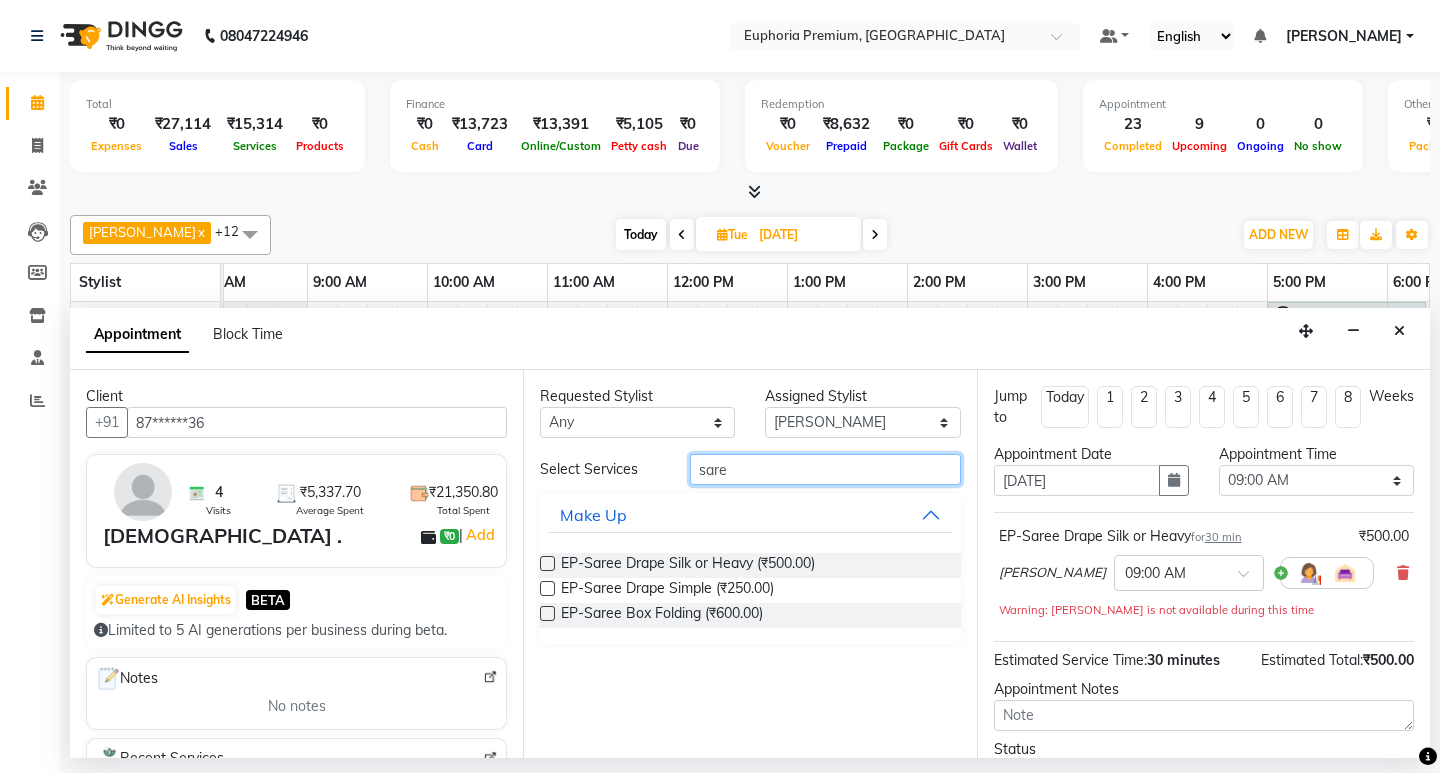 drag, startPoint x: 746, startPoint y: 471, endPoint x: 645, endPoint y: 479, distance: 101.31634 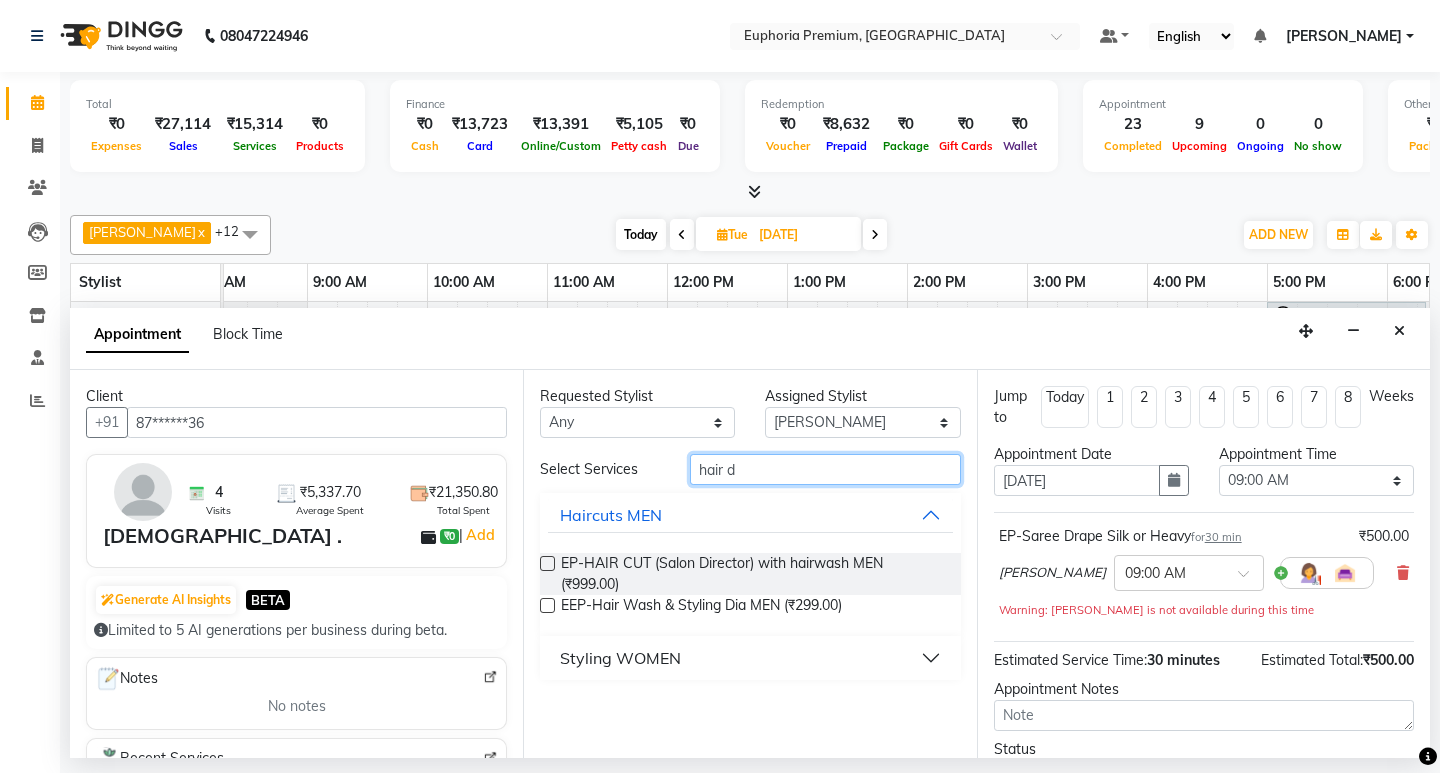 type on "hair d" 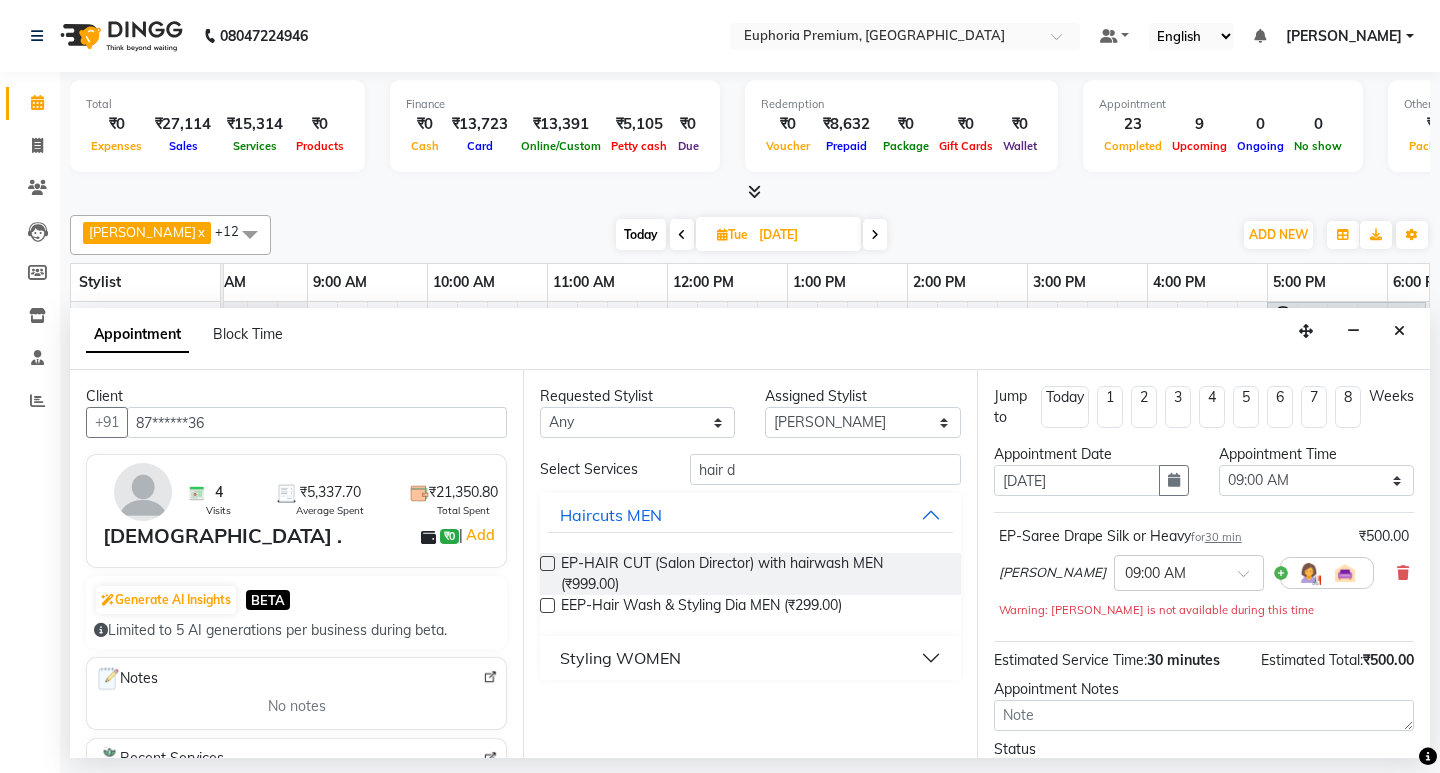 click on "Styling WOMEN" at bounding box center [620, 658] 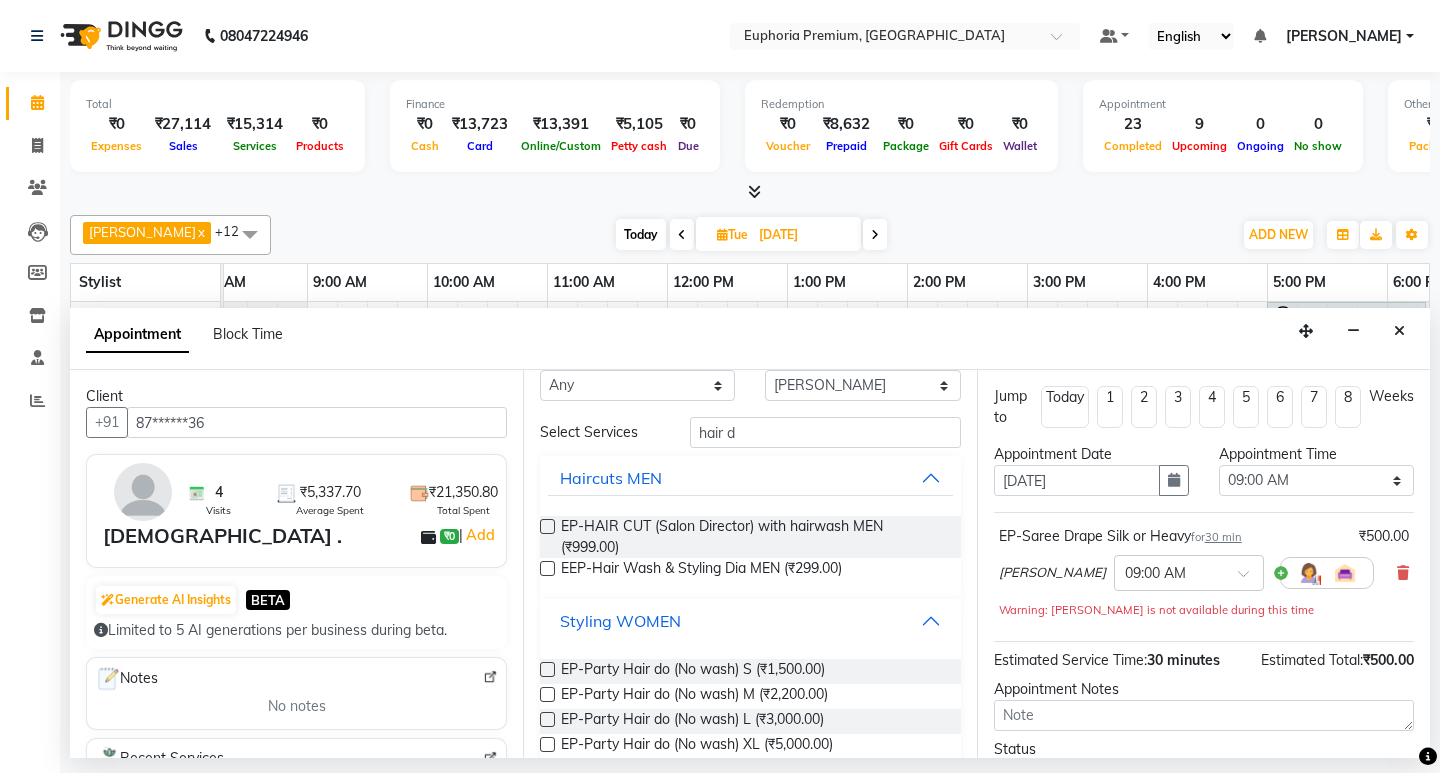 scroll, scrollTop: 70, scrollLeft: 0, axis: vertical 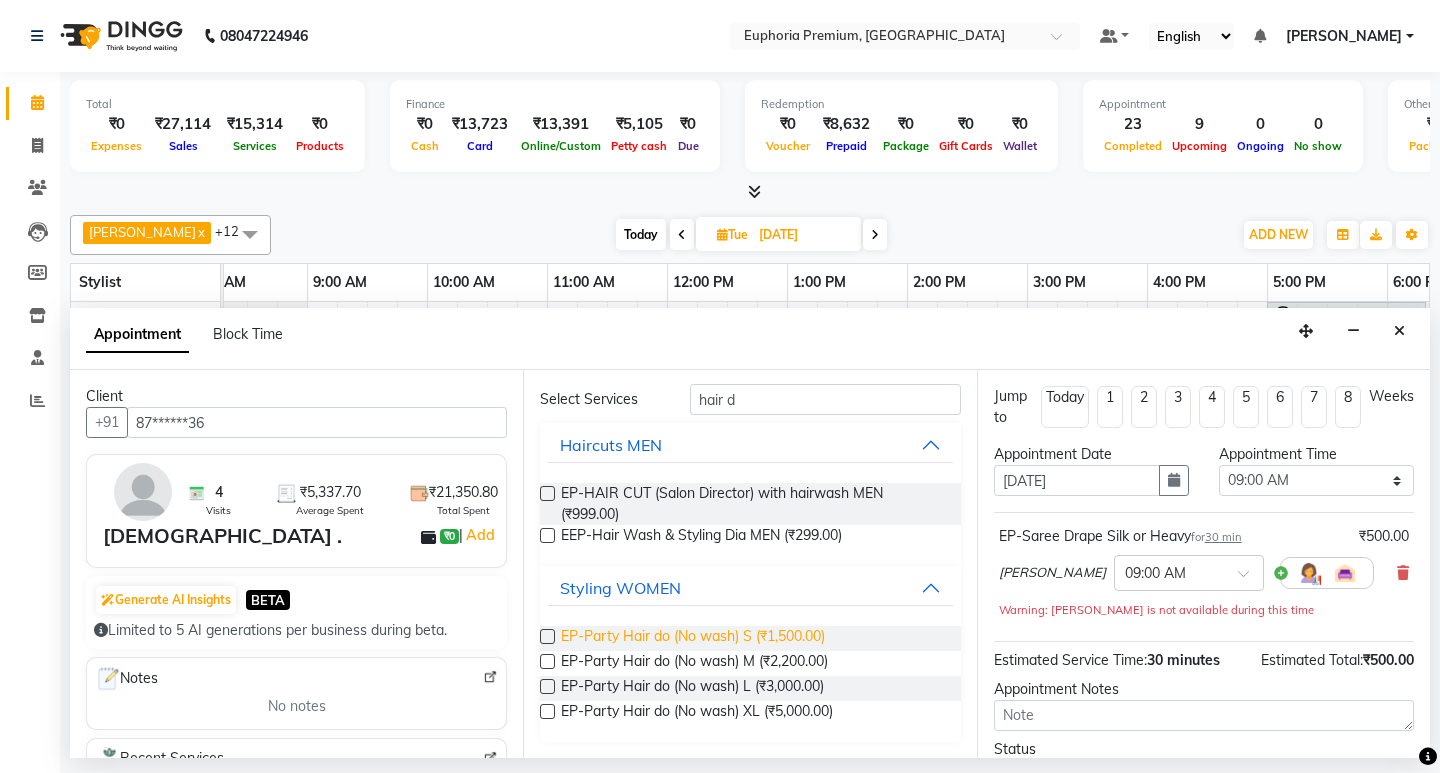click on "EP-Party Hair do (No wash) S (₹1,500.00)" at bounding box center (693, 638) 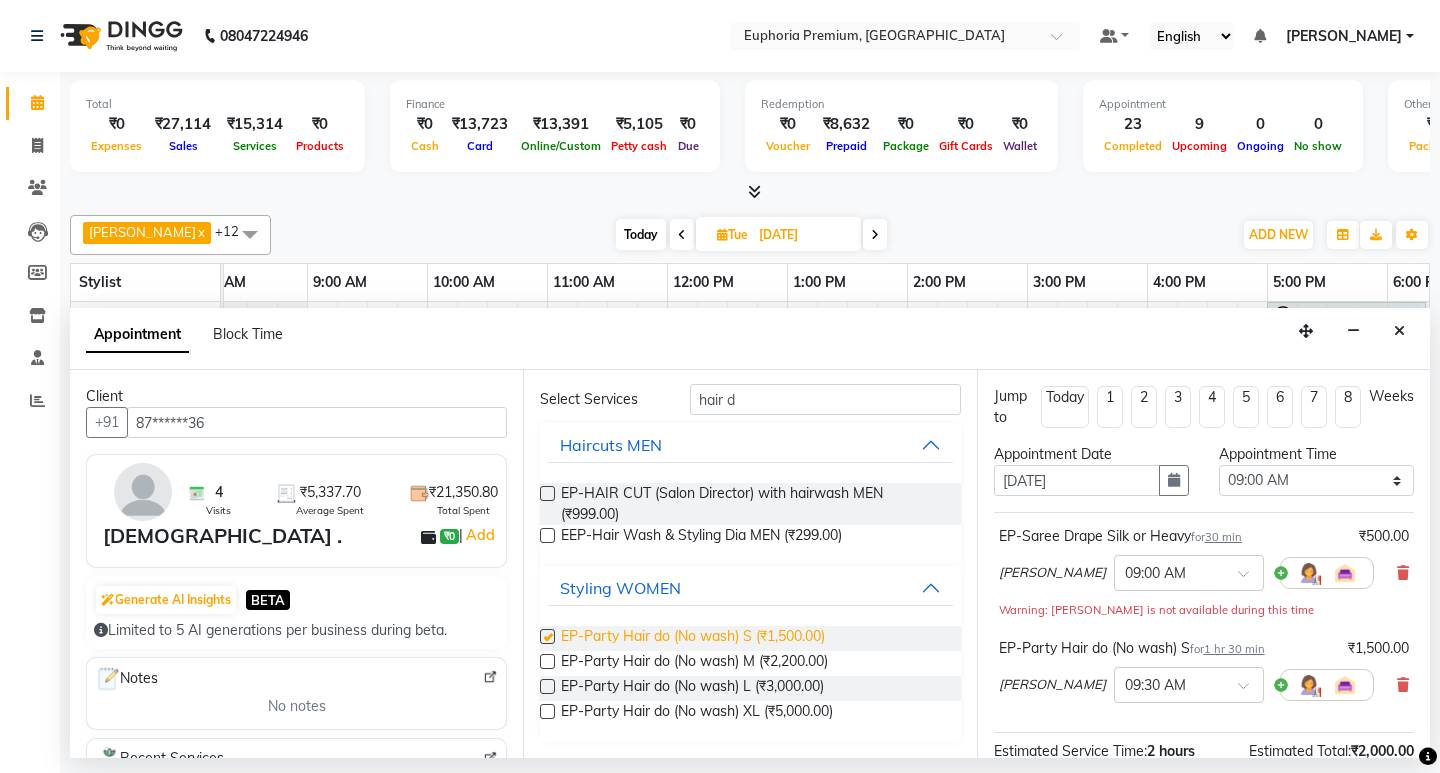 checkbox on "false" 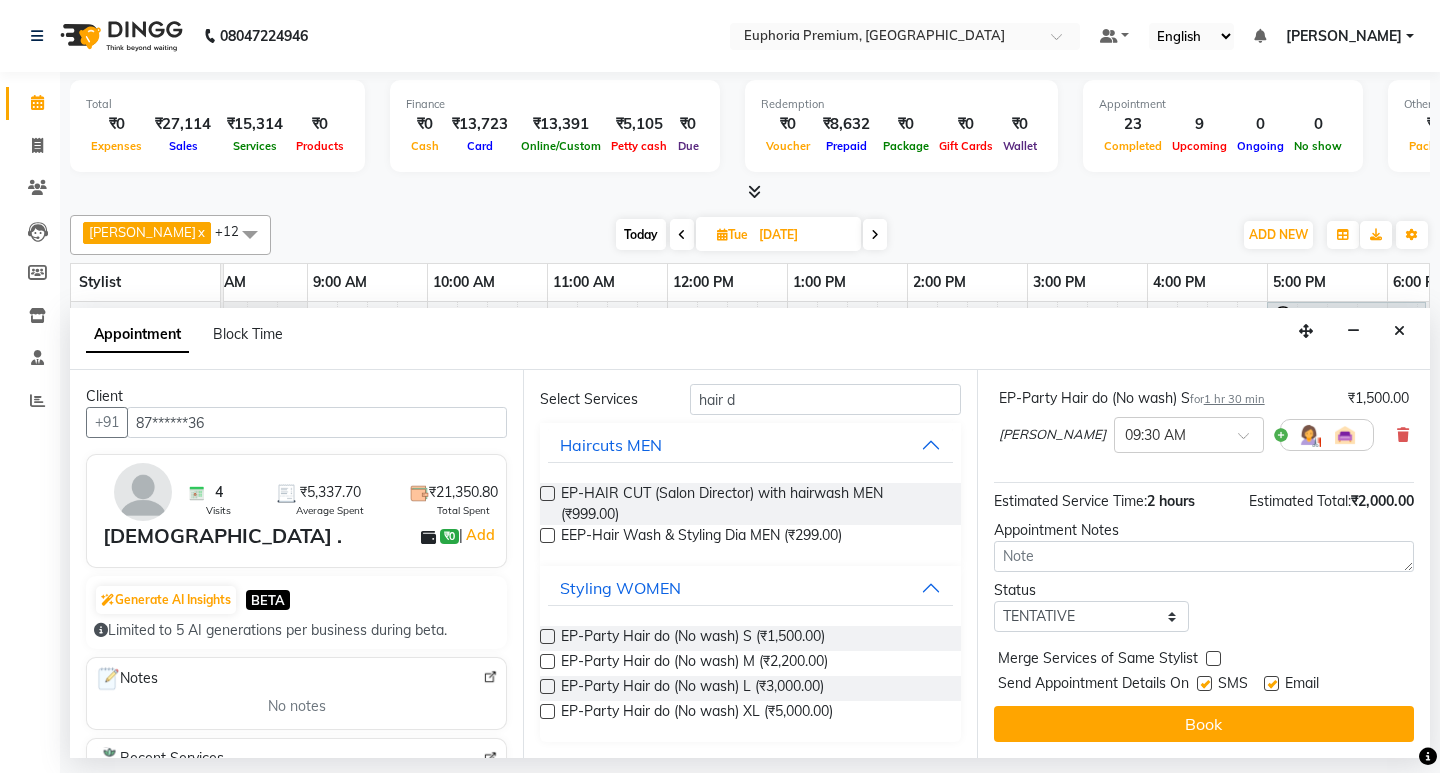 scroll, scrollTop: 256, scrollLeft: 0, axis: vertical 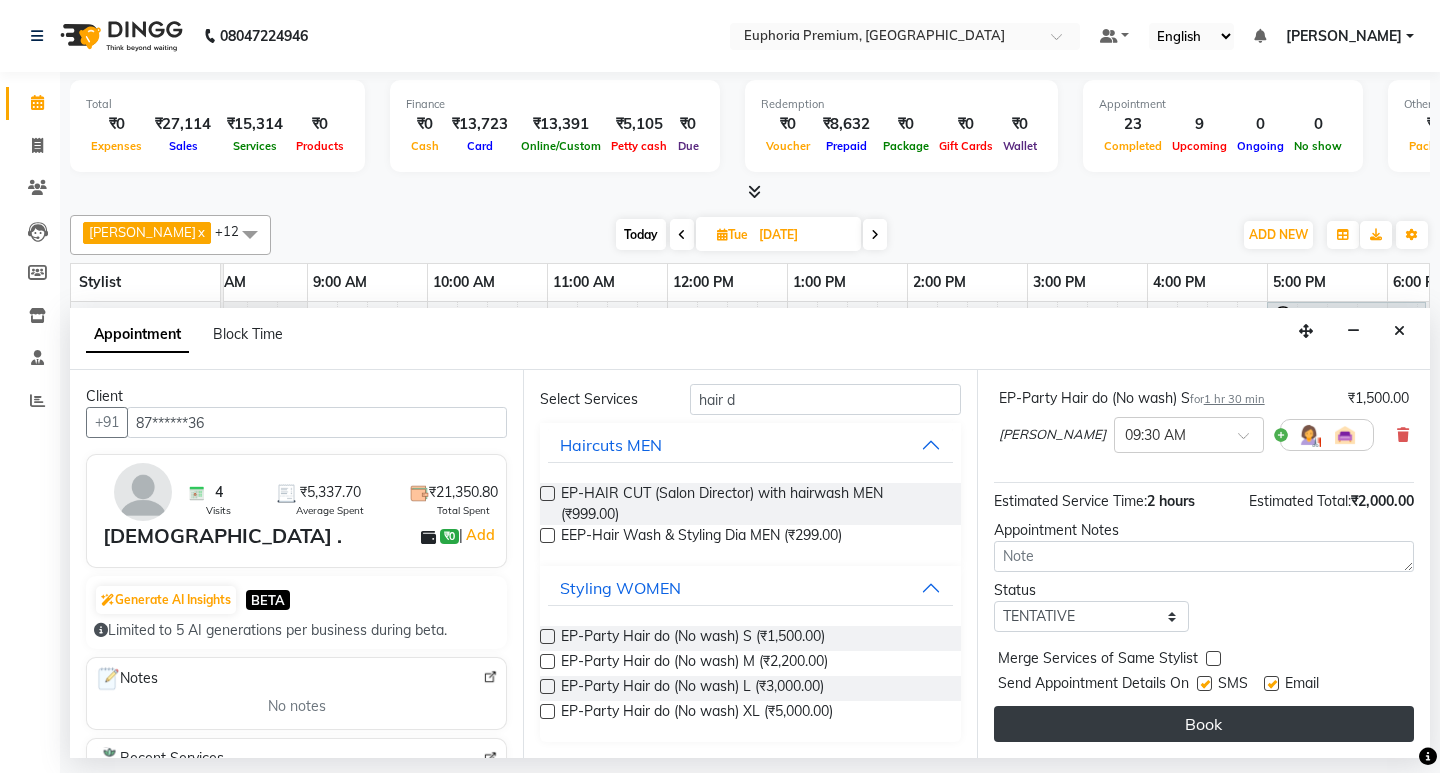 click on "Book" at bounding box center [1204, 724] 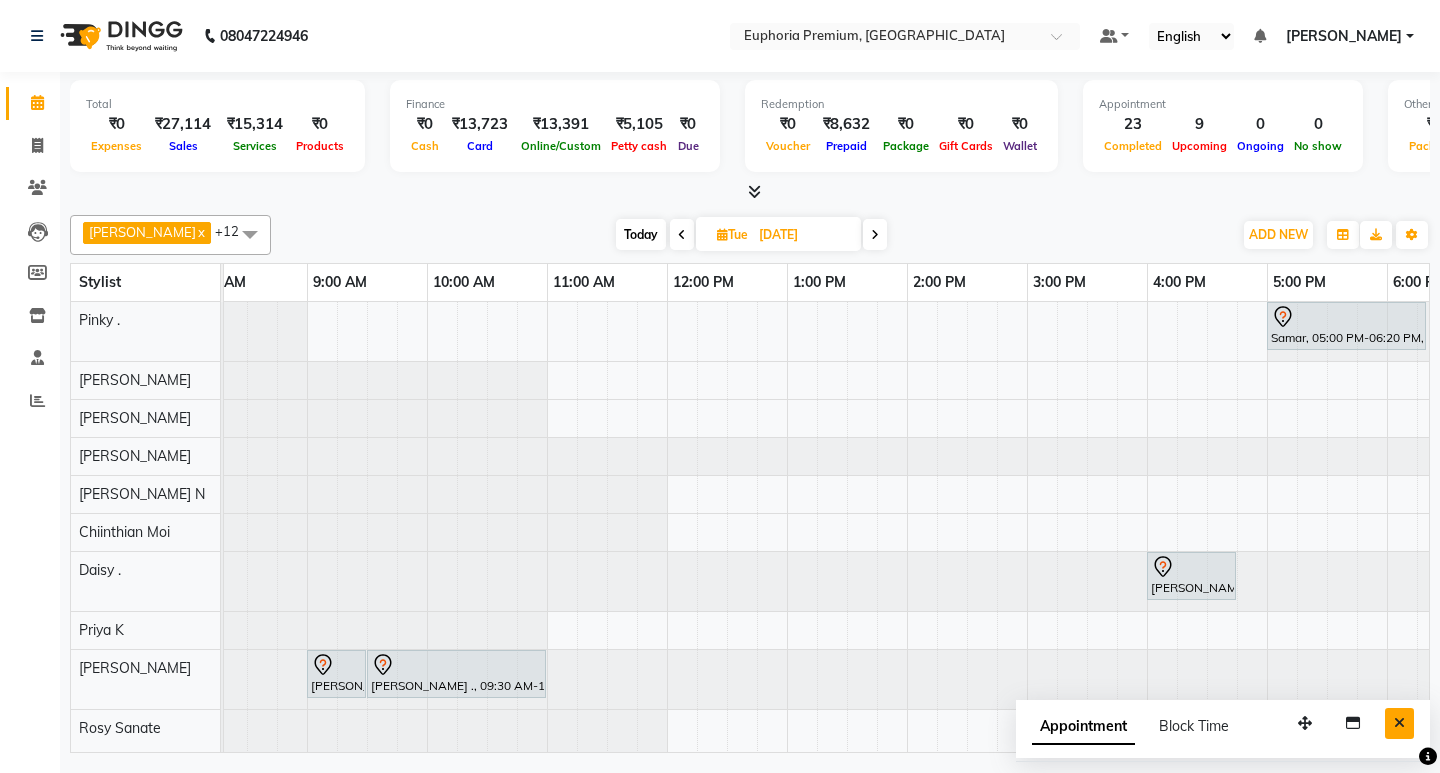 click at bounding box center [1399, 723] 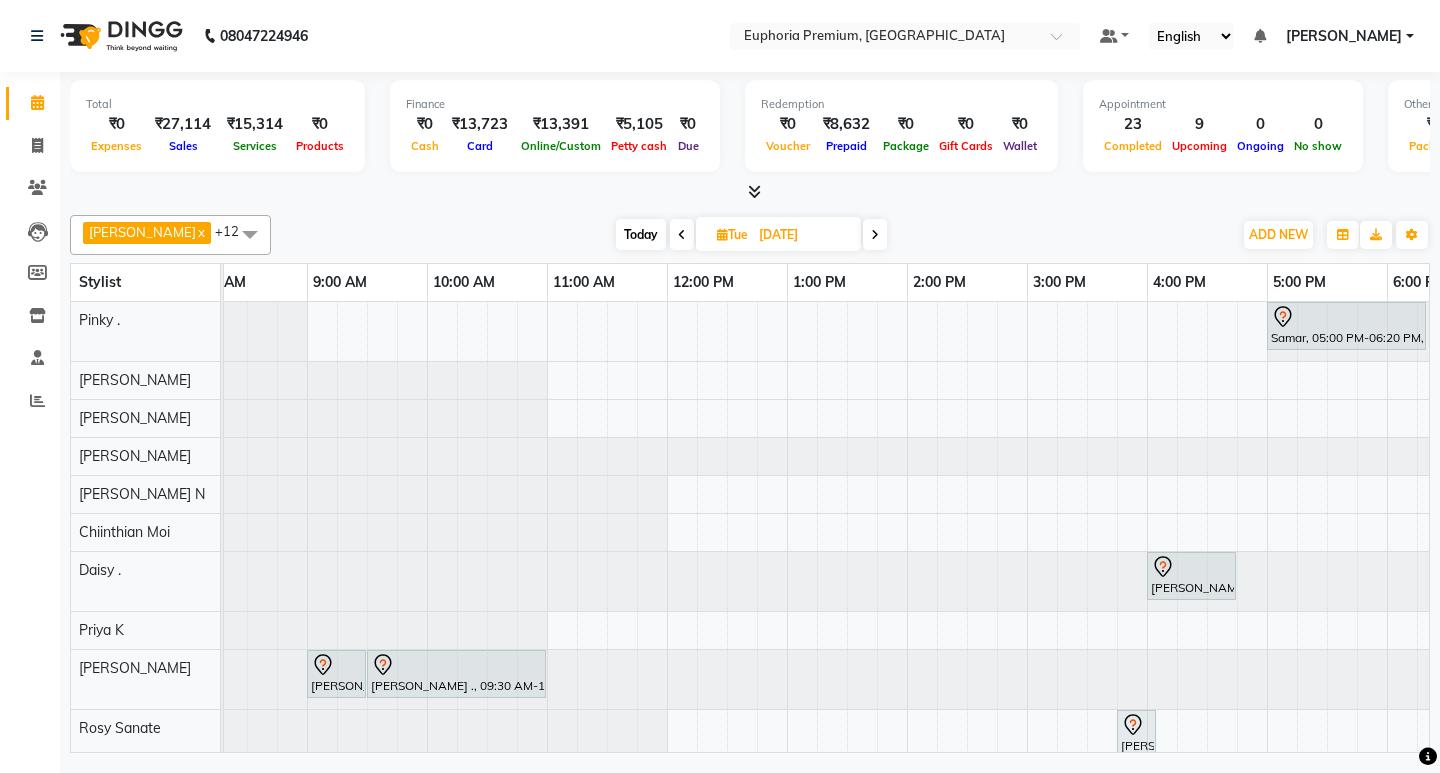 click on "Today" at bounding box center (641, 234) 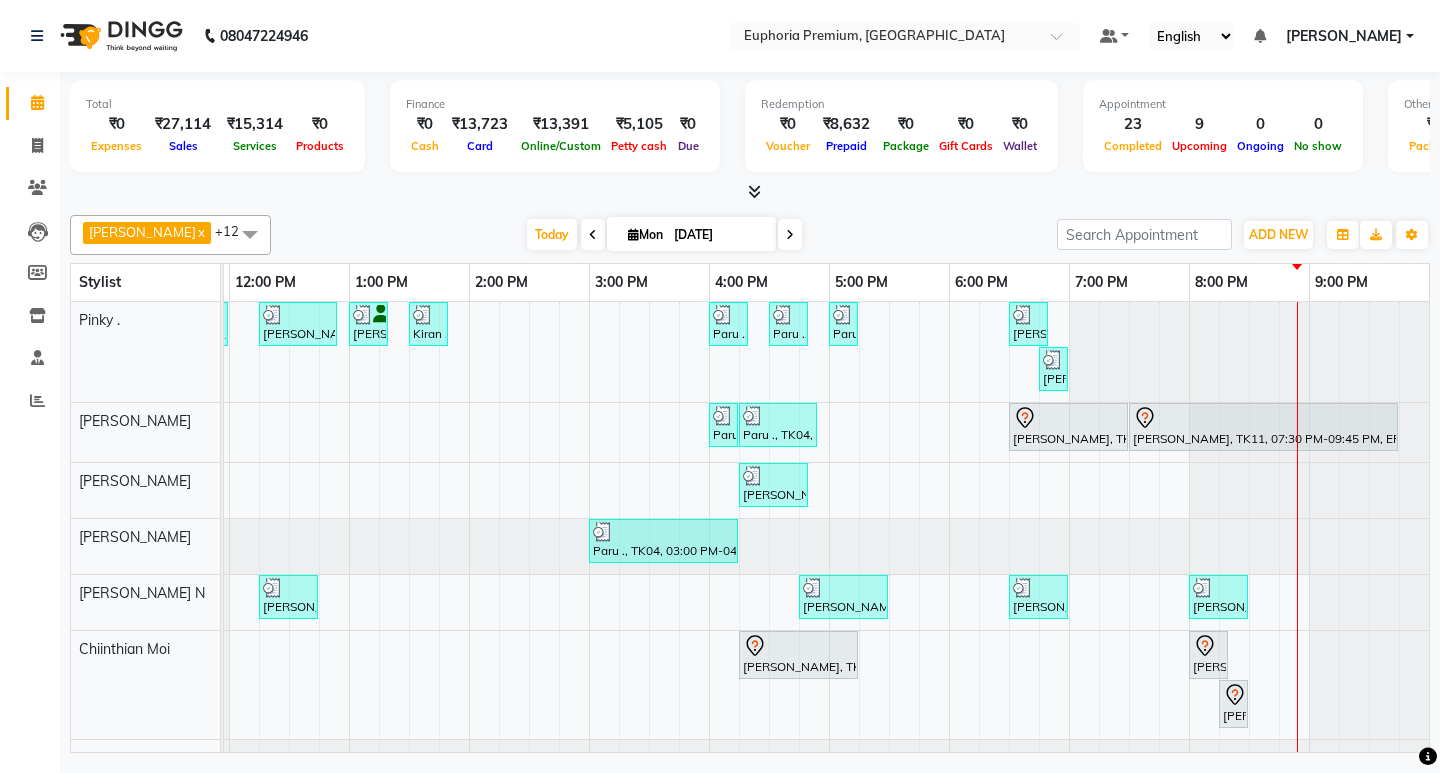 scroll, scrollTop: 393, scrollLeft: 475, axis: both 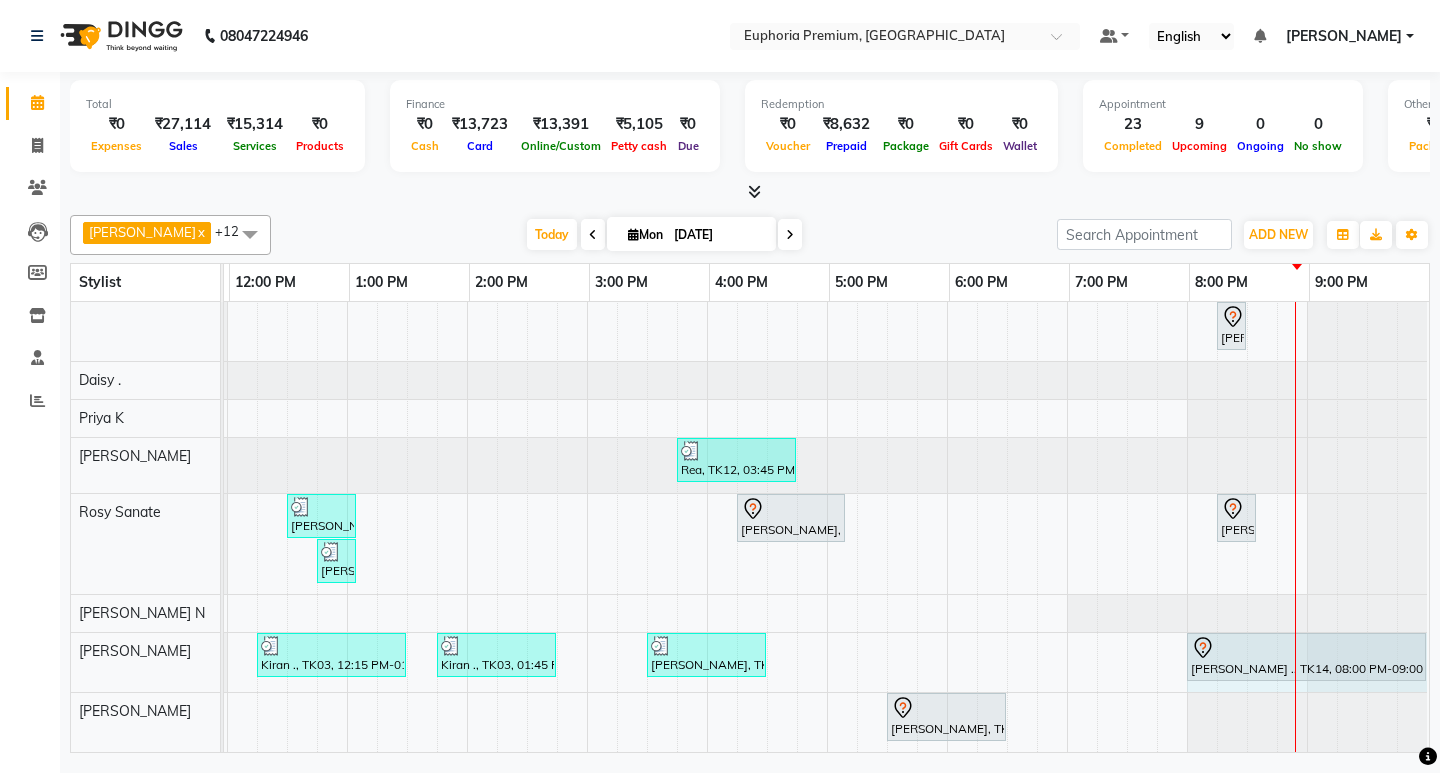drag, startPoint x: 1304, startPoint y: 641, endPoint x: 1395, endPoint y: 631, distance: 91.5478 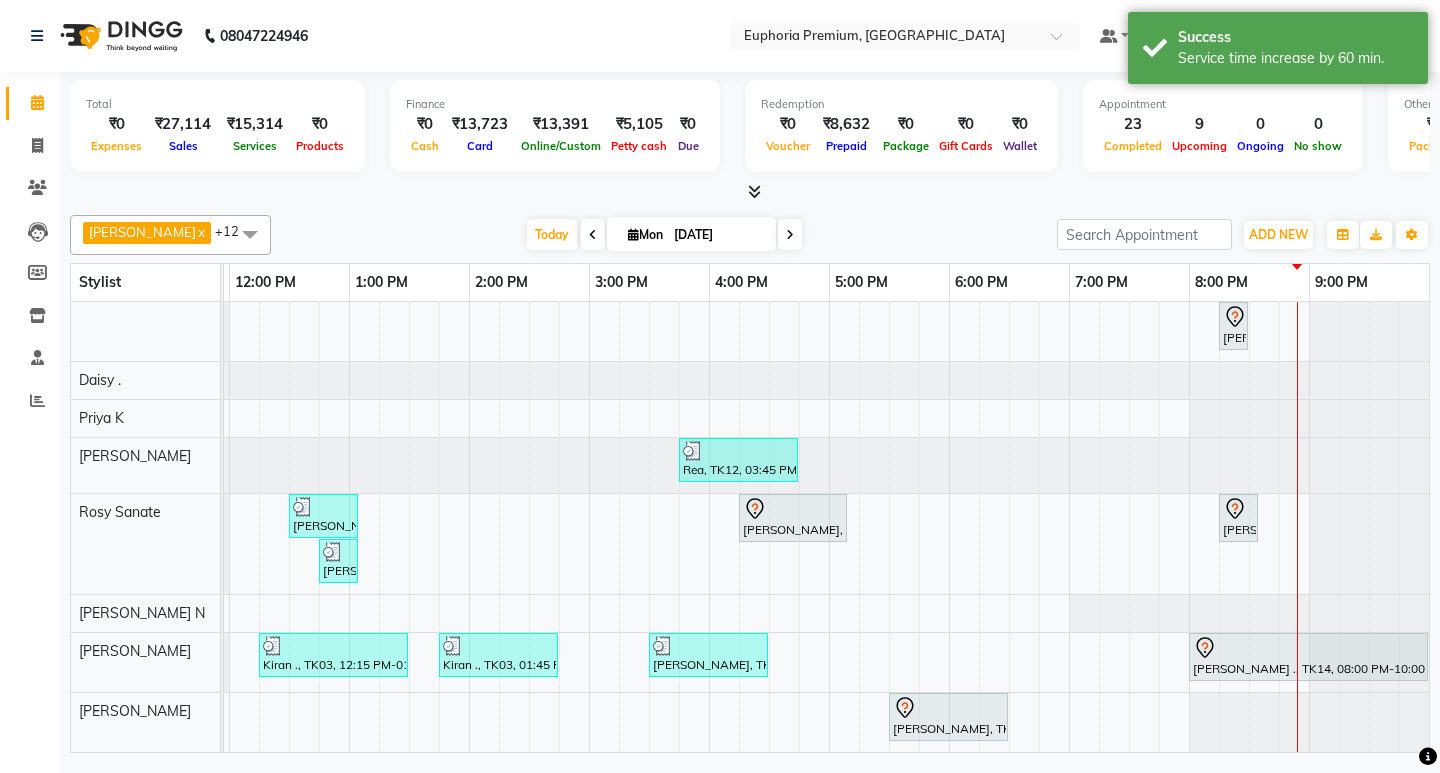 scroll, scrollTop: 118, scrollLeft: 490, axis: both 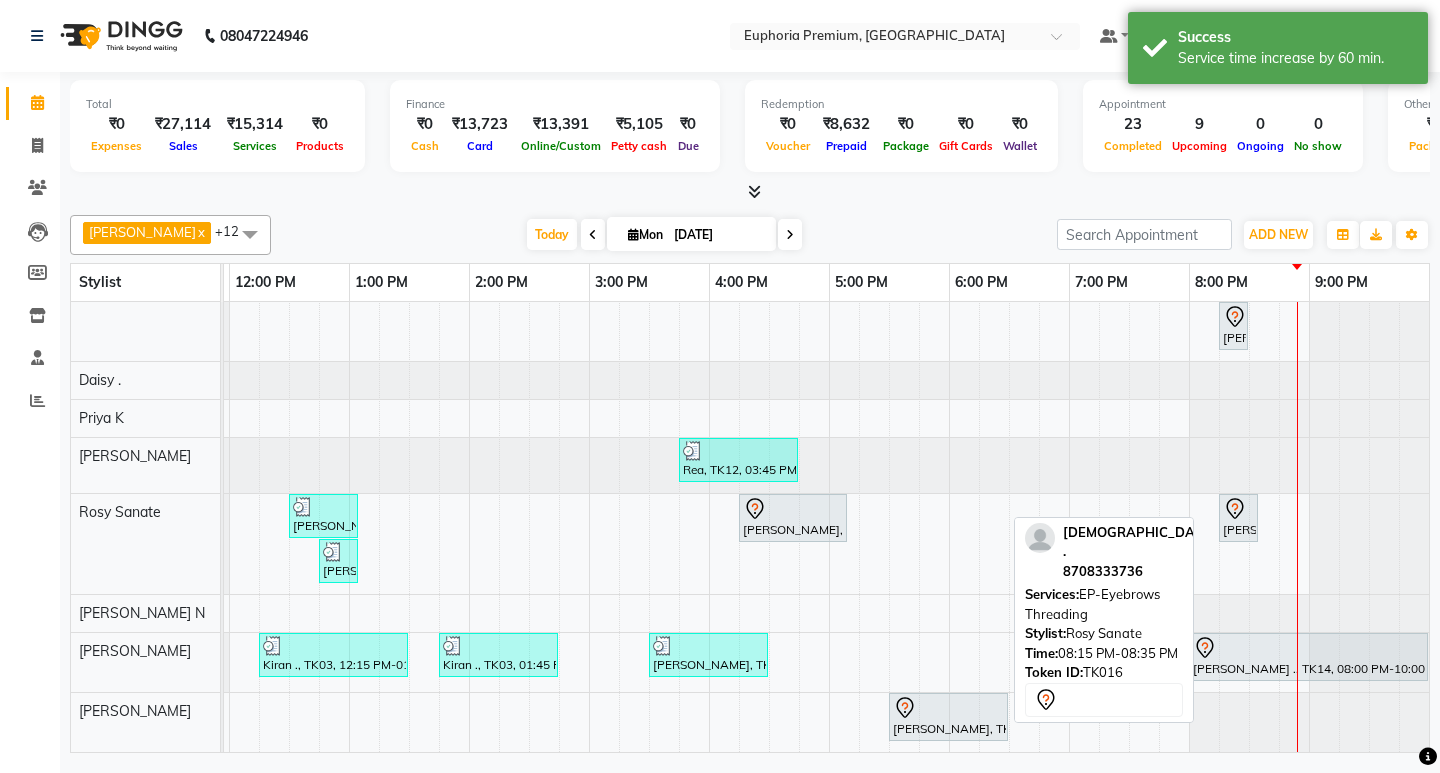 click on "[PERSON_NAME] ., TK16, 08:15 PM-08:35 PM, EP-Eyebrows Threading" at bounding box center (1238, 518) 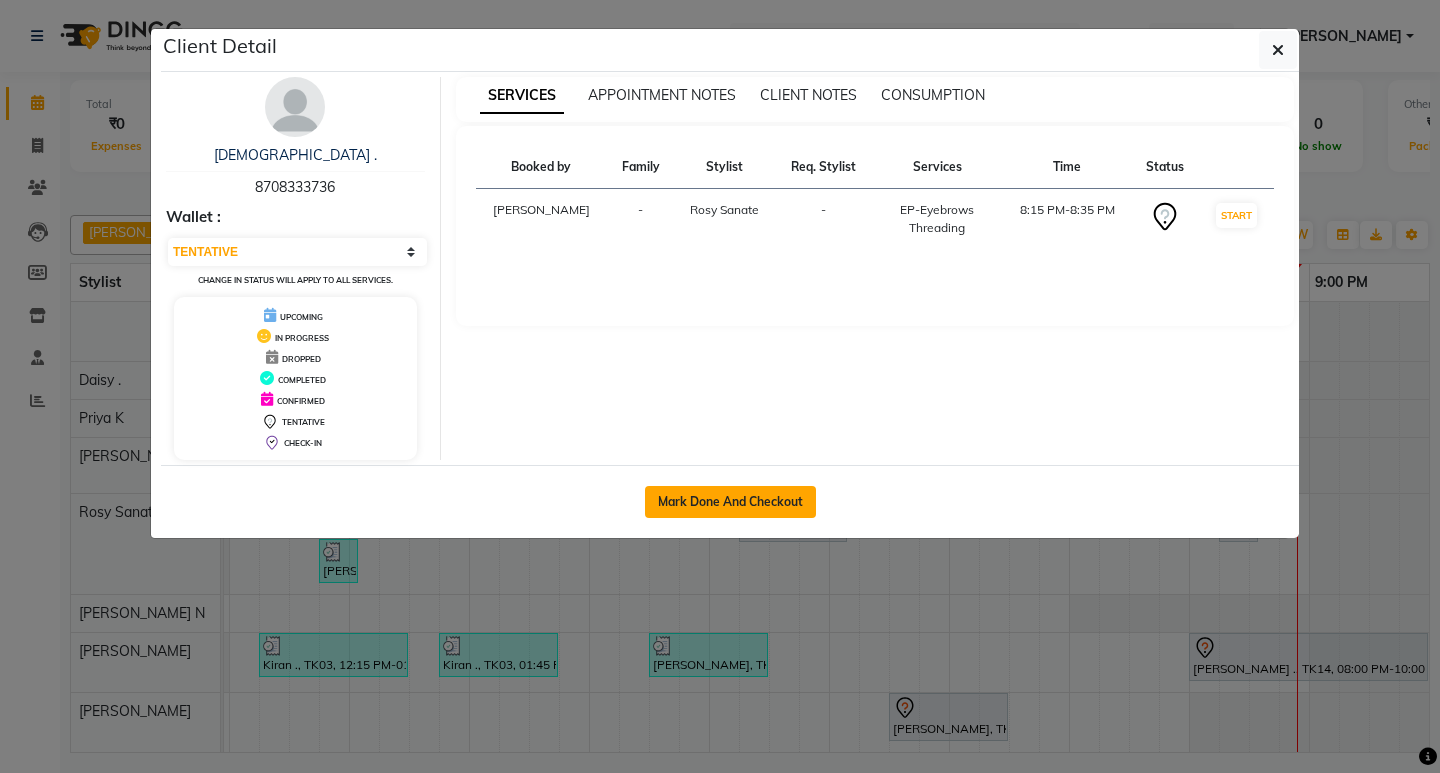click on "Mark Done And Checkout" 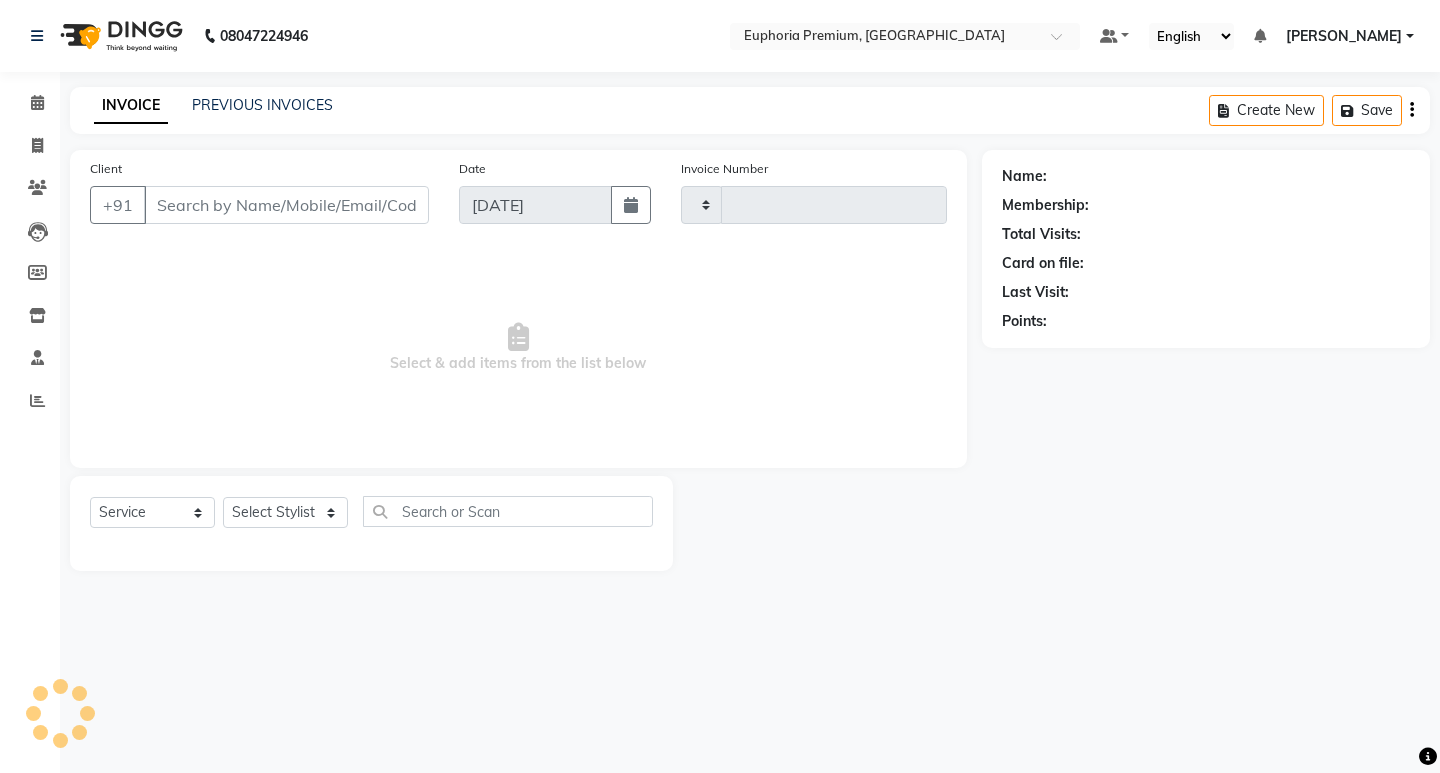 type on "1749" 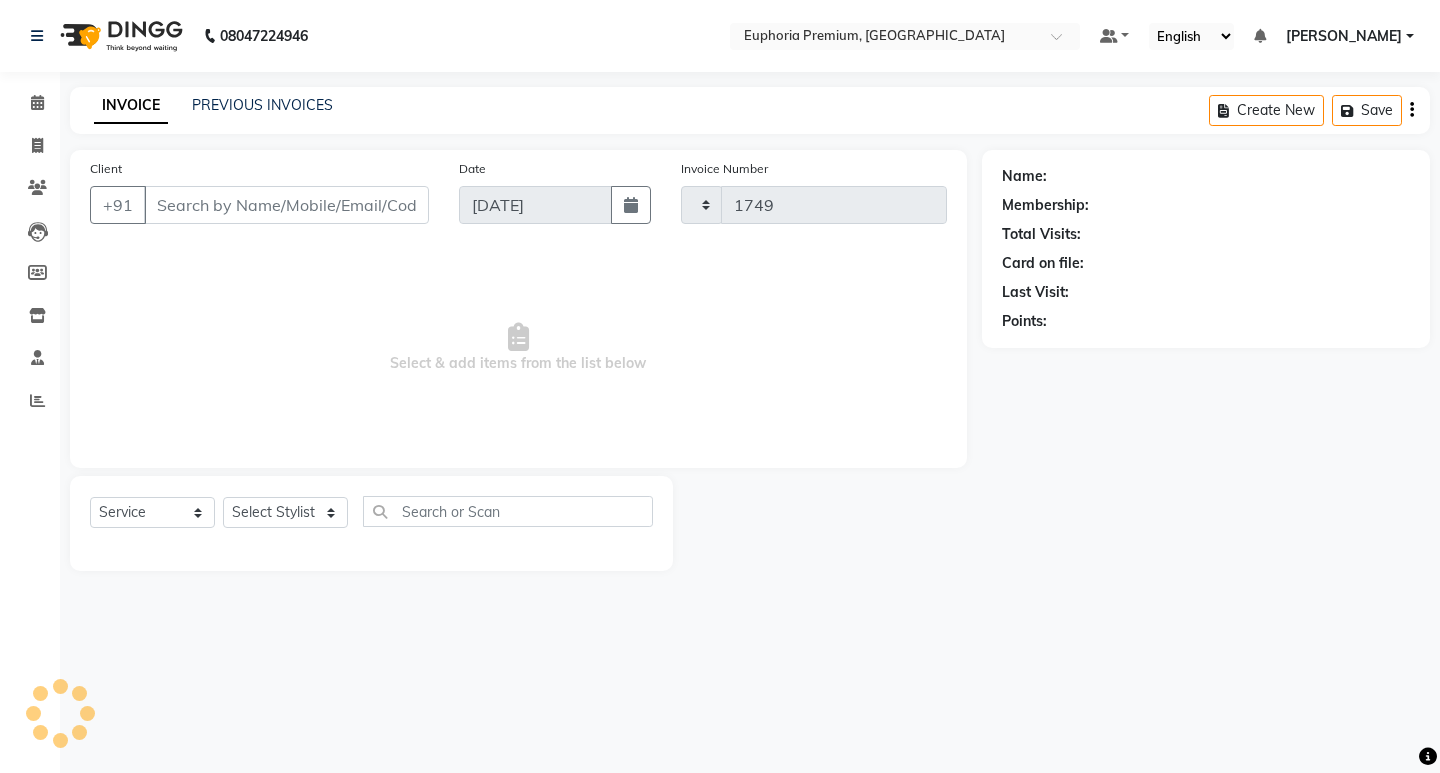 select on "7925" 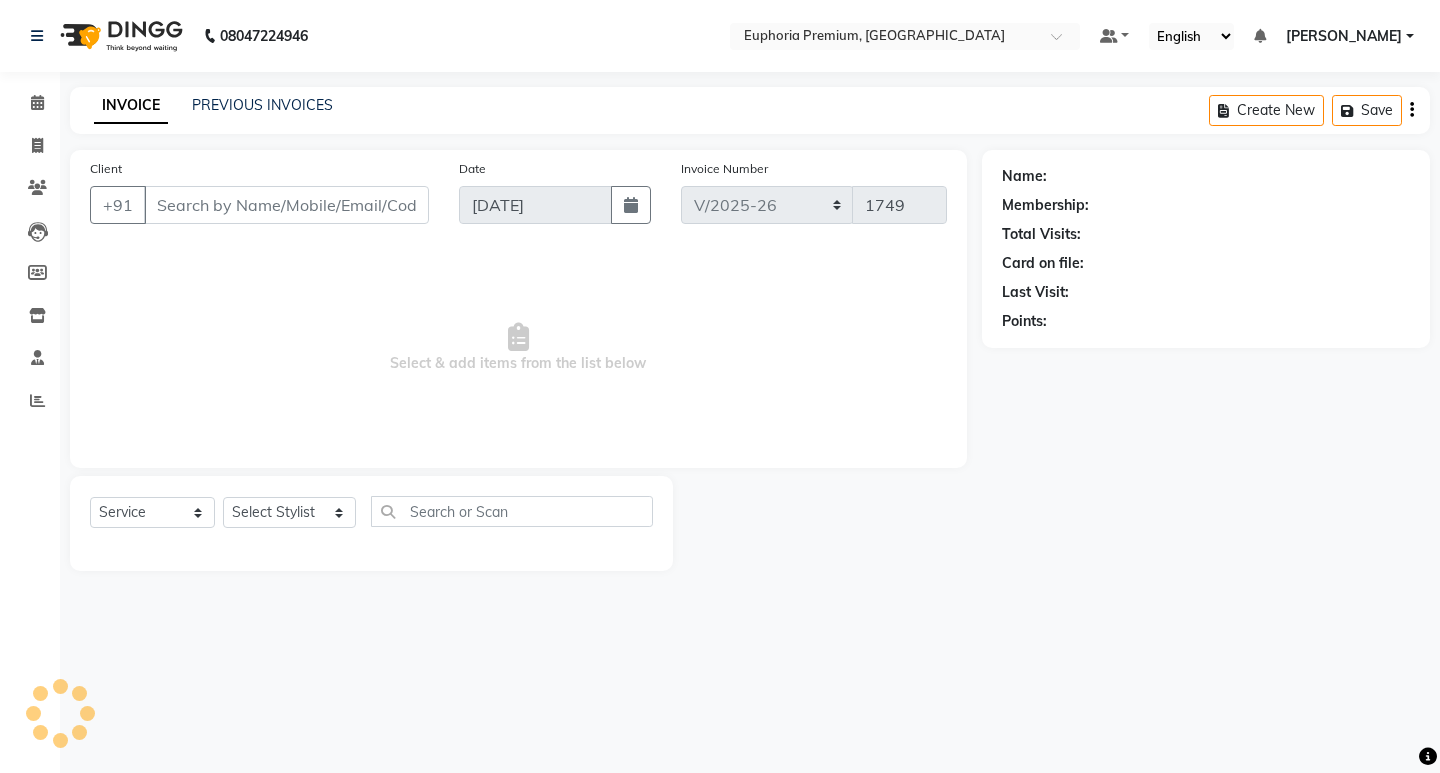 type on "87******36" 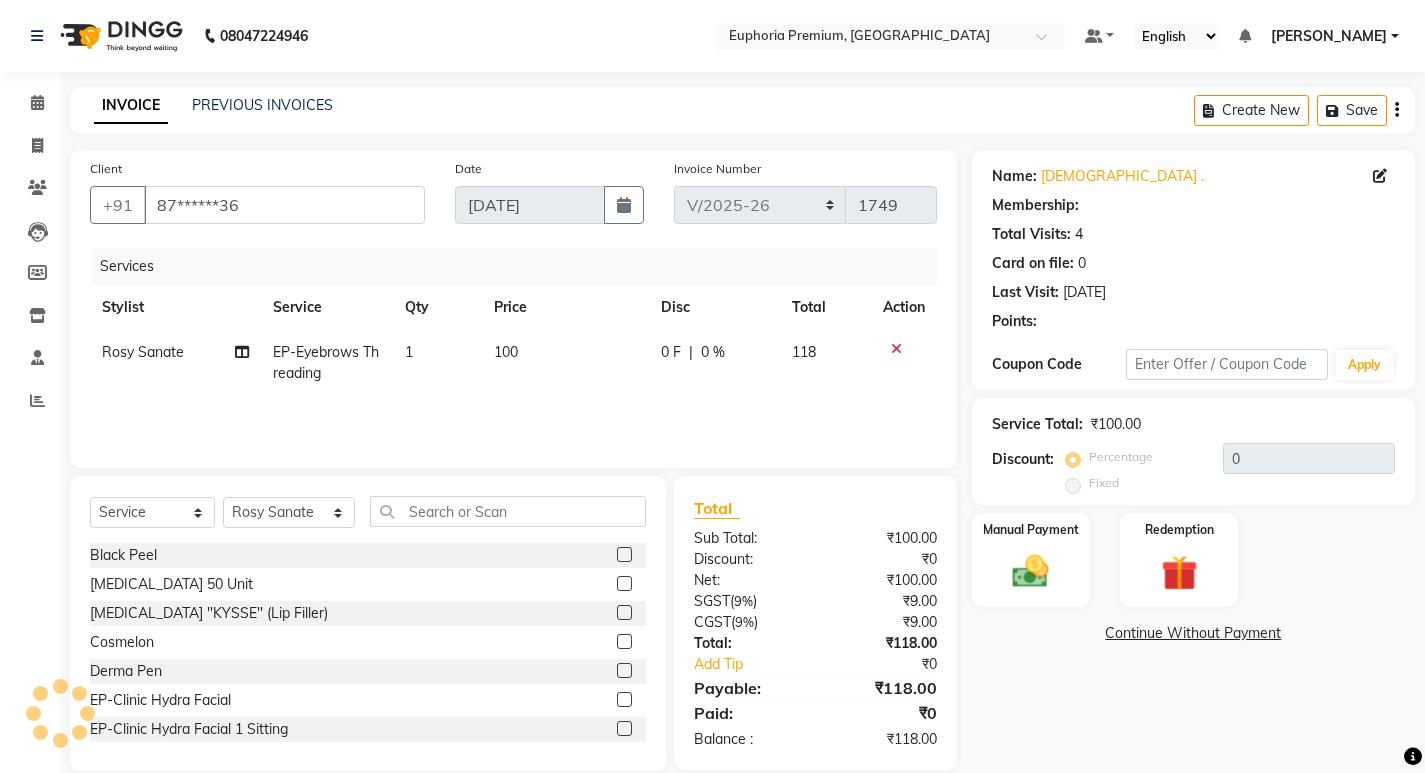 select on "1: Object" 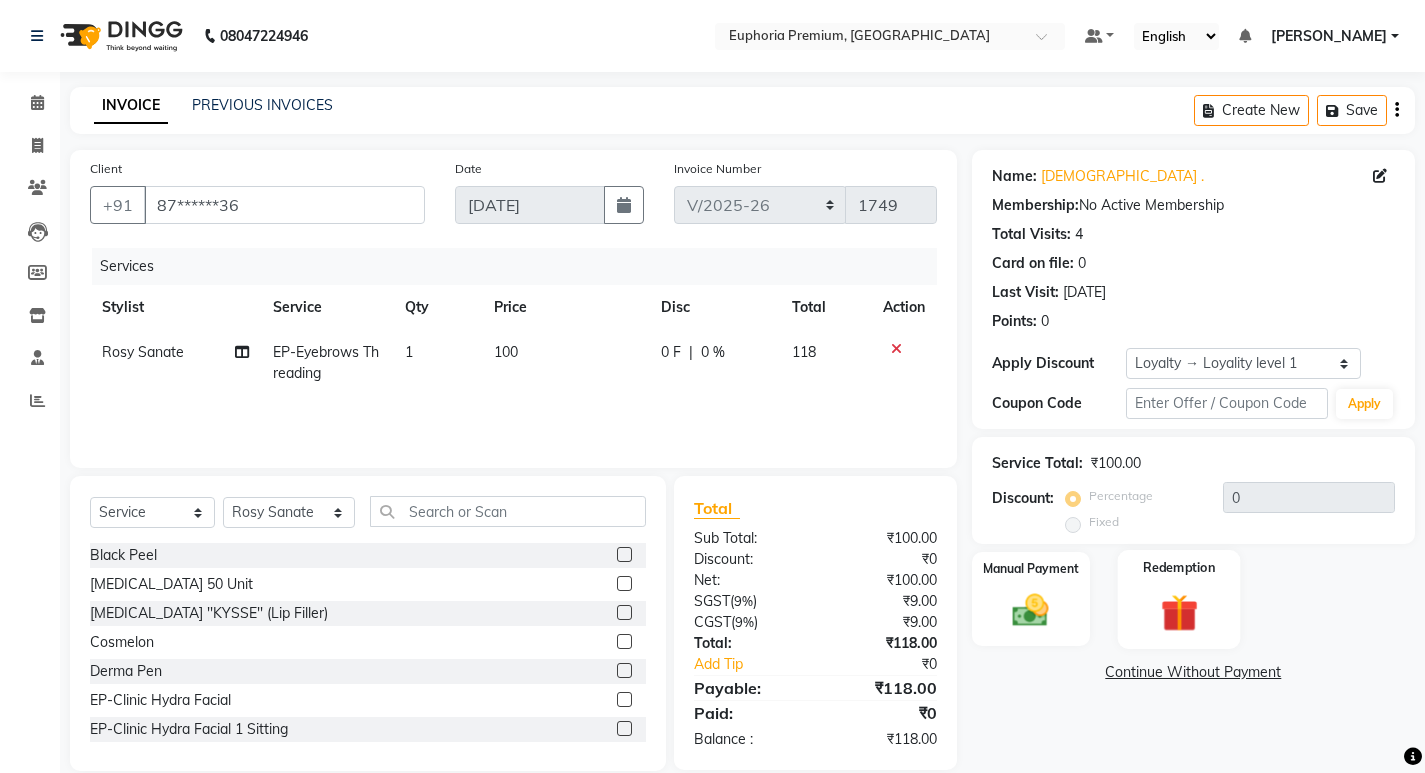 click 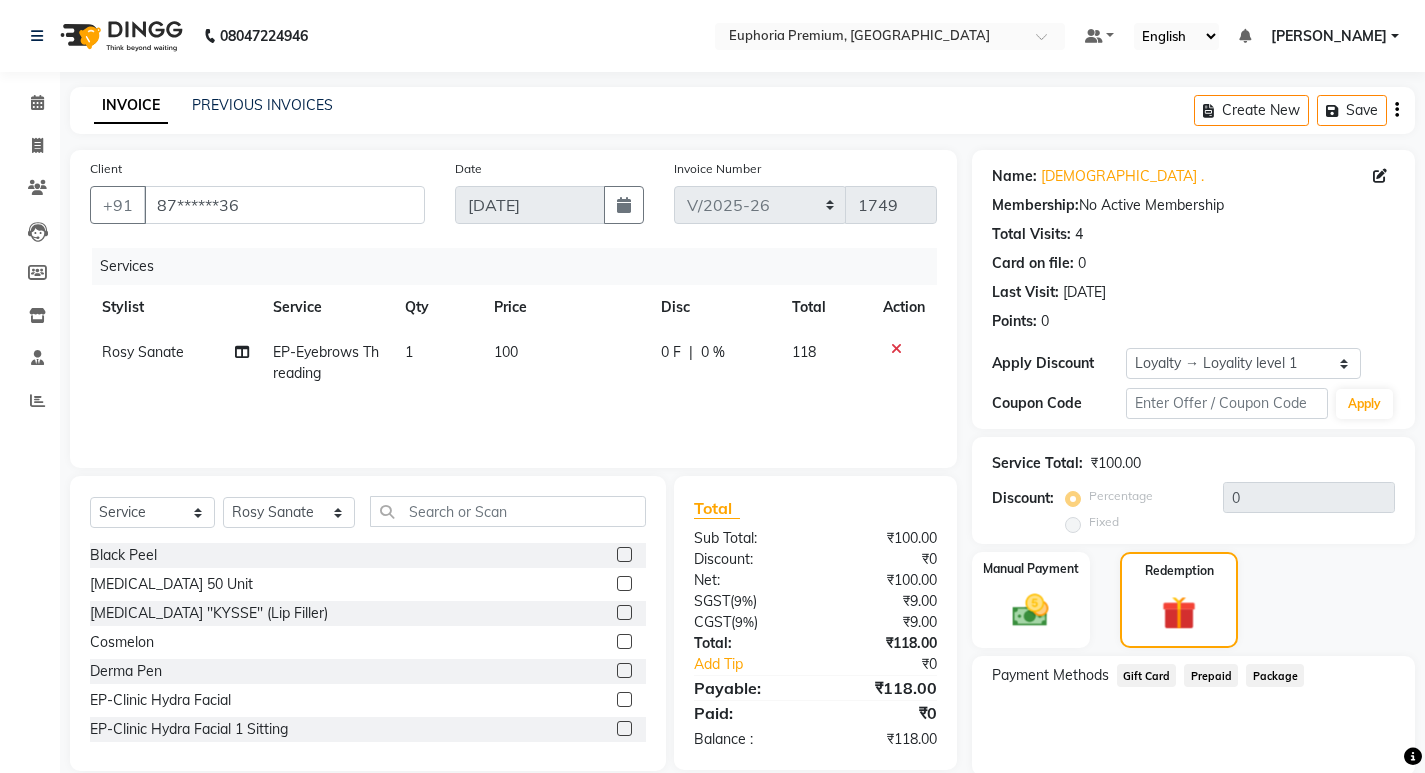 click on "Prepaid" 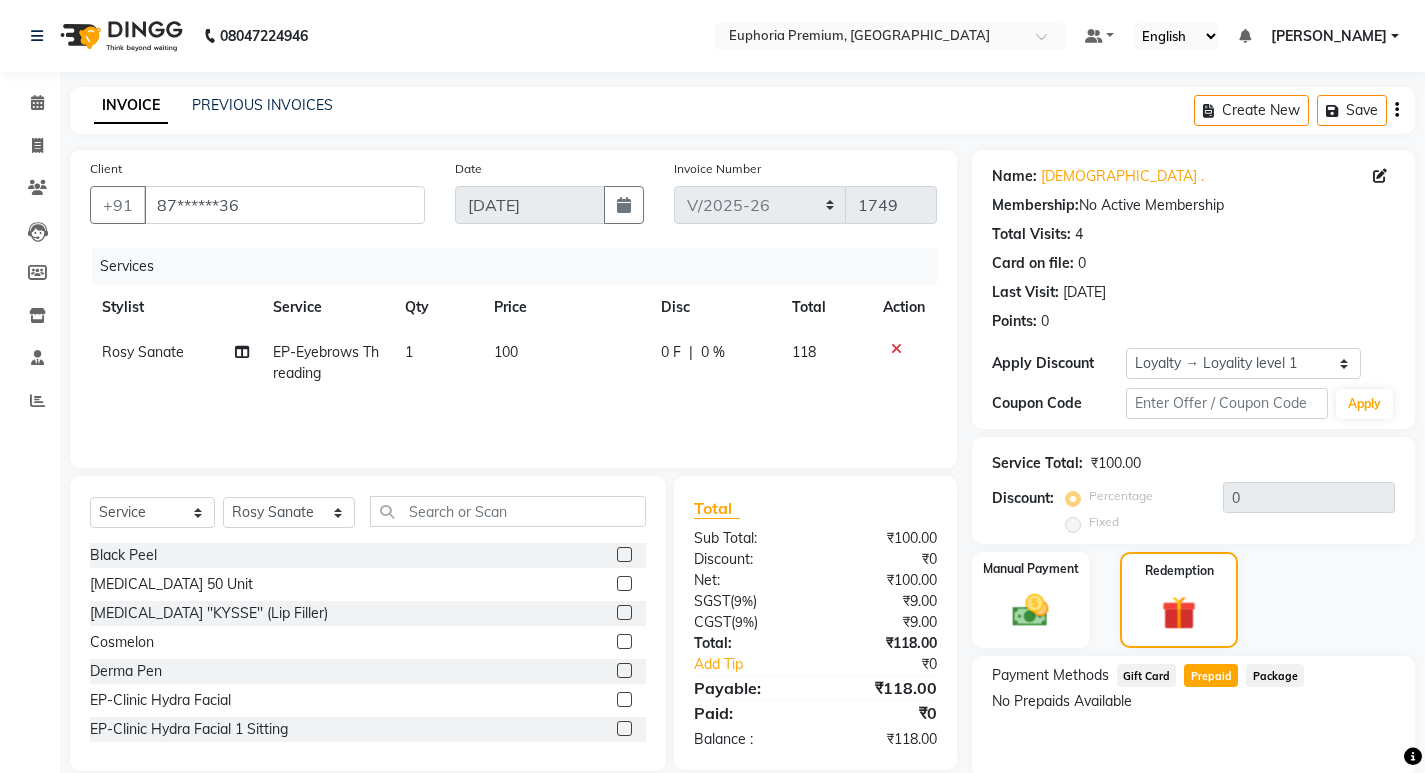 scroll, scrollTop: 74, scrollLeft: 0, axis: vertical 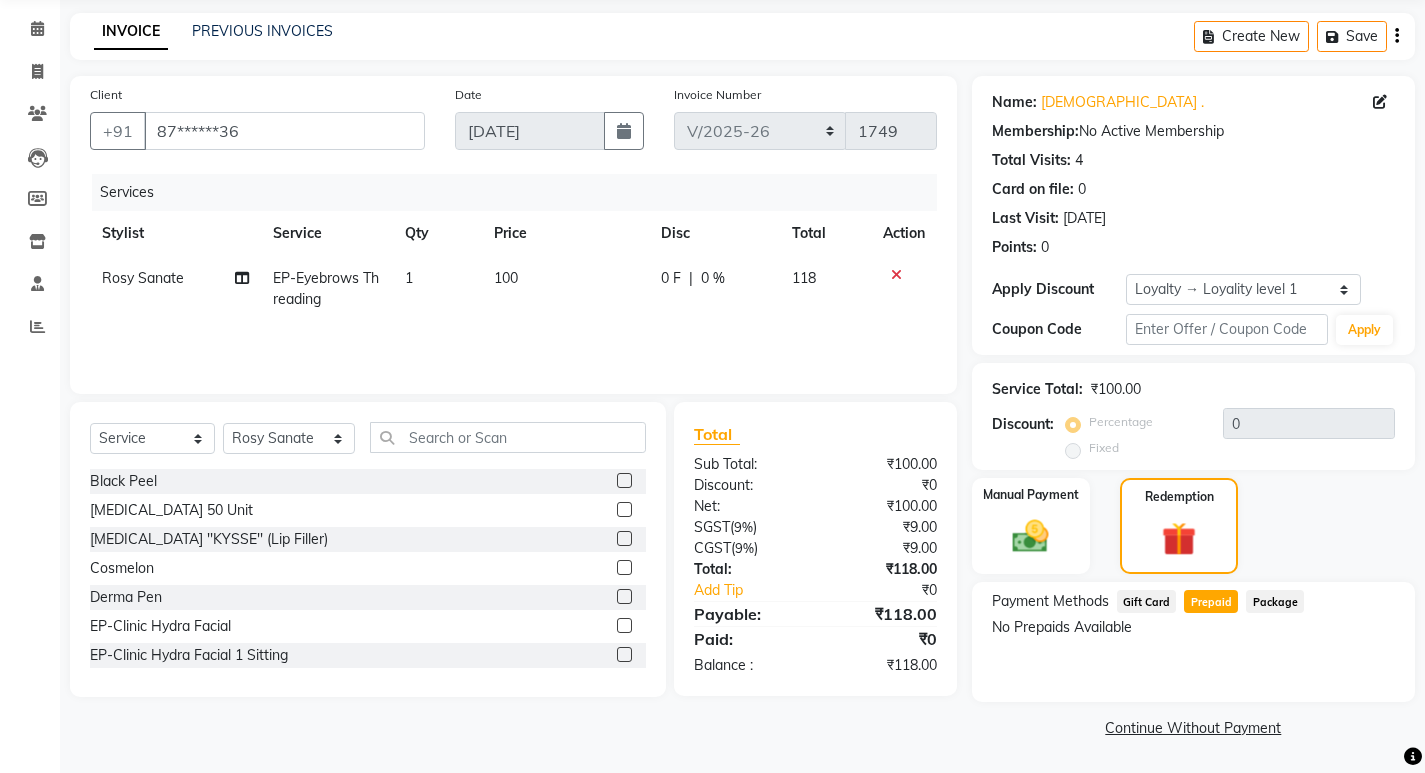 click on "Prepaid" 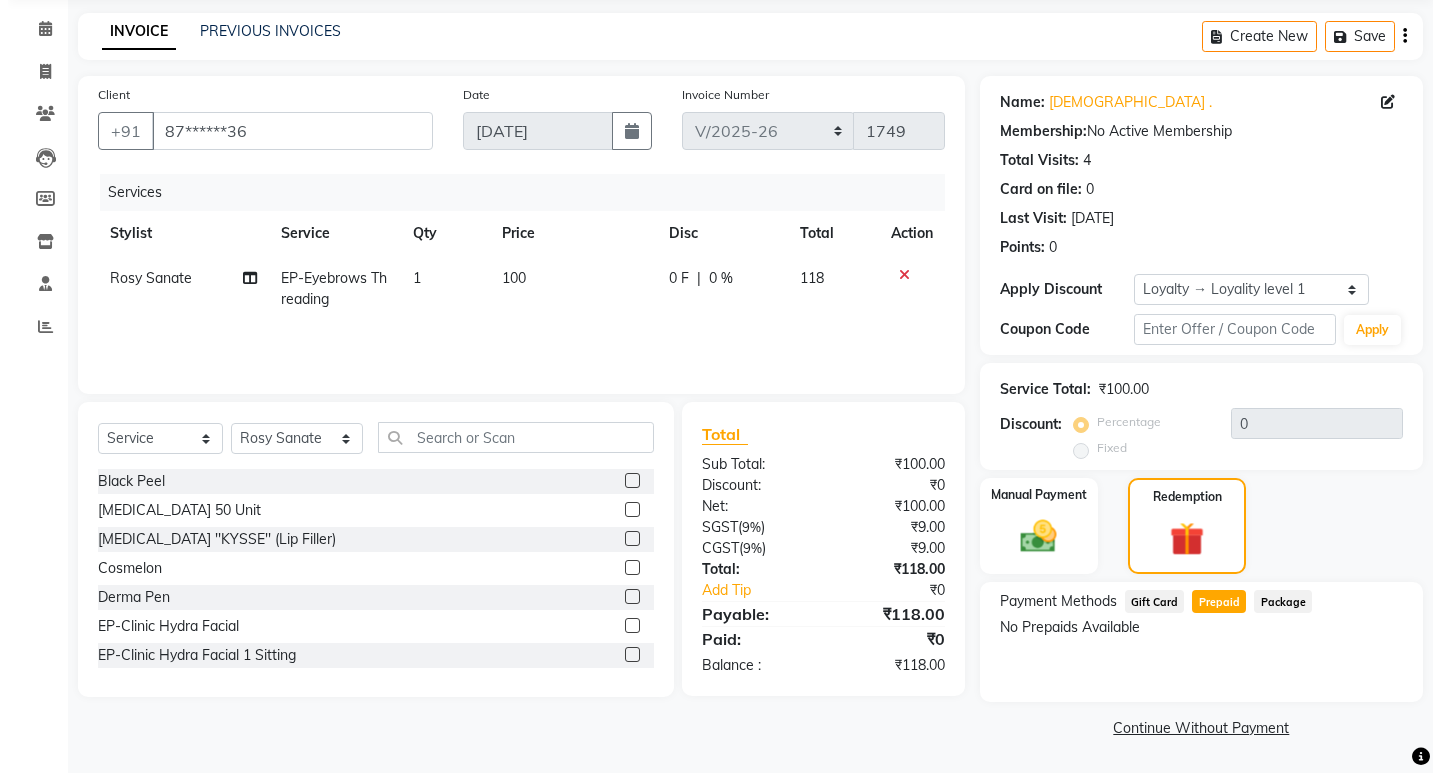 scroll, scrollTop: 0, scrollLeft: 0, axis: both 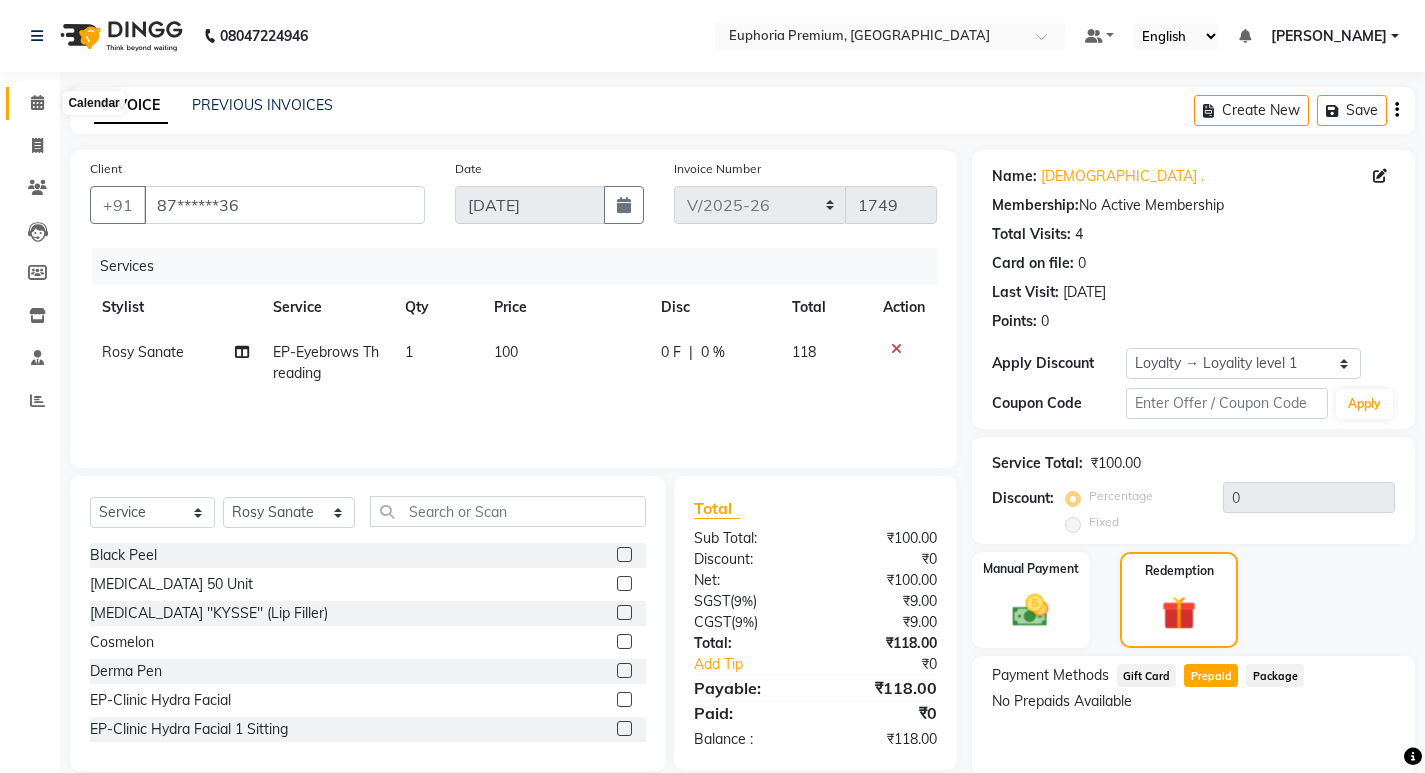 click 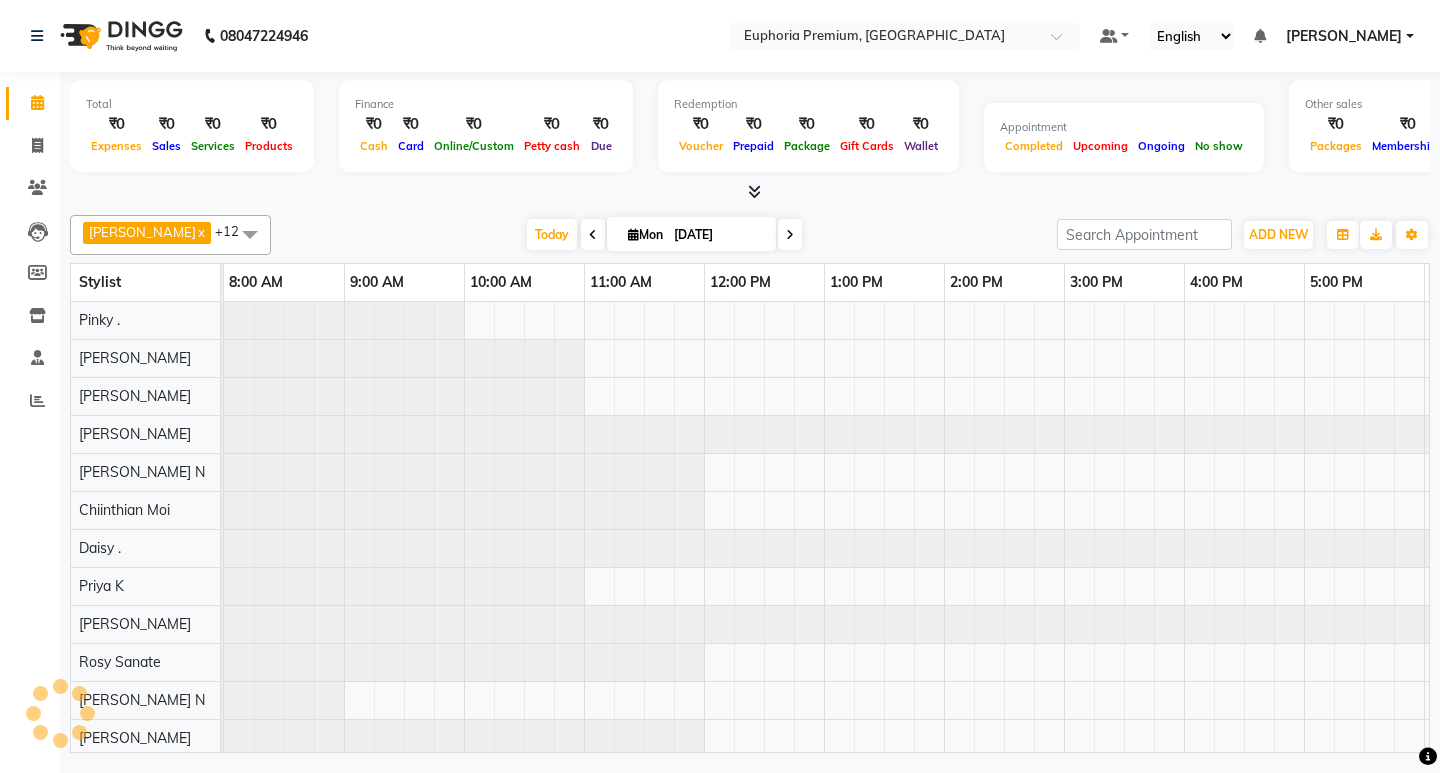 scroll, scrollTop: 0, scrollLeft: 0, axis: both 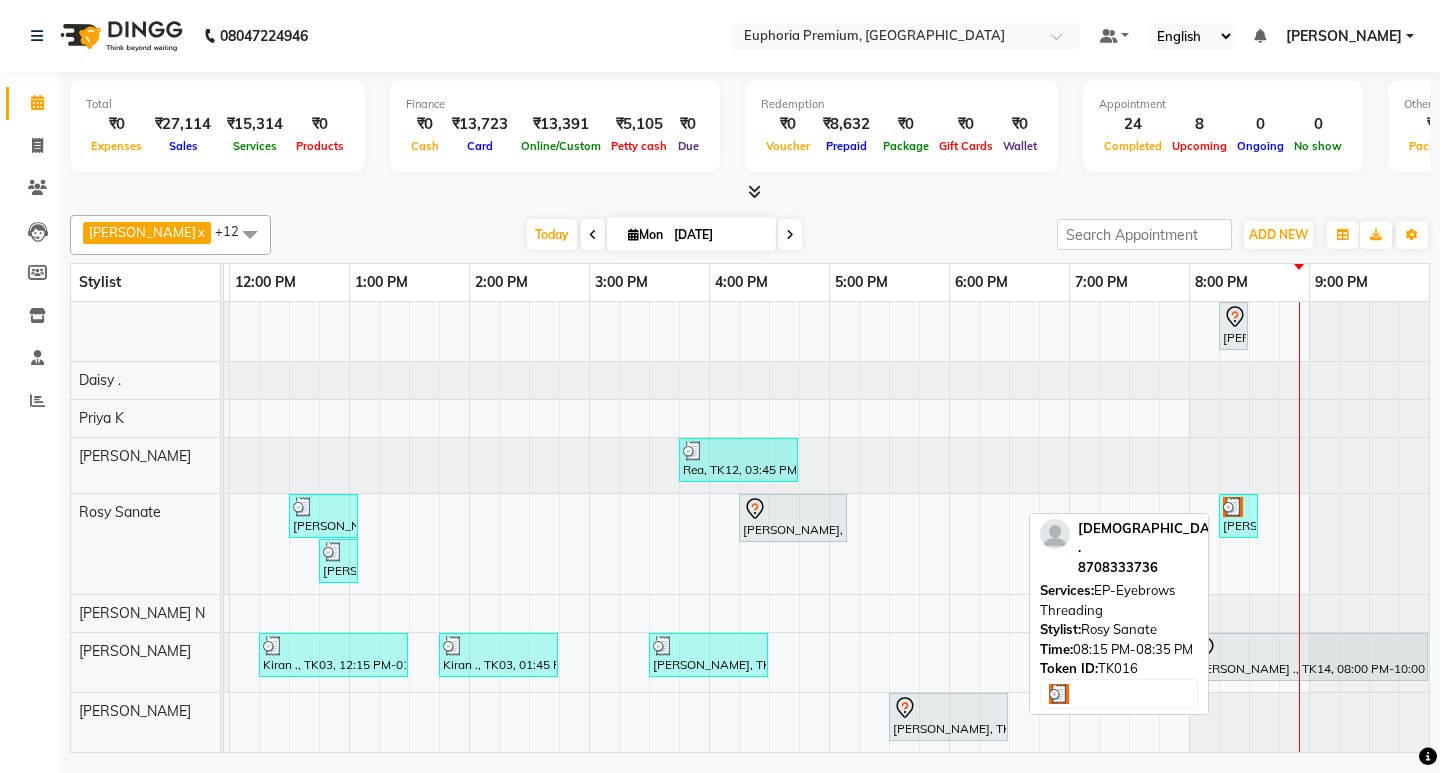 click at bounding box center [1233, 507] 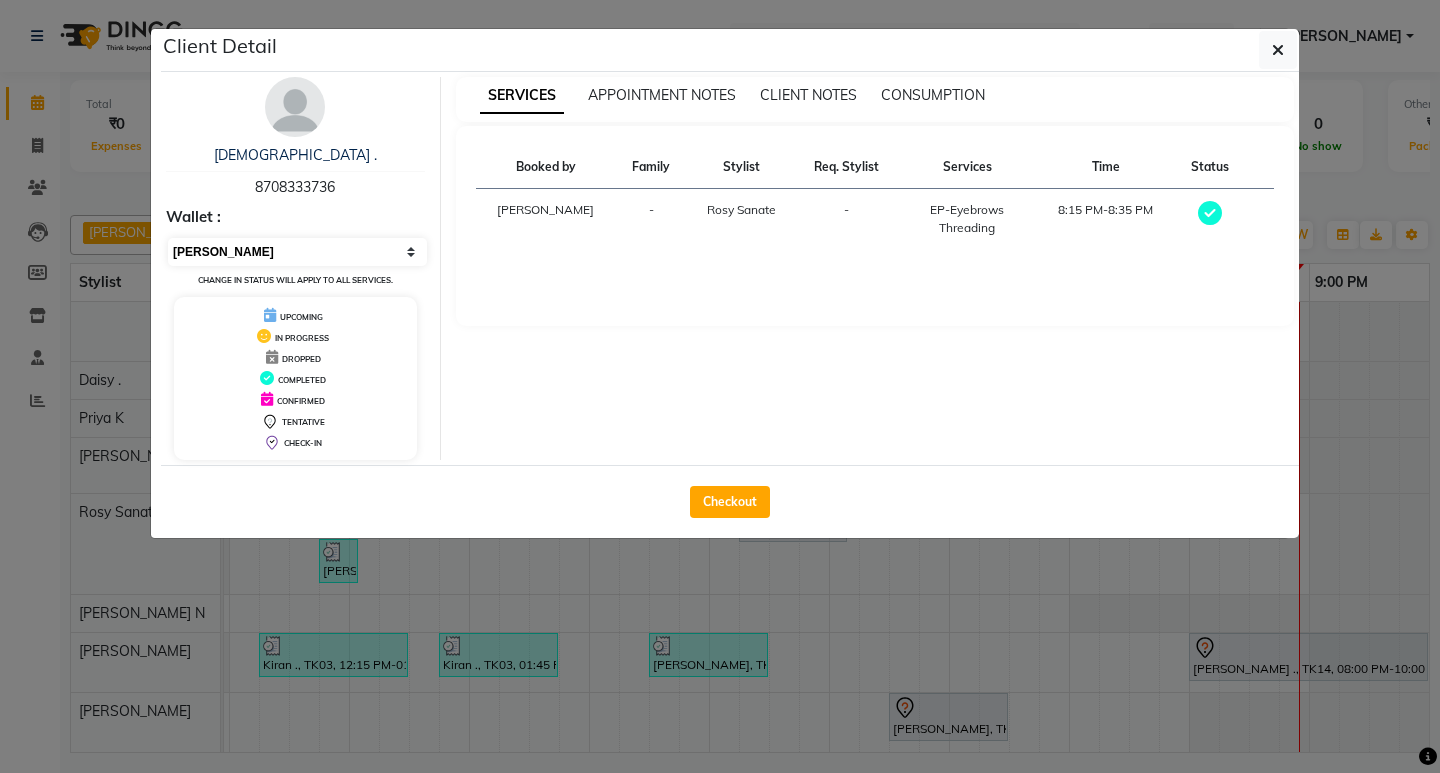 click on "Select MARK DONE UPCOMING" at bounding box center [297, 252] 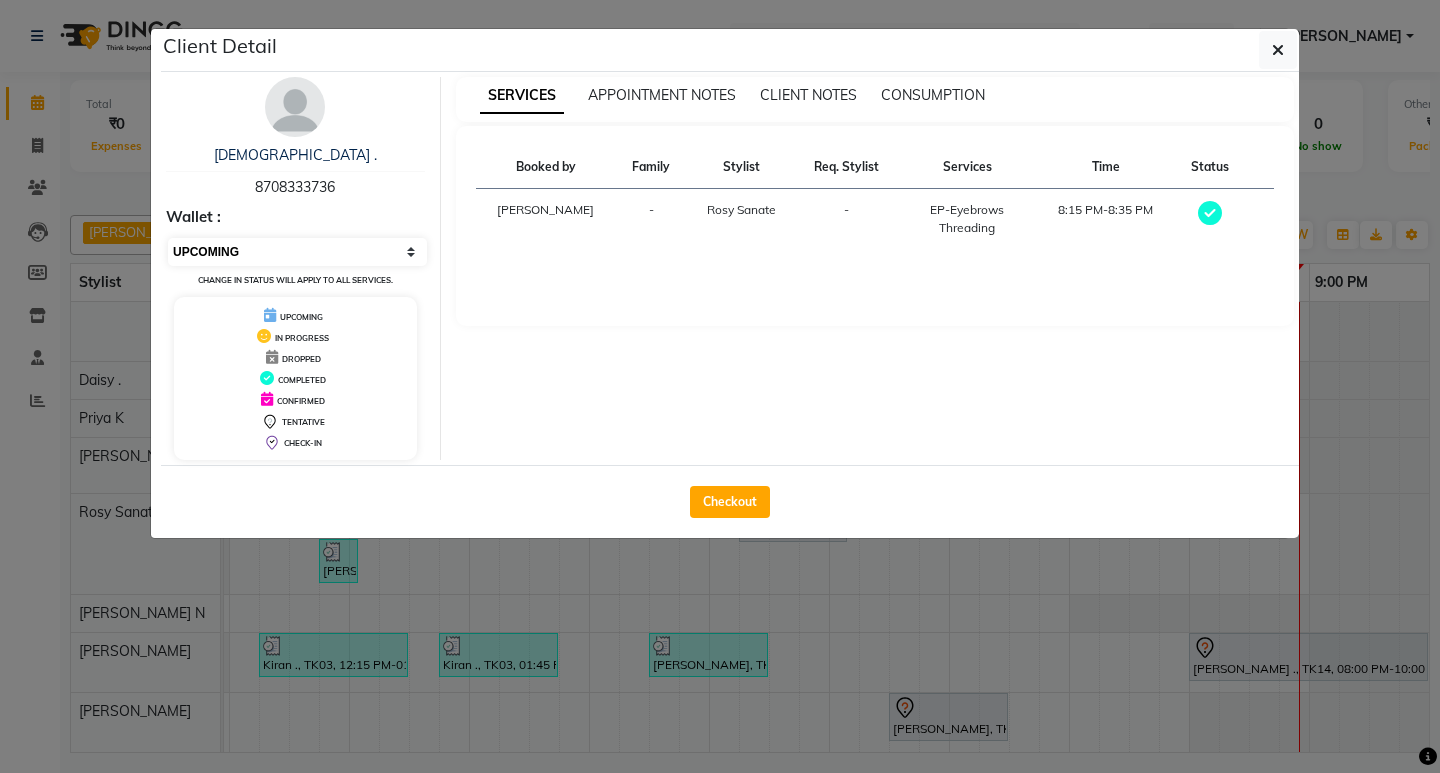click on "Select MARK DONE UPCOMING" at bounding box center (297, 252) 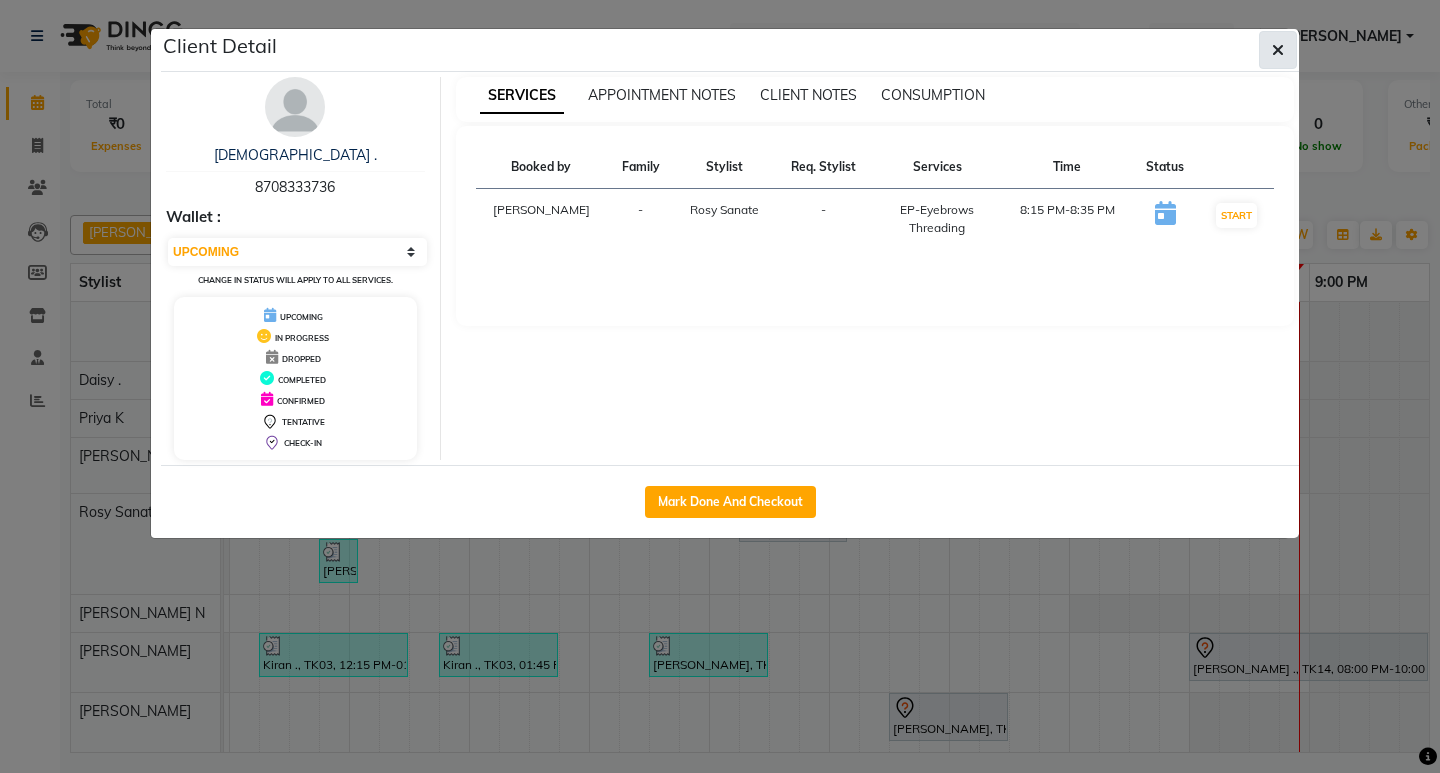 click 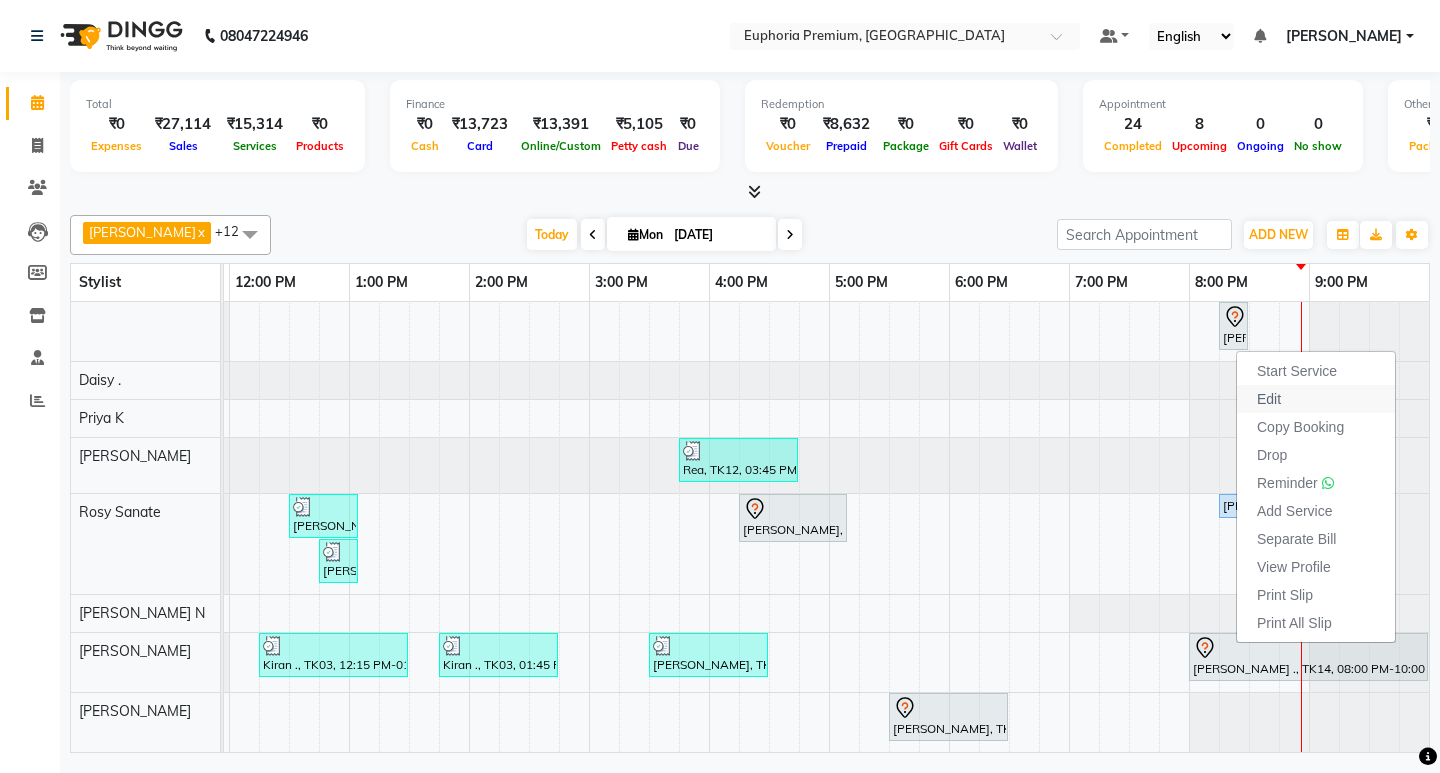 click on "Edit" at bounding box center [1269, 399] 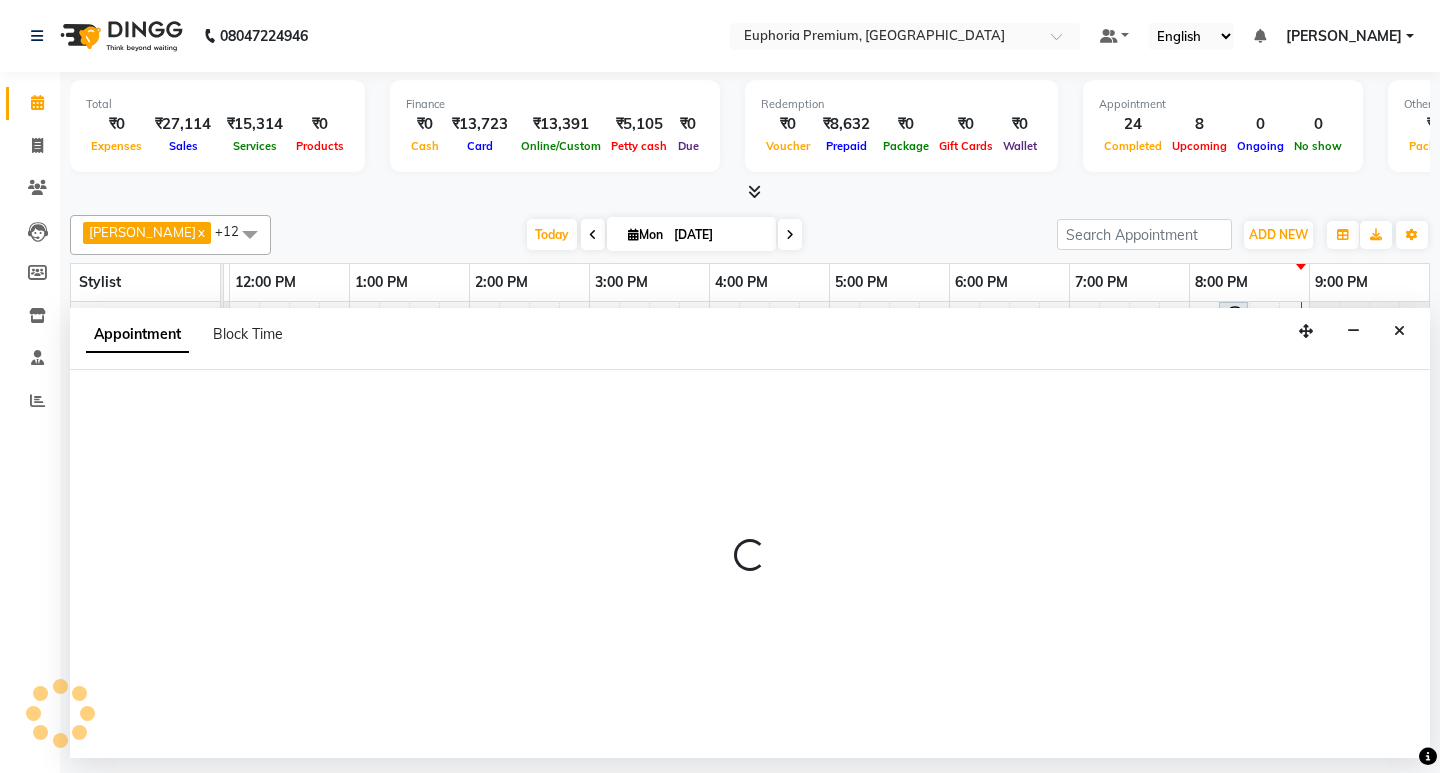 select on "tentative" 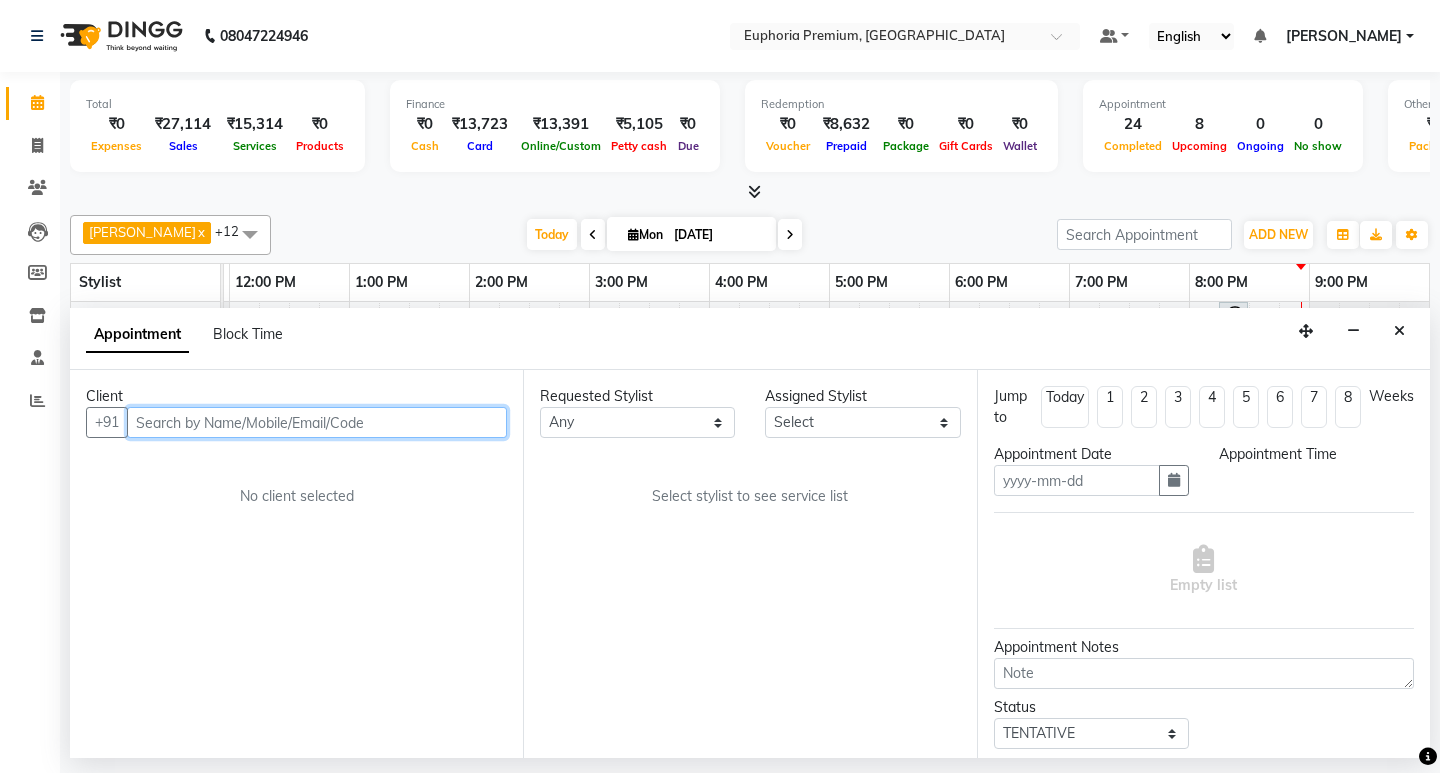 type on "[DATE]" 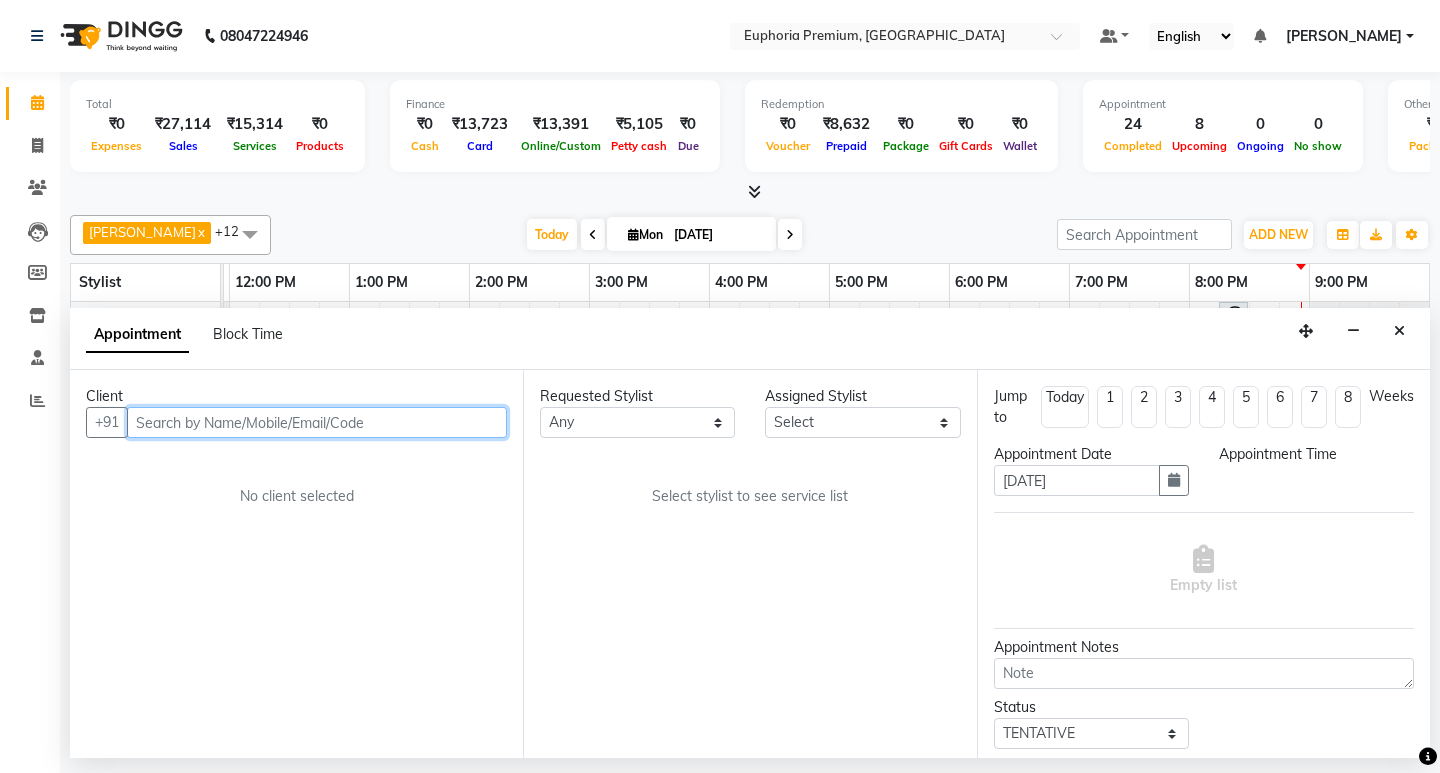 select on "1200" 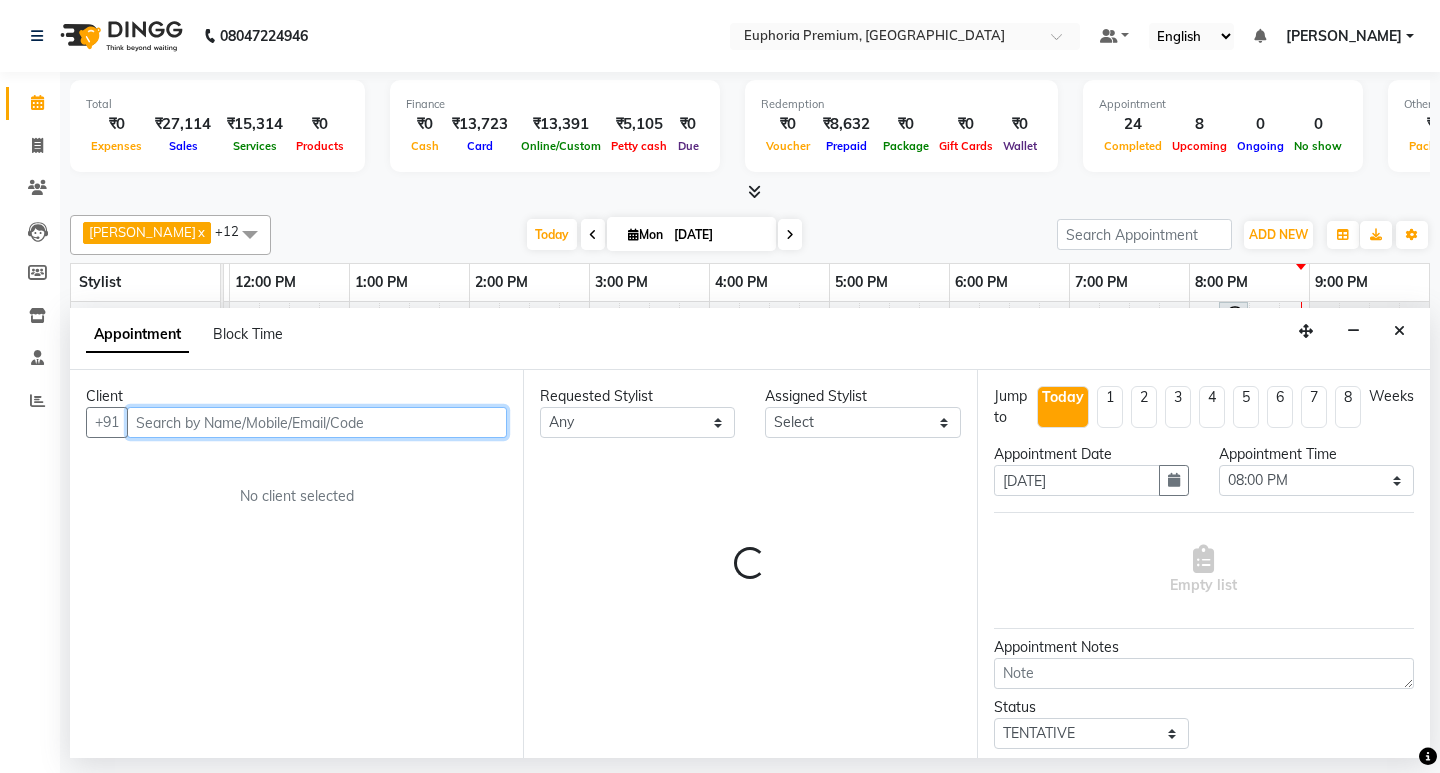 select on "71621" 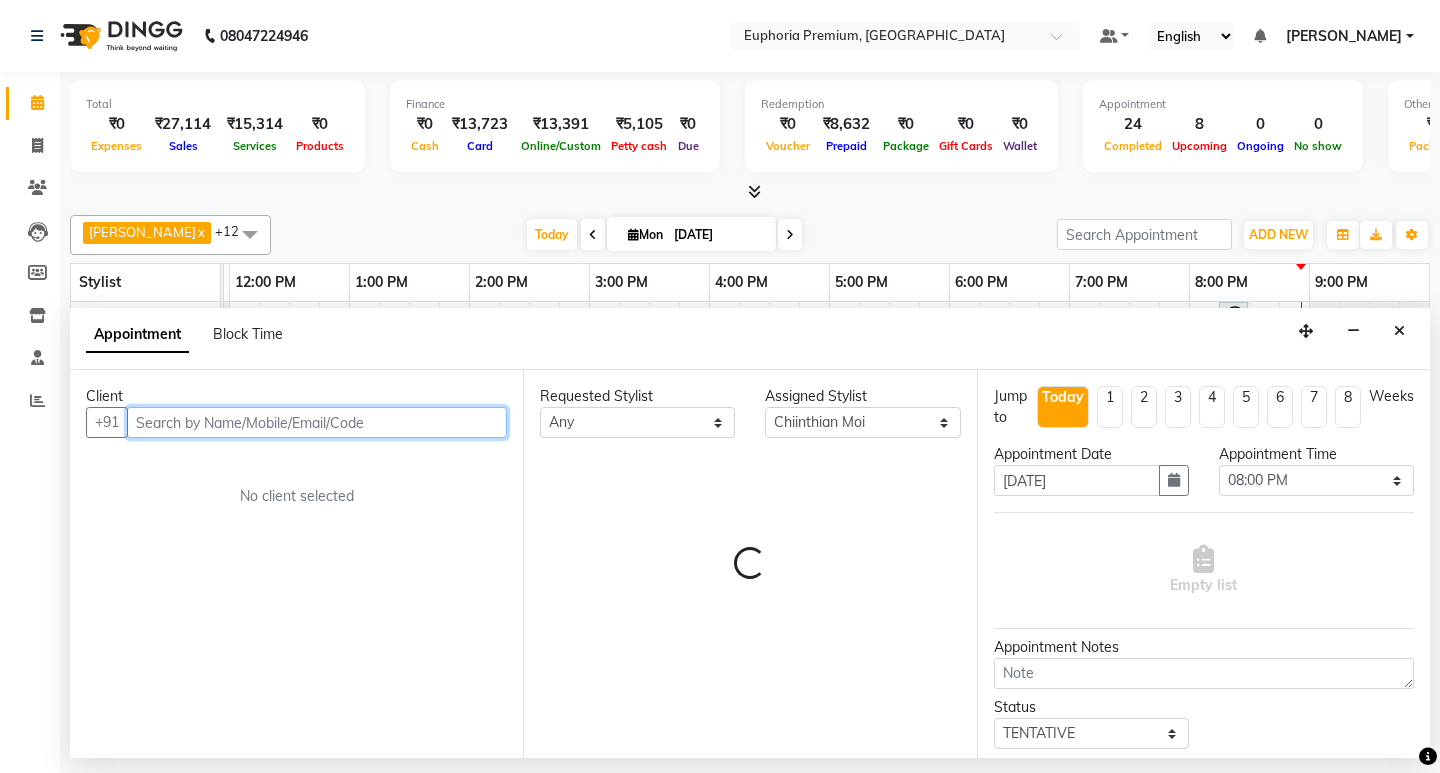 scroll, scrollTop: 0, scrollLeft: 475, axis: horizontal 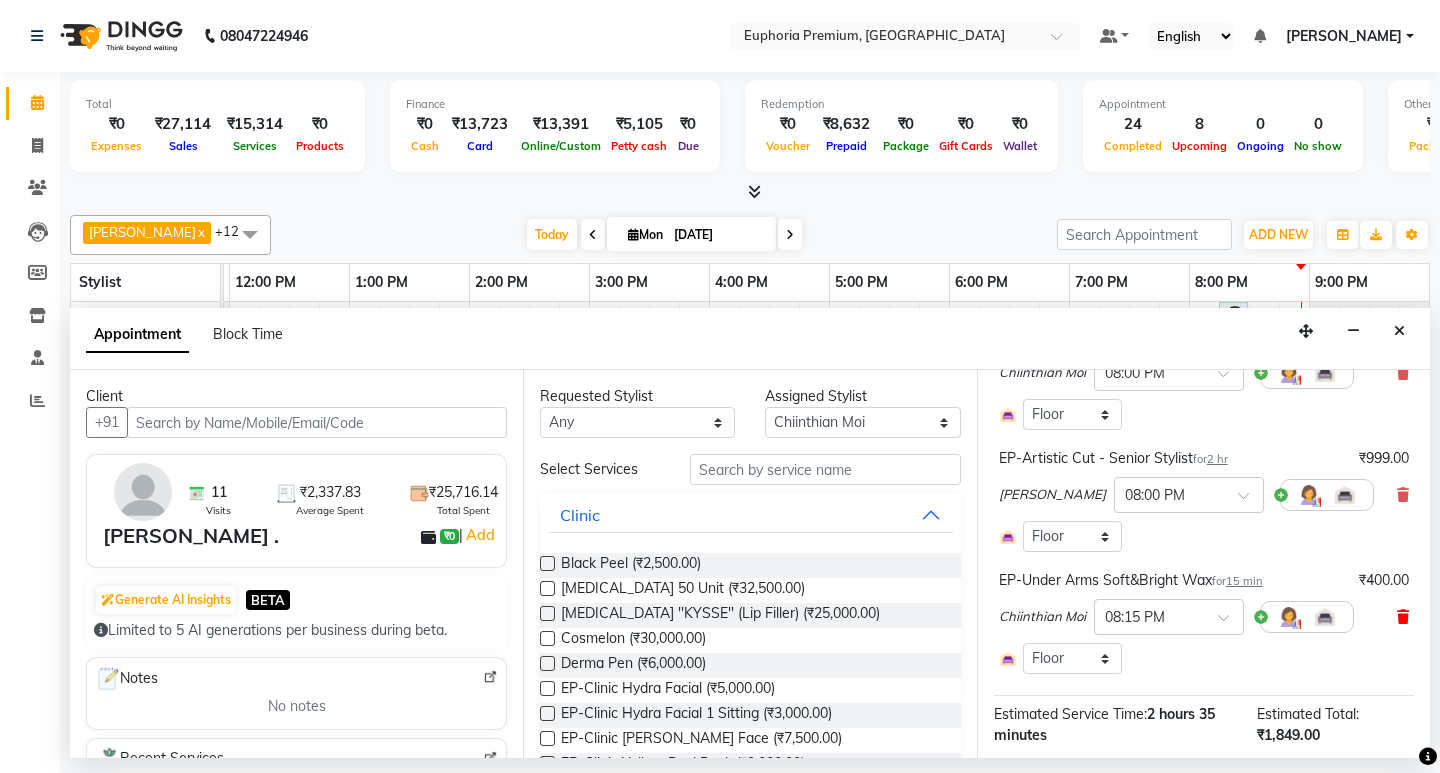 click at bounding box center (1403, 617) 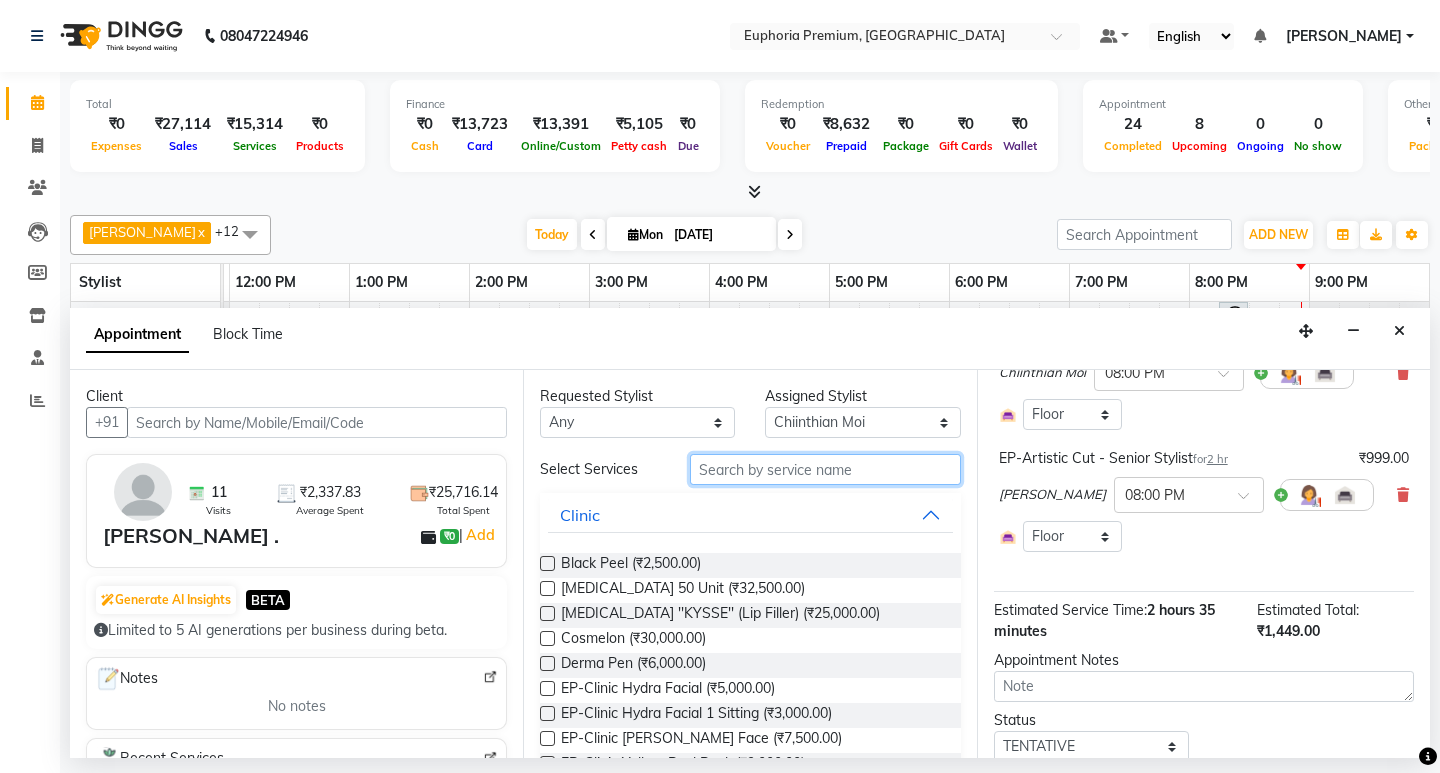 click at bounding box center [825, 469] 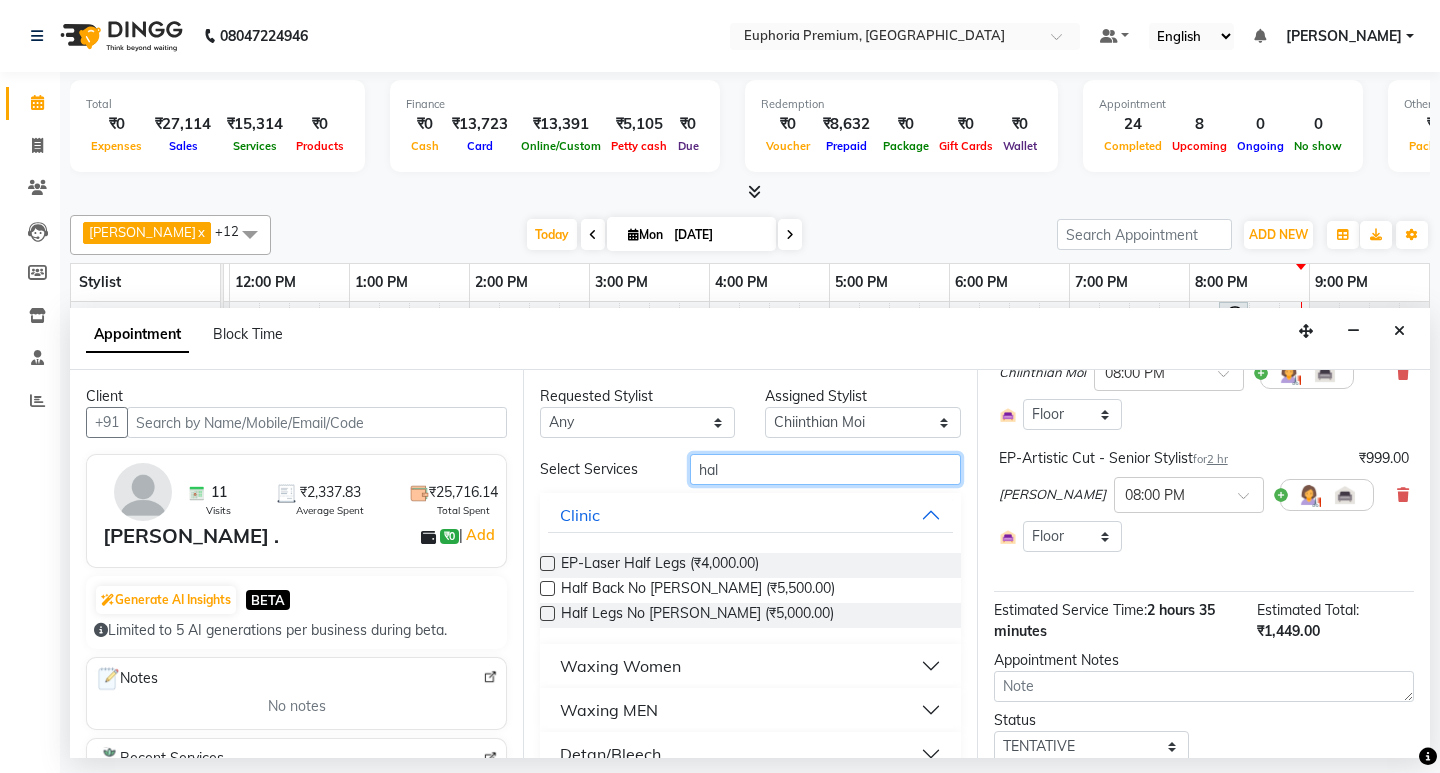 type on "hal" 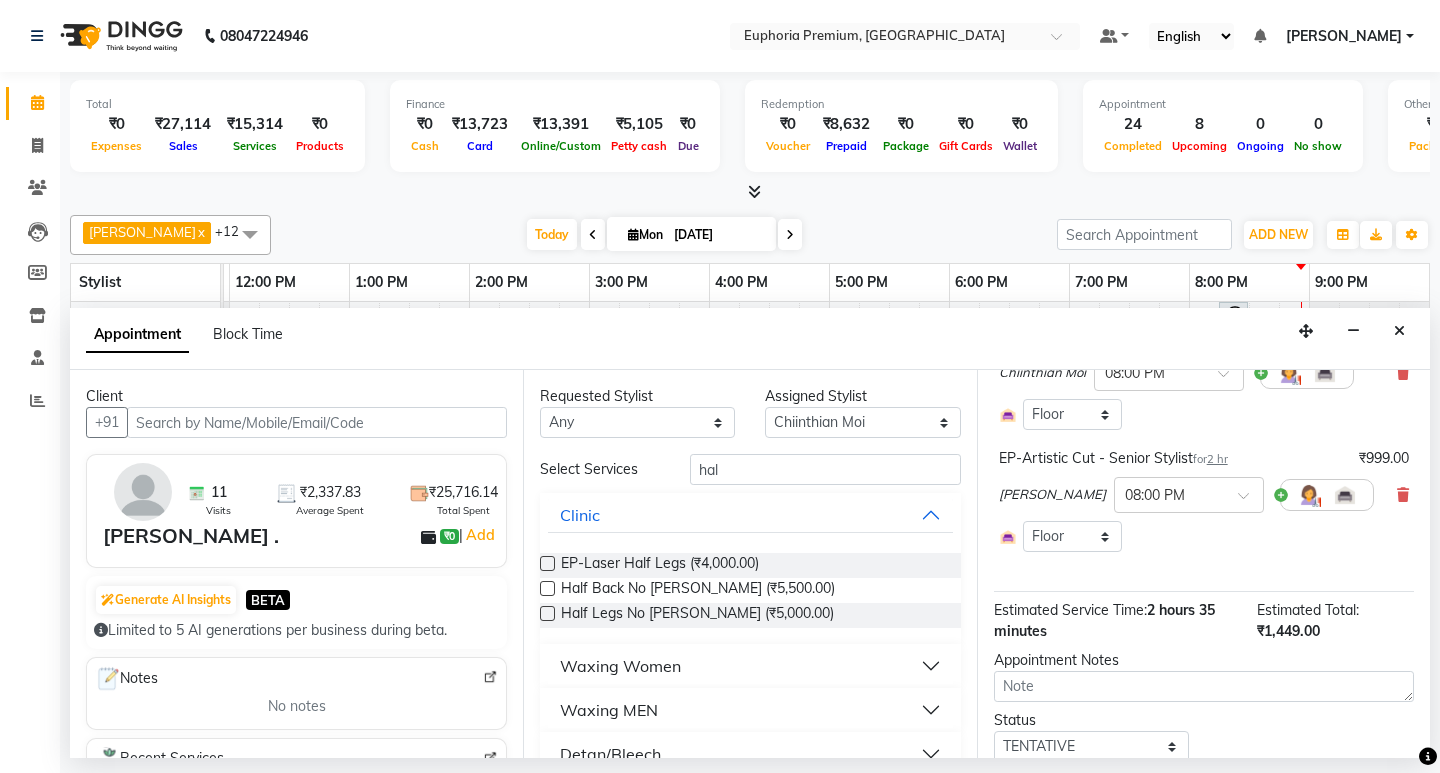 click on "Waxing Women" at bounding box center (620, 666) 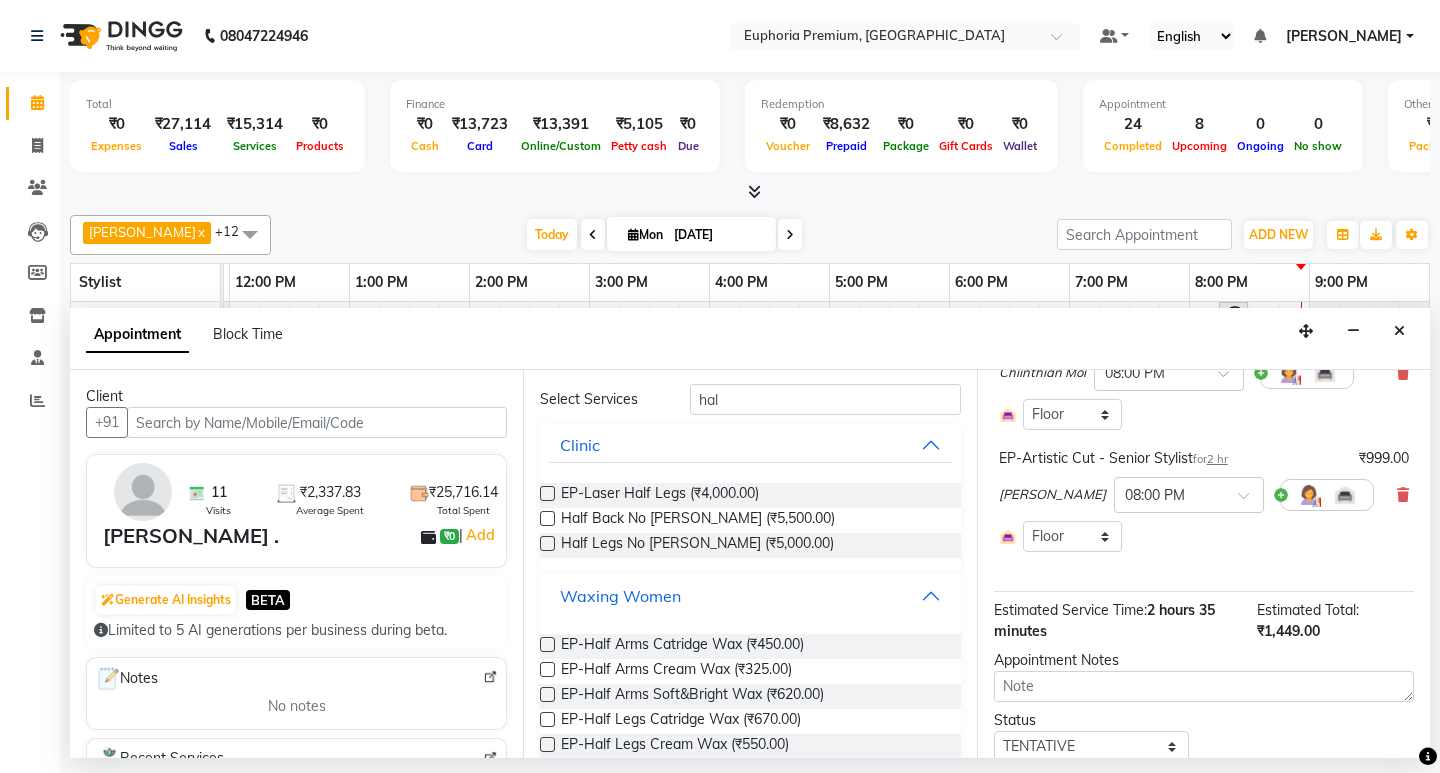 scroll, scrollTop: 100, scrollLeft: 0, axis: vertical 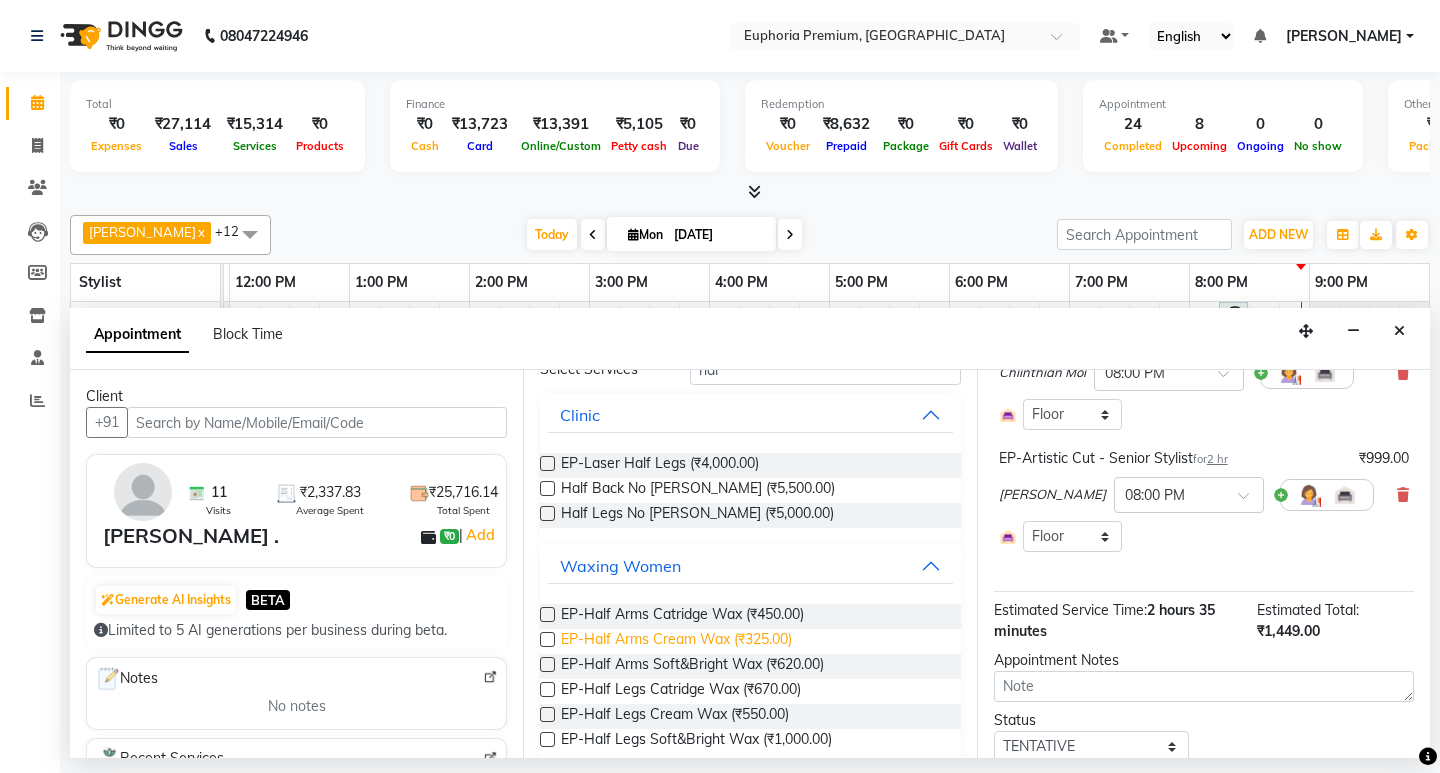 click on "EP-Half Arms Cream Wax (₹325.00)" at bounding box center [676, 641] 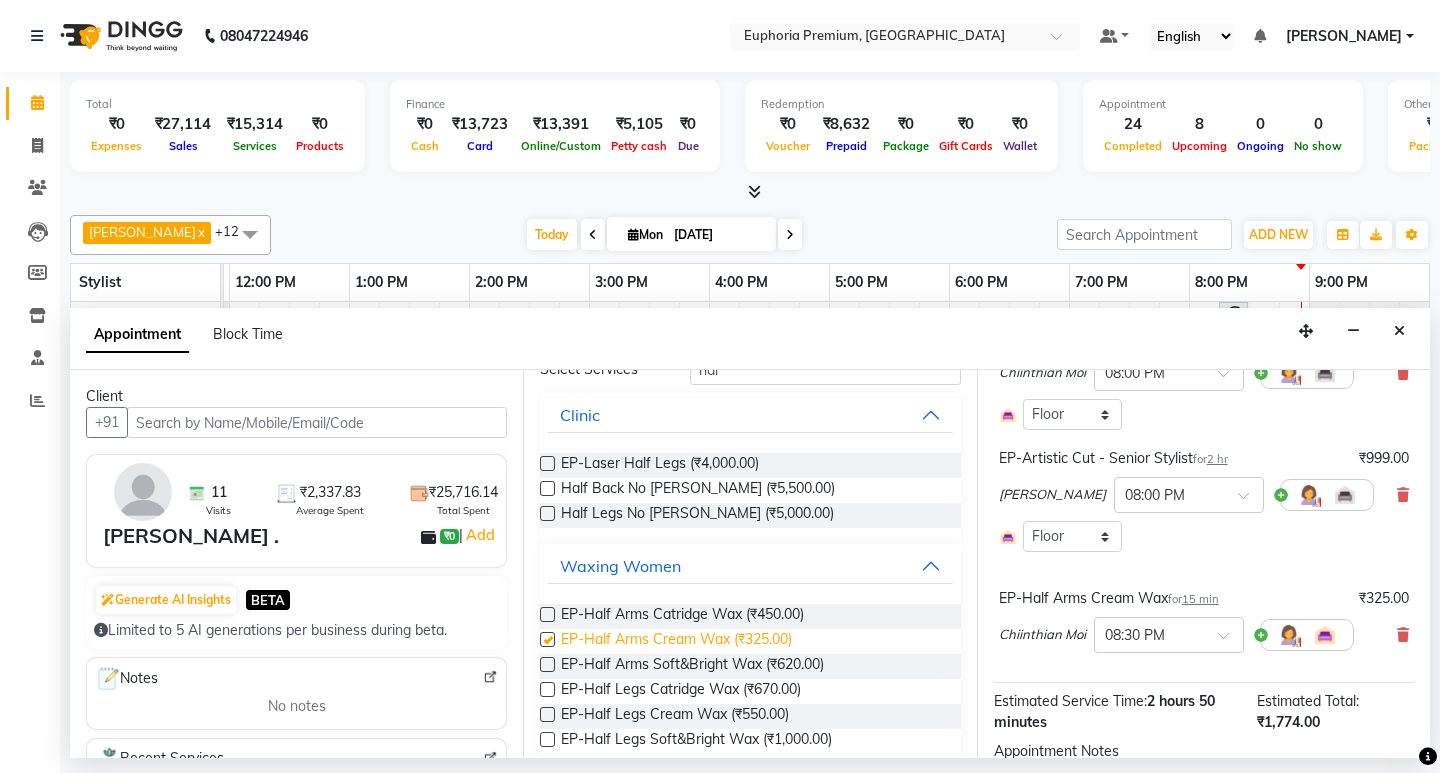 checkbox on "false" 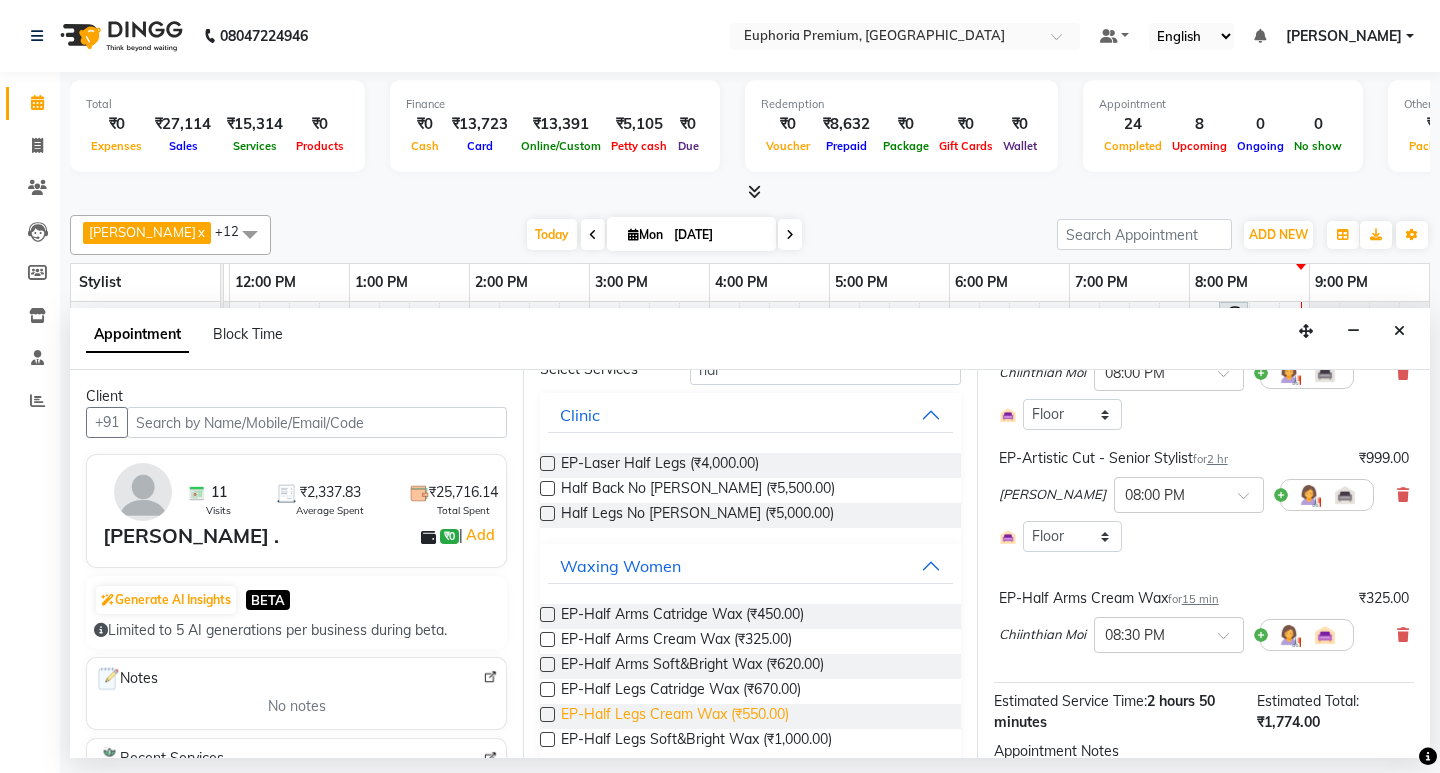 click on "EP-Half Legs Cream Wax (₹550.00)" at bounding box center [675, 716] 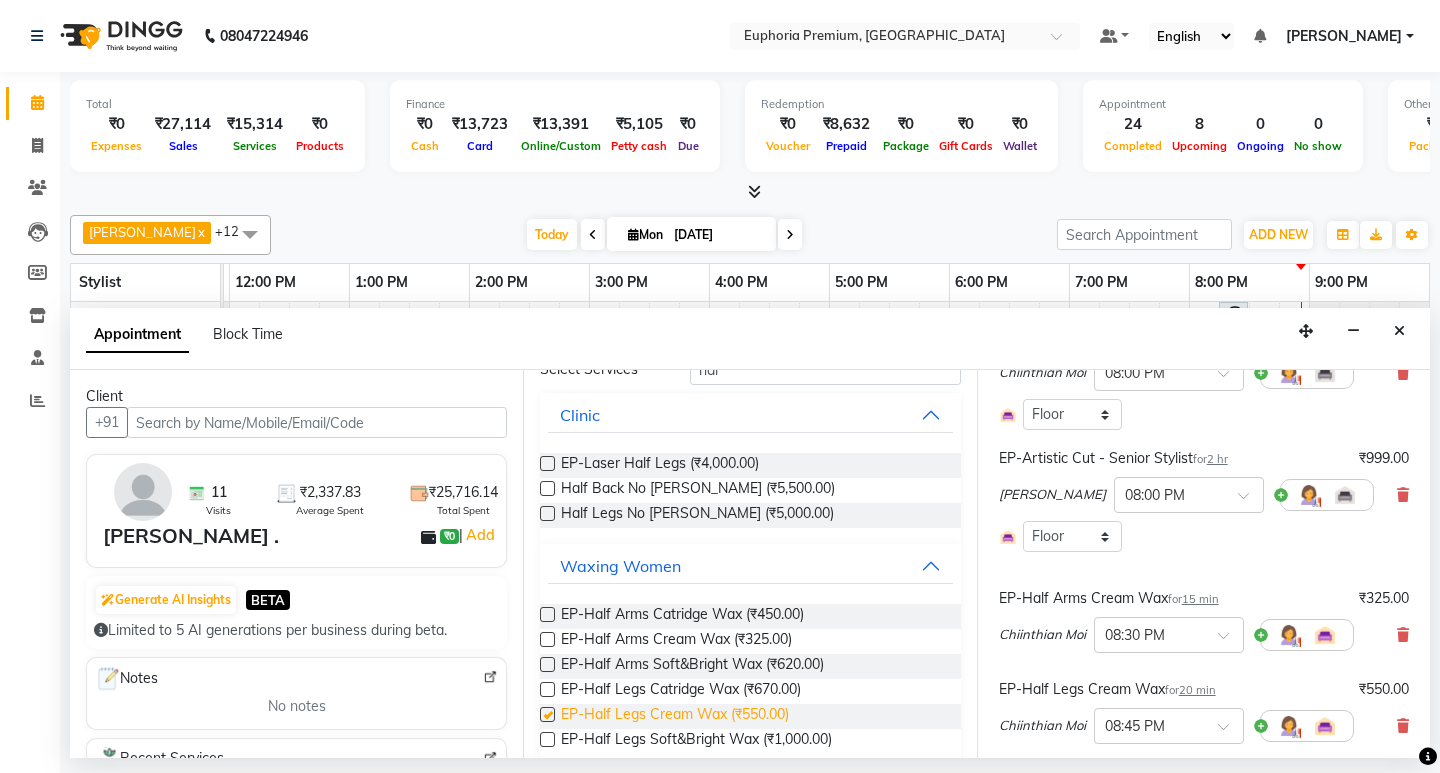 checkbox on "false" 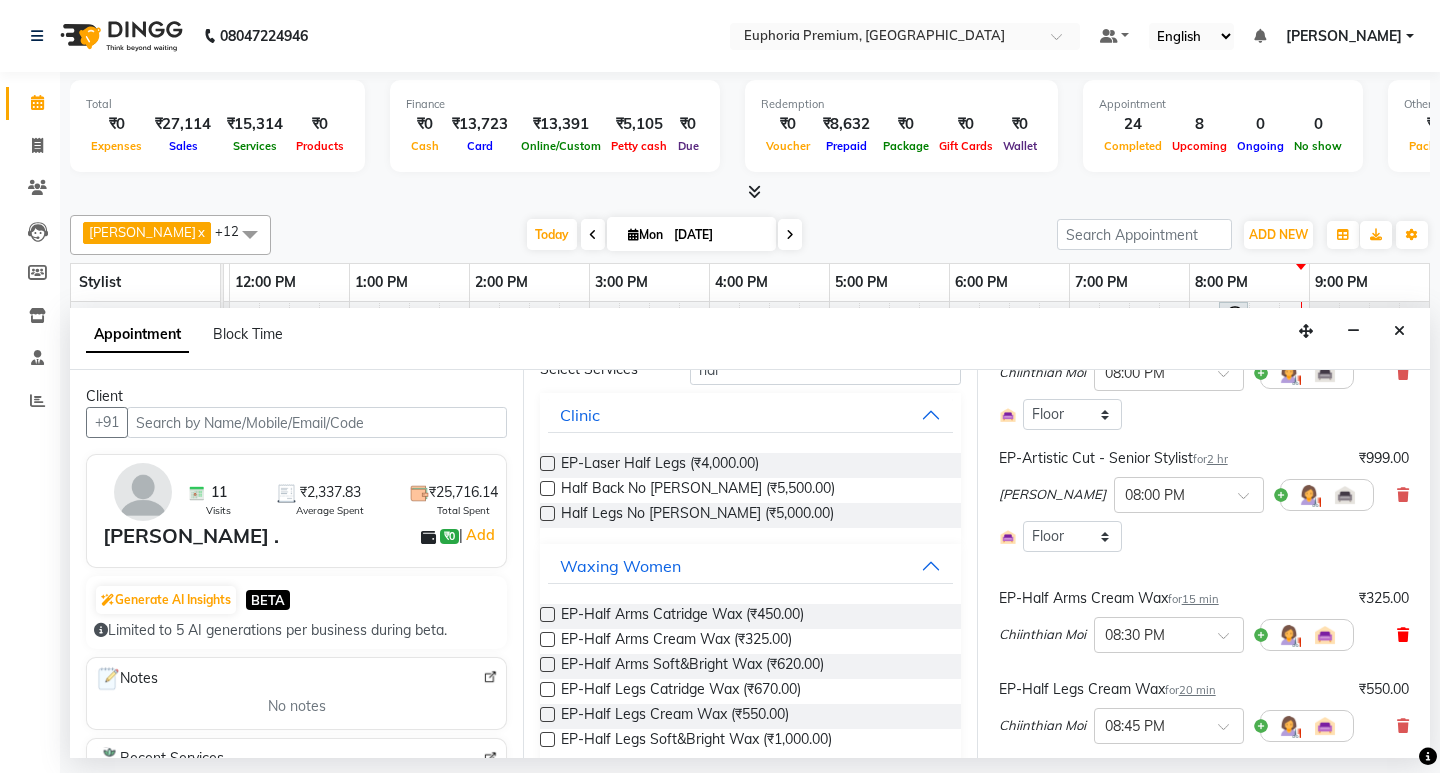 click at bounding box center [1403, 635] 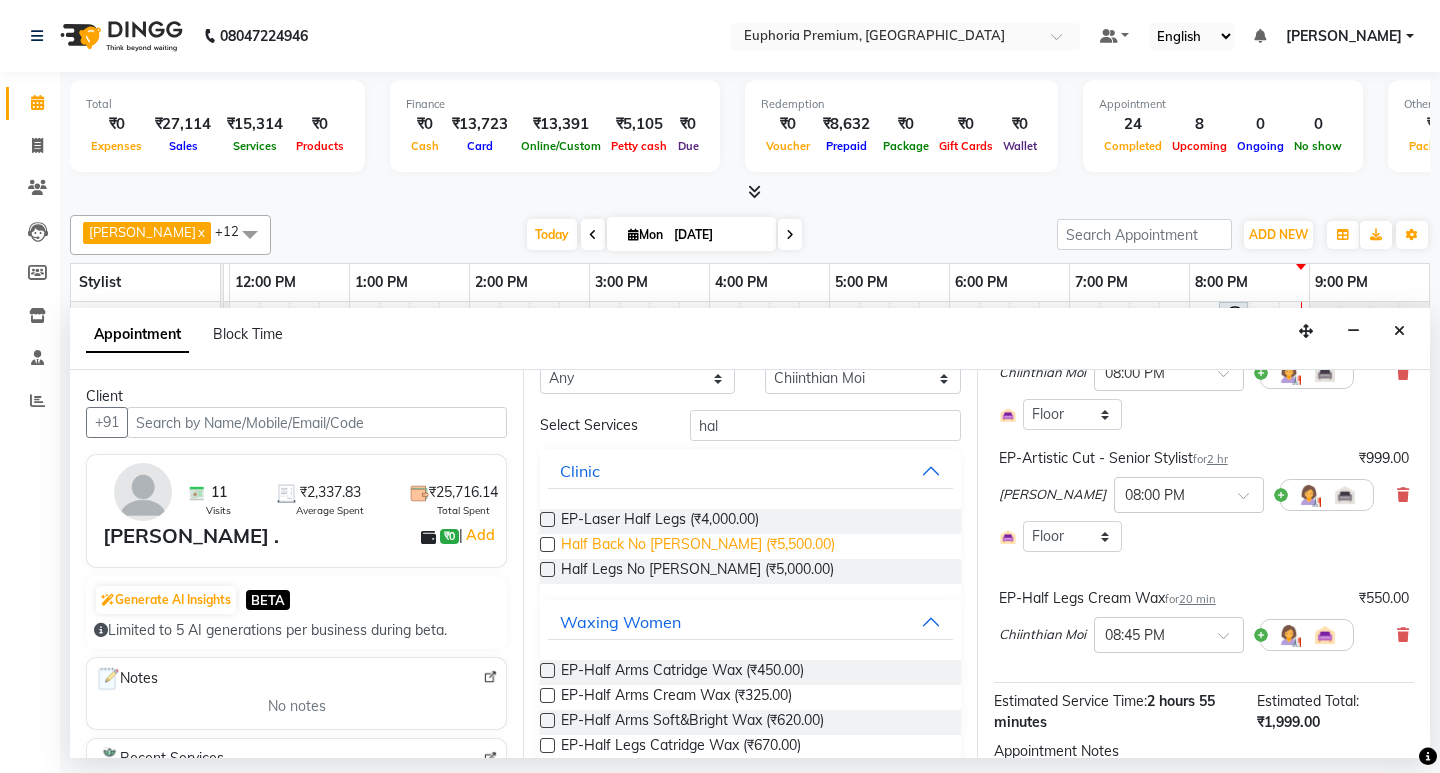 scroll, scrollTop: 0, scrollLeft: 0, axis: both 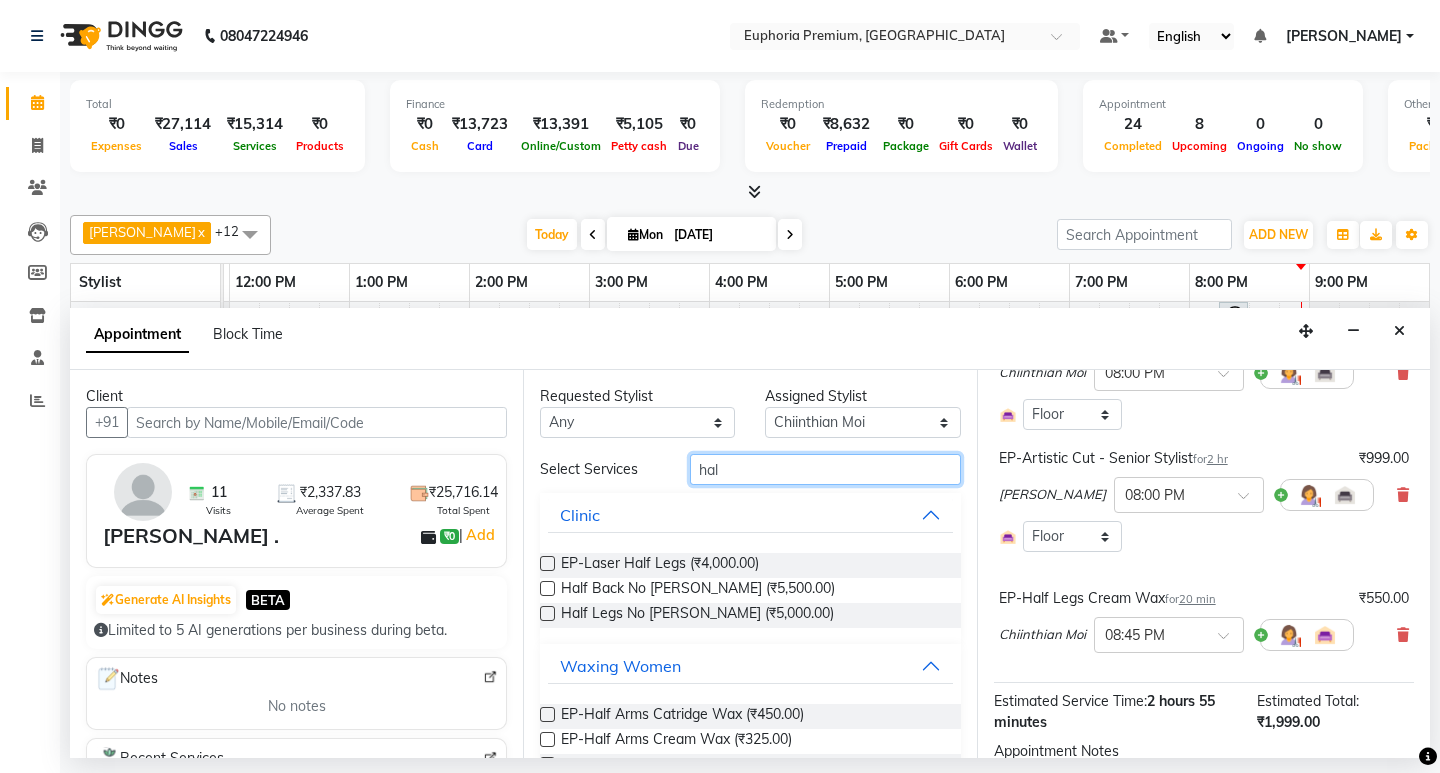 drag, startPoint x: 733, startPoint y: 469, endPoint x: 627, endPoint y: 469, distance: 106 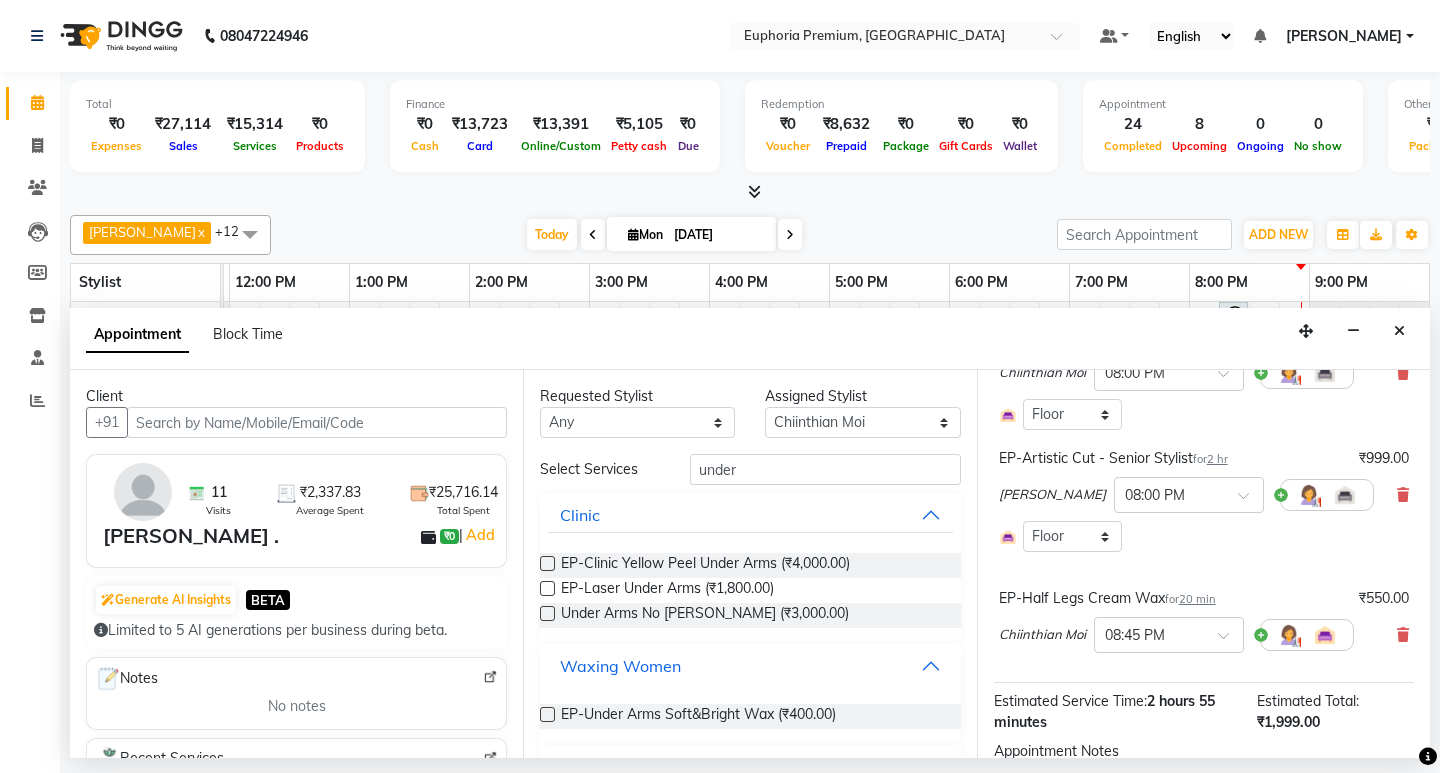 click on "Waxing Women" at bounding box center [620, 666] 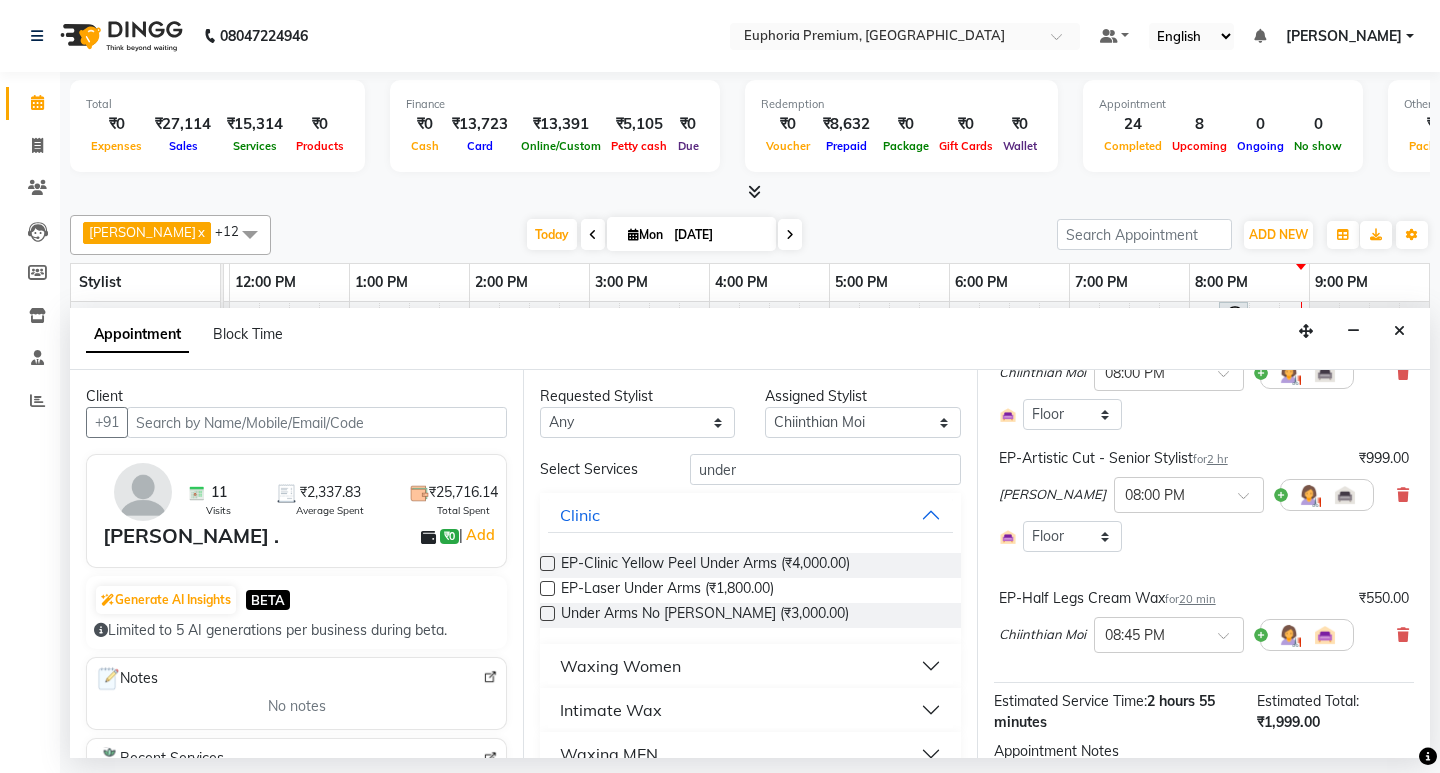 click on "Waxing Women" at bounding box center (620, 666) 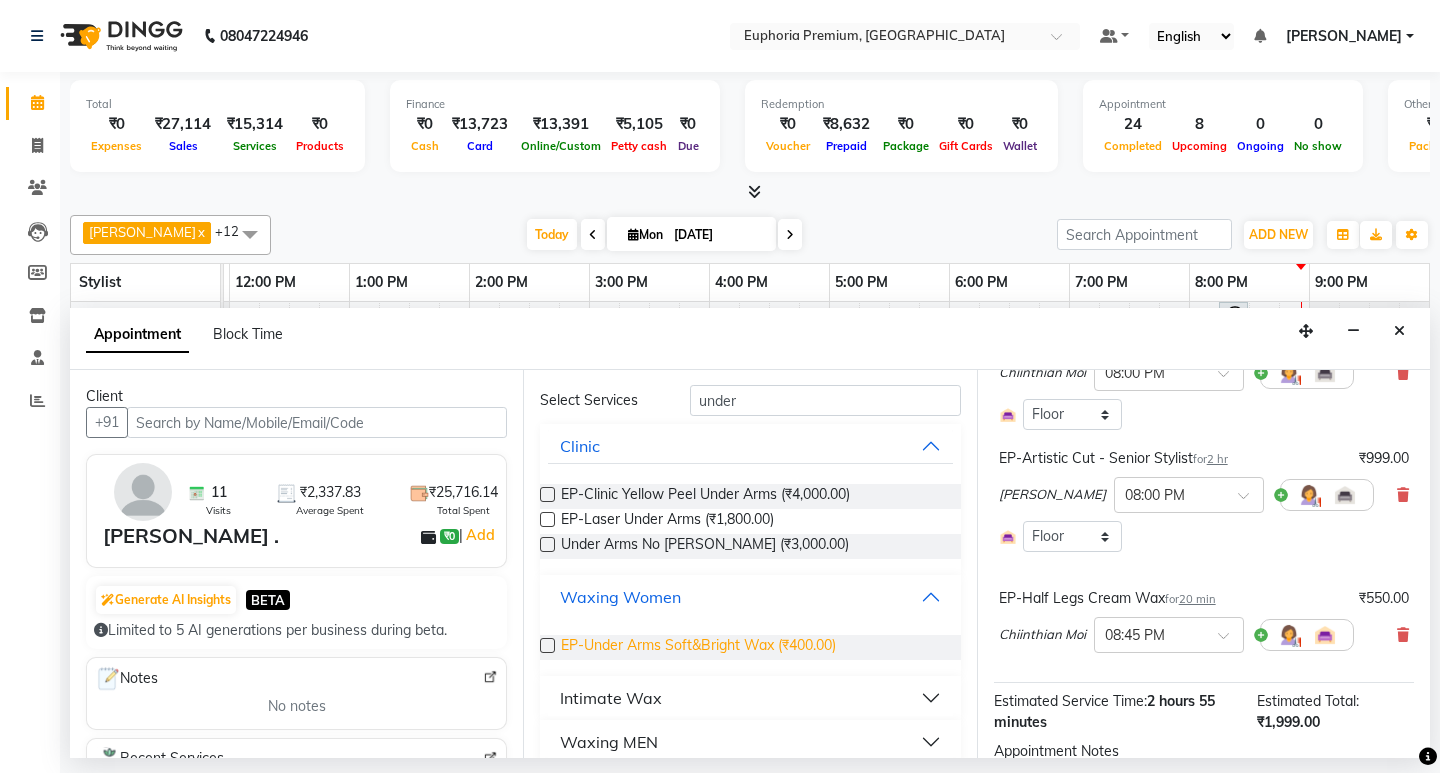 scroll, scrollTop: 0, scrollLeft: 0, axis: both 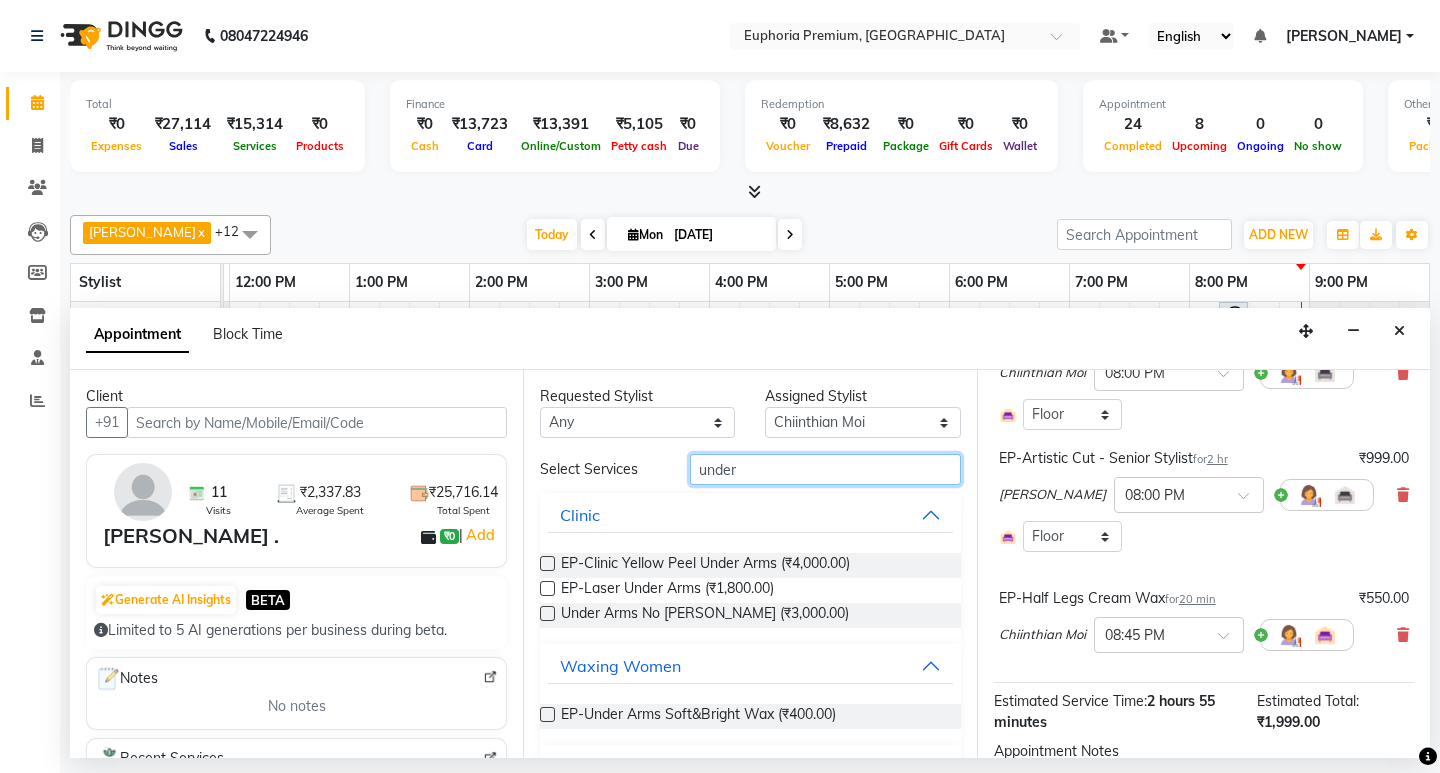 drag, startPoint x: 762, startPoint y: 474, endPoint x: 678, endPoint y: 474, distance: 84 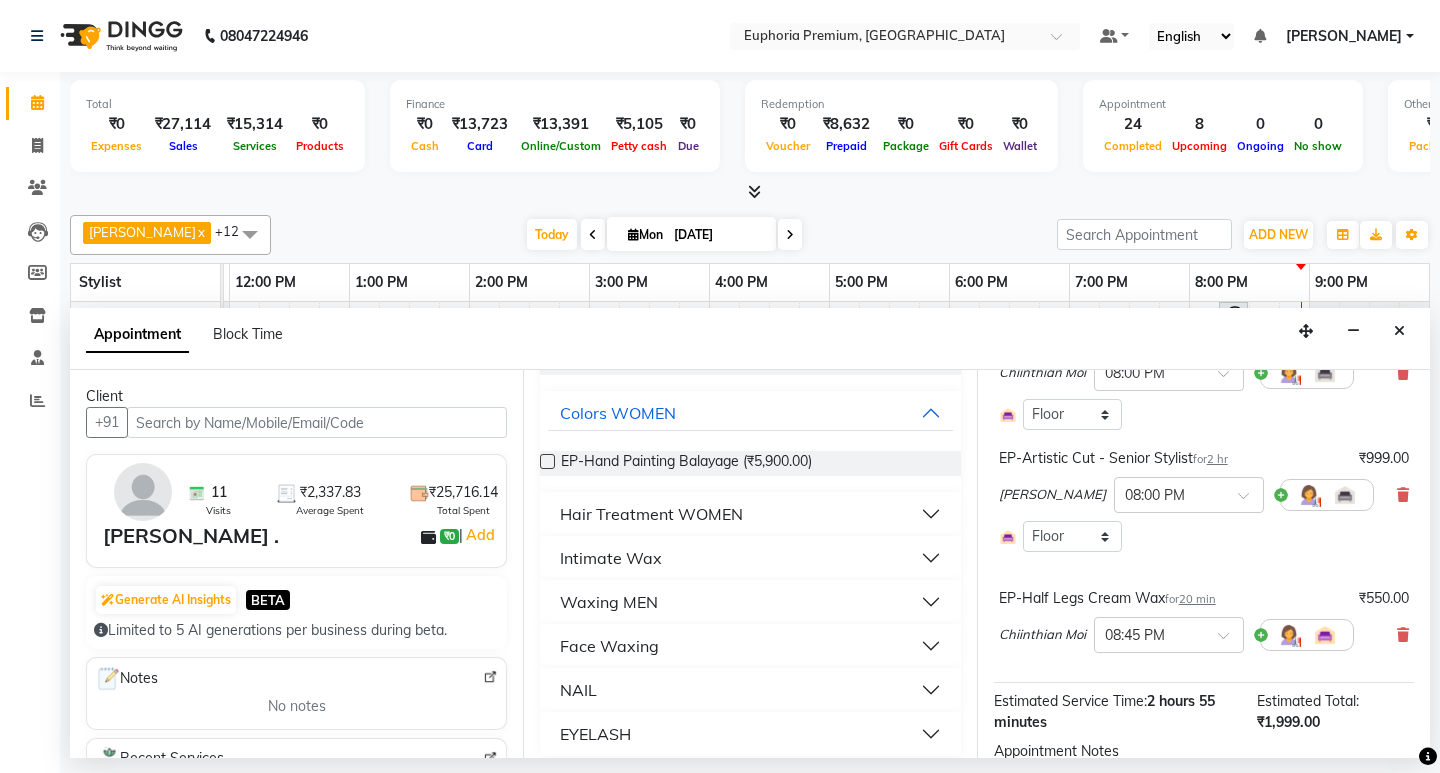 scroll, scrollTop: 267, scrollLeft: 0, axis: vertical 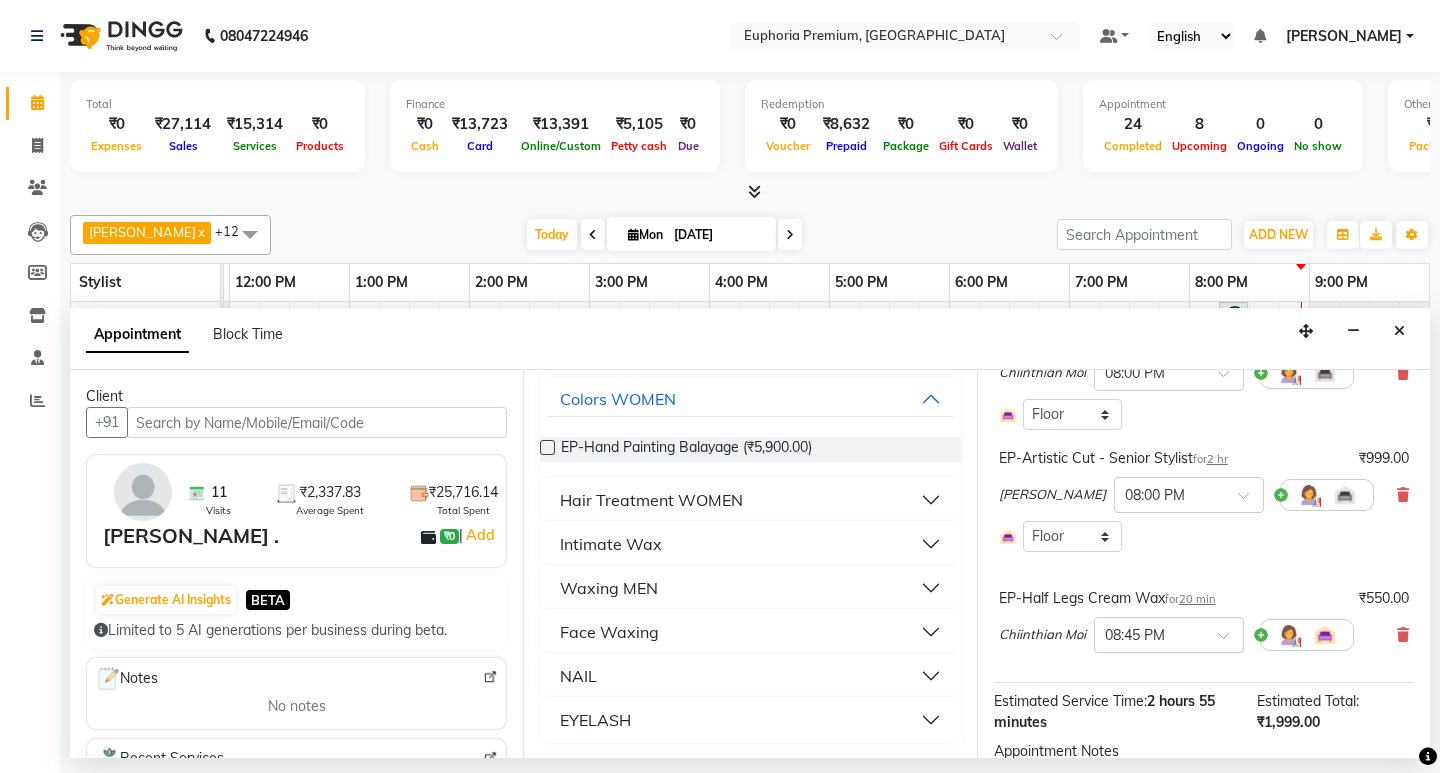 type on "int" 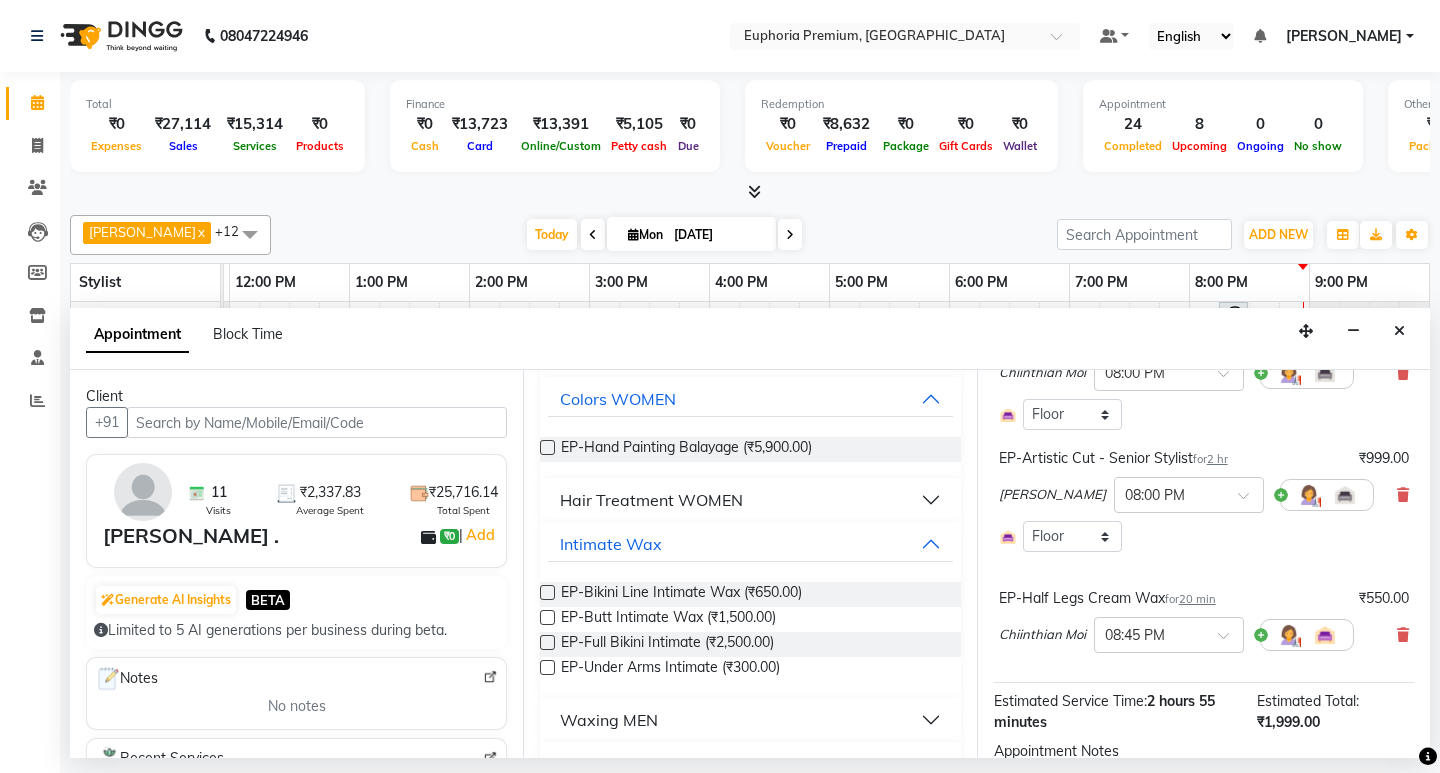 click at bounding box center (547, 667) 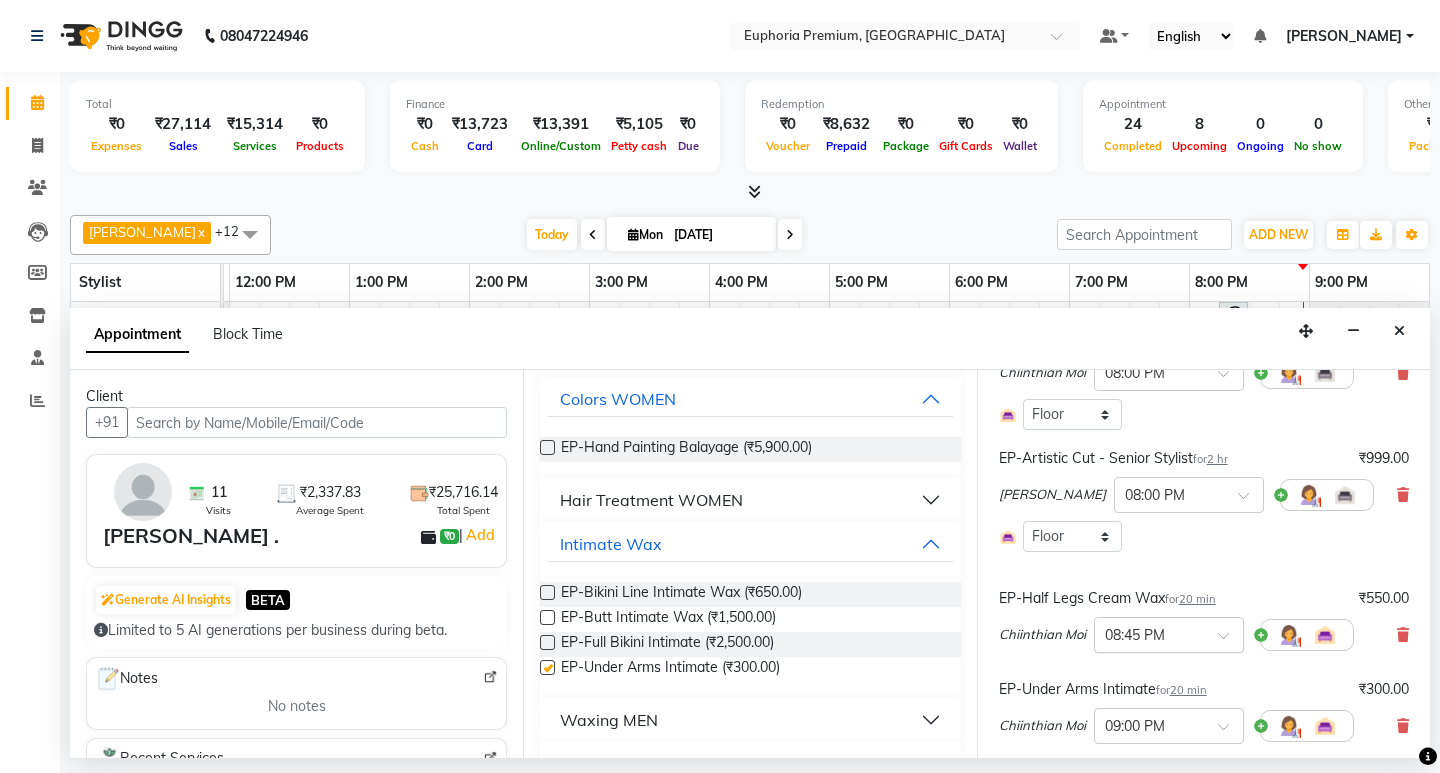 checkbox on "false" 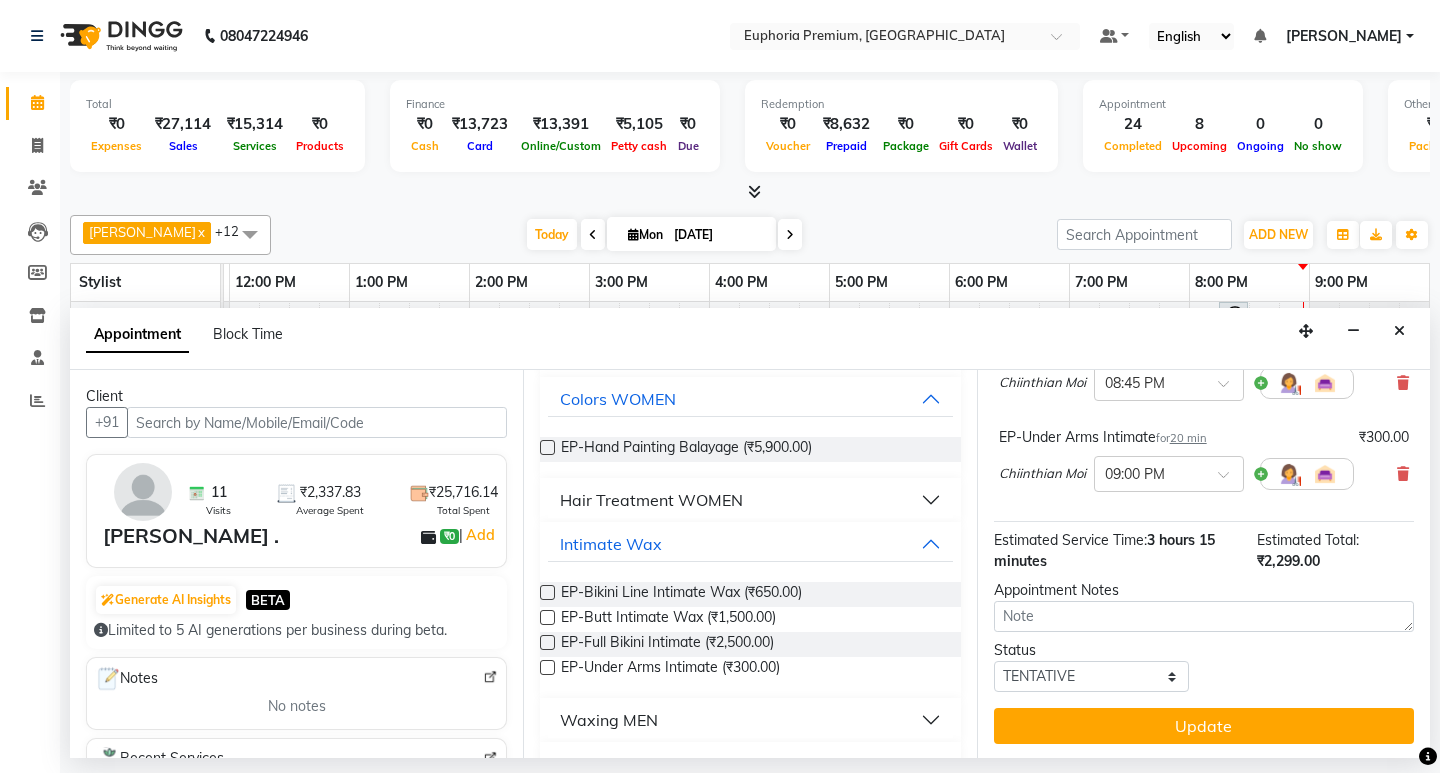 scroll, scrollTop: 454, scrollLeft: 0, axis: vertical 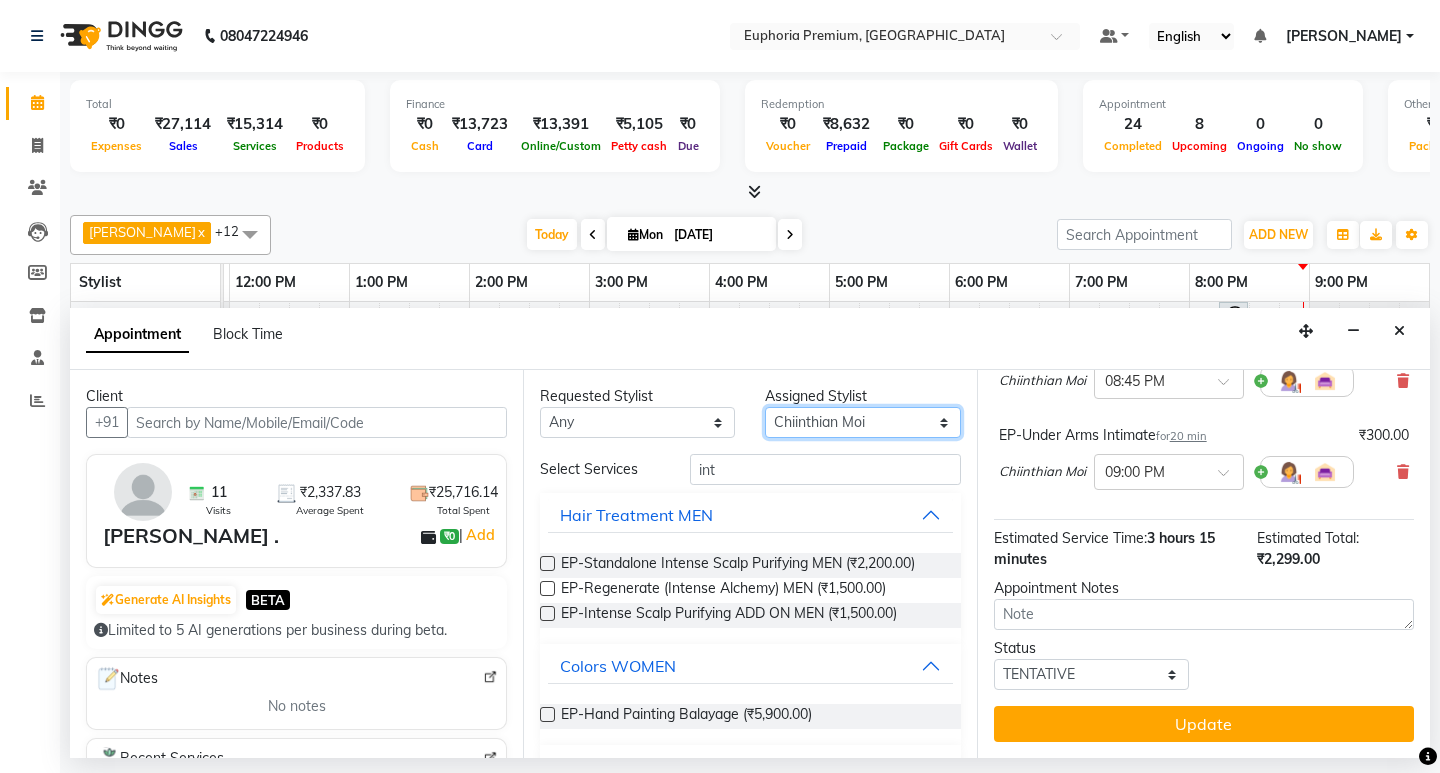 click on "Select Babu V Bharath N [PERSON_NAME] [PERSON_NAME] N  Chiinthian [PERSON_NAME] MOI [PERSON_NAME] . [PERSON_NAME] . [PERSON_NAME] [PERSON_NAME] K [PERSON_NAME] [PERSON_NAME] [MEDICAL_DATA] Pinky . Priya  K Rosy Sanate [PERSON_NAME] [PERSON_NAME] Shishi L [PERSON_NAME] M [PERSON_NAME]" at bounding box center (862, 422) 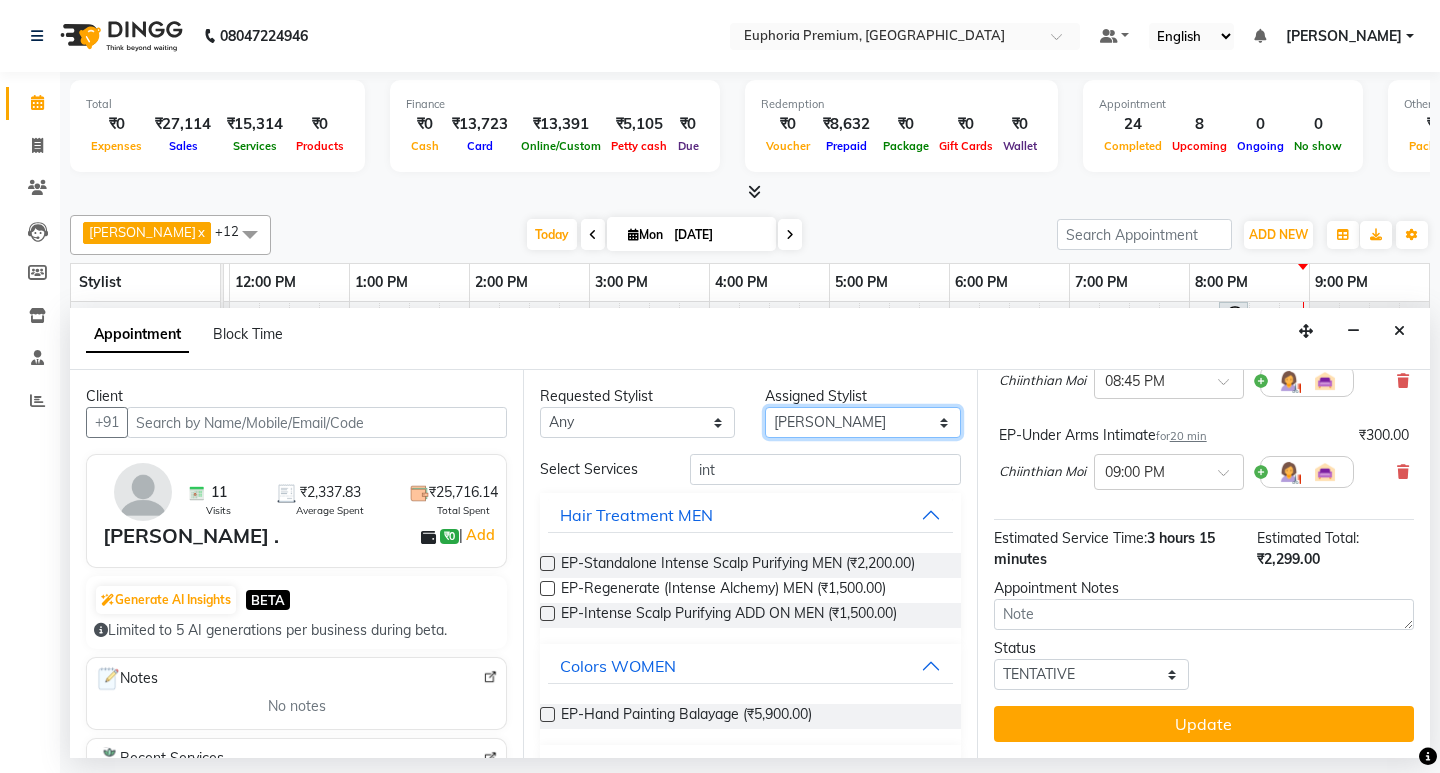 click on "Select Babu V Bharath N [PERSON_NAME] [PERSON_NAME] N  Chiinthian [PERSON_NAME] MOI [PERSON_NAME] . [PERSON_NAME] . [PERSON_NAME] [PERSON_NAME] K [PERSON_NAME] [PERSON_NAME] [MEDICAL_DATA] Pinky . Priya  K Rosy Sanate [PERSON_NAME] [PERSON_NAME] Shishi L [PERSON_NAME] M [PERSON_NAME]" at bounding box center (862, 422) 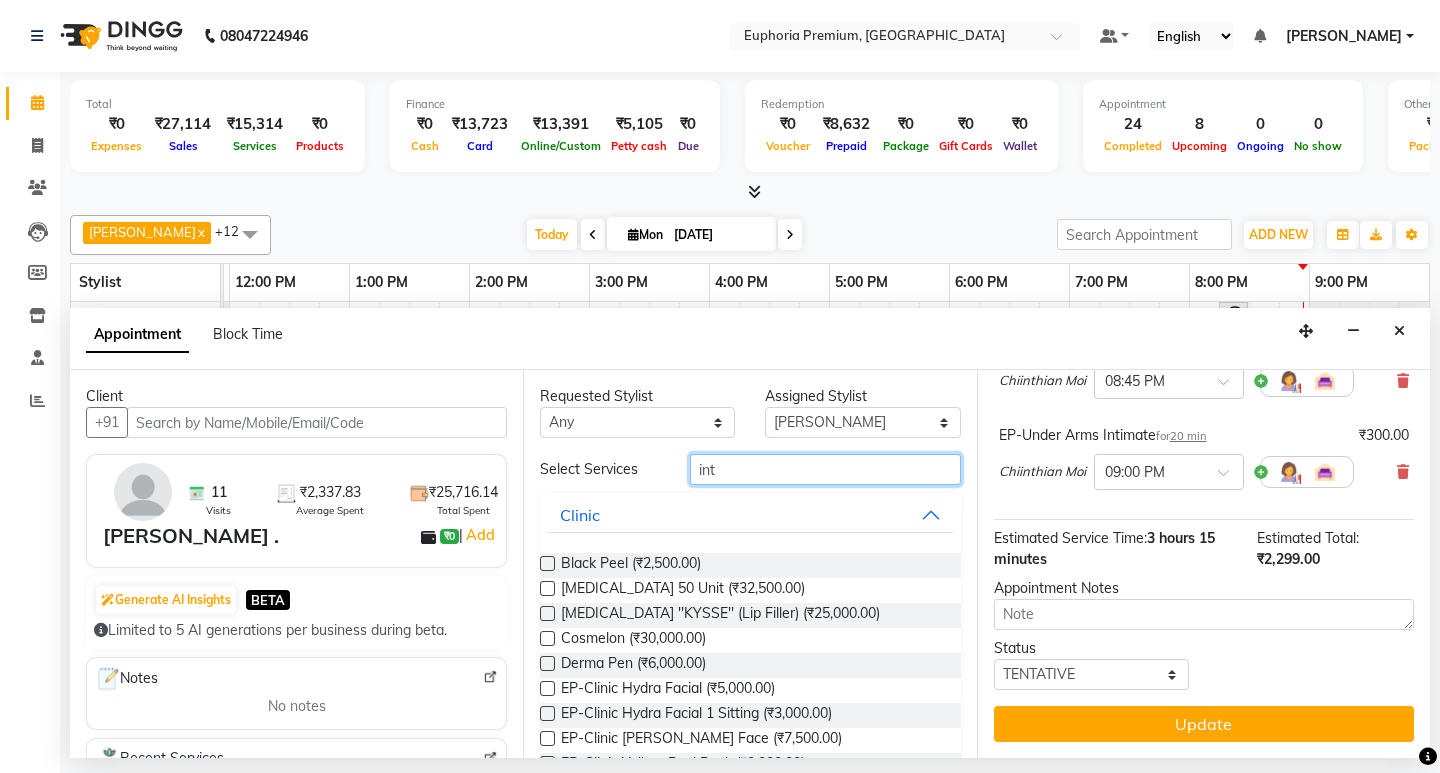 drag, startPoint x: 730, startPoint y: 469, endPoint x: 638, endPoint y: 482, distance: 92.91394 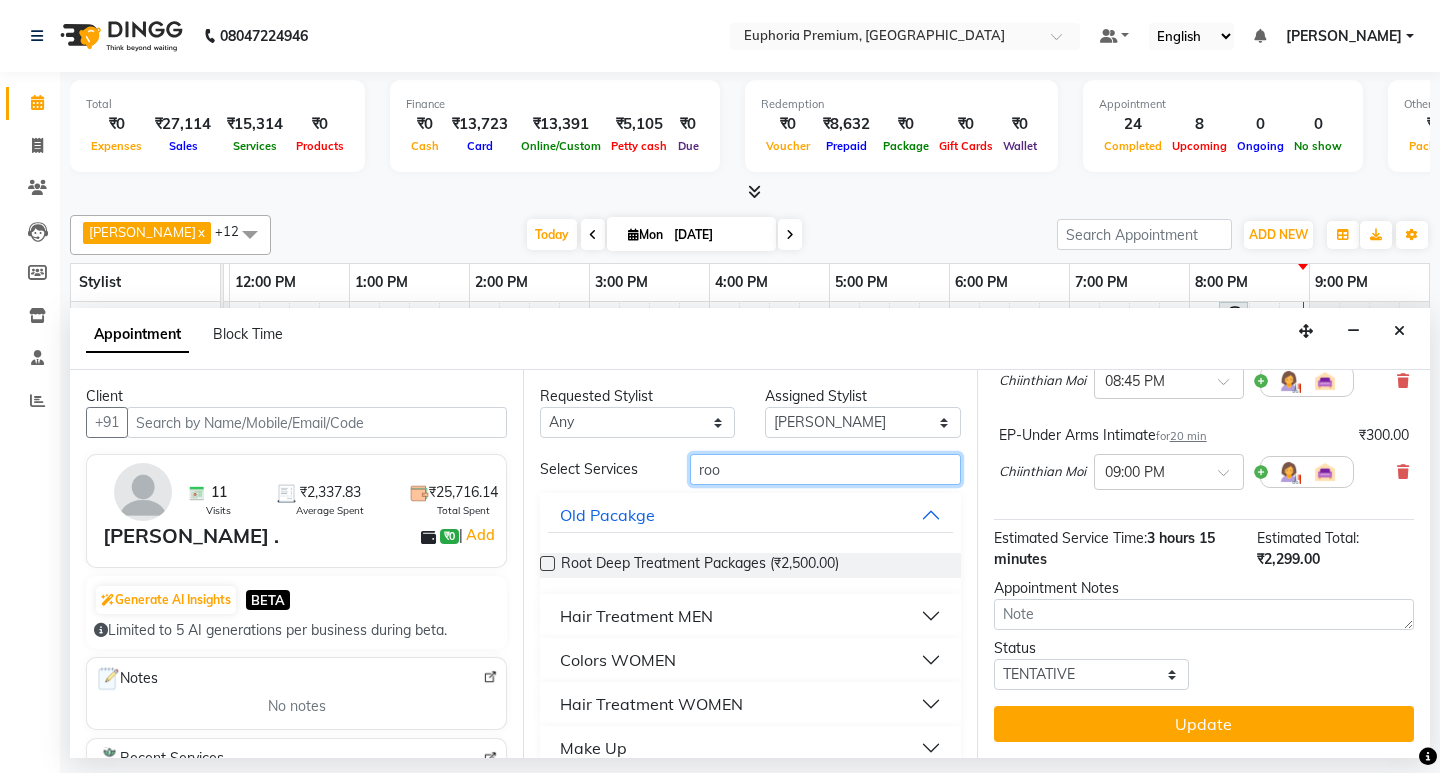 type on "roo" 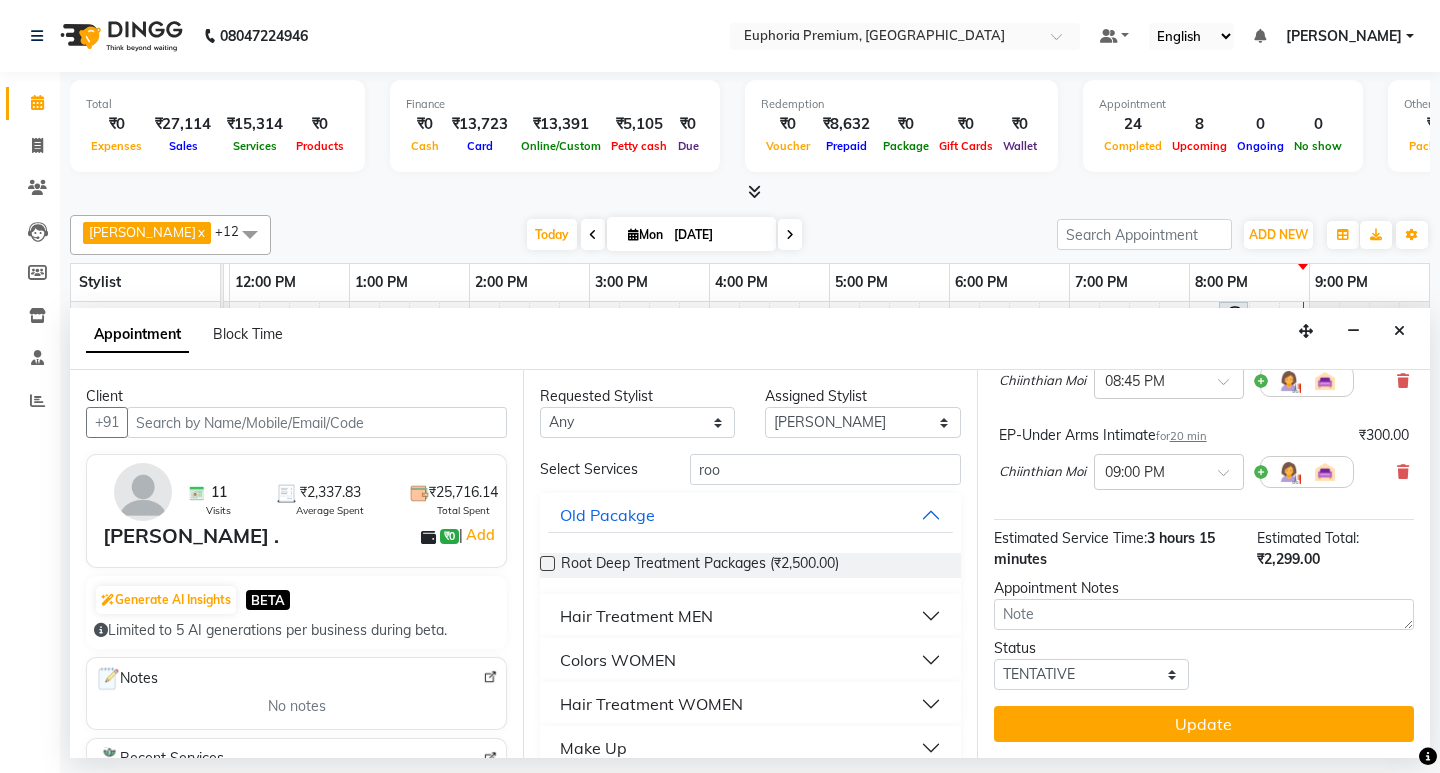 click on "Colors WOMEN" at bounding box center (618, 660) 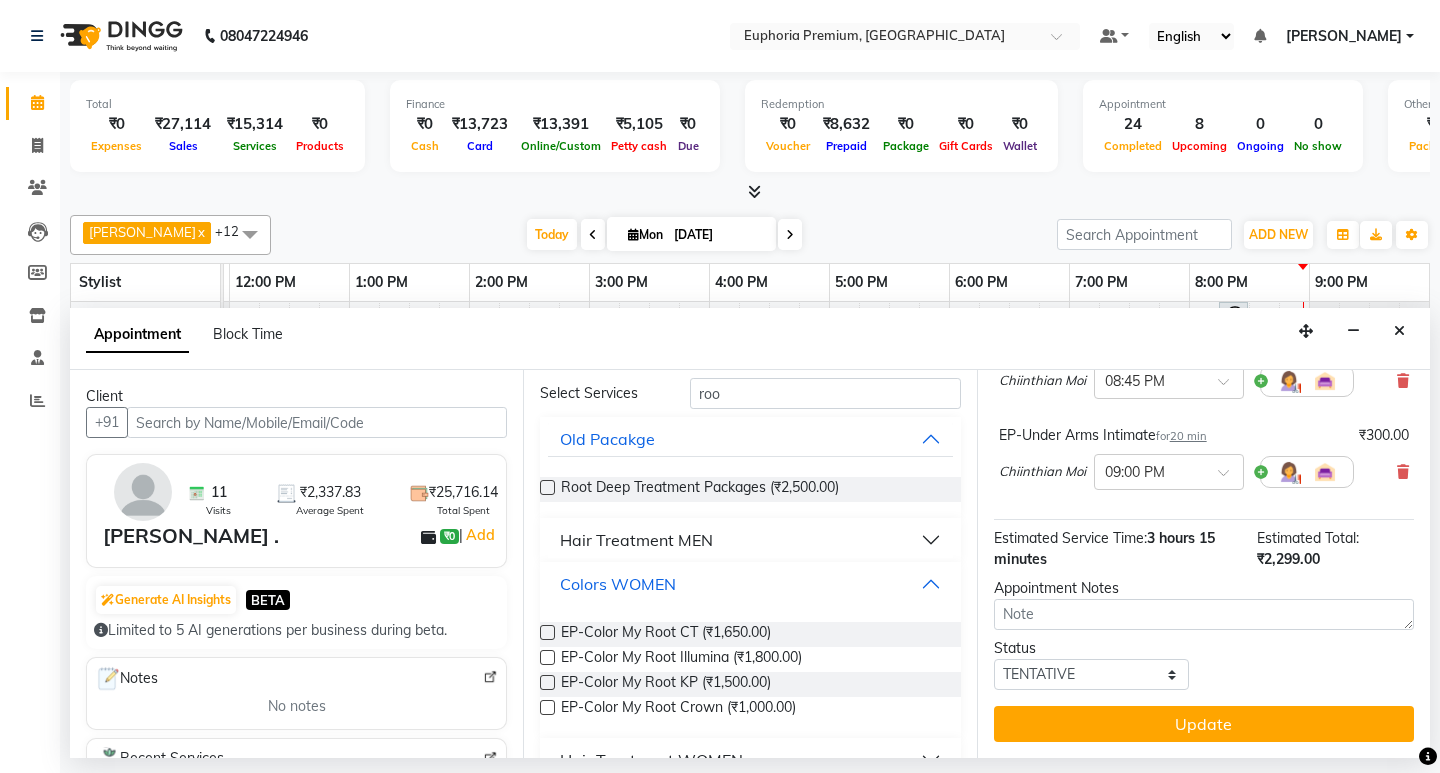 scroll, scrollTop: 160, scrollLeft: 0, axis: vertical 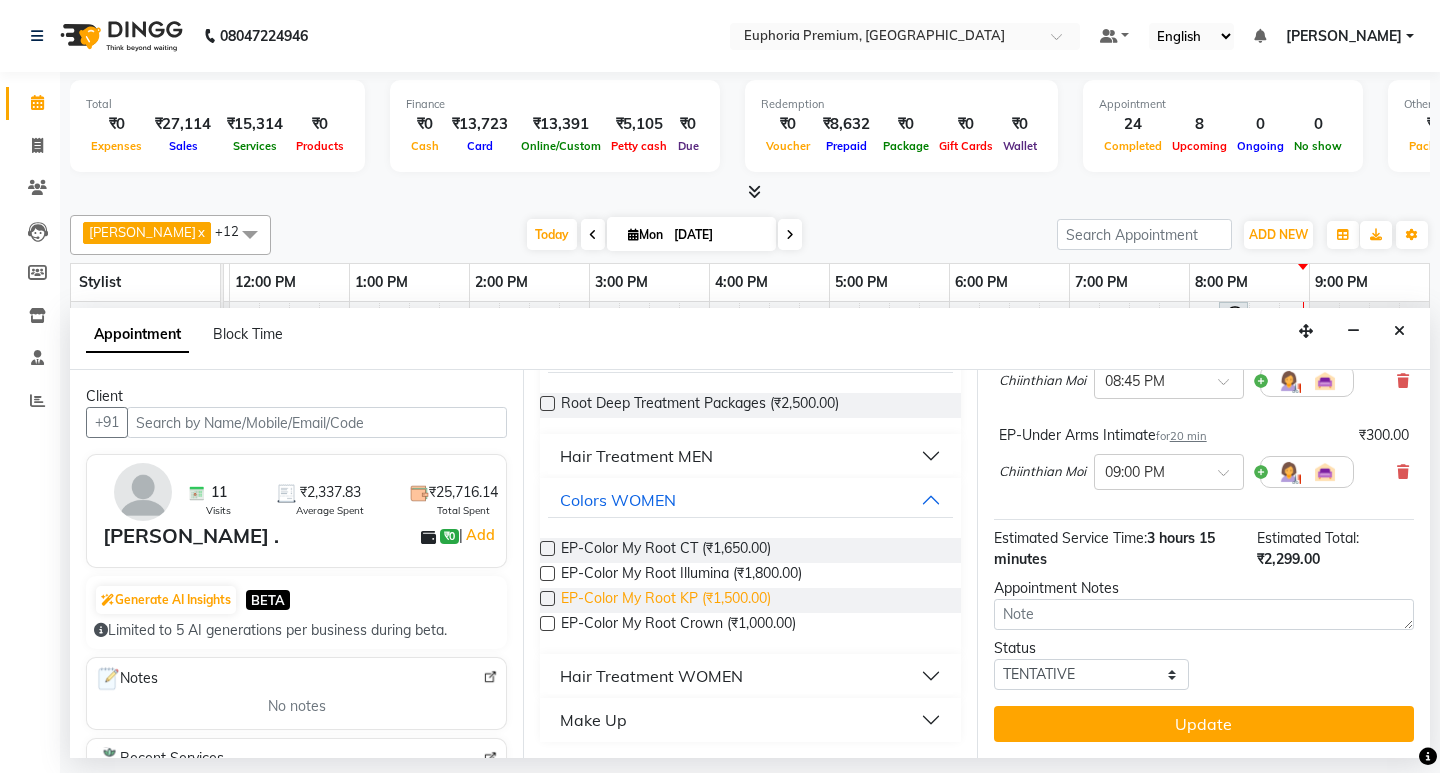 click on "EP-Color My Root  KP (₹1,500.00)" at bounding box center [666, 600] 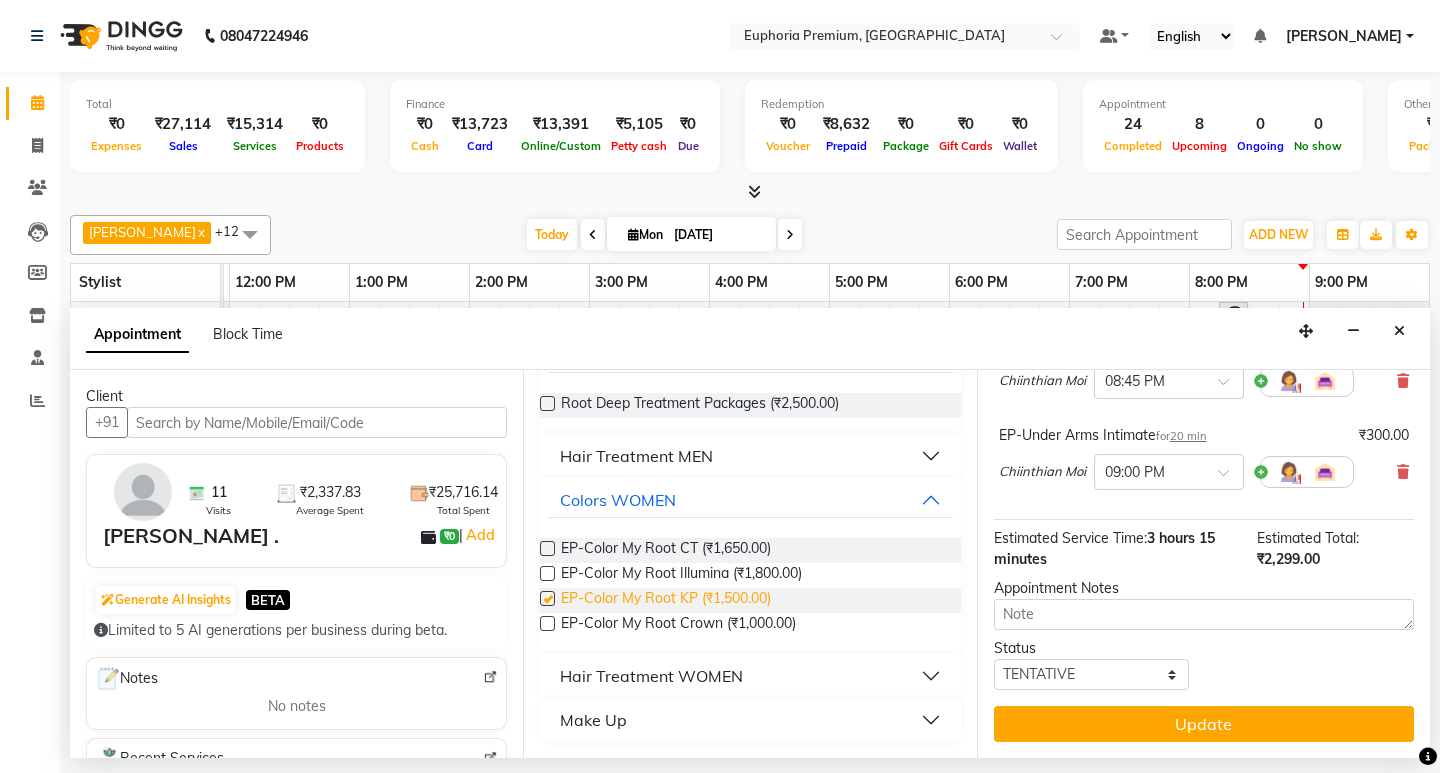 scroll, scrollTop: 475, scrollLeft: 0, axis: vertical 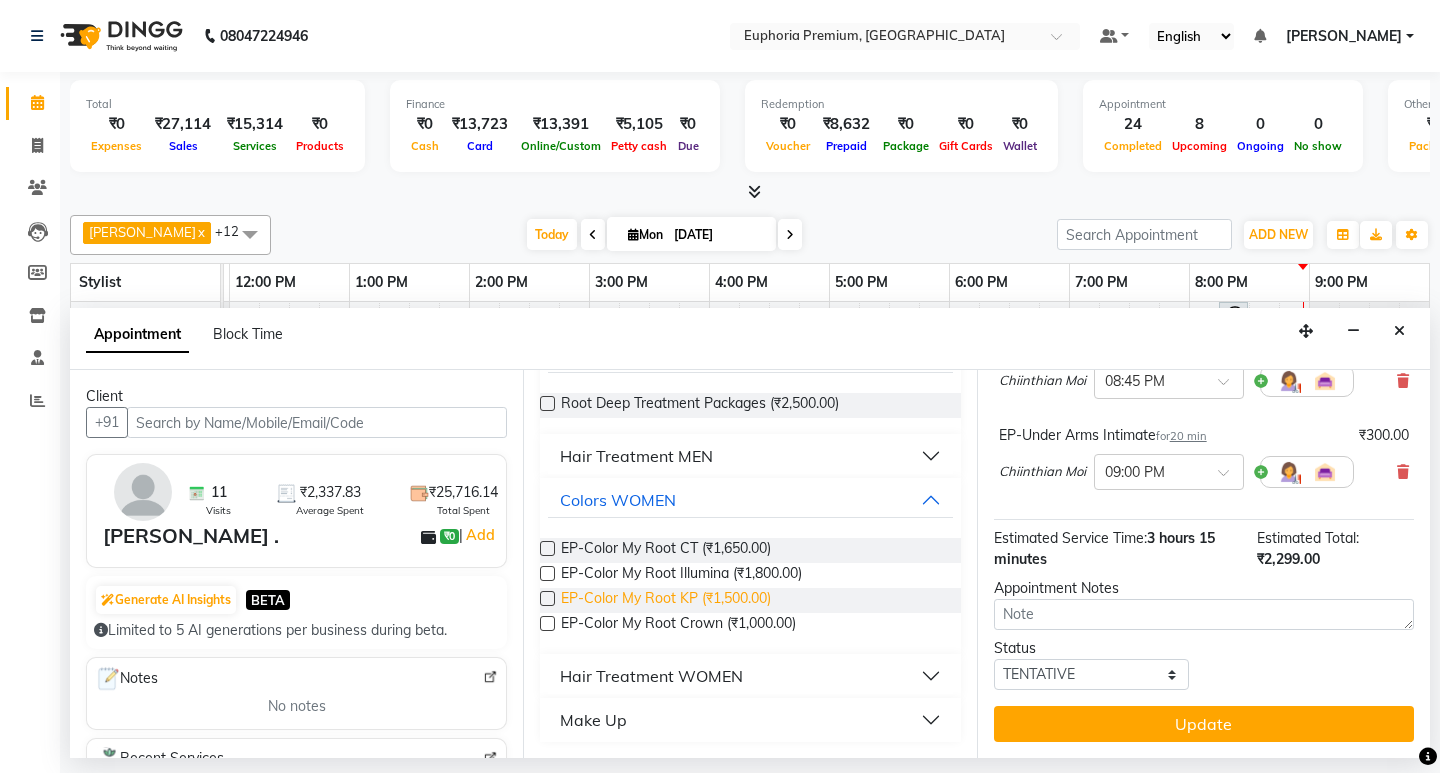 checkbox on "false" 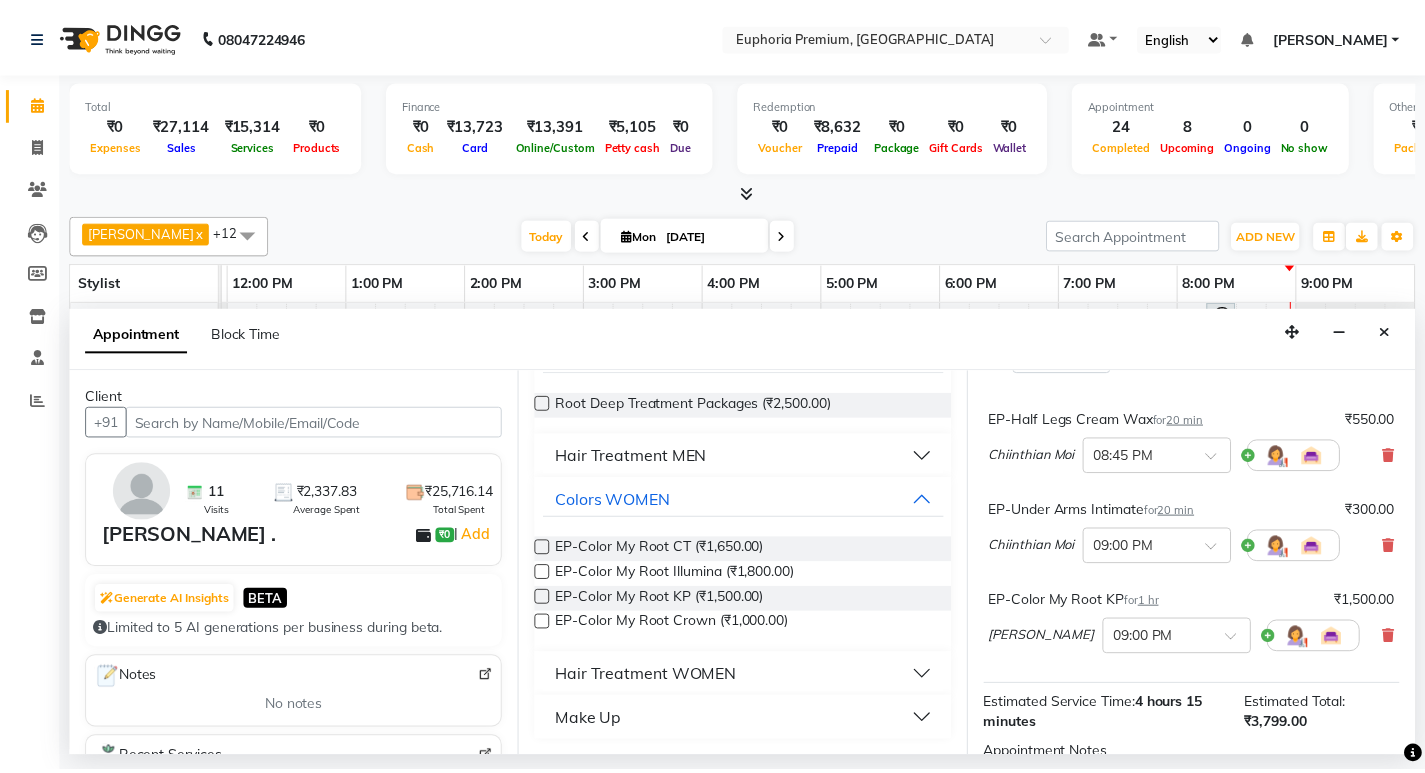scroll, scrollTop: 566, scrollLeft: 0, axis: vertical 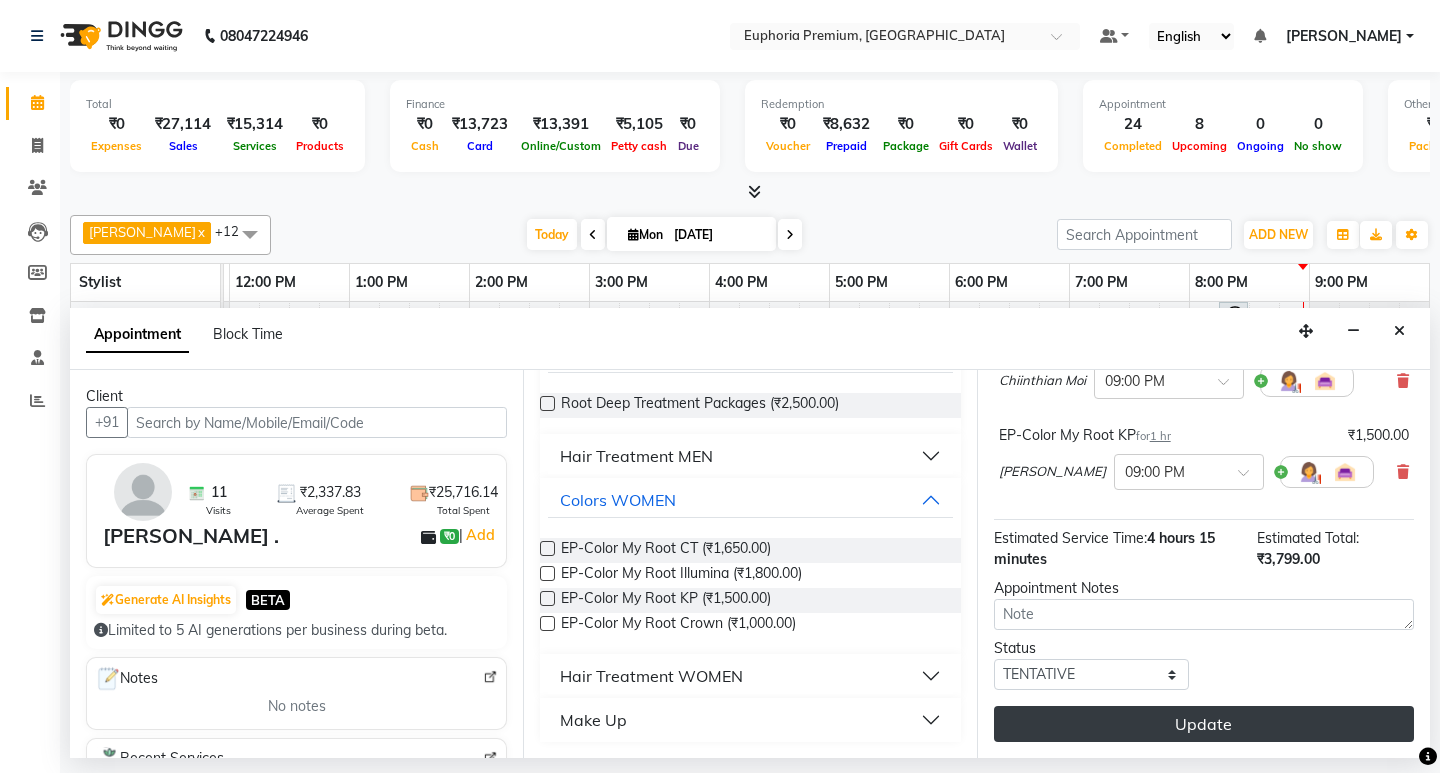 click on "Update" at bounding box center [1204, 724] 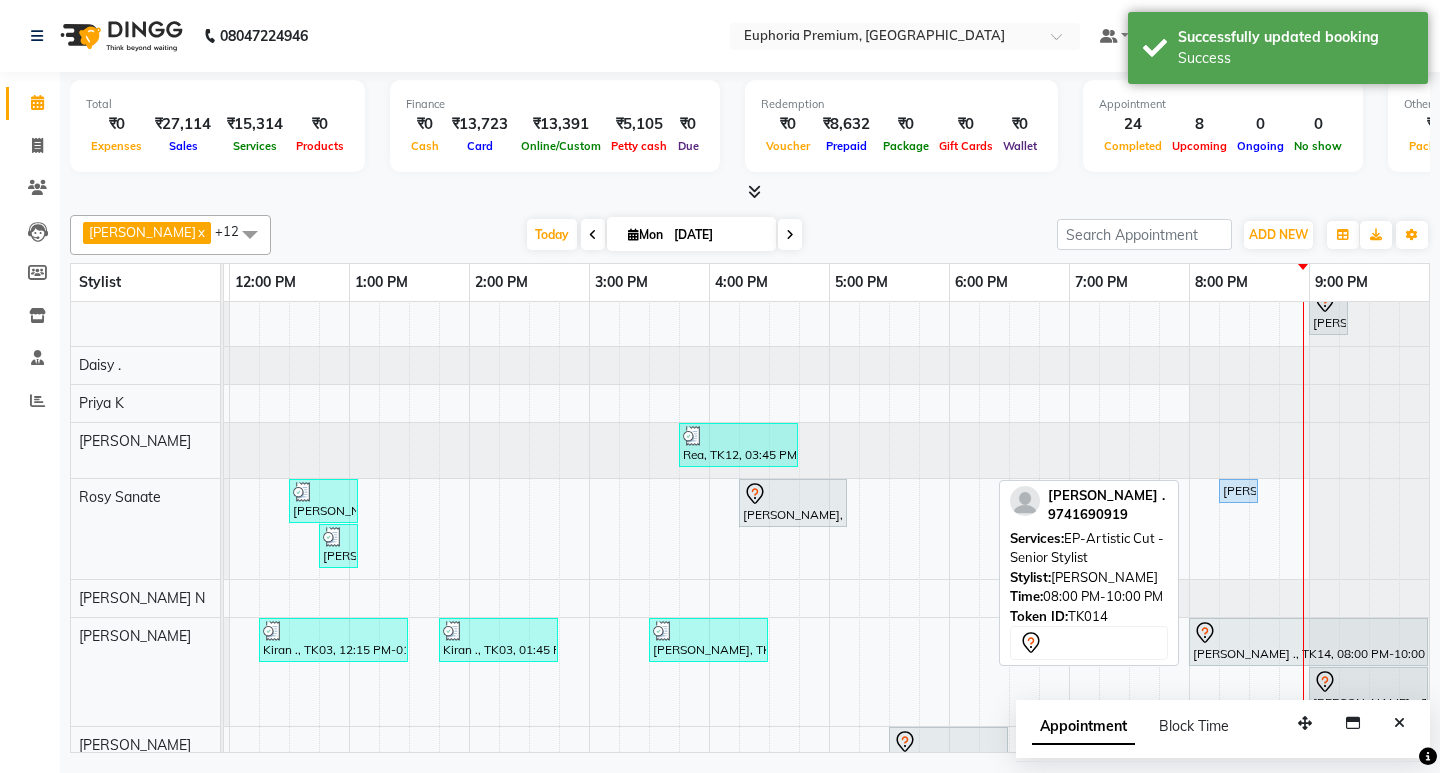 click on "[PERSON_NAME] ., TK14, 08:00 PM-10:00 PM, EP-Artistic Cut - Senior Stylist" at bounding box center [1308, 642] 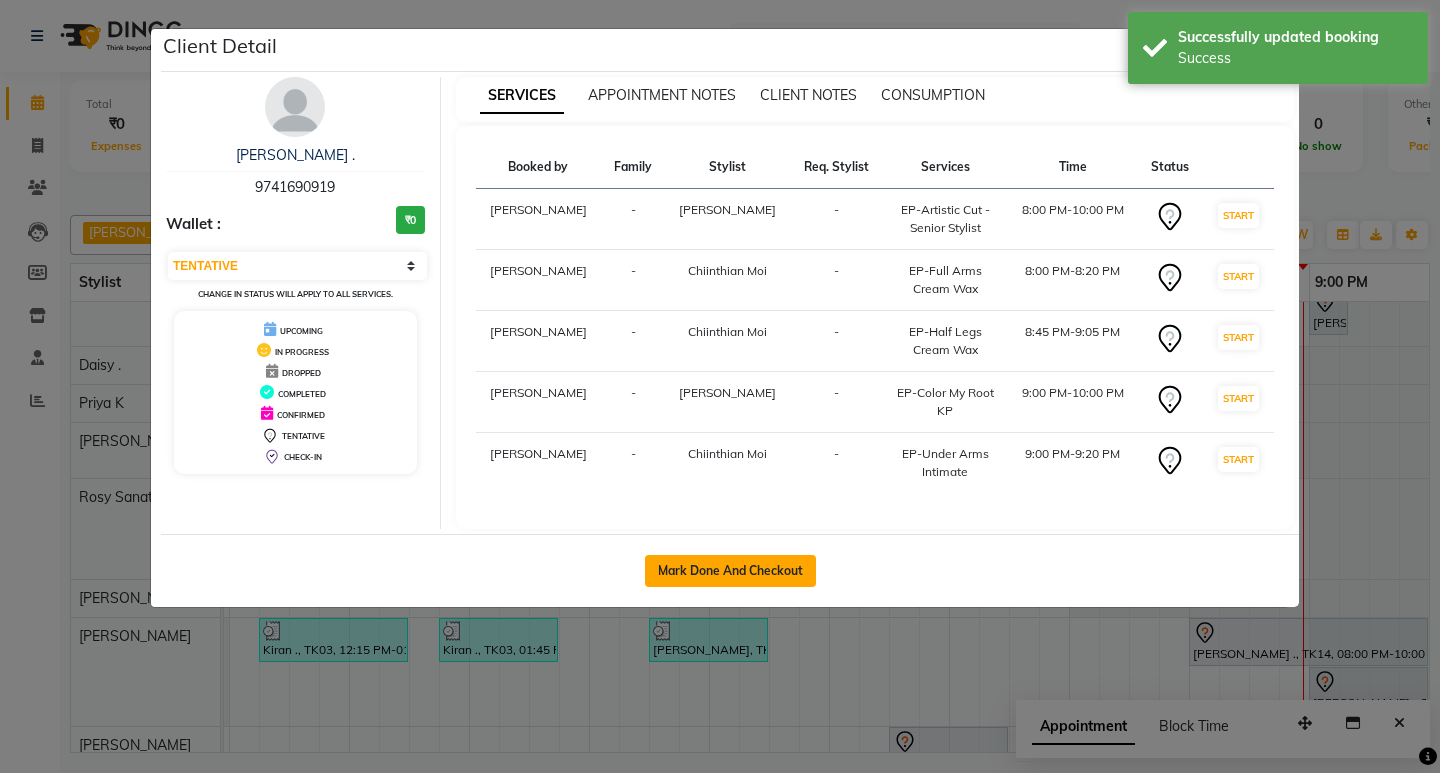 click on "Mark Done And Checkout" 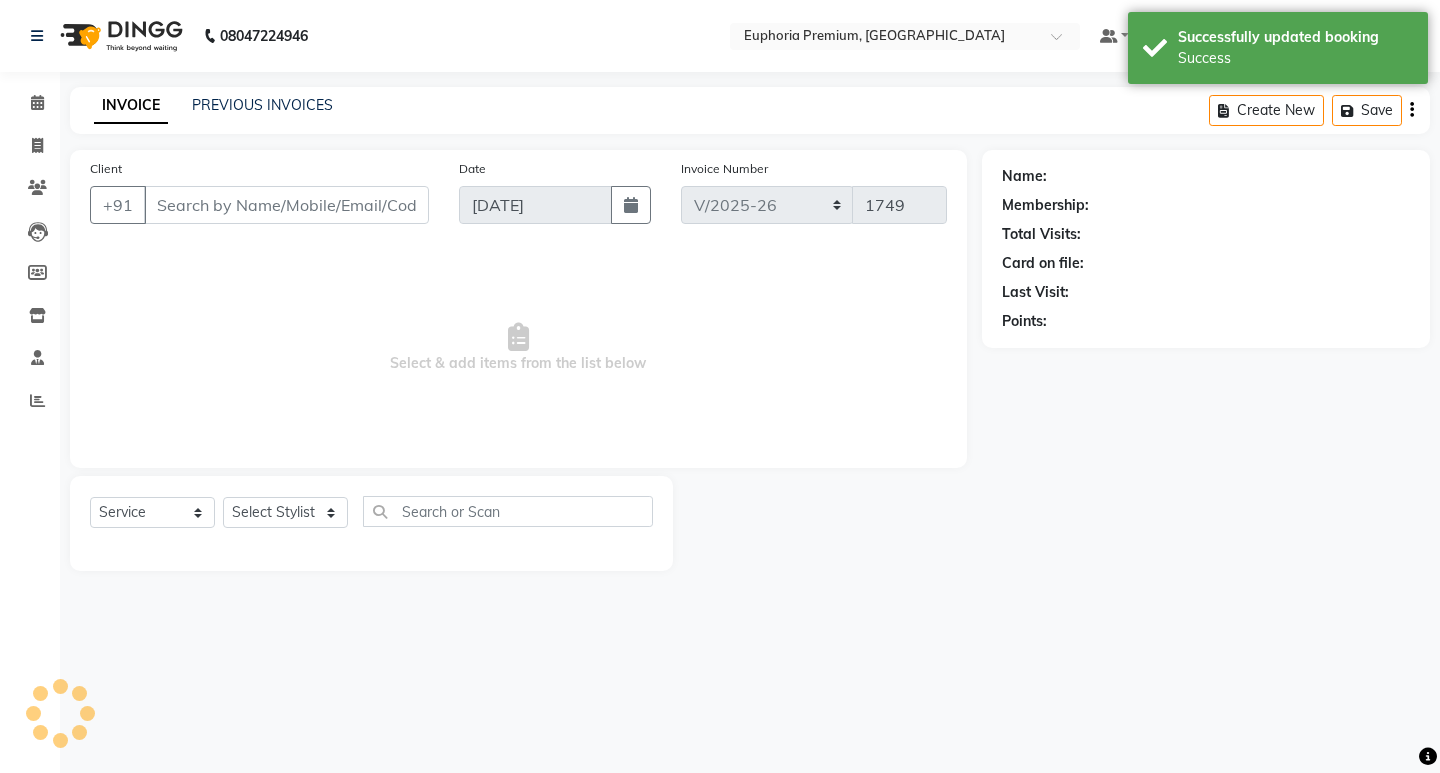 type on "97******19" 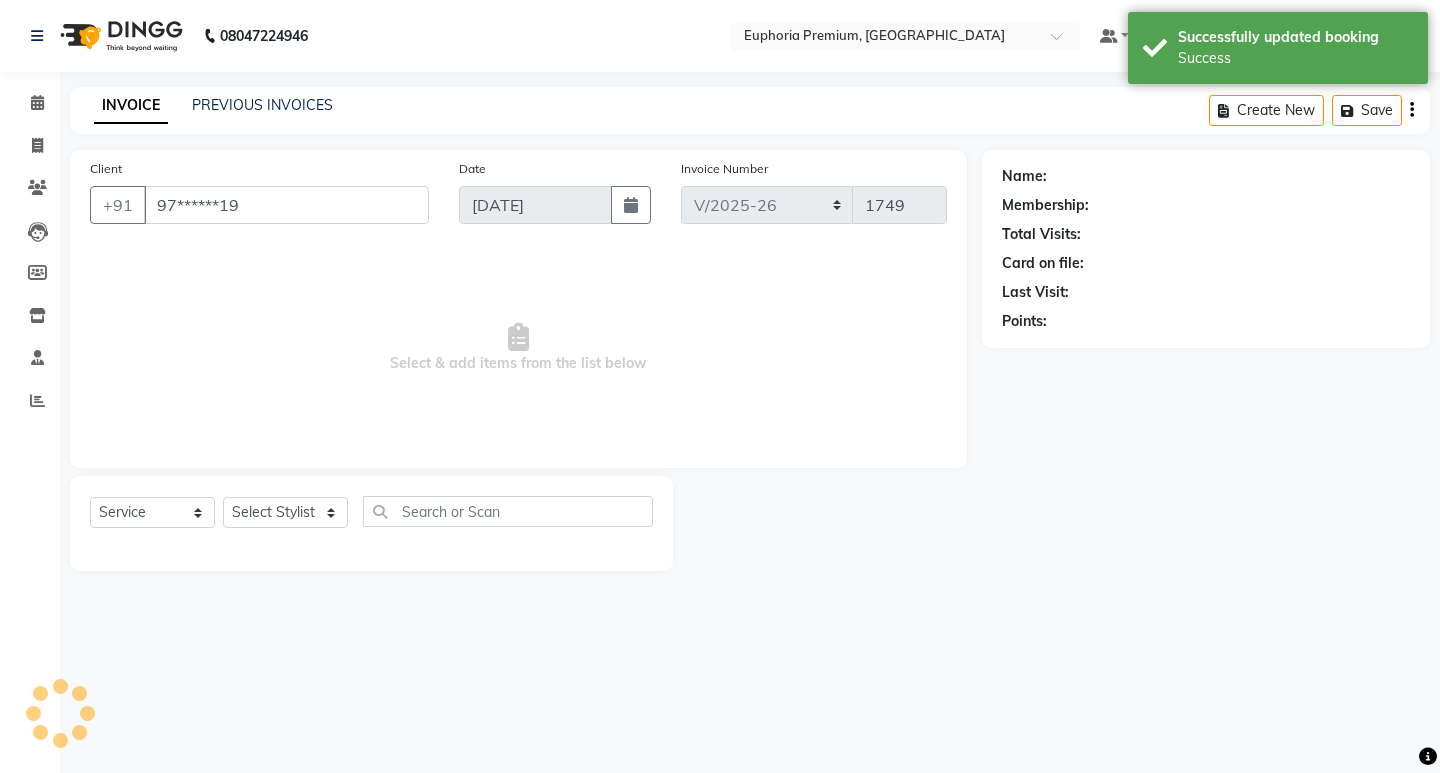 select on "75141" 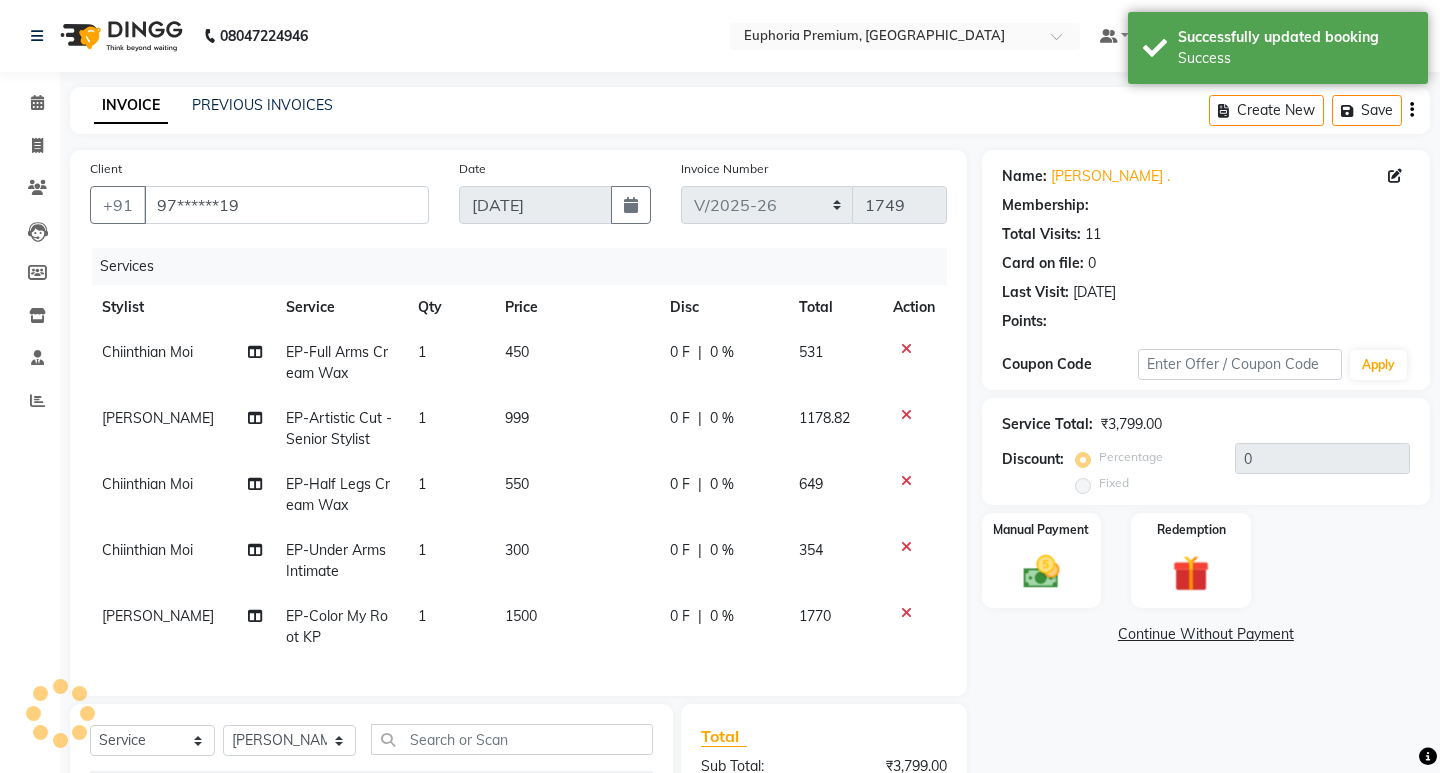 select on "1: Object" 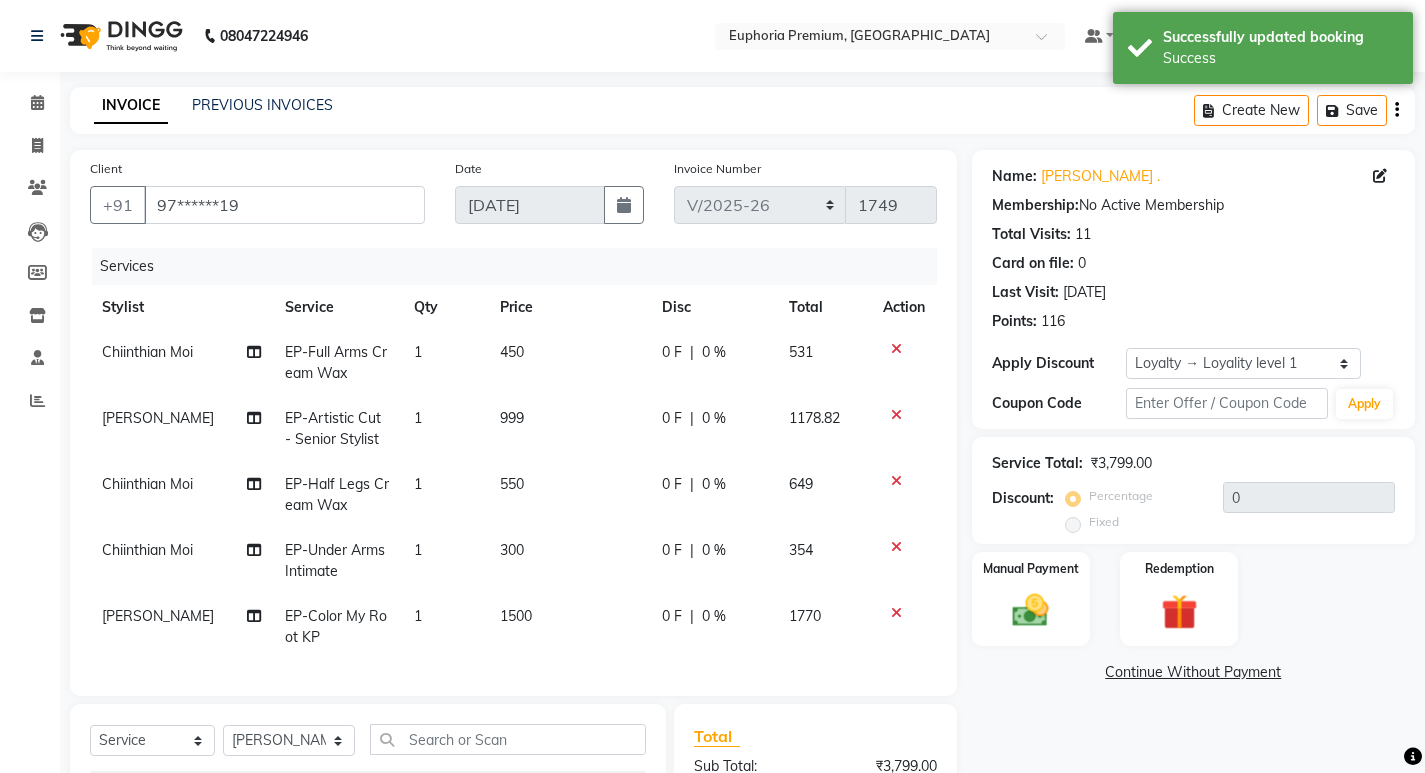 click on "1500" 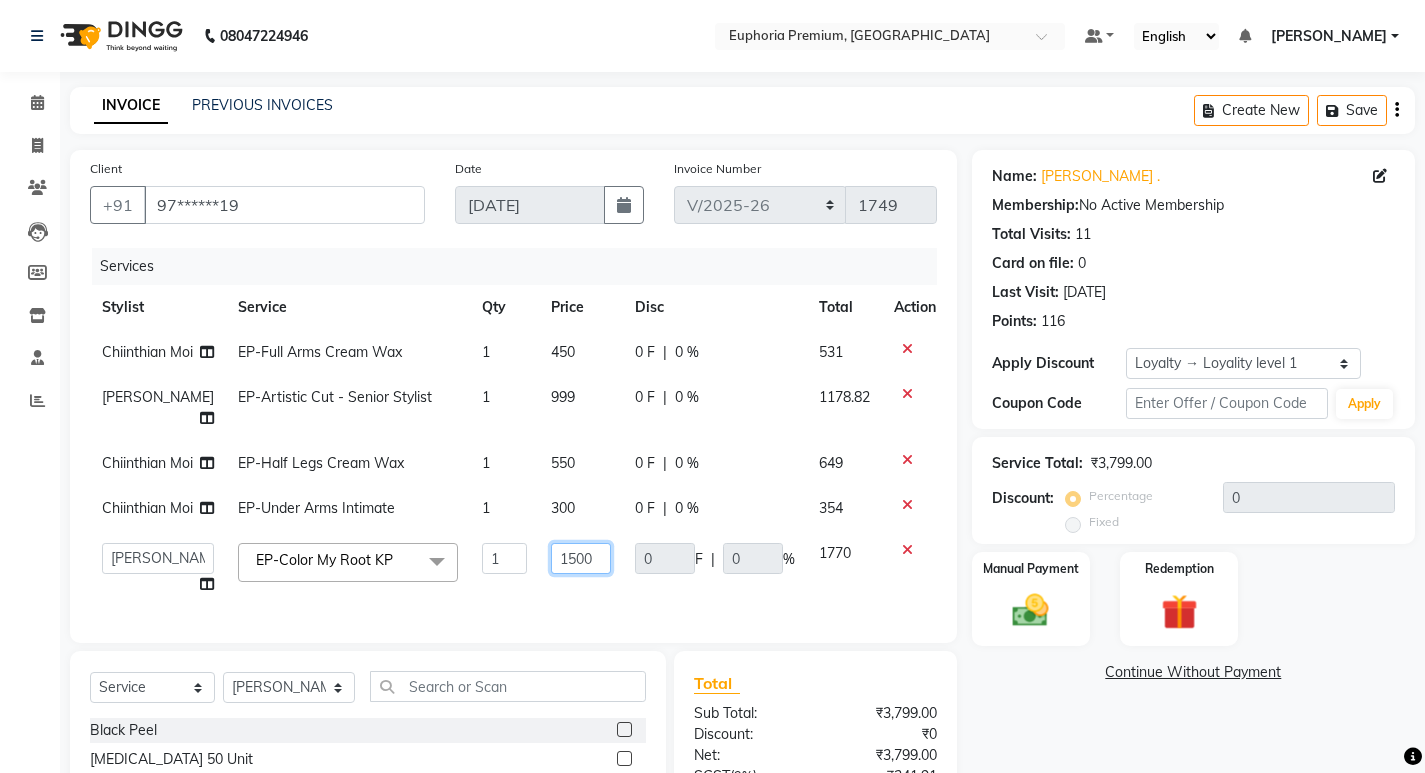 click on "1500" 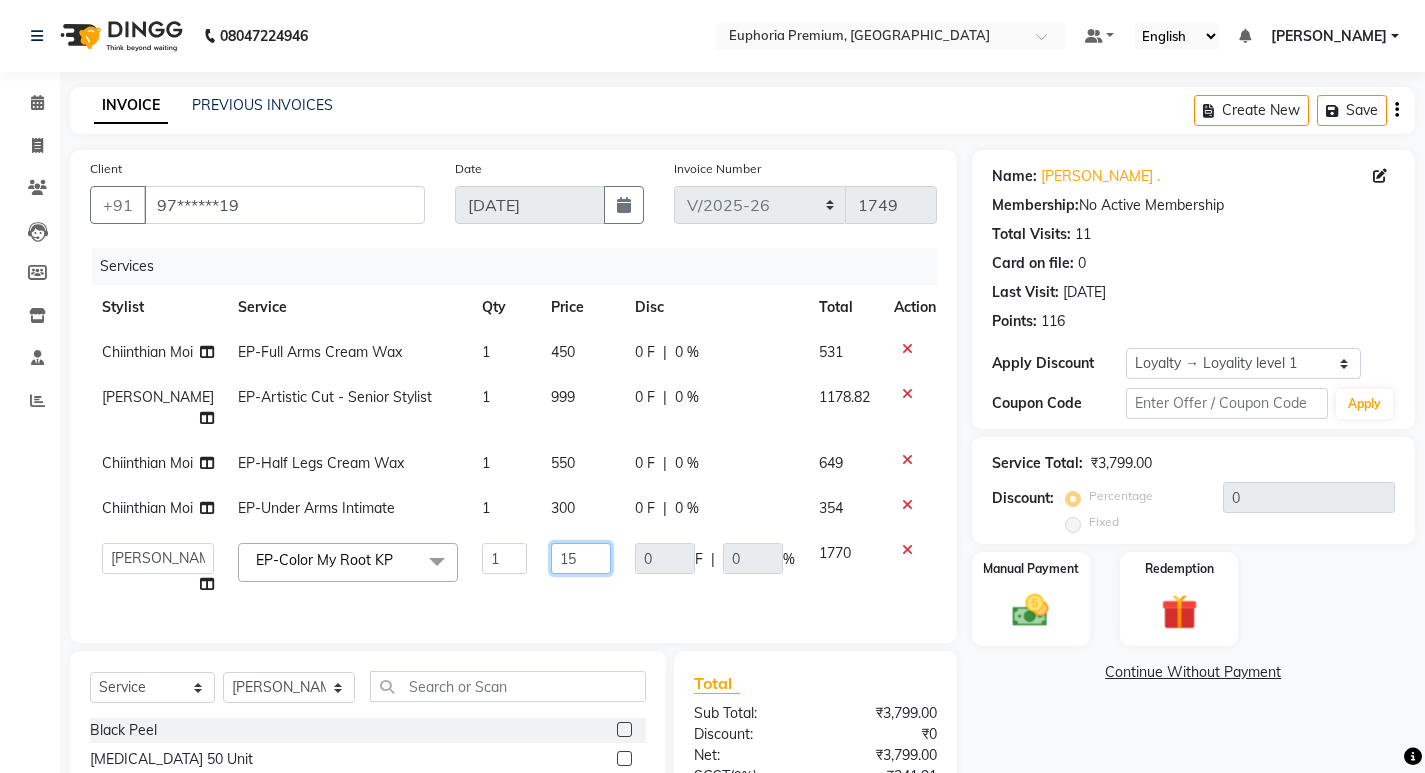 type on "1" 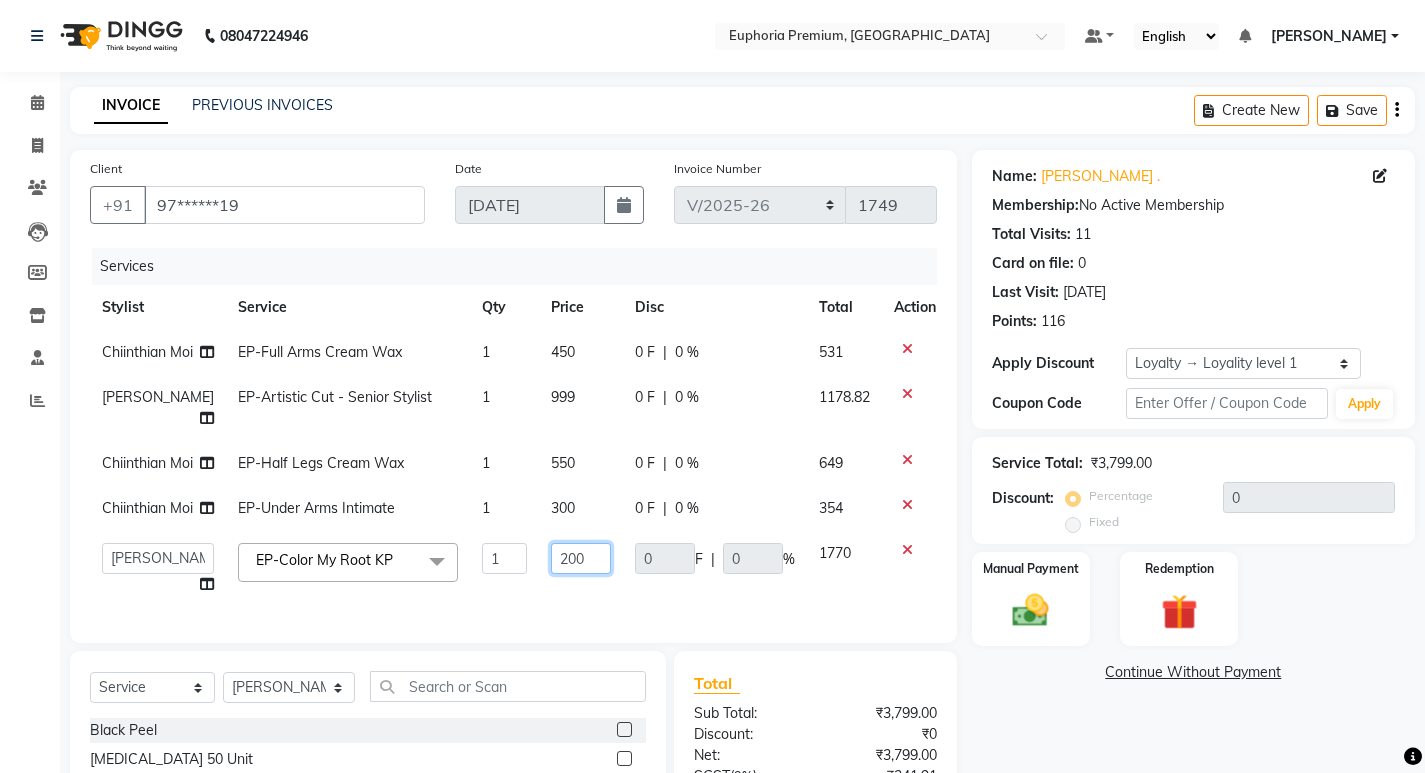 type on "2000" 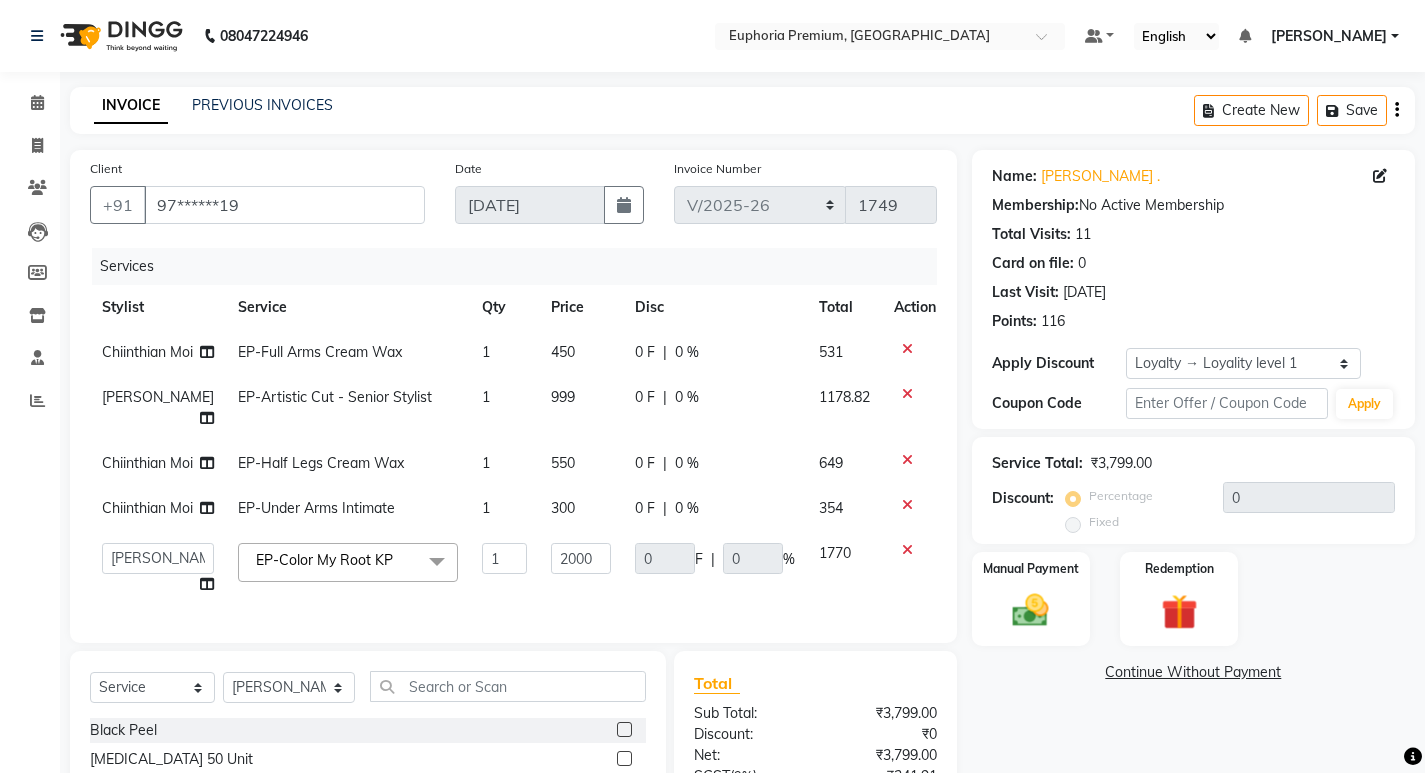 click on "0 F | 0 %" 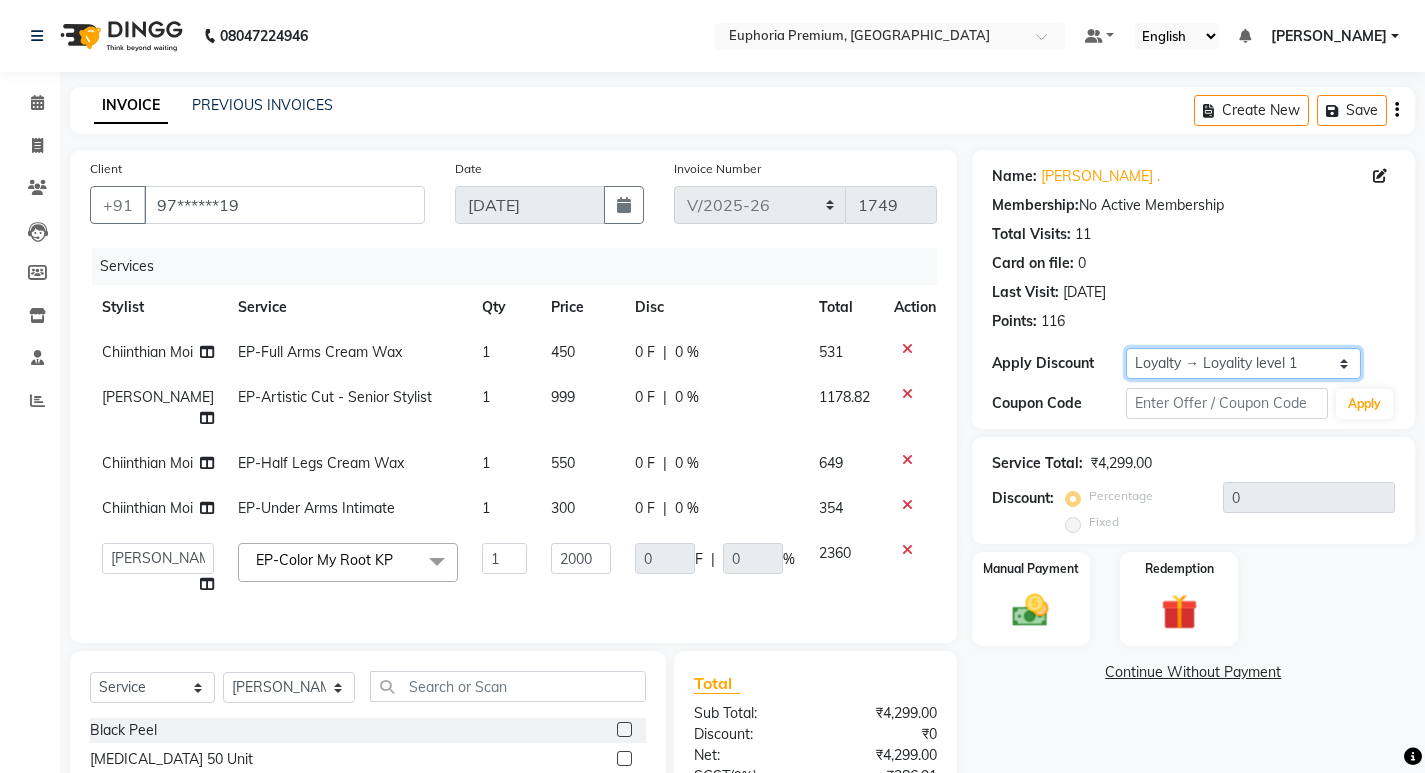 click on "Select  Loyalty → Loyality level 1" 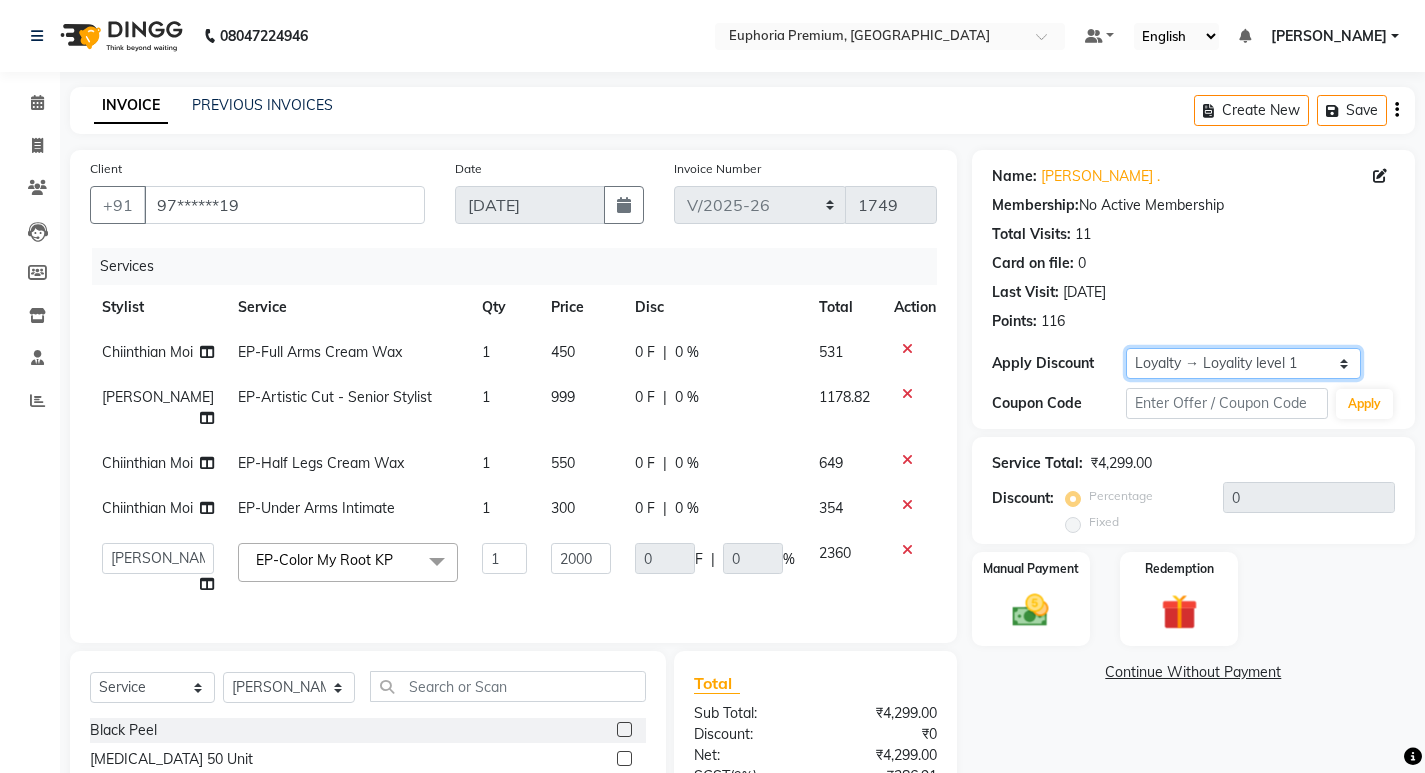 click on "Select  Loyalty → Loyality level 1" 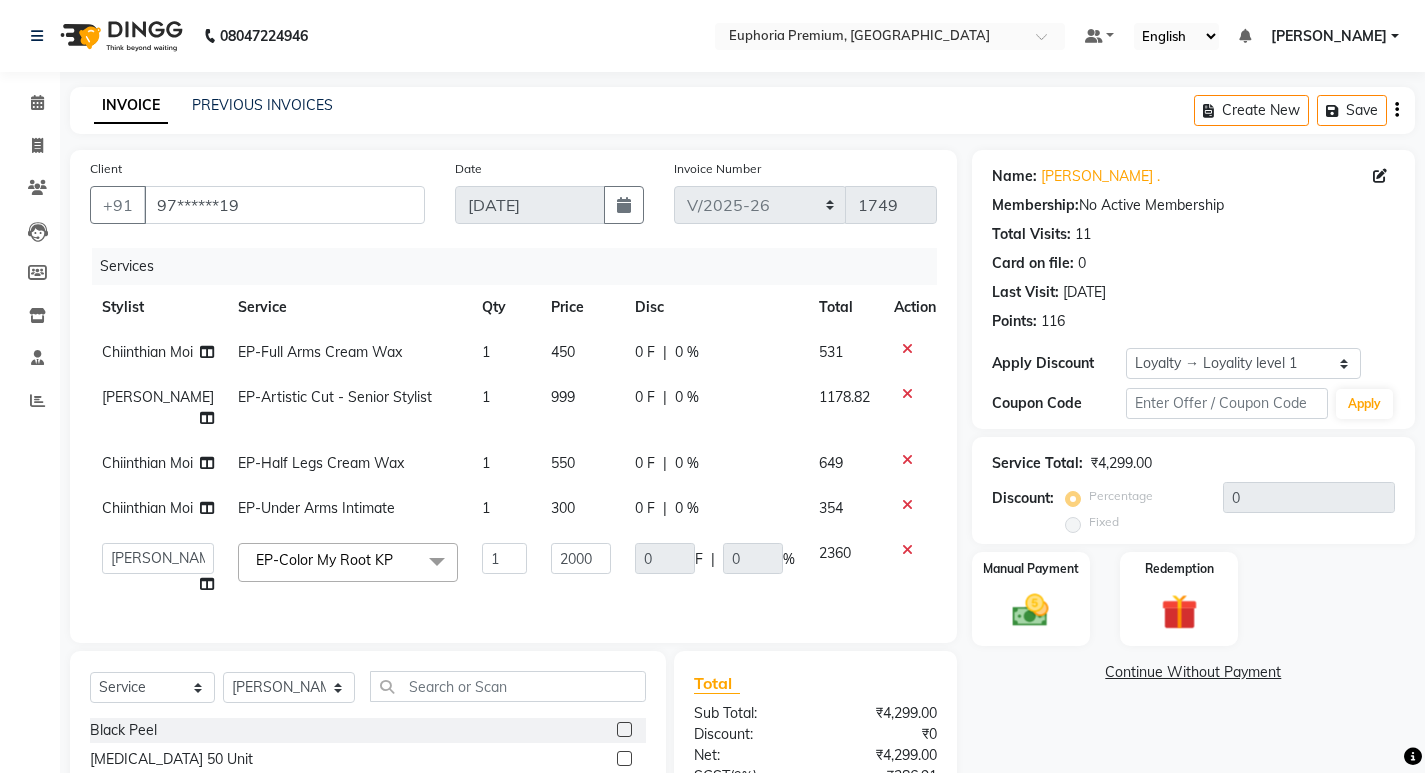 click on "0 F | 0 %" 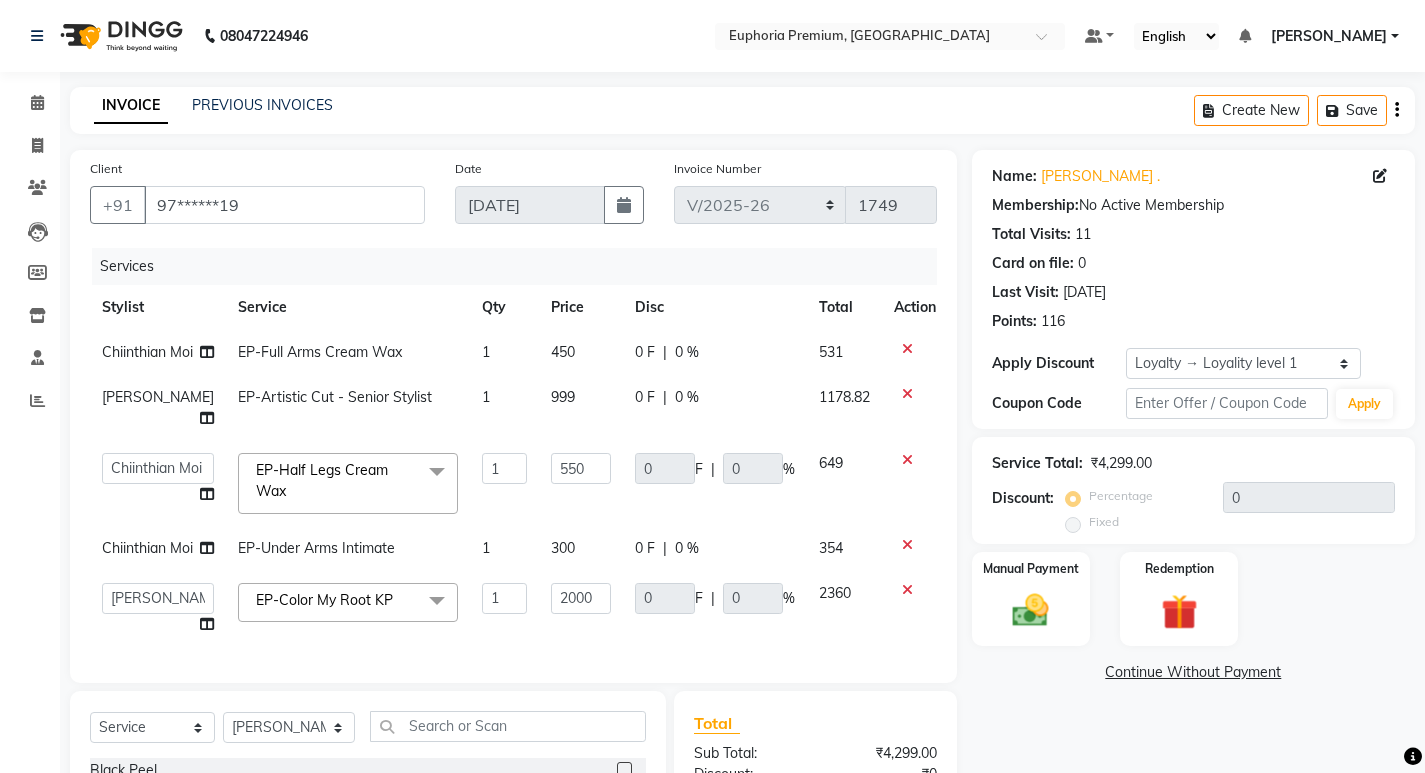 click on "0 F | 0 %" 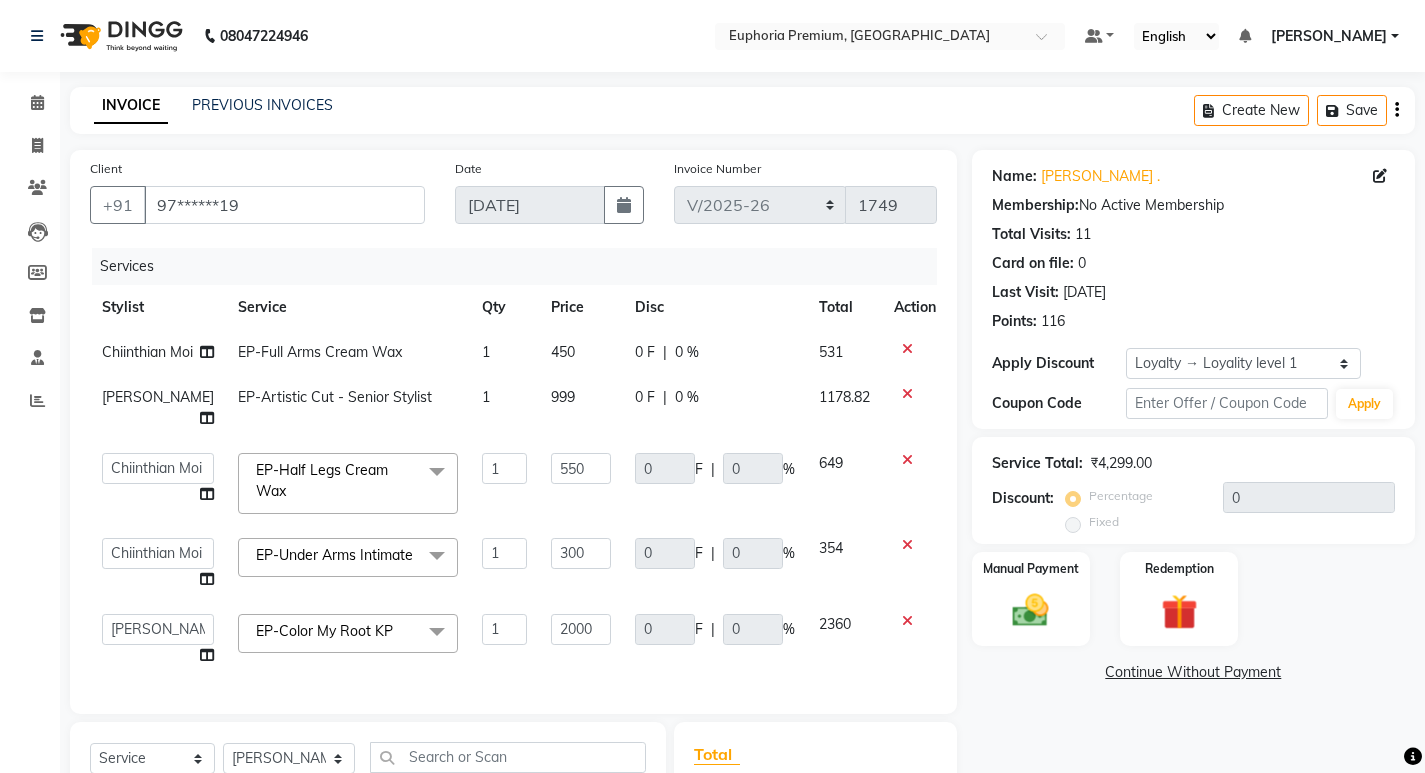 click 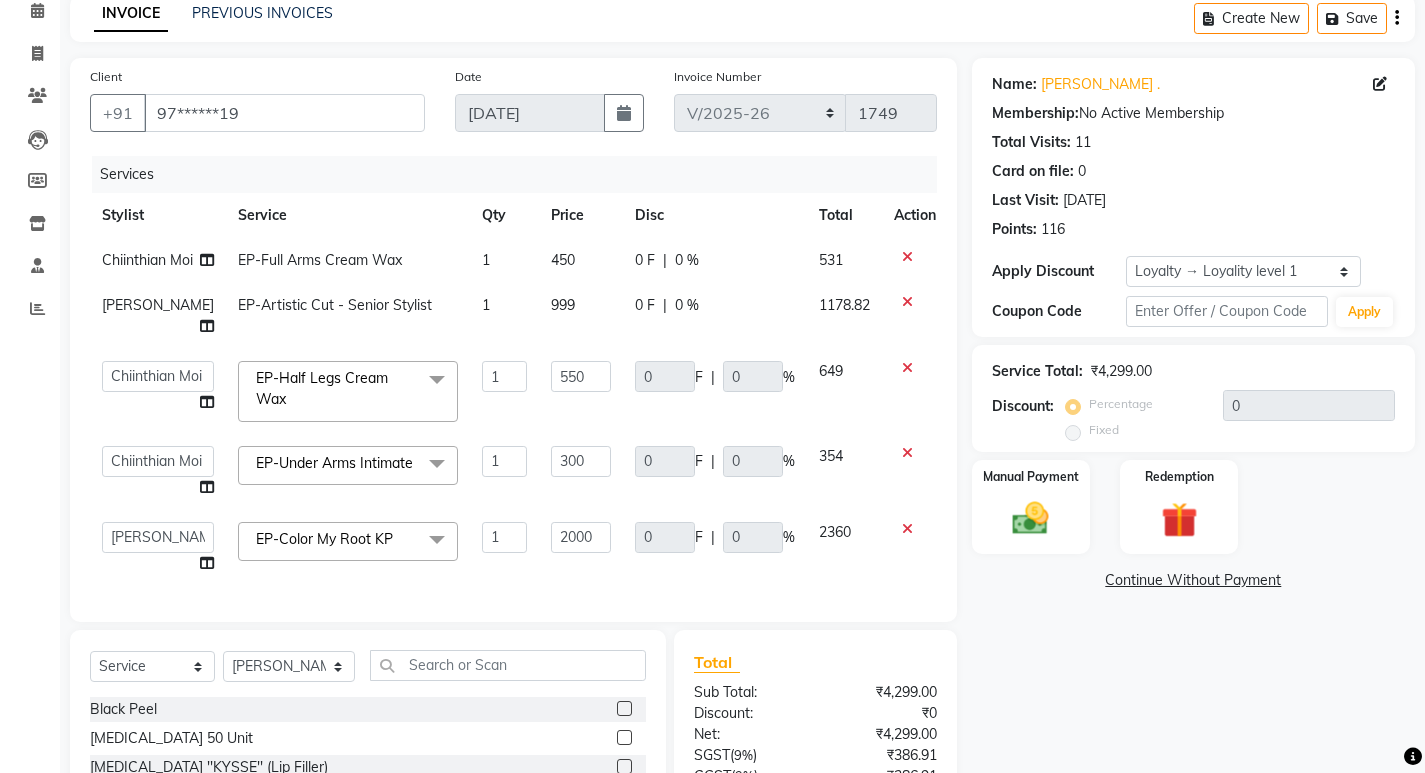 scroll, scrollTop: 39, scrollLeft: 0, axis: vertical 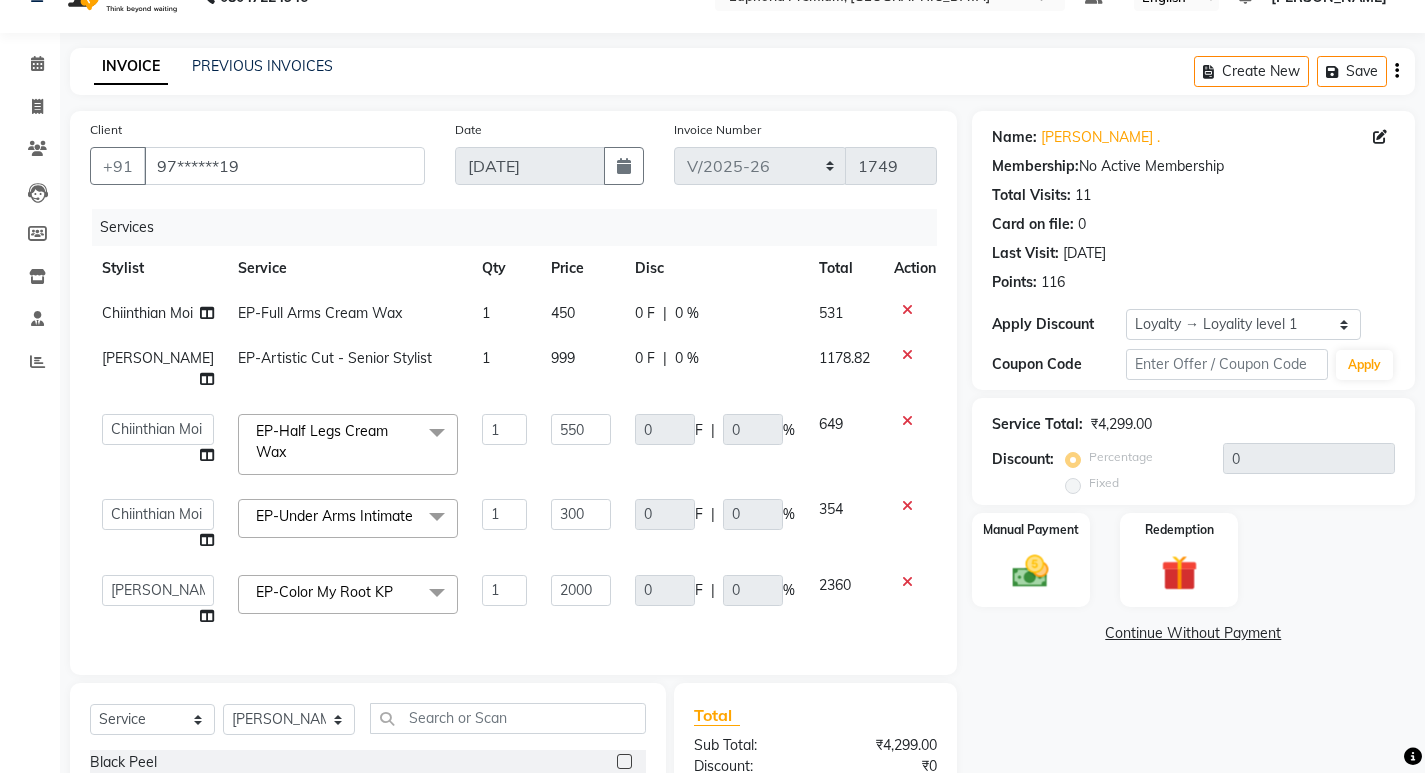 click on "Total Sub Total: ₹4,299.00 Discount: ₹0 Net: ₹4,299.00 SGST  ( 9% ) ₹386.91 CGST  ( 9% ) ₹386.91 Total: ₹5,072.82 Add Tip ₹0 Round Off: ₹0.18 Payable: ₹5,073.00 Paid: ₹0 Balance   : ₹5,073.00" 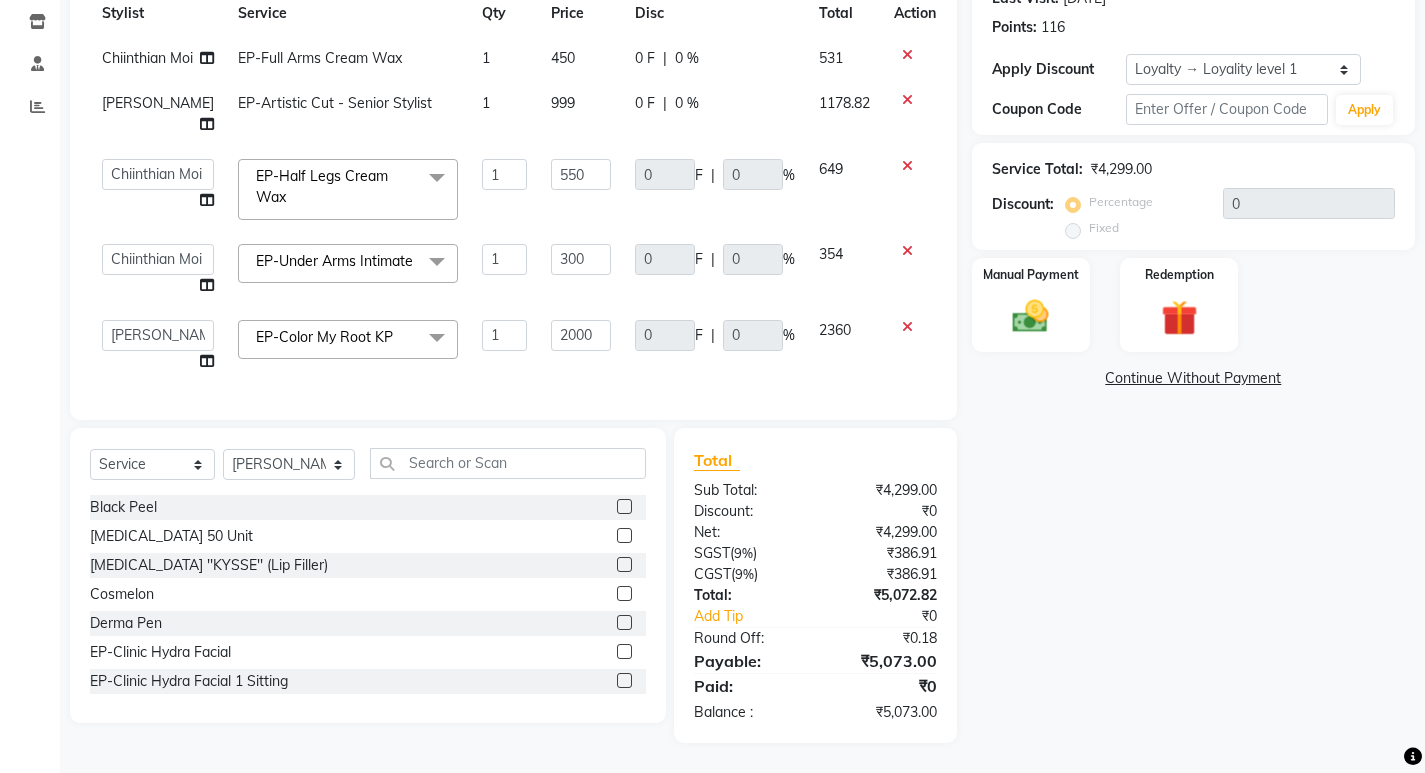 scroll, scrollTop: 339, scrollLeft: 0, axis: vertical 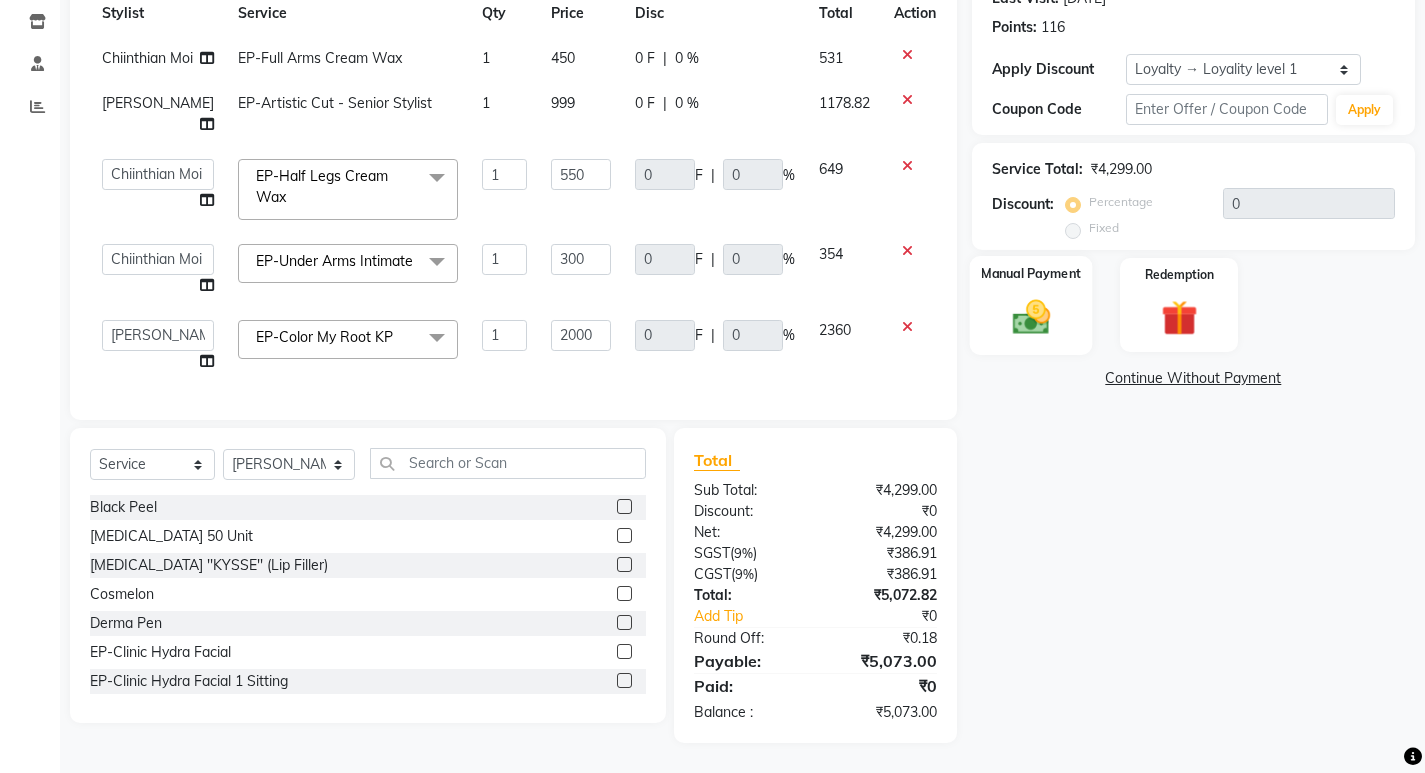 click 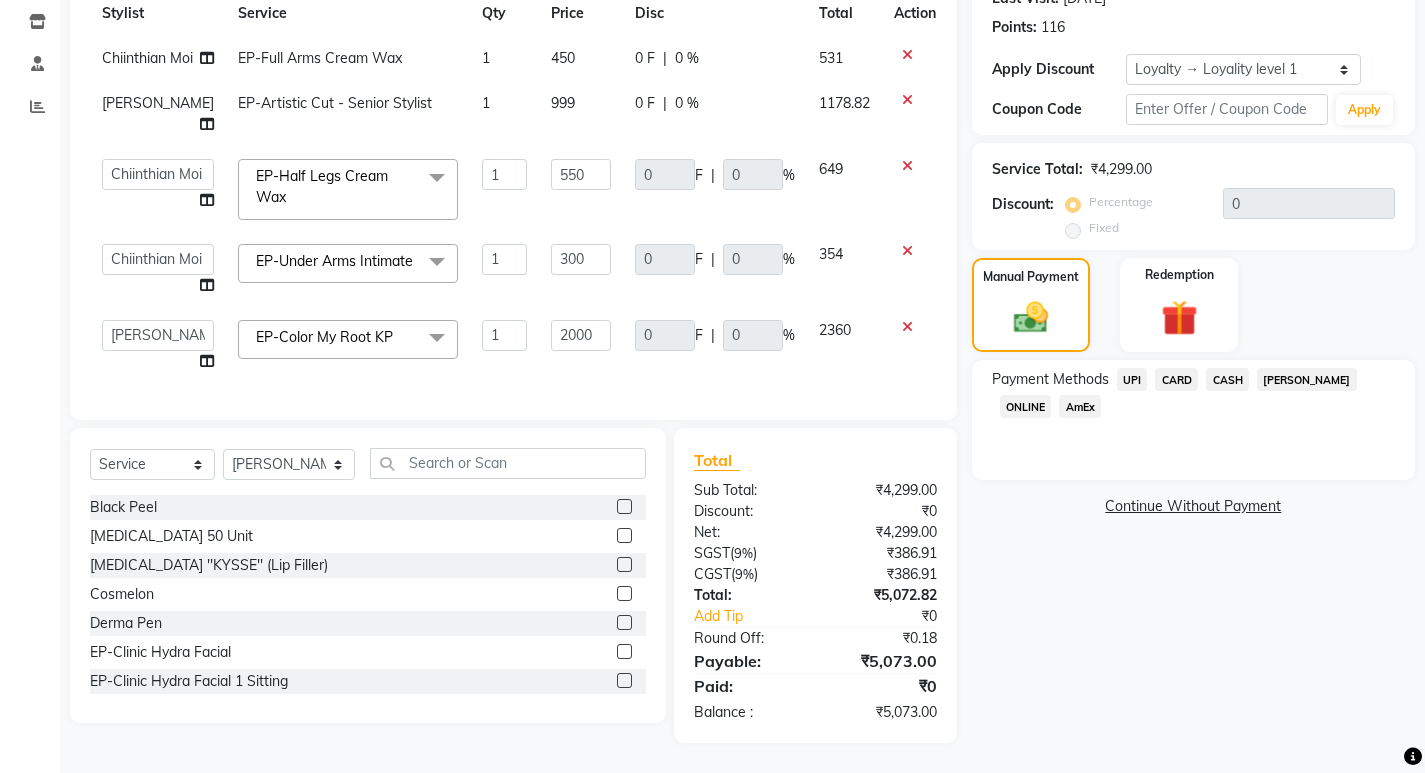click on "UPI" 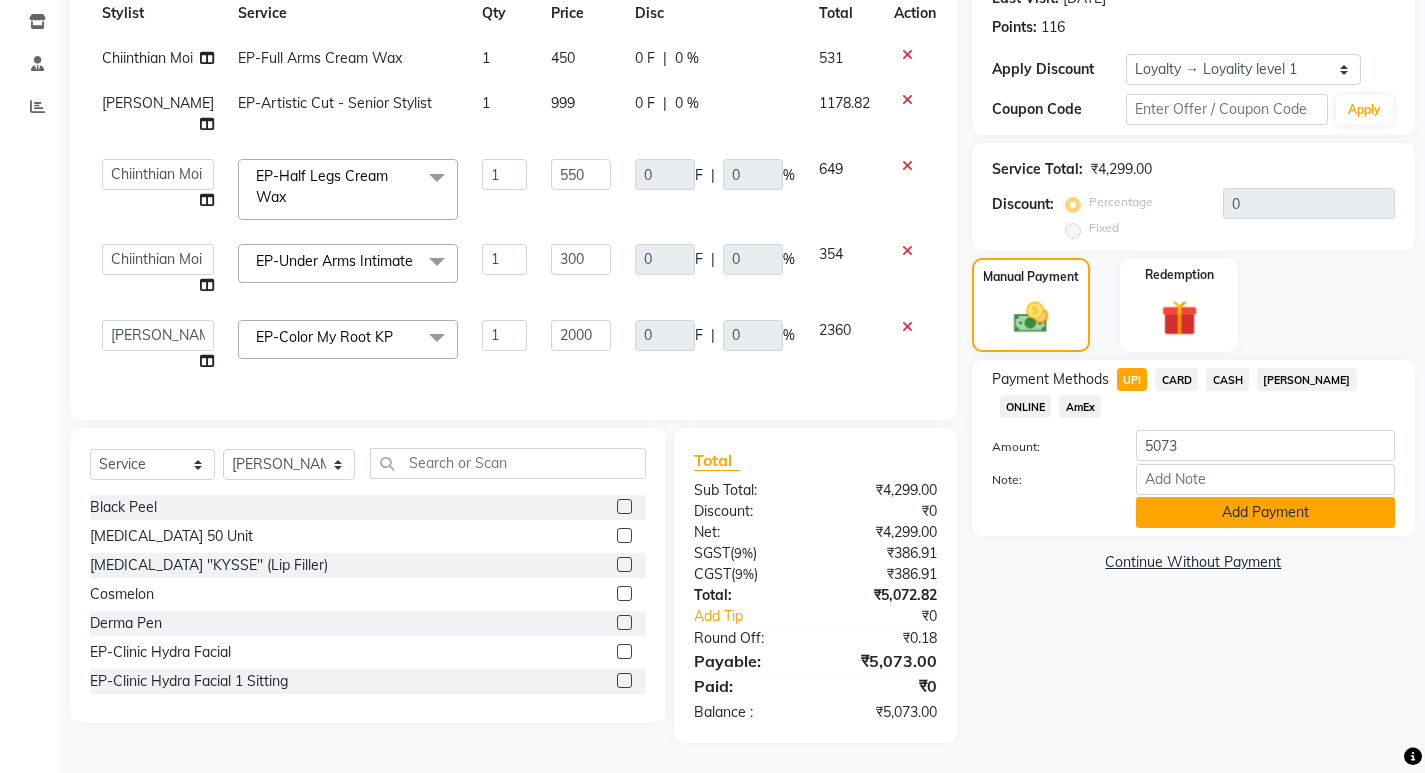 click on "Add Payment" 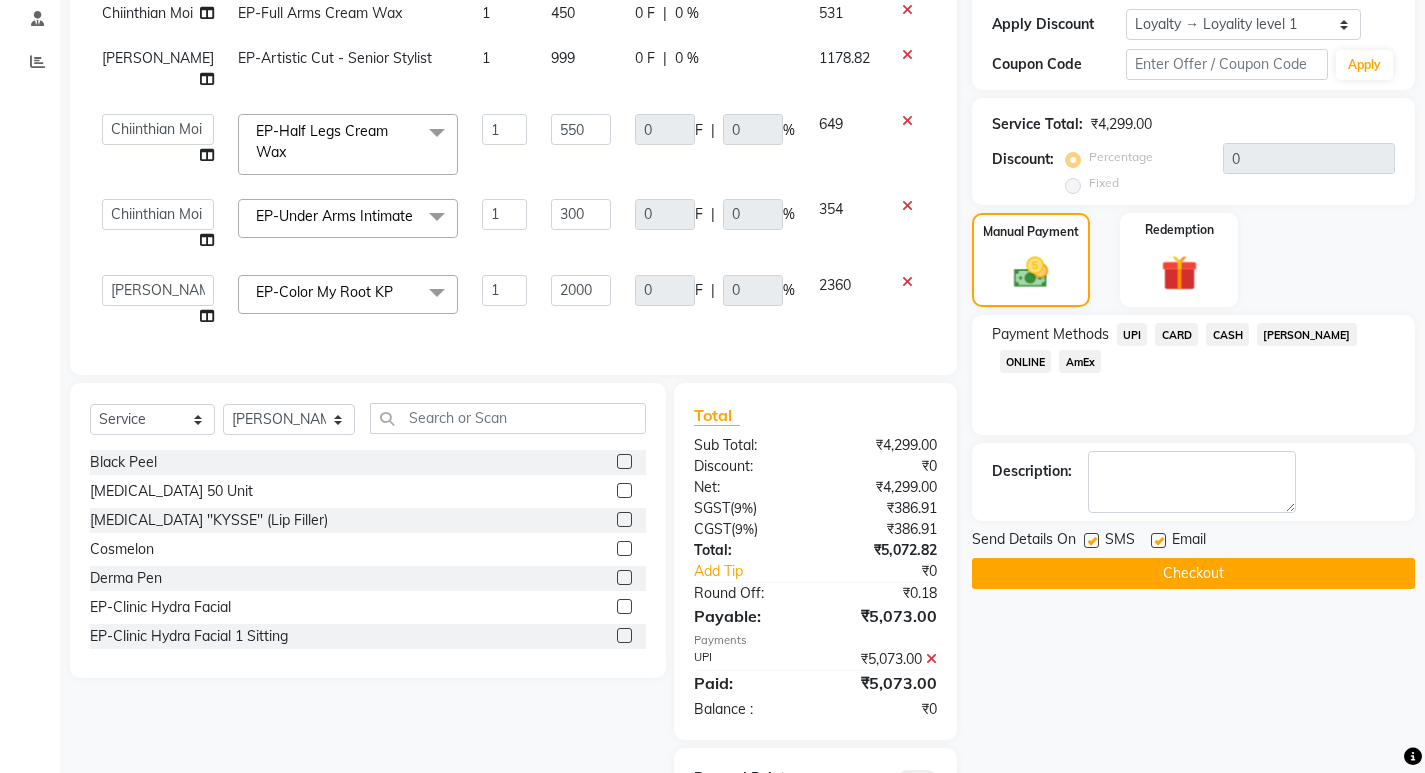 click on "Checkout" 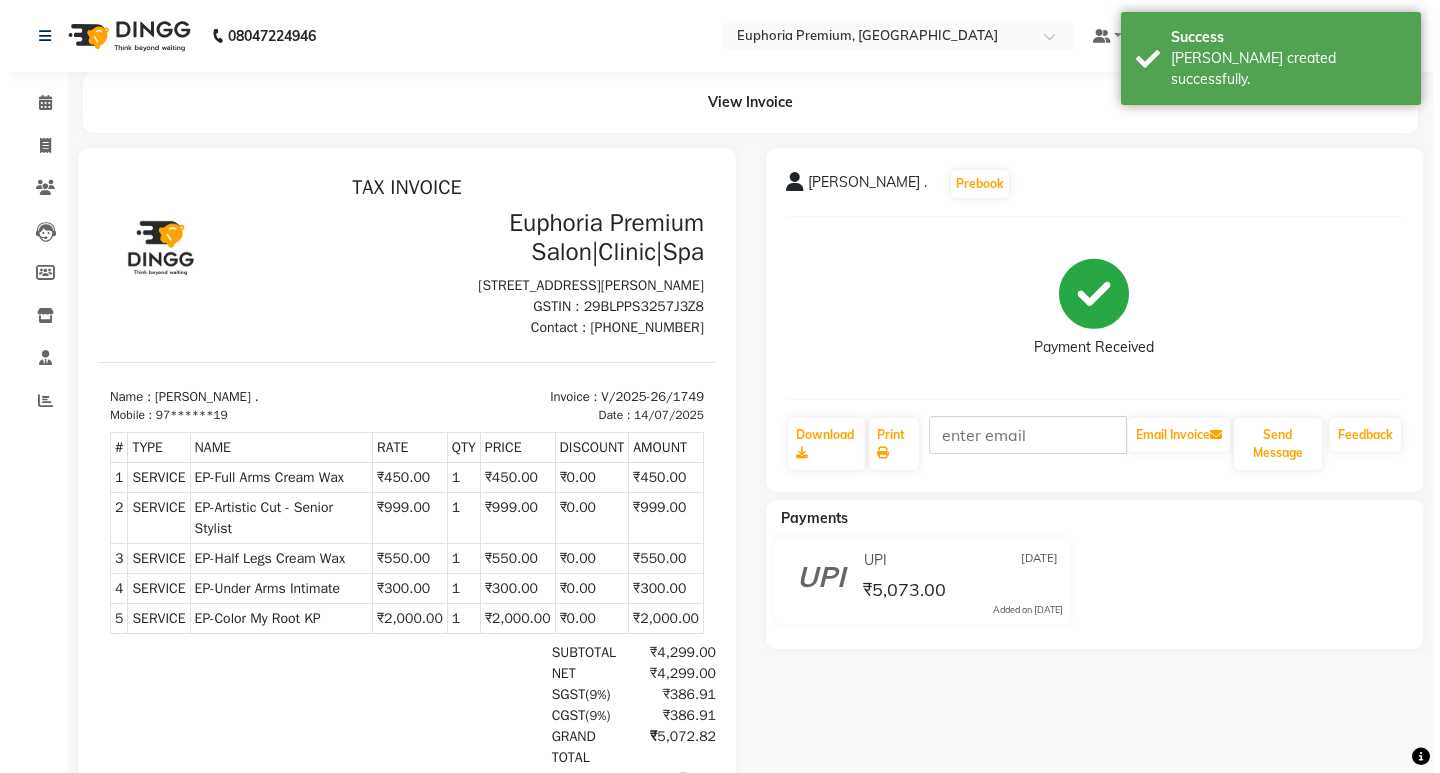 scroll, scrollTop: 0, scrollLeft: 0, axis: both 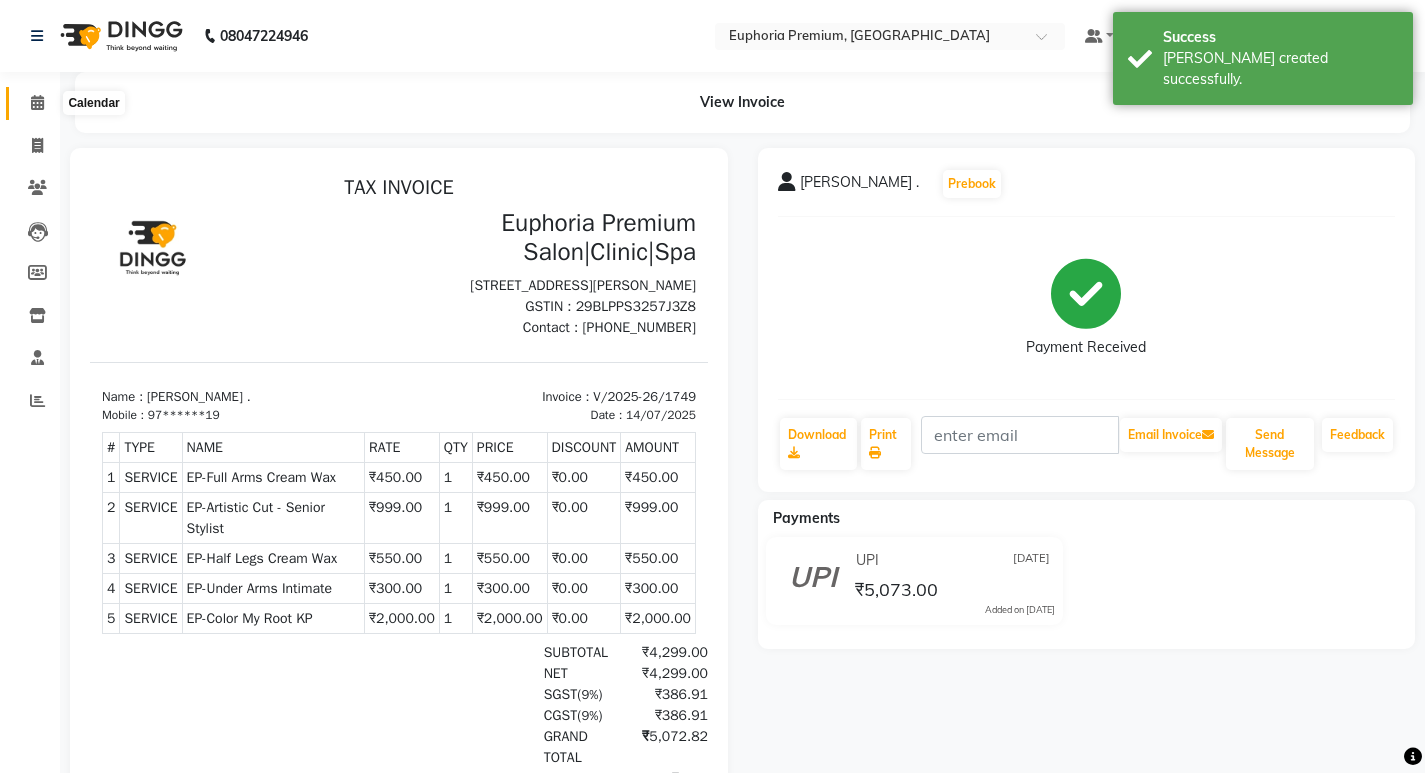 click 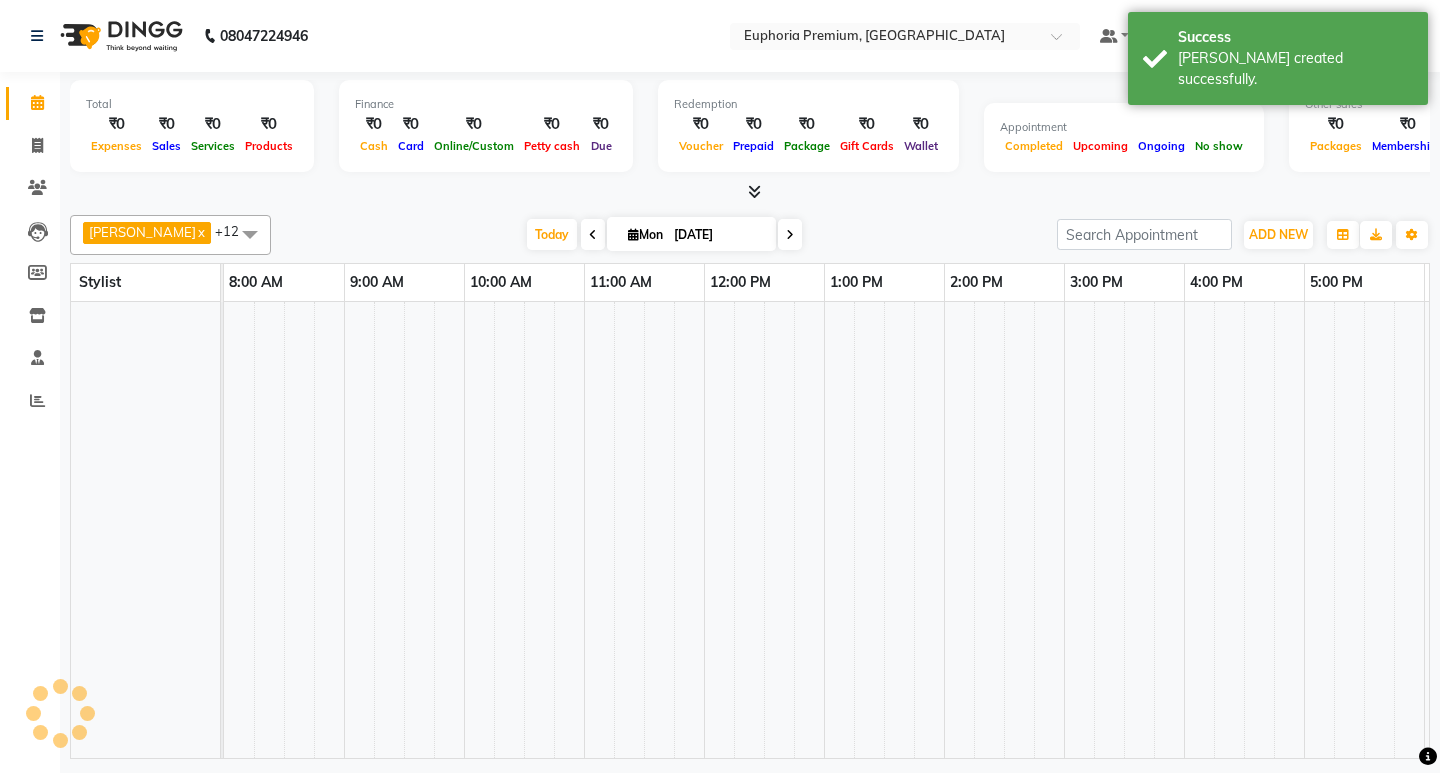 scroll, scrollTop: 0, scrollLeft: 0, axis: both 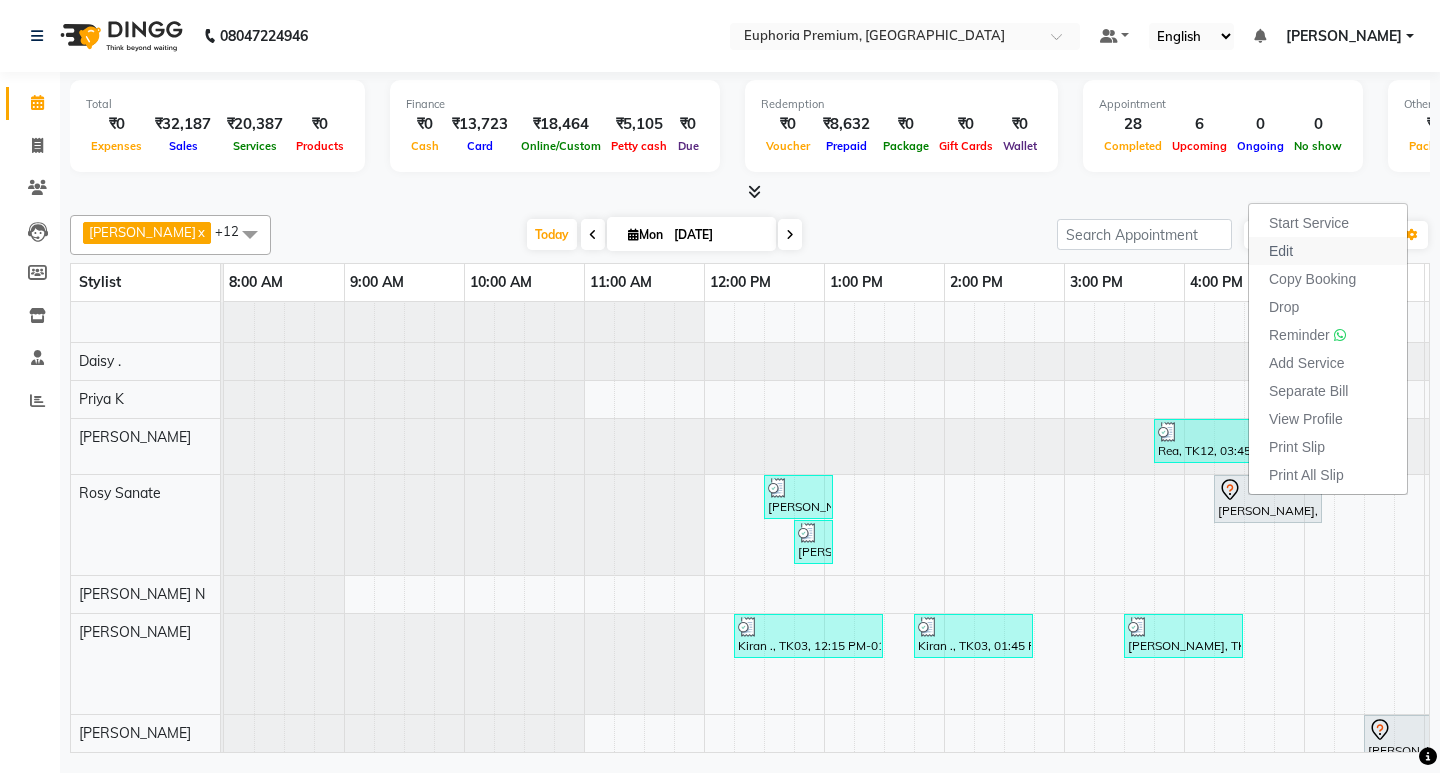 click on "Edit" at bounding box center (1328, 251) 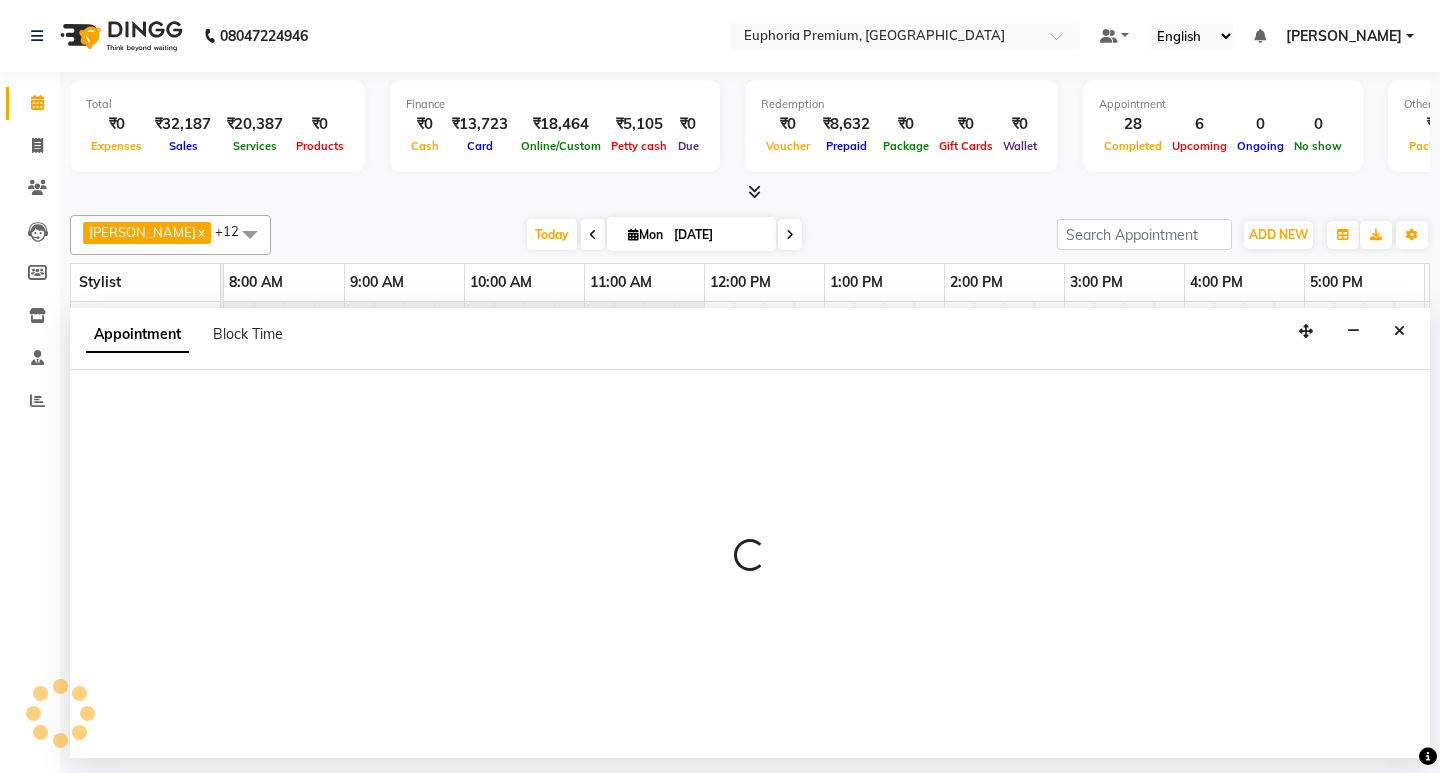 select on "tentative" 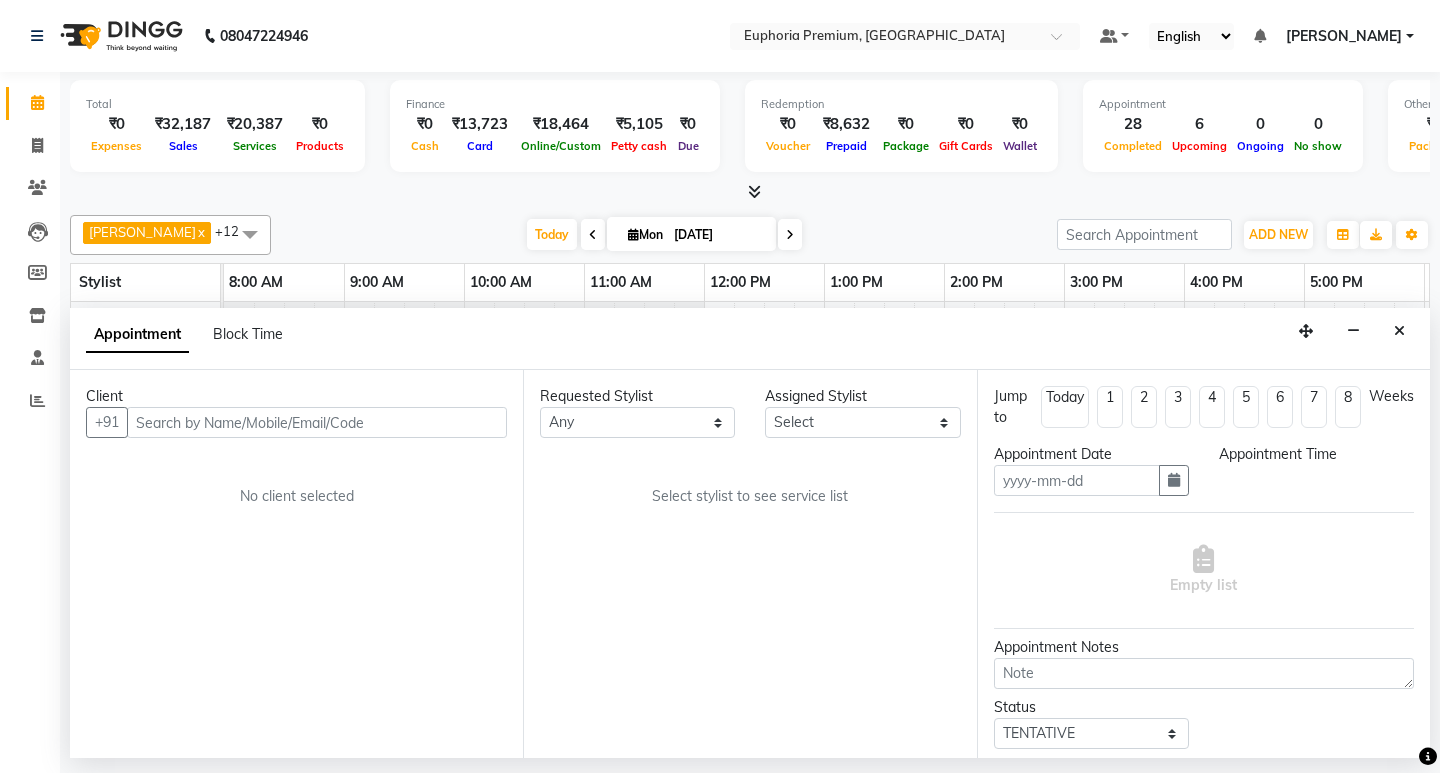 type on "[DATE]" 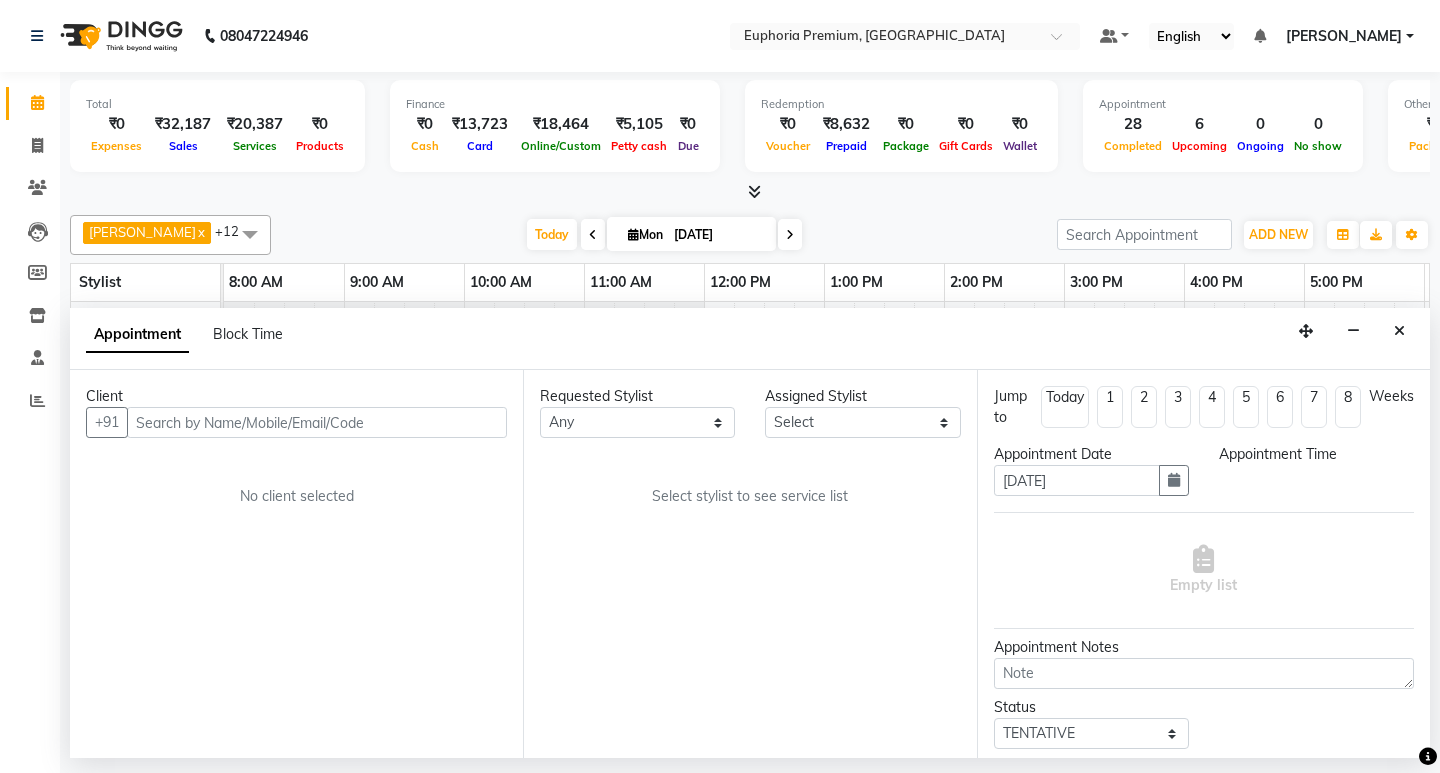 select on "975" 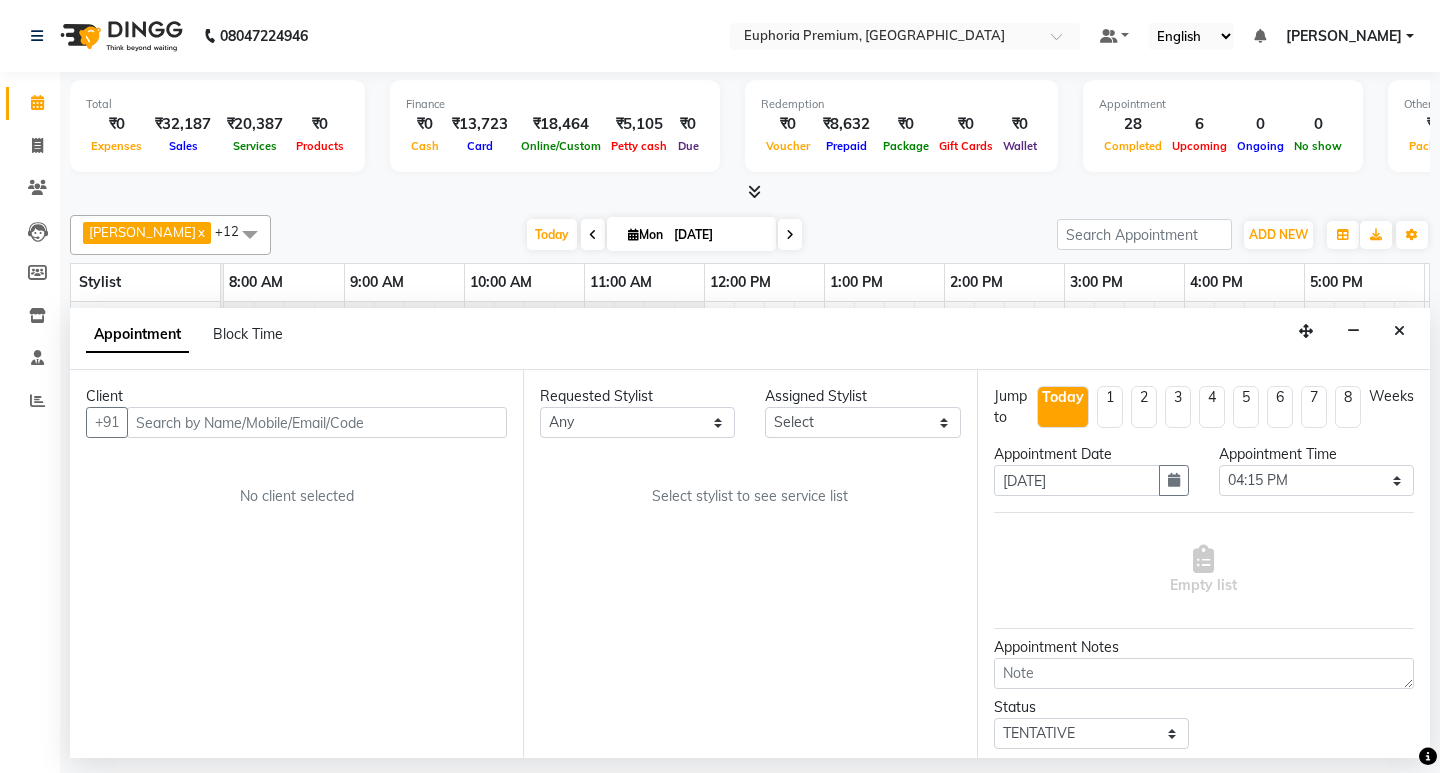 select on "71598" 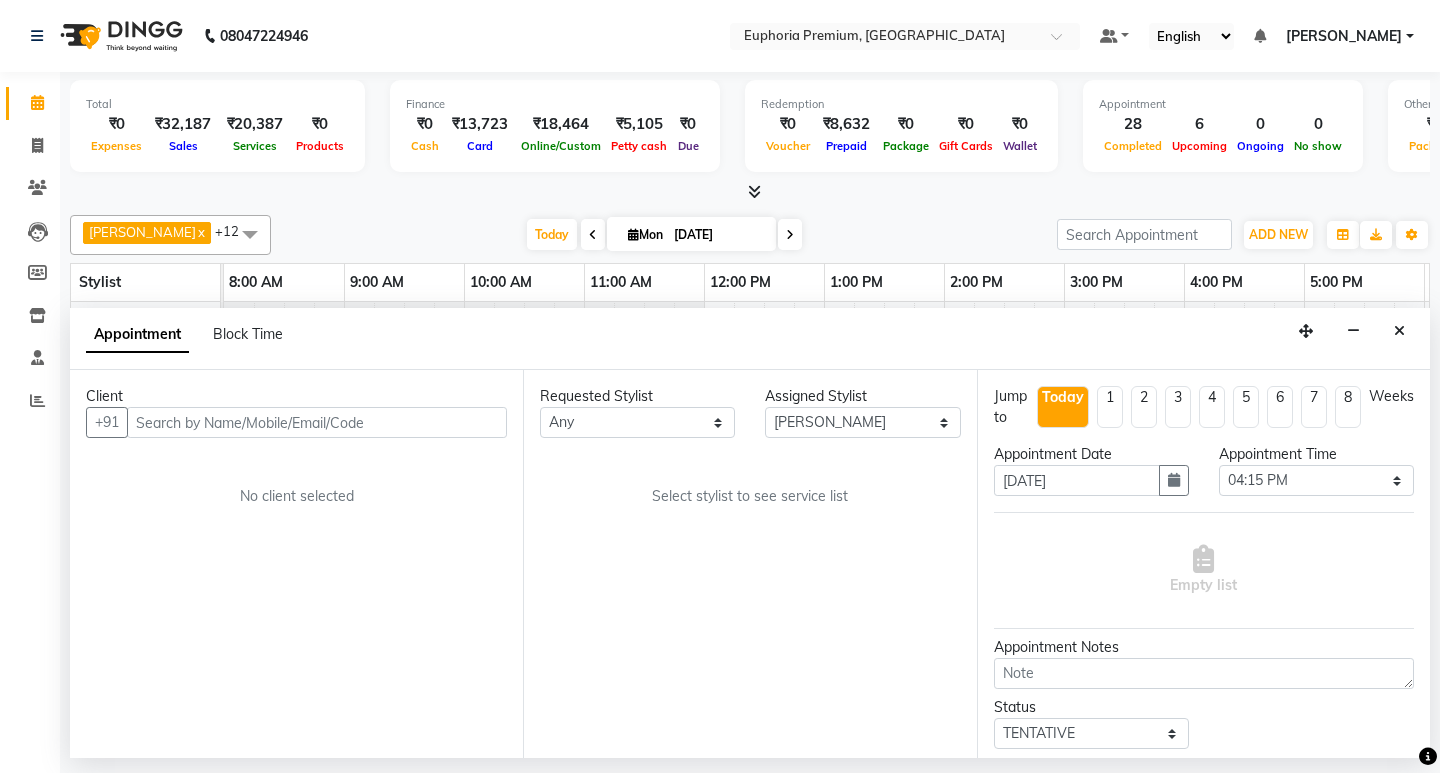 scroll, scrollTop: 0, scrollLeft: 475, axis: horizontal 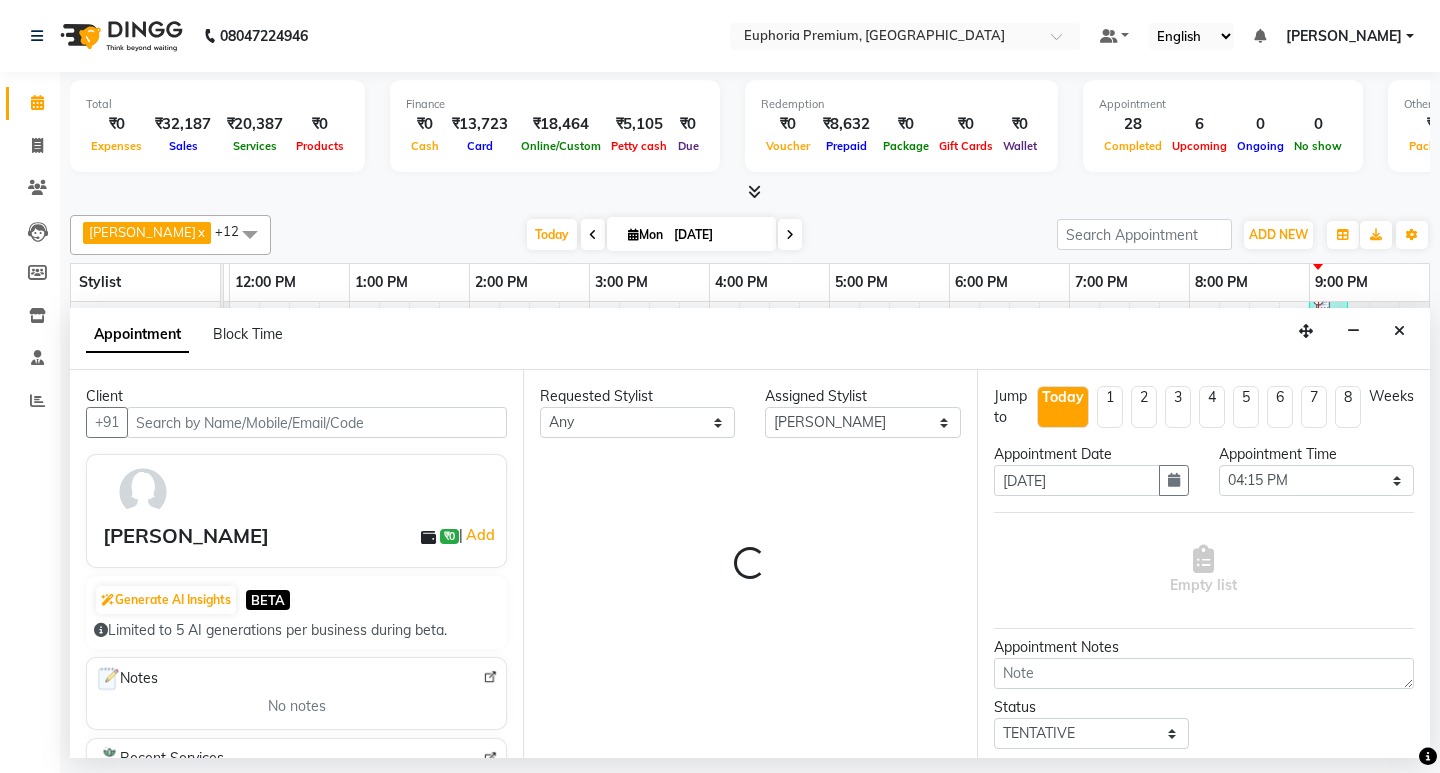 select on "4006" 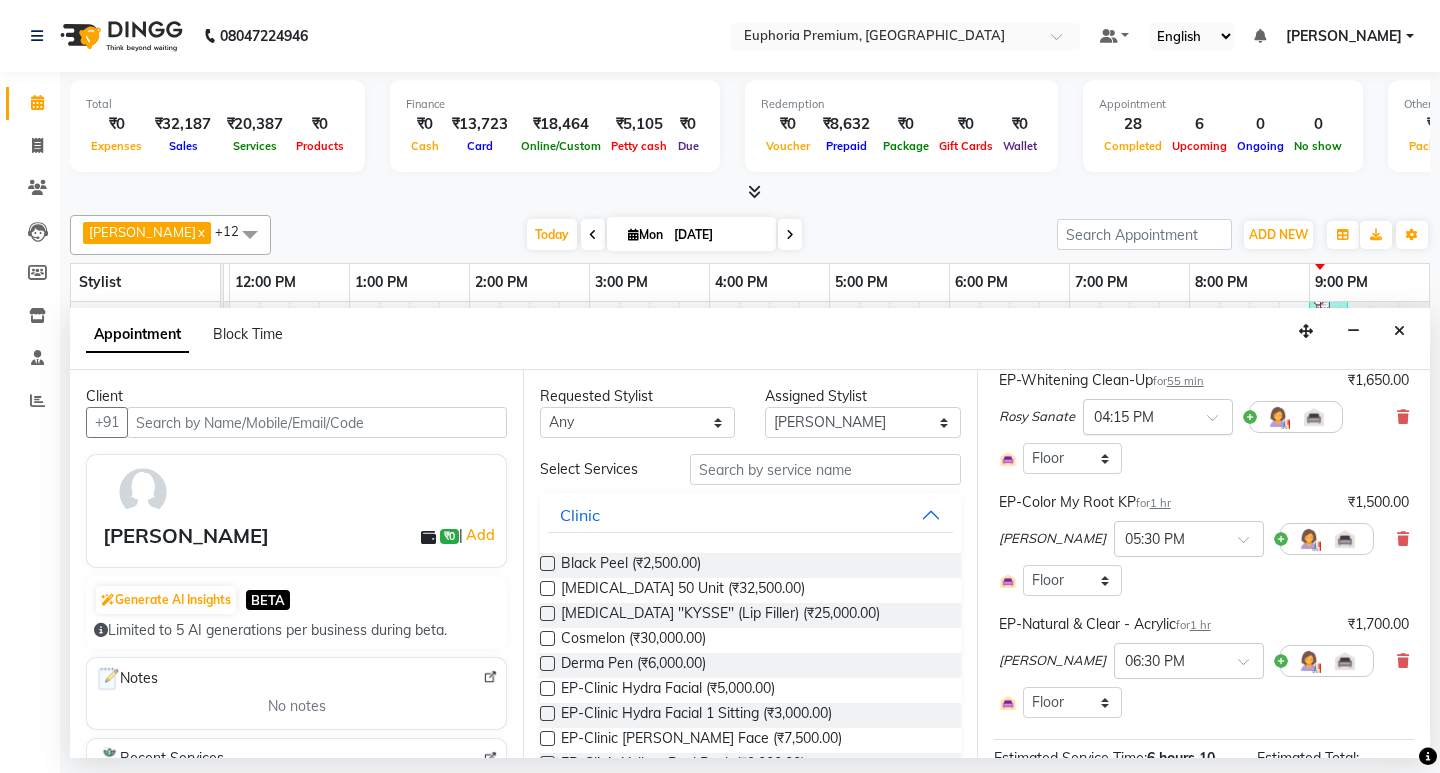 scroll, scrollTop: 500, scrollLeft: 0, axis: vertical 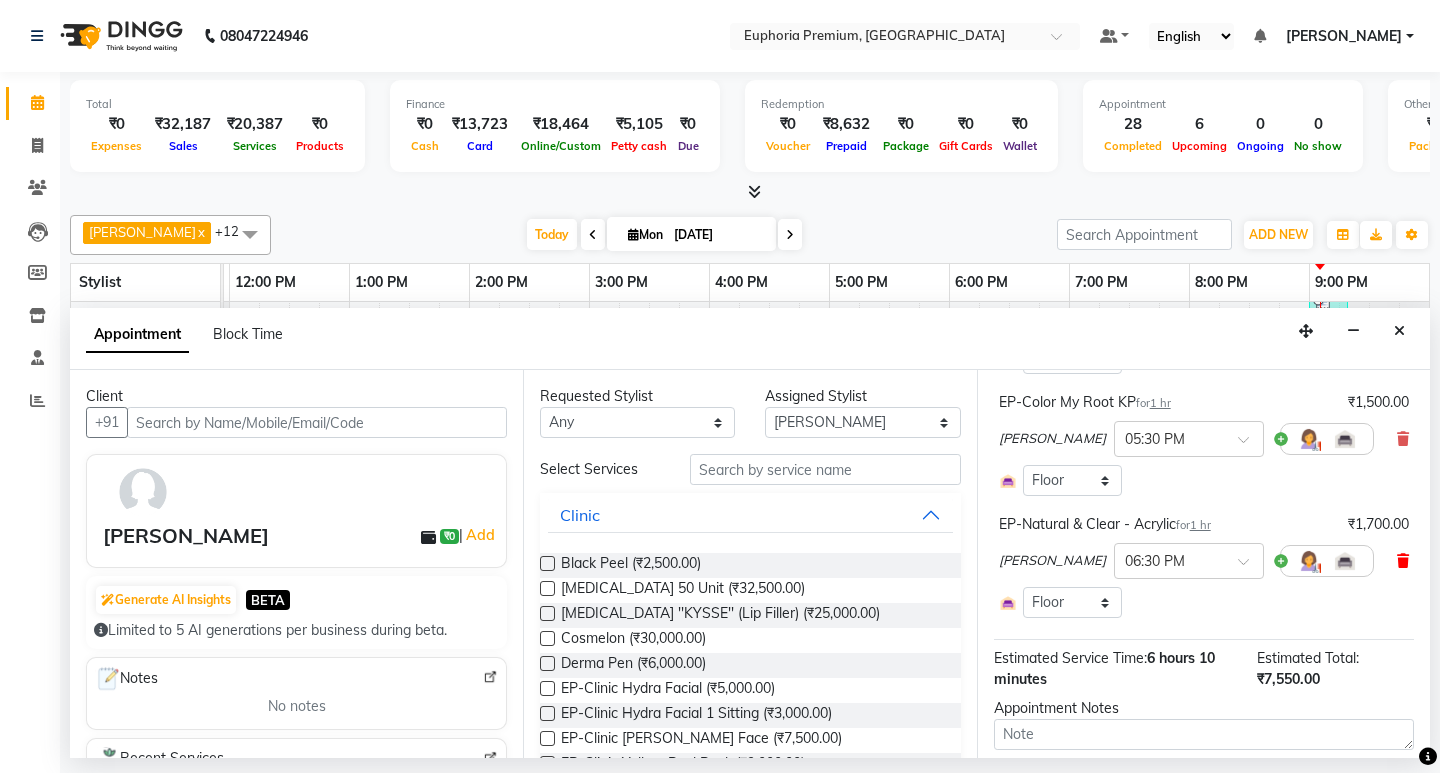 click at bounding box center (1403, 561) 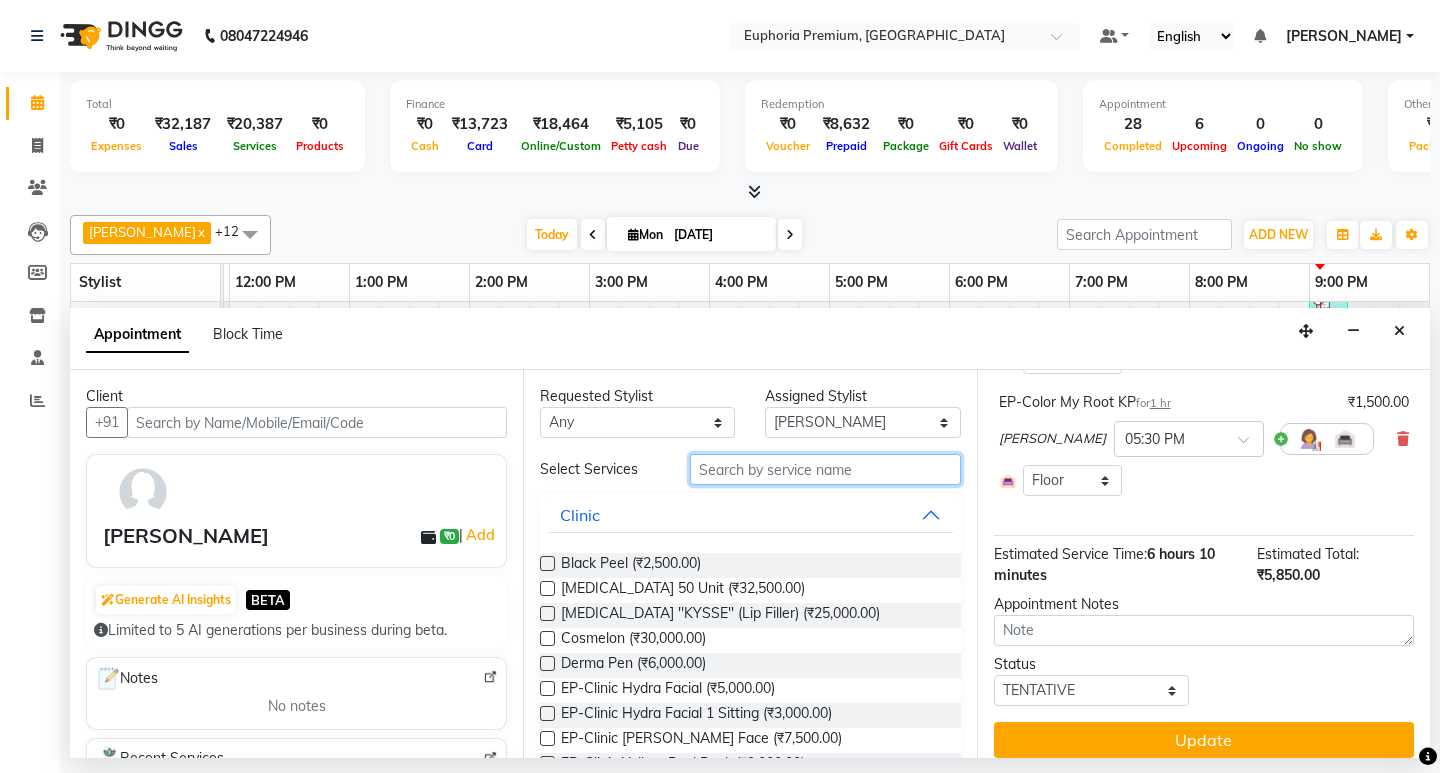click at bounding box center [825, 469] 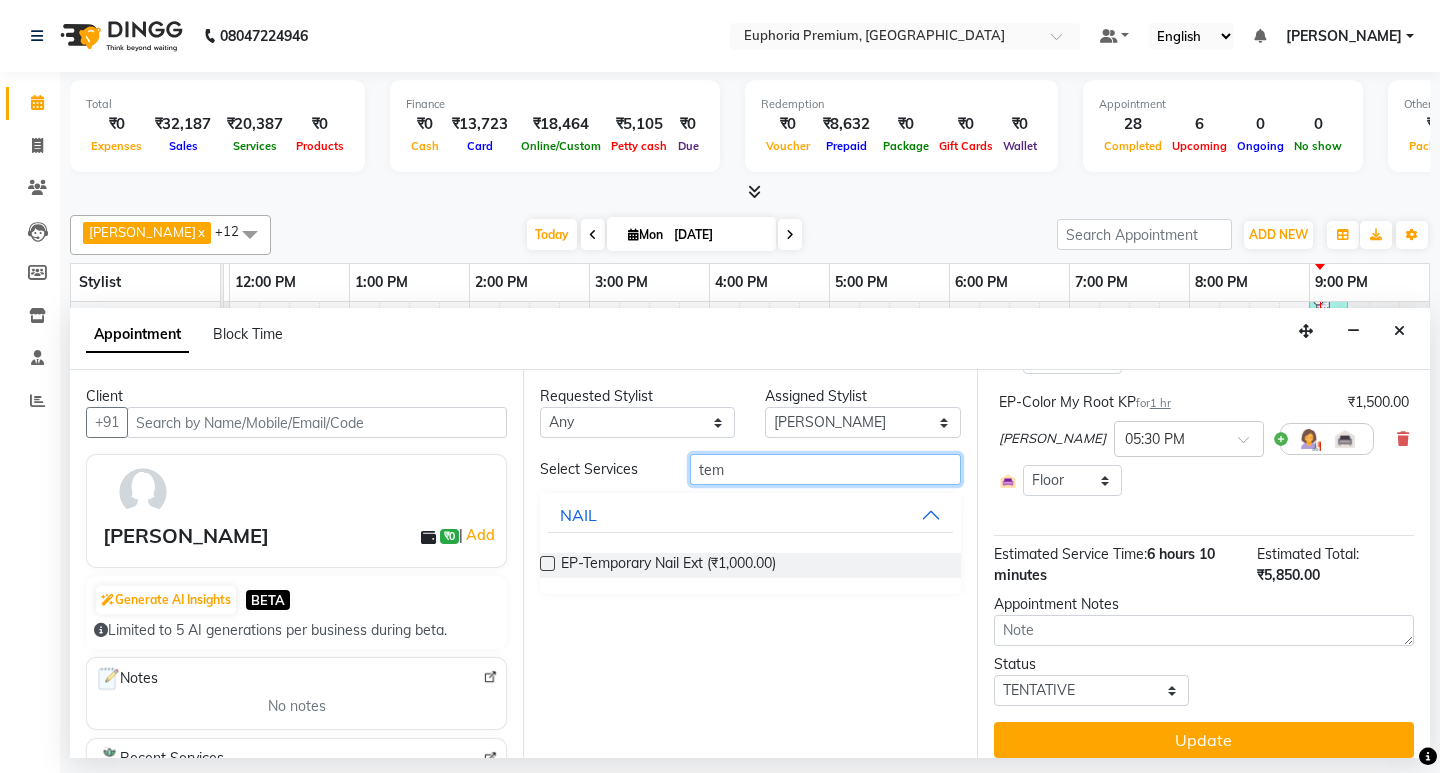 type on "tem" 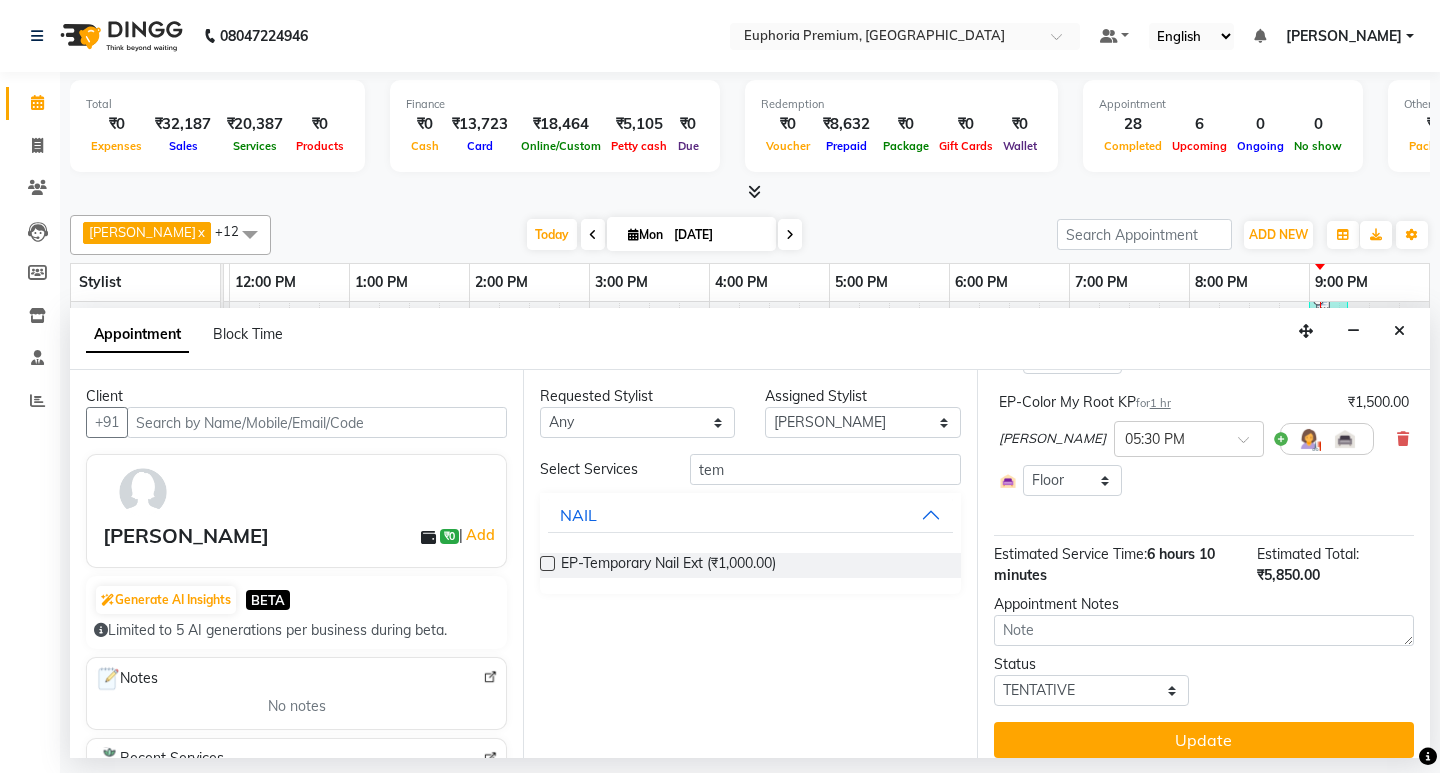 click at bounding box center [547, 563] 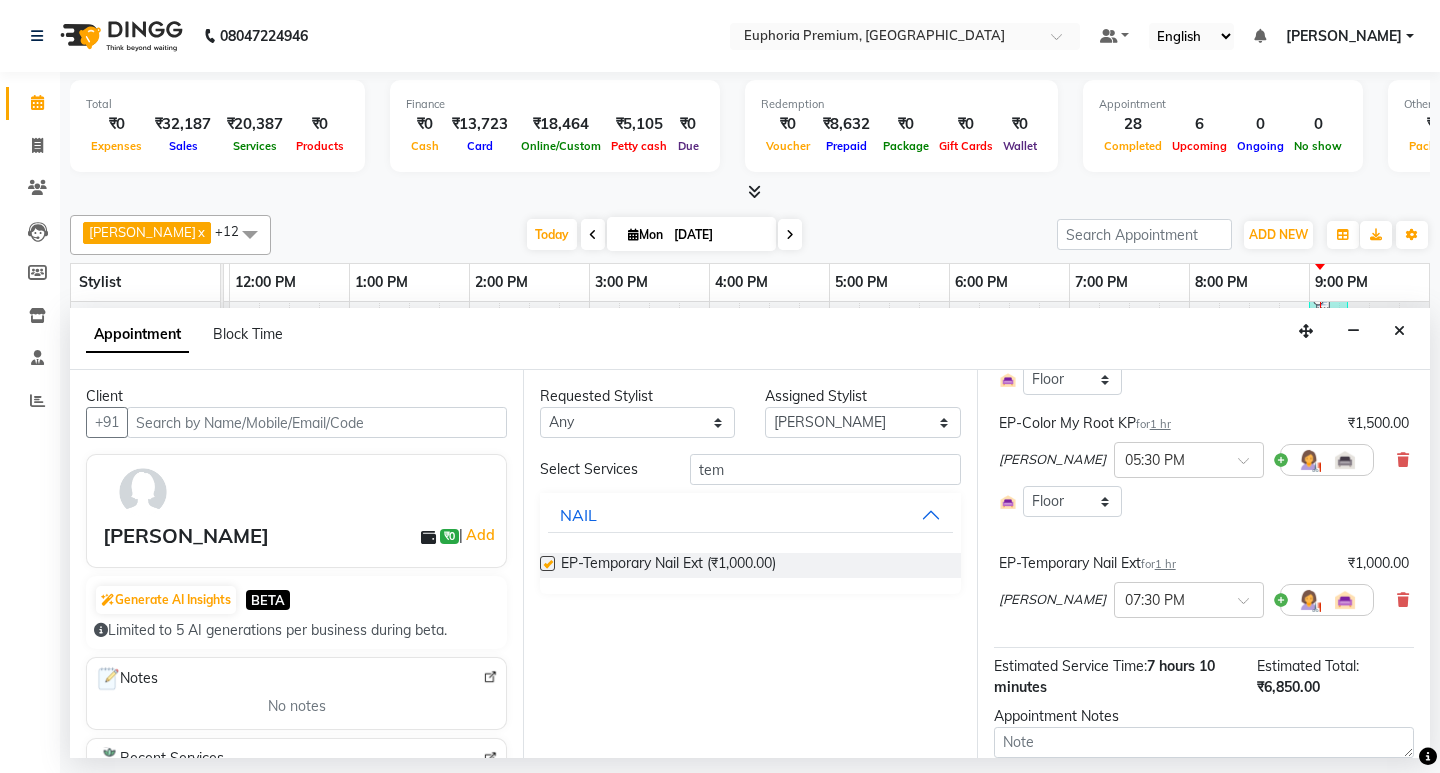 scroll, scrollTop: 521, scrollLeft: 0, axis: vertical 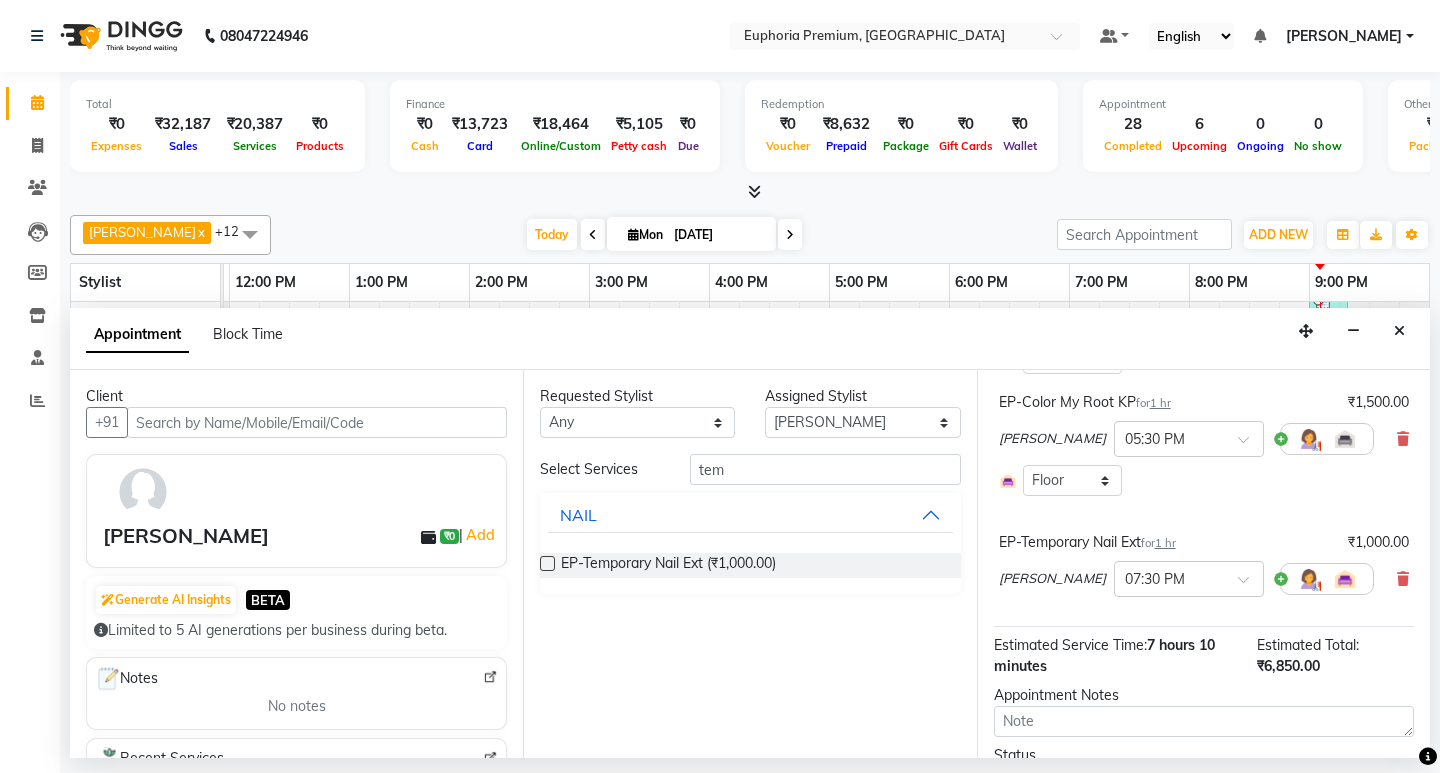 checkbox on "false" 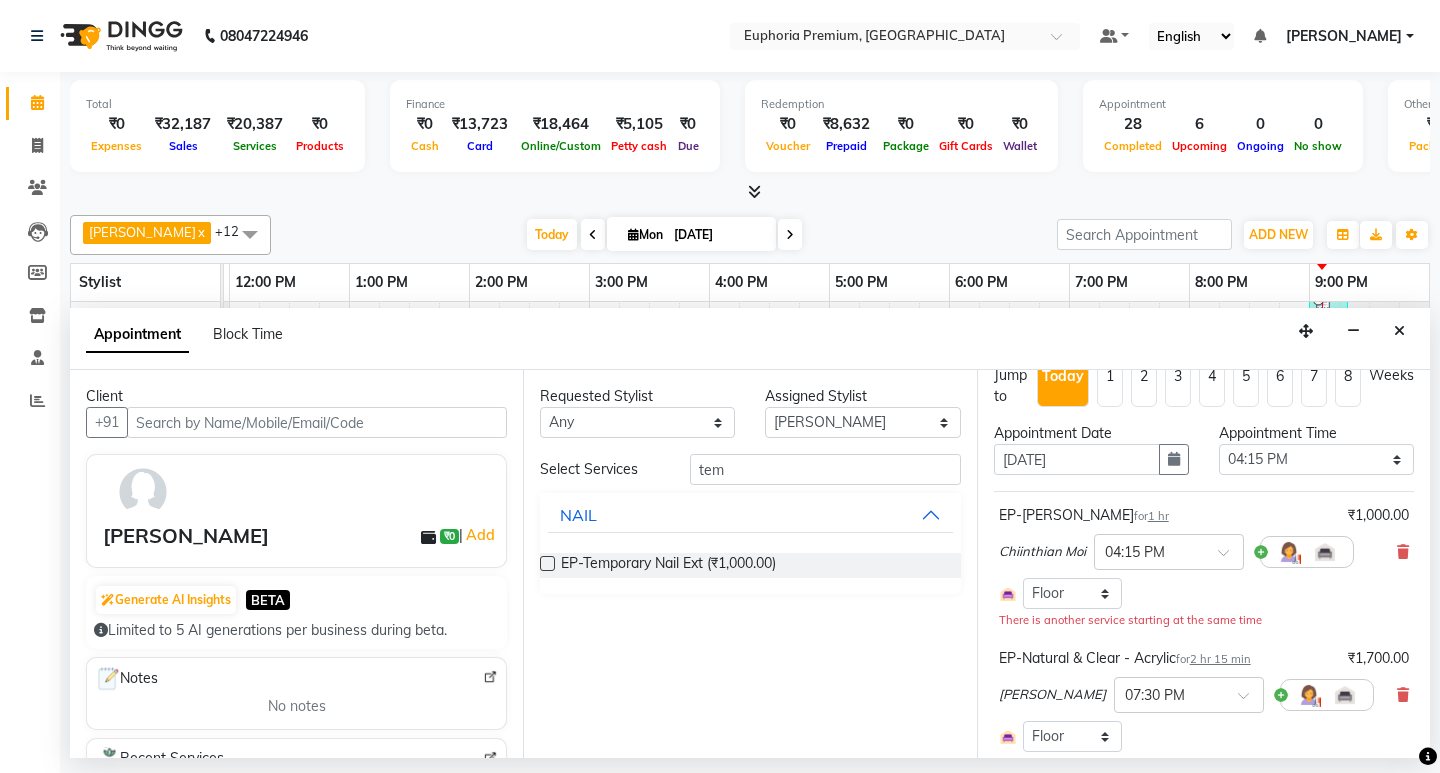 scroll, scrollTop: 0, scrollLeft: 0, axis: both 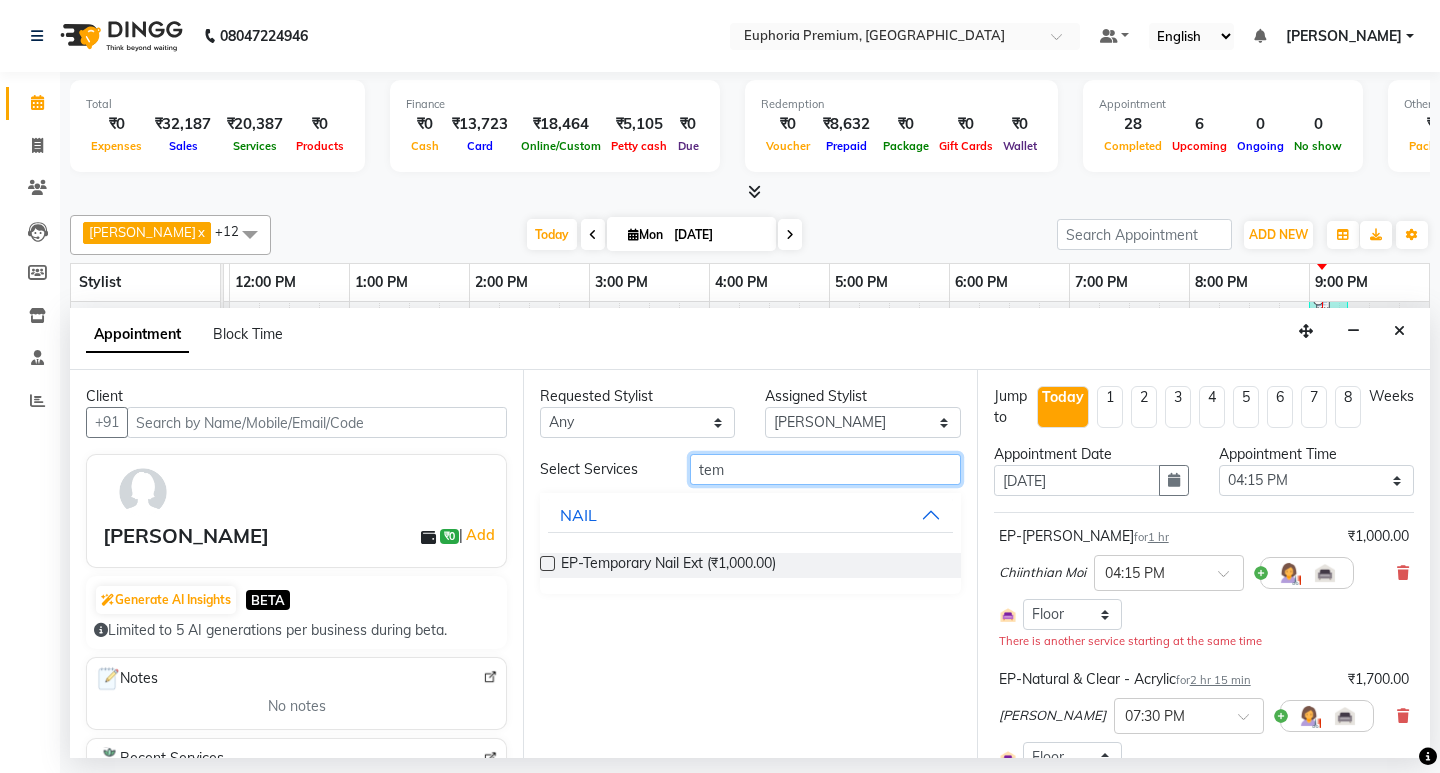 click on "tem" at bounding box center (825, 469) 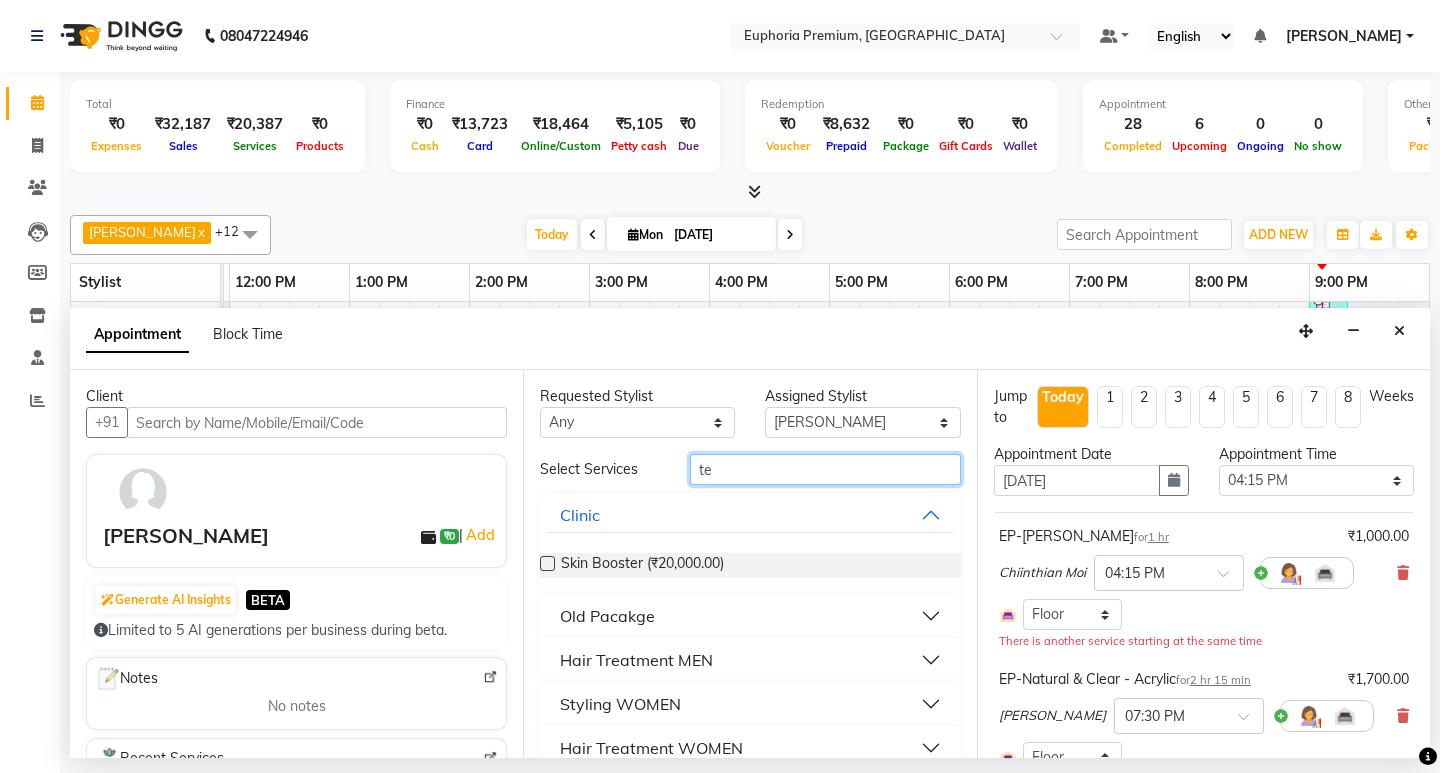 type on "t" 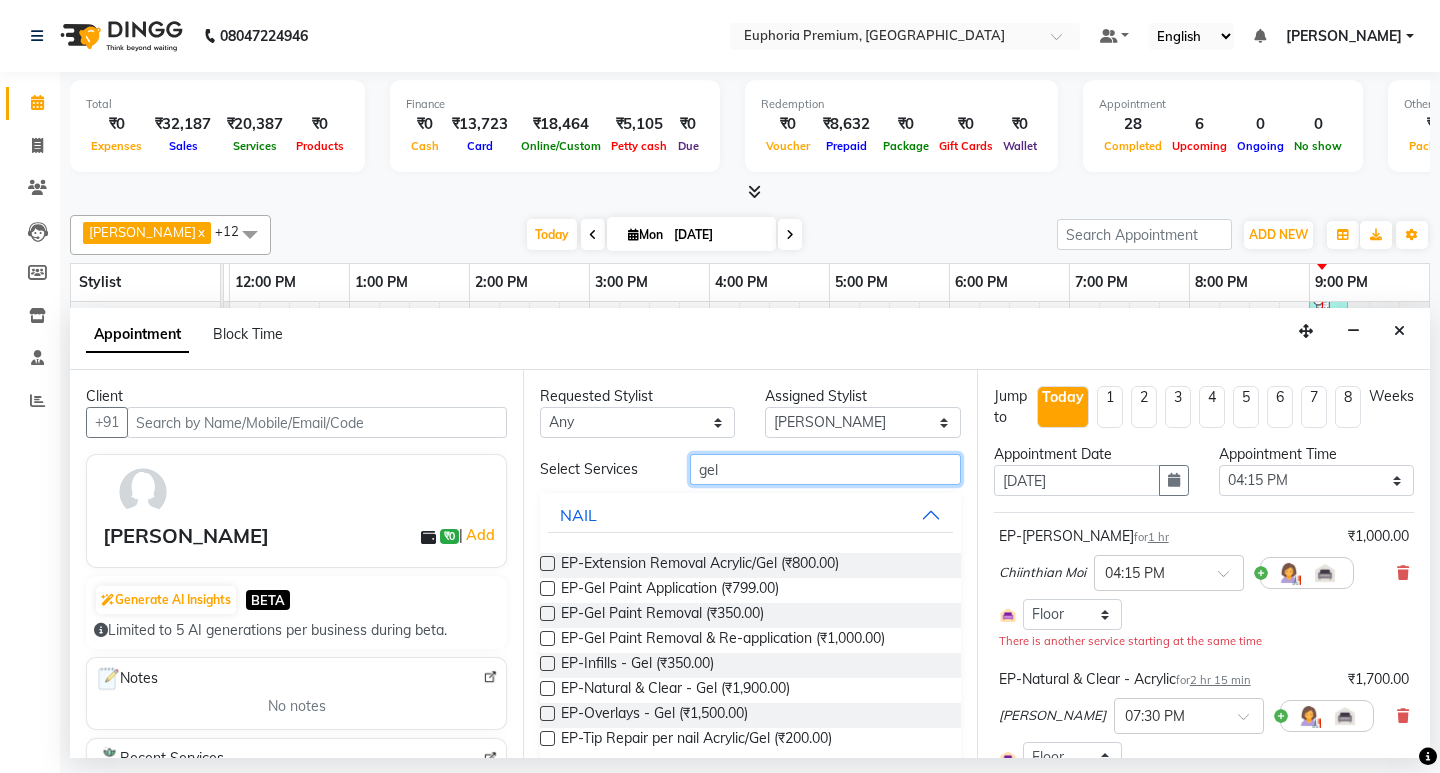 type on "gel" 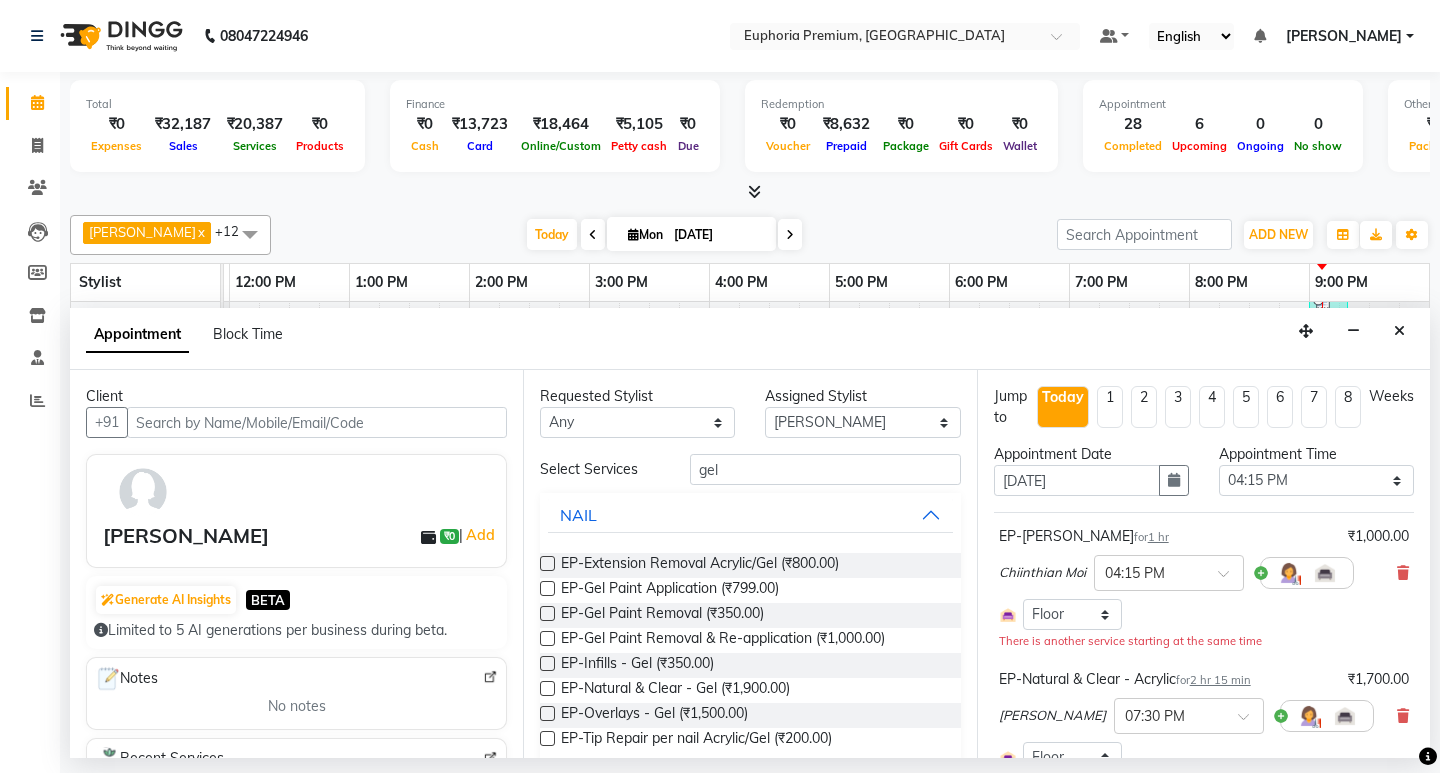 click at bounding box center [547, 588] 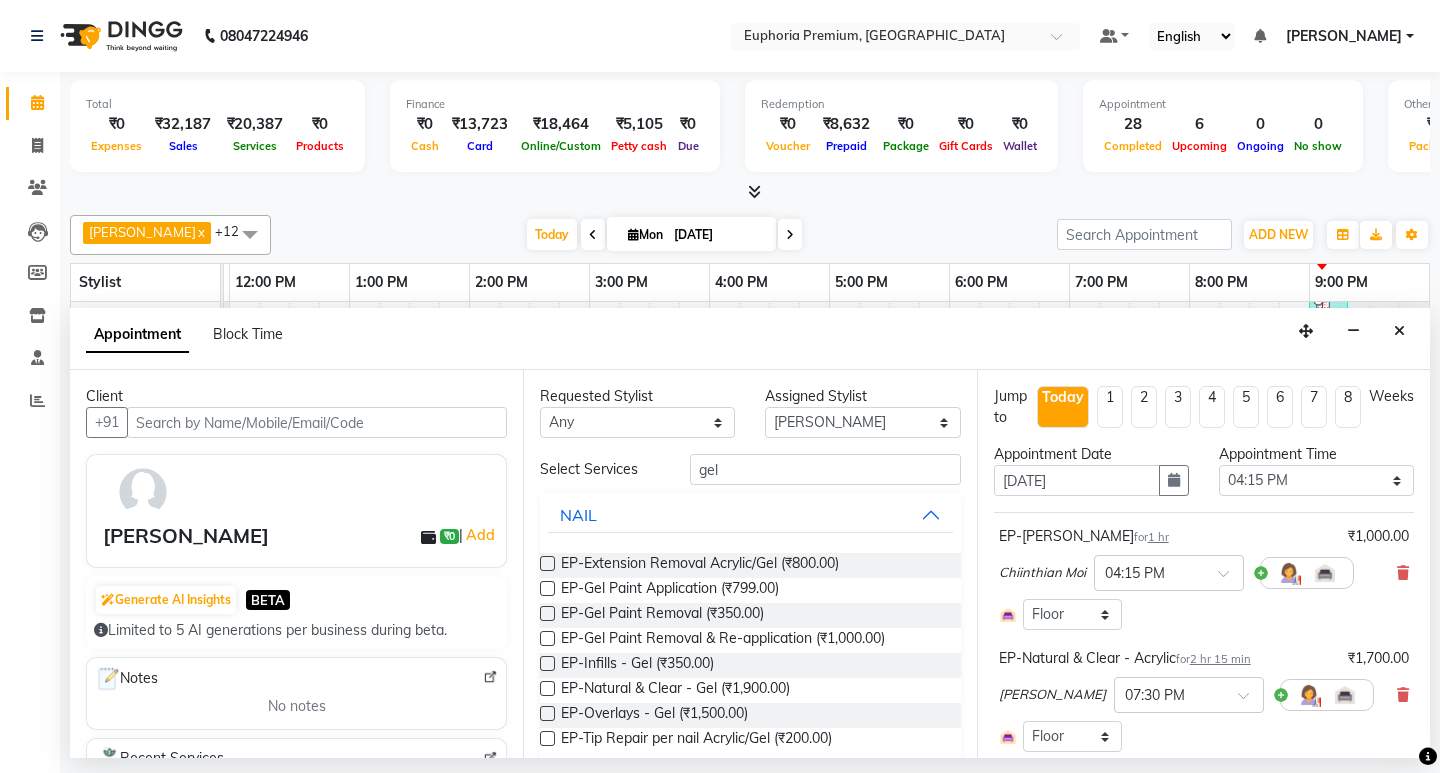 click at bounding box center [547, 588] 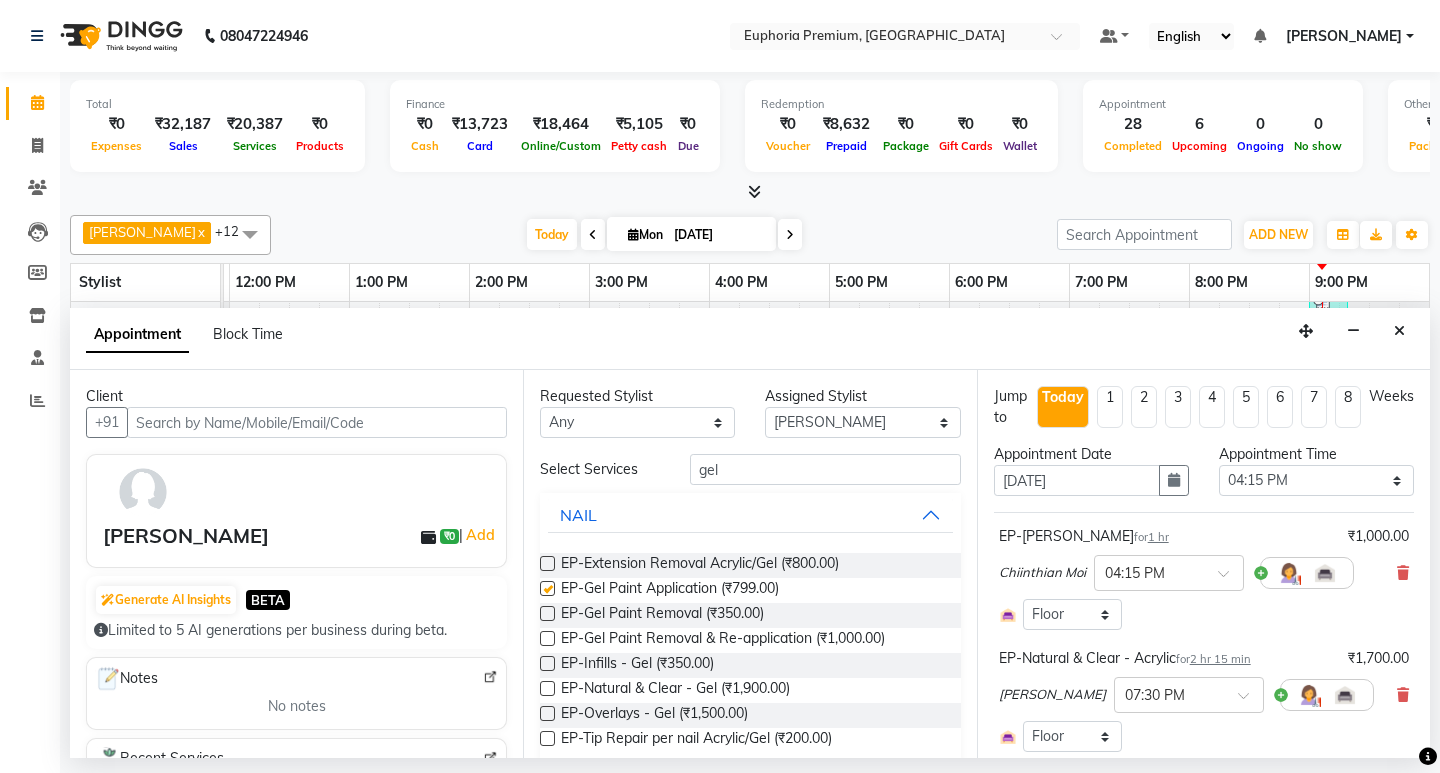 checkbox on "false" 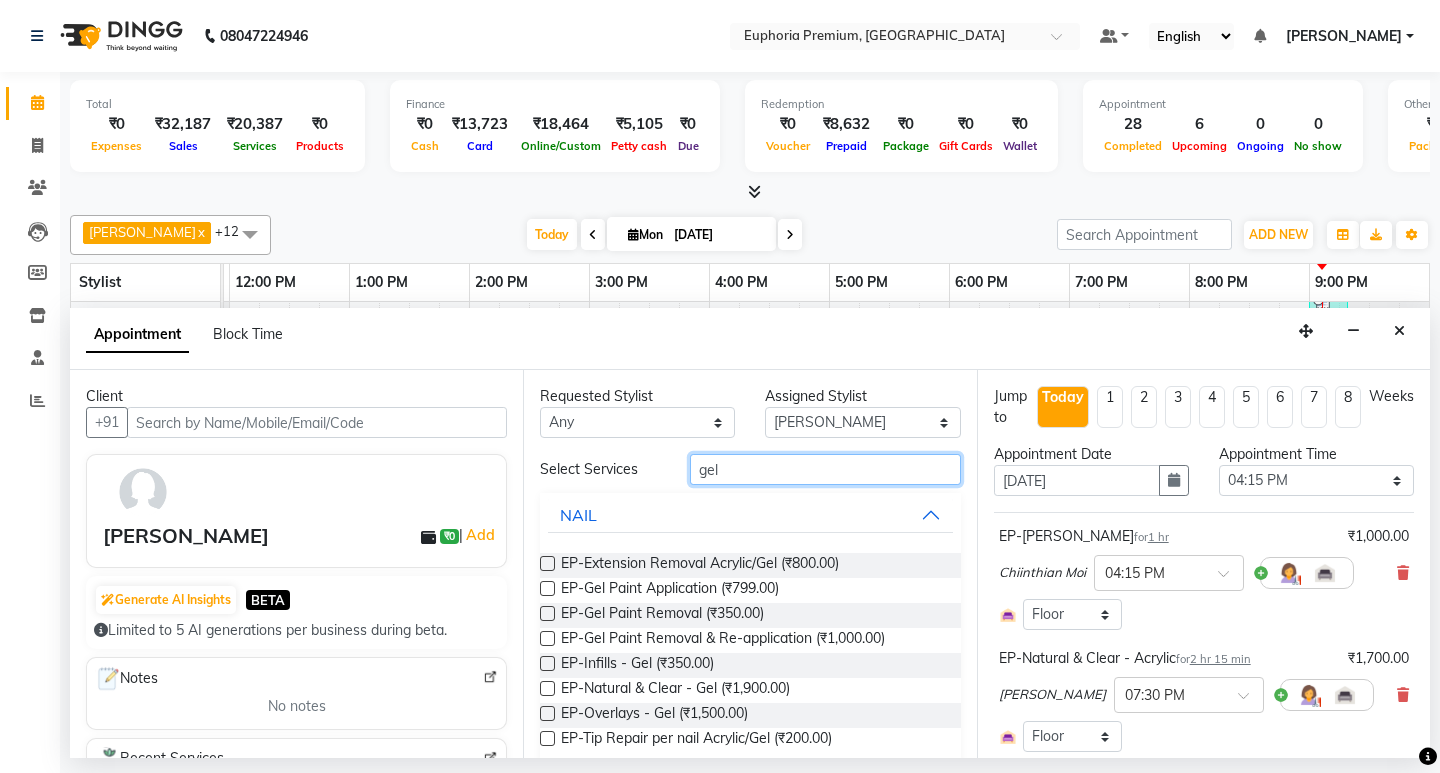 drag, startPoint x: 730, startPoint y: 473, endPoint x: 666, endPoint y: 473, distance: 64 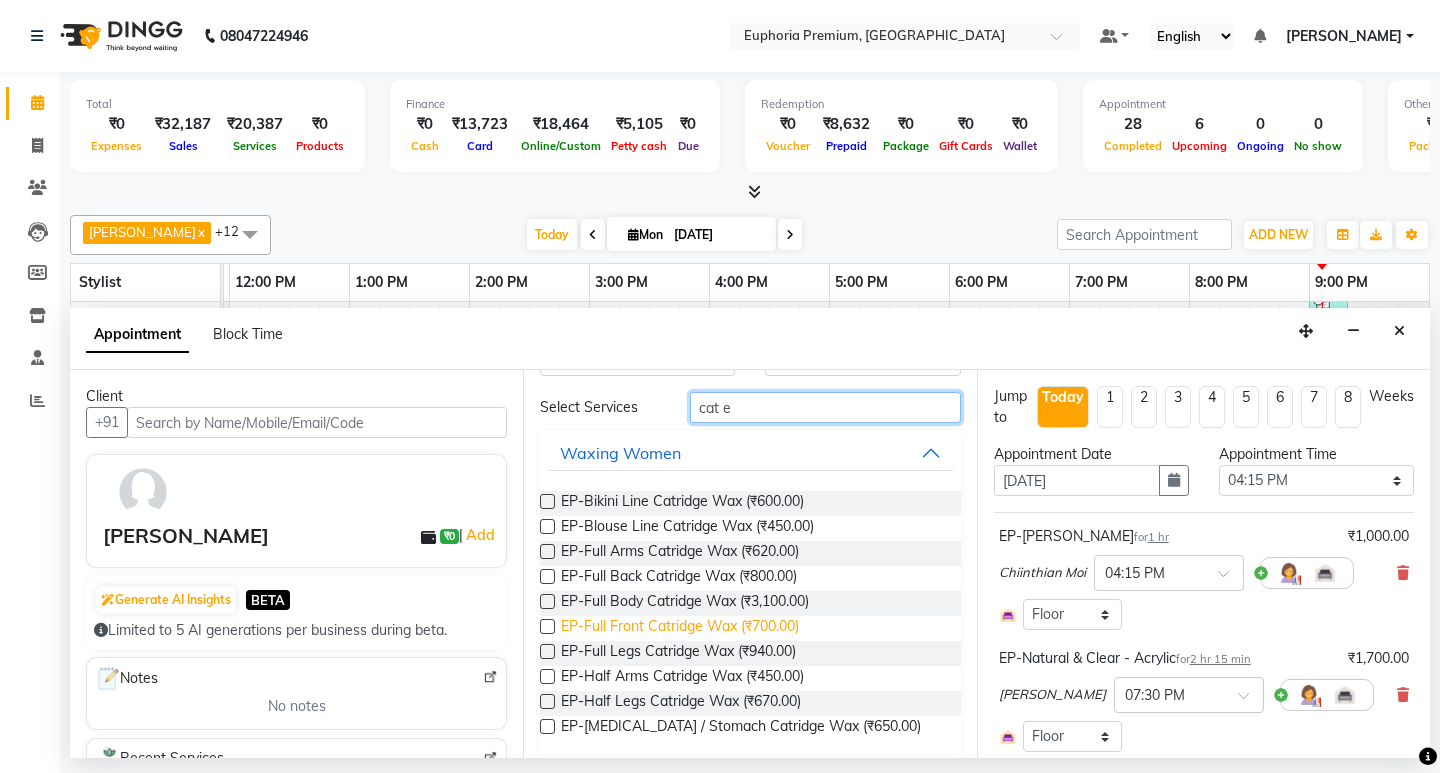 scroll, scrollTop: 121, scrollLeft: 0, axis: vertical 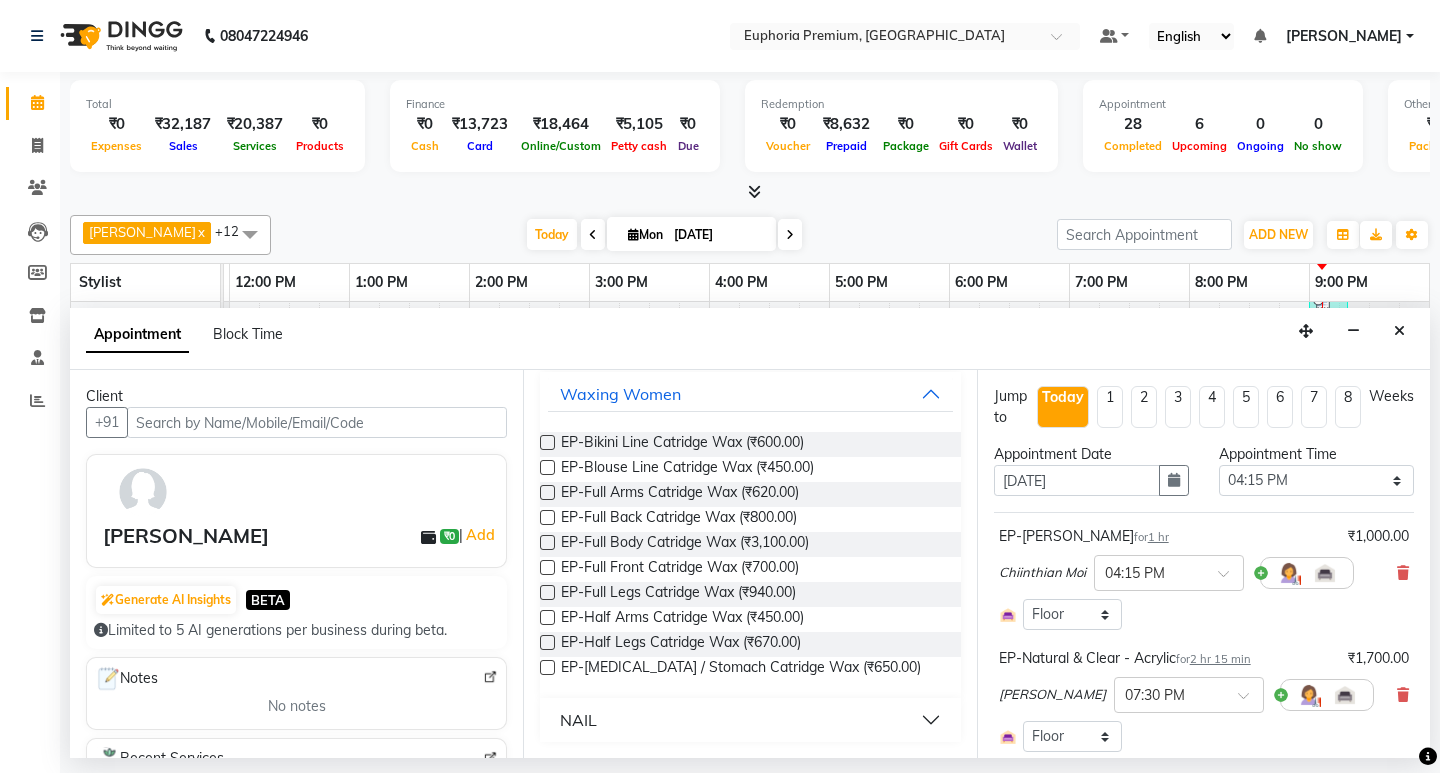 type on "cat e" 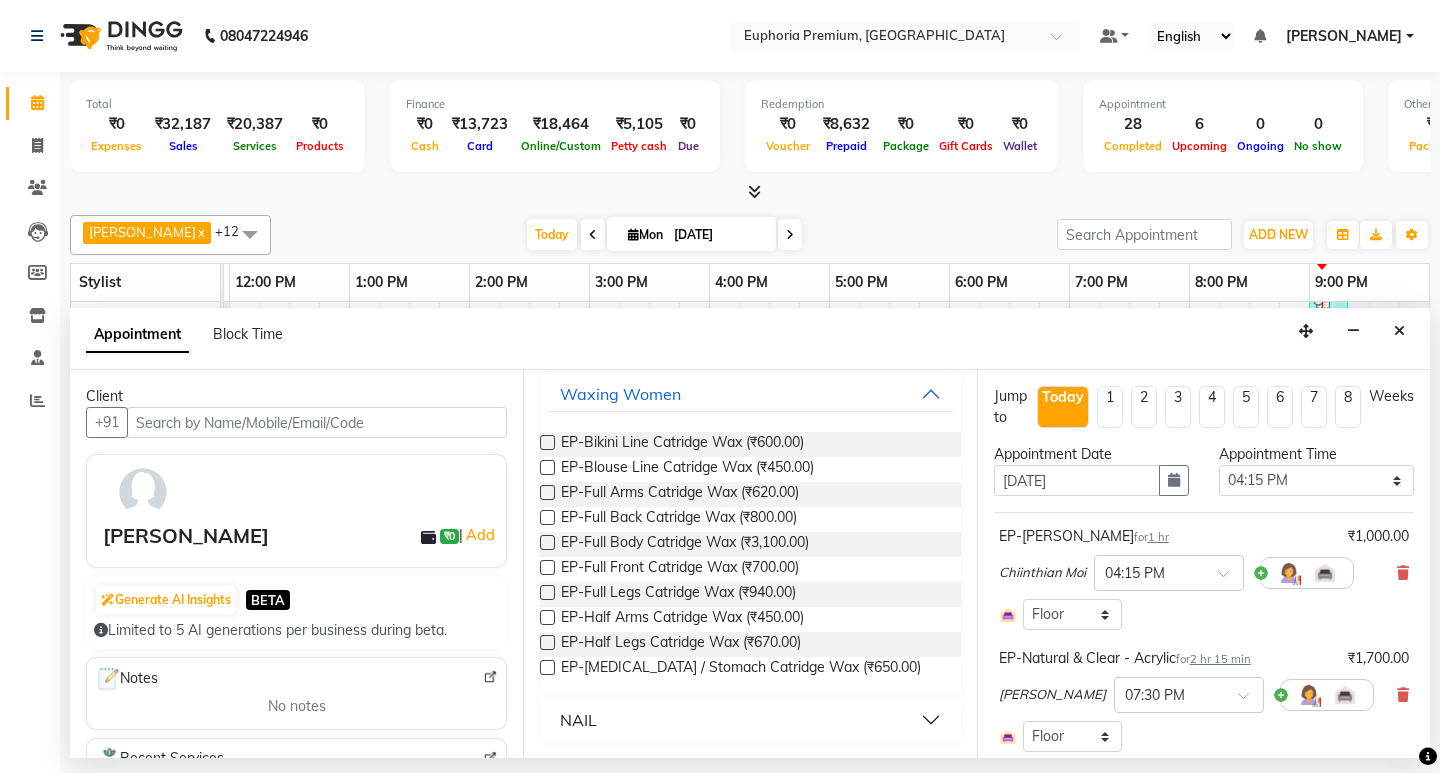 click on "NAIL" at bounding box center [750, 720] 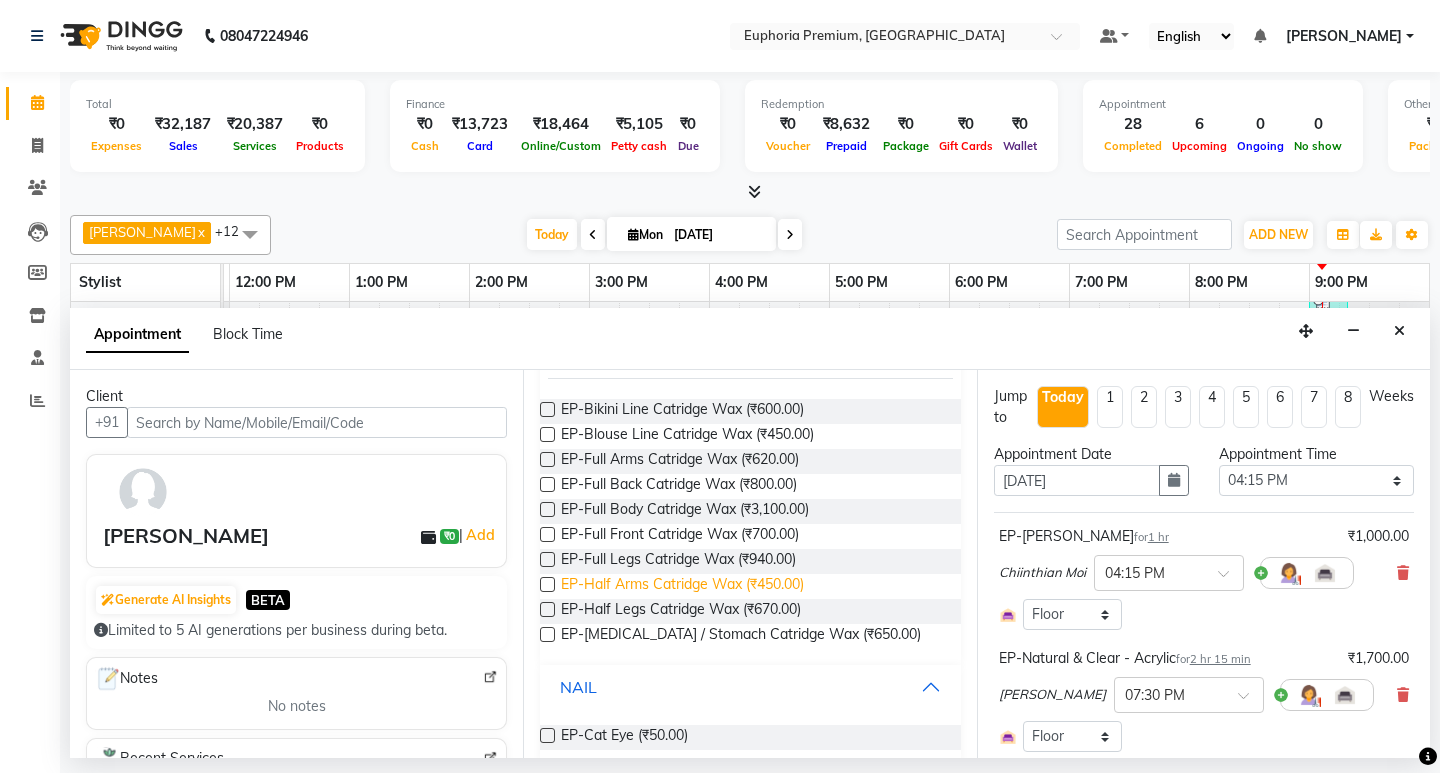 scroll, scrollTop: 178, scrollLeft: 0, axis: vertical 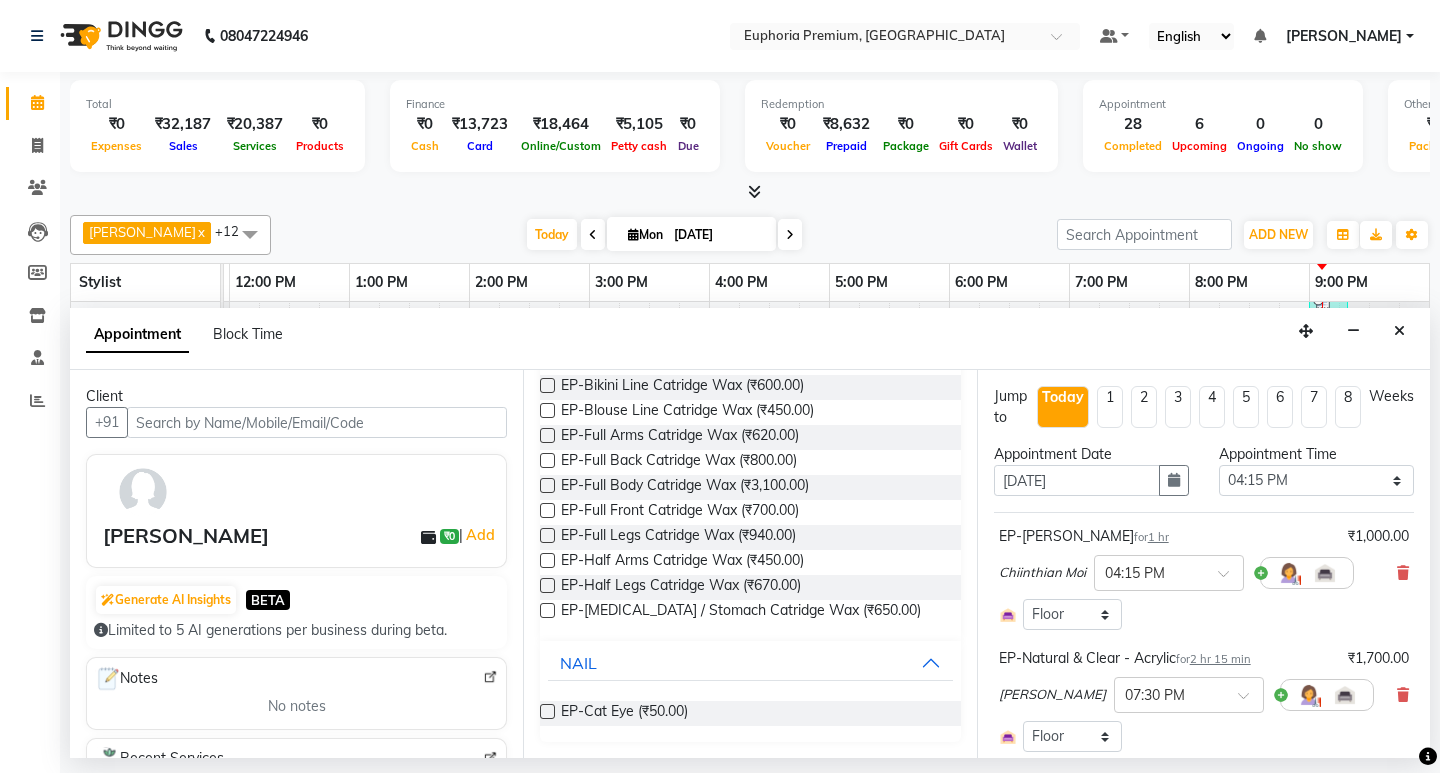 click at bounding box center [547, 711] 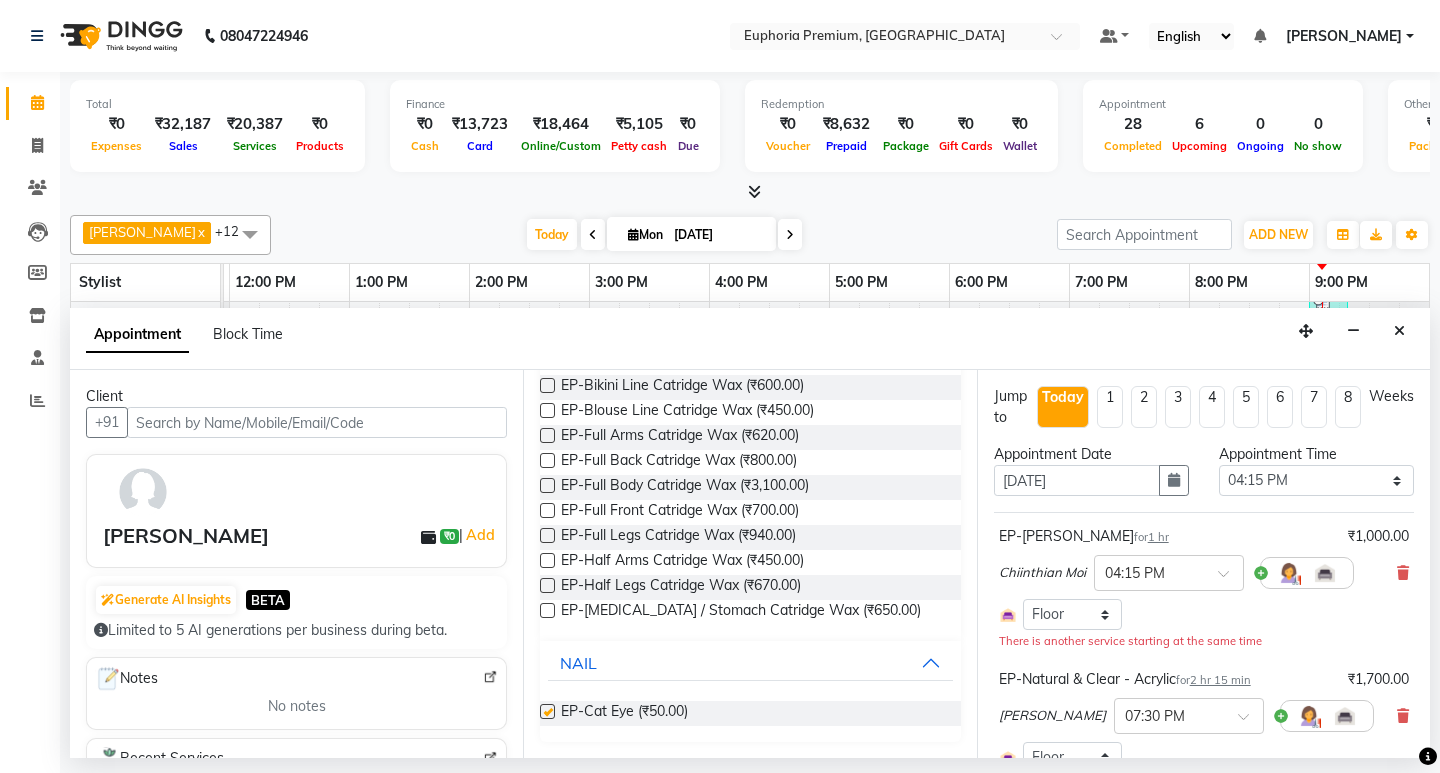 checkbox on "false" 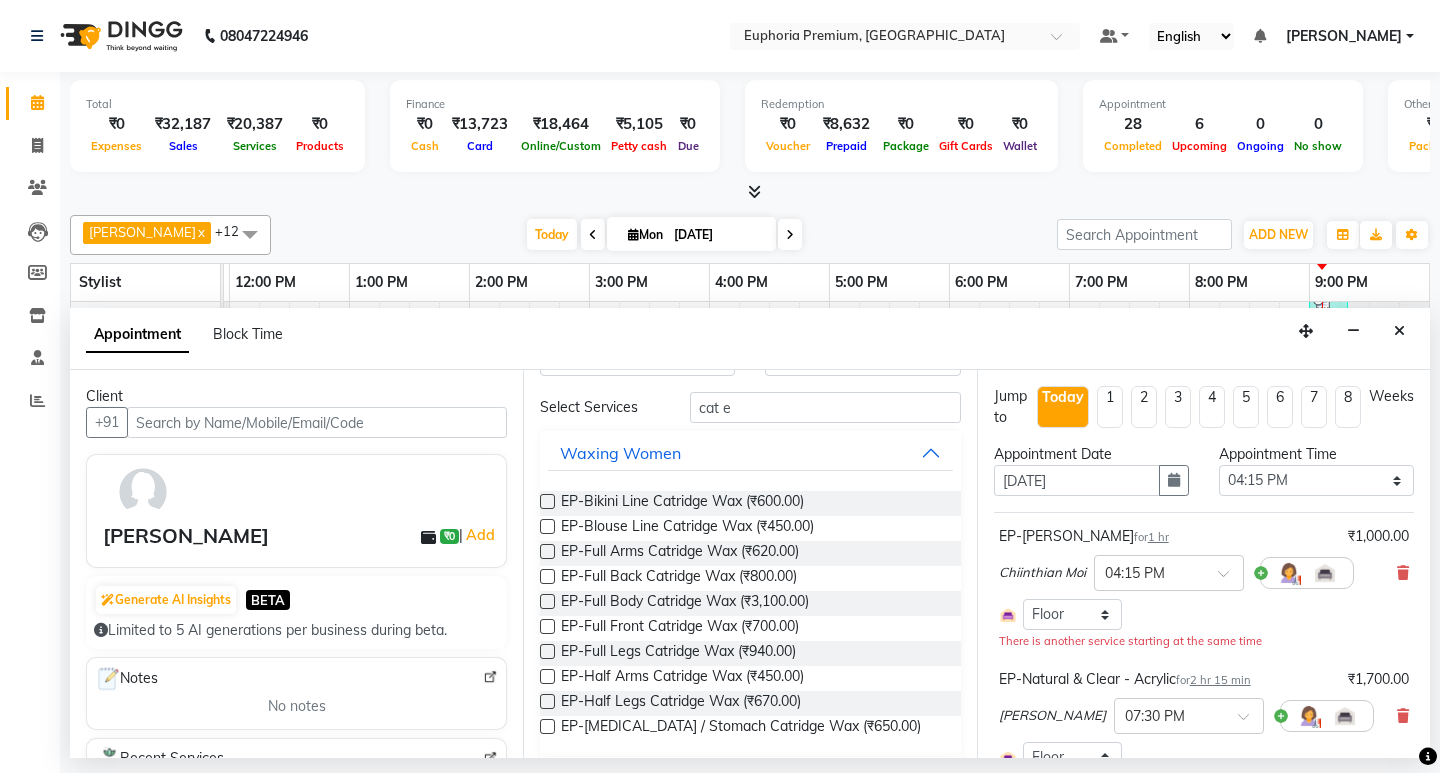 scroll, scrollTop: 0, scrollLeft: 0, axis: both 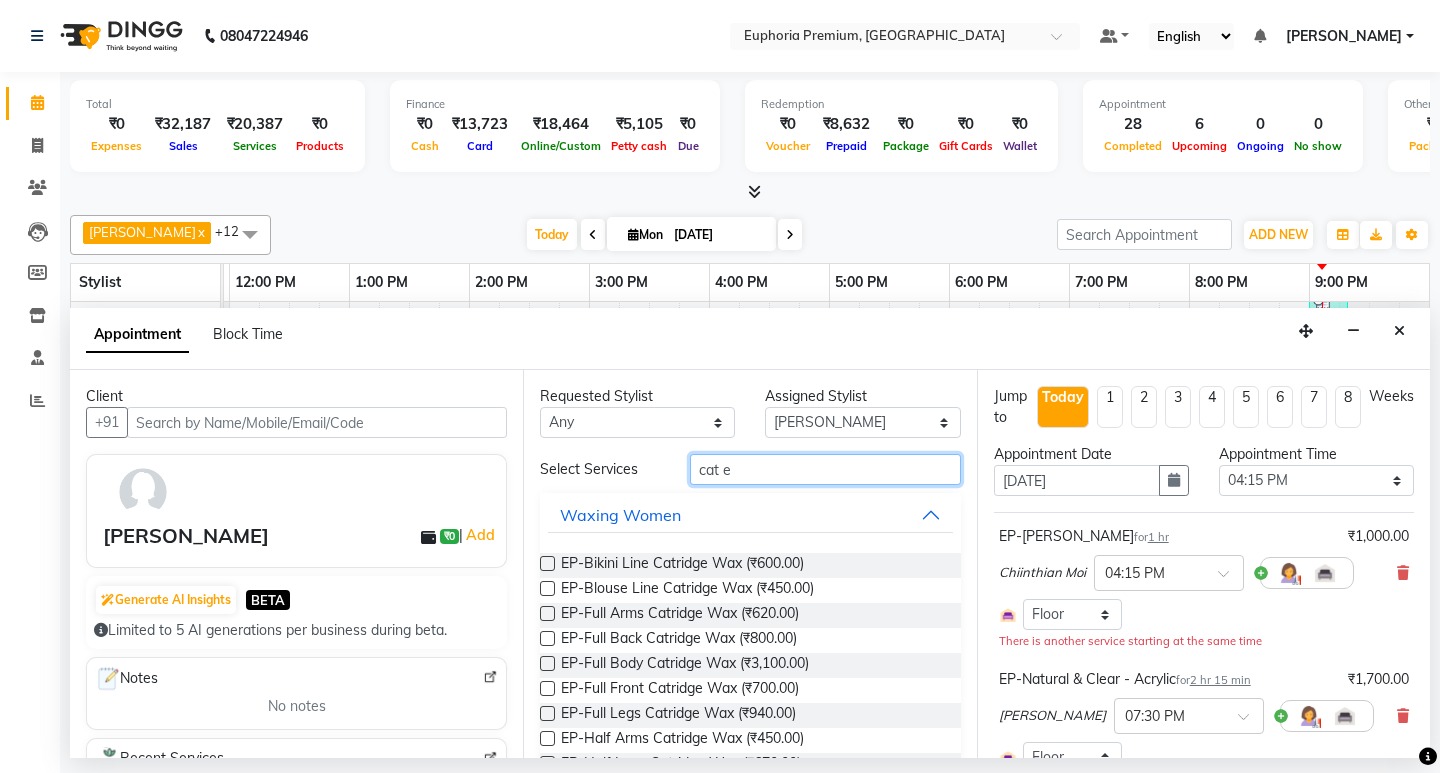 click on "cat e" at bounding box center [825, 469] 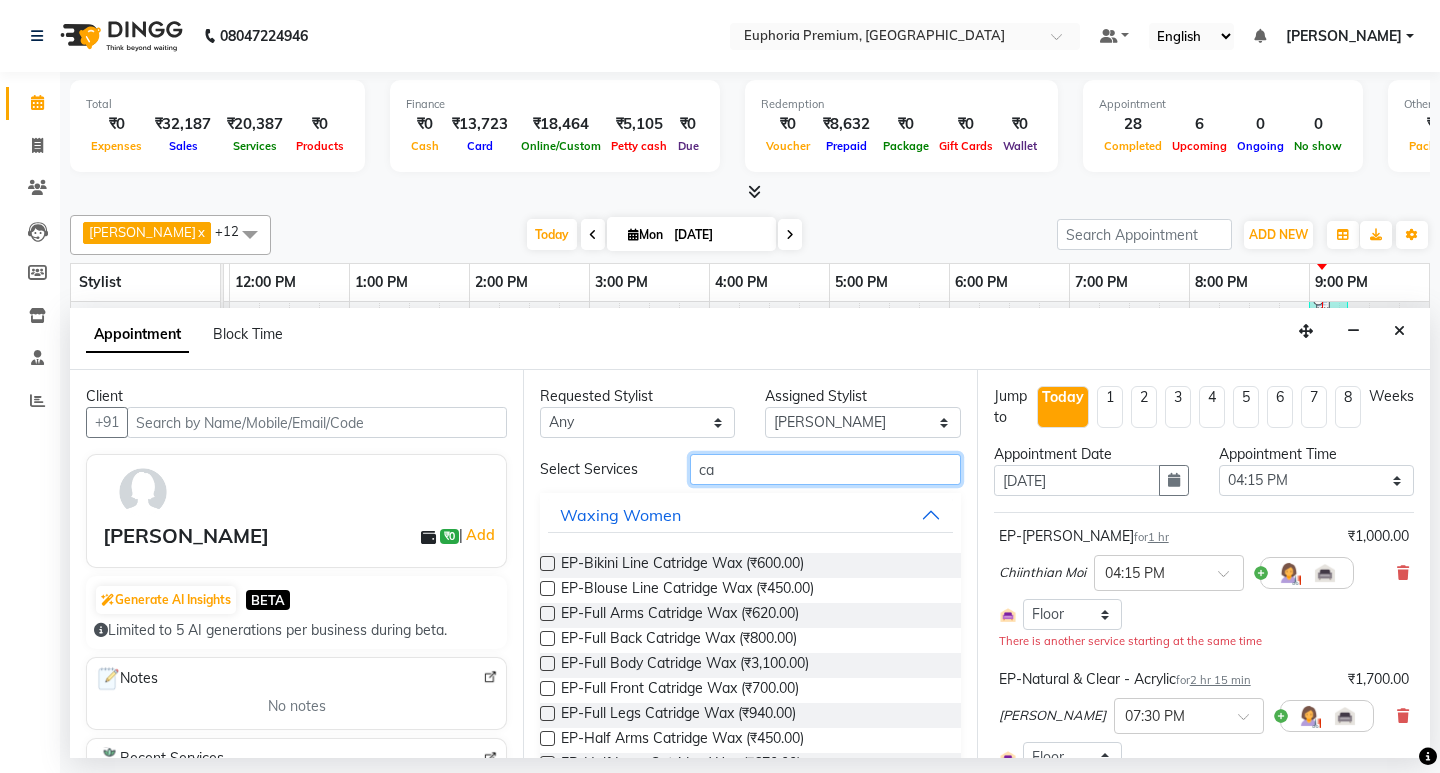 type on "c" 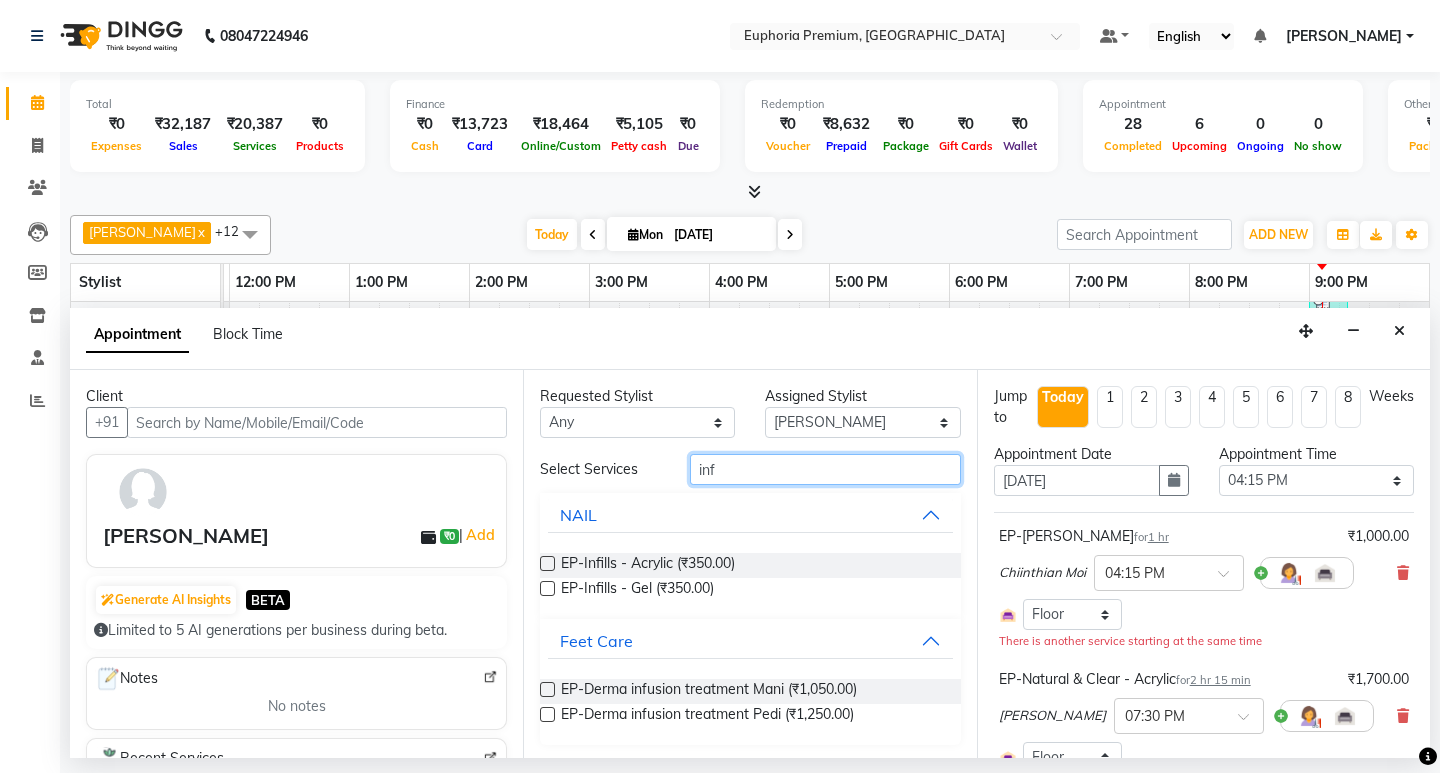 type on "inf" 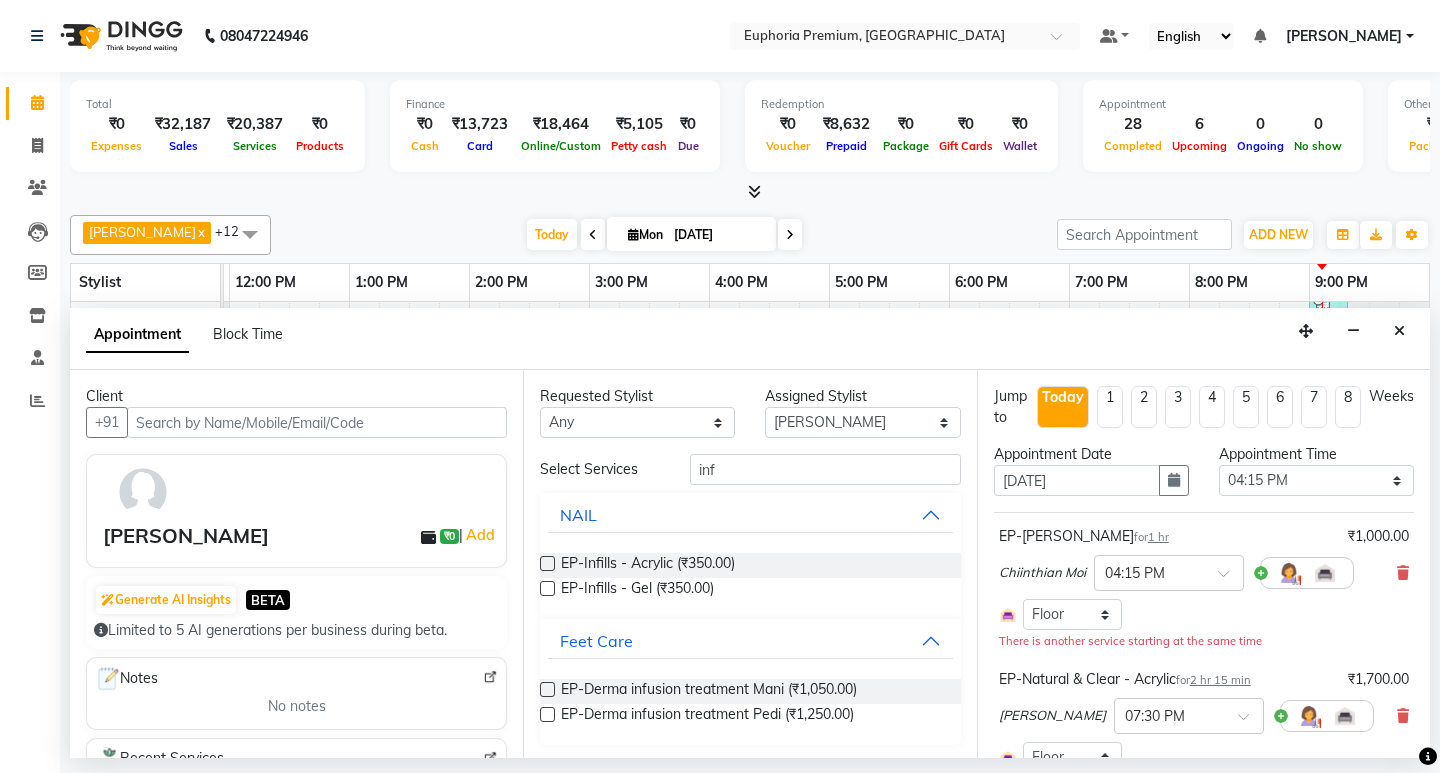 click at bounding box center [547, 563] 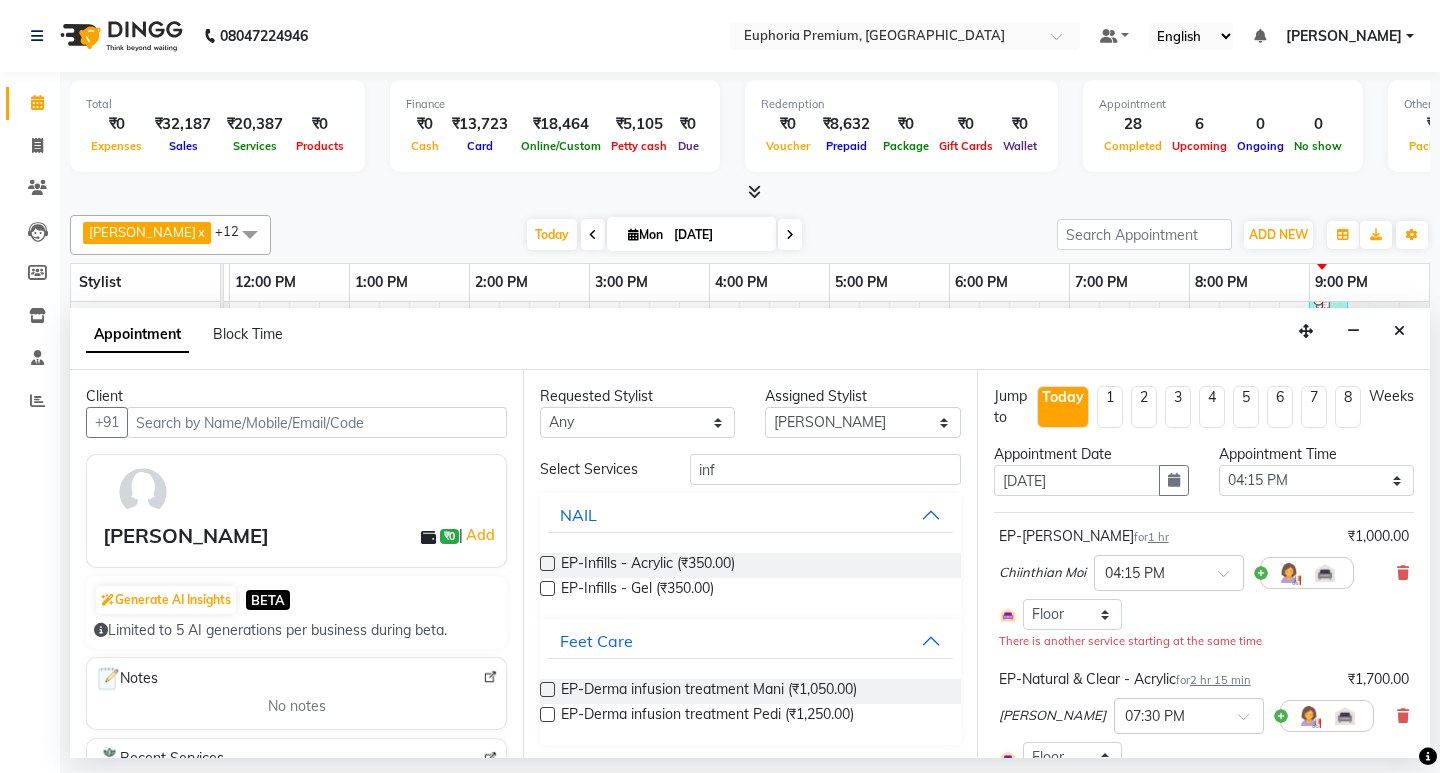 click at bounding box center [547, 563] 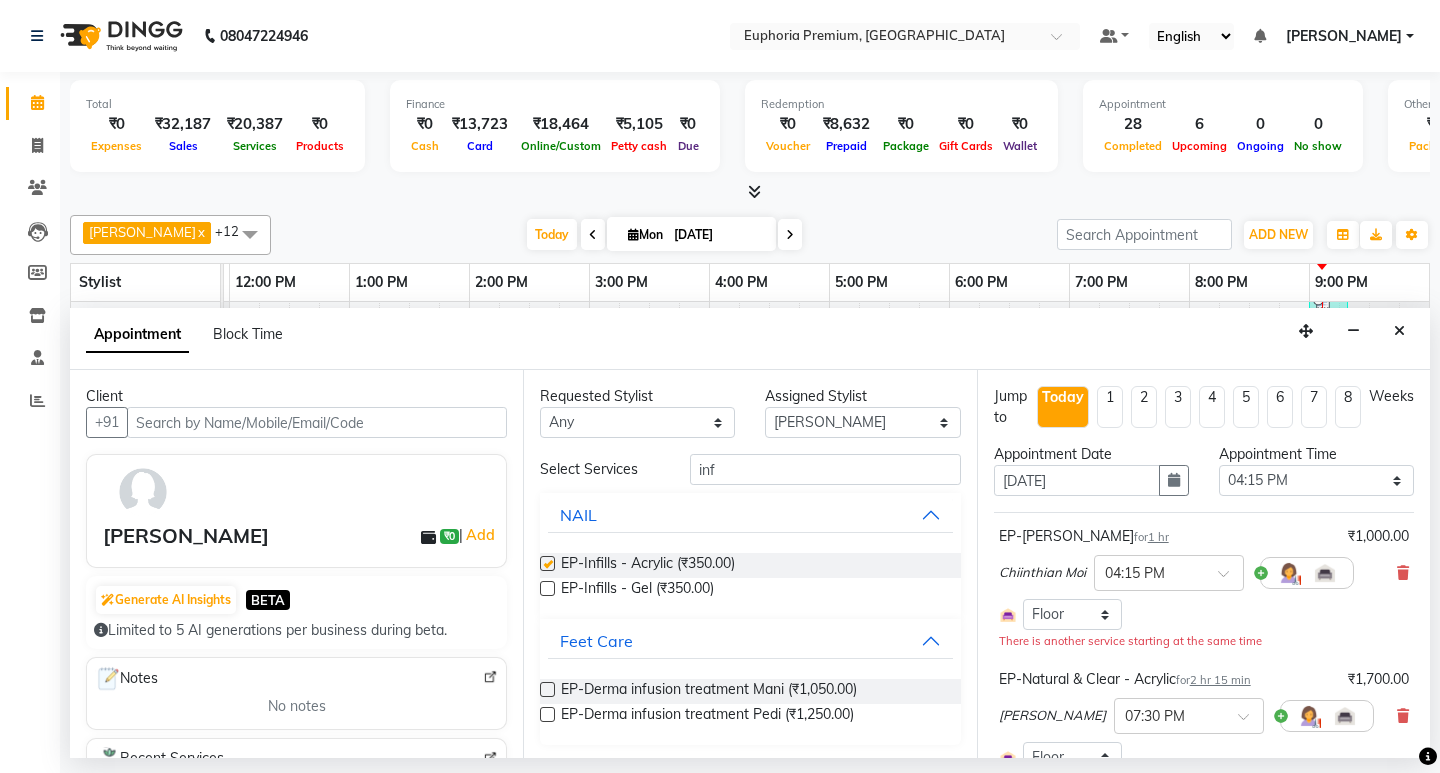 checkbox on "false" 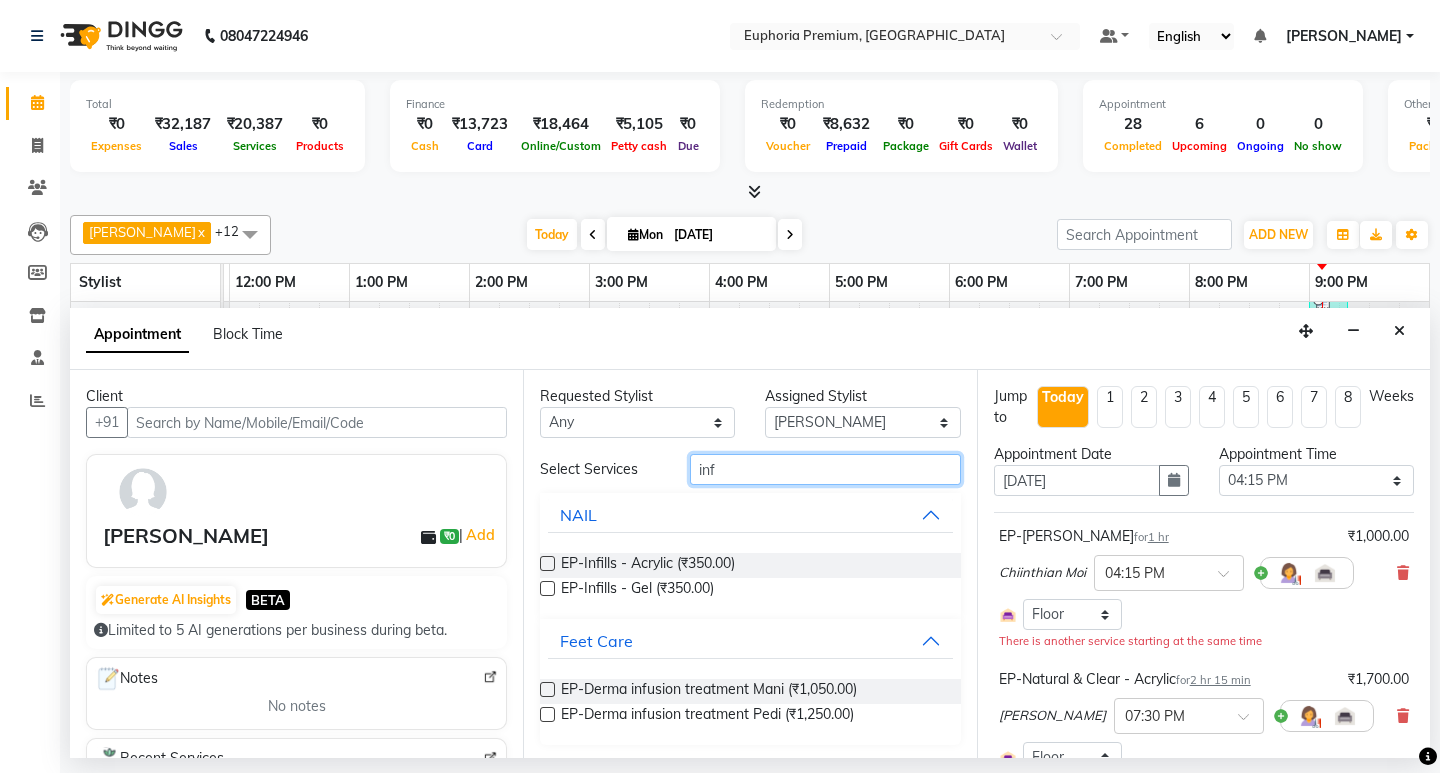 drag, startPoint x: 764, startPoint y: 465, endPoint x: 653, endPoint y: 472, distance: 111.220505 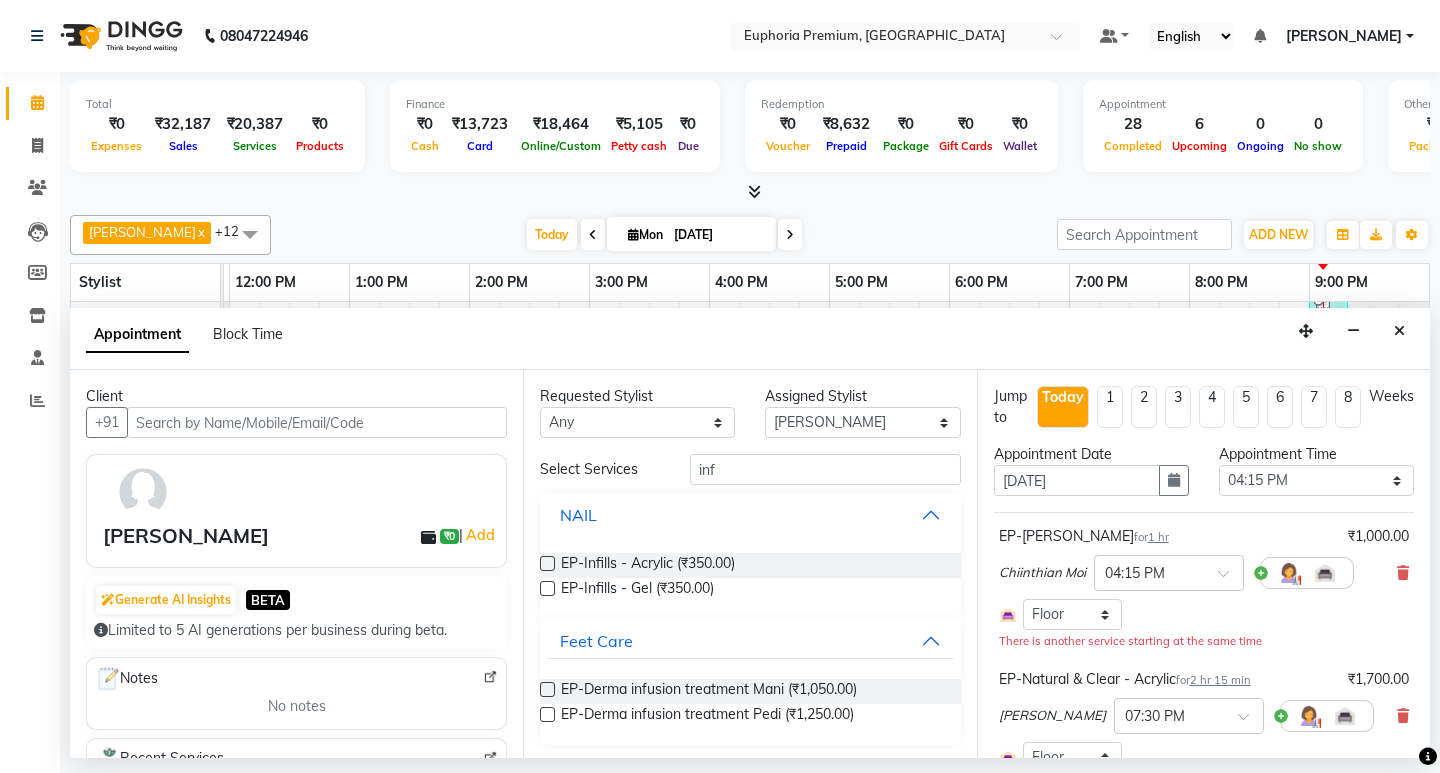 click on "NAIL" at bounding box center (750, 515) 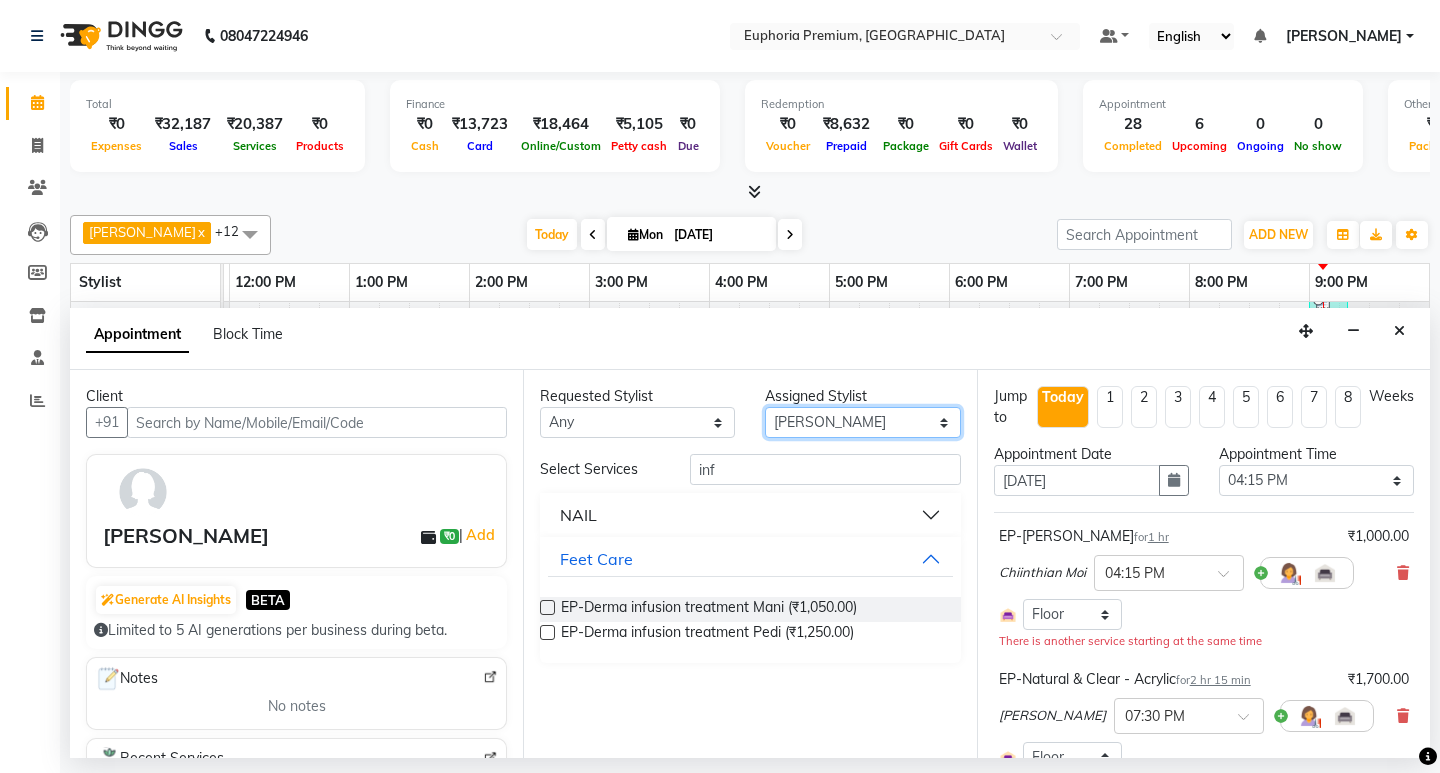 click on "Select Babu V Bharath N [PERSON_NAME] [PERSON_NAME] N  Chiinthian [PERSON_NAME] MOI [PERSON_NAME] . [PERSON_NAME] . [PERSON_NAME] [PERSON_NAME] K [PERSON_NAME] [PERSON_NAME] [MEDICAL_DATA] Pinky . Priya  K Rosy Sanate [PERSON_NAME] [PERSON_NAME] Shishi L [PERSON_NAME] M [PERSON_NAME]" at bounding box center (862, 422) 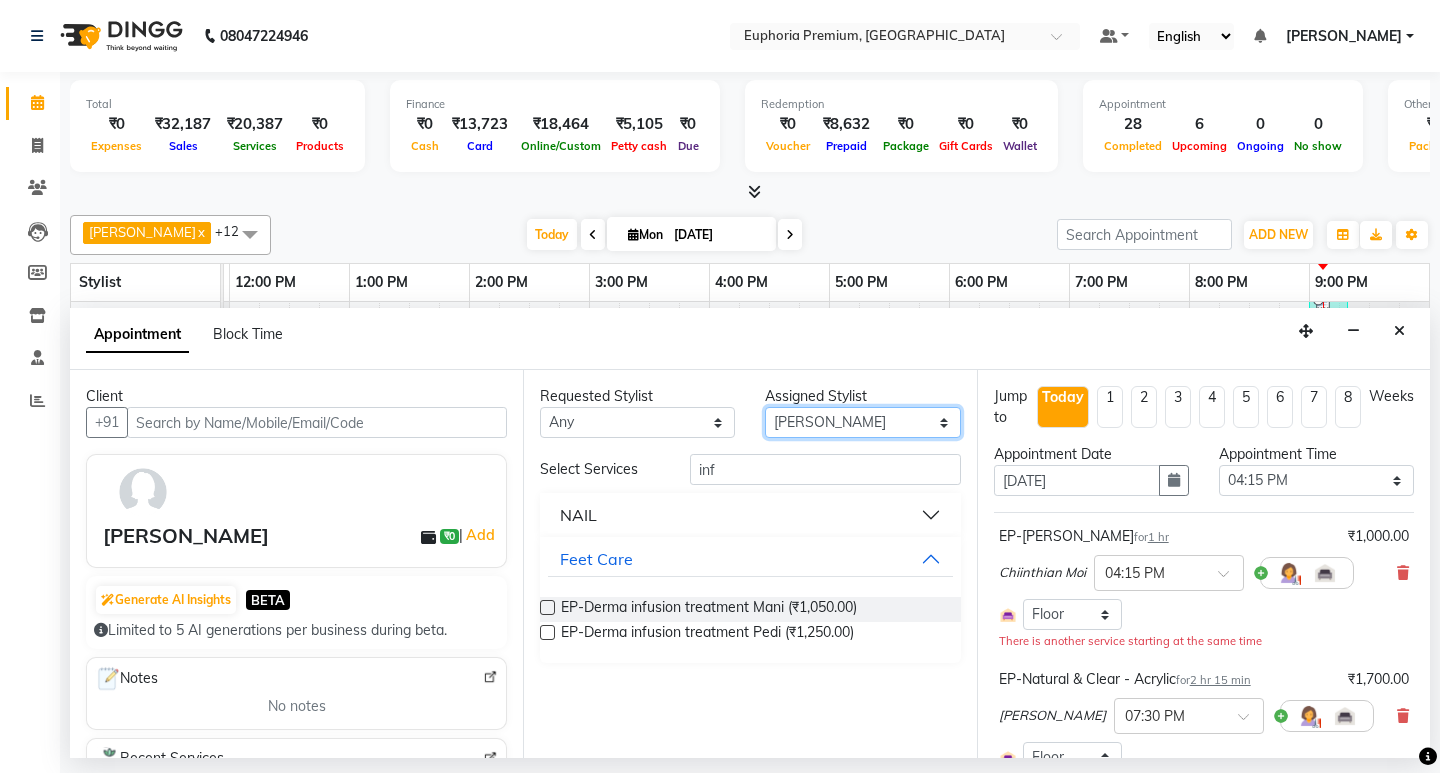 select on "71621" 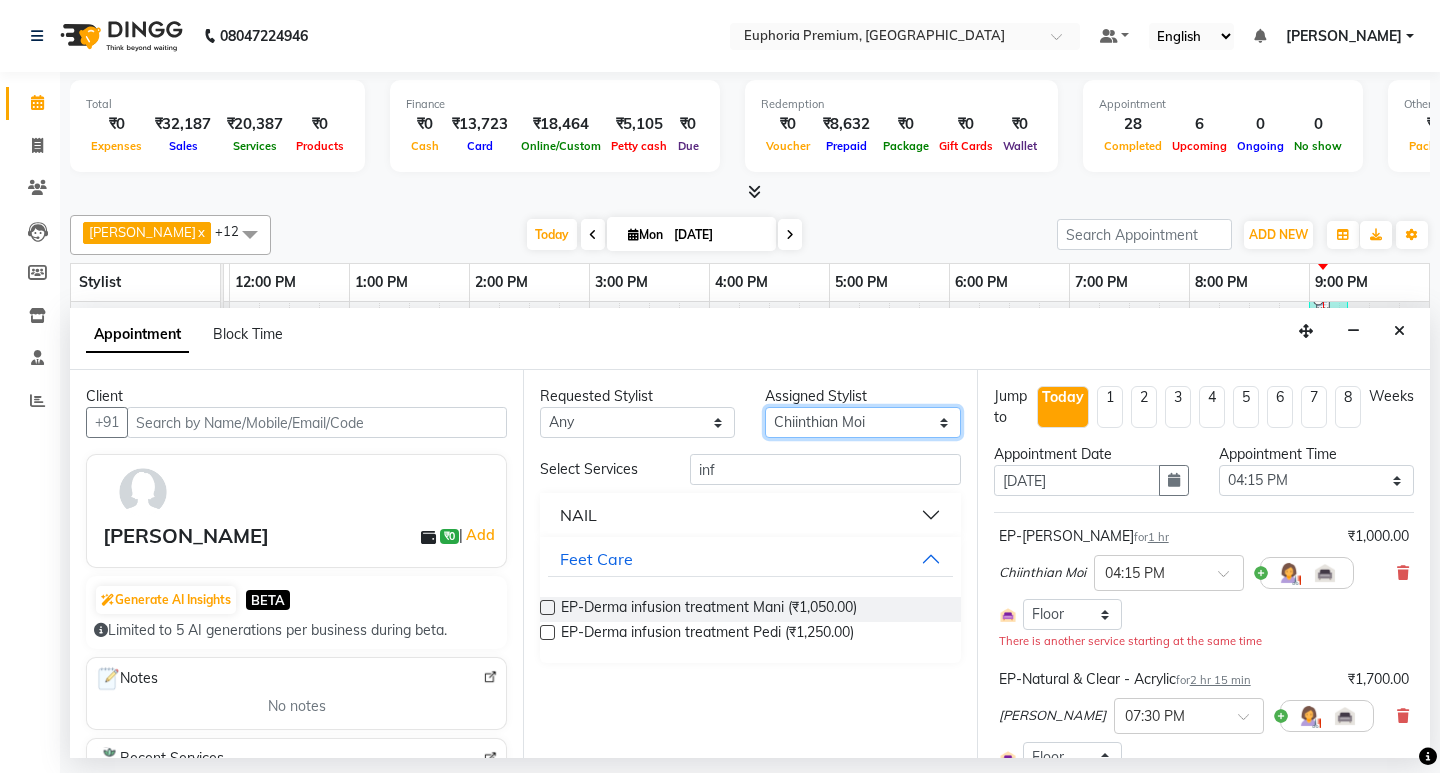 click on "Select Babu V Bharath N [PERSON_NAME] [PERSON_NAME] N  Chiinthian [PERSON_NAME] MOI [PERSON_NAME] . [PERSON_NAME] . [PERSON_NAME] [PERSON_NAME] K [PERSON_NAME] [PERSON_NAME] [MEDICAL_DATA] Pinky . Priya  K Rosy Sanate [PERSON_NAME] [PERSON_NAME] Shishi L [PERSON_NAME] M [PERSON_NAME]" at bounding box center (862, 422) 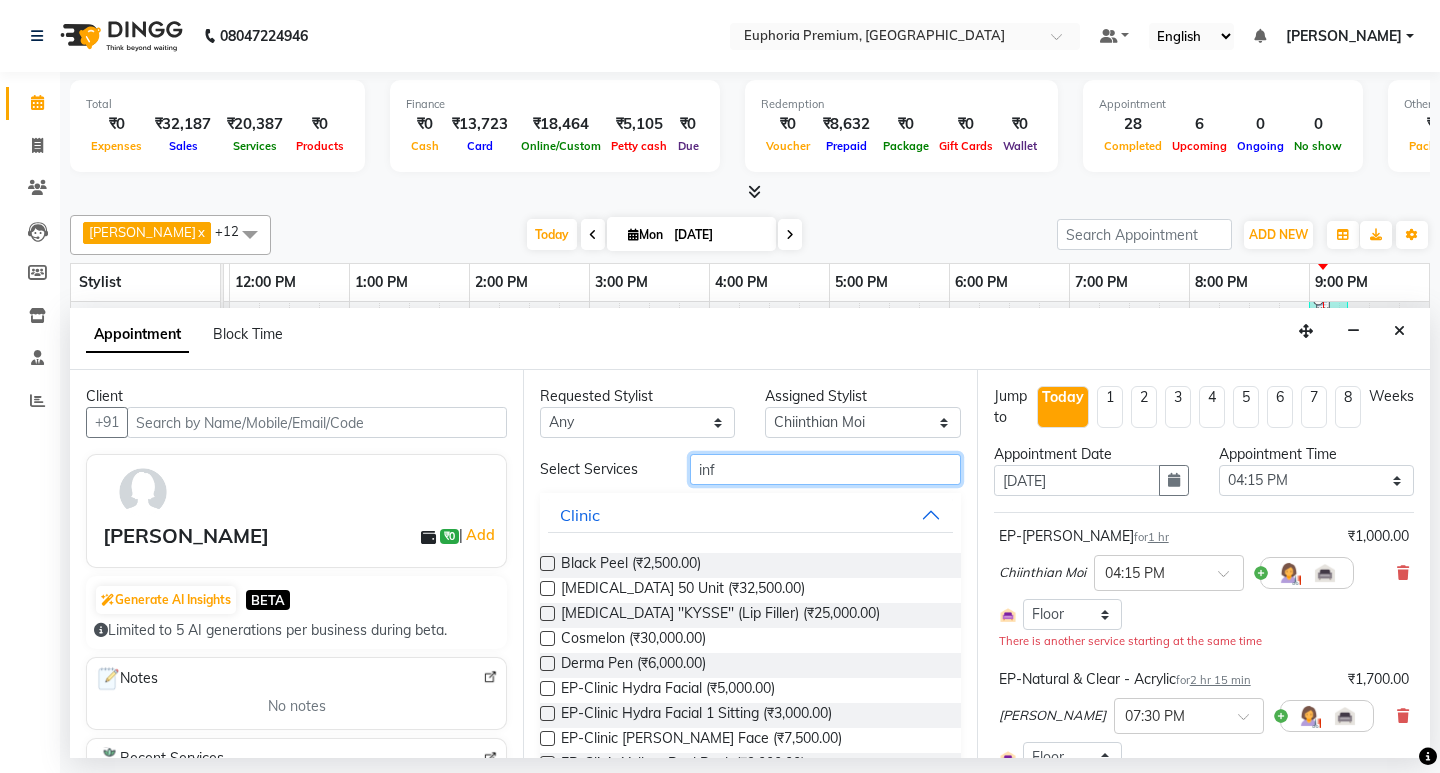 click on "inf" at bounding box center [825, 469] 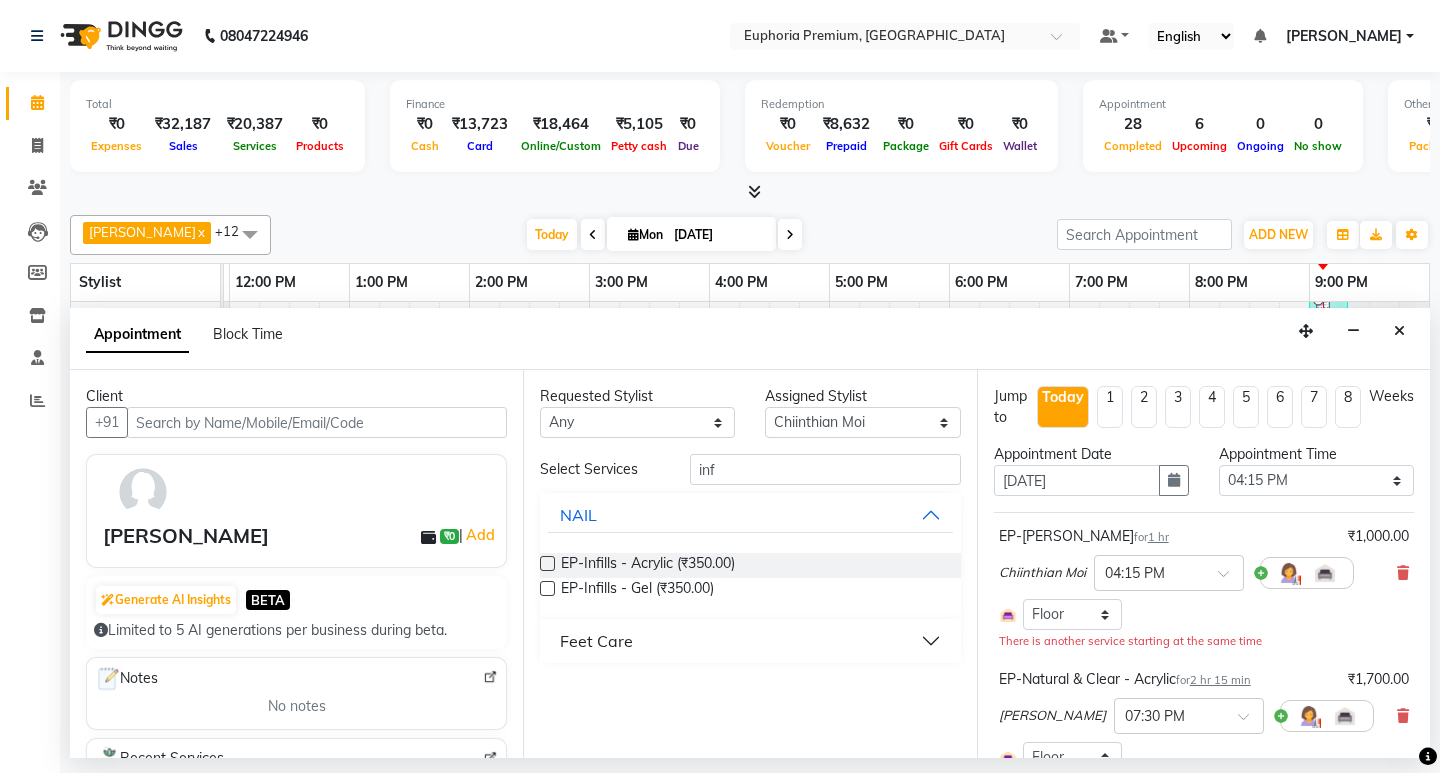 click on "Feet Care" at bounding box center [596, 641] 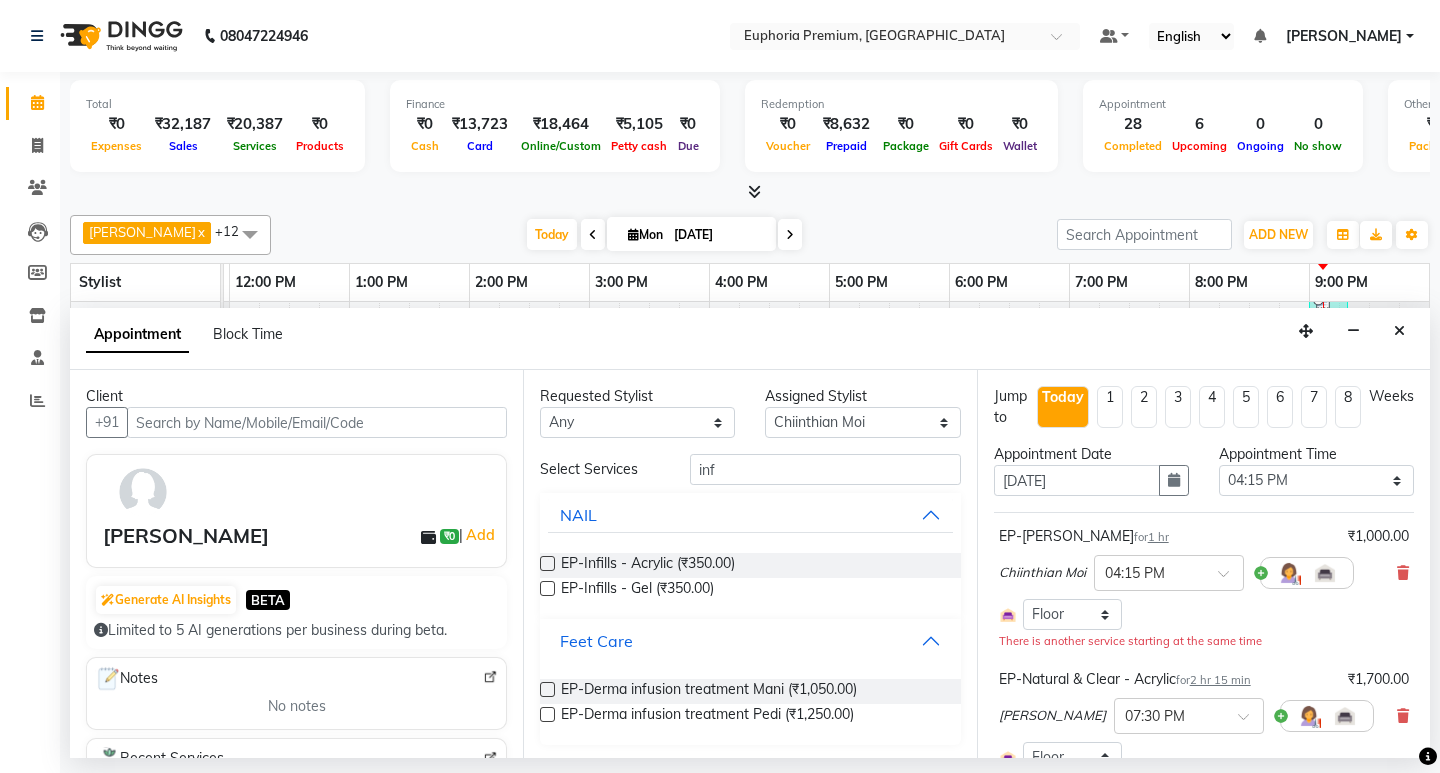 scroll, scrollTop: 3, scrollLeft: 0, axis: vertical 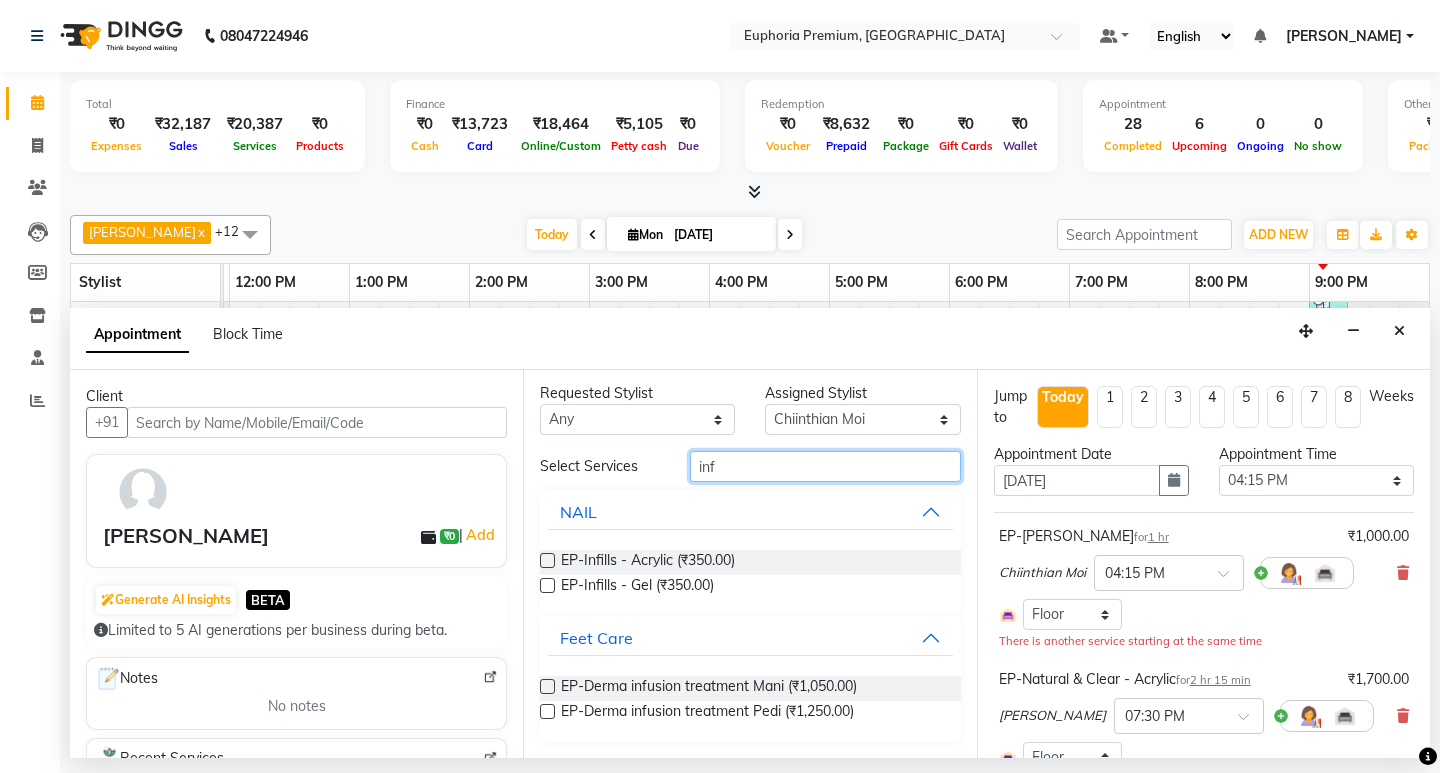 drag, startPoint x: 728, startPoint y: 462, endPoint x: 657, endPoint y: 464, distance: 71.02816 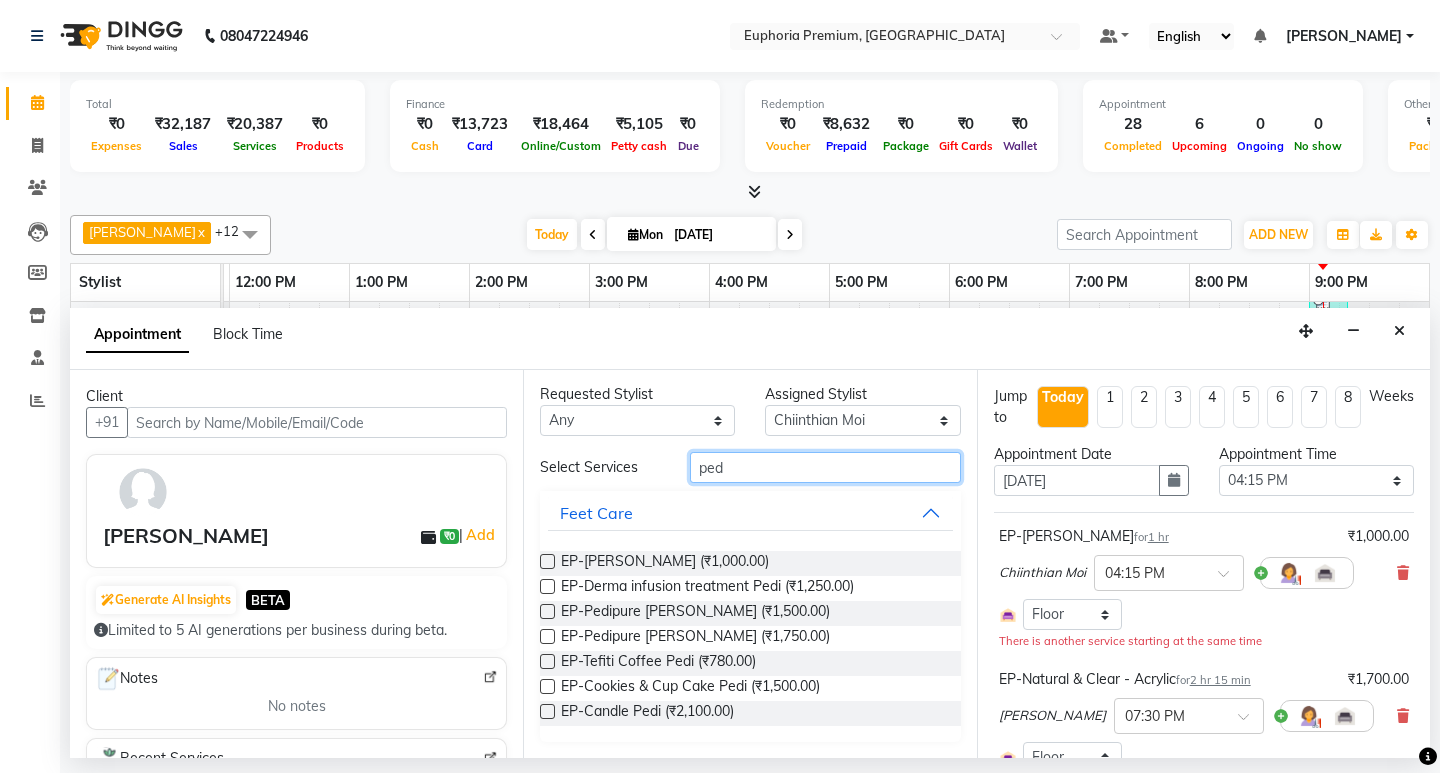 scroll, scrollTop: 2, scrollLeft: 0, axis: vertical 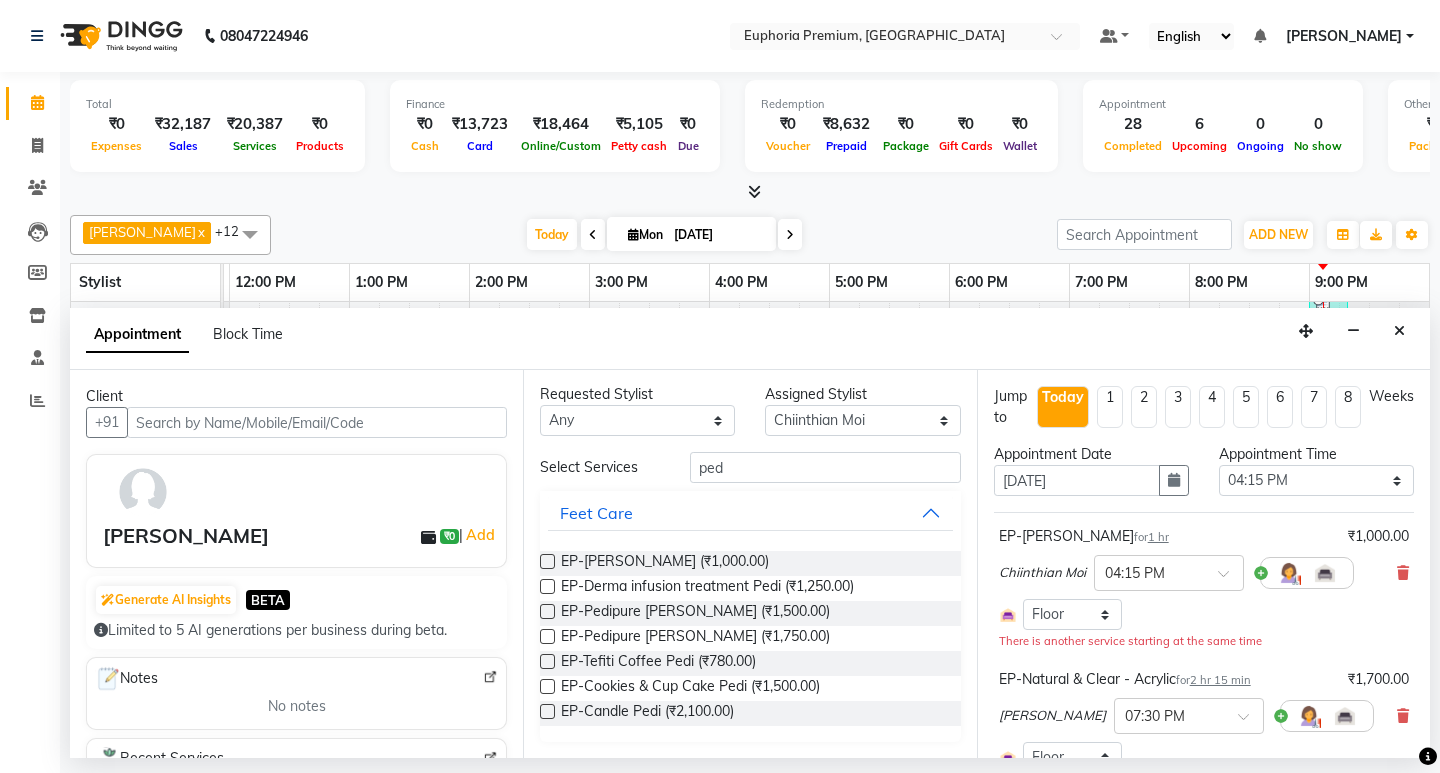 click at bounding box center (547, 661) 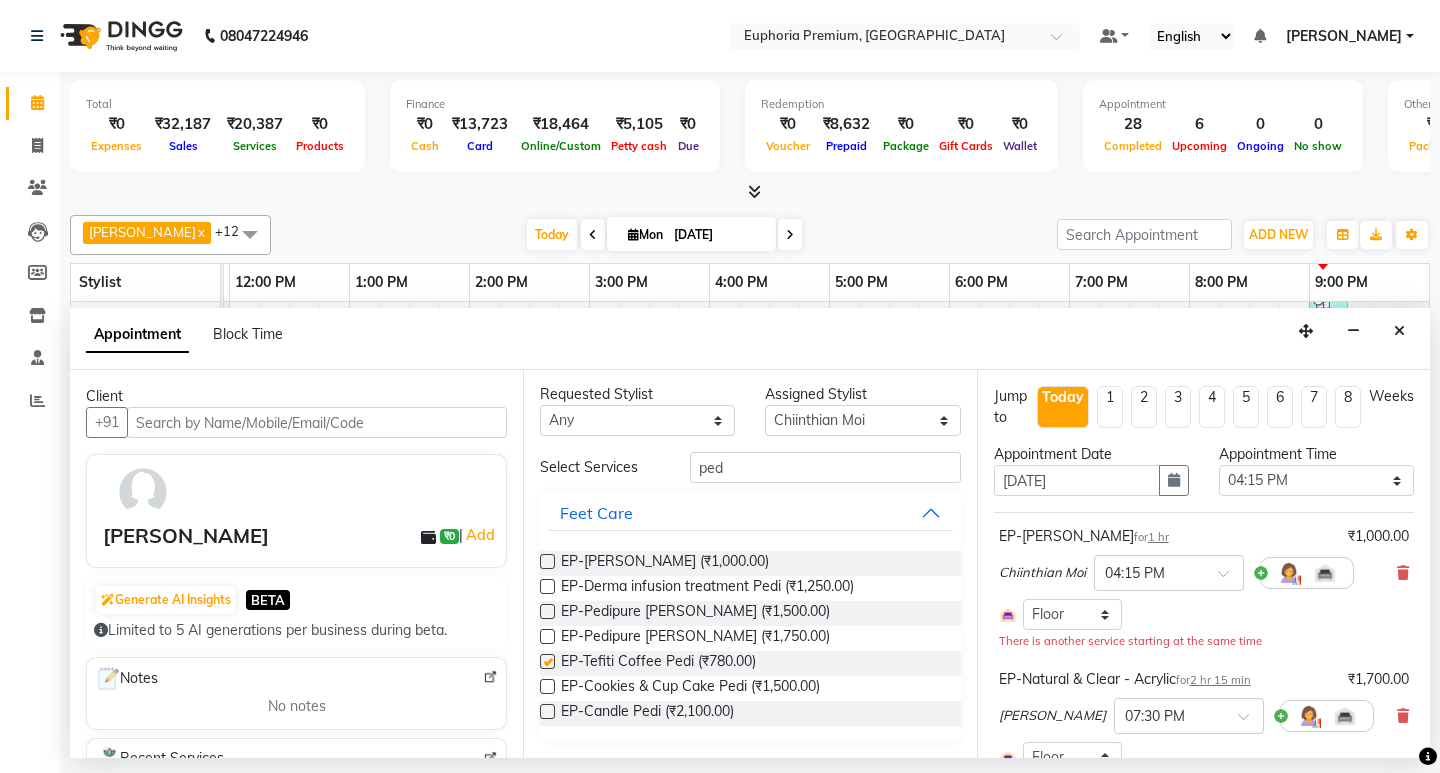 checkbox on "false" 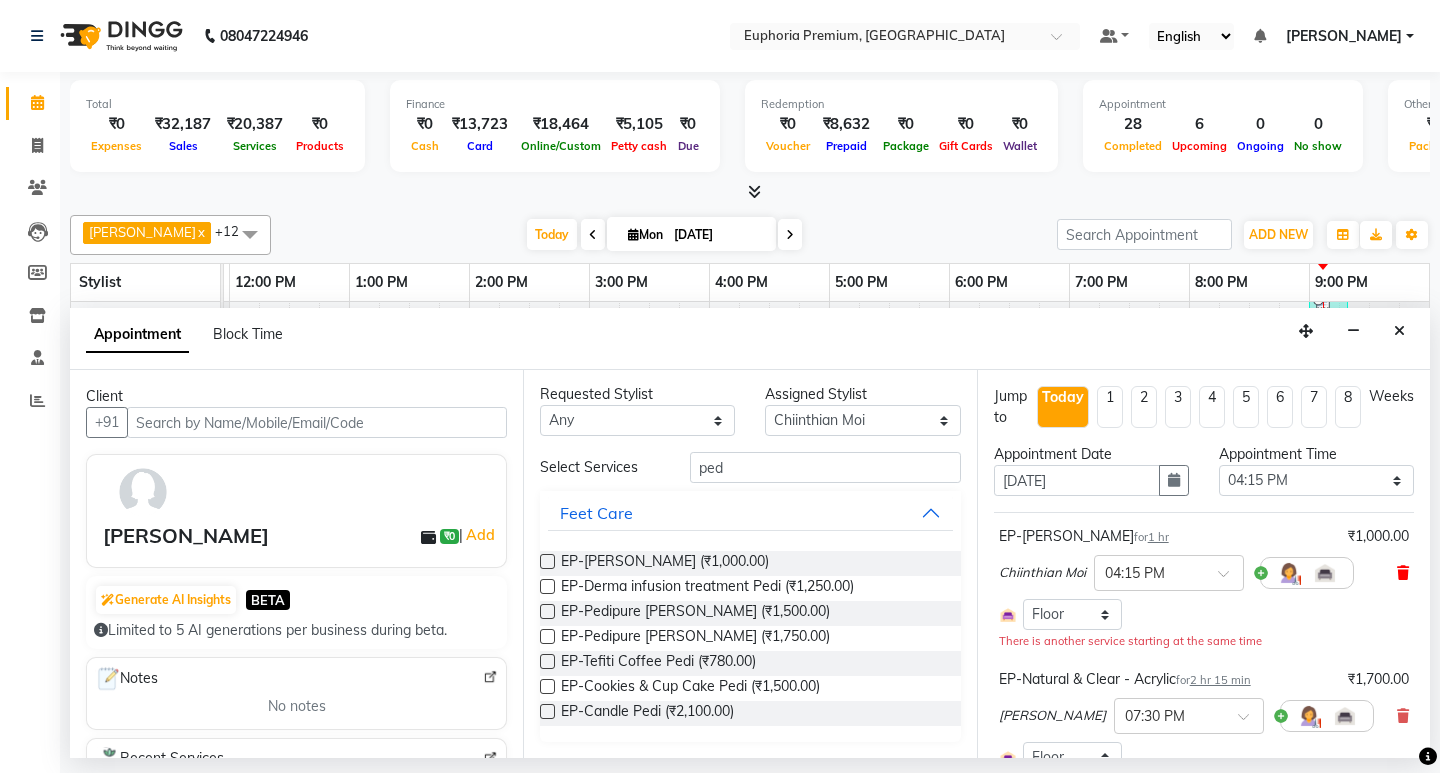 click at bounding box center (1403, 573) 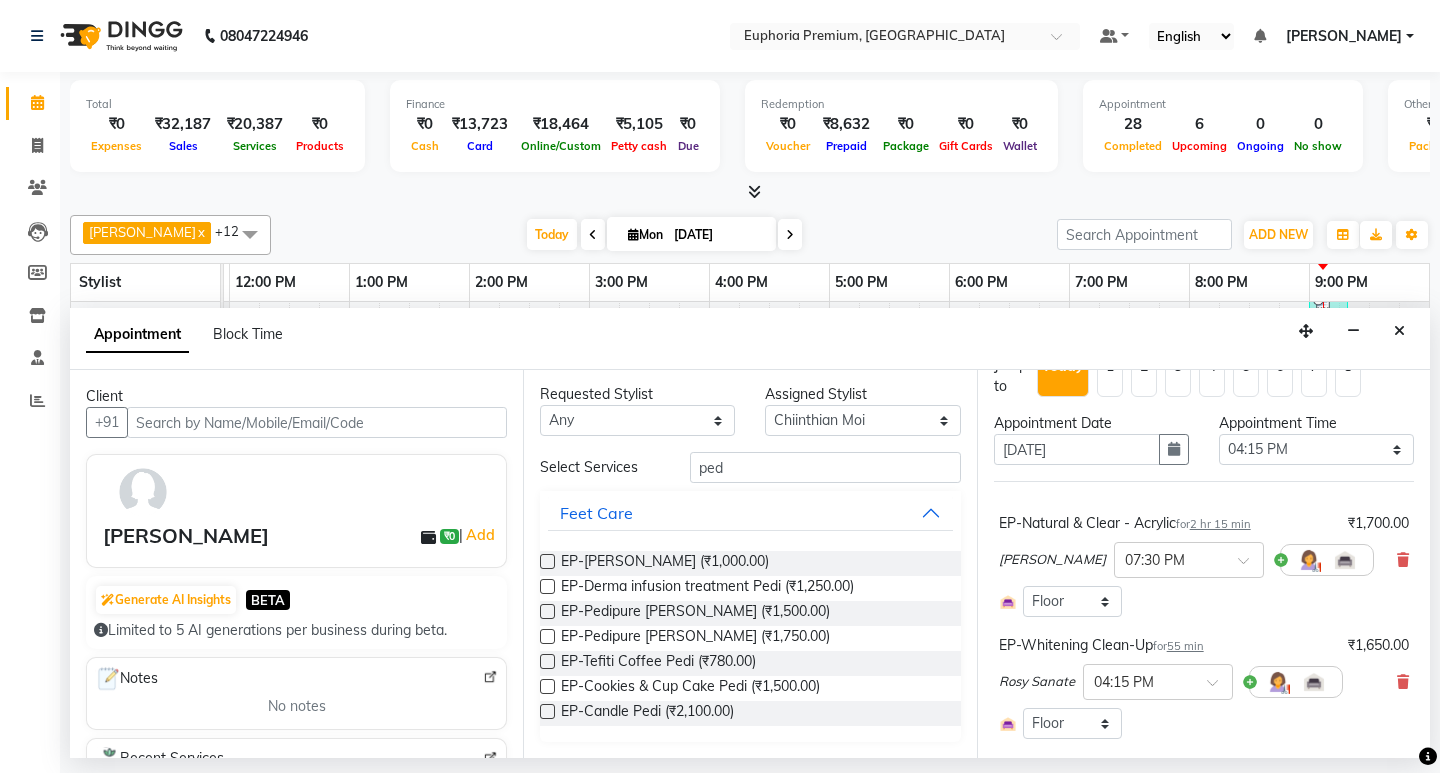 scroll, scrollTop: 0, scrollLeft: 0, axis: both 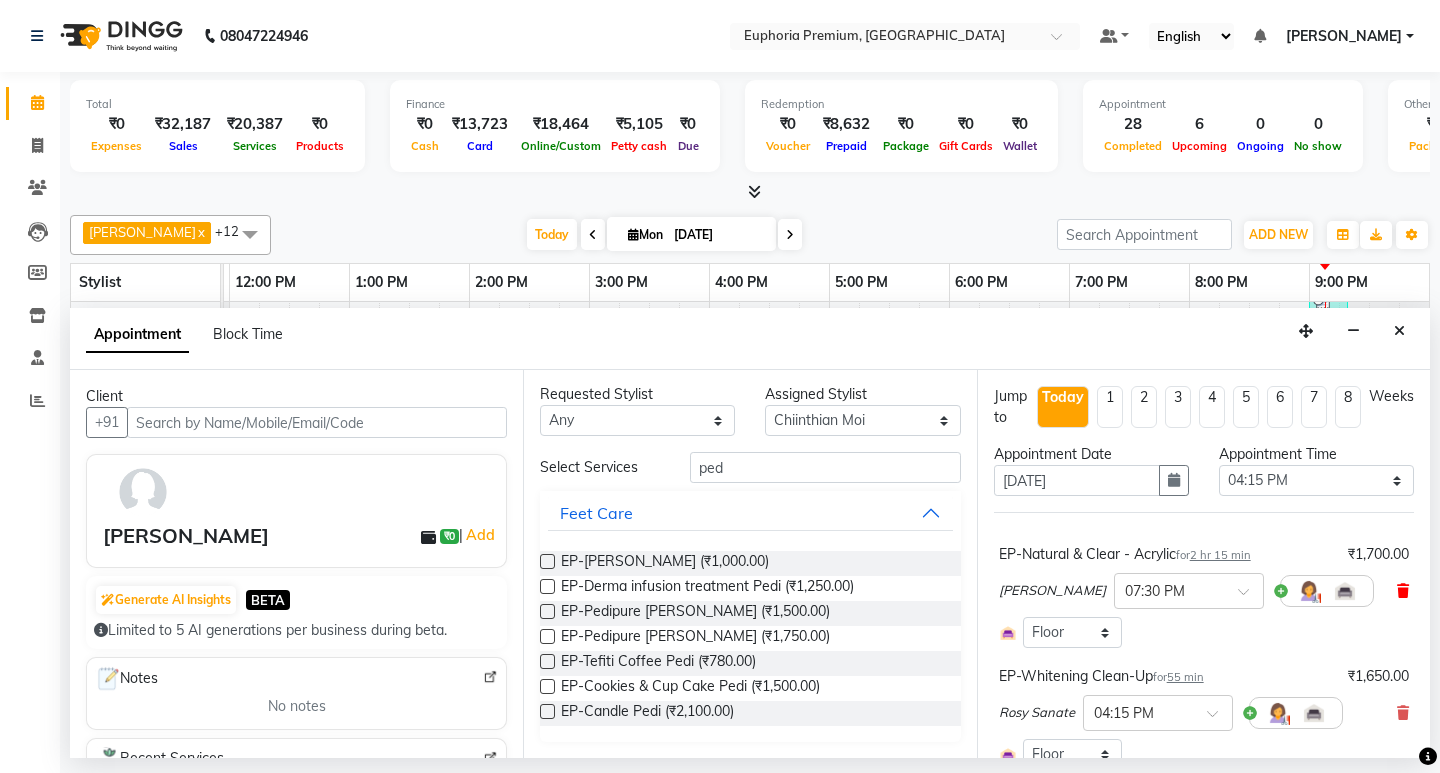 click at bounding box center (1403, 591) 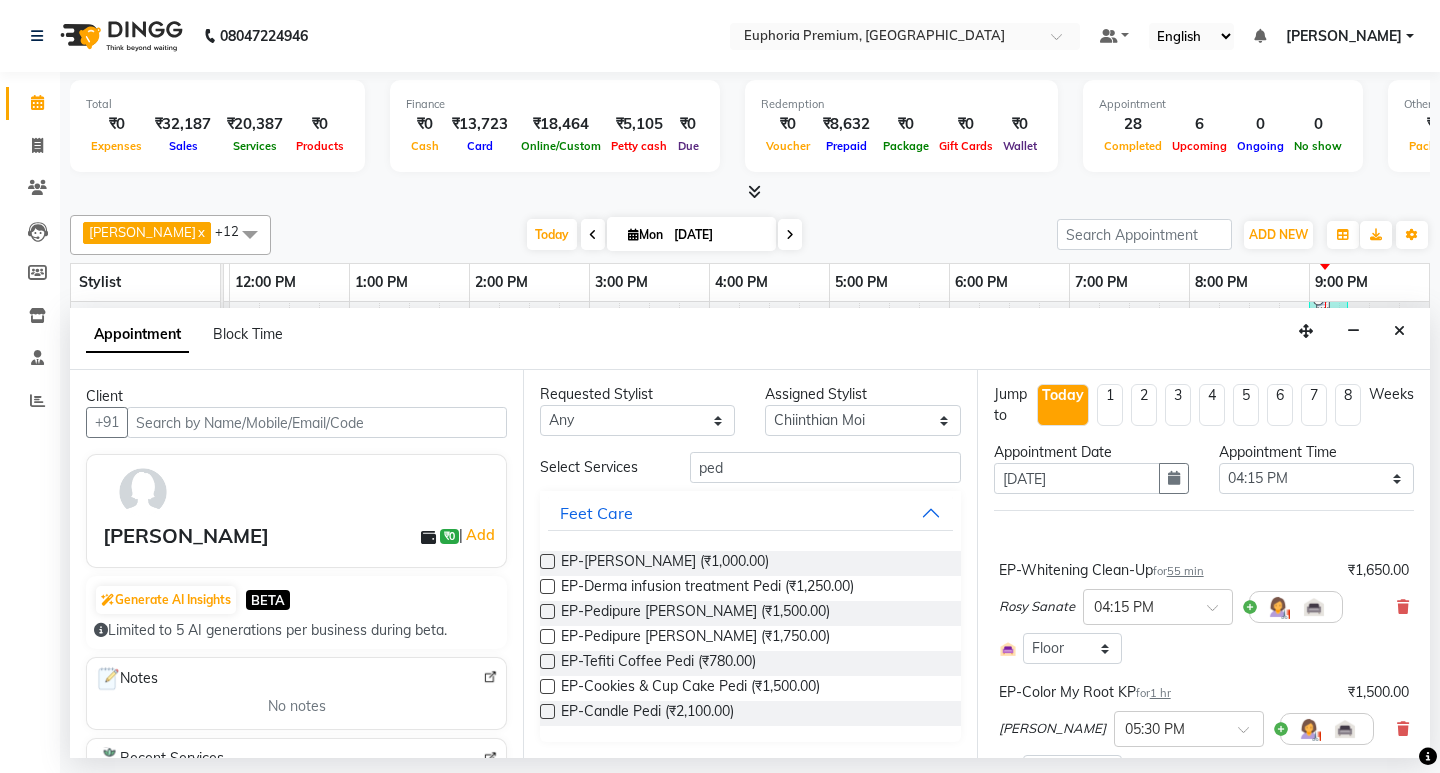 scroll, scrollTop: 0, scrollLeft: 0, axis: both 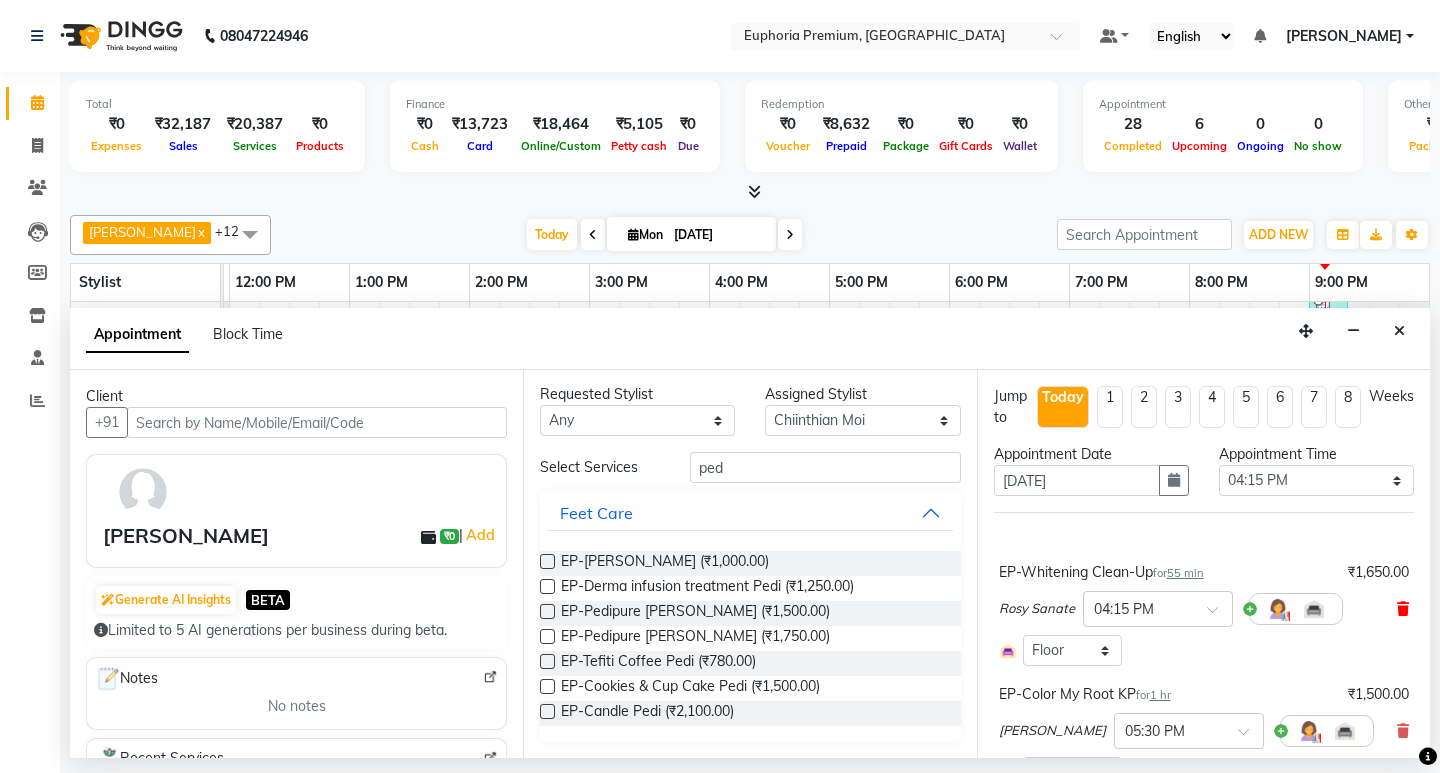 click at bounding box center (1403, 609) 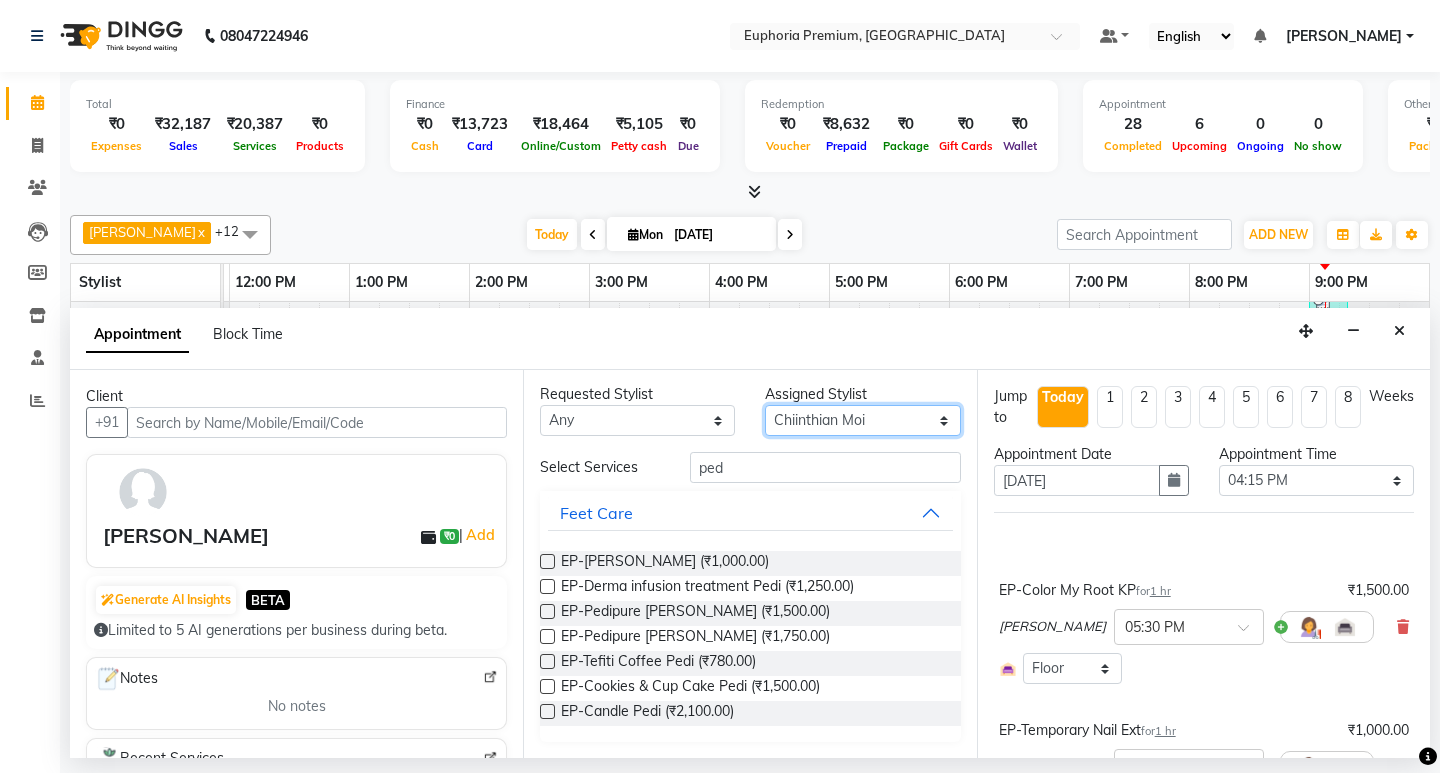click on "Select Babu V Bharath N [PERSON_NAME] [PERSON_NAME] N  Chiinthian [PERSON_NAME] MOI [PERSON_NAME] . [PERSON_NAME] . [PERSON_NAME] [PERSON_NAME] K [PERSON_NAME] [PERSON_NAME] [MEDICAL_DATA] Pinky . Priya  K Rosy Sanate [PERSON_NAME] [PERSON_NAME] Shishi L [PERSON_NAME] M [PERSON_NAME]" at bounding box center (862, 420) 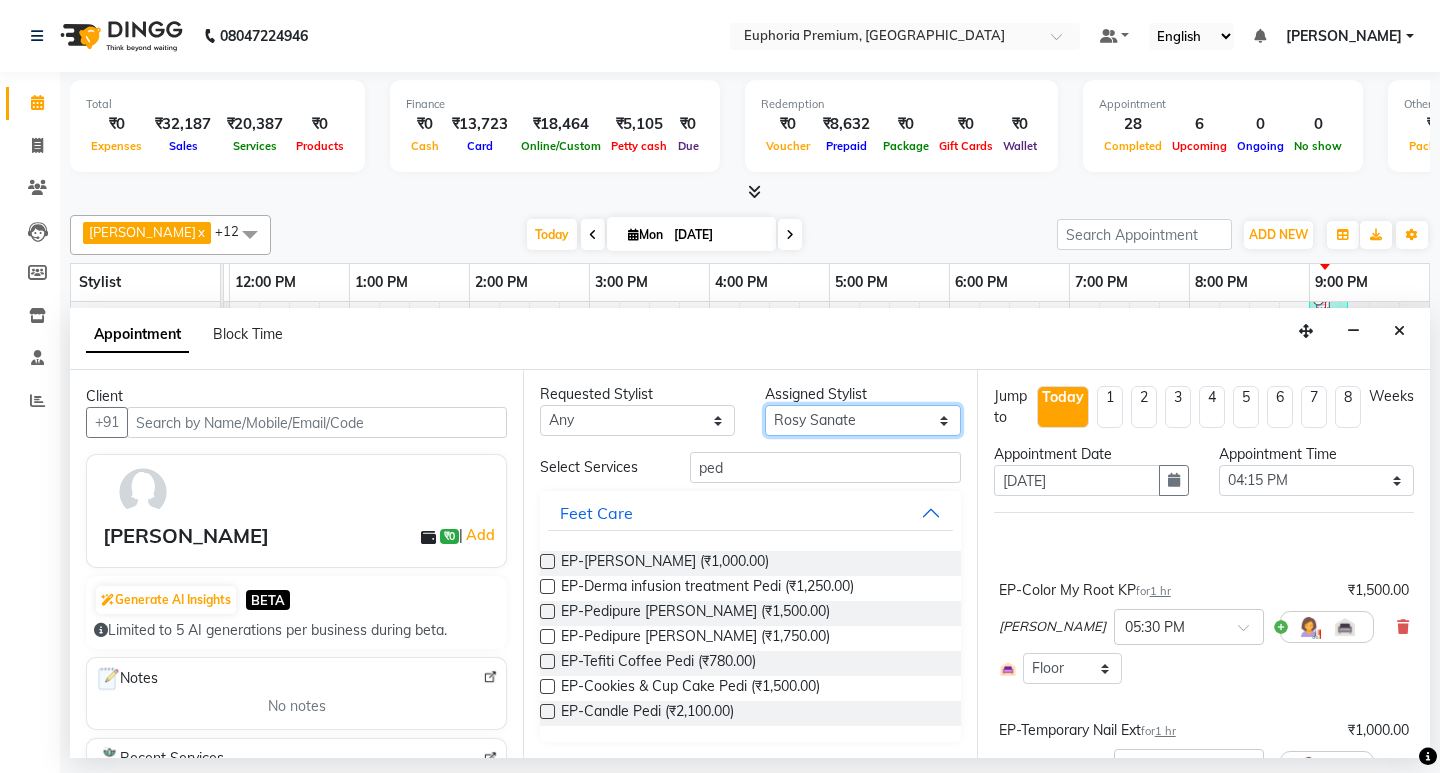 click on "Select Babu V Bharath N [PERSON_NAME] [PERSON_NAME] N  Chiinthian [PERSON_NAME] MOI [PERSON_NAME] . [PERSON_NAME] . [PERSON_NAME] [PERSON_NAME] K [PERSON_NAME] [PERSON_NAME] [MEDICAL_DATA] Pinky . Priya  K Rosy Sanate [PERSON_NAME] [PERSON_NAME] Shishi L [PERSON_NAME] M [PERSON_NAME]" at bounding box center (862, 420) 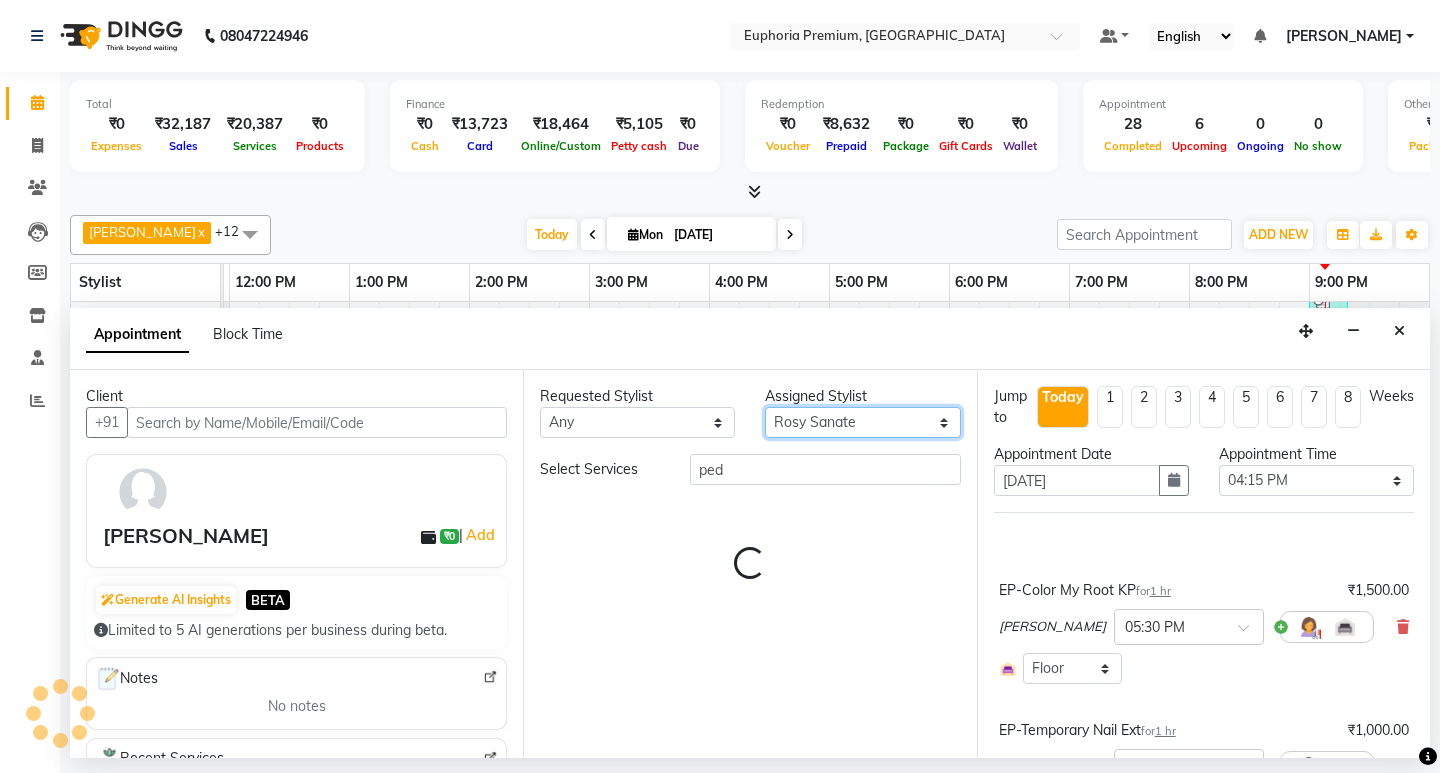 scroll, scrollTop: 0, scrollLeft: 0, axis: both 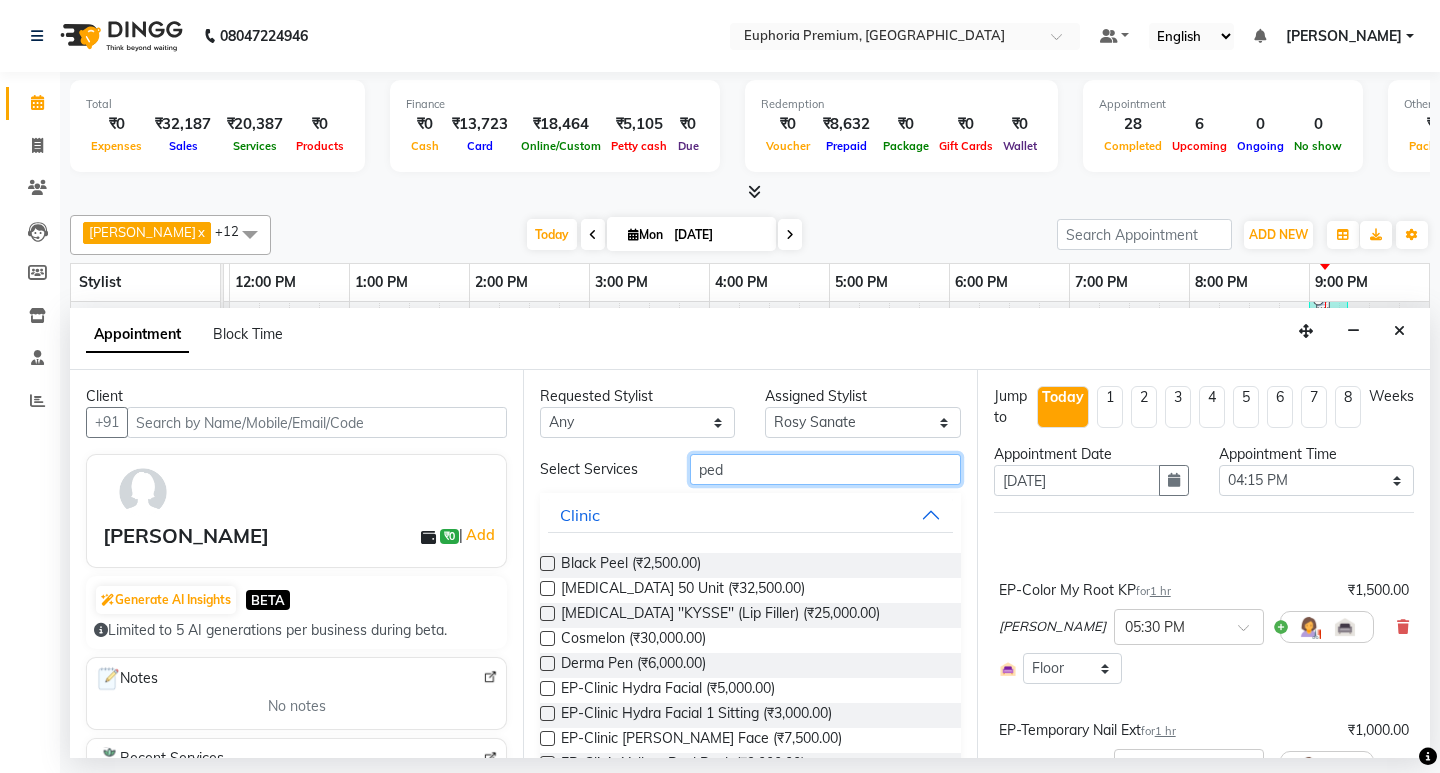 drag, startPoint x: 750, startPoint y: 469, endPoint x: 627, endPoint y: 468, distance: 123.00407 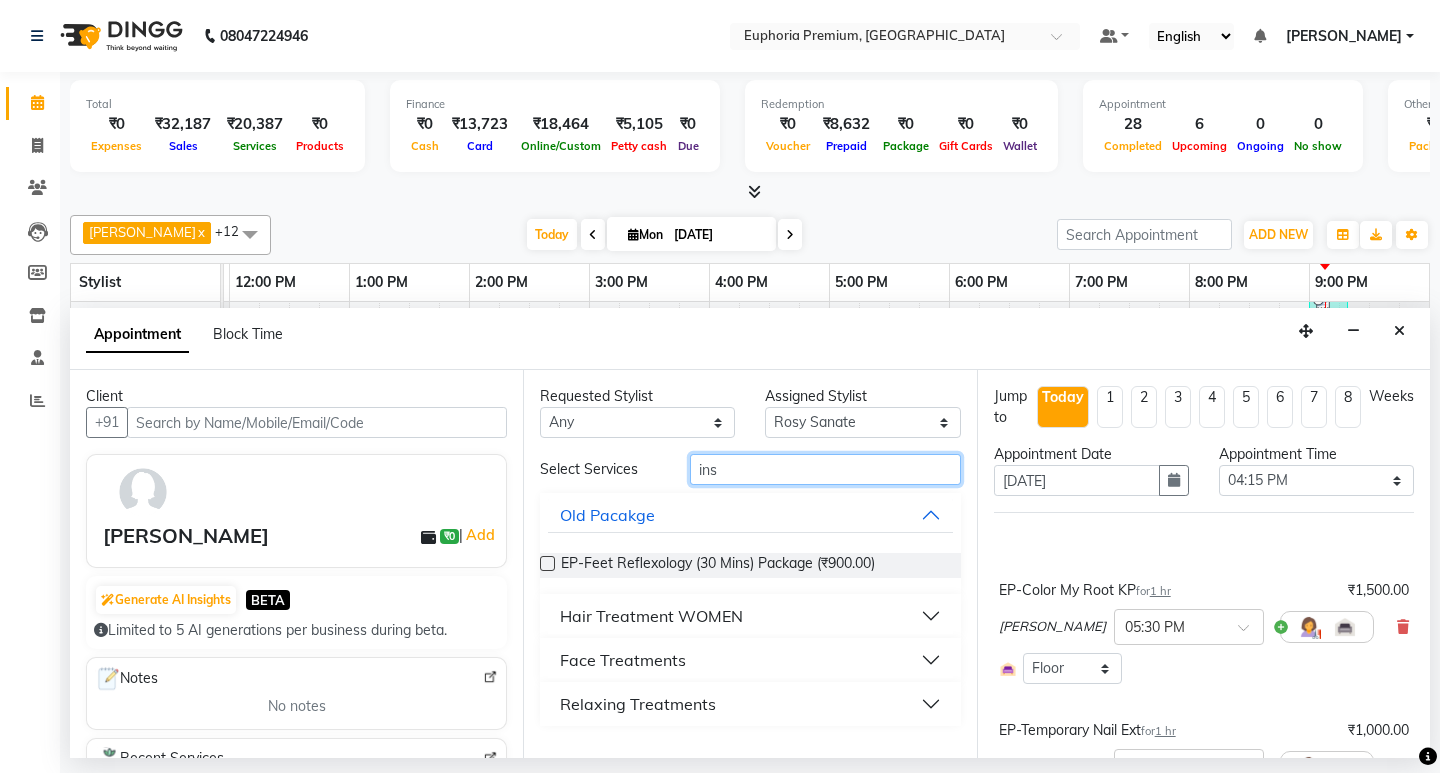 type on "ins" 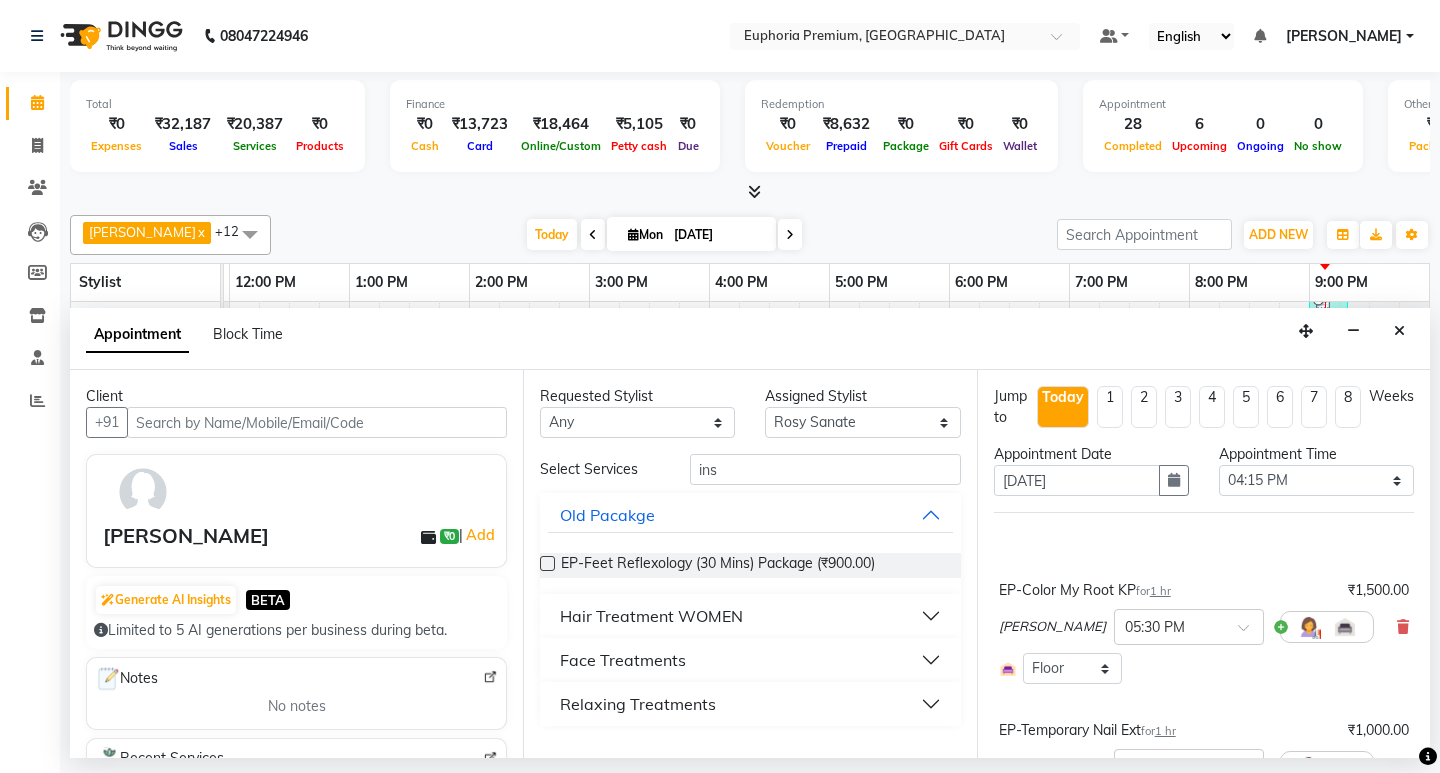 click on "Face Treatments" at bounding box center (623, 660) 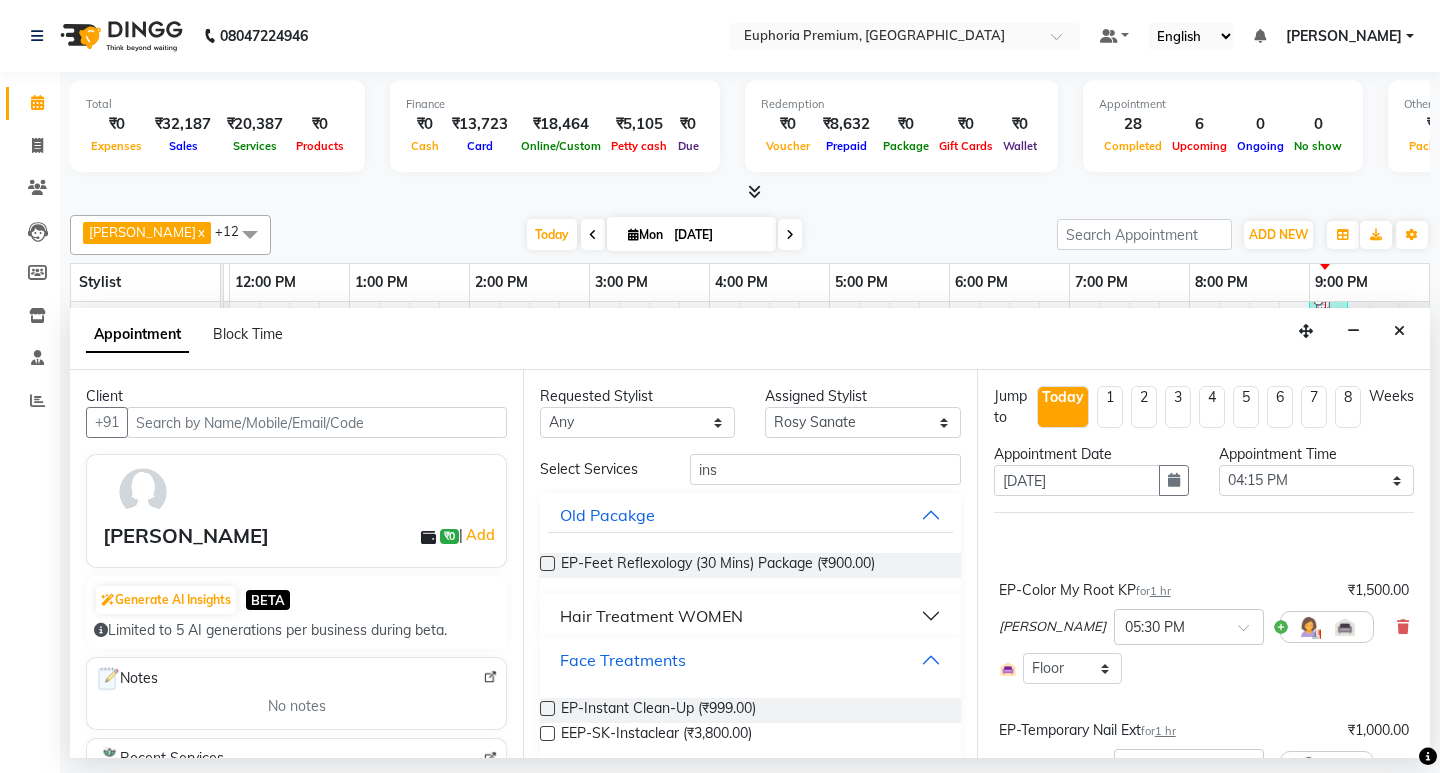 scroll, scrollTop: 66, scrollLeft: 0, axis: vertical 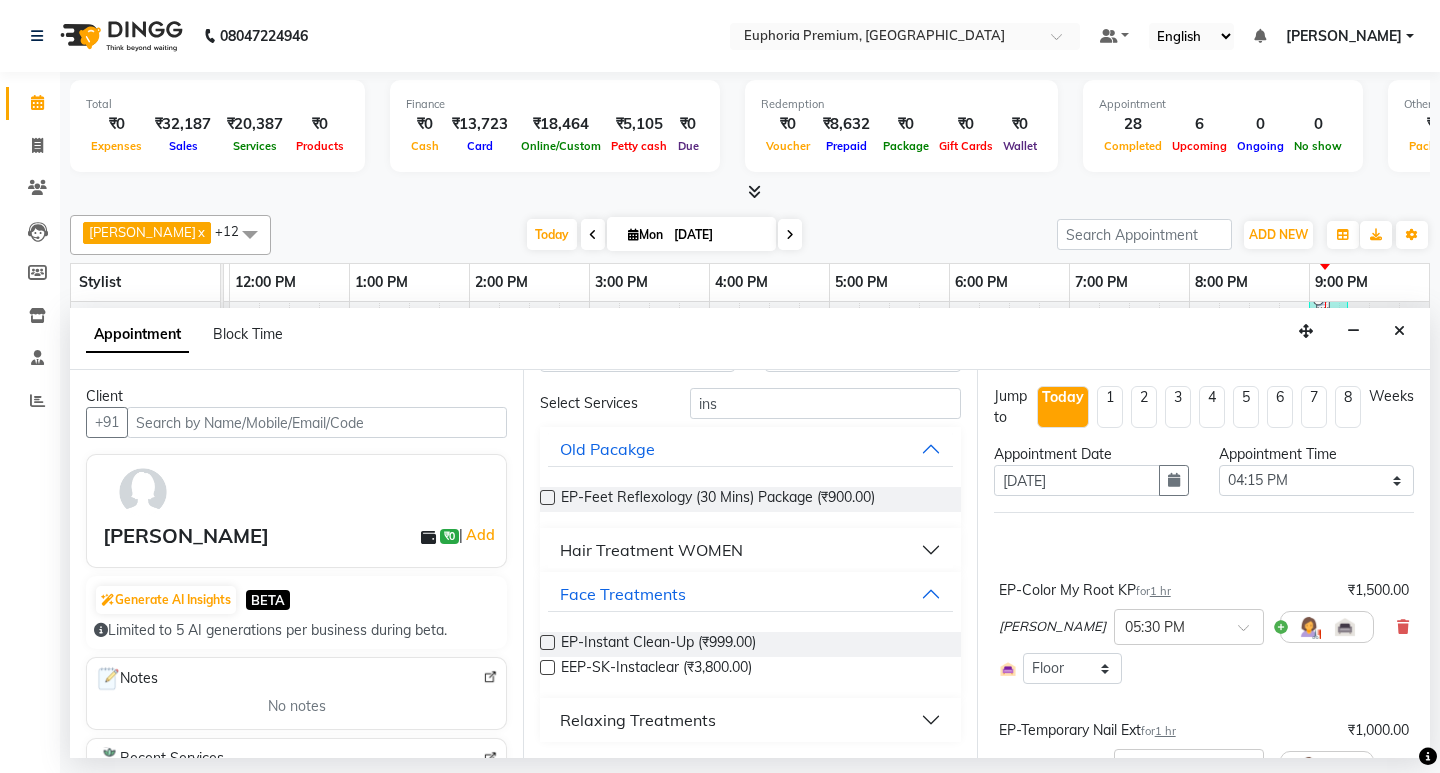 click at bounding box center [547, 642] 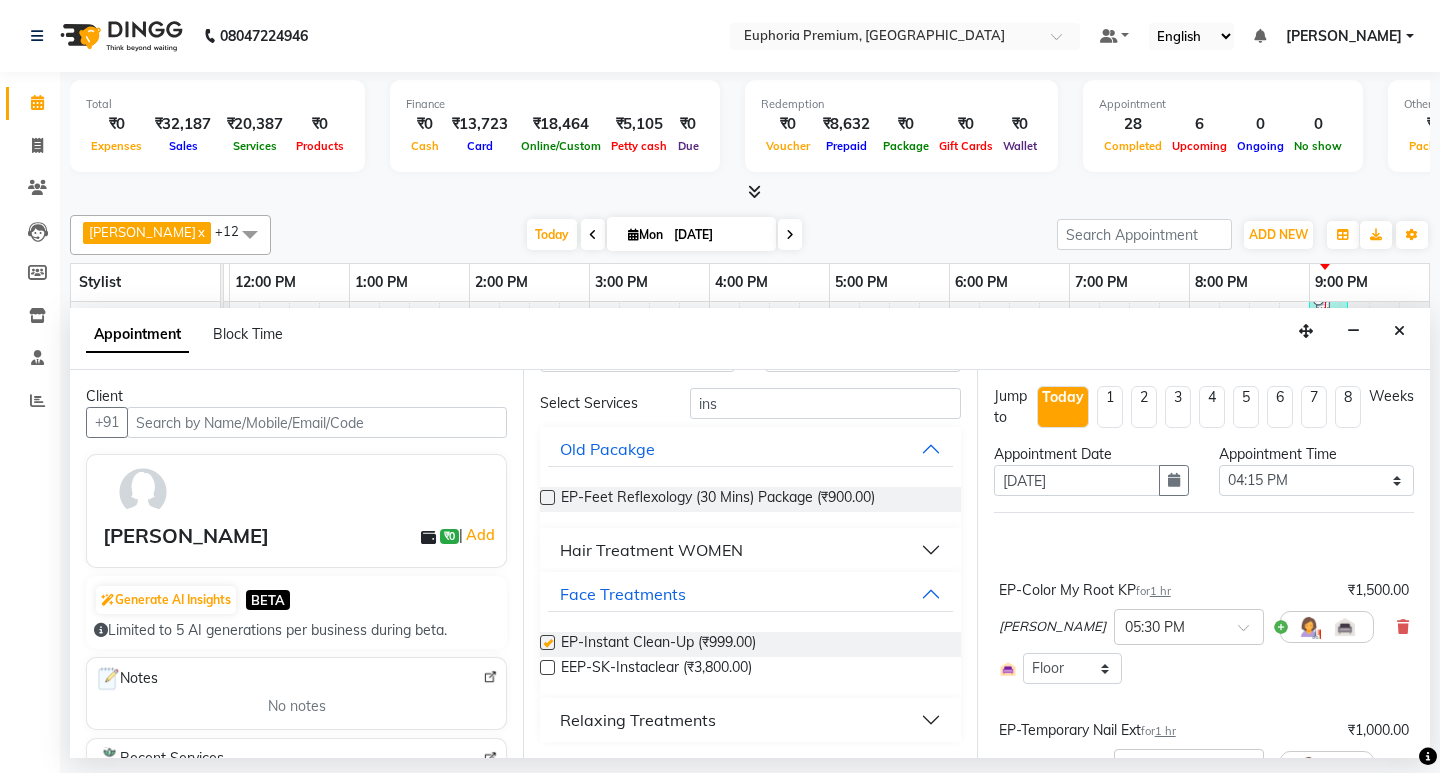 checkbox on "false" 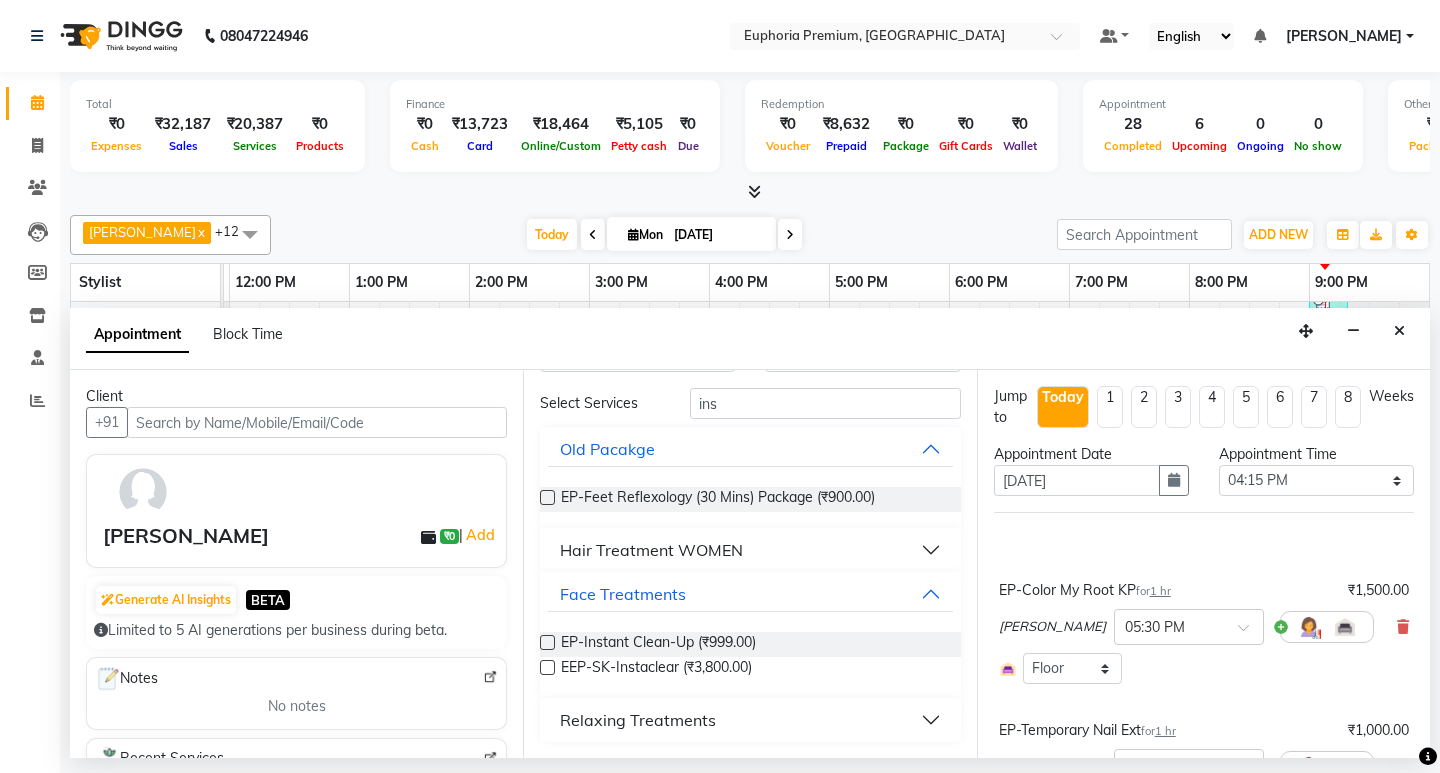click at bounding box center (1204, 562) 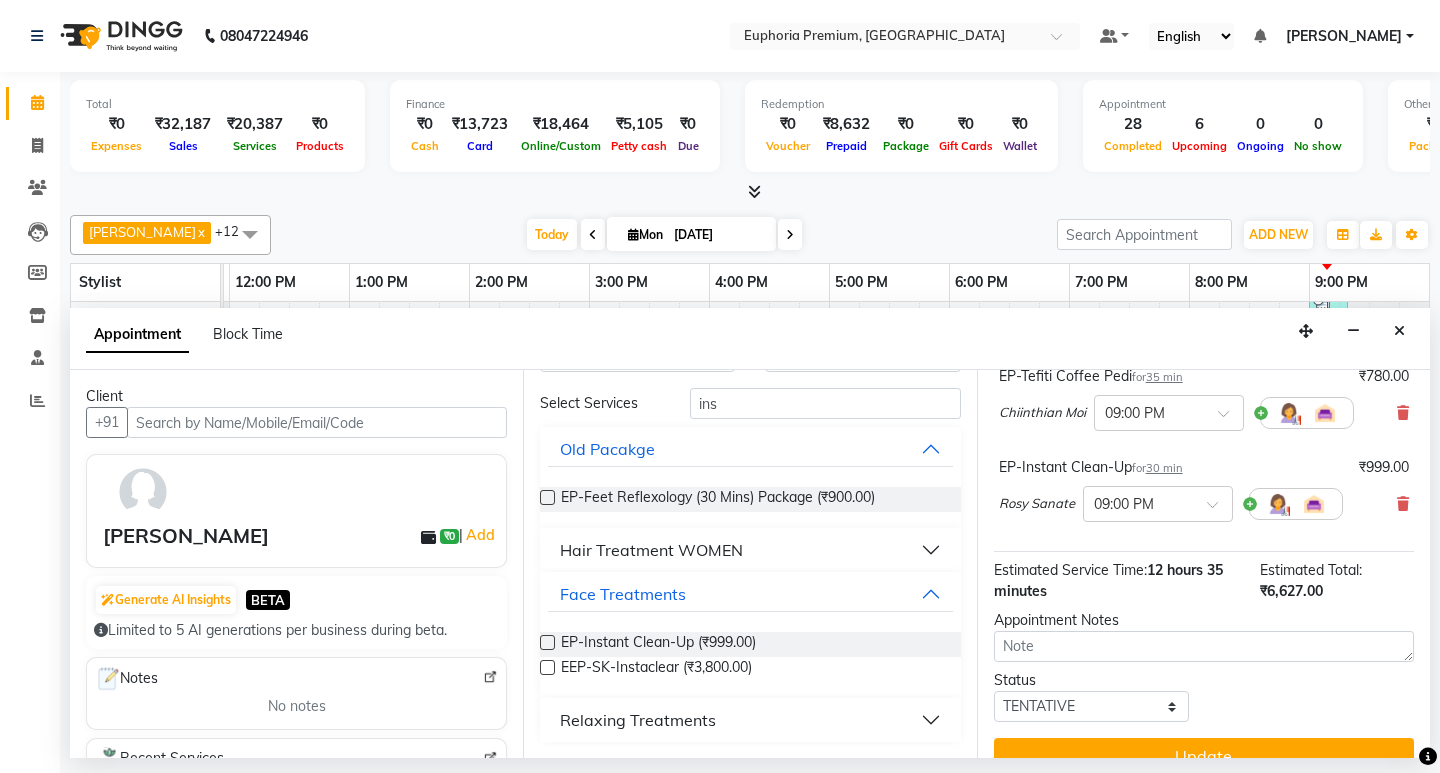 scroll, scrollTop: 932, scrollLeft: 0, axis: vertical 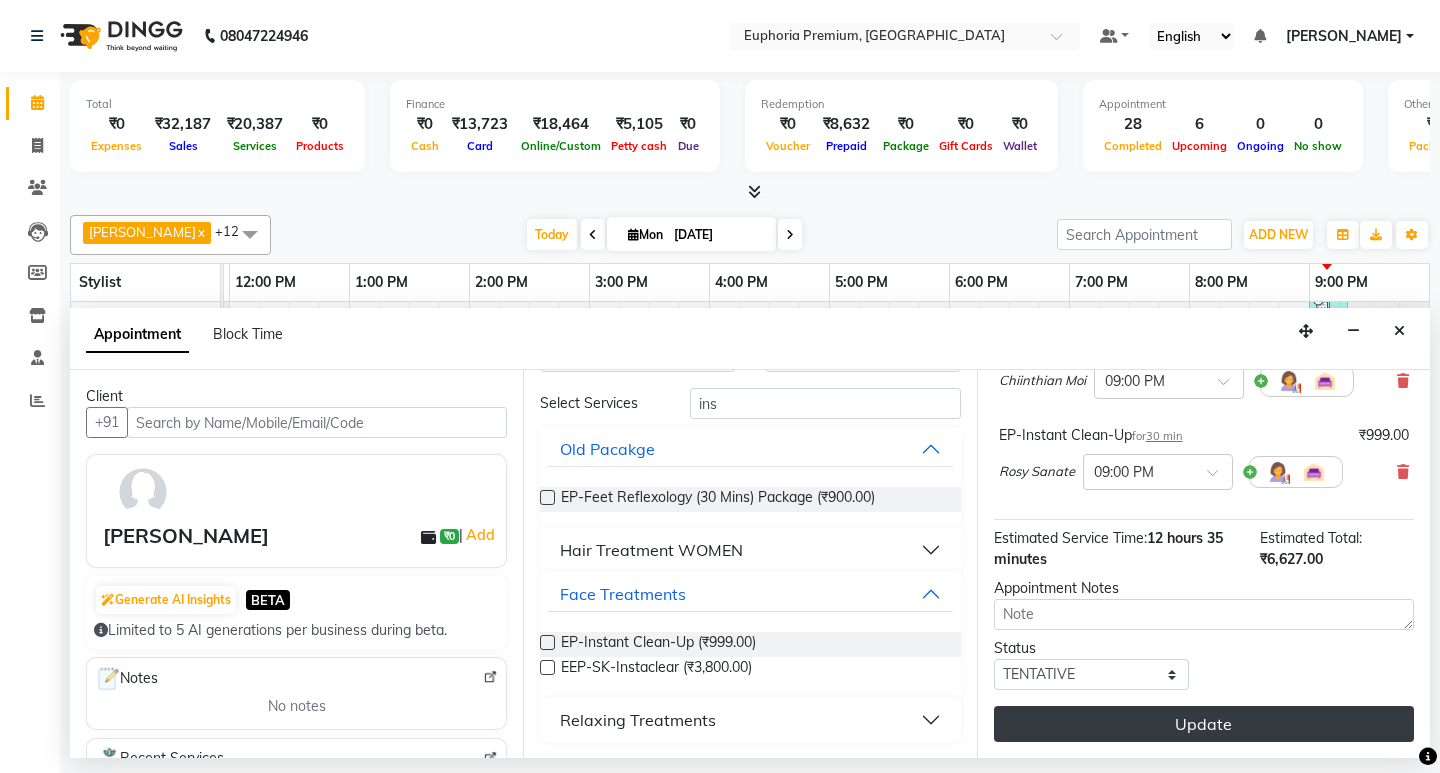 click on "Update" at bounding box center (1204, 724) 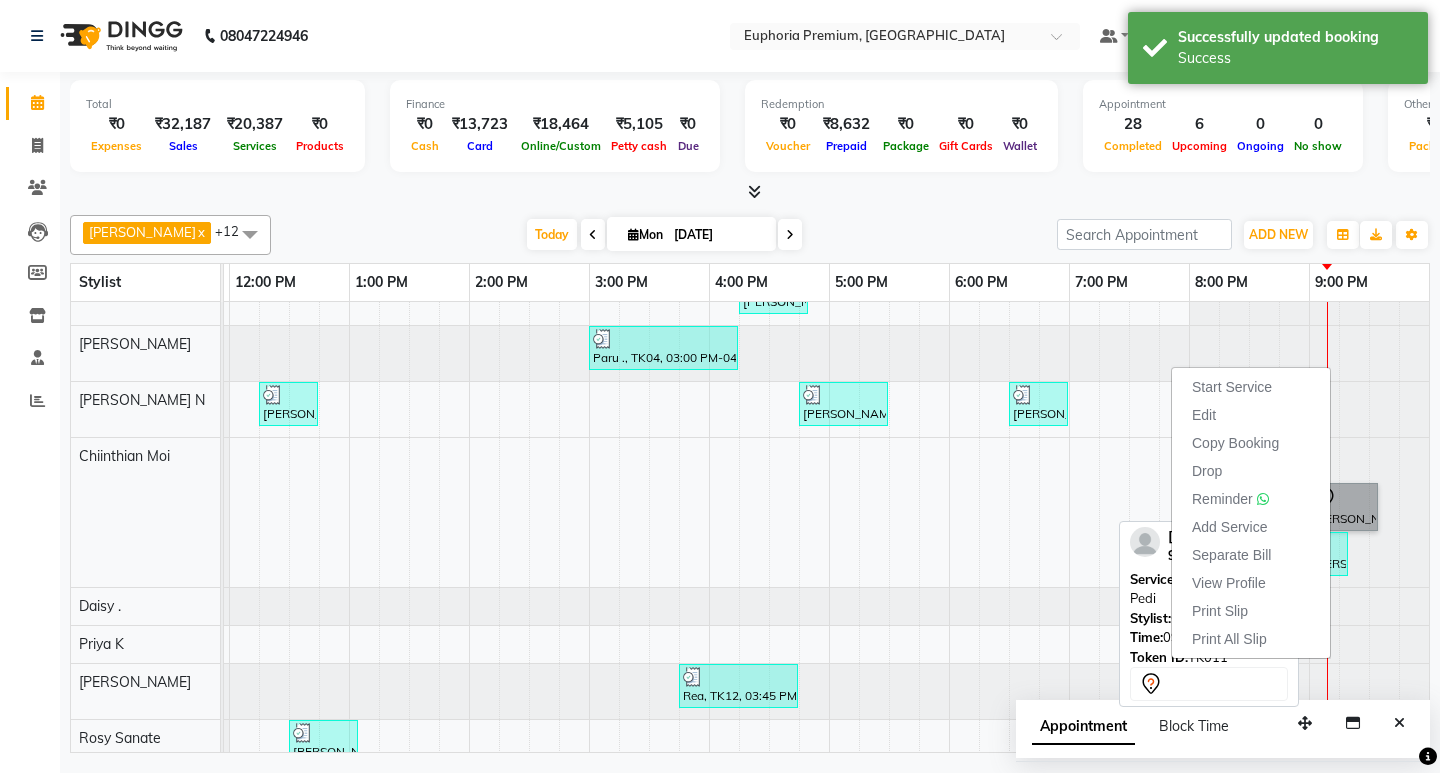 click on "[PERSON_NAME], TK11, 09:00 PM-09:35 PM, EP-Tefiti Coffee Pedi" at bounding box center [1343, 507] 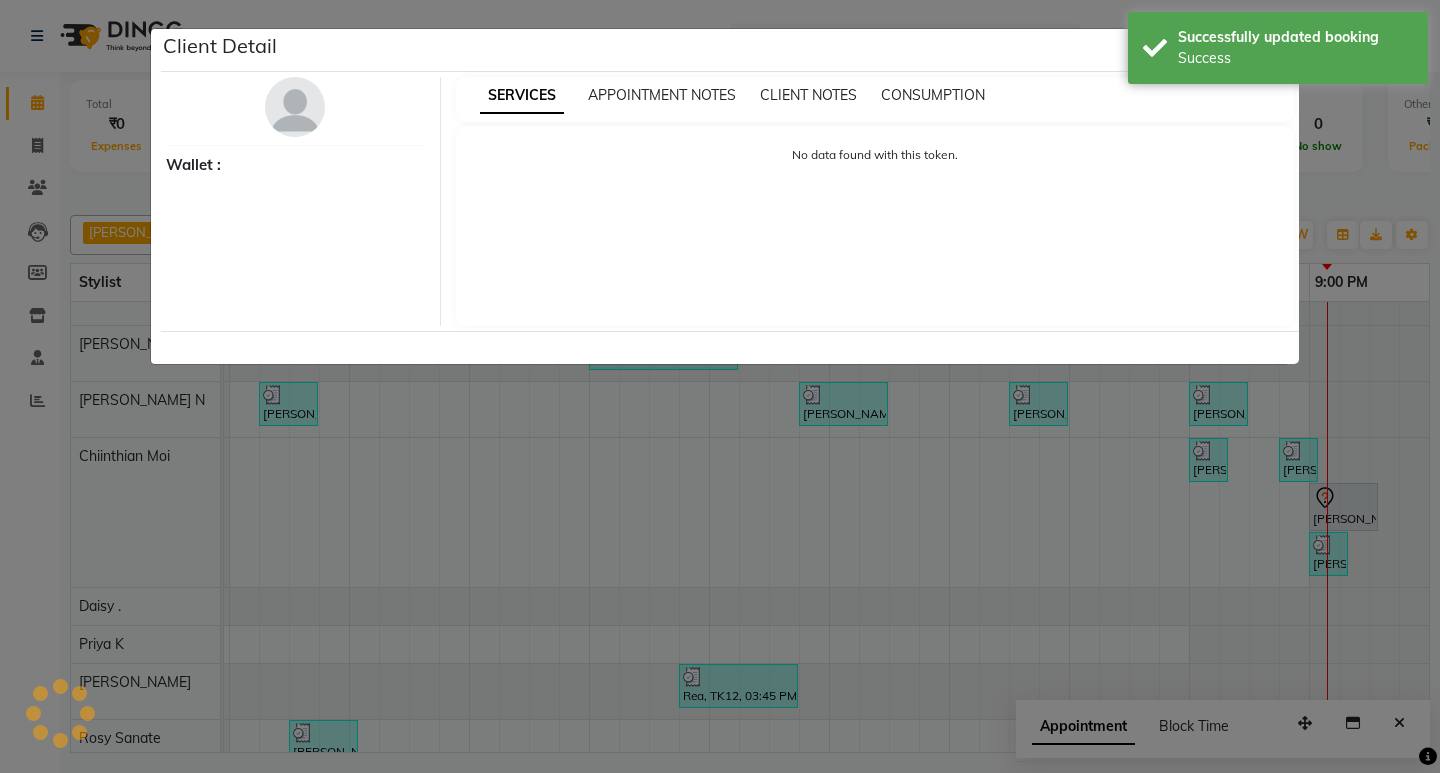 select on "7" 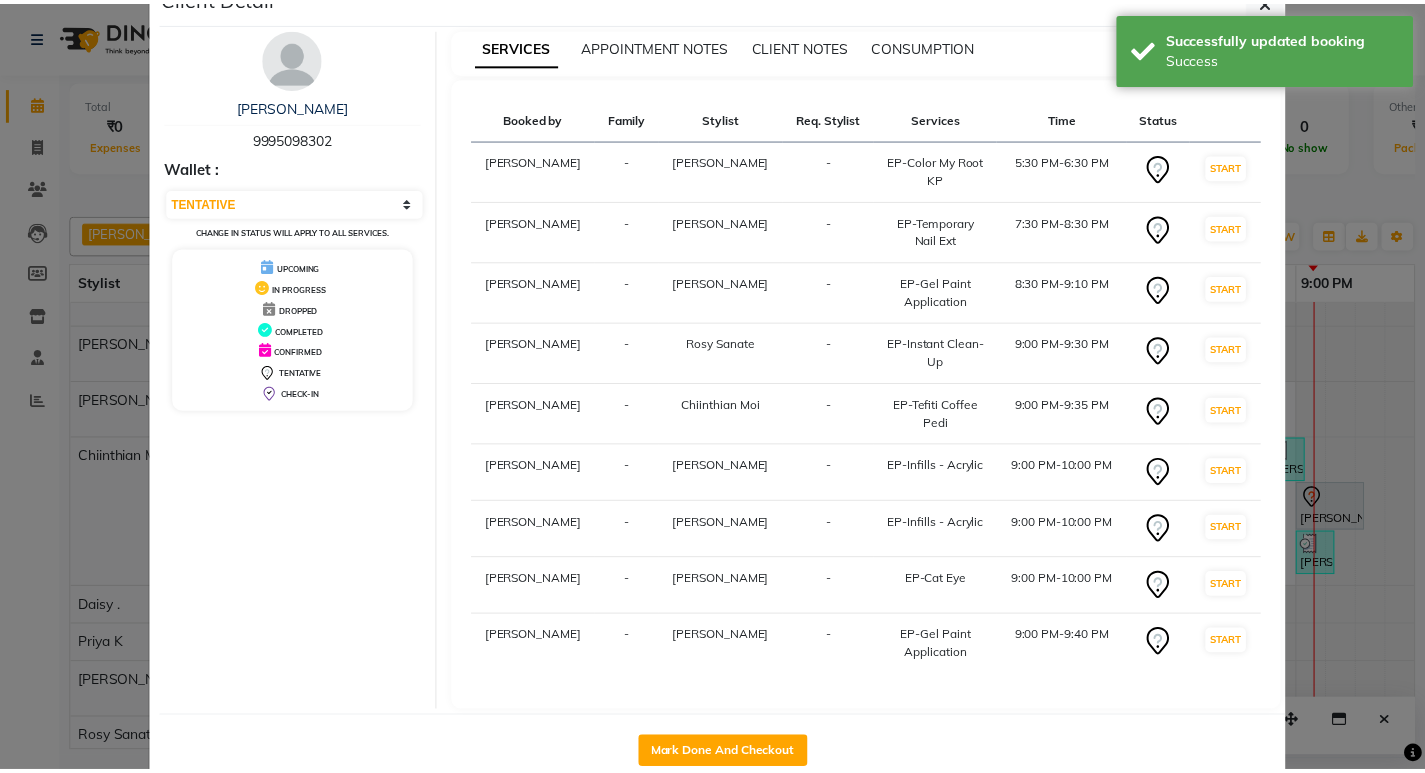 scroll, scrollTop: 95, scrollLeft: 0, axis: vertical 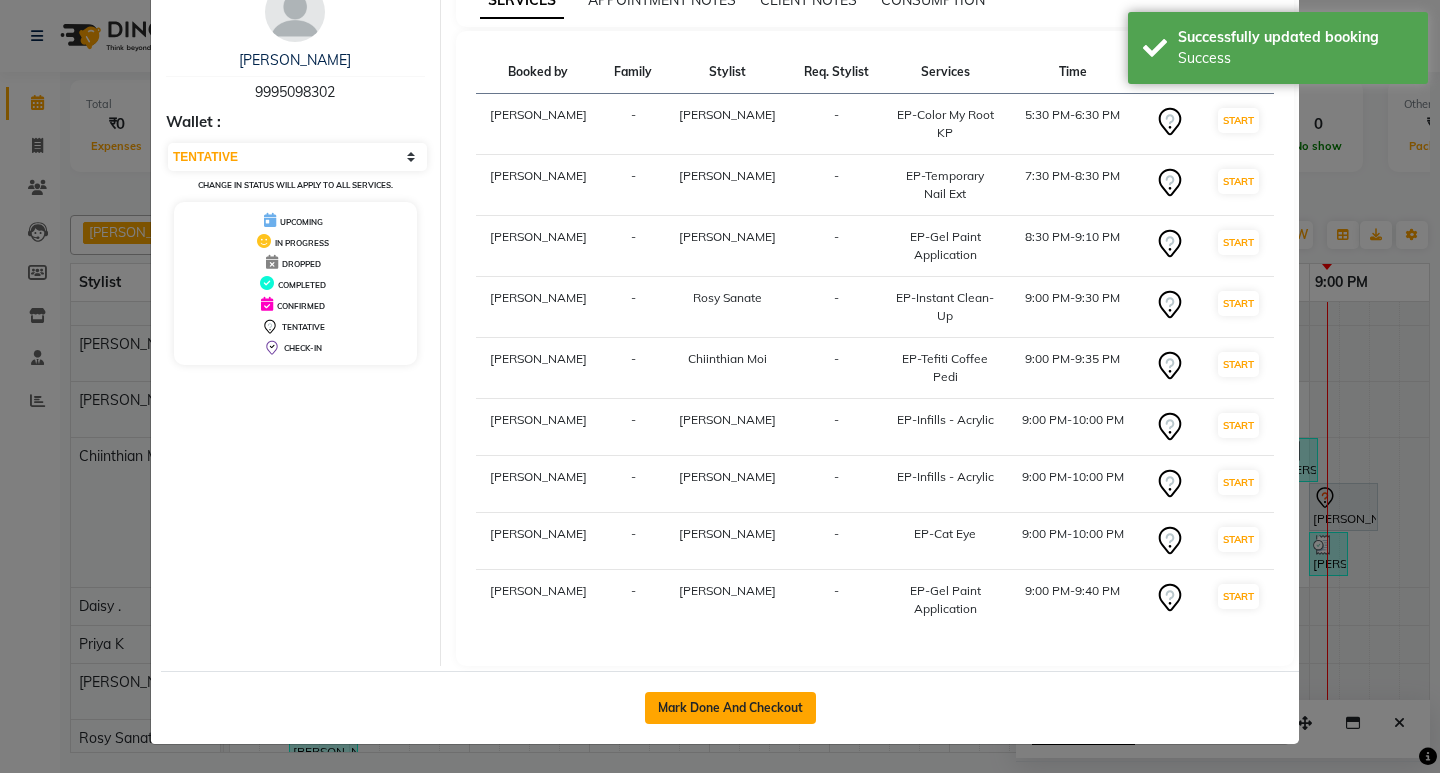 click on "Mark Done And Checkout" 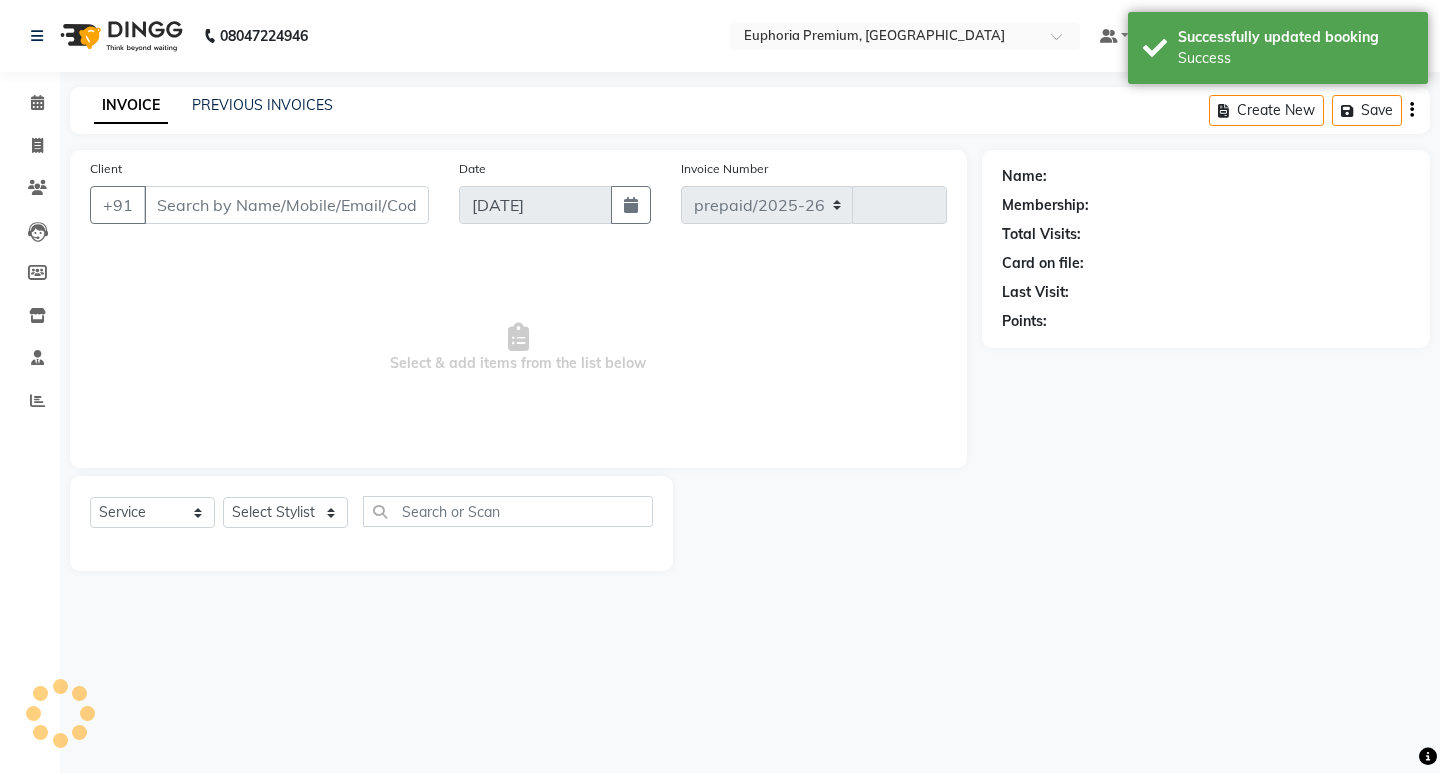 select on "7925" 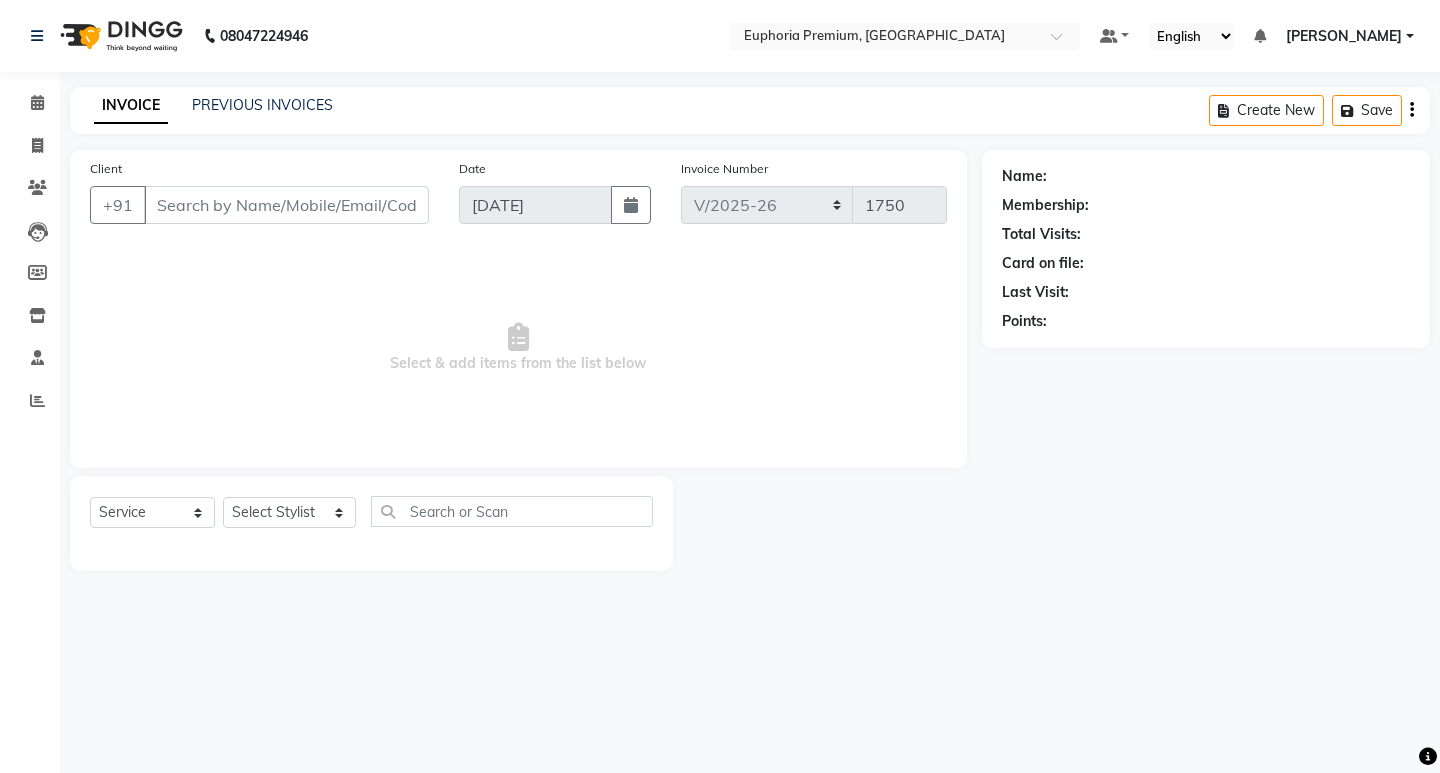 type on "99******02" 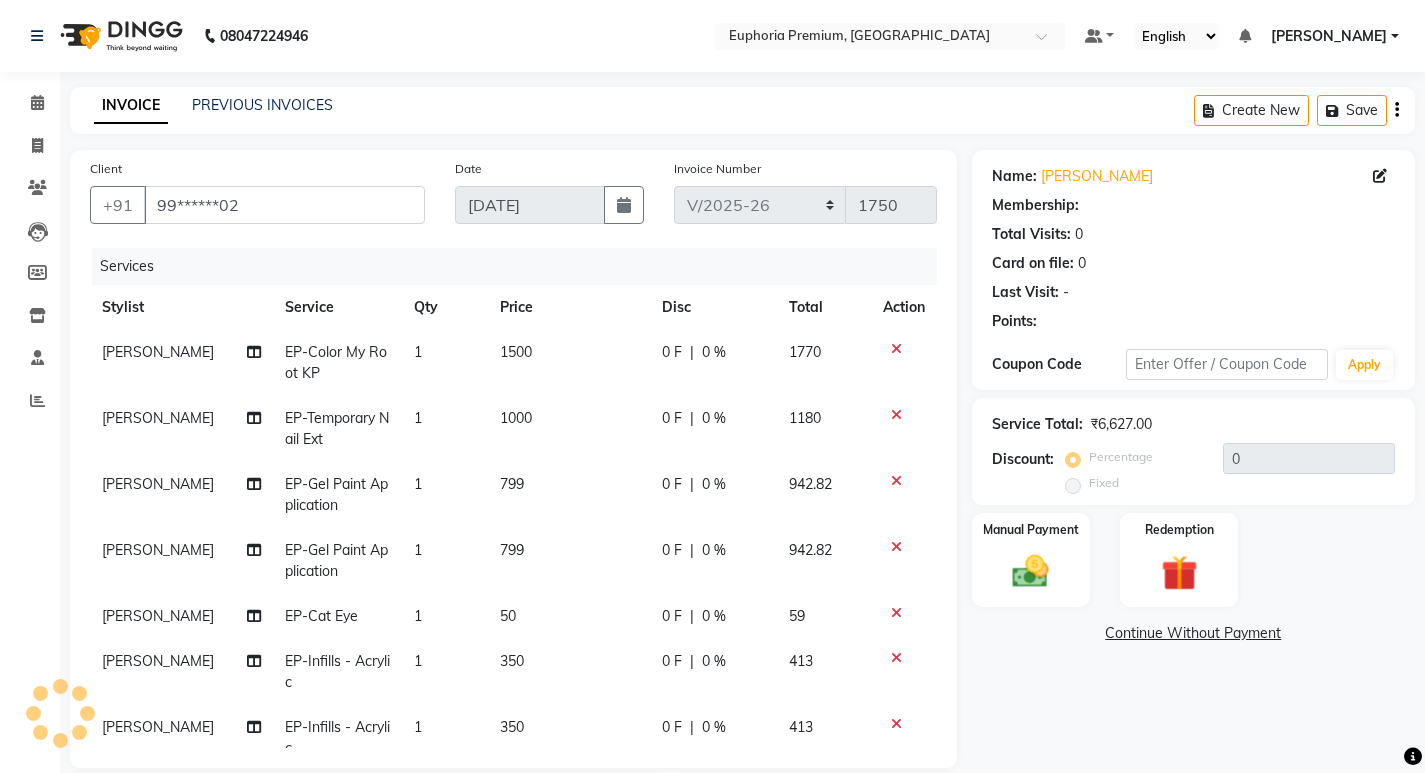 select on "1: Object" 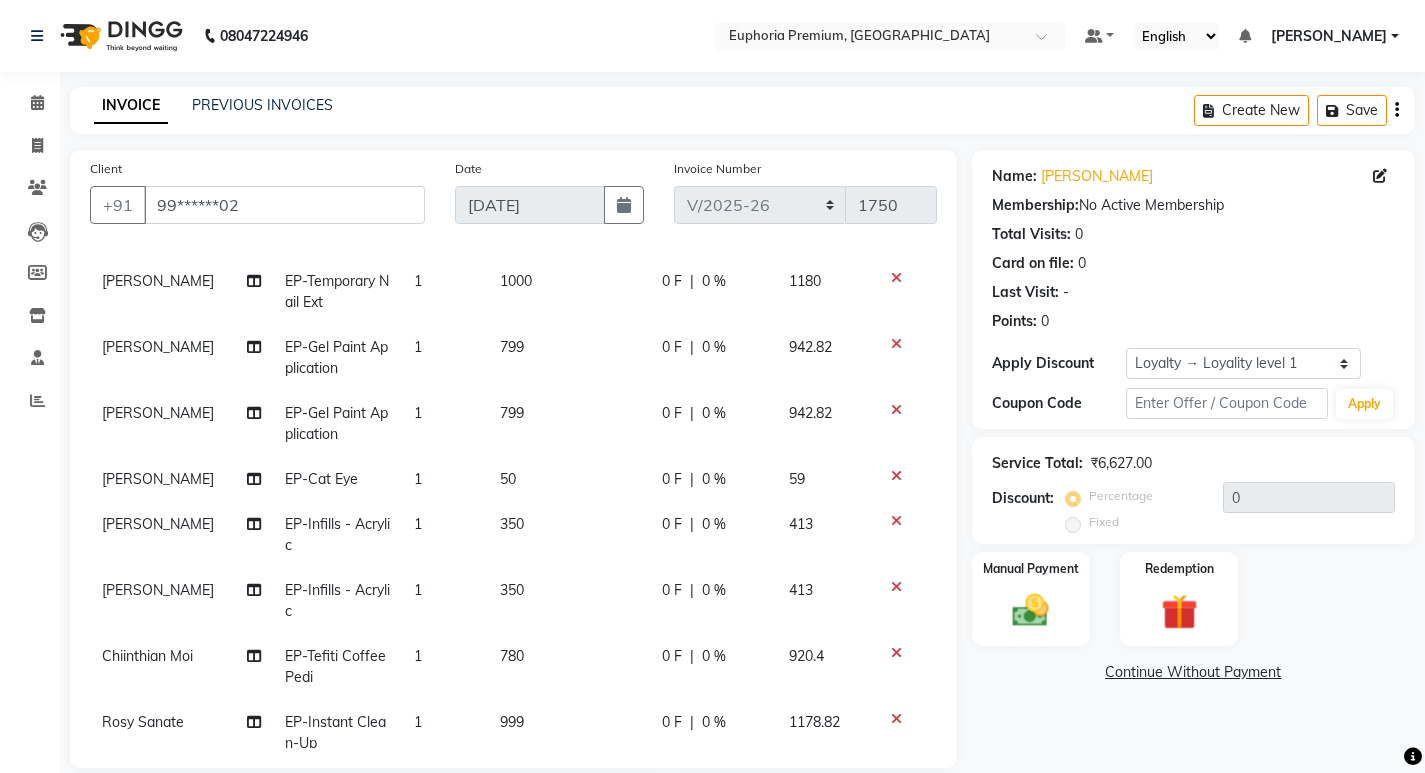 scroll, scrollTop: 186, scrollLeft: 0, axis: vertical 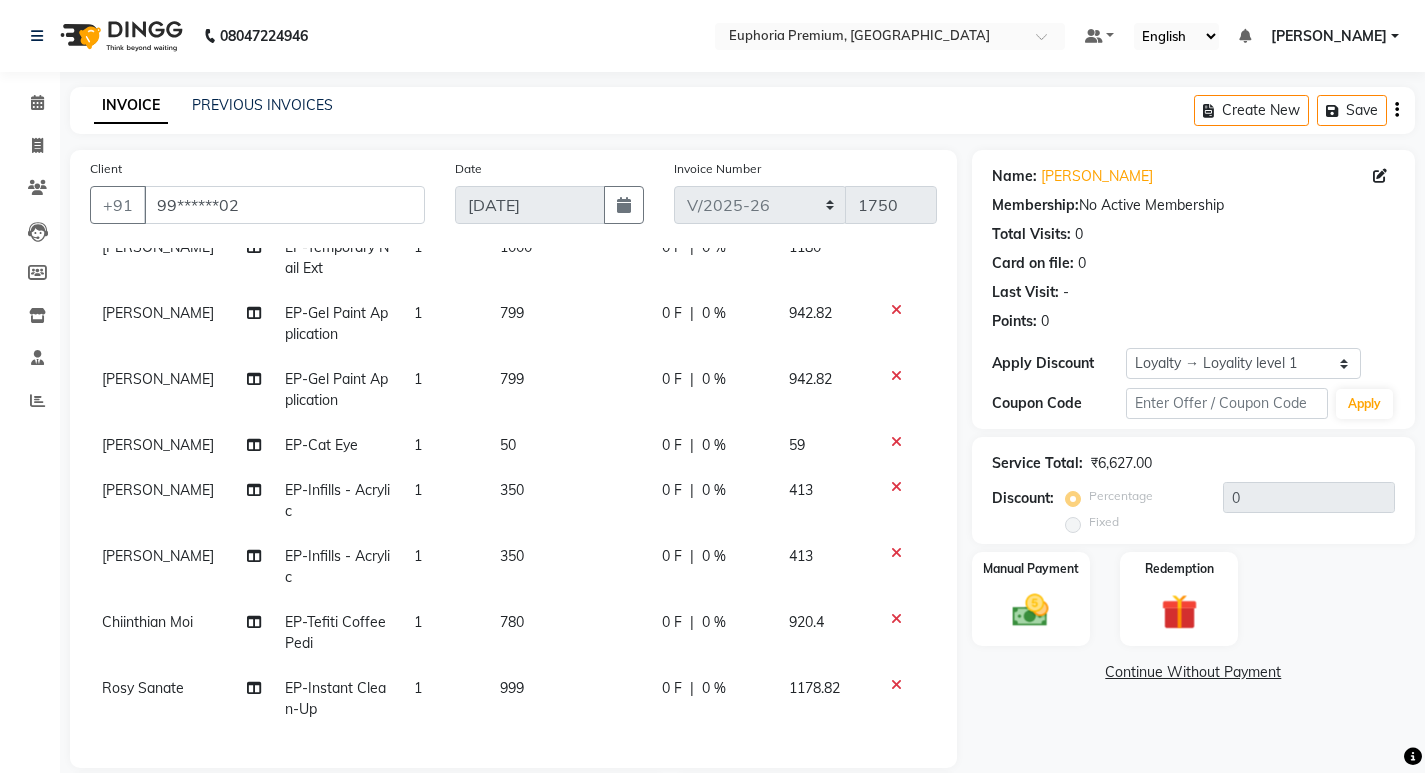click on "50" 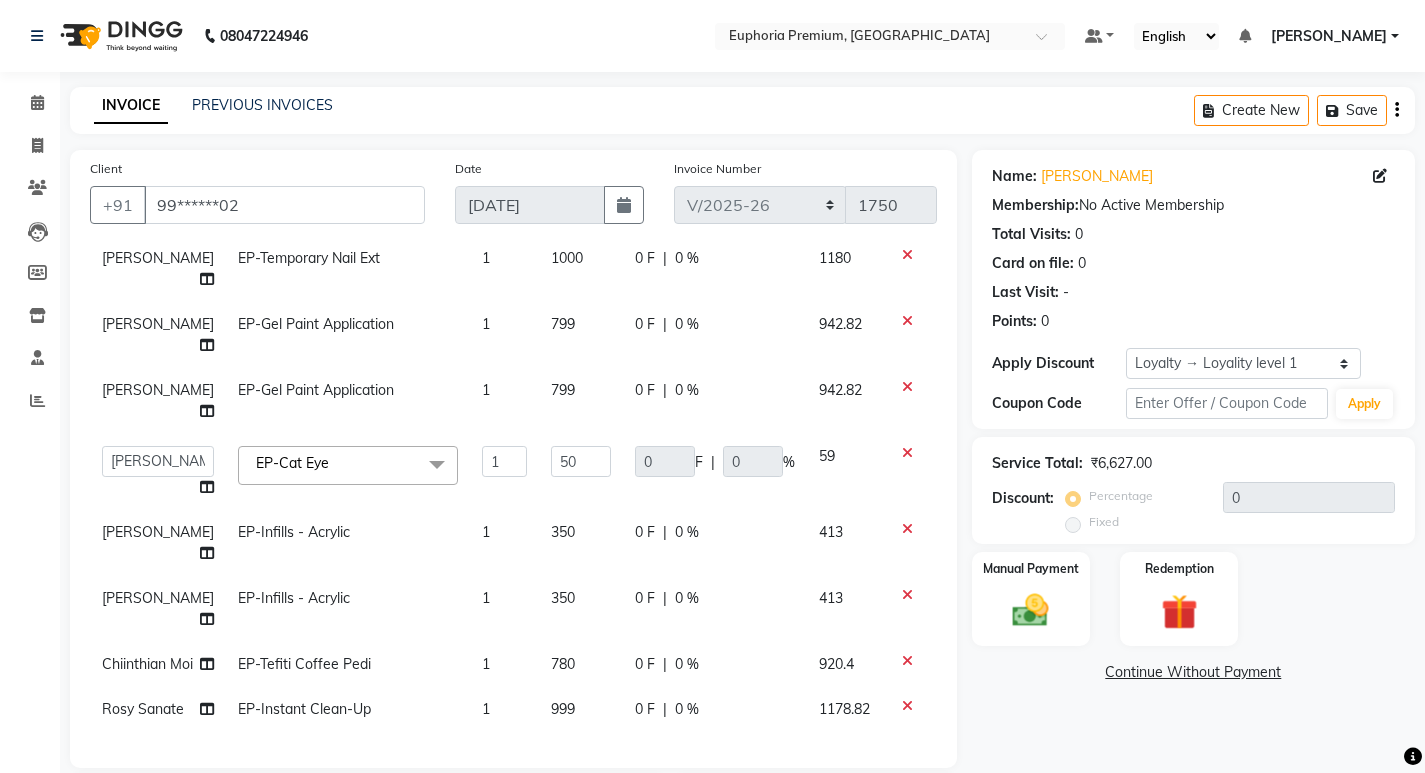 scroll, scrollTop: 165, scrollLeft: 0, axis: vertical 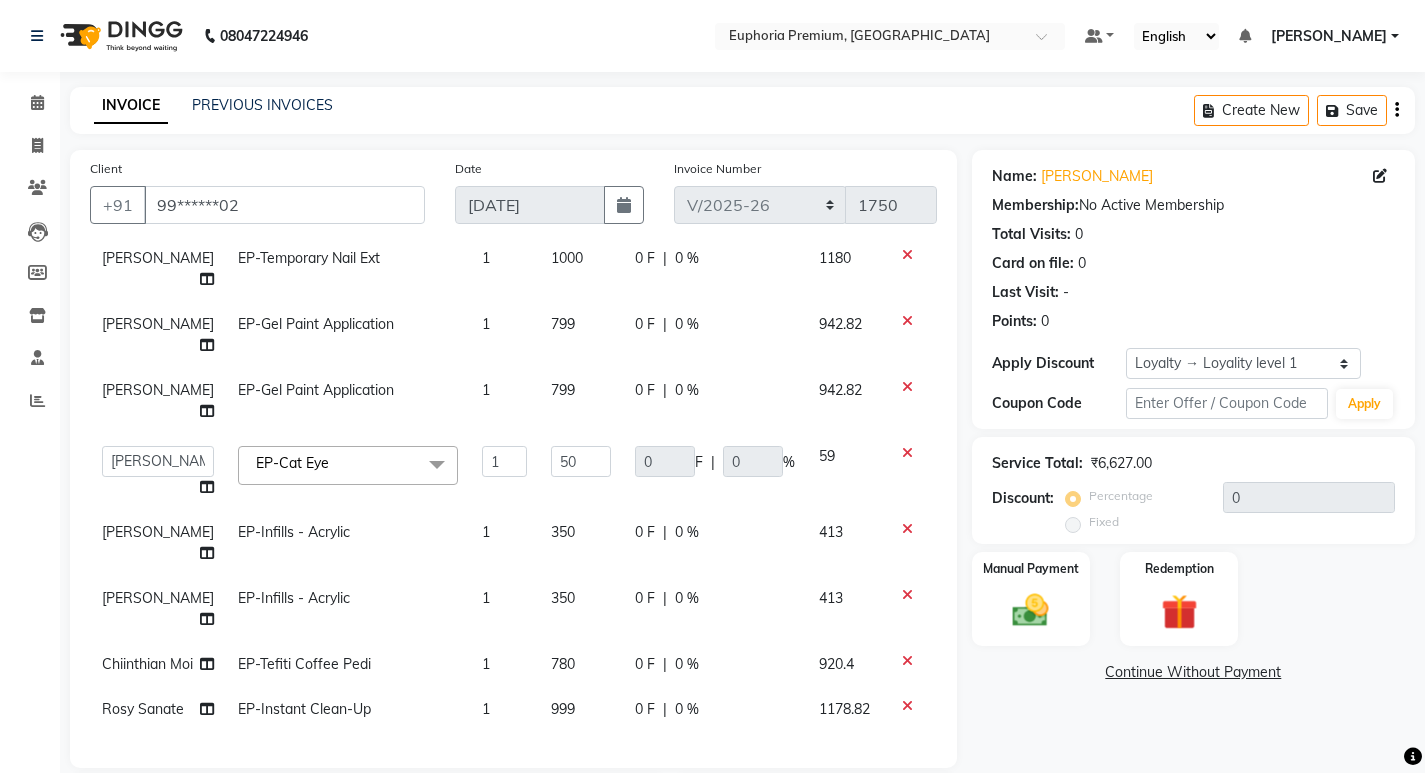 click on "50" 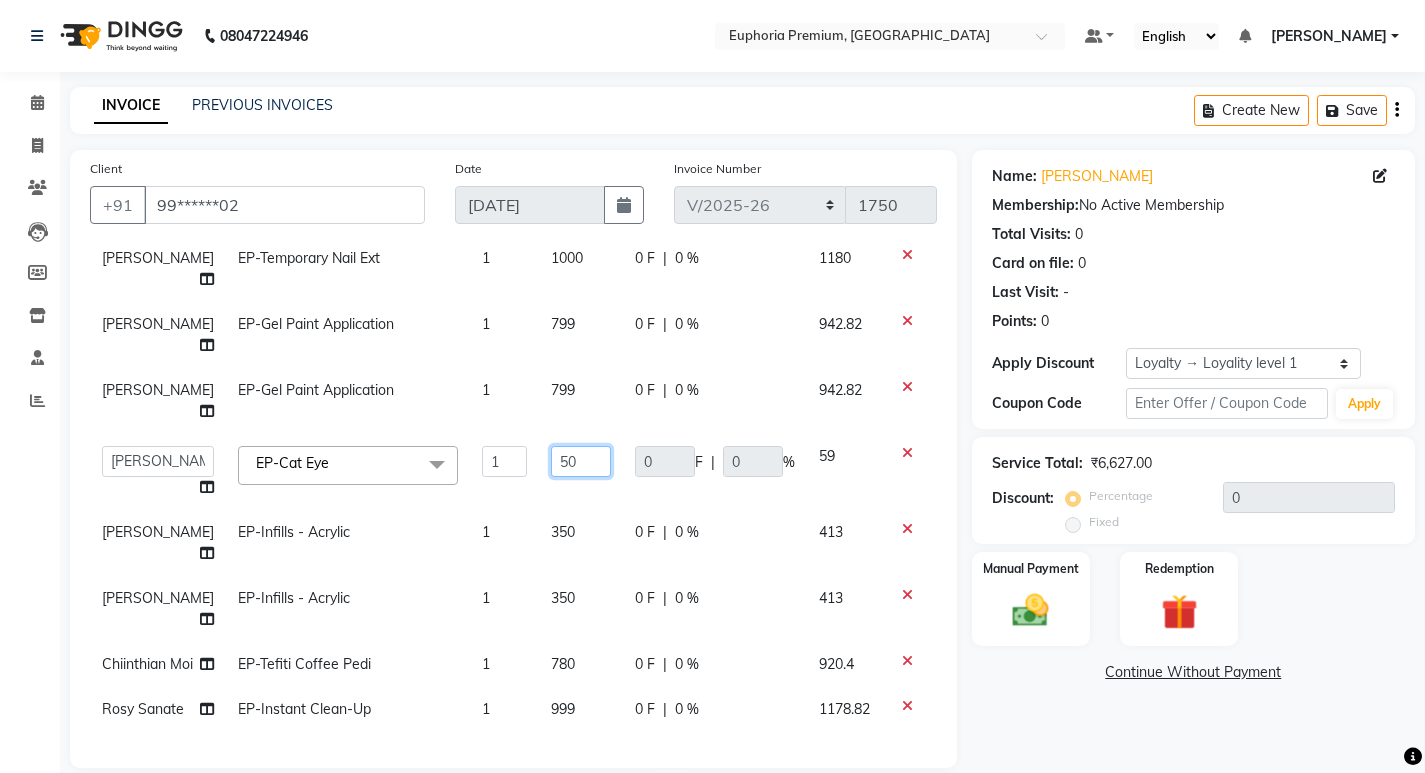 click on "50" 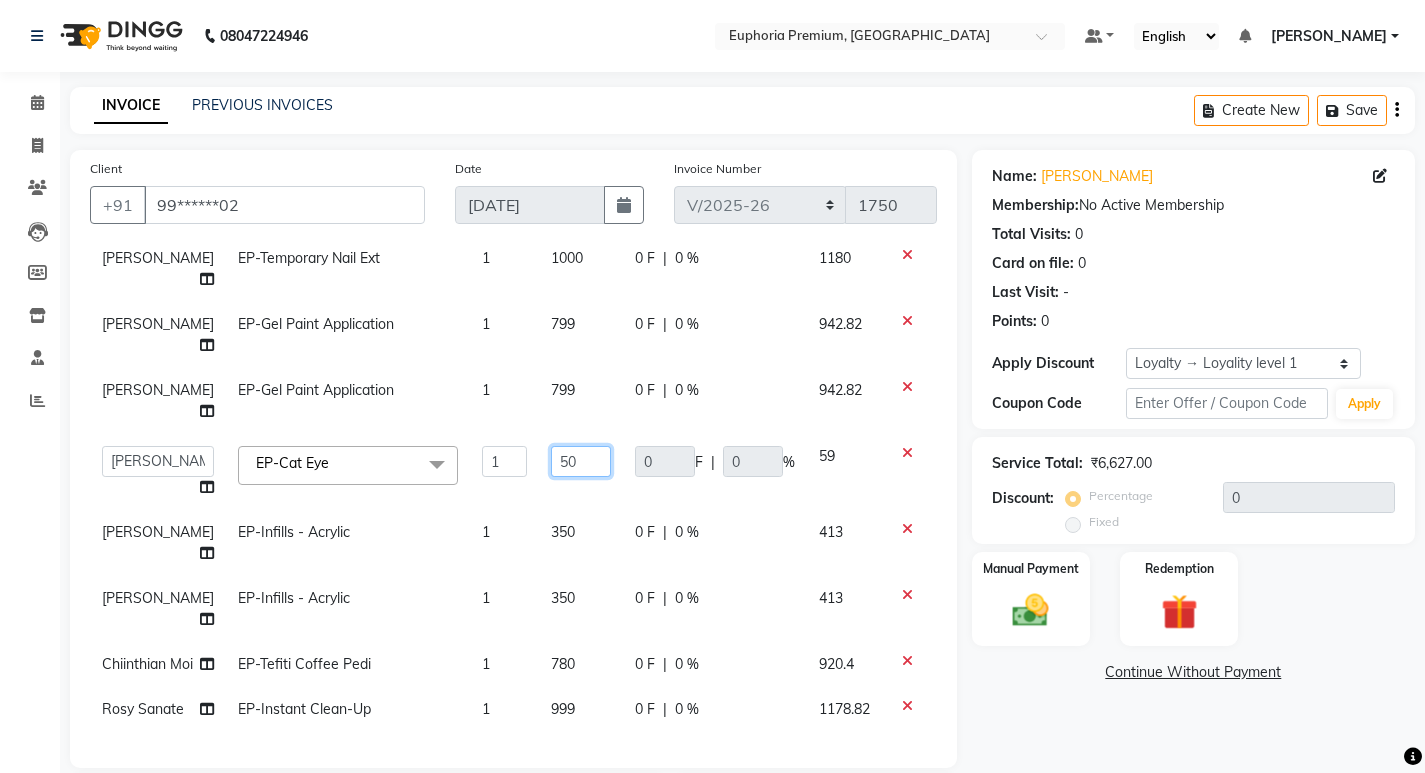 type on "5" 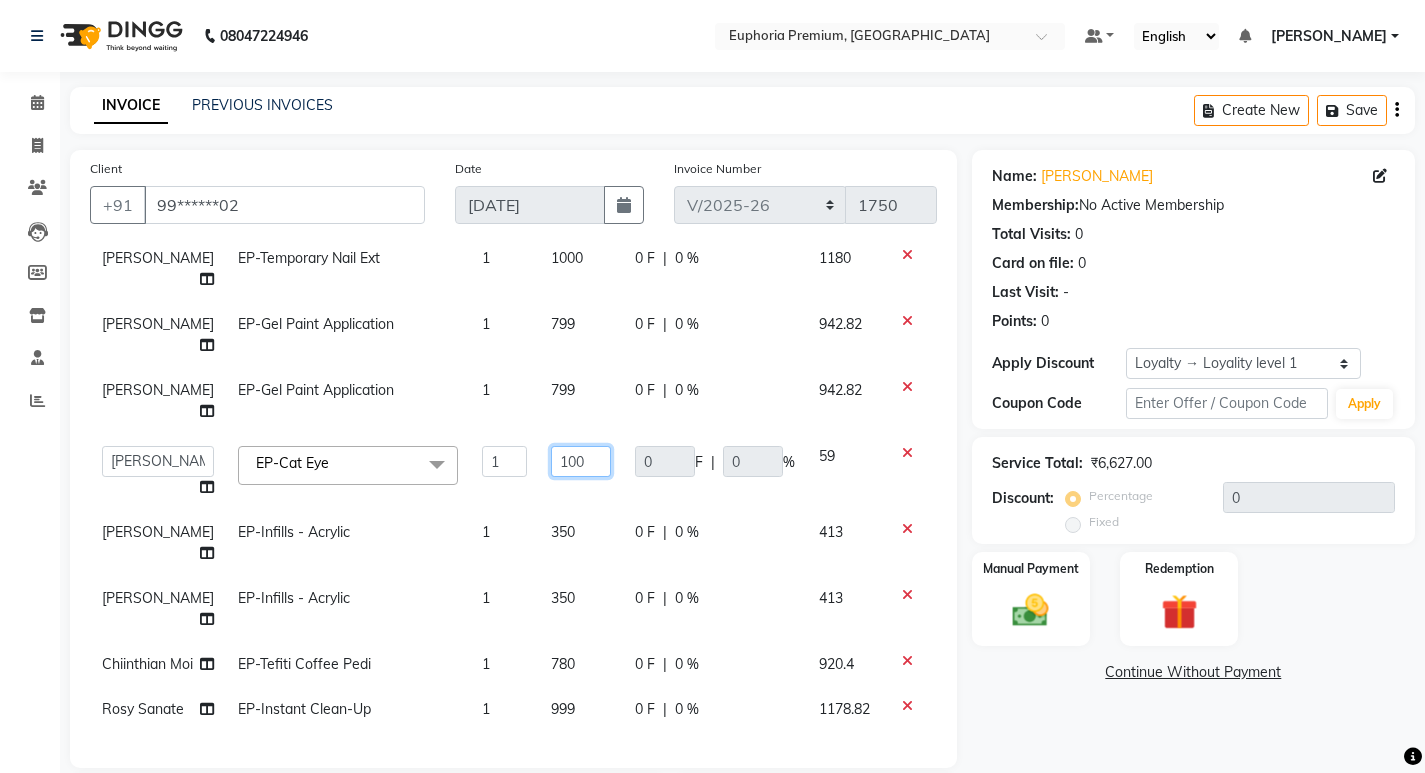 type on "1000" 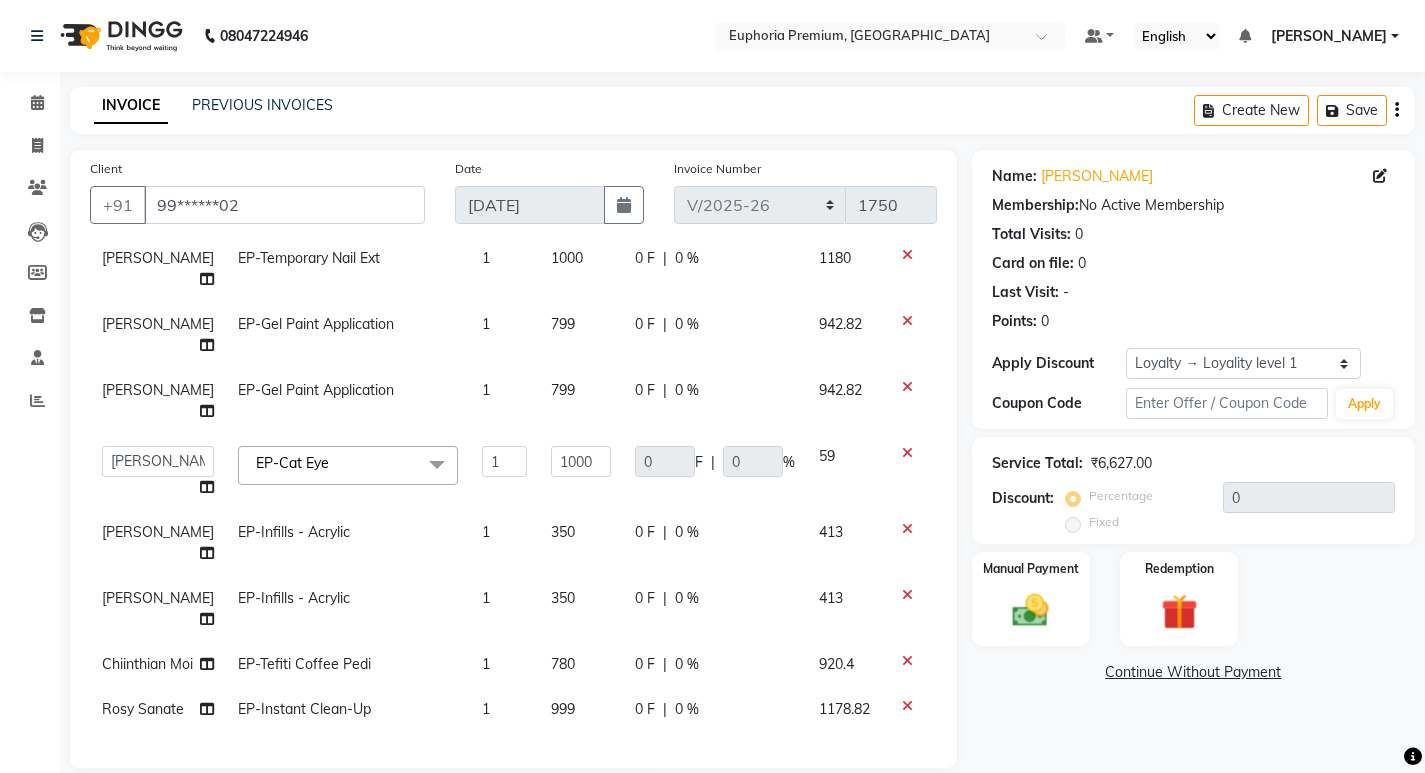 click on "0 F | 0 %" 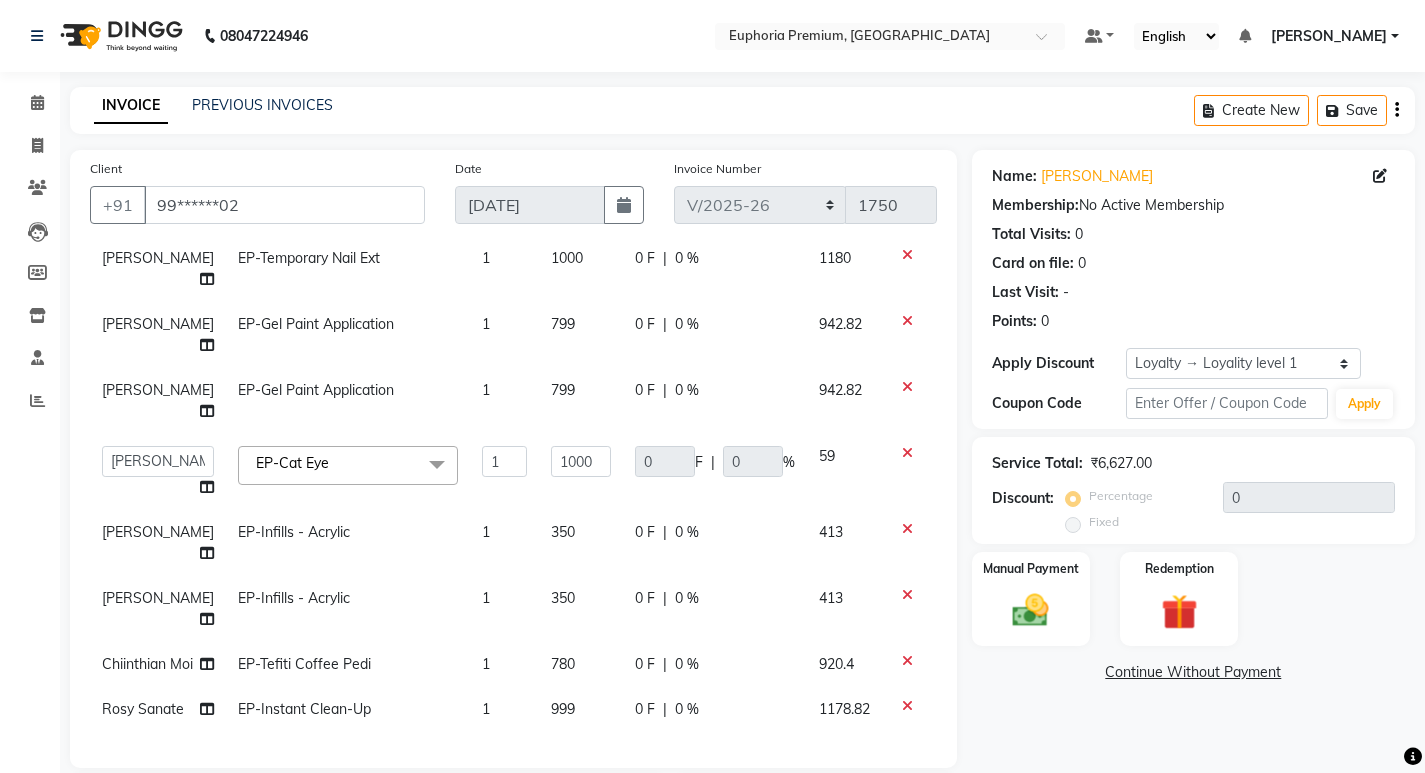 select on "71598" 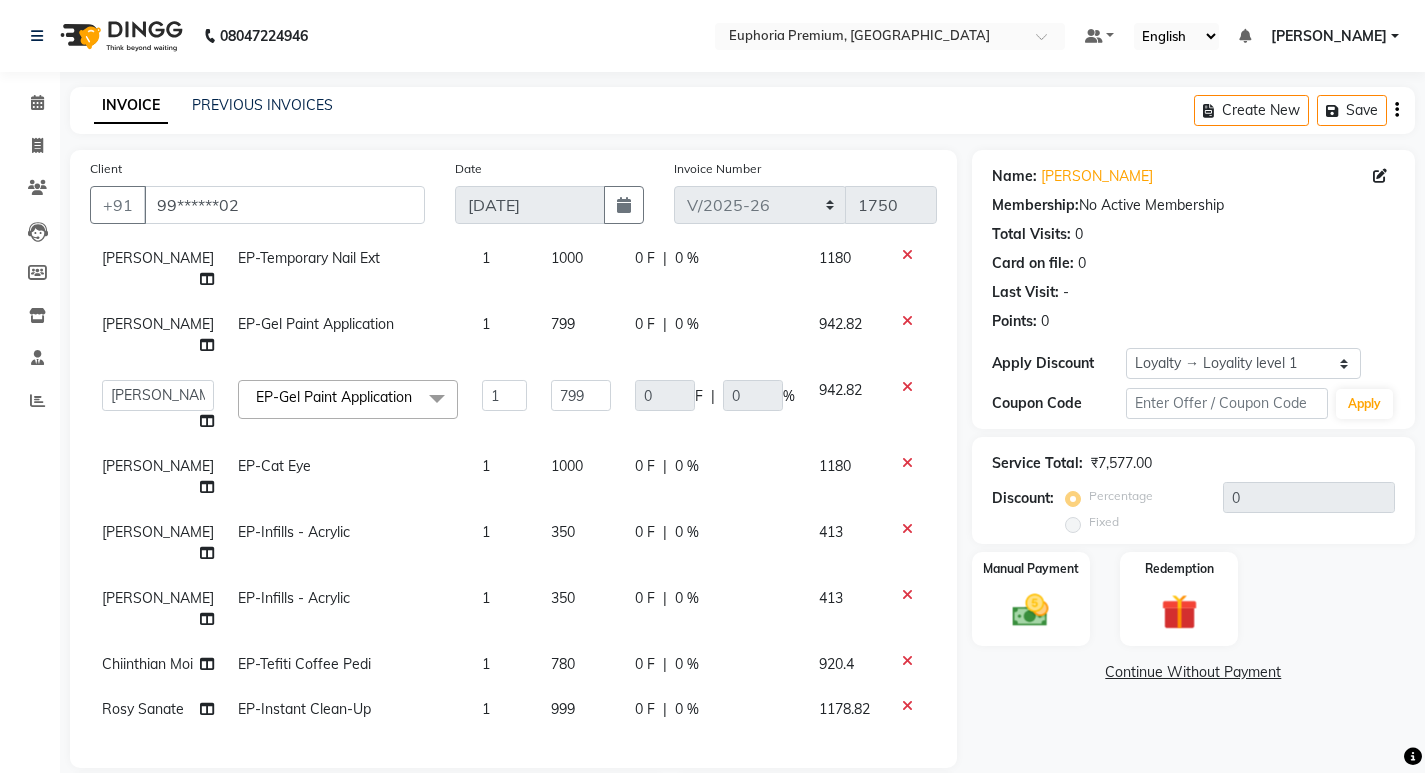 click on "0 F | 0 %" 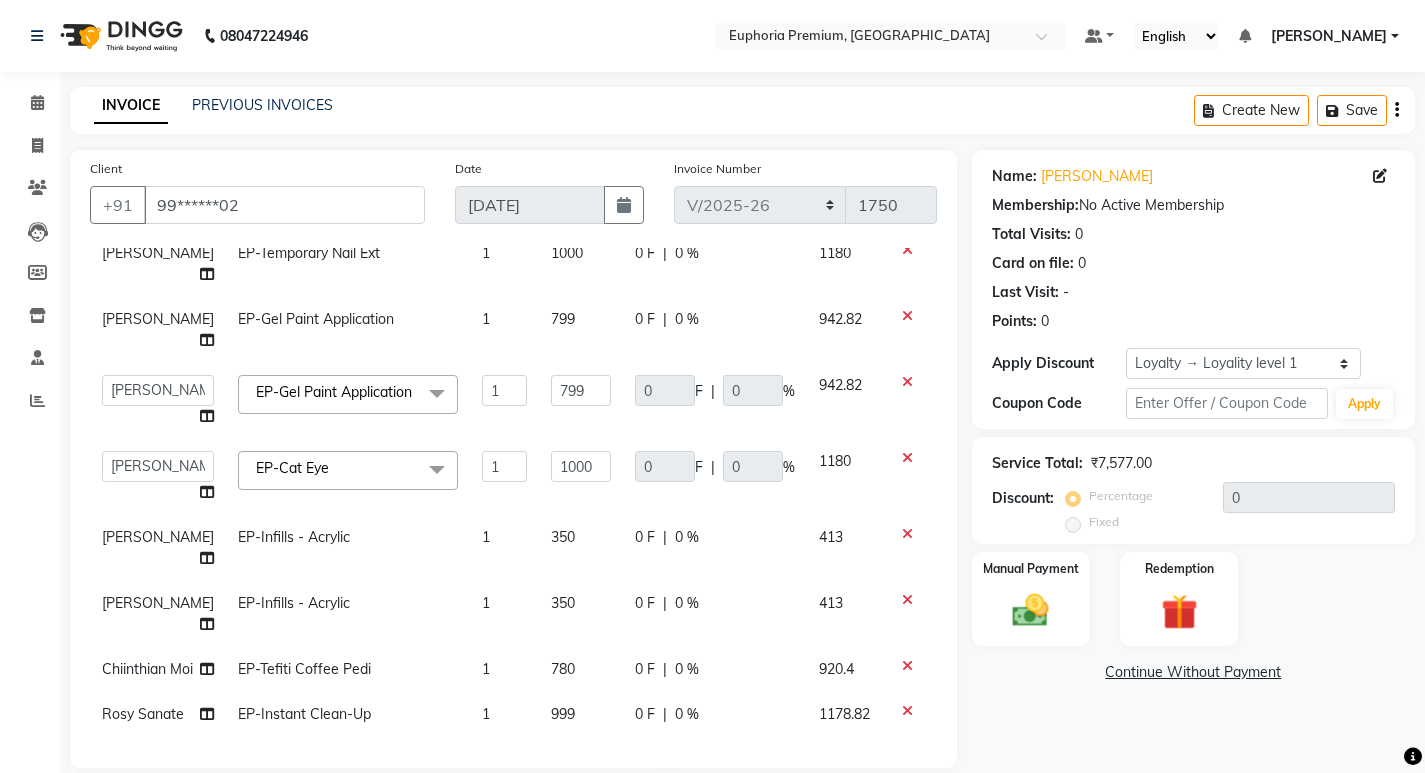 scroll, scrollTop: 215, scrollLeft: 0, axis: vertical 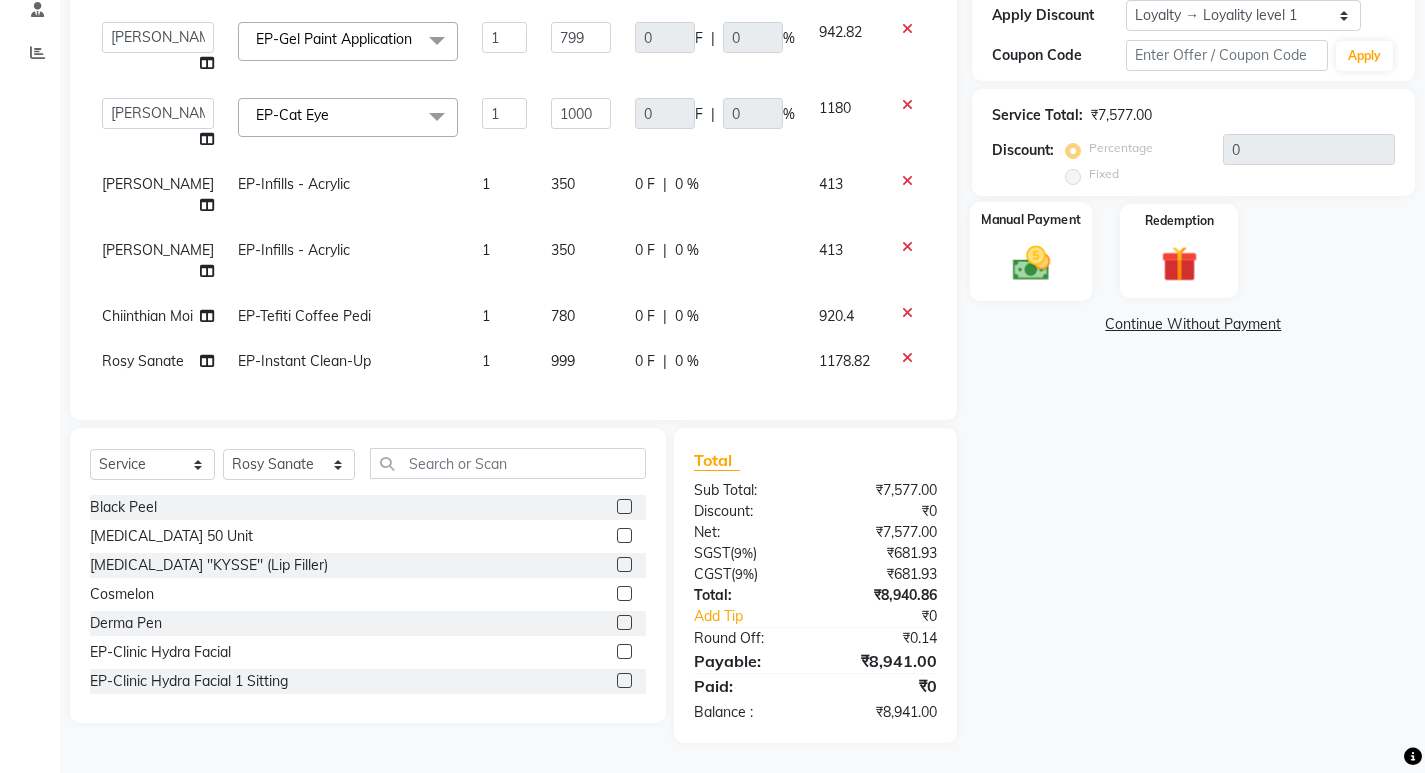click 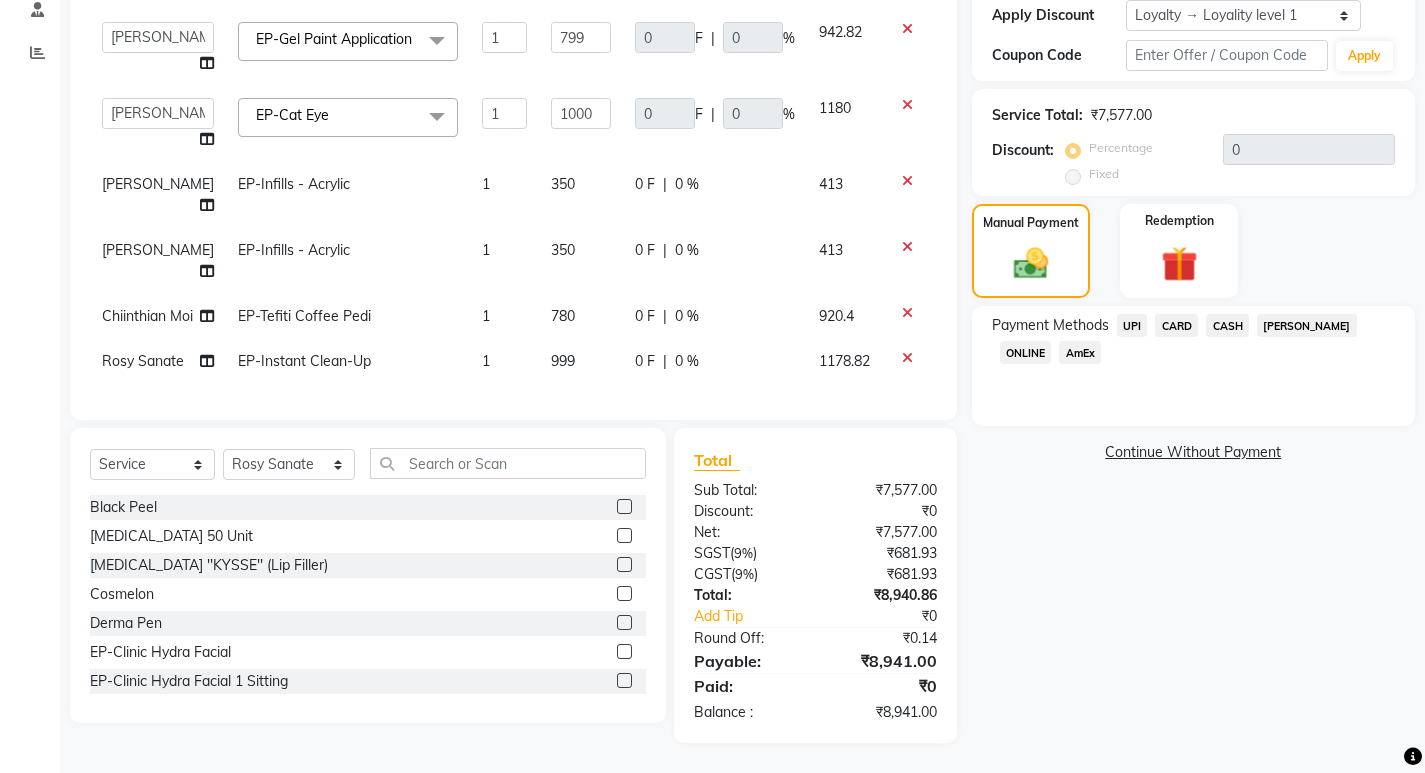 click on "UPI" 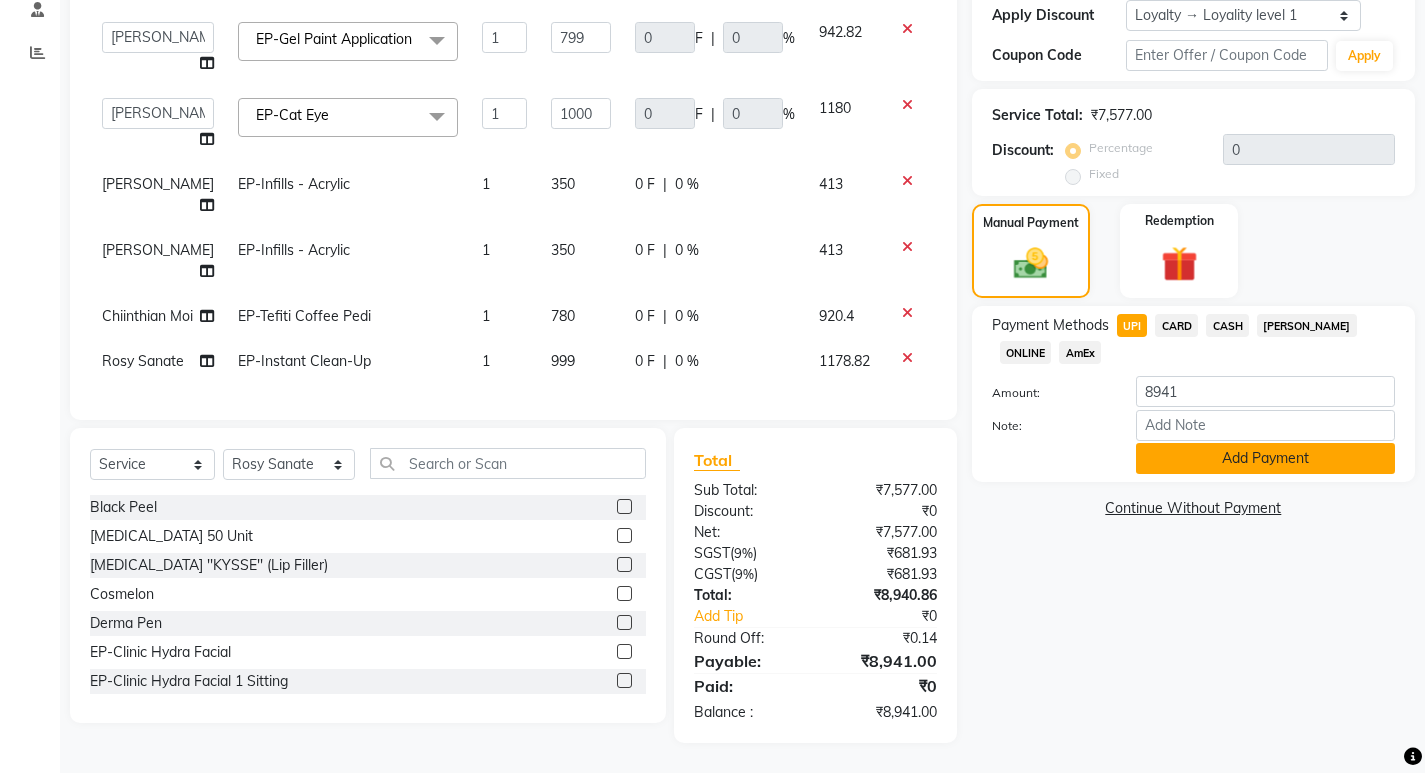 click on "Add Payment" 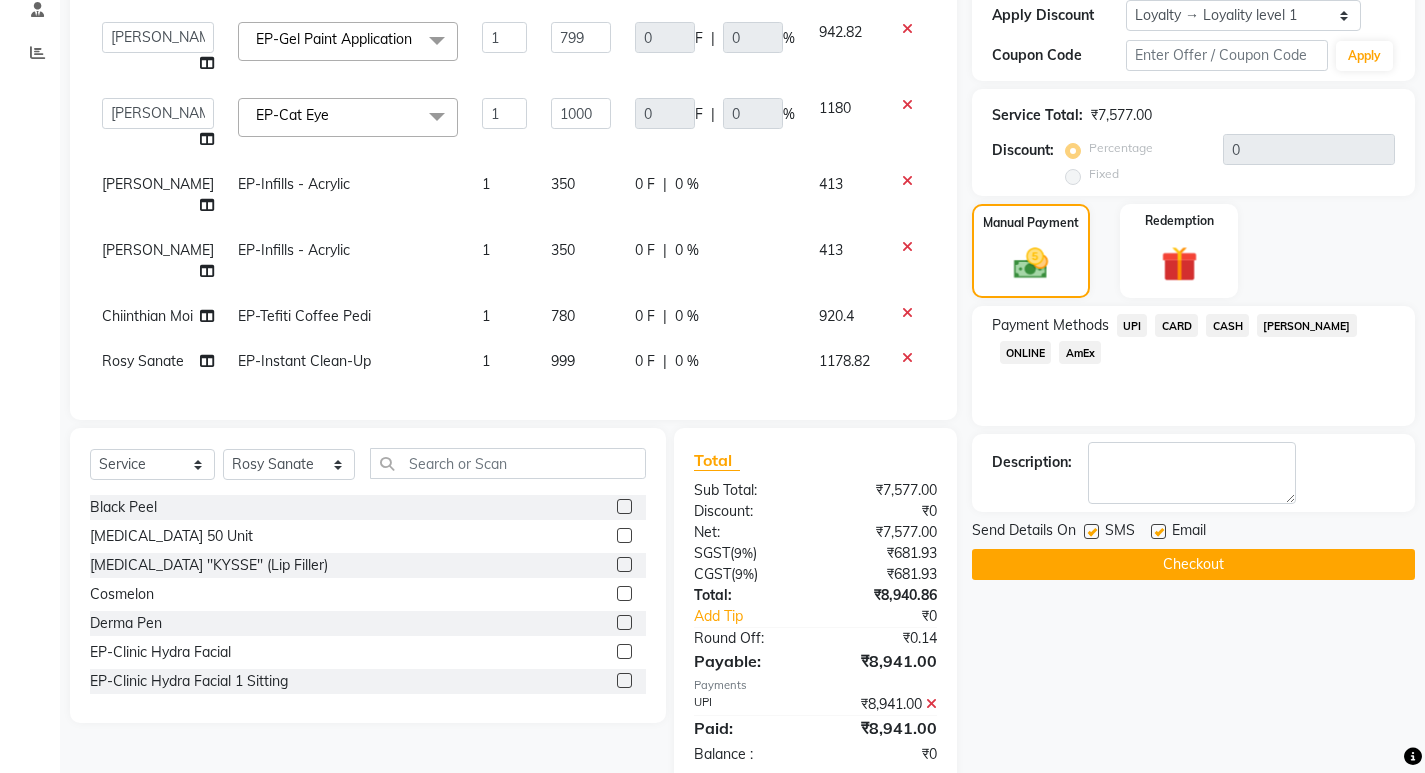click on "Checkout" 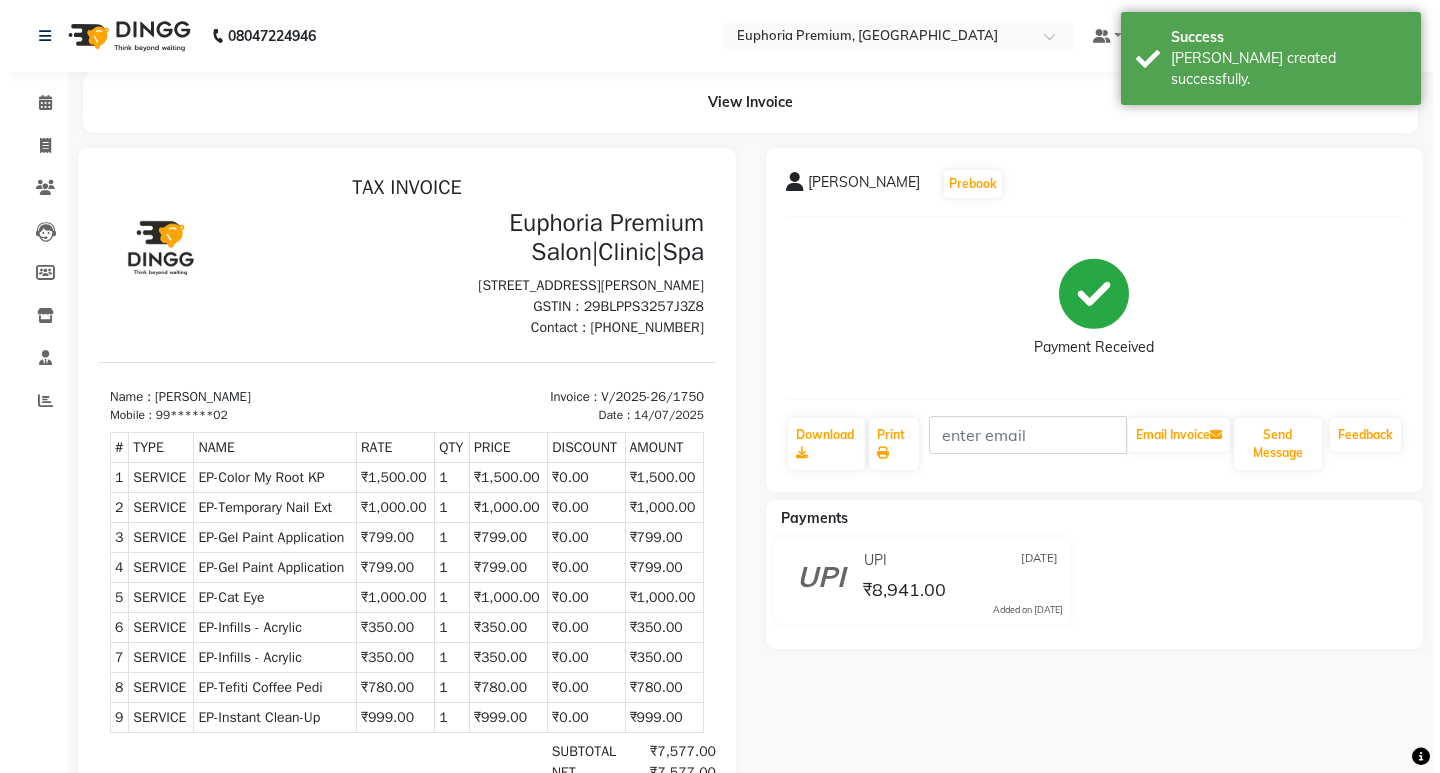 scroll, scrollTop: 0, scrollLeft: 0, axis: both 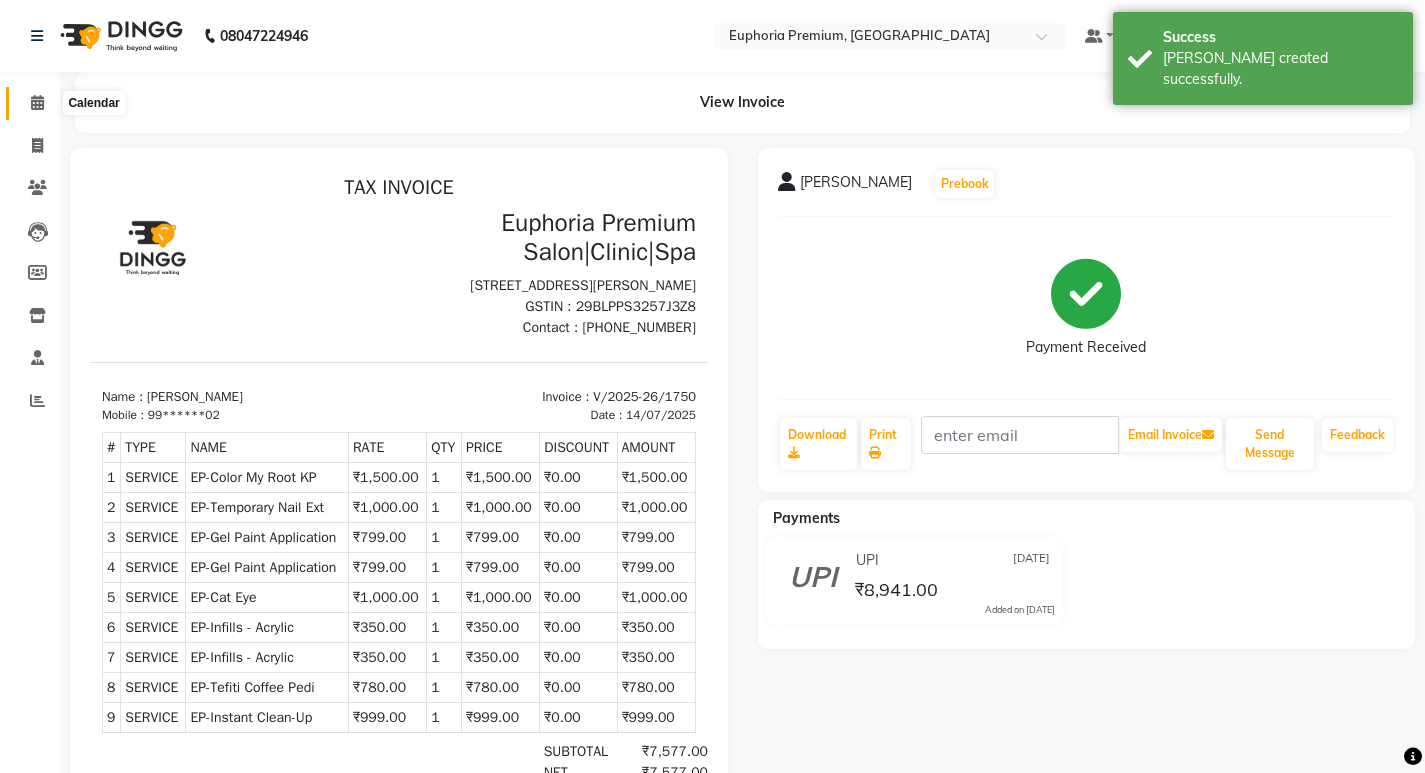 click 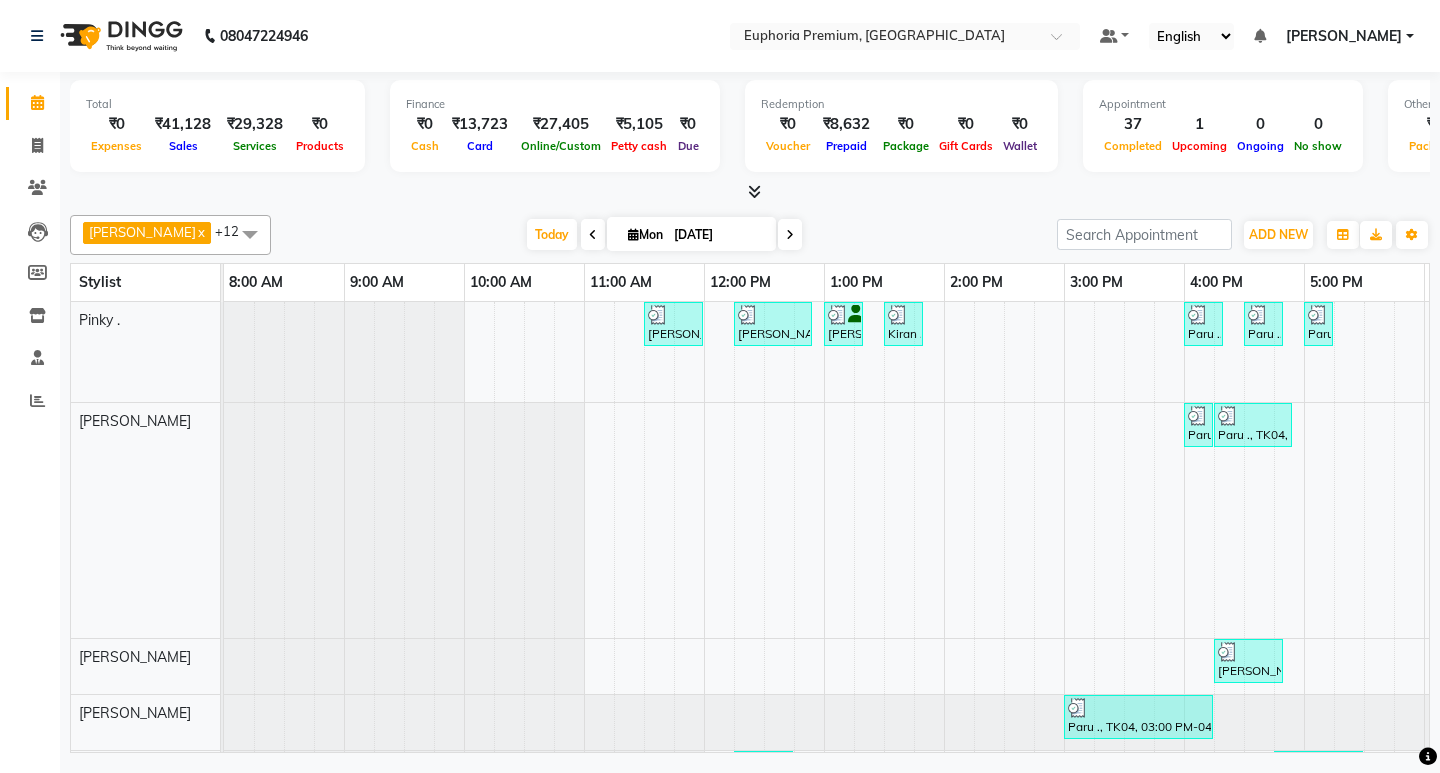 scroll, scrollTop: 485, scrollLeft: 0, axis: vertical 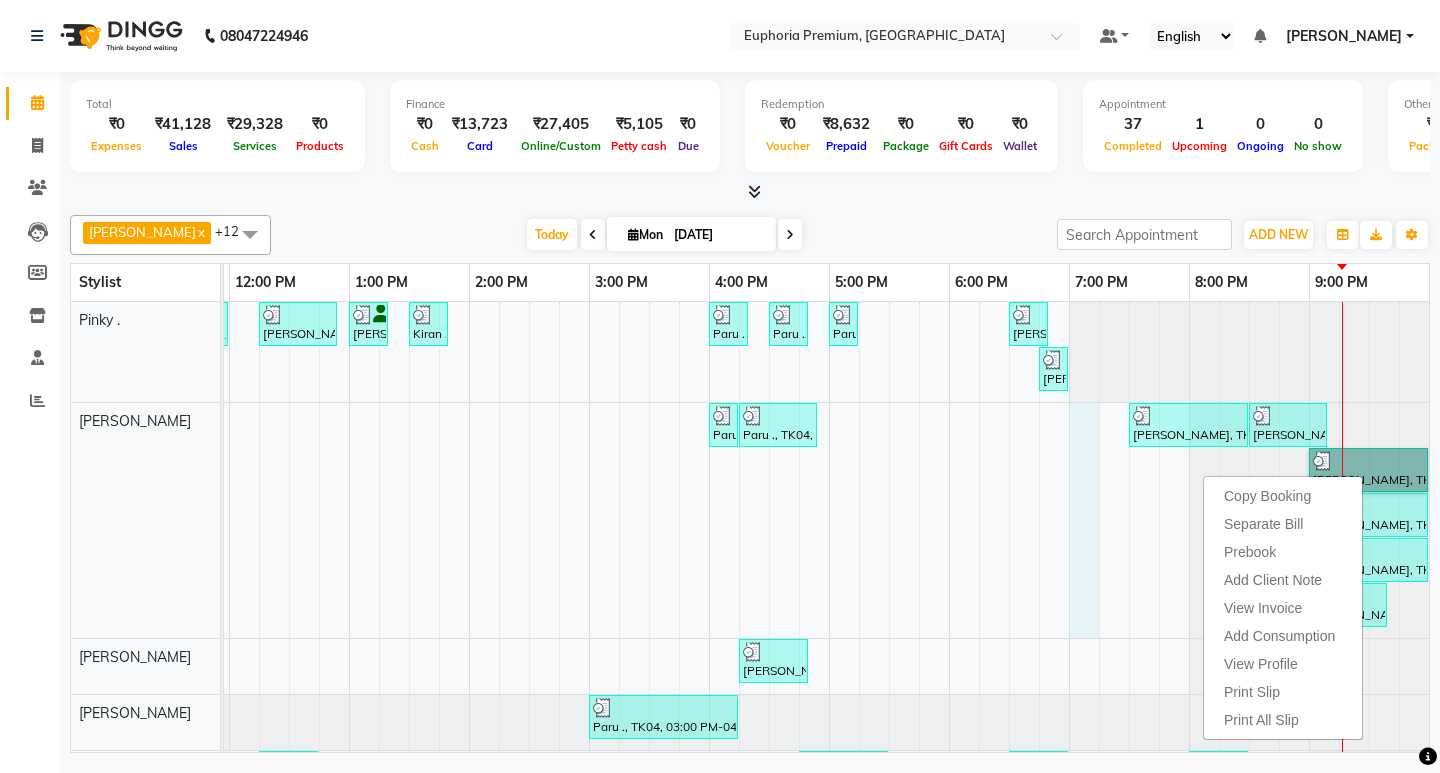 click on "[PERSON_NAME], TK02, 11:30 AM-12:00 PM, EP-Face & Neck Massage (30 Mins)     Kiran ., TK03, 12:15 PM-12:55 PM, EP-[MEDICAL_DATA] Clean-Up     [PERSON_NAME], TK06, 01:00 PM-01:20 PM, EP-Eyebrows Threading     Kiran ., TK03, 01:30 PM-01:50 PM, EP-Eyebrows Threading     Paru ., TK04, 04:00 PM-04:20 PM, EP-Full Legs Cream Wax     Paru ., TK04, 04:30 PM-04:50 PM, EP-Full Arms Catridge Wax     Paru ., TK04, 05:00 PM-05:15 PM, EP-Under Arms Soft&Bright Wax     [PERSON_NAME], TK13, 06:30 PM-06:50 PM, EP-Full Arms Soft&Bright Wax     [PERSON_NAME], TK13, 06:45 PM-07:00 PM, EP-Under Arms Soft&Bright Wax     Paru ., TK04, 04:00 PM-04:15 PM, EP-Stamping Art     Paru ., TK04, 04:15 PM-04:55 PM, EP-Gel Paint Application     [PERSON_NAME], TK11, 07:30 PM-08:30 PM, EP-Temporary Nail Ext     [PERSON_NAME], TK11, 08:30 PM-09:10 PM, EP-Gel Paint Application     [PERSON_NAME], TK11, 09:00 PM-10:00 PM, EP-Cat Eye     [PERSON_NAME], TK11, 09:00 PM-10:00 PM, EP-Infills - Acrylic     [PERSON_NAME], TK11, 09:00 PM-10:00 PM, EP-Infills - Acrylic" at bounding box center (589, 841) 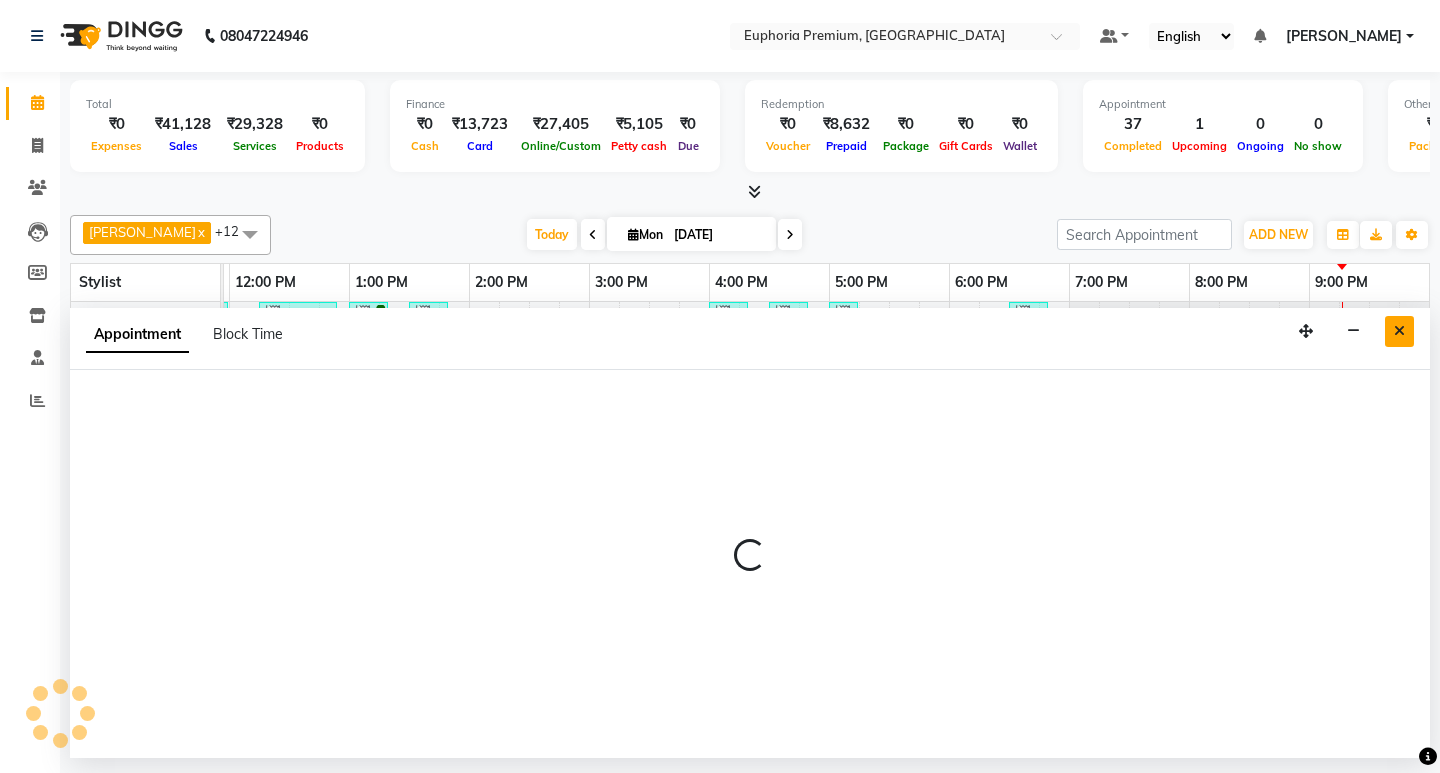 select on "71598" 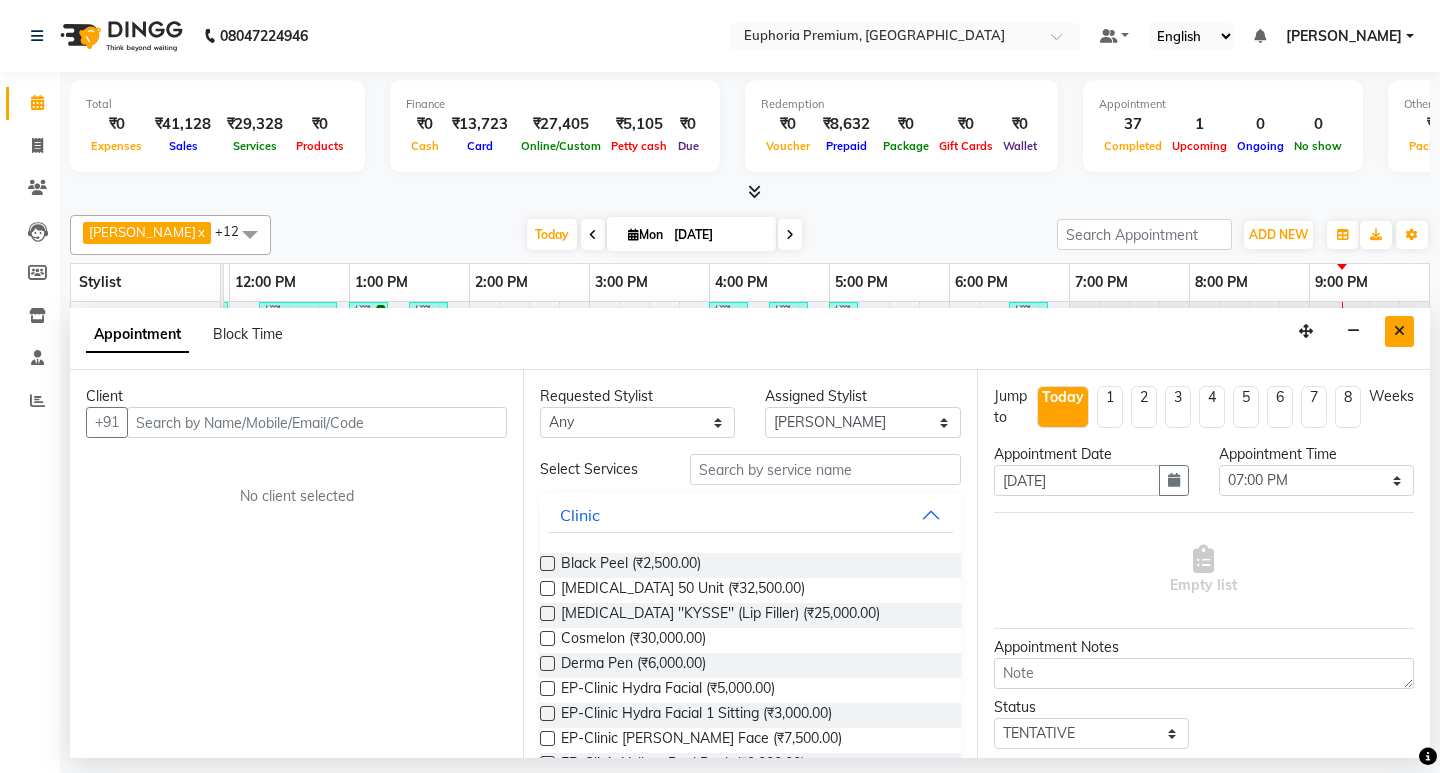 click at bounding box center [1399, 331] 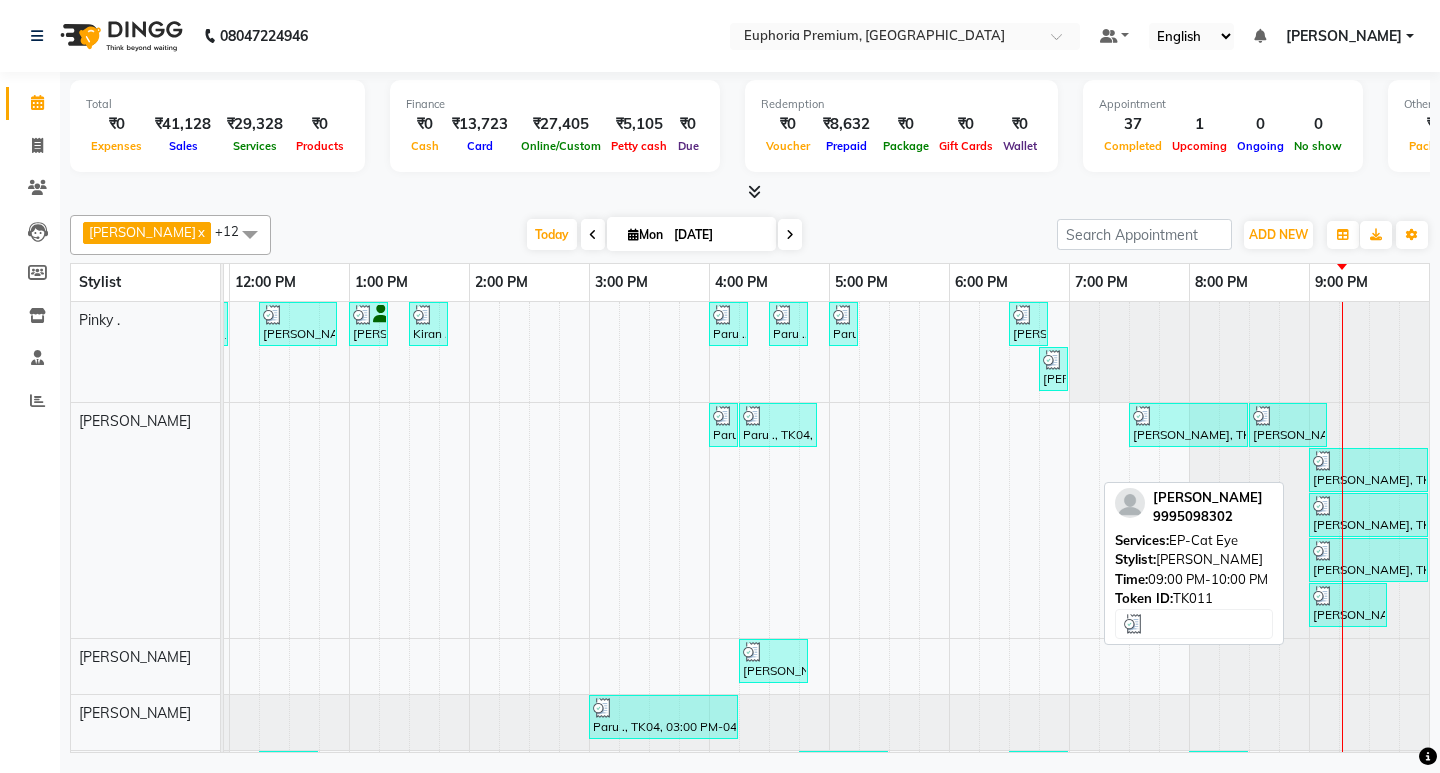 click on "[PERSON_NAME], TK11, 09:00 PM-10:00 PM, EP-Cat Eye" at bounding box center (1368, 470) 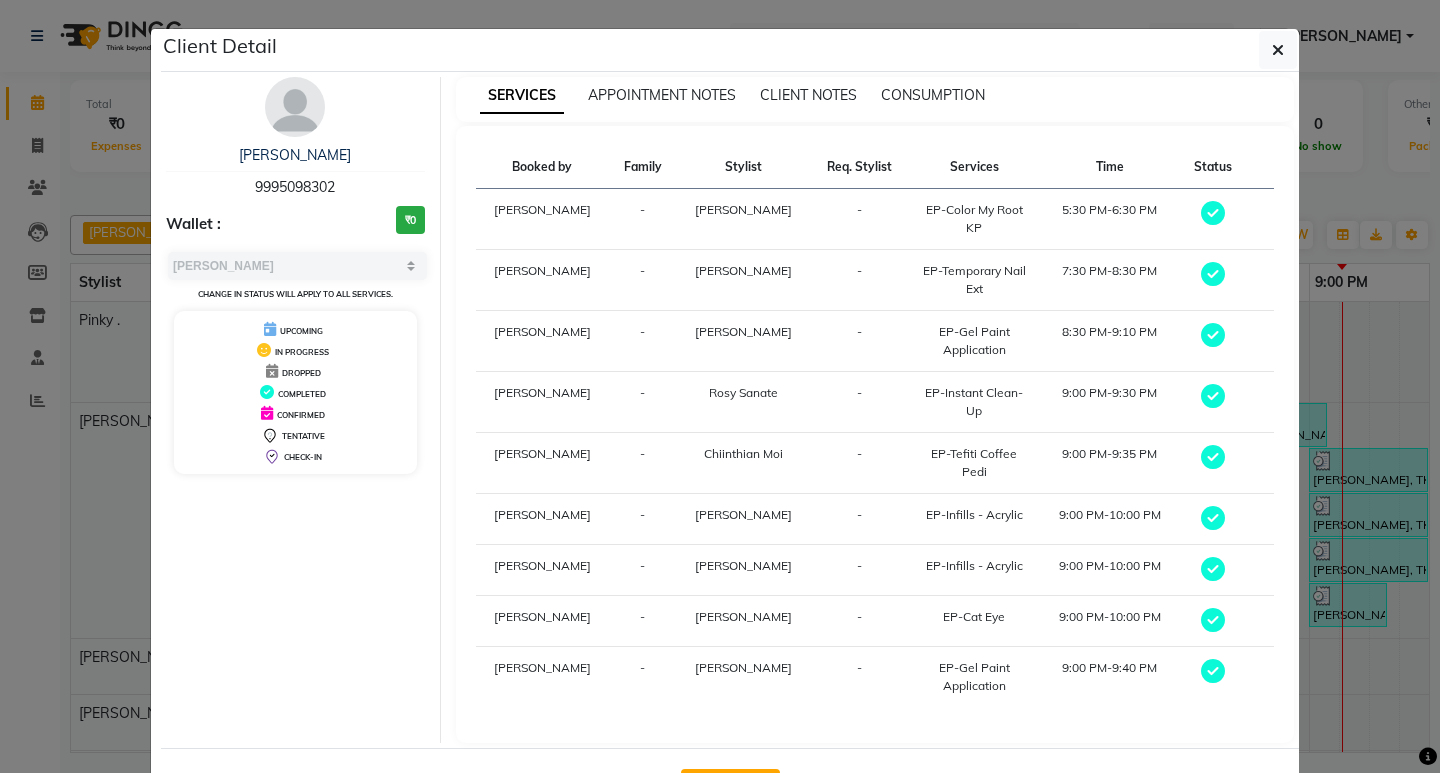 click on "9995098302" at bounding box center [295, 187] 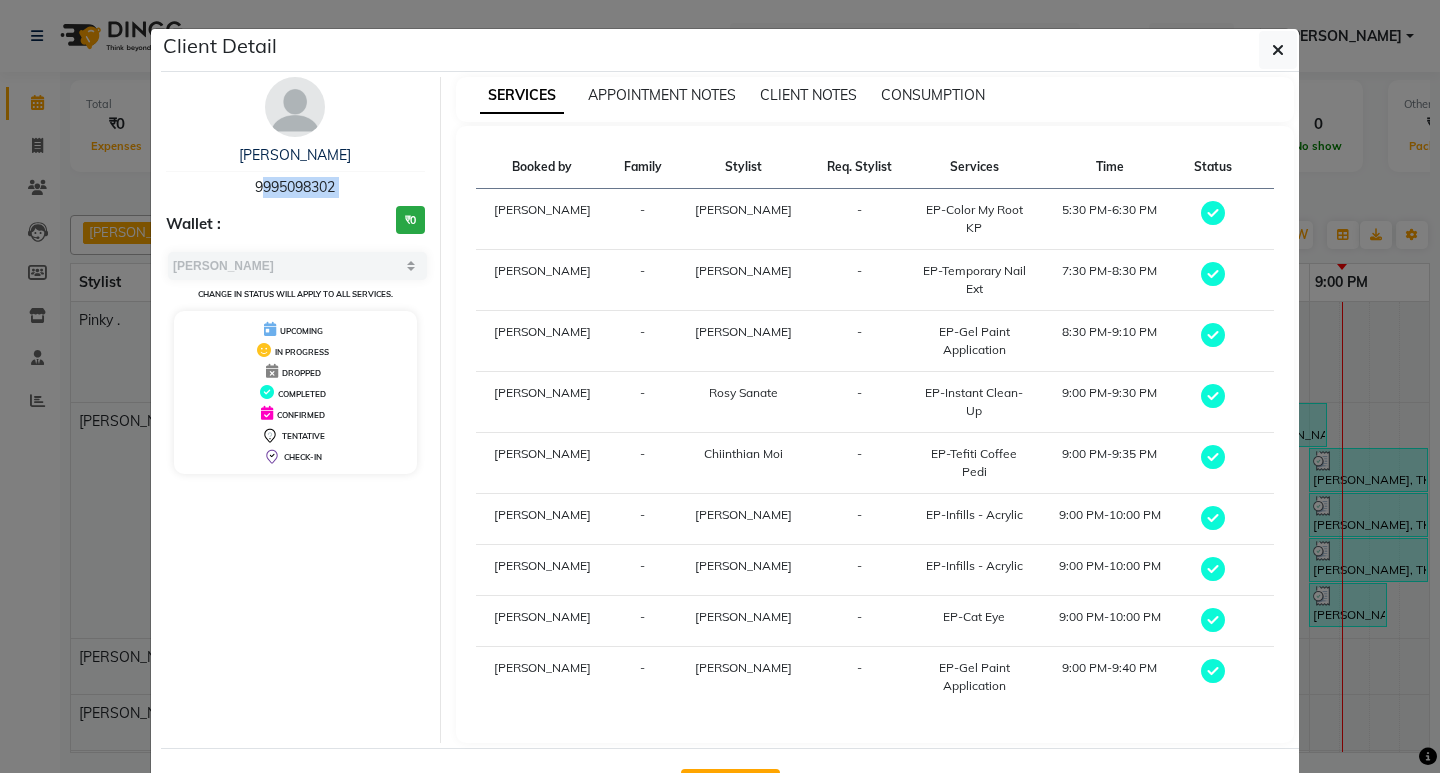 click on "9995098302" at bounding box center [295, 187] 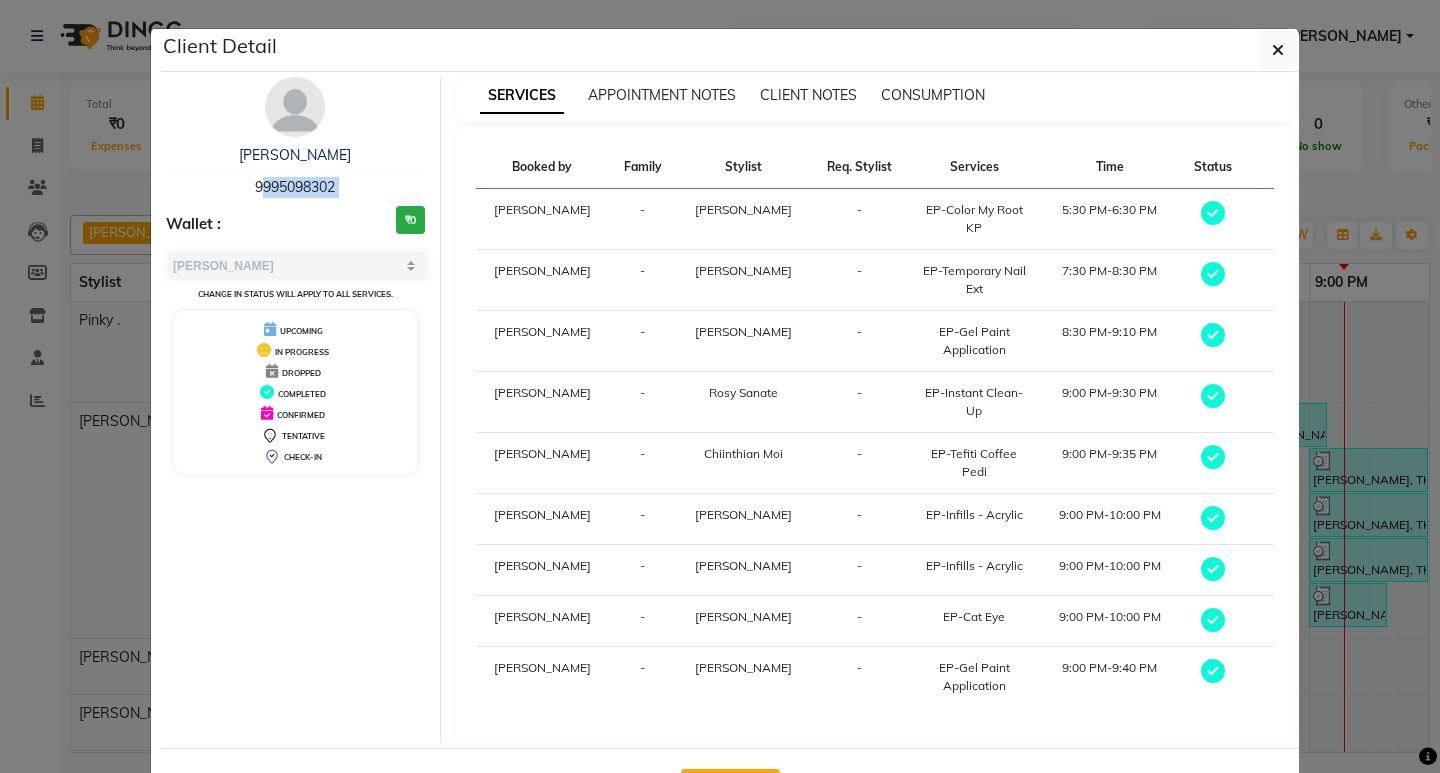 copy on "9995098302" 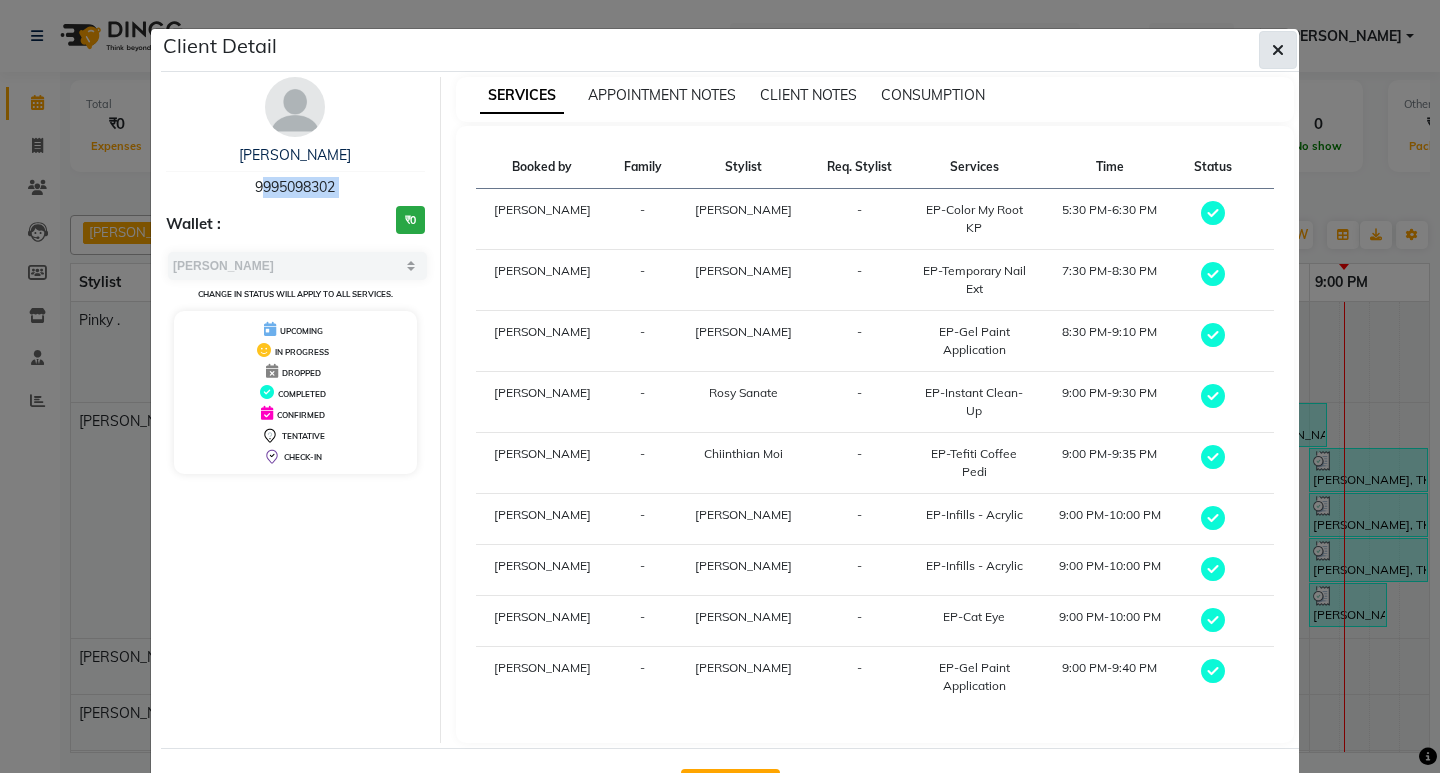 click 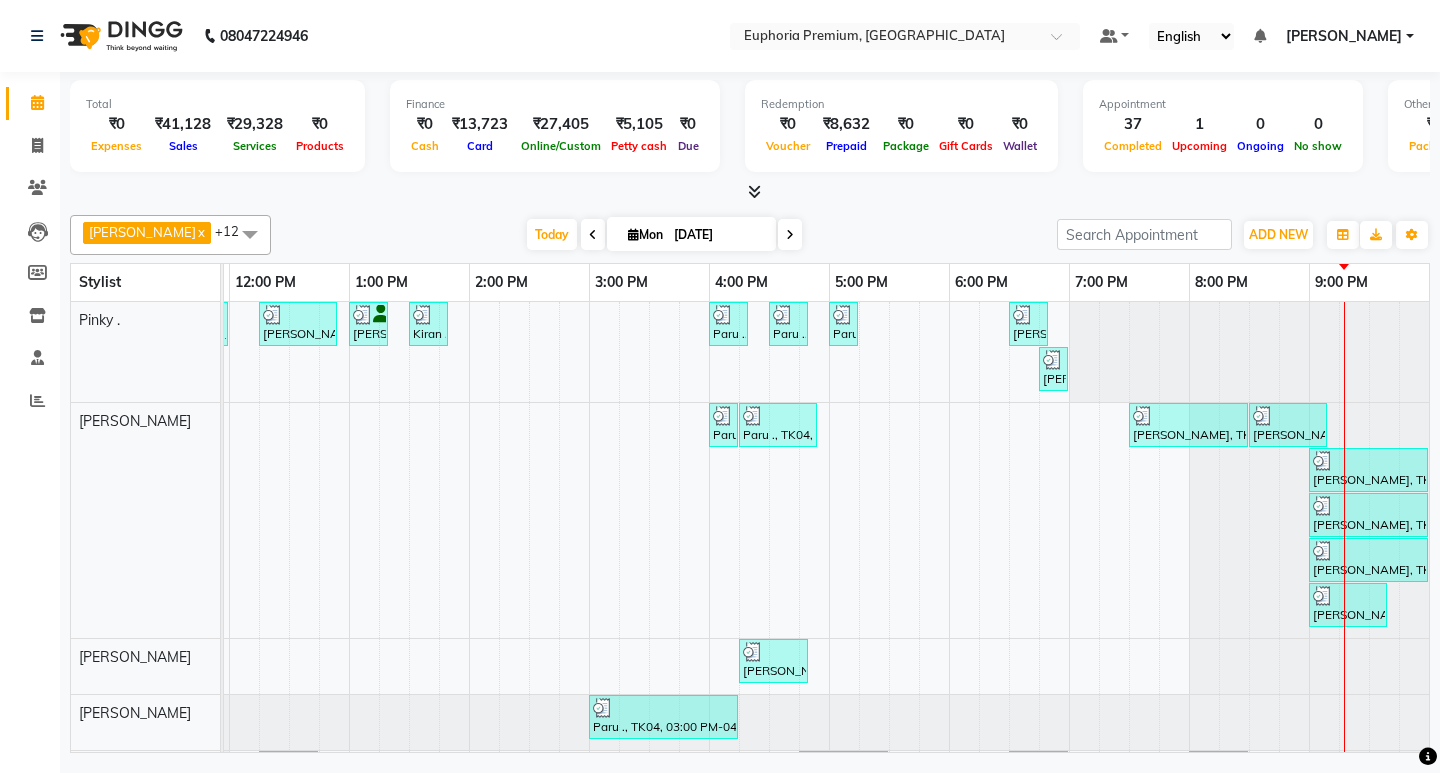 click on "[DATE]" at bounding box center (718, 235) 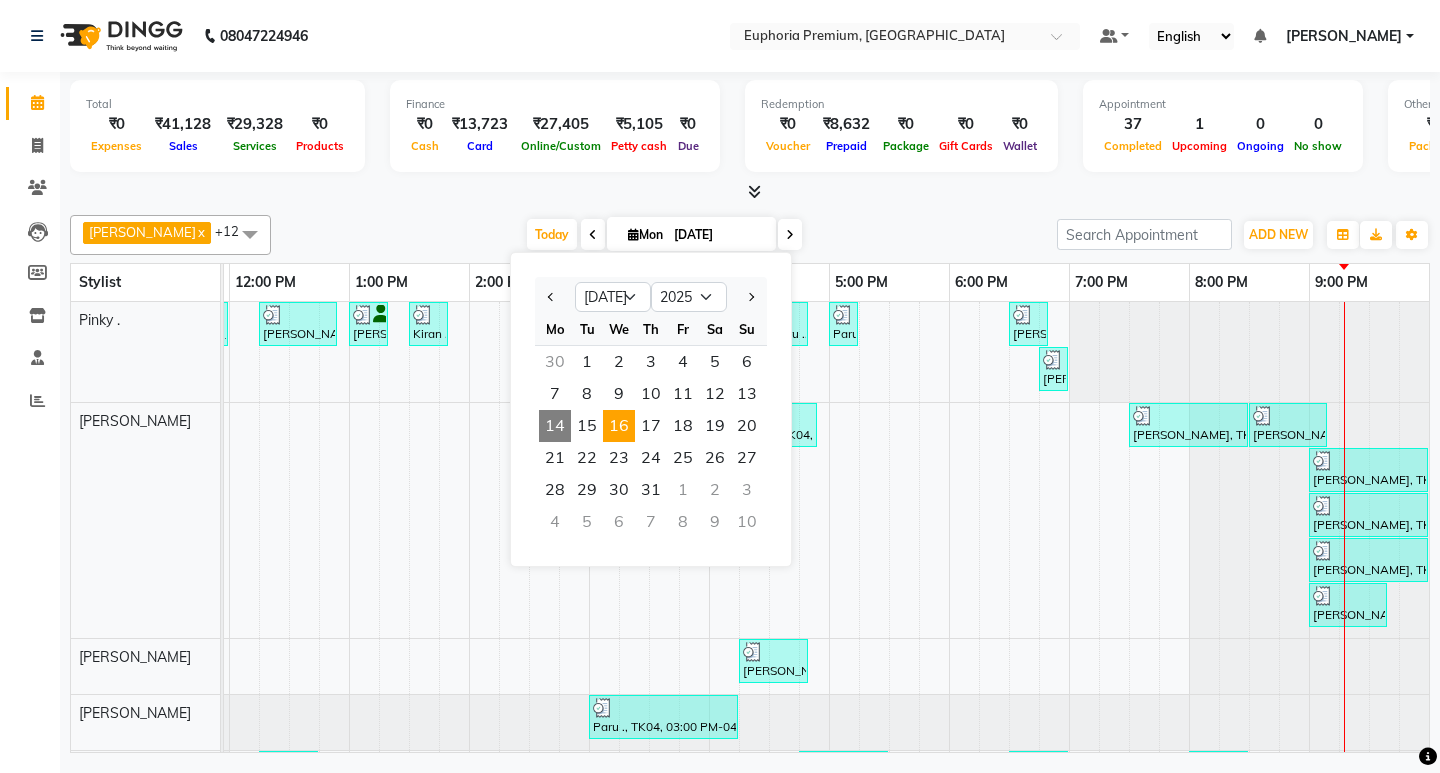 click on "16" at bounding box center (619, 426) 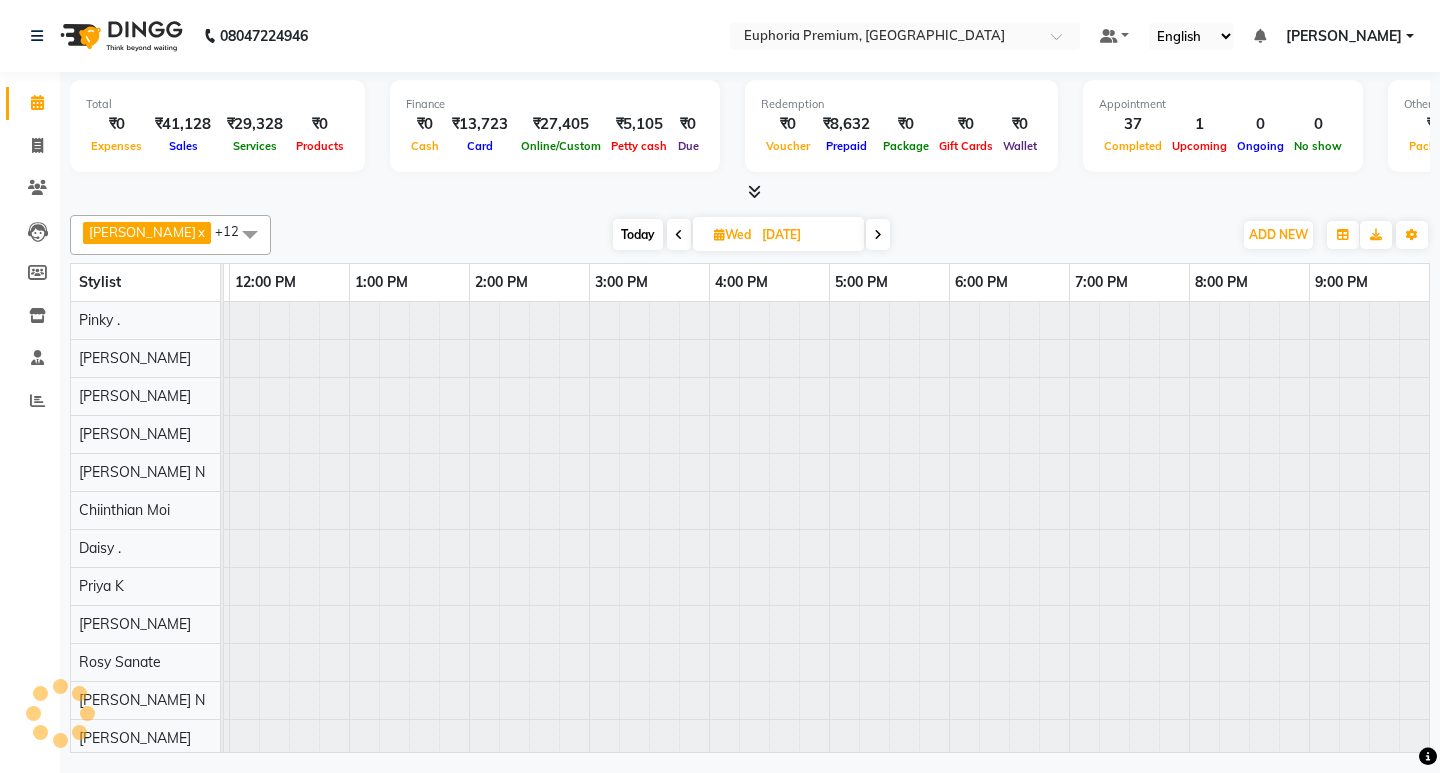 scroll, scrollTop: 0, scrollLeft: 0, axis: both 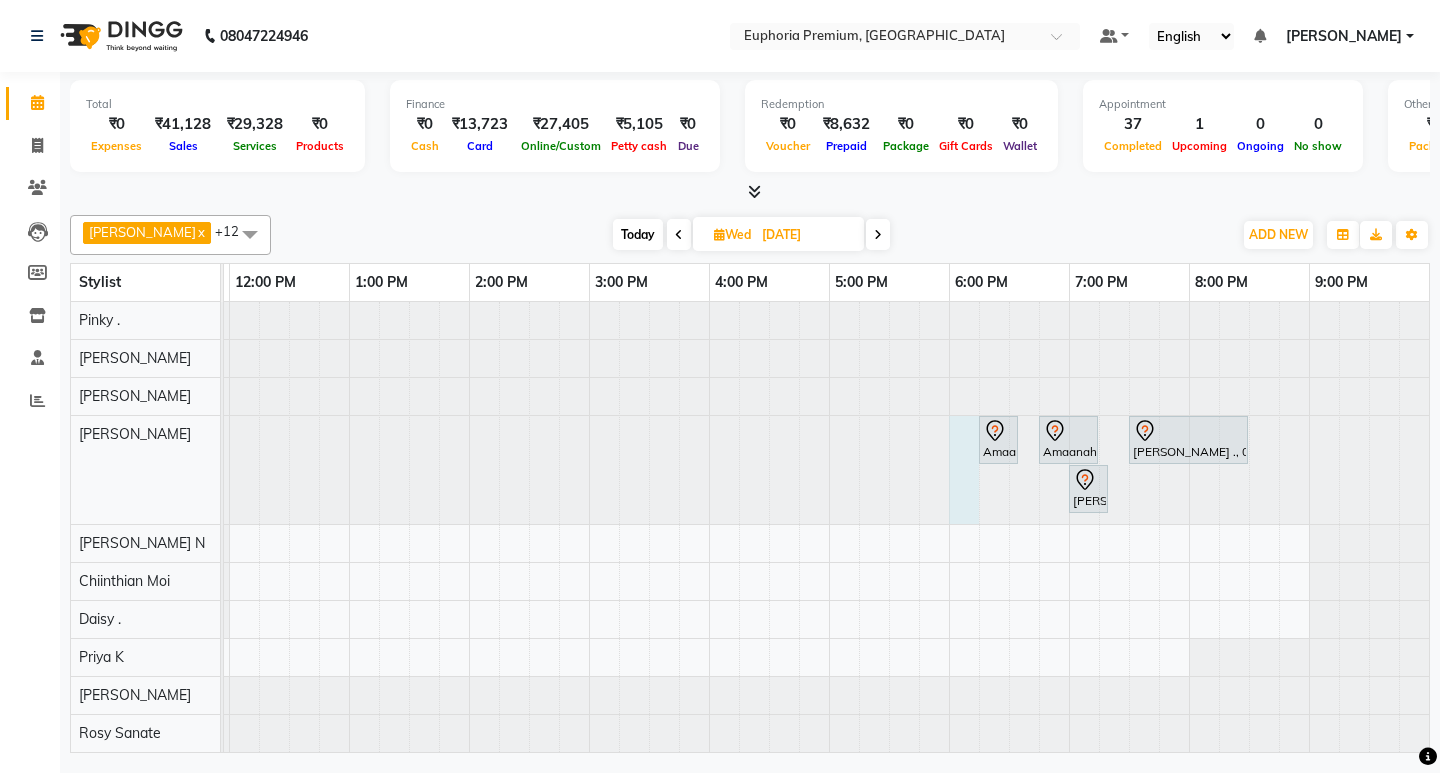 click at bounding box center [-251, 470] 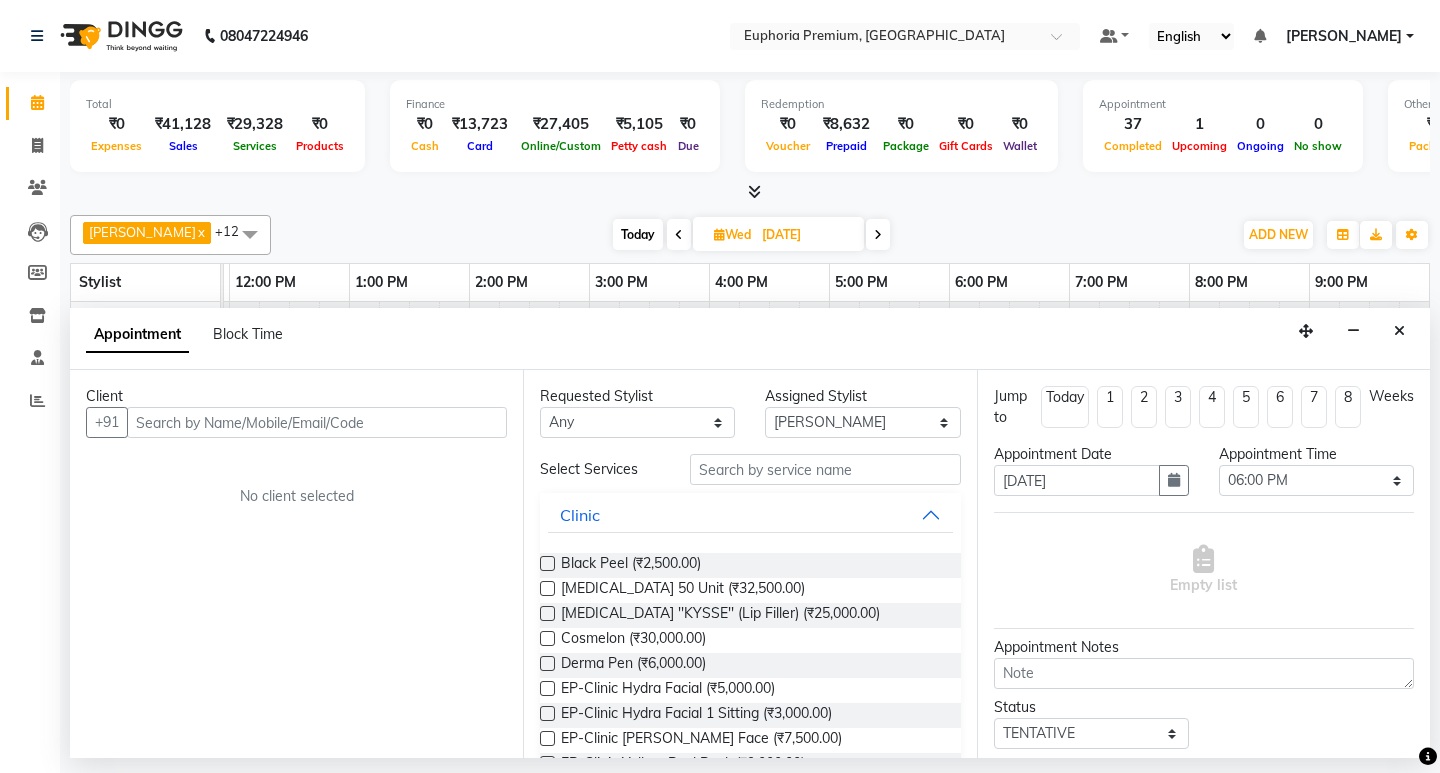 click at bounding box center [317, 422] 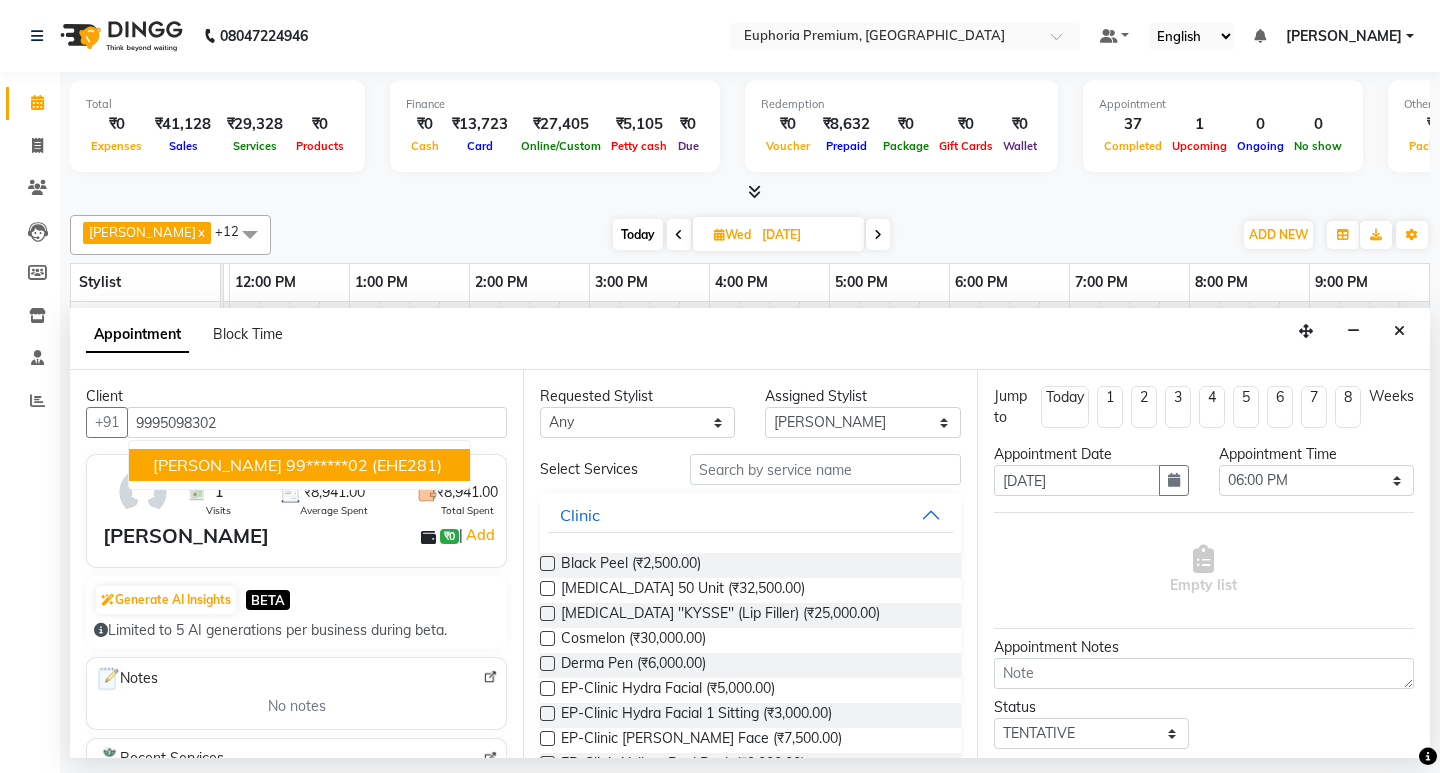 click on "(EHE281)" at bounding box center [407, 465] 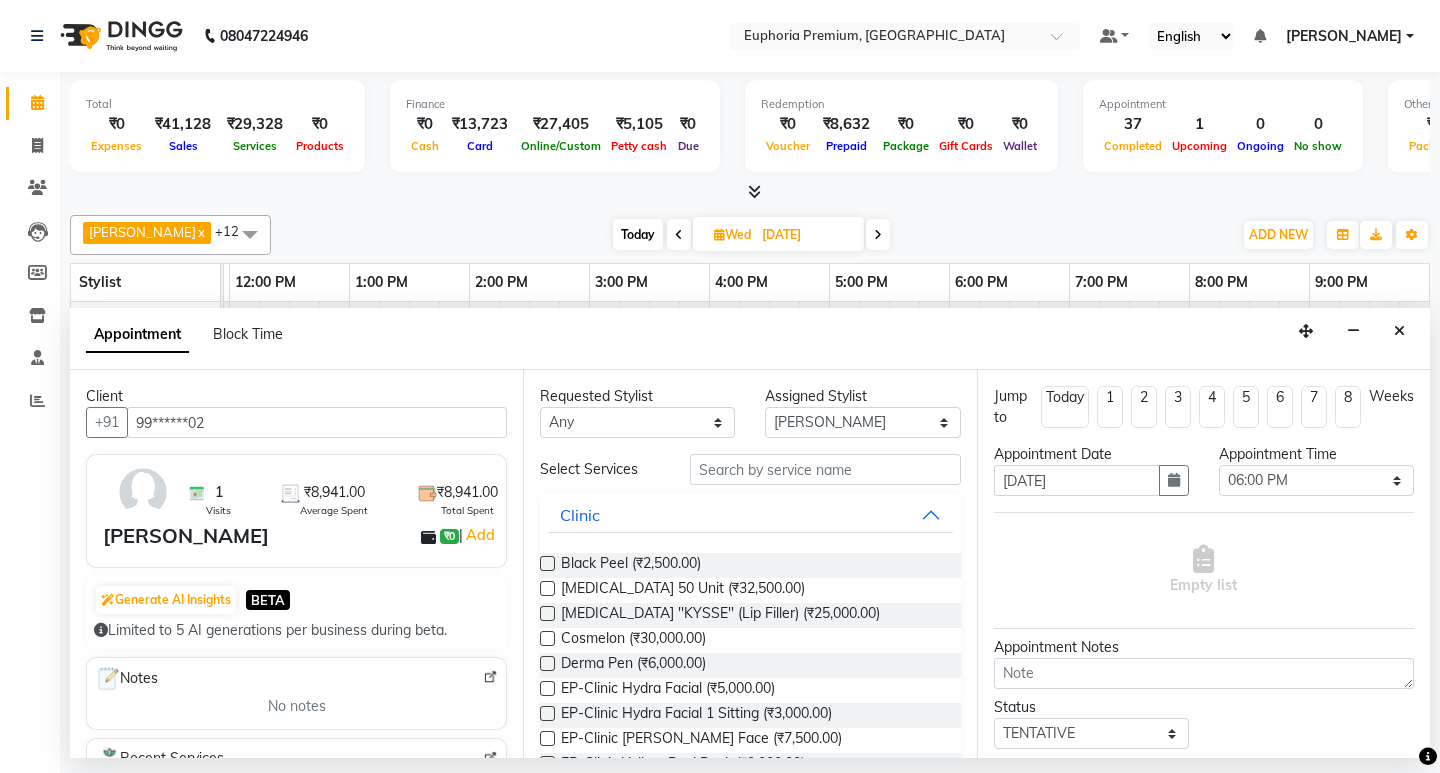 type on "99******02" 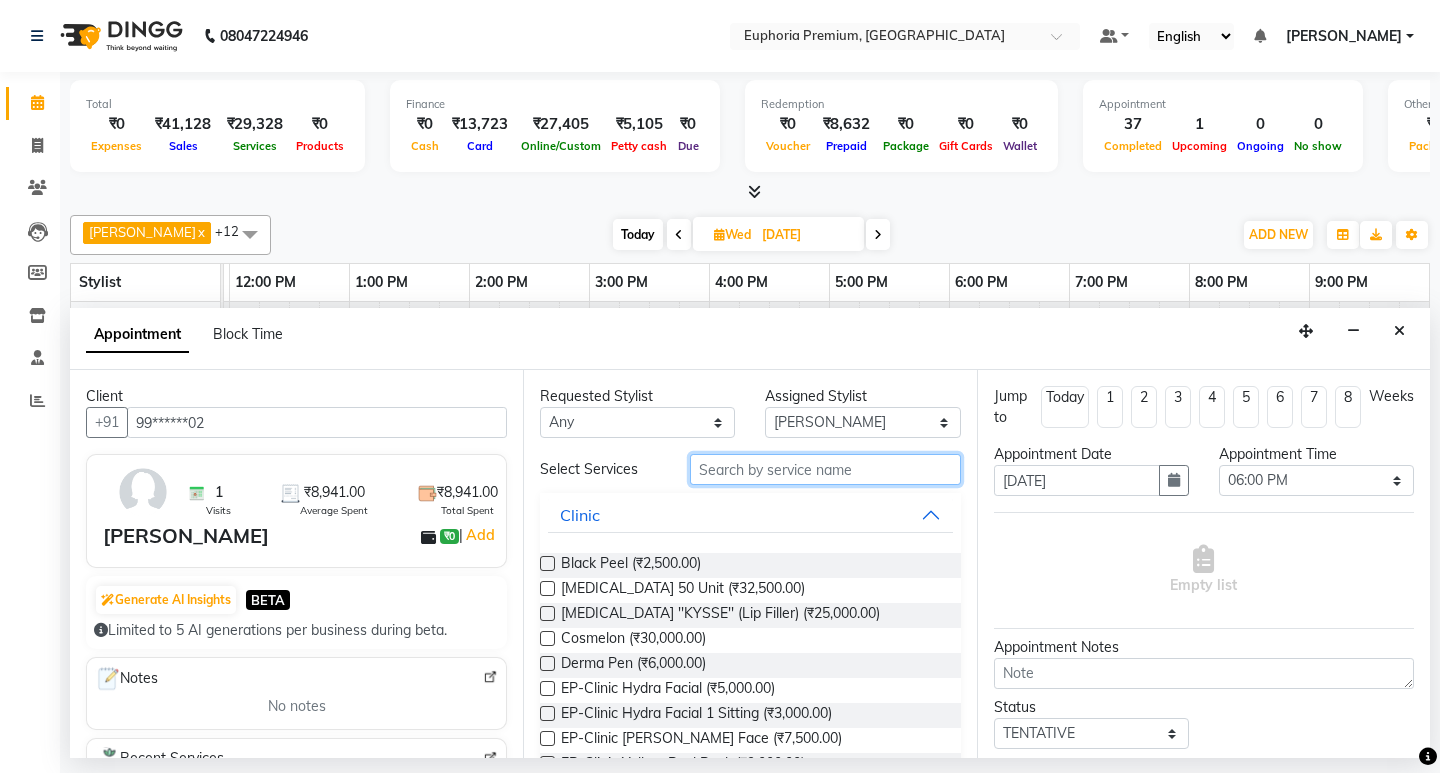 click at bounding box center [825, 469] 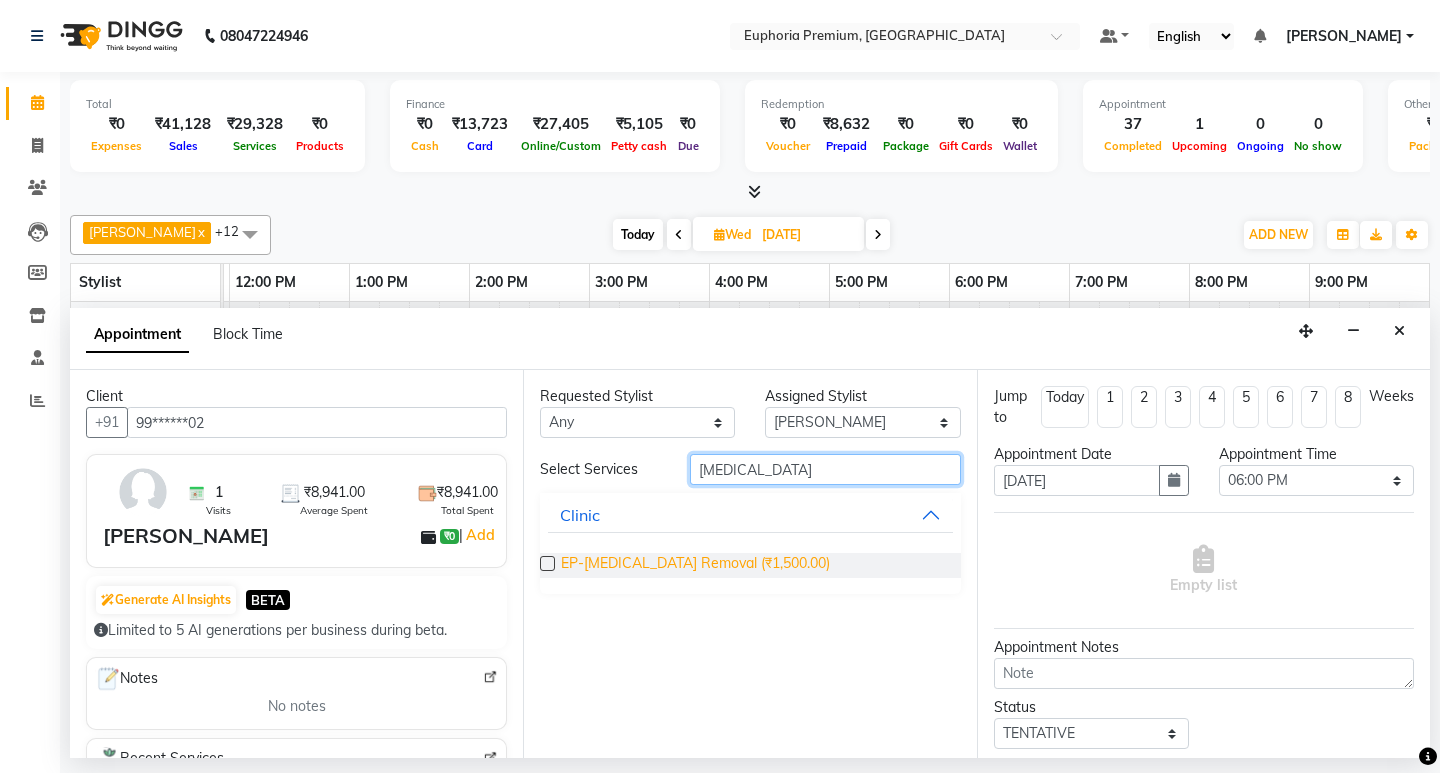 type on "[MEDICAL_DATA]" 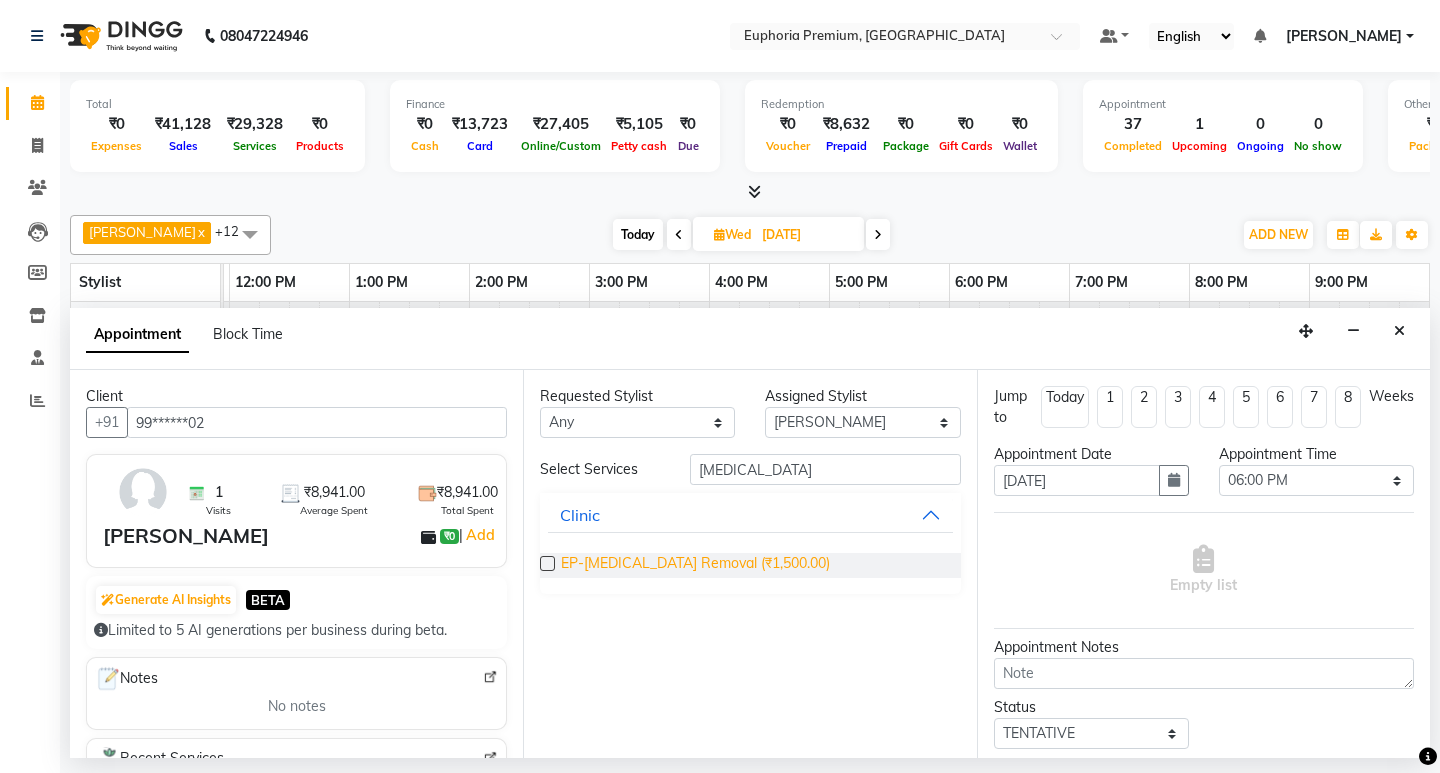 click on "EP-[MEDICAL_DATA] Removal (₹1,500.00)" at bounding box center [695, 565] 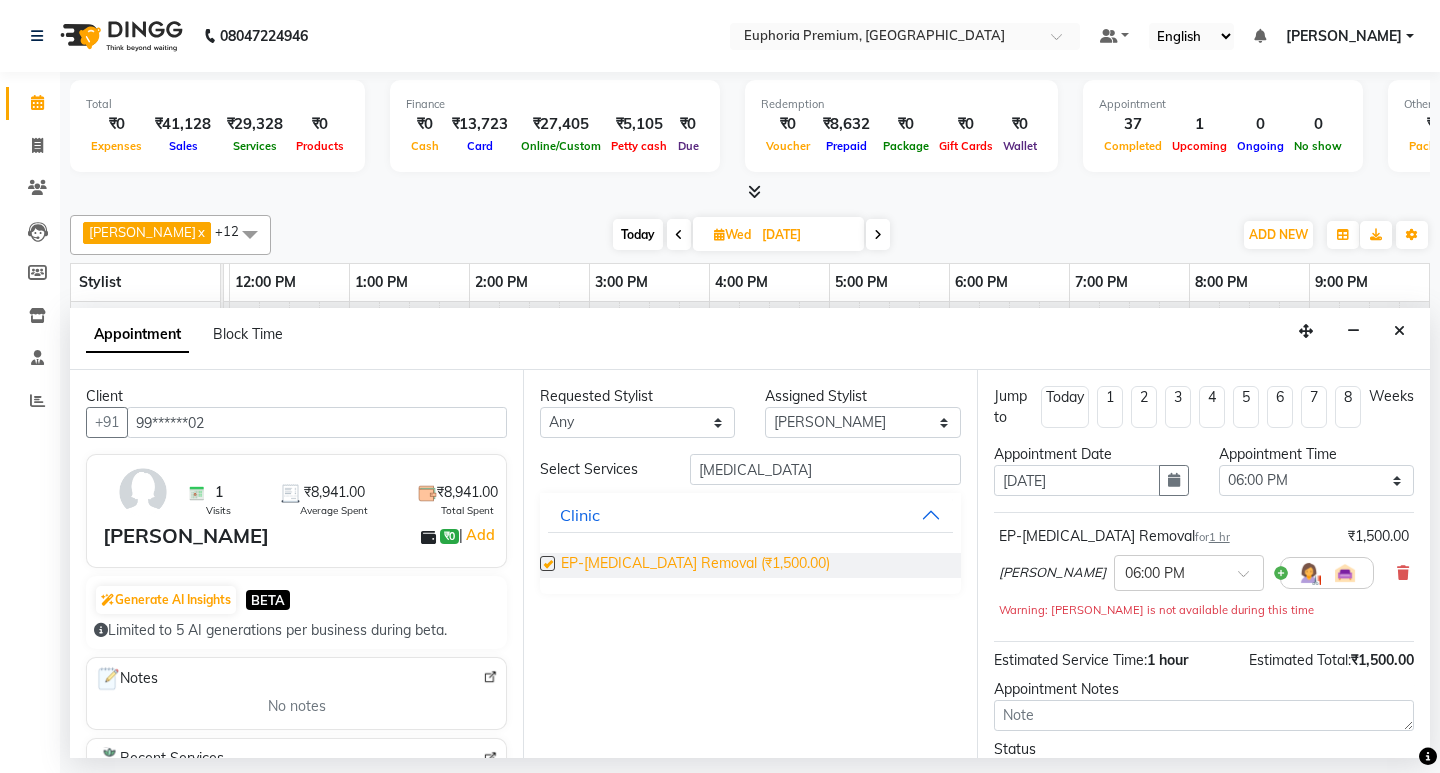 checkbox on "false" 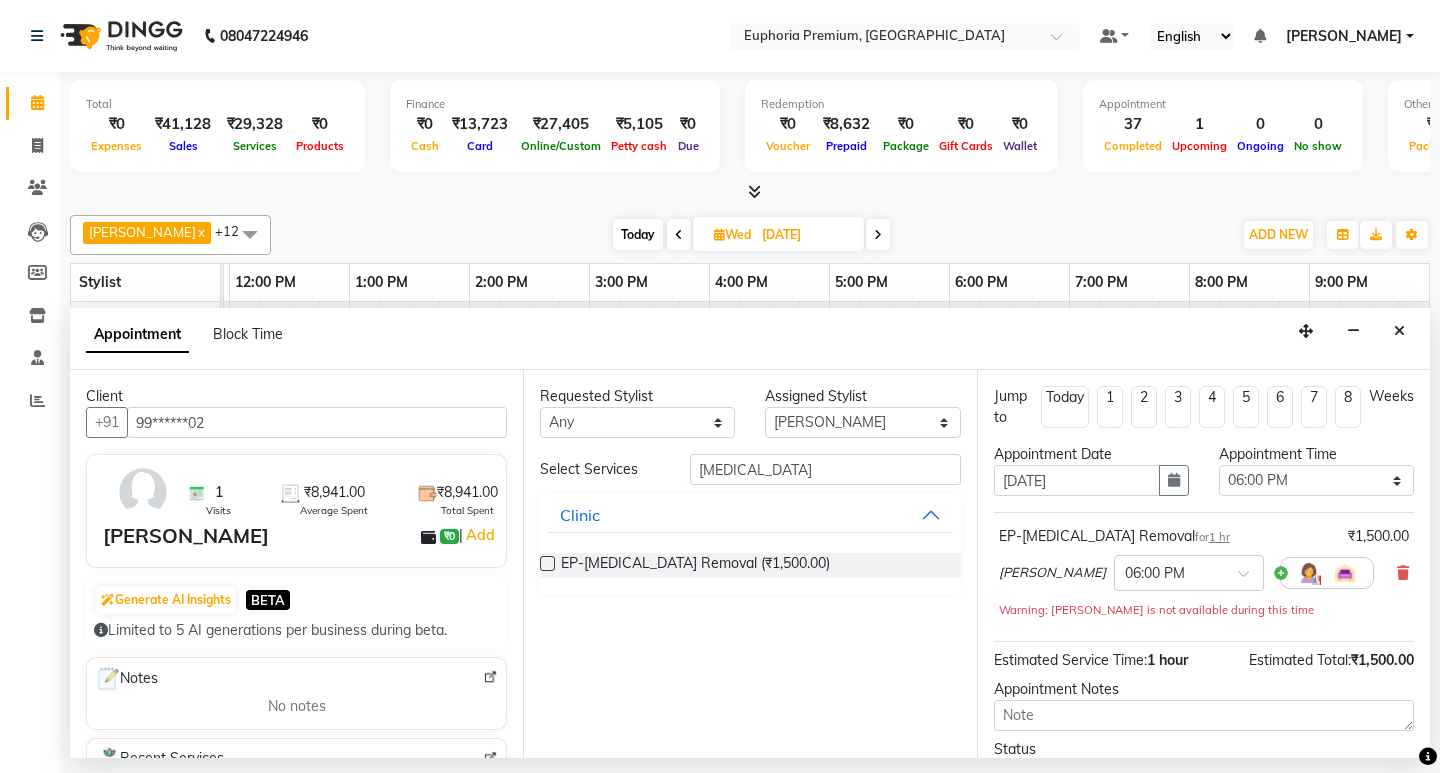 scroll, scrollTop: 159, scrollLeft: 0, axis: vertical 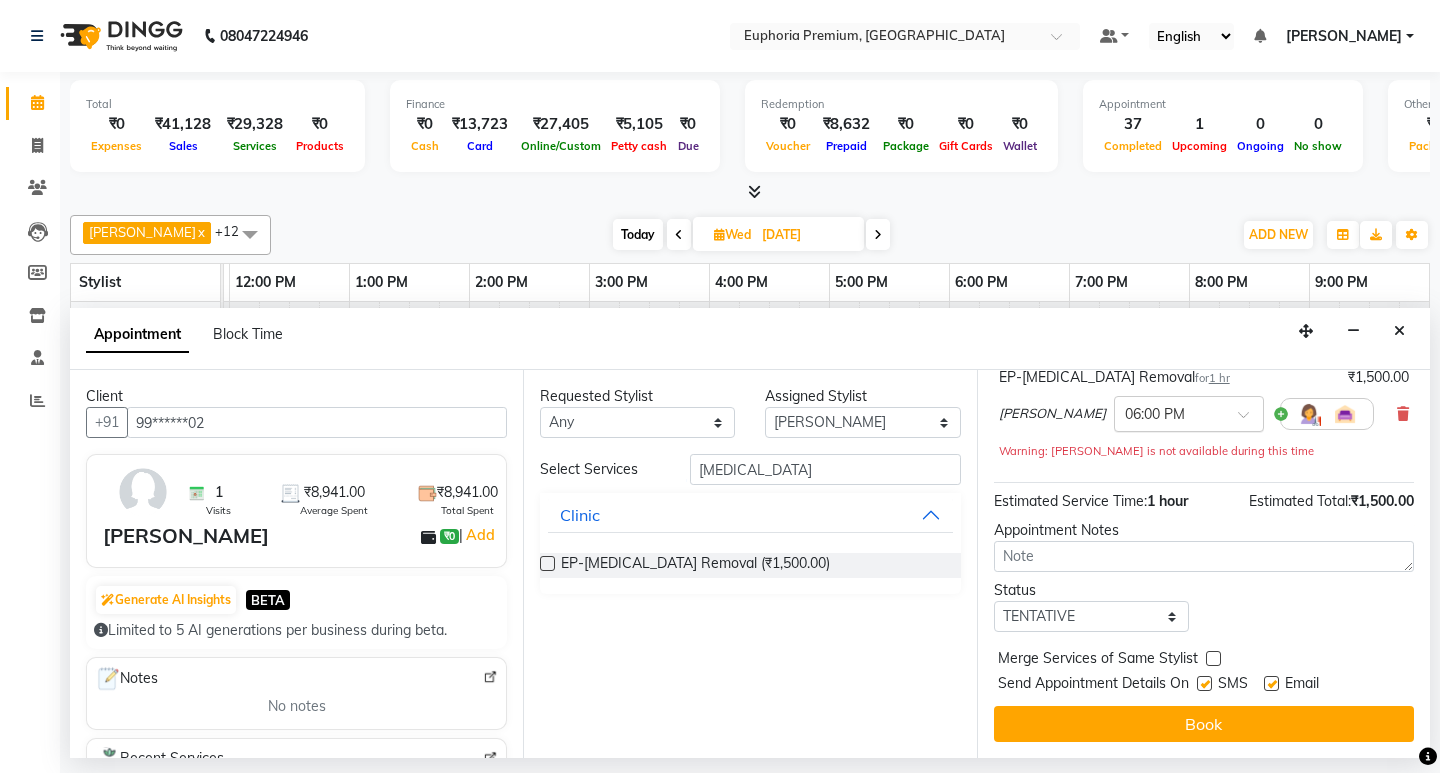 click at bounding box center (1189, 412) 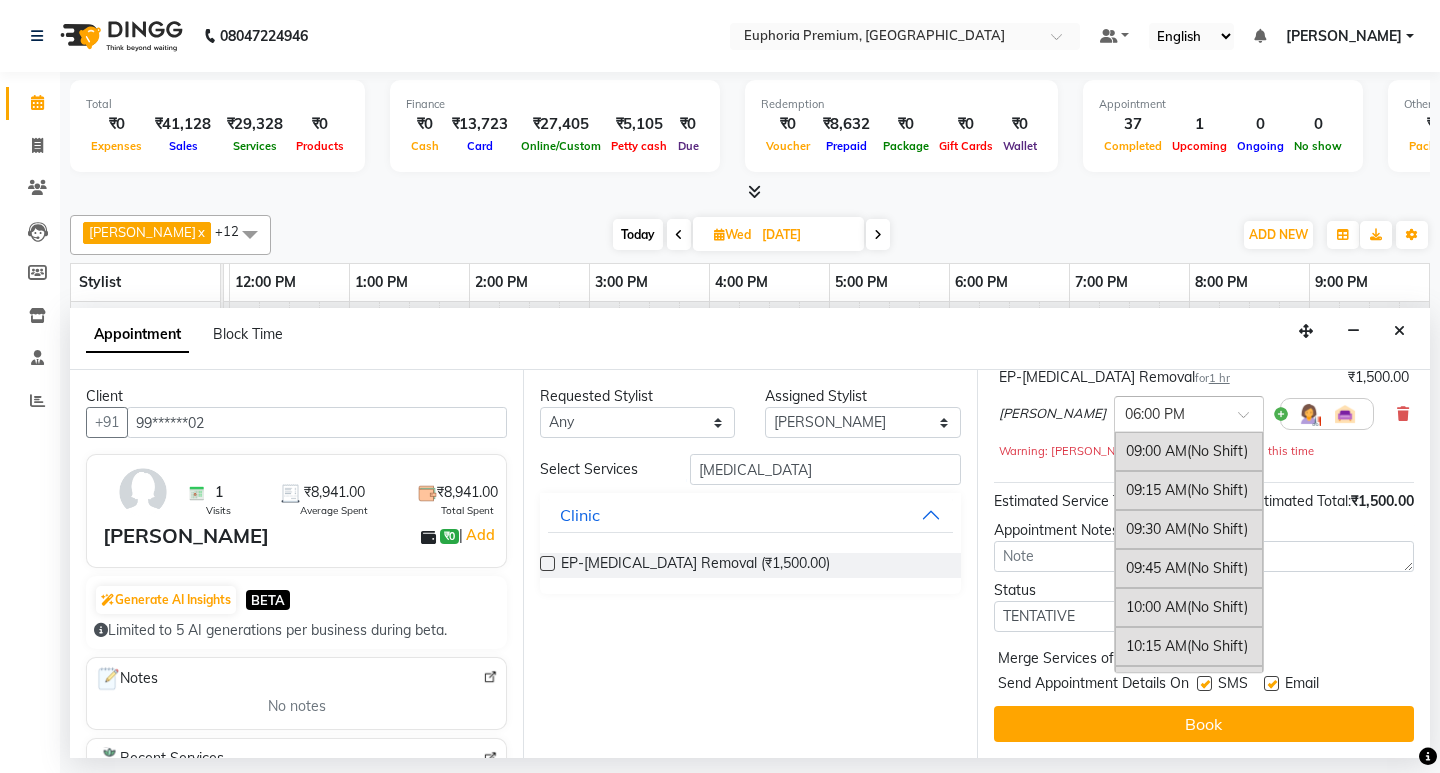 scroll, scrollTop: 1404, scrollLeft: 0, axis: vertical 